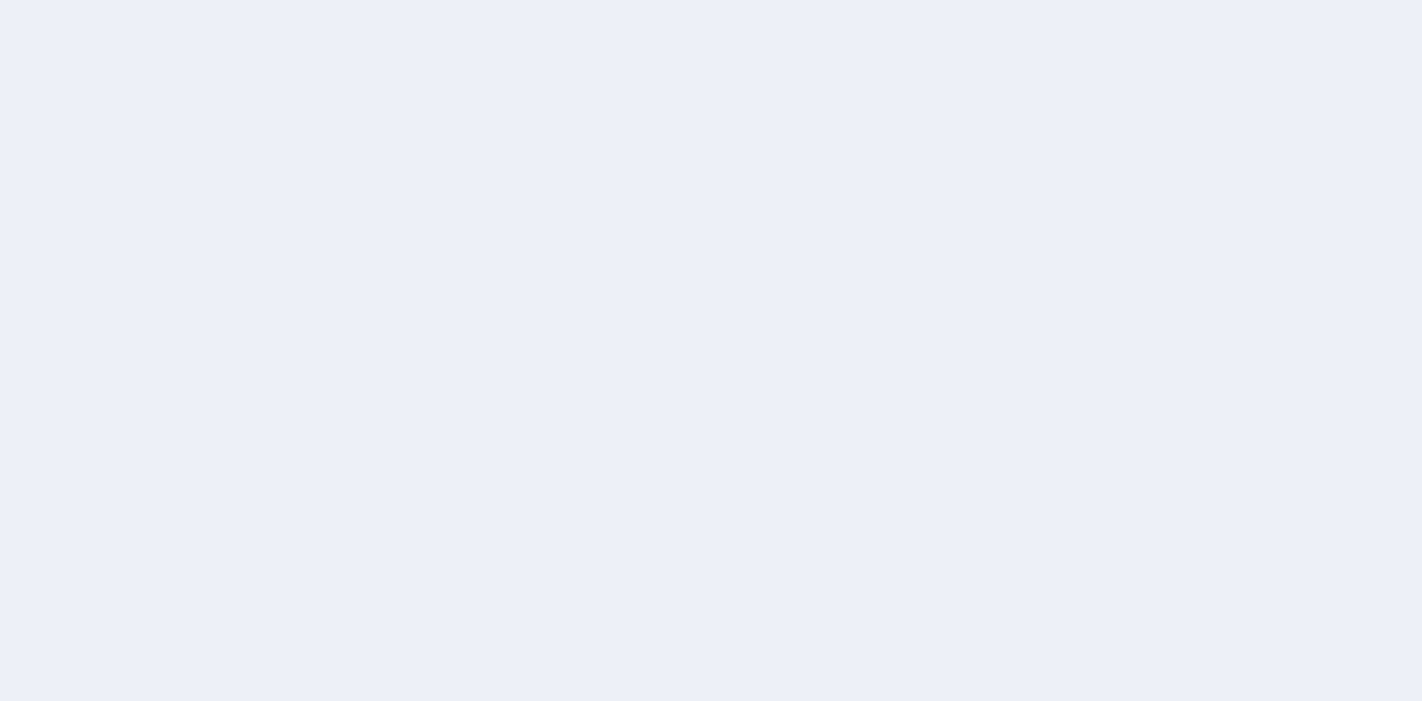 scroll, scrollTop: 0, scrollLeft: 0, axis: both 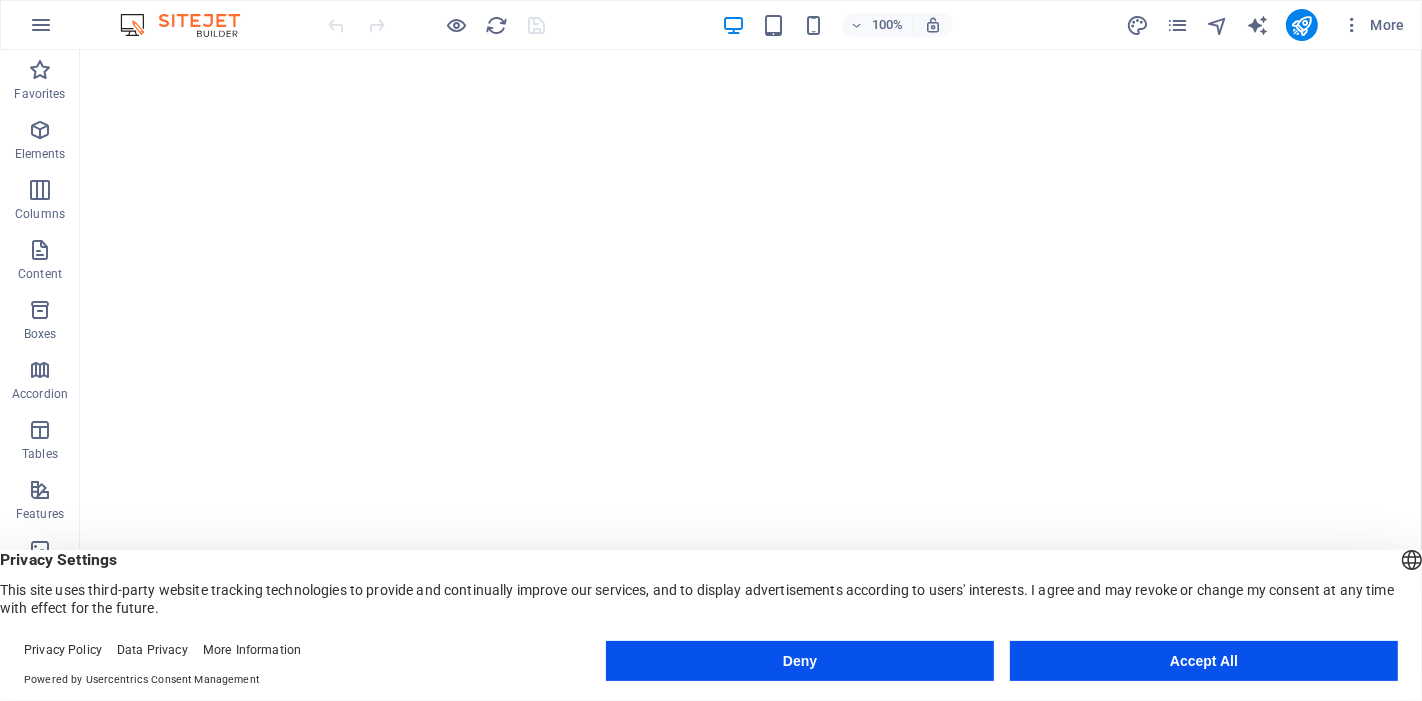 click on "Privacy Policy
Data Privacy
More Information
Powered by Usercentrics Consent Management
Deny
Accept All" at bounding box center (711, 665) 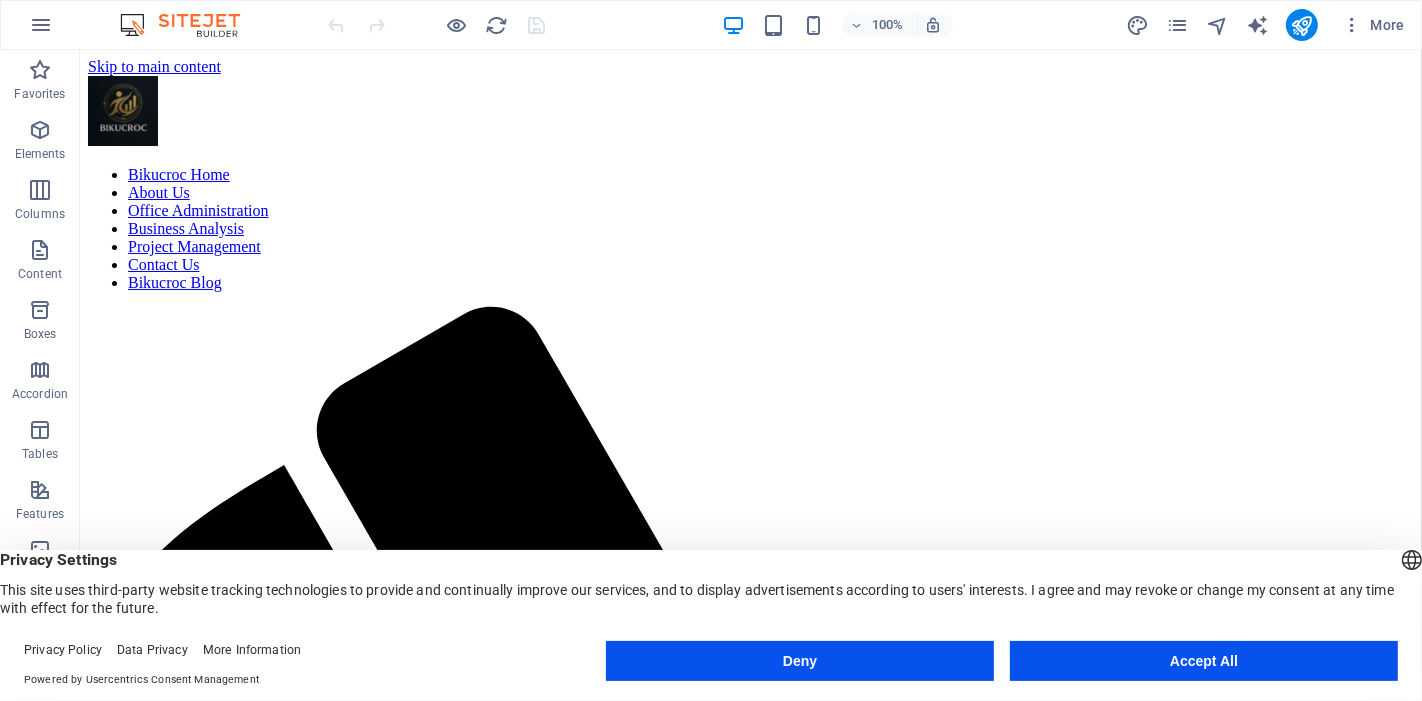 scroll, scrollTop: 0, scrollLeft: 0, axis: both 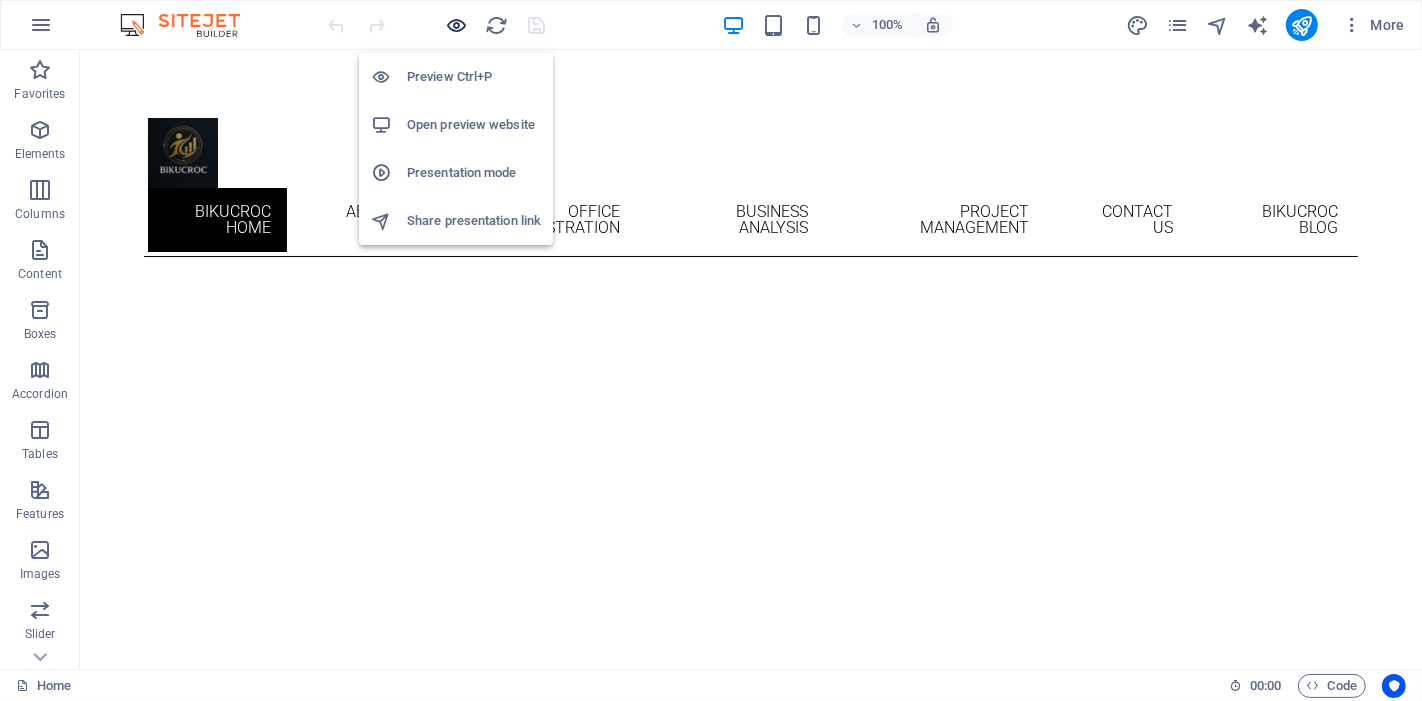 click at bounding box center [457, 25] 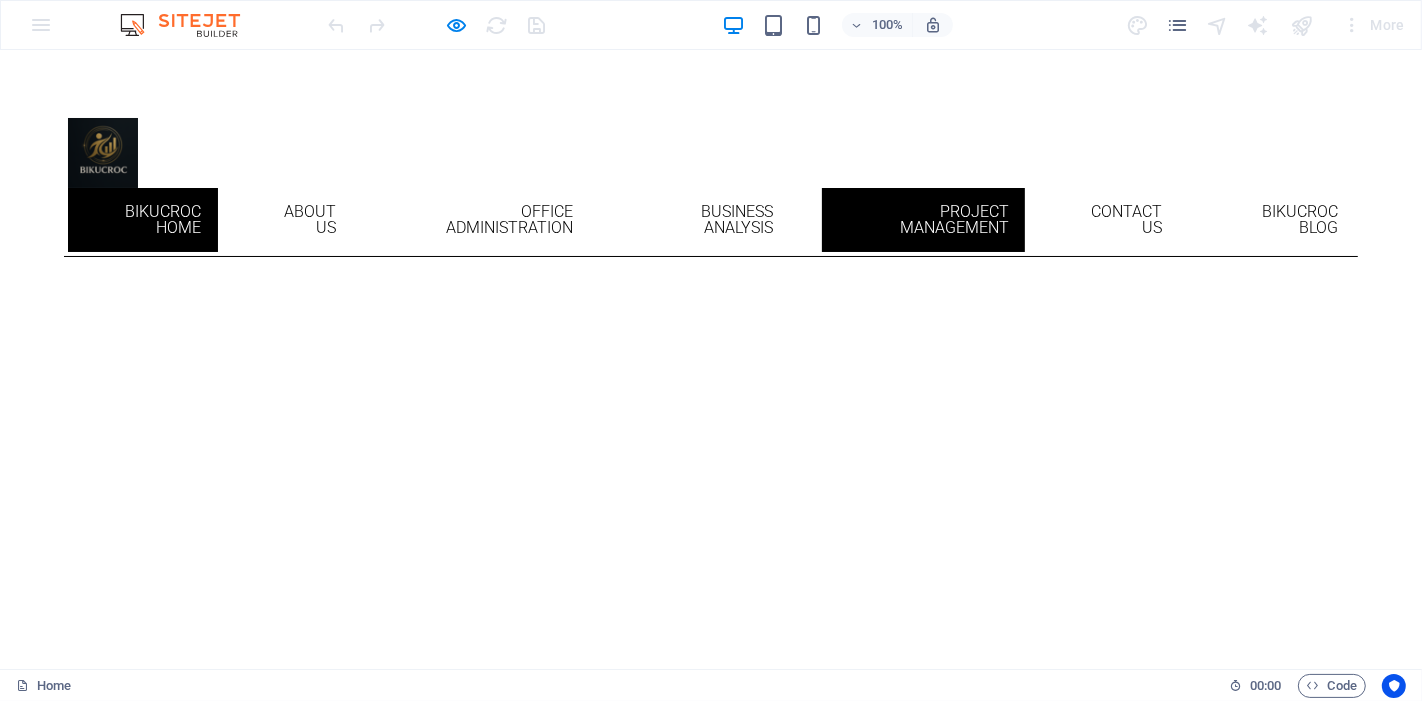 click on "Project Management" at bounding box center [924, 220] 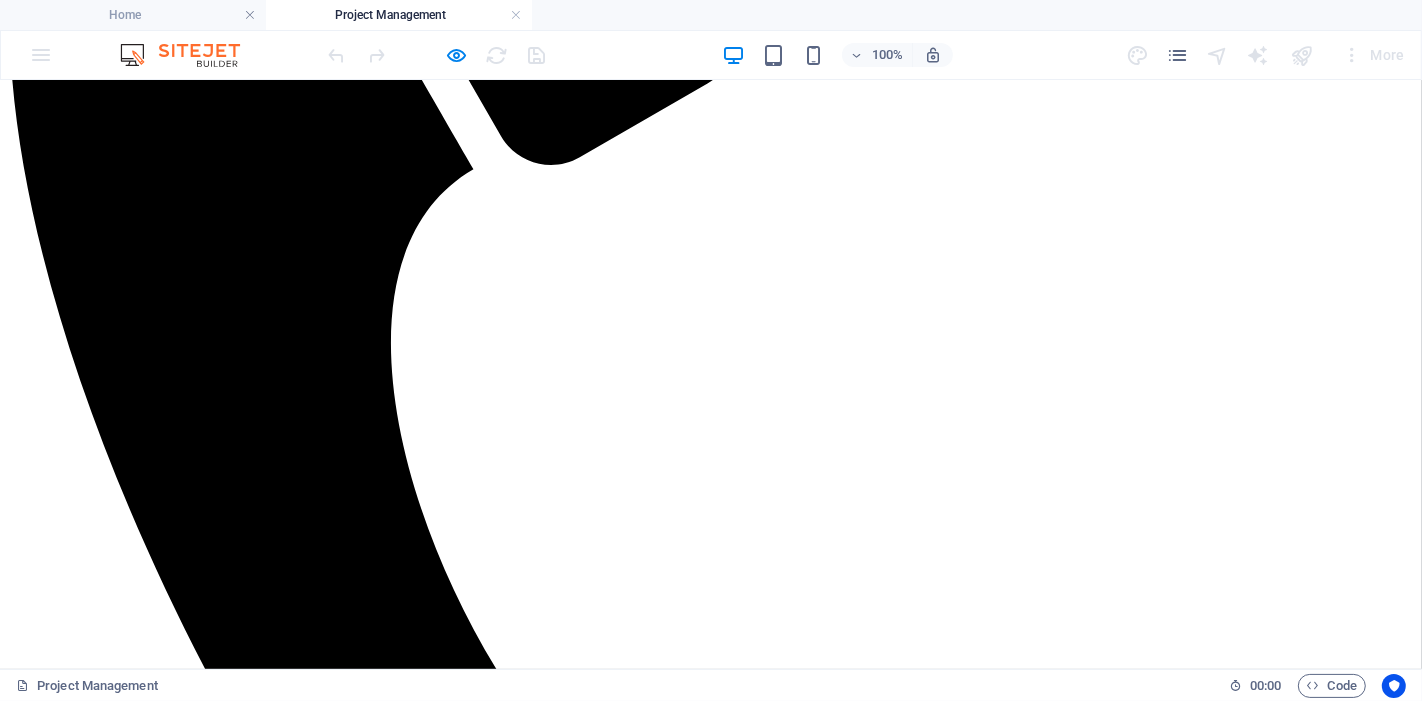 scroll, scrollTop: 867, scrollLeft: 0, axis: vertical 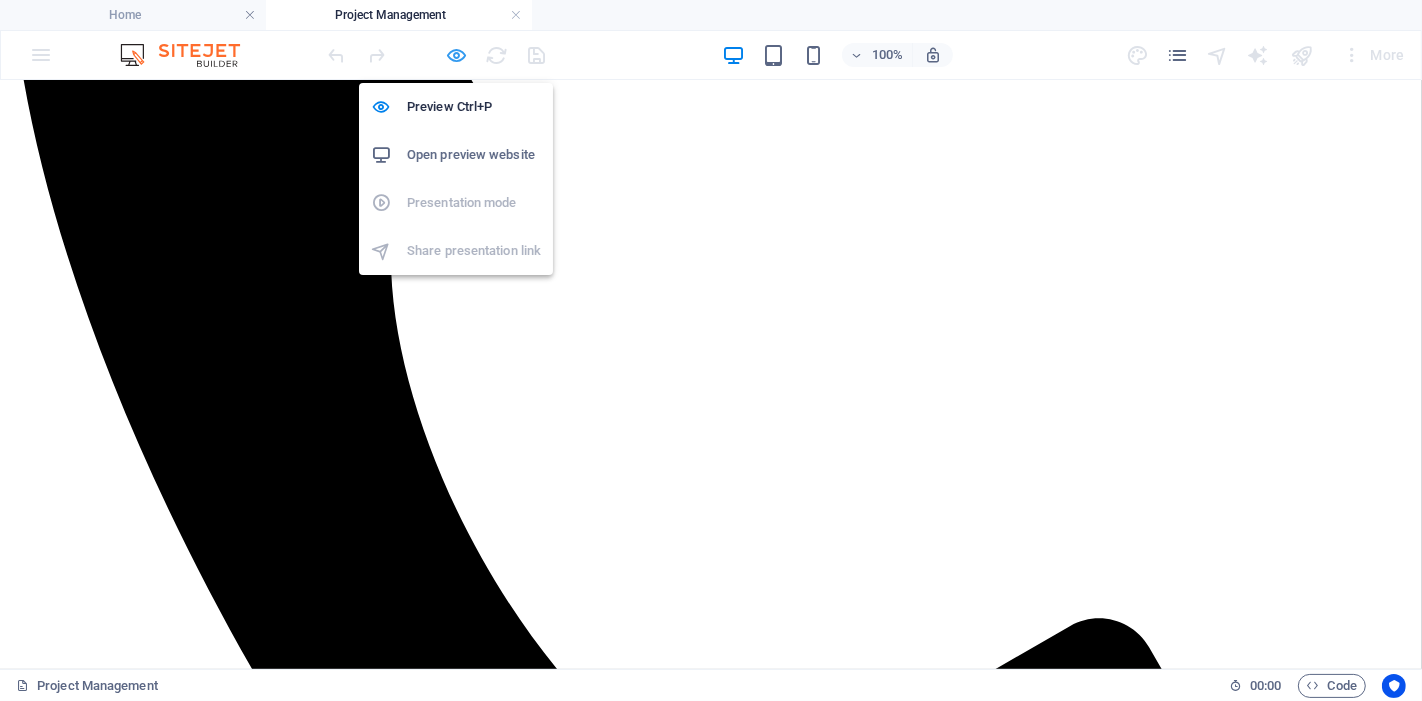 click at bounding box center (457, 55) 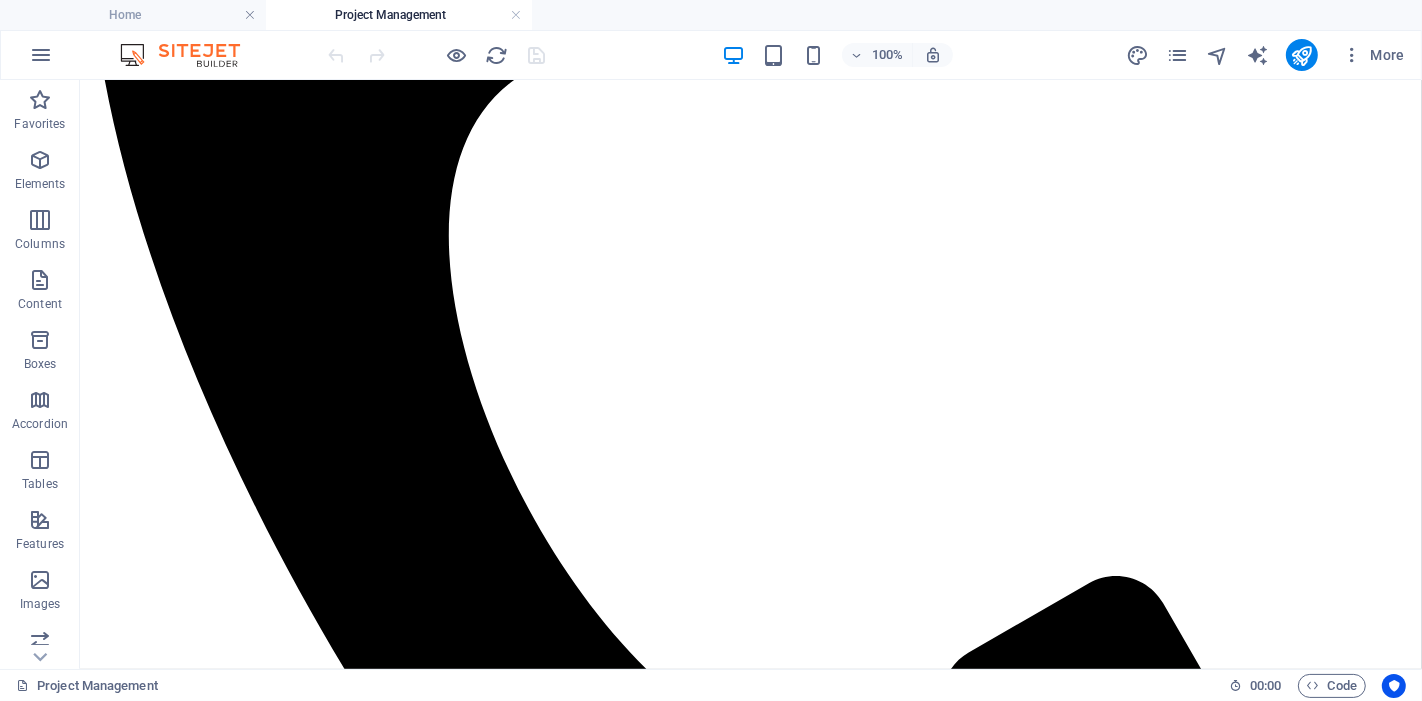 click at bounding box center [437, 55] 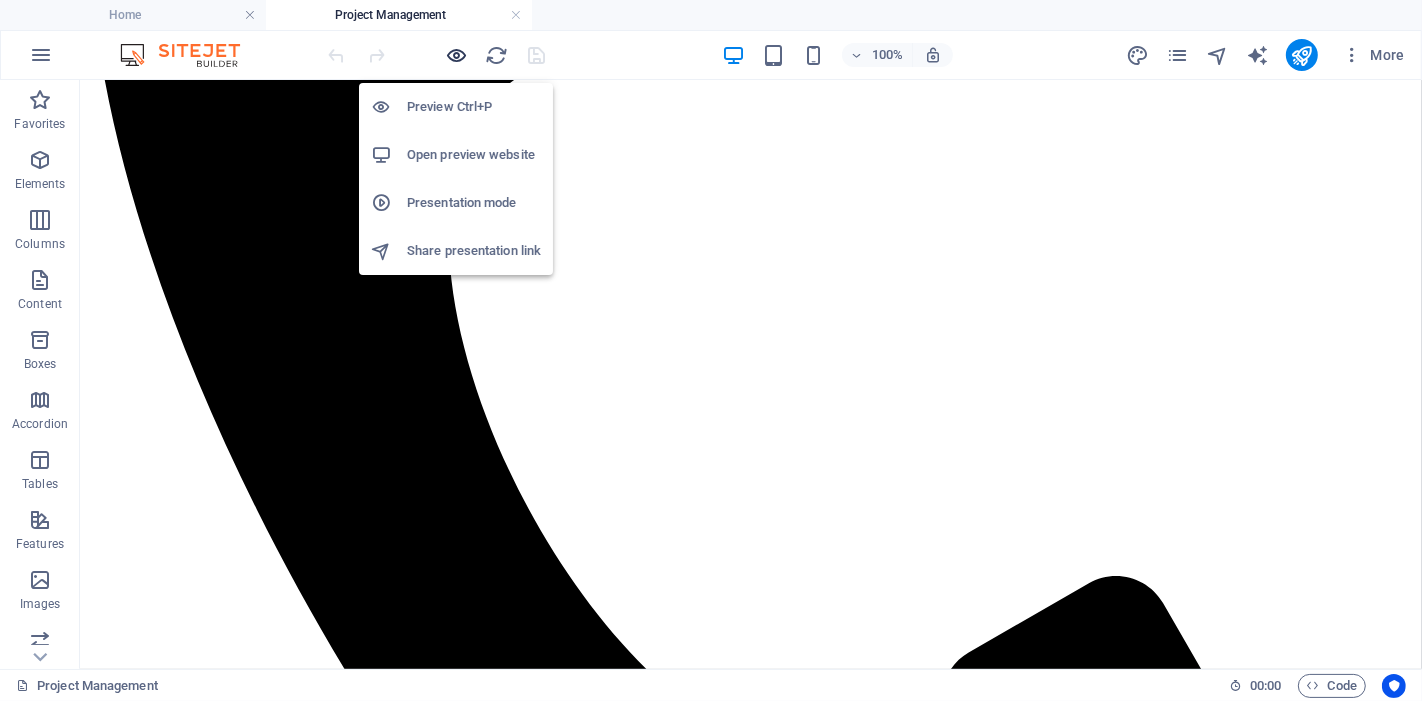 click at bounding box center [457, 55] 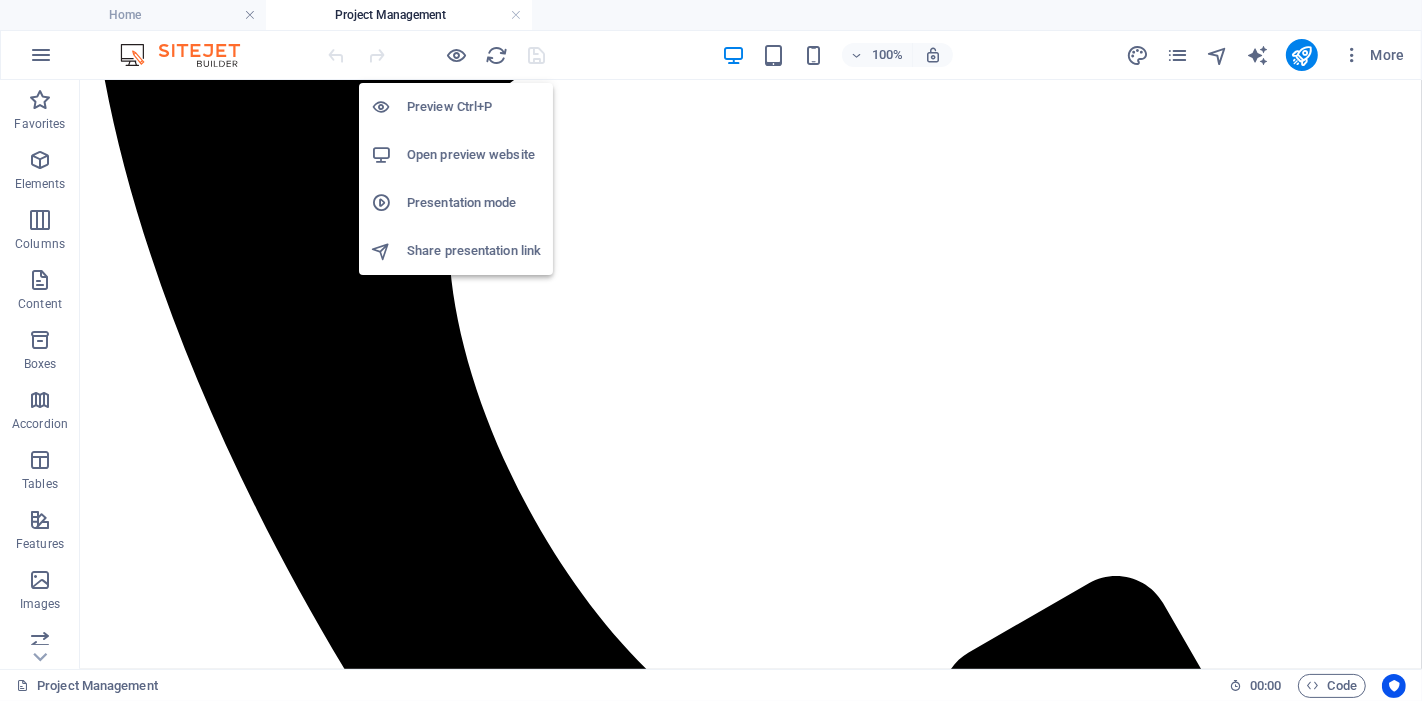 scroll, scrollTop: 867, scrollLeft: 0, axis: vertical 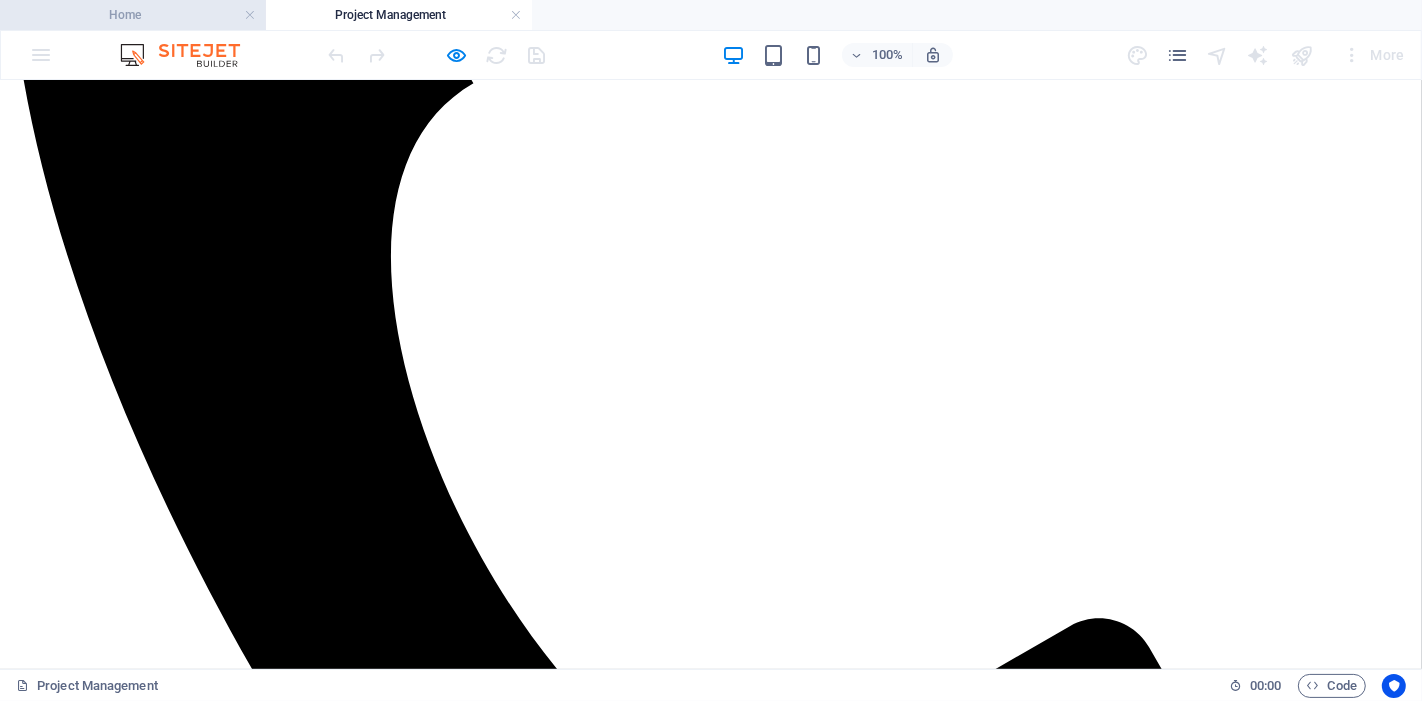 click on "Home" at bounding box center (133, 15) 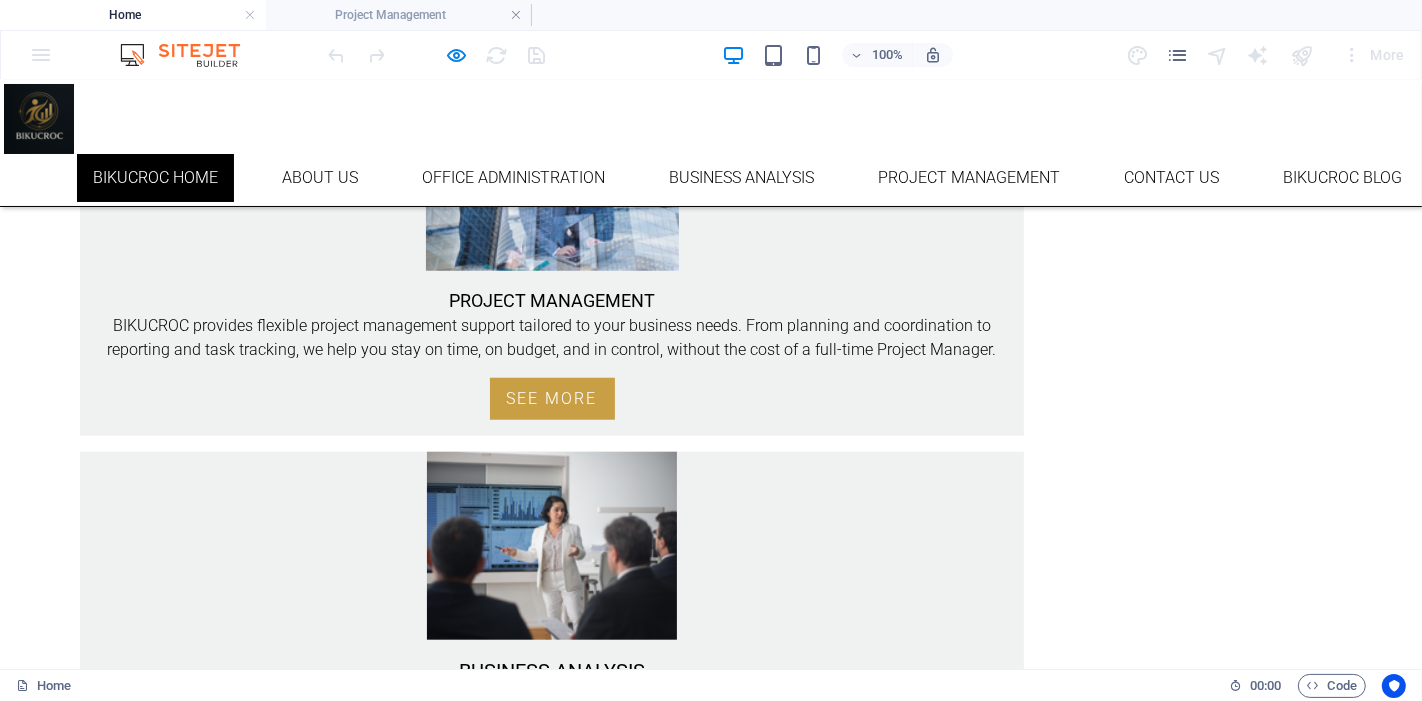 scroll, scrollTop: 1559, scrollLeft: 0, axis: vertical 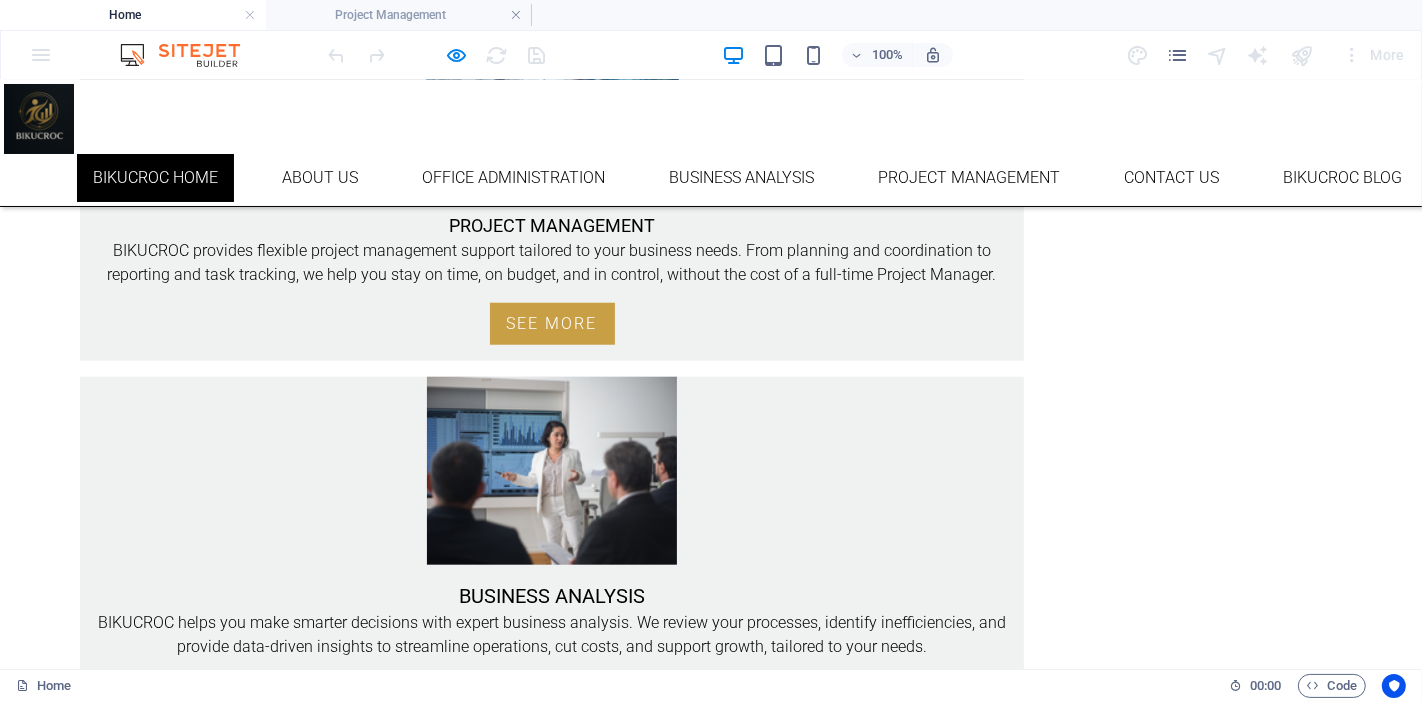 click on "Social Facebook Instagram linkedin" at bounding box center (552, 1275) 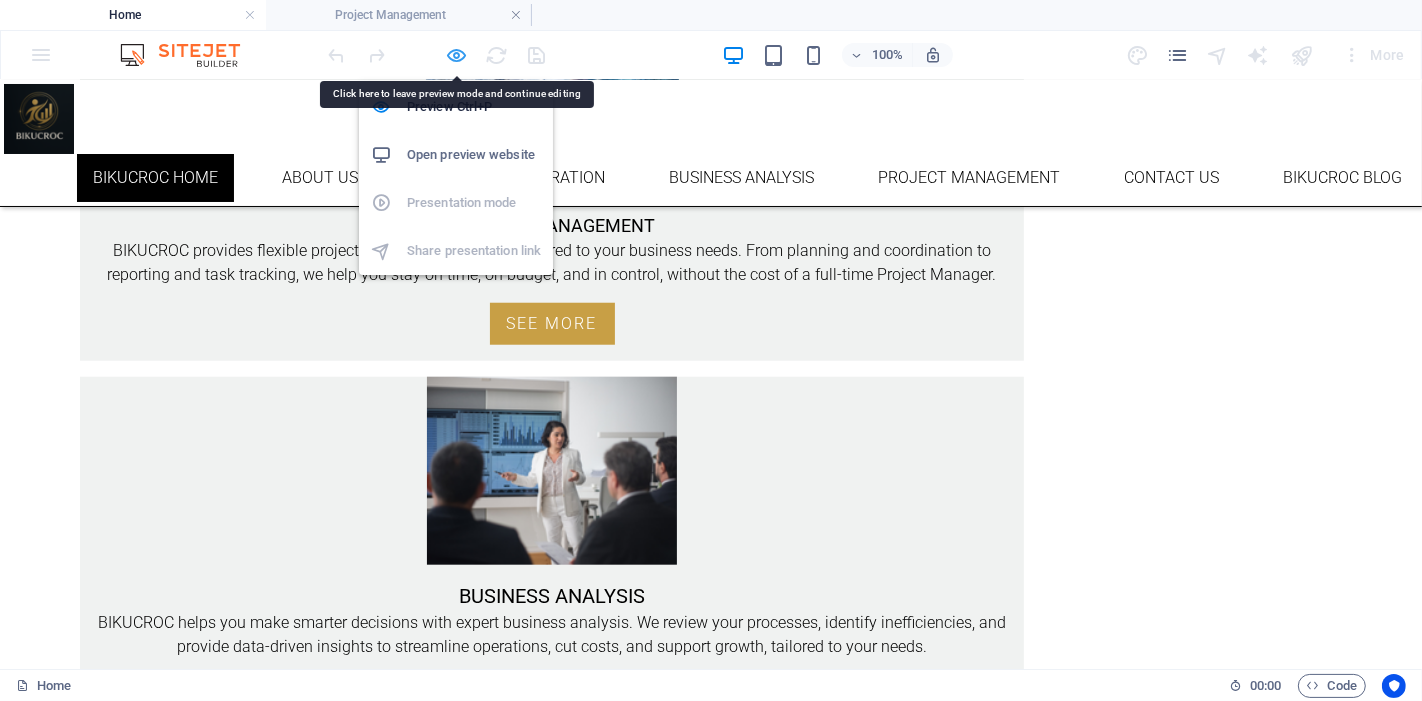 click at bounding box center (457, 55) 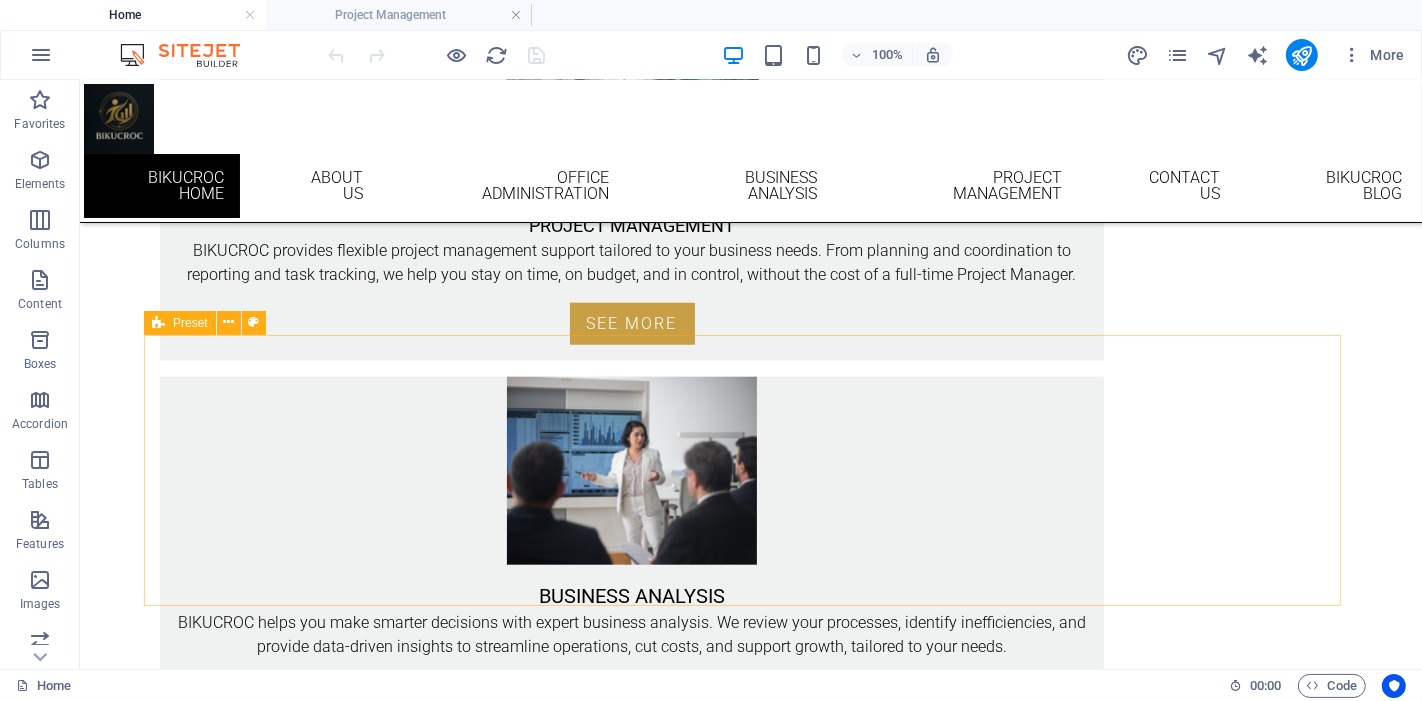 click at bounding box center [158, 323] 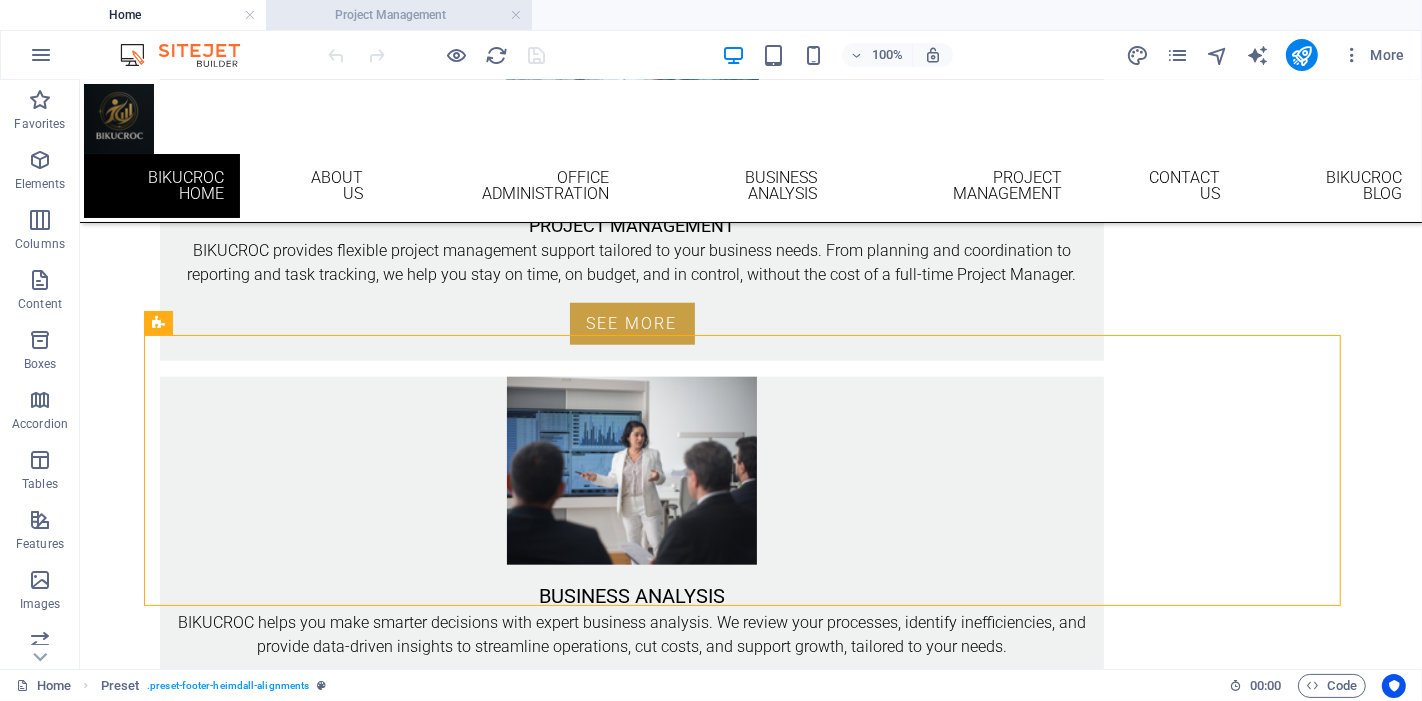 click on "Project Management" at bounding box center (399, 15) 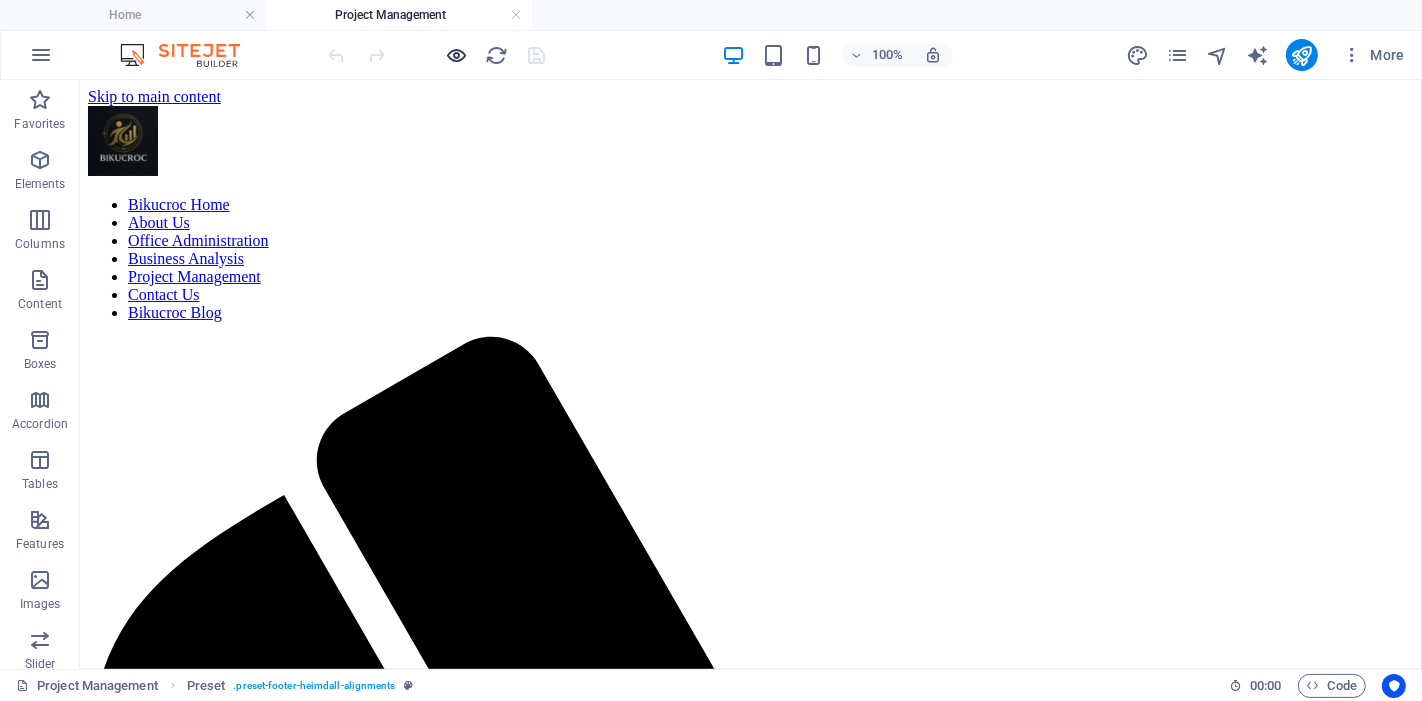 scroll, scrollTop: 843, scrollLeft: 0, axis: vertical 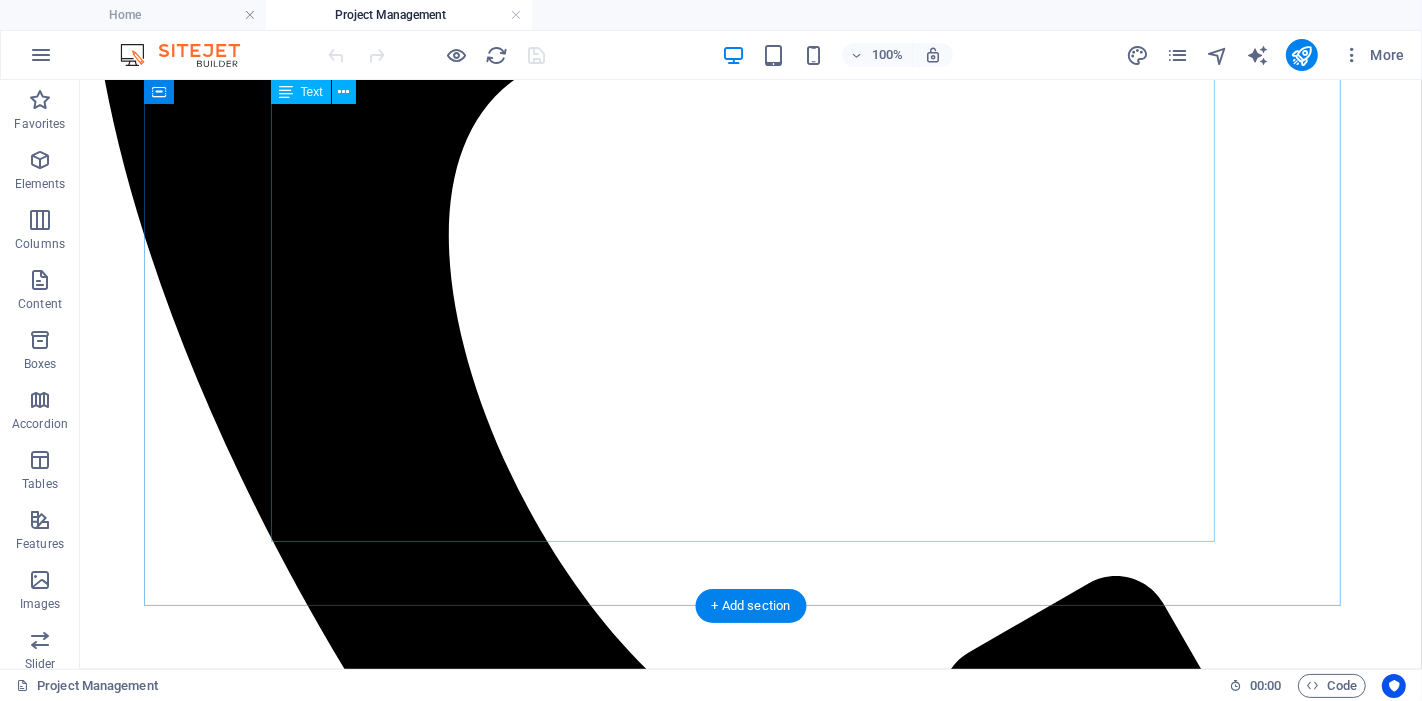 drag, startPoint x: 483, startPoint y: 620, endPoint x: 505, endPoint y: 636, distance: 27.202942 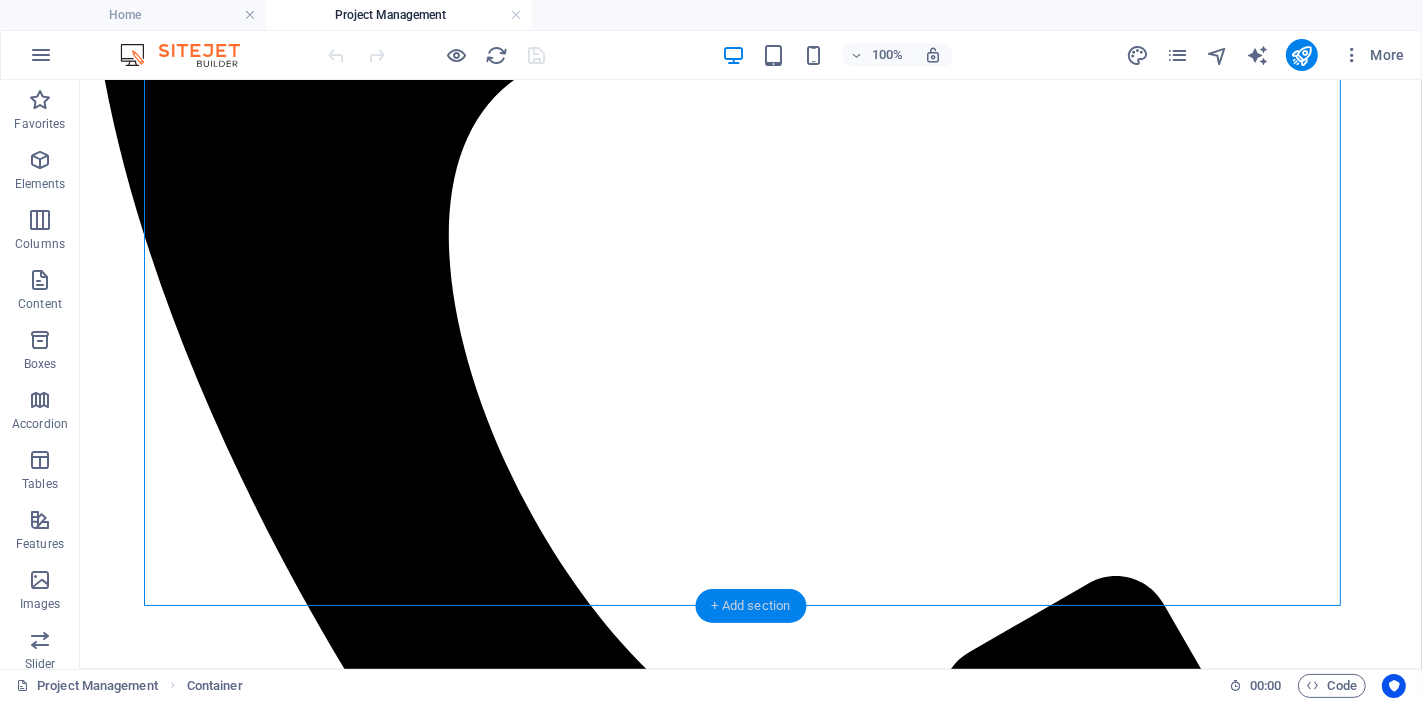 click on "+ Add section" at bounding box center (751, 606) 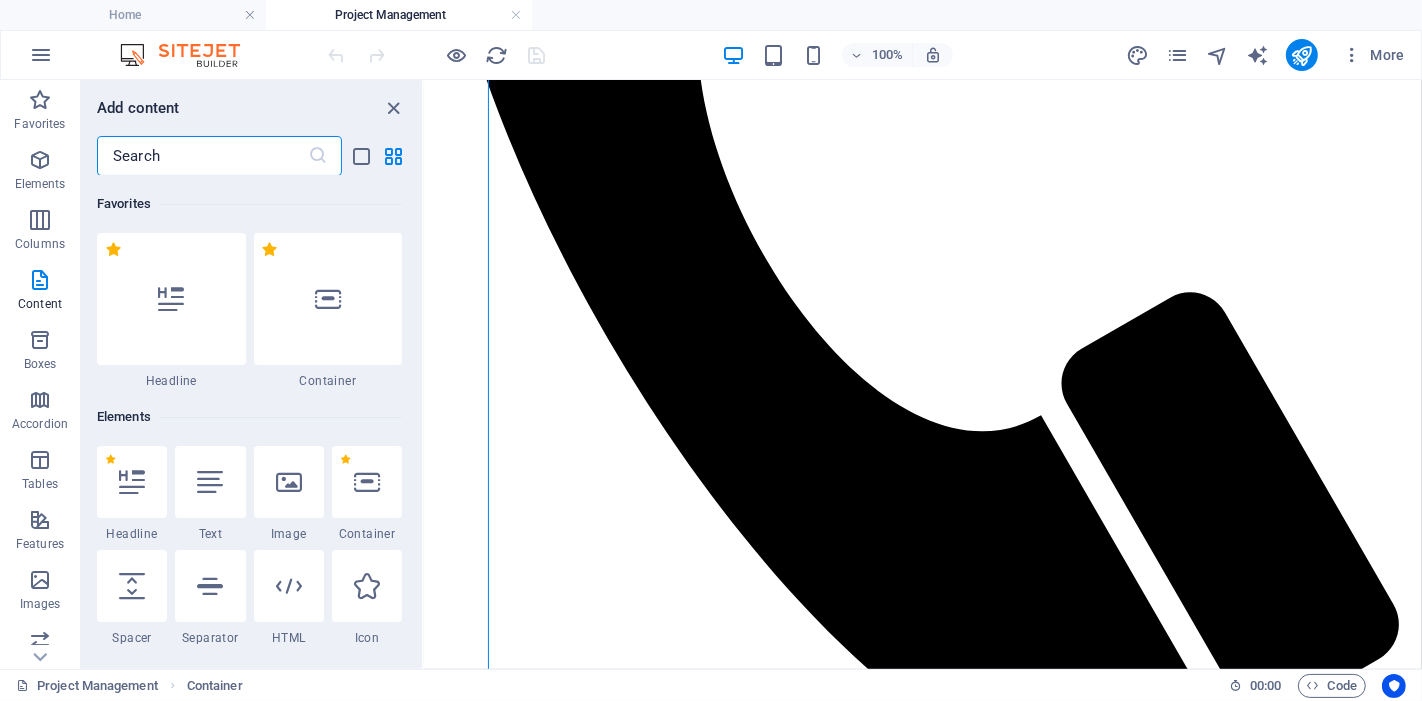 scroll, scrollTop: 743, scrollLeft: 0, axis: vertical 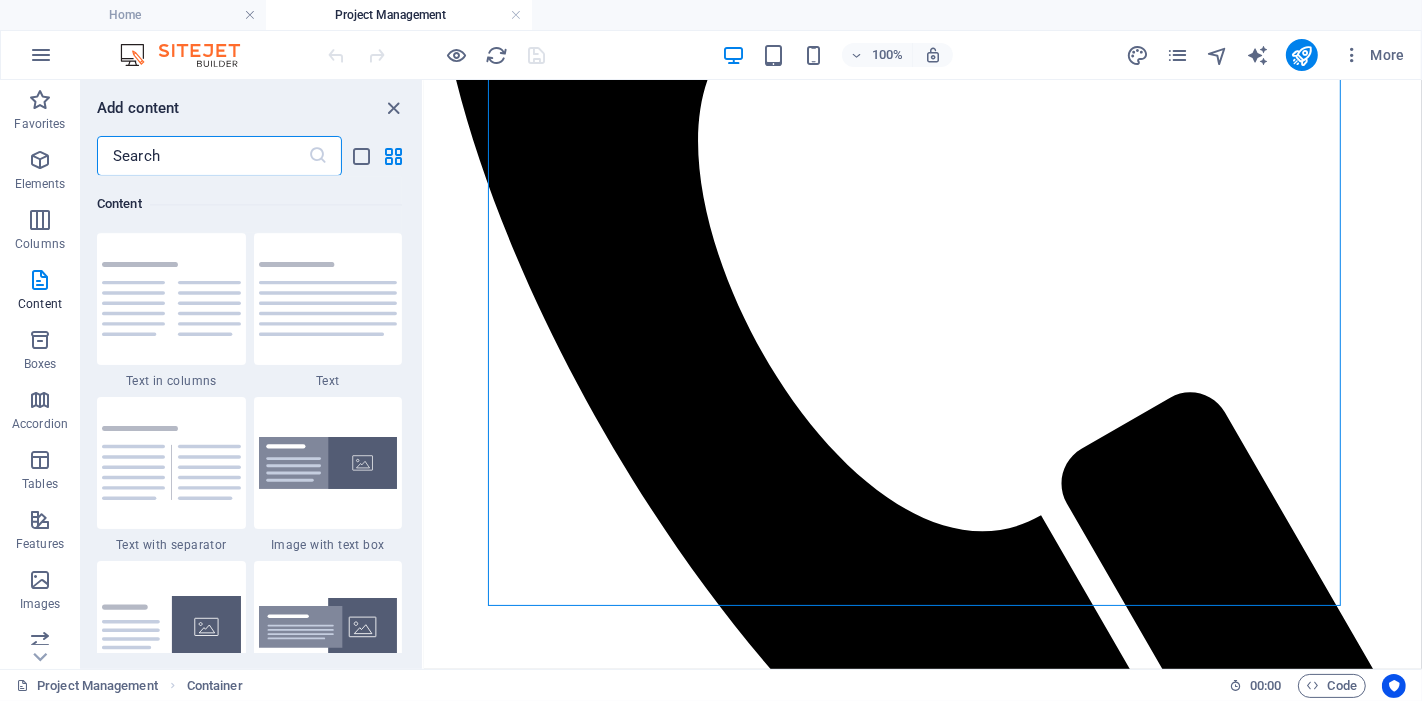 click at bounding box center (202, 156) 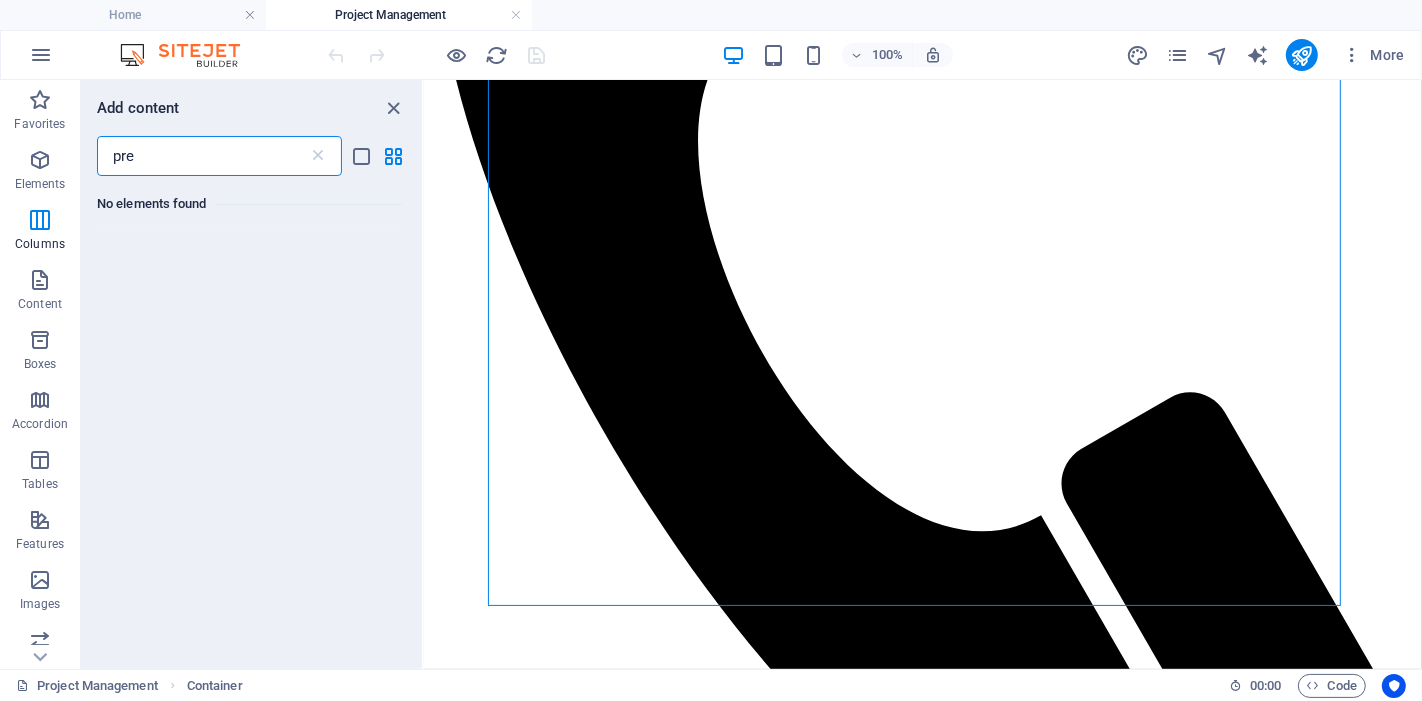 scroll, scrollTop: 0, scrollLeft: 0, axis: both 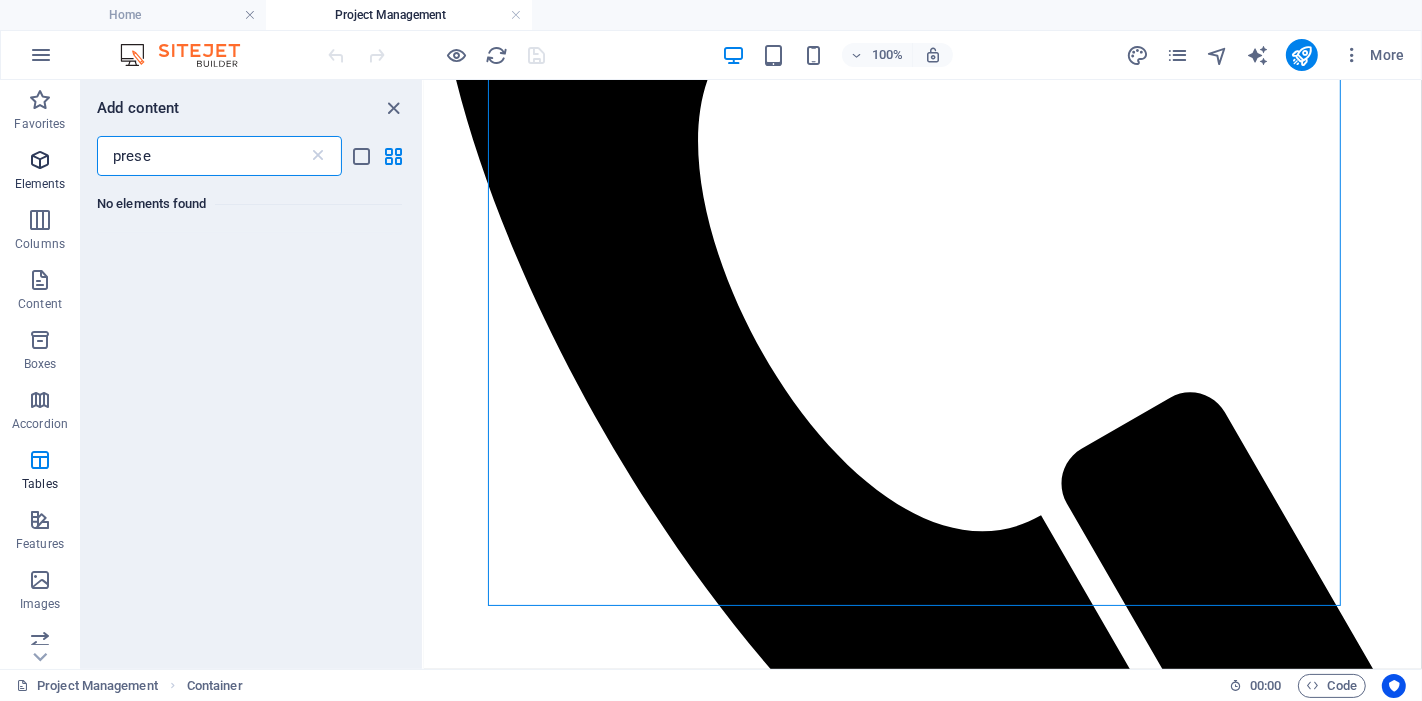 drag, startPoint x: 181, startPoint y: 154, endPoint x: 60, endPoint y: 149, distance: 121.103264 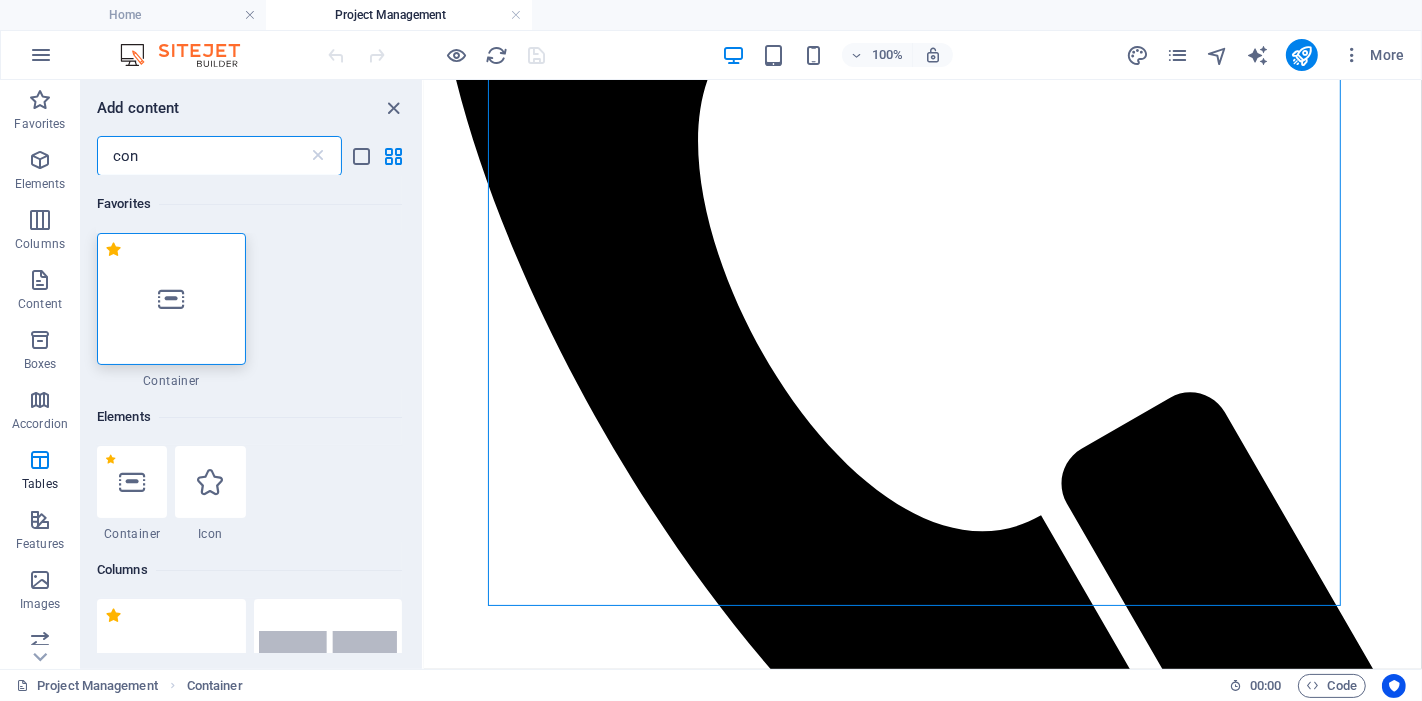 type on "con" 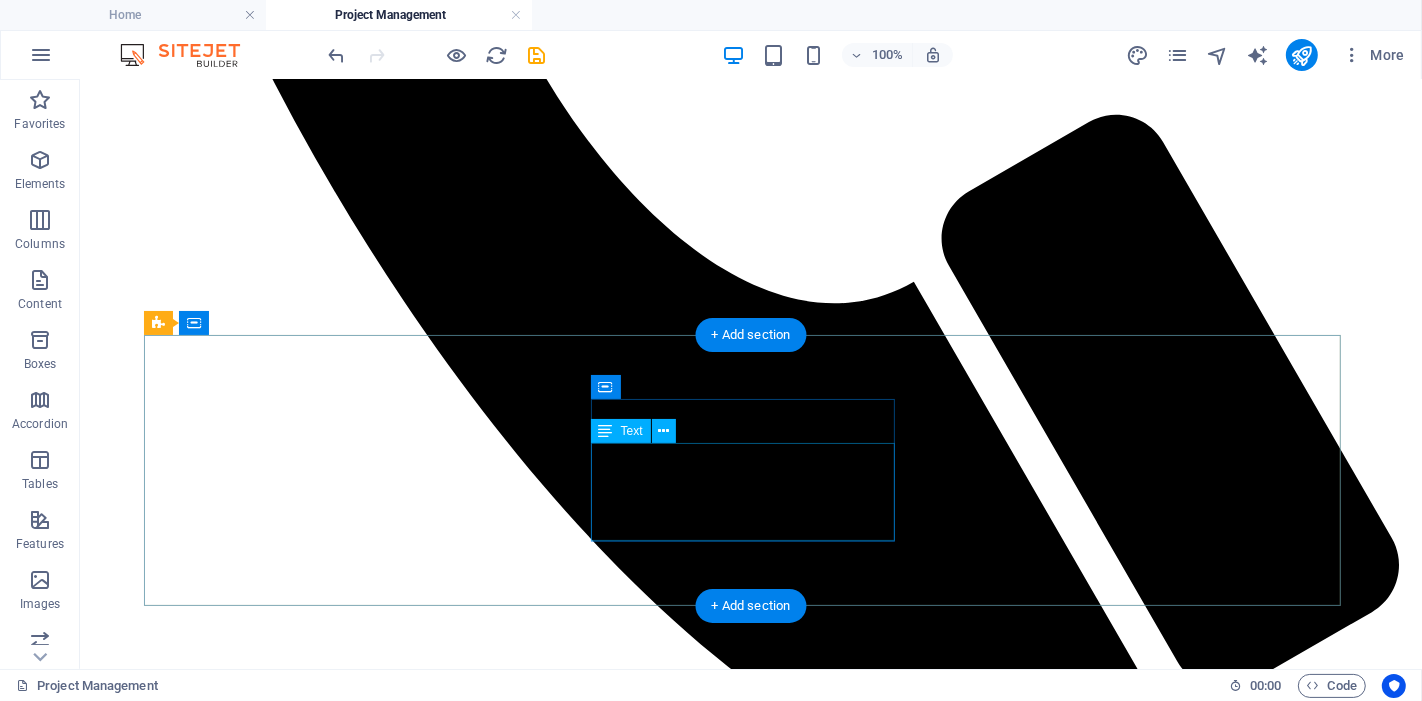 scroll, scrollTop: 1273, scrollLeft: 0, axis: vertical 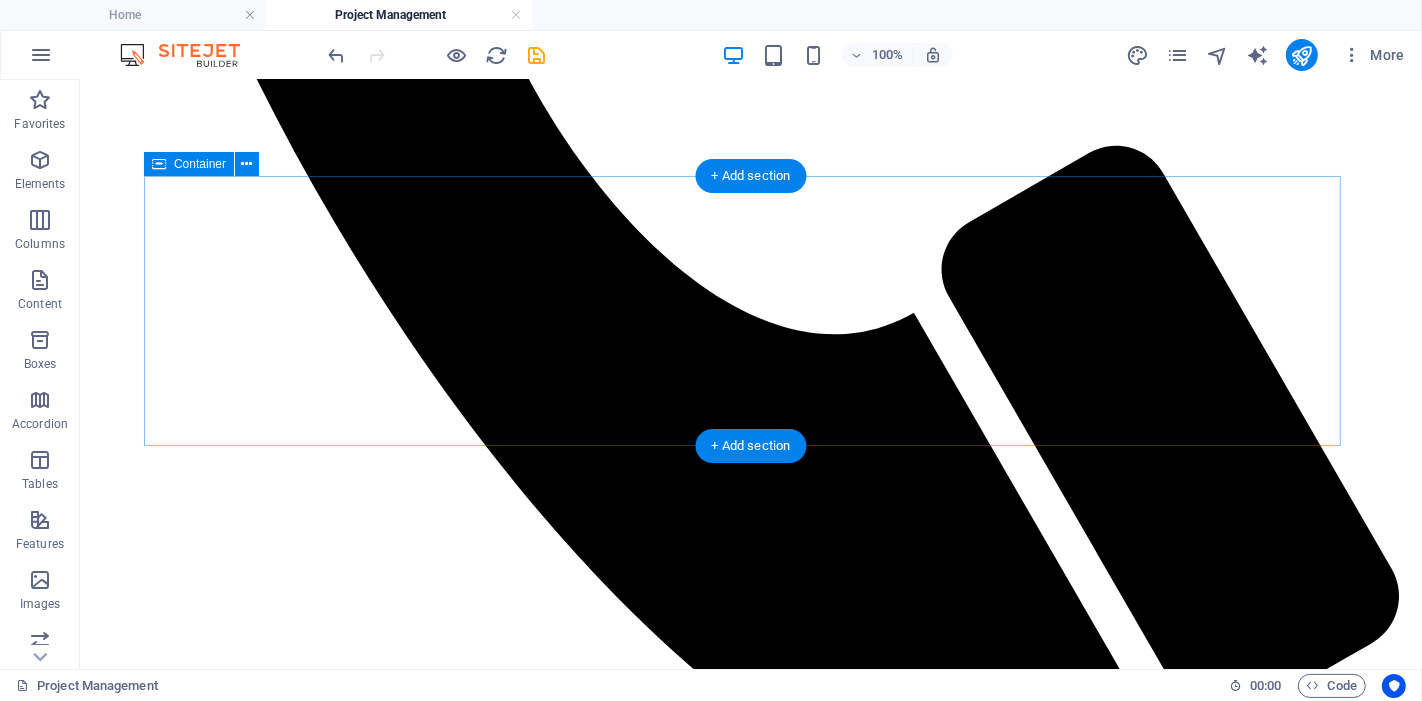 click on "Drop content here or  Add elements  Paste clipboard" at bounding box center [750, 2187] 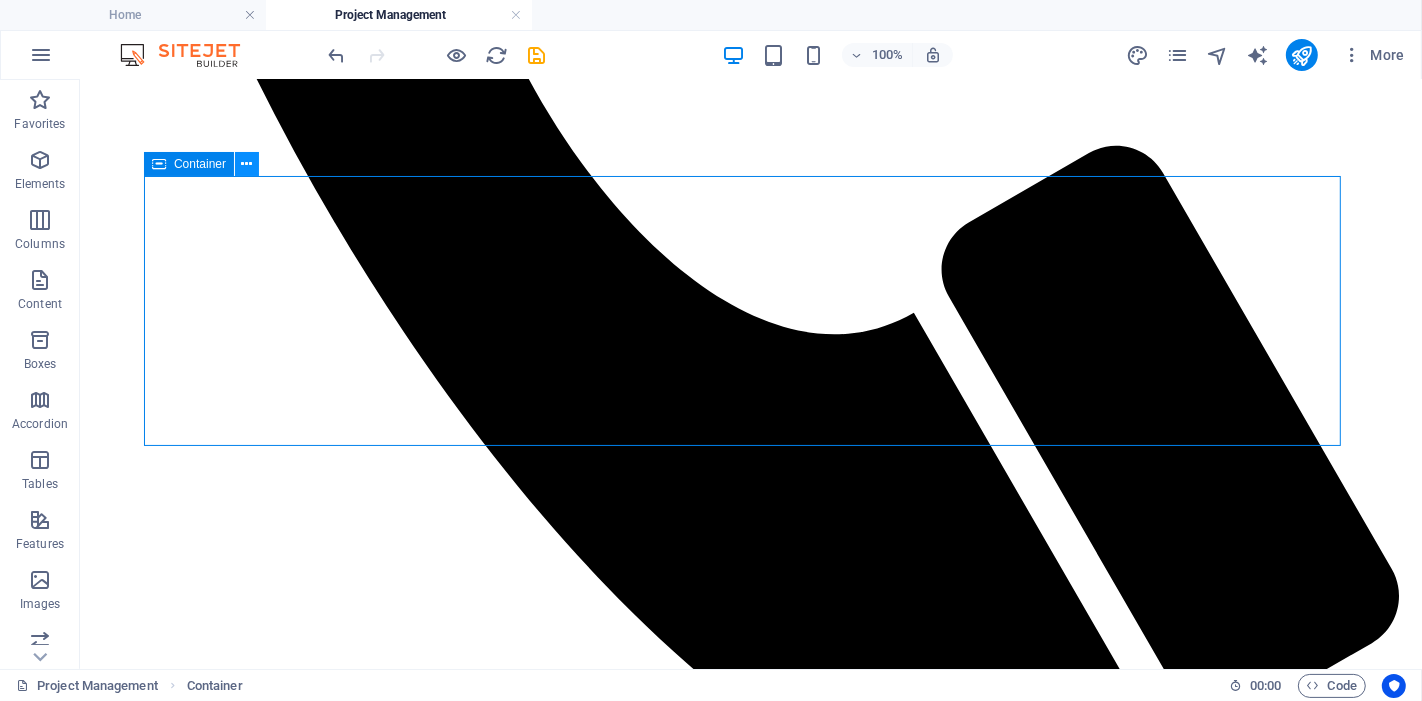 click at bounding box center [247, 164] 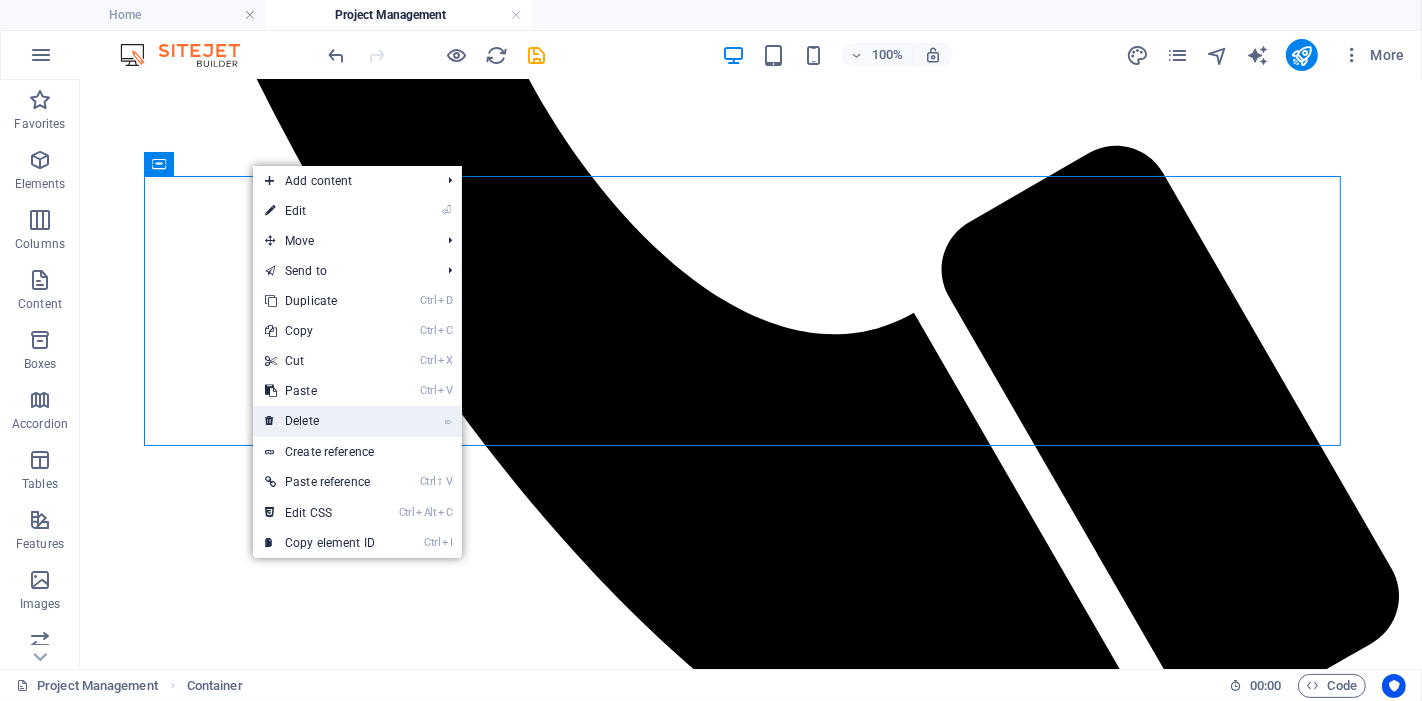 click on "⌦  Delete" at bounding box center (320, 421) 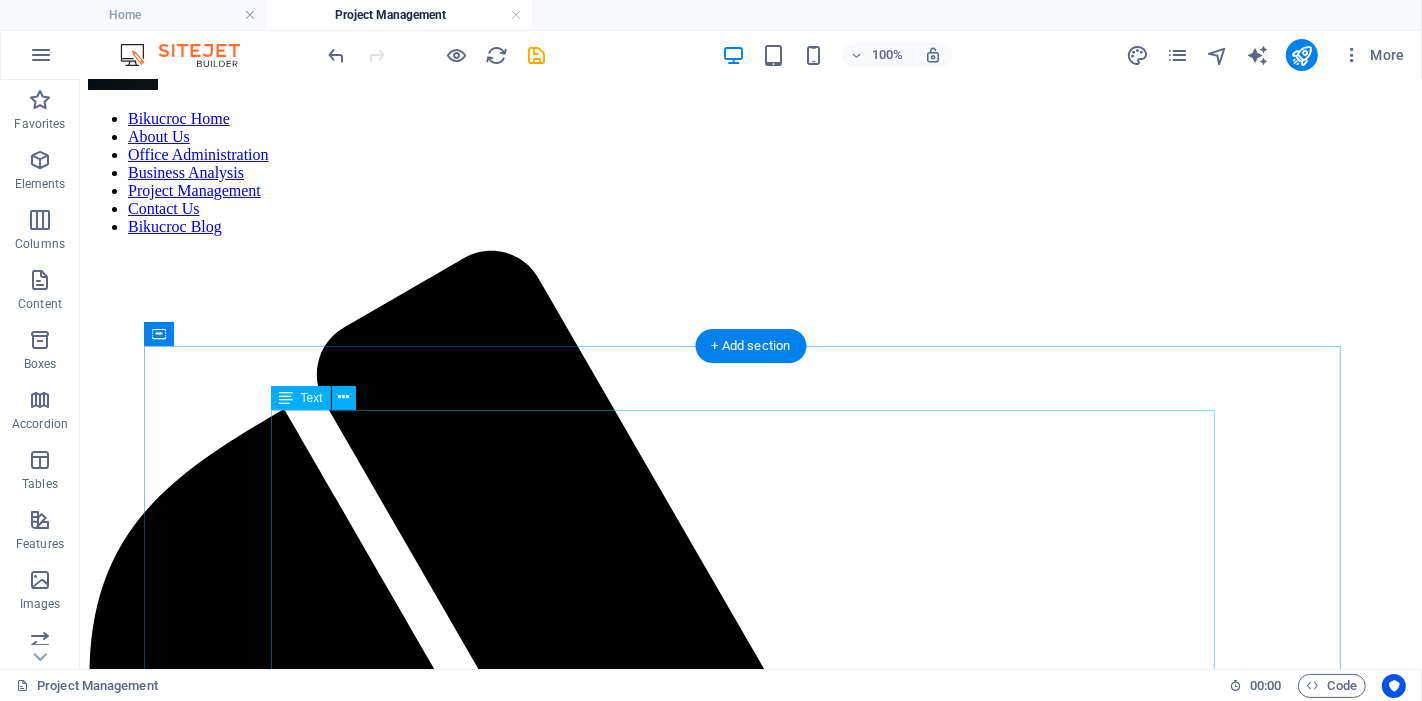 scroll, scrollTop: 0, scrollLeft: 0, axis: both 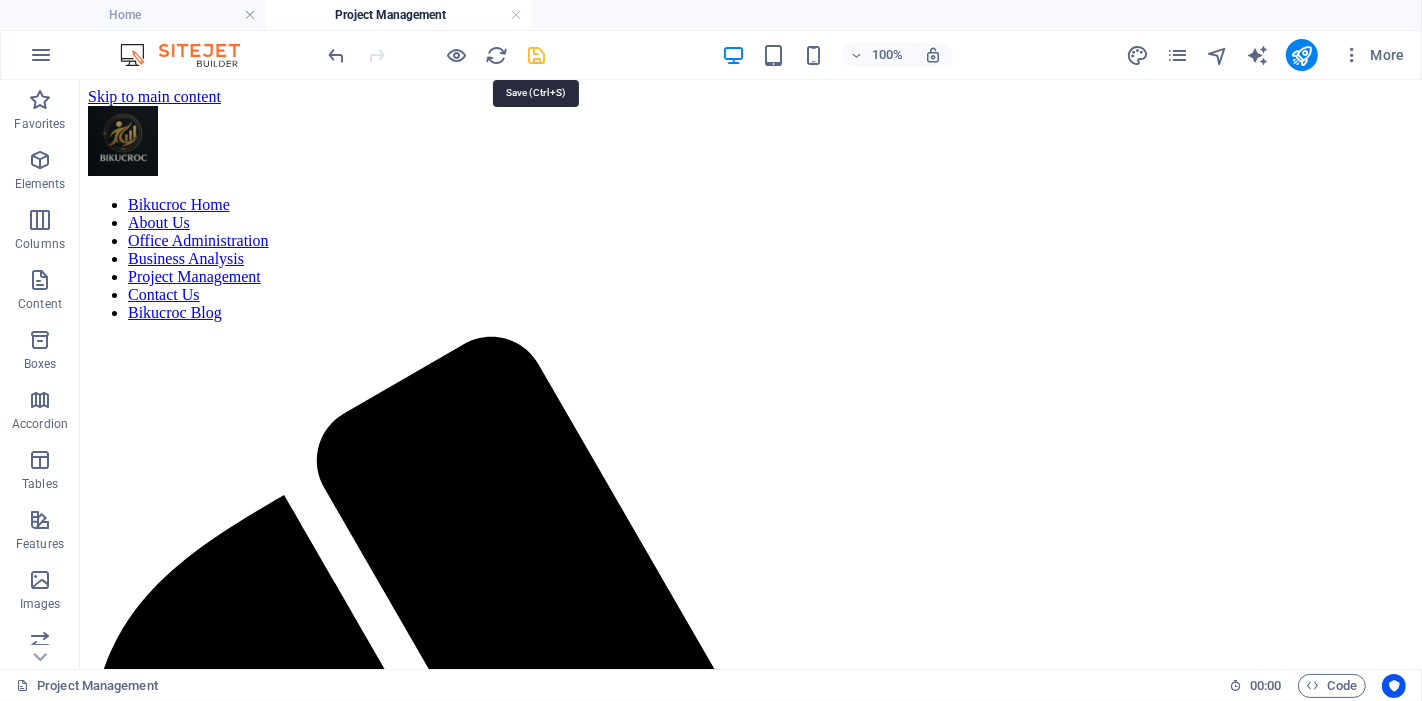 click at bounding box center [537, 55] 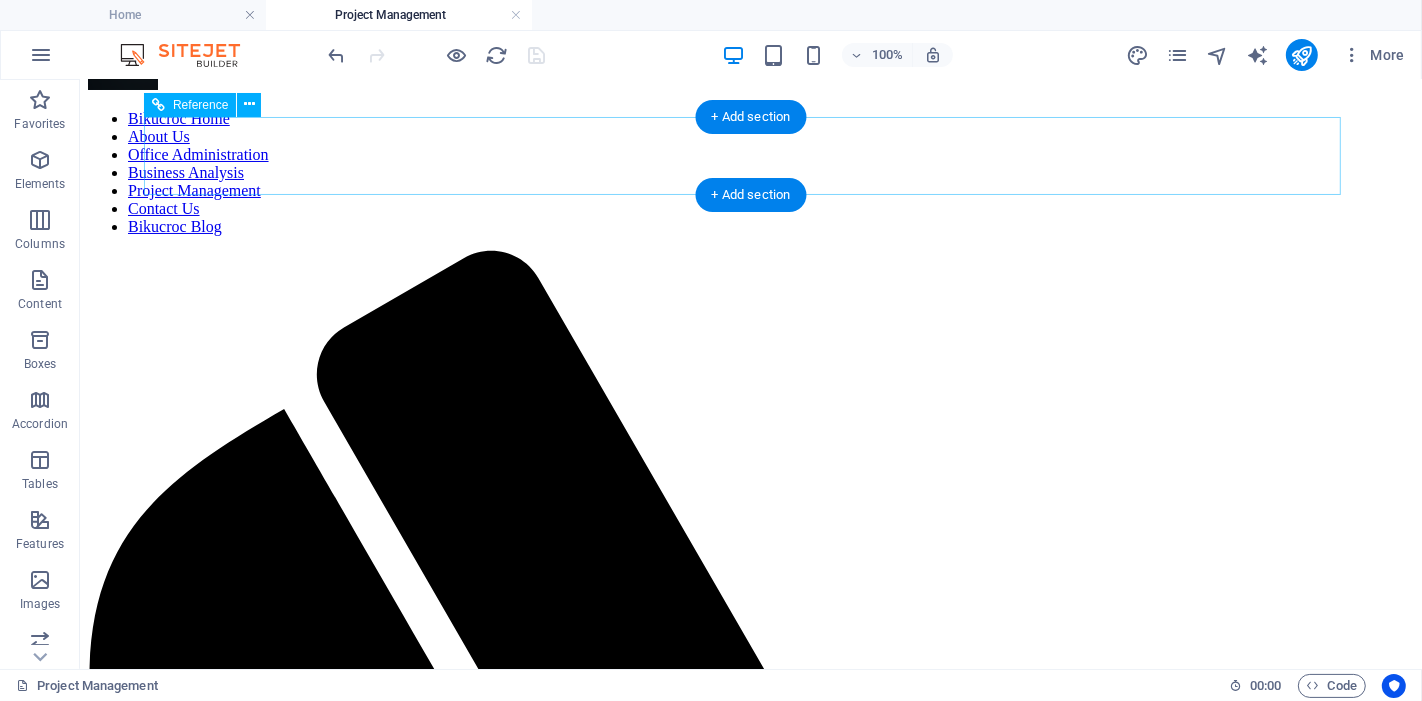 scroll, scrollTop: 0, scrollLeft: 0, axis: both 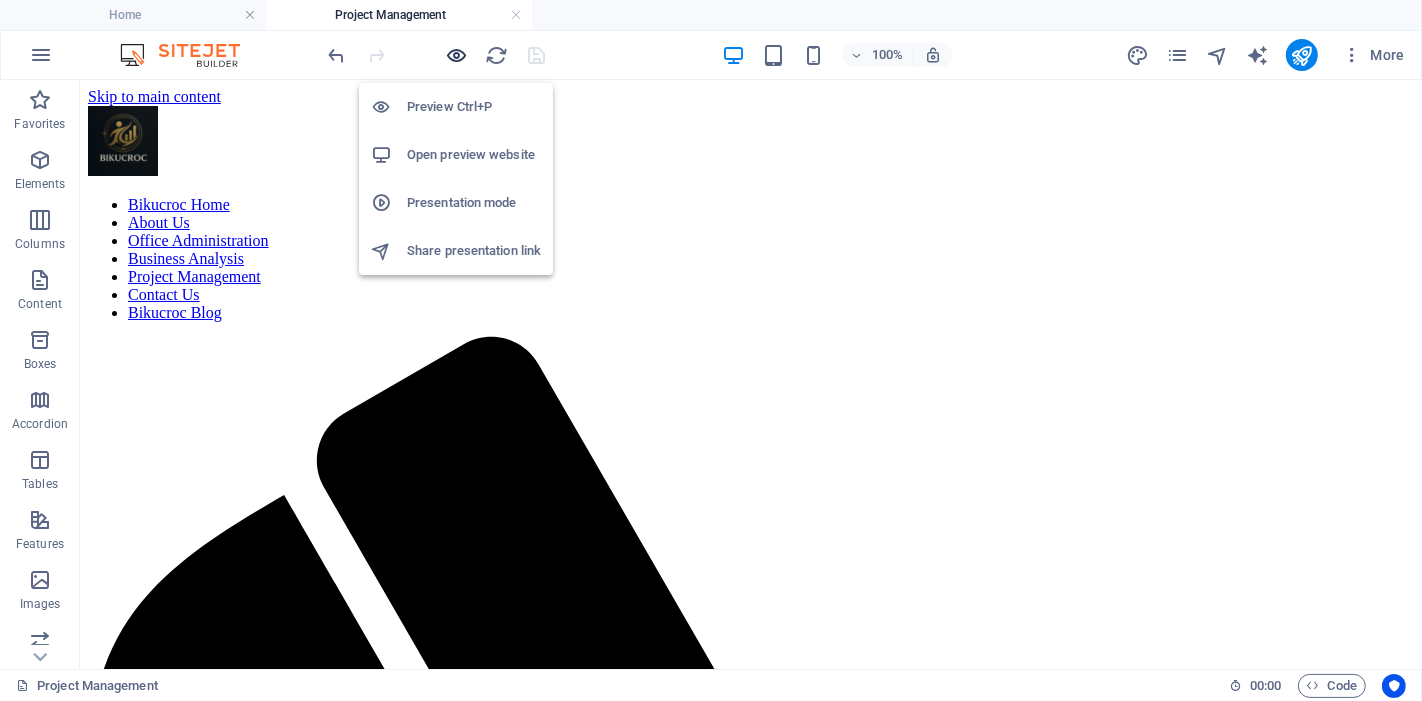 click at bounding box center [457, 55] 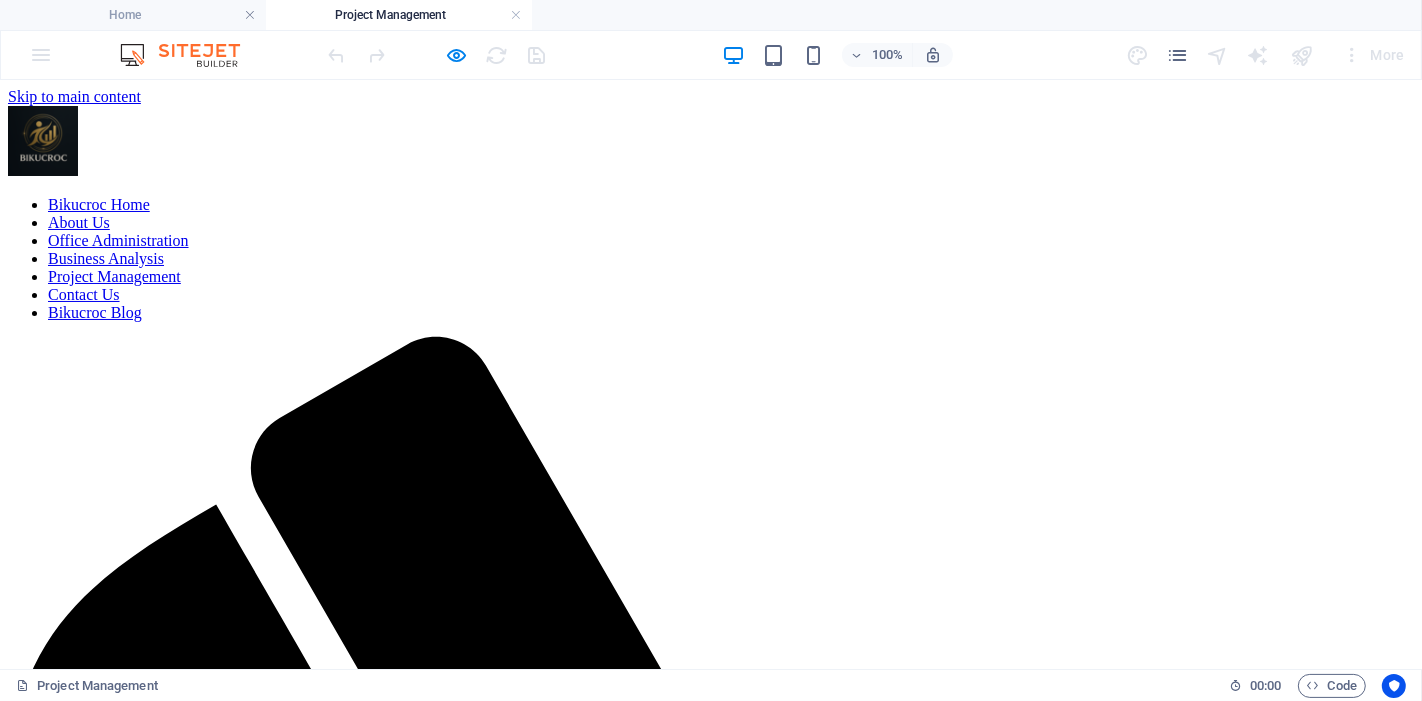 click on "About Us" at bounding box center (79, 221) 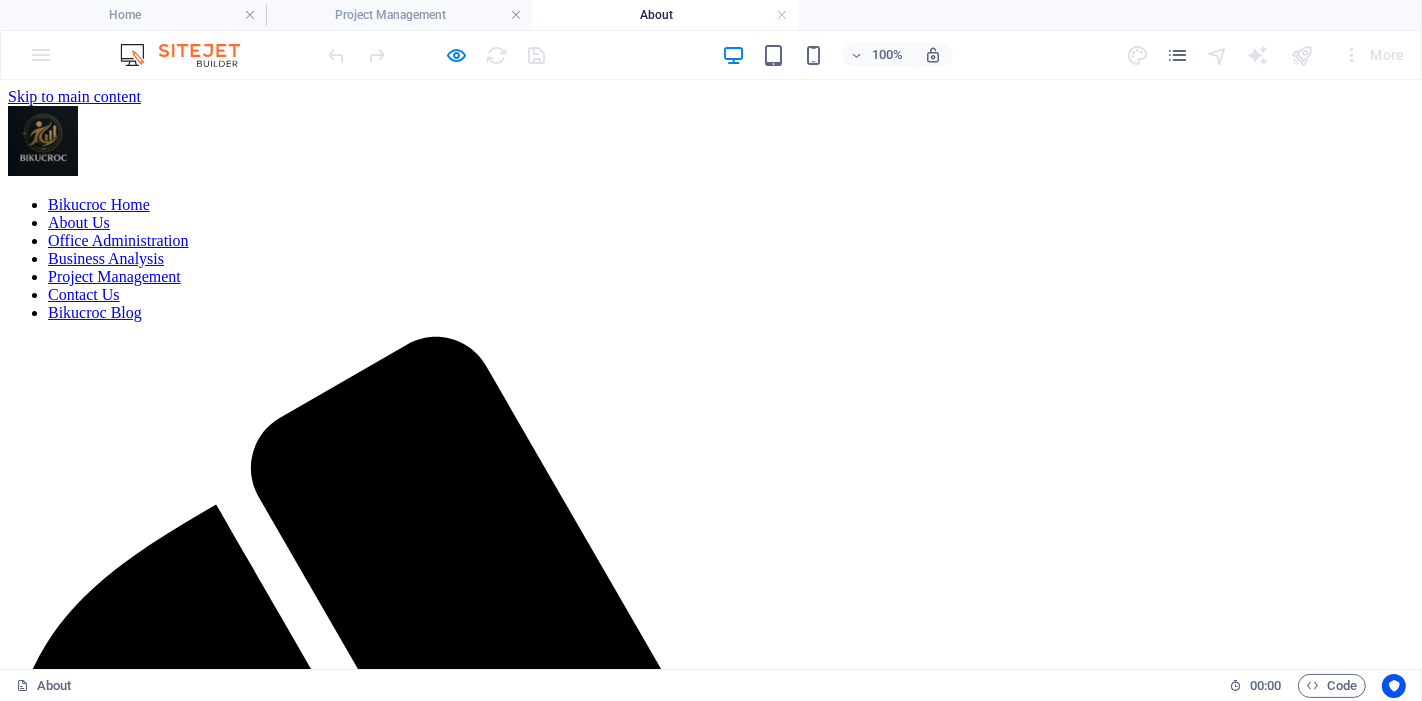 scroll, scrollTop: 0, scrollLeft: 0, axis: both 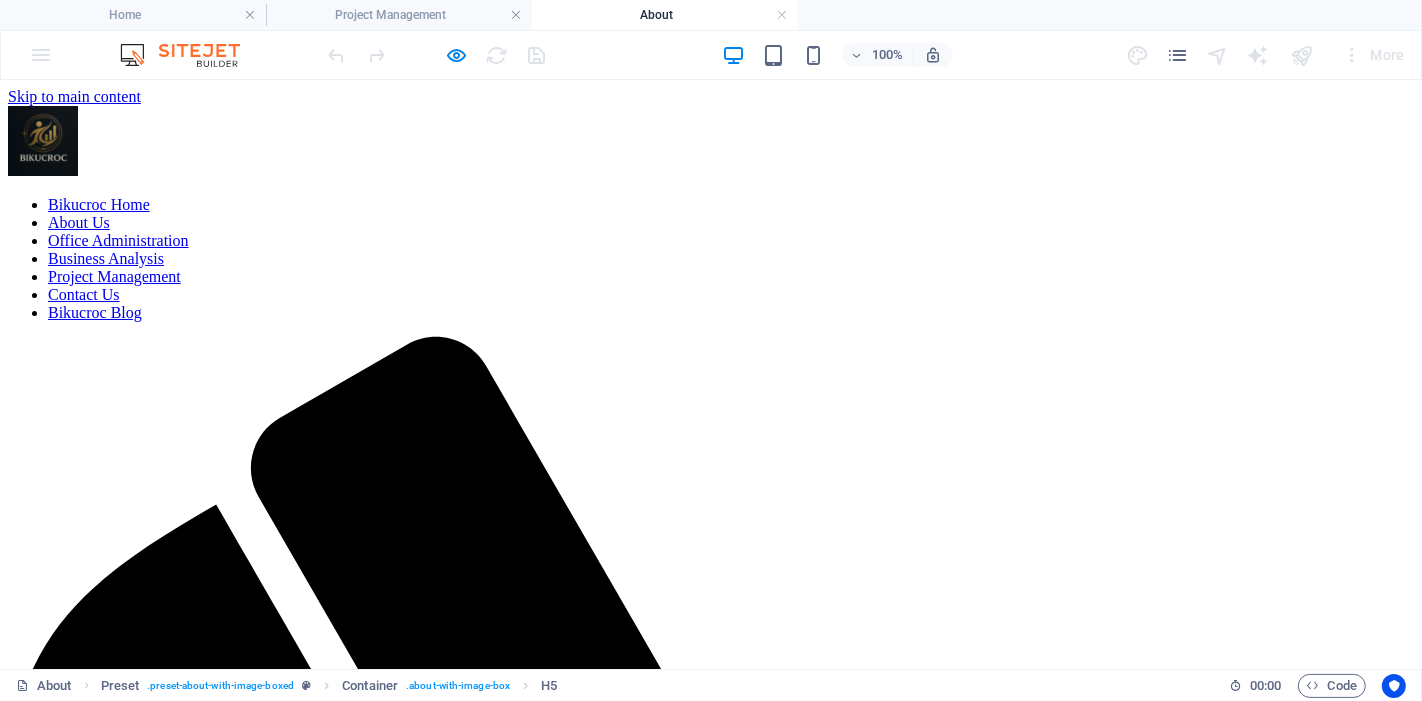 click at bounding box center [711, 2397] 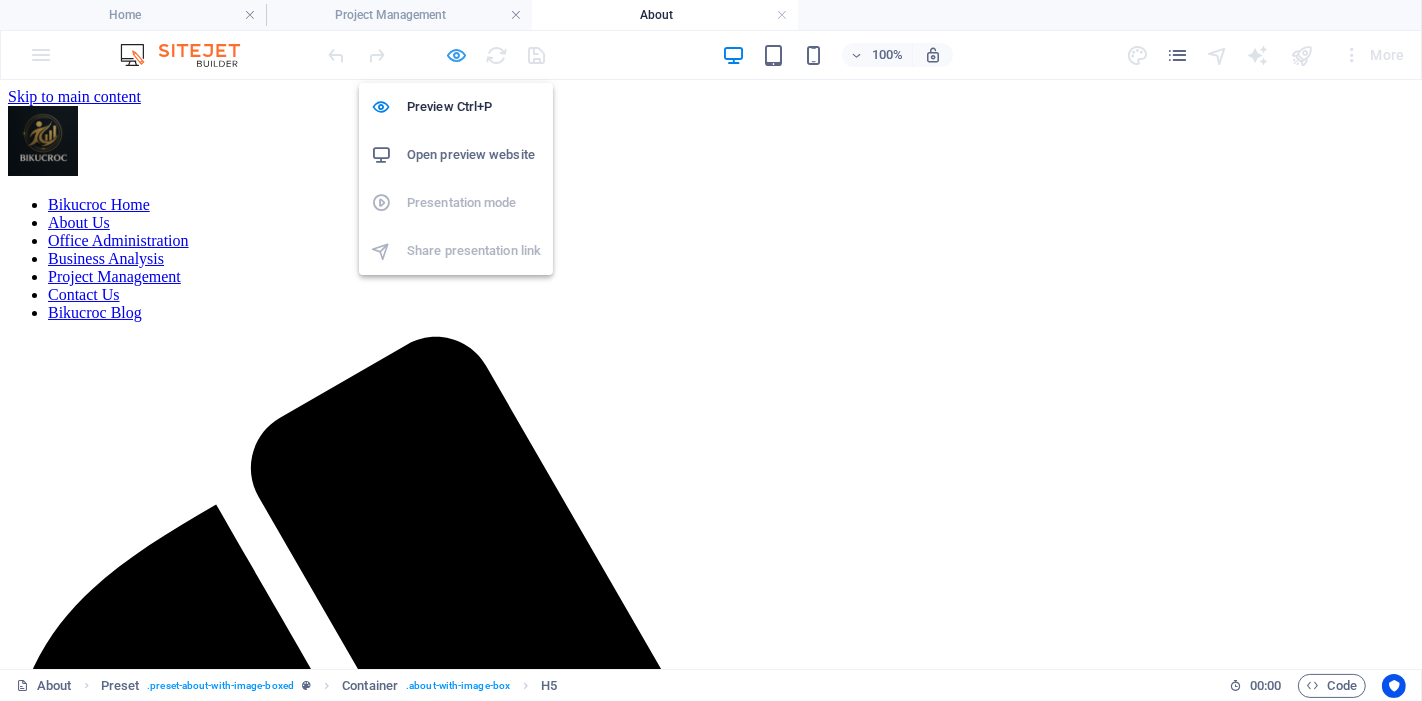 click at bounding box center (457, 55) 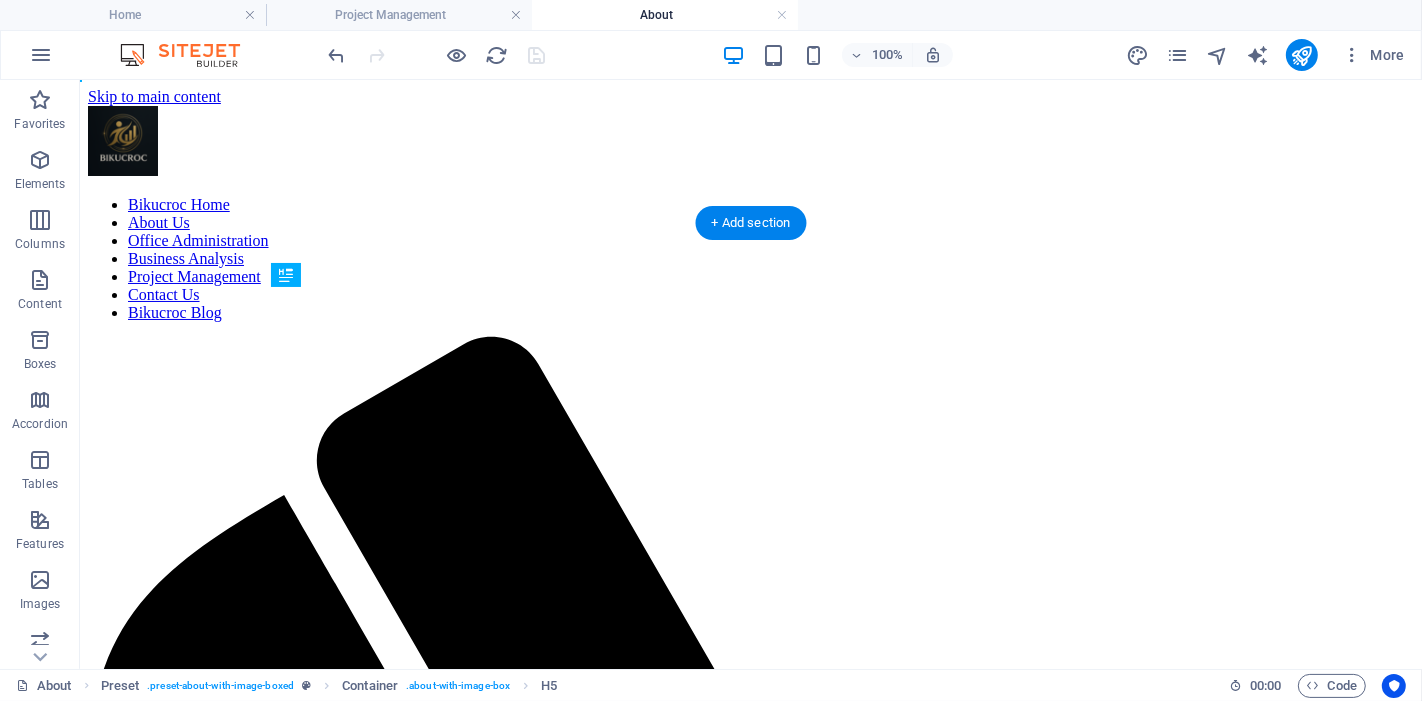 drag, startPoint x: 473, startPoint y: 297, endPoint x: 441, endPoint y: 557, distance: 261.96182 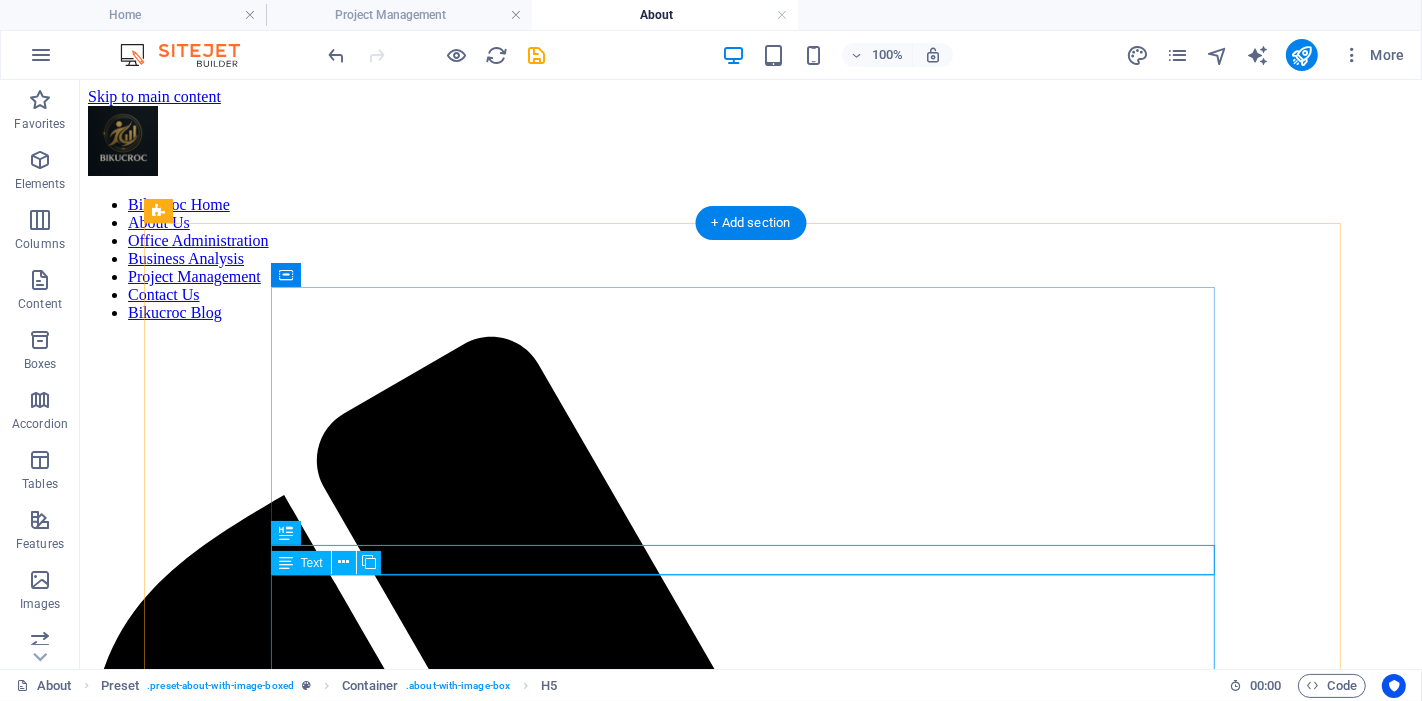 click on "We are a couple who previously owned and managed two successful businesses overseas.  I was the first entrepreneur in my home country  before moving to Australia, and I continue to run those businesses today.  With over 15 years of experience across the agriculture, tourism, construction, and oil industries, I brought with me a deep understanding of what it takes to build and sustain a business. After working closely with small business owners here in Australia, I recognised a common challenge: 🔸 Too much admin 🔸 Too little support 🔸 And no affordable, trustworthy solution to bridge the gap That’s where the idea for BIKUCROC was born.   Who We Are At  BIKUCROC , we’re more than a service provider — we’re your trusted business partner. Our  highly qualified team  includes certified professionals with  PMP®, PMI-PBA®, Microsoft , and other recognised industry credentials. We provide: Office administration & staff support Project management services Business analysis & process improvement" at bounding box center [750, 2697] 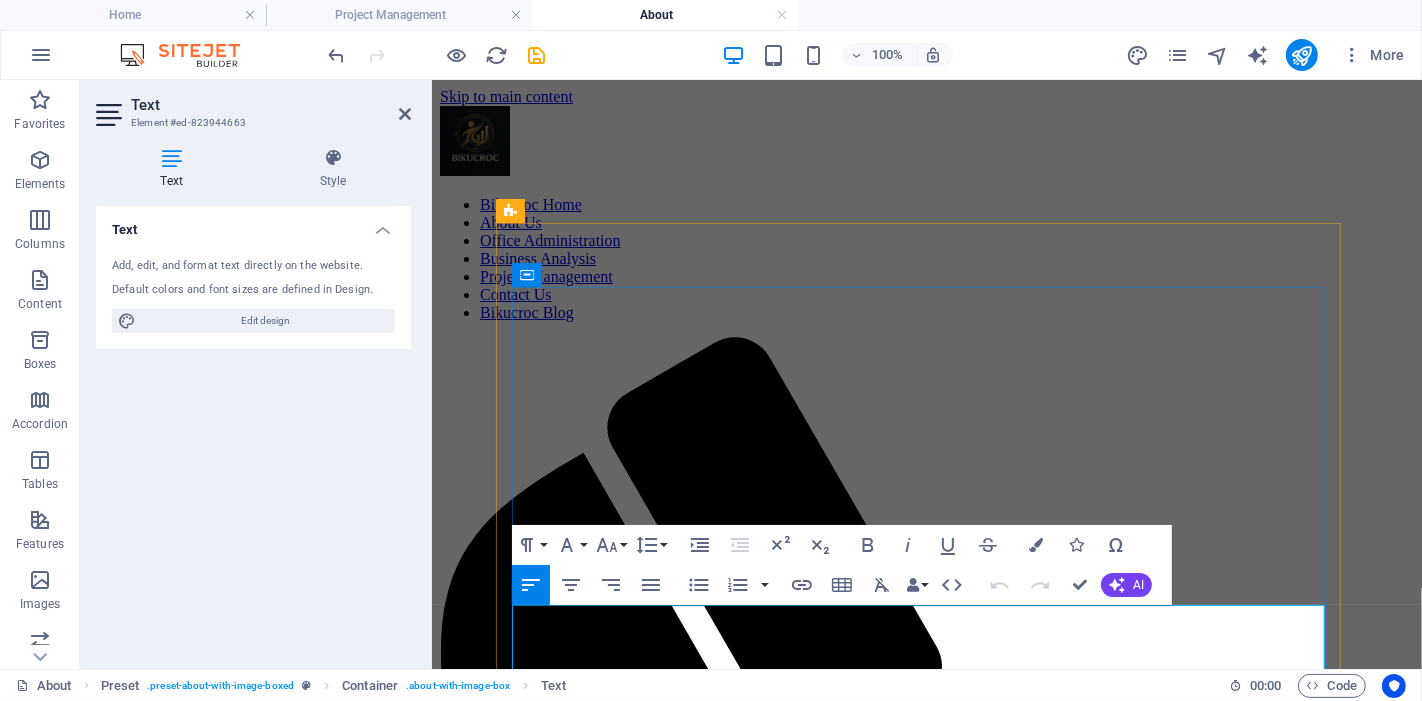 click on "We are a couple who previously owned and managed two successful businesses overseas.  I was the first entrepreneur in my home country  before moving to Australia, and I continue to run those businesses today.  With over 15 years of experience across the agriculture, tourism, construction, and oil industries, I brought with me a deep understanding of what it takes to build and sustain a business." at bounding box center (926, 1999) 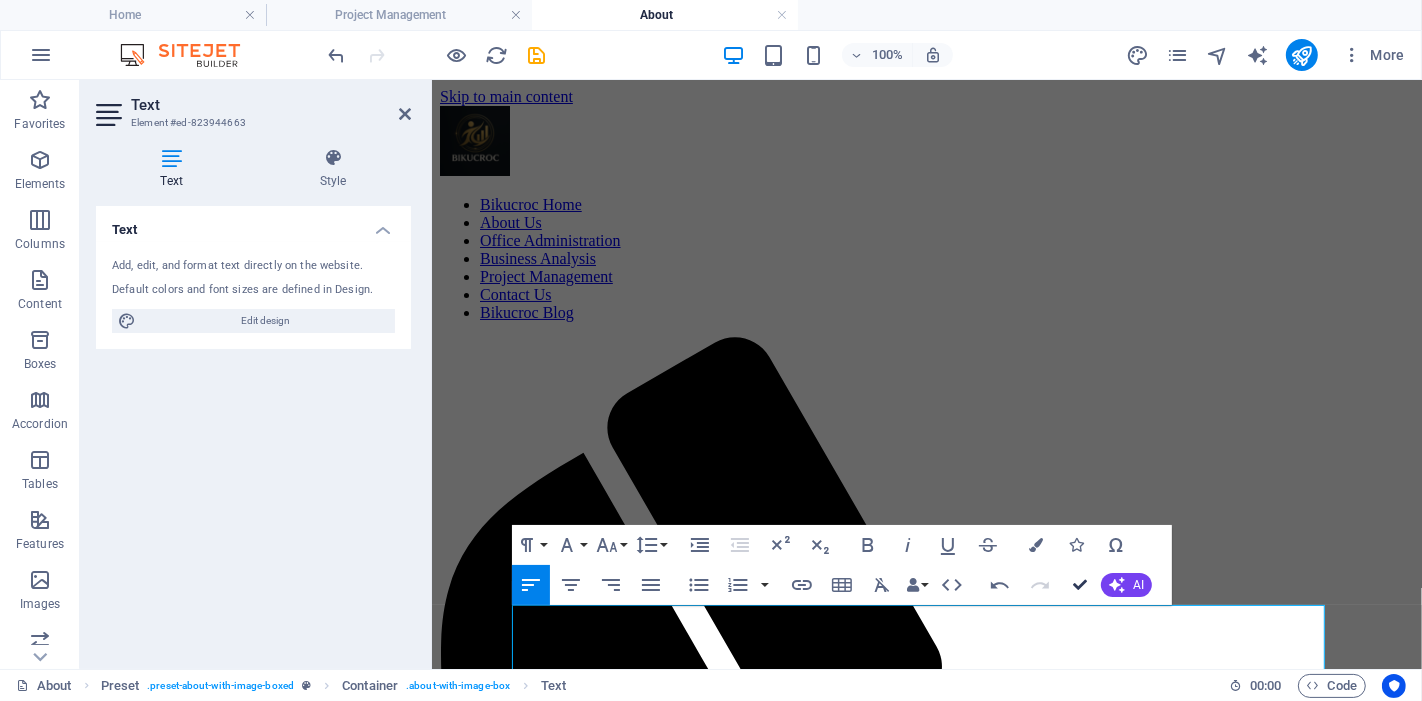 drag, startPoint x: 1078, startPoint y: 577, endPoint x: 995, endPoint y: 492, distance: 118.80236 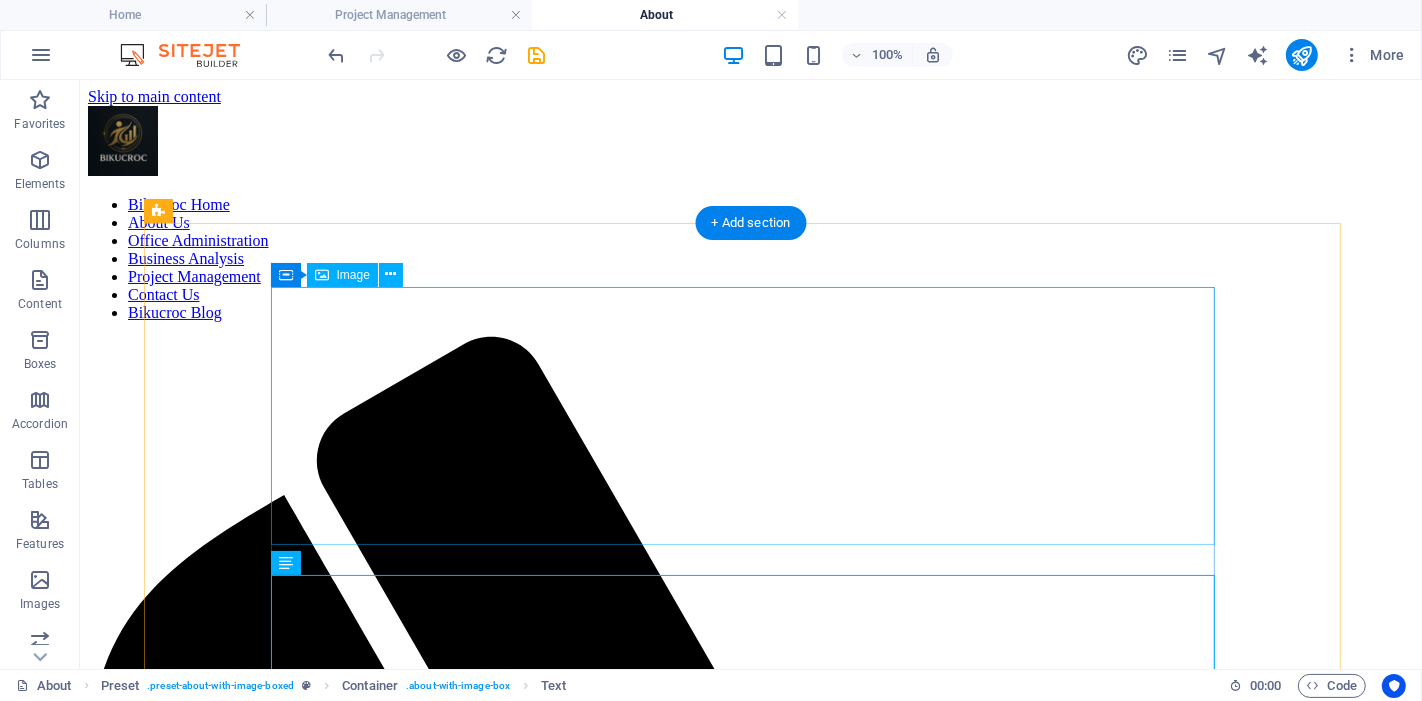 click at bounding box center [750, 2230] 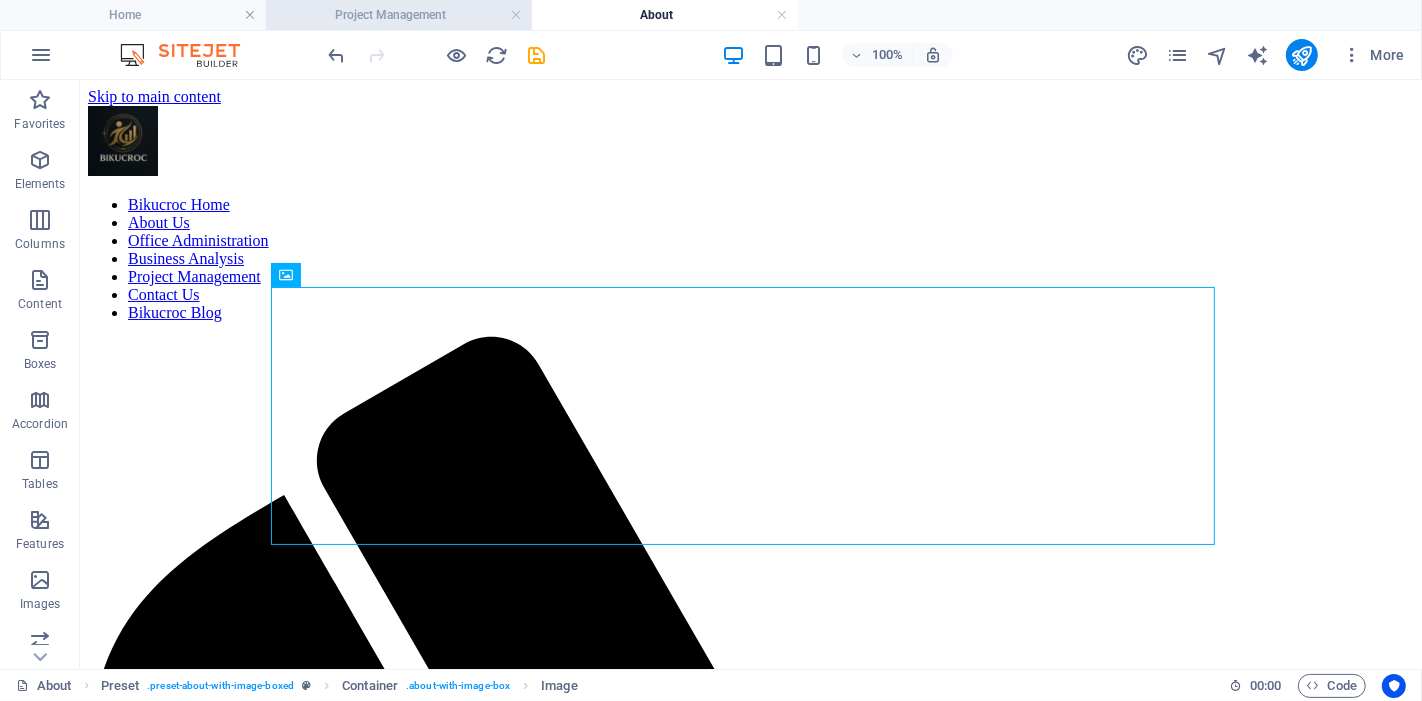 click on "Project Management" at bounding box center (399, 15) 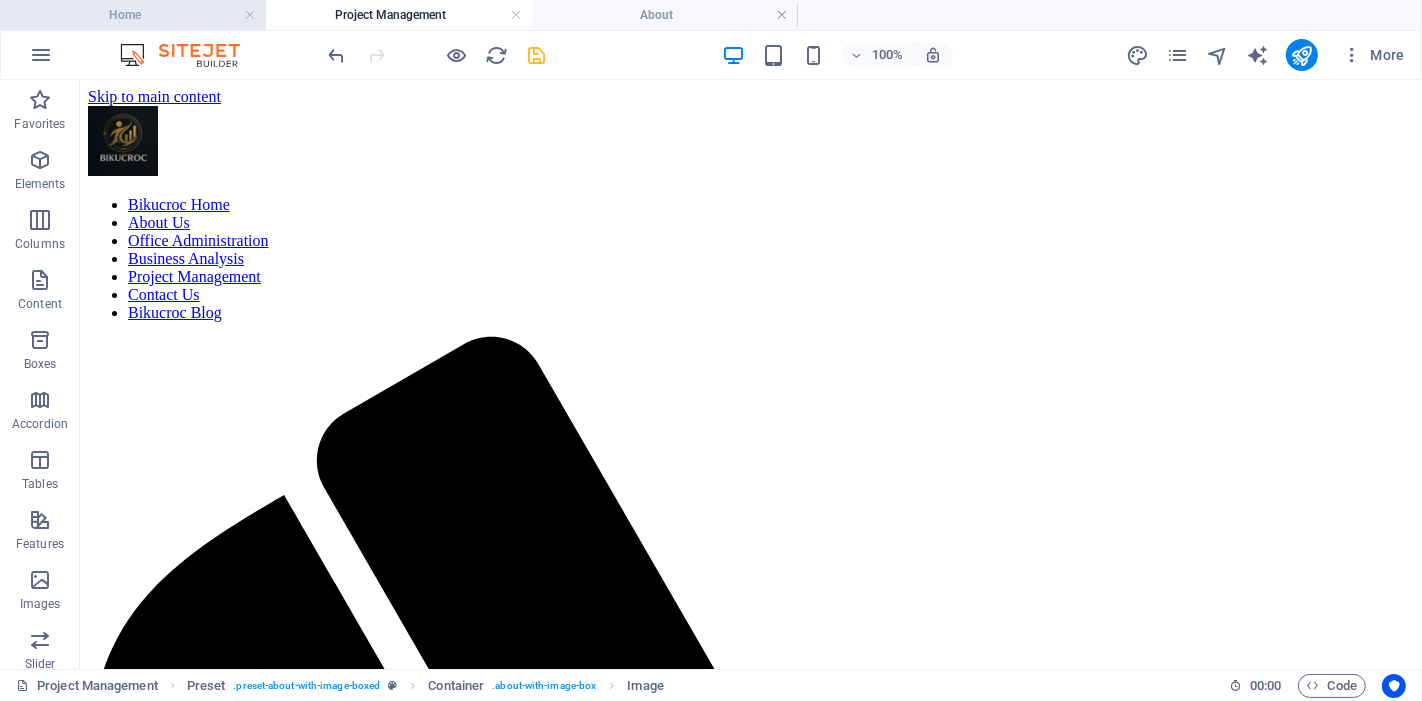 click on "Home" at bounding box center (133, 15) 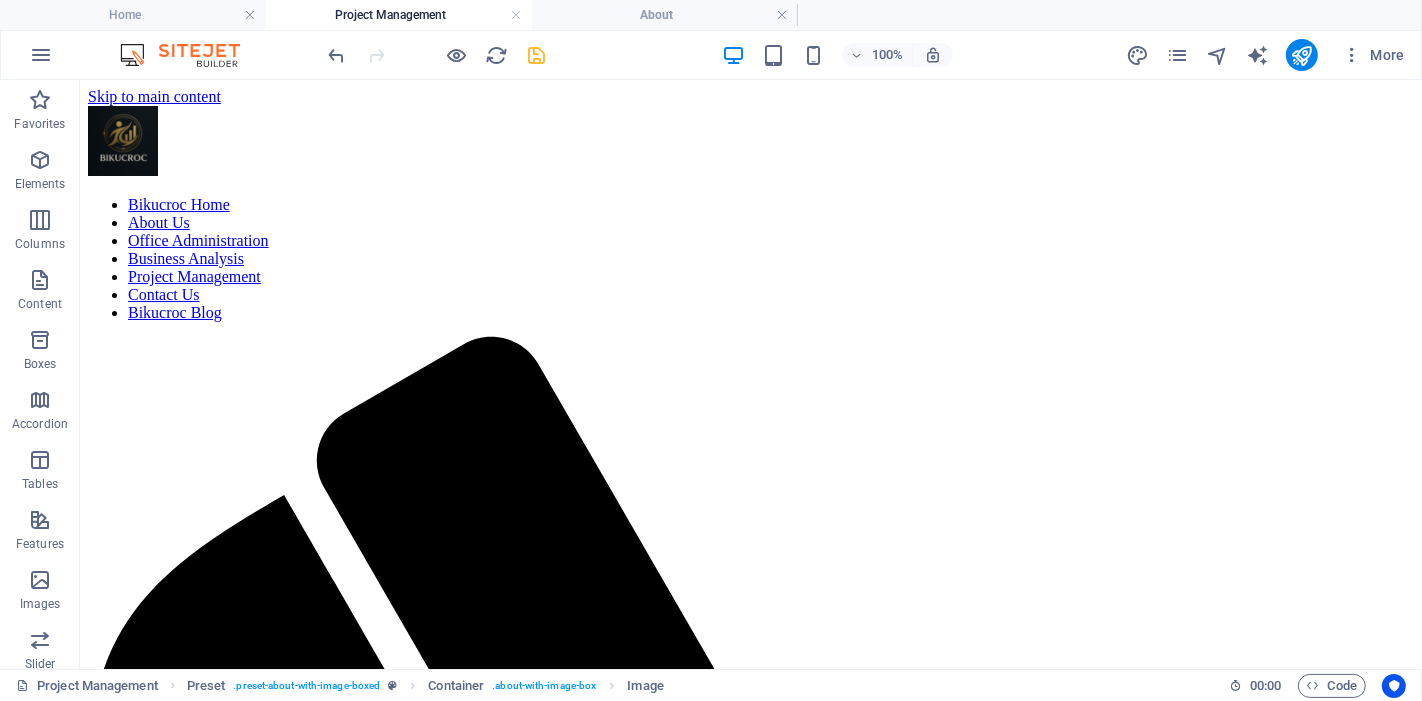 scroll, scrollTop: 1559, scrollLeft: 0, axis: vertical 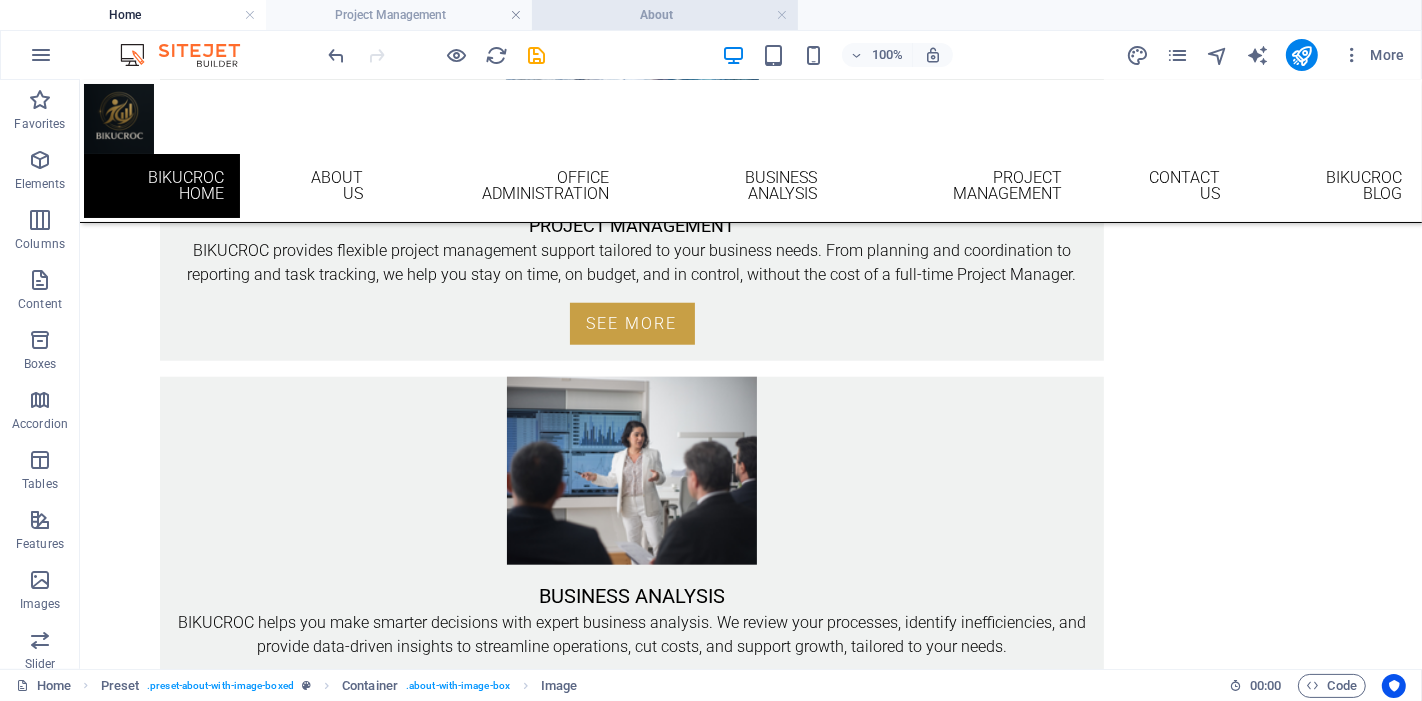 click on "About" at bounding box center (665, 15) 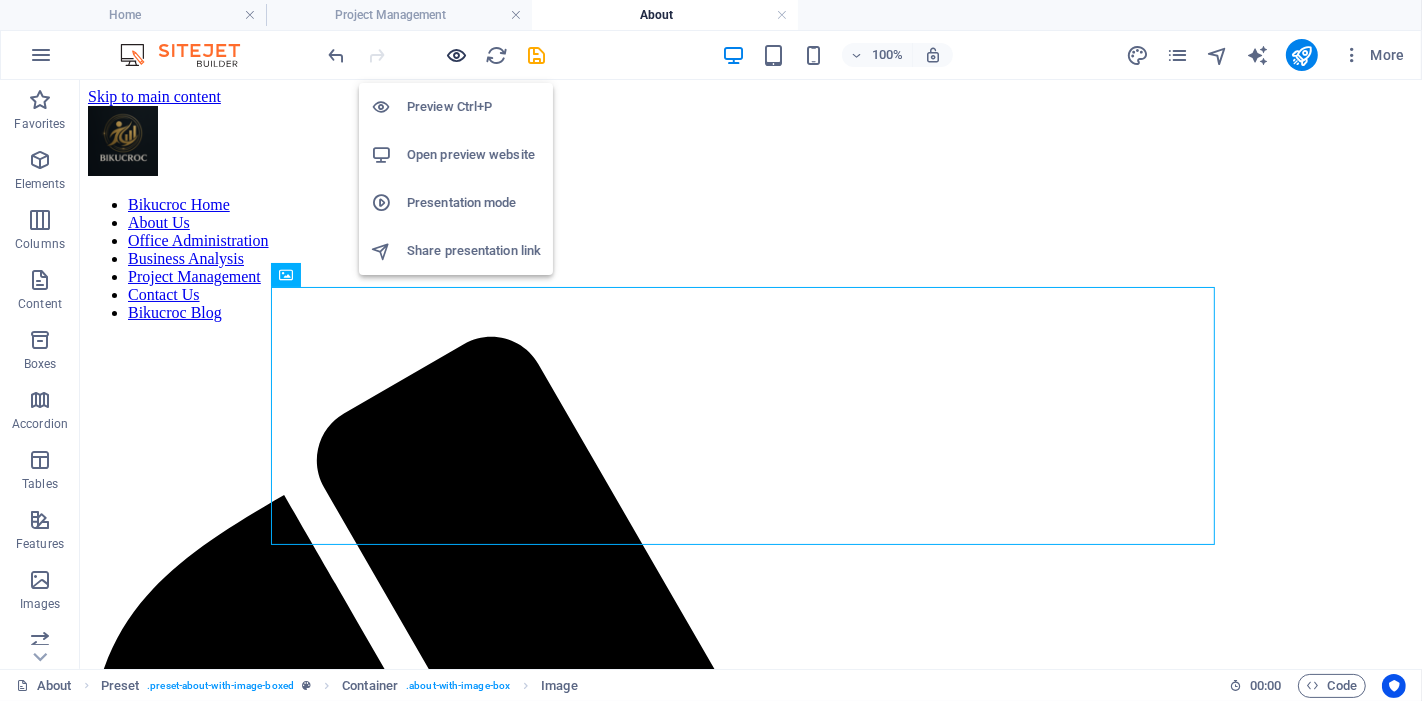 click at bounding box center [457, 55] 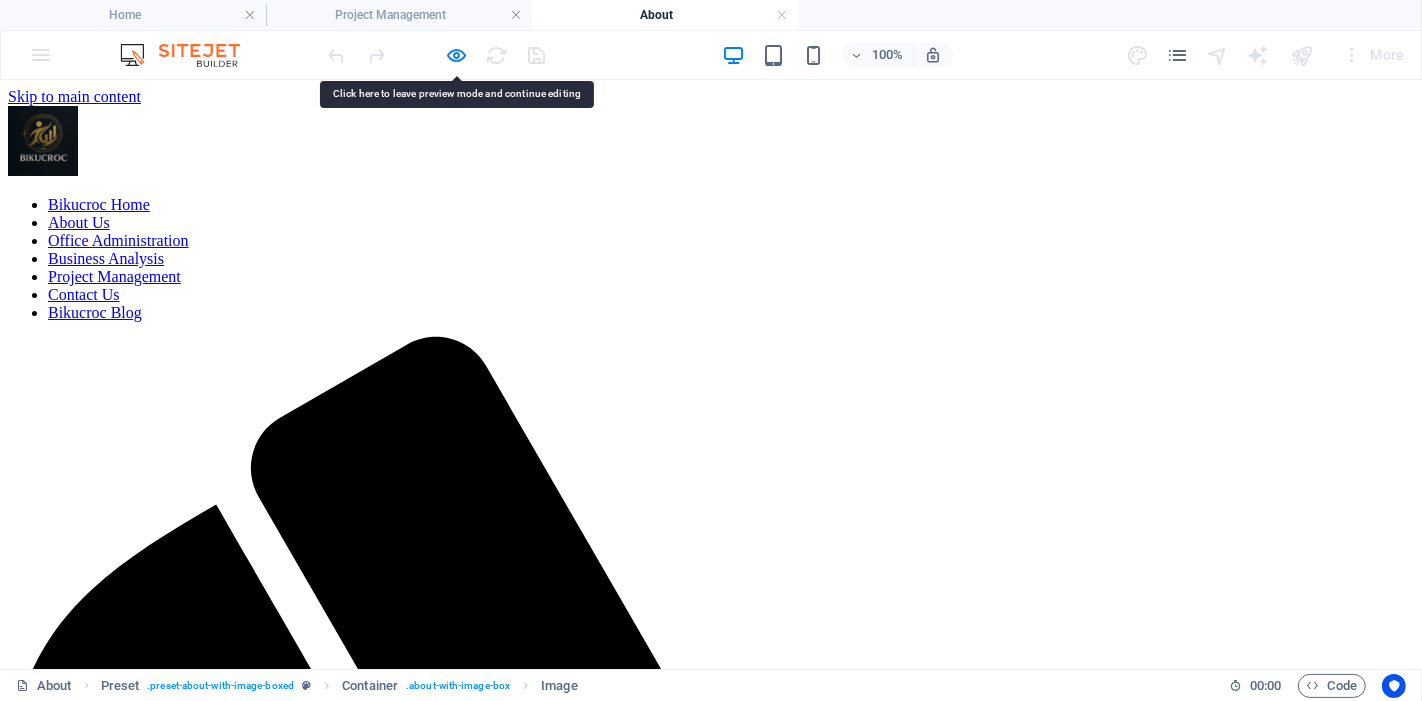 click on "Contact Us" at bounding box center (84, 293) 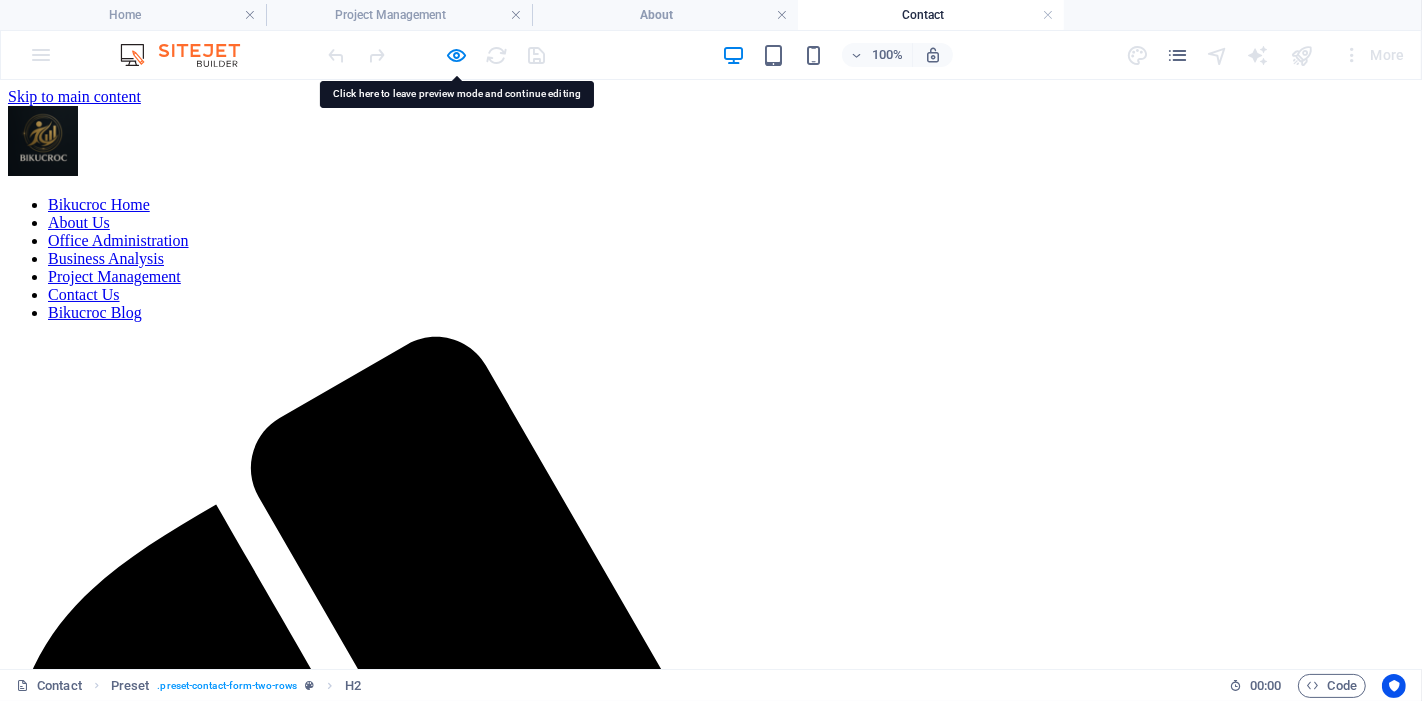 scroll, scrollTop: 0, scrollLeft: 0, axis: both 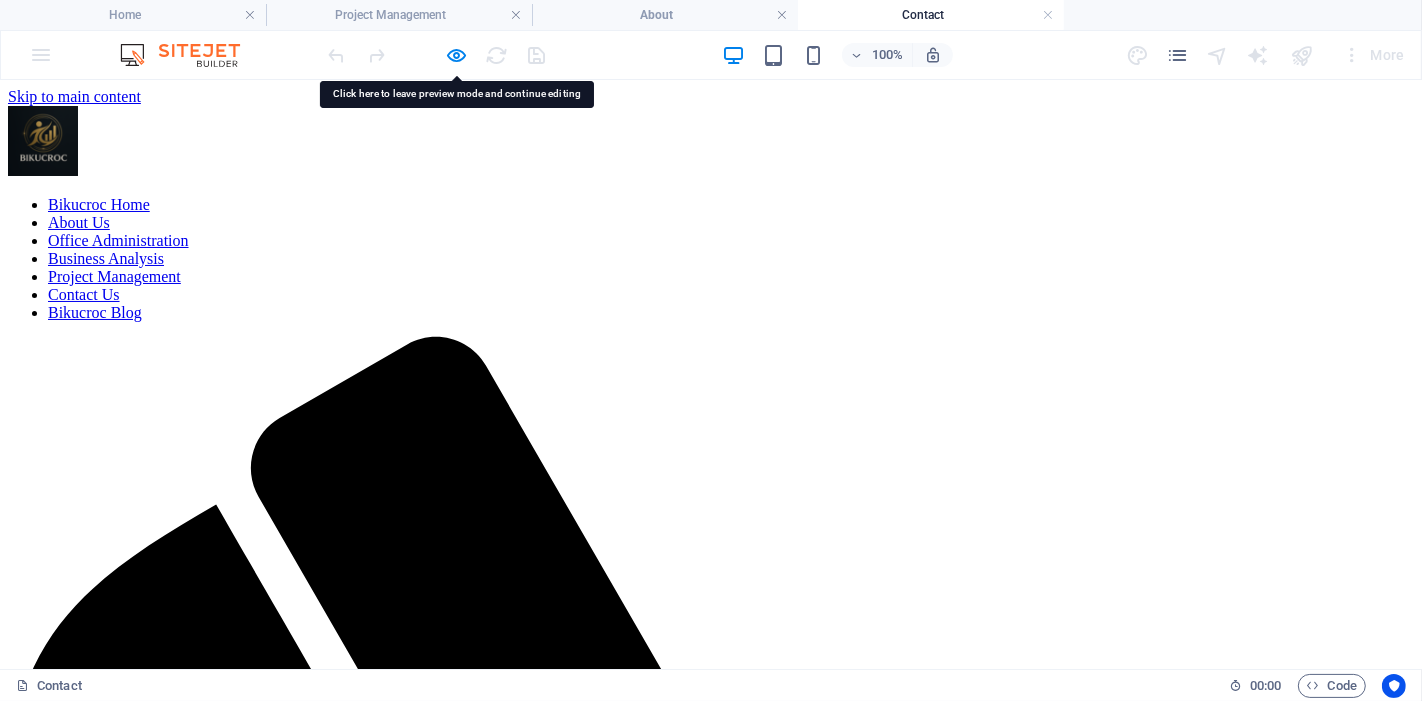 click at bounding box center (711, 2354) 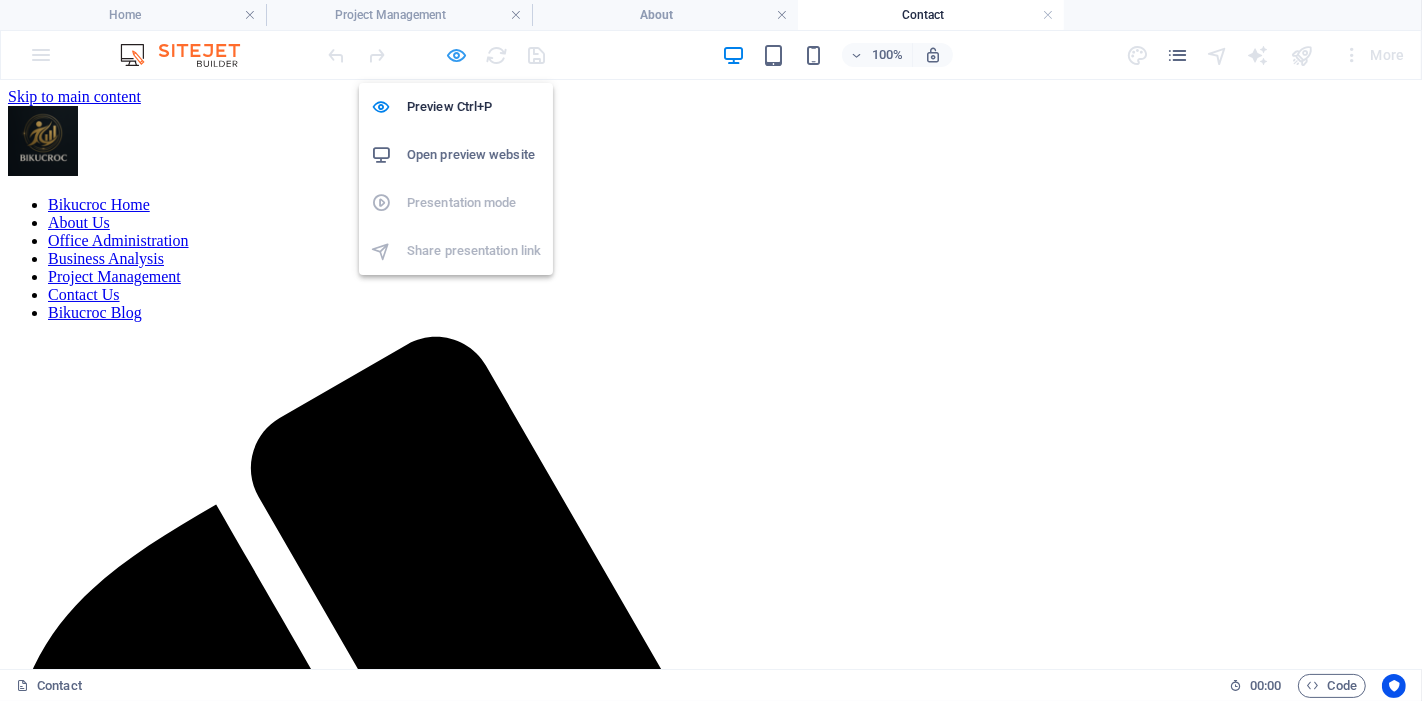 click at bounding box center [457, 55] 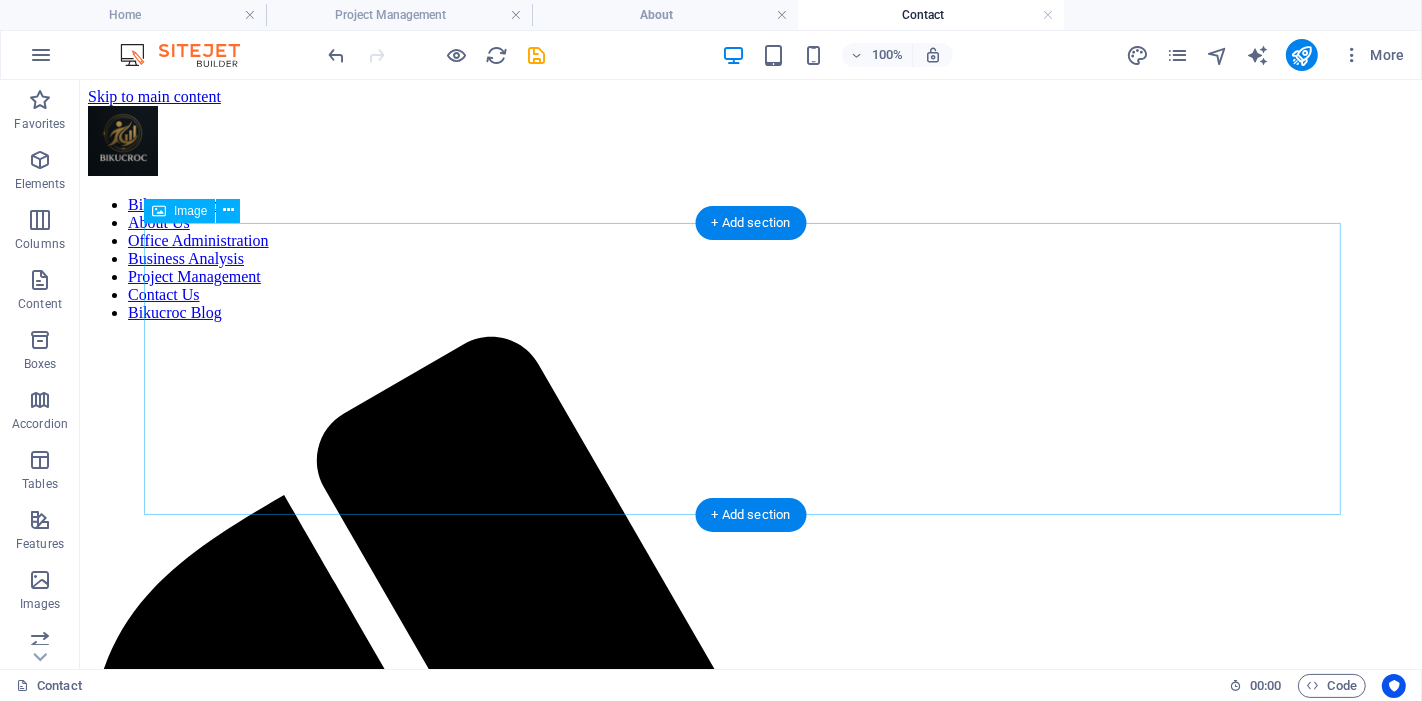 click at bounding box center (750, 2247) 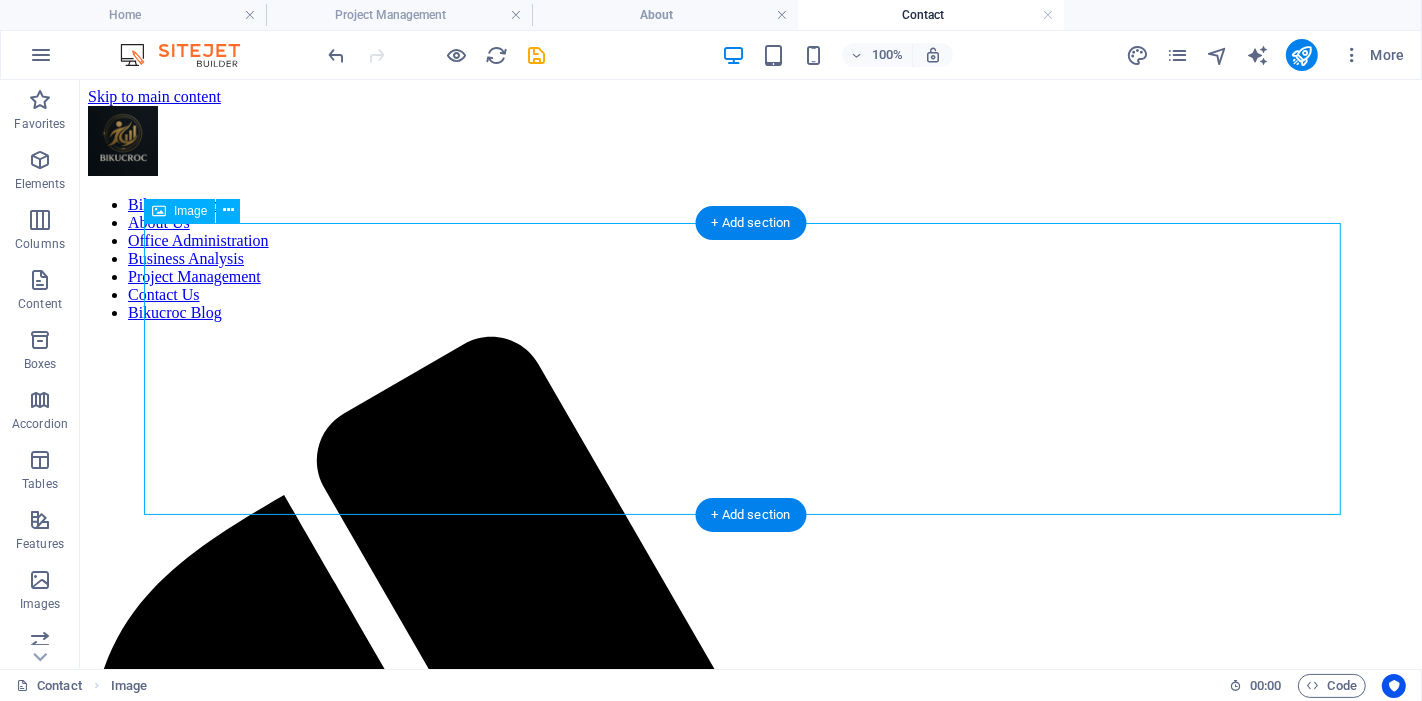 click at bounding box center [750, 2247] 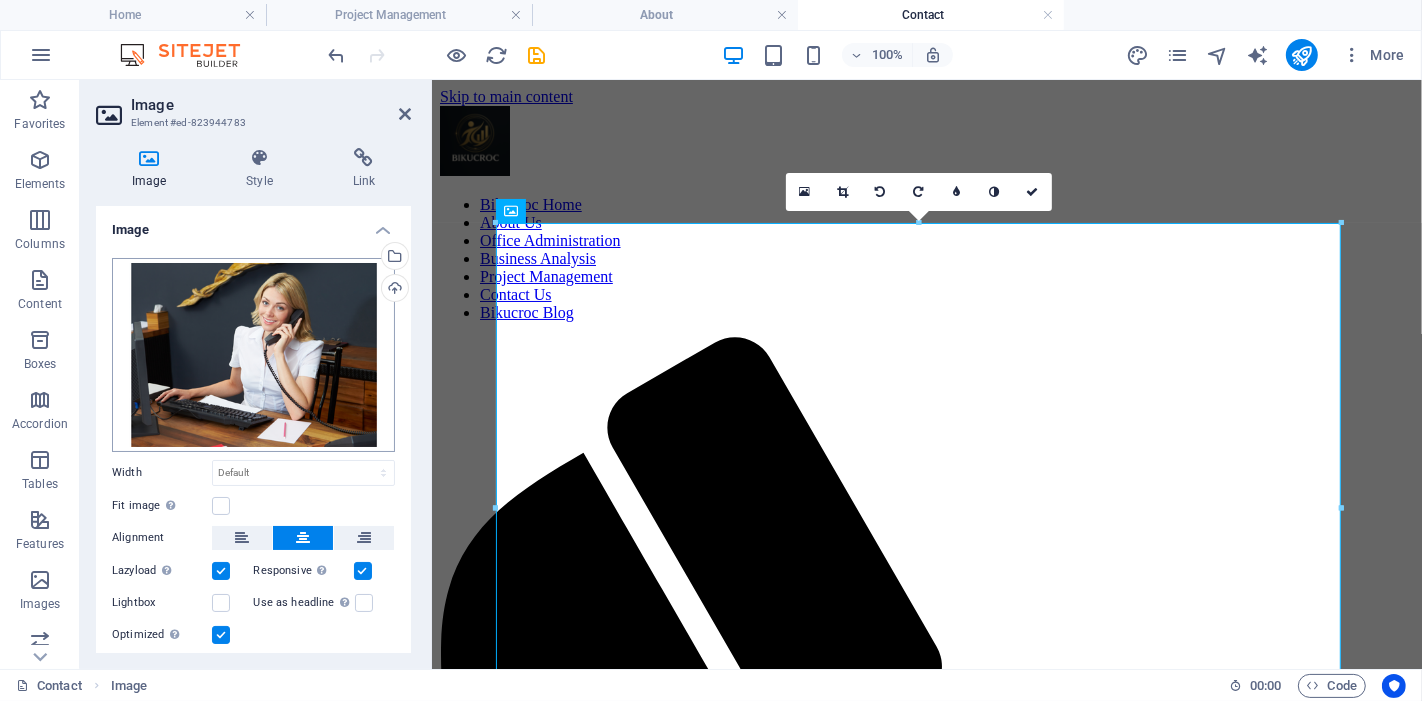 scroll, scrollTop: 110, scrollLeft: 0, axis: vertical 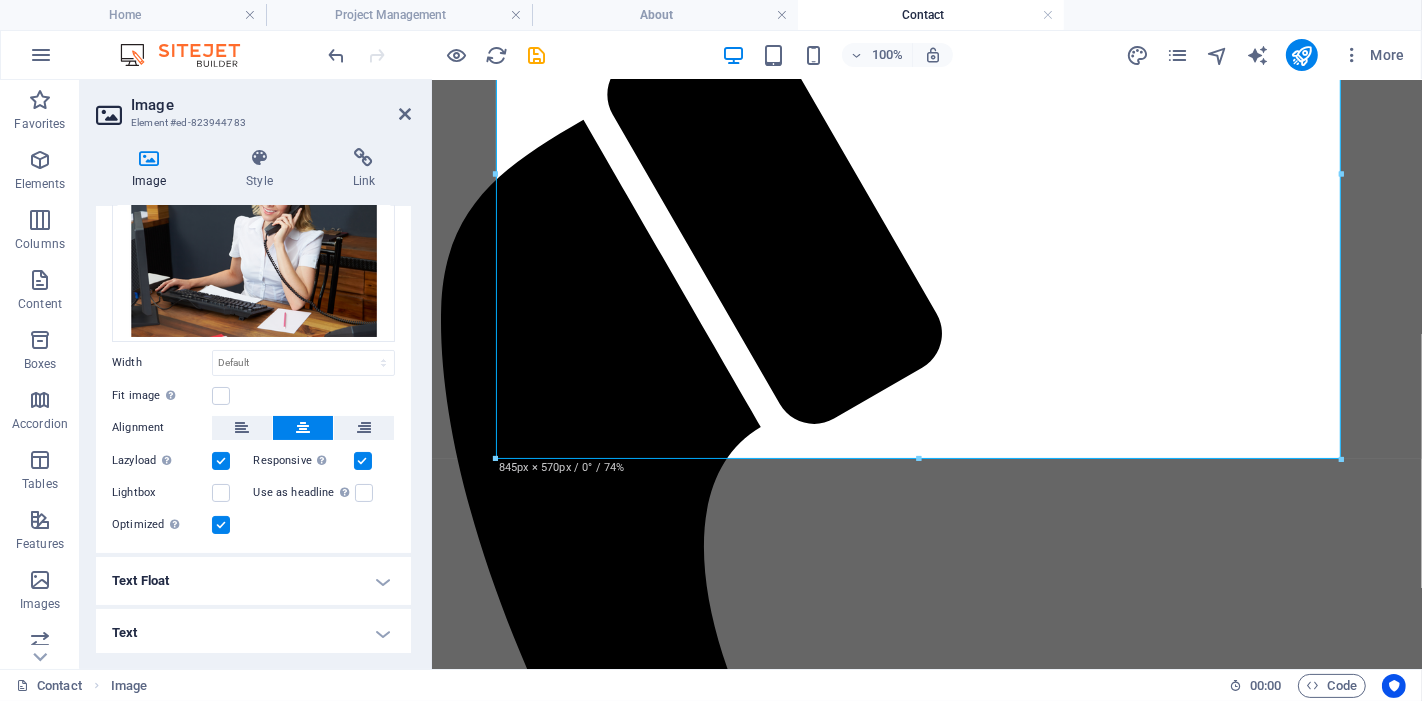 click on "Text Float" at bounding box center (253, 581) 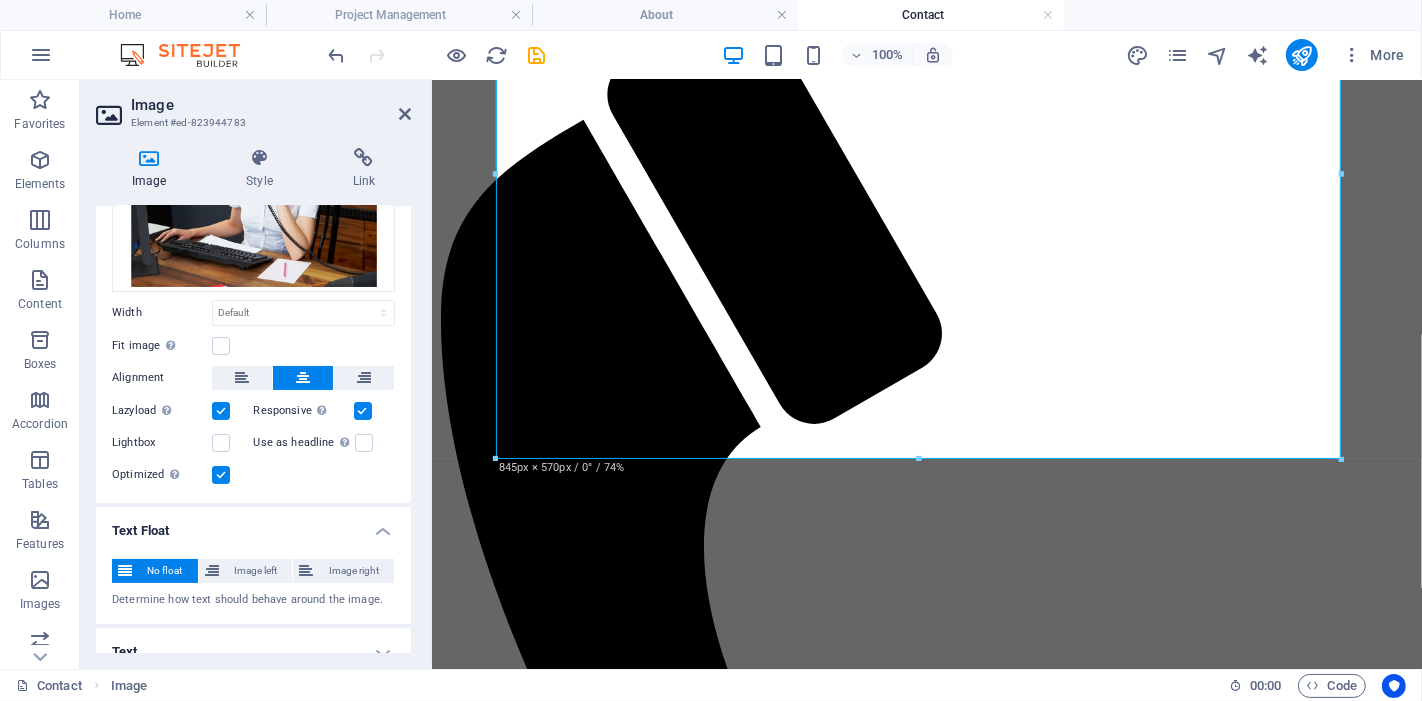 scroll, scrollTop: 180, scrollLeft: 0, axis: vertical 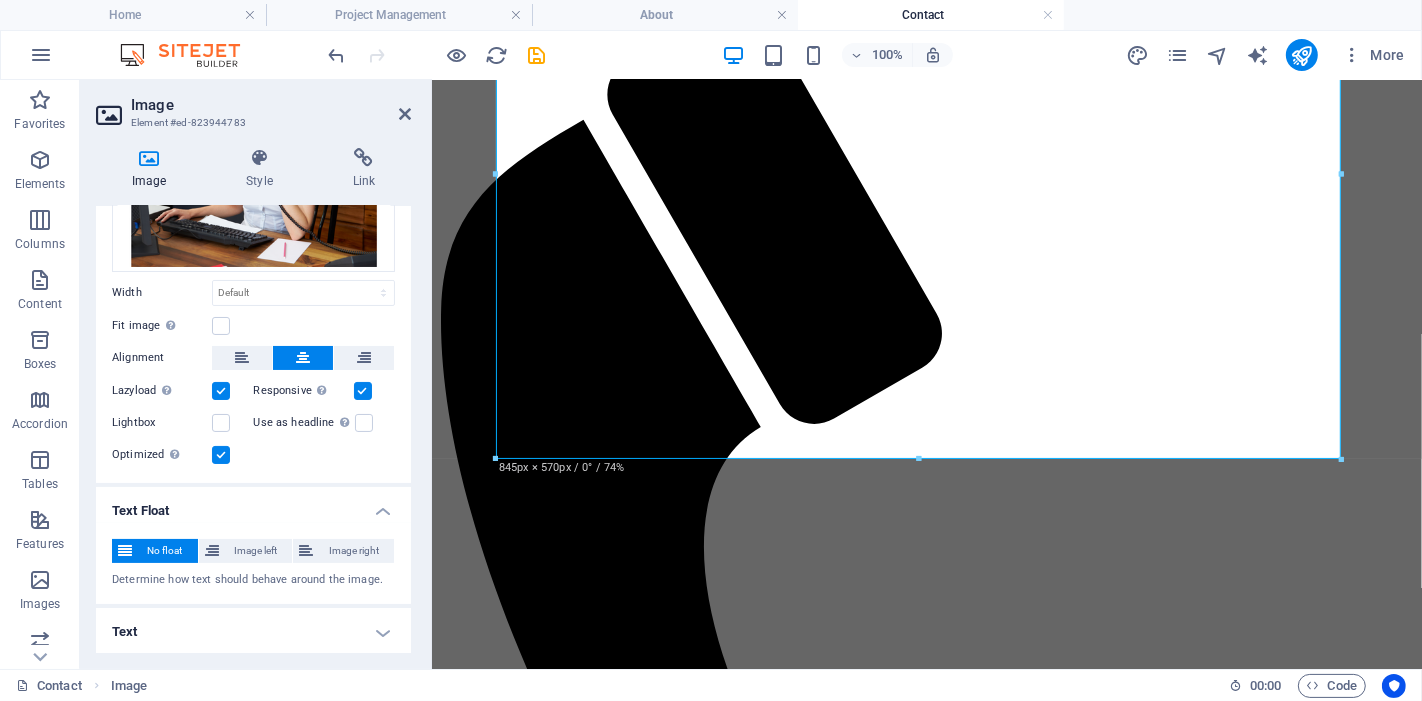 click on "Text" at bounding box center [253, 632] 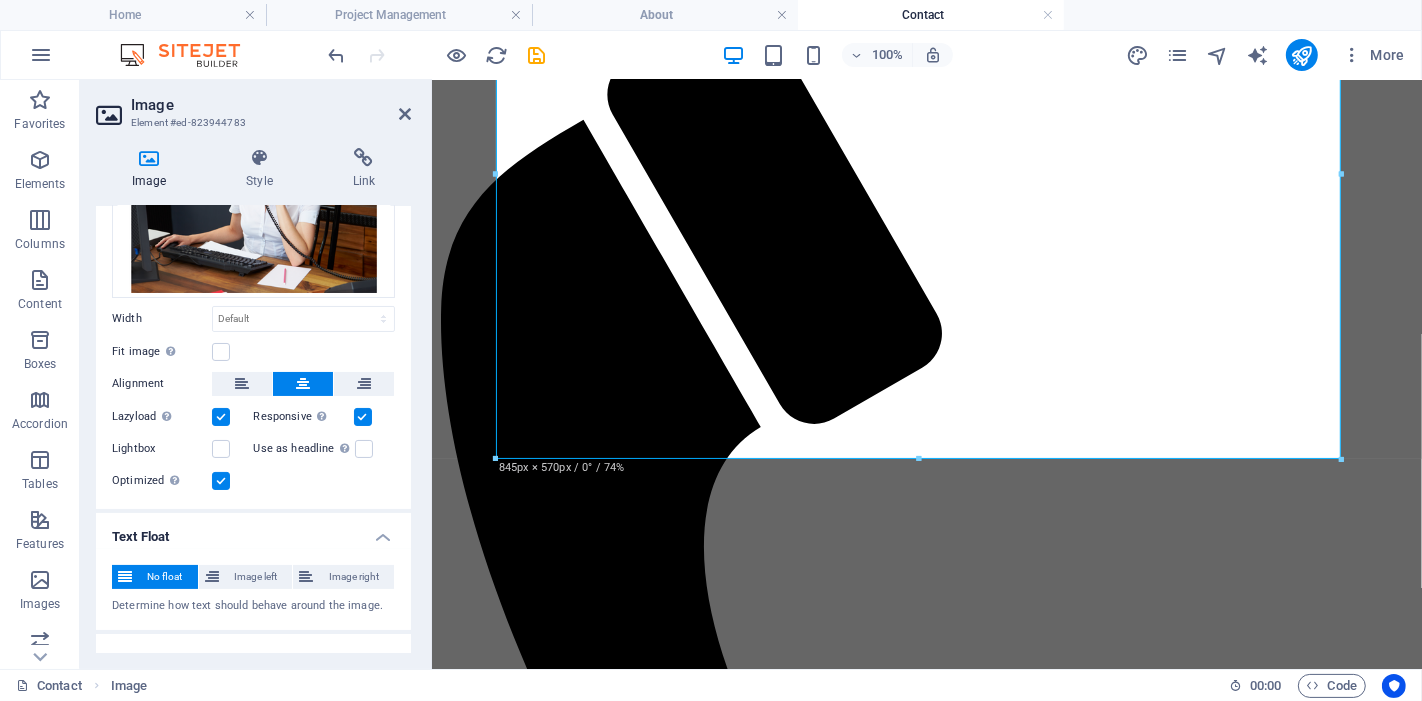 scroll, scrollTop: 0, scrollLeft: 0, axis: both 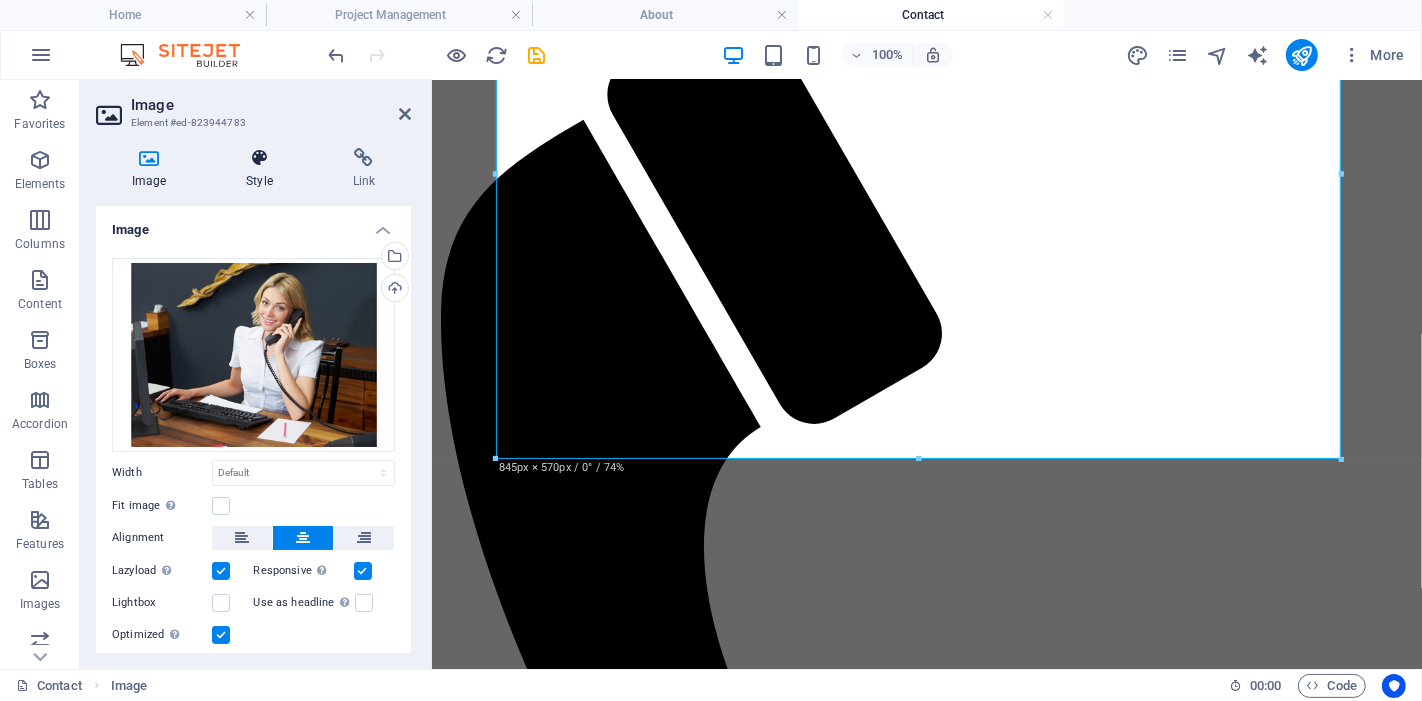 click on "Style" at bounding box center (263, 169) 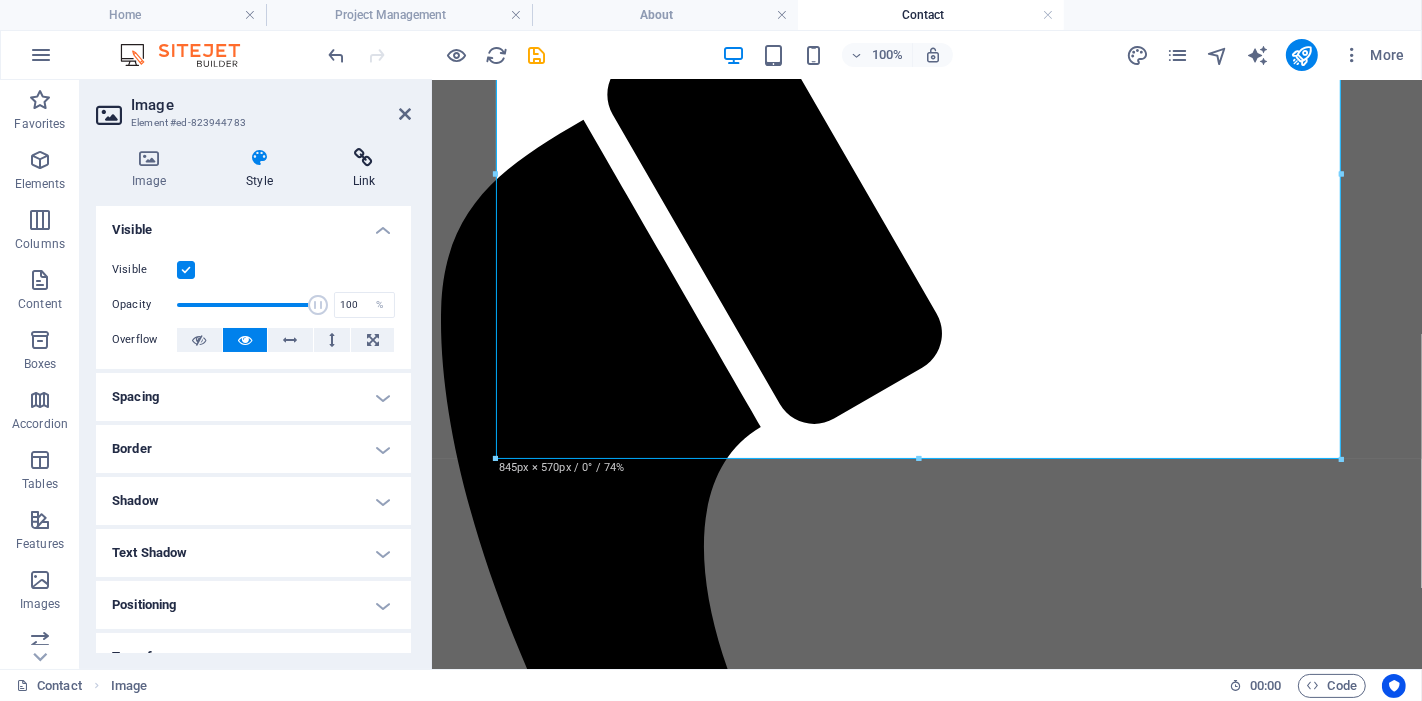 click at bounding box center [364, 158] 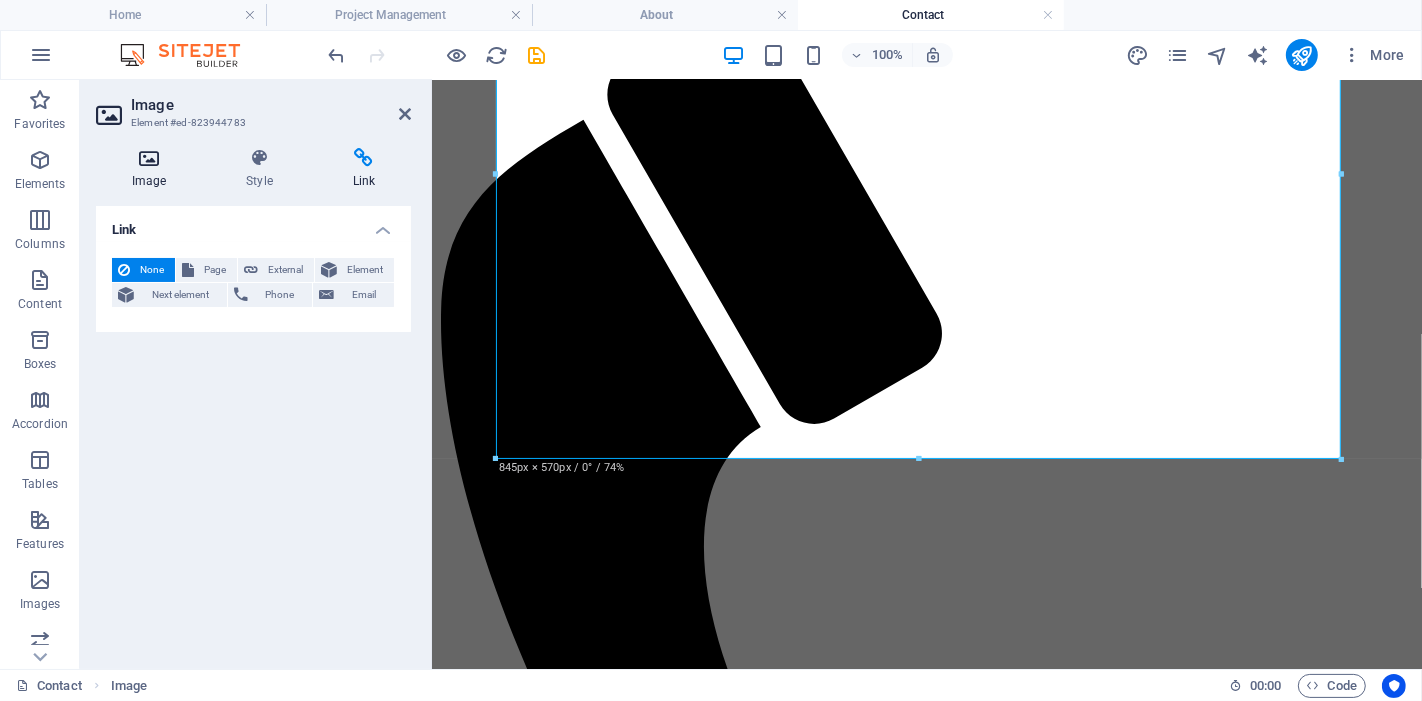 click at bounding box center [149, 158] 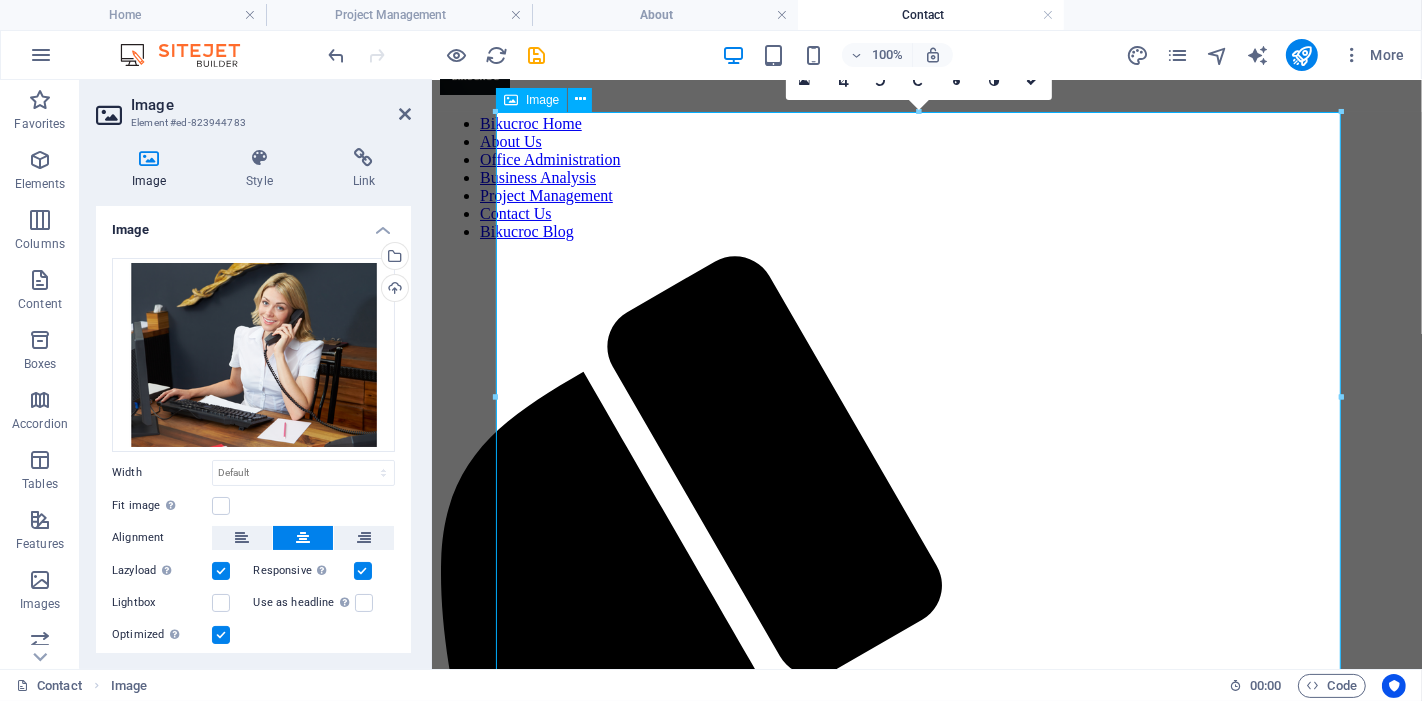 scroll, scrollTop: 111, scrollLeft: 0, axis: vertical 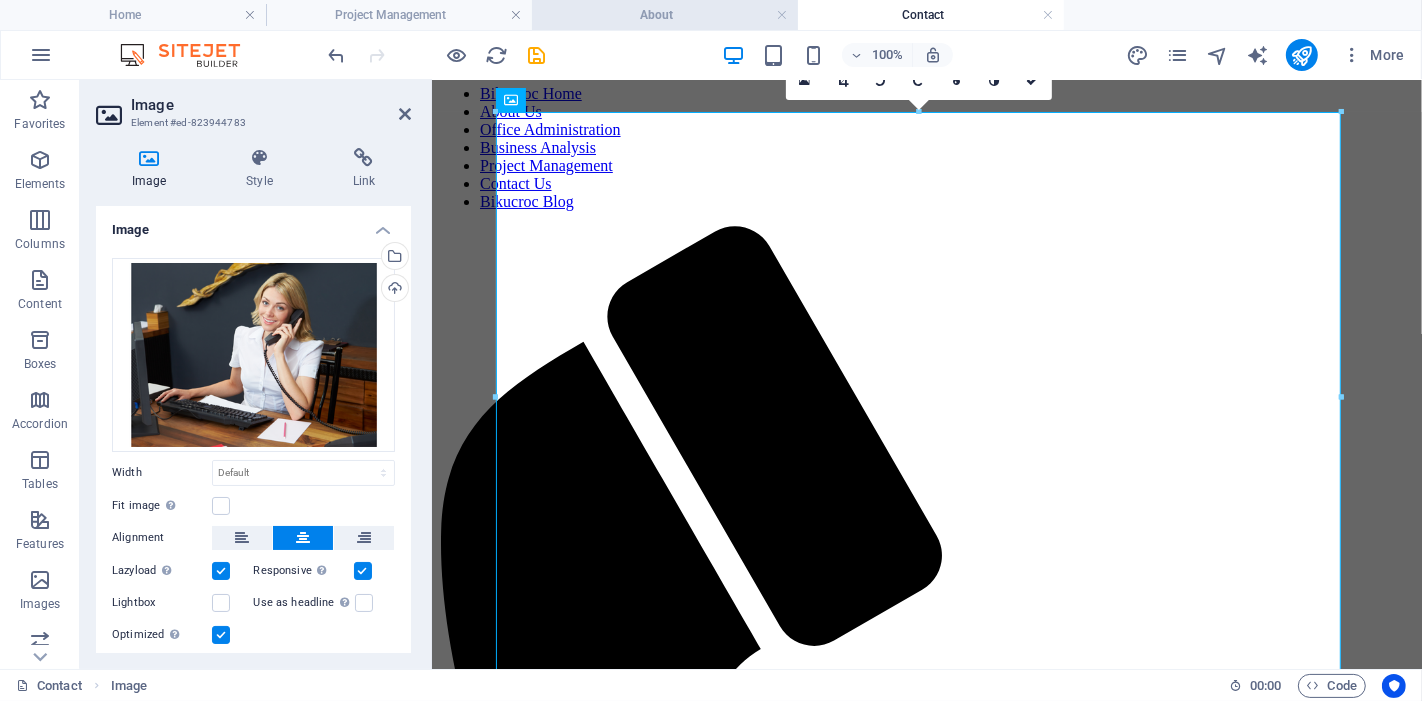 click on "About" at bounding box center [665, 15] 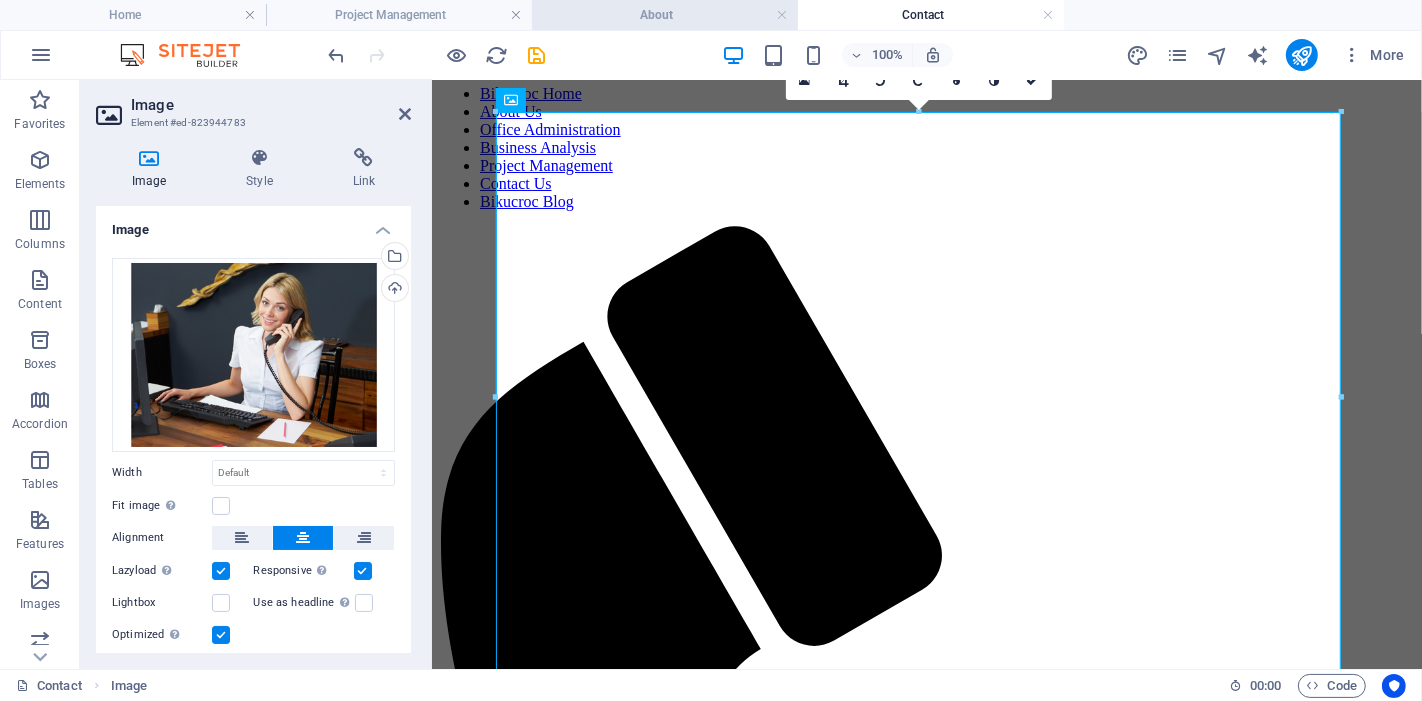 scroll, scrollTop: 0, scrollLeft: 0, axis: both 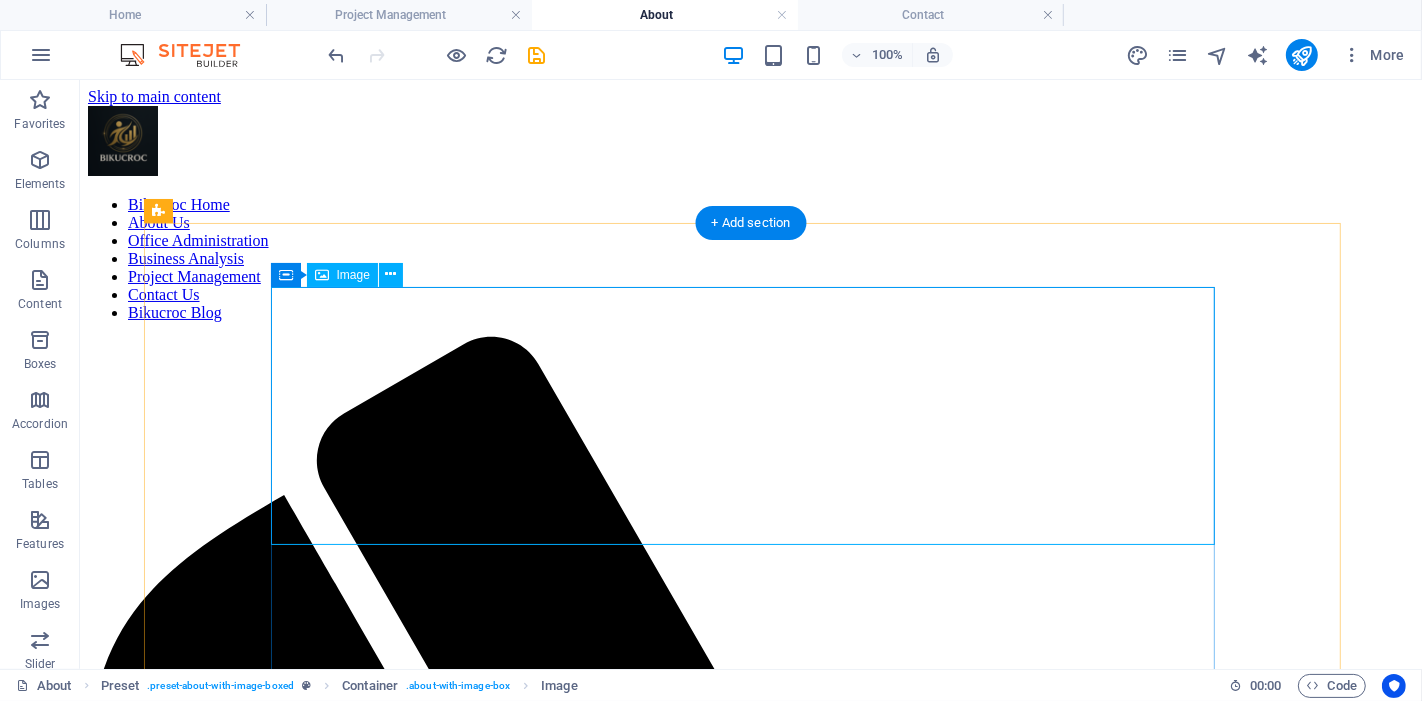 click at bounding box center (750, 2230) 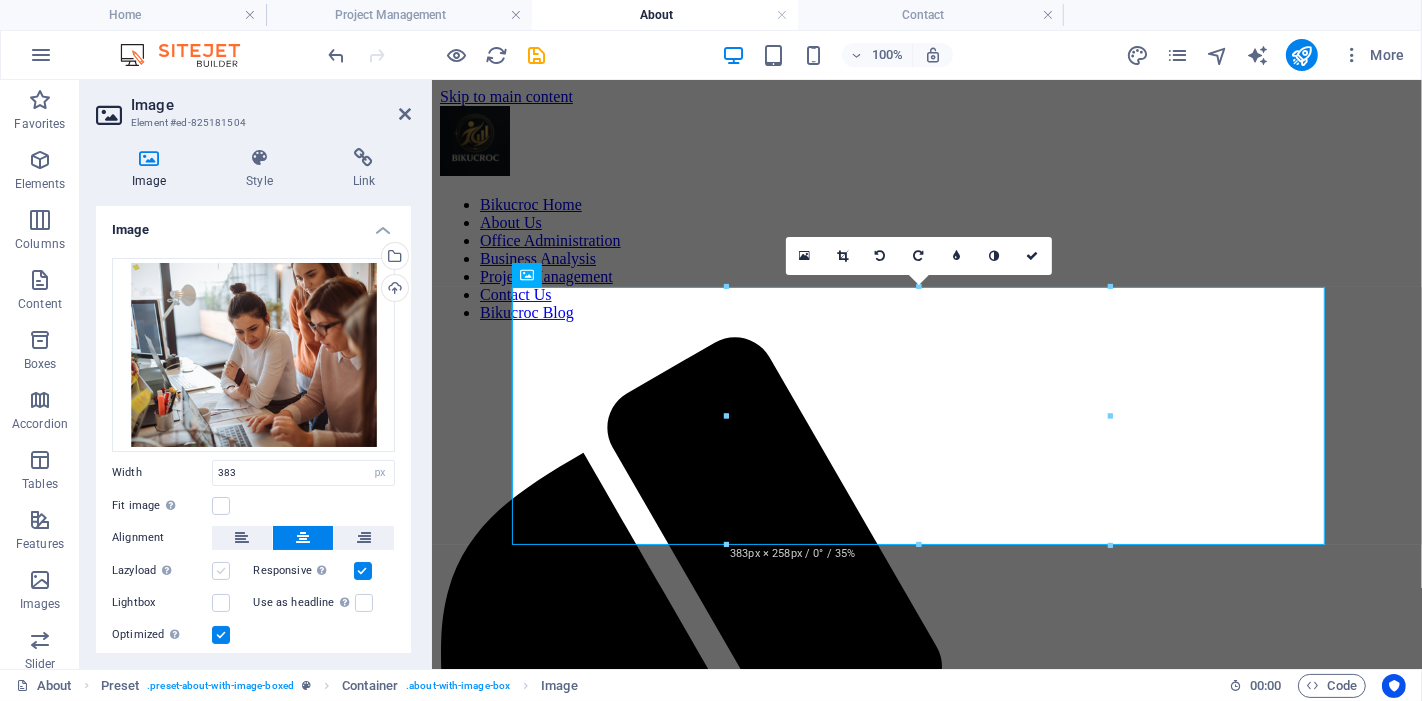 click at bounding box center [221, 571] 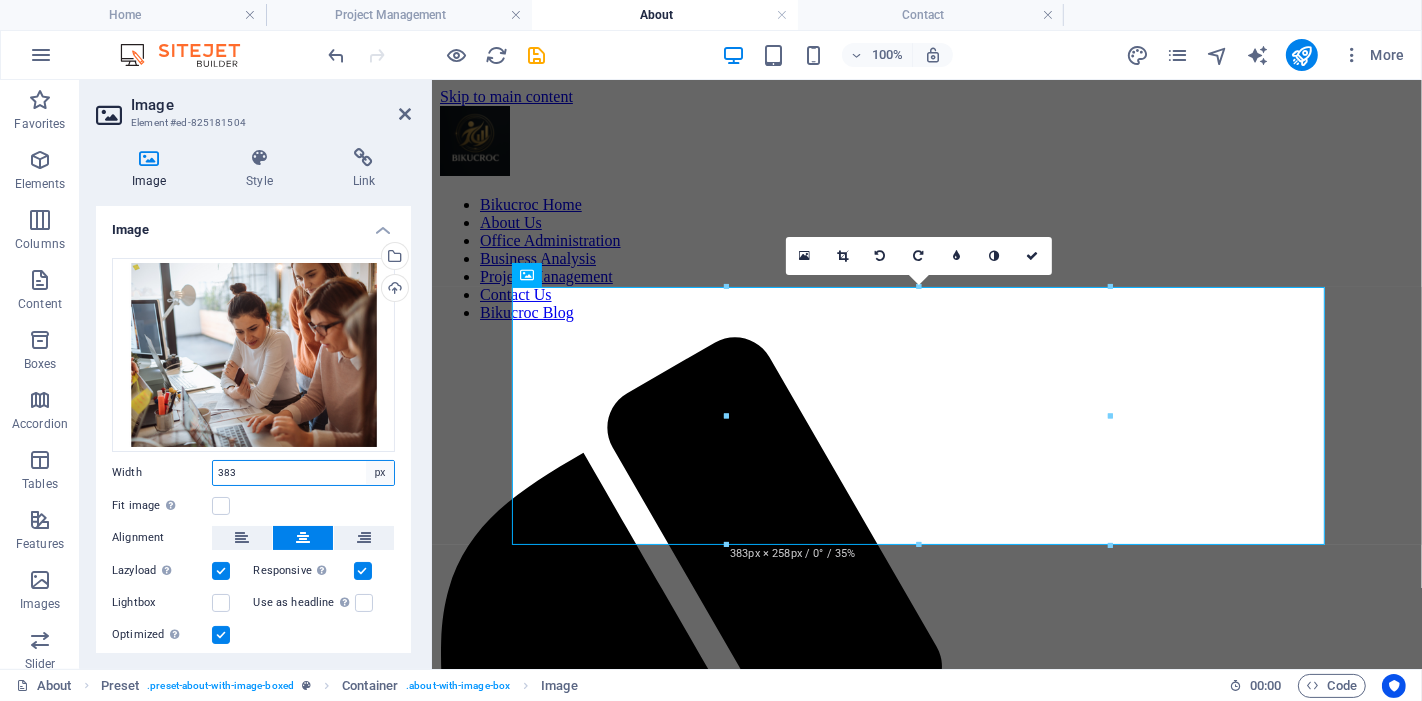 click on "Default auto px rem % em vh vw" at bounding box center [380, 473] 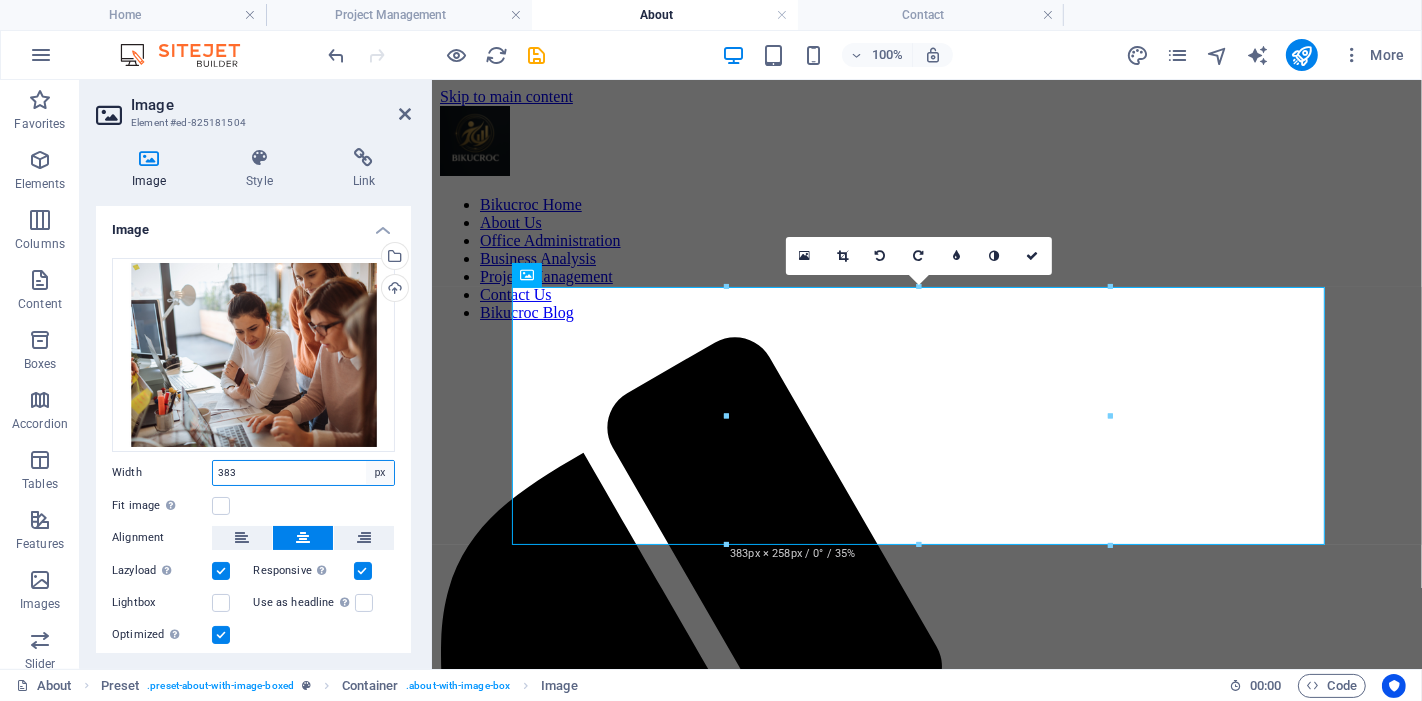 select on "default" 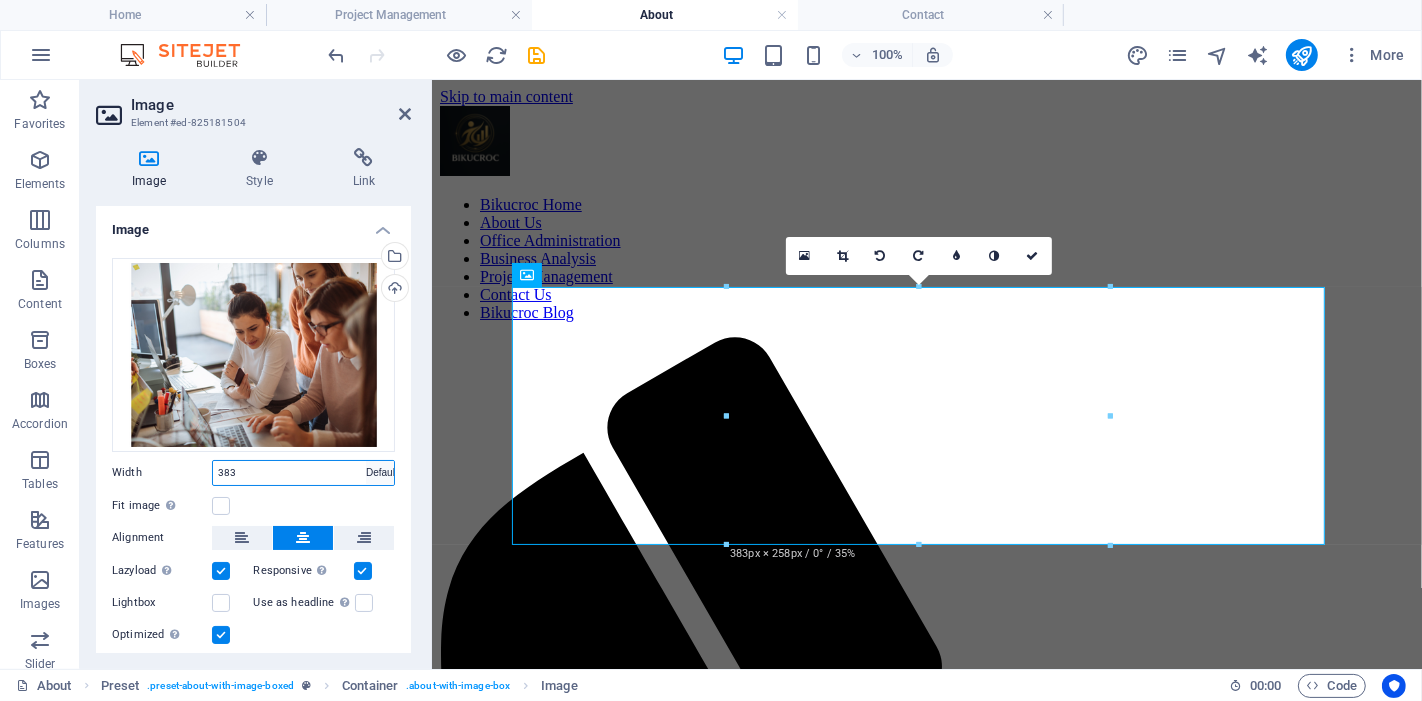 click on "Default auto px rem % em vh vw" at bounding box center [380, 473] 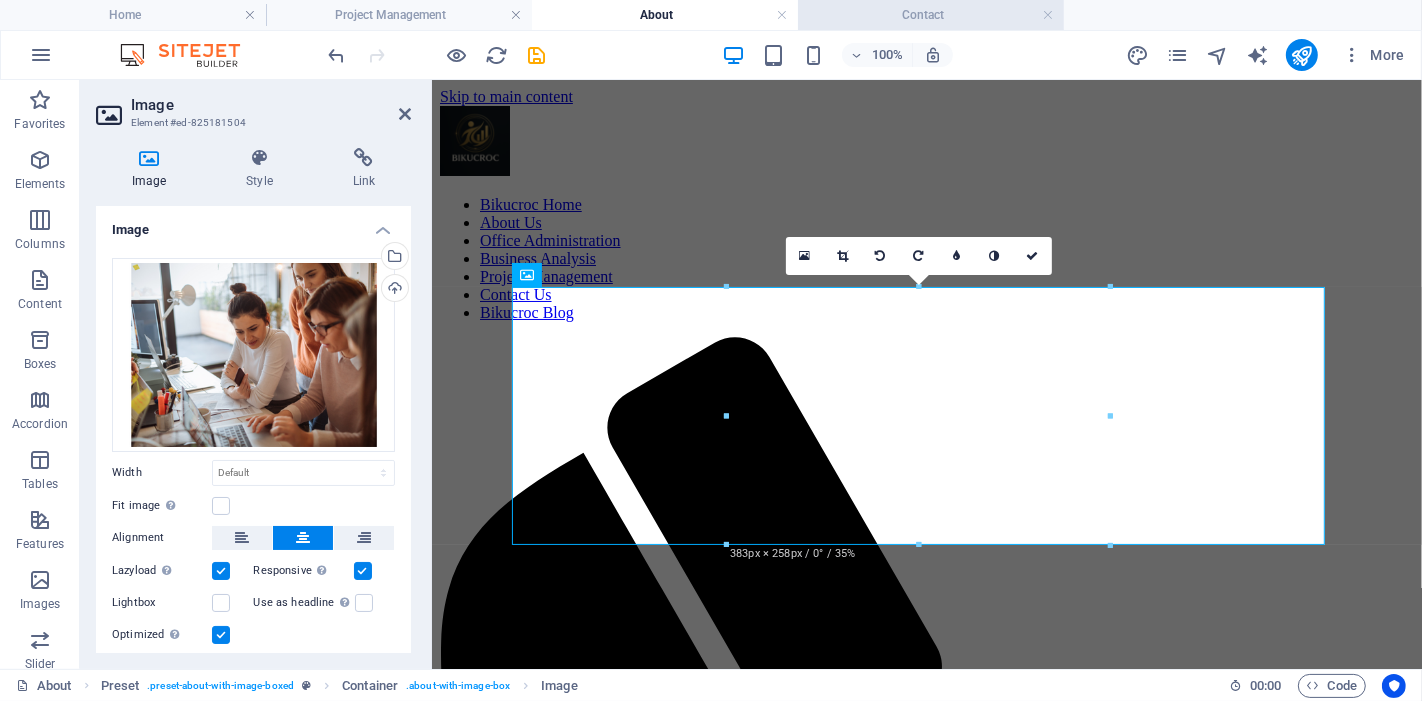 click on "Contact" at bounding box center [931, 15] 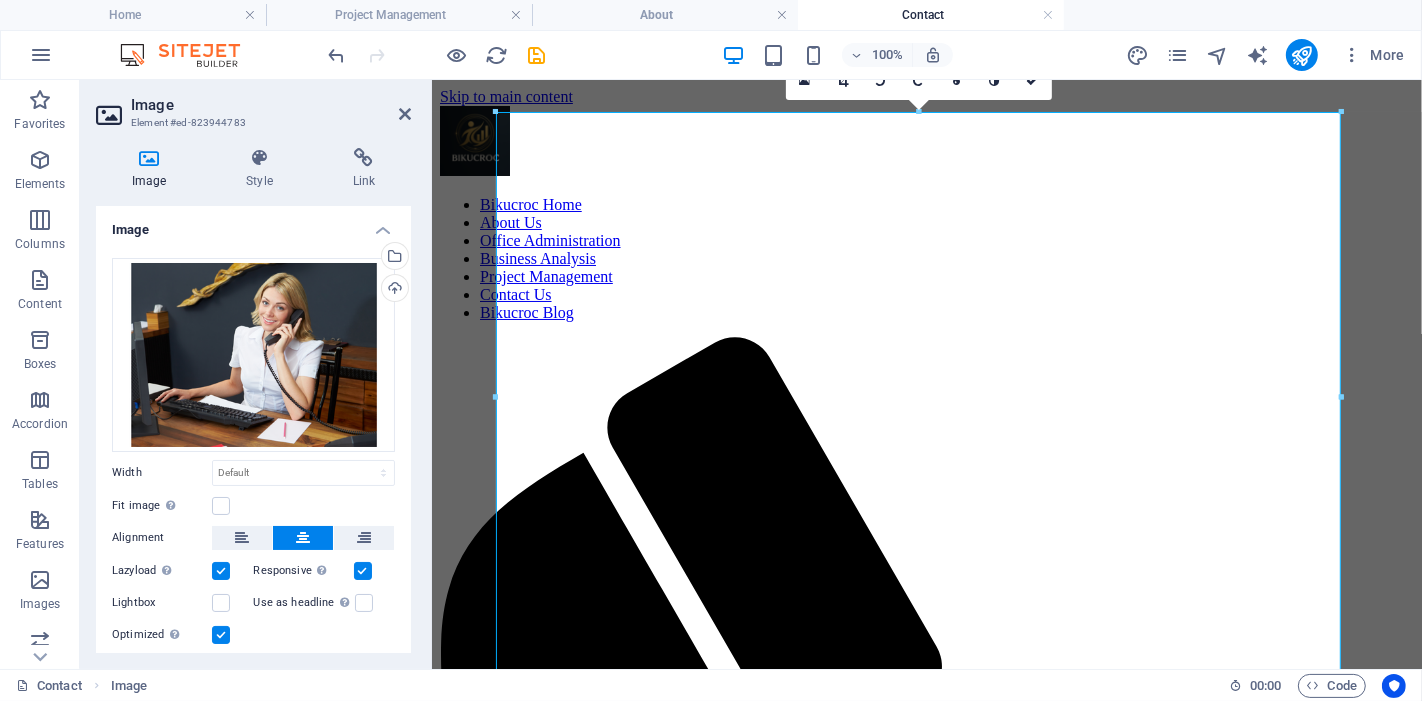 scroll, scrollTop: 111, scrollLeft: 0, axis: vertical 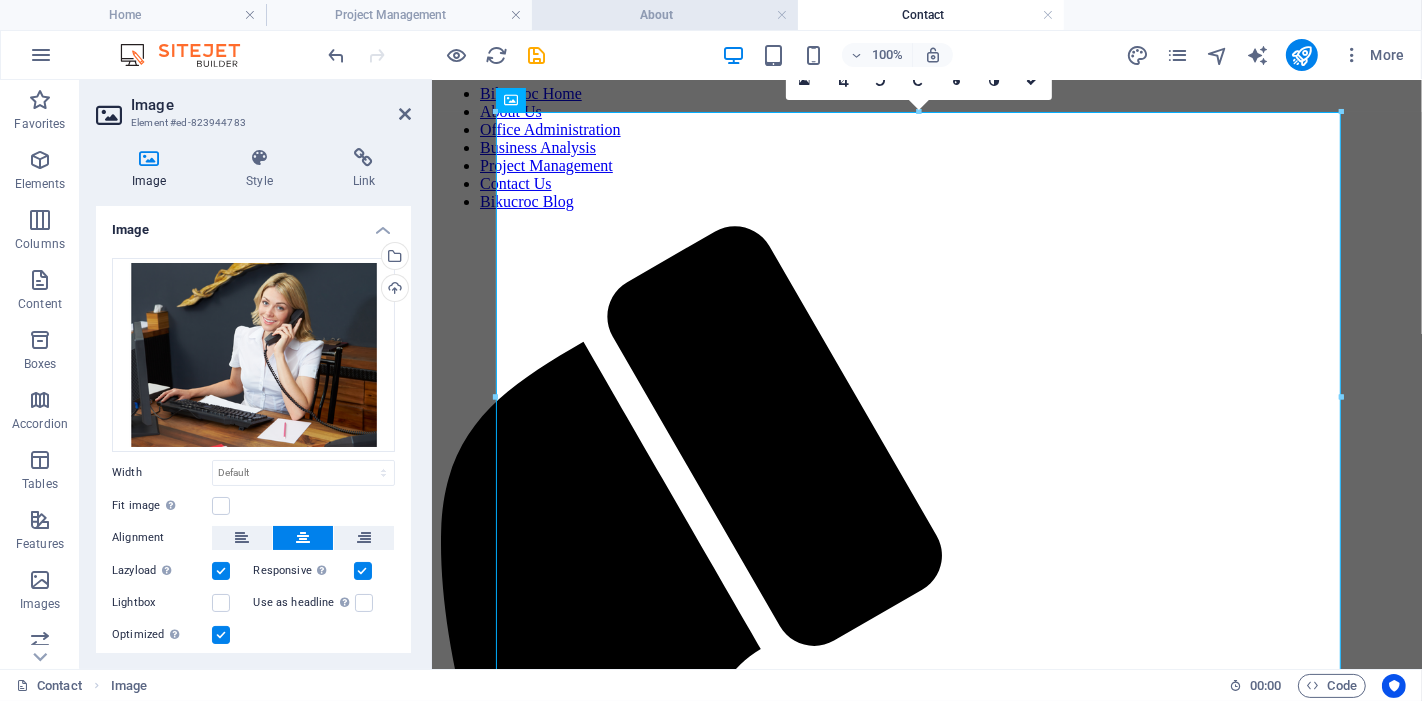 click on "About" at bounding box center (665, 15) 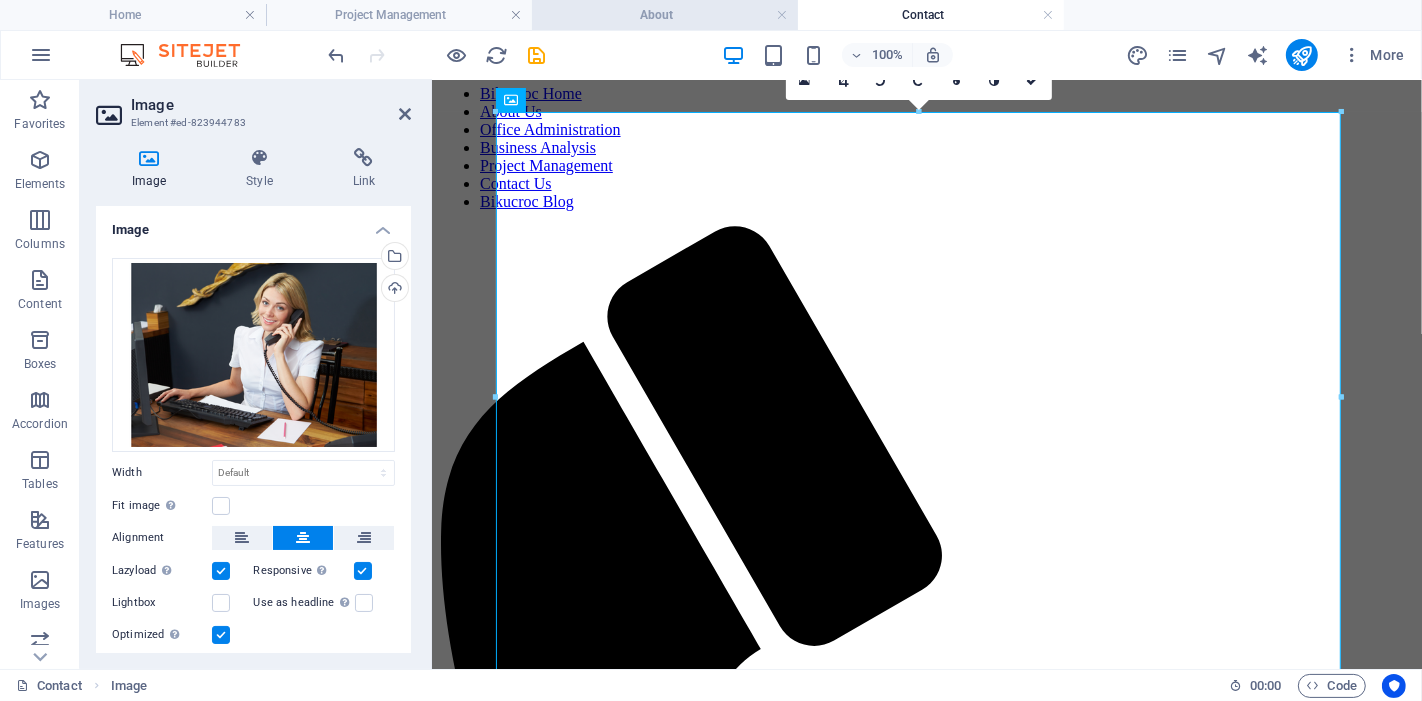 scroll, scrollTop: 0, scrollLeft: 0, axis: both 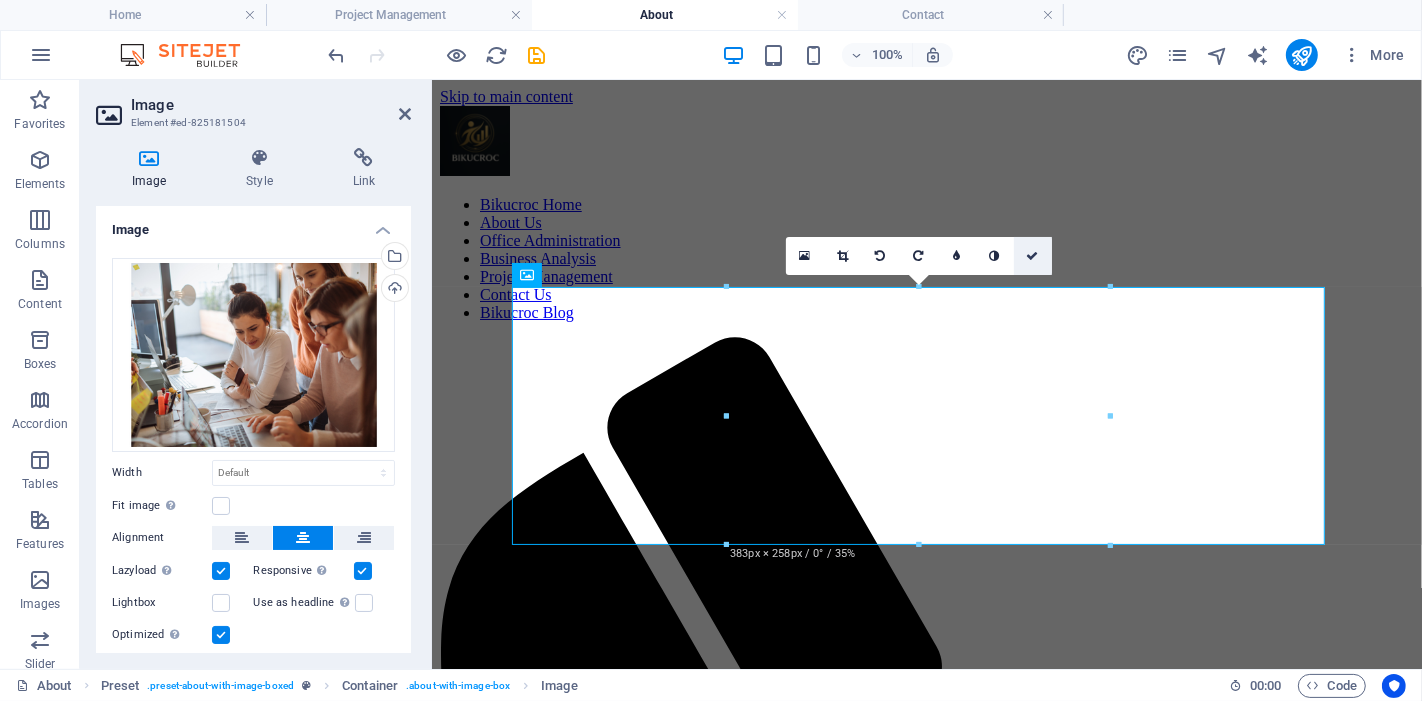 click at bounding box center [1033, 256] 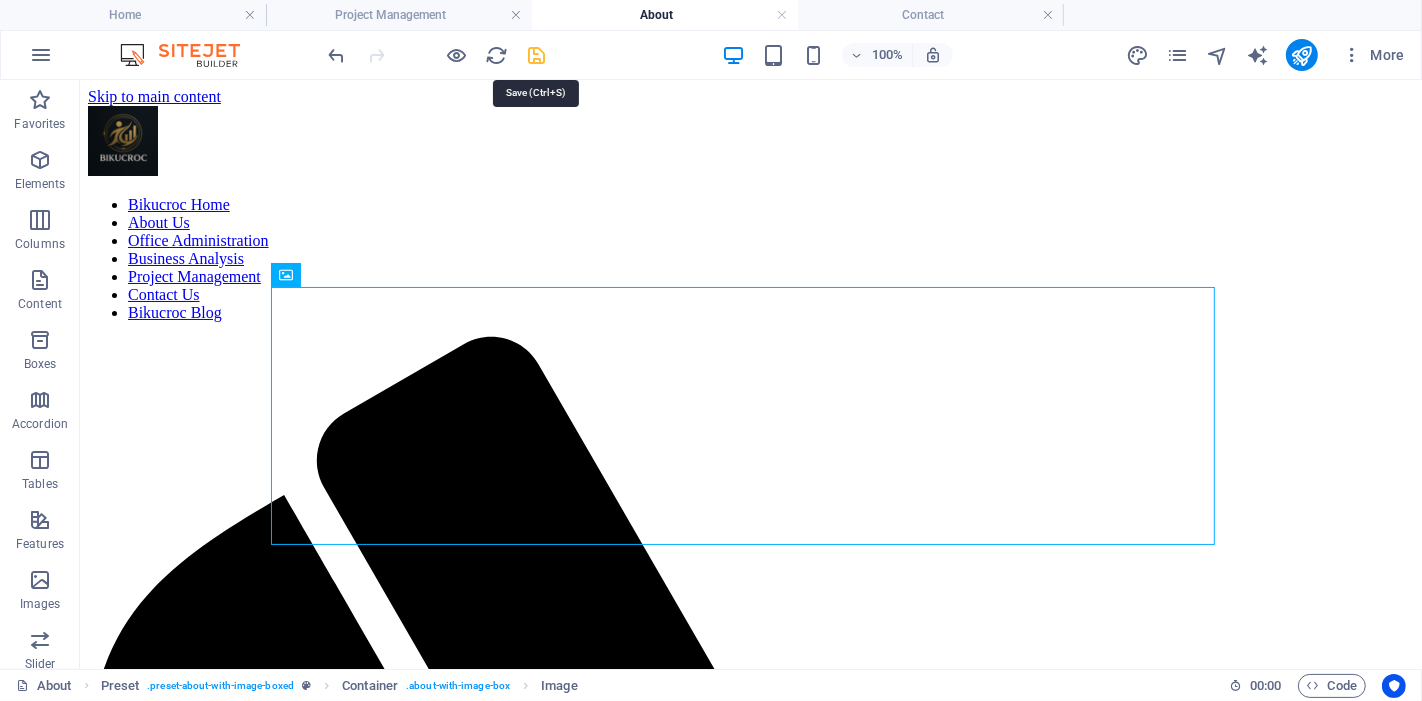 click at bounding box center (537, 55) 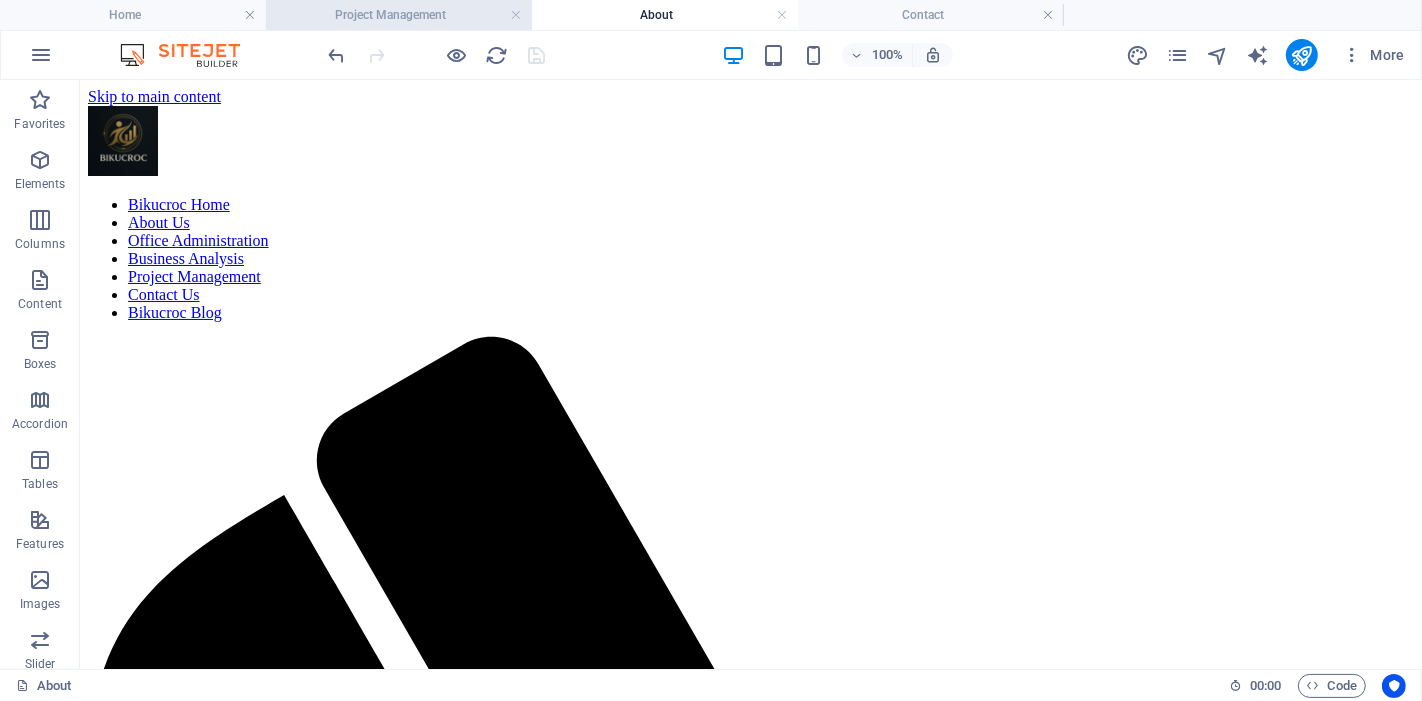 click on "Project Management" at bounding box center [399, 15] 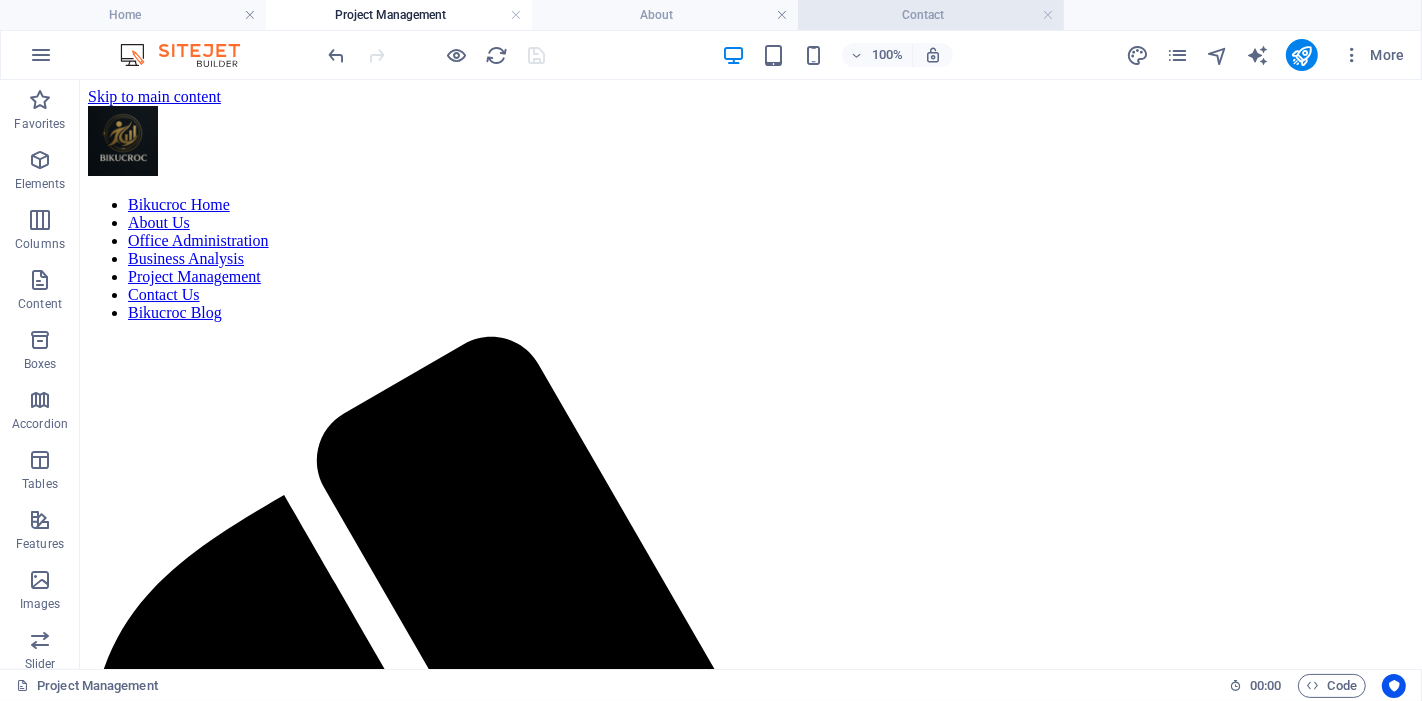 click on "Contact" at bounding box center [931, 15] 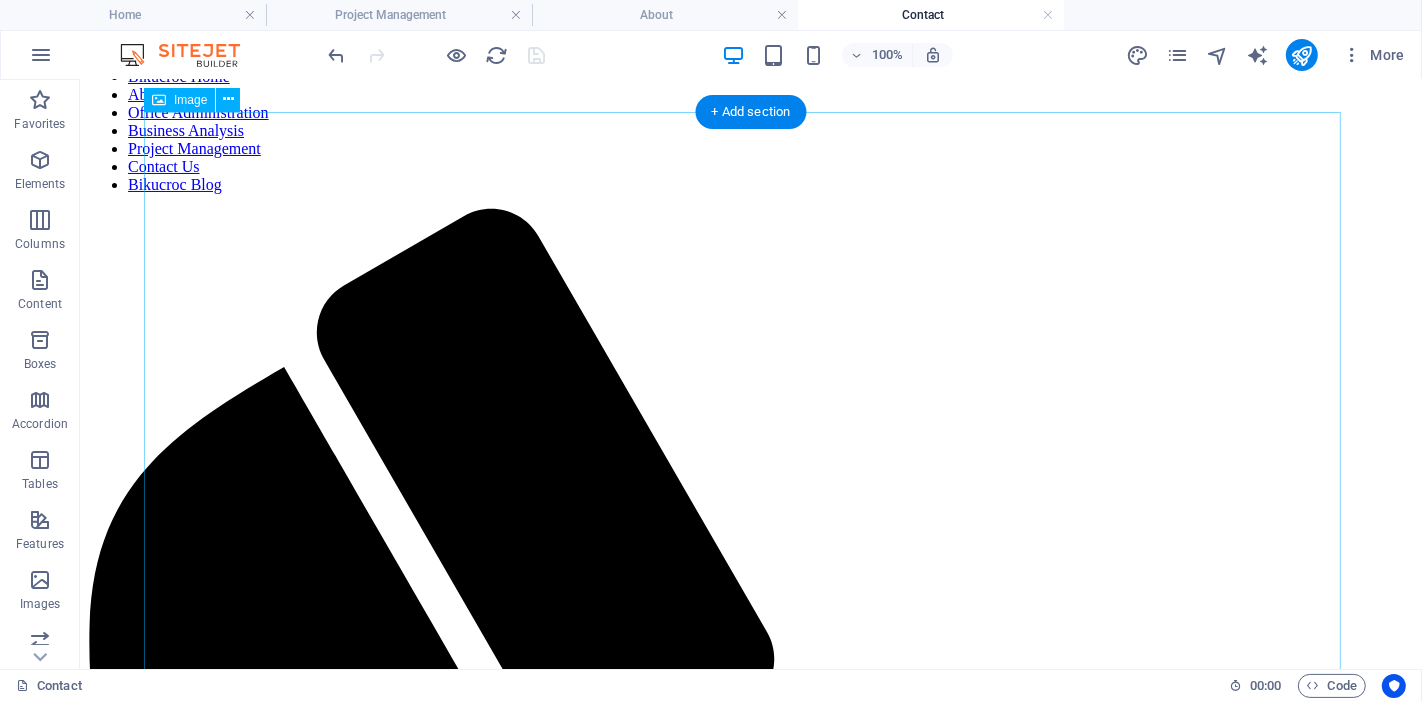 scroll, scrollTop: 222, scrollLeft: 0, axis: vertical 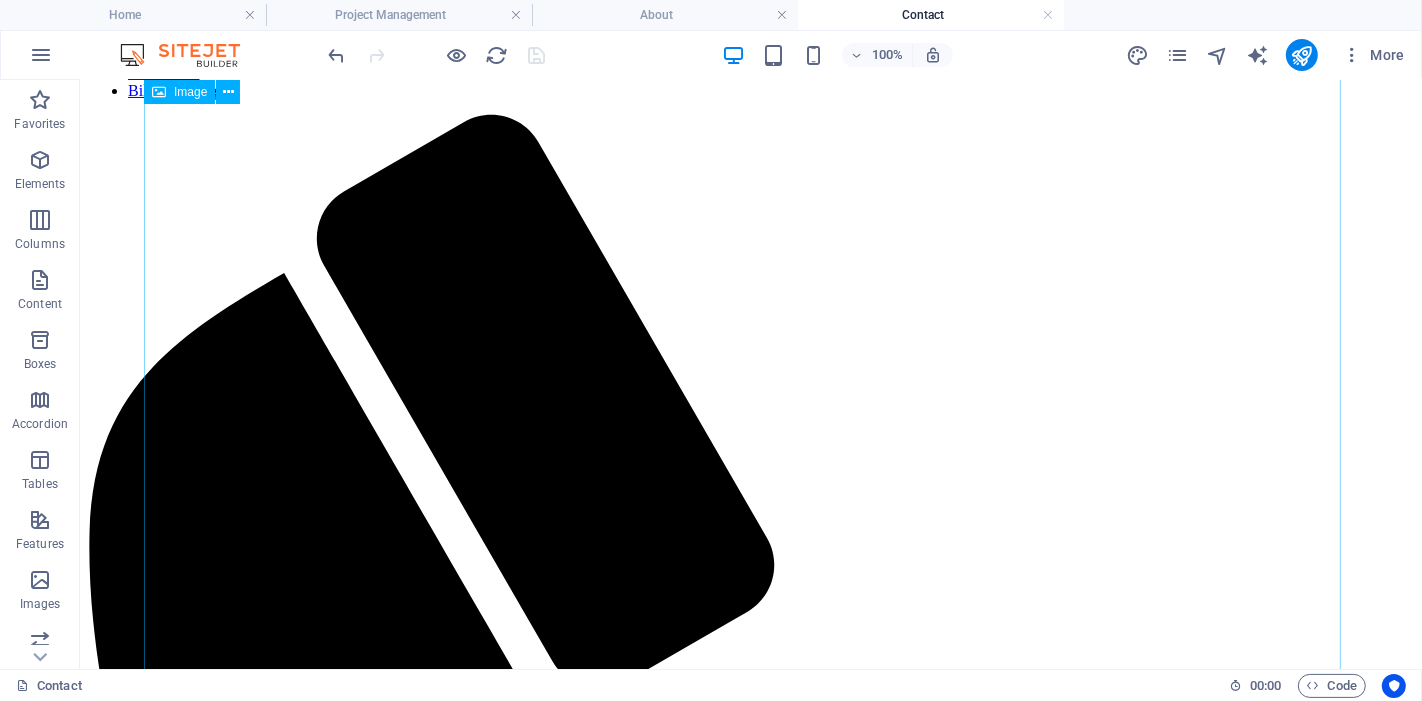 click at bounding box center (750, 2331) 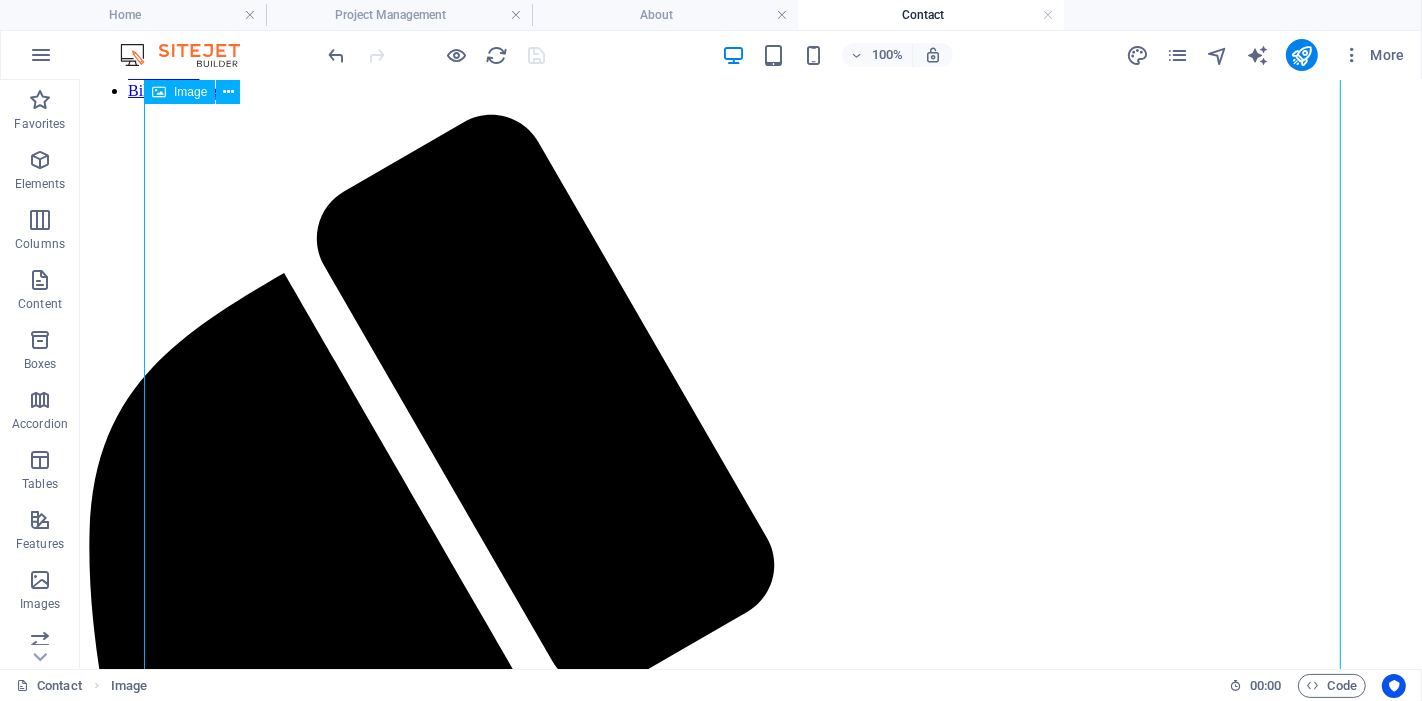 click at bounding box center [750, 2331] 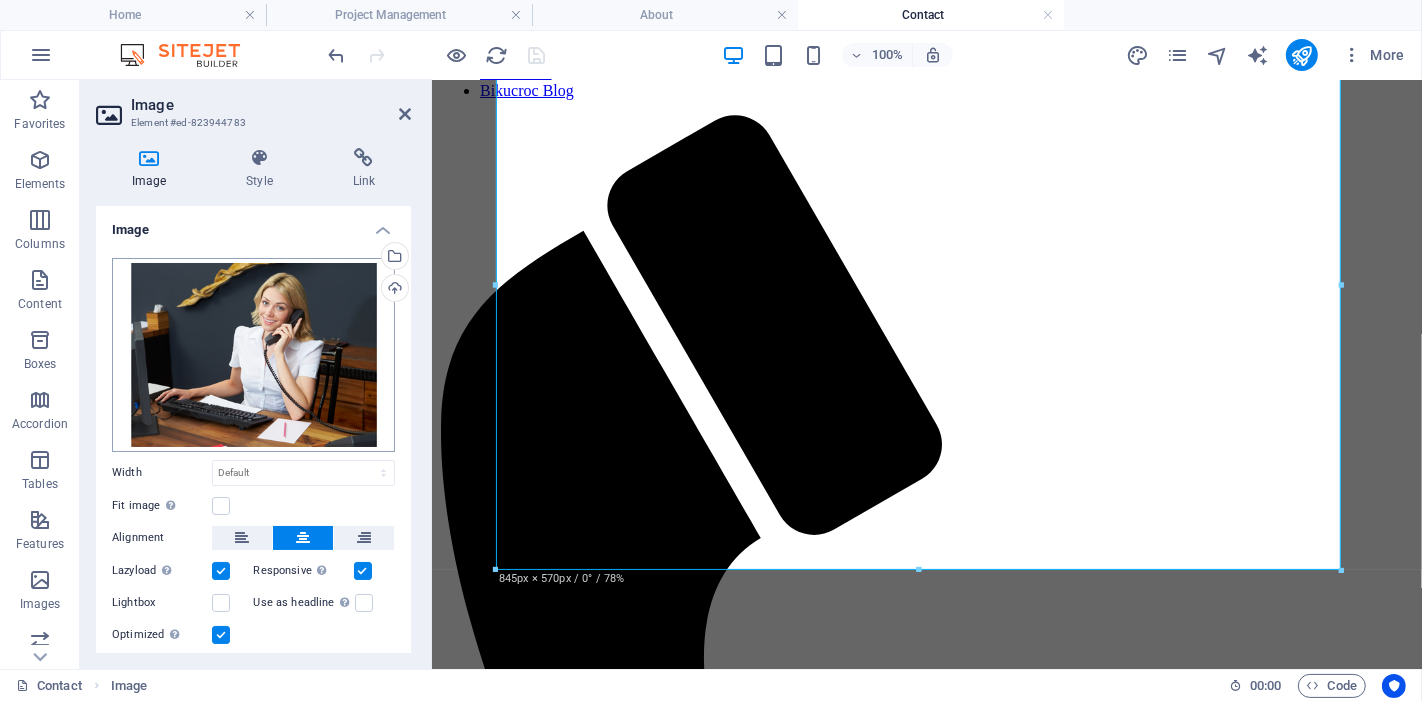 scroll, scrollTop: 111, scrollLeft: 0, axis: vertical 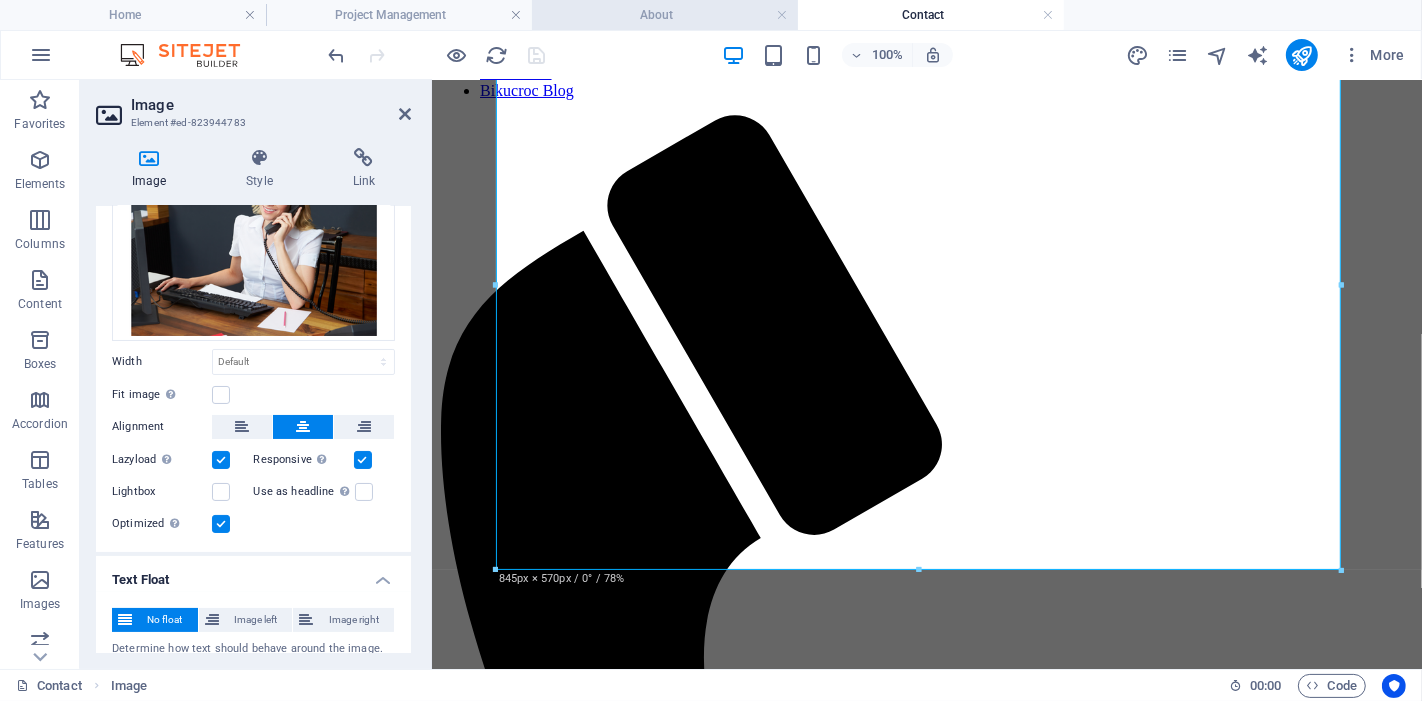 click on "About" at bounding box center [665, 15] 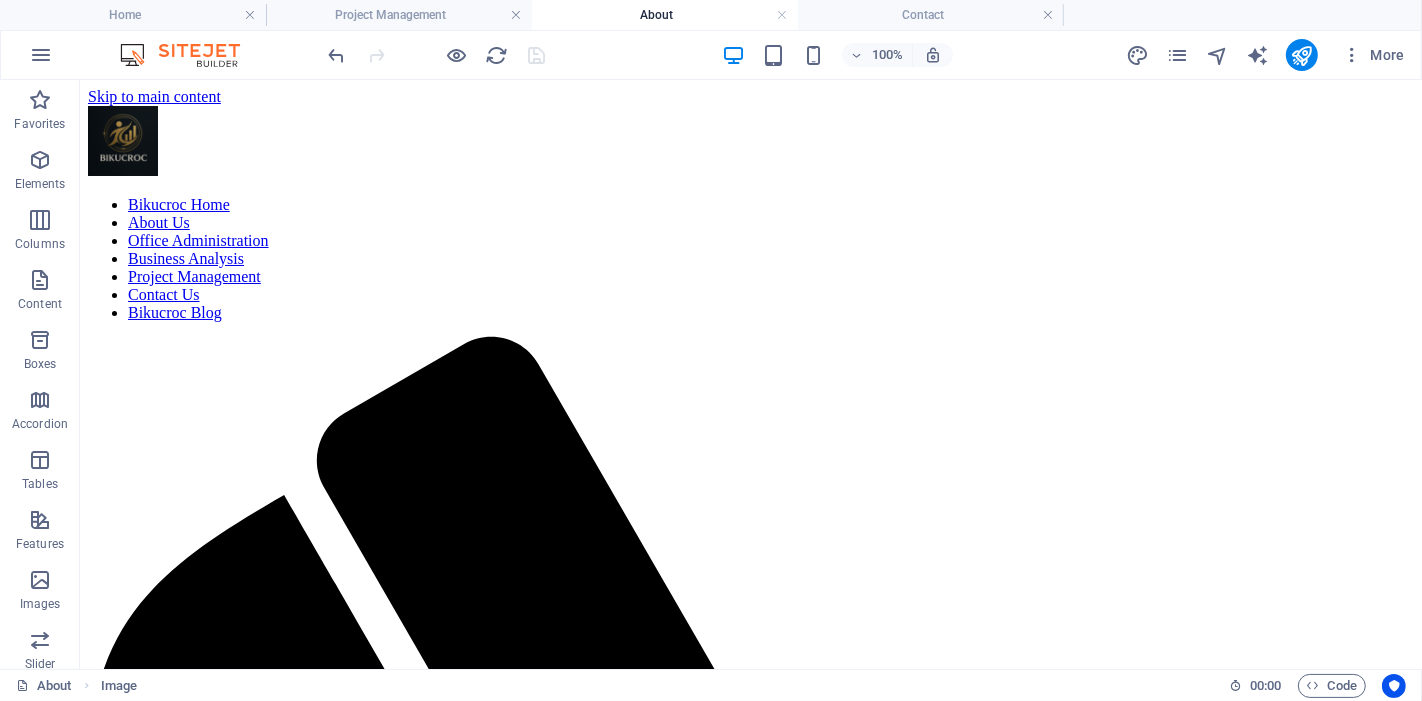 scroll, scrollTop: 0, scrollLeft: 0, axis: both 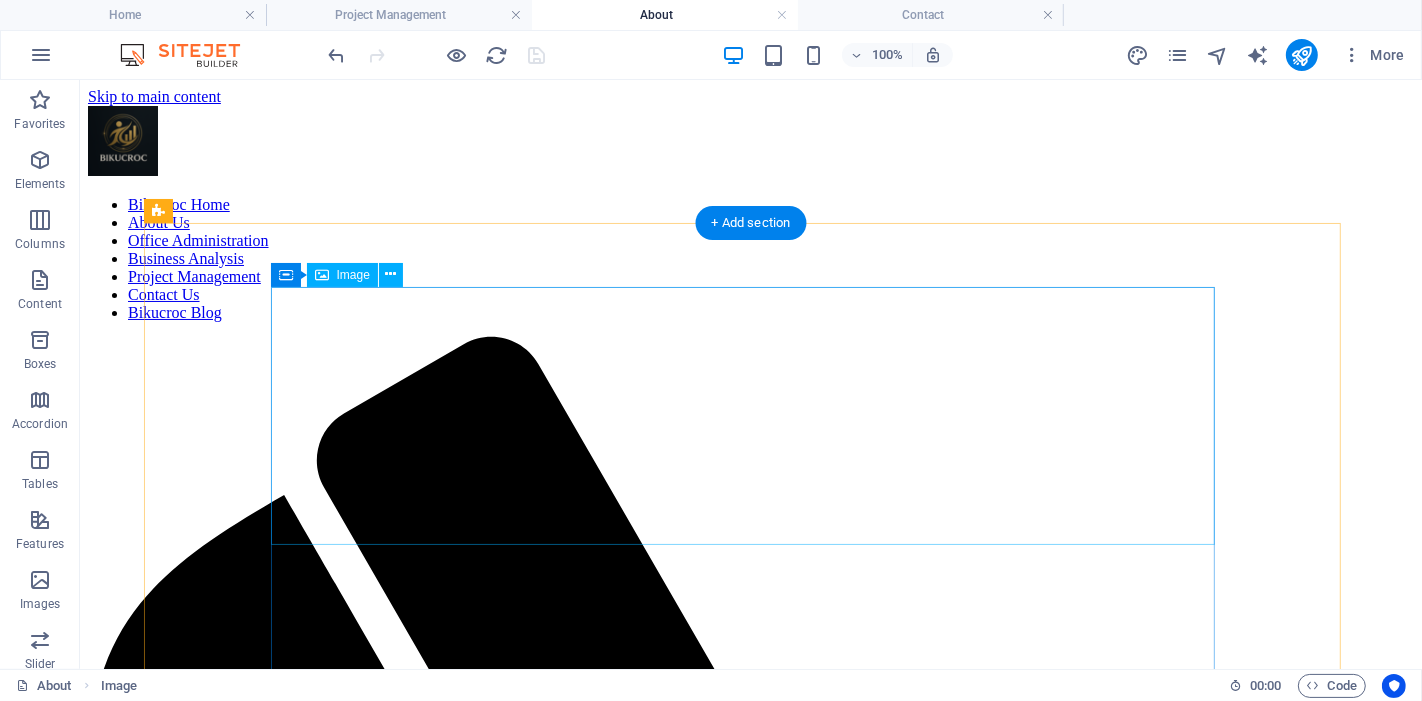 click at bounding box center (750, 2230) 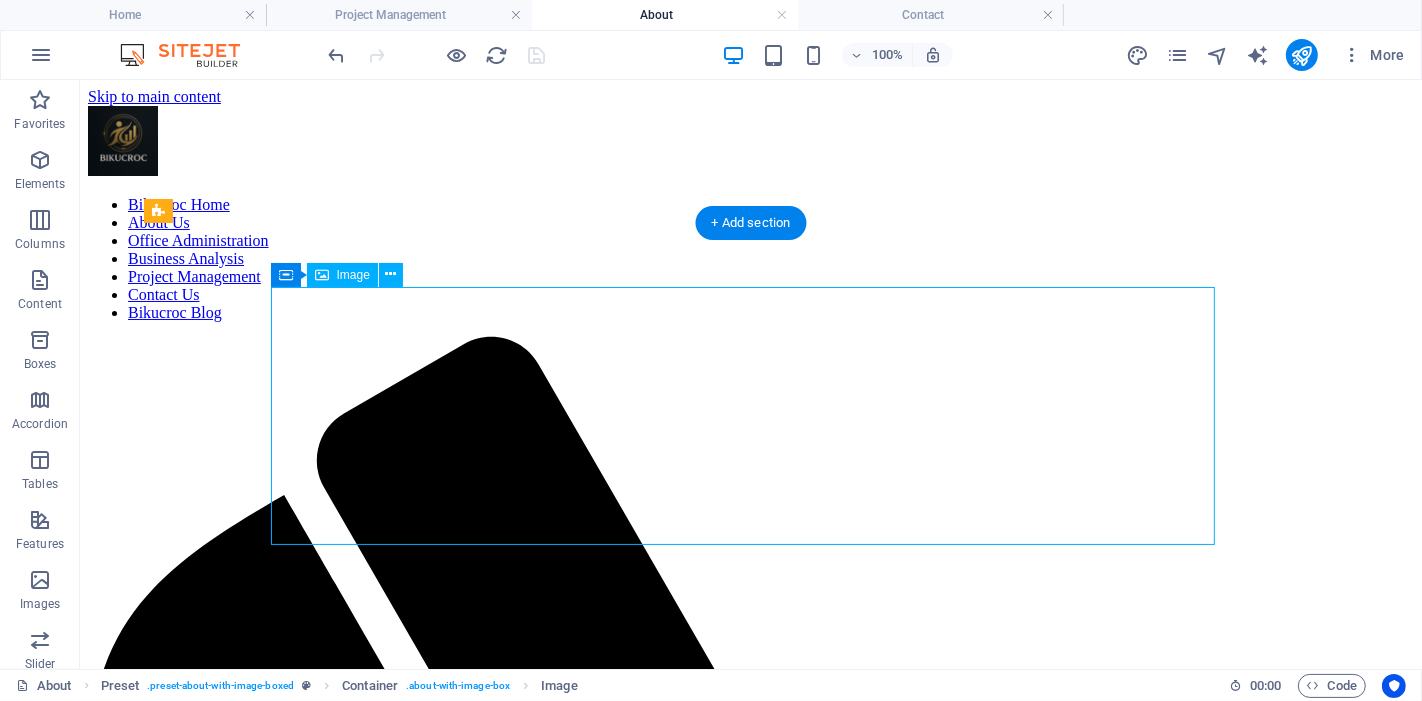 click at bounding box center [750, 2230] 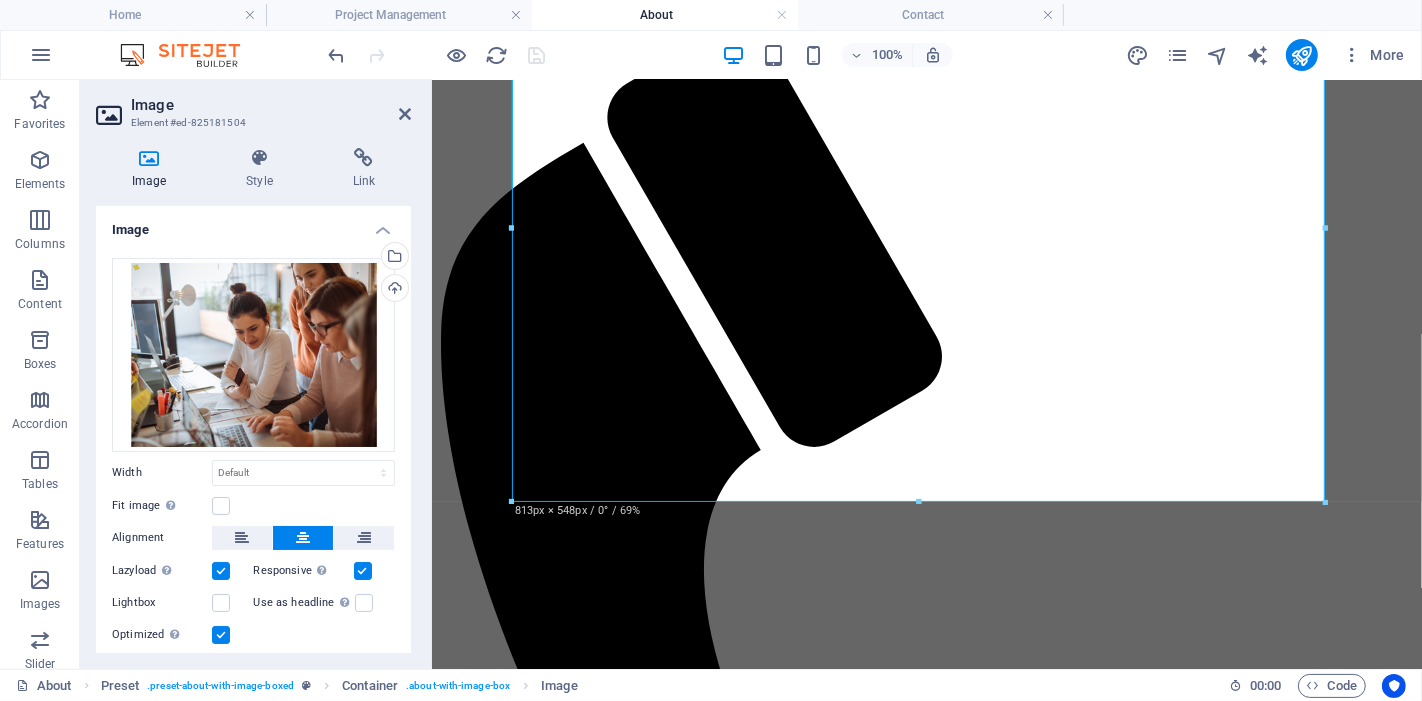 scroll, scrollTop: 333, scrollLeft: 0, axis: vertical 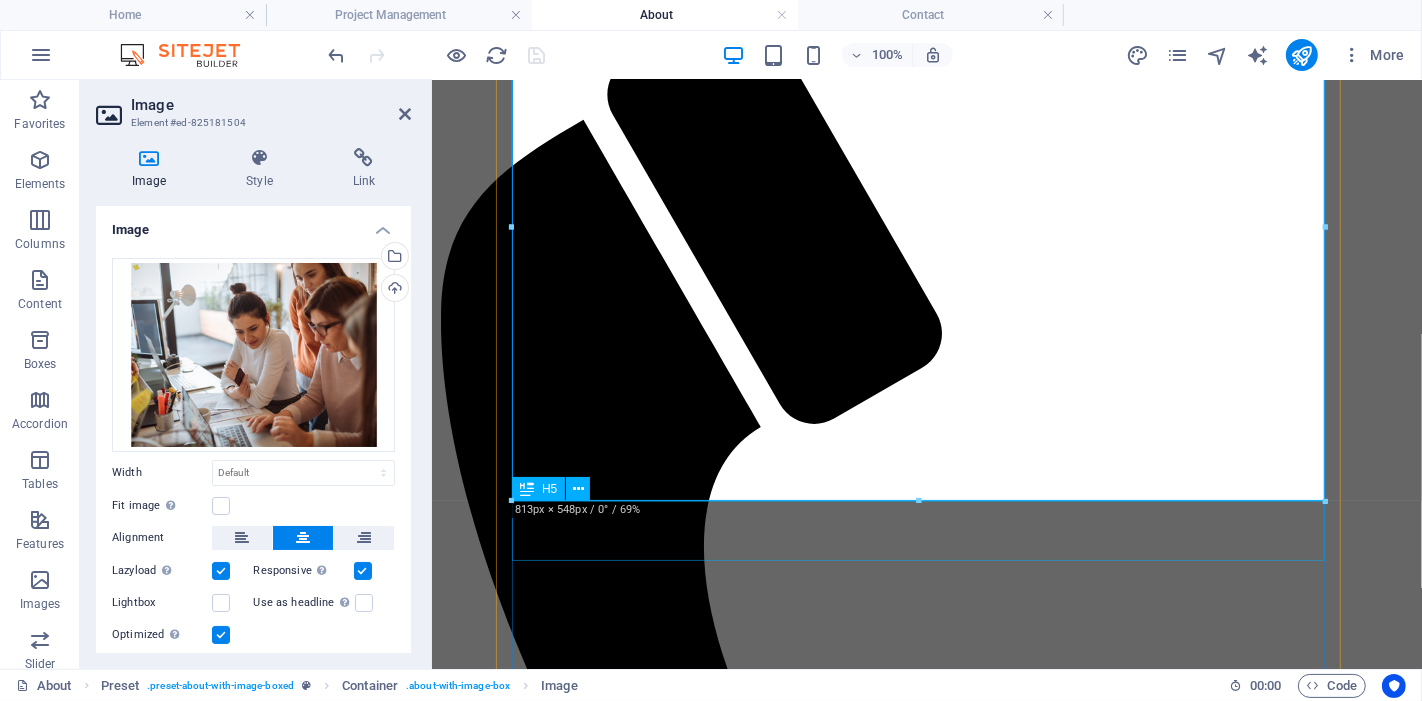 click on "Founded by professionals who understand the pressure of running a growing business." at bounding box center (926, 2000) 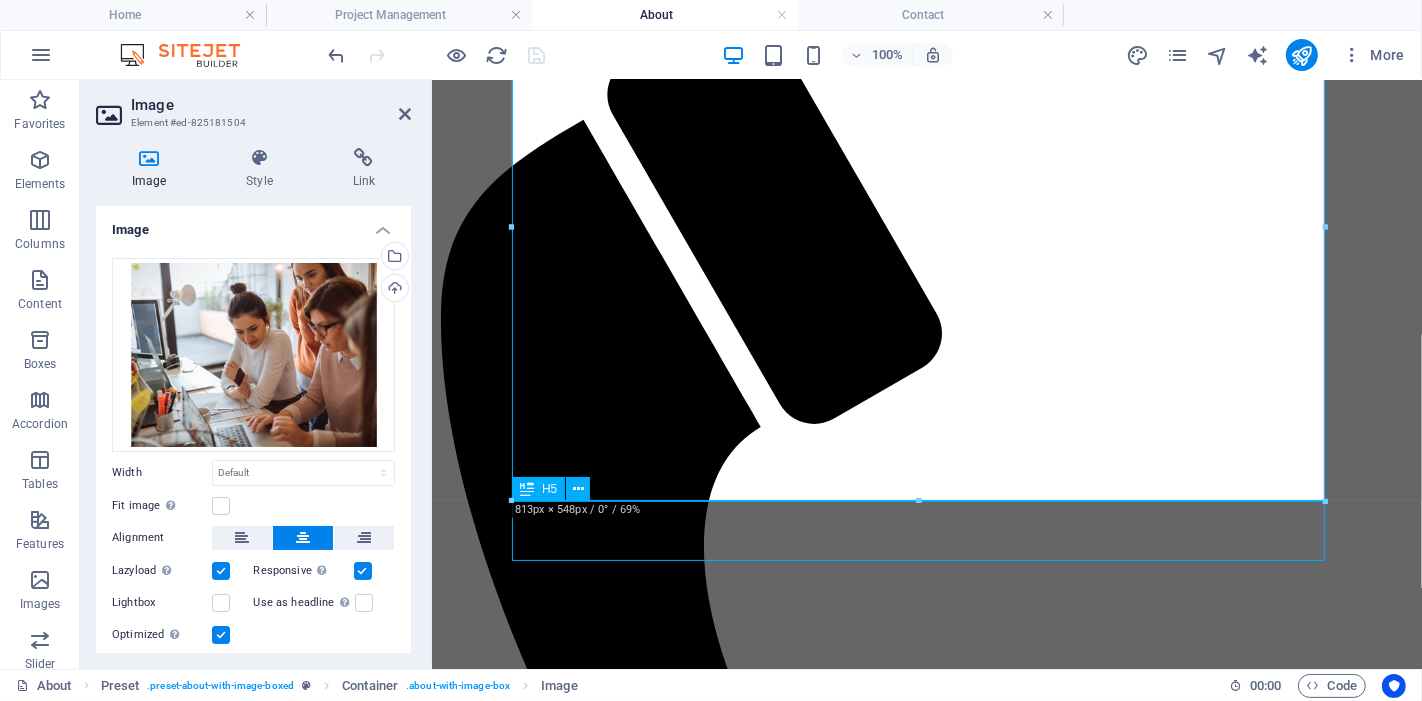 click on "Founded by professionals who understand the pressure of running a growing business." at bounding box center [926, 2000] 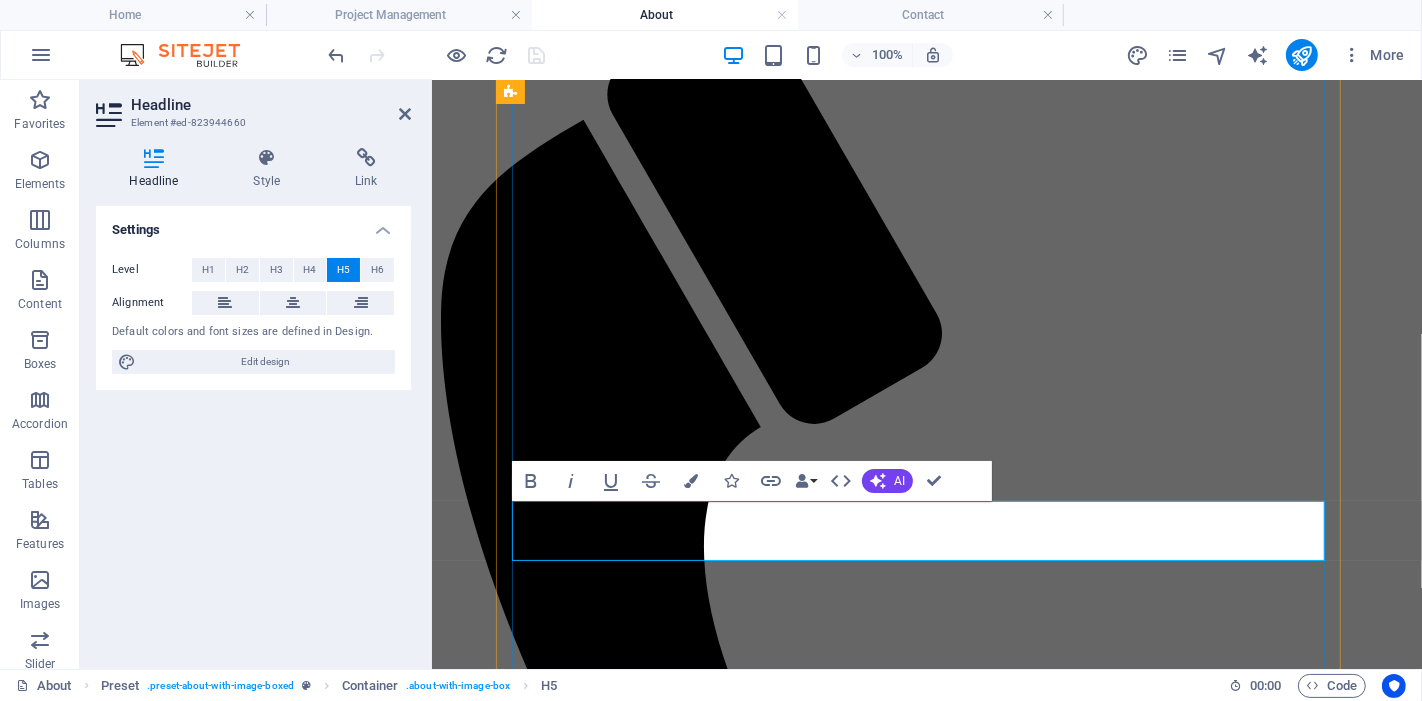click on "Founded by professionals who understand the pressure of running a growing business." at bounding box center (926, 2000) 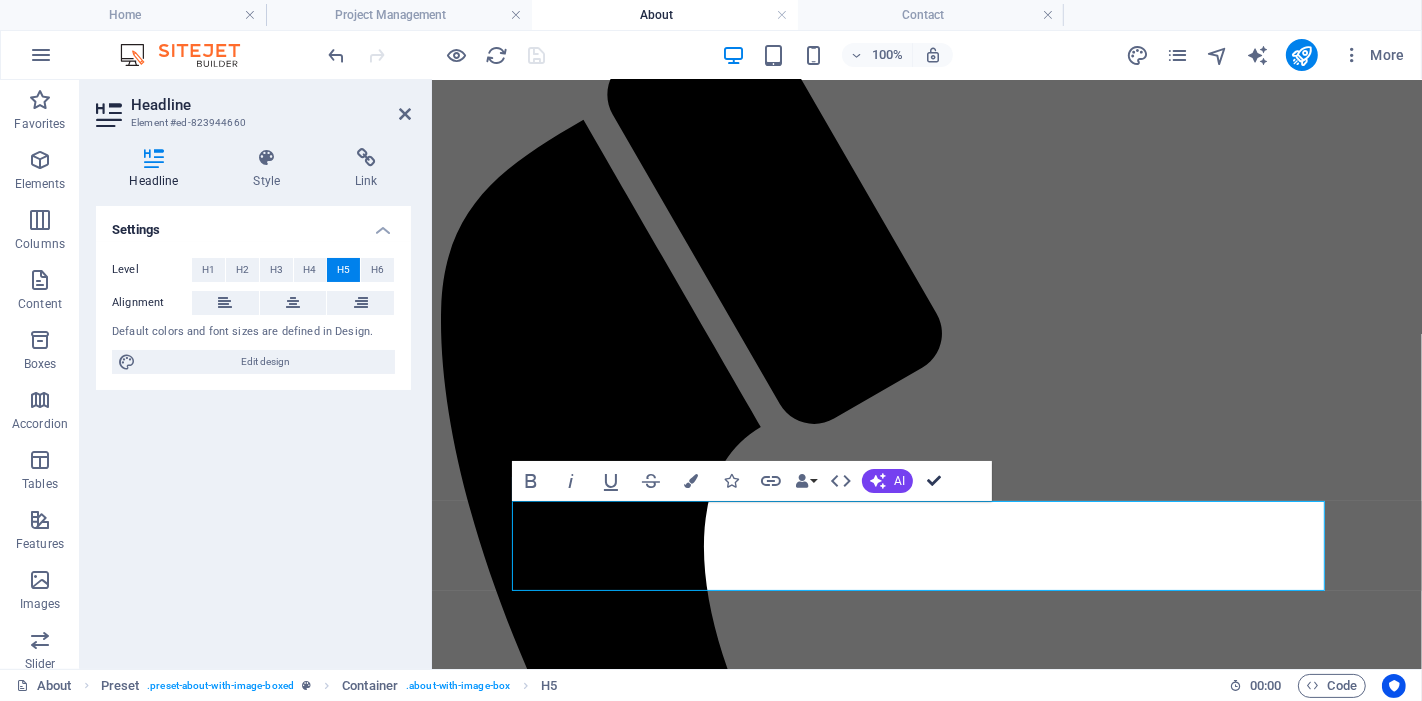 drag, startPoint x: 940, startPoint y: 480, endPoint x: 862, endPoint y: 413, distance: 102.825096 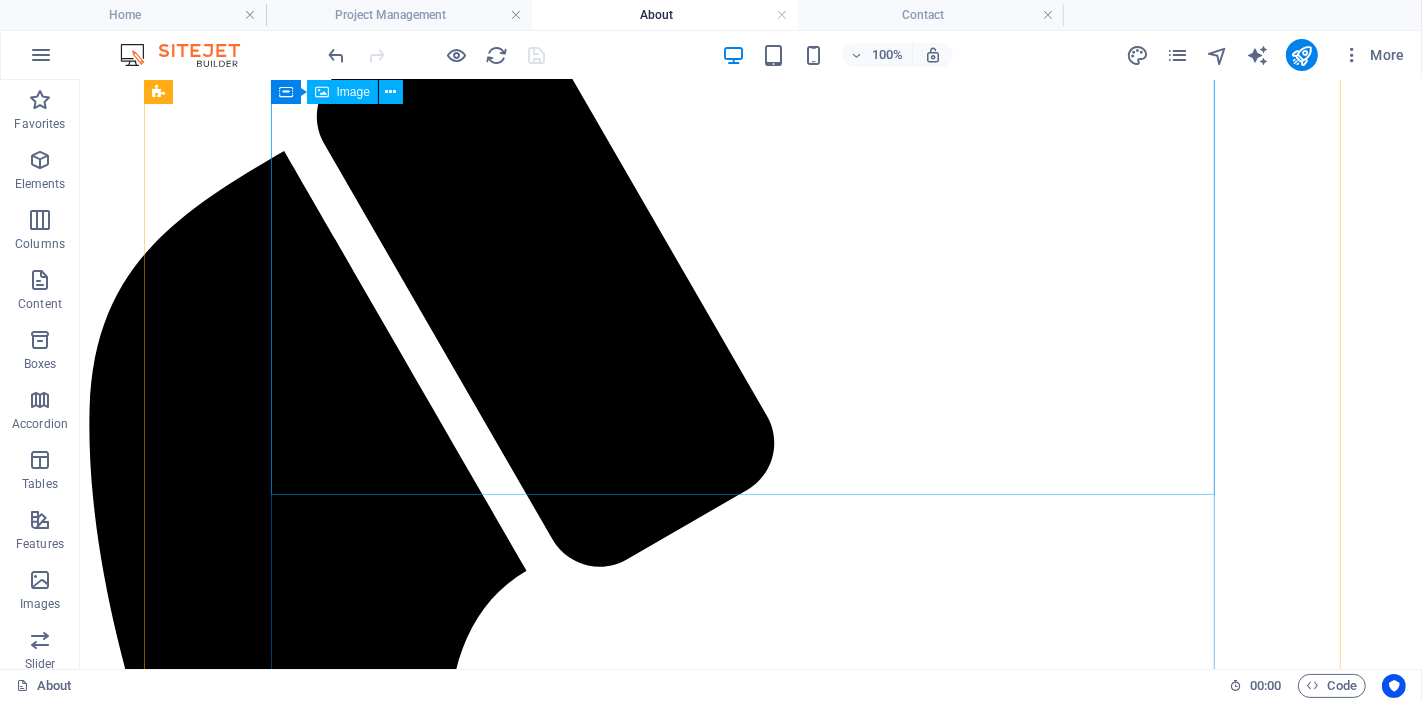 scroll, scrollTop: 0, scrollLeft: 0, axis: both 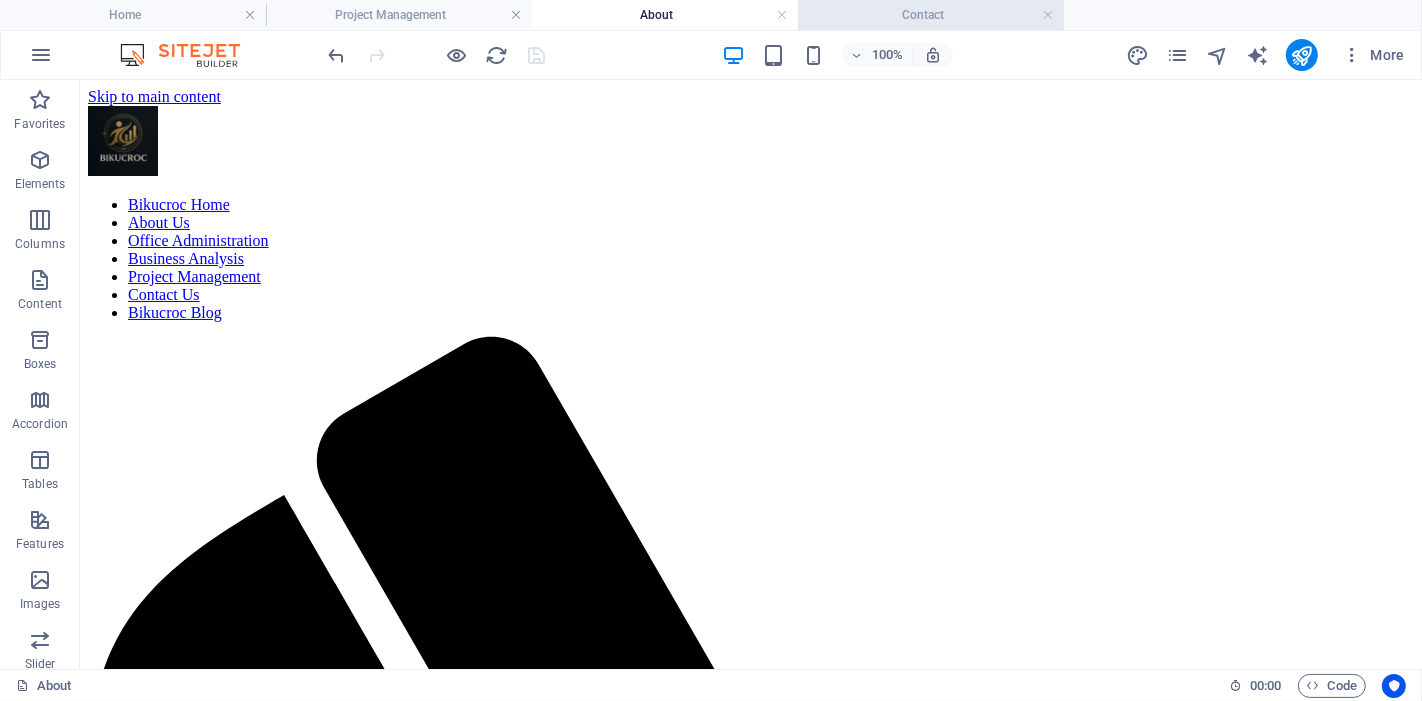 click on "Contact" at bounding box center [931, 15] 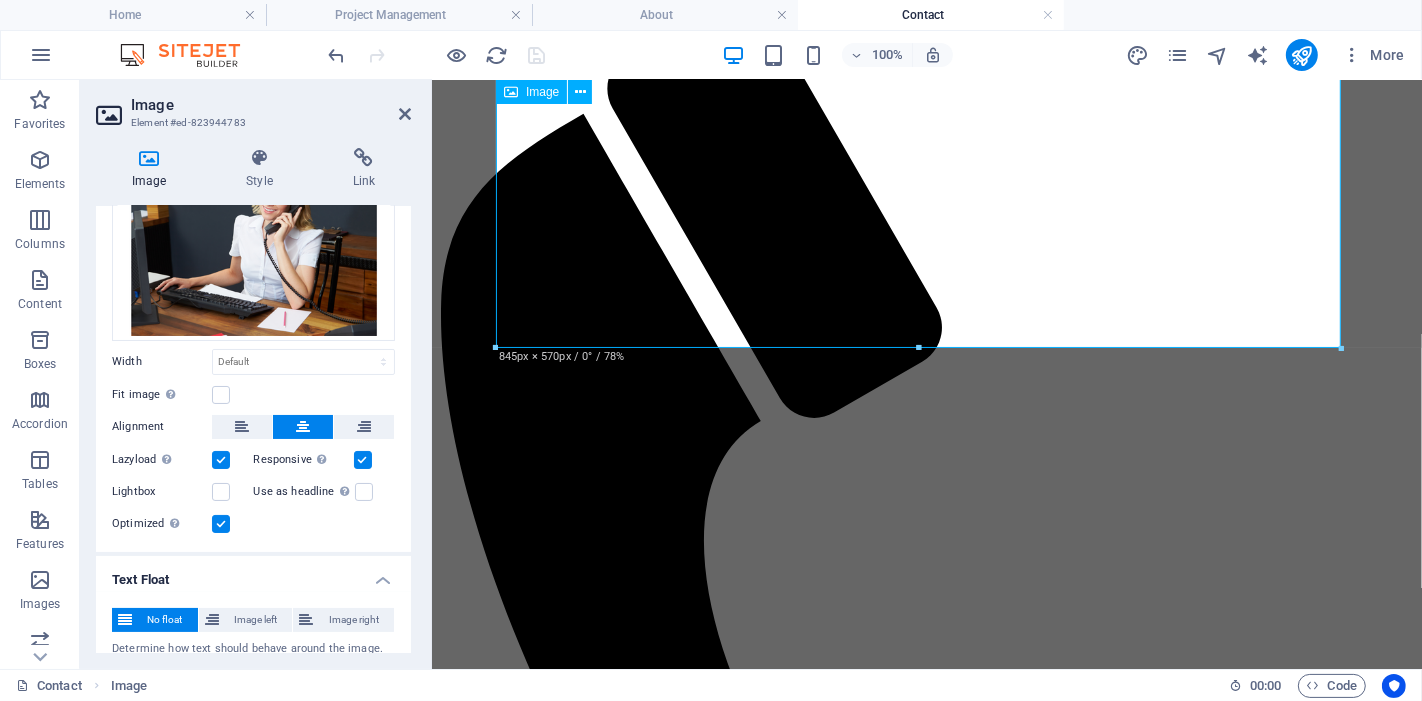scroll, scrollTop: 444, scrollLeft: 0, axis: vertical 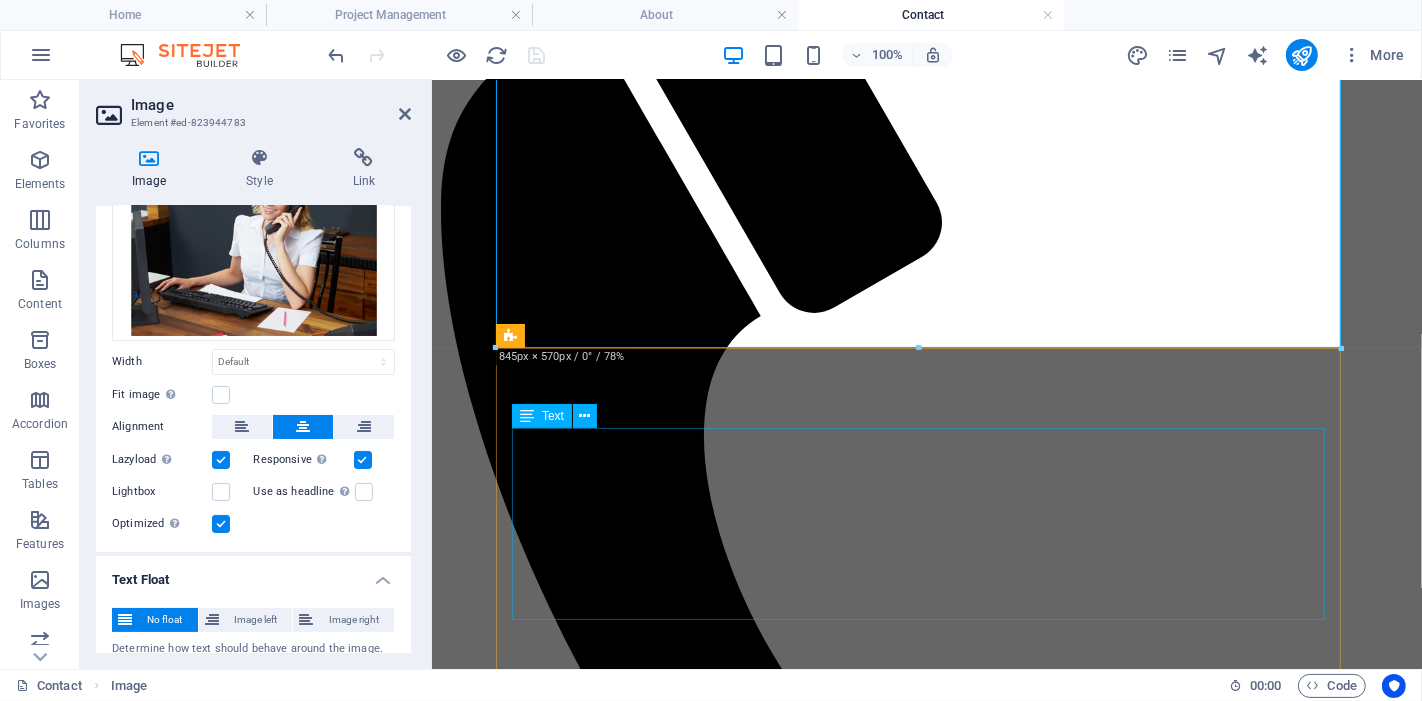 click on "Whether you're a small business owner, tradie, builder, consultant, or service provider, our services are fully customisable and tailored to suit your business. No matter your size or industry, we adapt our support to fit your operations, so you can focus on what you do best: growing your business. Contact us today, we’re happy to talk about how we can work together and support your success. Let’s make your business run smarter, faster, and with less stress." at bounding box center [926, 1962] 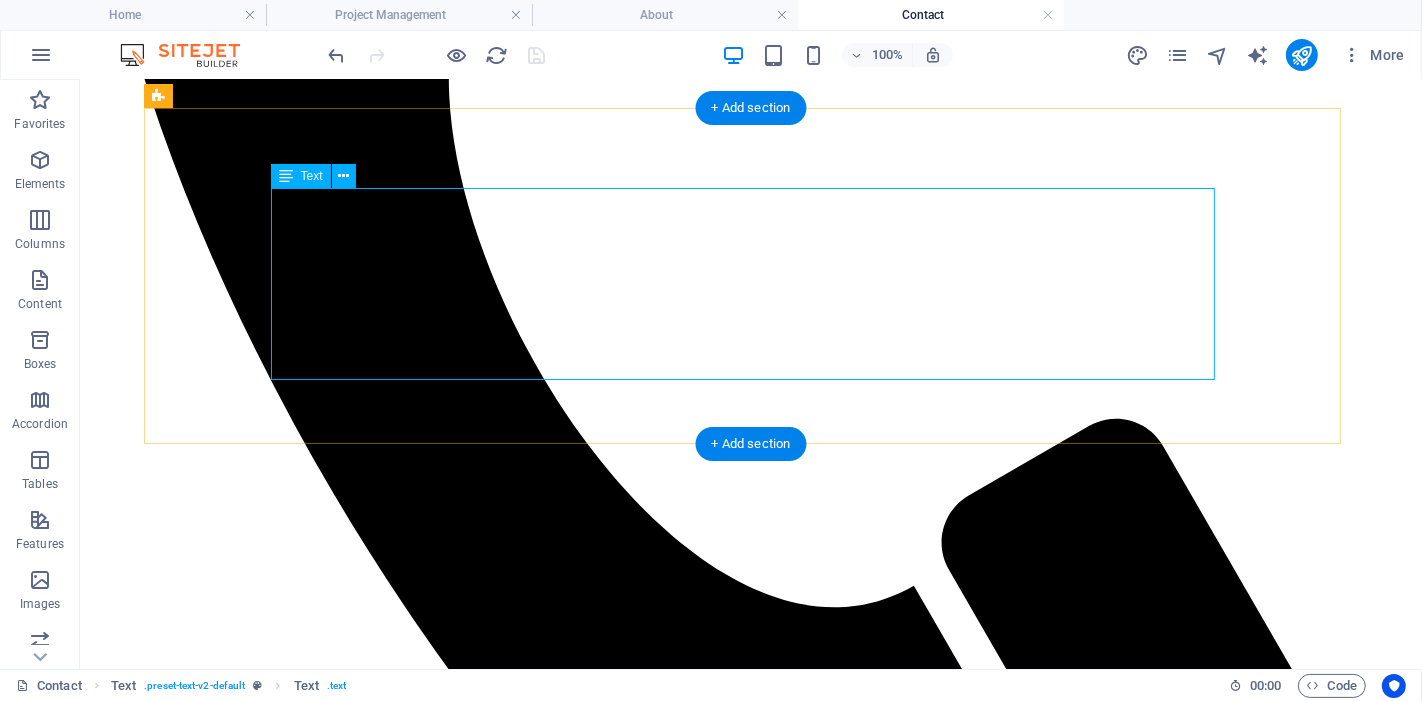 scroll, scrollTop: 666, scrollLeft: 0, axis: vertical 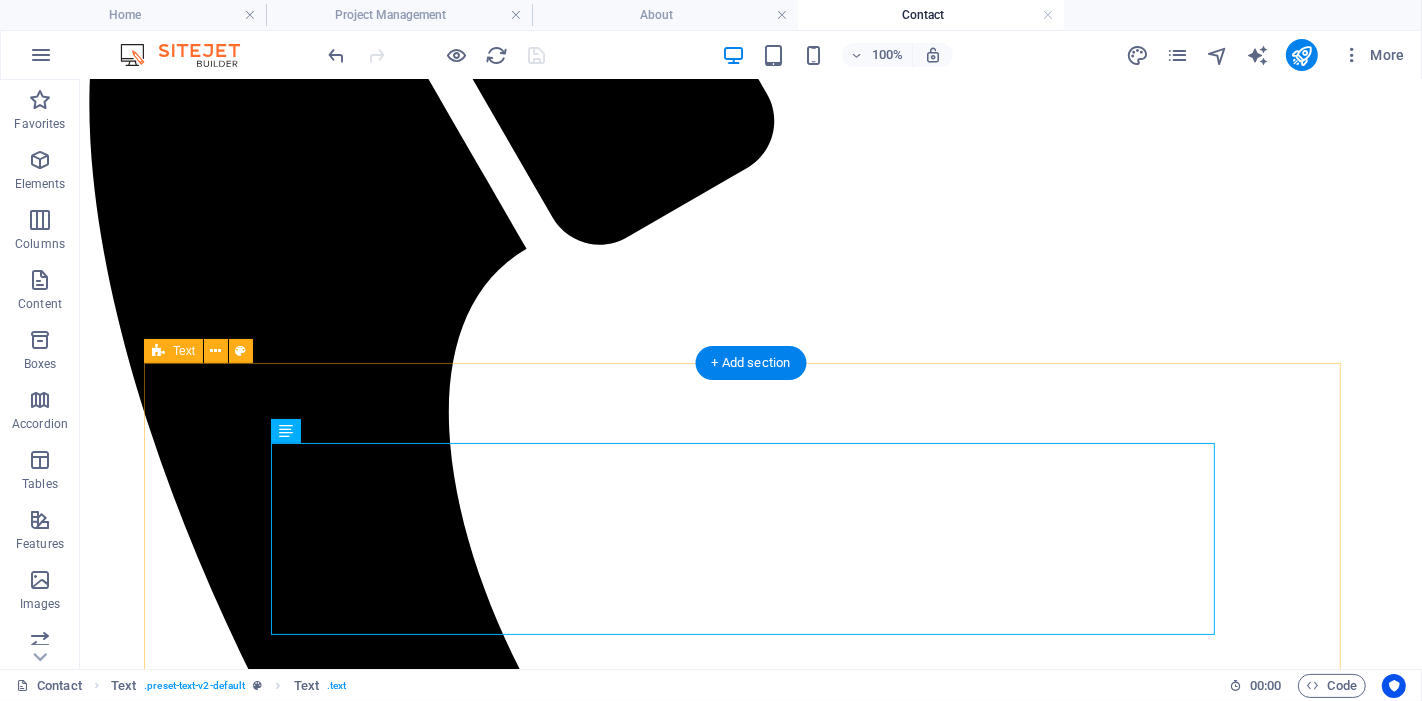 click on "Whether you're a small business owner, tradie, builder, consultant, or service provider, our services are fully customisable and tailored to suit your business. No matter your size or industry, we adapt our support to fit your operations, so you can focus on what you do best: growing your business. Contact us today, we’re happy to talk about how we can work together and support your success. Let’s make your business run smarter, faster, and with less stress." at bounding box center (750, 2420) 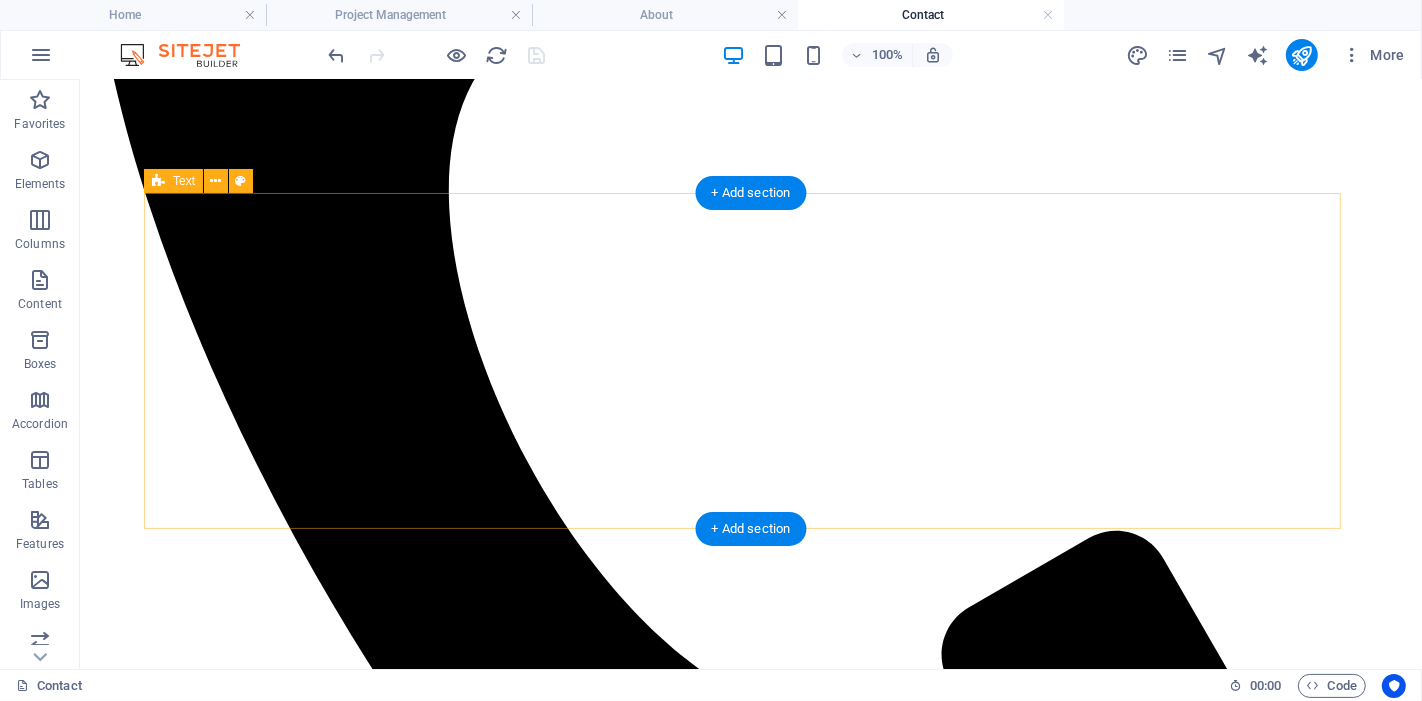 scroll, scrollTop: 444, scrollLeft: 0, axis: vertical 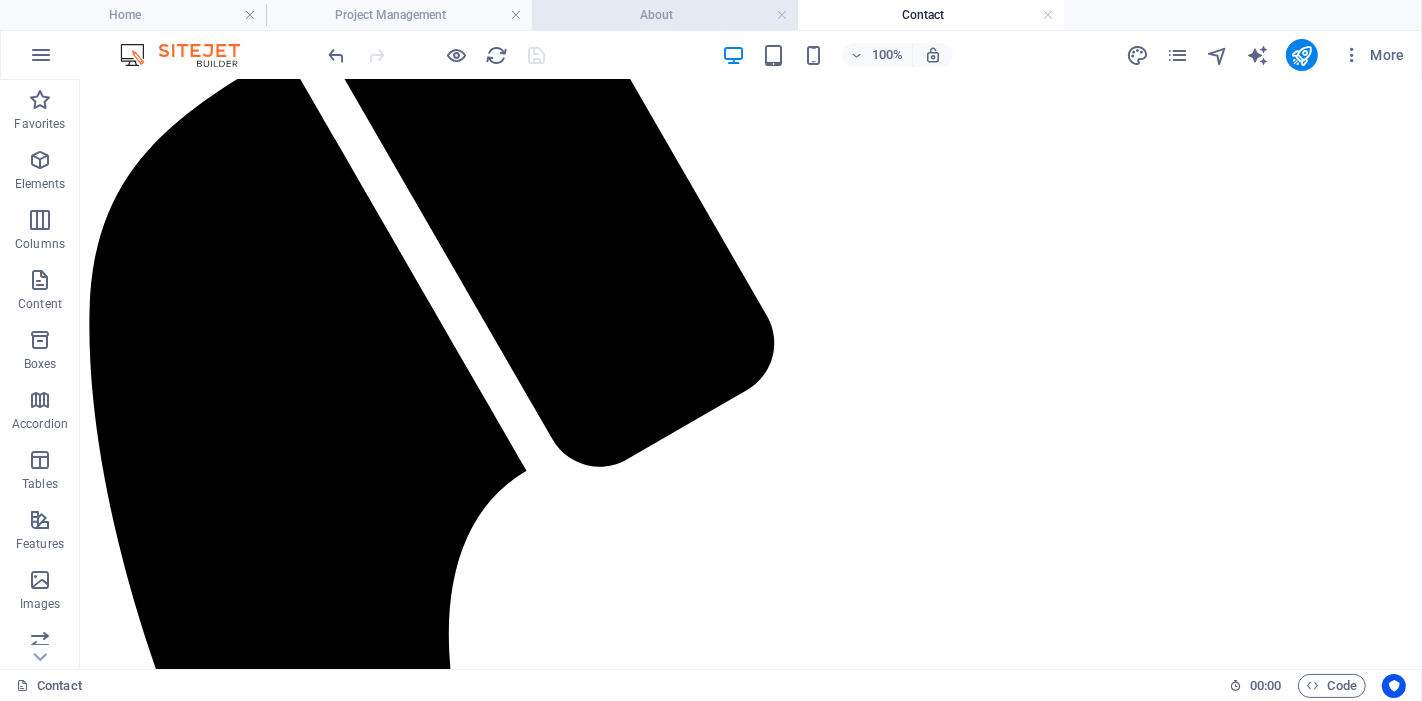click on "About" at bounding box center (665, 15) 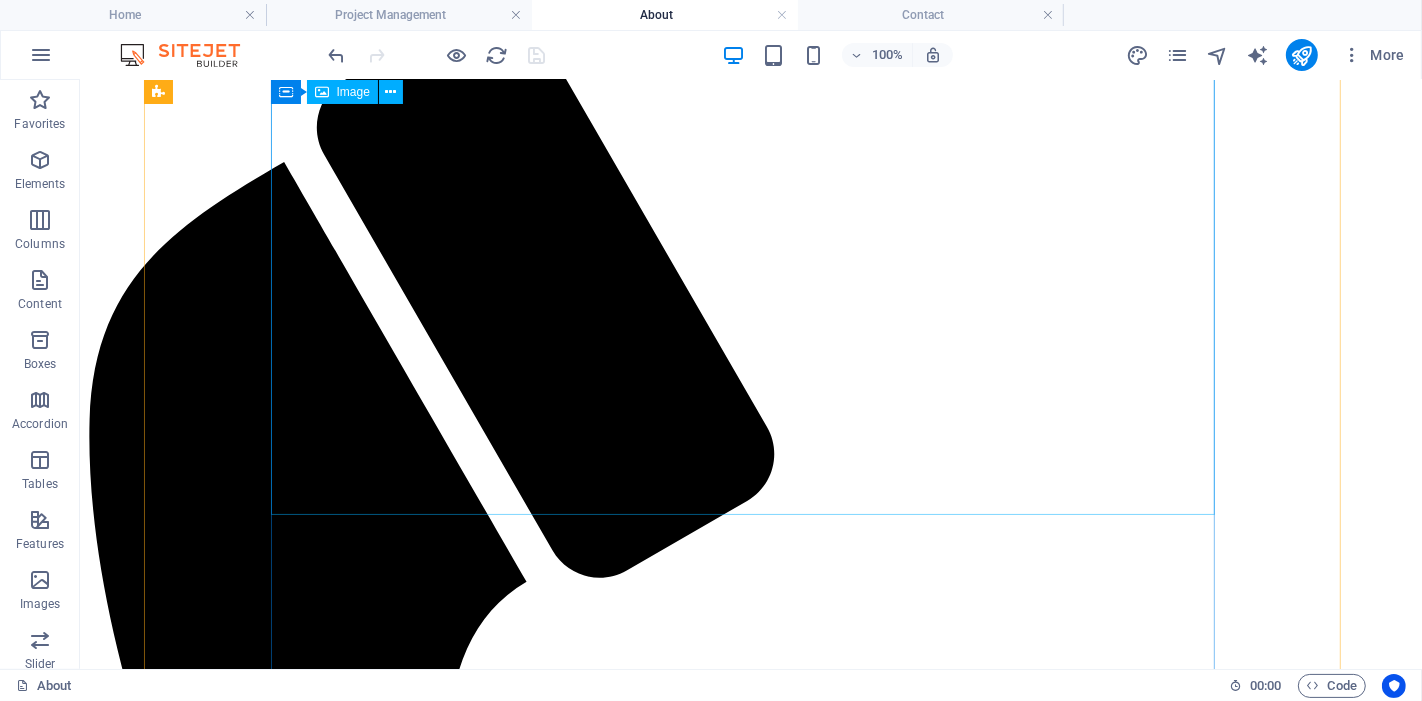 scroll, scrollTop: 555, scrollLeft: 0, axis: vertical 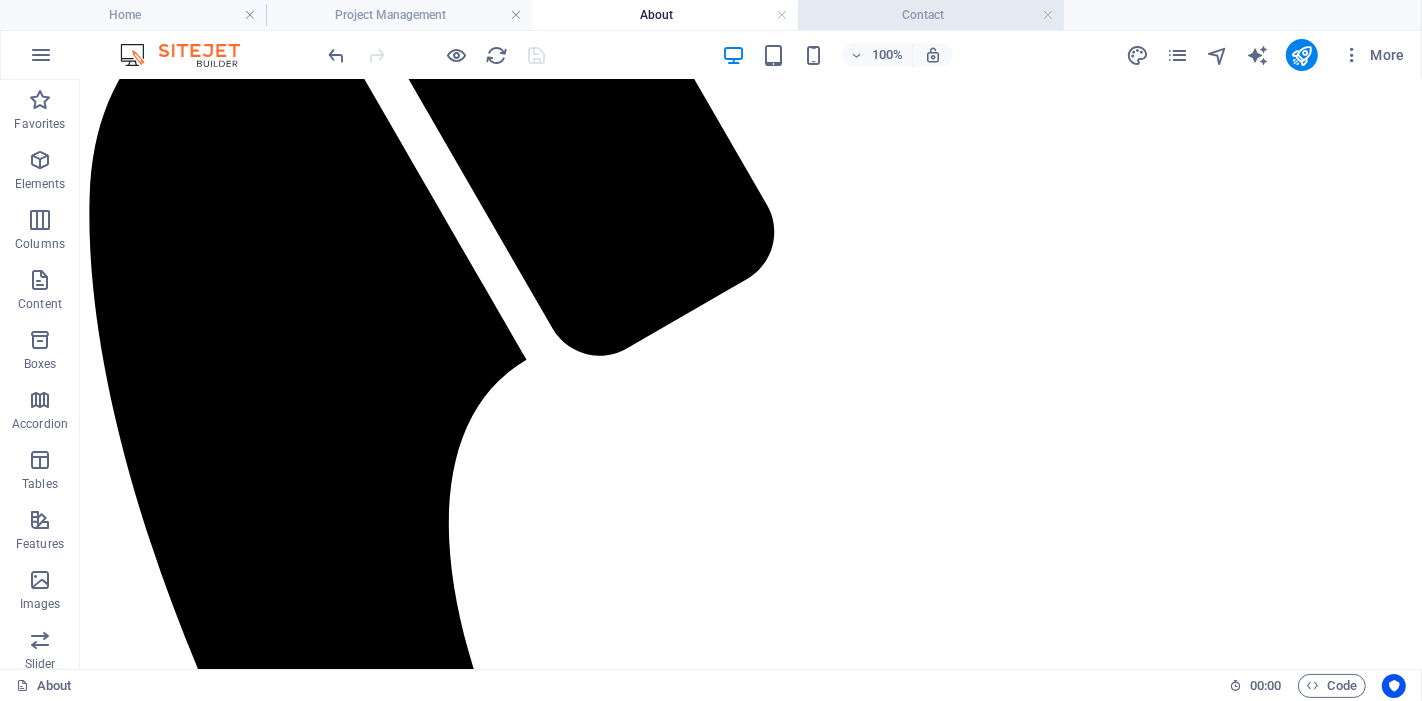 click on "Contact" at bounding box center (931, 15) 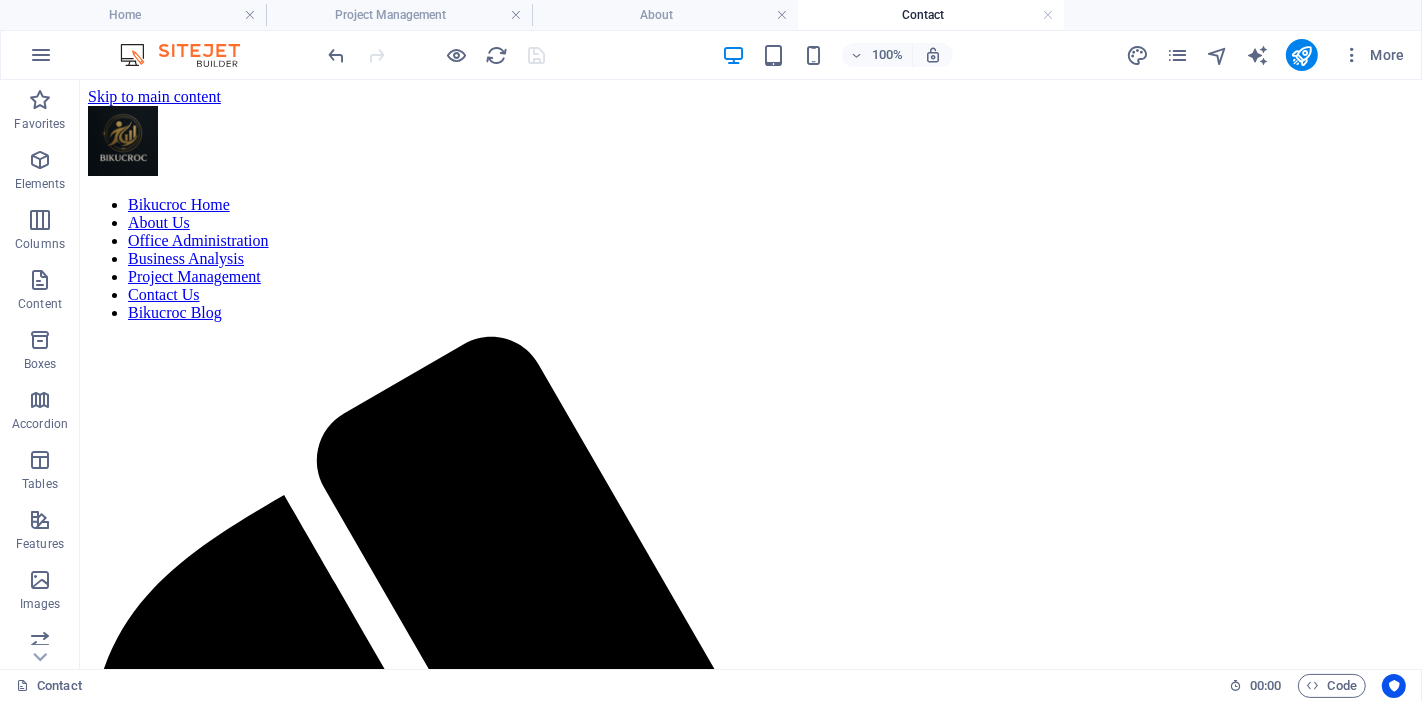 scroll, scrollTop: 444, scrollLeft: 0, axis: vertical 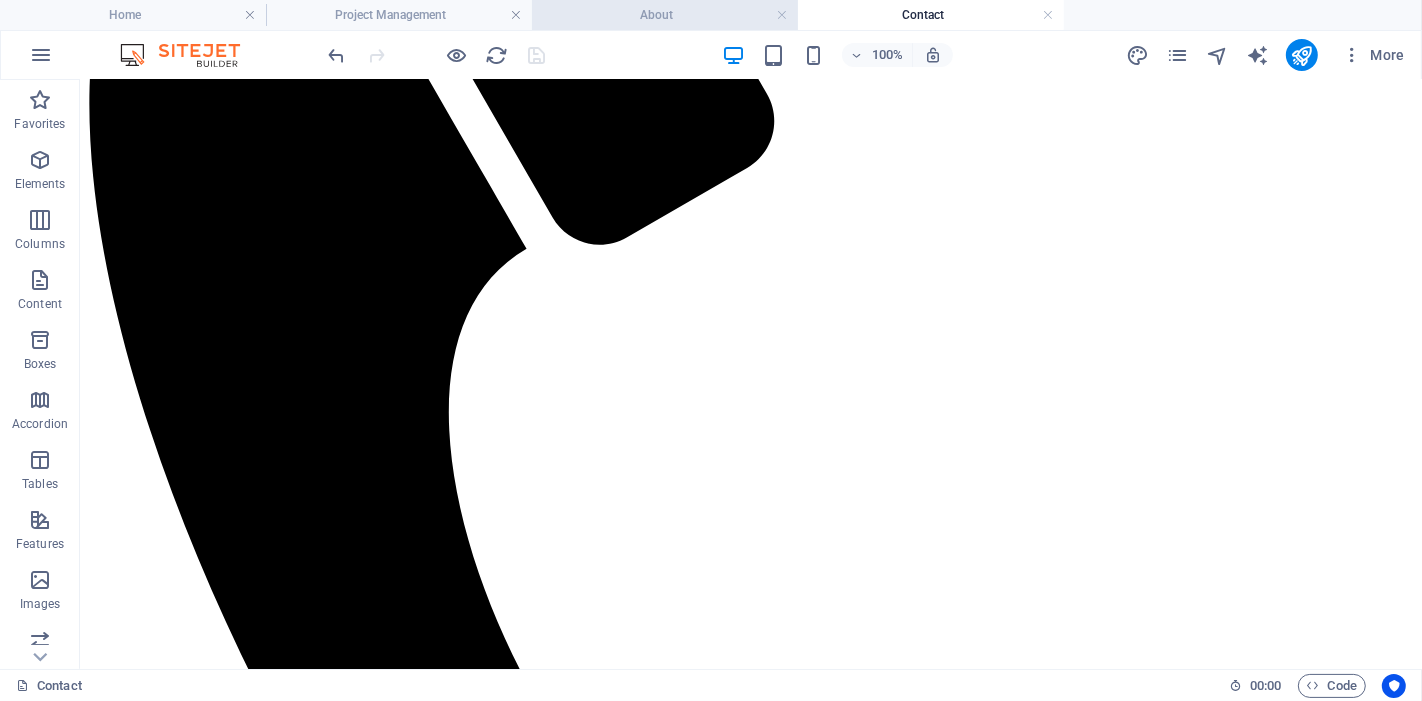 click on "About" at bounding box center [665, 15] 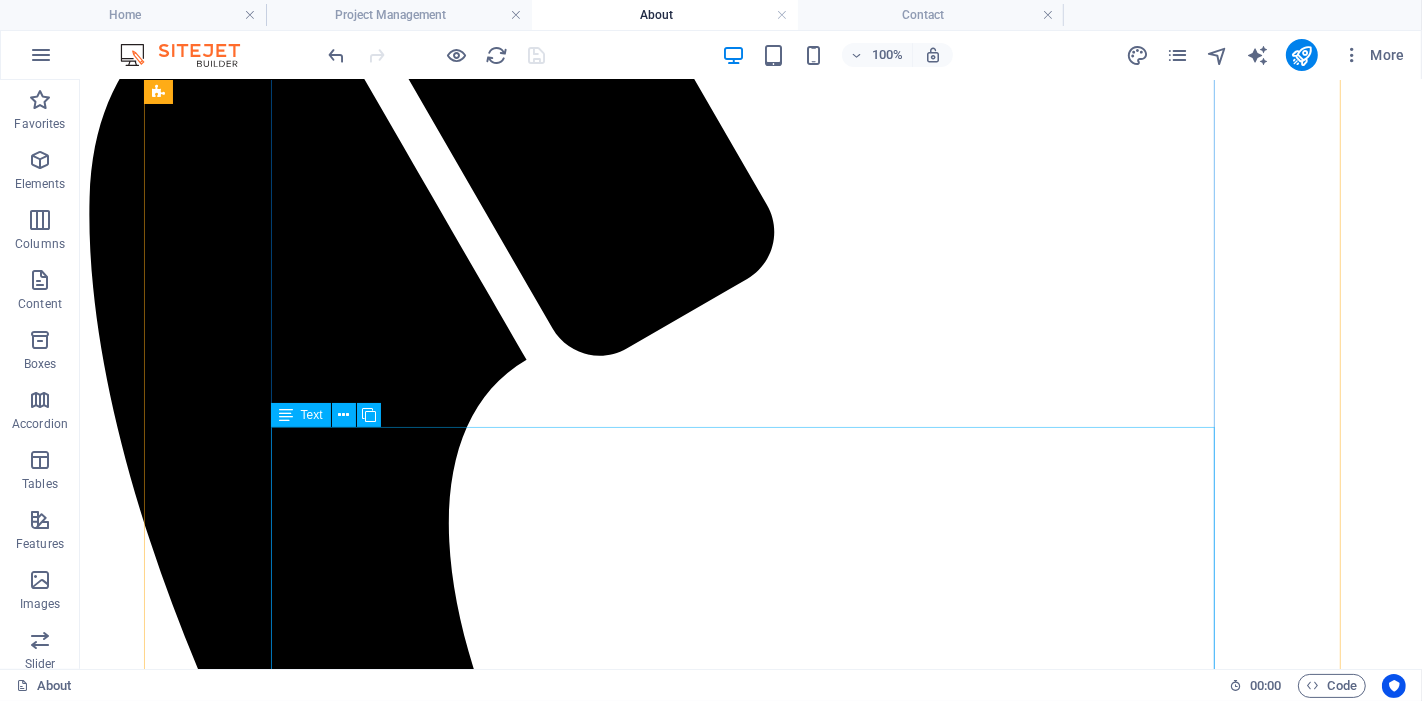 click on "We are a couple who previously owned and managed two successful businesses overseas.  I was the first entrepreneur in my home country  before moving to Australia, and I continue to run those businesses today.  With over 15 years of experience across the agriculture, tourism, construction, and oil industries, I brought with me a deep understanding of what it takes to build and sustain a business. After working closely with small business owners here in Australia, I recognised a common challenge: 🔸 Too much admin 🔸 Too little support 🔸 And no affordable, trustworthy solution to bridge the gap That’s where the idea for BIKUCROC was born.   Who We Are At  BIKUCROC , we’re more than a service provider — we’re your trusted business partner. Our  highly qualified team  includes certified professionals with  PMP®, PMI-PBA®, Microsoft , and other recognised industry credentials. We provide: Office administration & staff support Project management services Business analysis & process improvement" at bounding box center [750, 2813] 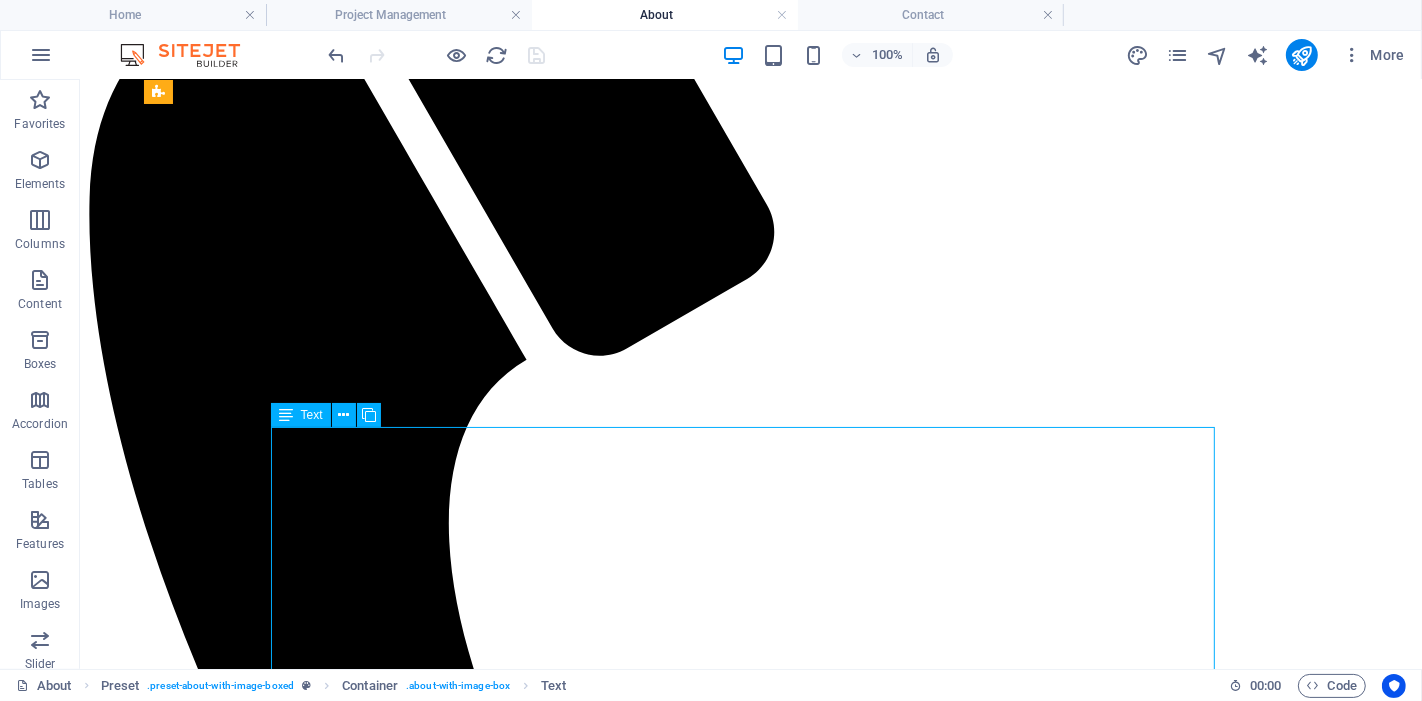 click on "We are a couple who previously owned and managed two successful businesses overseas.  I was the first entrepreneur in my home country  before moving to Australia, and I continue to run those businesses today.  With over 15 years of experience across the agriculture, tourism, construction, and oil industries, I brought with me a deep understanding of what it takes to build and sustain a business. After working closely with small business owners here in Australia, I recognised a common challenge: 🔸 Too much admin 🔸 Too little support 🔸 And no affordable, trustworthy solution to bridge the gap That’s where the idea for BIKUCROC was born.   Who We Are At  BIKUCROC , we’re more than a service provider — we’re your trusted business partner. Our  highly qualified team  includes certified professionals with  PMP®, PMI-PBA®, Microsoft , and other recognised industry credentials. We provide: Office administration & staff support Project management services Business analysis & process improvement" at bounding box center (750, 2813) 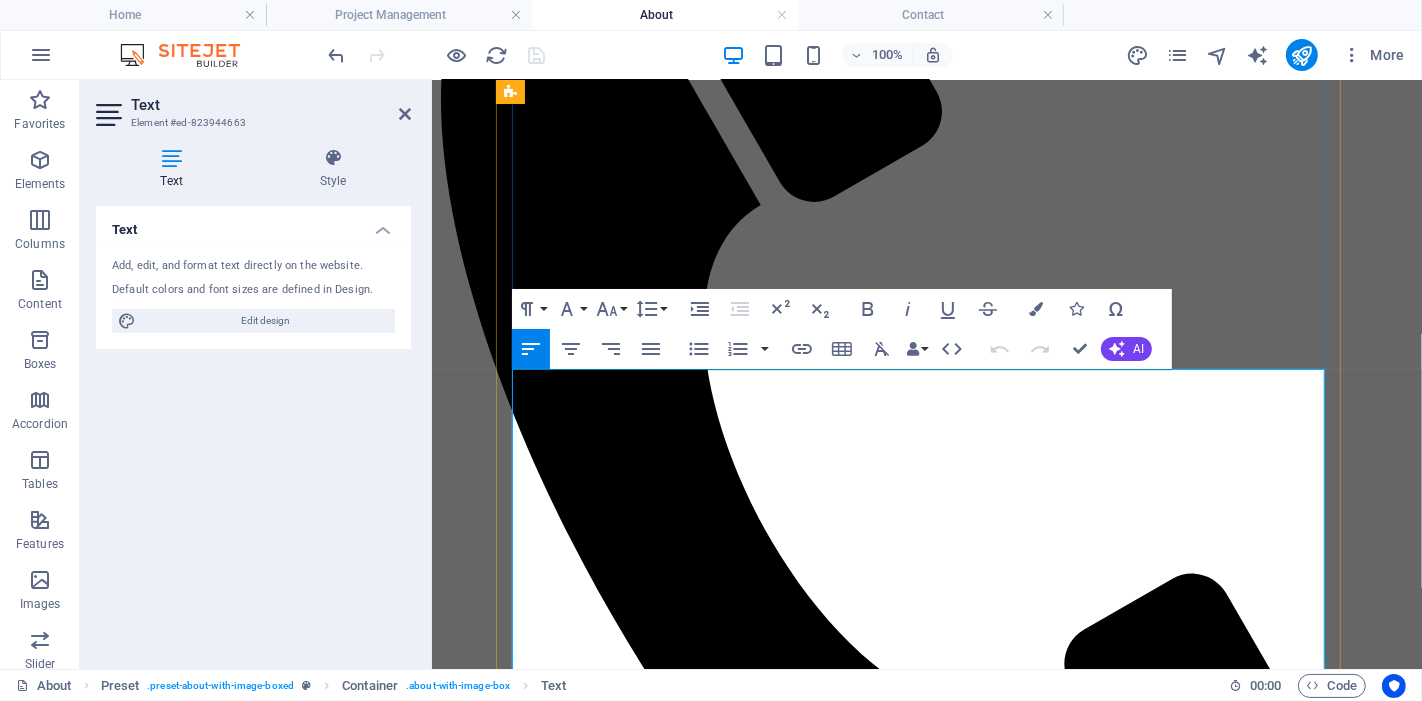 click on "We are a couple who previously owned and managed two successful businesses overseas.  I was the first entrepreneur in my home country  before moving to Australia, and I continue to run those businesses today.  With over 15 years of experience across the agriculture, tourism, construction, and oil industries, I brought with me a deep understanding of what it takes to build and sustain a business." at bounding box center (926, 1878) 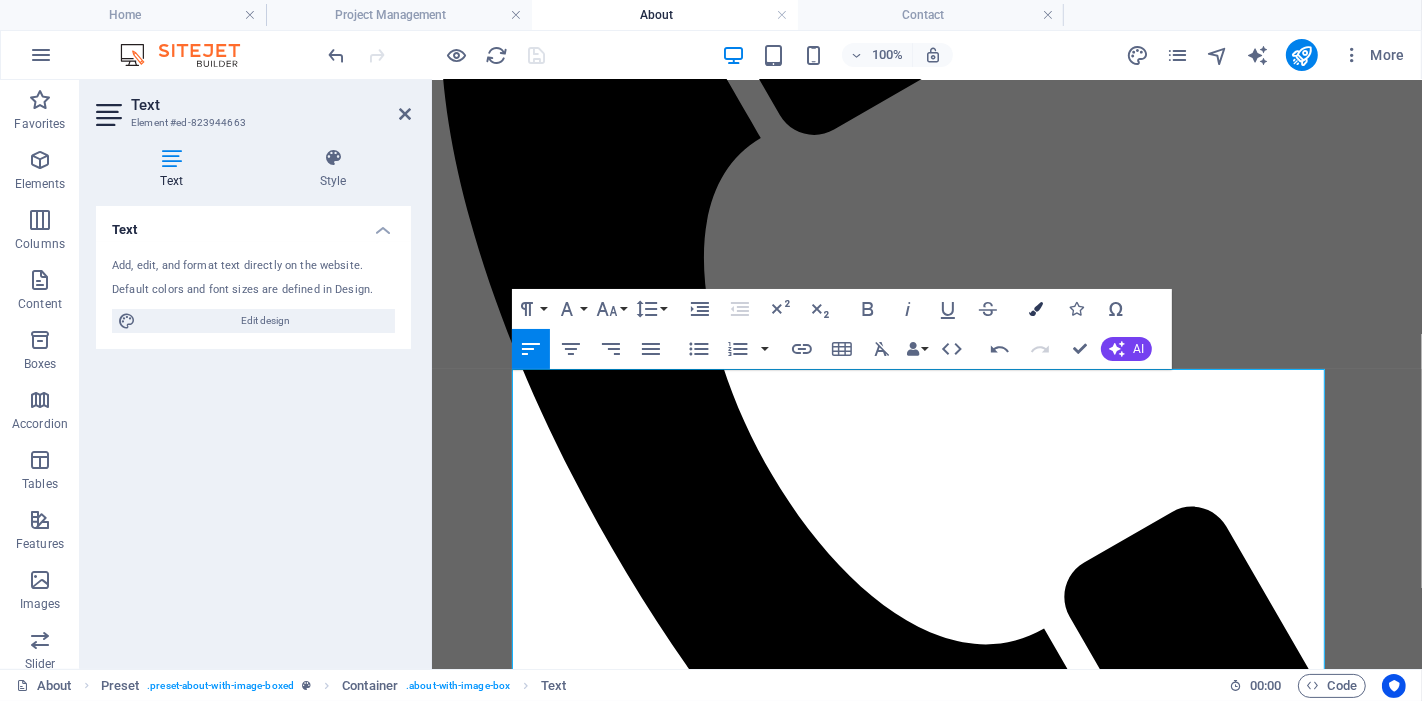 scroll, scrollTop: 555, scrollLeft: 0, axis: vertical 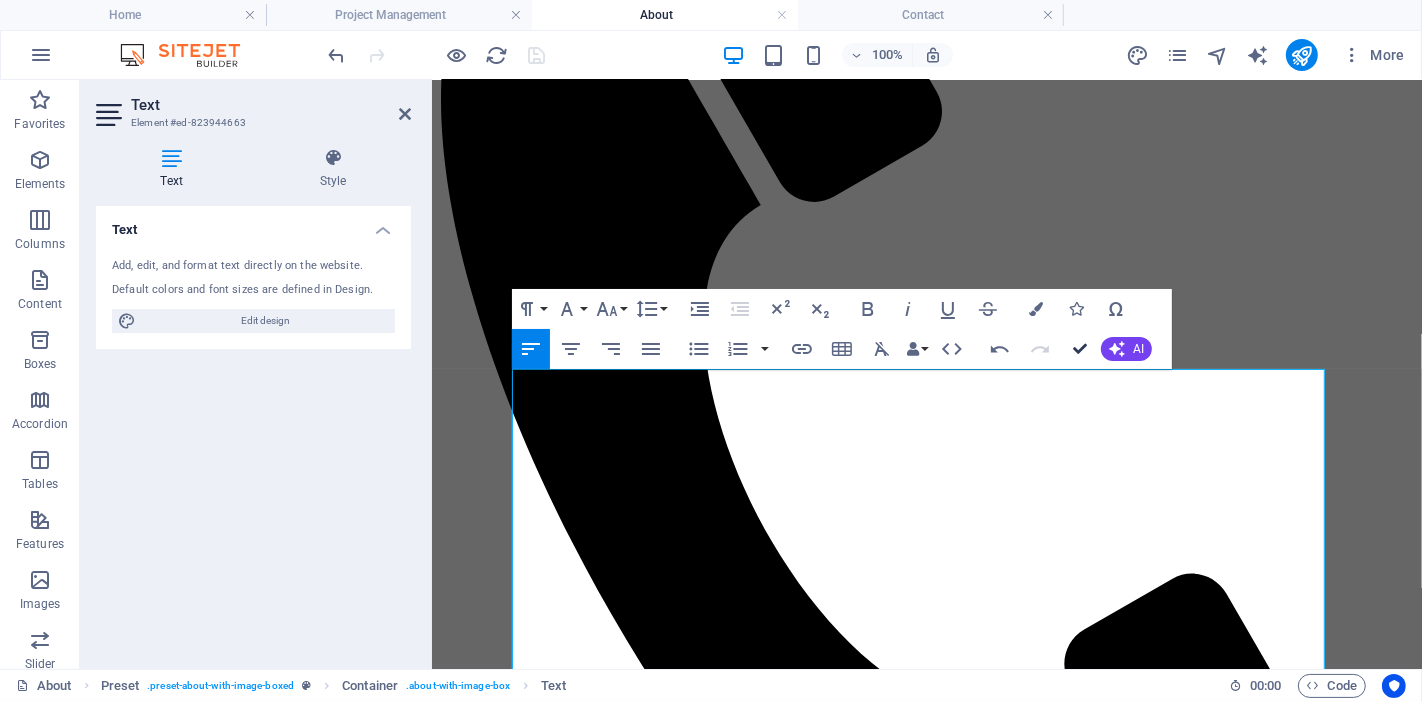 drag, startPoint x: 1082, startPoint y: 350, endPoint x: 996, endPoint y: 272, distance: 116.1034 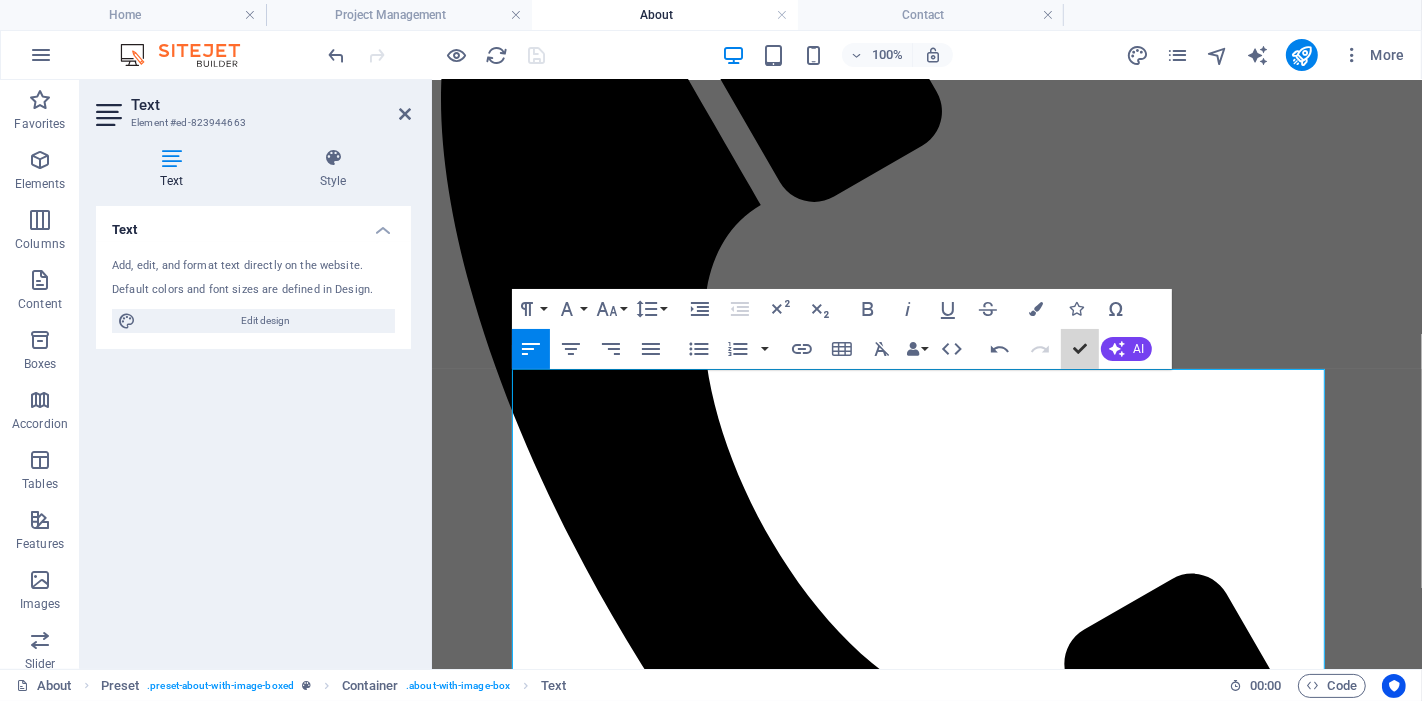 scroll, scrollTop: 614, scrollLeft: 0, axis: vertical 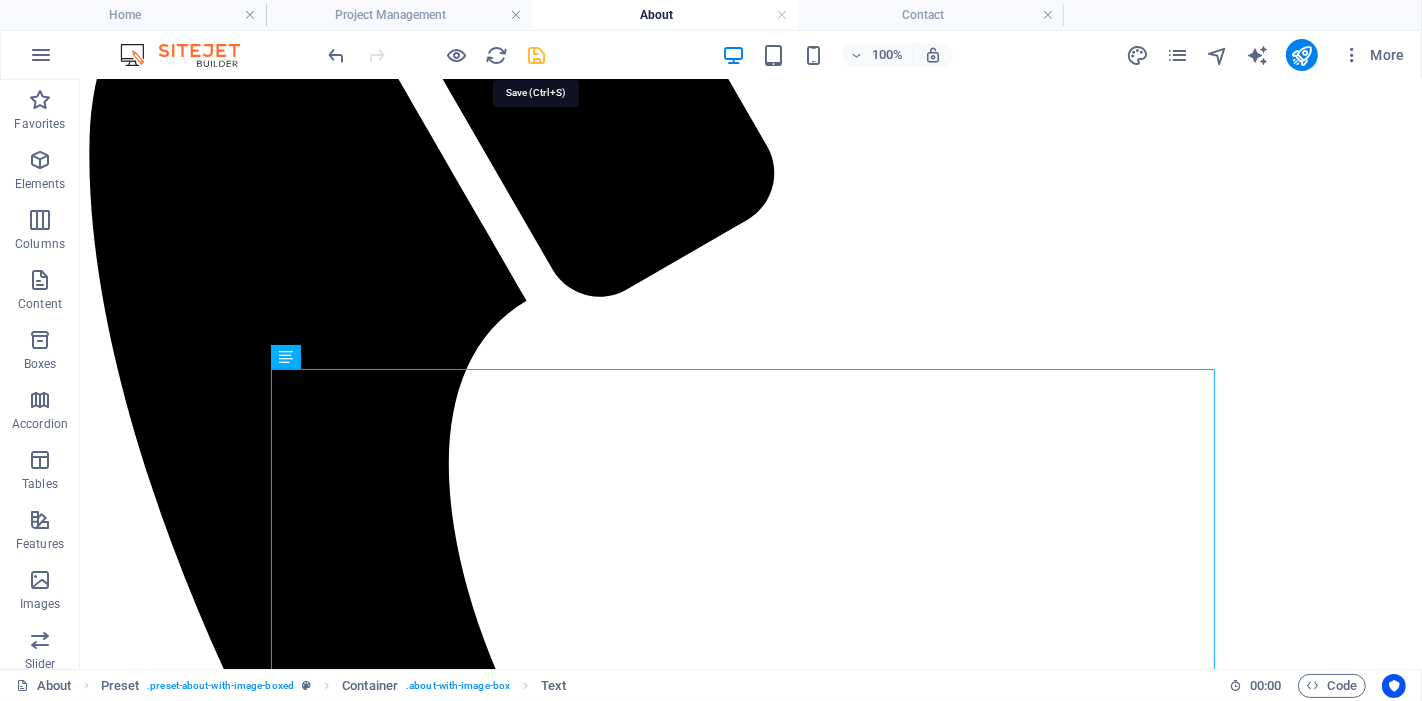 click at bounding box center [537, 55] 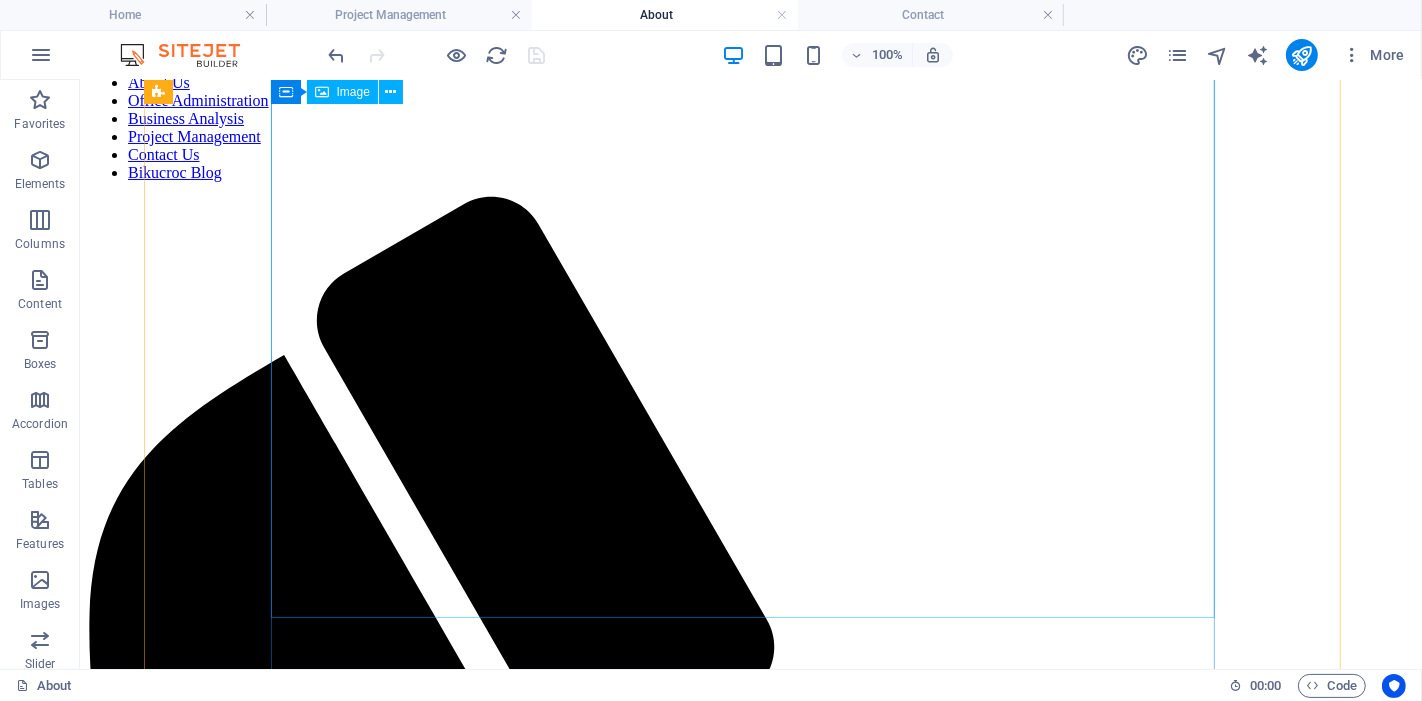 scroll, scrollTop: 0, scrollLeft: 0, axis: both 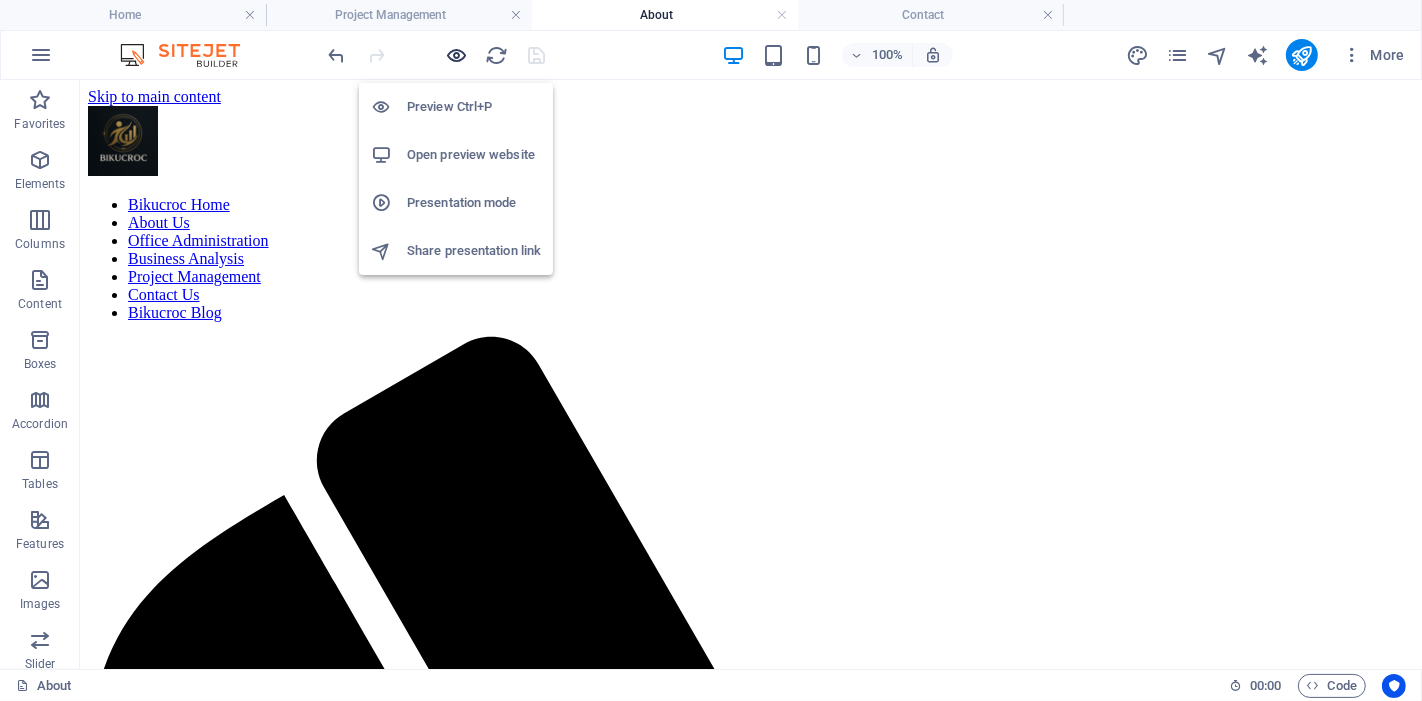 drag, startPoint x: 452, startPoint y: 50, endPoint x: 899, endPoint y: 32, distance: 447.36227 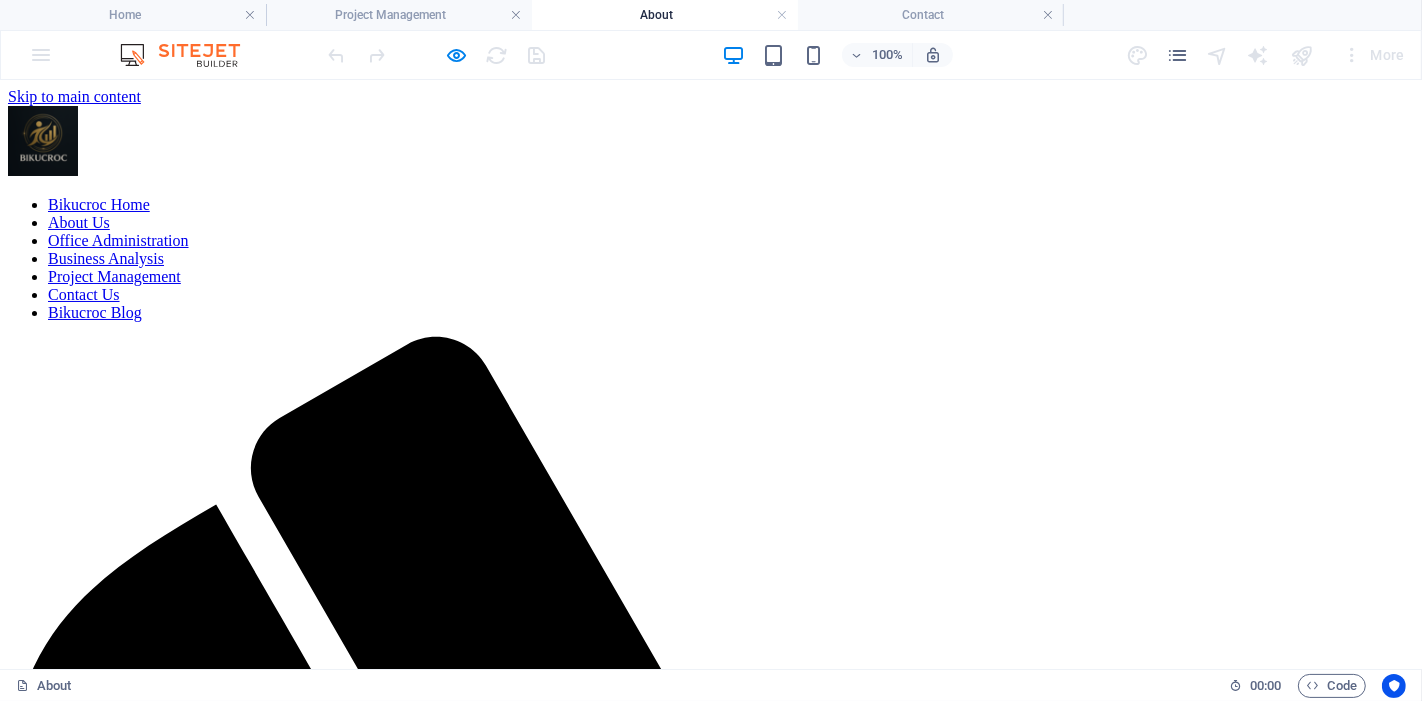 click on "Bikucroc Blog" at bounding box center [95, 311] 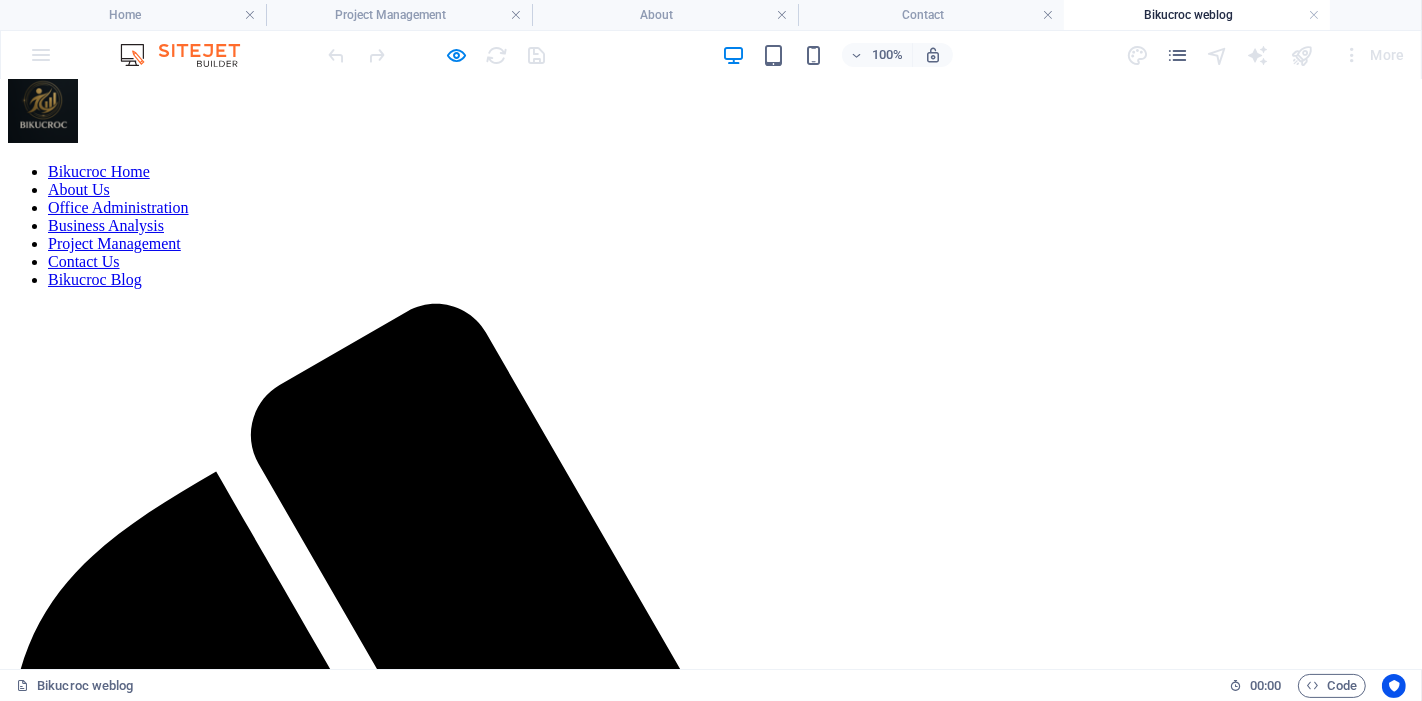 scroll, scrollTop: 0, scrollLeft: 0, axis: both 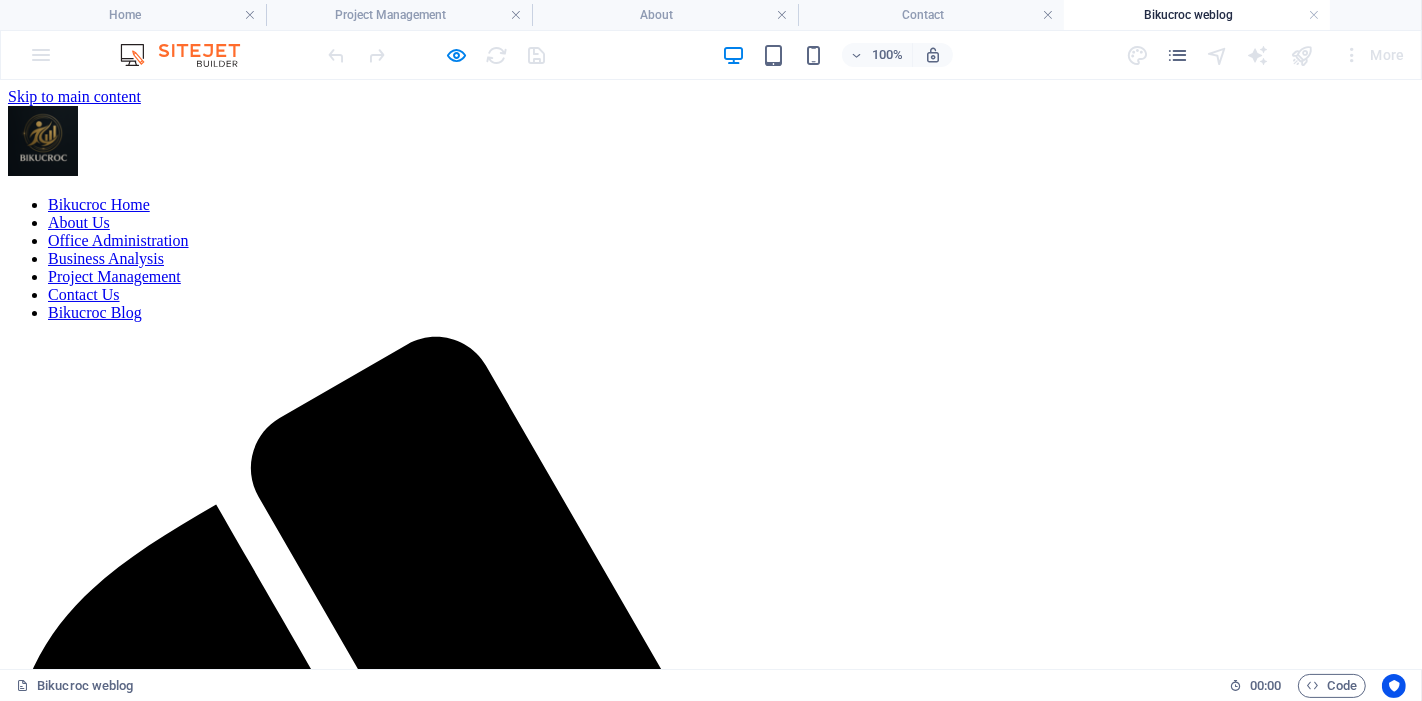 drag, startPoint x: 914, startPoint y: 31, endPoint x: 907, endPoint y: 20, distance: 13.038404 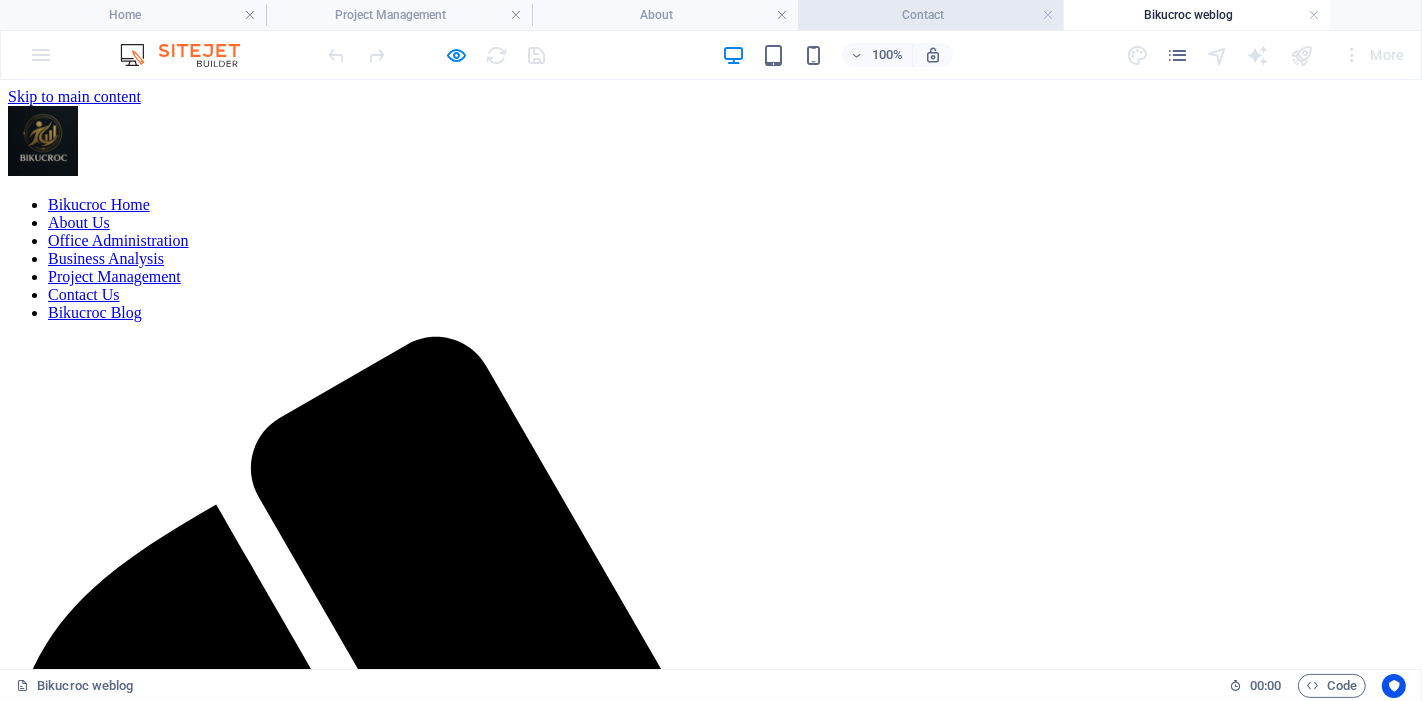 click on "100% More" at bounding box center [711, 55] 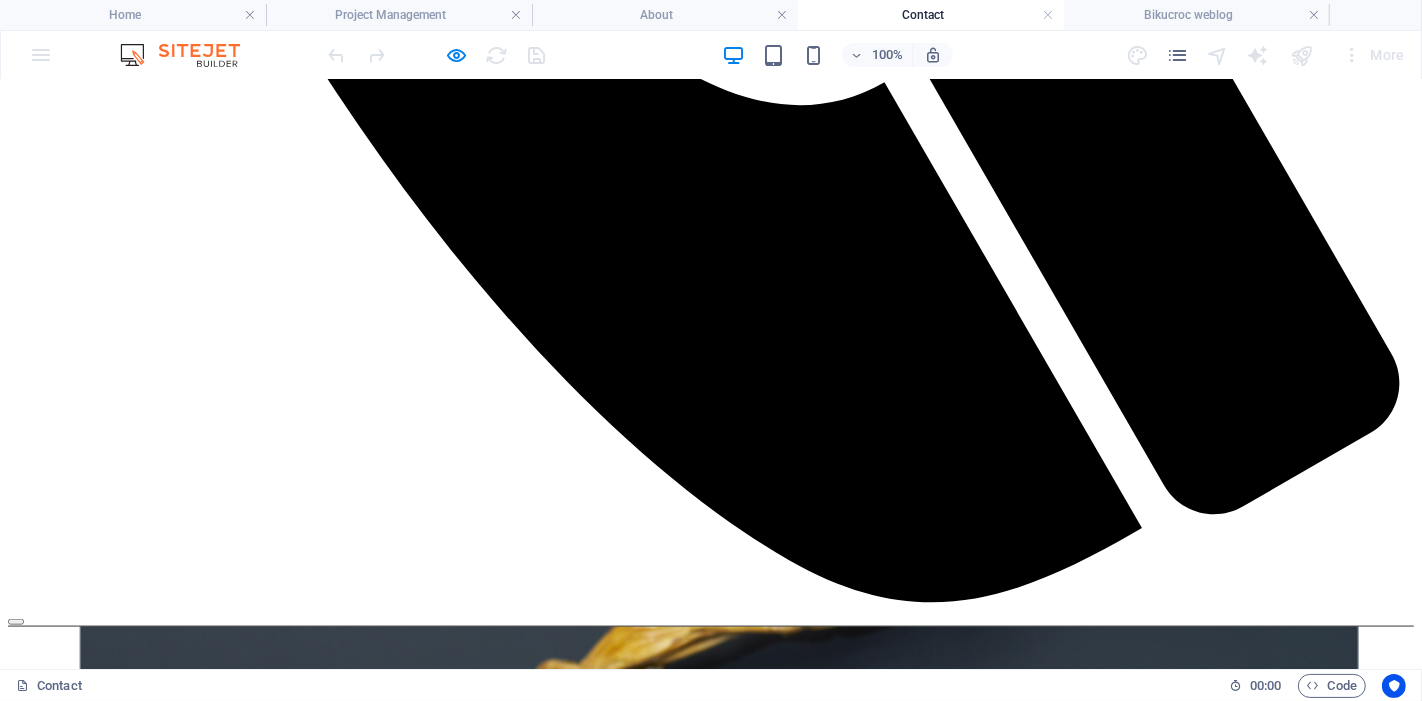 scroll, scrollTop: 1651, scrollLeft: 0, axis: vertical 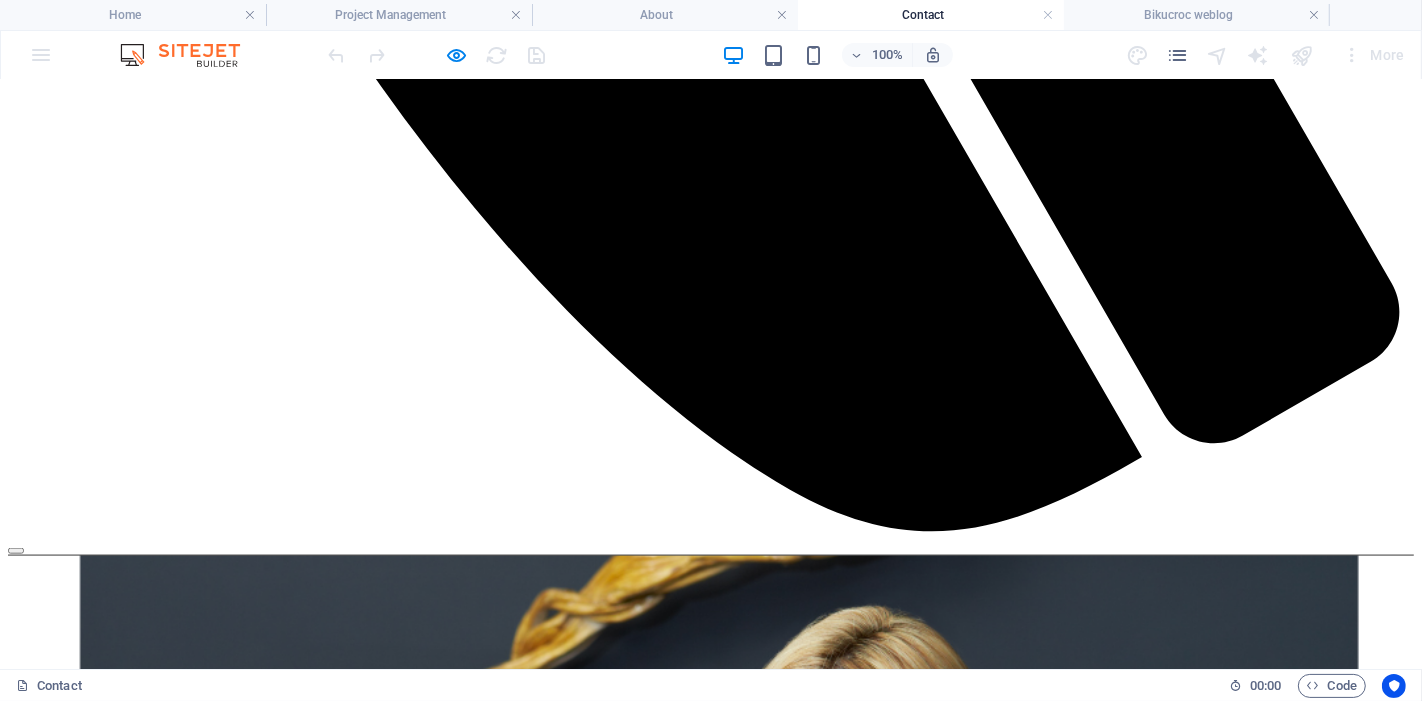 click on "Social Facebook Instagram linkedin CONTACT Email:   info@bikucroc.com.au Phone [STATE]:          [PHONE] Phone [STATE]:          [PHONE] Mobile:                [PHONE] ADDRESS [NUMBER] [STREET], [CITY], [STATE] [POSTAL_CODE] [NUMBER] [STREET] [CITY]  [STATE] [POSTAL_CODE]" at bounding box center (711, 2317) 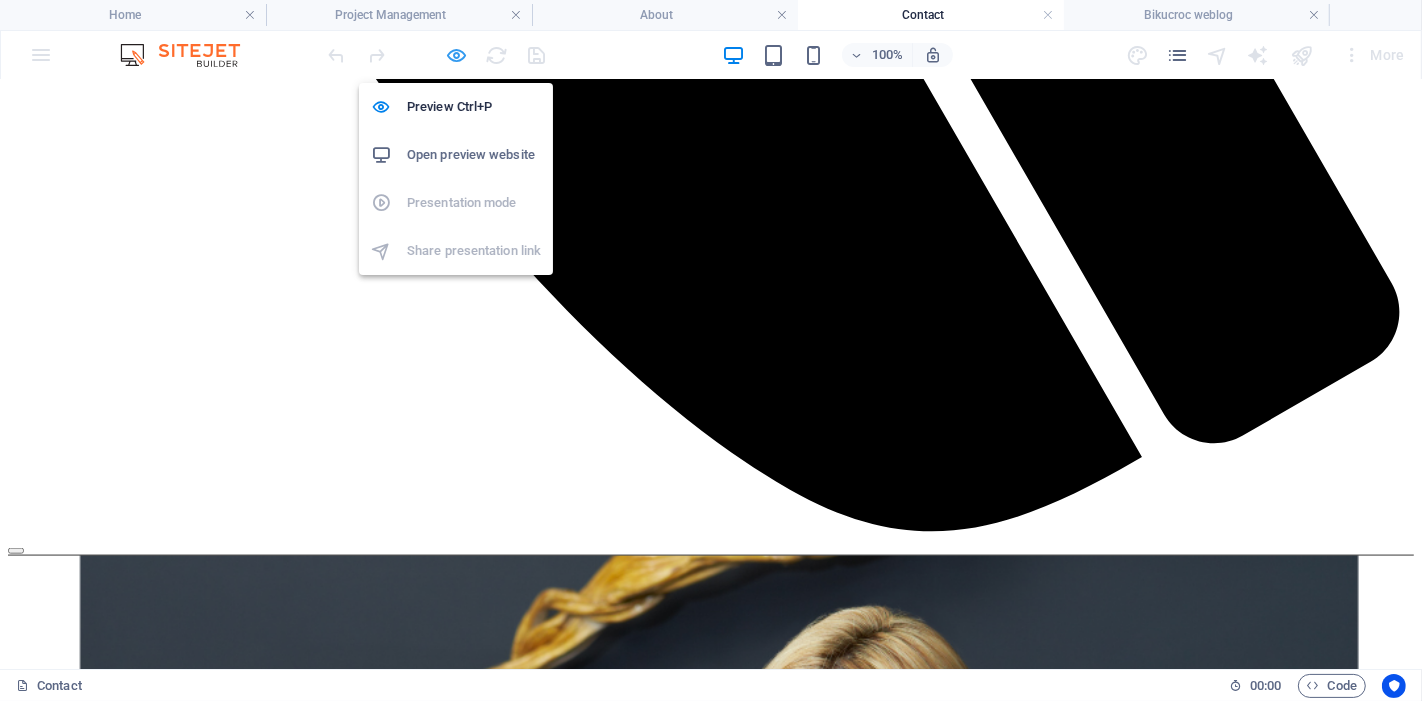 click at bounding box center (457, 55) 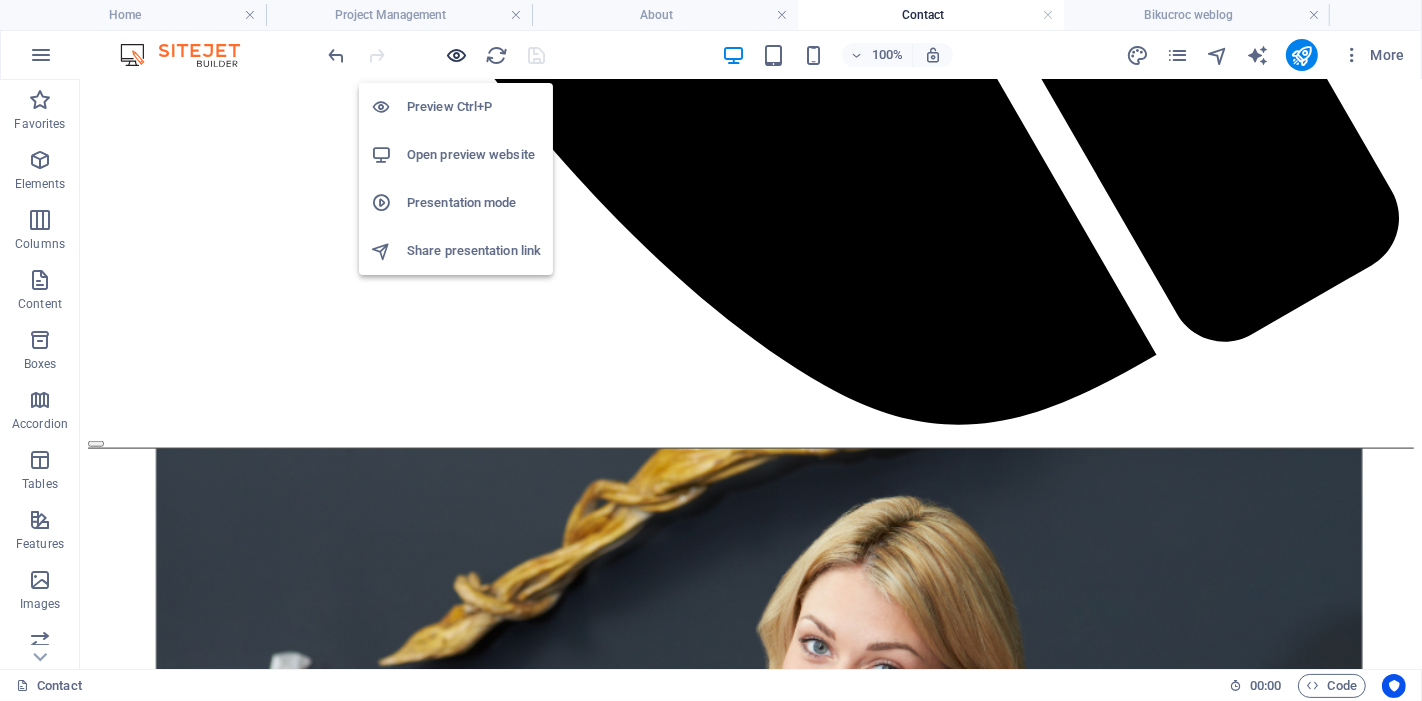 scroll, scrollTop: 1597, scrollLeft: 0, axis: vertical 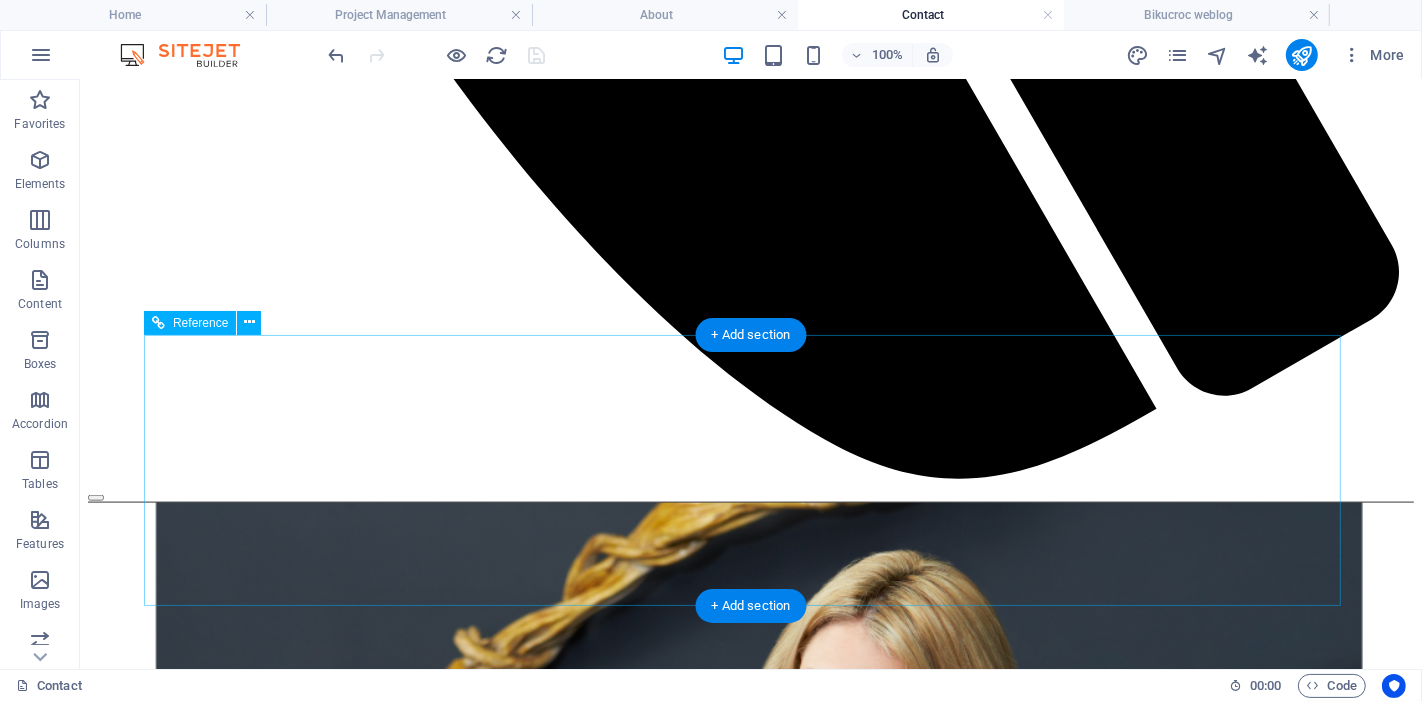 click on "Social Facebook Instagram linkedin CONTACT Email:   info@bikucroc.com.au Phone VIC:          03 4232 2582 Phone QLD:         07 5222 0210 Mobile:                 0410 192 515 ADDRESS 1 Vista Rd, Newtown, VIC 3220 46 Cavill Ave Surfers  Paradise  QLD 4217" at bounding box center [750, 2211] 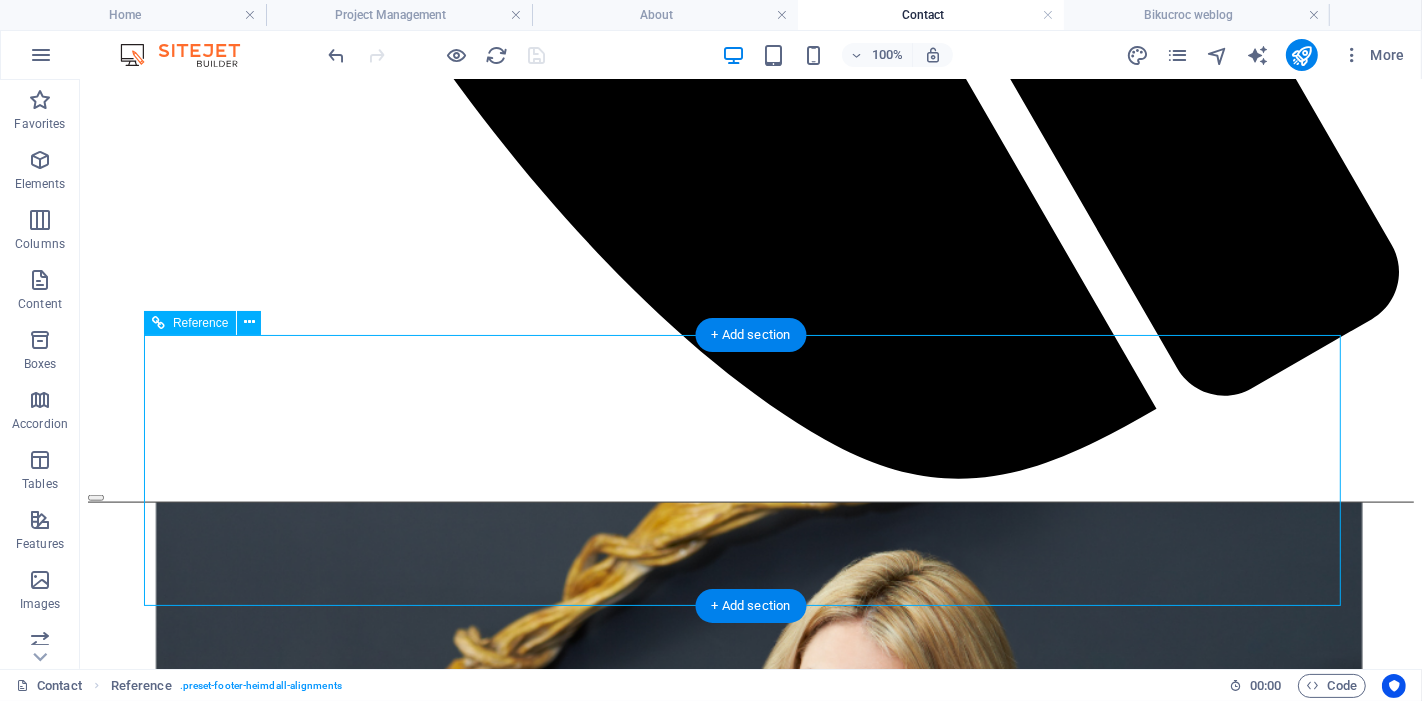 click on "Social Facebook Instagram linkedin CONTACT Email:   info@bikucroc.com.au Phone VIC:          03 4232 2582 Phone QLD:         07 5222 0210 Mobile:                 0410 192 515 ADDRESS 1 Vista Rd, Newtown, VIC 3220 46 Cavill Ave Surfers  Paradise  QLD 4217" at bounding box center [750, 2211] 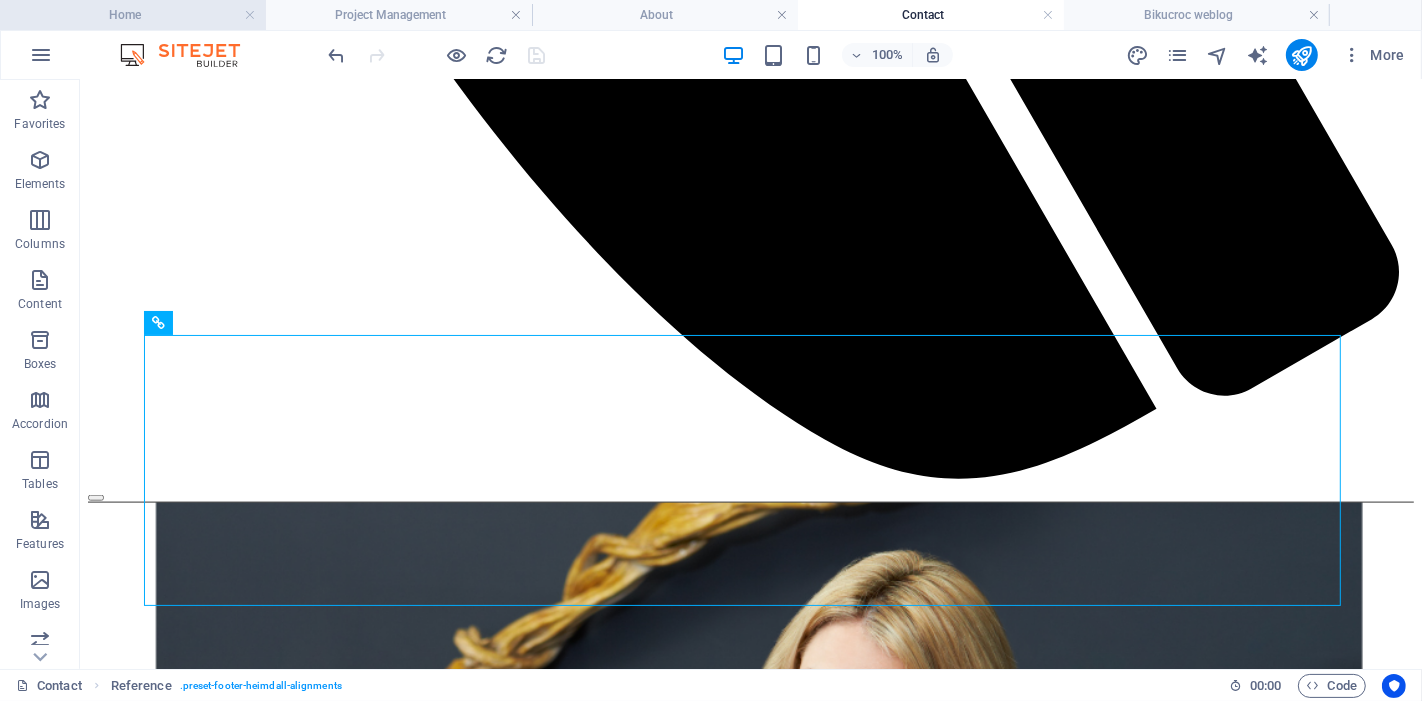click on "Home" at bounding box center (133, 15) 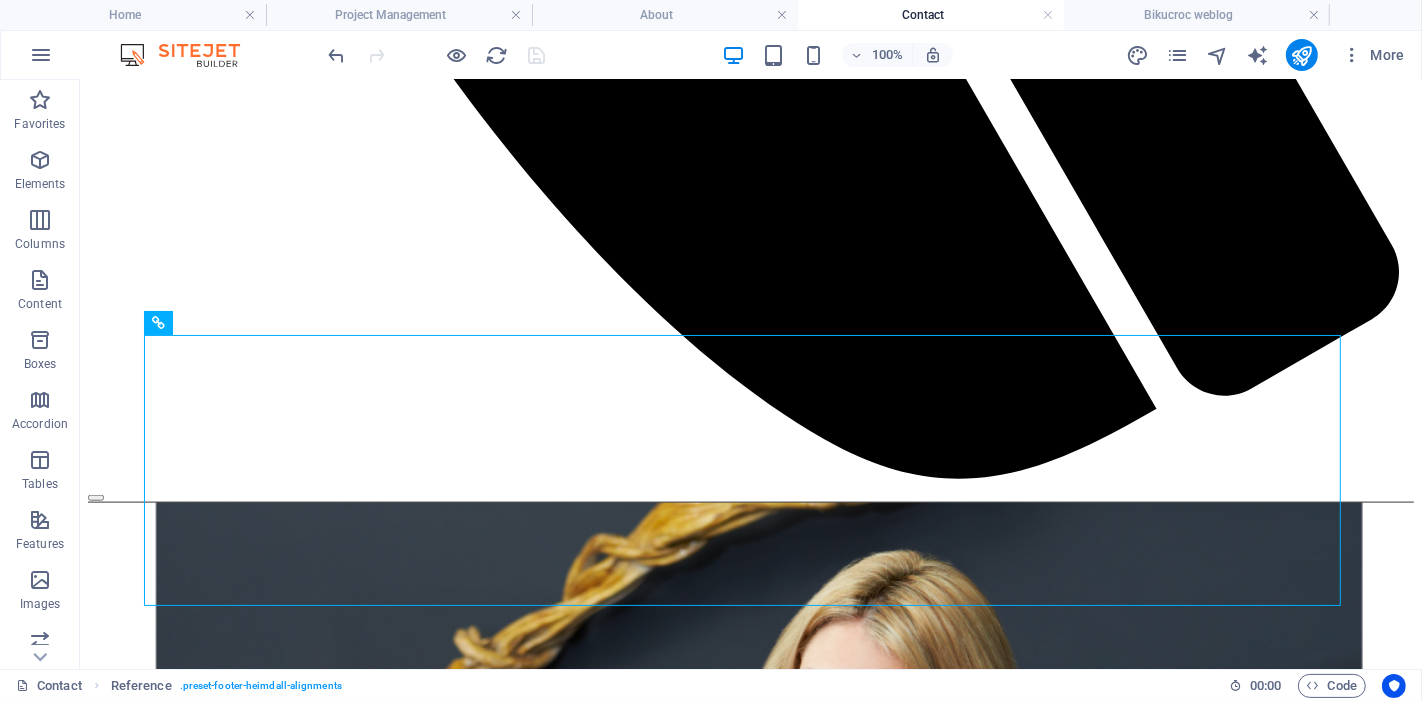 scroll, scrollTop: 0, scrollLeft: 0, axis: both 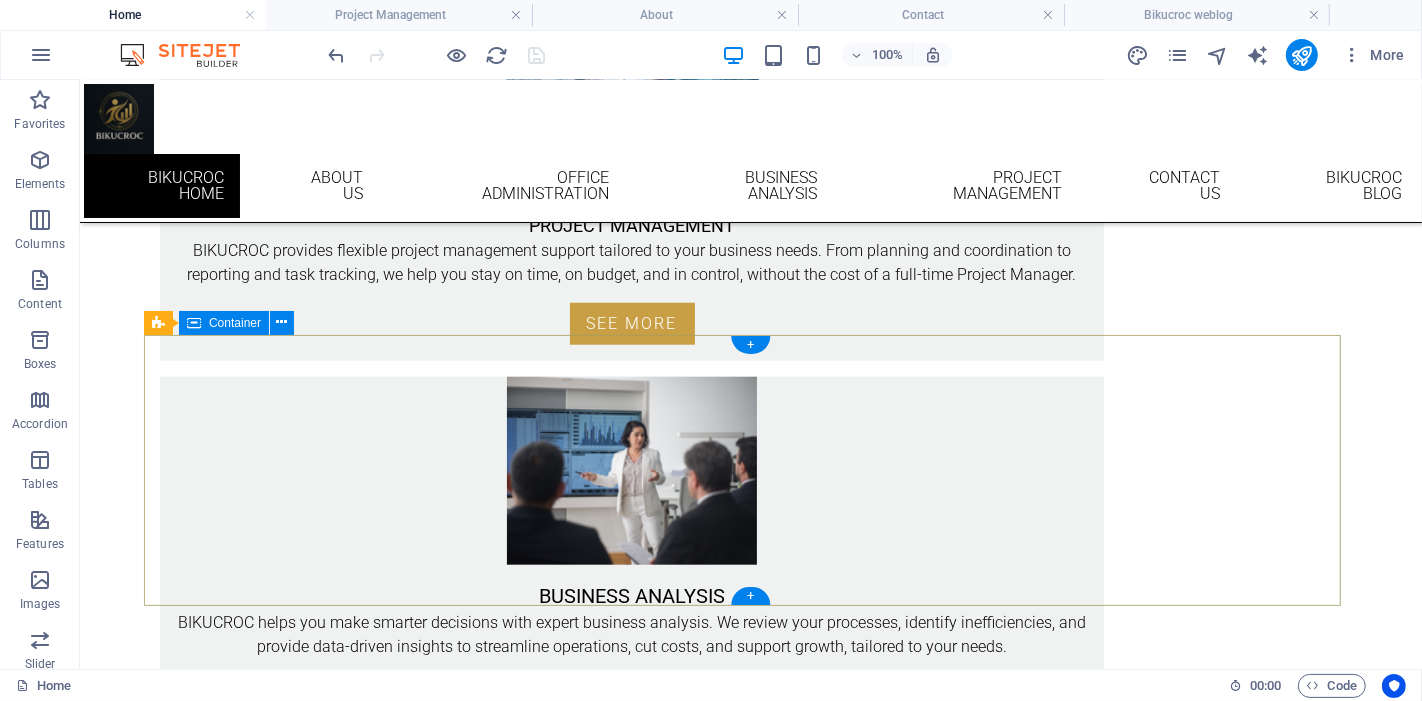 click on "Social Facebook Instagram linkedin CONTACT Email:   info@bikucroc.com.au Phone VIC:          03 4232 2582 Phone QLD:         07 5222 0210 Mobile:                 0410 192 515 ADDRESS 1 Vista Rd, Newtown, VIC 3220 46 Cavill Ave Surfers  Paradise  QLD 4217" at bounding box center [750, 1423] 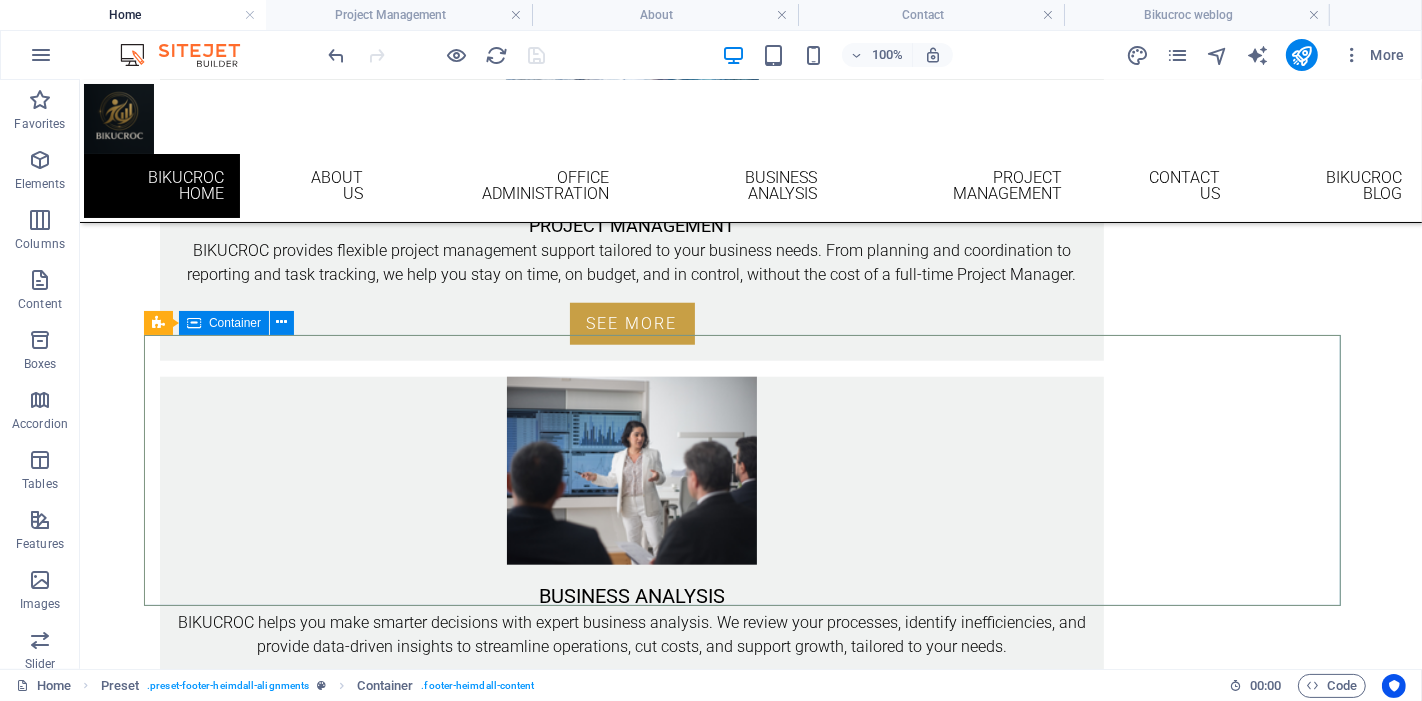 drag, startPoint x: 329, startPoint y: 405, endPoint x: 209, endPoint y: 391, distance: 120.8139 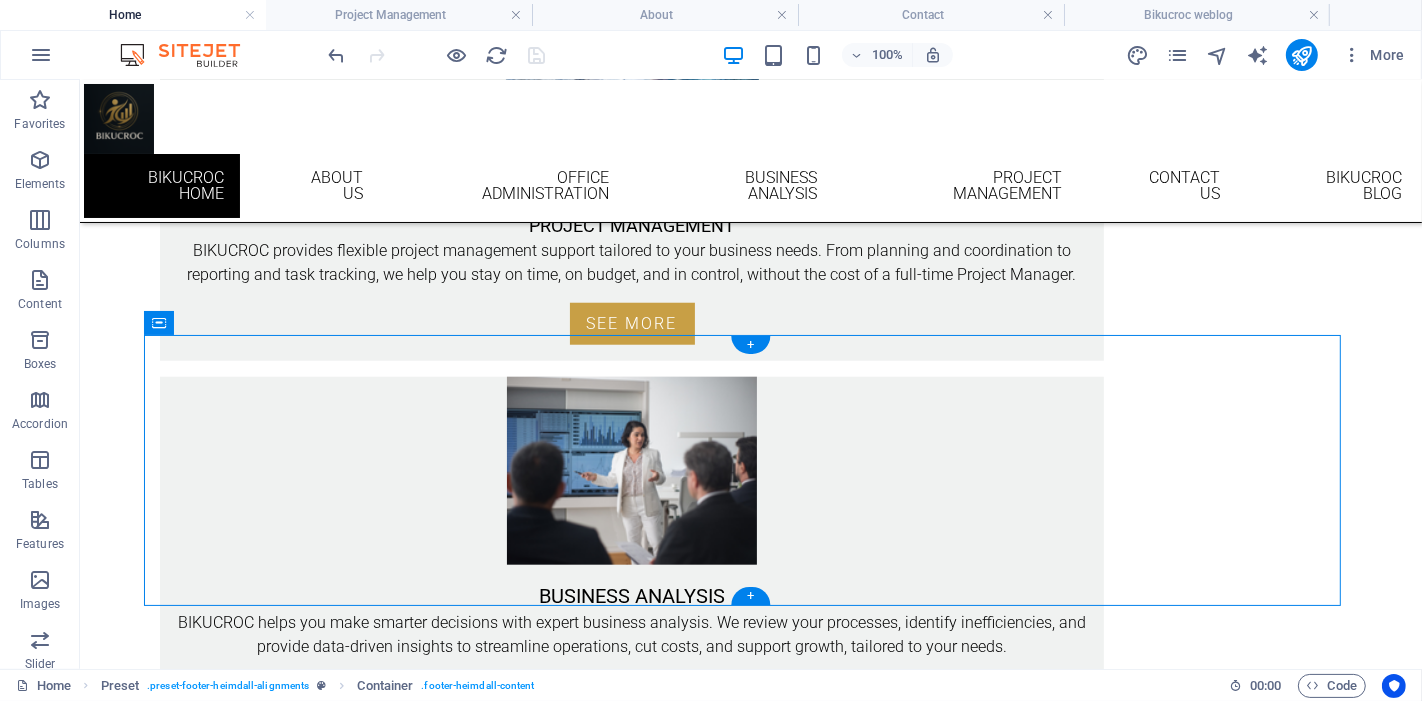 click on "Social Facebook Instagram linkedin CONTACT Email:   info@bikucroc.com.au Phone VIC:          03 4232 2582 Phone QLD:         07 5222 0210 Mobile:                 0410 192 515 ADDRESS 1 Vista Rd, Newtown, VIC 3220 46 Cavill Ave Surfers  Paradise  QLD 4217" at bounding box center [750, 1423] 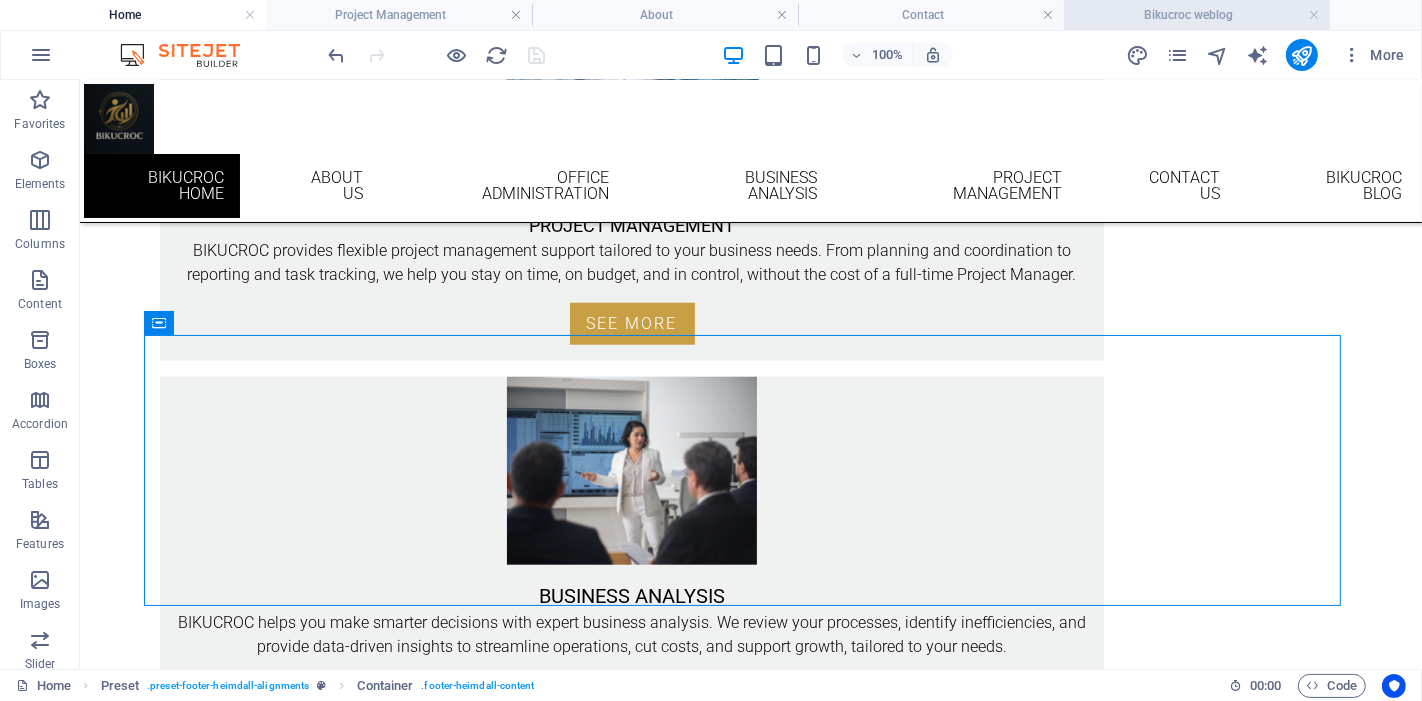 click on "Bikucroc weblog" at bounding box center (1197, 15) 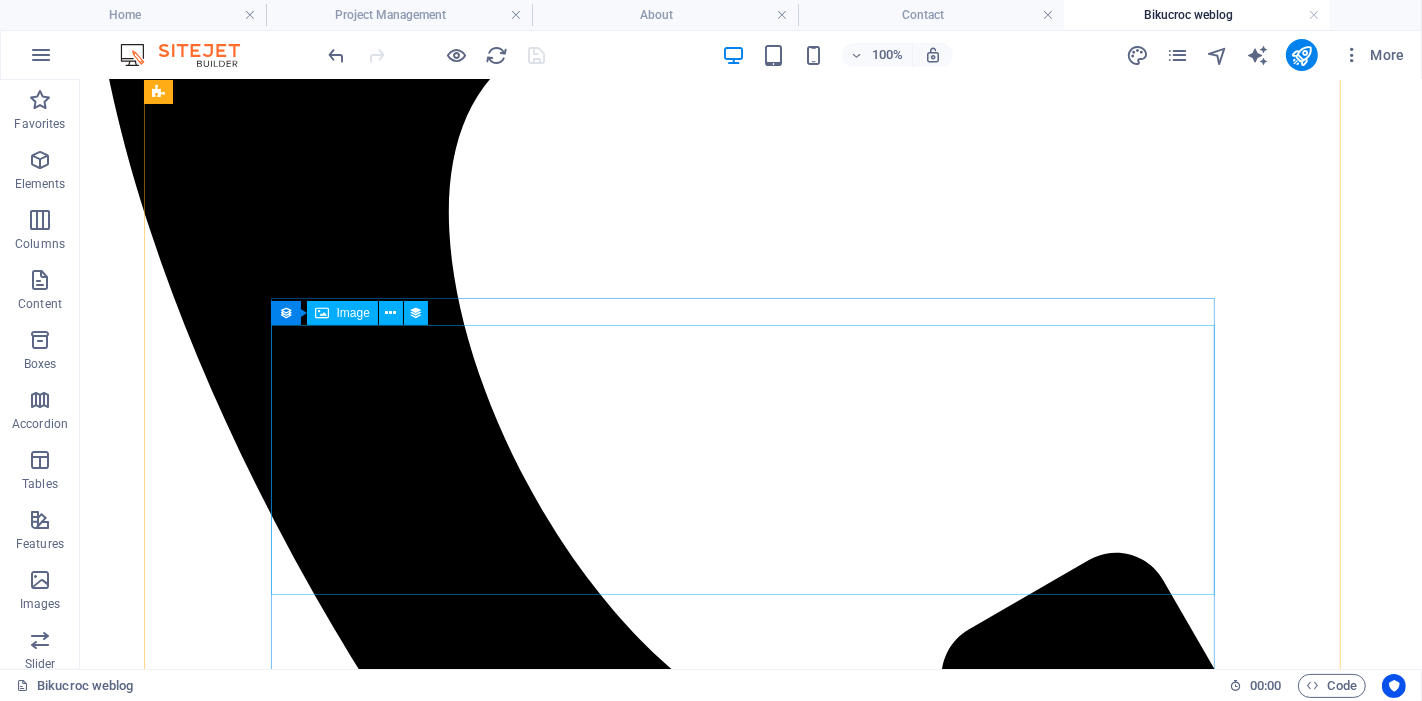 scroll, scrollTop: 932, scrollLeft: 0, axis: vertical 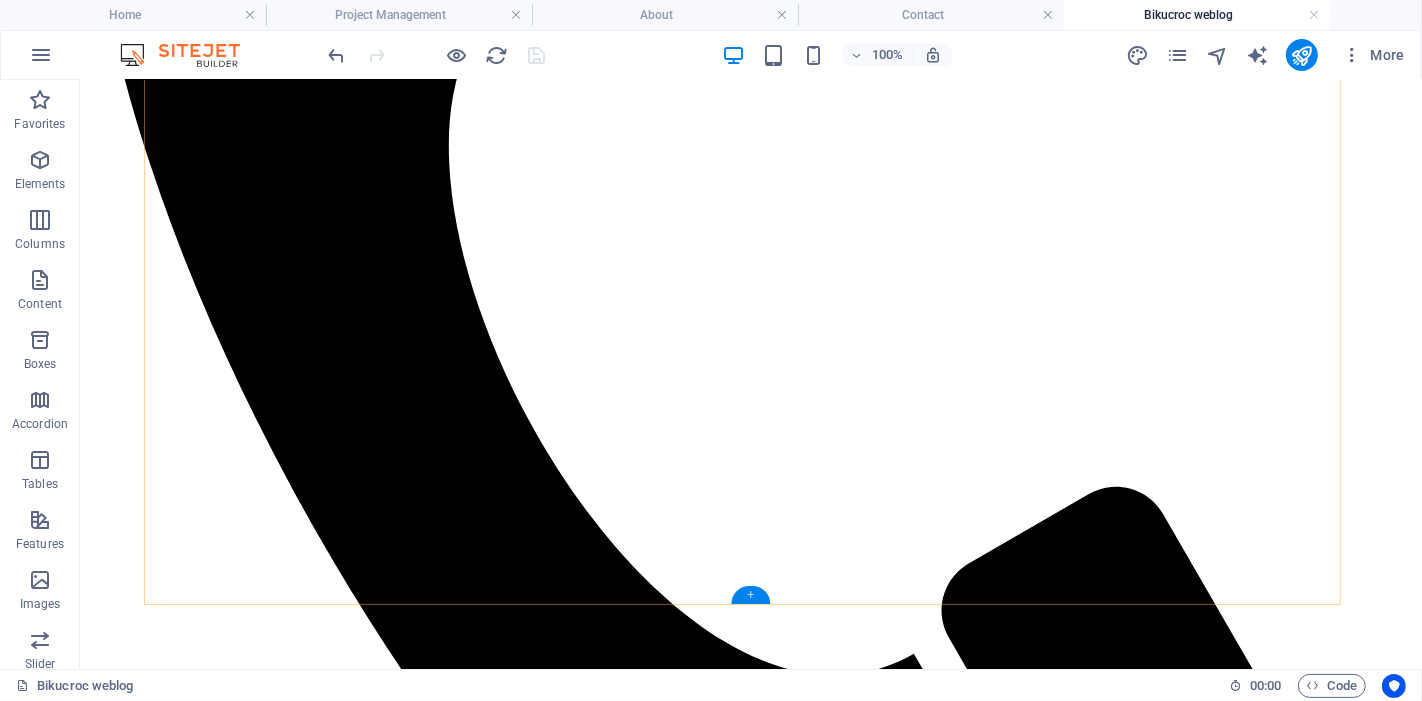 click on "+" at bounding box center (750, 595) 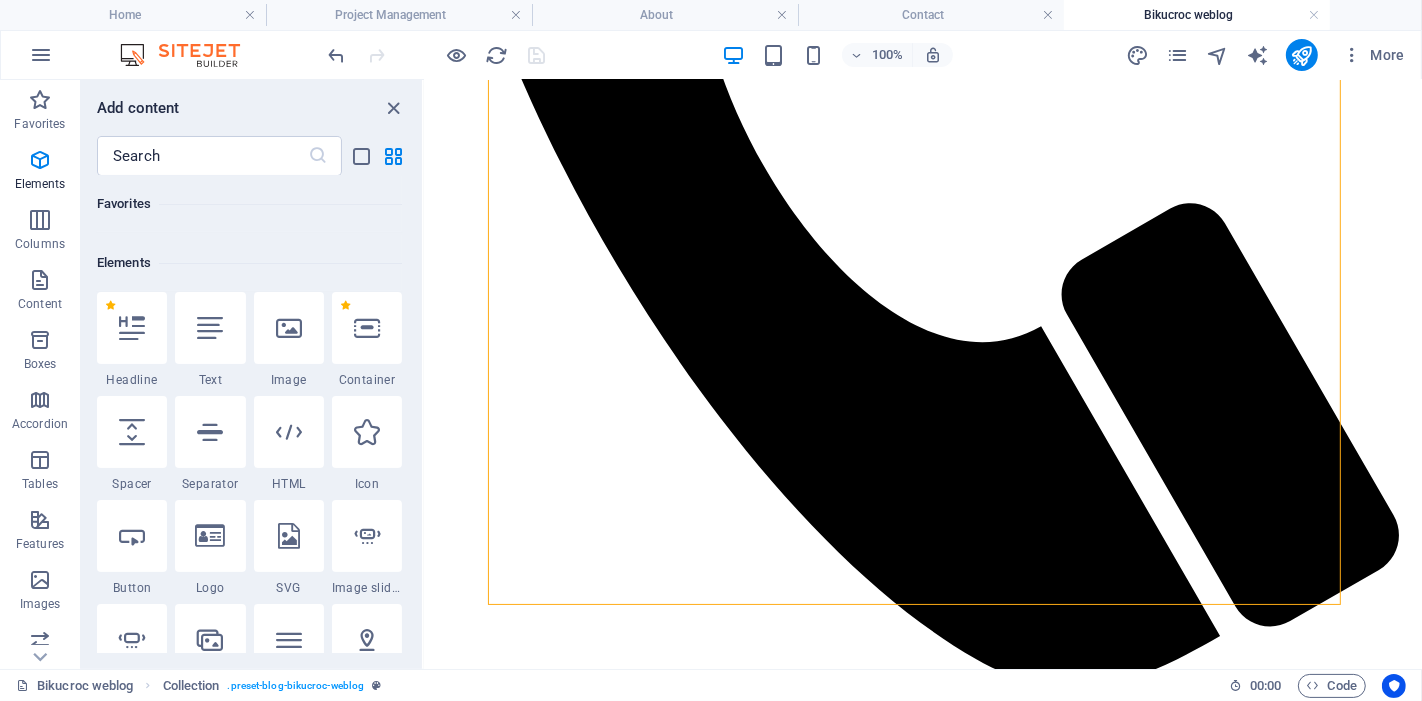 scroll, scrollTop: 0, scrollLeft: 0, axis: both 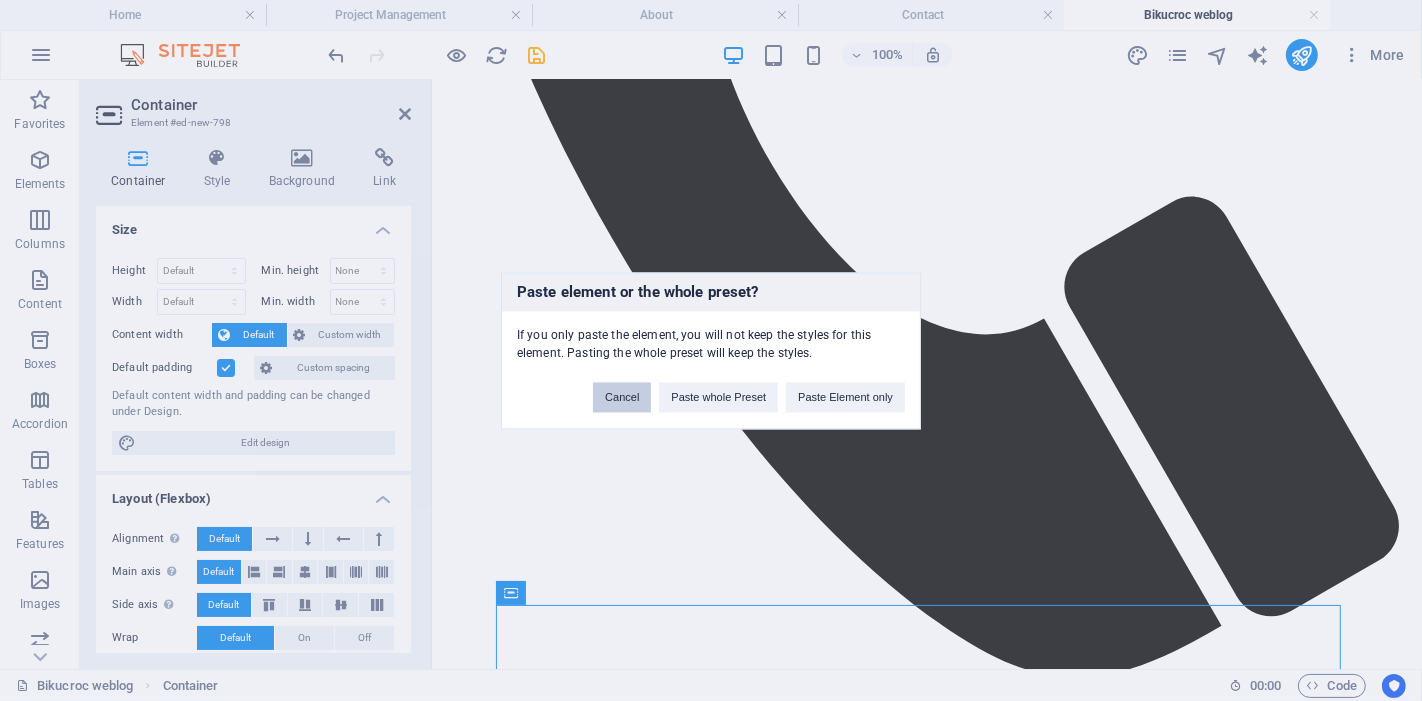 drag, startPoint x: 611, startPoint y: 395, endPoint x: 192, endPoint y: 361, distance: 420.3772 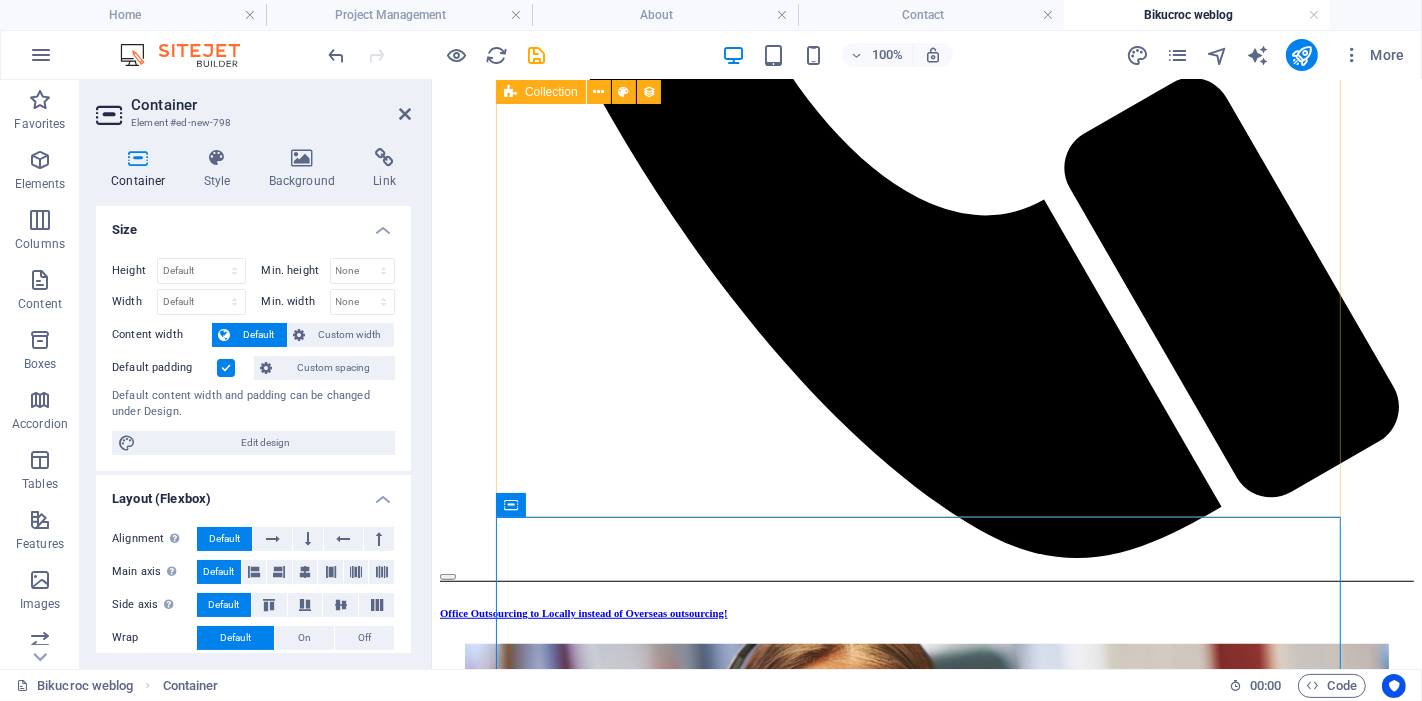 scroll, scrollTop: 1202, scrollLeft: 0, axis: vertical 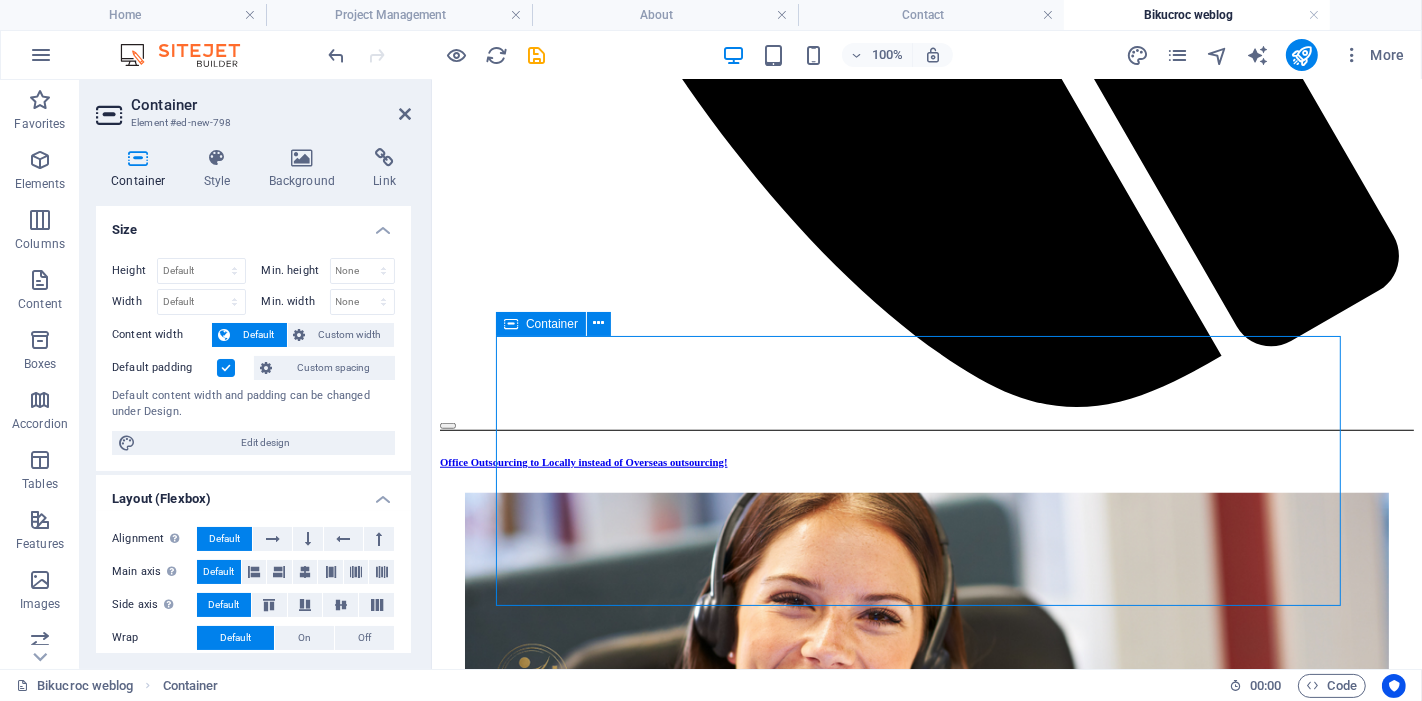 click on "Drop content here or  Add elements  Paste clipboard" at bounding box center [926, 1931] 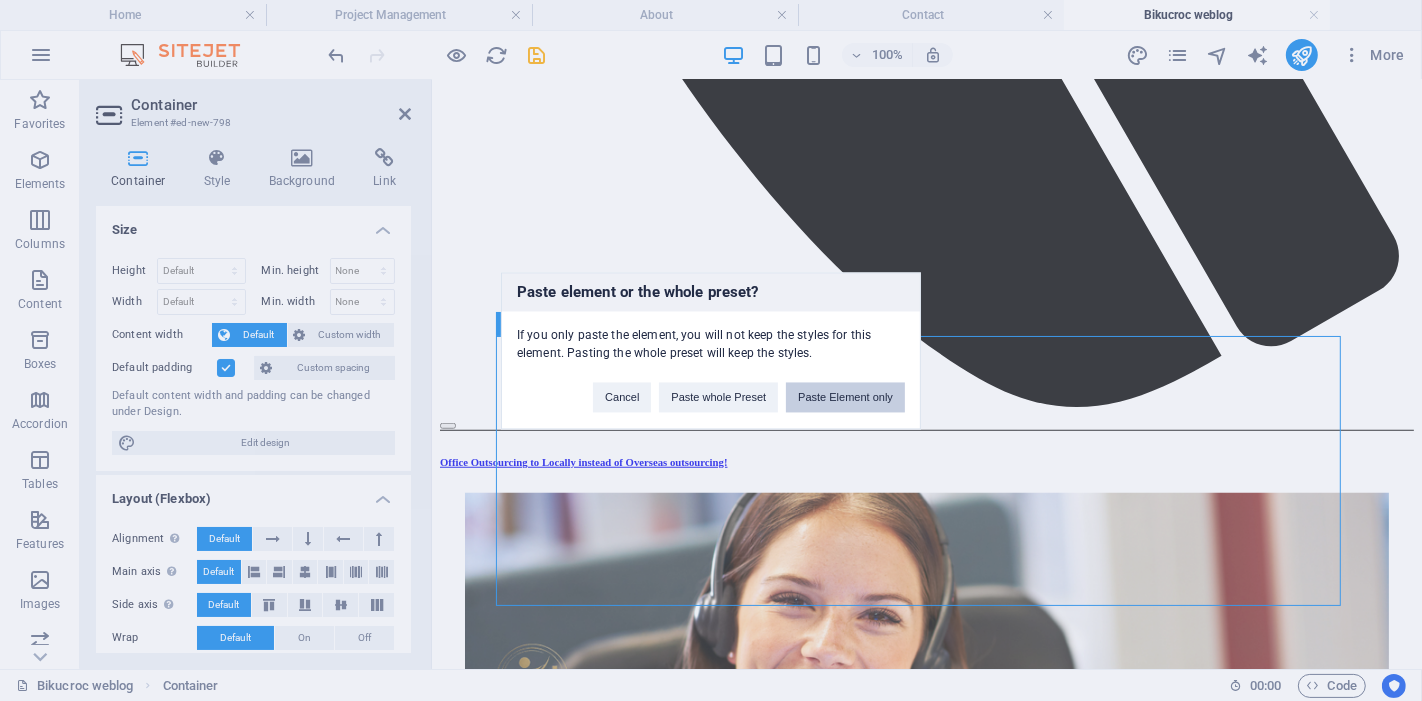 click on "Paste Element only" at bounding box center [845, 397] 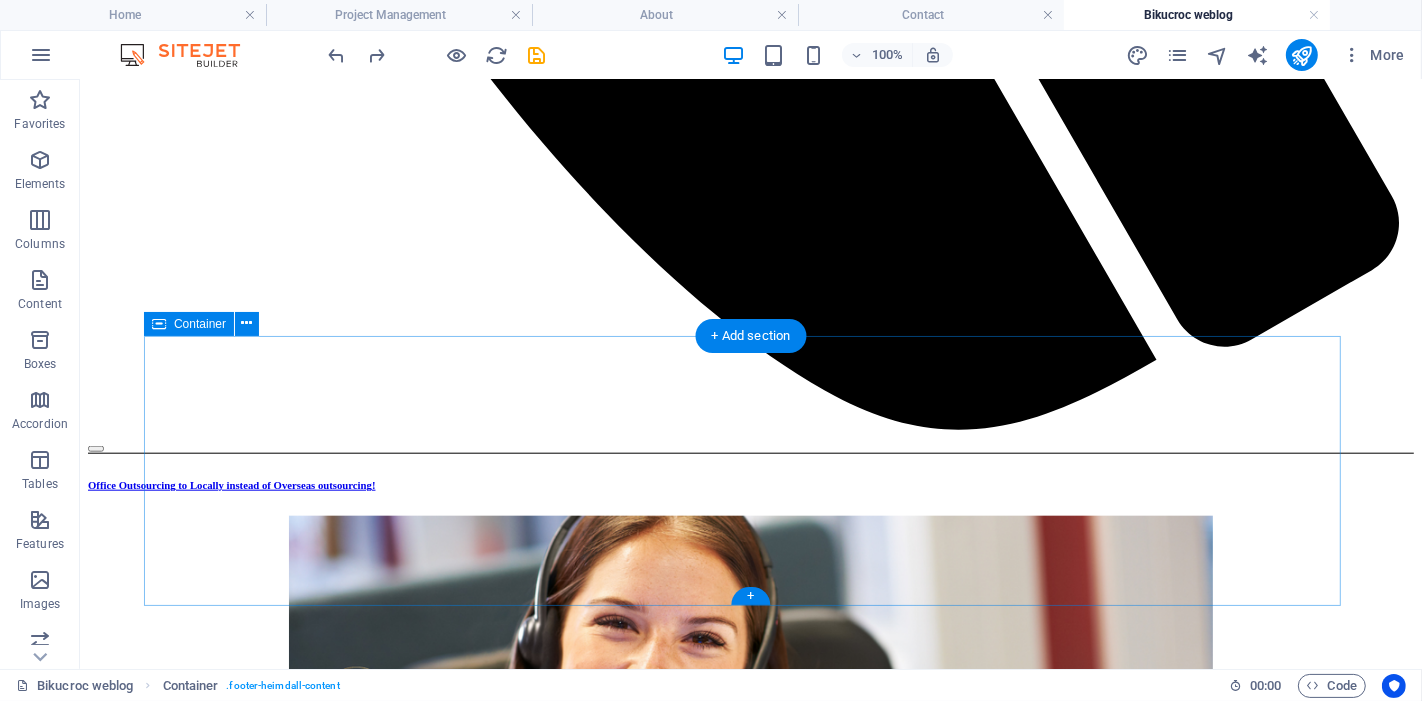scroll, scrollTop: 1202, scrollLeft: 0, axis: vertical 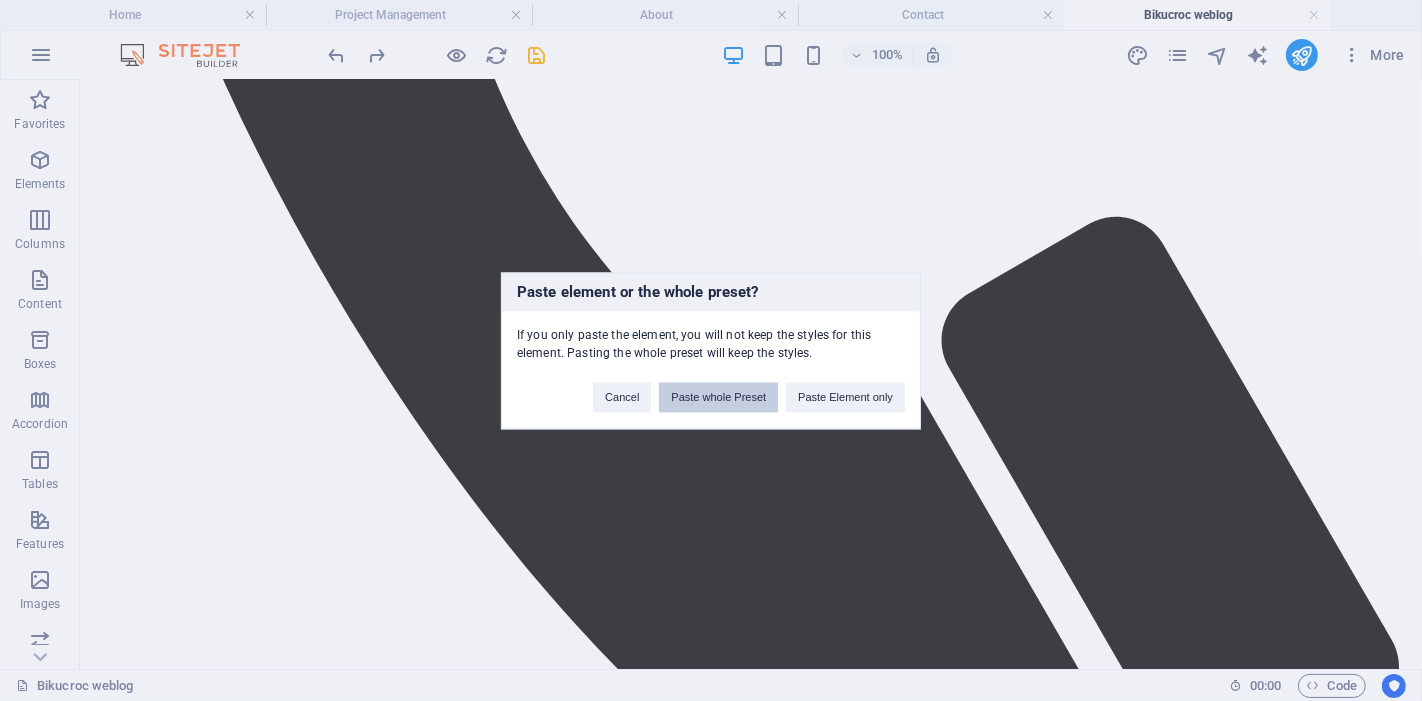 click on "Paste whole Preset" at bounding box center (718, 397) 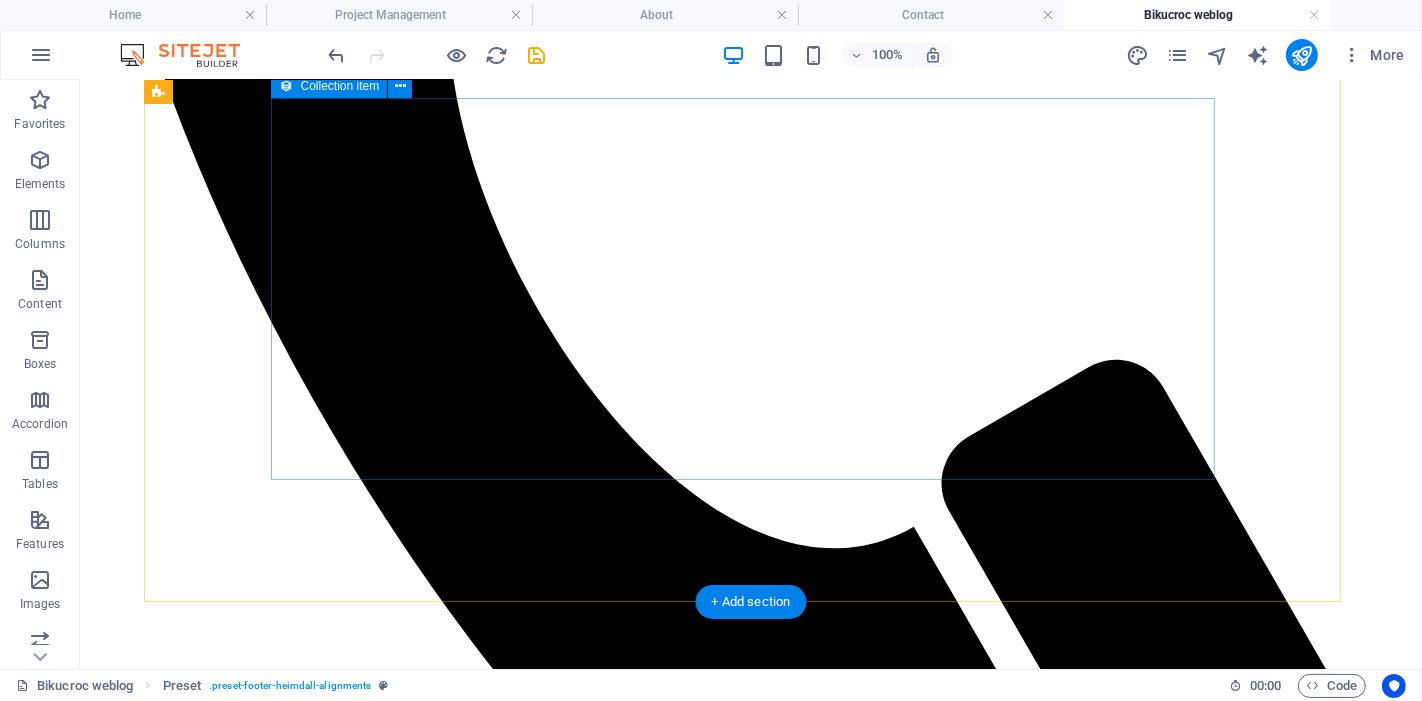 scroll, scrollTop: 1140, scrollLeft: 0, axis: vertical 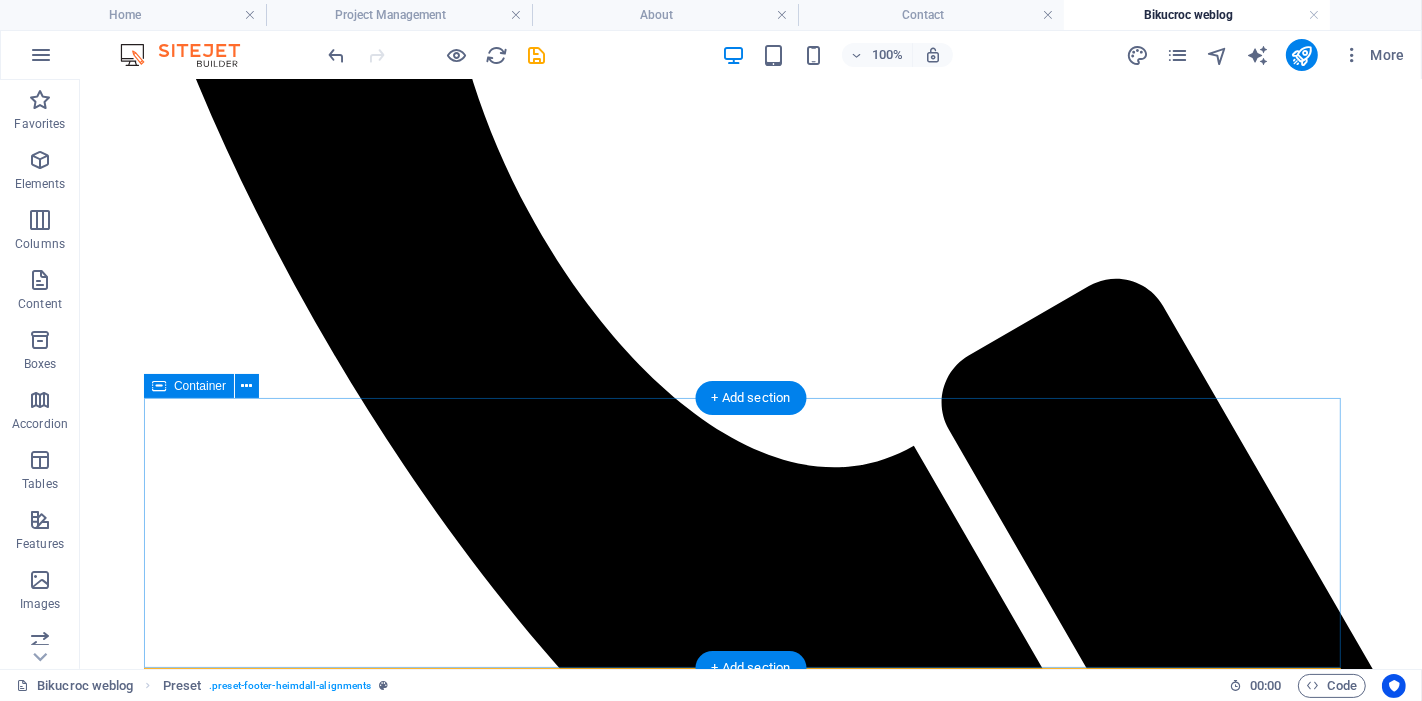 click on "Drop content here or  Add elements  Paste clipboard" at bounding box center [750, 2443] 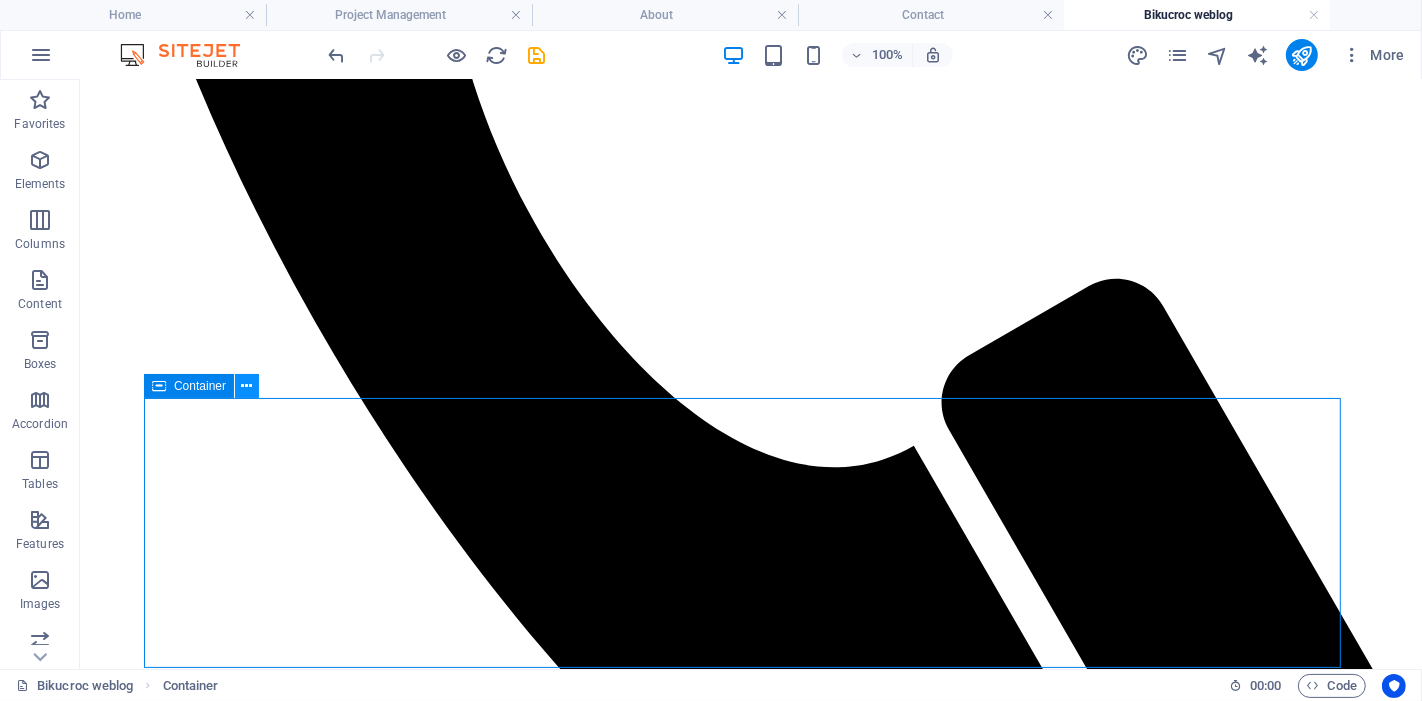 click at bounding box center (247, 386) 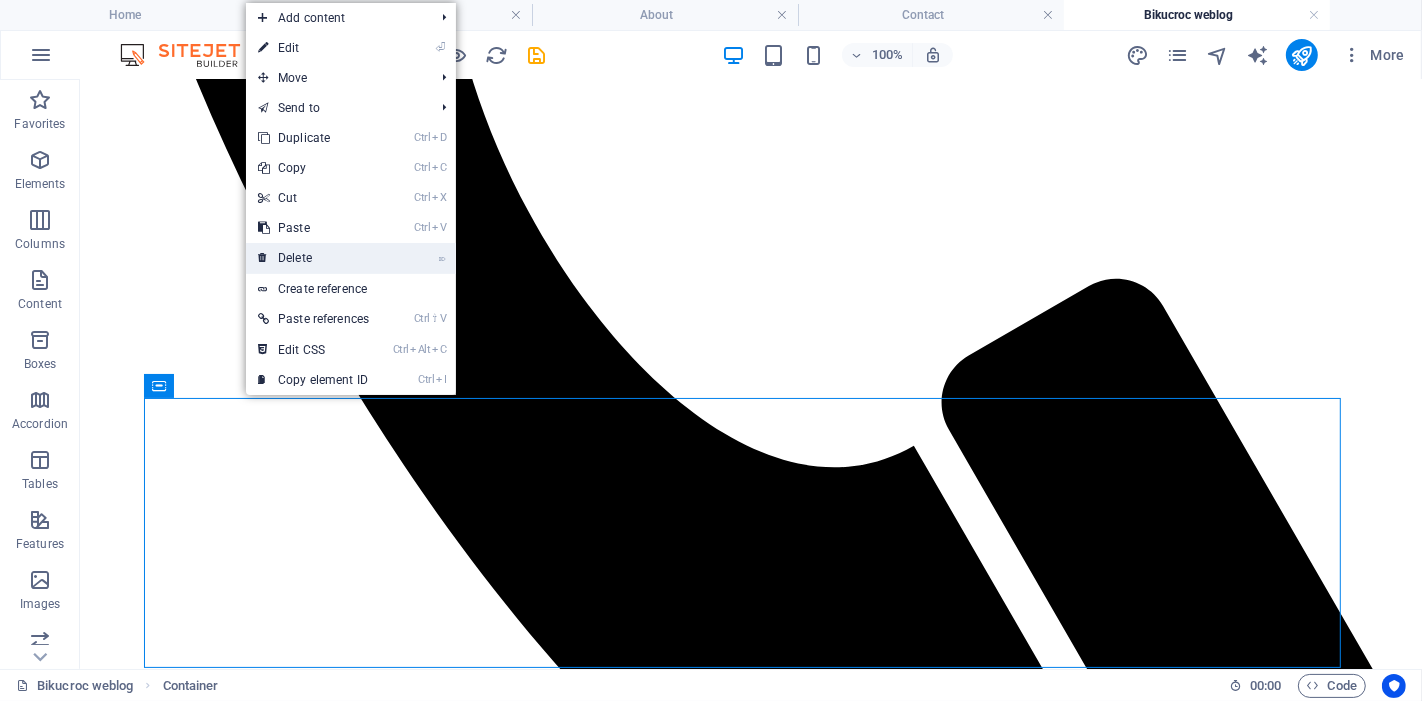click on "⌦  Delete" at bounding box center [313, 258] 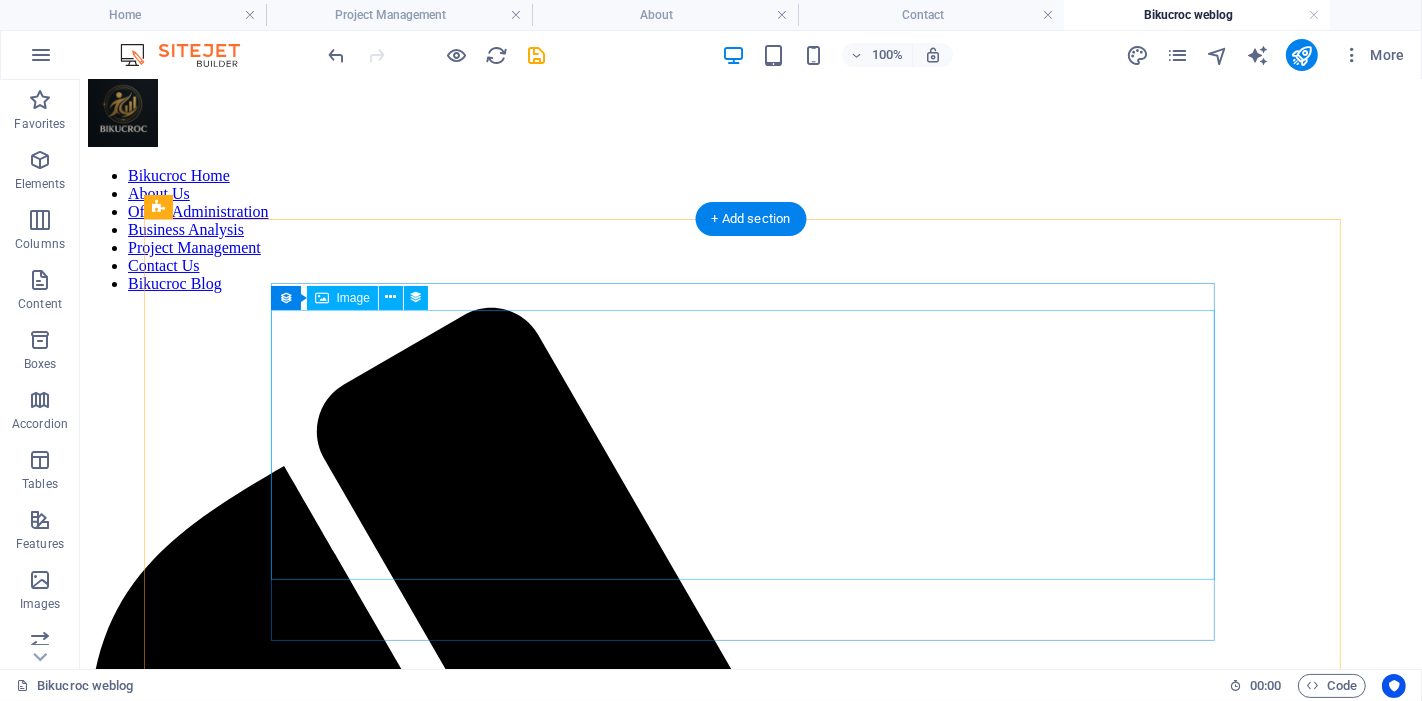 scroll, scrollTop: 0, scrollLeft: 0, axis: both 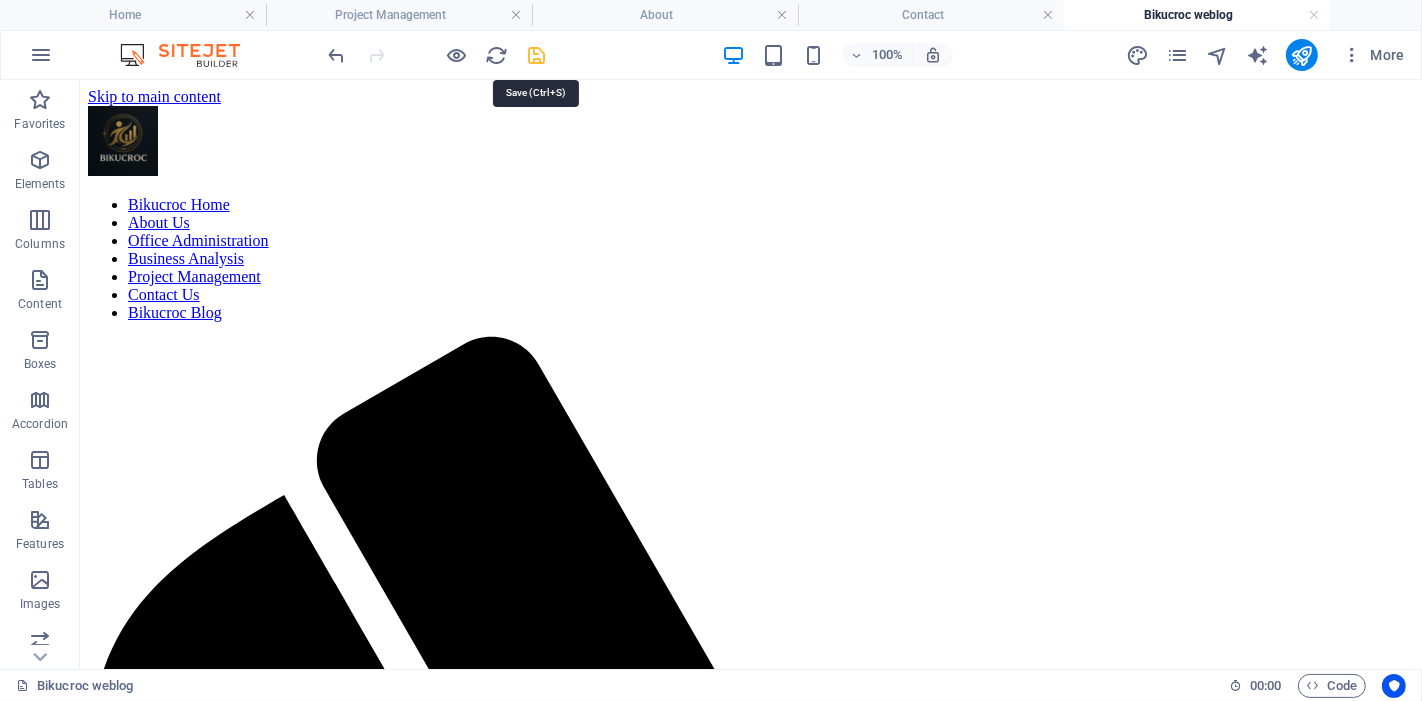 click at bounding box center (537, 55) 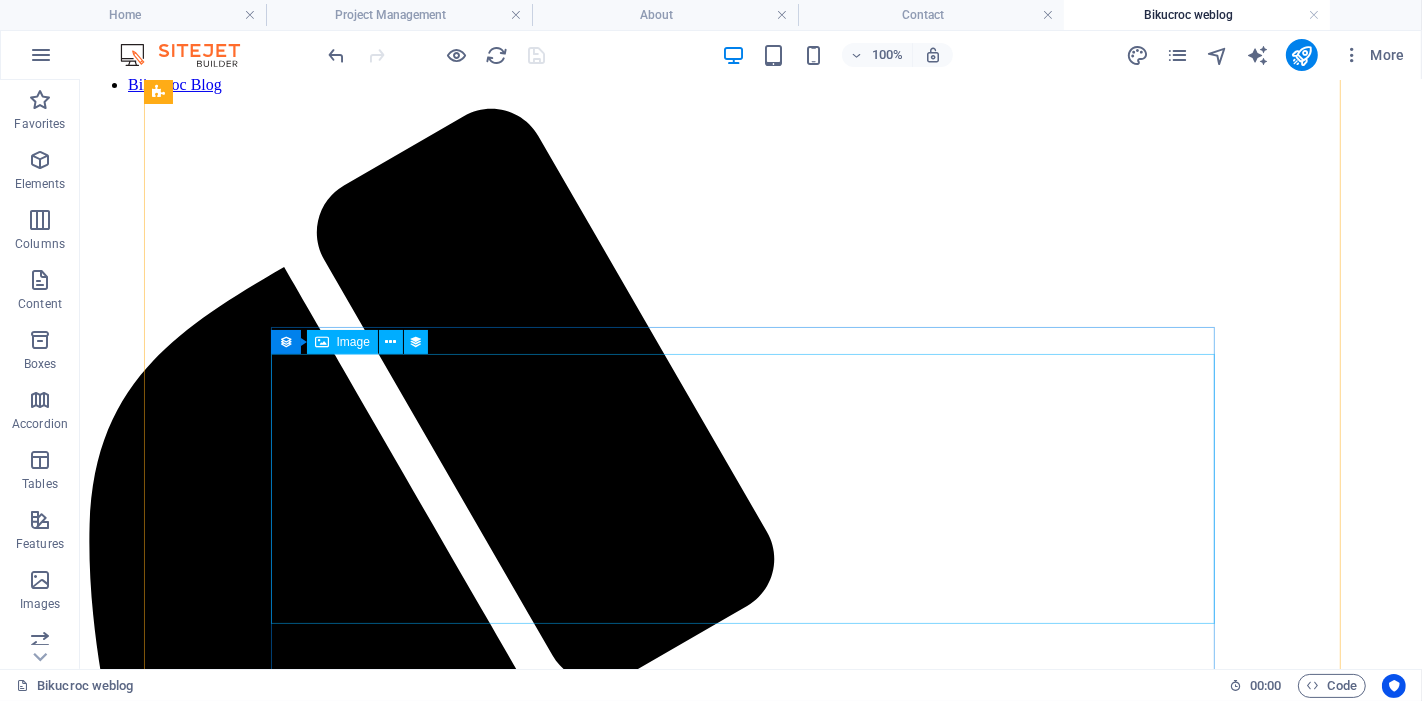 scroll, scrollTop: 111, scrollLeft: 0, axis: vertical 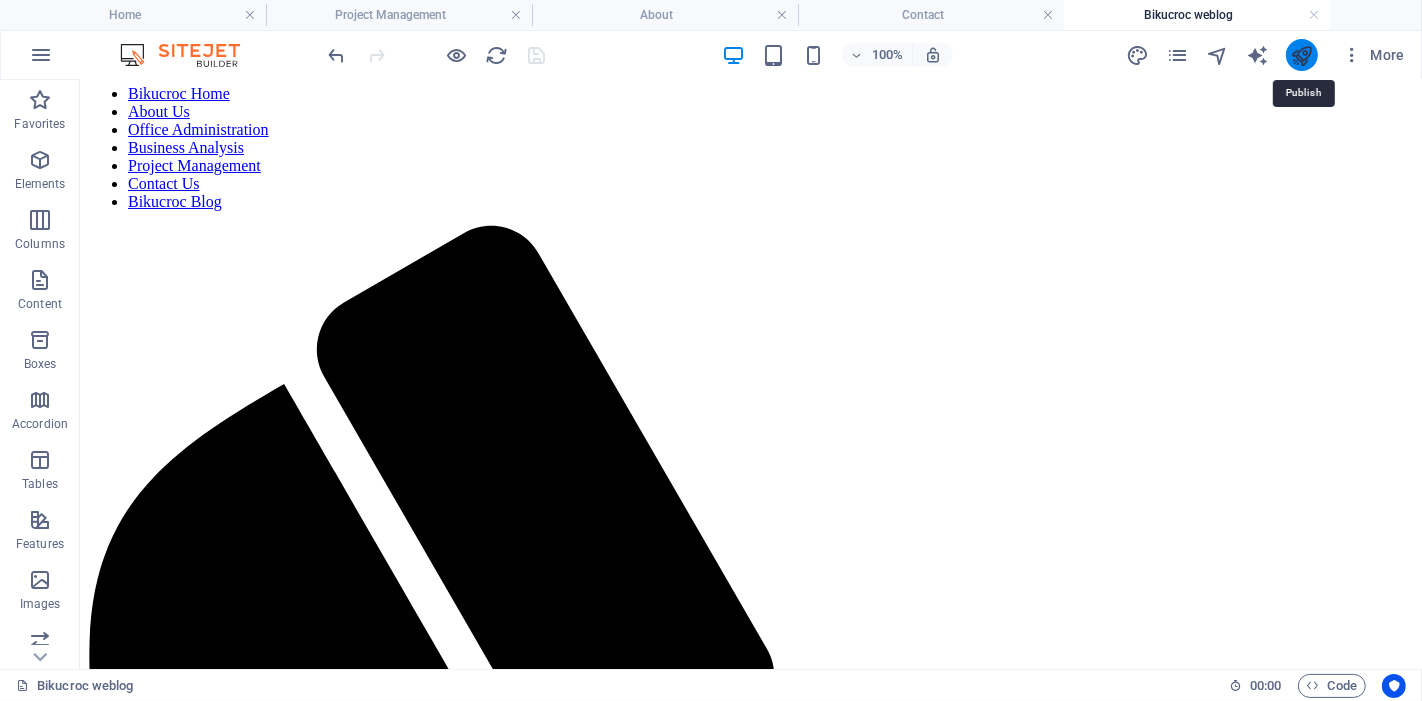click at bounding box center [1301, 55] 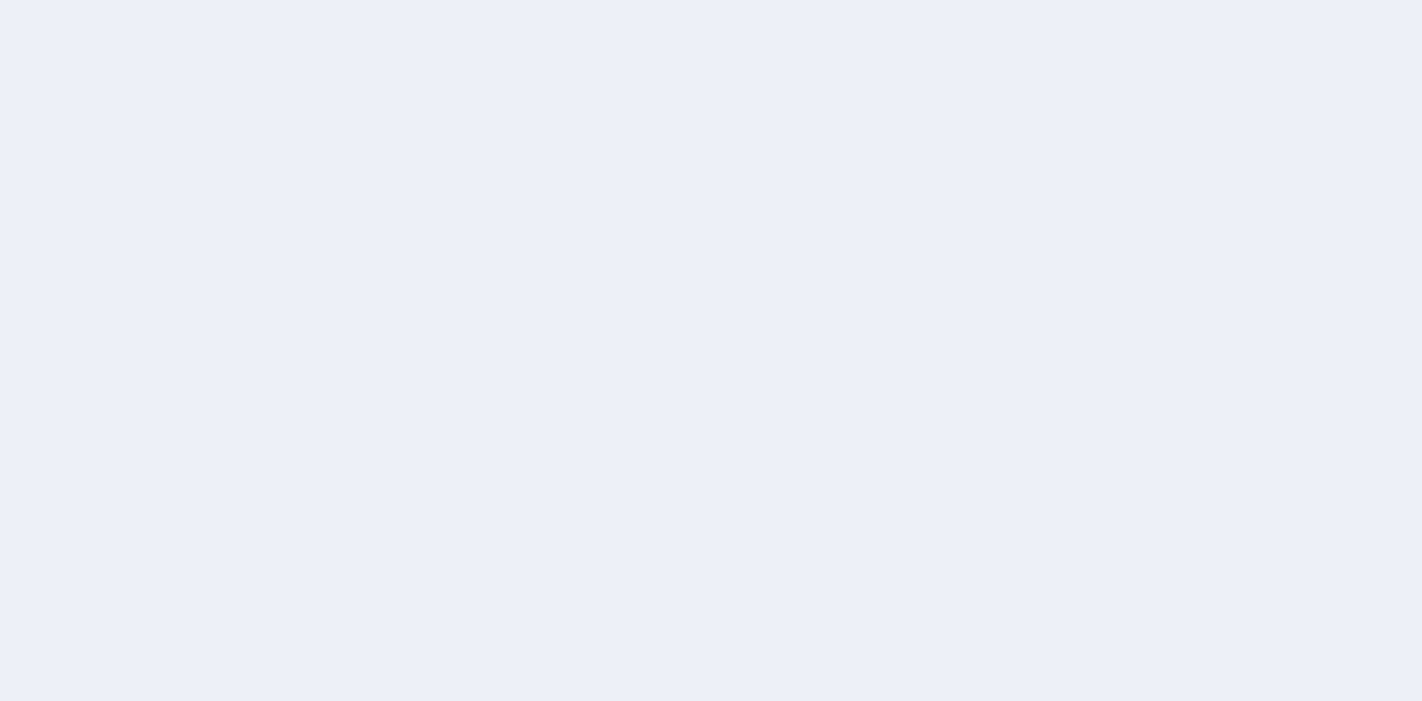 scroll, scrollTop: 0, scrollLeft: 0, axis: both 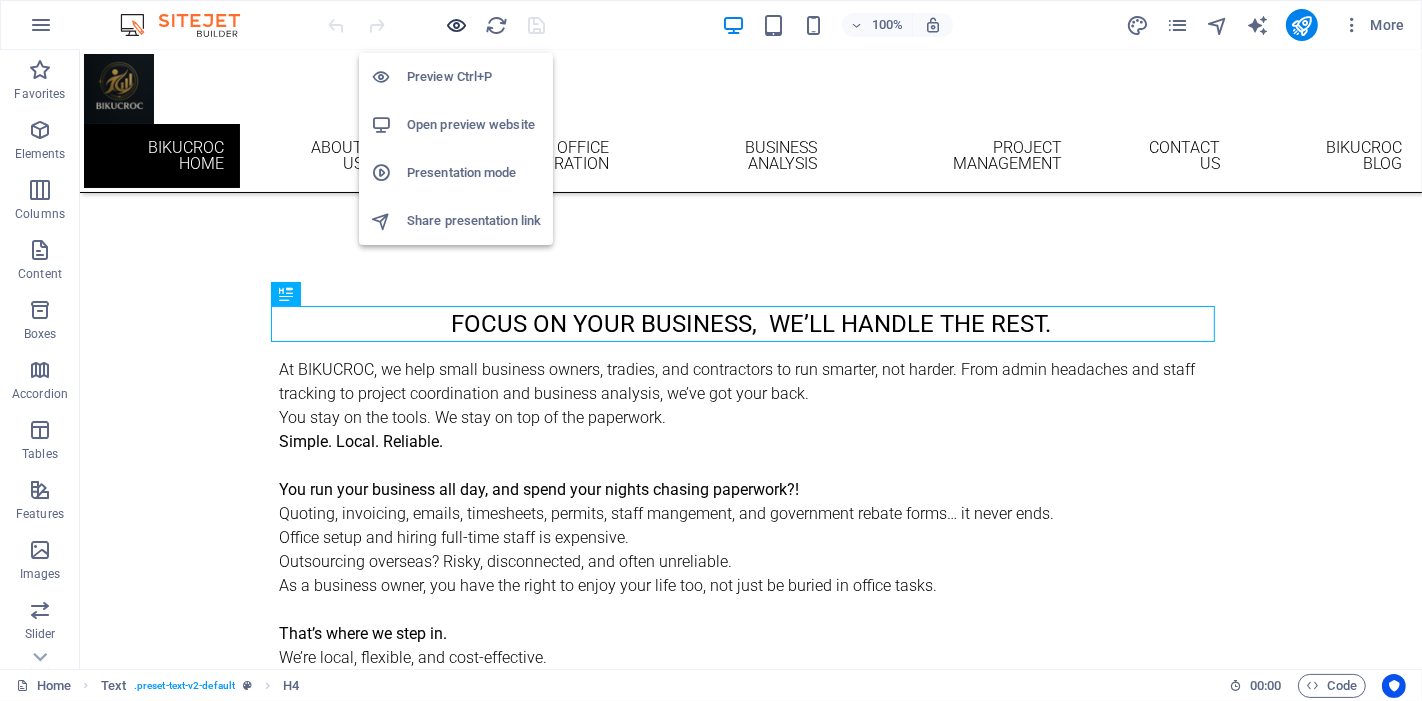 click at bounding box center (457, 25) 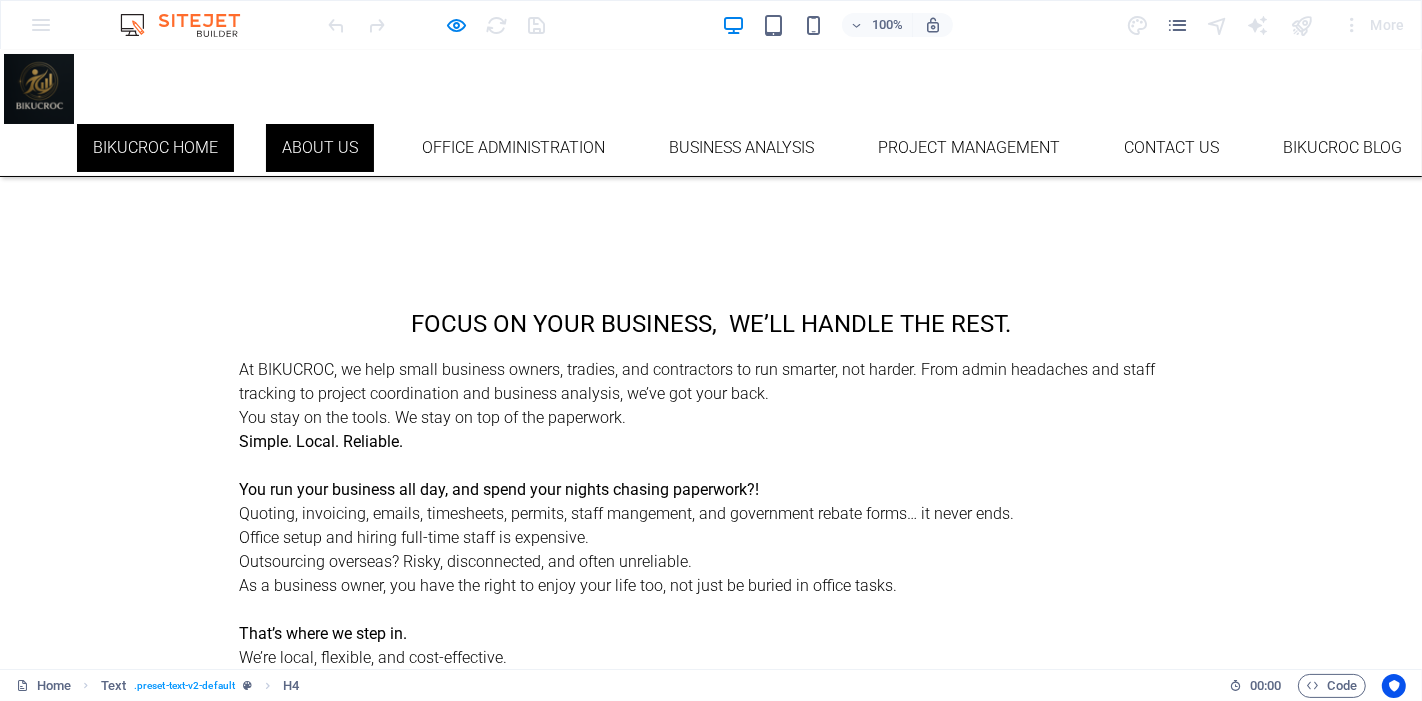 click on "About Us" at bounding box center [320, 148] 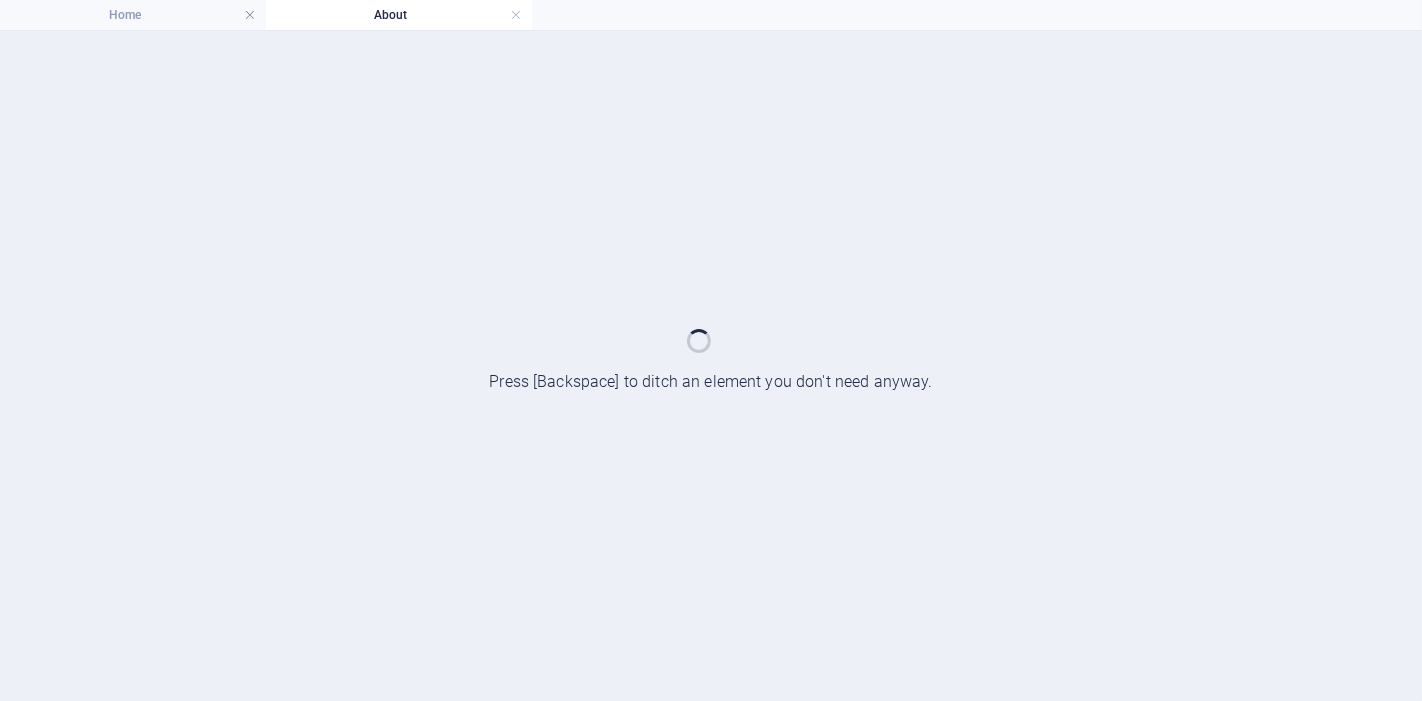 scroll, scrollTop: 577, scrollLeft: 0, axis: vertical 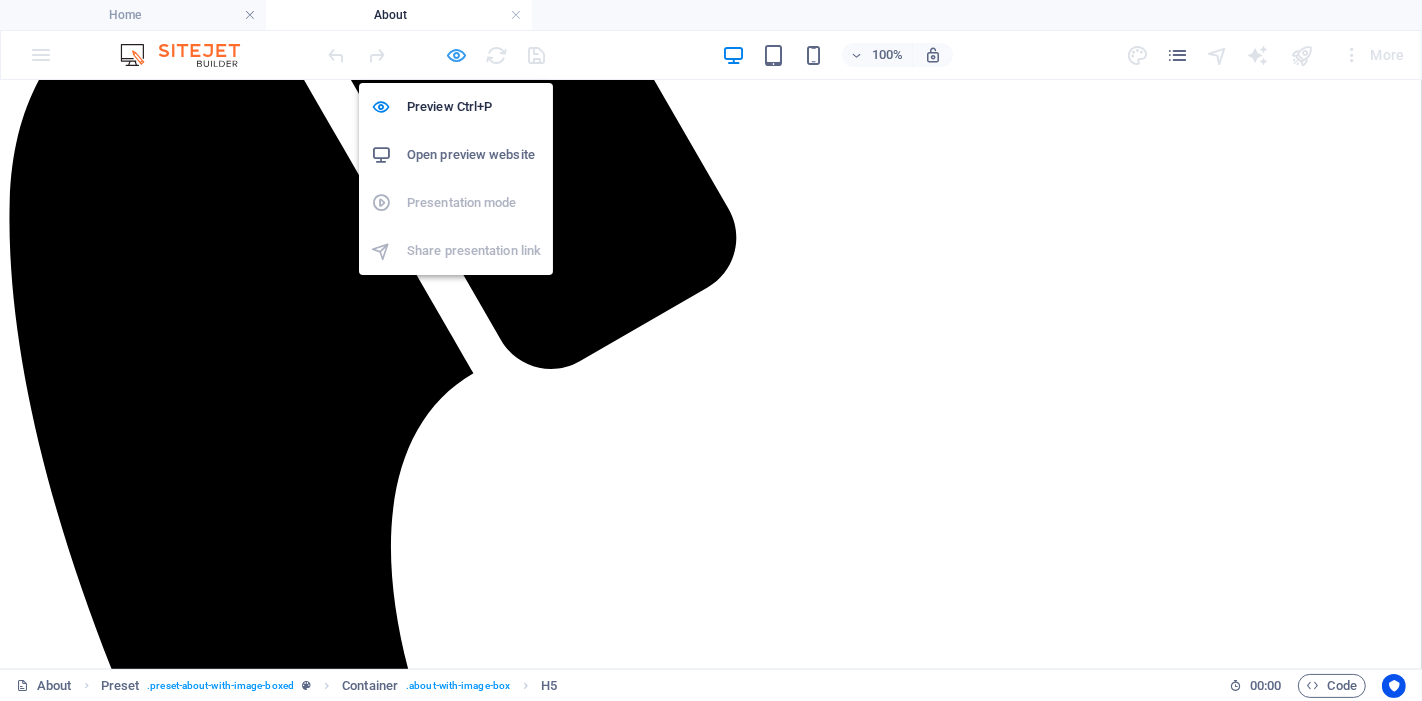 click at bounding box center (457, 55) 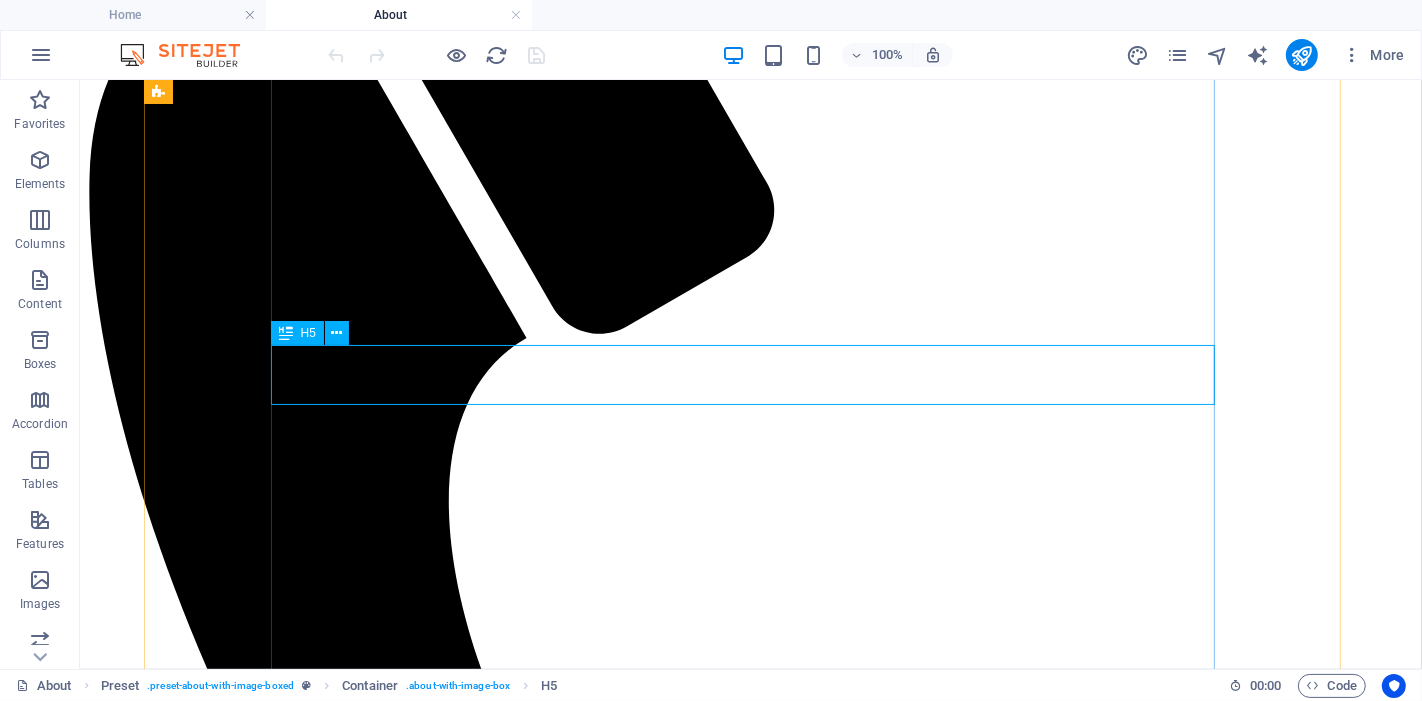 click on "‌Founded by professionals who understand the pressure of running a growing business." at bounding box center [750, 2469] 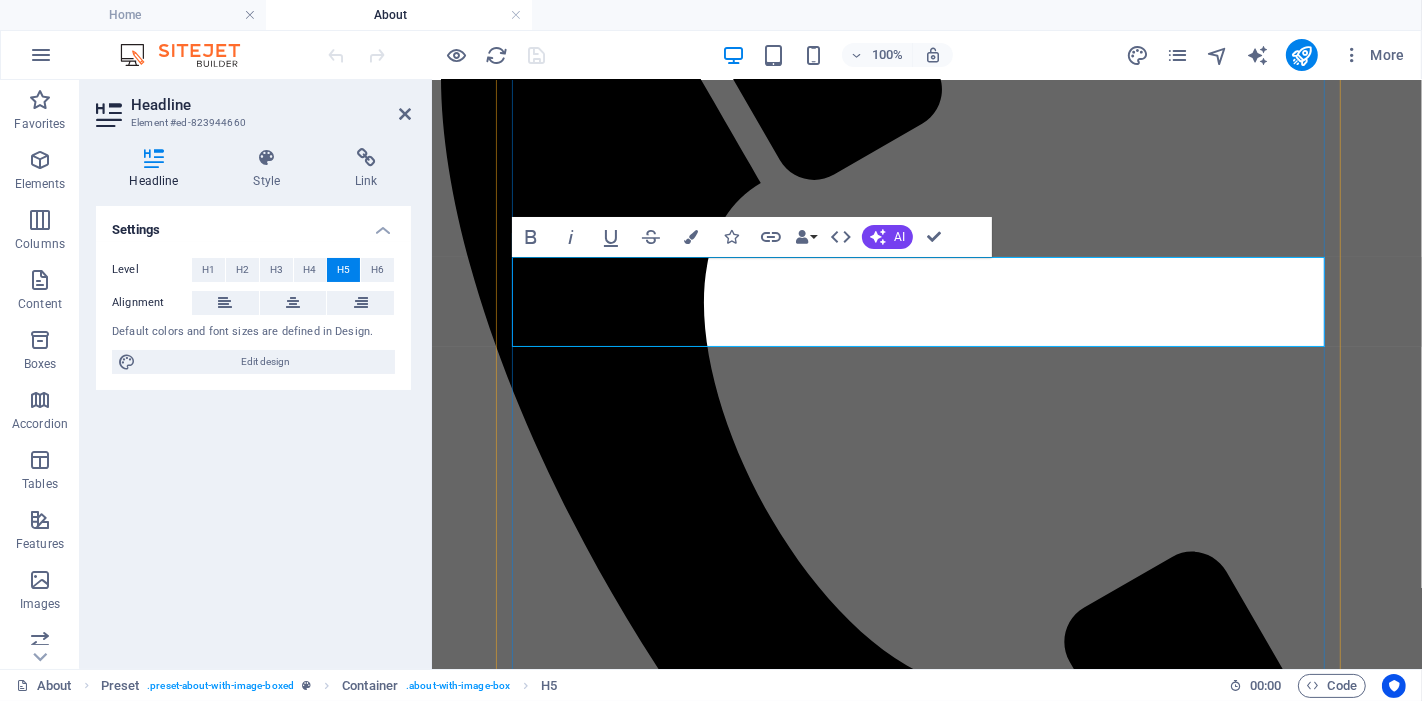 click on "‌Founded by professionals who understand the pressure of running a growing business." at bounding box center (926, 1764) 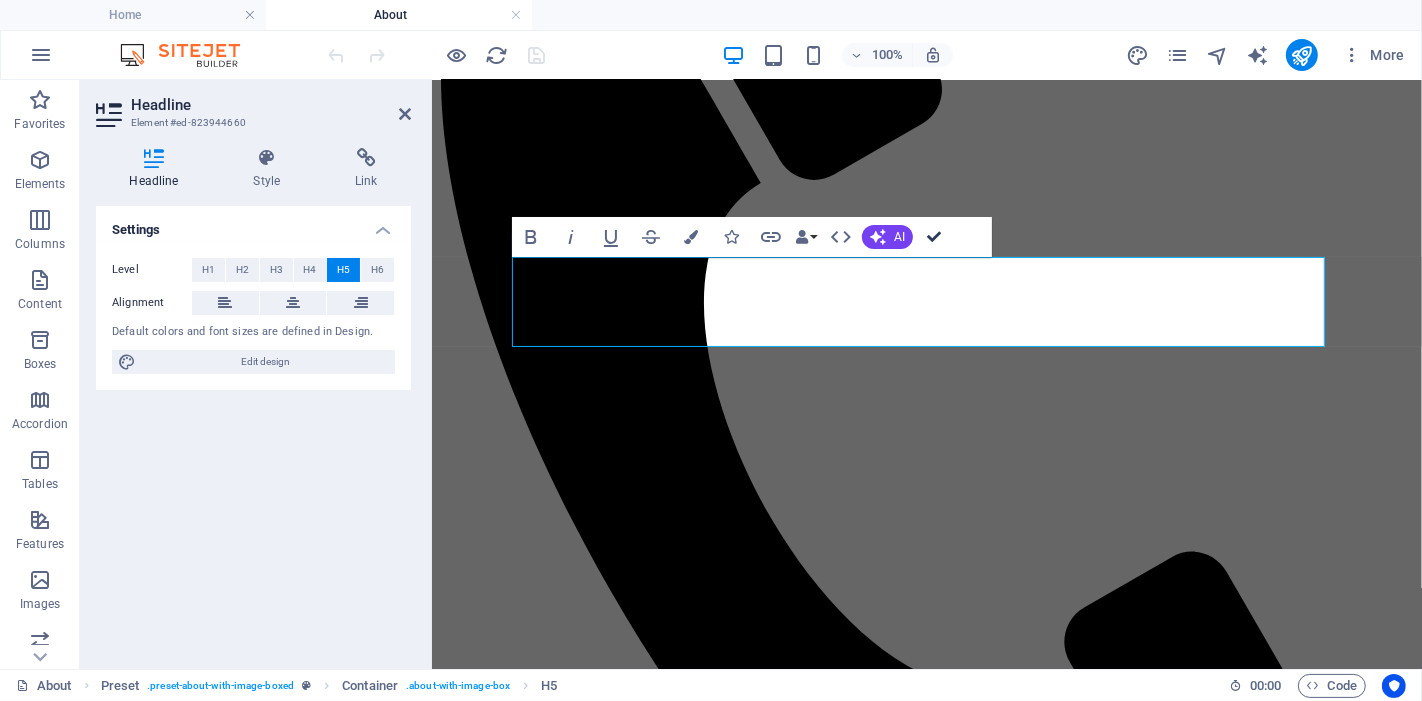 scroll, scrollTop: 665, scrollLeft: 0, axis: vertical 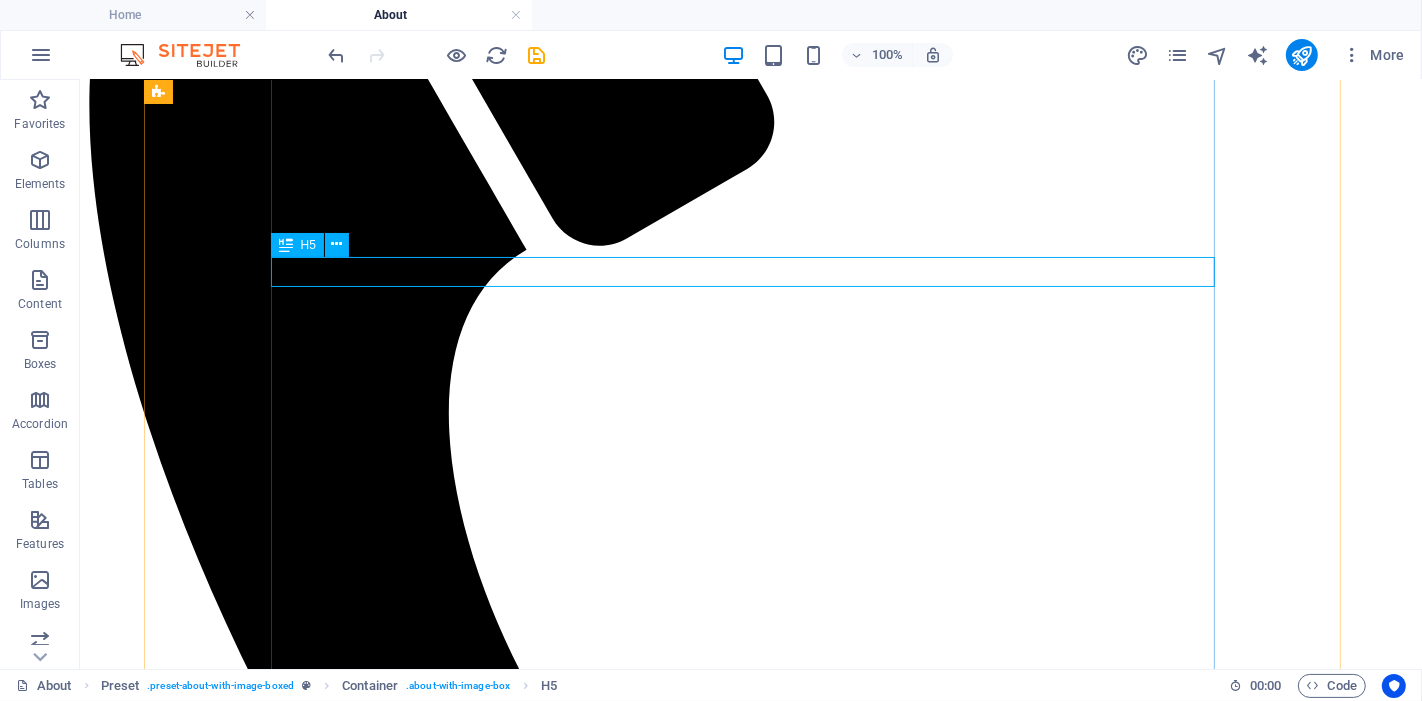 click on "Founded by professionals who understand the pressure of running a growing business" at bounding box center (750, 2373) 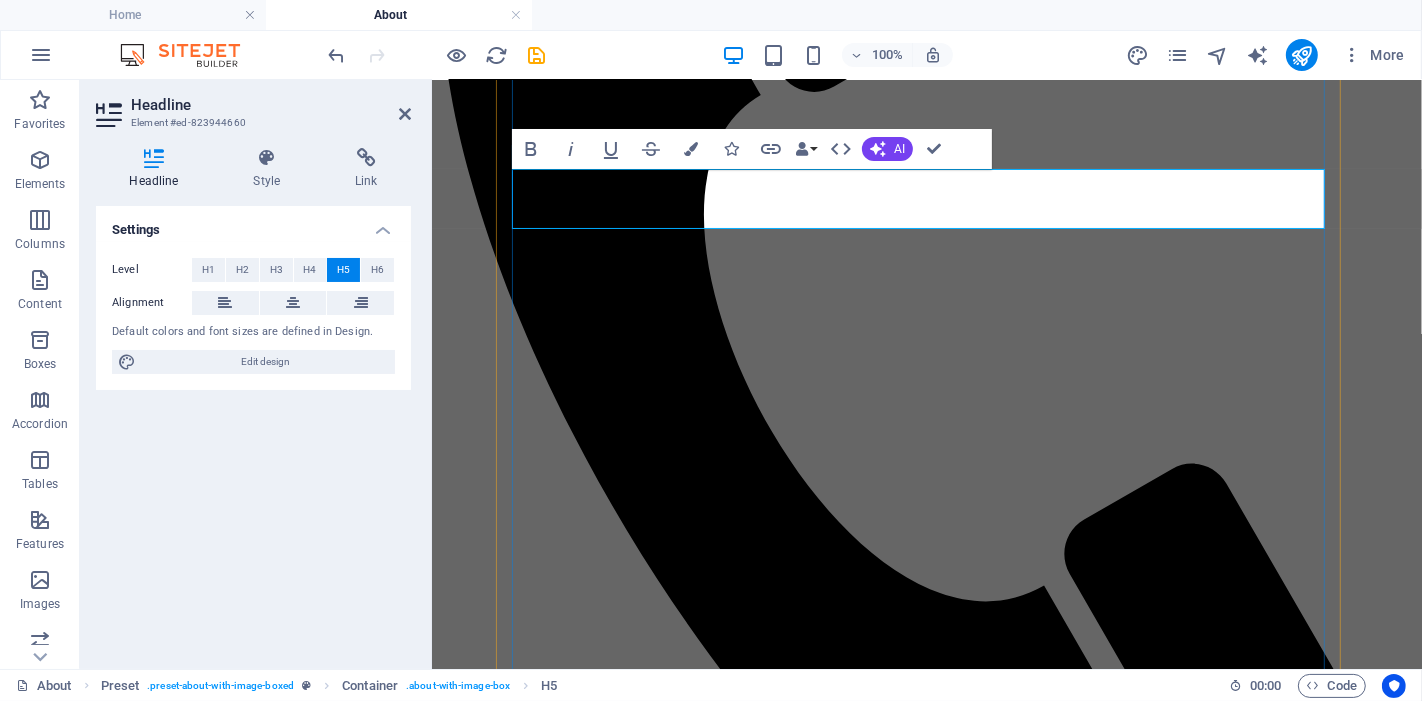 click on "Founded by professionals who understand the pressure of running a growing business" at bounding box center [926, 1668] 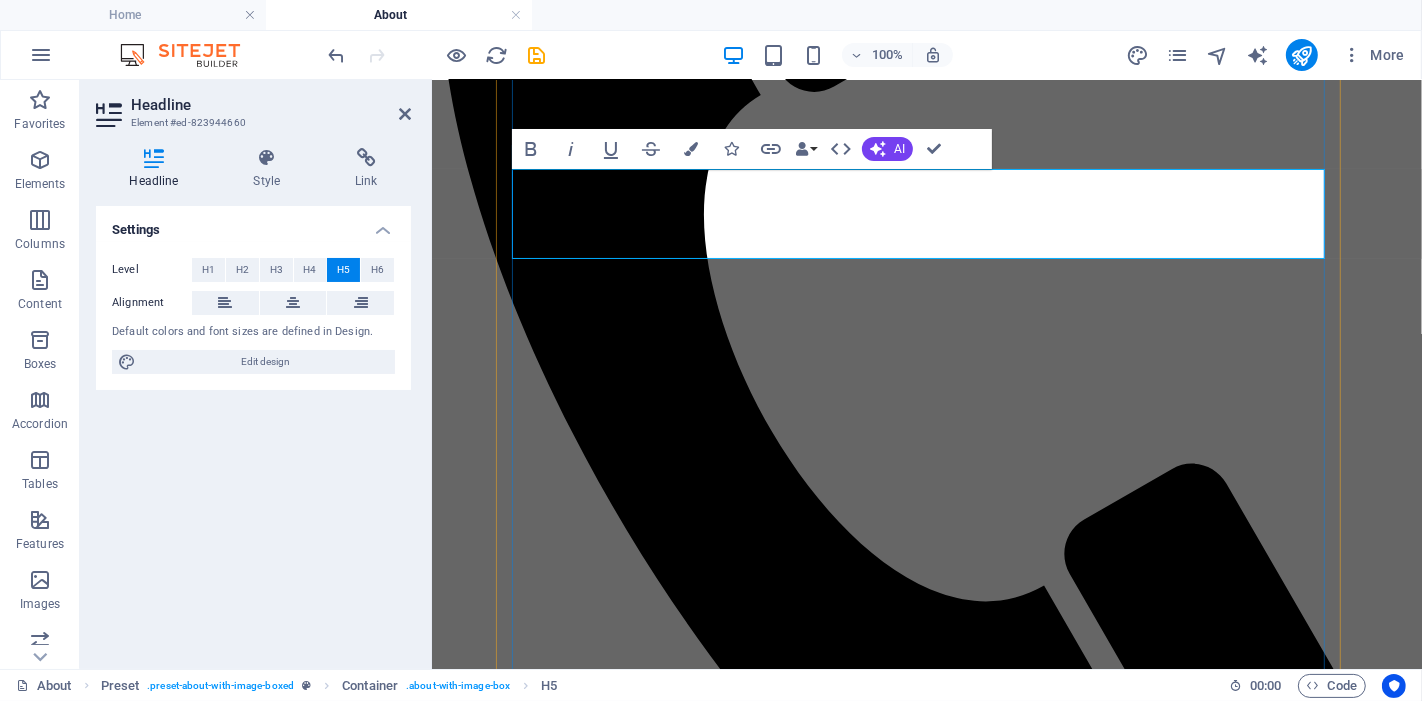 type 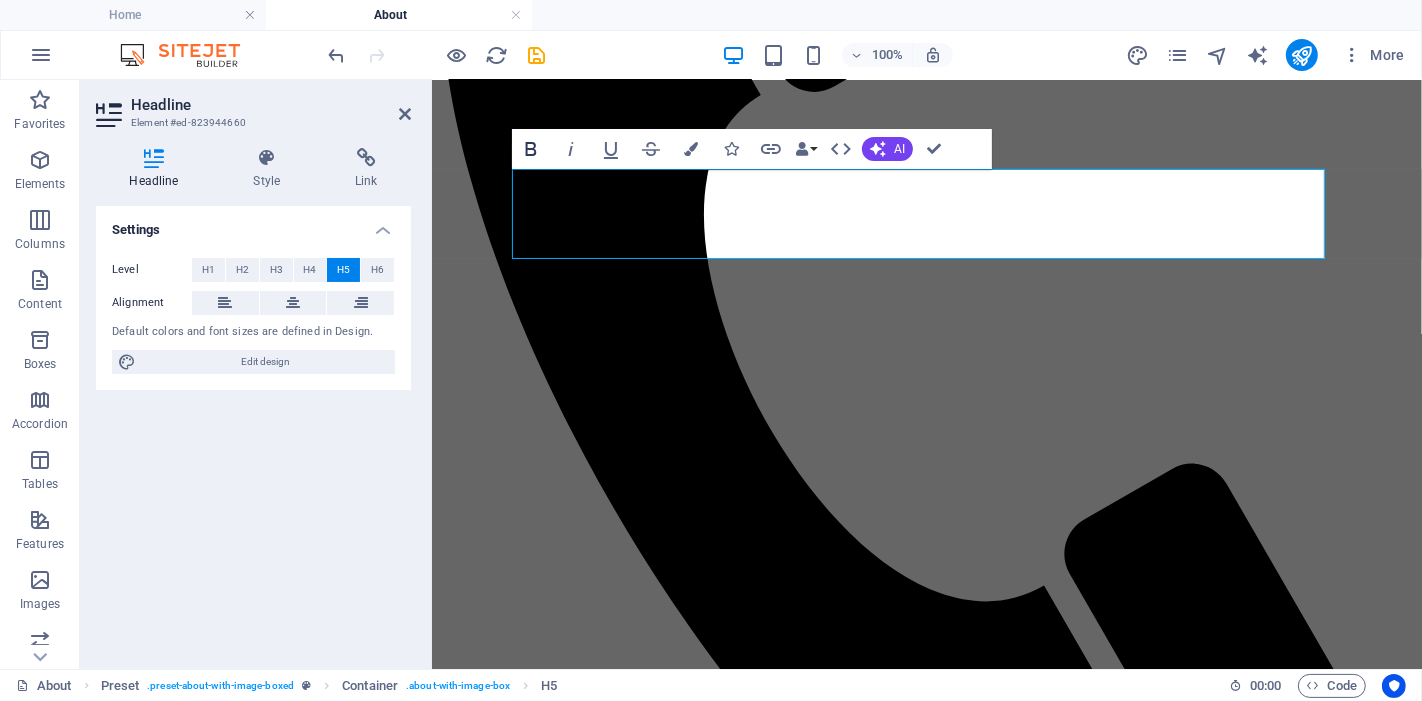 click 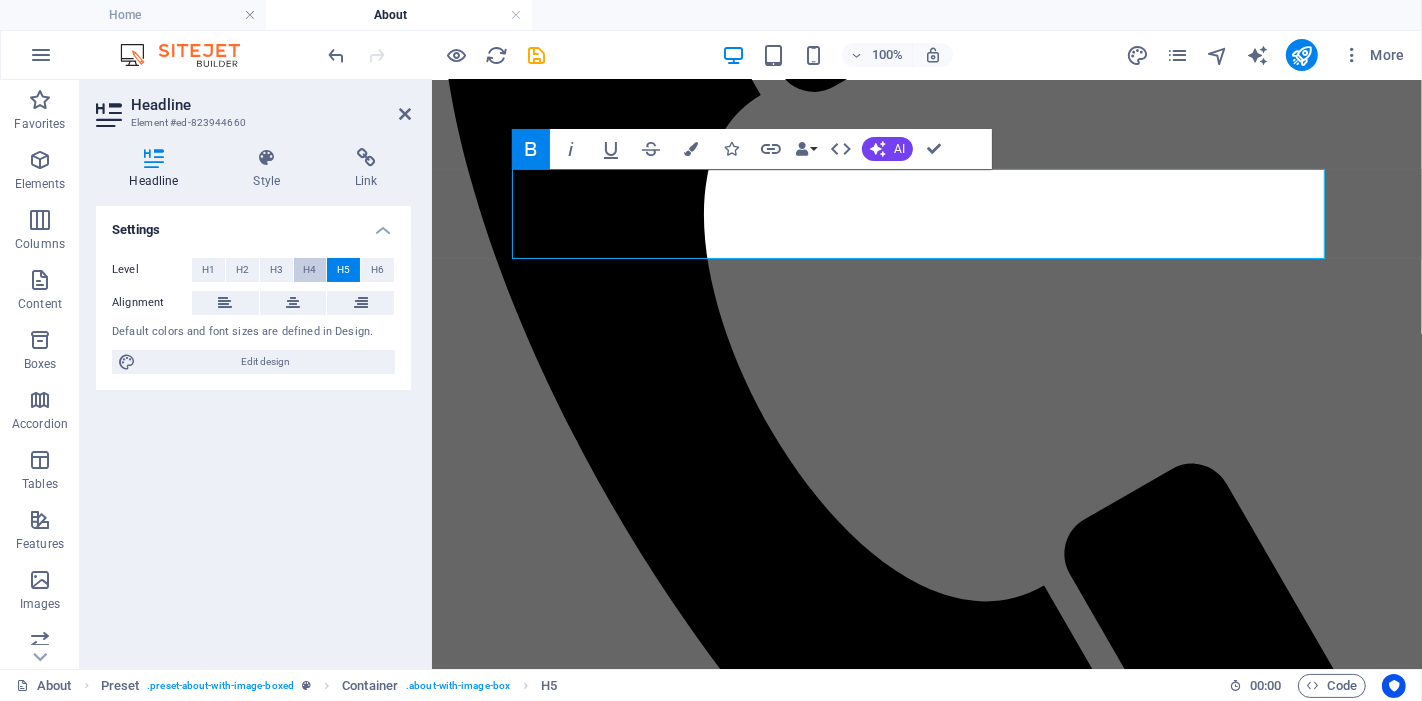 click on "H4" at bounding box center [309, 270] 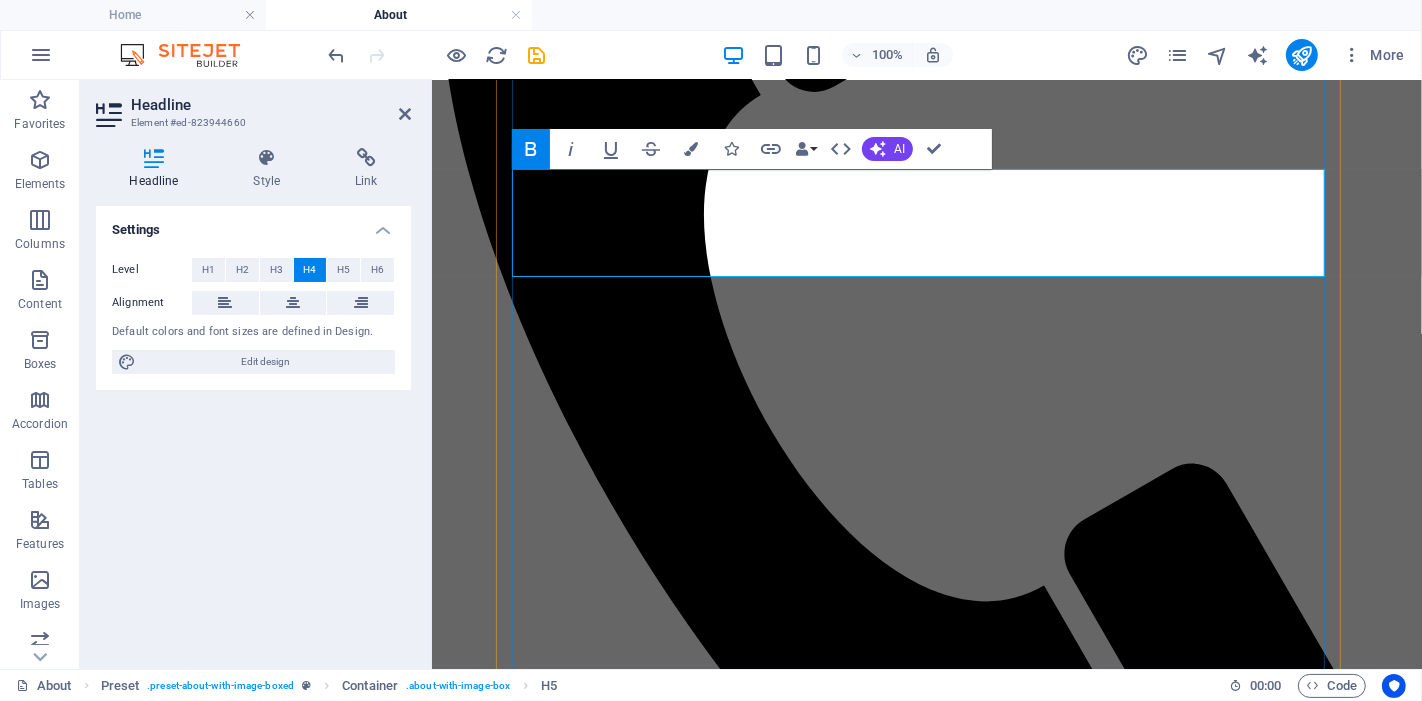 click on "​WHO WE ARE ‌Founded by professionals who understand the pressure of running a growing business" at bounding box center [926, 1677] 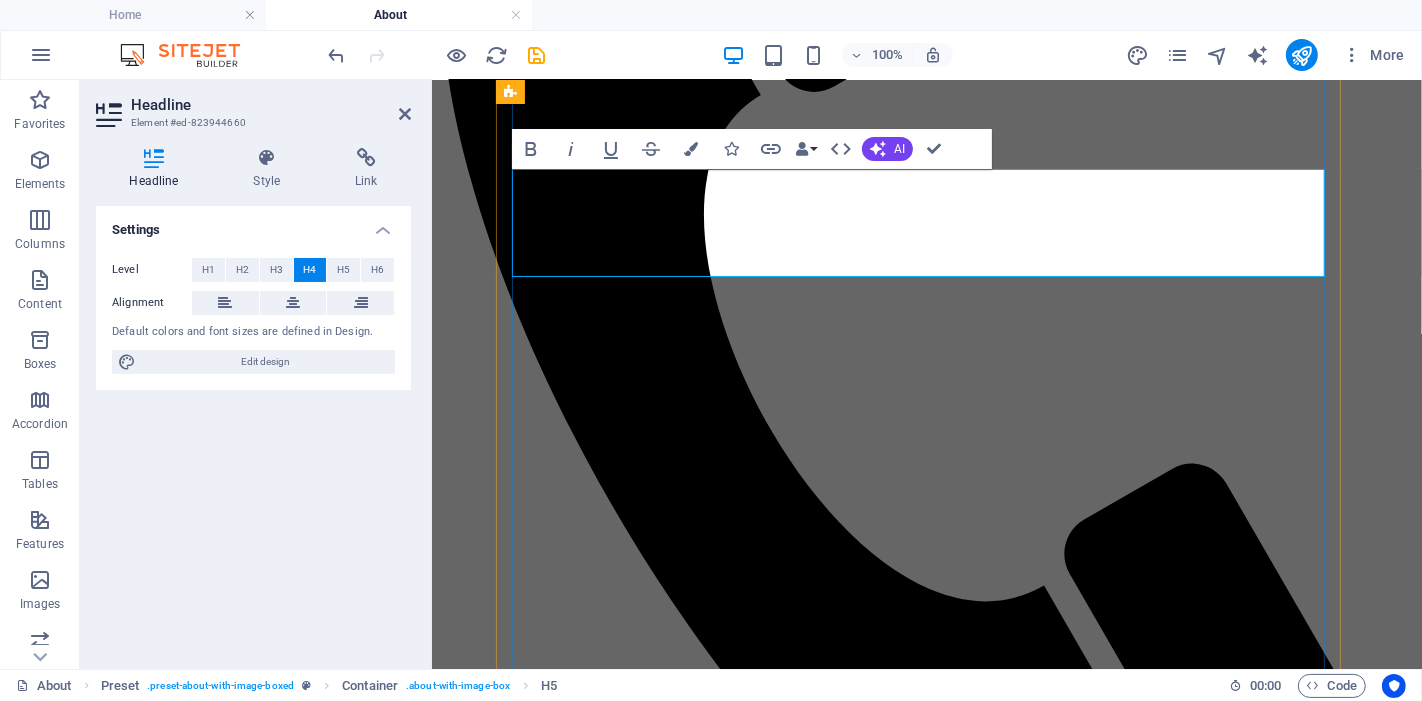 drag, startPoint x: 529, startPoint y: 211, endPoint x: 1221, endPoint y: 260, distance: 693.73267 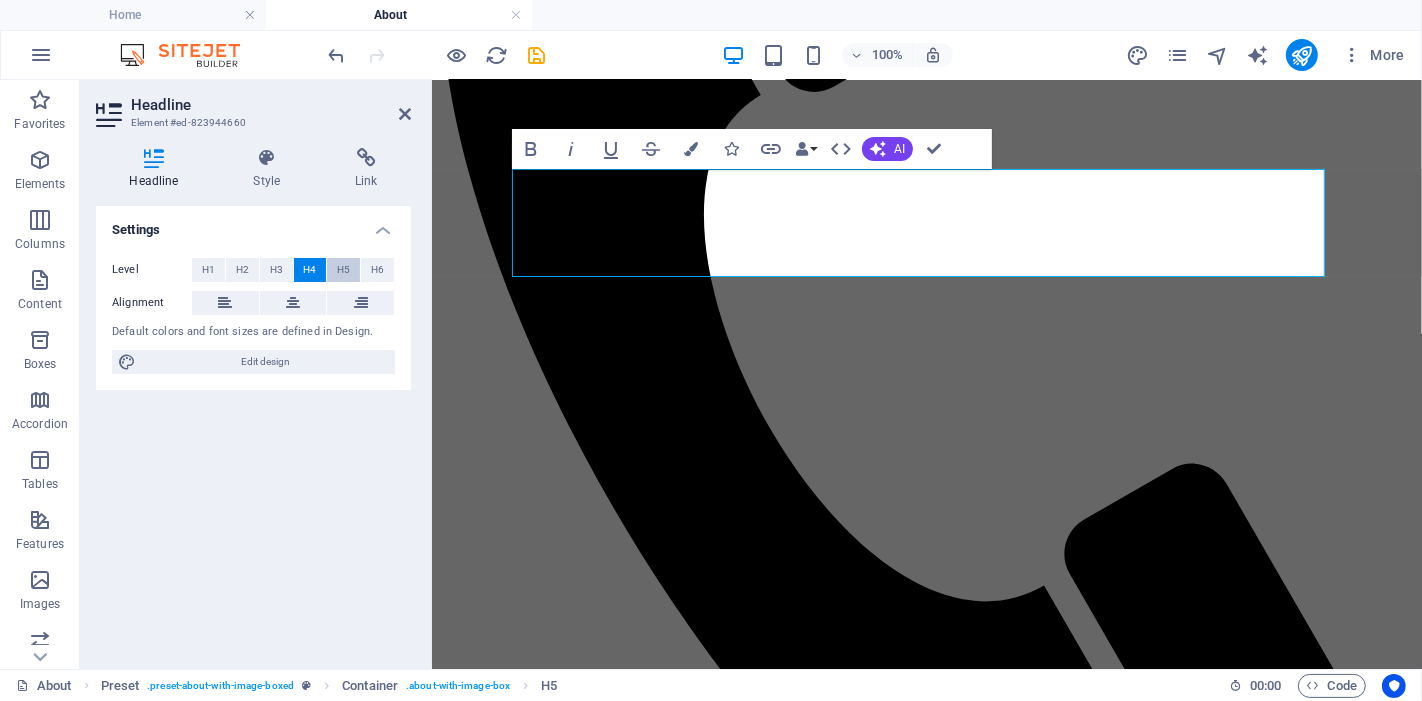 click on "H5" at bounding box center (343, 270) 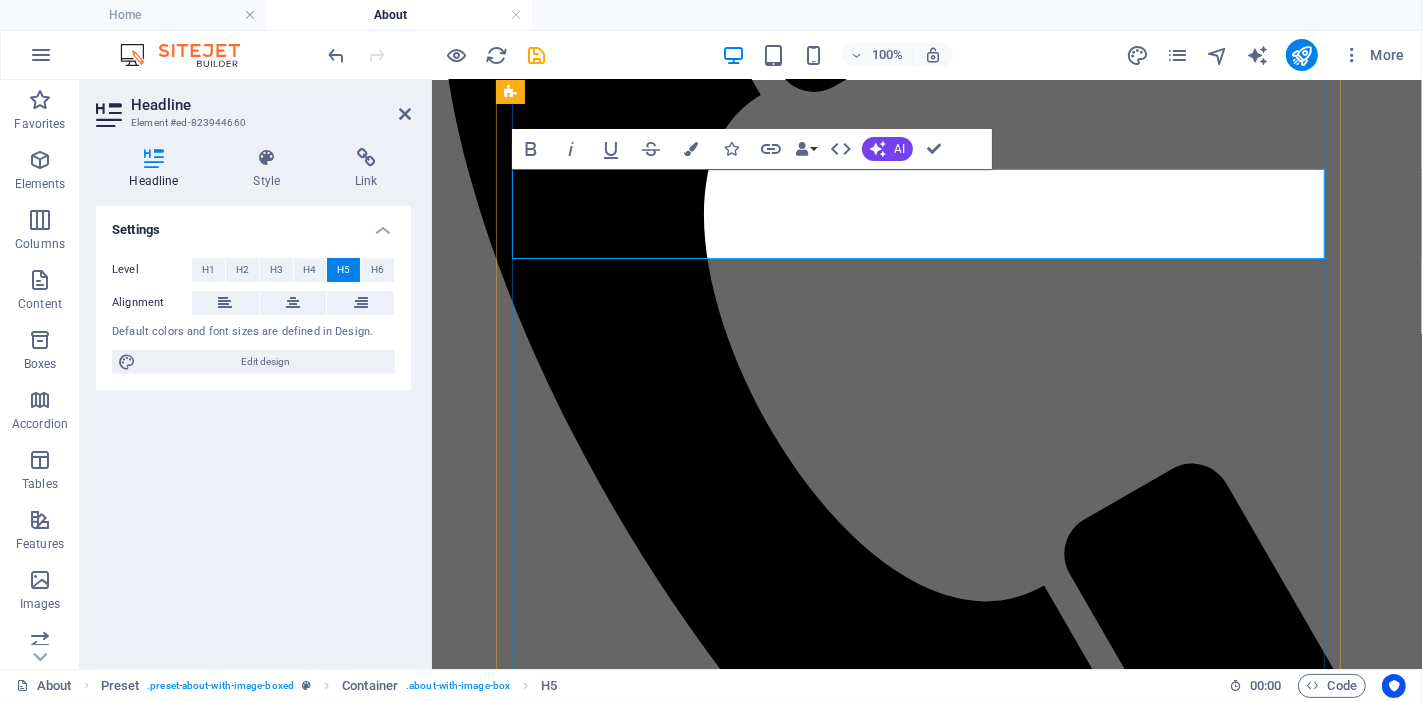 click on "​WHO WE ARE ‌Founded by professionals who understand the pressure of running a growing business" at bounding box center (926, 1676) 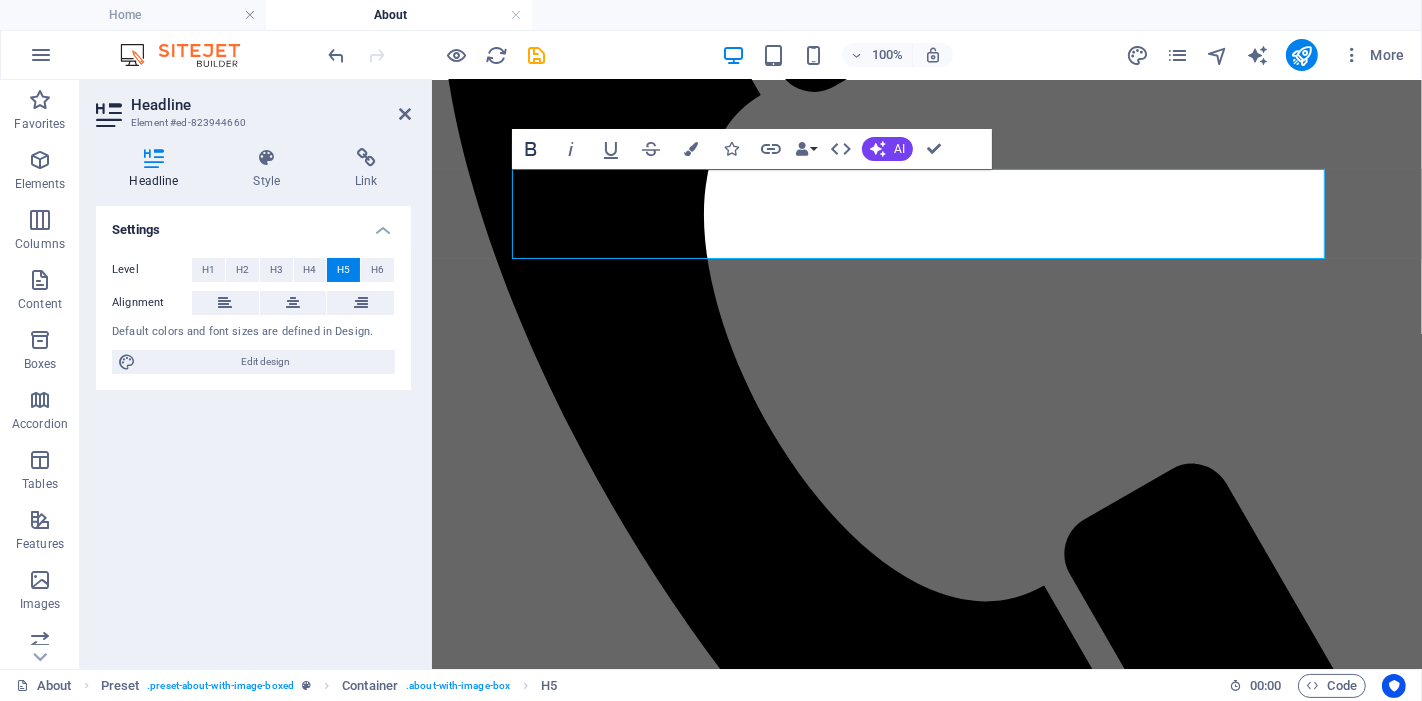 click 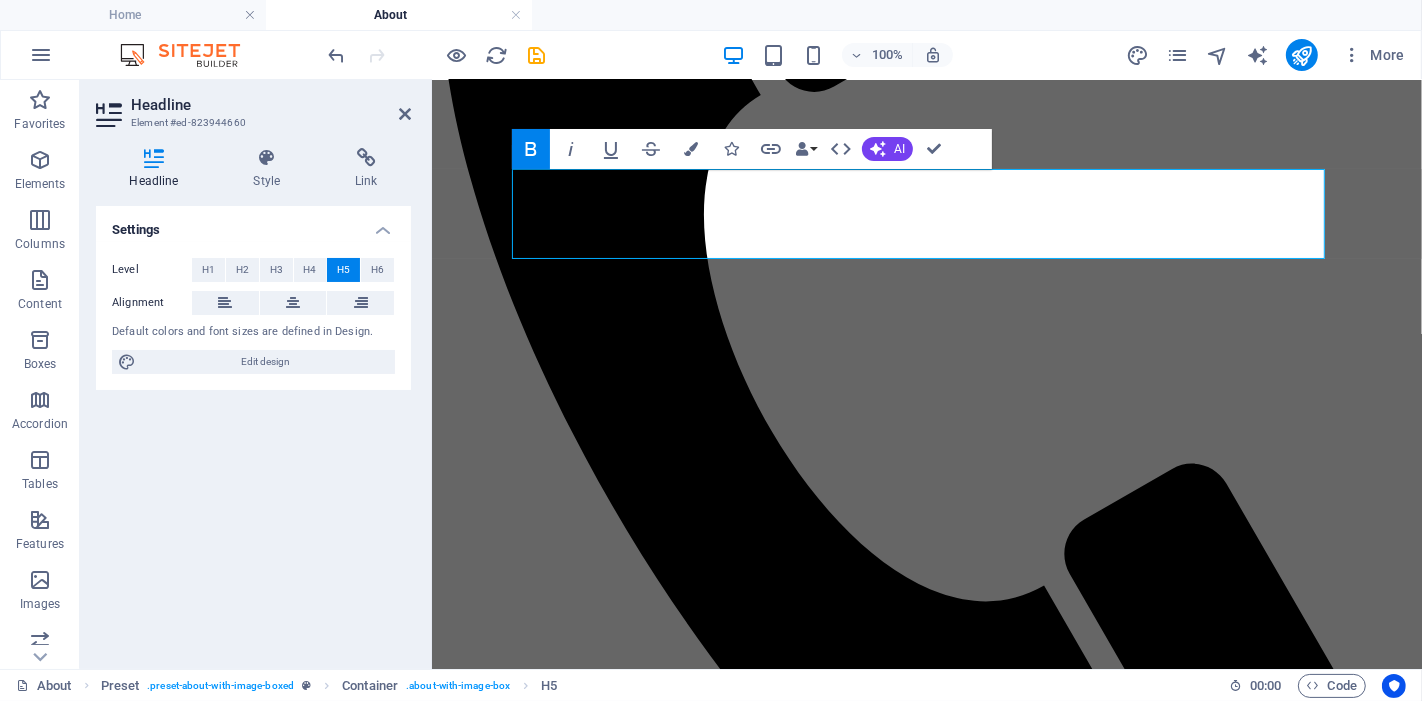 click 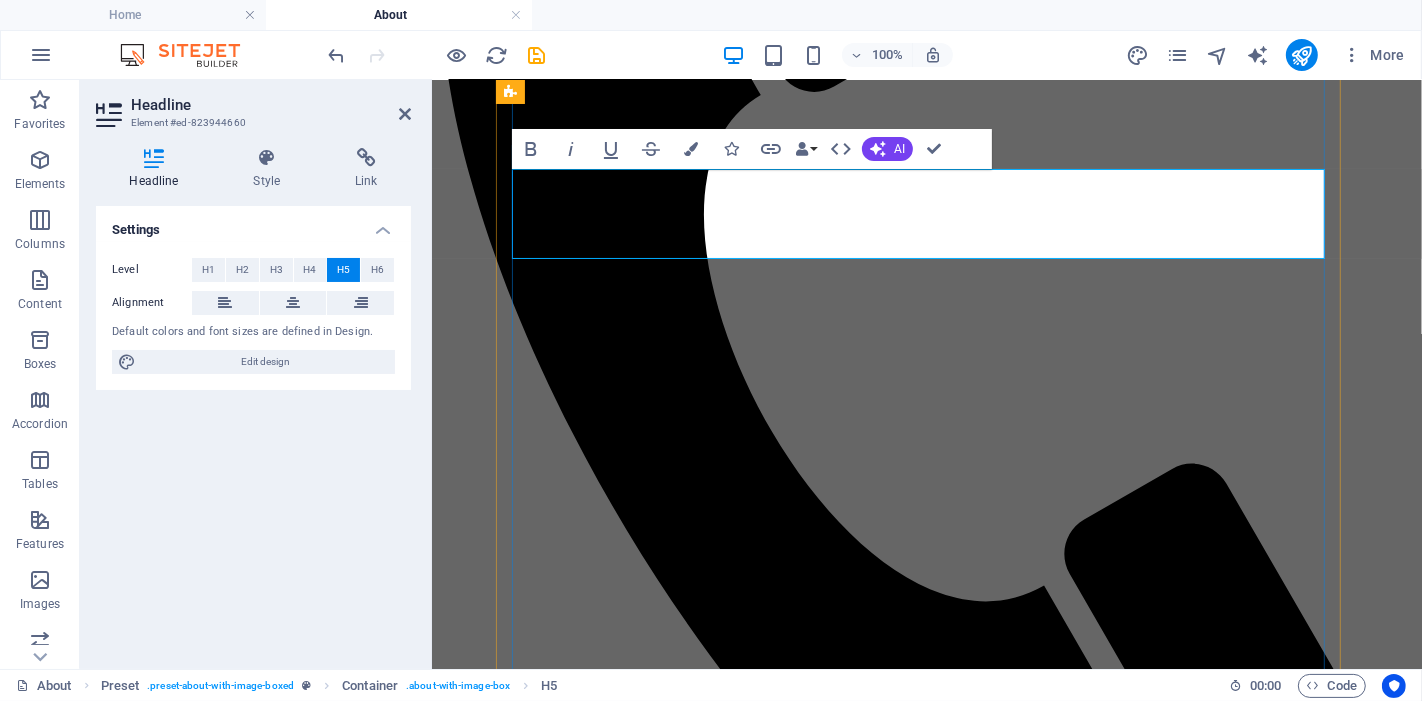click on "​WHO WE ARE ‌Founded by professionals who understand the pressure of running a growing business" at bounding box center [926, 1676] 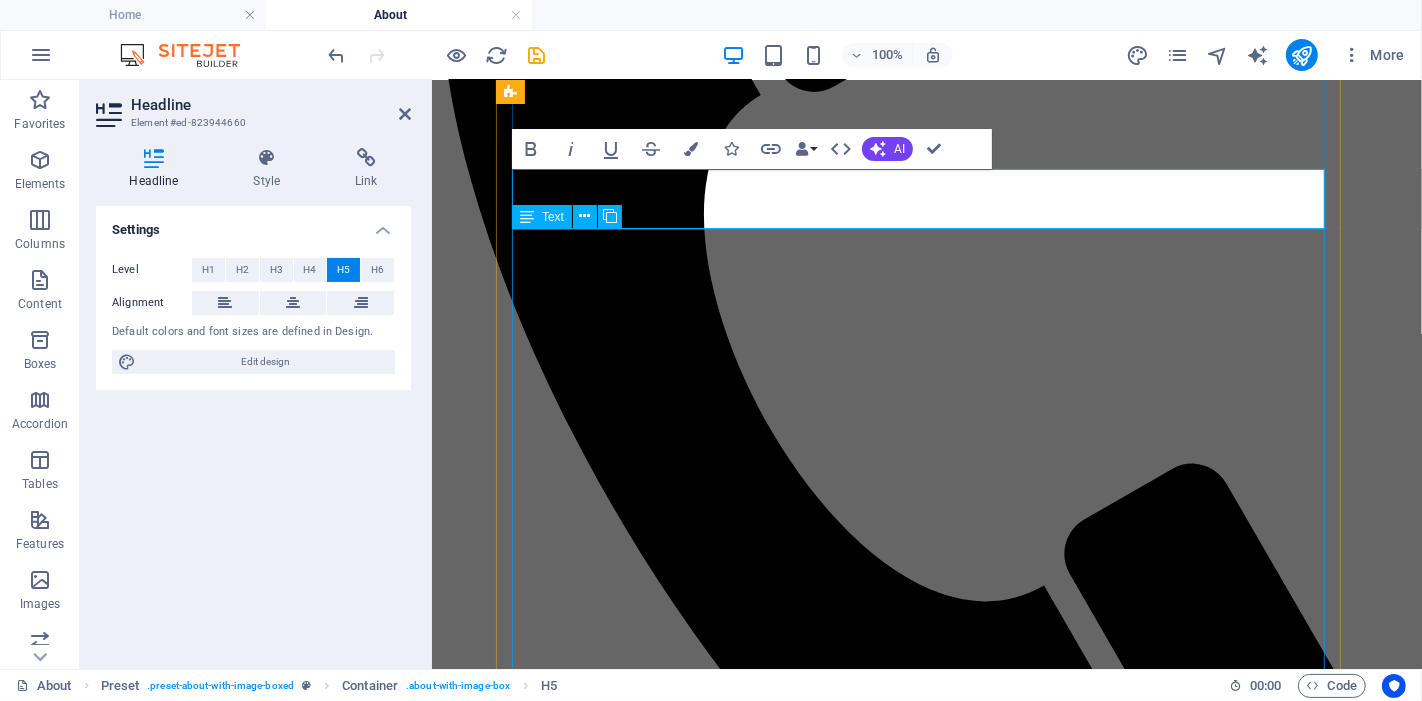 click on "We are a couple who previously owned and managed two successful businesses overseas.  I was the first entrepreneur in my home country  before moving to Australia, and I continue to run those businesses today.  With over 15 years of experience across the agriculture, tourism, construction, and oil industries, I brought with me a deep understanding of what it takes to build and sustain a business. After working closely with small business owners here in Australia, I recognised a common challenge: 🔸 Too much admin 🔸 Too little support 🔸 And no affordable, trustworthy solution to bridge the gap That’s where the idea for BIKUCROC was born.   Who We Are At  BIKUCROC , we’re more than a service provider — we’re your trusted business partner. Our  highly qualified team  includes certified professionals with  PMP®, PMI-PBA®, Microsoft , and other recognised industry credentials. We provide: Office administration & staff support Project management services Business analysis & process improvement" at bounding box center [926, 1982] 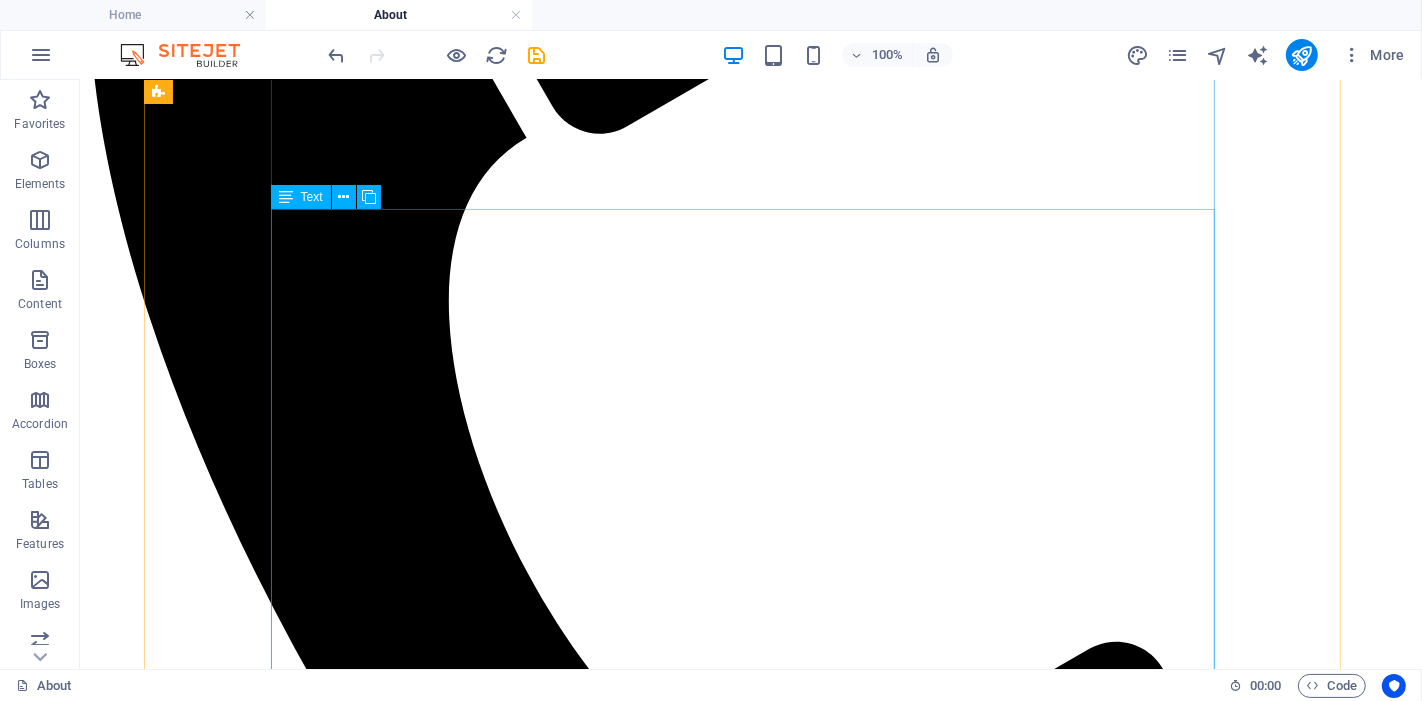 scroll, scrollTop: 555, scrollLeft: 0, axis: vertical 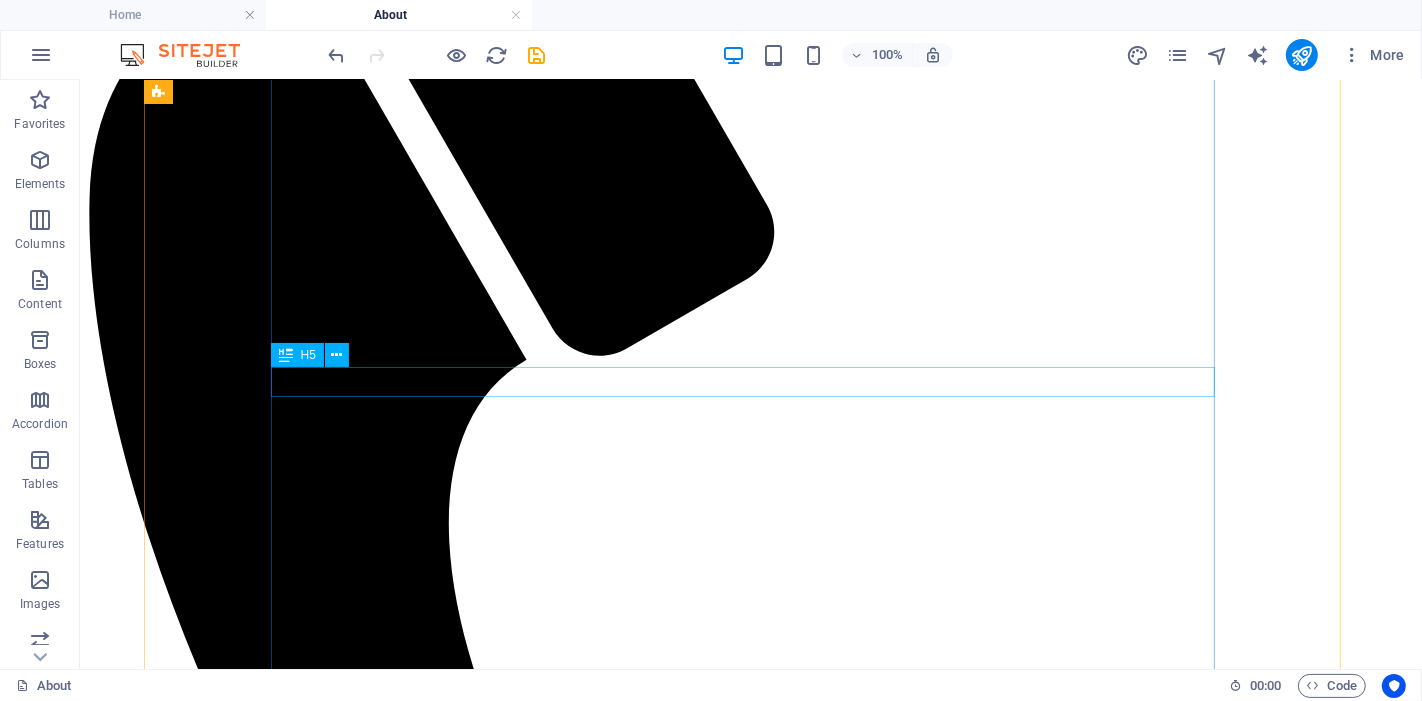 click on "Founded by professionals who understand the pressure of running a growing business" at bounding box center [750, 2483] 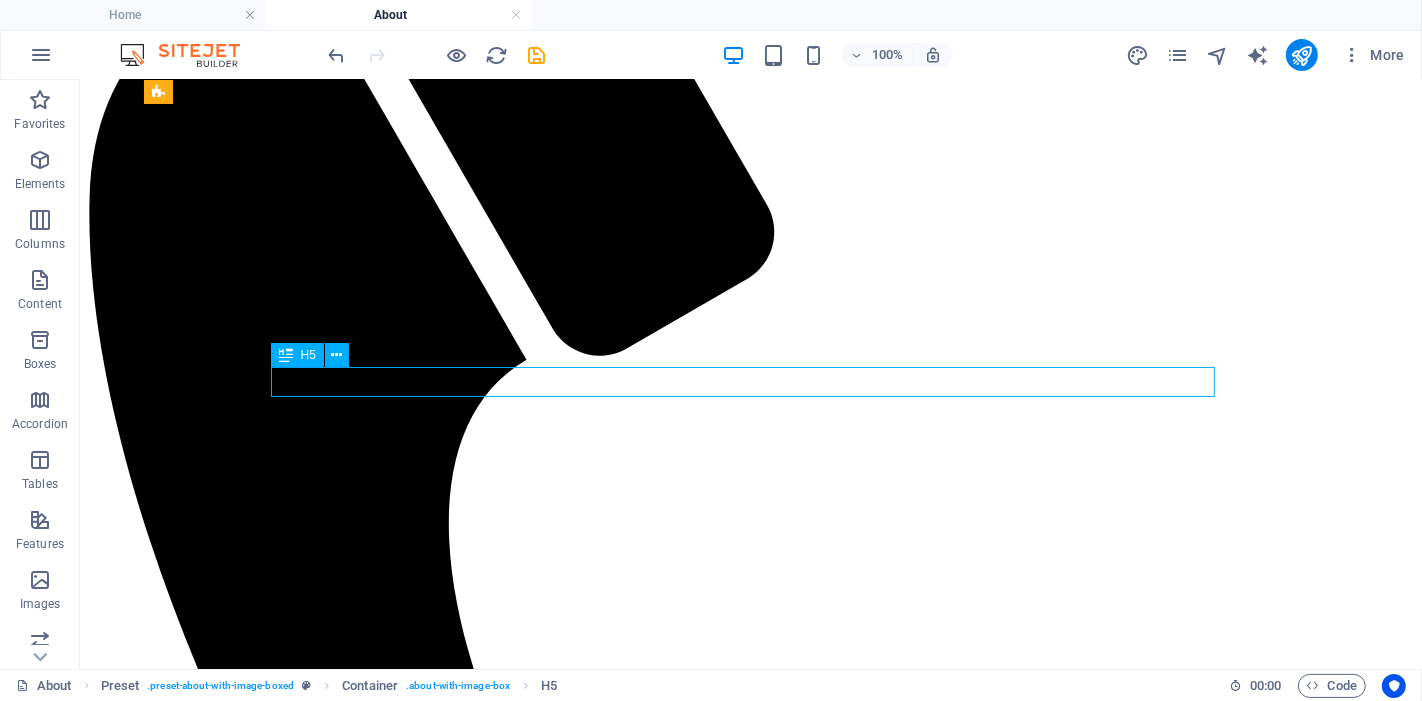 click on "Founded by professionals who understand the pressure of running a growing business" at bounding box center (750, 2483) 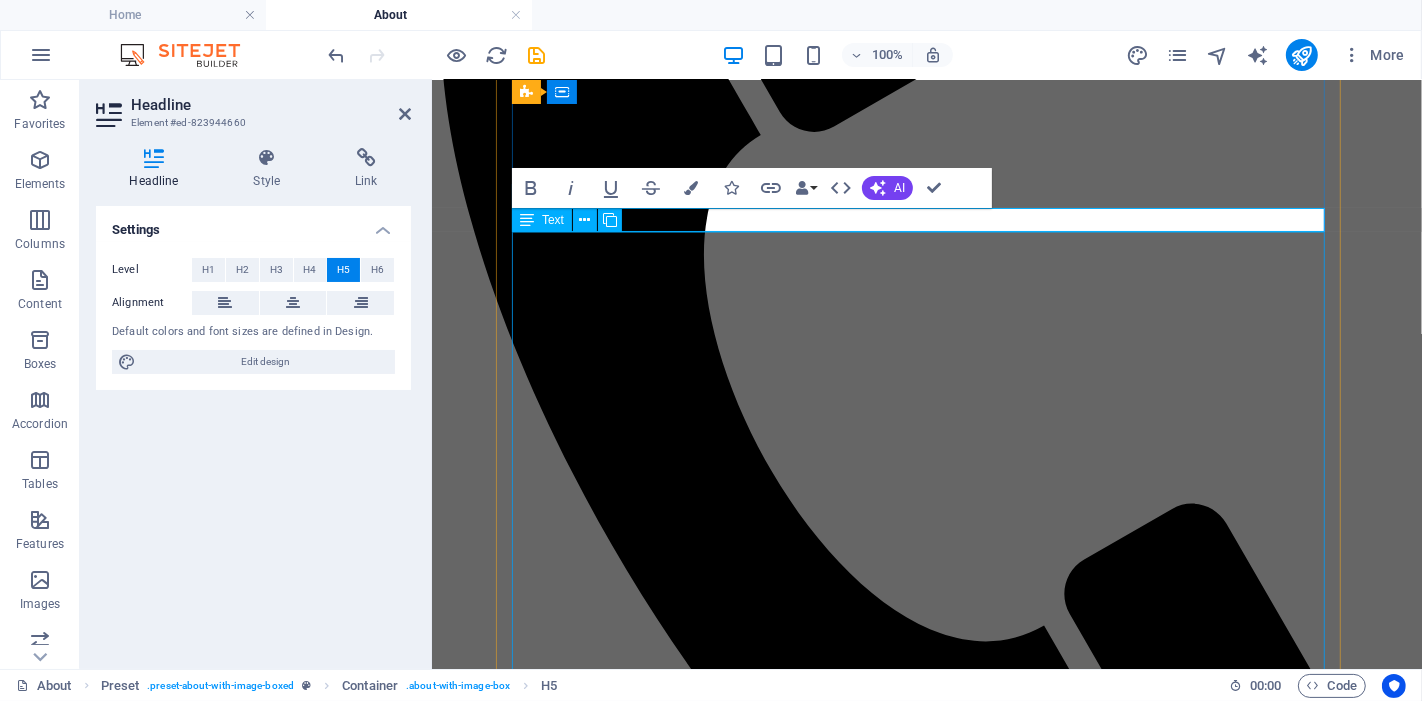 scroll, scrollTop: 626, scrollLeft: 0, axis: vertical 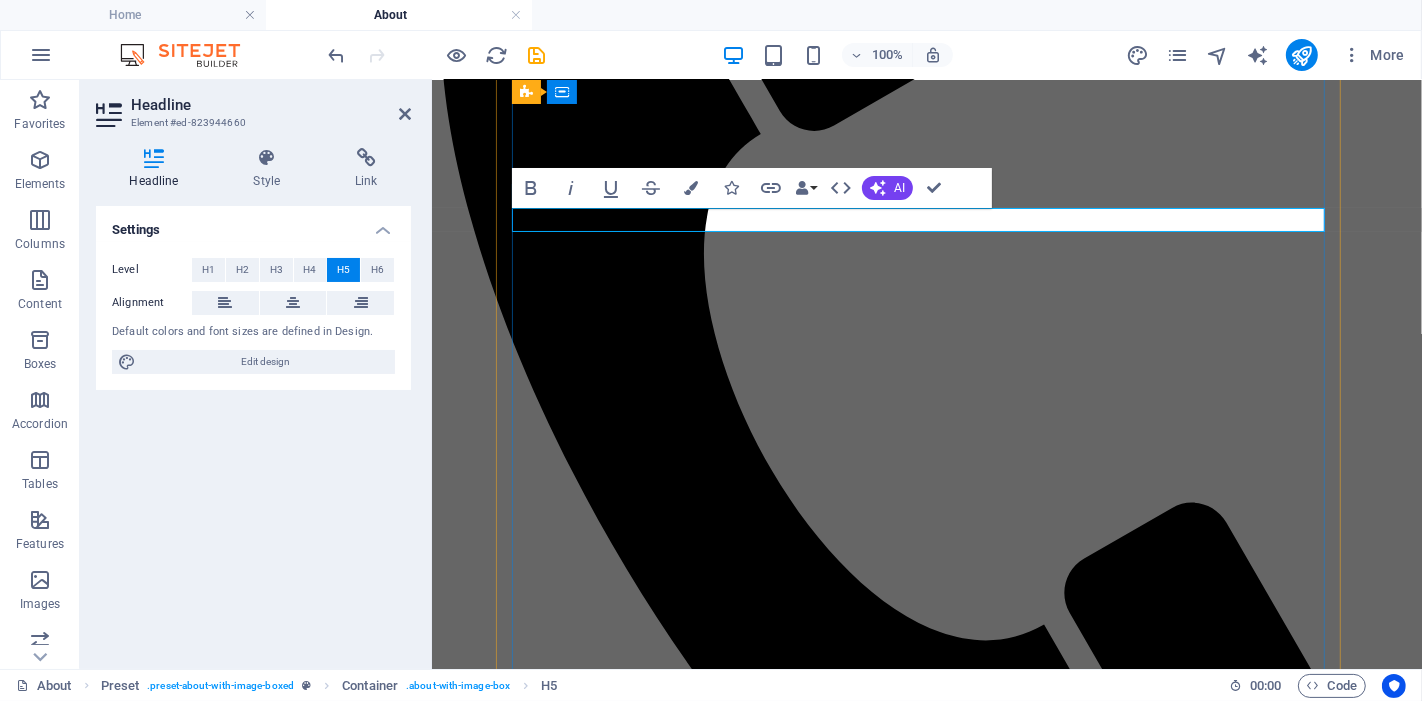 click at bounding box center (926, 1686) 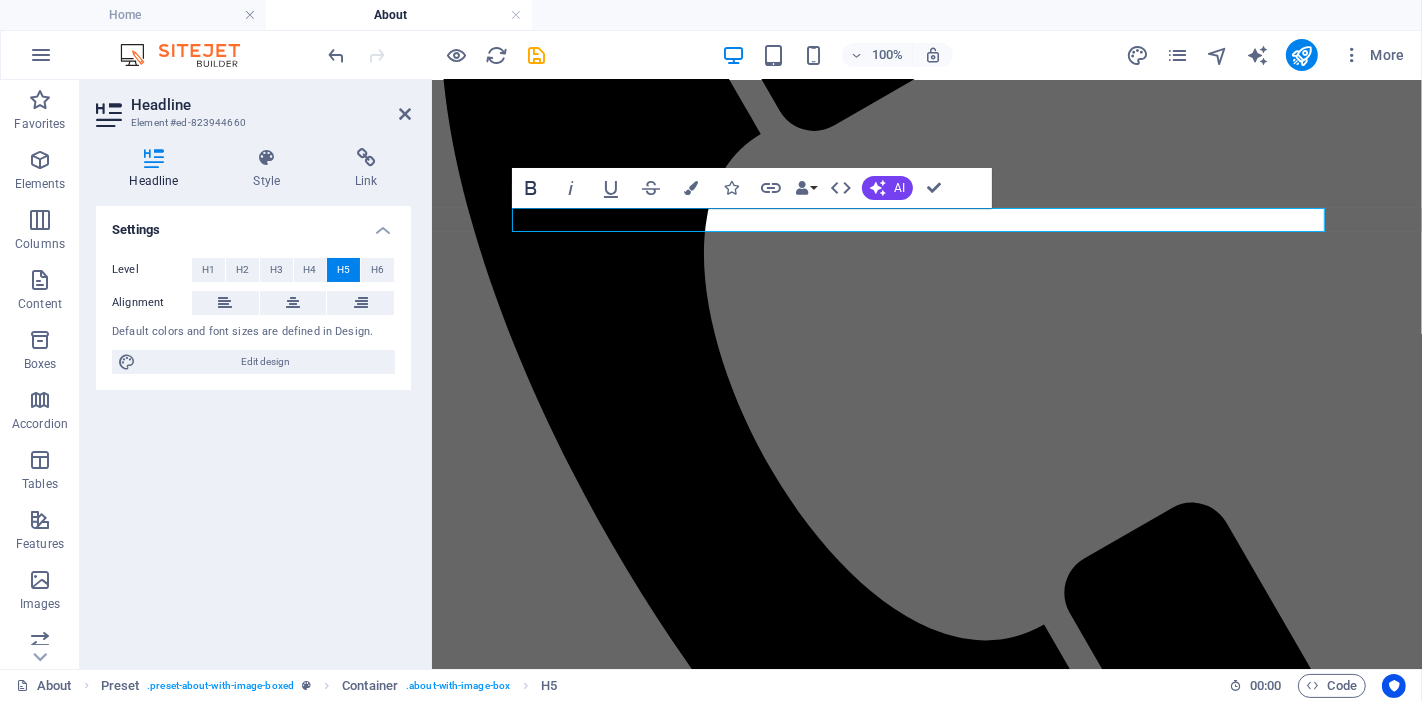 click 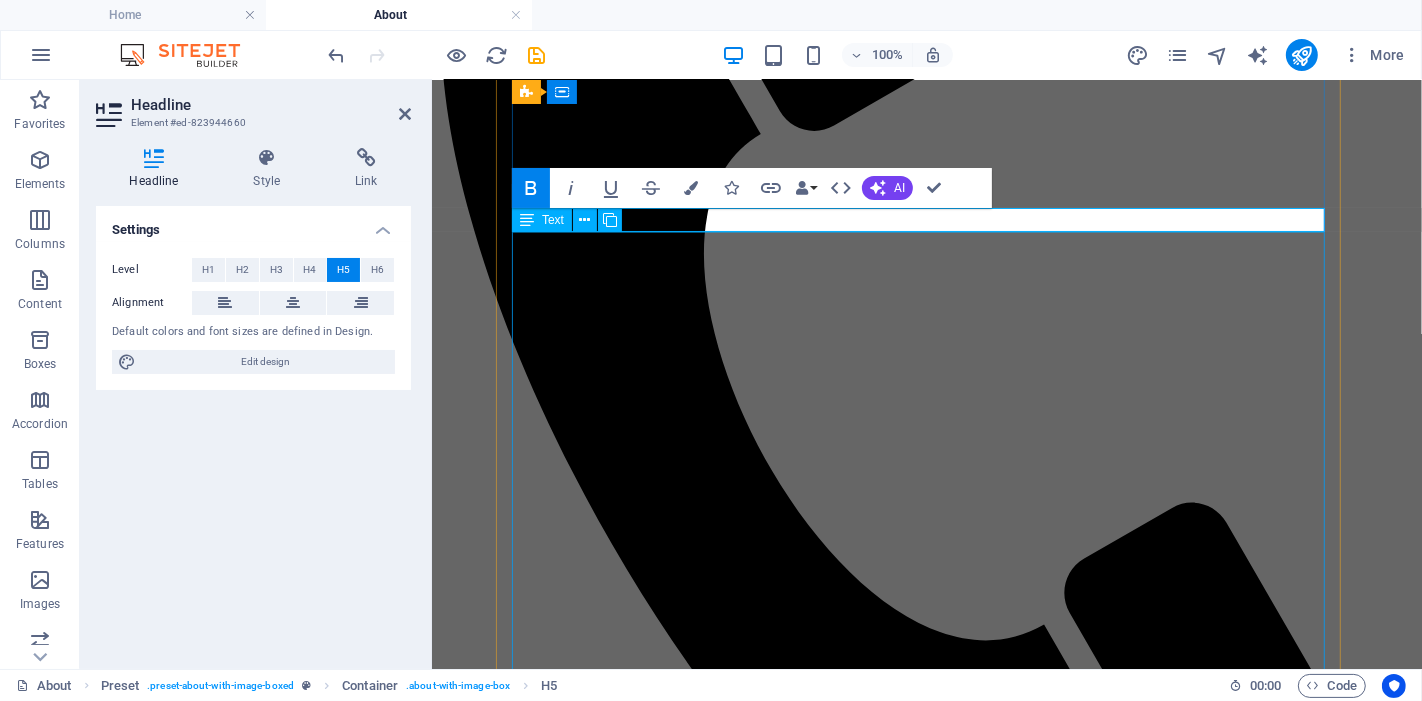 click on "We are a couple who previously owned and managed two successful businesses overseas.  I was the first entrepreneur in my home country  before moving to Australia, and I continue to run those businesses today.  With over 15 years of experience across the agriculture, tourism, construction, and oil industries, I brought with me a deep understanding of what it takes to build and sustain a business. After working closely with small business owners here in Australia, I recognised a common challenge: 🔸 Too much admin 🔸 Too little support 🔸 And no affordable, trustworthy solution to bridge the gap That’s where the idea for BIKUCROC was born.   Who We Are At  BIKUCROC , we’re more than a service provider — we’re your trusted business partner. Our  highly qualified team  includes certified professionals with  PMP®, PMI-PBA®, Microsoft , and other recognised industry credentials. We provide: Office administration & staff support Project management services Business analysis & process improvement" at bounding box center (926, 1995) 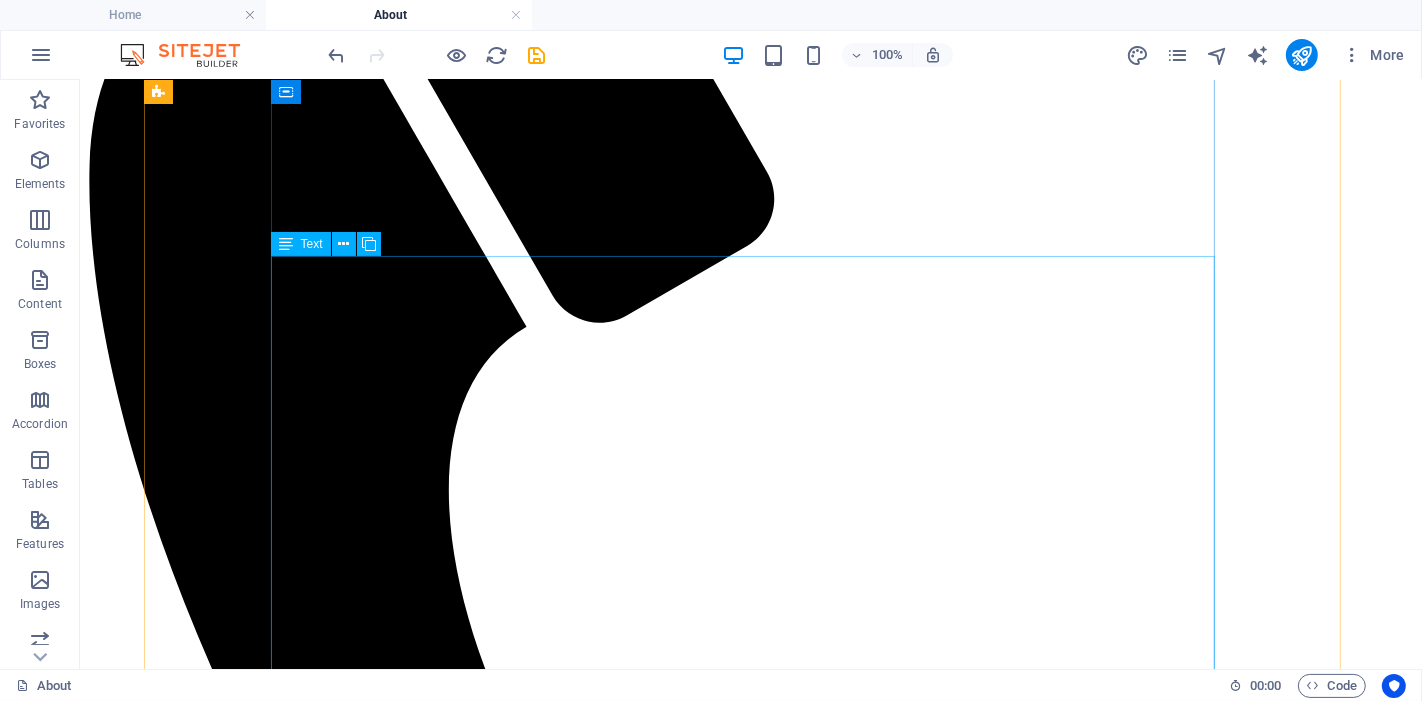 scroll, scrollTop: 666, scrollLeft: 0, axis: vertical 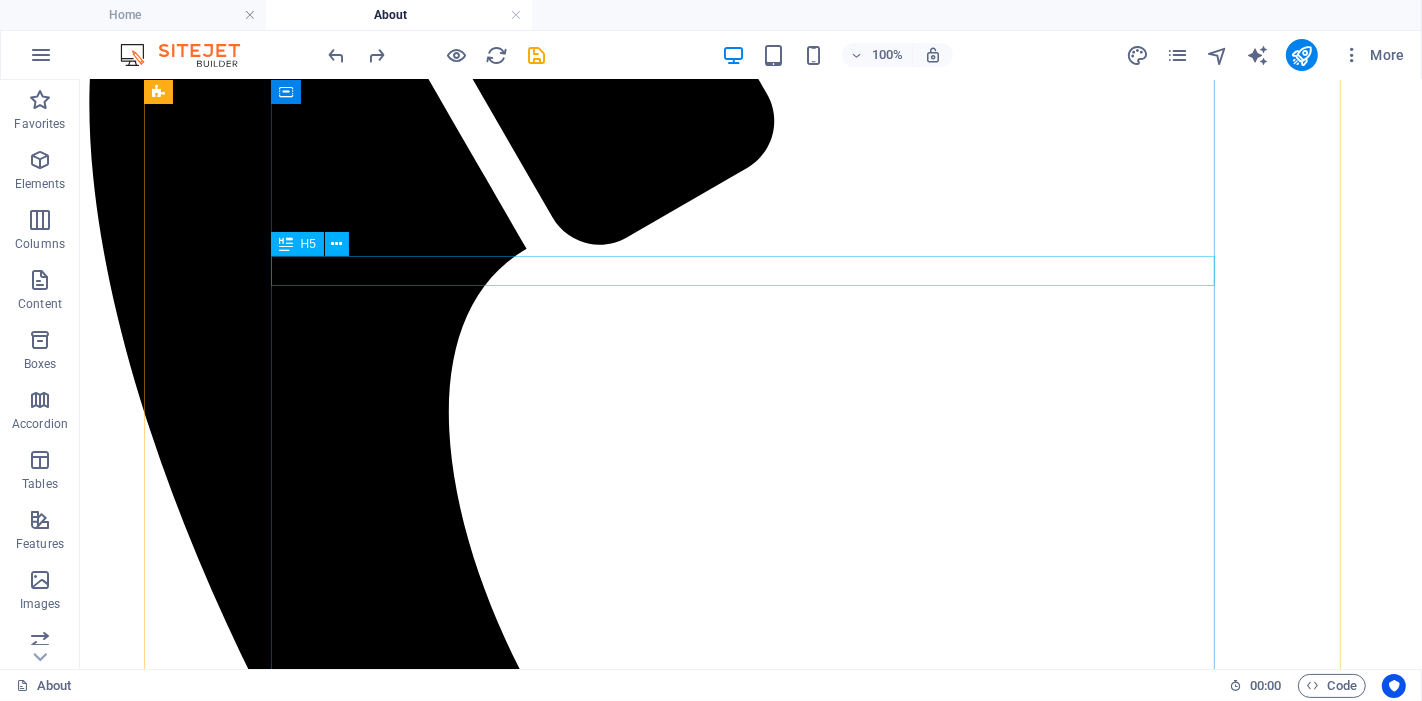 click on "Founded by professionals who understand the pressure of running a growing business" at bounding box center (750, 2372) 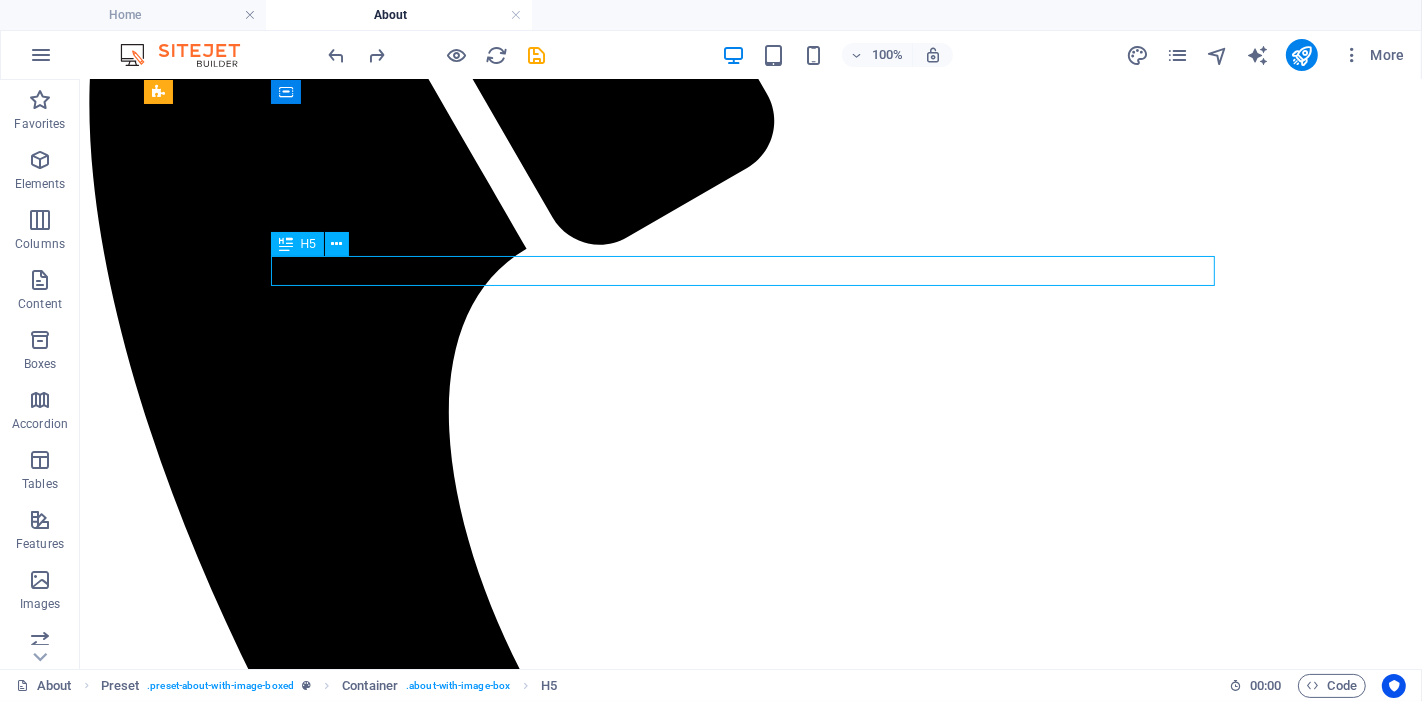 click on "Founded by professionals who understand the pressure of running a growing business" at bounding box center (750, 2372) 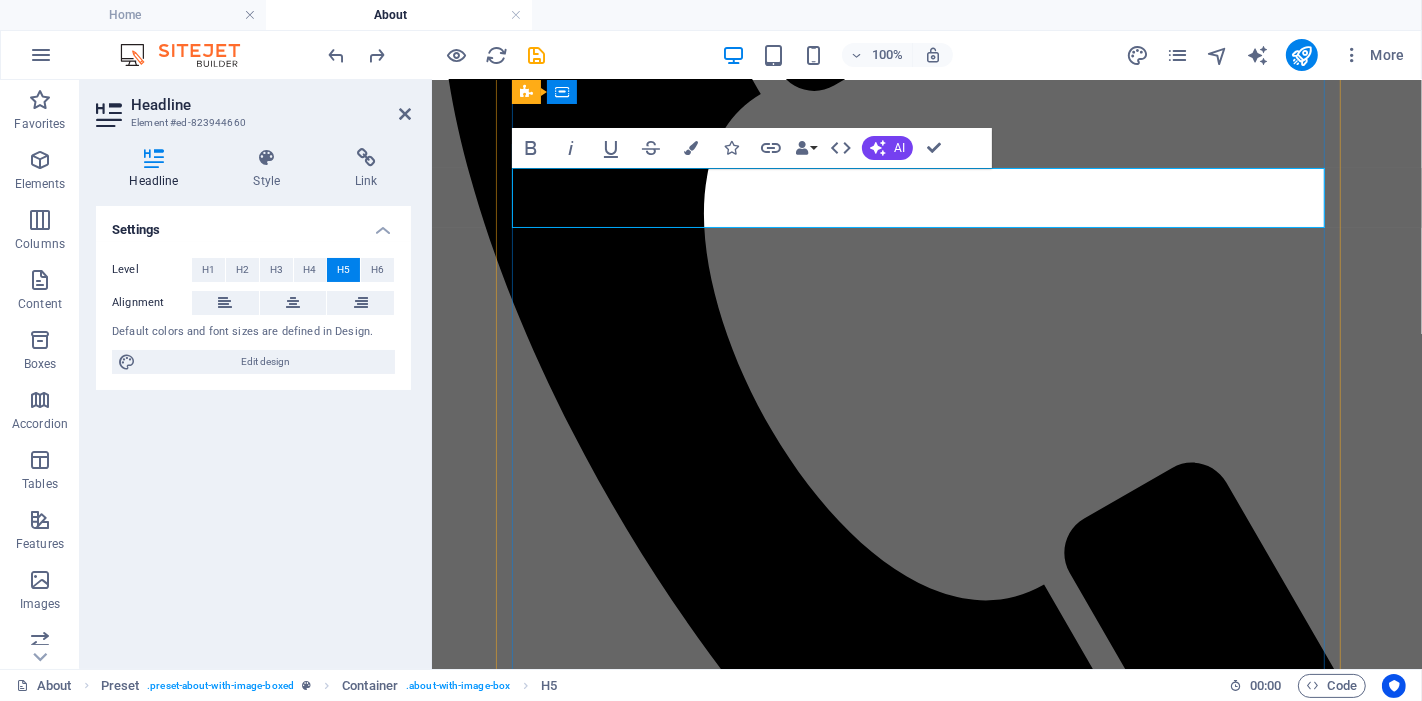 type 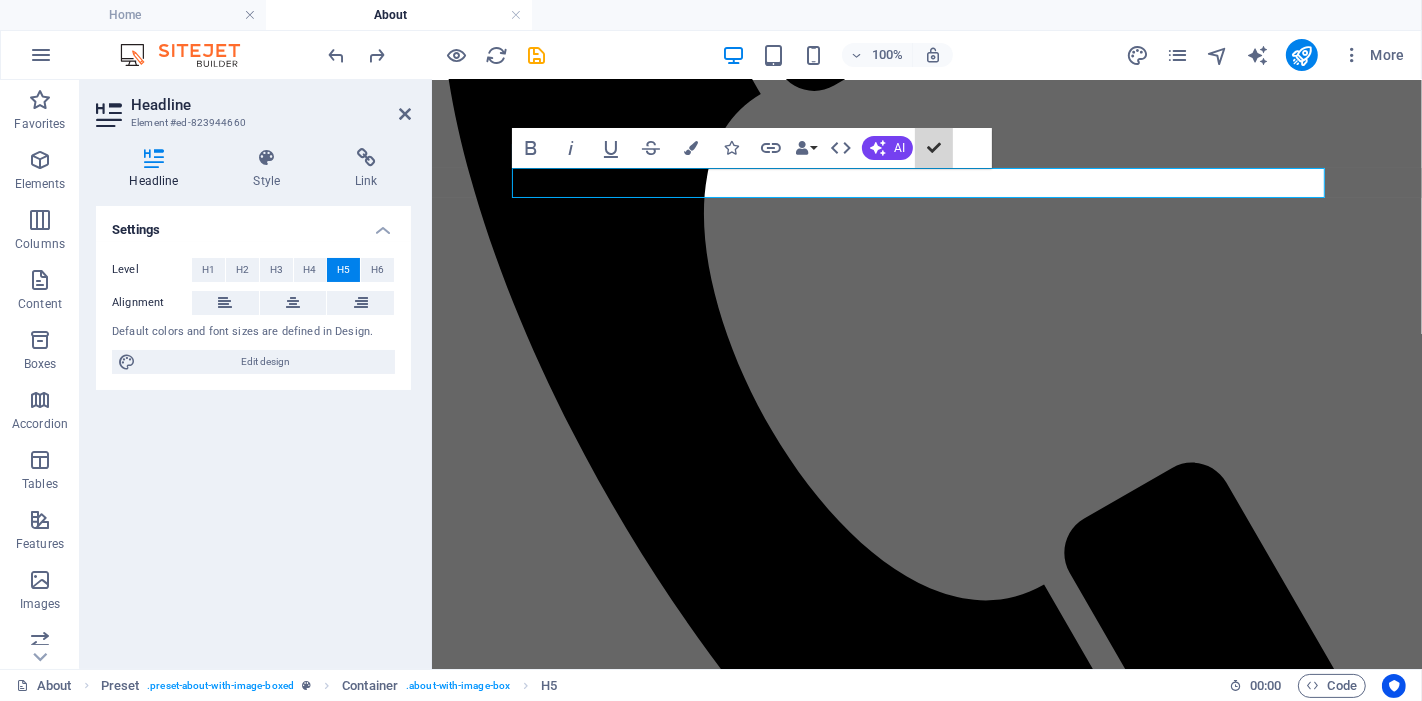 scroll, scrollTop: 754, scrollLeft: 0, axis: vertical 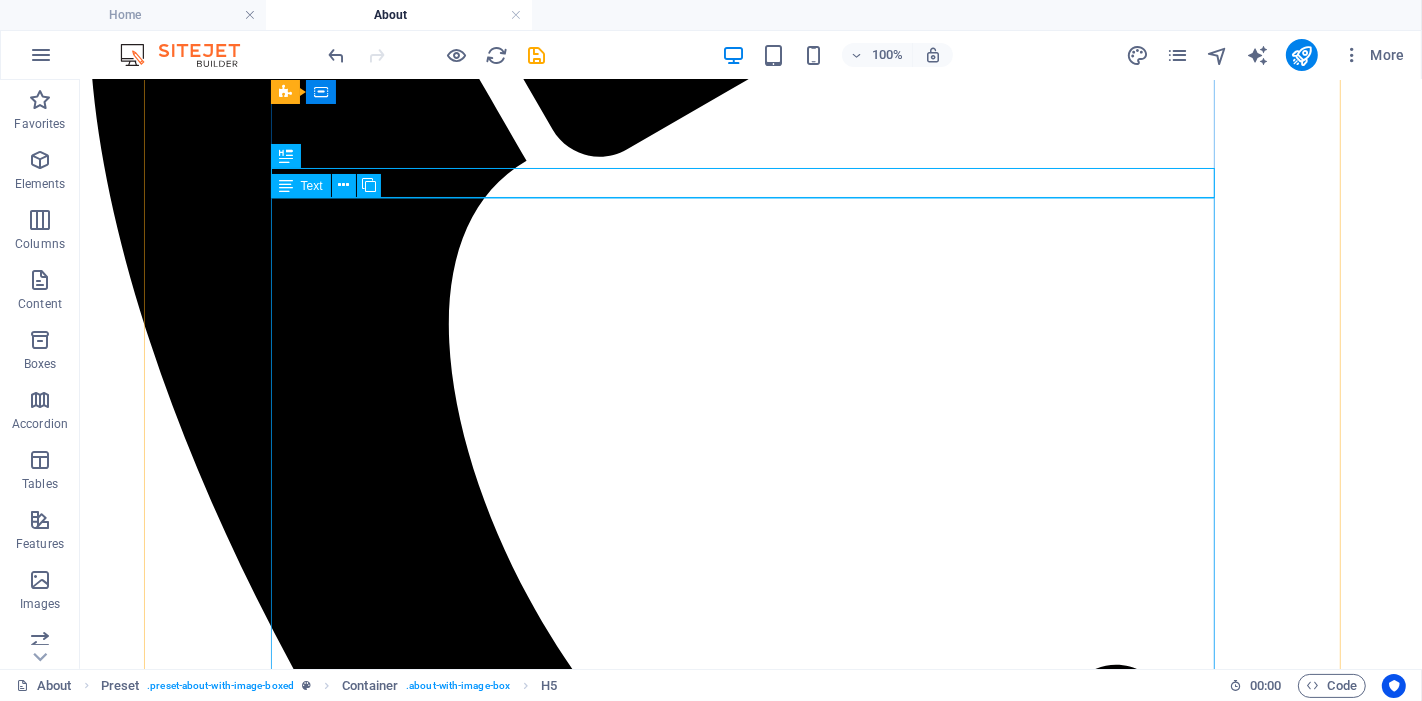 click on "We are a couple who previously owned and managed two successful businesses overseas.  I was the first entrepreneur in my home country  before moving to Australia, and I continue to run those businesses today.  With over 15 years of experience across the agriculture, tourism, construction, and oil industries, I brought with me a deep understanding of what it takes to build and sustain a business. After working closely with small business owners here in Australia, I recognised a common challenge: 🔸 Too much admin 🔸 Too little support 🔸 And no affordable, trustworthy solution to bridge the gap That’s where the idea for BIKUCROC was born.   Who We Are At  BIKUCROC , we’re more than a service provider — we’re your trusted business partner. Our  highly qualified team  includes certified professionals with  PMP®, PMI-PBA®, Microsoft , and other recognised industry credentials. We provide: Office administration & staff support Project management services Business analysis & process improvement" at bounding box center [750, 2589] 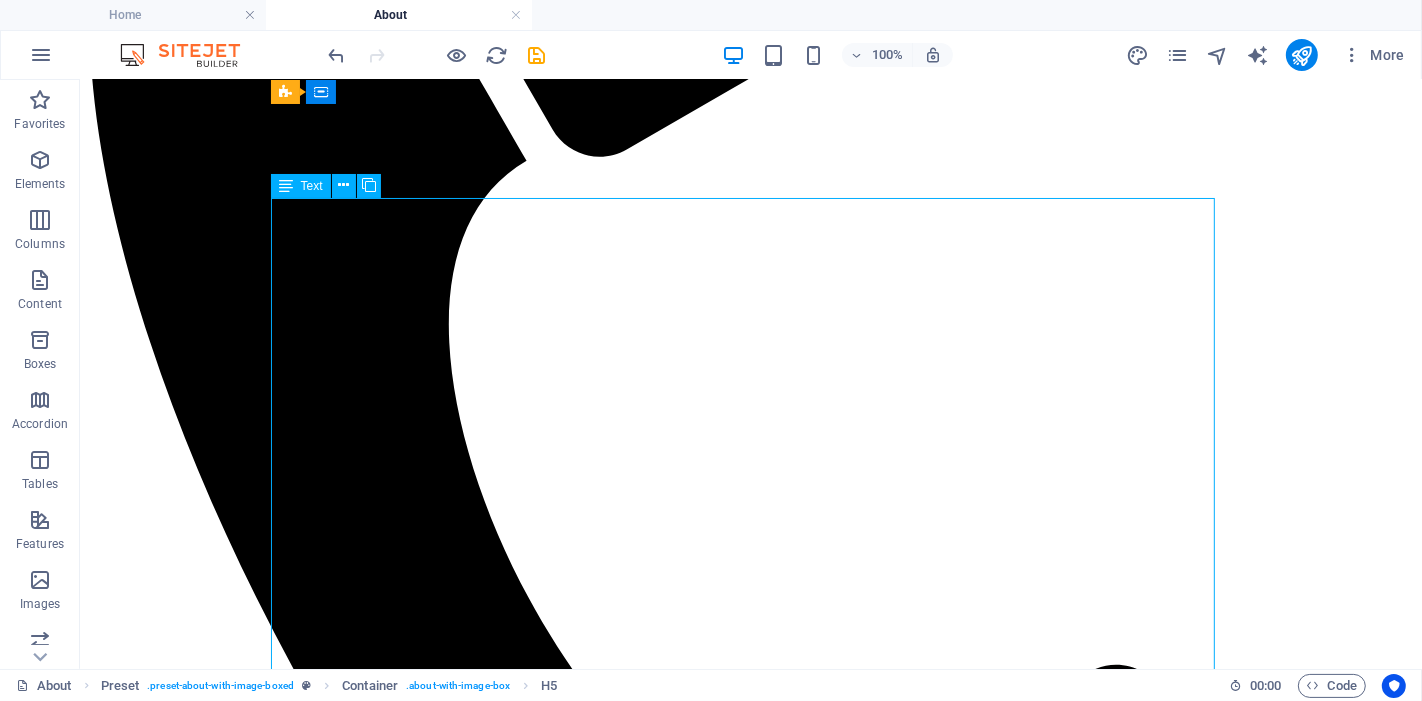 click on "We are a couple who previously owned and managed two successful businesses overseas.  I was the first entrepreneur in my home country  before moving to Australia, and I continue to run those businesses today.  With over 15 years of experience across the agriculture, tourism, construction, and oil industries, I brought with me a deep understanding of what it takes to build and sustain a business. After working closely with small business owners here in Australia, I recognised a common challenge: 🔸 Too much admin 🔸 Too little support 🔸 And no affordable, trustworthy solution to bridge the gap That’s where the idea for BIKUCROC was born.   Who We Are At  BIKUCROC , we’re more than a service provider — we’re your trusted business partner. Our  highly qualified team  includes certified professionals with  PMP®, PMI-PBA®, Microsoft , and other recognised industry credentials. We provide: Office administration & staff support Project management services Business analysis & process improvement" at bounding box center [750, 2589] 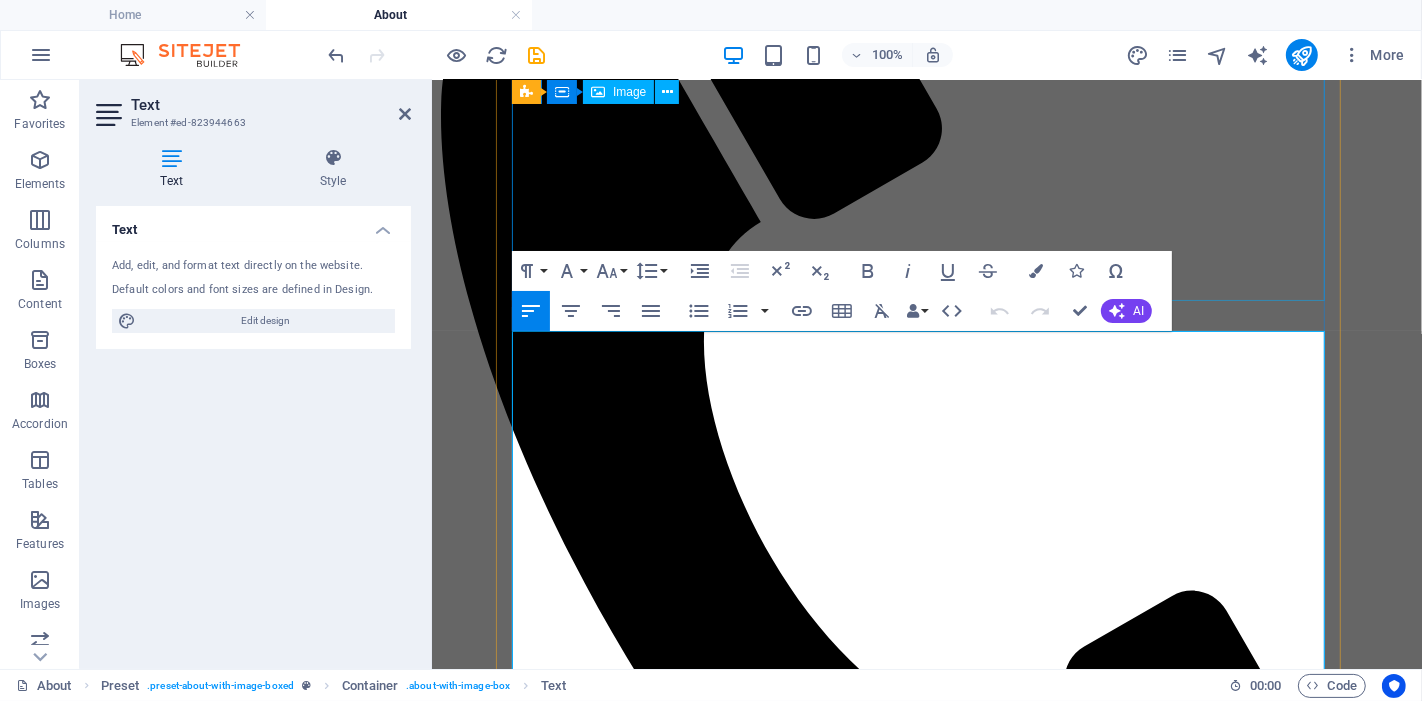 scroll, scrollTop: 532, scrollLeft: 0, axis: vertical 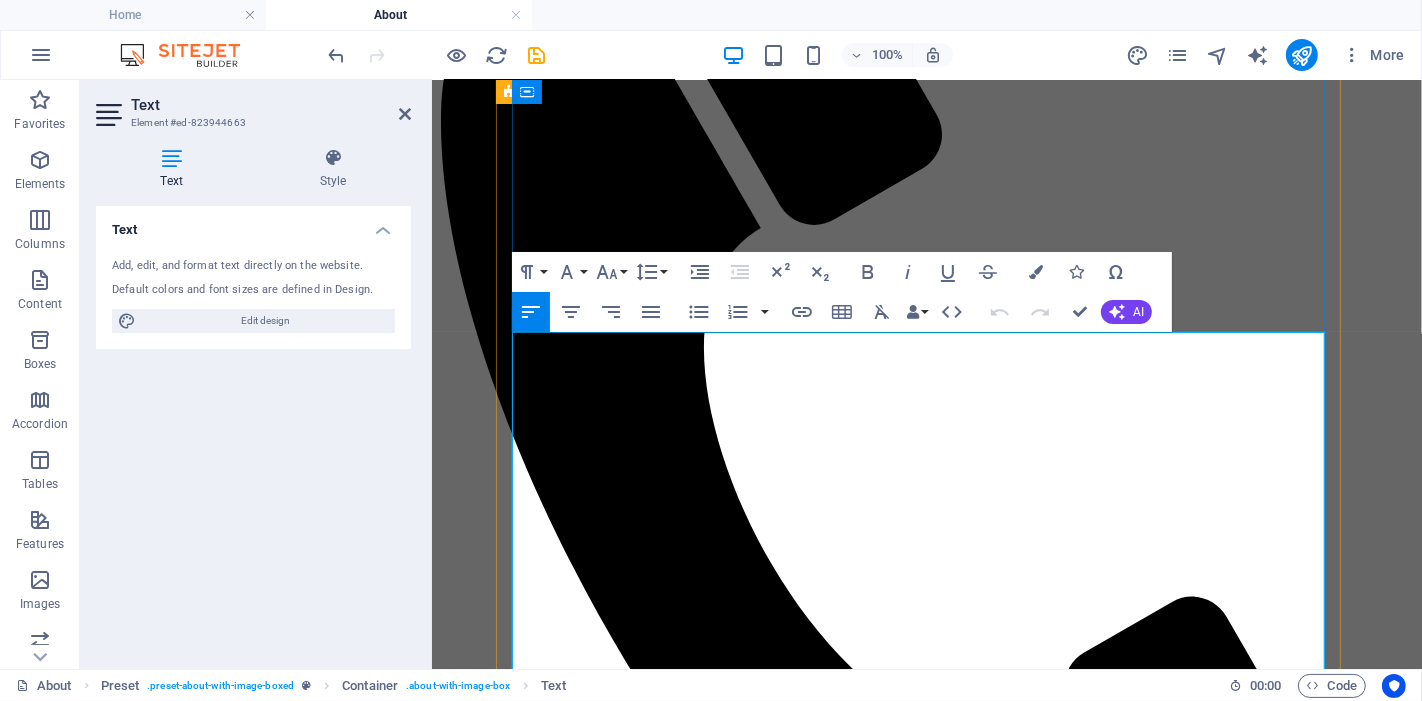 click on "We are a couple who previously owned and managed two successful businesses overseas.  I was the first entrepreneur in my home country  before moving to Australia, and I continue to run those businesses today.  With over 15 years of experience across the agriculture, tourism, construction, and oil industries, I brought with me a deep understanding of what it takes to build and sustain a business." at bounding box center (926, 1876) 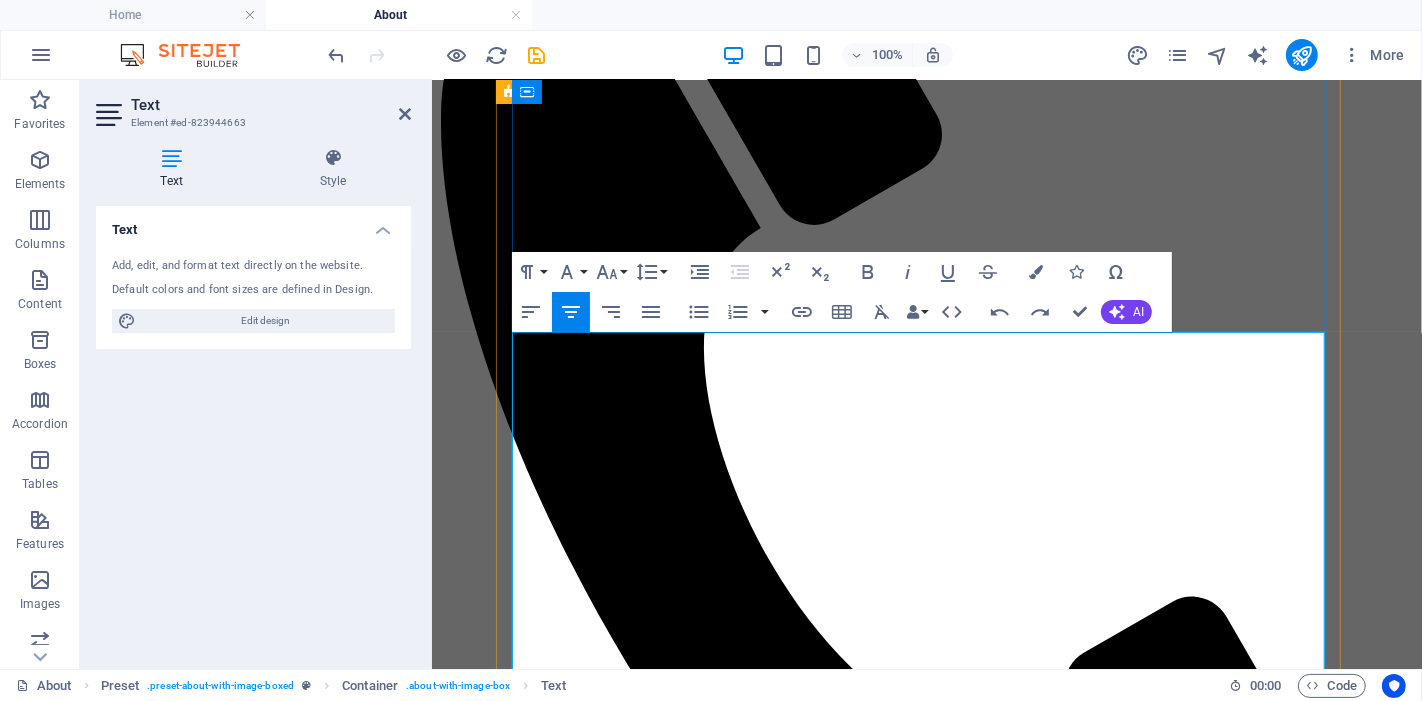 click on "We are a couple who previously owned and managed two successful businesses overseas.  I was the first entrepreneur in my home country  before moving to Australia, and I continue to run those businesses today.  With over 15 years of experience across the agriculture, tourism, construction, and oil industries, I brought with me a deep understanding of what it takes to build and sustain a business." at bounding box center [926, 1924] 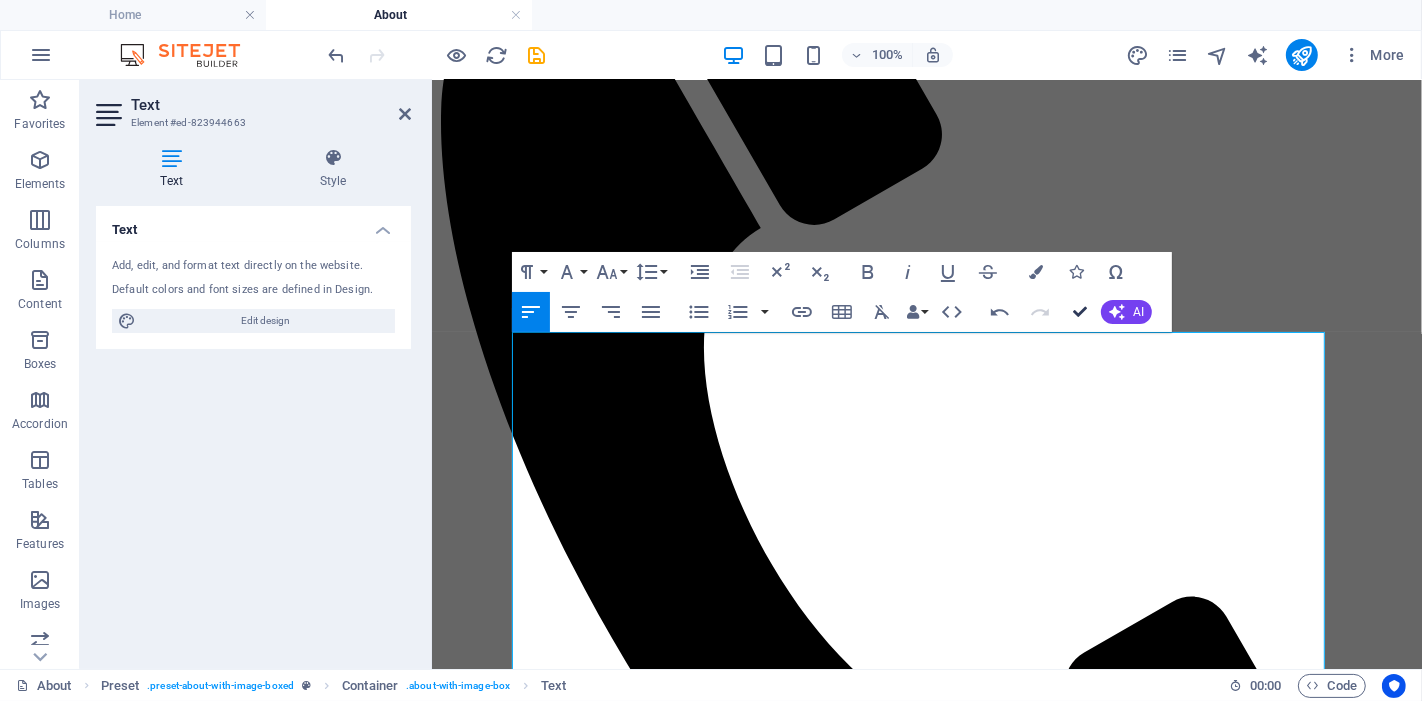 scroll, scrollTop: 620, scrollLeft: 0, axis: vertical 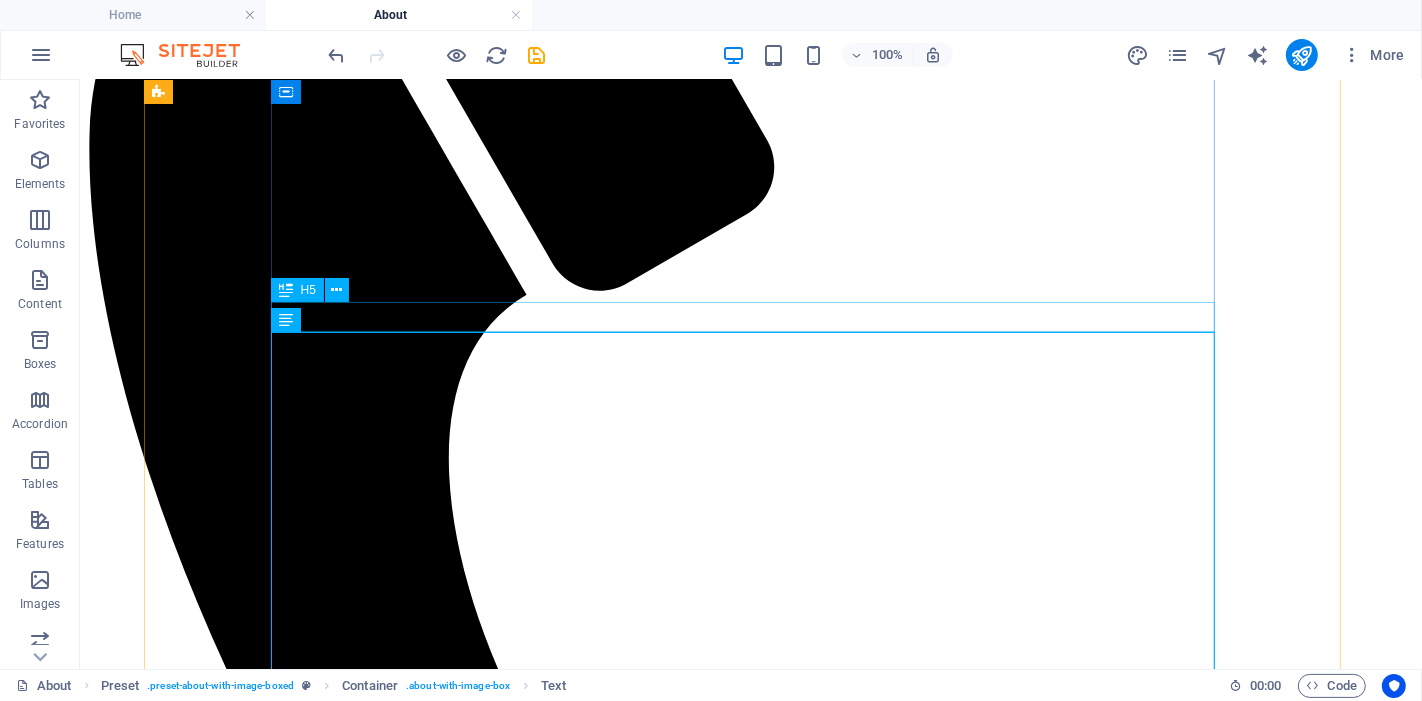 click on "WHO WE ARE" at bounding box center (750, 2418) 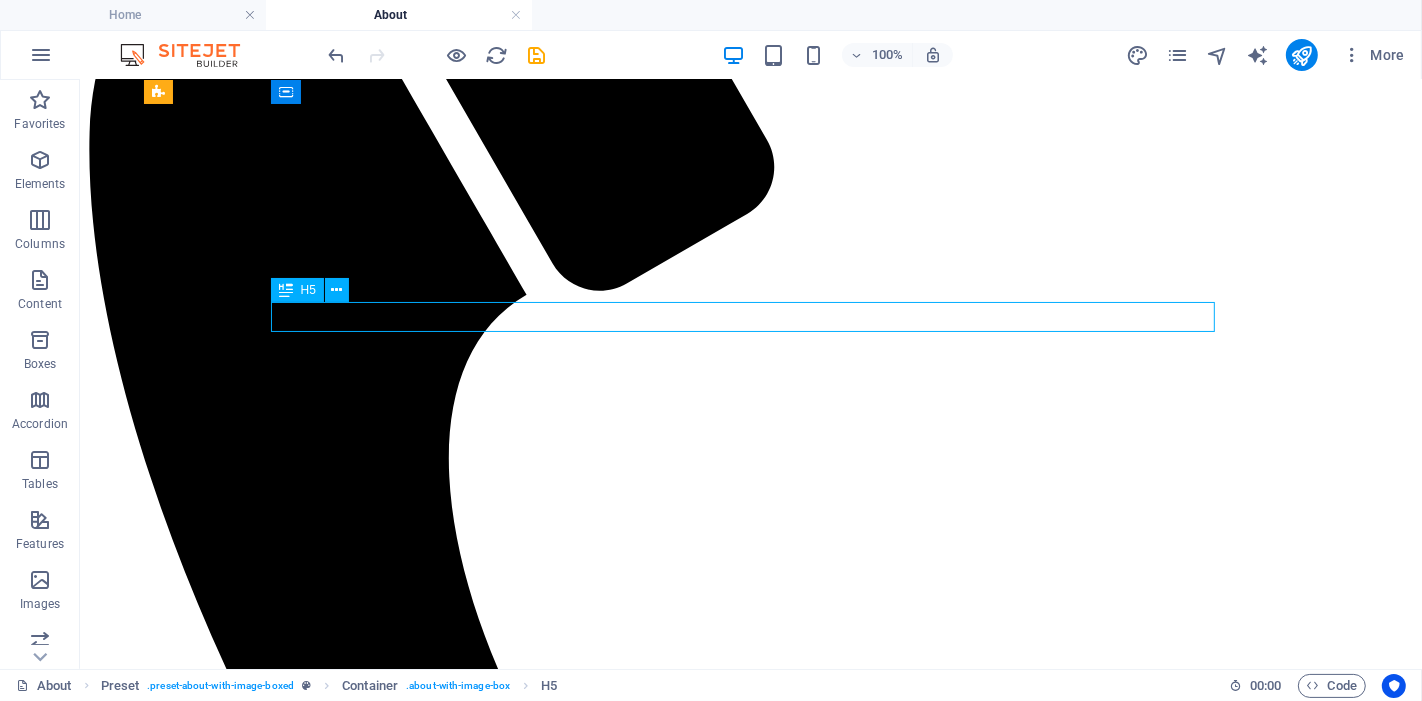 click on "WHO WE ARE" at bounding box center (750, 2418) 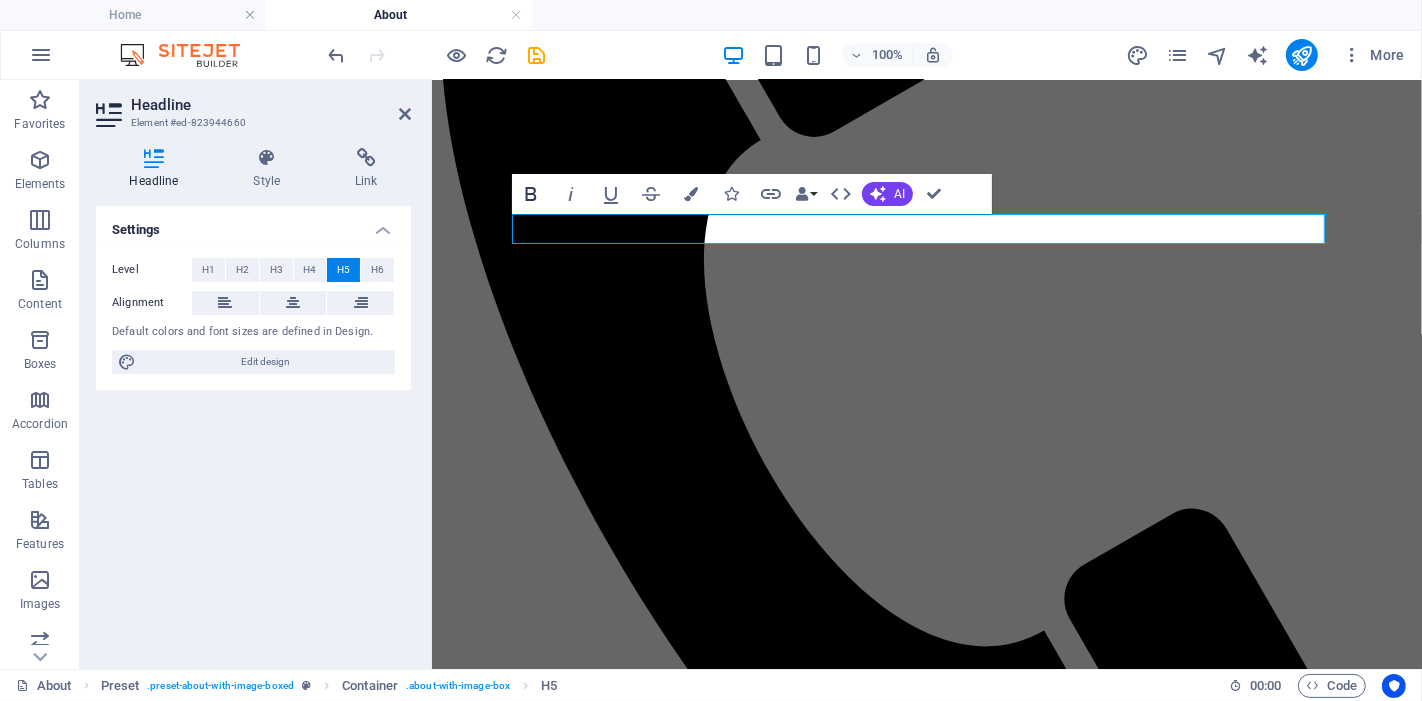 click 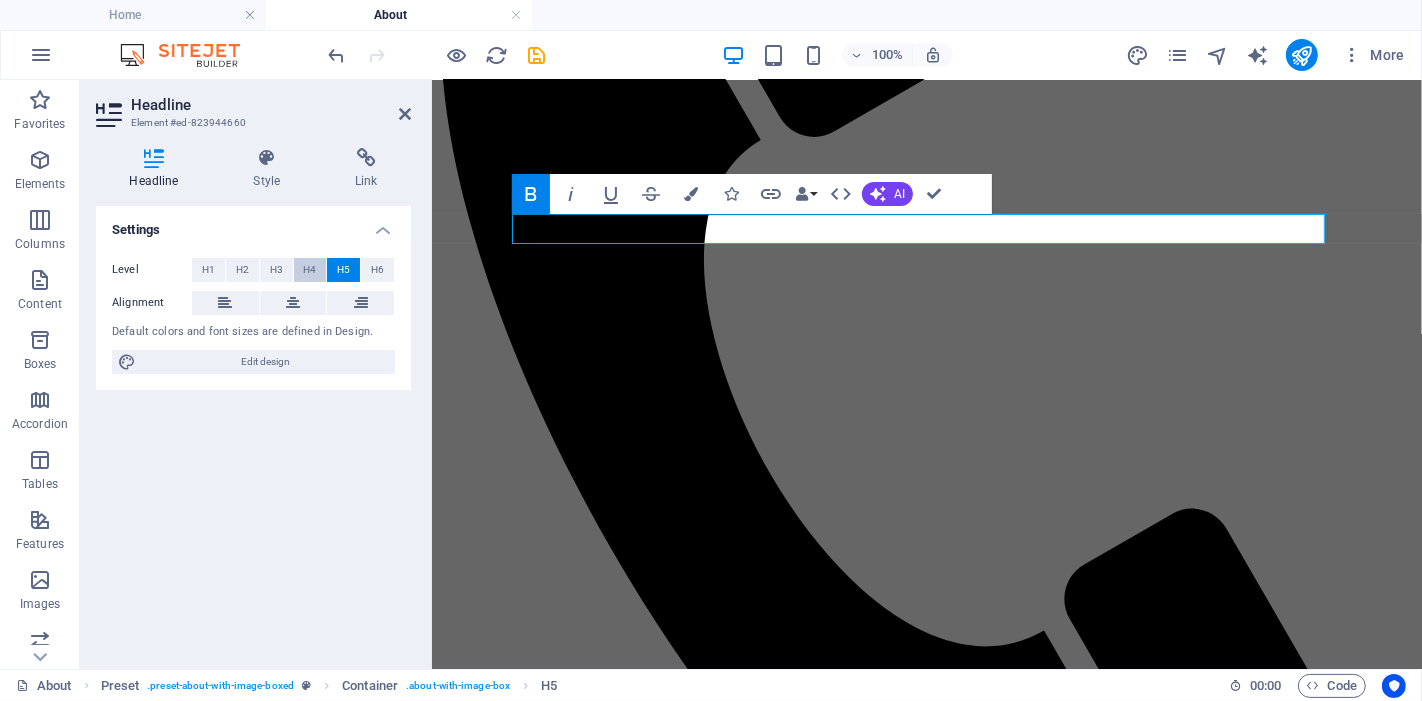 click on "H4" at bounding box center (309, 270) 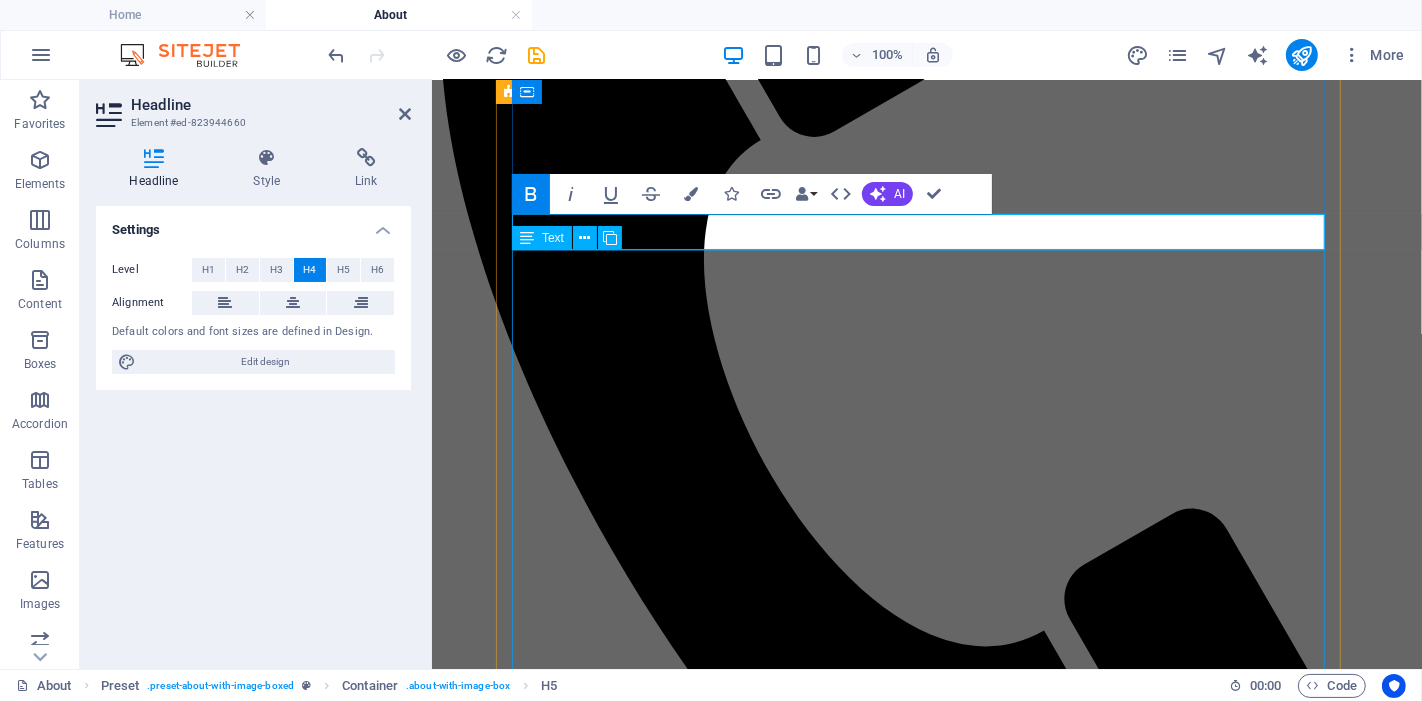 click on "Founded by professionals who understand the pressure of running a growing business We are a couple who previously owned and managed two successful businesses overseas.  I was the first entrepreneur in my home country  before moving to Australia, and I continue to run those businesses today.  With over 15 years of experience across the agriculture, tourism, construction, and oil industries, I brought with me a deep understanding of what it takes to build and sustain a business. After working closely with small business owners here in Australia, I recognised a common challenge: 🔸 Too much admin 🔸 Too little support 🔸 And no affordable, trustworthy solution to bridge the gap That’s where the idea for BIKUCROC was born.   Who We Are At  BIKUCROC , we’re more than a service provider — we’re your trusted business partner. Our  highly qualified team  includes certified professionals with  PMP®, PMI-PBA®, Microsoft , and other recognised industry credentials. We provide:" at bounding box center (926, 2048) 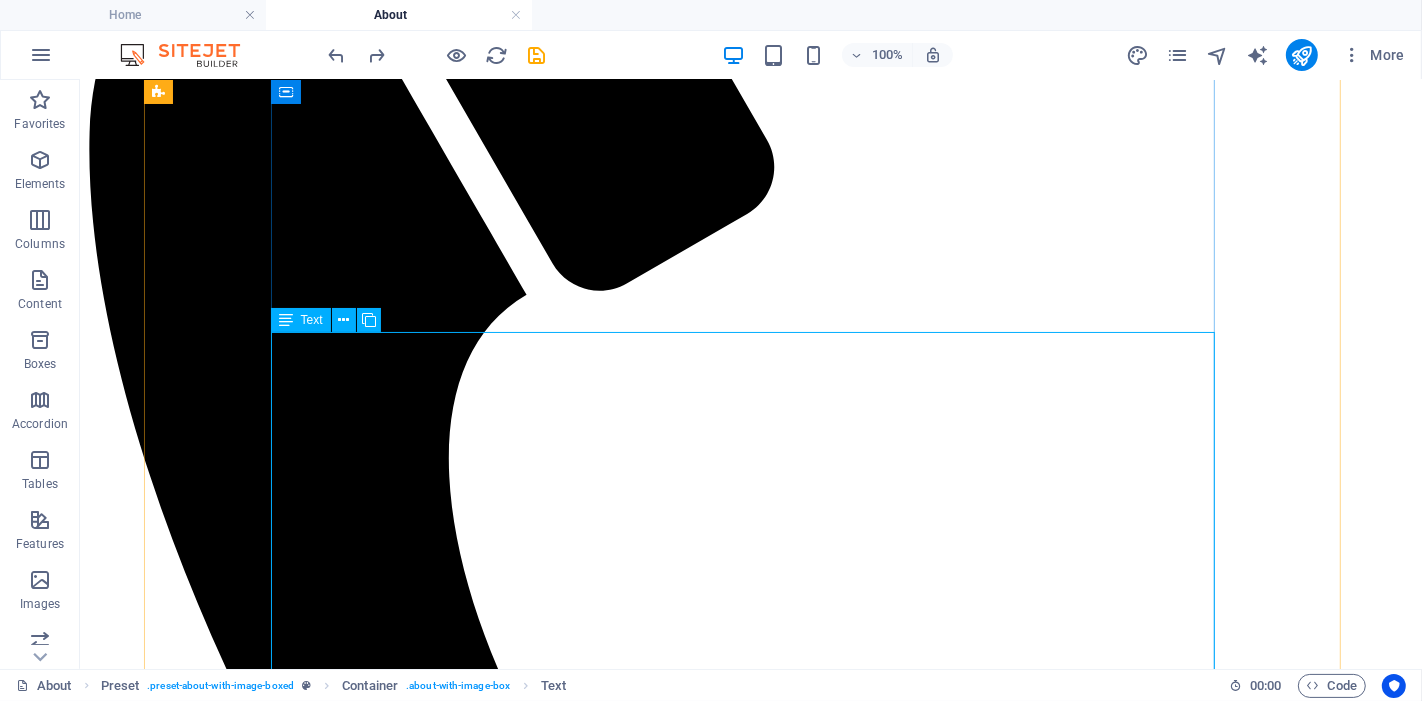 click on "Founded by professionals who understand the pressure of running a growing business We are a couple who previously owned and managed two successful businesses overseas.  I was the first entrepreneur in my home country  before moving to Australia, and I continue to run those businesses today.  With over 15 years of experience across the agriculture, tourism, construction, and oil industries, I brought with me a deep understanding of what it takes to build and sustain a business. After working closely with small business owners here in Australia, I recognised a common challenge: 🔸 Too much admin 🔸 Too little support 🔸 And no affordable, trustworthy solution to bridge the gap That’s where the idea for BIKUCROC was born.   Who We Are At  BIKUCROC , we’re more than a service provider — we’re your trusted business partner. Our  highly qualified team  includes certified professionals with  PMP®, PMI-PBA®, Microsoft , and other recognised industry credentials. We provide:" at bounding box center [750, 2742] 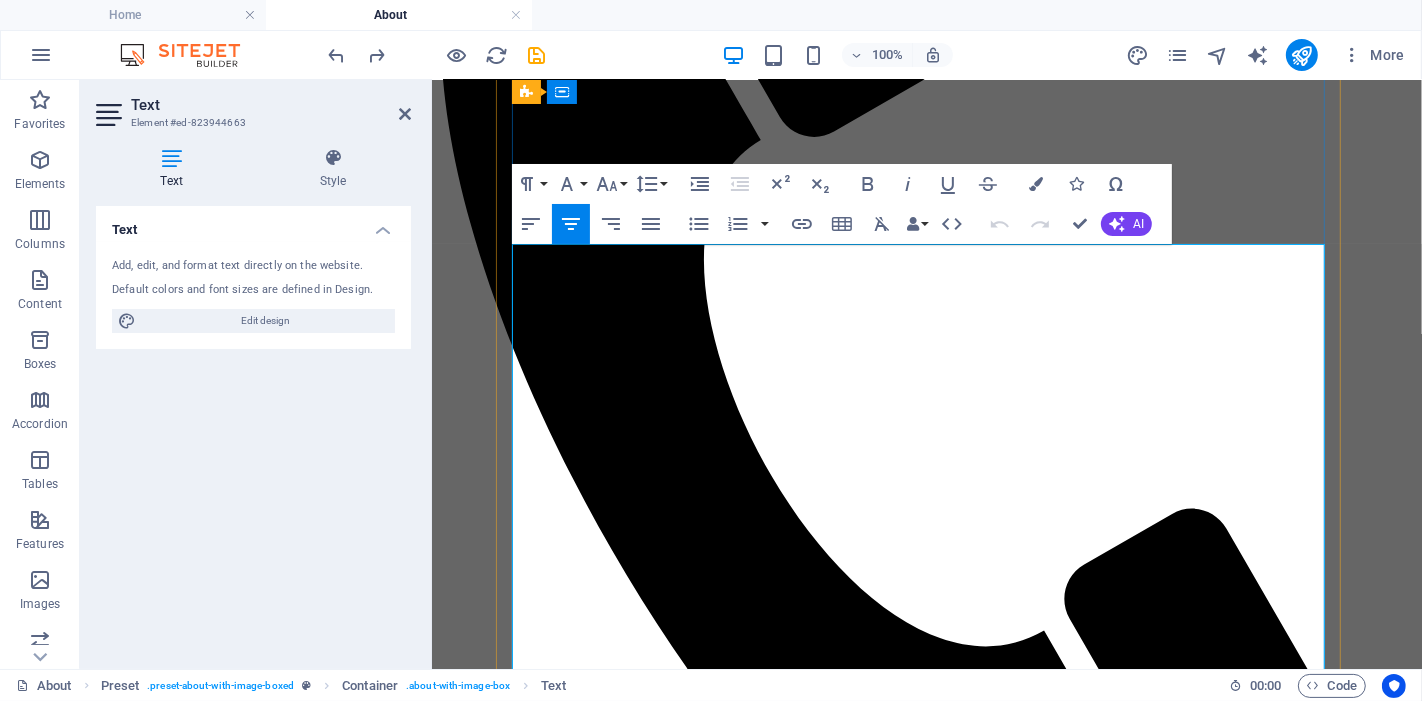 drag, startPoint x: 1024, startPoint y: 286, endPoint x: 534, endPoint y: 251, distance: 491.2484 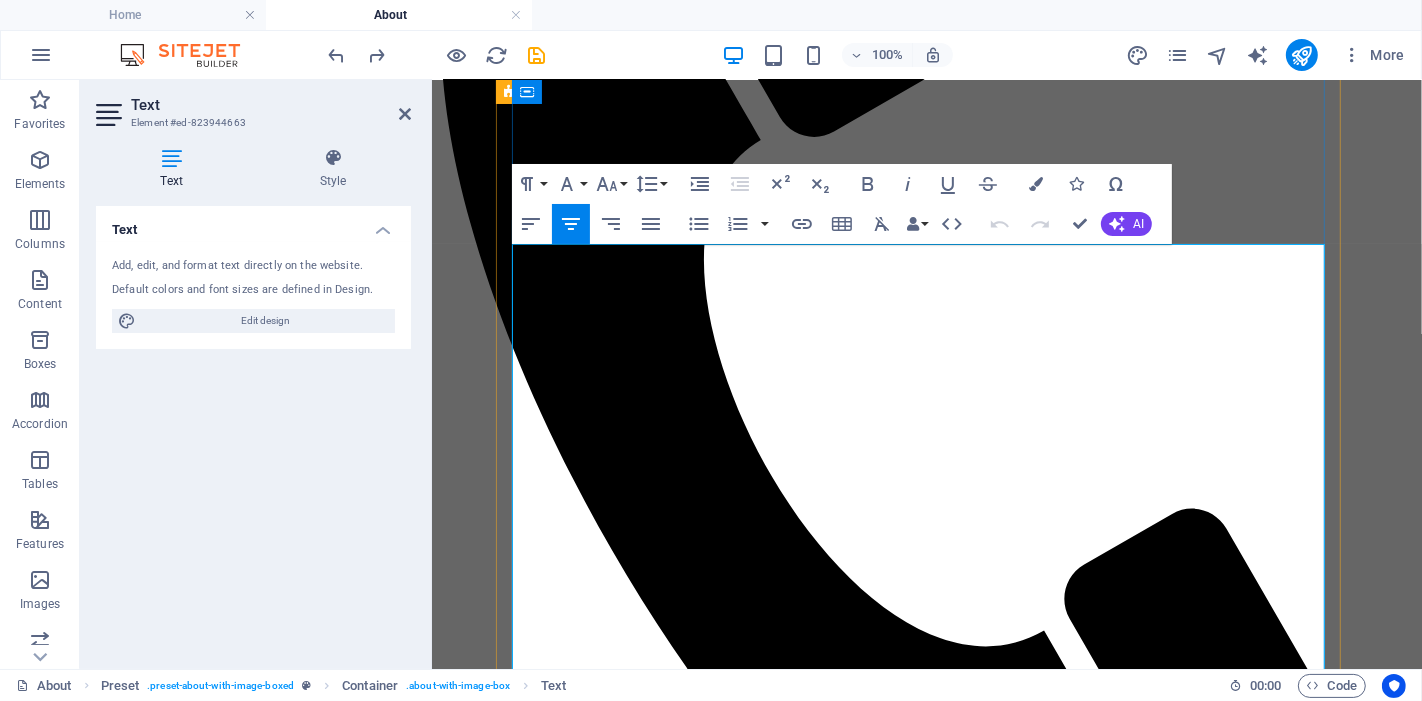 click on "Founded by professionals who understand the pressure of running a growing business" at bounding box center [926, 1751] 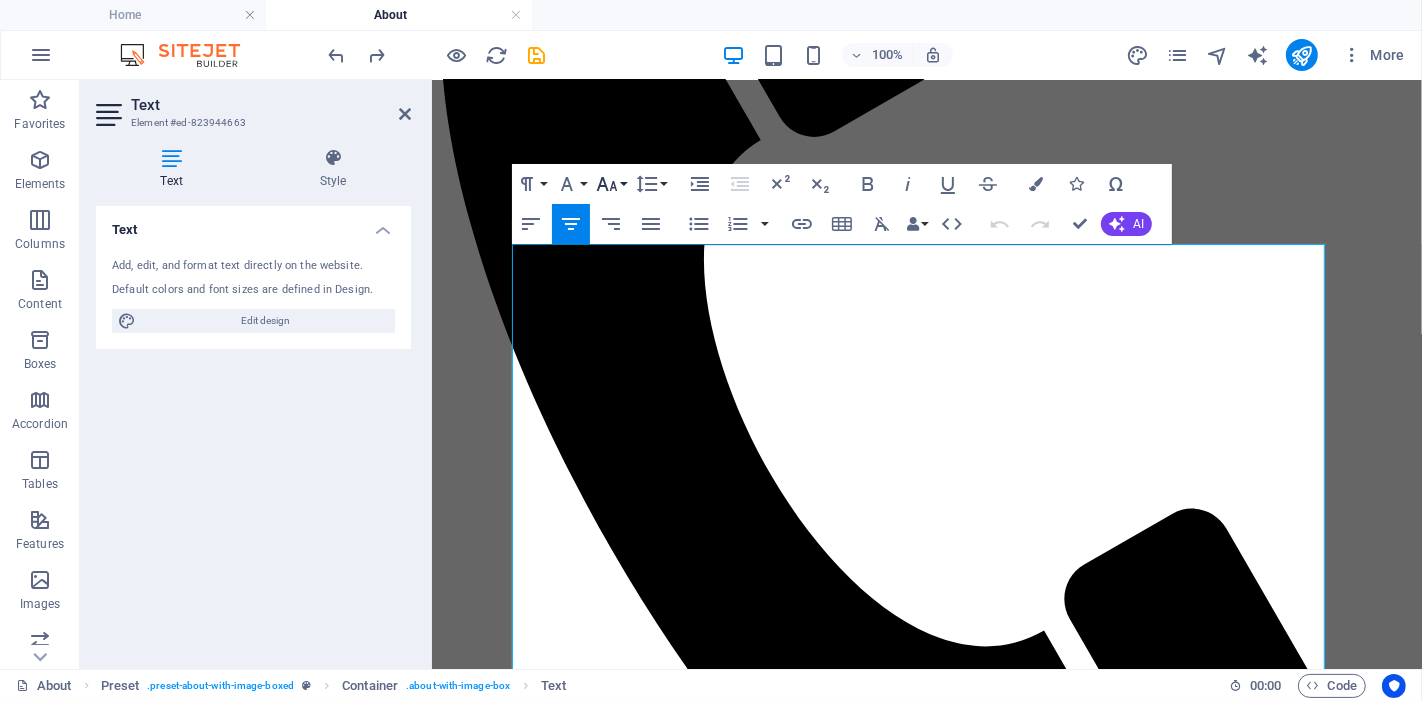 click 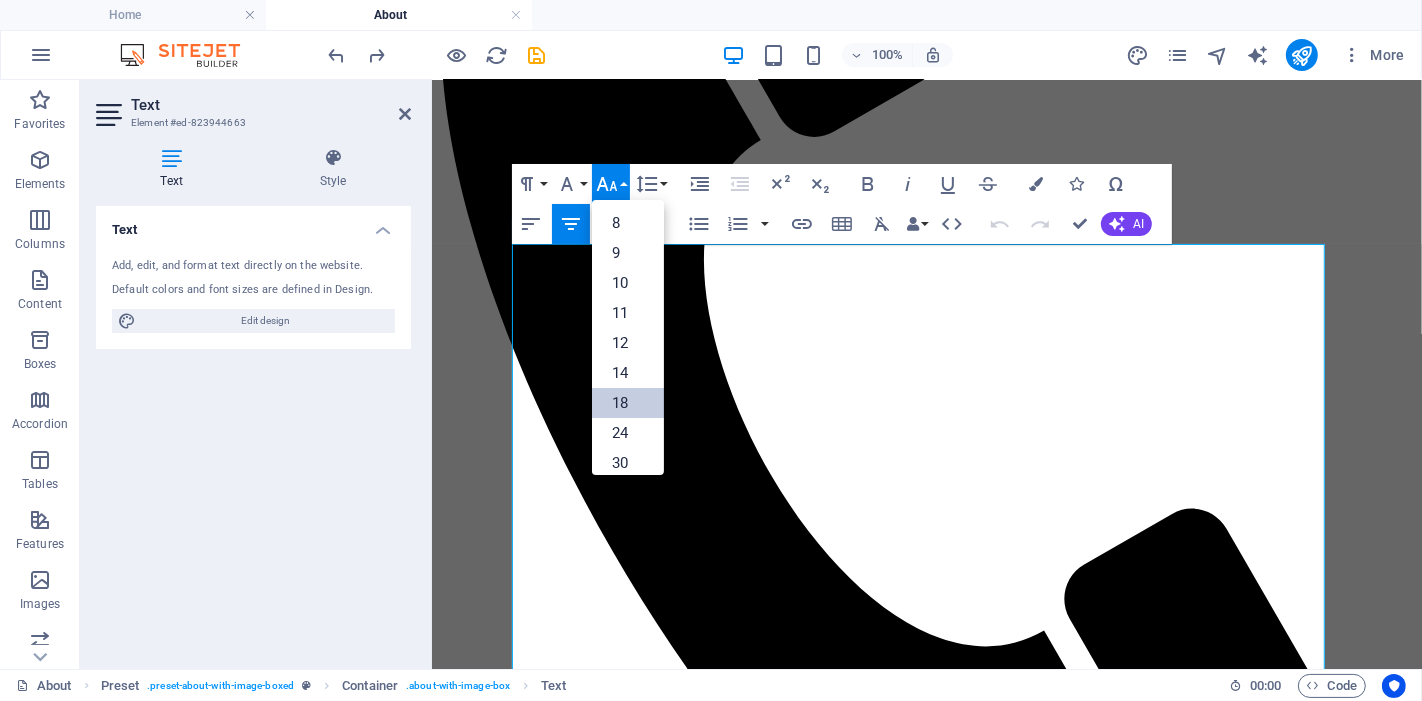 click on "18" at bounding box center (628, 403) 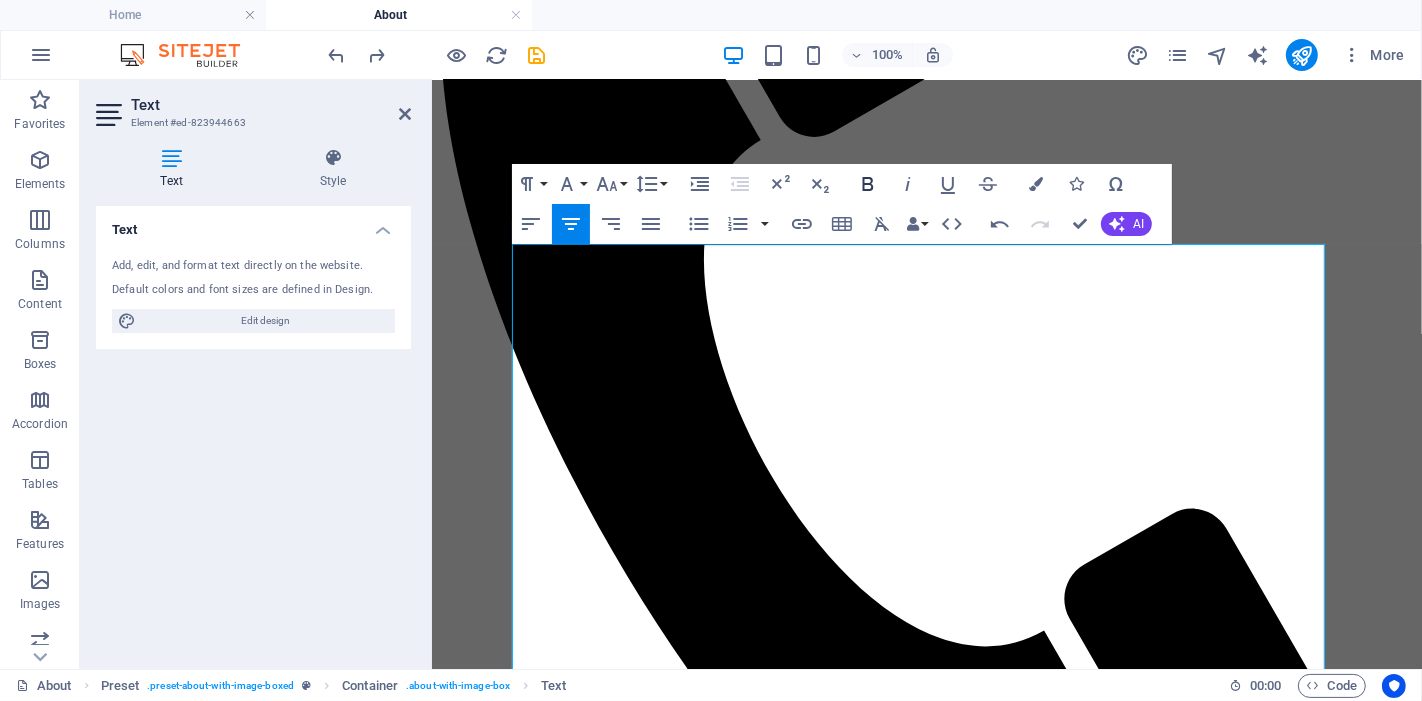 click 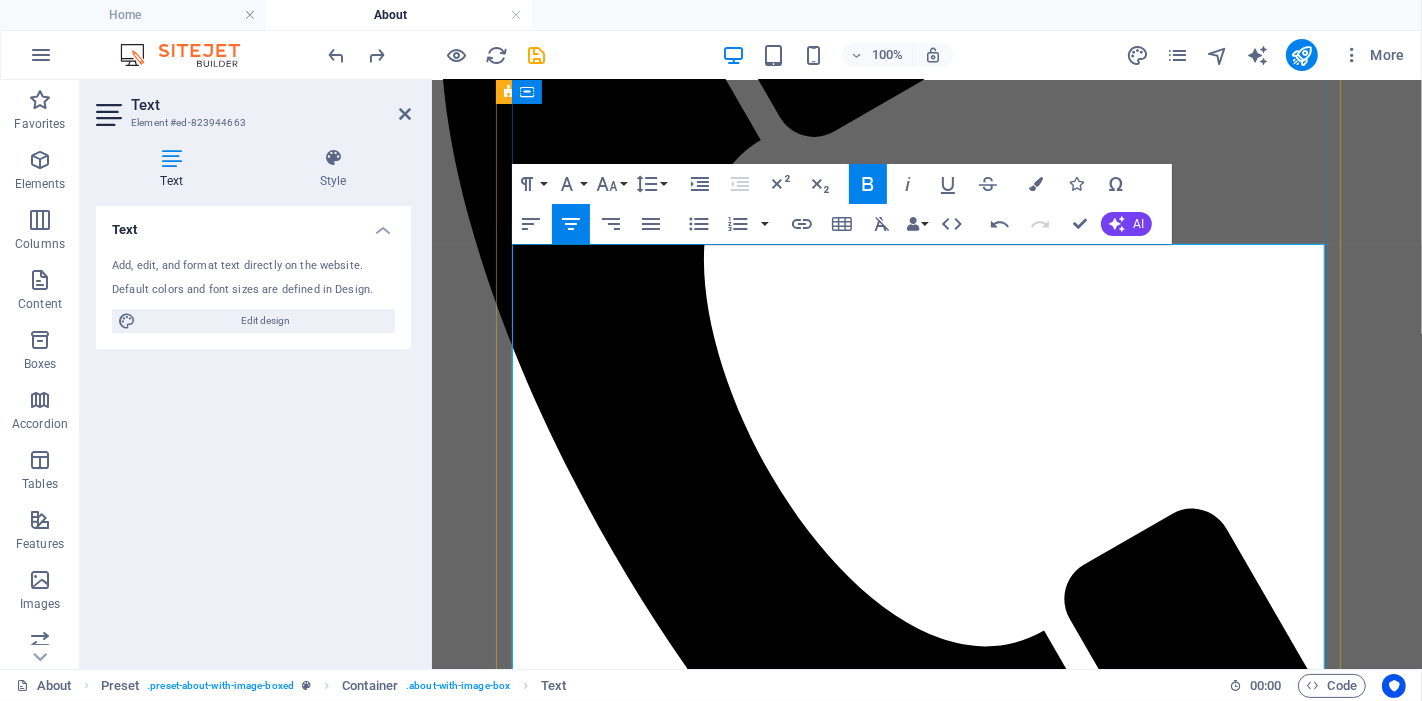 click on "We are a couple who previously owned and managed two successful businesses overseas.  I was the first entrepreneur in my home country  before moving to Australia, and I continue to run those businesses today.  With over 15 years of experience across the agriculture, tourism, construction, and oil industries, I brought with me a deep understanding of what it takes to build and sustain a business." at bounding box center [926, 1832] 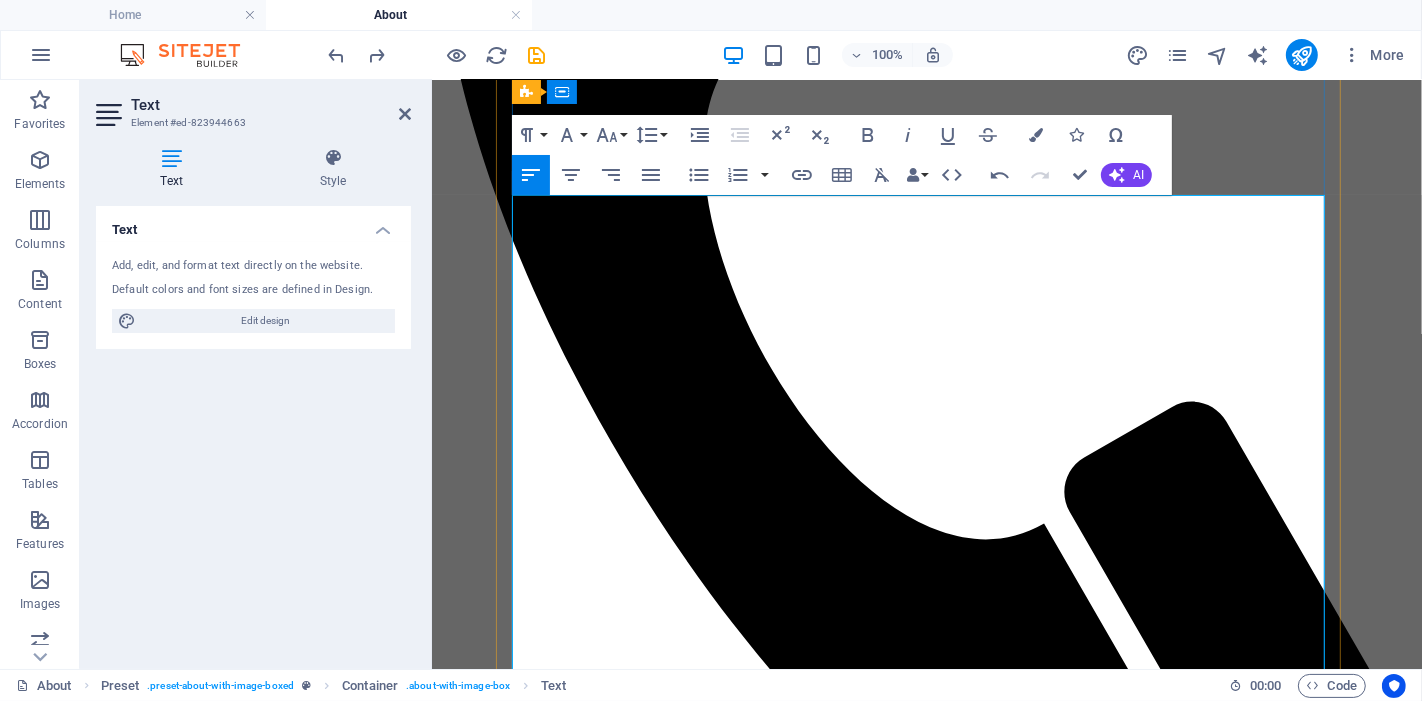 scroll, scrollTop: 731, scrollLeft: 0, axis: vertical 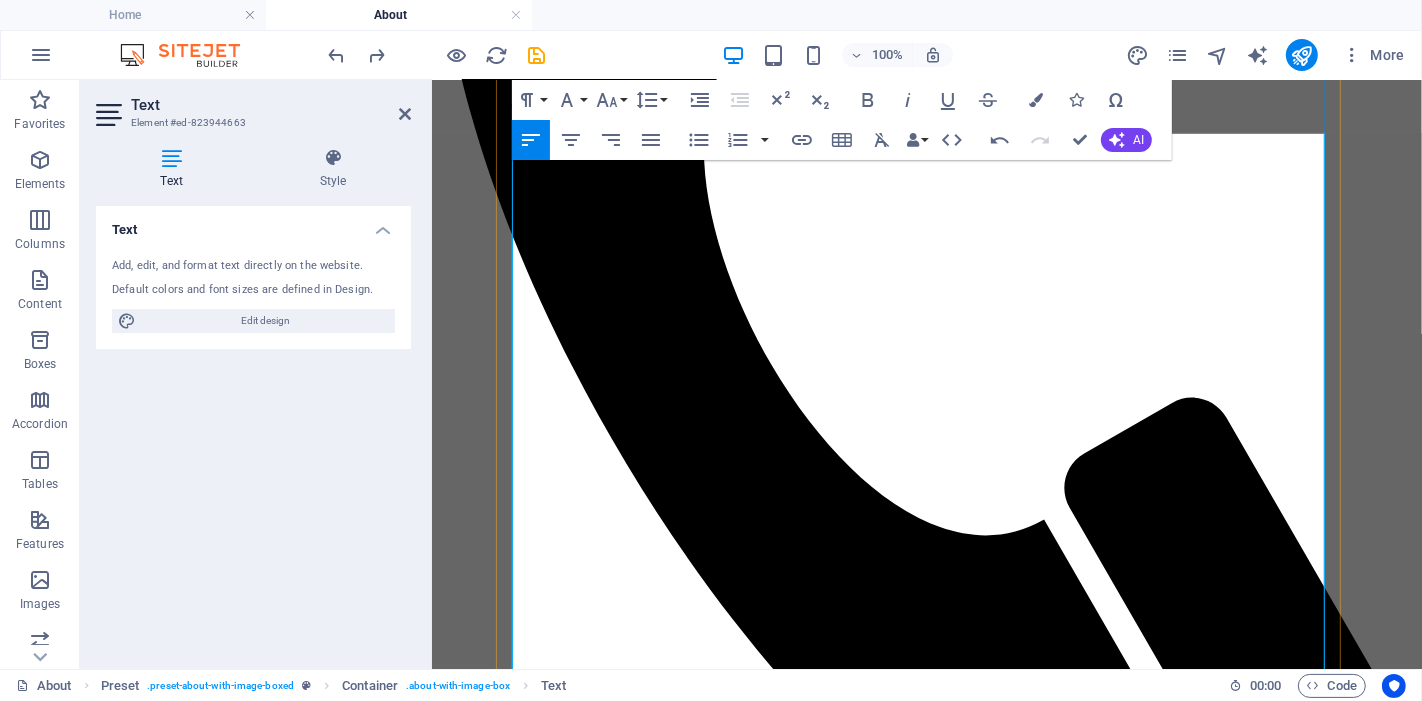 drag, startPoint x: 985, startPoint y: 476, endPoint x: 857, endPoint y: 472, distance: 128.06248 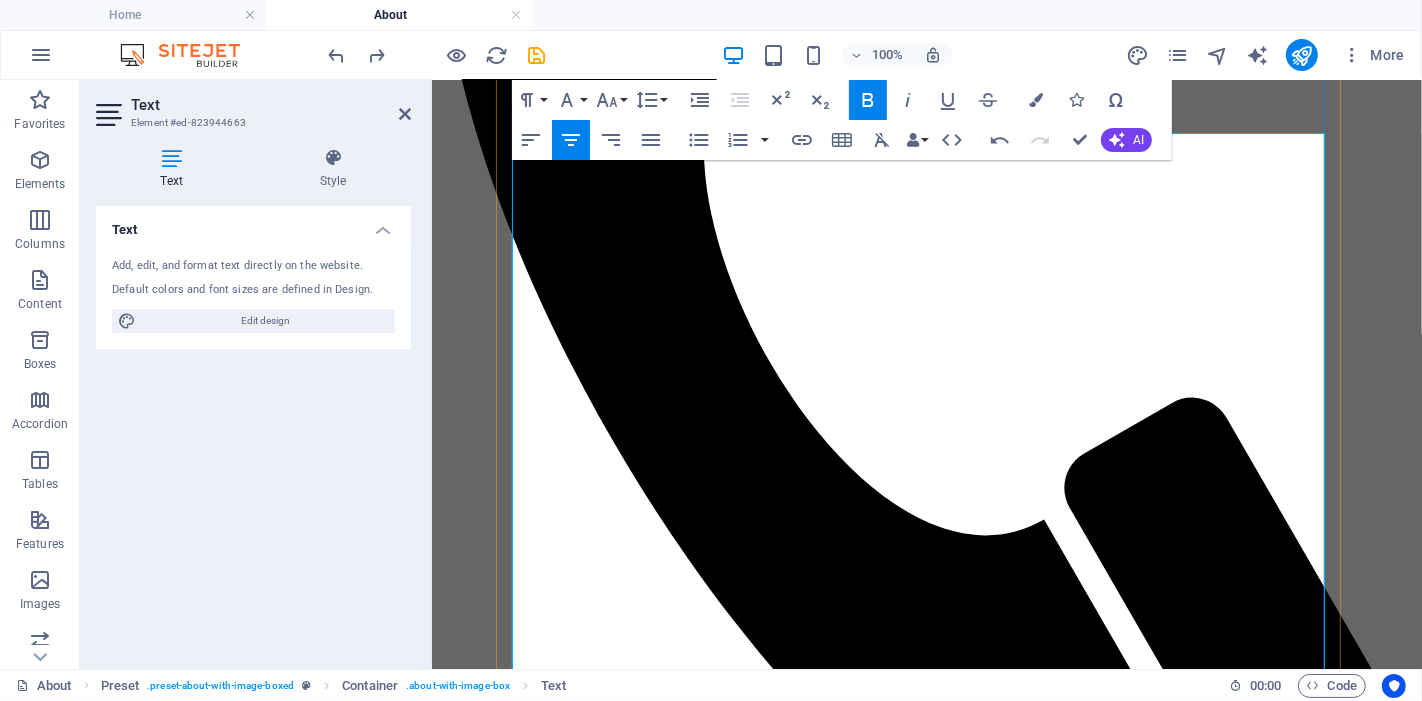 type 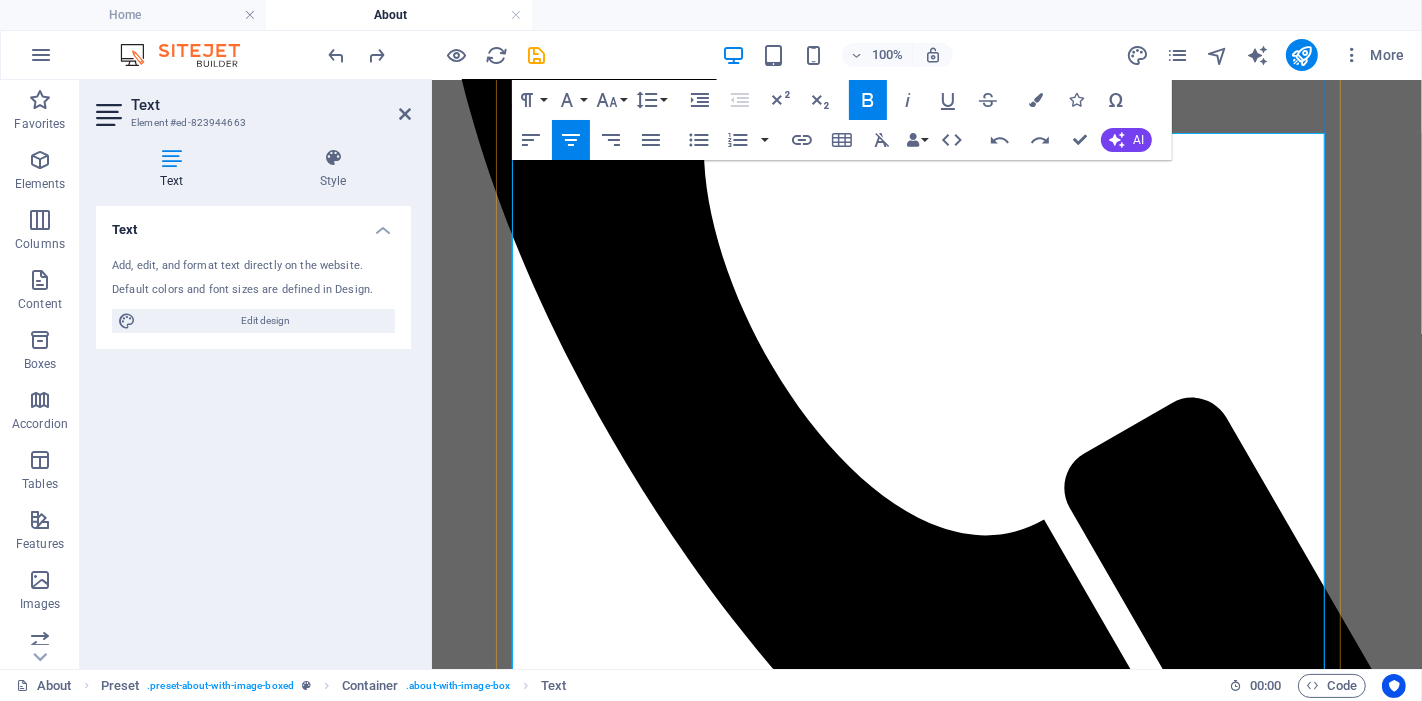 click on "Who We Are" at bounding box center (926, 1956) 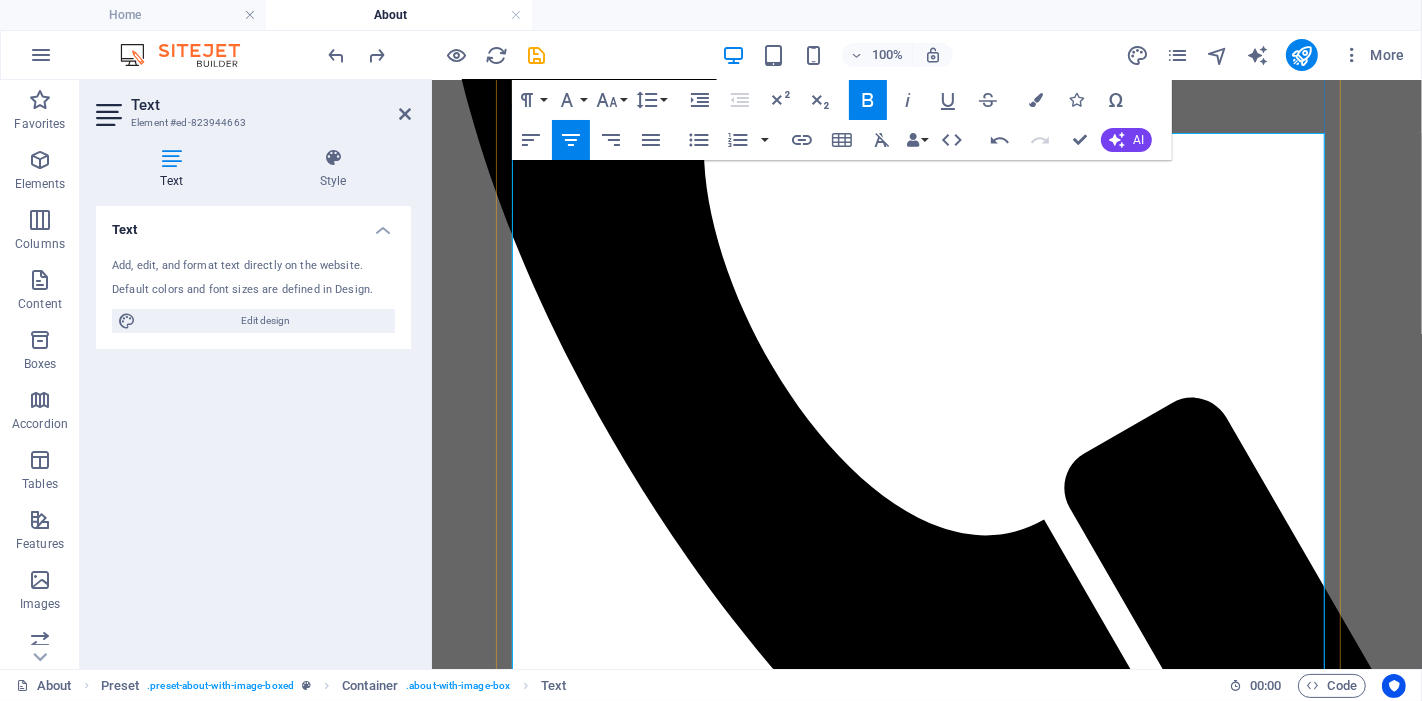 click on "Project management services" at bounding box center (946, 2115) 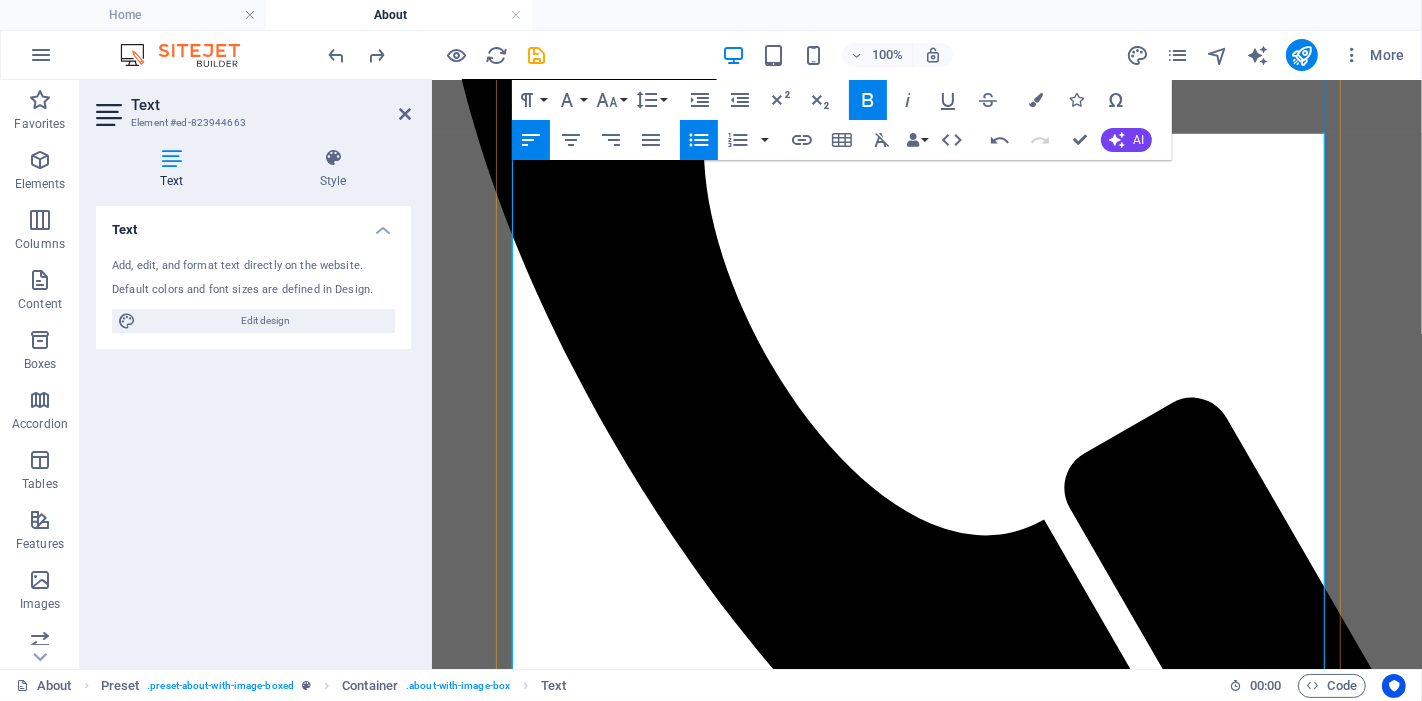 drag, startPoint x: 936, startPoint y: 478, endPoint x: 941, endPoint y: 503, distance: 25.495098 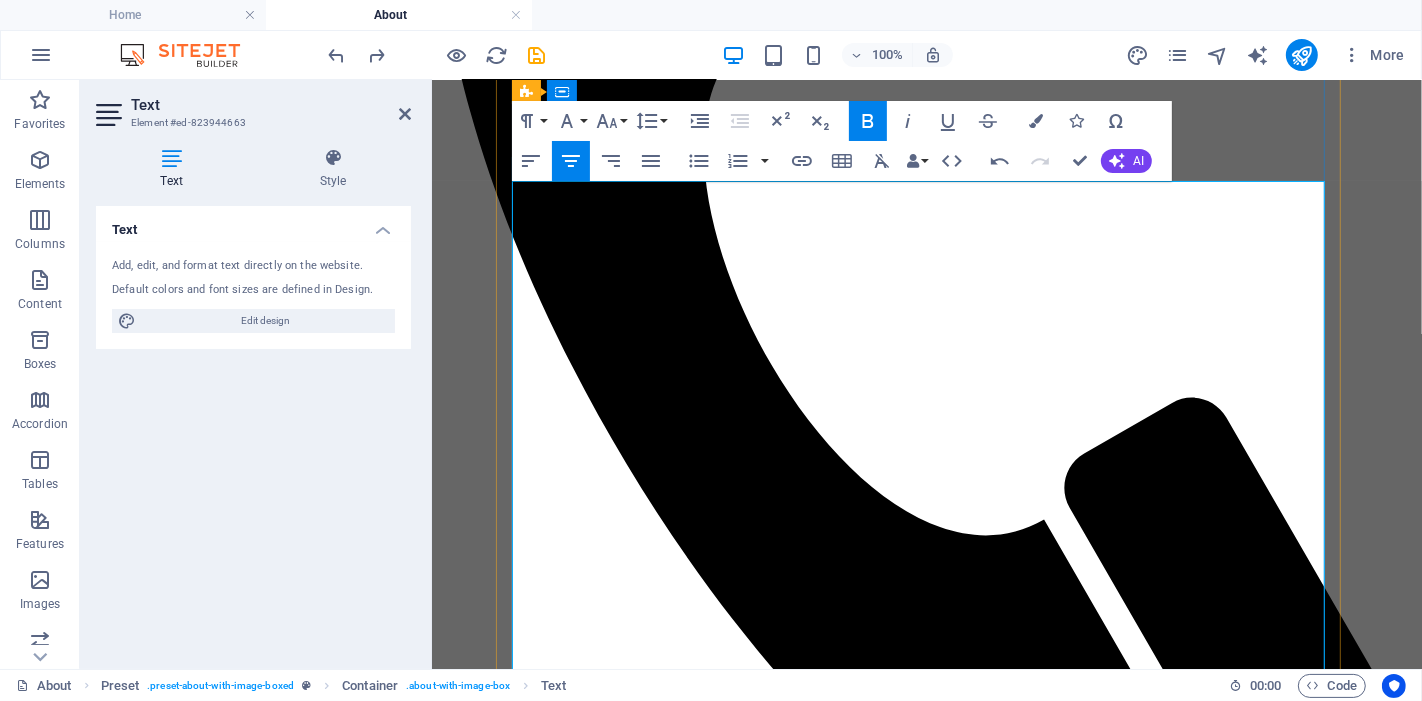scroll, scrollTop: 620, scrollLeft: 0, axis: vertical 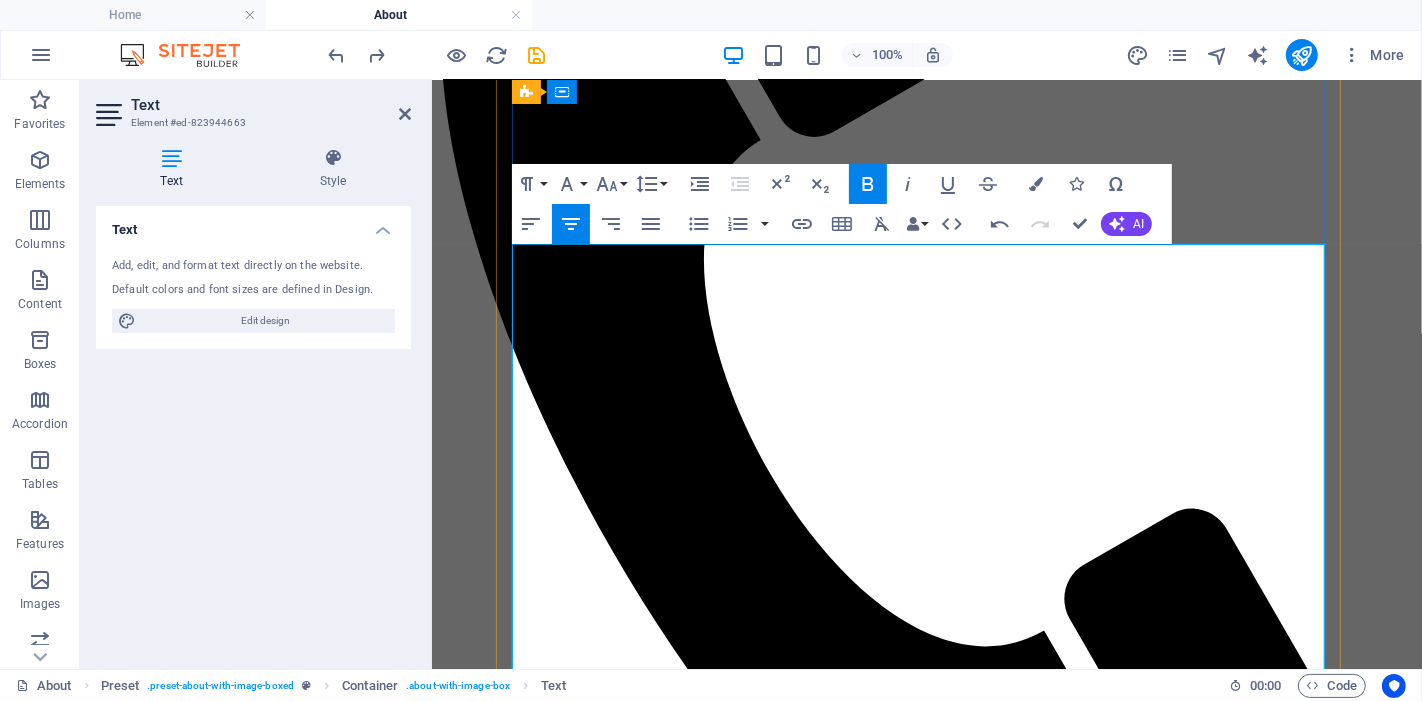 click on "WhAT WE DO" at bounding box center [502, 2067] 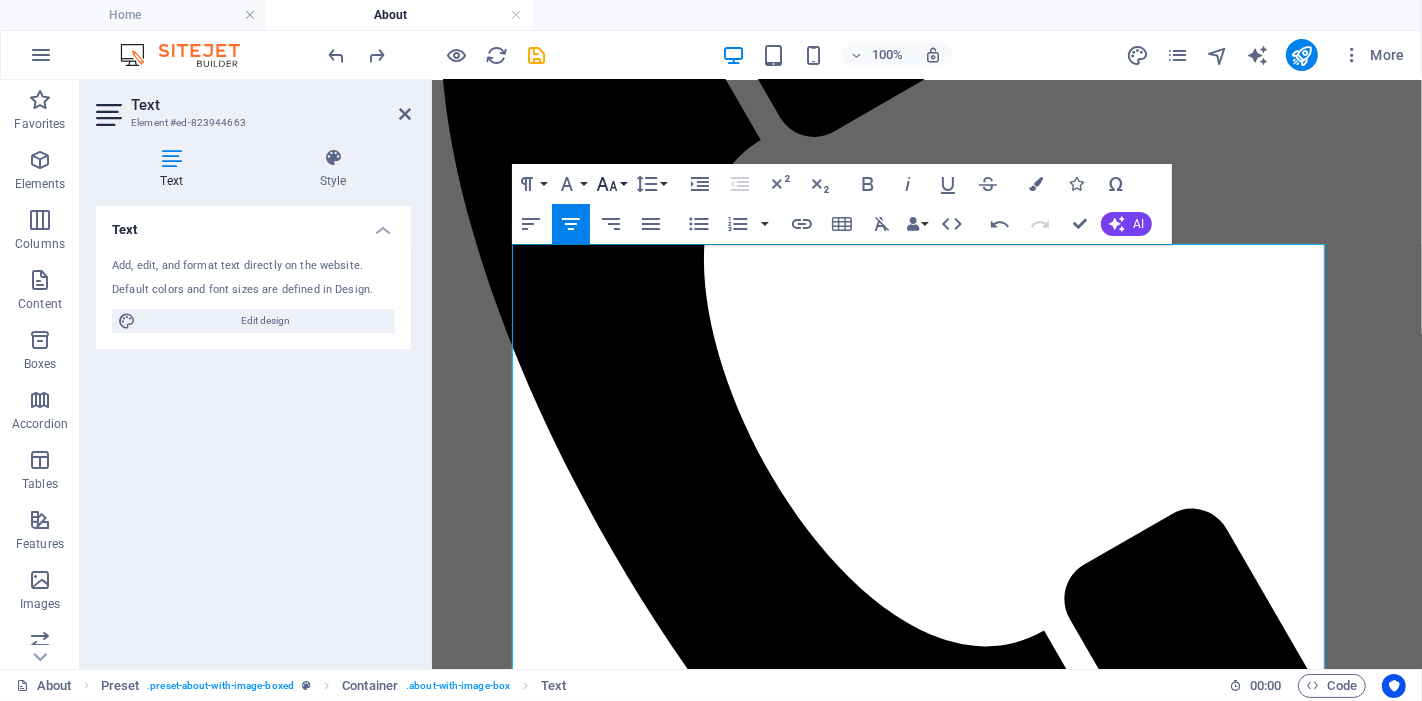 click 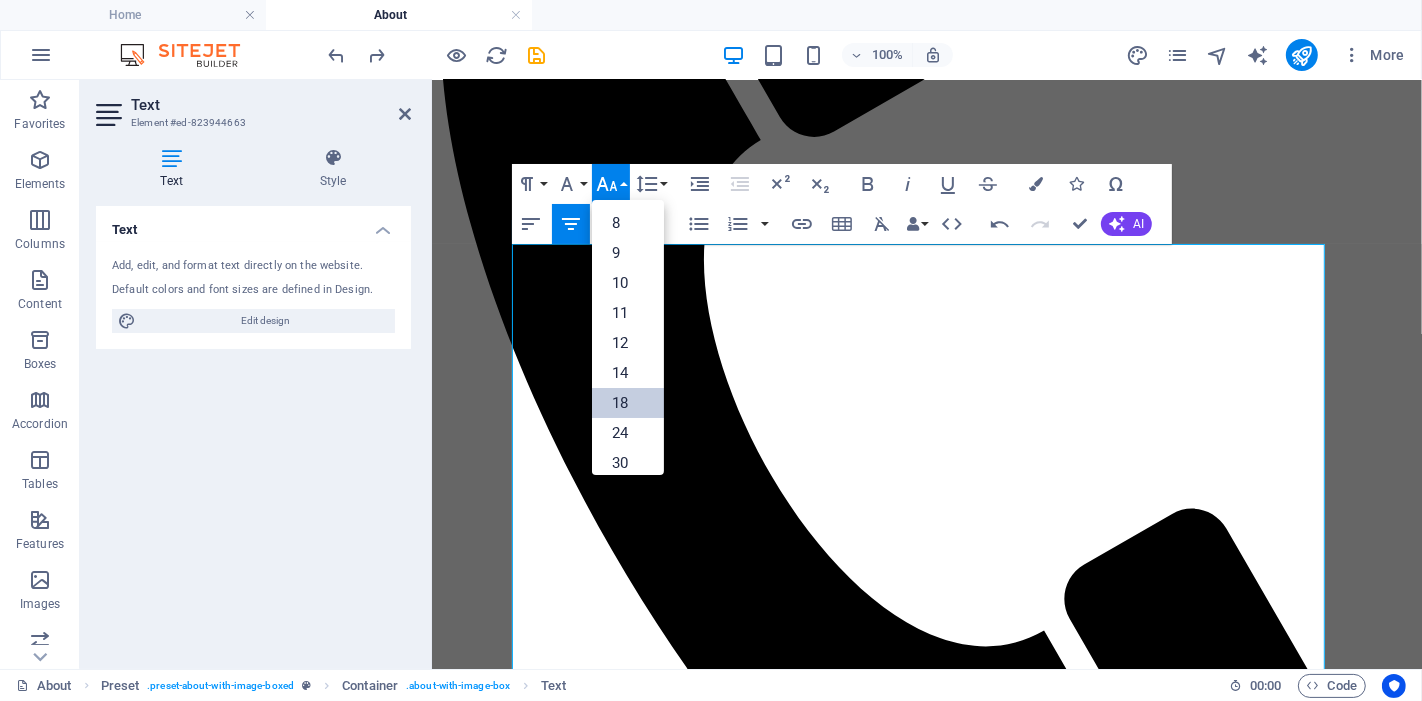 click on "18" at bounding box center (628, 403) 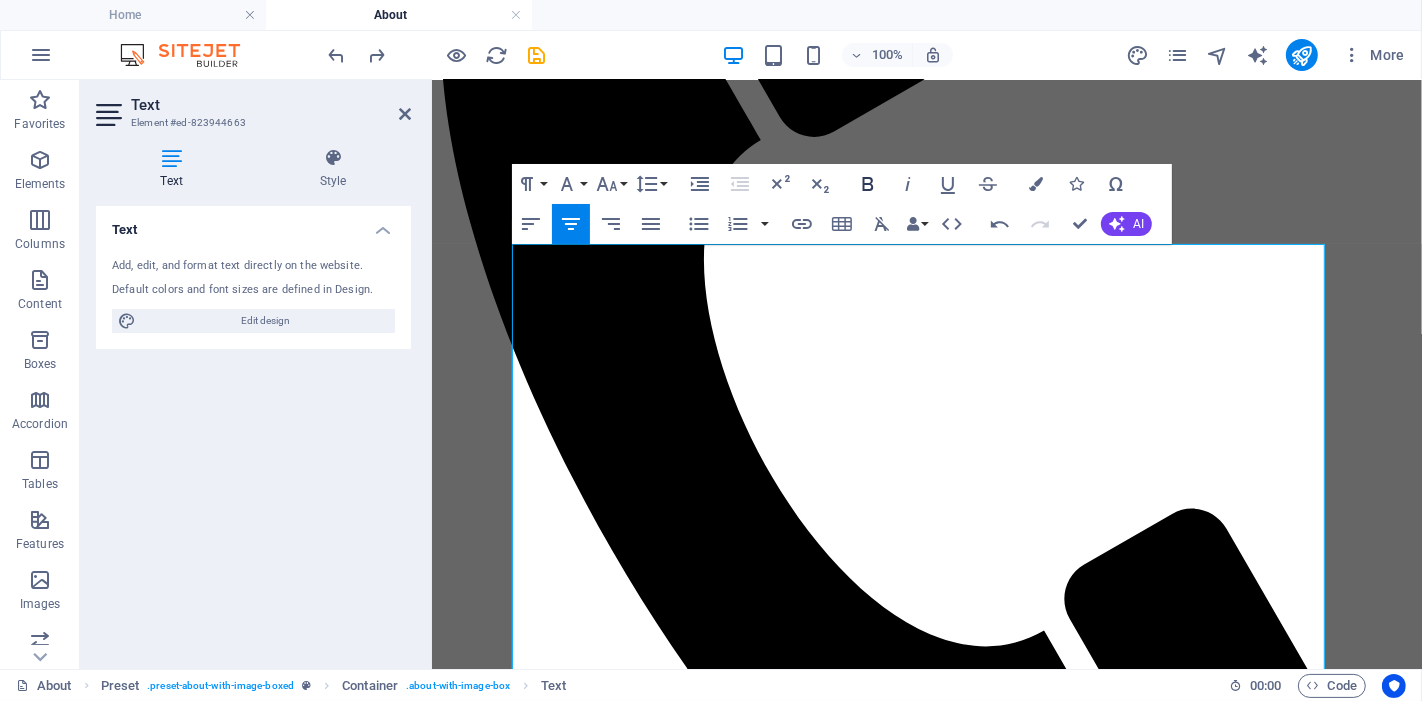 click 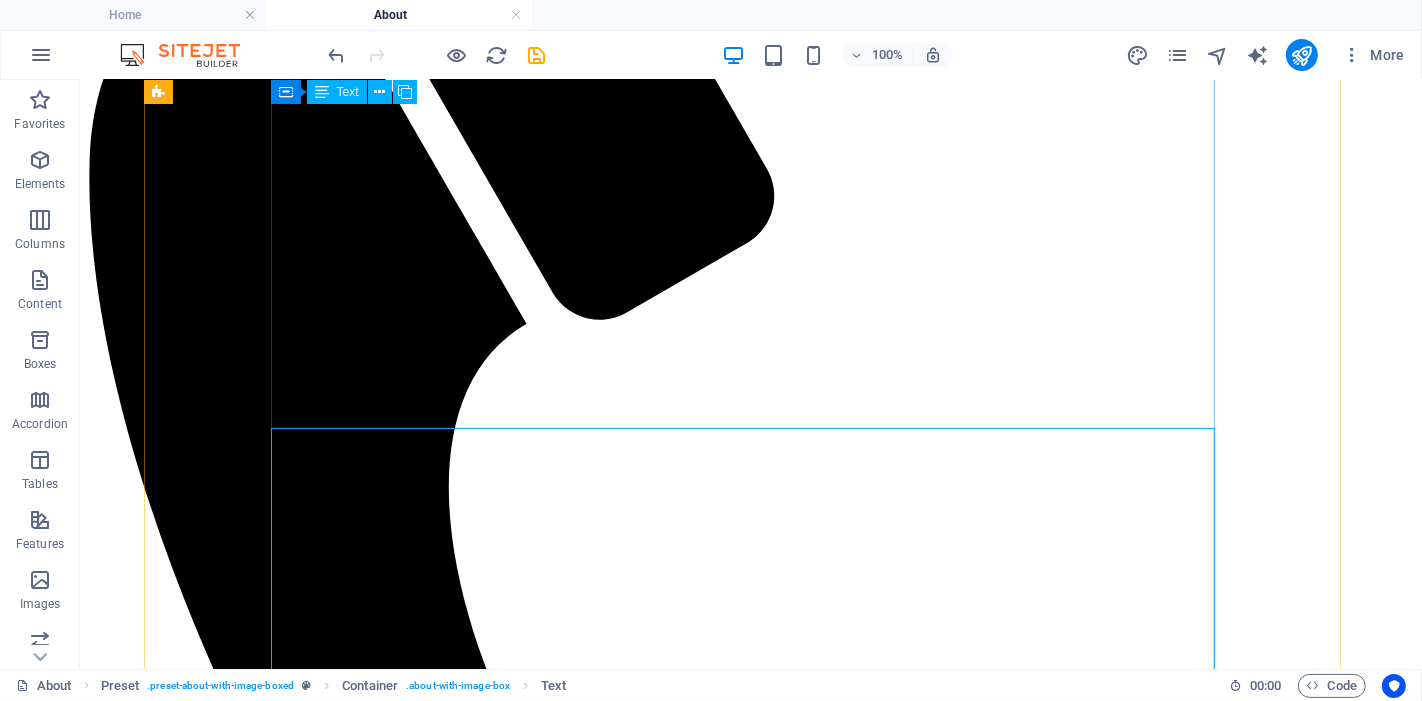 scroll, scrollTop: 486, scrollLeft: 0, axis: vertical 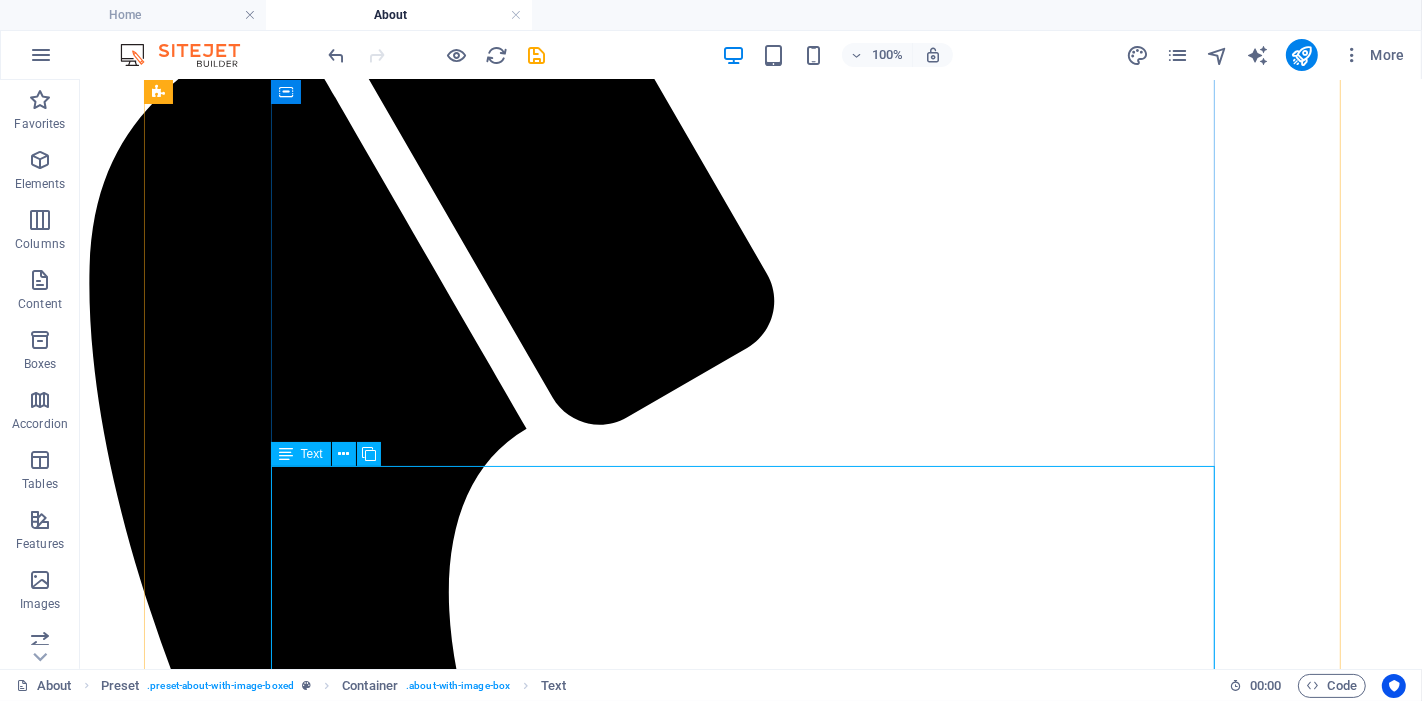 click on "Founded by professionals who understand the pressure of running a growing business We are a couple who previously owned and managed two successful businesses overseas.  I was the first entrepreneur in my home country  before moving to Australia, and I continue to run those businesses today.  With over 15 years of experience across the agriculture, tourism, construction, and oil industries, I brought with me a deep understanding of what it takes to build and sustain a business. After working closely with small business owners here in Australia, I recognised a common challenge: 🔸 Too much admin 🔸 Too little support 🔸 And no affordable, trustworthy solution to bridge the gap That’s where the idea for BIKUCROC was born.   WhAT WE DO At  BIKUCROC , we’re more than a service provider — we’re your trusted business partner. Our  highly qualified team  includes certified professionals with  PMP®, PMI-PBA®, Microsoft , and other recognised industry credentials. We provide:" at bounding box center [750, 2879] 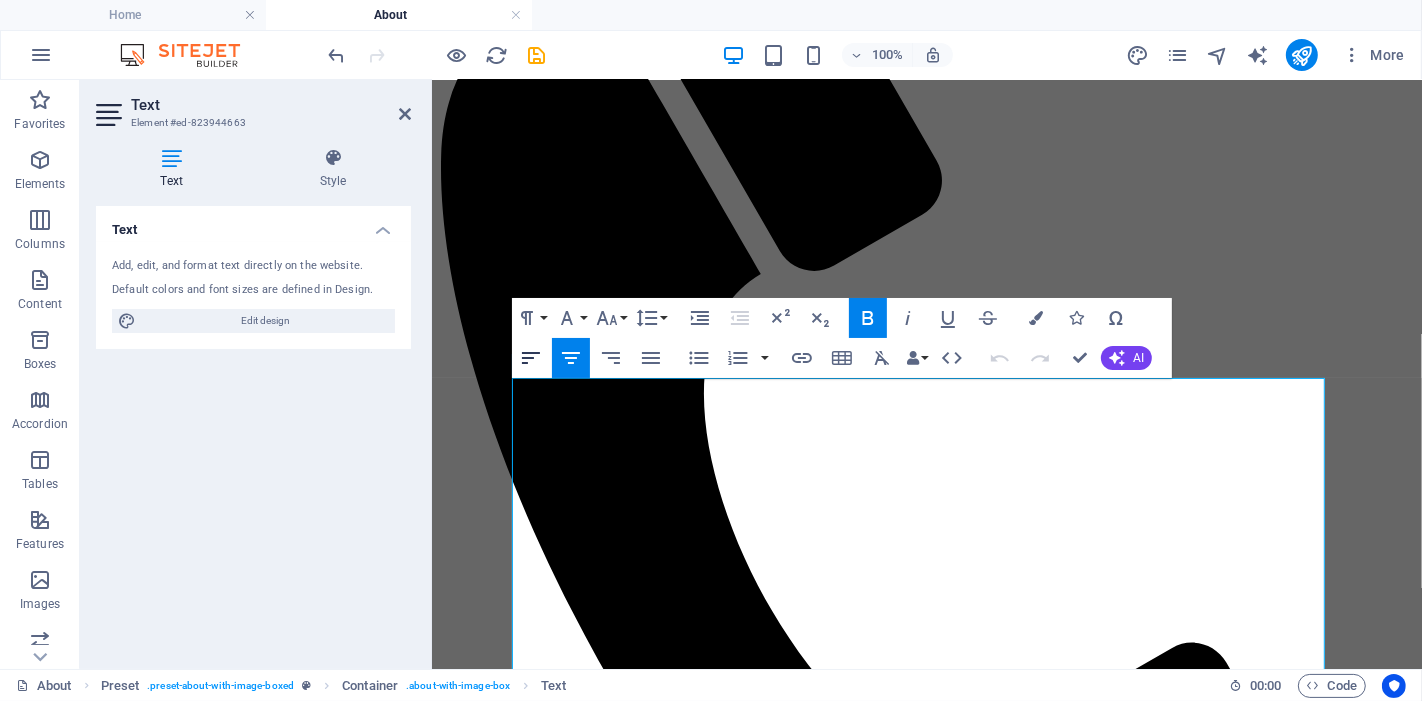 click 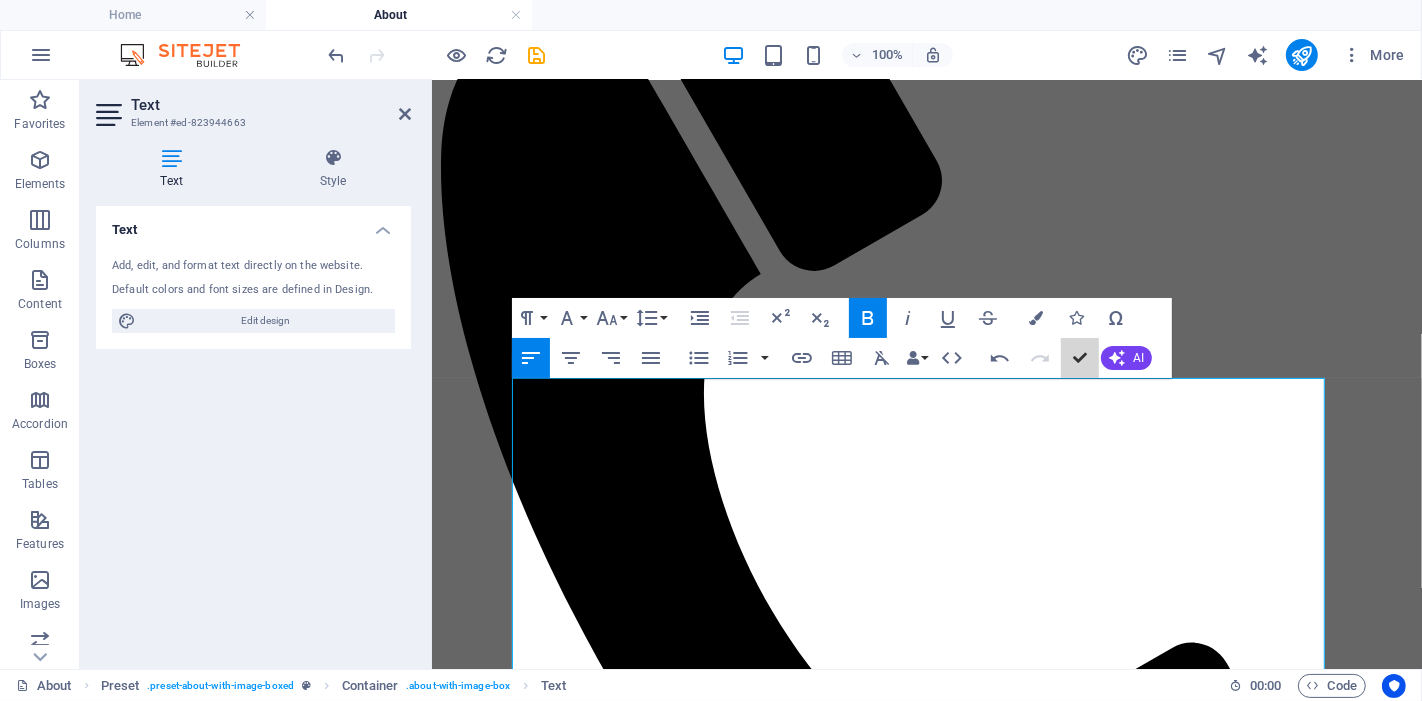 scroll, scrollTop: 574, scrollLeft: 0, axis: vertical 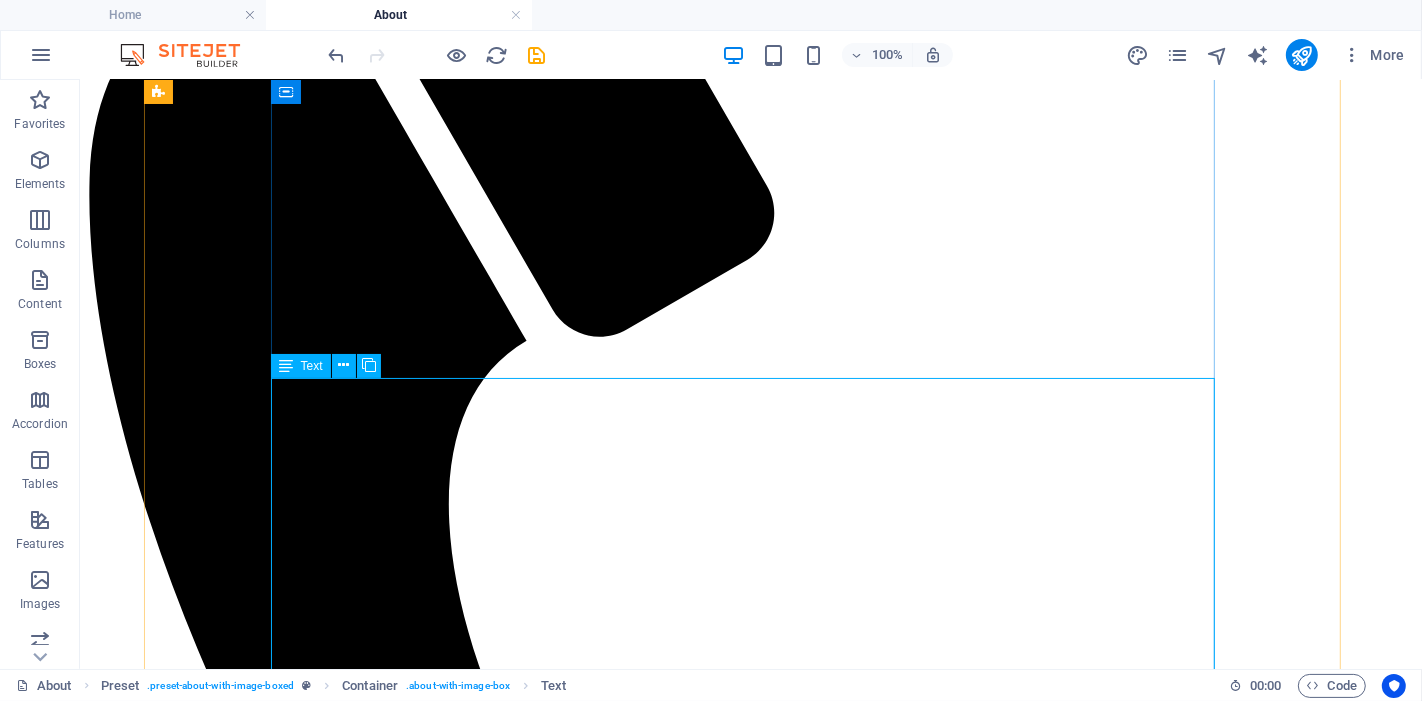 click on "Founded by professionals who understand the pressure of running a growing business We are a couple who previously owned and managed two successful businesses overseas.  I was the first entrepreneur in my home country  before moving to Australia, and I continue to run those businesses today.  With over 15 years of experience across the agriculture, tourism, construction, and oil industries, I brought with me a deep understanding of what it takes to build and sustain a business. After working closely with small business owners here in Australia, I recognised a common challenge: 🔸 Too much admin 🔸 Too little support 🔸 And no affordable, trustworthy solution to bridge the gap That’s where the idea for BIKUCROC was born.   WhAT WE DO At  BIKUCROC , we’re more than a service provider — we’re your trusted business partner. Our  highly qualified team  includes certified professionals with  PMP®, PMI-PBA®, Microsoft , and other recognised industry credentials. We provide:" at bounding box center [750, 2791] 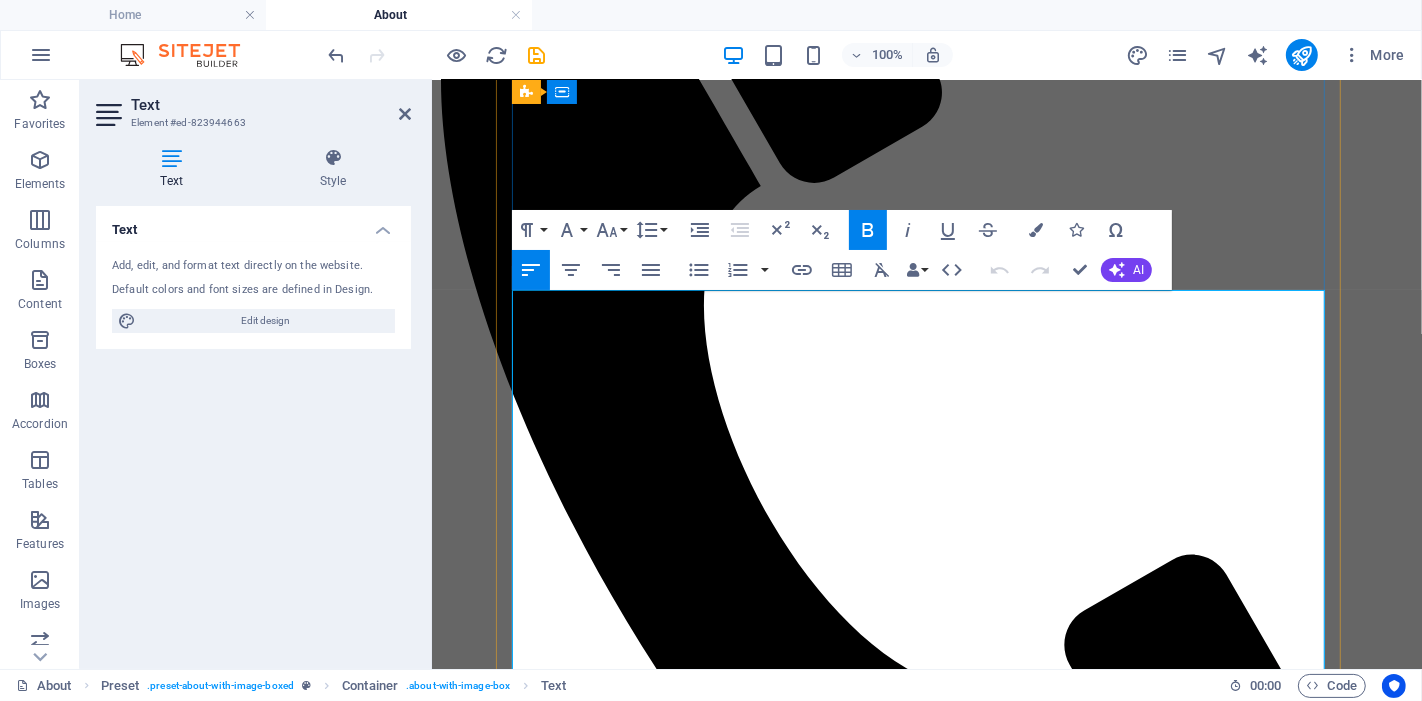 click on "We are a couple who previously owned and managed two successful businesses overseas.  I was the first entrepreneur in my home country  before moving to Australia, and I continue to run those businesses today.  With over 15 years of experience across the agriculture, tourism, construction, and oil industries, I brought with me a deep understanding of what it takes to build and sustain a business." at bounding box center (926, 1878) 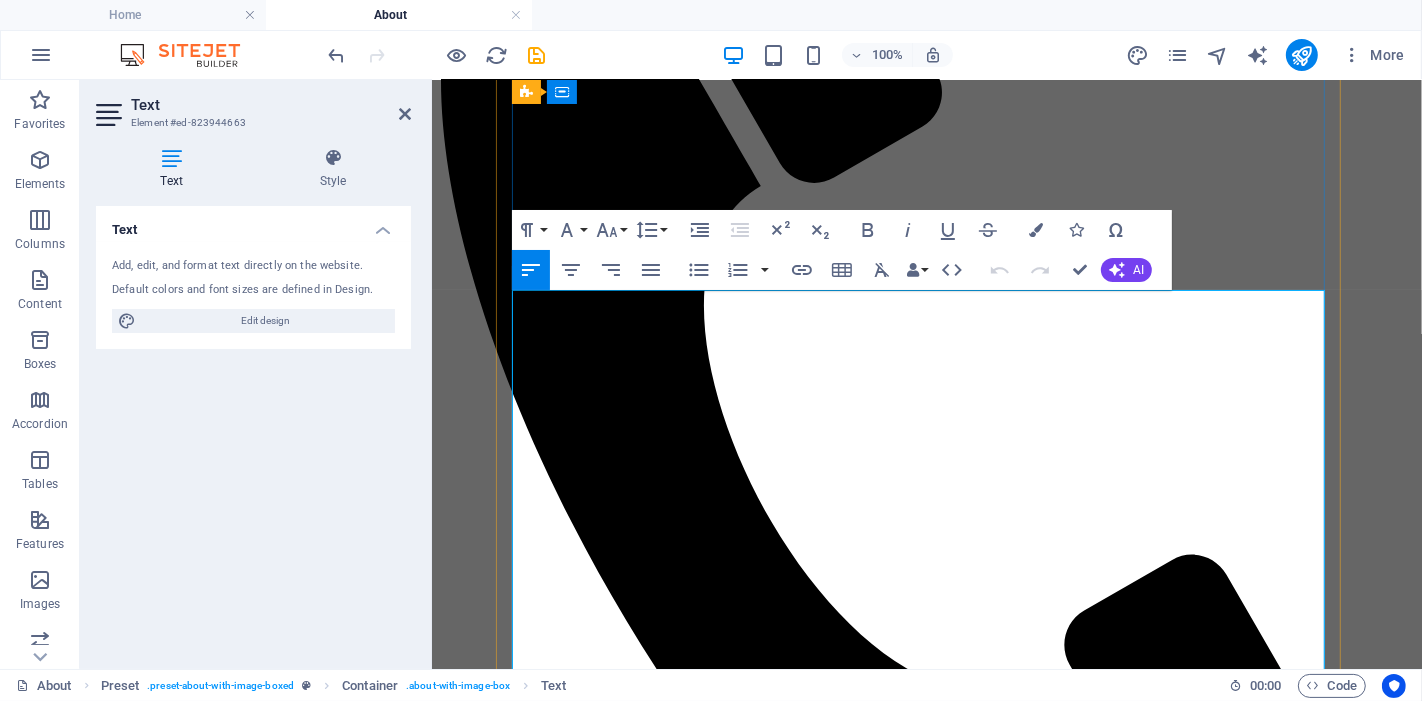 click on "We are a couple who previously owned and managed two successful businesses overseas.  I was the first entrepreneur in my home country  before moving to Australia, and I continue to run those businesses today.  With over 15 years of experience across the agriculture, tourism, construction, and oil industries, I brought with me a deep understanding of what it takes to build and sustain a business." at bounding box center [926, 1878] 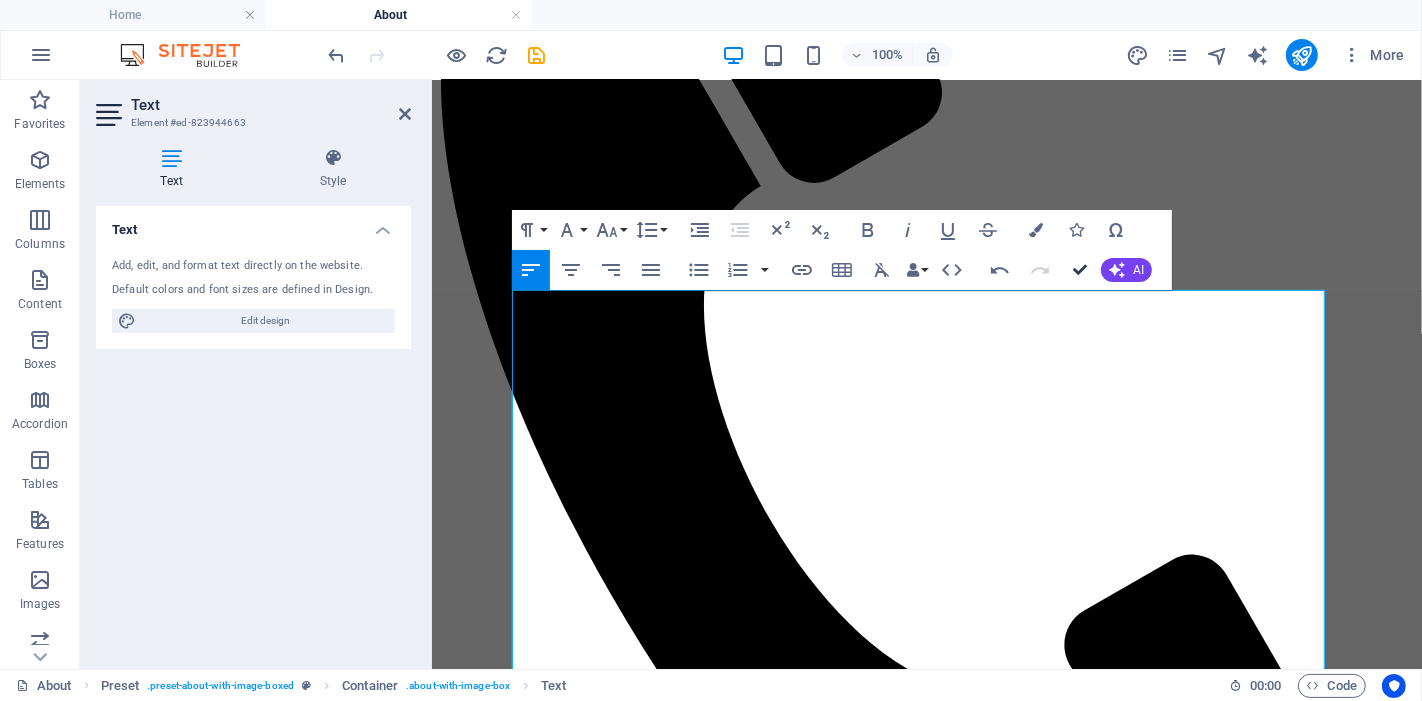 drag, startPoint x: 1085, startPoint y: 264, endPoint x: 991, endPoint y: 198, distance: 114.85643 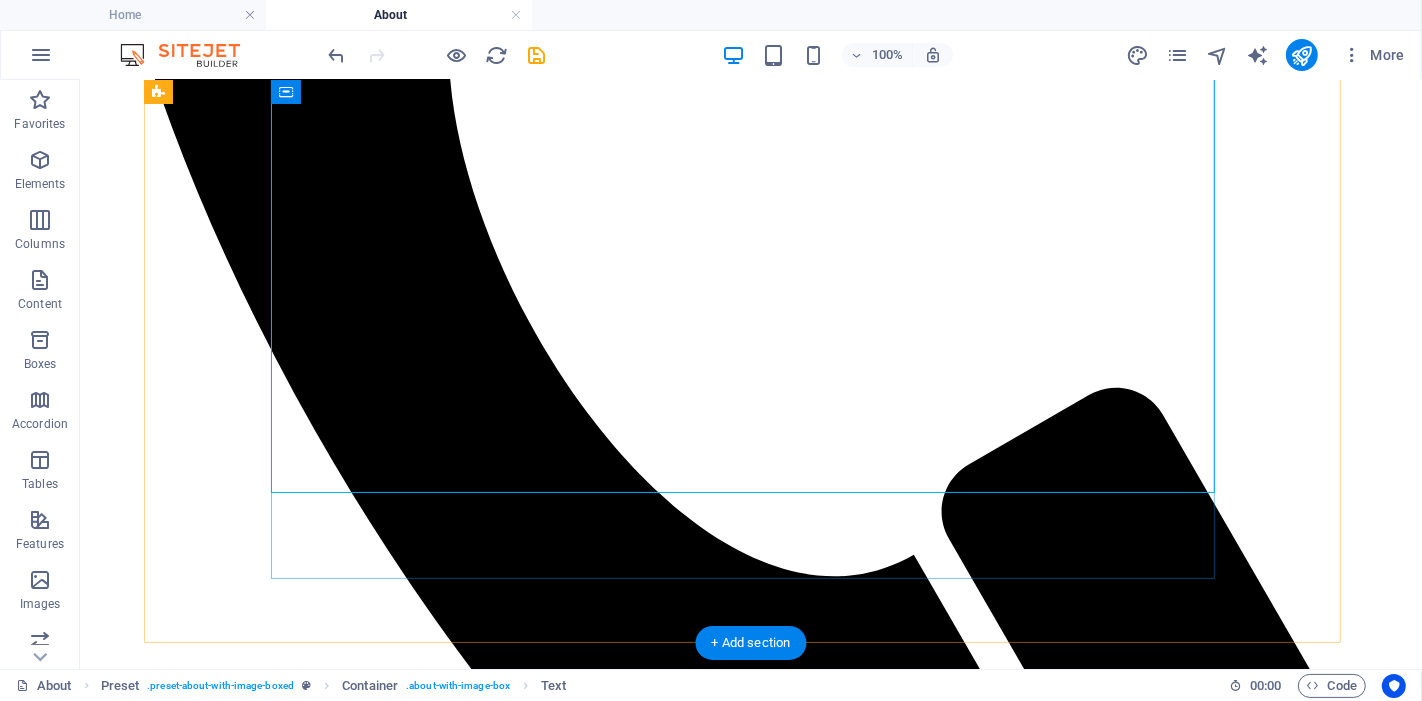 scroll, scrollTop: 1107, scrollLeft: 0, axis: vertical 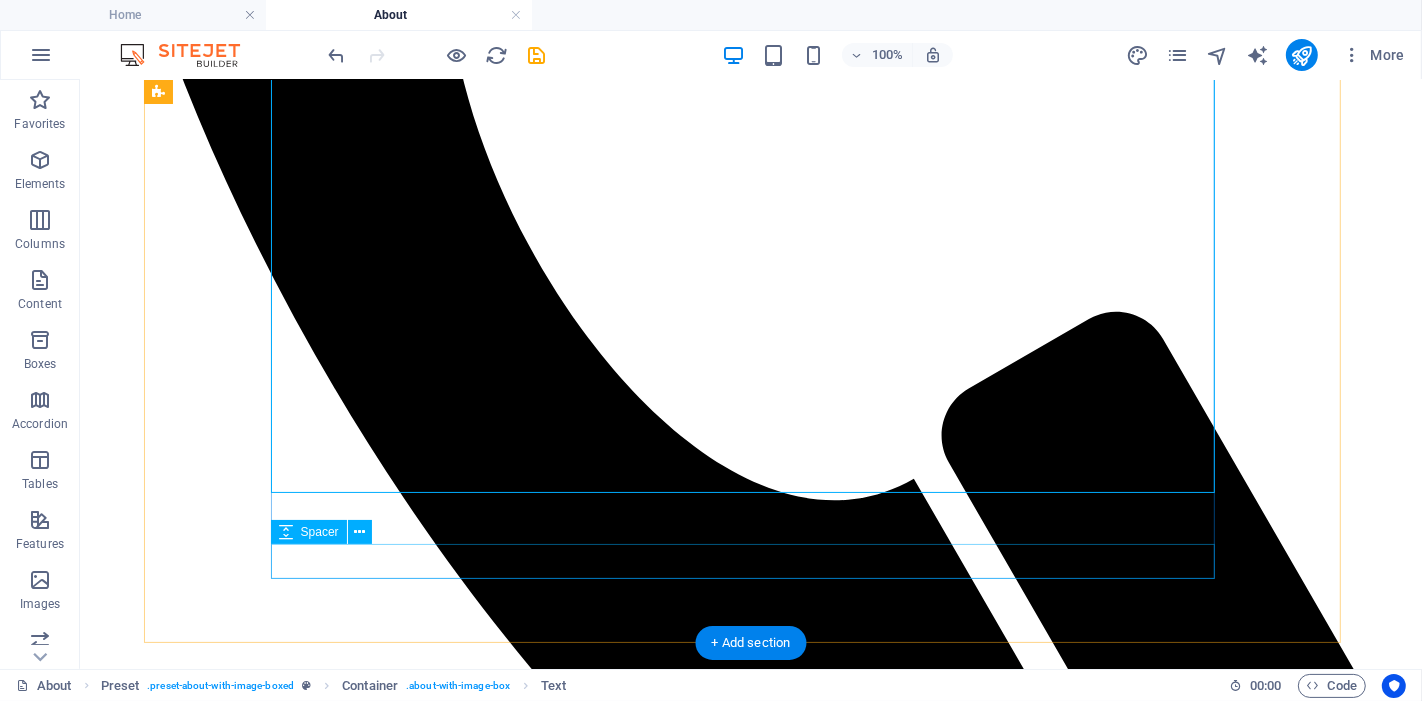 click at bounding box center (750, 2643) 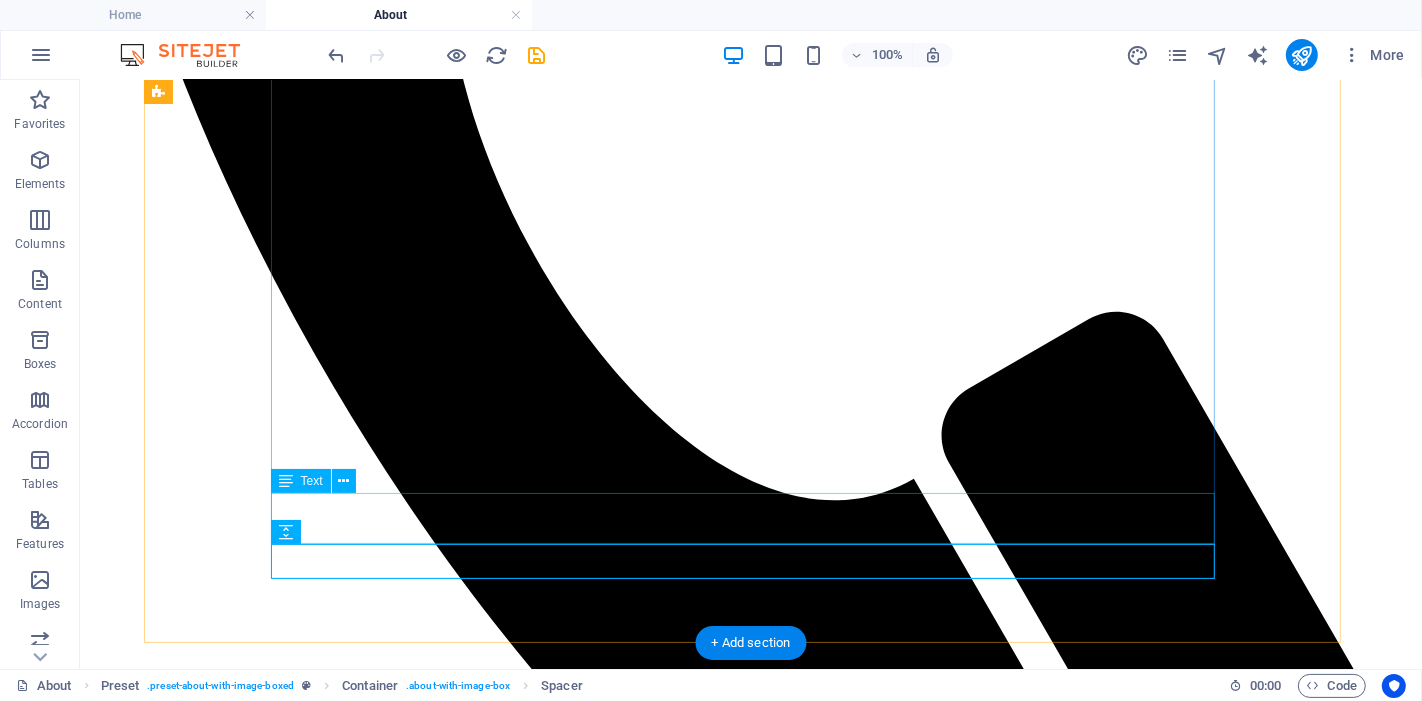 click on "Our Mission is to   empower small businesses, tradies, and builders across Australia  by delivering  professional, reliable, and cost-effective business support,  so you can focus on what you do best:  Running and growing your business." at bounding box center (750, 2590) 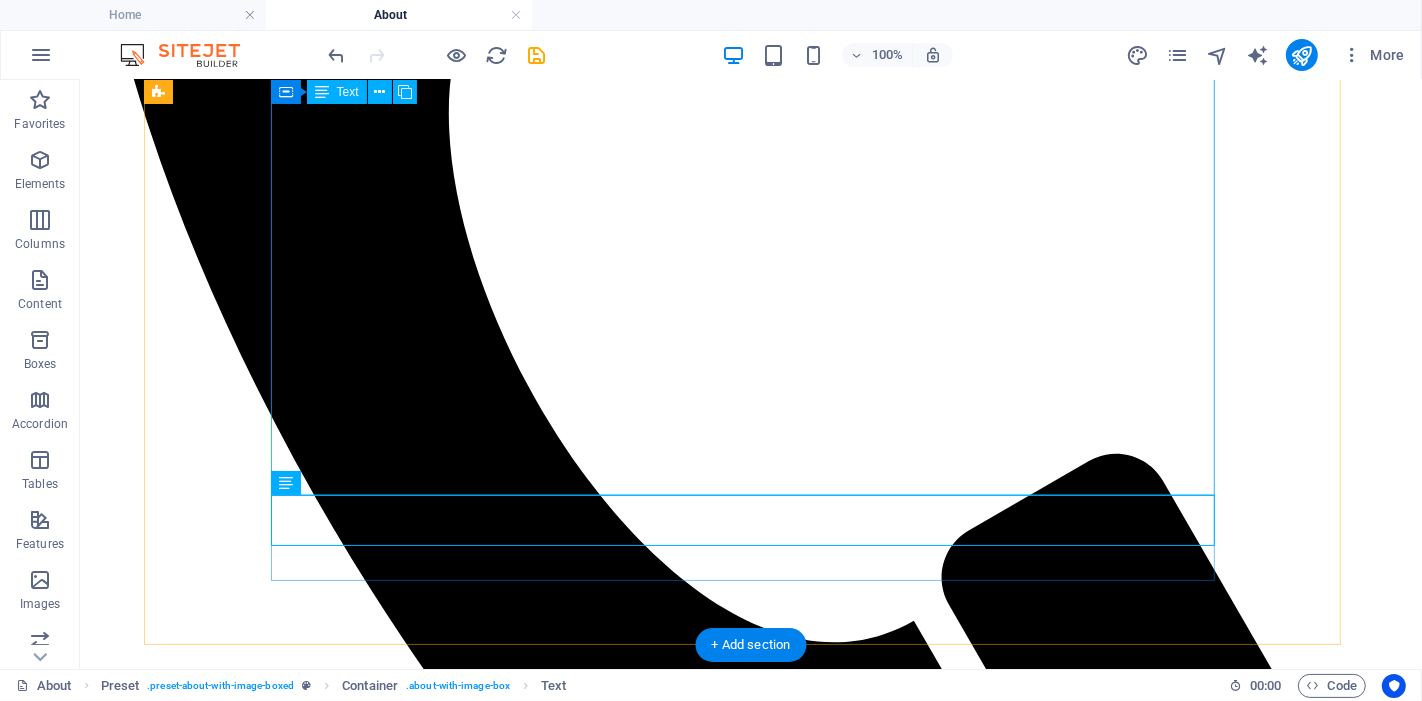 scroll, scrollTop: 885, scrollLeft: 0, axis: vertical 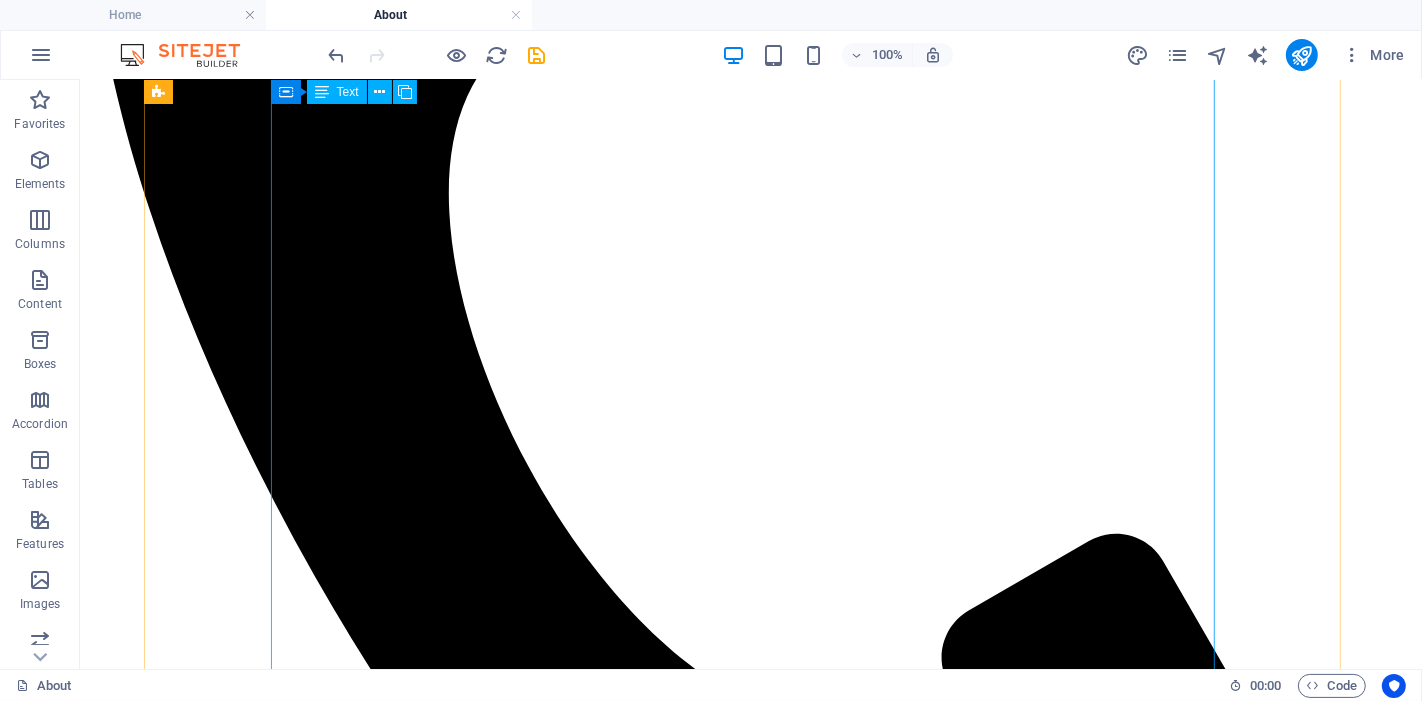click on "Founded by professionals who understand the pressure of running a growing business We are a couple who previously owned and managed two successful businesses overseas.  I was the first entrepreneur in my home country  before moving to Australia, and we continue to run those businesses today.  With over 15 years of experience across the agriculture, tourism, construction, and oil industries, I brought with me a deep understanding of what it takes to build and sustain a business. After working closely with small business owners here in Australia, I recognised a common challenge: 🔸 Too much admin 🔸 Too little support 🔸 And no affordable, trustworthy solution to bridge the gap That’s where the idea for BIKUCROC was born.   WhAT WE DO At  BIKUCROC , we’re more than a service provider — we’re your trusted business partner. Our  highly qualified team  includes certified professionals with  PMP®, PMI-PBA®, Microsoft , and other recognised industry credentials. We provide:" at bounding box center (750, 2480) 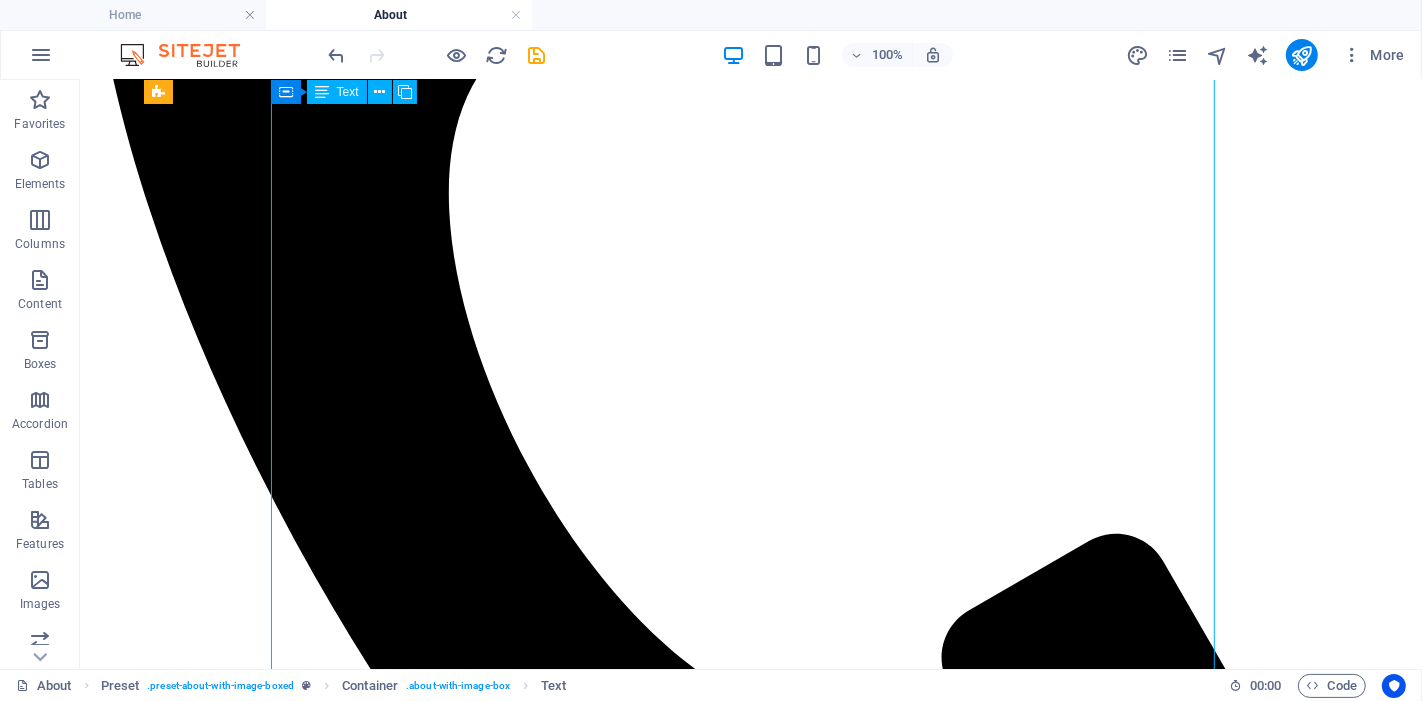 click on "Founded by professionals who understand the pressure of running a growing business We are a couple who previously owned and managed two successful businesses overseas.  I was the first entrepreneur in my home country  before moving to Australia, and we continue to run those businesses today.  With over 15 years of experience across the agriculture, tourism, construction, and oil industries, I brought with me a deep understanding of what it takes to build and sustain a business. After working closely with small business owners here in Australia, I recognised a common challenge: 🔸 Too much admin 🔸 Too little support 🔸 And no affordable, trustworthy solution to bridge the gap That’s where the idea for BIKUCROC was born.   WhAT WE DO At  BIKUCROC , we’re more than a service provider — we’re your trusted business partner. Our  highly qualified team  includes certified professionals with  PMP®, PMI-PBA®, Microsoft , and other recognised industry credentials. We provide:" at bounding box center [750, 2480] 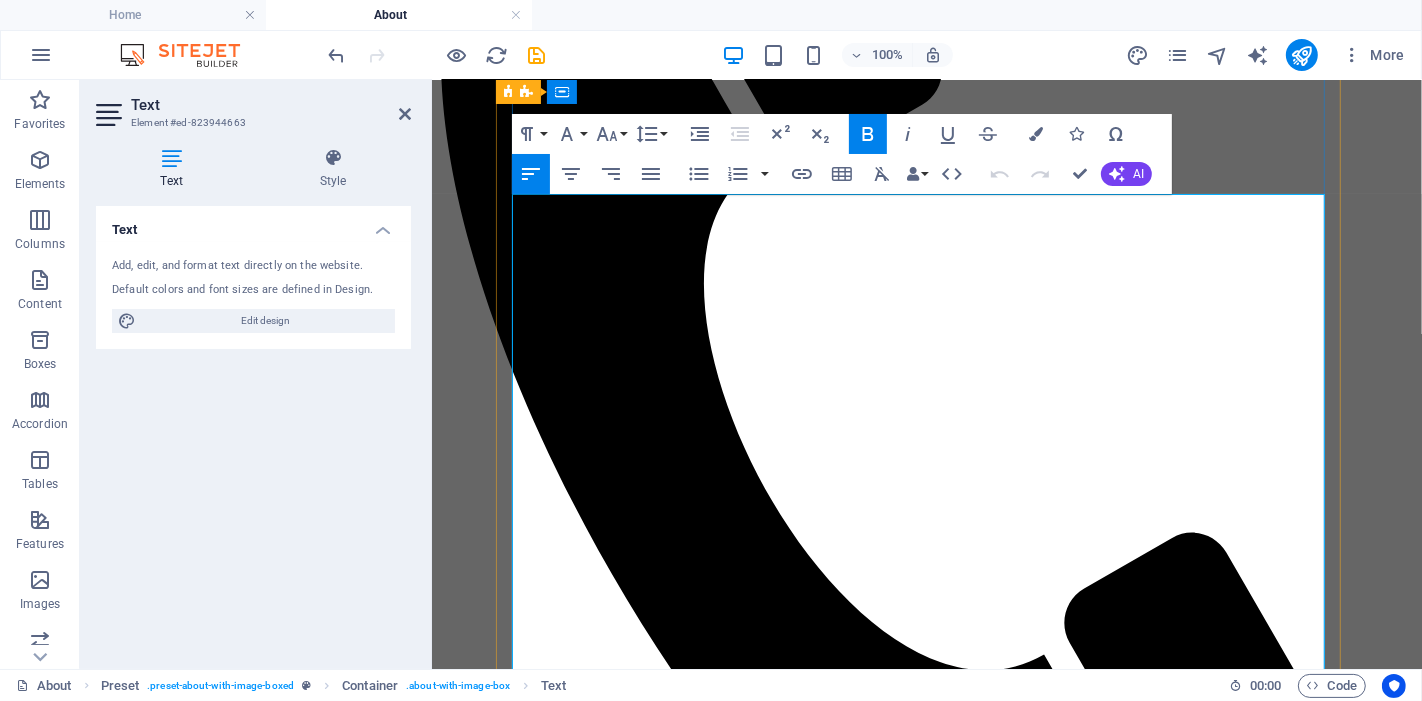 scroll, scrollTop: 566, scrollLeft: 0, axis: vertical 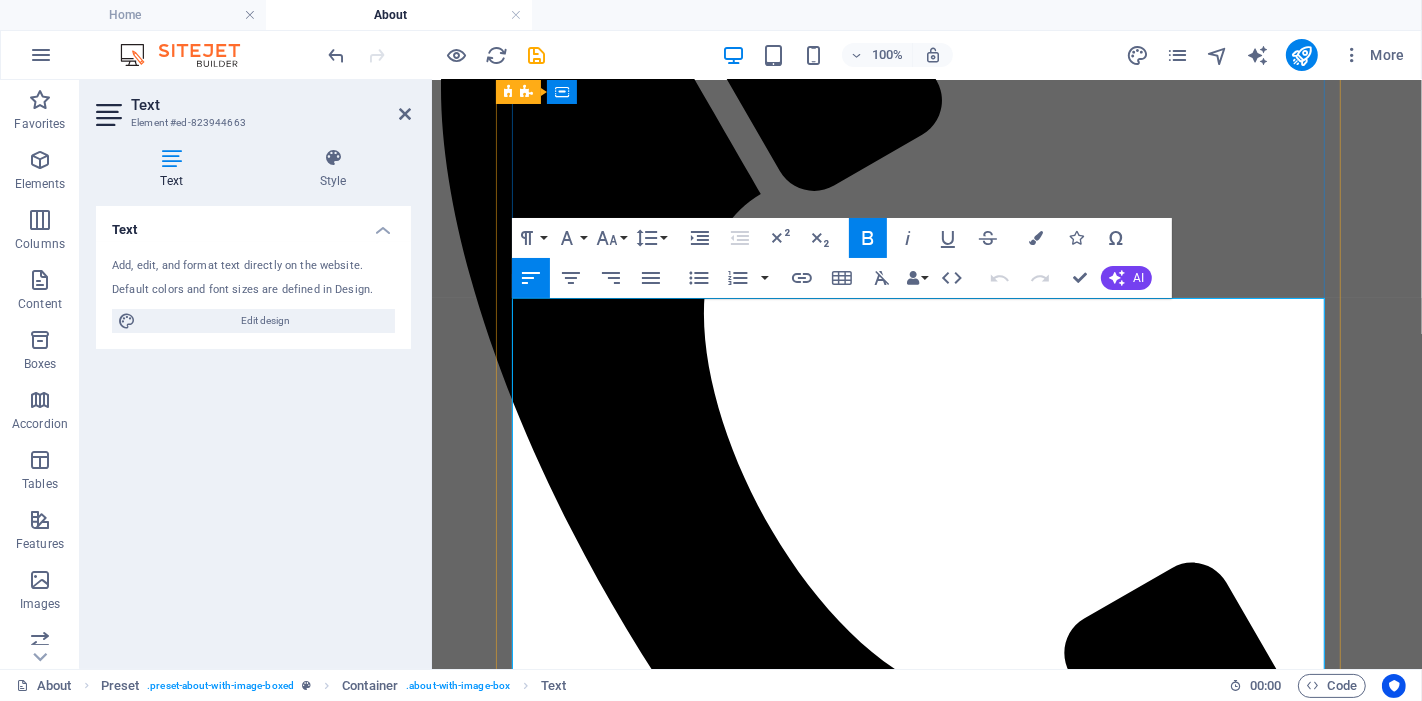 click on "I was the first entrepreneur in my home country" at bounding box center [1176, 1849] 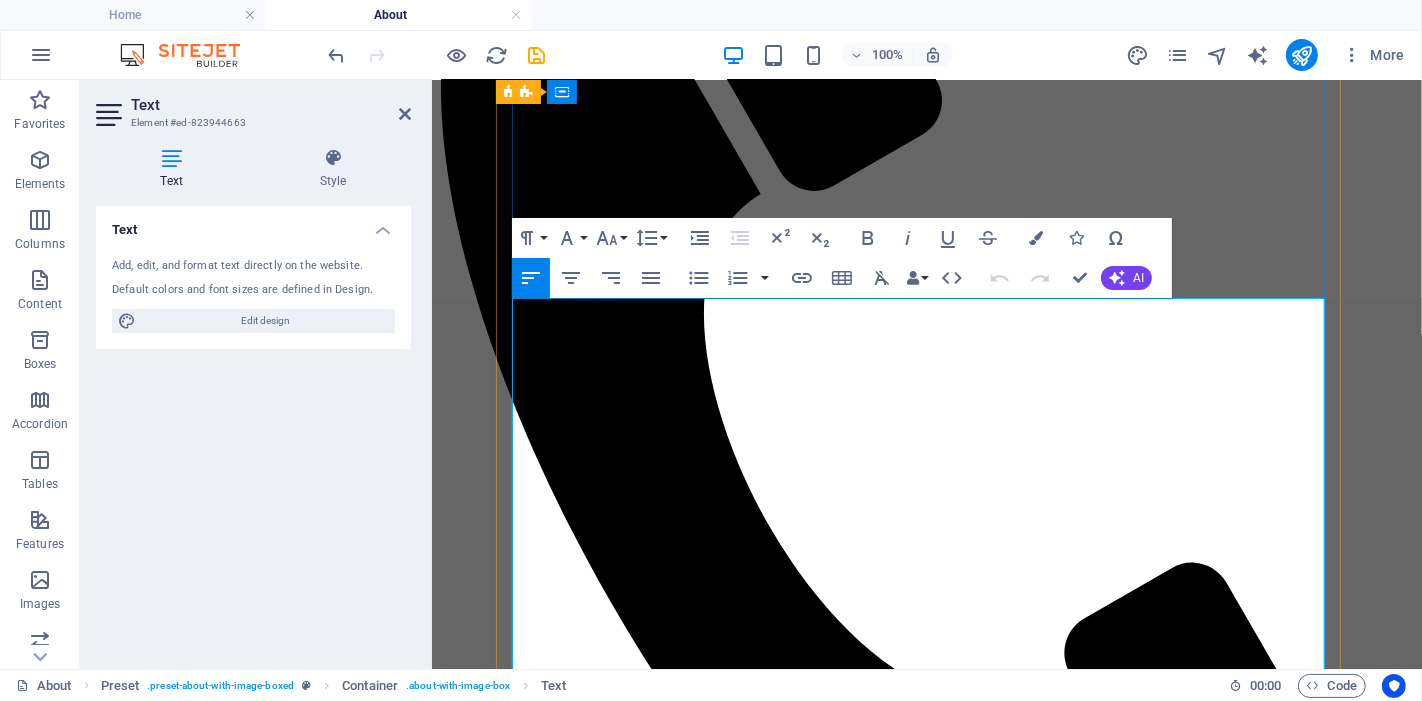 click on "We are a couple who previously owned and managed two successful businesses overseas.  I was the first entrepreneur in my home country  before moving to Australia, and we continue to run those businesses today.  With over 15 years of experience across the agriculture, tourism, construction, and oil industries, I brought with me a deep understanding of what it takes to build and sustain a business." at bounding box center (926, 1886) 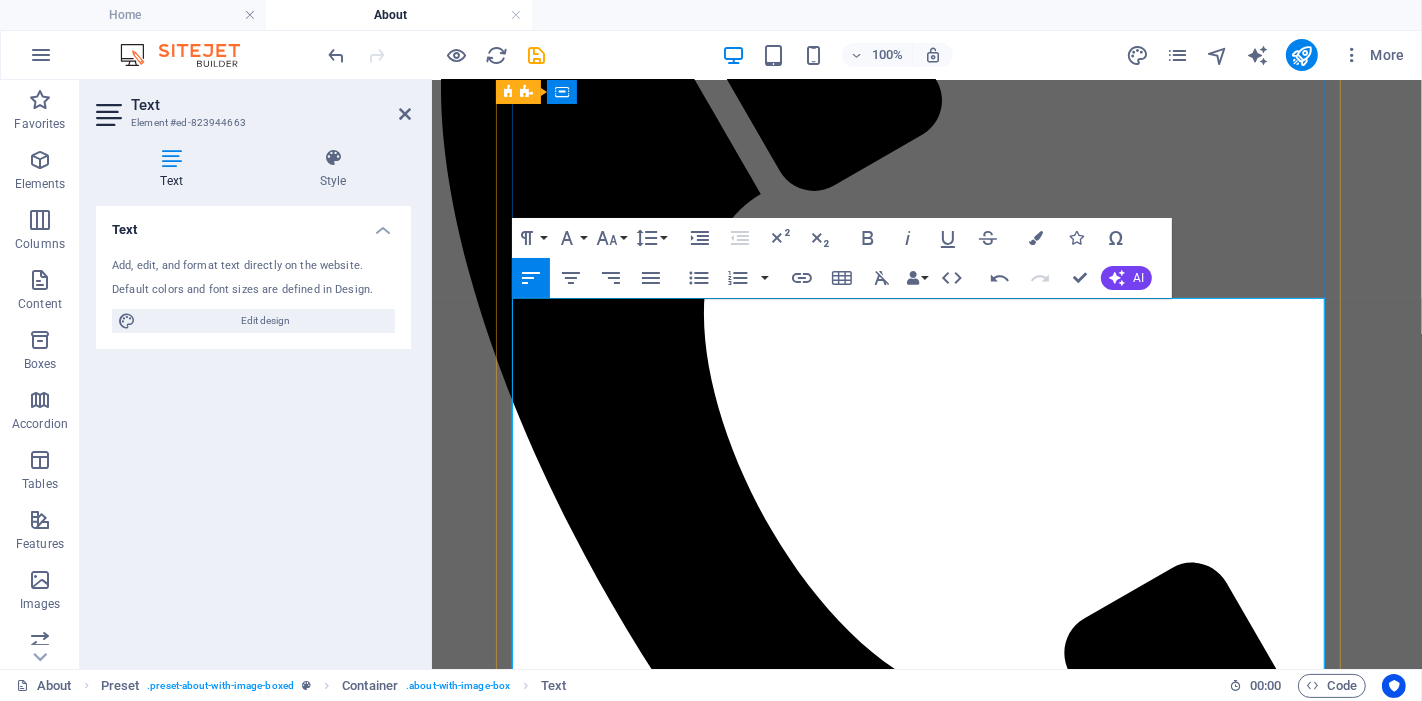 drag, startPoint x: 1144, startPoint y: 417, endPoint x: 1059, endPoint y: 424, distance: 85.28775 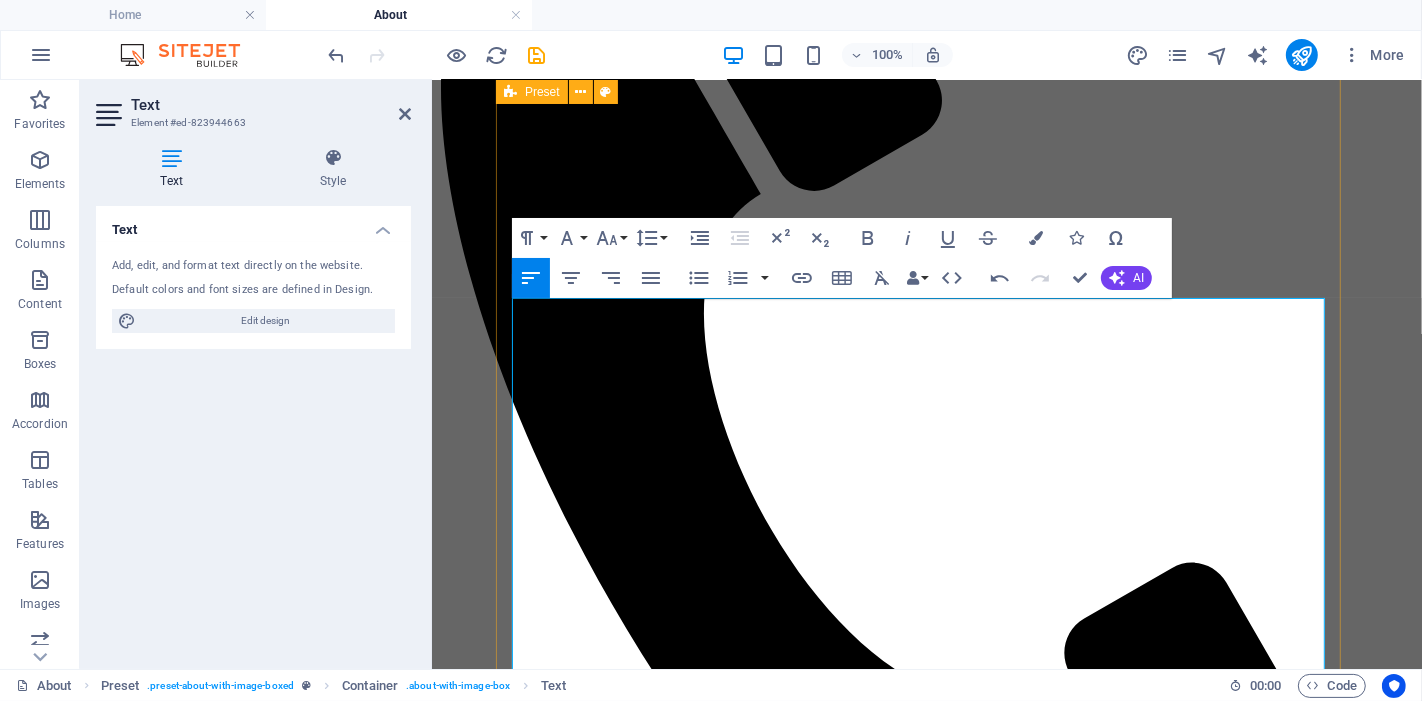 drag, startPoint x: 990, startPoint y: 443, endPoint x: 496, endPoint y: 415, distance: 494.79288 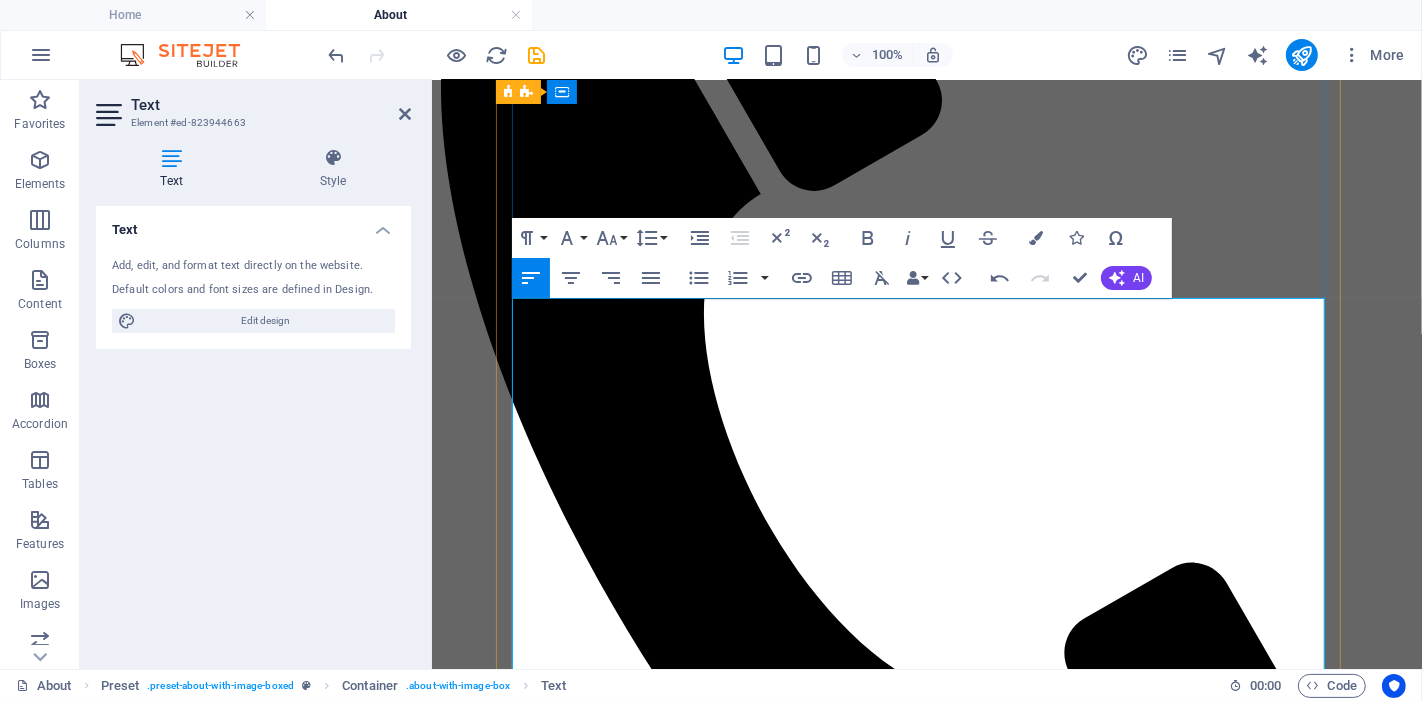 copy on "With over 15 years of experience across the construction, agriculture, tourism, and oil industries, I brought with me a deep understanding of what it takes to build and sustain a business." 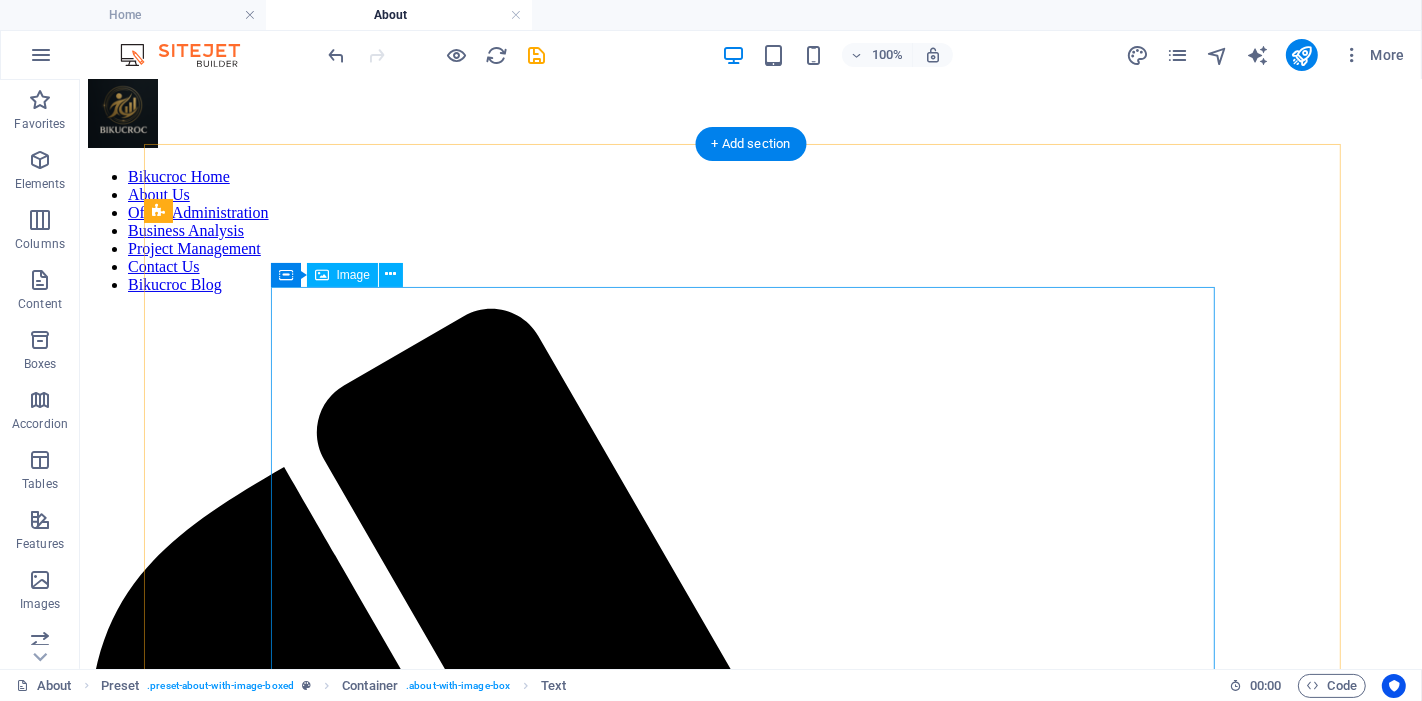 scroll, scrollTop: 0, scrollLeft: 0, axis: both 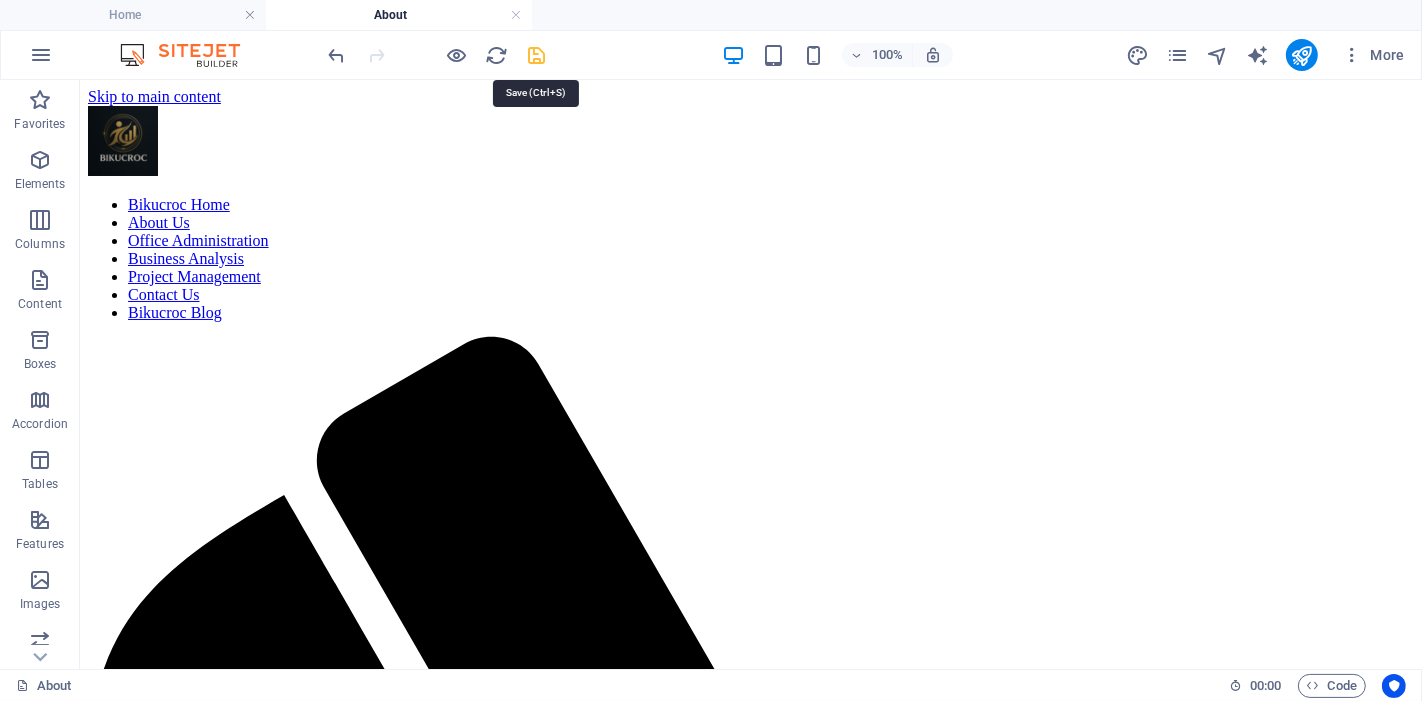click at bounding box center (537, 55) 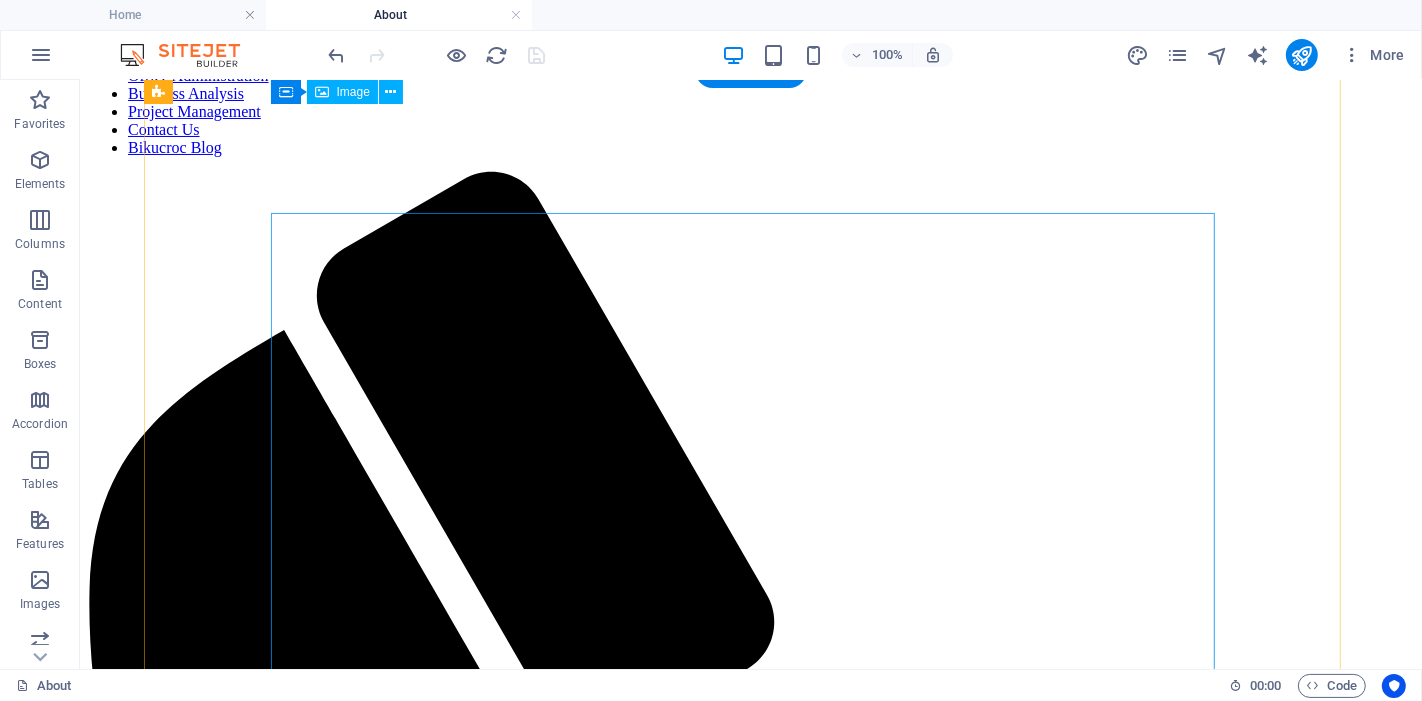 scroll, scrollTop: 0, scrollLeft: 0, axis: both 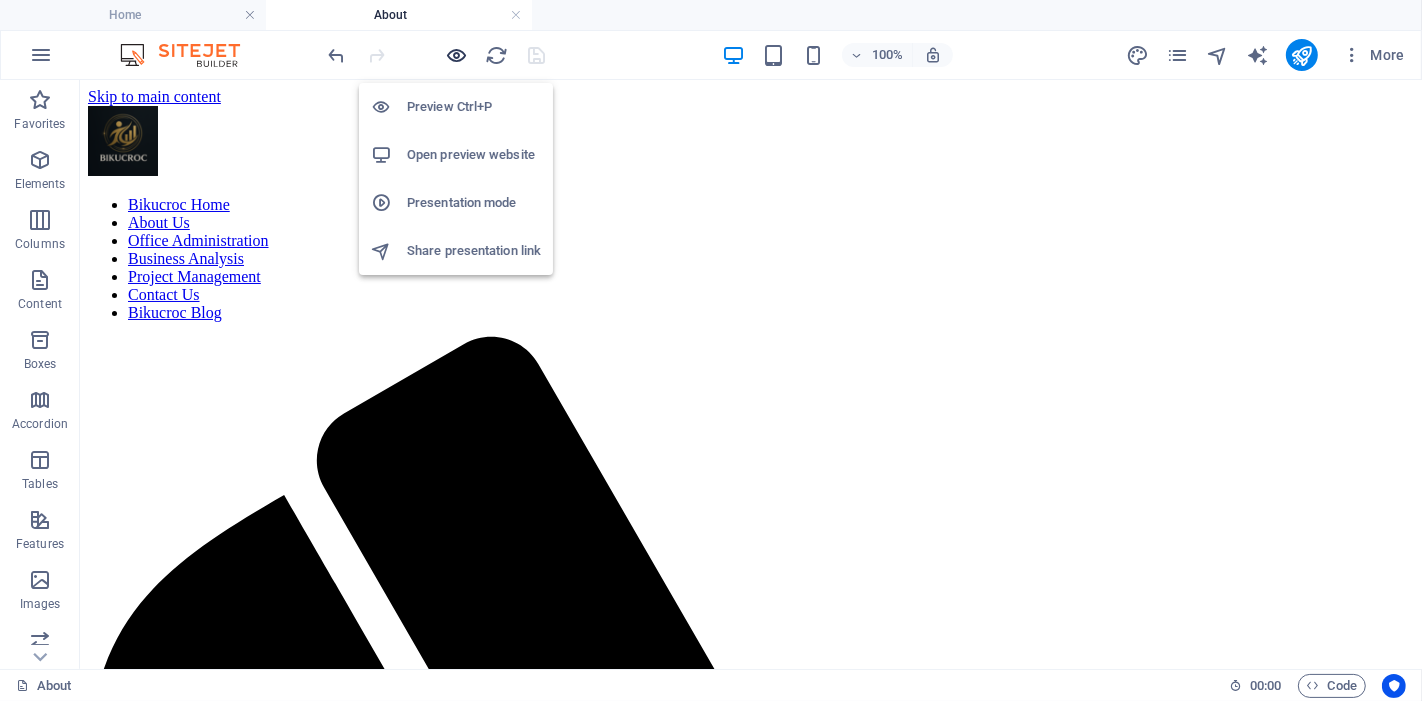 click at bounding box center [457, 55] 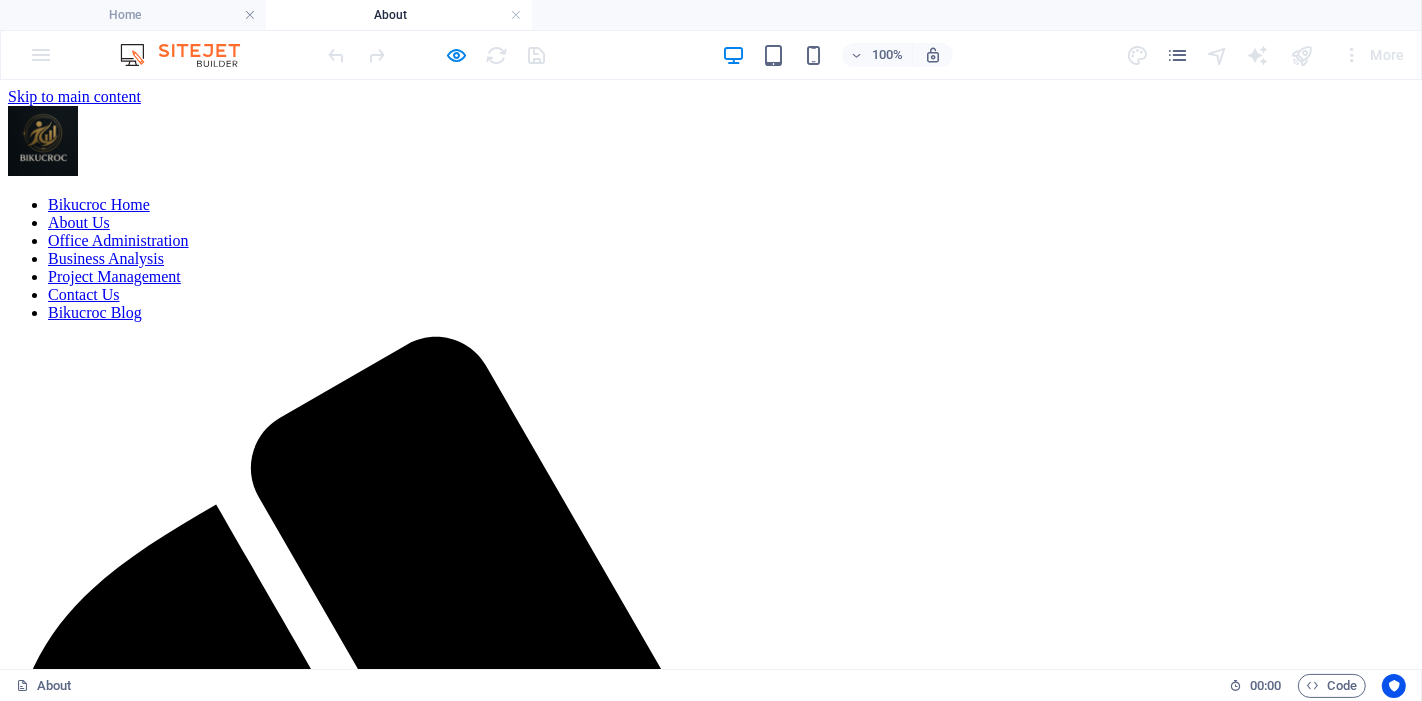 click on "Bikucroc Home" at bounding box center (99, 203) 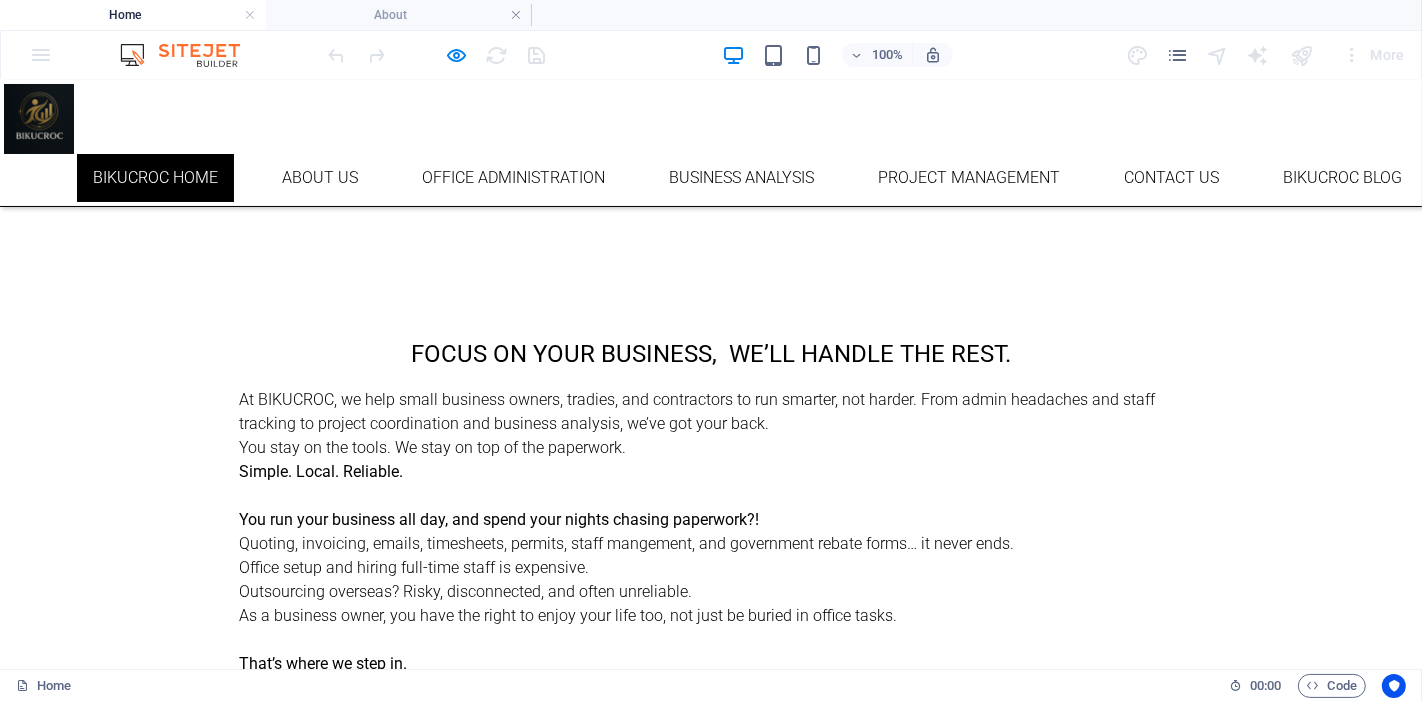 scroll, scrollTop: 777, scrollLeft: 0, axis: vertical 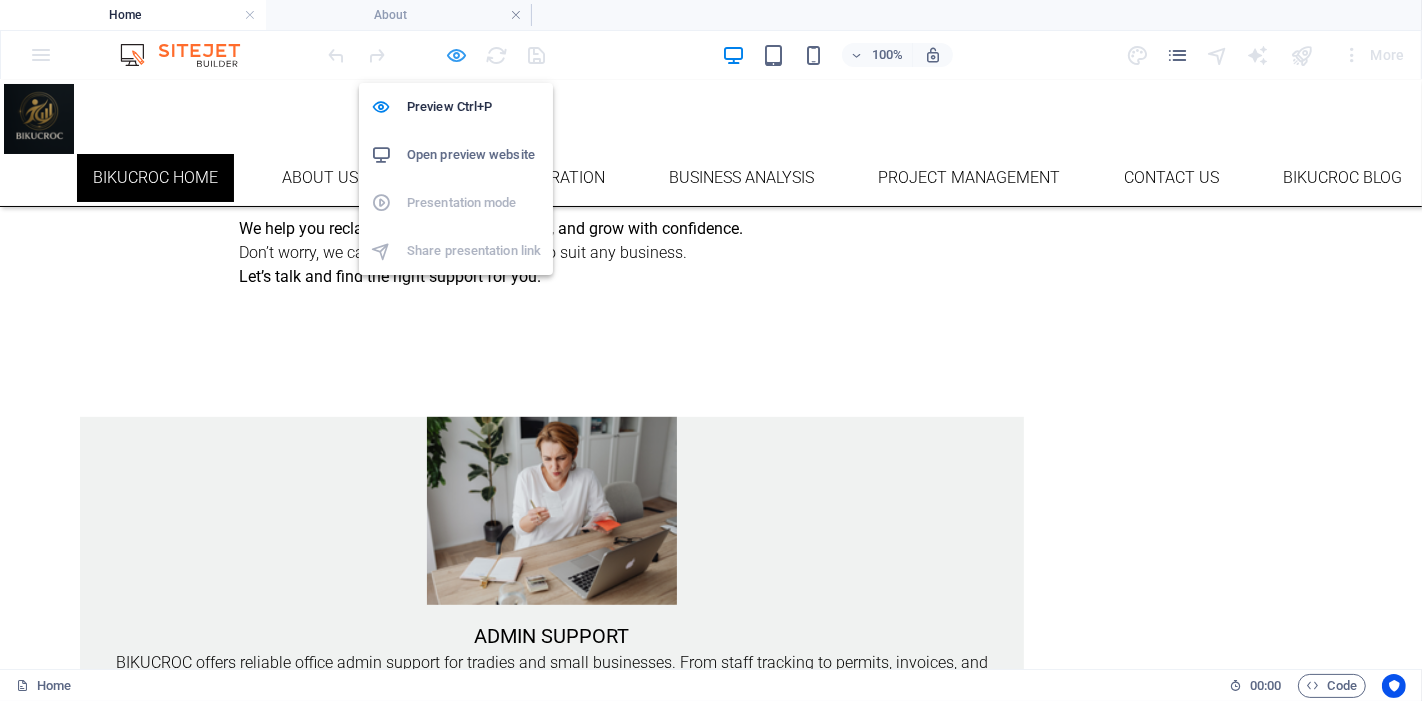 click at bounding box center (457, 55) 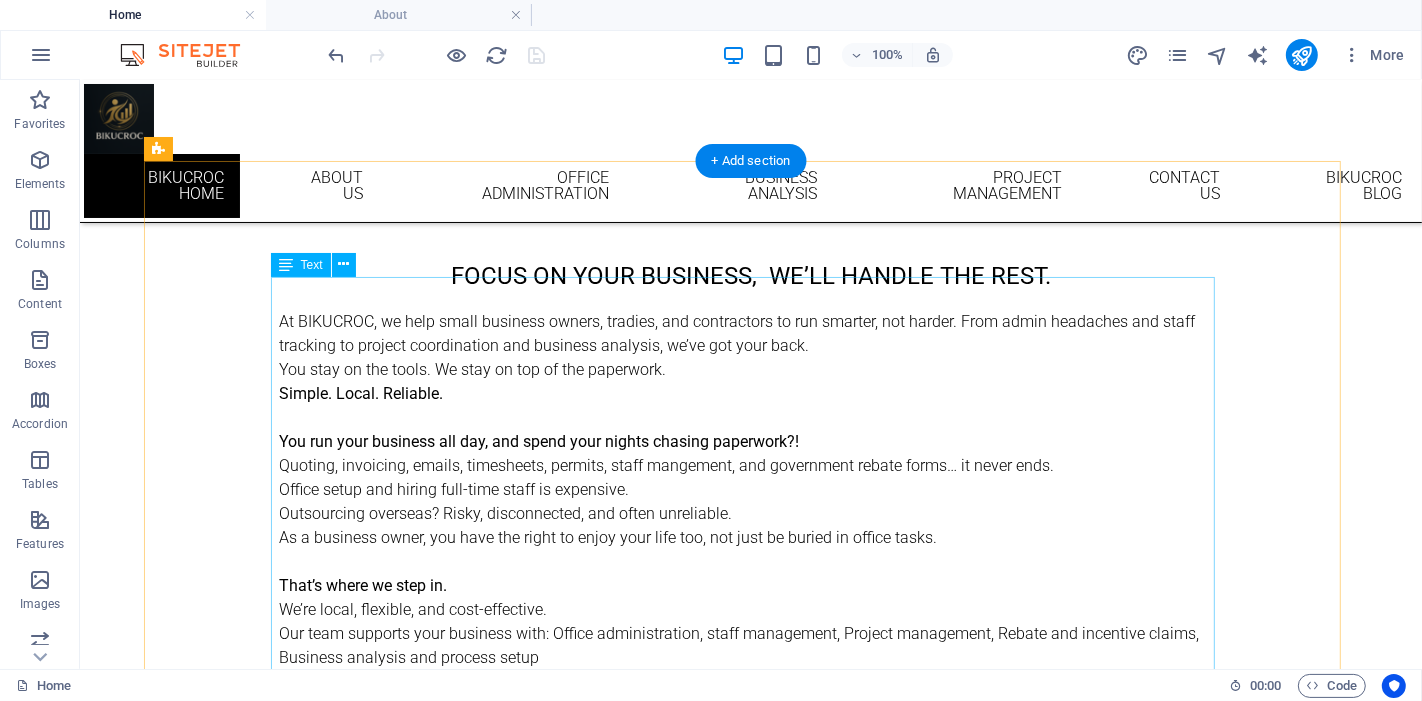 scroll, scrollTop: 333, scrollLeft: 0, axis: vertical 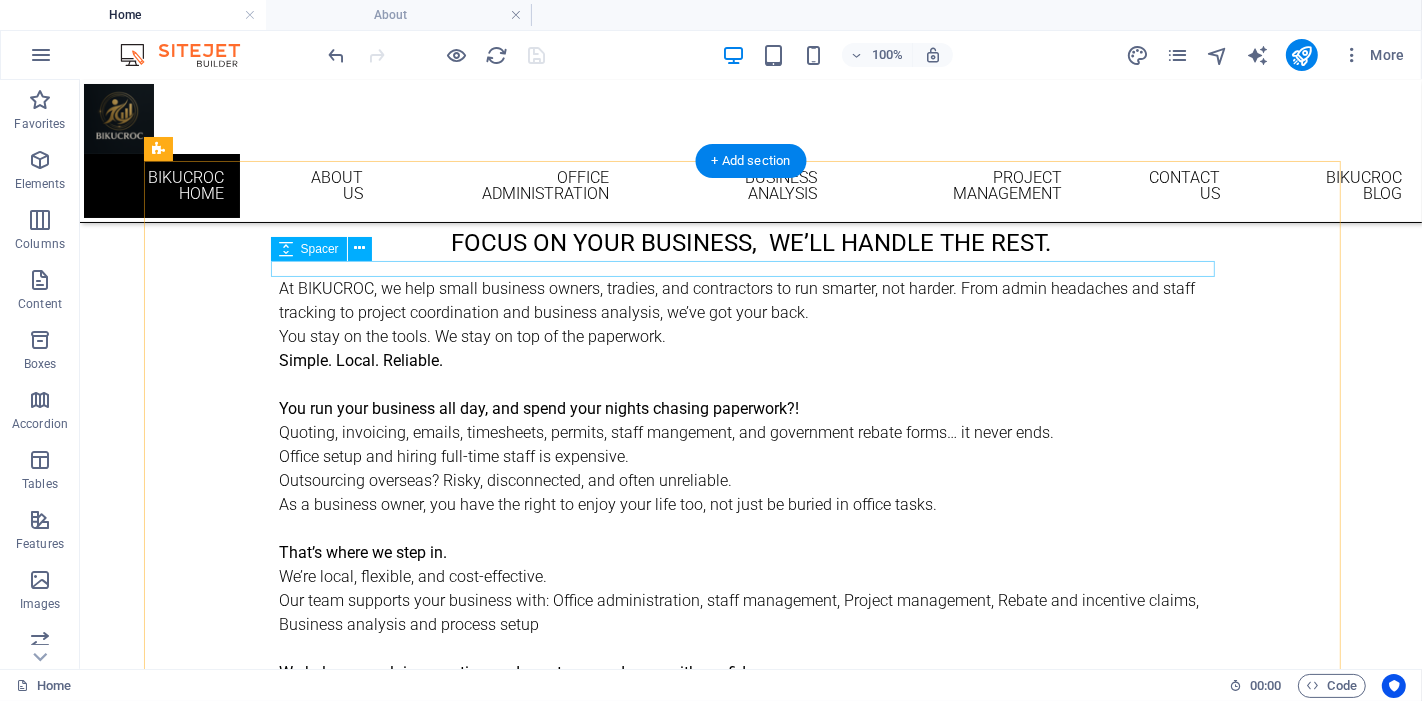 click at bounding box center (750, 268) 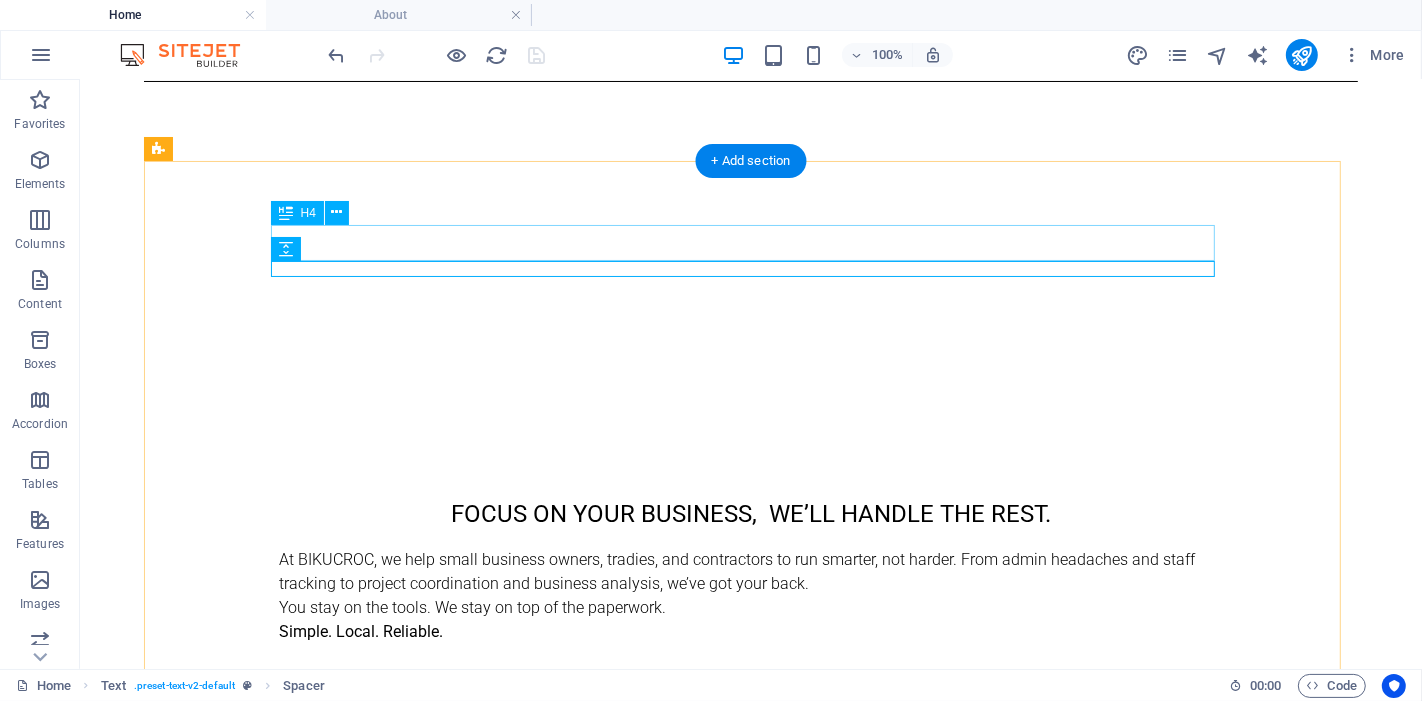 scroll, scrollTop: 111, scrollLeft: 0, axis: vertical 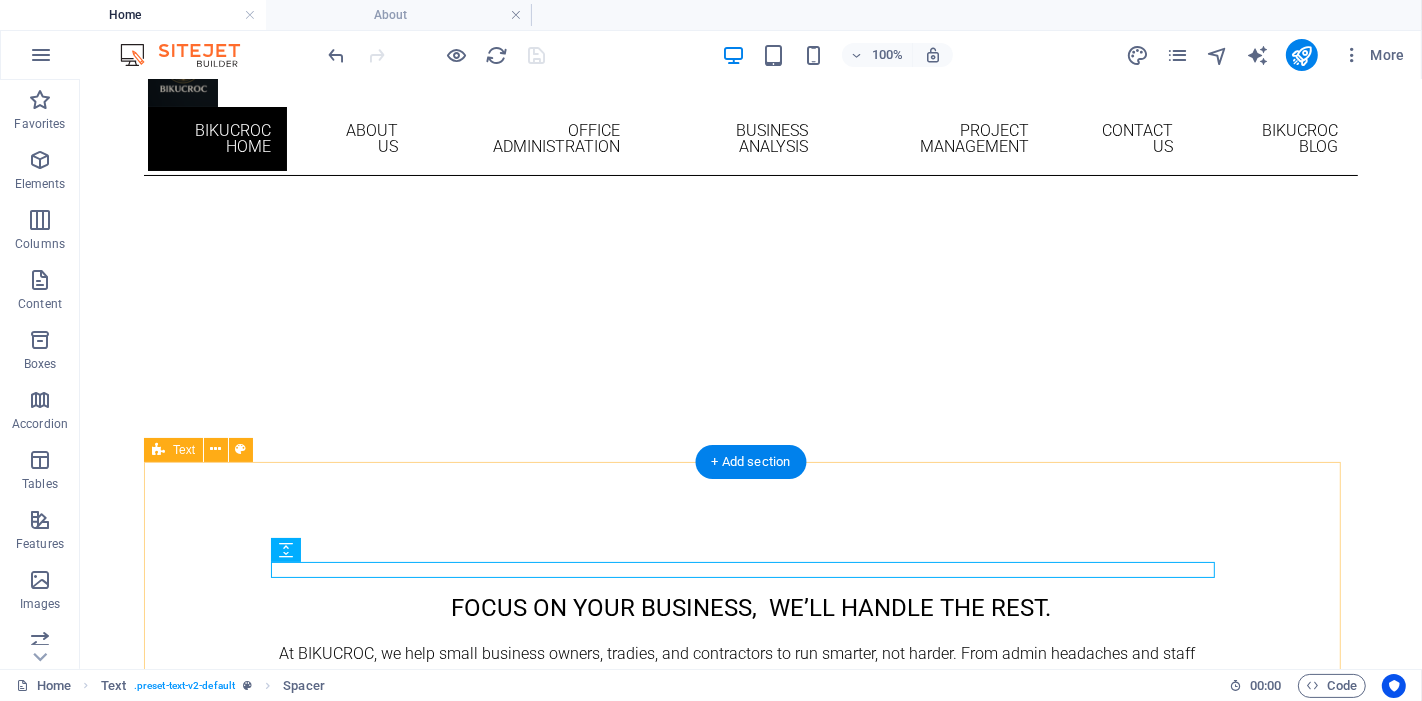 click on "Focus on your business,  we’ll handle the rest. At BIKUCROC, we help small business owners, tradies, and contractors to run smarter, not harder. From admin headaches and staff tracking to project coordination and business analysis, we’ve got your back. You stay on the tools. We stay on top of the paperwork. Simple. Local. Reliable. You run your business all day, and spend your nights chasing paperwork?! Quoting, invoicing, emails, timesheets, permits, staff mangement, and government rebate forms… it never ends. Office setup and hiring full-time staff is expensive. Outsourcing overseas? Risky, disconnected, and often unreliable. As a business owner, you have the right to enjoy your life too, not just be buried in office tasks. That’s where we step in. We’re local, flexible, and cost-effective. Our team supports your business with: Office administration, staff management, Project management, Rebate and incentive claims, Business analysis and process setup" at bounding box center [750, 843] 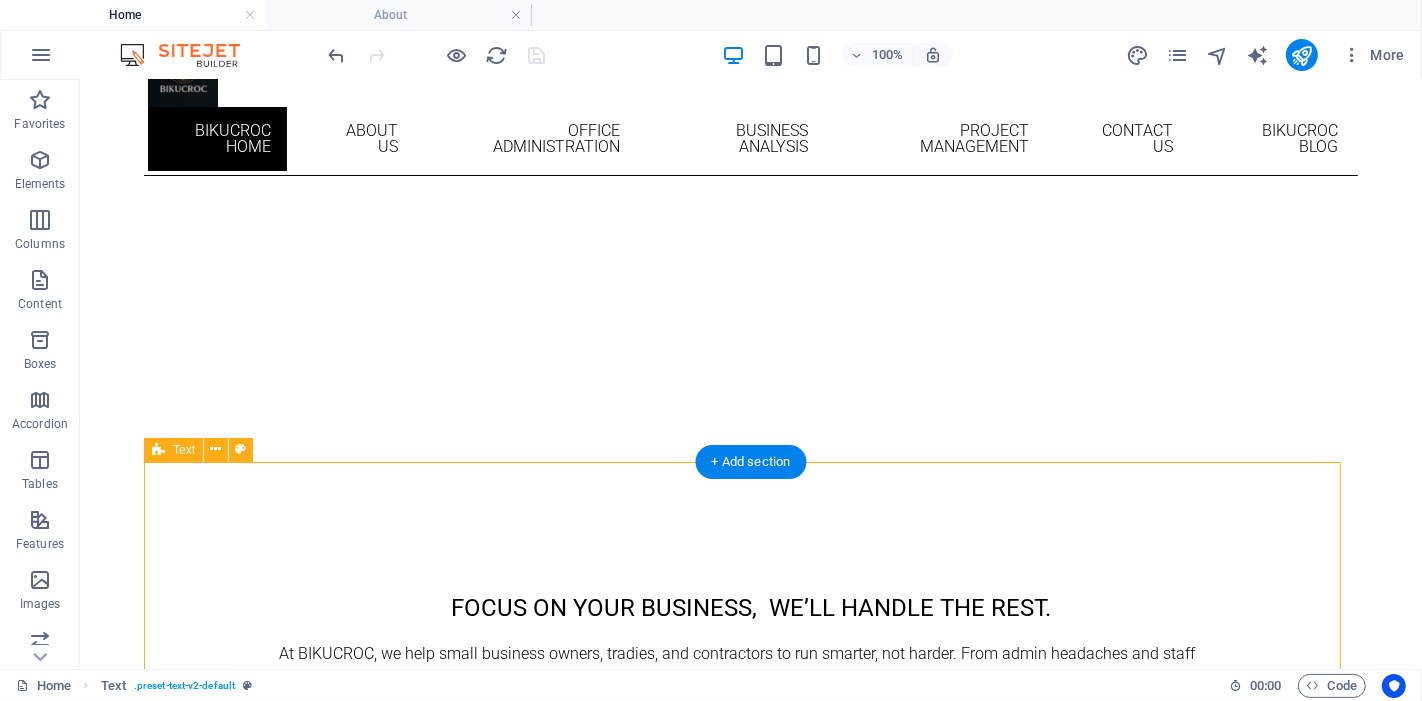 click on "Focus on your business,  we’ll handle the rest. At BIKUCROC, we help small business owners, tradies, and contractors to run smarter, not harder. From admin headaches and staff tracking to project coordination and business analysis, we’ve got your back. You stay on the tools. We stay on top of the paperwork. Simple. Local. Reliable. You run your business all day, and spend your nights chasing paperwork?! Quoting, invoicing, emails, timesheets, permits, staff mangement, and government rebate forms… it never ends. Office setup and hiring full-time staff is expensive. Outsourcing overseas? Risky, disconnected, and often unreliable. As a business owner, you have the right to enjoy your life too, not just be buried in office tasks. That’s where we step in. We’re local, flexible, and cost-effective. Our team supports your business with: Office administration, staff management, Project management, Rebate and incentive claims, Business analysis and process setup" at bounding box center (750, 843) 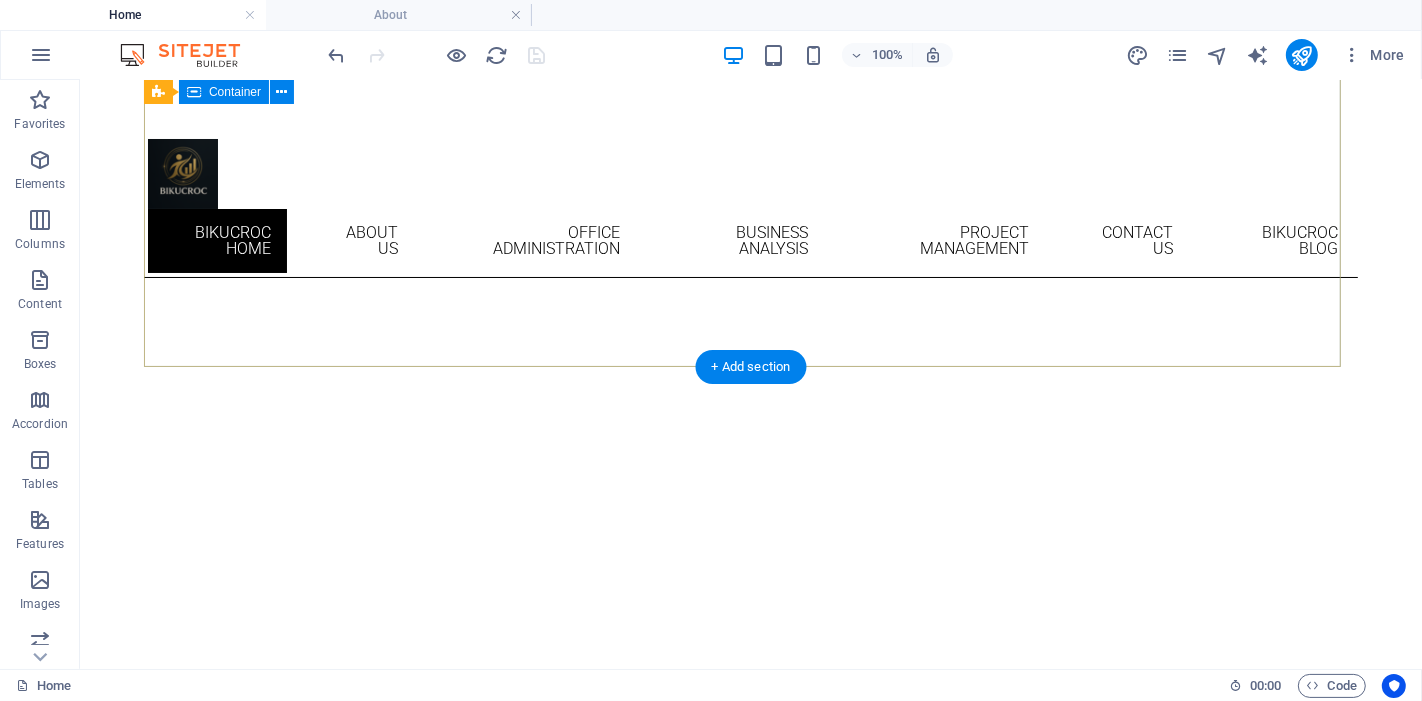 scroll, scrollTop: 0, scrollLeft: 0, axis: both 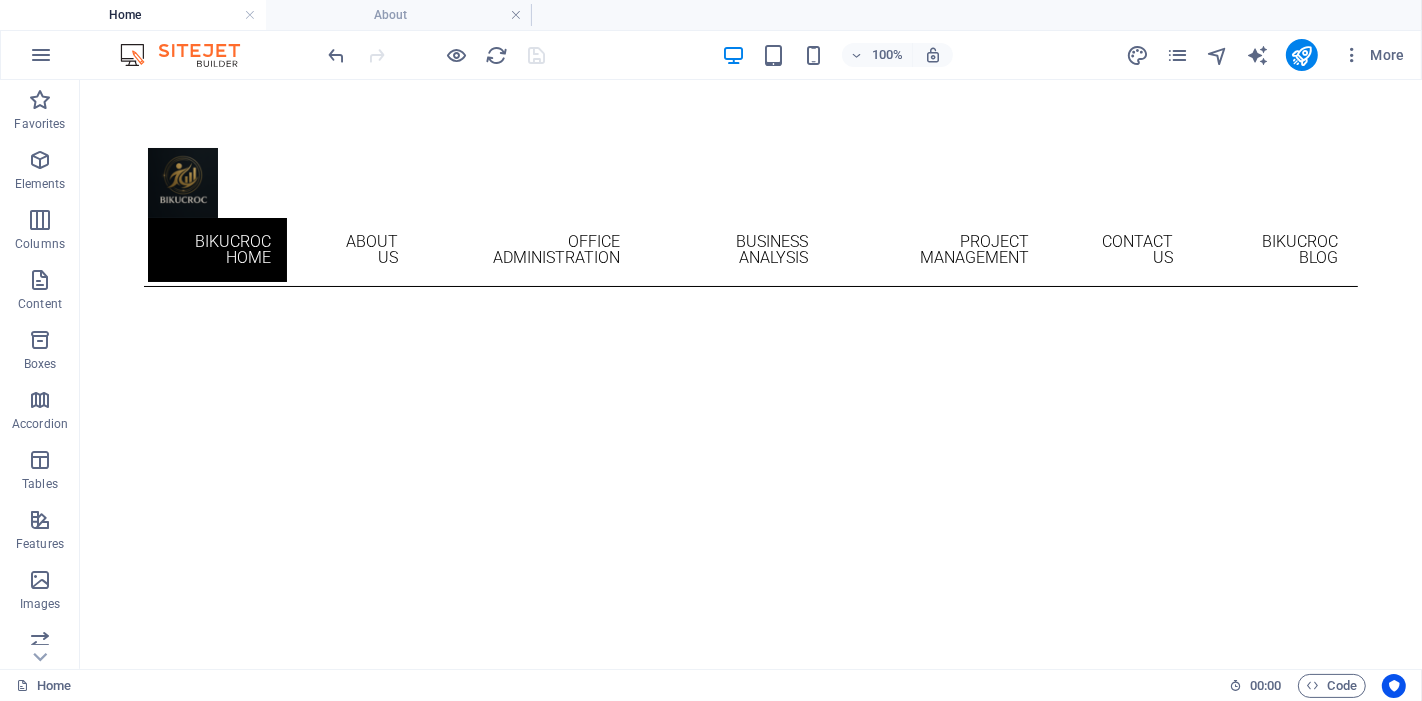 click on "100%" at bounding box center [837, 55] 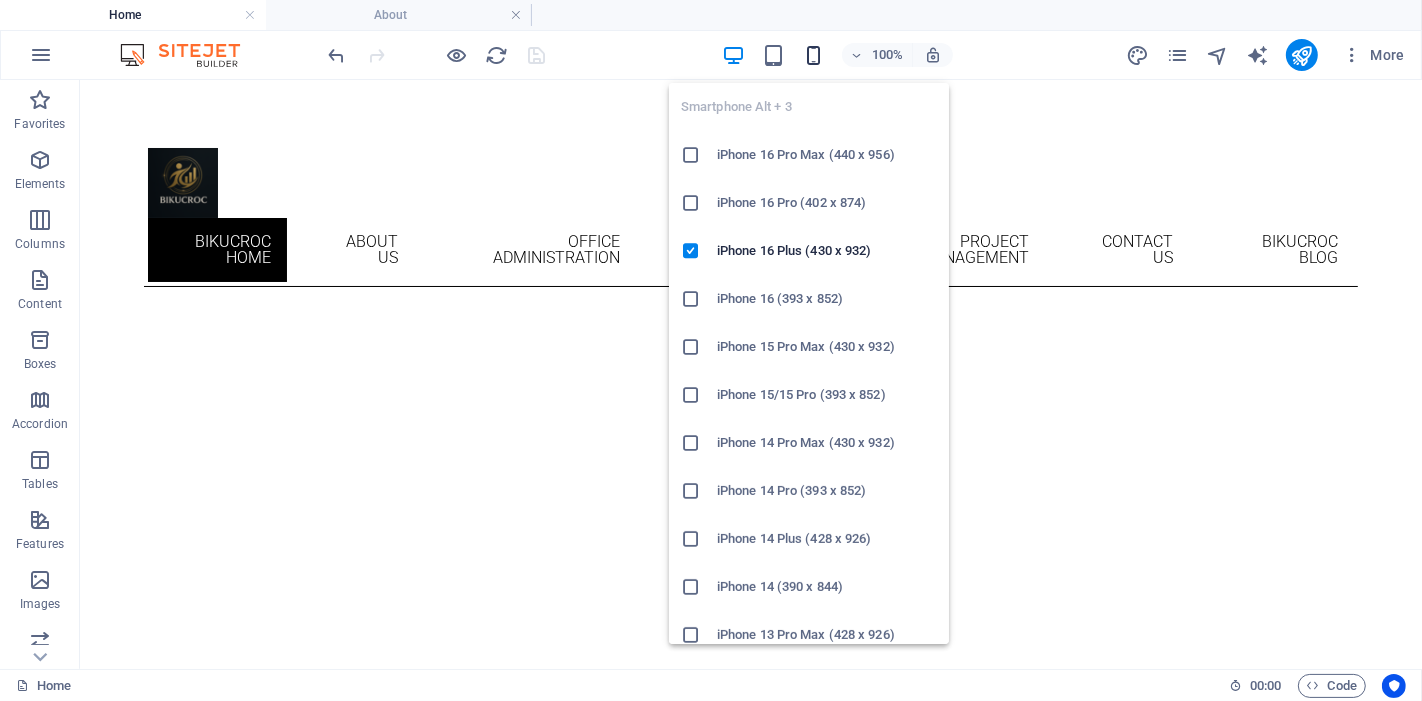click at bounding box center [813, 55] 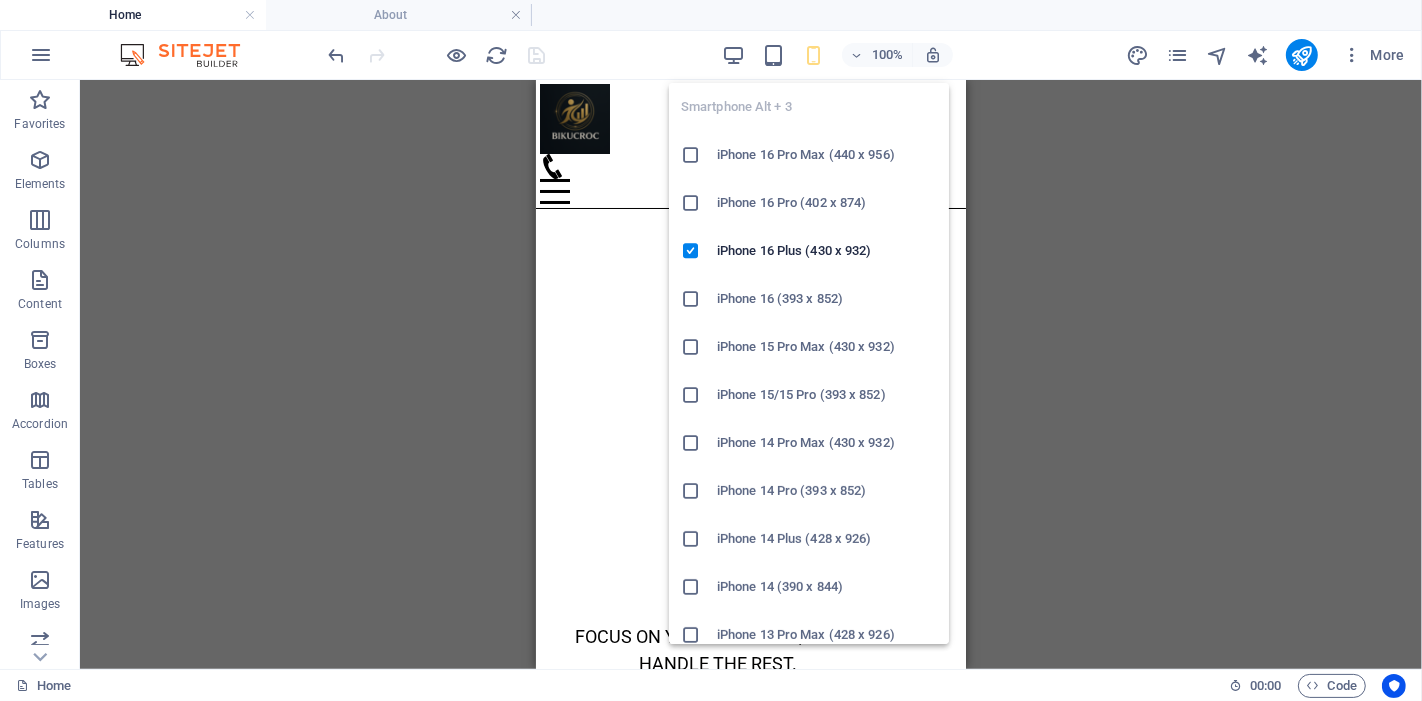 click at bounding box center [813, 55] 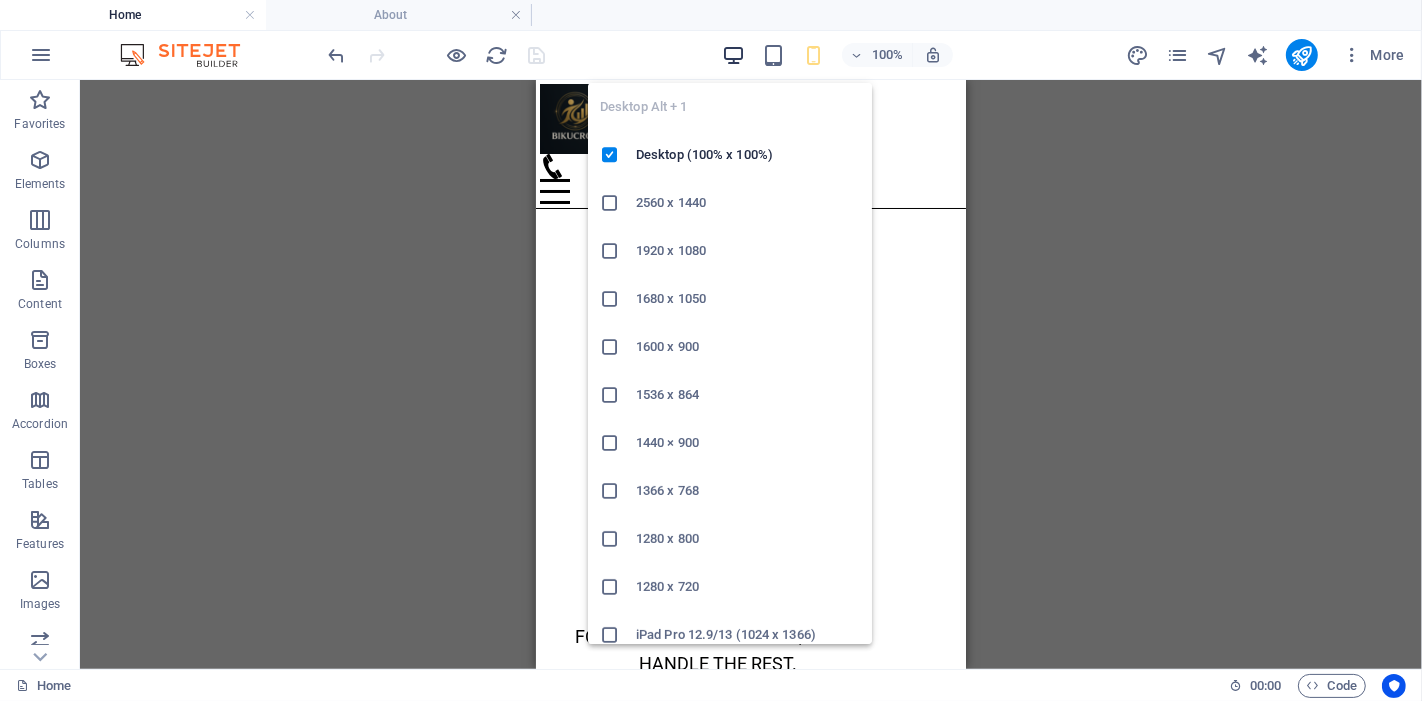 click at bounding box center [733, 55] 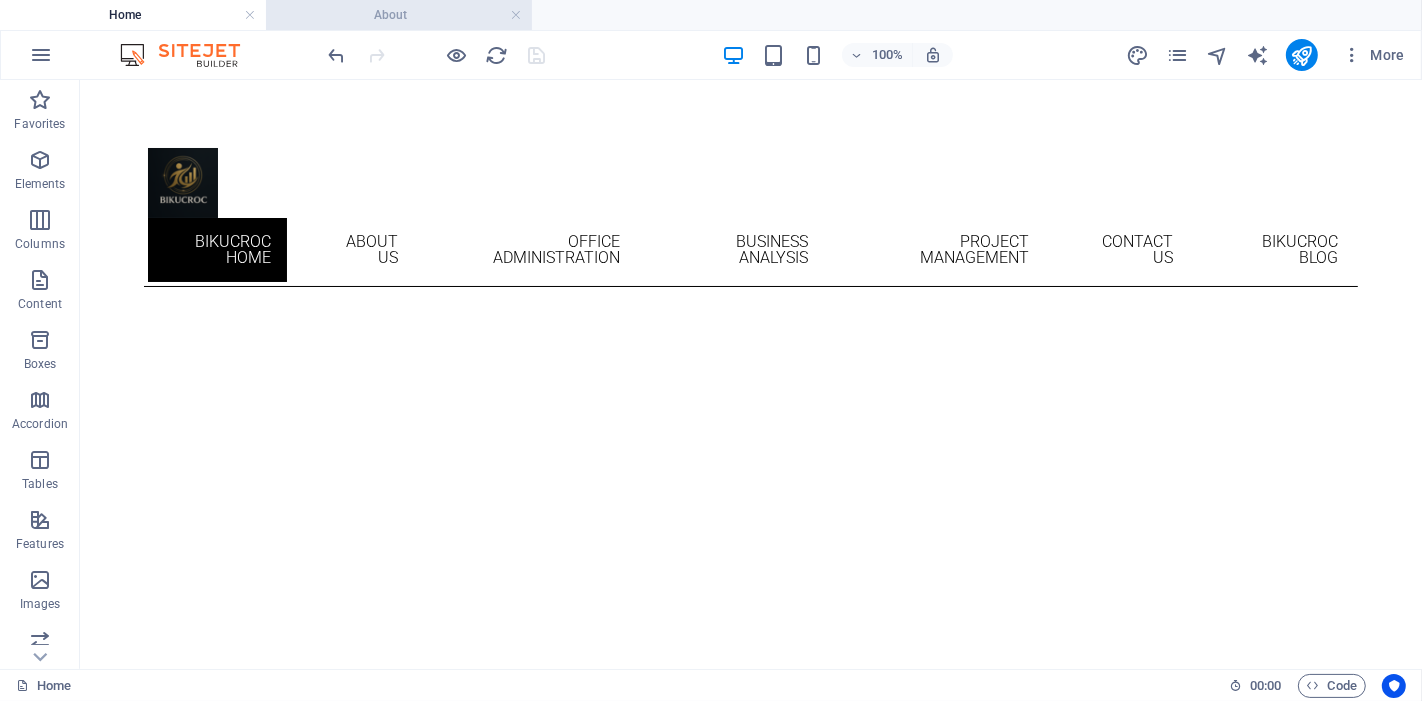 click on "About" at bounding box center (399, 15) 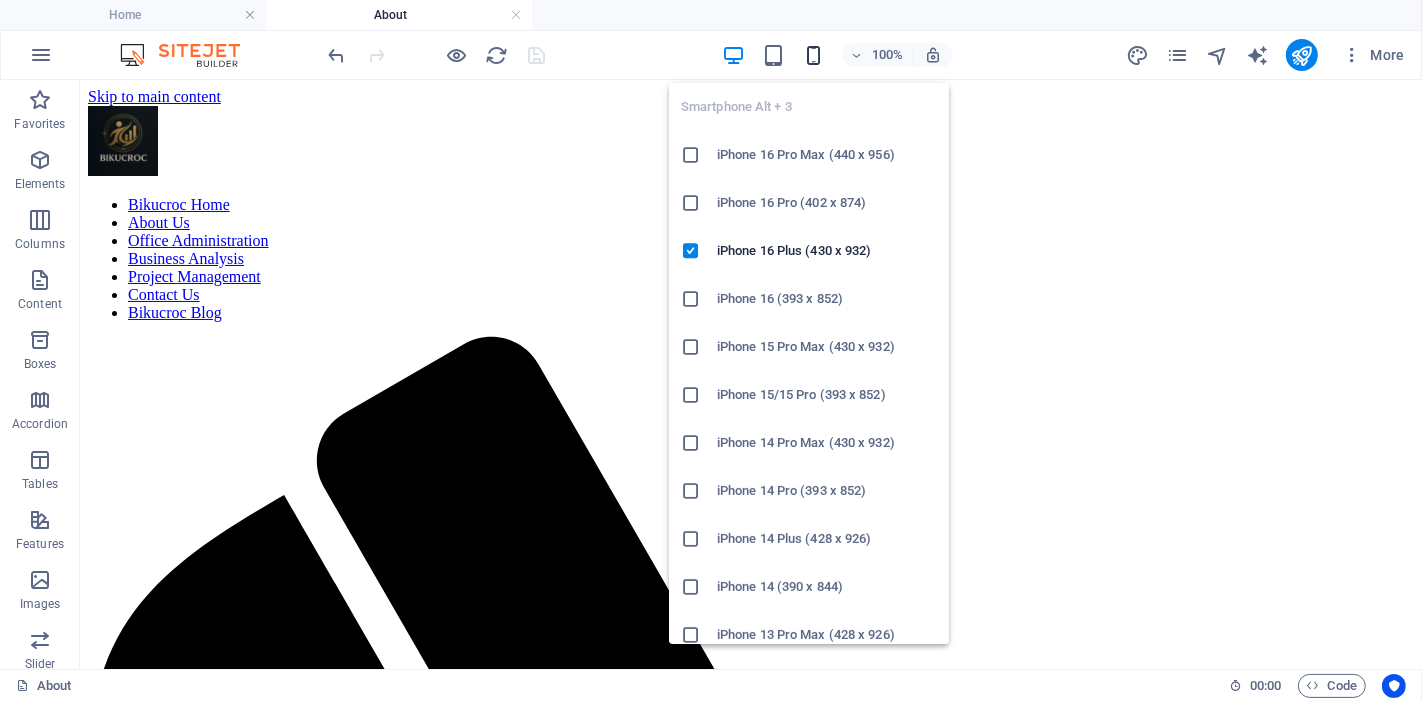 click at bounding box center [813, 55] 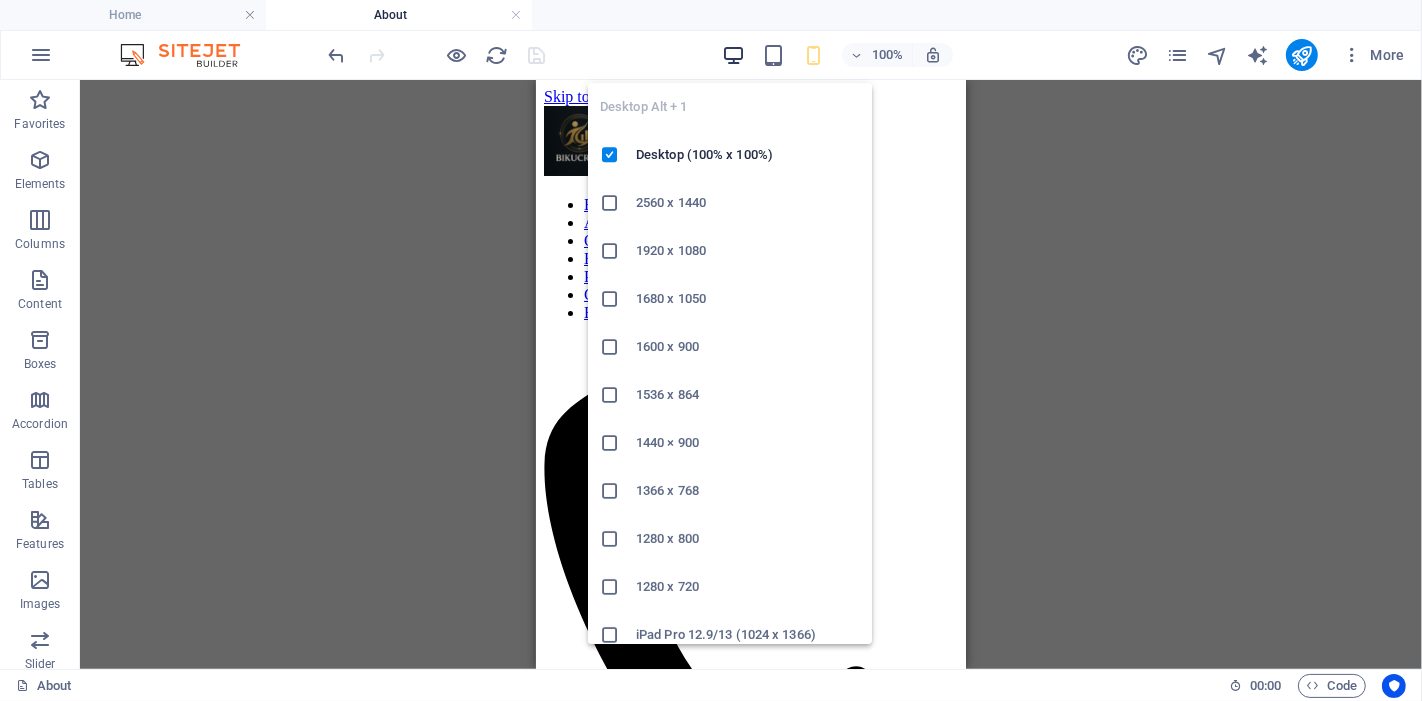 click at bounding box center (733, 55) 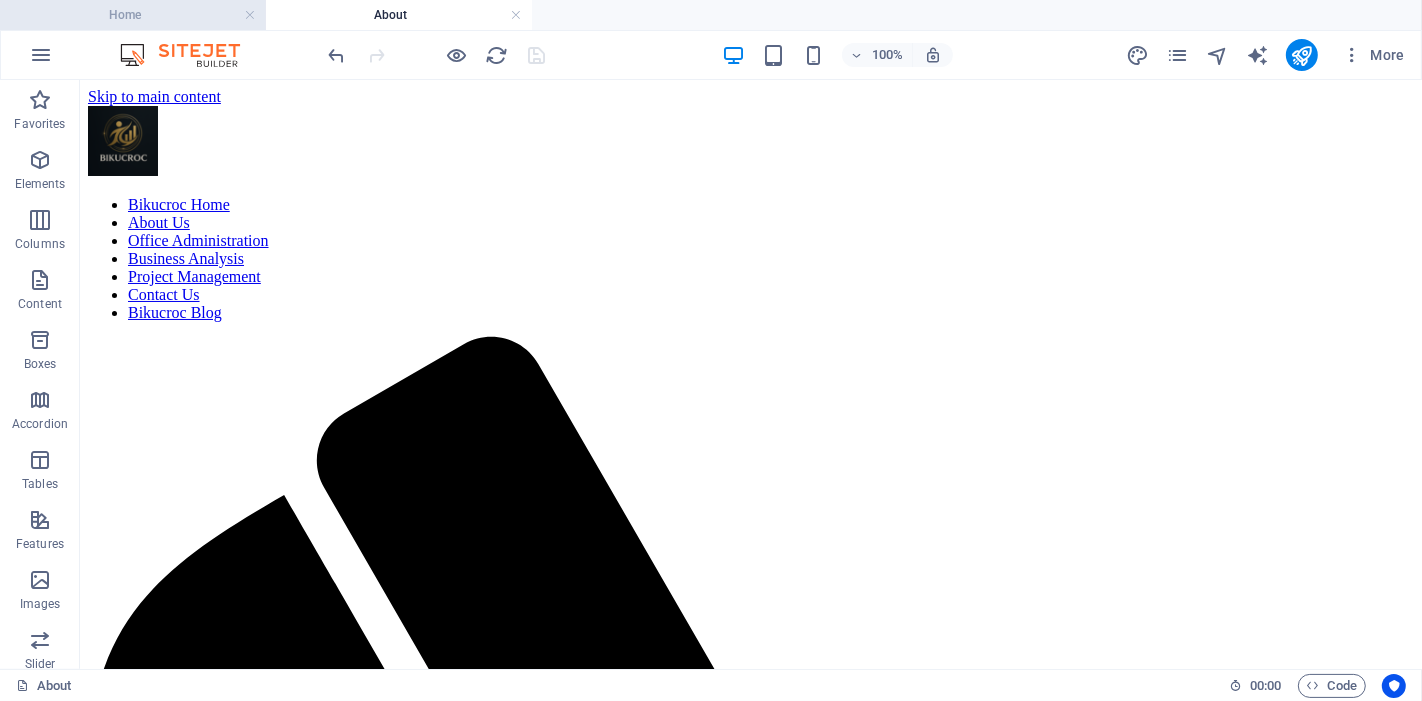 click on "Home" at bounding box center (133, 15) 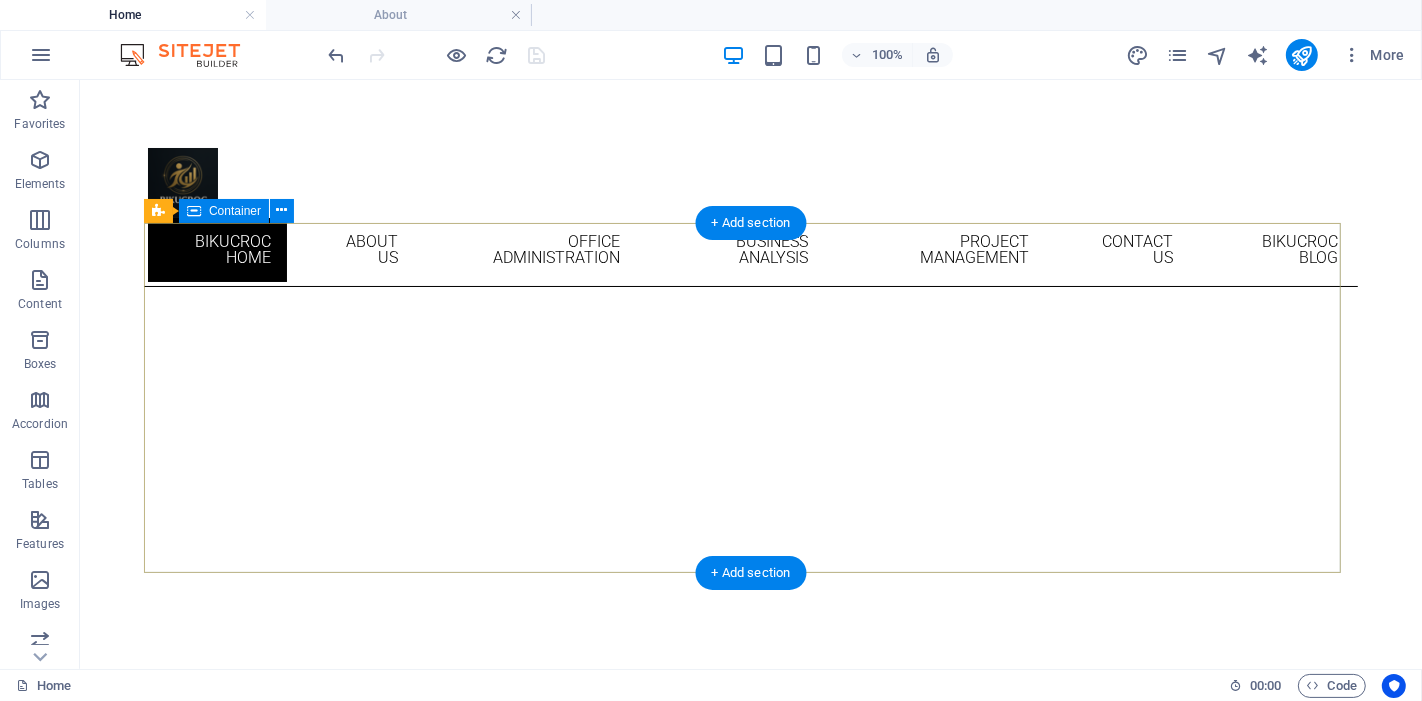 click at bounding box center [743, 786] 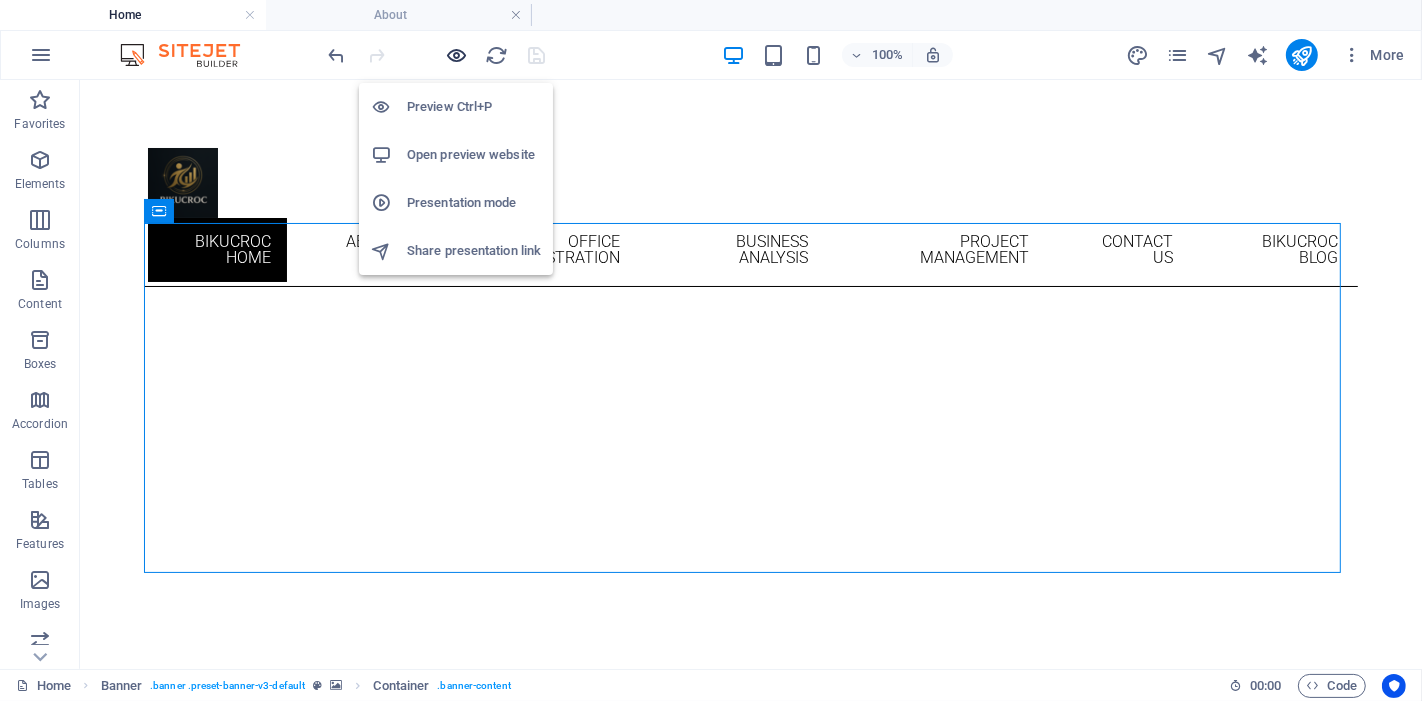 click at bounding box center [457, 55] 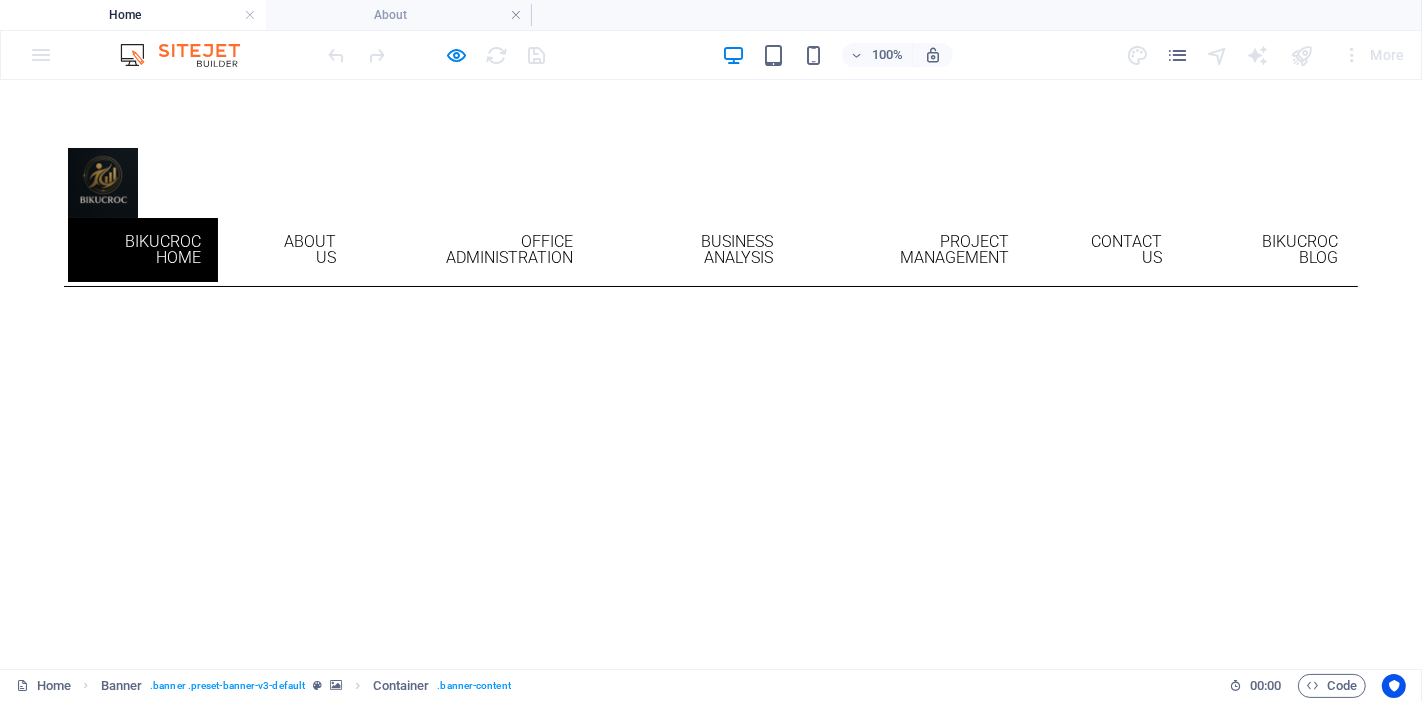click at bounding box center [664, 786] 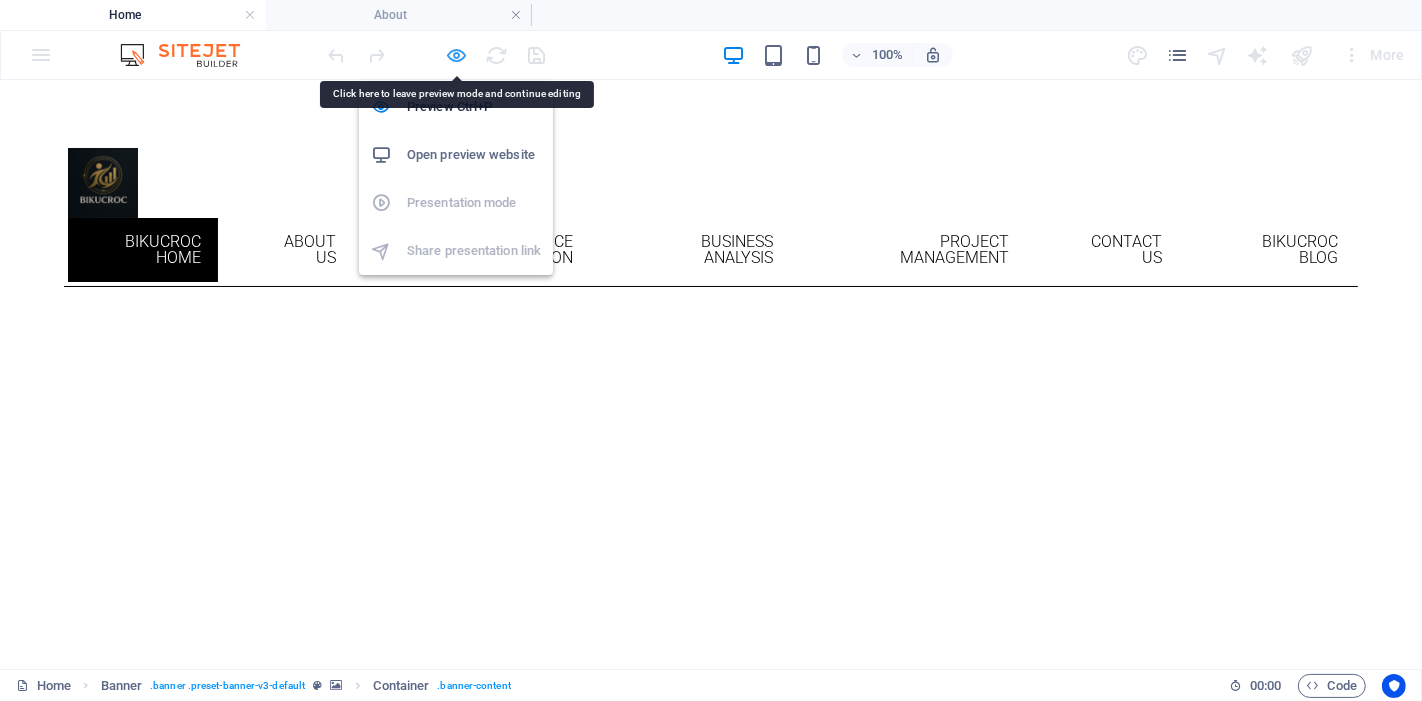 click at bounding box center (457, 55) 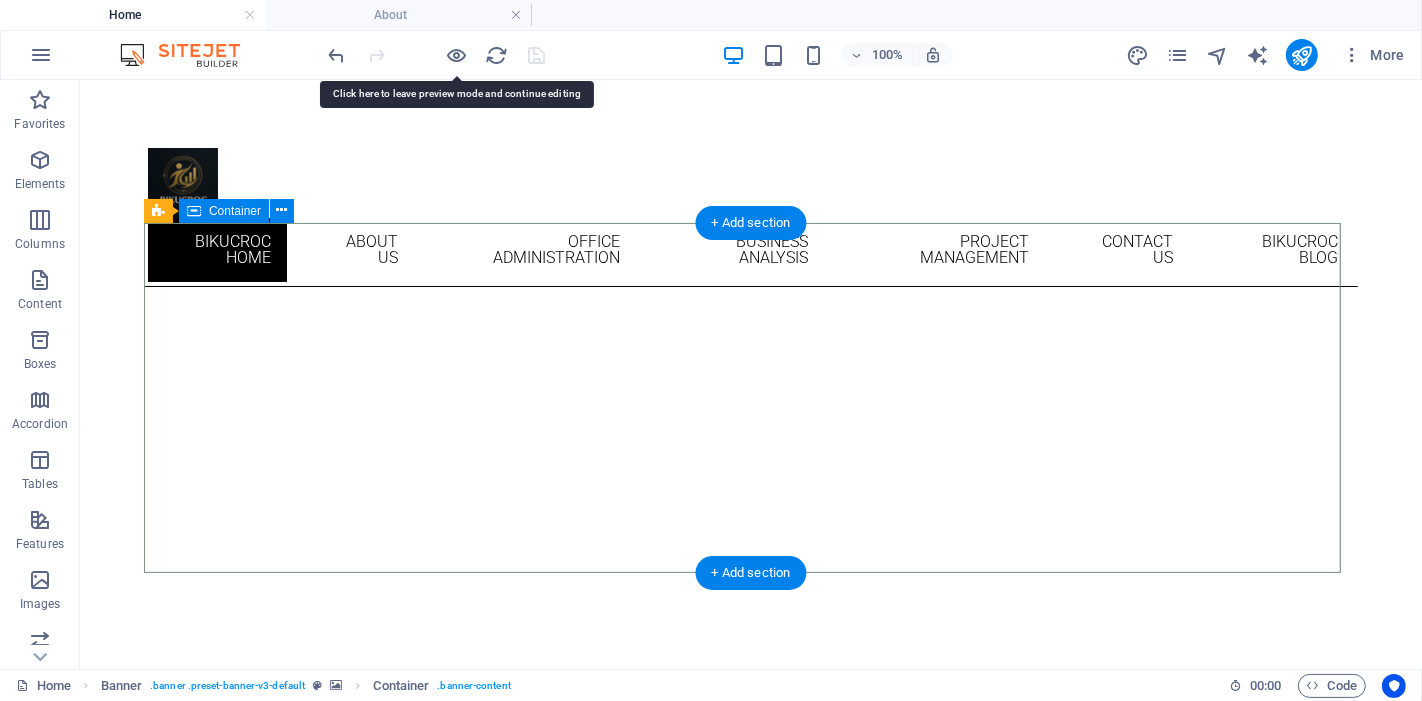 click at bounding box center [743, 786] 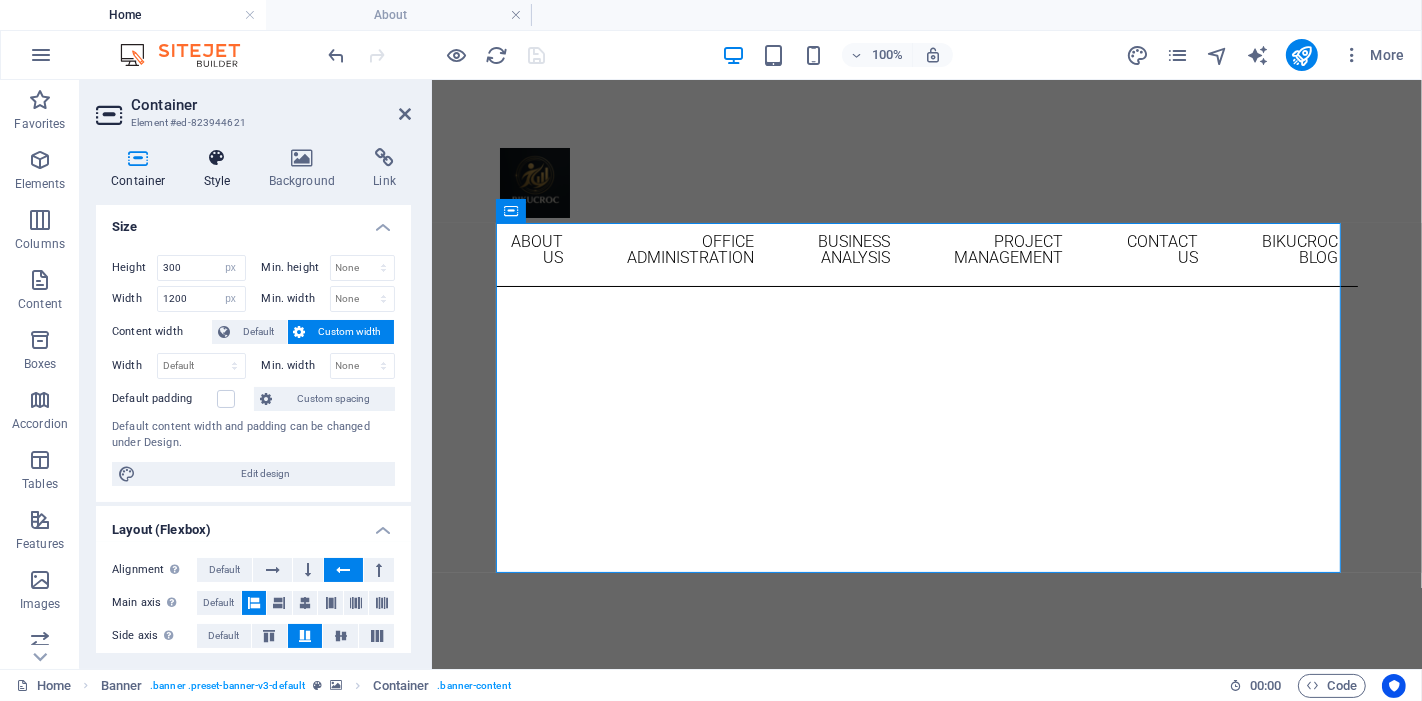 scroll, scrollTop: 0, scrollLeft: 0, axis: both 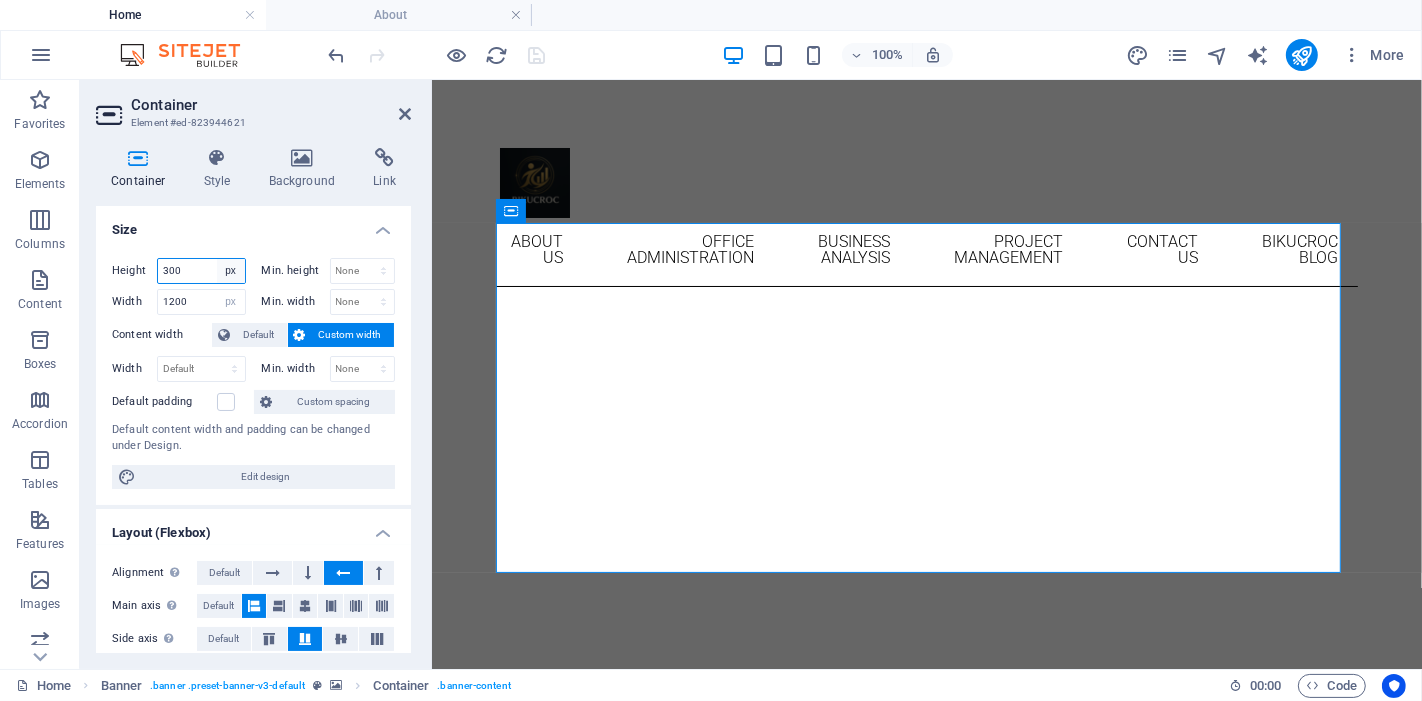click on "Default px rem % vh vw" at bounding box center (231, 271) 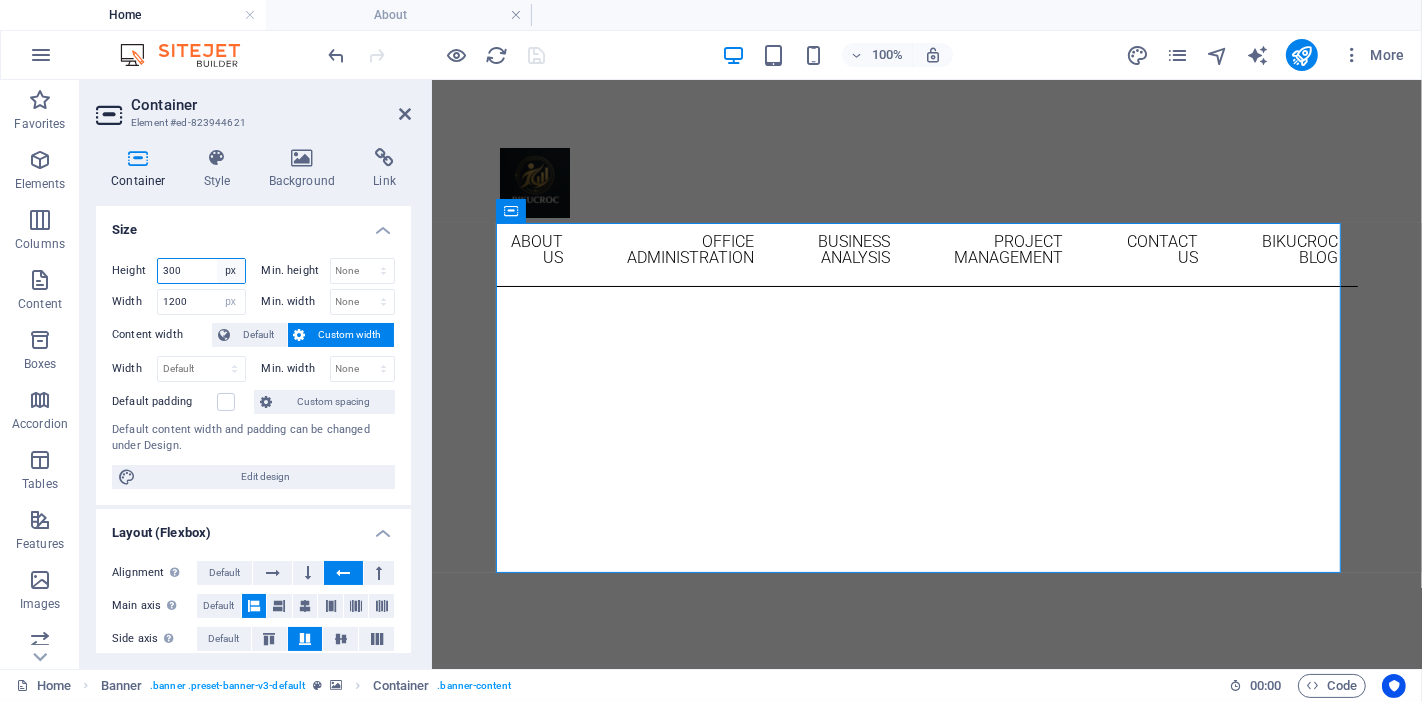 select on "default" 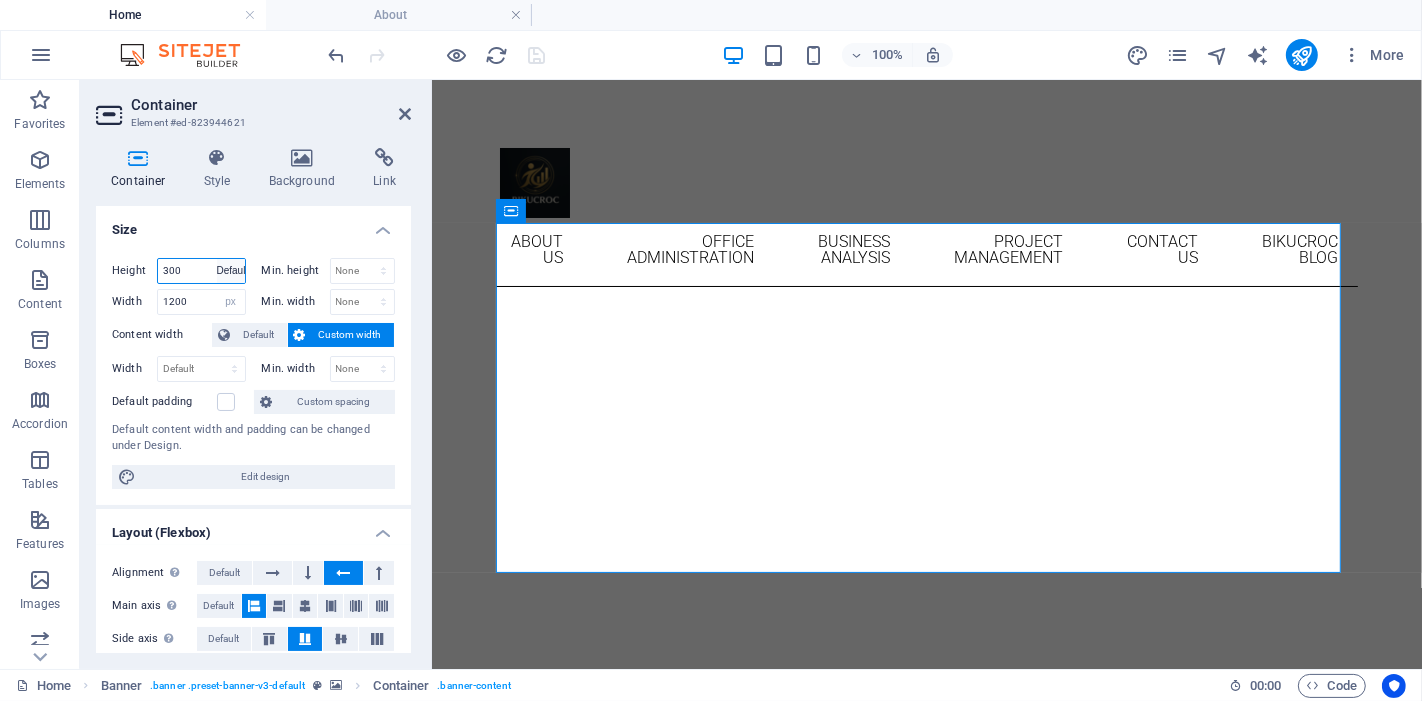 click on "Default px rem % vh vw" at bounding box center (231, 271) 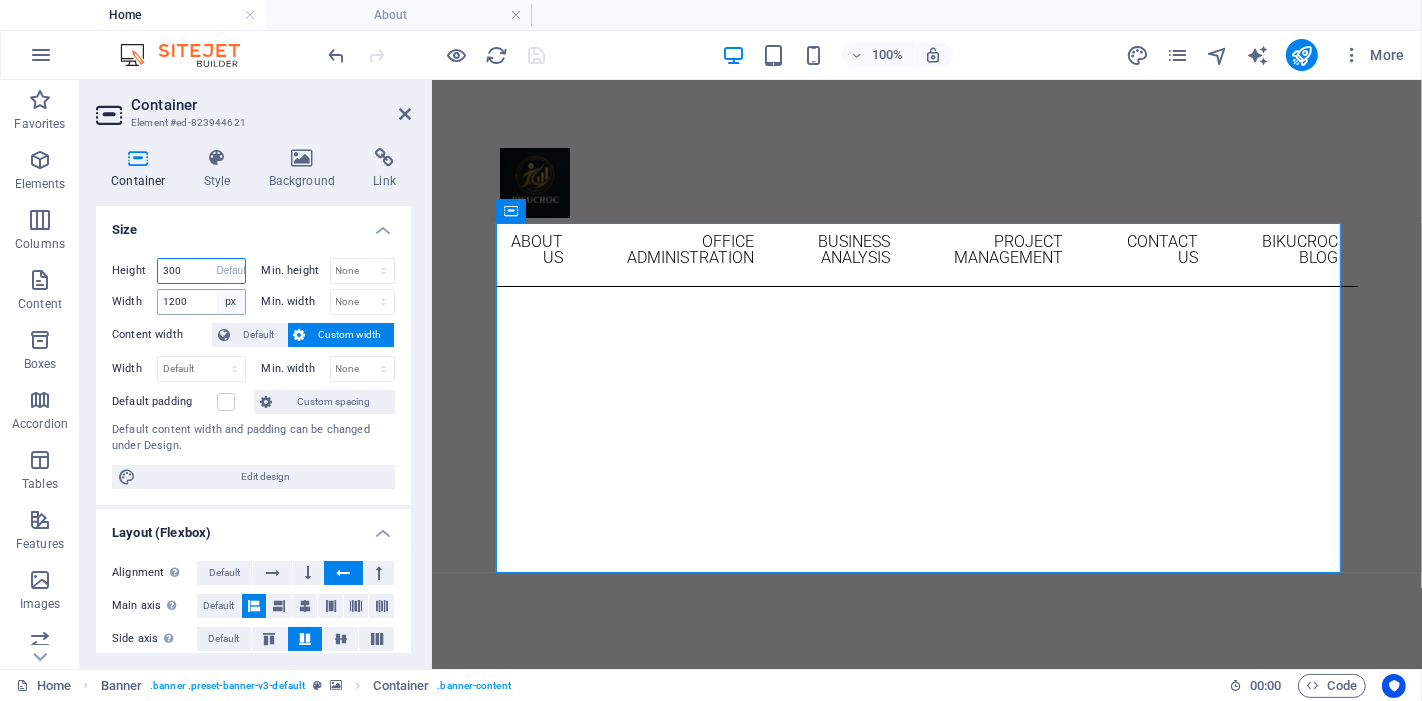 type 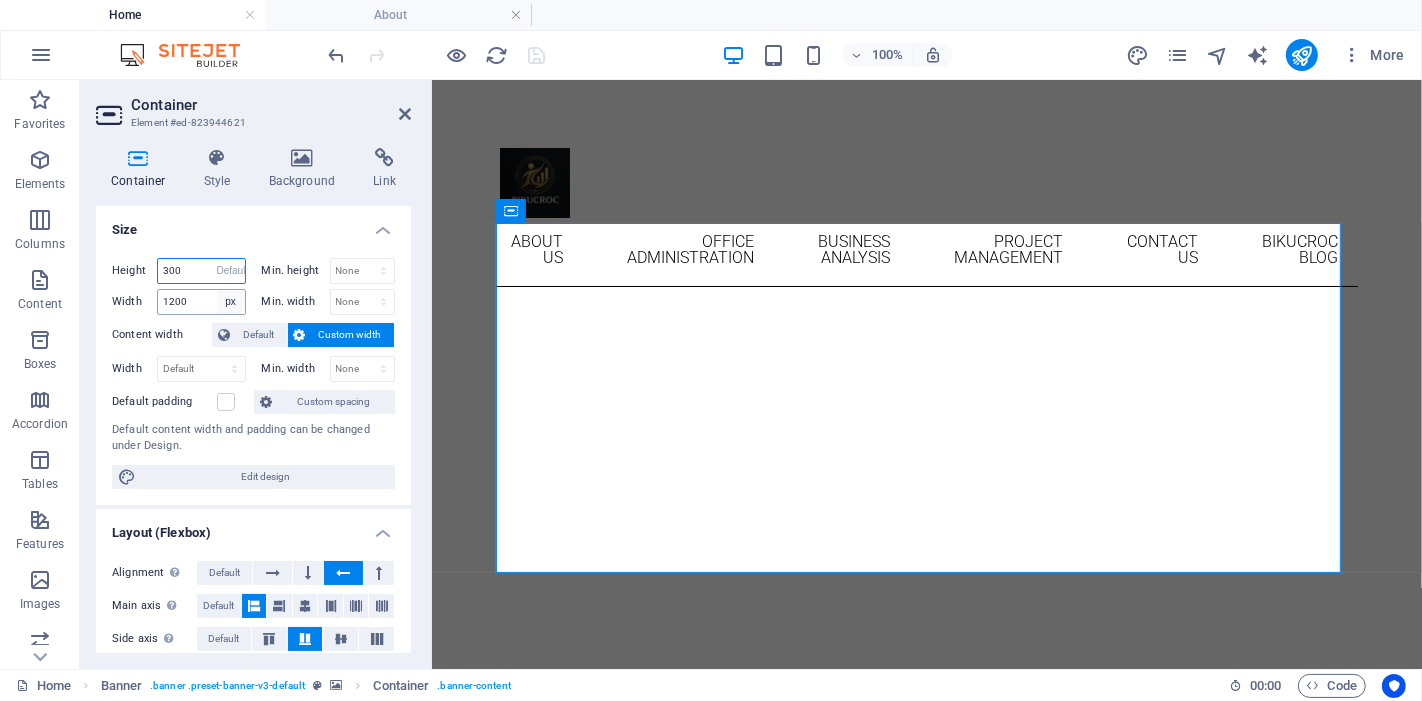 select on "DISABLED_OPTION_VALUE" 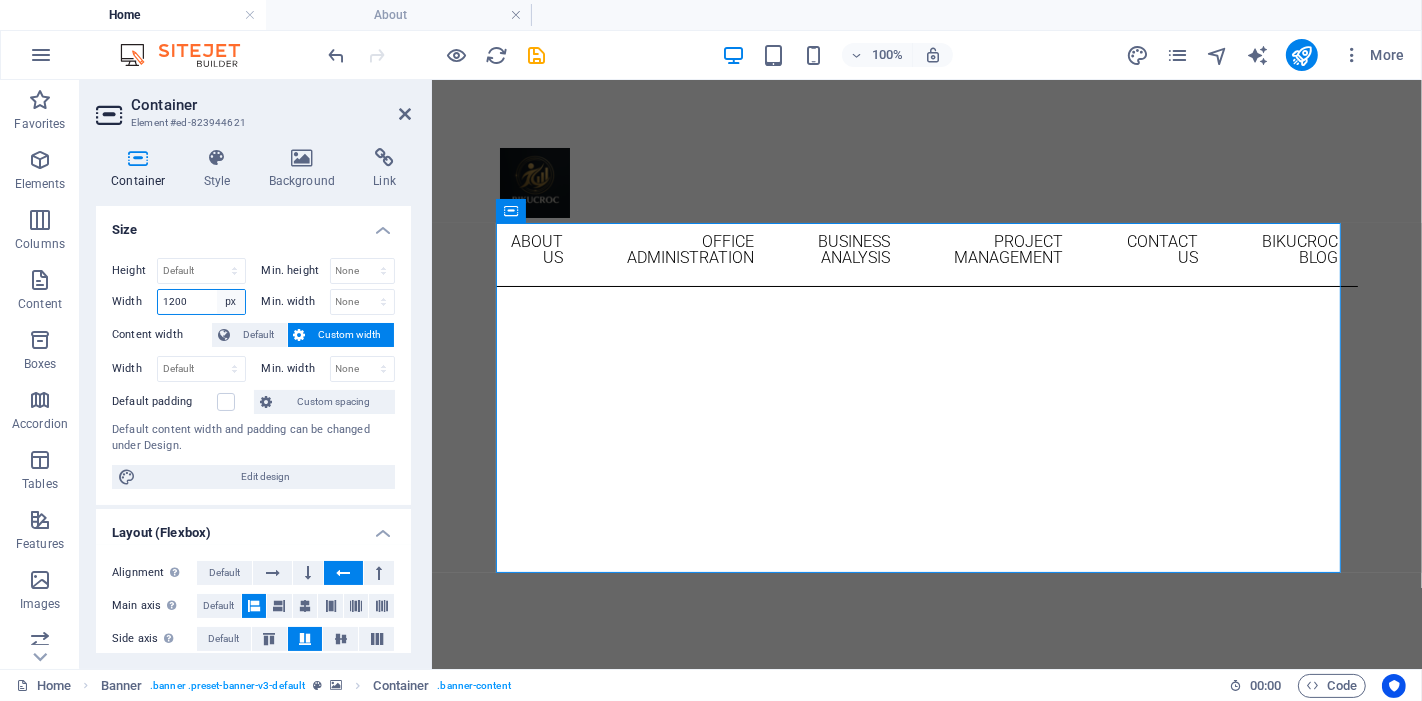 click on "Default px rem % em vh vw" at bounding box center [231, 302] 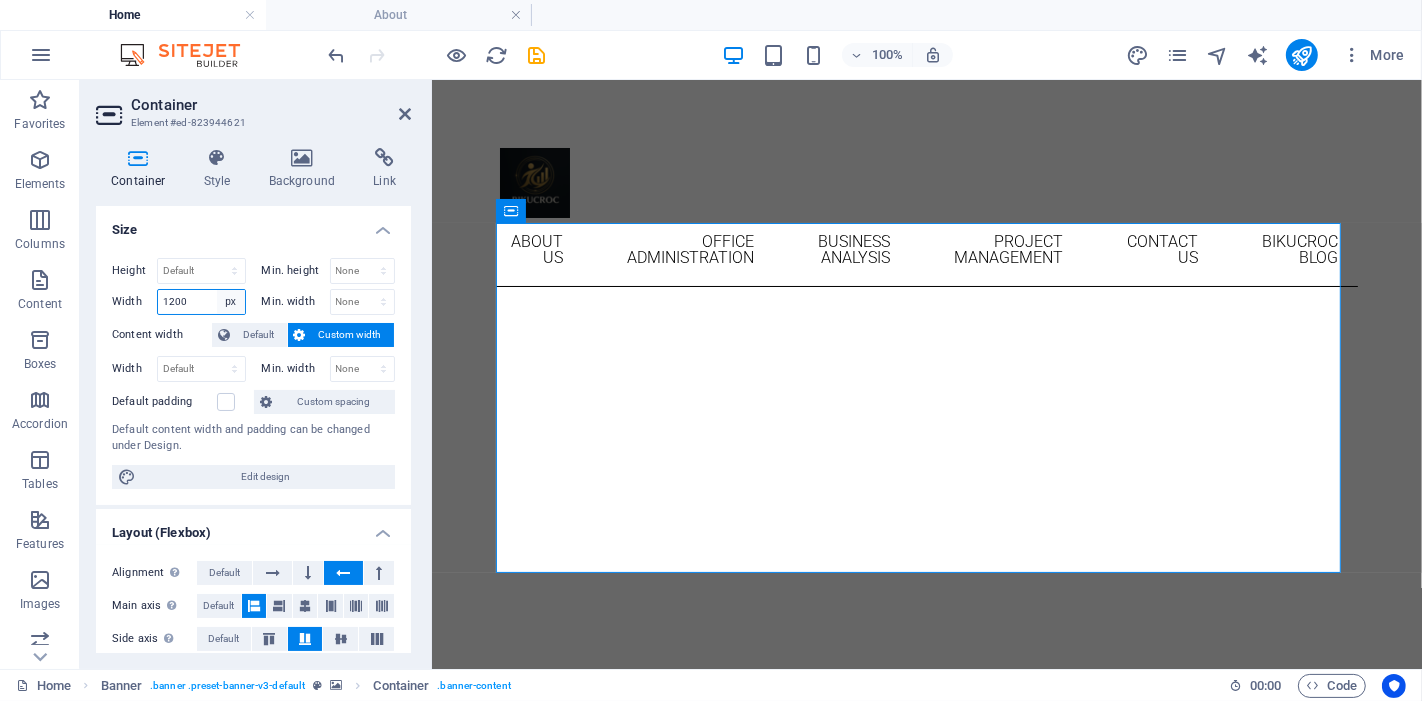 select on "default" 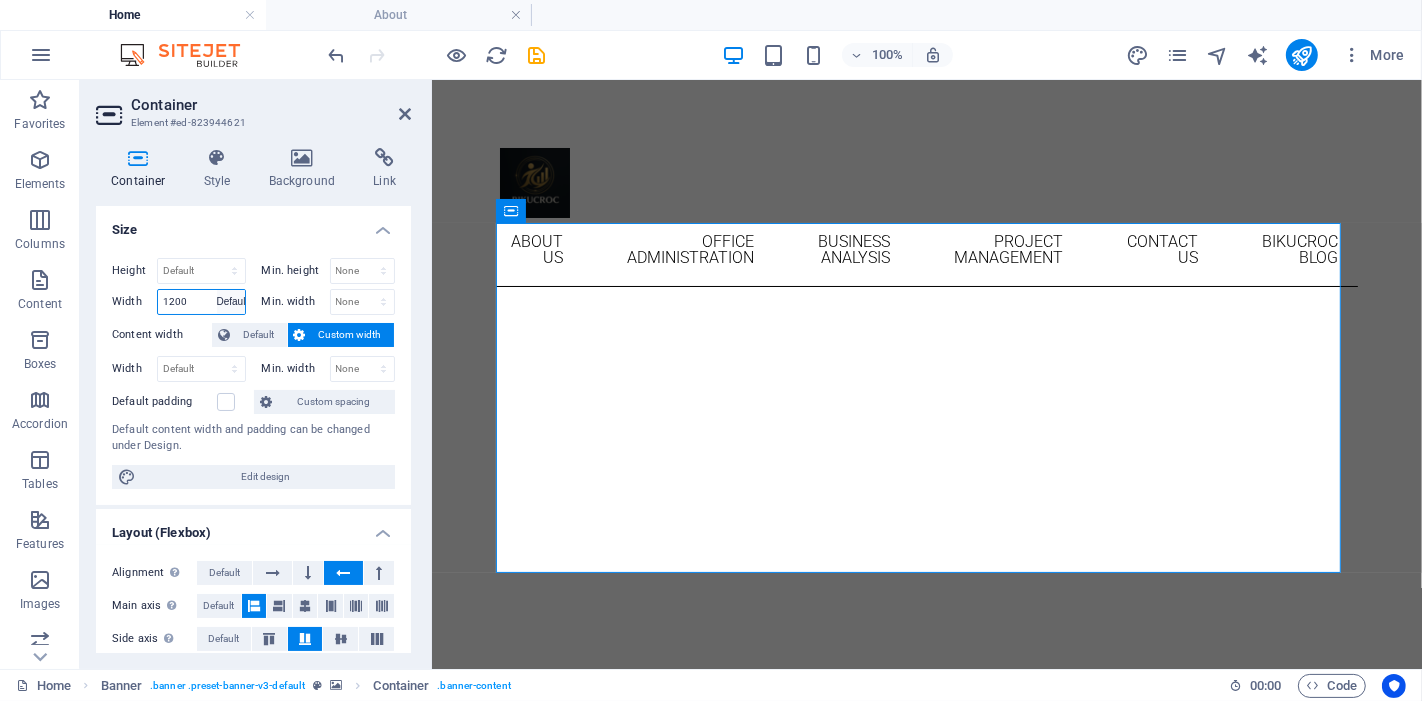 click on "Default px rem % em vh vw" at bounding box center [231, 302] 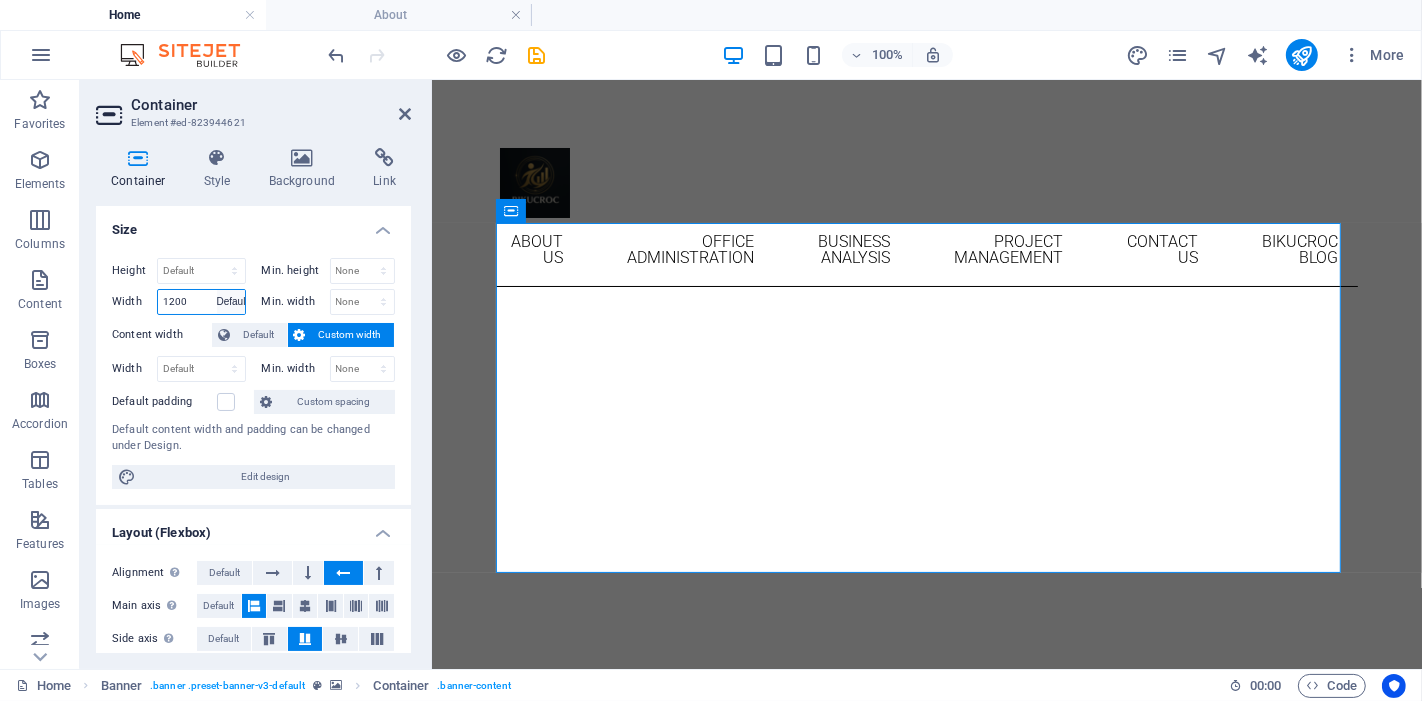 type 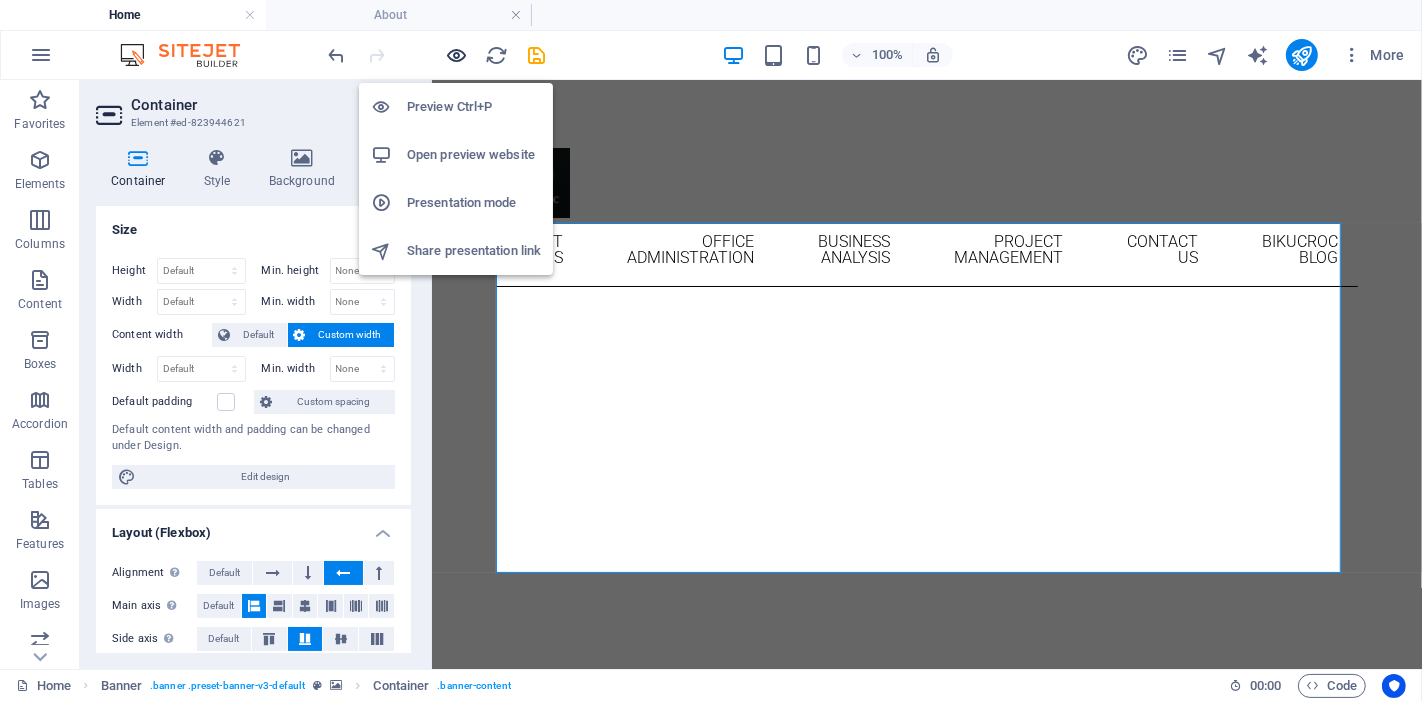 click at bounding box center (457, 55) 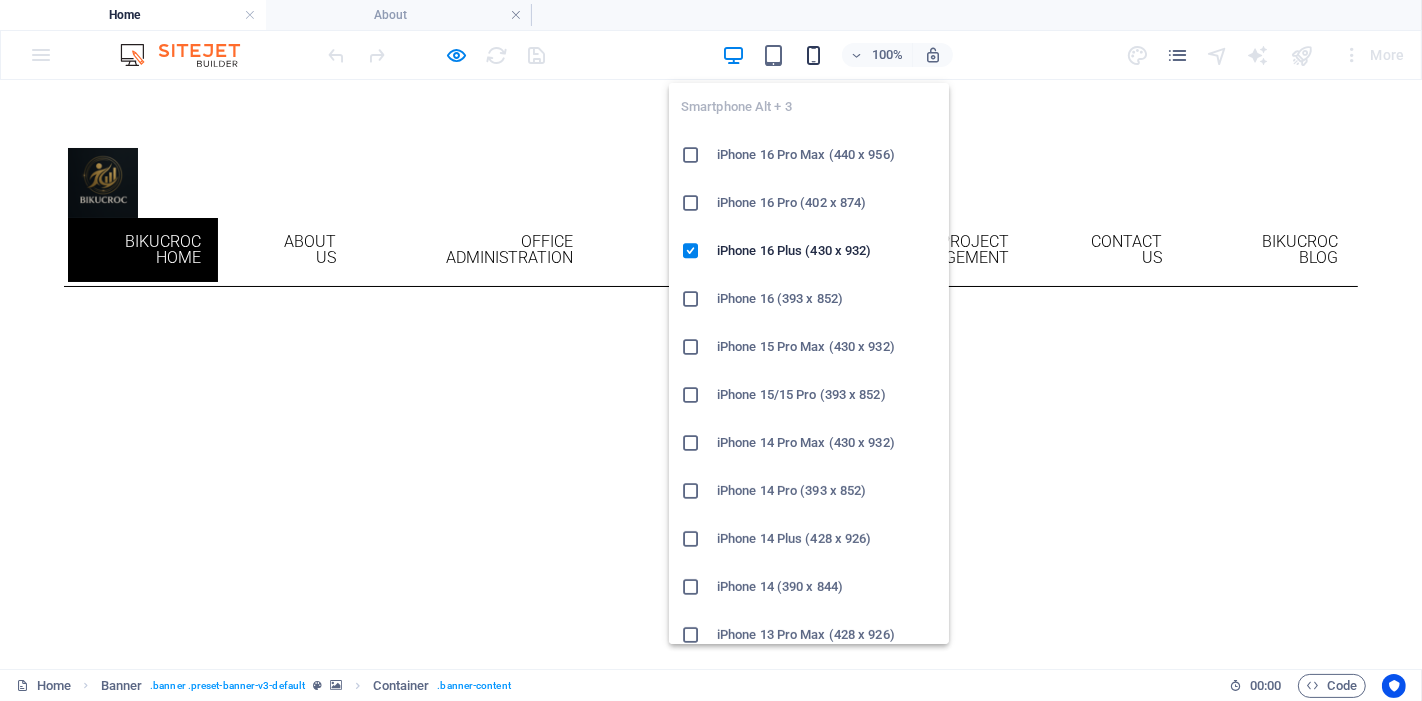 click at bounding box center [813, 55] 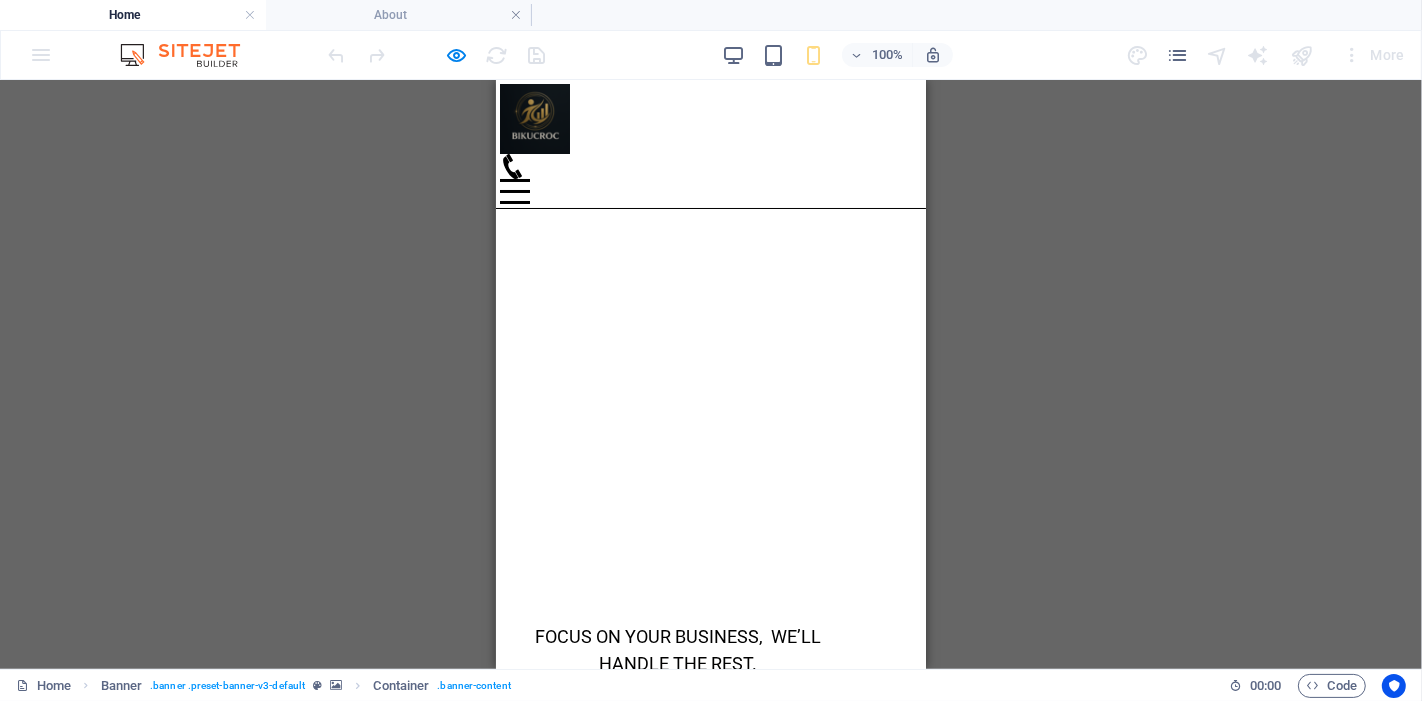 click on "100%" at bounding box center (837, 55) 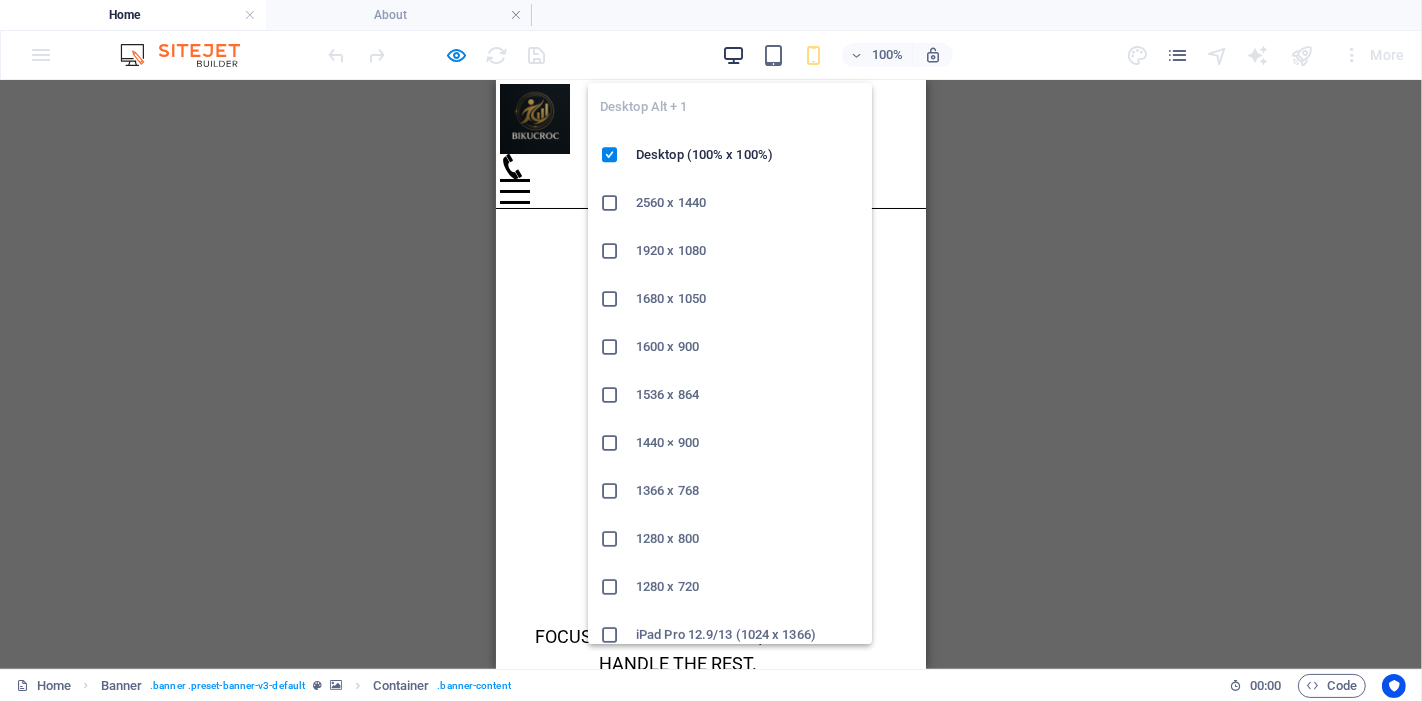 click at bounding box center [733, 55] 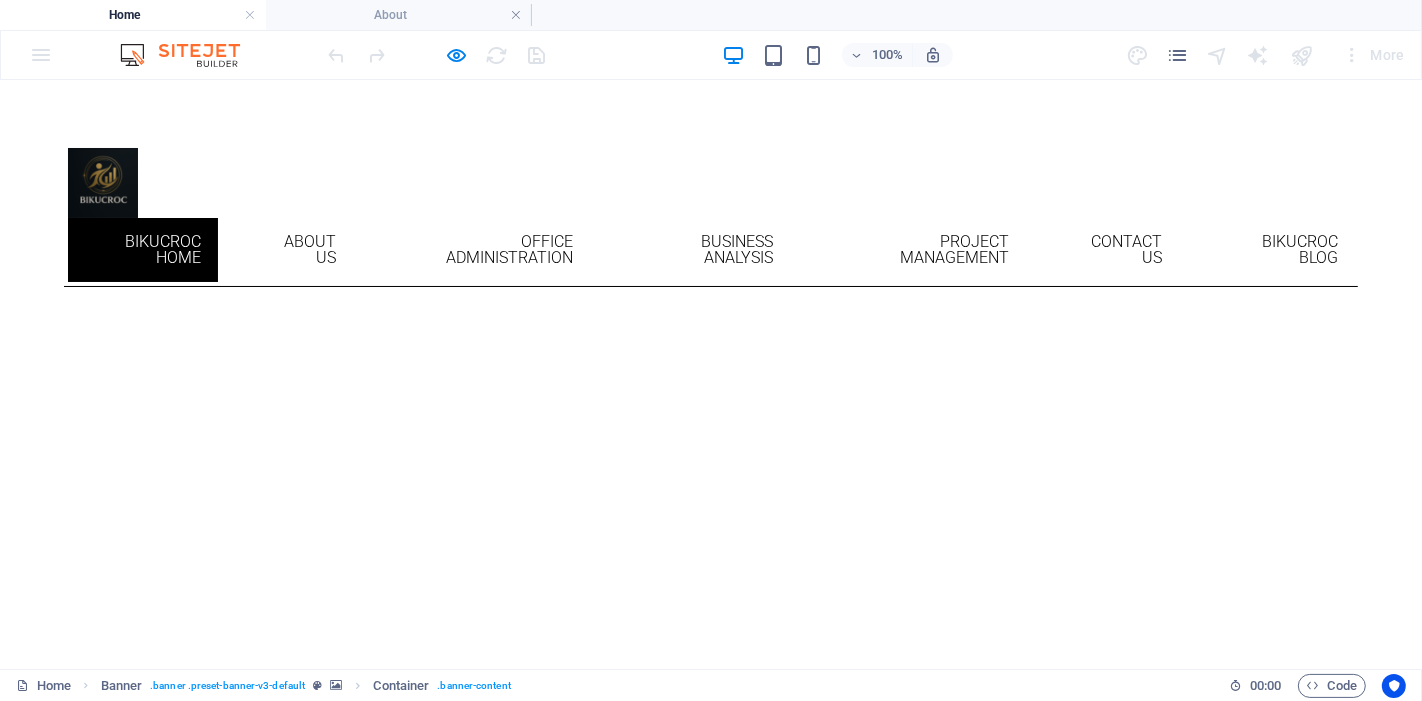 click at bounding box center [437, 55] 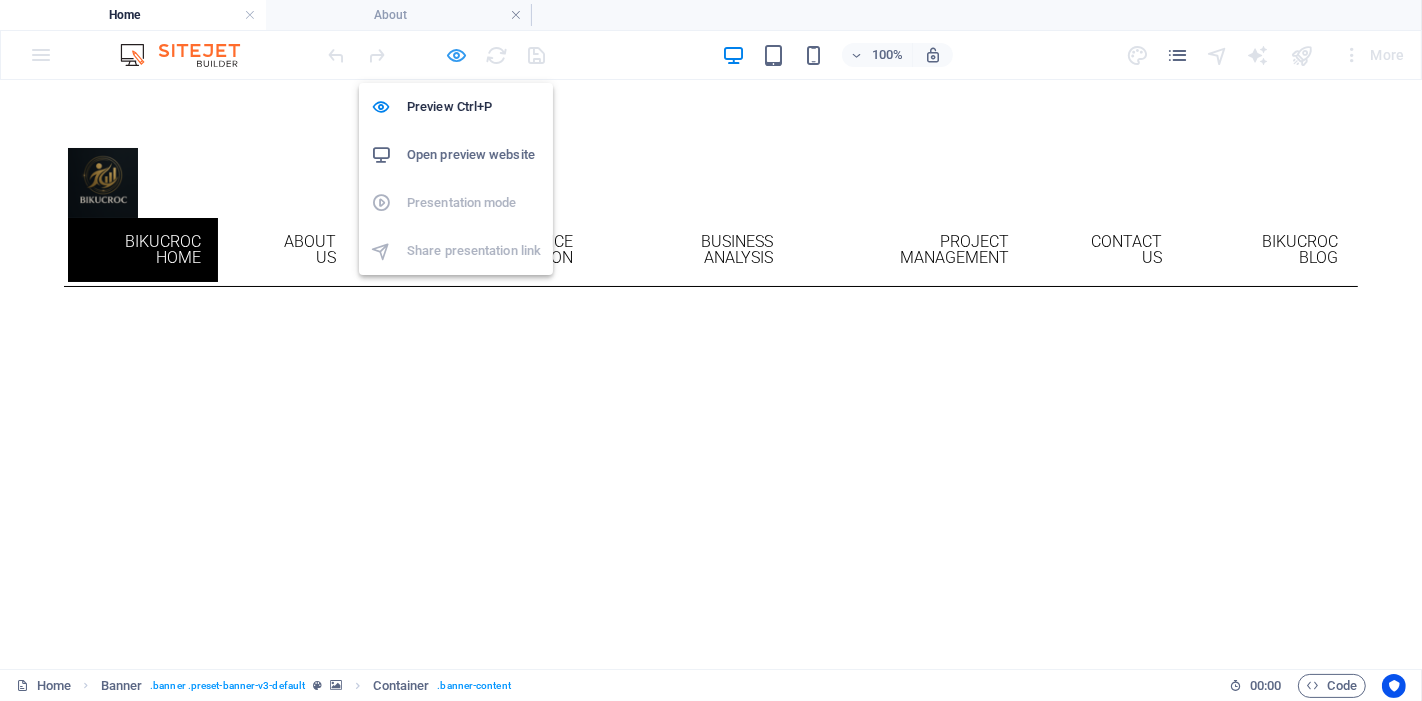 click at bounding box center (457, 55) 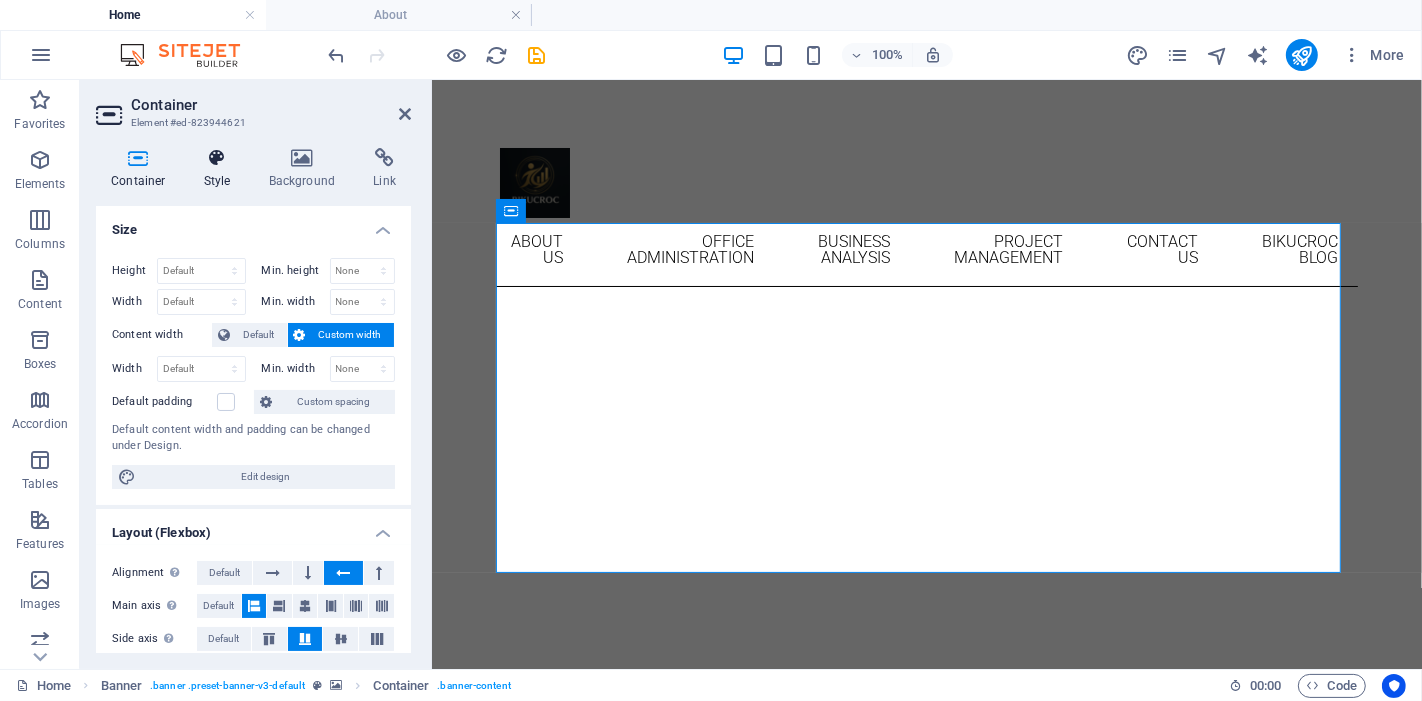 click at bounding box center (217, 158) 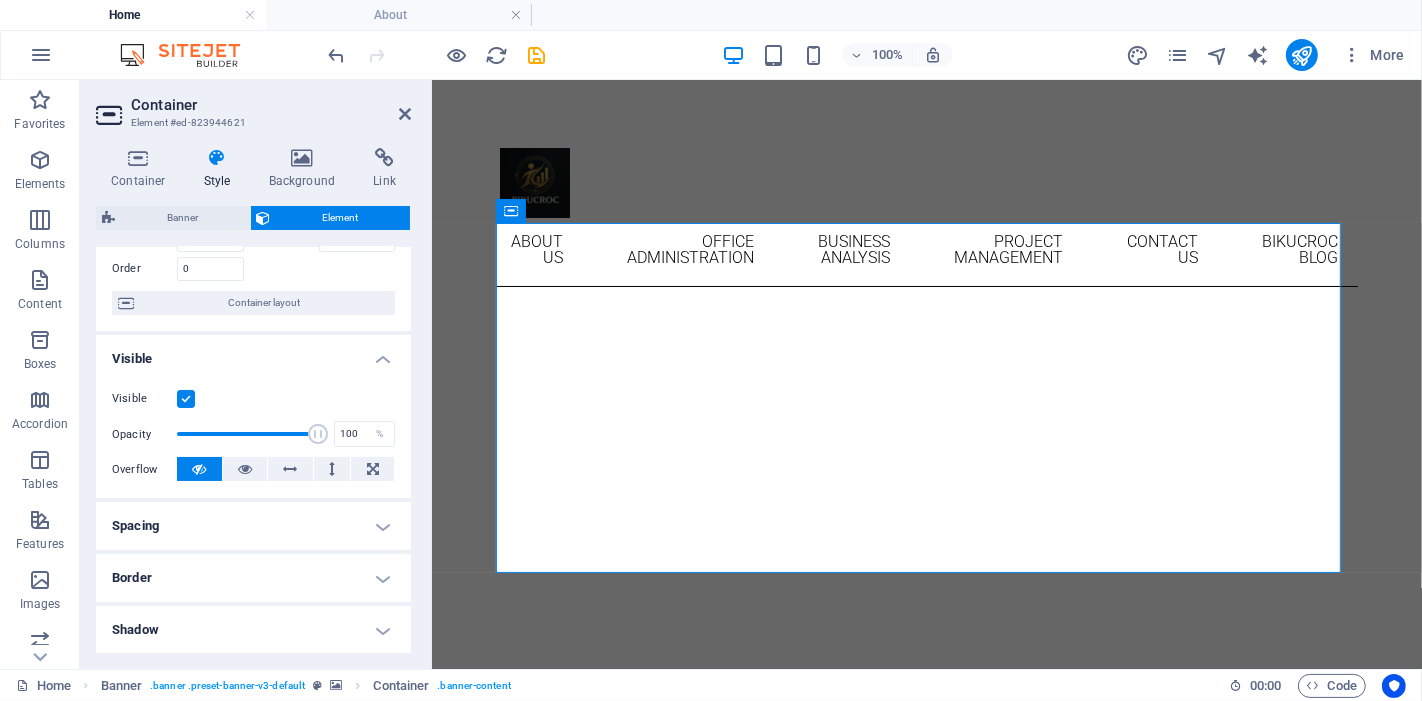 scroll, scrollTop: 0, scrollLeft: 0, axis: both 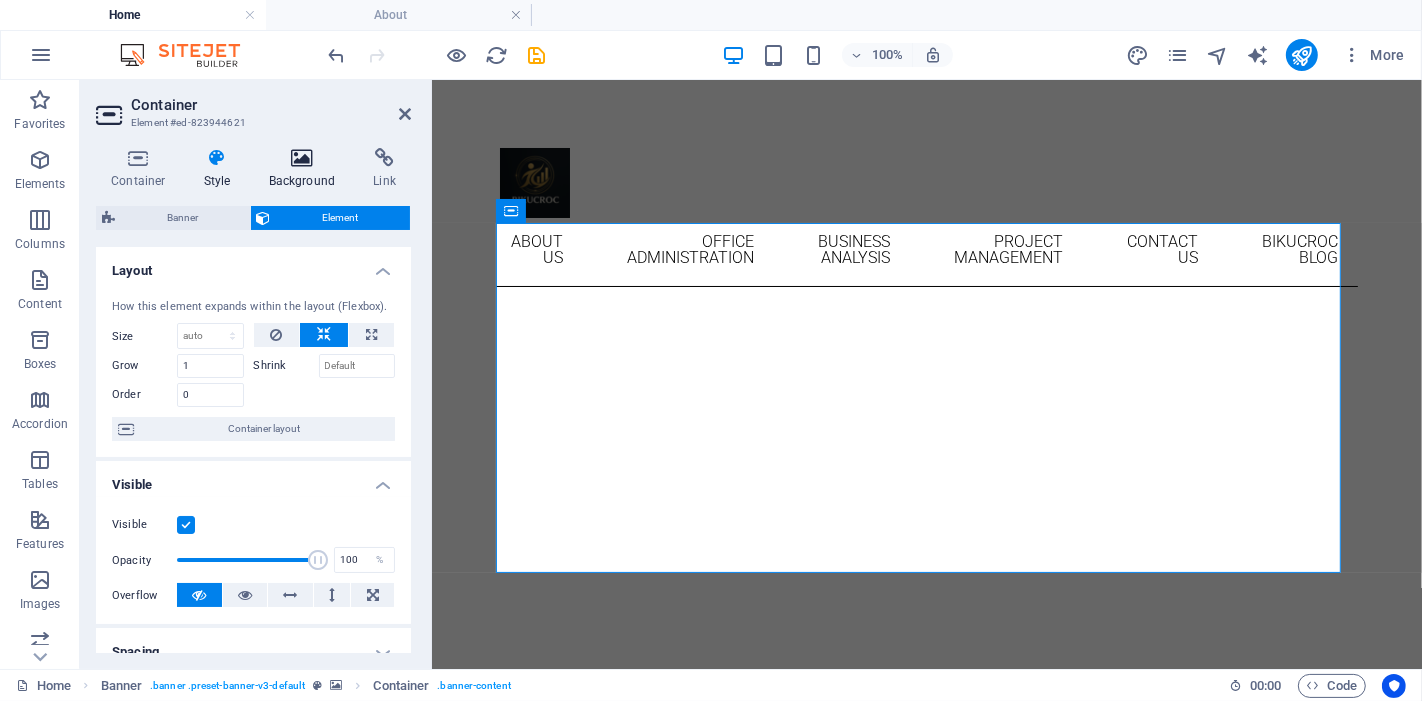 click at bounding box center [302, 158] 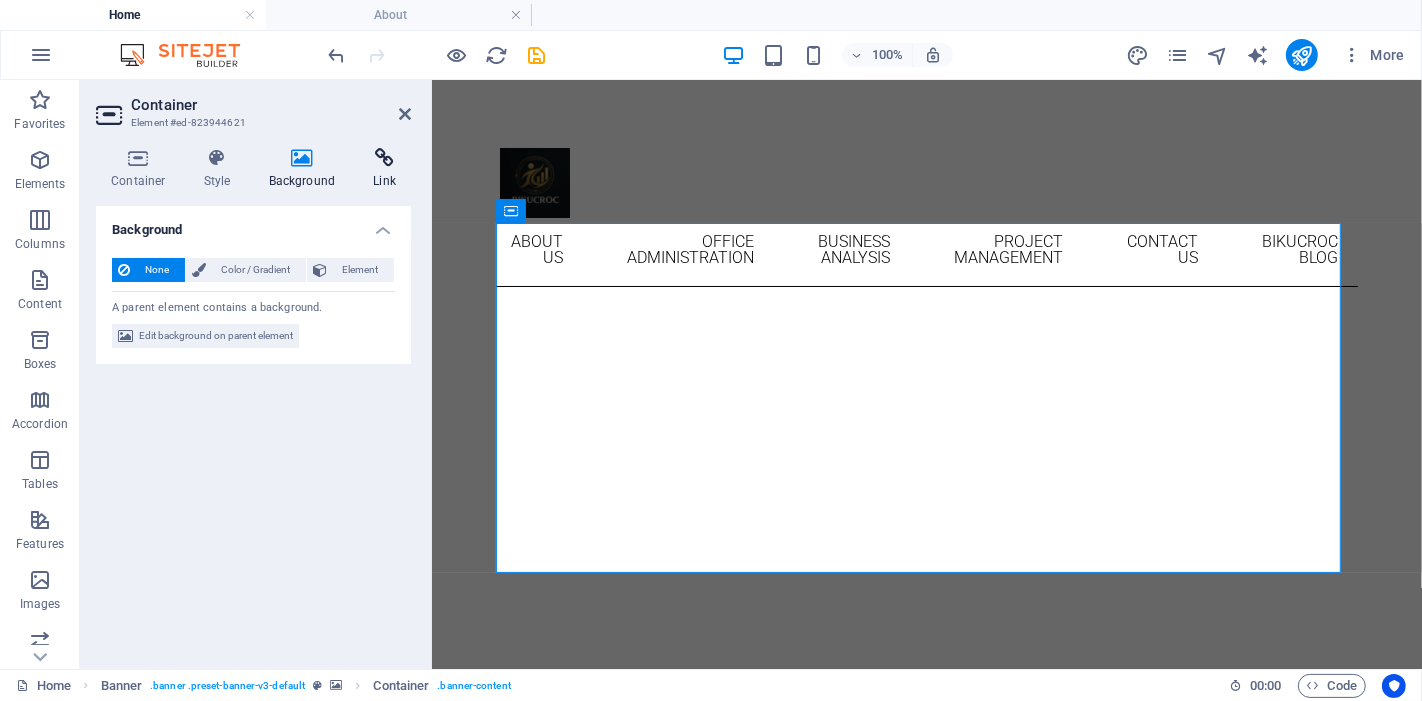 click on "Link" at bounding box center [384, 169] 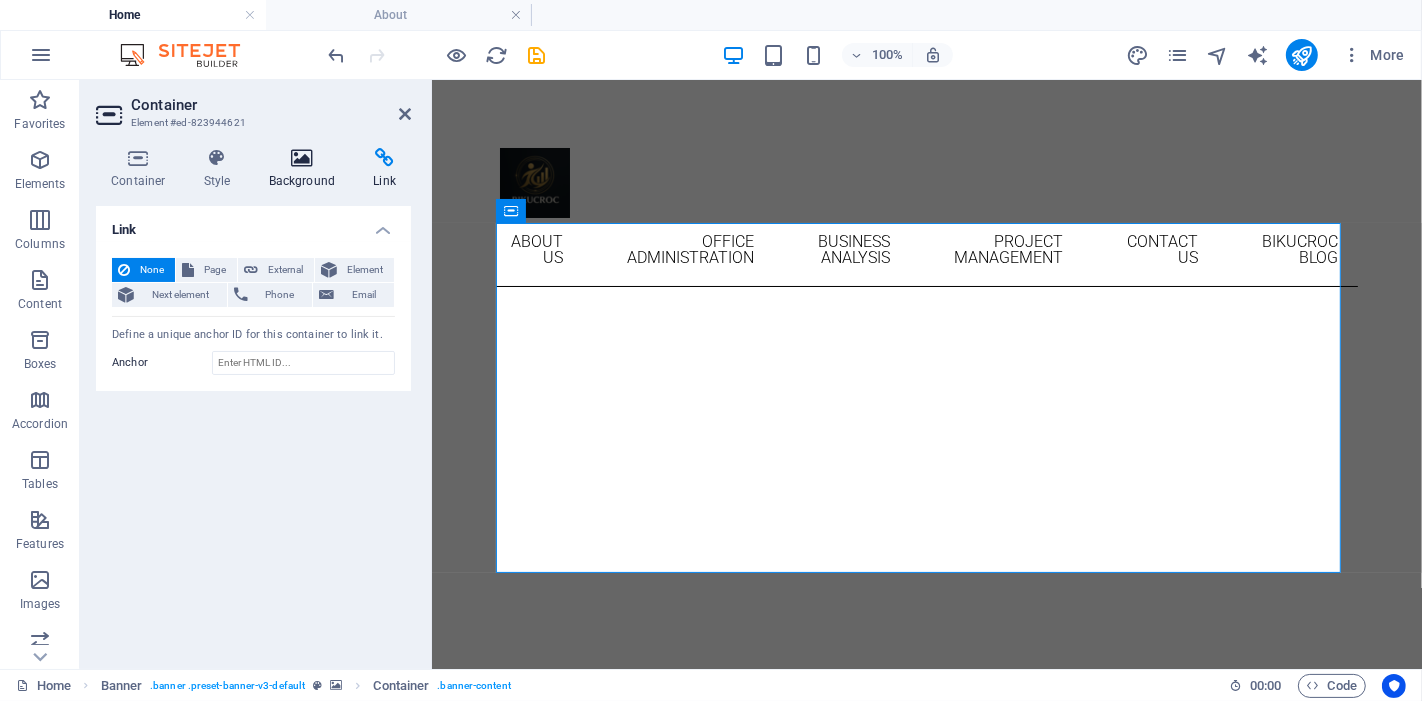 click at bounding box center (302, 158) 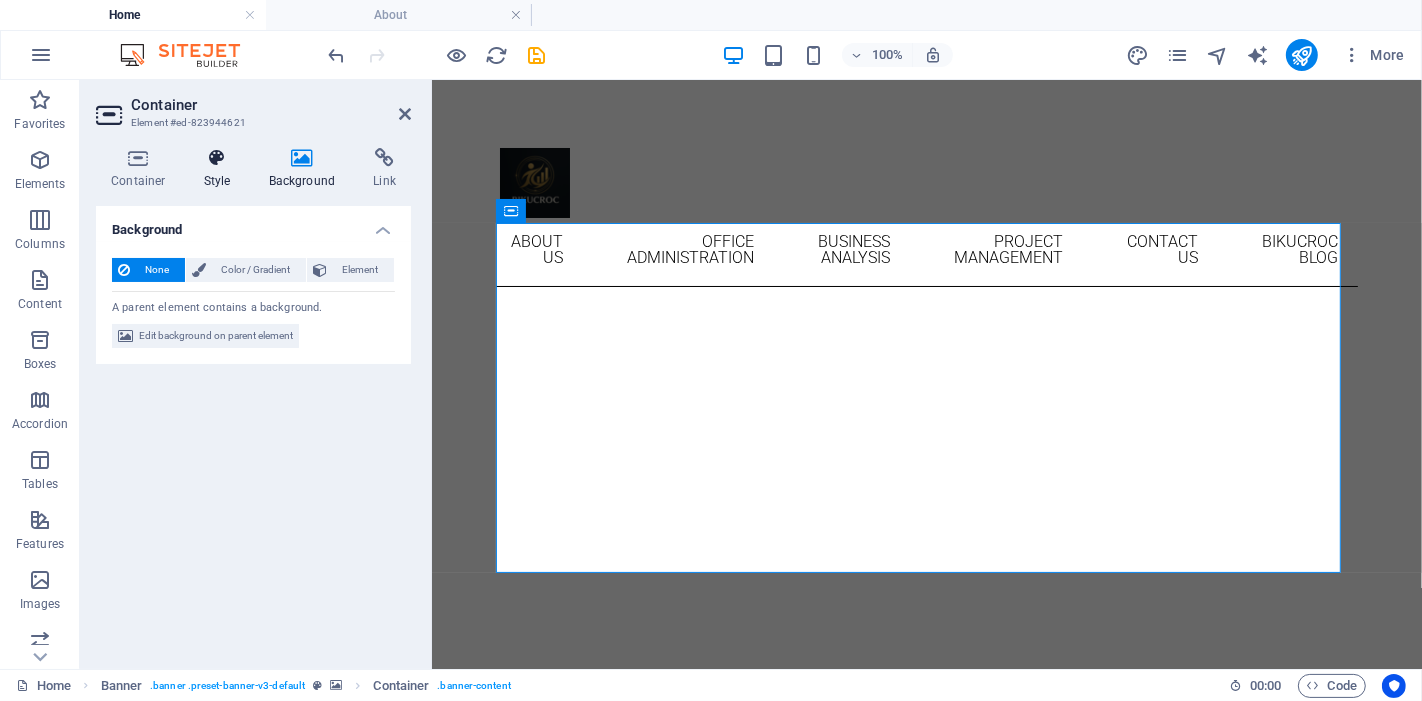 click at bounding box center [217, 158] 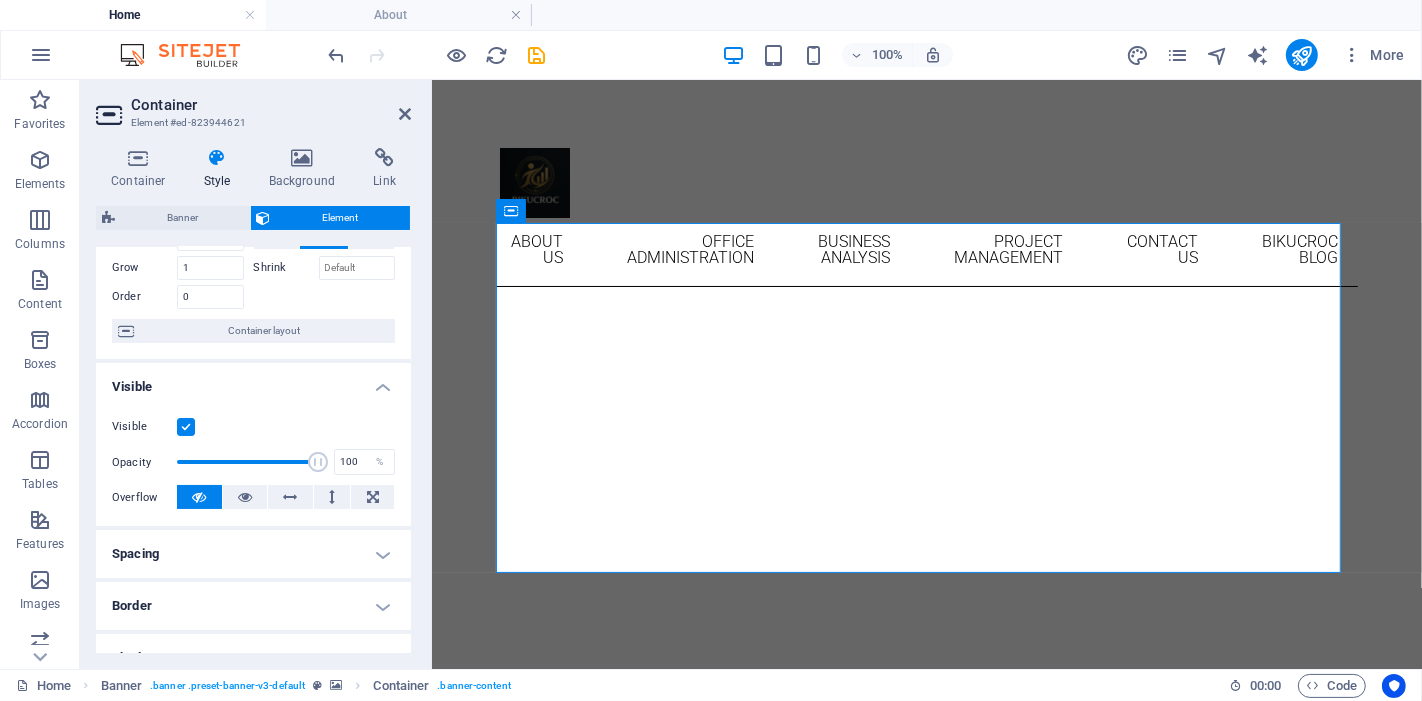 scroll, scrollTop: 0, scrollLeft: 0, axis: both 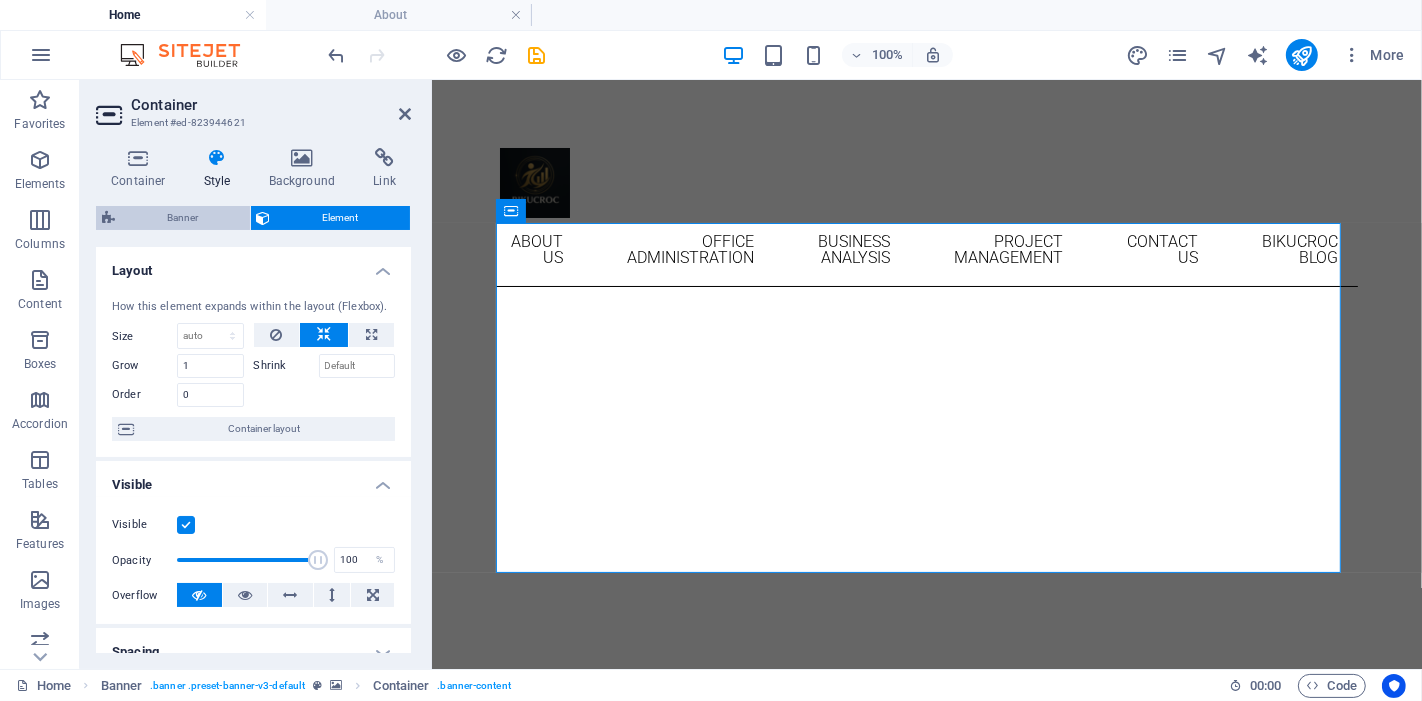 click on "Banner" at bounding box center [182, 218] 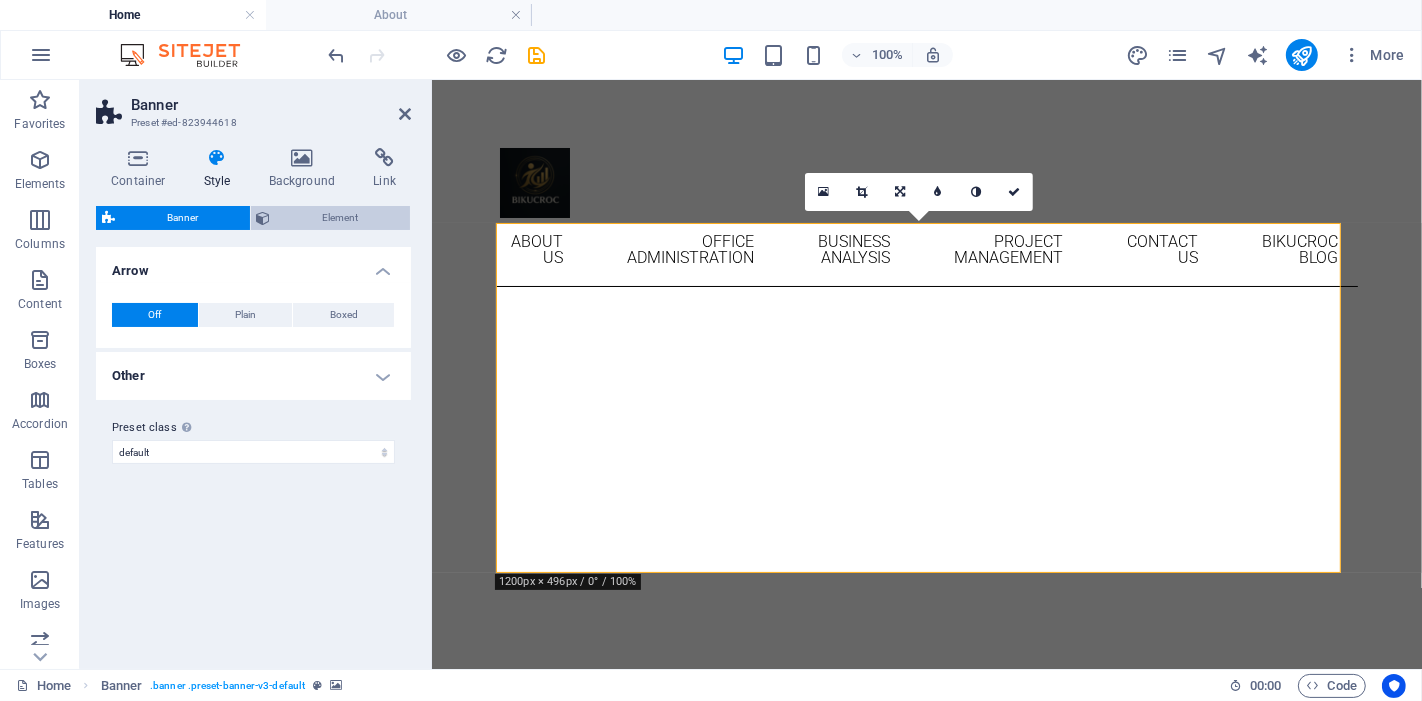 click on "Element" at bounding box center (341, 218) 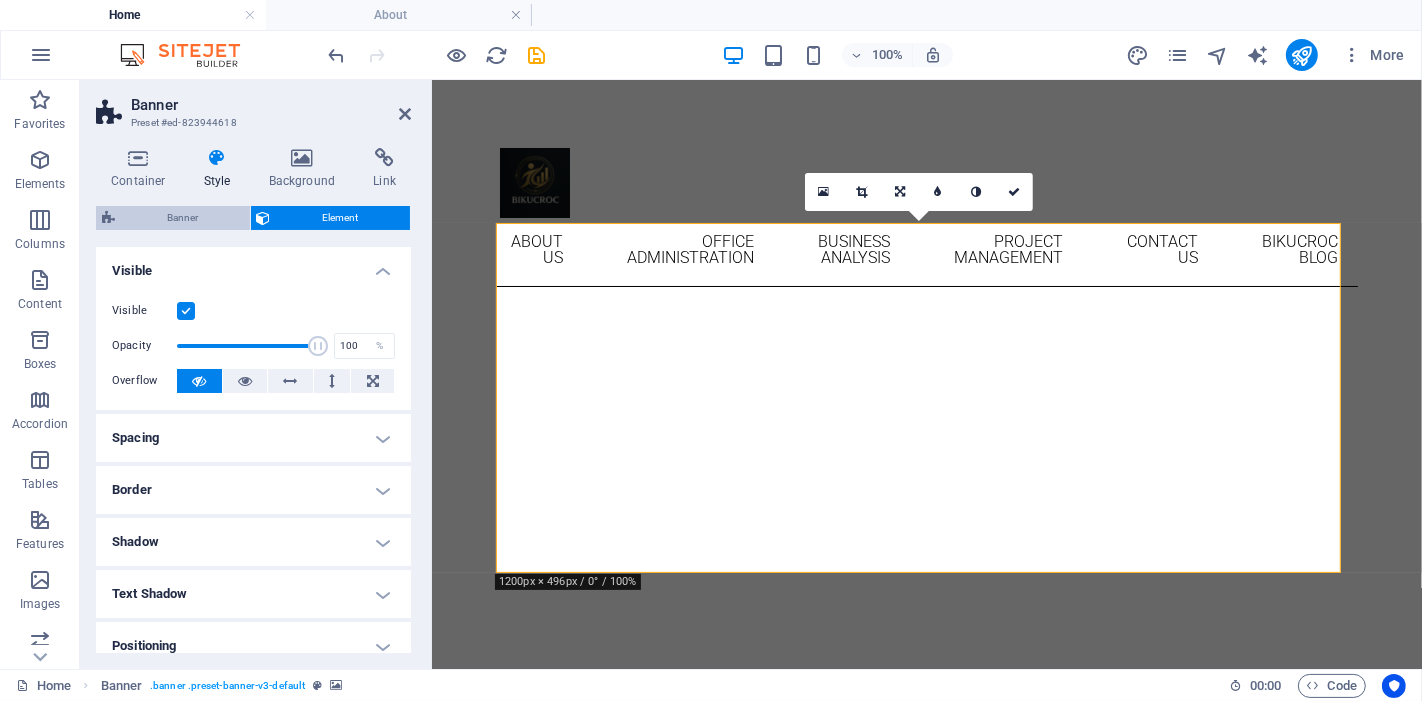 click on "Banner" at bounding box center (182, 218) 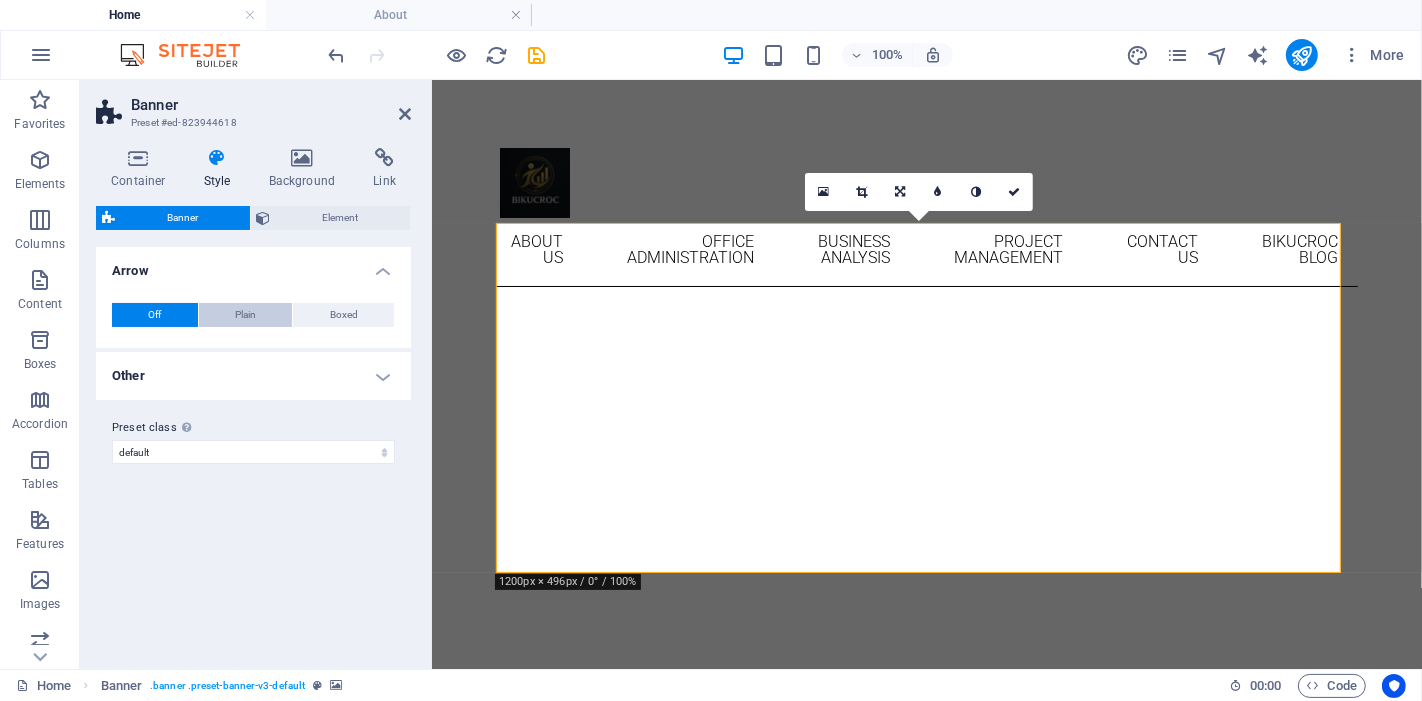 click on "Plain" at bounding box center [245, 315] 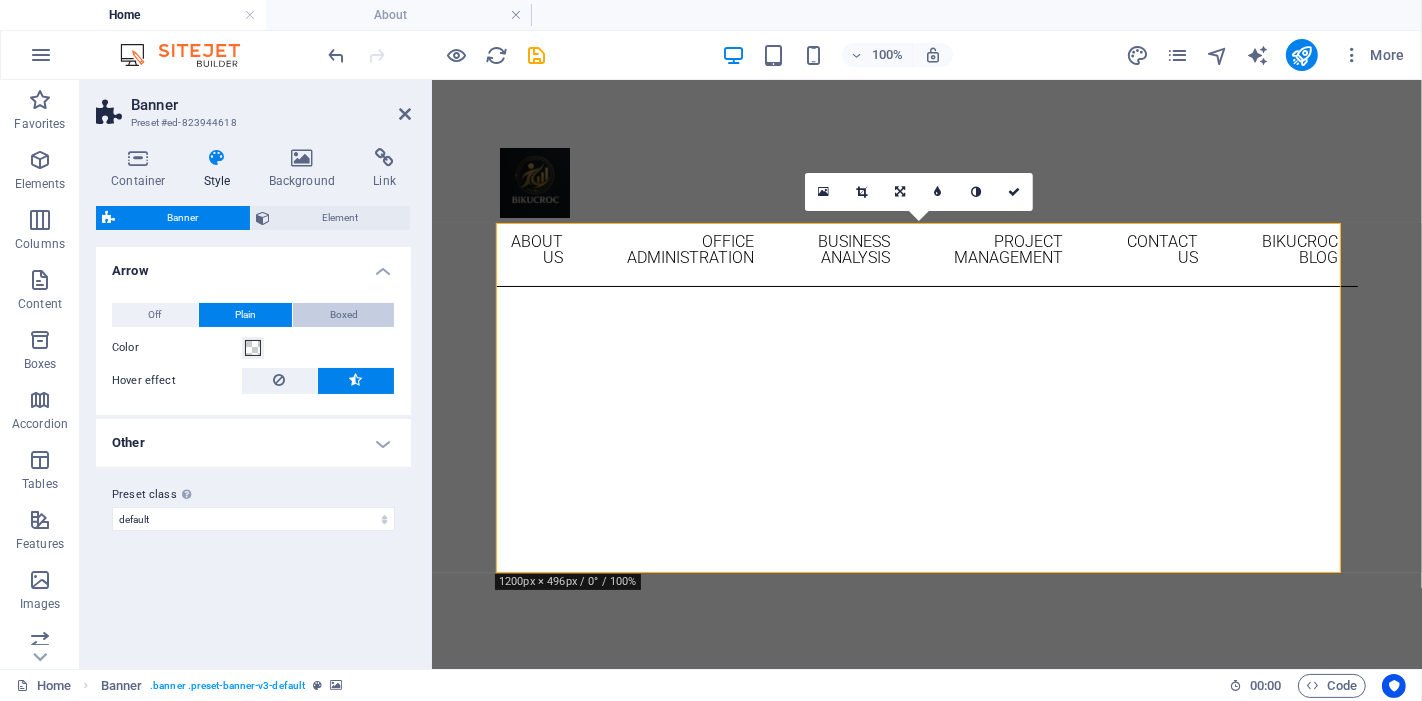 click on "Boxed" at bounding box center (344, 315) 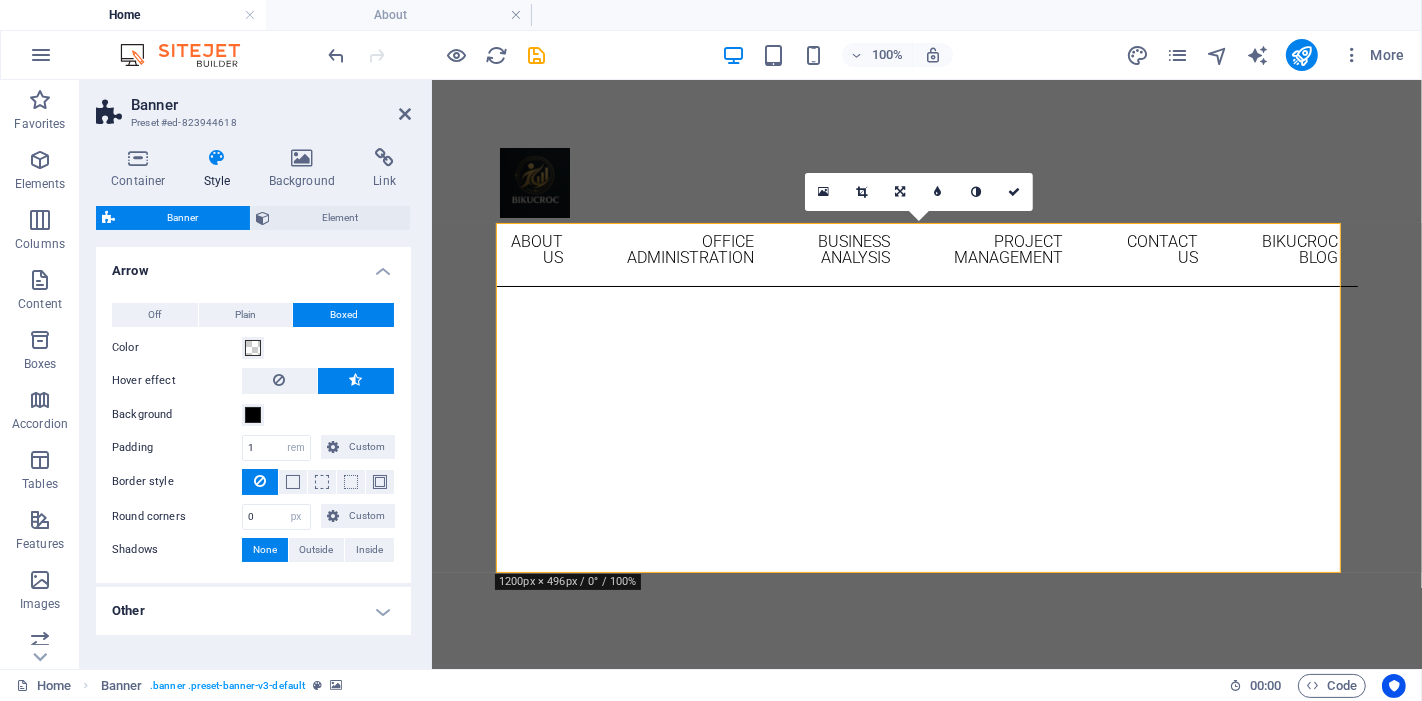 scroll, scrollTop: 57, scrollLeft: 0, axis: vertical 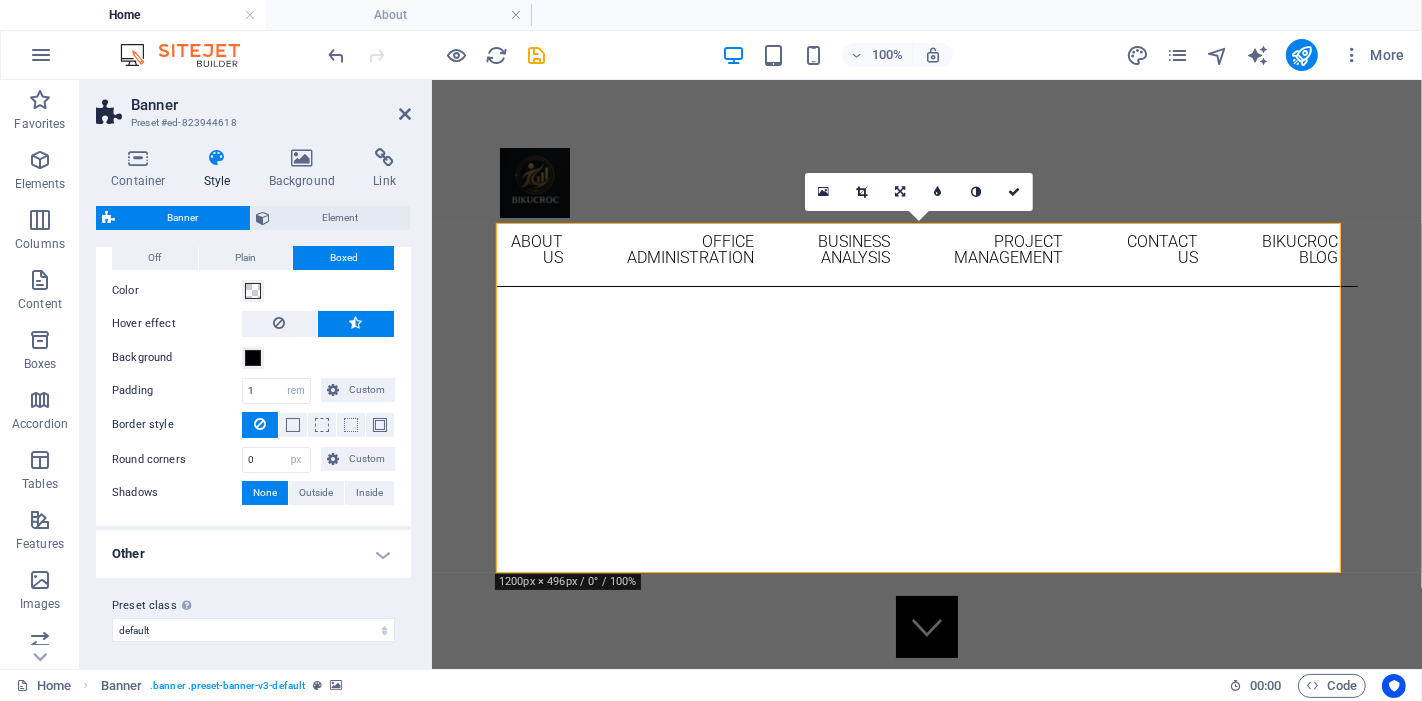 click on "Other" at bounding box center [253, 554] 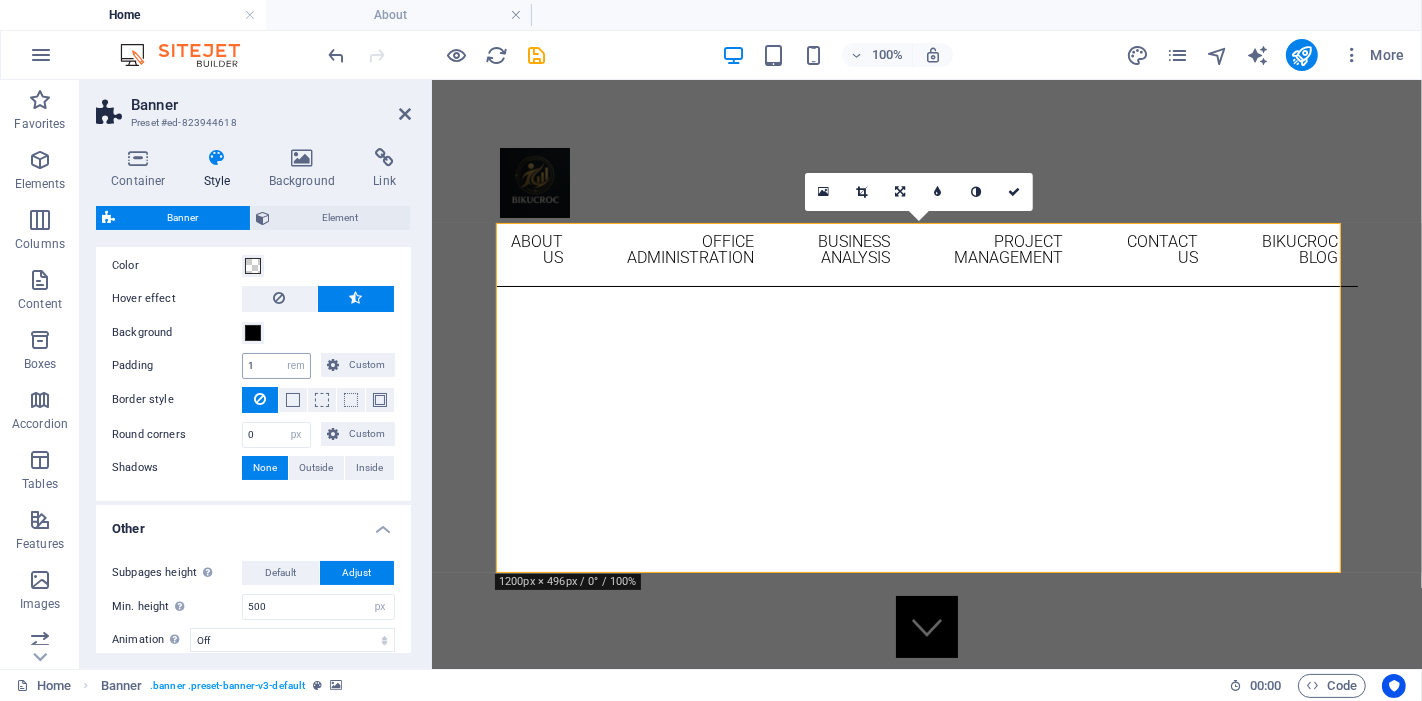 scroll, scrollTop: 0, scrollLeft: 0, axis: both 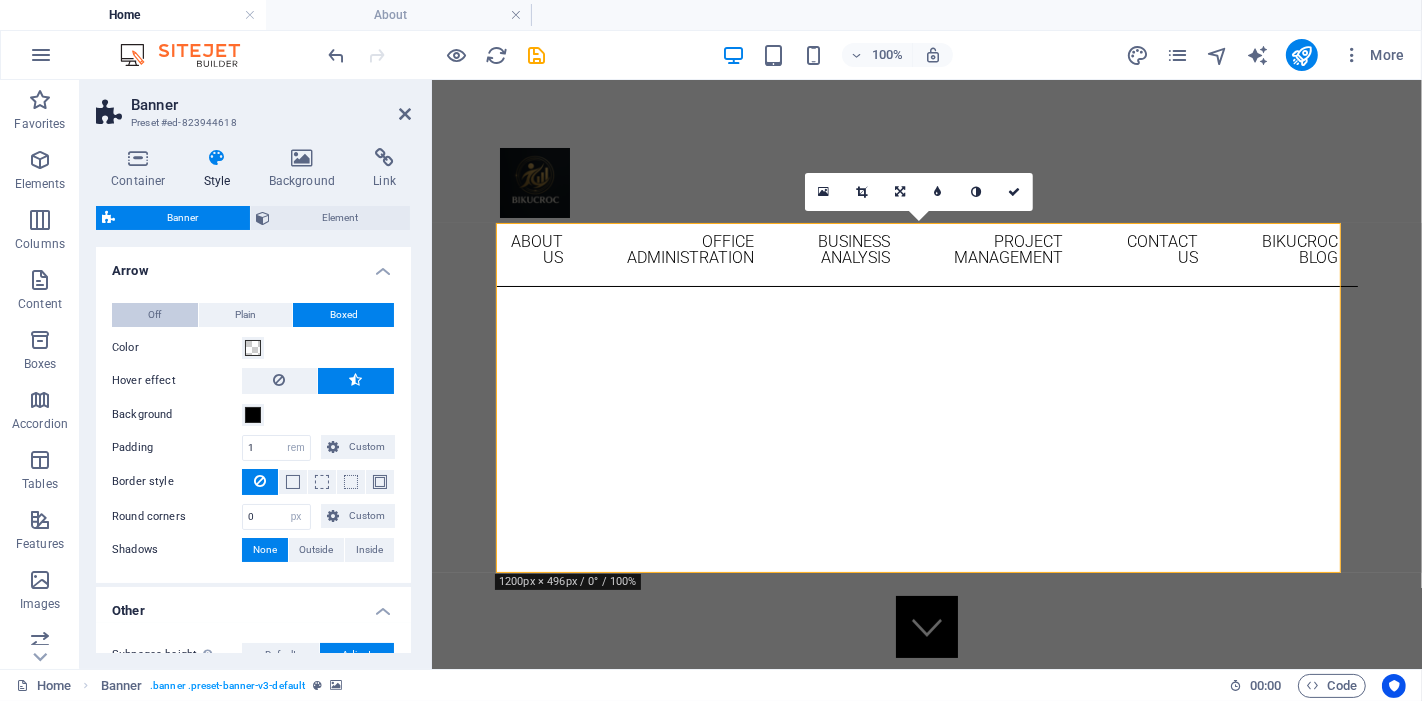 click on "Off" at bounding box center (155, 315) 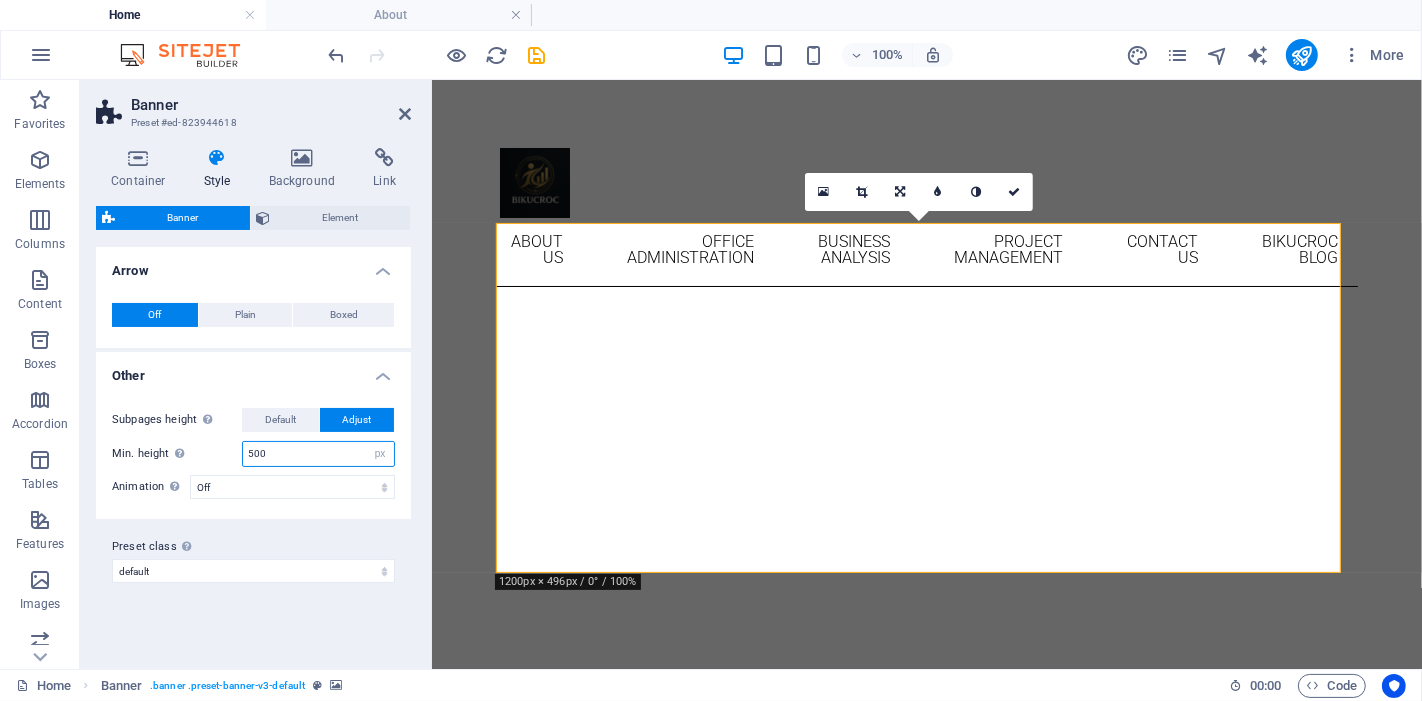 click on "500" at bounding box center (318, 454) 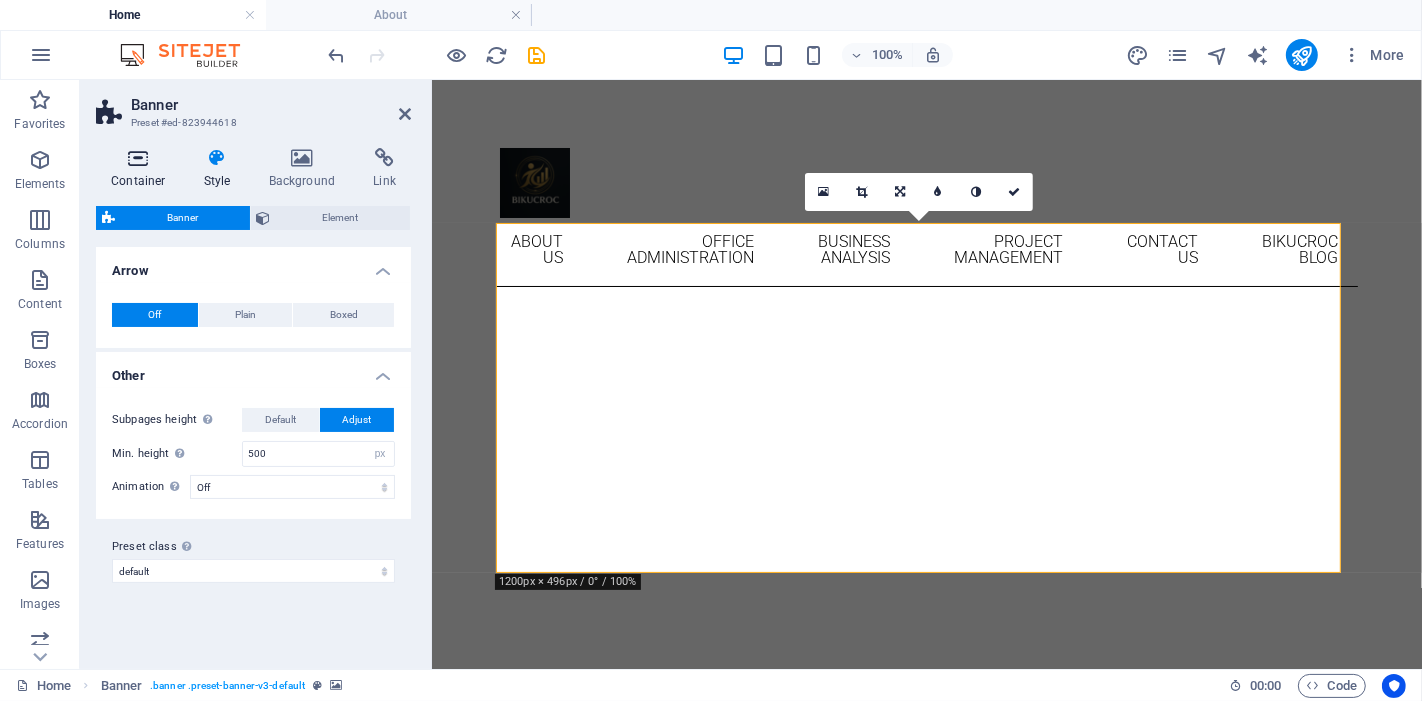 click at bounding box center [138, 158] 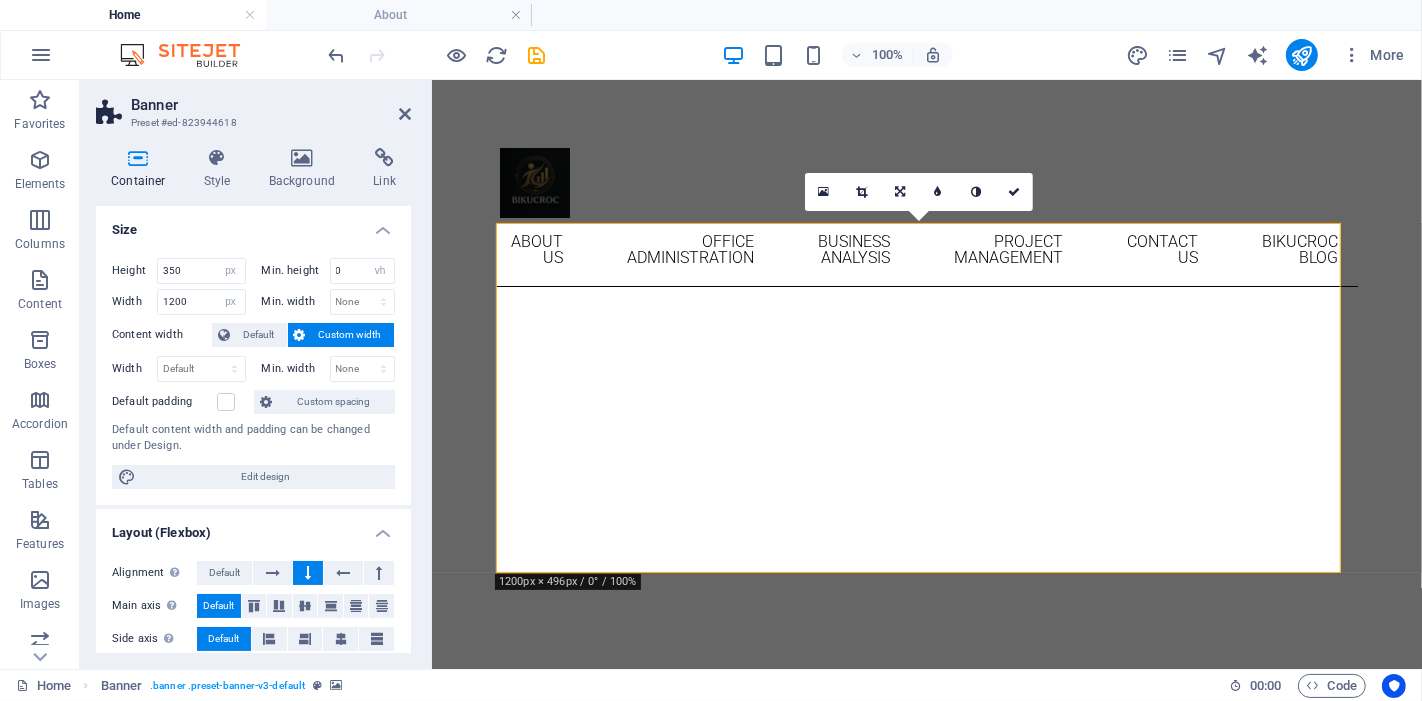 click on "Custom width" at bounding box center [350, 335] 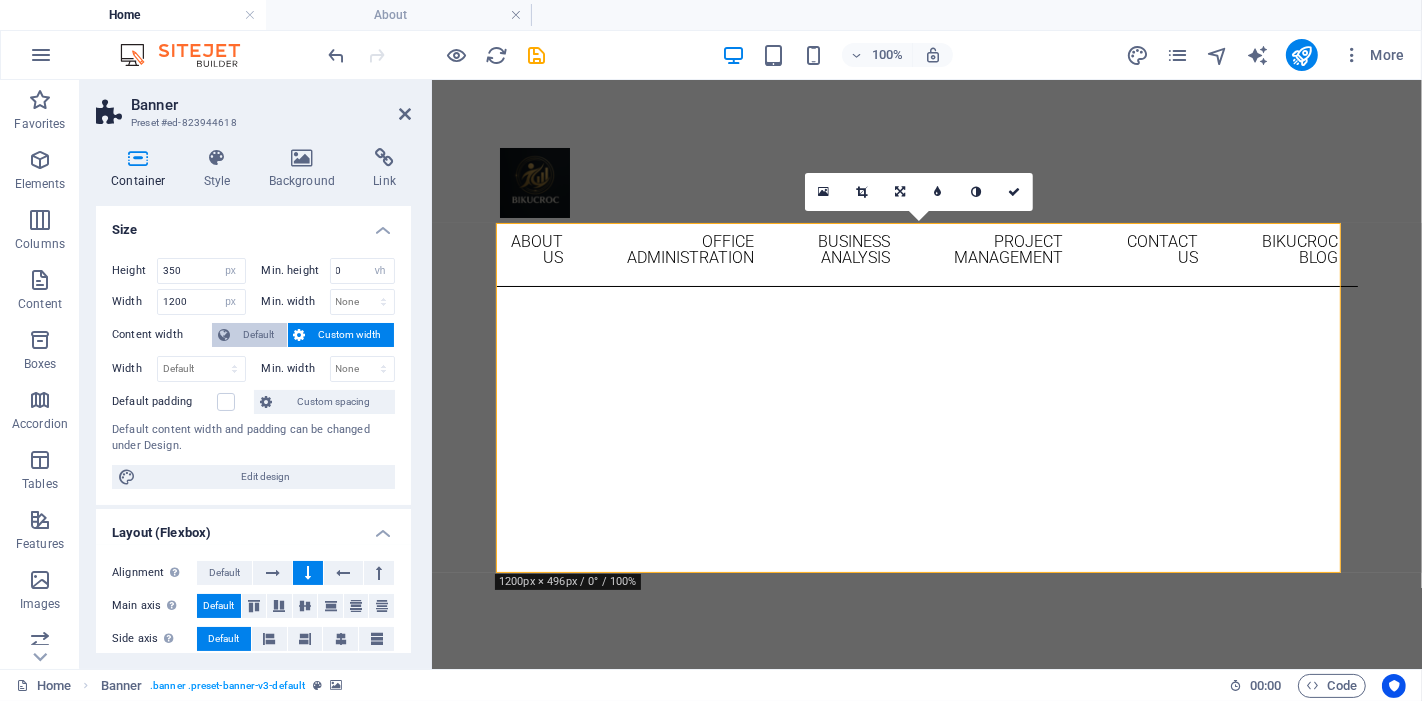click on "Default" at bounding box center [258, 335] 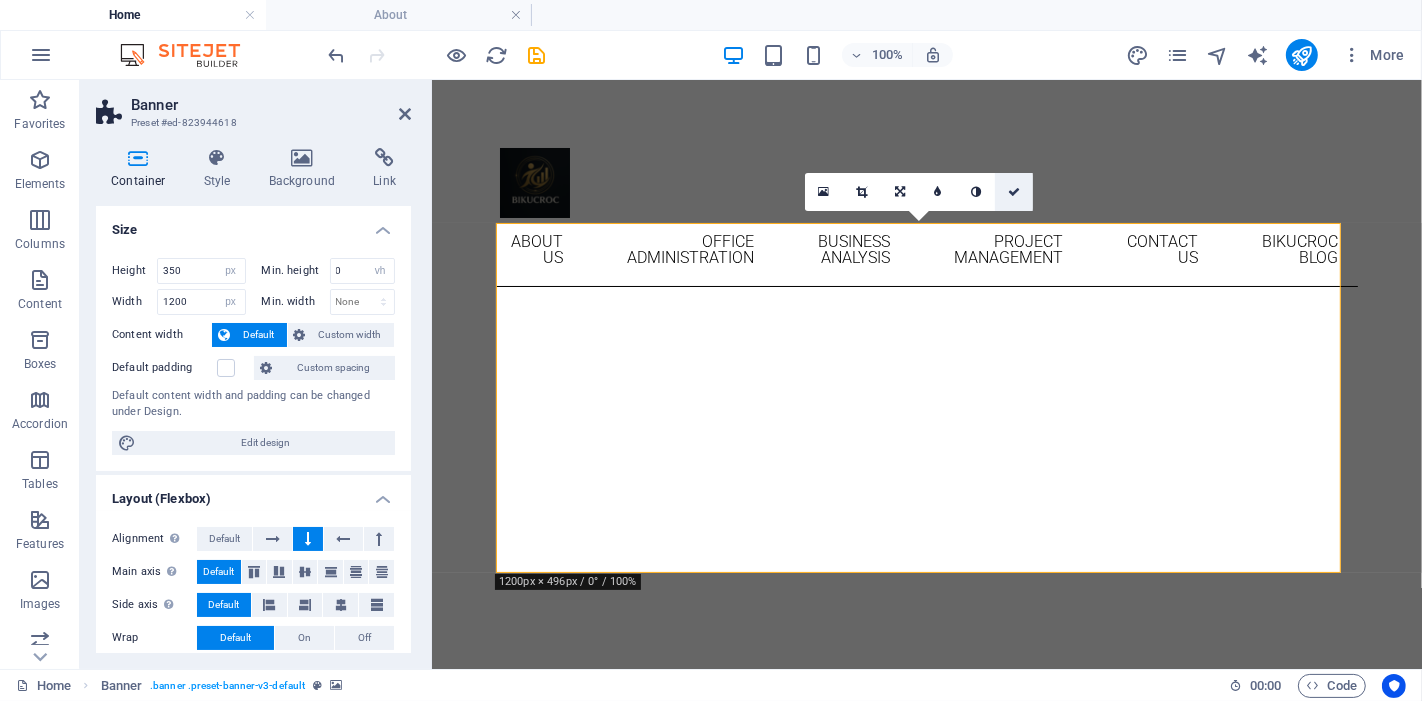 click at bounding box center [1014, 192] 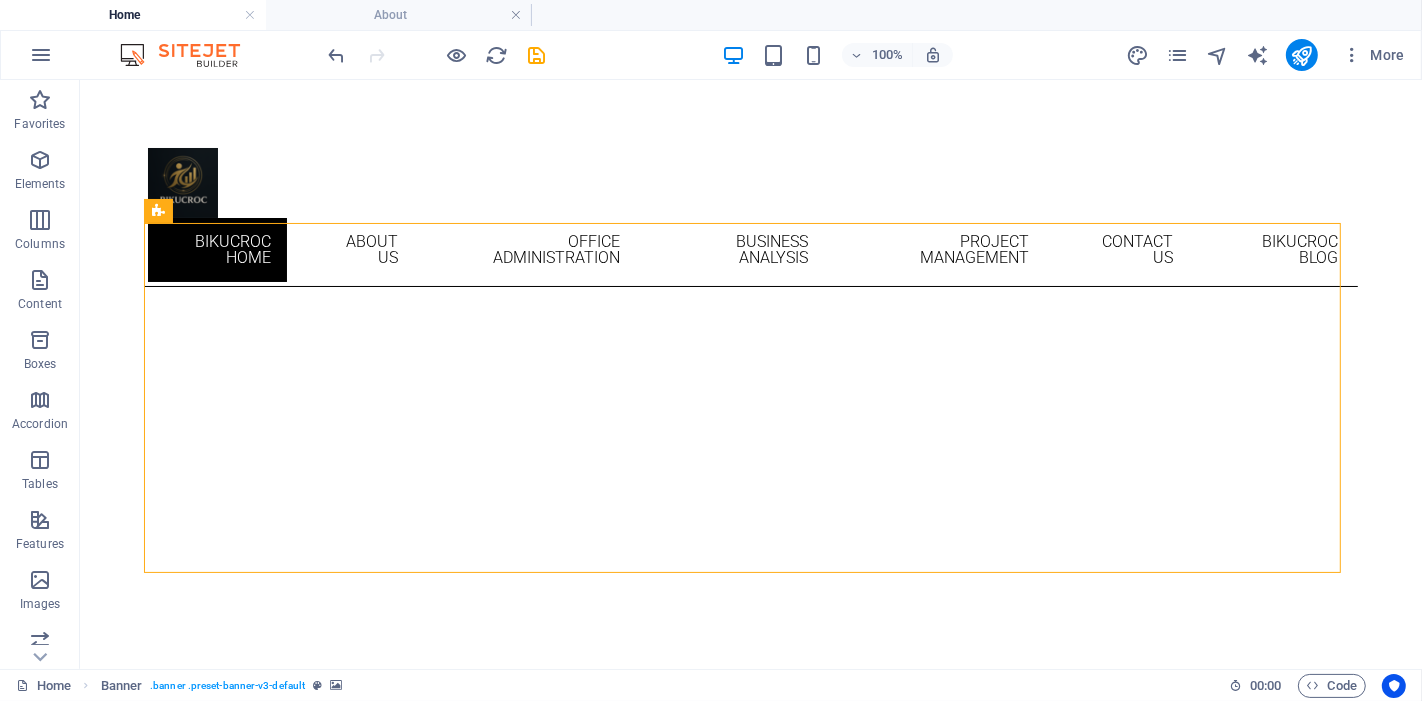 click on "100%" at bounding box center (837, 55) 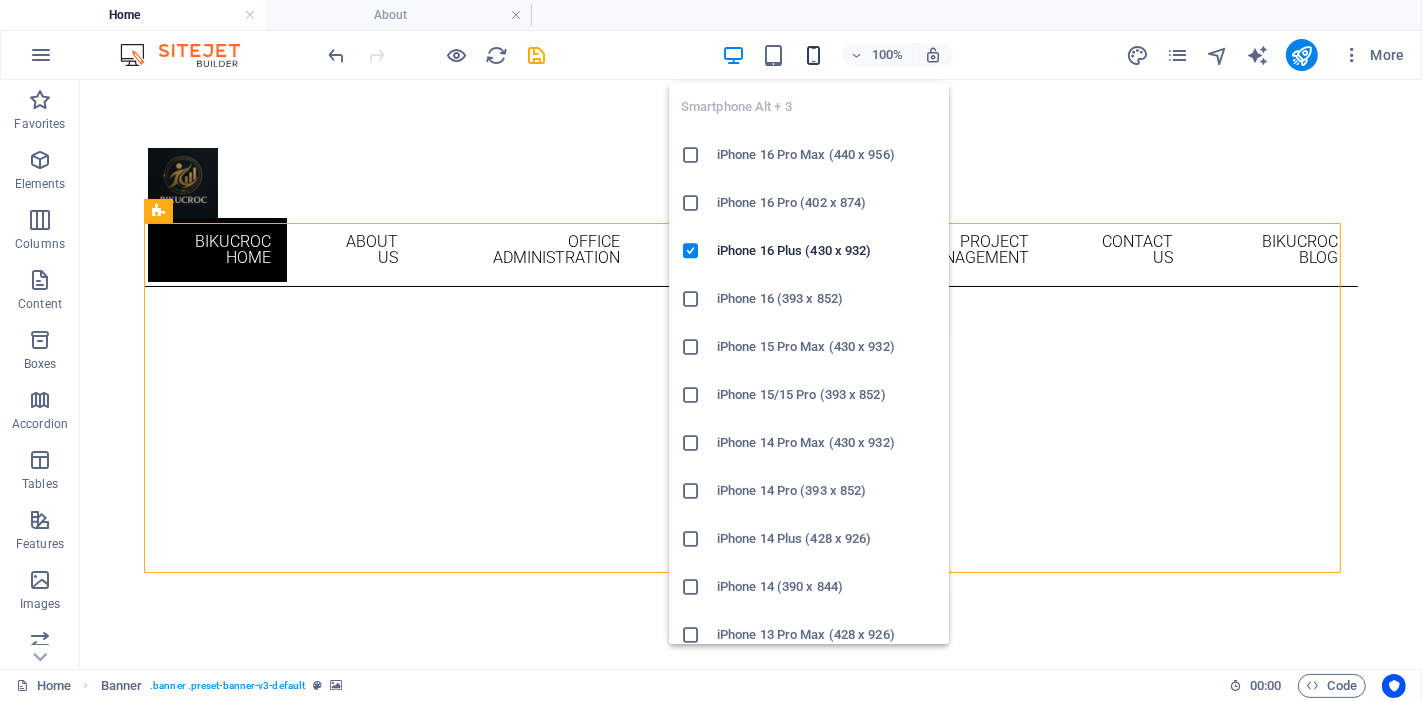 click at bounding box center [813, 55] 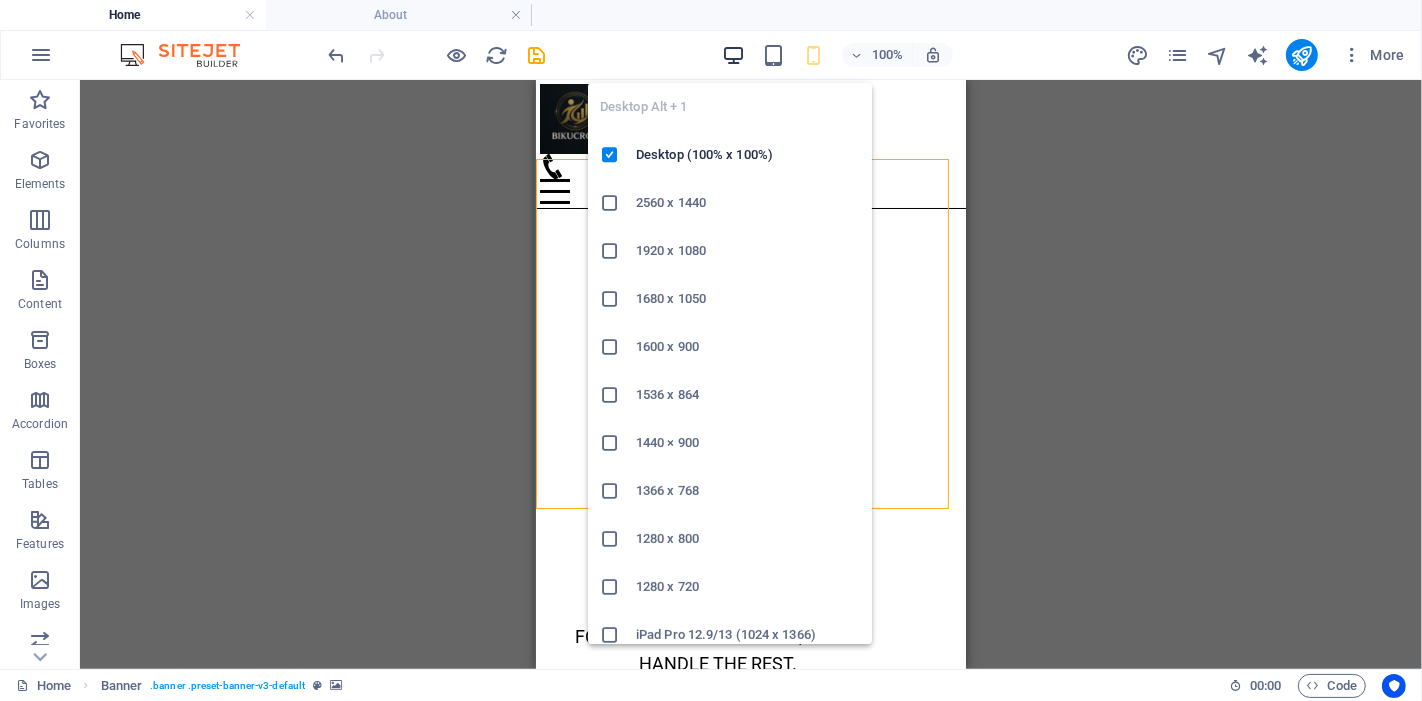 click at bounding box center [733, 55] 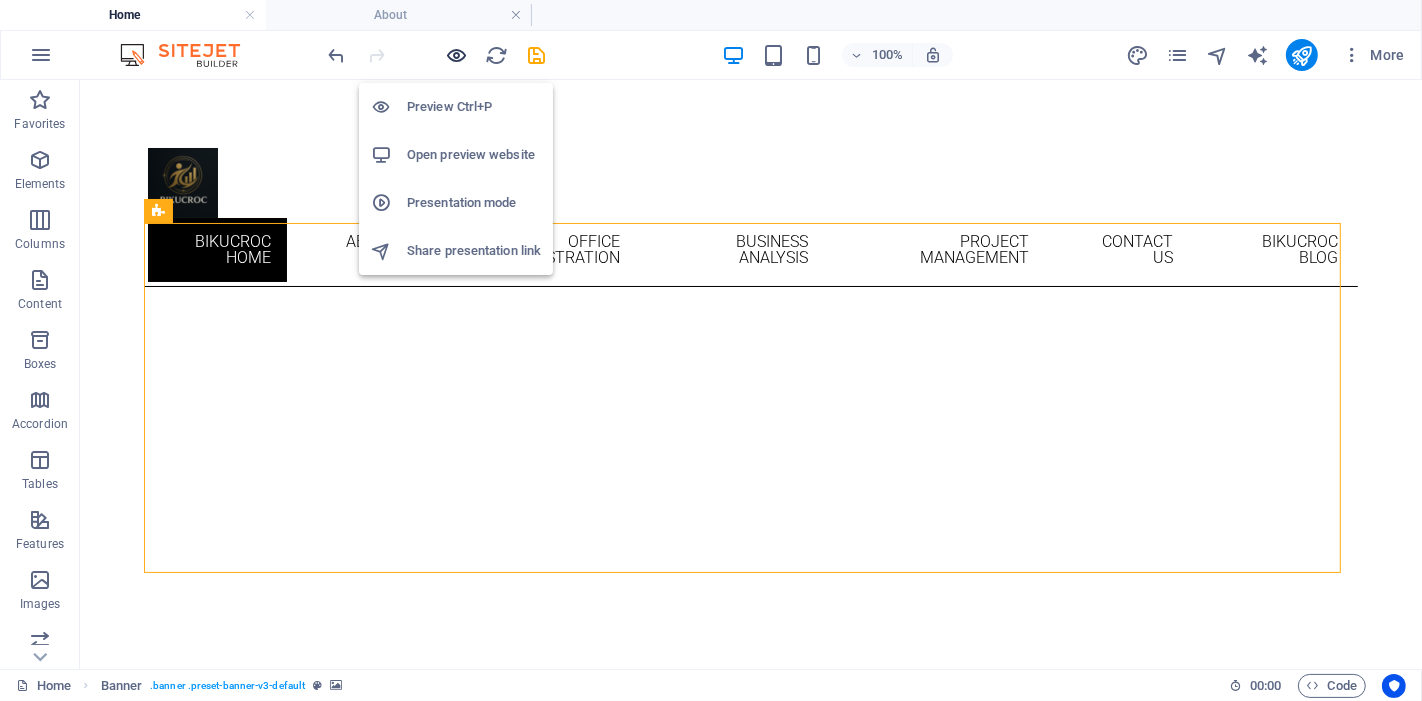 click at bounding box center [457, 55] 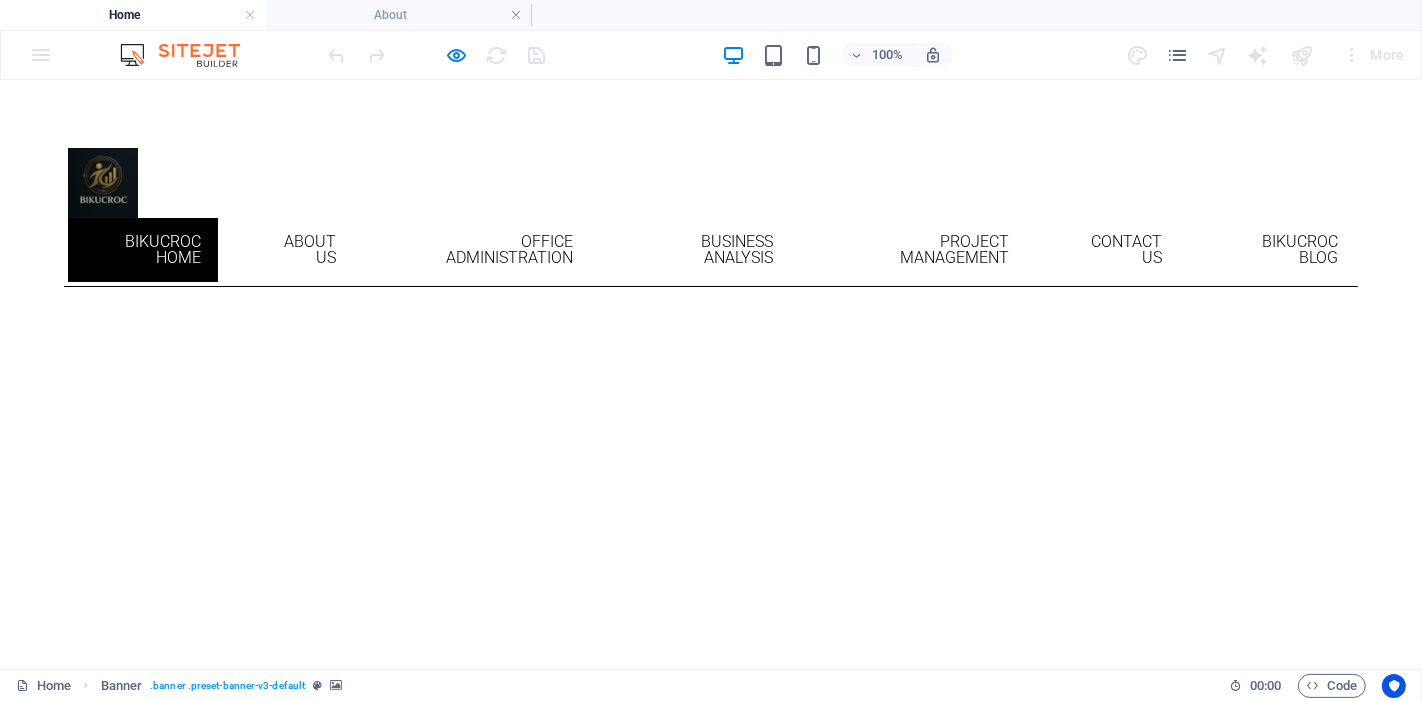 drag, startPoint x: 591, startPoint y: 266, endPoint x: 588, endPoint y: 254, distance: 12.369317 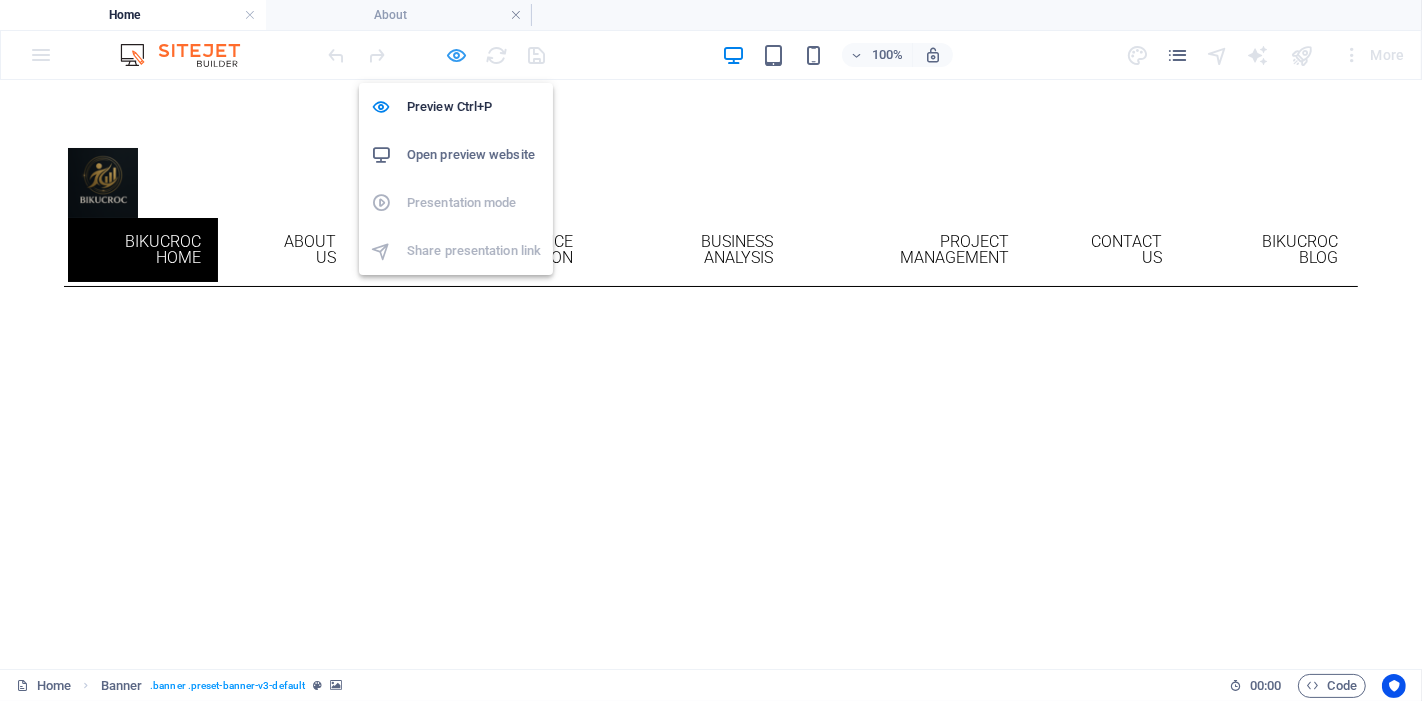 click at bounding box center (457, 55) 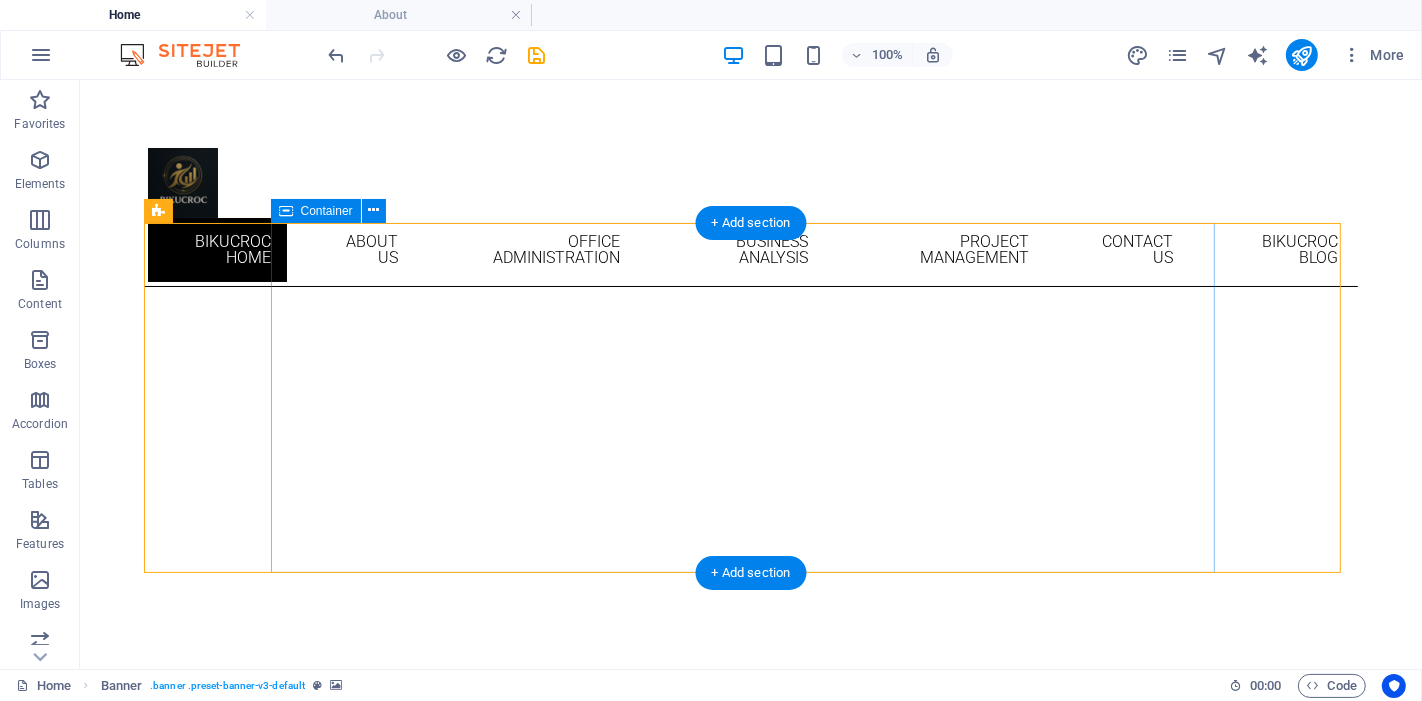 click at bounding box center [743, 716] 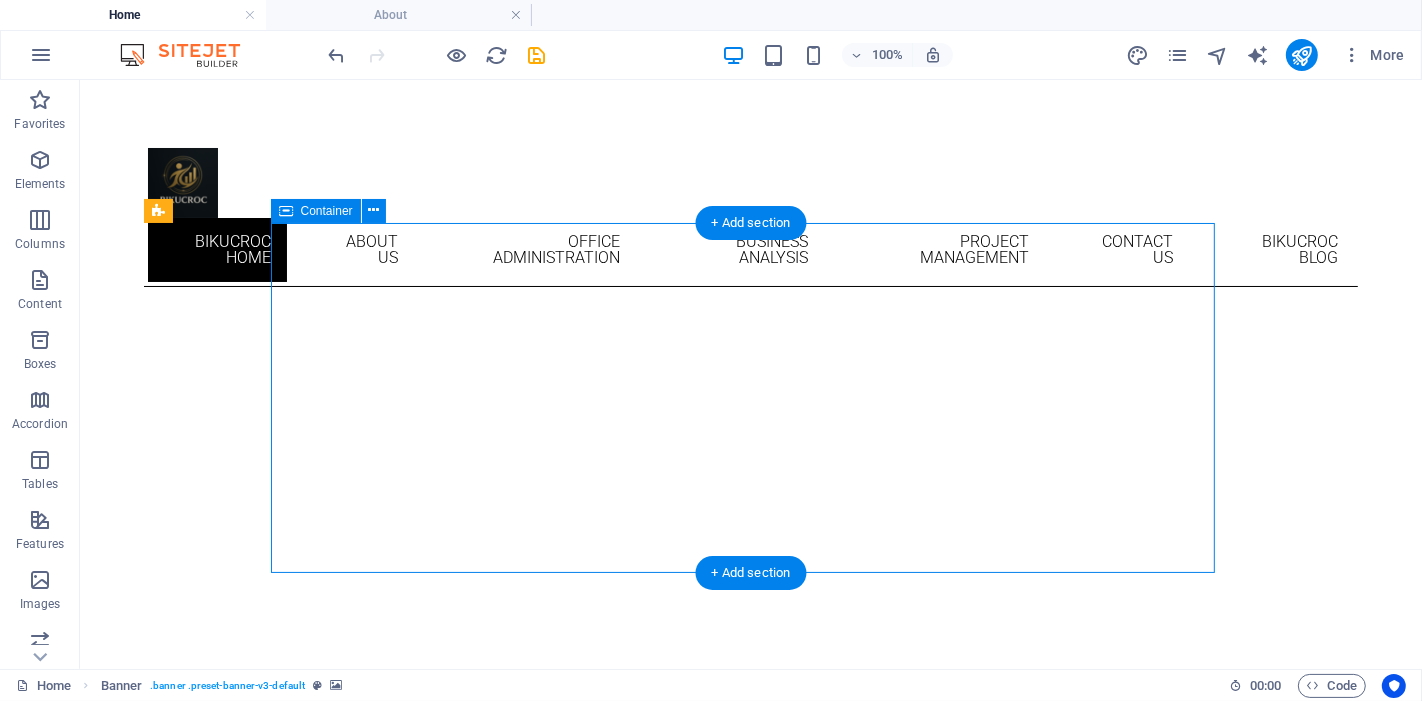 click at bounding box center (743, 716) 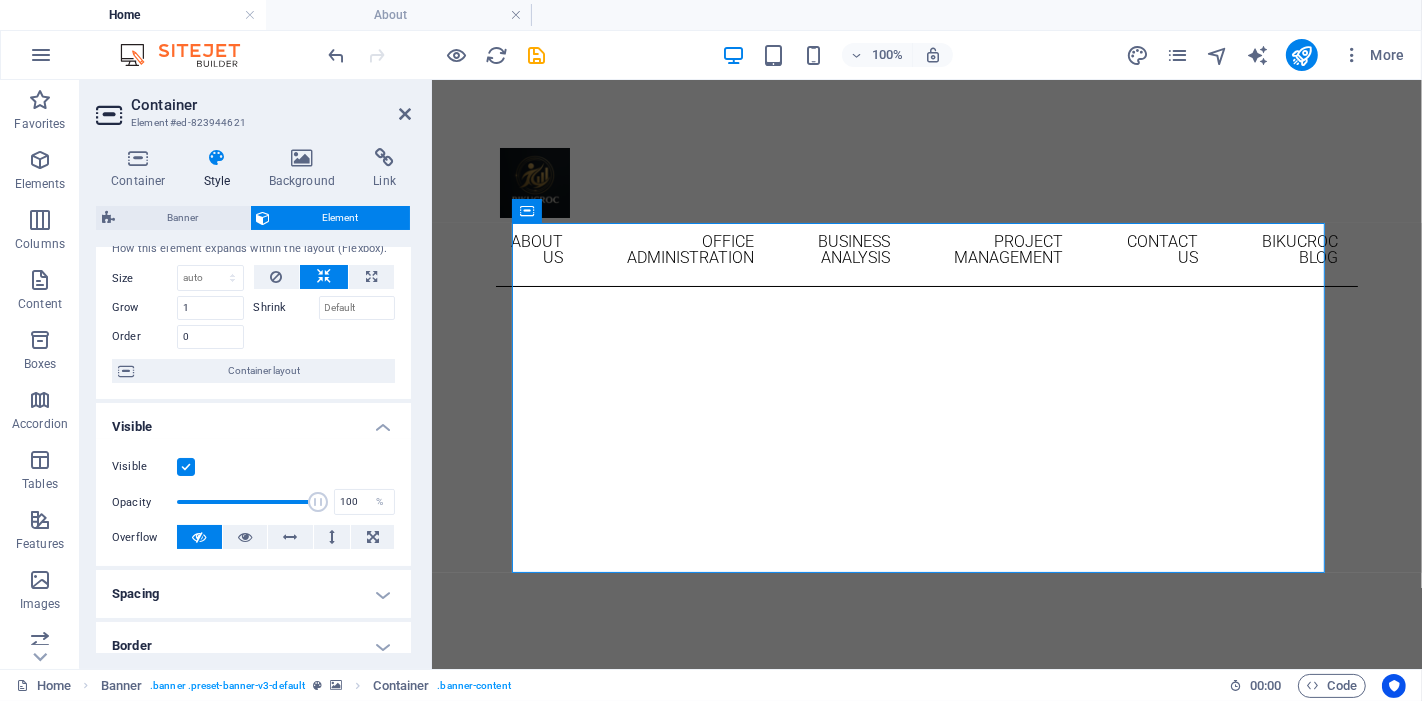 scroll, scrollTop: 0, scrollLeft: 0, axis: both 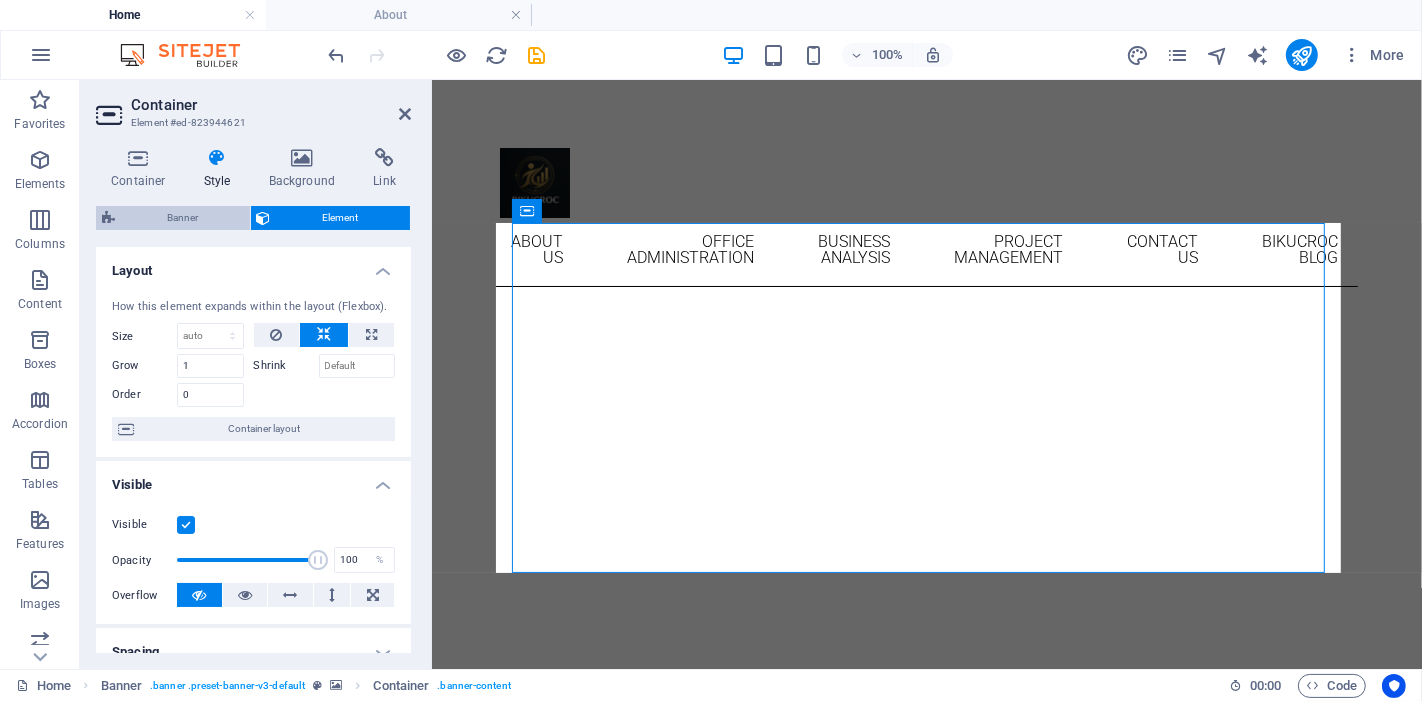 click on "Banner" at bounding box center (182, 218) 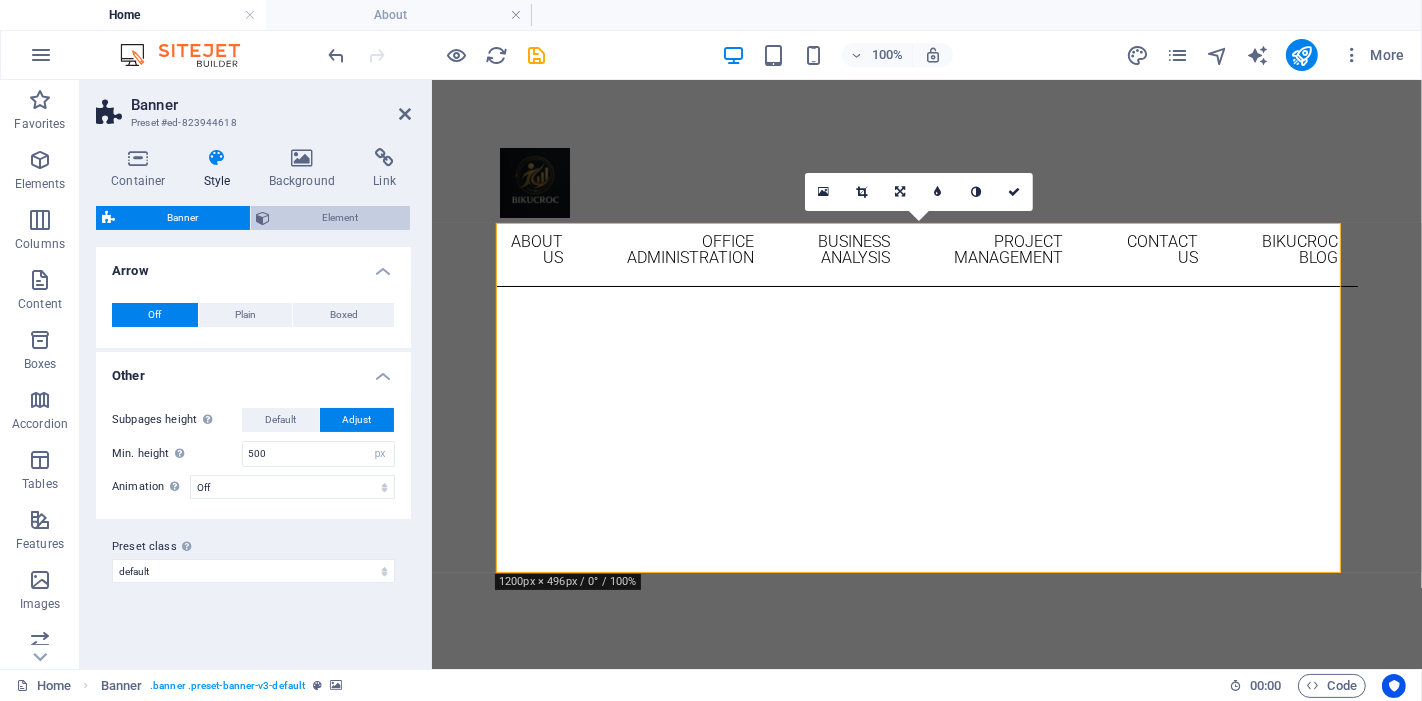 click on "Element" at bounding box center (341, 218) 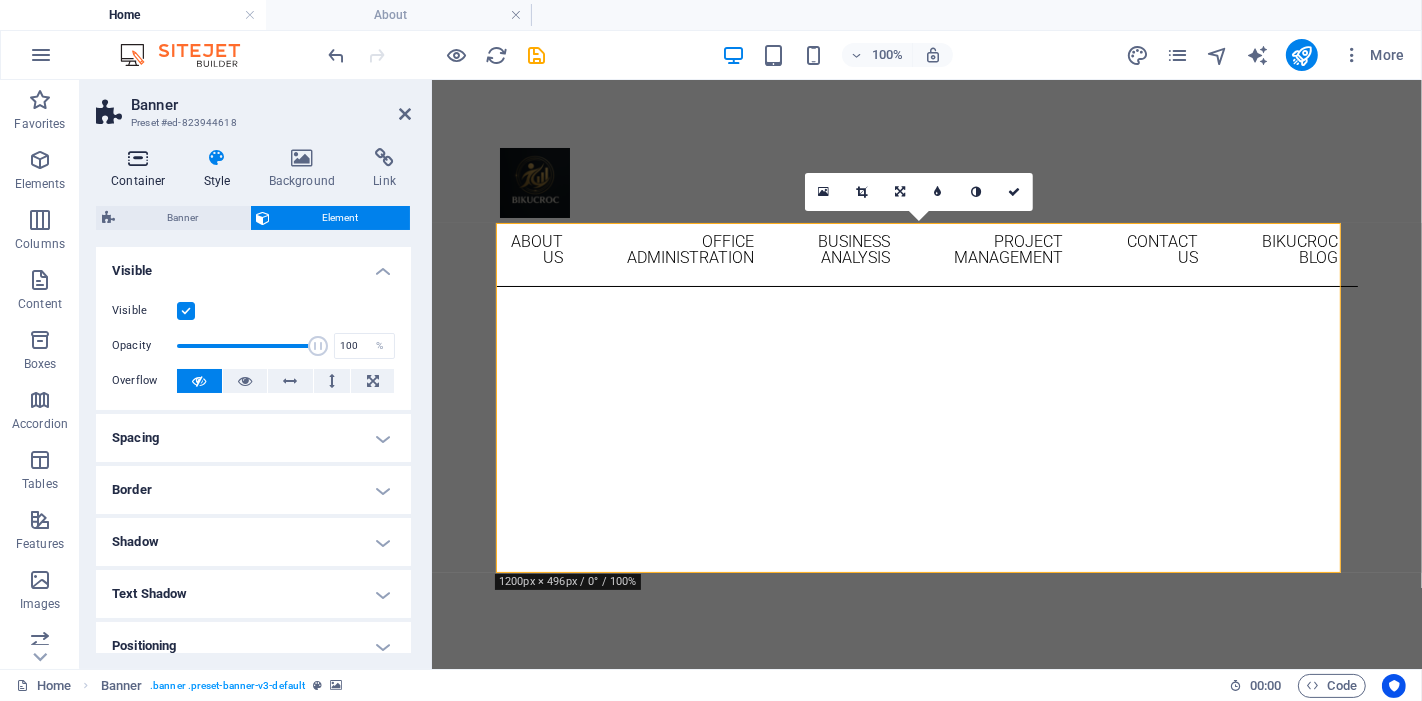 click at bounding box center [138, 158] 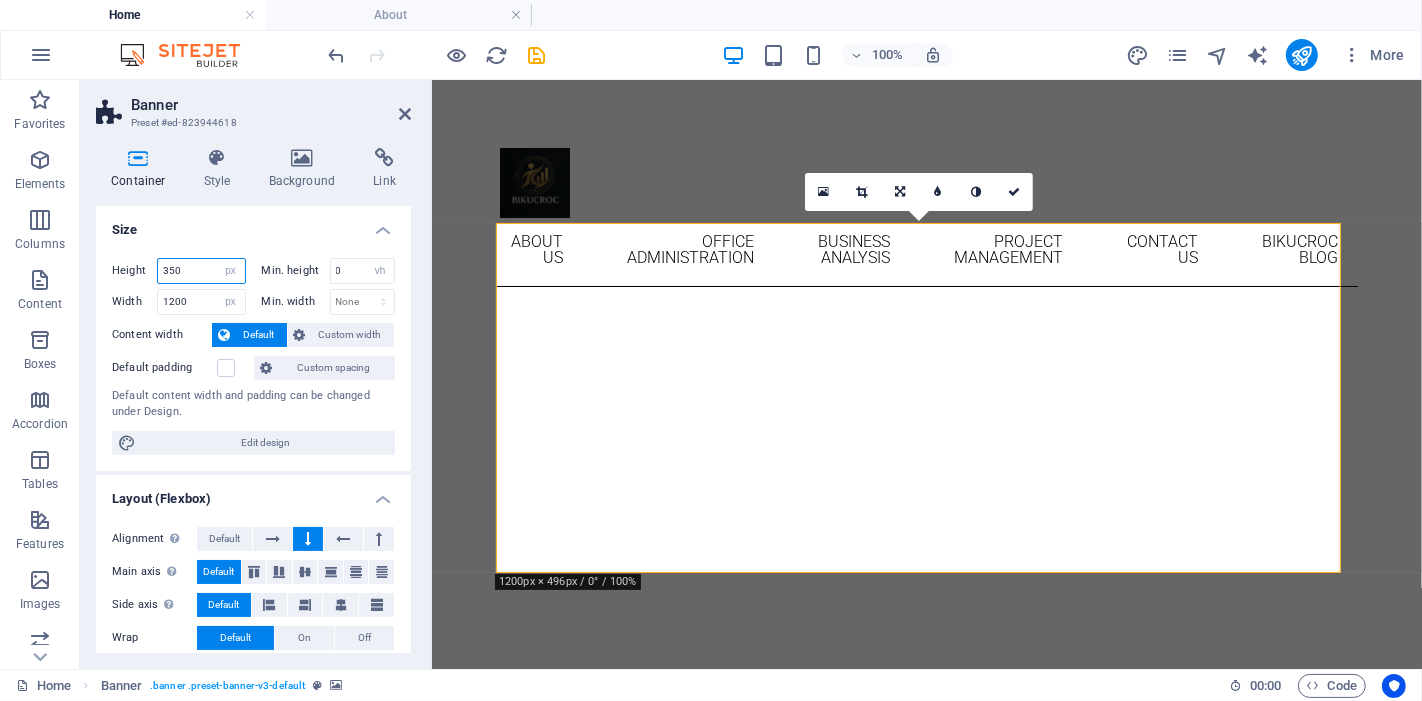 drag, startPoint x: 200, startPoint y: 267, endPoint x: 122, endPoint y: 260, distance: 78.31347 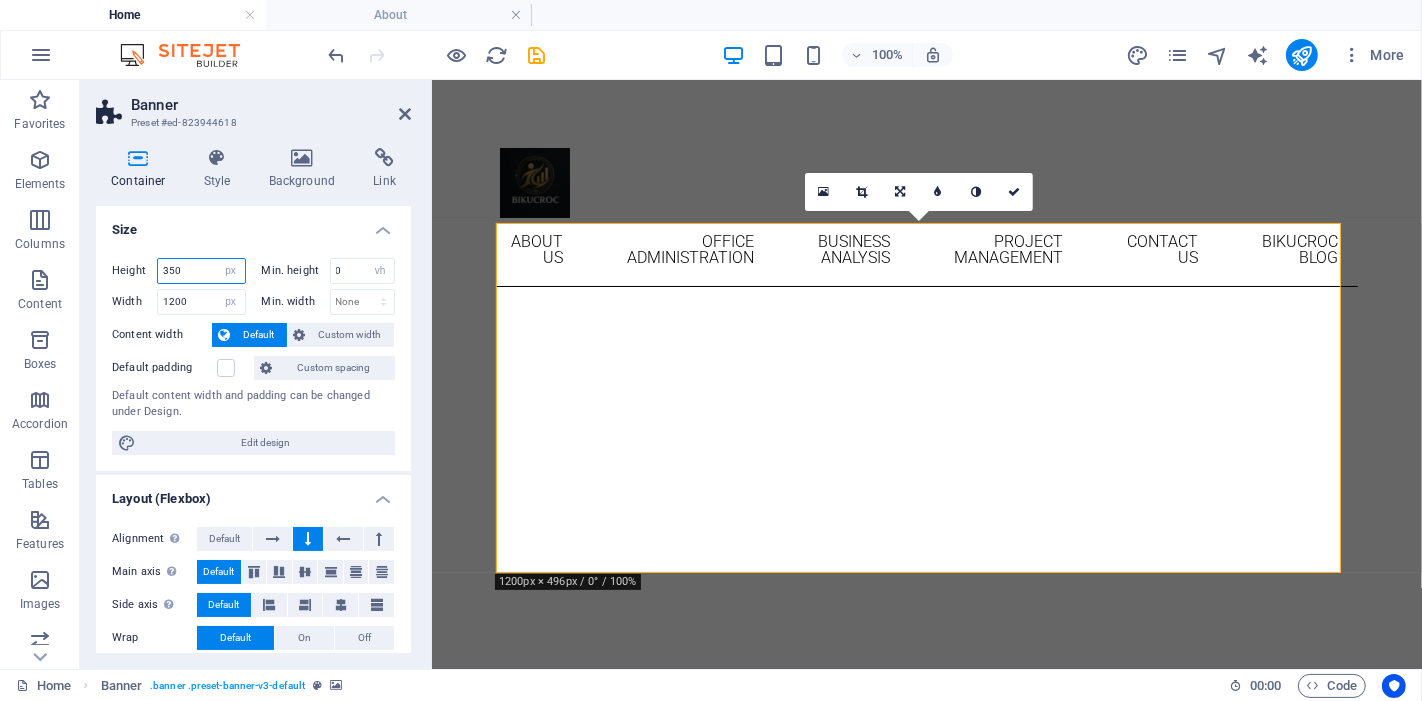 click on "Height 350 Default px rem % vh vw" at bounding box center [179, 271] 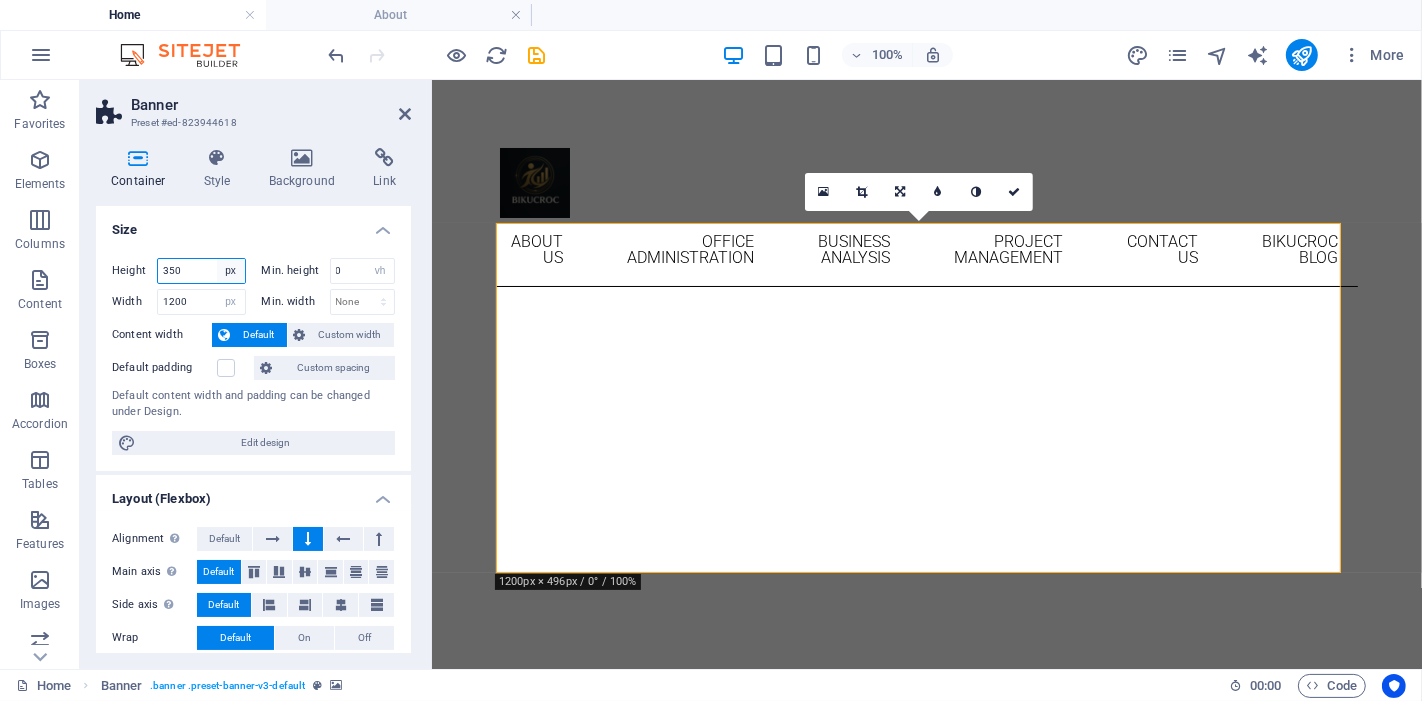 click on "Default px rem % vh vw" at bounding box center [231, 271] 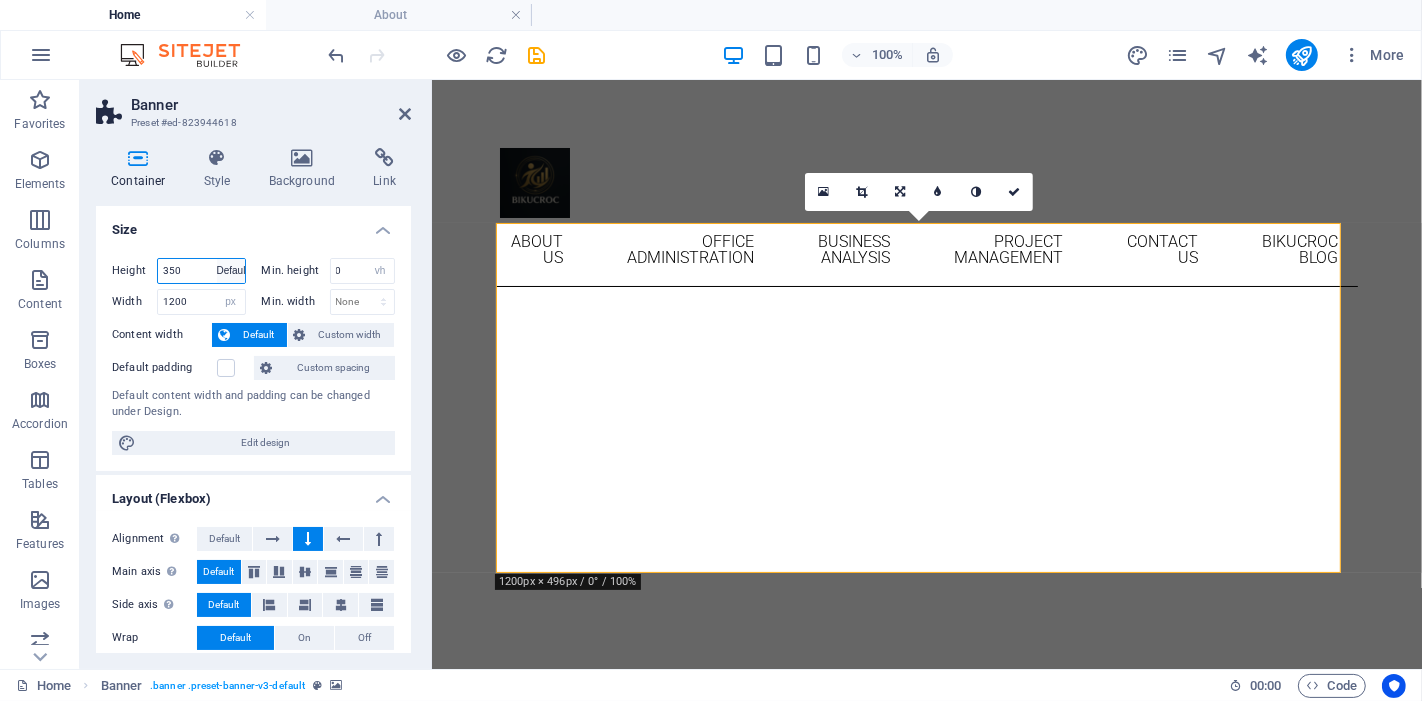 click on "Default px rem % vh vw" at bounding box center [231, 271] 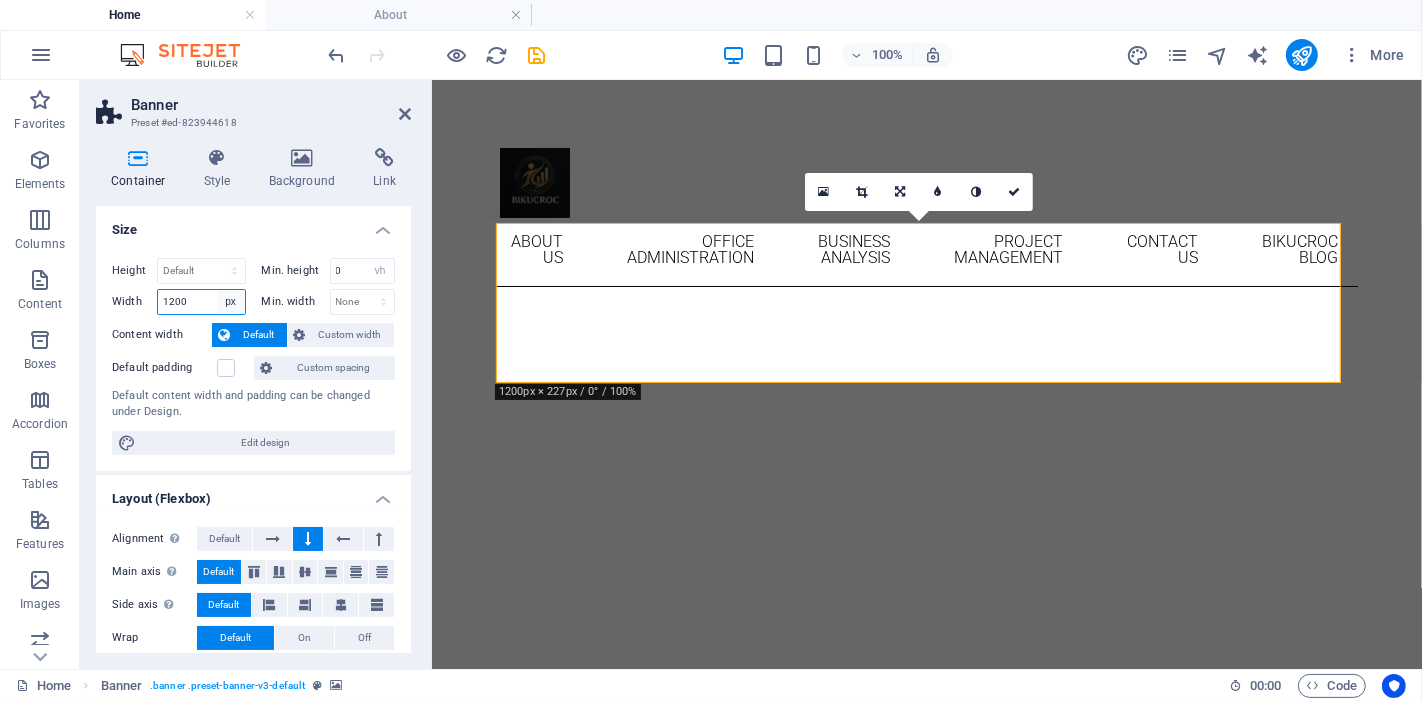 click on "Default px rem % em vh vw" at bounding box center [231, 302] 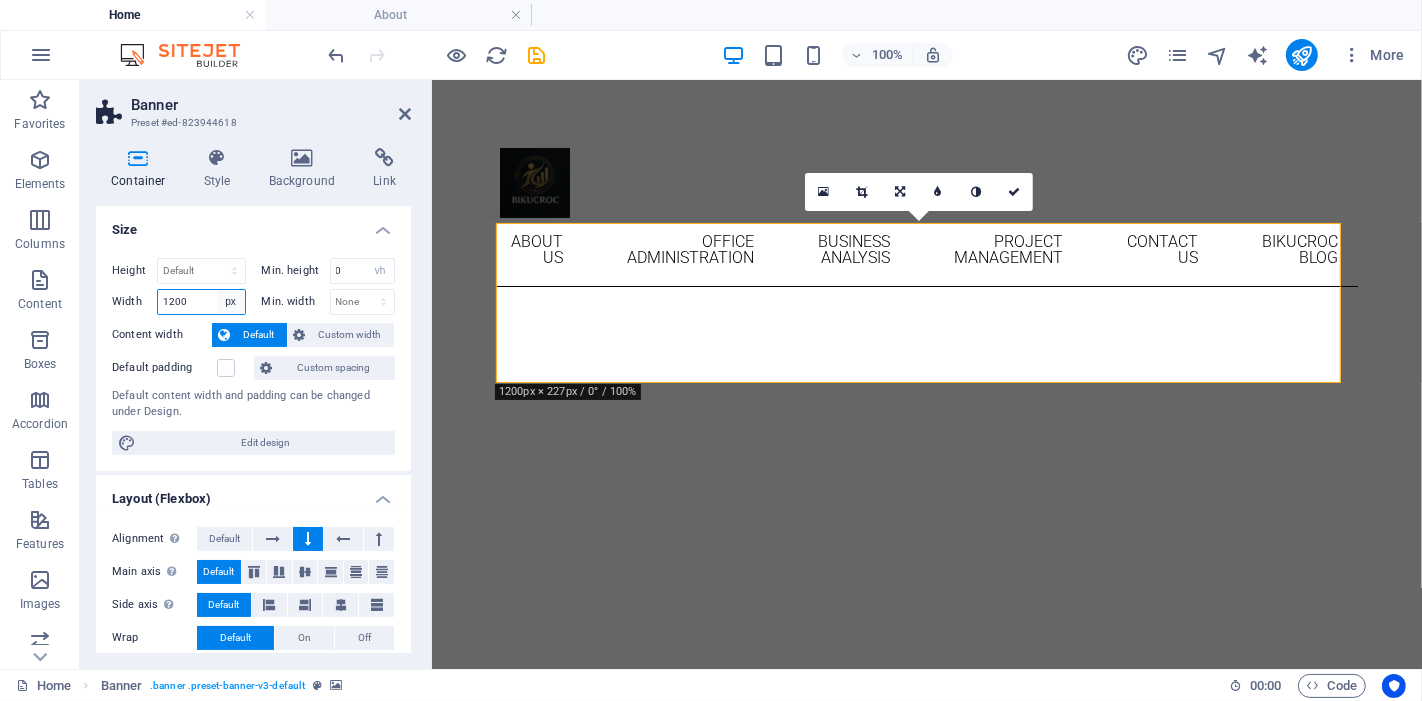 select on "default" 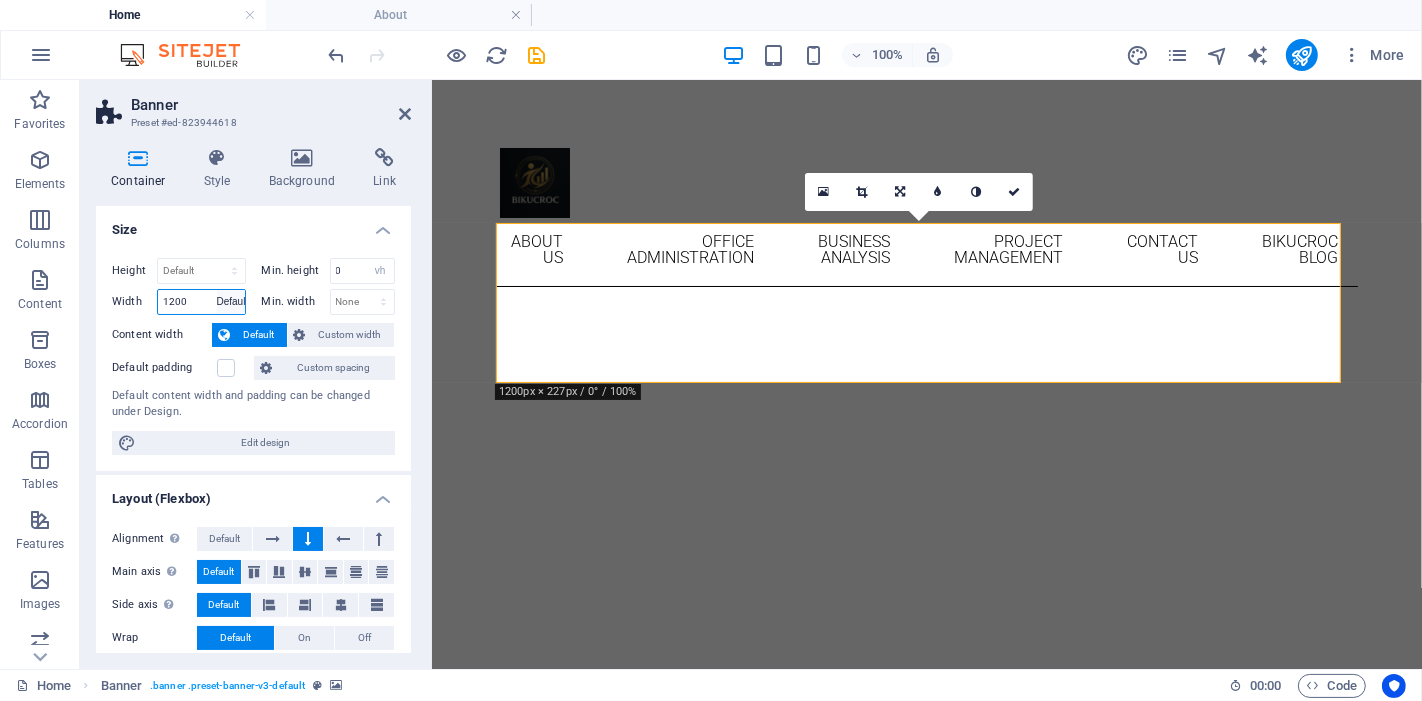 click on "Default px rem % em vh vw" at bounding box center [231, 302] 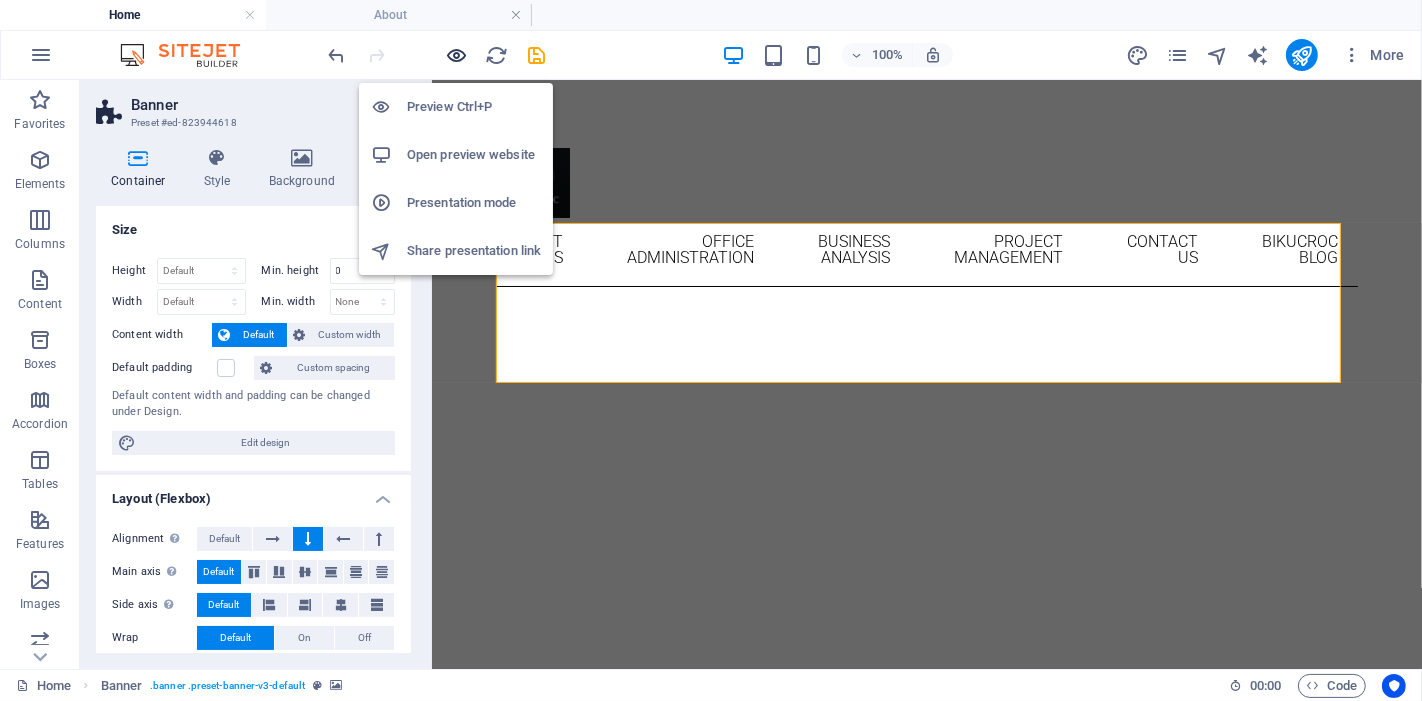 click at bounding box center [457, 55] 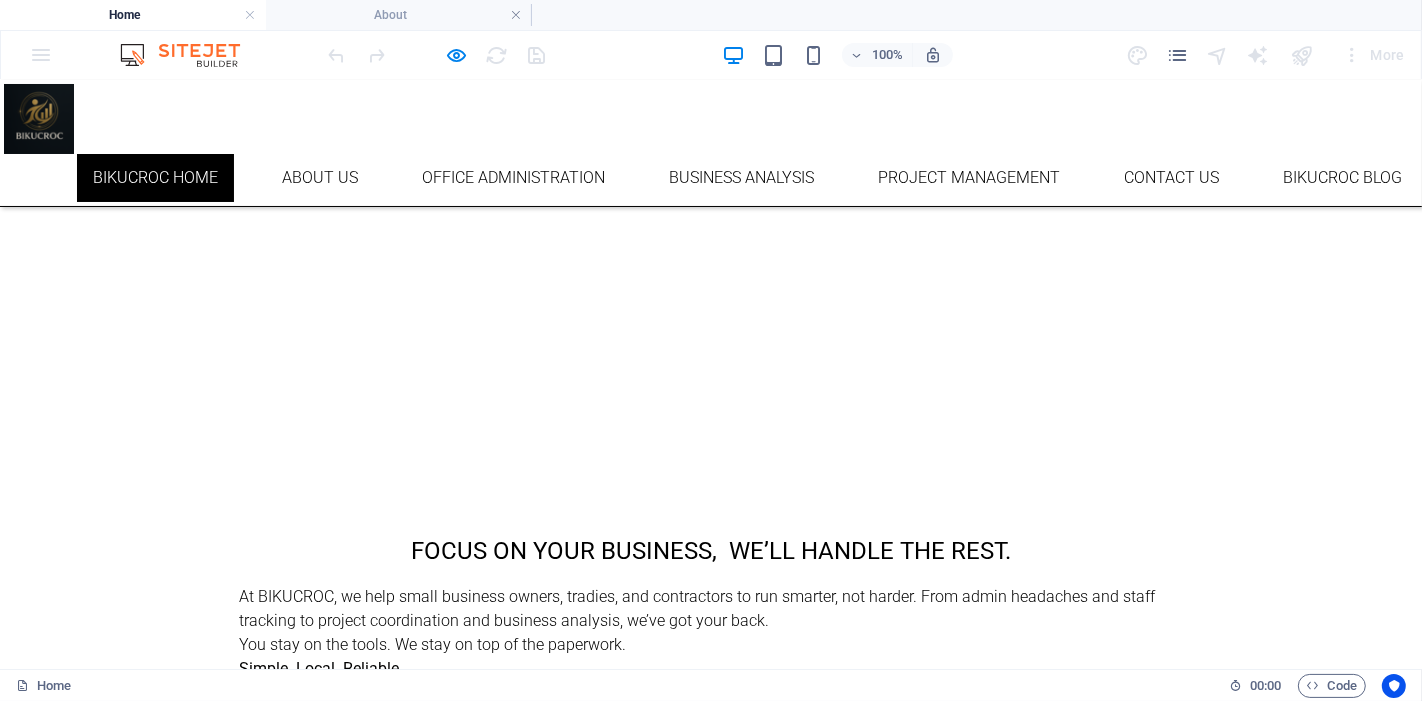 scroll, scrollTop: 0, scrollLeft: 0, axis: both 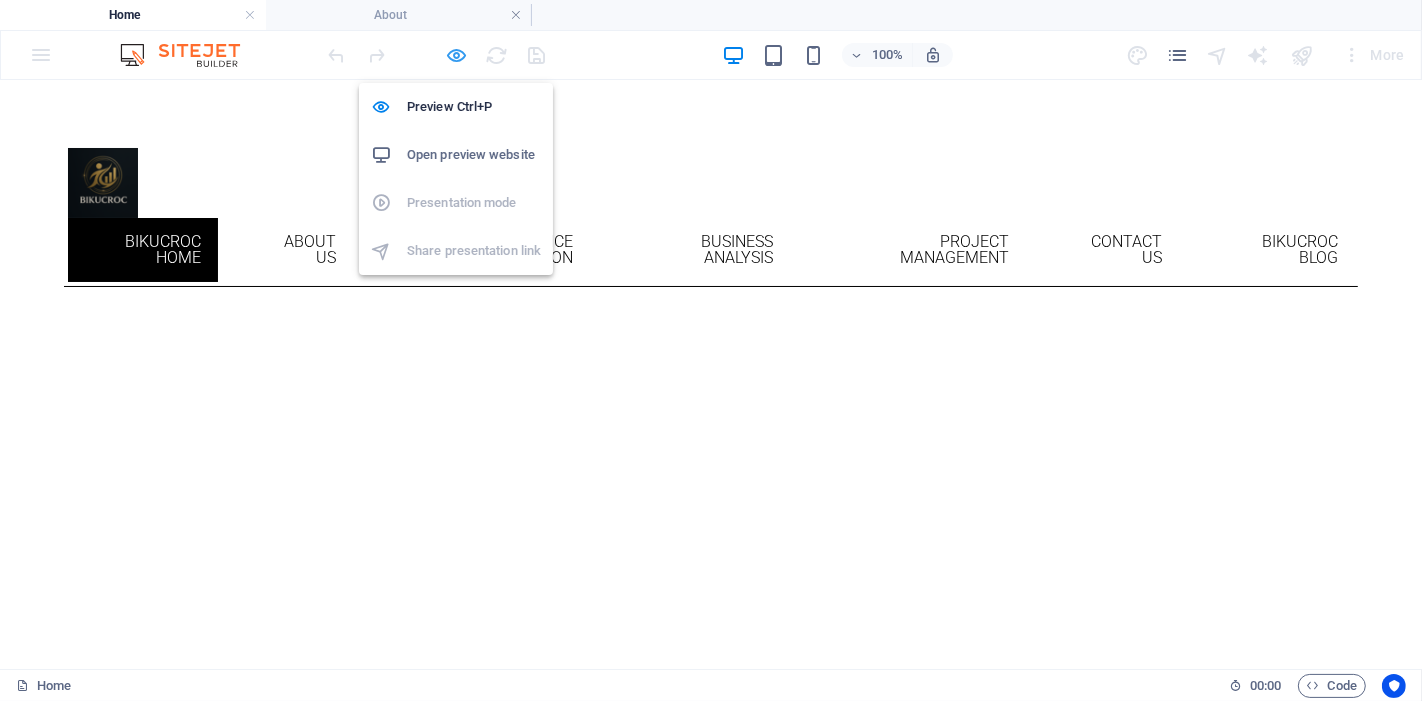 click at bounding box center [457, 55] 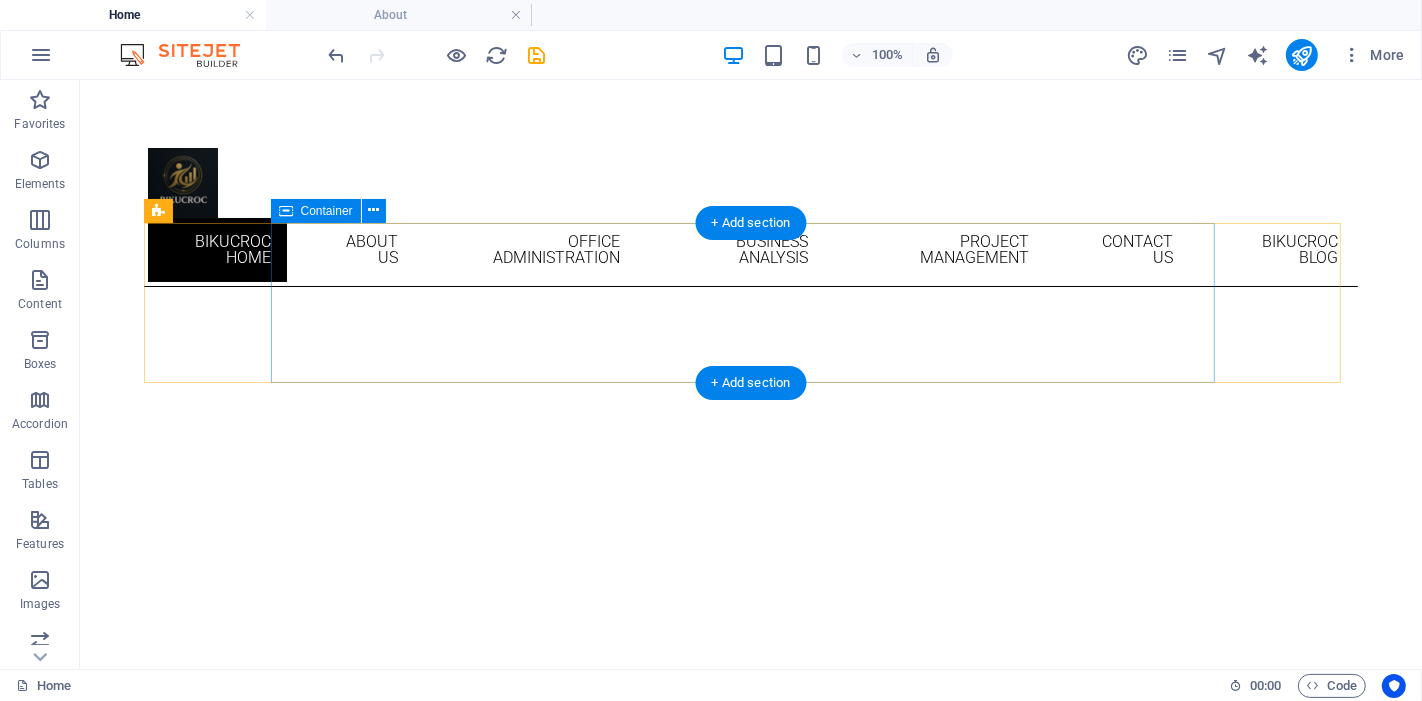 click at bounding box center [750, 526] 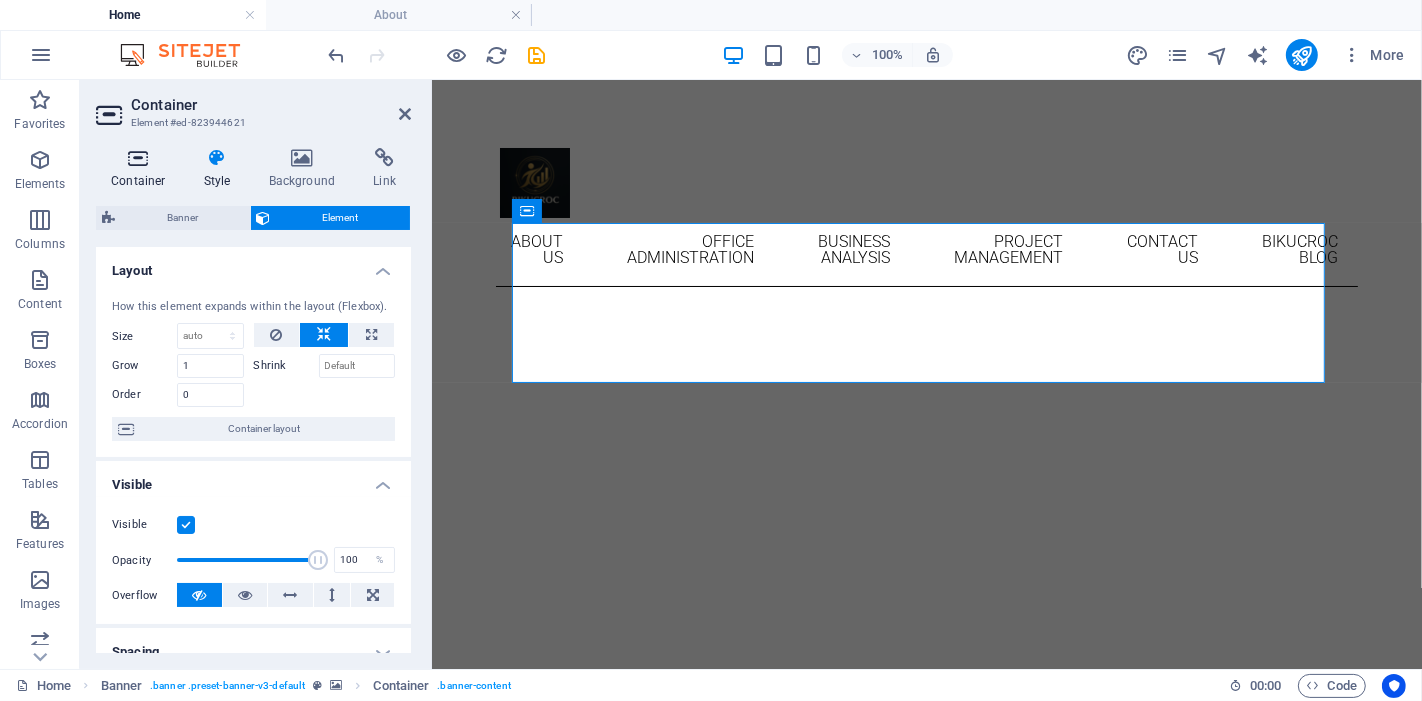 click on "Container" at bounding box center (142, 169) 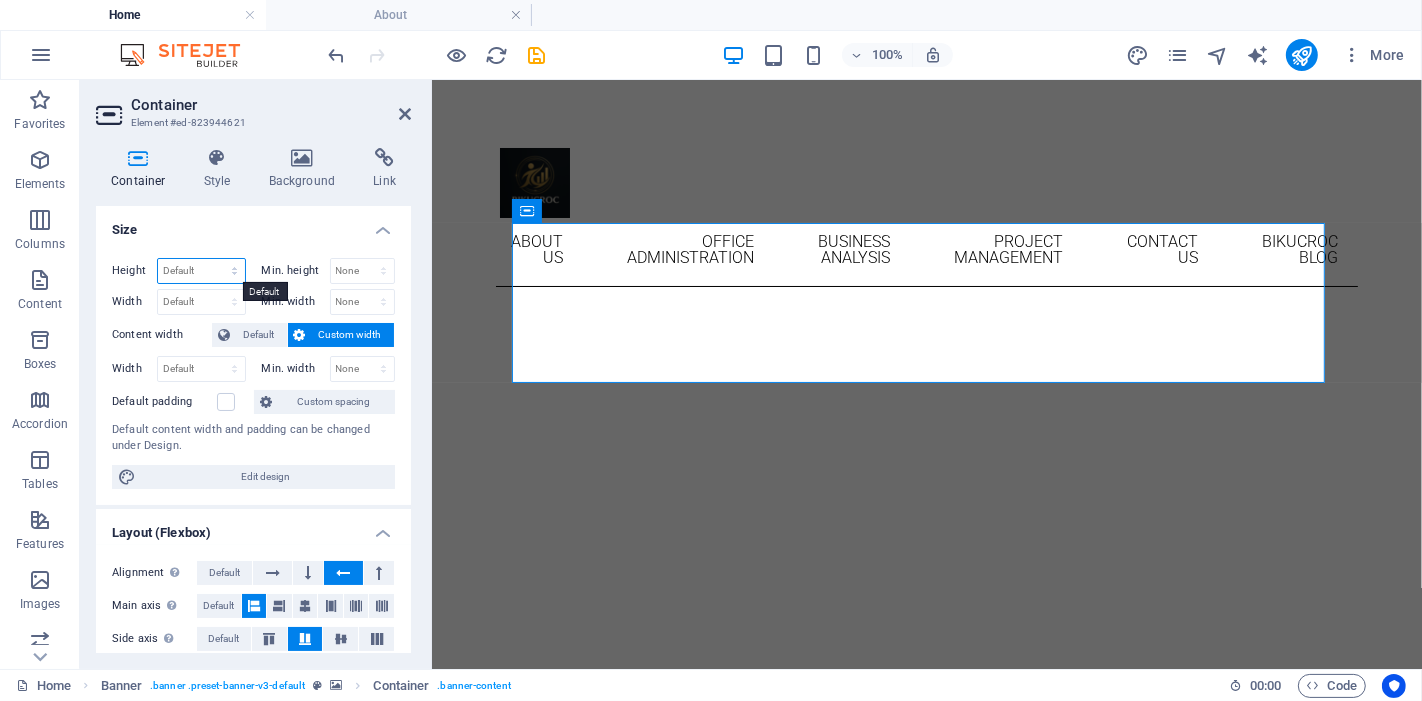 click on "Default px rem % vh vw" at bounding box center (201, 271) 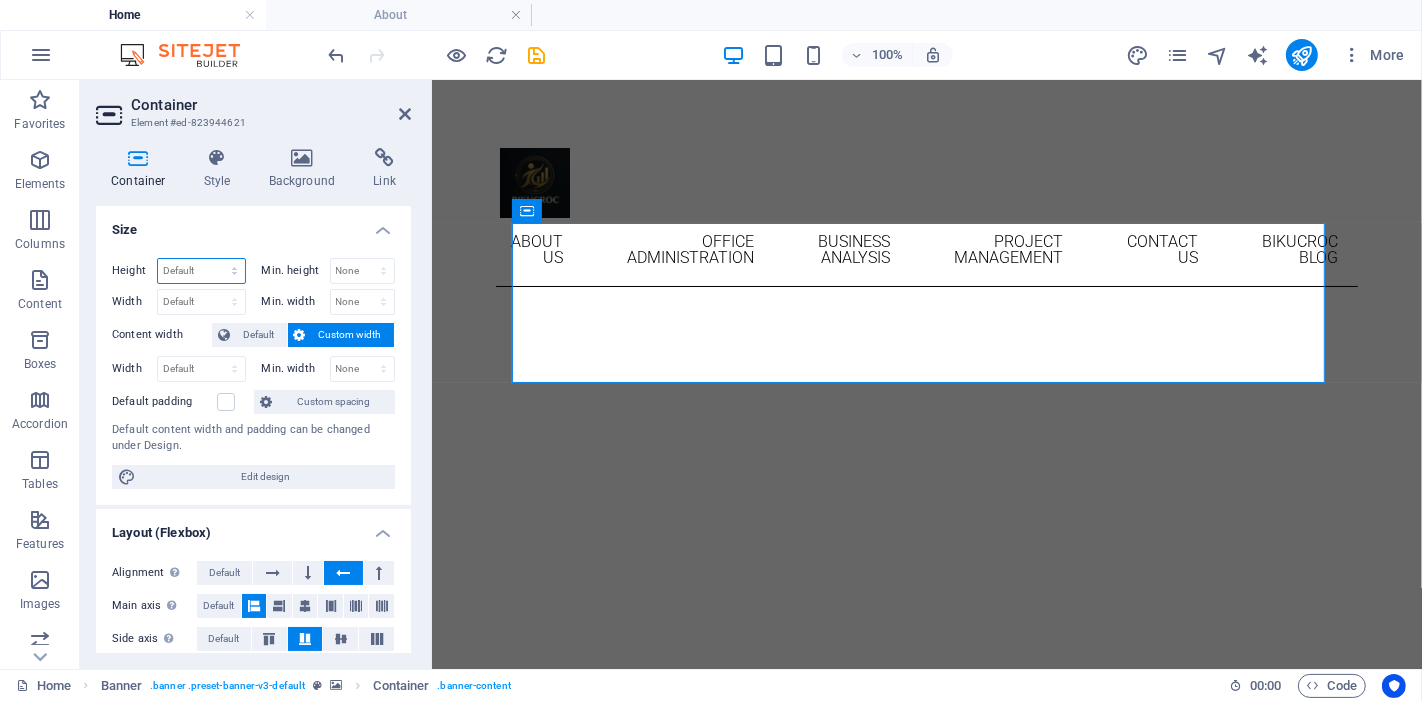 click on "Default px rem % vh vw" at bounding box center (201, 271) 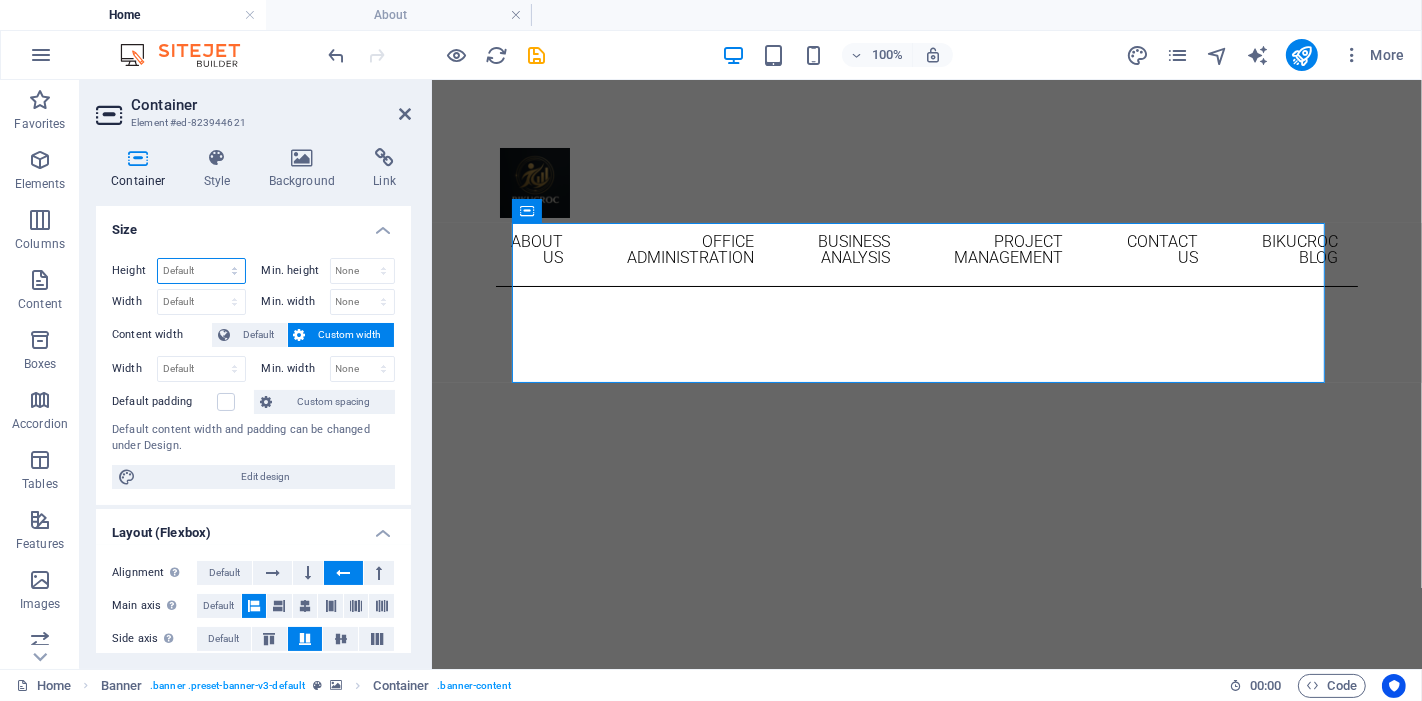 select on "px" 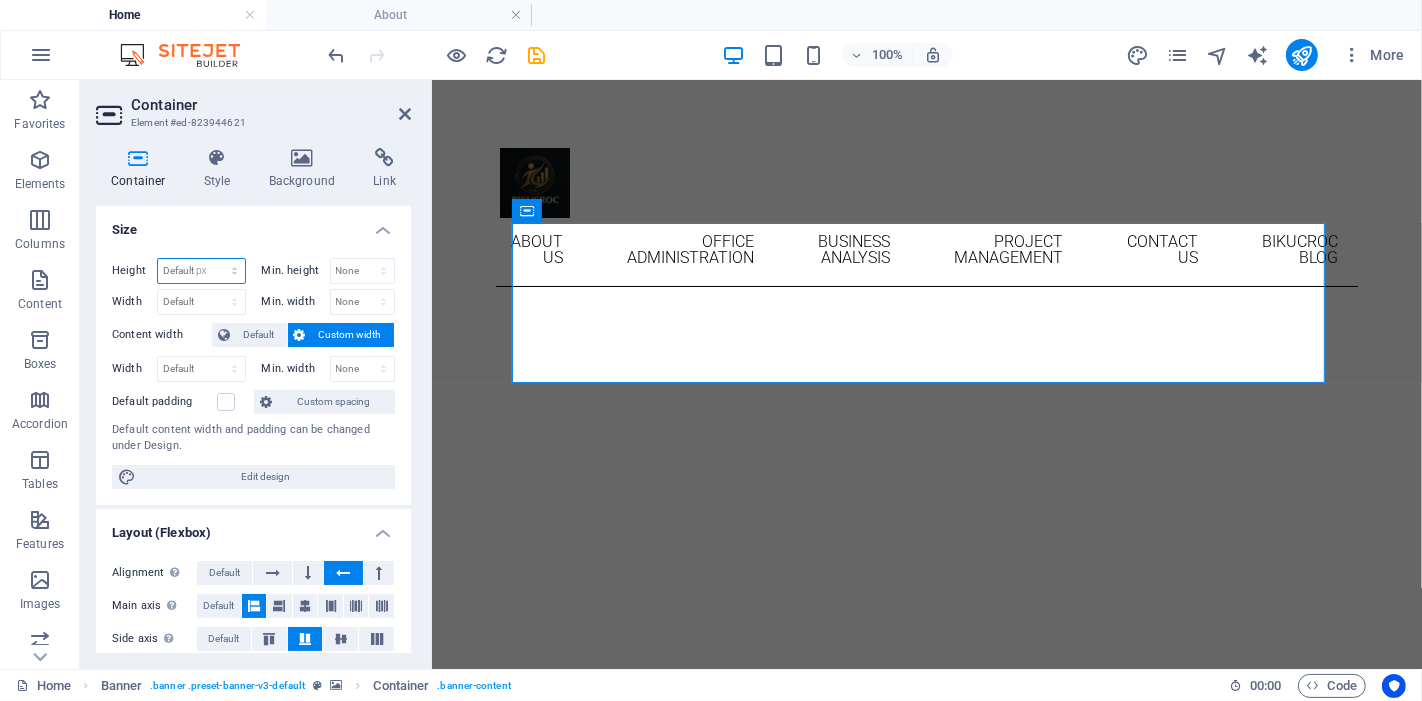 click on "Default px rem % vh vw" at bounding box center [201, 271] 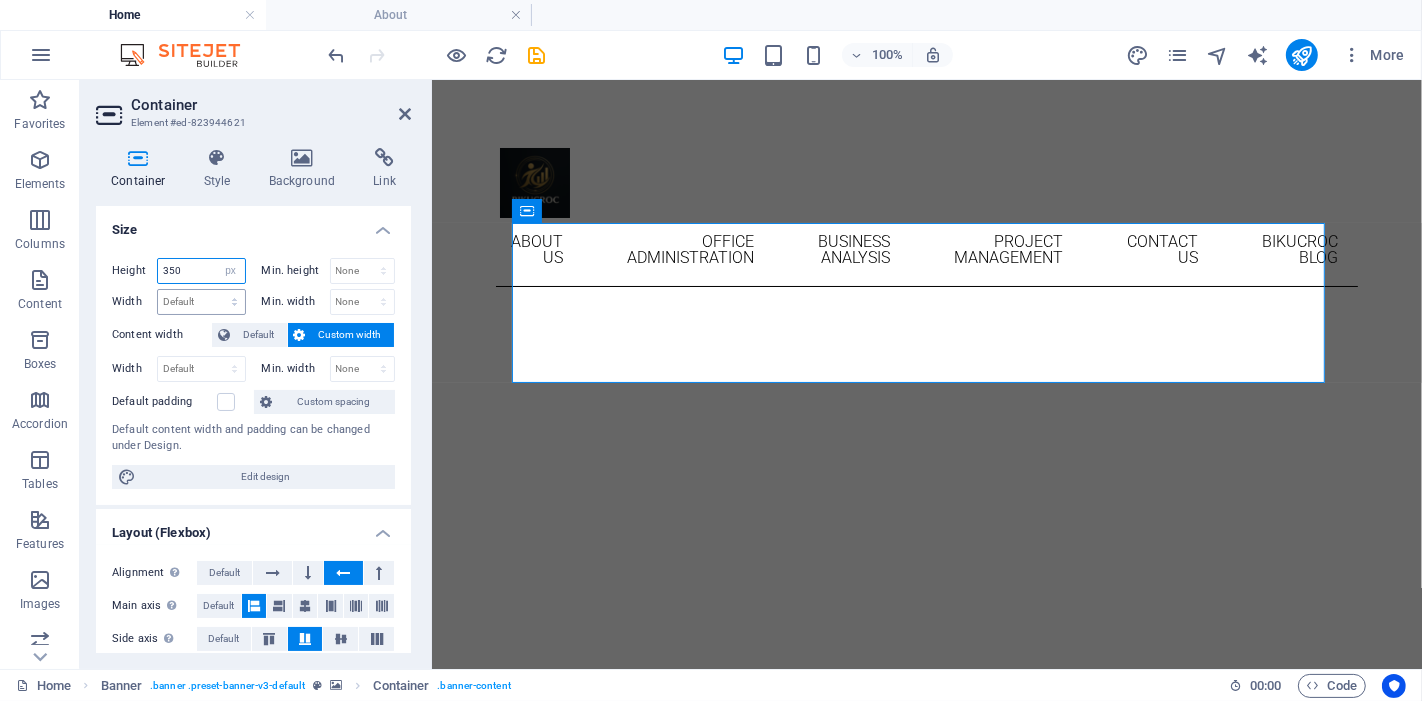 type on "350" 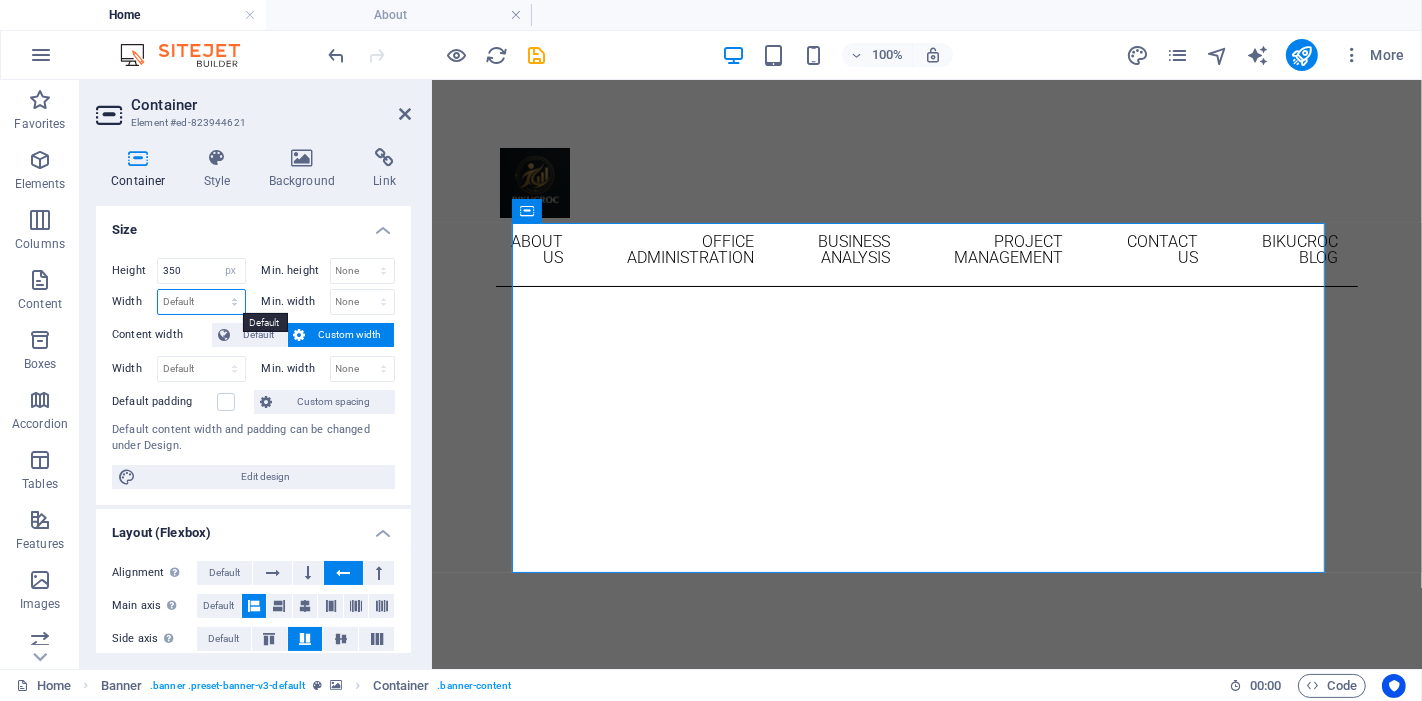 click on "Default px rem % em vh vw" at bounding box center [201, 302] 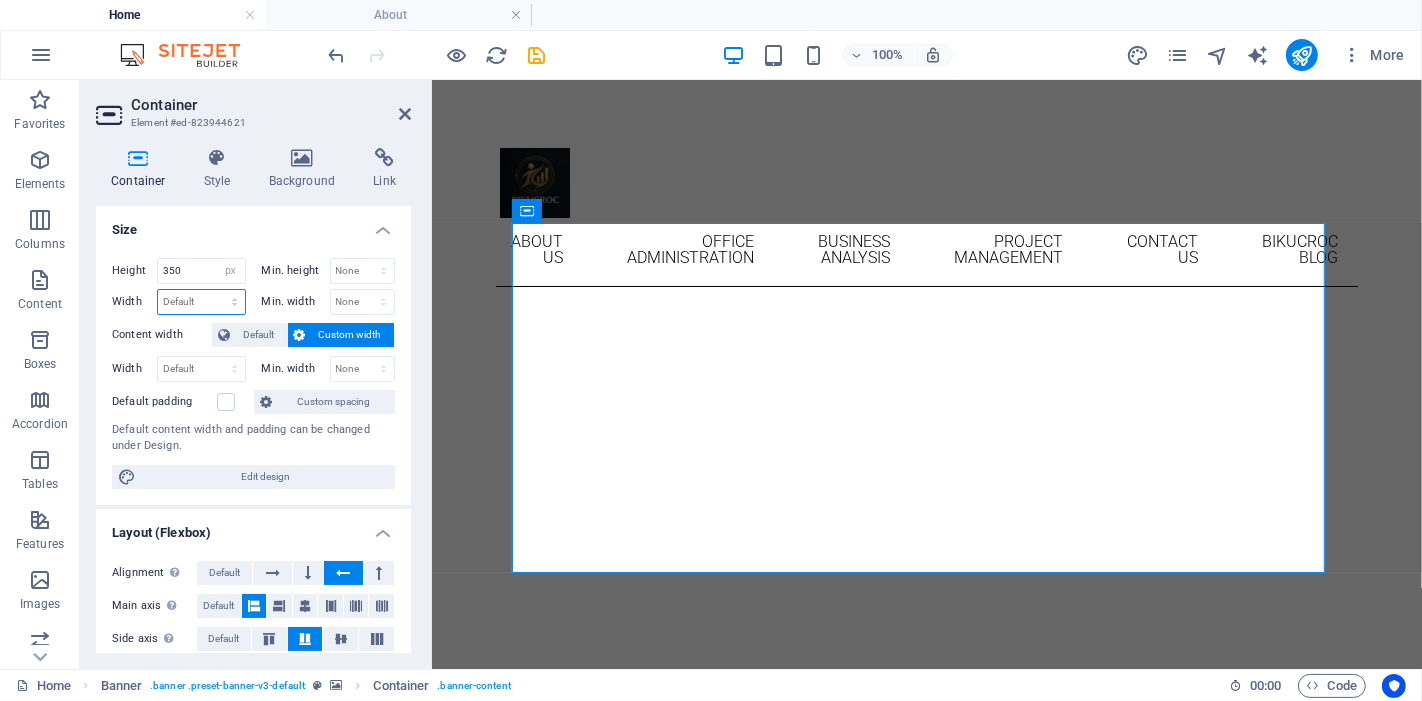 select on "px" 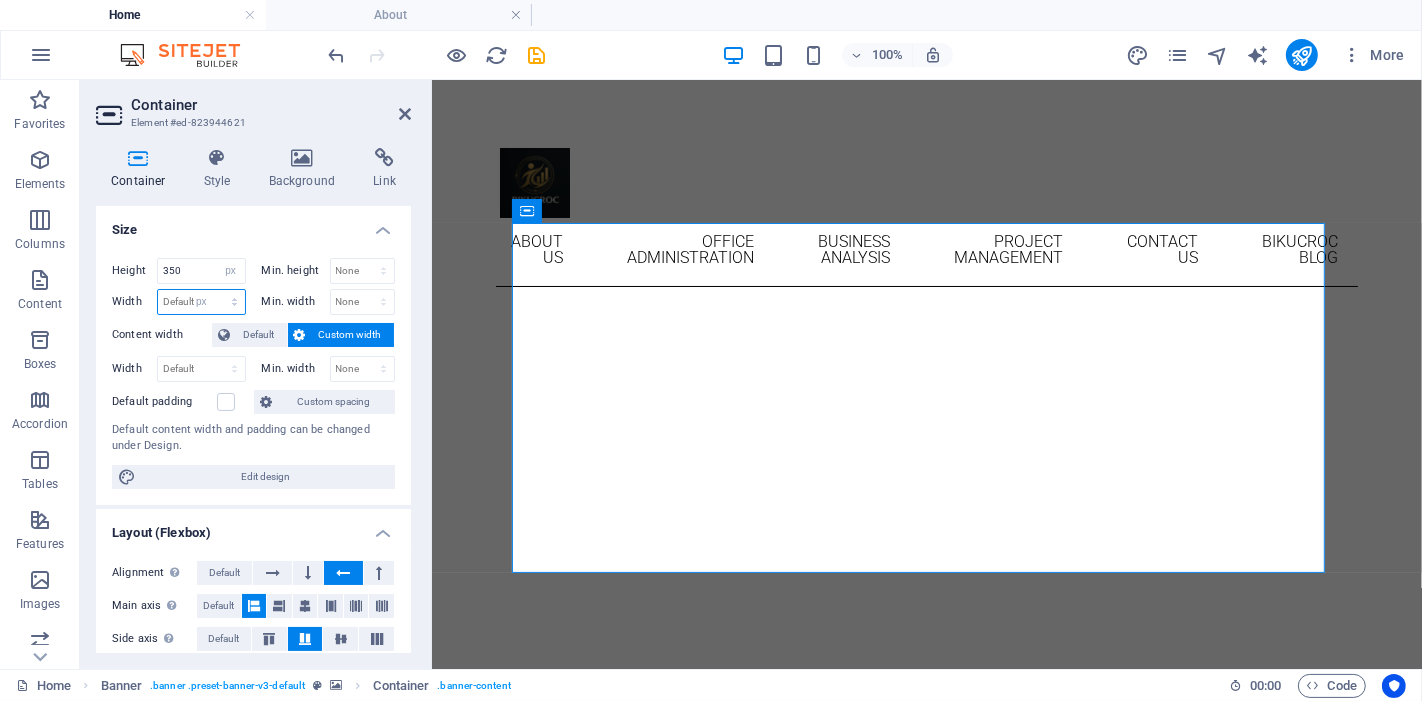 click on "Default px rem % em vh vw" at bounding box center [201, 302] 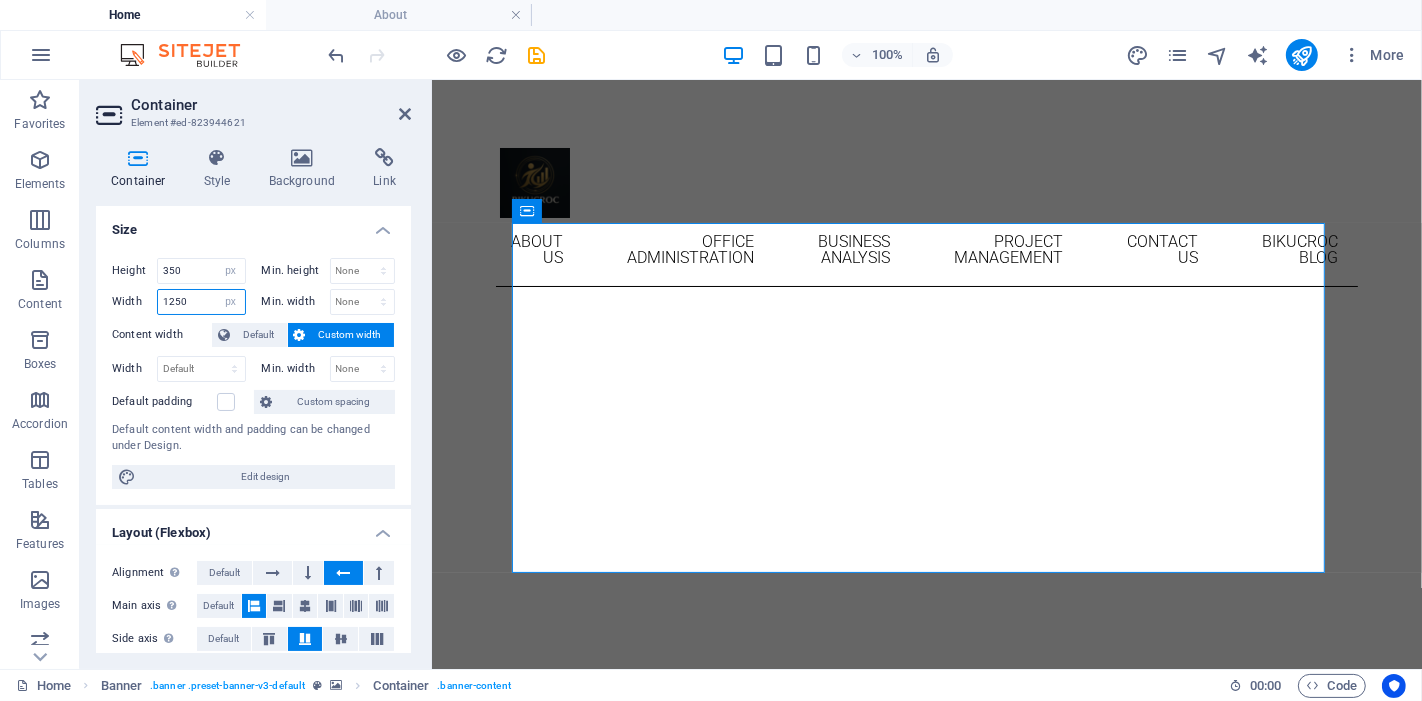 type on "1250" 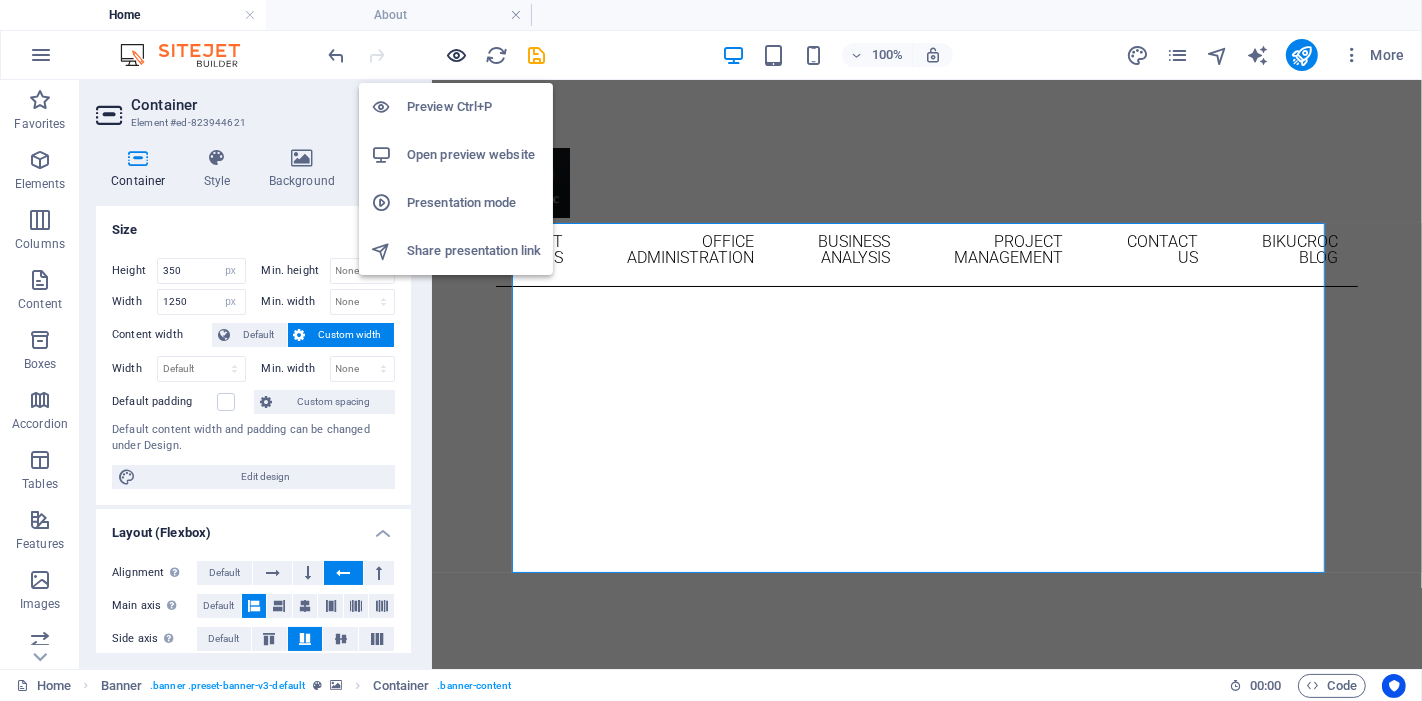 click at bounding box center [457, 55] 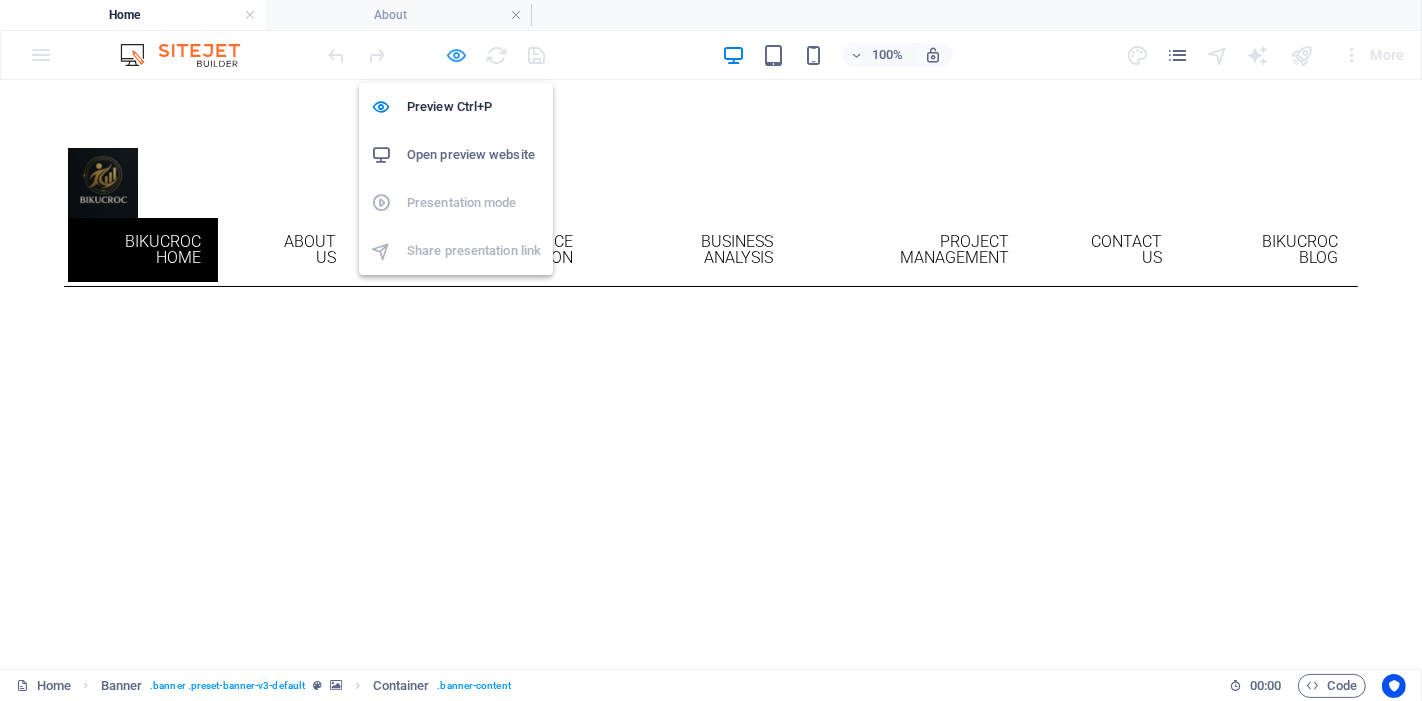 click at bounding box center [457, 55] 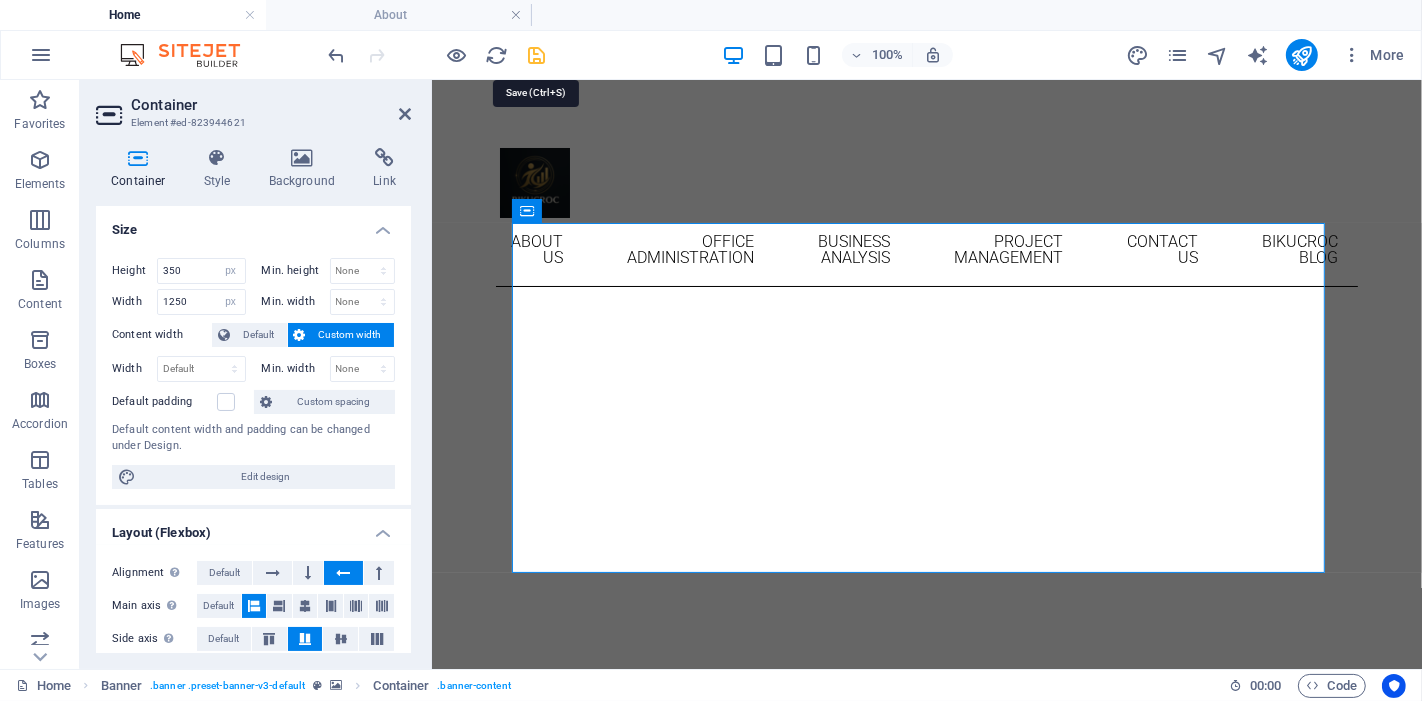 click at bounding box center (537, 55) 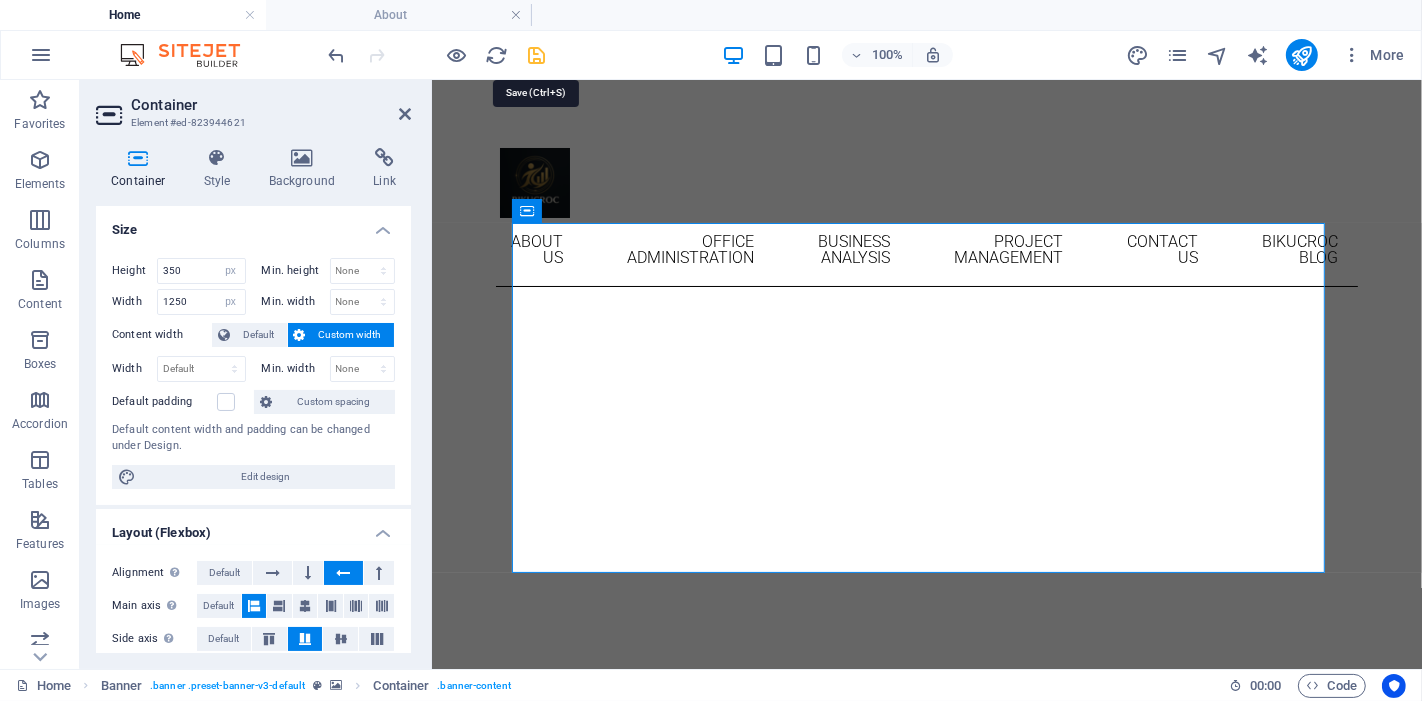 select on "px" 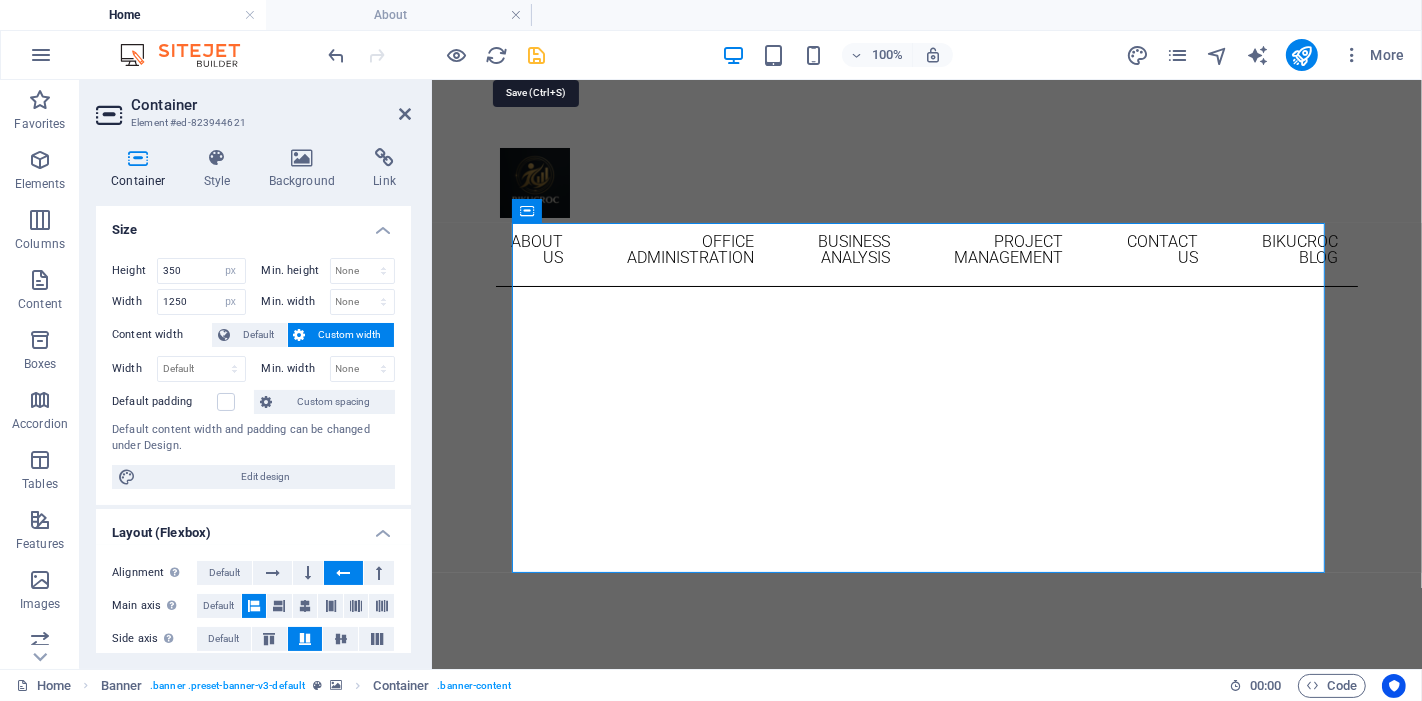 select on "px" 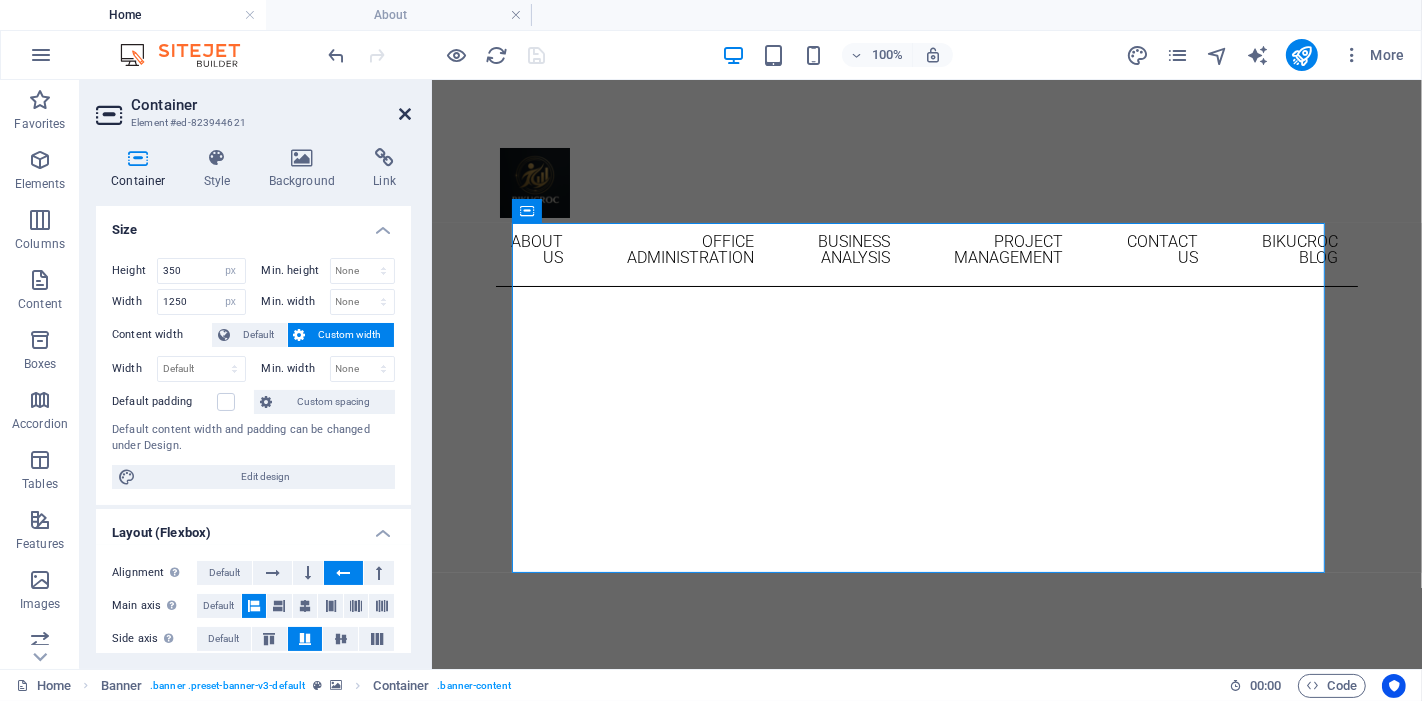 click at bounding box center [405, 114] 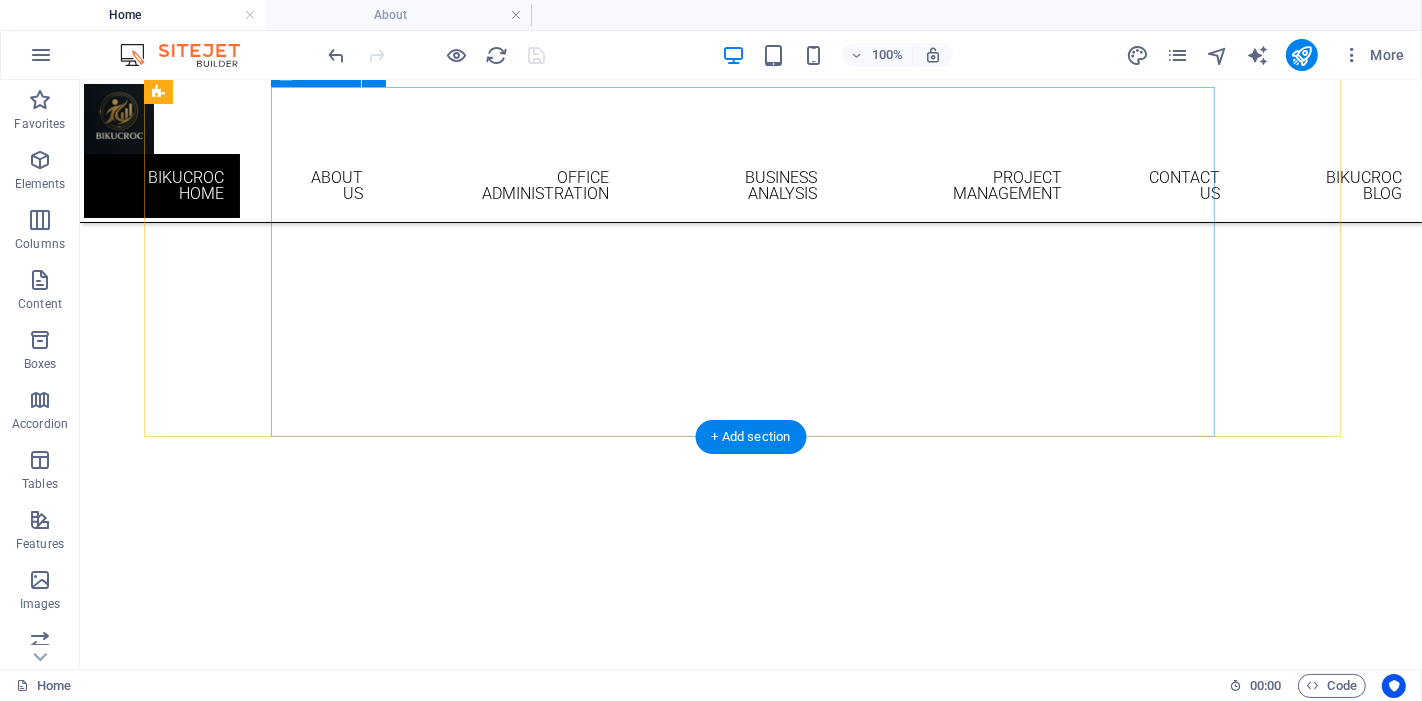 scroll, scrollTop: 0, scrollLeft: 0, axis: both 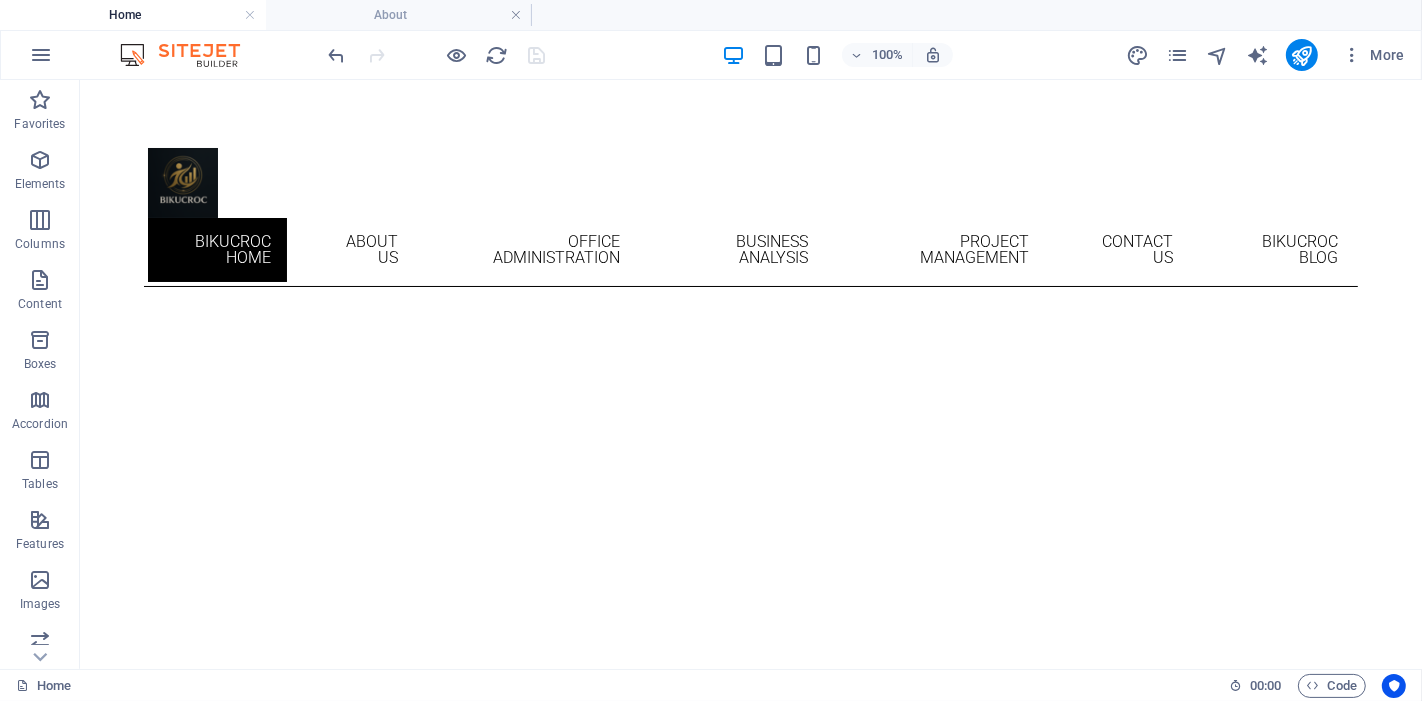 click on "100%" at bounding box center [837, 55] 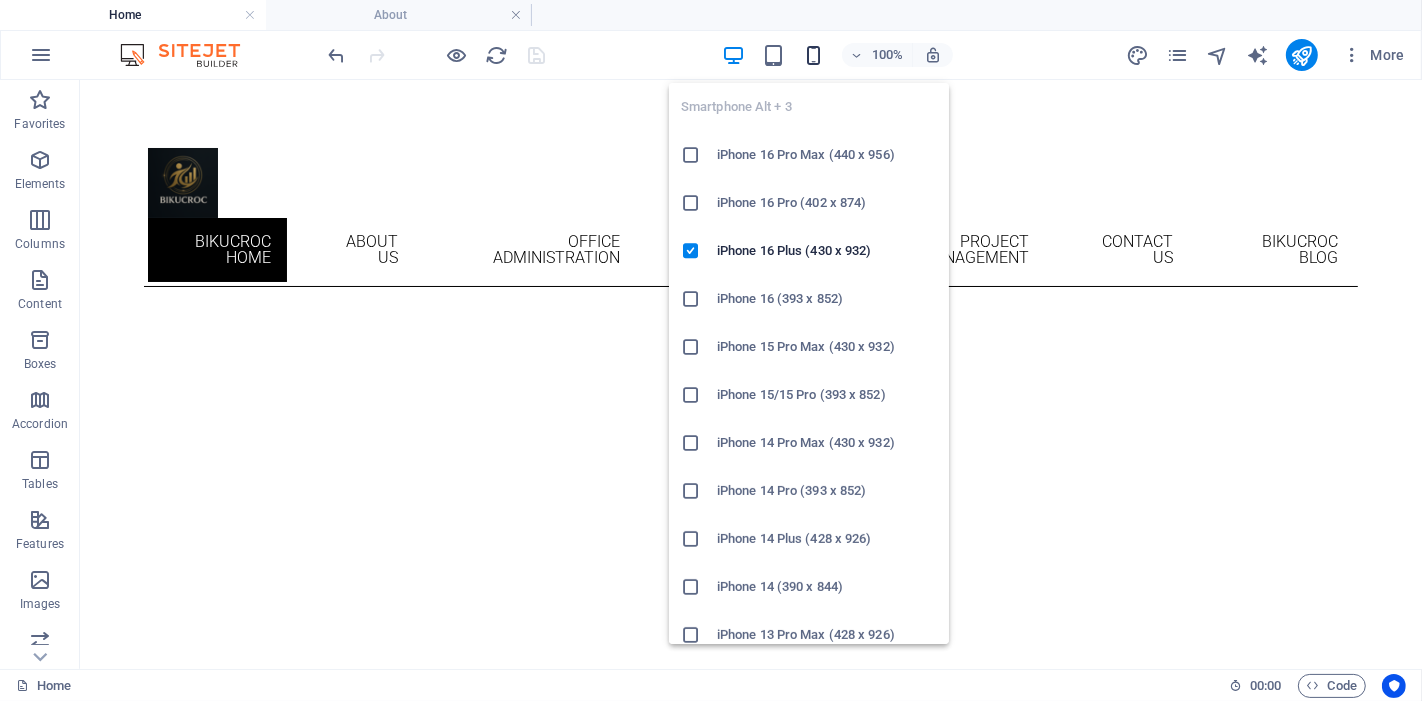 click at bounding box center (813, 55) 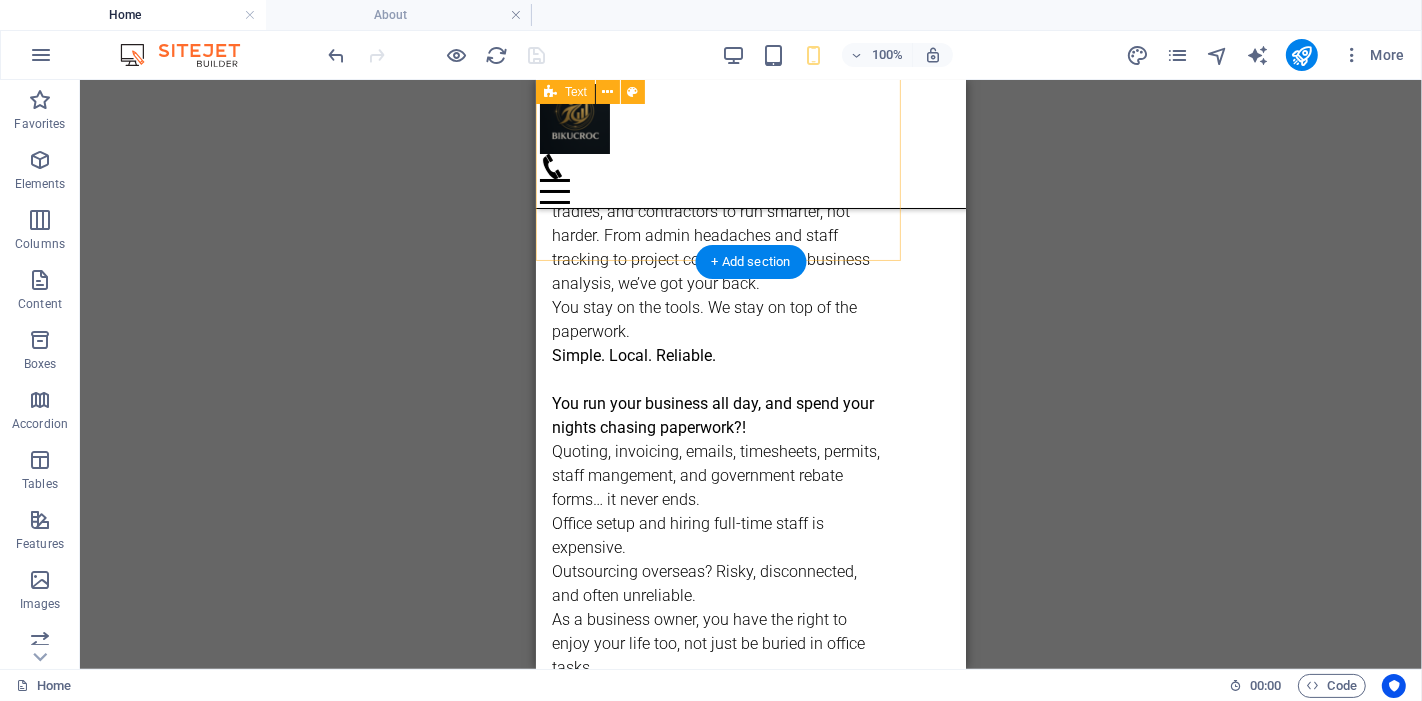 scroll, scrollTop: 825, scrollLeft: 0, axis: vertical 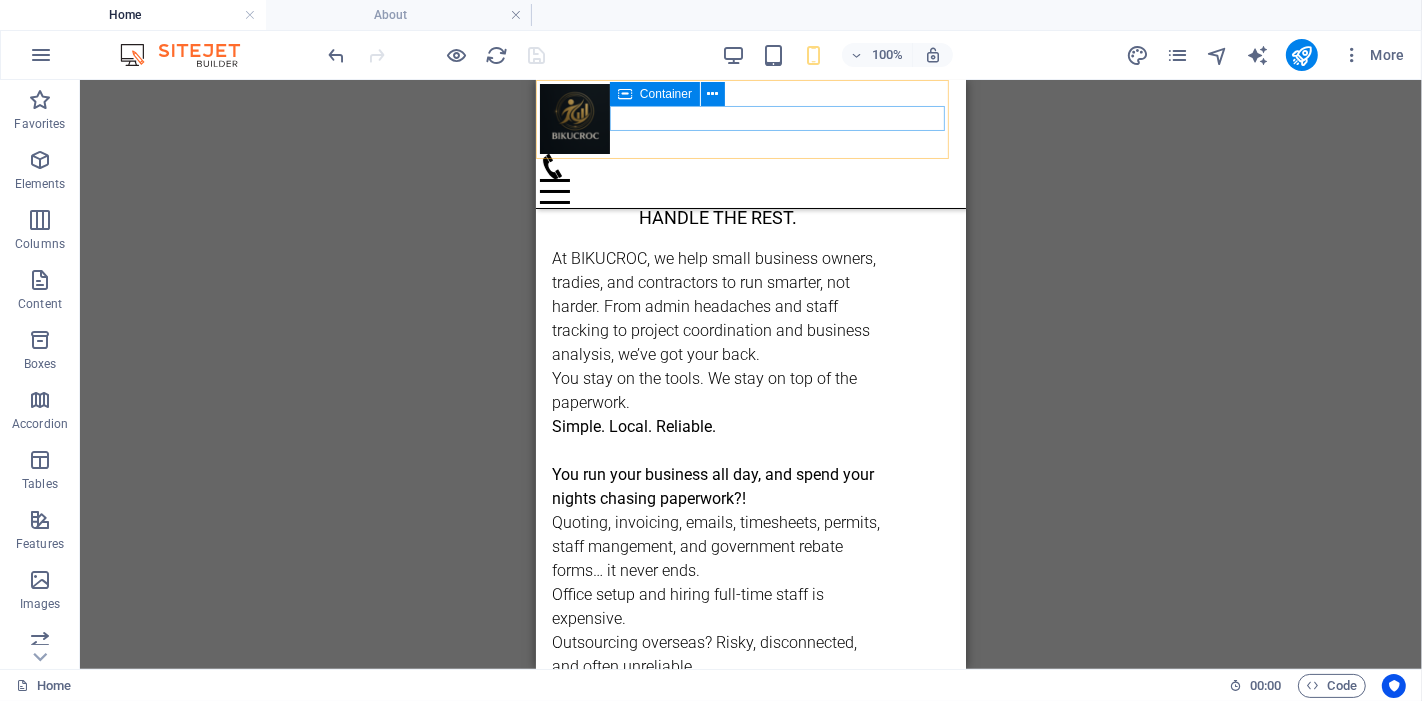 click at bounding box center [750, 178] 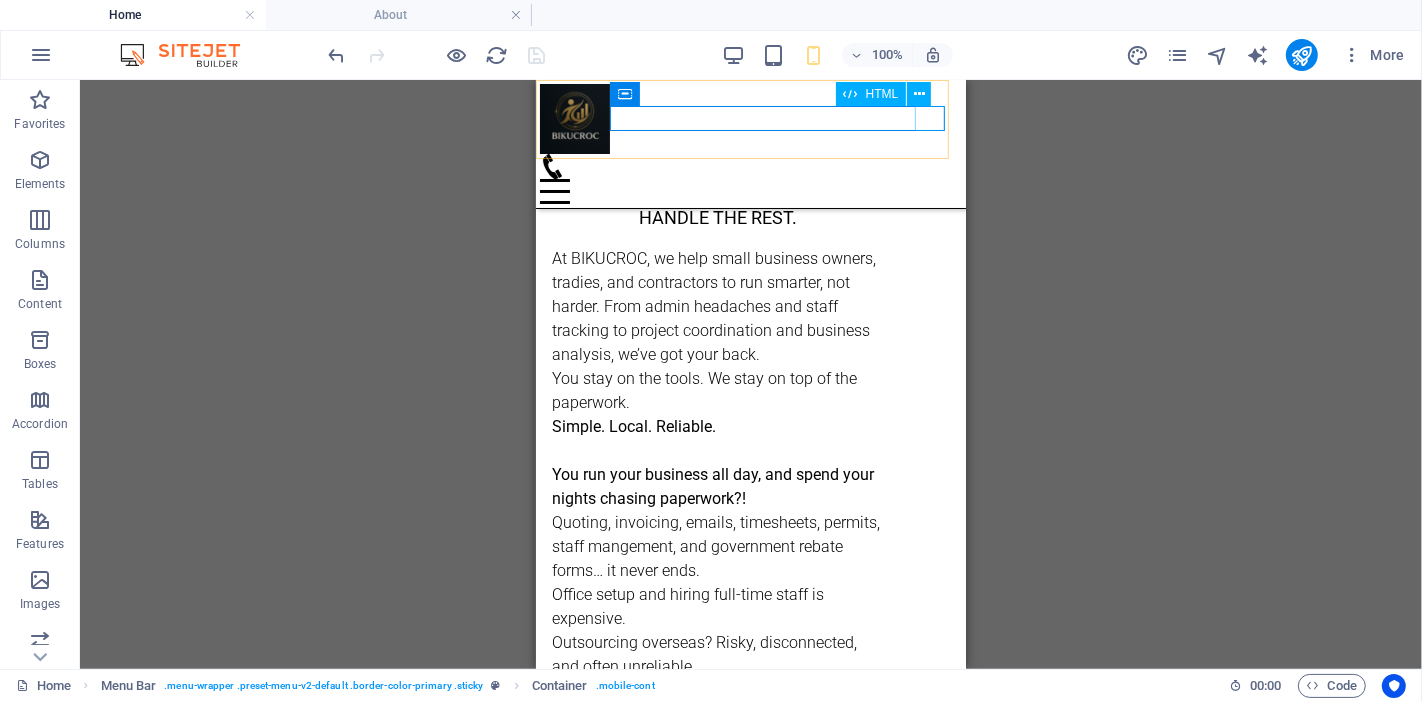 click at bounding box center (750, 190) 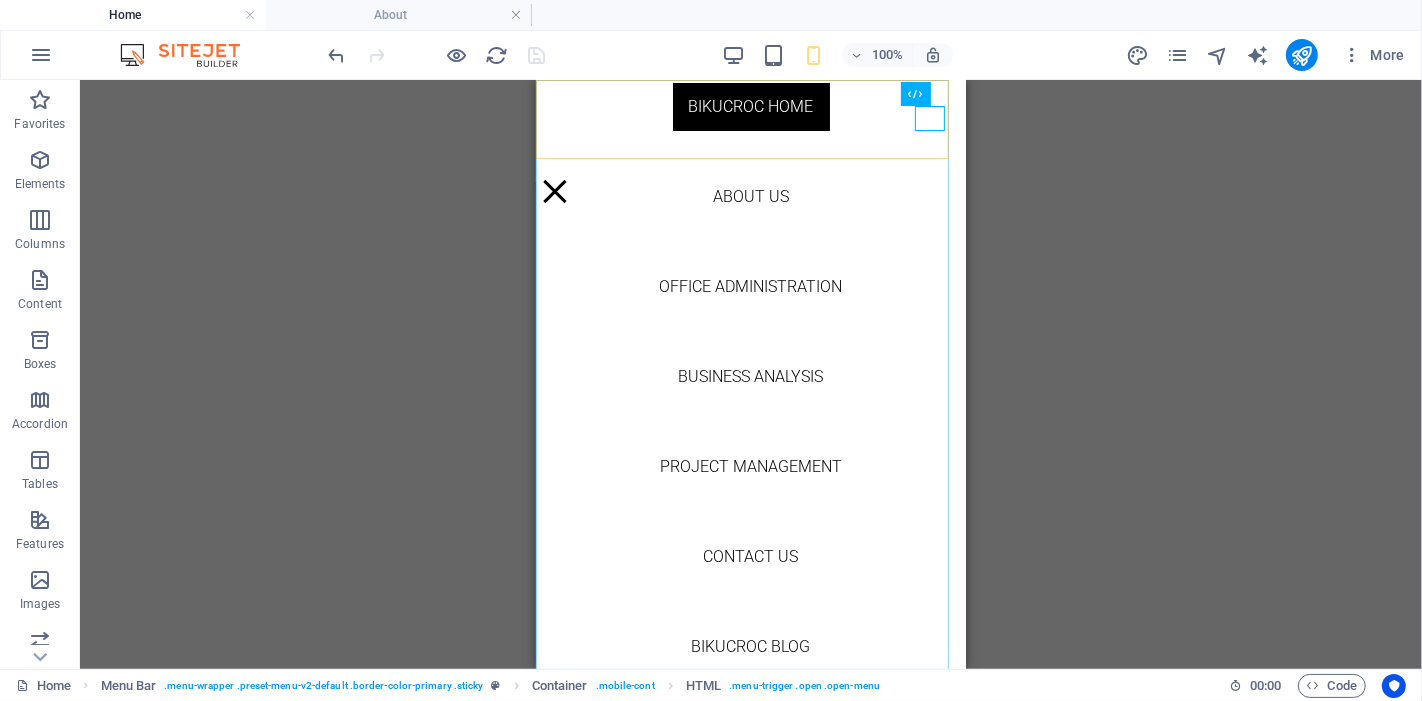 scroll, scrollTop: 23, scrollLeft: 0, axis: vertical 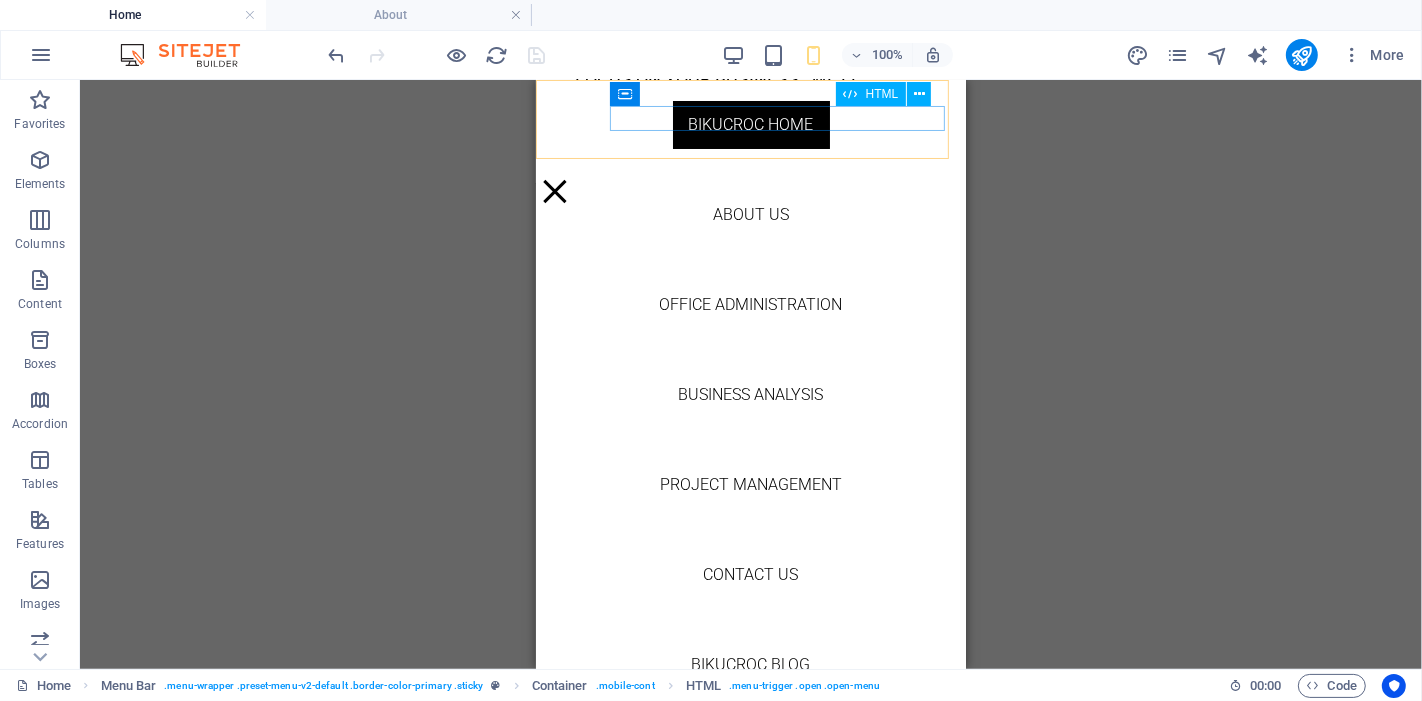 click at bounding box center (554, 190) 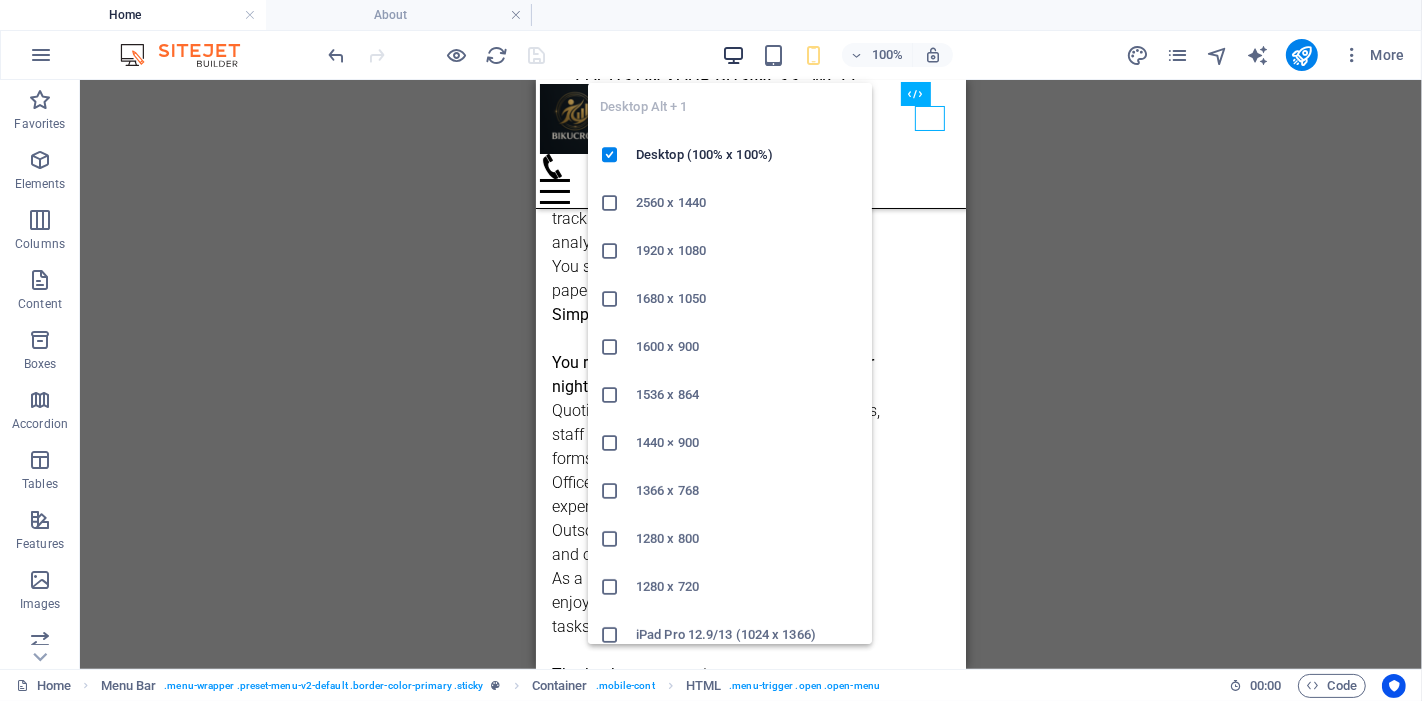 click at bounding box center [733, 55] 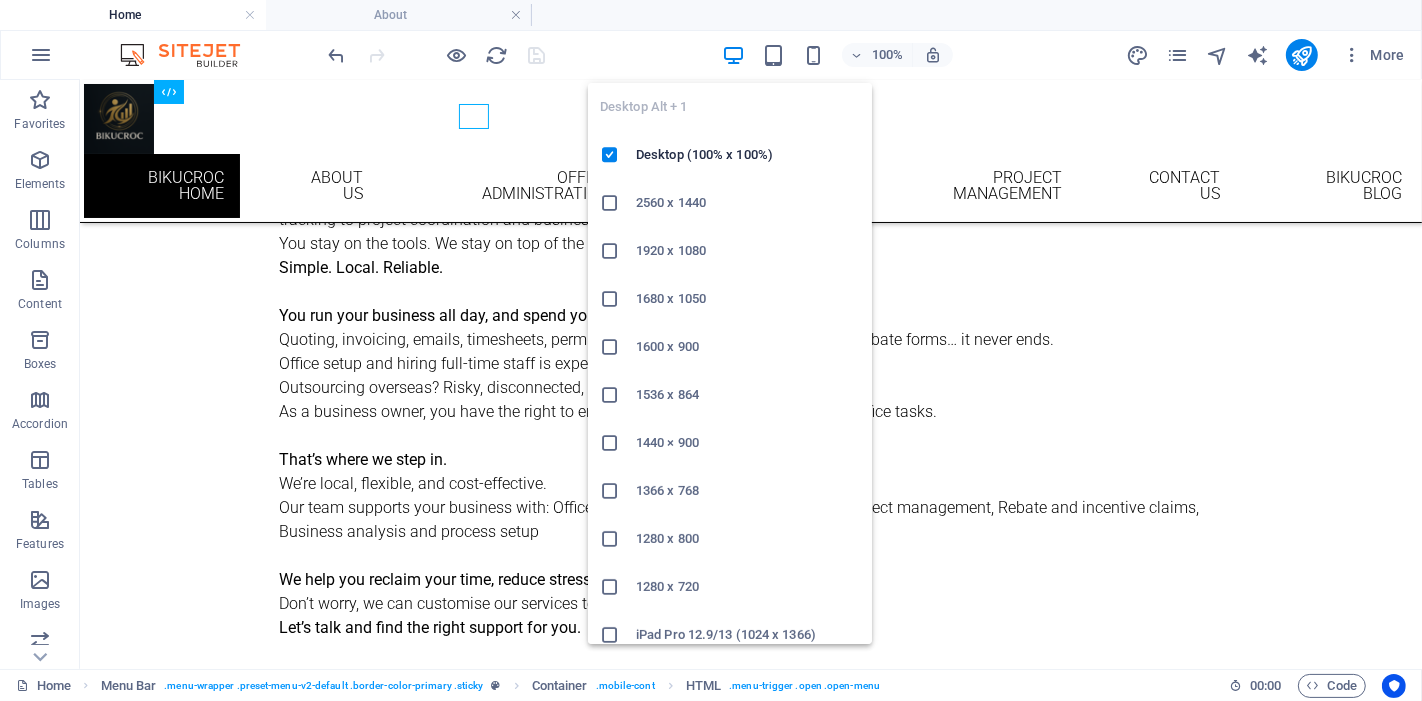 scroll, scrollTop: 937, scrollLeft: 0, axis: vertical 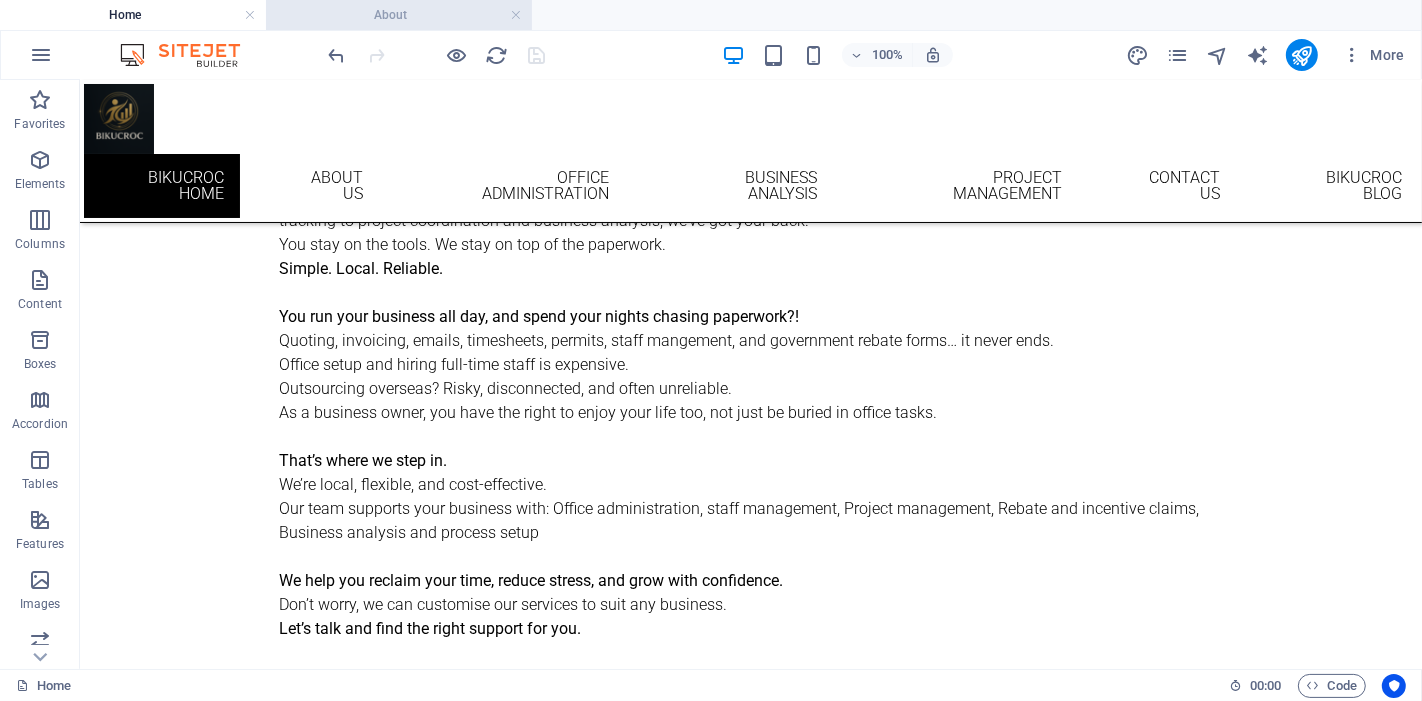 click on "About" at bounding box center [399, 15] 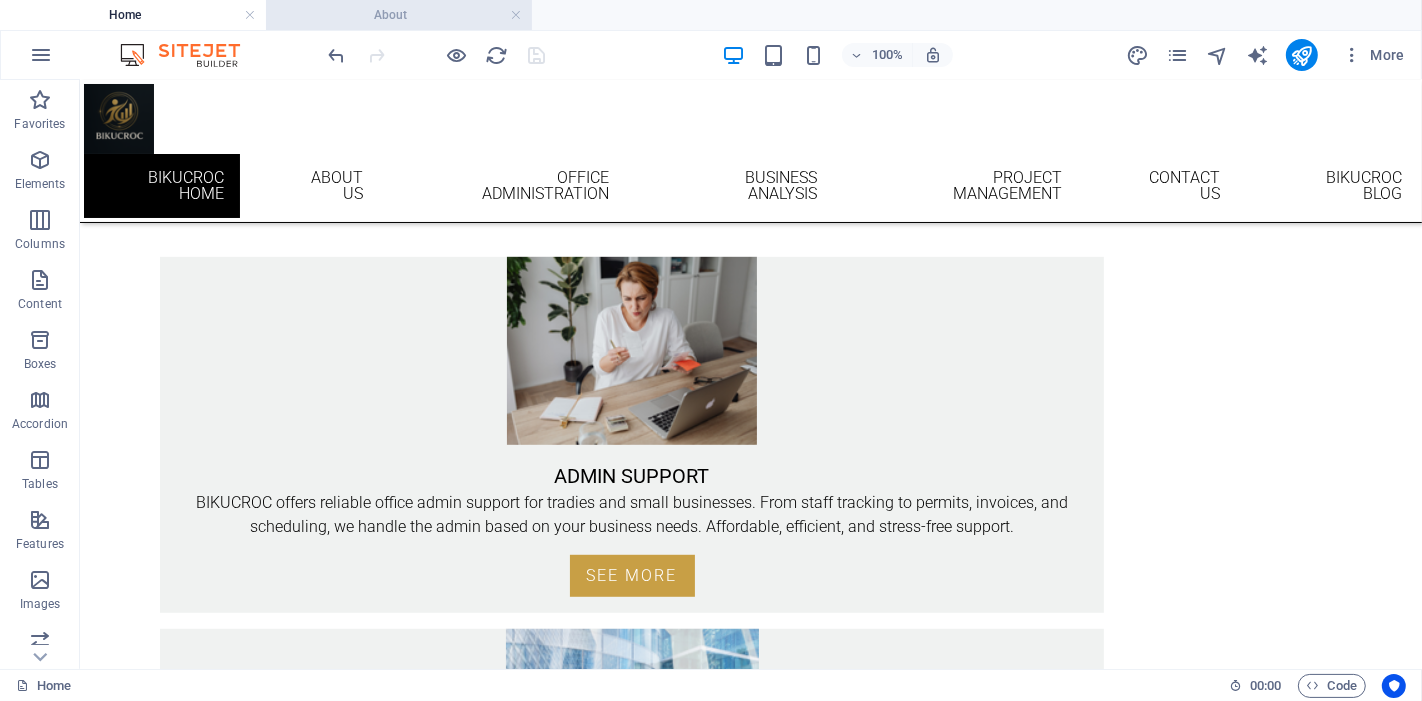 scroll, scrollTop: 0, scrollLeft: 0, axis: both 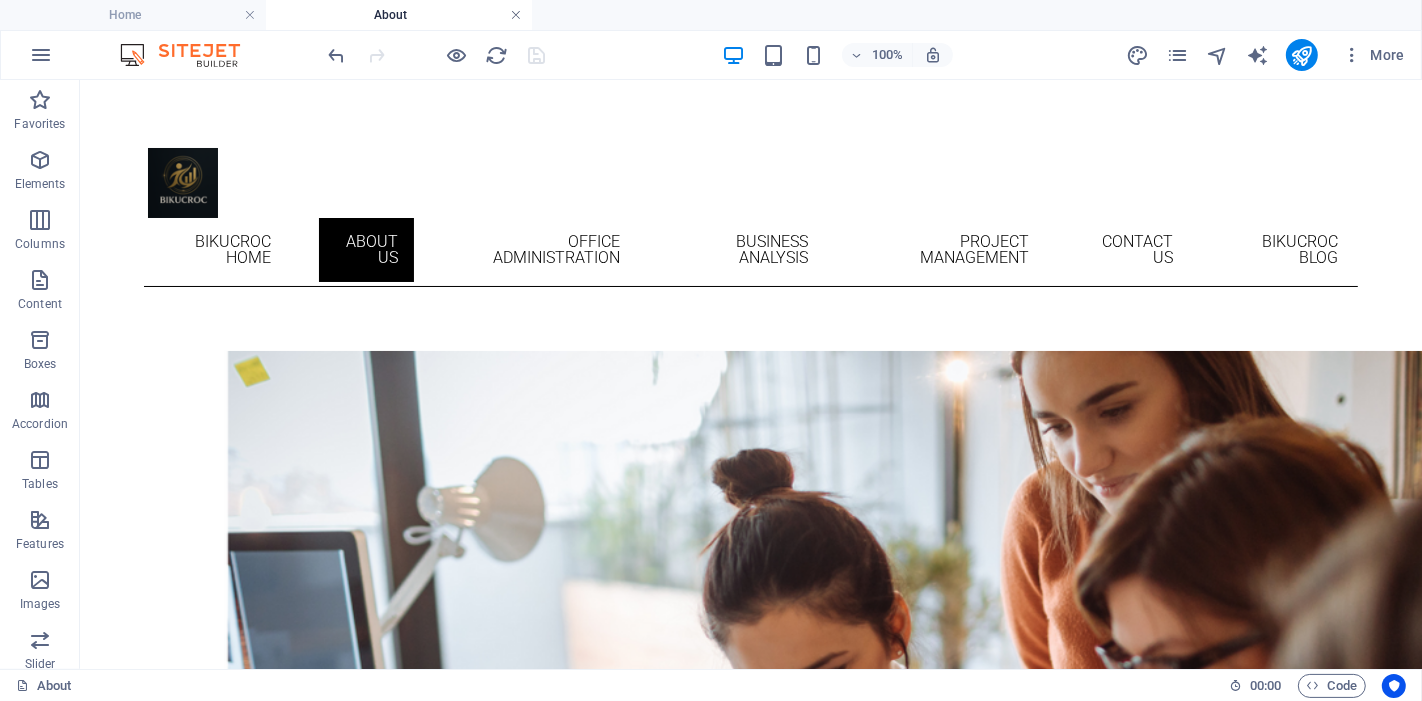 click at bounding box center [516, 15] 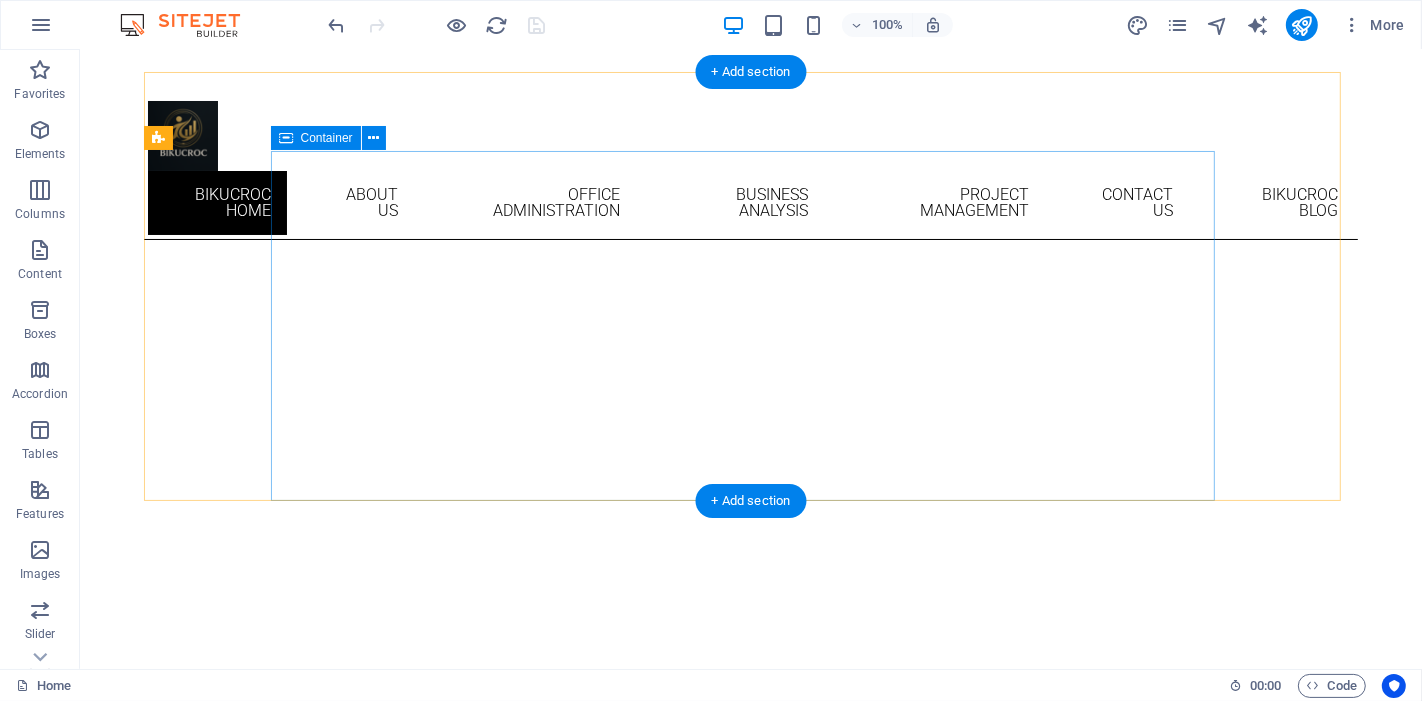 scroll, scrollTop: 0, scrollLeft: 0, axis: both 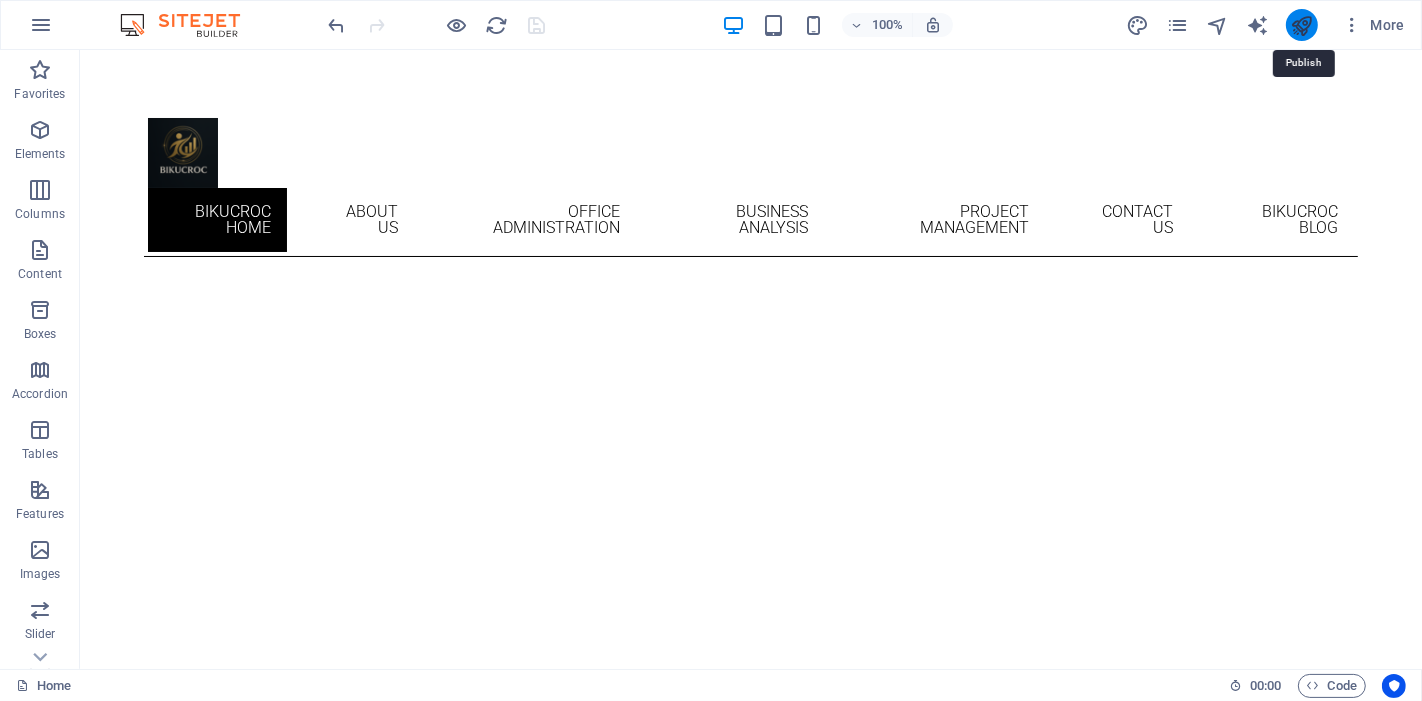 click at bounding box center (1301, 25) 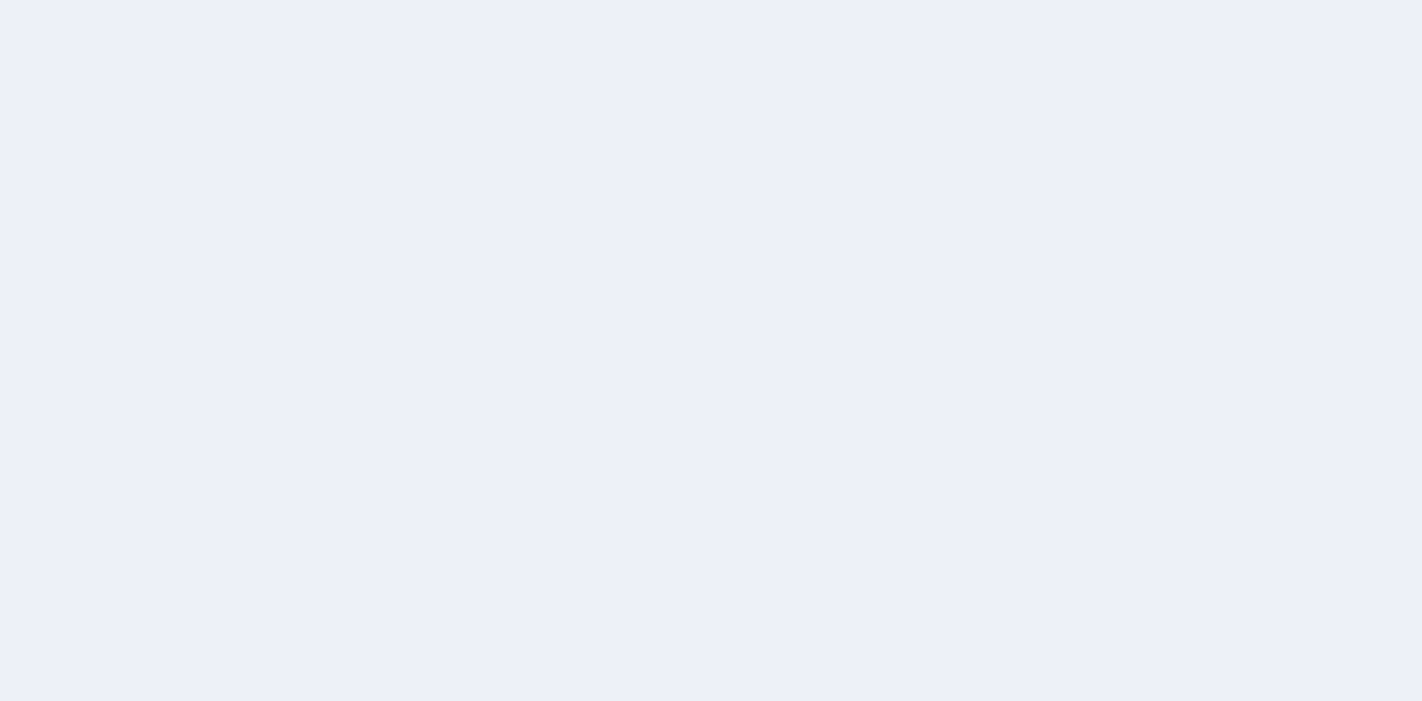scroll, scrollTop: 0, scrollLeft: 0, axis: both 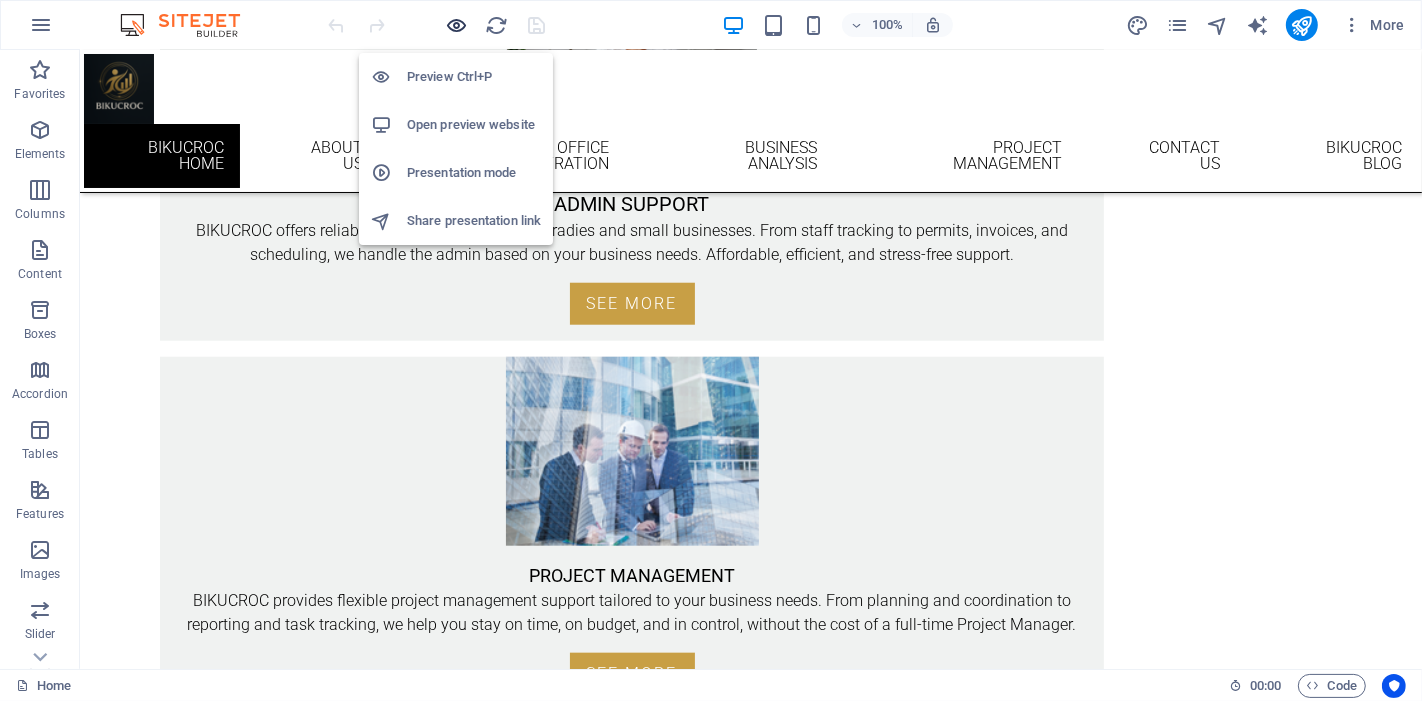 click at bounding box center [457, 25] 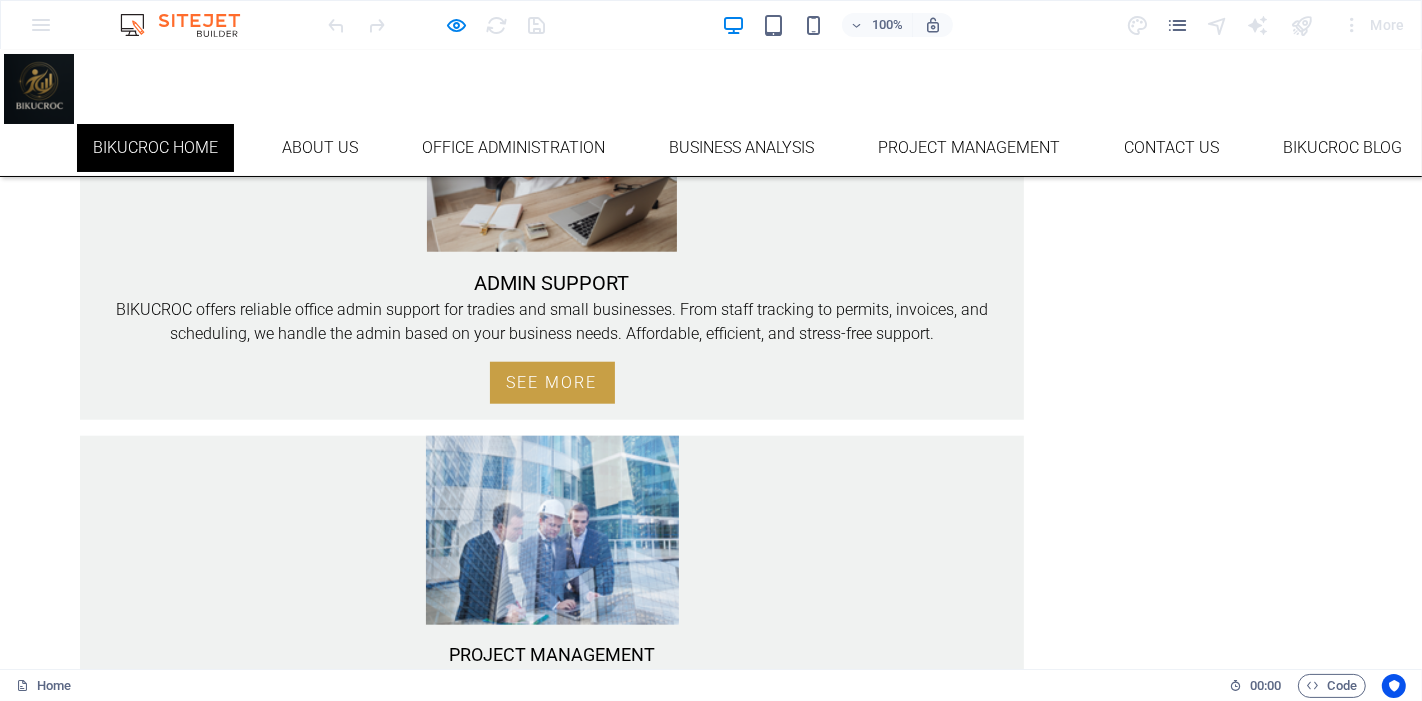 click on "FAQ" at bounding box center [1156, 1468] 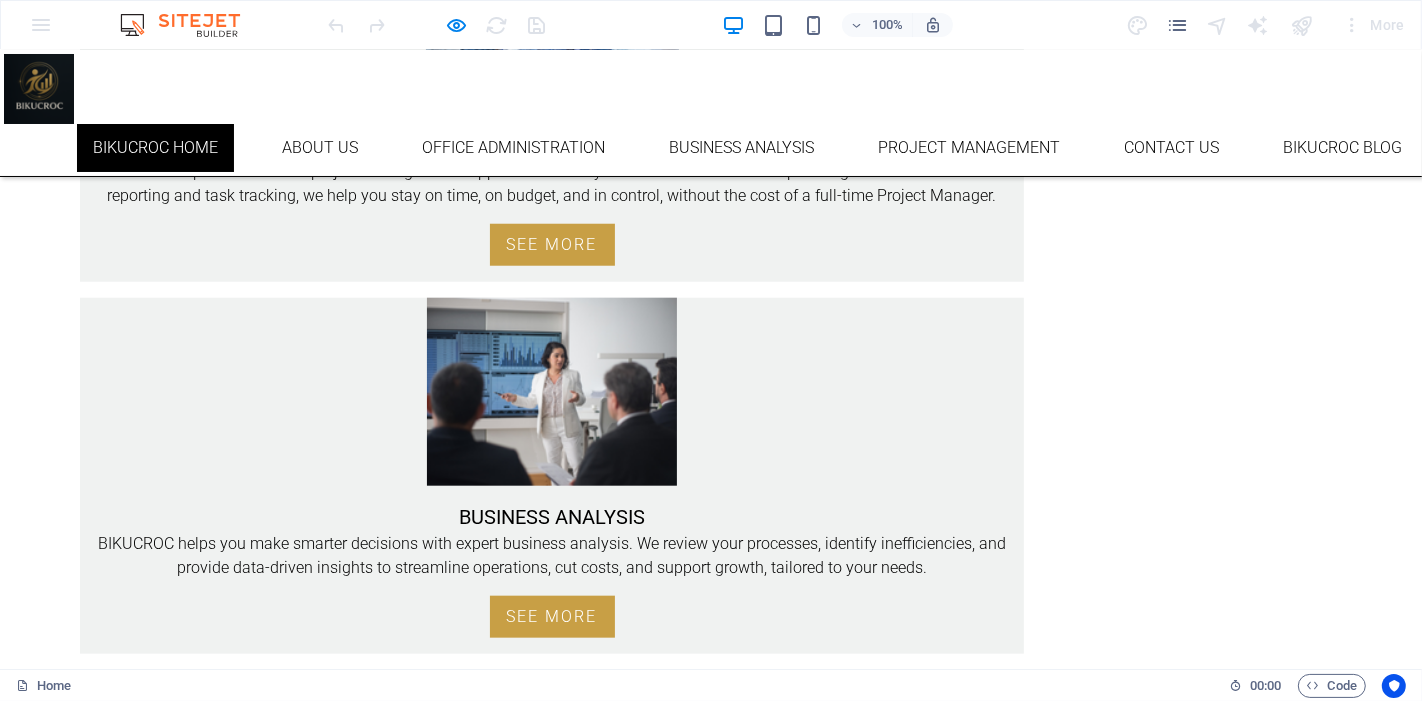 scroll, scrollTop: 0, scrollLeft: 0, axis: both 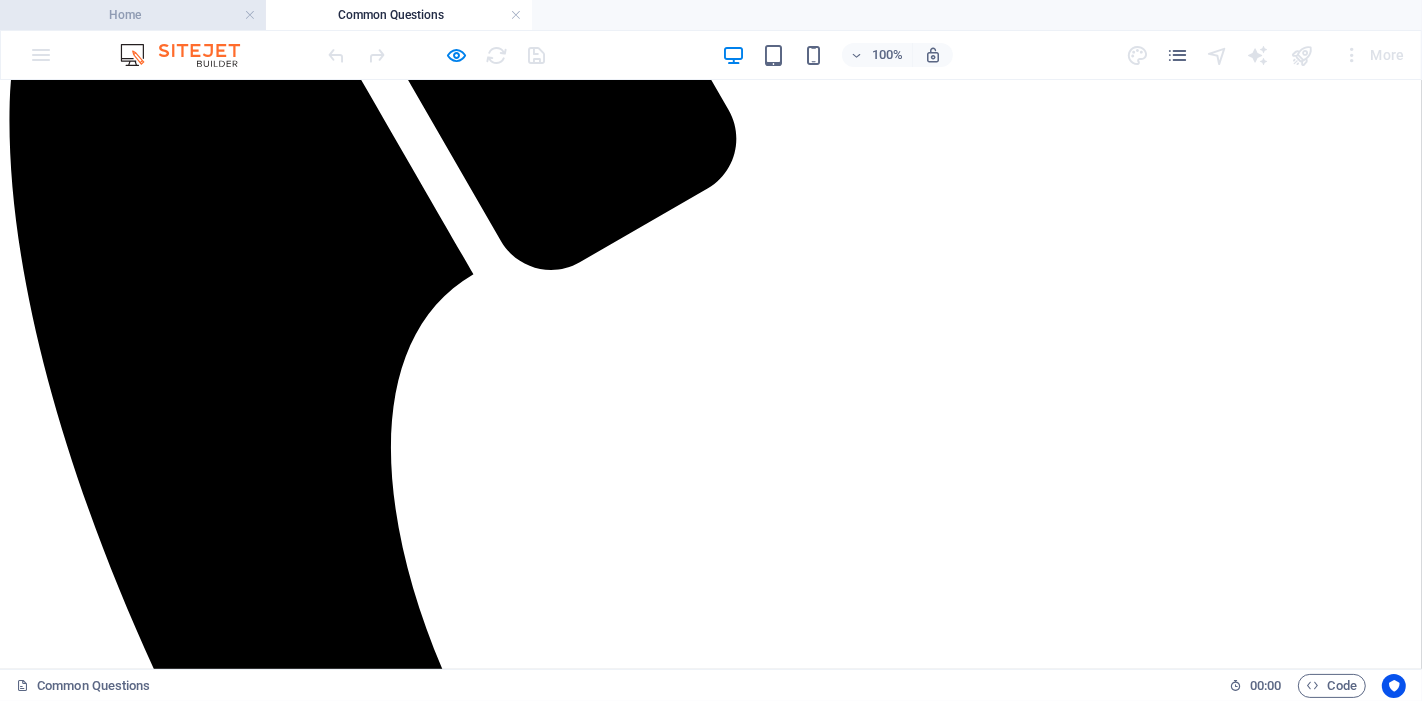 click on "Home" at bounding box center [133, 15] 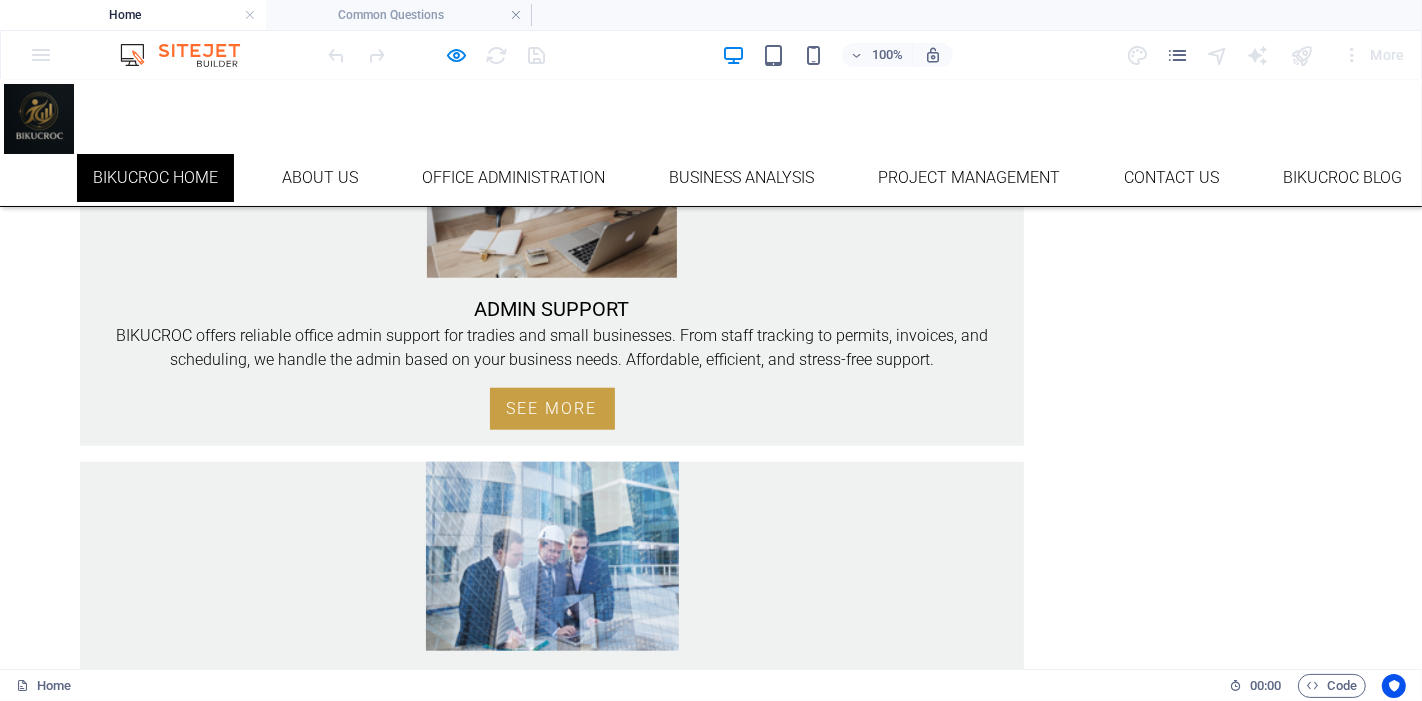 scroll, scrollTop: 1638, scrollLeft: 0, axis: vertical 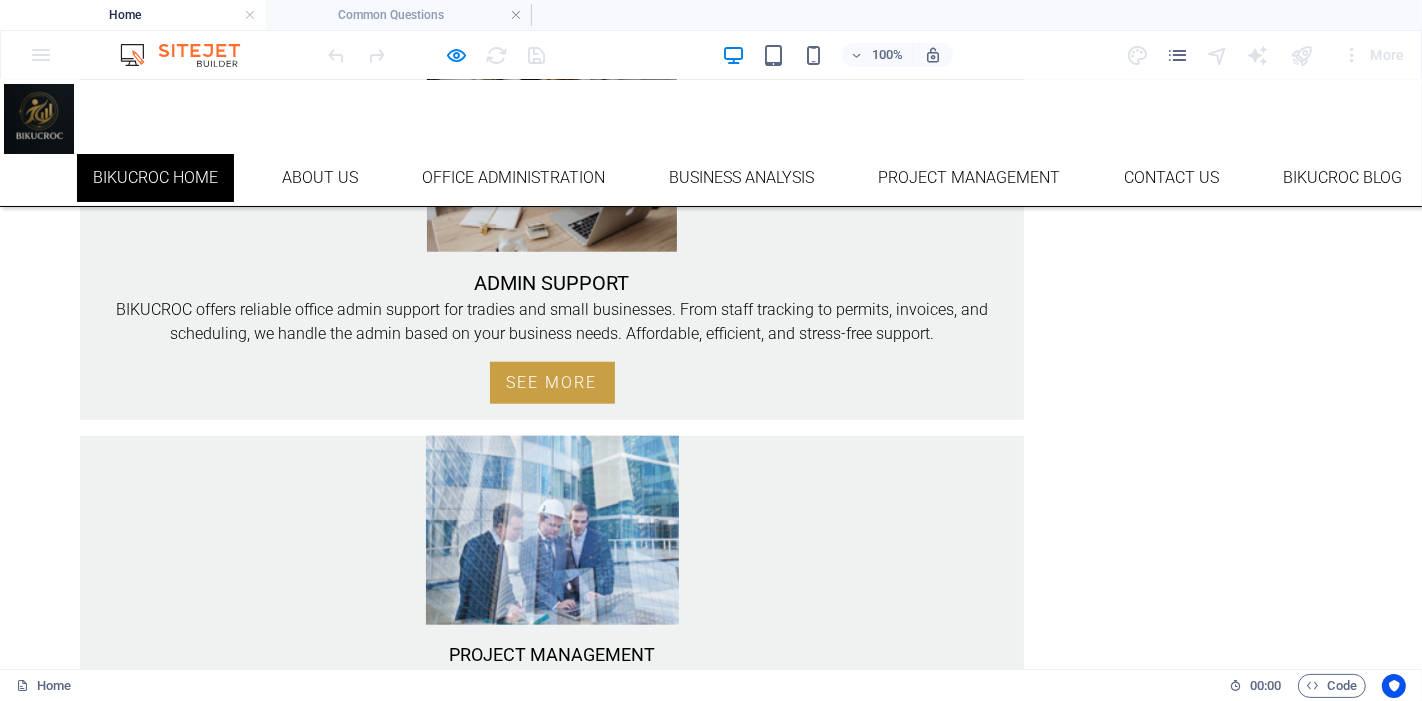 drag, startPoint x: 392, startPoint y: 267, endPoint x: 391, endPoint y: 440, distance: 173.00288 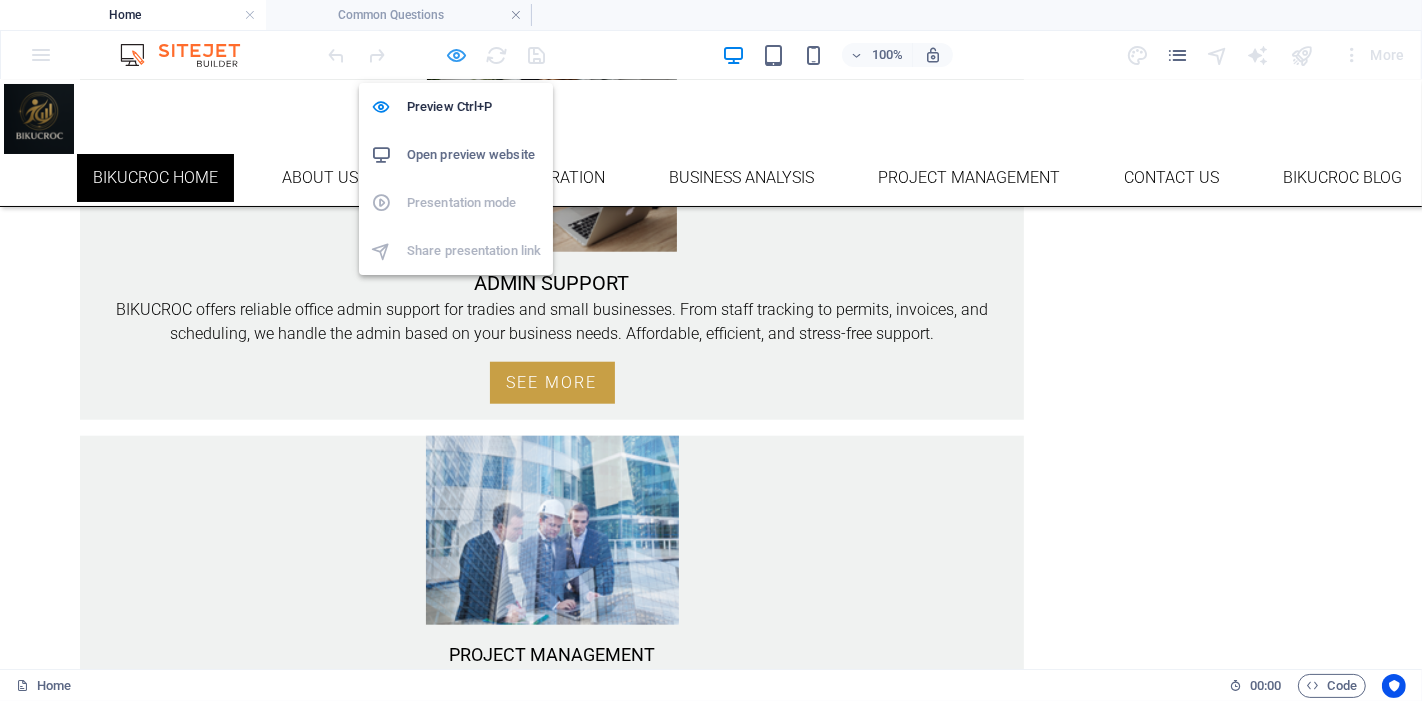 click at bounding box center [457, 55] 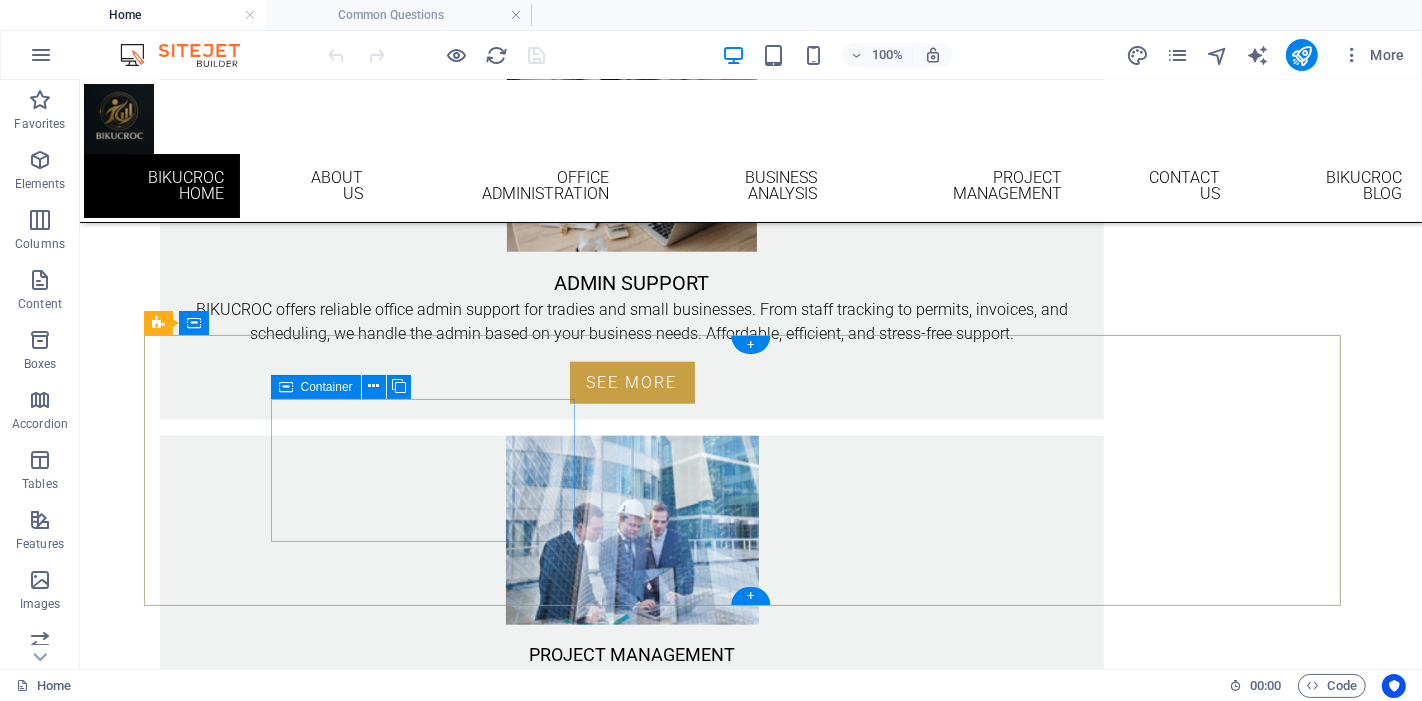 click on "Social Facebook Instagram linkedin" at bounding box center [631, 1704] 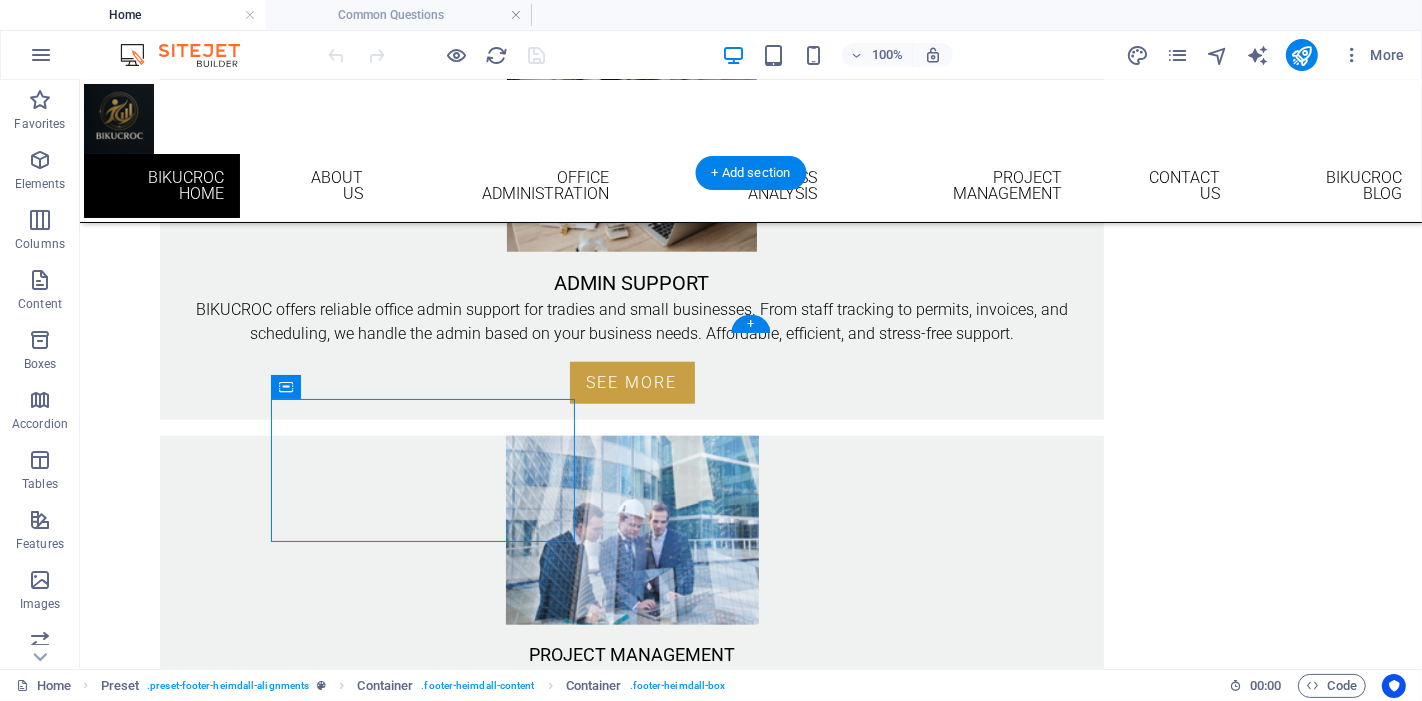 click at bounding box center [750, 1305] 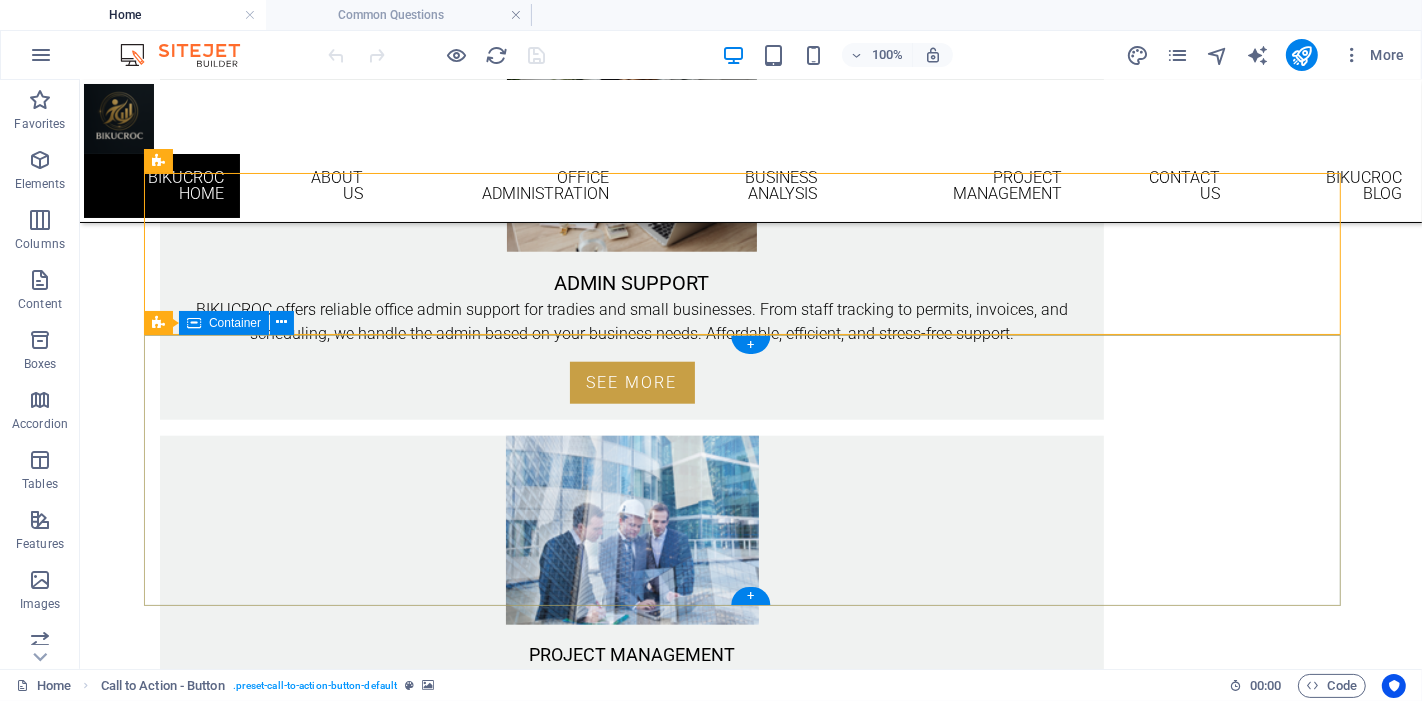 click on "Social Facebook Instagram linkedin CONTACT Email:   info@bikucroc.com.au Phone [STATE]:          [PHONE] Phone [STATE]:          [PHONE] Mobile:                [PHONE] ADDRESS [NUMBER] [STREET], [CITY], [STATE] [POSTAL_CODE] [NUMBER] [STREET] [CITY]  [STATE] [POSTAL_CODE]" at bounding box center (750, 1852) 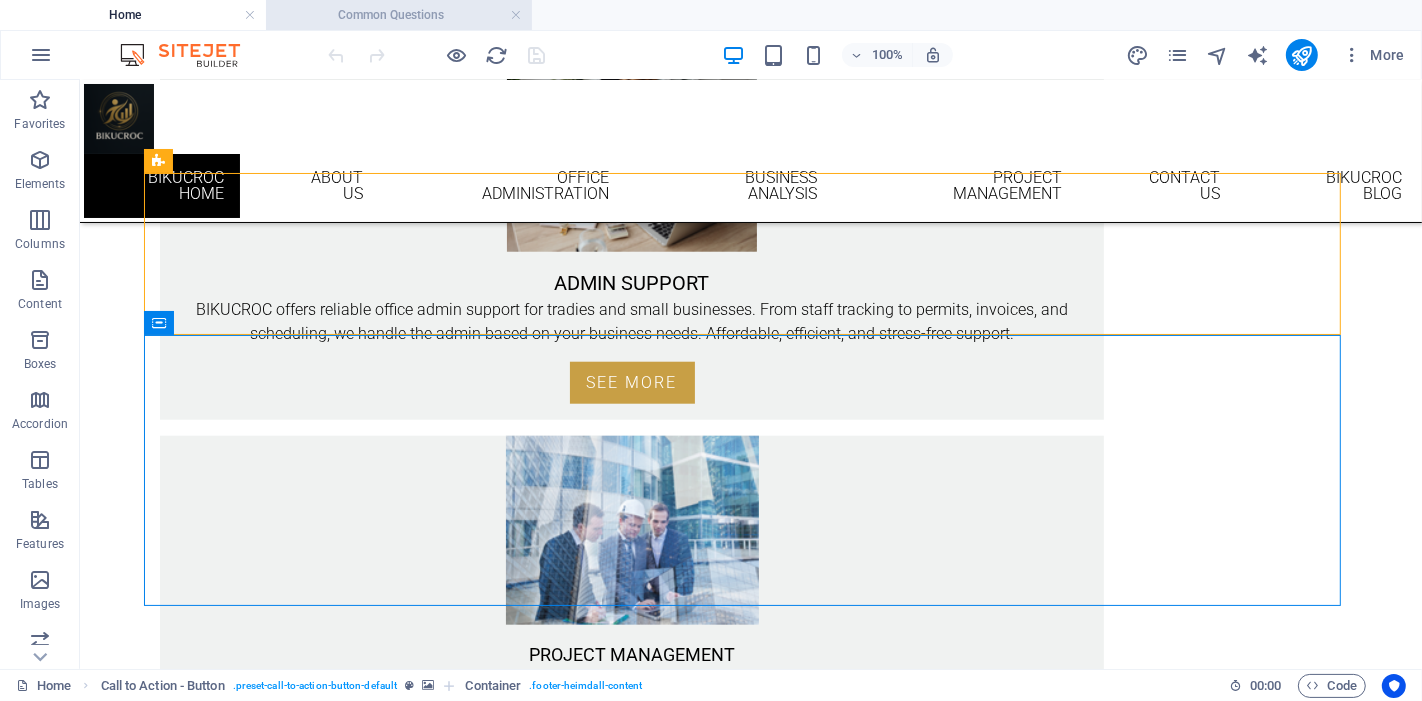 click on "Common Questions" at bounding box center (399, 15) 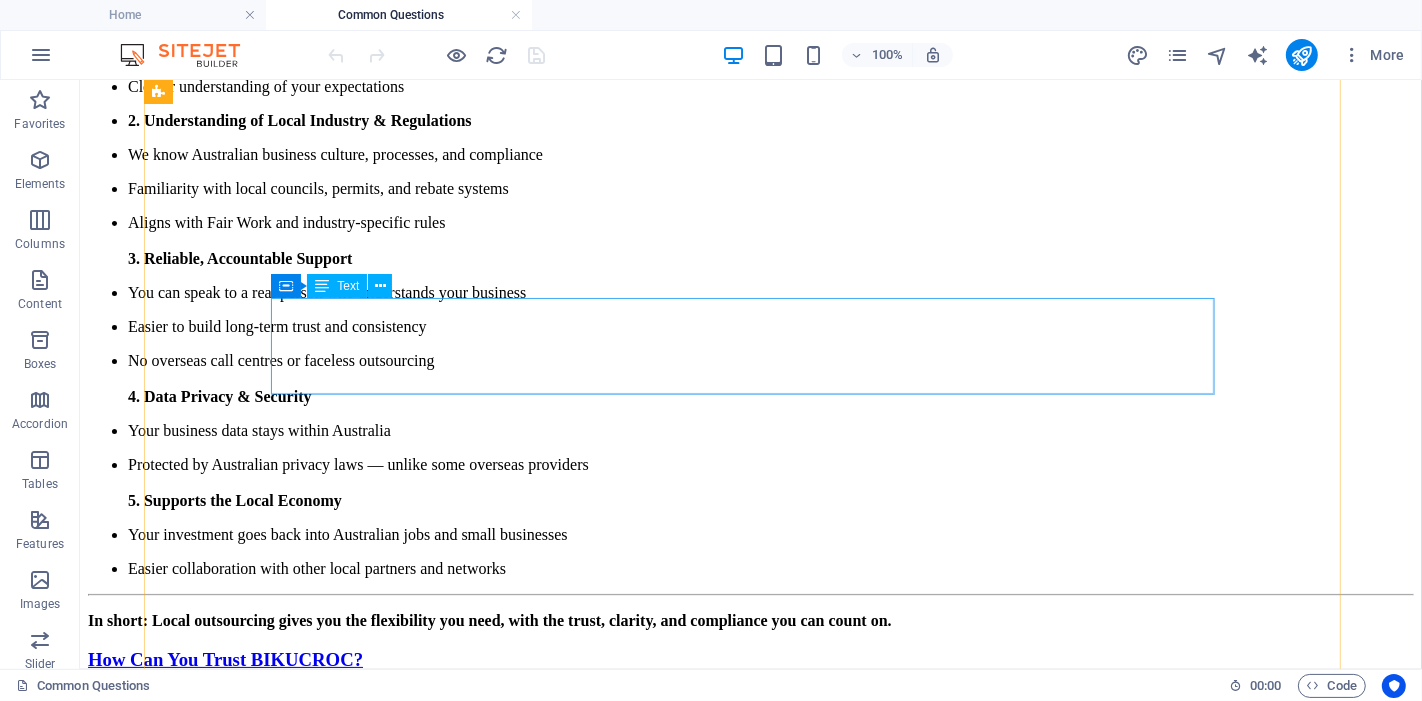 scroll, scrollTop: 3825, scrollLeft: 0, axis: vertical 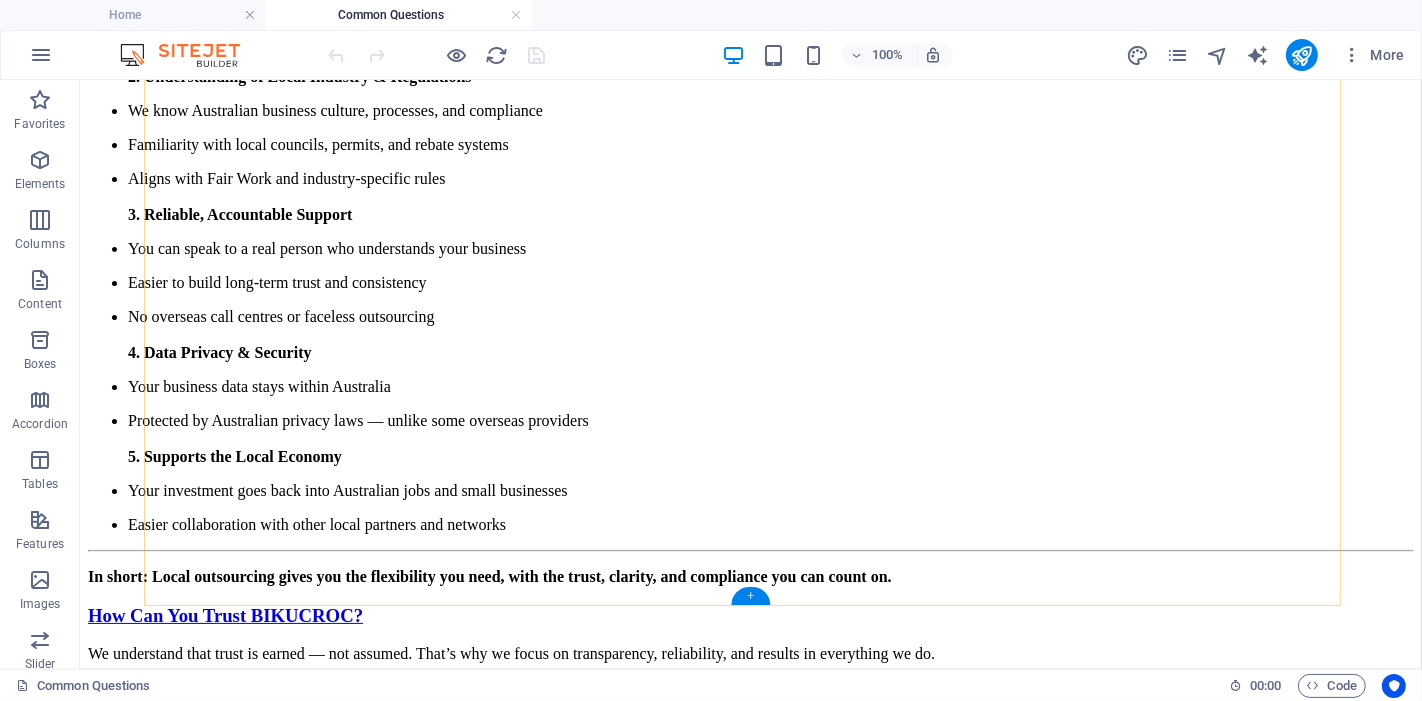 click on "+" at bounding box center (750, 596) 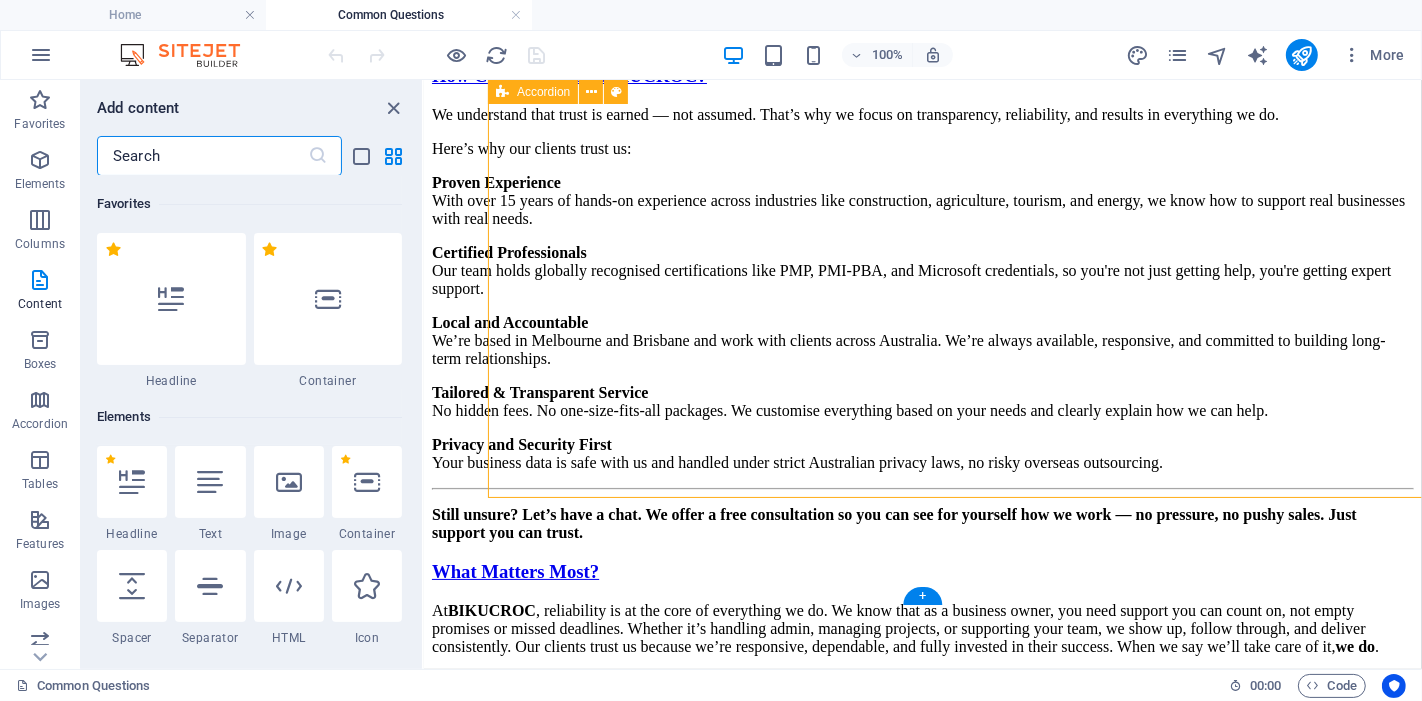 scroll, scrollTop: 3933, scrollLeft: 0, axis: vertical 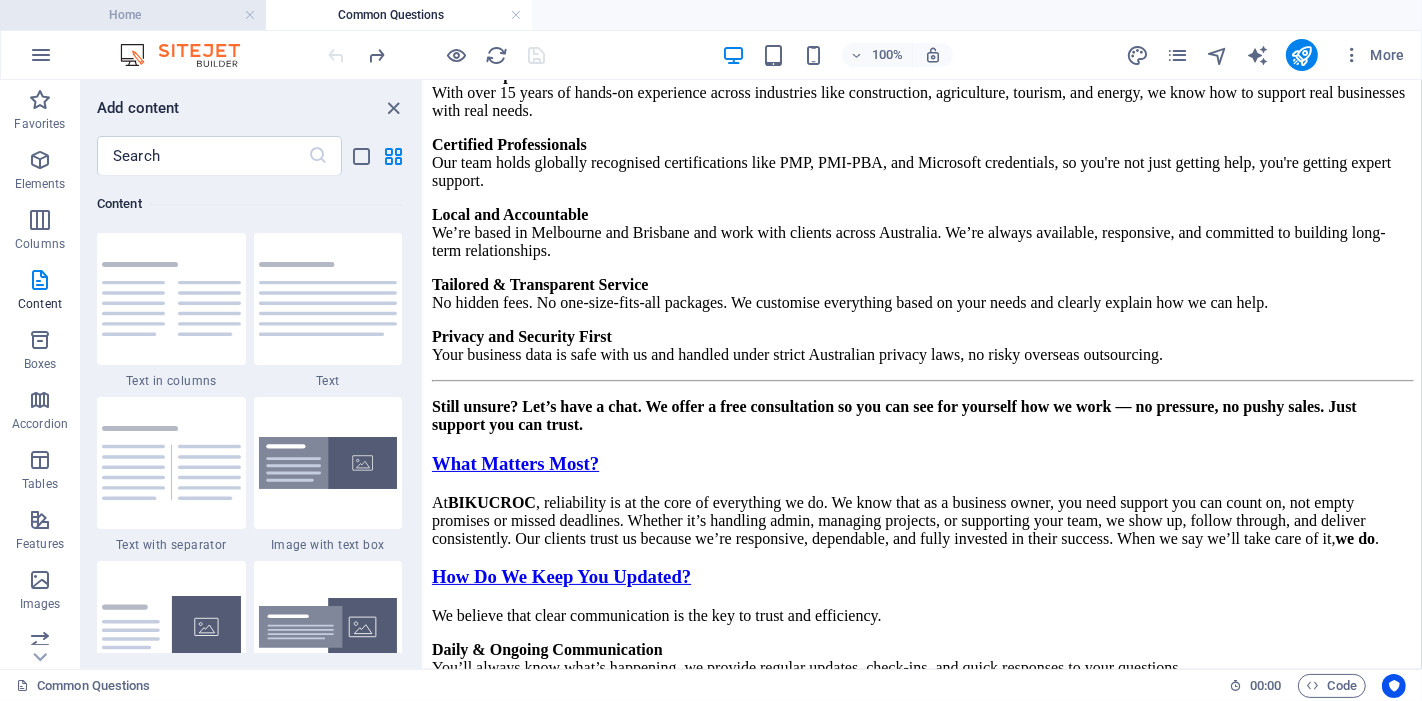 click on "Home" at bounding box center [133, 15] 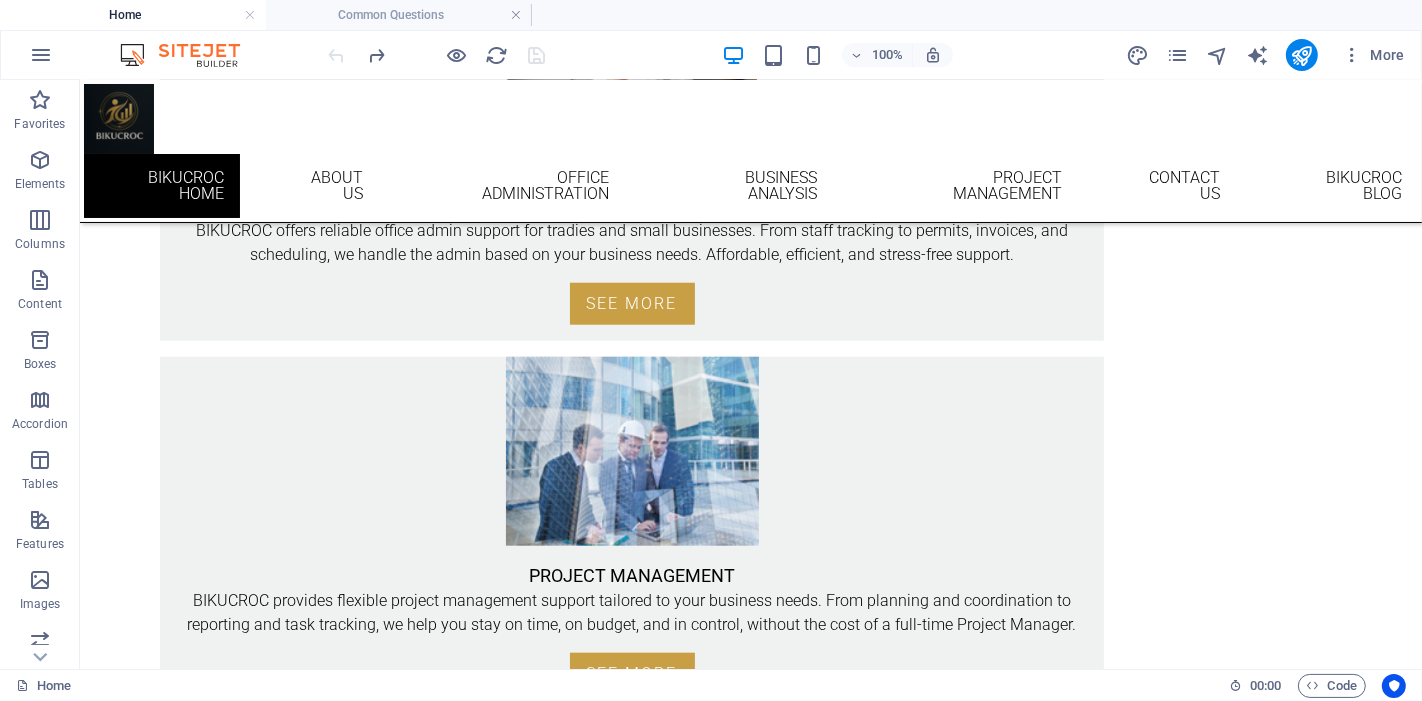 scroll, scrollTop: 0, scrollLeft: 0, axis: both 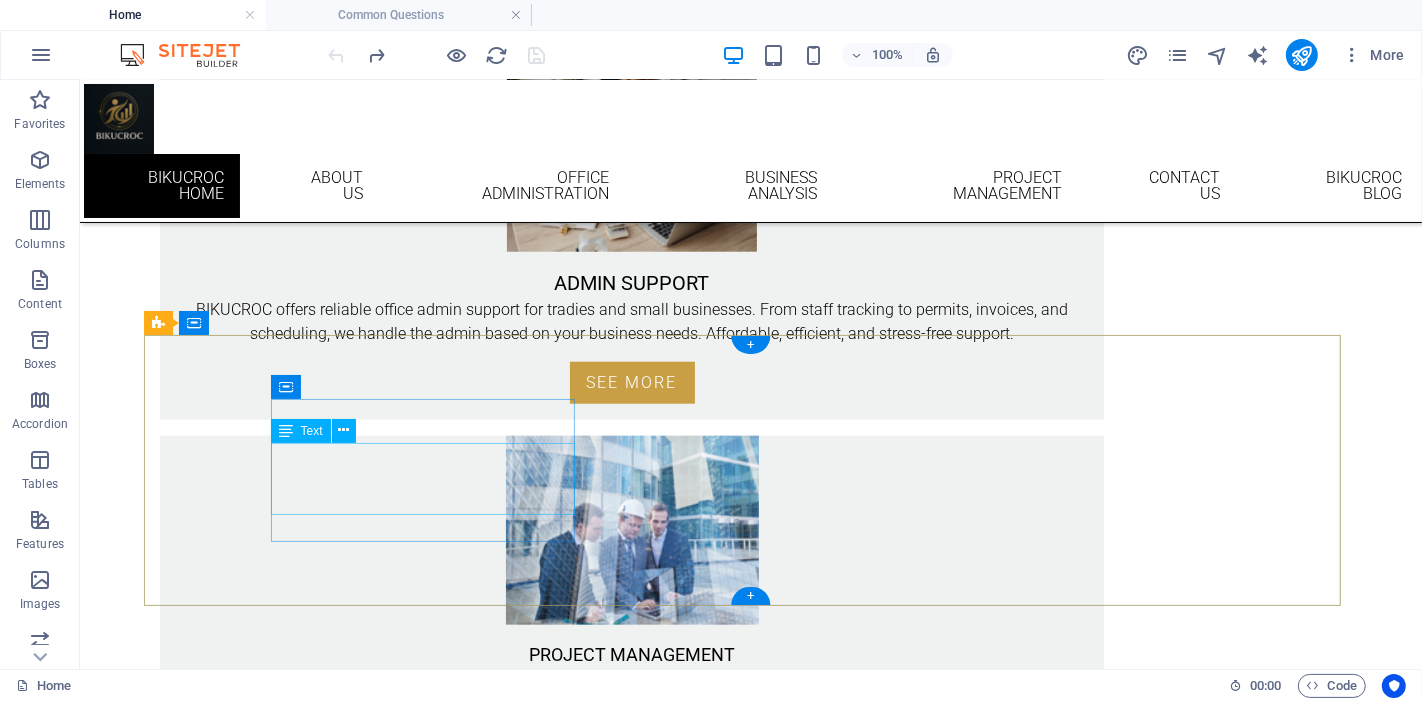 click on "Facebook Instagram linkedin" at bounding box center (631, 1726) 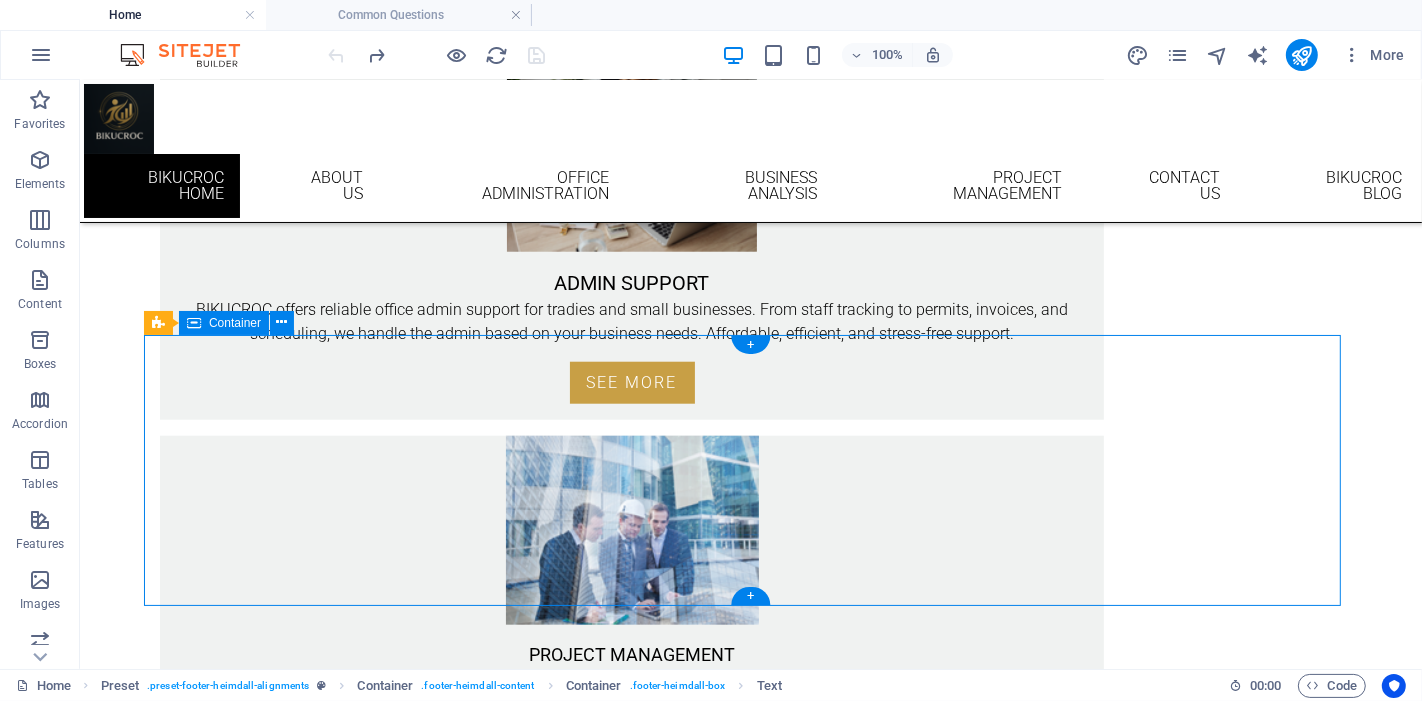 click on "Social Facebook Instagram linkedin CONTACT Email:   info@bikucroc.com.au Phone [STATE]:          [PHONE] Phone [STATE]:          [PHONE] Mobile:                [PHONE] ADDRESS [NUMBER] [STREET], [CITY], [STATE] [POSTAL_CODE] [NUMBER] [STREET] [CITY]  [STATE] [POSTAL_CODE]" at bounding box center [750, 1852] 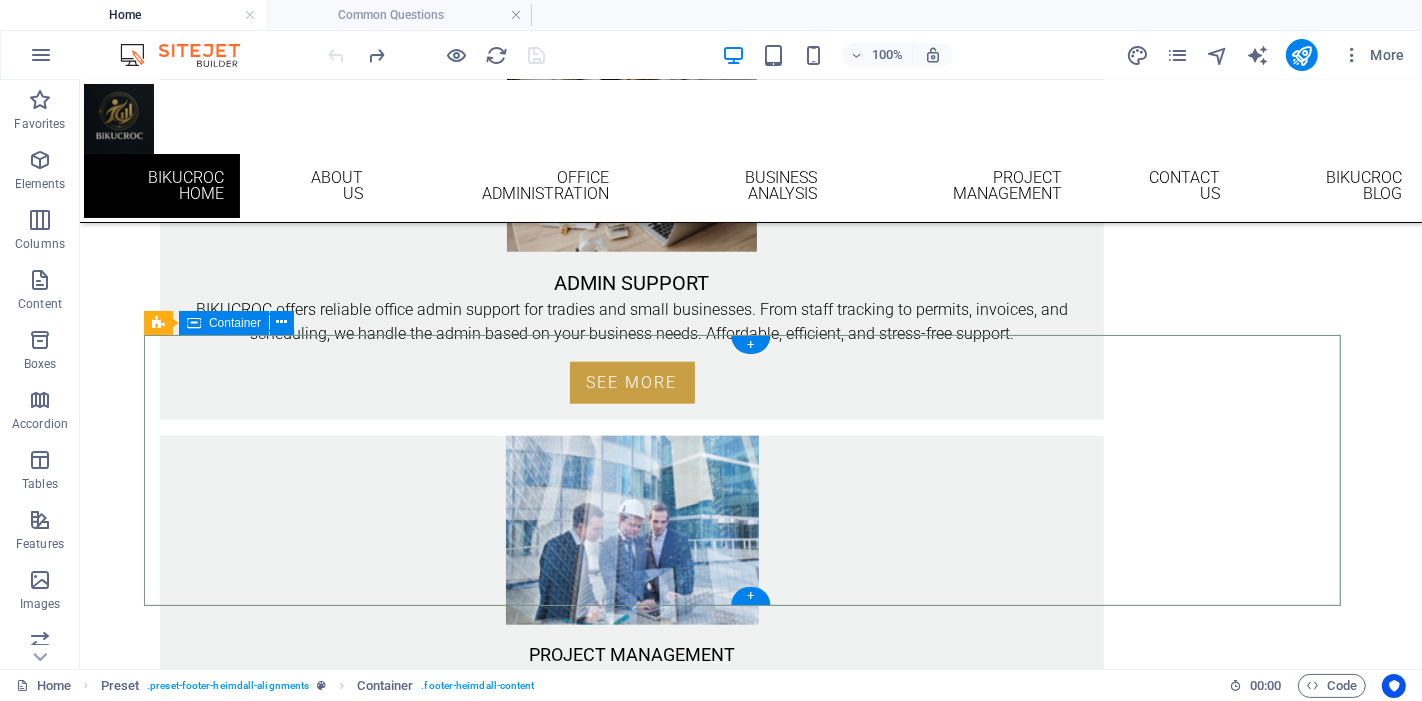 click on "Social Facebook Instagram linkedin CONTACT Email:   info@bikucroc.com.au Phone [STATE]:          [PHONE] Phone [STATE]:          [PHONE] Mobile:                [PHONE] ADDRESS [NUMBER] [STREET], [CITY], [STATE] [POSTAL_CODE] [NUMBER] [STREET] [CITY]  [STATE] [POSTAL_CODE]" at bounding box center (750, 1852) 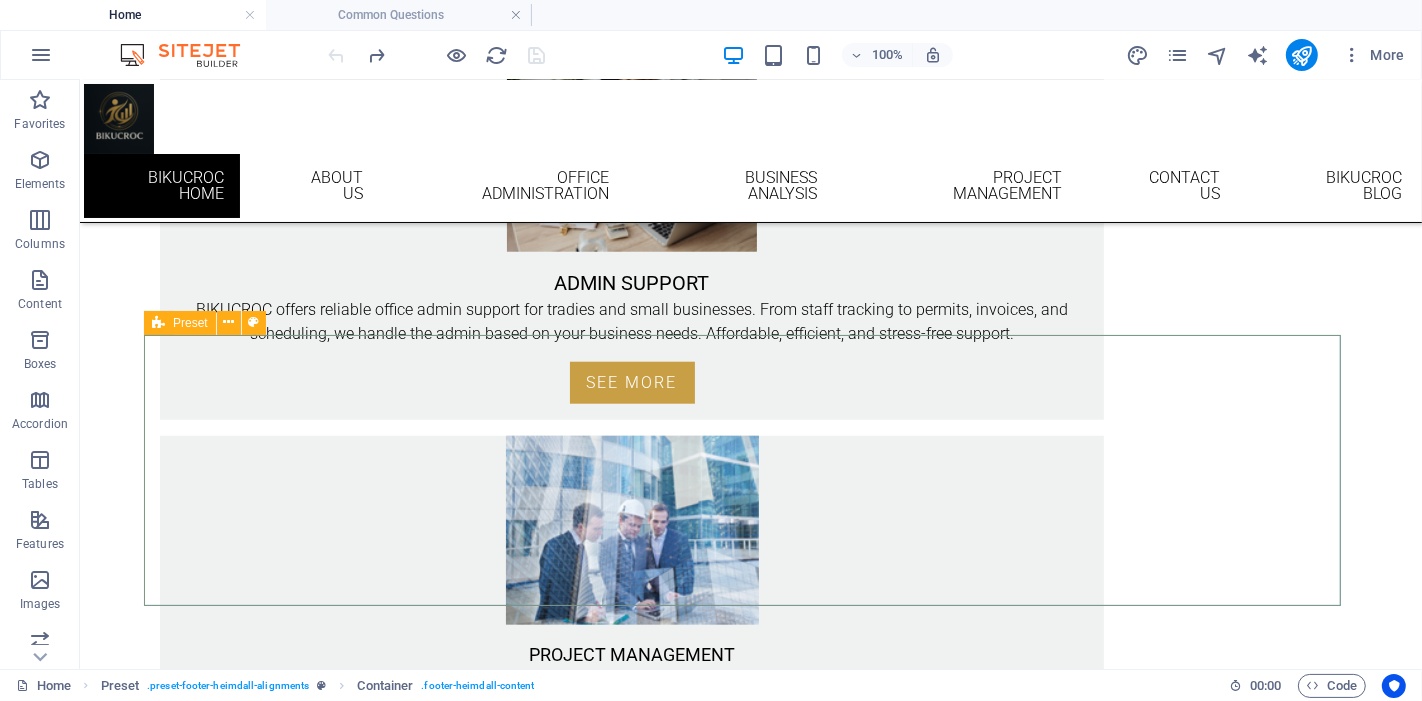 click on "Preset" at bounding box center [180, 323] 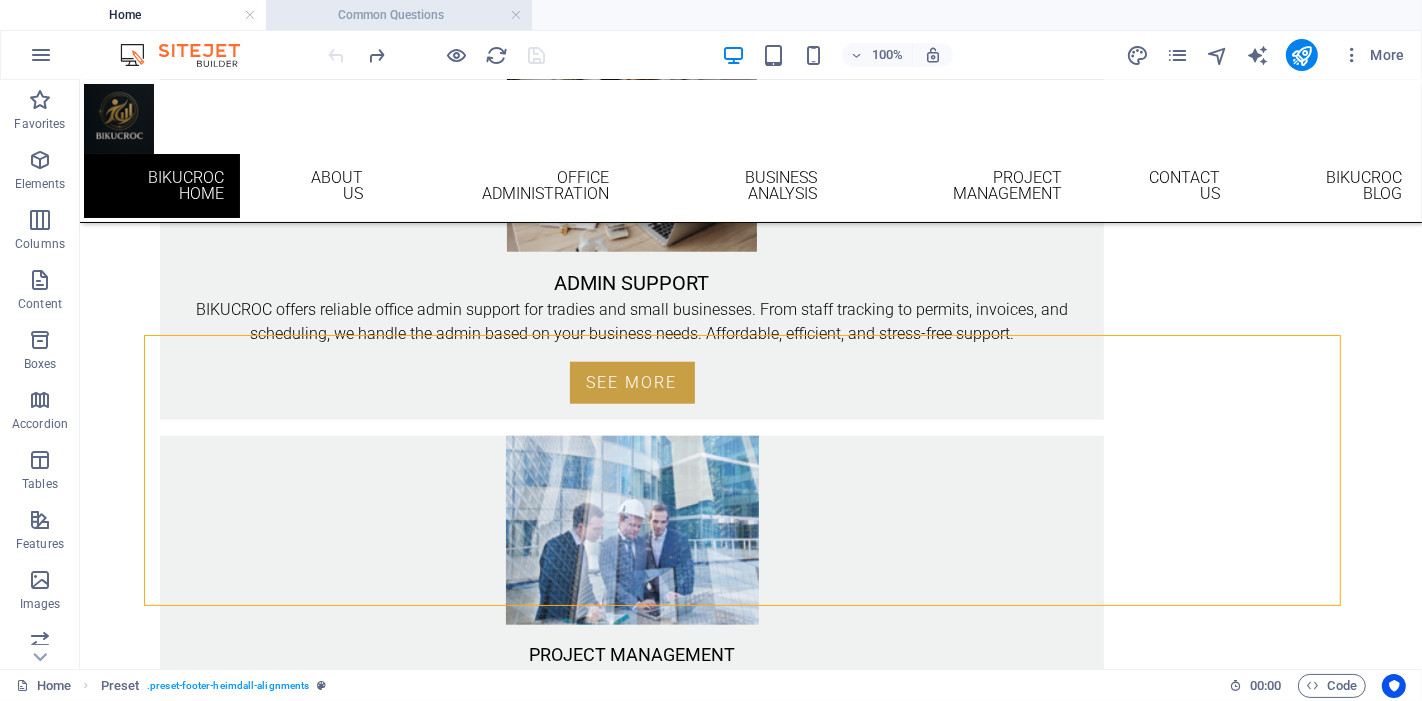 click on "Common Questions" at bounding box center [399, 15] 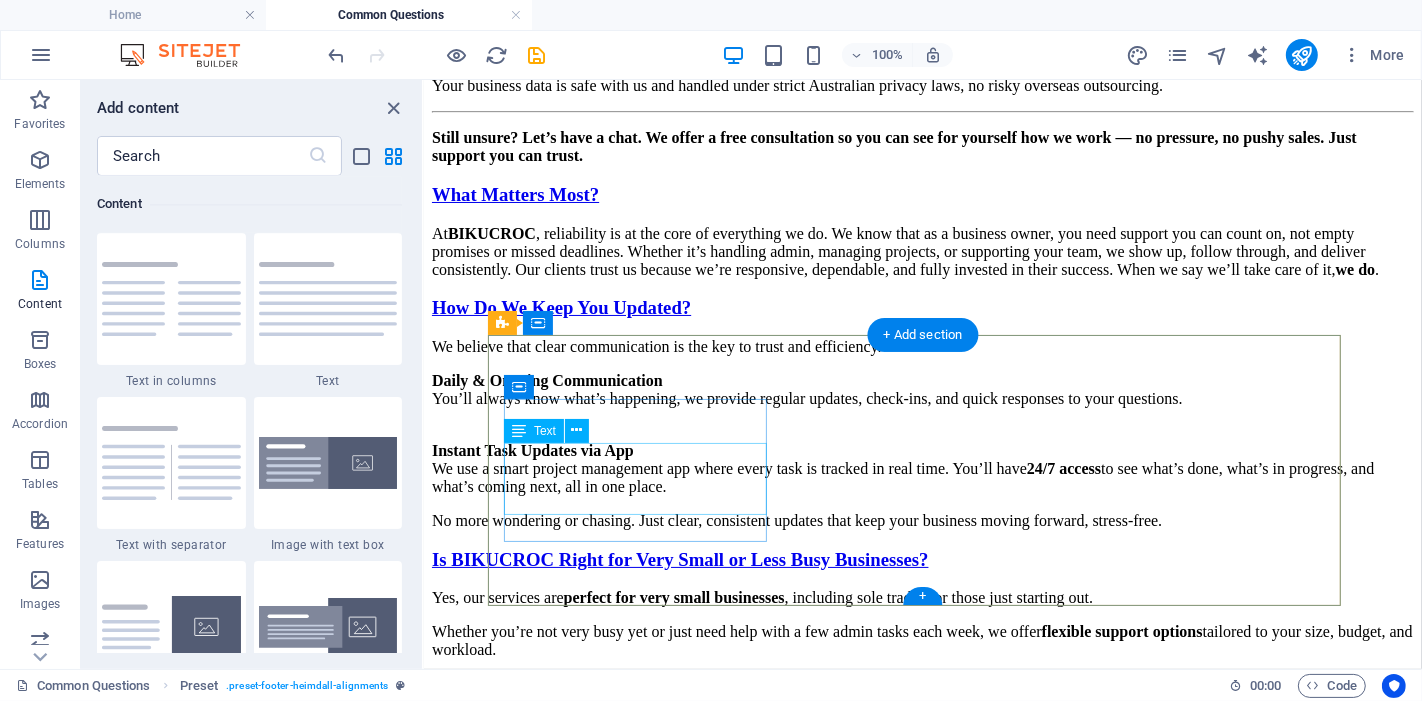 scroll, scrollTop: 4204, scrollLeft: 0, axis: vertical 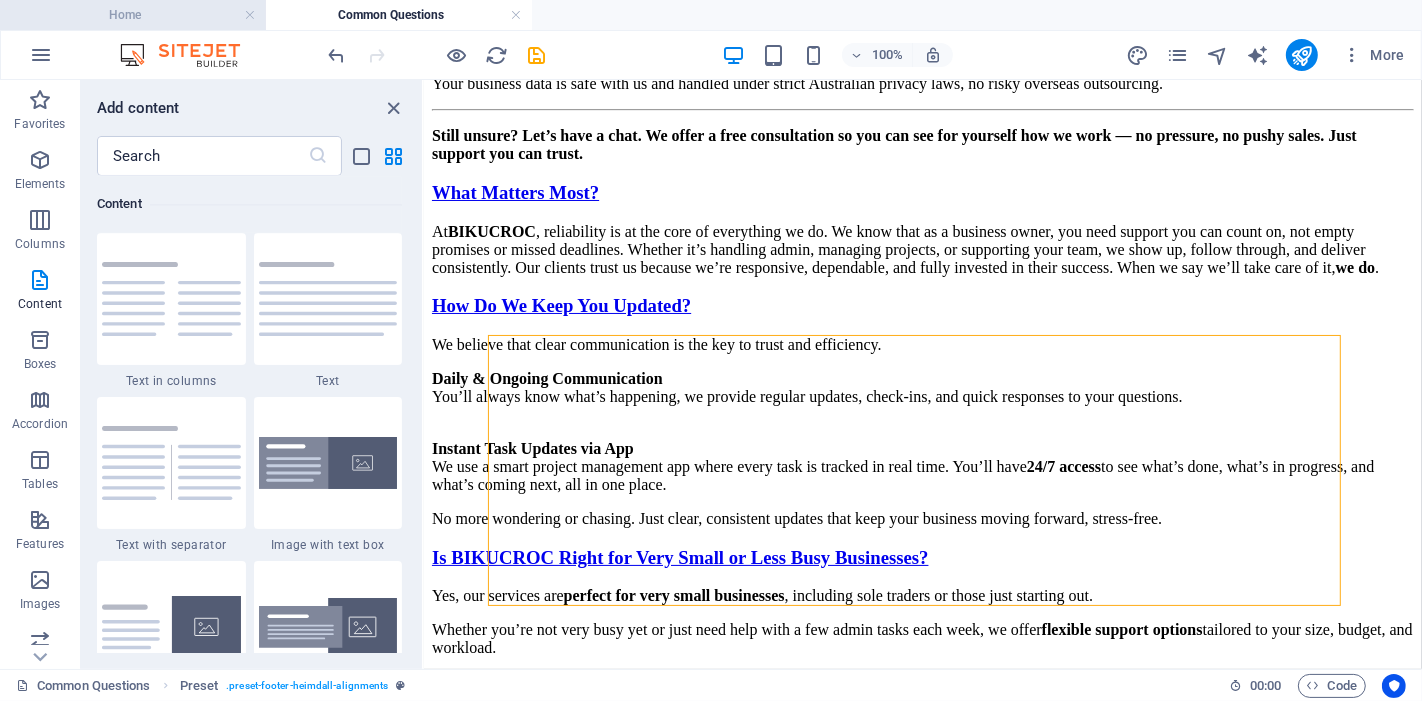 click on "Home" at bounding box center [133, 15] 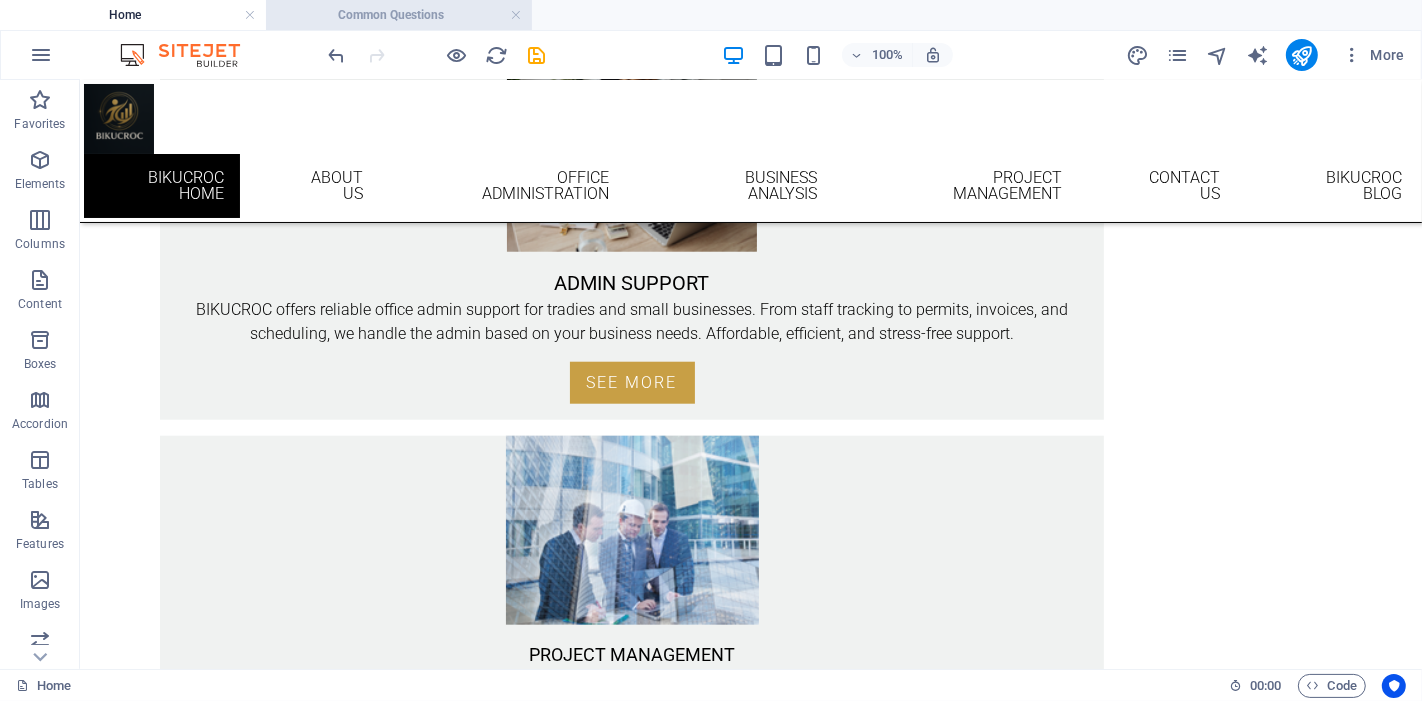 click on "Common Questions" at bounding box center [399, 15] 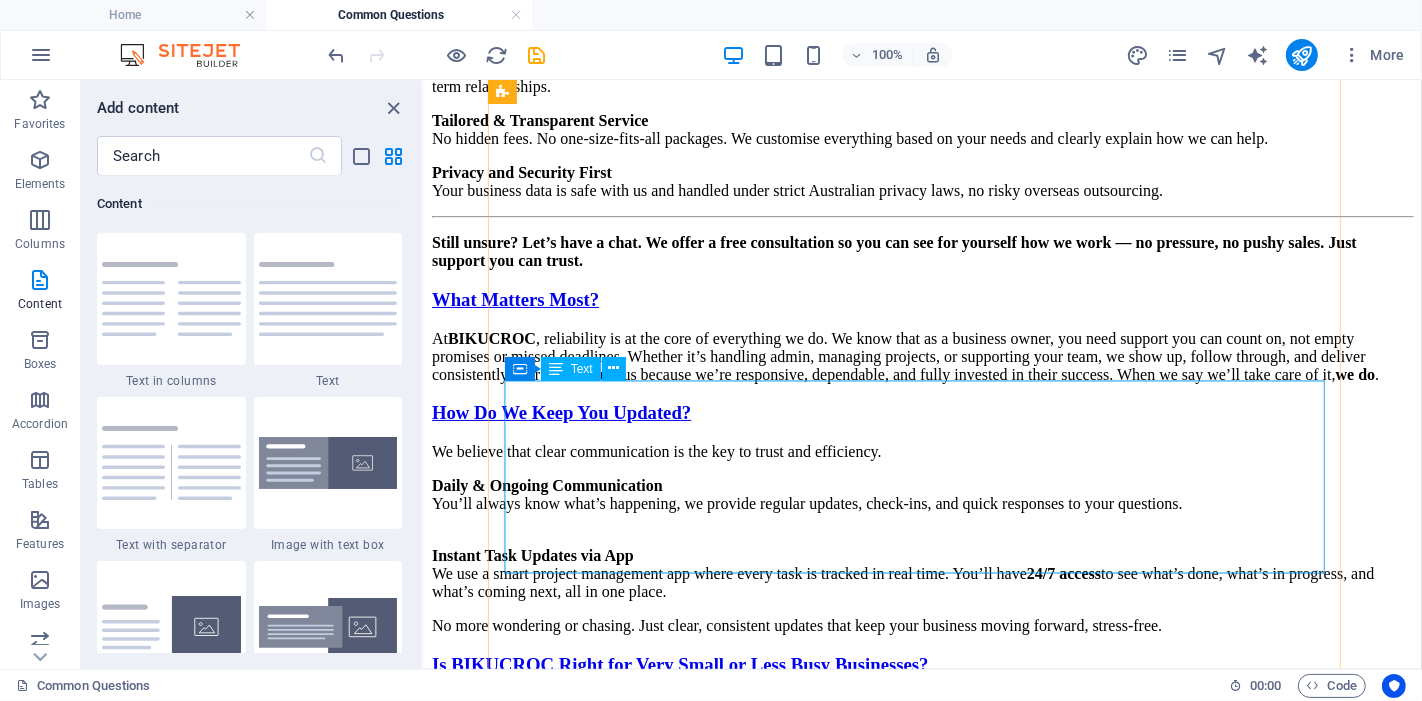 scroll, scrollTop: 4204, scrollLeft: 0, axis: vertical 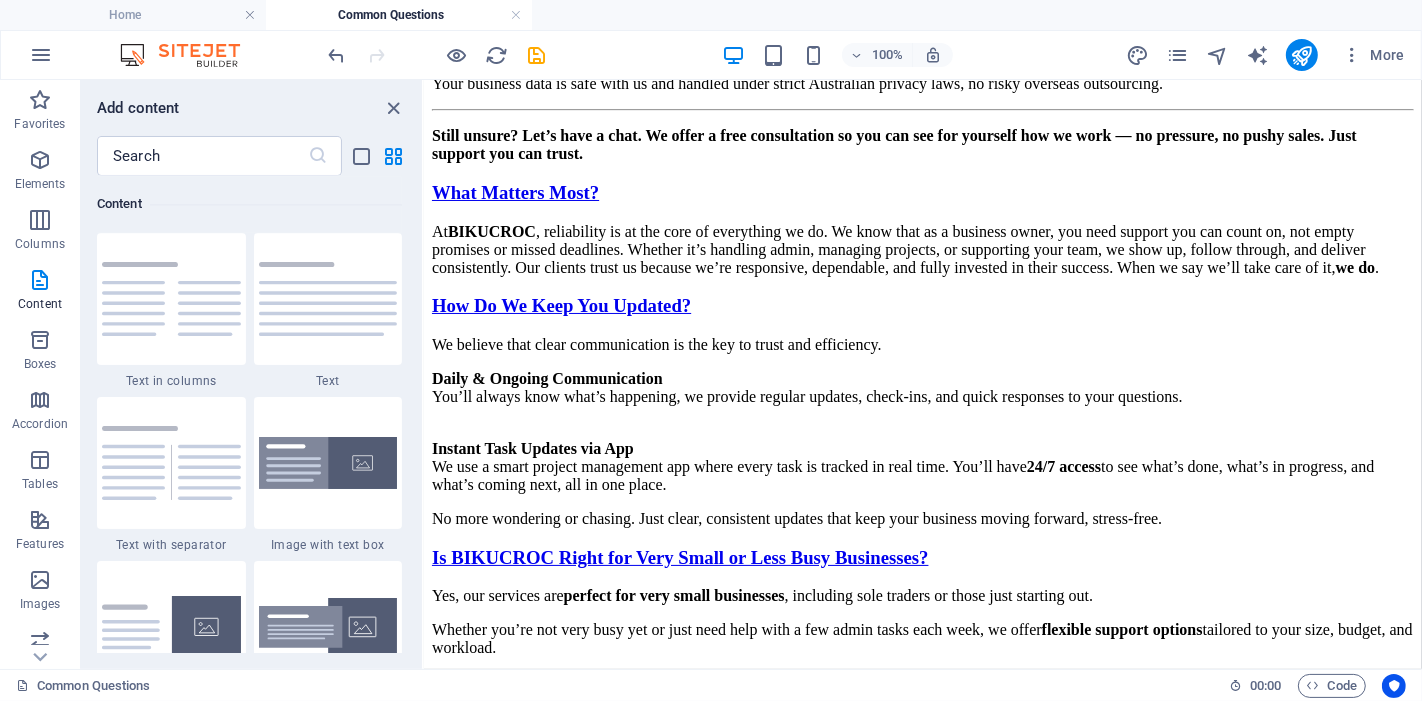 click on "Common Questions" at bounding box center (399, 15) 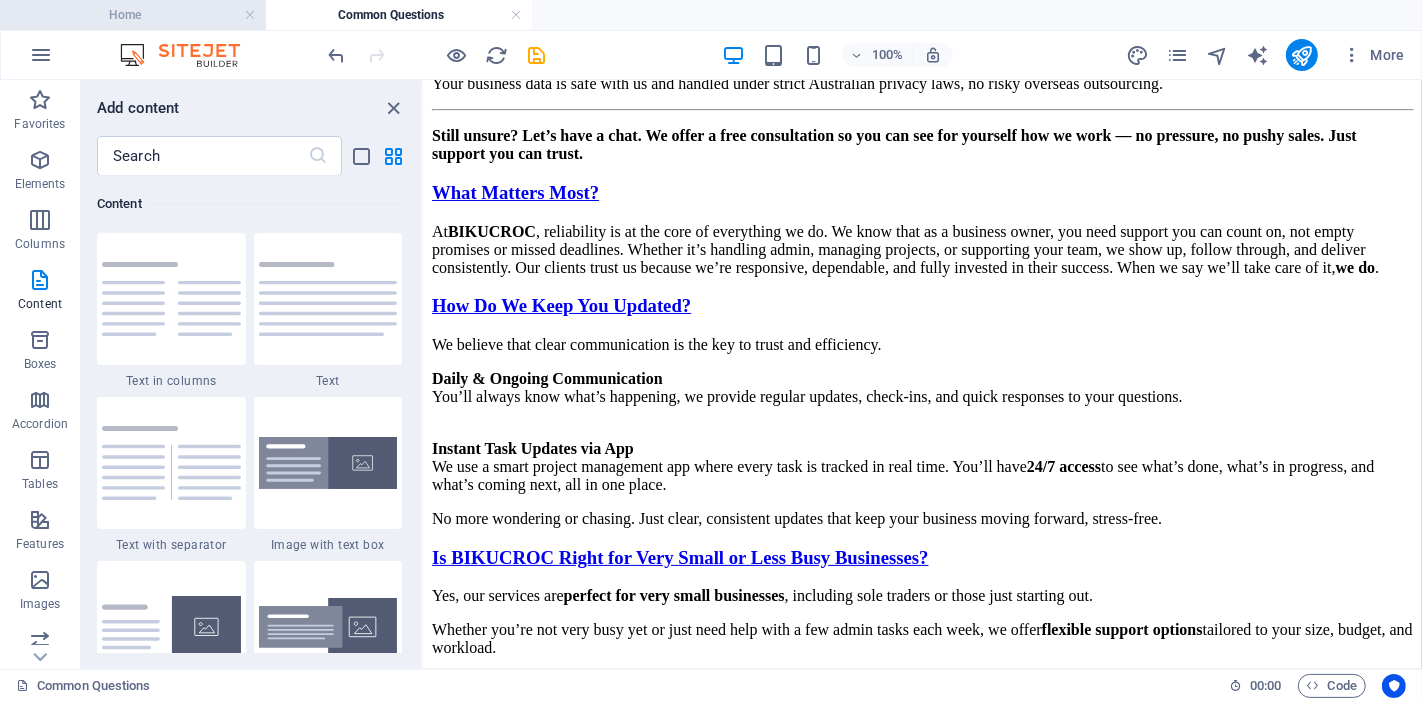 click on "Home" at bounding box center [133, 15] 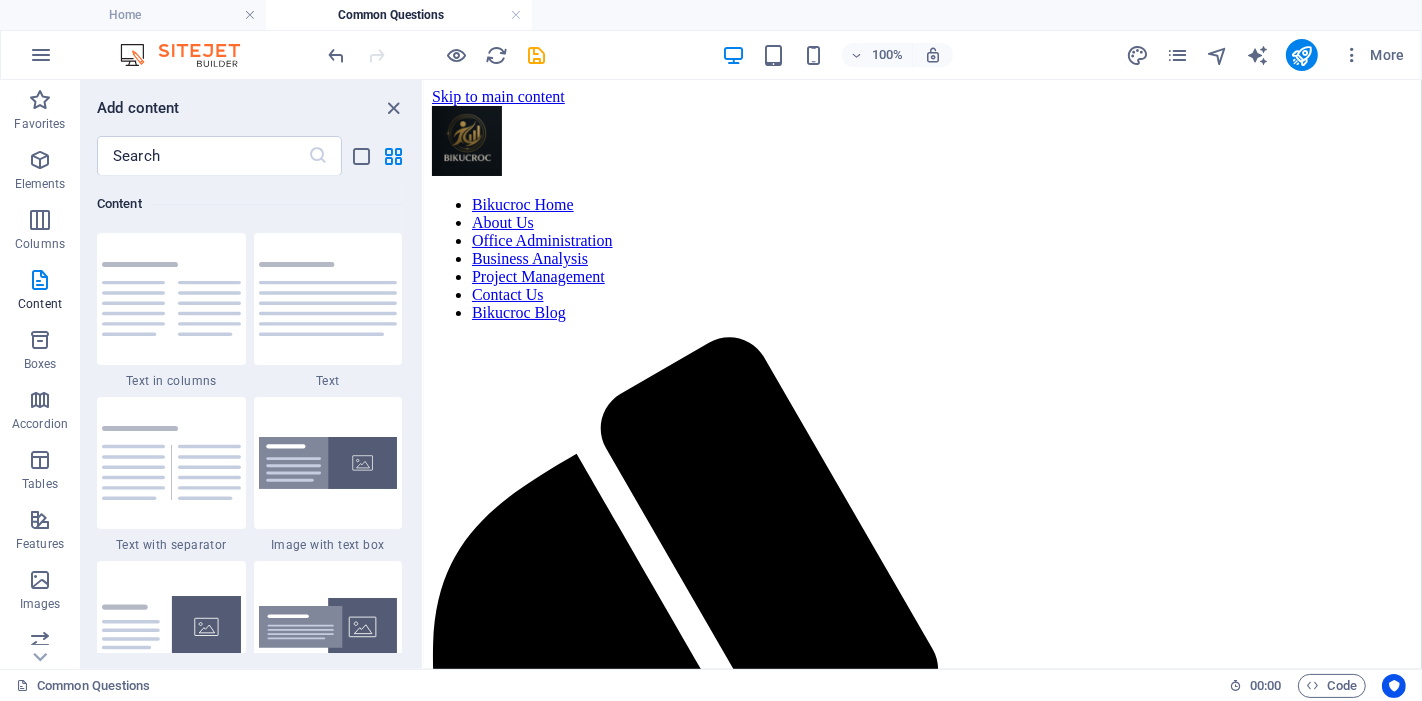 scroll, scrollTop: 1638, scrollLeft: 0, axis: vertical 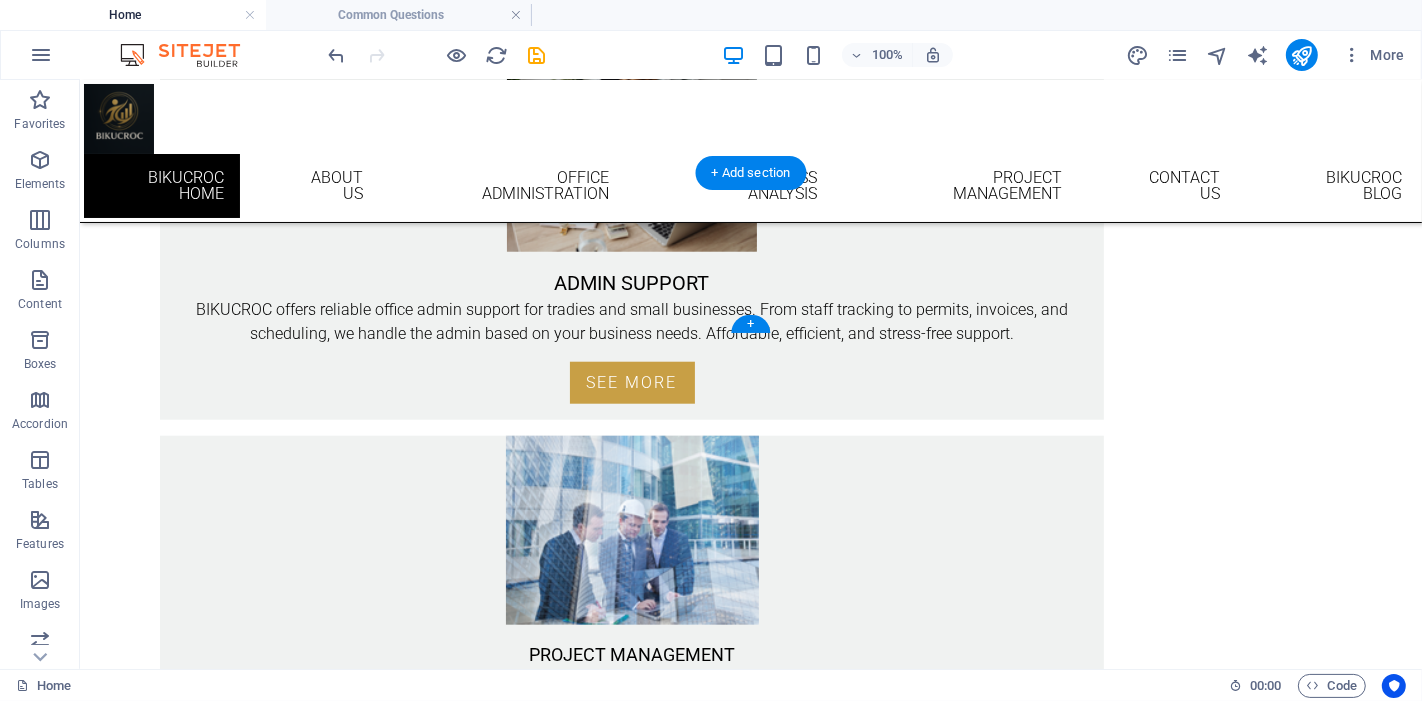 click at bounding box center (814, 1519) 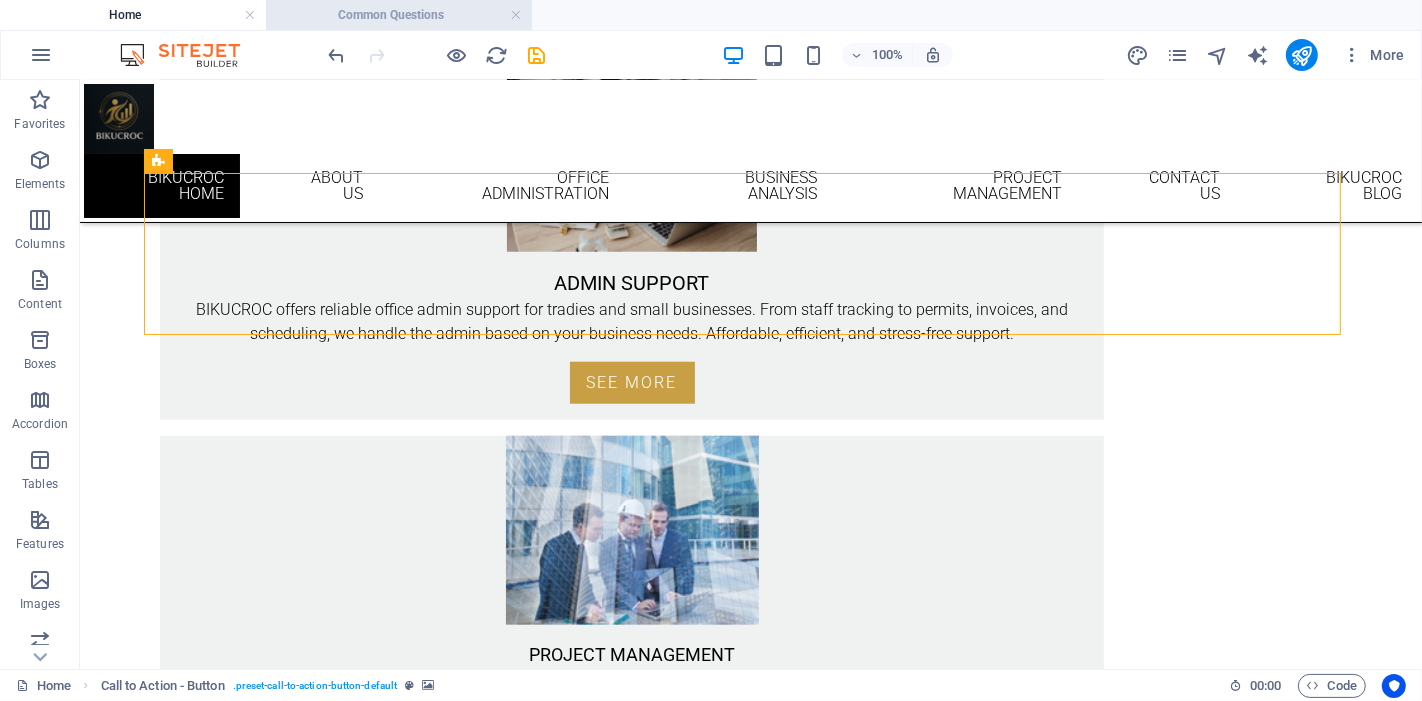 click on "Common Questions" at bounding box center [399, 15] 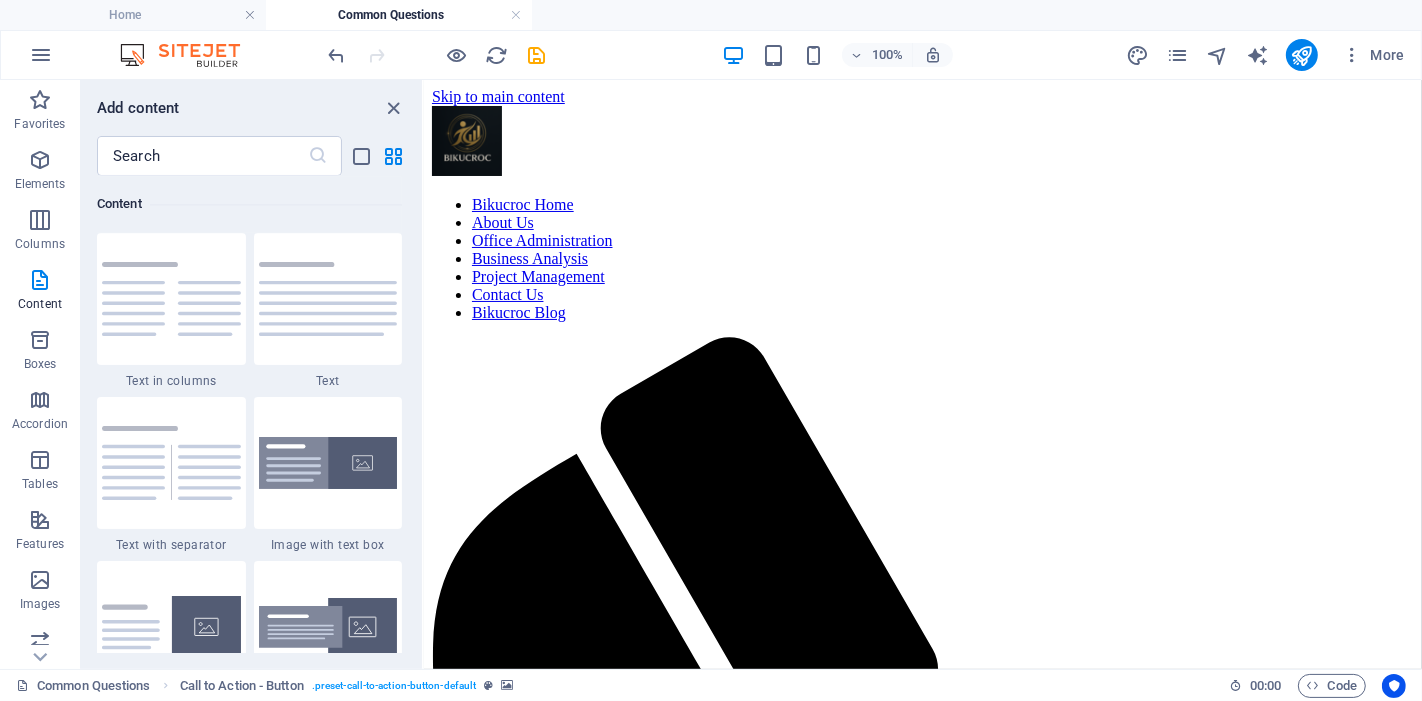 scroll, scrollTop: 4204, scrollLeft: 0, axis: vertical 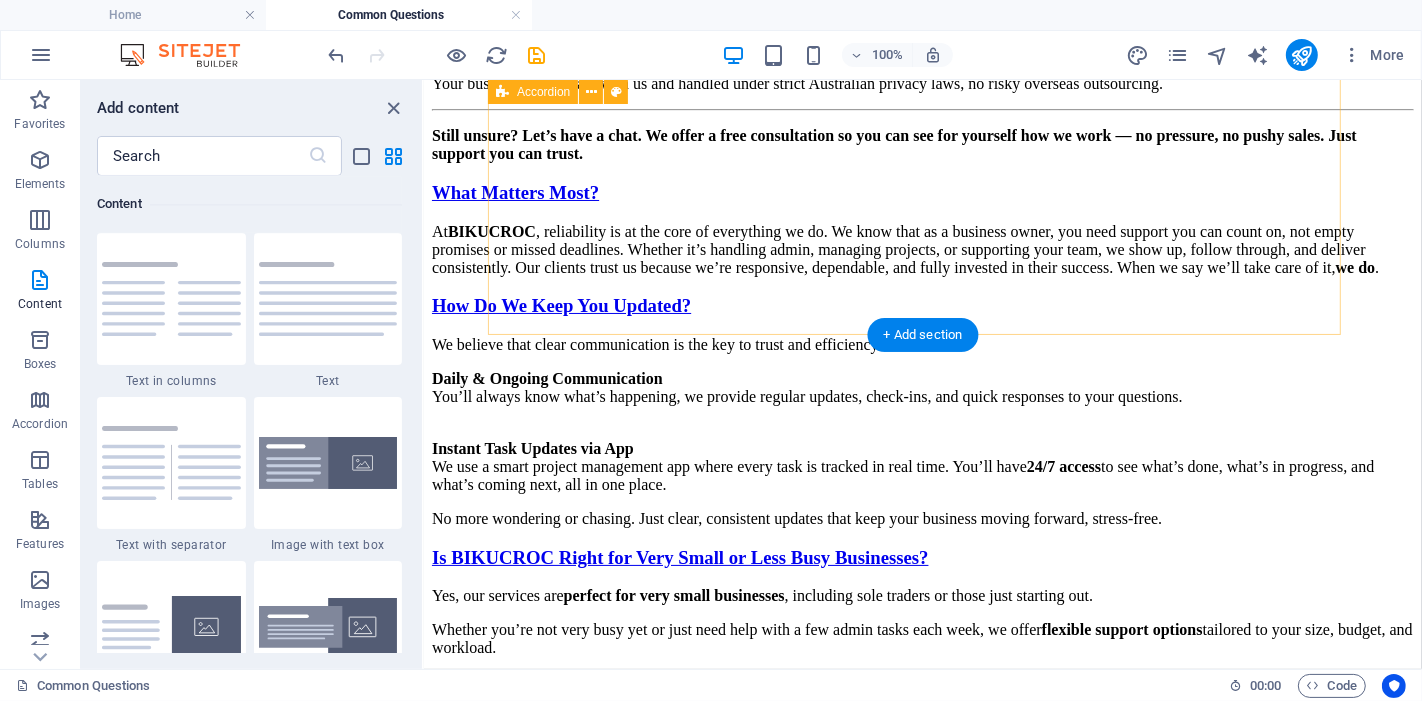 click on "WHERE IS YOUR BUSINESS LOCATED? We’re proudly based in both Melbourne and Brisbane, with offices in each city. While our team operates locally, our services extend nationwide. Thanks to our flexible, remote-friendly approach, we provide expert business support to clients all across Australia, no matter where you're located. Whether you're in a major city or a regional area, we’re here to help your business run smoothly, efficiently, and with confidence. How Much Do Our Services Cost? At BIKUCROC, our pricing is tailored to match your unique needs. We base our rates on: The type of support you need (e.g. office administration, project management, business analysis, rebate claims, and more) The hours per day you require (from short daily support to full admin coverage) The level of engagement Whether you need  casual help ,  part-time support , or a  full-time solution , we’ve got a plan that fits. We’ll customise a package that aligns with your  workflow  and  budget,  no hidden costs, no surprises. ." at bounding box center [922, -752] 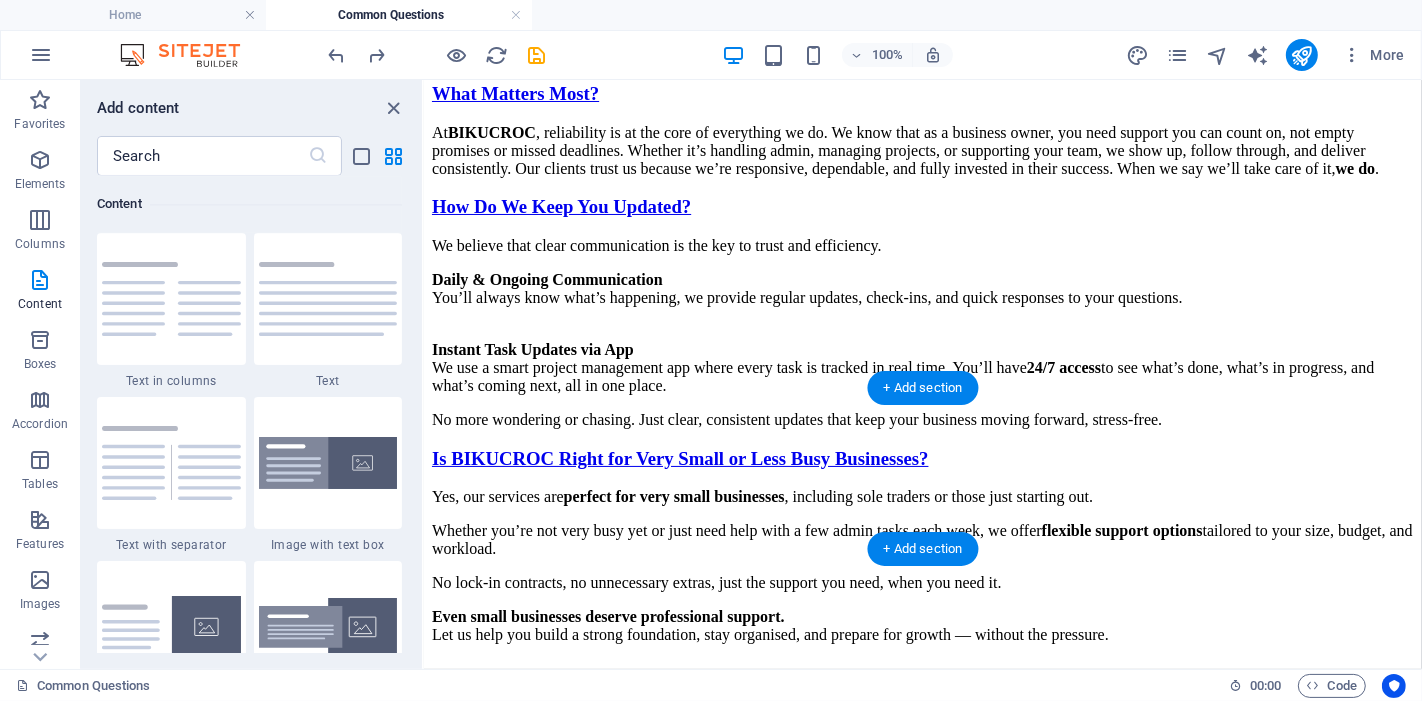 scroll, scrollTop: 4365, scrollLeft: 0, axis: vertical 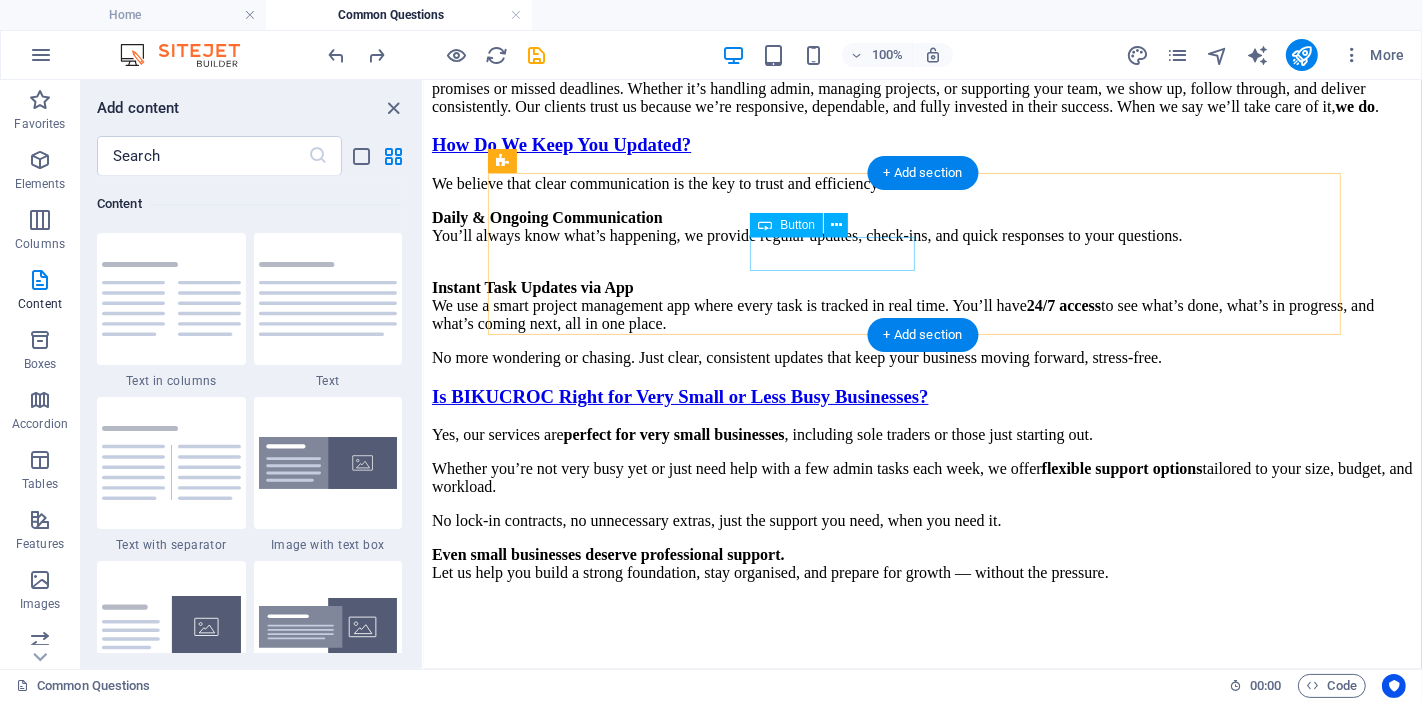 click on "FAQ" at bounding box center (922, 768) 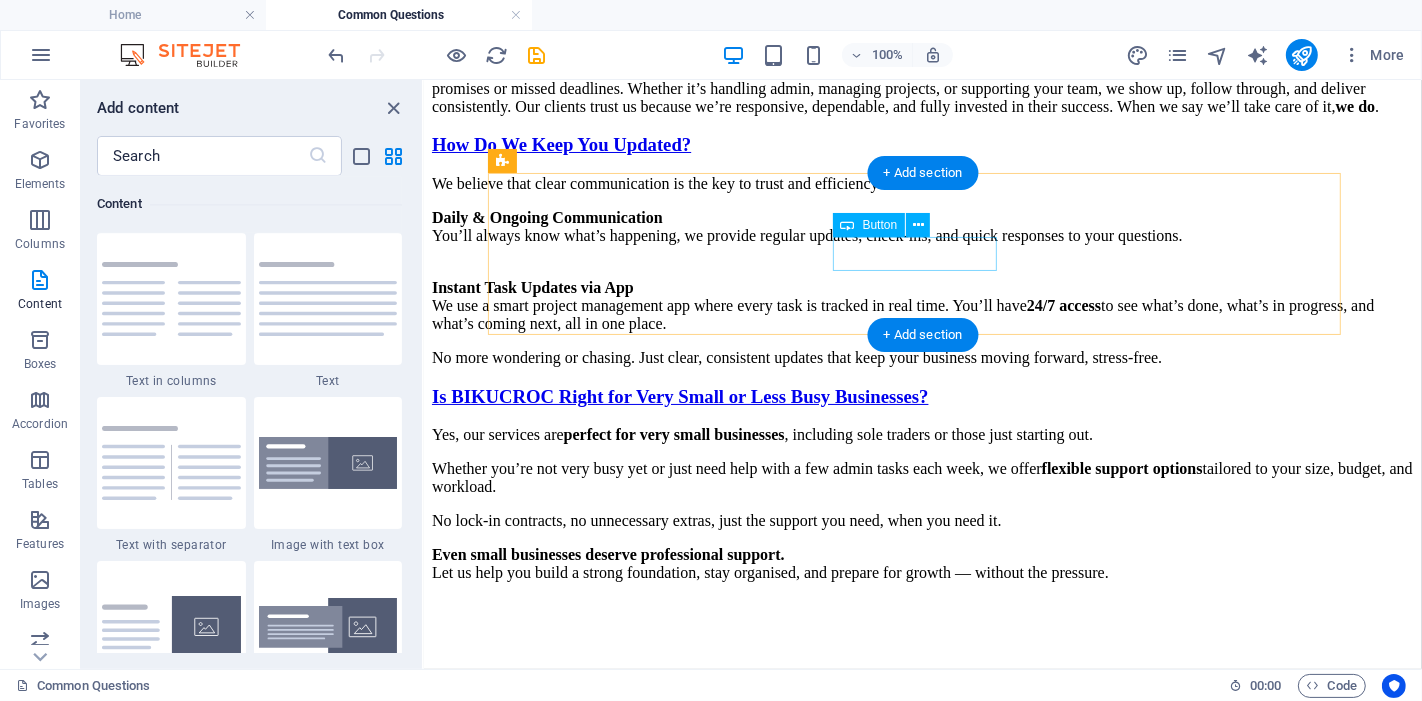 click on "BLOG" at bounding box center [922, 768] 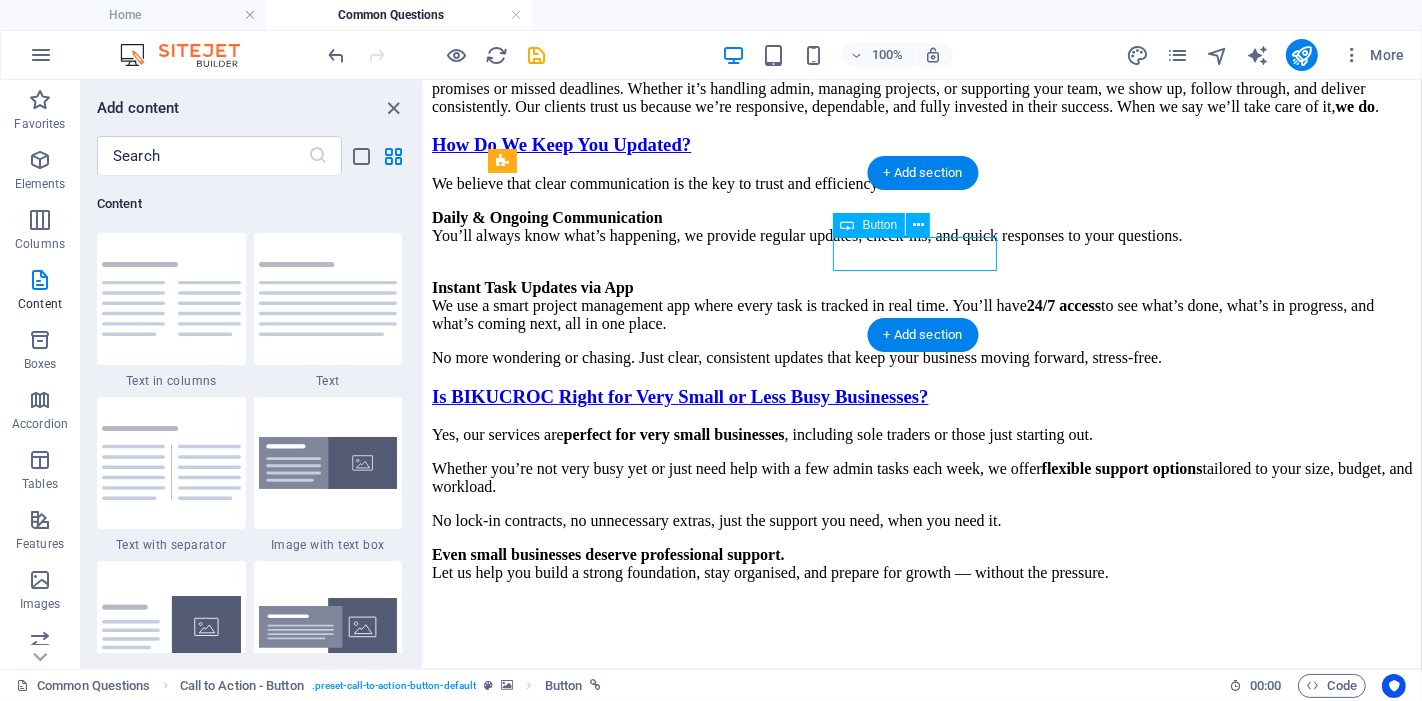 click on "BLOG" at bounding box center (922, 768) 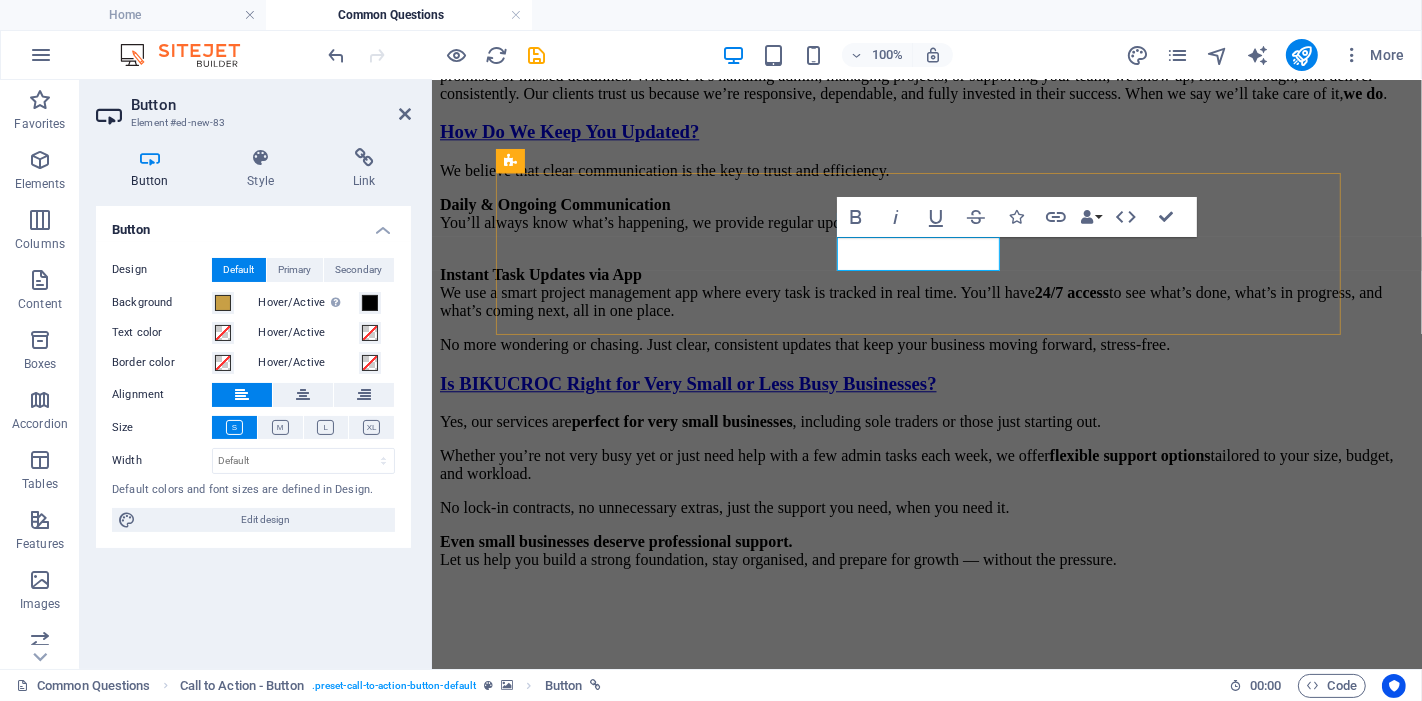 scroll, scrollTop: 4387, scrollLeft: 0, axis: vertical 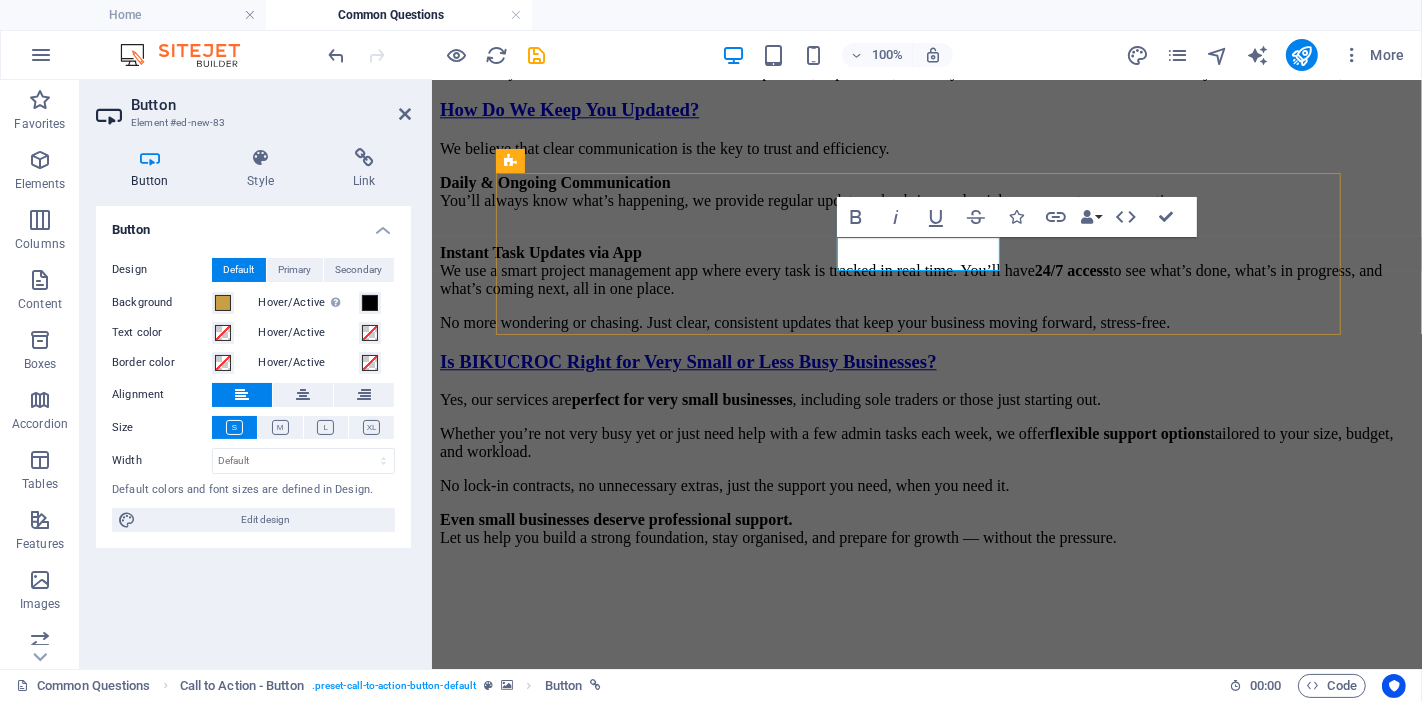 click on "BLOG" at bounding box center [461, 732] 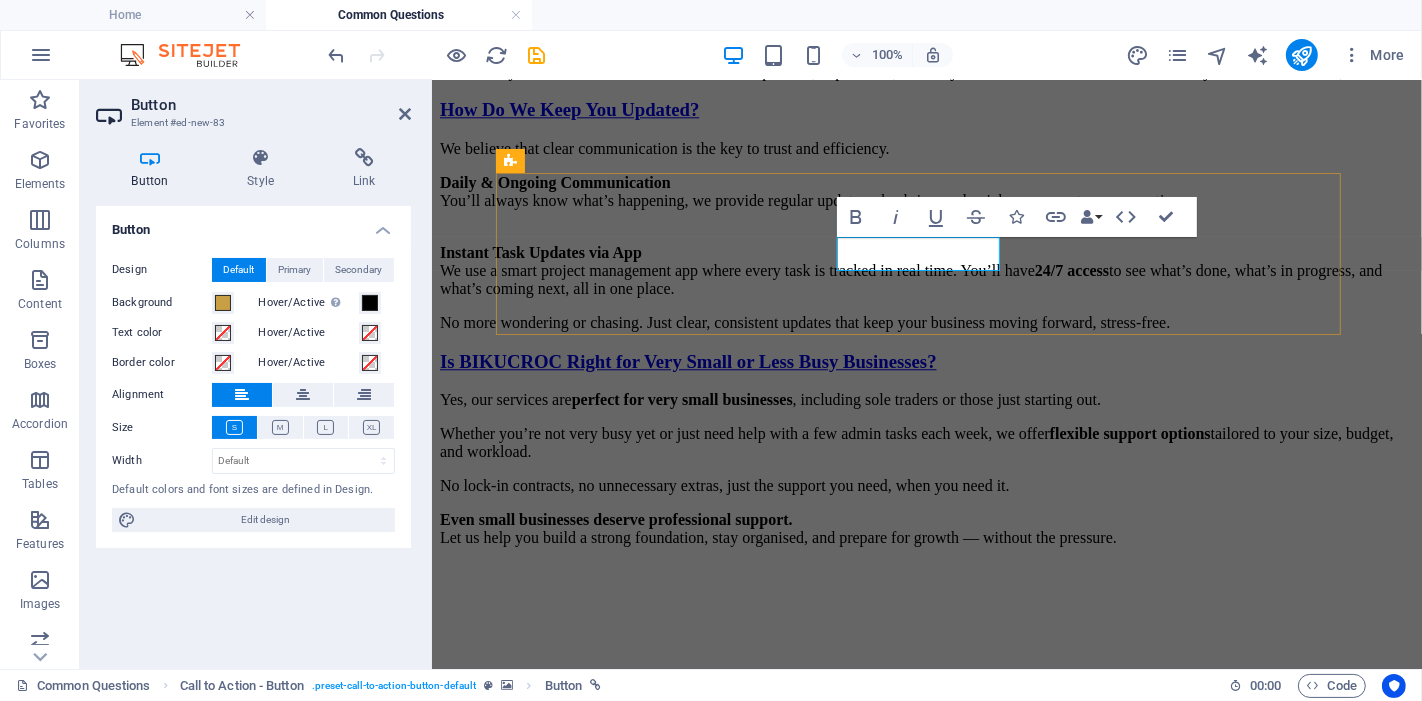 type 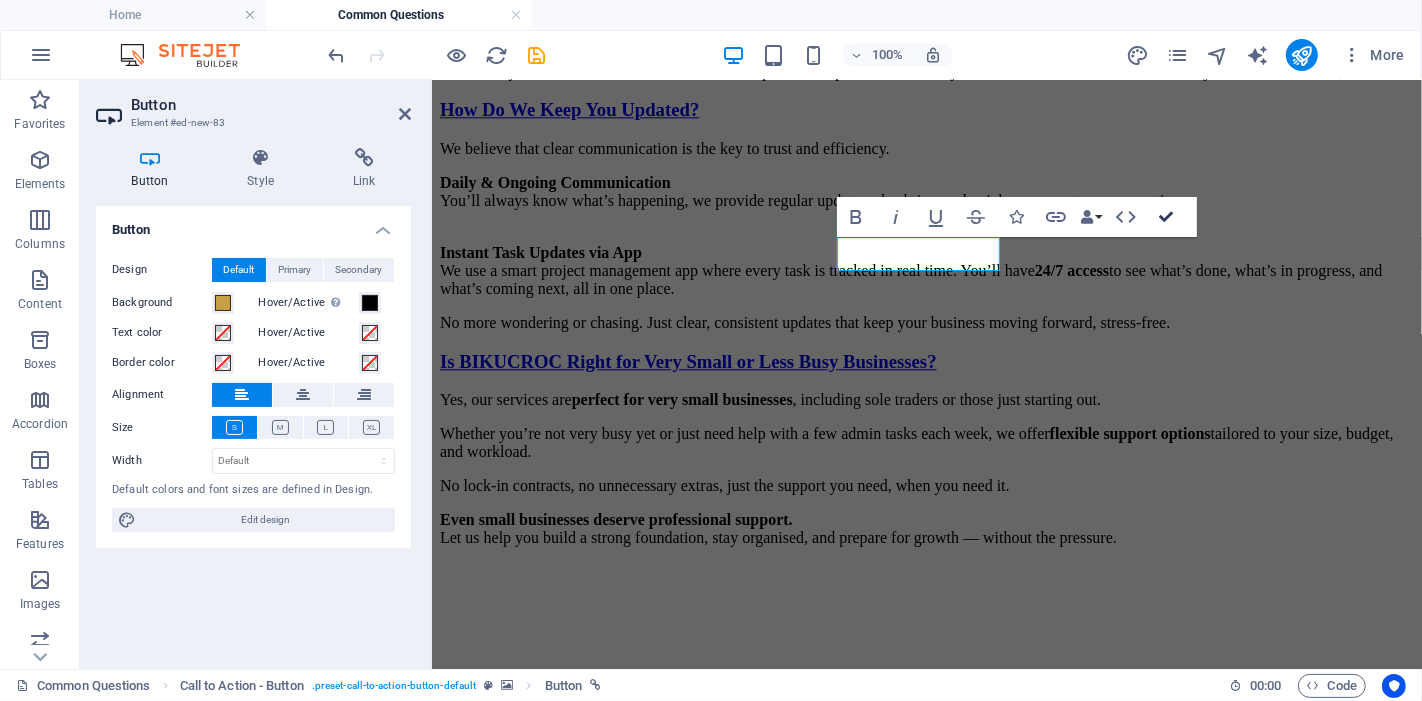 scroll, scrollTop: 4257, scrollLeft: 0, axis: vertical 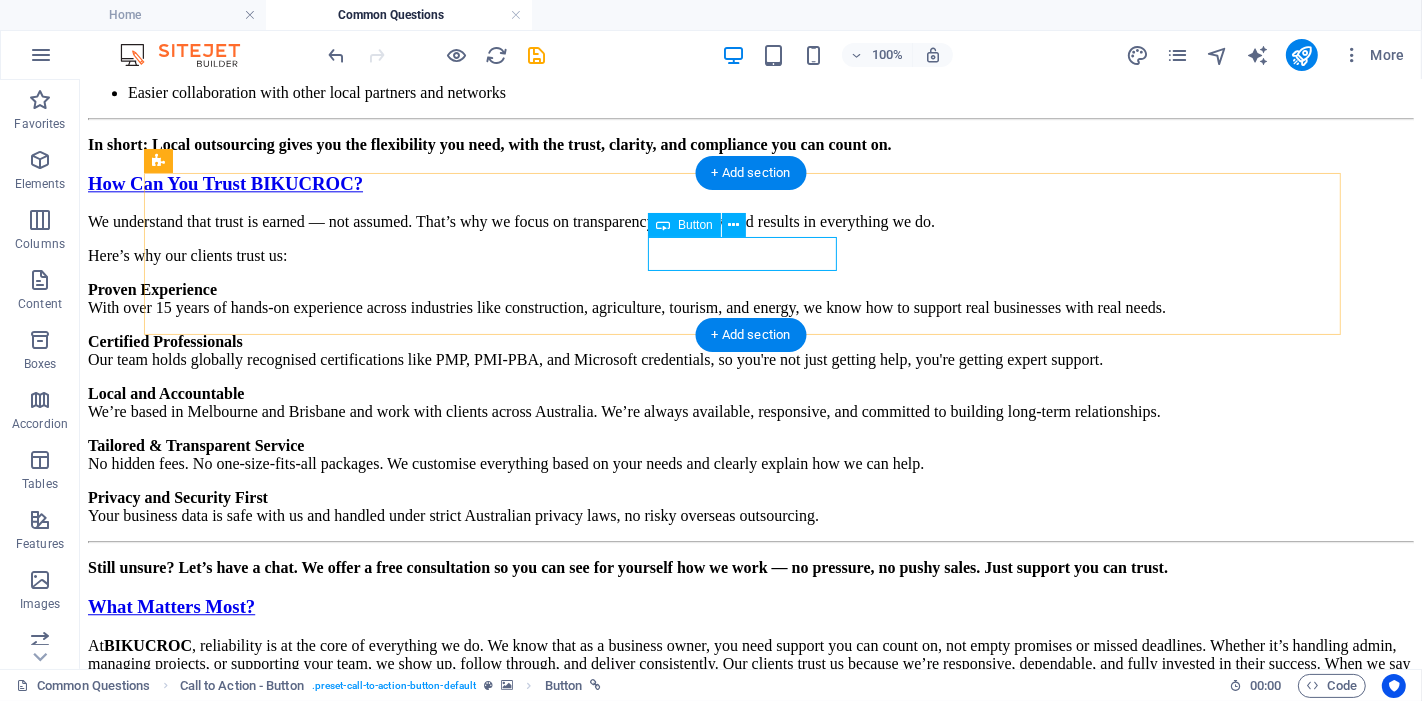 click on "BIKUCROC BLOG" at bounding box center [750, 1308] 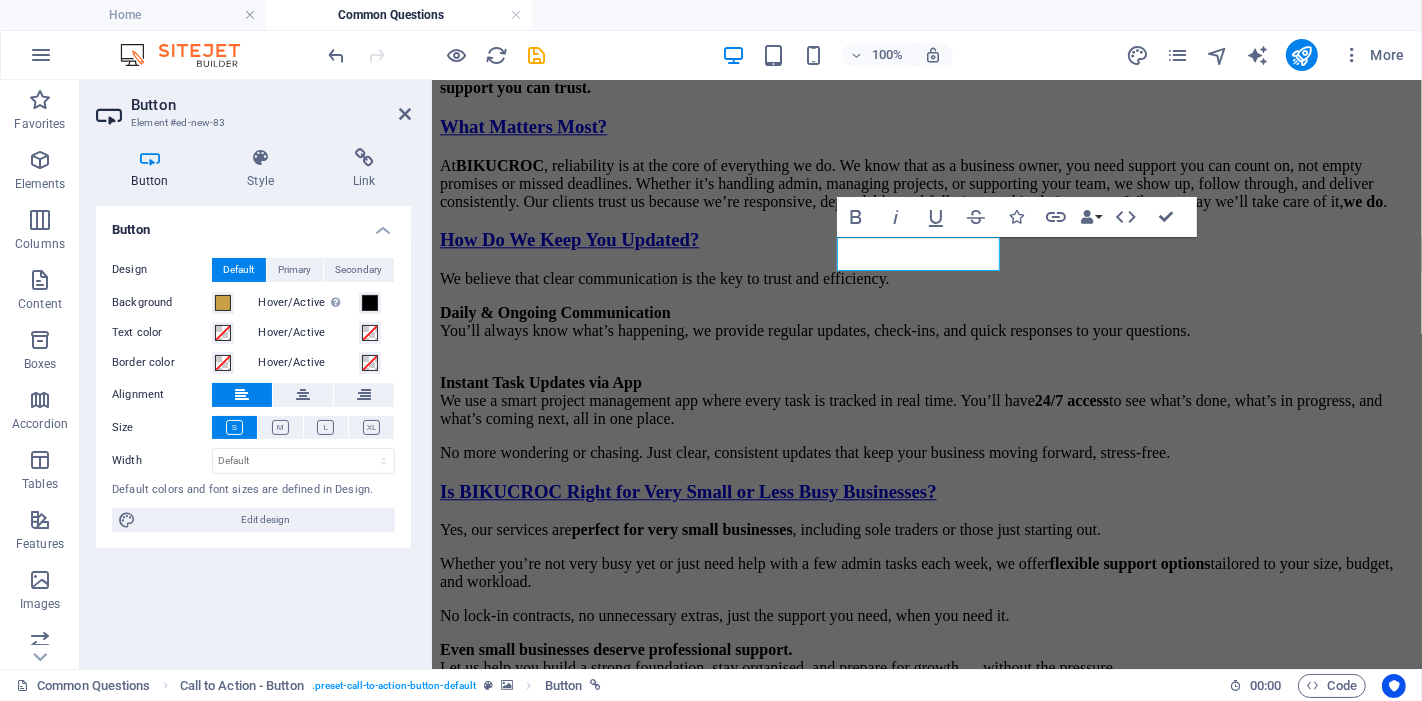 scroll, scrollTop: 4387, scrollLeft: 0, axis: vertical 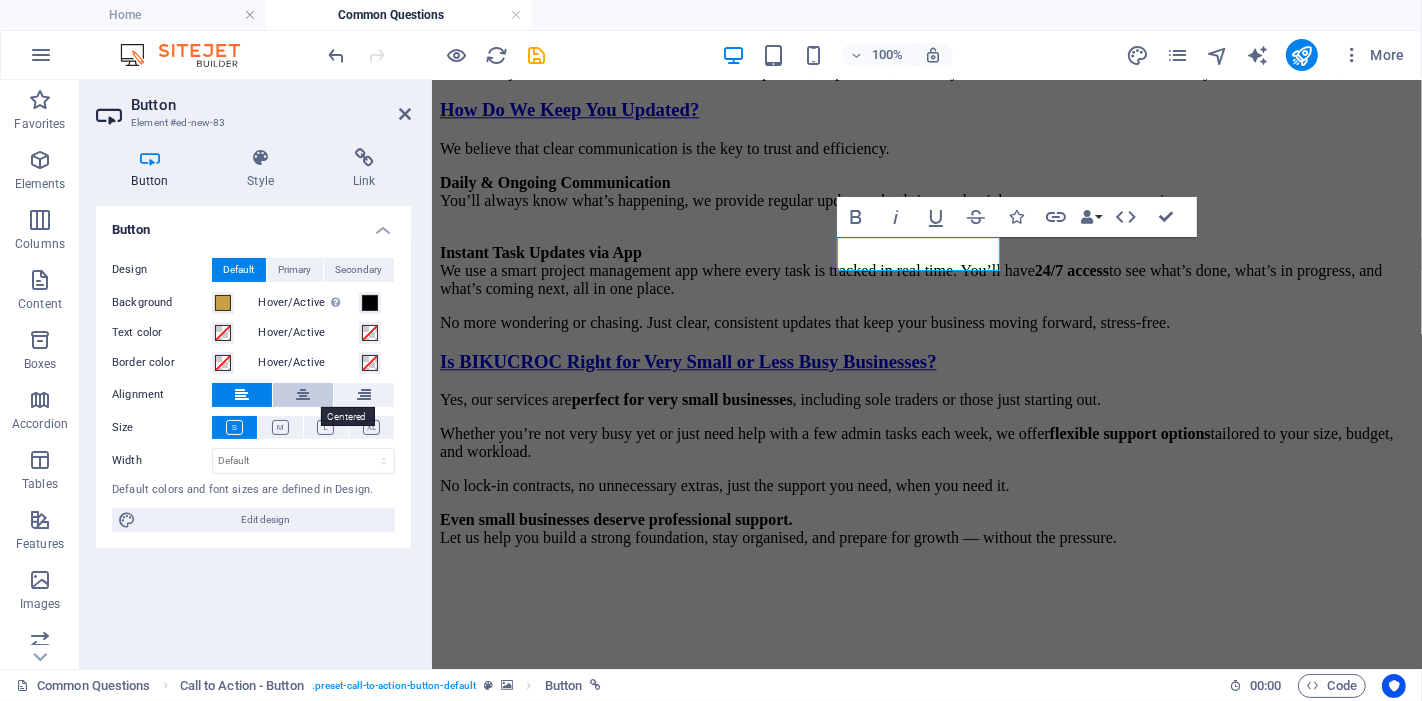 click at bounding box center [303, 395] 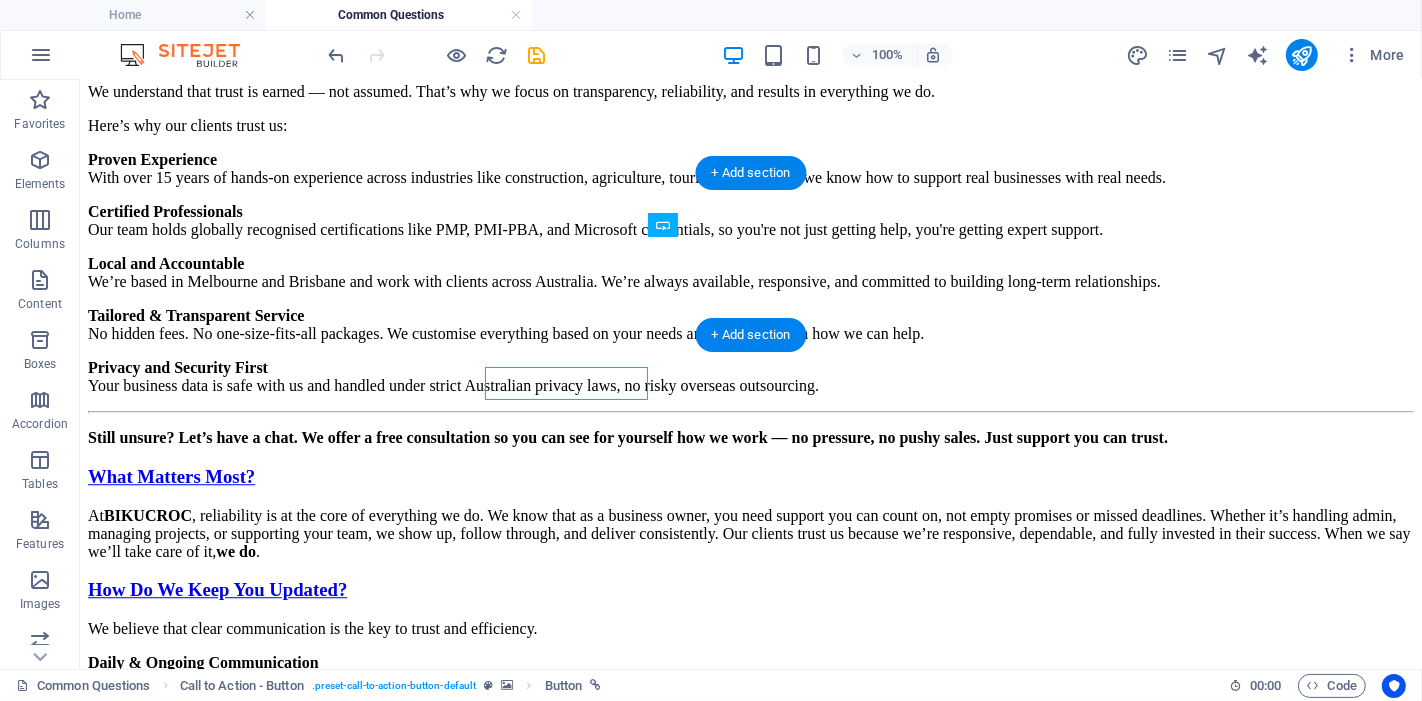 scroll, scrollTop: 4257, scrollLeft: 0, axis: vertical 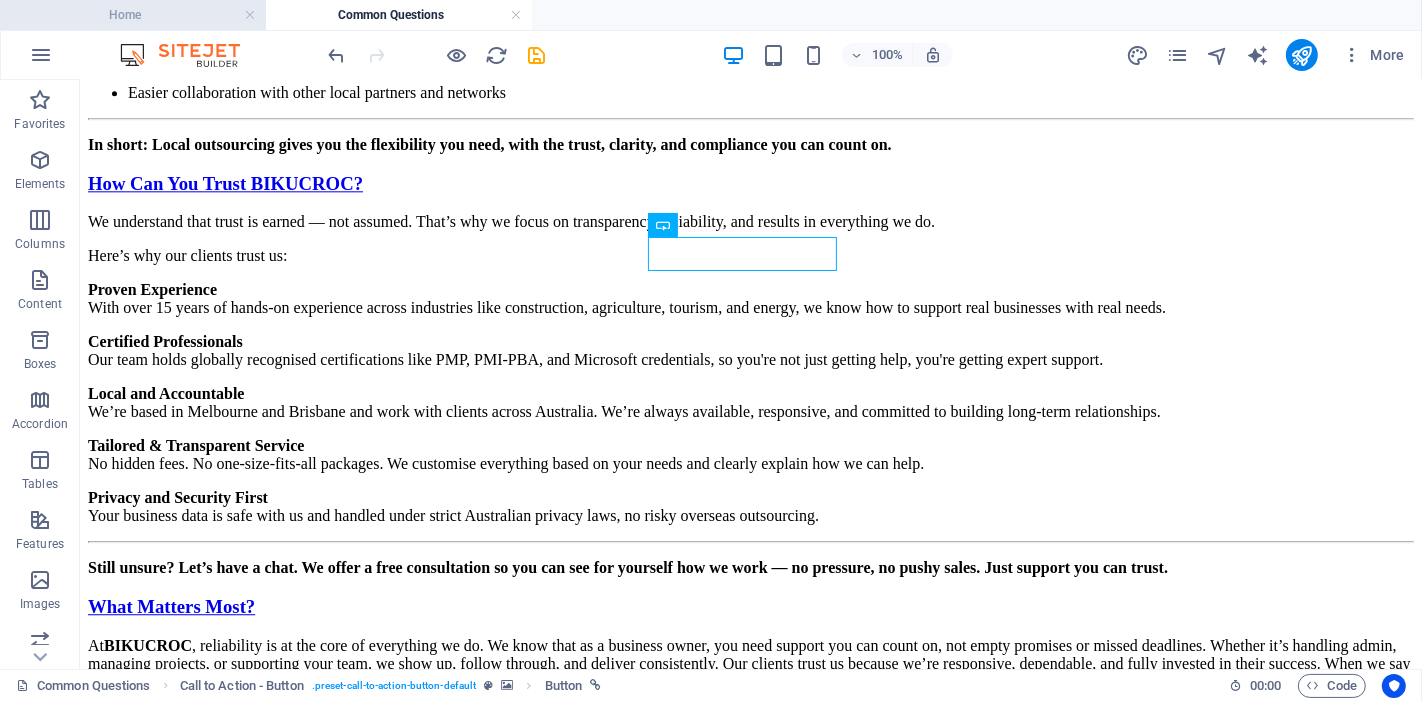 drag, startPoint x: 170, startPoint y: 10, endPoint x: 189, endPoint y: 6, distance: 19.416489 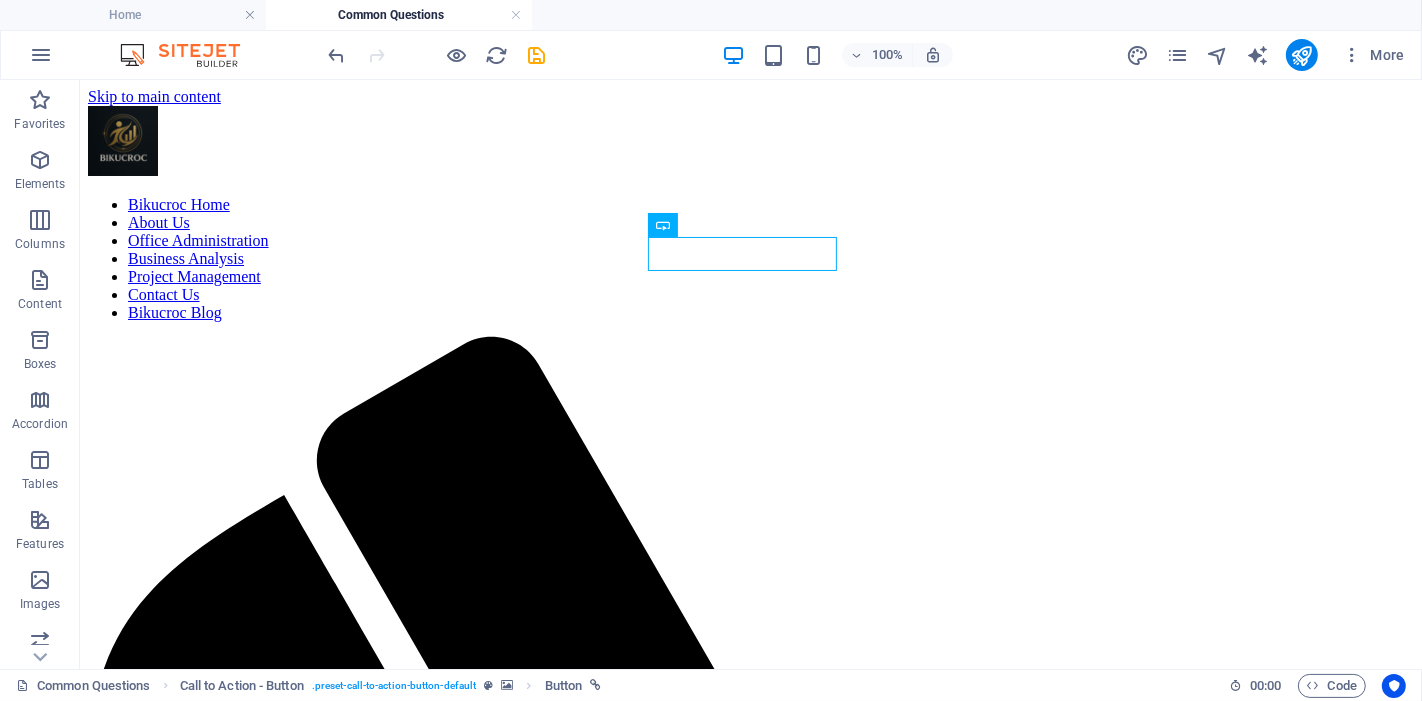 scroll, scrollTop: 1638, scrollLeft: 0, axis: vertical 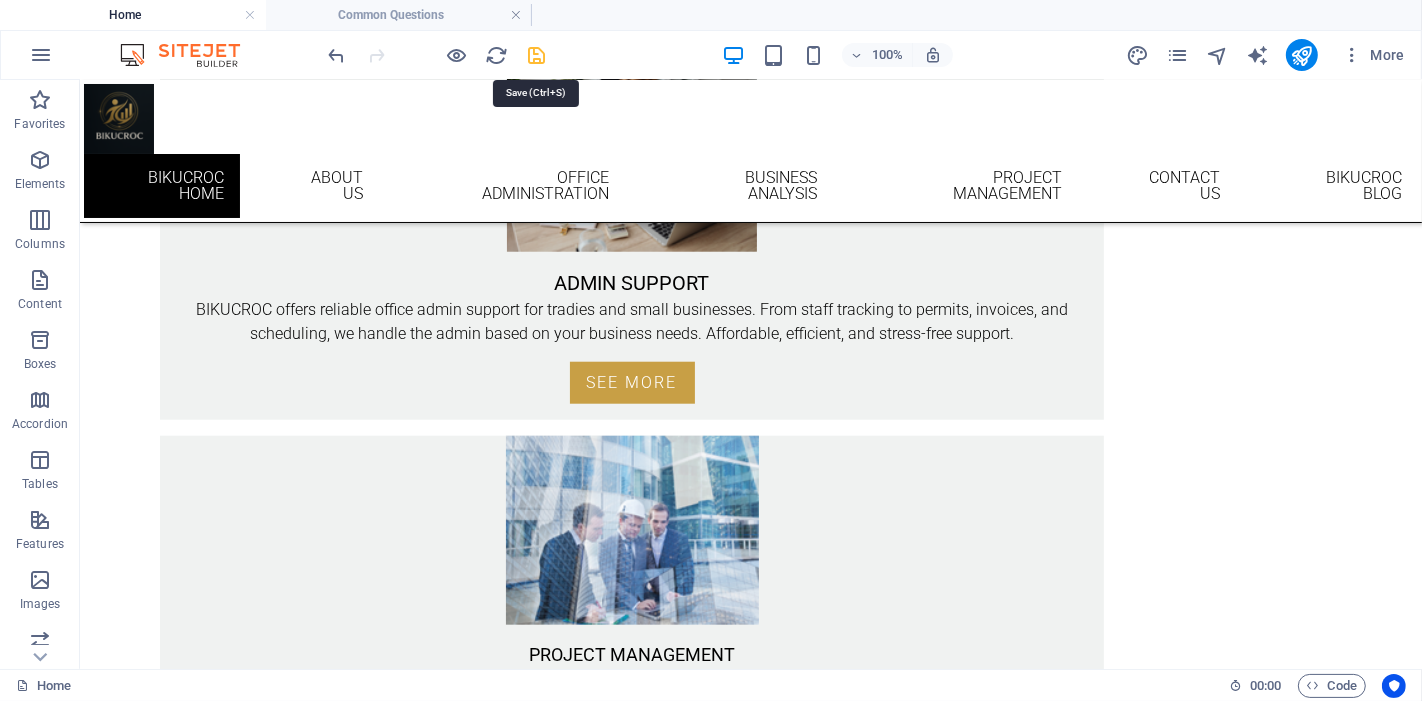 click at bounding box center [537, 55] 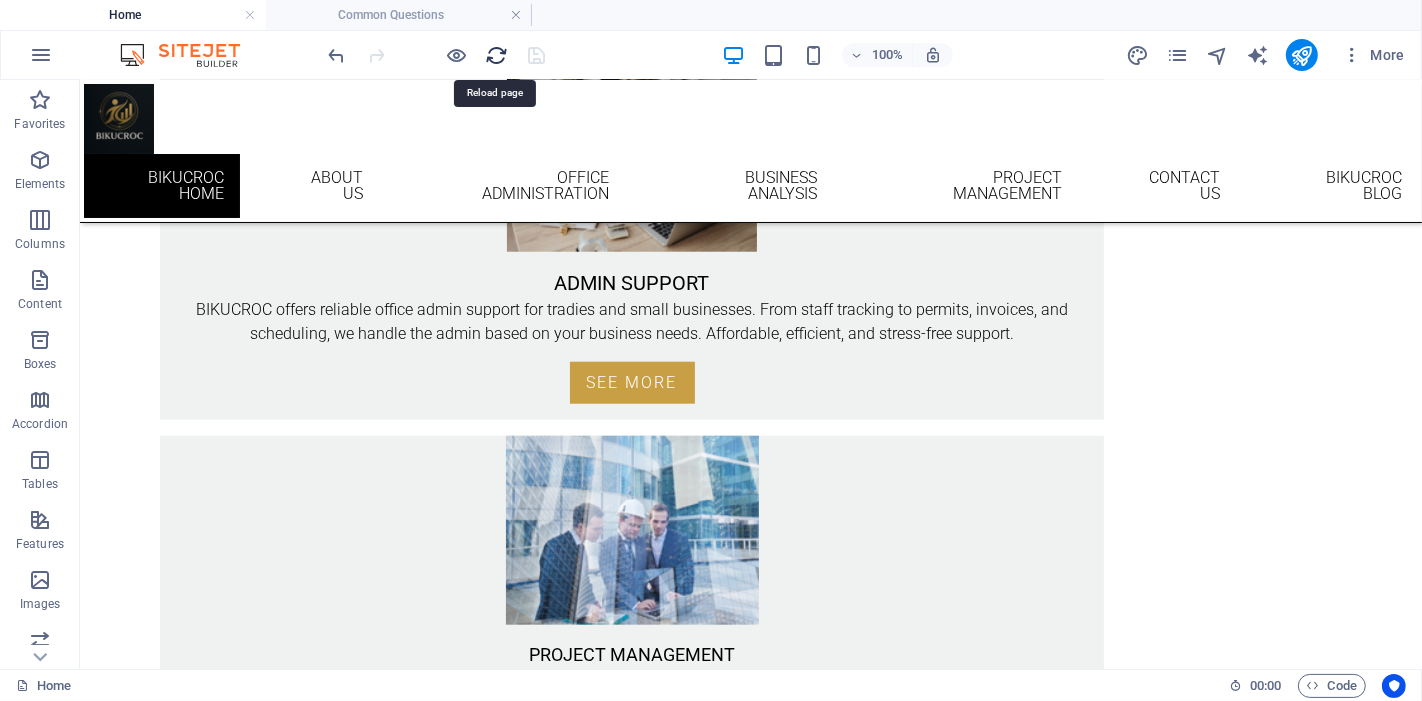 click at bounding box center (497, 55) 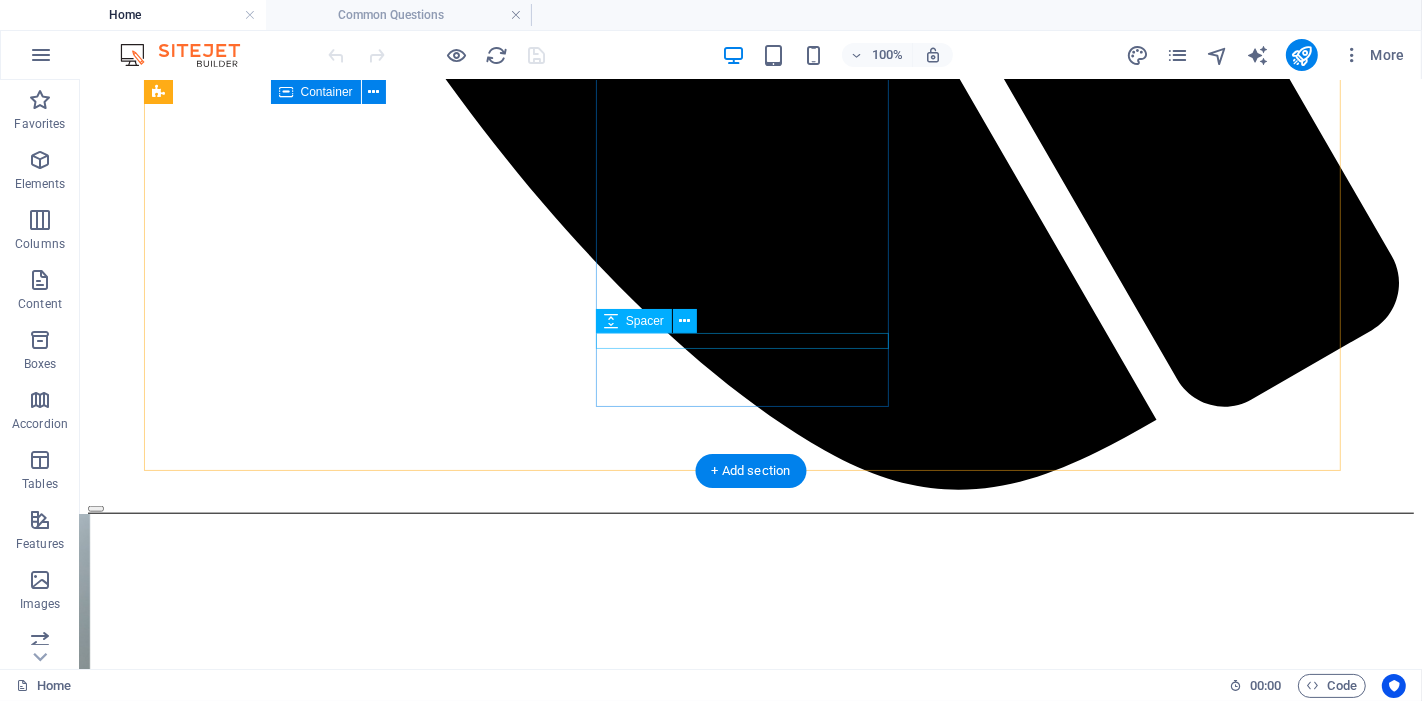 scroll, scrollTop: 1638, scrollLeft: 0, axis: vertical 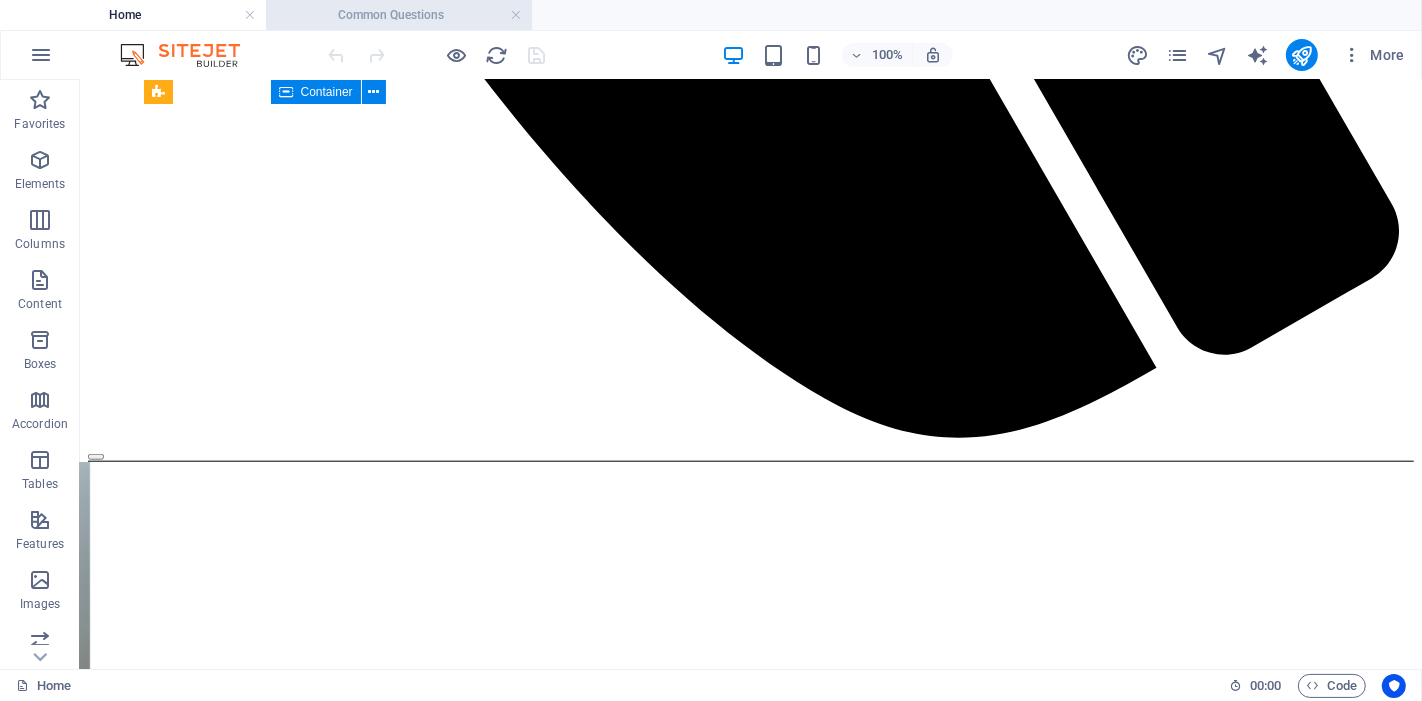 click on "Common Questions" at bounding box center [399, 15] 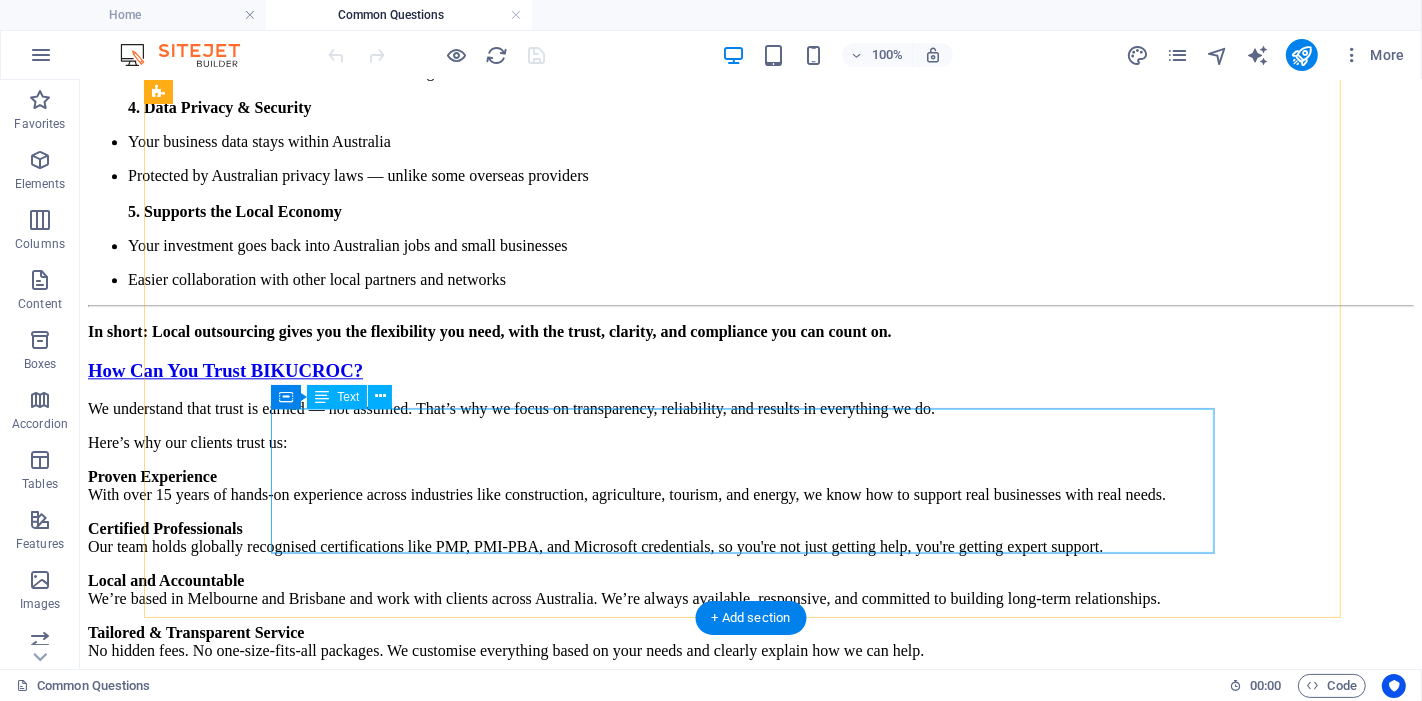 scroll, scrollTop: 4146, scrollLeft: 0, axis: vertical 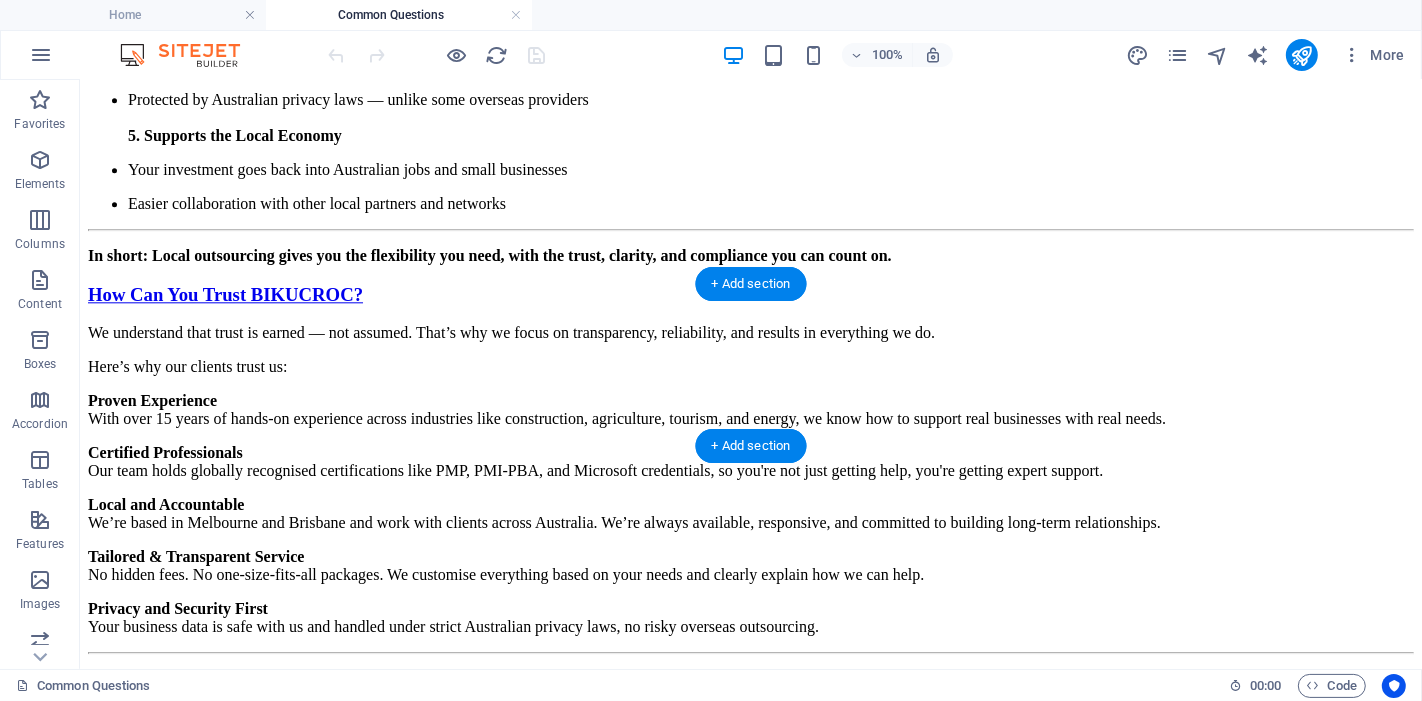 click at bounding box center [750, 1248] 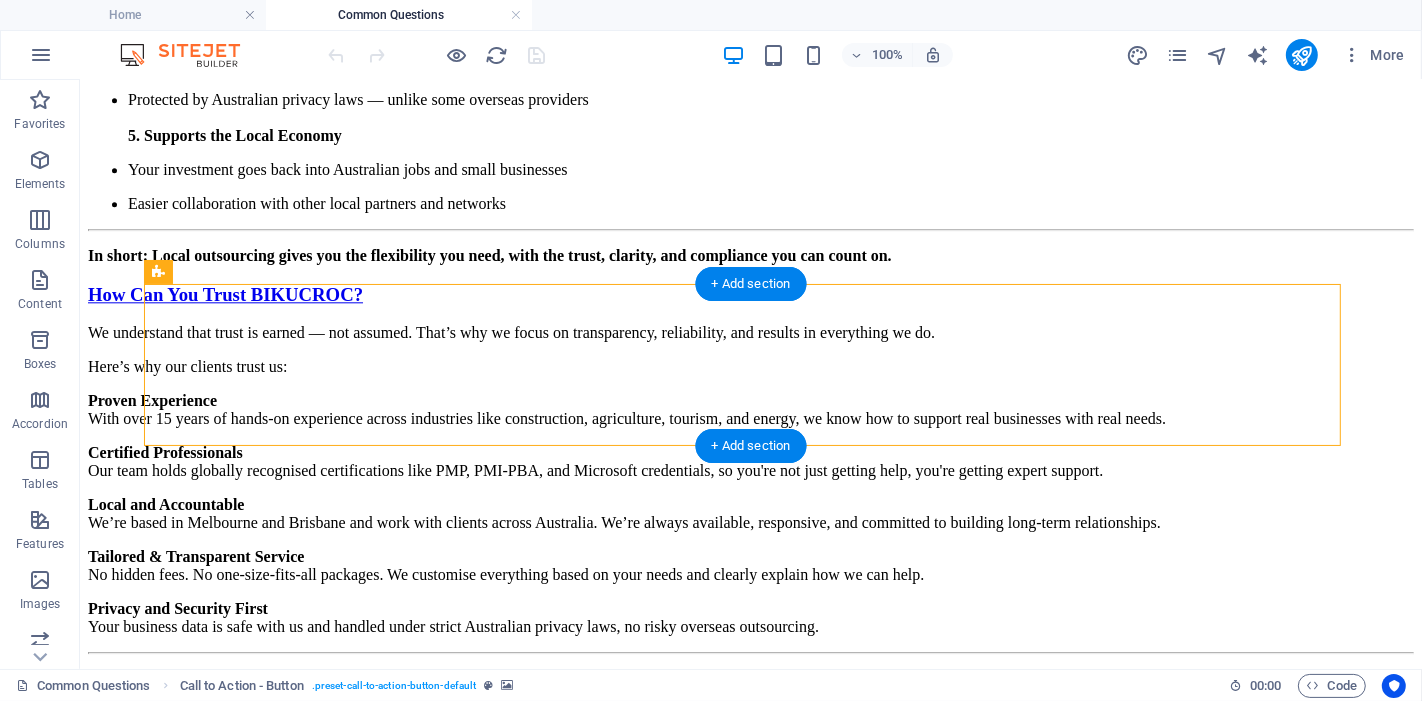 click at bounding box center (750, 1248) 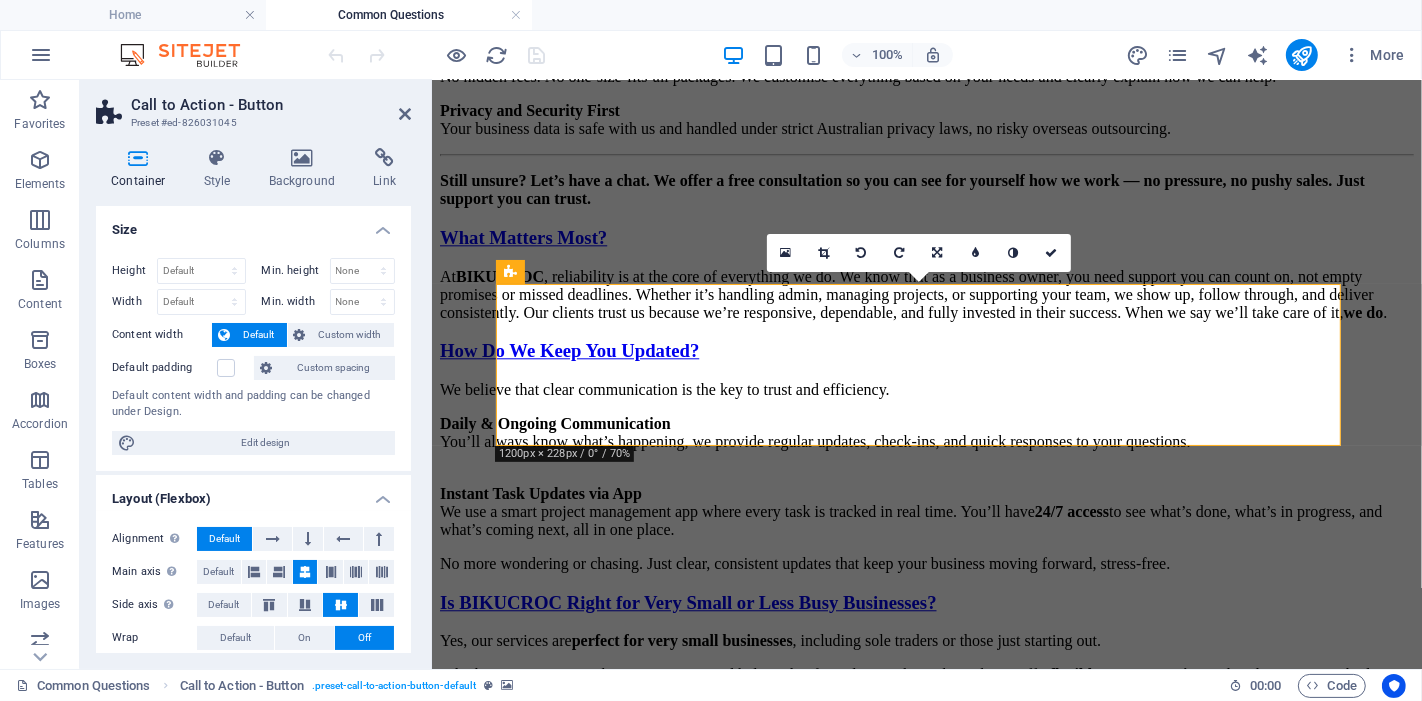 scroll, scrollTop: 4276, scrollLeft: 0, axis: vertical 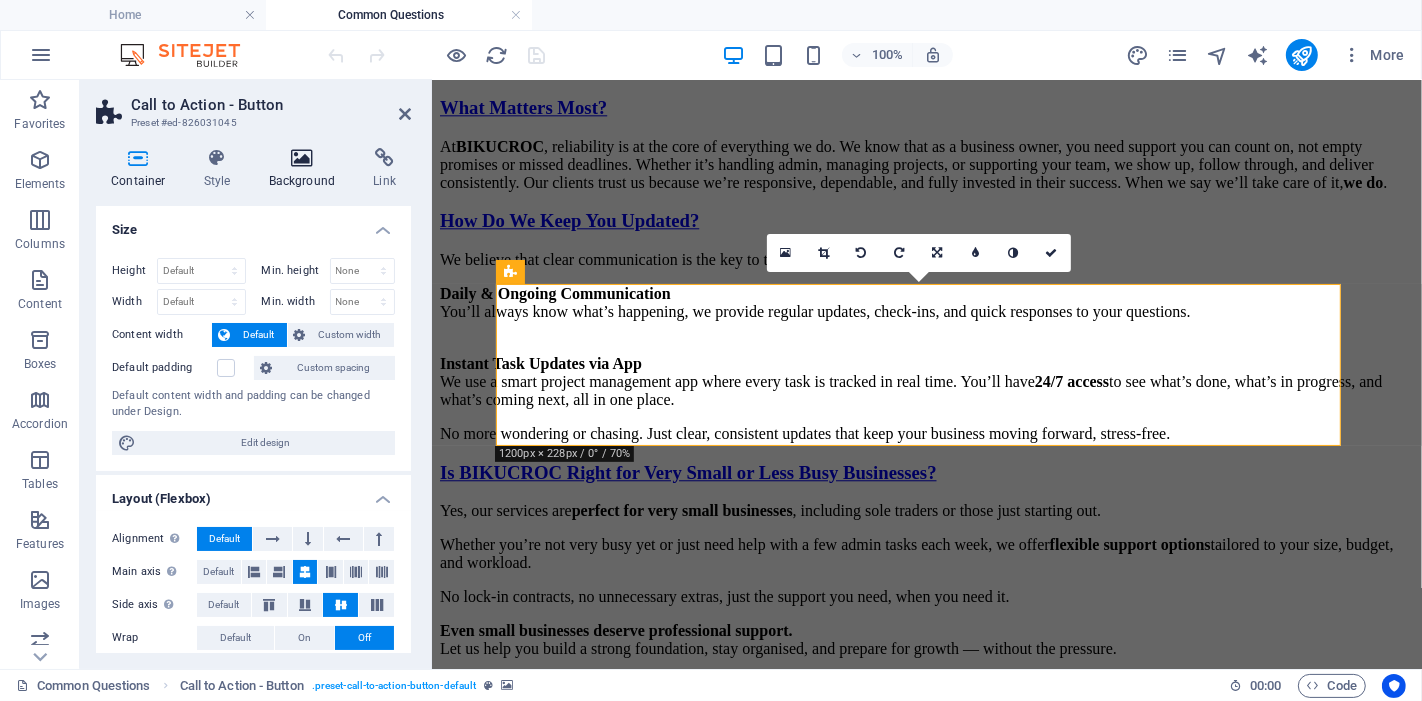 click at bounding box center (302, 158) 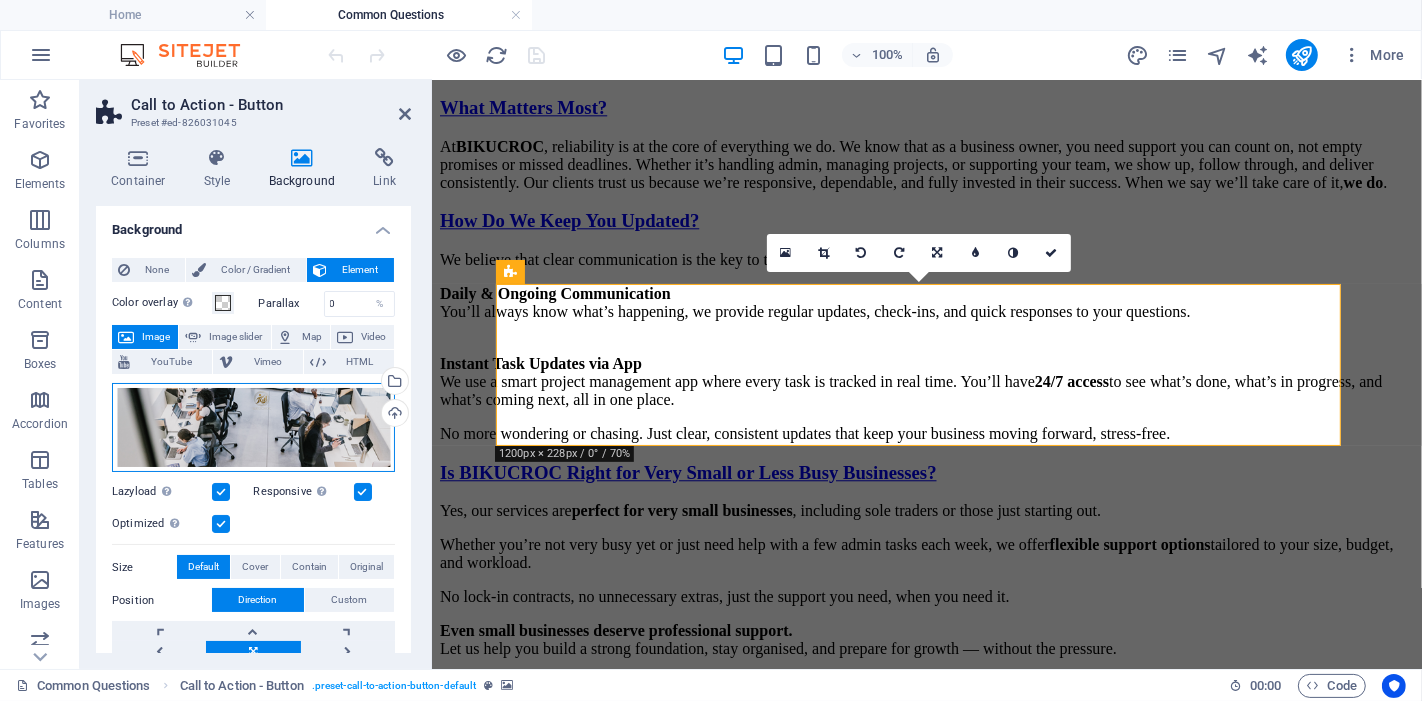 click on "Drag files here, click to choose files or select files from Files or our free stock photos & videos" at bounding box center (253, 428) 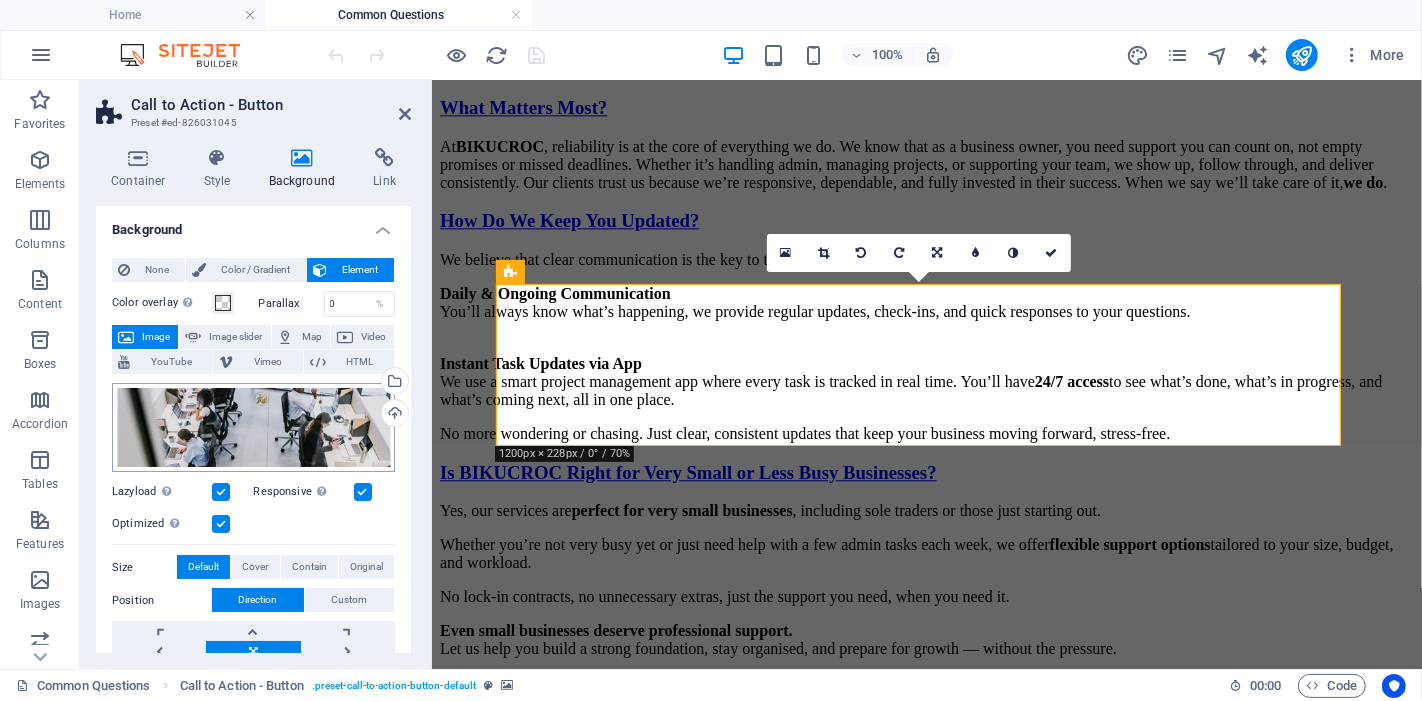 scroll, scrollTop: 3752, scrollLeft: 0, axis: vertical 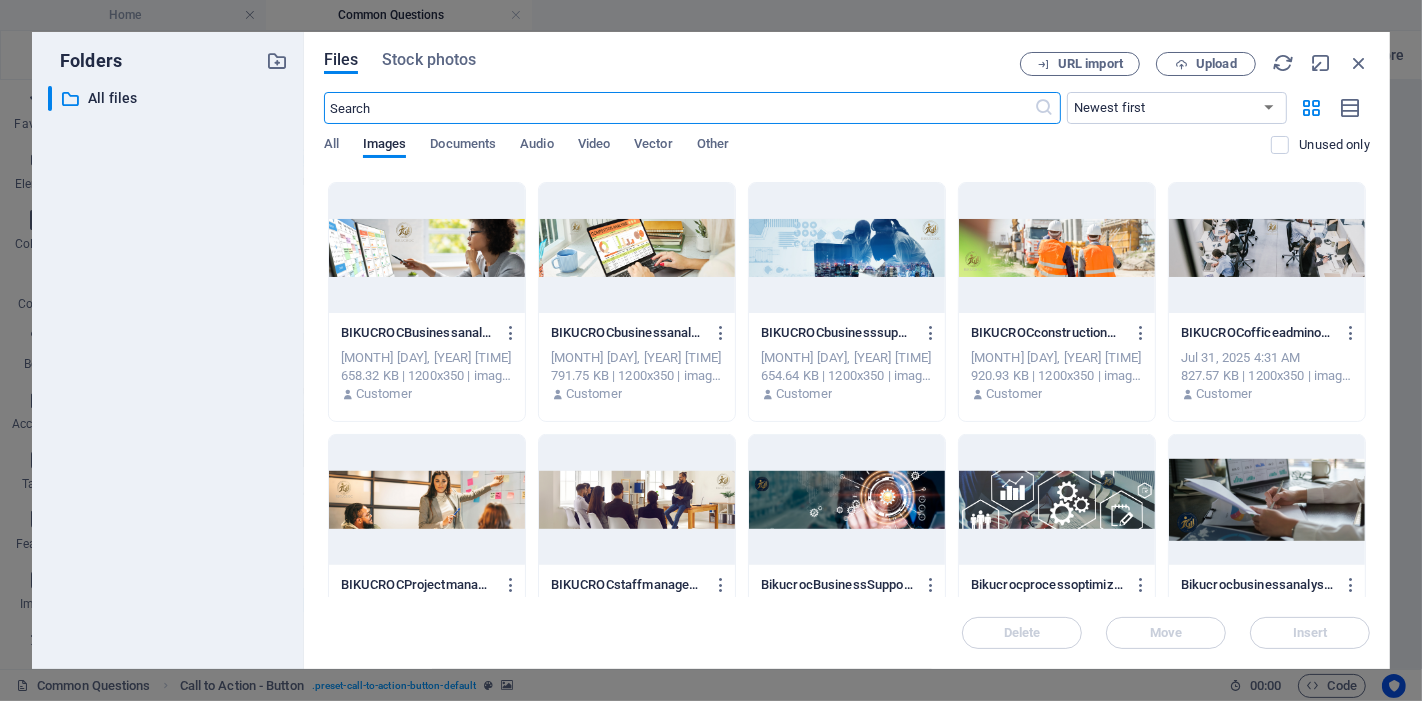 click at bounding box center (1057, 500) 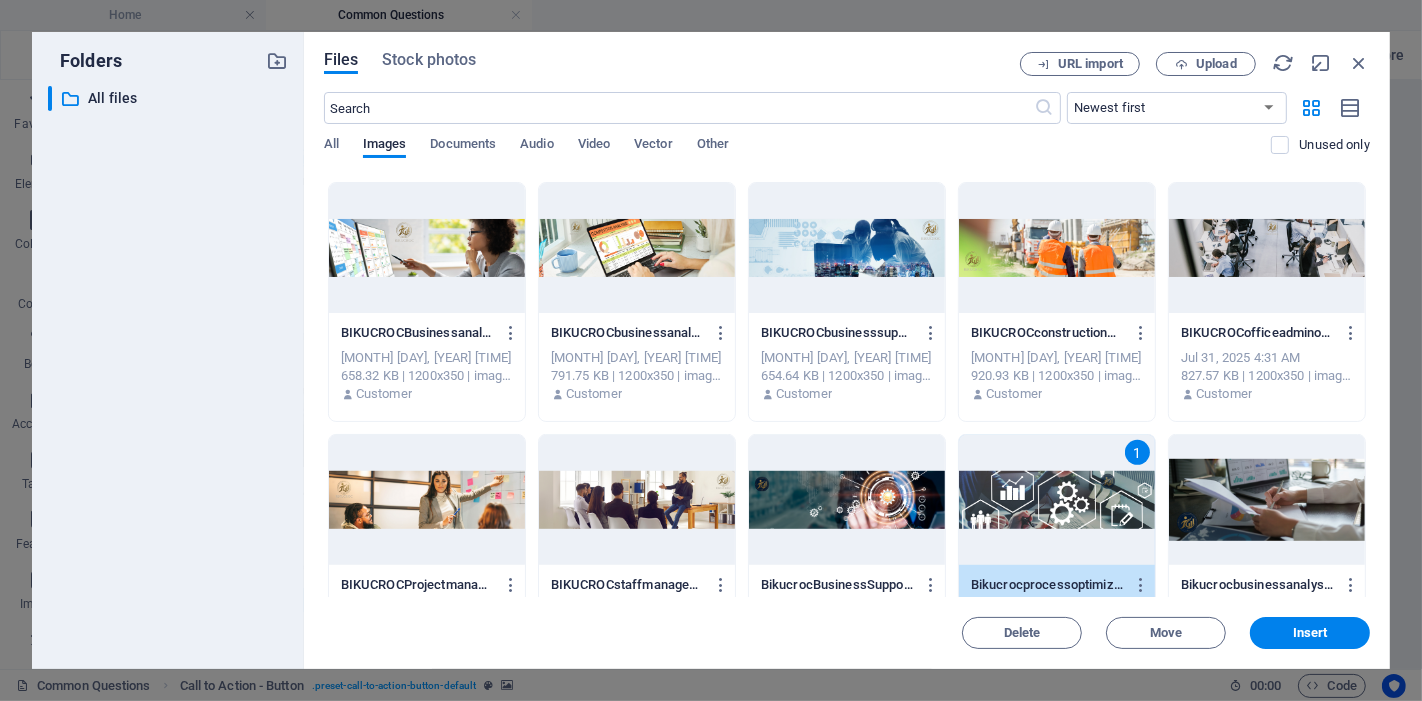 click on "1" at bounding box center [1057, 500] 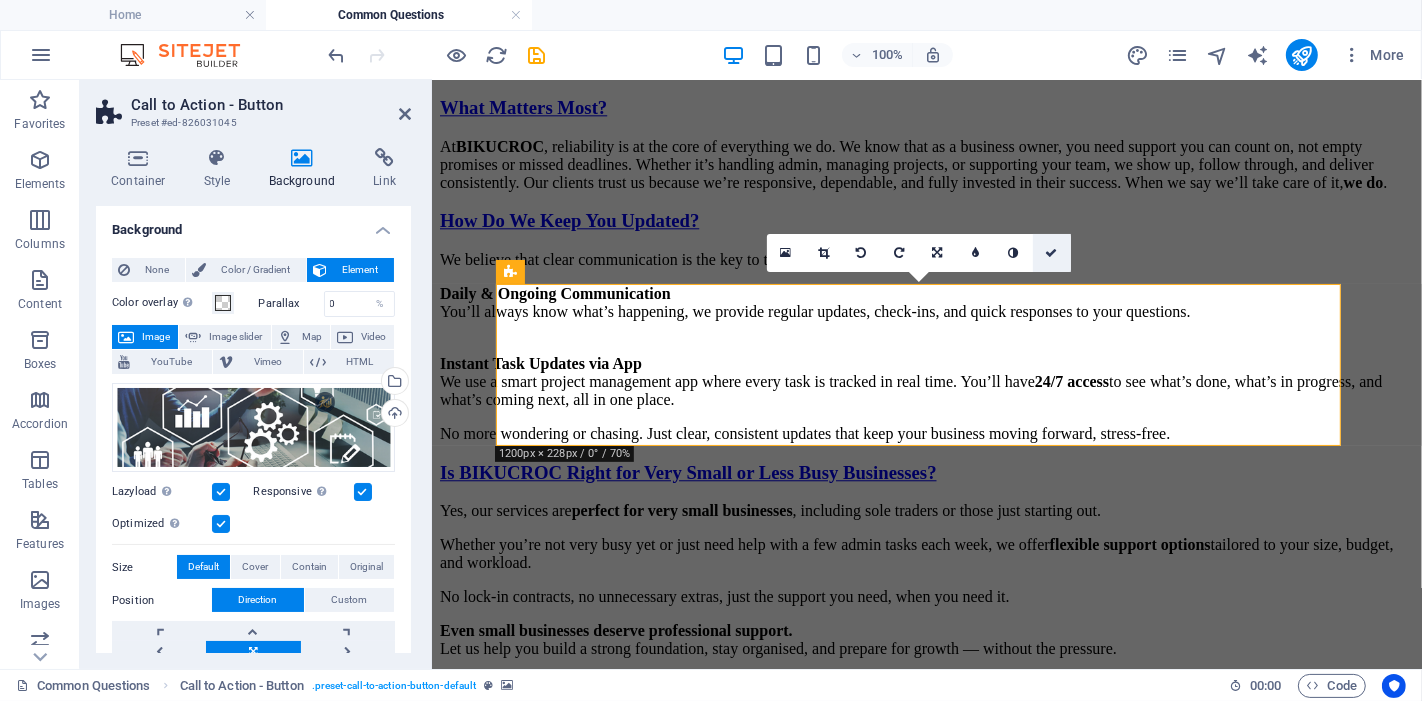 click at bounding box center (1052, 253) 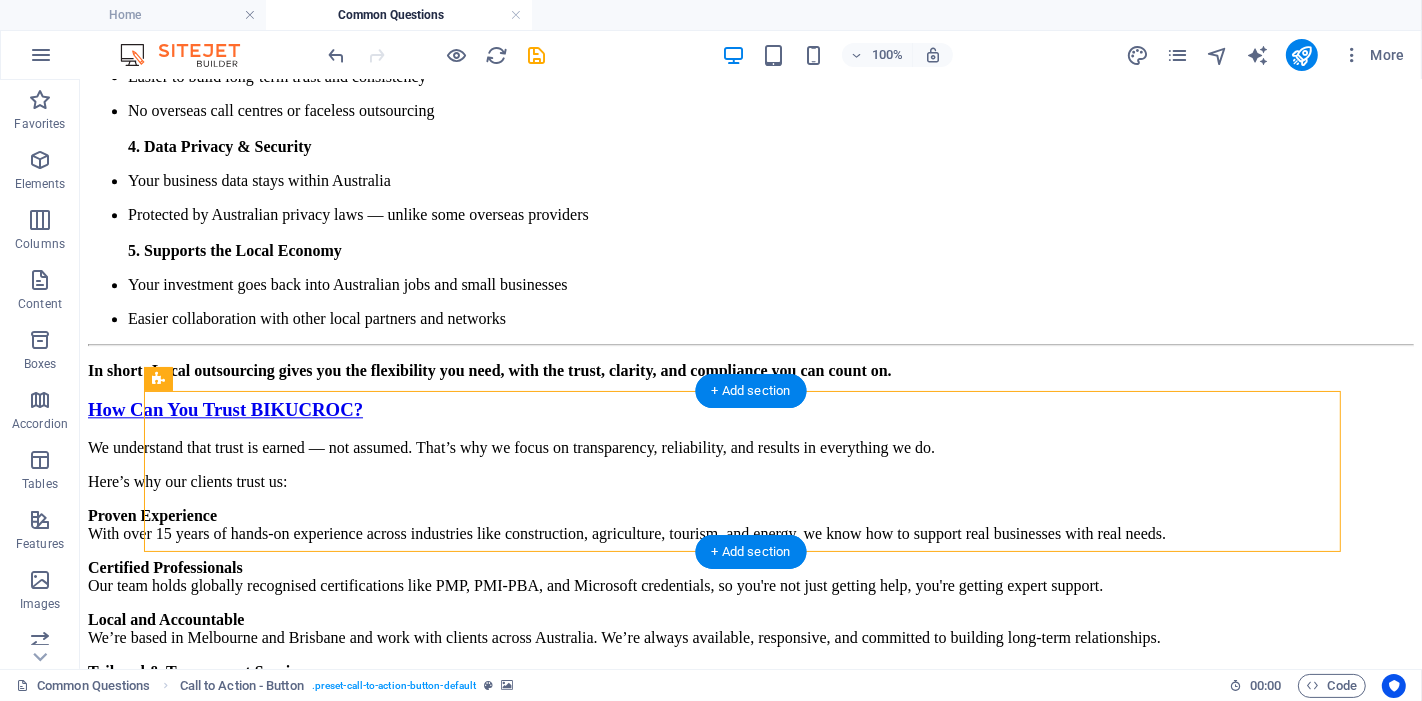 scroll, scrollTop: 3924, scrollLeft: 0, axis: vertical 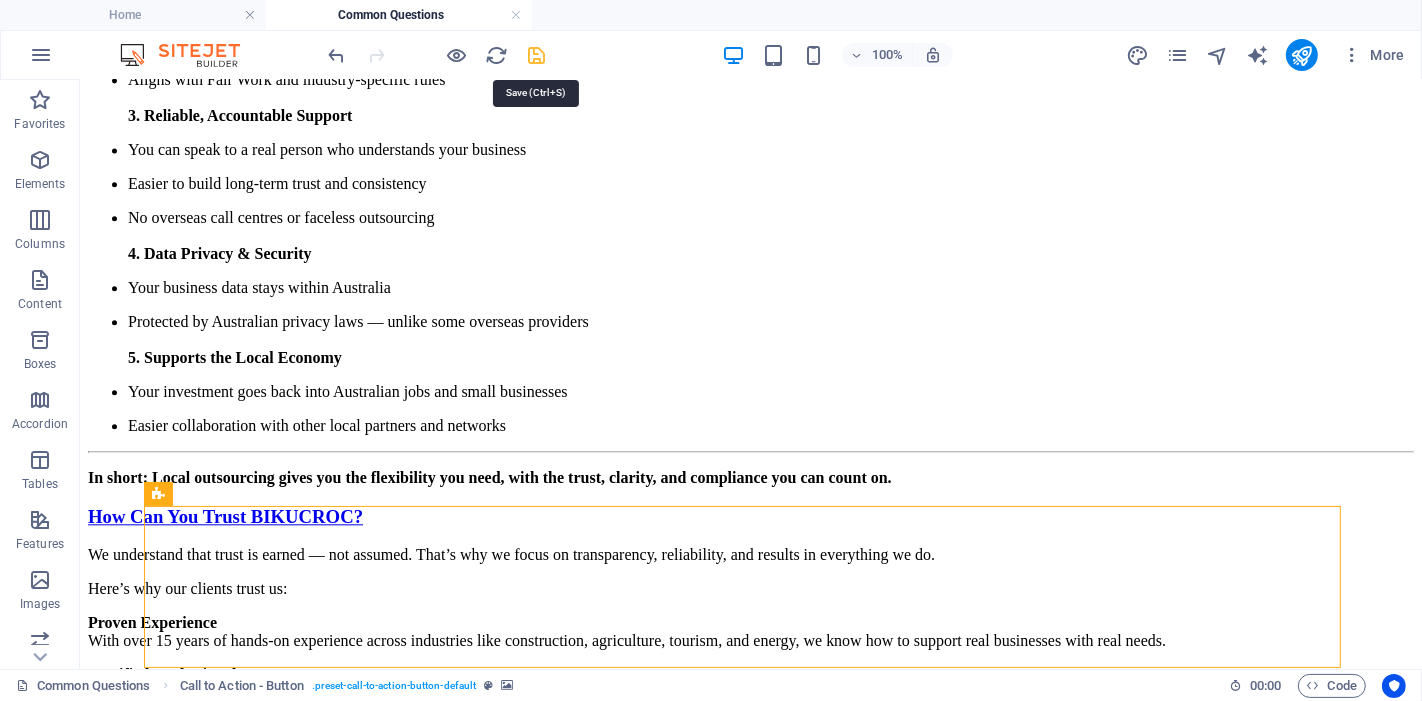 click at bounding box center (537, 55) 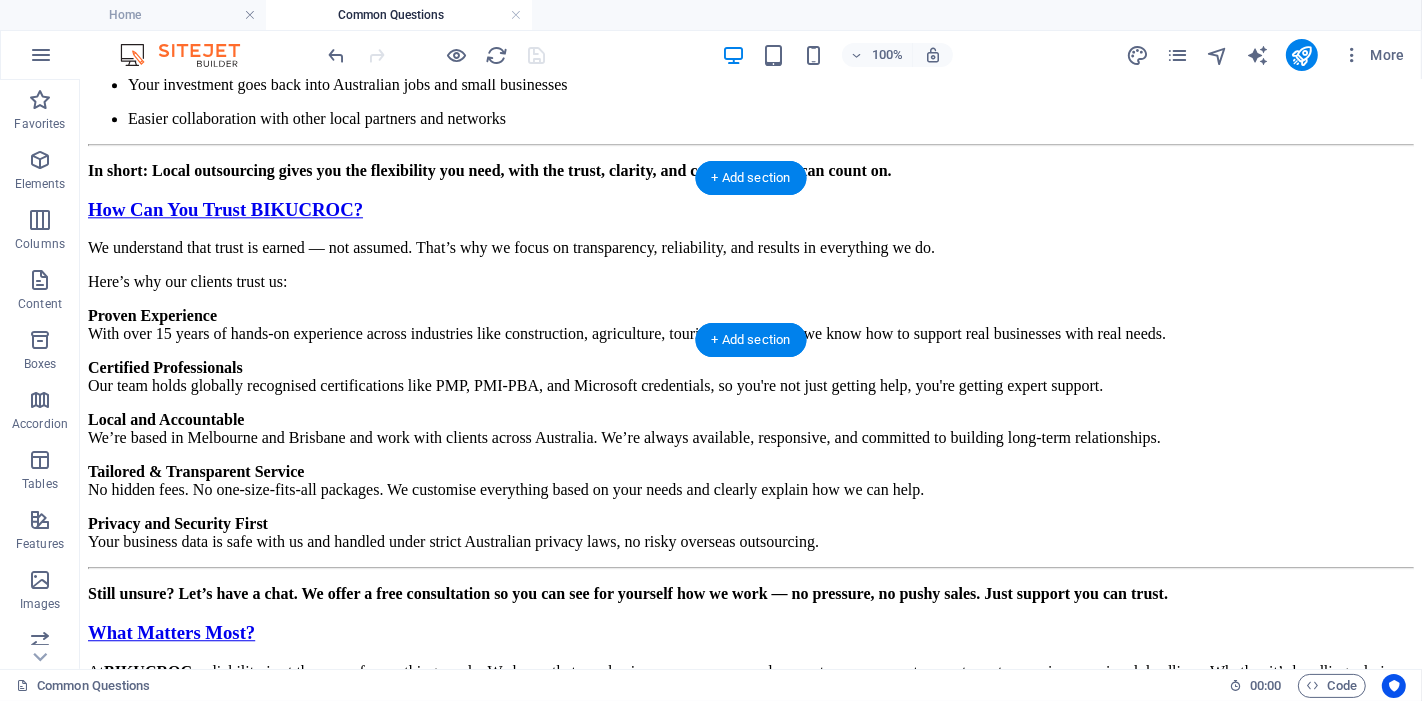 scroll, scrollTop: 4257, scrollLeft: 0, axis: vertical 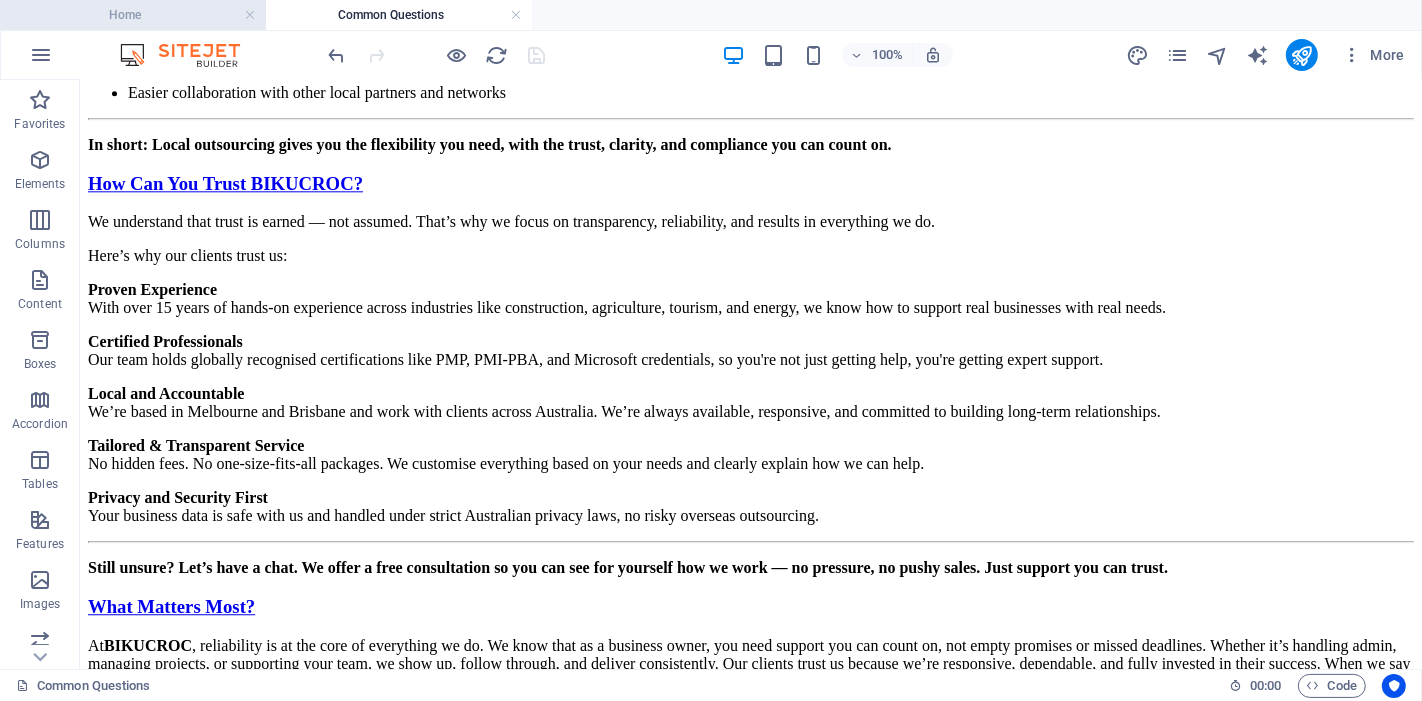 click on "Home" at bounding box center (133, 15) 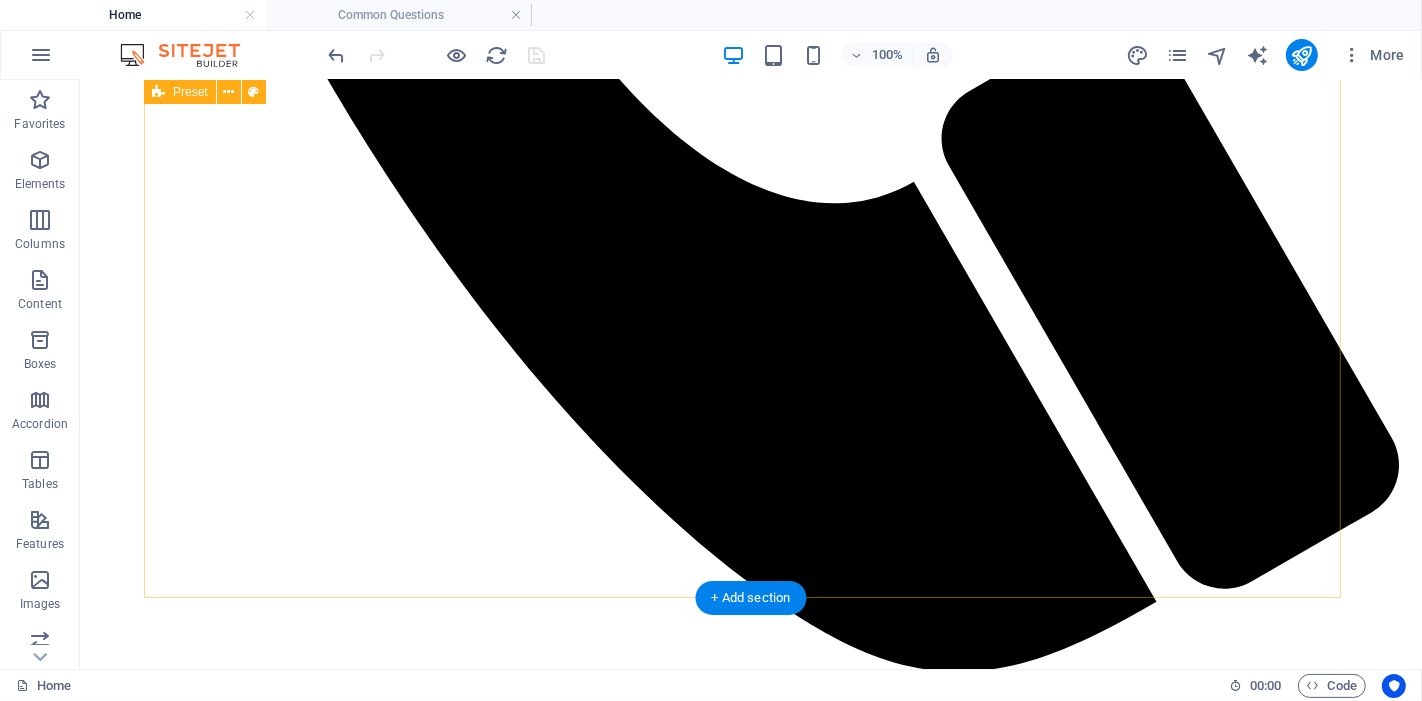 scroll, scrollTop: 1638, scrollLeft: 0, axis: vertical 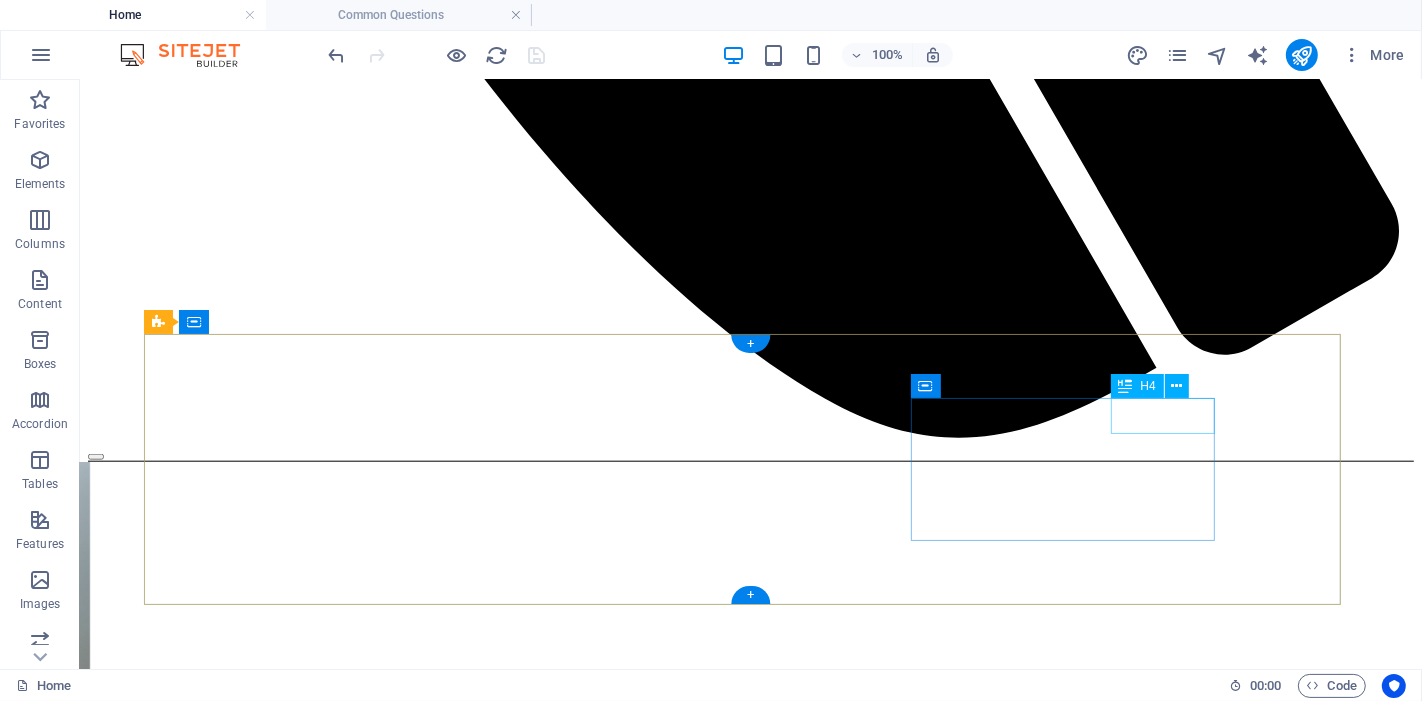 click on "ADDRESS" at bounding box center (750, 3246) 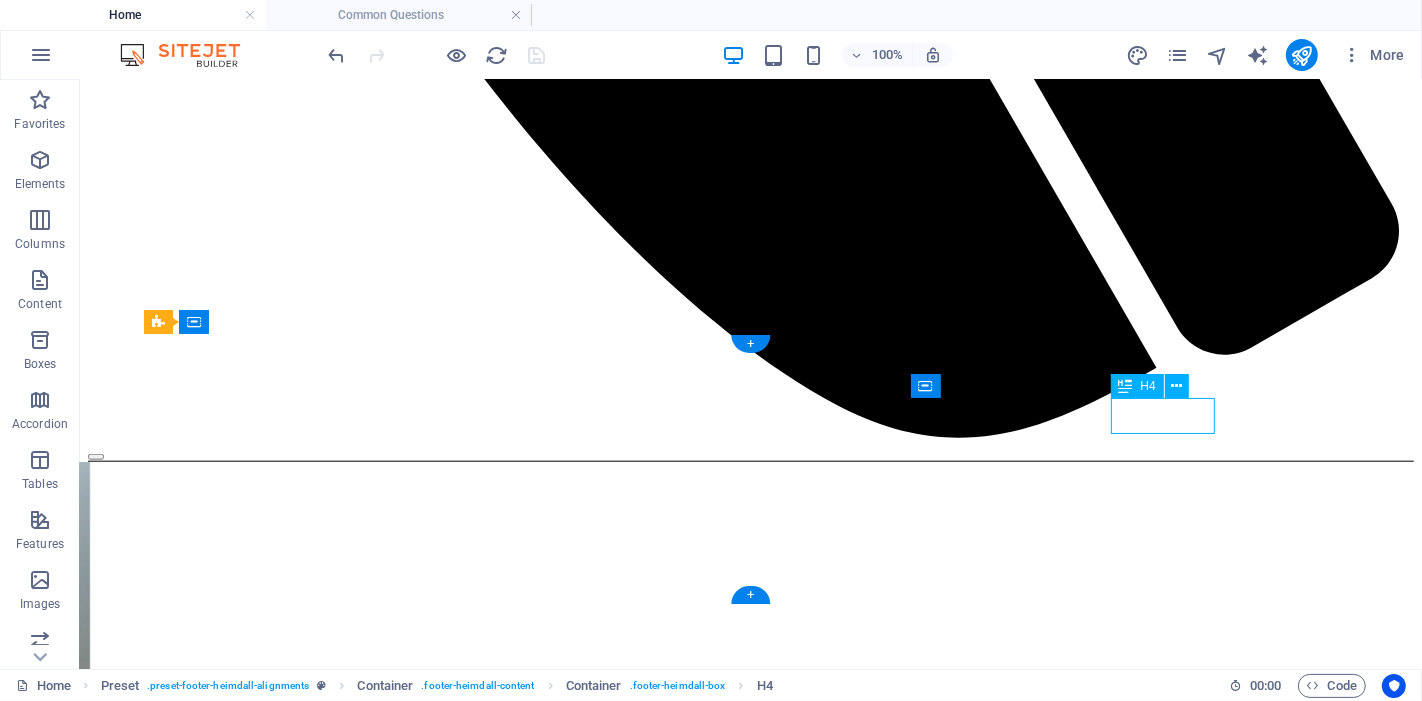 click on "ADDRESS" at bounding box center [750, 3246] 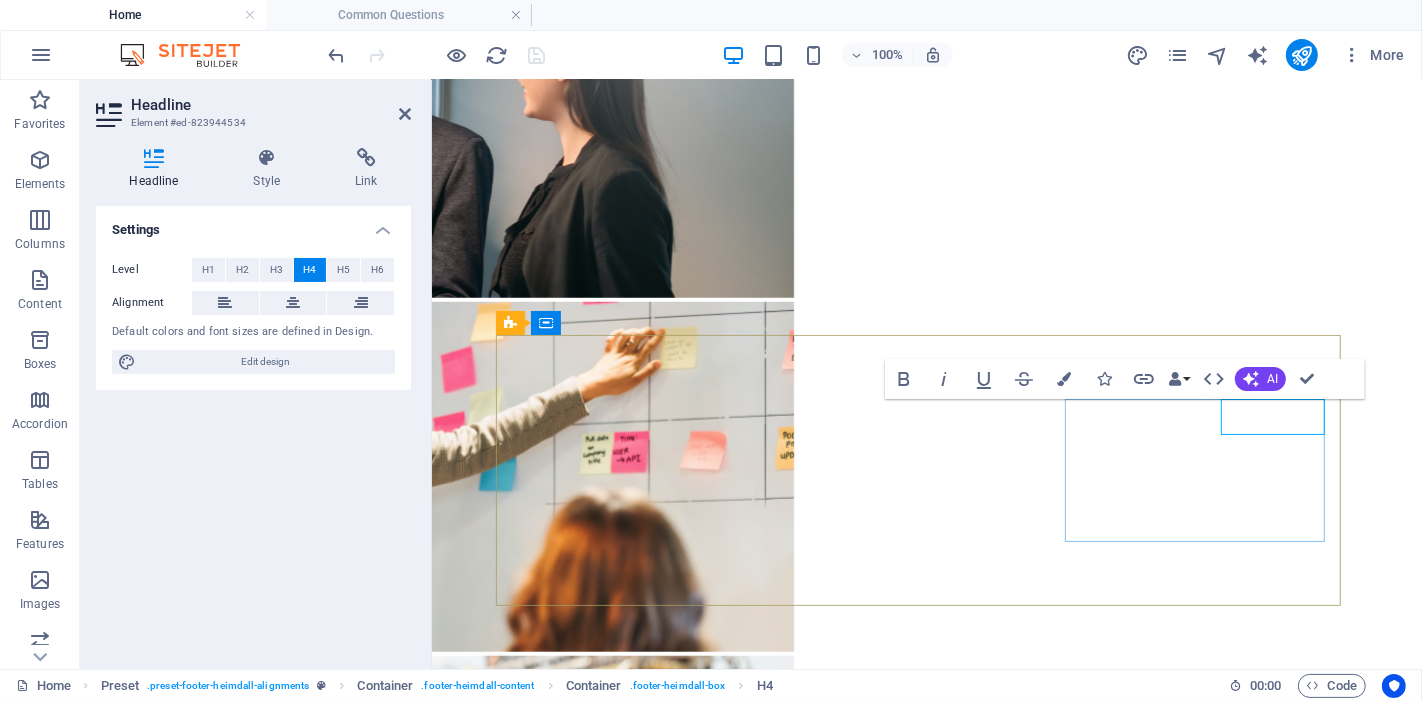 type 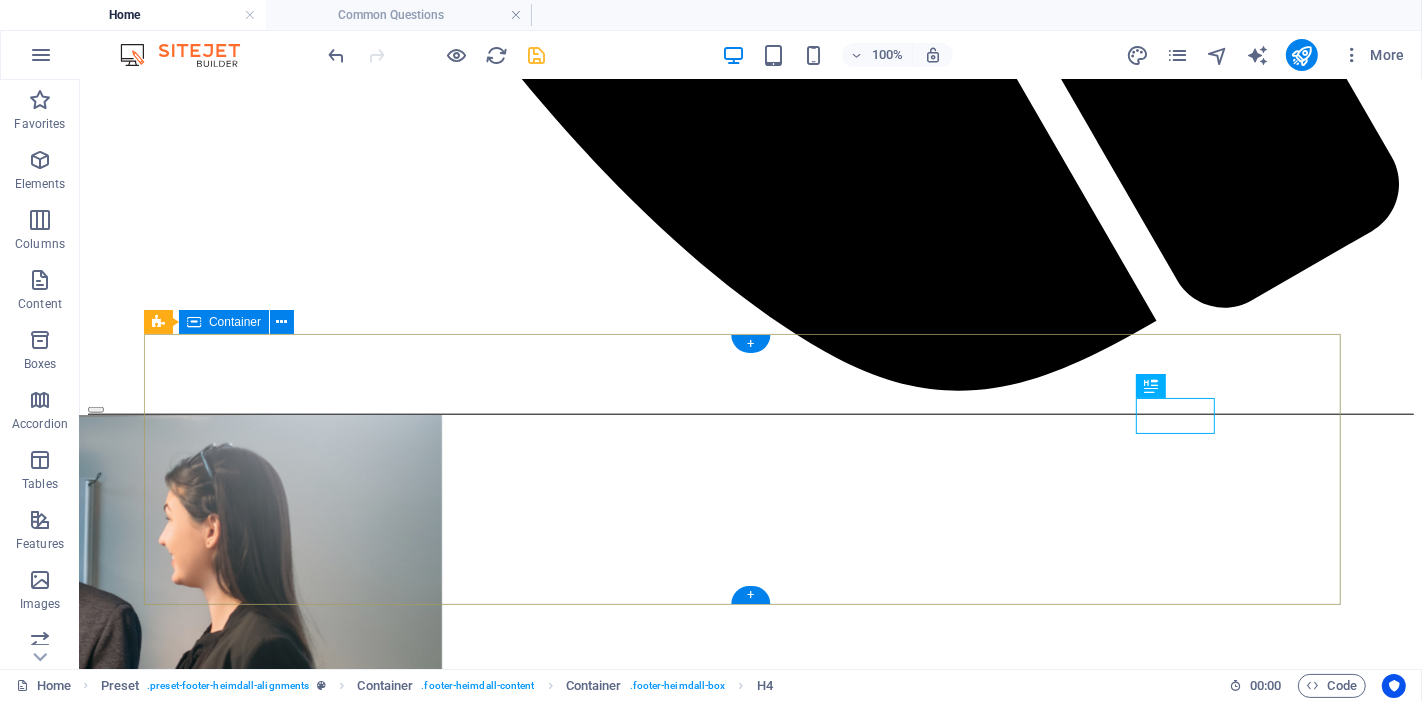 scroll, scrollTop: 1638, scrollLeft: 0, axis: vertical 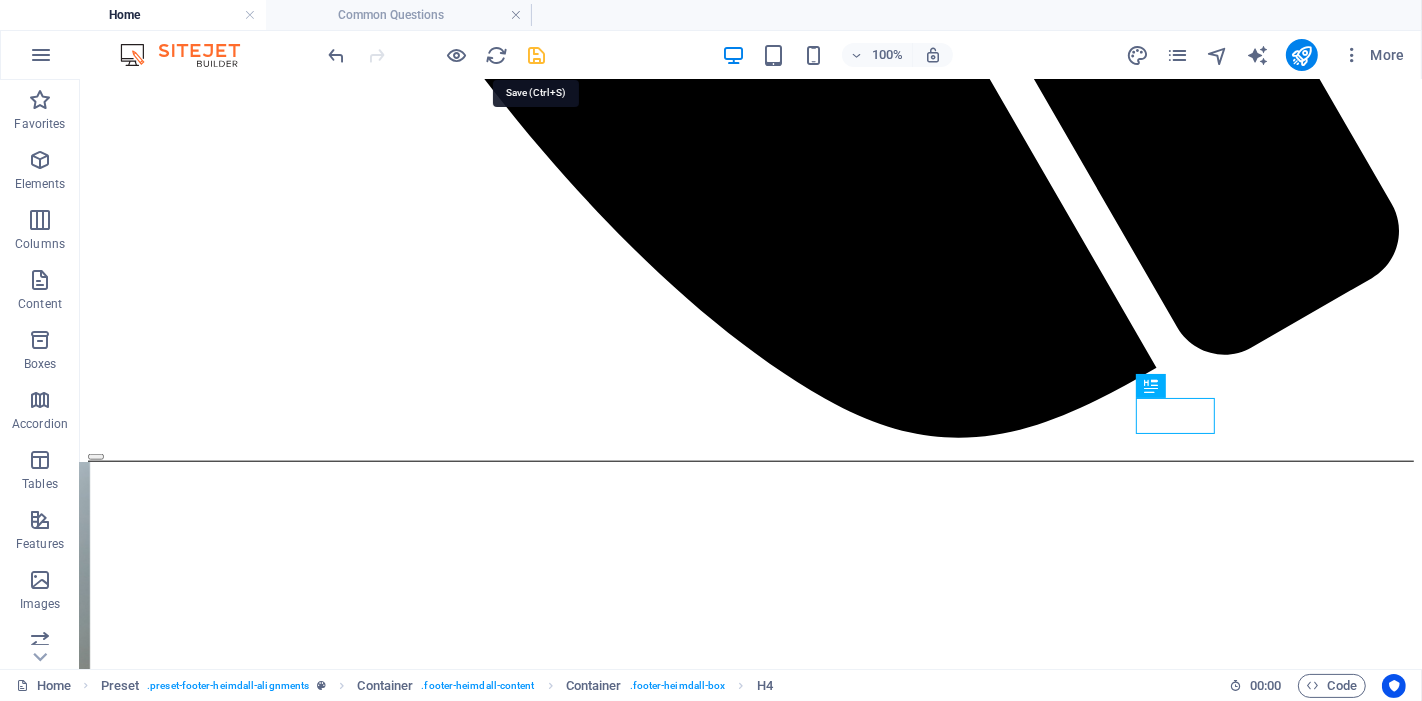 click at bounding box center [537, 55] 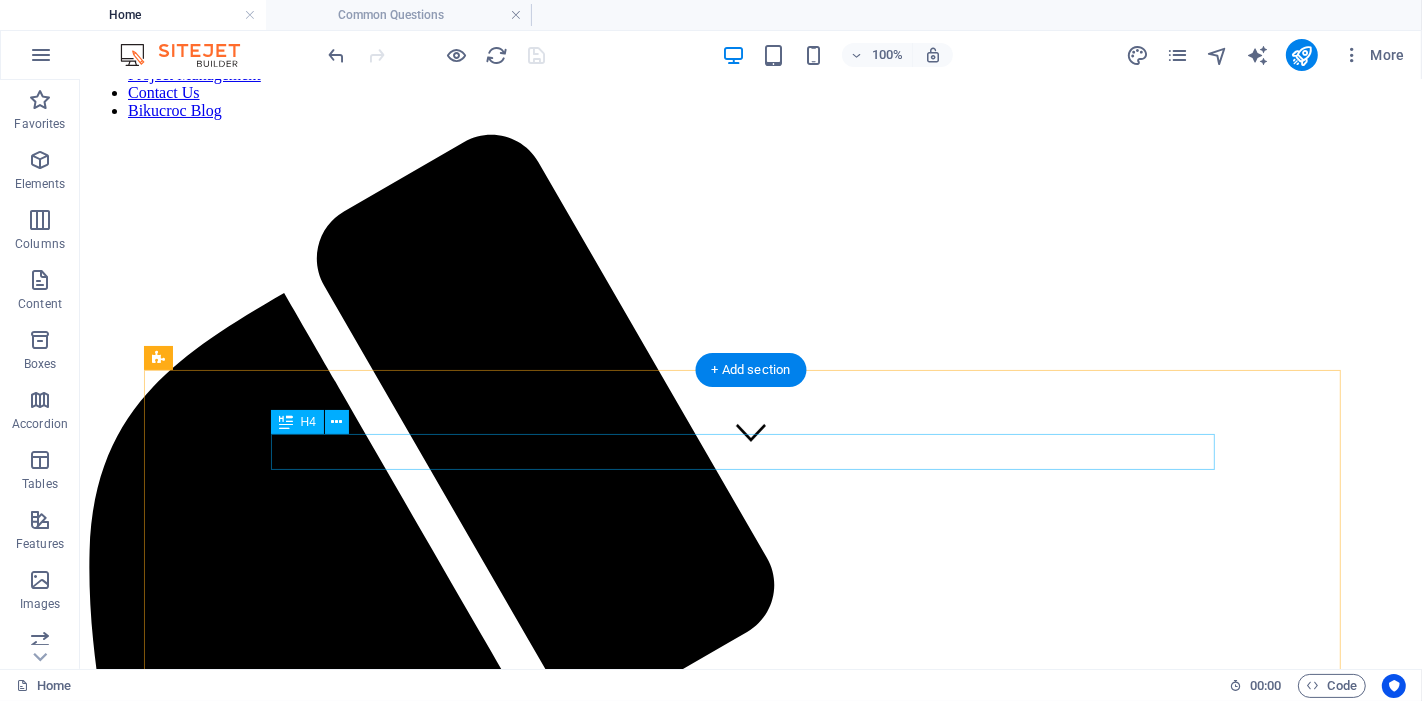 scroll, scrollTop: 0, scrollLeft: 0, axis: both 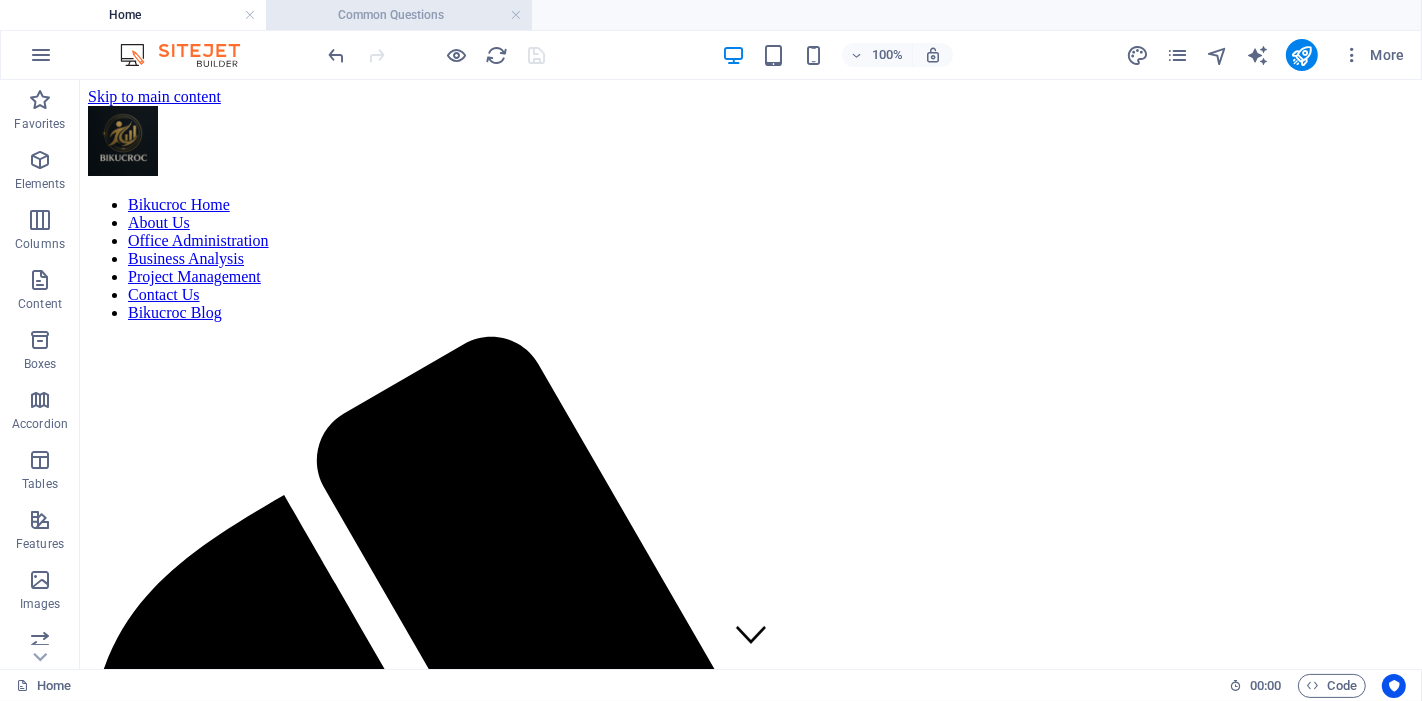 click on "Common Questions" at bounding box center (399, 15) 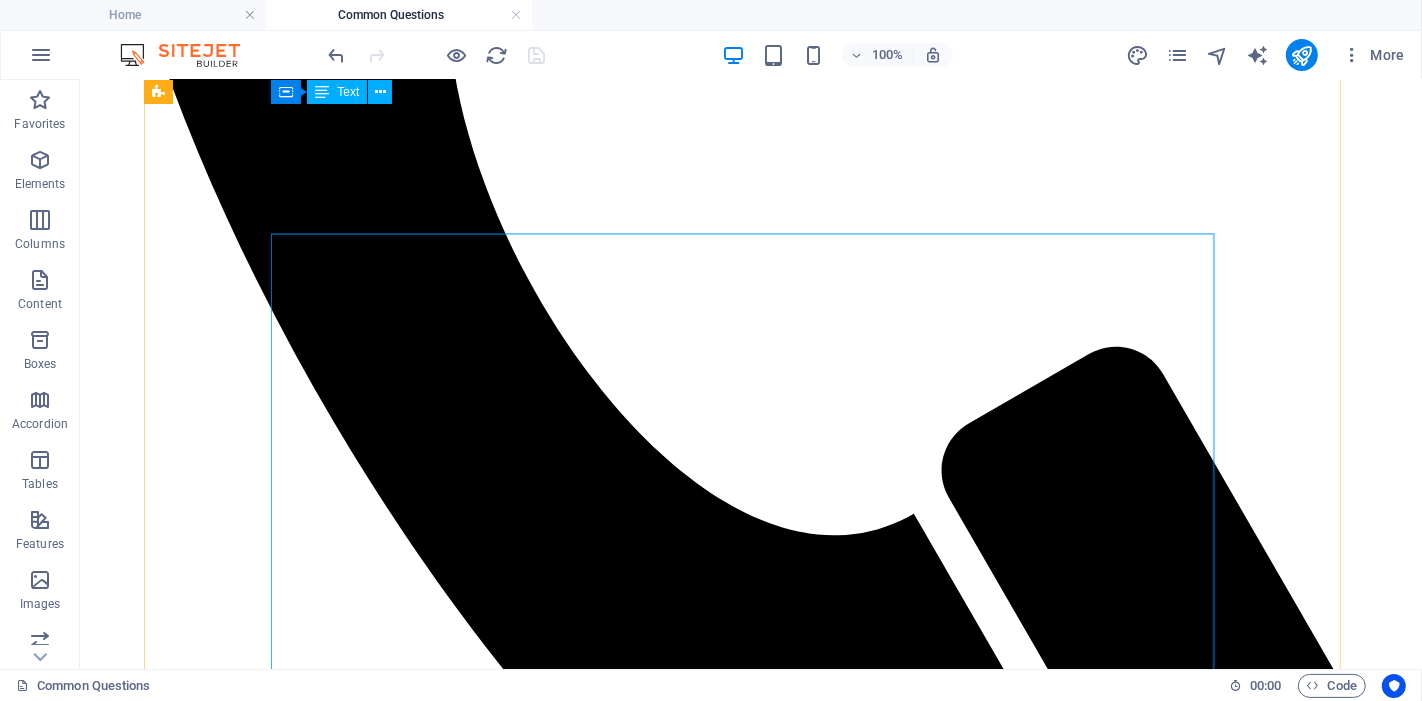 scroll, scrollTop: 924, scrollLeft: 0, axis: vertical 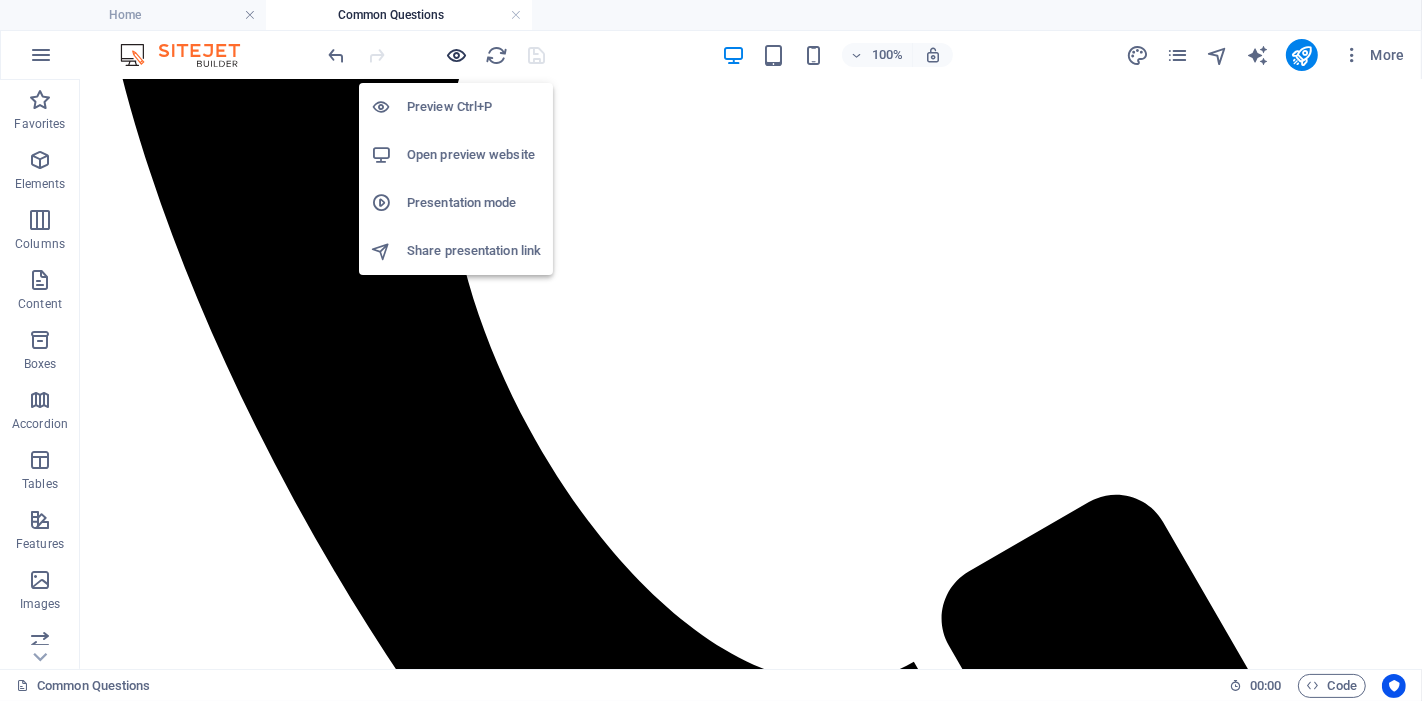 click at bounding box center [457, 55] 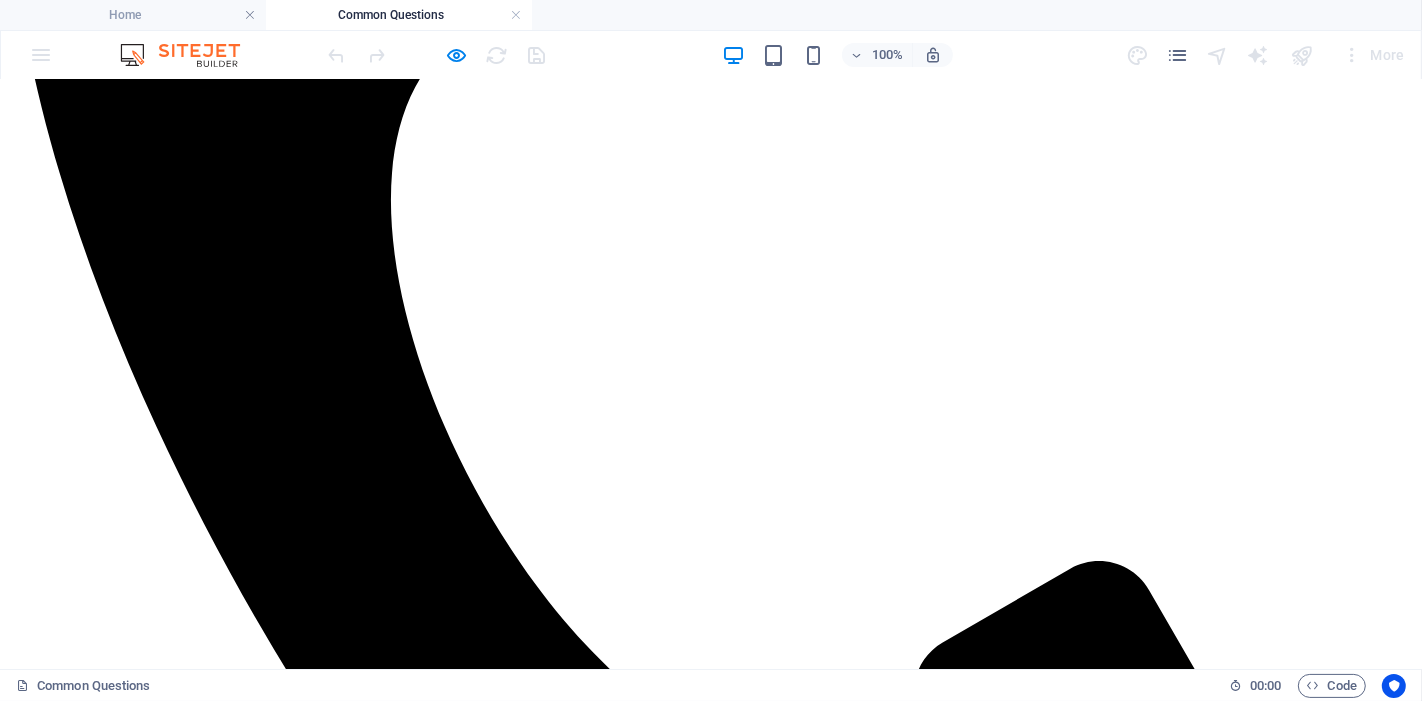 click on "Bikucroc Blog" at bounding box center [95, -613] 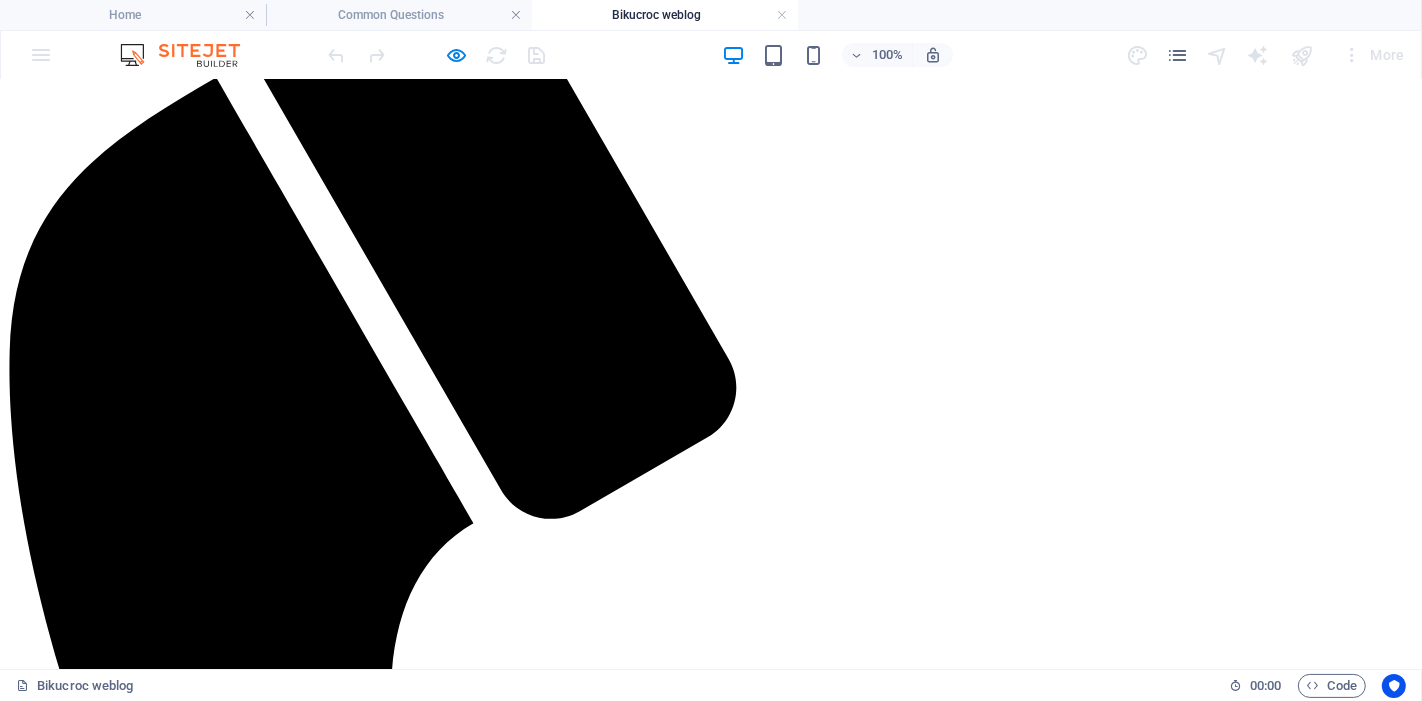 scroll, scrollTop: 555, scrollLeft: 0, axis: vertical 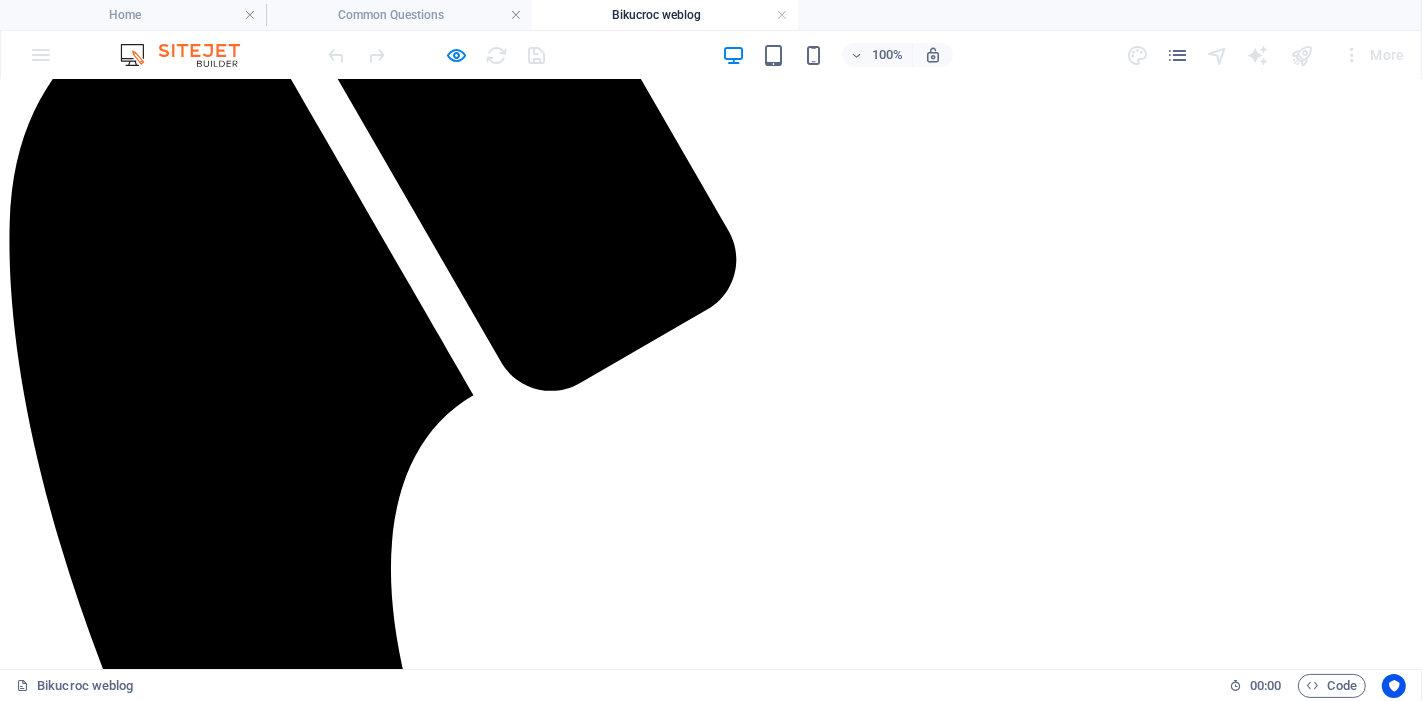 click at bounding box center (711, 2308) 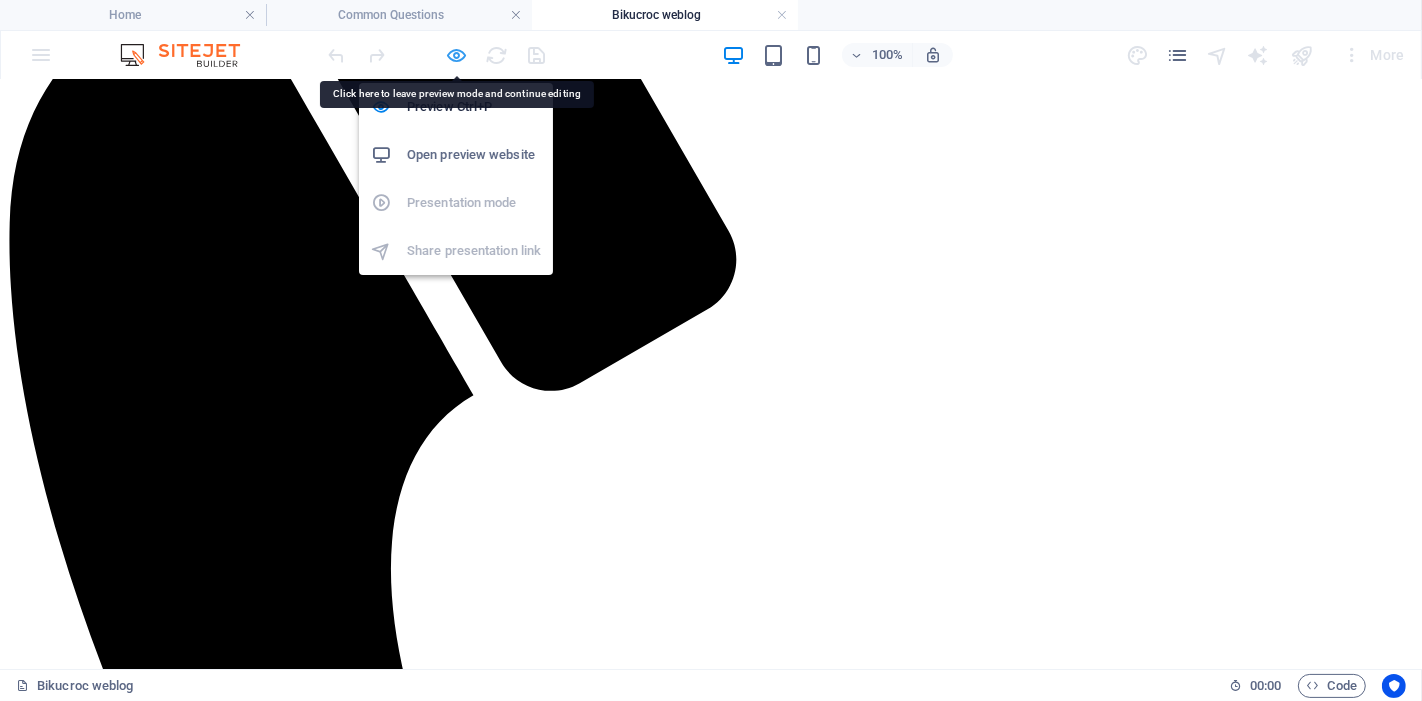 click at bounding box center (457, 55) 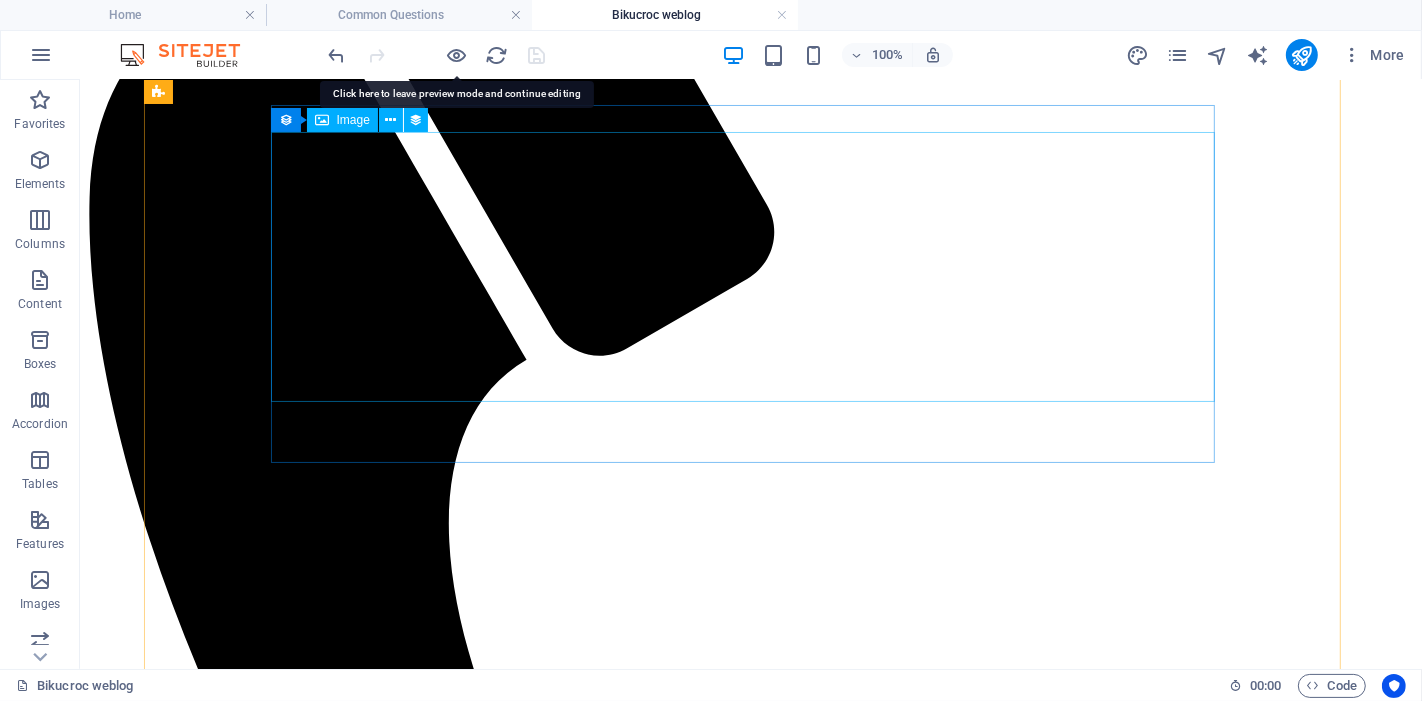 click at bounding box center (750, 2202) 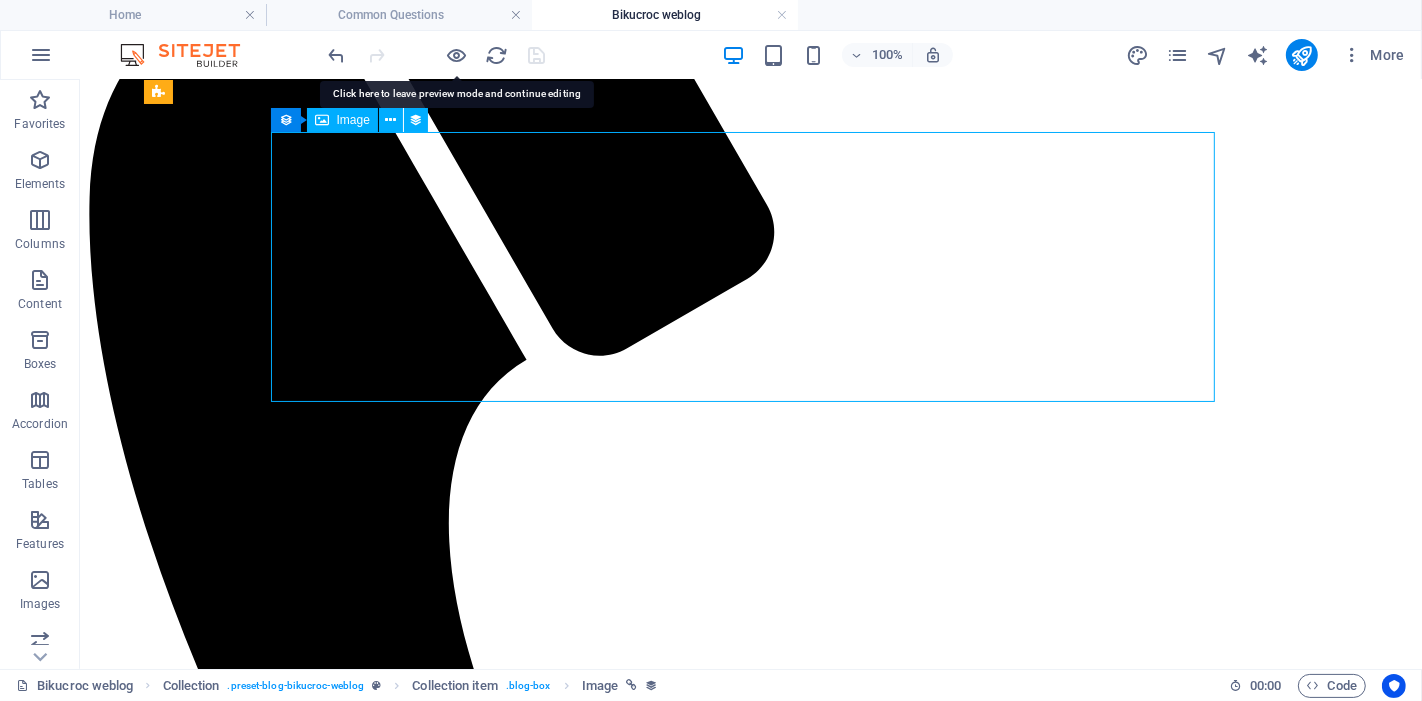 click at bounding box center (750, 2202) 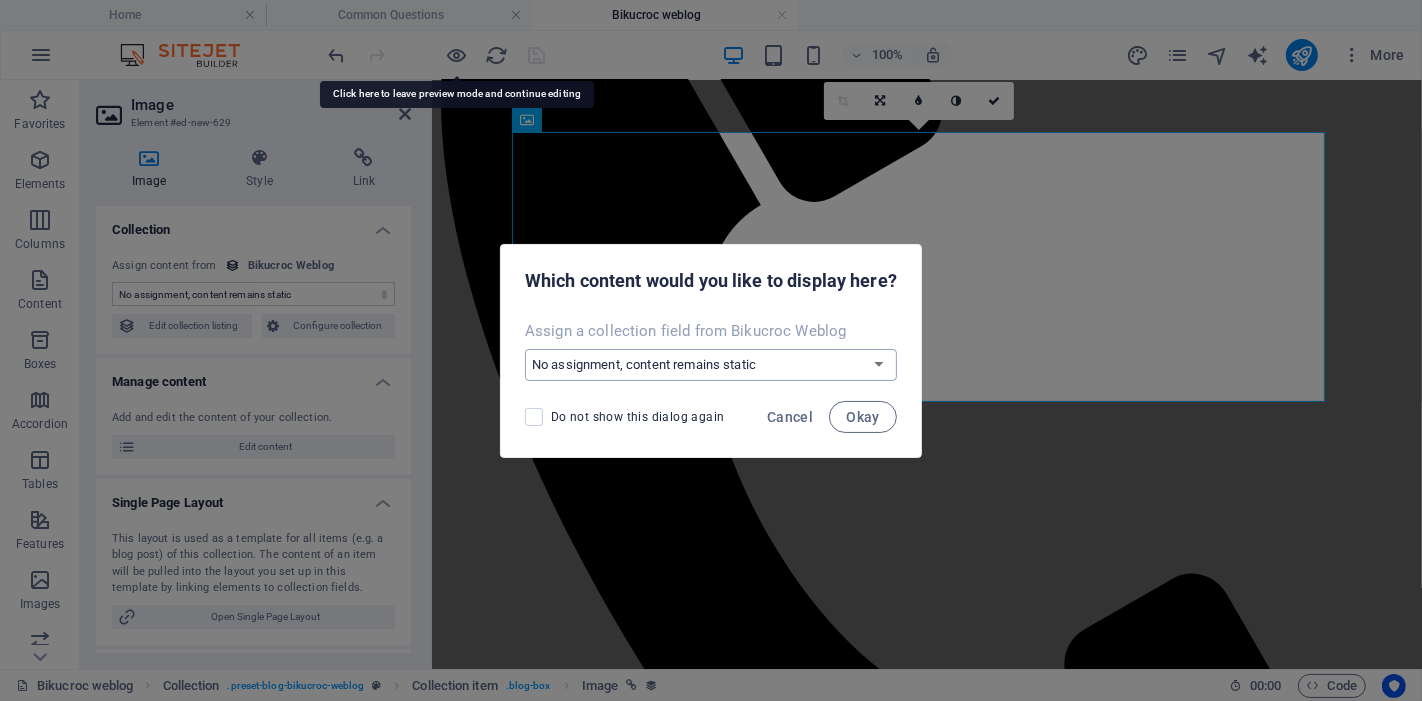 select on "image" 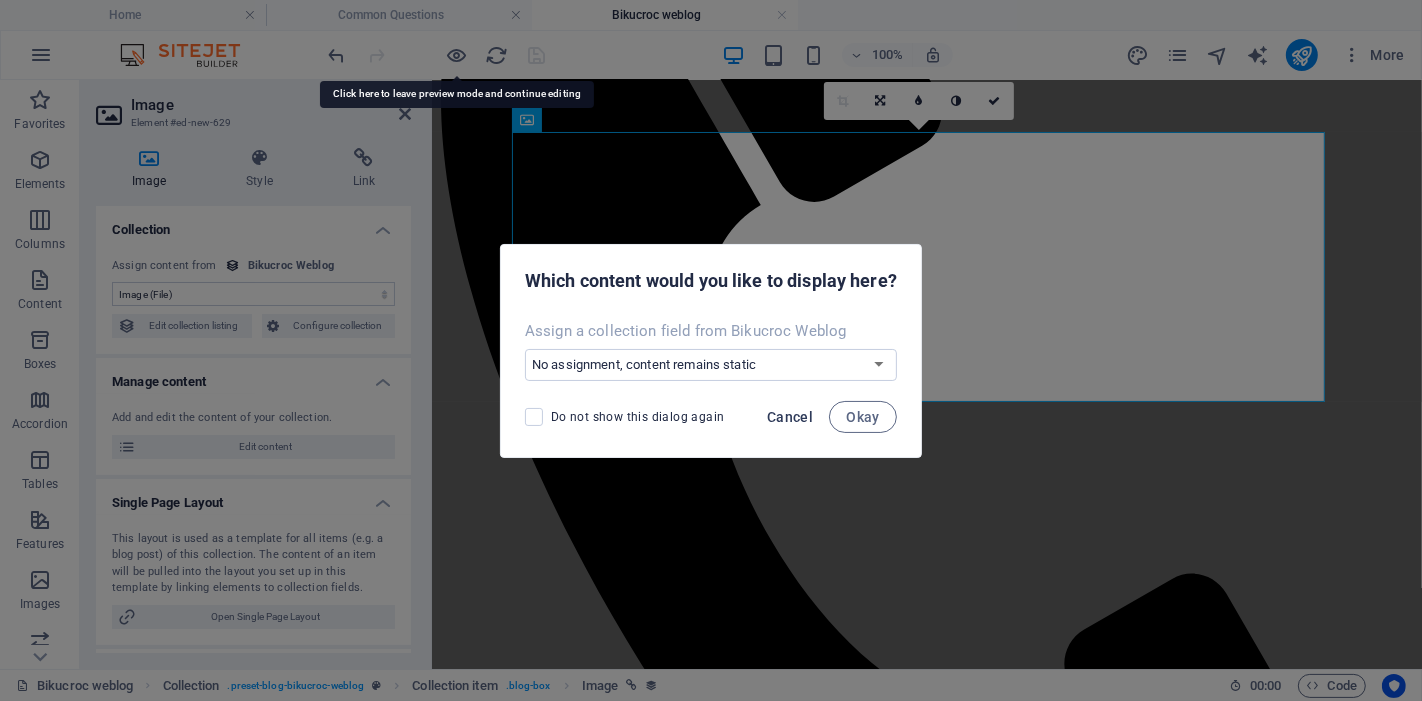 click on "Cancel" at bounding box center [790, 417] 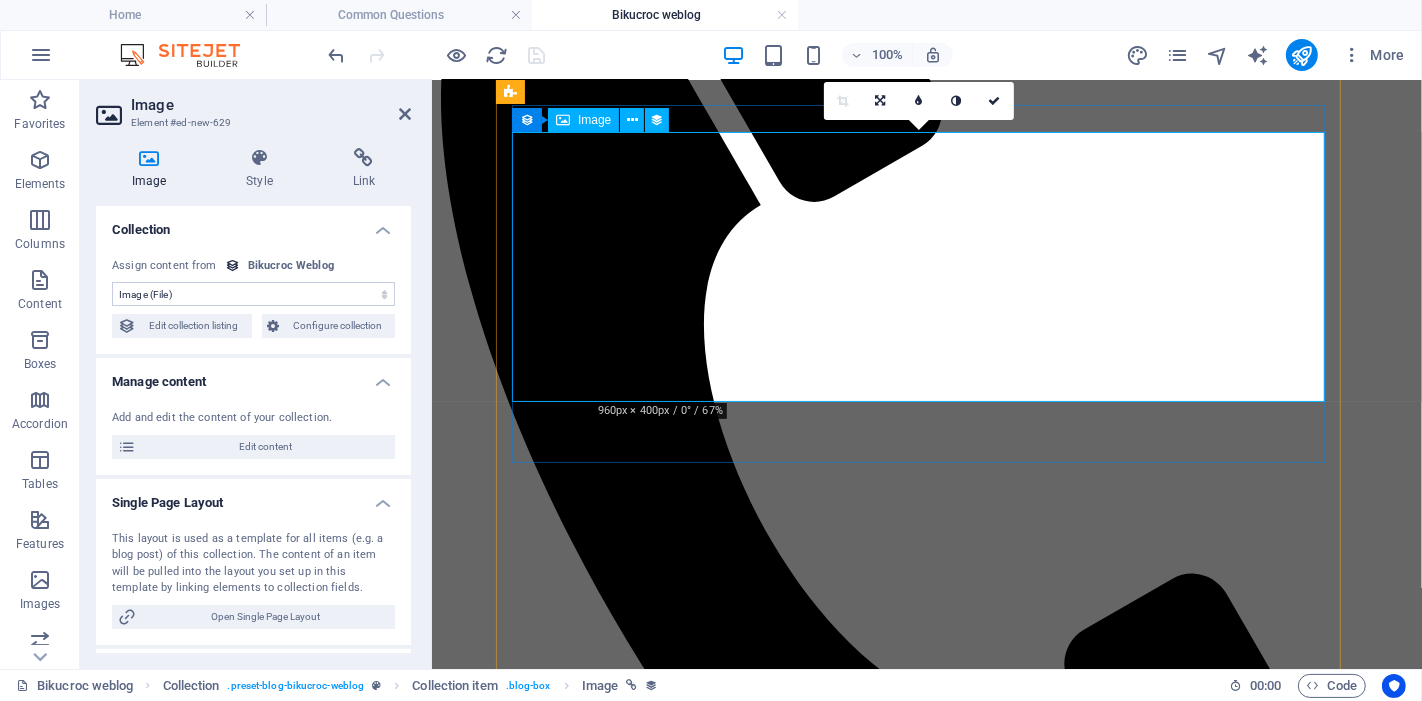 click at bounding box center [926, 1734] 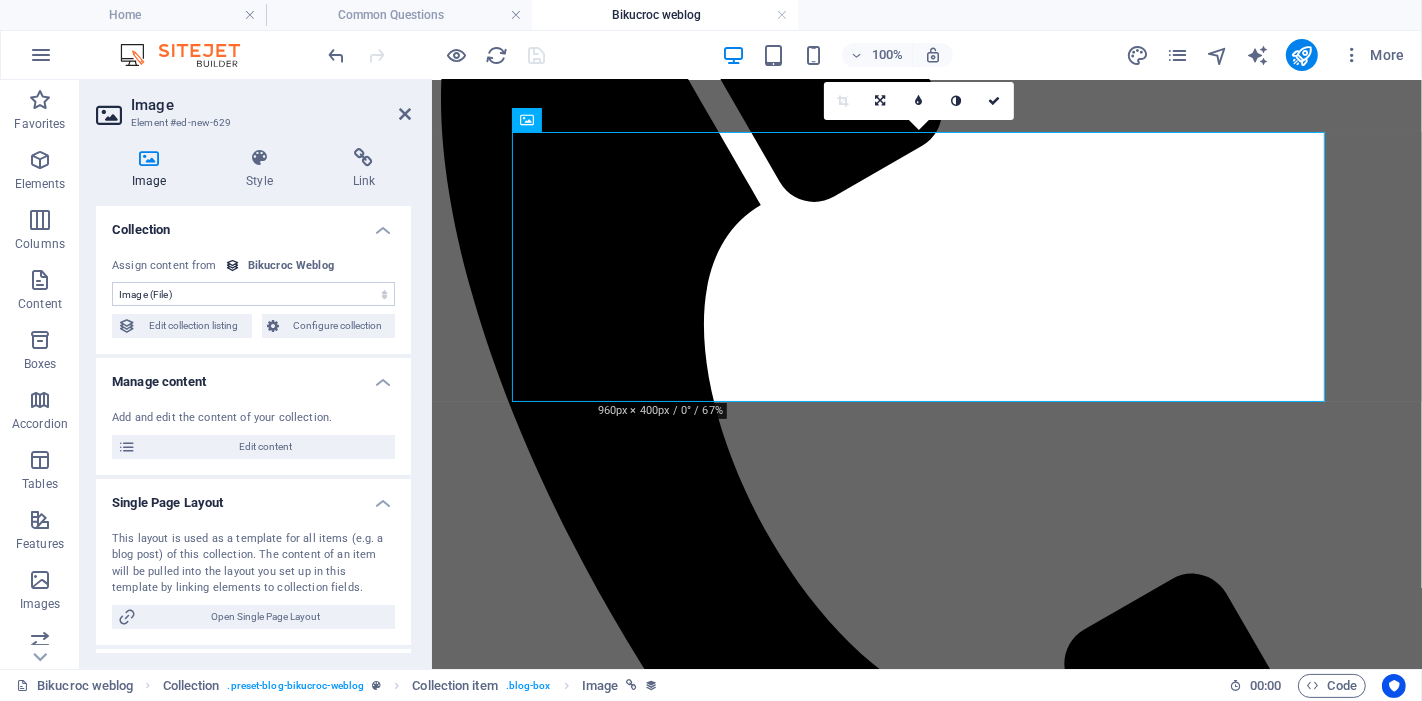 click at bounding box center (149, 158) 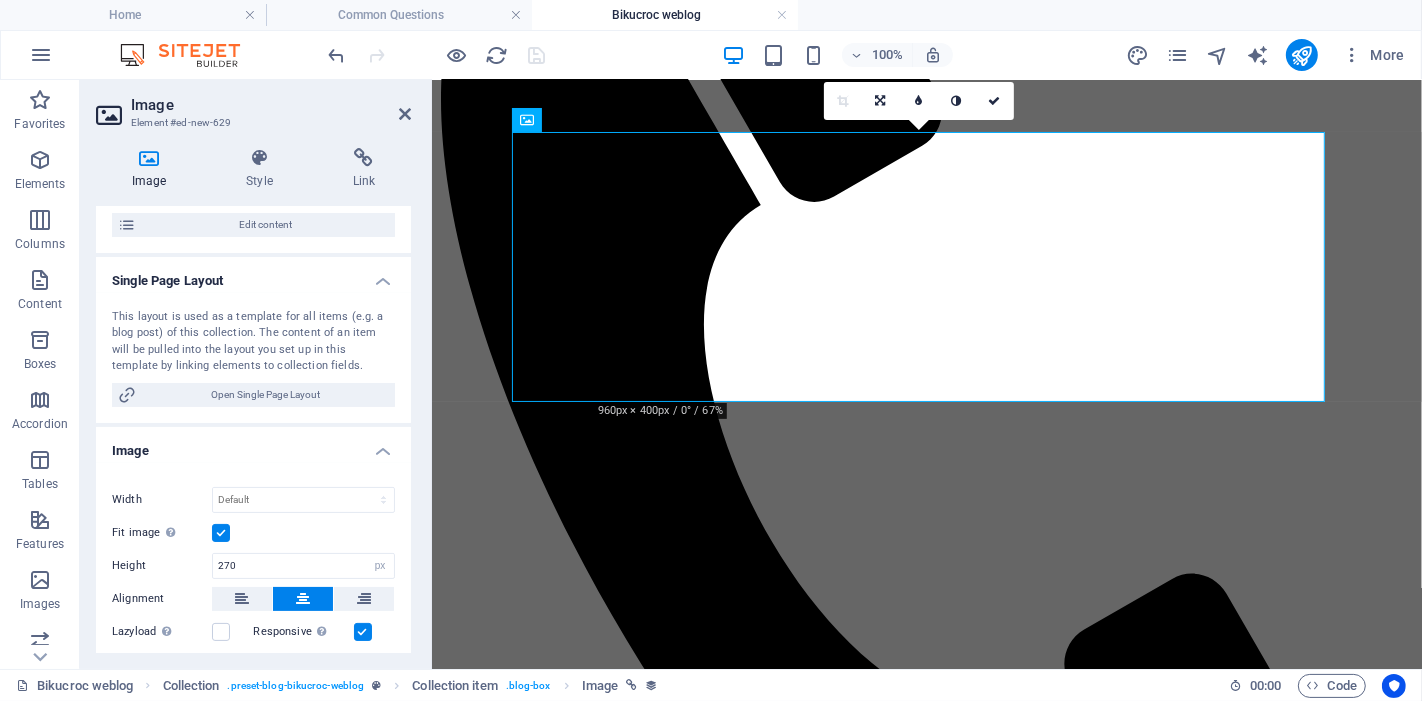 scroll, scrollTop: 0, scrollLeft: 0, axis: both 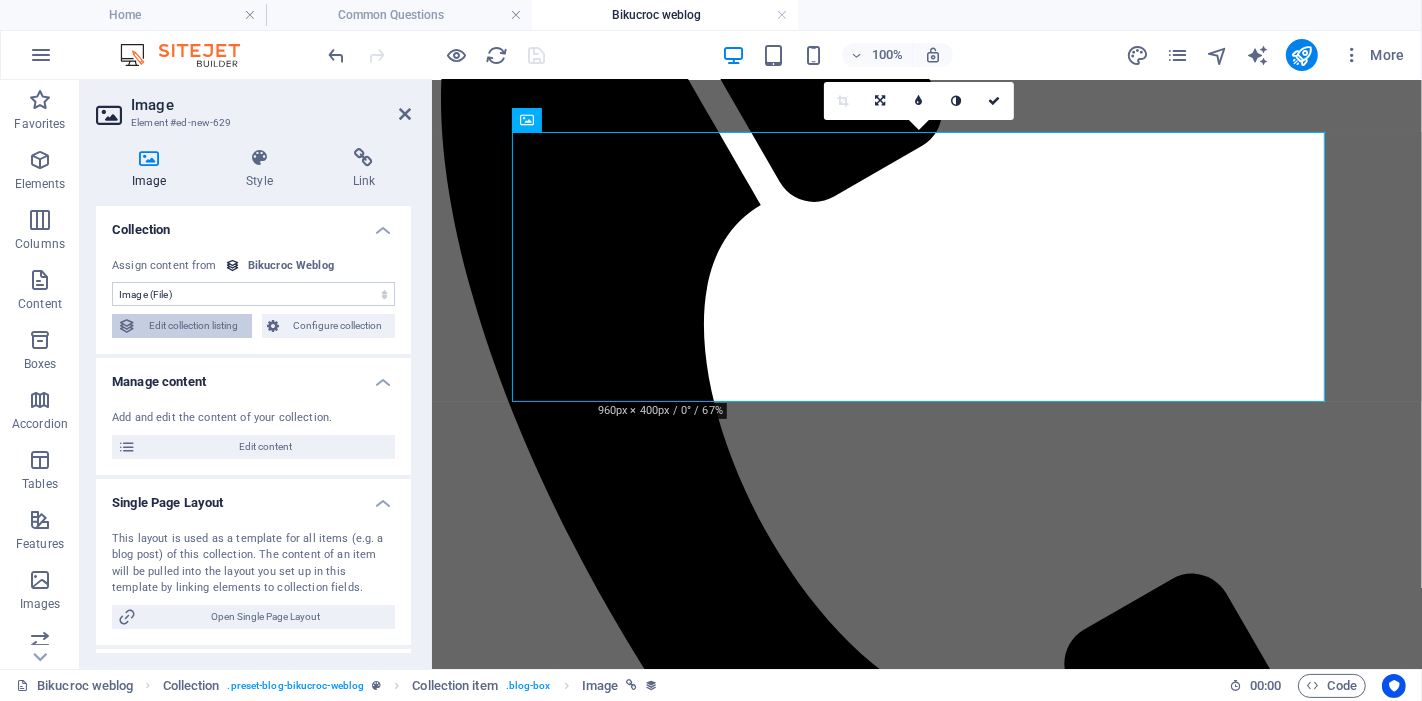 click on "Edit collection listing" at bounding box center [194, 326] 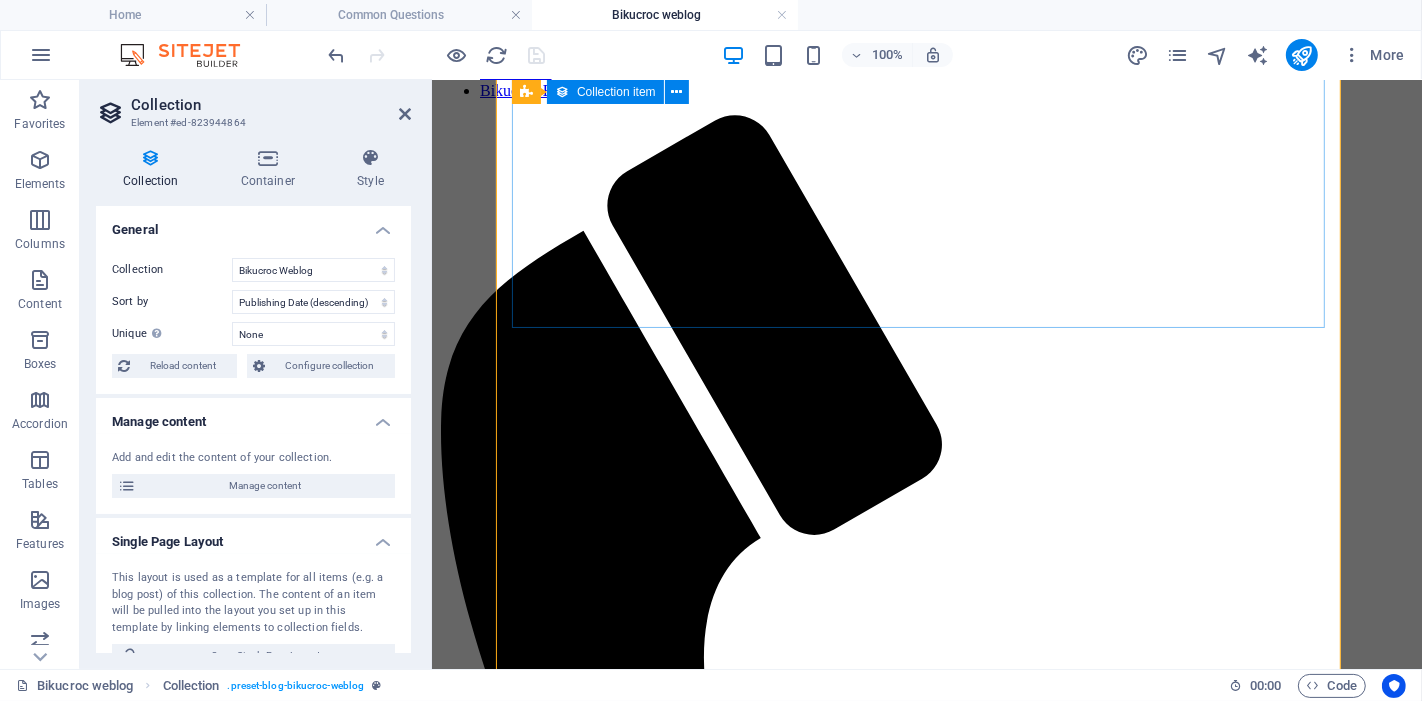 scroll, scrollTop: 222, scrollLeft: 0, axis: vertical 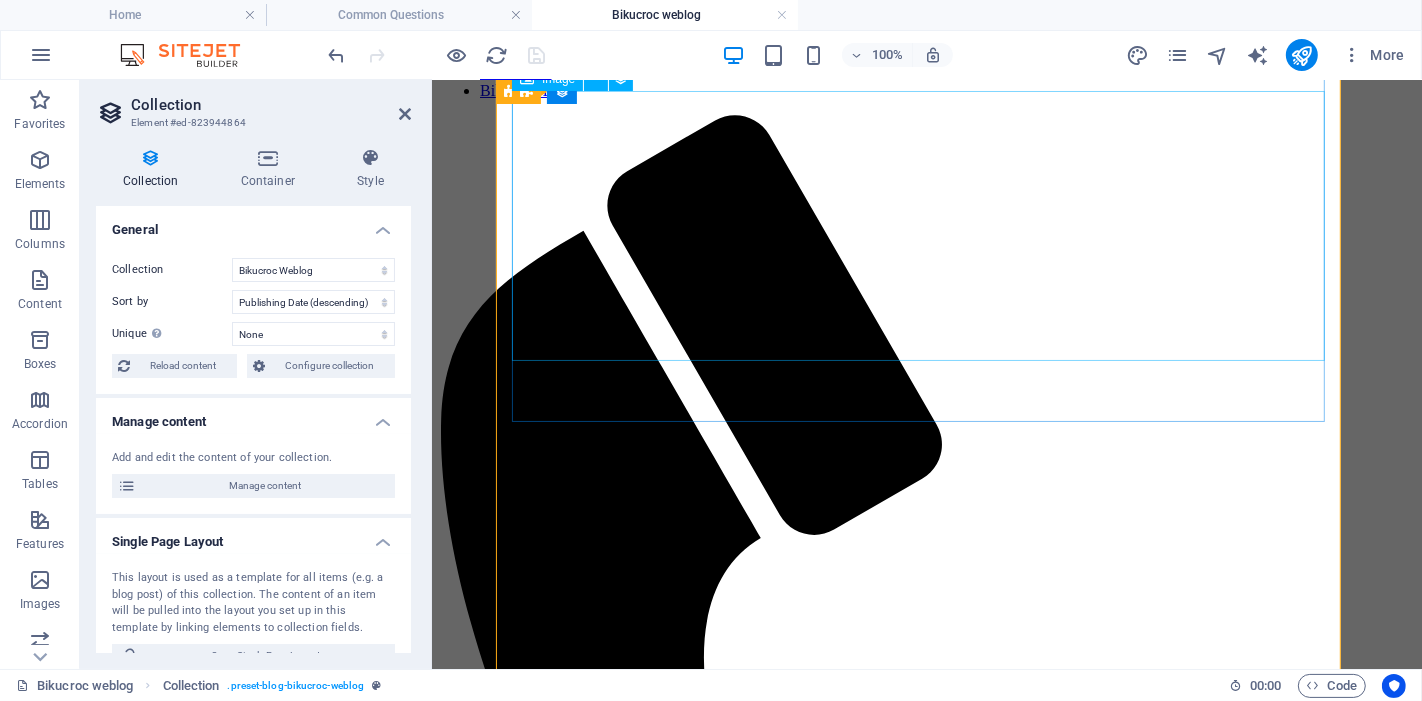 click at bounding box center (926, 1609) 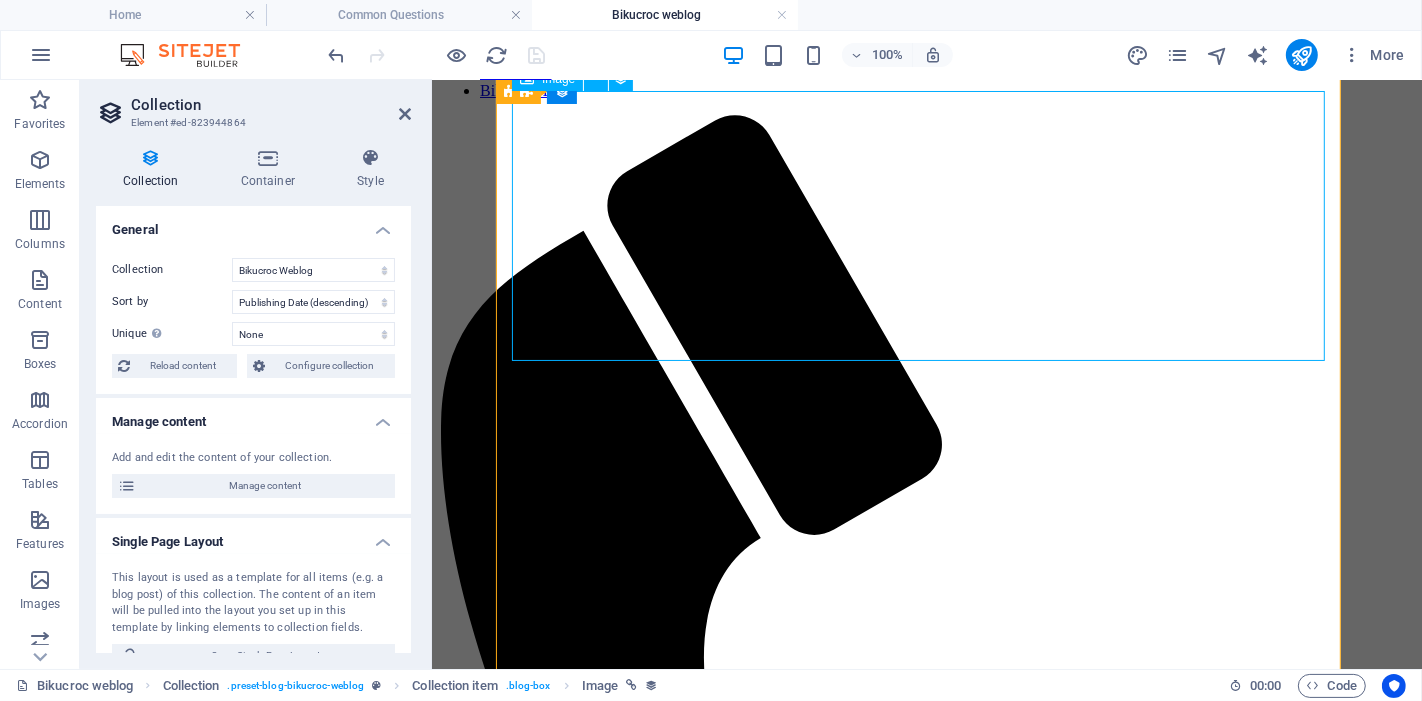 click at bounding box center (926, 1609) 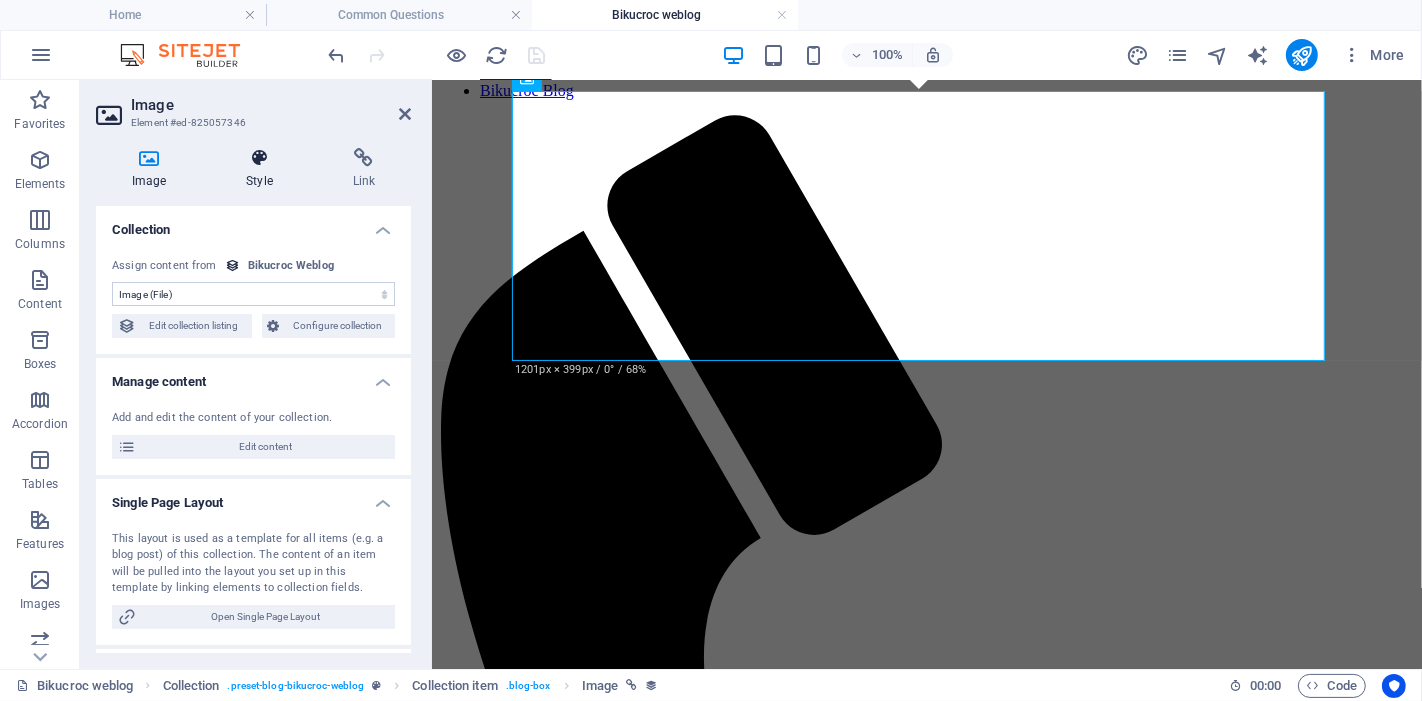 click on "Style" at bounding box center (263, 169) 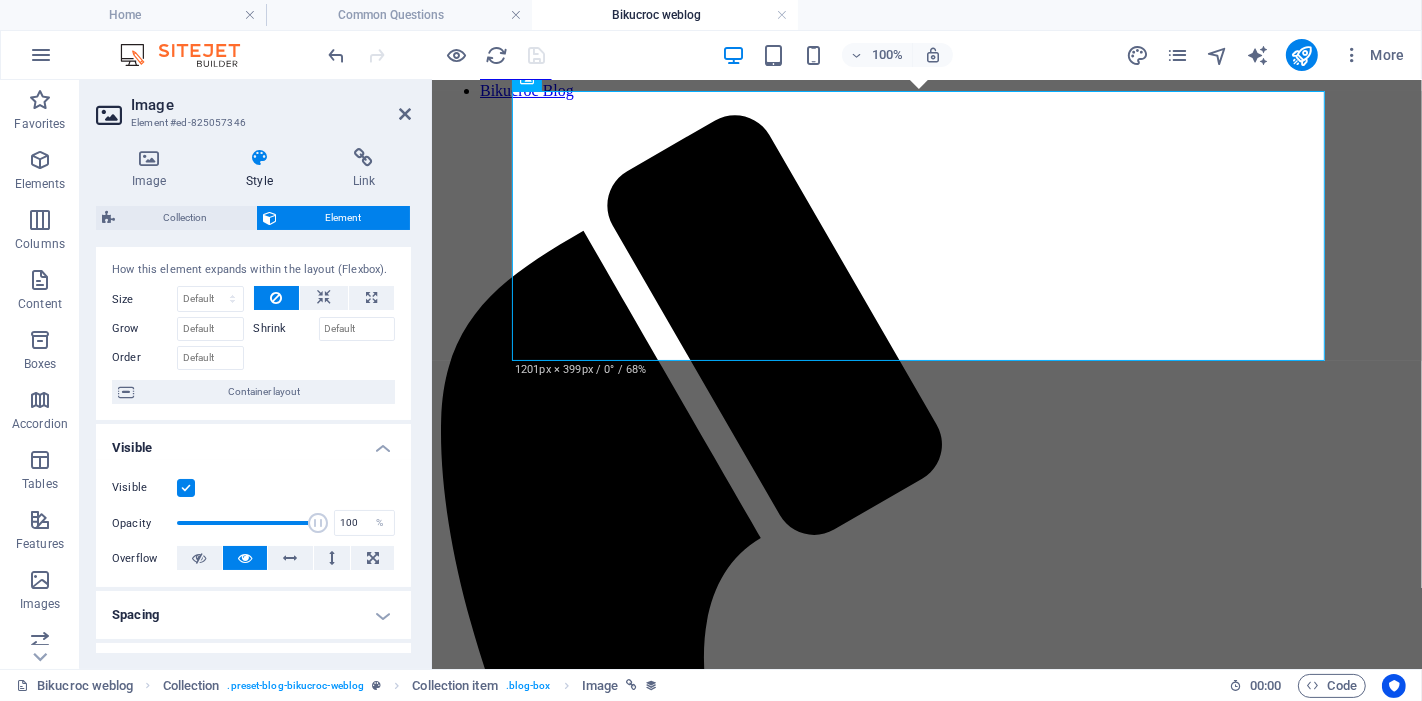 scroll, scrollTop: 0, scrollLeft: 0, axis: both 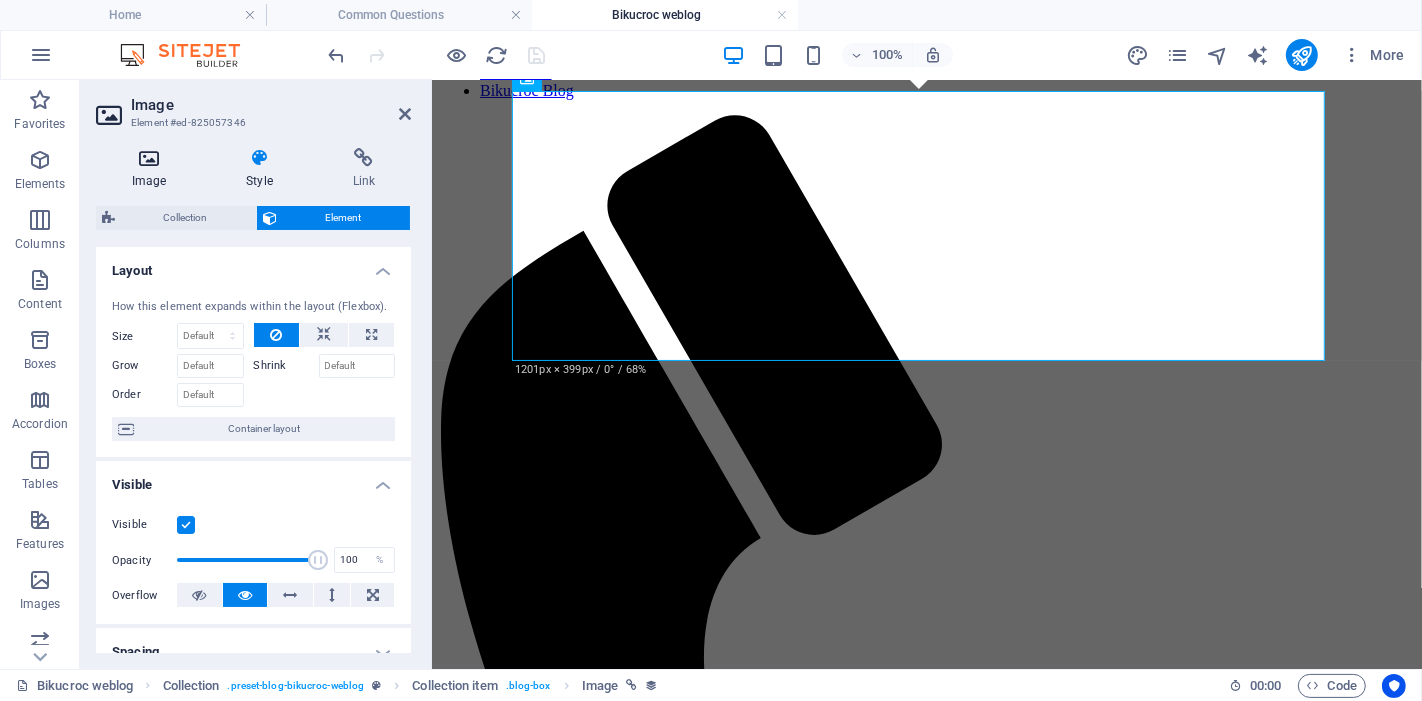 click on "Image" at bounding box center [153, 169] 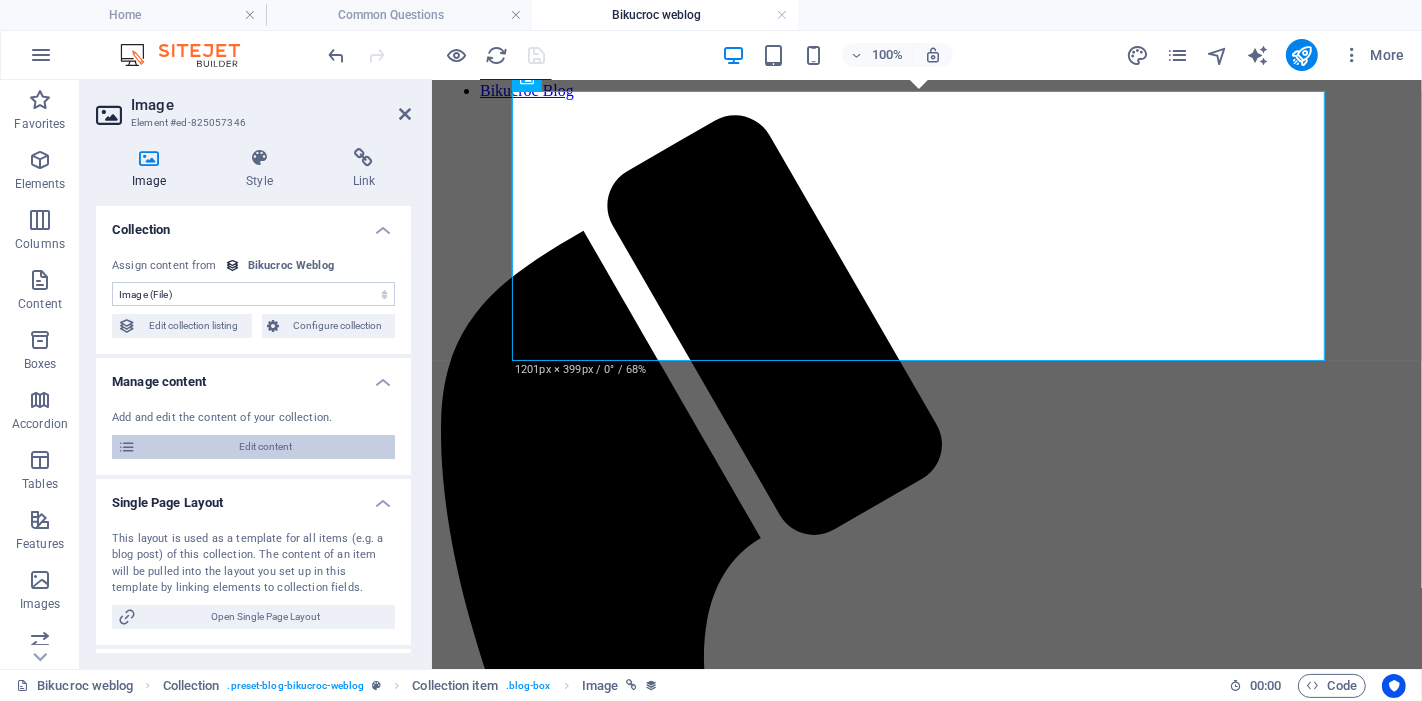 click on "Edit content" at bounding box center [265, 447] 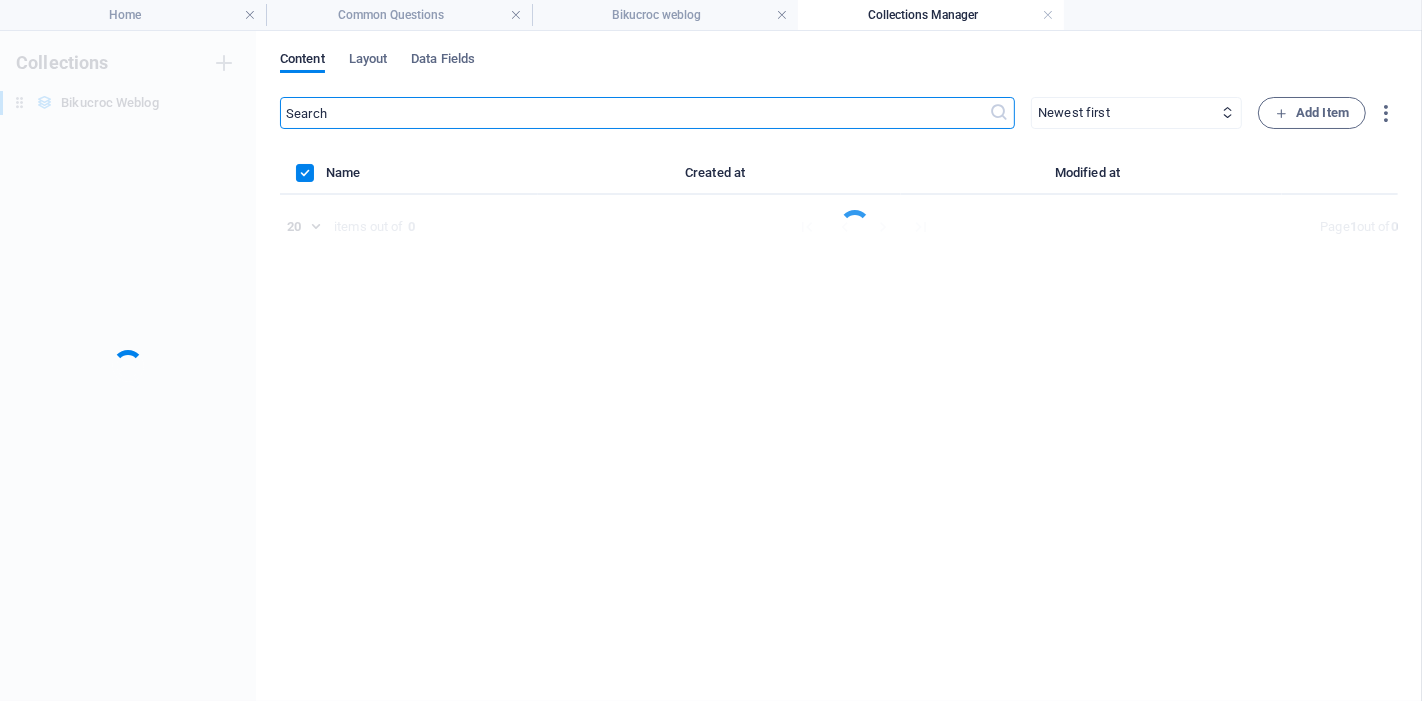 scroll, scrollTop: 0, scrollLeft: 0, axis: both 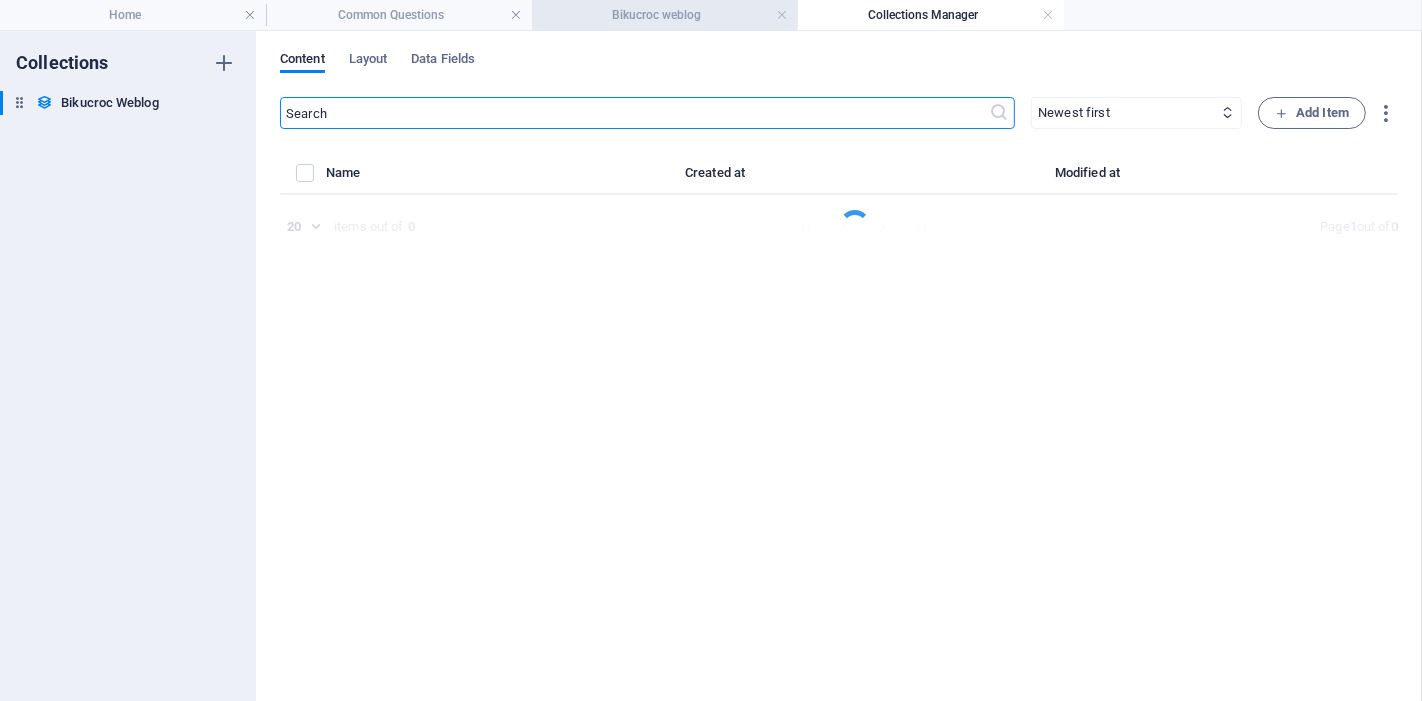 select on "Work Tips" 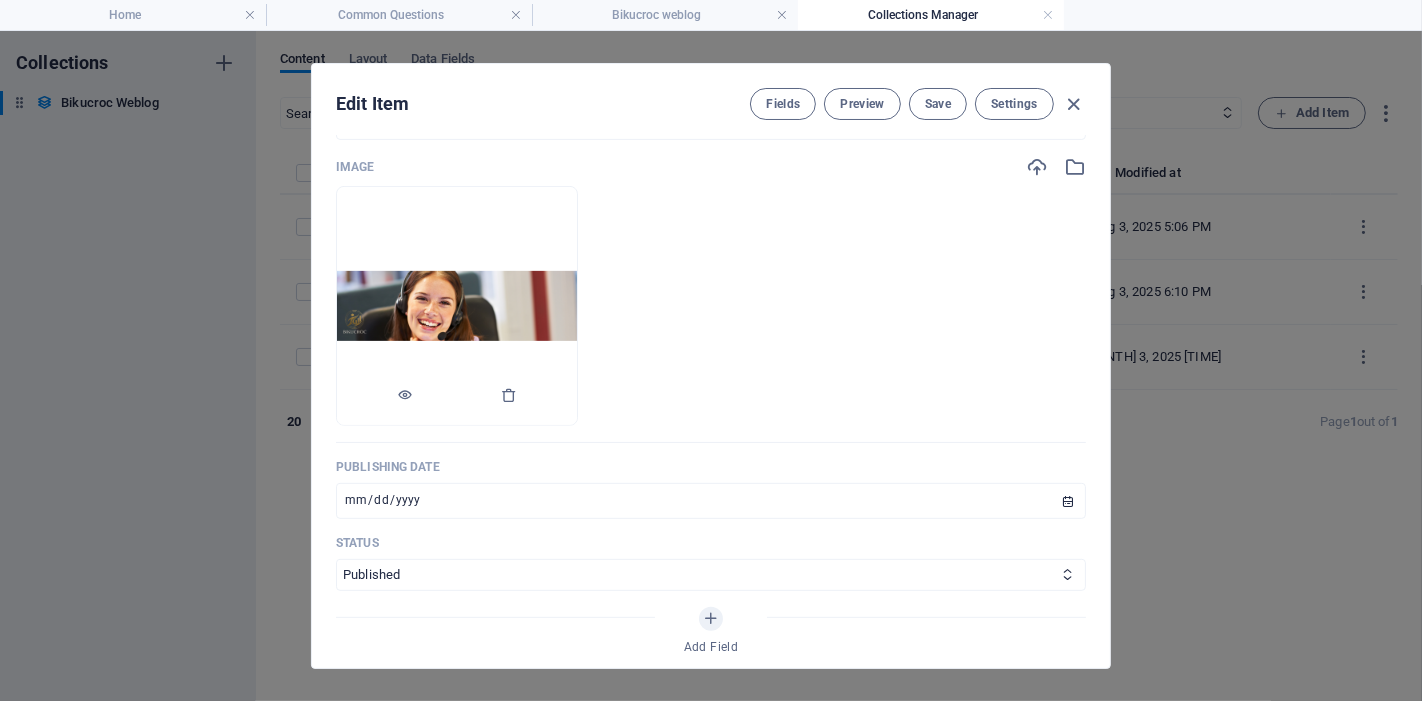 scroll, scrollTop: 666, scrollLeft: 0, axis: vertical 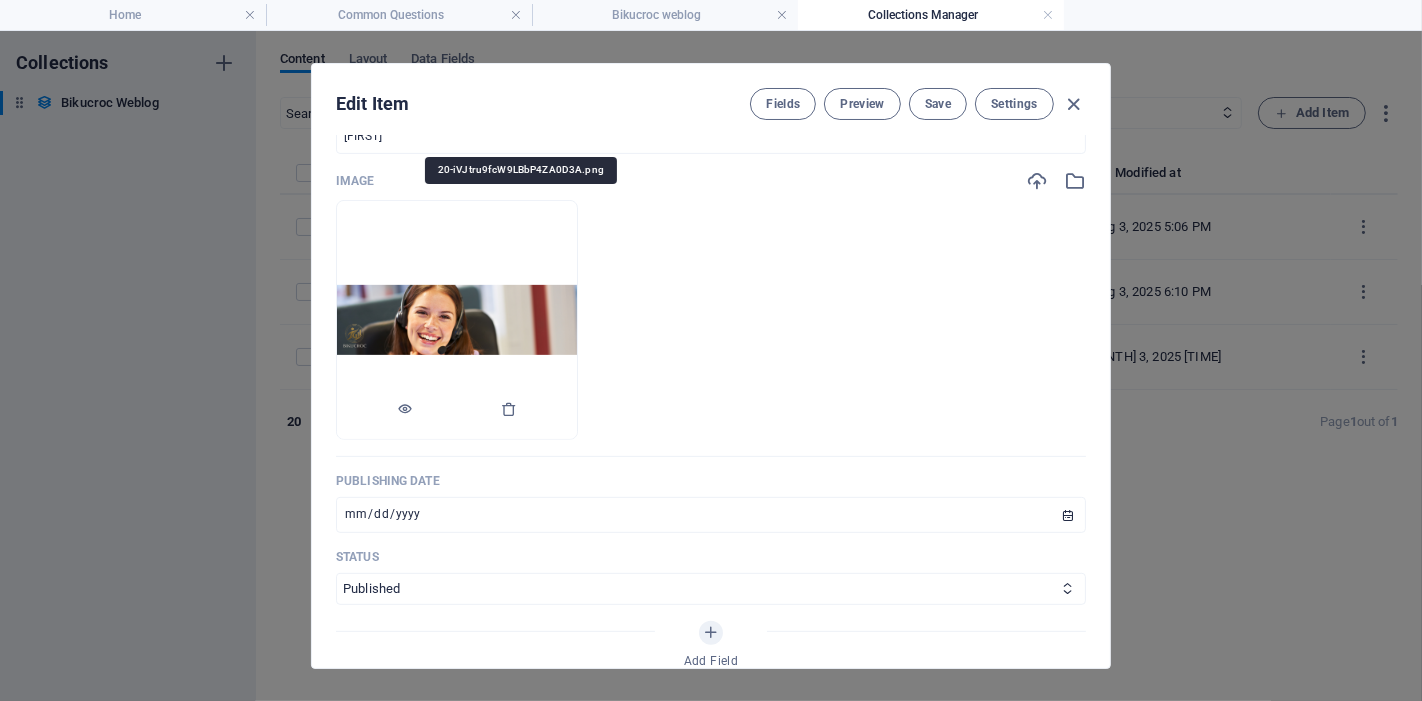 click at bounding box center (457, 320) 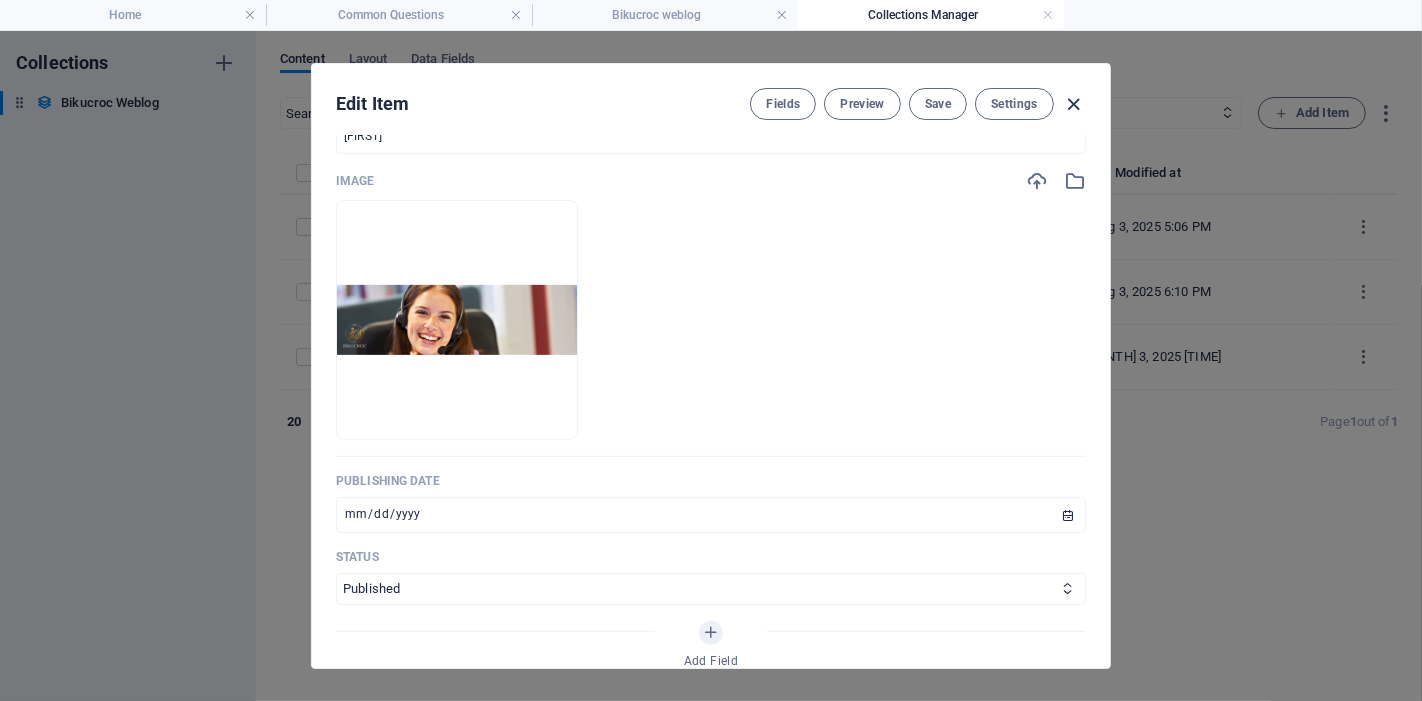 click at bounding box center [1074, 104] 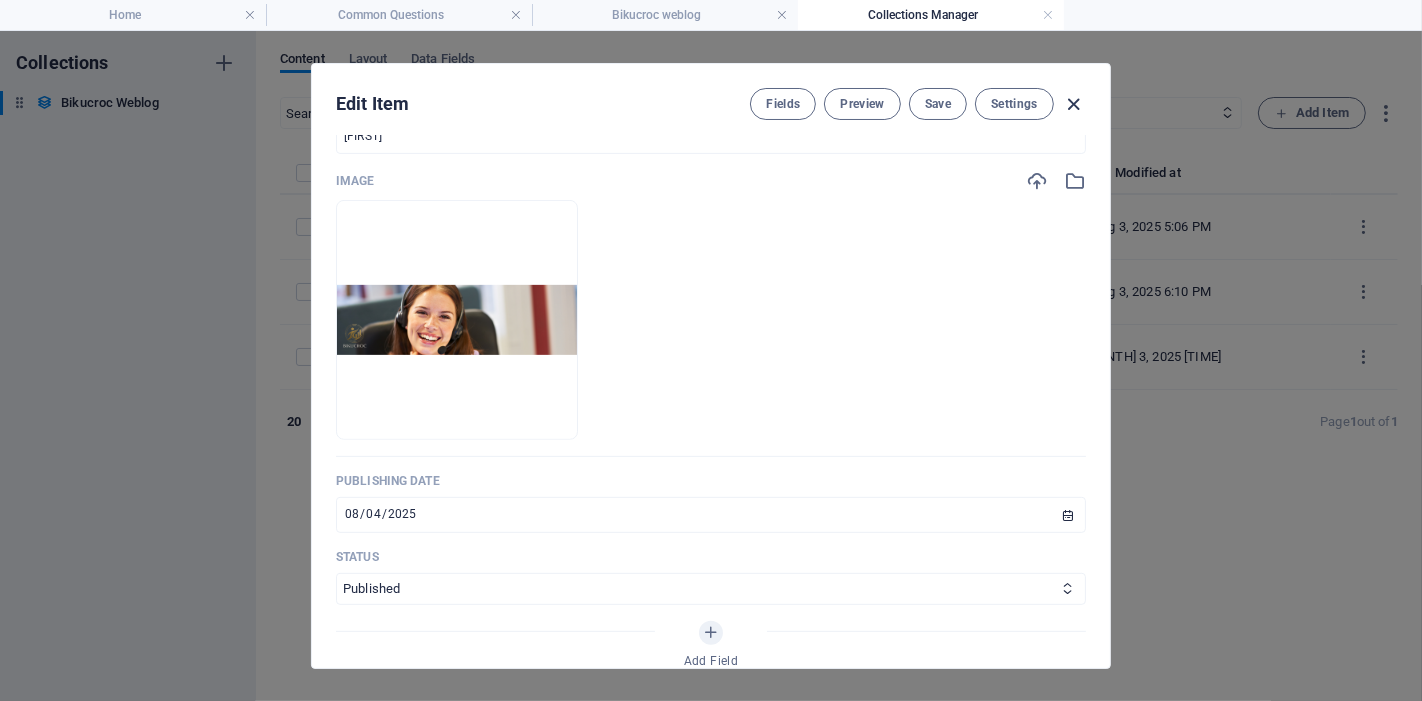 scroll, scrollTop: 547, scrollLeft: 0, axis: vertical 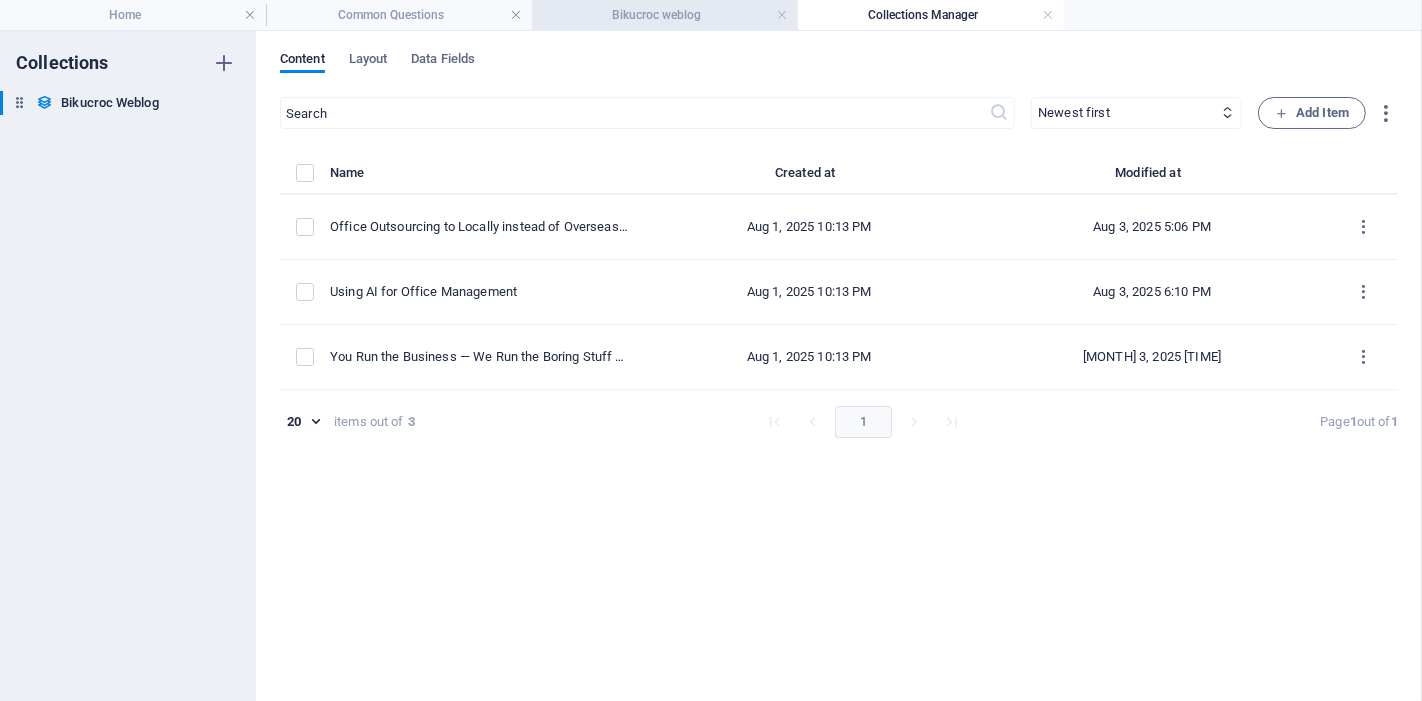 click on "Bikucroc weblog" at bounding box center (665, 15) 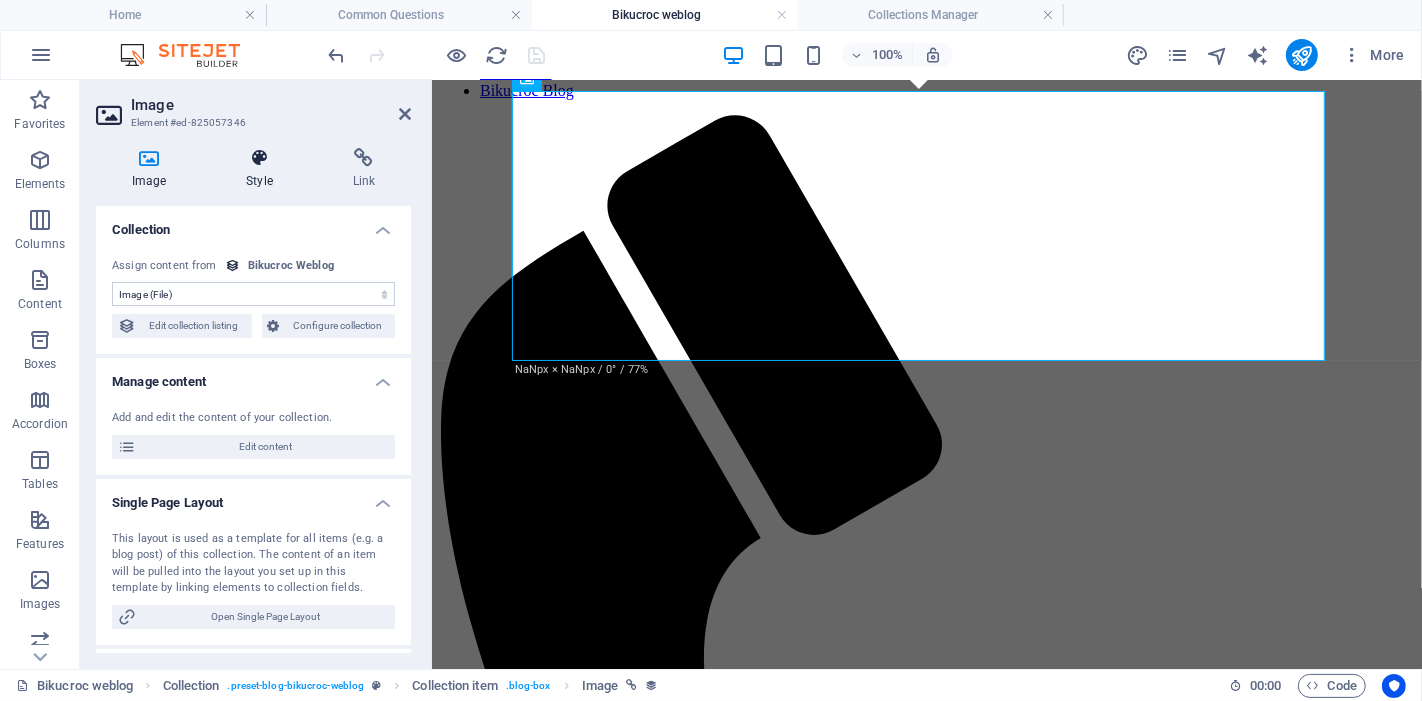 click on "Style" at bounding box center [263, 169] 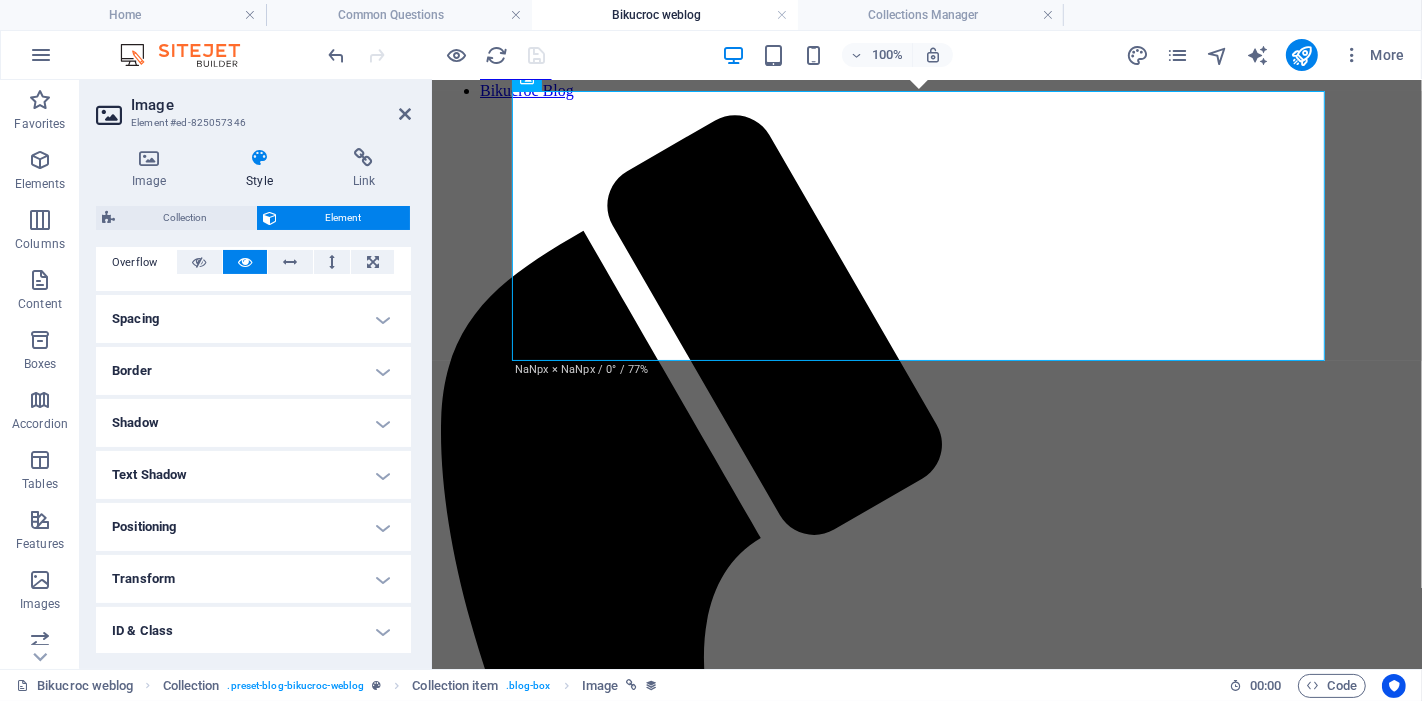 scroll, scrollTop: 0, scrollLeft: 0, axis: both 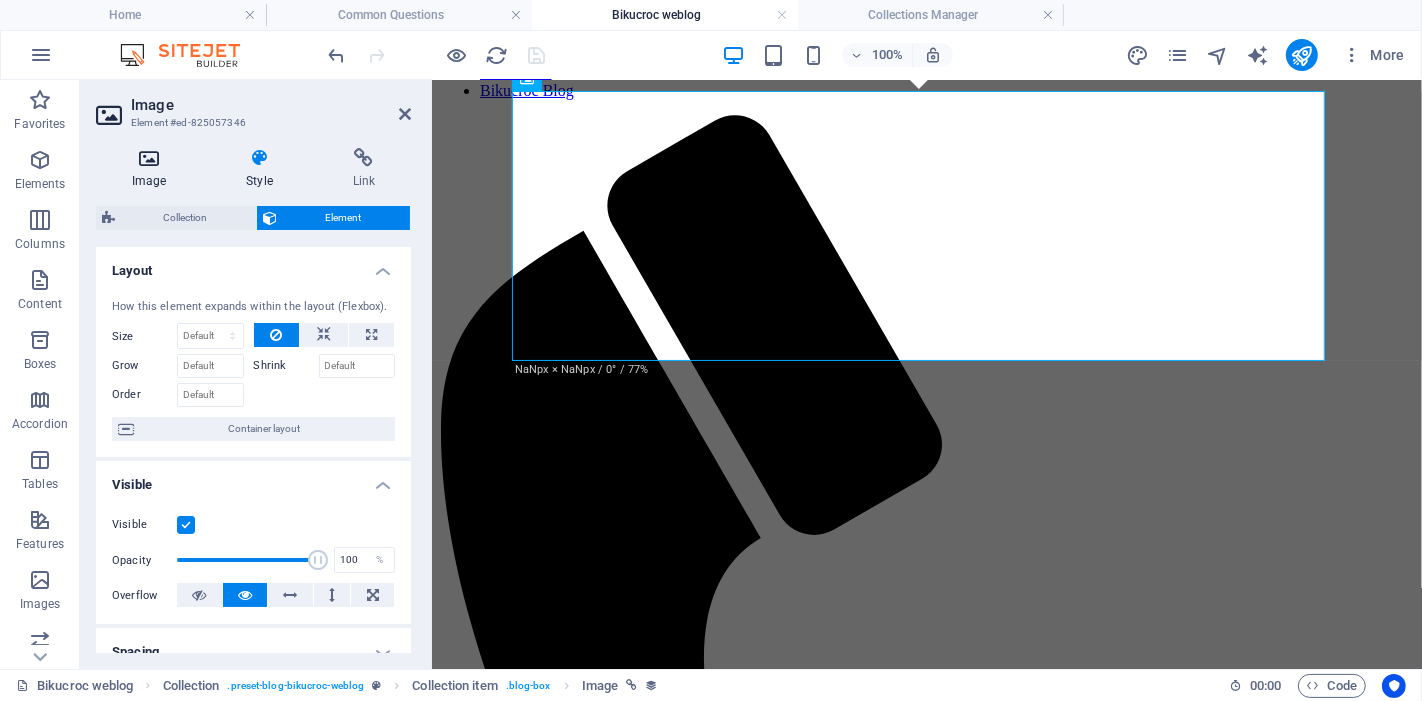 click on "Image" at bounding box center [153, 169] 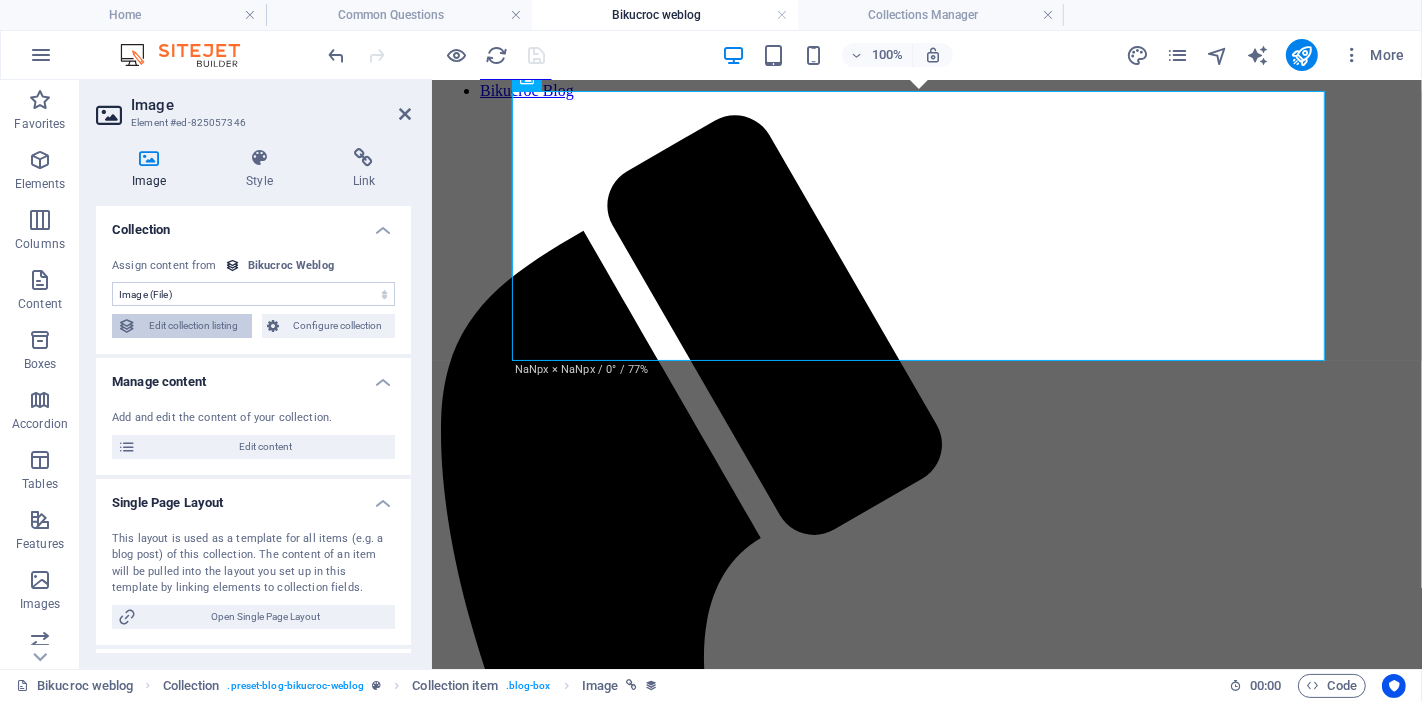 click on "Edit collection listing" at bounding box center (194, 326) 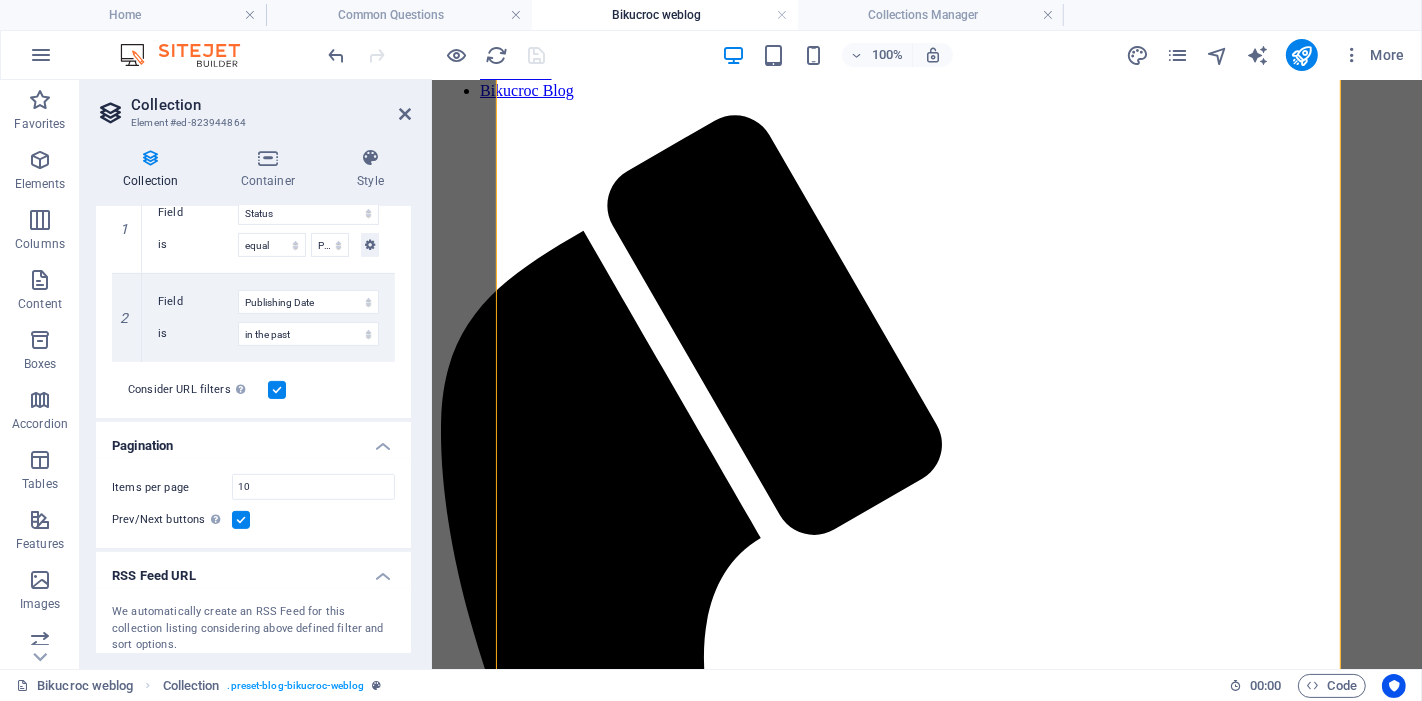 scroll, scrollTop: 585, scrollLeft: 0, axis: vertical 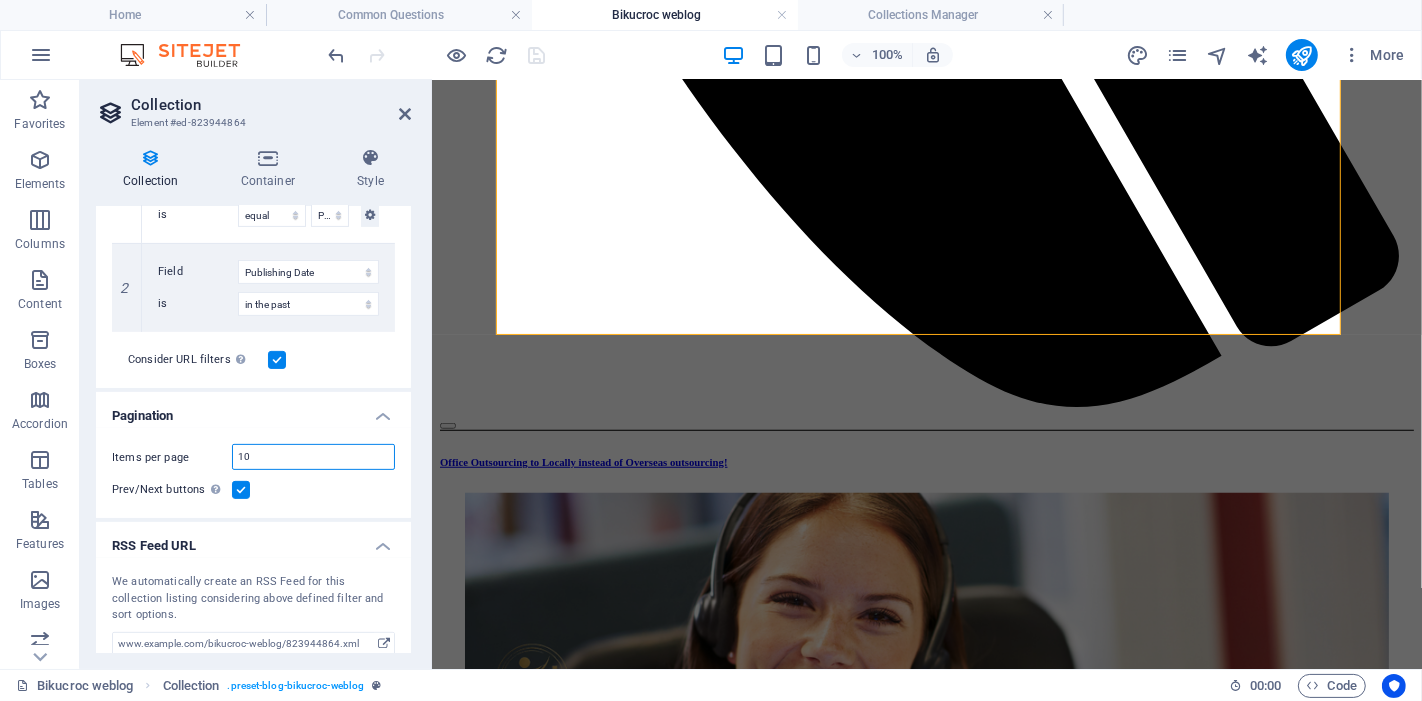 drag, startPoint x: 269, startPoint y: 448, endPoint x: 226, endPoint y: 434, distance: 45.221676 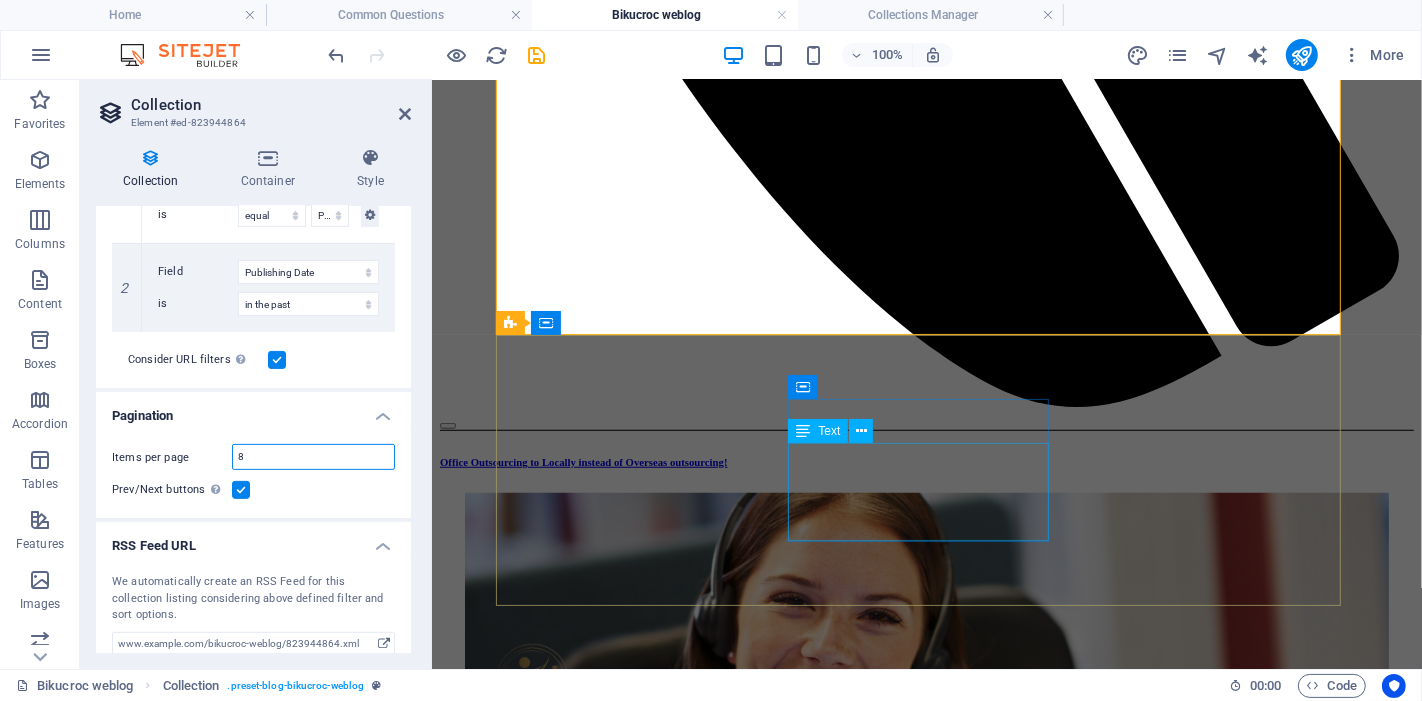 type on "8" 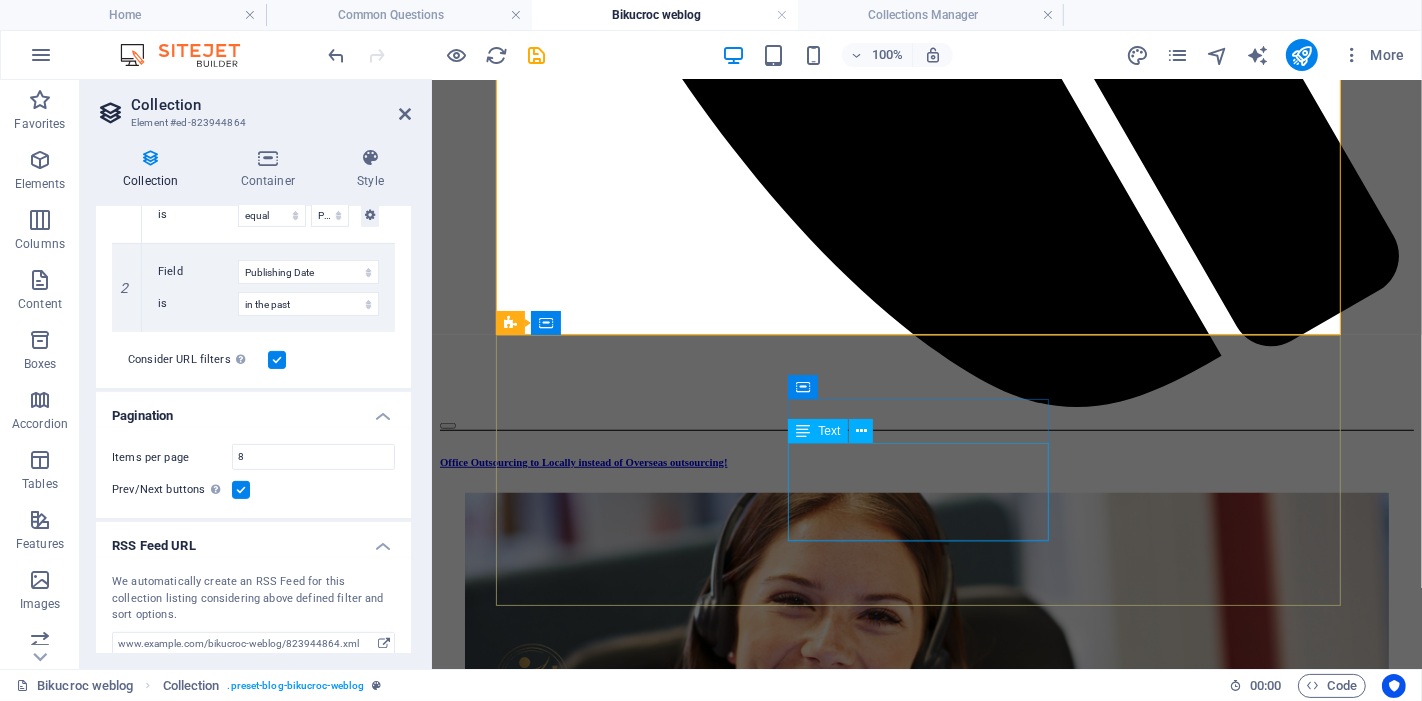 select on "columns.publishing_date_DESC" 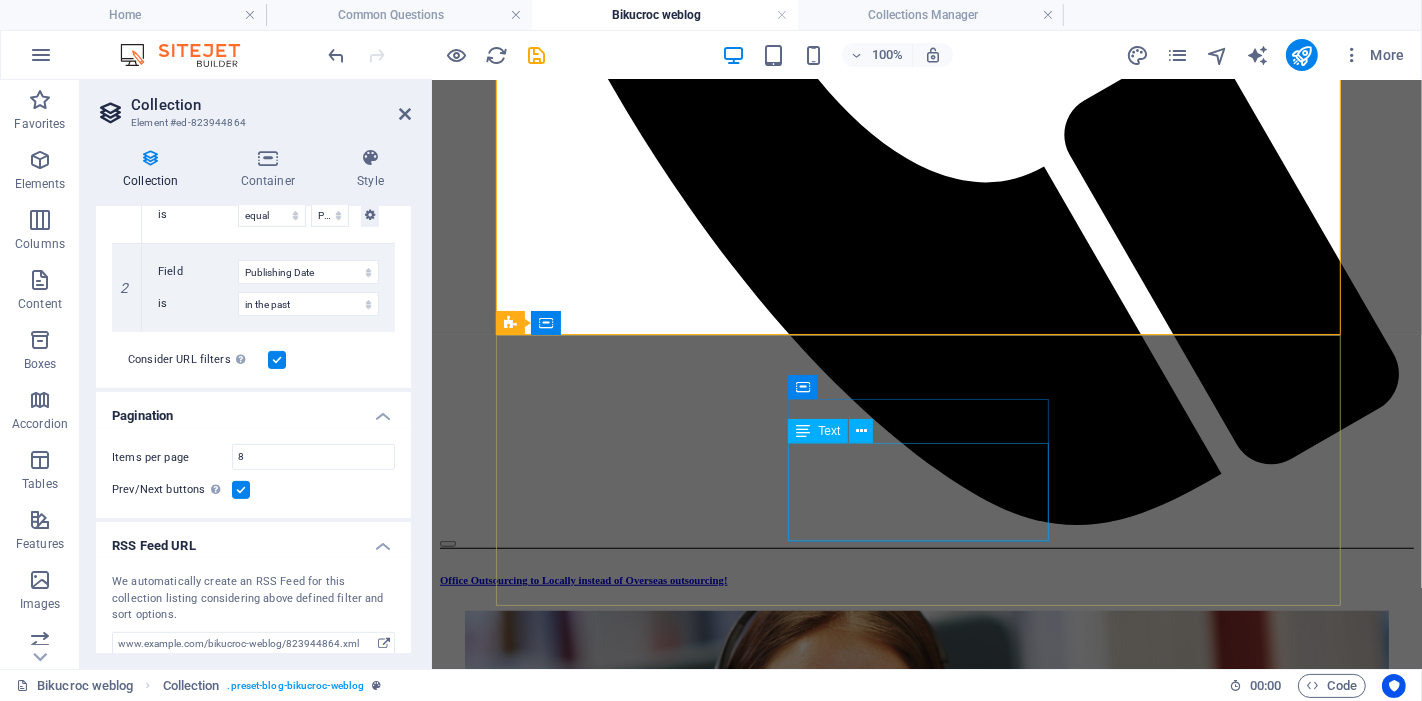 scroll, scrollTop: 1202, scrollLeft: 0, axis: vertical 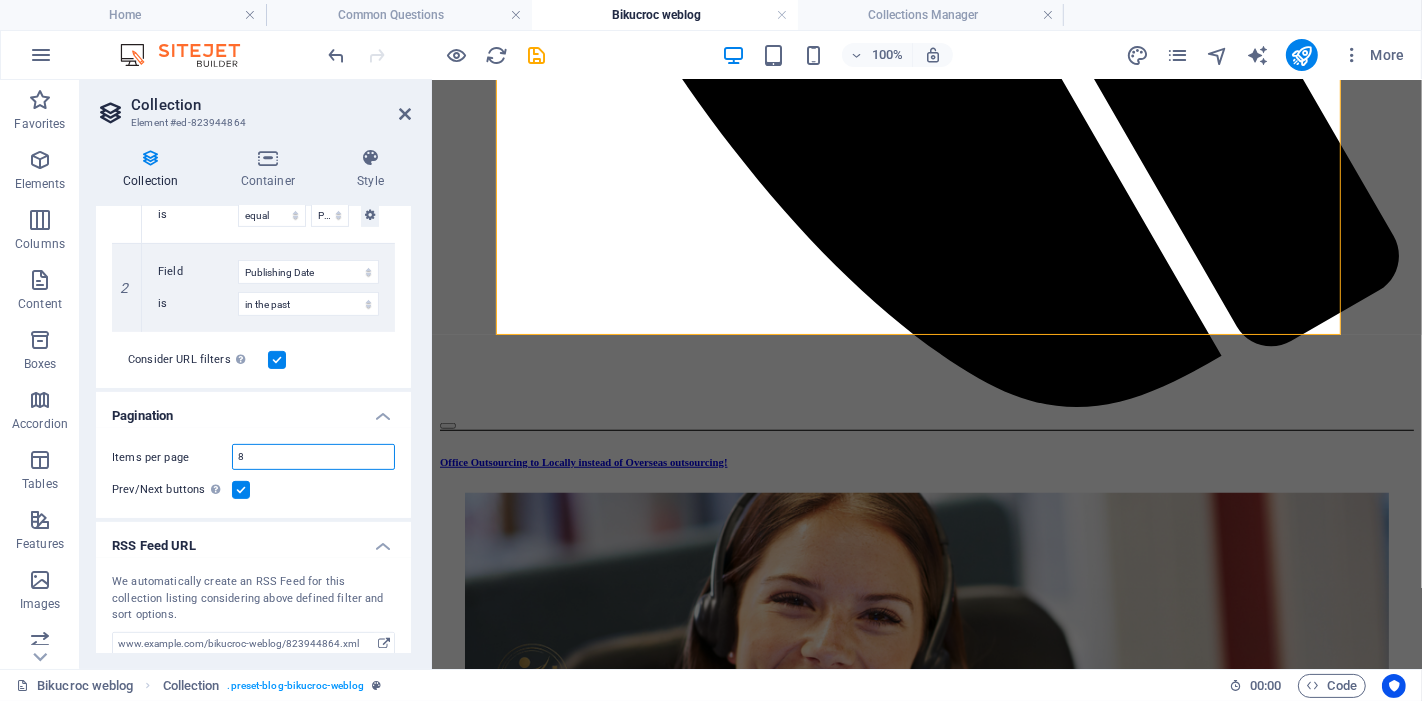 drag, startPoint x: 317, startPoint y: 446, endPoint x: 172, endPoint y: 453, distance: 145.16887 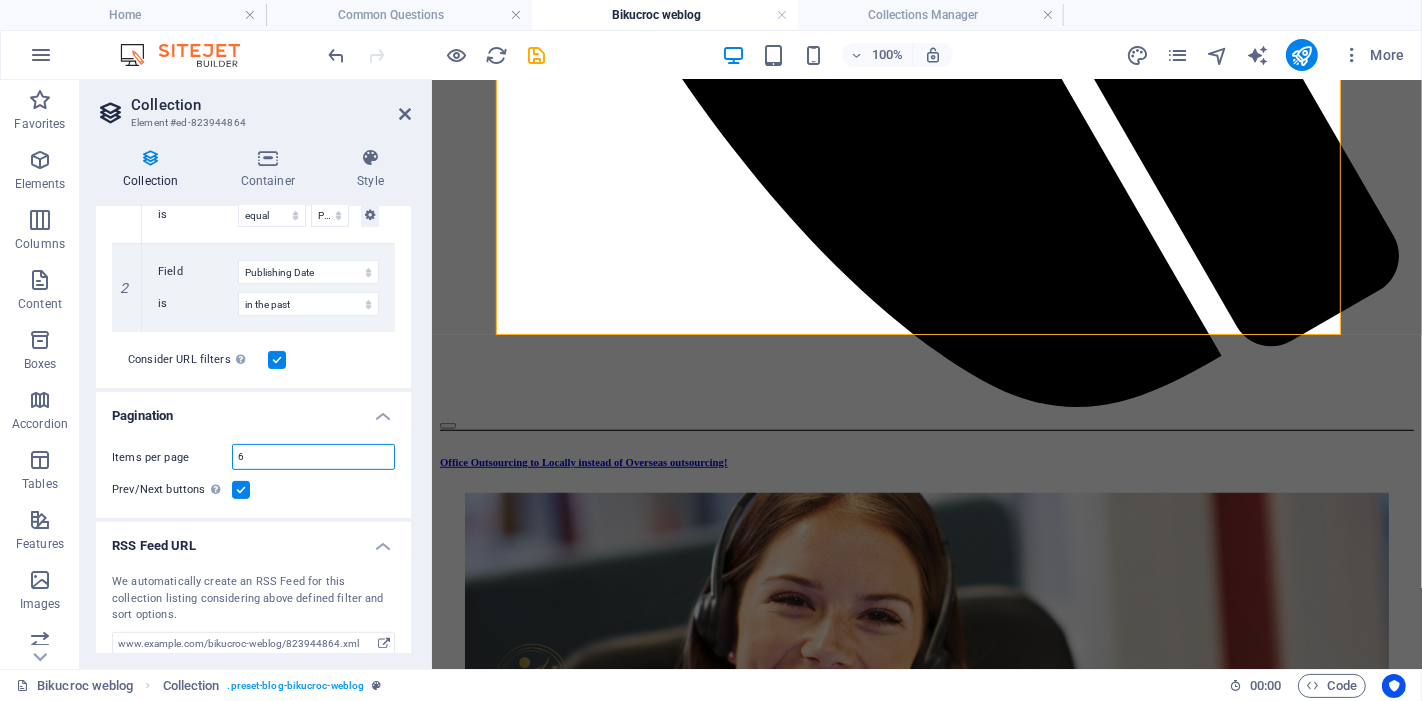 select on "columns.publishing_date_DESC" 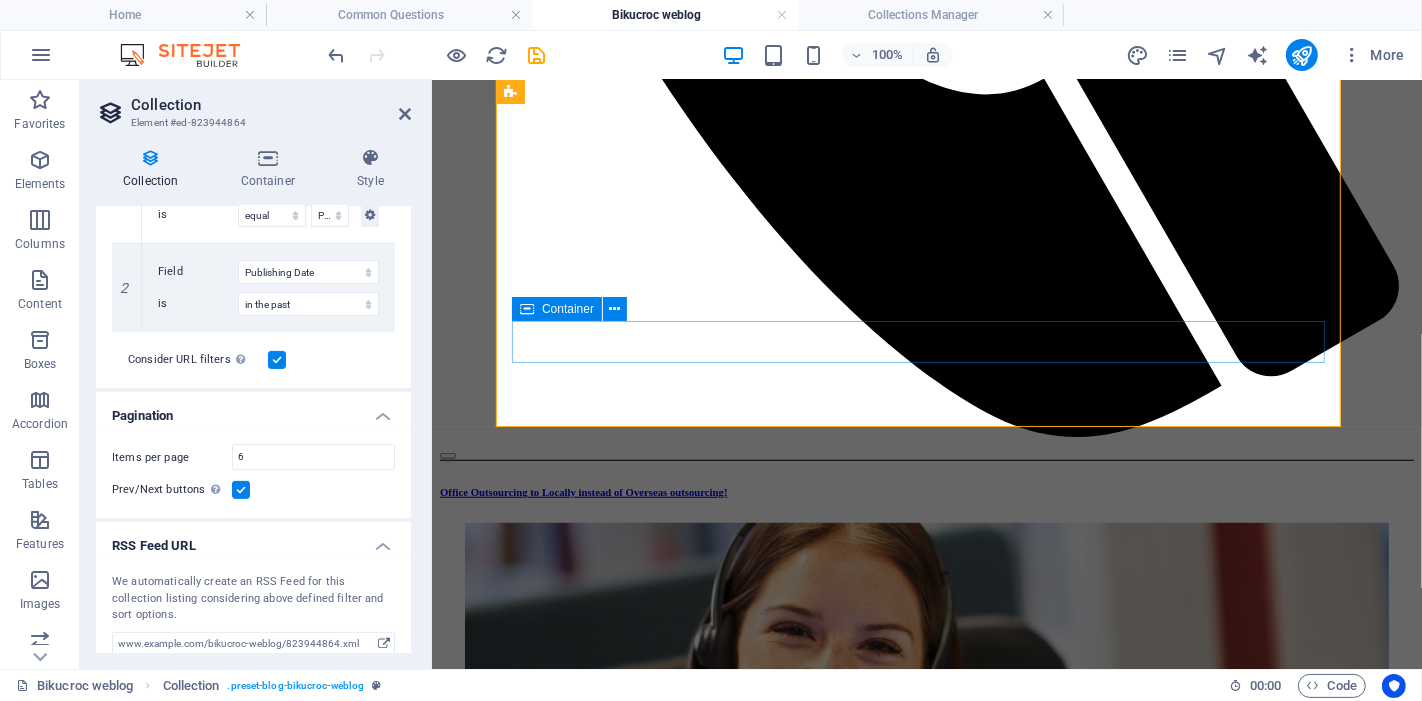 scroll, scrollTop: 1202, scrollLeft: 0, axis: vertical 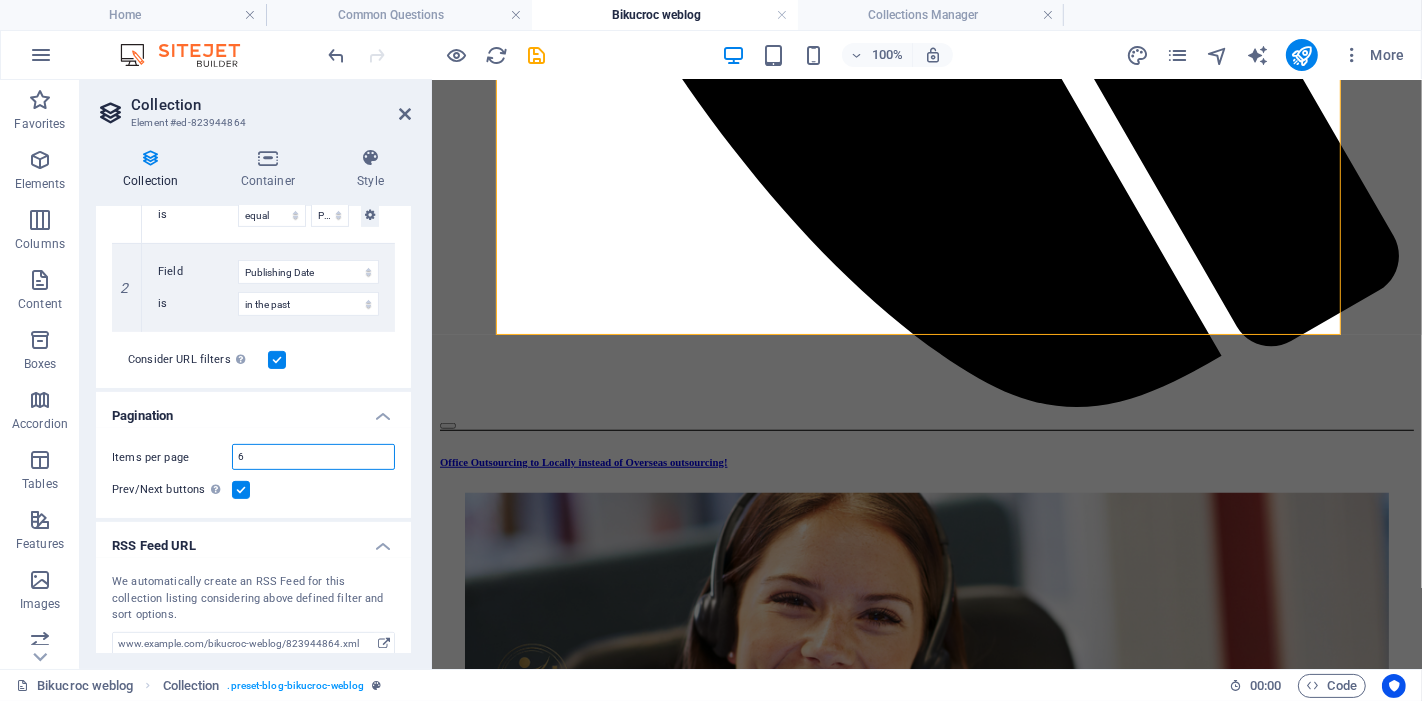 drag, startPoint x: 299, startPoint y: 450, endPoint x: 197, endPoint y: 453, distance: 102.044106 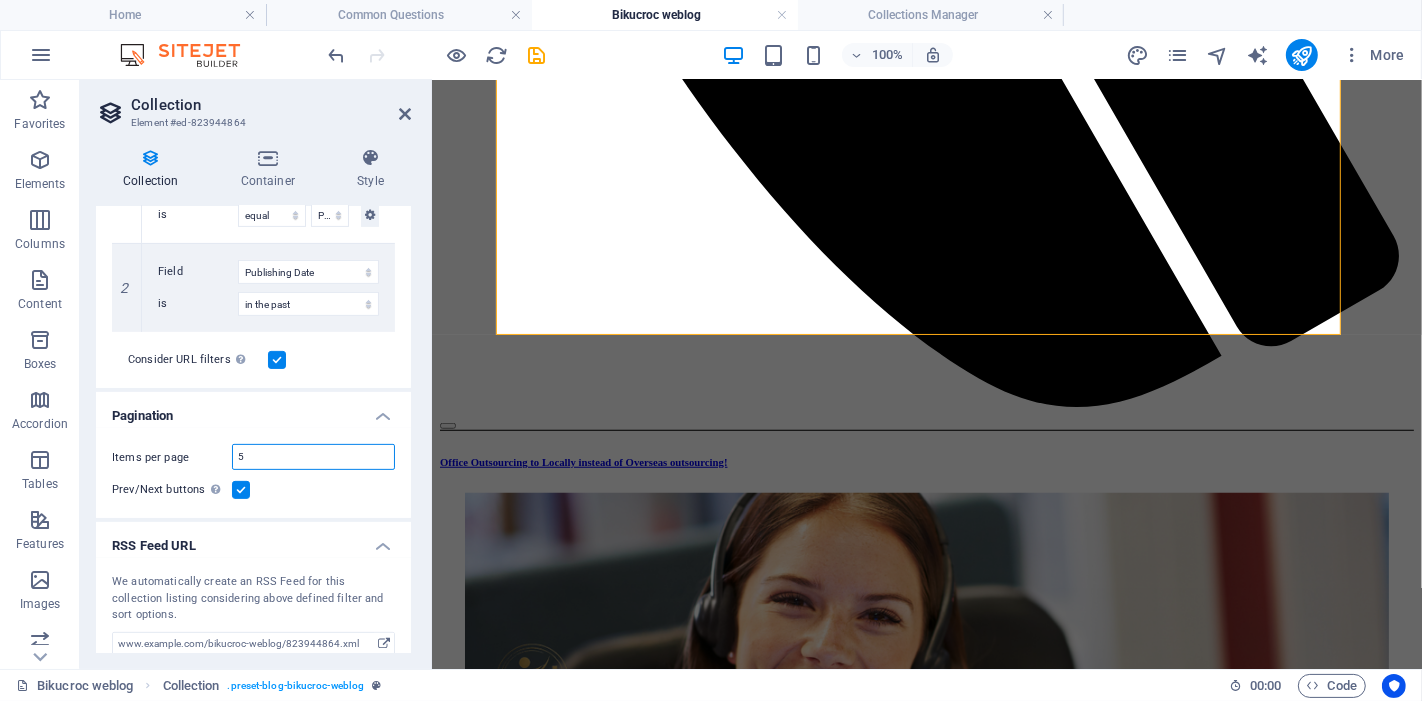 select on "columns.publishing_date_DESC" 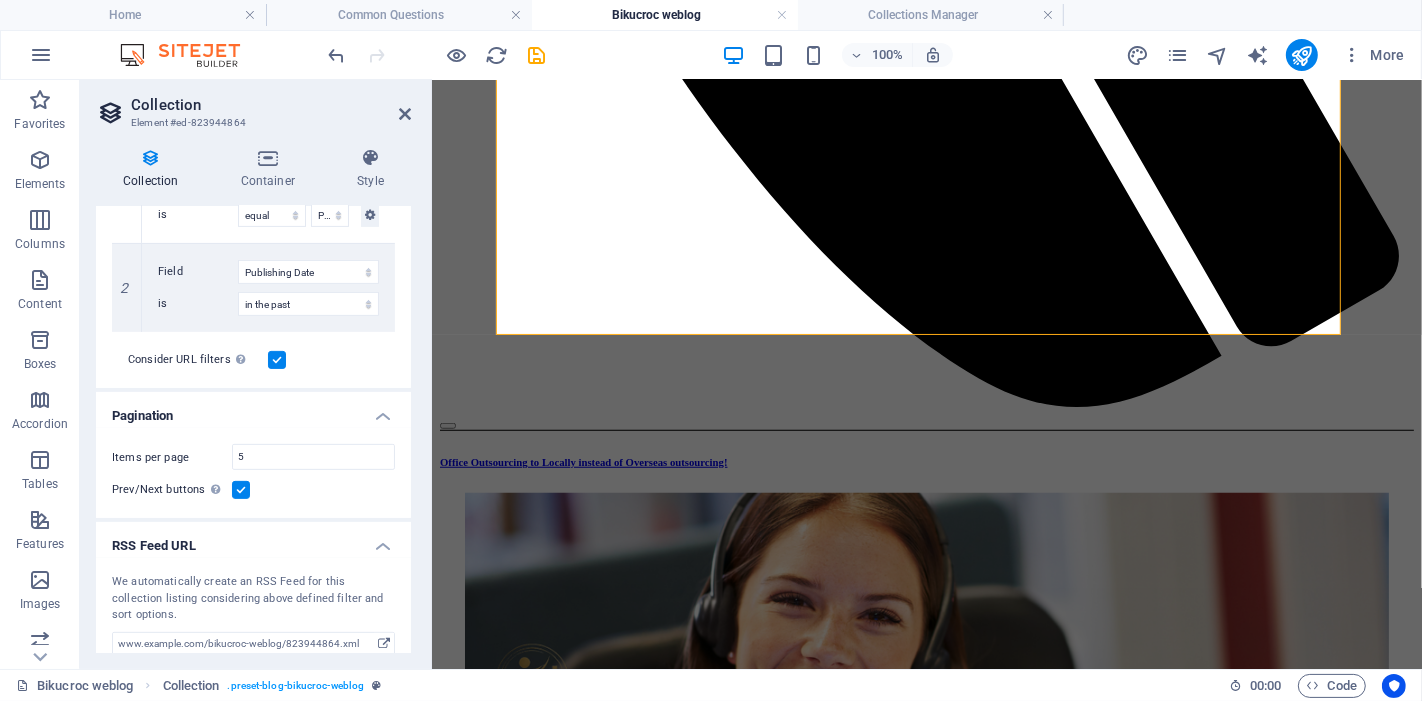 click on "Pagination" at bounding box center (253, 410) 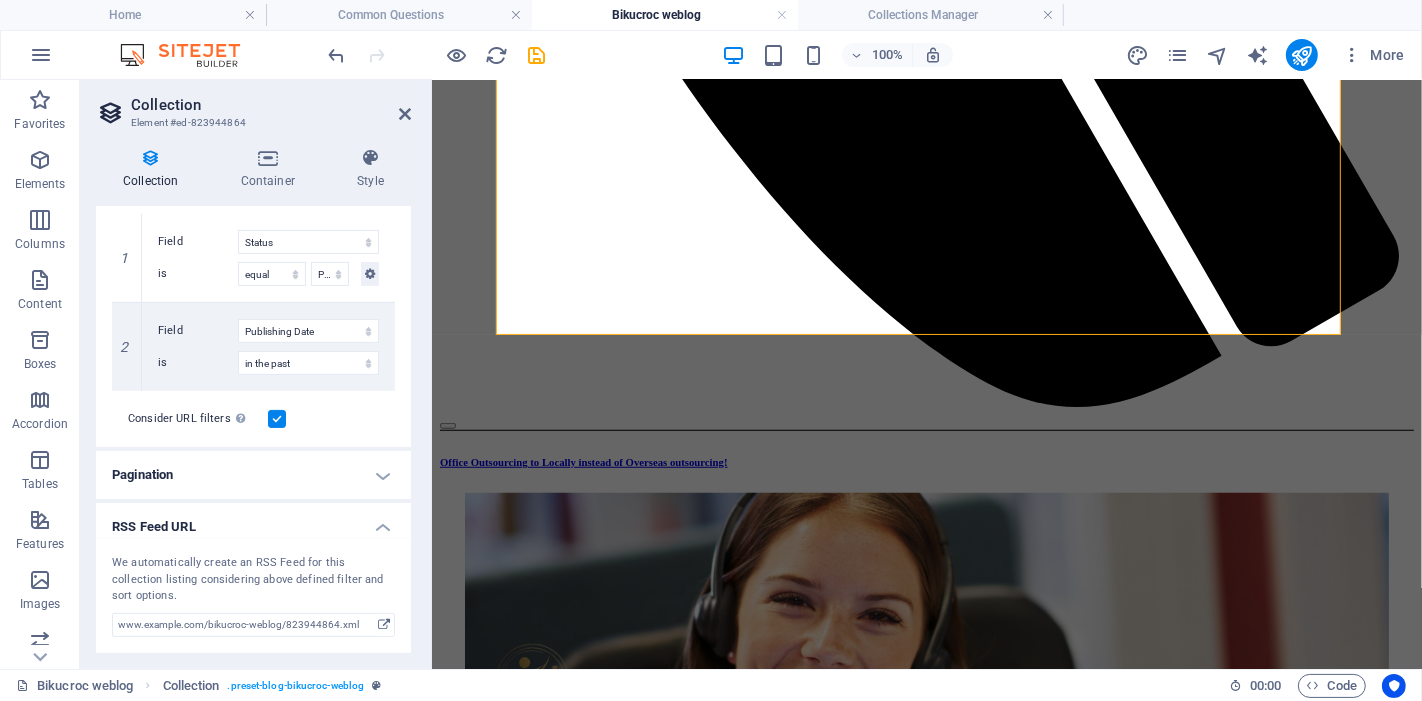 scroll, scrollTop: 508, scrollLeft: 0, axis: vertical 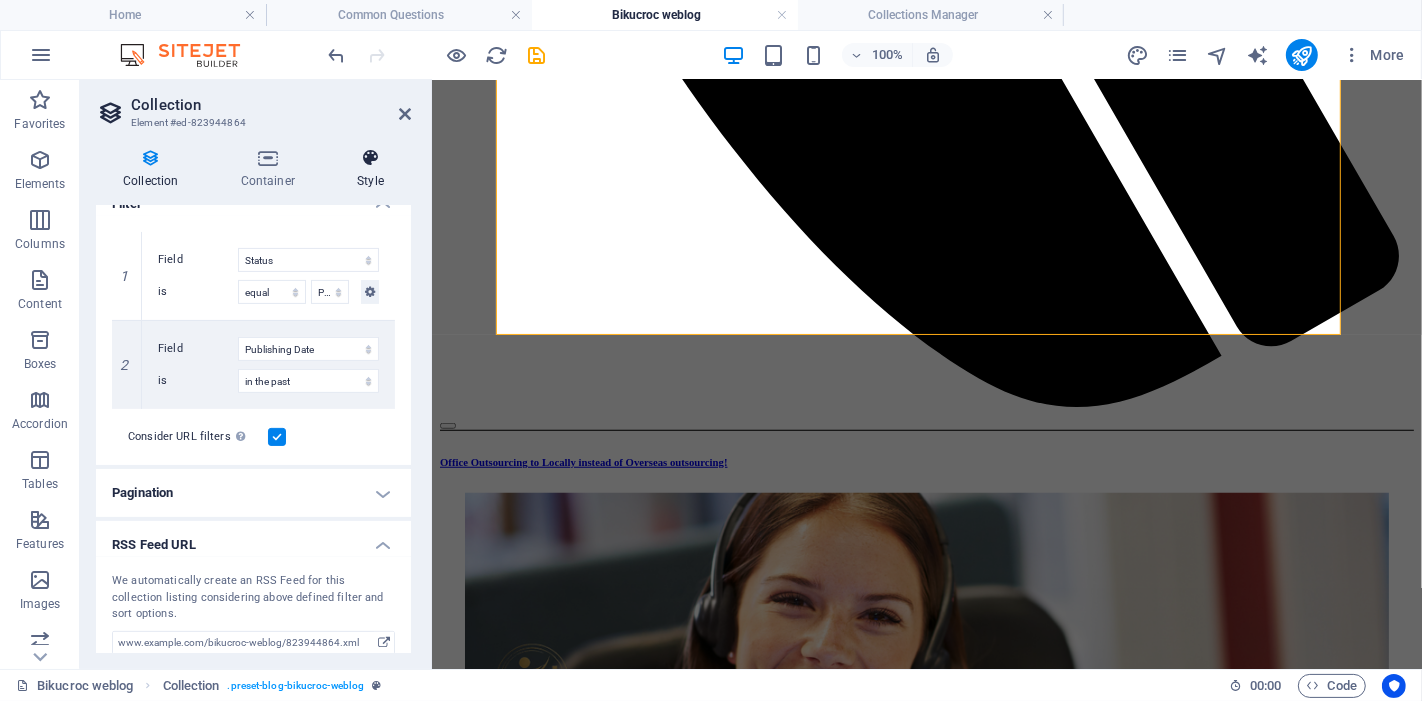 click at bounding box center [370, 158] 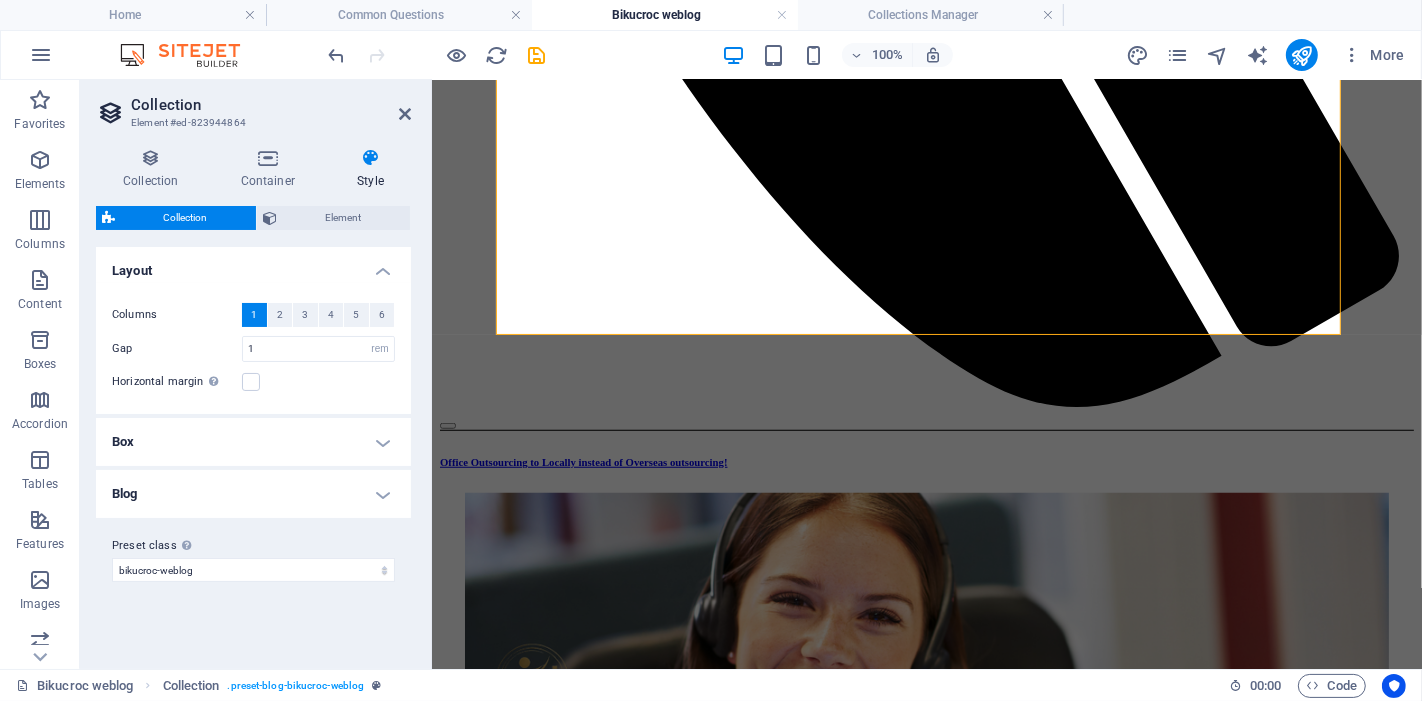 click on "Blog" at bounding box center [253, 494] 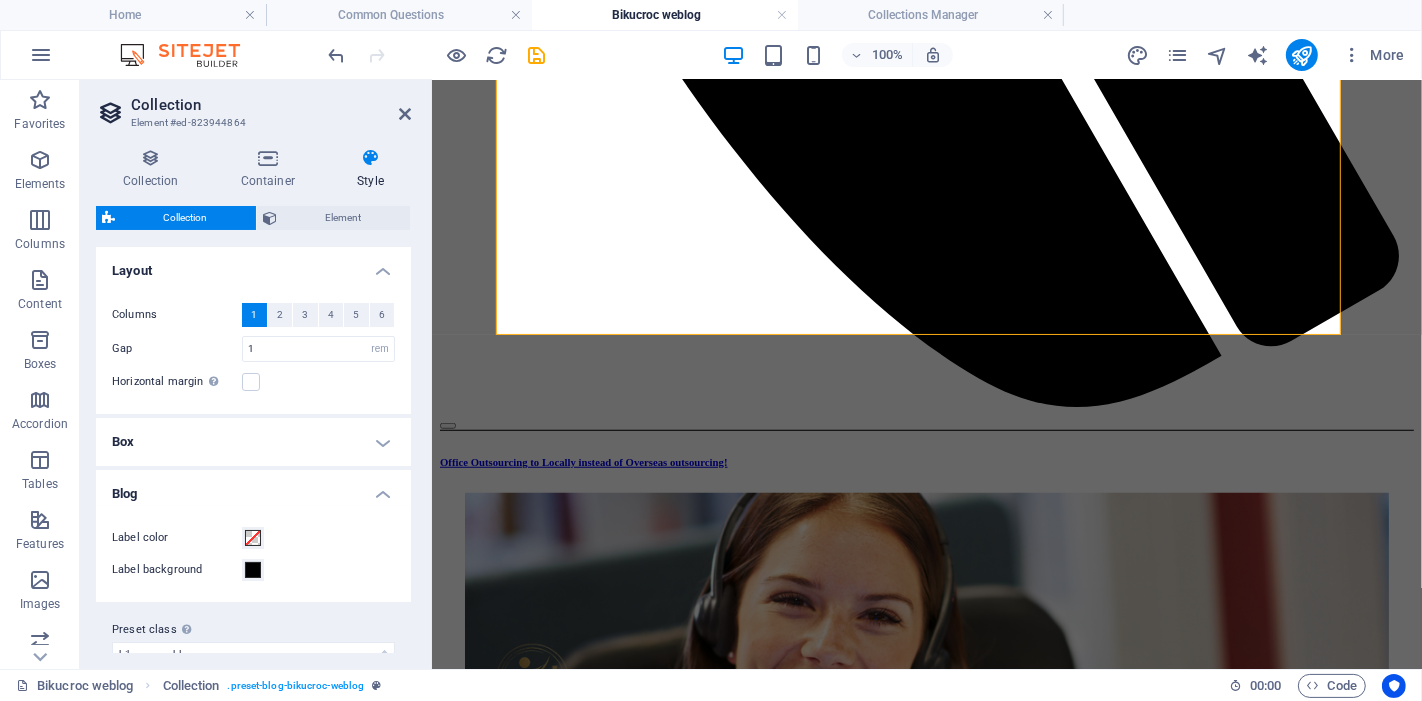 click on "Box" at bounding box center [253, 442] 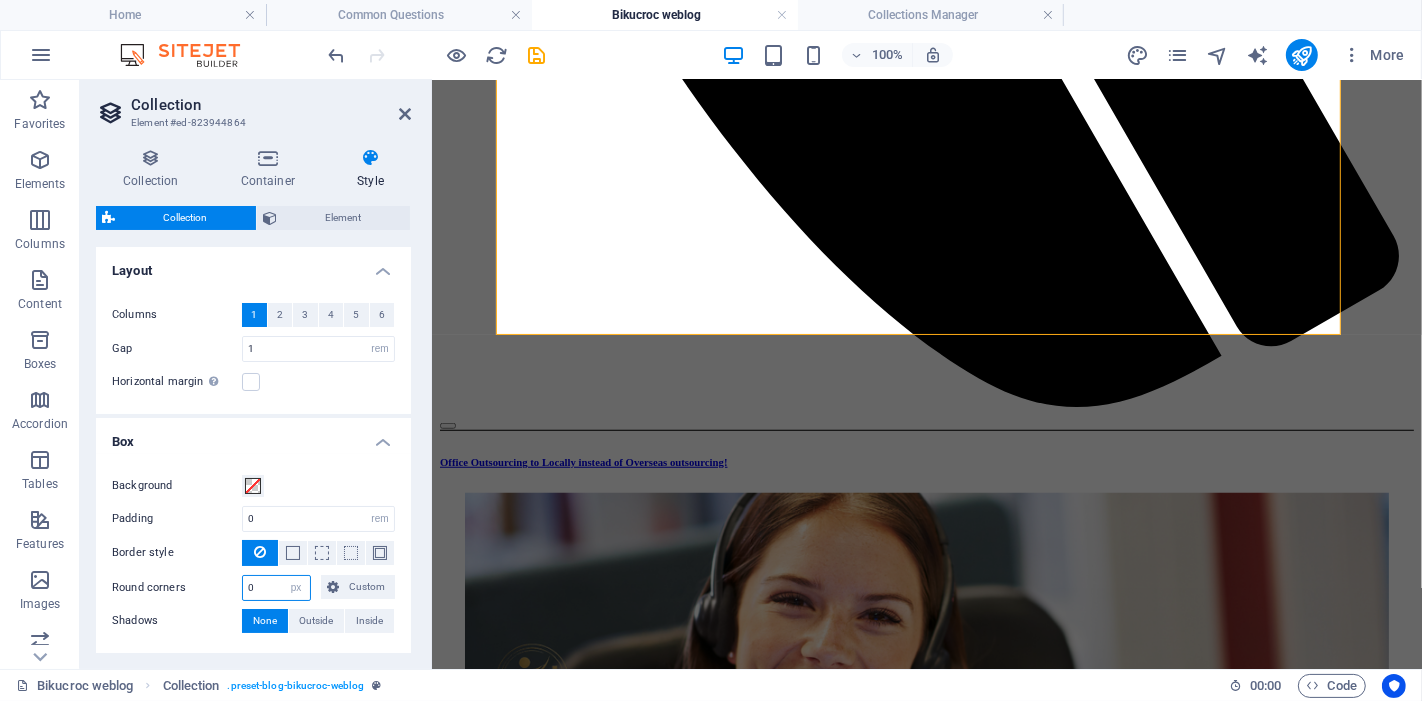 drag, startPoint x: 260, startPoint y: 586, endPoint x: 231, endPoint y: 578, distance: 30.083218 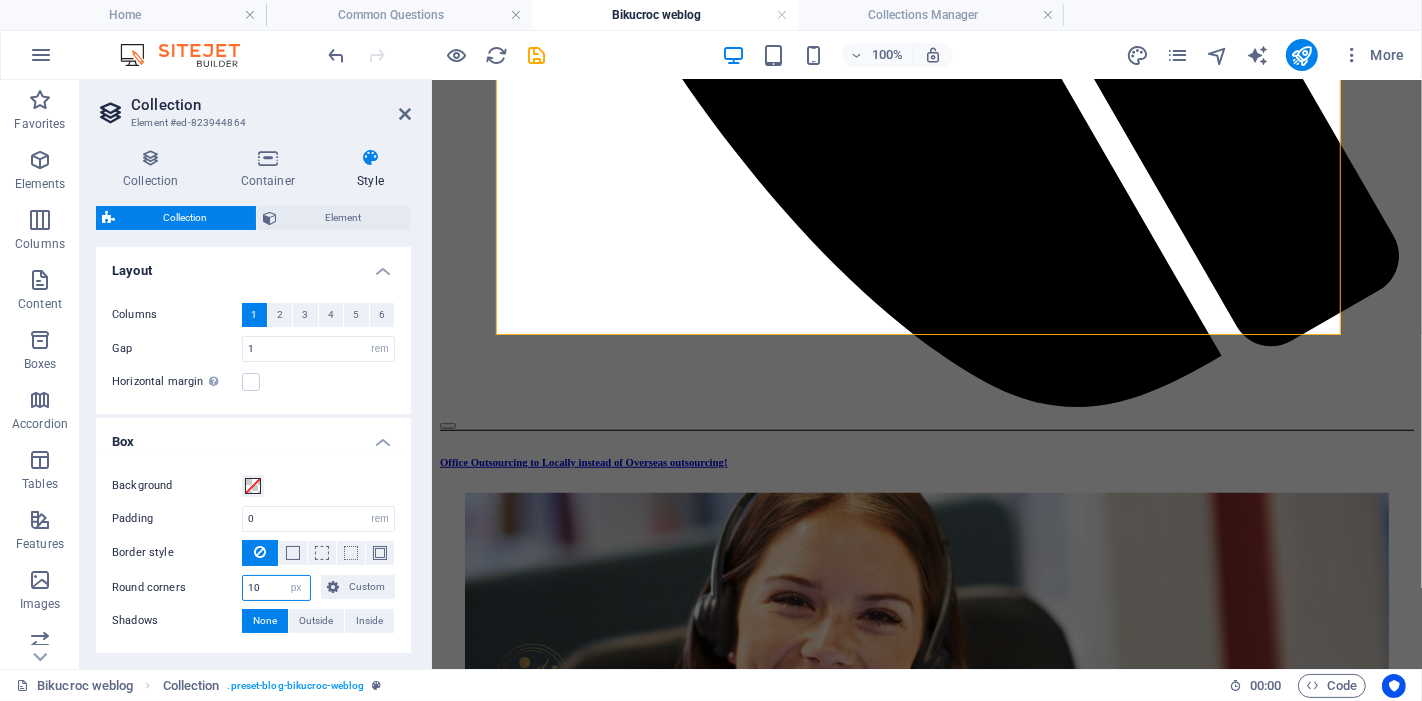 type on "10" 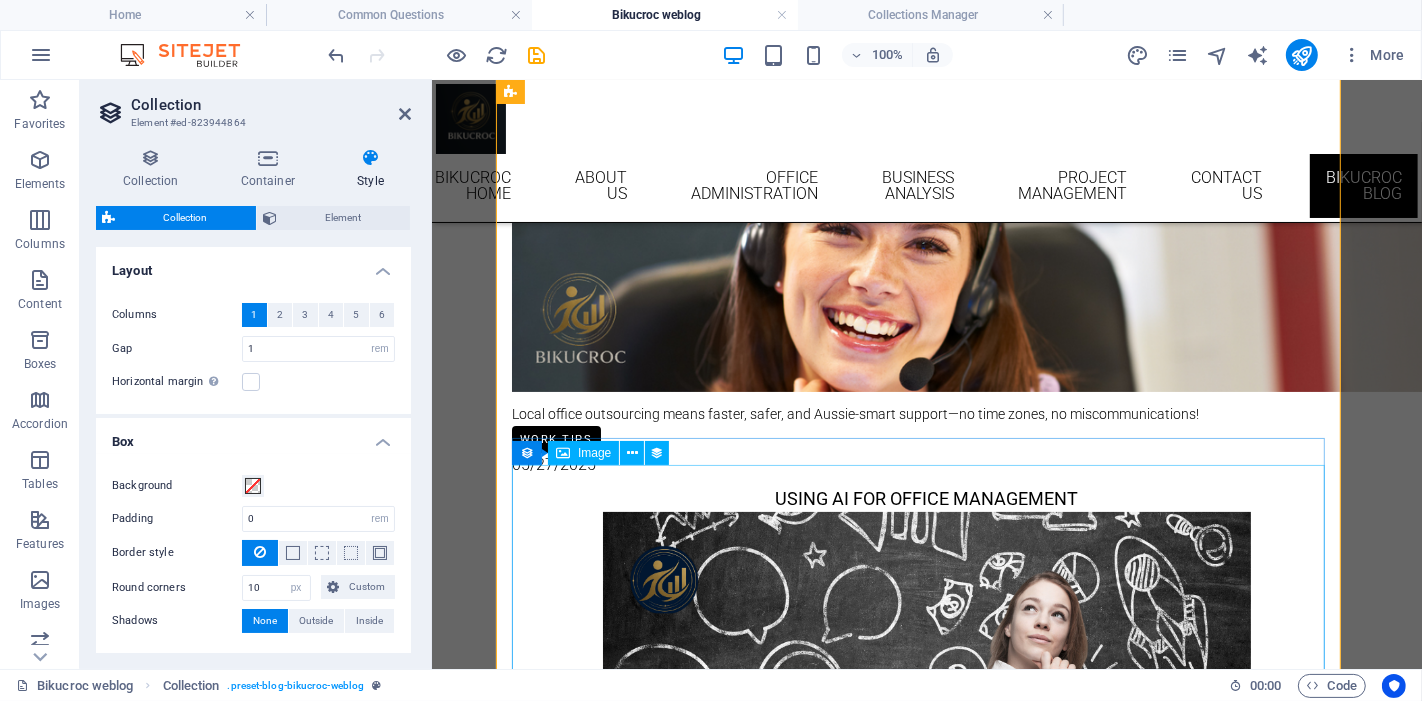 scroll, scrollTop: 0, scrollLeft: 0, axis: both 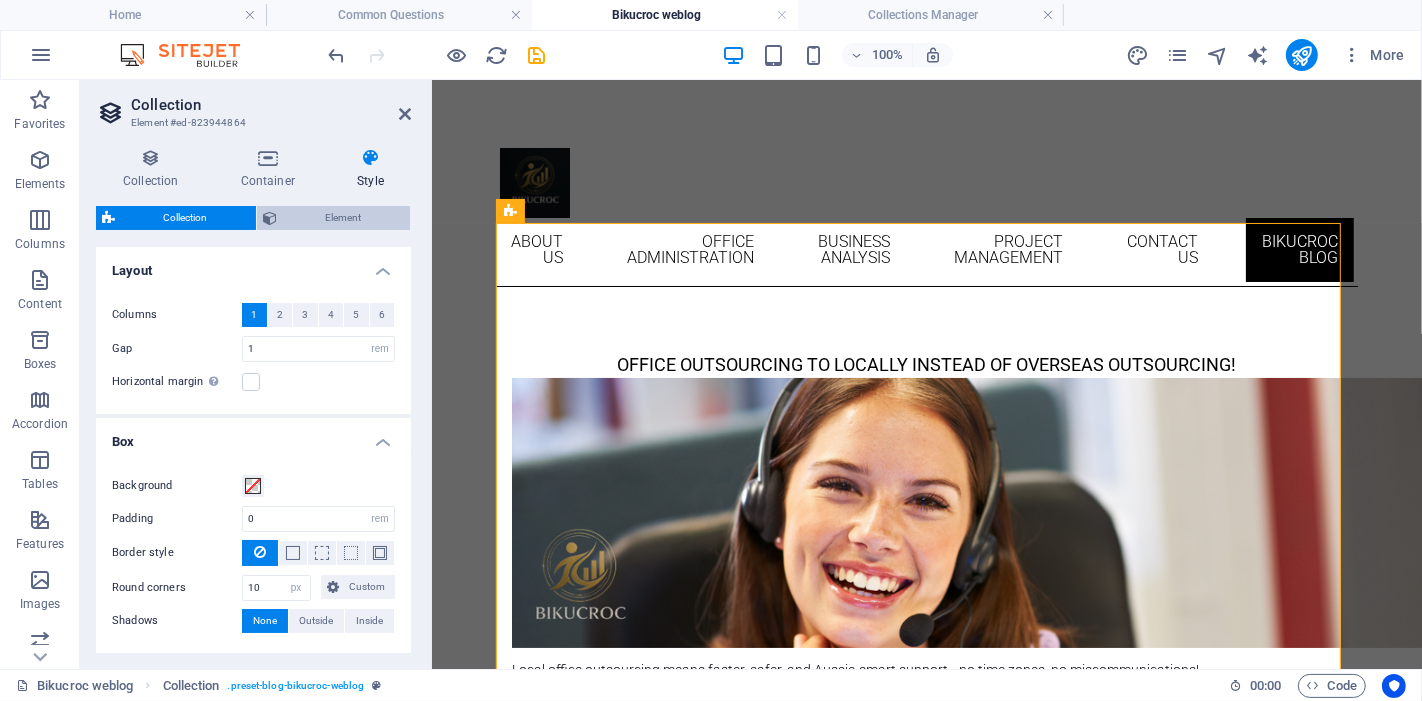 click on "Element" at bounding box center [343, 218] 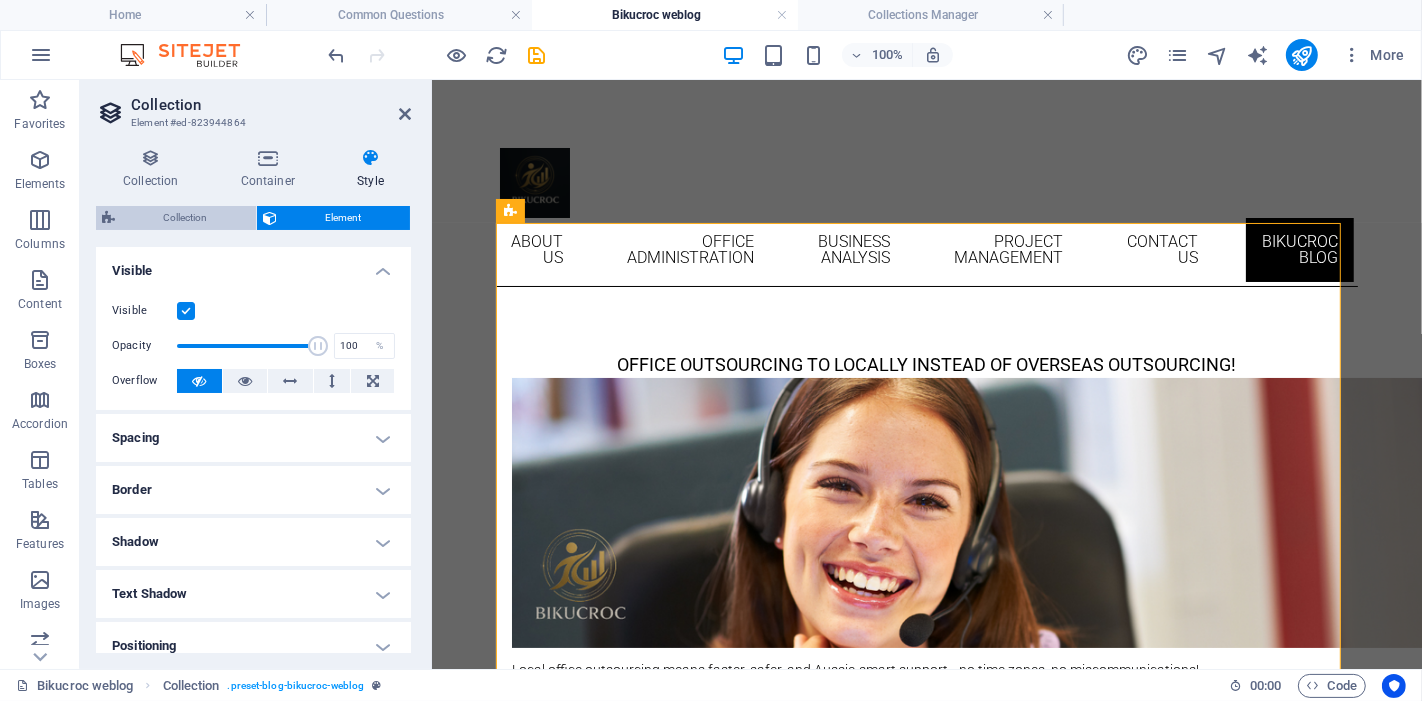 click on "Collection" at bounding box center [185, 218] 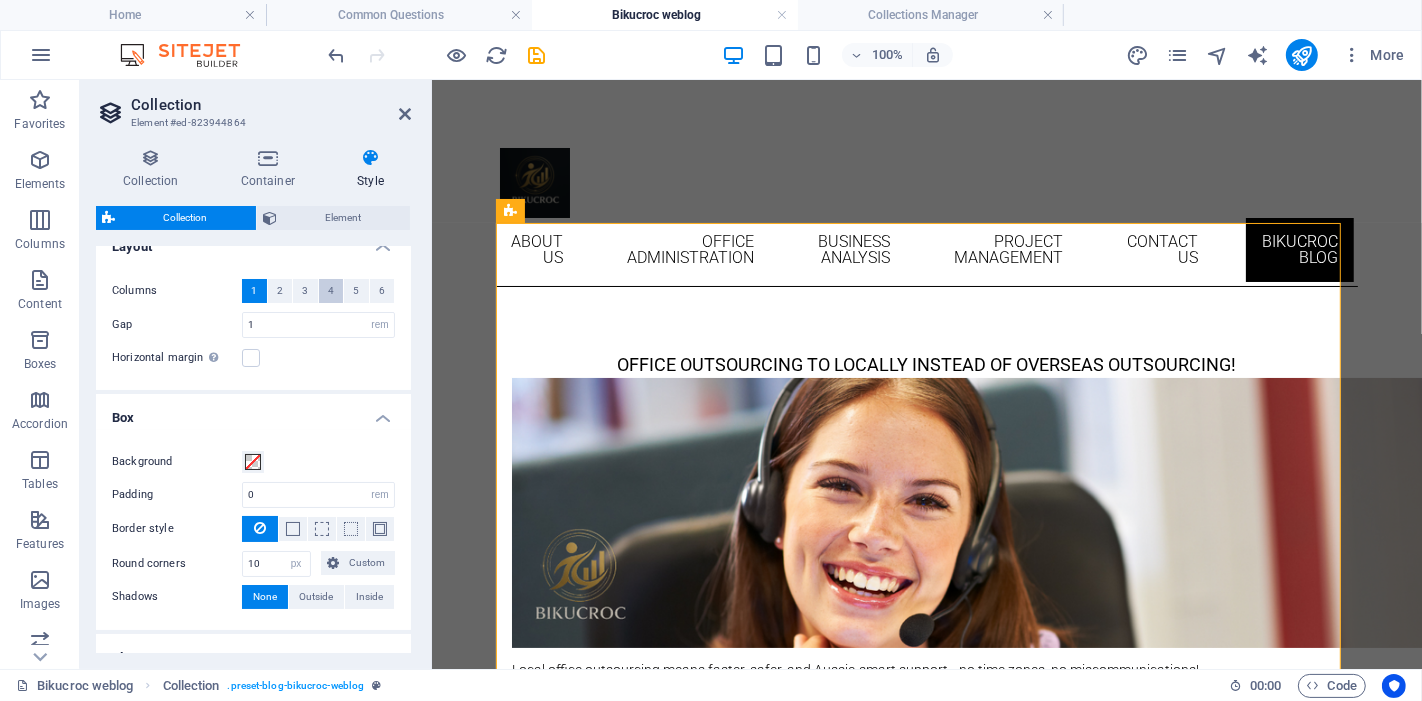 scroll, scrollTop: 0, scrollLeft: 0, axis: both 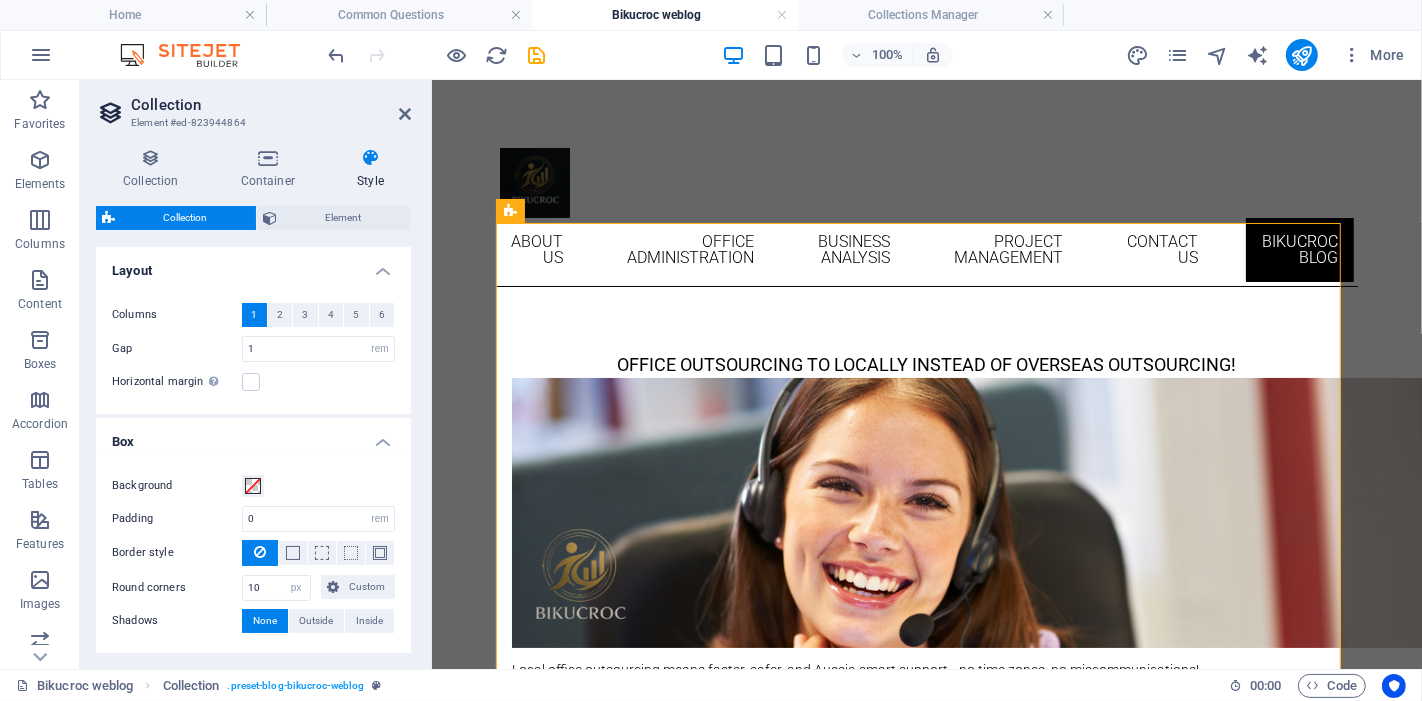click on "Layout" at bounding box center [253, 265] 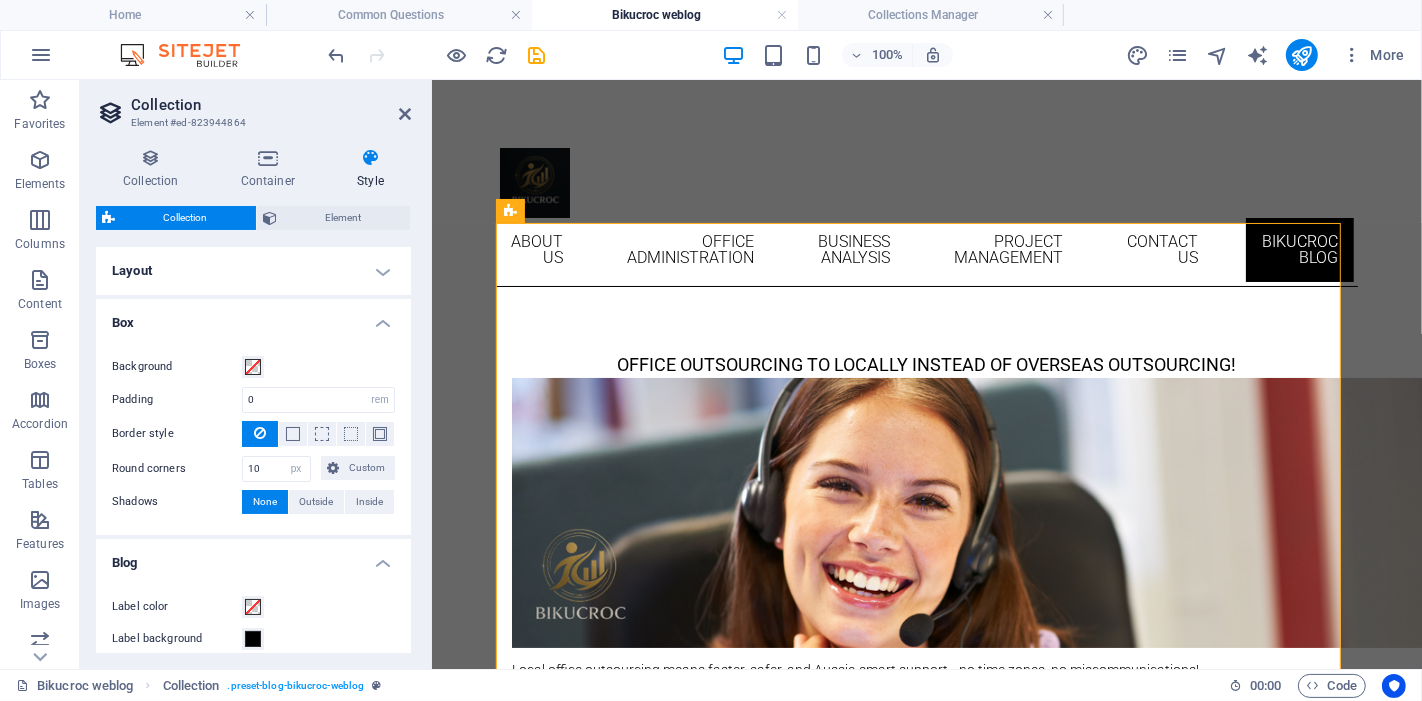 click on "Box" at bounding box center [253, 317] 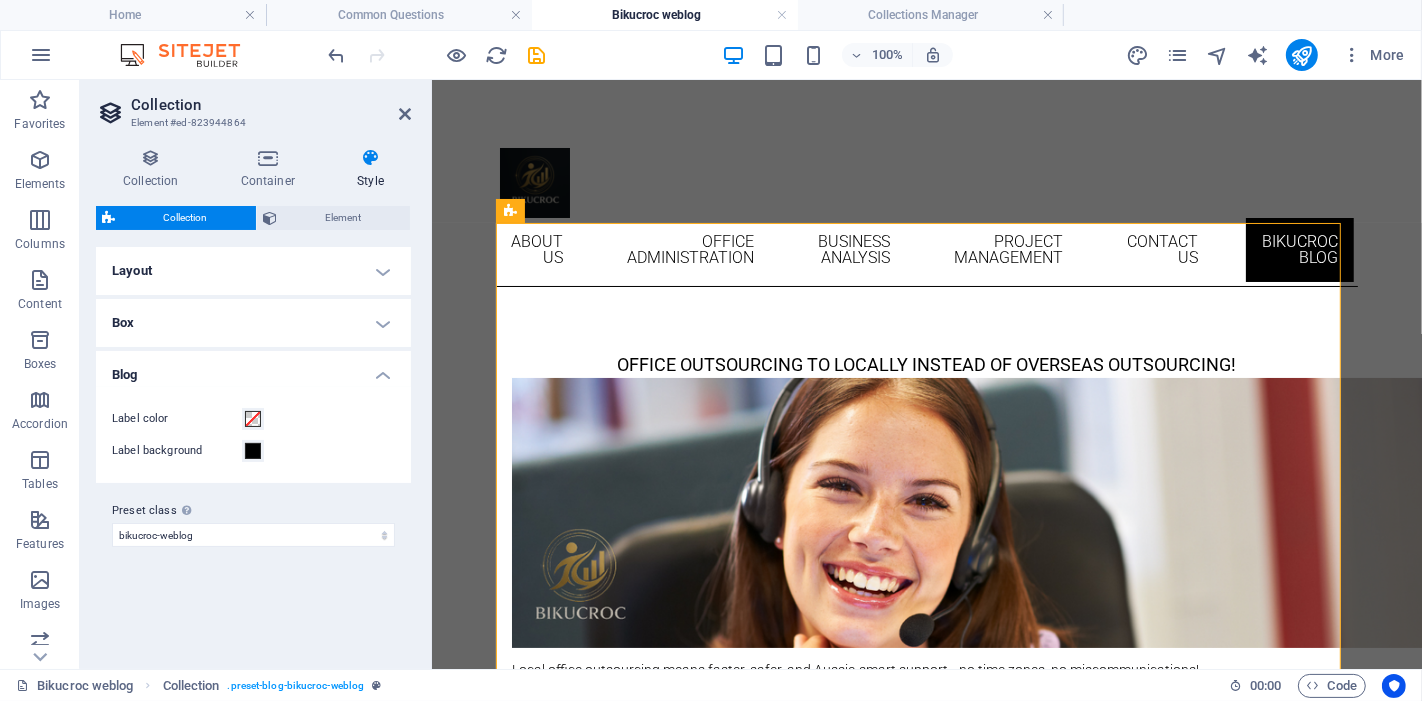 click on "Blog" at bounding box center [253, 369] 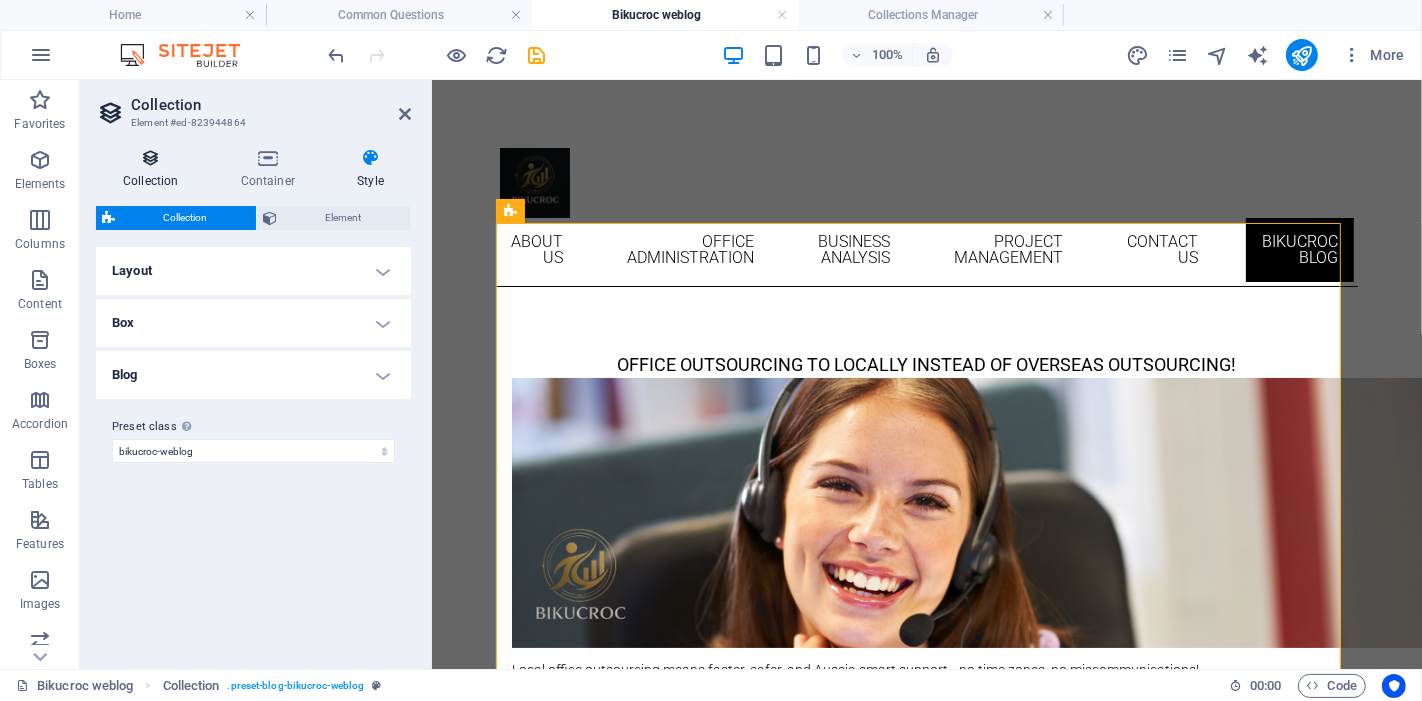 click at bounding box center [151, 158] 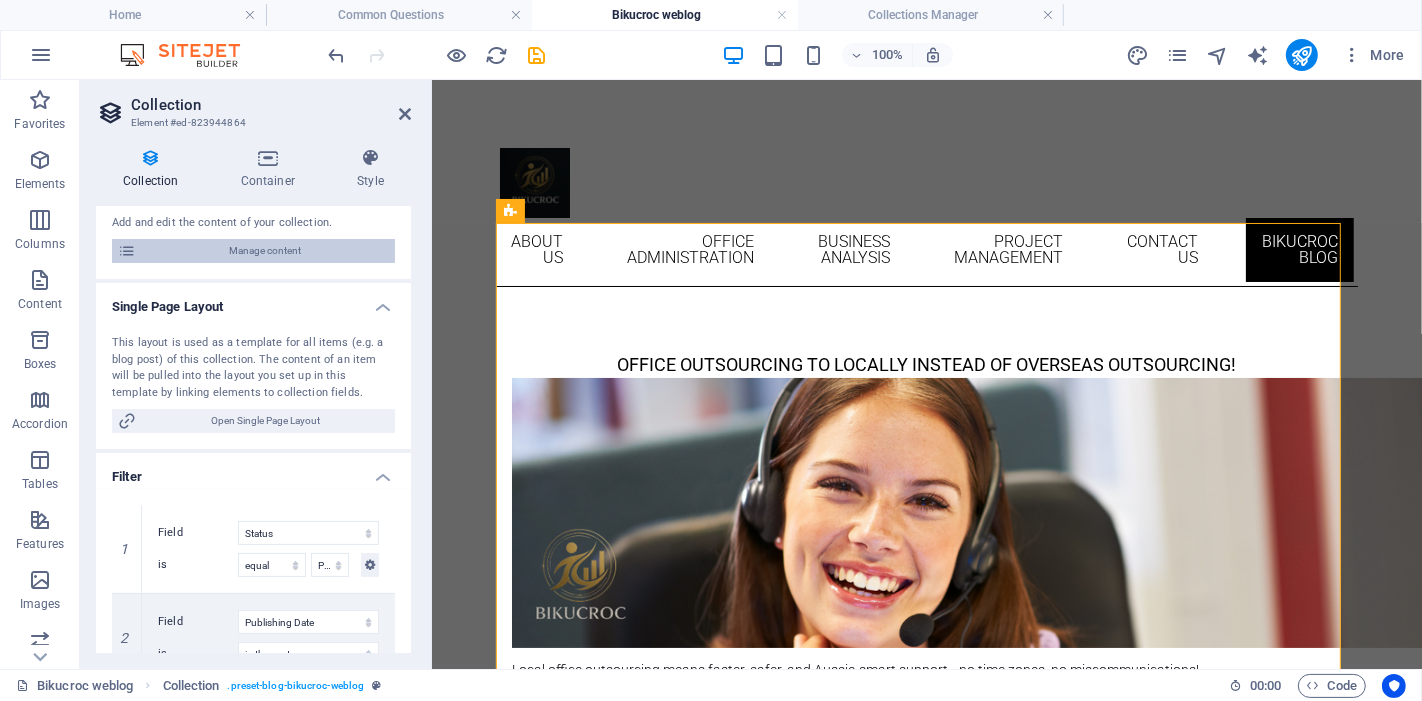 scroll, scrollTop: 174, scrollLeft: 0, axis: vertical 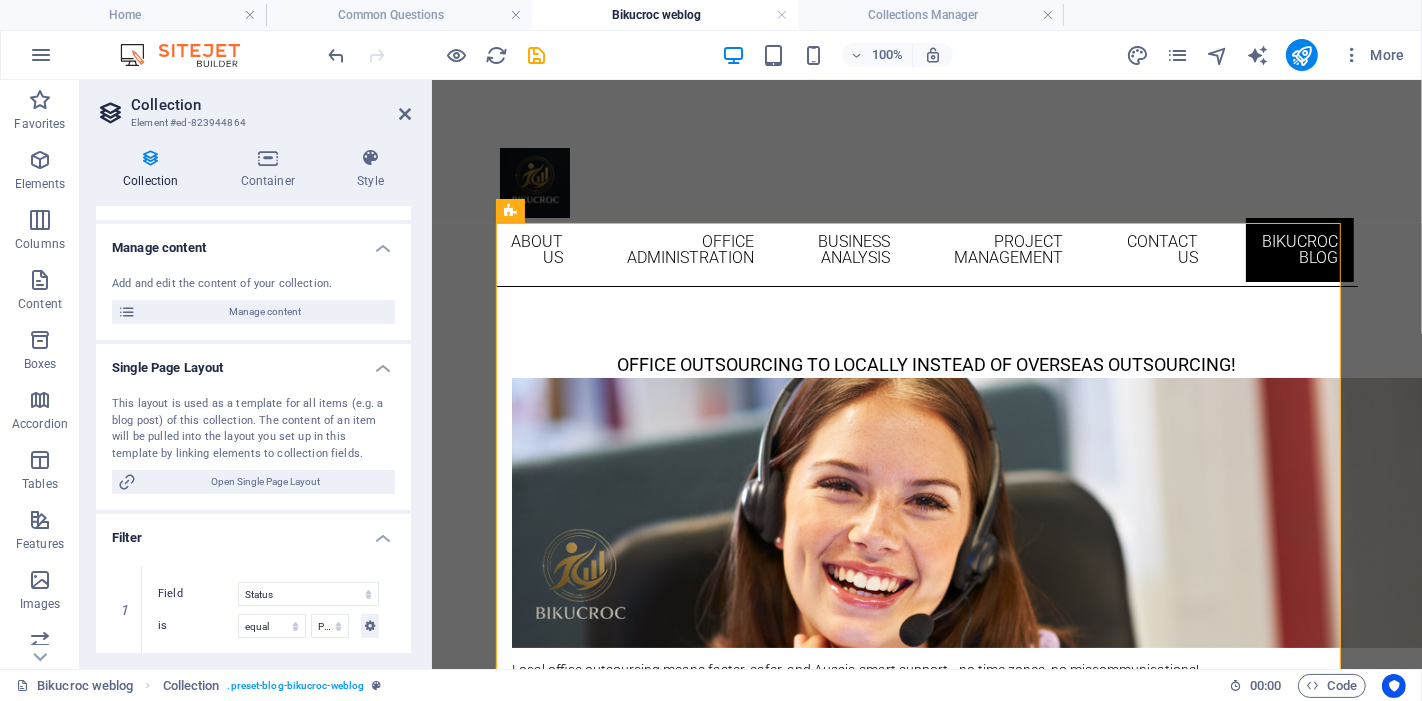 click on "Filter" at bounding box center (253, 532) 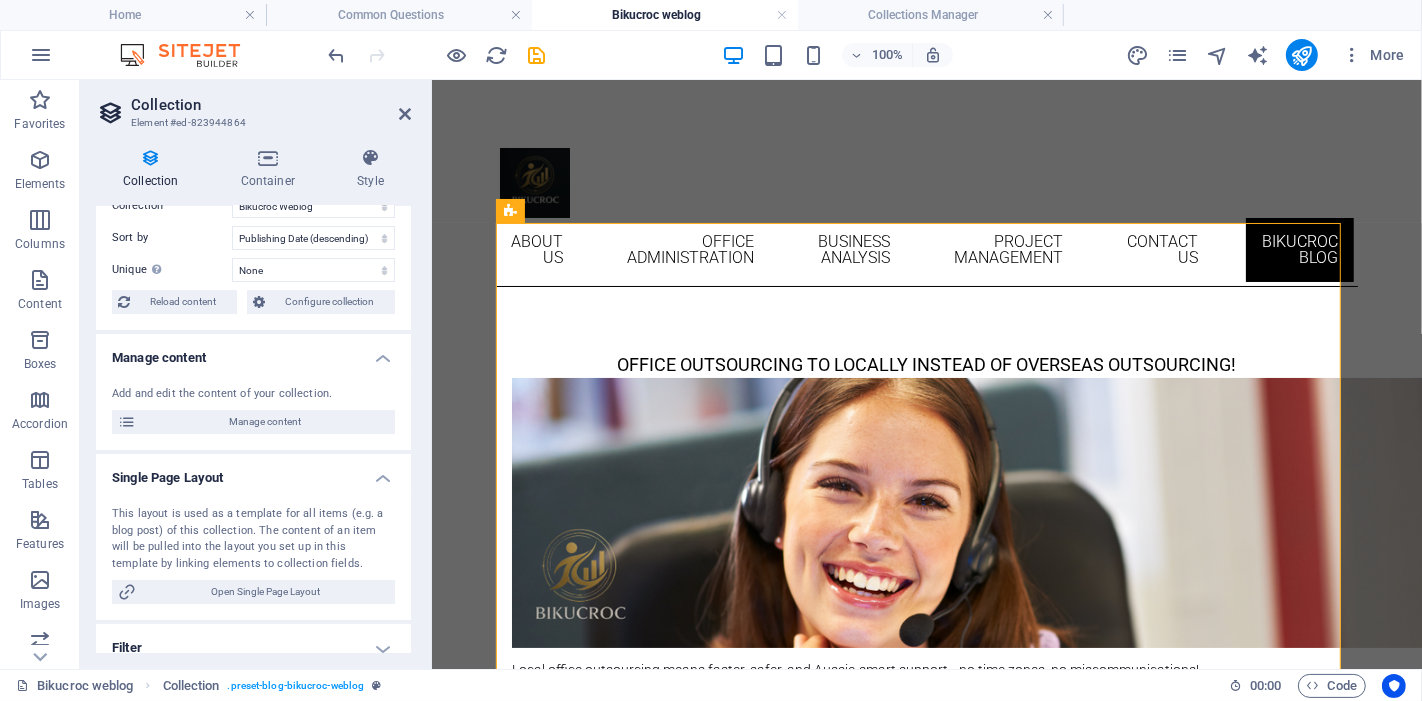 scroll, scrollTop: 0, scrollLeft: 0, axis: both 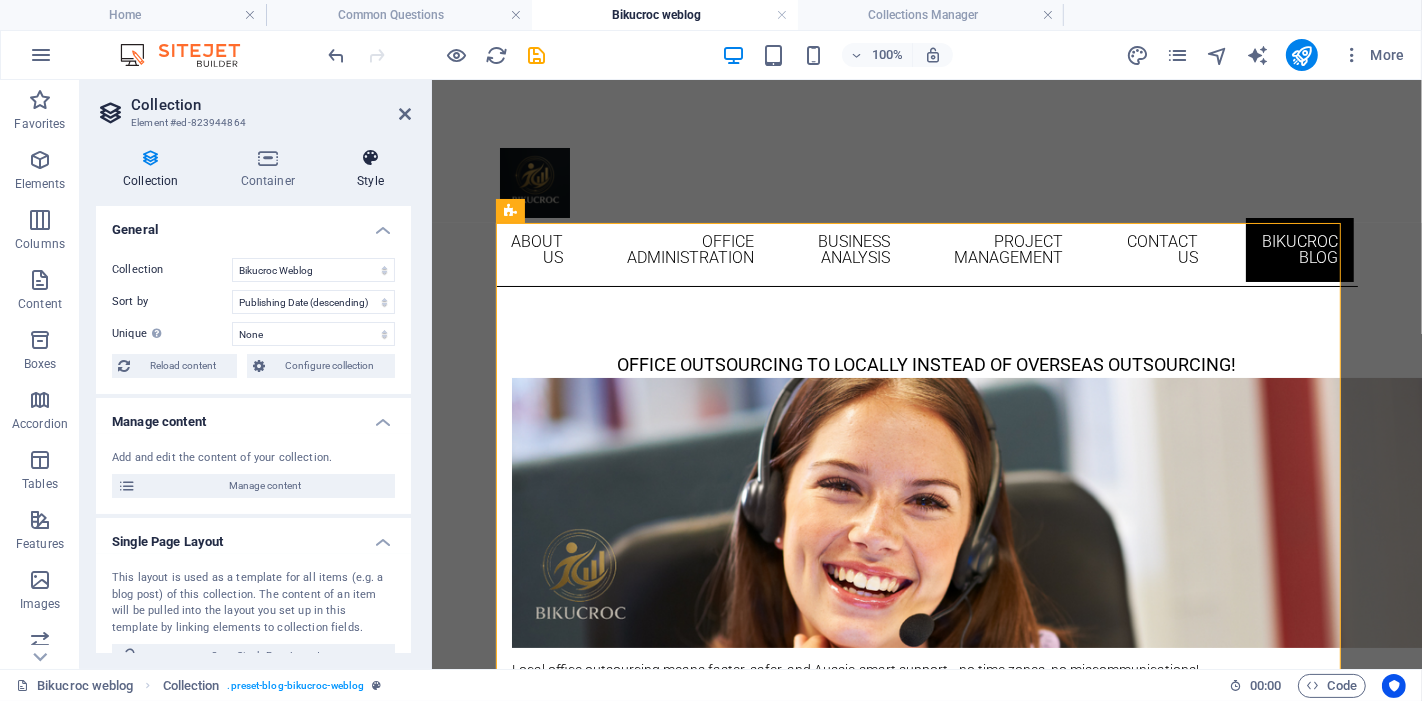 click on "Style" at bounding box center (370, 169) 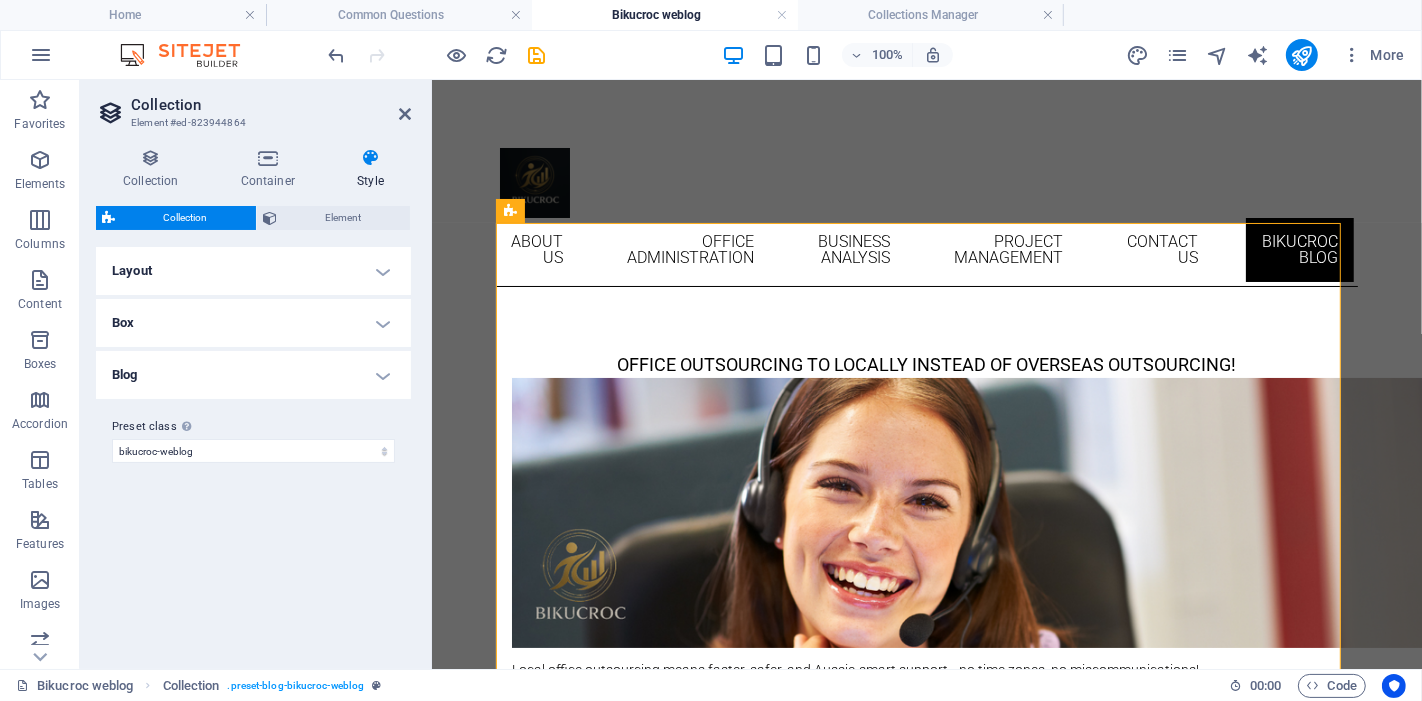 click on "Layout" at bounding box center (253, 271) 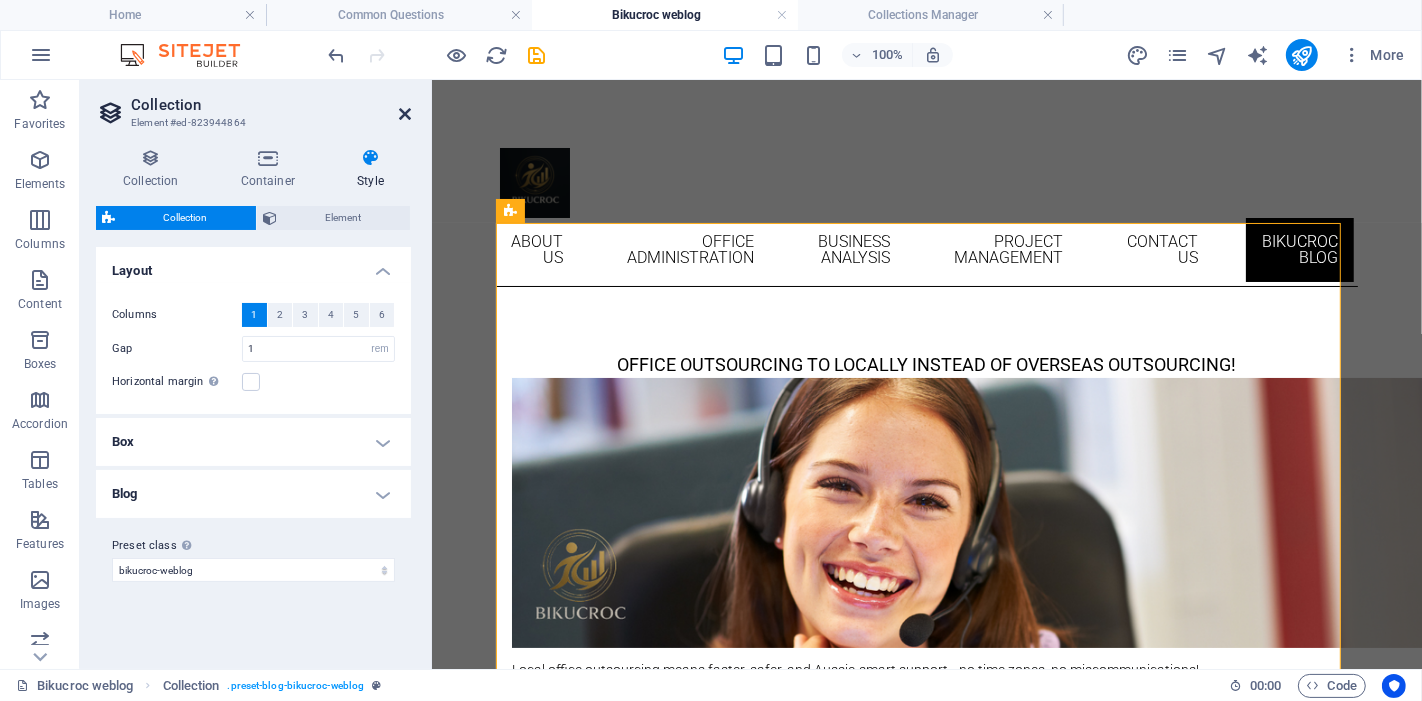 click at bounding box center (405, 114) 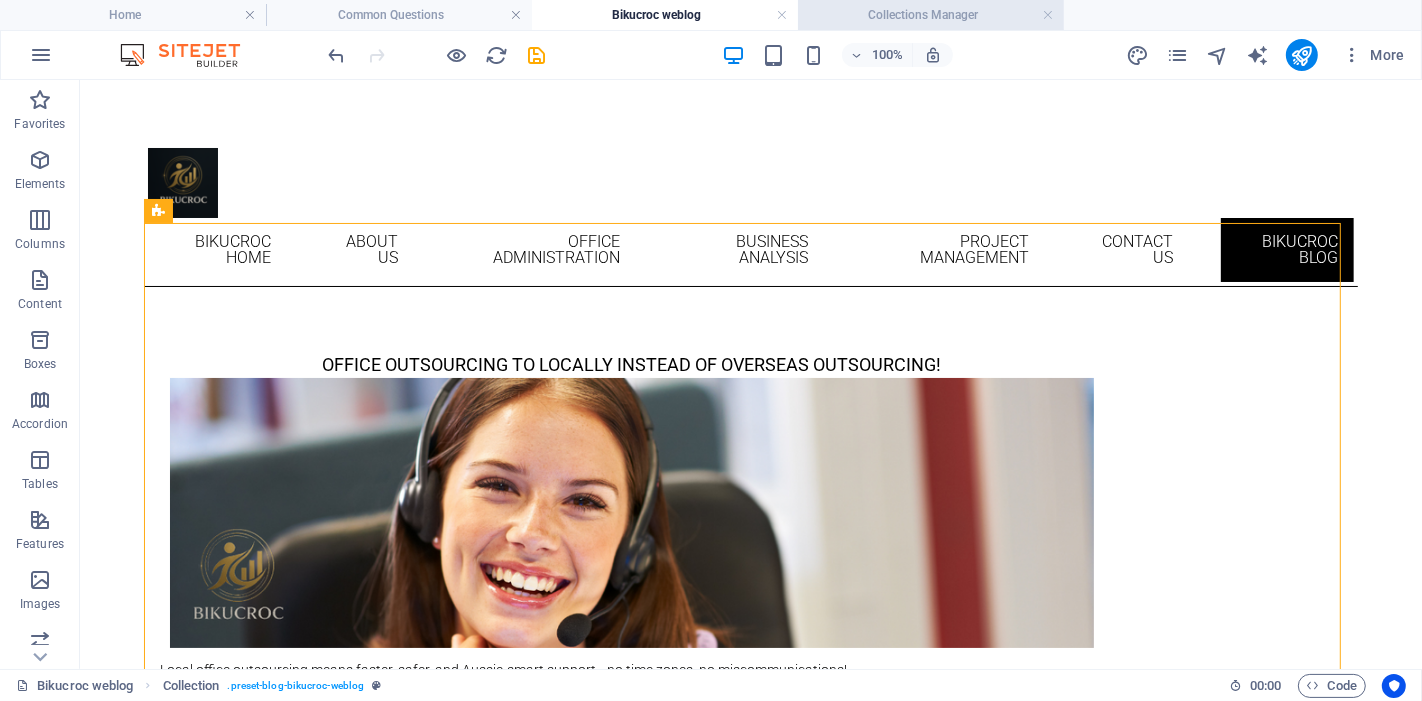 click on "Collections Manager" at bounding box center [931, 15] 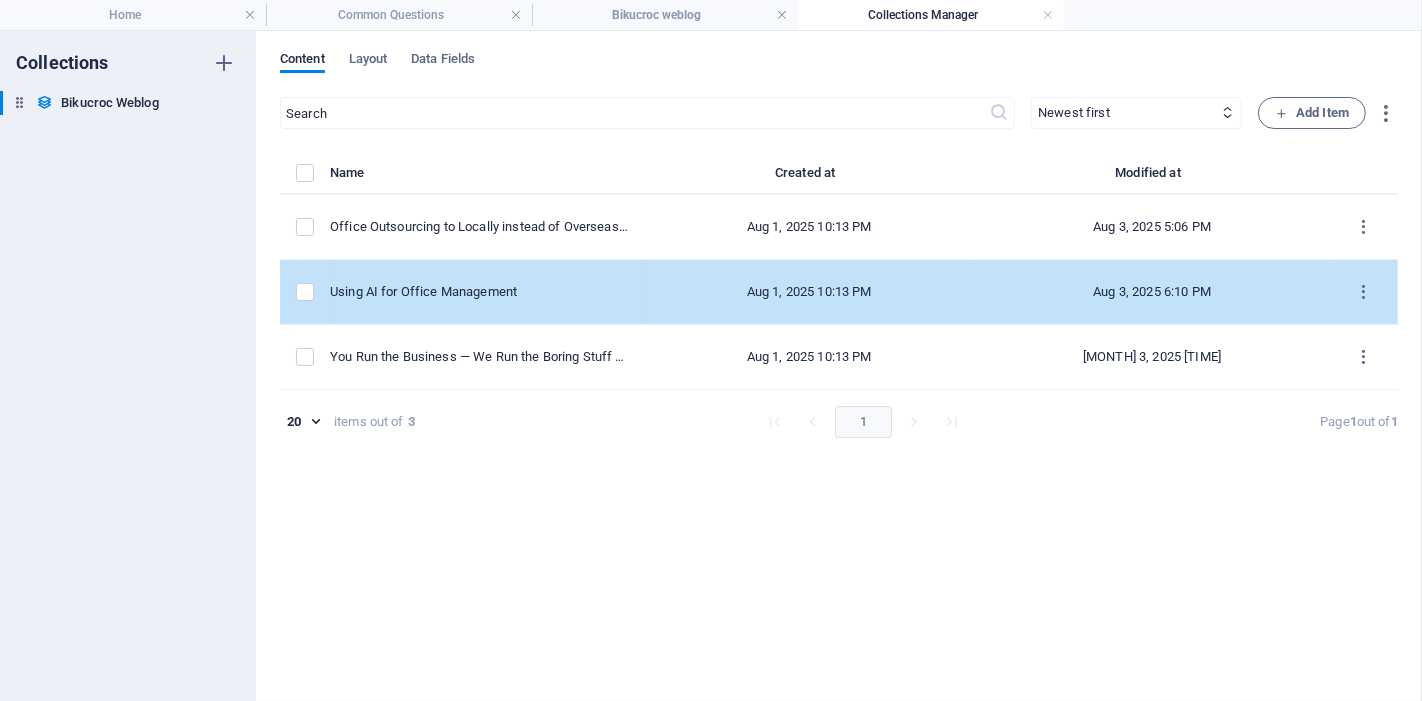 click on "Using AI for Office Management" at bounding box center (487, 292) 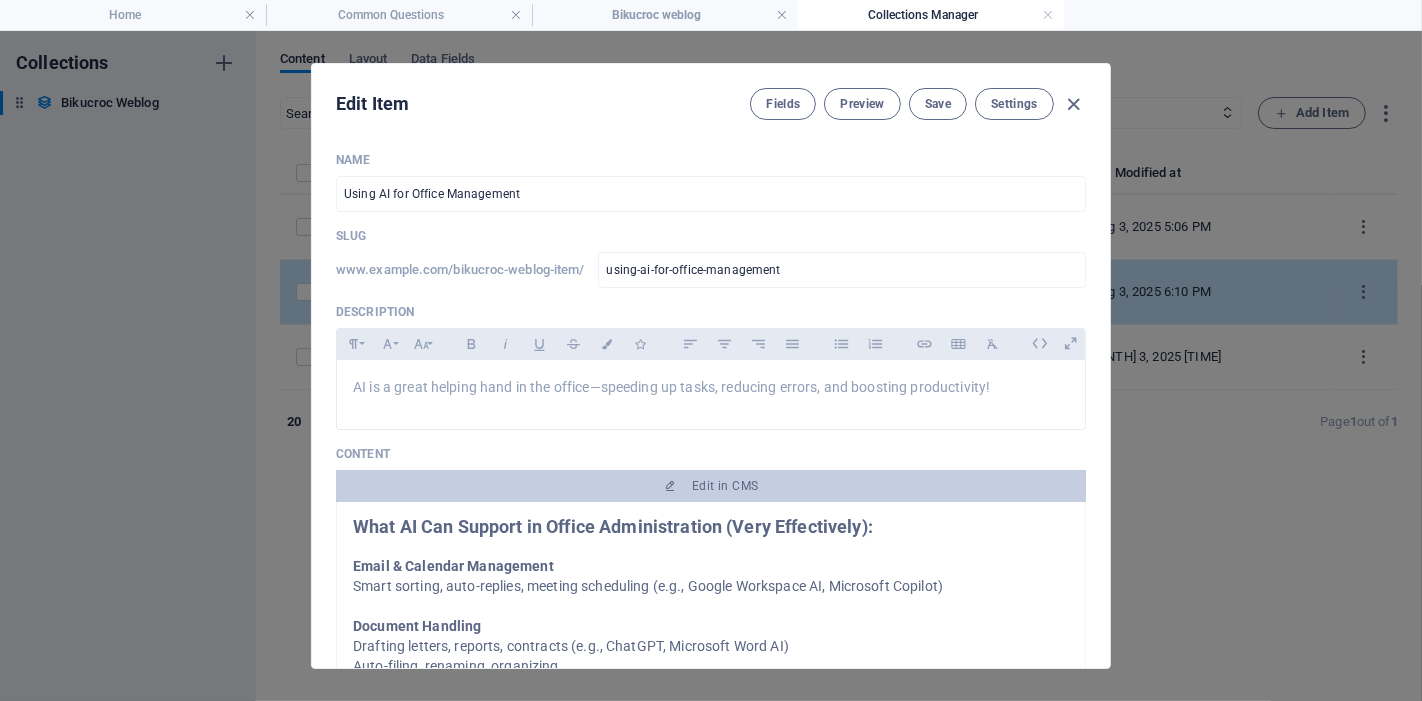 click on "www.example.com/bikucroc-weblog-item/" at bounding box center (460, 270) 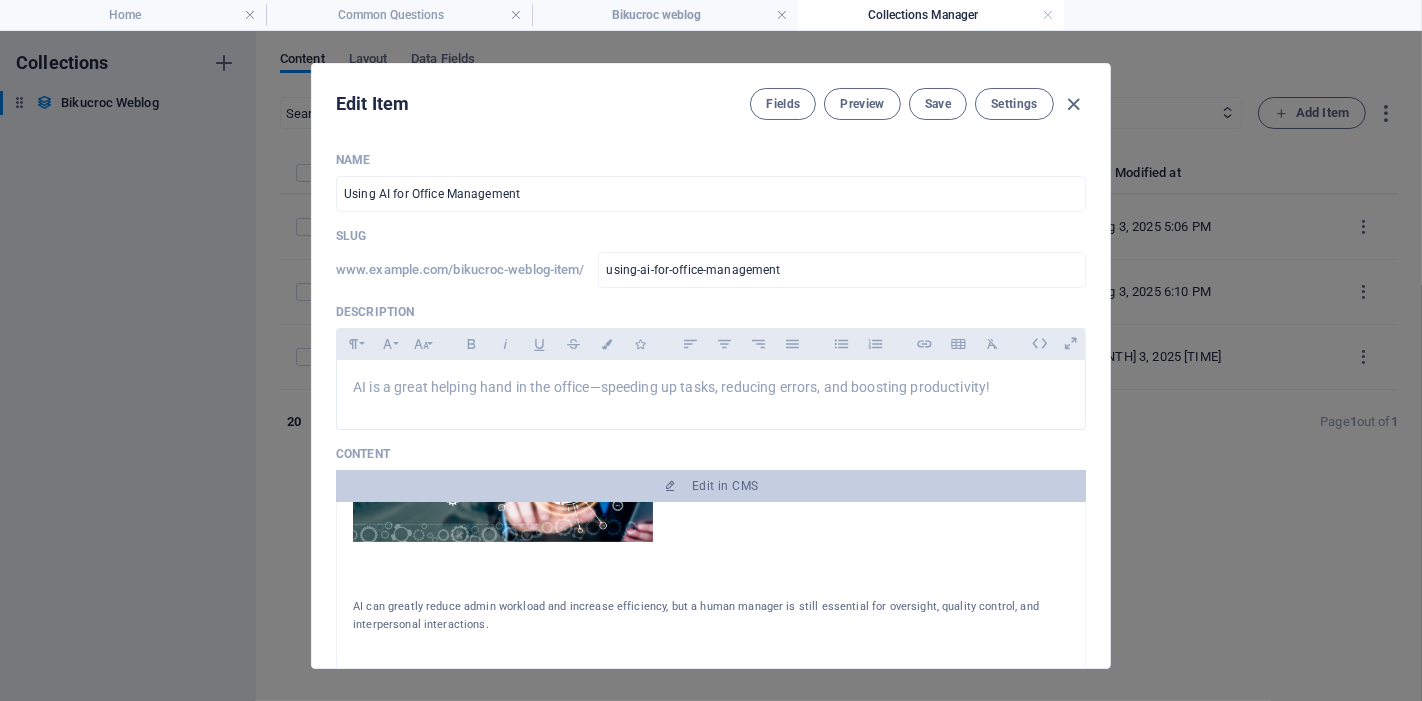 scroll, scrollTop: 824, scrollLeft: 0, axis: vertical 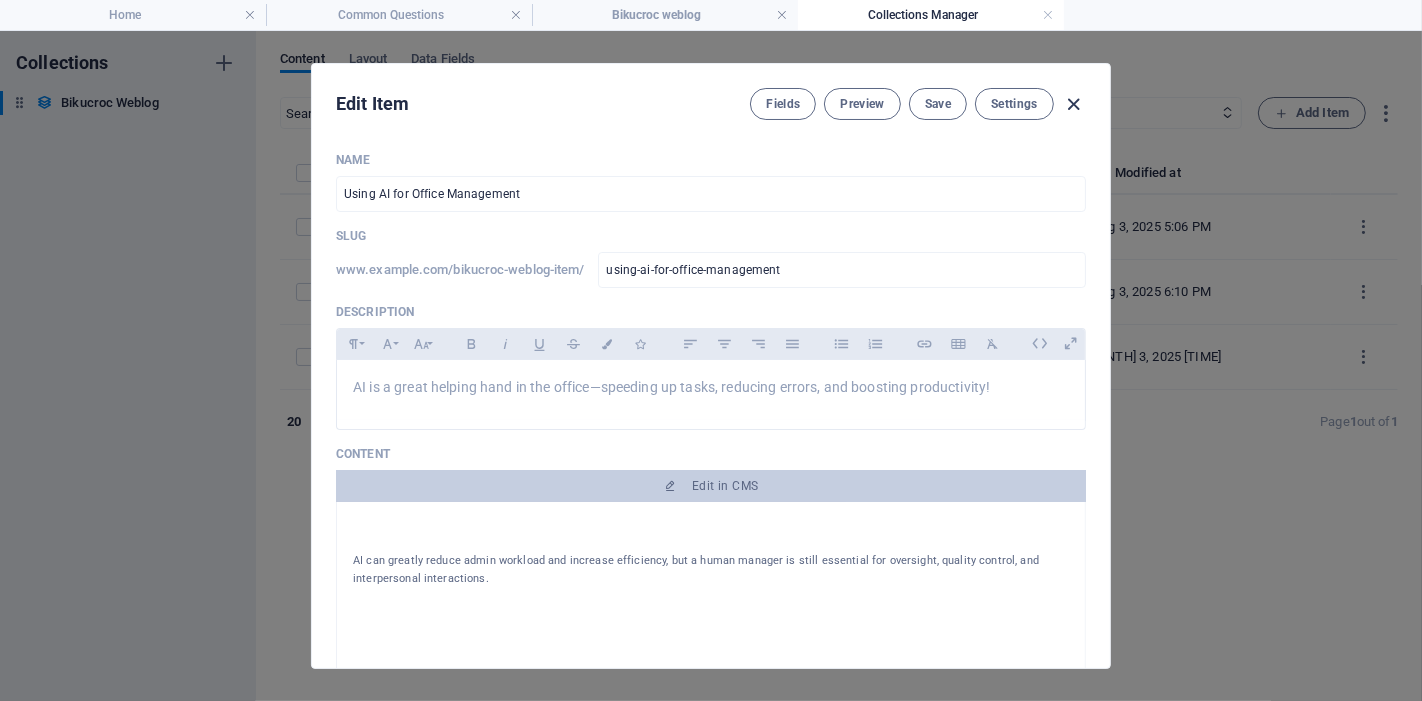 click at bounding box center [1074, 104] 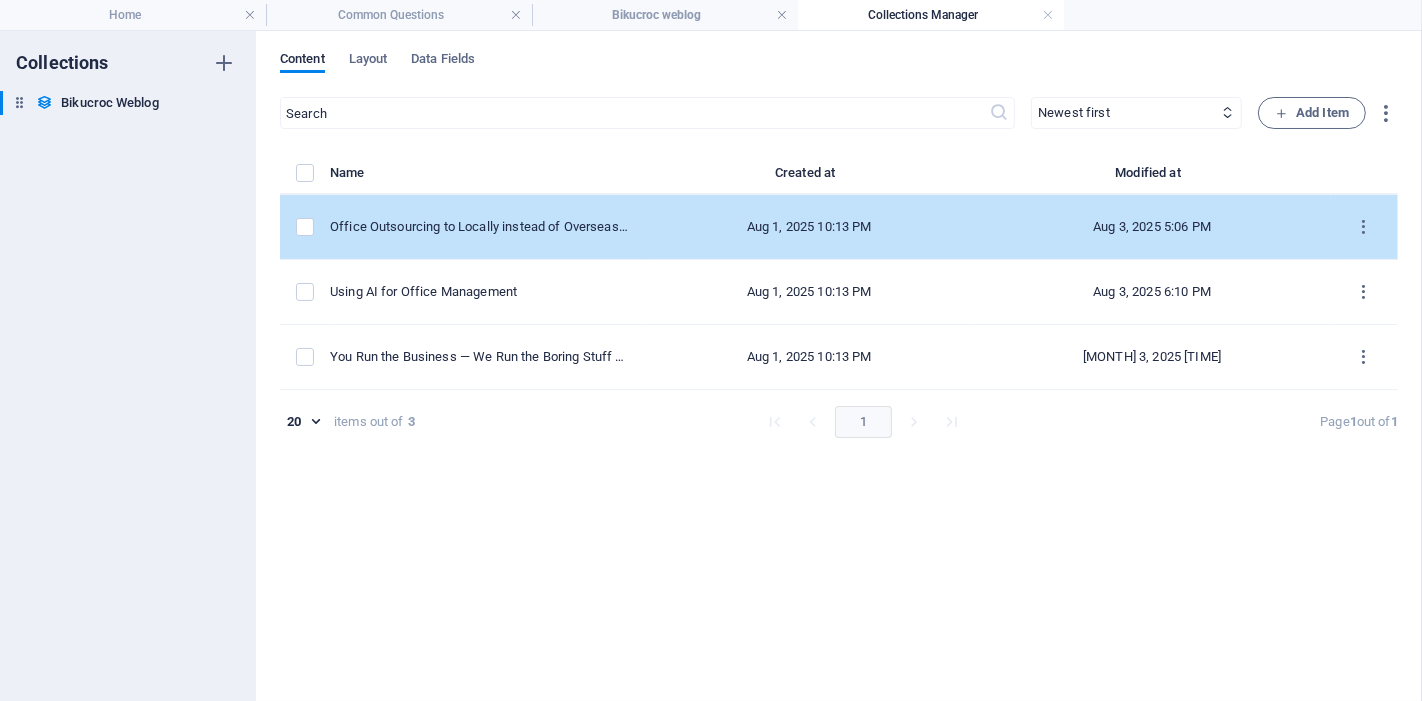 scroll, scrollTop: 0, scrollLeft: 0, axis: both 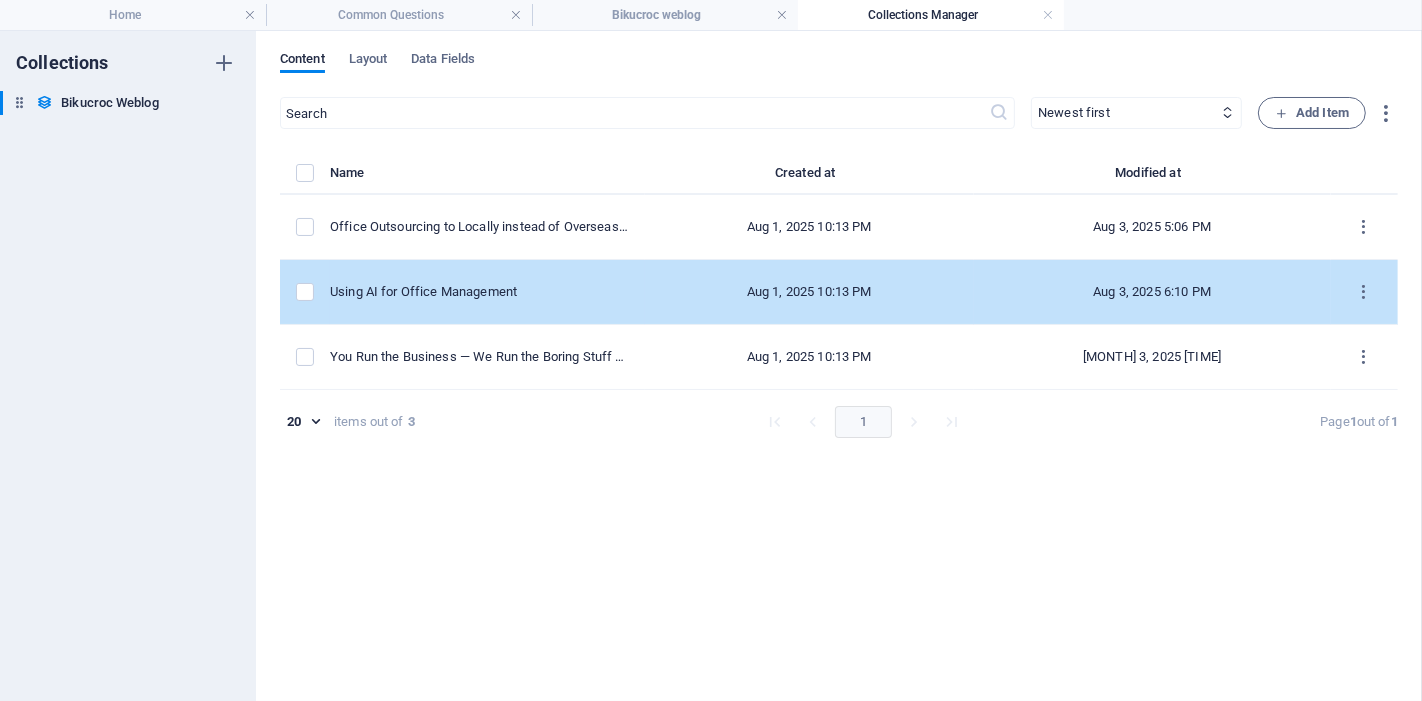 click on "Using AI for Office Management" at bounding box center [479, 292] 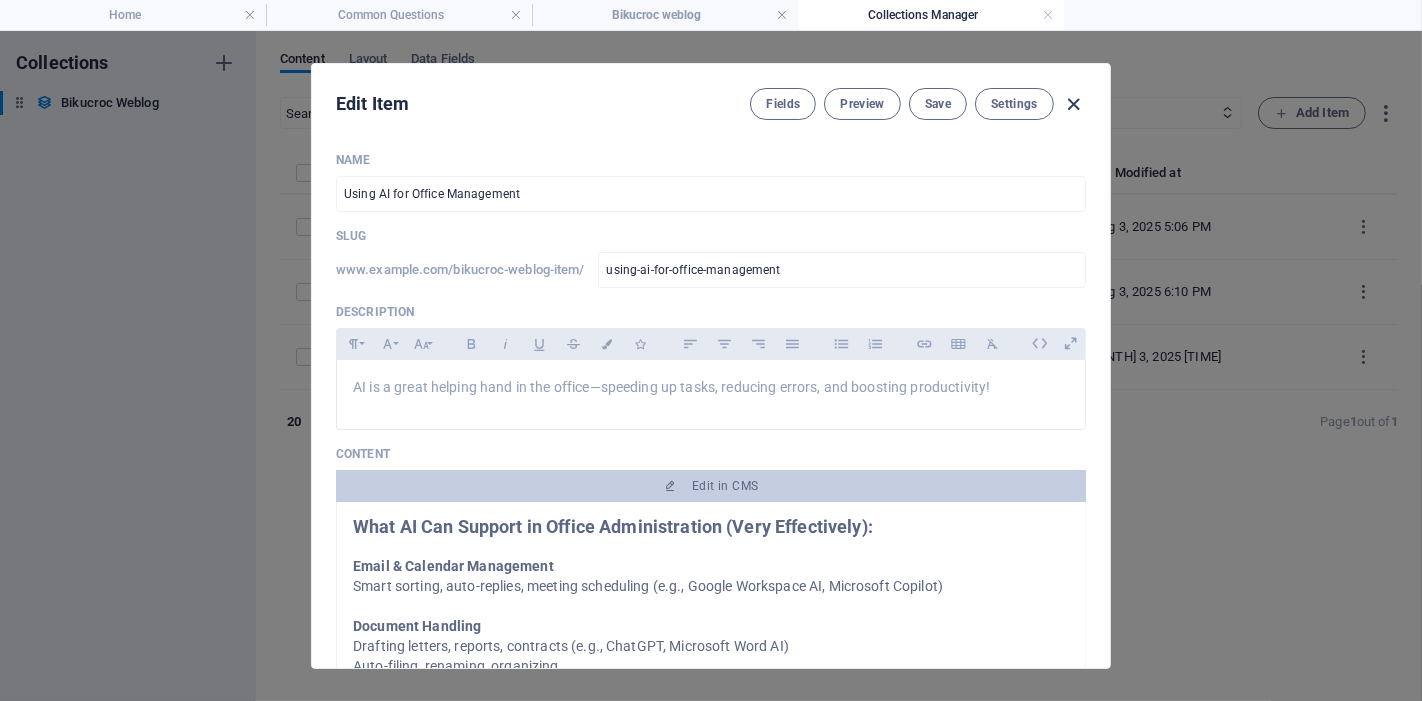 click at bounding box center [1074, 104] 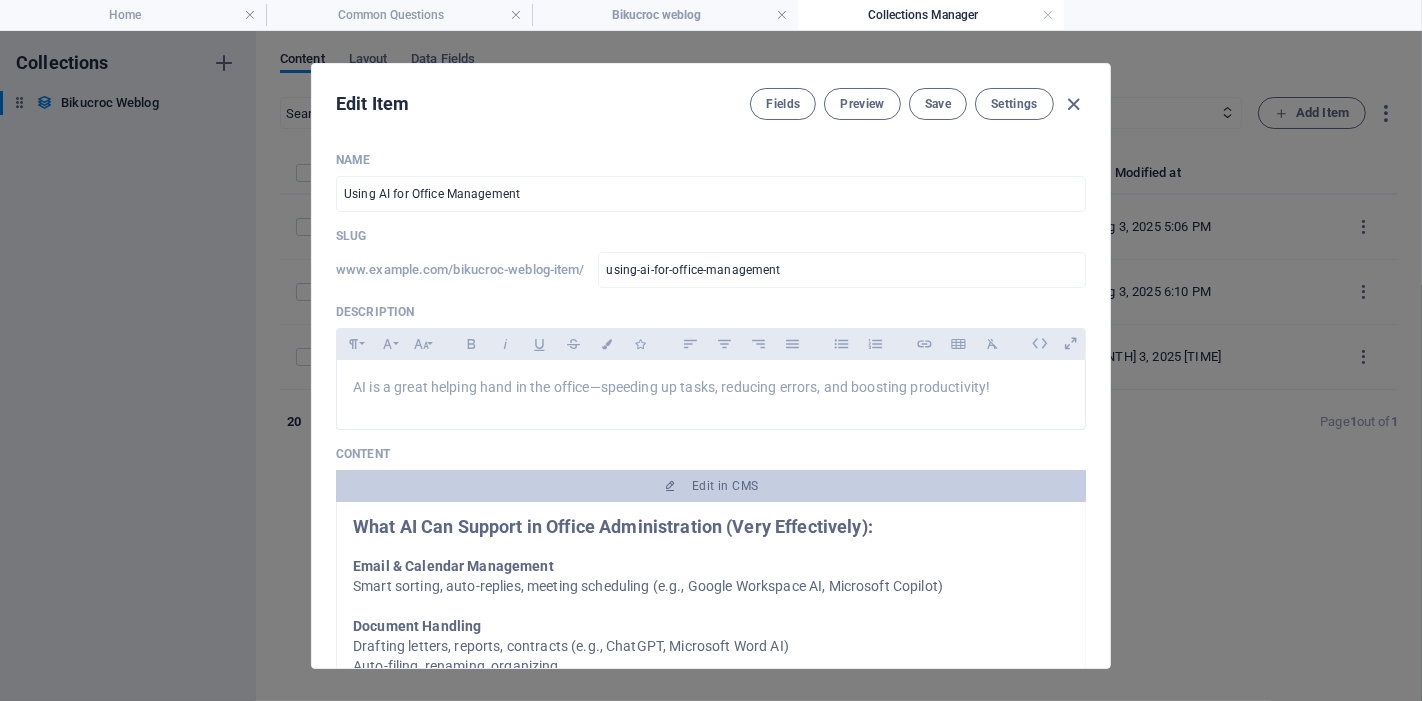 type on "2025-08-04" 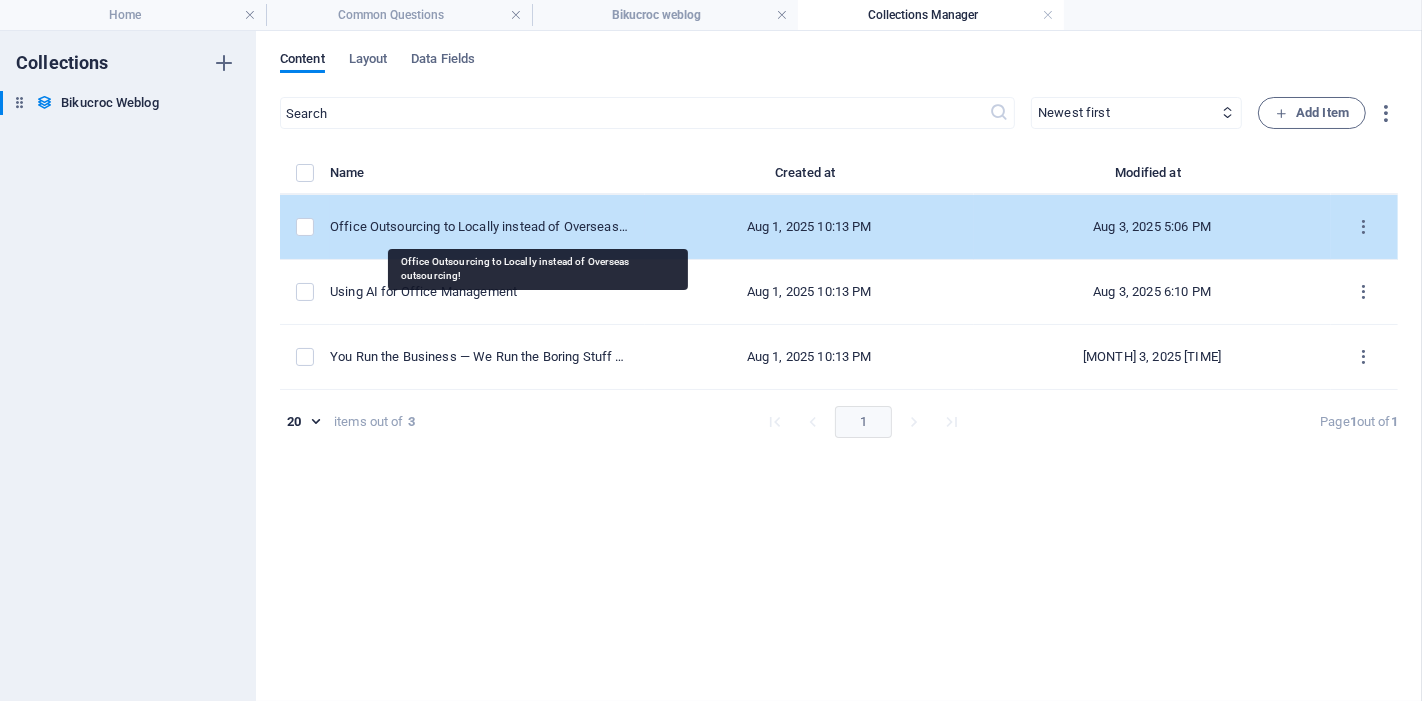 click on "Office Outsourcing to Locally instead of Overseas outsourcing!" at bounding box center (479, 227) 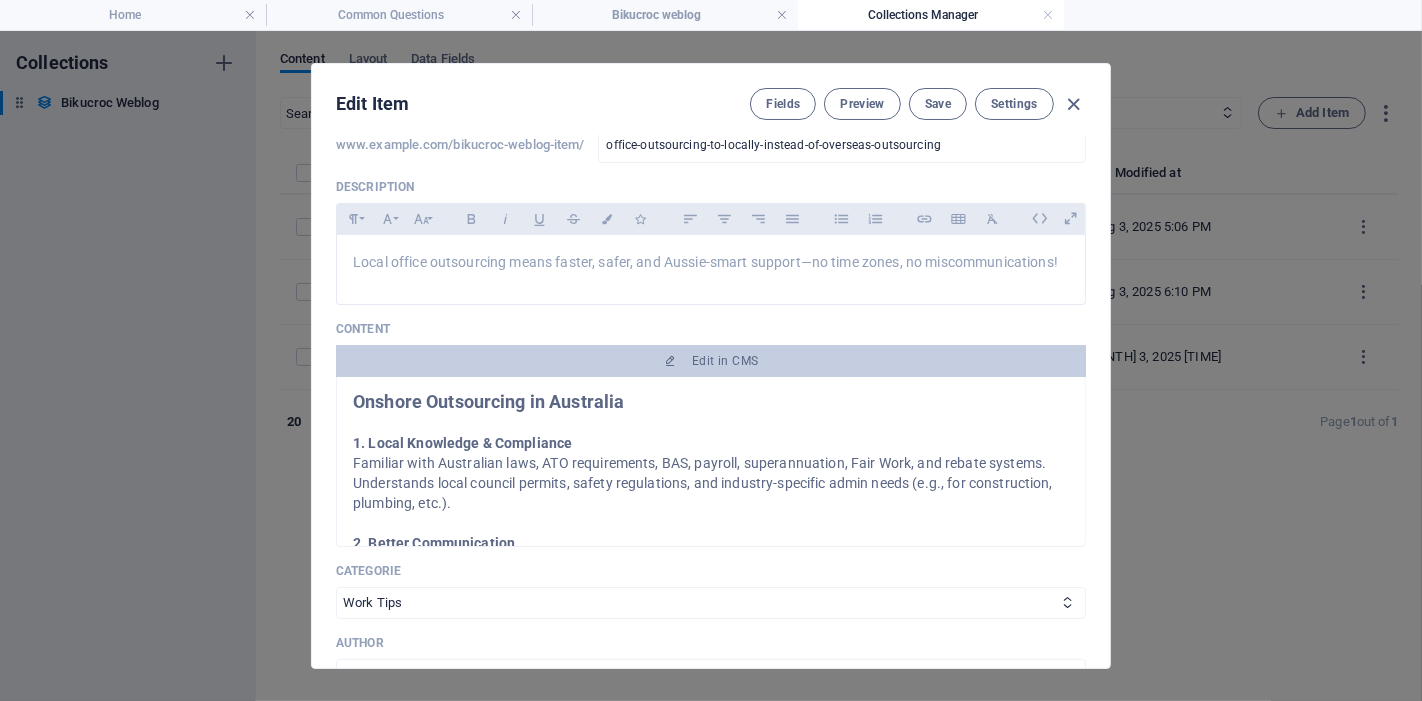 scroll, scrollTop: 0, scrollLeft: 0, axis: both 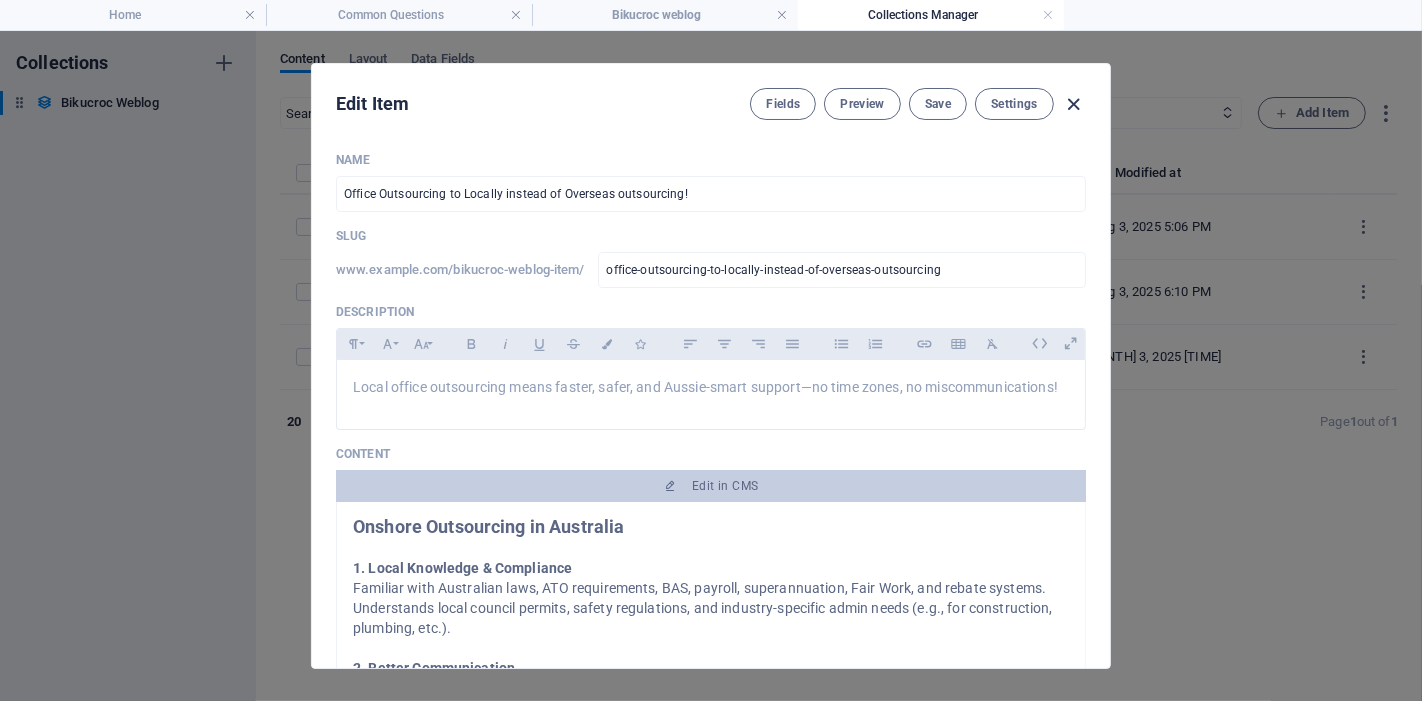 click at bounding box center [1074, 104] 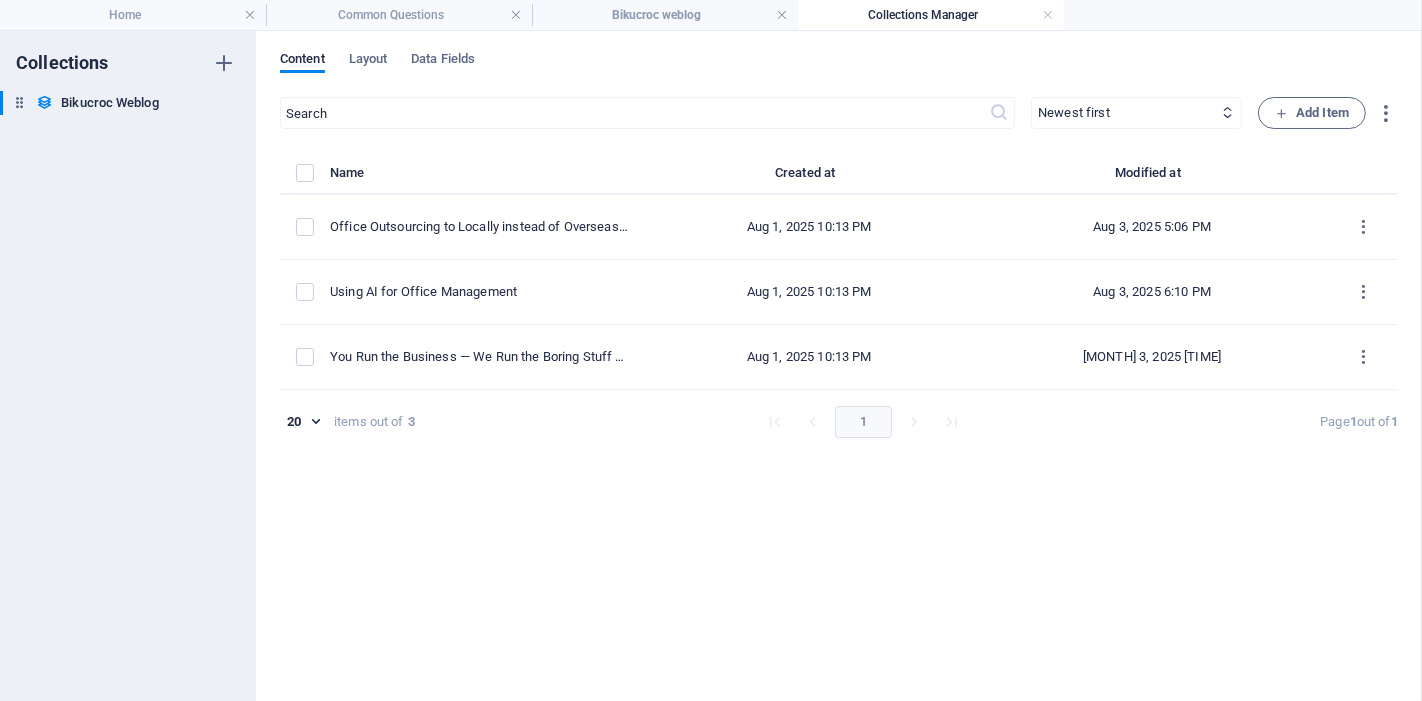 type on "2025-08-04" 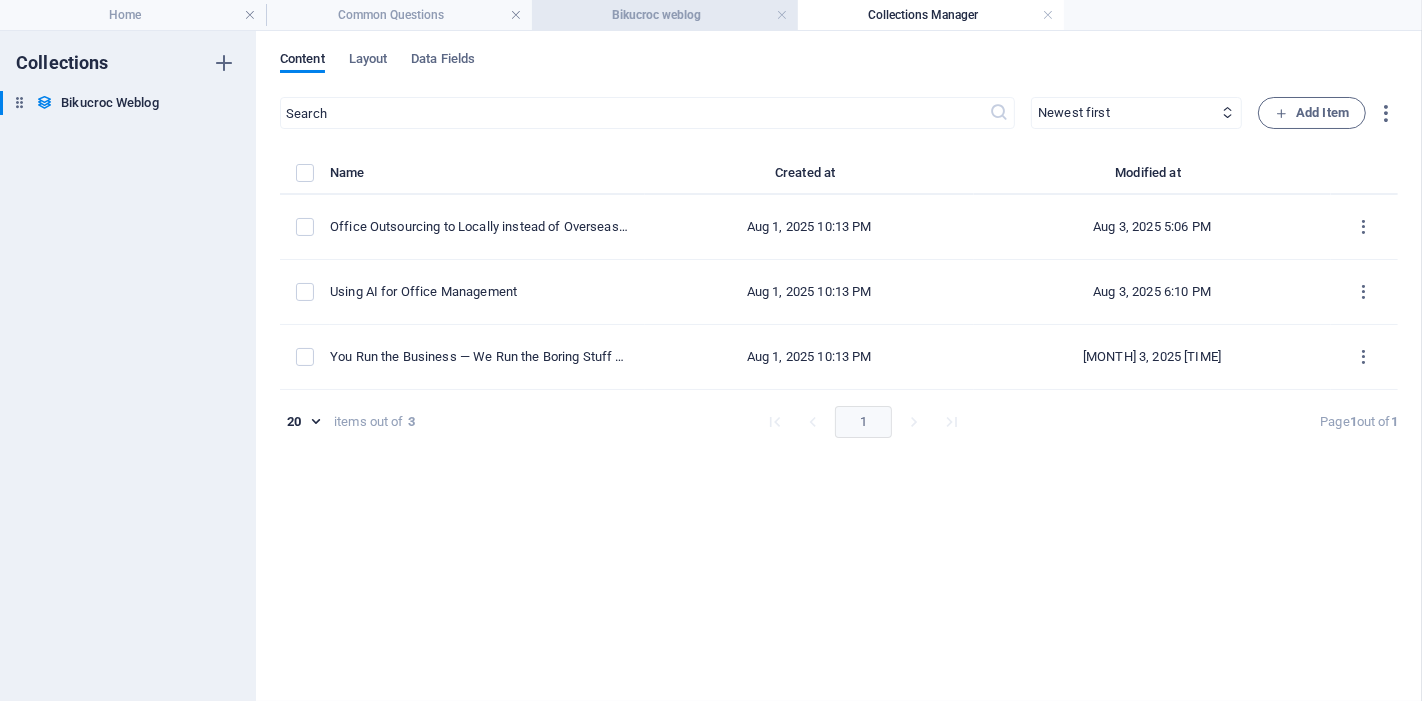 click on "Bikucroc weblog" at bounding box center [665, 15] 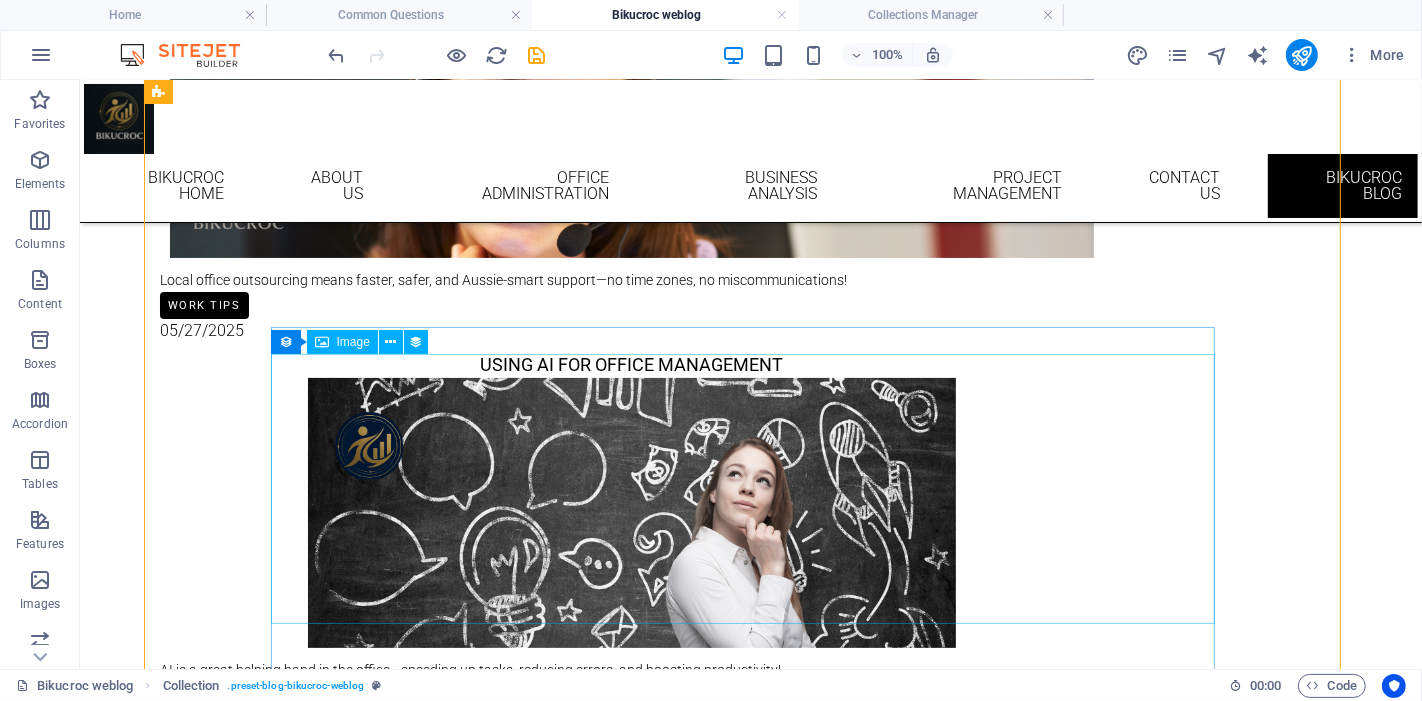scroll, scrollTop: 333, scrollLeft: 0, axis: vertical 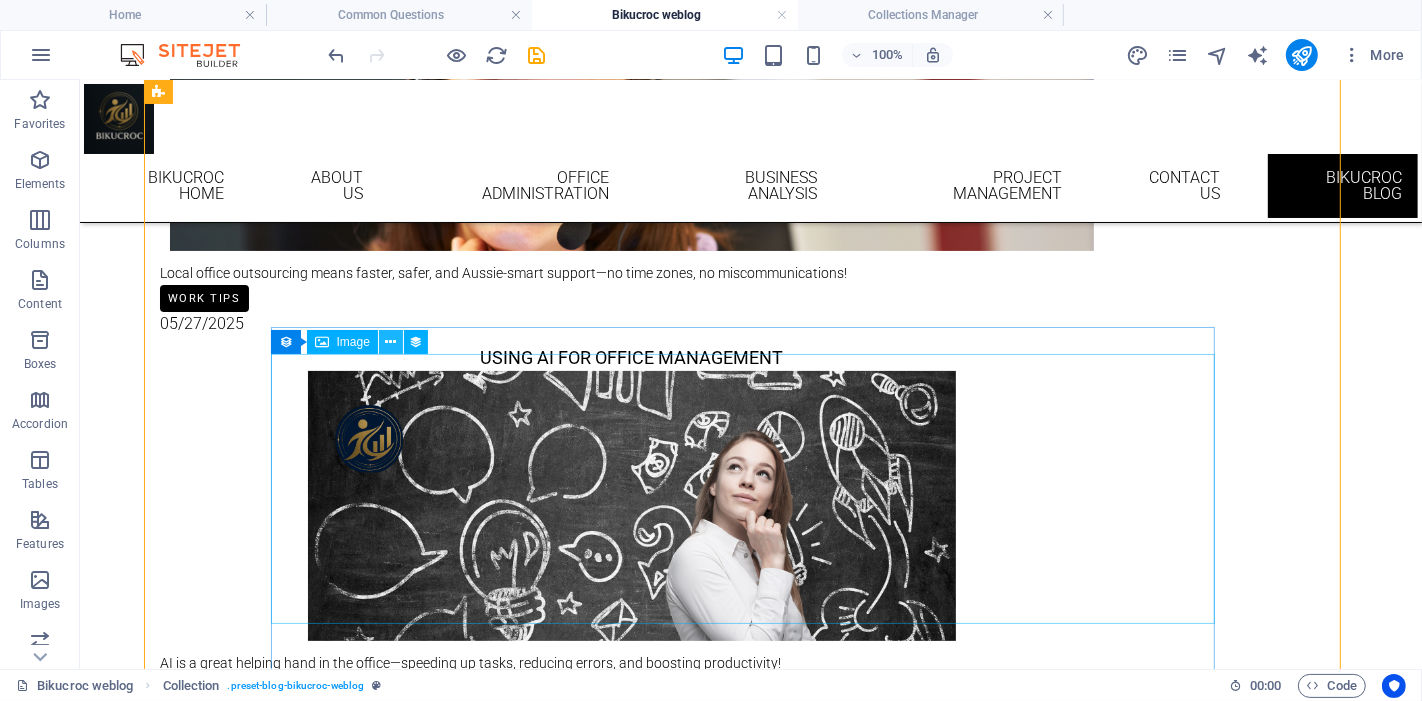click at bounding box center (390, 342) 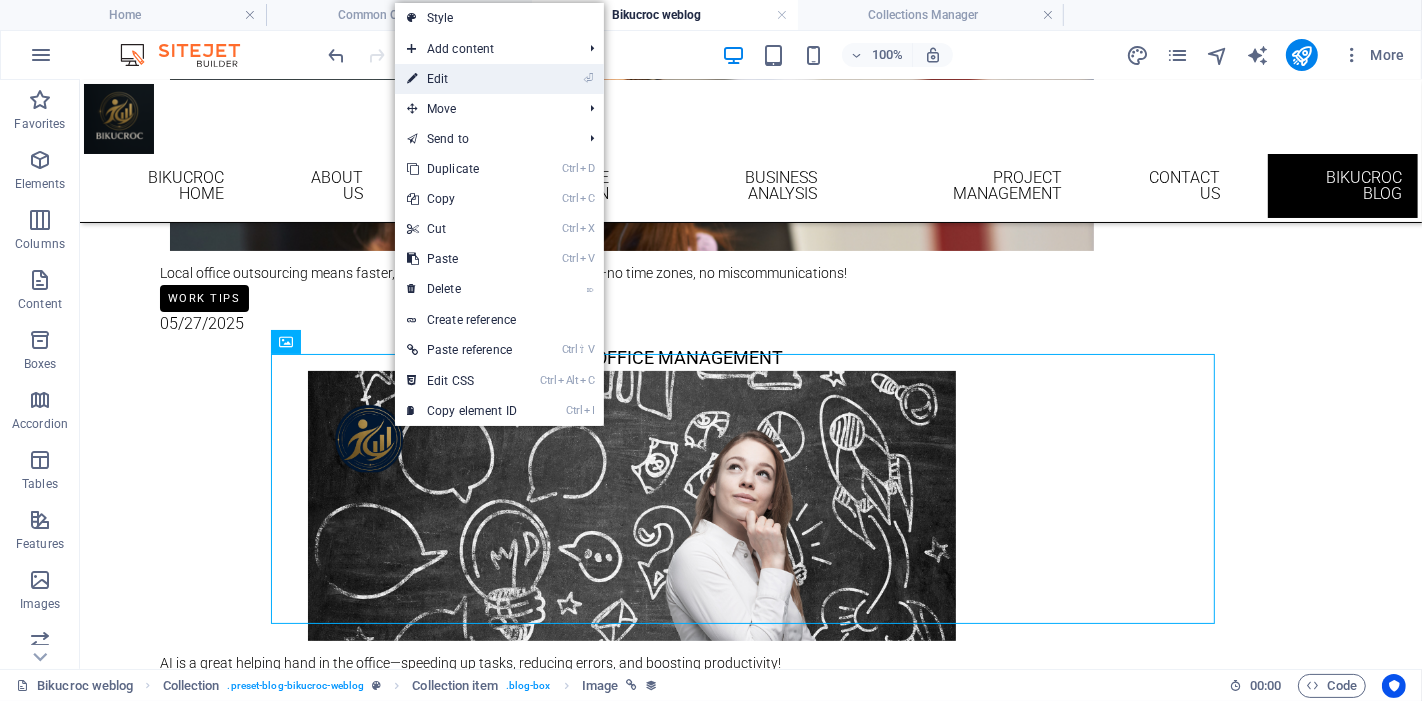 click on "⏎  Edit" at bounding box center (462, 79) 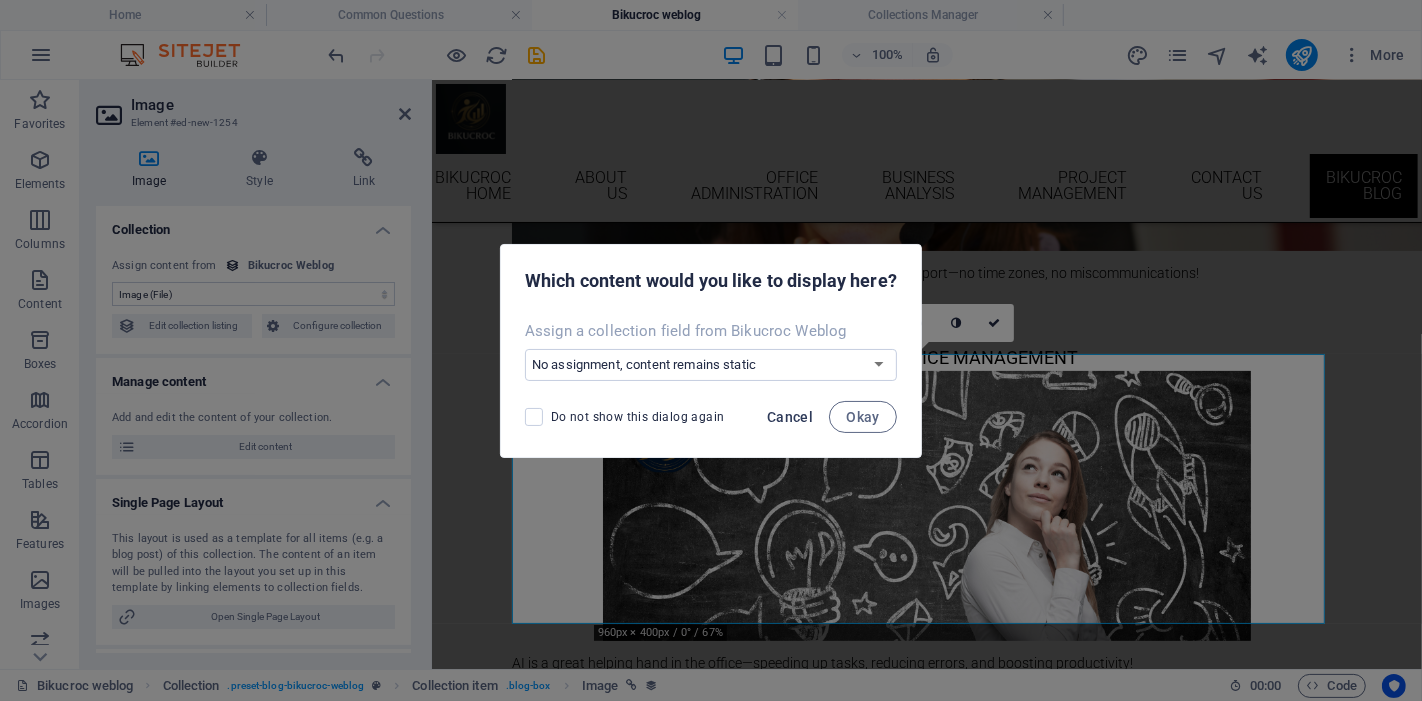 click on "Cancel" at bounding box center (790, 417) 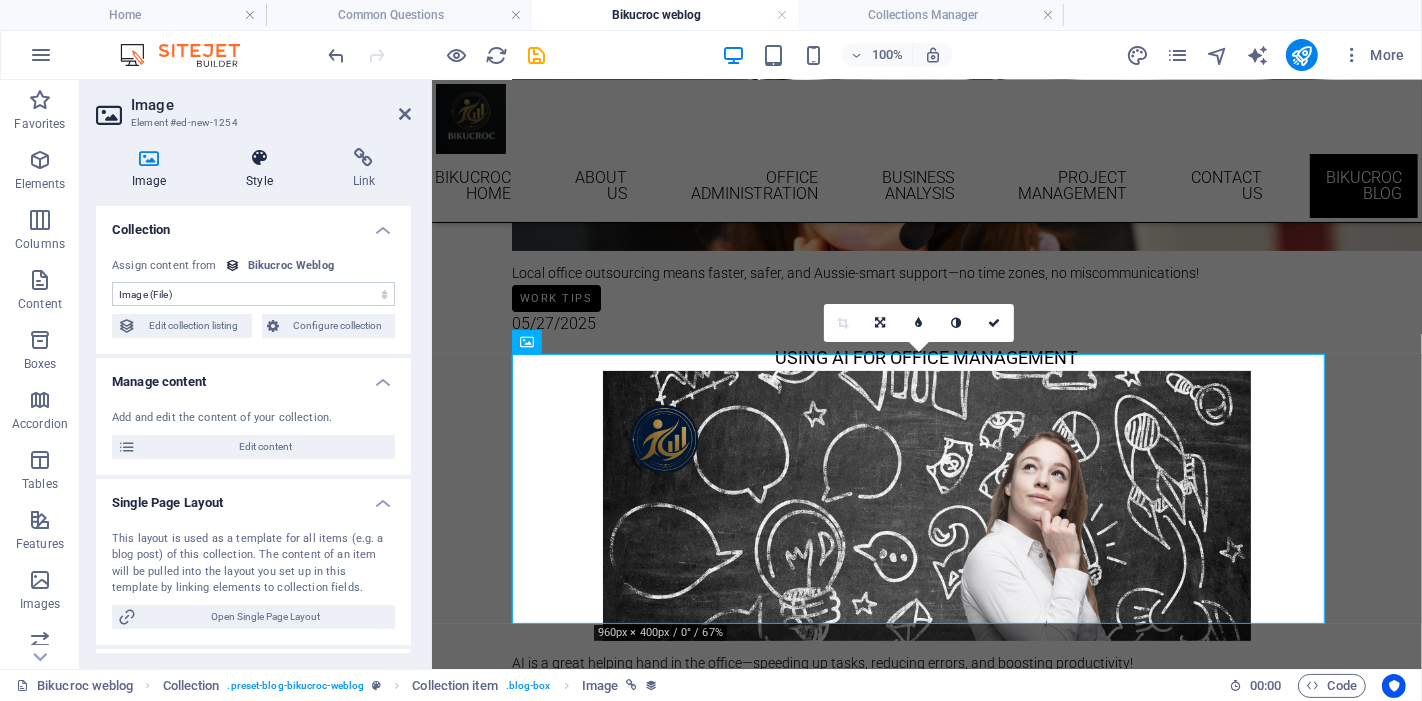 click at bounding box center [259, 158] 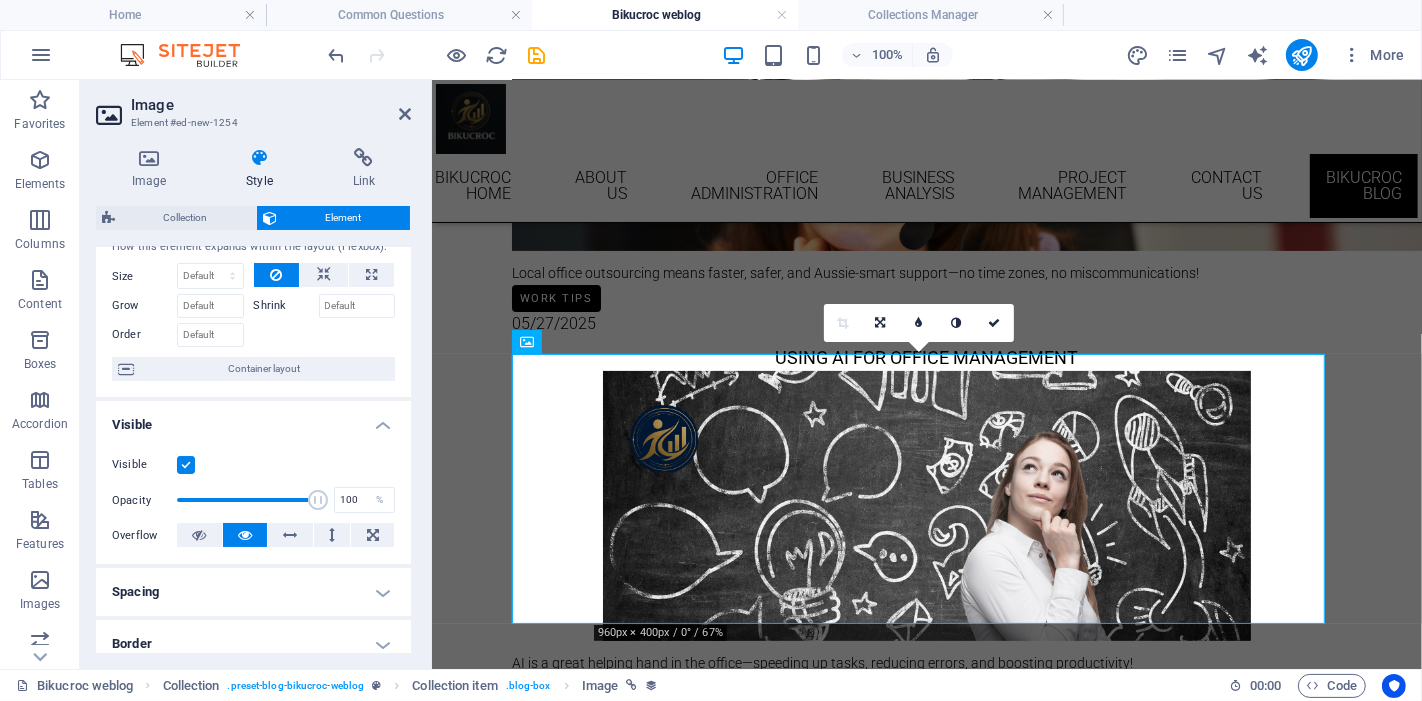scroll, scrollTop: 0, scrollLeft: 0, axis: both 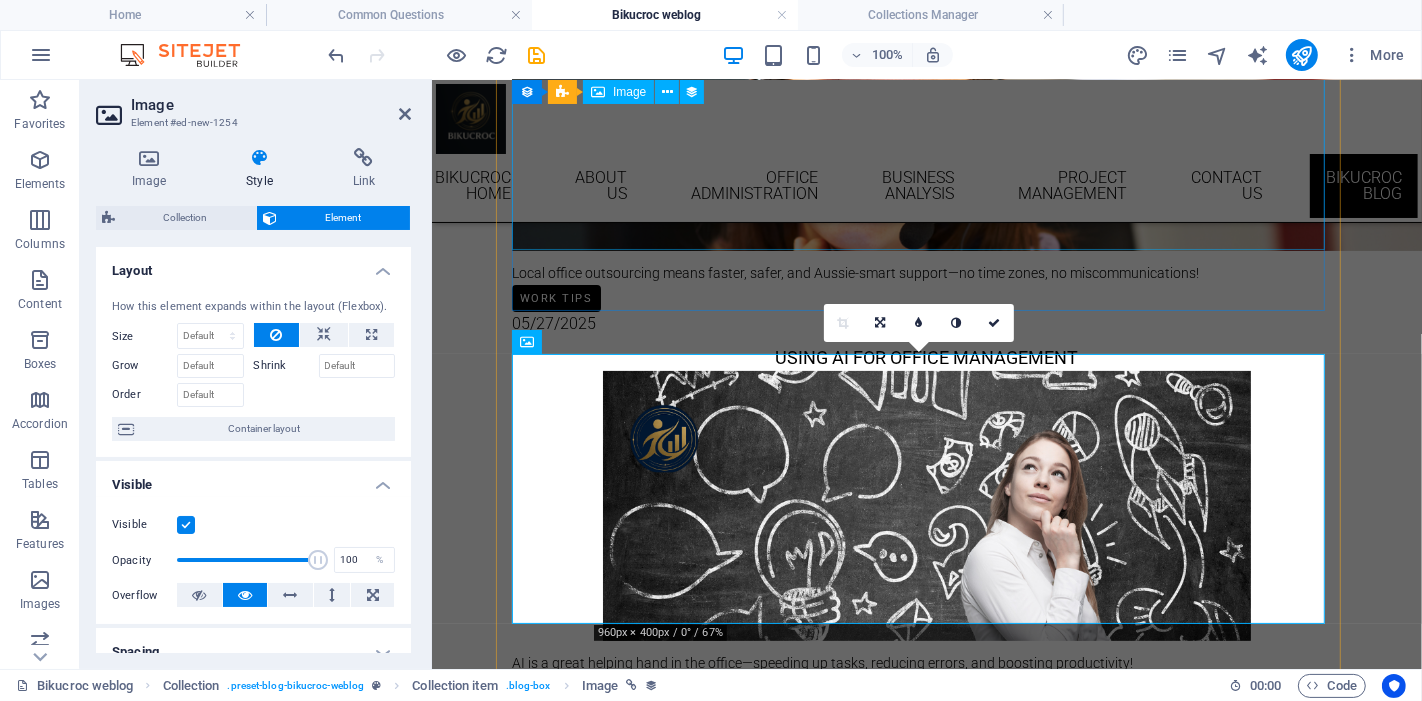 click at bounding box center (926, 115) 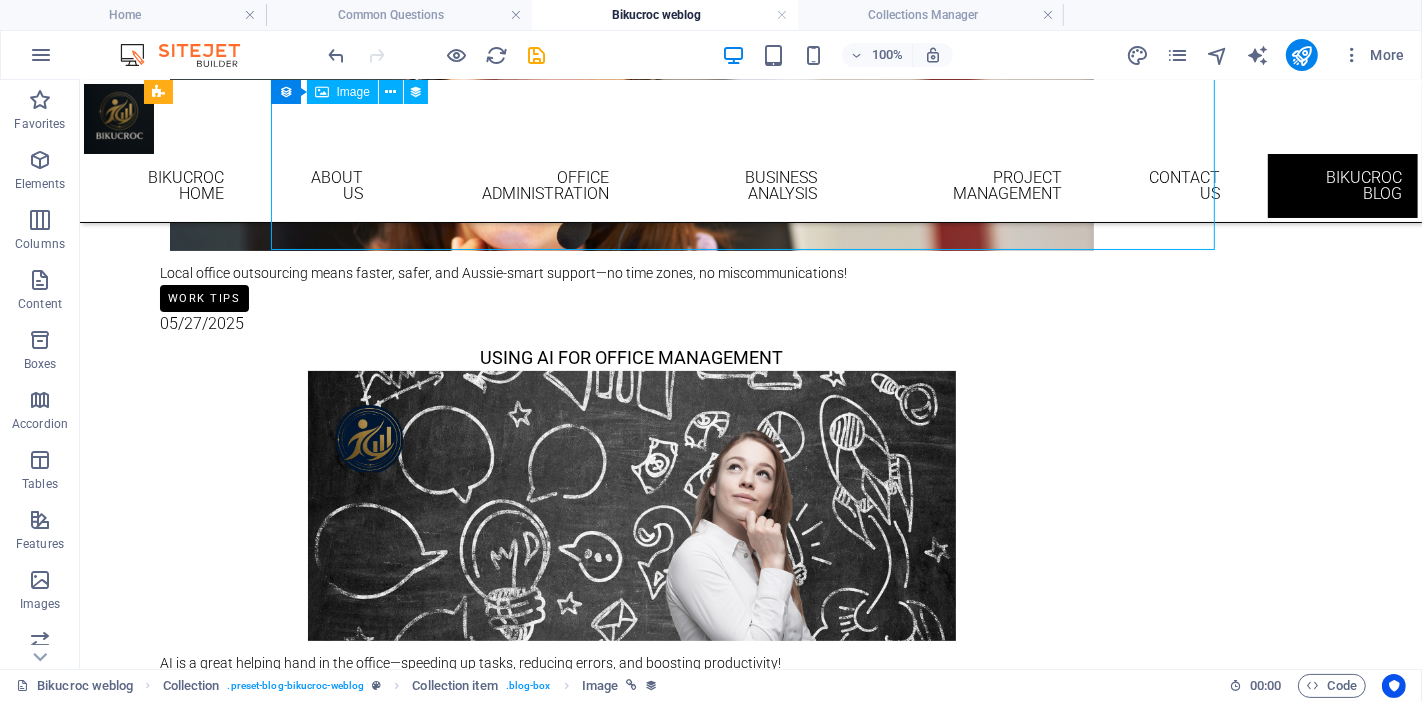 click at bounding box center (631, 115) 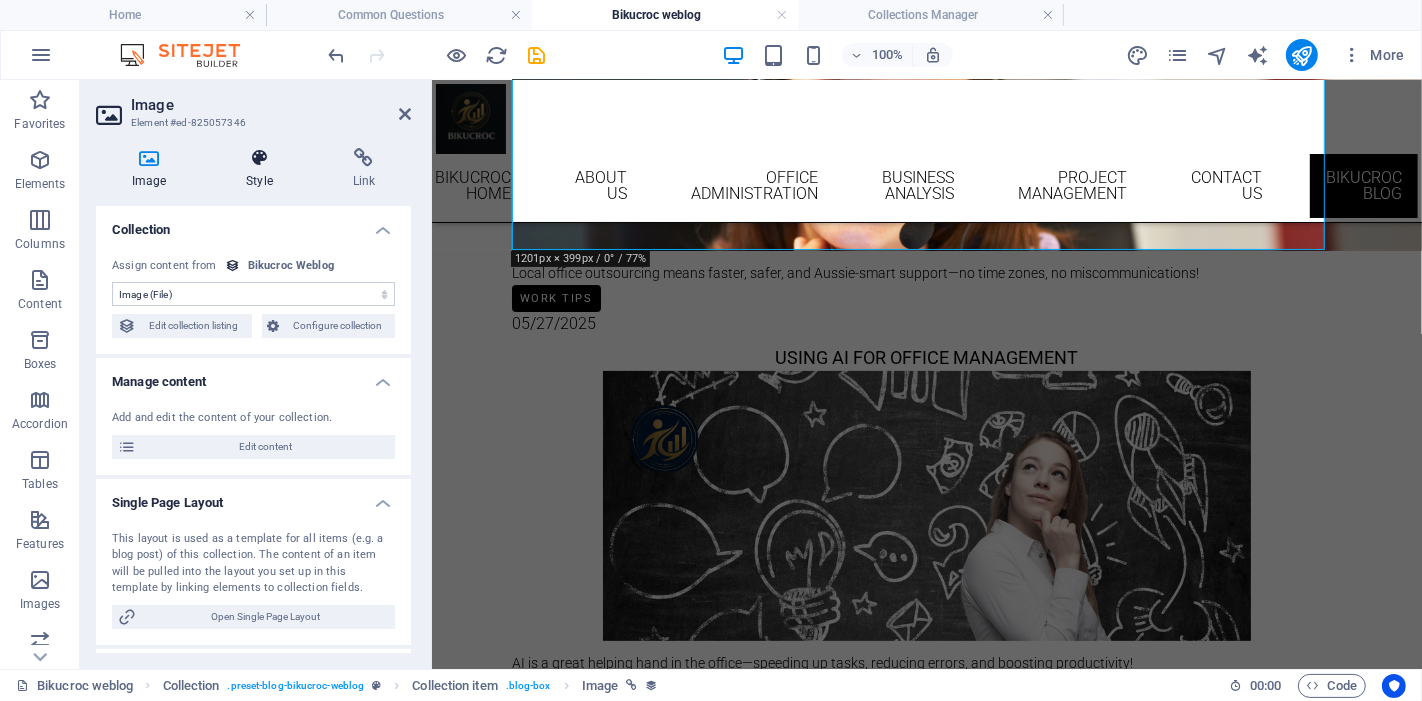 click on "Style" at bounding box center [263, 169] 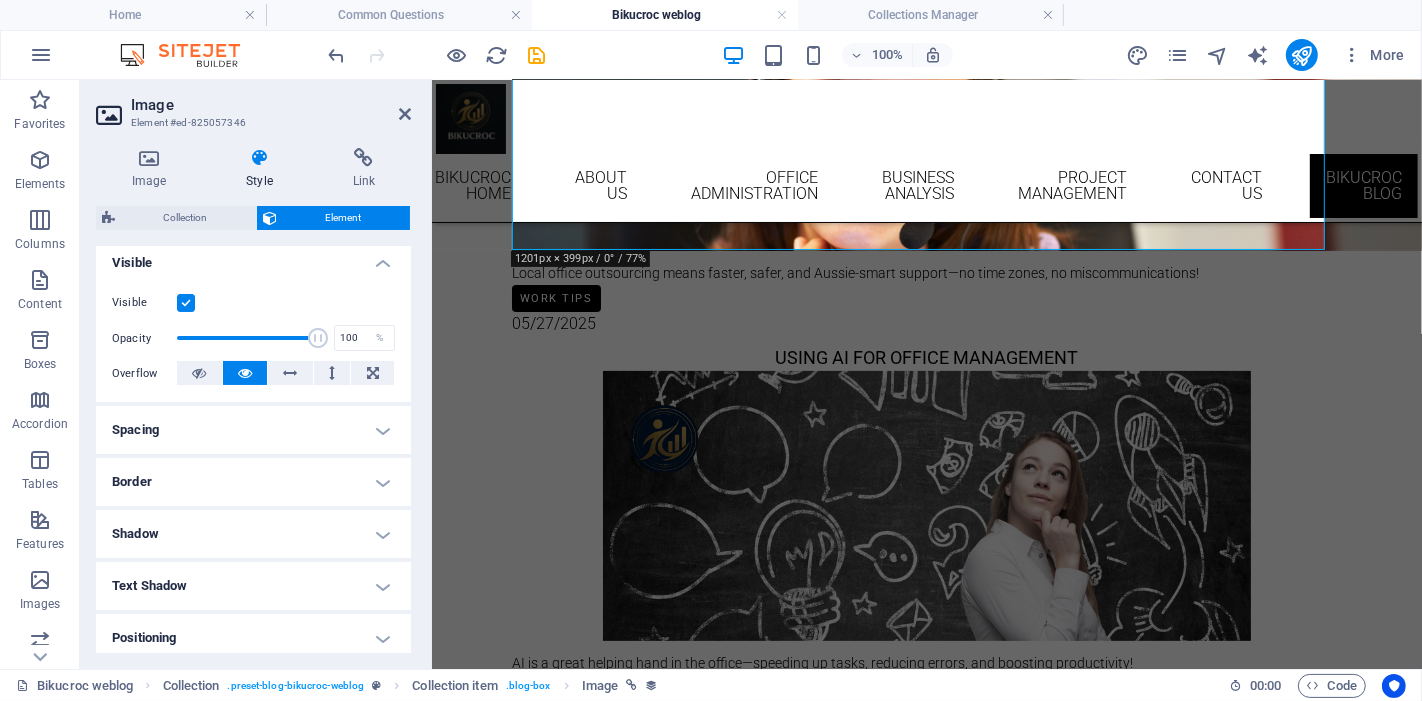 scroll, scrollTop: 0, scrollLeft: 0, axis: both 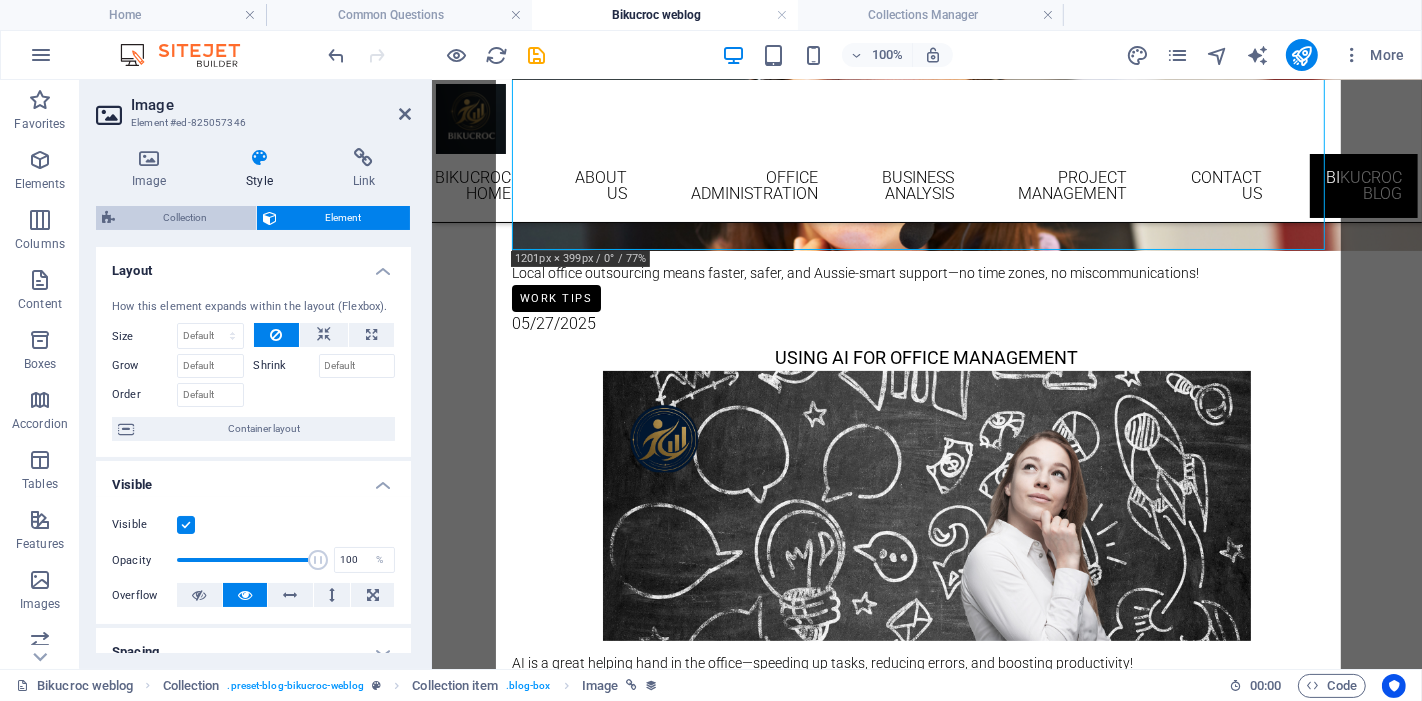 click on "Collection" at bounding box center (185, 218) 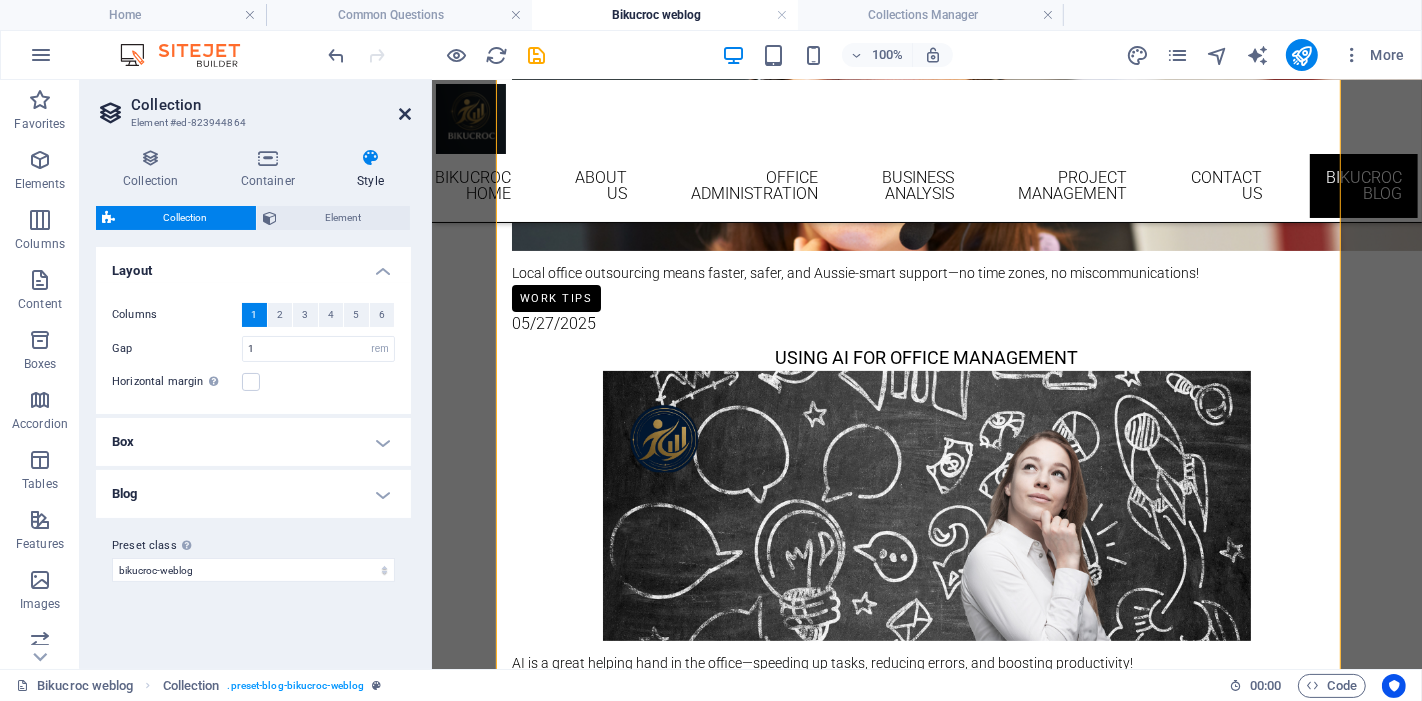 click at bounding box center (405, 114) 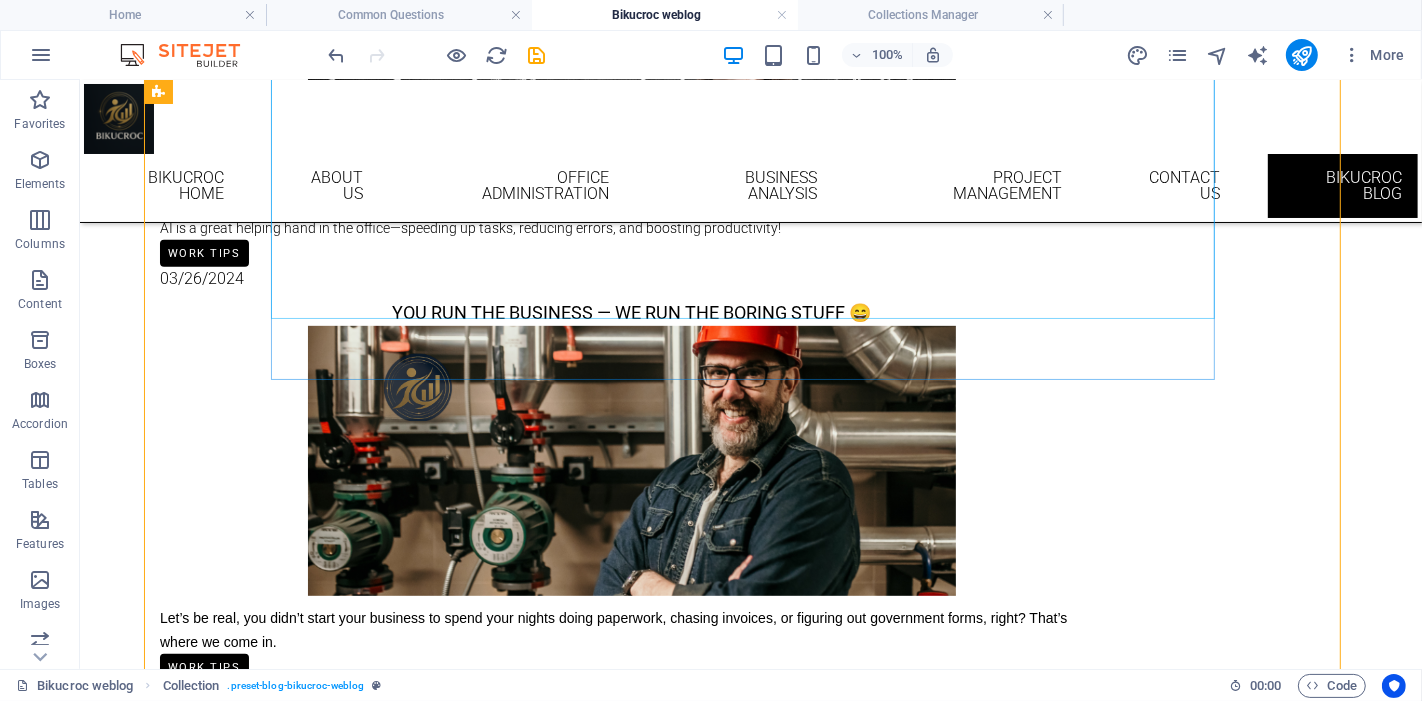 scroll, scrollTop: 777, scrollLeft: 0, axis: vertical 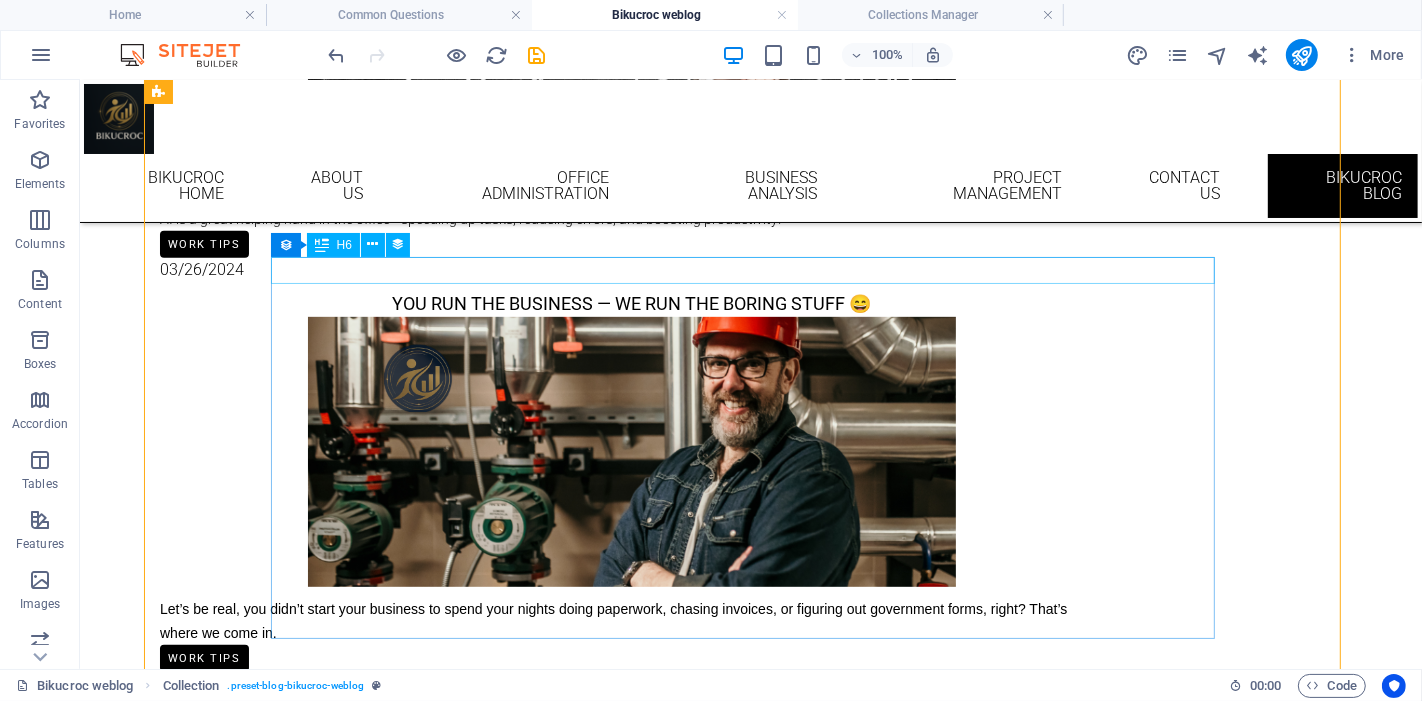 click on "You Run the Business — We Run the Boring Stuff 😄" at bounding box center (631, 302) 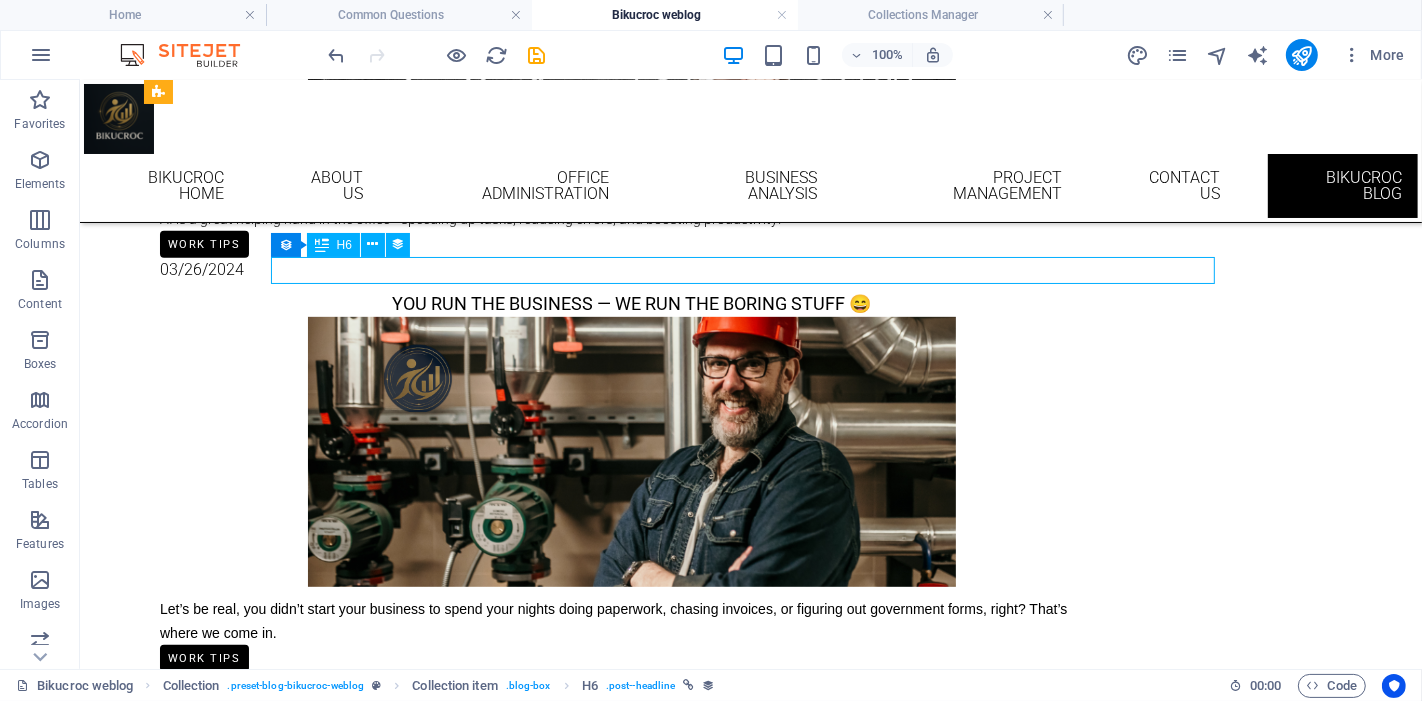 click on "You Run the Business — We Run the Boring Stuff 😄" at bounding box center (631, 302) 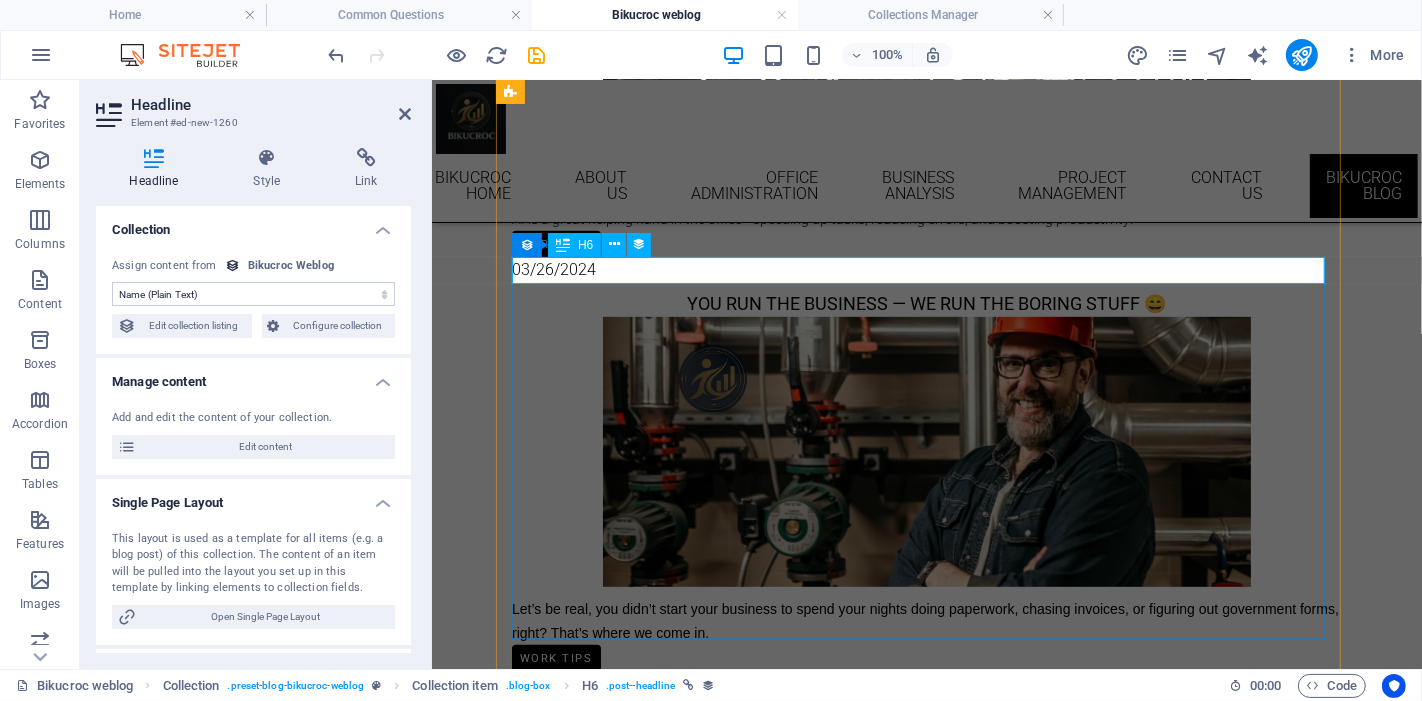click on "You Run the Business — We Run the Boring Stuff 😄" at bounding box center [926, 302] 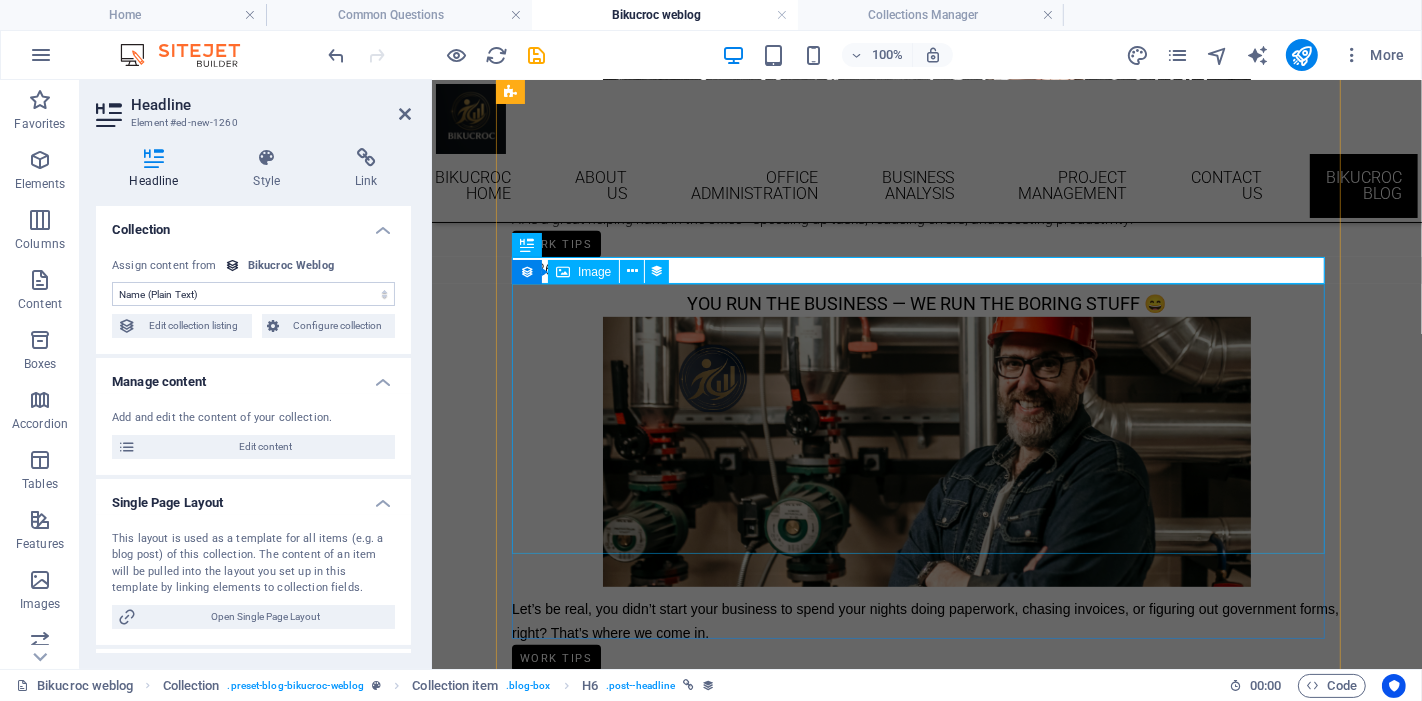 click at bounding box center [926, 451] 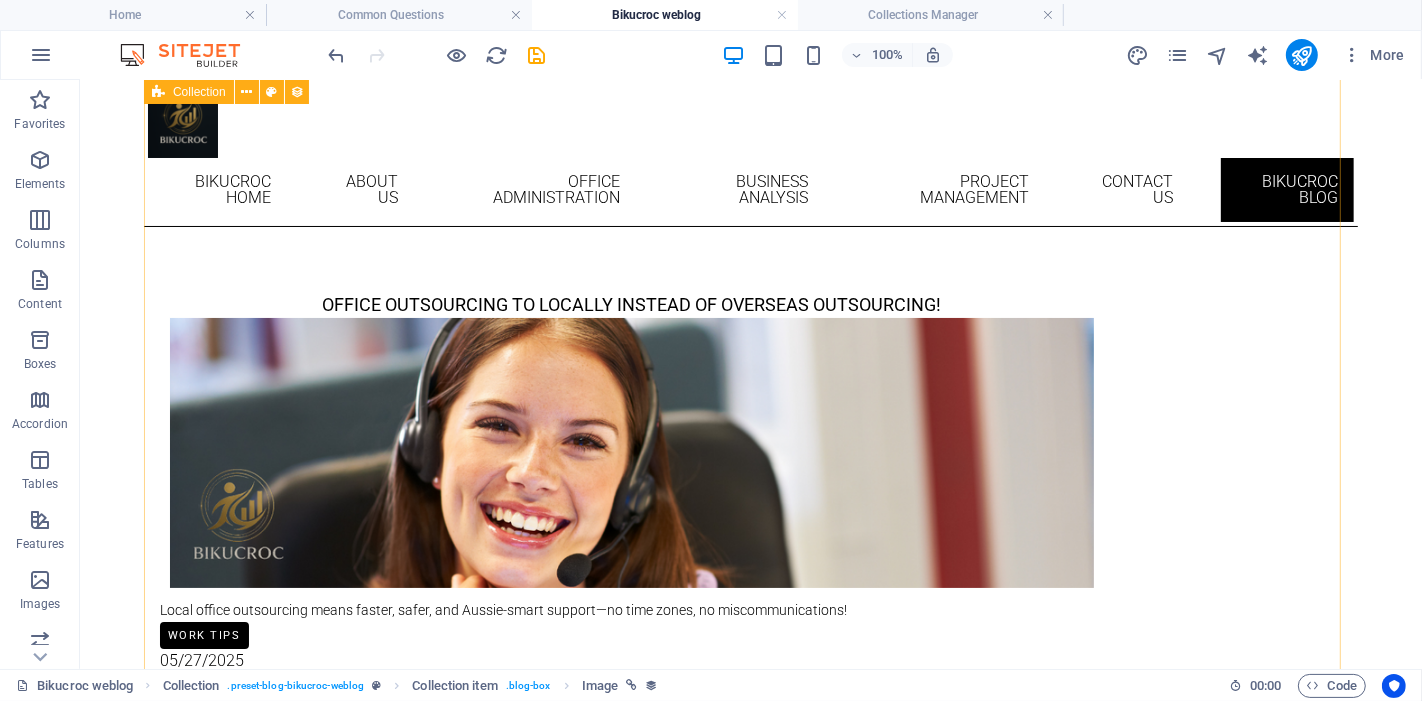 scroll, scrollTop: 0, scrollLeft: 0, axis: both 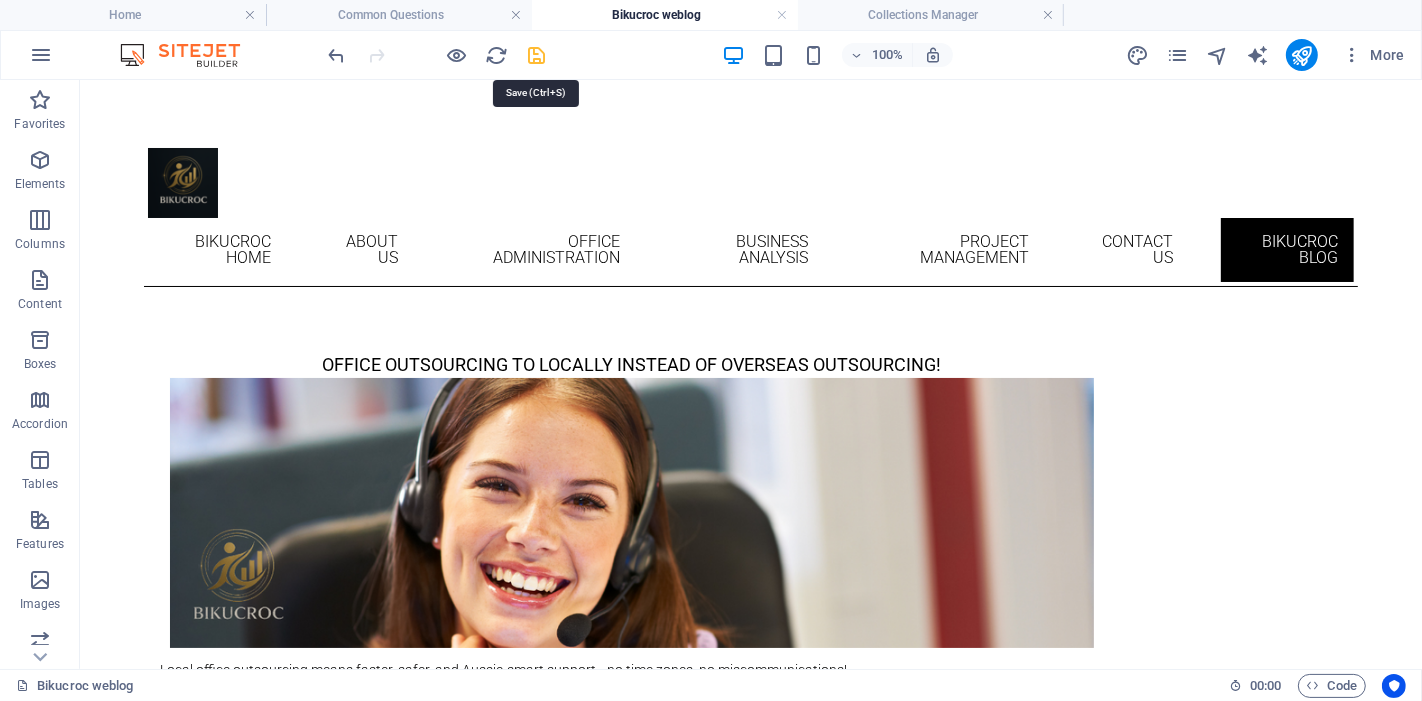 click at bounding box center (537, 55) 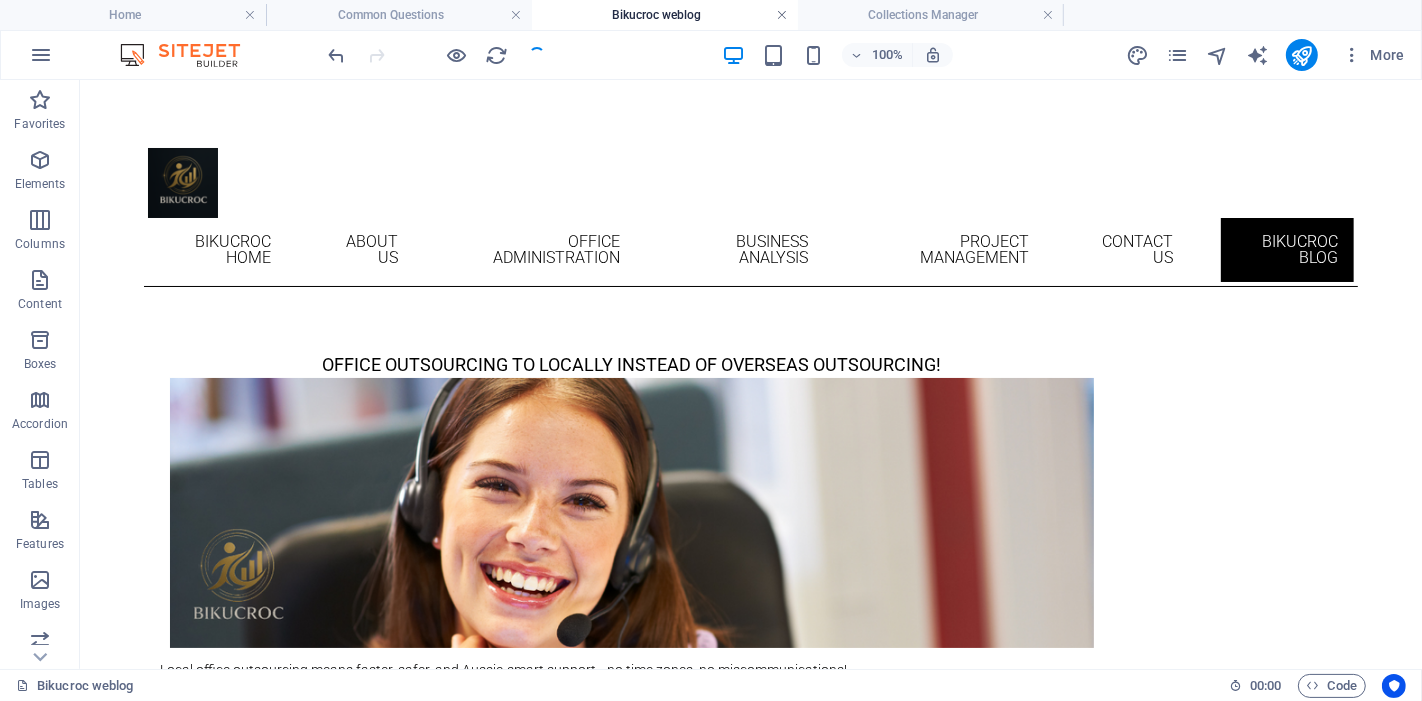 click at bounding box center (782, 15) 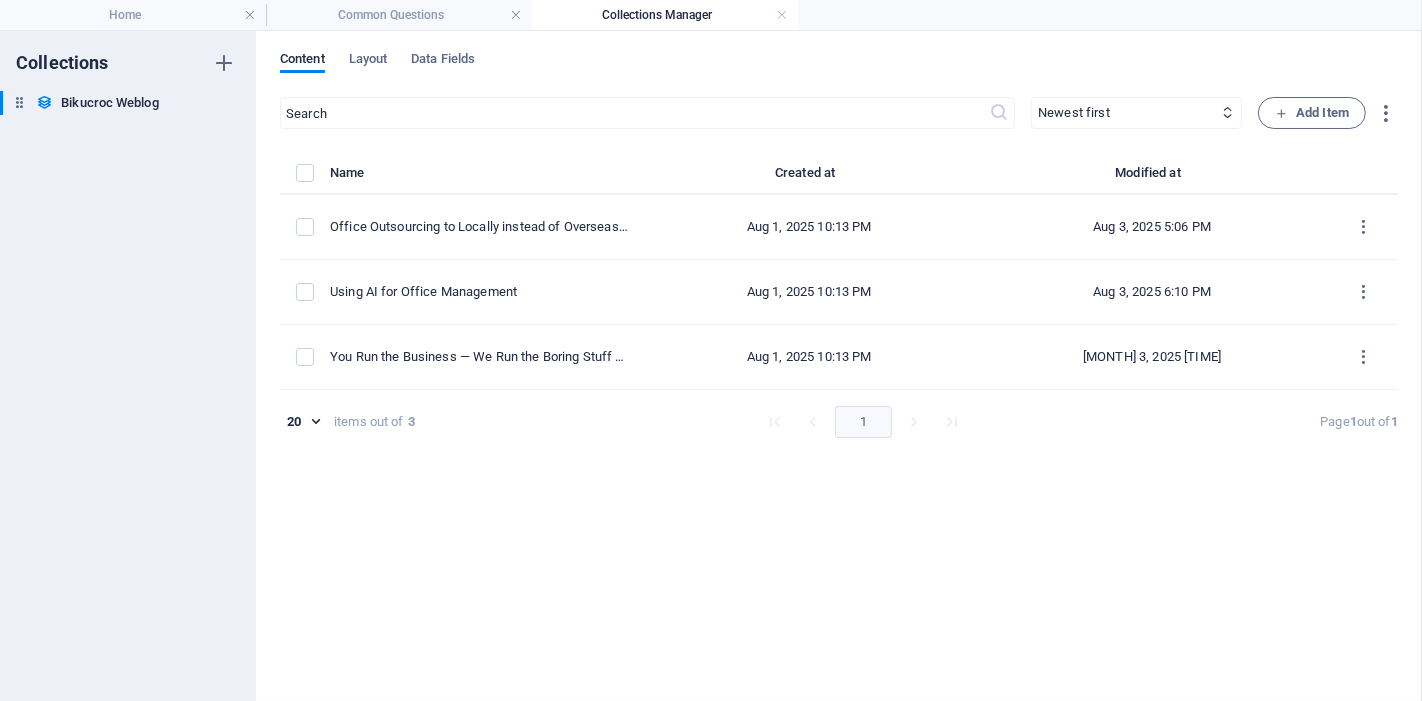 click at bounding box center (782, 15) 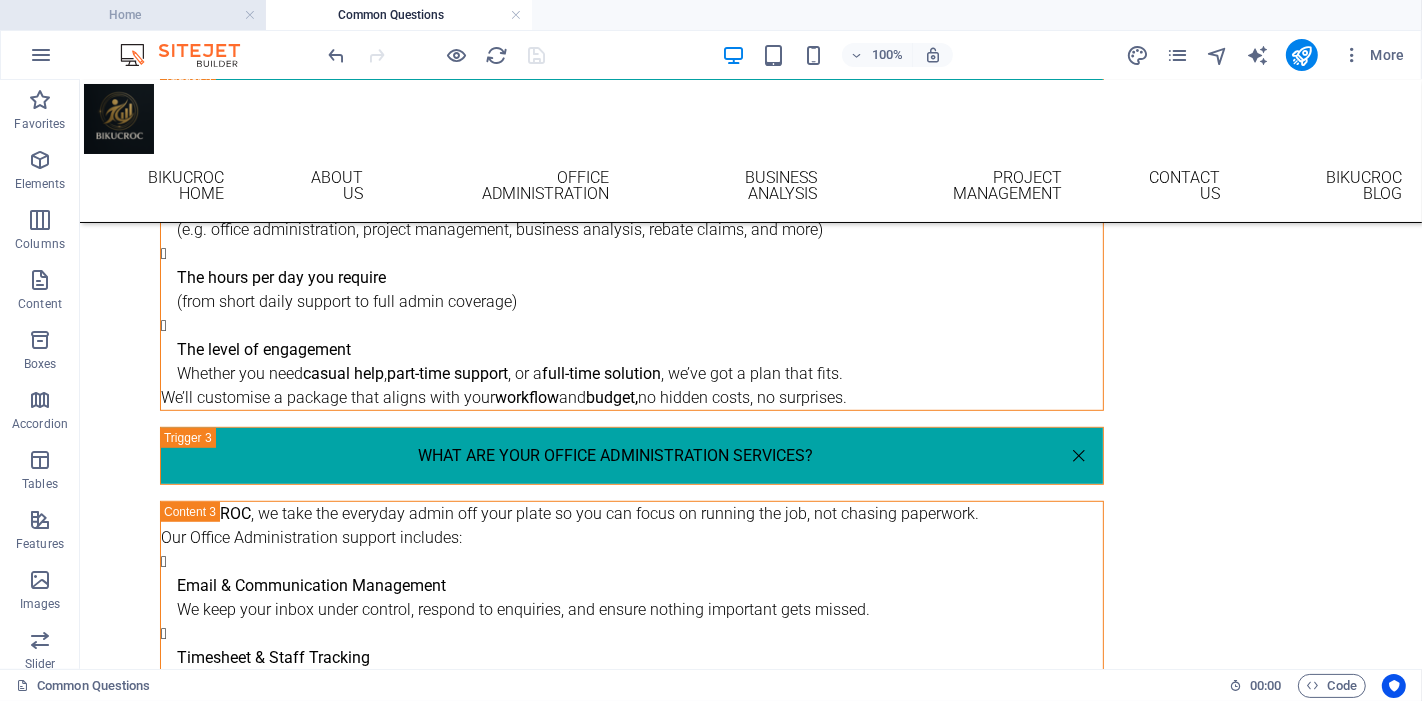 click on "Home" at bounding box center (133, 15) 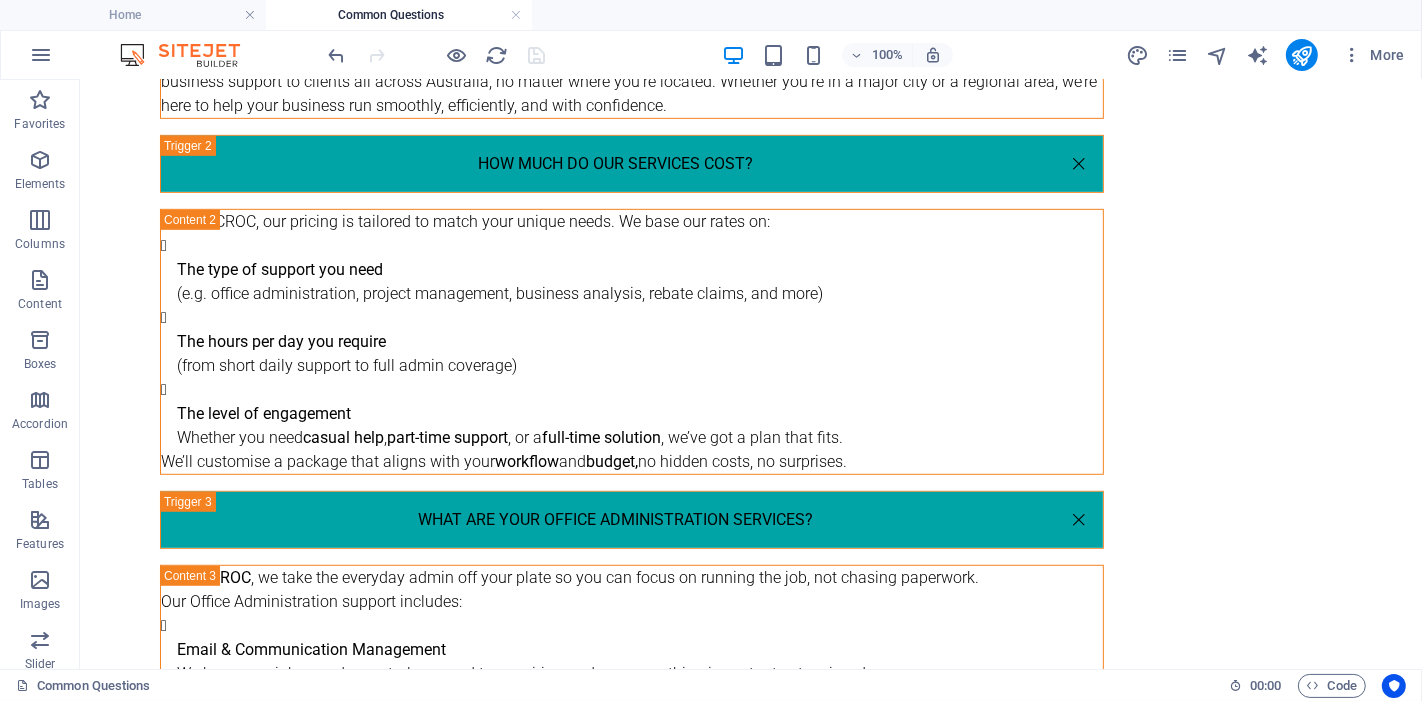 scroll, scrollTop: 0, scrollLeft: 0, axis: both 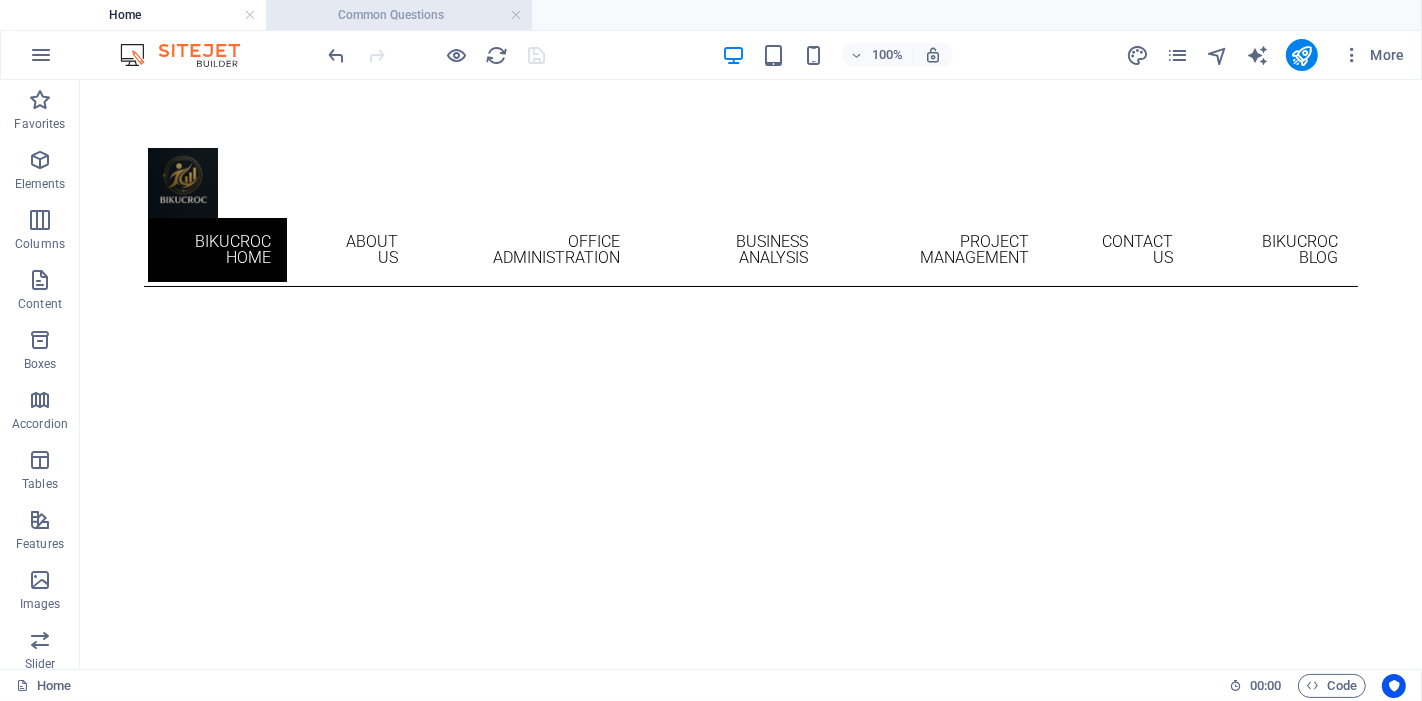 click on "Common Questions" at bounding box center [399, 15] 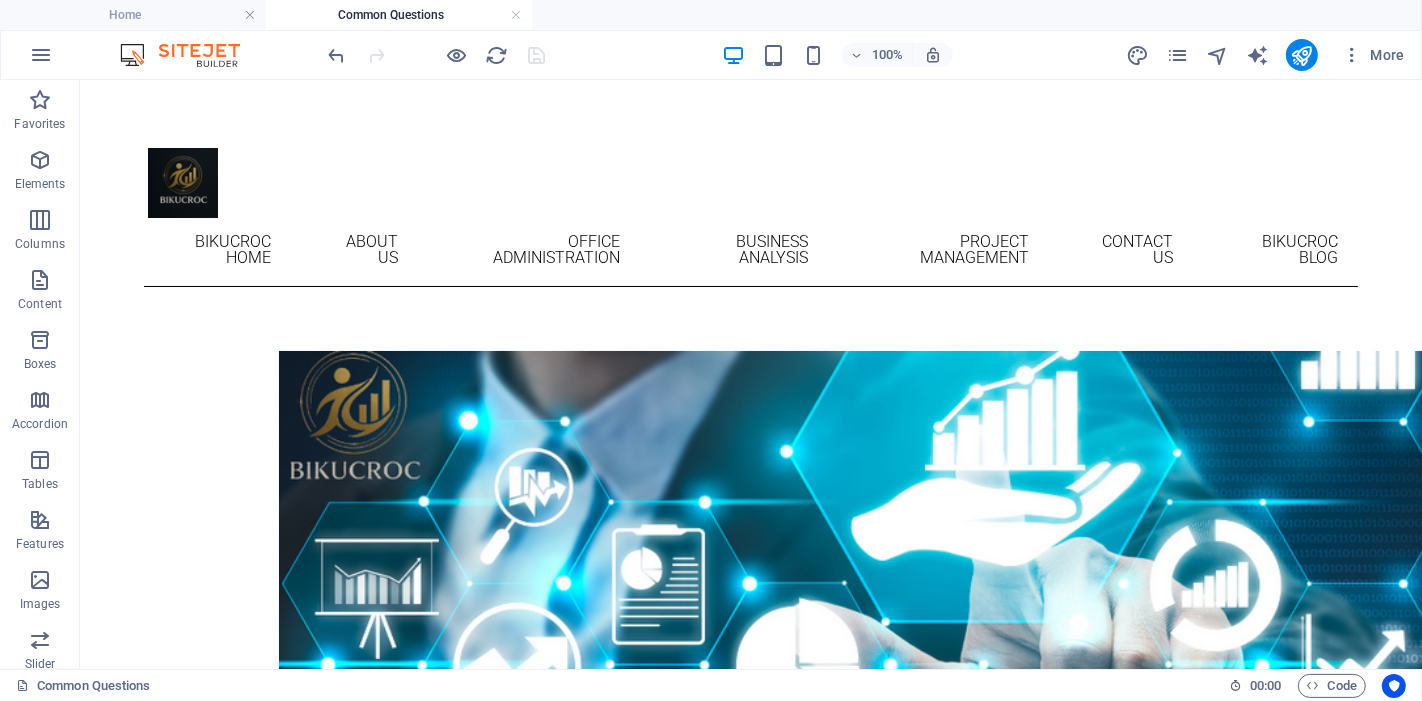 scroll, scrollTop: 924, scrollLeft: 0, axis: vertical 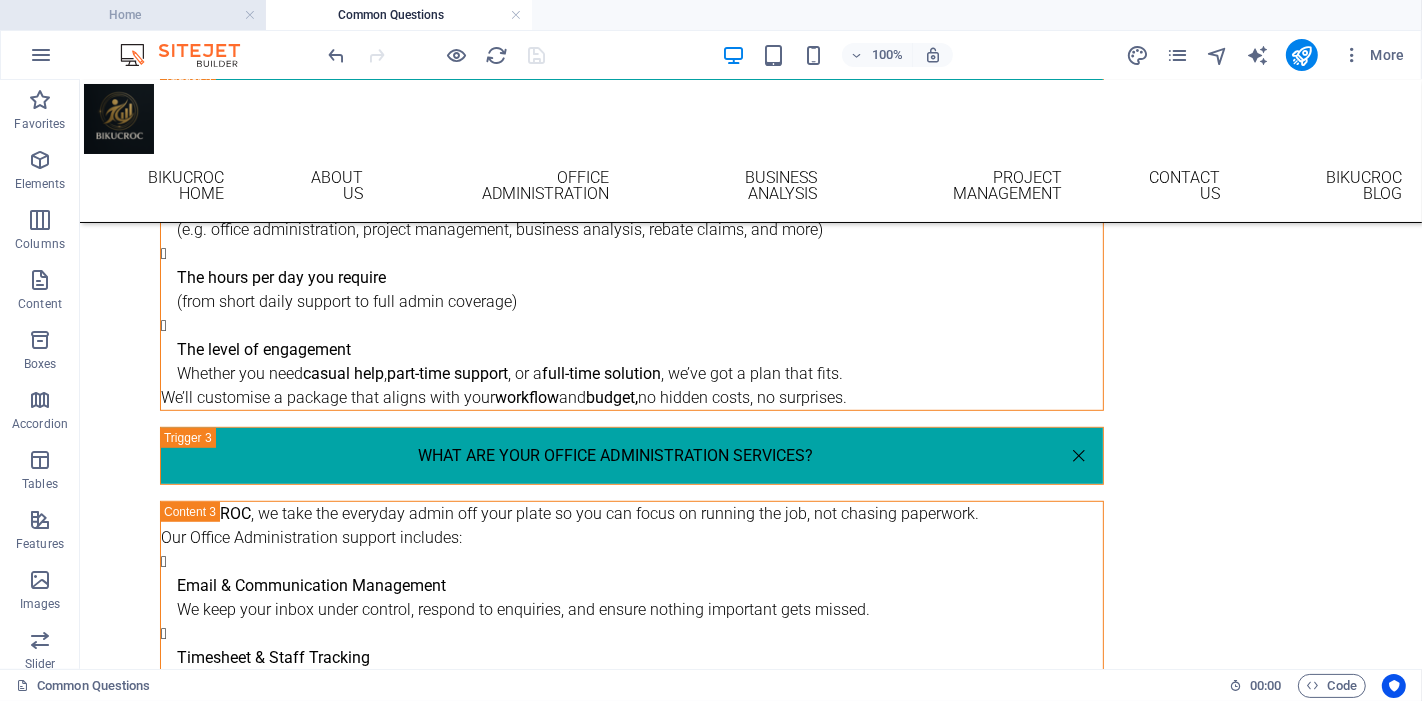 click on "Home" at bounding box center [133, 15] 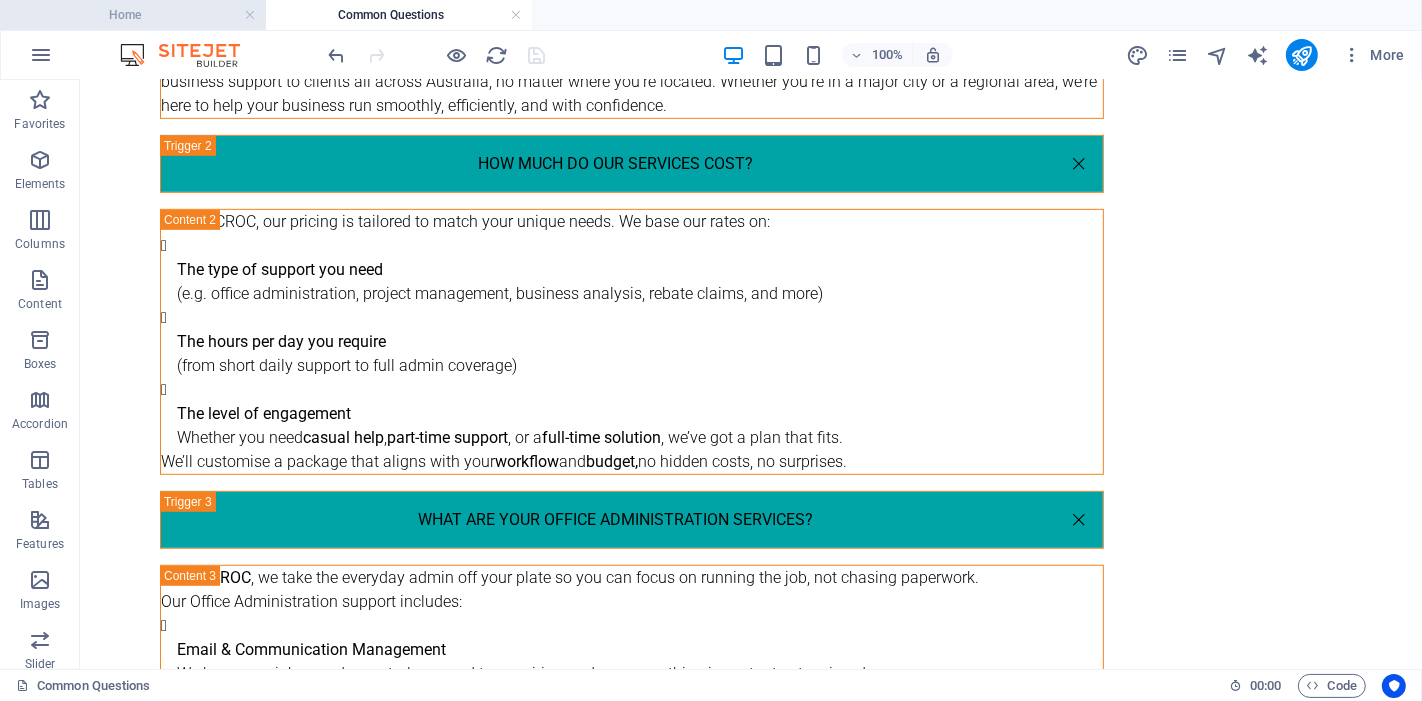 scroll, scrollTop: 0, scrollLeft: 0, axis: both 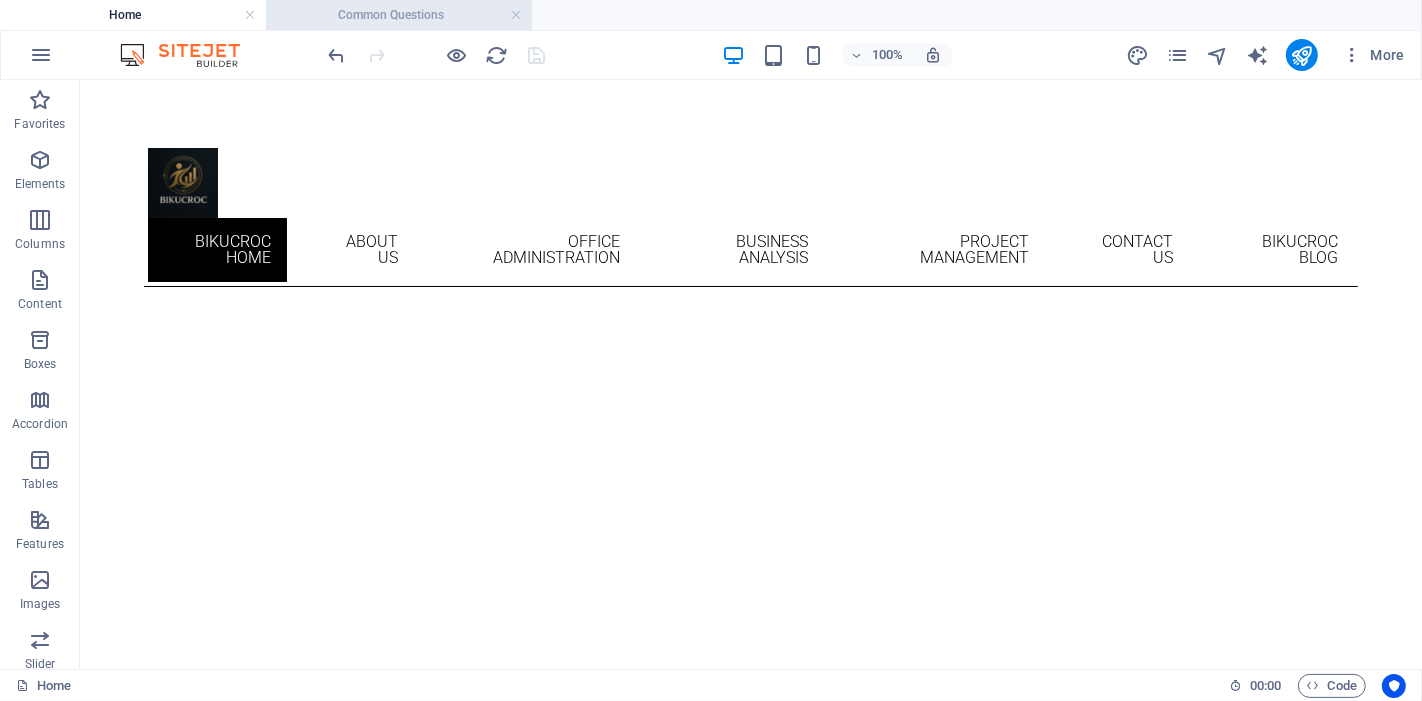 click on "Common Questions" at bounding box center [399, 15] 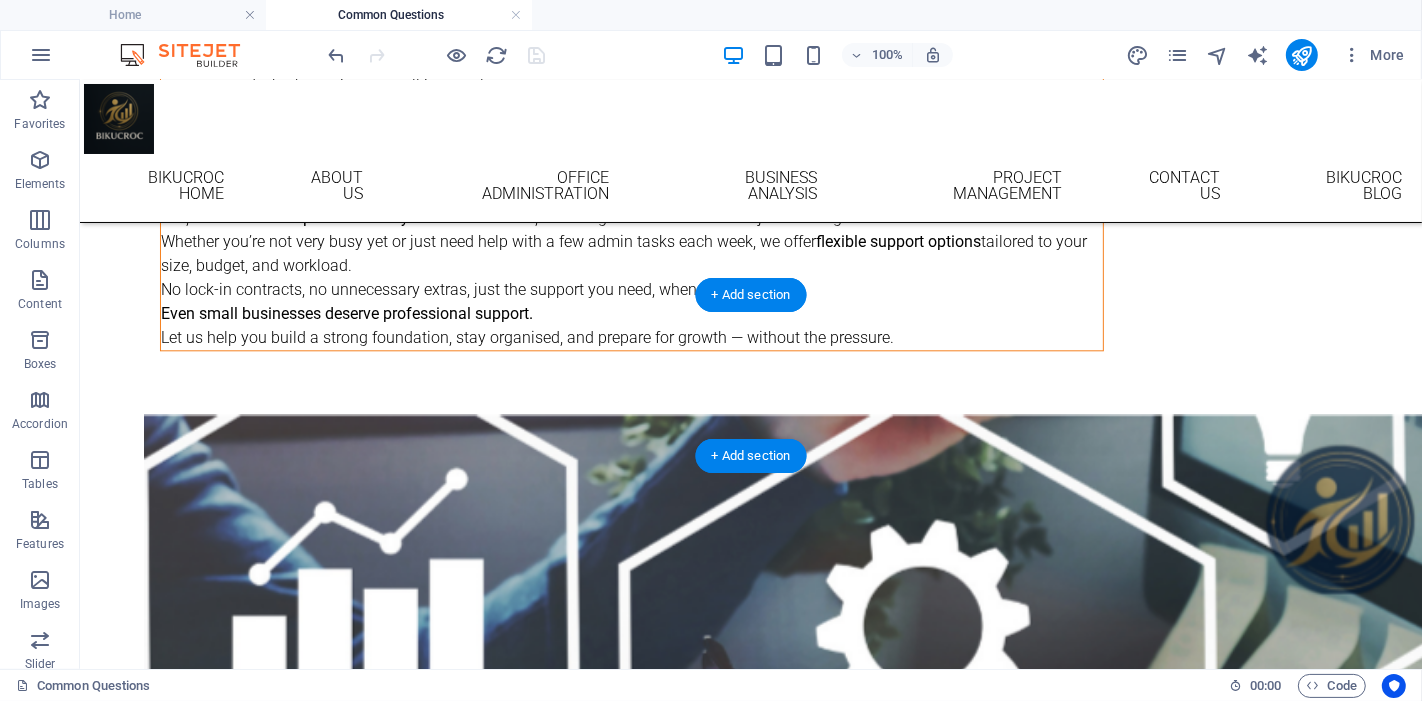 scroll, scrollTop: 4257, scrollLeft: 0, axis: vertical 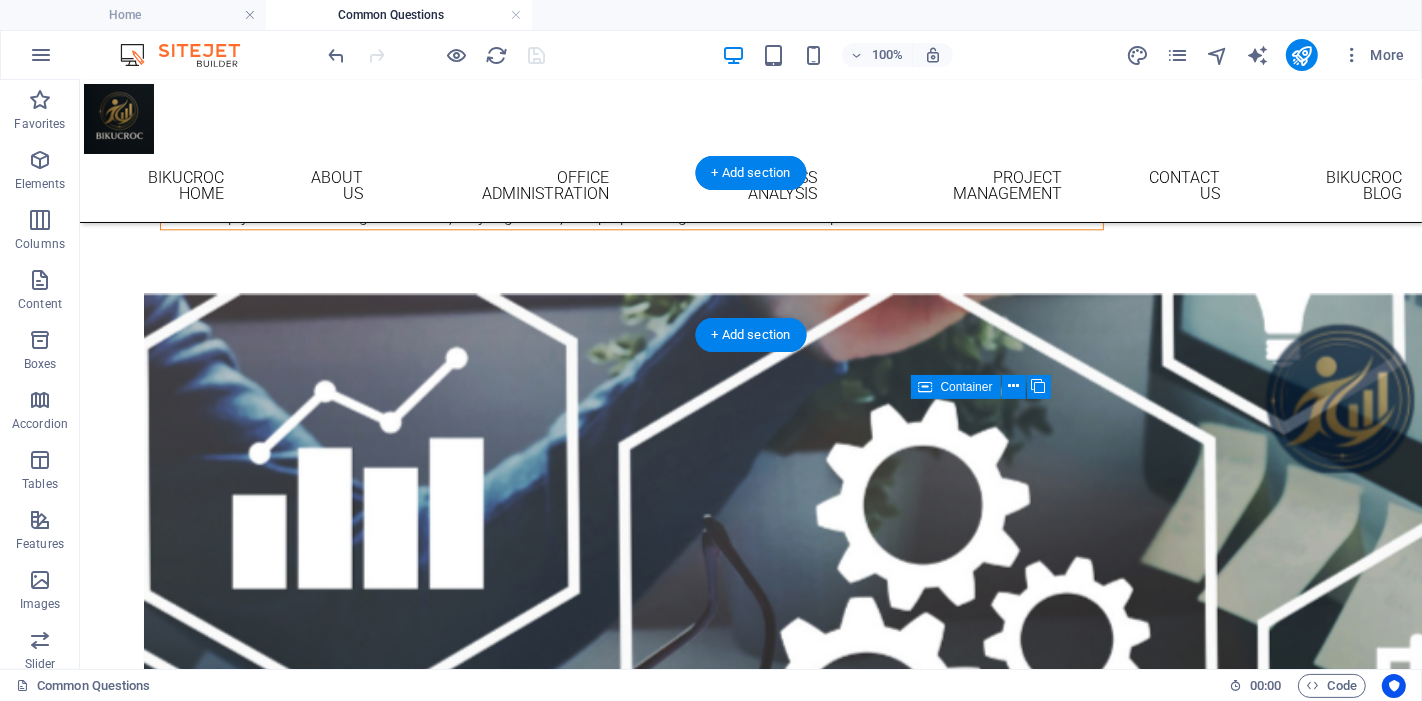 click at bounding box center [814, 587] 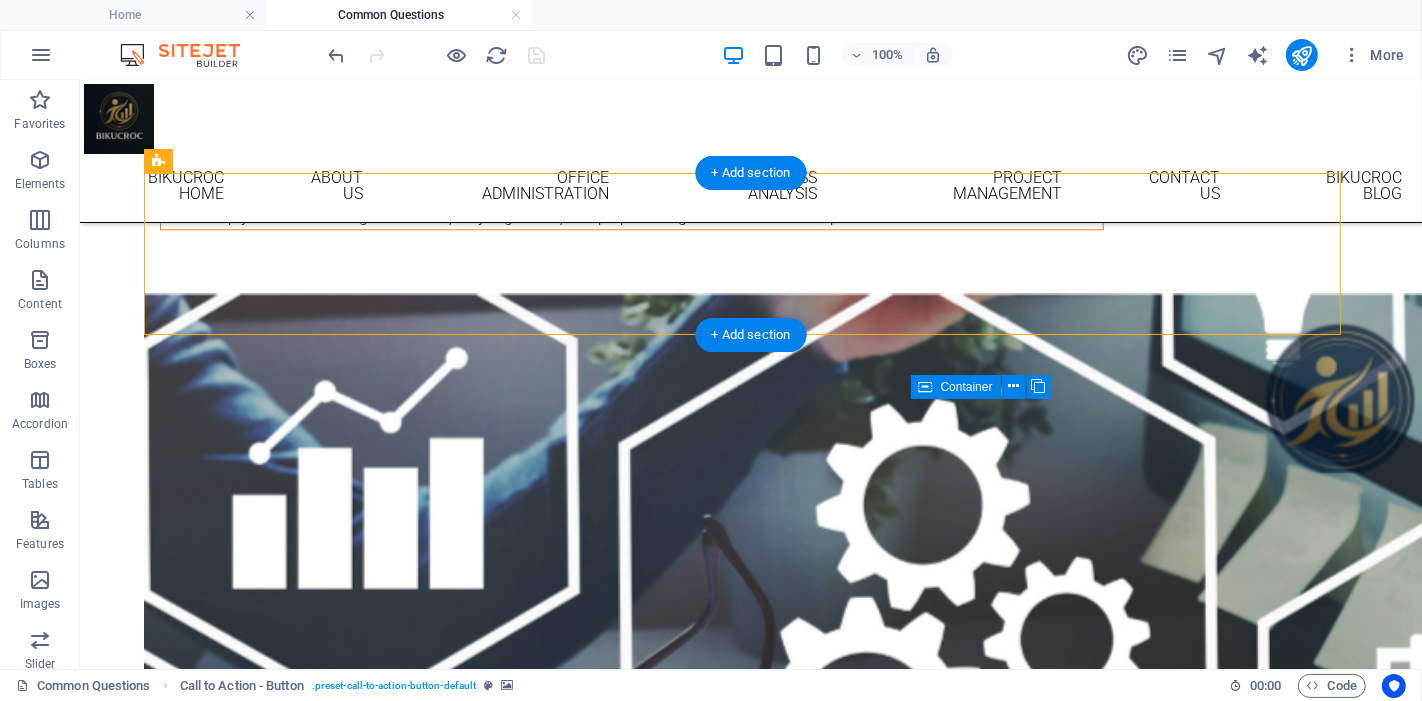 click at bounding box center (814, 587) 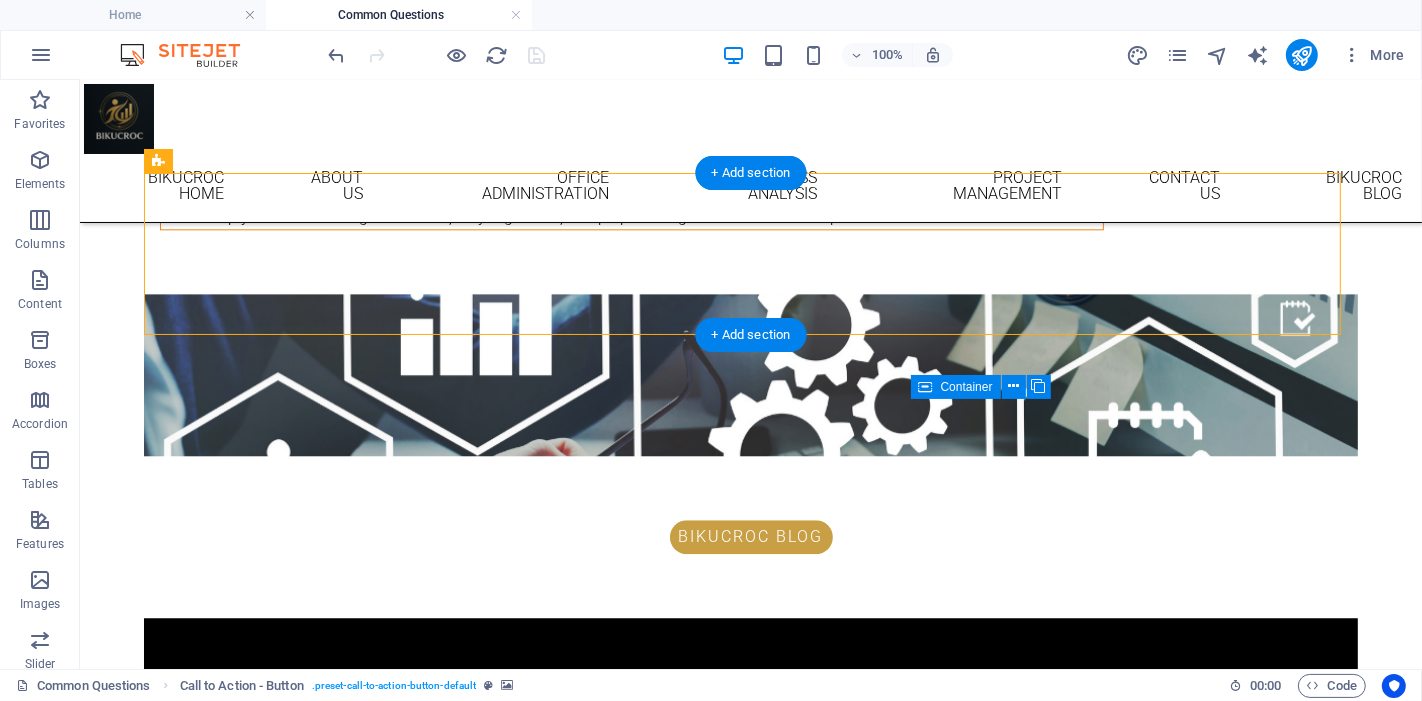 scroll, scrollTop: 4387, scrollLeft: 0, axis: vertical 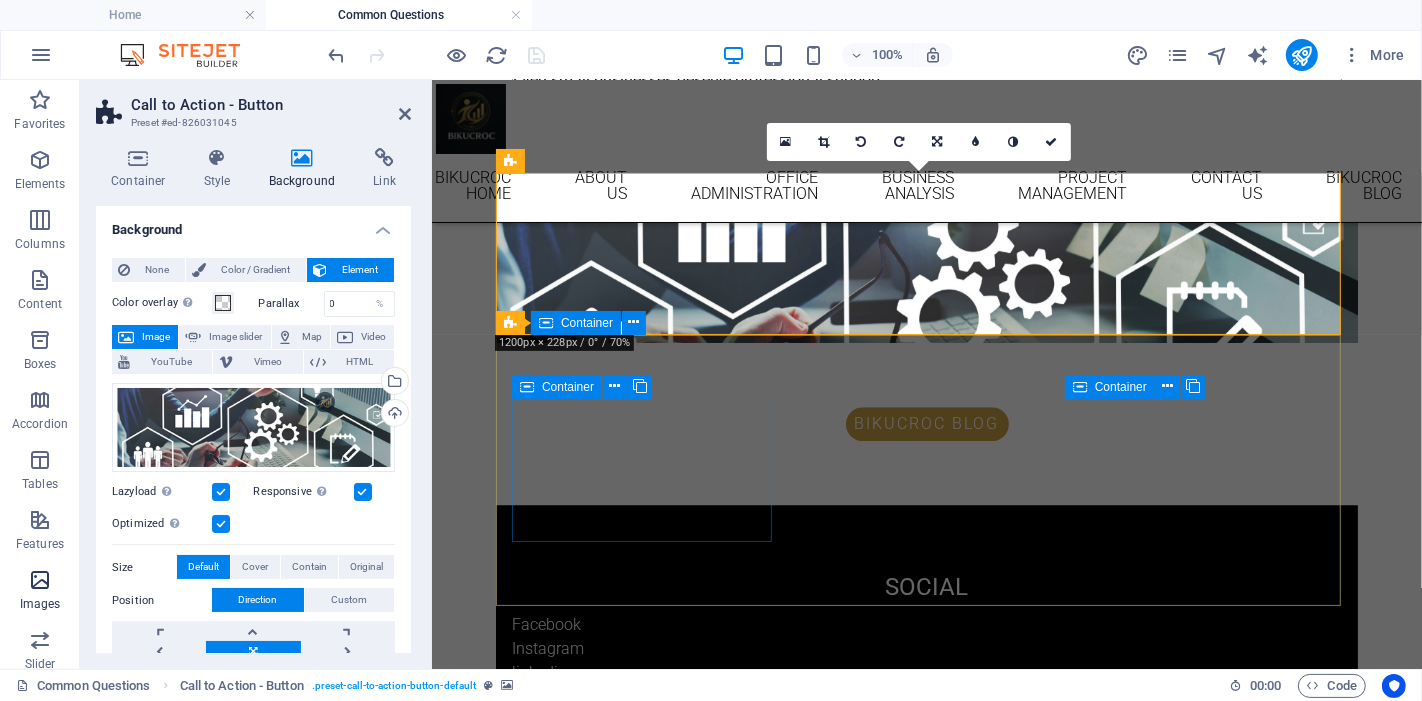 click at bounding box center [40, 580] 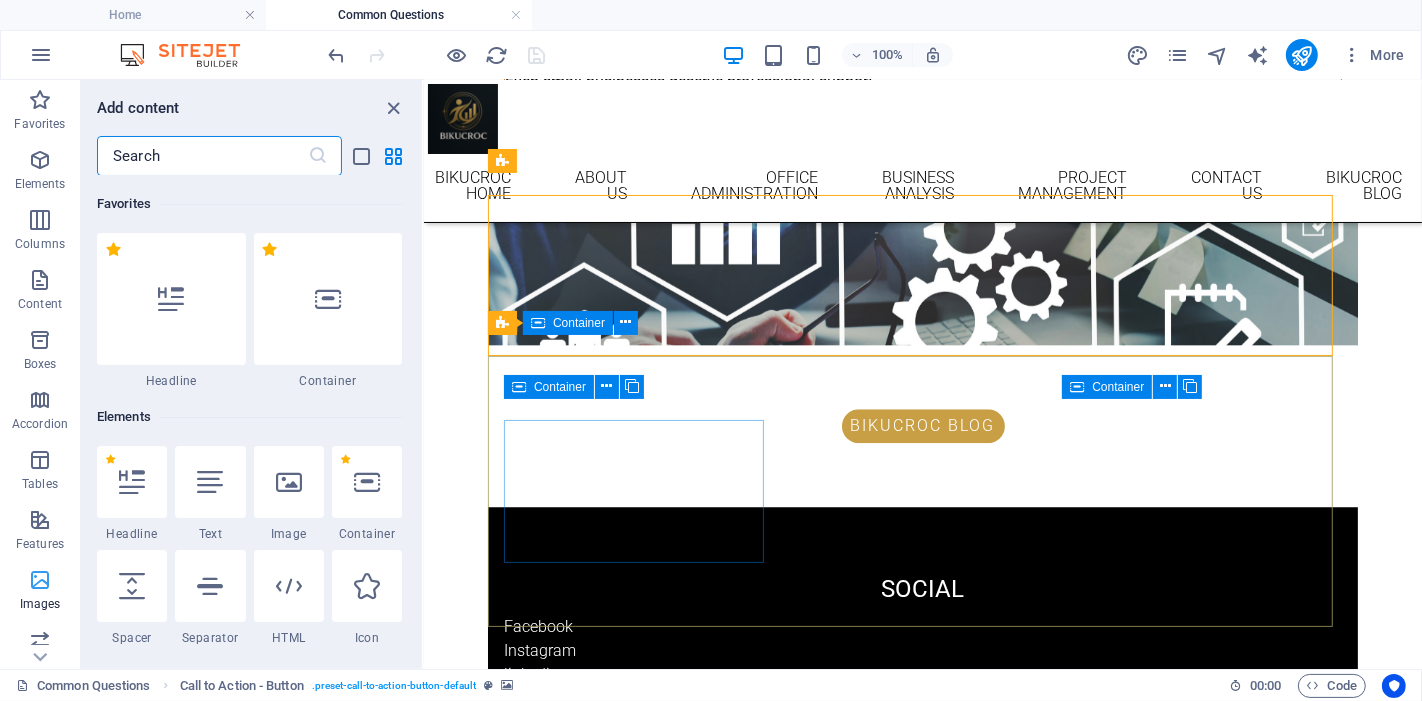 scroll, scrollTop: 4365, scrollLeft: 0, axis: vertical 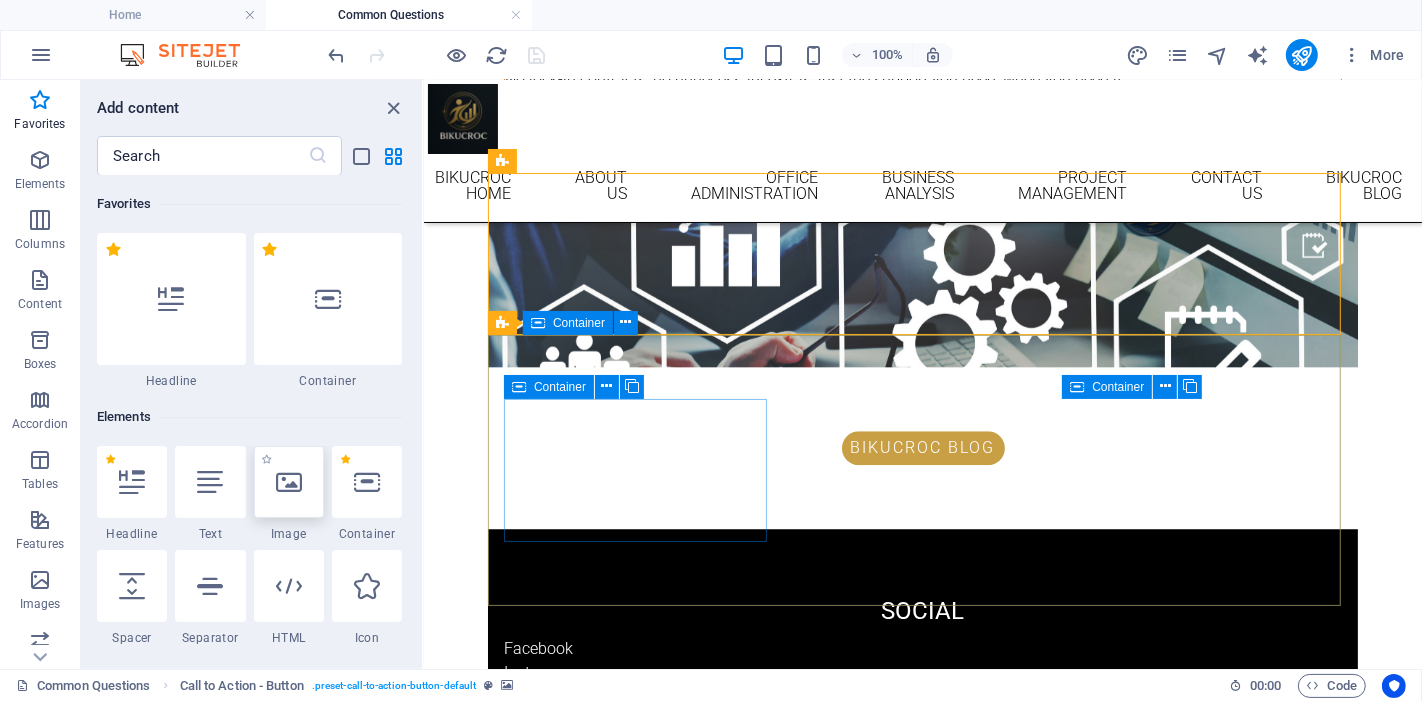 click at bounding box center [289, 482] 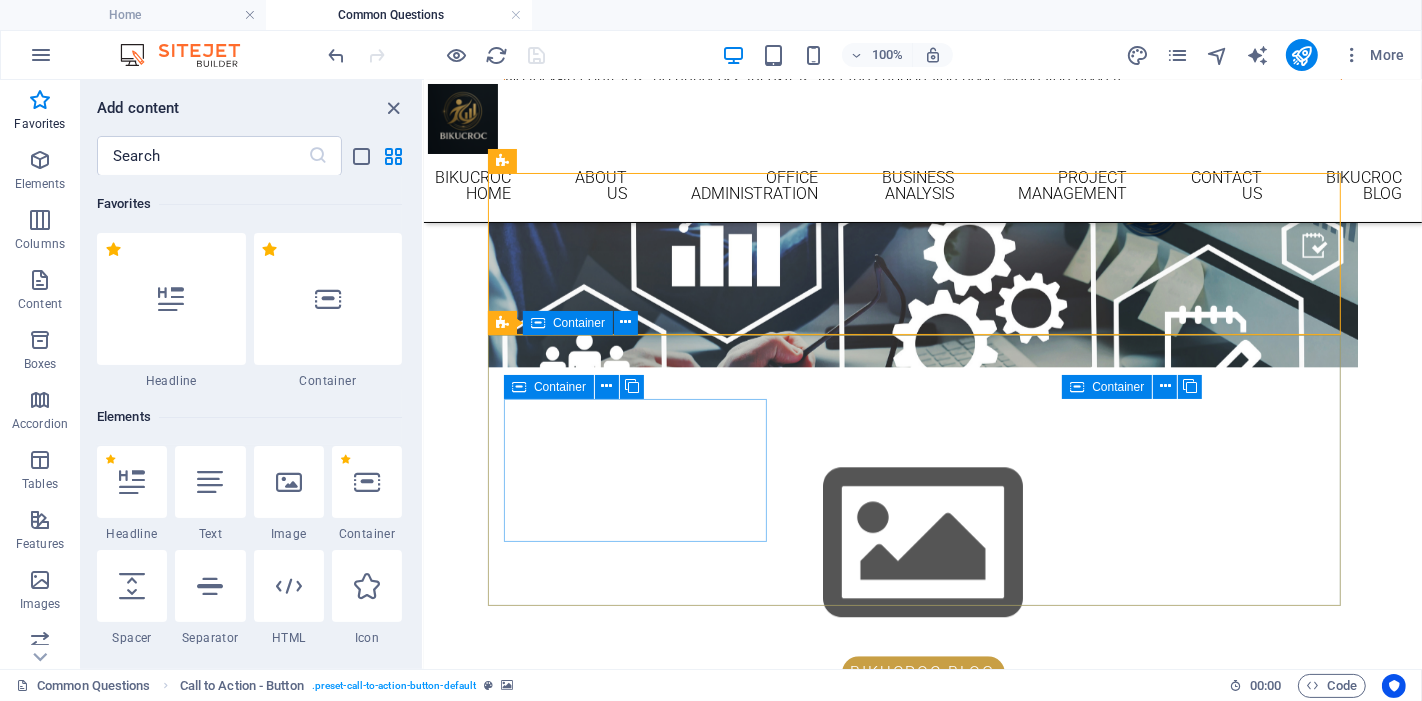 scroll, scrollTop: 4387, scrollLeft: 0, axis: vertical 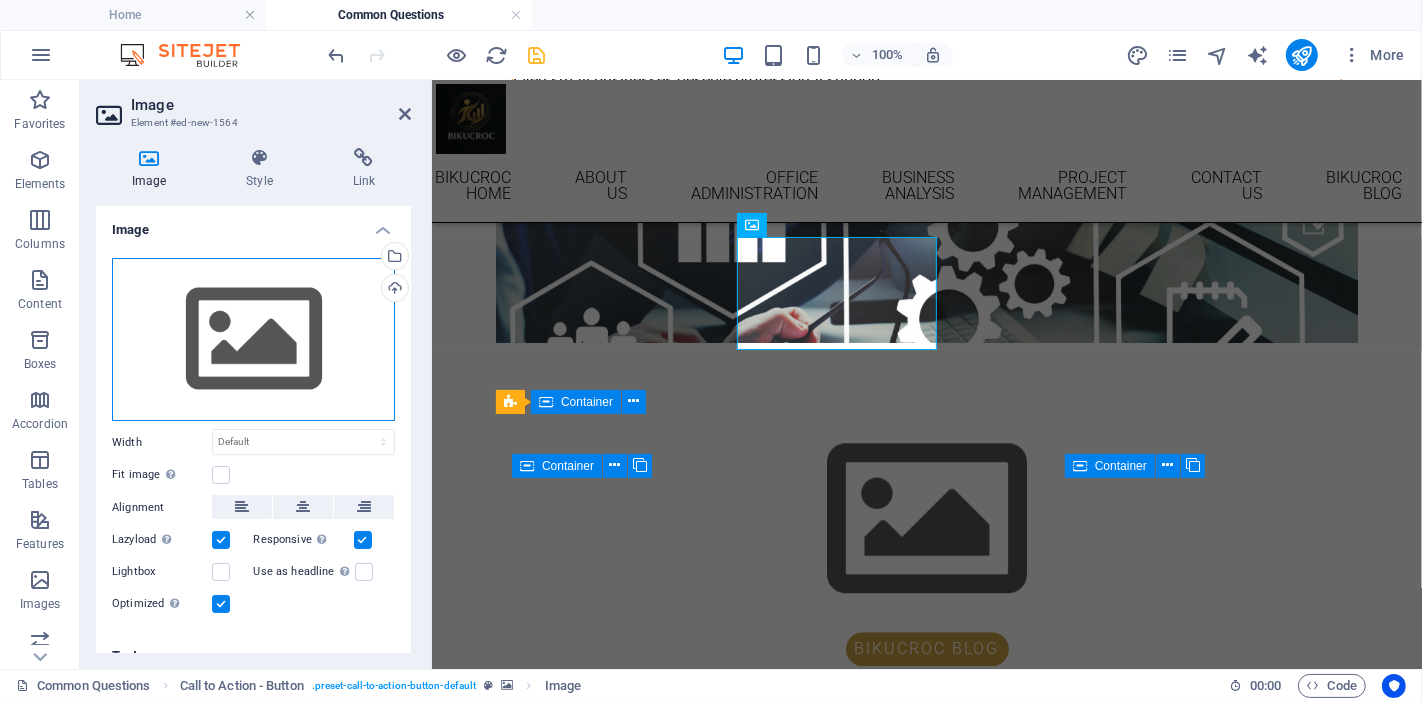 click on "Drag files here, click to choose files or select files from Files or our free stock photos & videos" at bounding box center [253, 340] 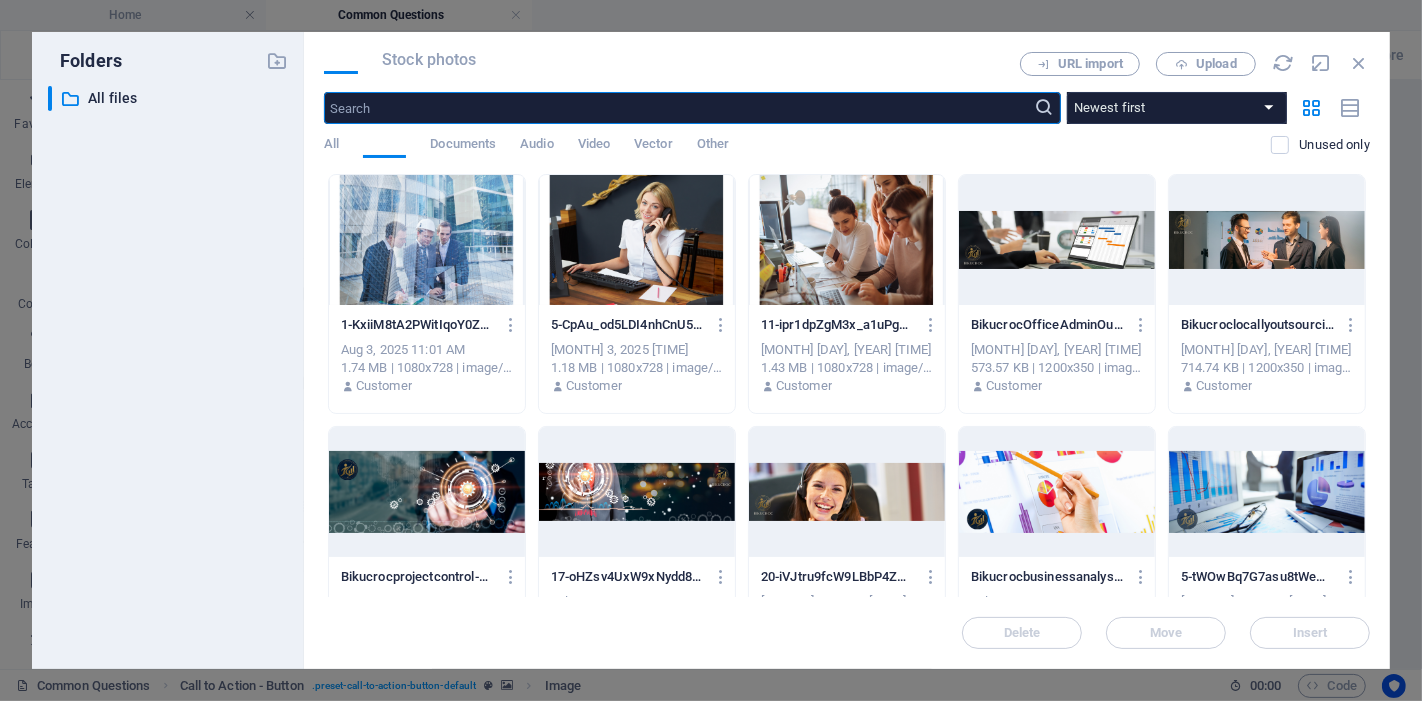 scroll, scrollTop: 3831, scrollLeft: 0, axis: vertical 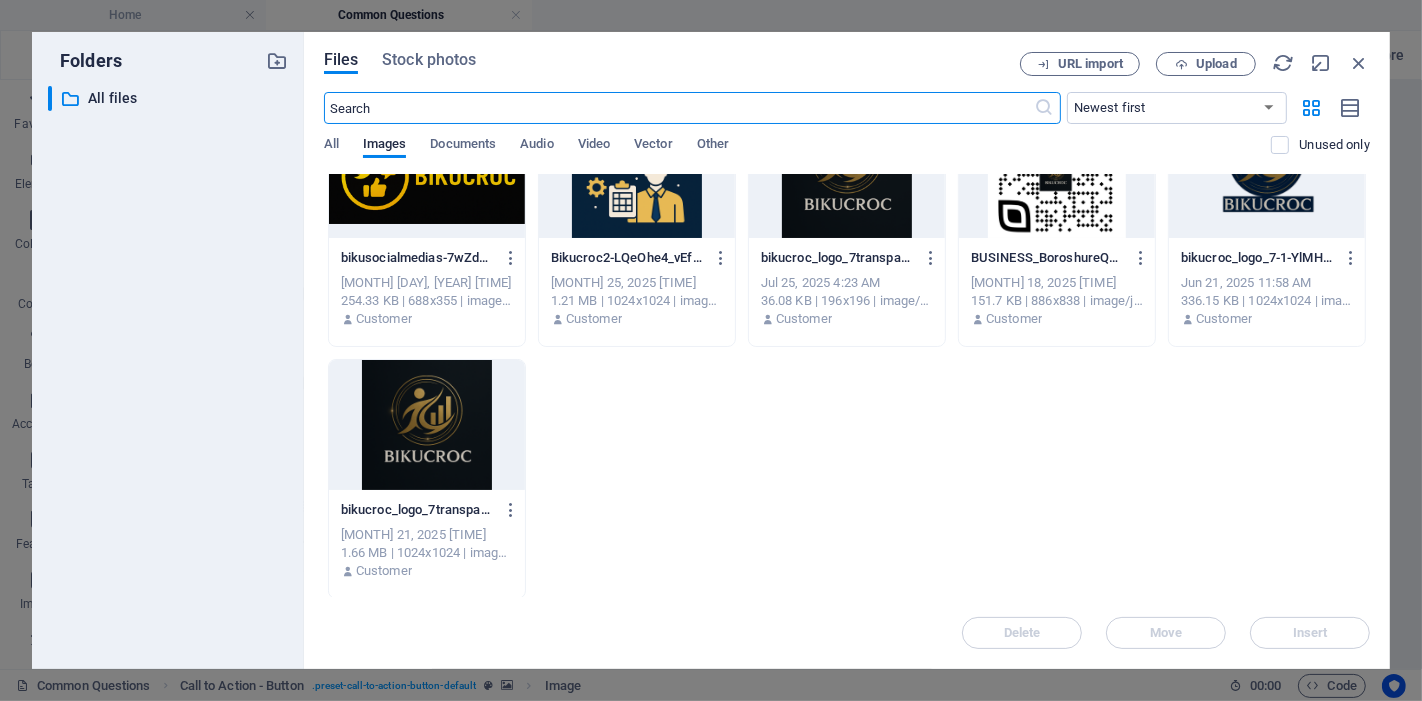 click at bounding box center (1057, 173) 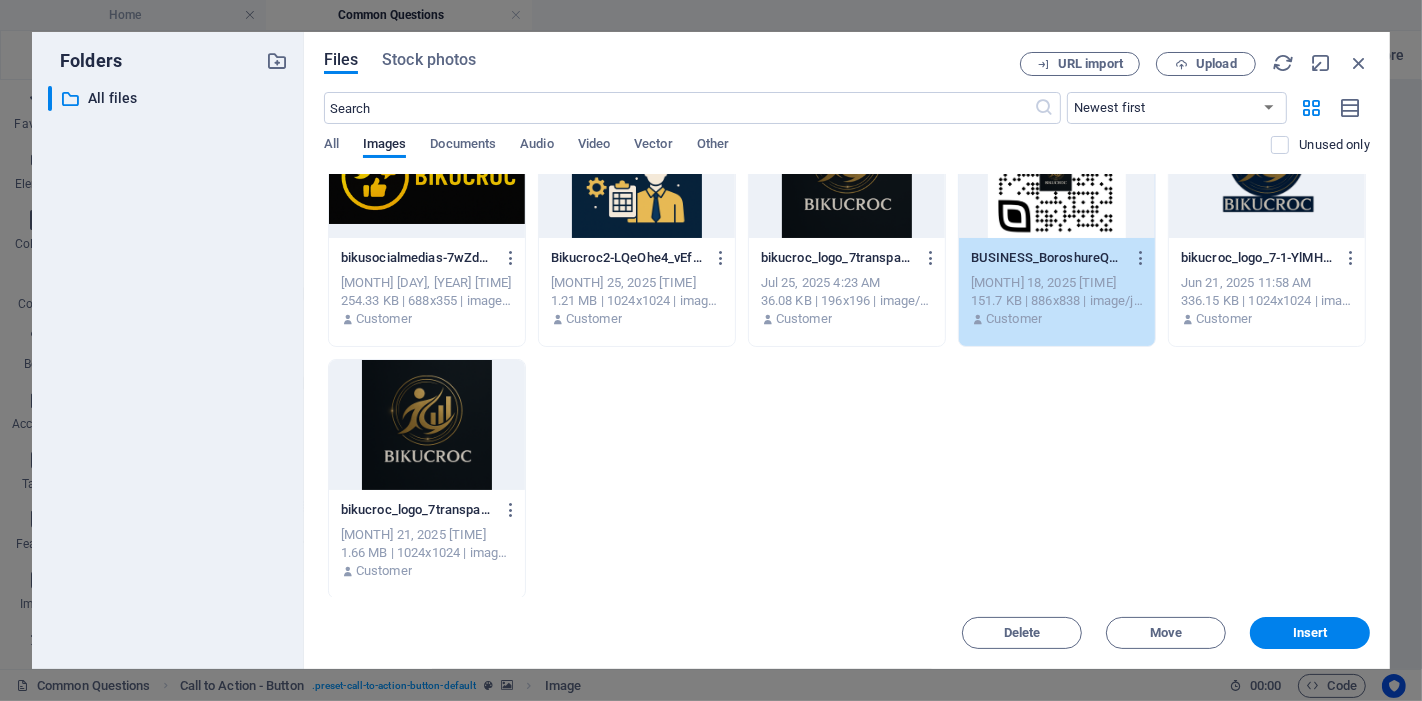 click on "1" at bounding box center [1057, 173] 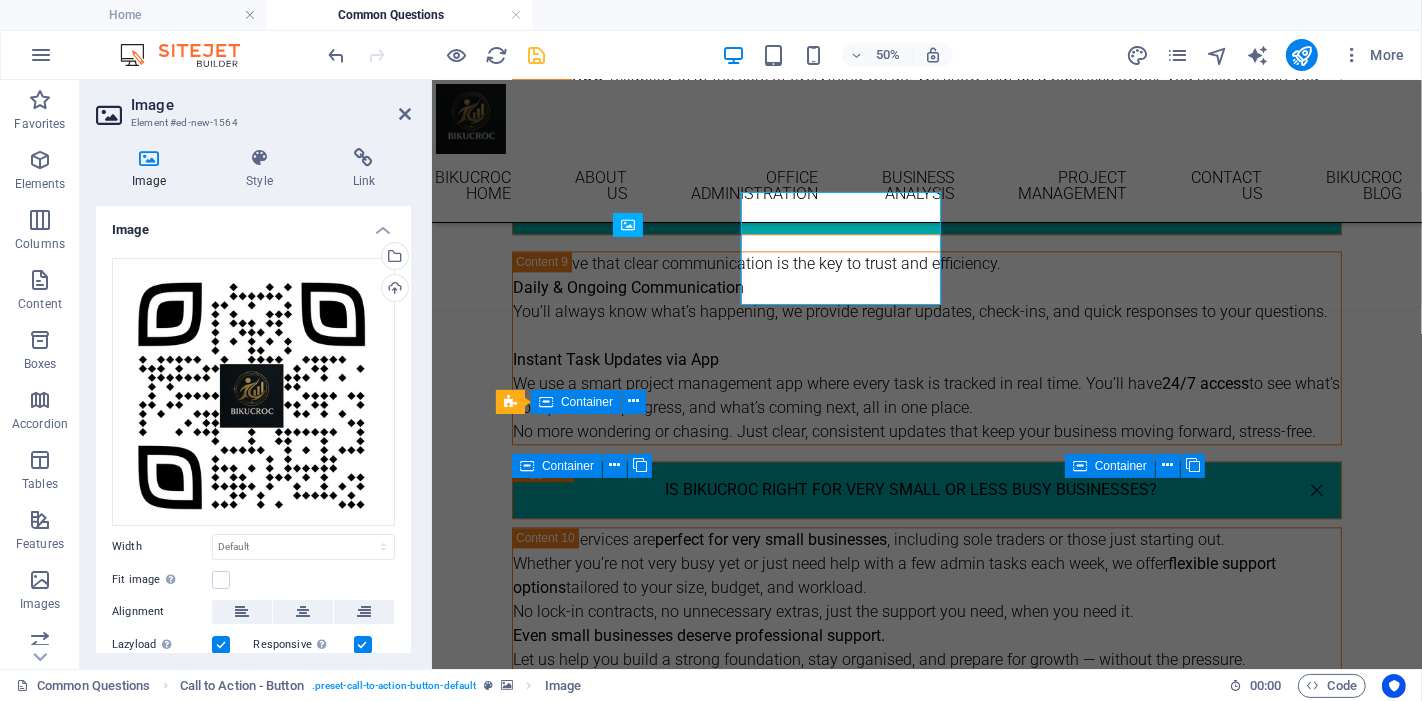 scroll, scrollTop: 4387, scrollLeft: 0, axis: vertical 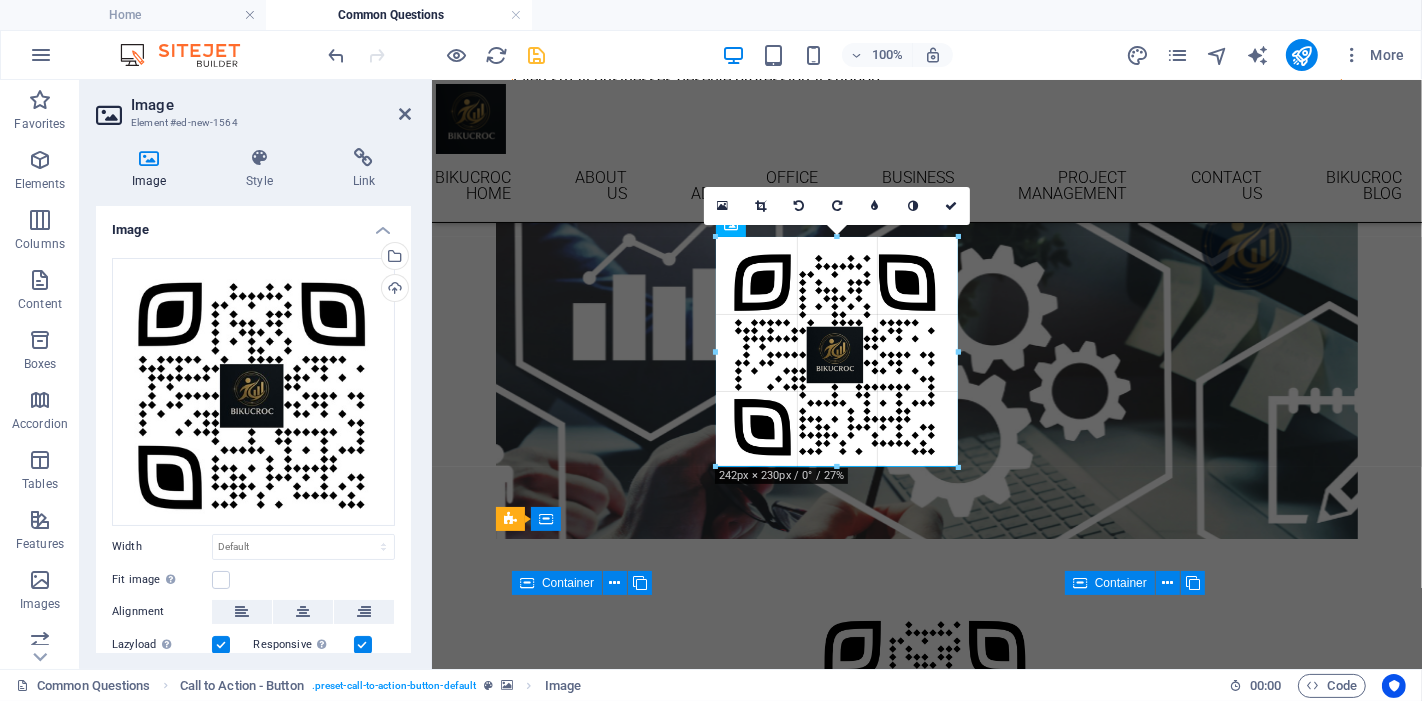drag, startPoint x: 1162, startPoint y: 240, endPoint x: 326, endPoint y: 468, distance: 866.5333 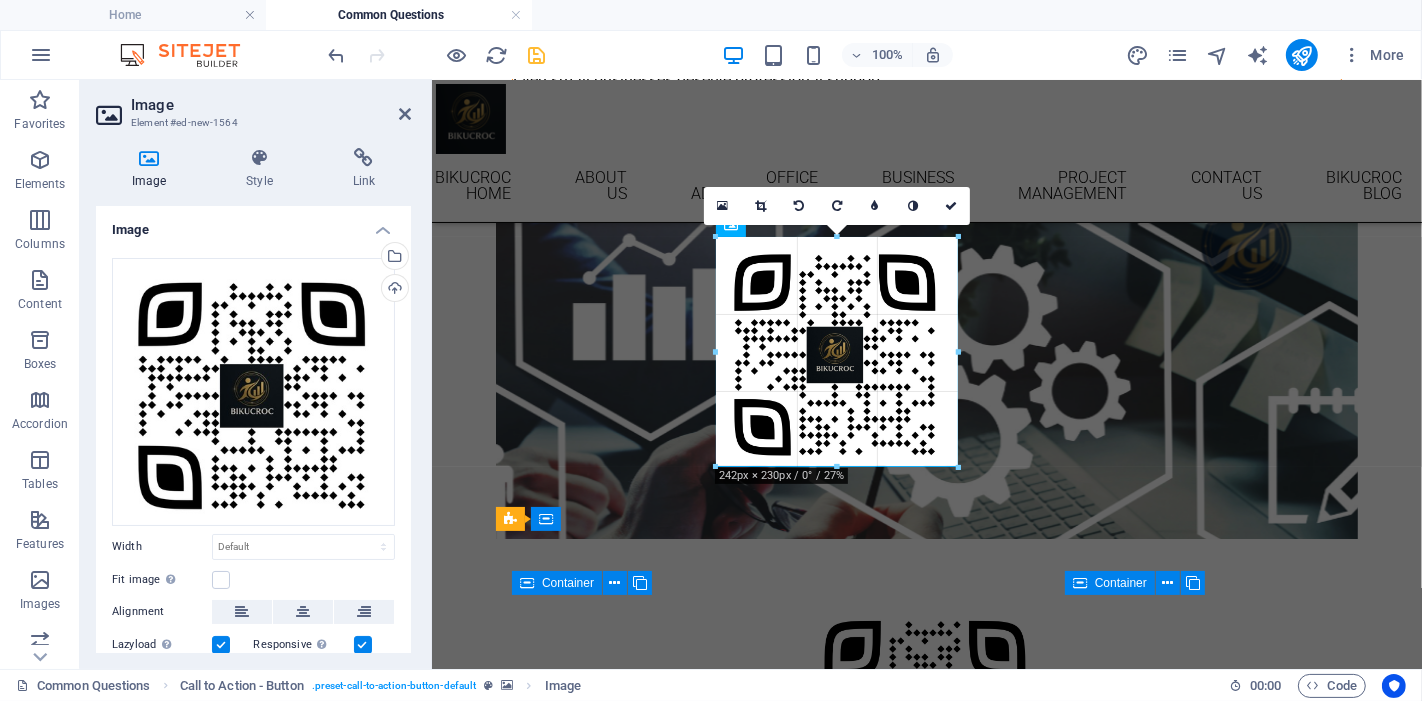 type on "241" 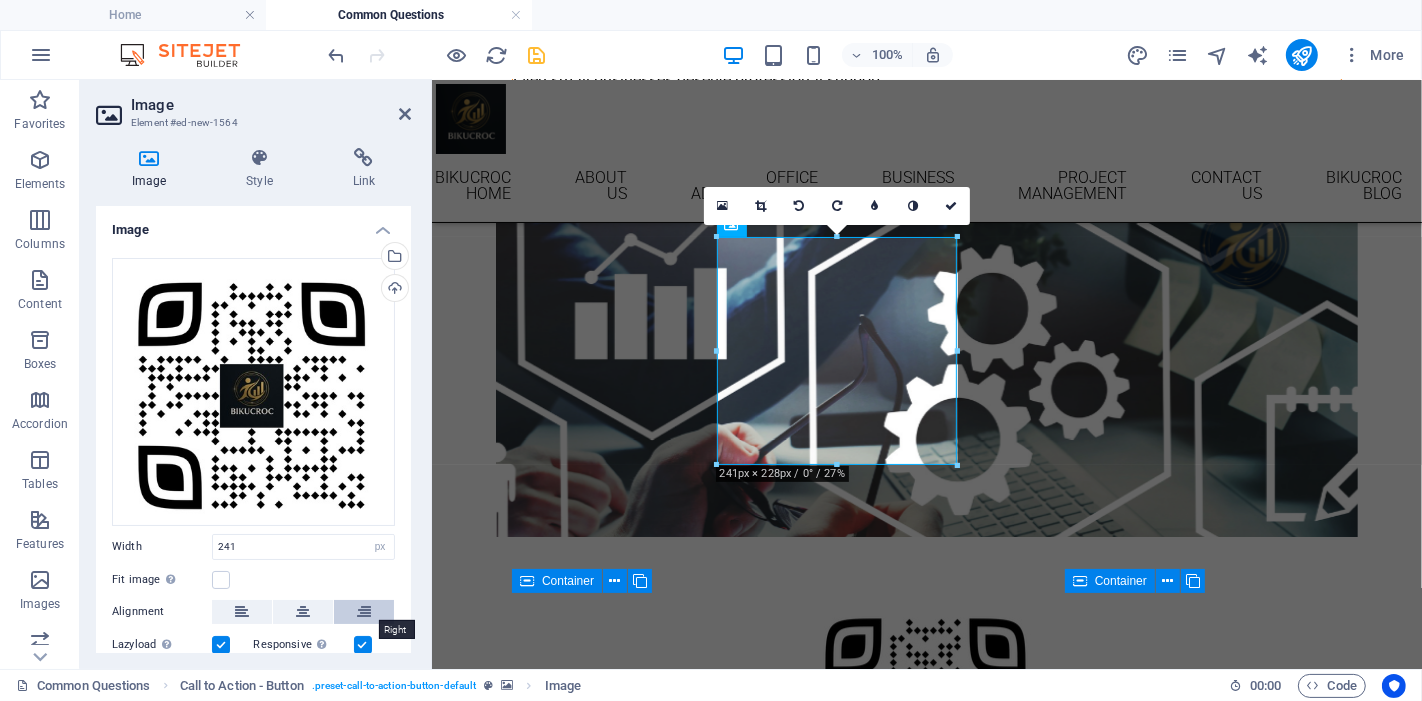 click at bounding box center (364, 612) 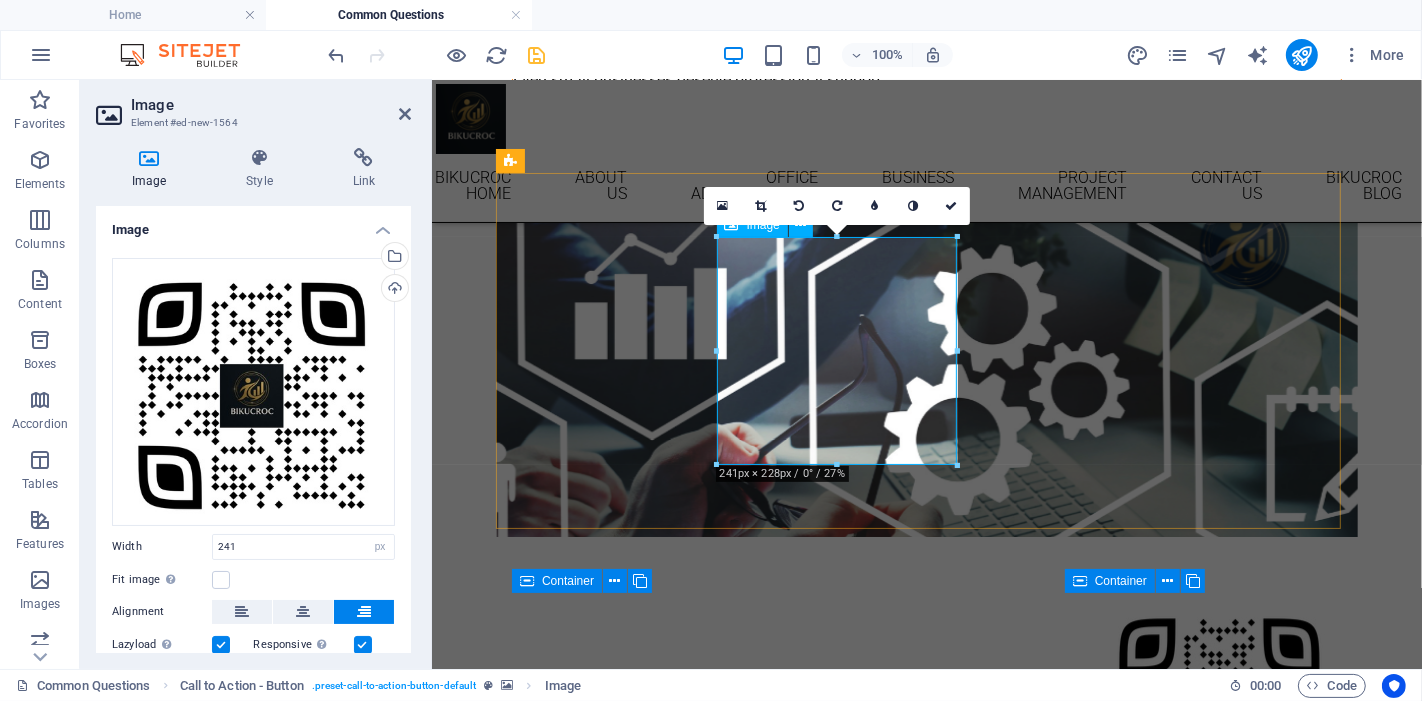 click at bounding box center [926, 714] 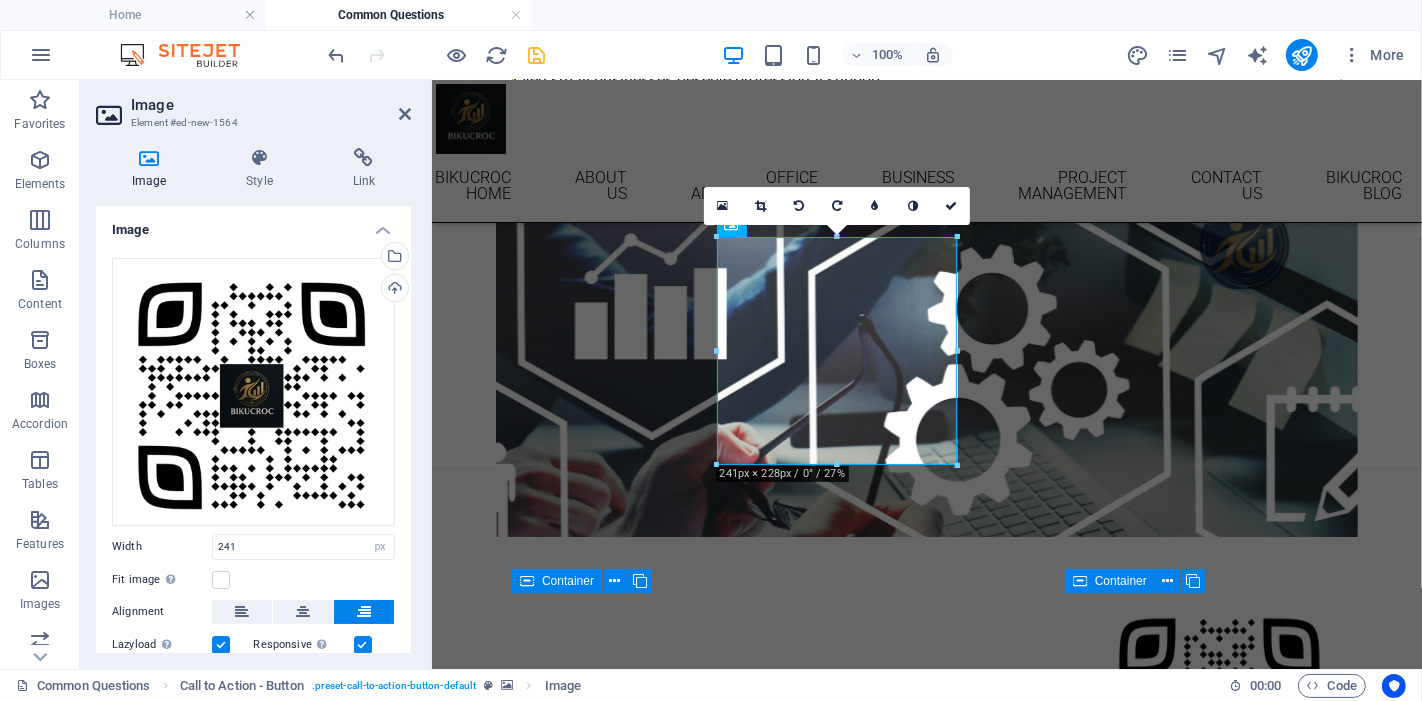 click at bounding box center (364, 612) 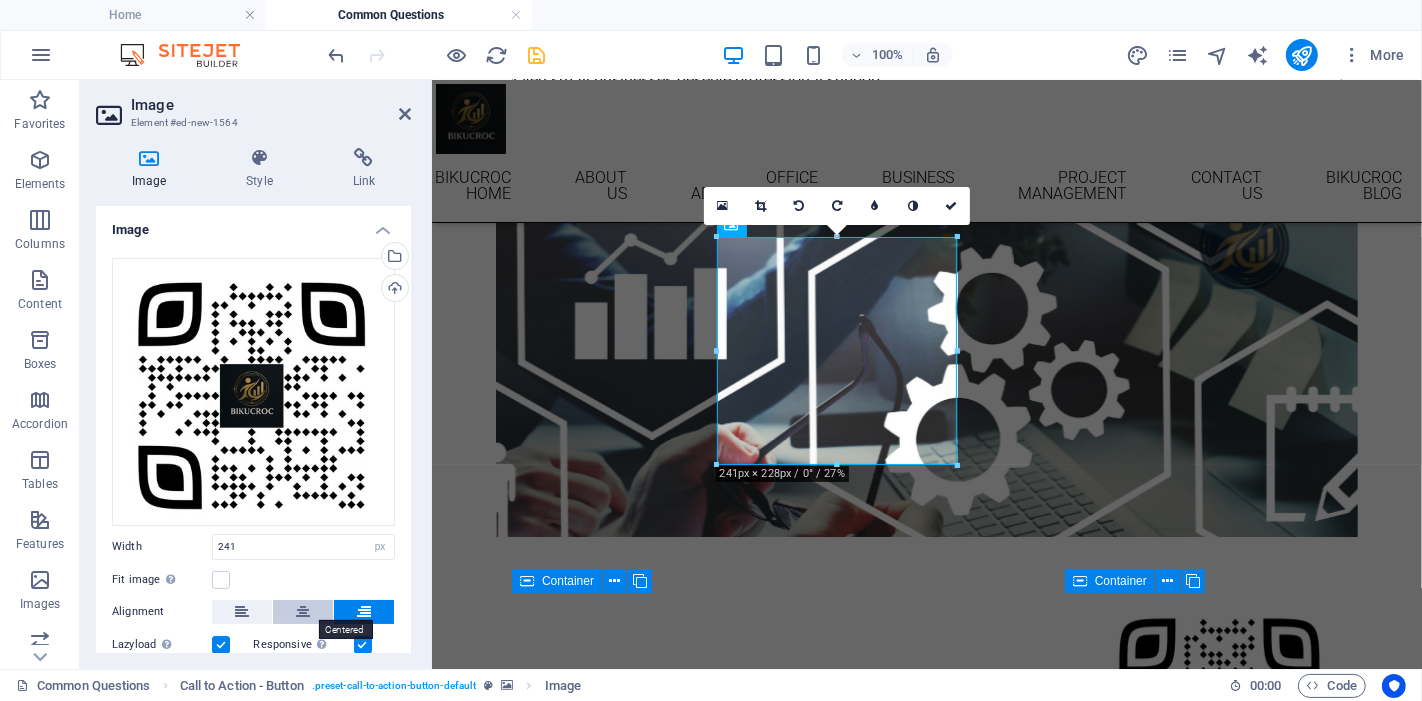 click at bounding box center [303, 612] 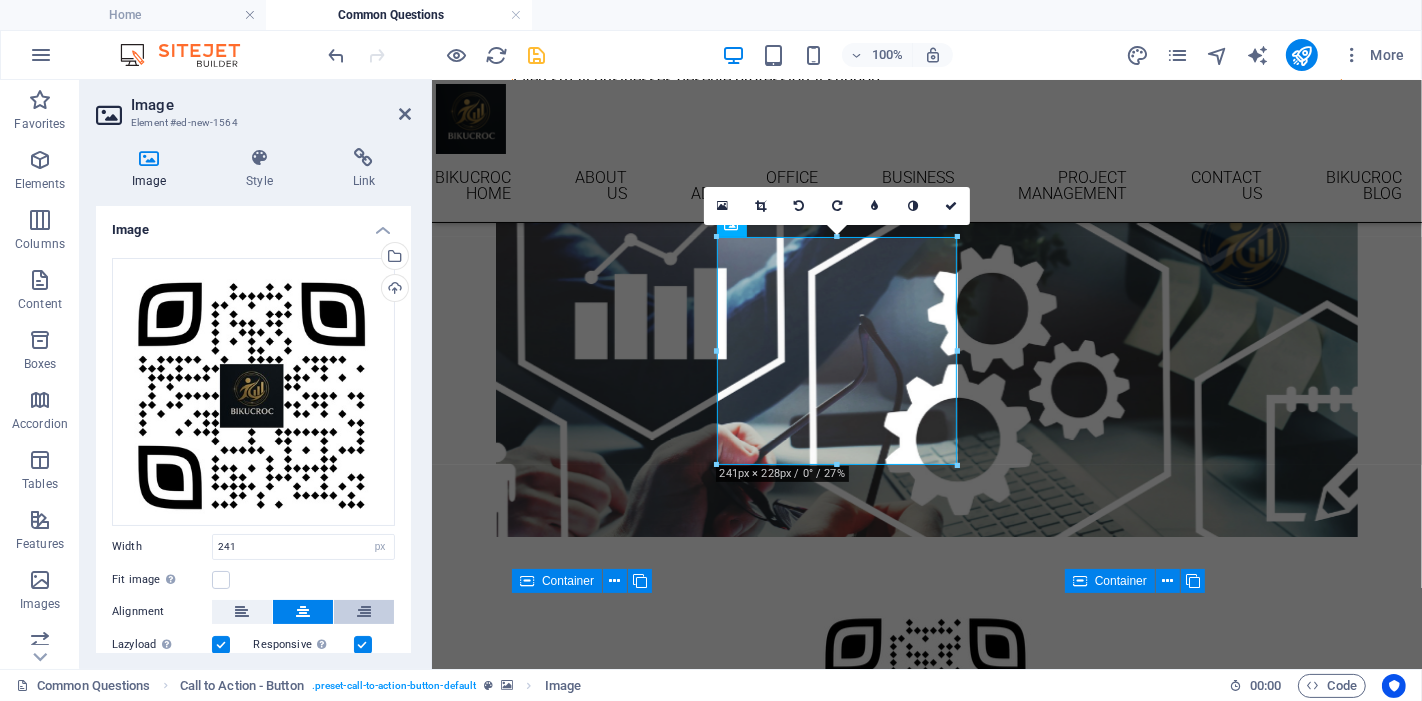 click at bounding box center (364, 612) 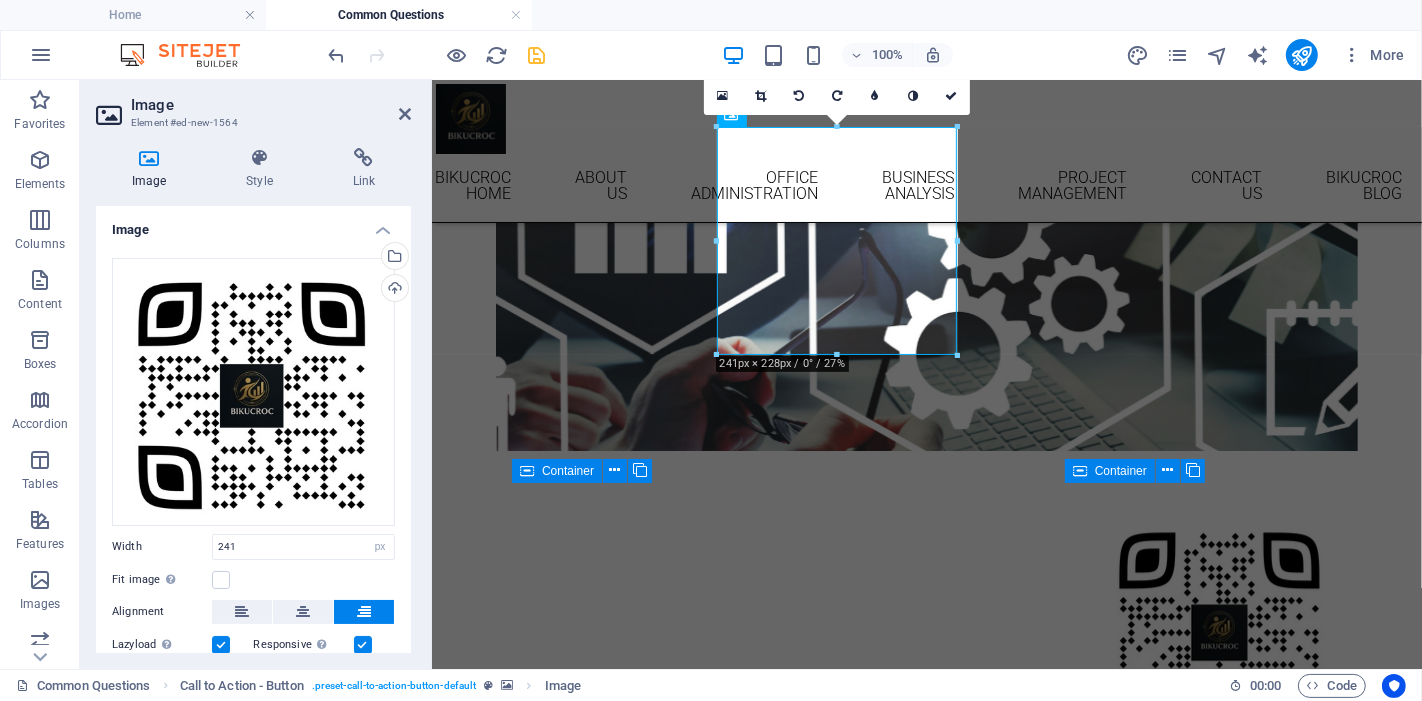 scroll, scrollTop: 4498, scrollLeft: 0, axis: vertical 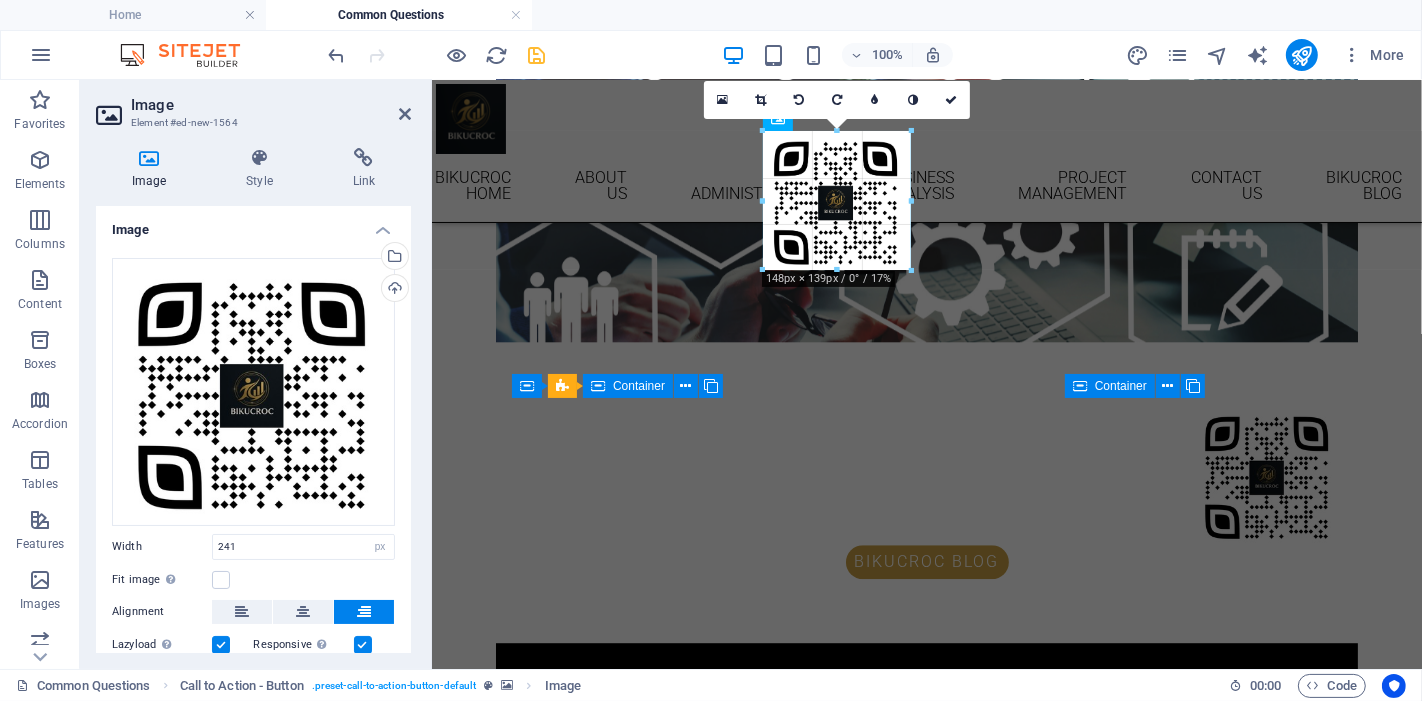 drag, startPoint x: 955, startPoint y: 355, endPoint x: 861, endPoint y: 255, distance: 137.24431 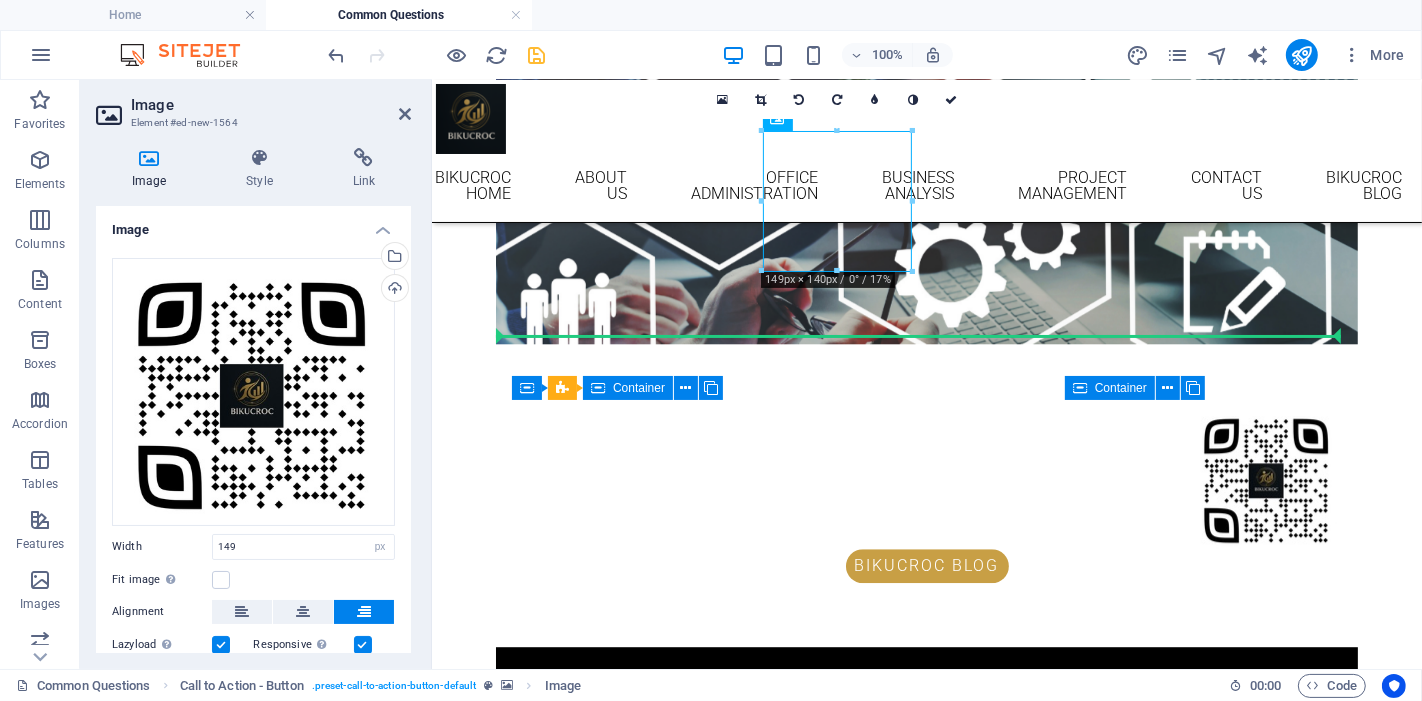 drag, startPoint x: 841, startPoint y: 177, endPoint x: 894, endPoint y: 277, distance: 113.17685 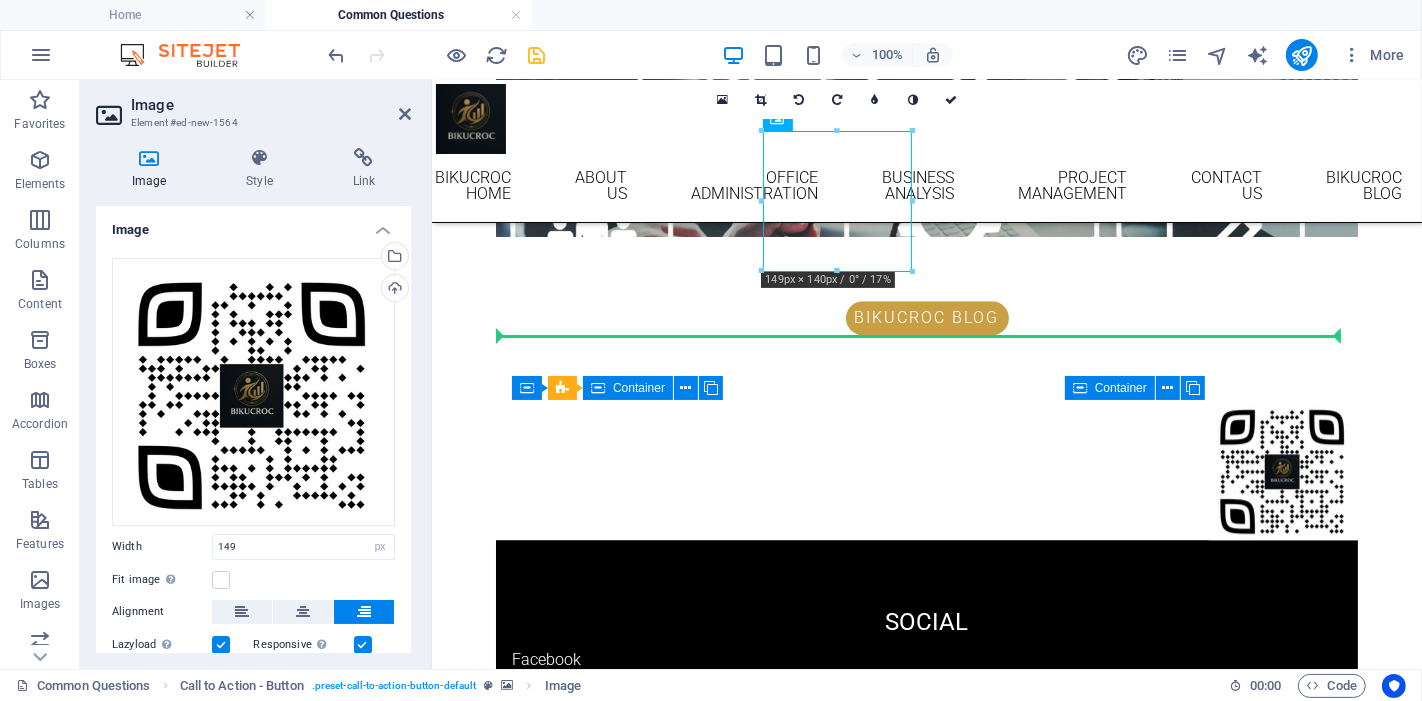 scroll, scrollTop: 4411, scrollLeft: 0, axis: vertical 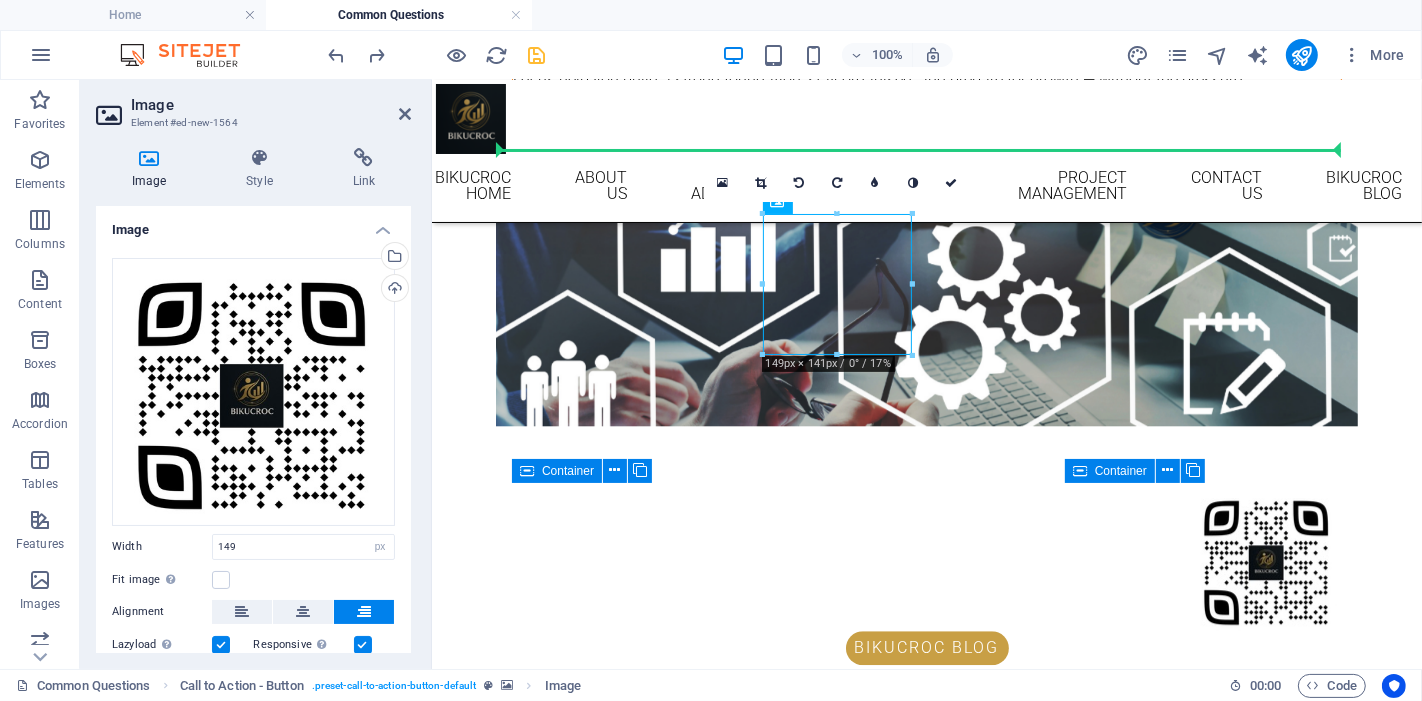 drag, startPoint x: 821, startPoint y: 283, endPoint x: 1182, endPoint y: 249, distance: 362.59756 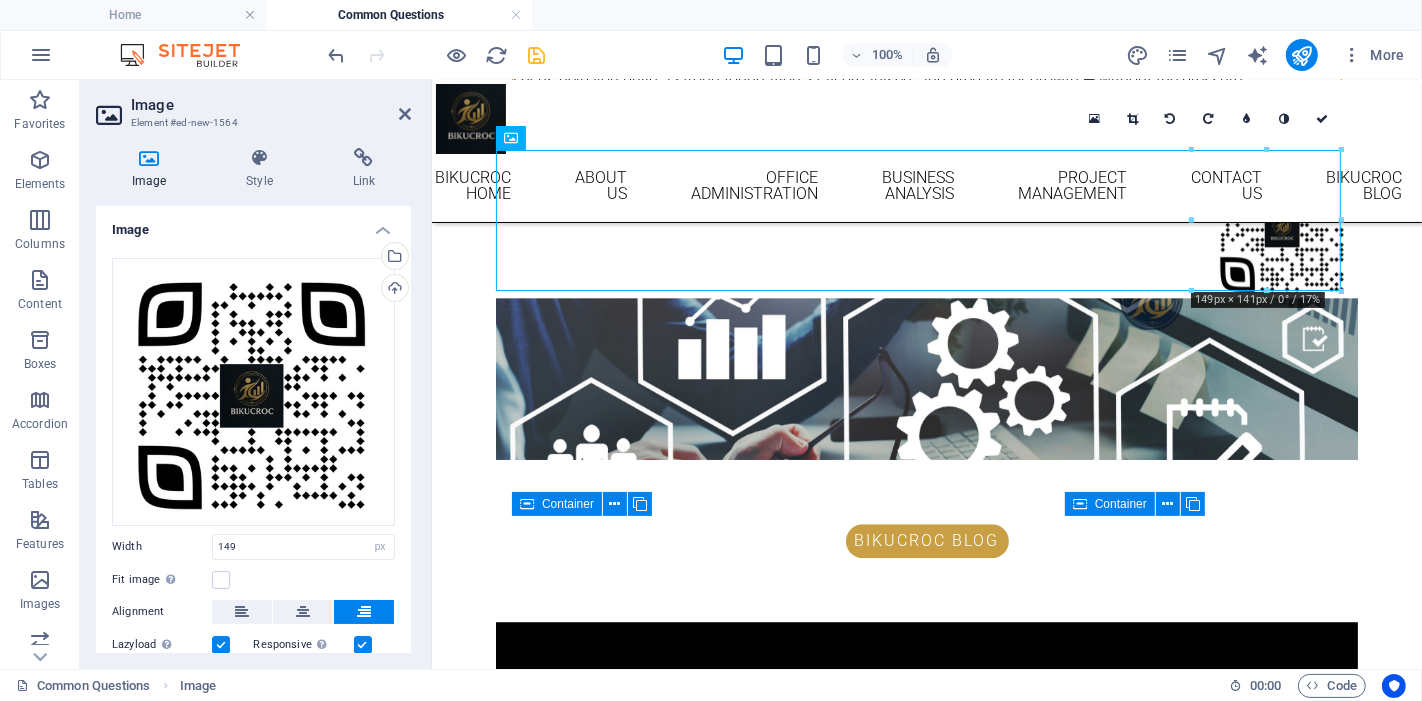 click at bounding box center (926, 378) 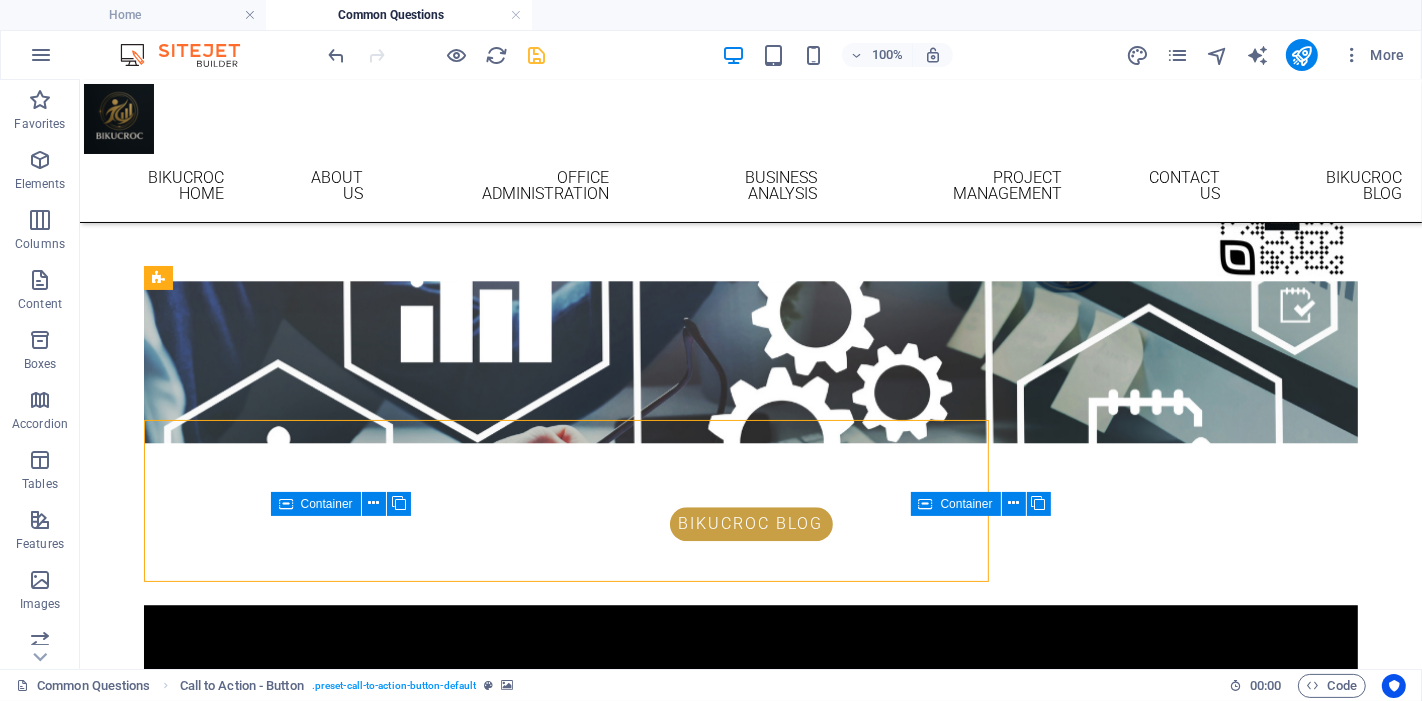 scroll, scrollTop: 4281, scrollLeft: 0, axis: vertical 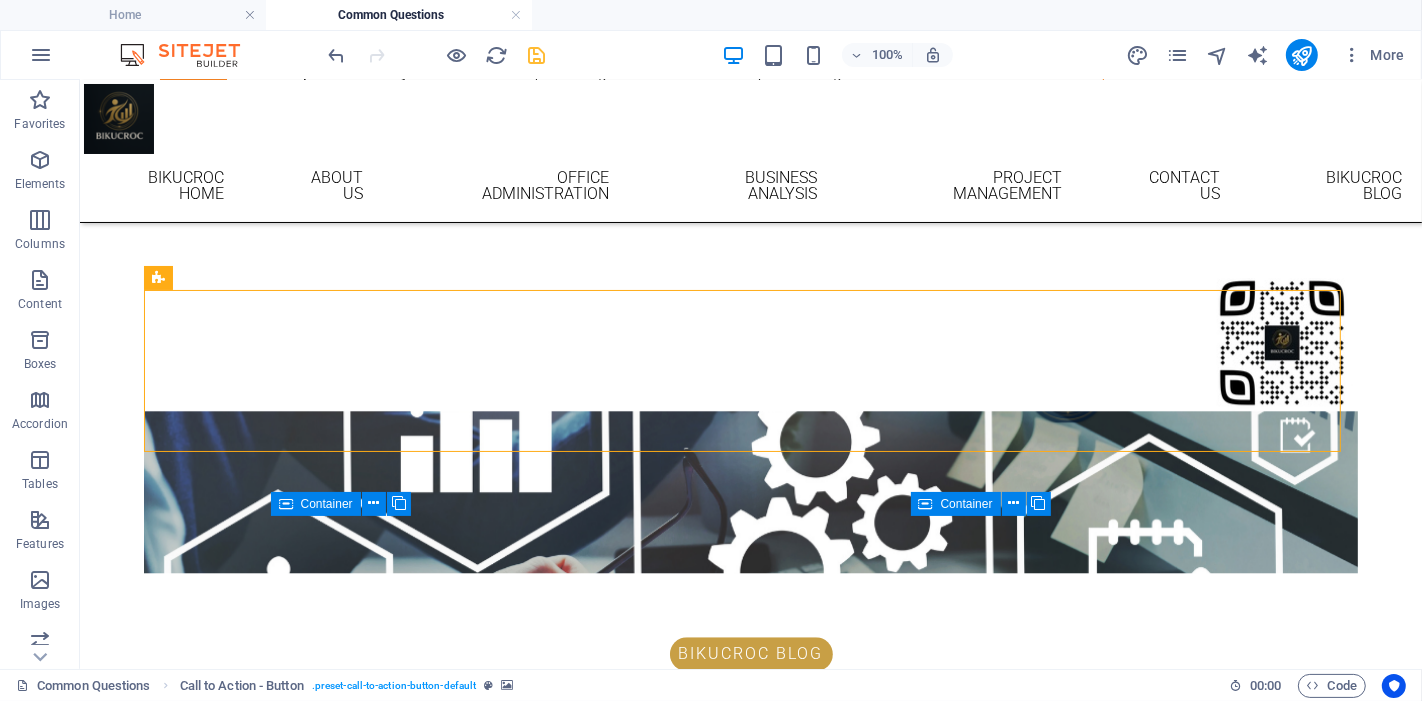 click at bounding box center (750, 491) 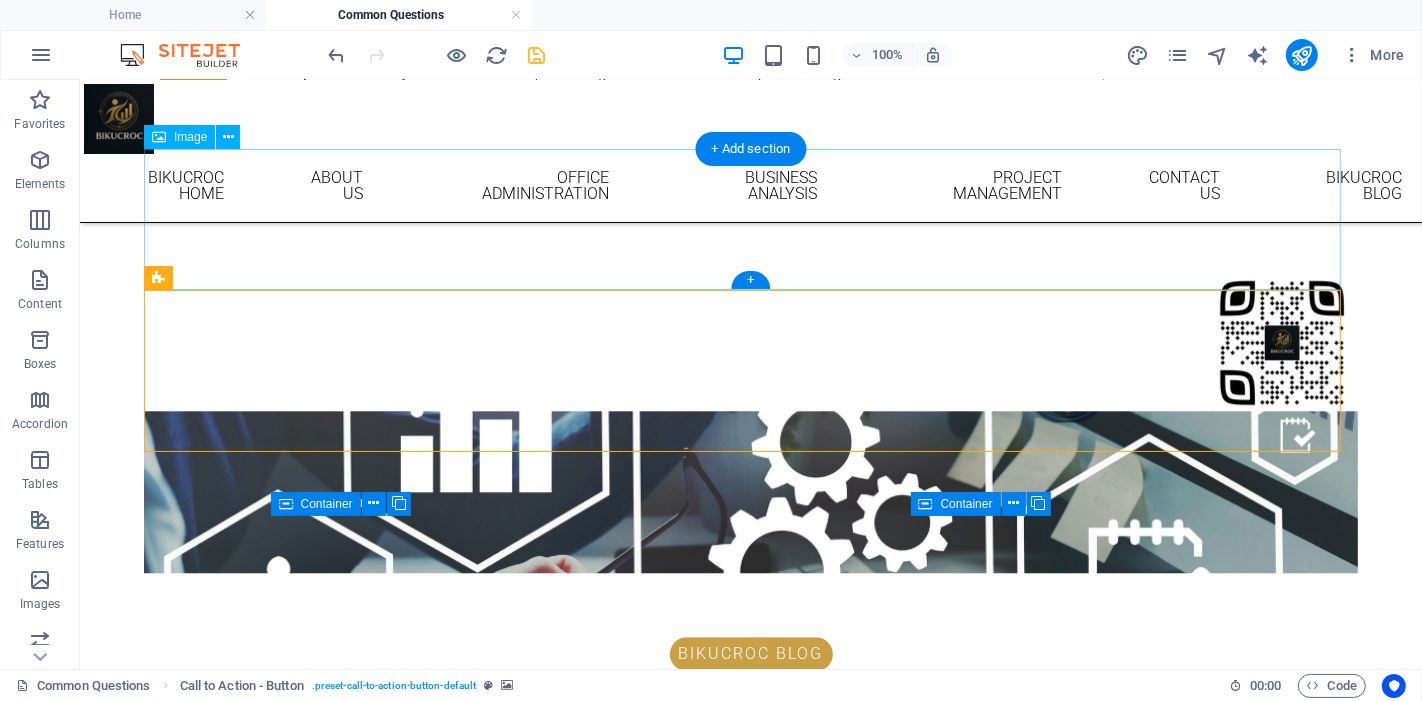 click at bounding box center [750, 339] 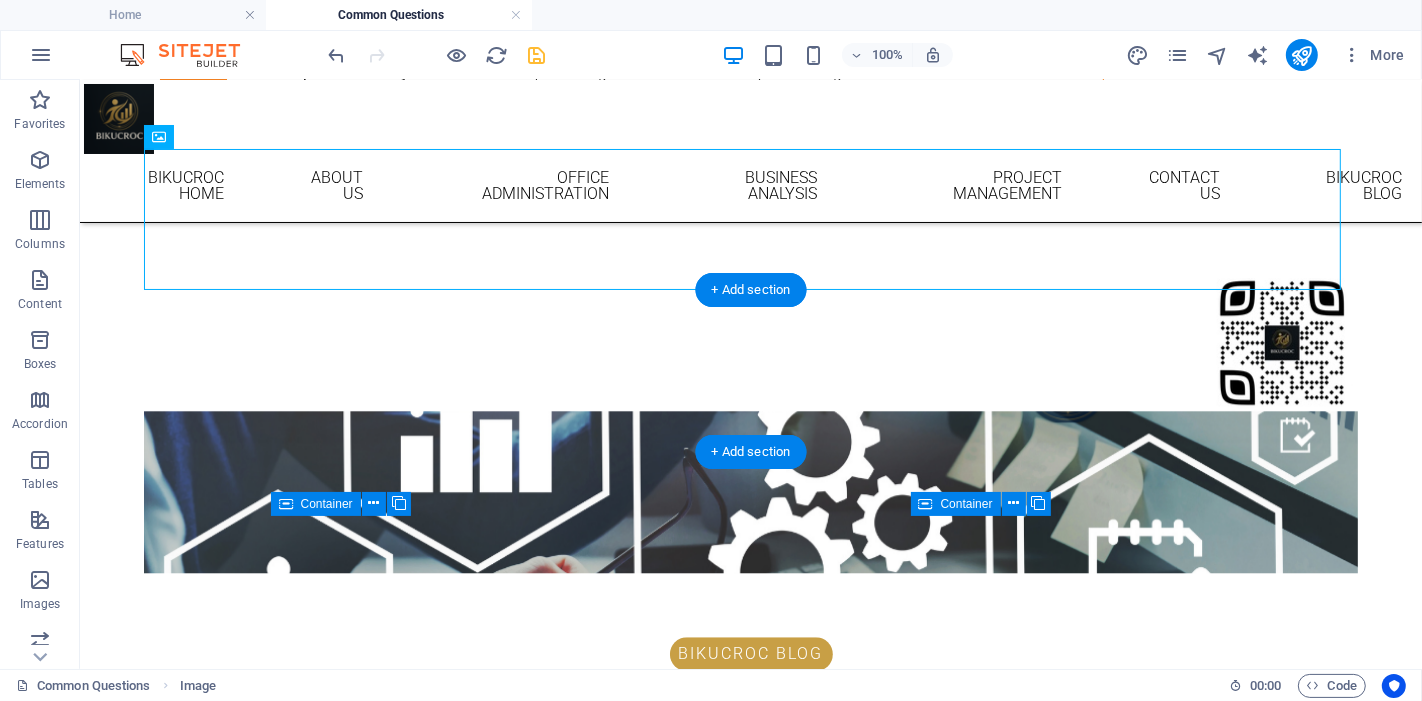 click at bounding box center (750, 491) 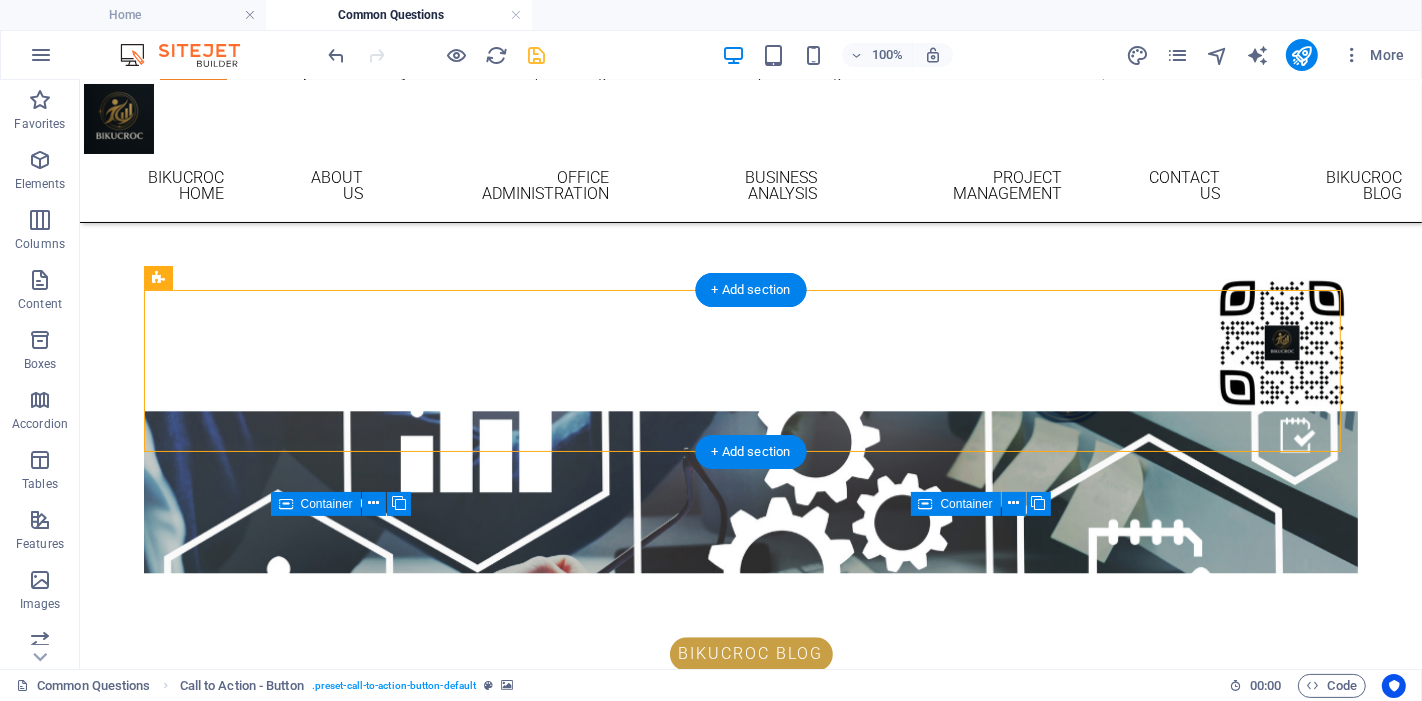 click at bounding box center (750, 491) 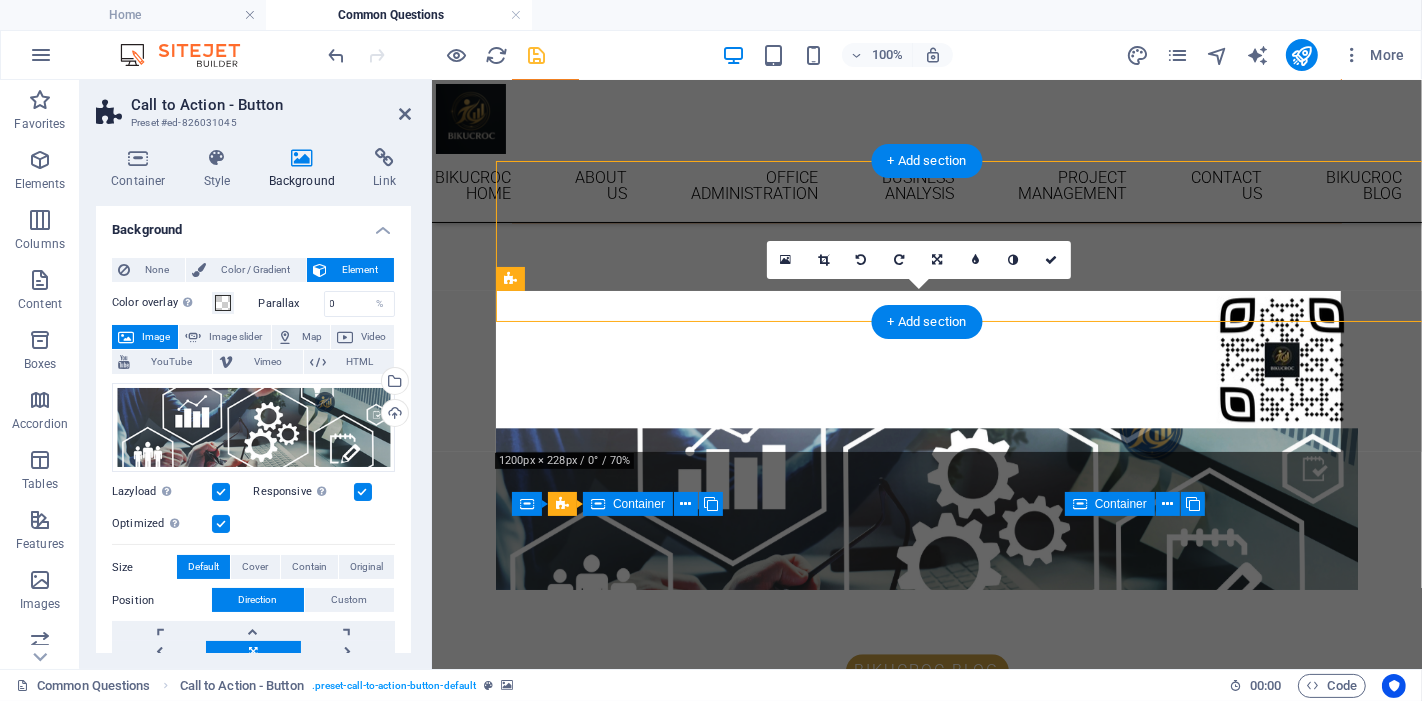 scroll, scrollTop: 4411, scrollLeft: 0, axis: vertical 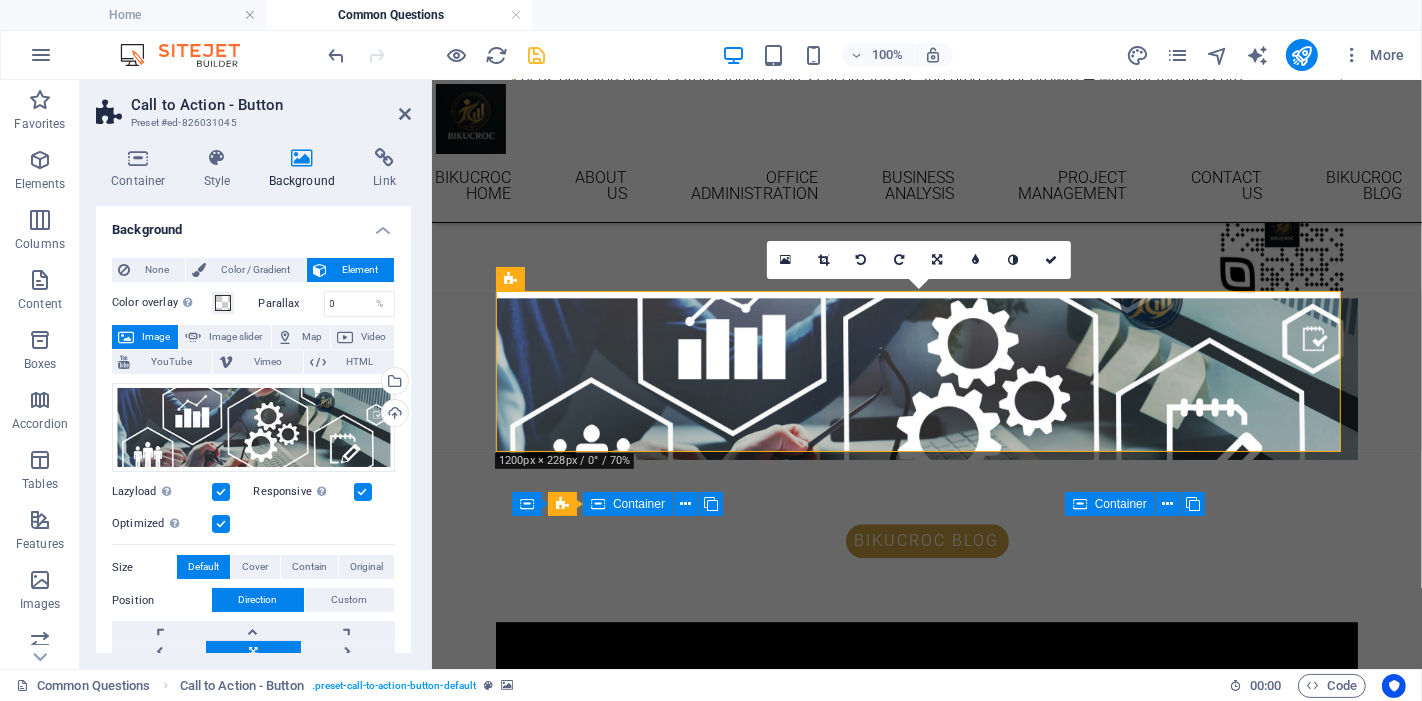 click at bounding box center [926, 378] 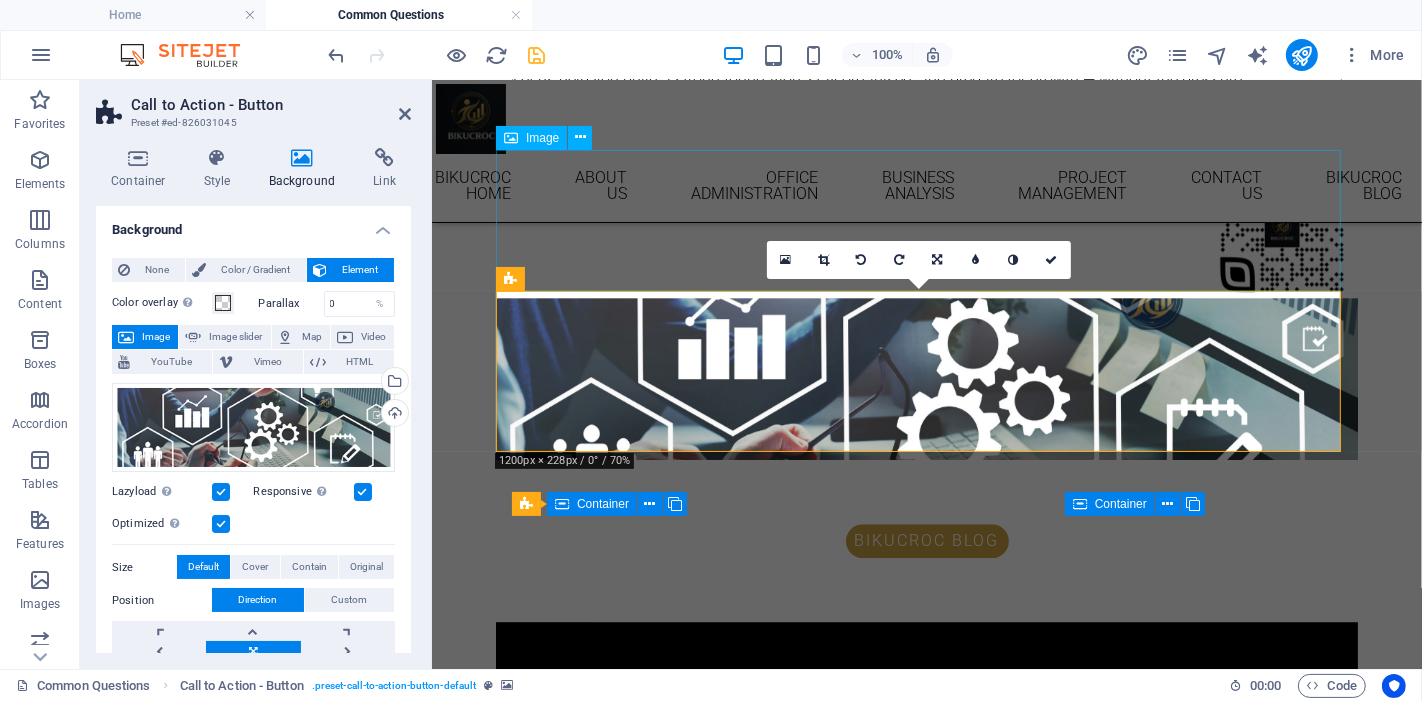click at bounding box center [926, 226] 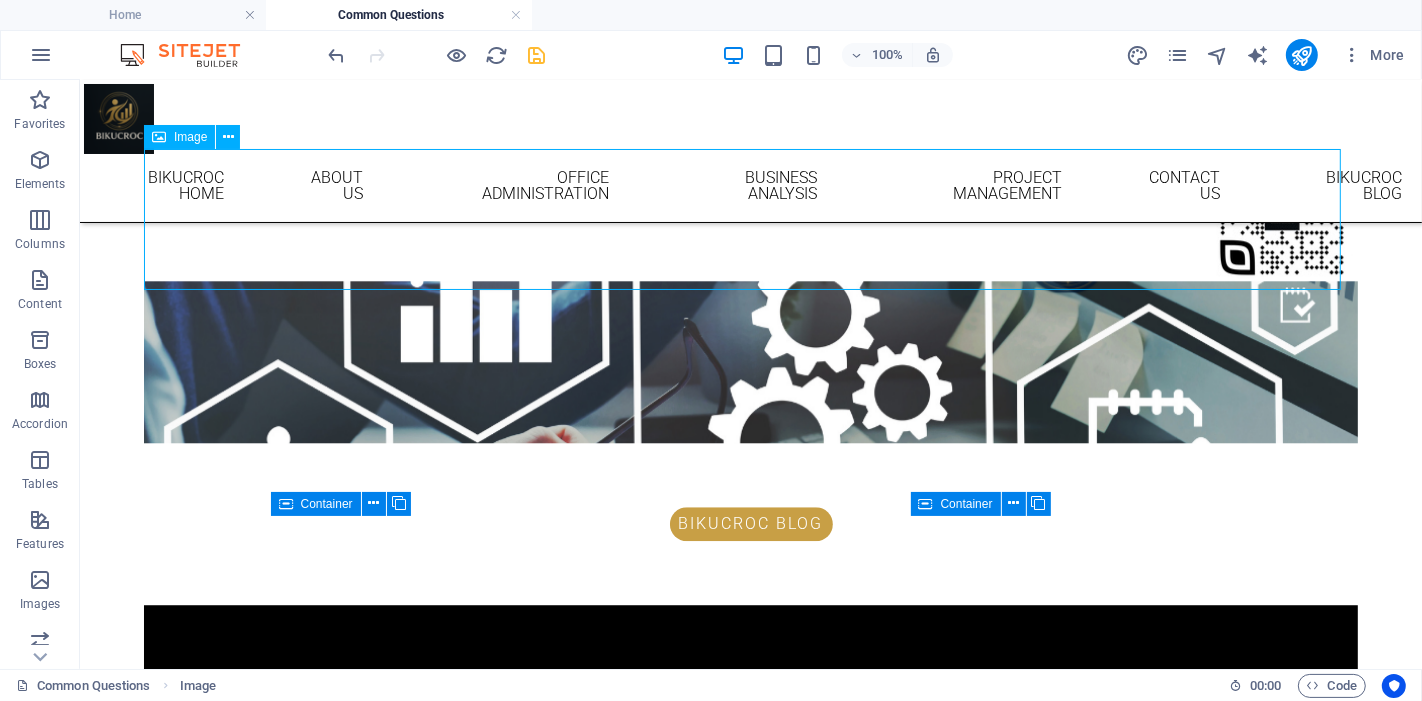 scroll, scrollTop: 4281, scrollLeft: 0, axis: vertical 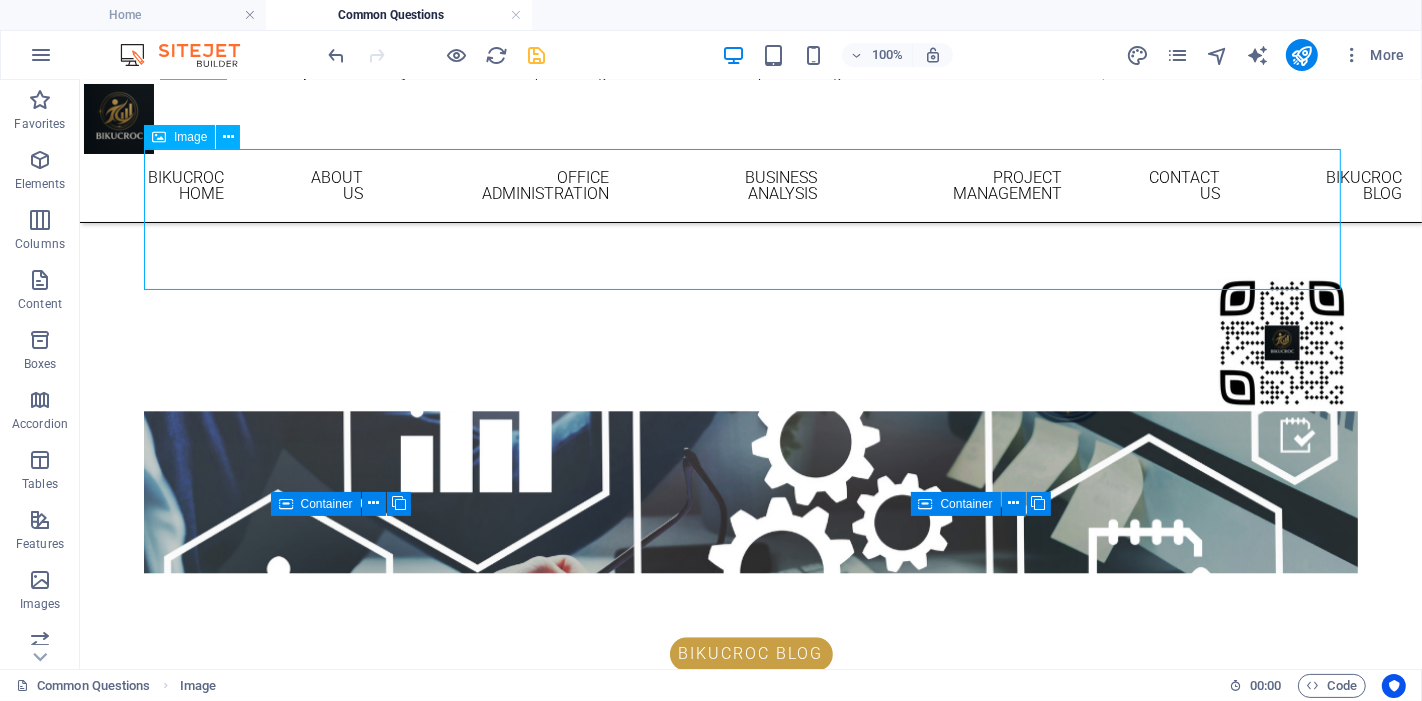 click at bounding box center (750, 339) 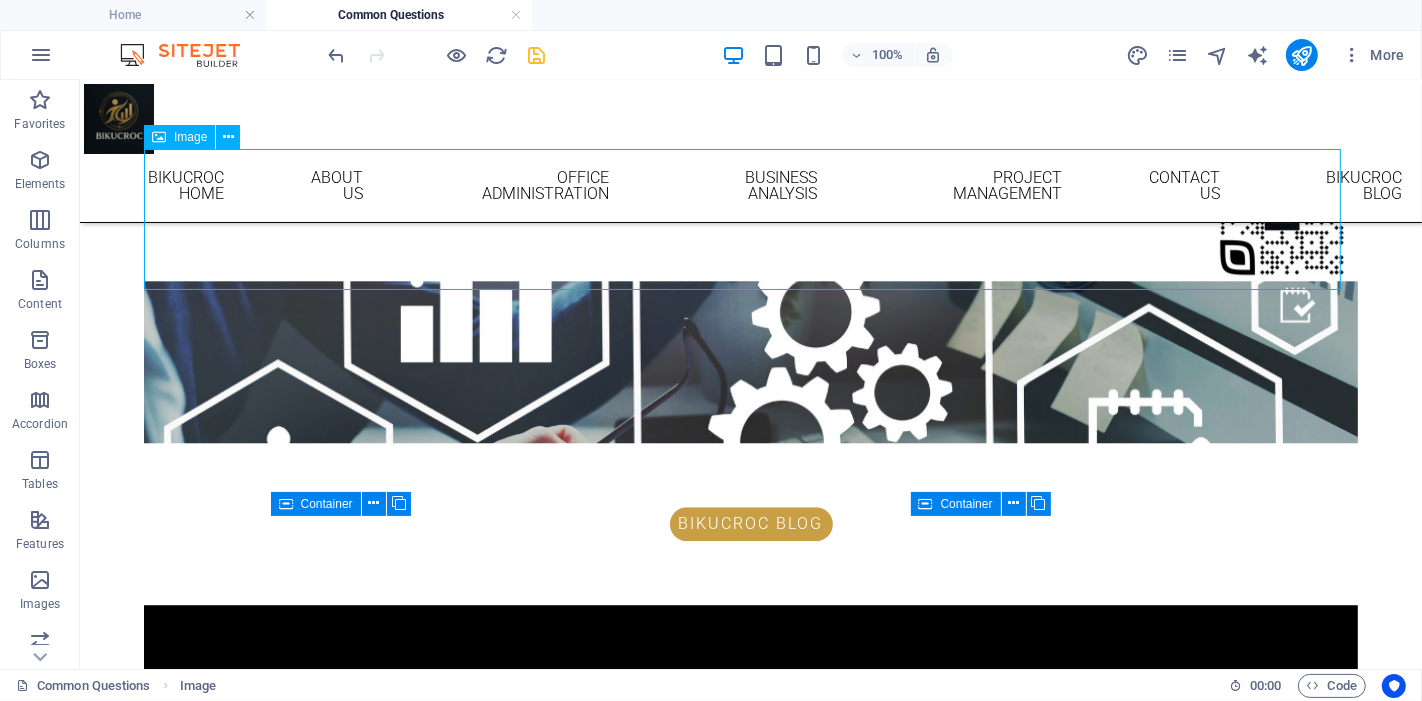 select on "px" 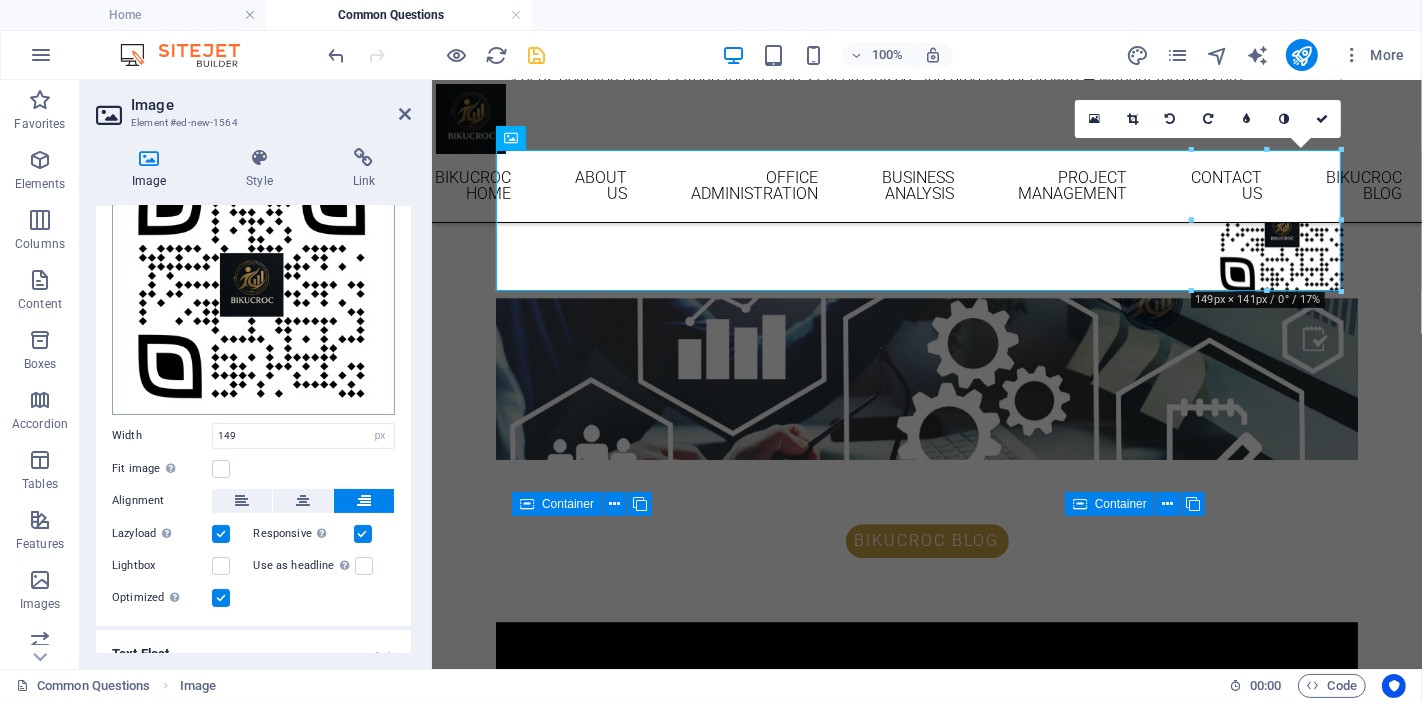scroll, scrollTop: 182, scrollLeft: 0, axis: vertical 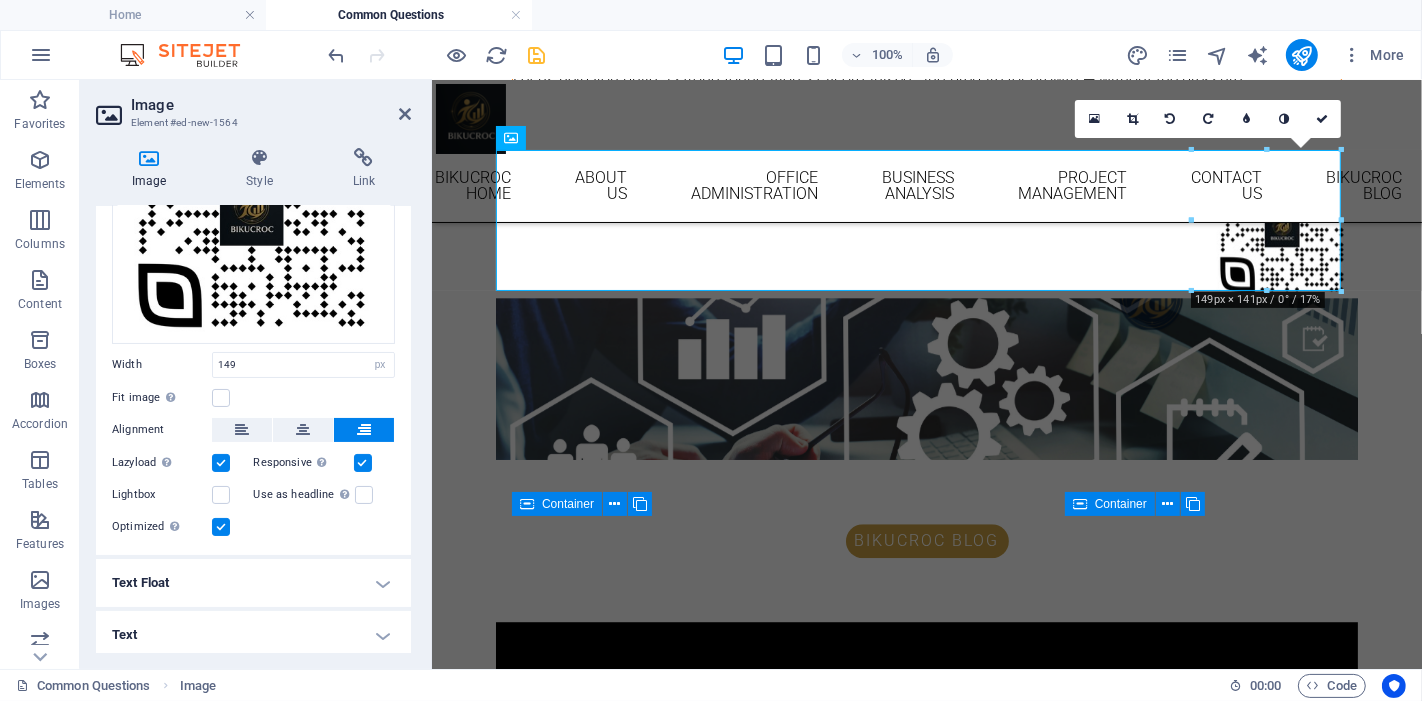 click on "Text Float" at bounding box center [253, 583] 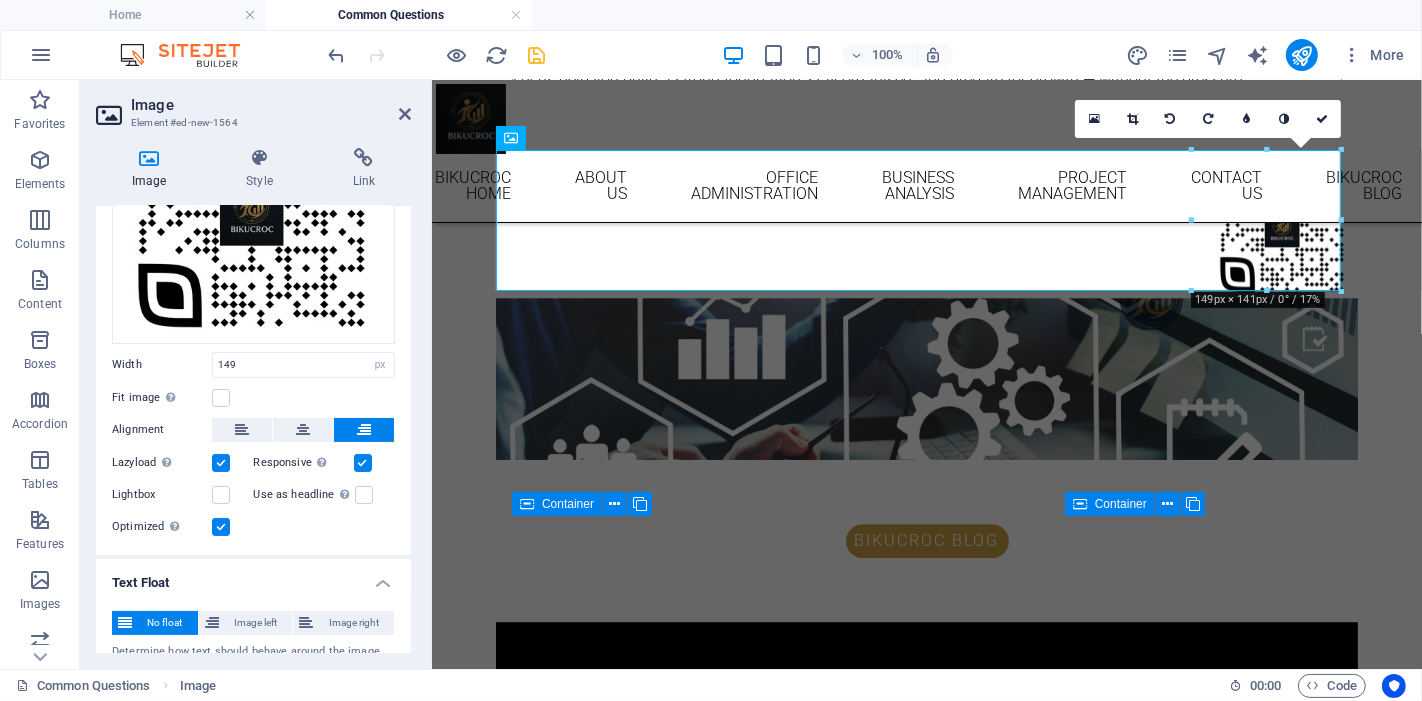 scroll, scrollTop: 252, scrollLeft: 0, axis: vertical 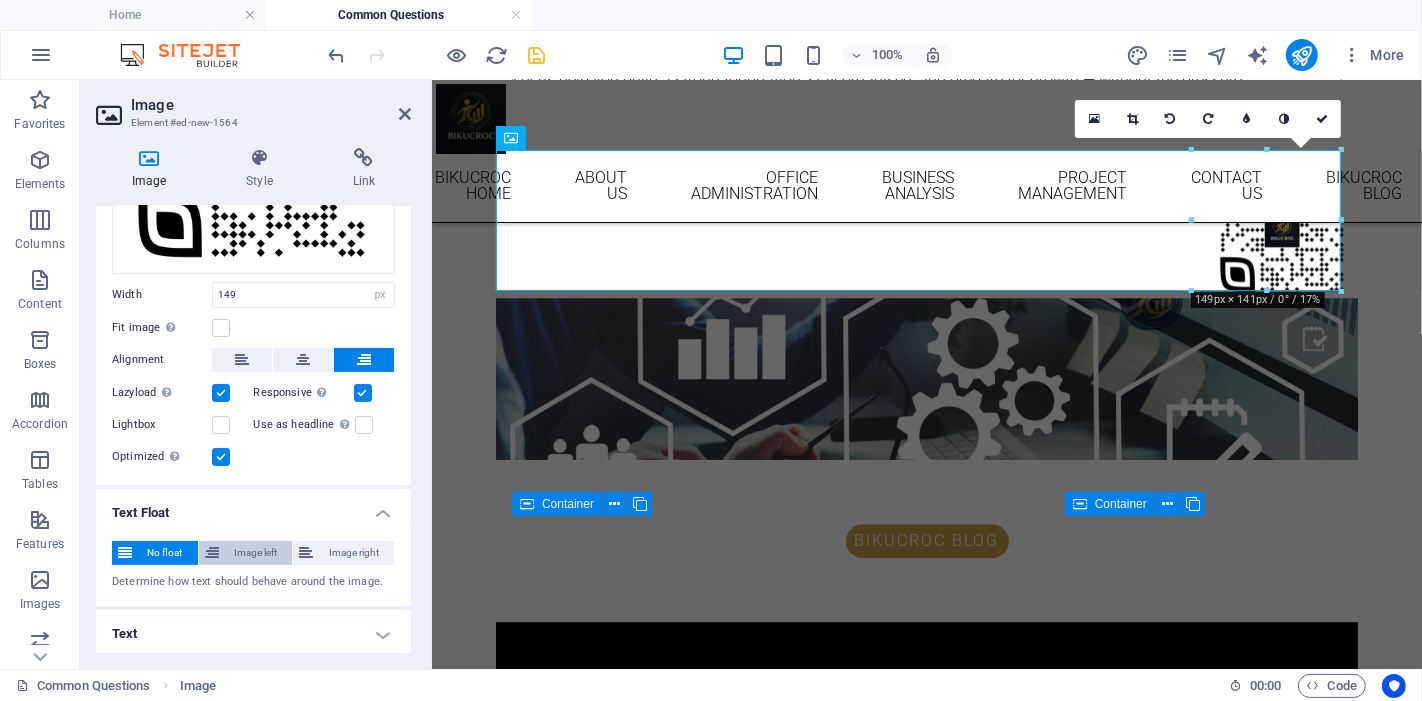 click on "Image left" at bounding box center (256, 553) 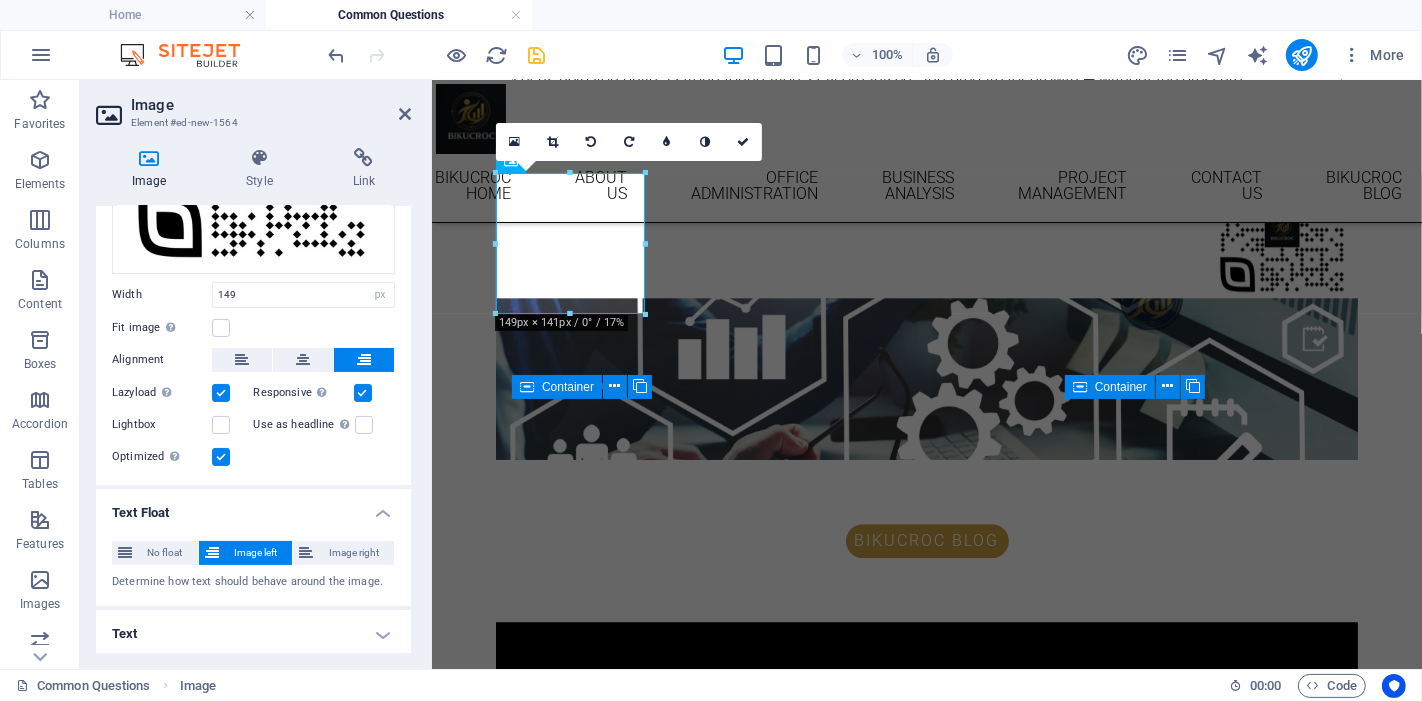 scroll, scrollTop: 4387, scrollLeft: 0, axis: vertical 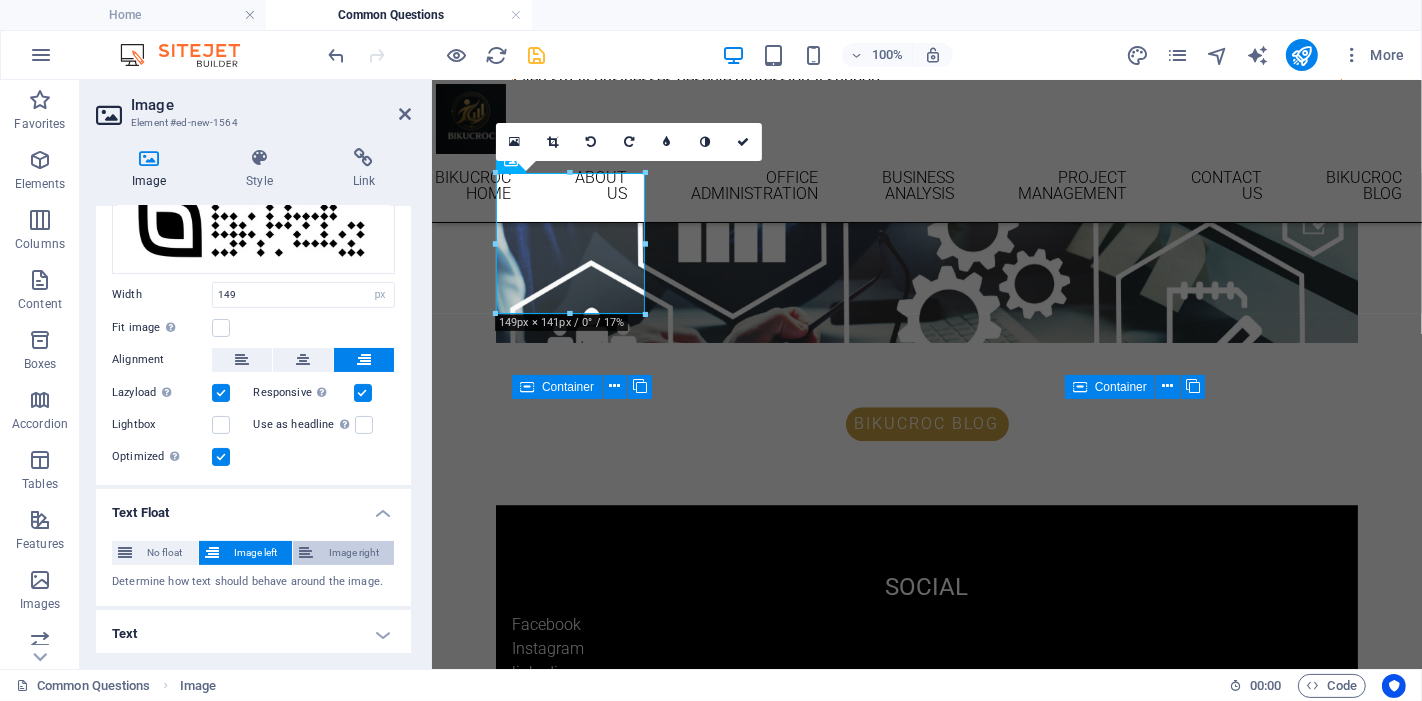 click at bounding box center [306, 553] 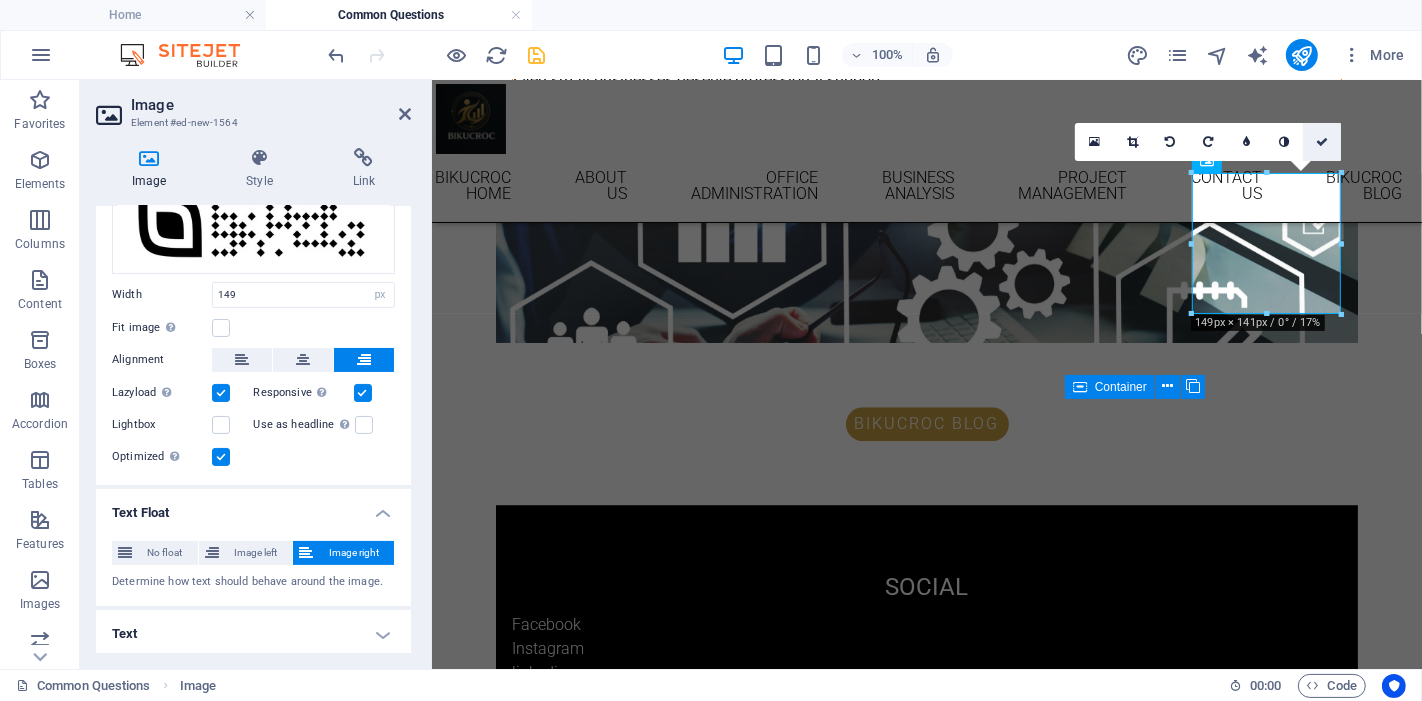 click at bounding box center (1322, 142) 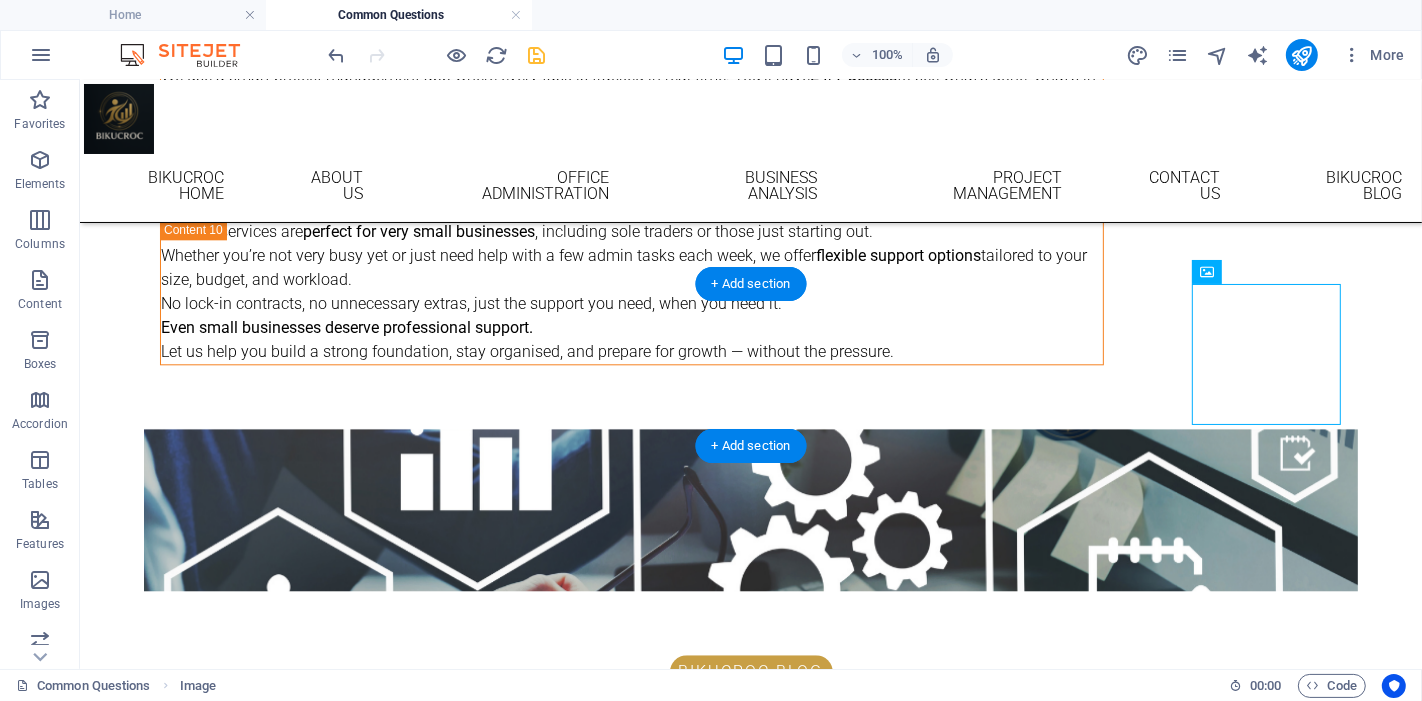 scroll, scrollTop: 4146, scrollLeft: 0, axis: vertical 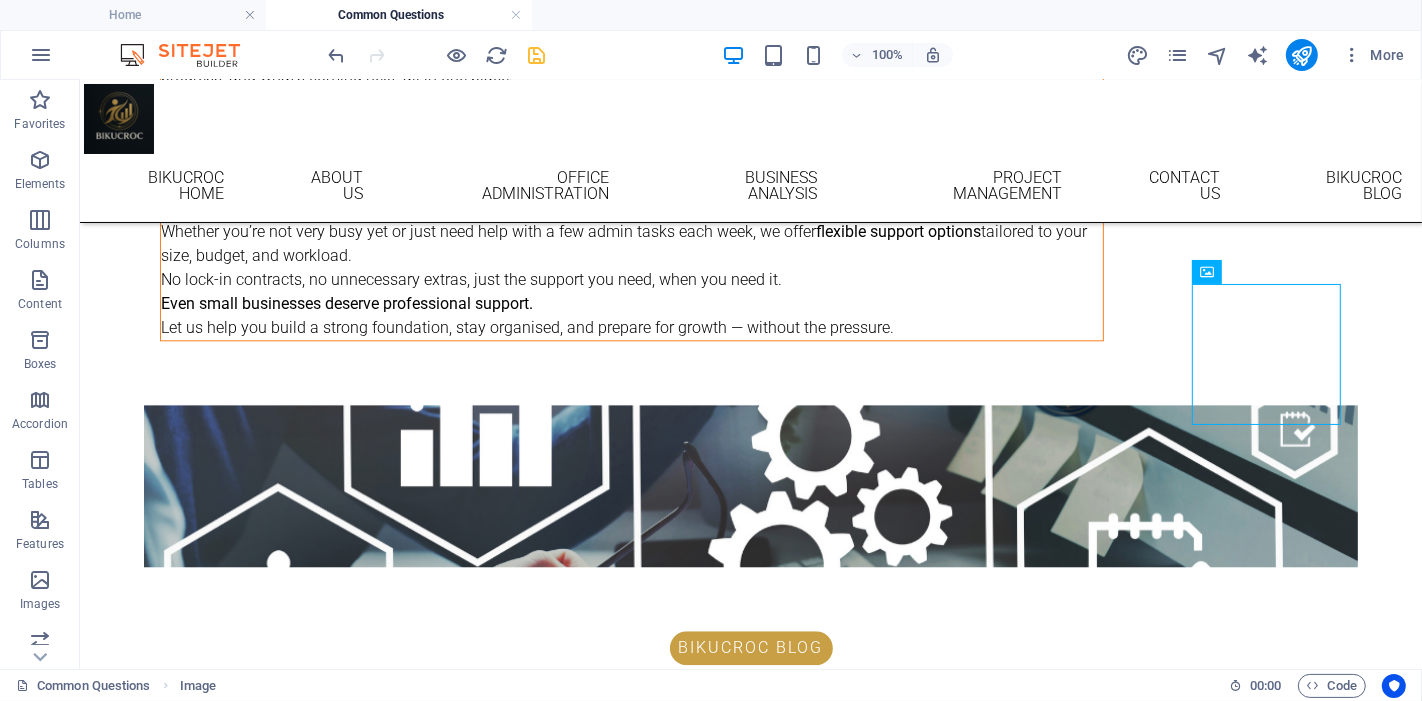 click on "Skip to main content
Bikucroc Home About Us Office Administration Business Analysis Project Management Contact Us Bikucroc Blog WHERE IS YOUR BUSINESS LOCATED? We’re proudly based in both Melbourne and Brisbane, with offices in each city. While our team operates locally, our services extend nationwide. Thanks to our flexible, remote-friendly approach, we provide expert business support to clients all across Australia, no matter where you're located. Whether you're in a major city or a regional area, we’re here to help your business run smoothly, efficiently, and with confidence. How Much Do Our Services Cost? At BIKUCROC, our pricing is tailored to match your unique needs. We base our rates on: The type of support you need (e.g. office administration, project management, business analysis, rebate claims, and more) The hours per day you require (from short daily support to full admin coverage) The level of engagement Whether you need  casual help ,  part-time support , or a  full-time solution workflow ." at bounding box center (750, -1368) 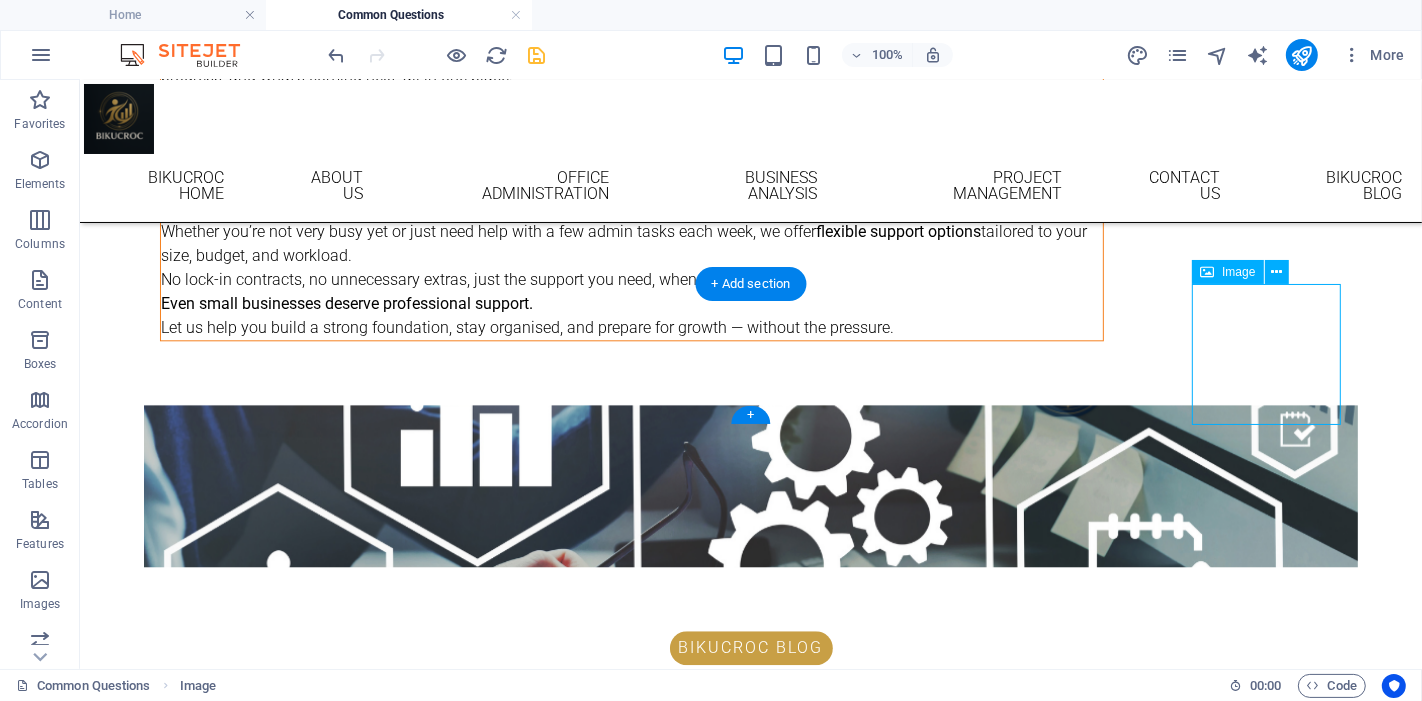 click at bounding box center (1282, 474) 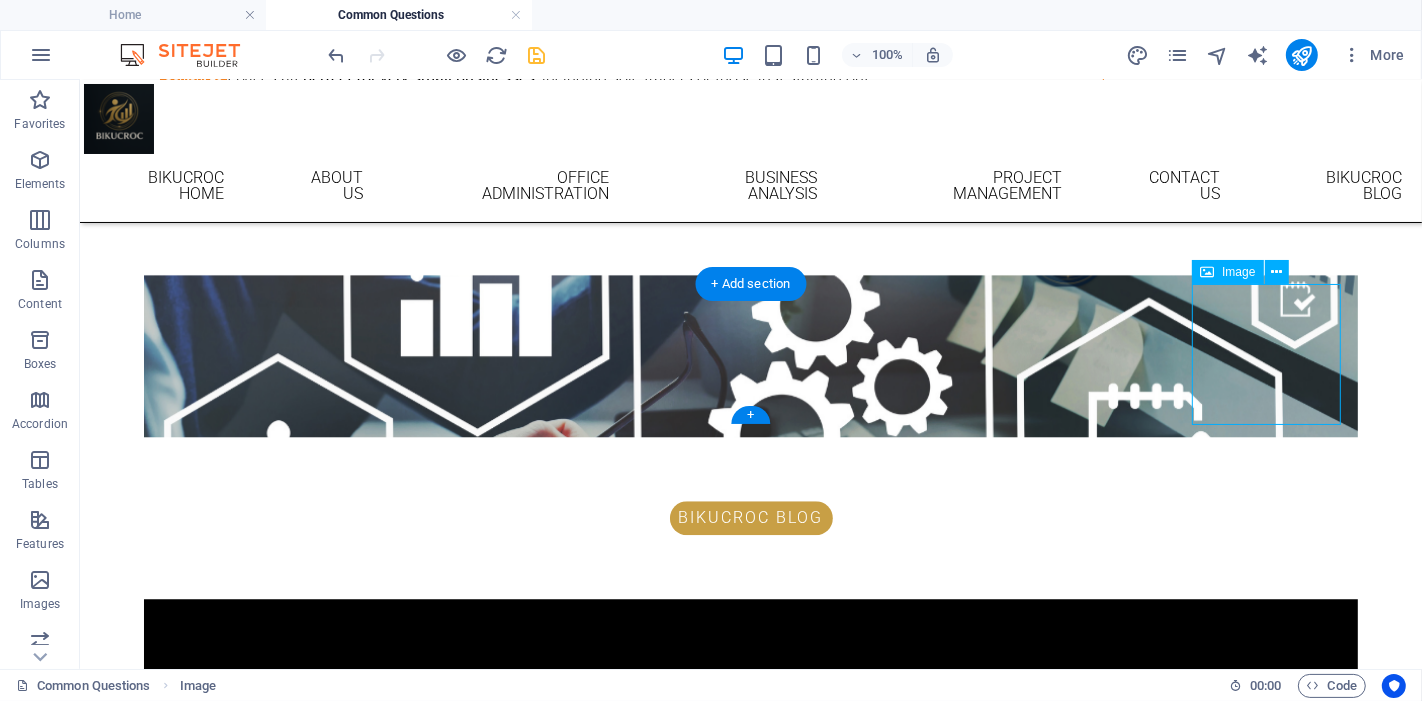 select on "px" 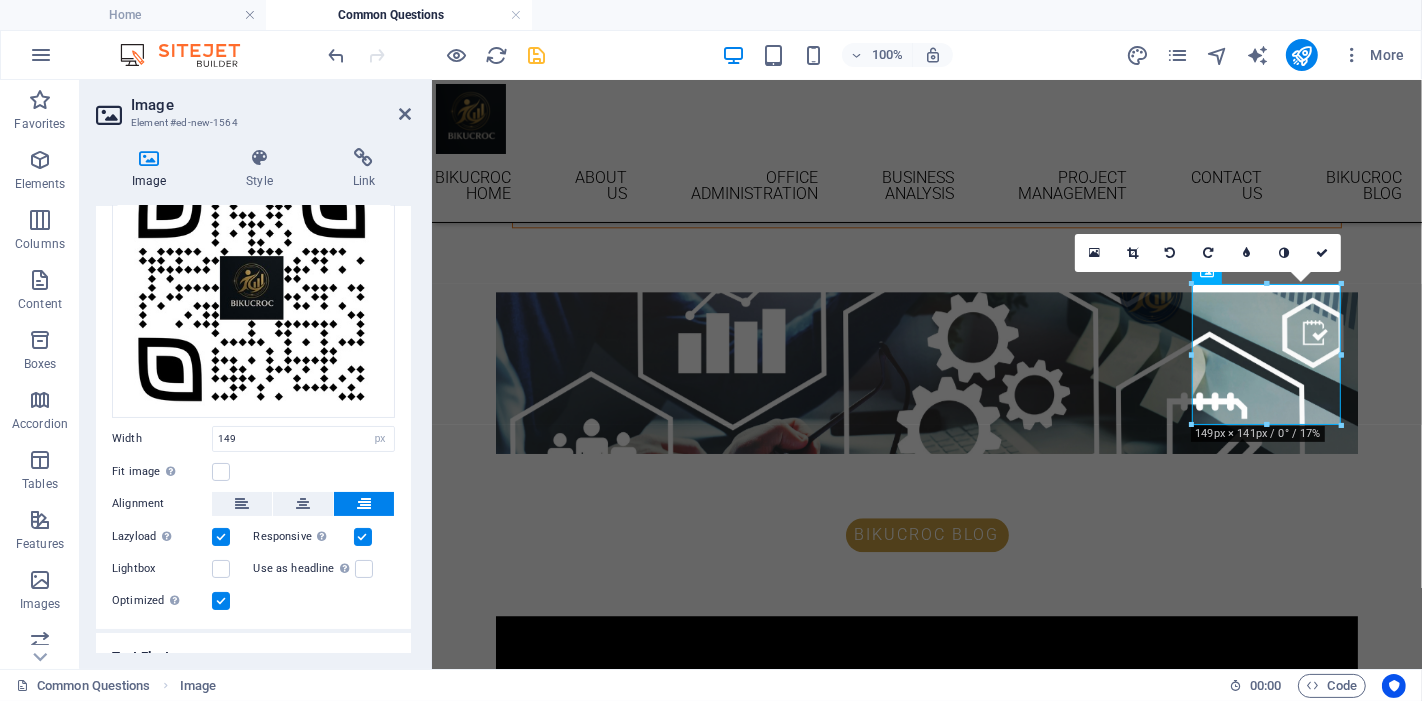 scroll, scrollTop: 252, scrollLeft: 0, axis: vertical 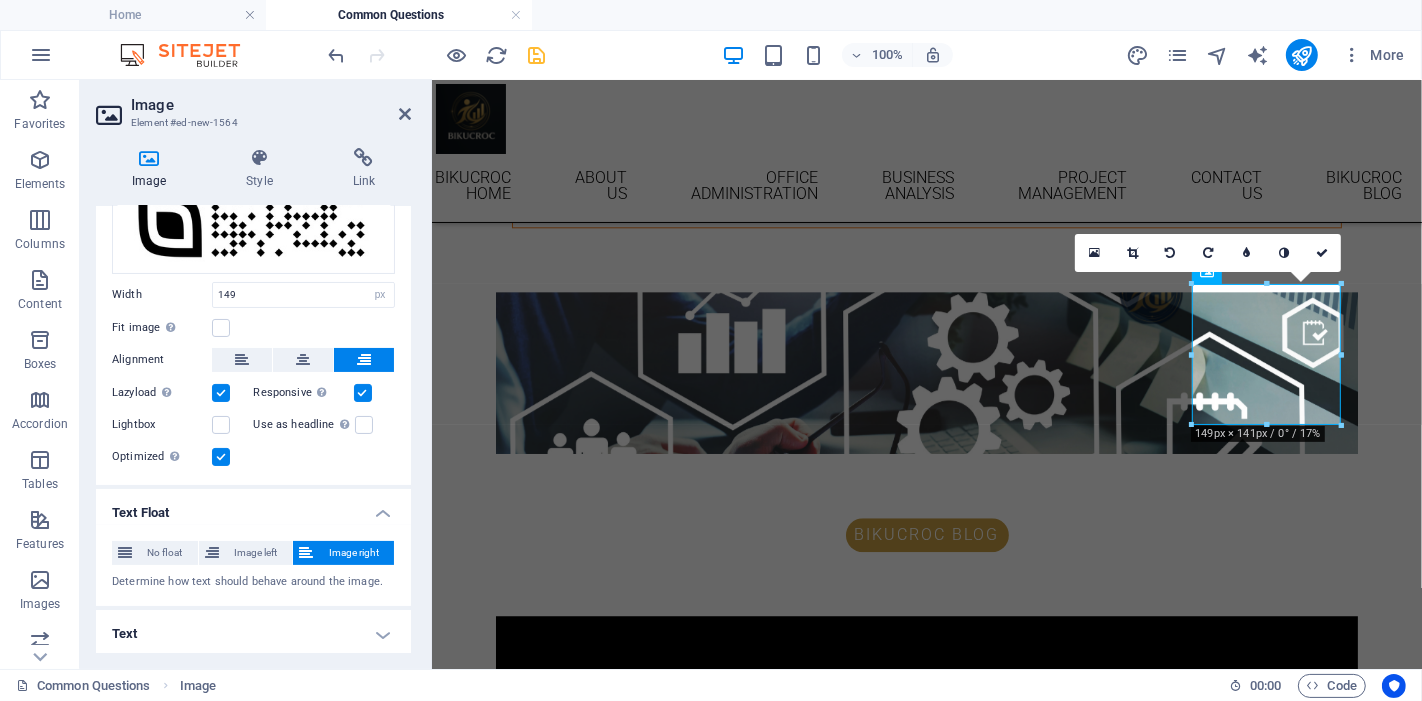click on "Text" at bounding box center (253, 634) 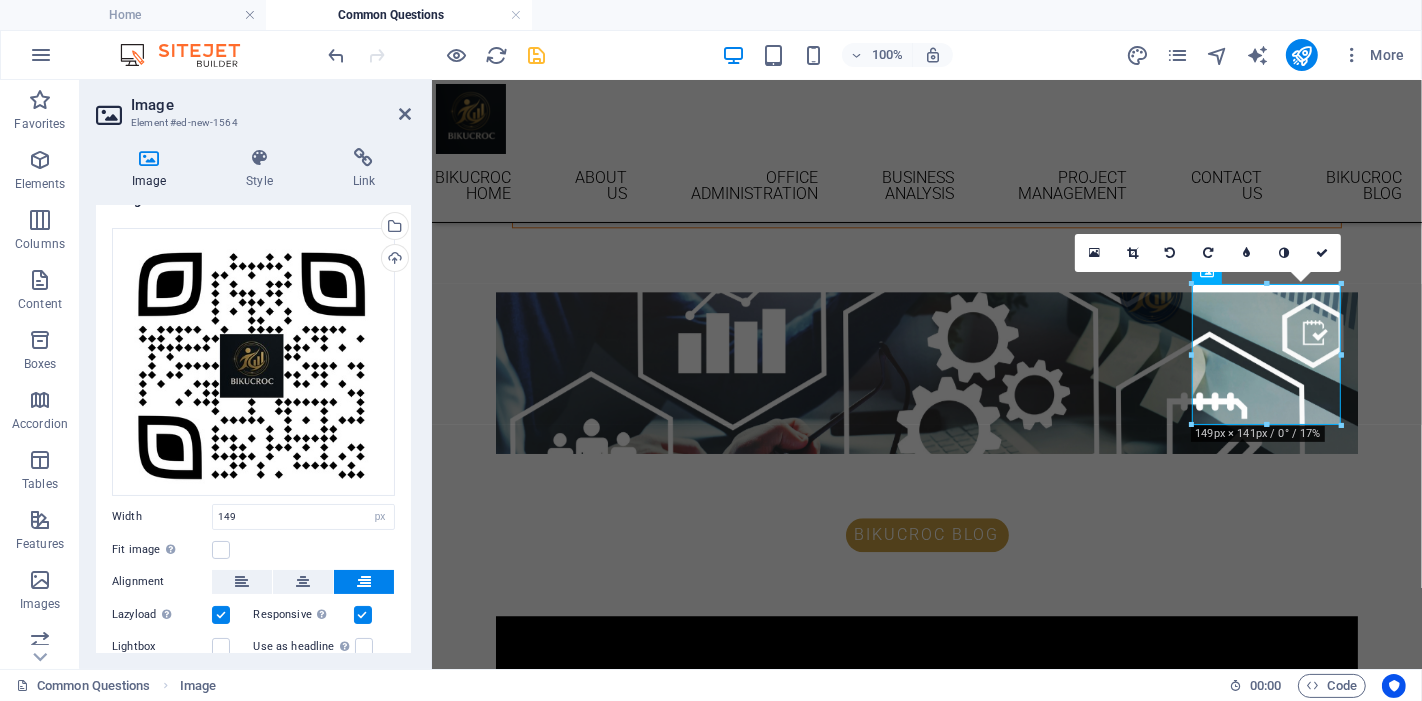 scroll, scrollTop: 0, scrollLeft: 0, axis: both 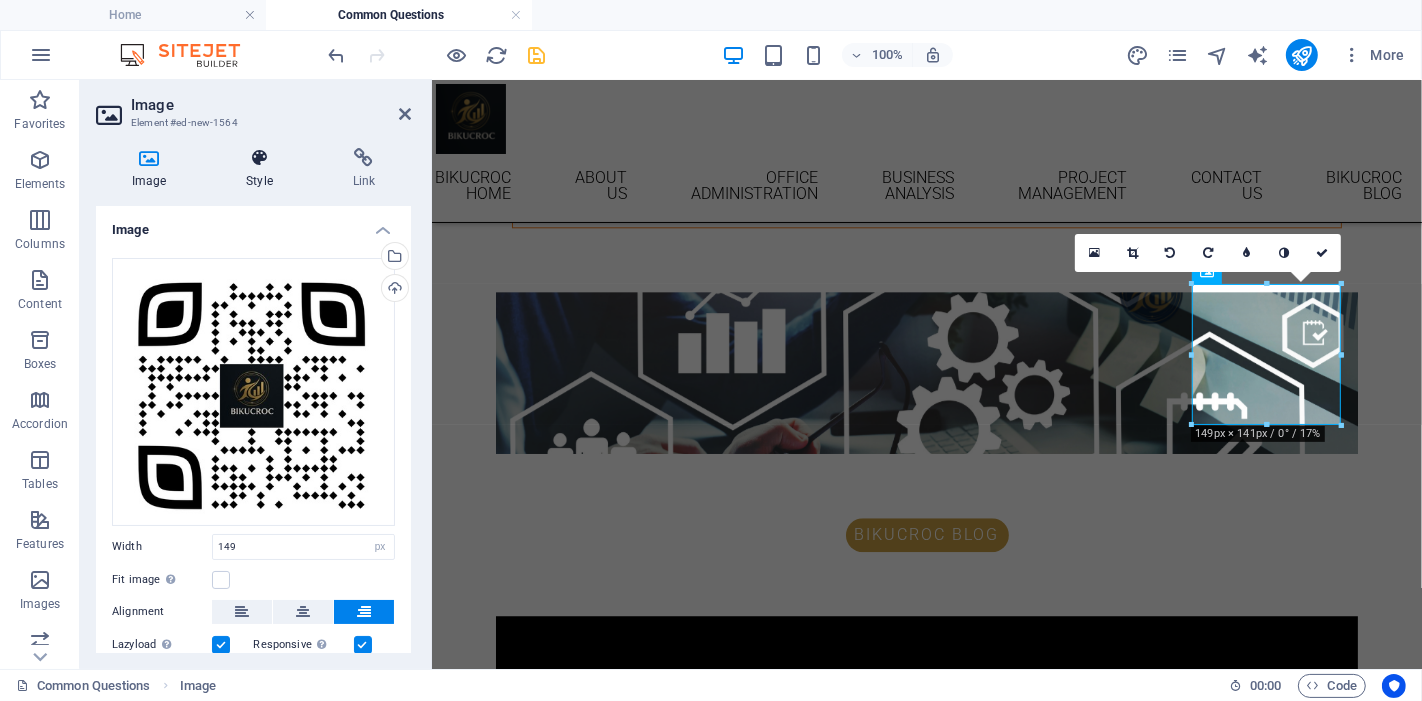 click on "Style" at bounding box center [263, 169] 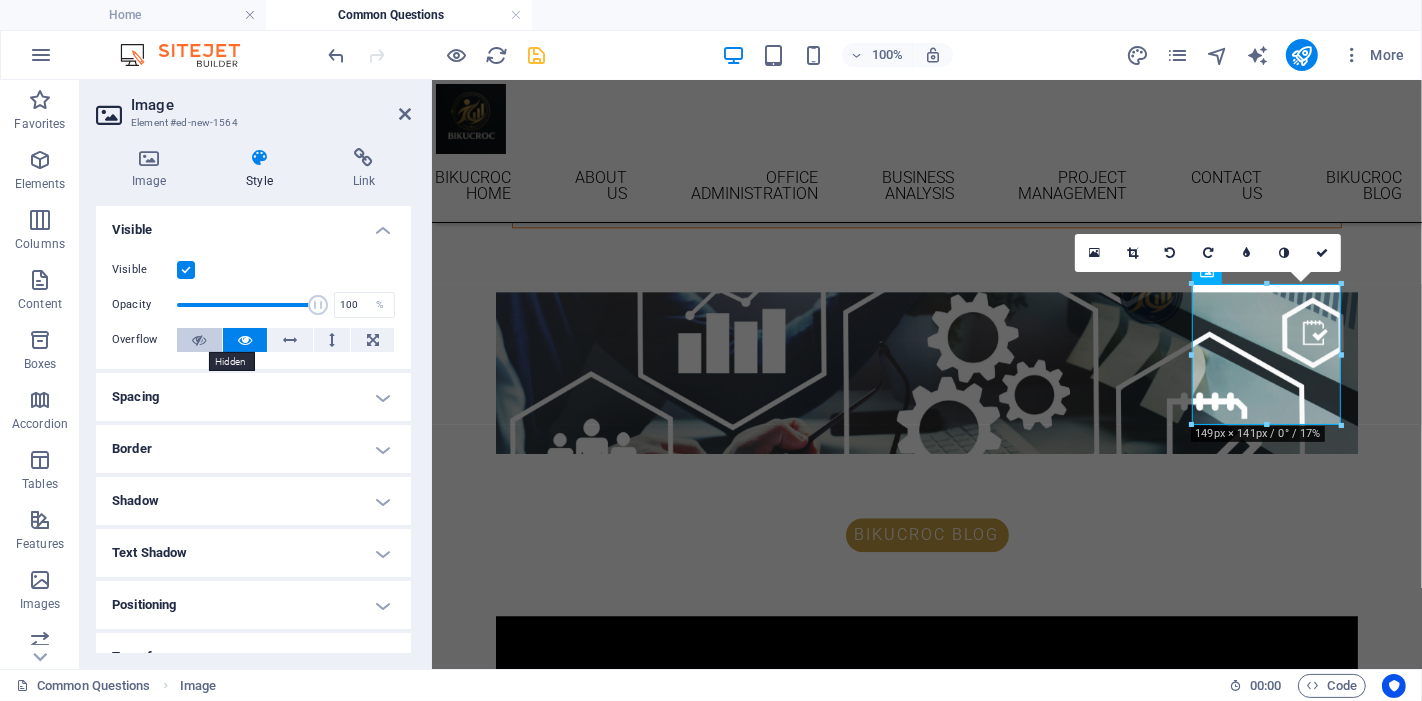 click at bounding box center [199, 340] 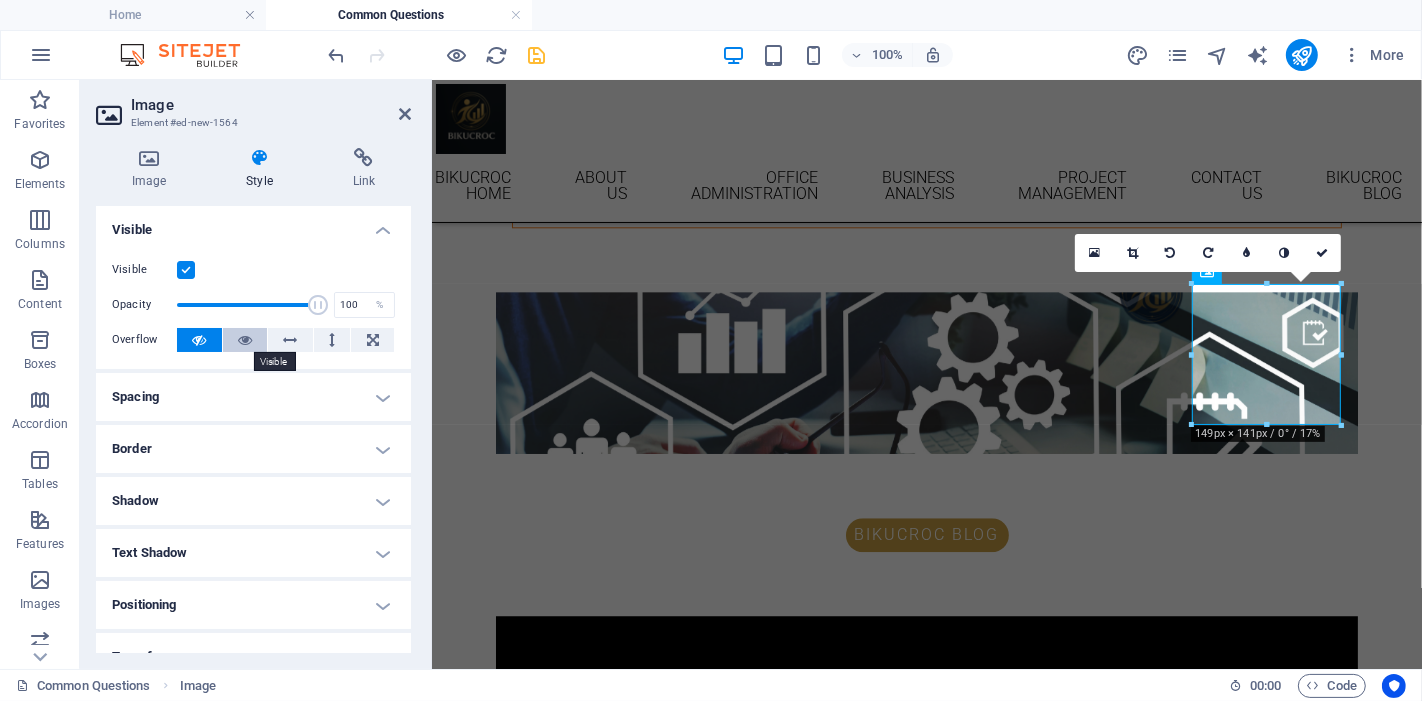 click at bounding box center (245, 340) 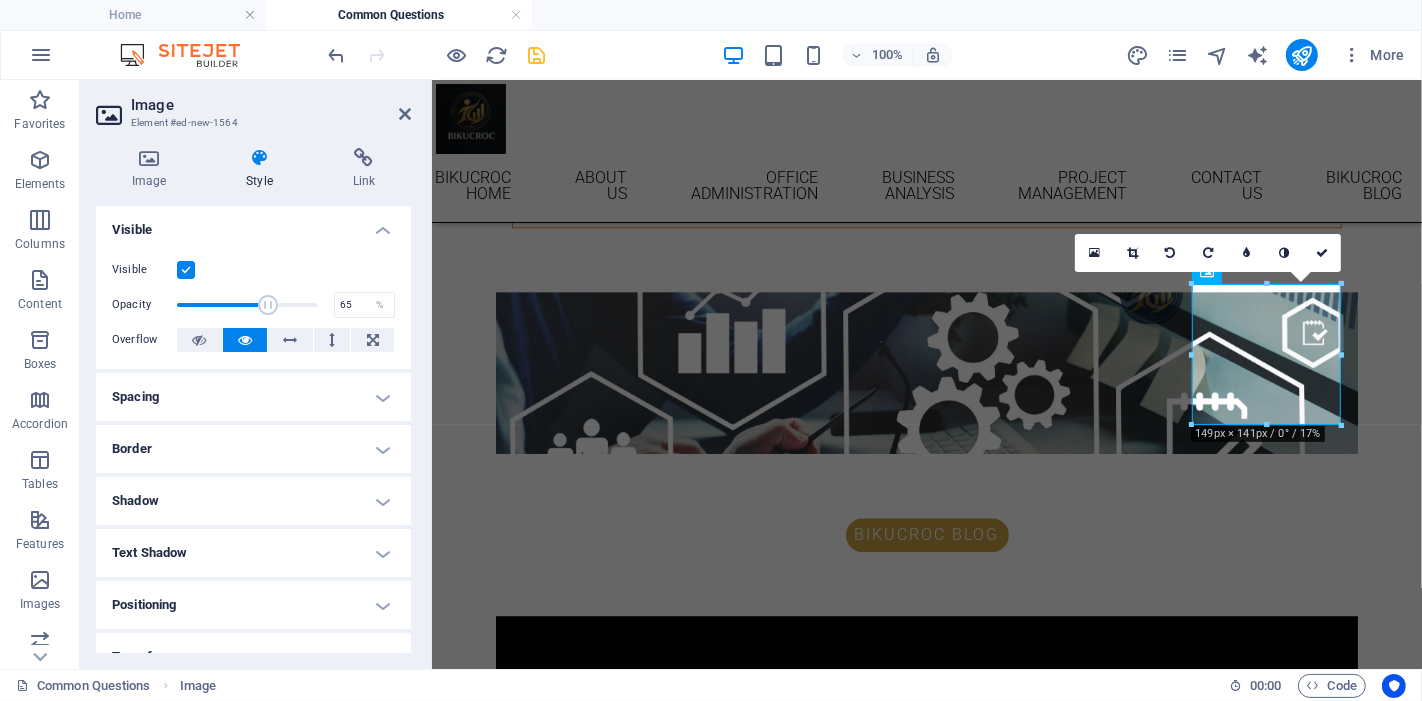 drag, startPoint x: 314, startPoint y: 299, endPoint x: 266, endPoint y: 301, distance: 48.04165 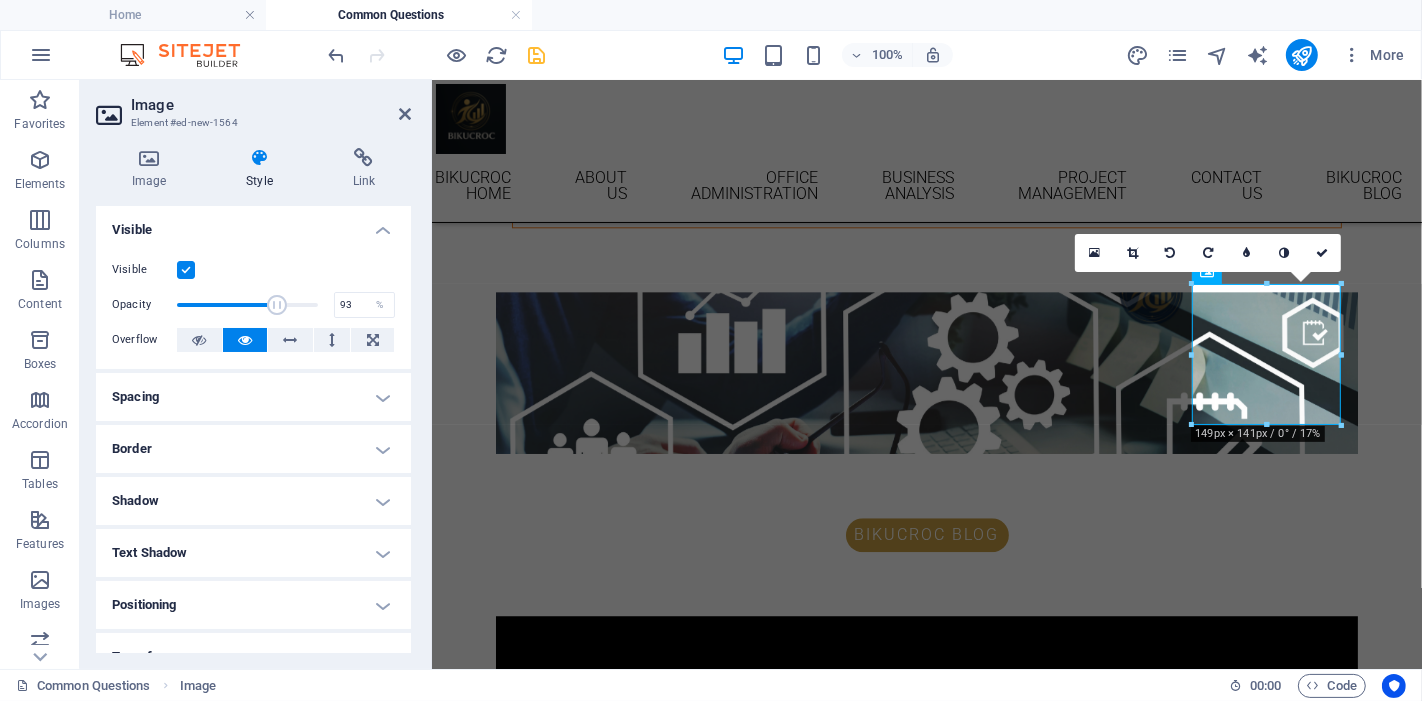 type on "100" 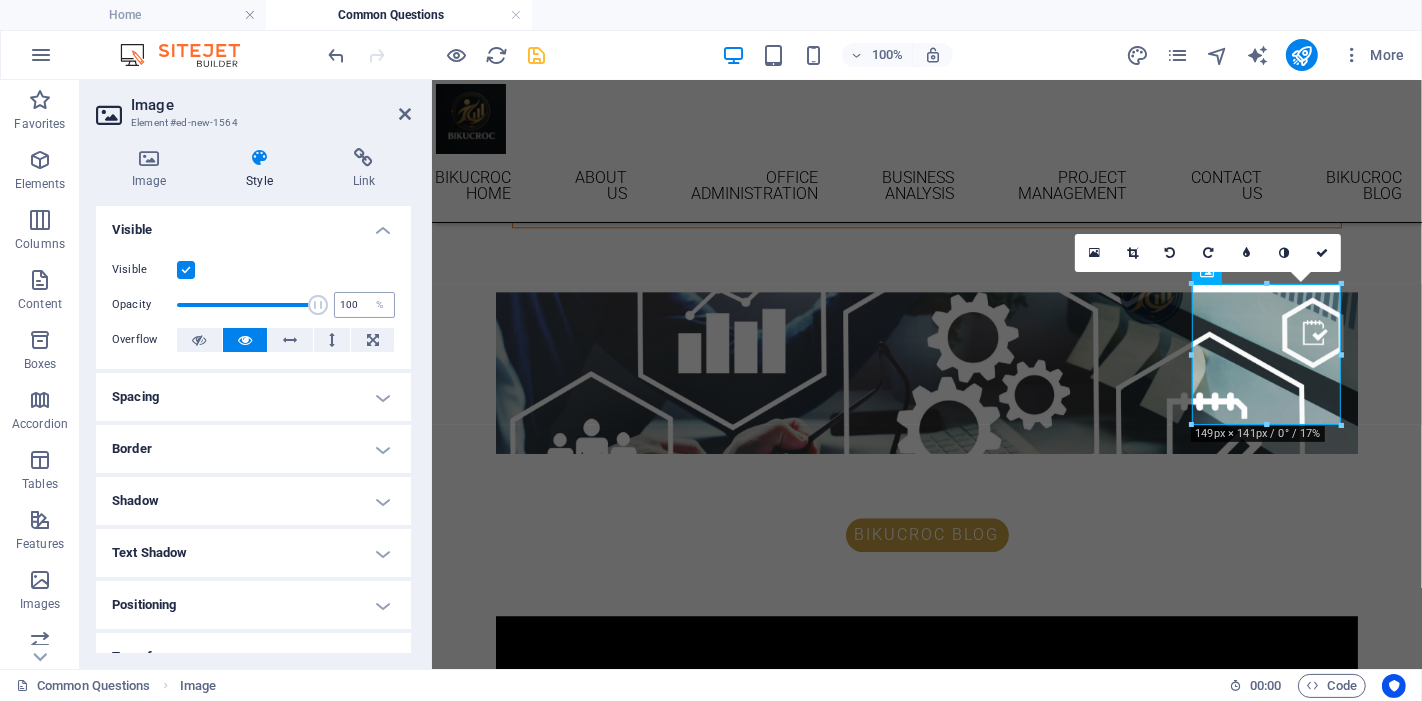 drag, startPoint x: 266, startPoint y: 303, endPoint x: 348, endPoint y: 312, distance: 82.492424 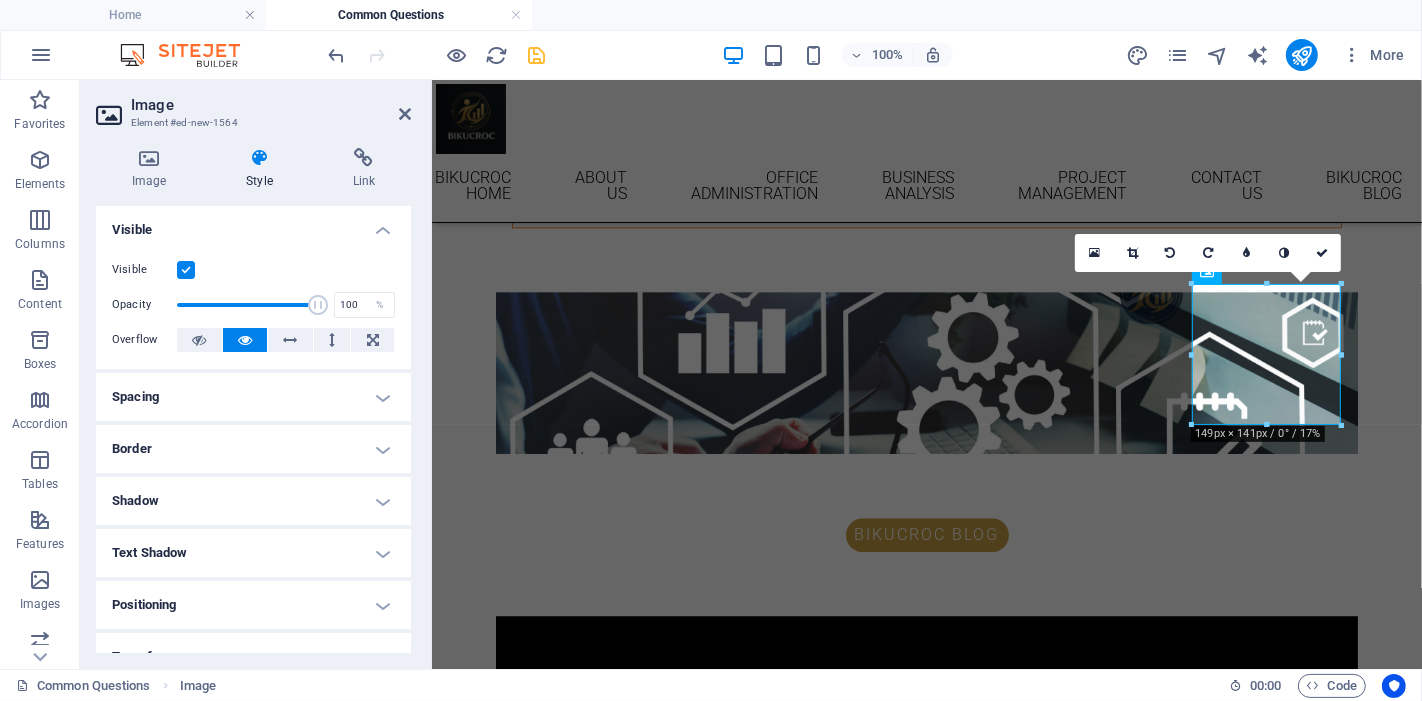 click at bounding box center [186, 270] 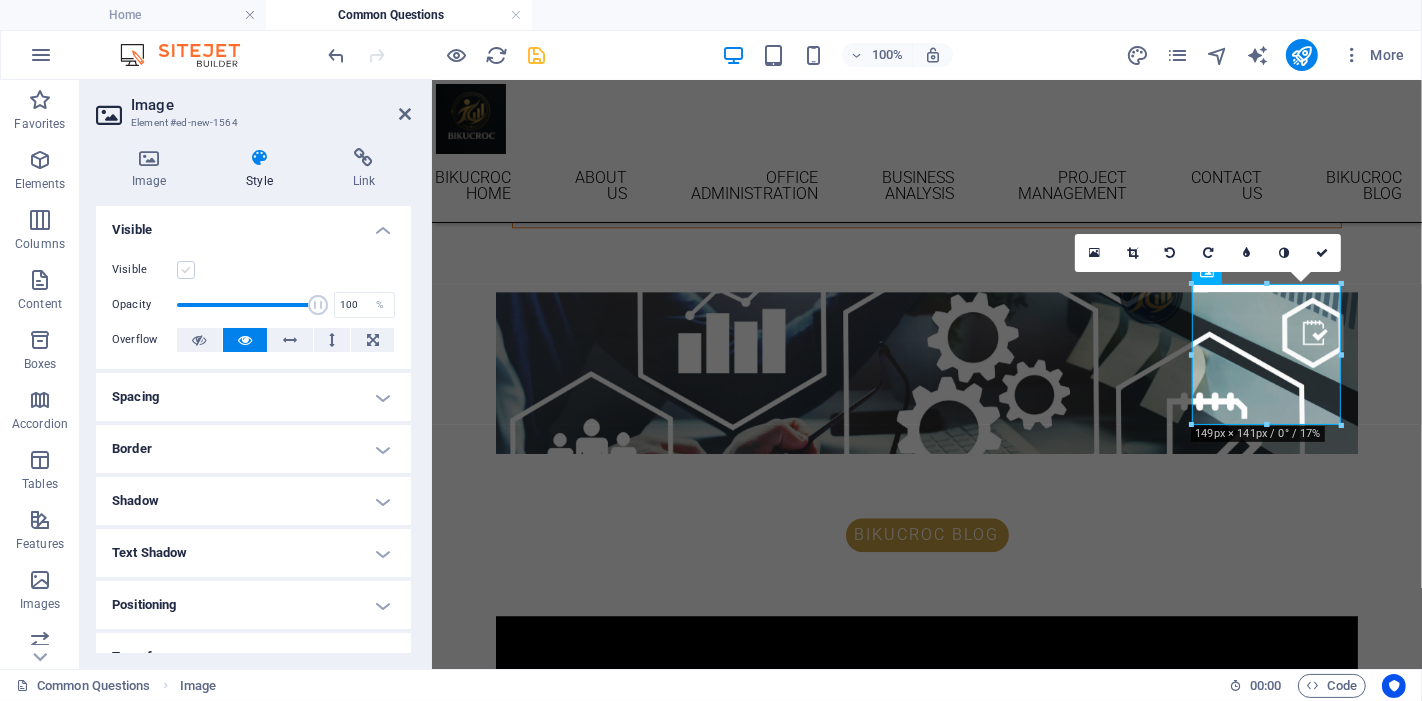 click at bounding box center [186, 270] 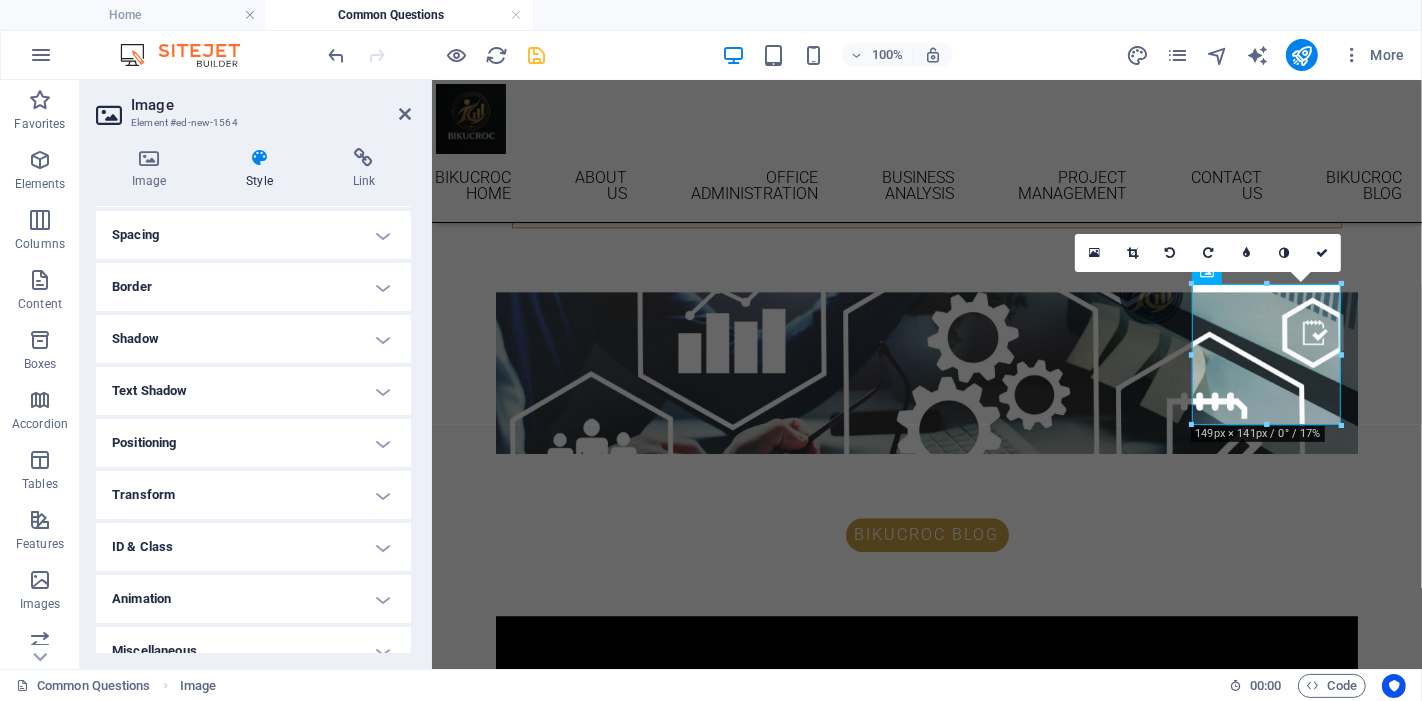 scroll, scrollTop: 182, scrollLeft: 0, axis: vertical 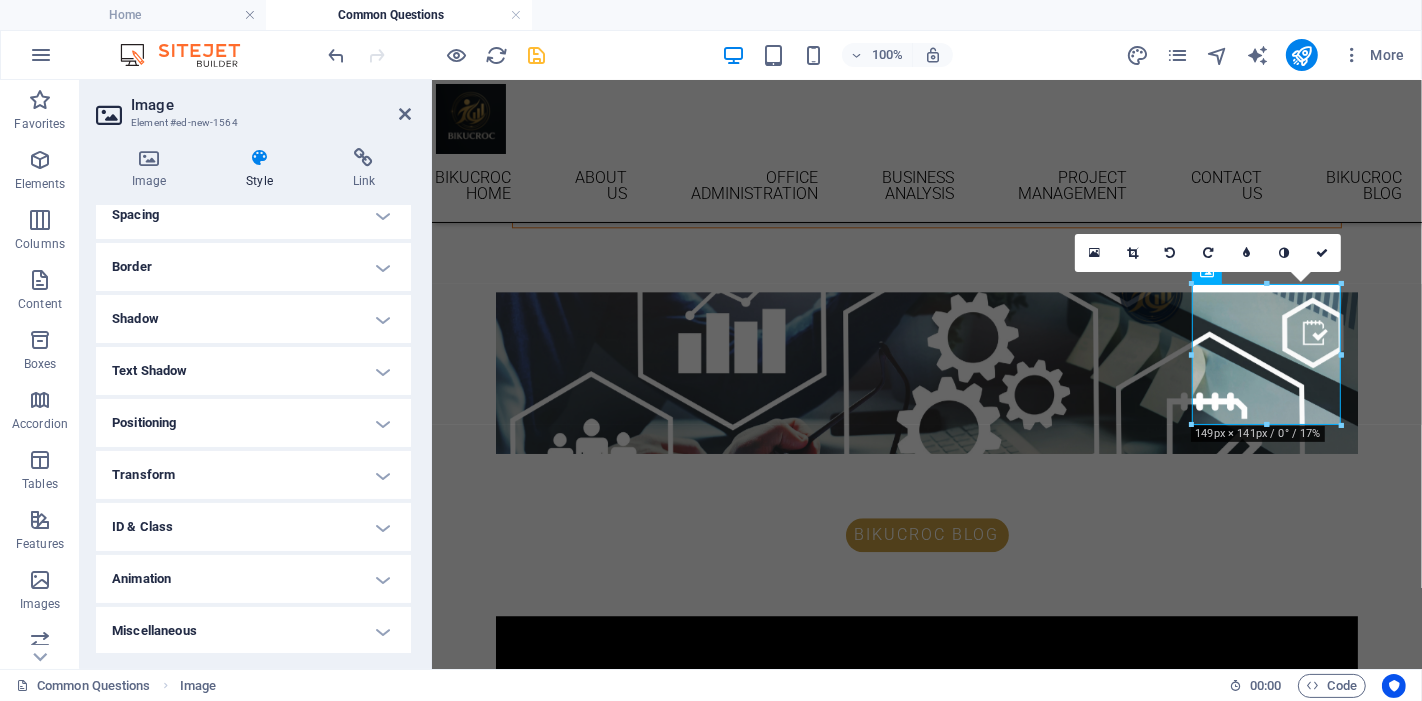 click on "Positioning" at bounding box center [253, 423] 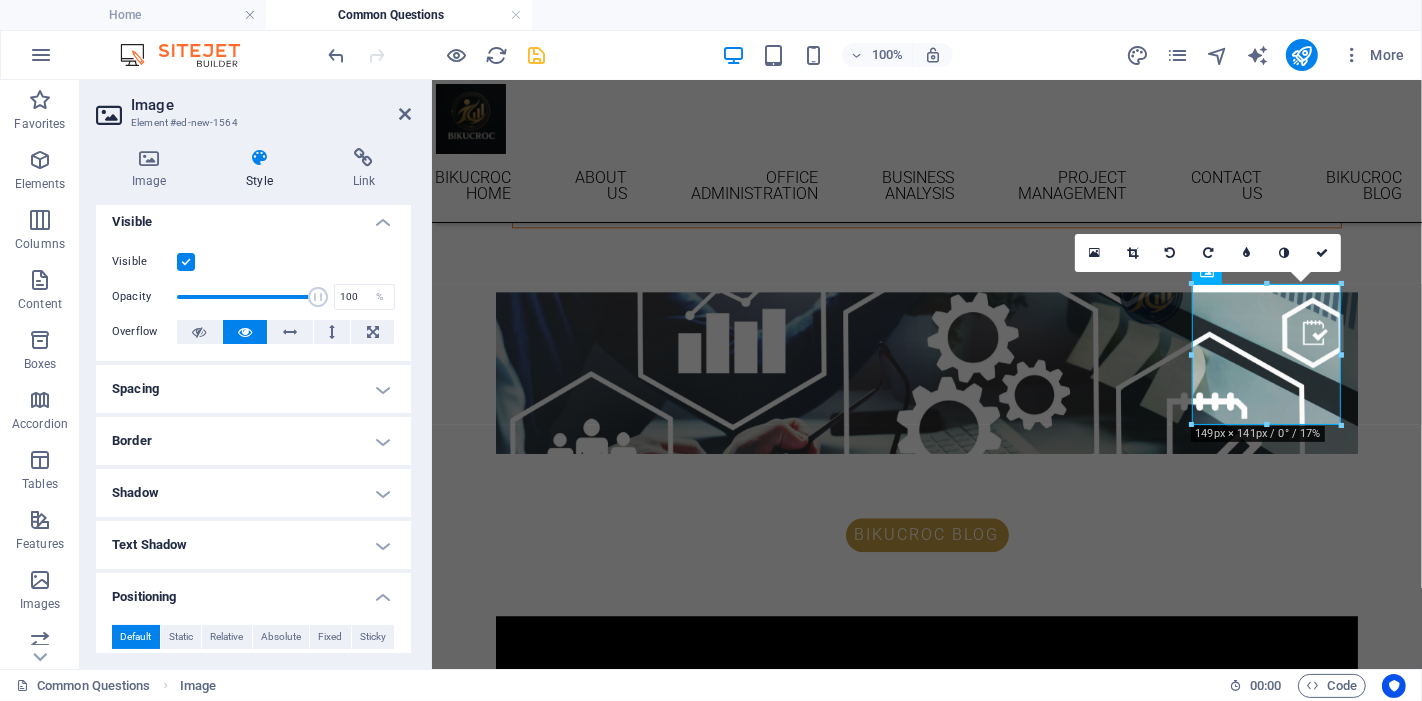 scroll, scrollTop: 0, scrollLeft: 0, axis: both 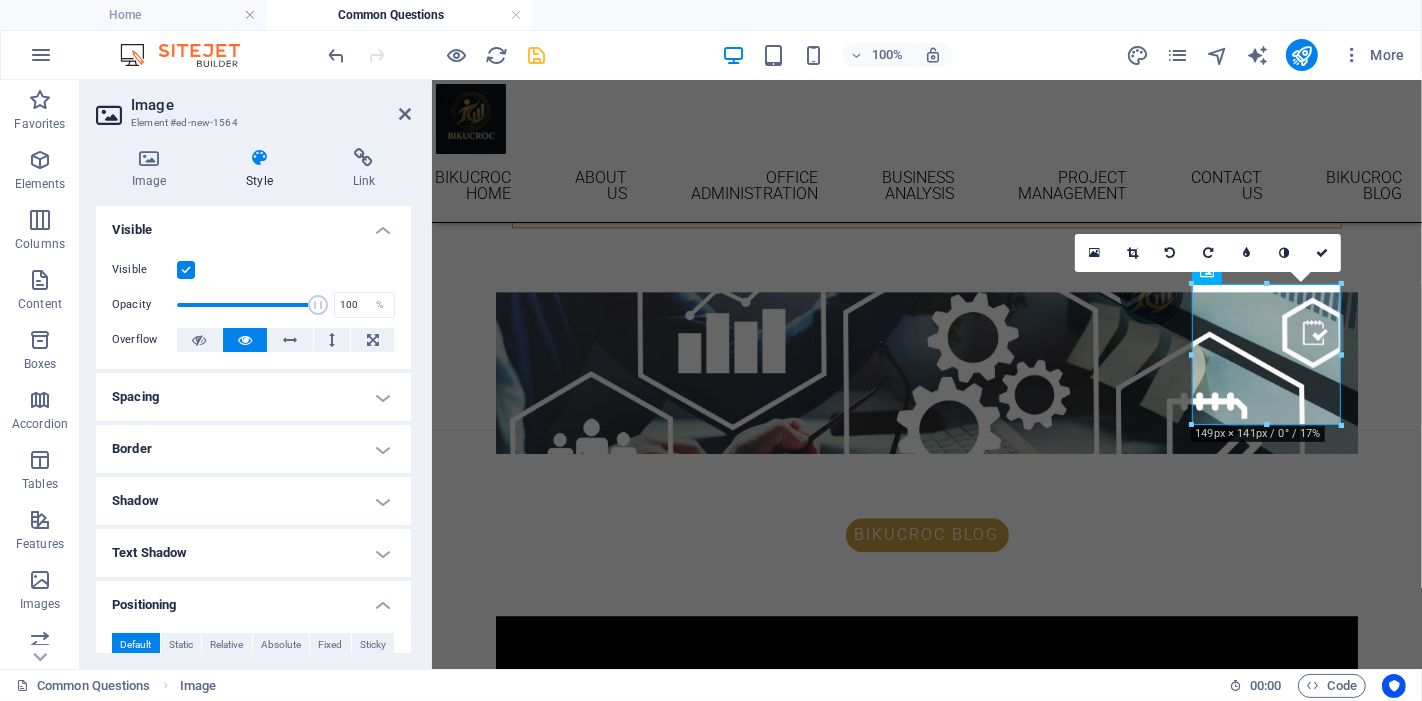 click on "Style" at bounding box center (263, 169) 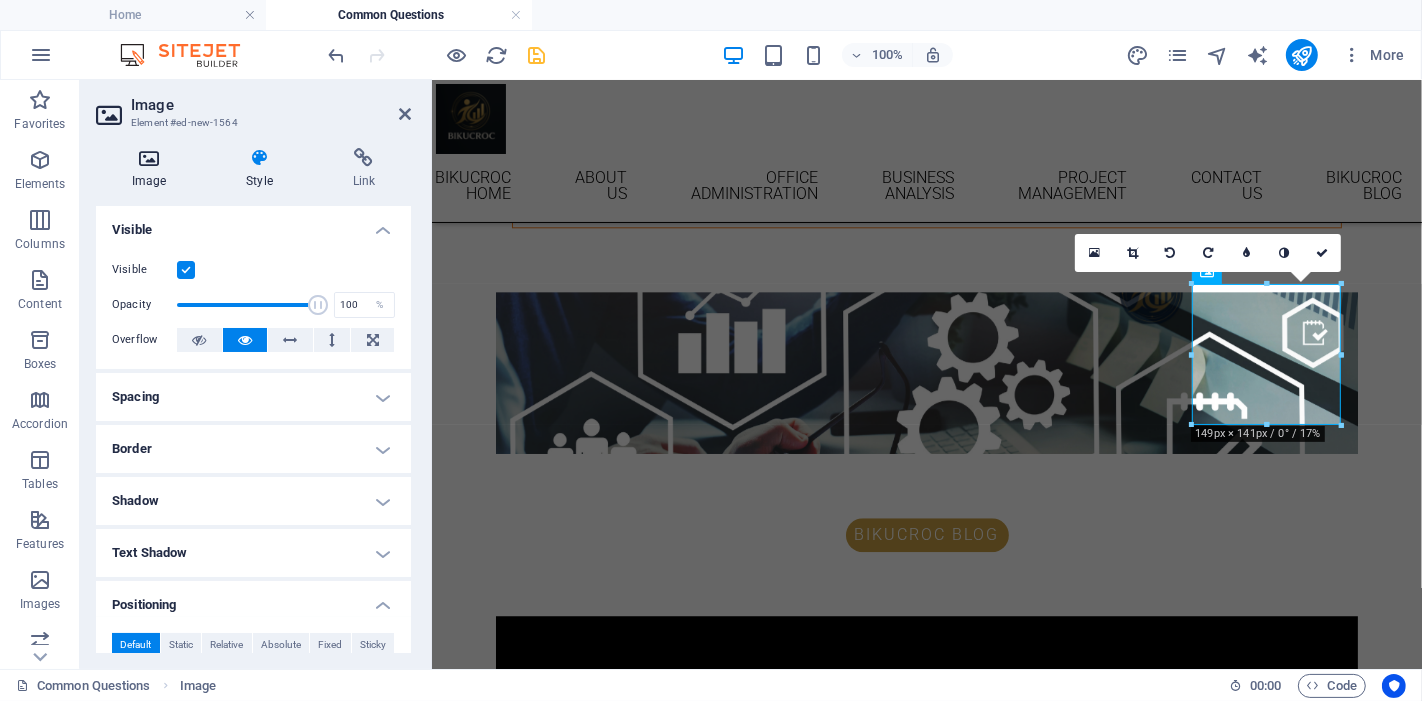 click at bounding box center (149, 158) 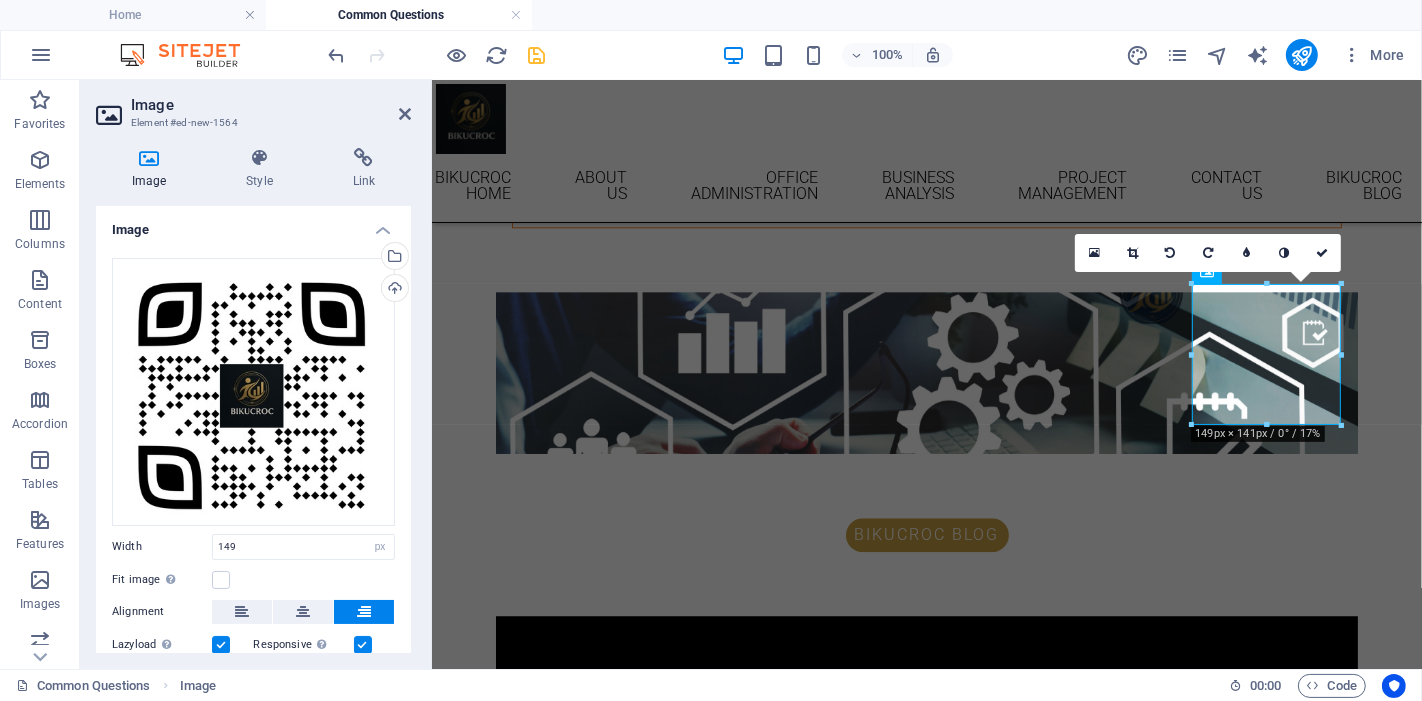 click at bounding box center (149, 158) 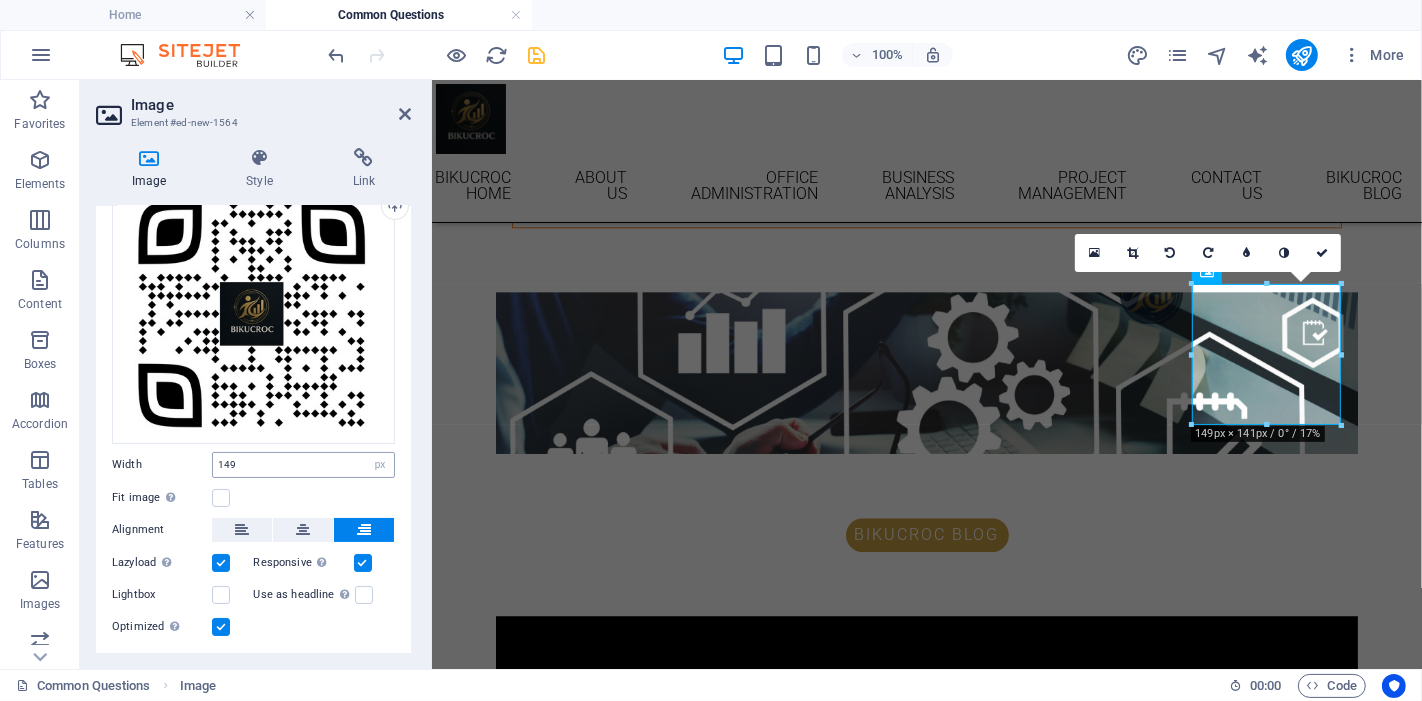 scroll, scrollTop: 222, scrollLeft: 0, axis: vertical 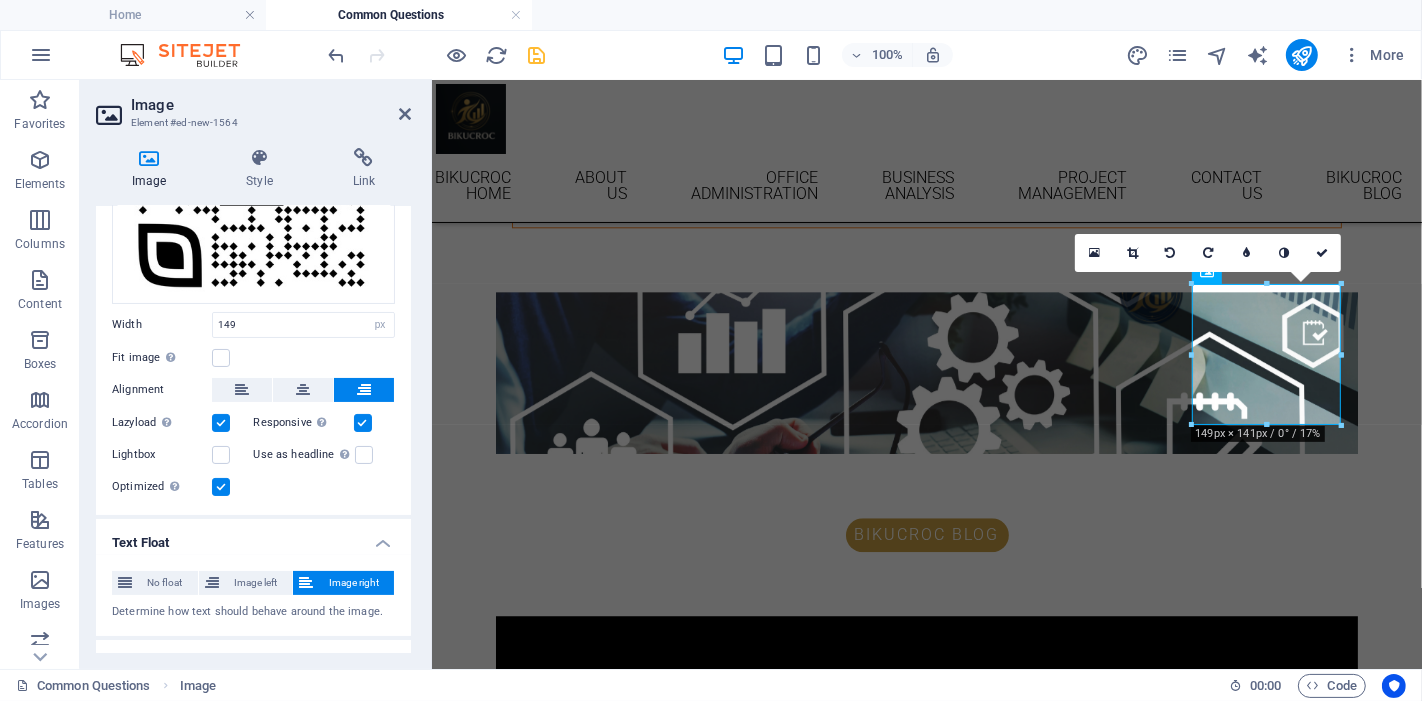 click at bounding box center (221, 423) 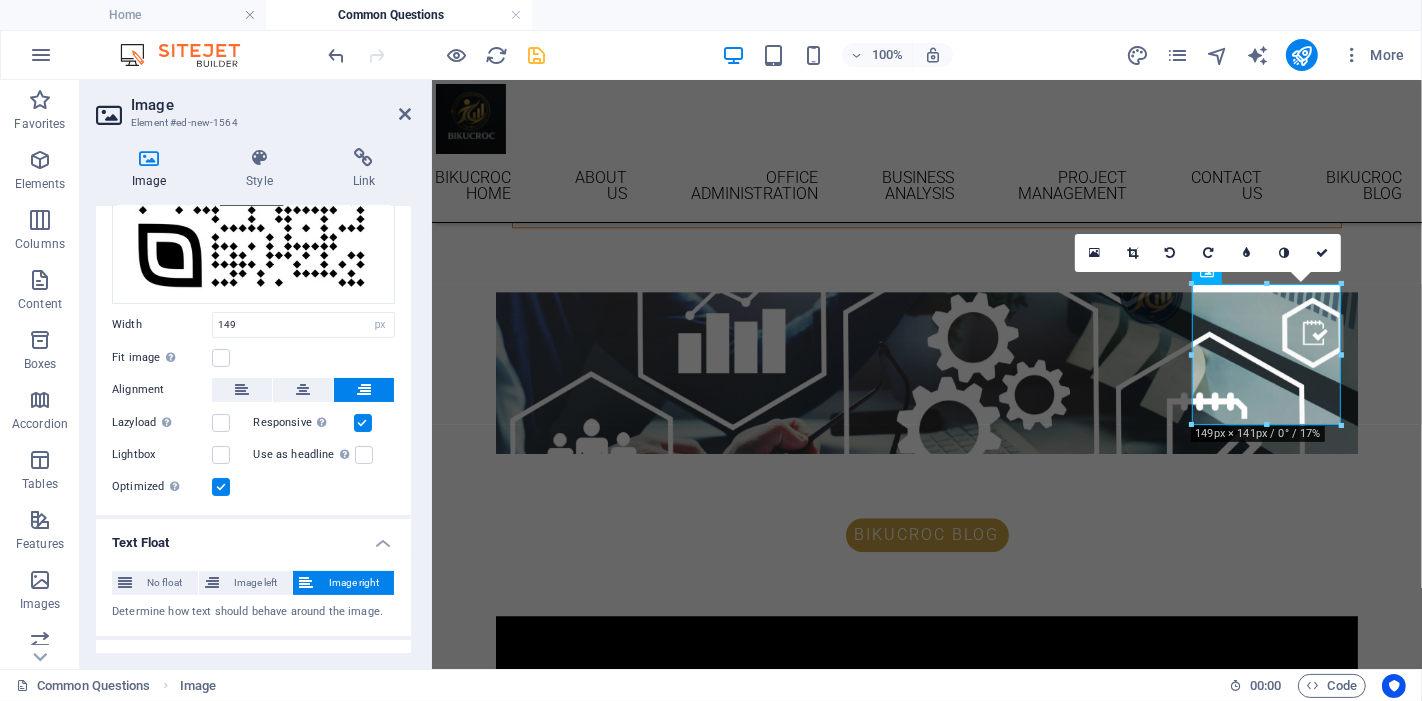 click at bounding box center (363, 423) 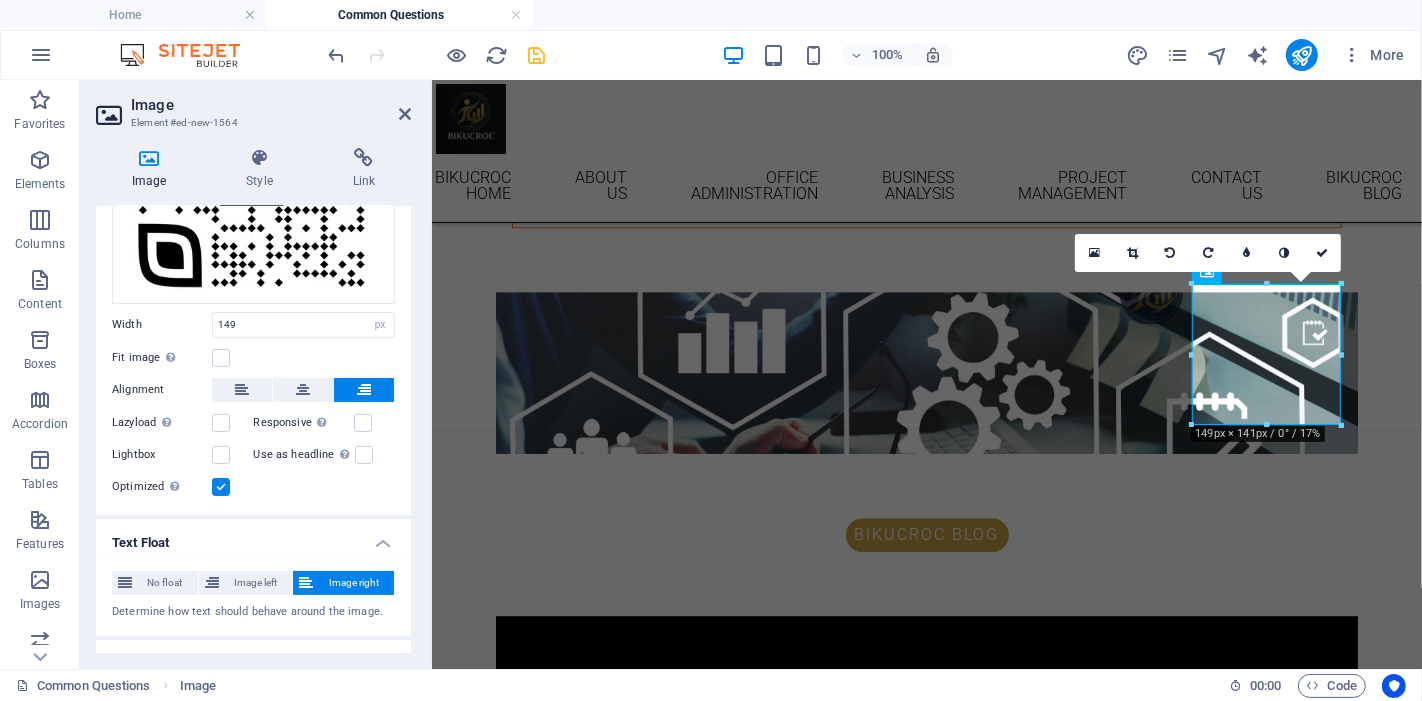 click at bounding box center (221, 487) 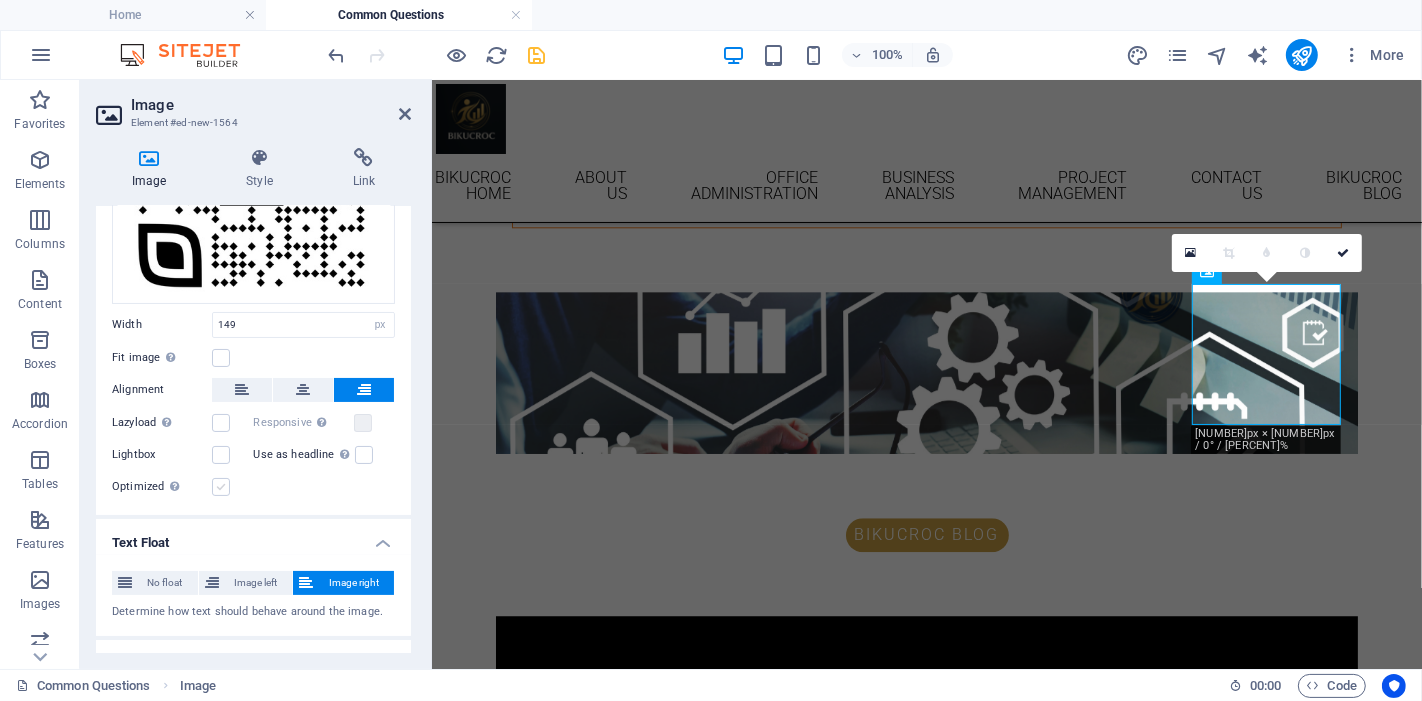 click at bounding box center [221, 487] 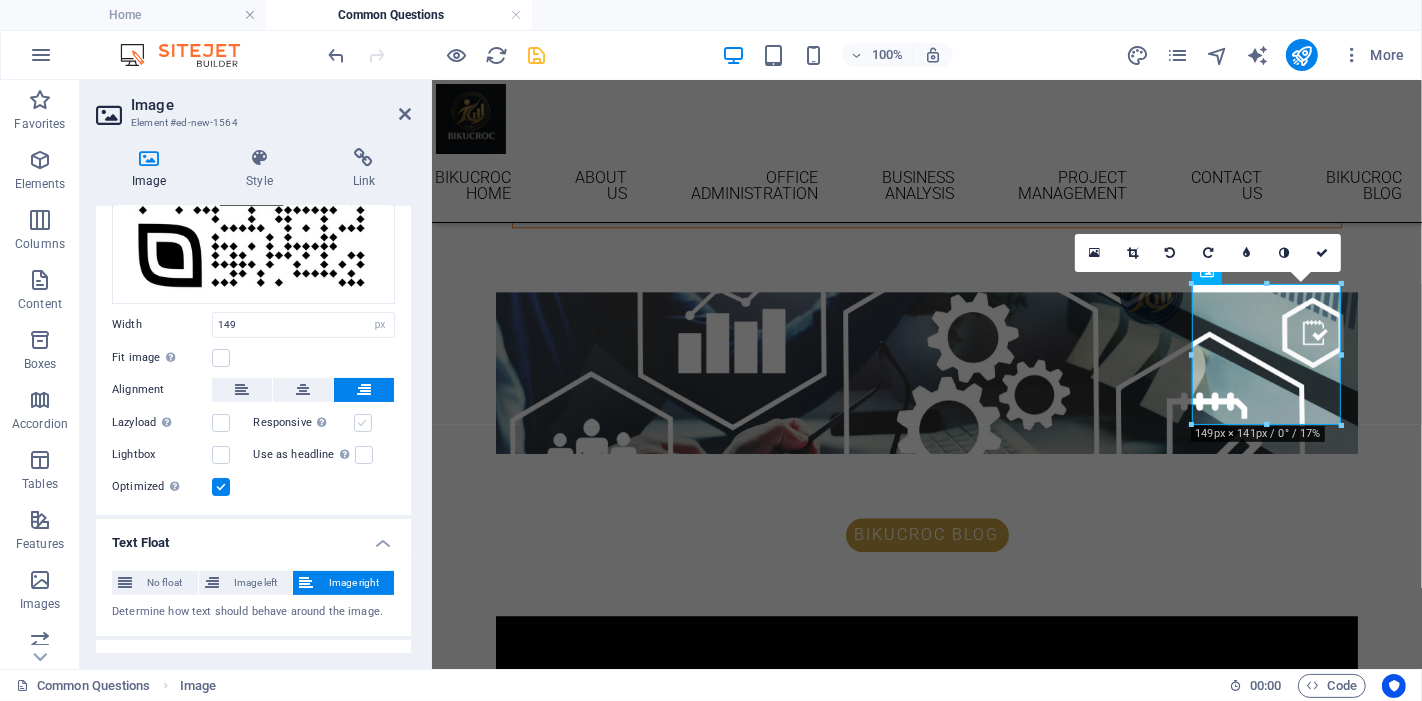 click at bounding box center [363, 423] 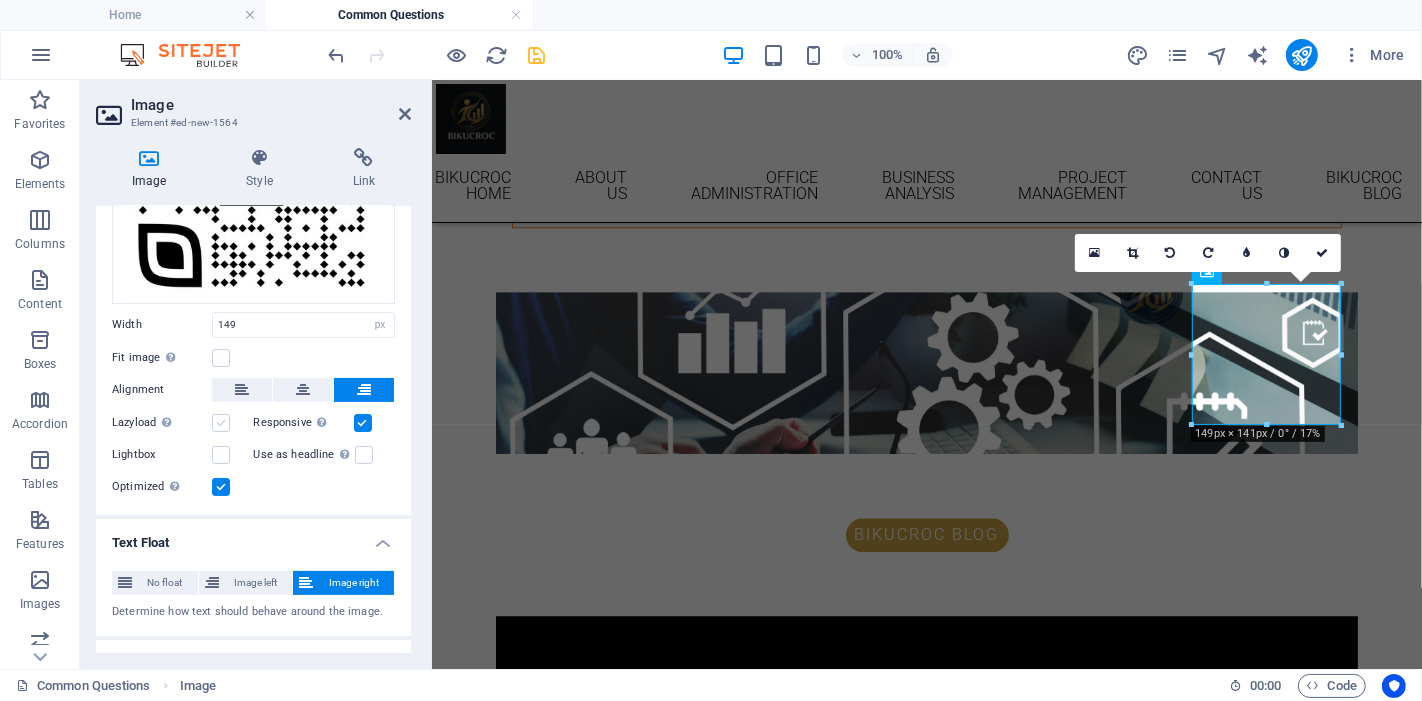 click at bounding box center (221, 423) 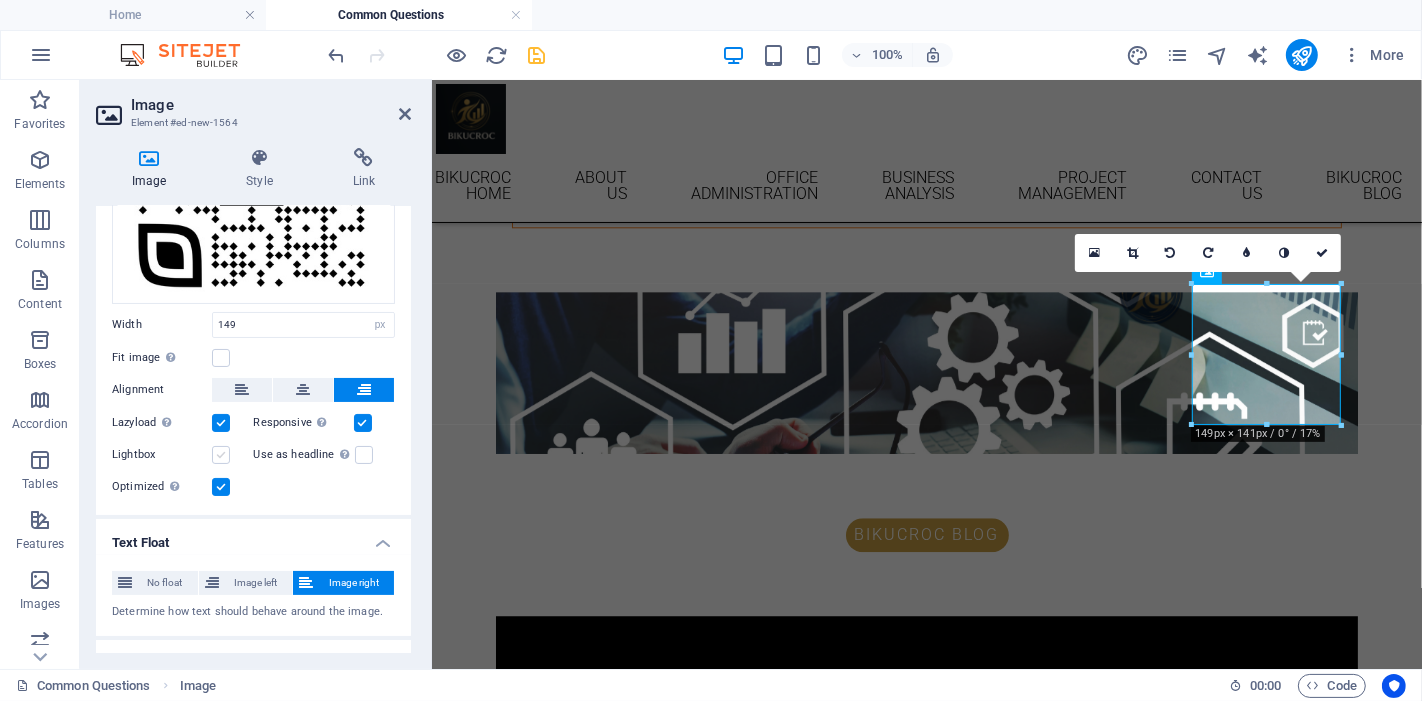 click at bounding box center [221, 455] 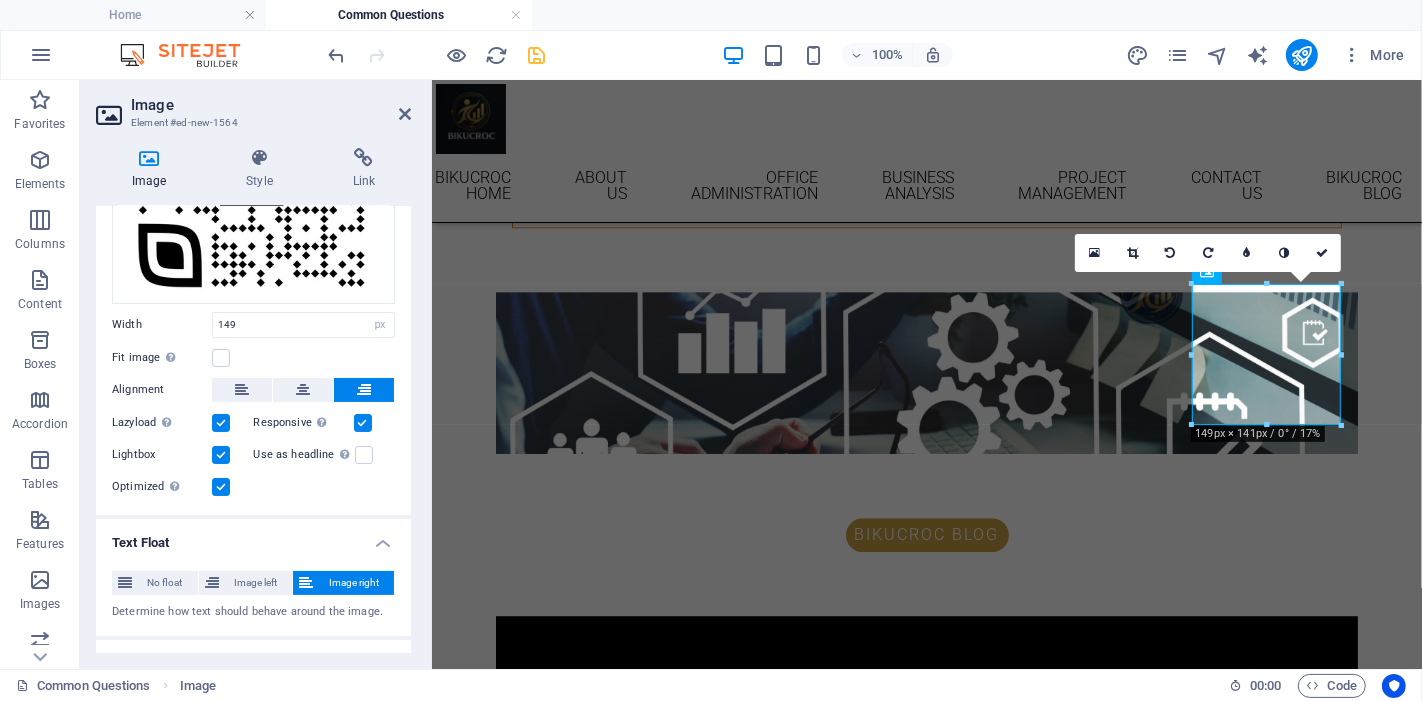 click at bounding box center [221, 455] 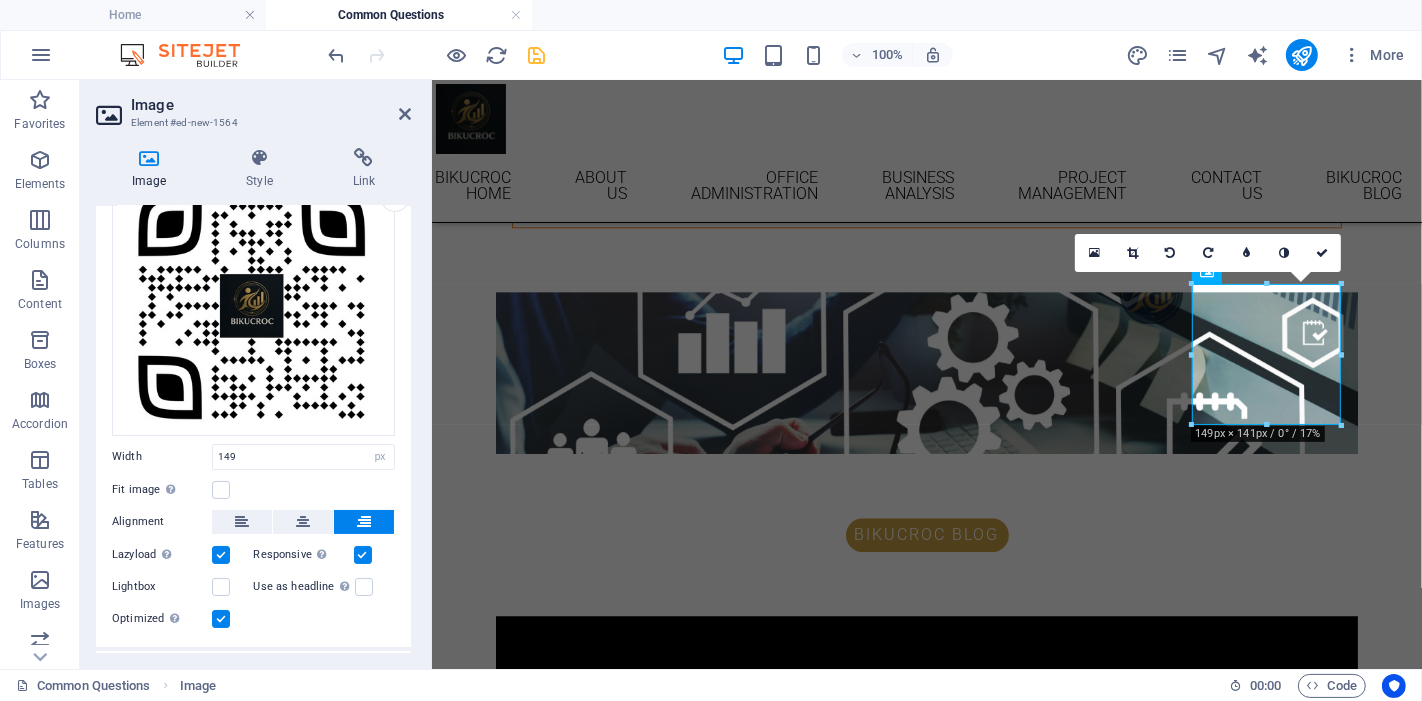 scroll, scrollTop: 0, scrollLeft: 0, axis: both 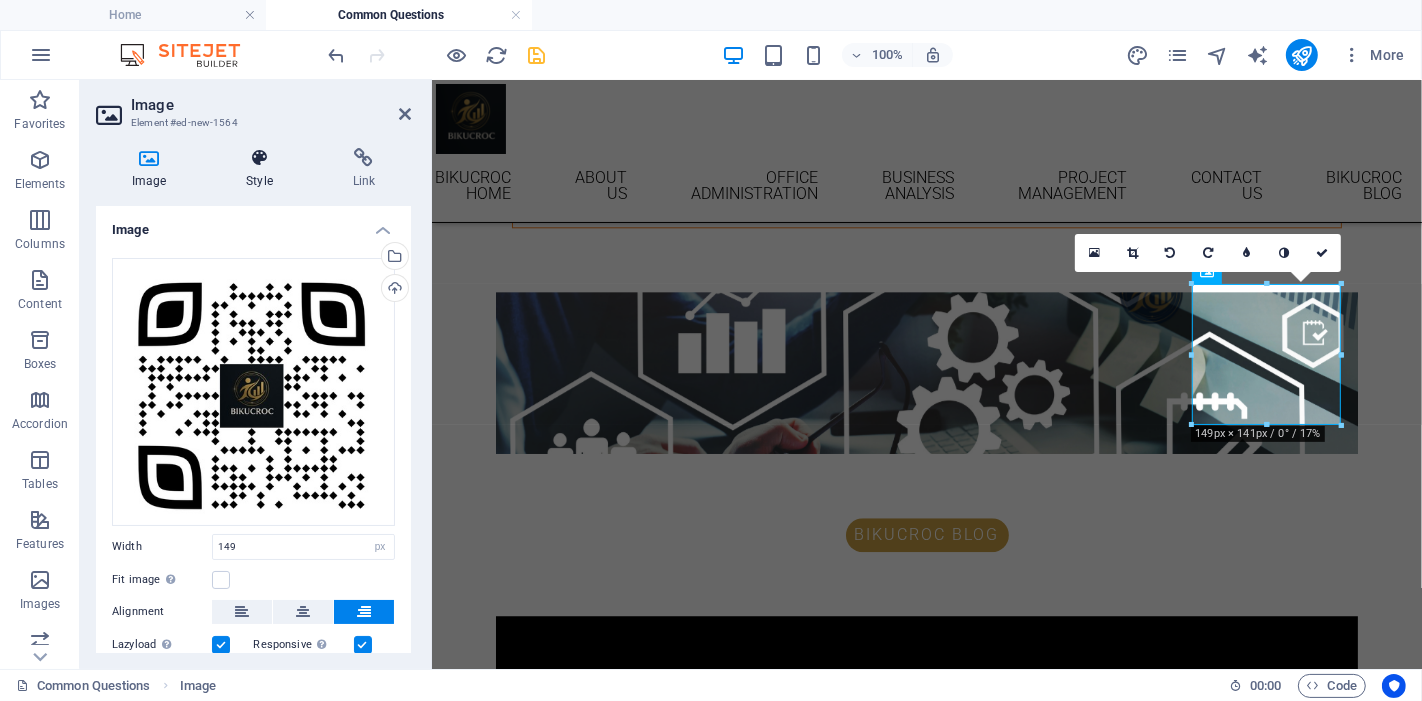 click at bounding box center (259, 158) 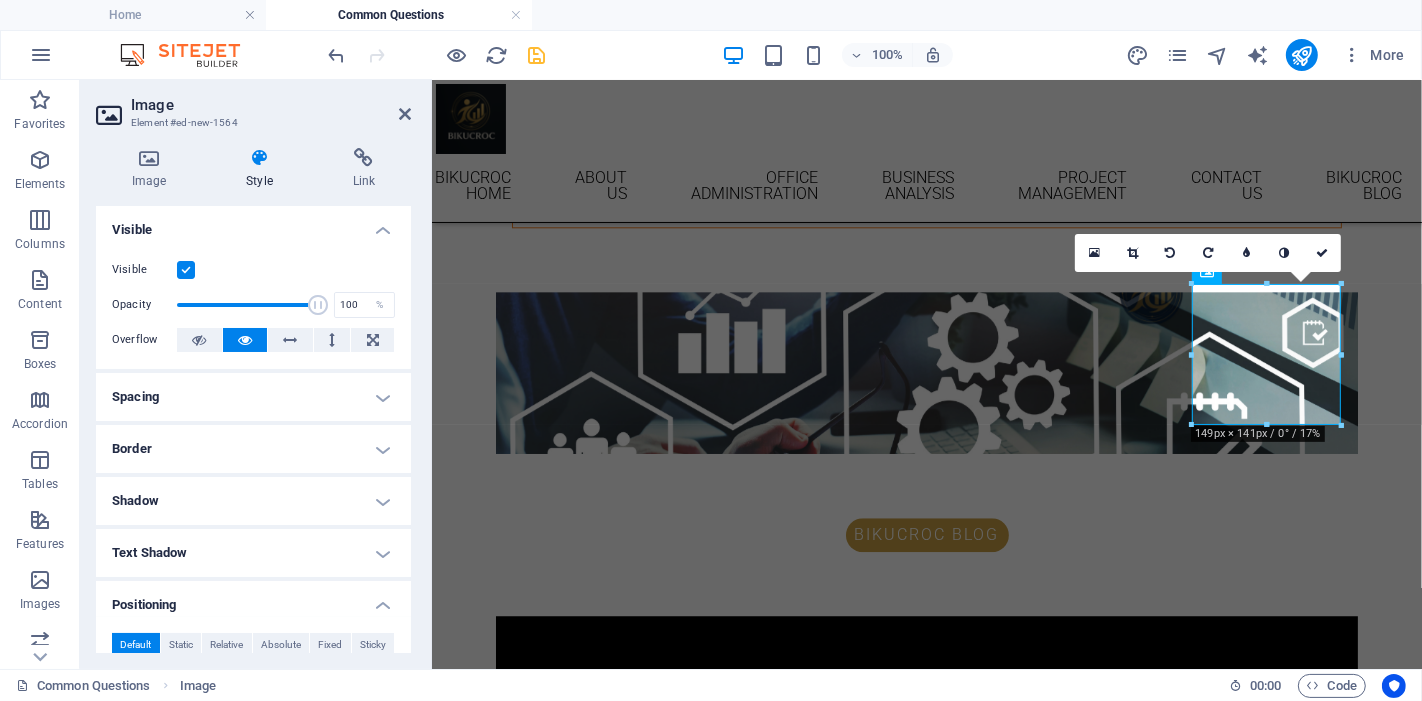 click on "Spacing" at bounding box center [253, 397] 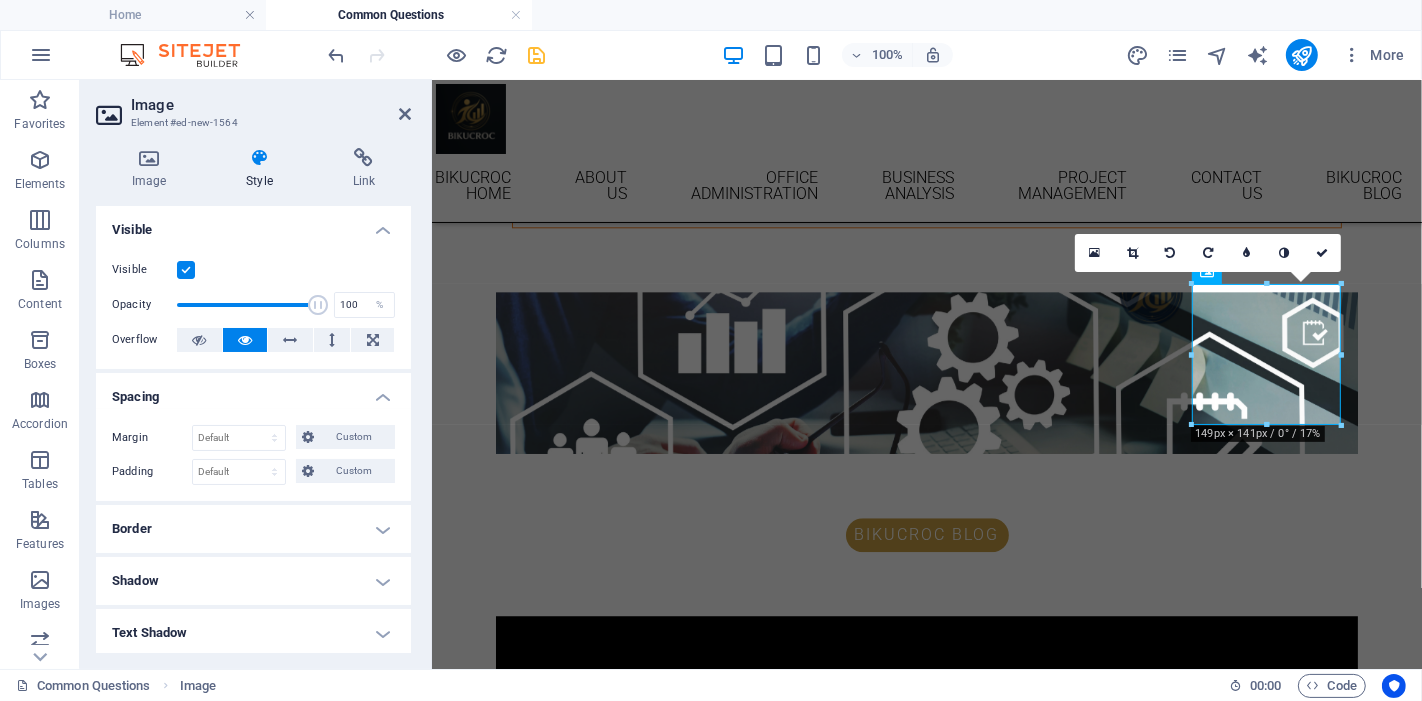 click on "Border" at bounding box center (253, 529) 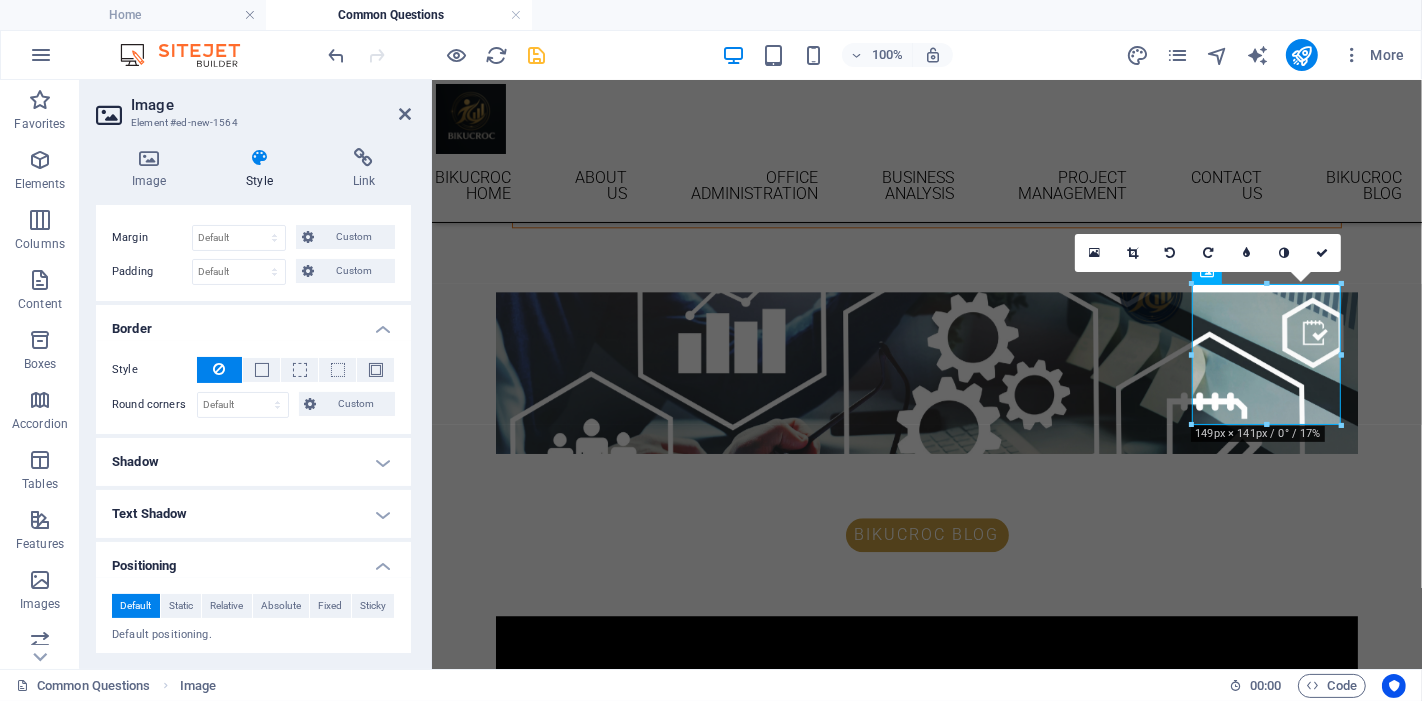 scroll, scrollTop: 222, scrollLeft: 0, axis: vertical 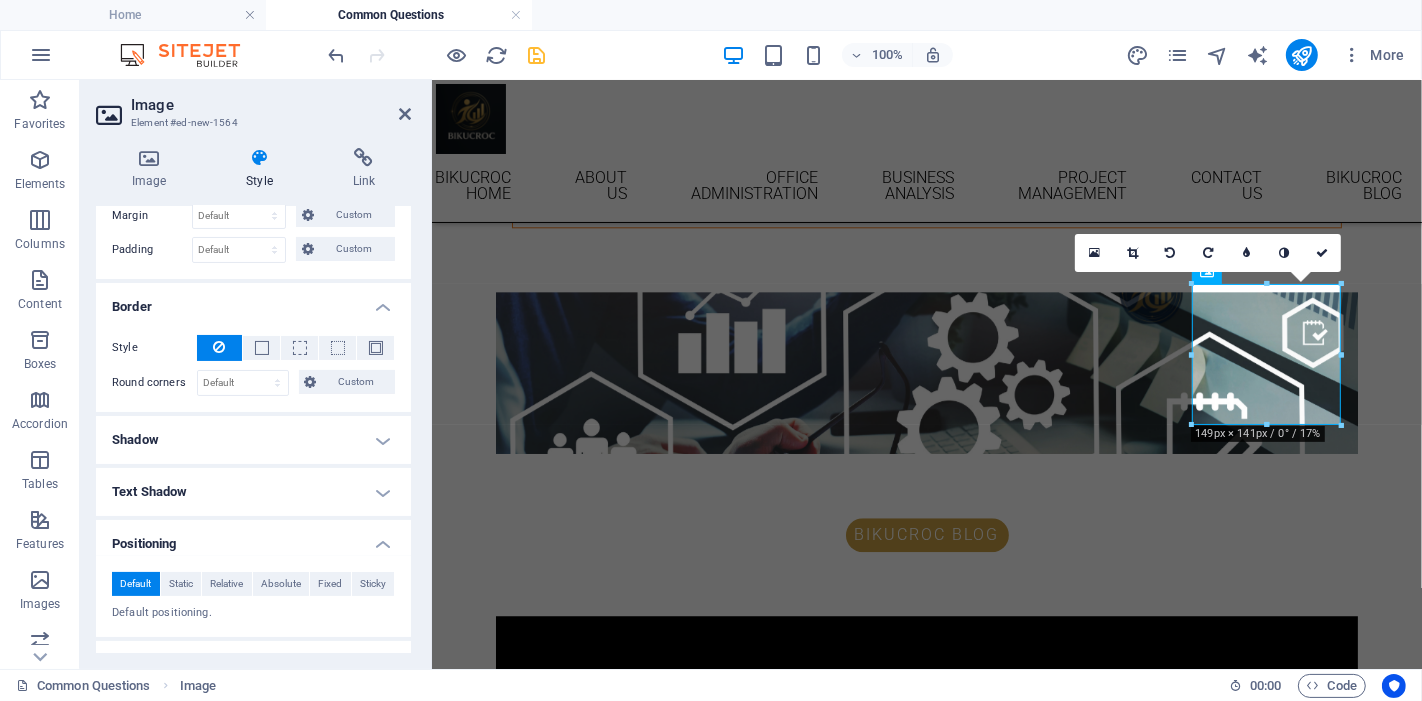 click on "Shadow" at bounding box center (253, 440) 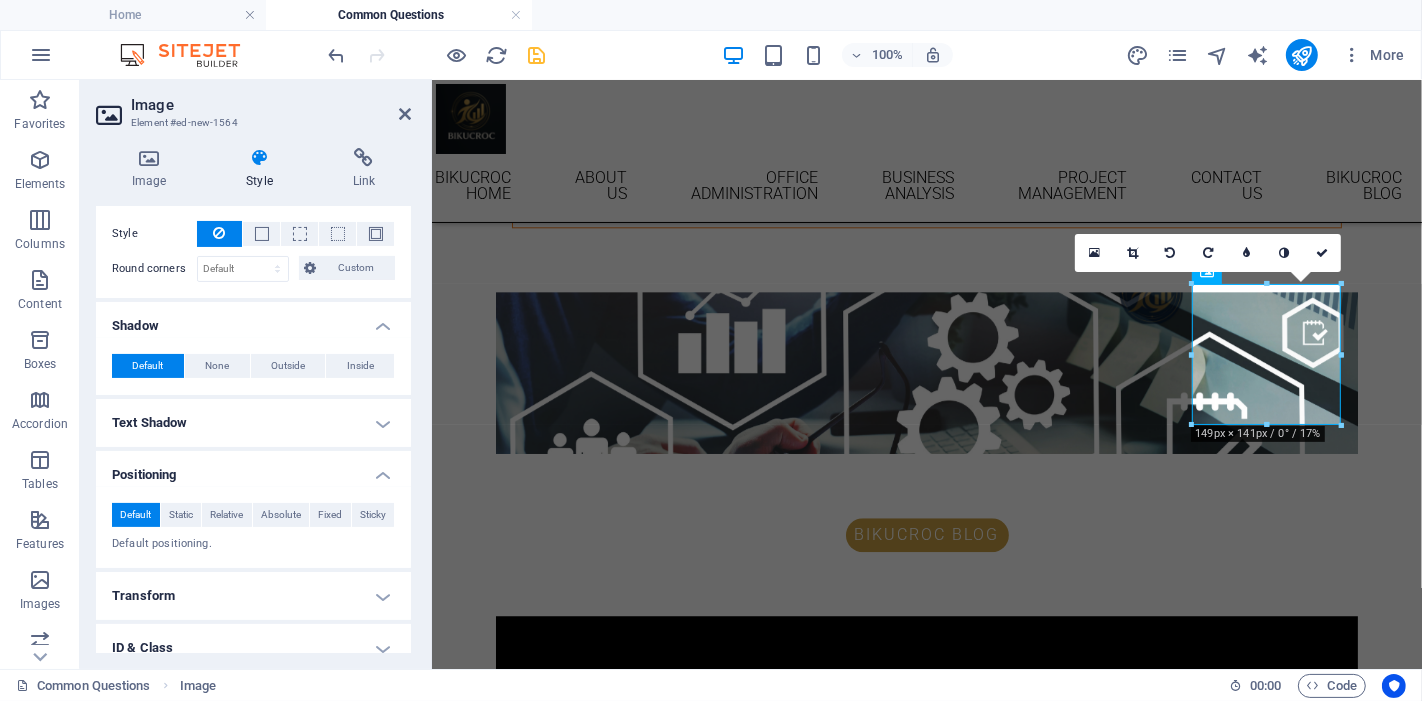 scroll, scrollTop: 444, scrollLeft: 0, axis: vertical 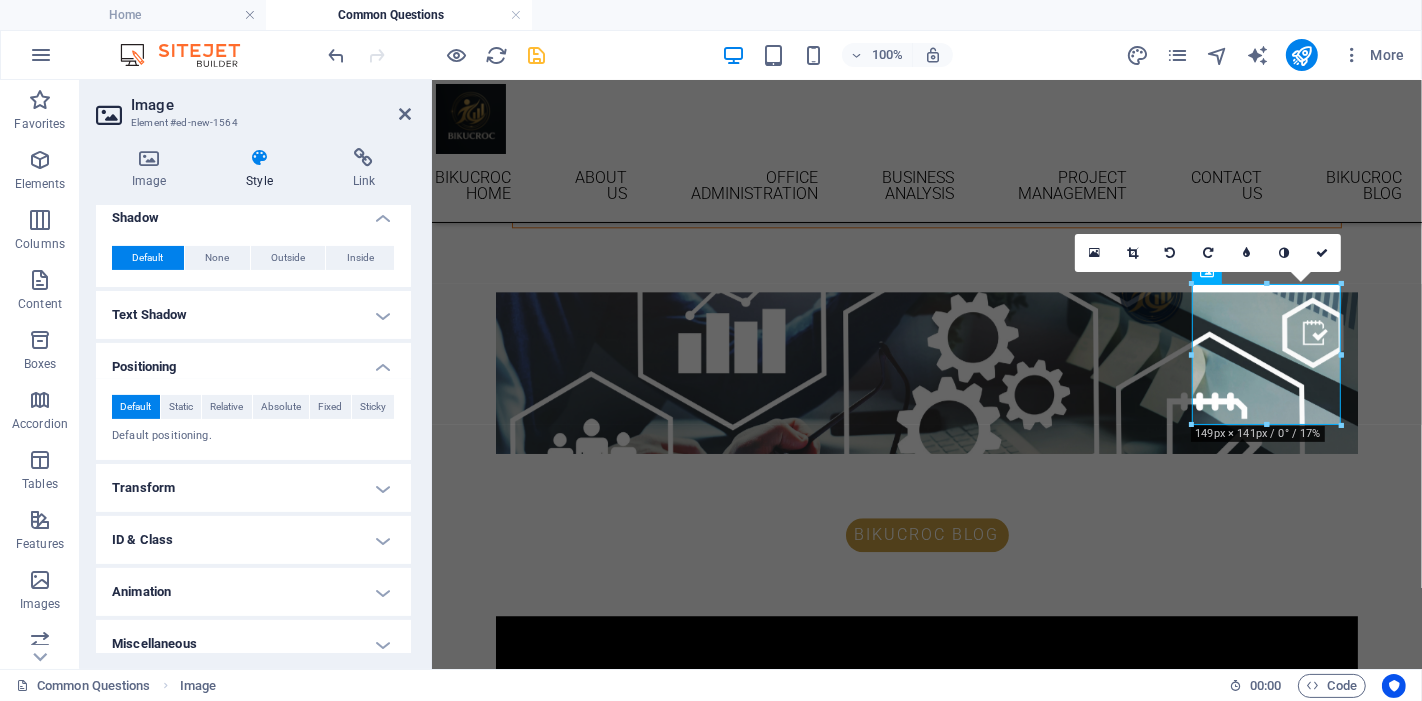 click on "Text Shadow" at bounding box center (253, 315) 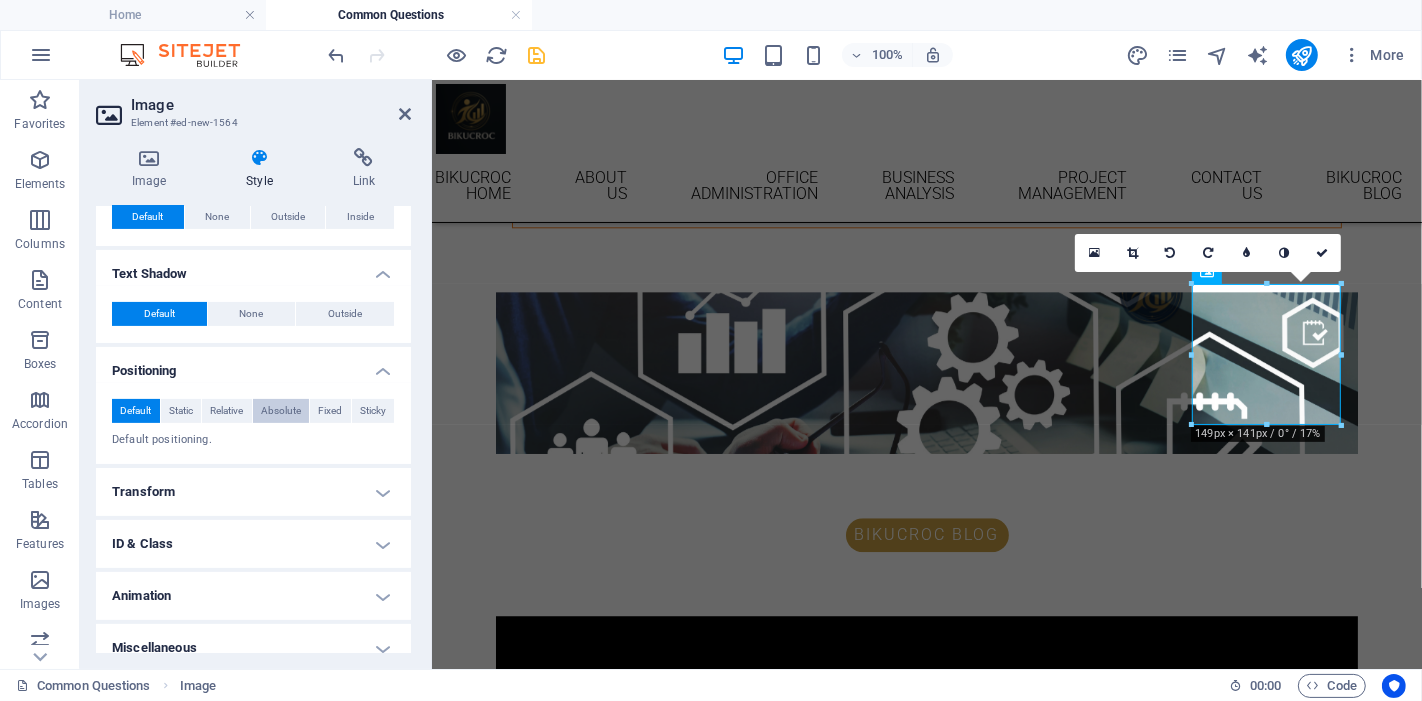 scroll, scrollTop: 500, scrollLeft: 0, axis: vertical 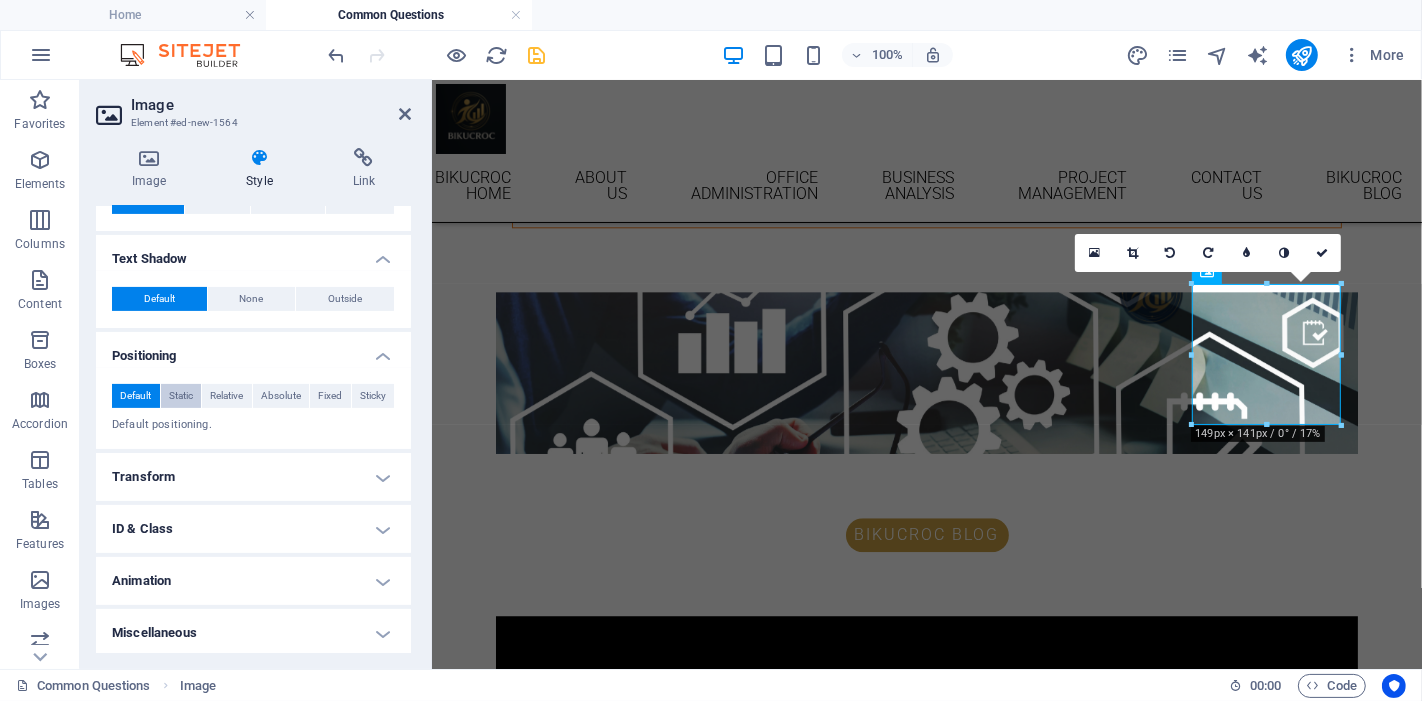 click on "Static" at bounding box center [181, 396] 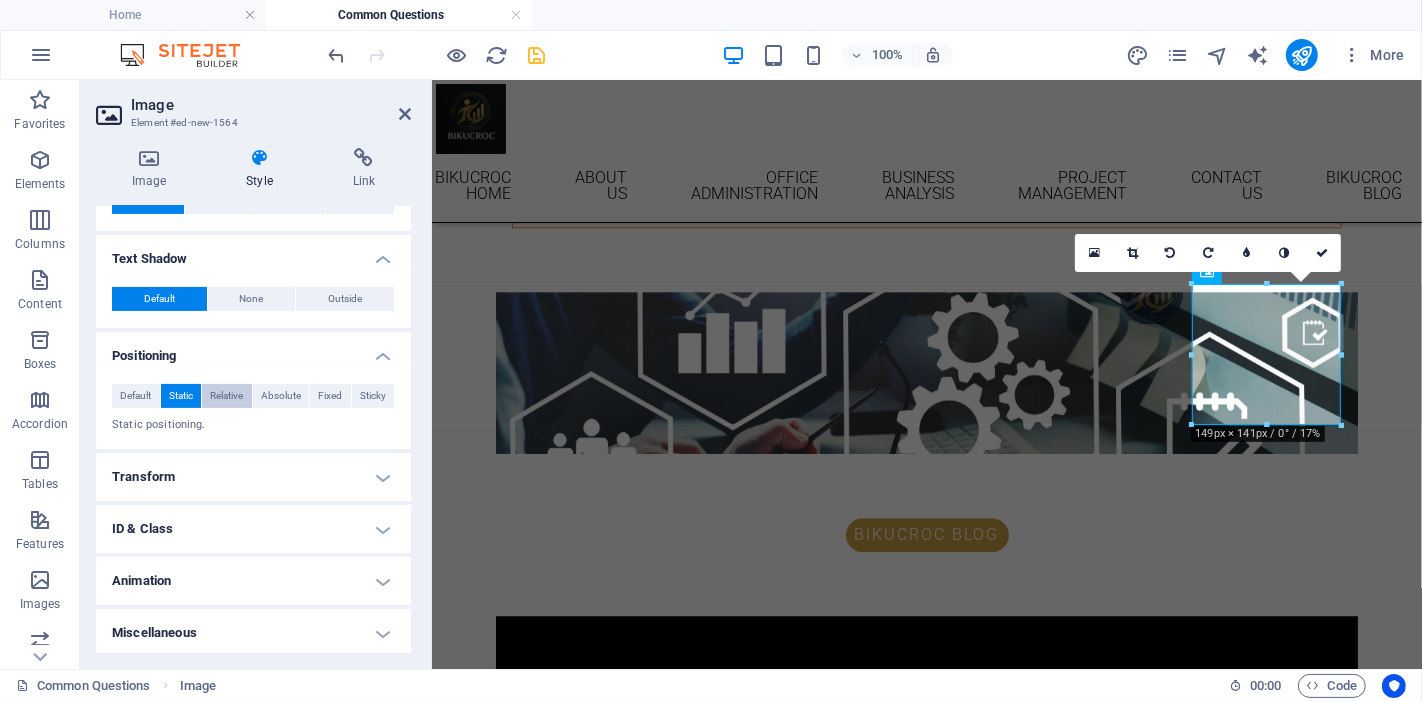 click on "Relative" at bounding box center [226, 396] 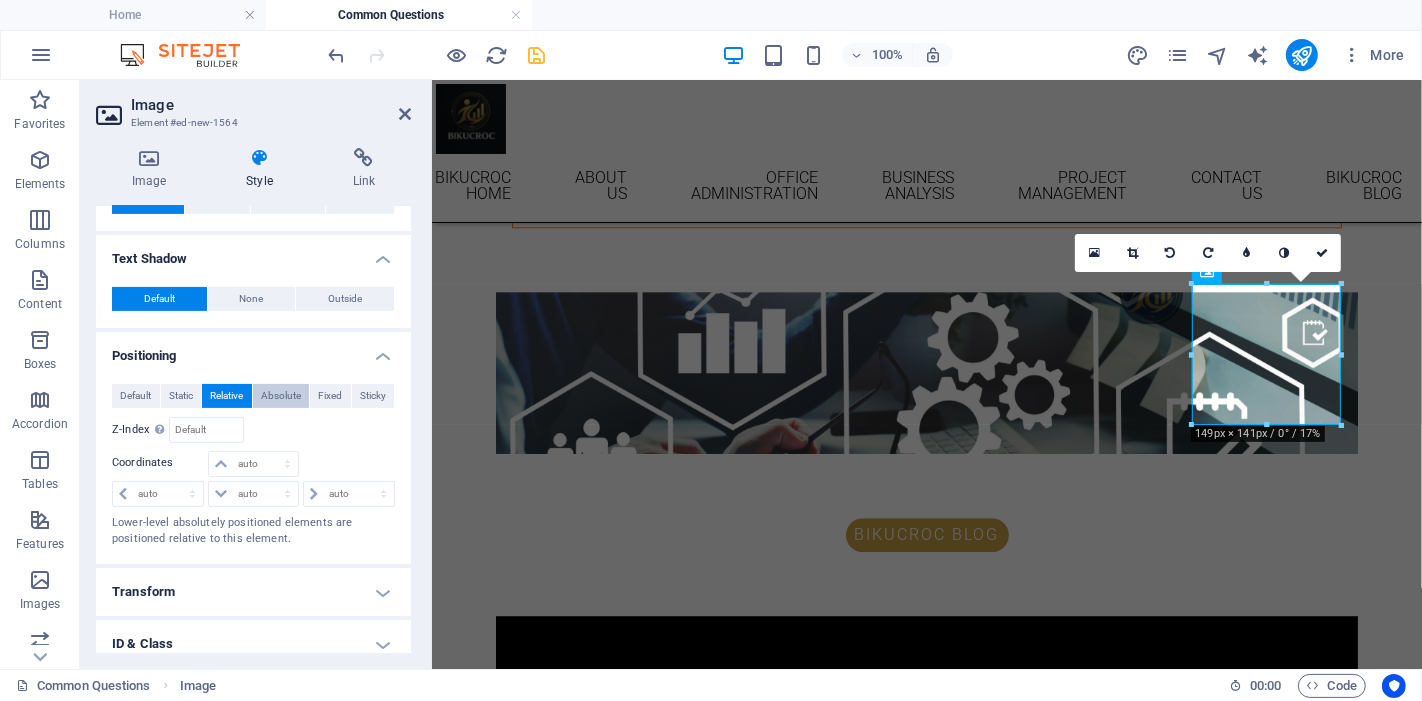 click on "Absolute" at bounding box center [281, 396] 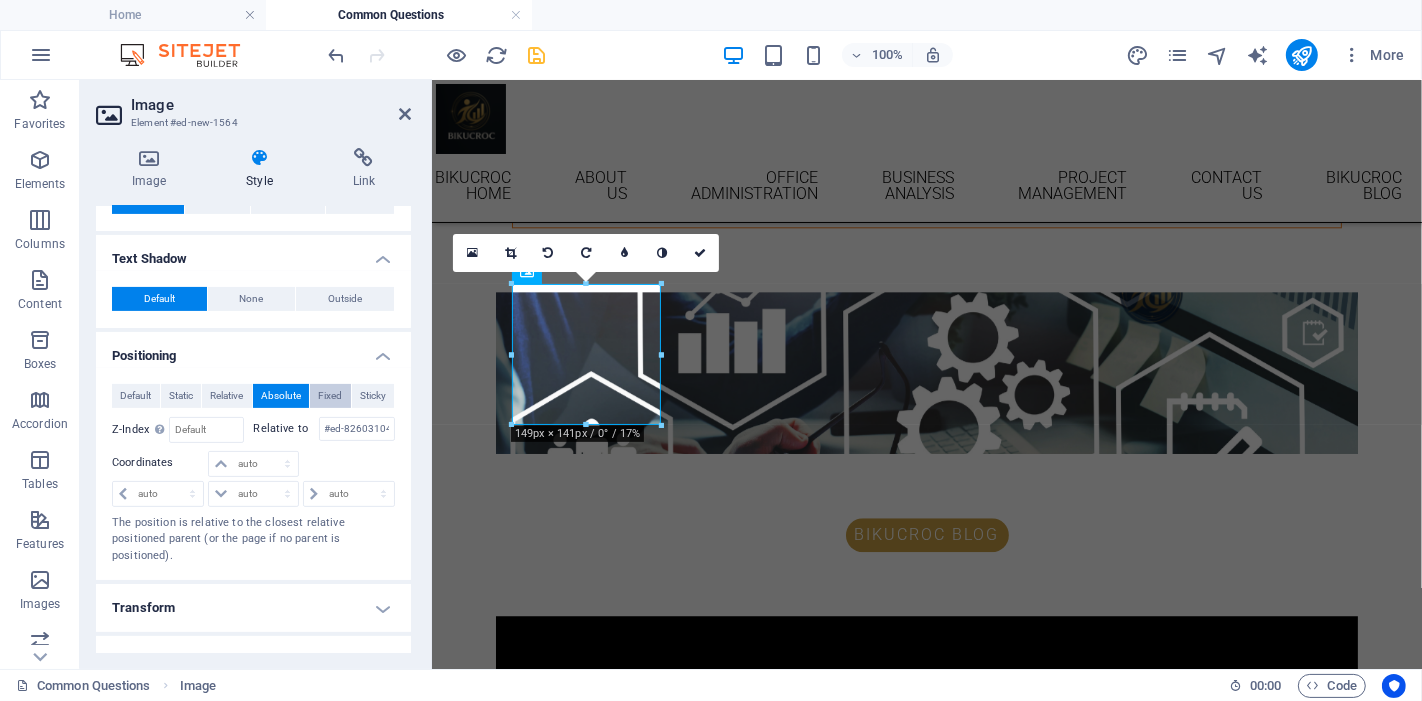 click on "Fixed" at bounding box center [330, 396] 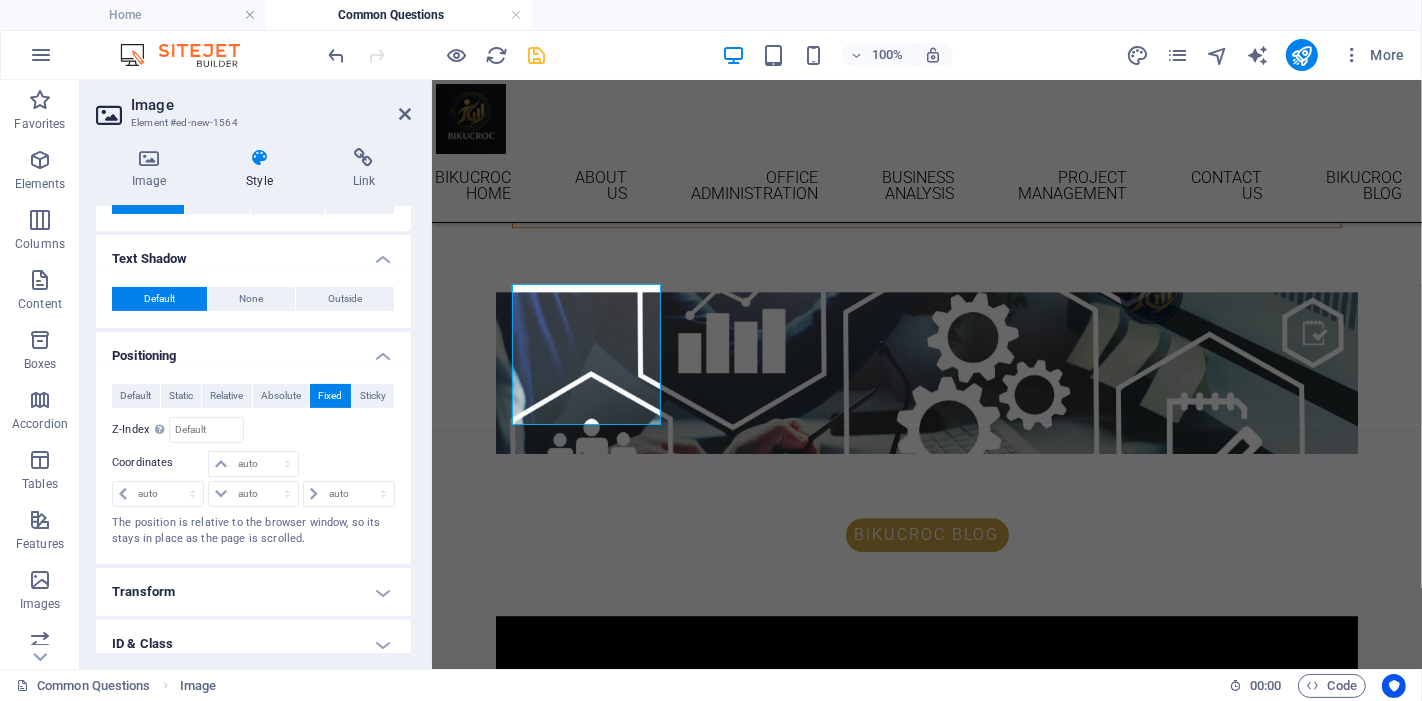 scroll, scrollTop: 4387, scrollLeft: 0, axis: vertical 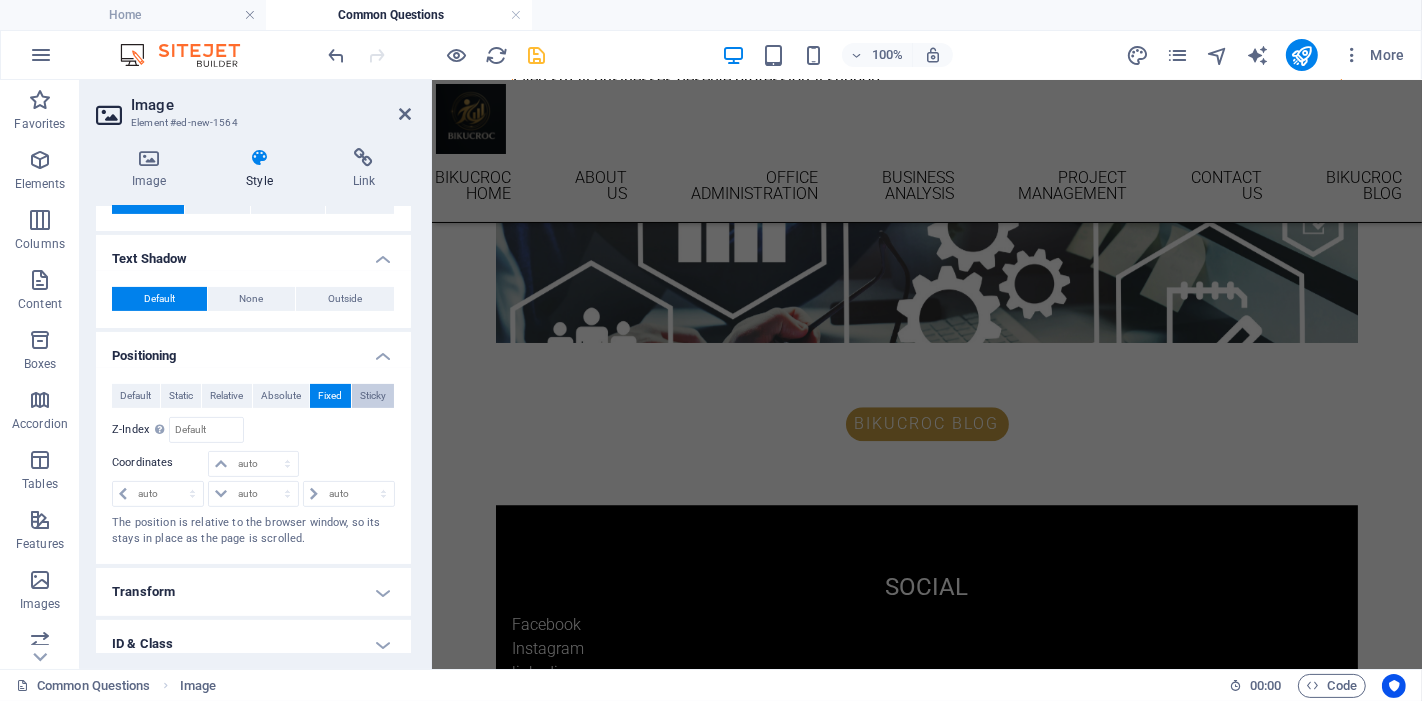 click on "Sticky" at bounding box center [373, 396] 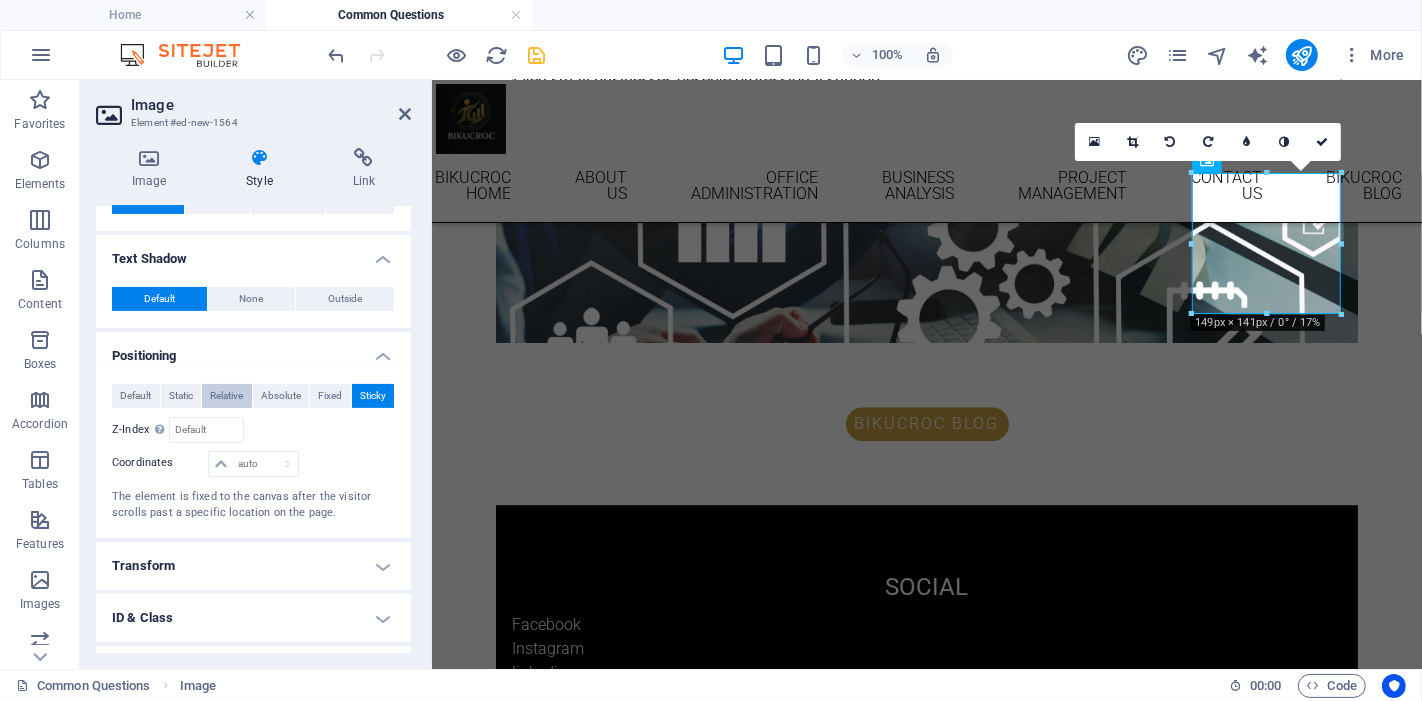 click on "Relative" at bounding box center (226, 396) 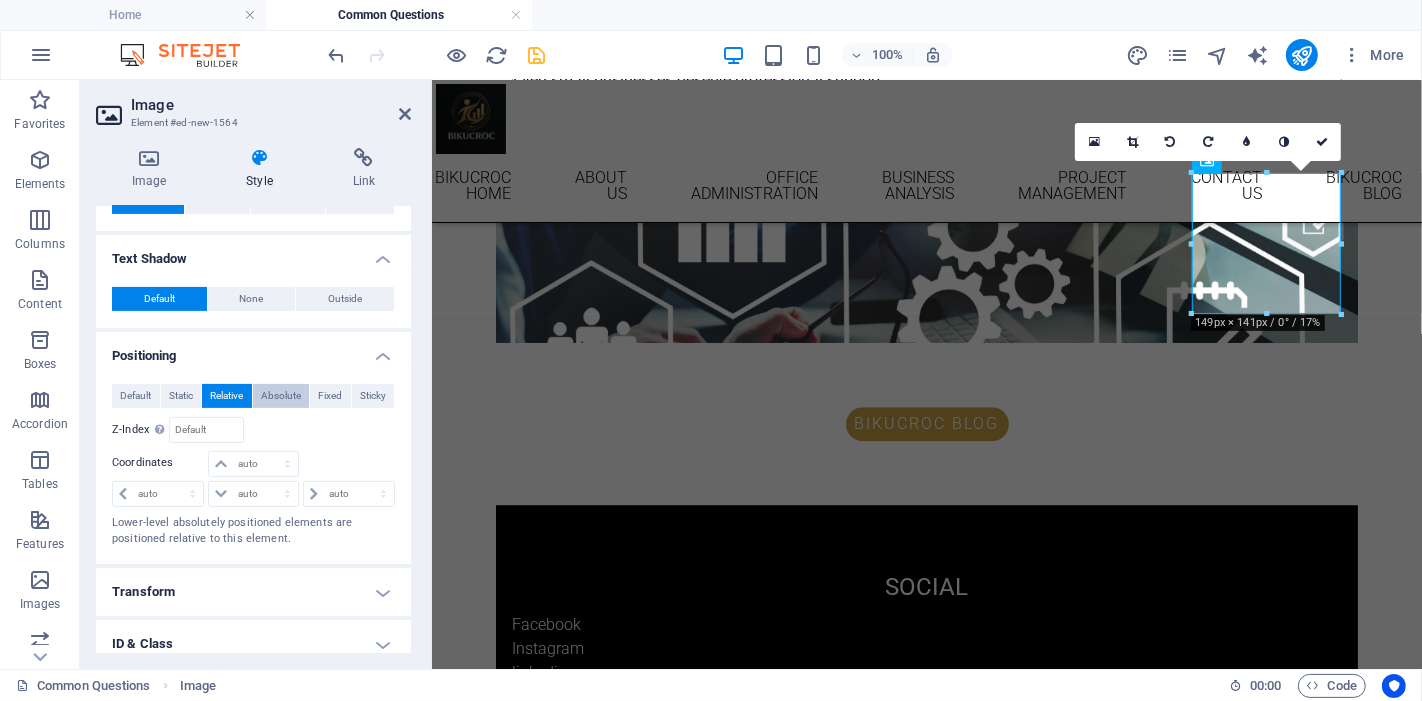 click on "Absolute" at bounding box center [281, 396] 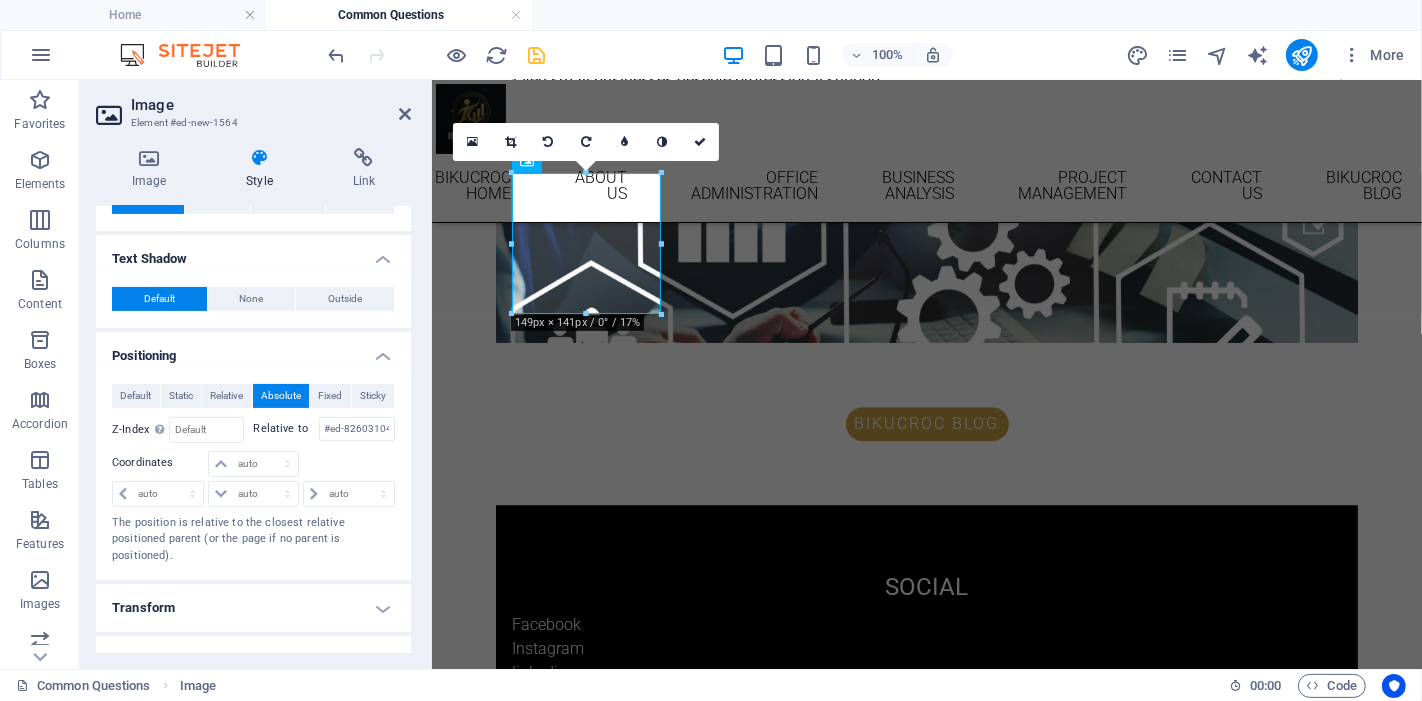 scroll, scrollTop: 611, scrollLeft: 0, axis: vertical 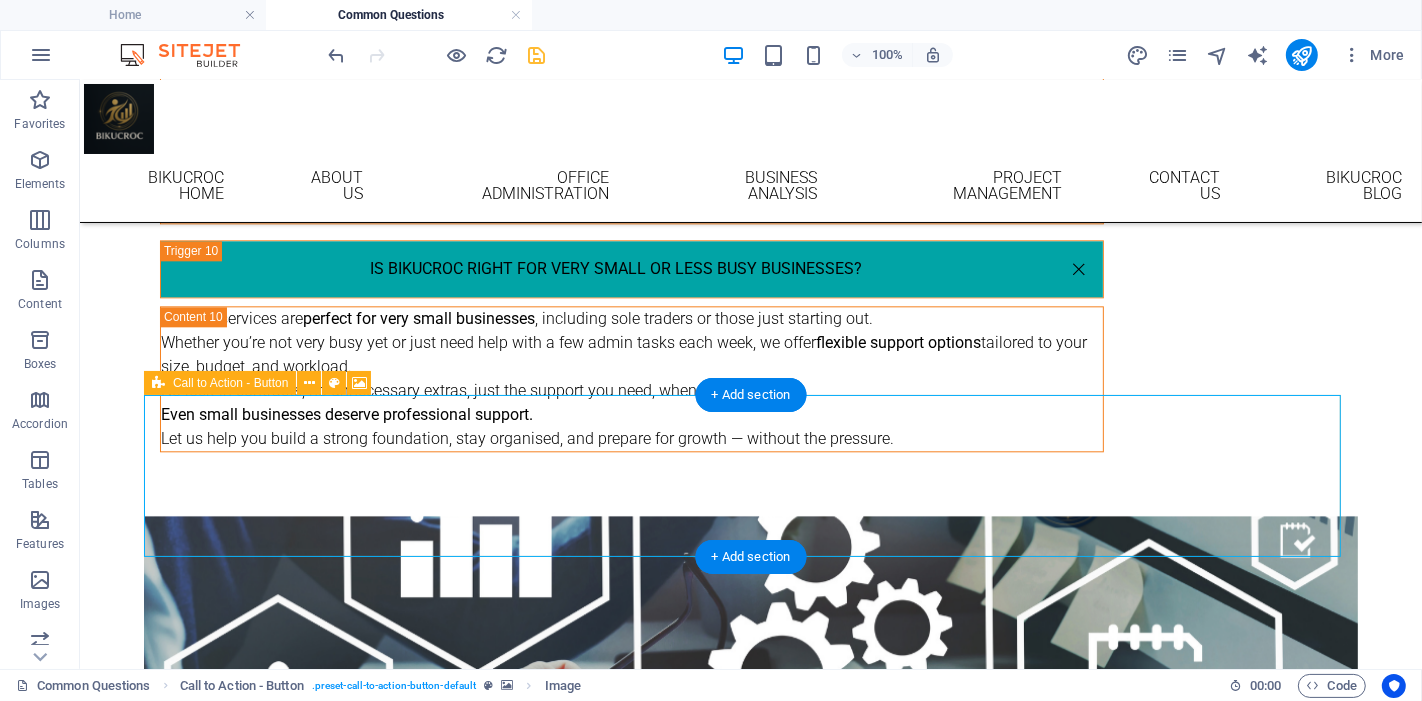 click at bounding box center (750, 596) 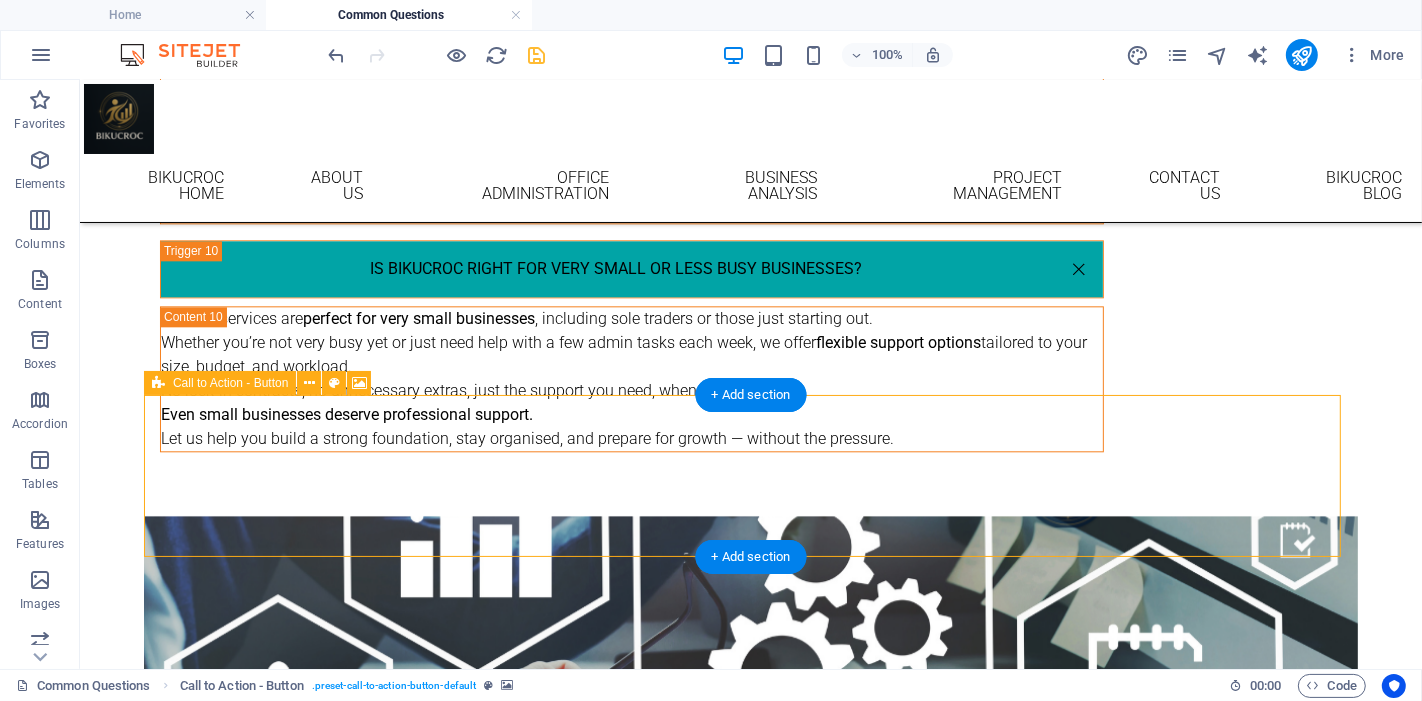 click at bounding box center (750, 596) 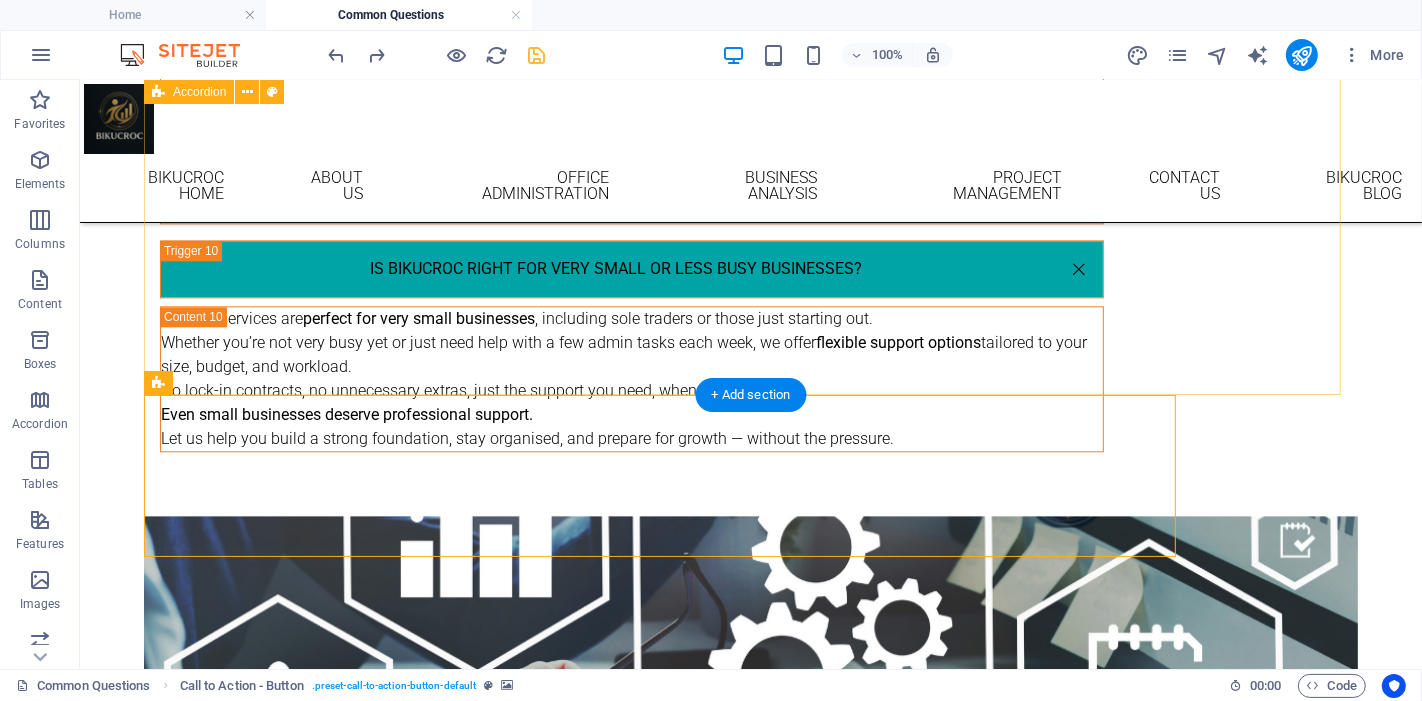click on "WHERE IS YOUR BUSINESS LOCATED? We’re proudly based in both Melbourne and Brisbane, with offices in each city. While our team operates locally, our services extend nationwide. Thanks to our flexible, remote-friendly approach, we provide expert business support to clients all across Australia, no matter where you're located. Whether you're in a major city or a regional area, we’re here to help your business run smoothly, efficiently, and with confidence. How Much Do Our Services Cost? At BIKUCROC, our pricing is tailored to match your unique needs. We base our rates on: The type of support you need (e.g. office administration, project management, business analysis, rebate claims, and more) The hours per day you require (from short daily support to full admin coverage) The level of engagement Whether you need  casual help ,  part-time support , or a  full-time solution , we’ve got a plan that fits. We’ll customise a package that aligns with your  workflow  and  budget,  no hidden costs, no surprises. ." at bounding box center [750, -1389] 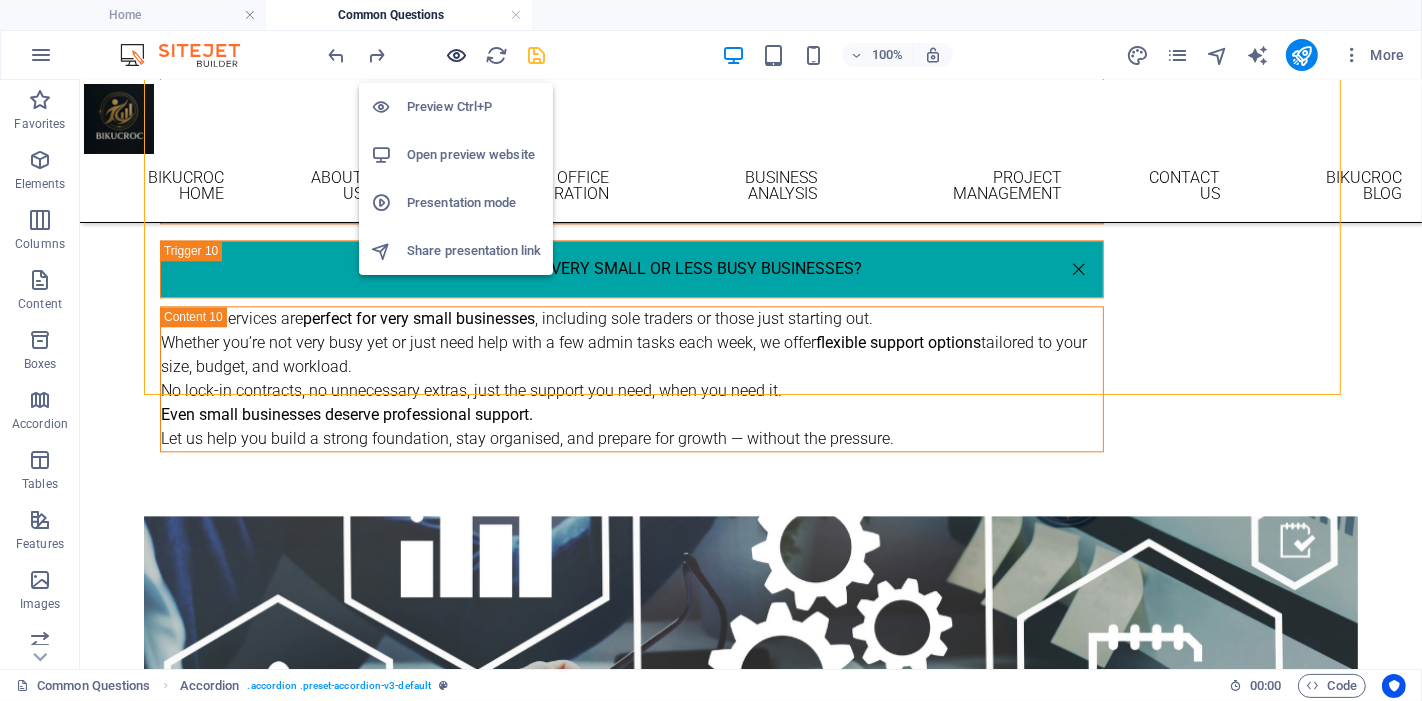 click at bounding box center [457, 55] 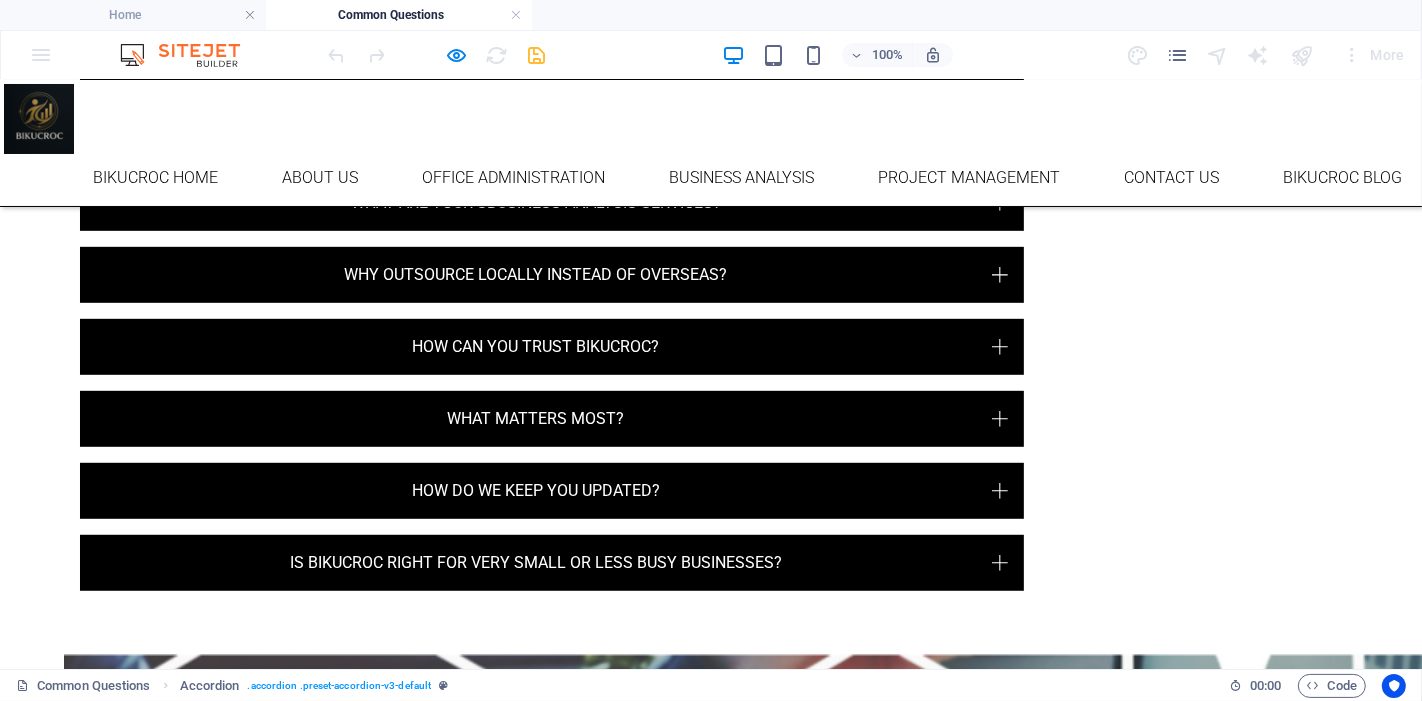 scroll, scrollTop: 951, scrollLeft: 0, axis: vertical 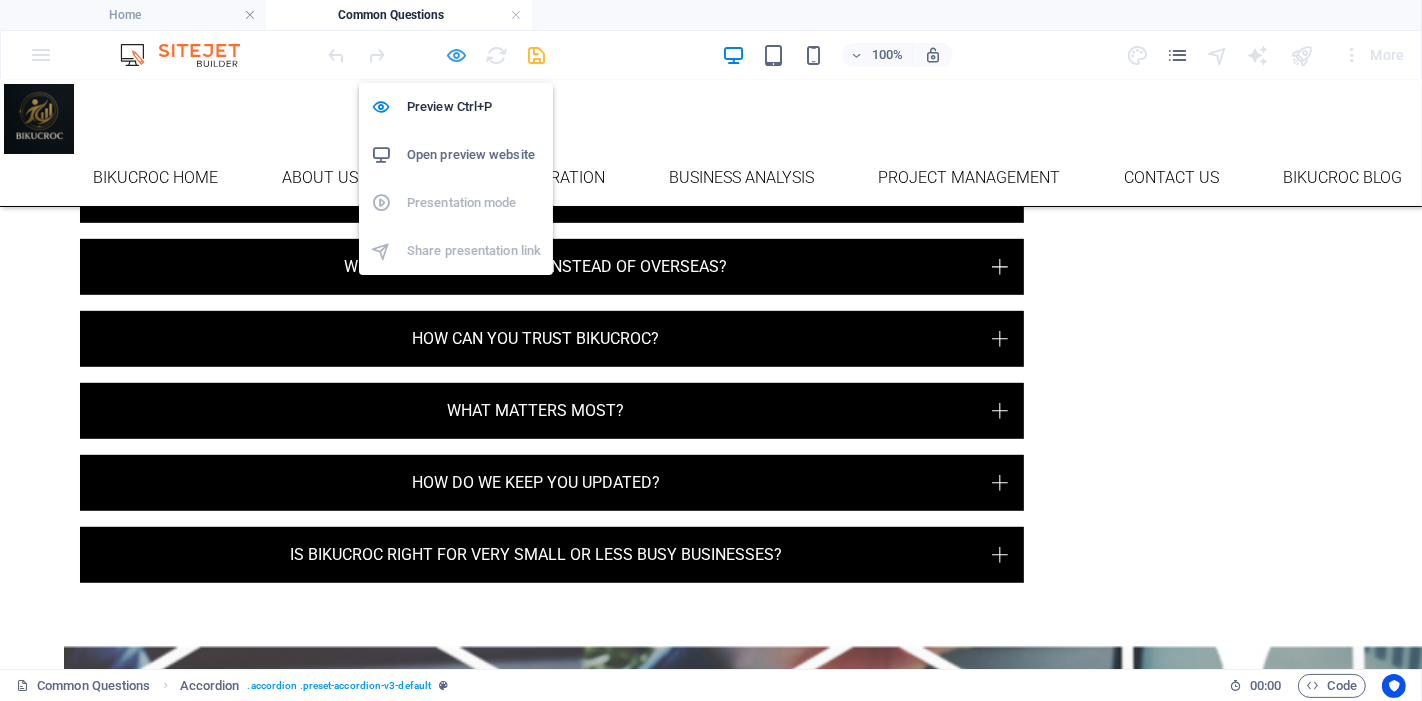 click at bounding box center [457, 55] 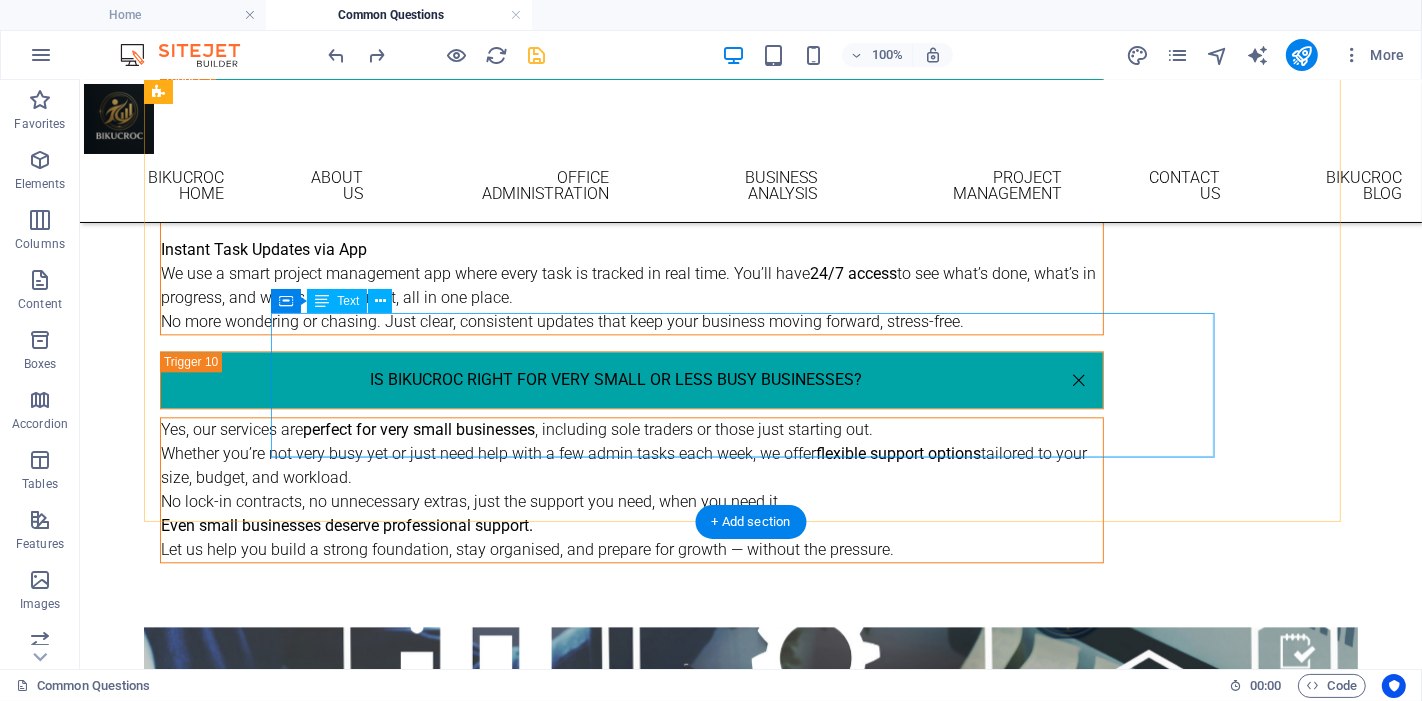 scroll, scrollTop: 3908, scrollLeft: 0, axis: vertical 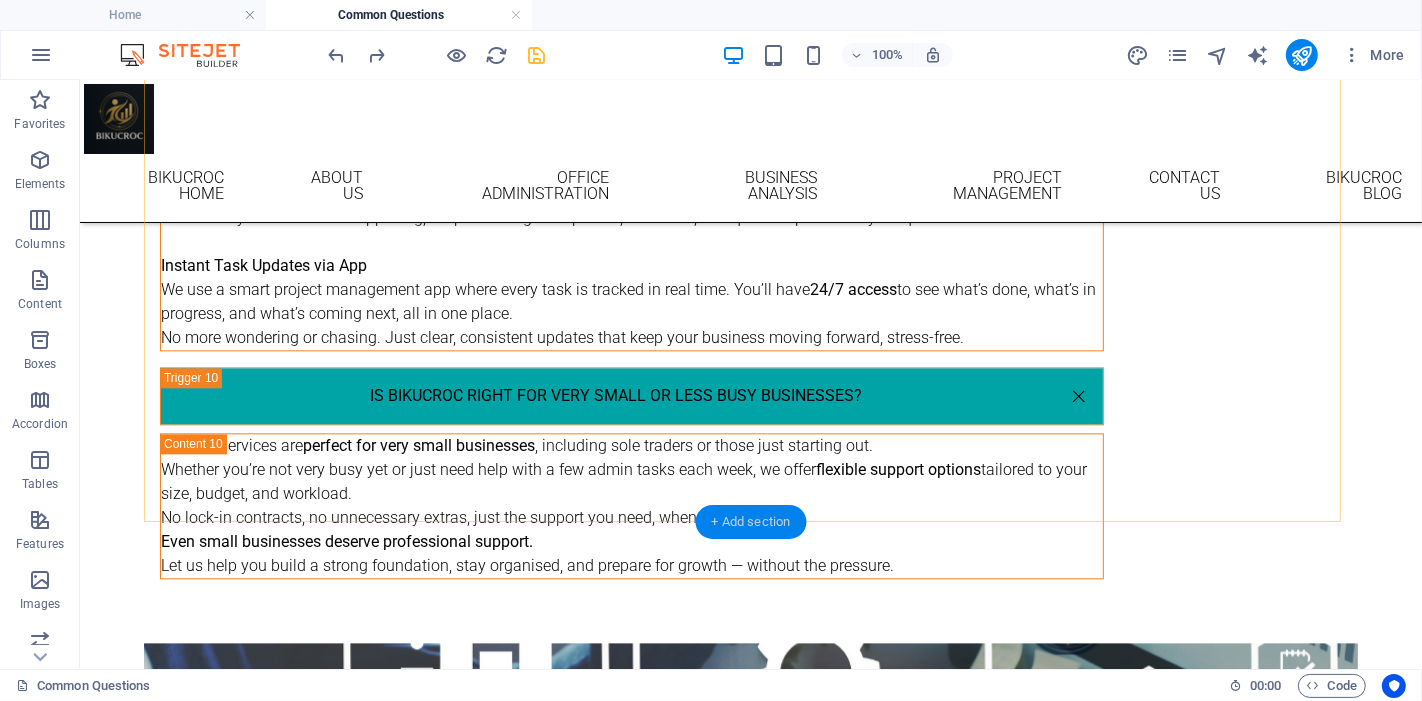 click on "+ Add section" at bounding box center [751, 522] 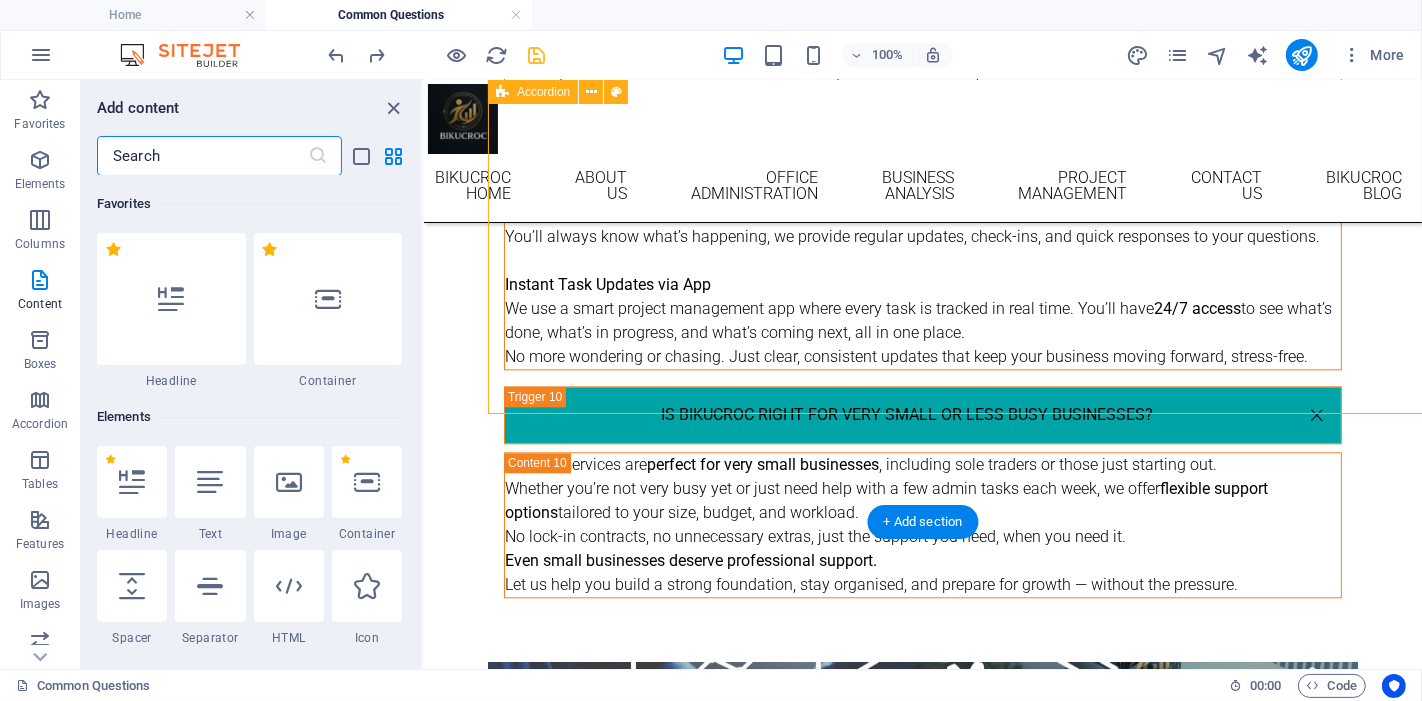 scroll, scrollTop: 4017, scrollLeft: 0, axis: vertical 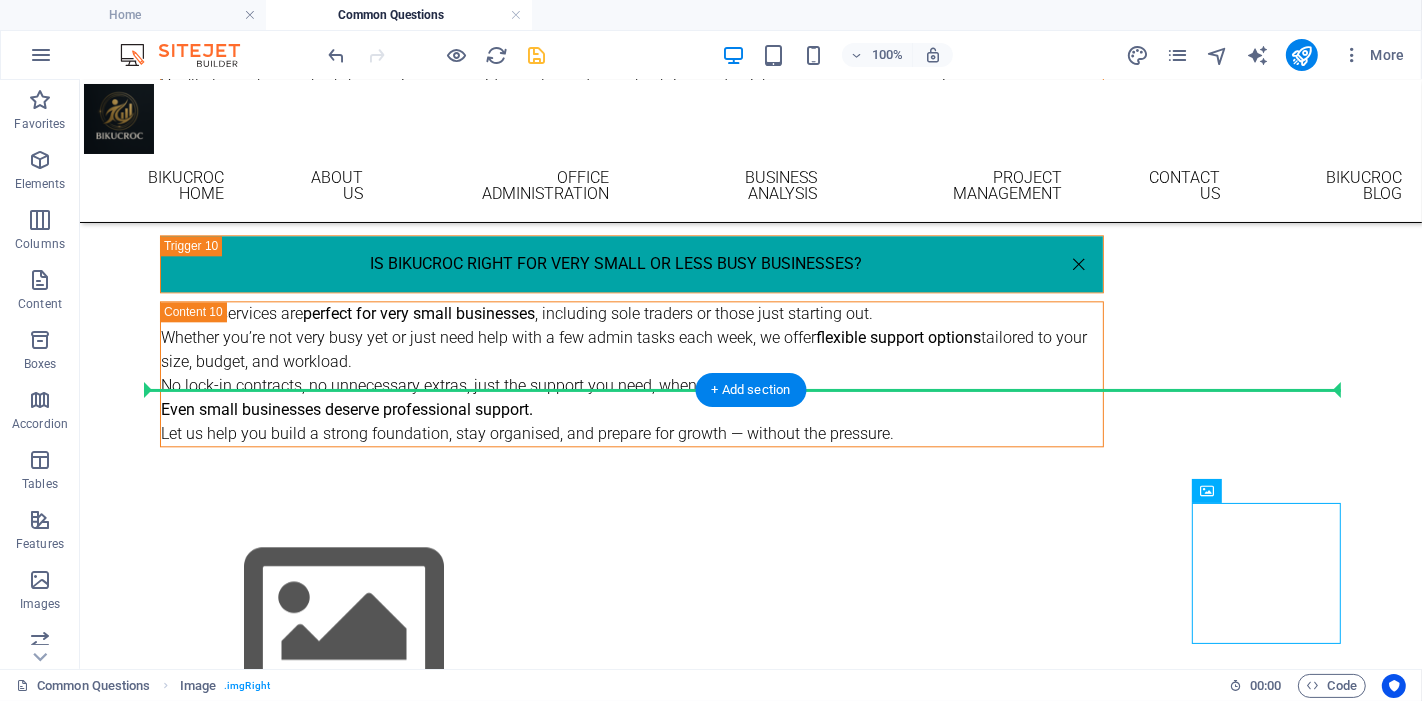 drag, startPoint x: 895, startPoint y: 660, endPoint x: 587, endPoint y: 364, distance: 427.1768 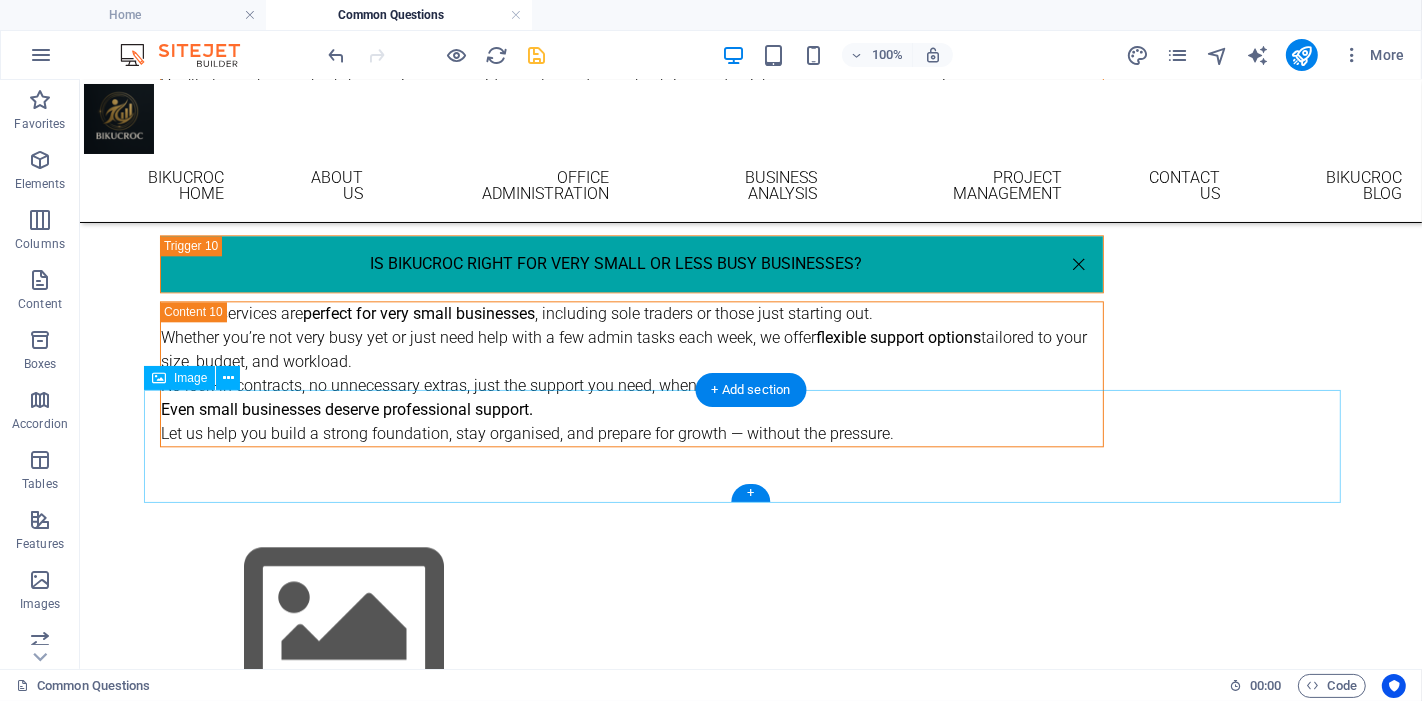 click at bounding box center (750, 622) 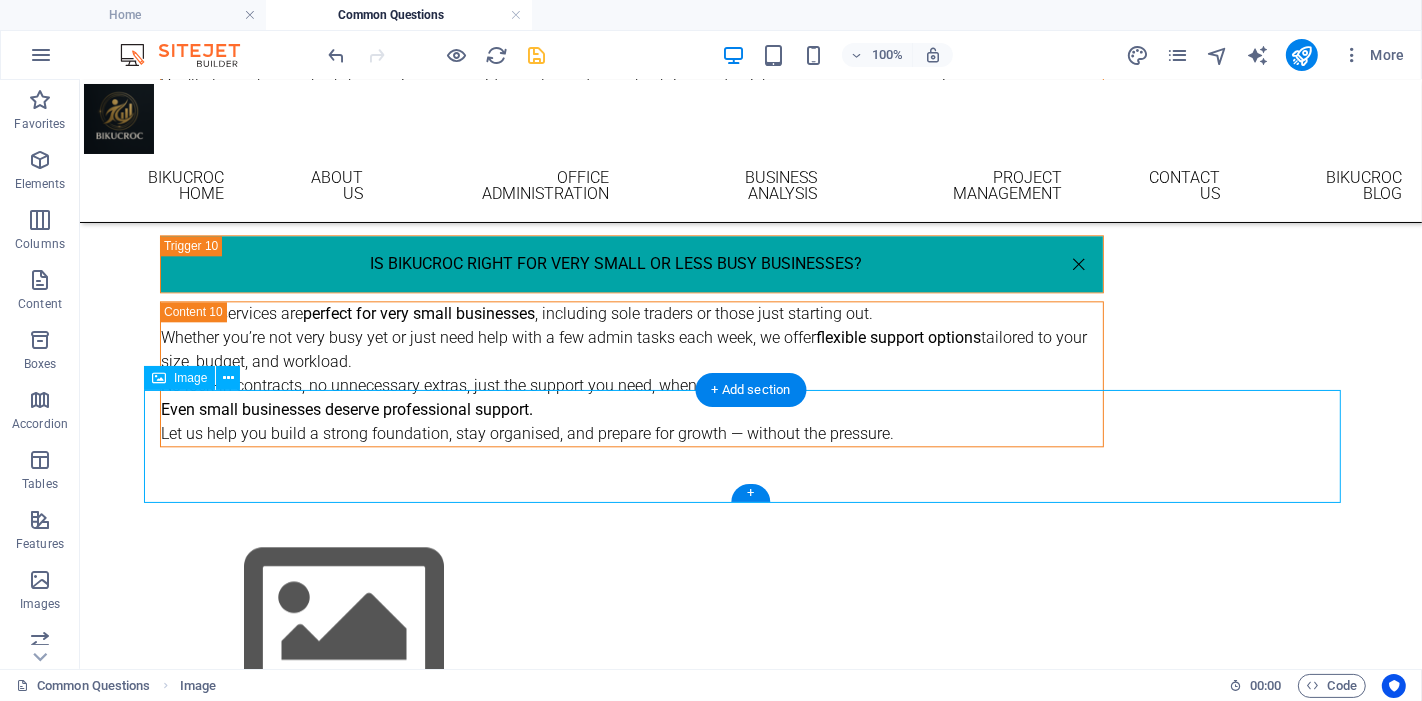 click at bounding box center [750, 622] 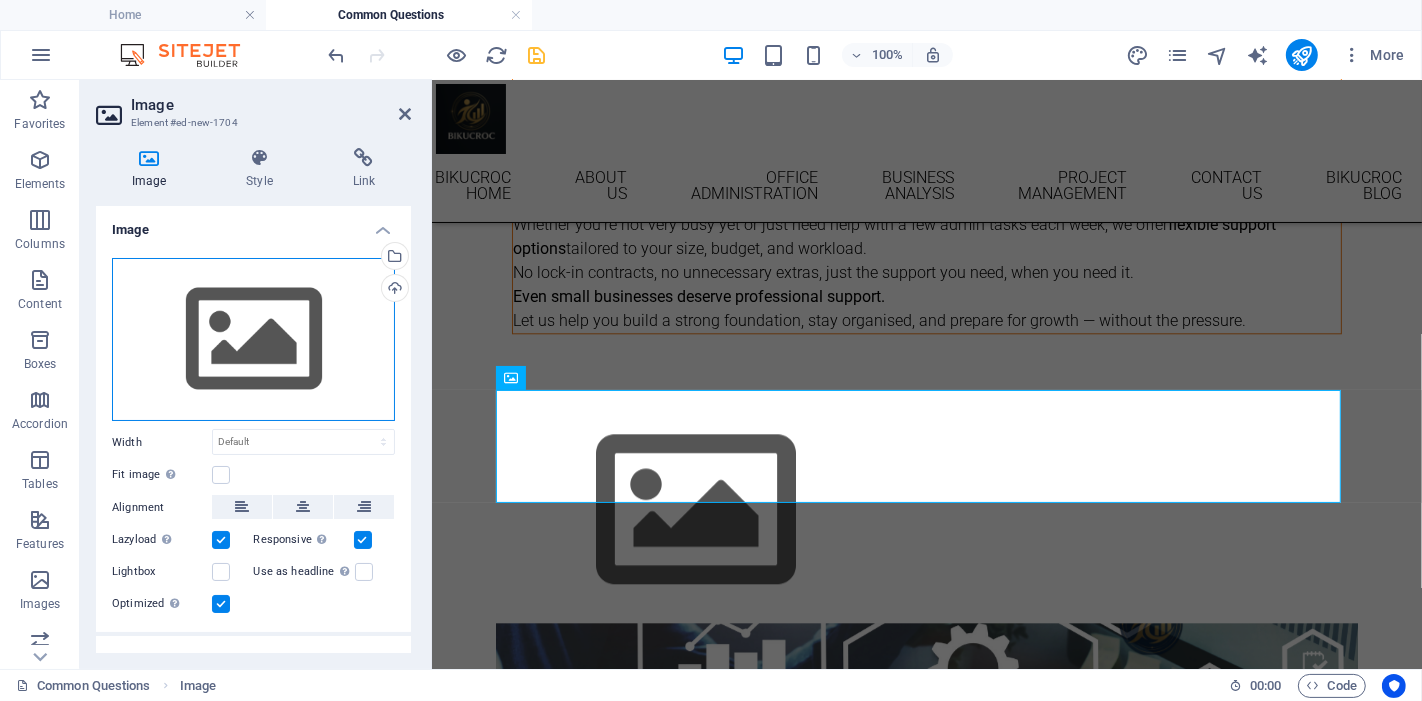 click on "Drag files here, click to choose files or select files from Files or our free stock photos & videos" at bounding box center [253, 340] 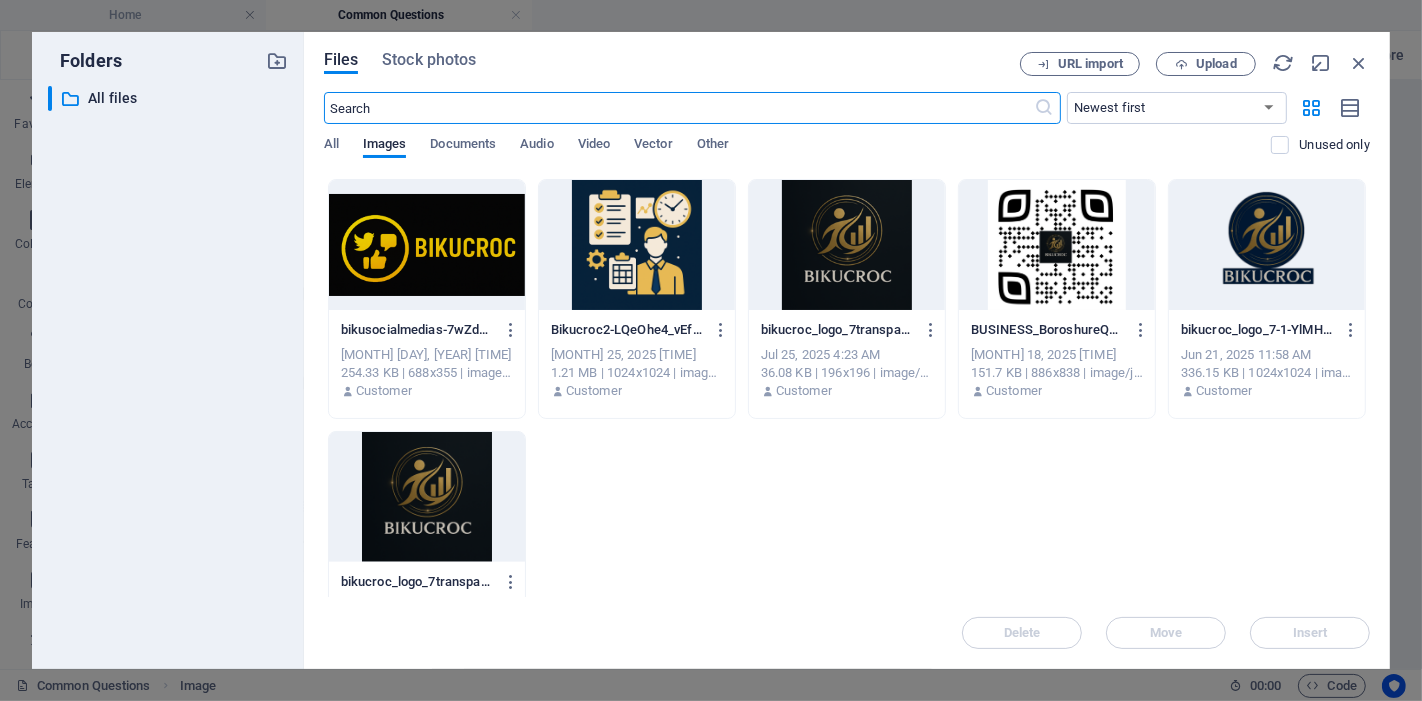 scroll, scrollTop: 2083, scrollLeft: 0, axis: vertical 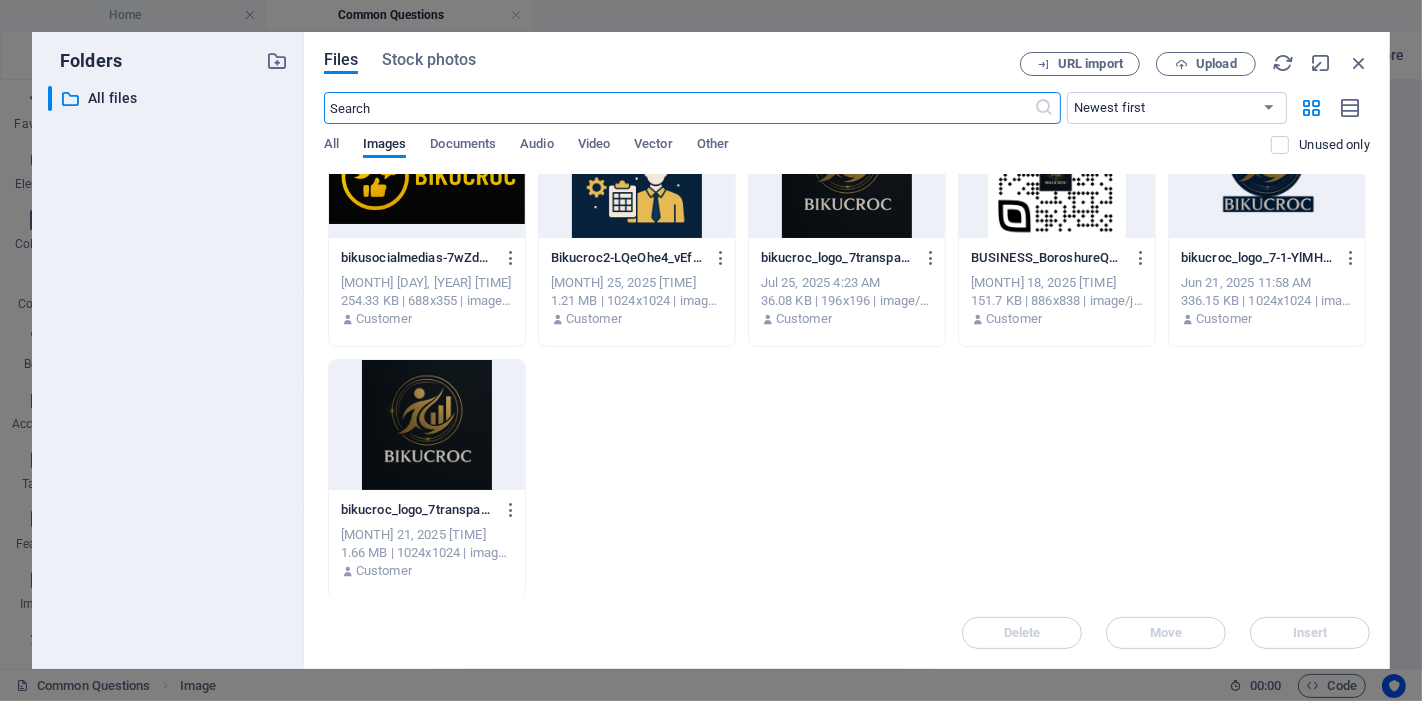 click at bounding box center (1057, 173) 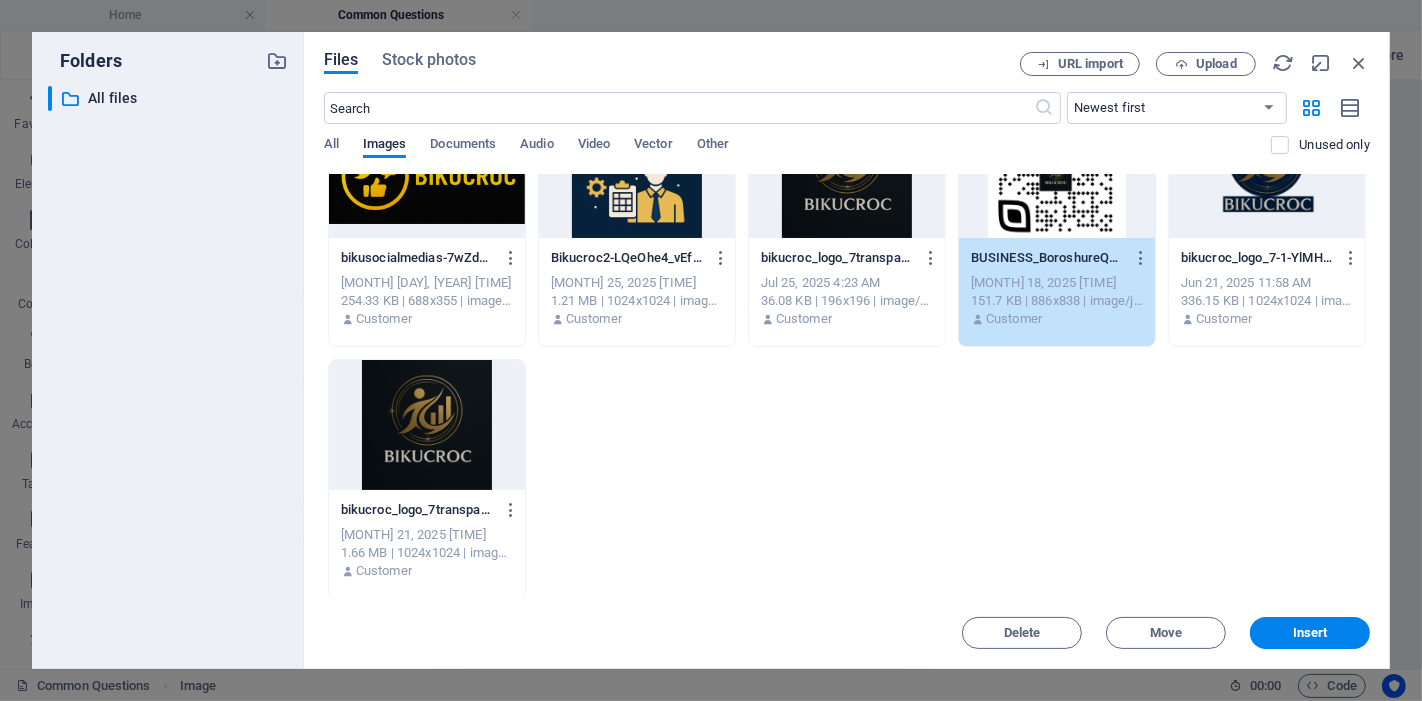 click on "1" at bounding box center (1057, 173) 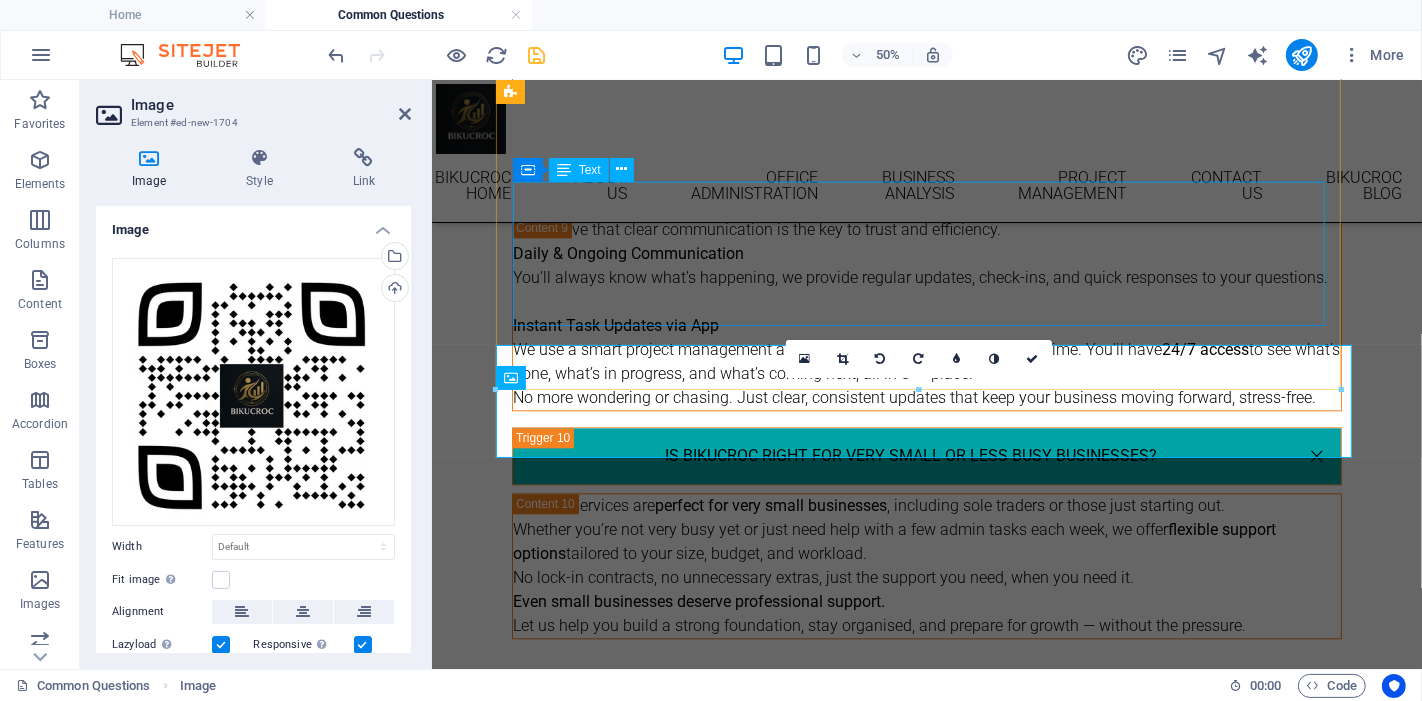 scroll, scrollTop: 4170, scrollLeft: 0, axis: vertical 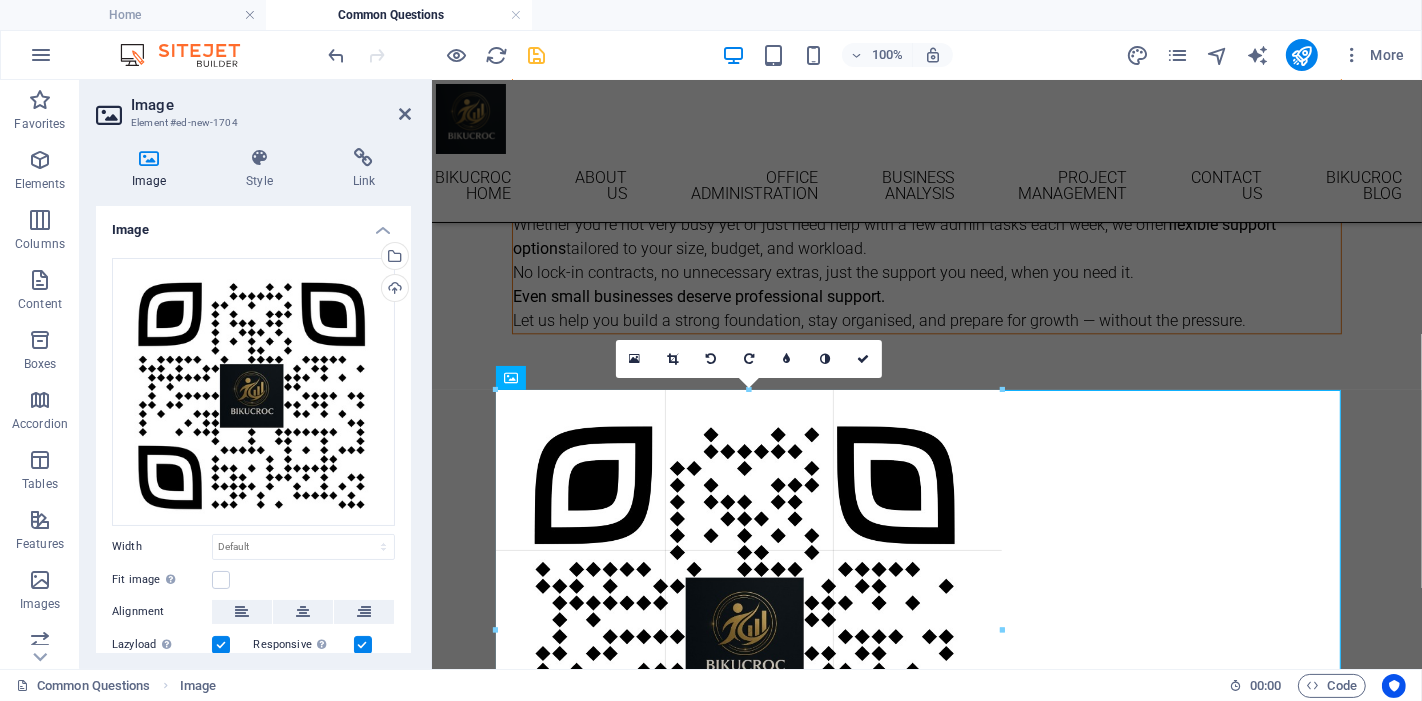 drag, startPoint x: 1340, startPoint y: 388, endPoint x: 437, endPoint y: 715, distance: 960.3843 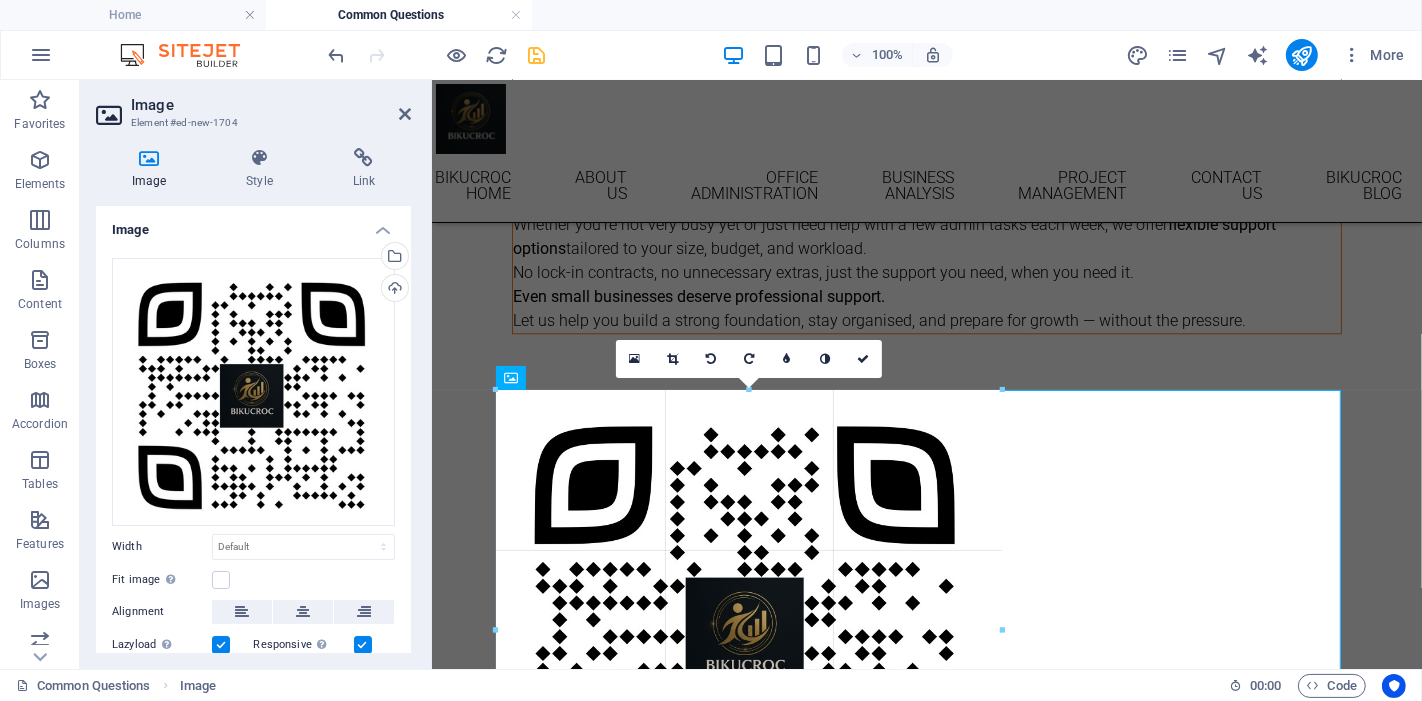 type on "505" 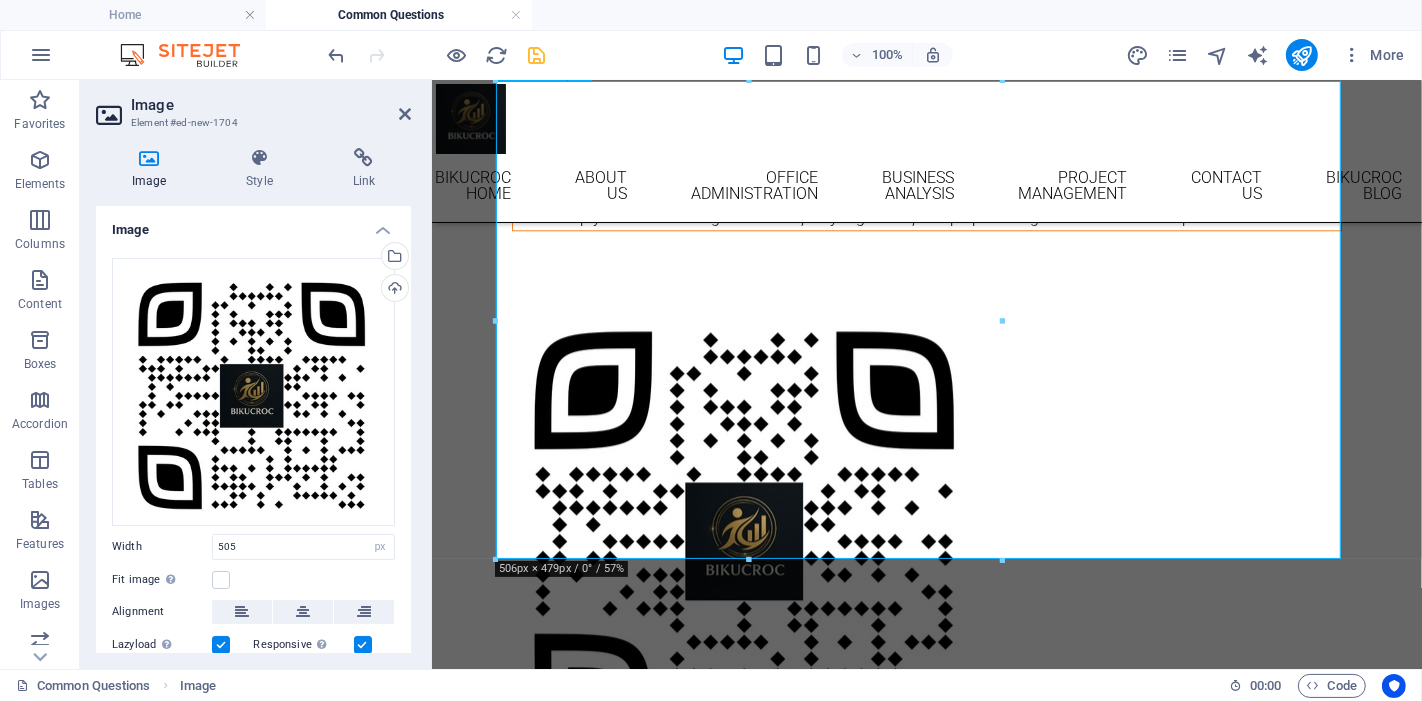 scroll, scrollTop: 4503, scrollLeft: 0, axis: vertical 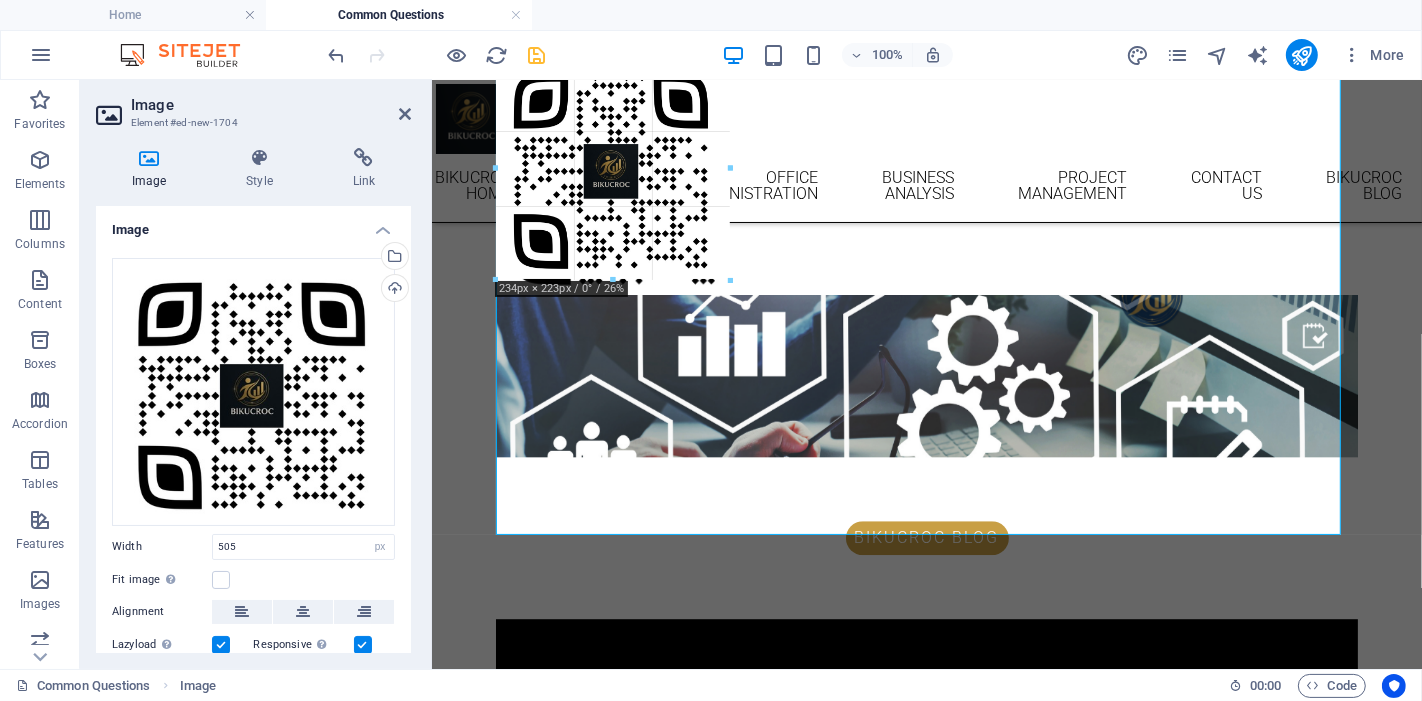 drag, startPoint x: 494, startPoint y: 535, endPoint x: 758, endPoint y: 152, distance: 465.172 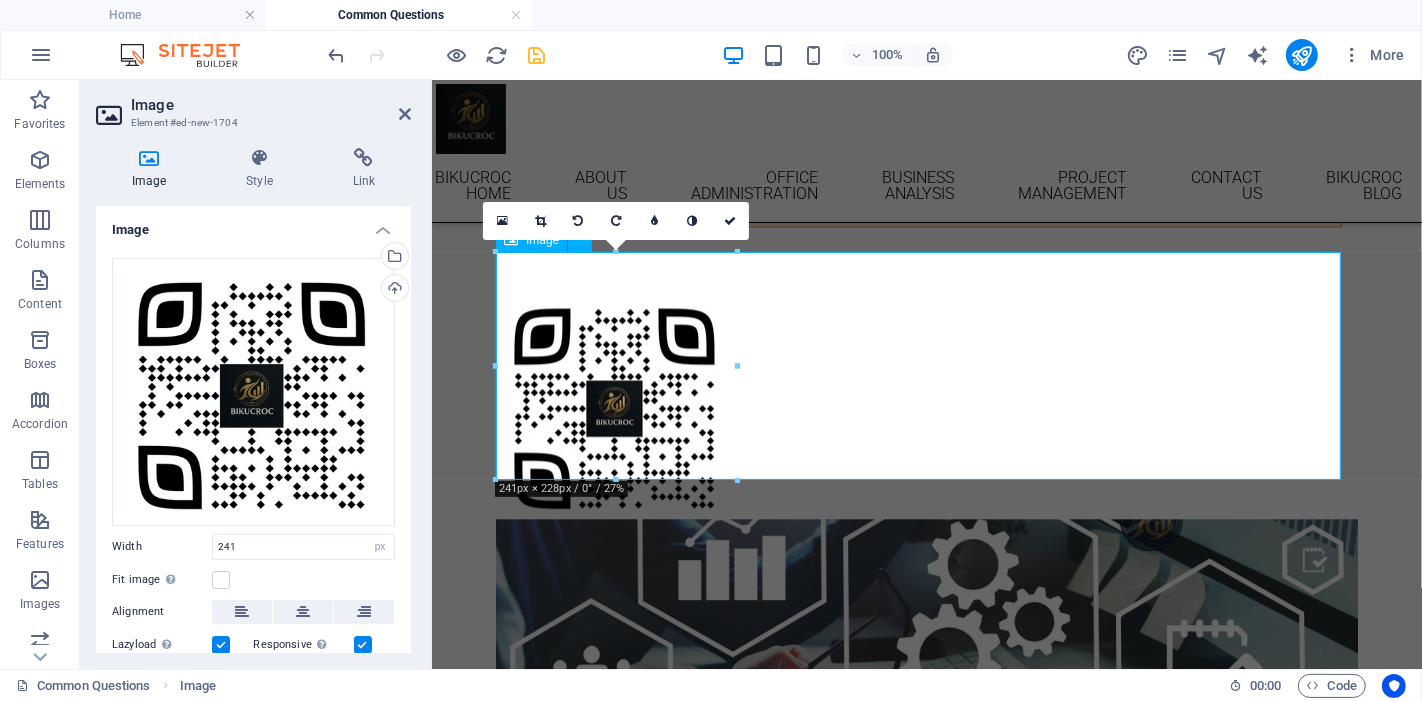 scroll, scrollTop: 4392, scrollLeft: 0, axis: vertical 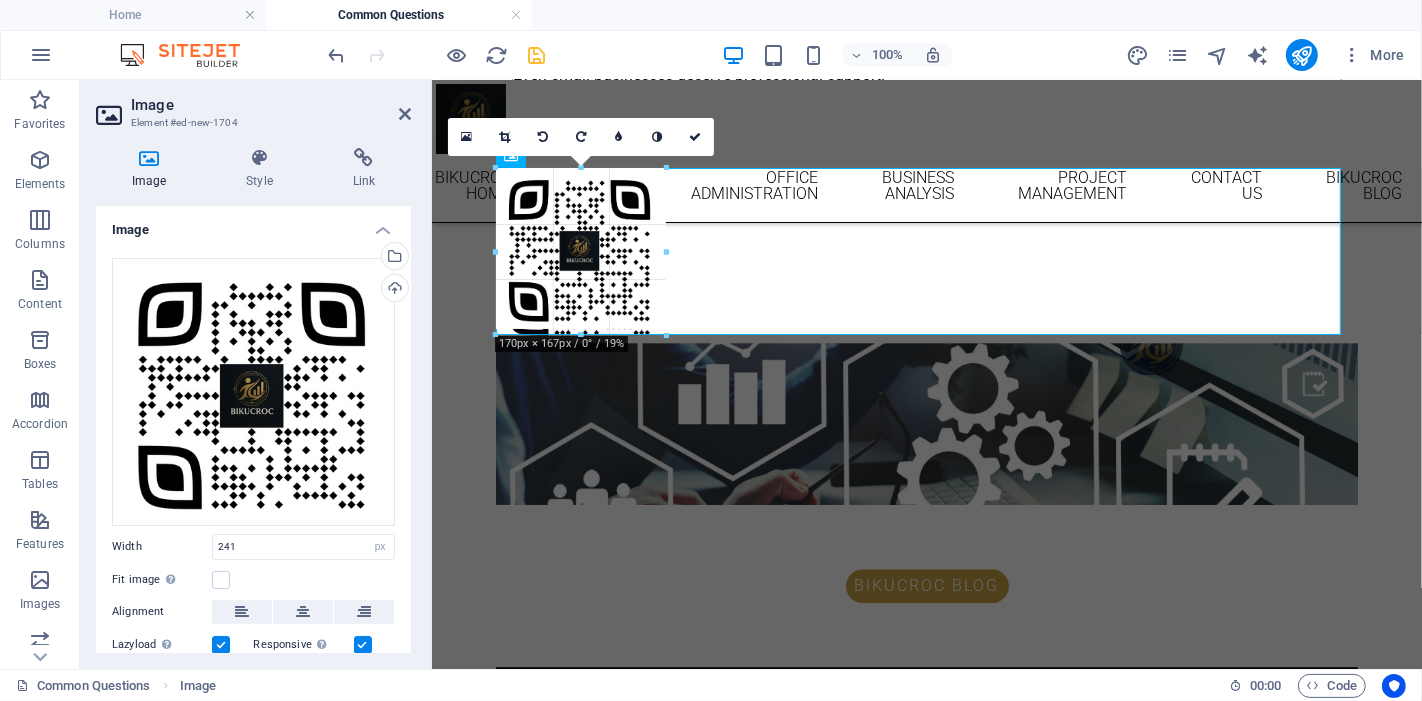drag, startPoint x: 494, startPoint y: 397, endPoint x: 560, endPoint y: 290, distance: 125.71794 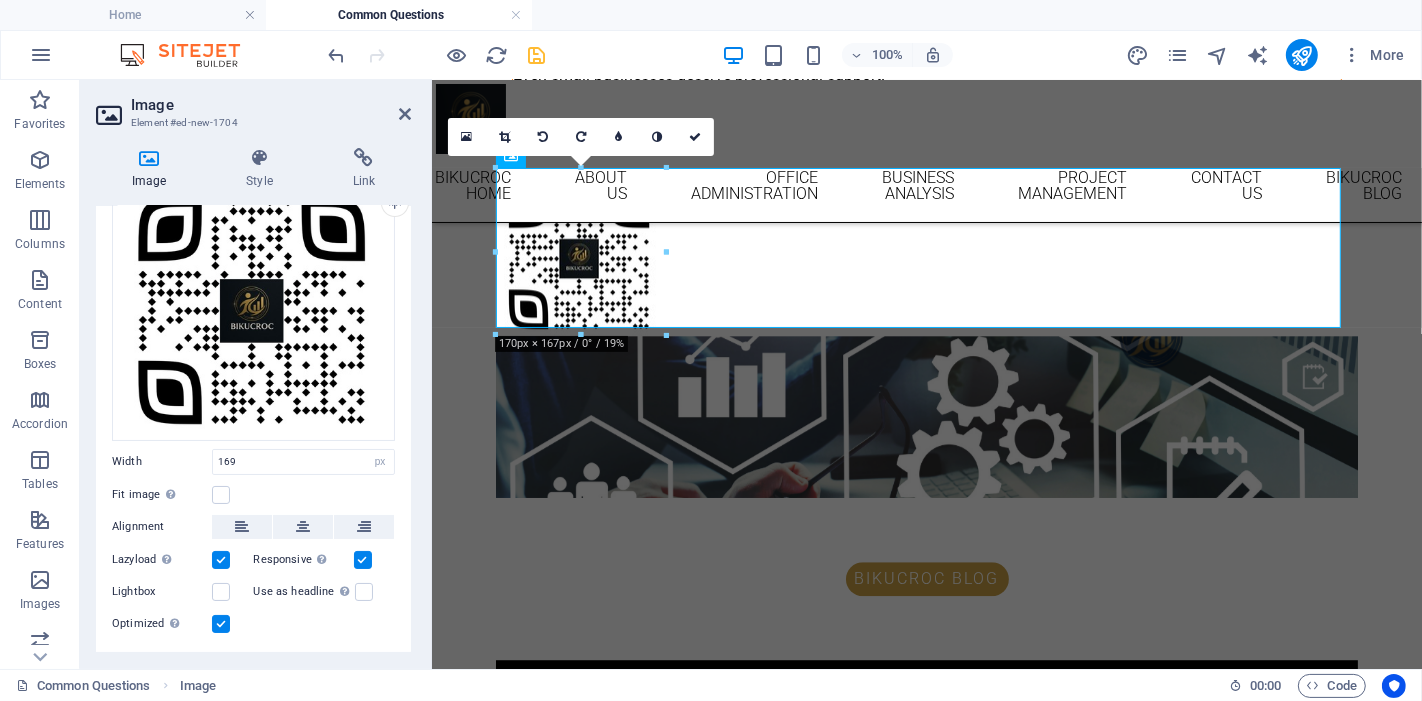 scroll, scrollTop: 111, scrollLeft: 0, axis: vertical 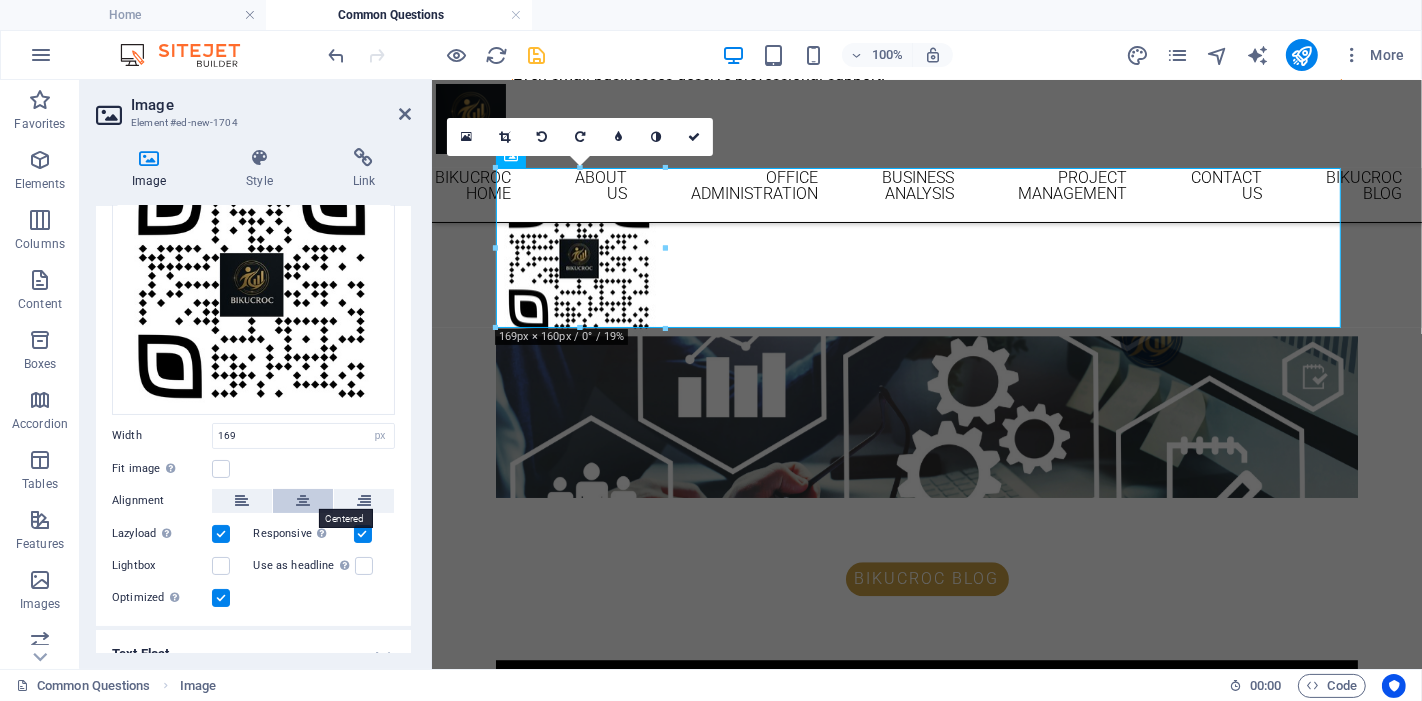 click at bounding box center (303, 501) 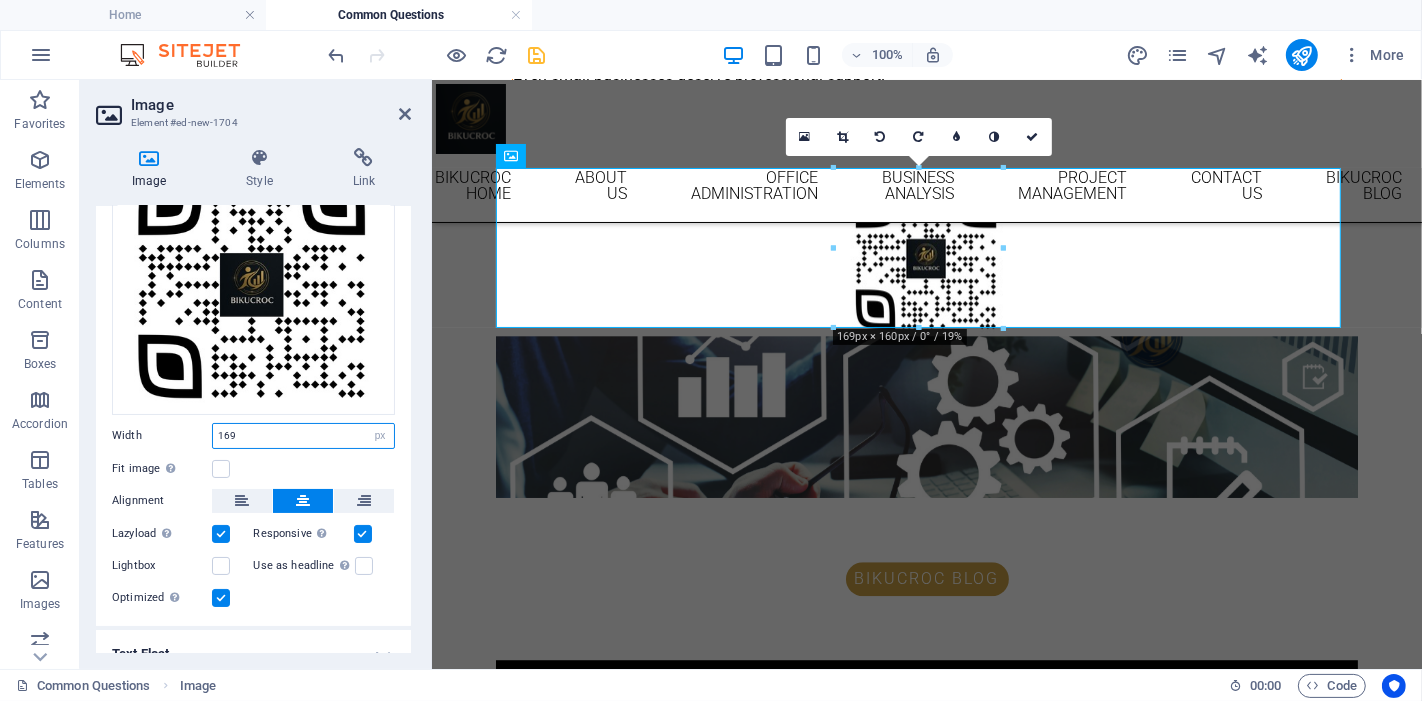 drag, startPoint x: 279, startPoint y: 421, endPoint x: 128, endPoint y: 421, distance: 151 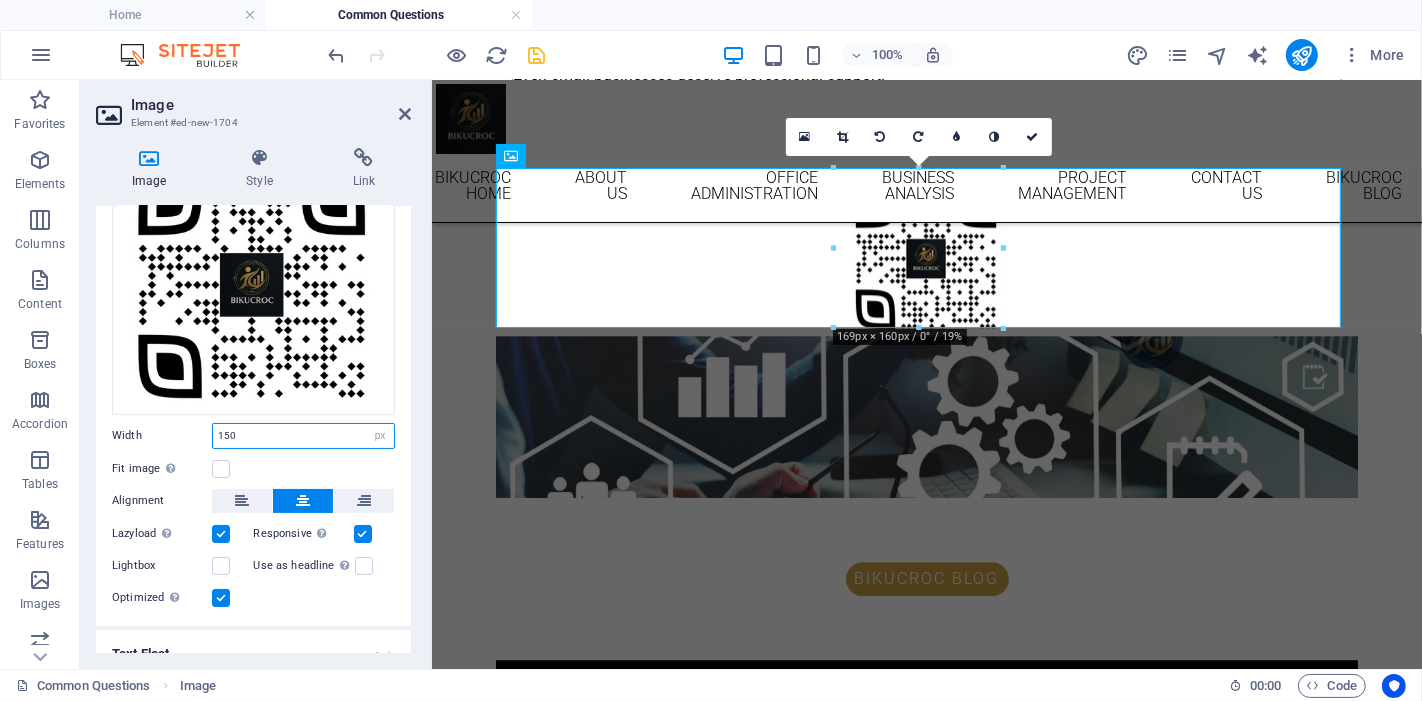 type on "150" 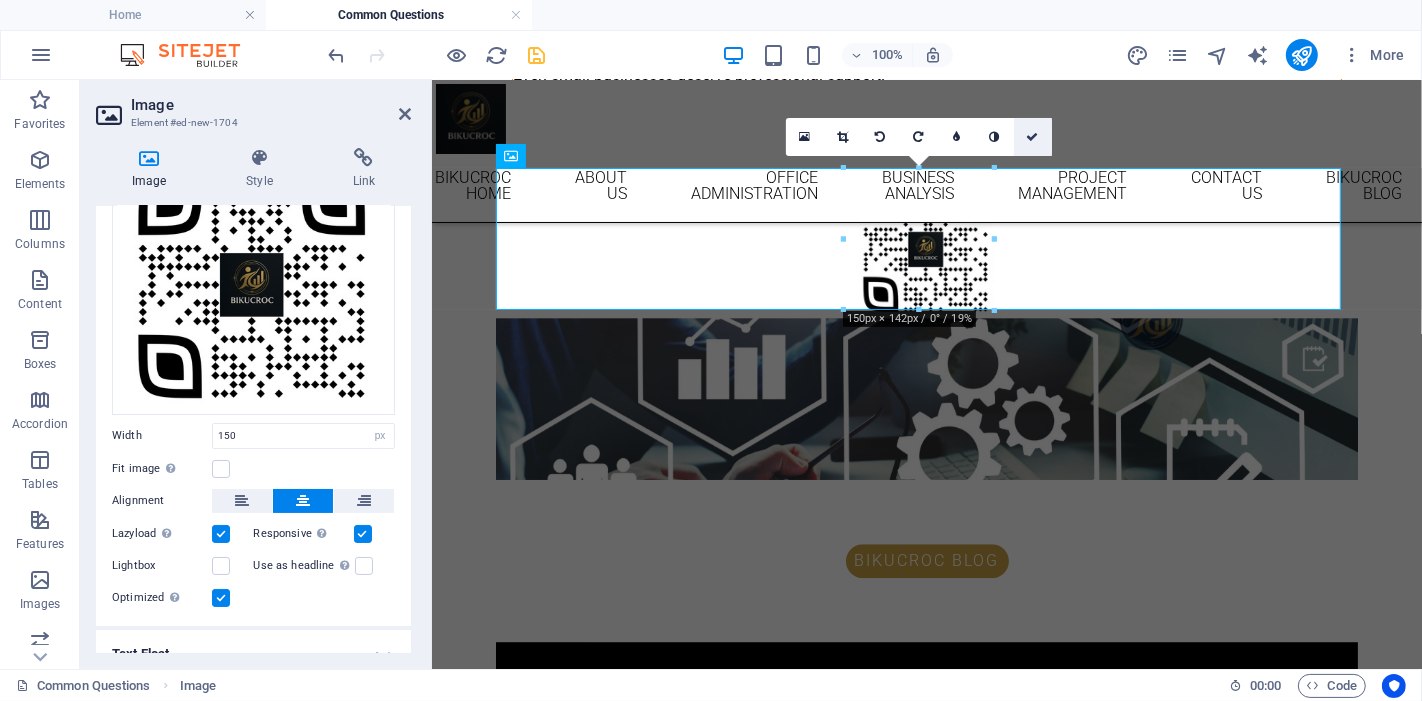 click at bounding box center [1033, 137] 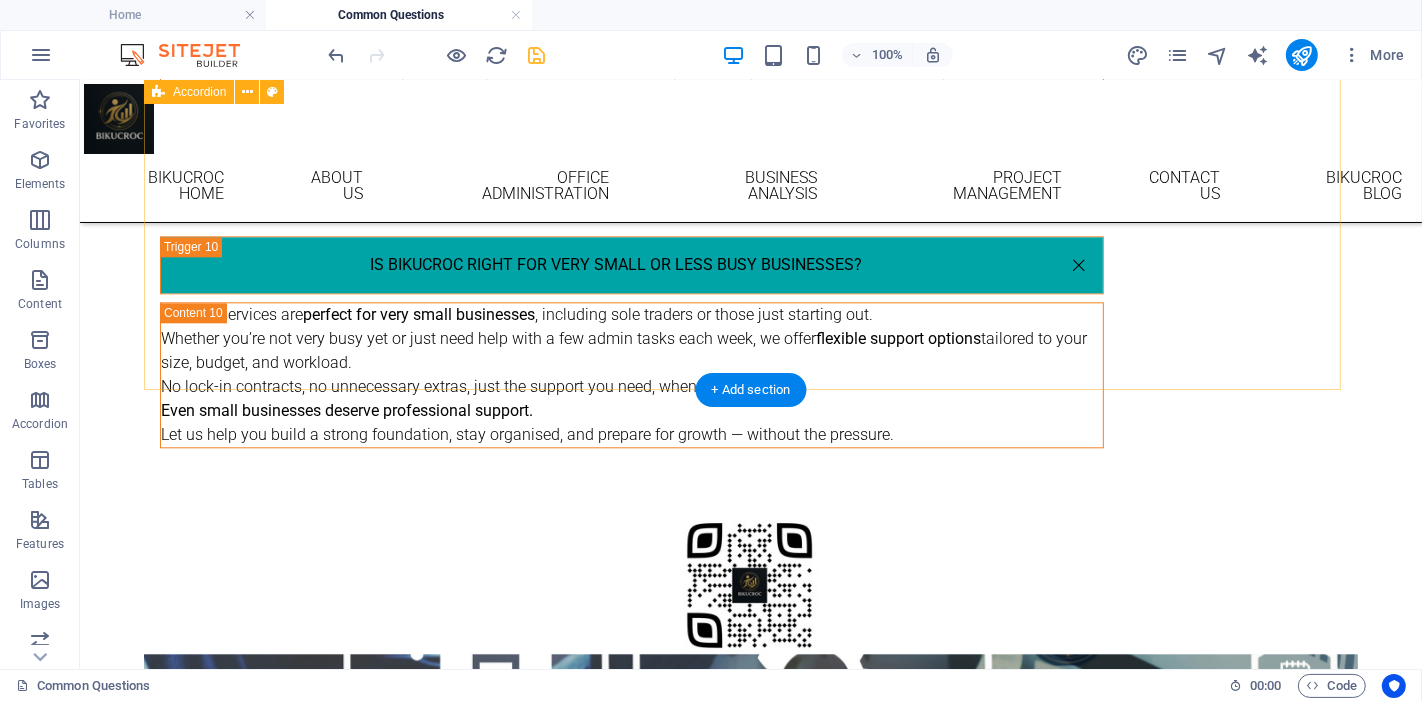 scroll, scrollTop: 4040, scrollLeft: 0, axis: vertical 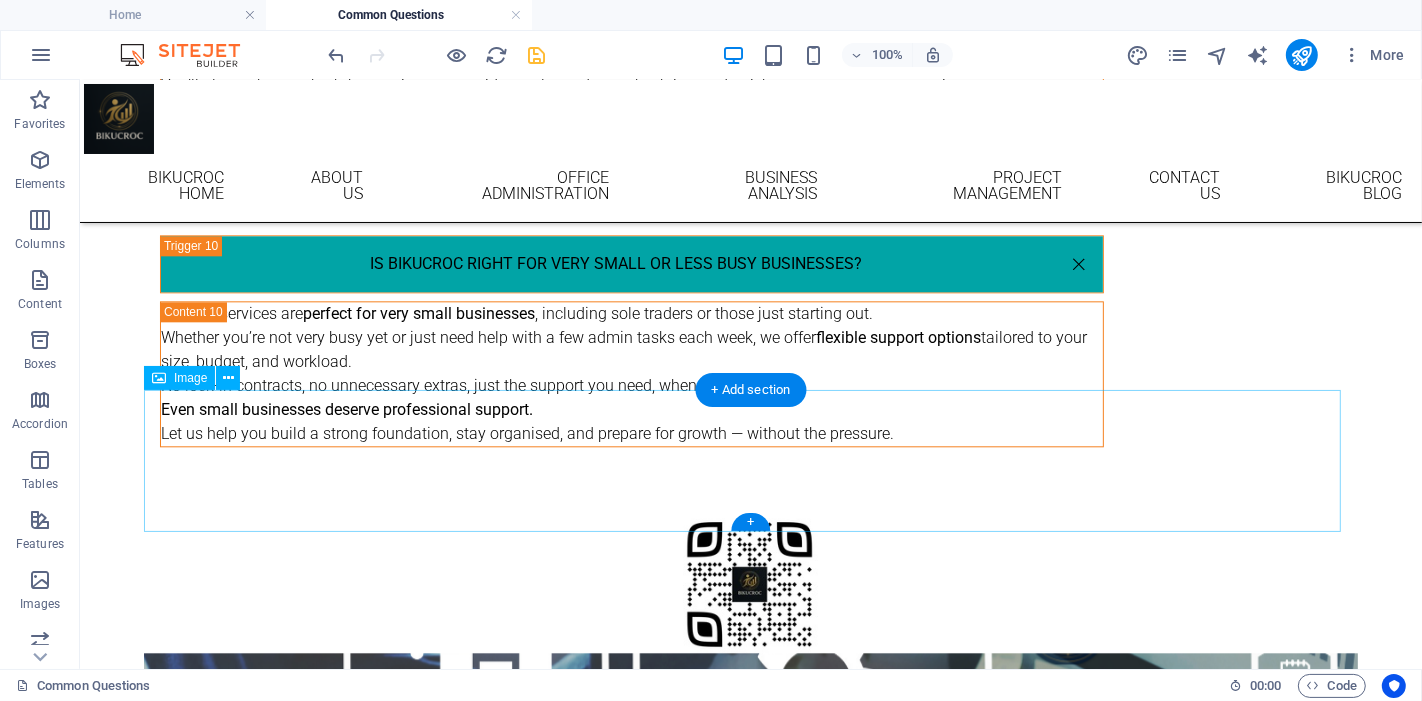 click at bounding box center (750, 581) 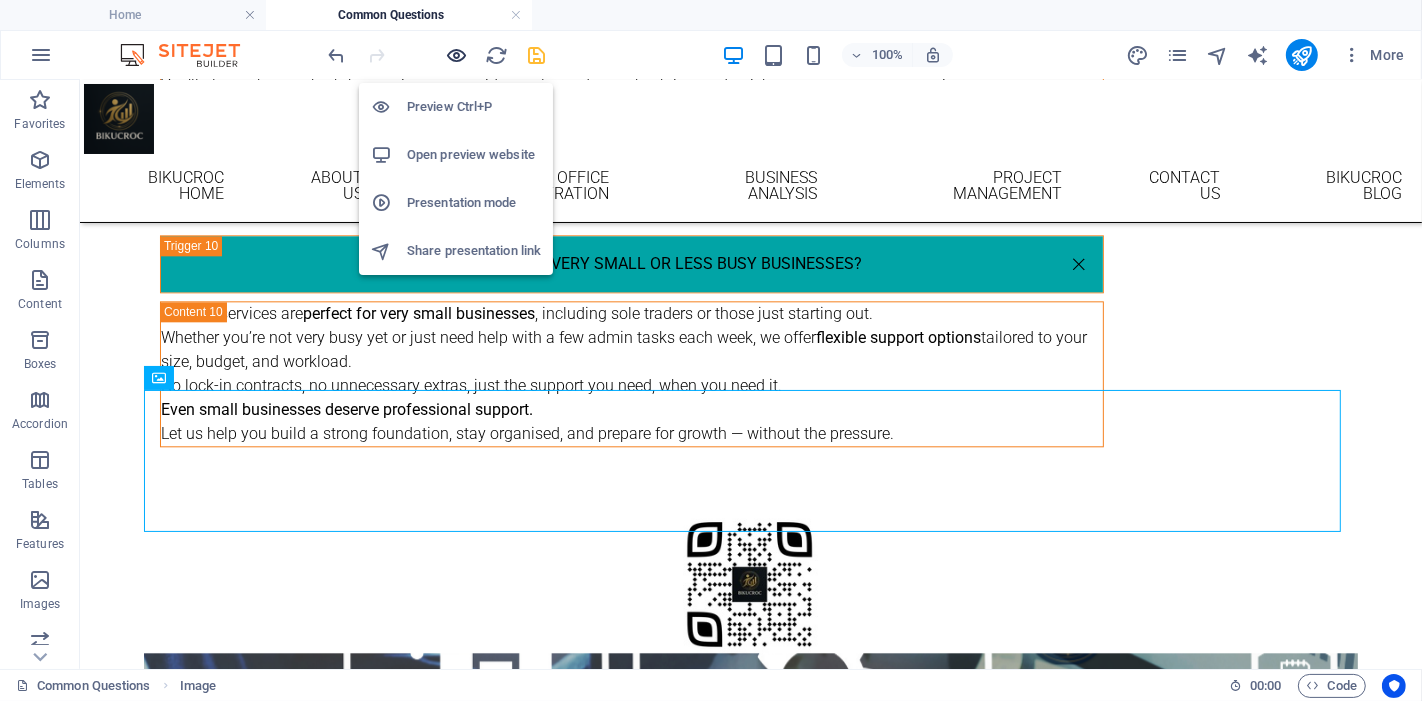 click at bounding box center (457, 55) 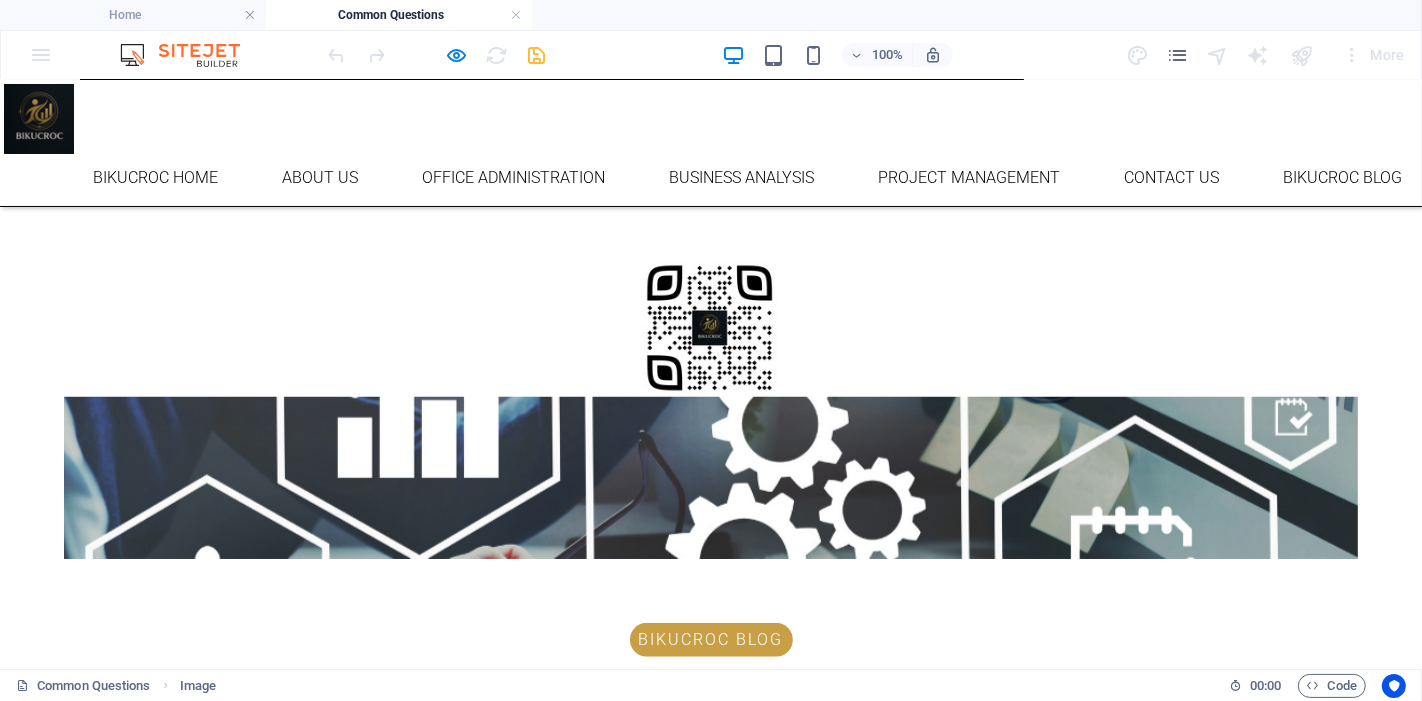 scroll, scrollTop: 1315, scrollLeft: 0, axis: vertical 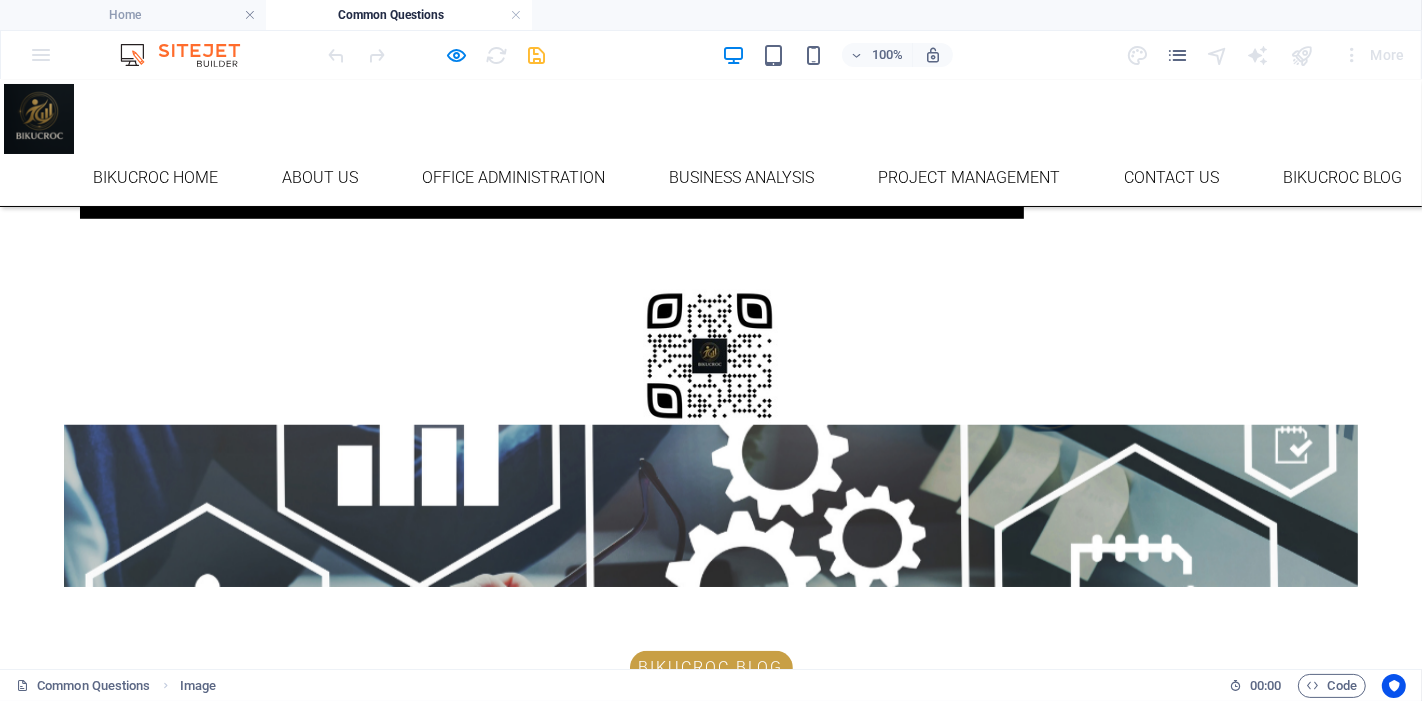 click at bounding box center (711, 505) 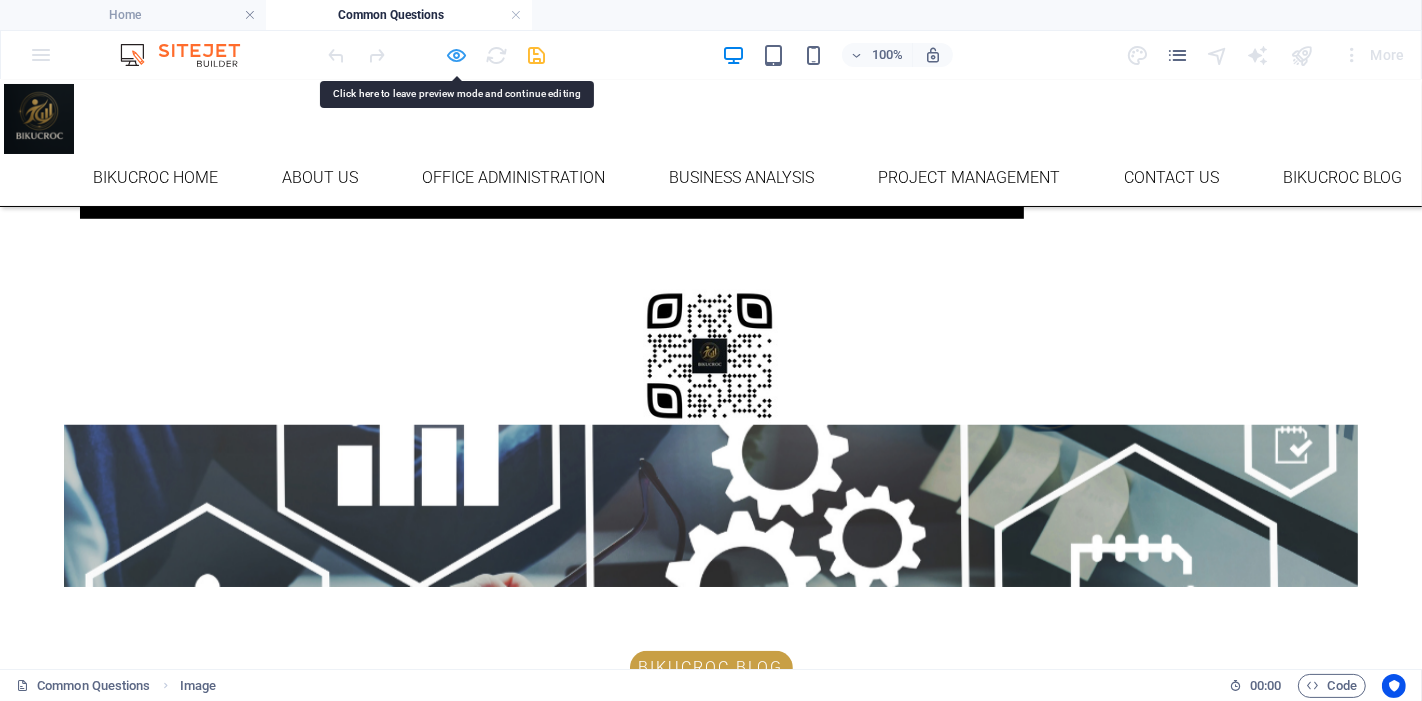 click at bounding box center (457, 55) 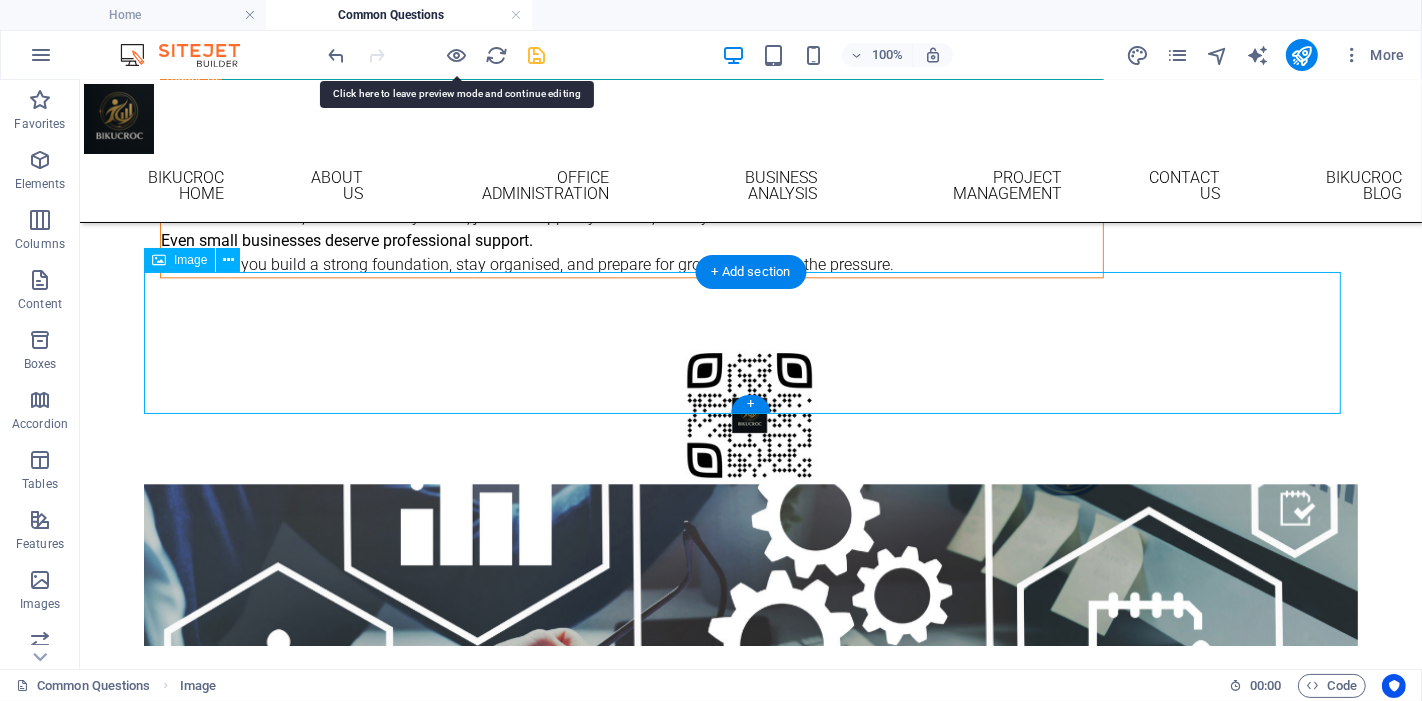 scroll, scrollTop: 4237, scrollLeft: 0, axis: vertical 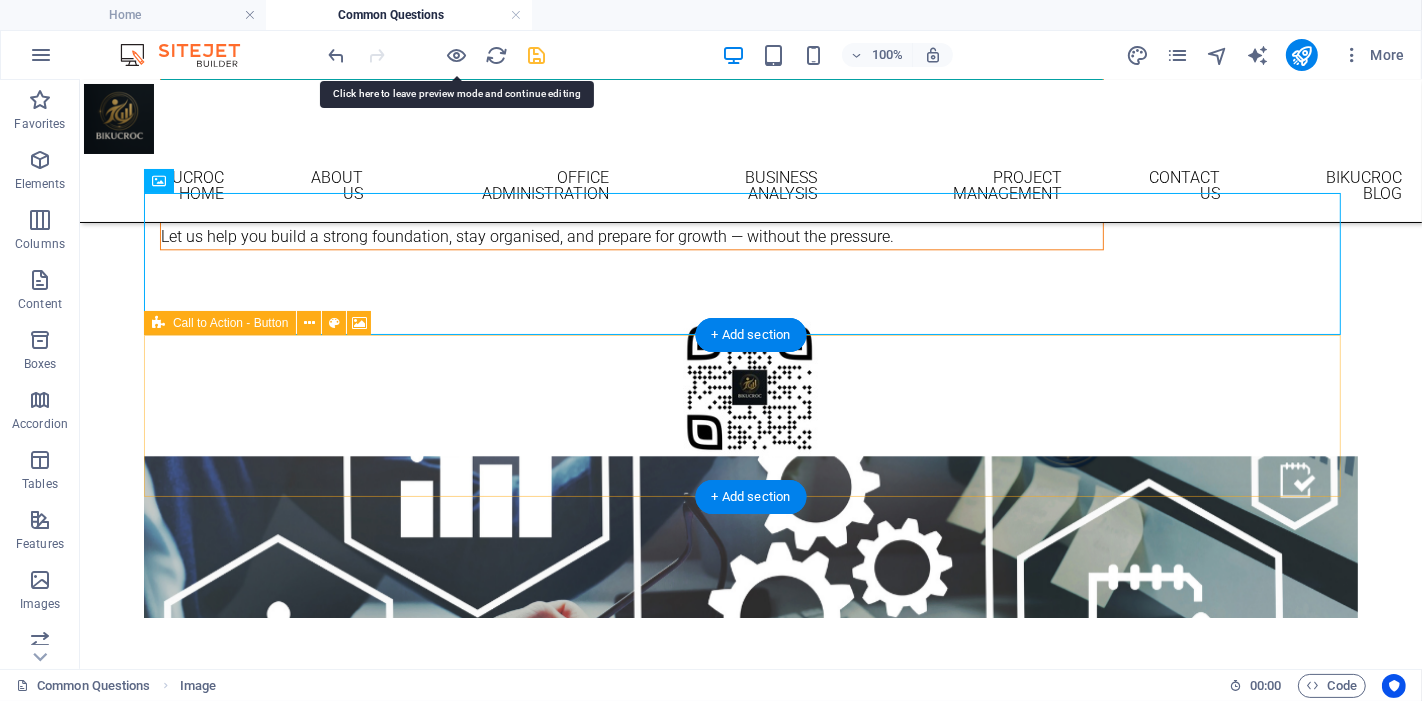 click at bounding box center [750, 536] 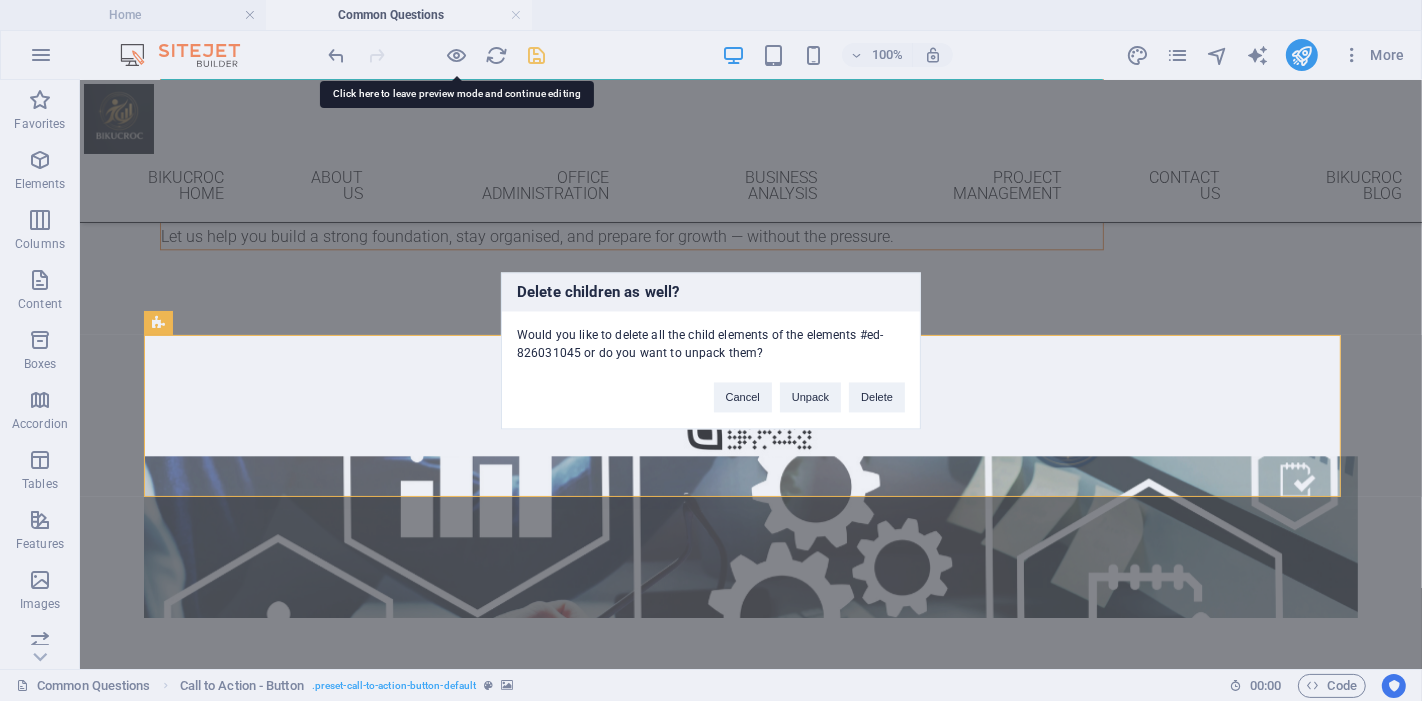 type 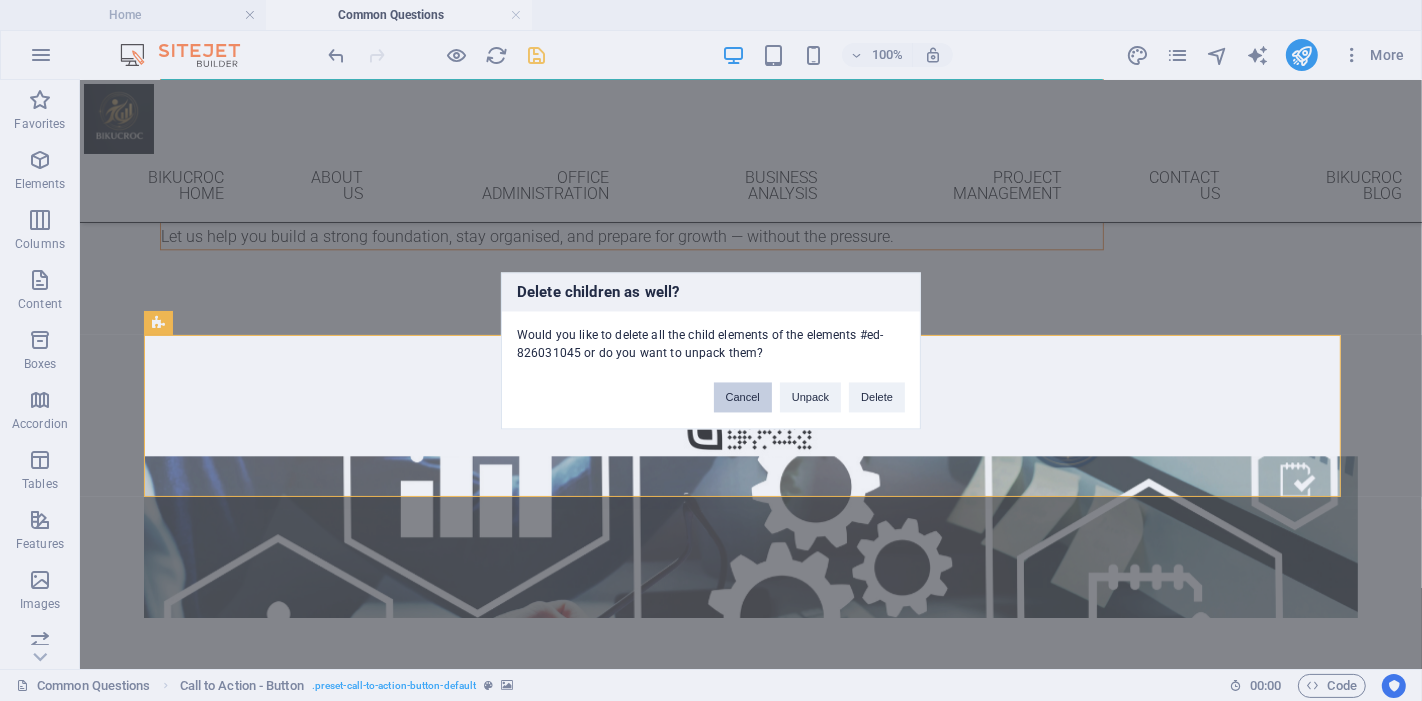 click on "Cancel" at bounding box center (743, 397) 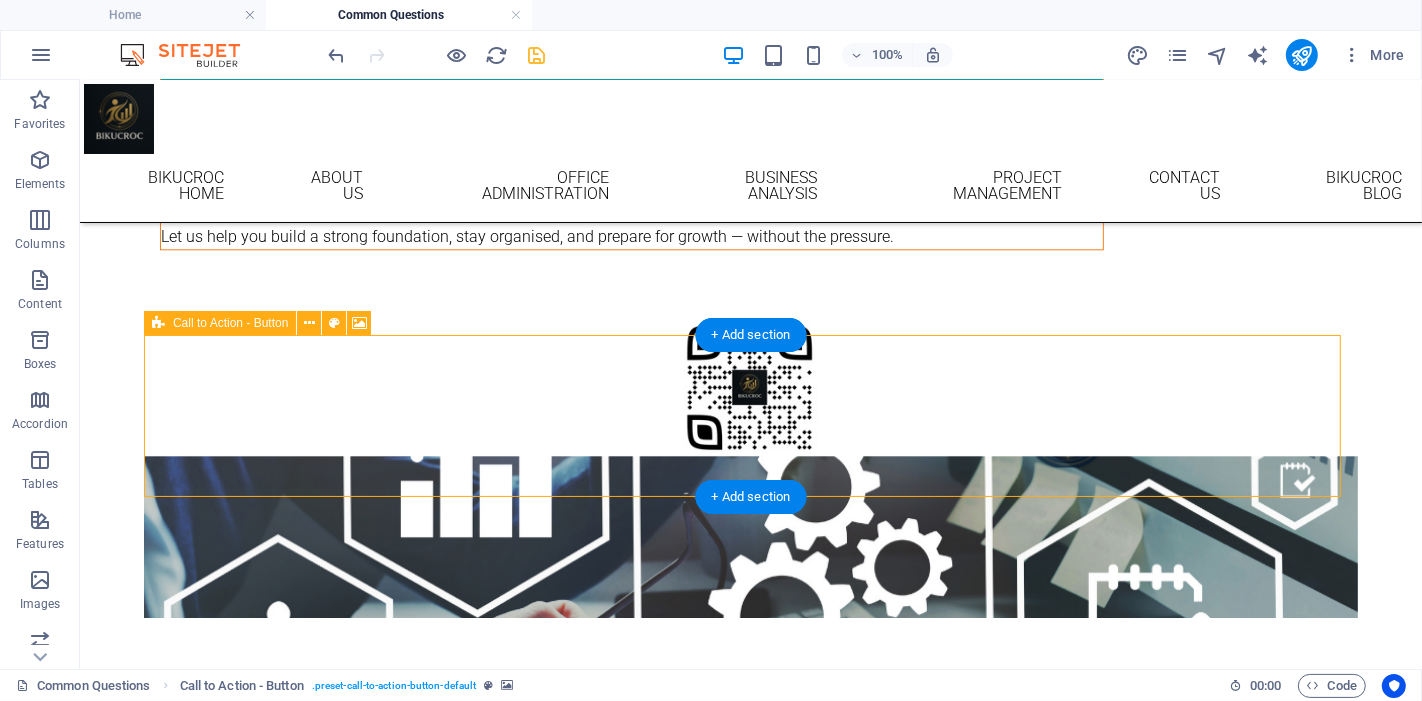click at bounding box center (750, 536) 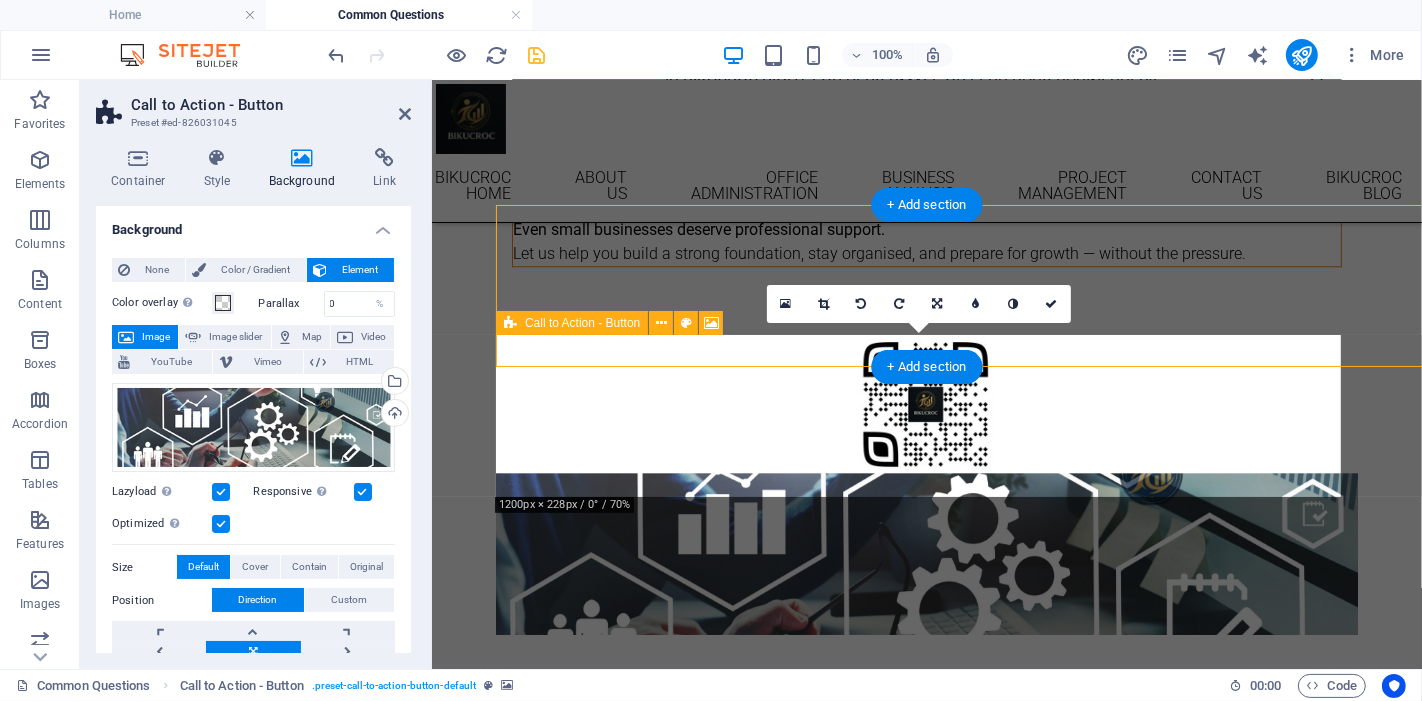 scroll, scrollTop: 4367, scrollLeft: 0, axis: vertical 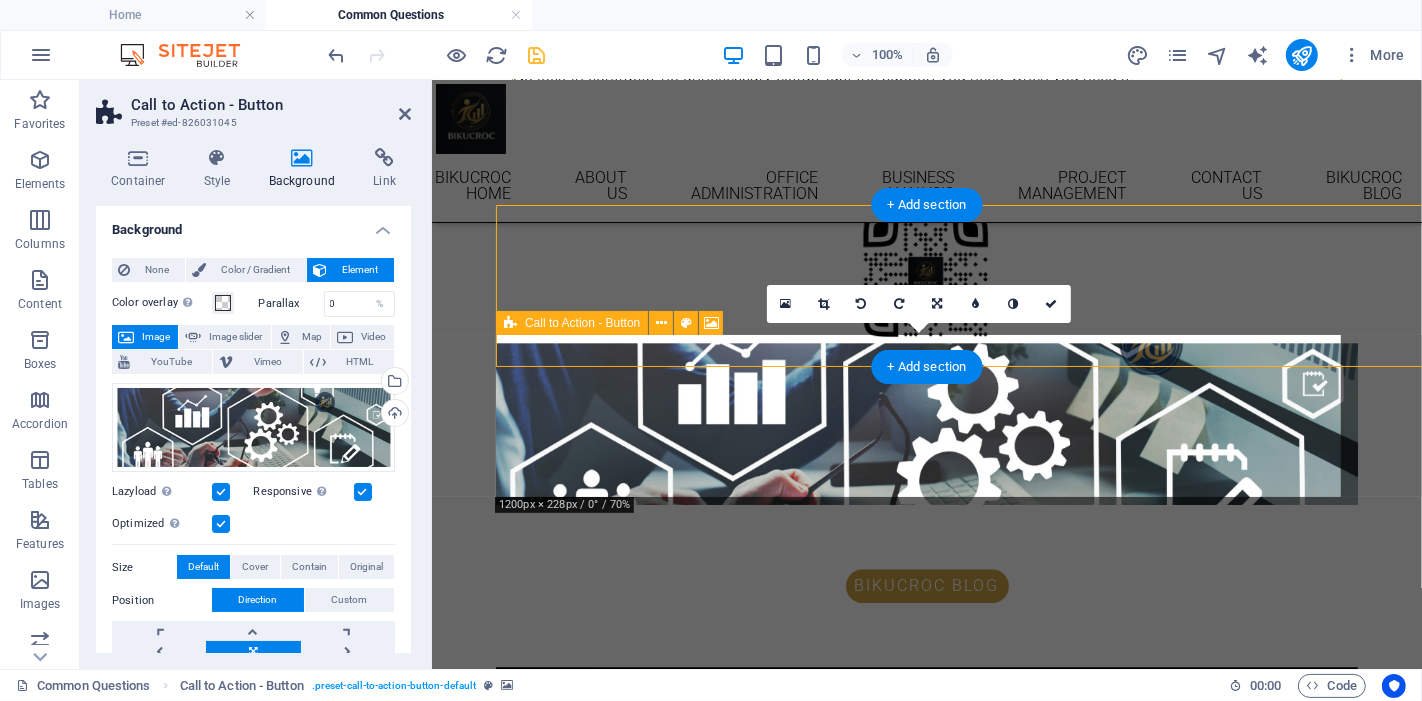 click at bounding box center [926, 423] 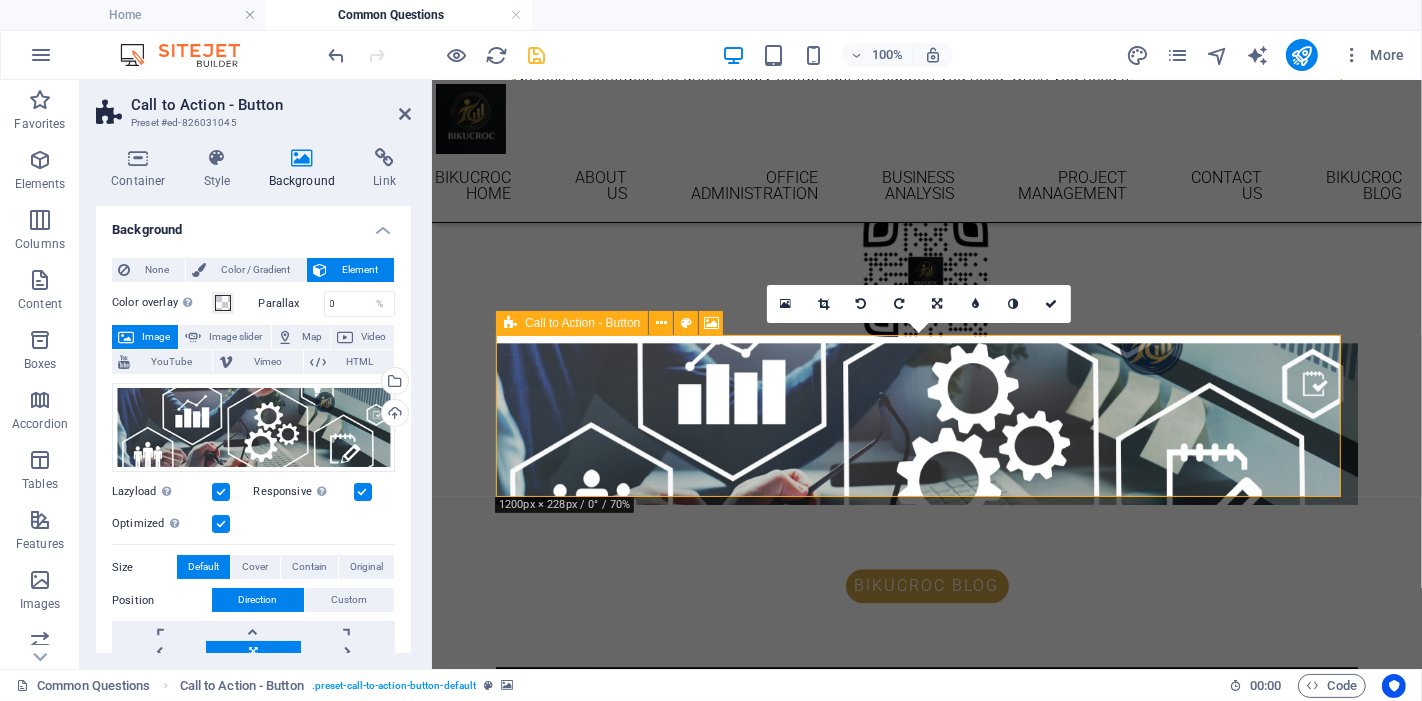 click at bounding box center (926, 423) 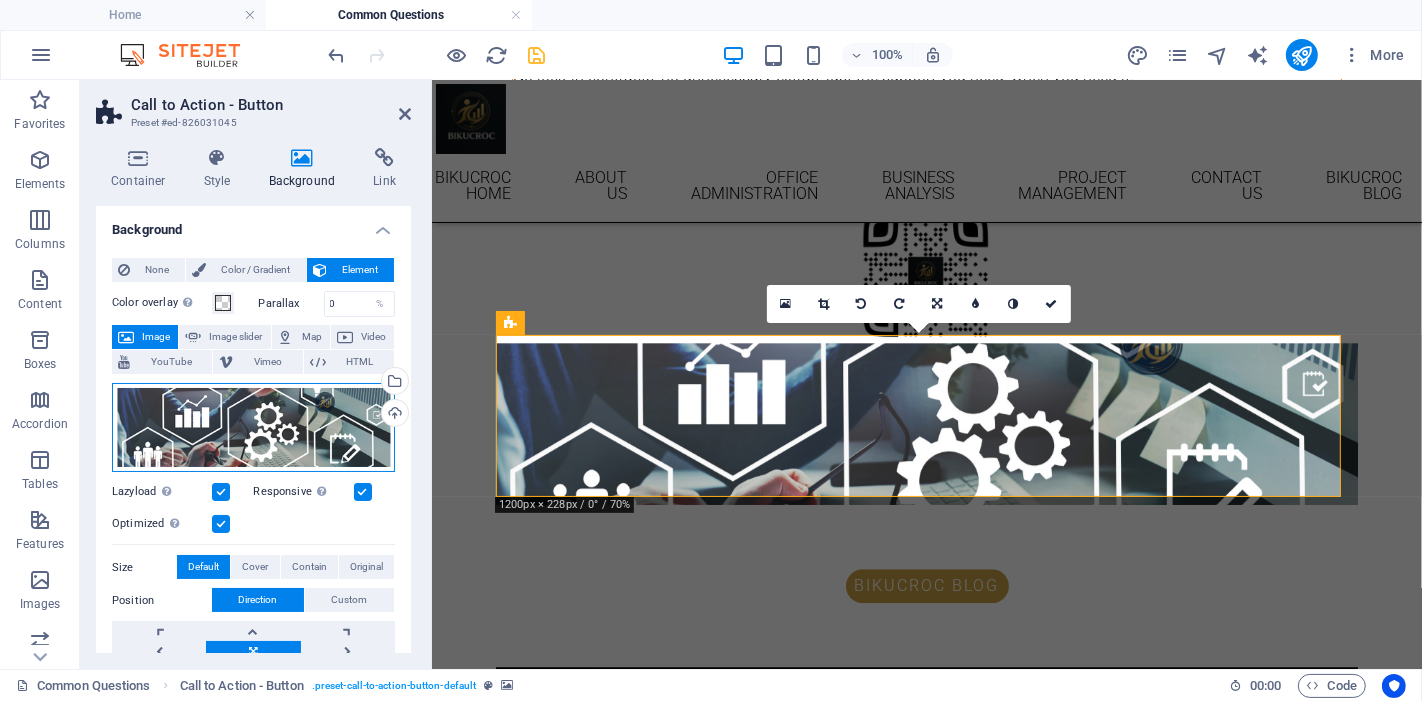 click on "Drag files here, click to choose files or select files from Files or our free stock photos & videos" at bounding box center (253, 428) 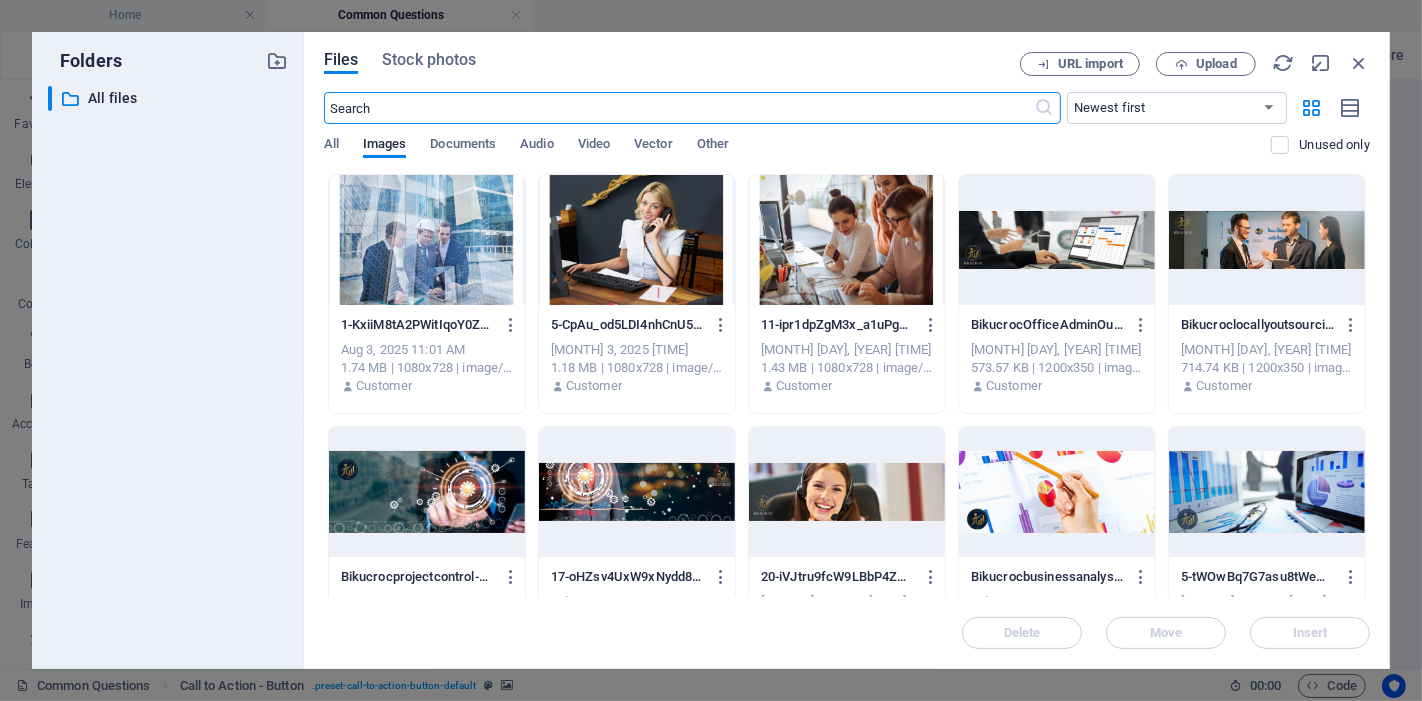 scroll, scrollTop: 3894, scrollLeft: 0, axis: vertical 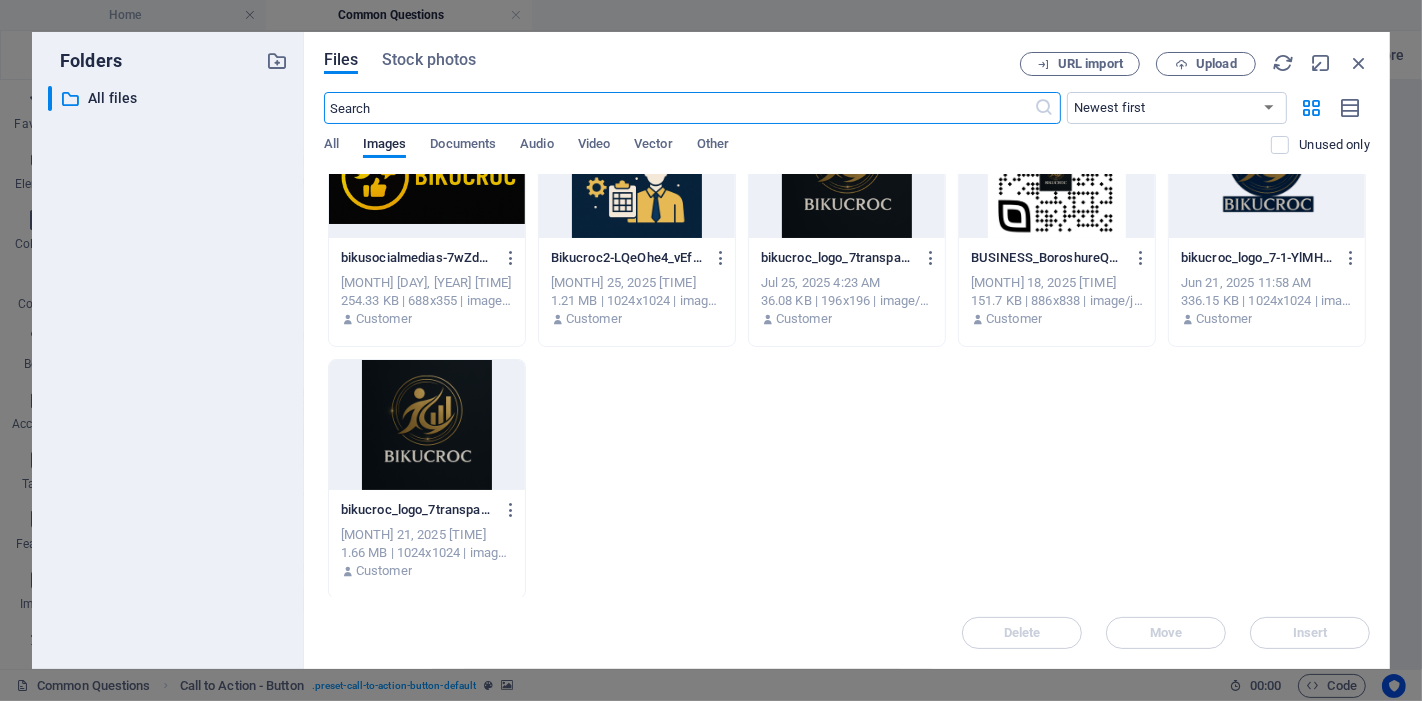 click at bounding box center (1057, 173) 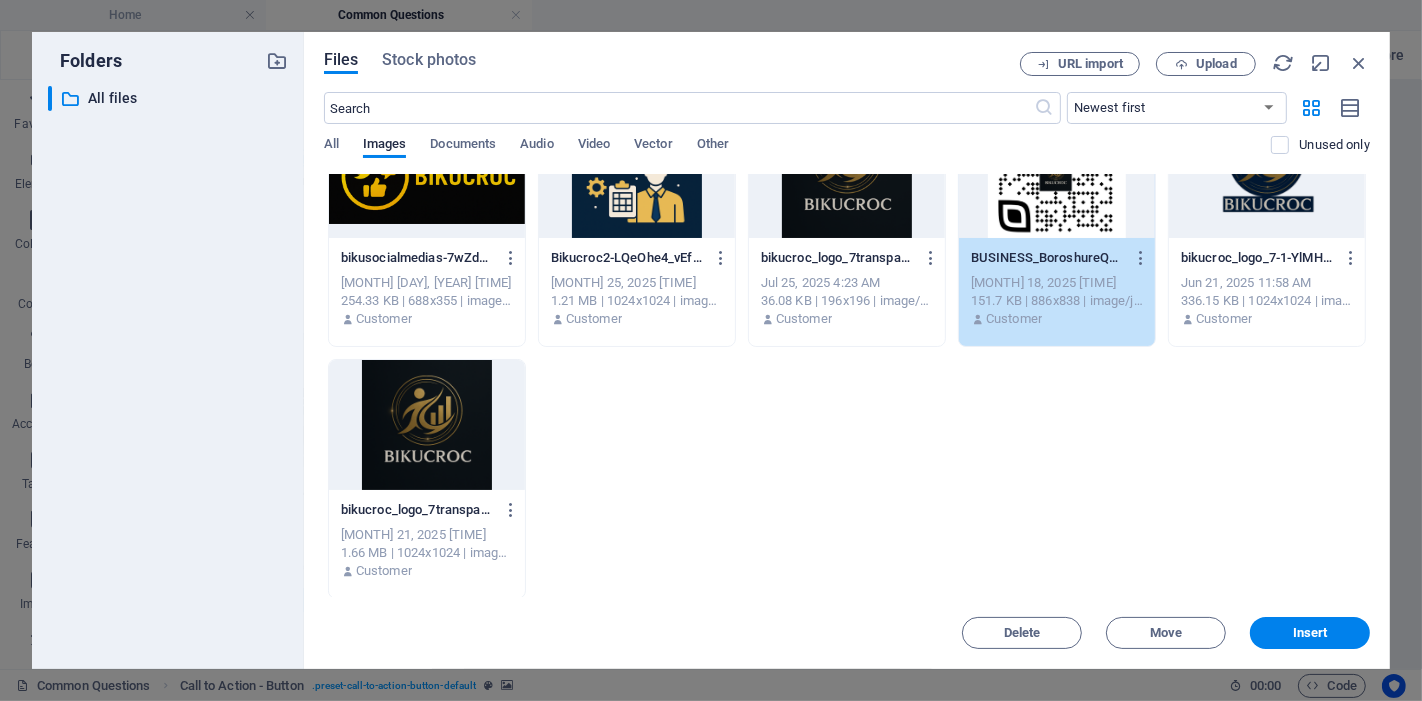 click on "1" at bounding box center (1057, 173) 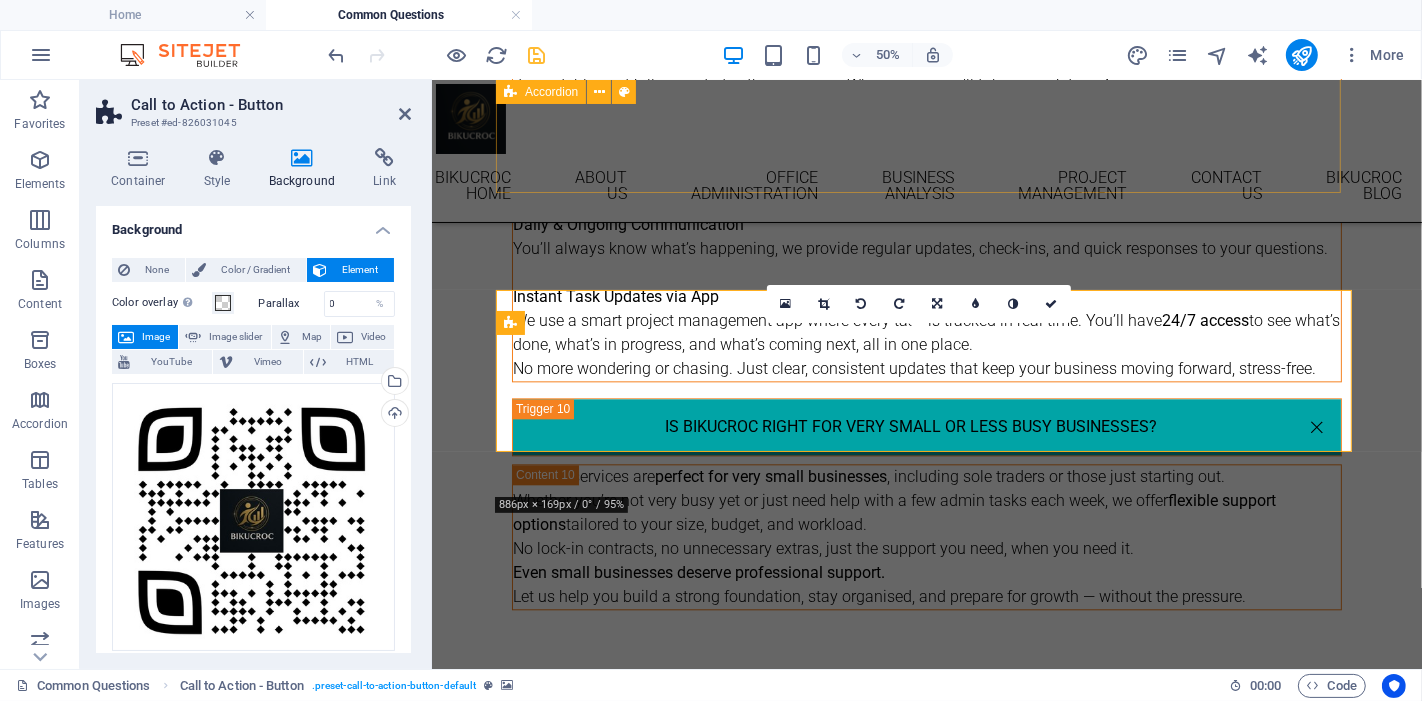 scroll, scrollTop: 4367, scrollLeft: 0, axis: vertical 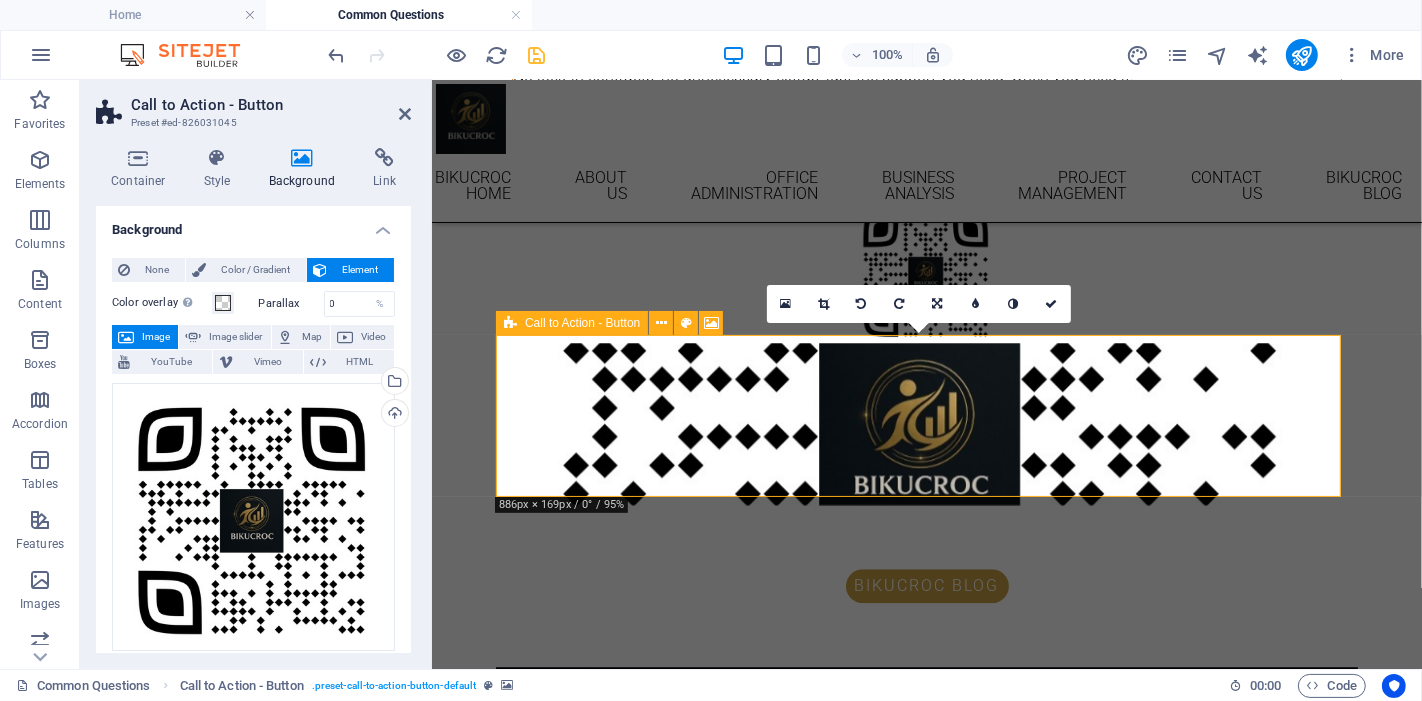click at bounding box center (926, 423) 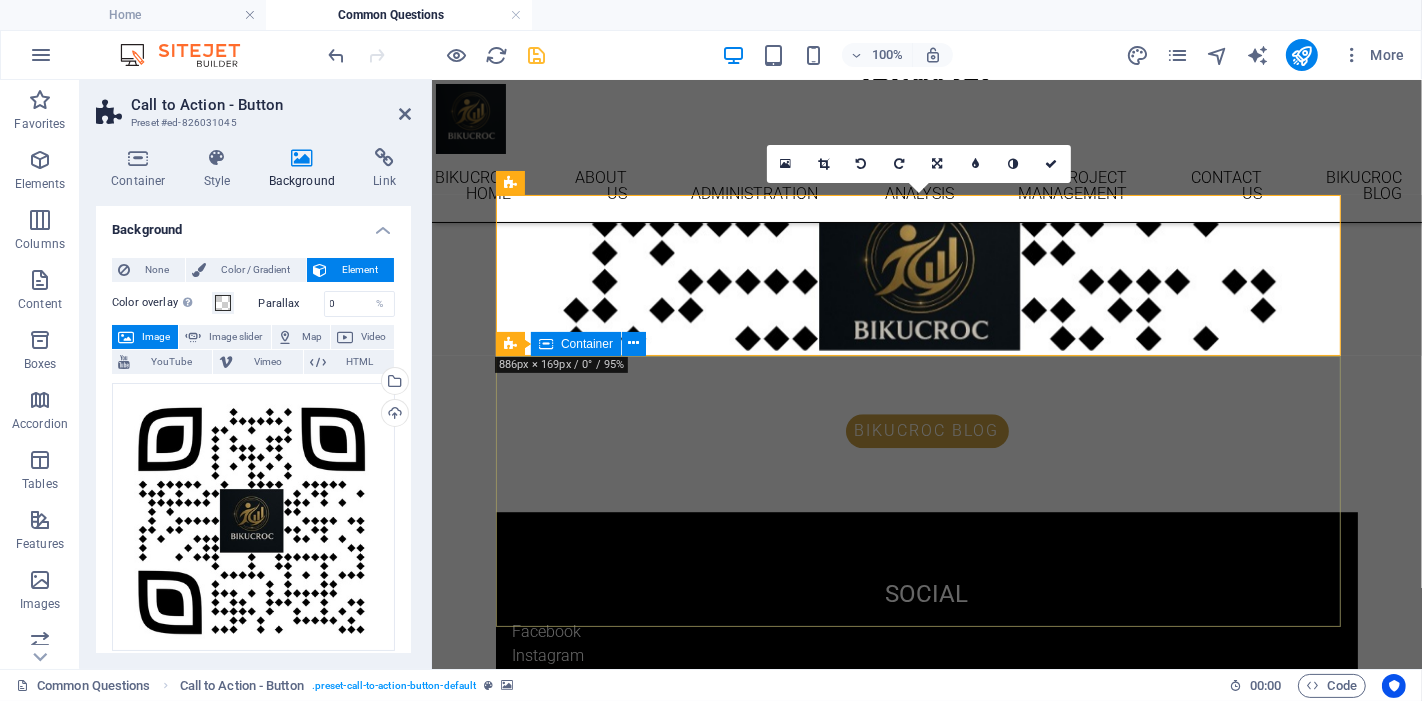 scroll, scrollTop: 4529, scrollLeft: 0, axis: vertical 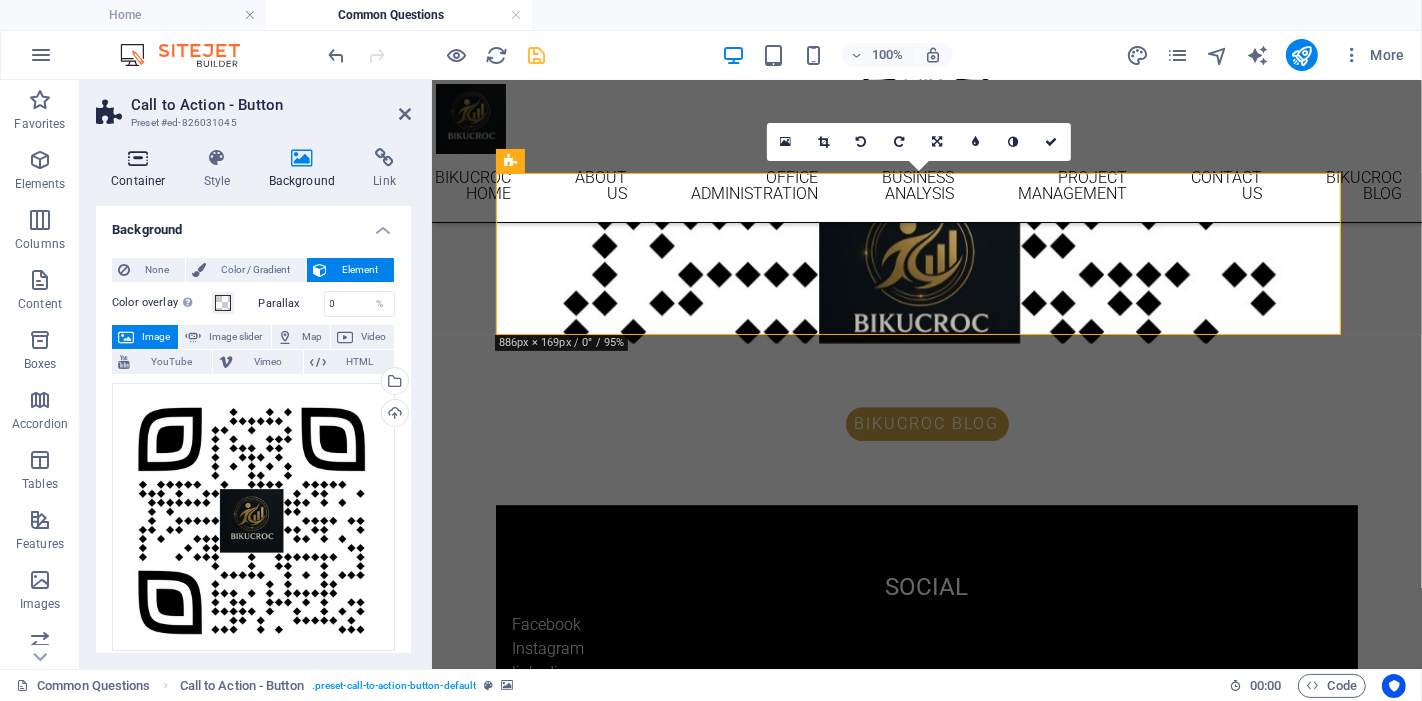 click on "Container" at bounding box center (142, 169) 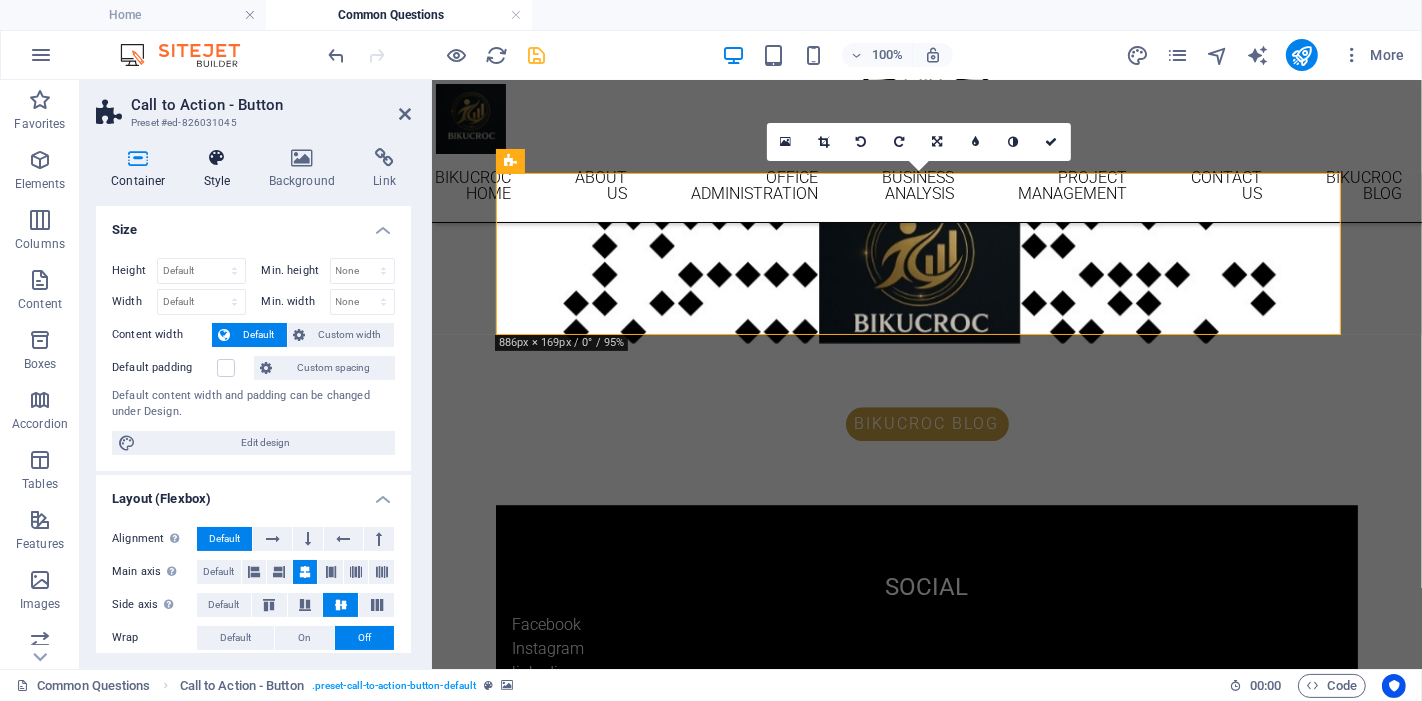 click at bounding box center [217, 158] 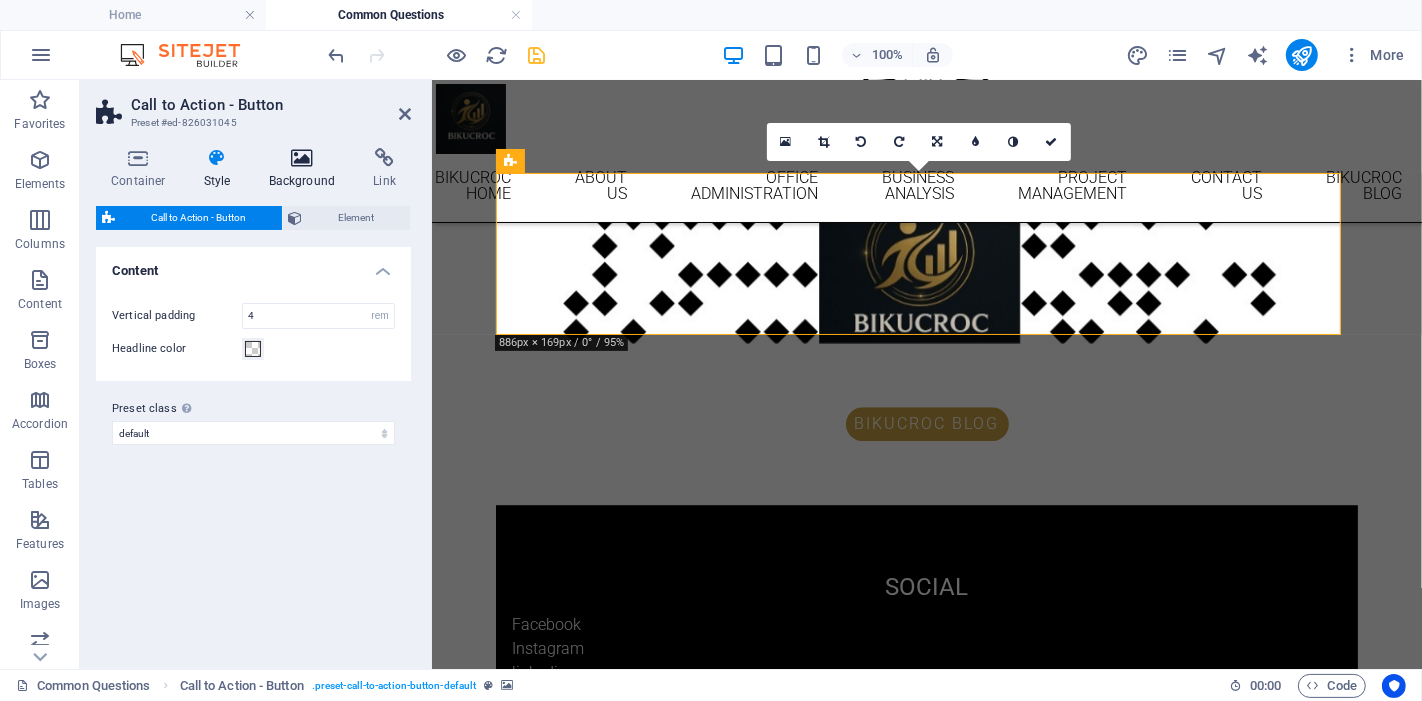 click at bounding box center (302, 158) 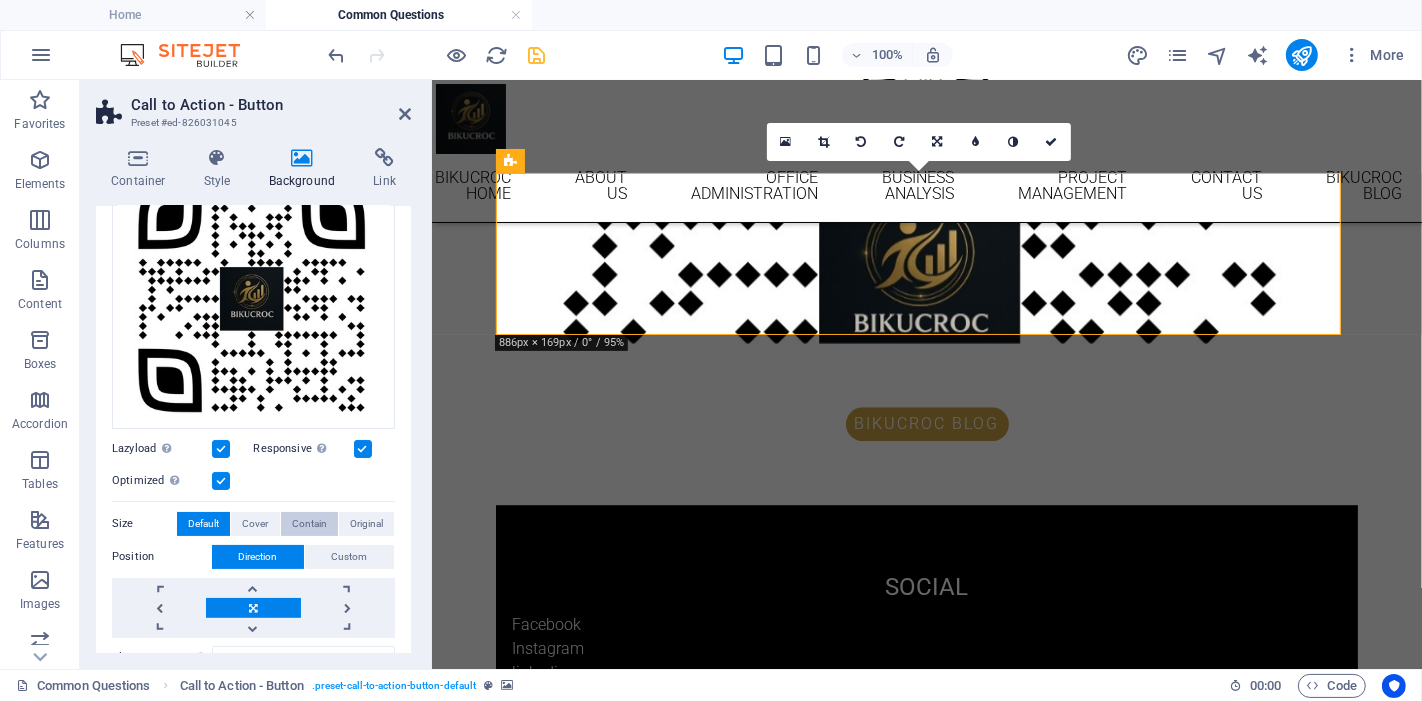 scroll, scrollTop: 333, scrollLeft: 0, axis: vertical 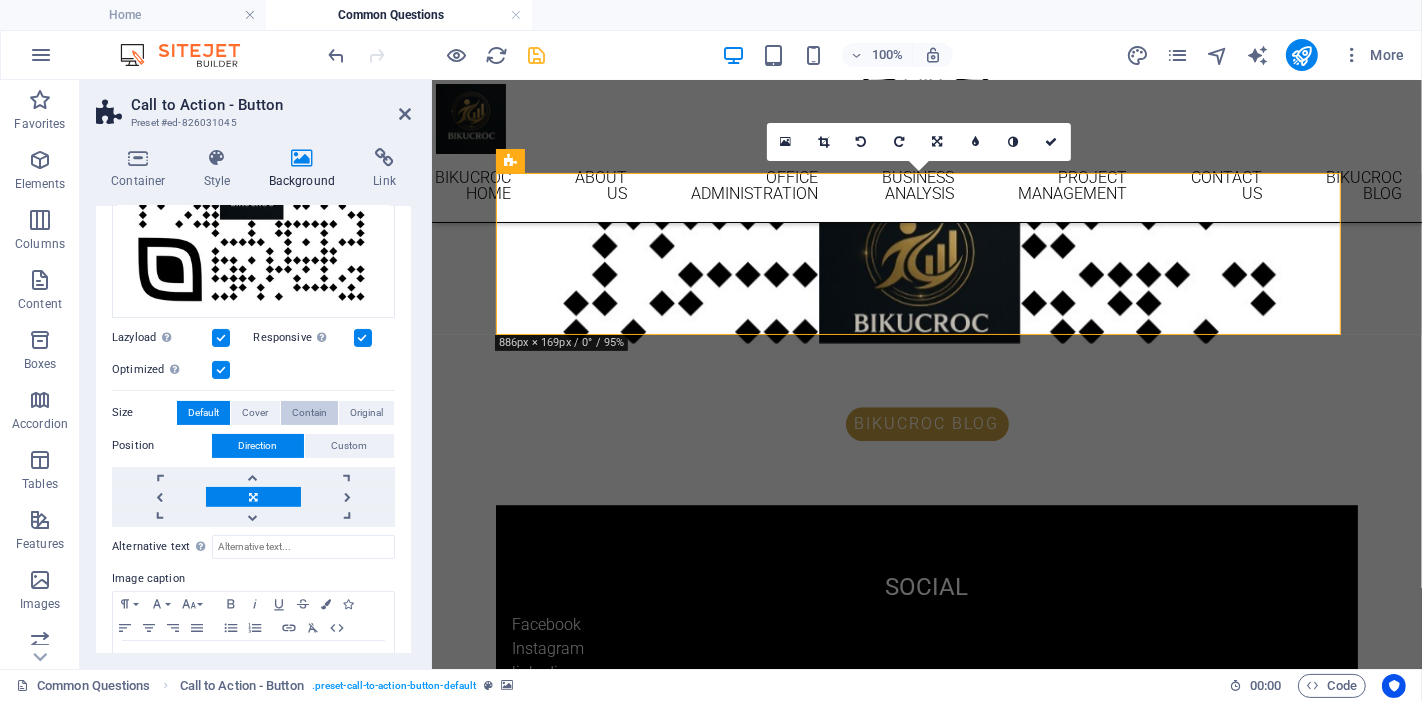 click on "Contain" at bounding box center [309, 413] 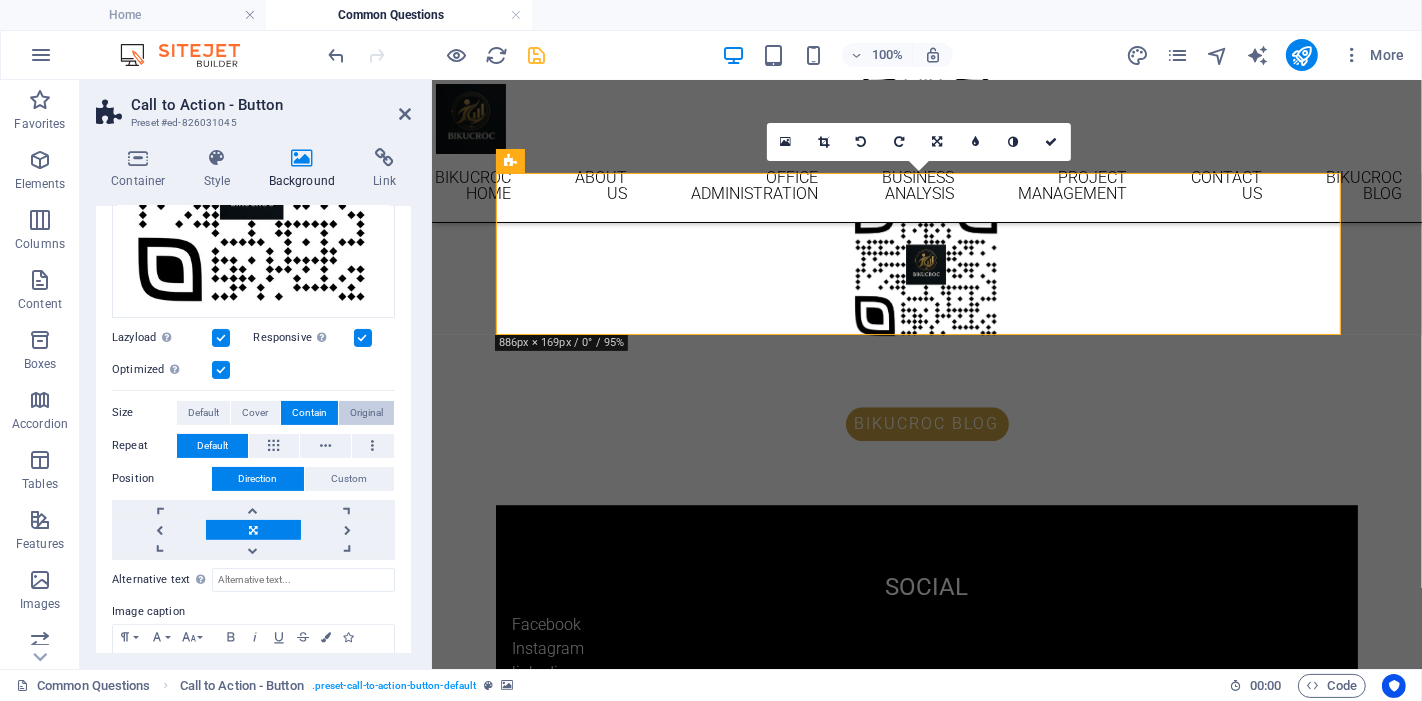 click on "Original" at bounding box center [366, 413] 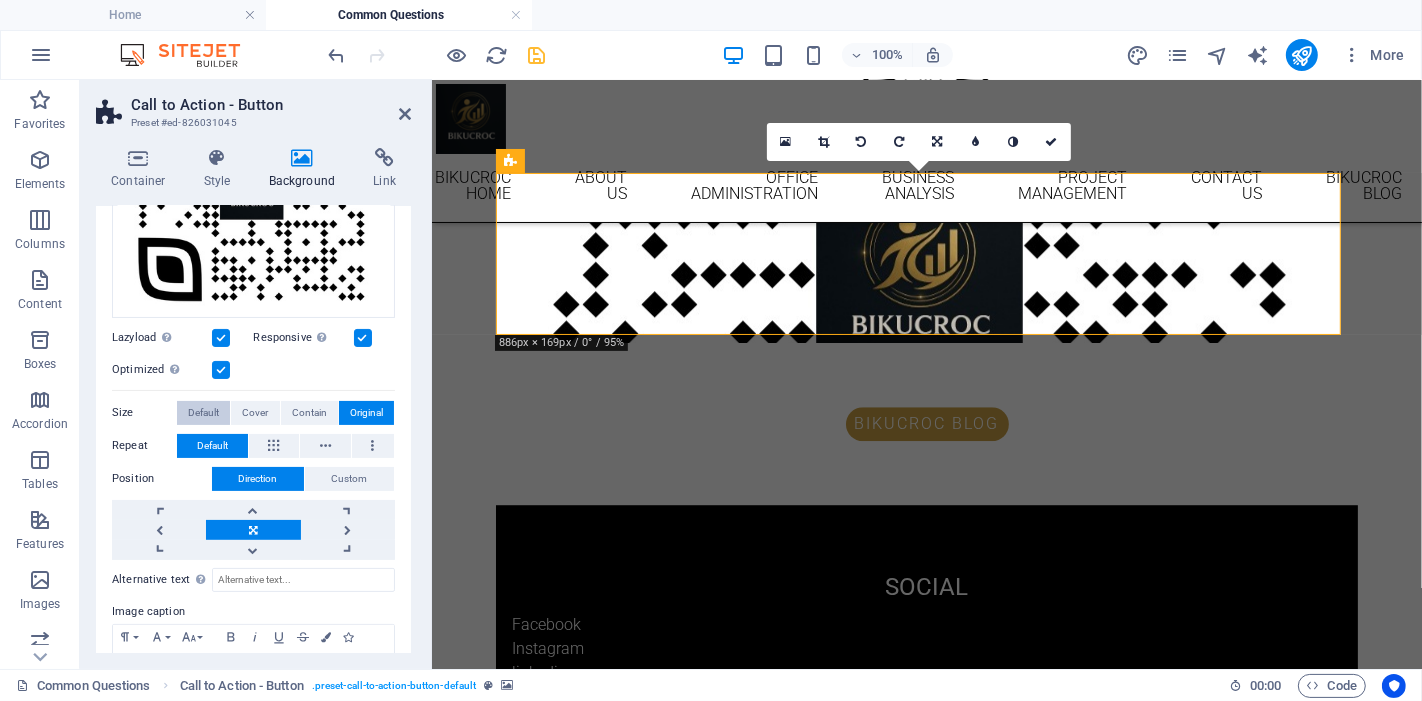 click on "Default" at bounding box center (203, 413) 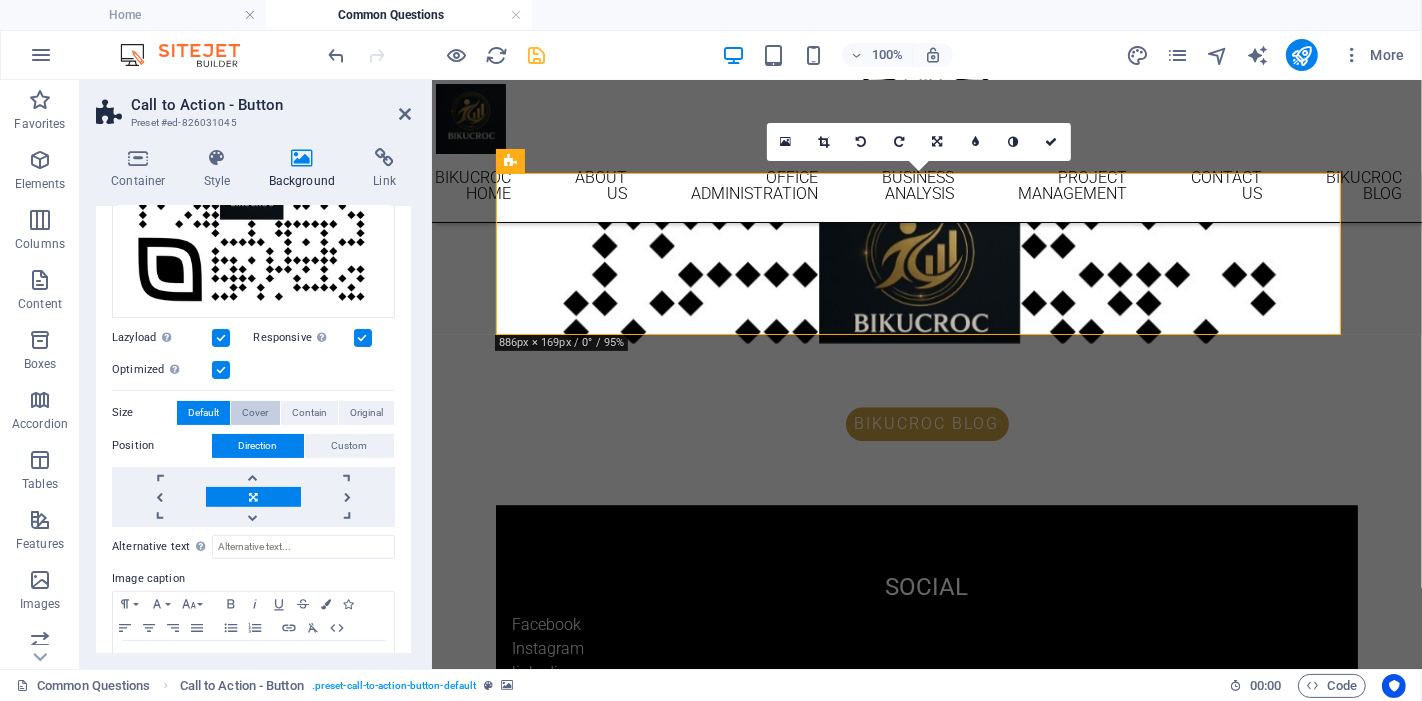 click on "Cover" at bounding box center [255, 413] 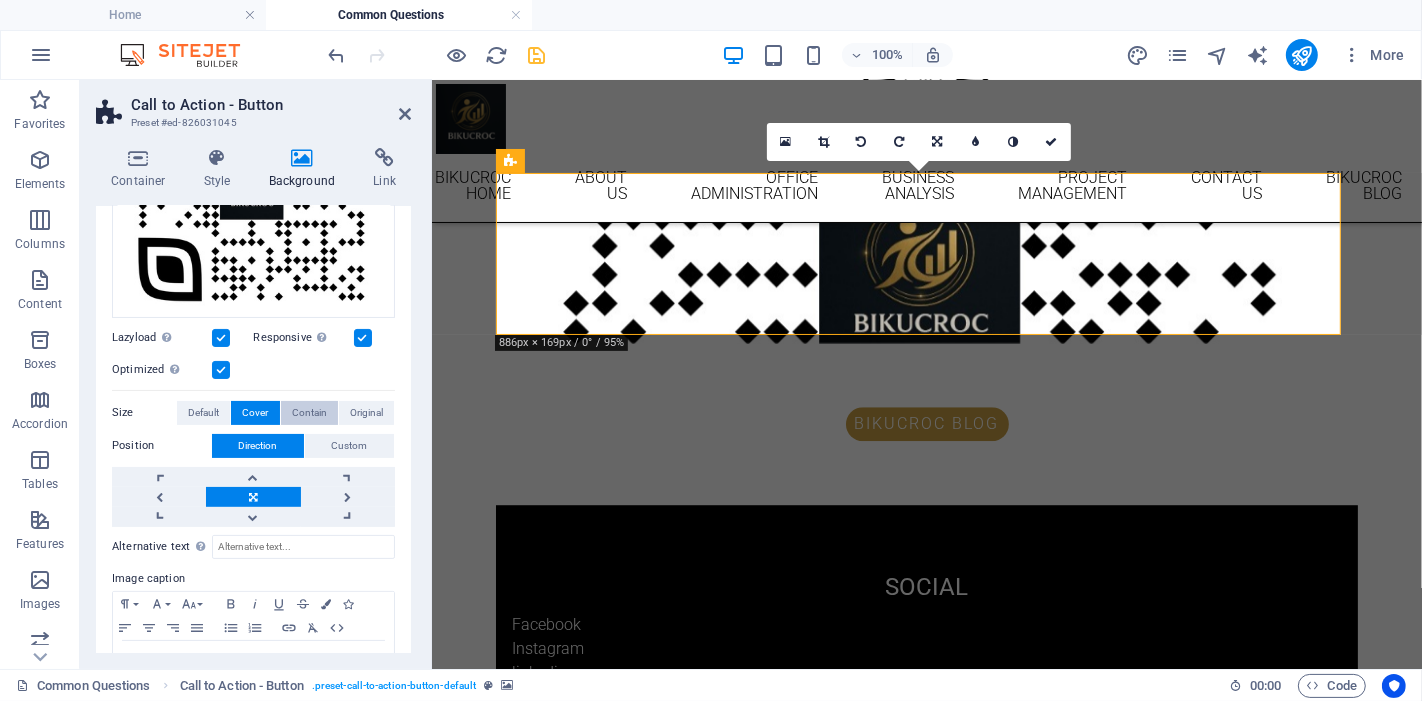 click on "Contain" at bounding box center [309, 413] 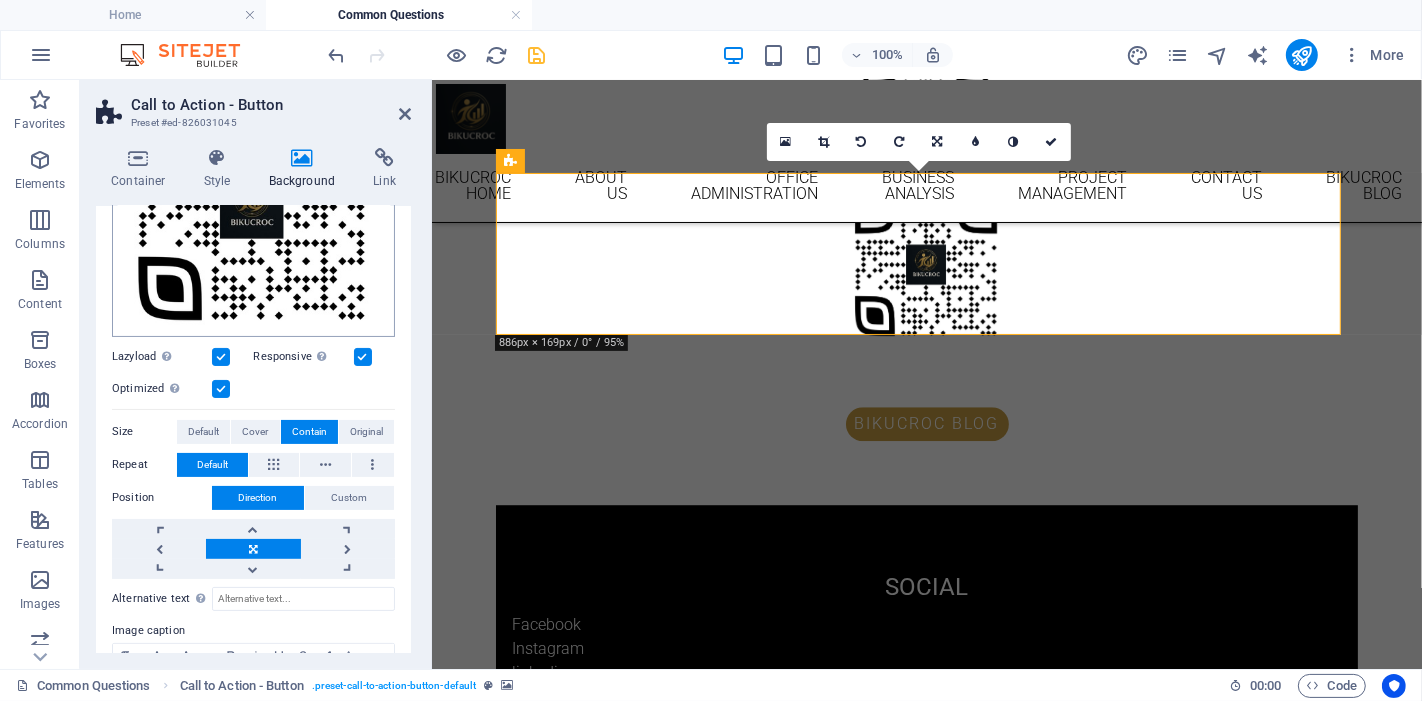 scroll, scrollTop: 315, scrollLeft: 0, axis: vertical 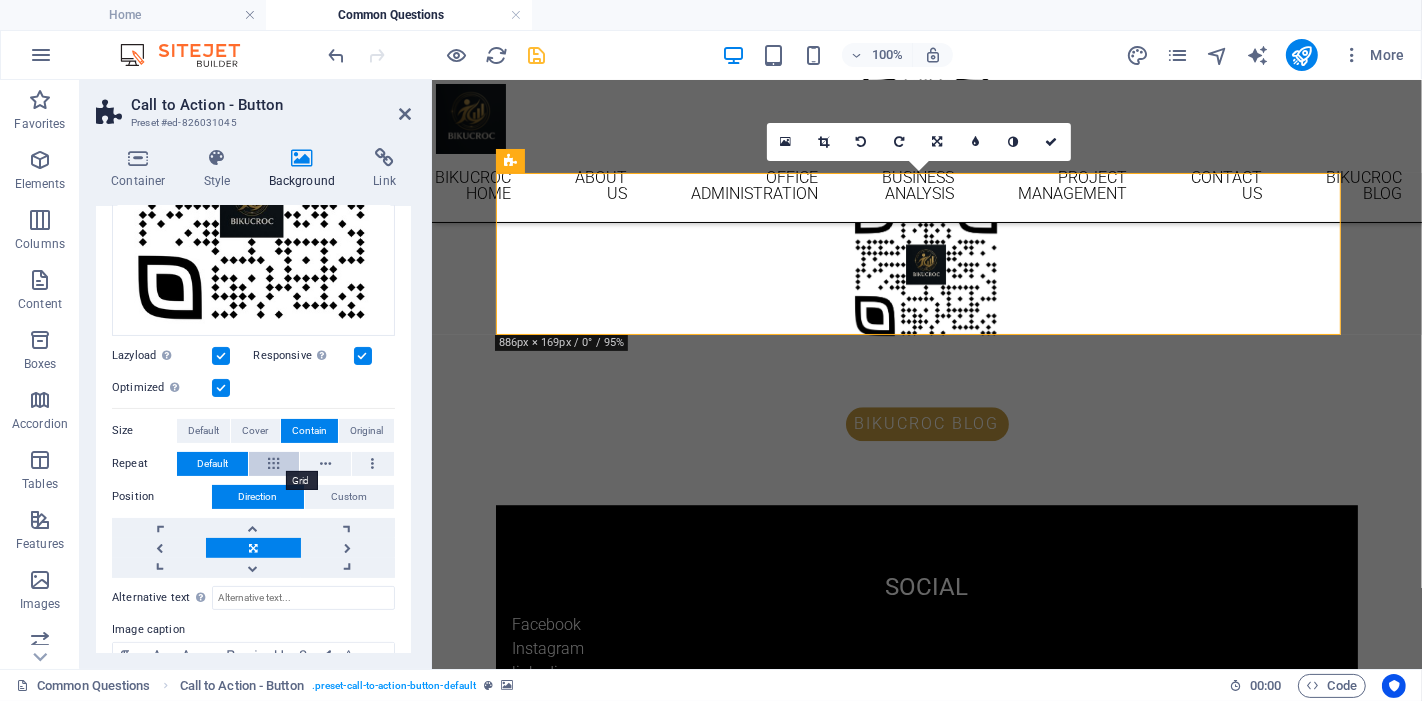 click at bounding box center (274, 464) 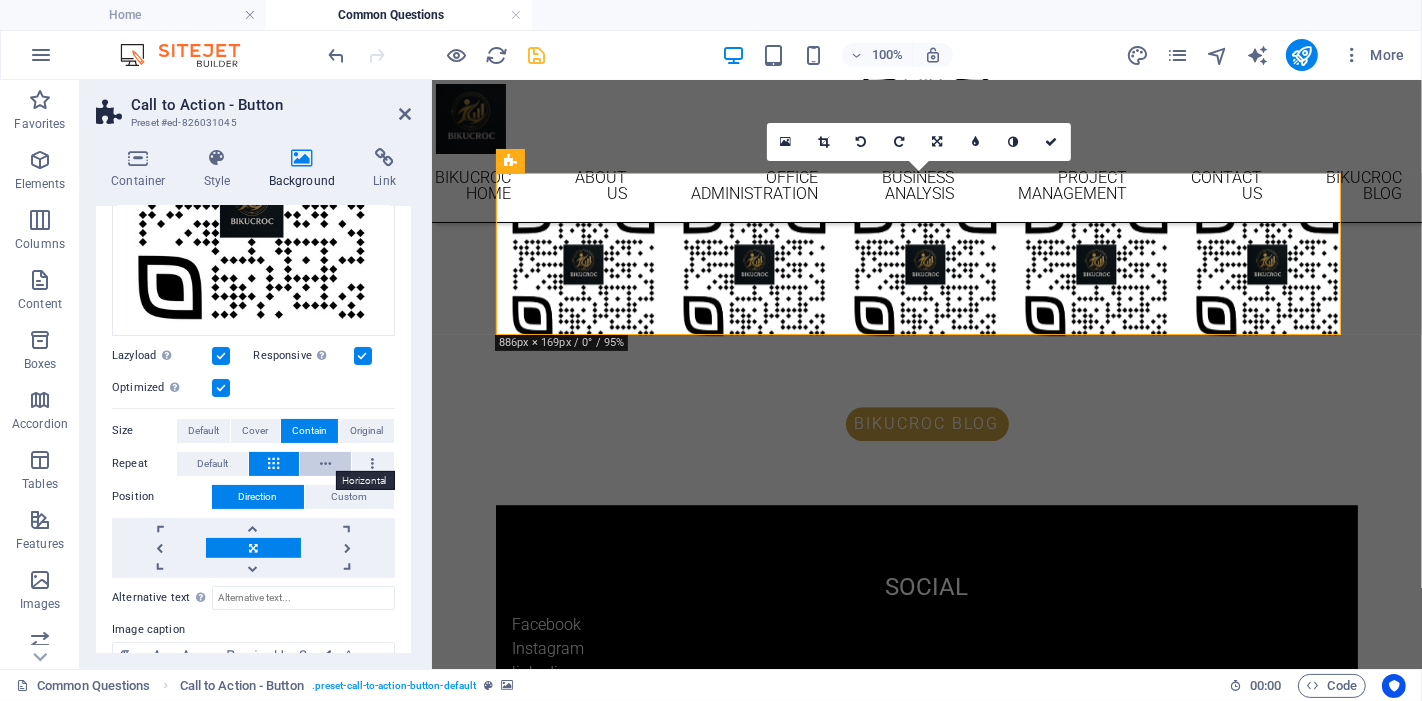 click at bounding box center [325, 464] 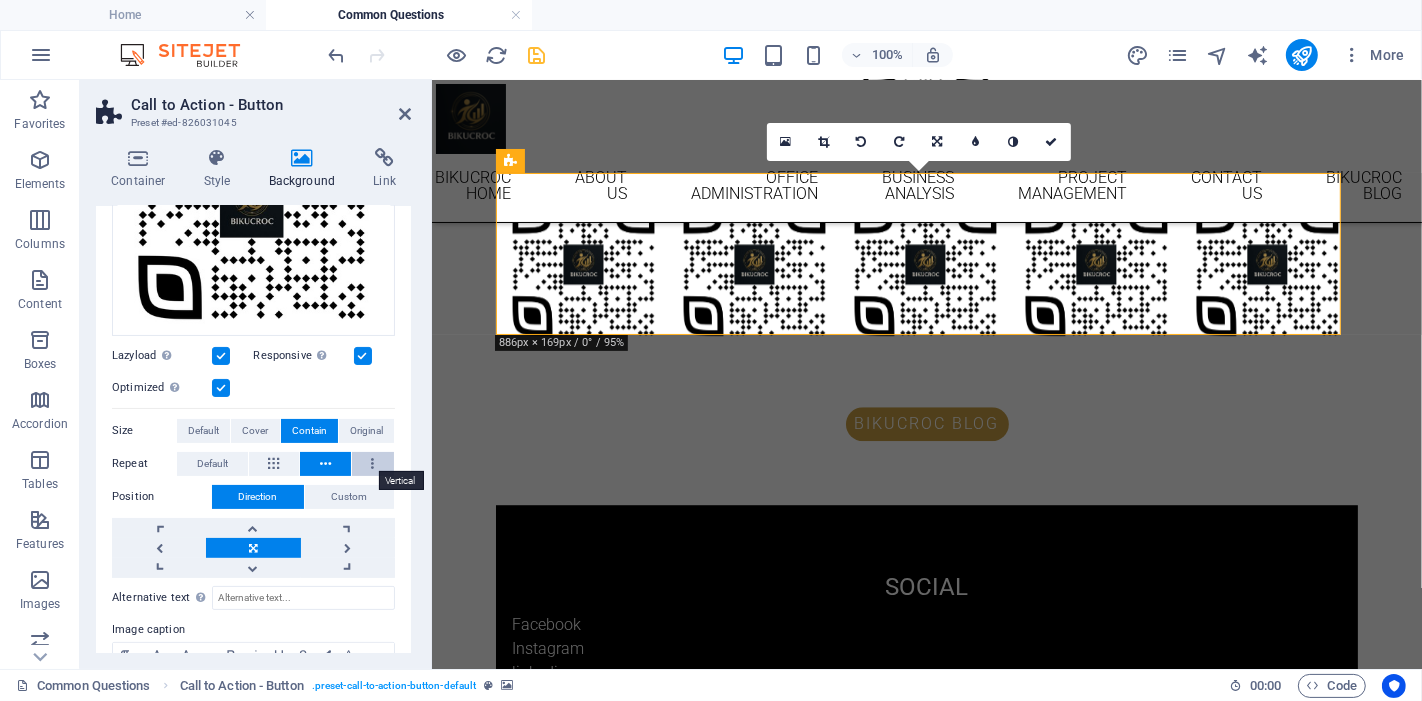 click at bounding box center [373, 464] 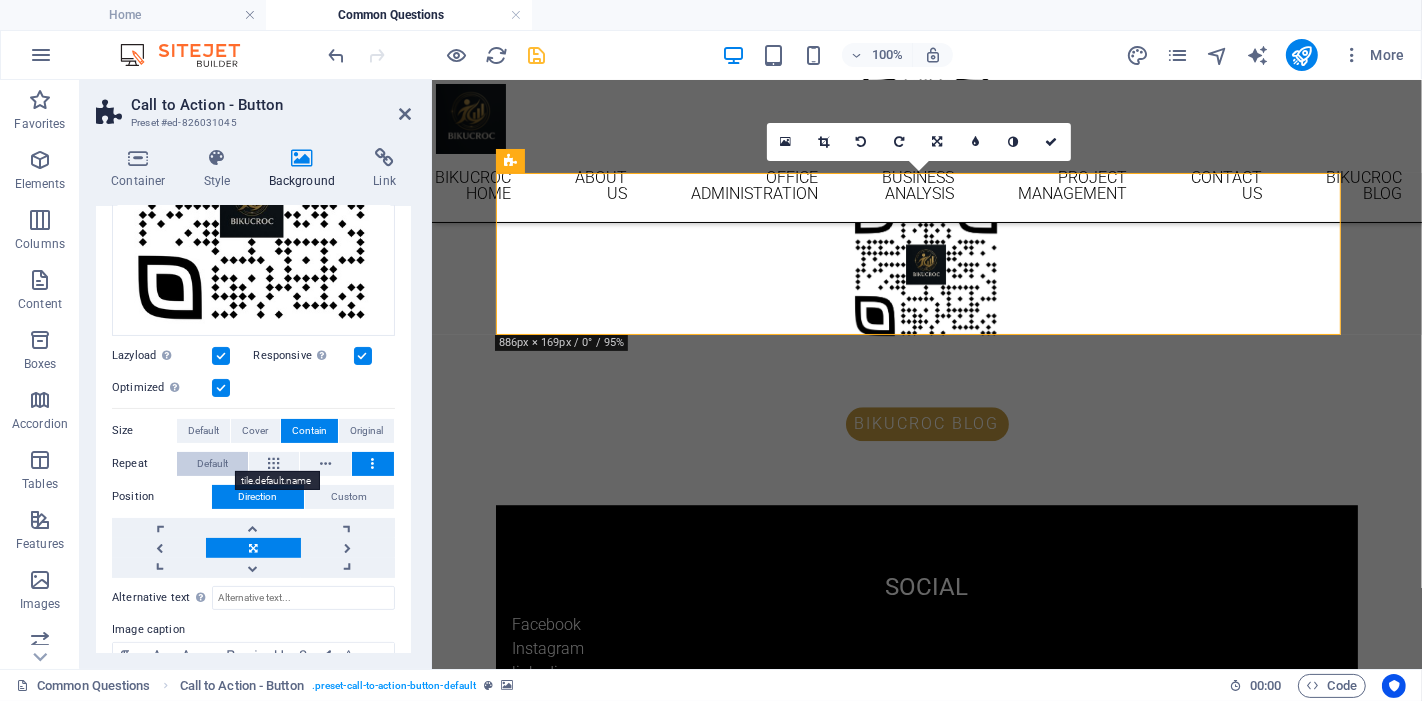 click on "Default" at bounding box center [212, 464] 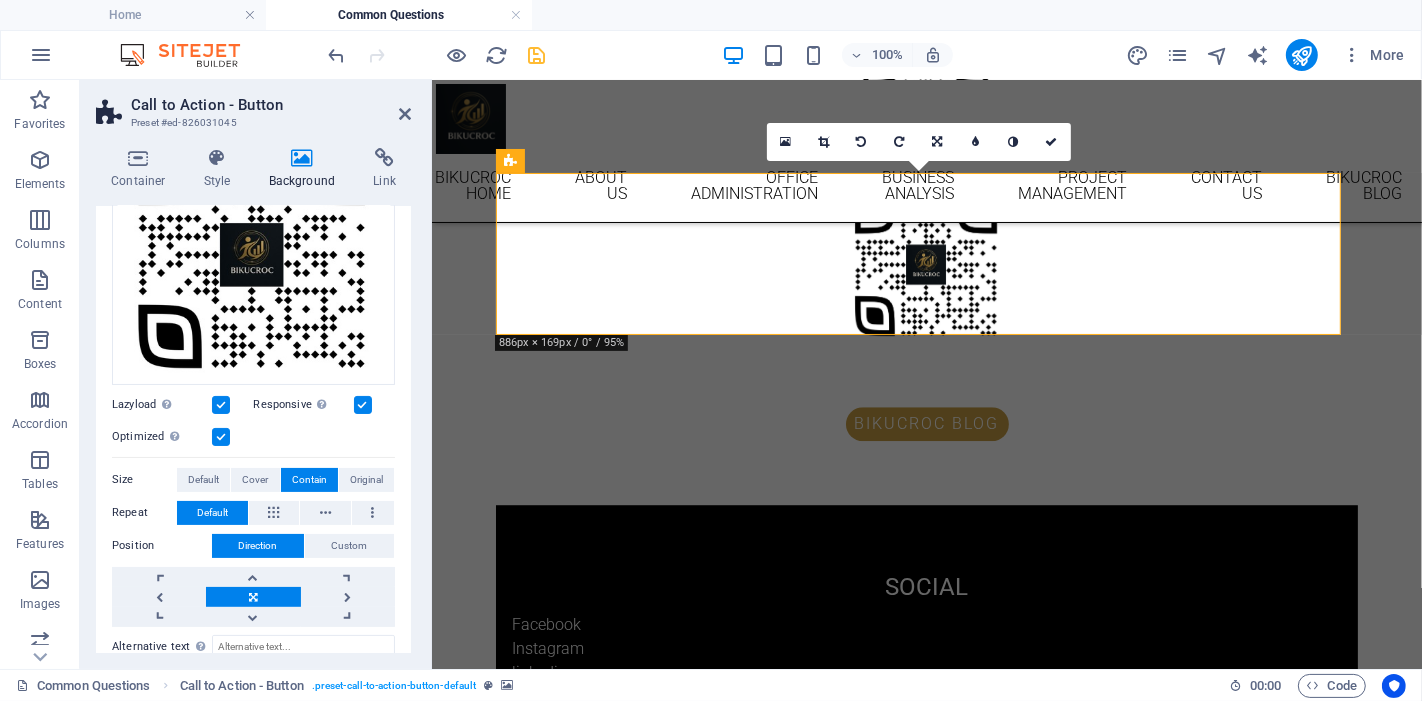 scroll, scrollTop: 0, scrollLeft: 0, axis: both 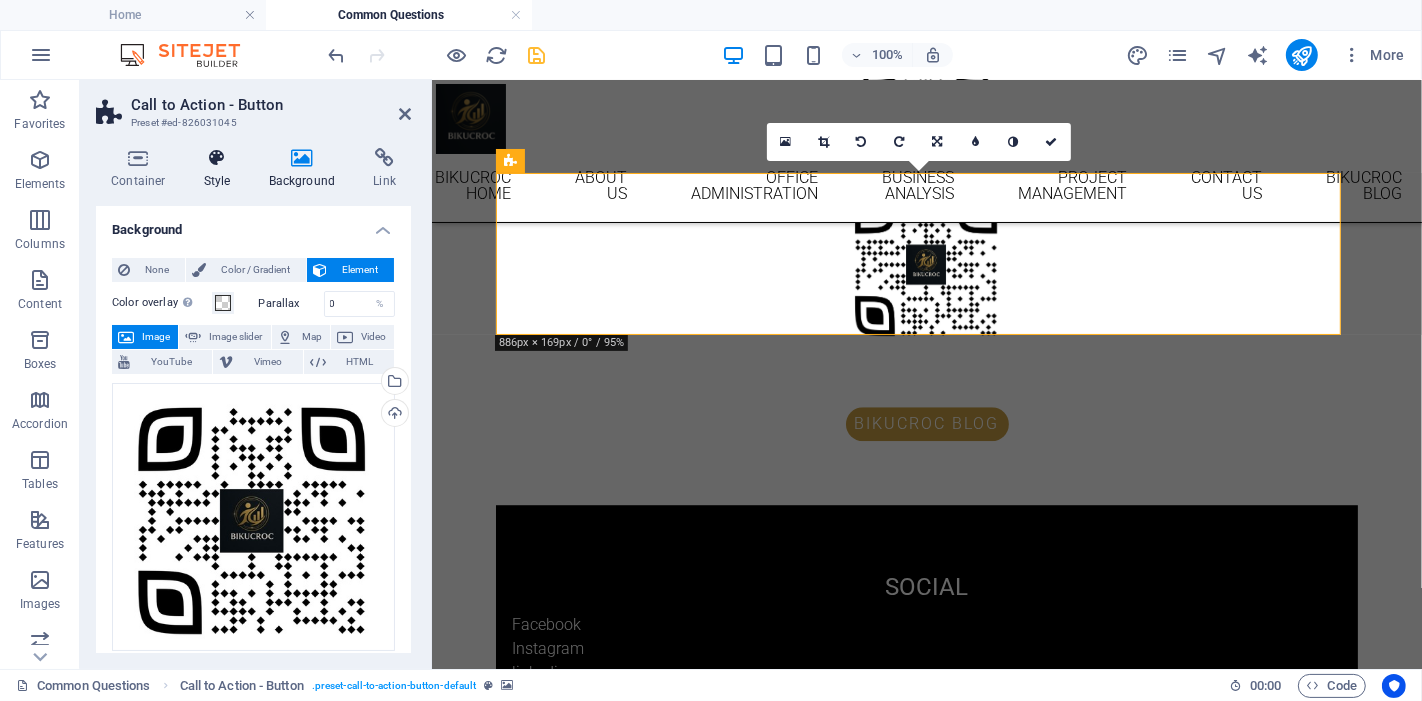 click at bounding box center (217, 158) 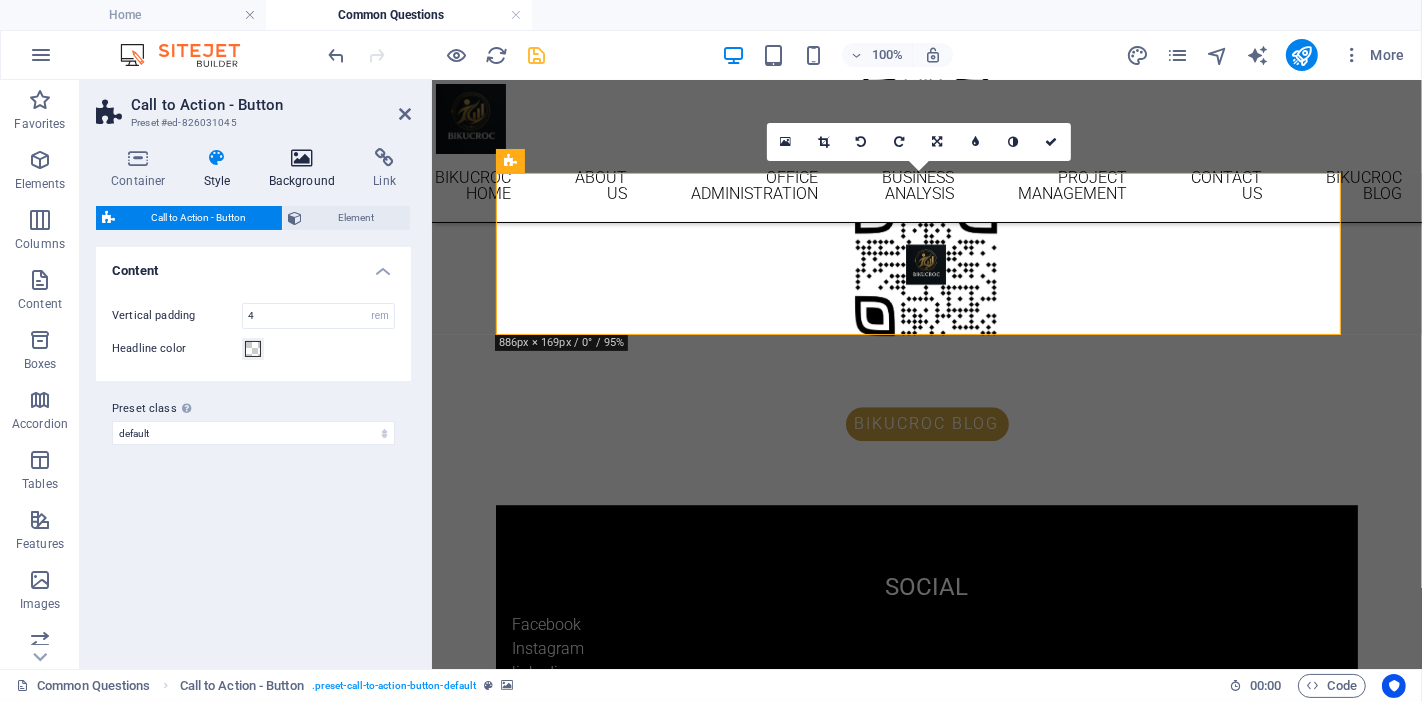 click at bounding box center (302, 158) 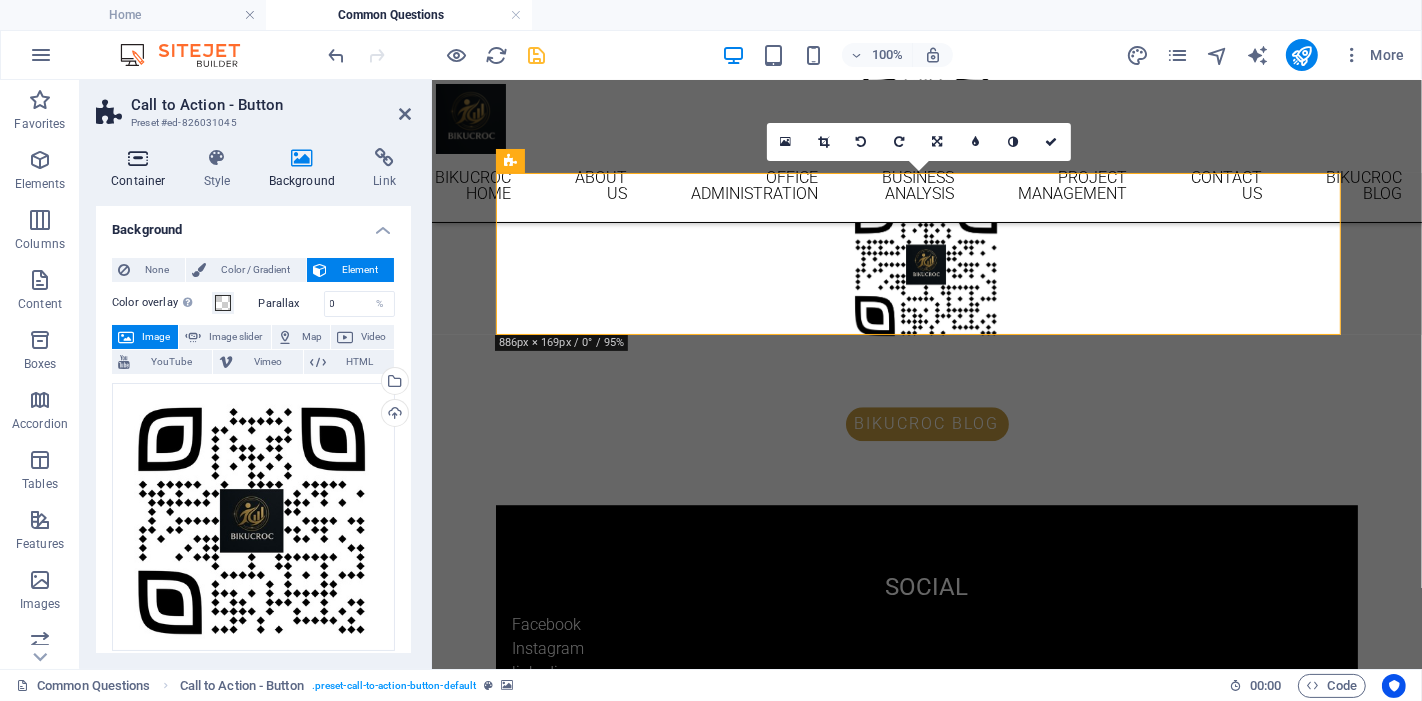 click at bounding box center (138, 158) 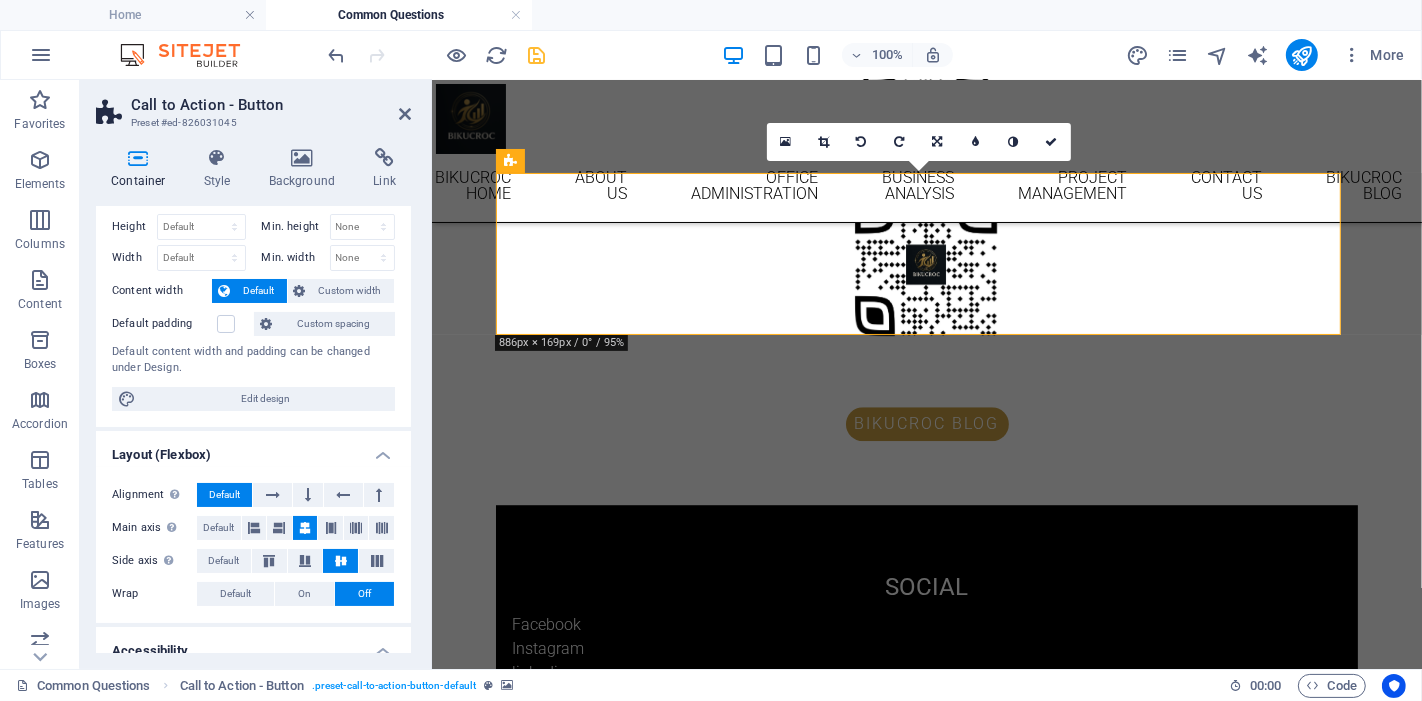 scroll, scrollTop: 0, scrollLeft: 0, axis: both 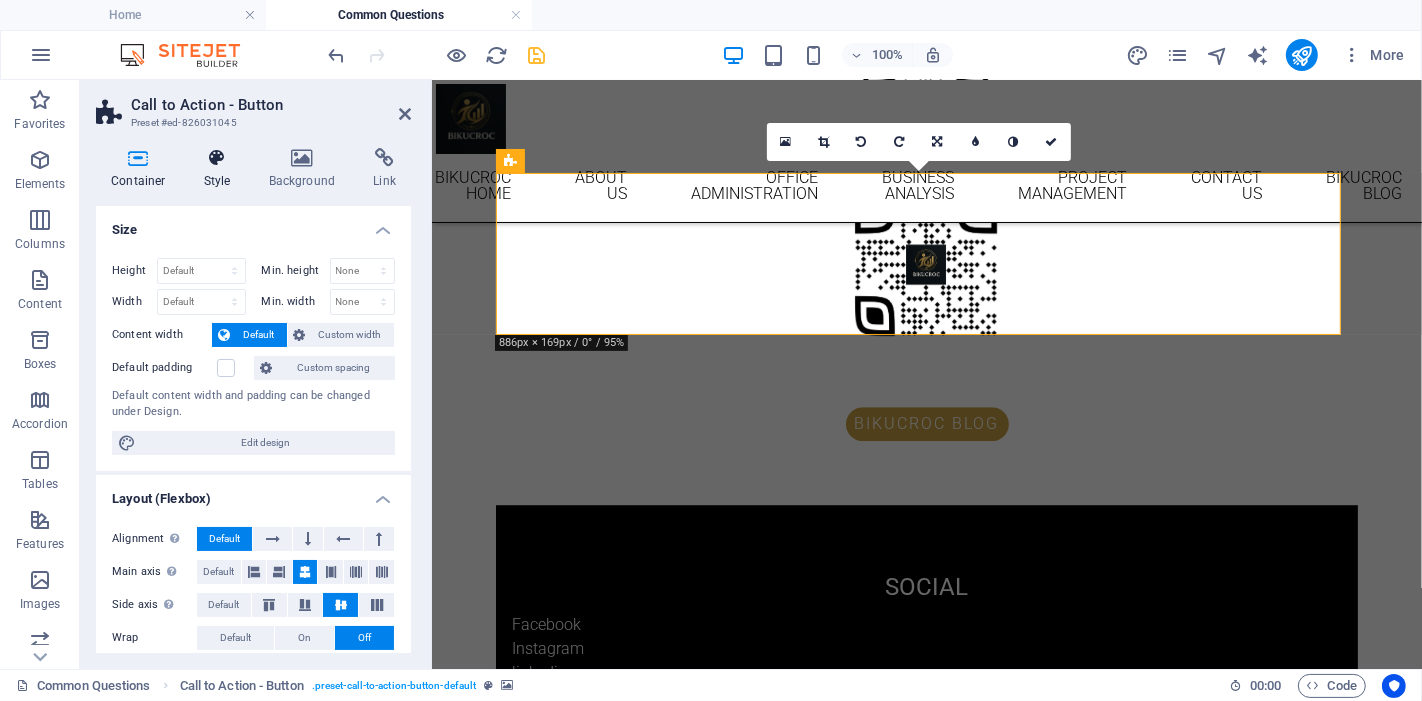 click on "Style" at bounding box center (221, 169) 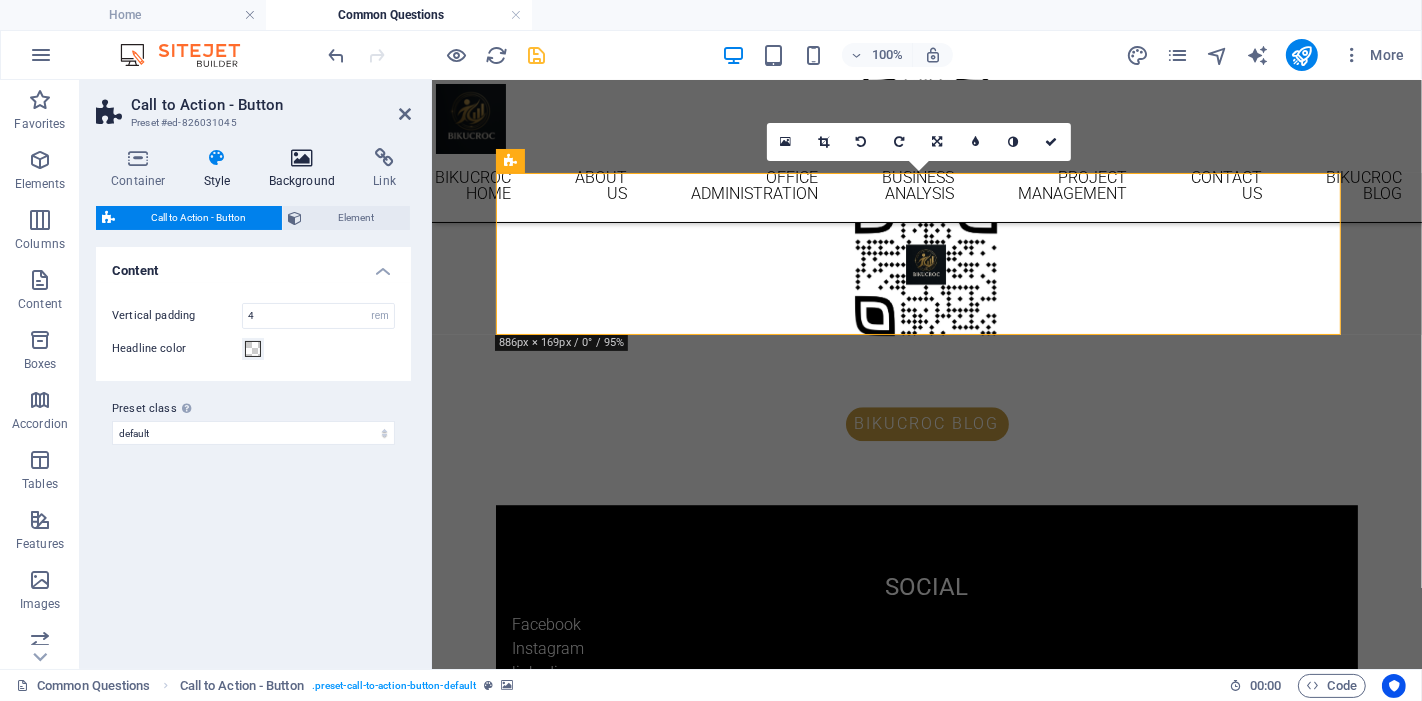 click on "Background" at bounding box center (306, 169) 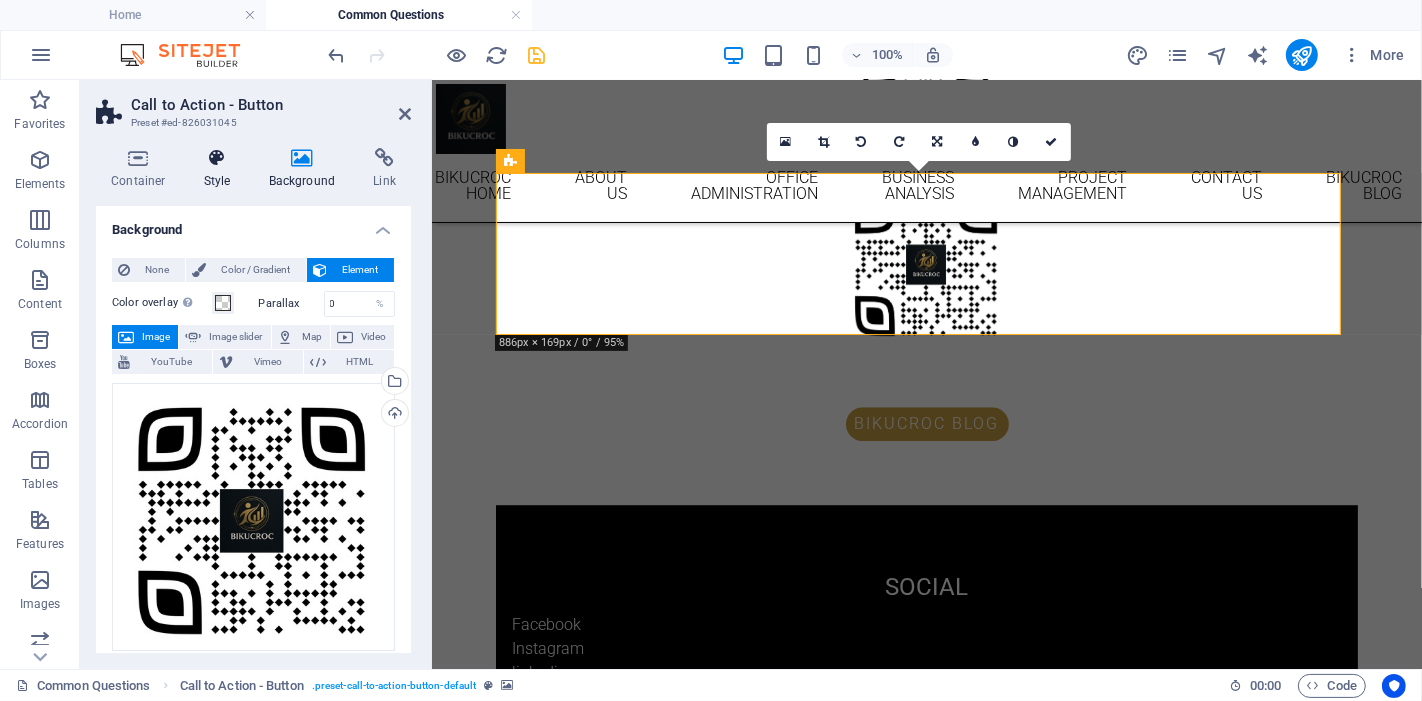 click on "Style" at bounding box center [221, 169] 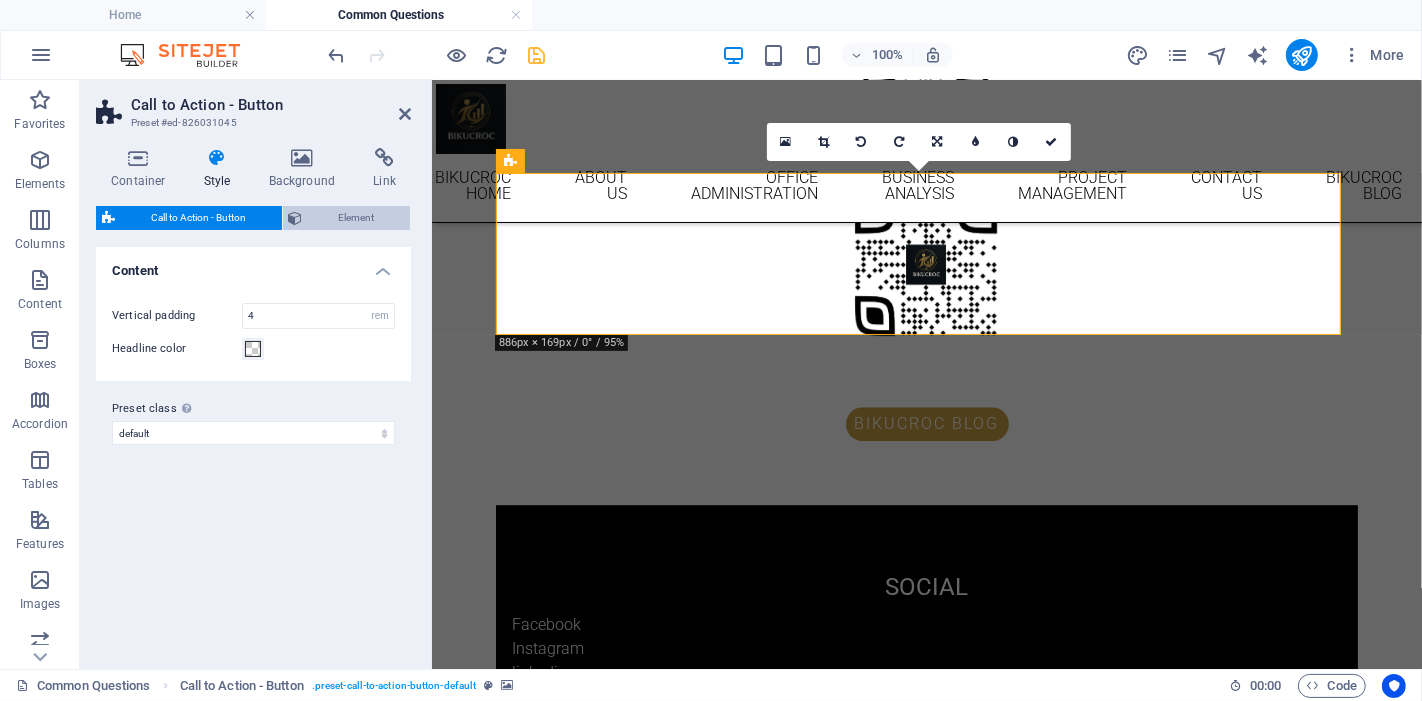 click on "Element" at bounding box center [357, 218] 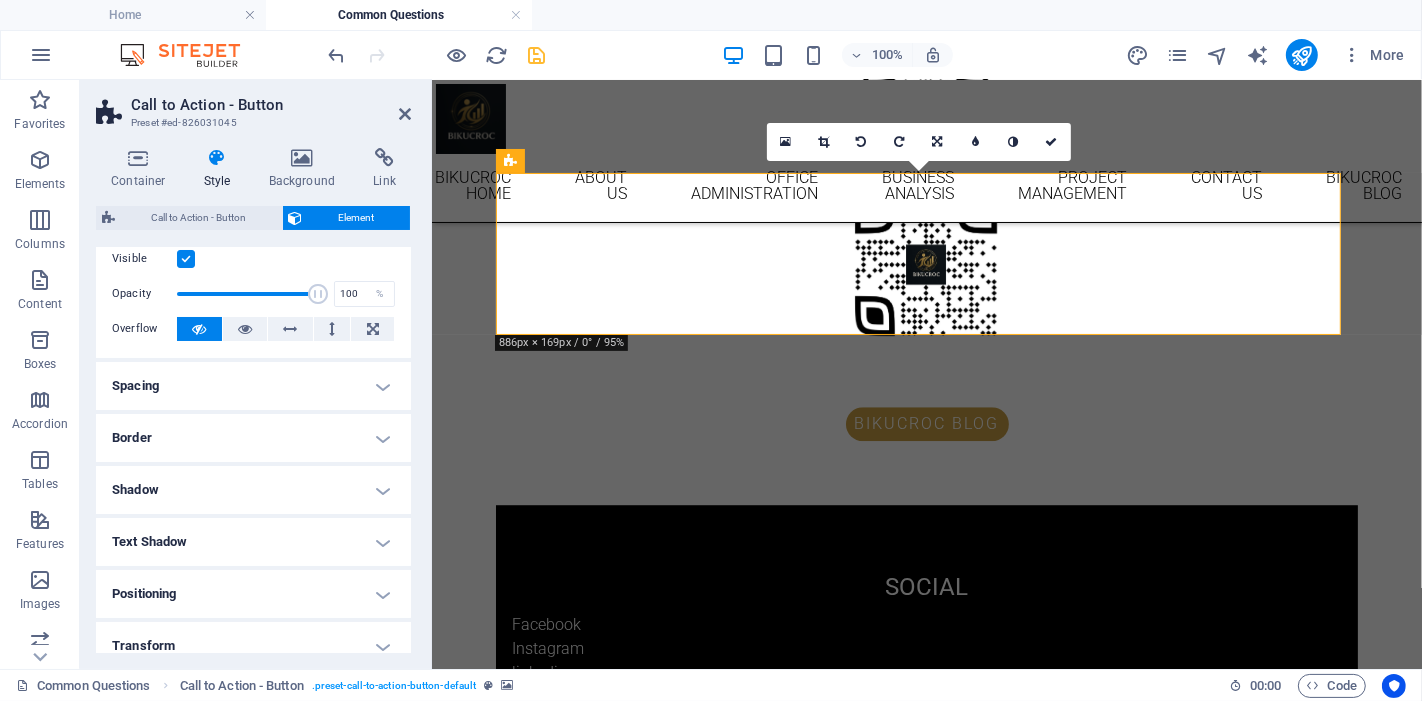 scroll, scrollTop: 0, scrollLeft: 0, axis: both 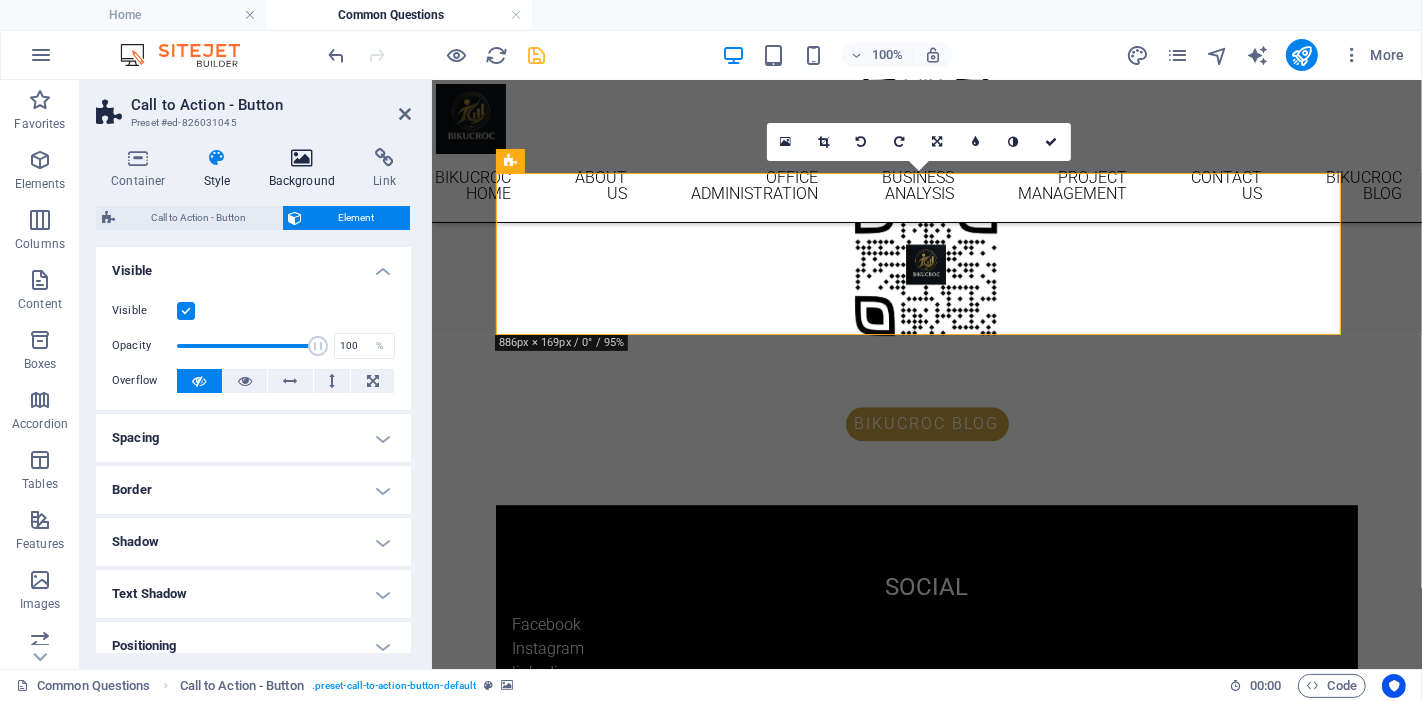 click at bounding box center [302, 158] 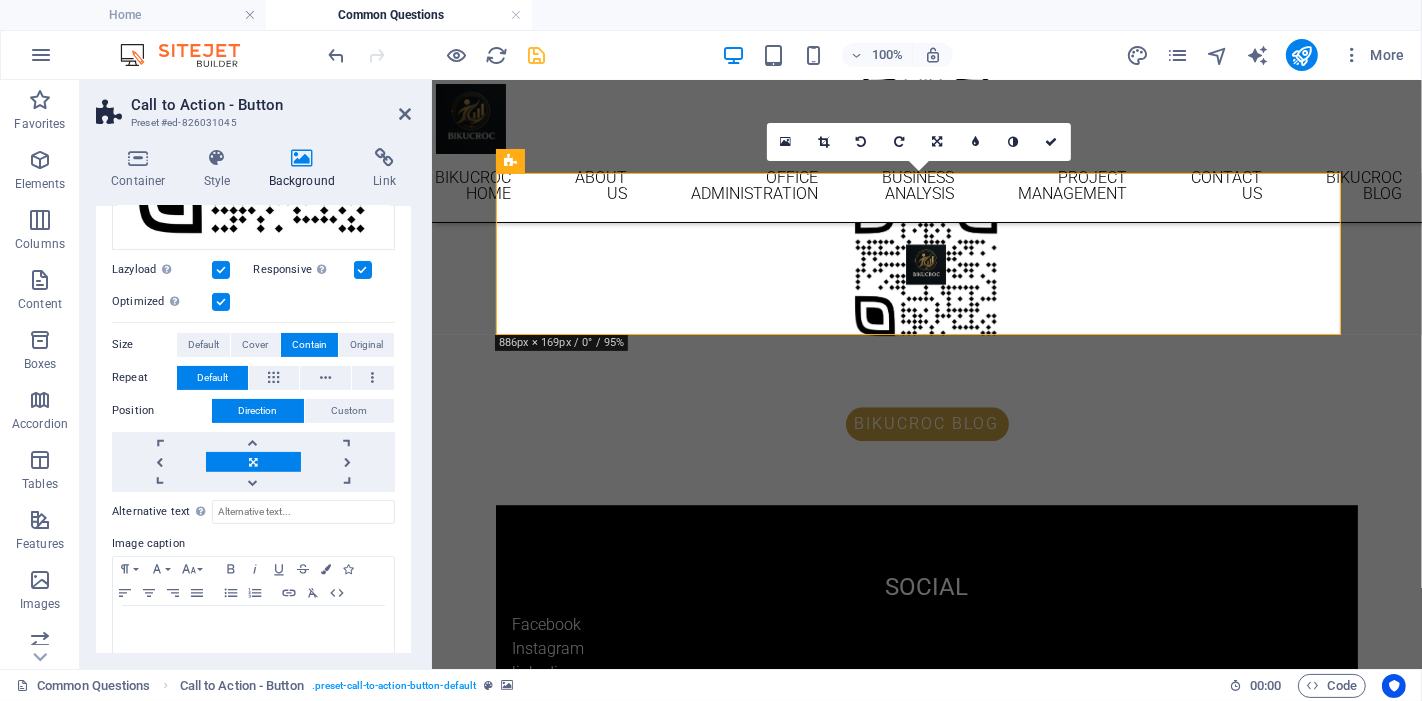 scroll, scrollTop: 426, scrollLeft: 0, axis: vertical 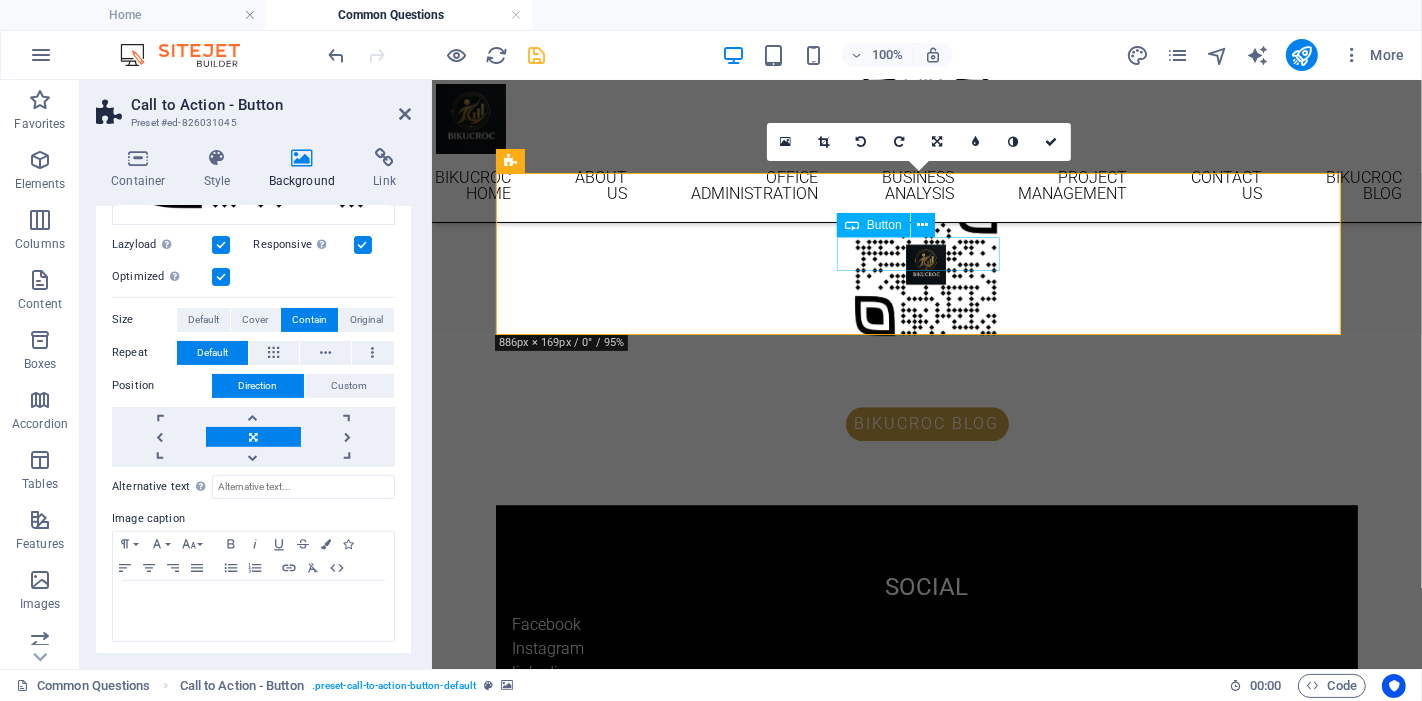click on "BIKUCROC BLOG" at bounding box center [926, 423] 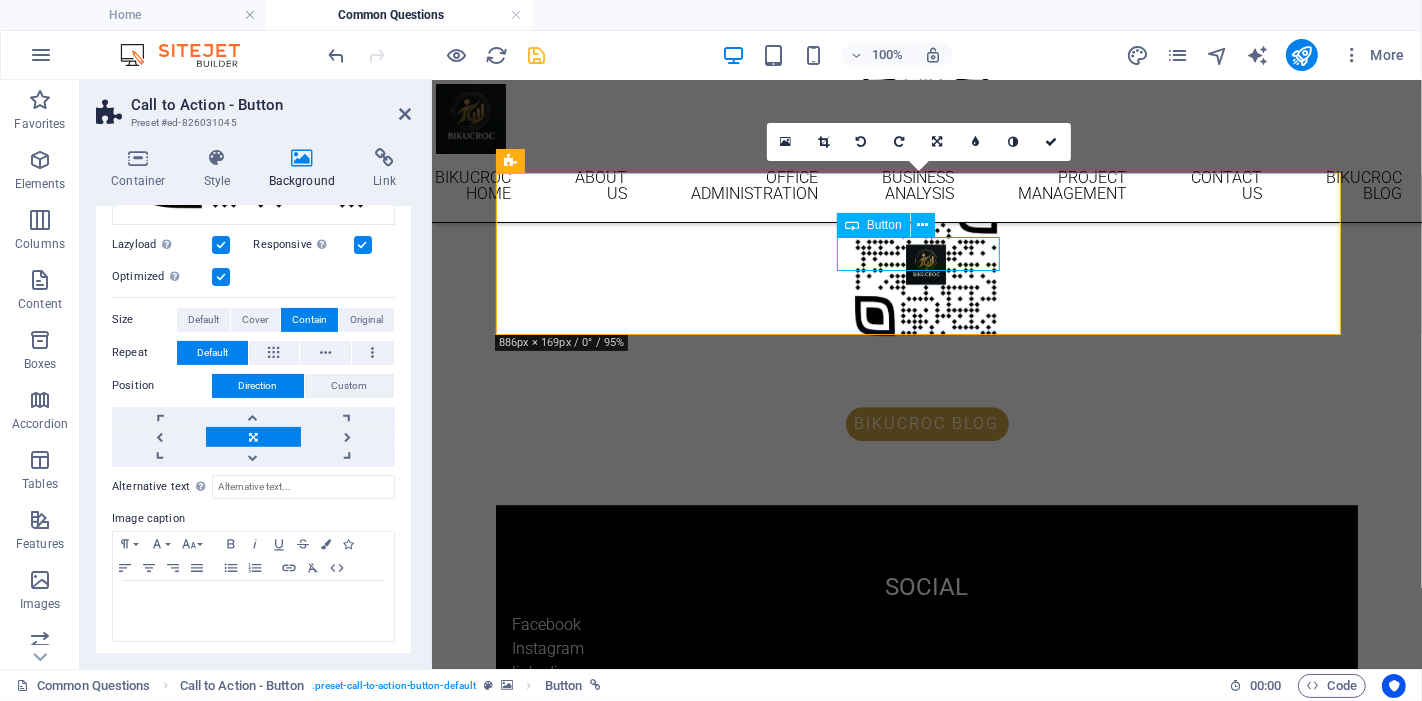click on "BIKUCROC BLOG" at bounding box center [926, 423] 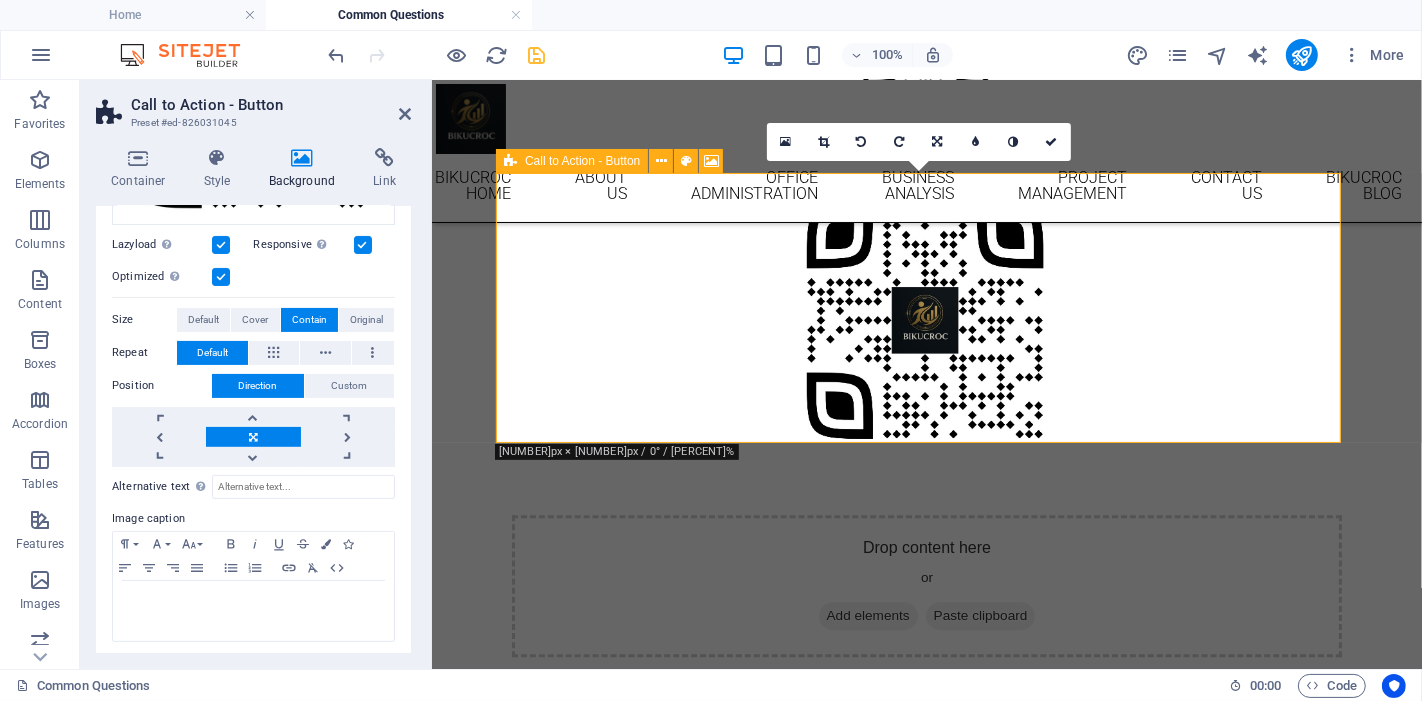 click on "Drop content here or  Add elements  Paste clipboard" at bounding box center [926, 585] 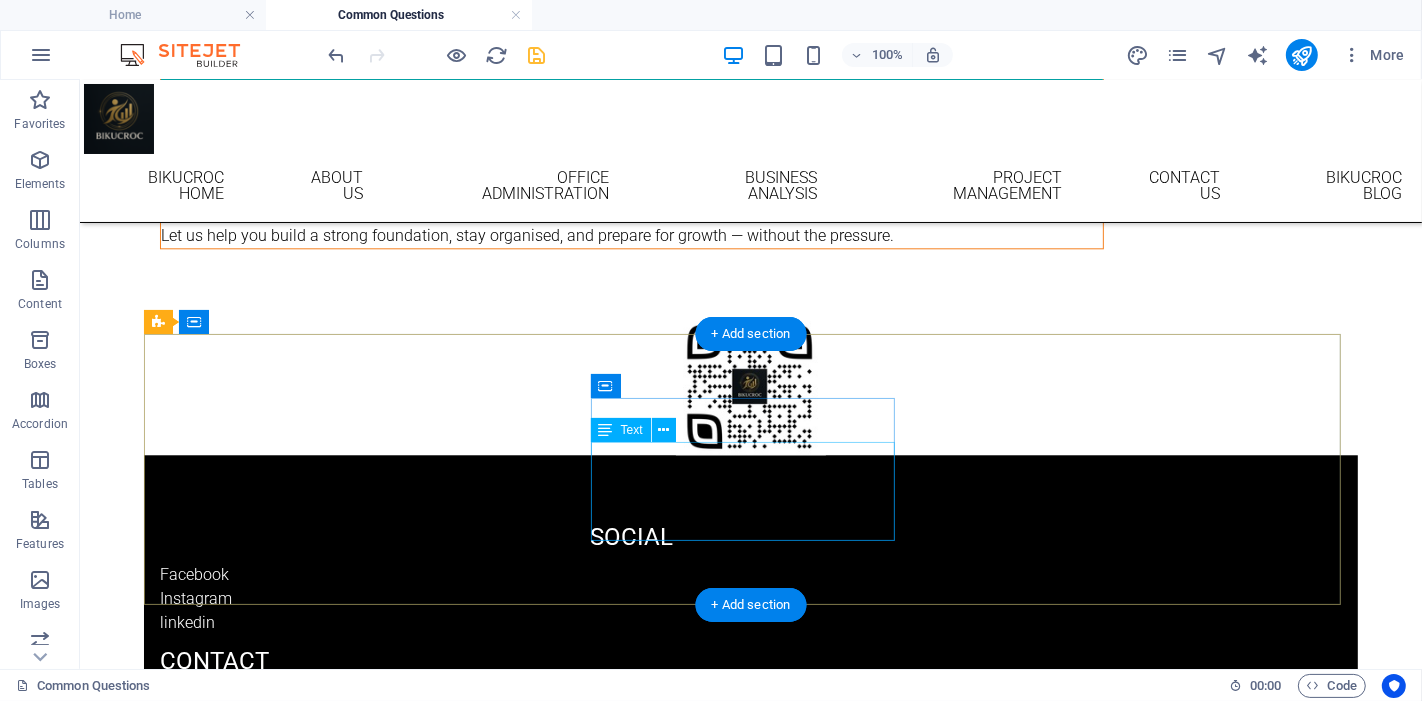 scroll, scrollTop: 4016, scrollLeft: 0, axis: vertical 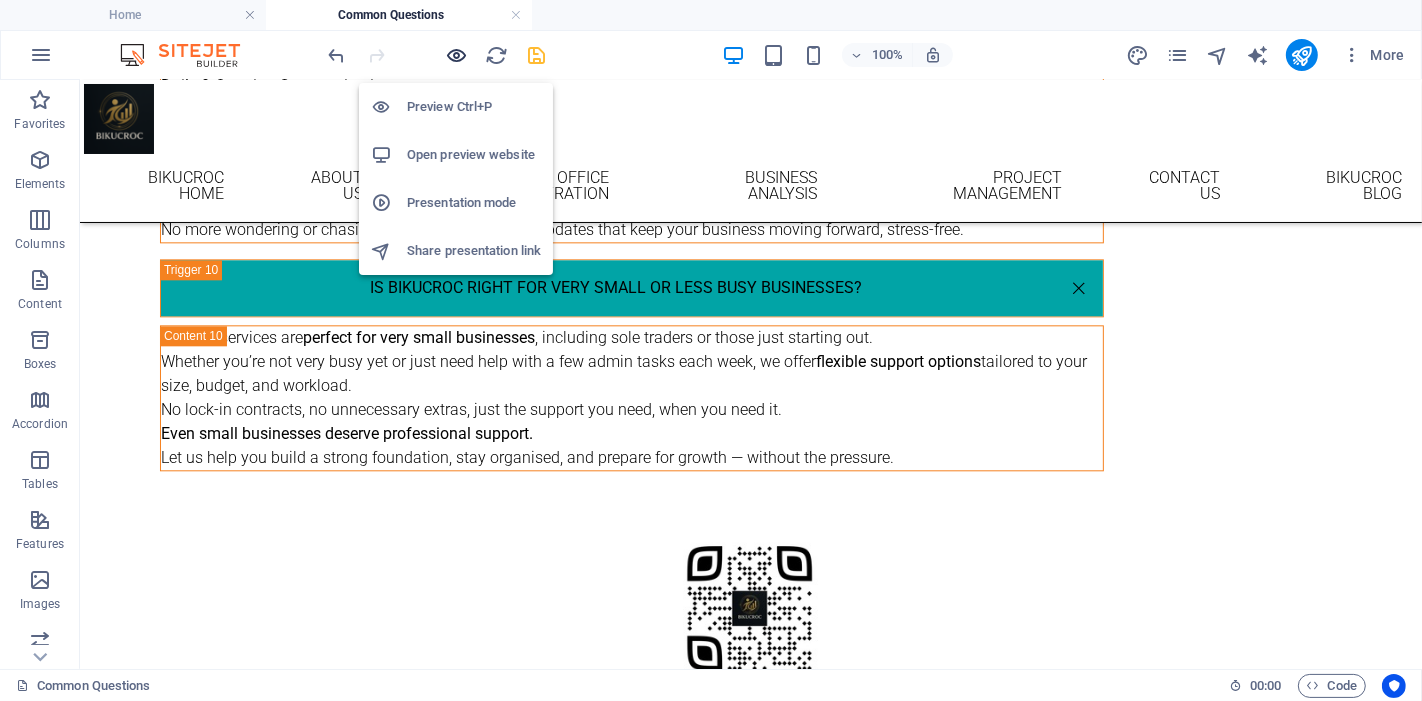 click at bounding box center (457, 55) 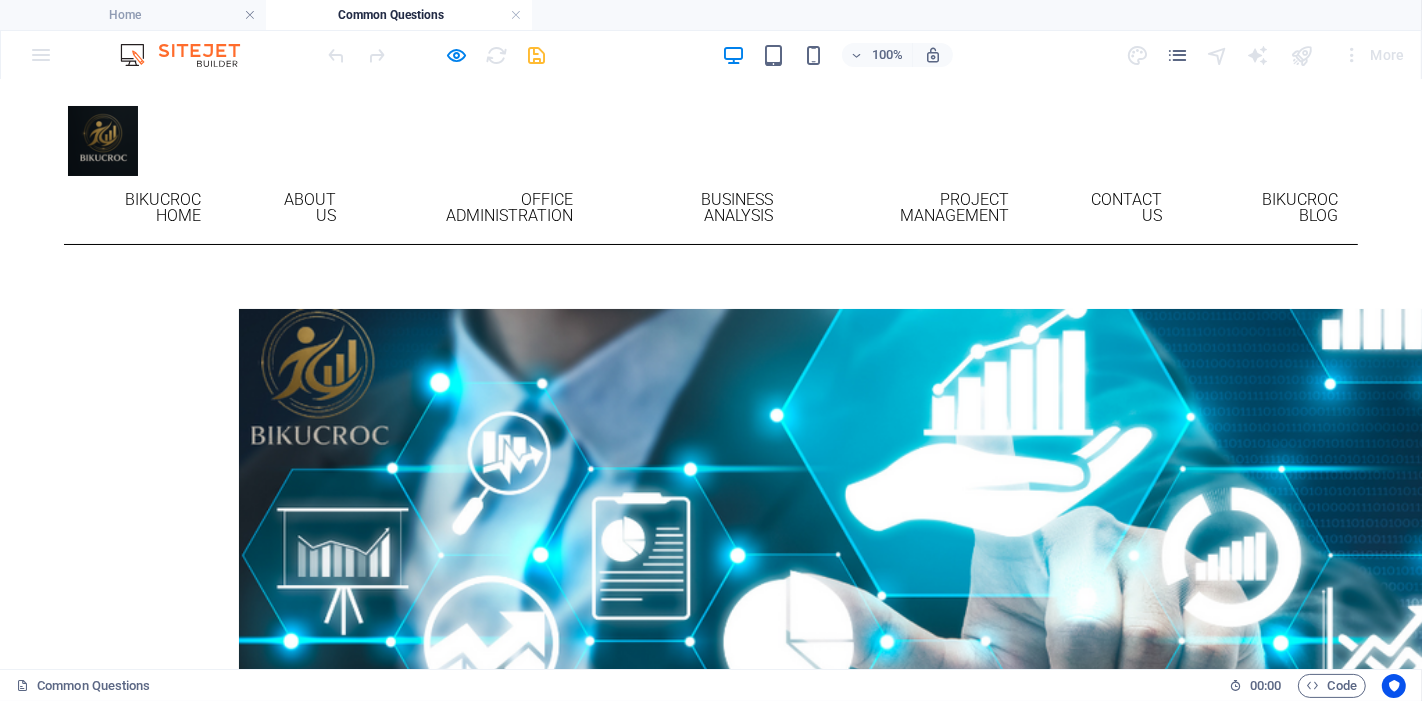 scroll, scrollTop: 0, scrollLeft: 0, axis: both 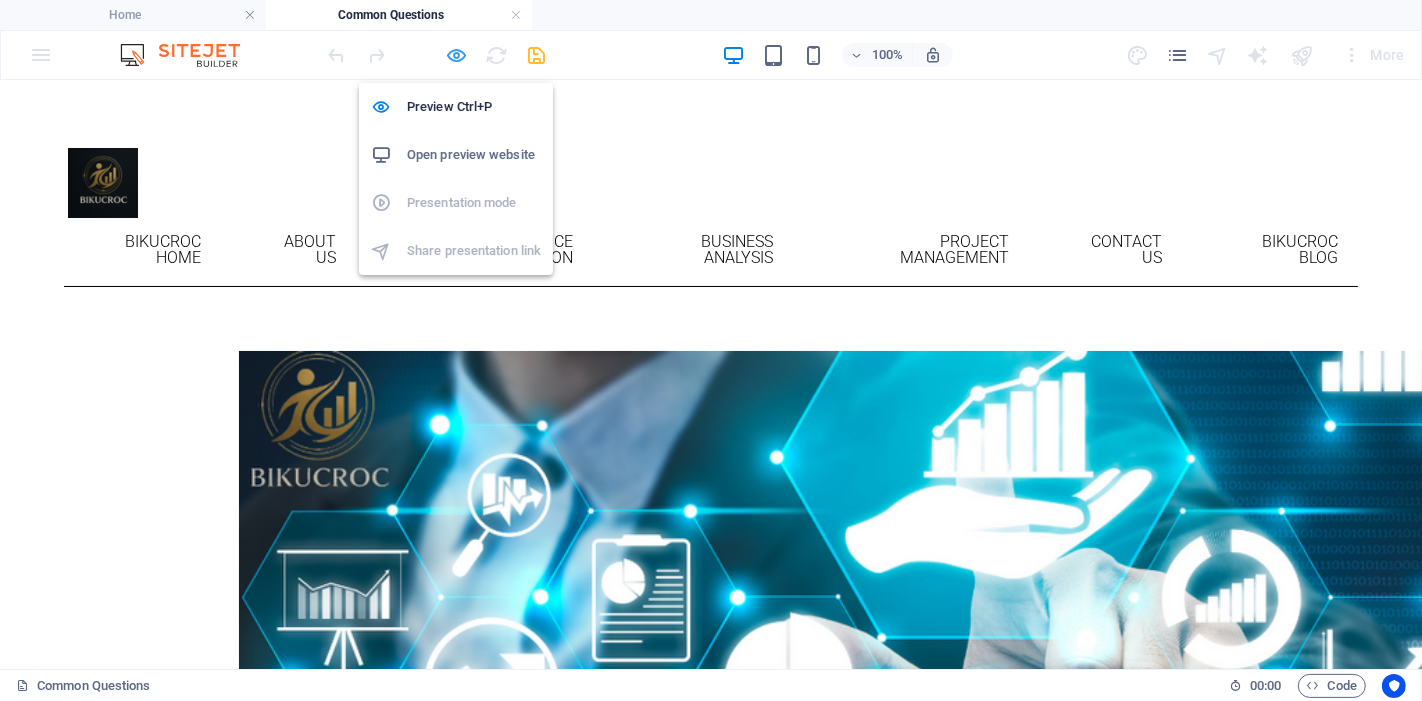 click at bounding box center (457, 55) 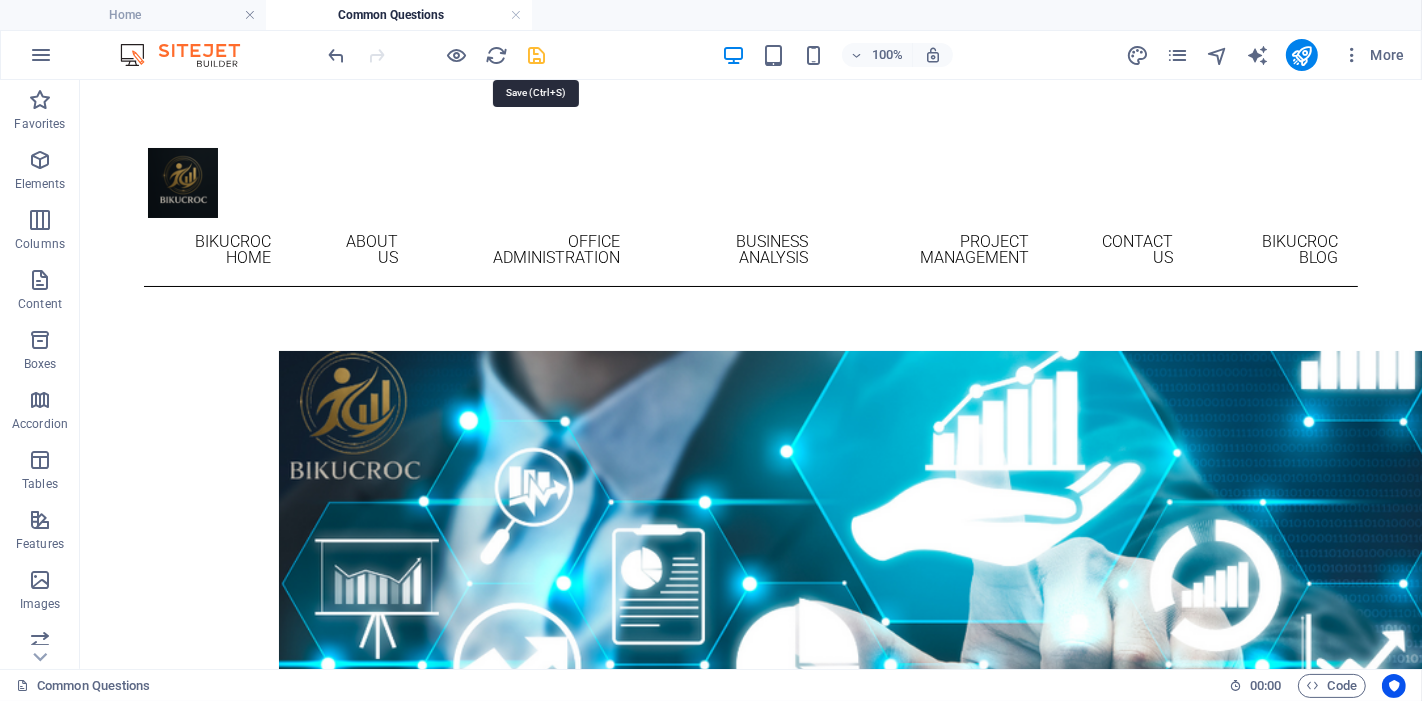 click at bounding box center [537, 55] 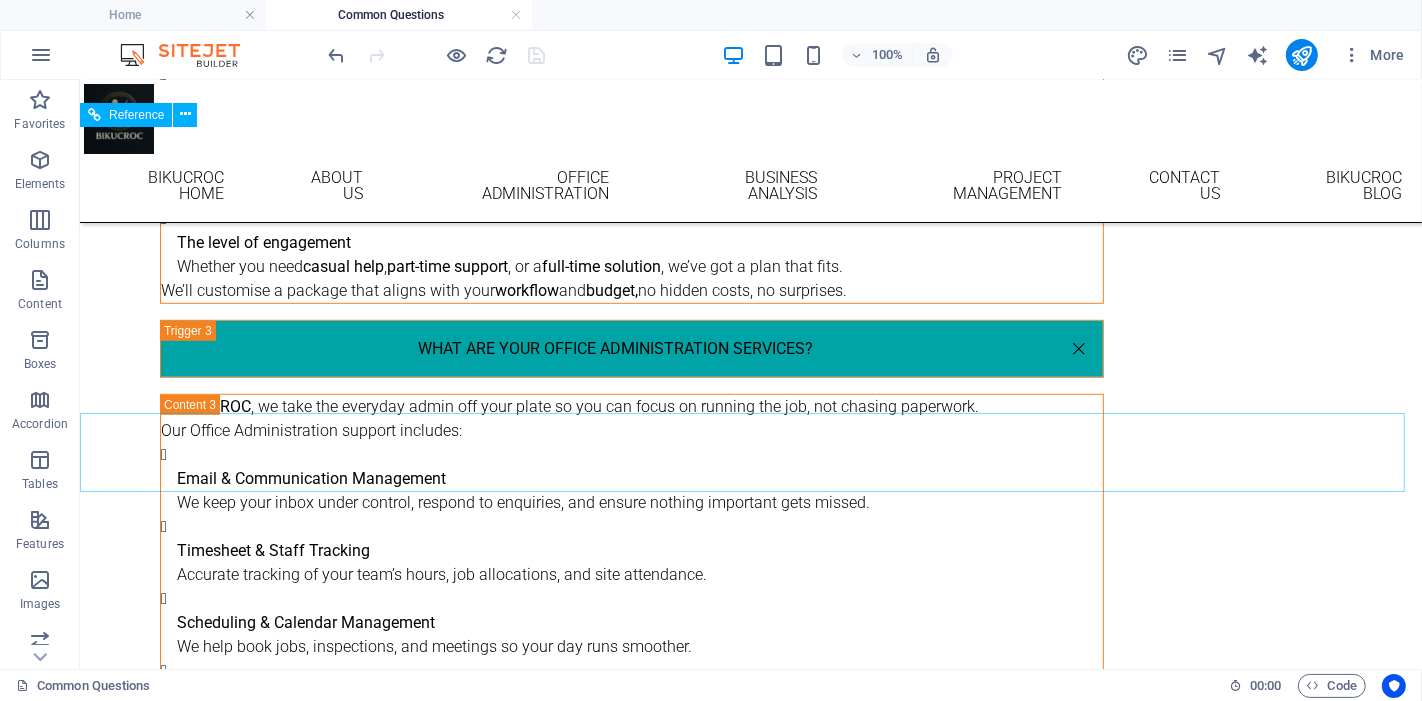 scroll, scrollTop: 794, scrollLeft: 0, axis: vertical 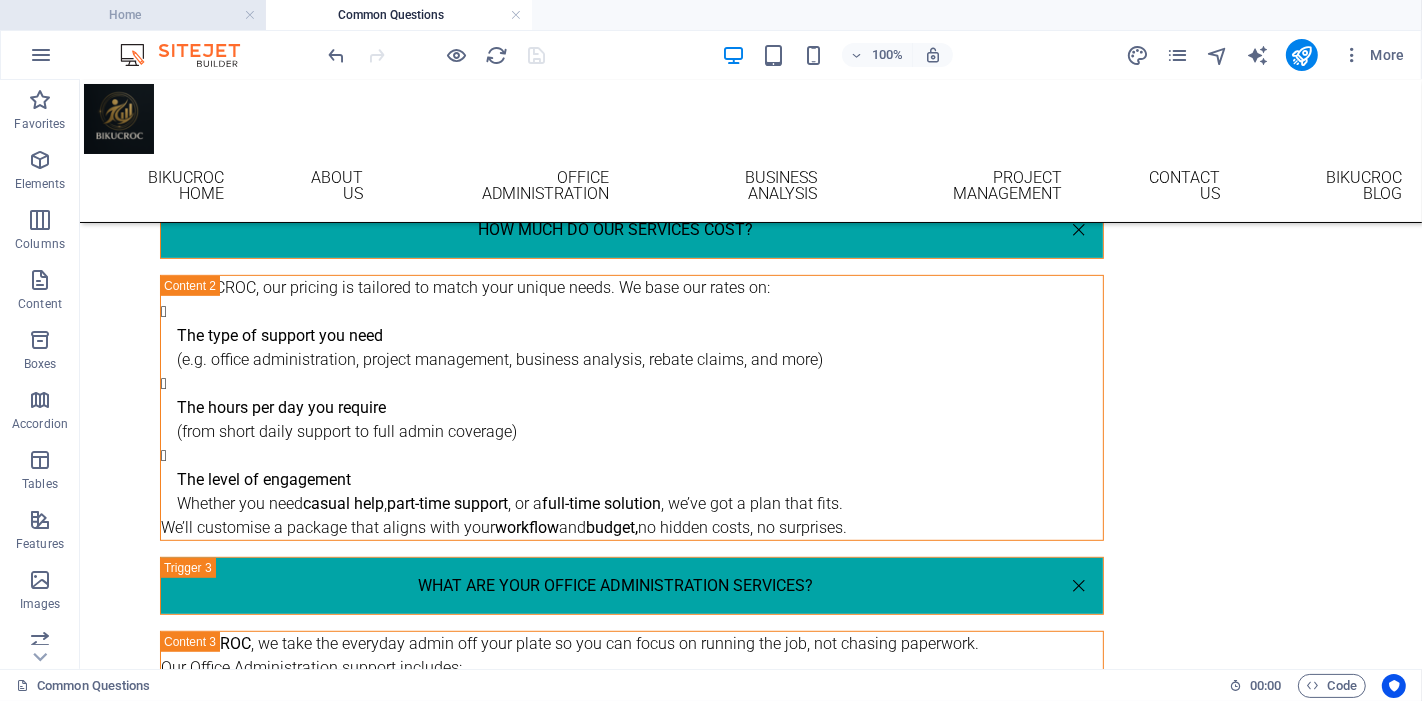 click on "Home" at bounding box center (133, 15) 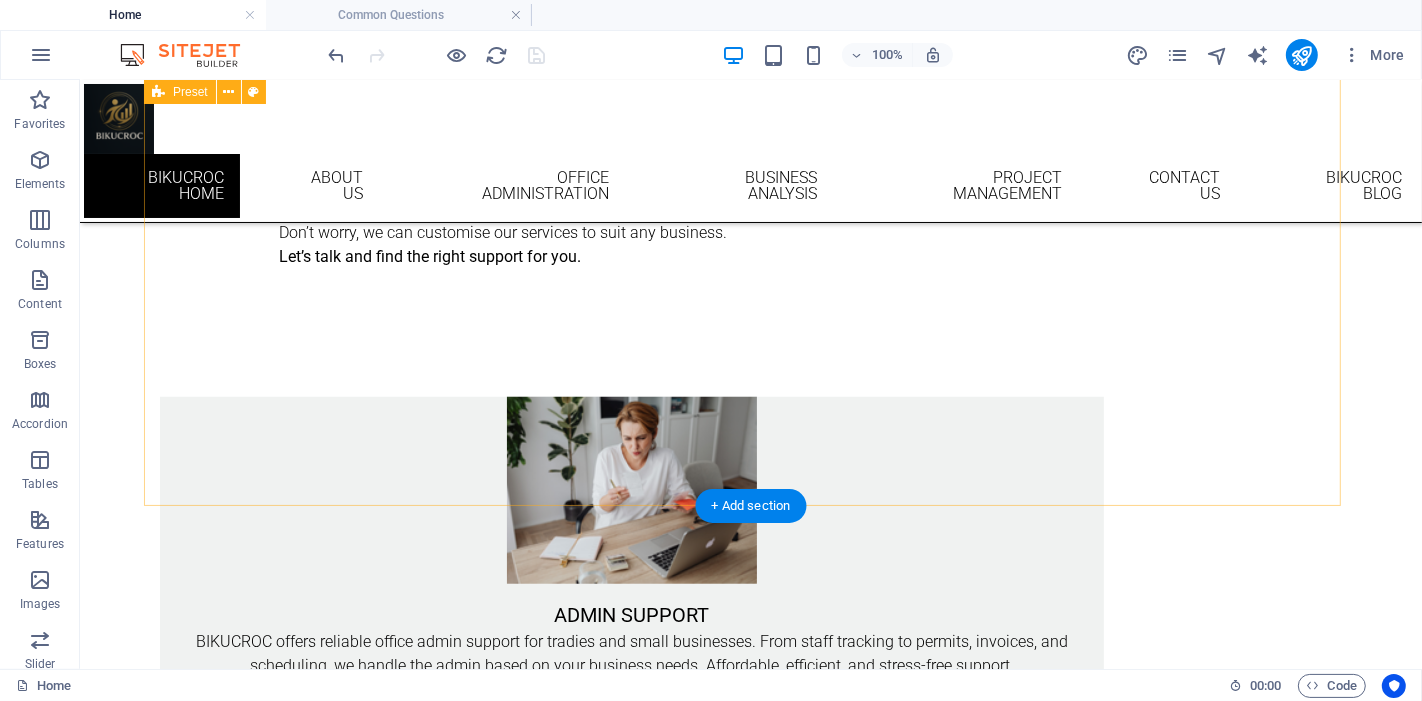 scroll, scrollTop: 1527, scrollLeft: 0, axis: vertical 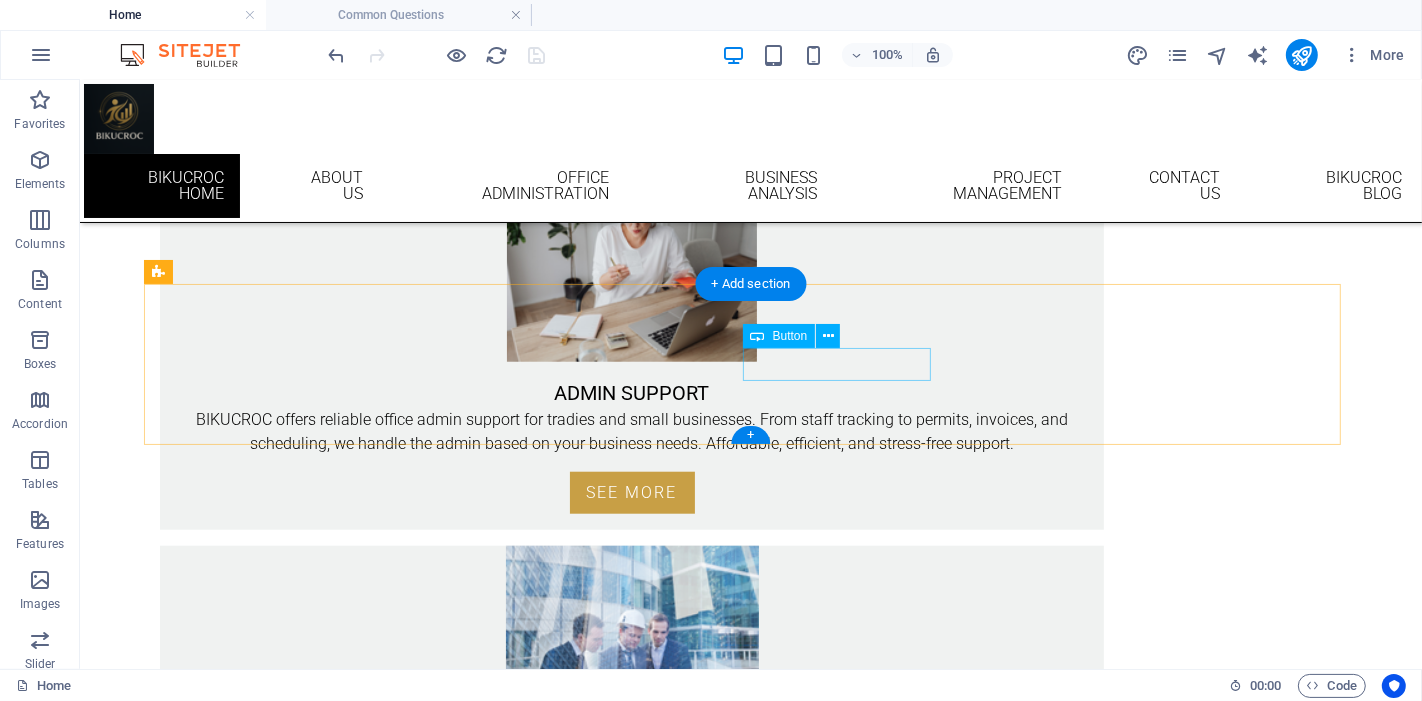 click on "BLOG" at bounding box center [750, 1612] 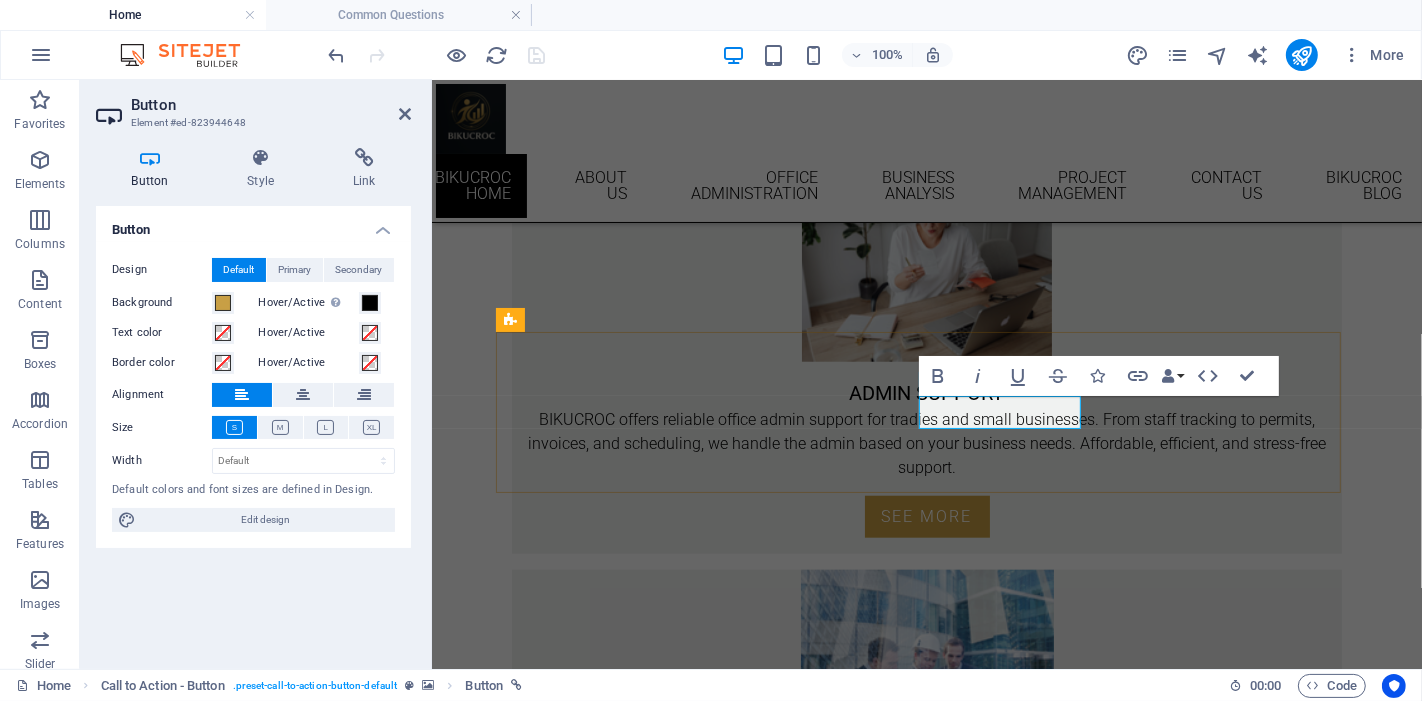 click on "BLOG" at bounding box center [543, 1684] 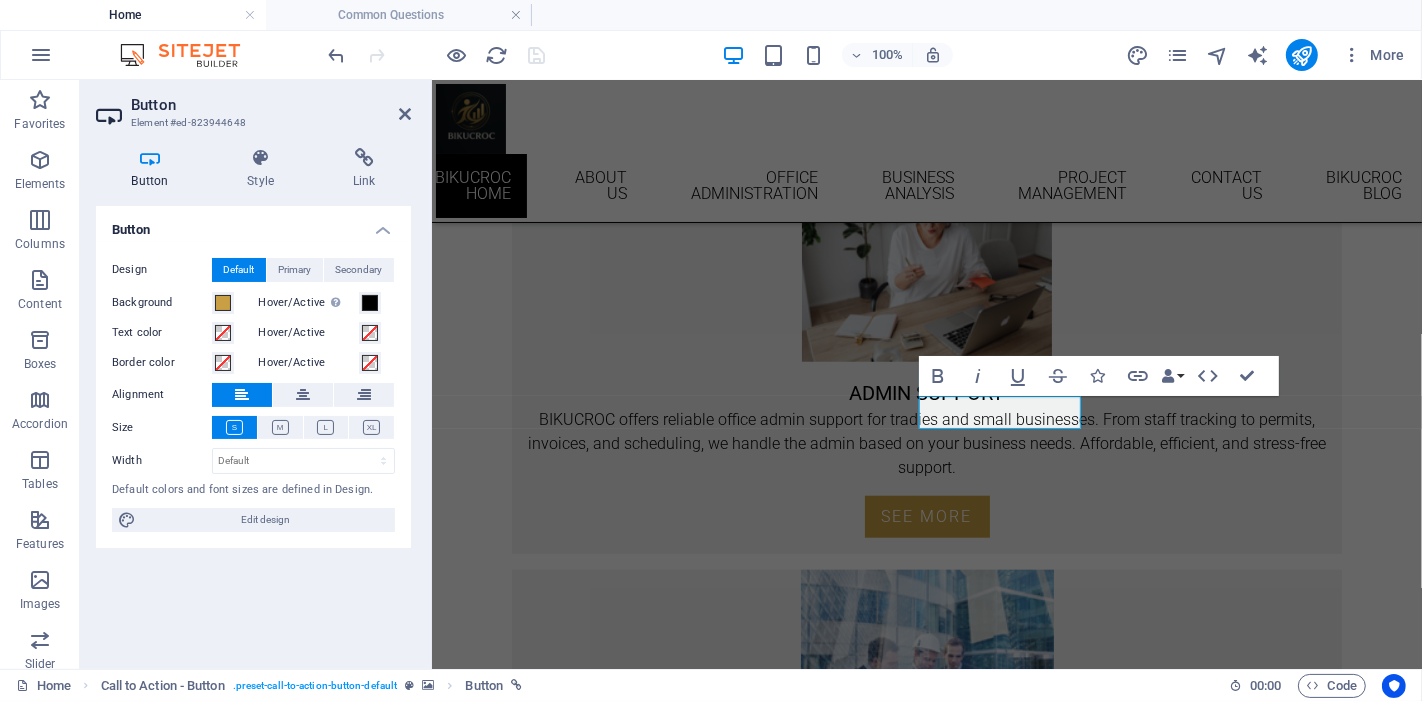type 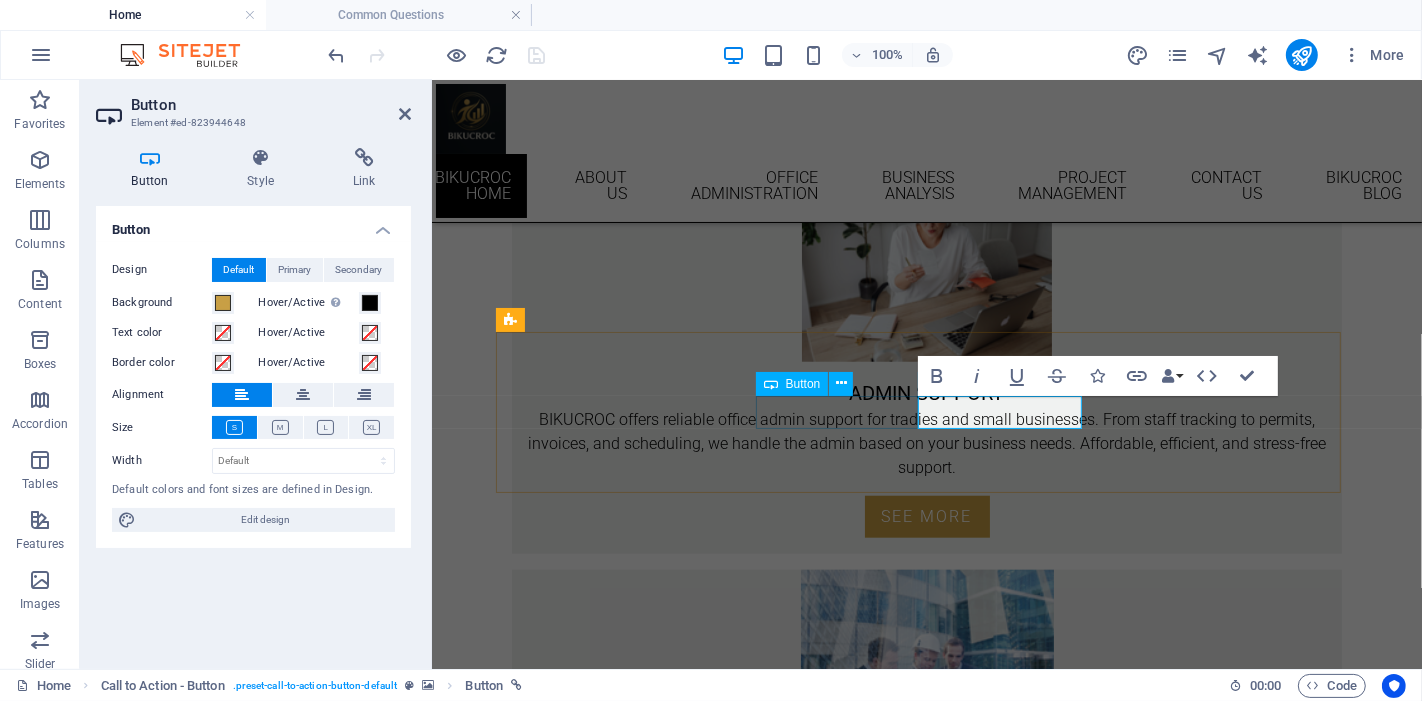 click on "FAQ" at bounding box center [926, 1650] 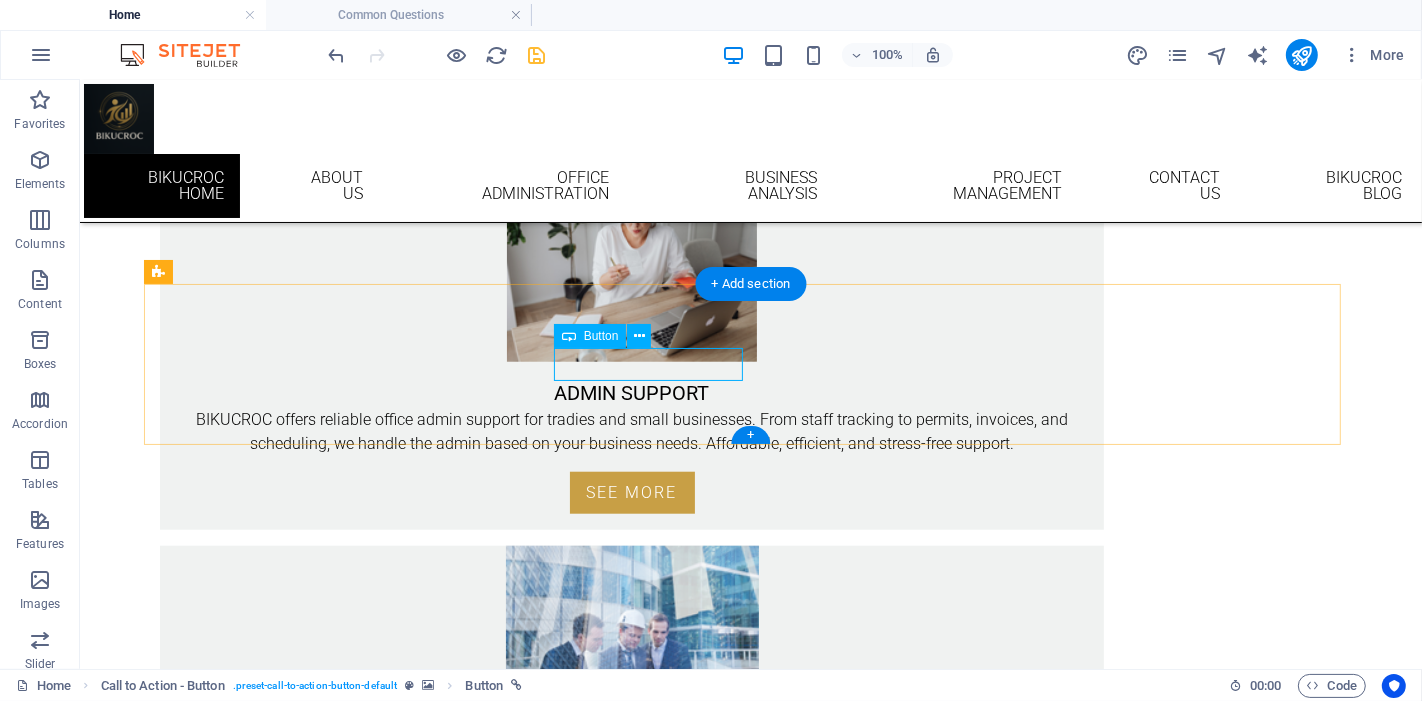 click on "FAQ" at bounding box center [750, 1578] 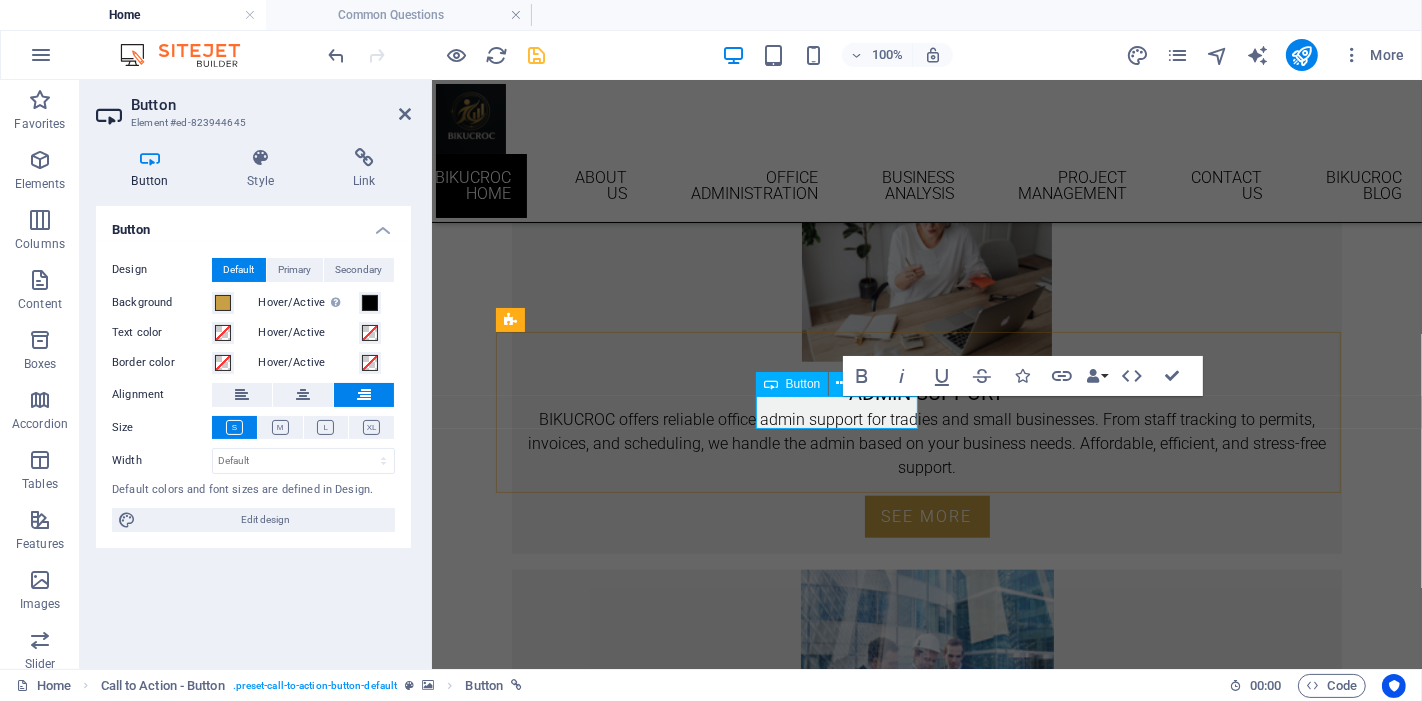 click on "FAQ" at bounding box center (926, 1650) 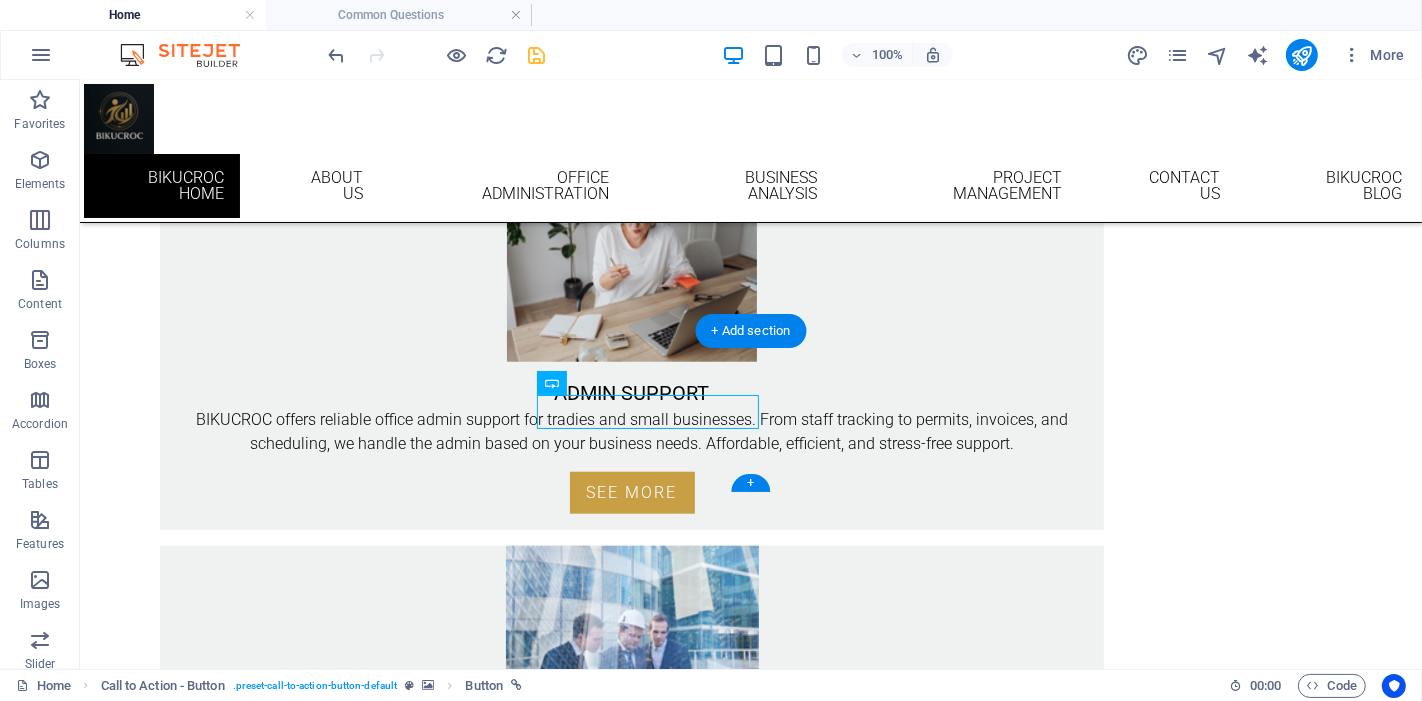 scroll, scrollTop: 1480, scrollLeft: 0, axis: vertical 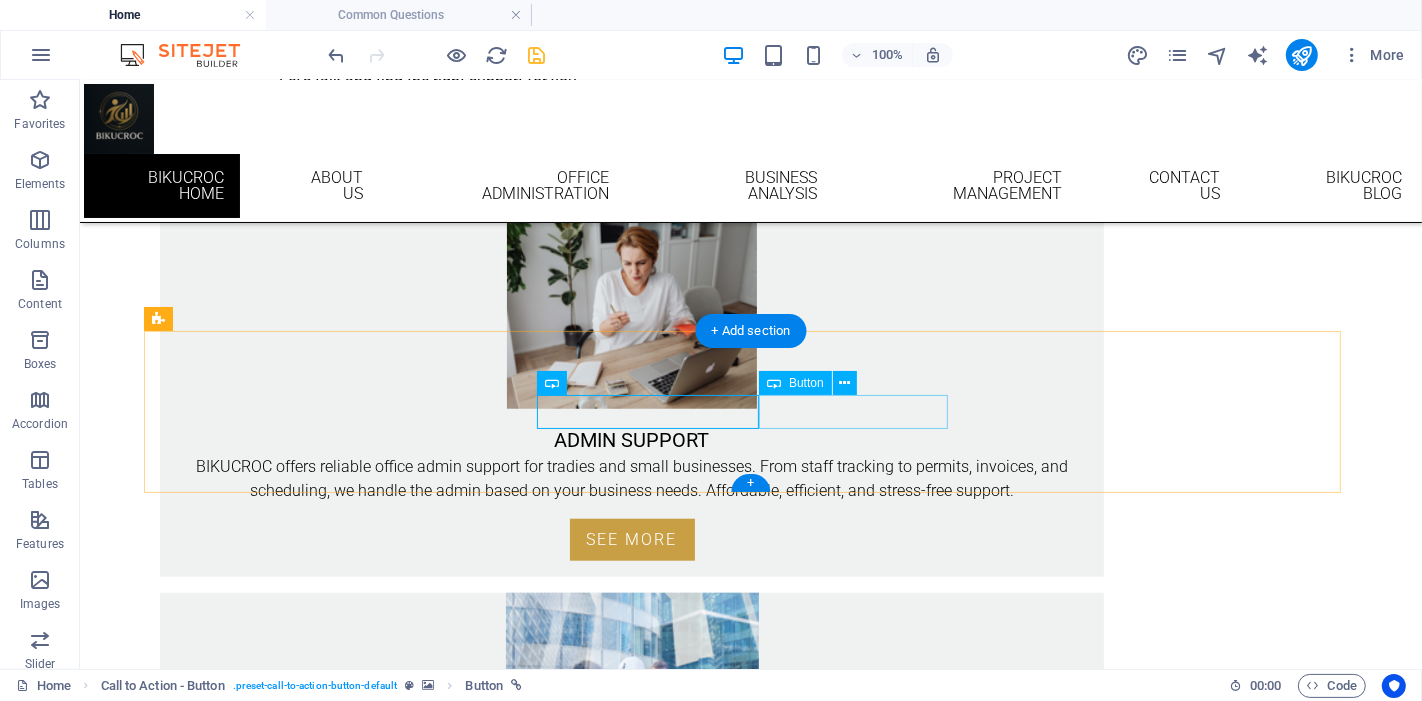 click on "BIKUCROC BLOG" at bounding box center (750, 1659) 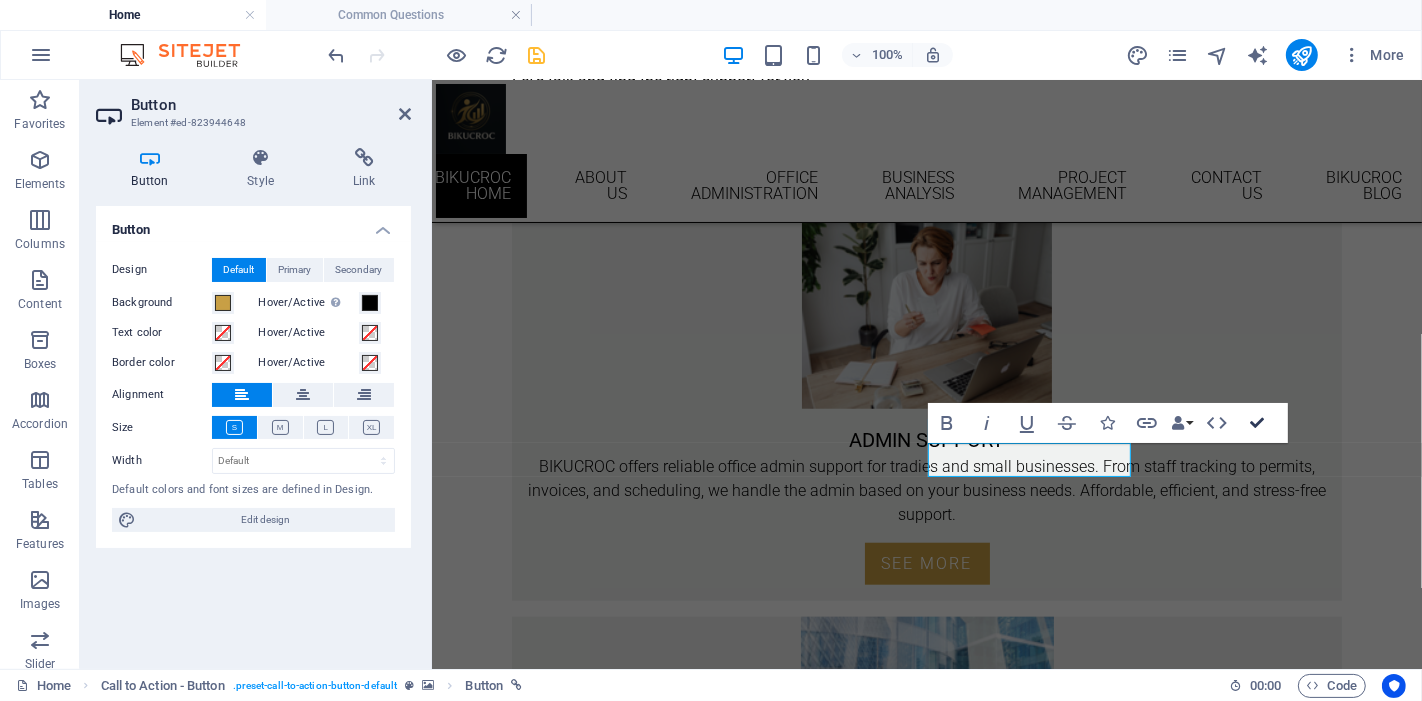 drag, startPoint x: 1254, startPoint y: 423, endPoint x: 1160, endPoint y: 363, distance: 111.516815 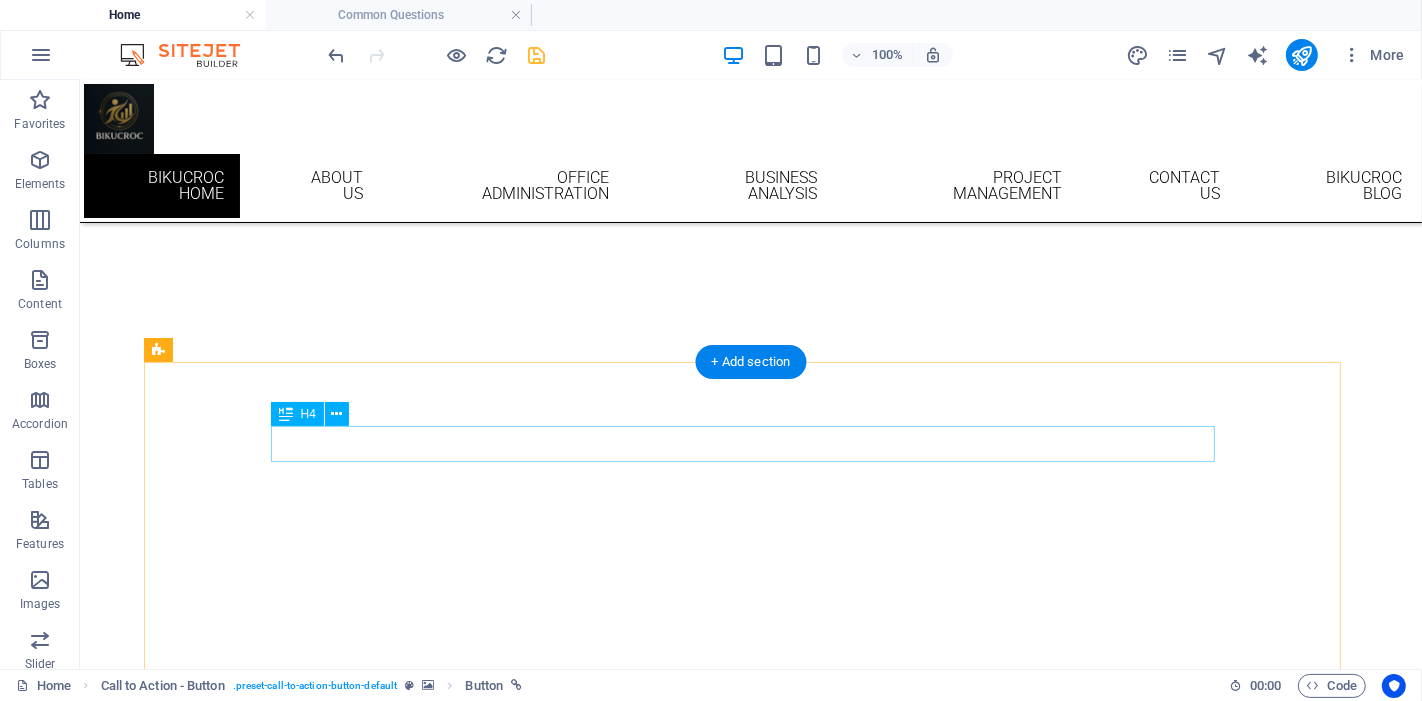 scroll, scrollTop: 0, scrollLeft: 0, axis: both 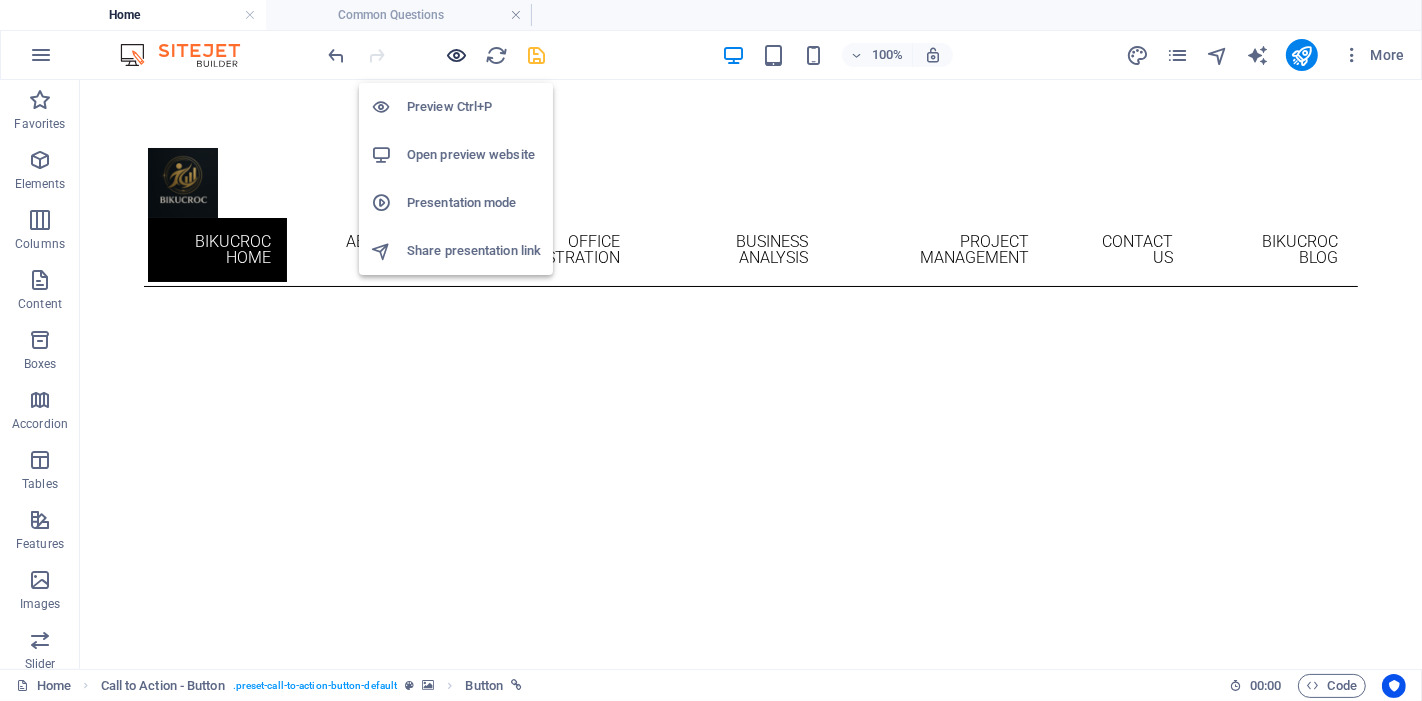 click at bounding box center [457, 55] 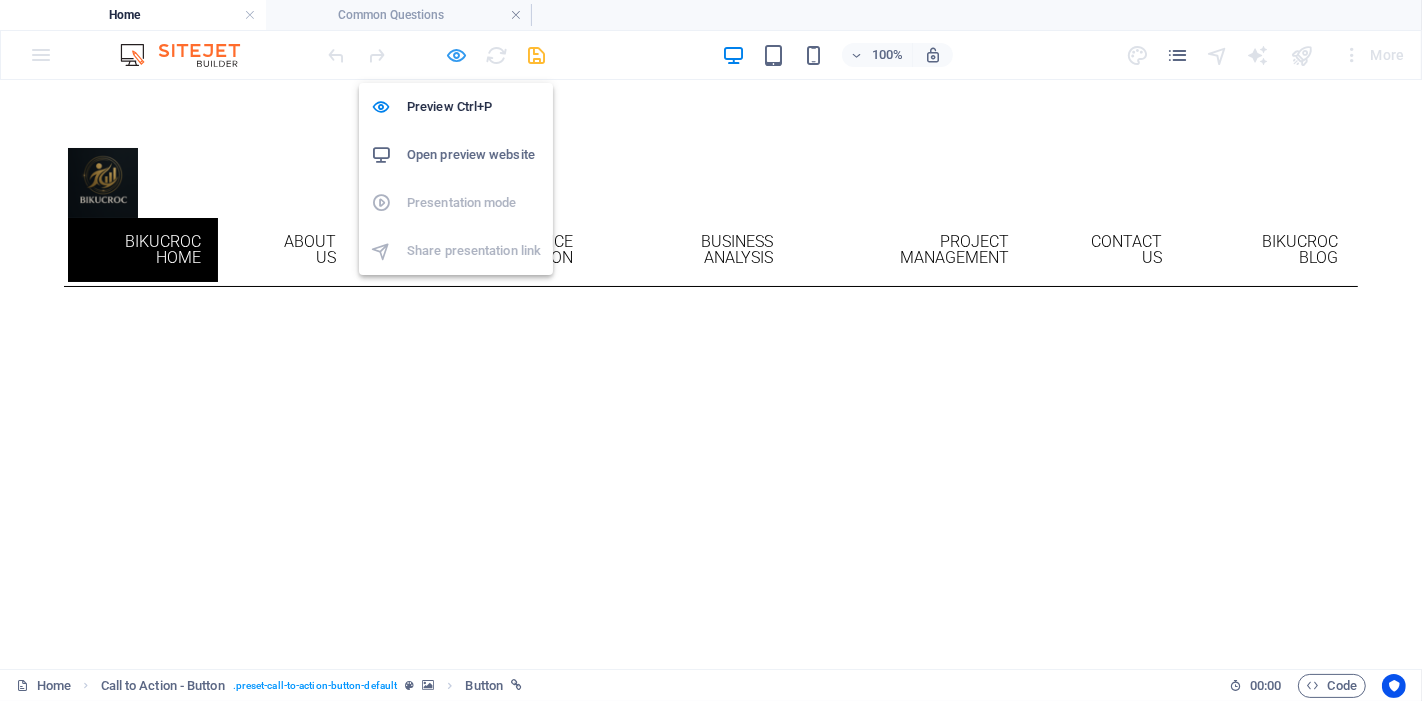 scroll, scrollTop: 1517, scrollLeft: 0, axis: vertical 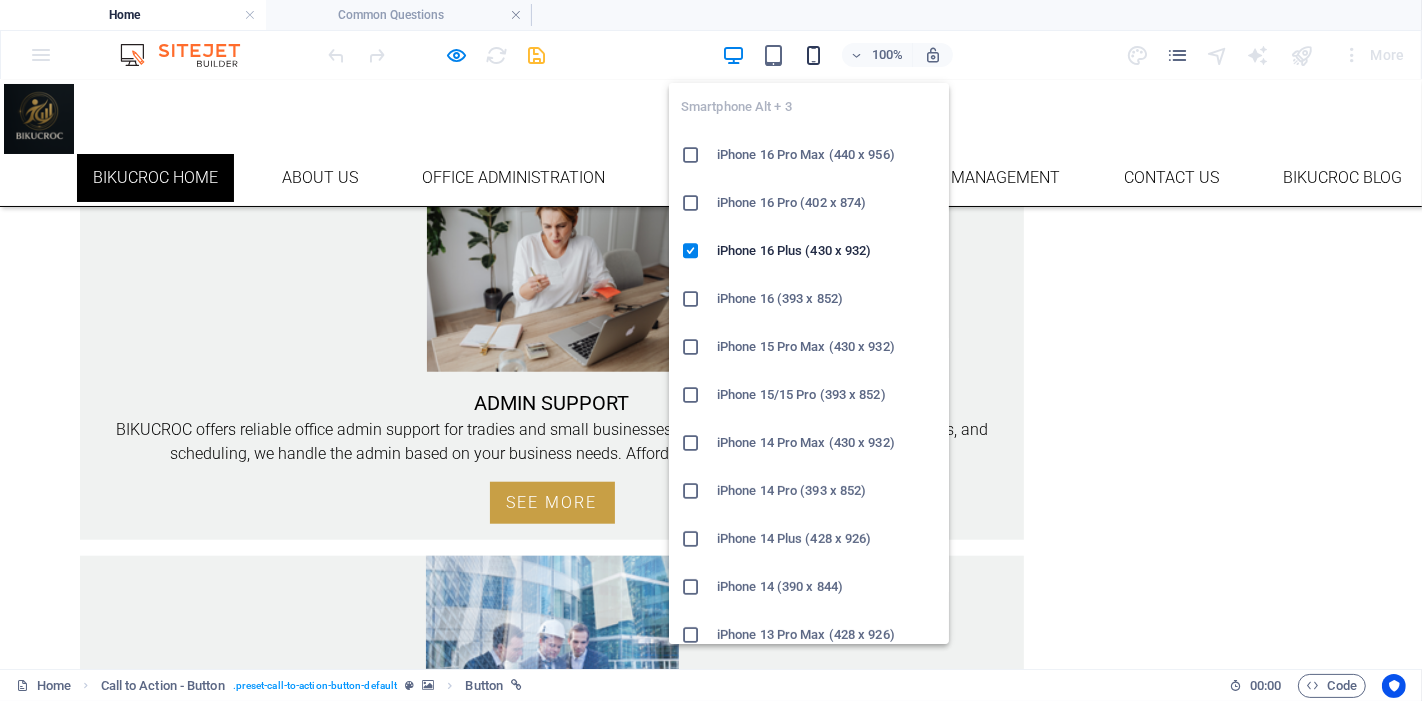 click at bounding box center [813, 55] 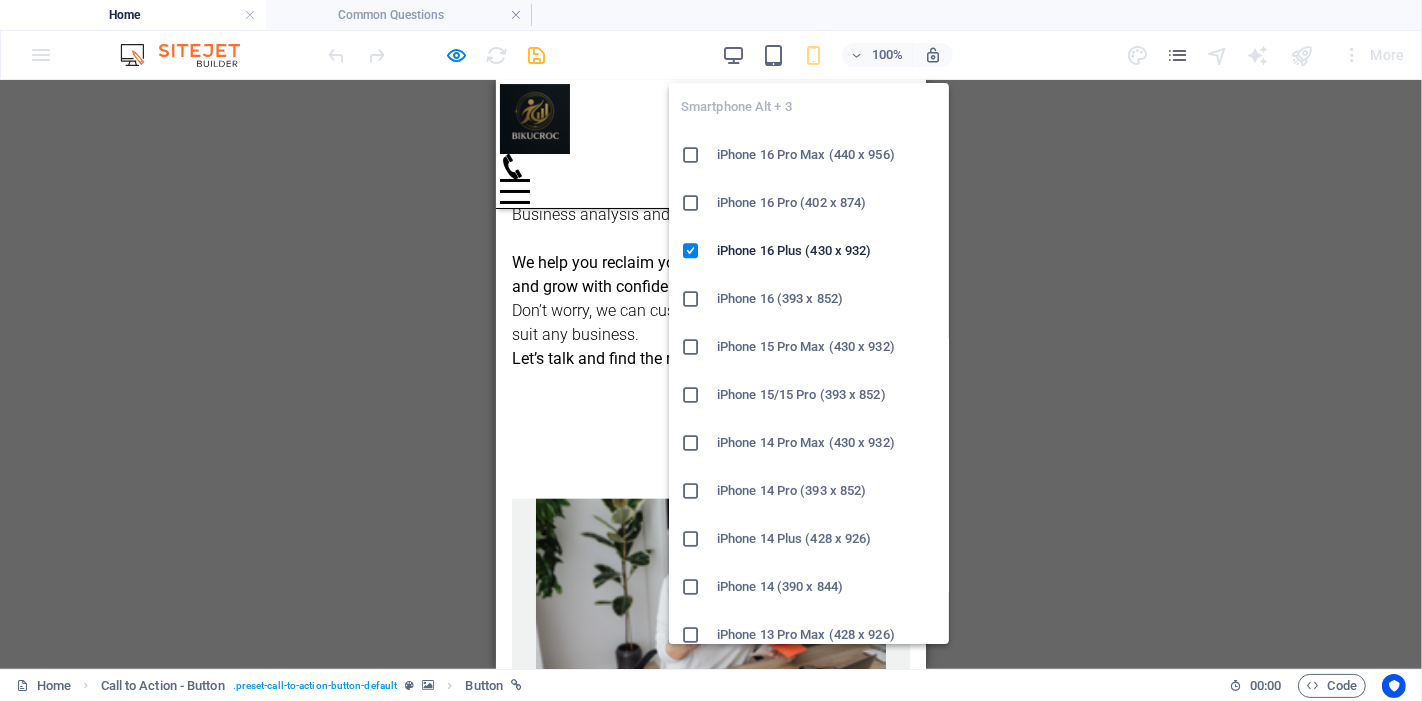 scroll, scrollTop: 2925, scrollLeft: 0, axis: vertical 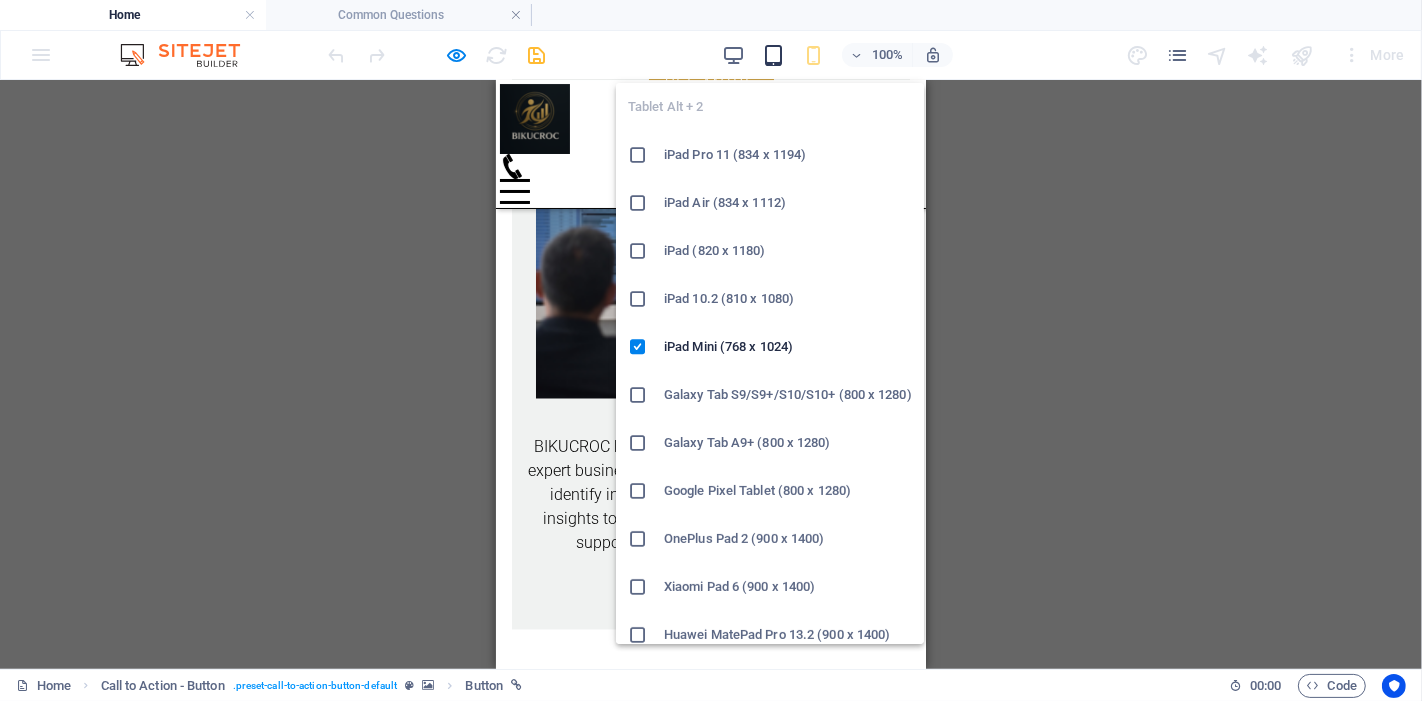 click at bounding box center [773, 55] 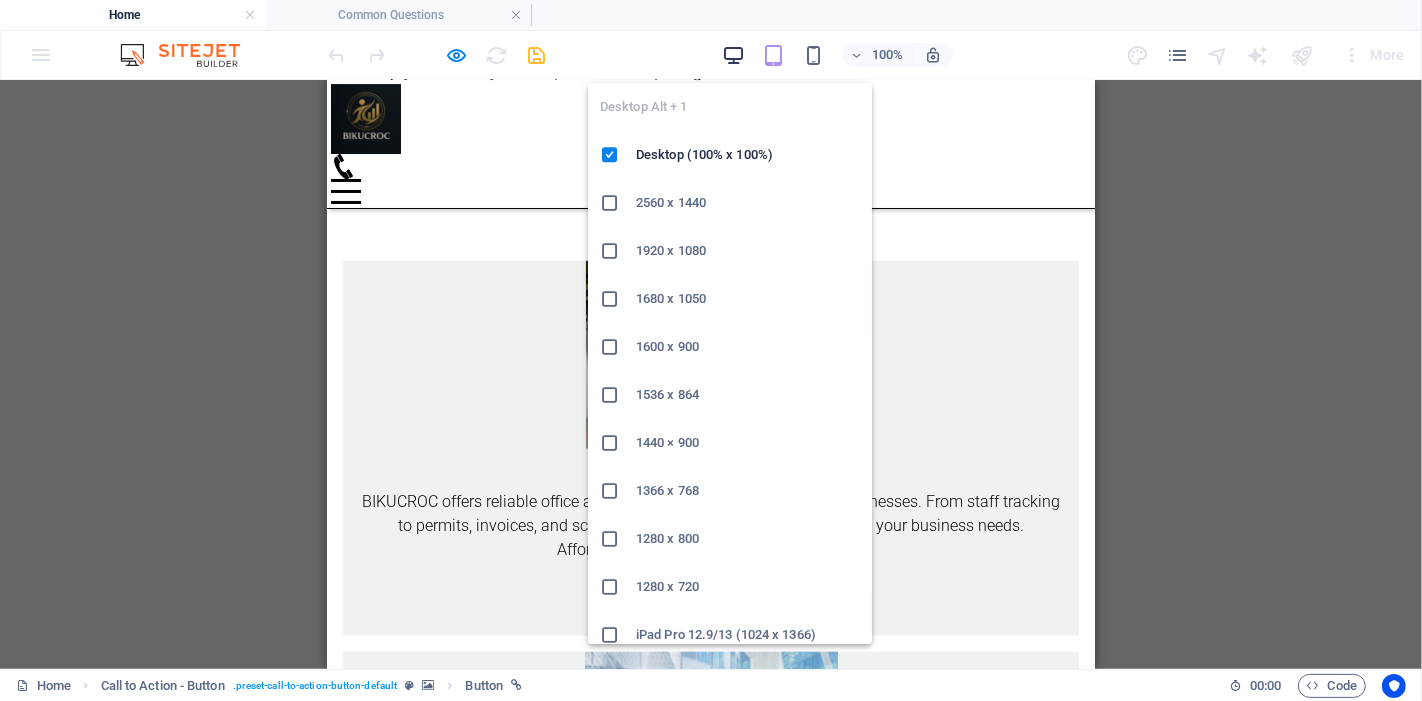 click at bounding box center [733, 55] 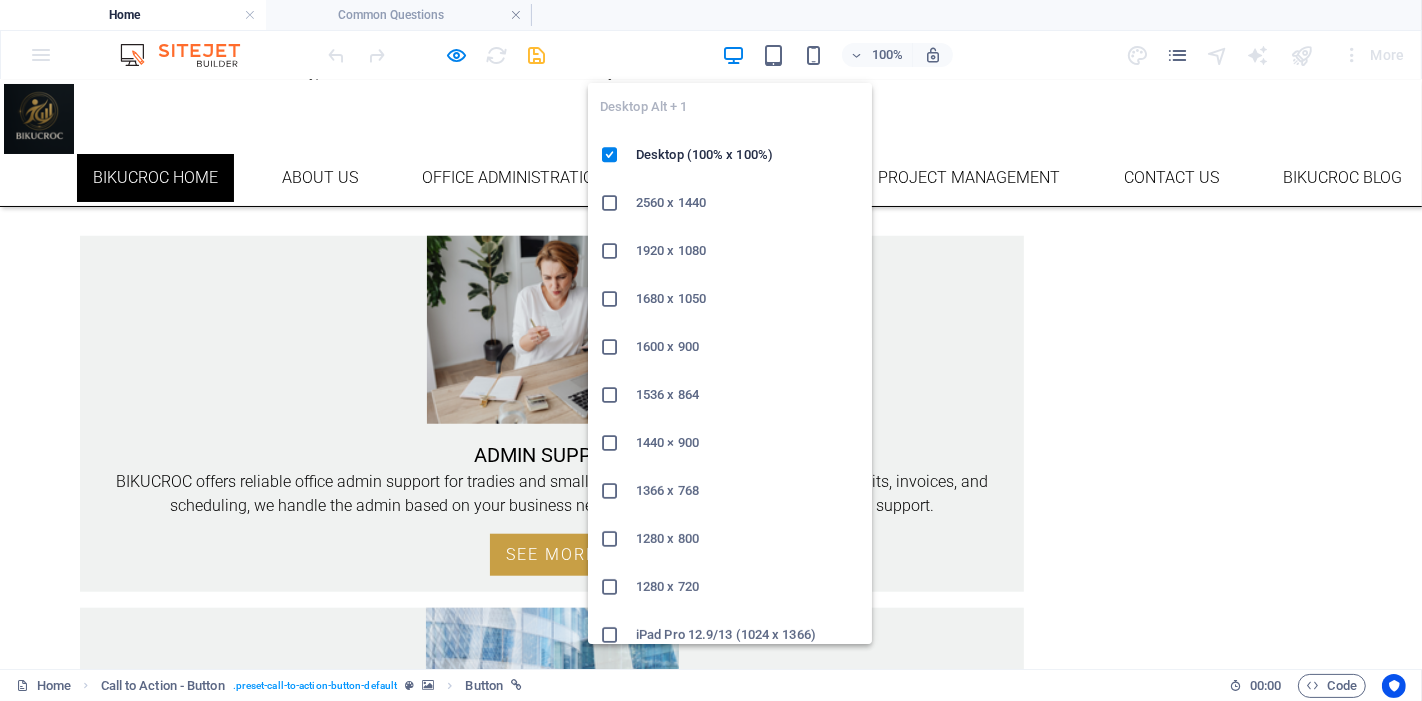 scroll, scrollTop: 1468, scrollLeft: 0, axis: vertical 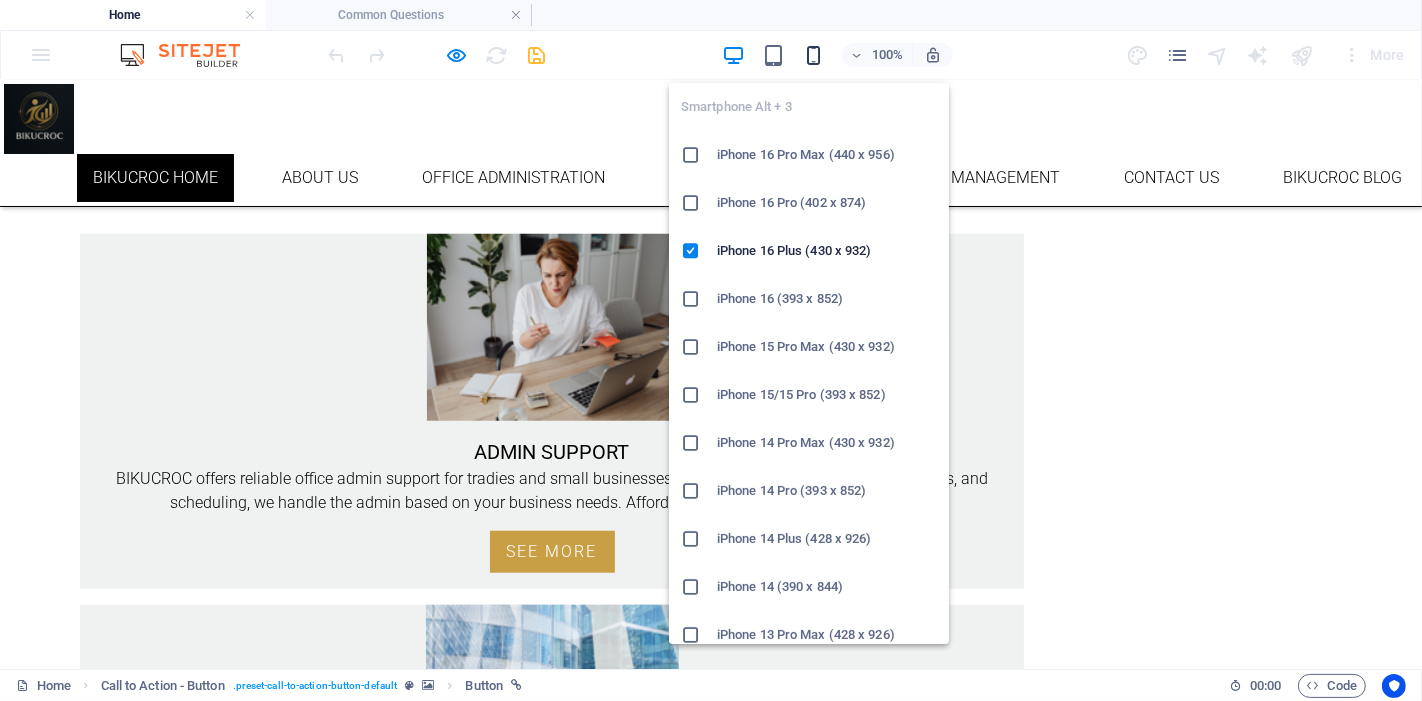 click at bounding box center (813, 55) 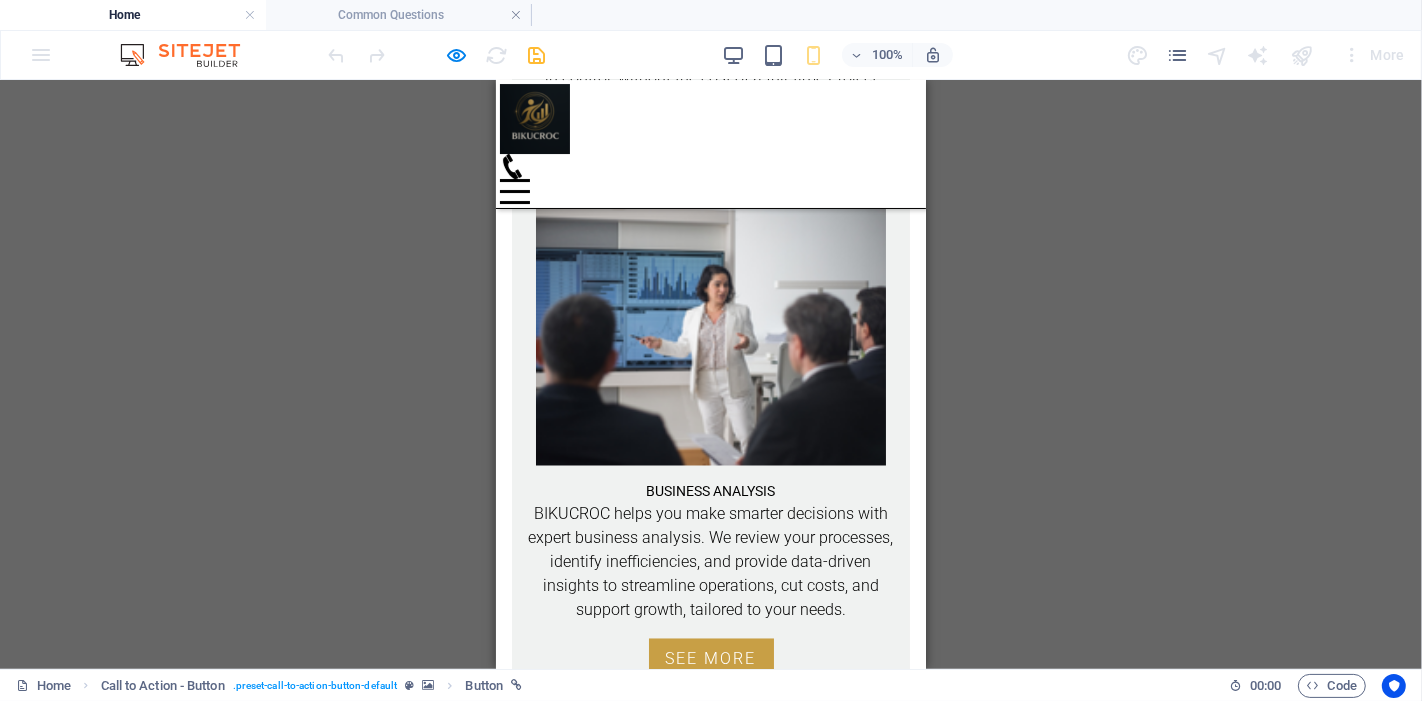 scroll, scrollTop: 3037, scrollLeft: 0, axis: vertical 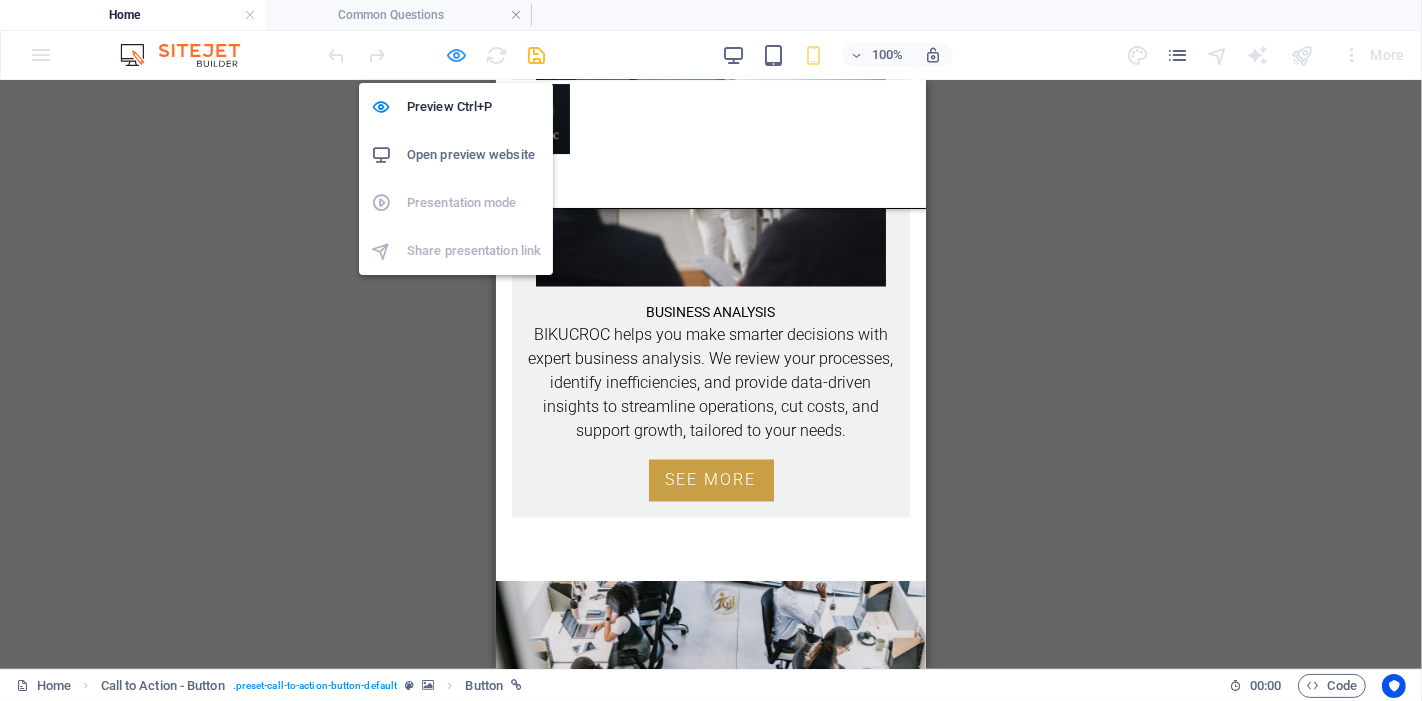 click at bounding box center (457, 55) 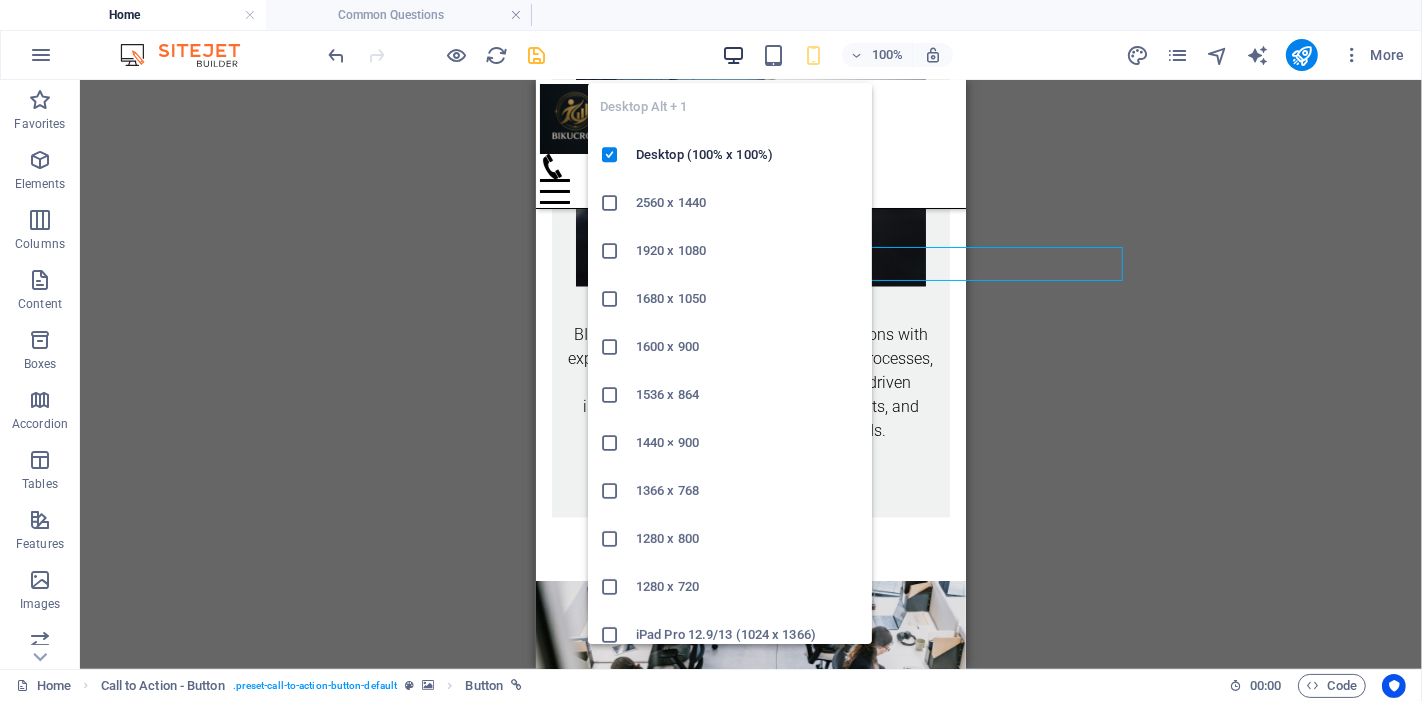click at bounding box center [733, 55] 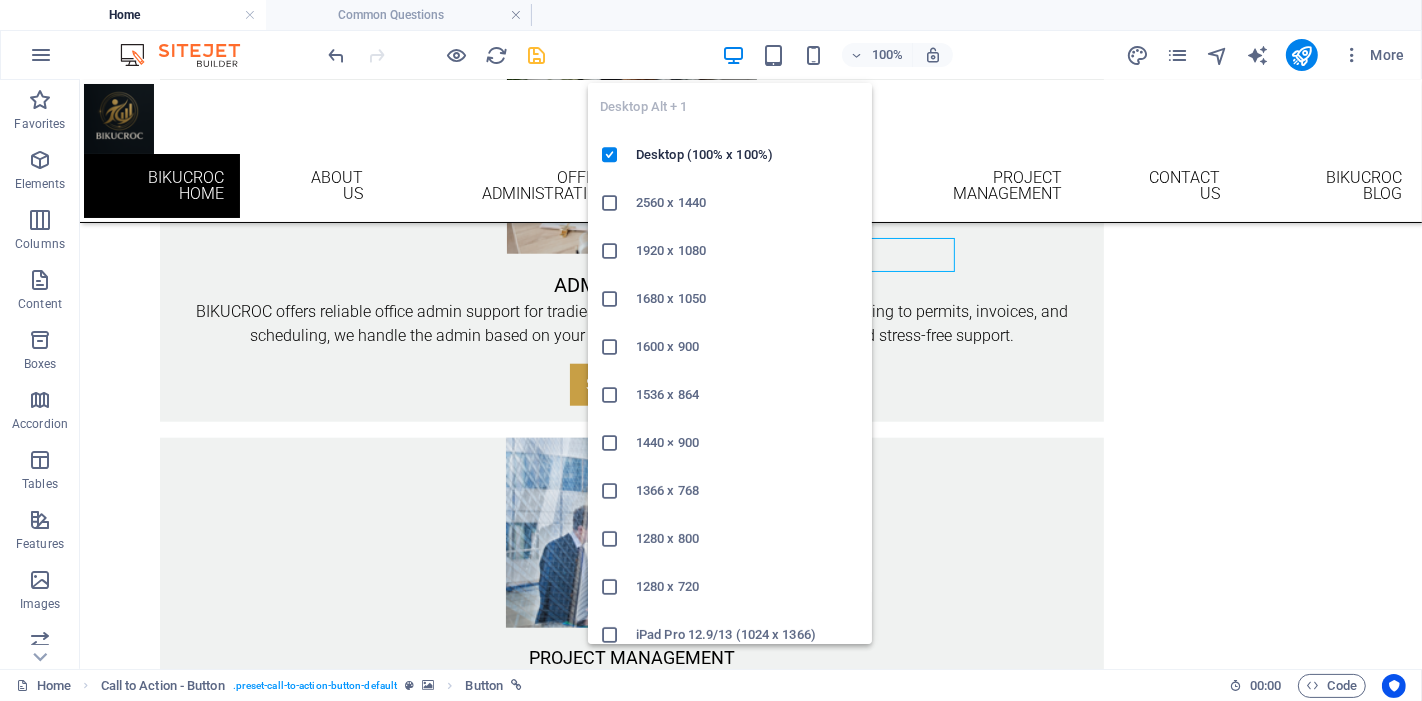 scroll, scrollTop: 1638, scrollLeft: 0, axis: vertical 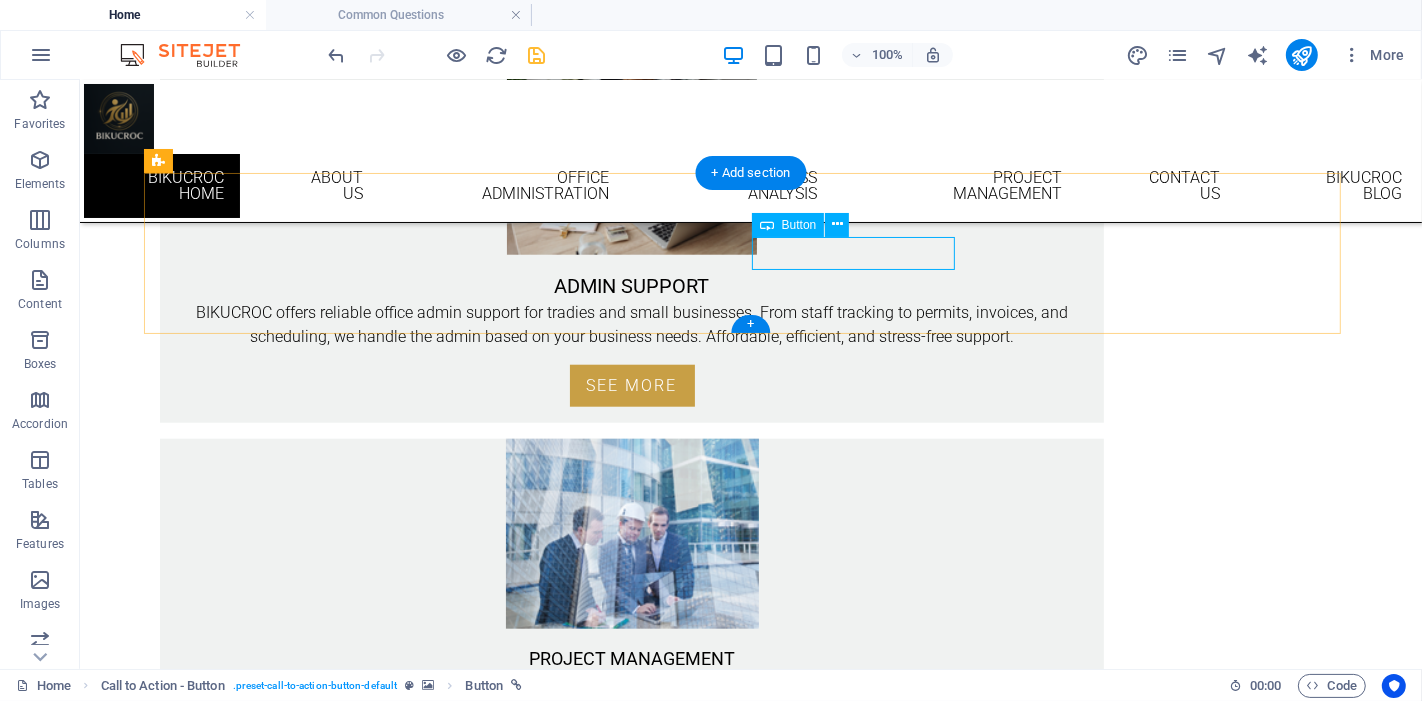 click on "BIKUCROC Bulletin" at bounding box center (750, 1505) 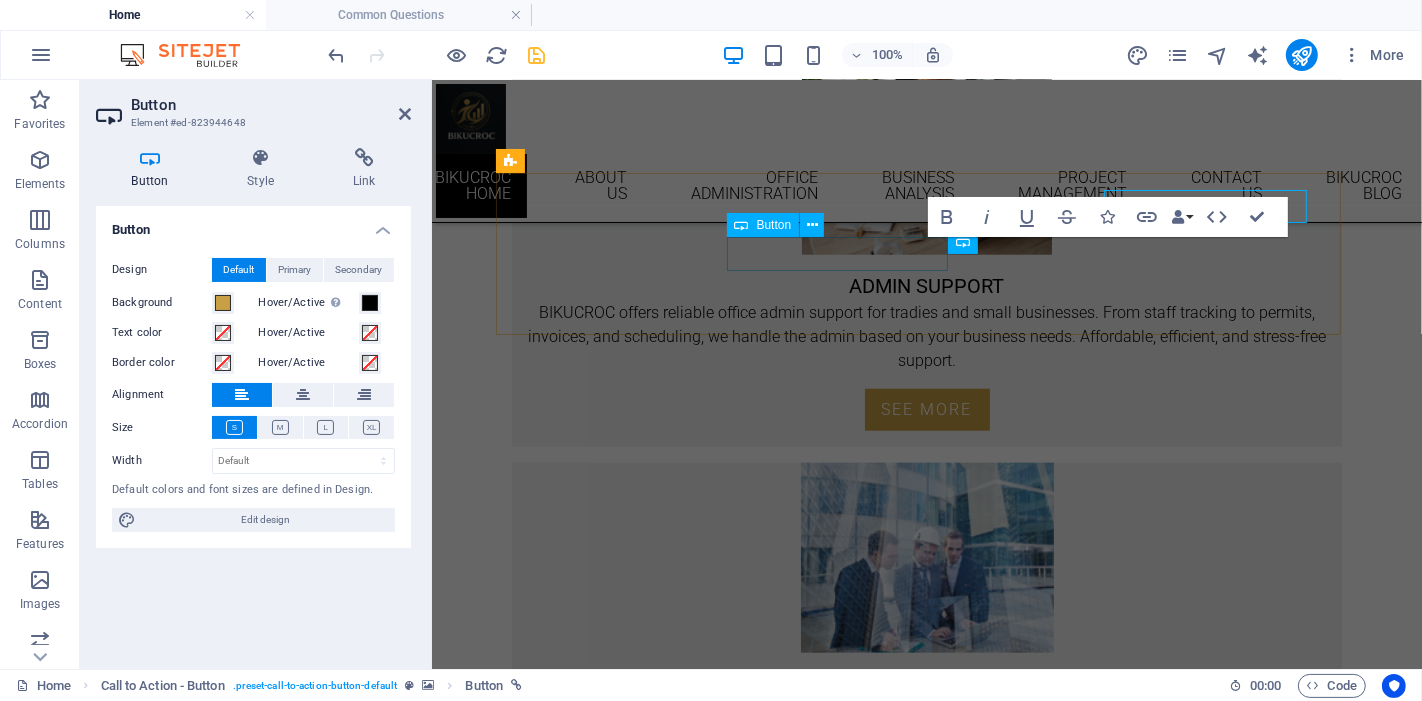 scroll, scrollTop: 1685, scrollLeft: 0, axis: vertical 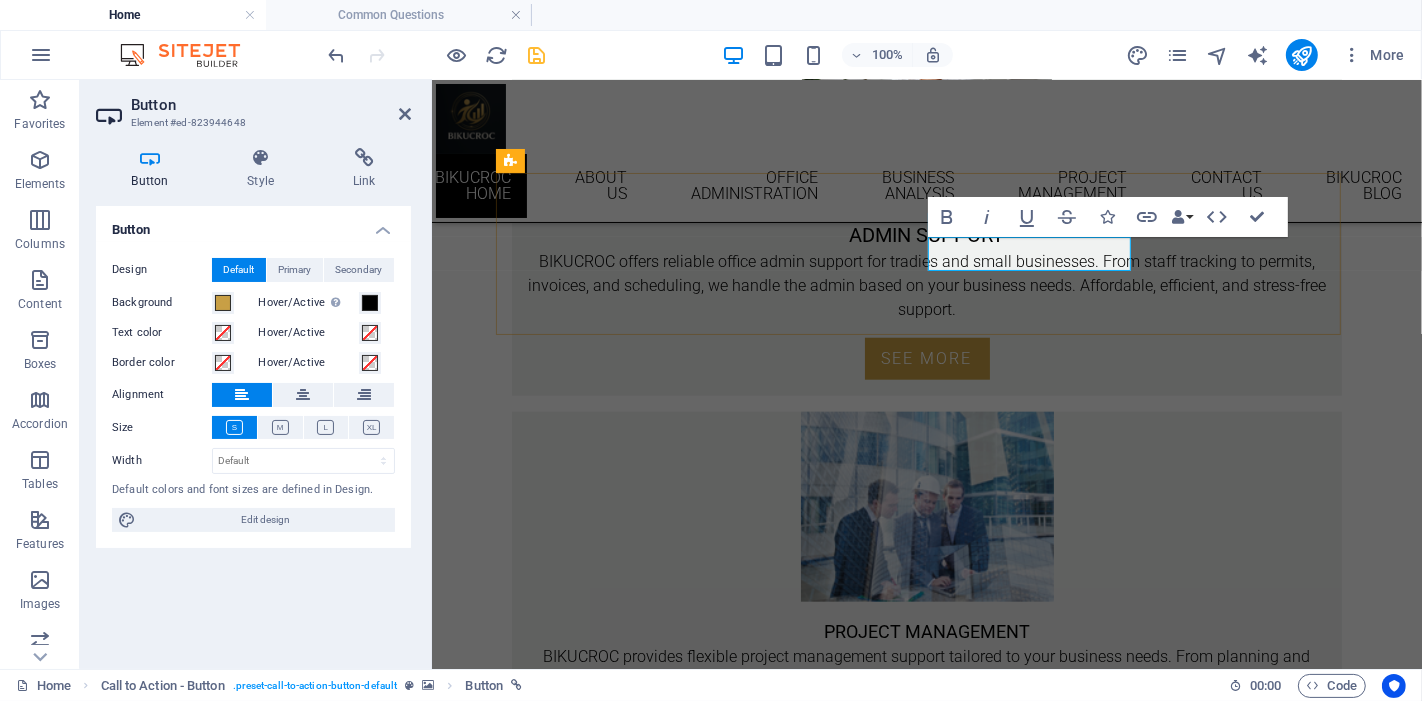 click on "BIKUCROC Bulletin" at bounding box center [612, 1526] 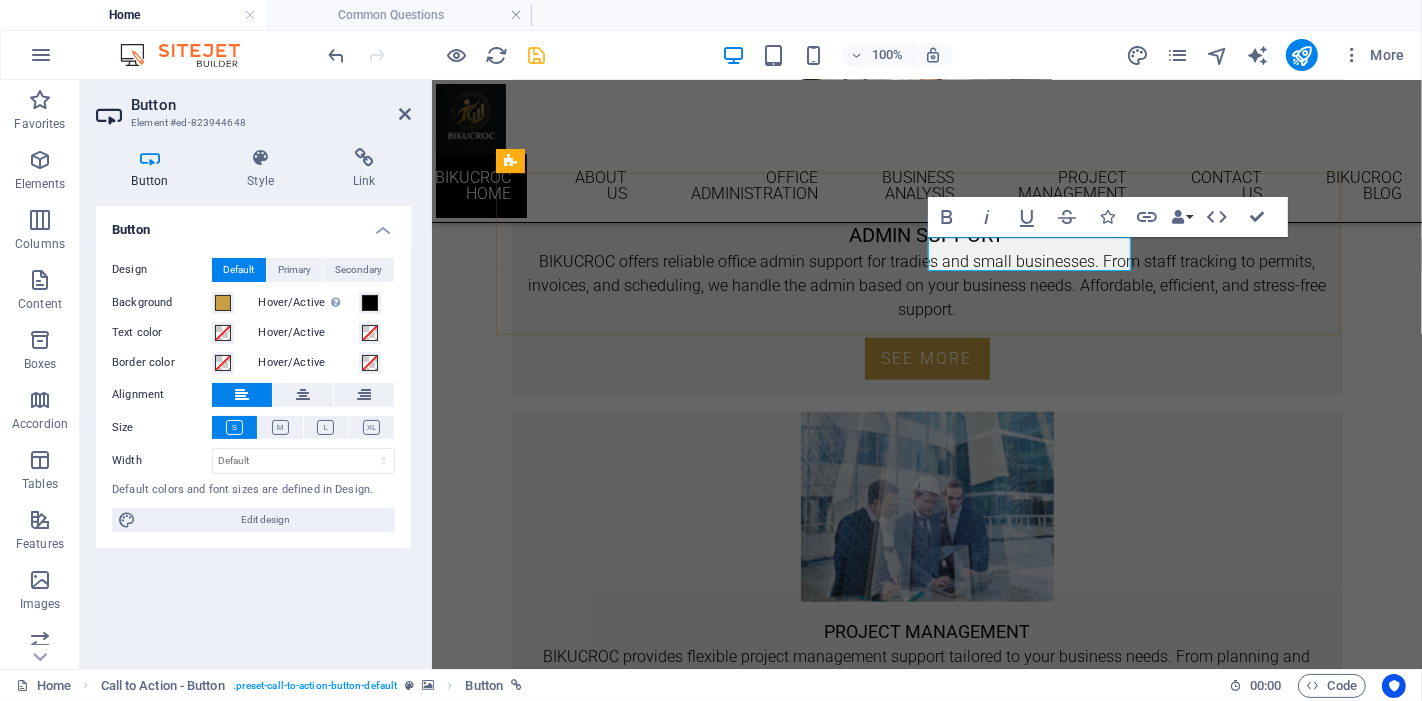 drag, startPoint x: 1026, startPoint y: 249, endPoint x: 931, endPoint y: 254, distance: 95.131485 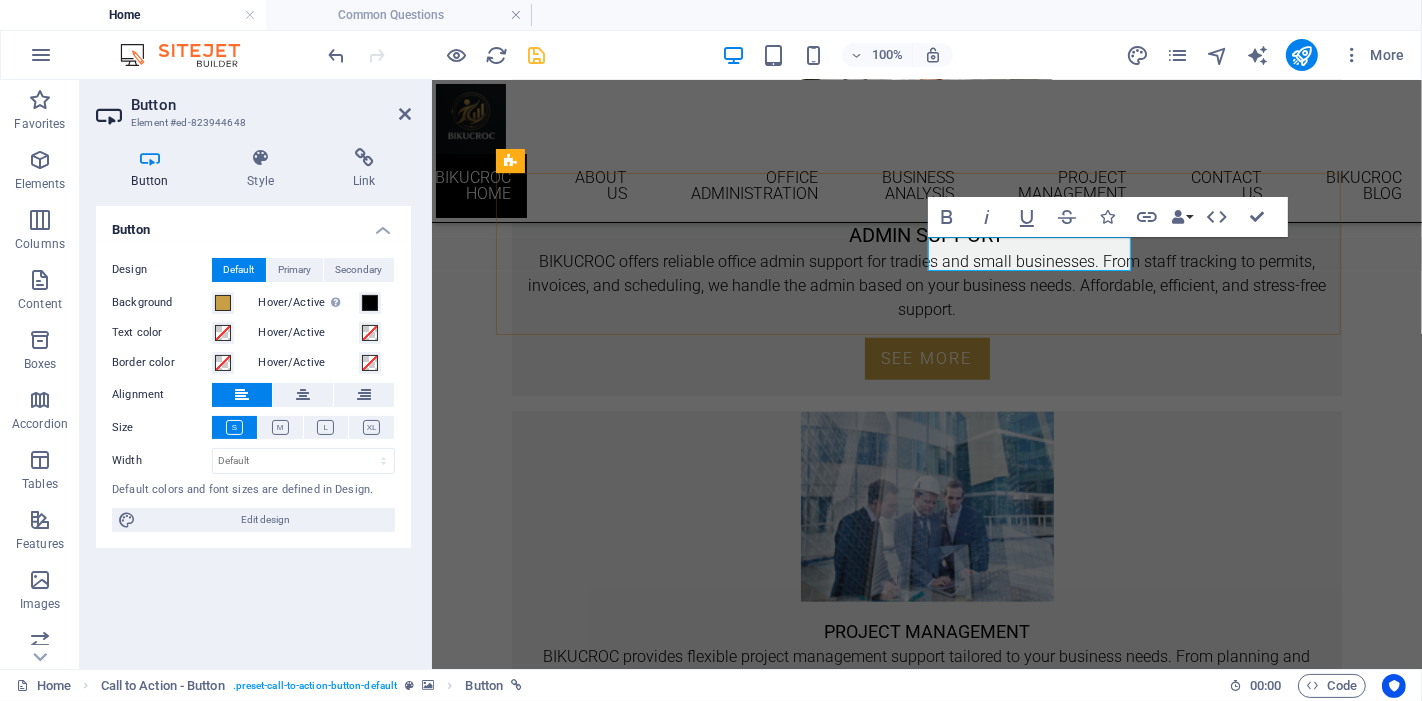click on "BIKUCROC Bulletin" at bounding box center [612, 1526] 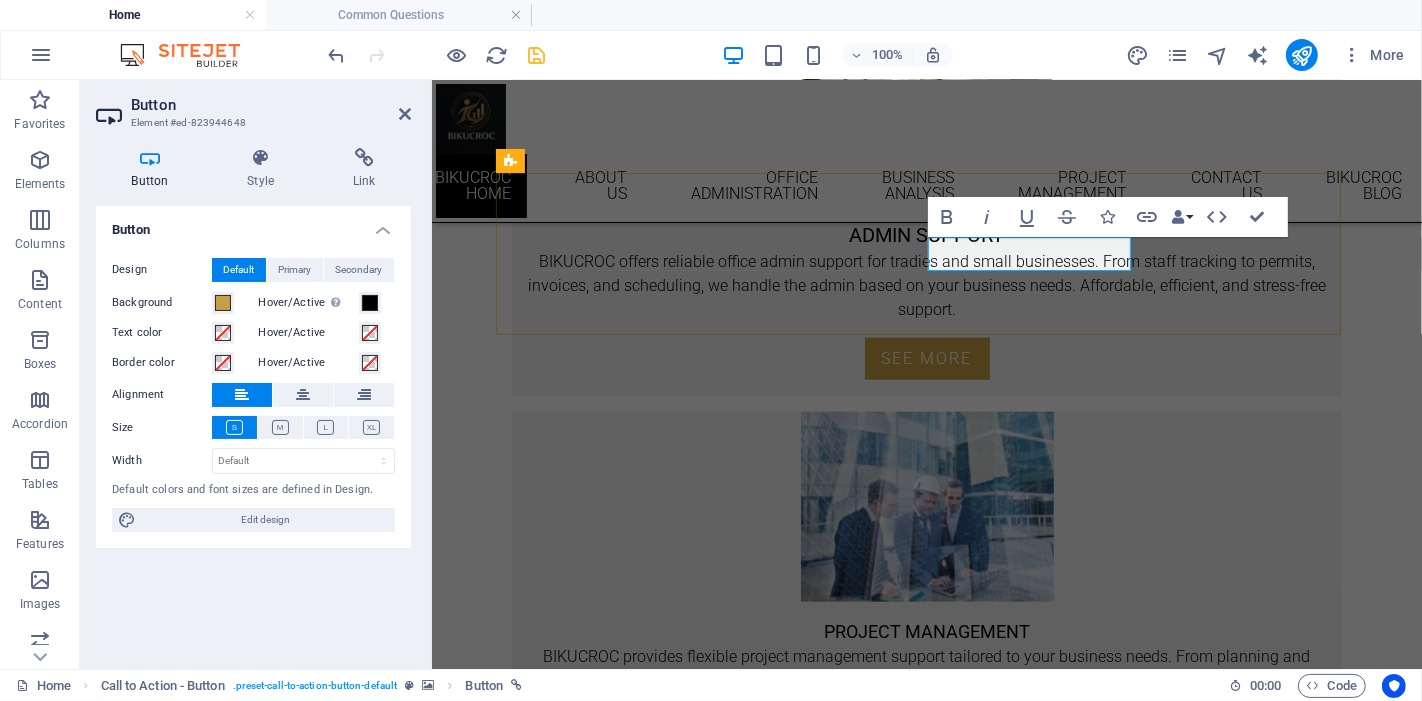 type 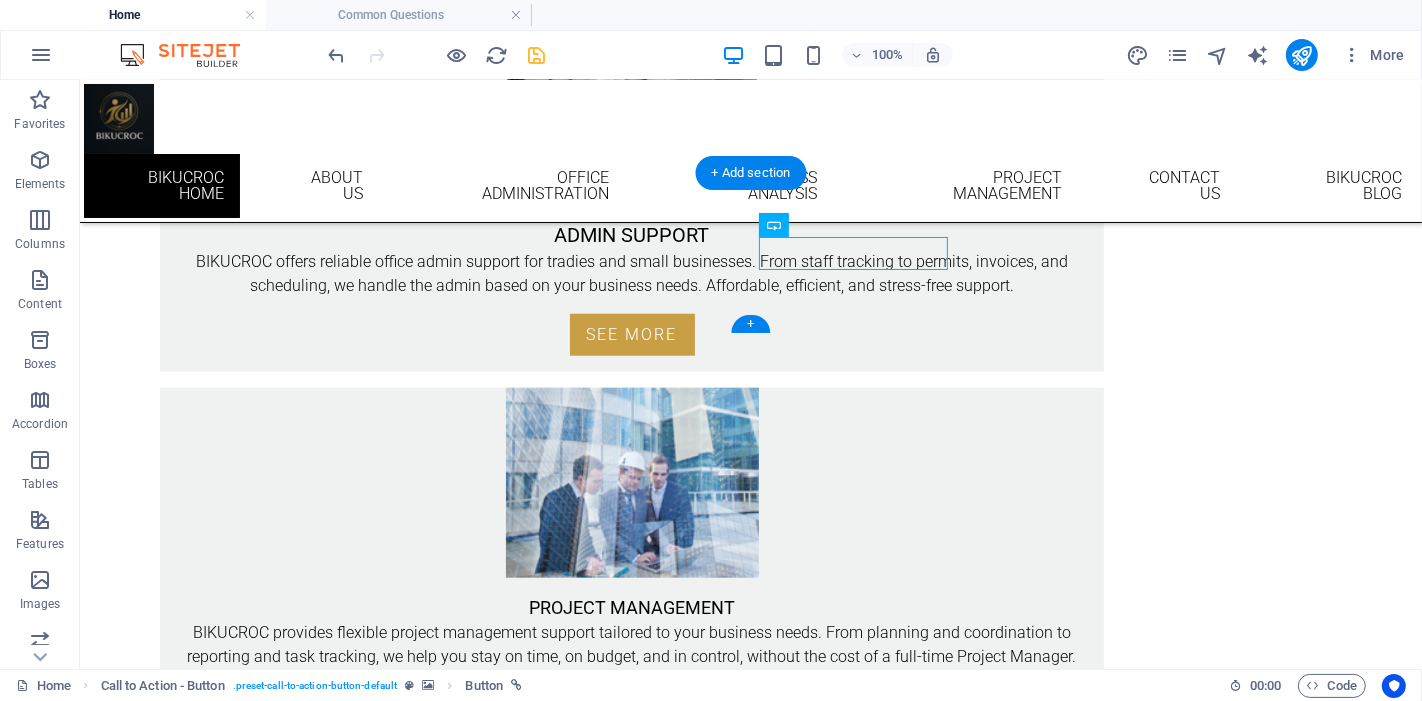 scroll, scrollTop: 1638, scrollLeft: 0, axis: vertical 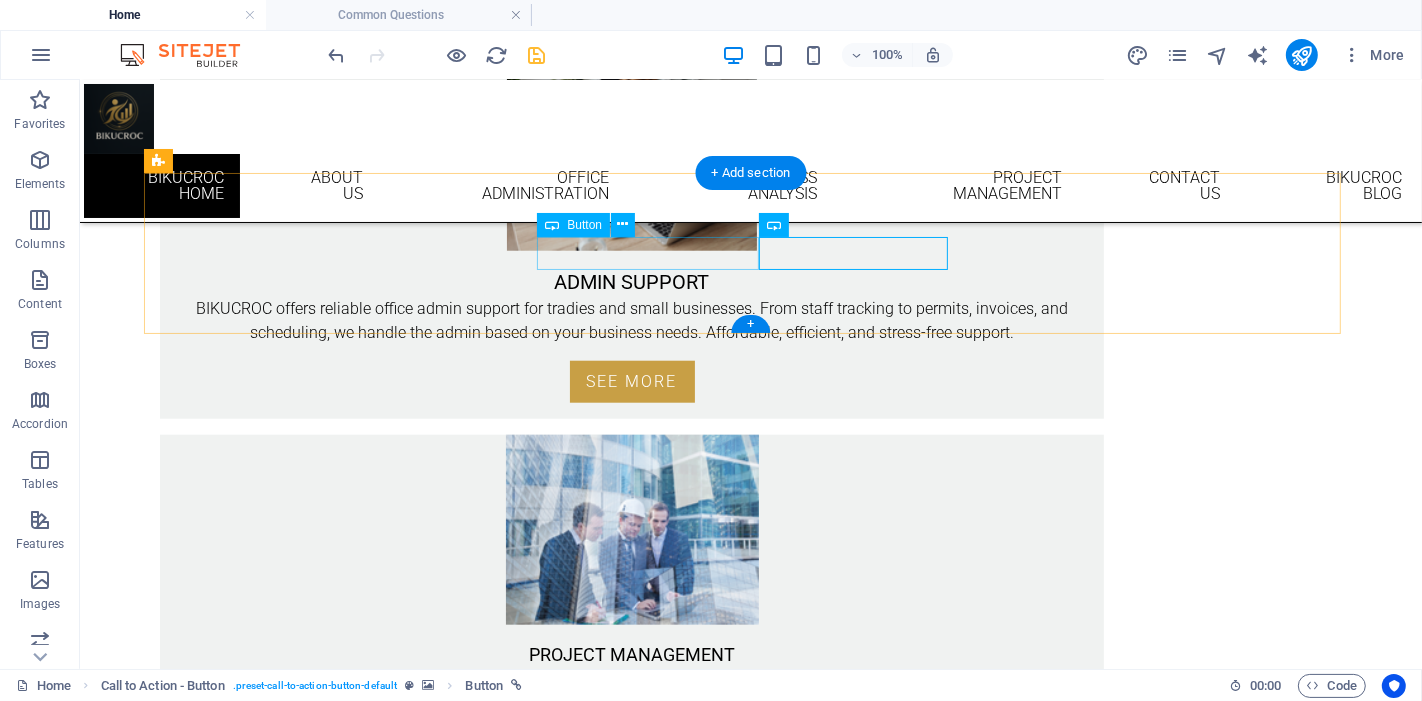 click on "Common Questions" at bounding box center [750, 1467] 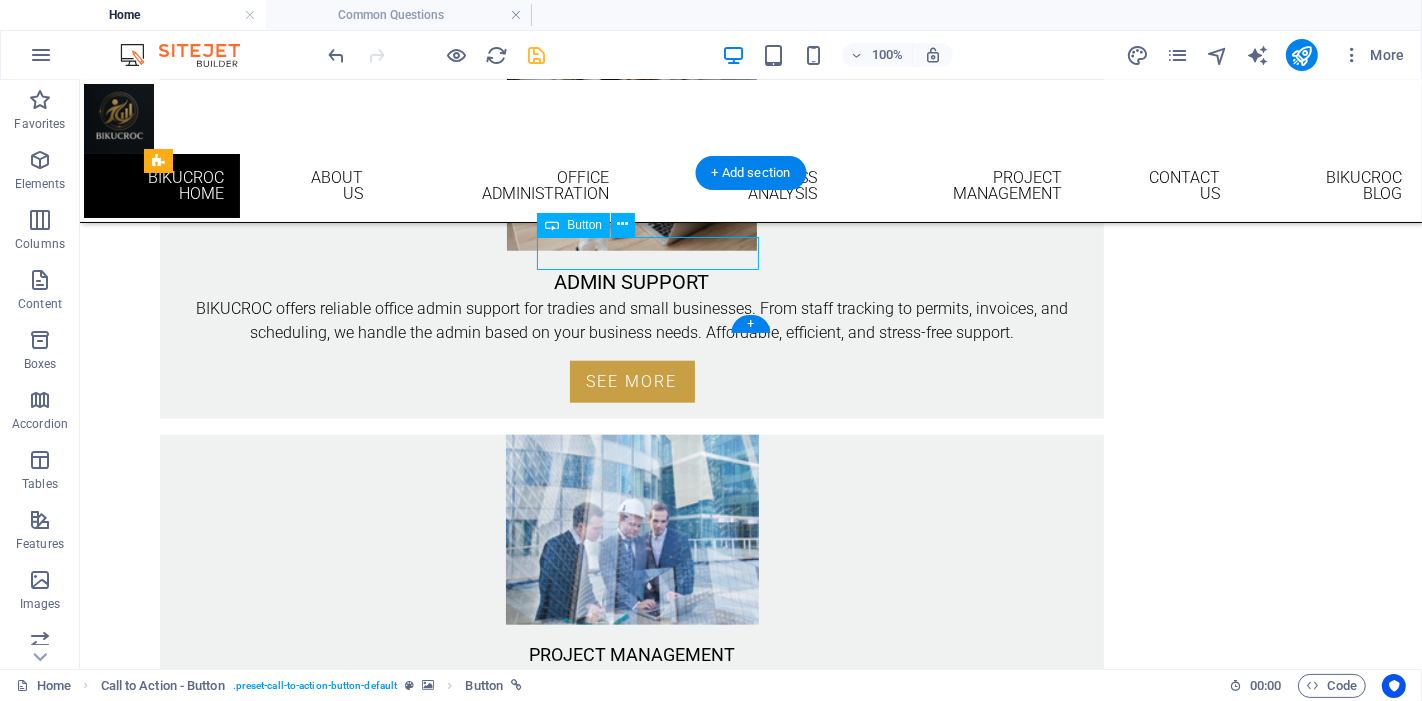 click on "Common Questions" at bounding box center [750, 1467] 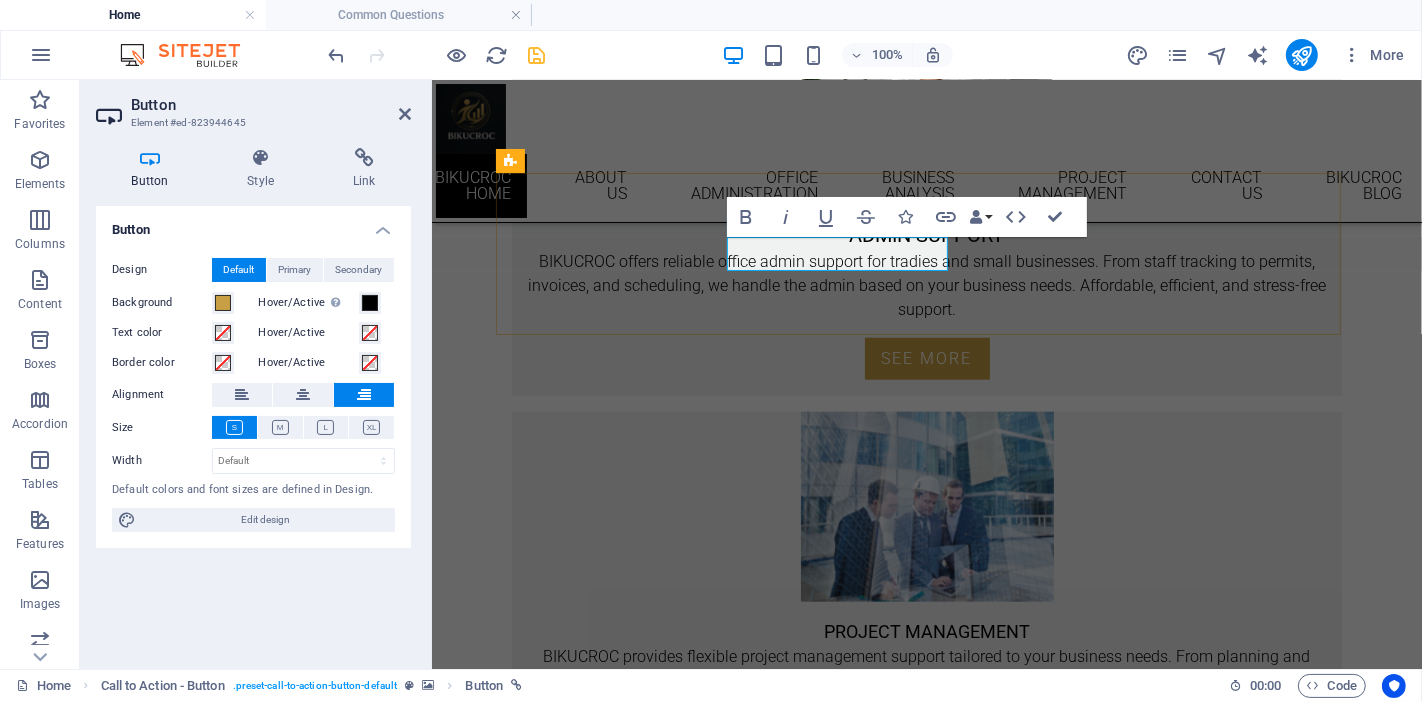 click on "Common Questions" at bounding box center (1236, 1492) 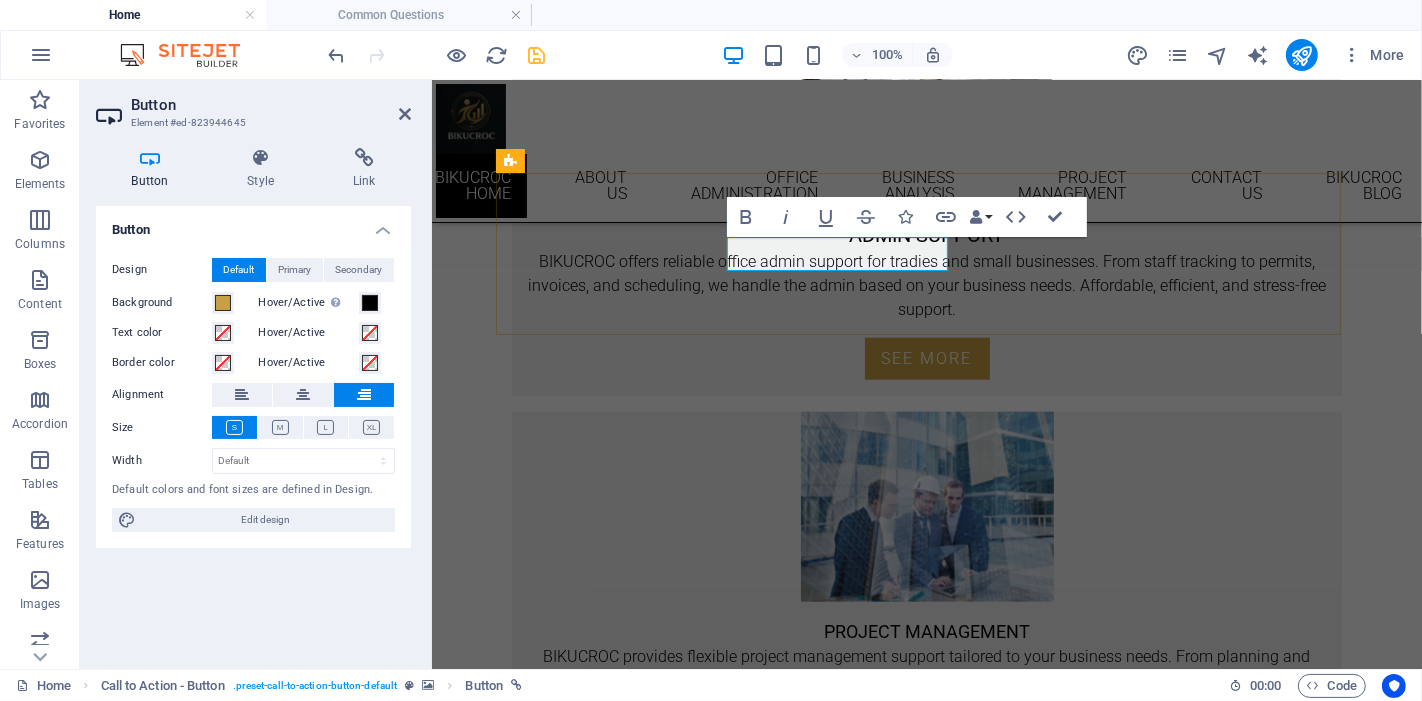 click on "Common Questions" at bounding box center [1236, 1492] 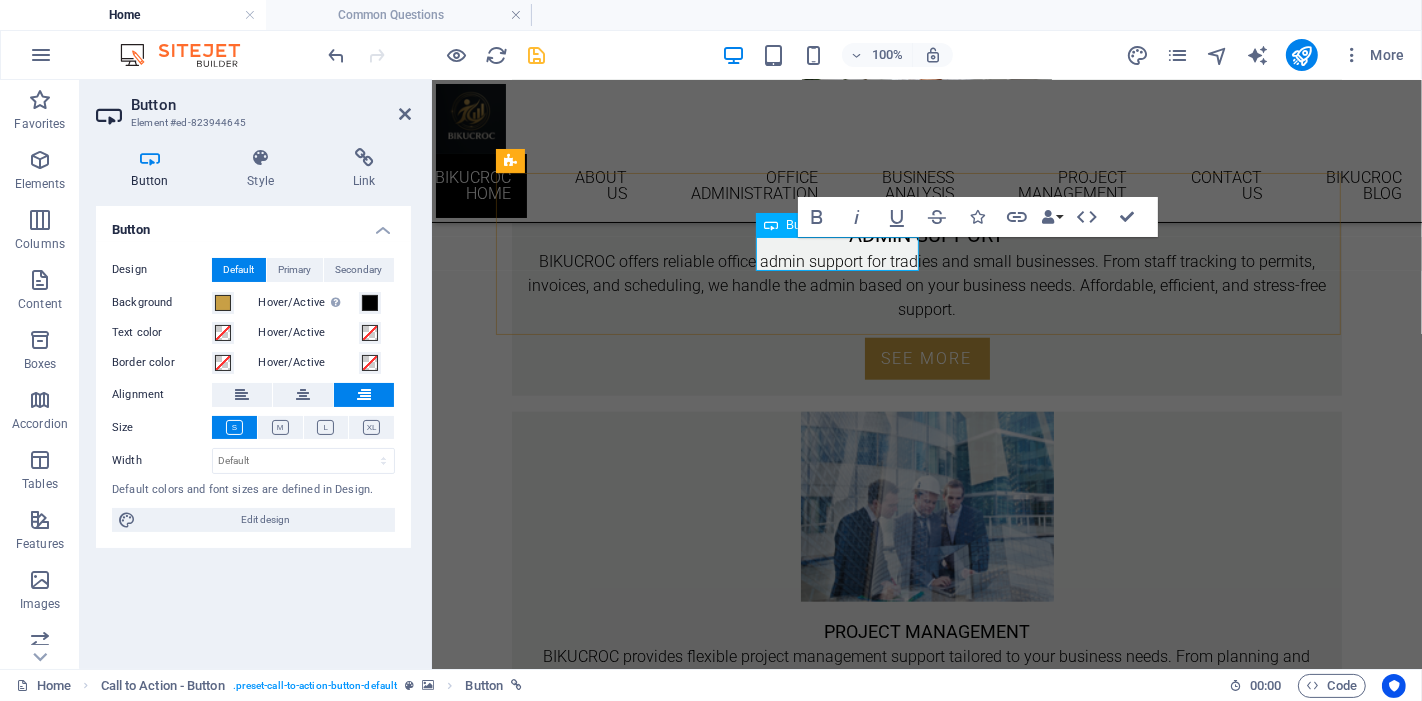 type 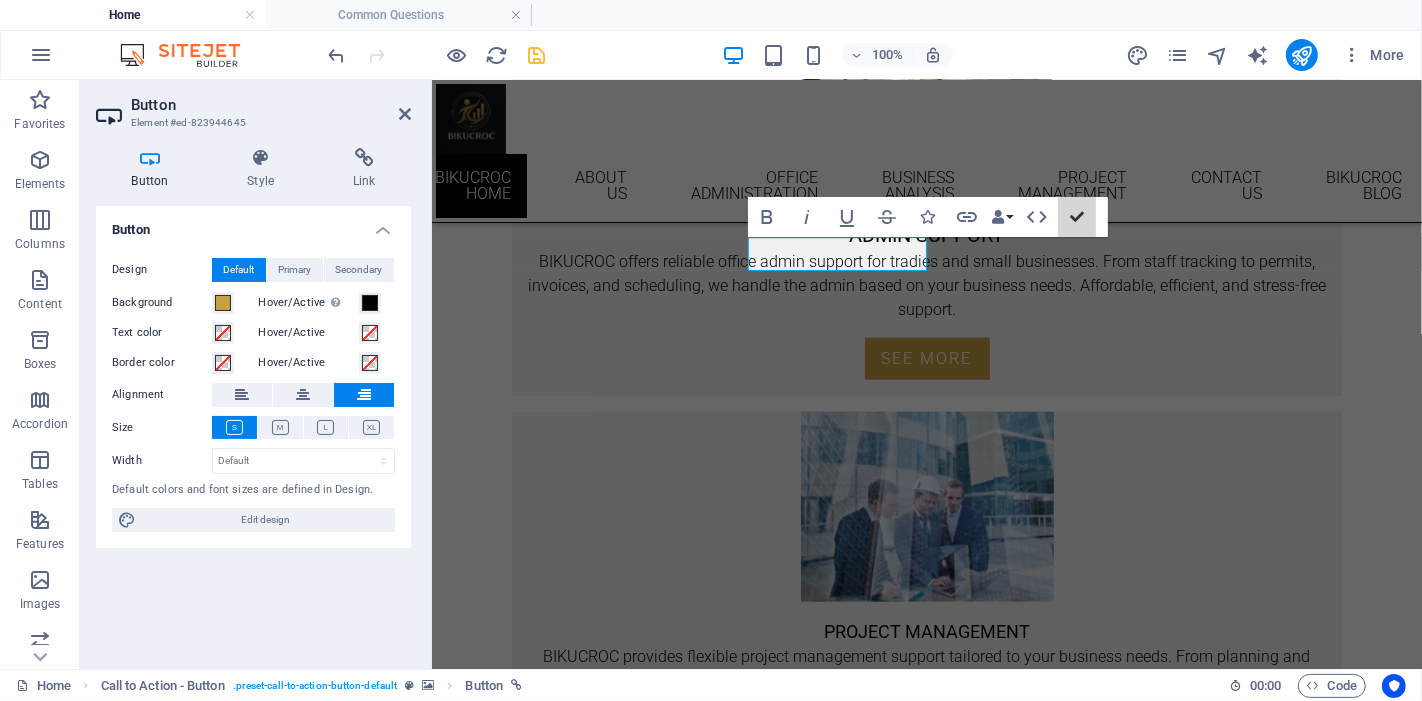 scroll, scrollTop: 1638, scrollLeft: 0, axis: vertical 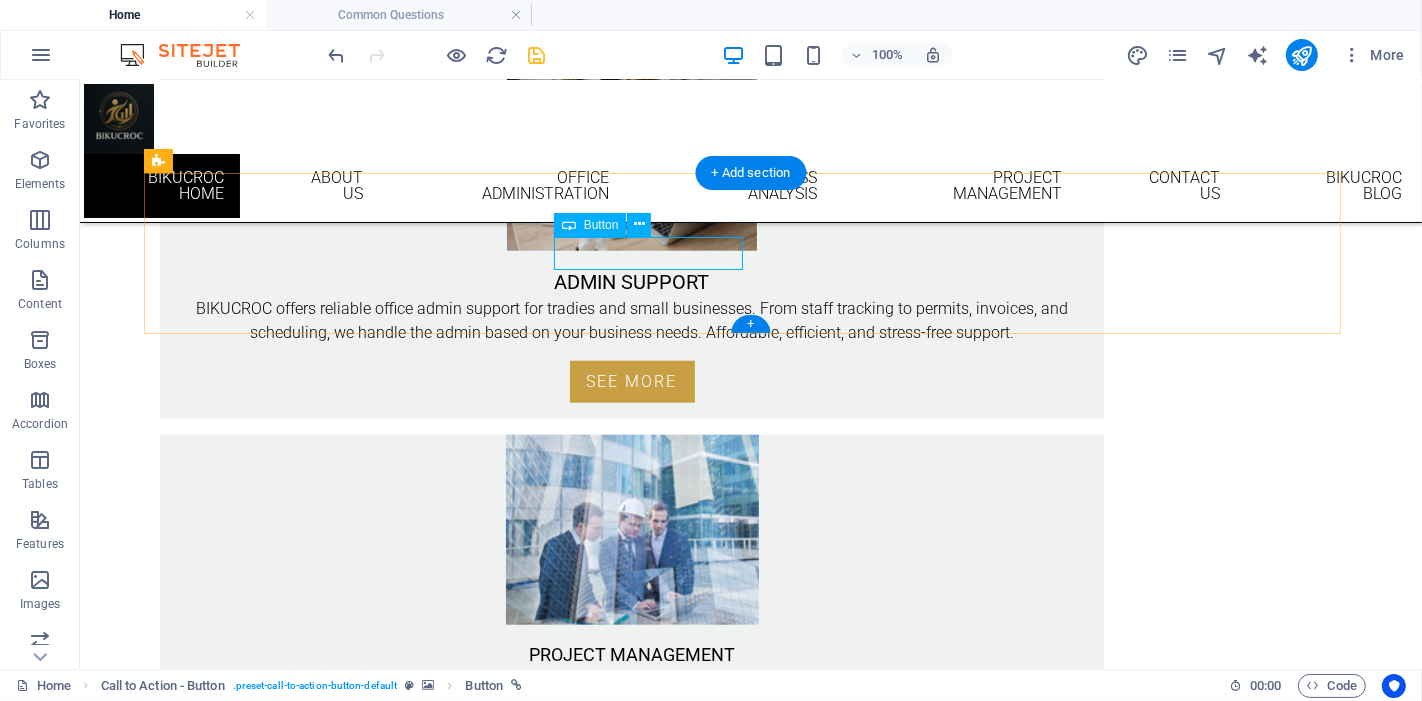 click on "MORE Questions" at bounding box center (750, 1467) 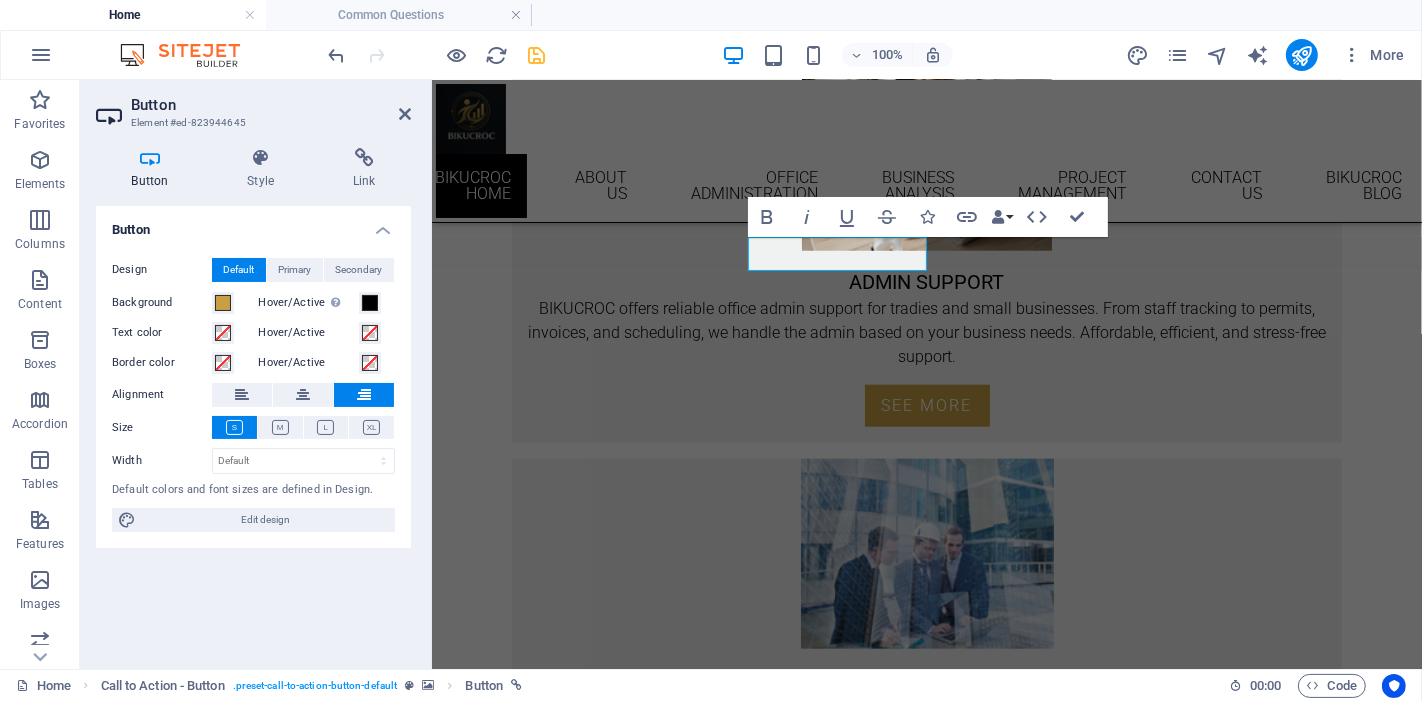 scroll, scrollTop: 1685, scrollLeft: 0, axis: vertical 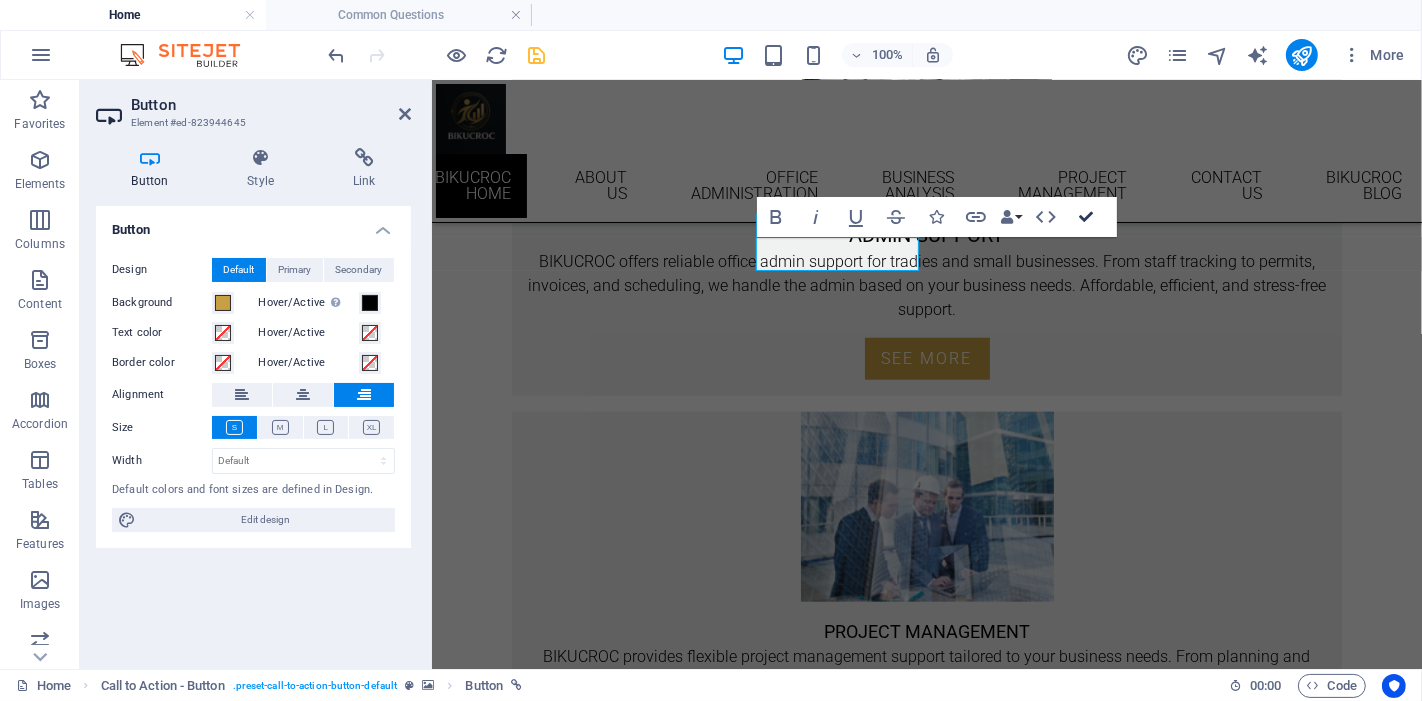 drag, startPoint x: 1094, startPoint y: 213, endPoint x: 1013, endPoint y: 144, distance: 106.404884 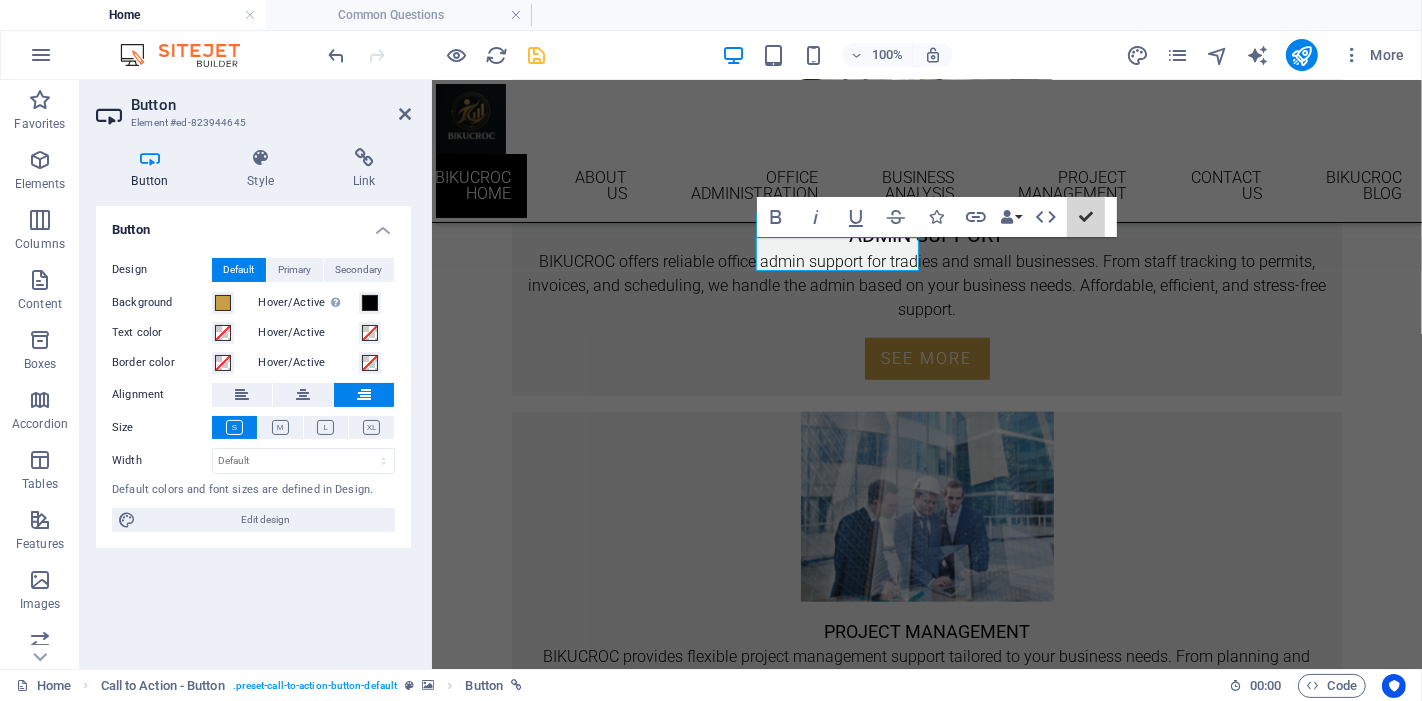 scroll, scrollTop: 1638, scrollLeft: 0, axis: vertical 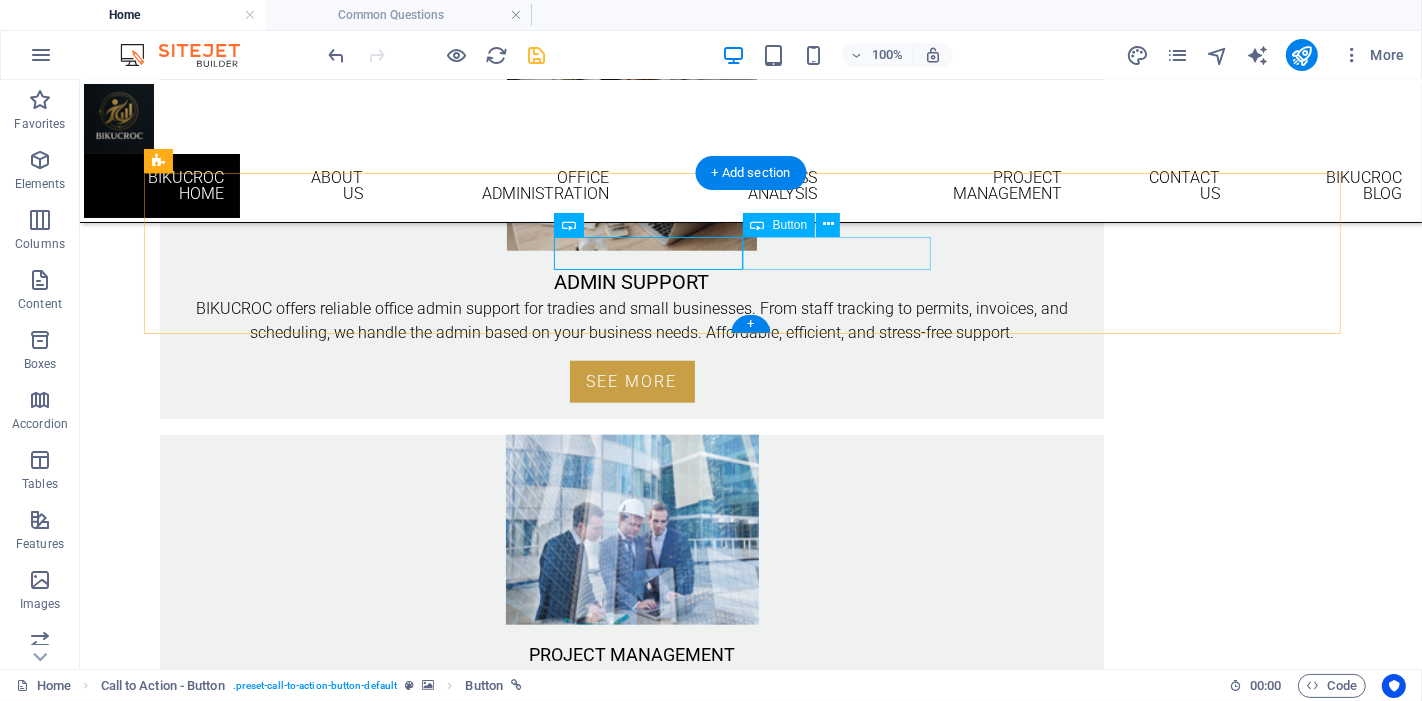 click on "THE Bulletin" at bounding box center [750, 1501] 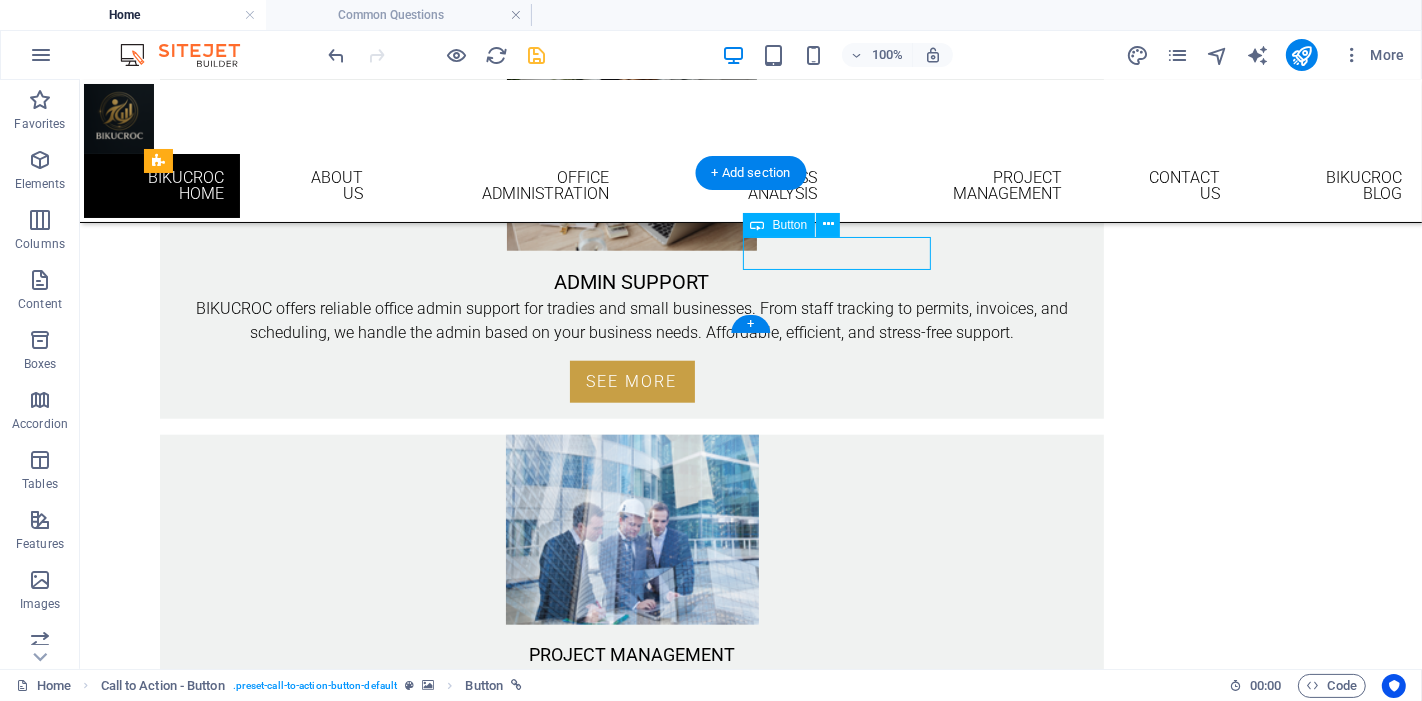 click on "THE Bulletin" at bounding box center (750, 1501) 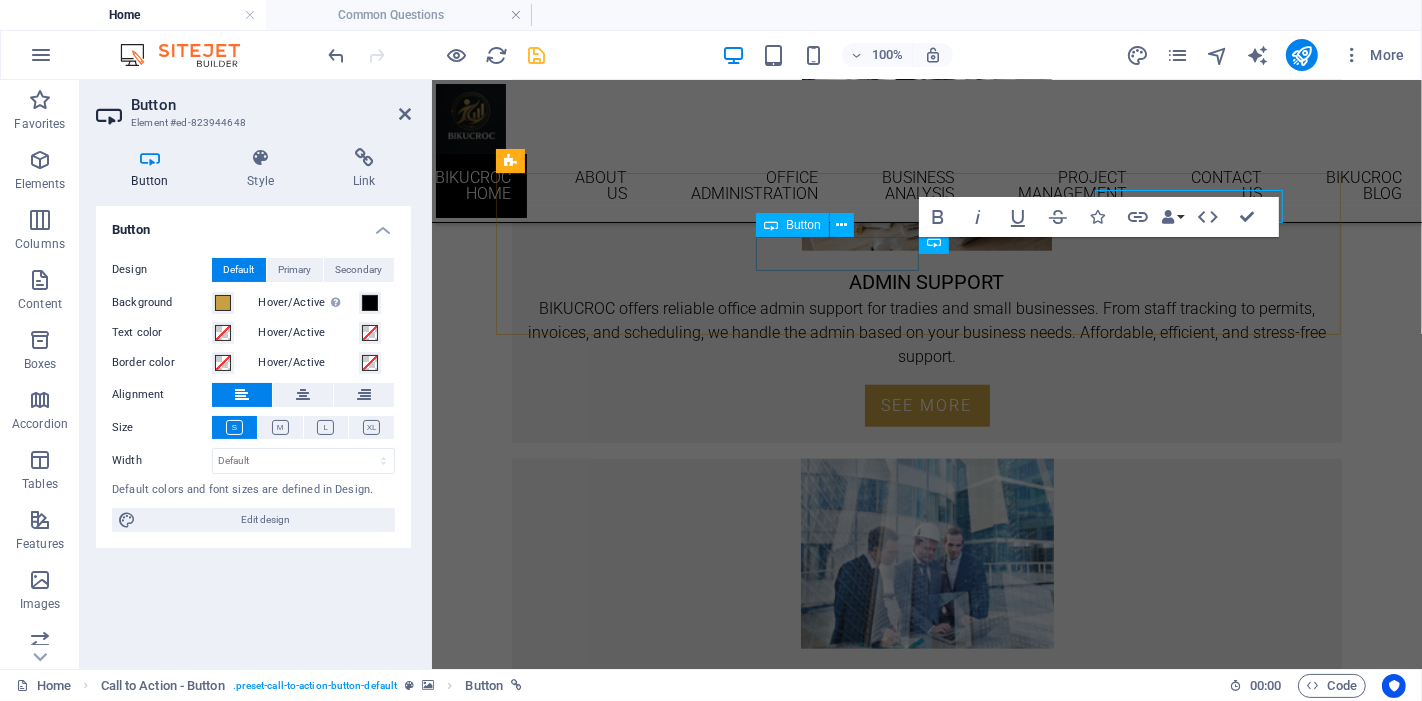 scroll, scrollTop: 1685, scrollLeft: 0, axis: vertical 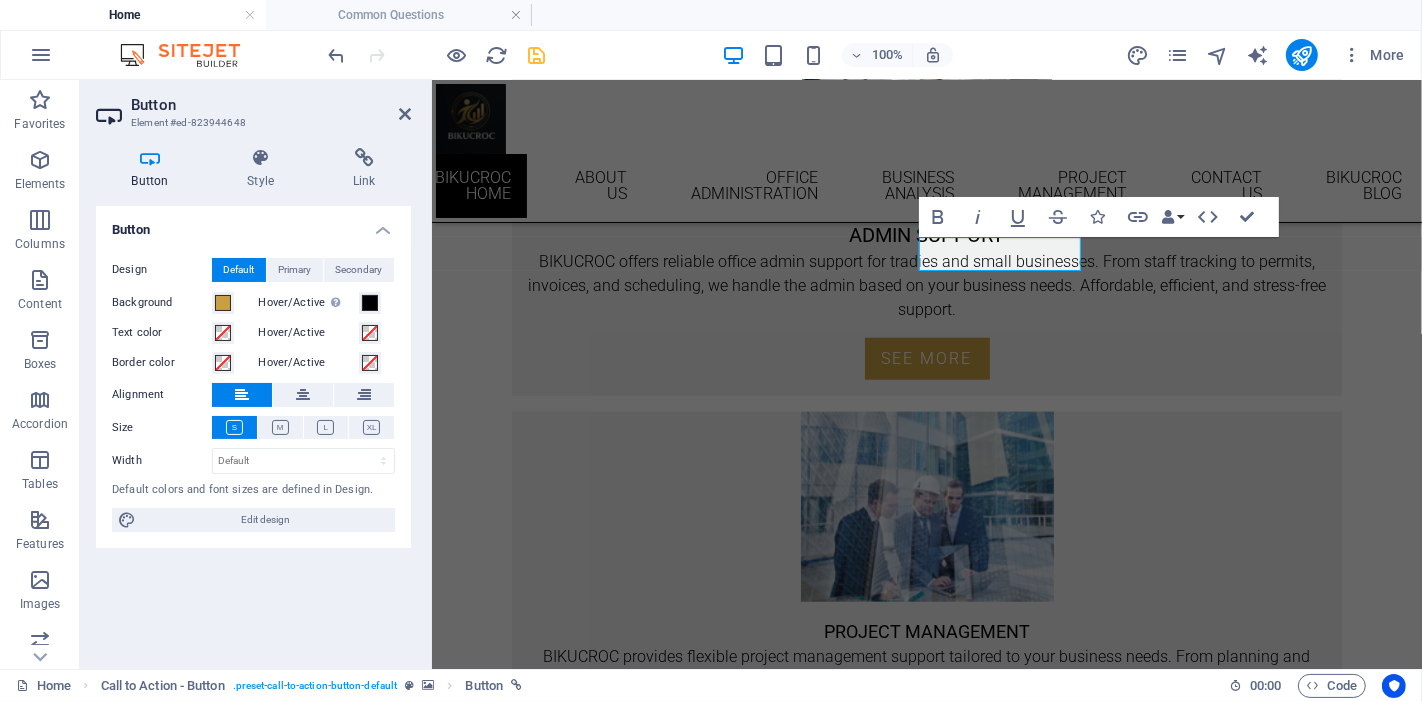 type 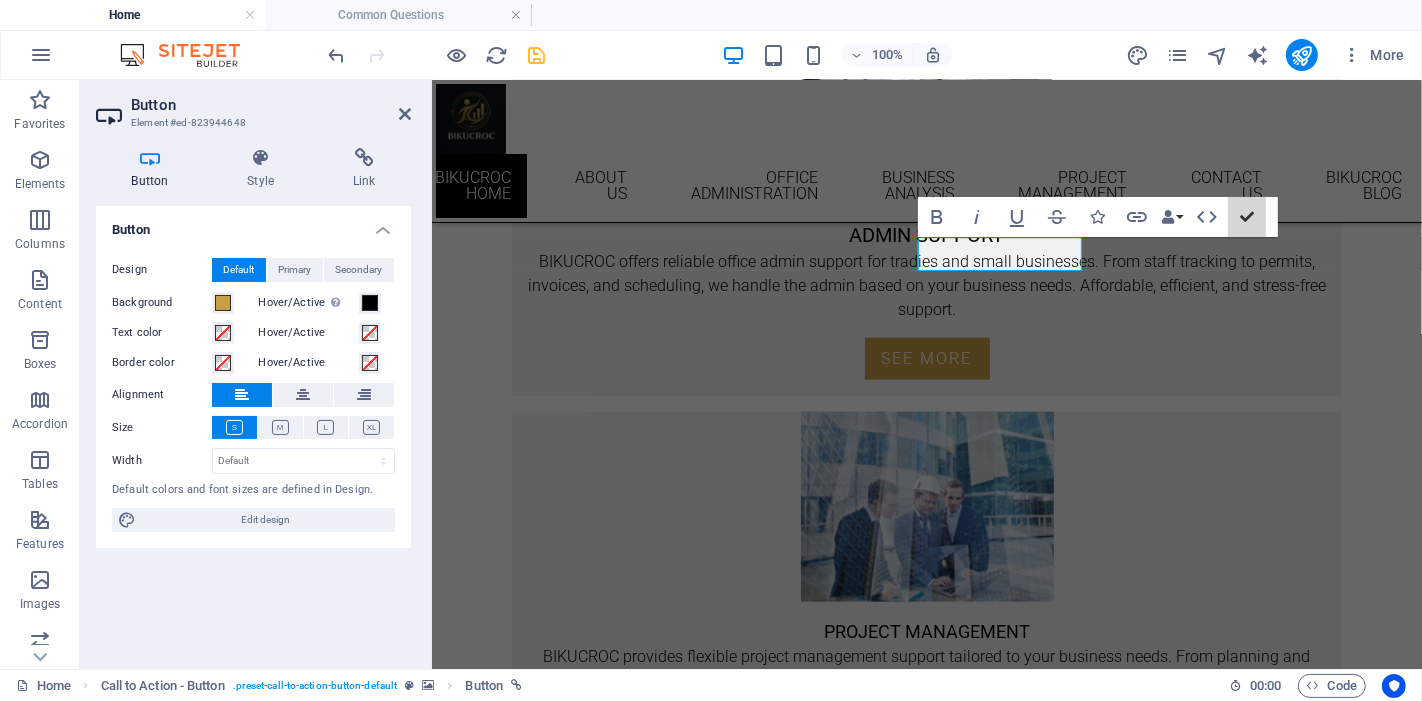 scroll, scrollTop: 1638, scrollLeft: 0, axis: vertical 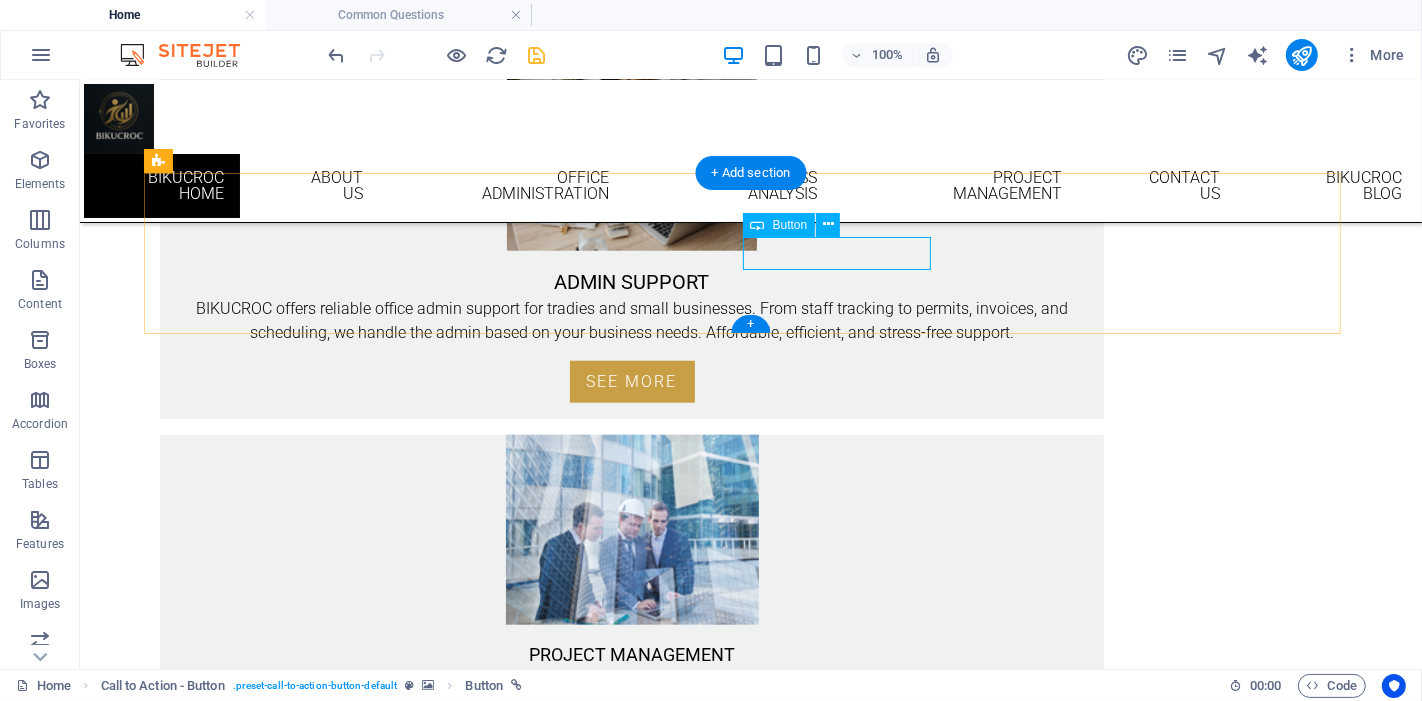 click on "BIKUCROC BLOG" at bounding box center (750, 1501) 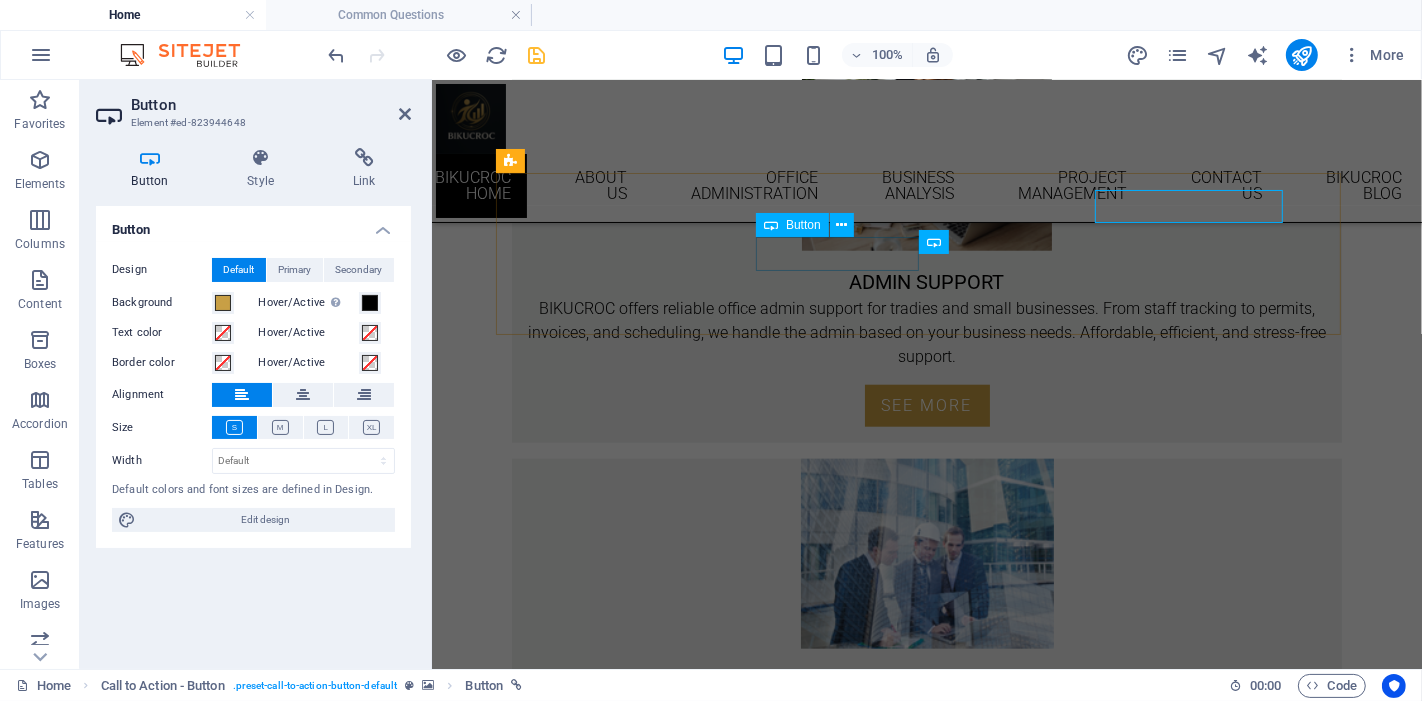 scroll, scrollTop: 1685, scrollLeft: 0, axis: vertical 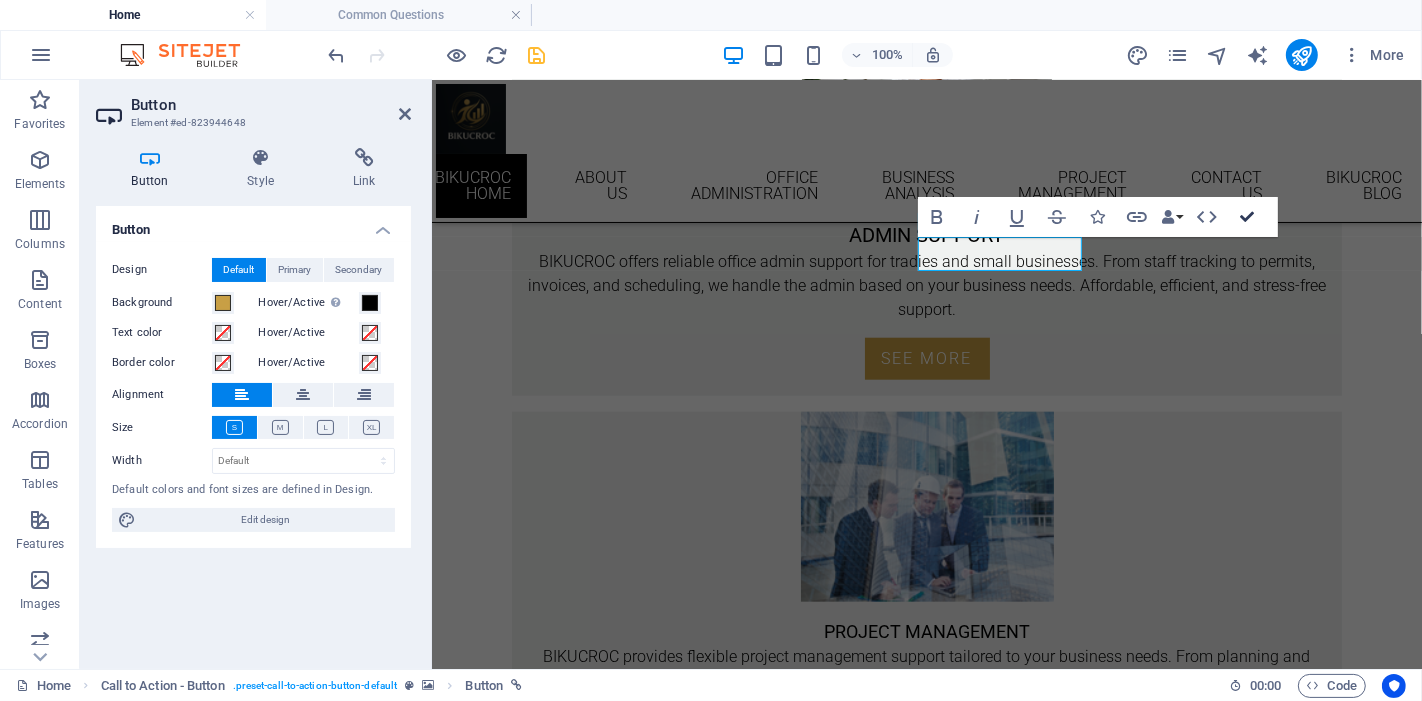 drag, startPoint x: 1252, startPoint y: 211, endPoint x: 818, endPoint y: 132, distance: 441.1315 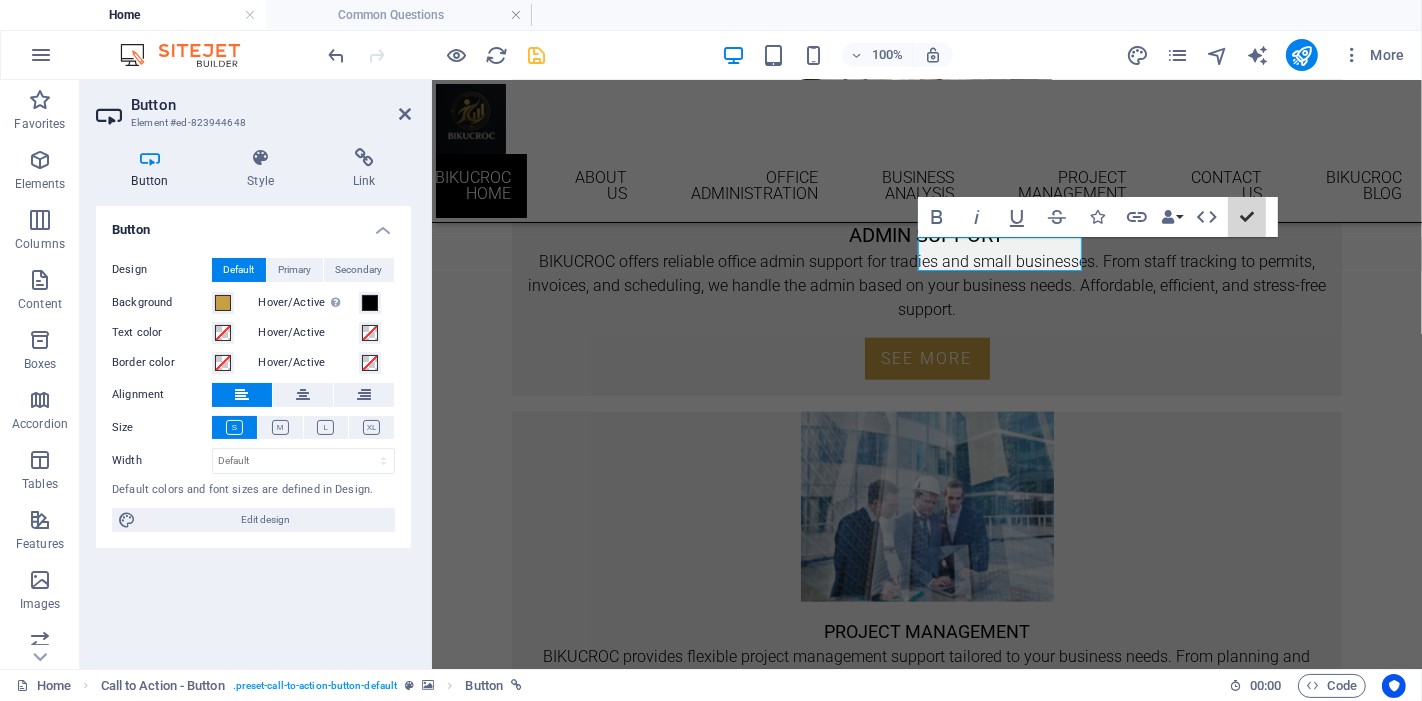 scroll, scrollTop: 1638, scrollLeft: 0, axis: vertical 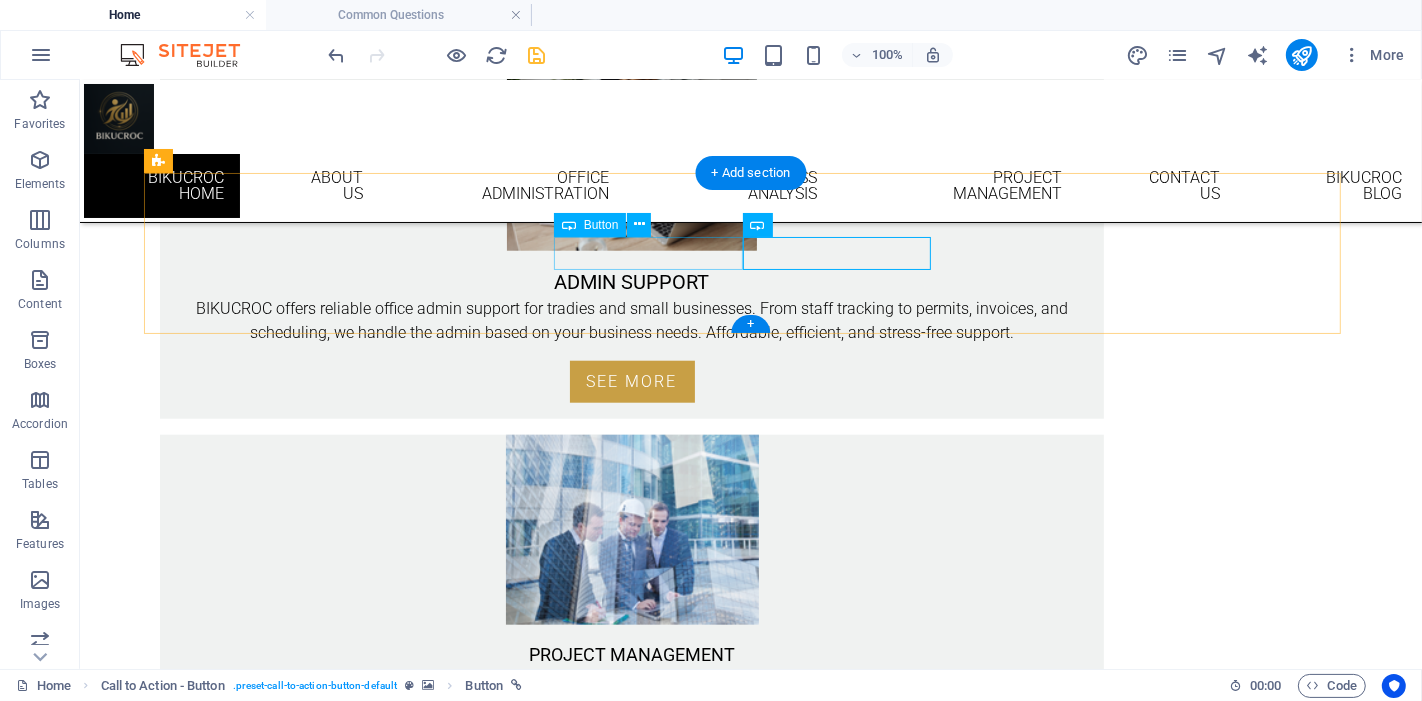 click on "BIKUCROC FAQs" at bounding box center [750, 1467] 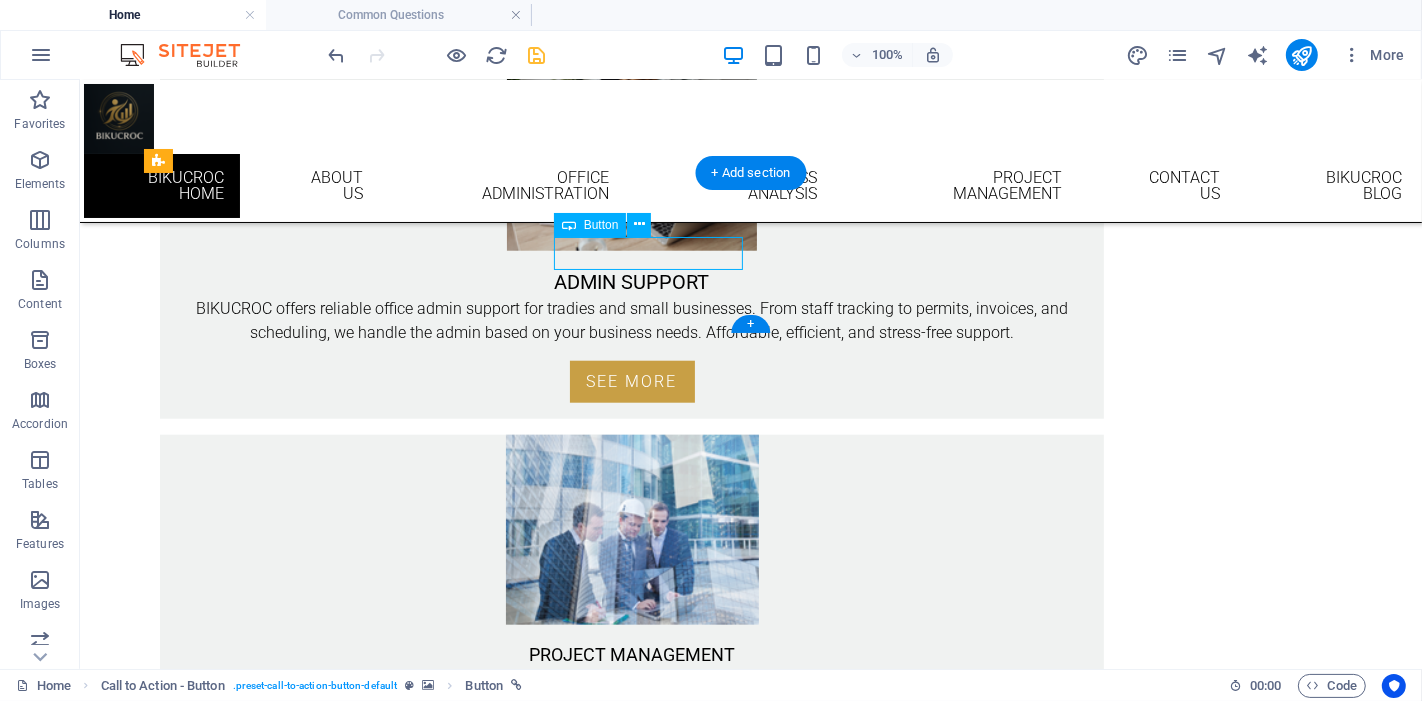click on "BIKUCROC FAQs" at bounding box center (750, 1467) 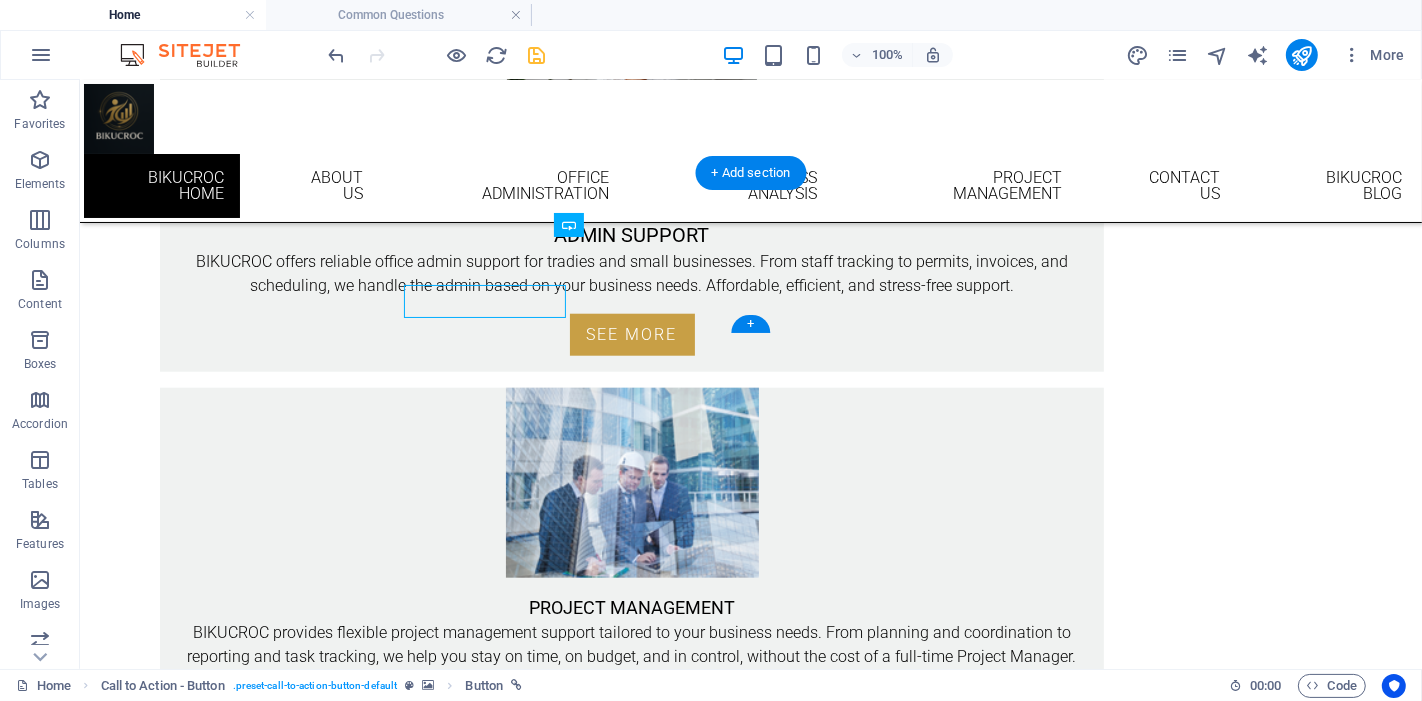 scroll, scrollTop: 1638, scrollLeft: 0, axis: vertical 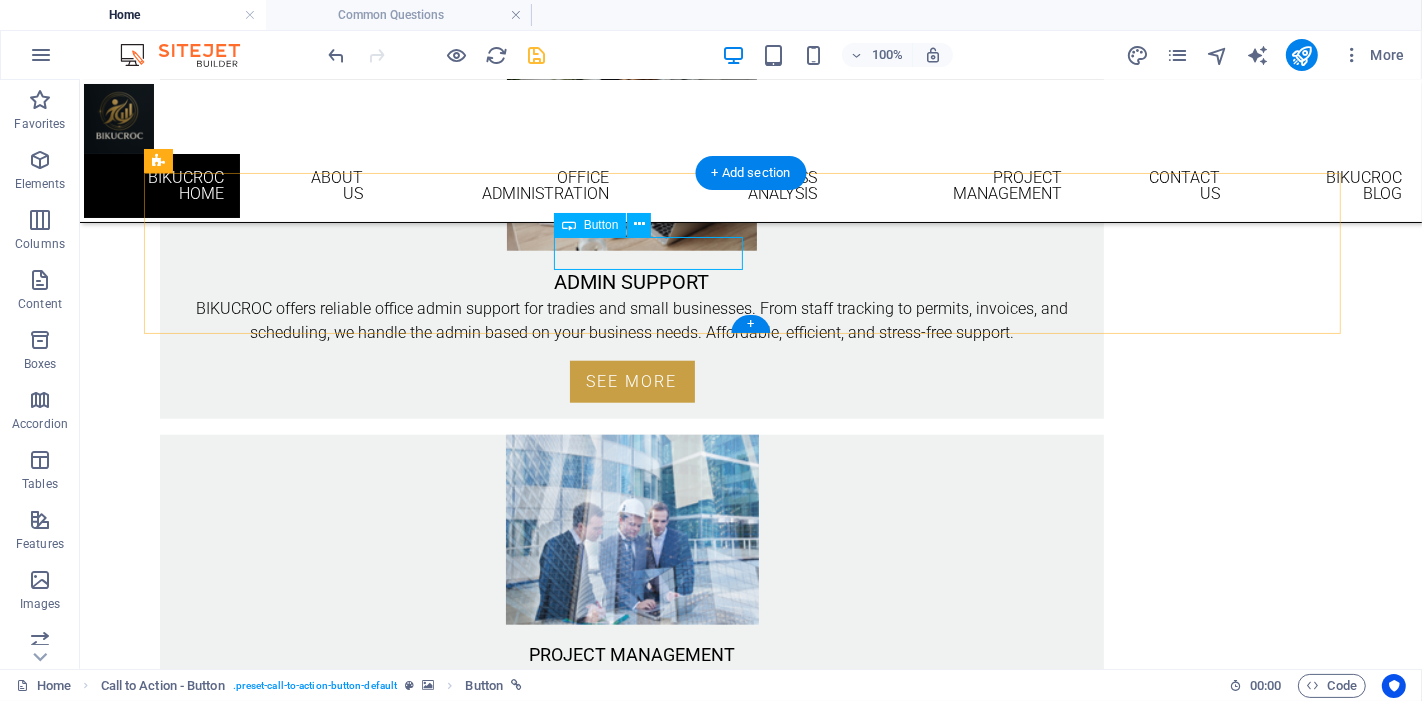 click on "BIKUCROC FAQs" at bounding box center (750, 1467) 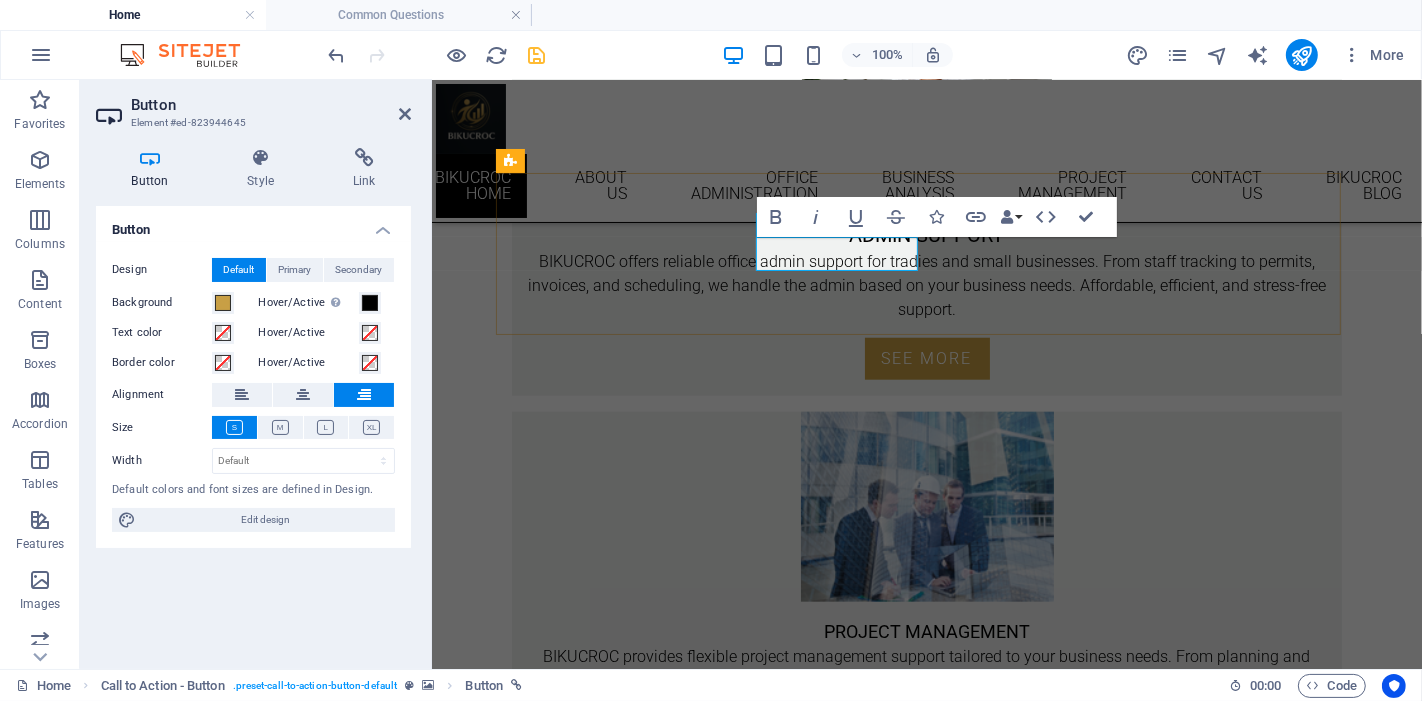 click on "BIKUCROC FAQs" at bounding box center (1260, 1492) 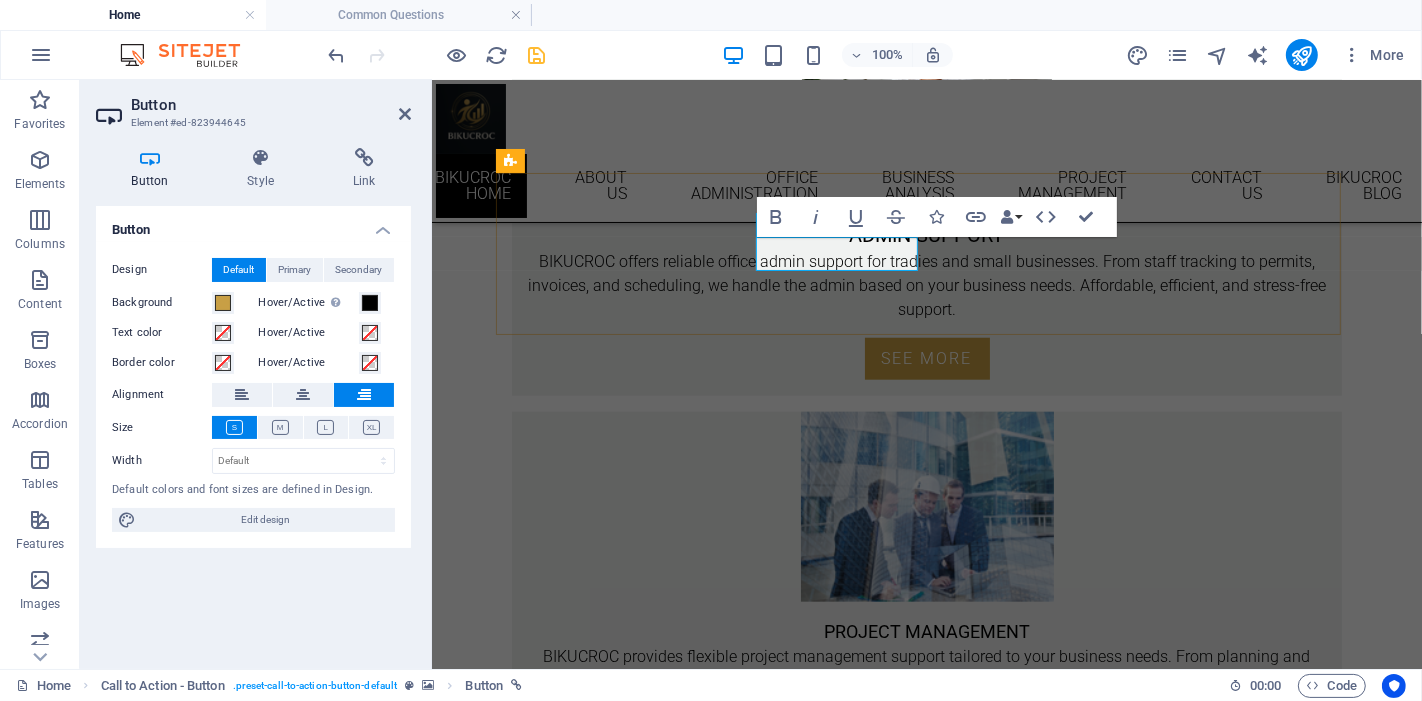 type 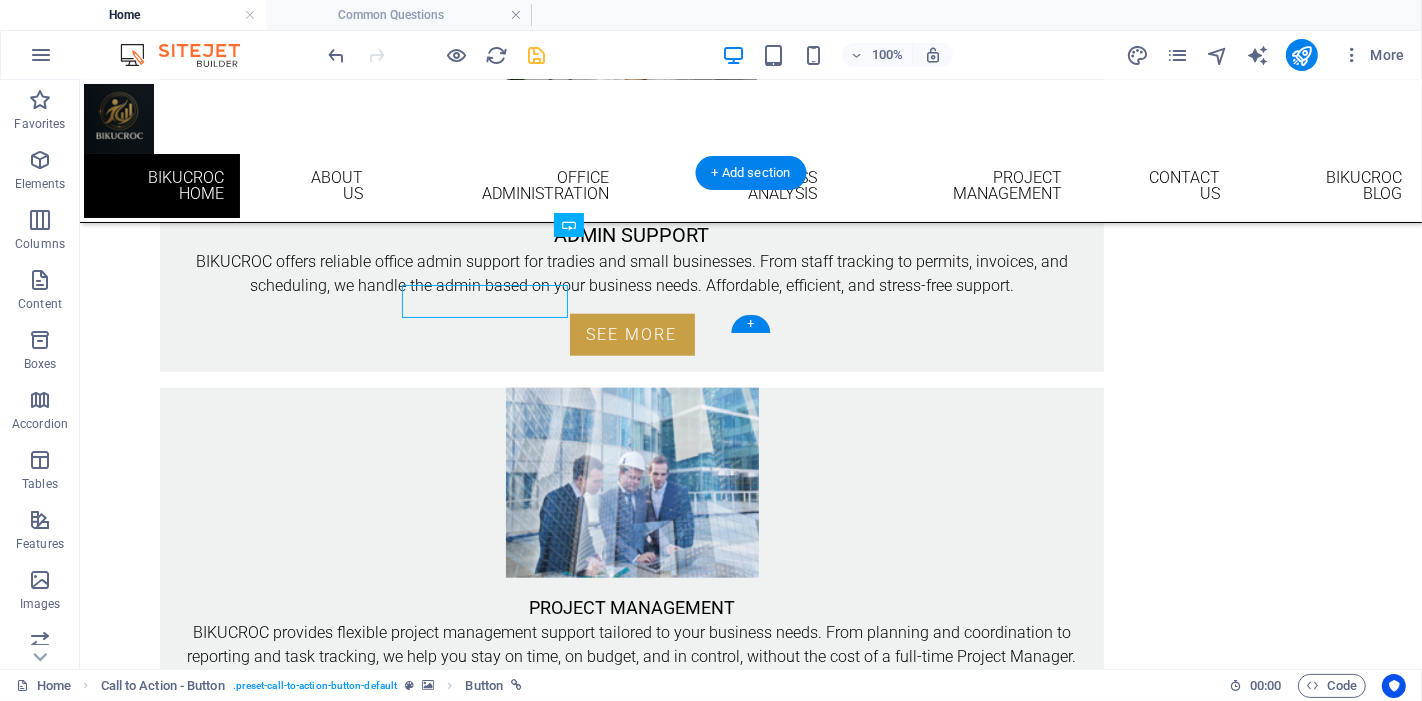 scroll, scrollTop: 1638, scrollLeft: 0, axis: vertical 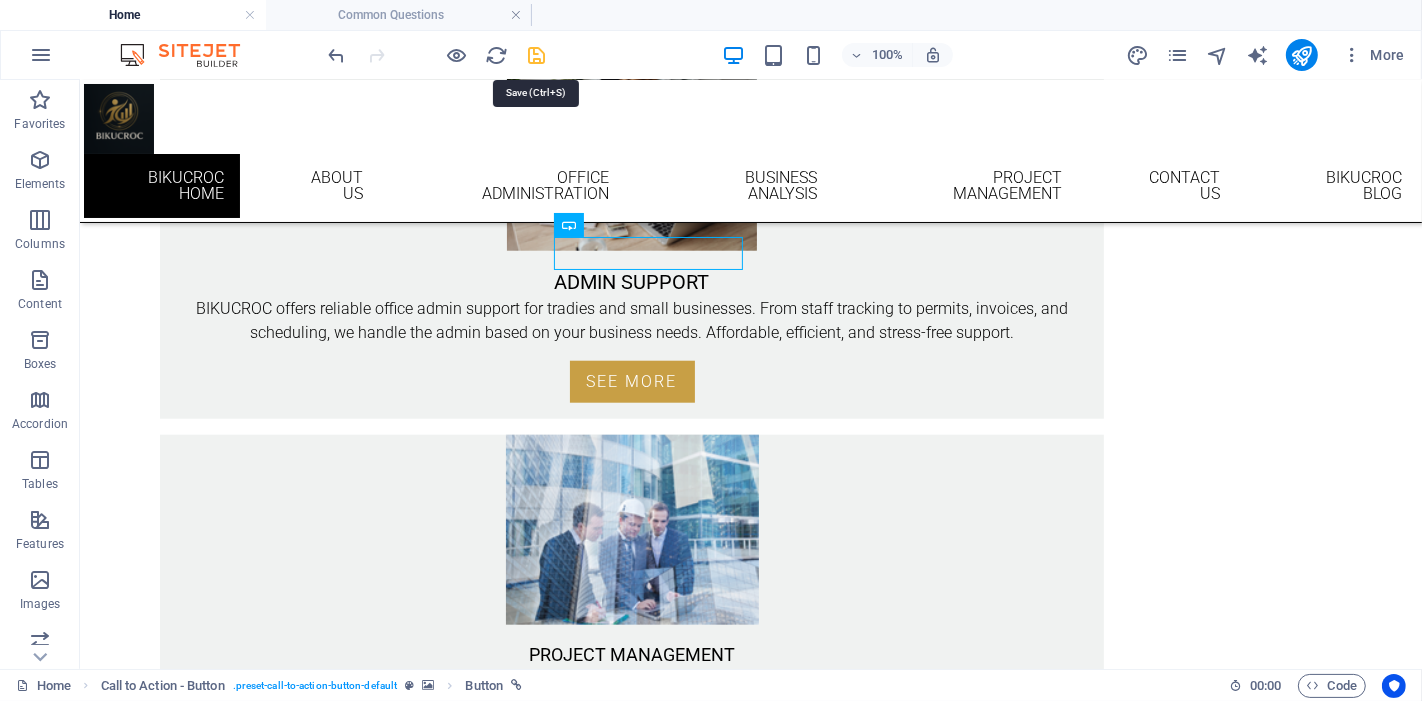 click at bounding box center [537, 55] 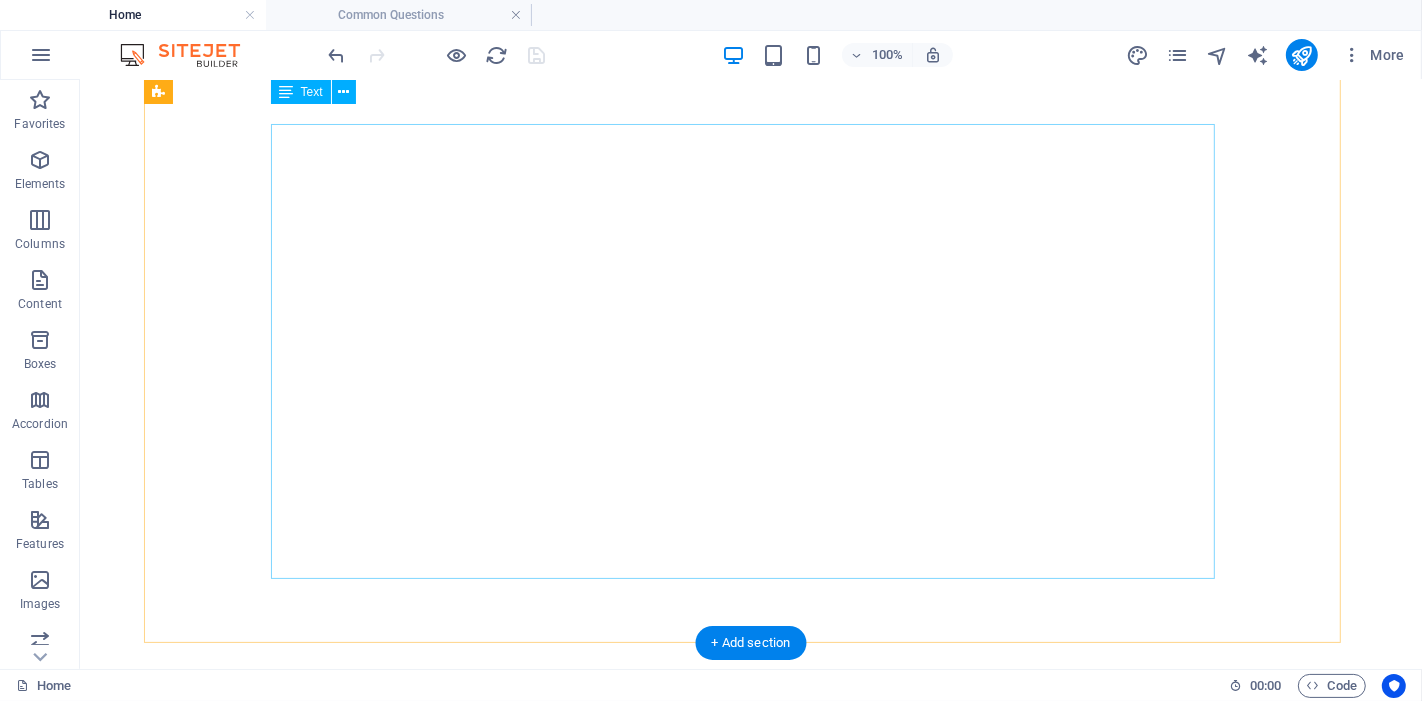 scroll, scrollTop: 0, scrollLeft: 0, axis: both 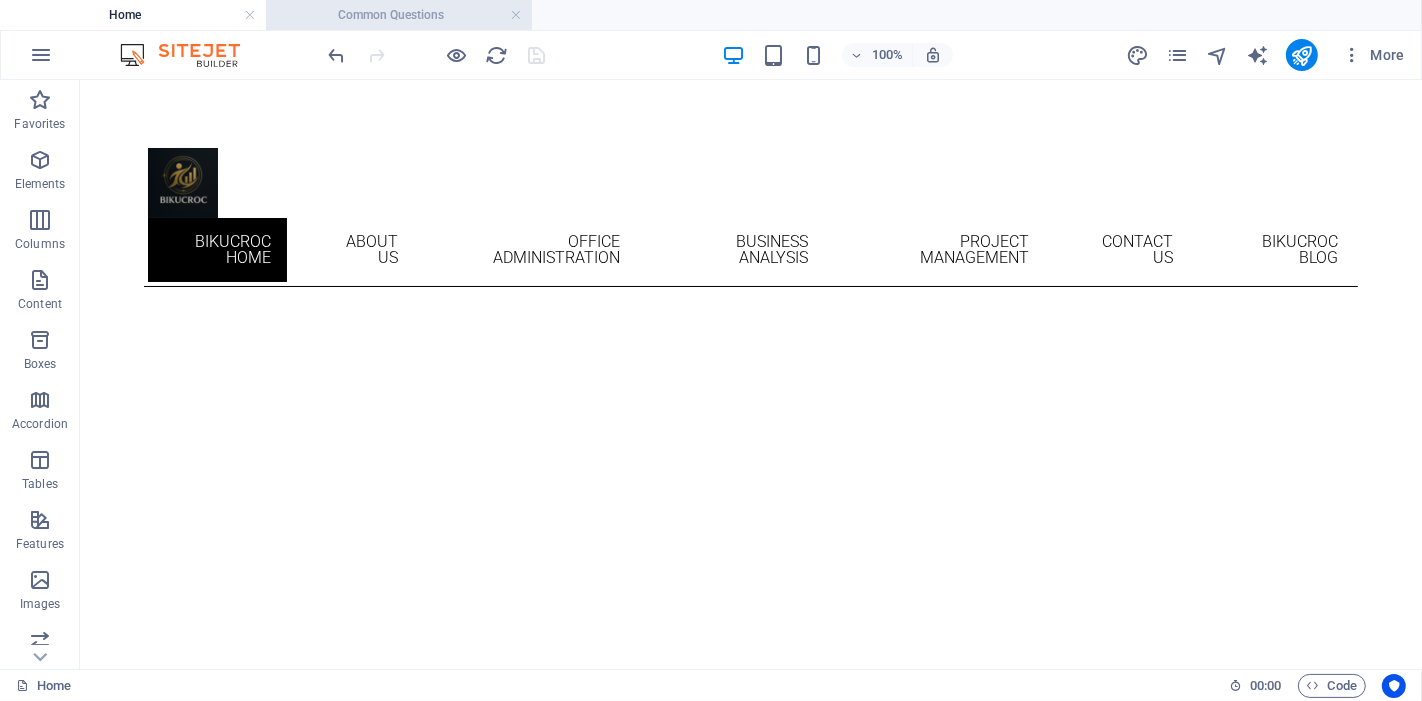 click on "Common Questions" at bounding box center [399, 15] 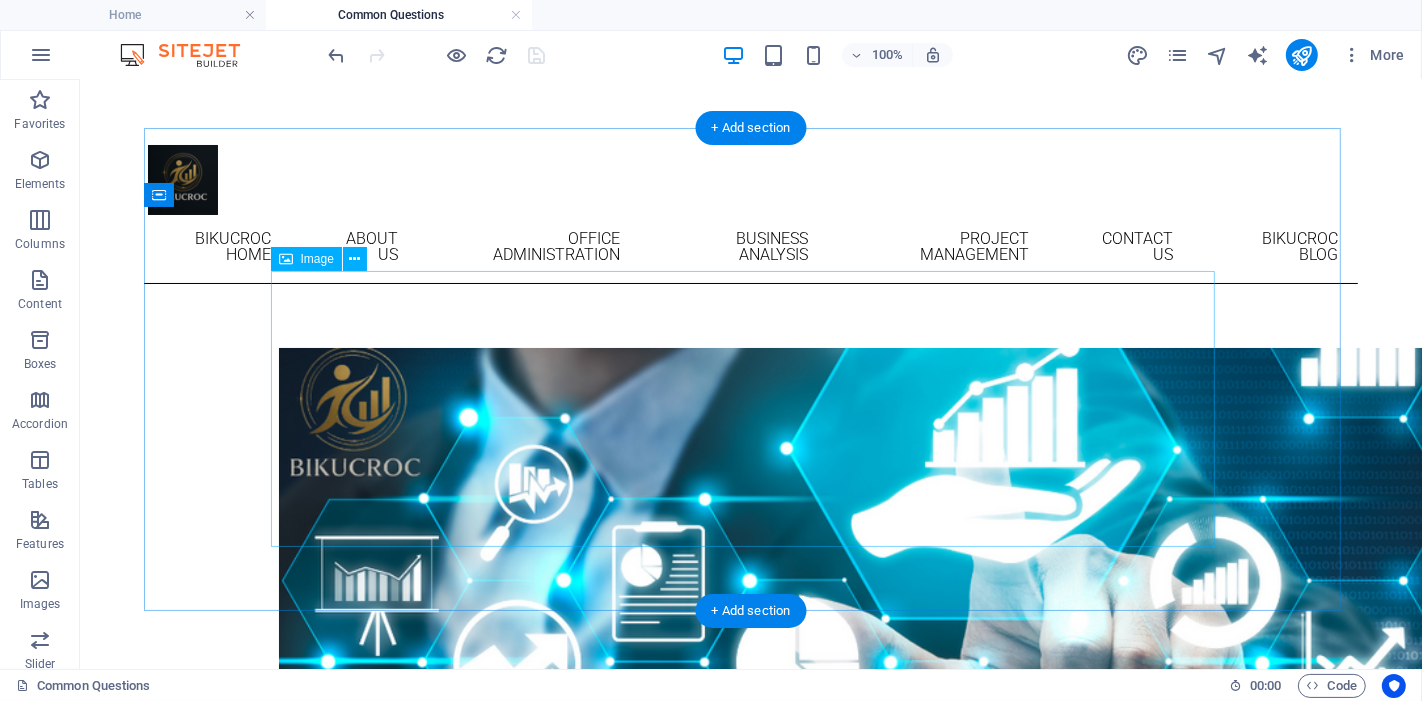 scroll, scrollTop: 0, scrollLeft: 0, axis: both 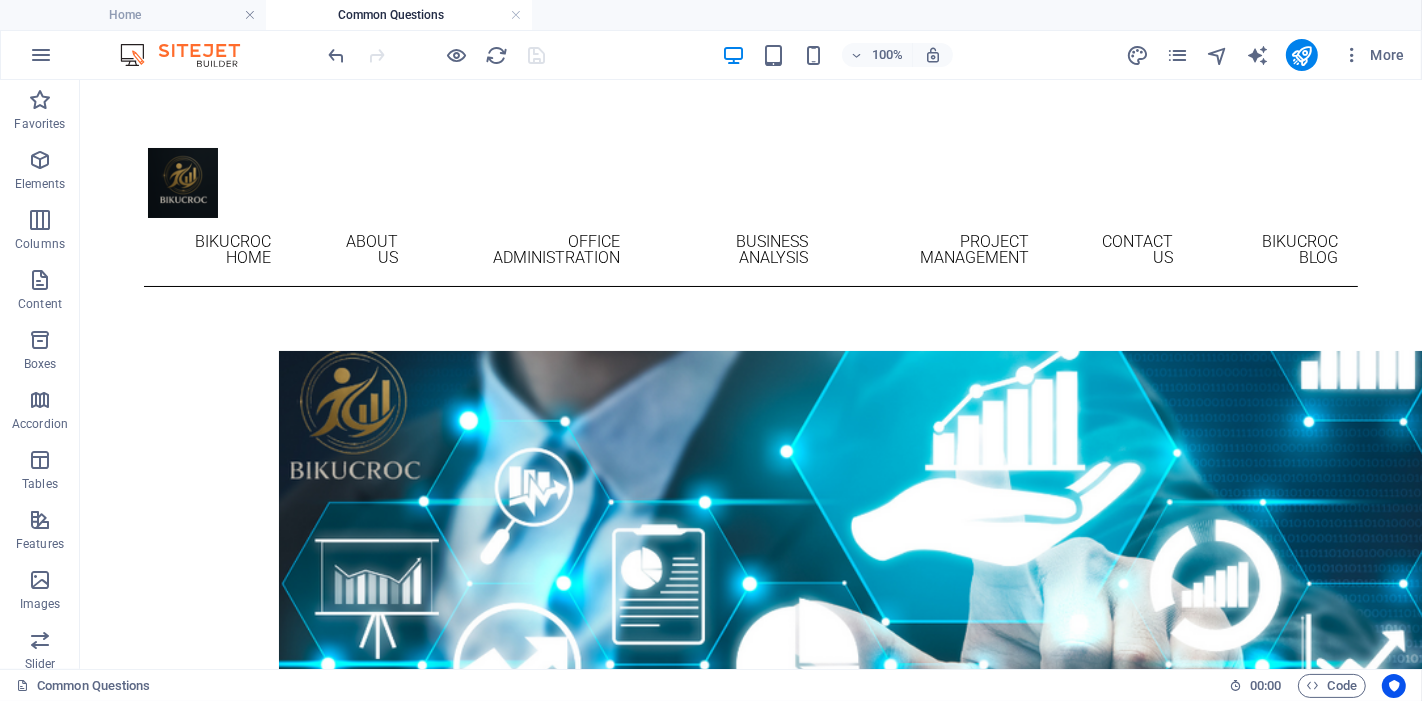 click at bounding box center (437, 55) 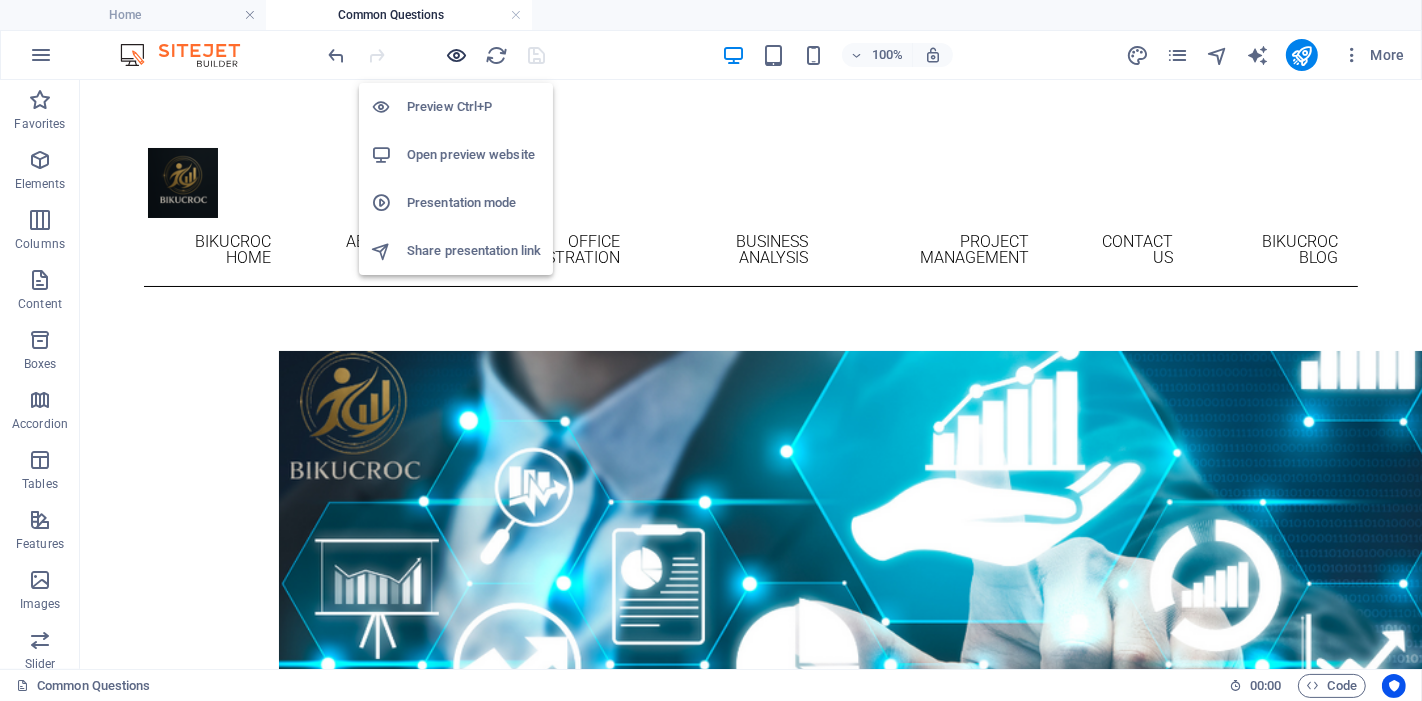 click at bounding box center (457, 55) 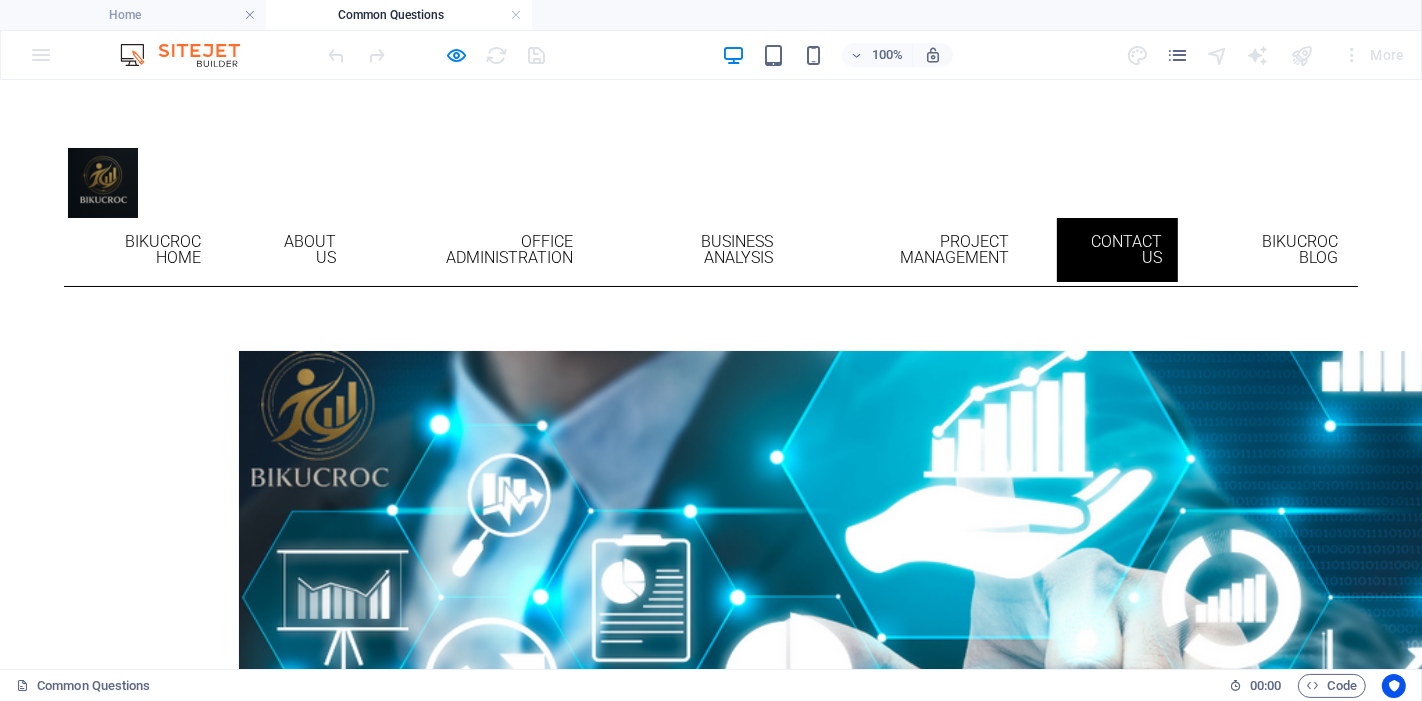 click on "Contact Us" at bounding box center [1117, 249] 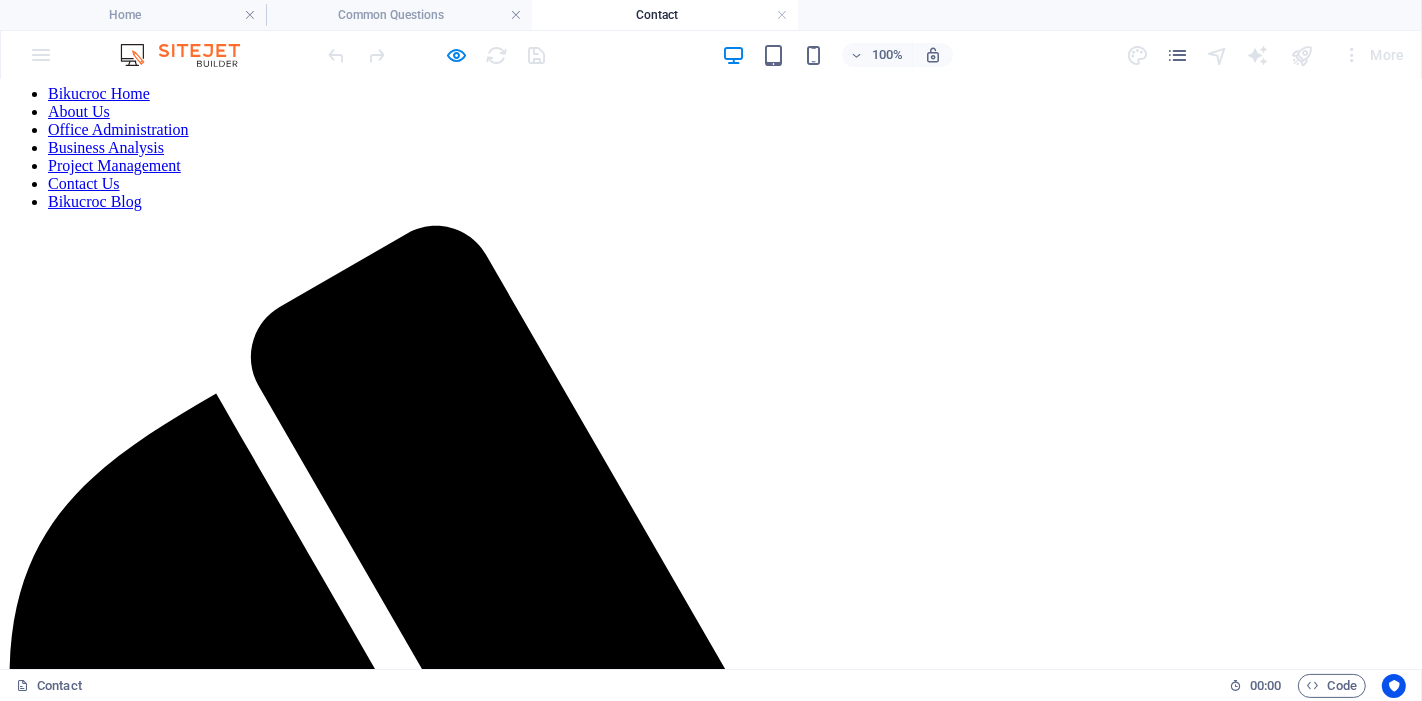 scroll, scrollTop: 333, scrollLeft: 0, axis: vertical 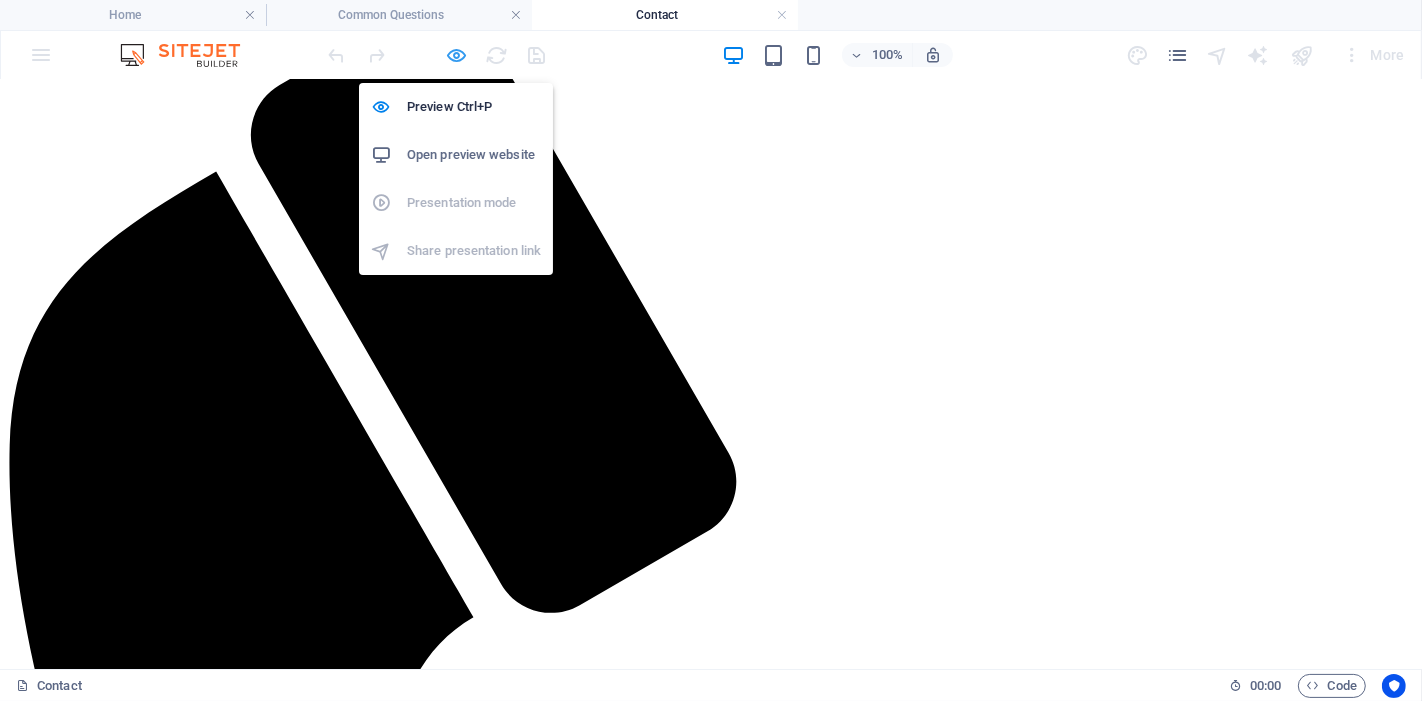 click at bounding box center (457, 55) 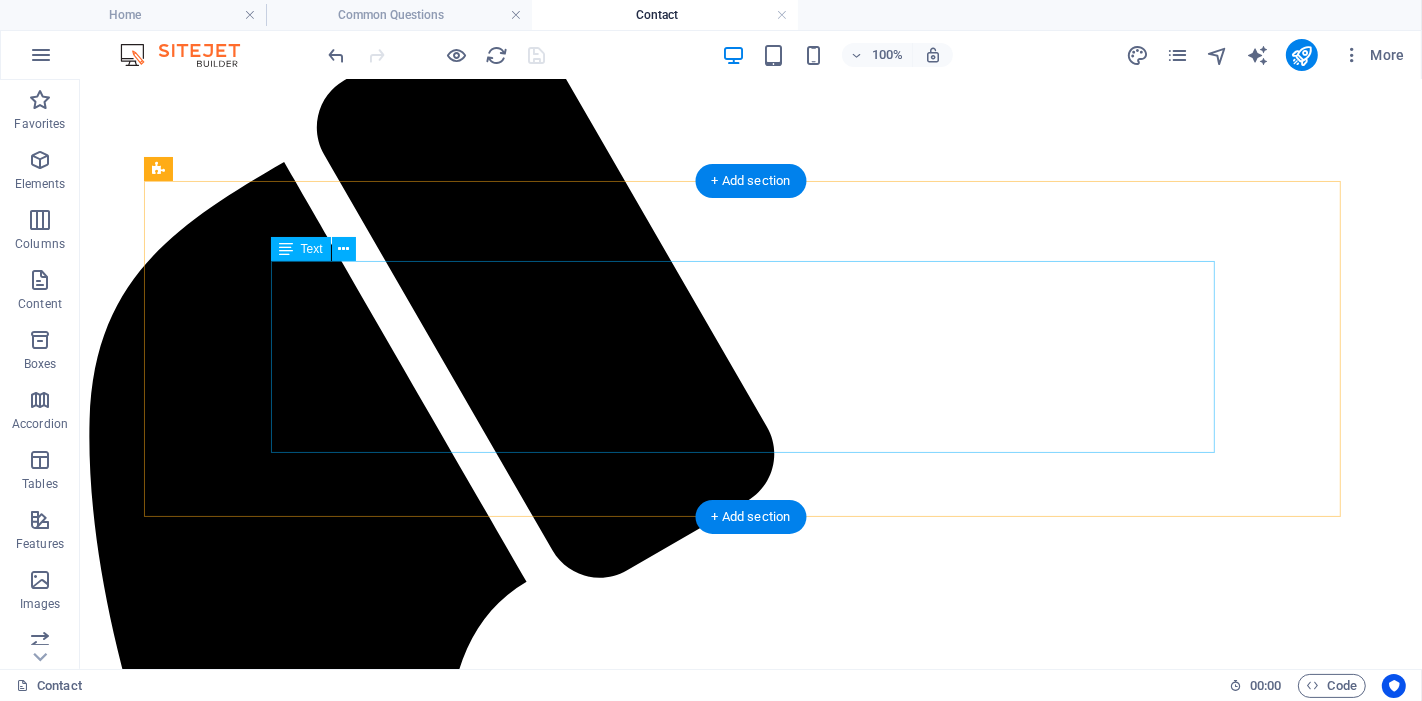click on "Whether you're a small business owner, tradie, builder, consultant, or service provider, our services are fully customisable and tailored to suit your business. No matter your size or industry, we adapt our support to fit your operations, so you can focus on what you do best: growing your business. Contact us today, we’re happy to talk about how we can work together and support your success. Let’s make your business run smarter, faster, and with less stress." at bounding box center (750, 2156) 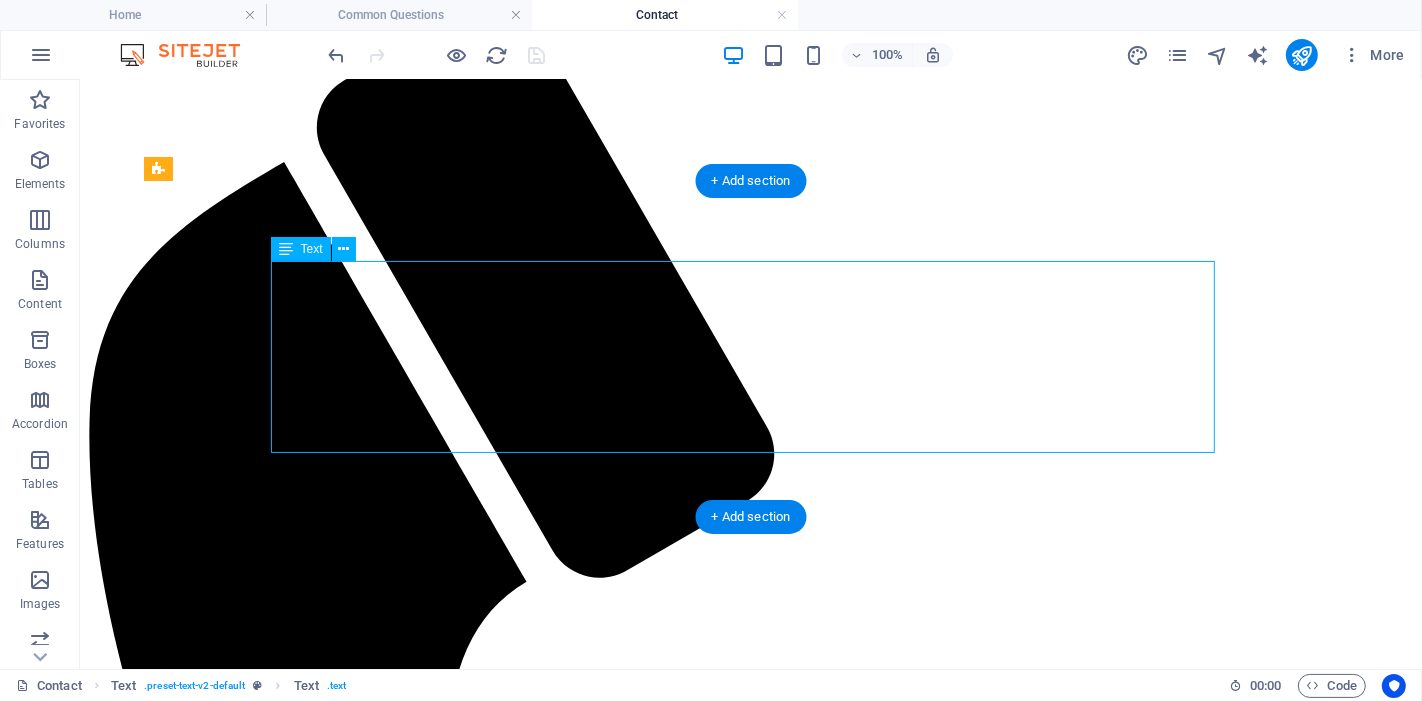 click on "Whether you're a small business owner, tradie, builder, consultant, or service provider, our services are fully customisable and tailored to suit your business. No matter your size or industry, we adapt our support to fit your operations, so you can focus on what you do best: growing your business. Contact us today, we’re happy to talk about how we can work together and support your success. Let’s make your business run smarter, faster, and with less stress." at bounding box center (750, 2156) 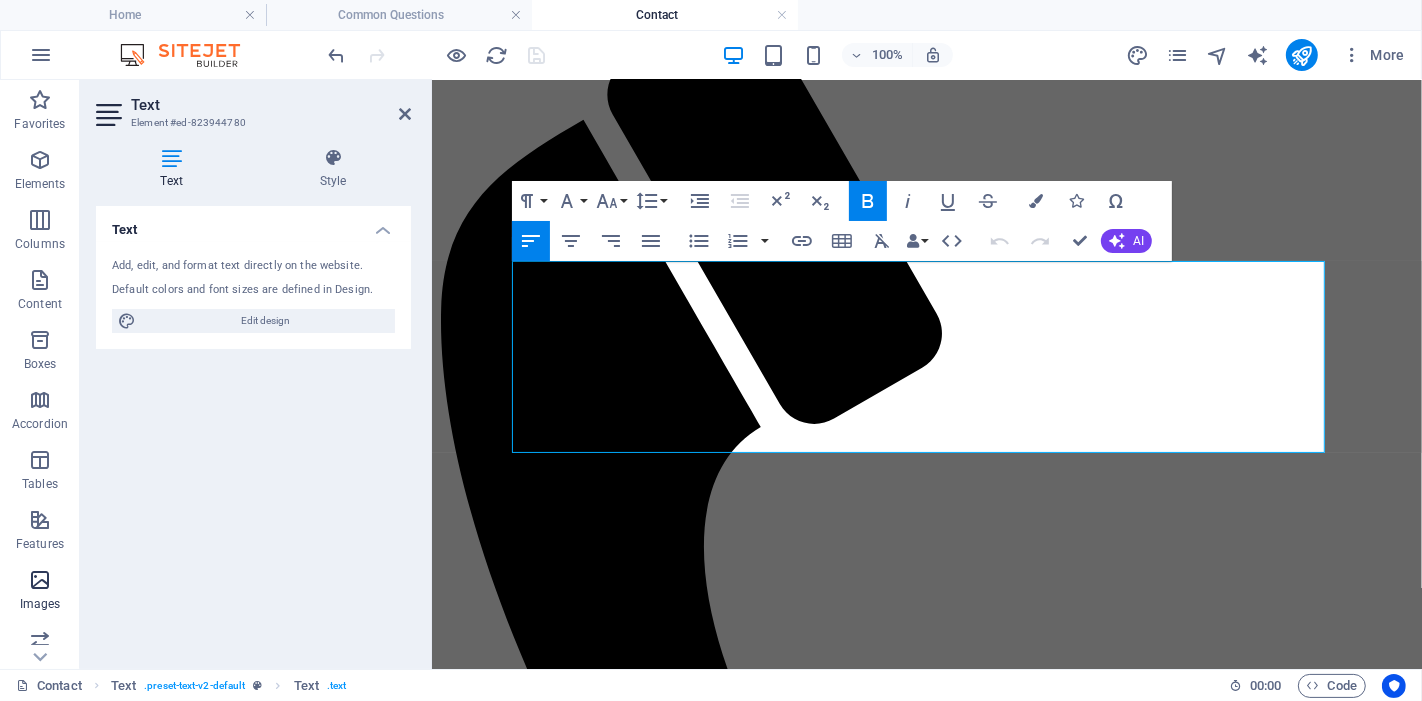 click at bounding box center (40, 580) 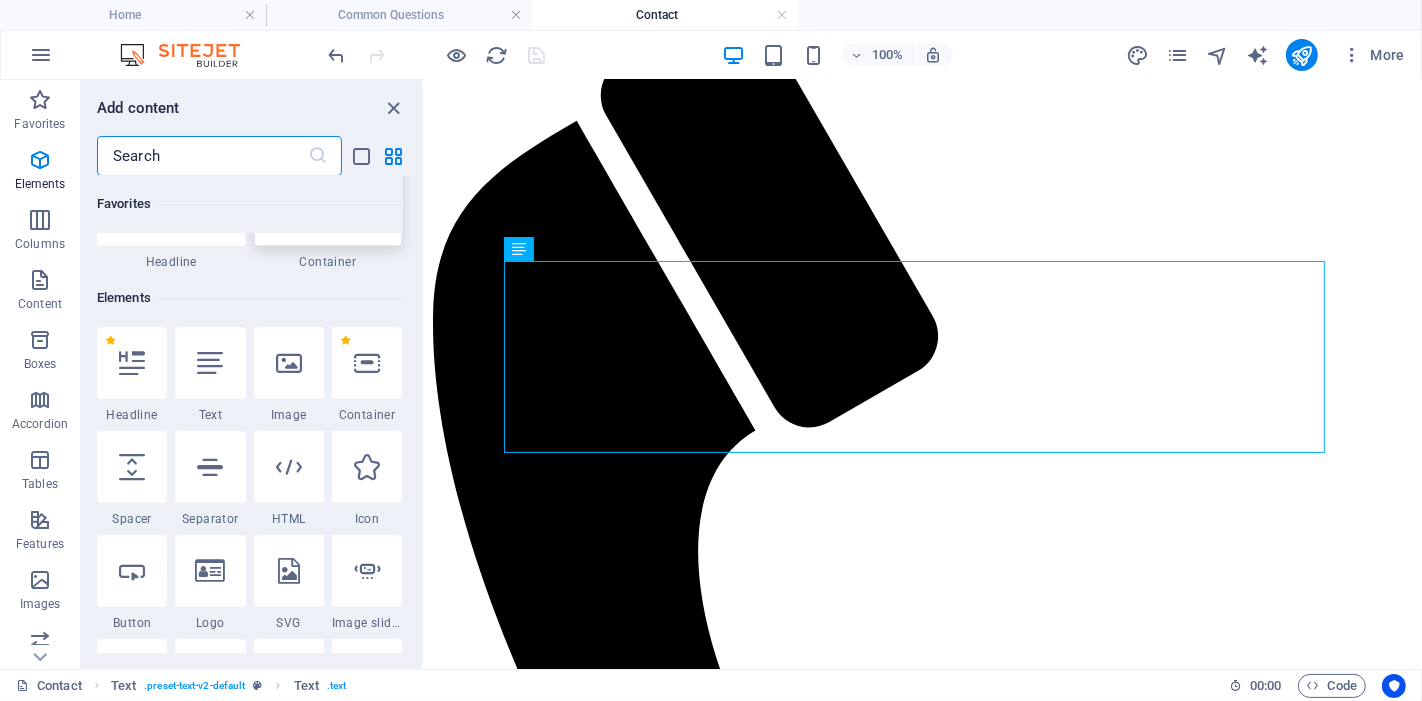 scroll, scrollTop: 0, scrollLeft: 0, axis: both 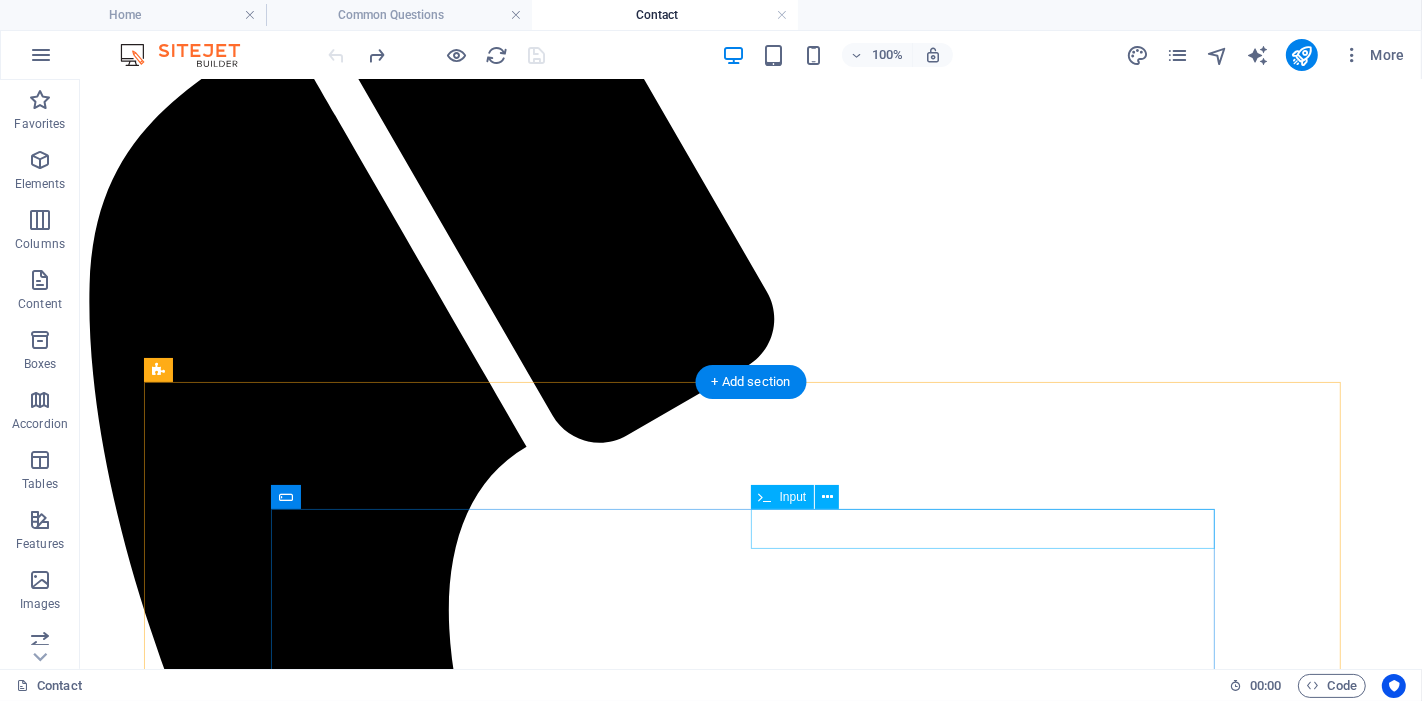 click on "vzsd" at bounding box center (750, 2196) 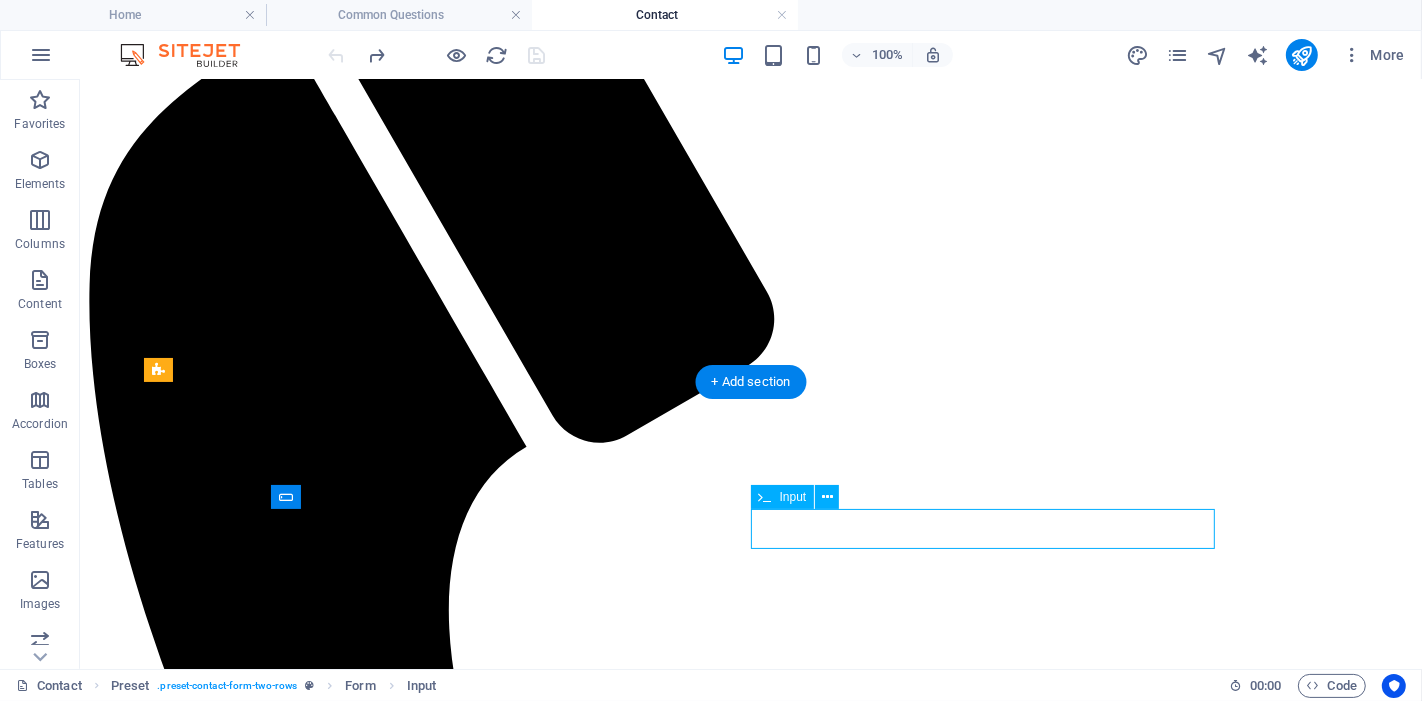 click on "vzsd" at bounding box center [750, 2196] 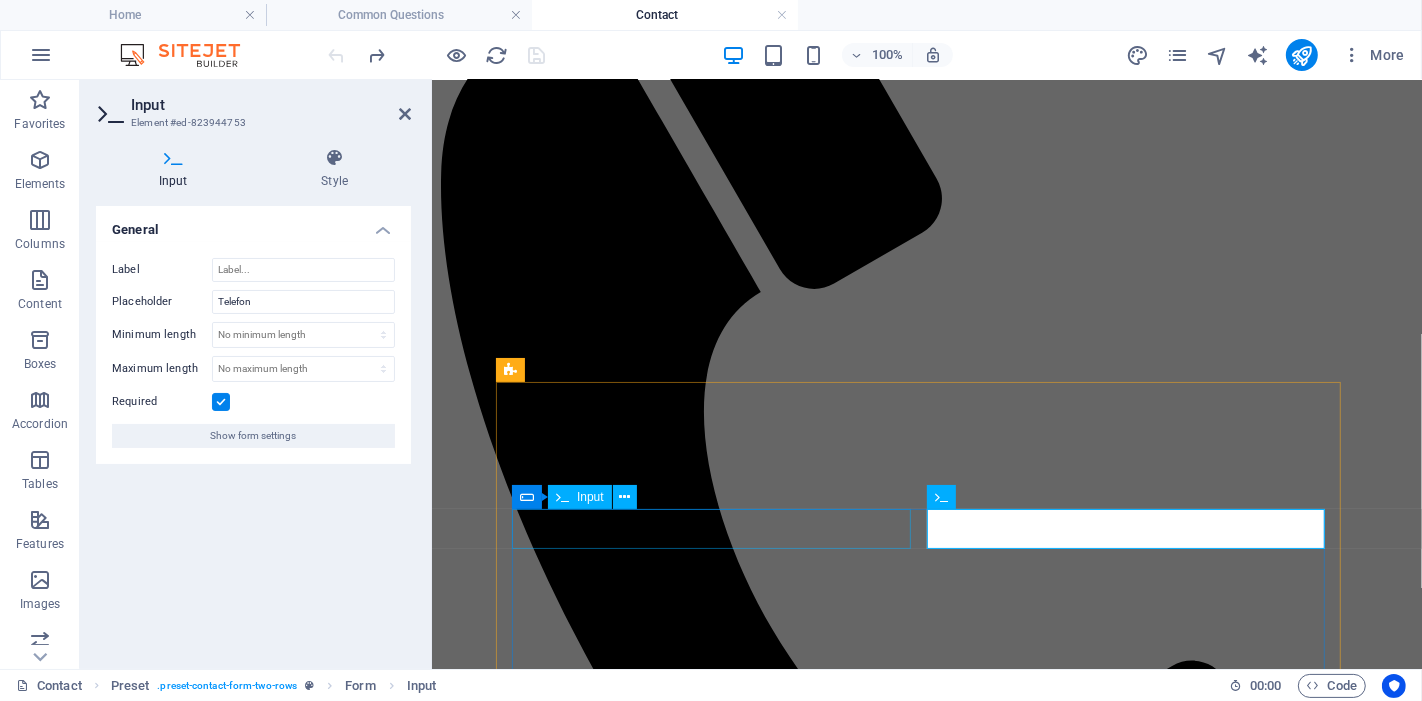 drag, startPoint x: 1022, startPoint y: 523, endPoint x: 896, endPoint y: 523, distance: 126 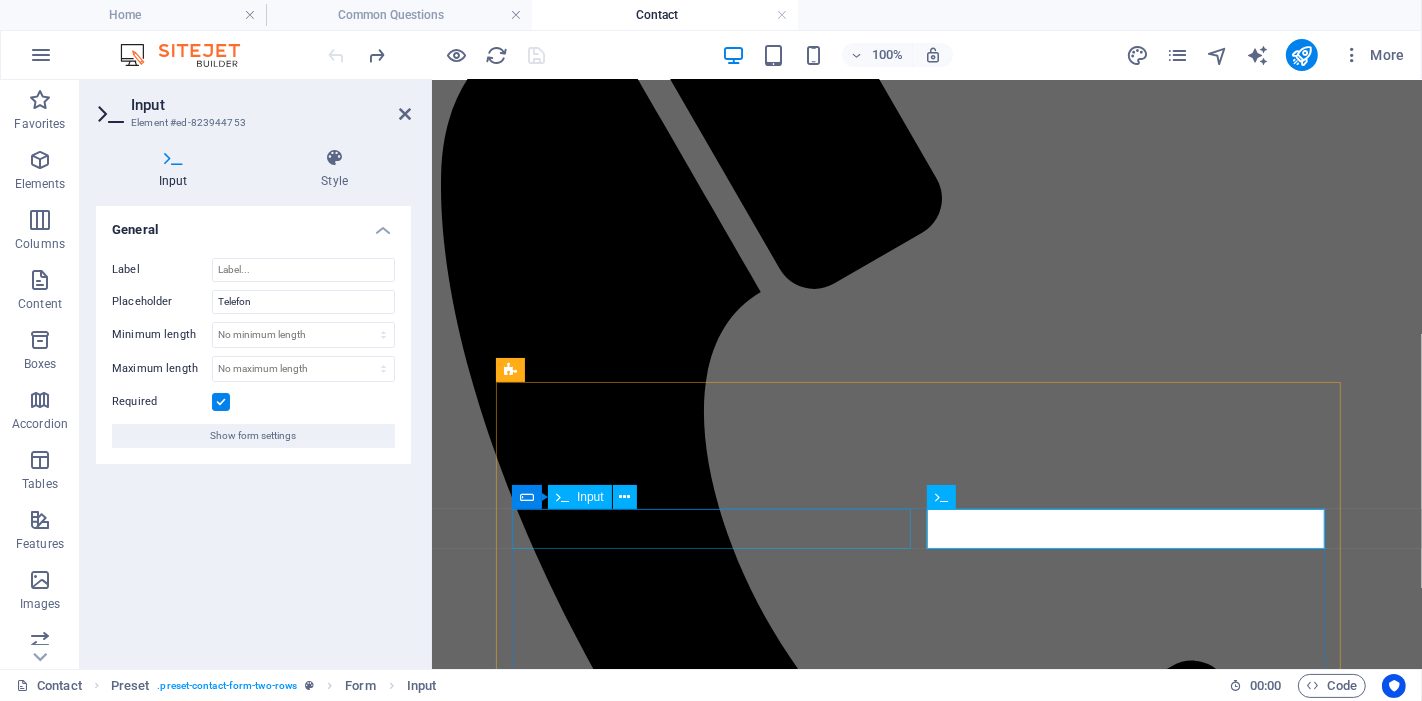 click on "vzsd   I have read and understand the privacy policy. Unreadable? Load new Send" at bounding box center [926, 1885] 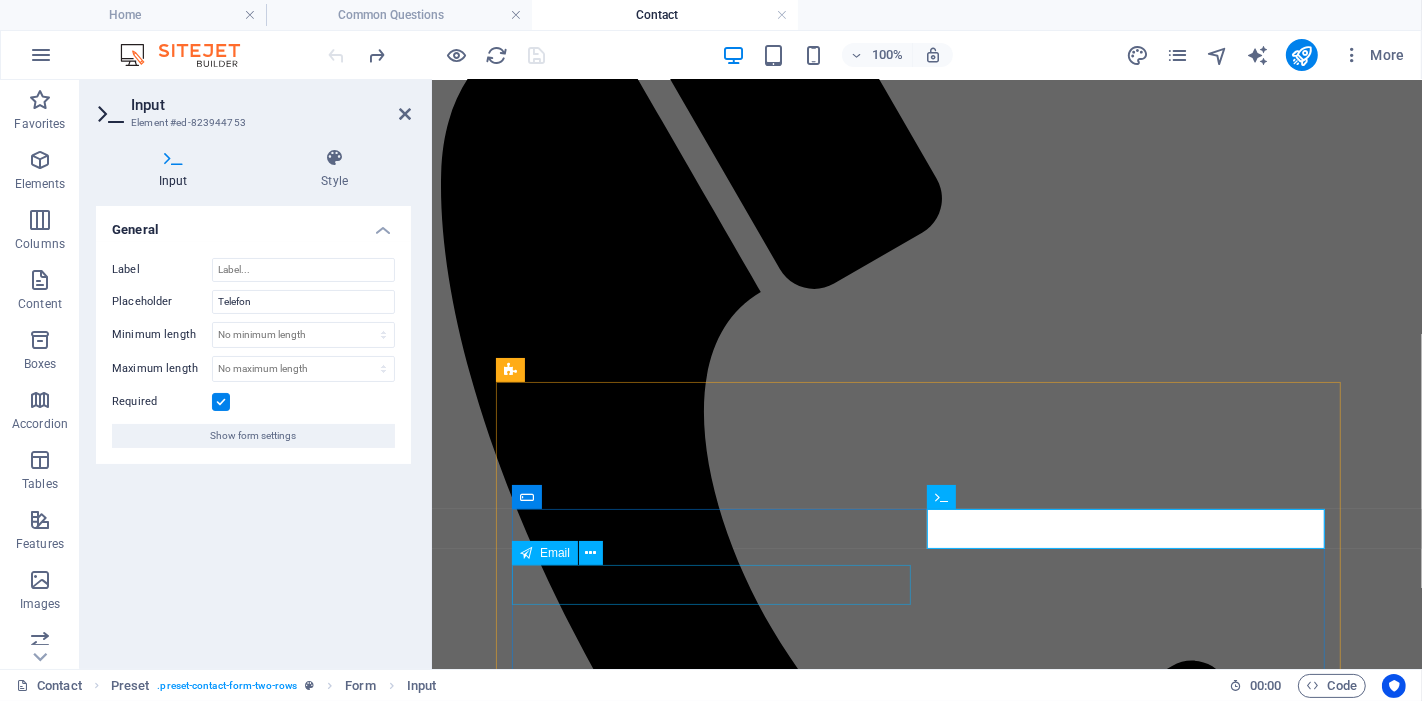 type on "t" 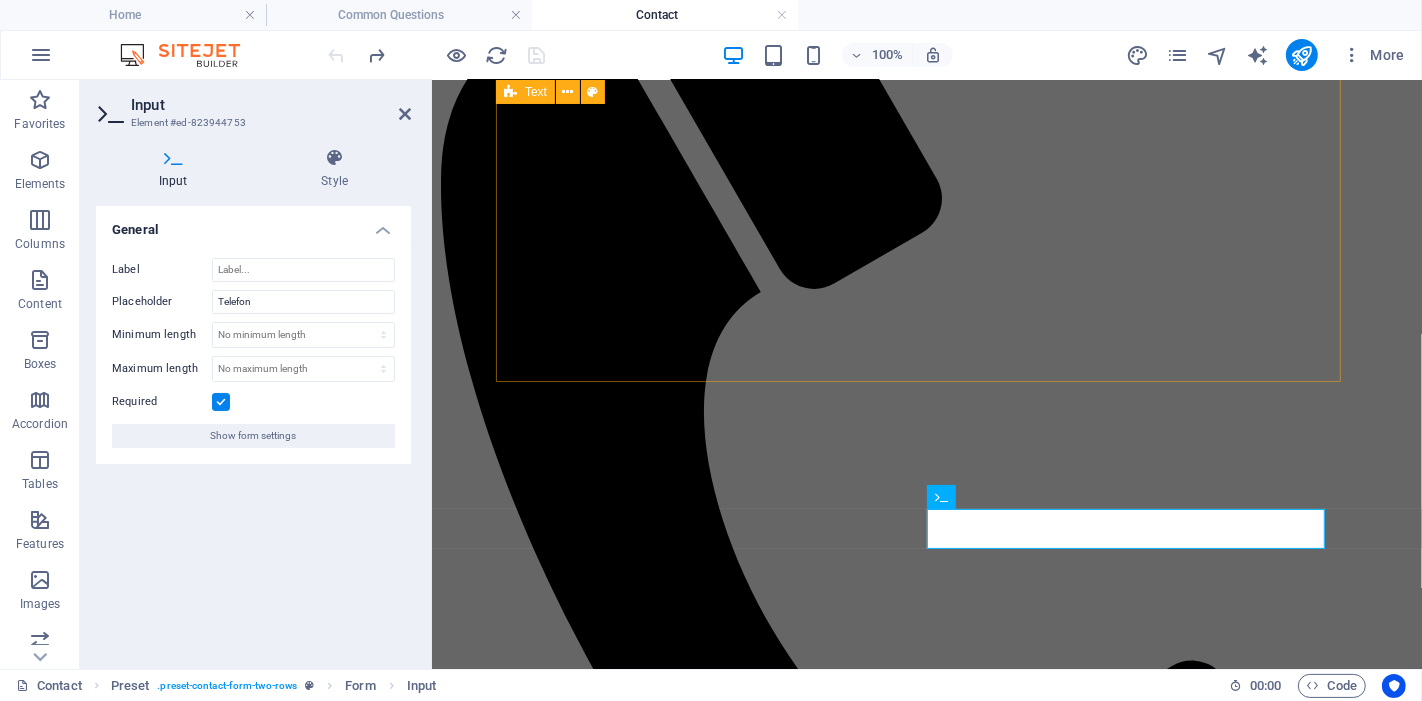 click on "Whether you're a small business owner, tradie, builder, consultant, or service provider, our services are fully customisable and tailored to suit your business. No matter your size or industry, we adapt our support to fit your operations, so you can focus on what you do best: growing your business. Contact us today, we’re happy to talk about how we can work together and support your success. Let’s make your business run smarter, faster, and with less stress." at bounding box center [926, 1547] 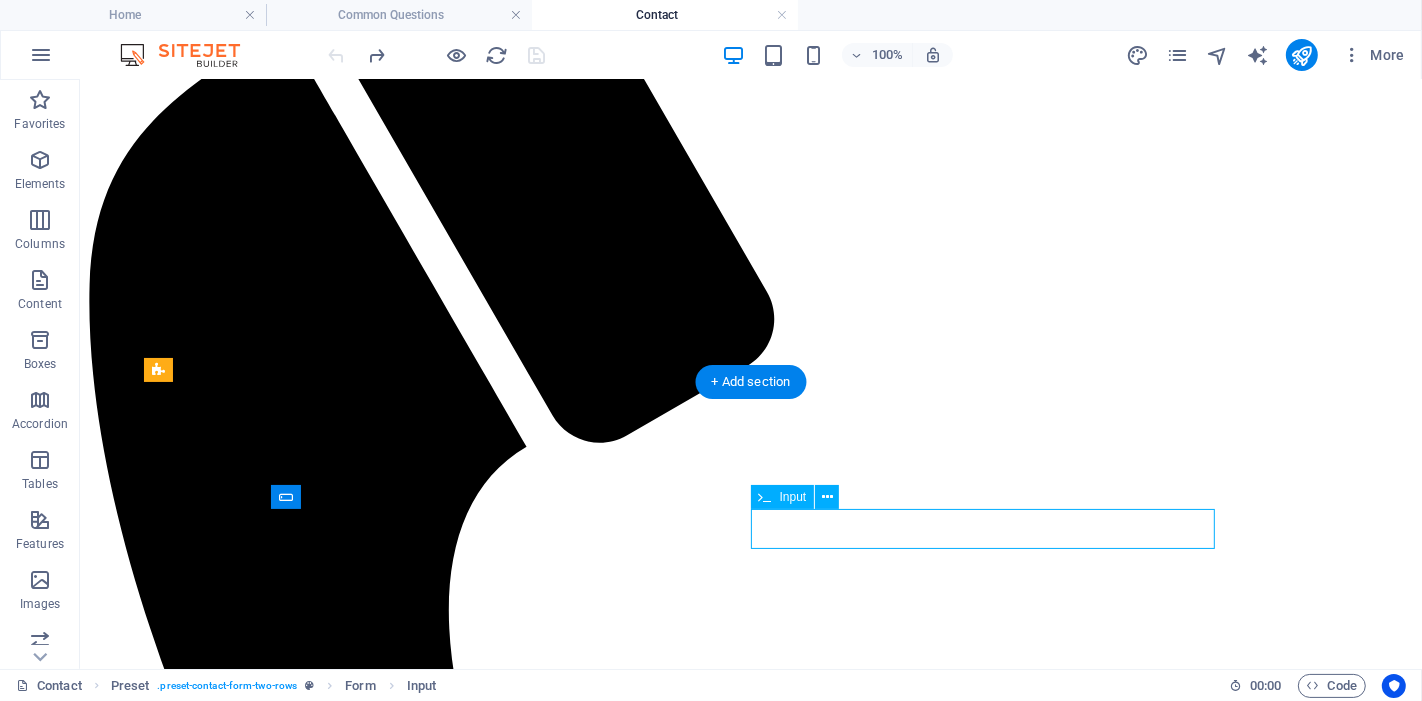 click on "Telefone" at bounding box center [750, 2196] 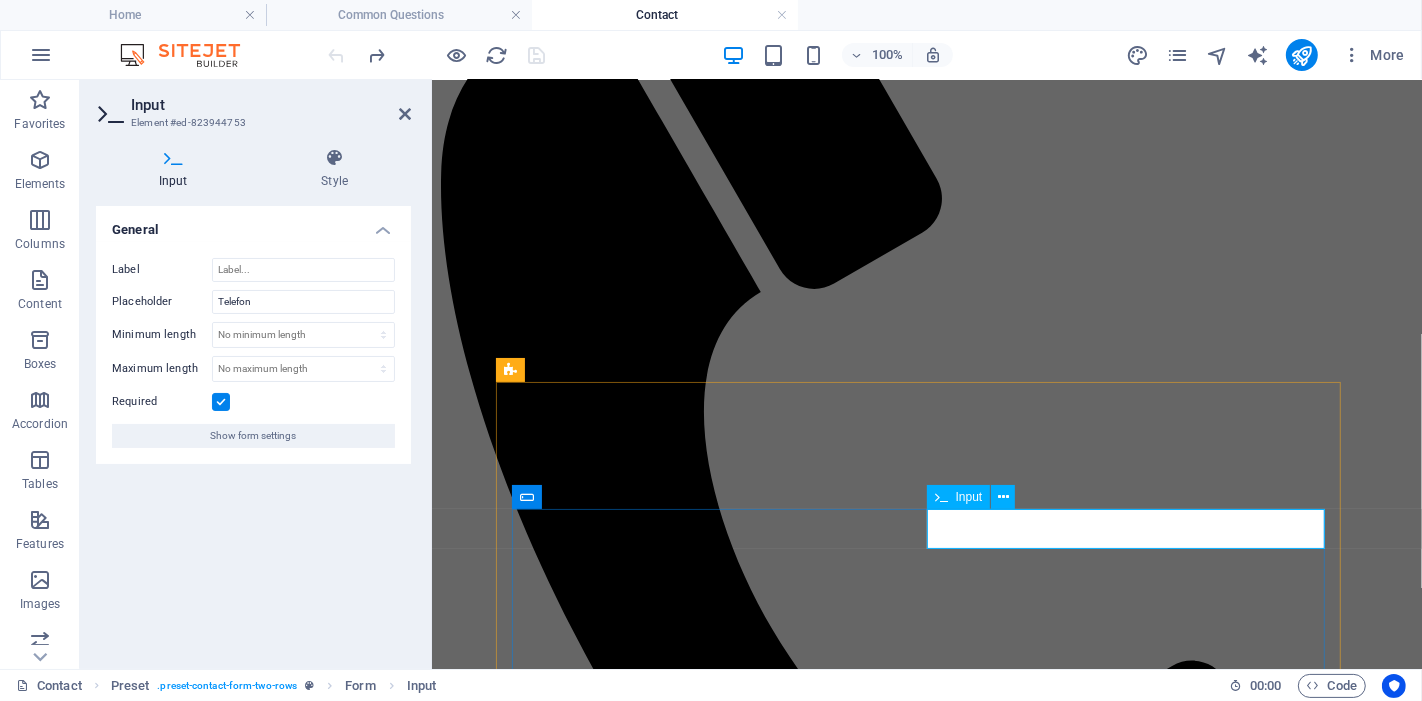drag, startPoint x: 1012, startPoint y: 520, endPoint x: 966, endPoint y: 521, distance: 46.010868 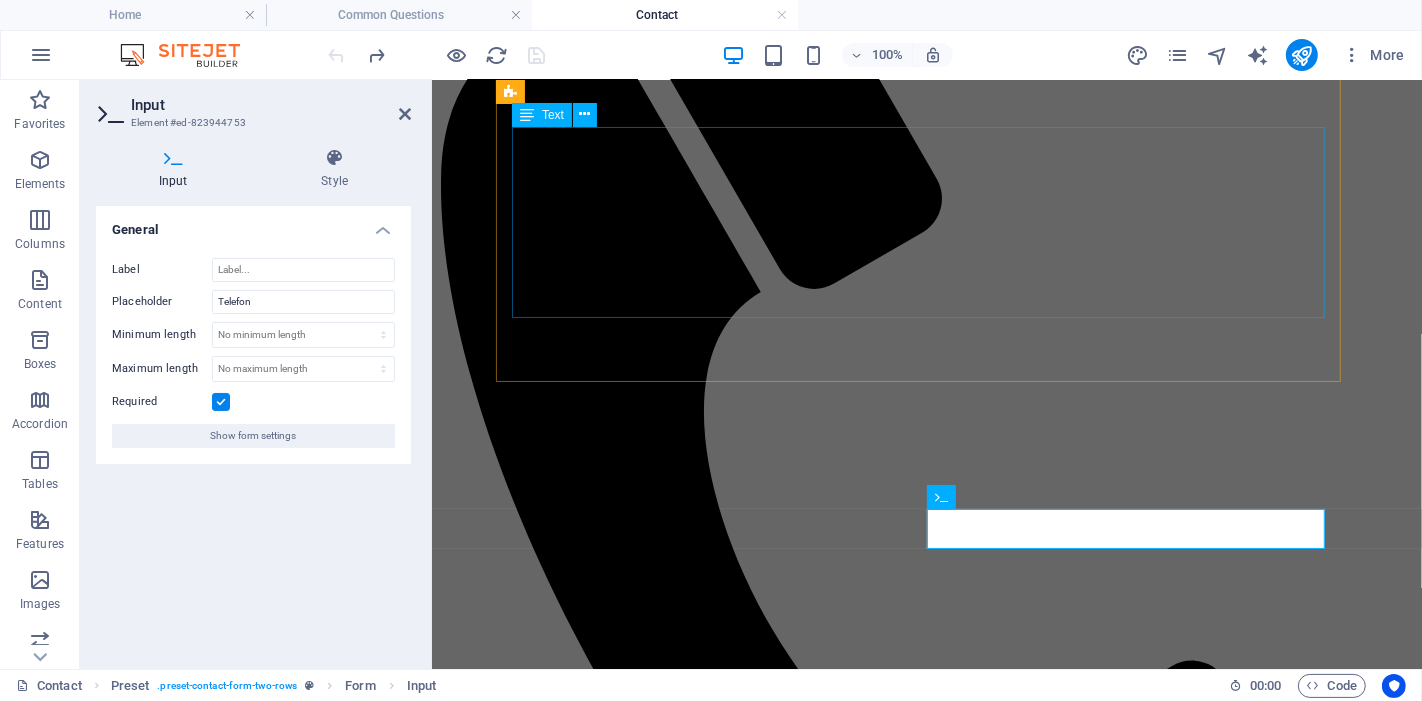 click on "Whether you're a small business owner, tradie, builder, consultant, or service provider, our services are fully customisable and tailored to suit your business. No matter your size or industry, we adapt our support to fit your operations, so you can focus on what you do best: growing your business. Contact us today, we’re happy to talk about how we can work together and support your success. Let’s make your business run smarter, faster, and with less stress." at bounding box center (926, 1563) 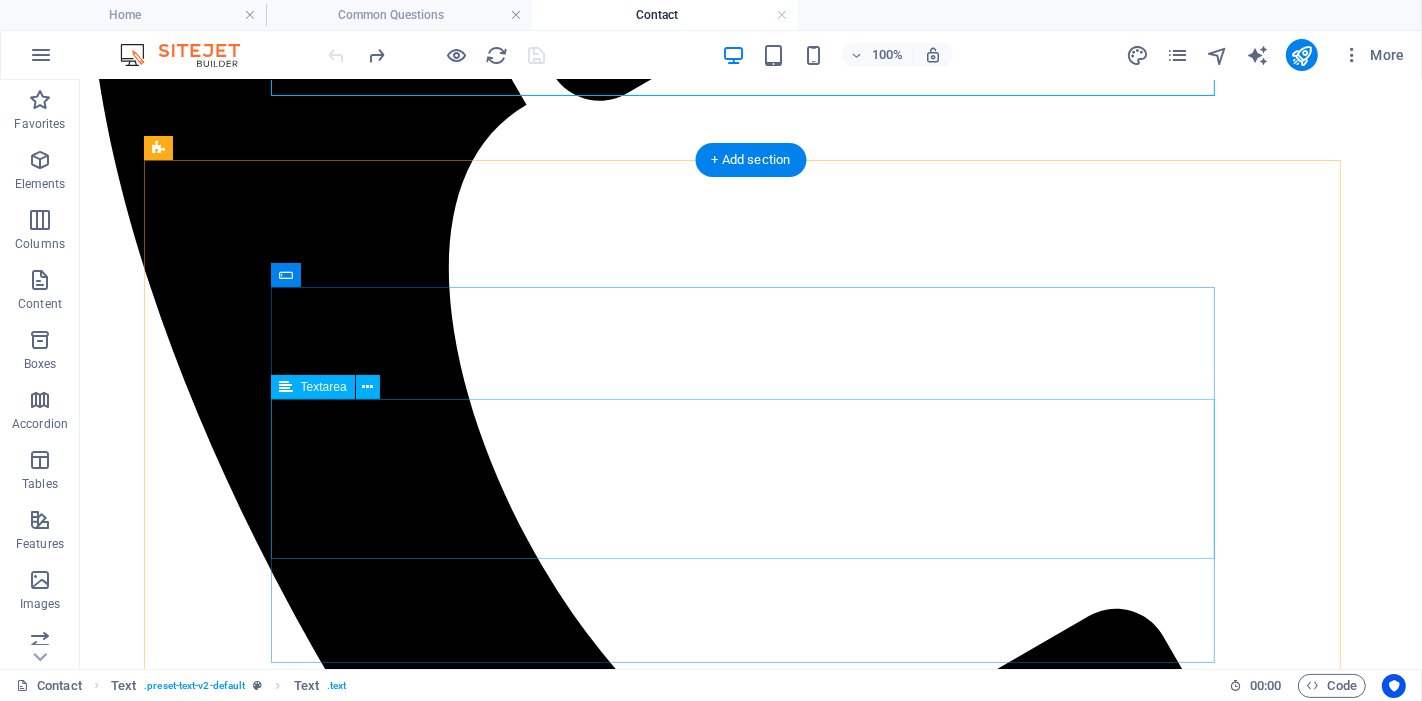 scroll, scrollTop: 912, scrollLeft: 0, axis: vertical 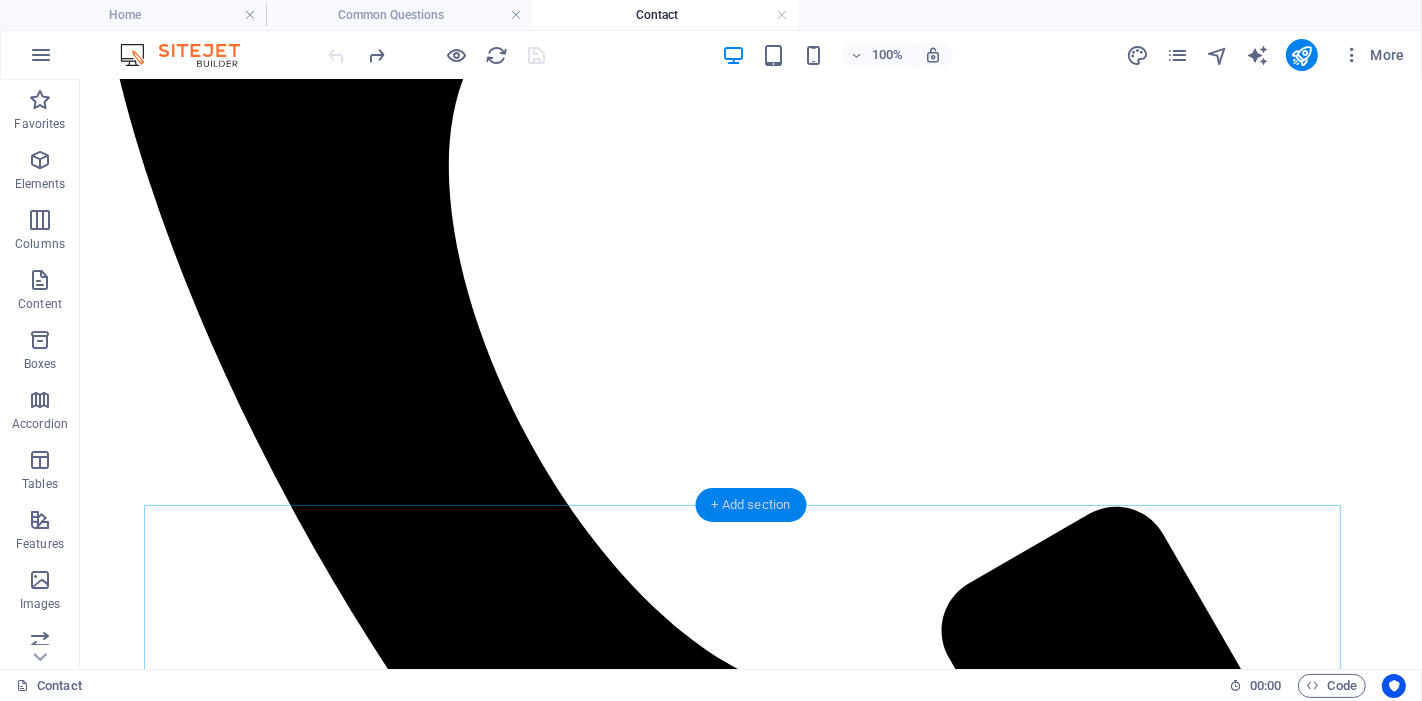click on "+ Add section" at bounding box center [751, 505] 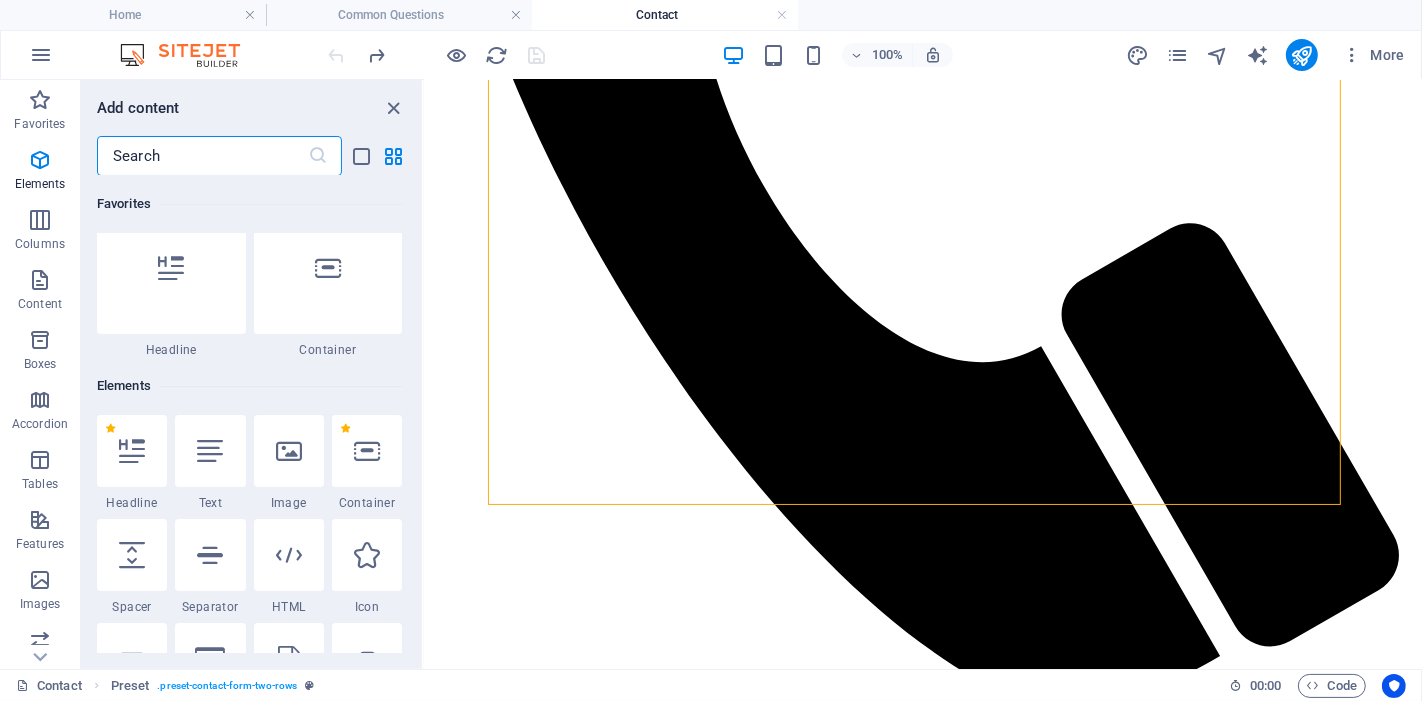 scroll, scrollTop: 0, scrollLeft: 0, axis: both 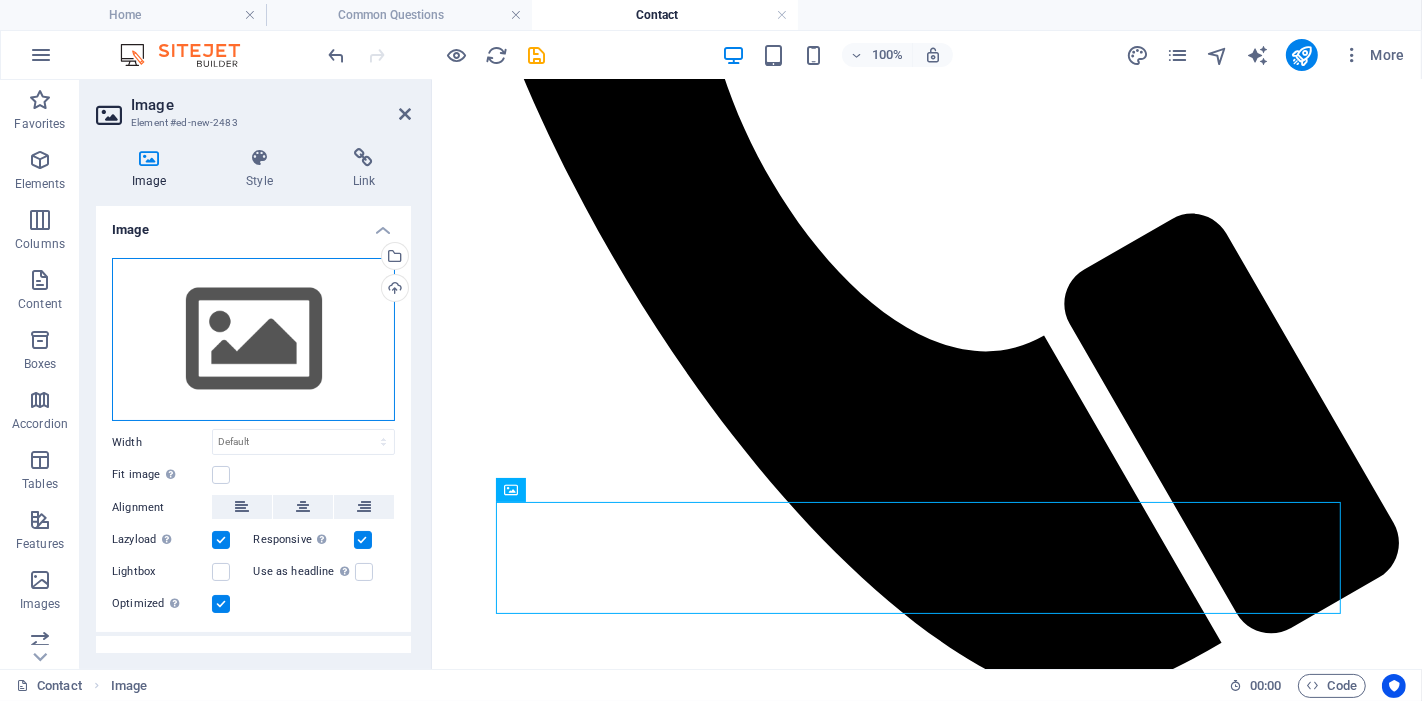 click on "Drag files here, click to choose files or select files from Files or our free stock photos & videos" at bounding box center [253, 340] 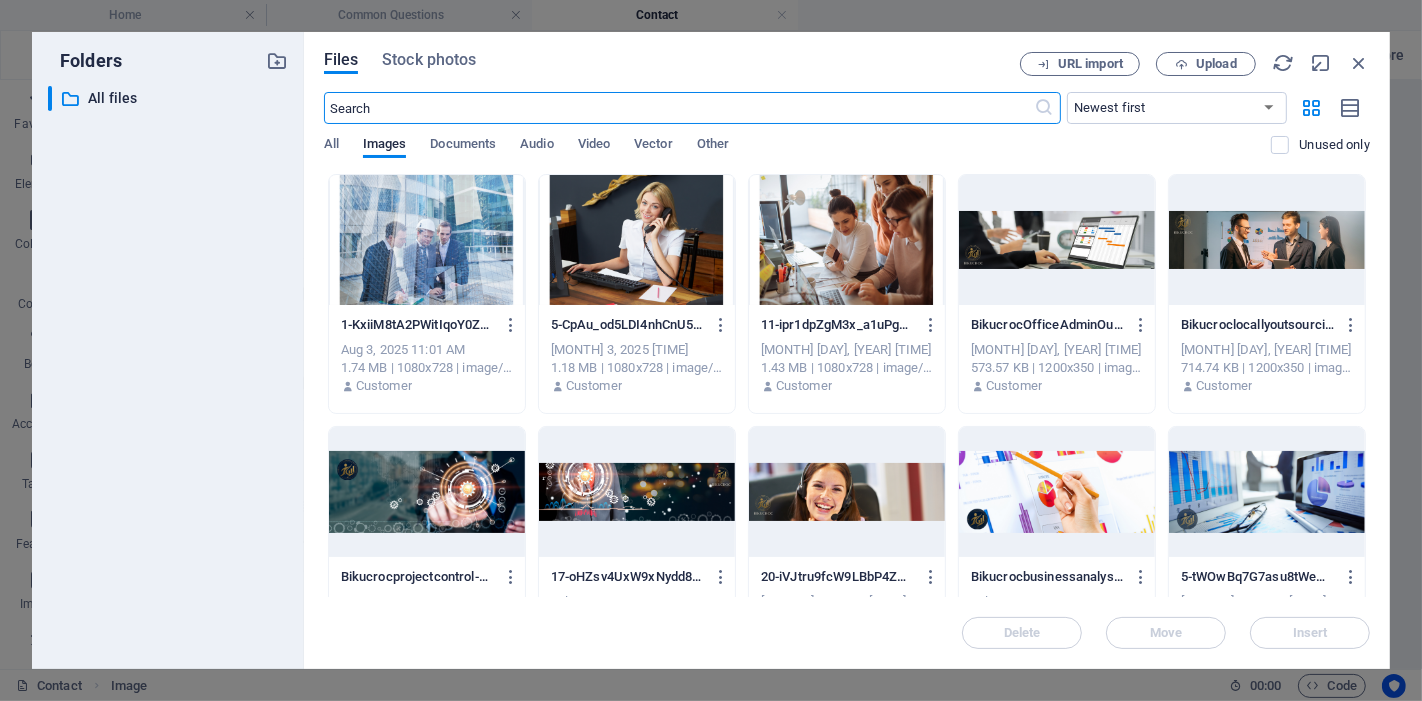 scroll, scrollTop: 605, scrollLeft: 0, axis: vertical 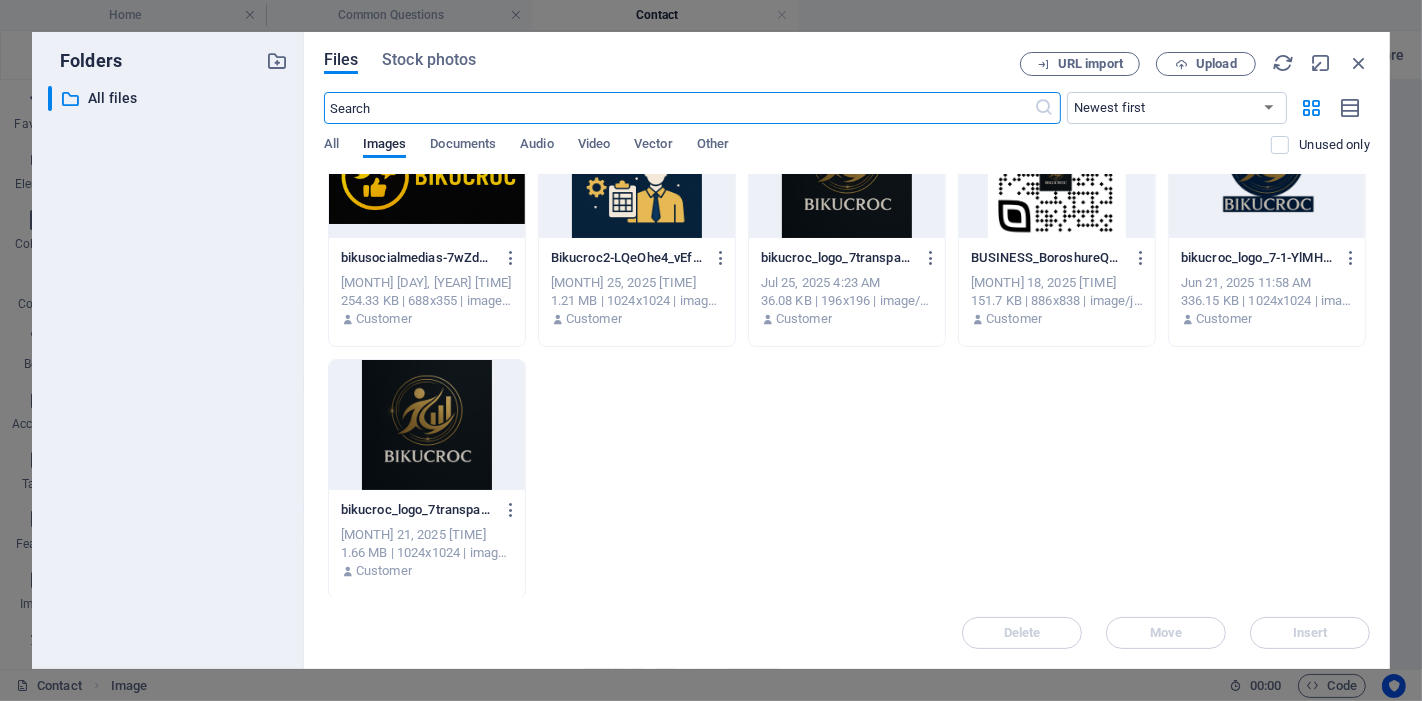 click at bounding box center [1057, 173] 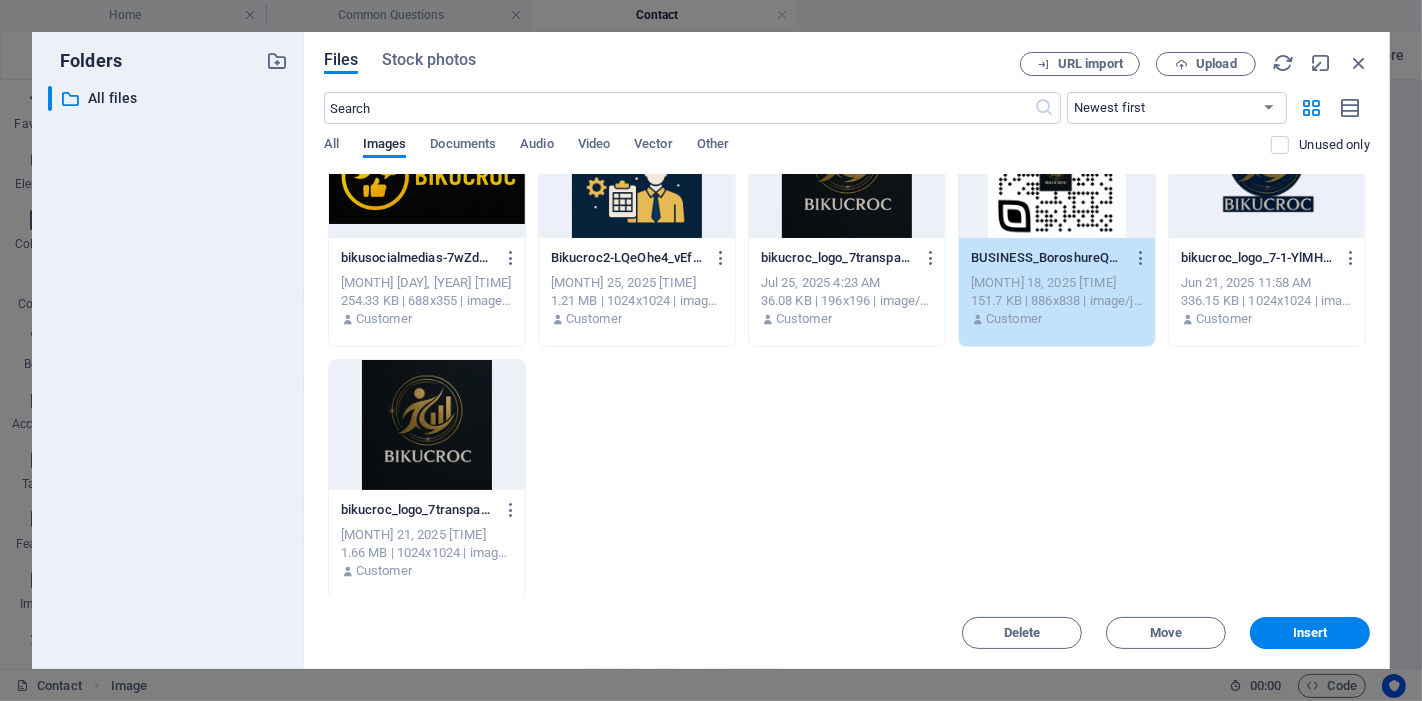 click on "1" at bounding box center (1057, 173) 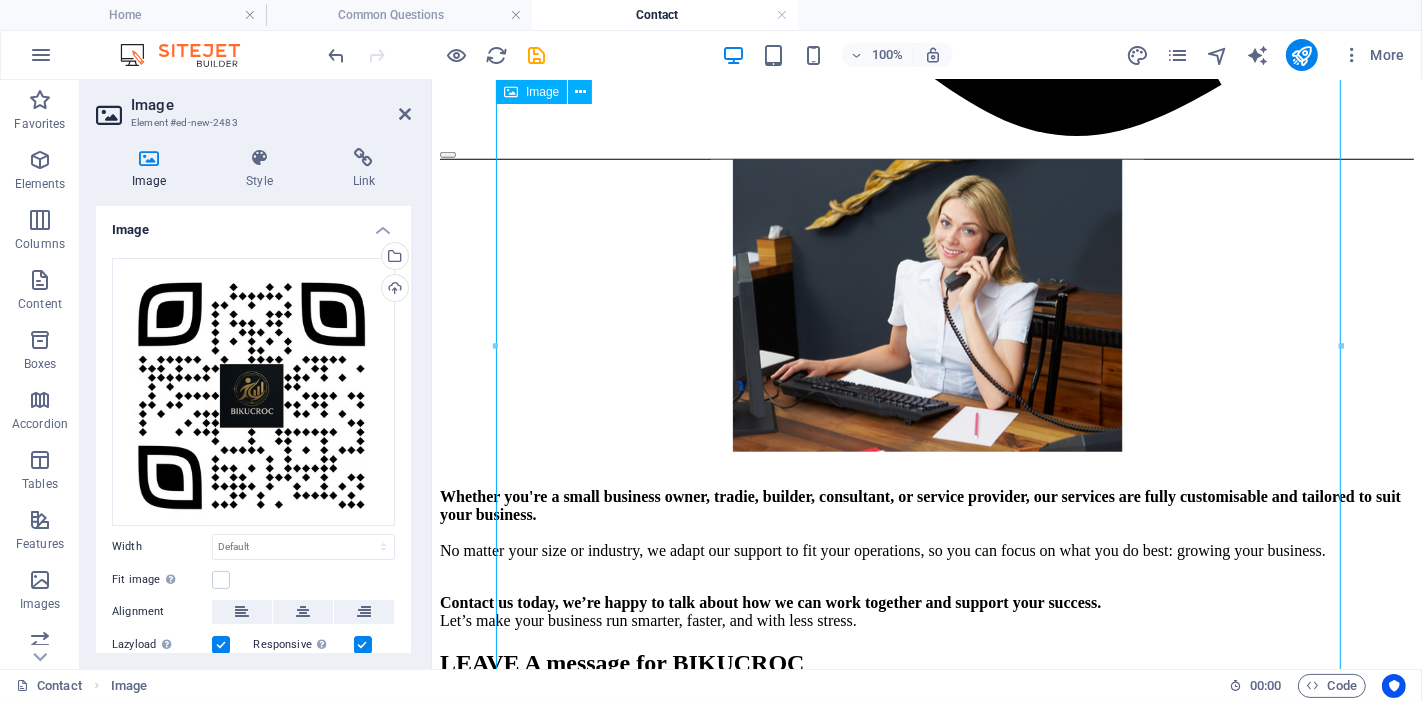 scroll, scrollTop: 1471, scrollLeft: 0, axis: vertical 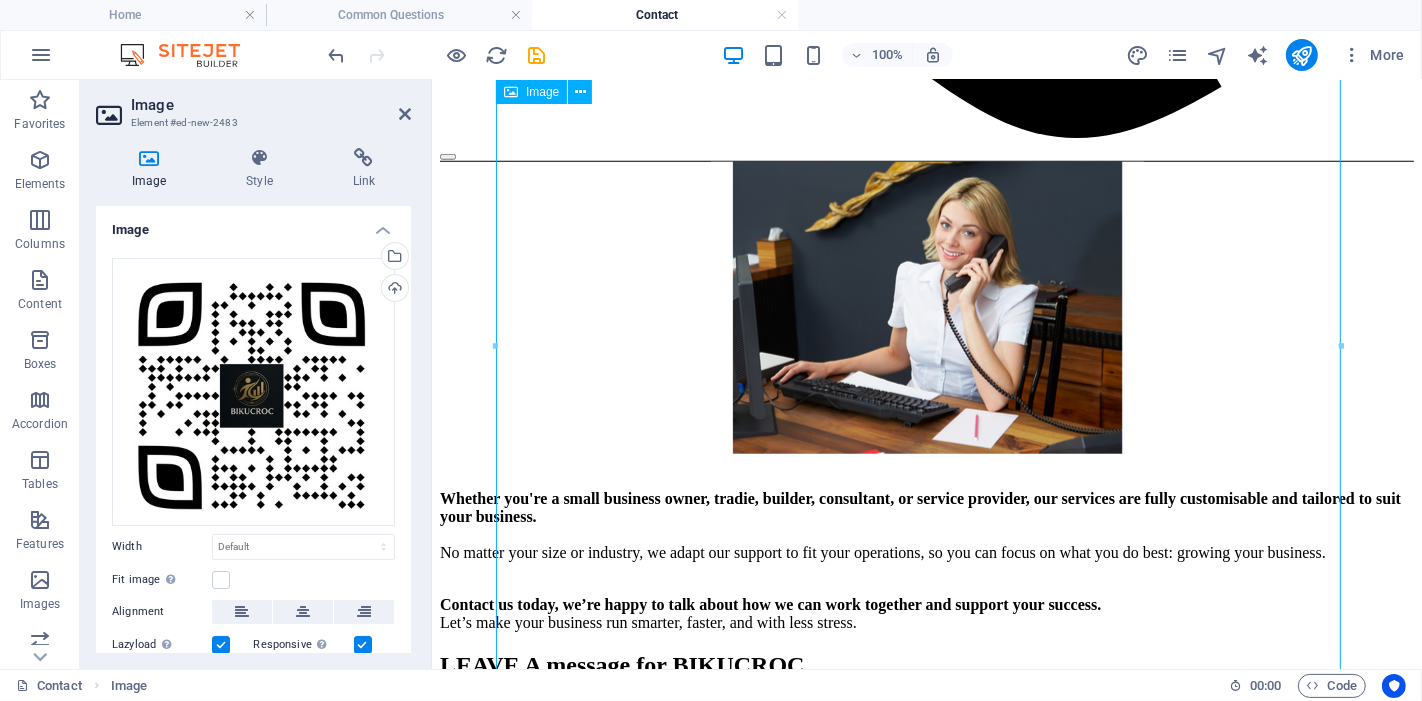 click at bounding box center [926, 1521] 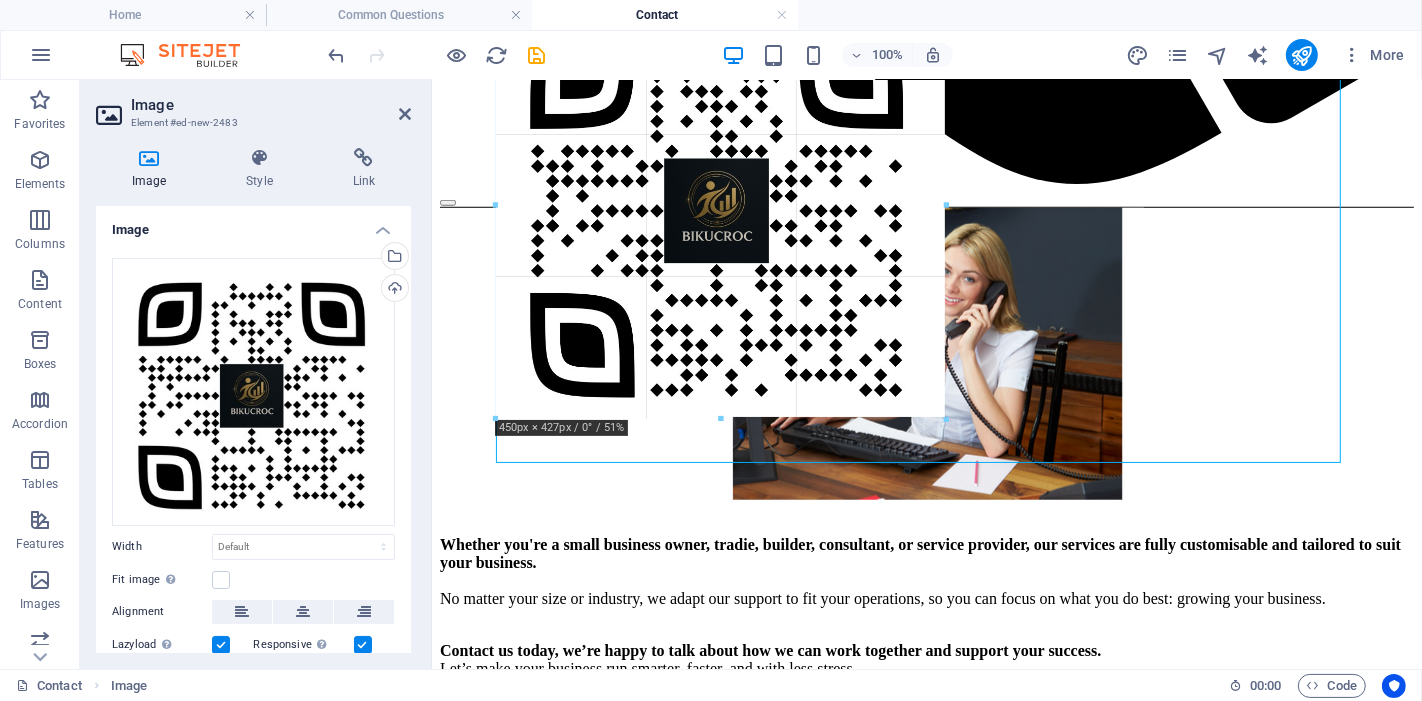 scroll, scrollTop: 1411, scrollLeft: 0, axis: vertical 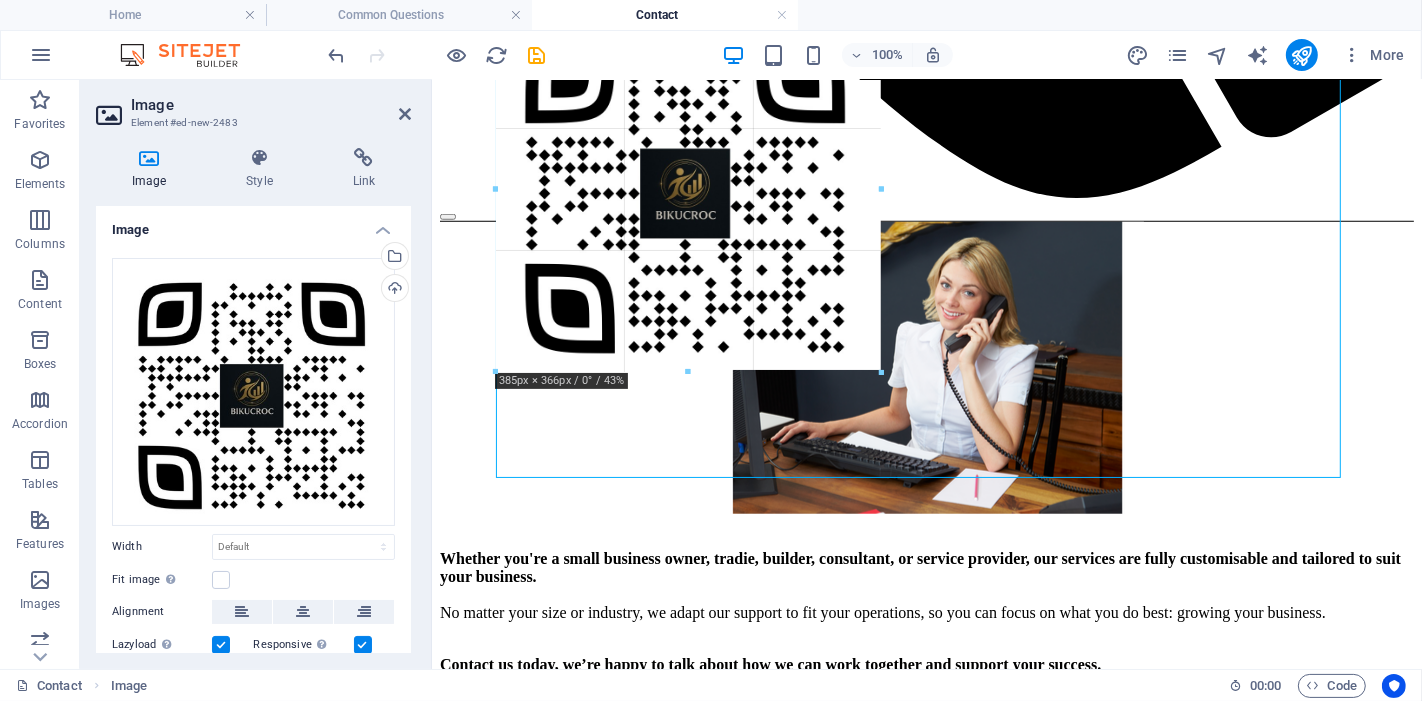 drag, startPoint x: 1341, startPoint y: 334, endPoint x: 280, endPoint y: -95, distance: 1144.4484 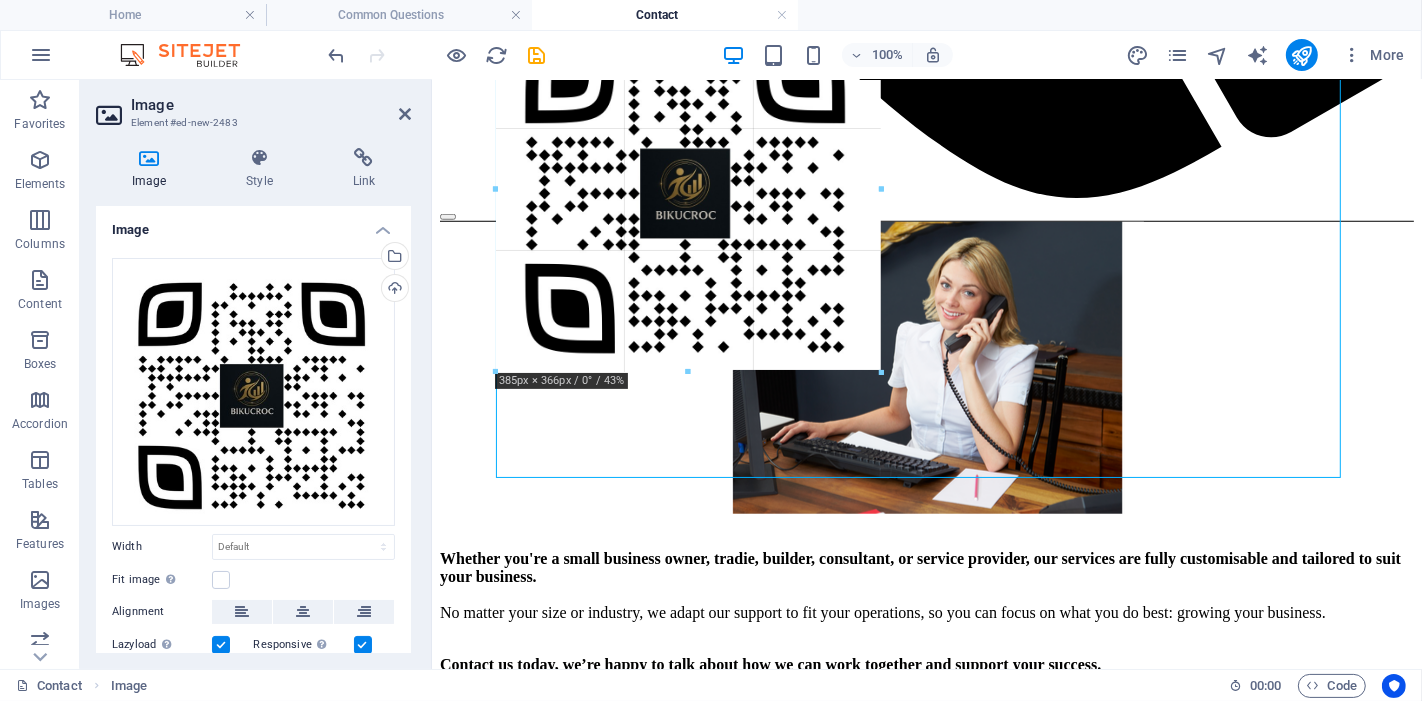 type on "387" 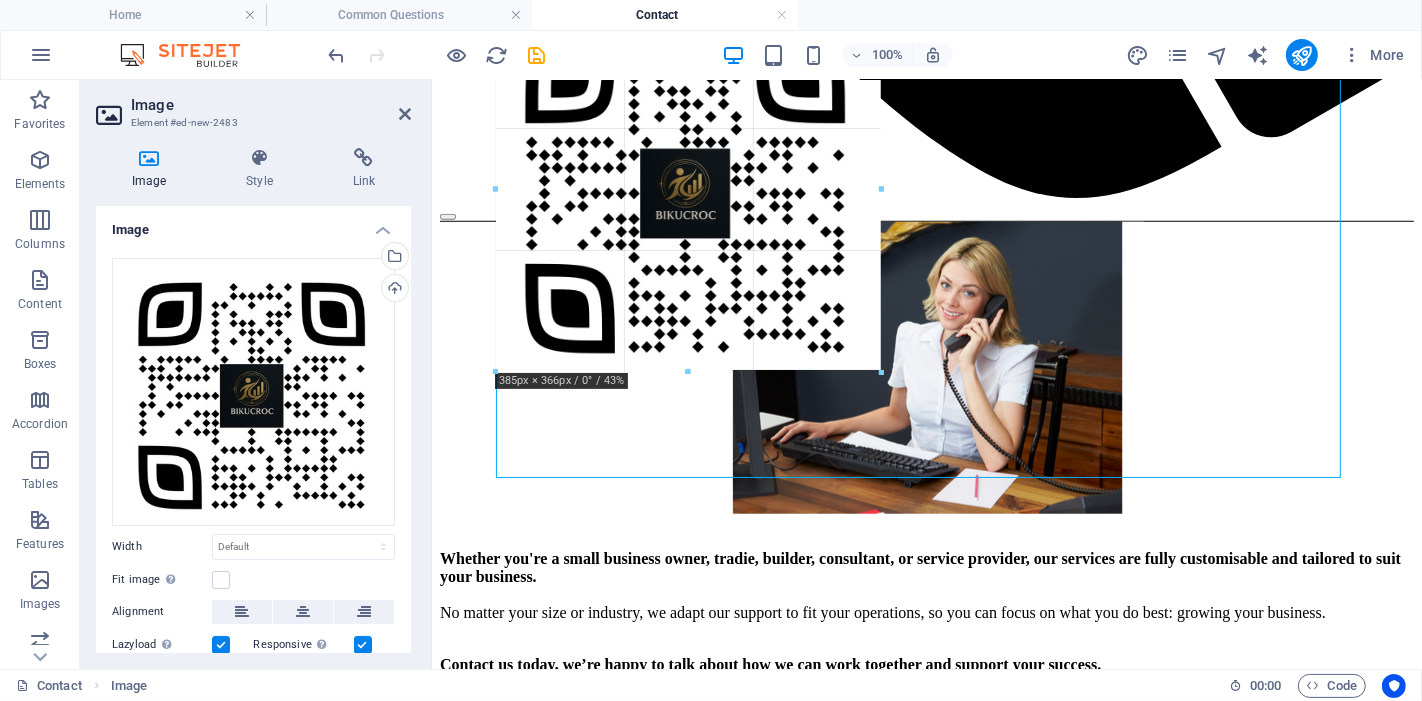 select on "px" 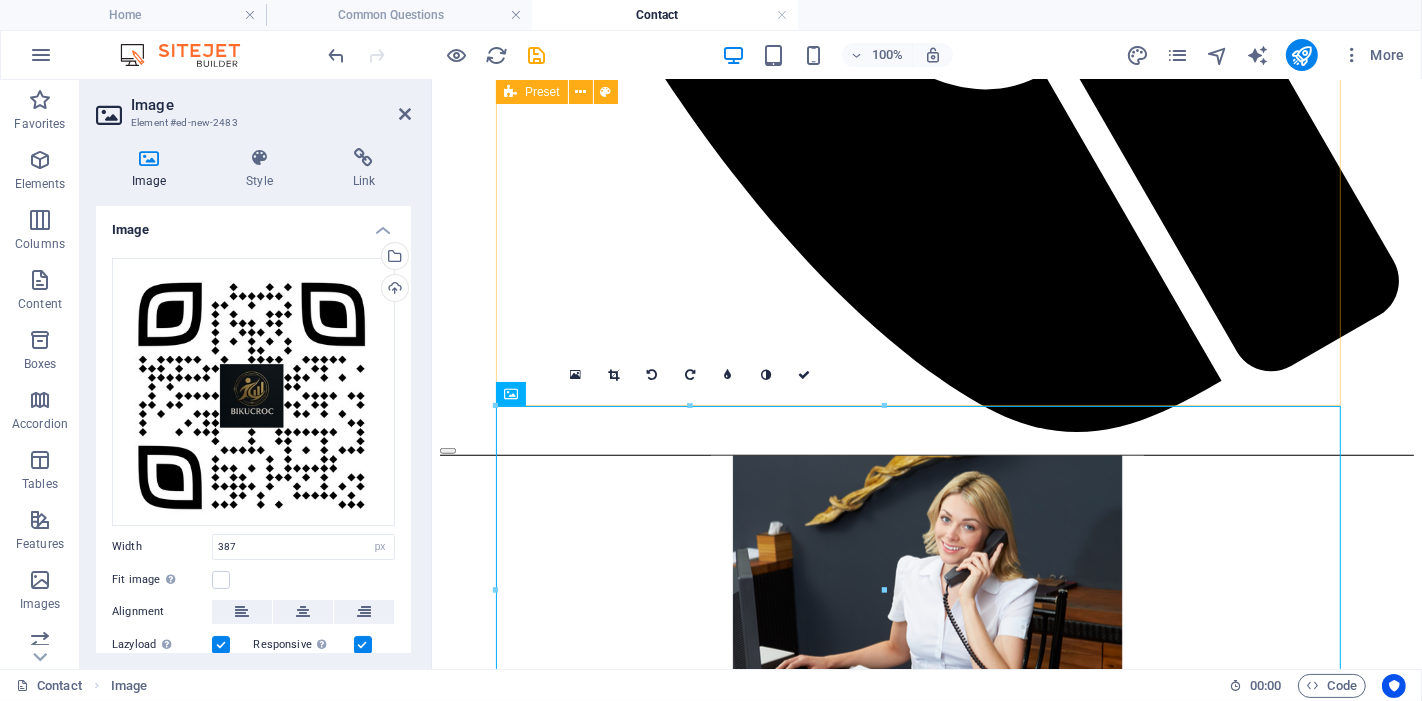 scroll, scrollTop: 967, scrollLeft: 0, axis: vertical 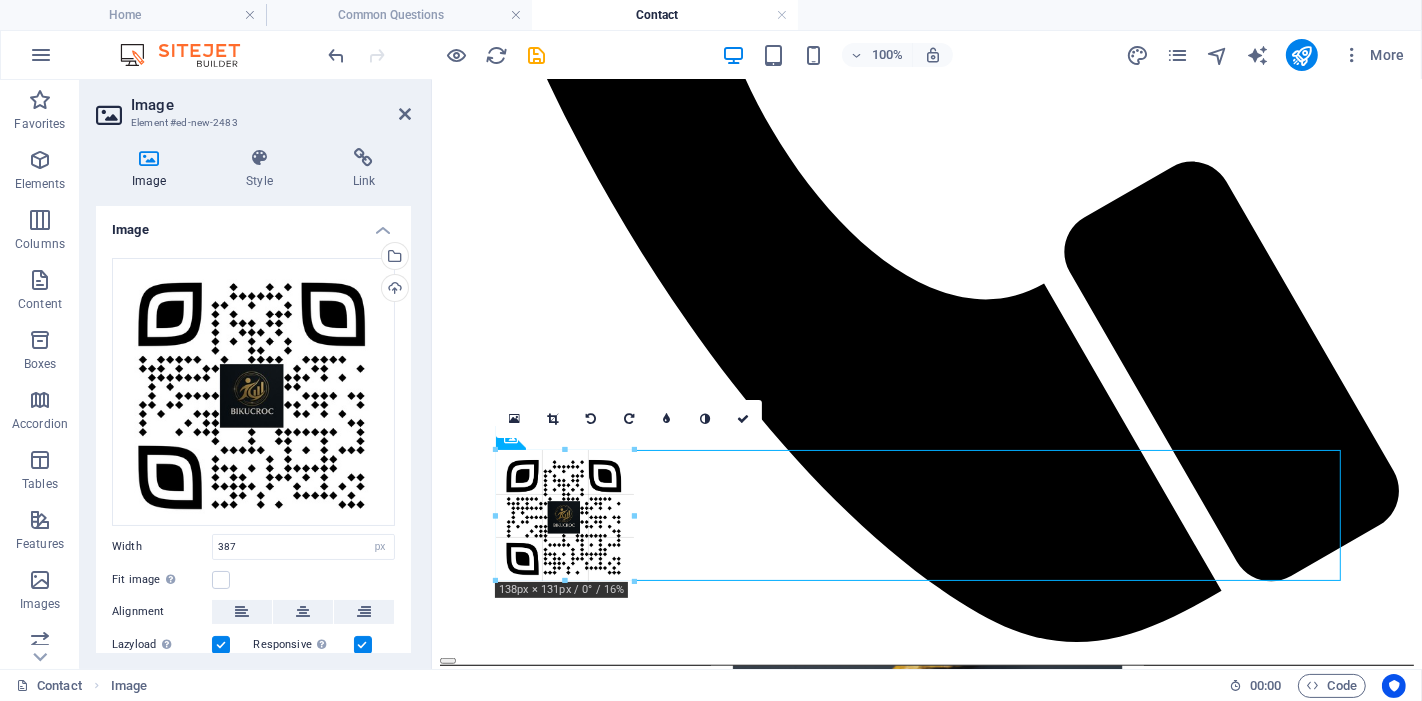 drag, startPoint x: 498, startPoint y: 450, endPoint x: 748, endPoint y: 753, distance: 392.82184 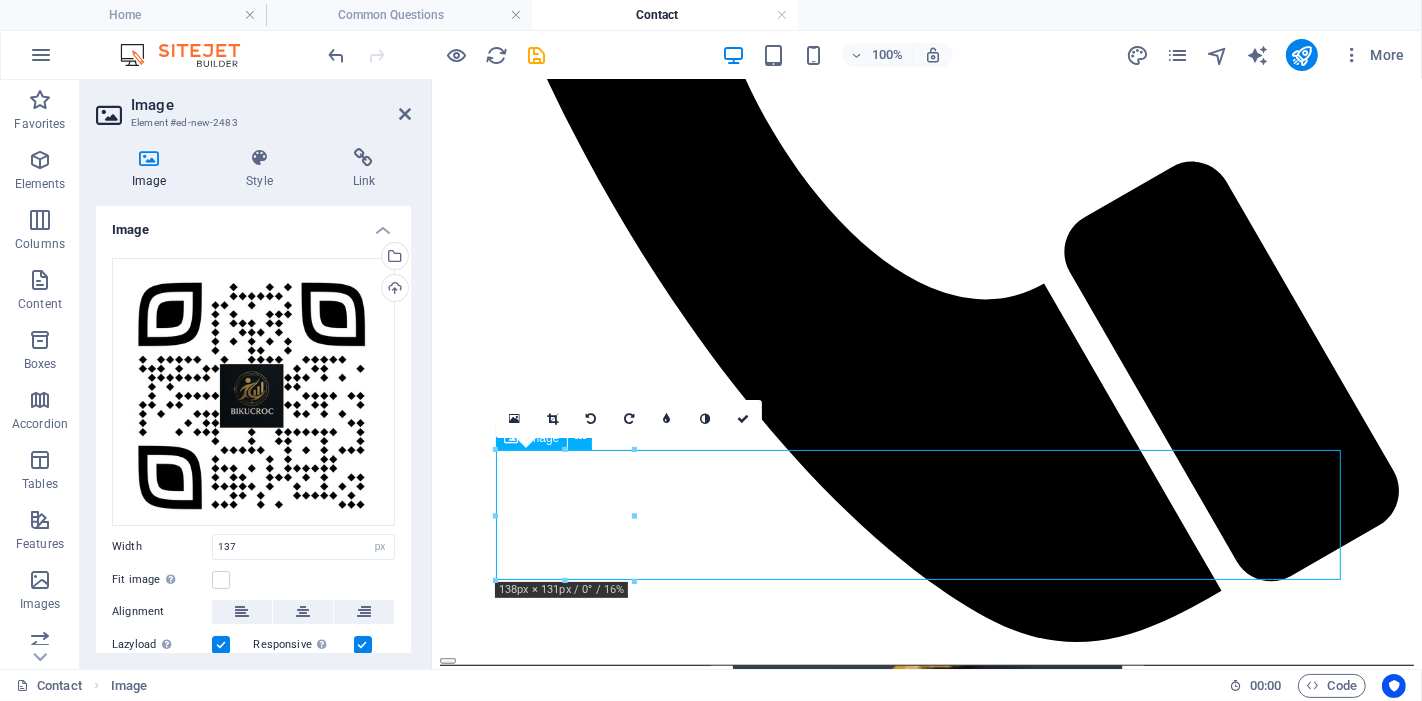 click at bounding box center [926, 1622] 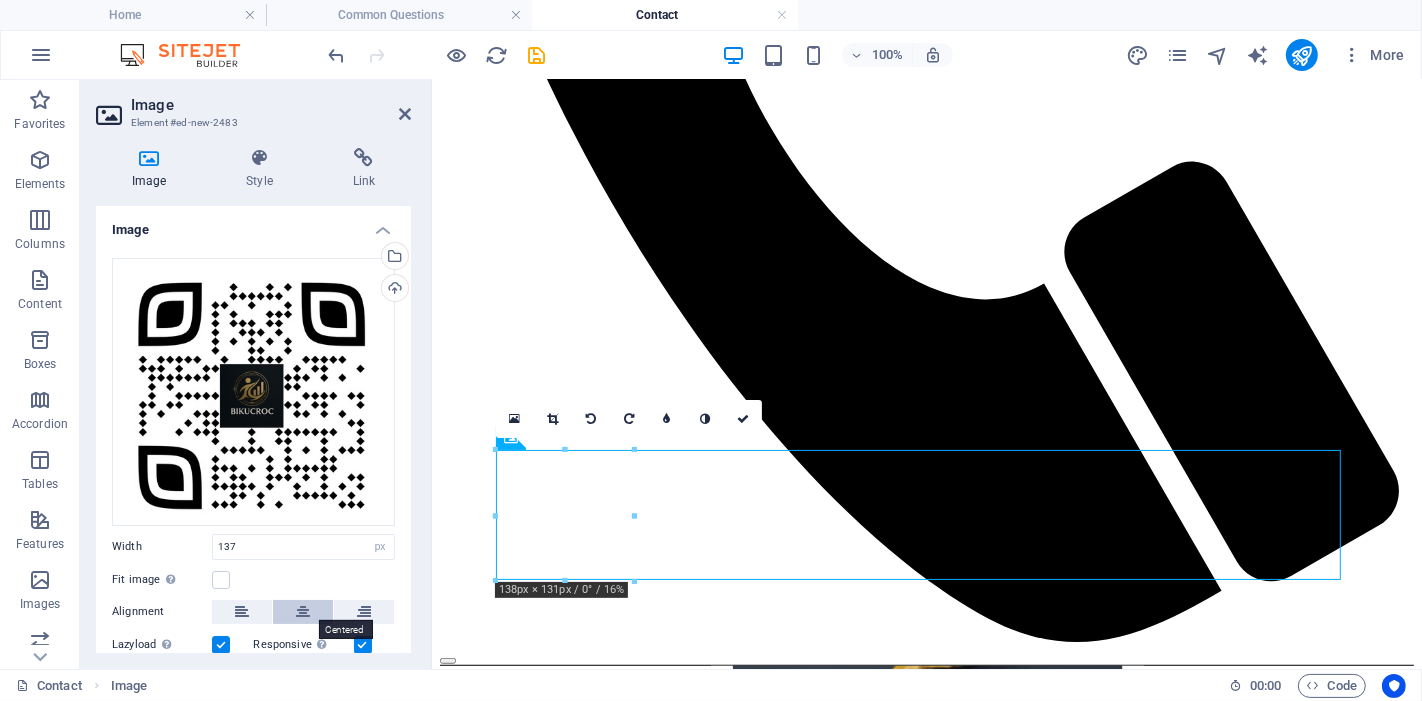 click at bounding box center (303, 612) 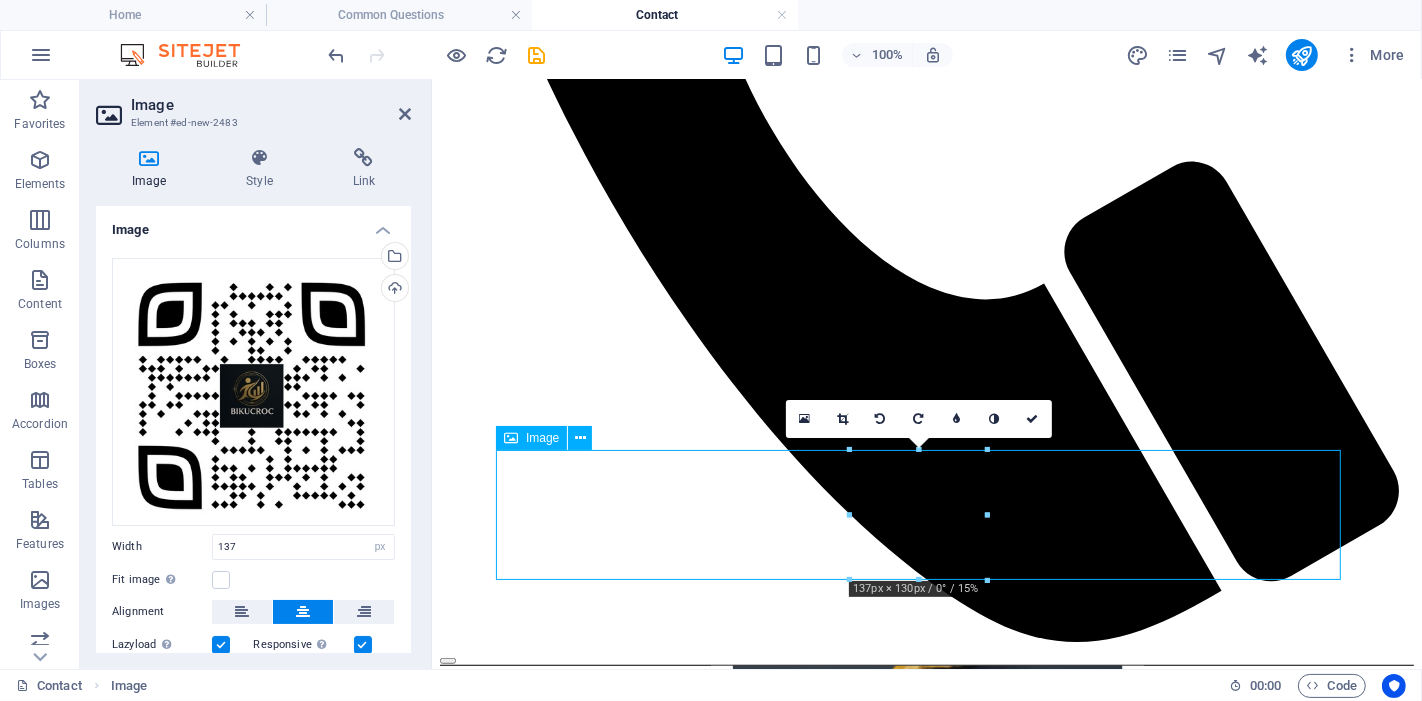 click at bounding box center (926, 1622) 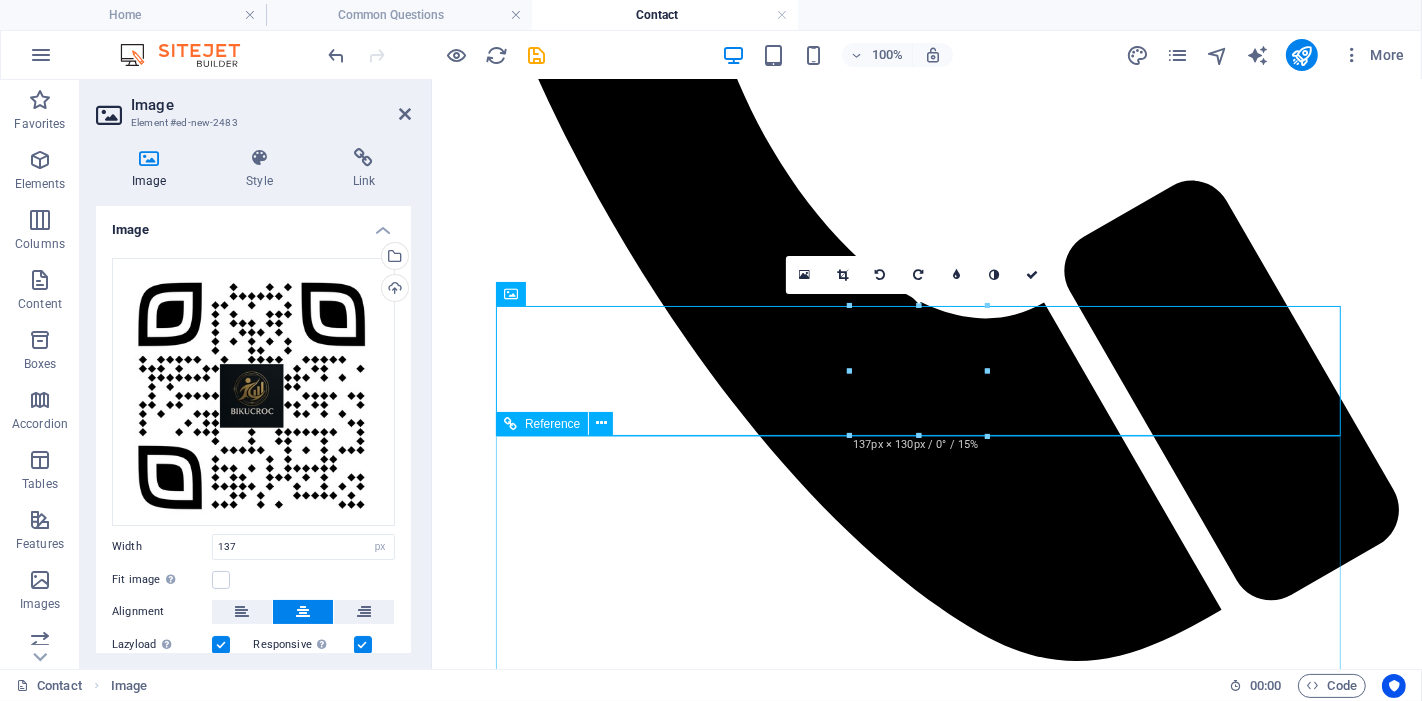 scroll, scrollTop: 1111, scrollLeft: 0, axis: vertical 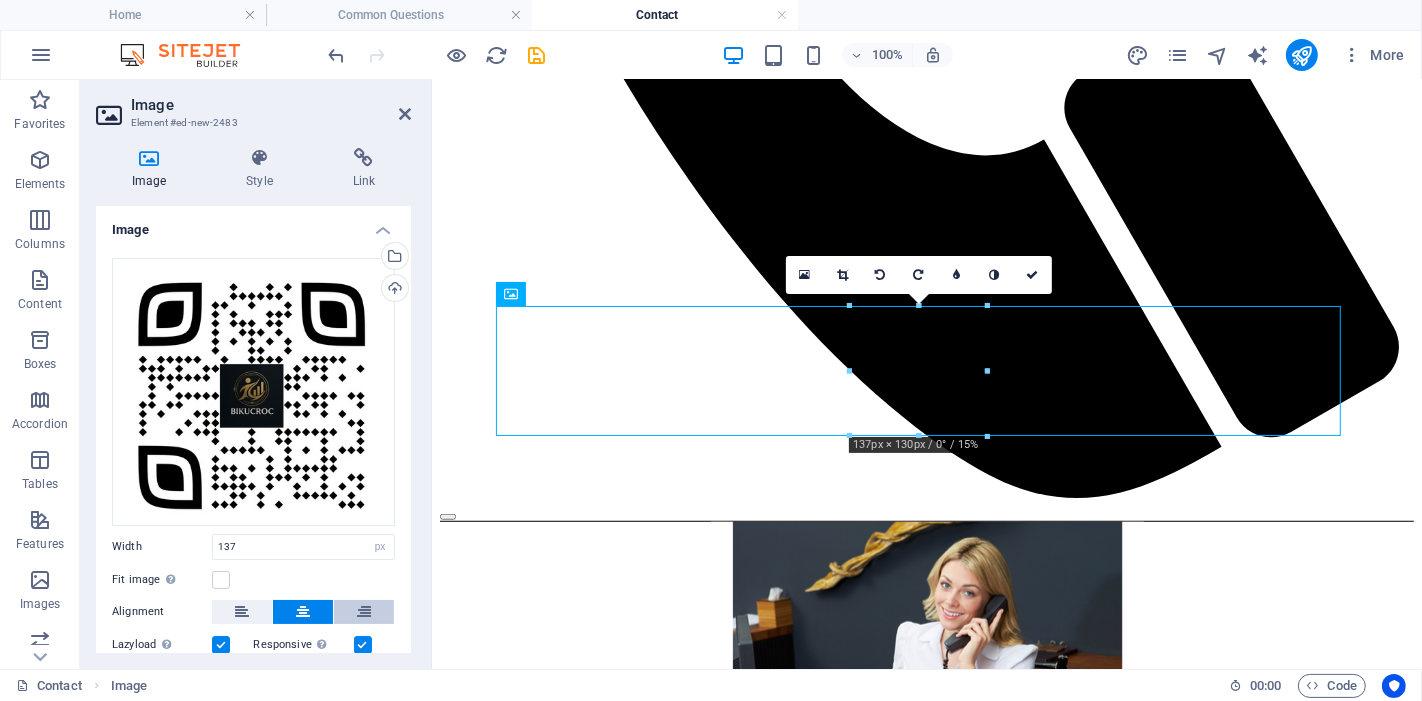 click at bounding box center [364, 612] 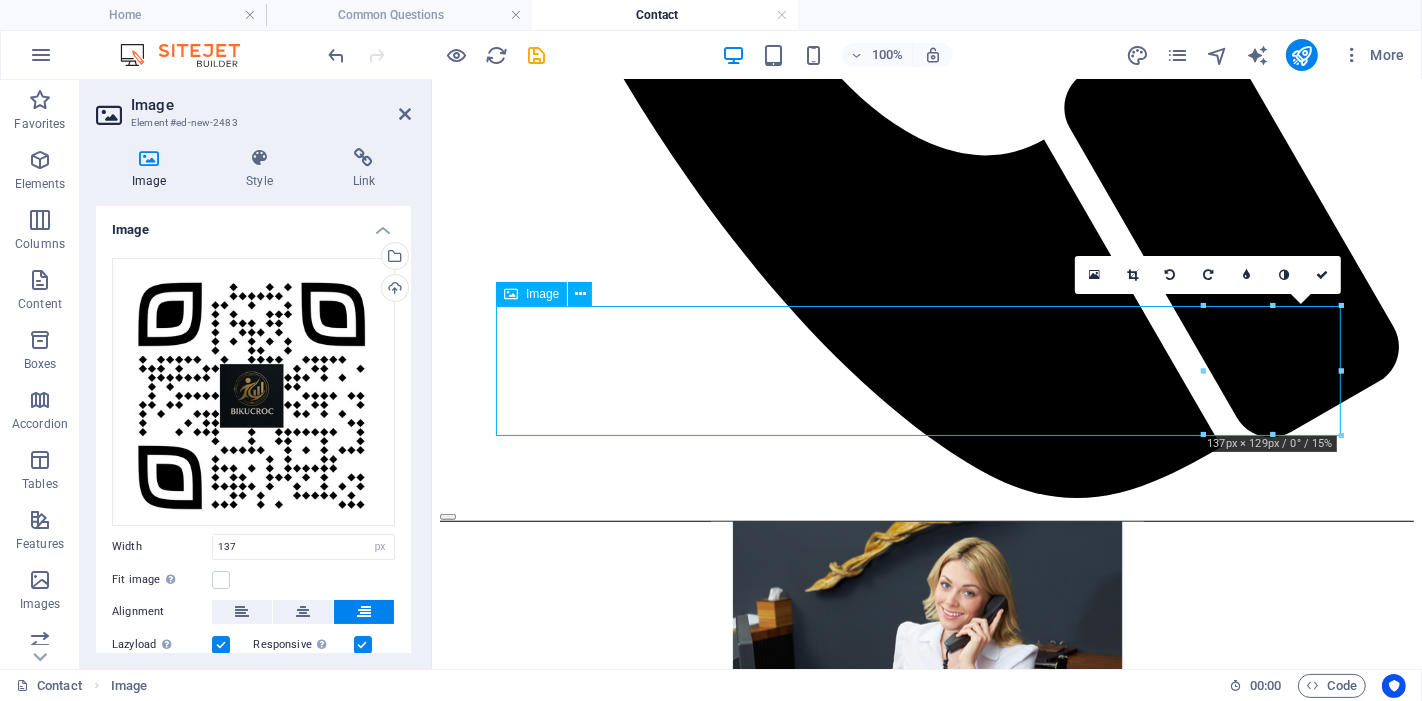 click at bounding box center [926, 1478] 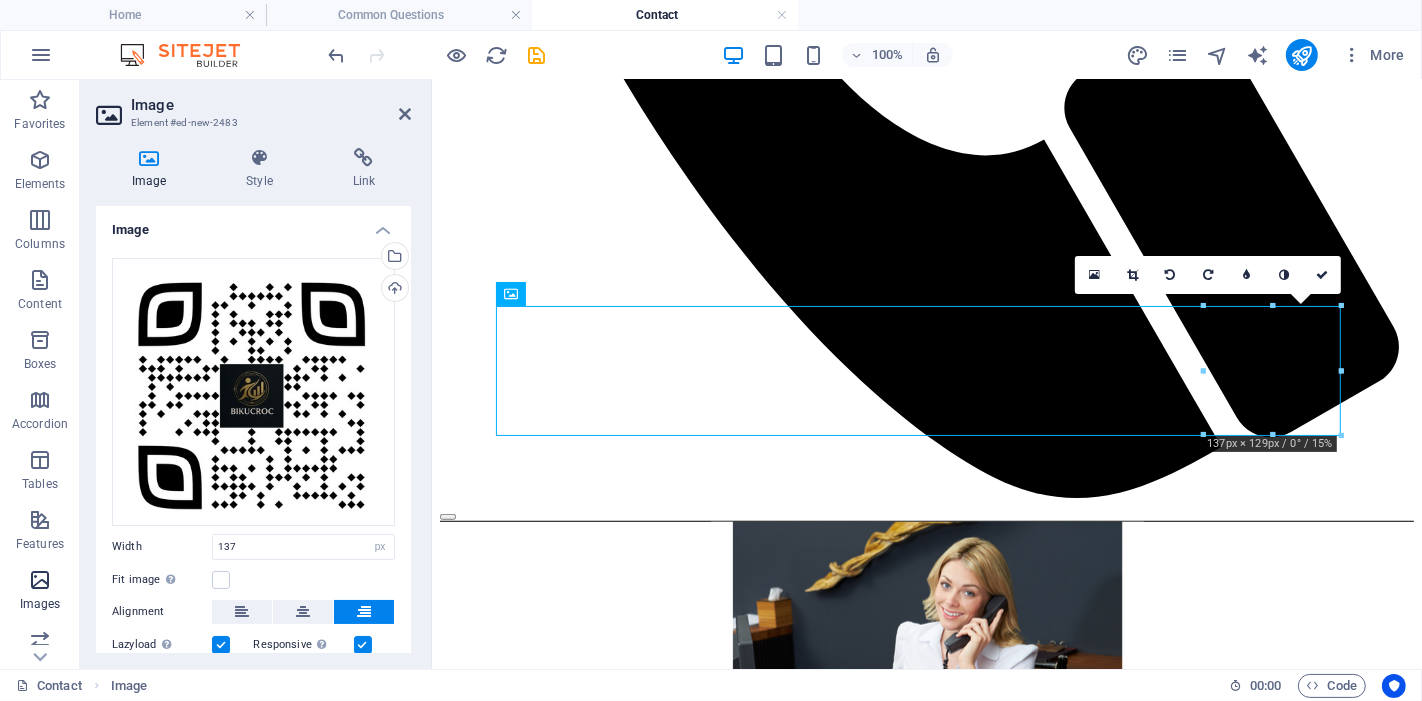 click at bounding box center [40, 580] 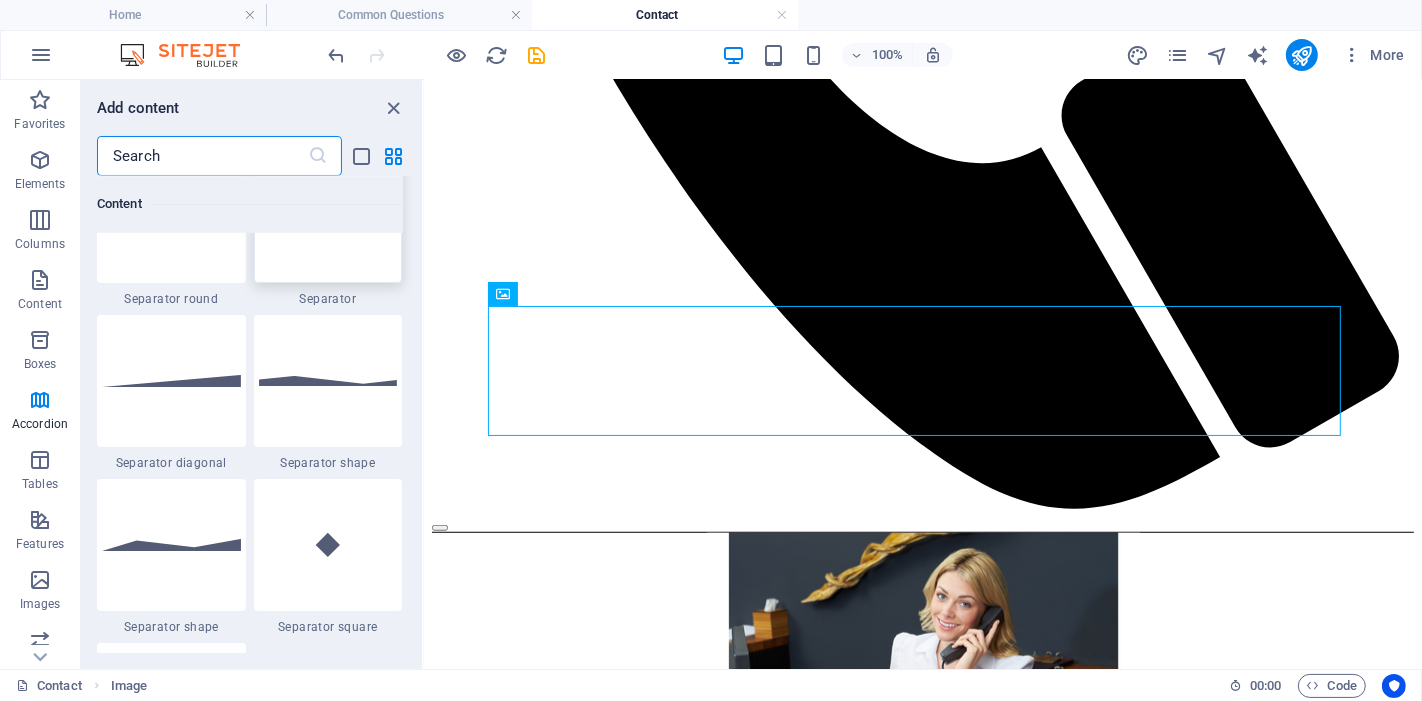 scroll, scrollTop: 4694, scrollLeft: 0, axis: vertical 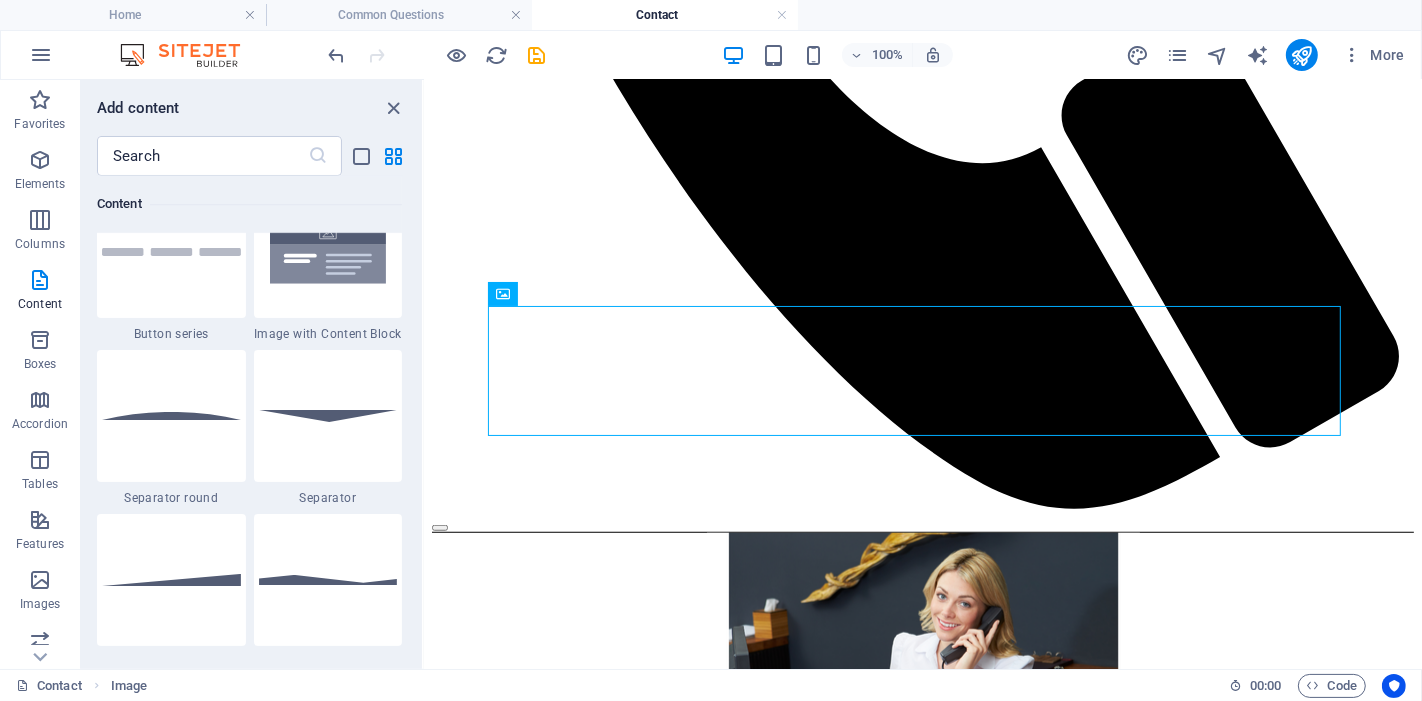 drag, startPoint x: 840, startPoint y: 374, endPoint x: 433, endPoint y: 182, distance: 450.01443 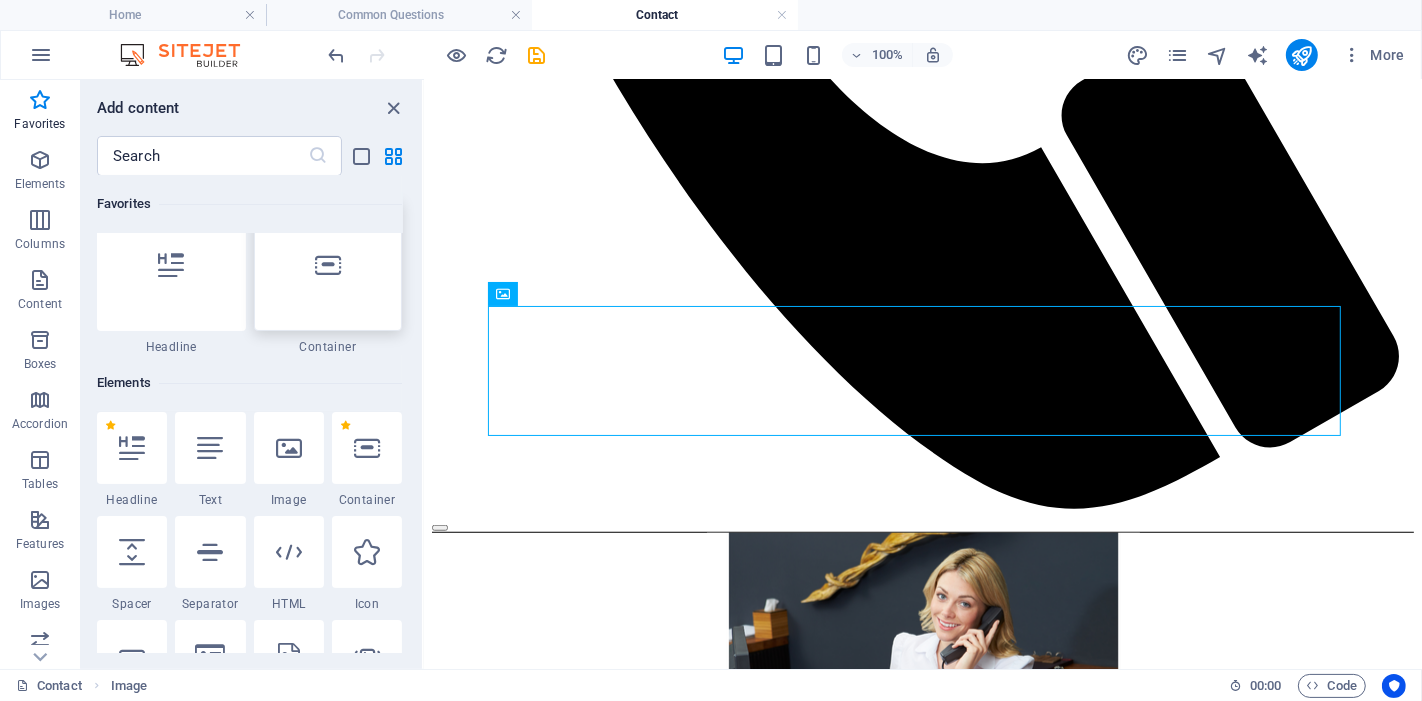 scroll, scrollTop: 0, scrollLeft: 0, axis: both 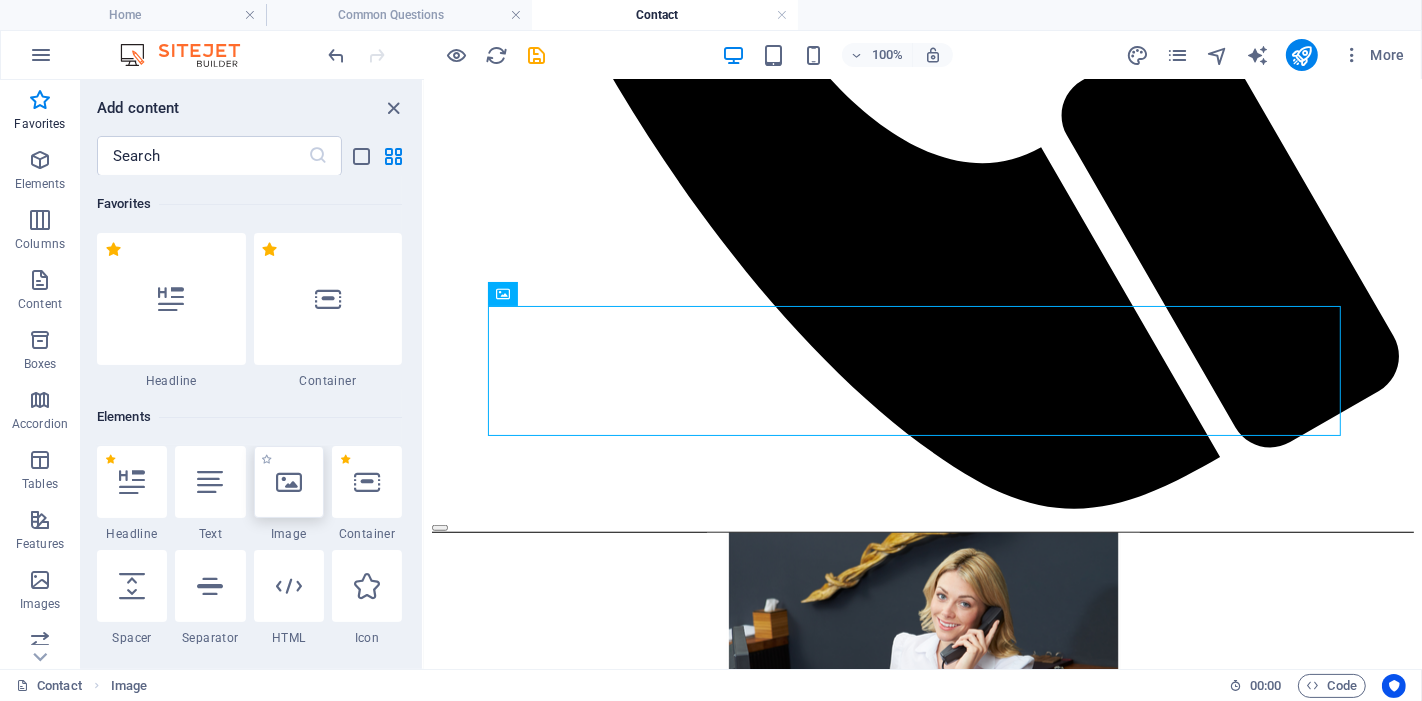 click at bounding box center [289, 482] 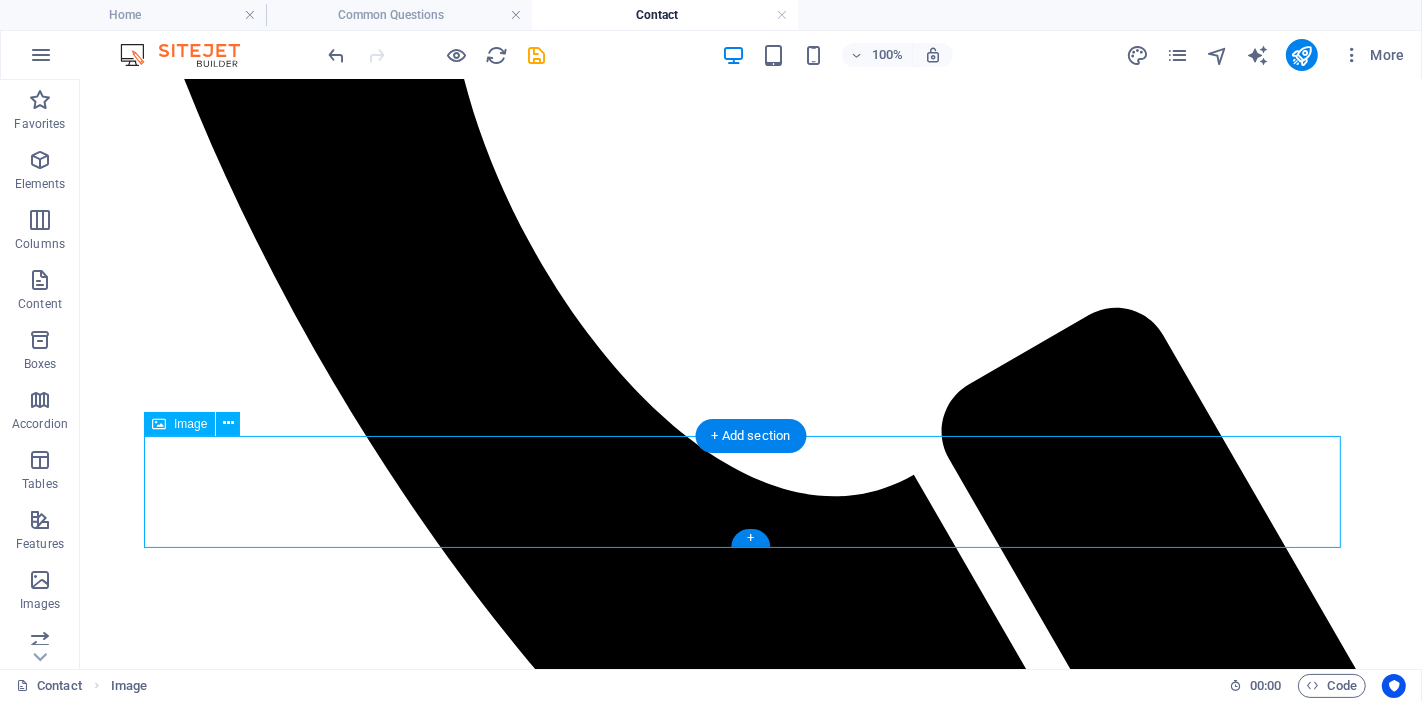 click at bounding box center (750, 2108) 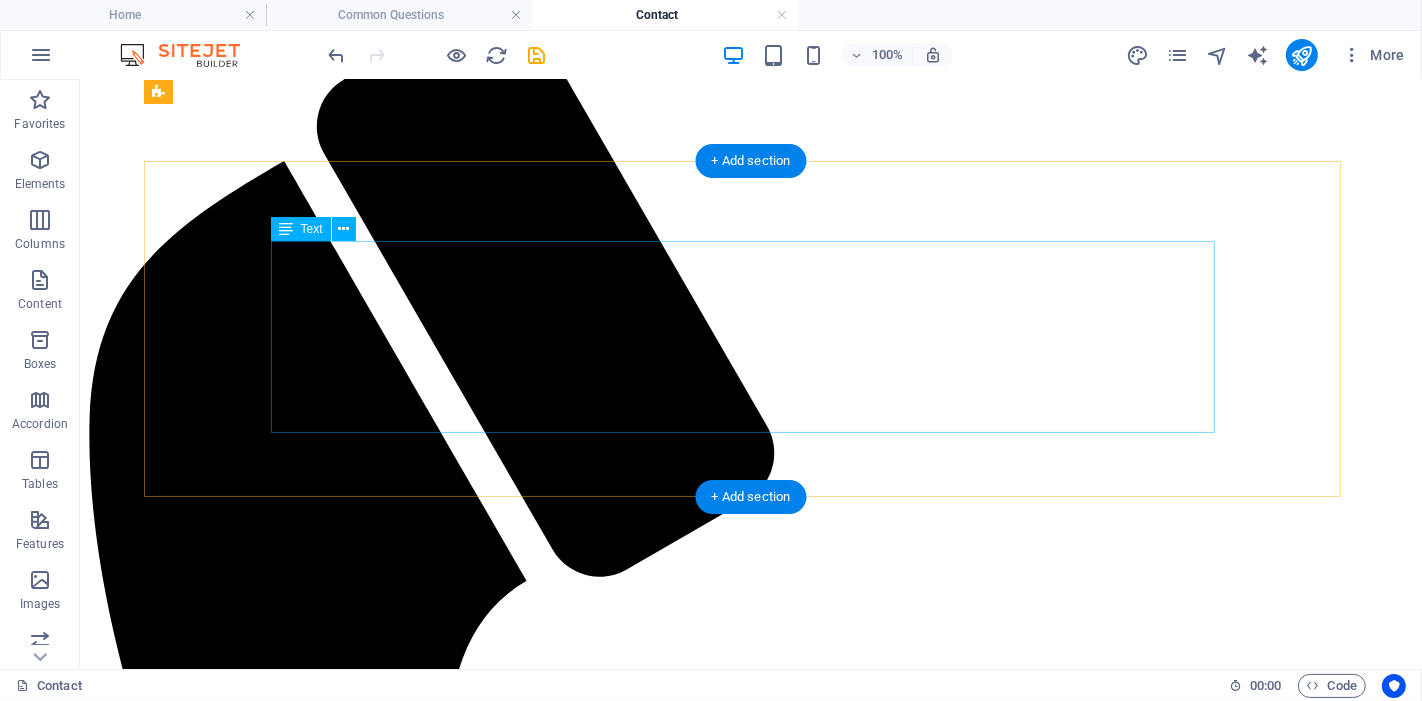 scroll, scrollTop: 333, scrollLeft: 0, axis: vertical 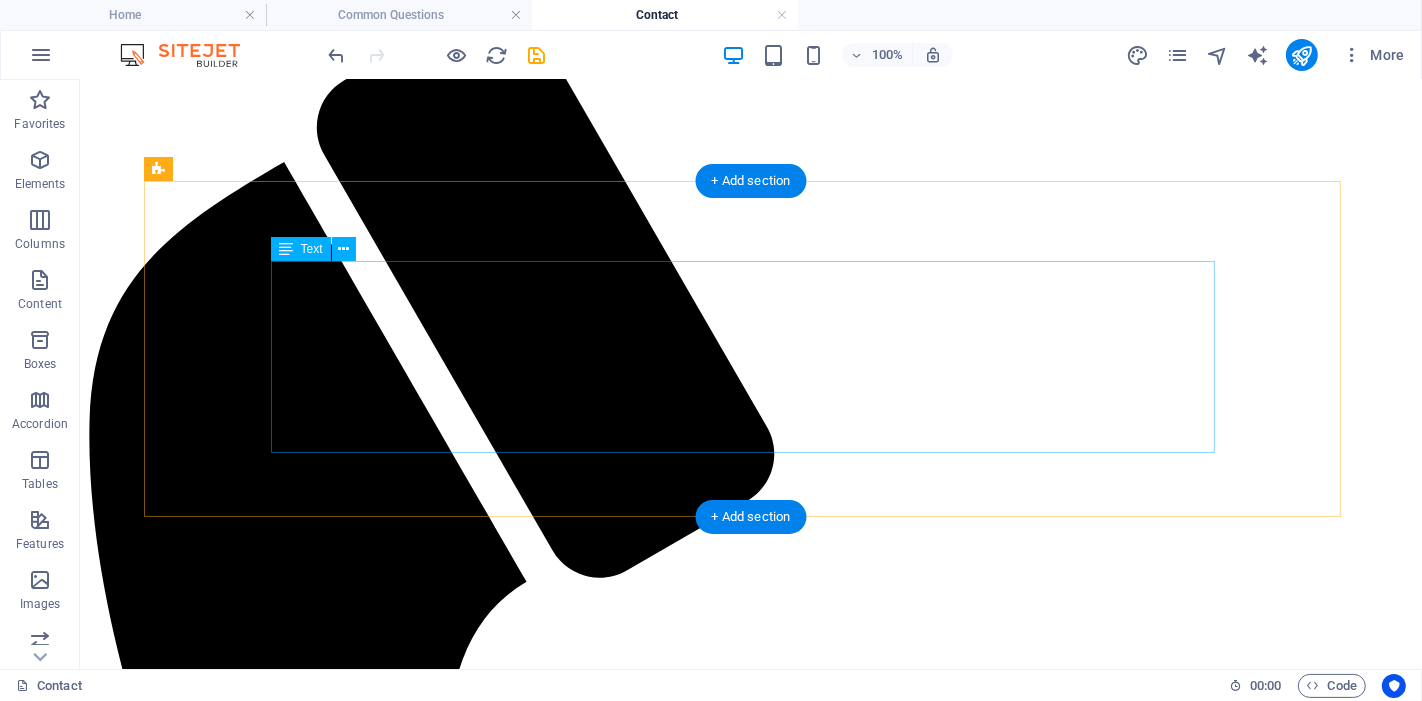 click on "Whether you're a small business owner, tradie, builder, consultant, or service provider, our services are fully customisable and tailored to suit your business. No matter your size or industry, we adapt our support to fit your operations, so you can focus on what you do best: growing your business. Contact us today, we’re happy to talk about how we can work together and support your success. Let’s make your business run smarter, faster, and with less stress." at bounding box center [750, 2156] 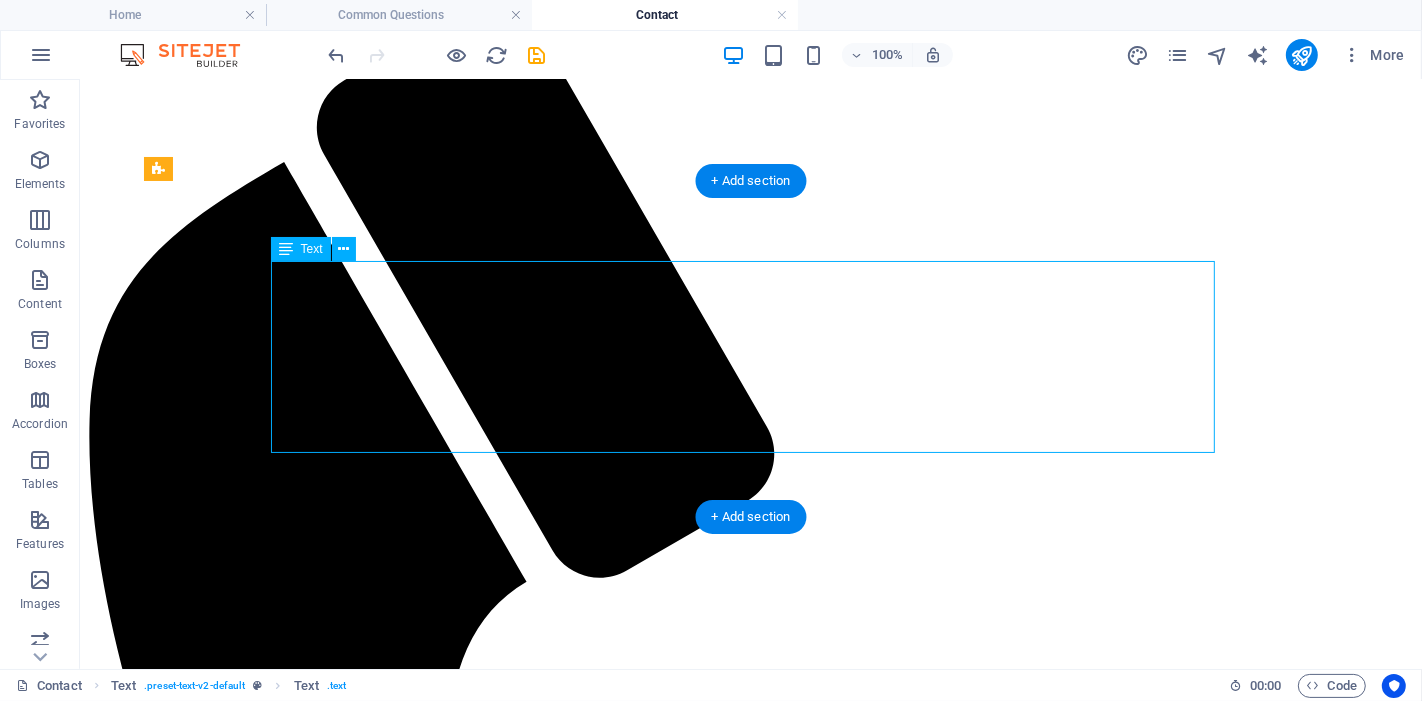 click on "Whether you're a small business owner, tradie, builder, consultant, or service provider, our services are fully customisable and tailored to suit your business. No matter your size or industry, we adapt our support to fit your operations, so you can focus on what you do best: growing your business. Contact us today, we’re happy to talk about how we can work together and support your success. Let’s make your business run smarter, faster, and with less stress." at bounding box center (750, 2156) 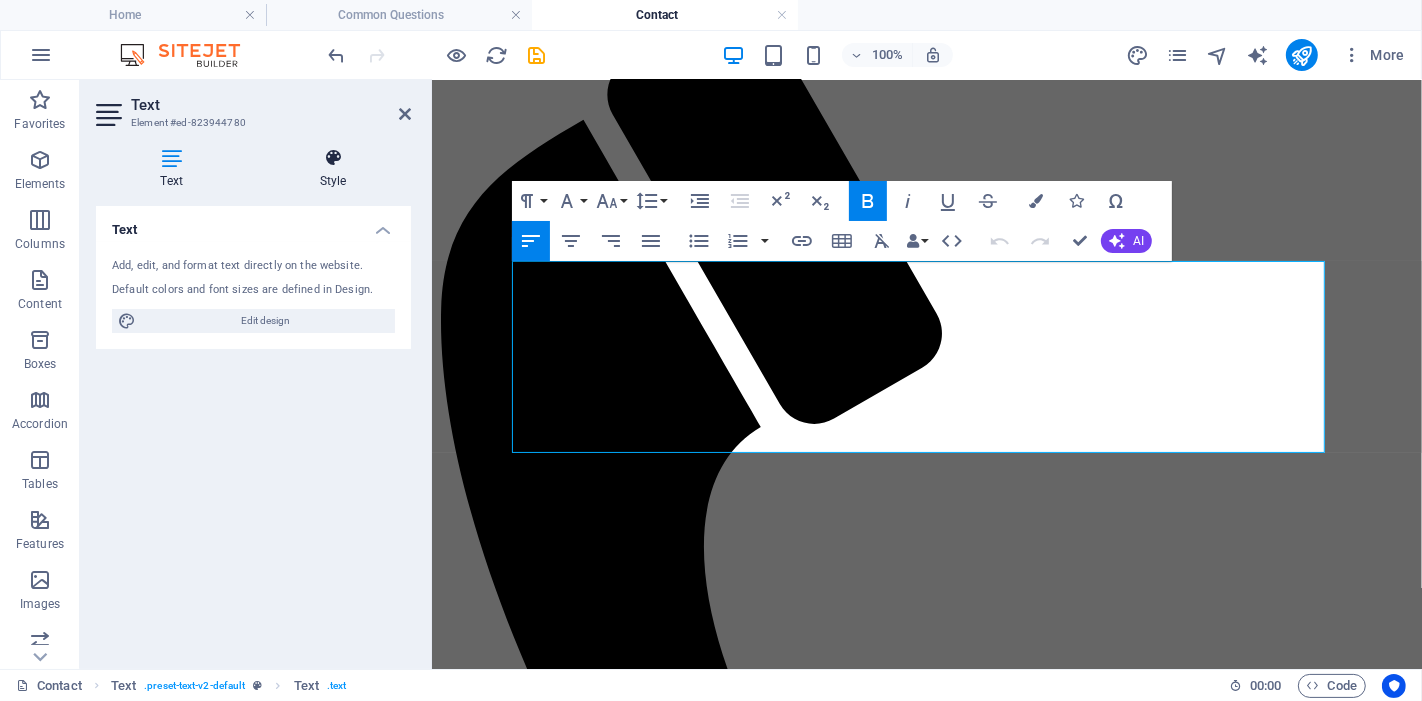 click on "Style" at bounding box center (333, 169) 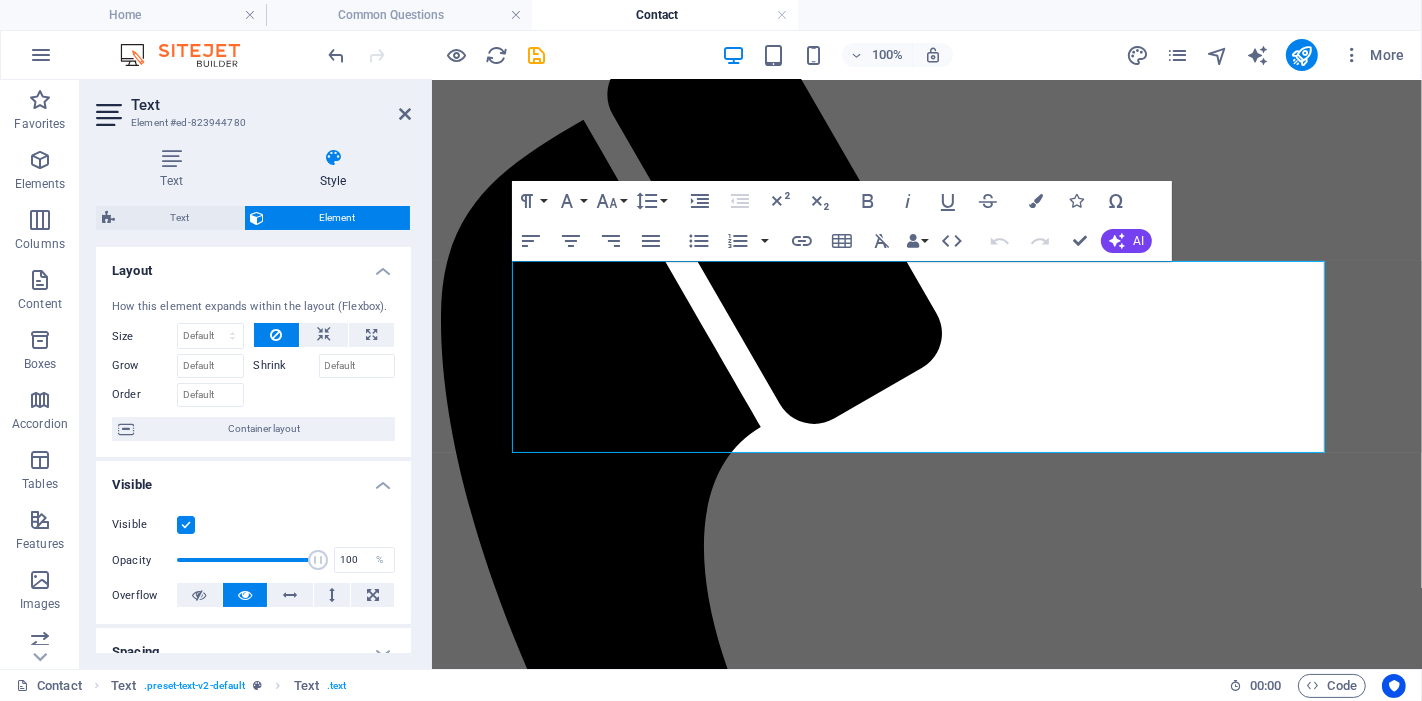 click on "Skip to main content
Bikucroc Home About Us Office Administration Business Analysis Project Management Contact Us Bikucroc Blog Whether you're a small business owner, tradie, builder, consultant, or service provider, our services are fully customisable and tailored to suit your business. No matter your size or industry, we adapt our support to fit your operations, so you can focus on what you do best: growing your business. Contact us today, we’re happy to talk about how we can work together and support your success. Let’s make your business run smarter, faster, and with less stress. LEAVE A message for BIKUCROC Tel   I have read and understand the privacy policy. Unreadable? Load new Send Social Facebook Instagram linkedin CONTACT Email:   info@bikucroc.com.au Phone VIC:          03 4232 2582 Phone QLD:         07 5222 0210 Mobile:                 0410 192 515 OFFICE 1 Vista Rd, Newtown, VIC 3220 46 Cavill Ave Surfers  Paradise  QLD 4217" at bounding box center [926, 1256] 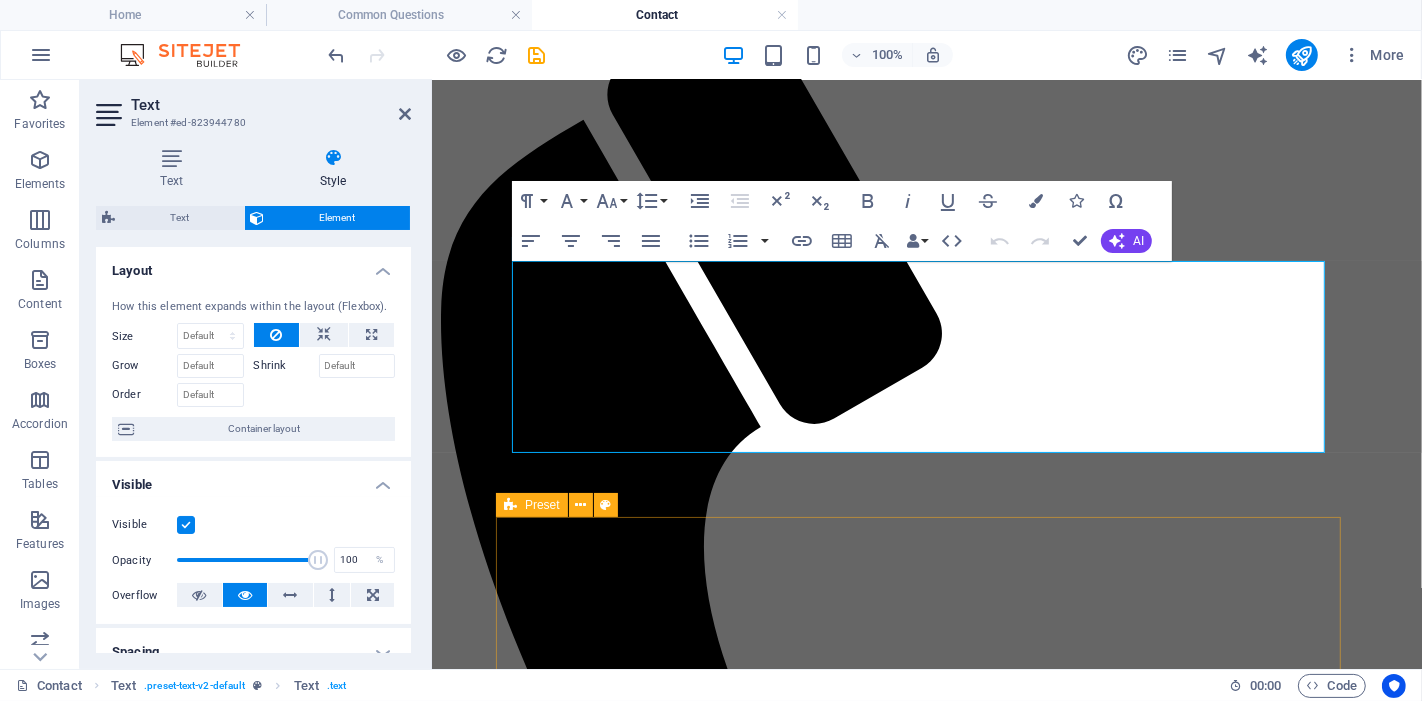 click on "LEAVE A message for BIKUCROC Tel   I have read and understand the privacy policy. Unreadable? Load new Send" at bounding box center (926, 1989) 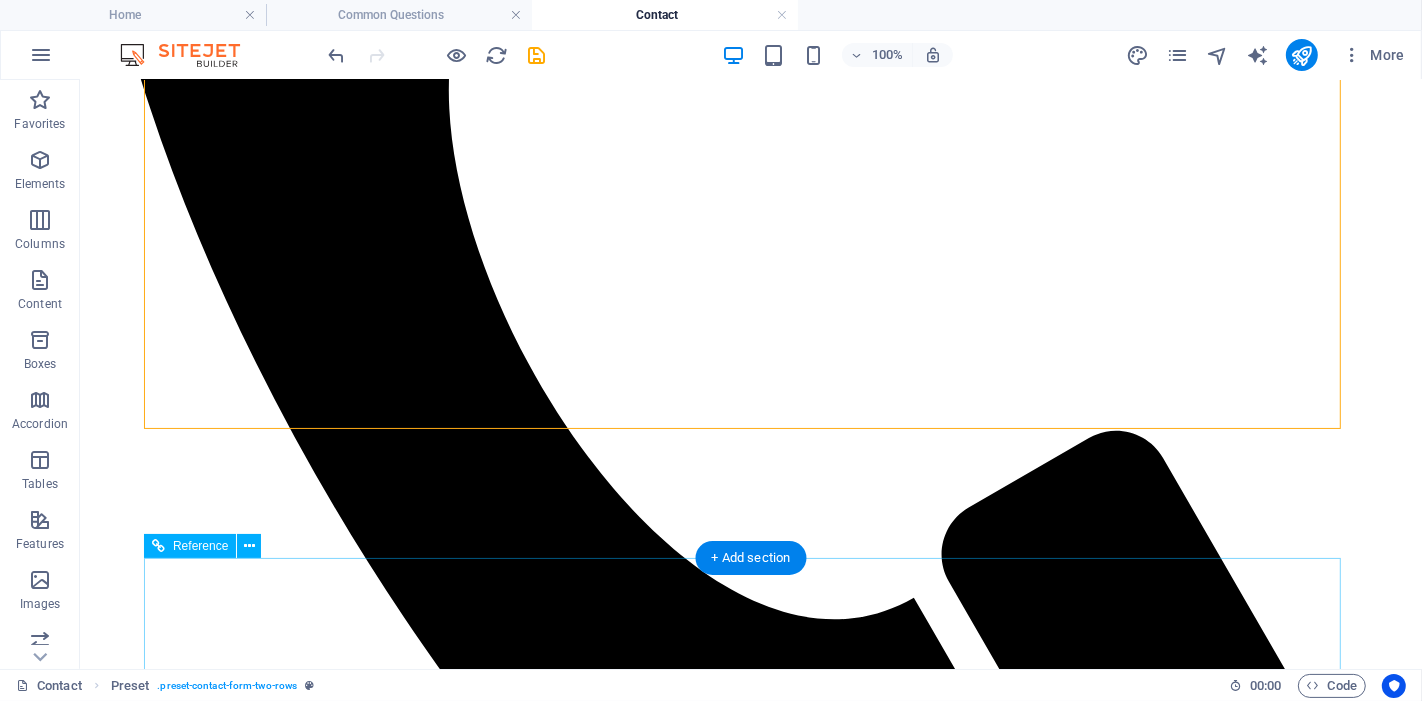 scroll, scrollTop: 1111, scrollLeft: 0, axis: vertical 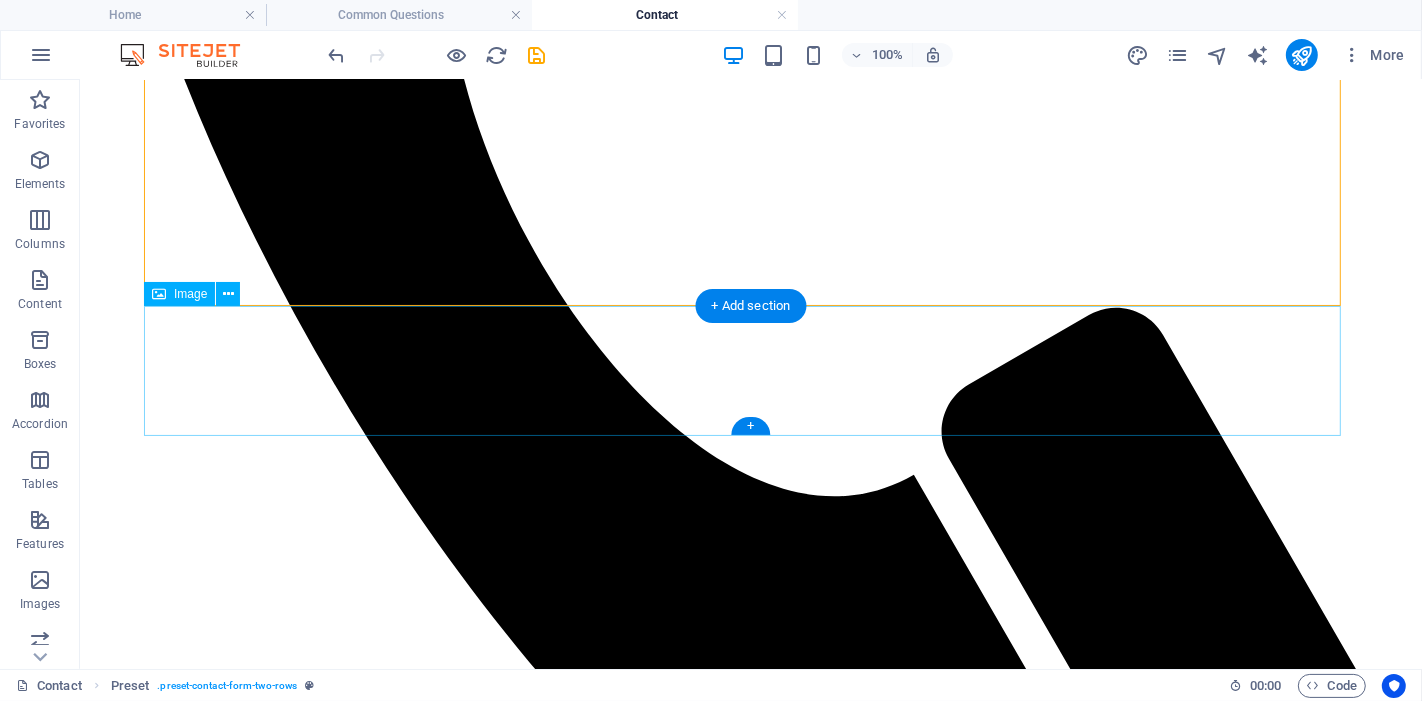 click at bounding box center (750, 1927) 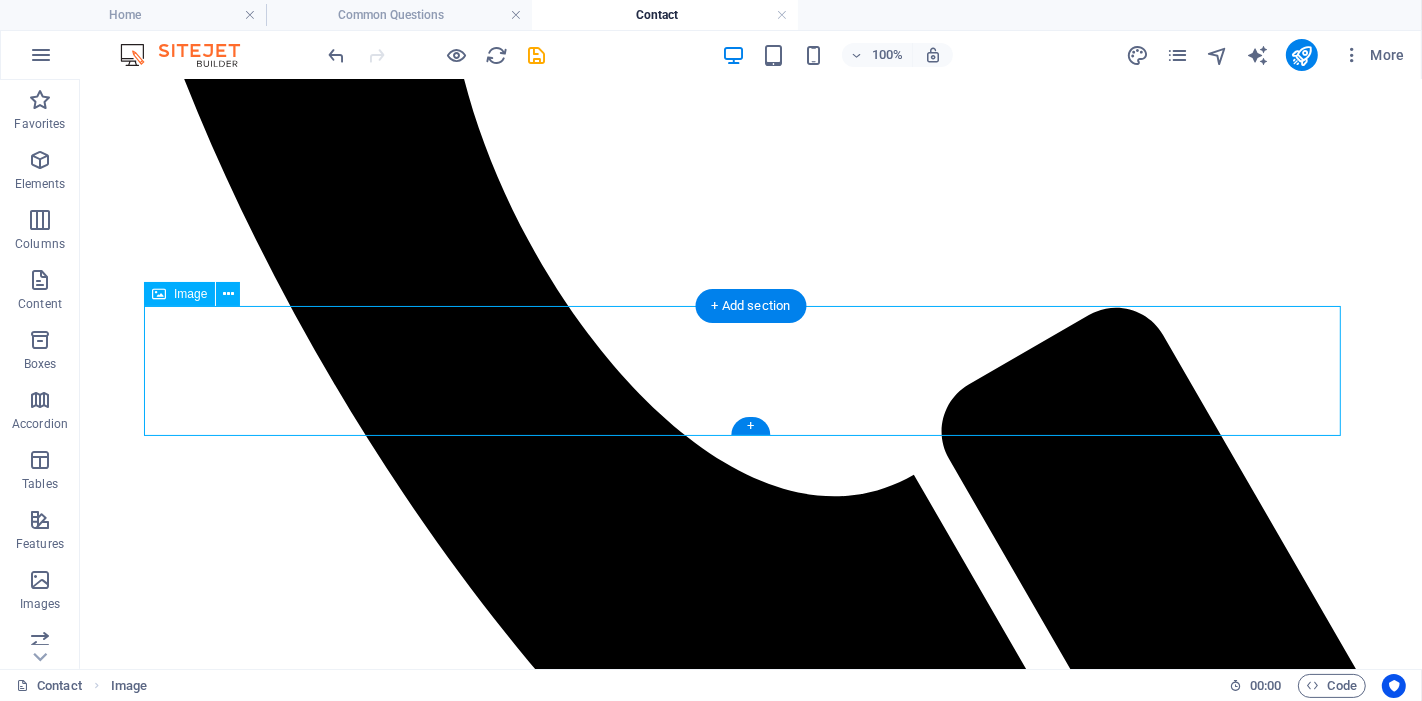 click at bounding box center (750, 1927) 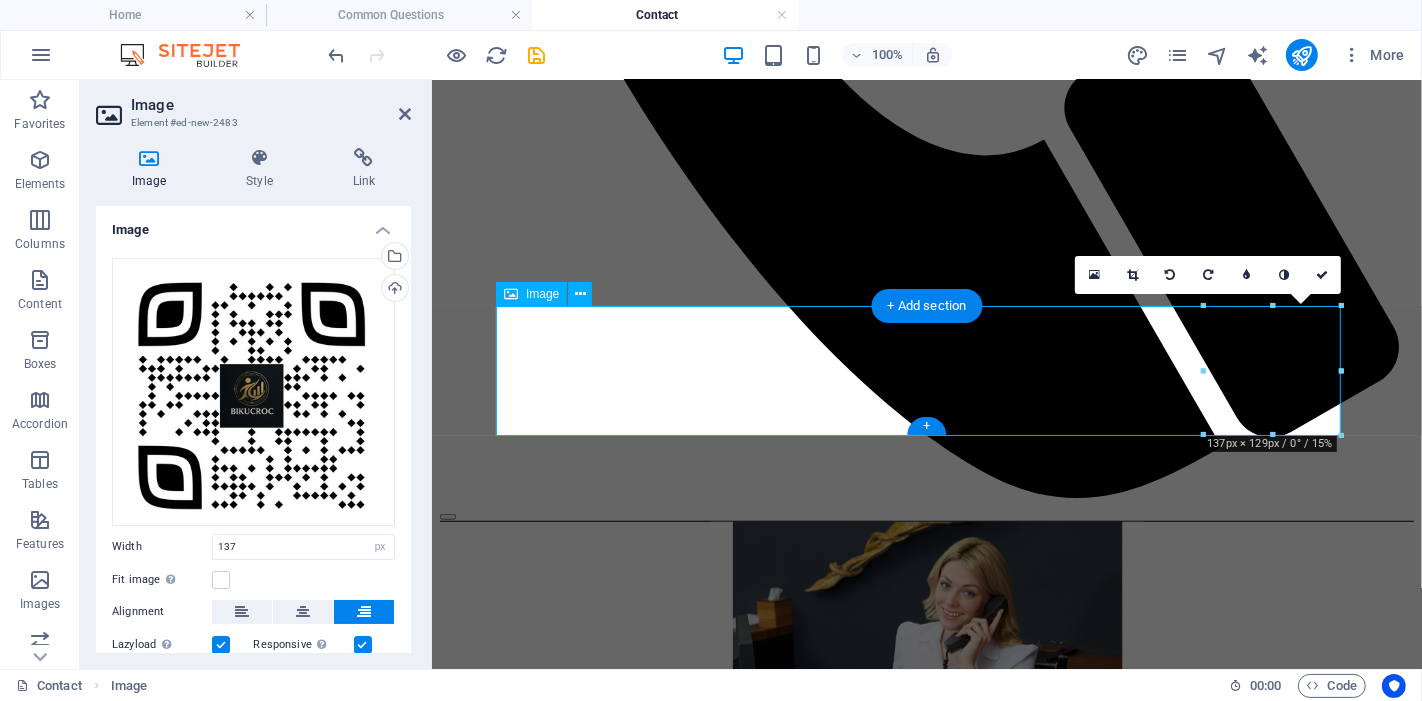 click at bounding box center [926, 1478] 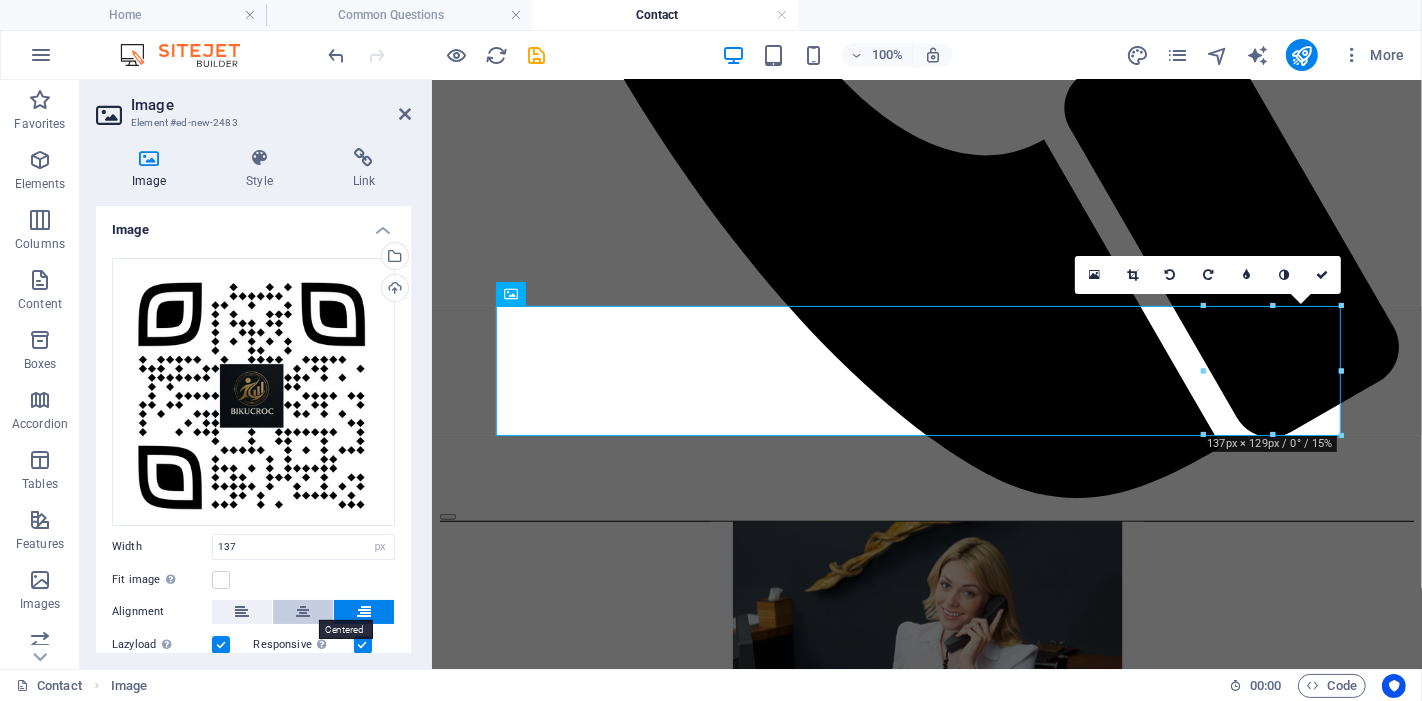 click at bounding box center (303, 612) 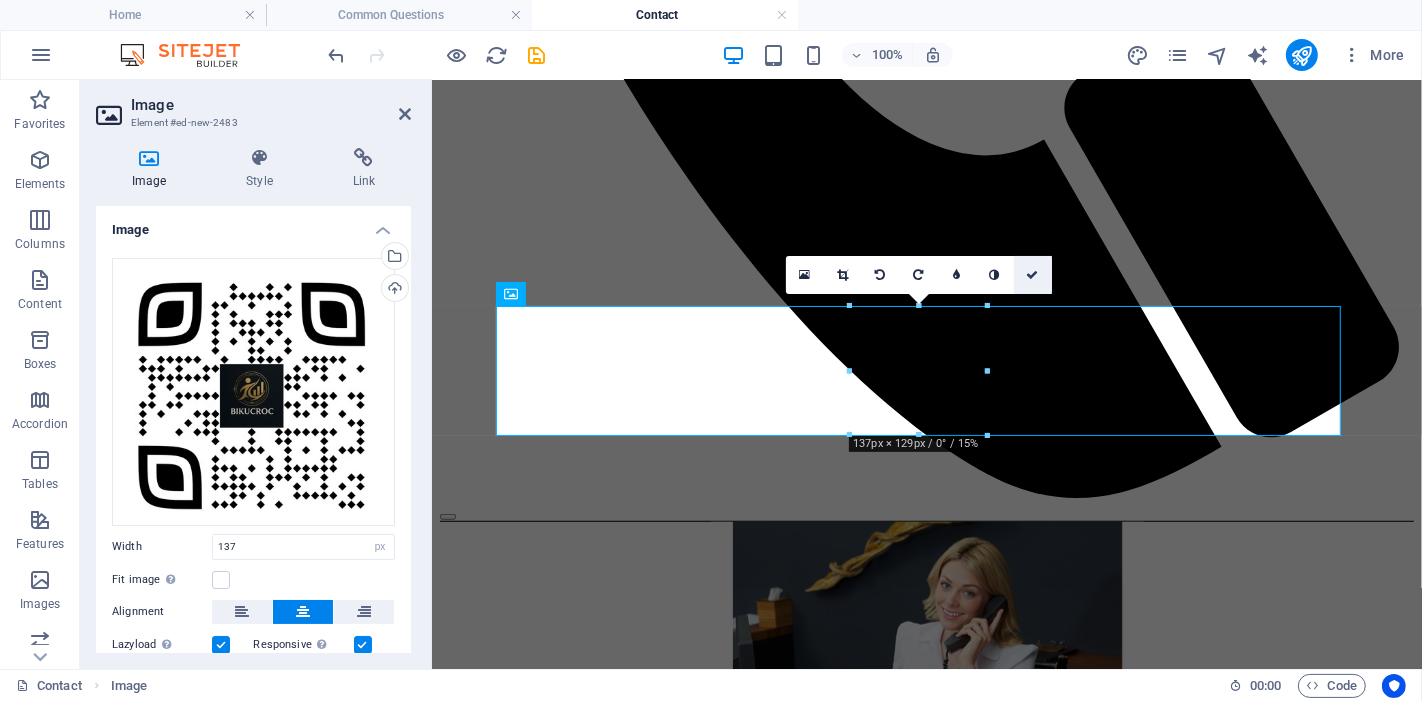 click at bounding box center [1033, 275] 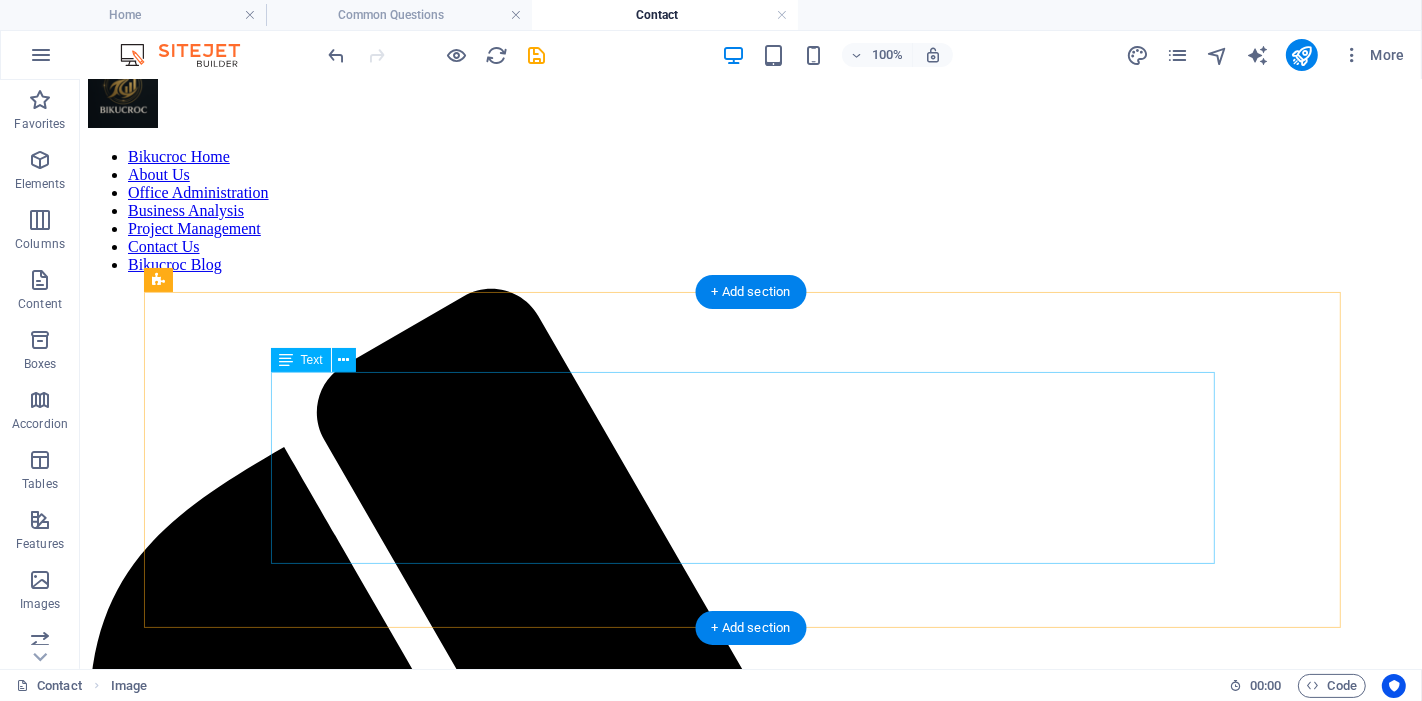 scroll, scrollTop: 0, scrollLeft: 0, axis: both 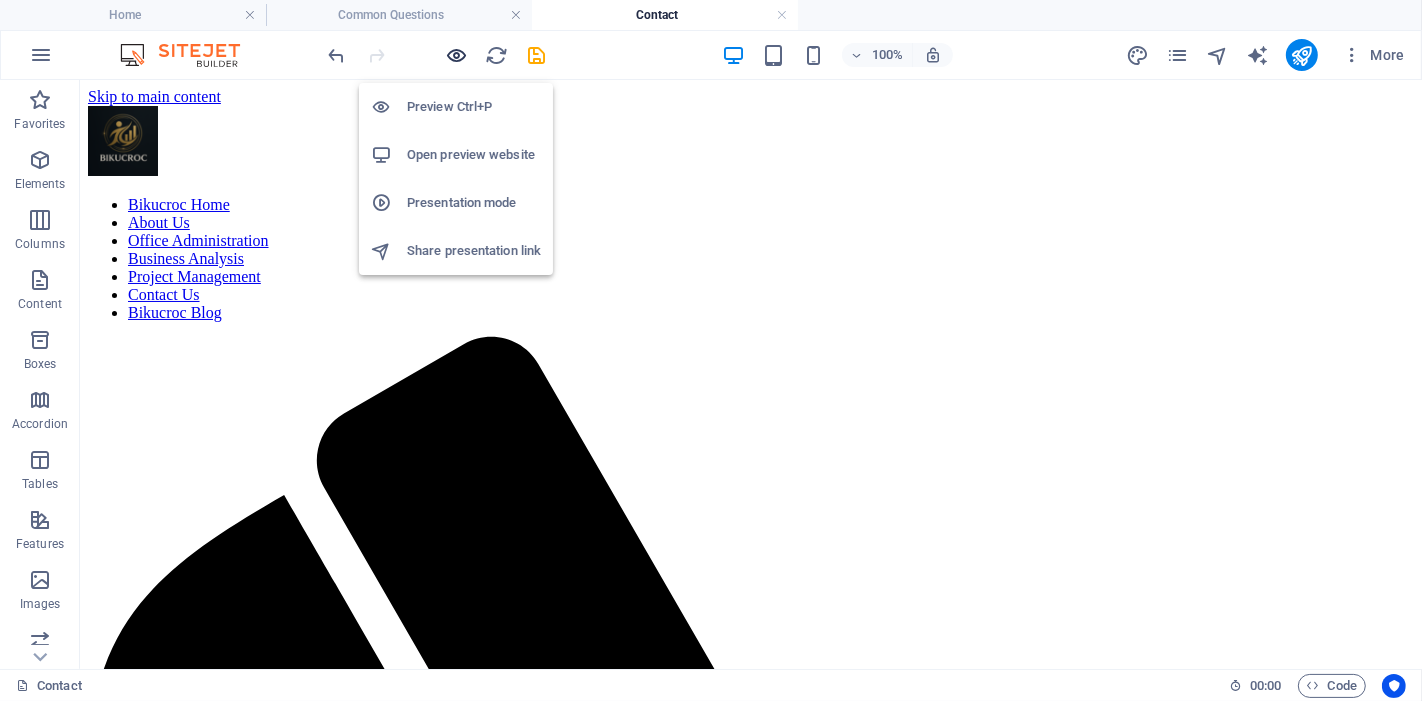 click at bounding box center (457, 55) 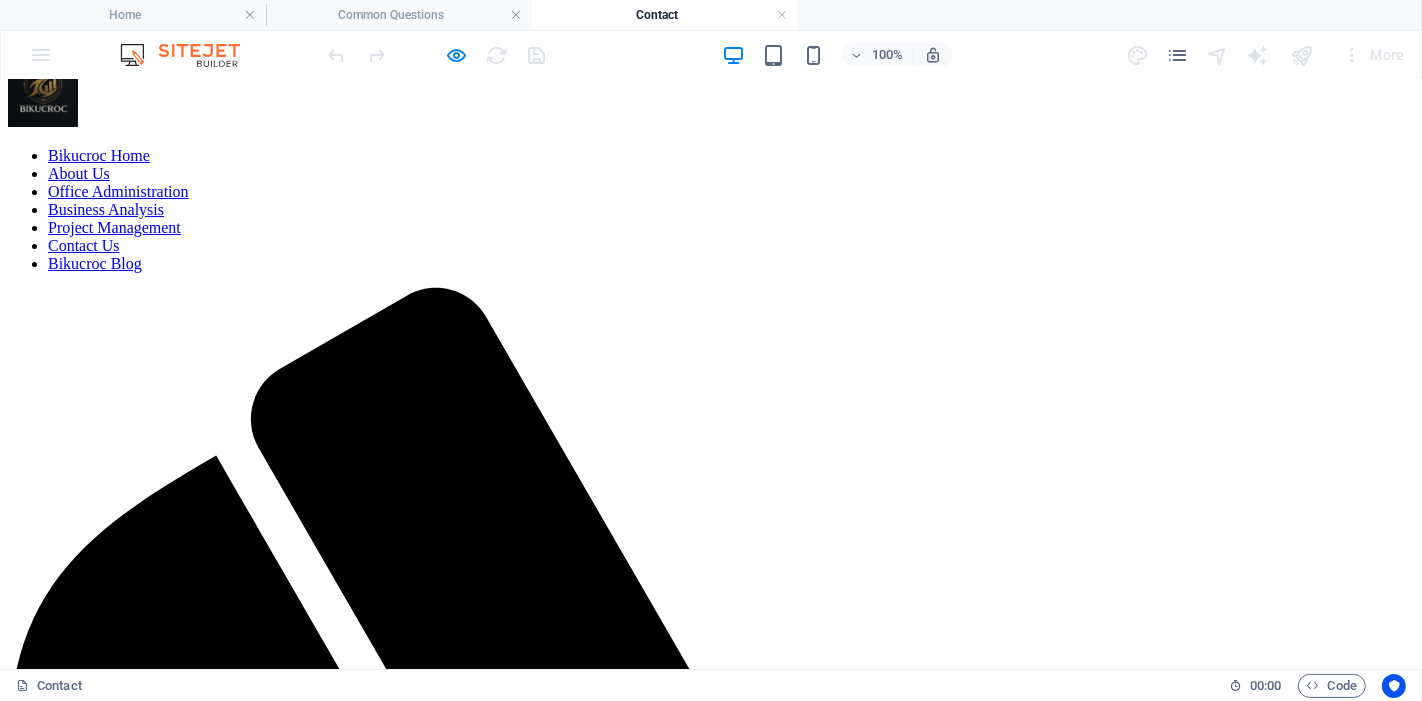 scroll, scrollTop: 0, scrollLeft: 0, axis: both 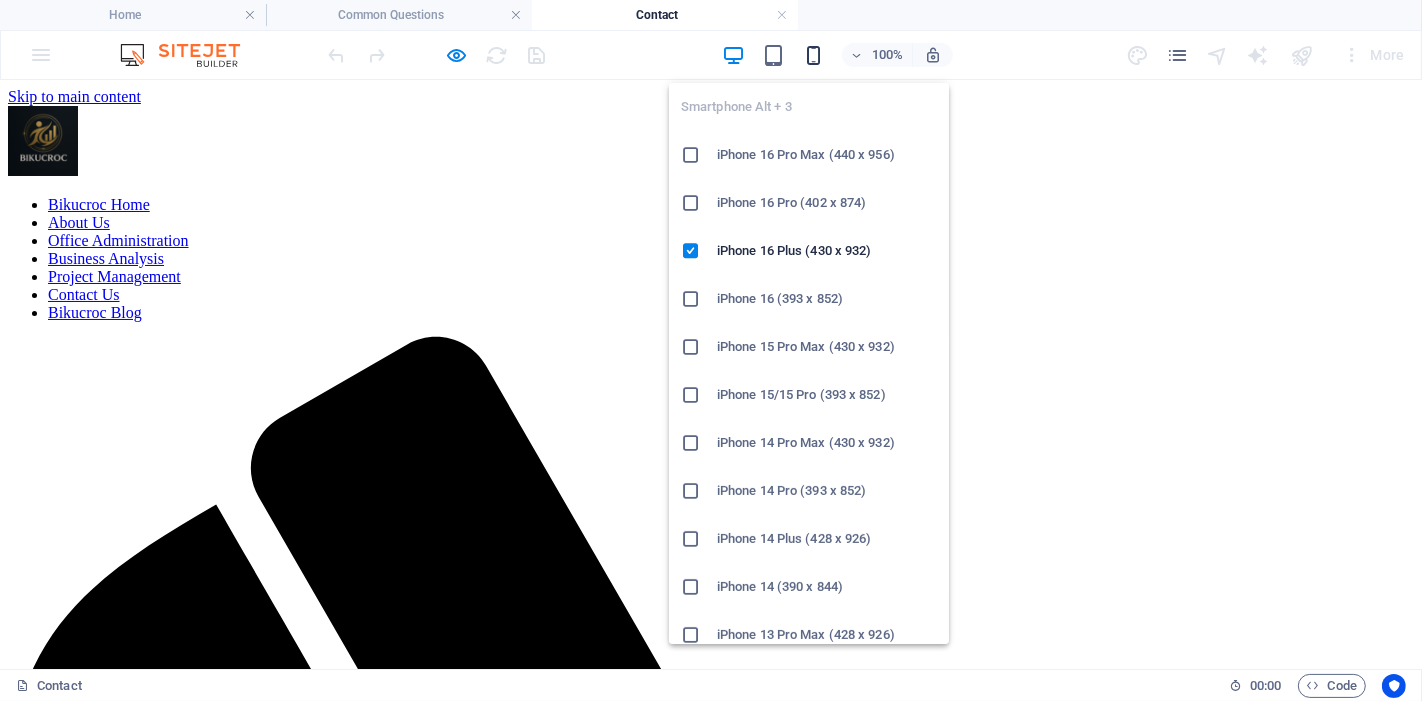 click at bounding box center (813, 55) 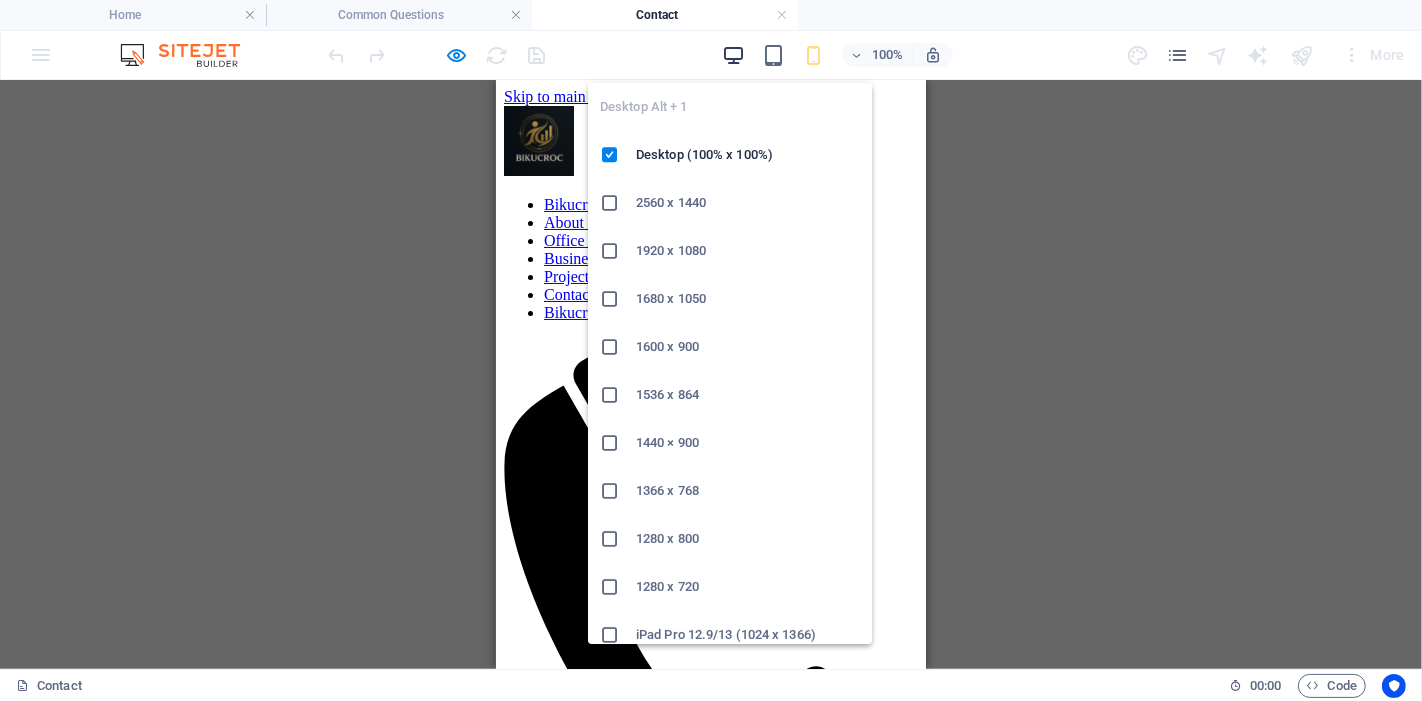 click at bounding box center [733, 55] 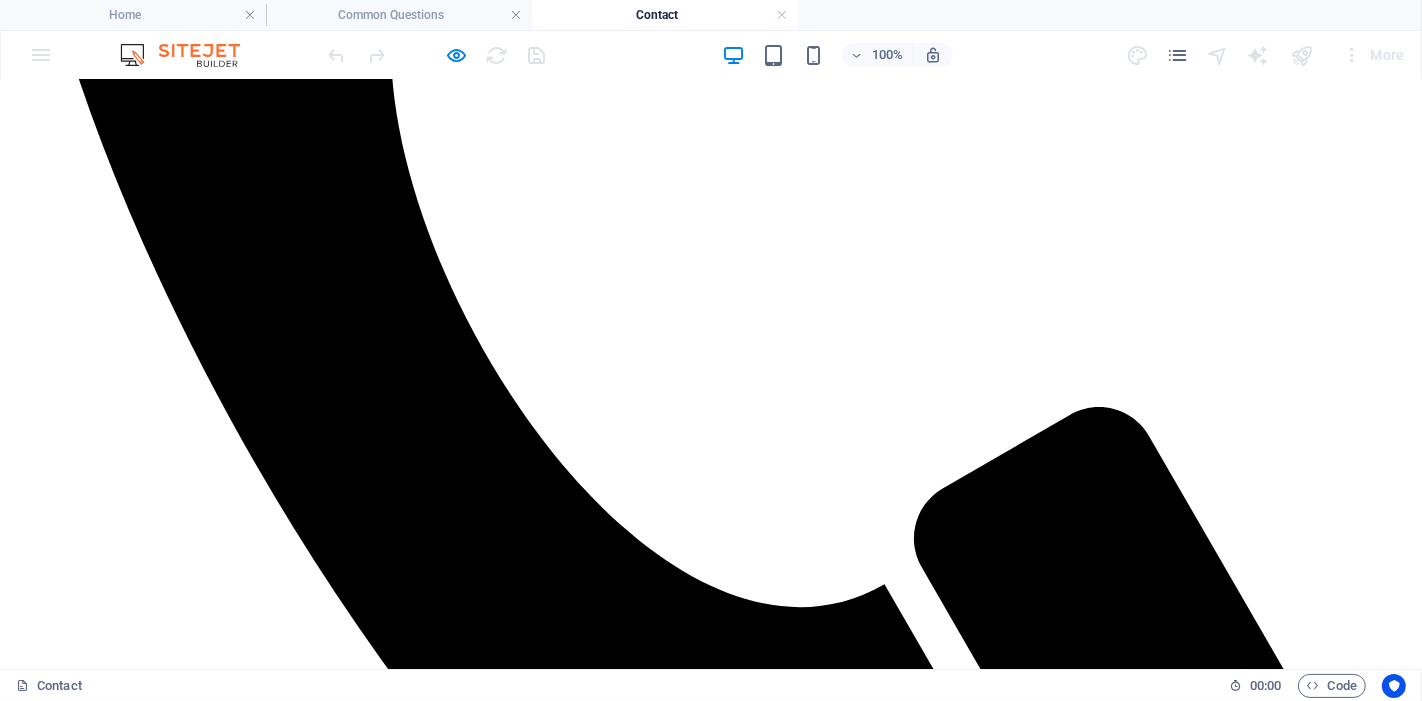 scroll, scrollTop: 1111, scrollLeft: 0, axis: vertical 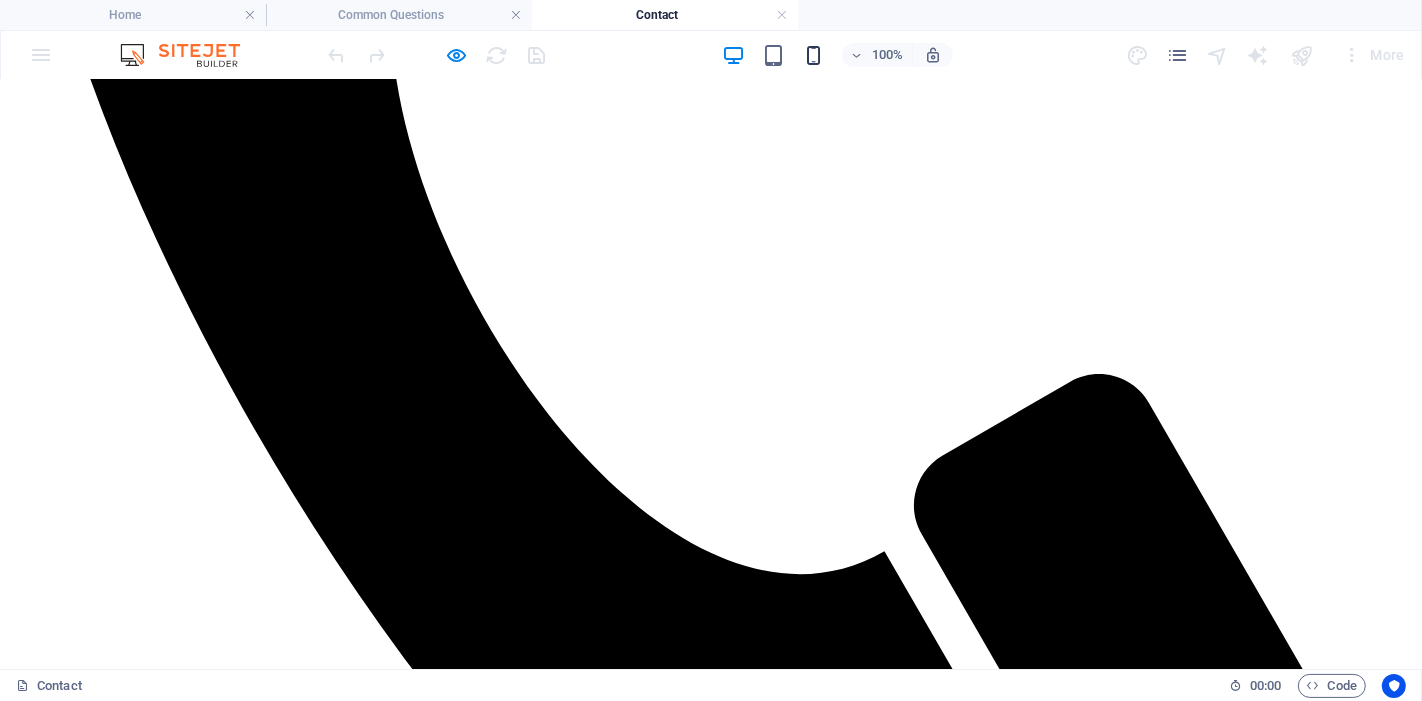click at bounding box center [813, 55] 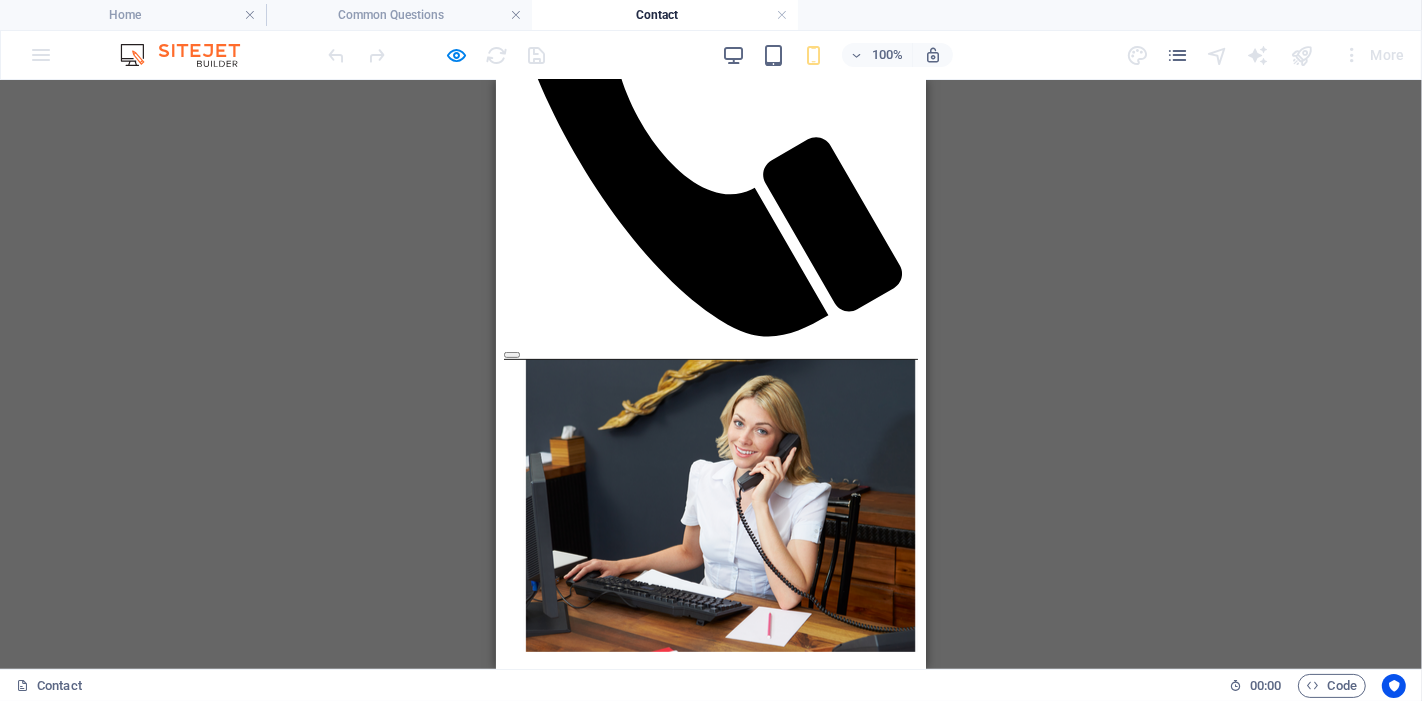 scroll, scrollTop: 0, scrollLeft: 0, axis: both 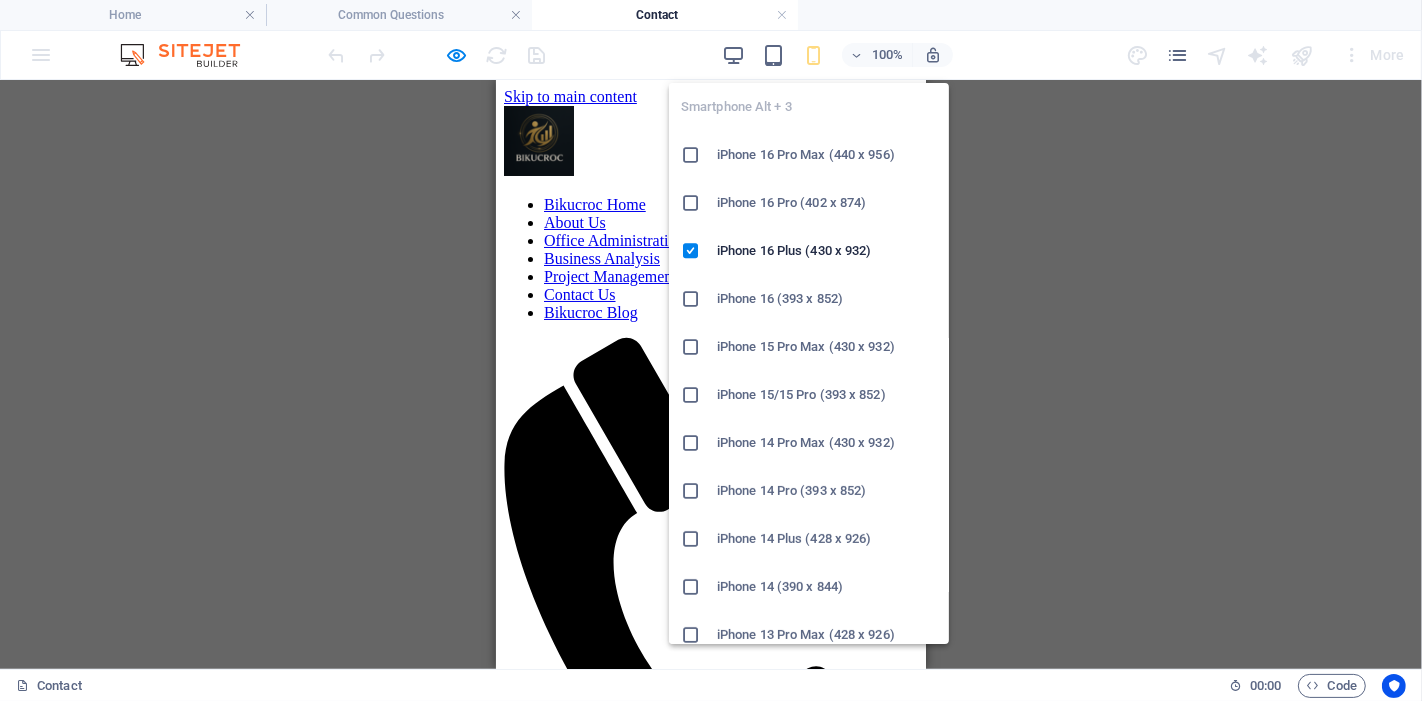 click at bounding box center (813, 55) 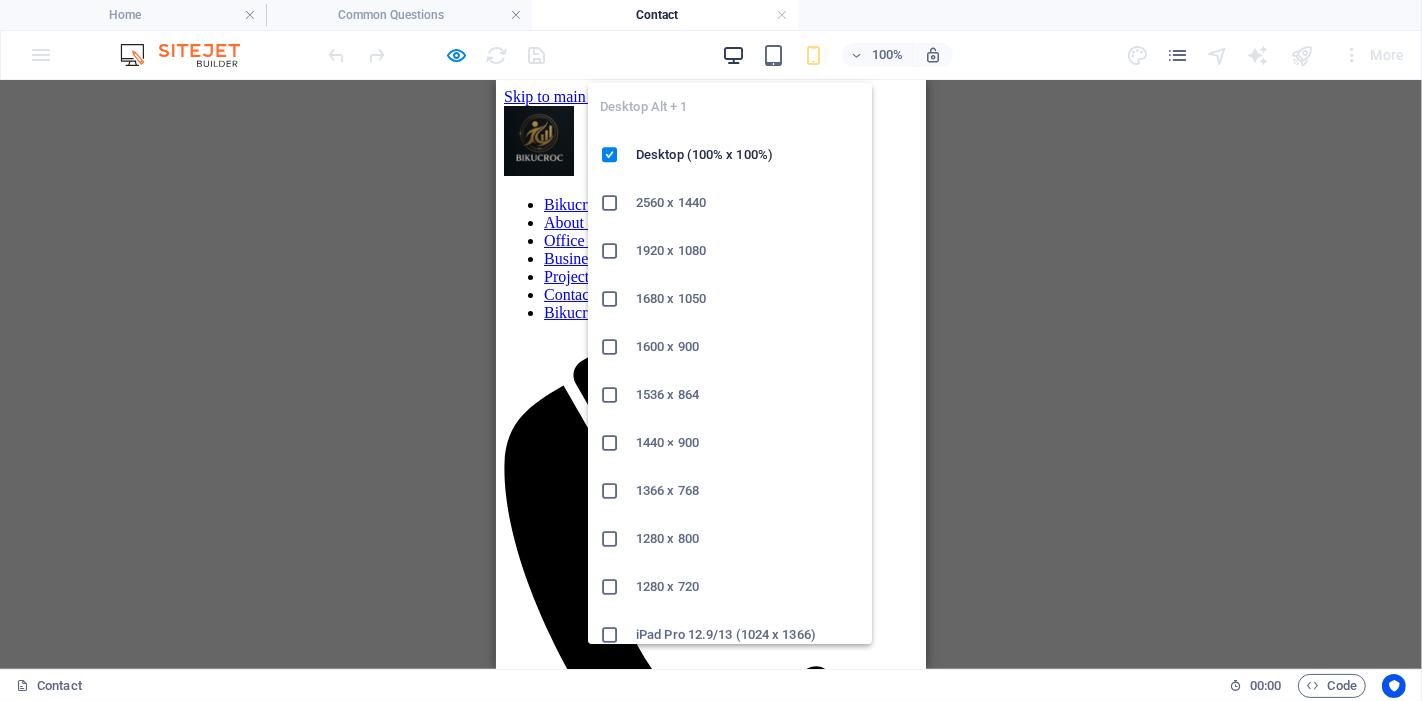 click at bounding box center [733, 55] 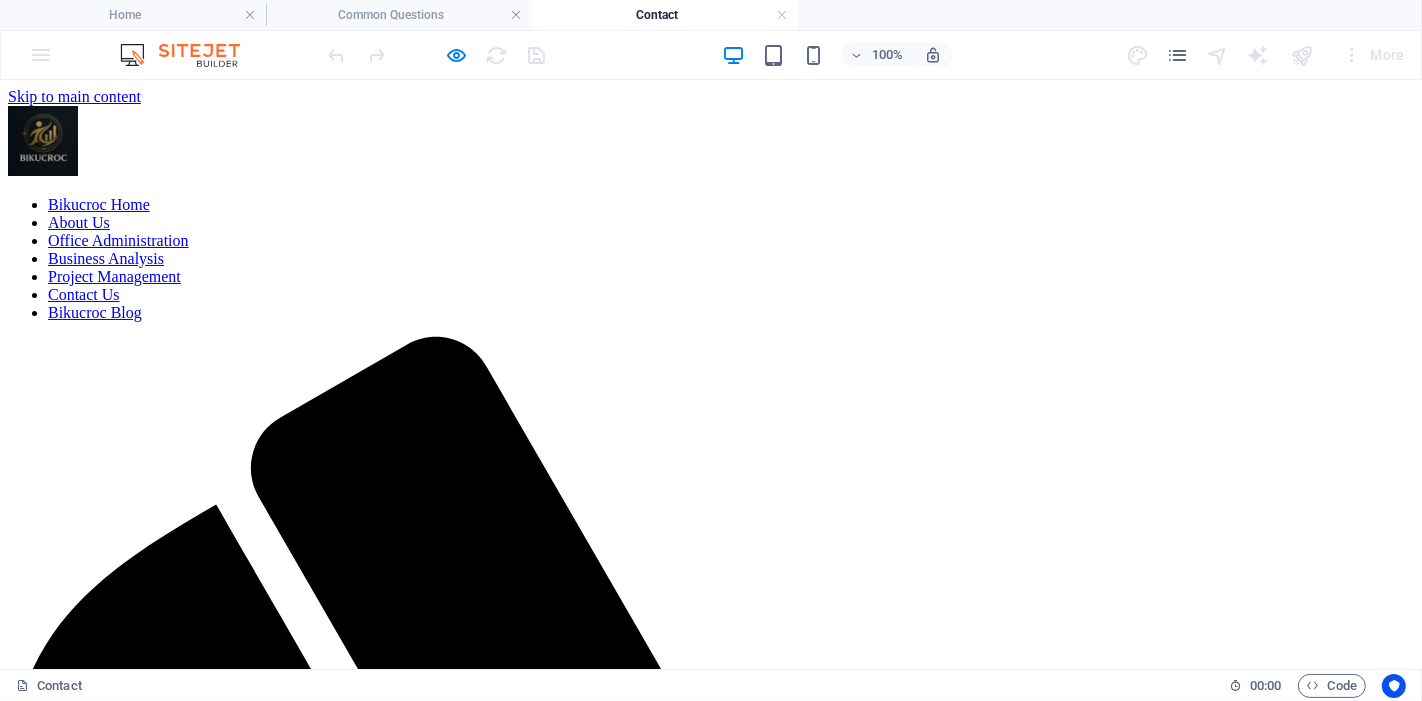 click on "About Us" at bounding box center [79, 221] 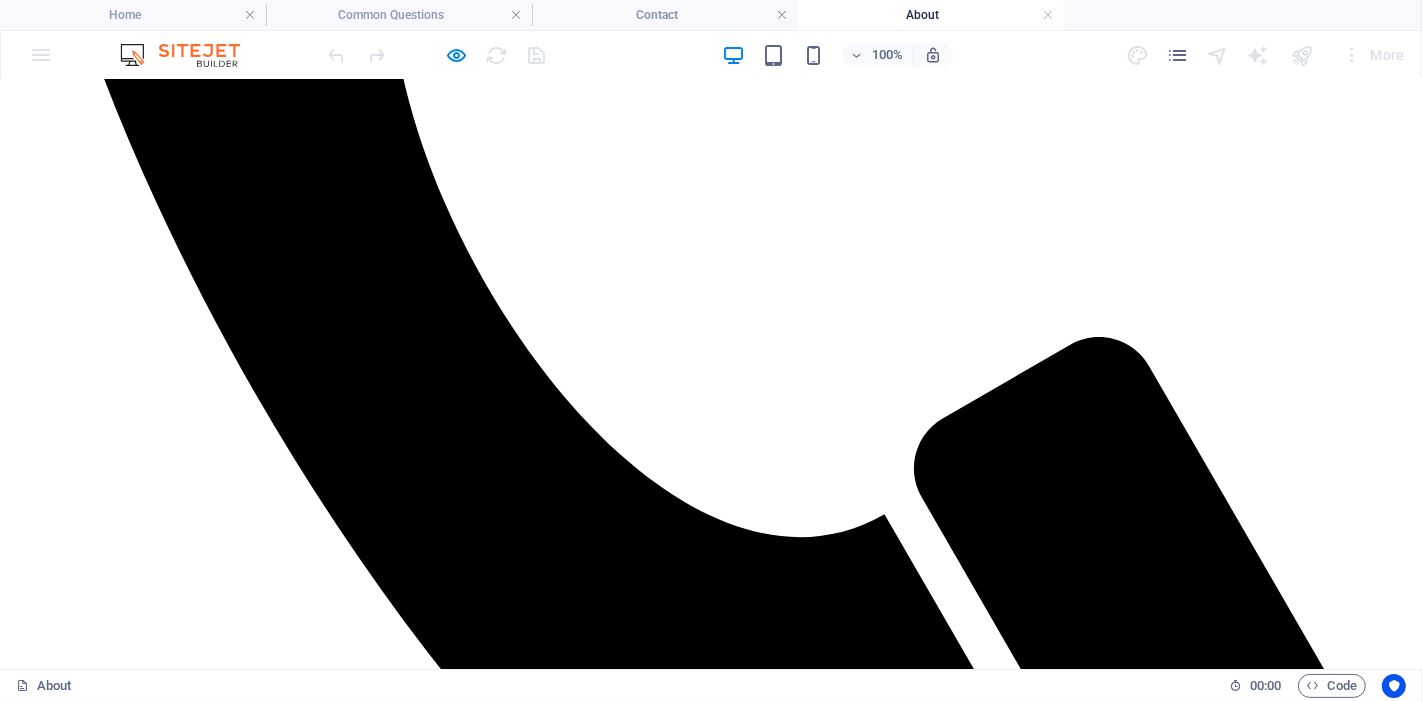 scroll, scrollTop: 1333, scrollLeft: 0, axis: vertical 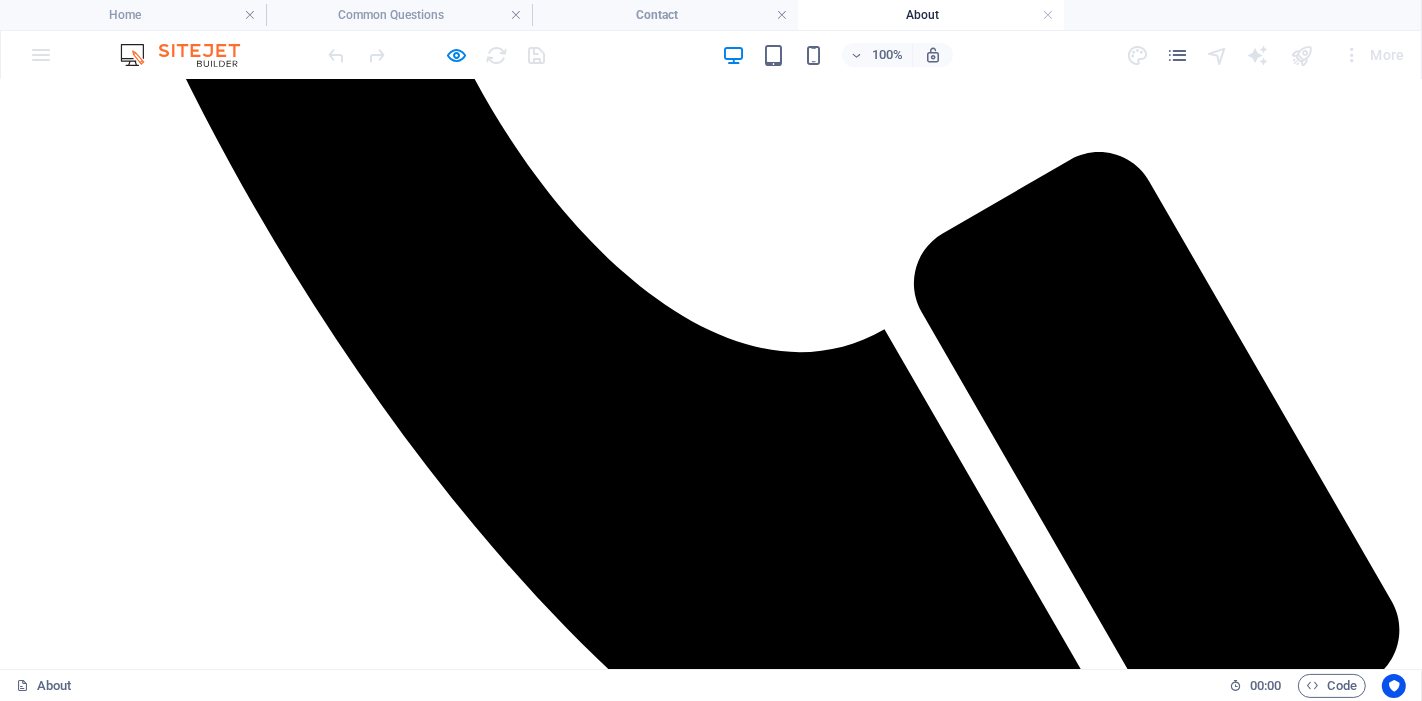 click on "Facebook Instagram linkedin" at bounding box center [711, 2680] 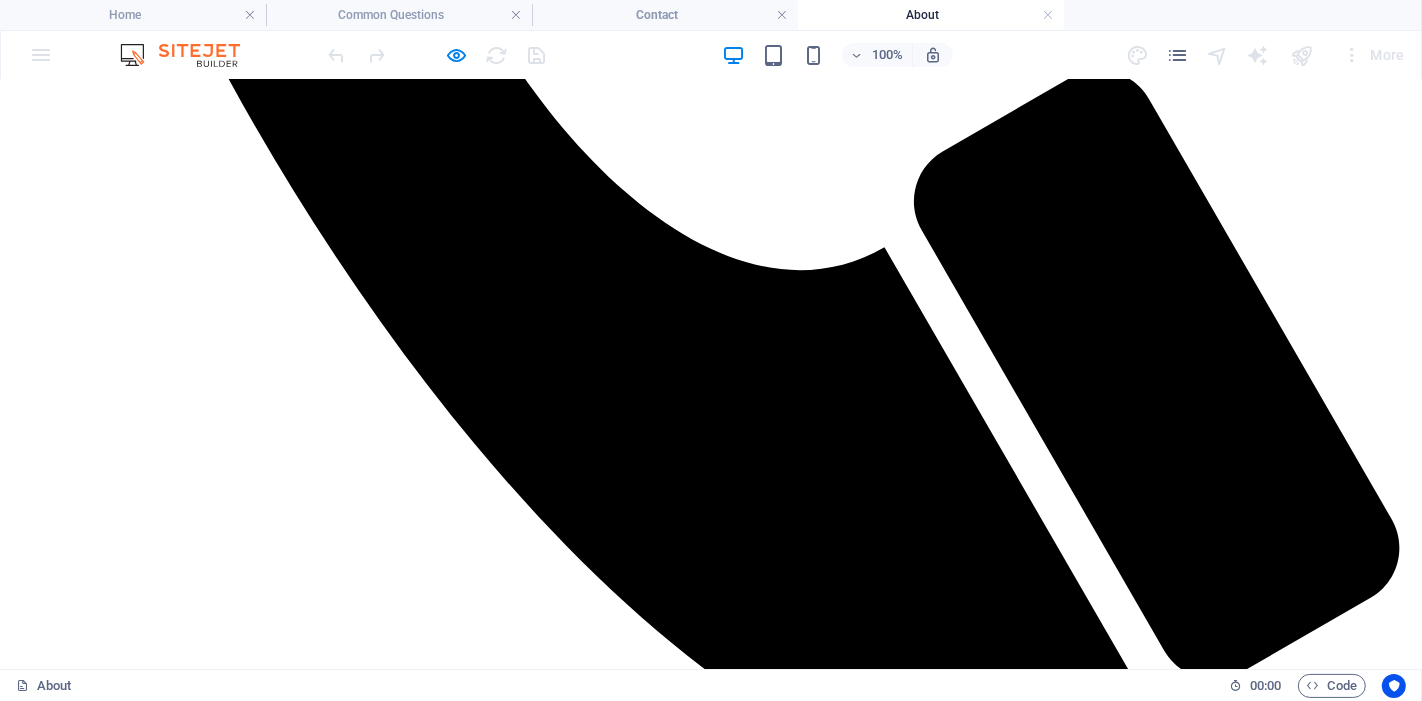 click on "Social Facebook Instagram linkedin" at bounding box center [711, 2578] 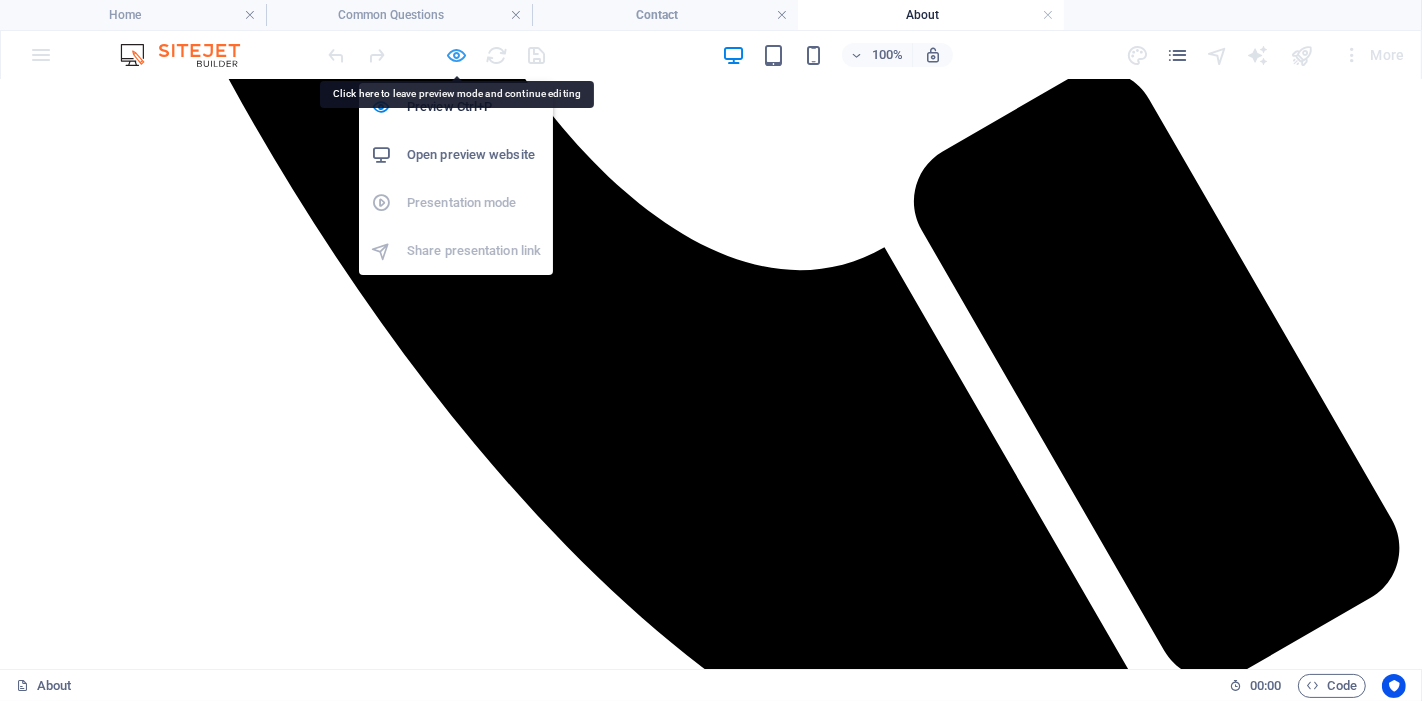 click at bounding box center [457, 55] 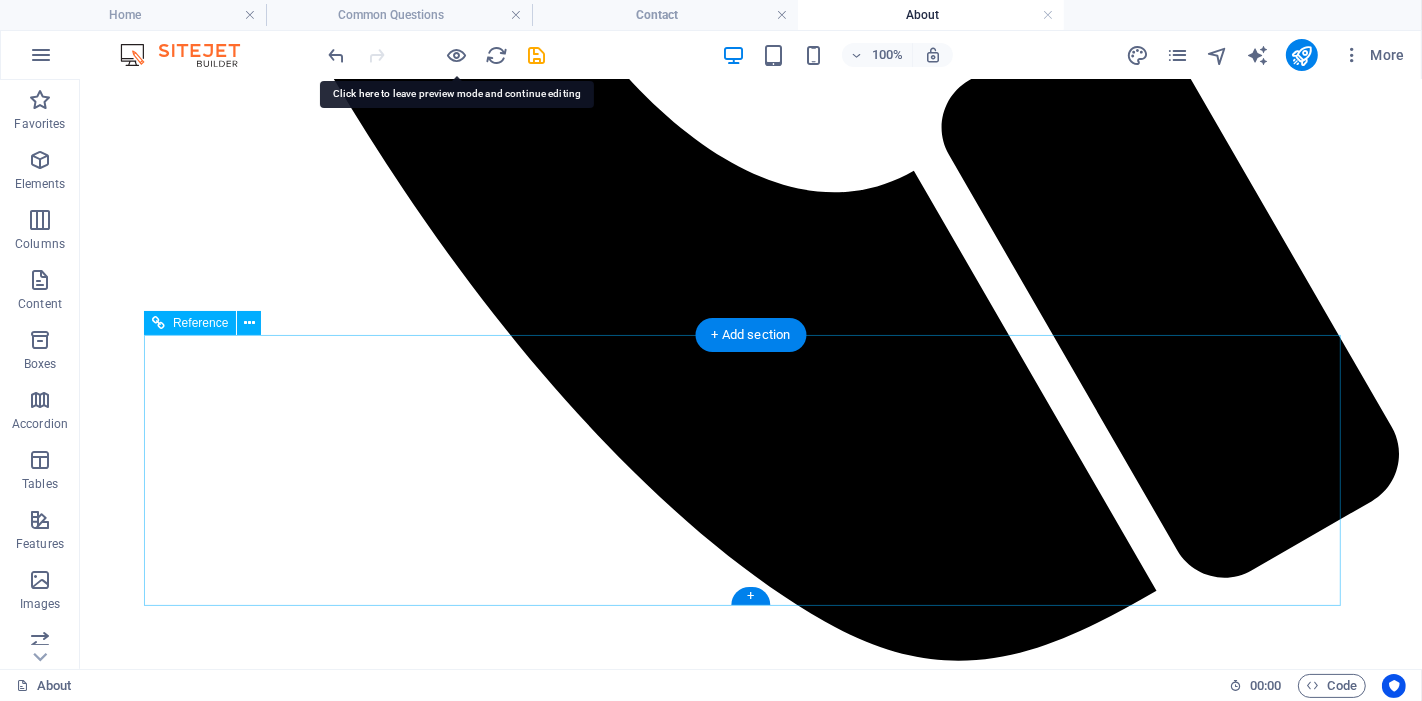 click on "Social Facebook Instagram linkedin" at bounding box center [750, 2436] 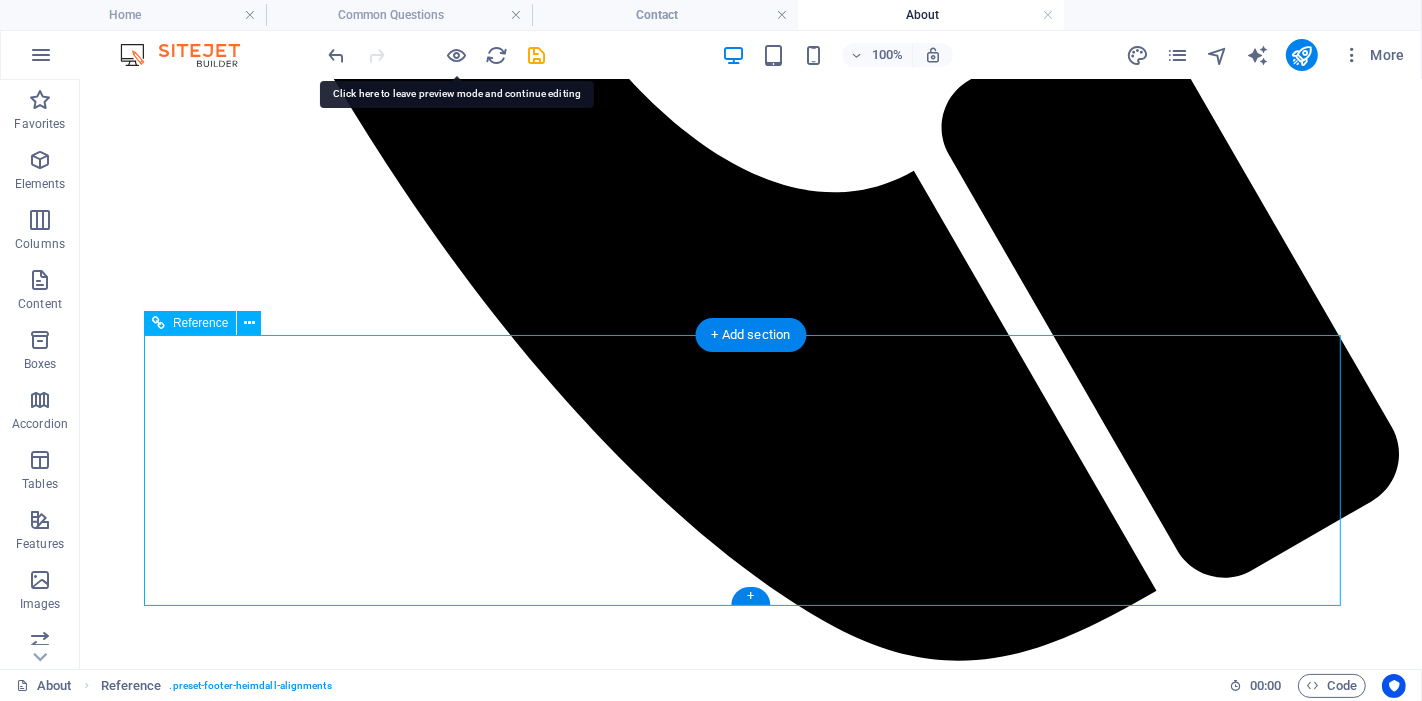 click on "Social Facebook Instagram linkedin" at bounding box center [750, 2436] 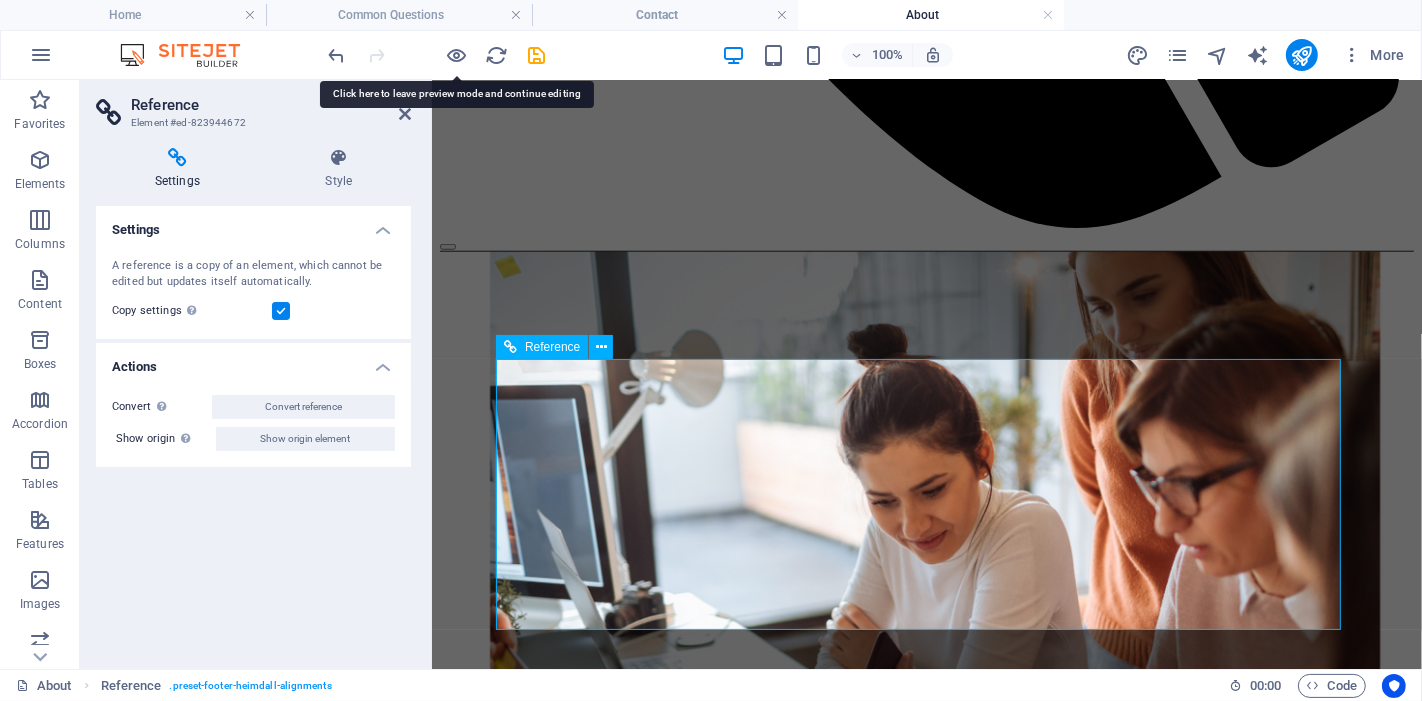 click on "Social Facebook Instagram linkedin" at bounding box center [926, 1783] 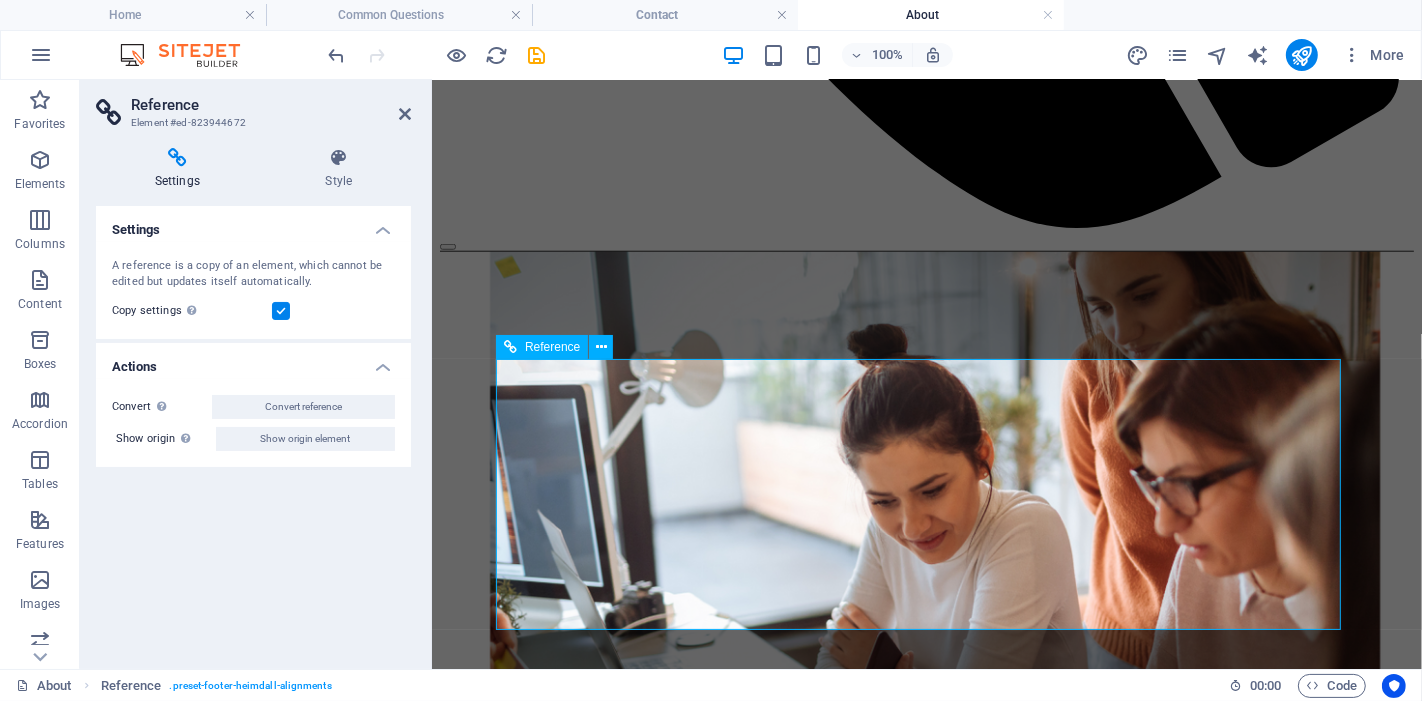 click on "Social" at bounding box center [926, 1730] 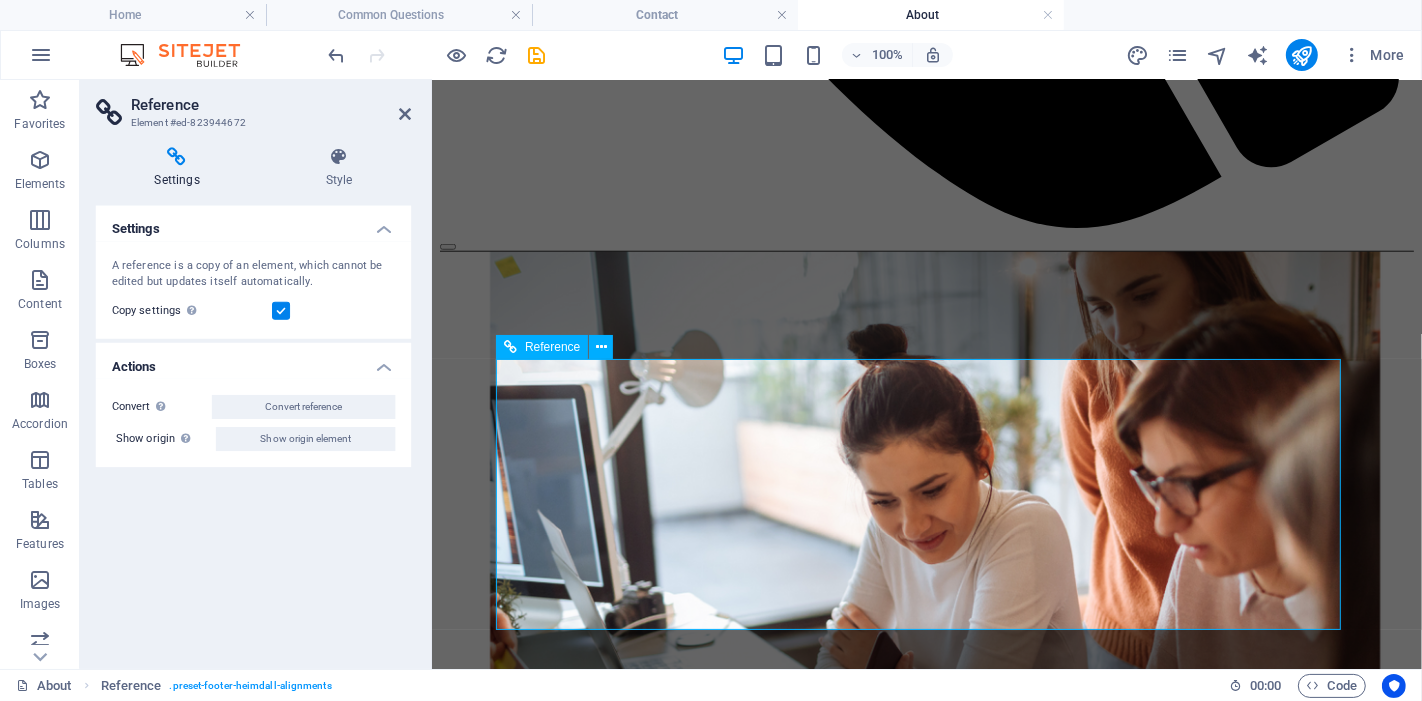 click on "1 Vista Rd, Newtown, VIC 3220 46 Cavill Ave Surfers  Paradise  QLD 4217" at bounding box center [926, 2084] 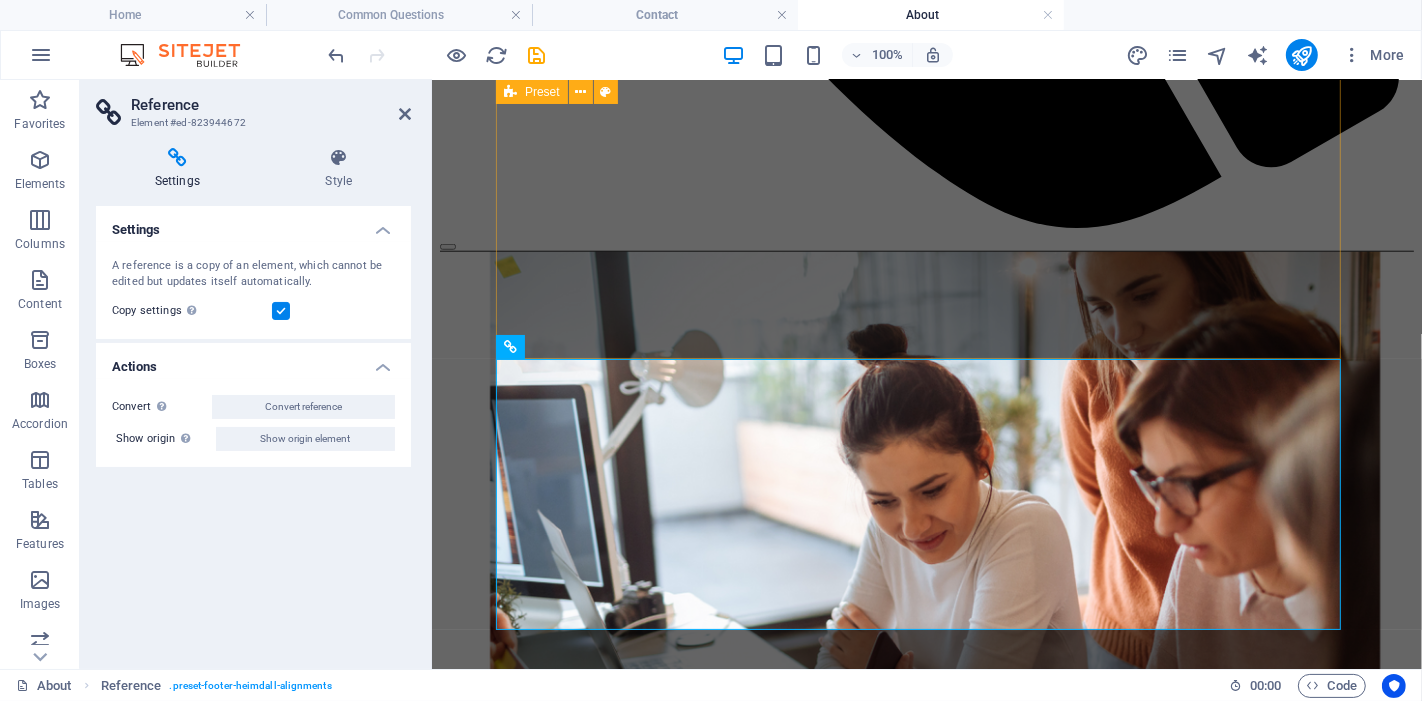 click on "WHO WE ARE Founded by professionals who understand the pressure of running a growing business We are a couple who previously owned and managed two successful businesses overseas.  I was the first entrepreneur in my home country  before moving to Australia, and we continue to run those businesses today.  With over 15 years of experience across the construction, agriculture, tourism, and oil industries, I brought with me a deep understanding of what it takes to build and sustain a business. After working closely with small business owners here in Australia, I recognised a common challenge: 🔸 Too much admin 🔸 Too little support 🔸 And no affordable, trustworthy solution to bridge the gap That’s where the idea for BIKUCROC was born.   WhAT WE DO At  BIKUCROC , we’re more than a service provider — we’re your trusted business partner. Our  highly qualified team  includes certified professionals with  PMP®, PMI-PBA®, Microsoft , and other recognised industry credentials. We provide:" at bounding box center (926, 975) 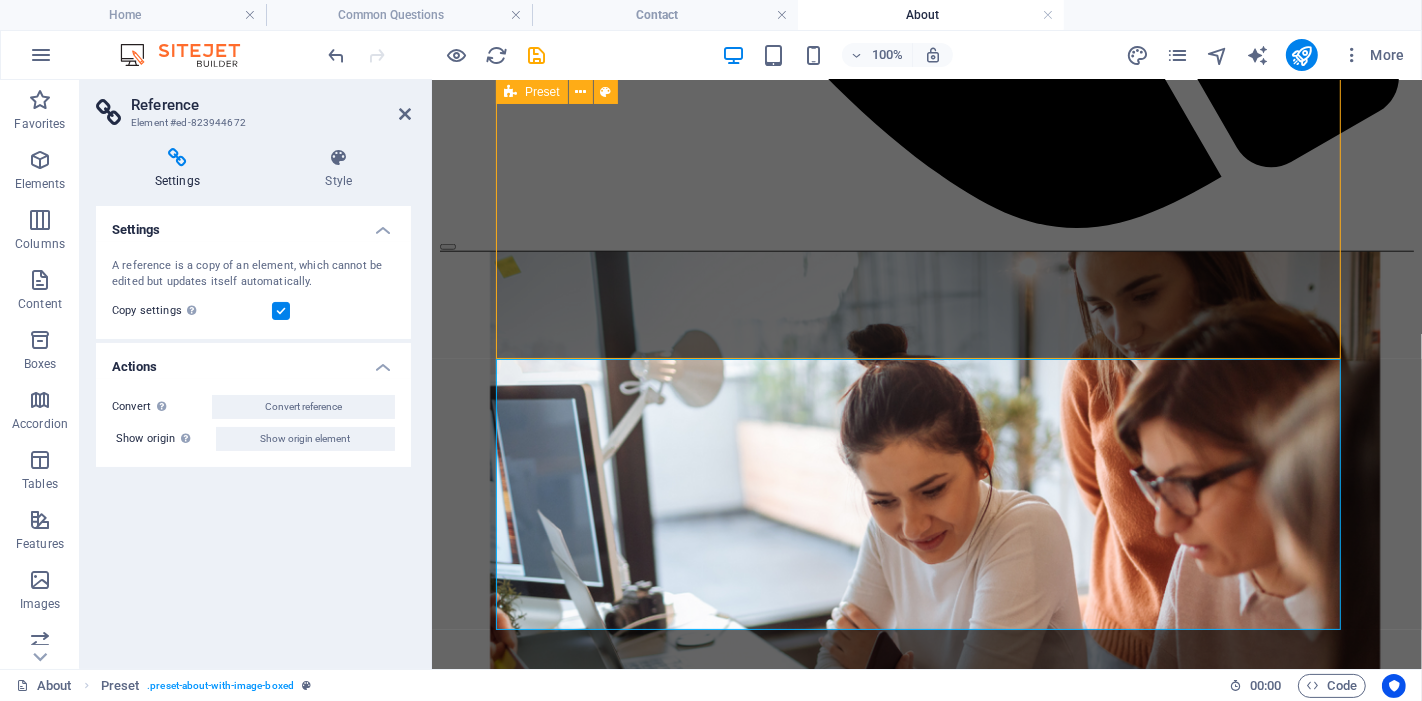 scroll, scrollTop: 1415, scrollLeft: 0, axis: vertical 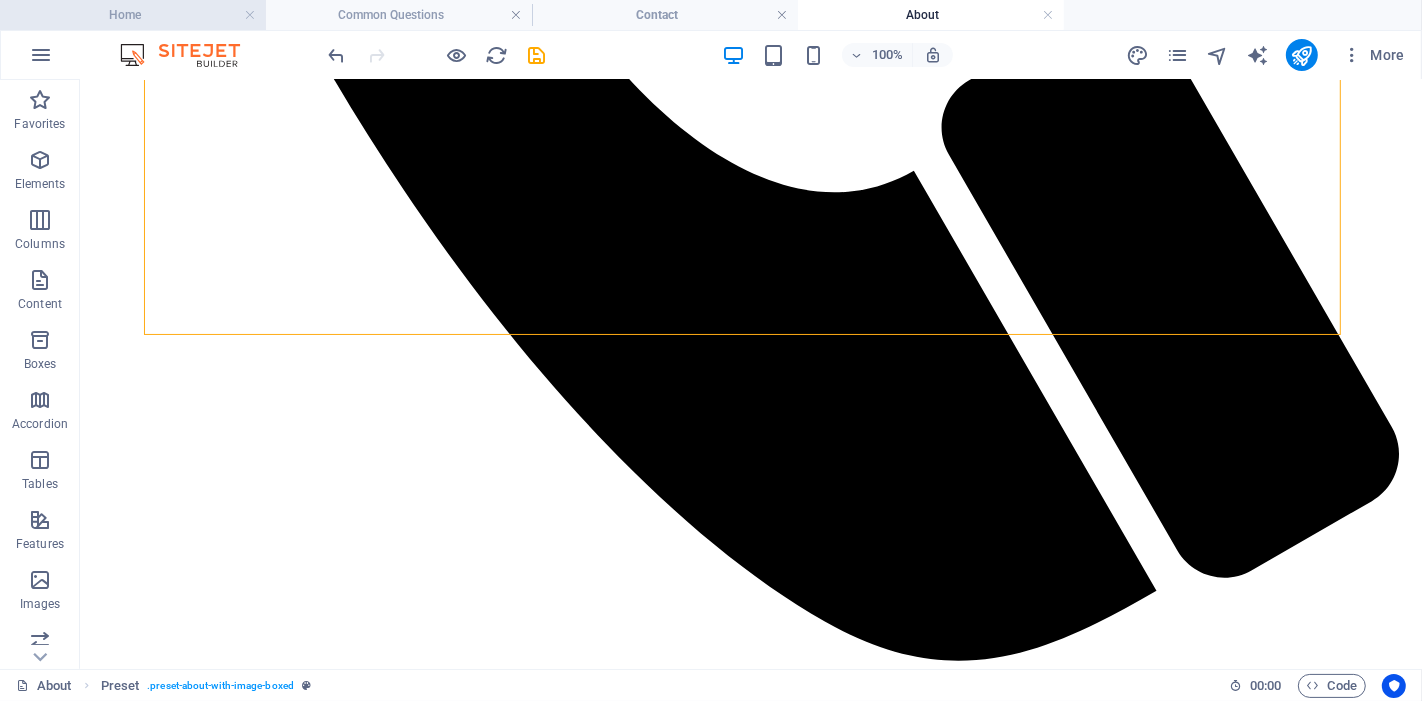 click on "Home" at bounding box center (133, 15) 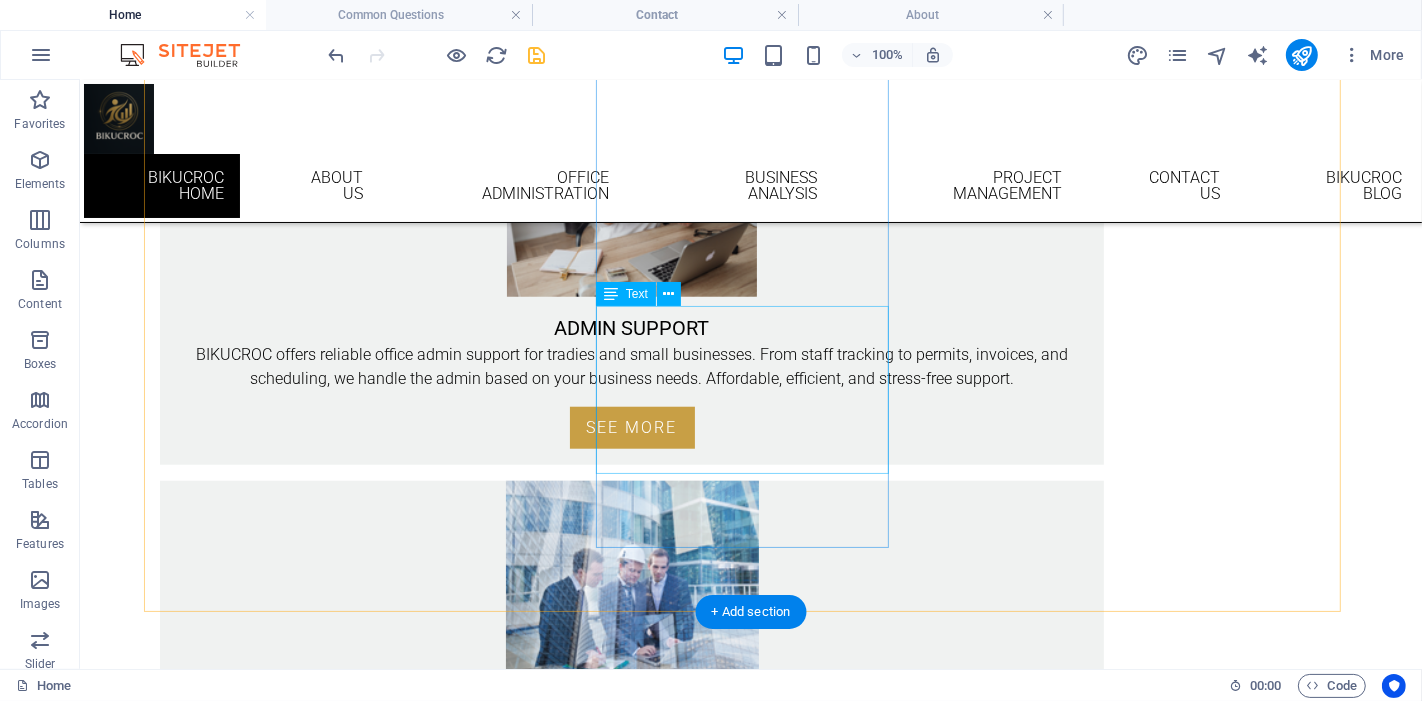 scroll, scrollTop: 1638, scrollLeft: 0, axis: vertical 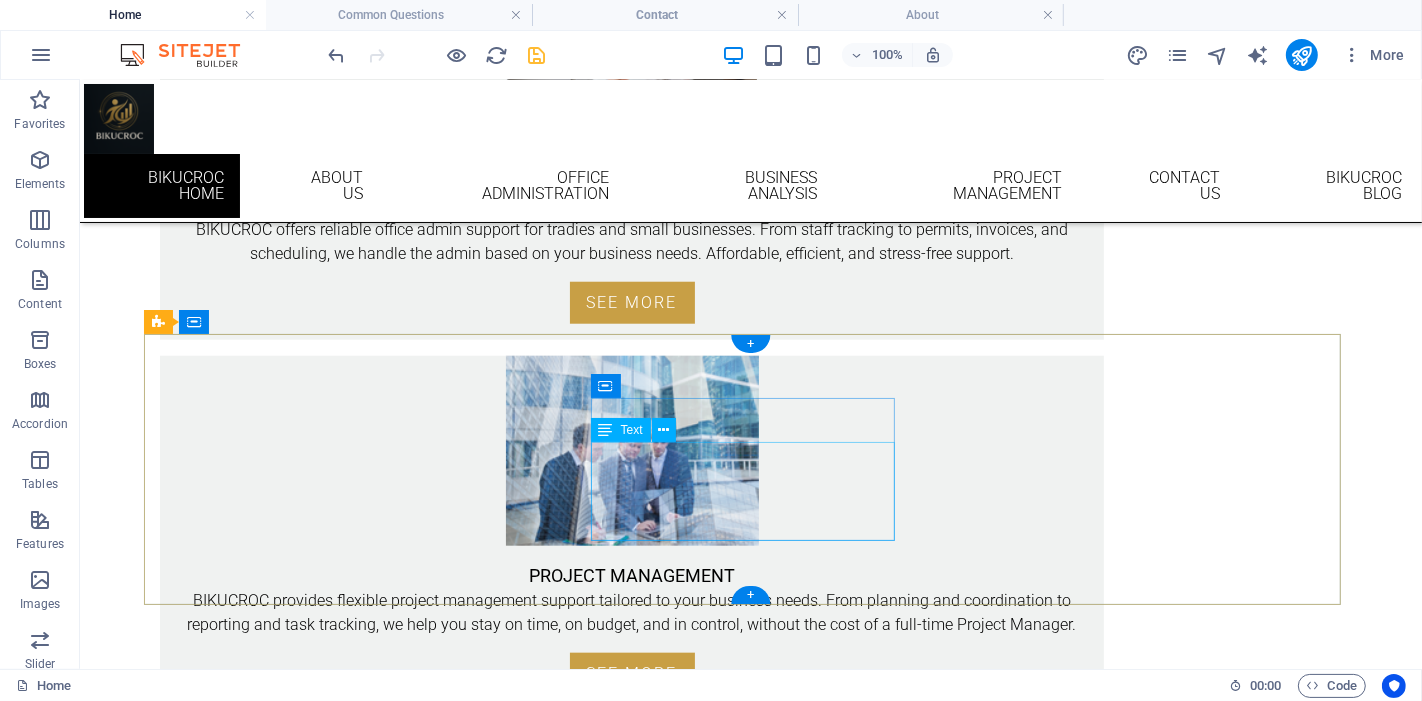 click on "Email:   info@bikucroc.com.au Phone VIC:          03 4232 2582 Phone QLD:         07 5222 0210 Mobile:                 0410 192 515" at bounding box center [631, 1783] 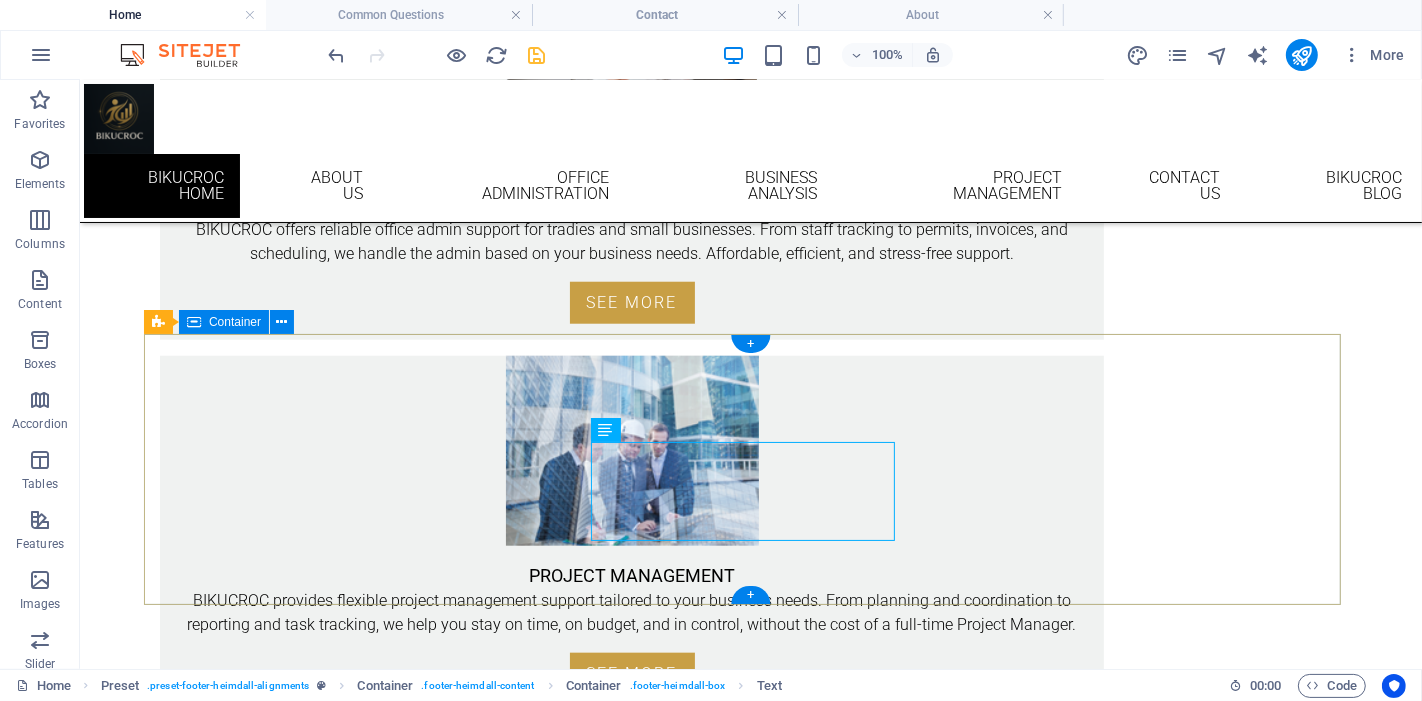 click on "Social Facebook Instagram linkedin CONTACT Email:   info@bikucroc.com.au Phone VIC:          03 4232 2582 Phone QLD:         07 5222 0210 Mobile:                 0410 192 515 OFFICE 1 Vista Rd, Newtown, VIC 3220 46 Cavill Ave Surfers  Paradise  QLD 4217" at bounding box center [750, 1773] 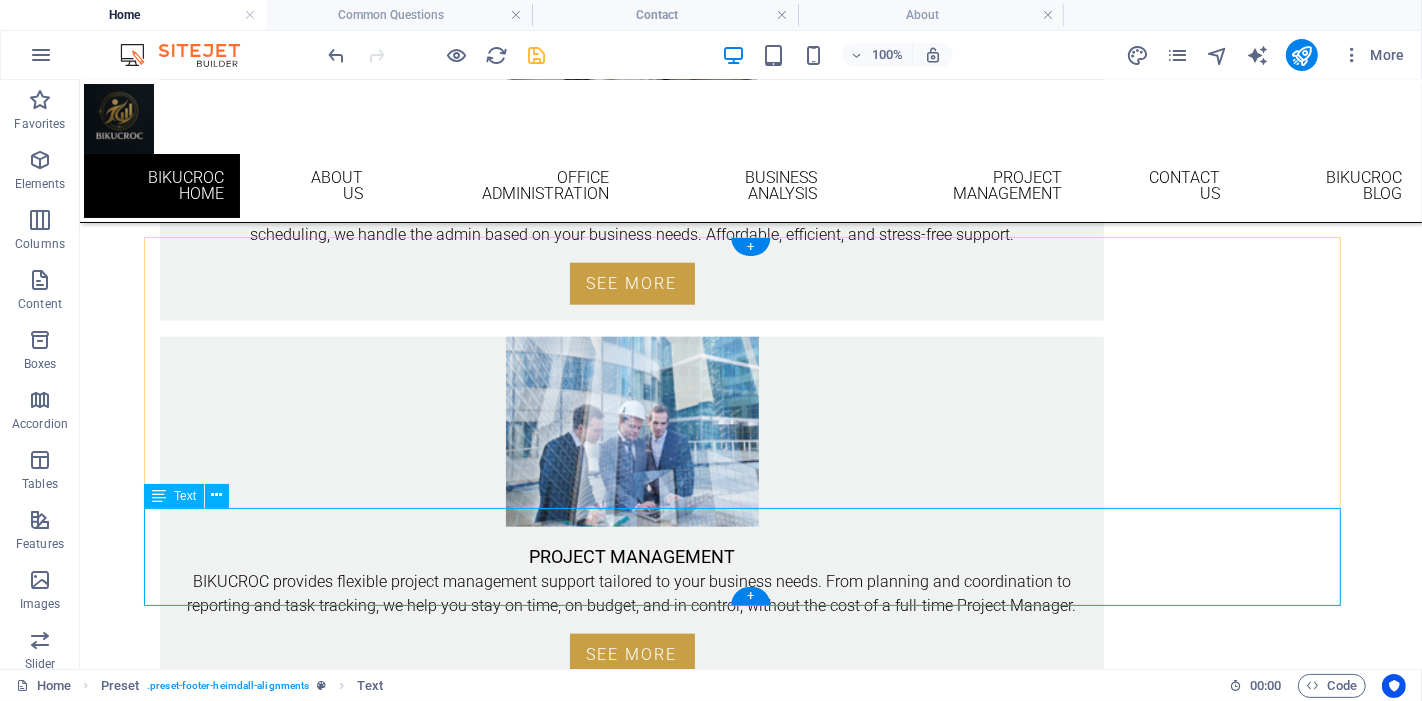 scroll, scrollTop: 1638, scrollLeft: 0, axis: vertical 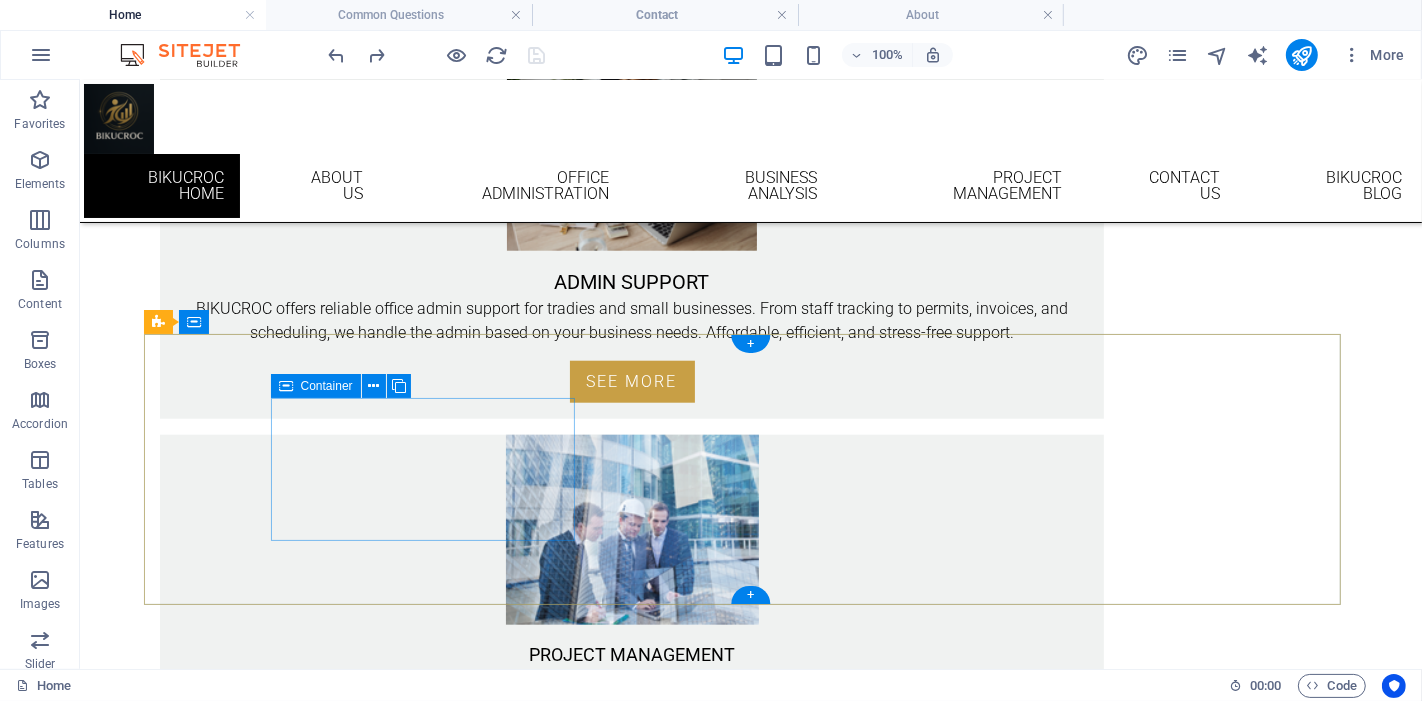 click on "Social Facebook Instagram linkedin" at bounding box center [631, 1704] 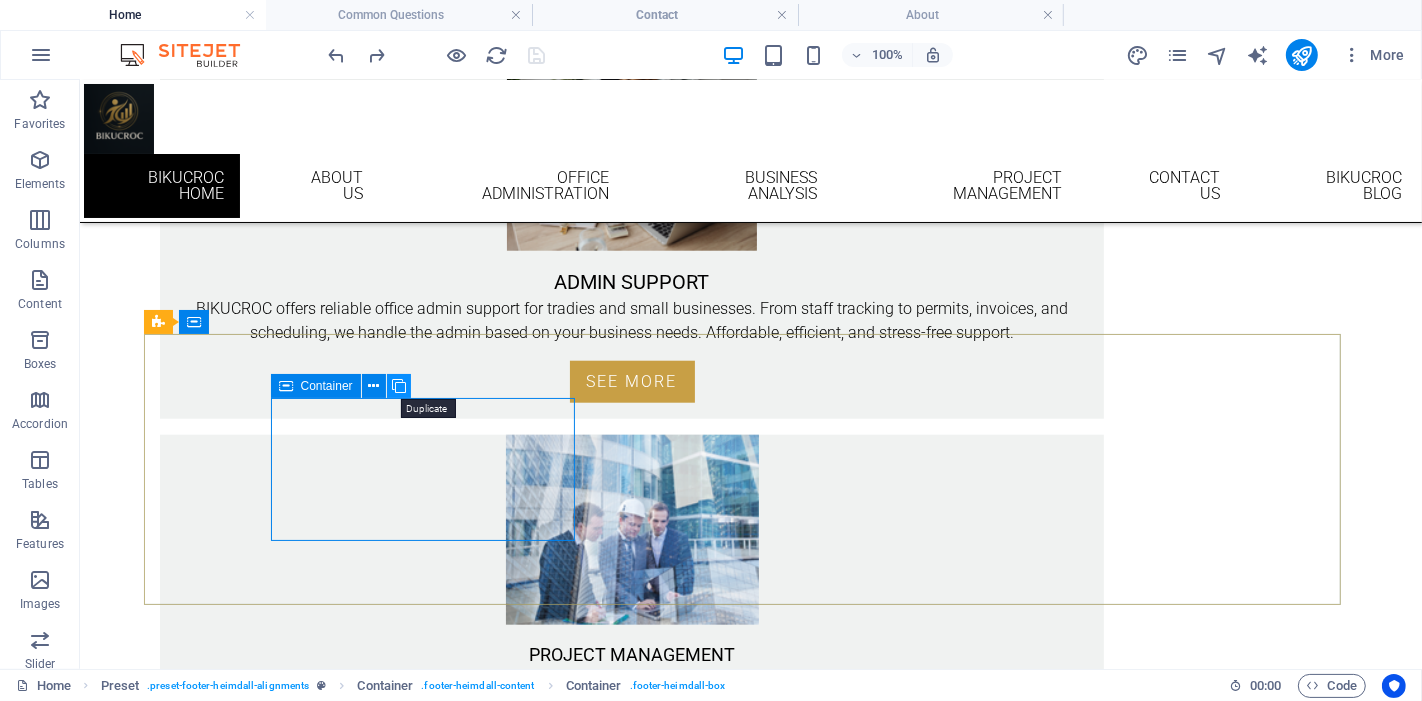 click at bounding box center [399, 386] 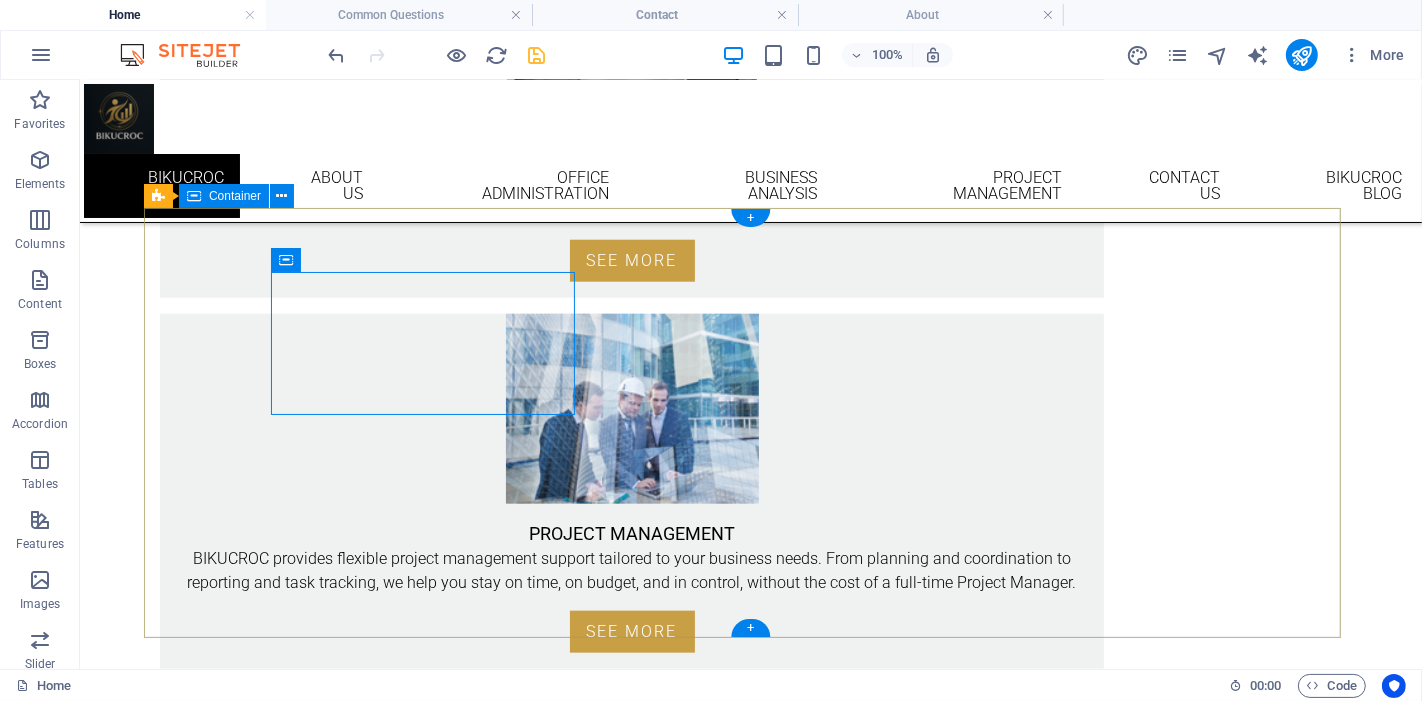 scroll, scrollTop: 1796, scrollLeft: 0, axis: vertical 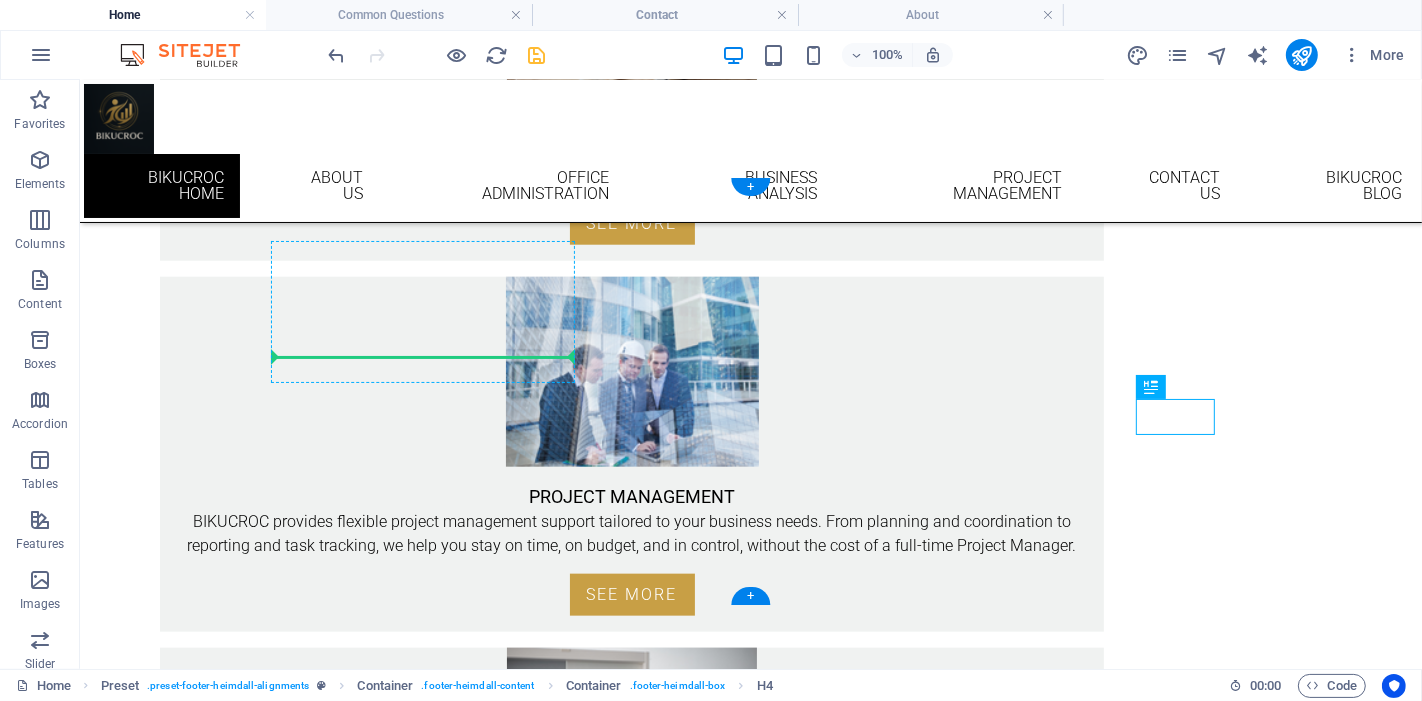 drag, startPoint x: 1184, startPoint y: 411, endPoint x: 432, endPoint y: 345, distance: 754.89075 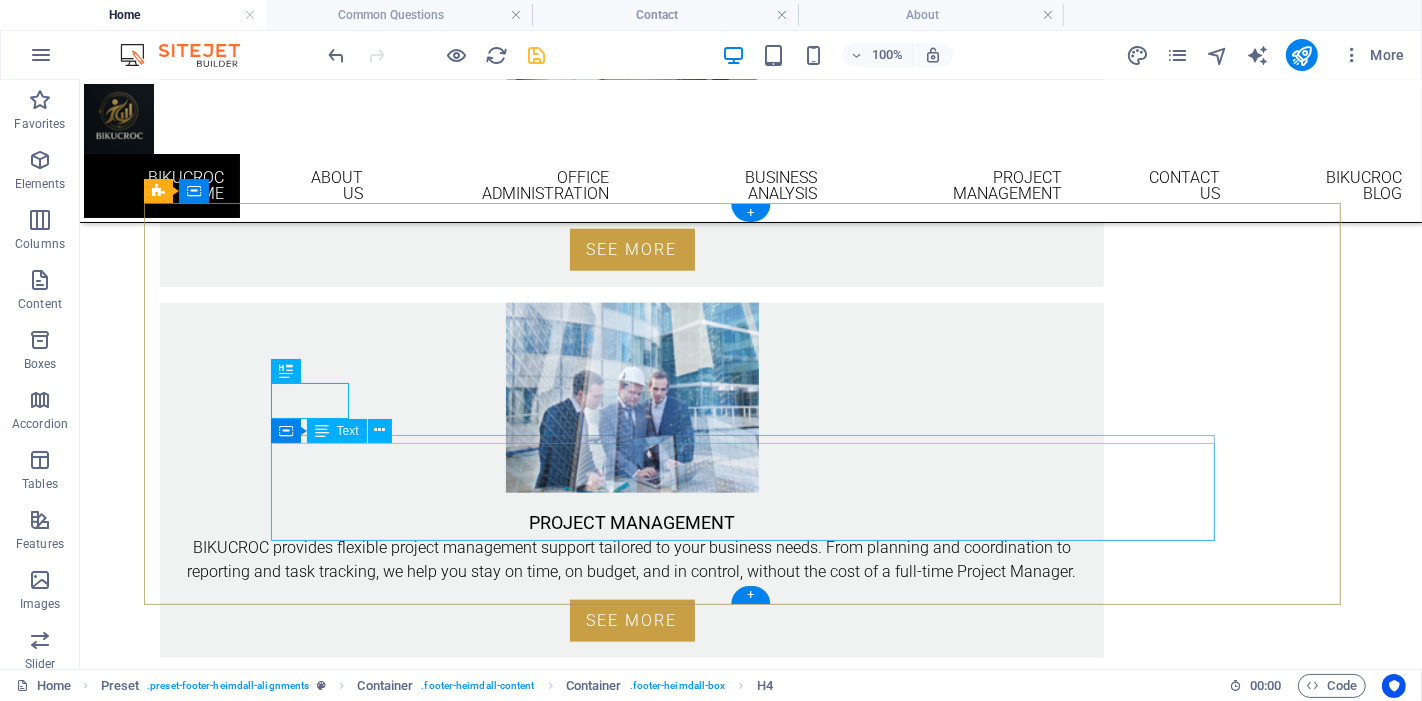 click on "1 Vista Rd, Newtown, VIC 3220 46 Cavill Ave Surfers  Paradise  QLD 4217" at bounding box center (631, 2002) 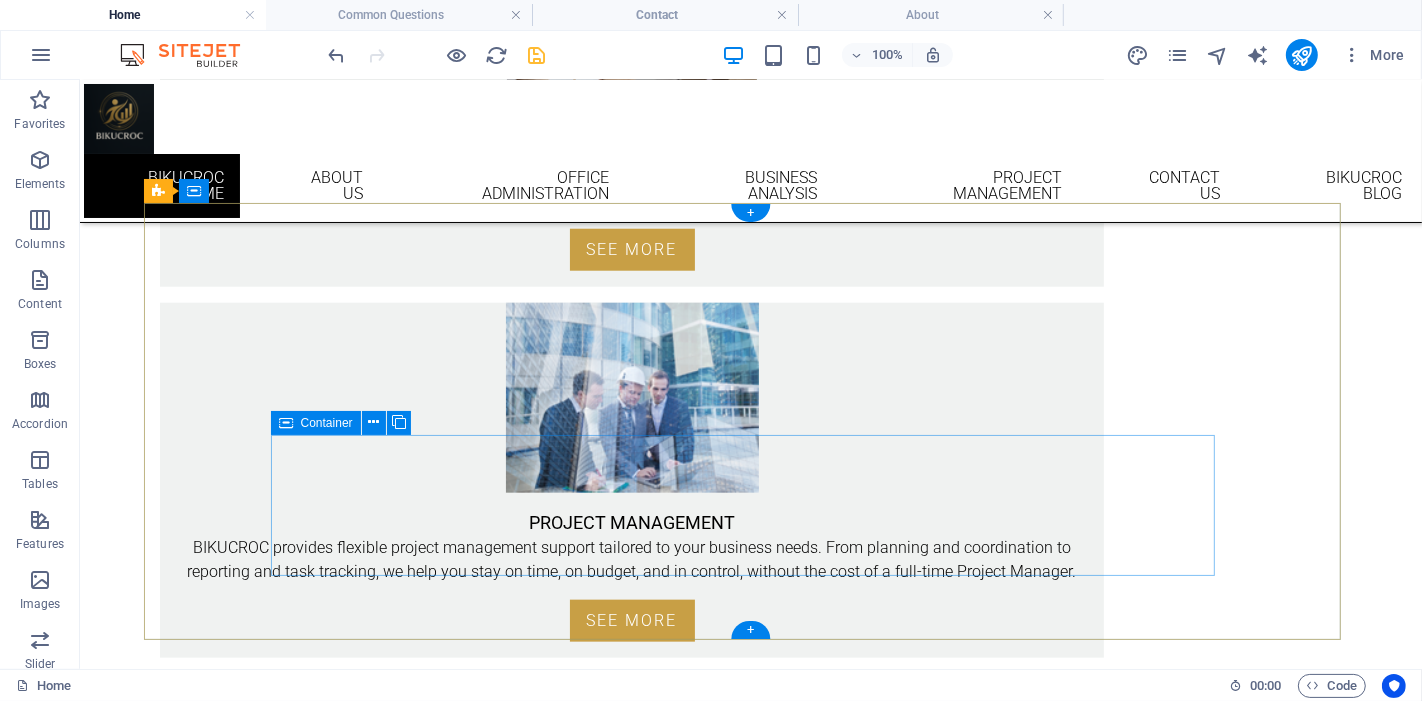 click on "Drop content here or  Add elements  Paste clipboard" at bounding box center (631, 2017) 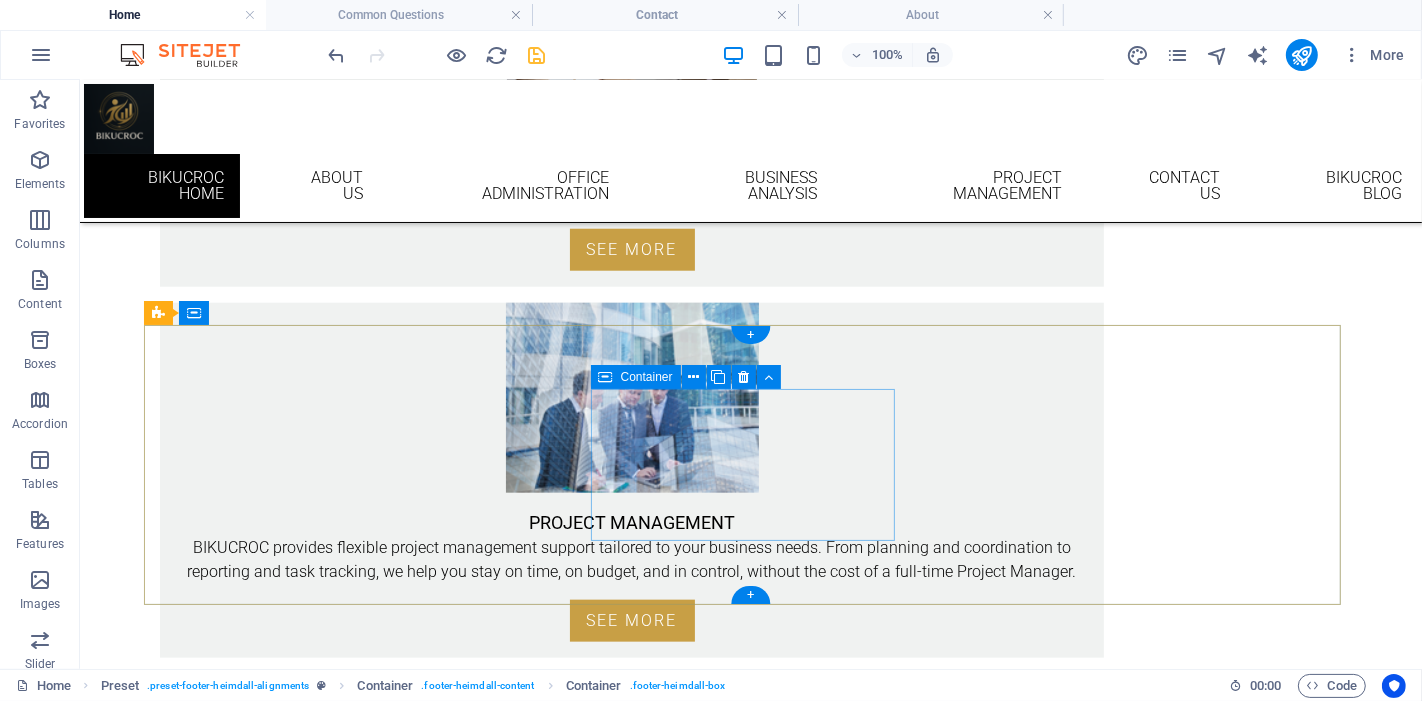 scroll, scrollTop: 1647, scrollLeft: 0, axis: vertical 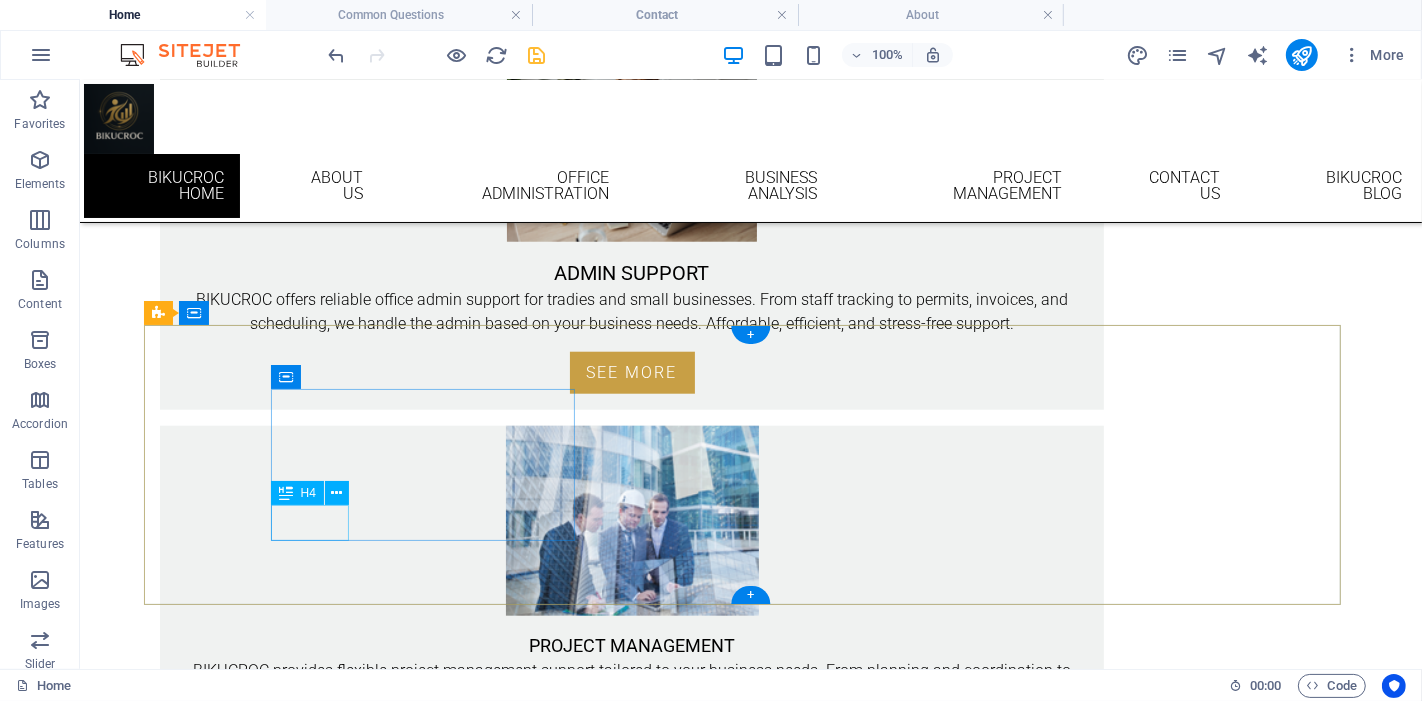 click on "OFFICE" at bounding box center [631, 1771] 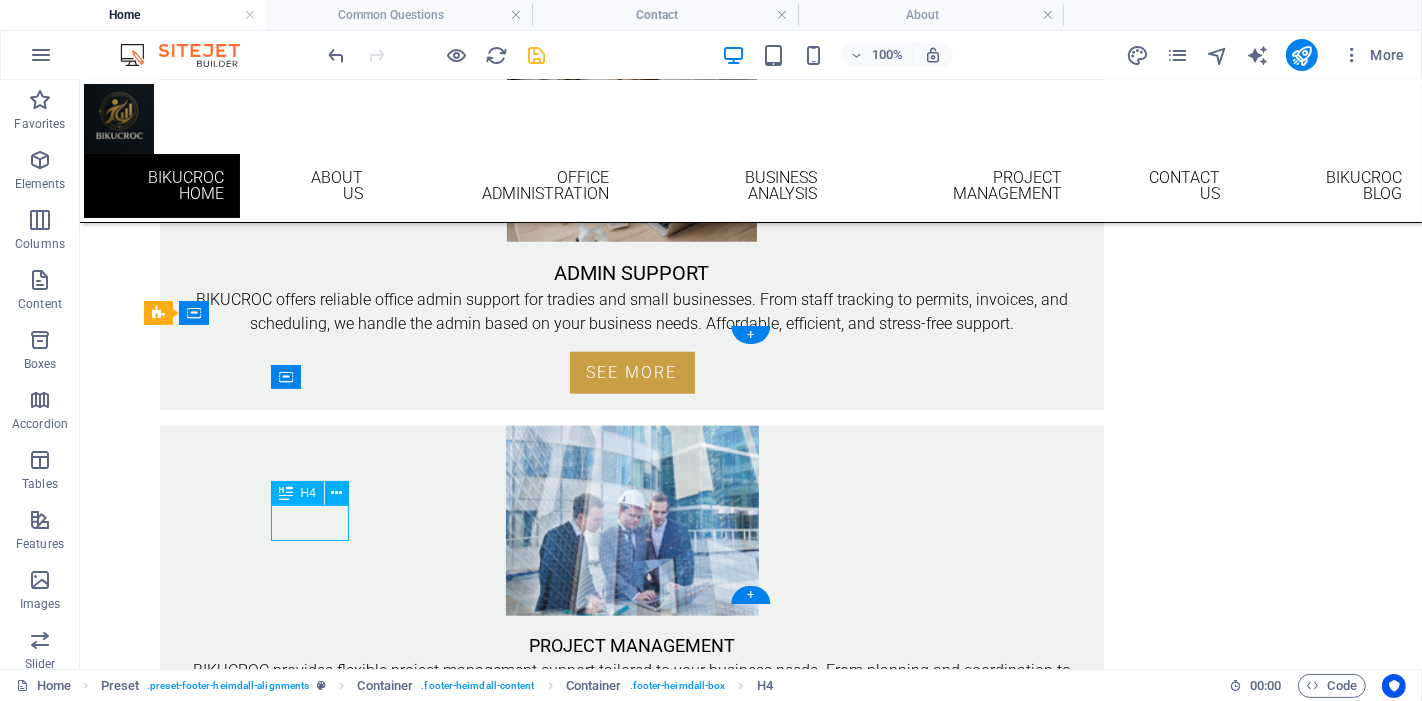 click on "OFFICE" at bounding box center [631, 1771] 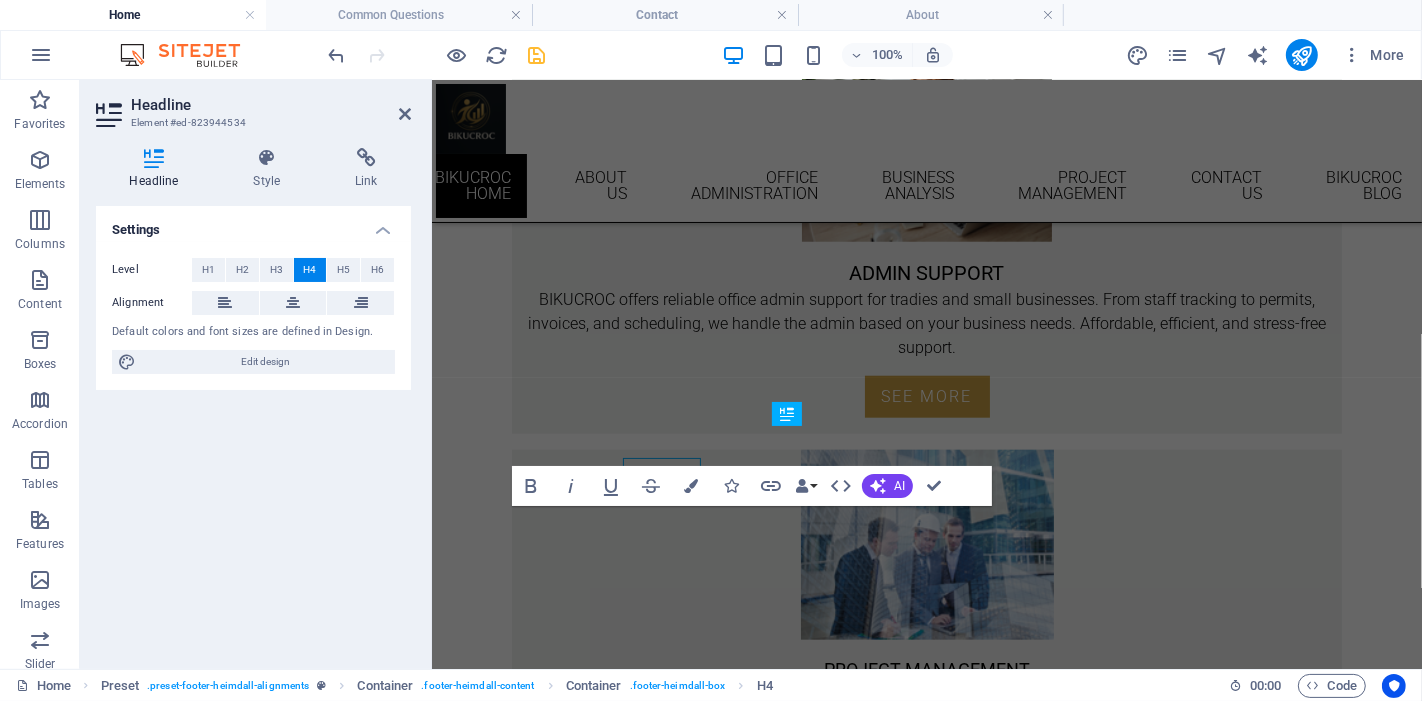 scroll, scrollTop: 1694, scrollLeft: 0, axis: vertical 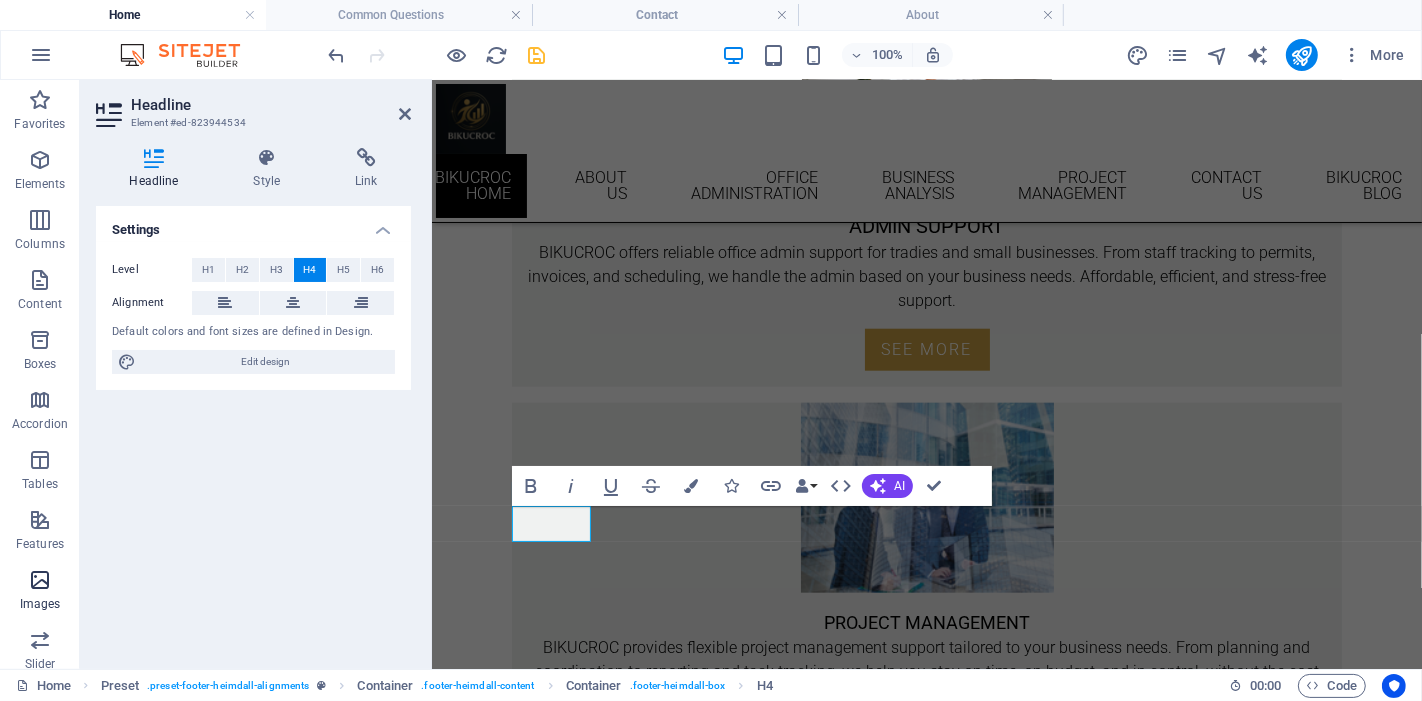 click at bounding box center (40, 580) 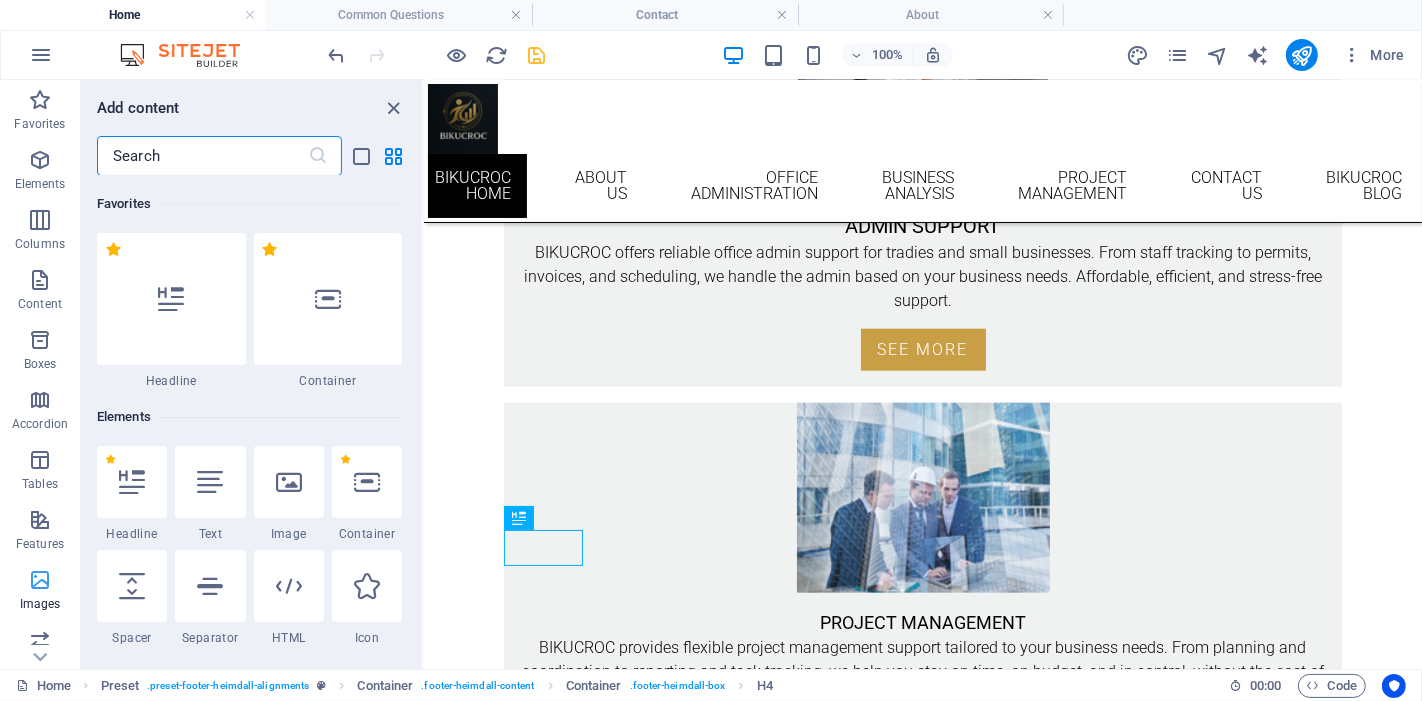 scroll, scrollTop: 1671, scrollLeft: 0, axis: vertical 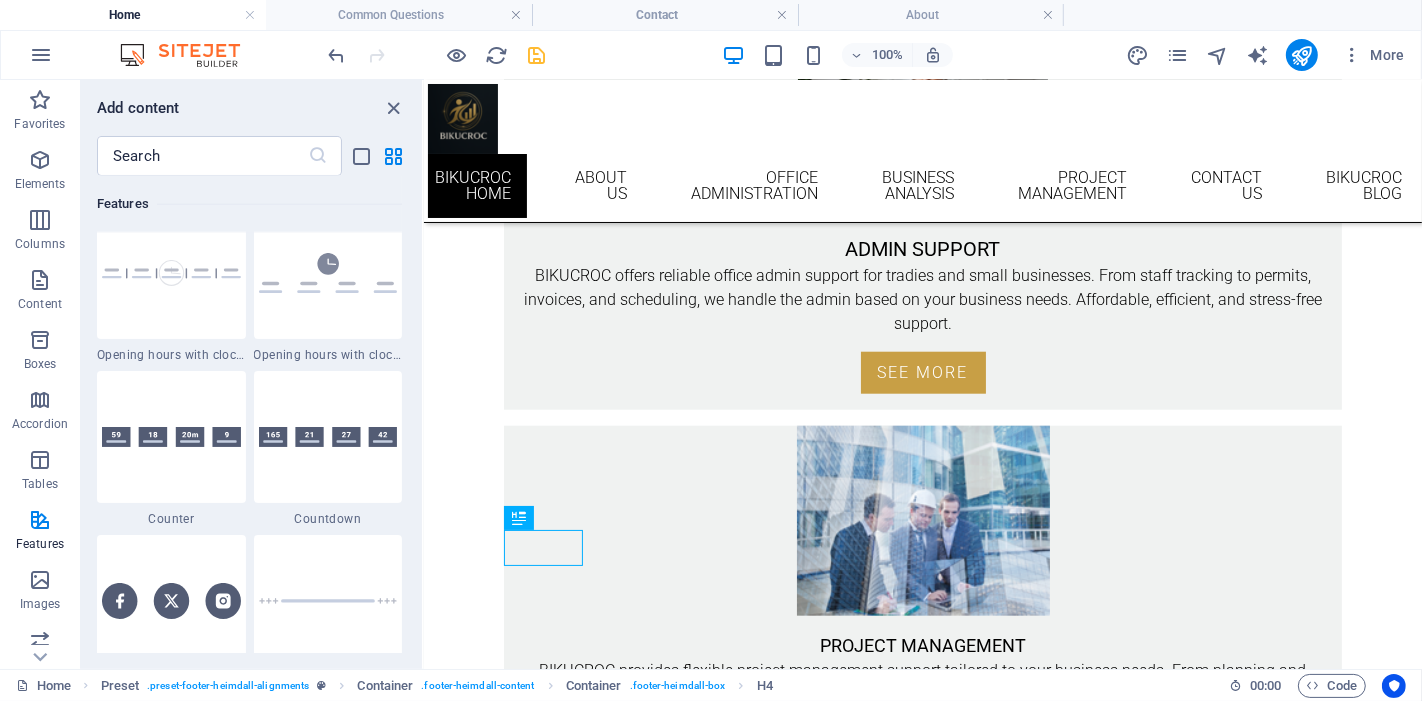 drag, startPoint x: 840, startPoint y: 474, endPoint x: 423, endPoint y: 231, distance: 482.6365 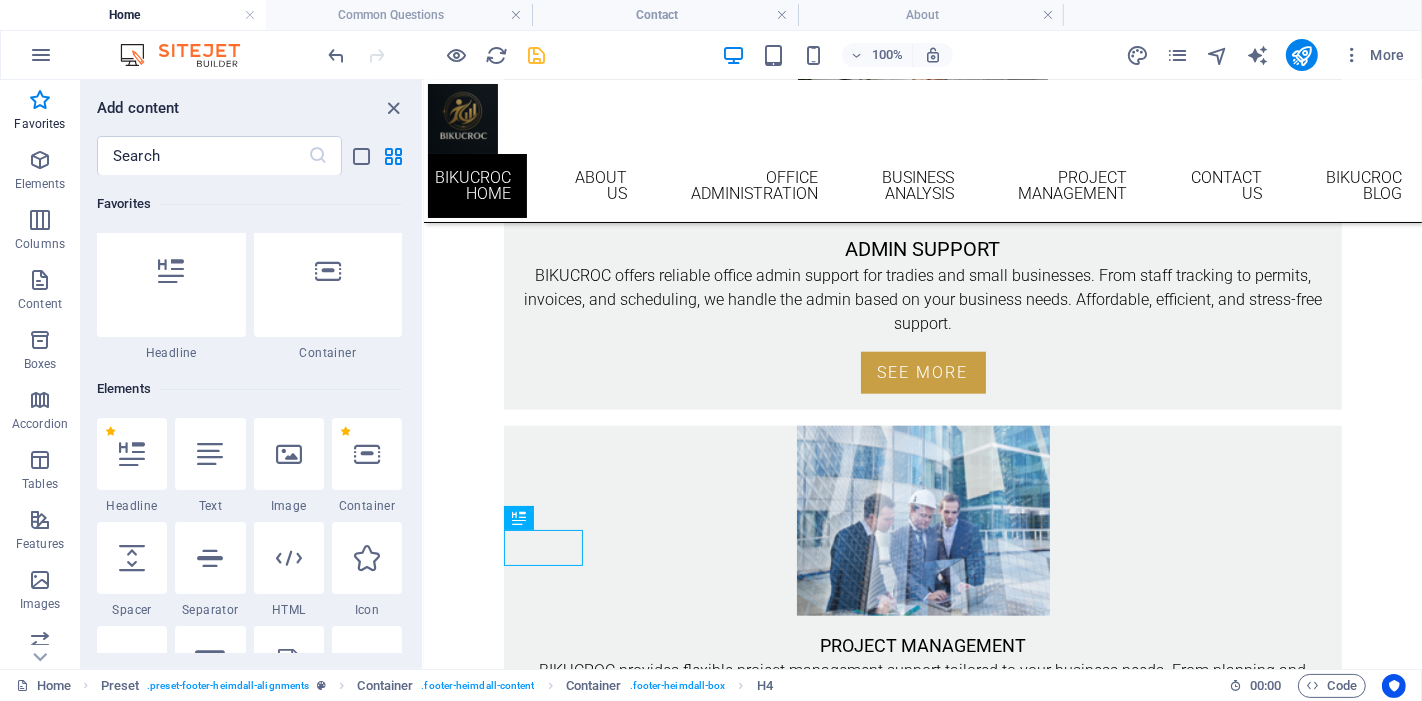 scroll, scrollTop: 0, scrollLeft: 0, axis: both 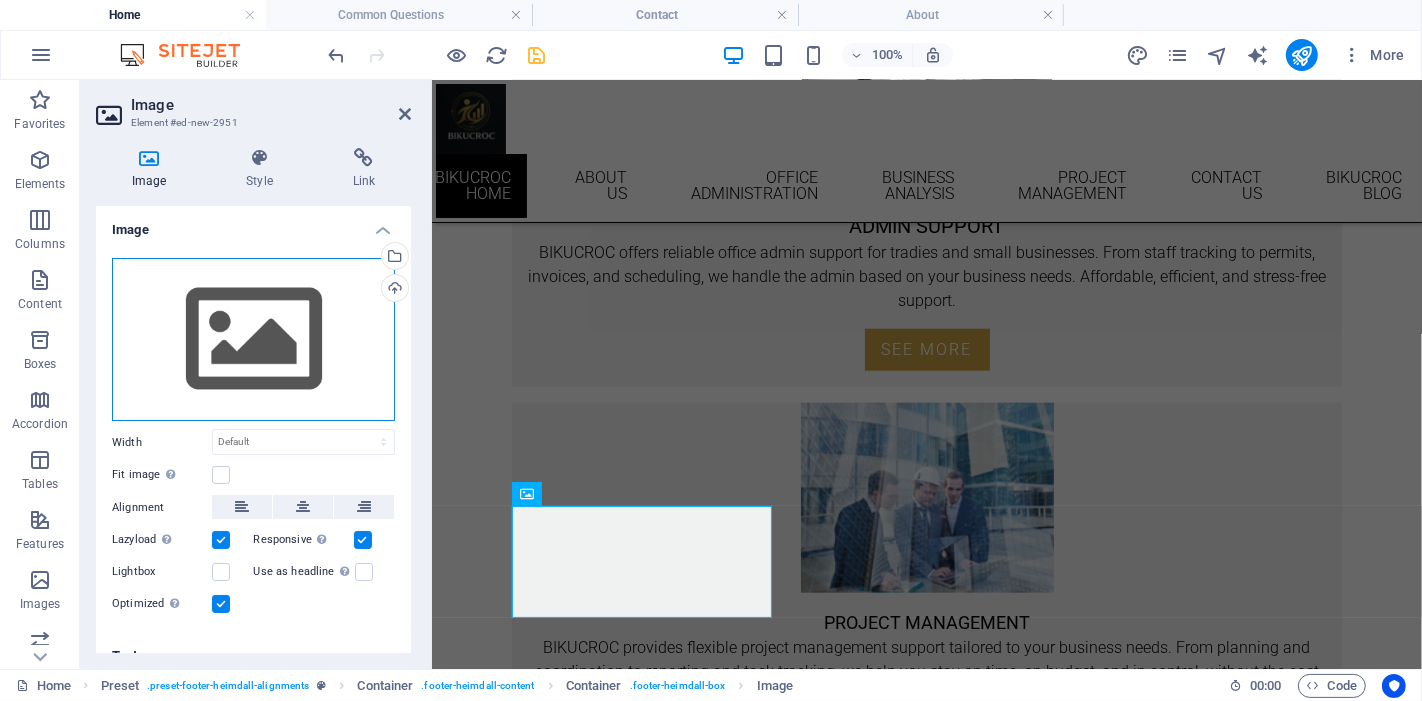 click on "Drag files here, click to choose files or select files from Files or our free stock photos & videos" at bounding box center (253, 340) 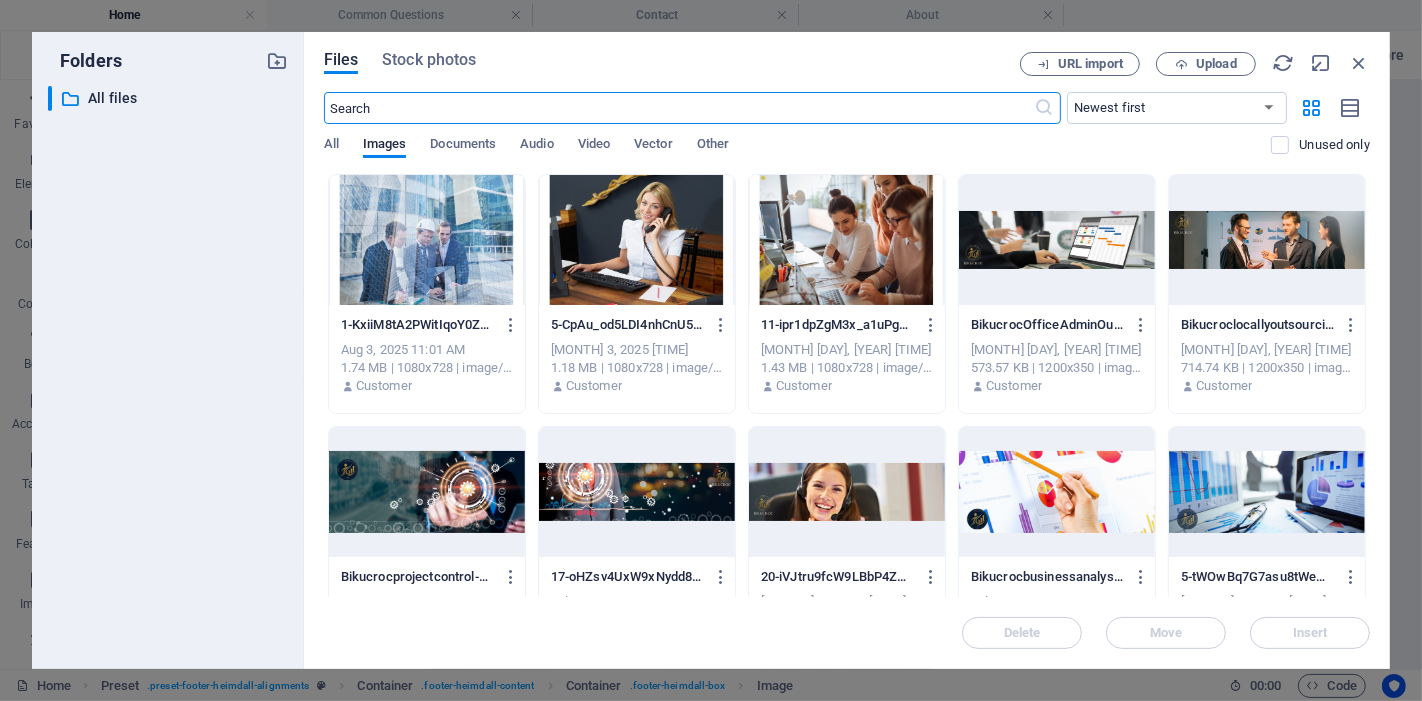 scroll, scrollTop: 1217, scrollLeft: 0, axis: vertical 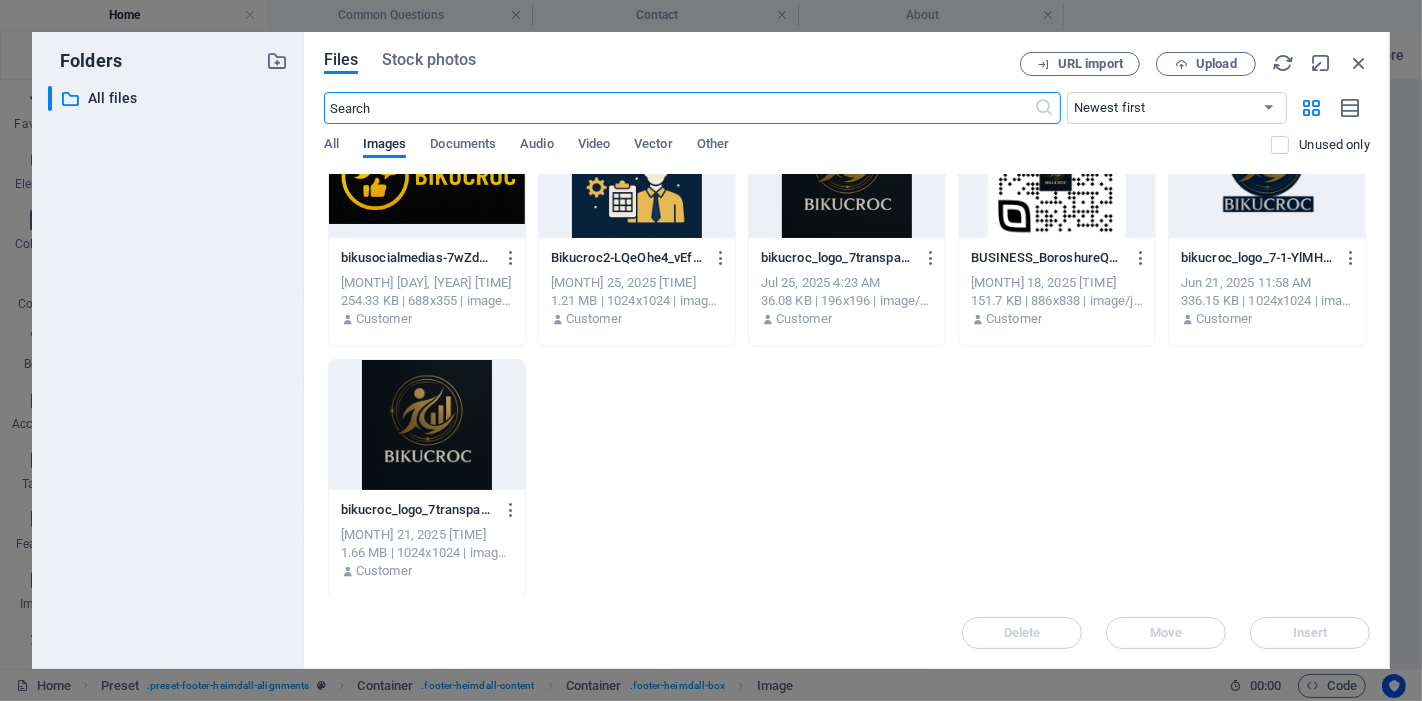 click at bounding box center (1057, 173) 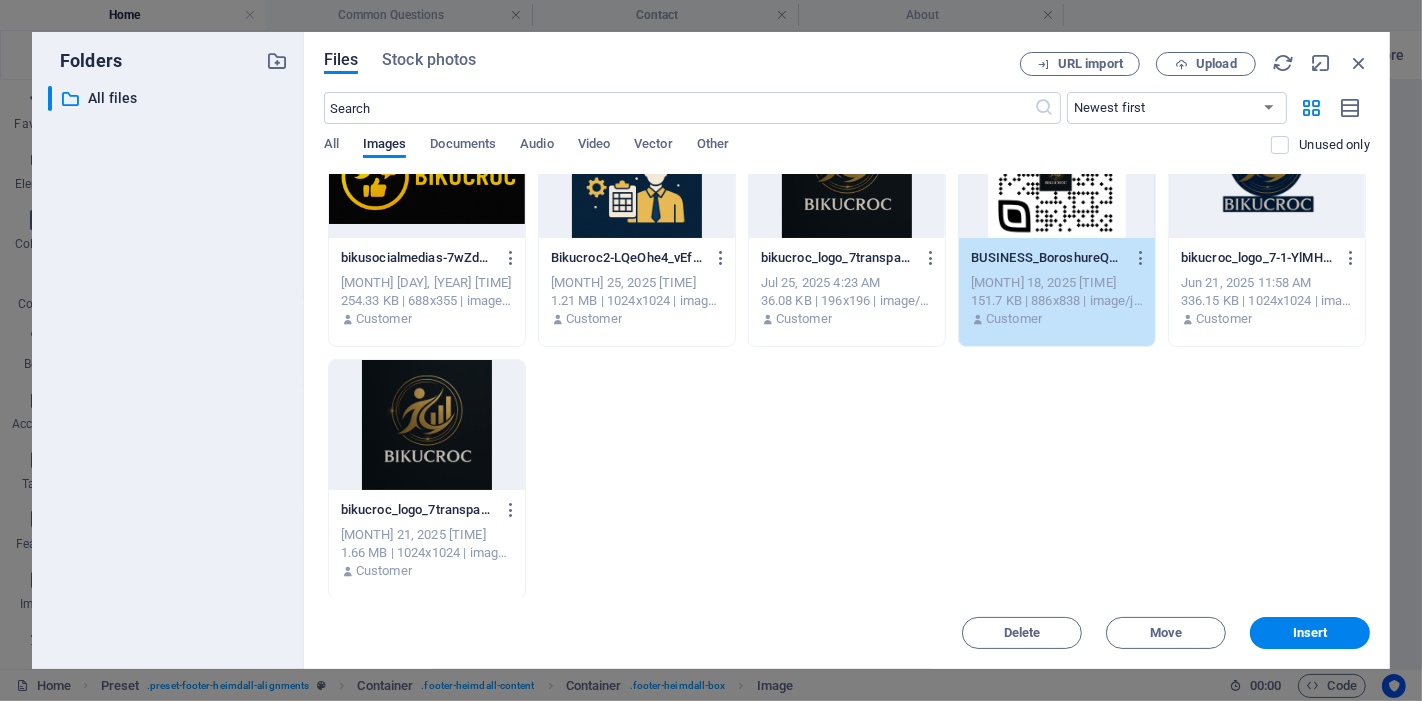 click on "1" at bounding box center (1057, 173) 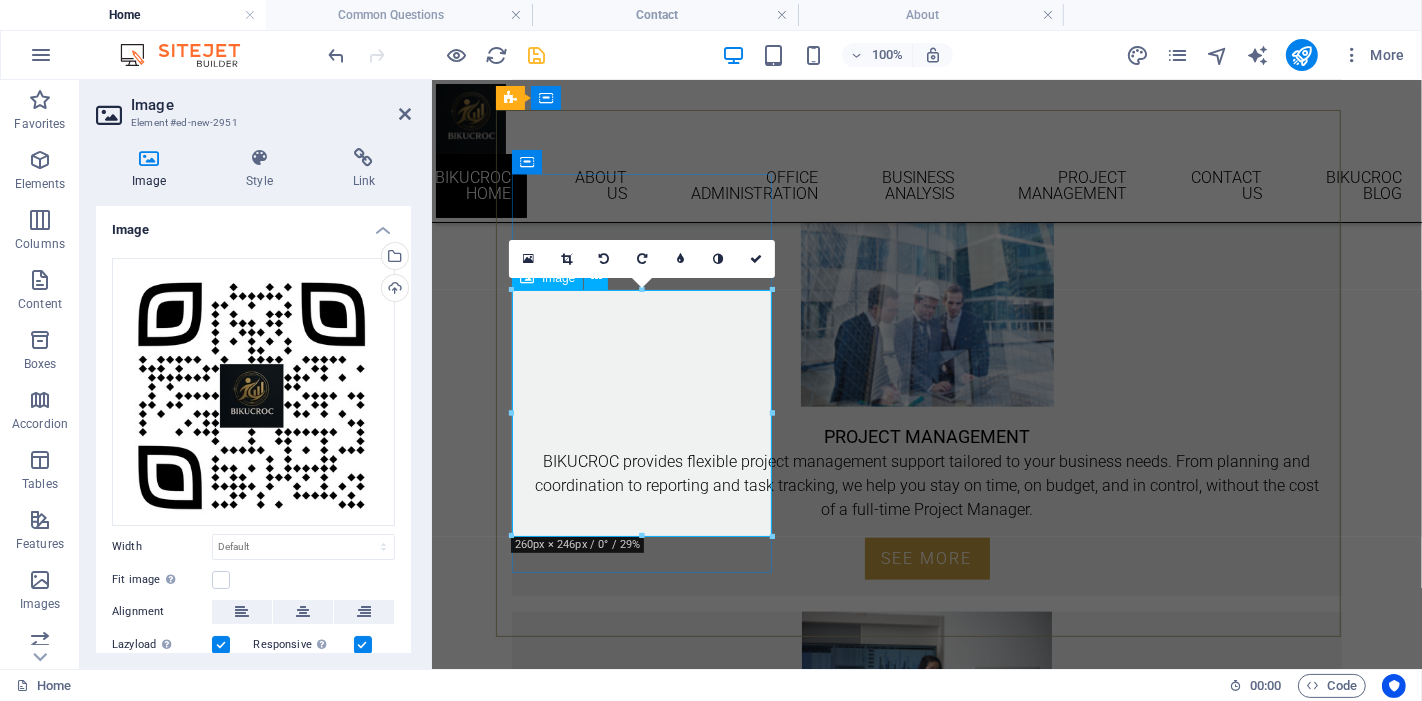 scroll, scrollTop: 1941, scrollLeft: 0, axis: vertical 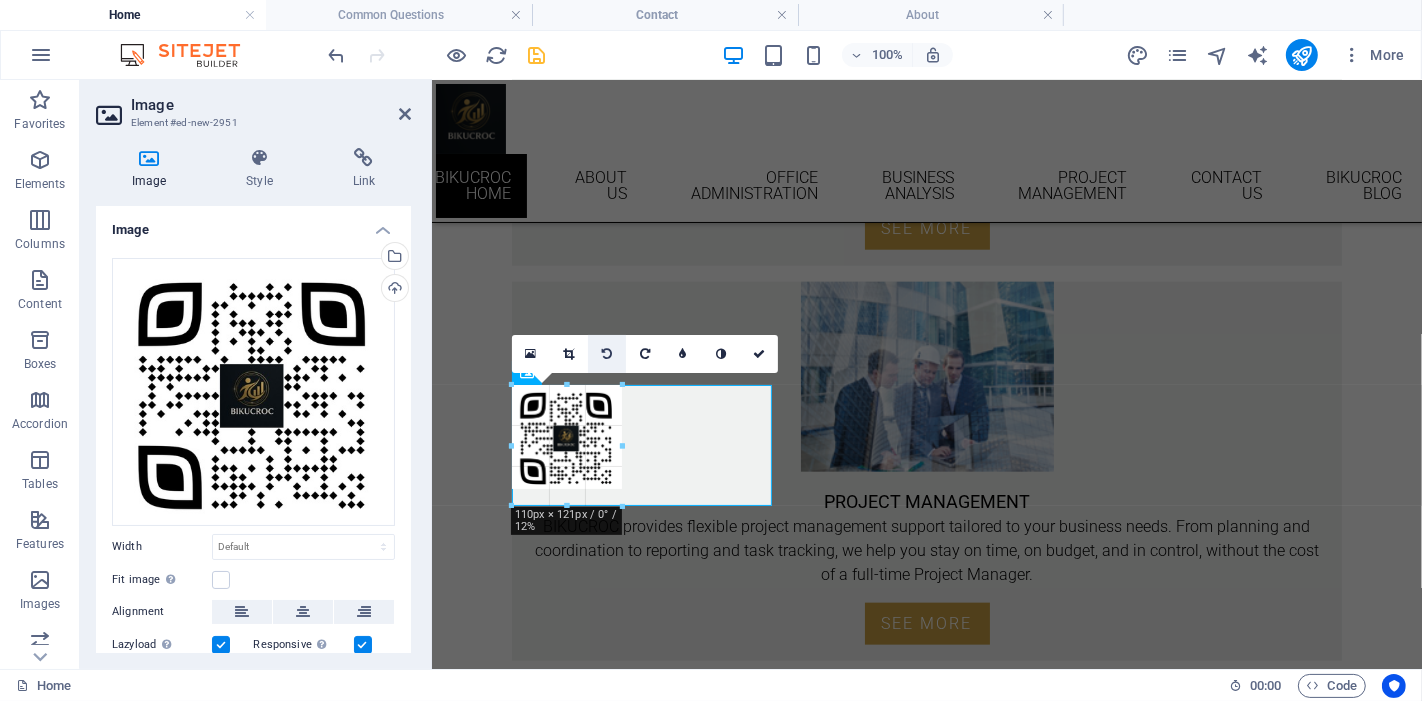 drag, startPoint x: 771, startPoint y: 504, endPoint x: 619, endPoint y: 345, distance: 219.96591 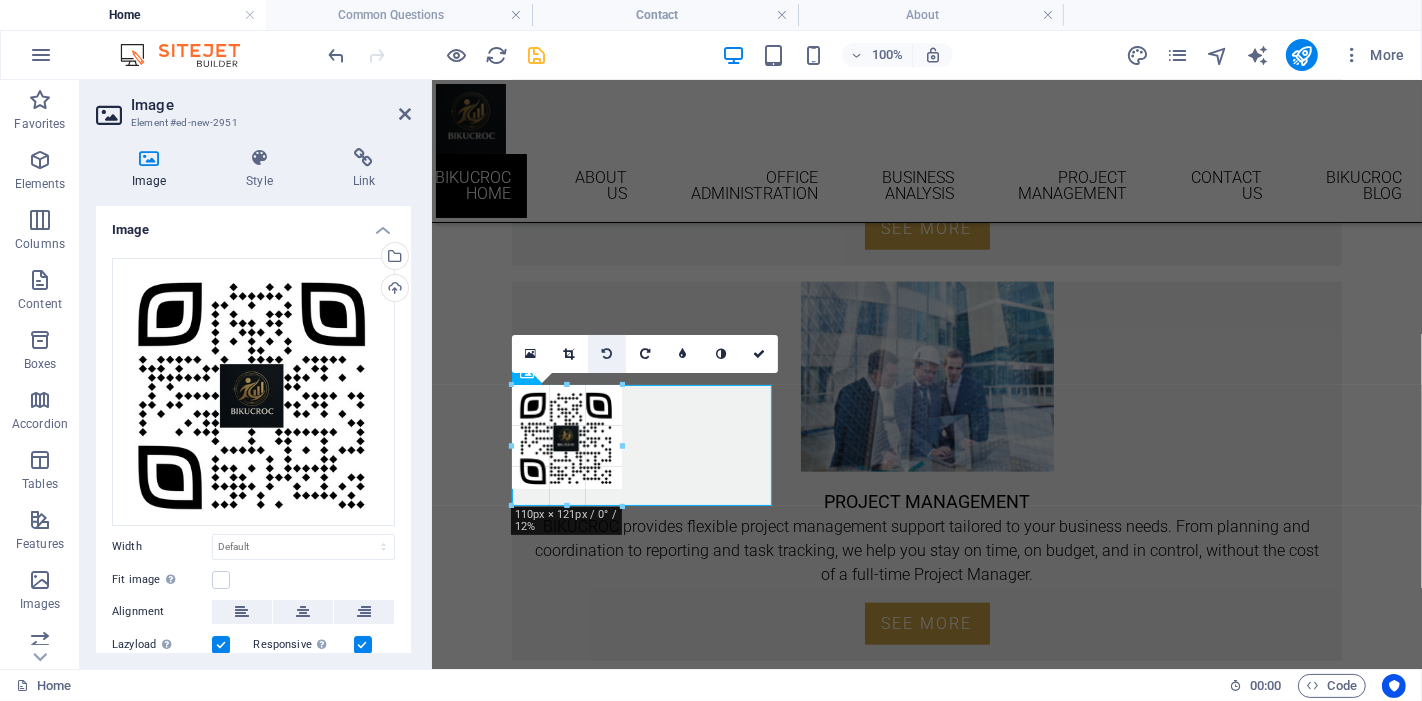 type on "109" 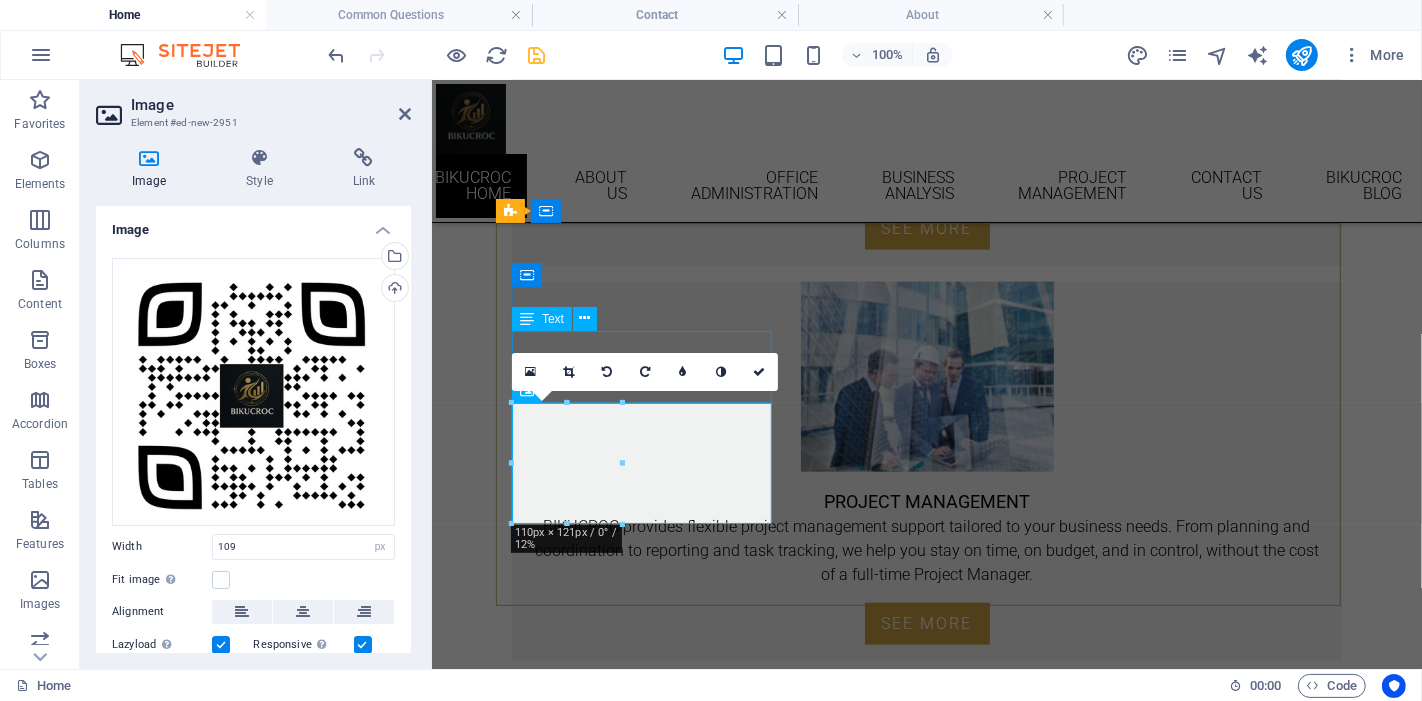 scroll, scrollTop: 1797, scrollLeft: 0, axis: vertical 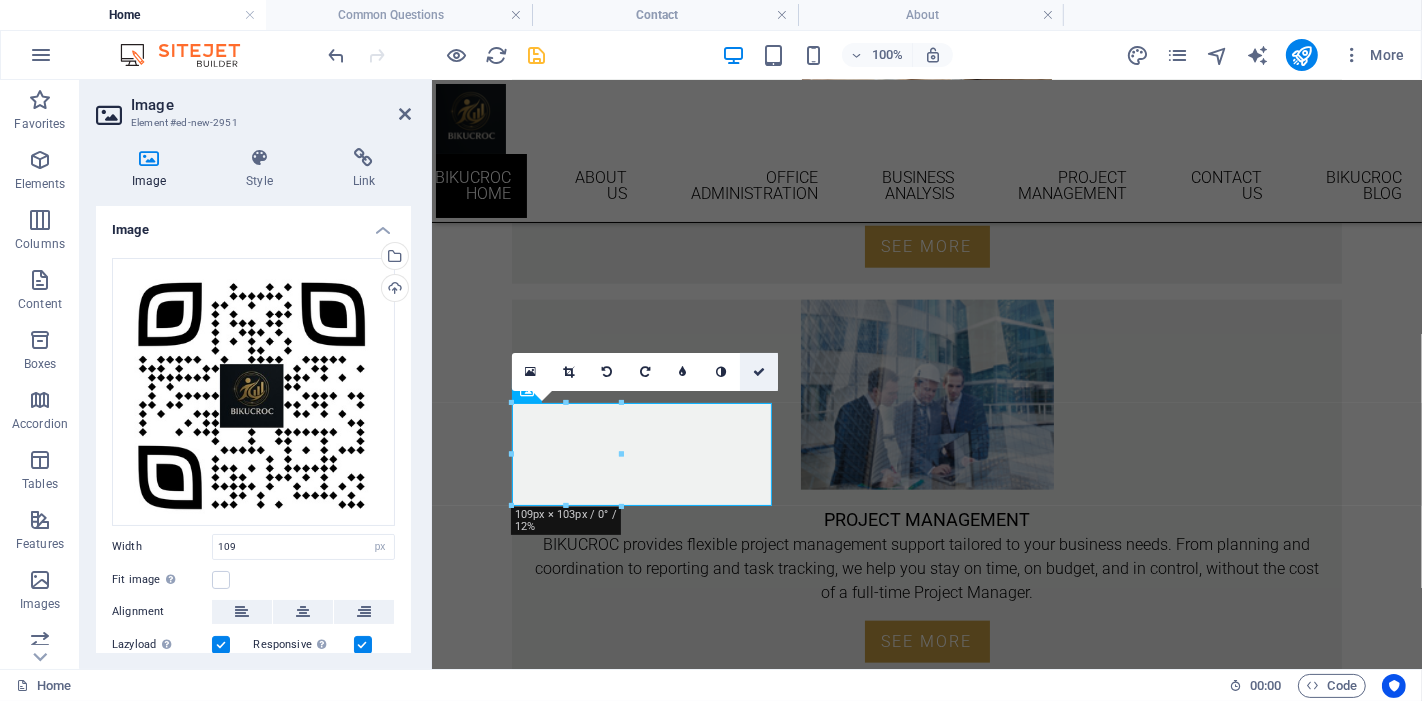 click at bounding box center [759, 372] 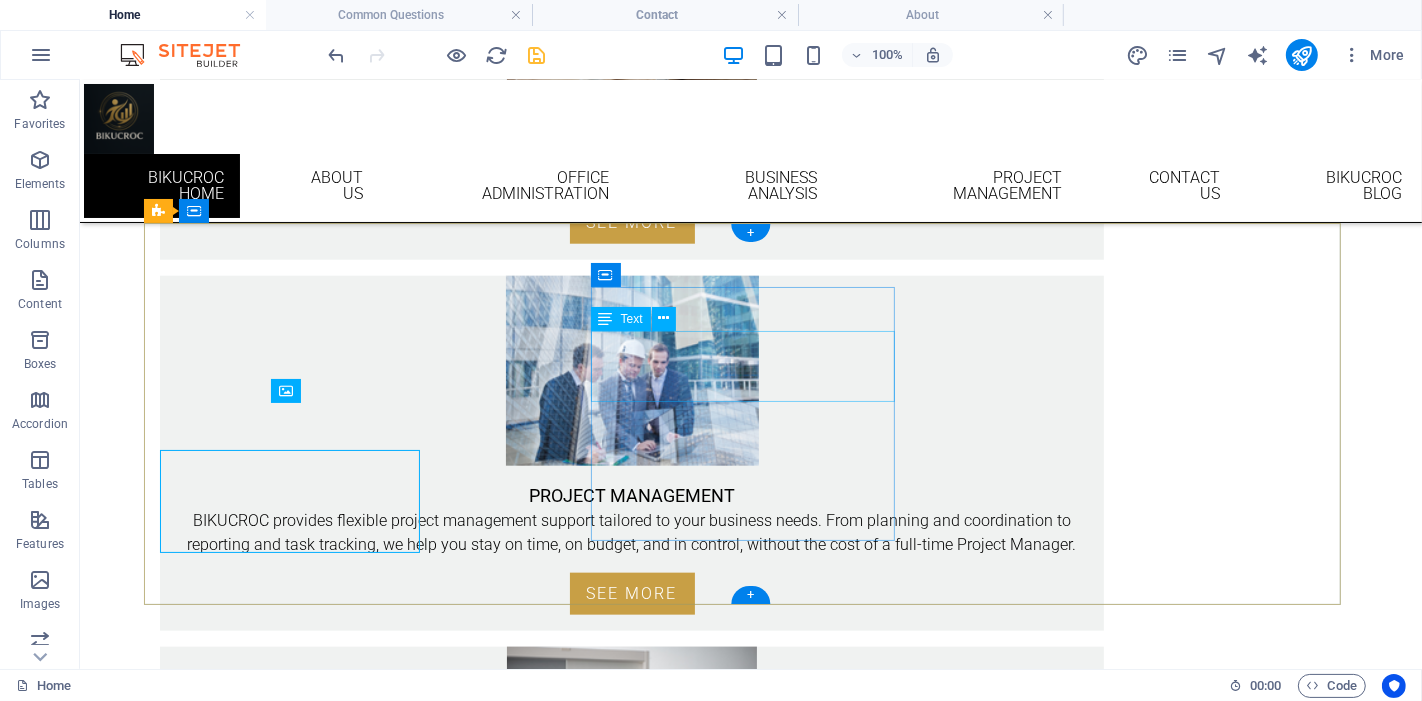 scroll, scrollTop: 1750, scrollLeft: 0, axis: vertical 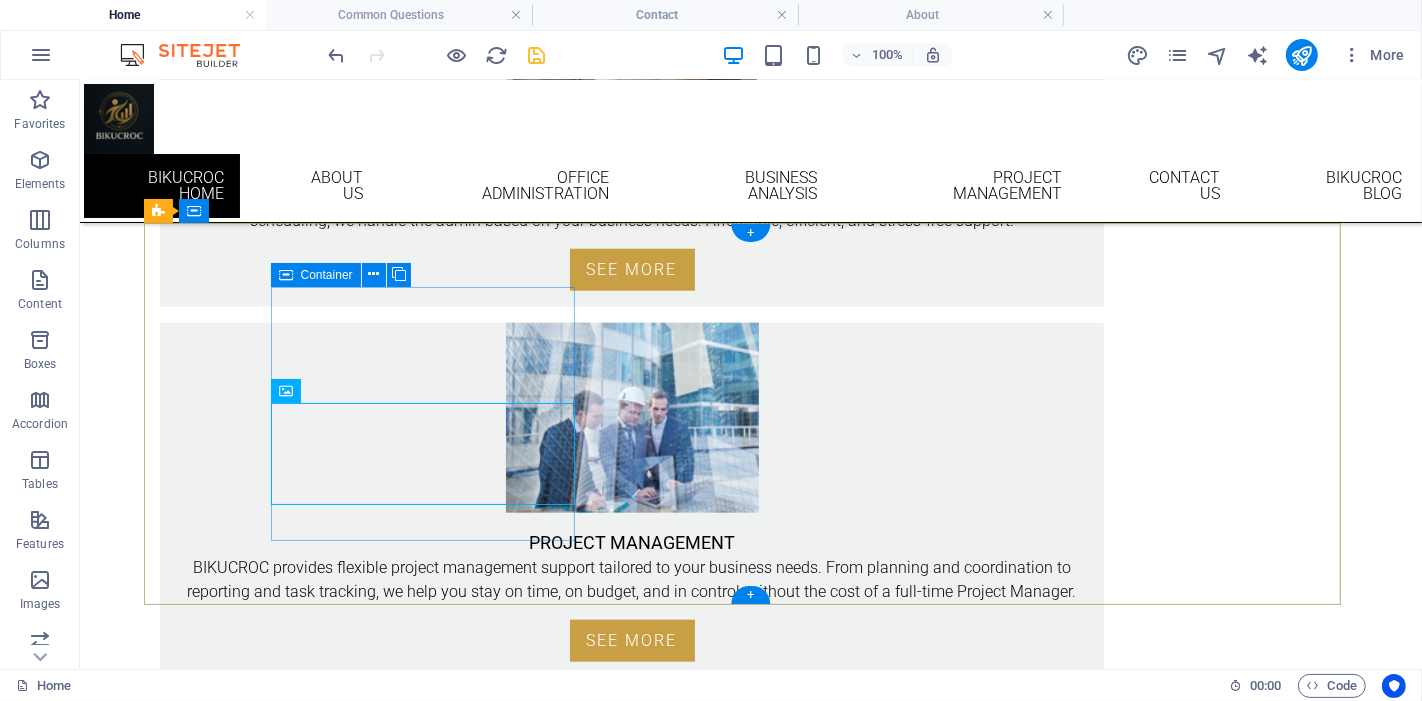 click on "Social Facebook Instagram linkedin OFFICE" at bounding box center [631, 1661] 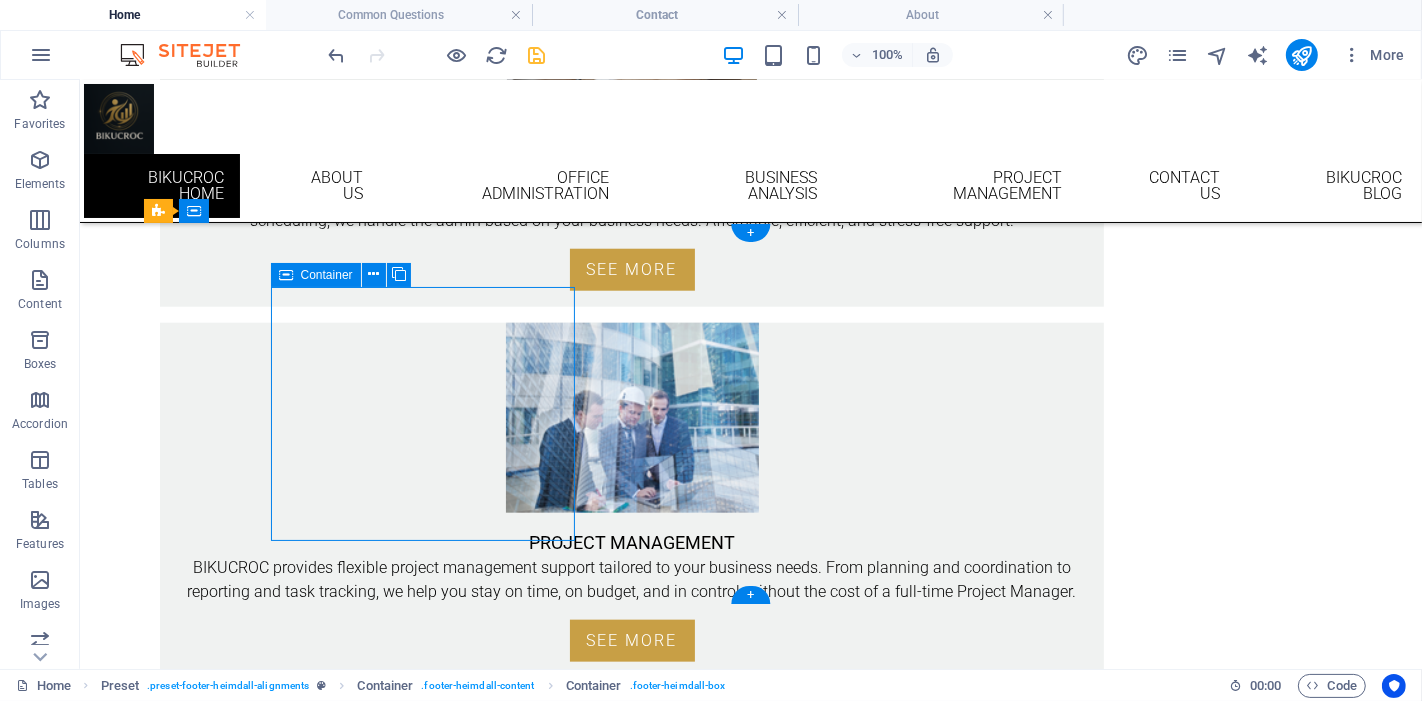 click on "Social Facebook Instagram linkedin OFFICE" at bounding box center [631, 1661] 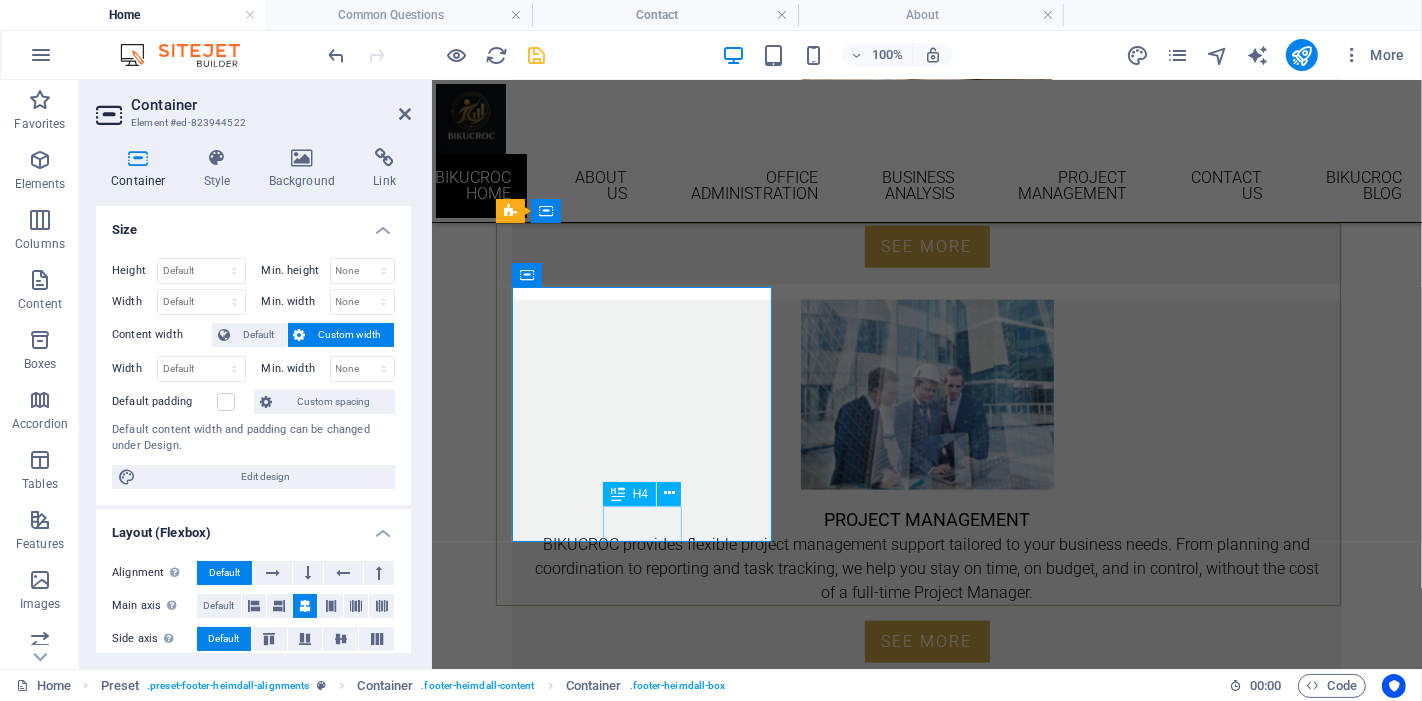 click on "OFFICE" at bounding box center [926, 1796] 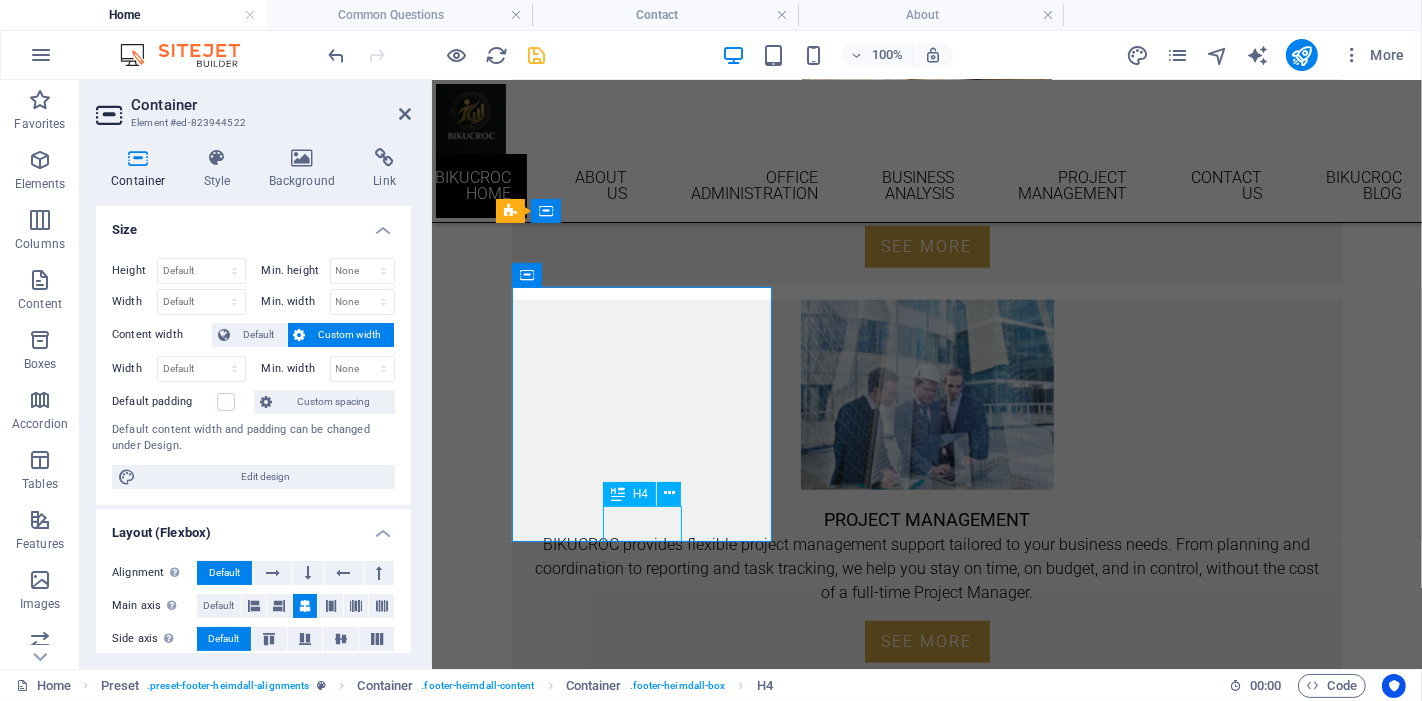 click on "OFFICE" at bounding box center [926, 1796] 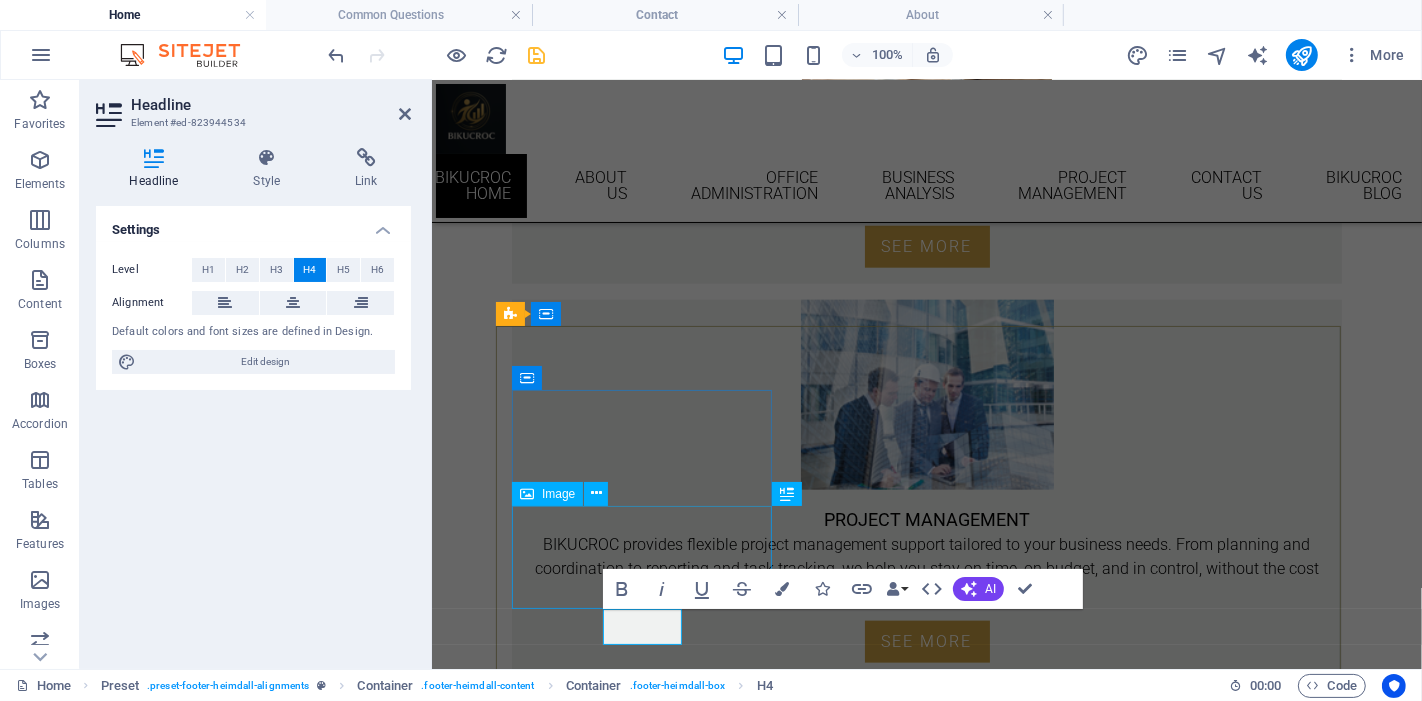 scroll, scrollTop: 1694, scrollLeft: 0, axis: vertical 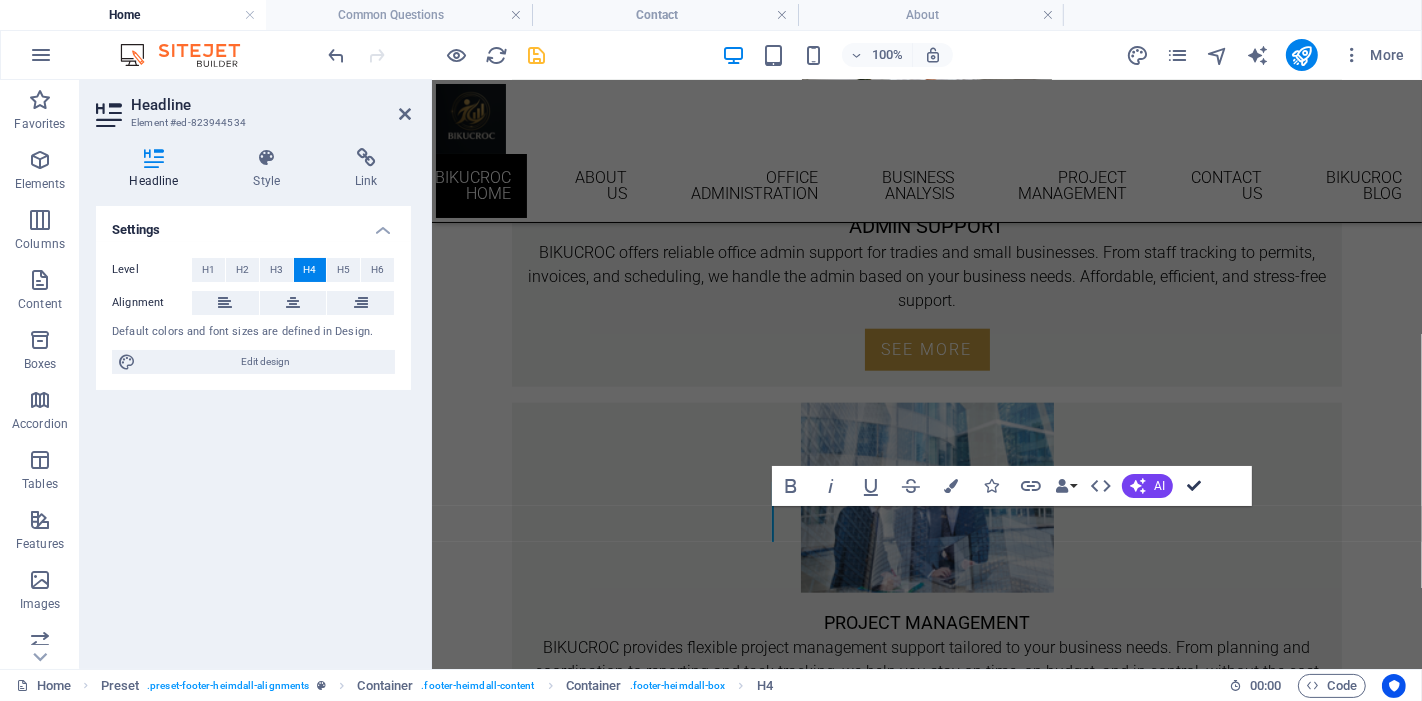 drag, startPoint x: 1197, startPoint y: 487, endPoint x: 1008, endPoint y: 438, distance: 195.24857 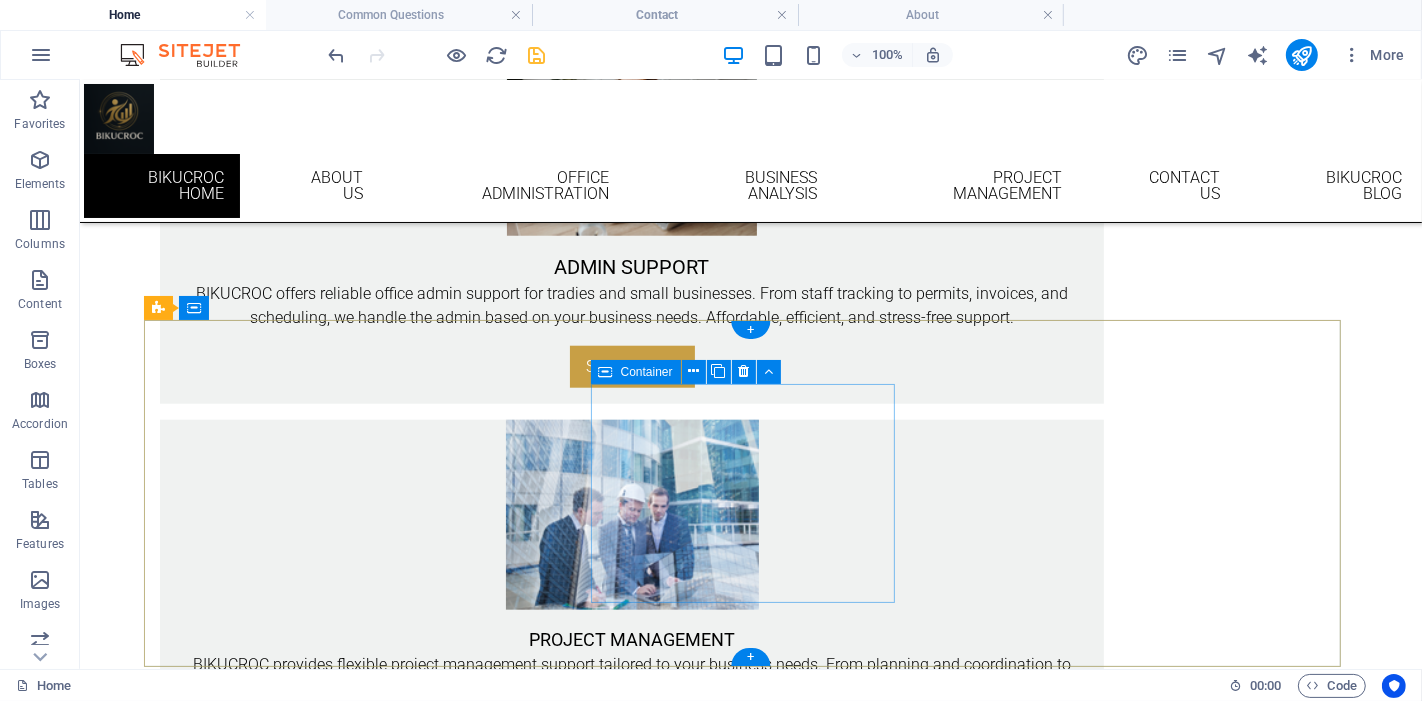 scroll, scrollTop: 1714, scrollLeft: 0, axis: vertical 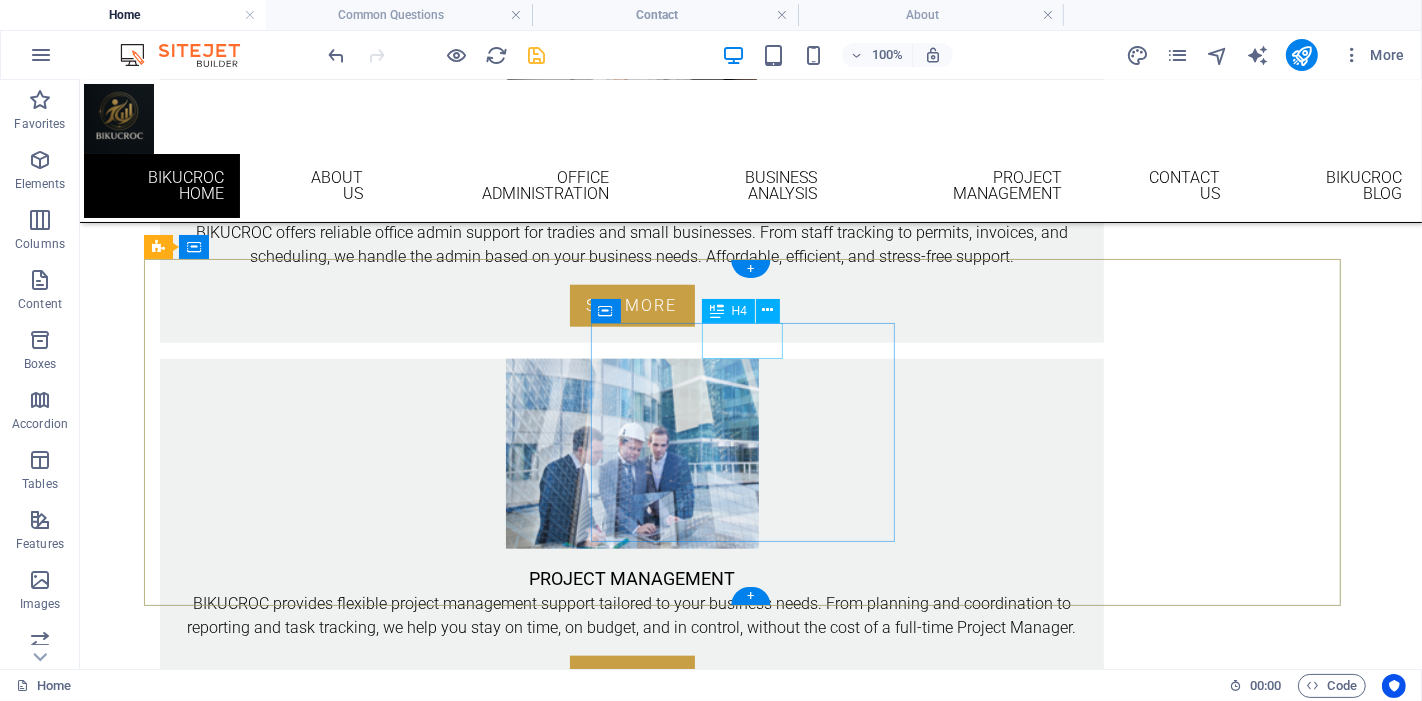 click on "Social" at bounding box center [631, 1815] 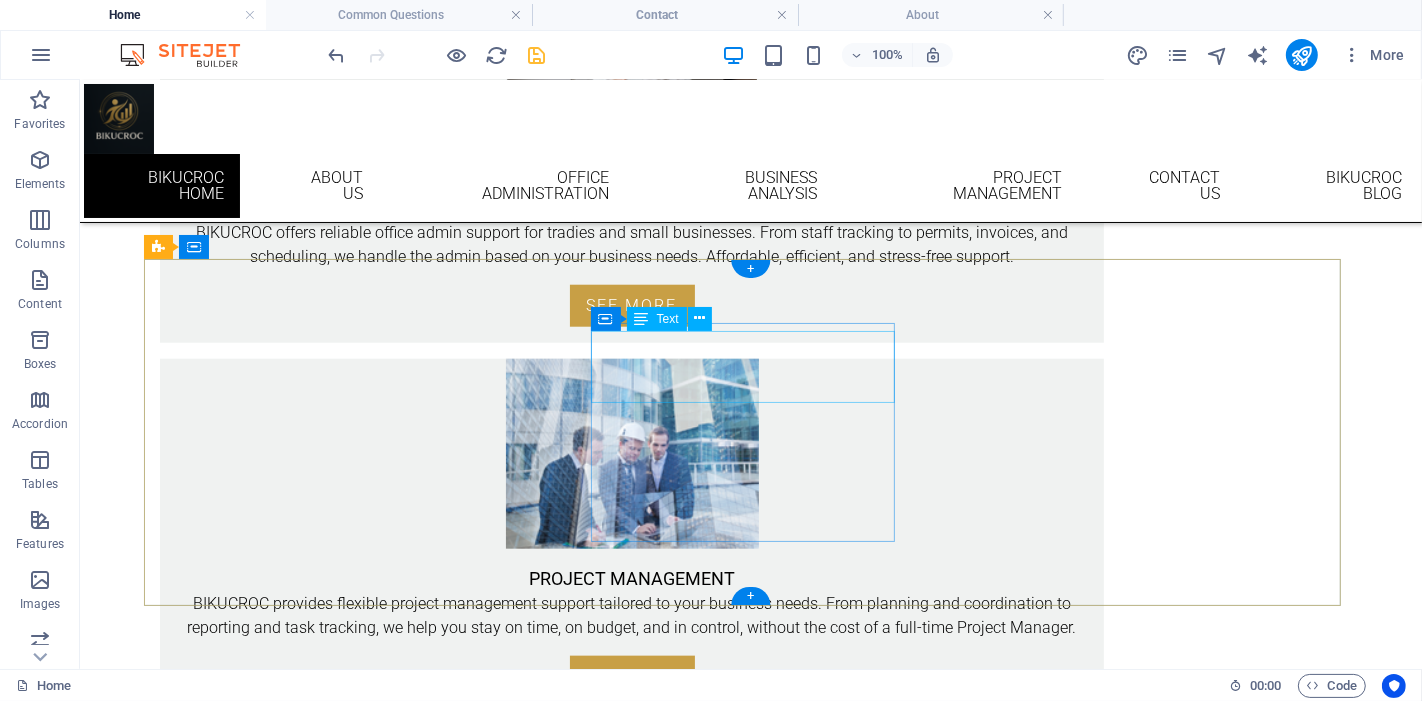 click on "Facebook Instagram linkedin" at bounding box center [631, 1841] 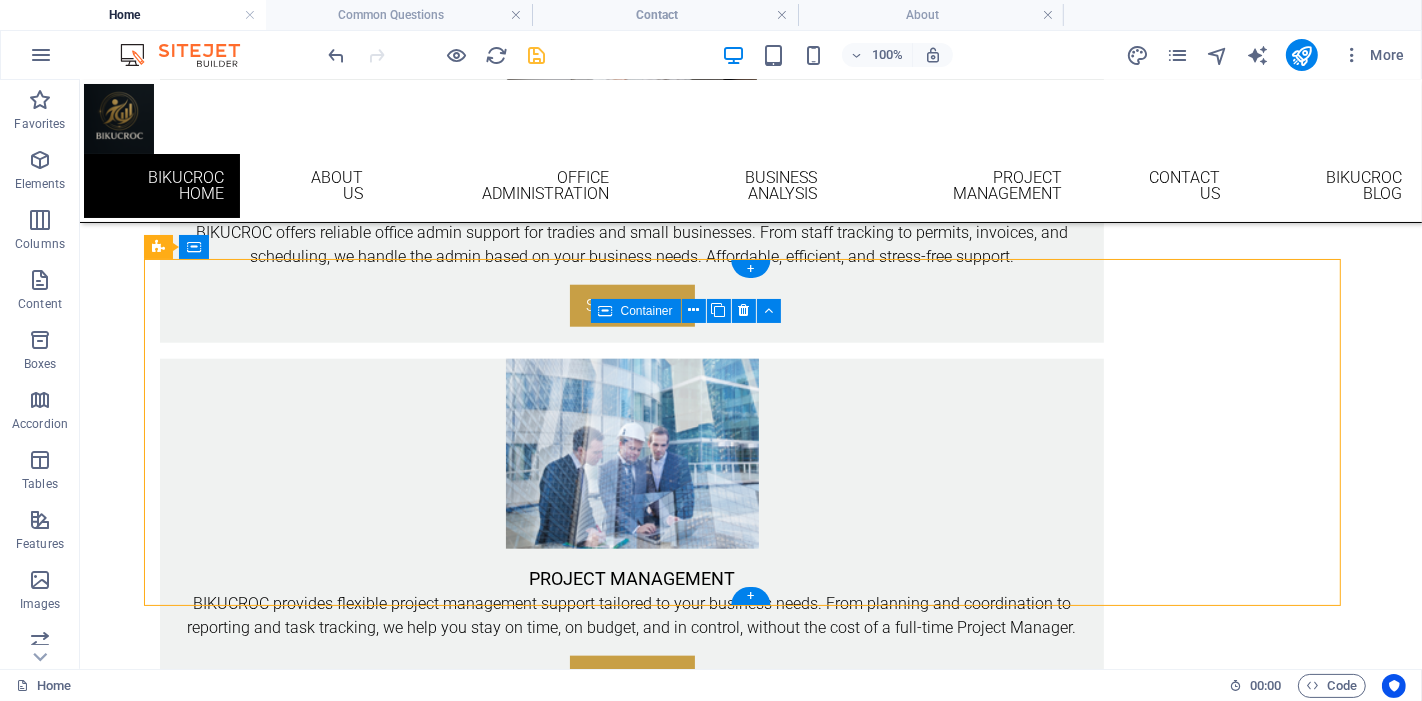 click on "Drop content here or  Add elements  Paste clipboard" at bounding box center [631, 1868] 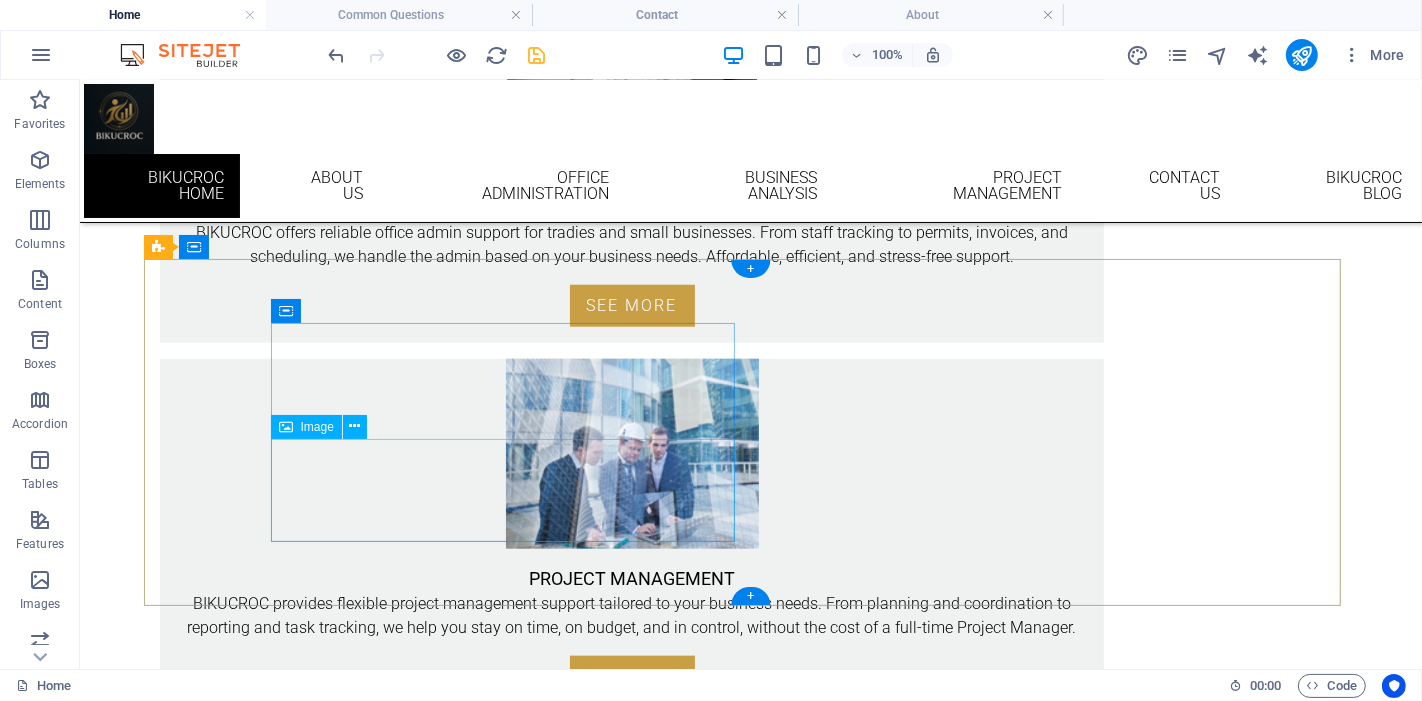 click at bounding box center [631, 1737] 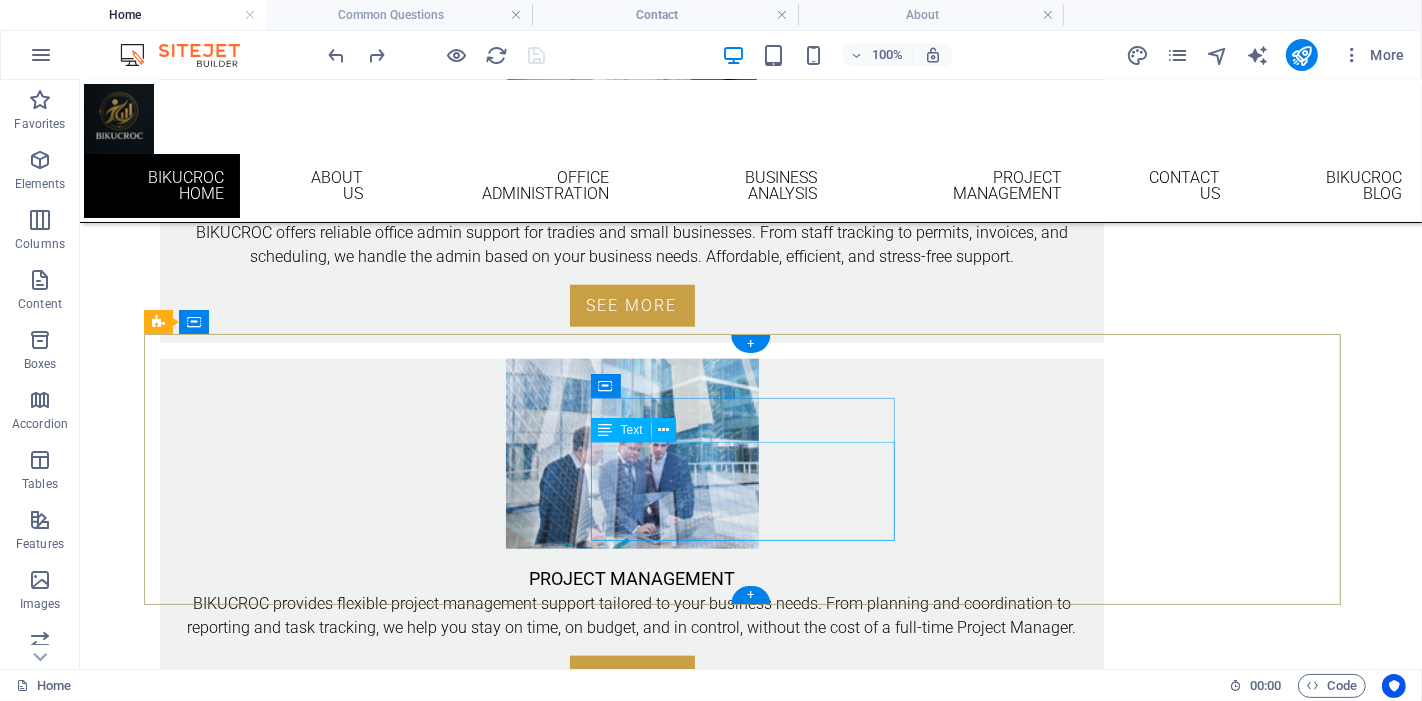 scroll, scrollTop: 1638, scrollLeft: 0, axis: vertical 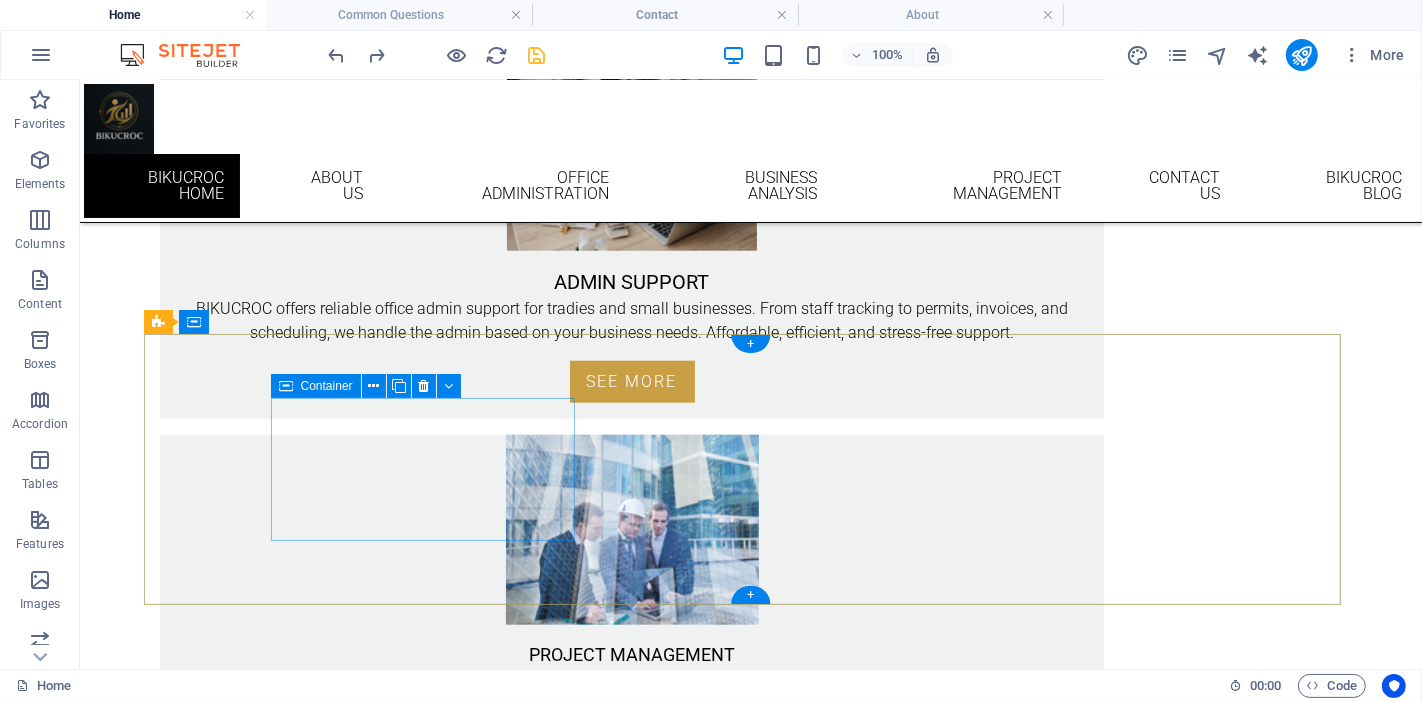 click on "Social Facebook Instagram linkedin" at bounding box center (631, 1704) 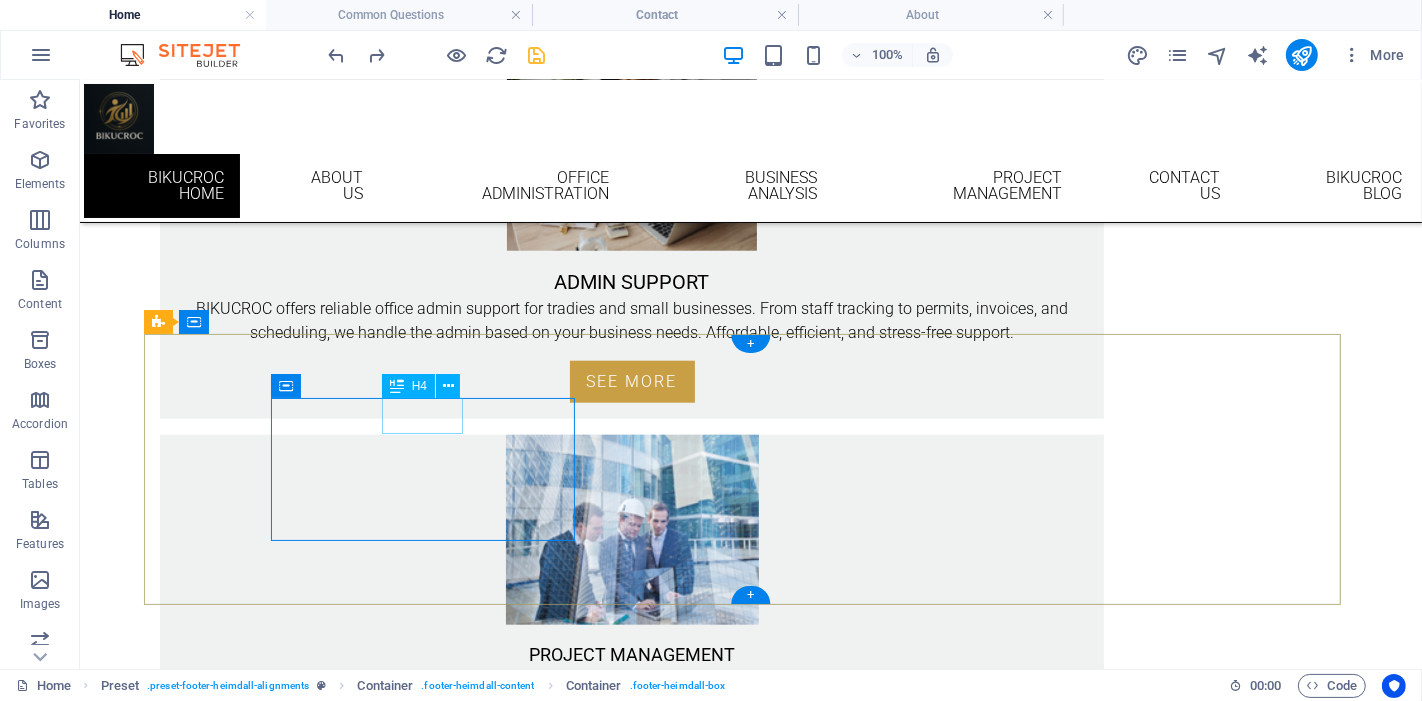 click on "Social" at bounding box center (631, 1664) 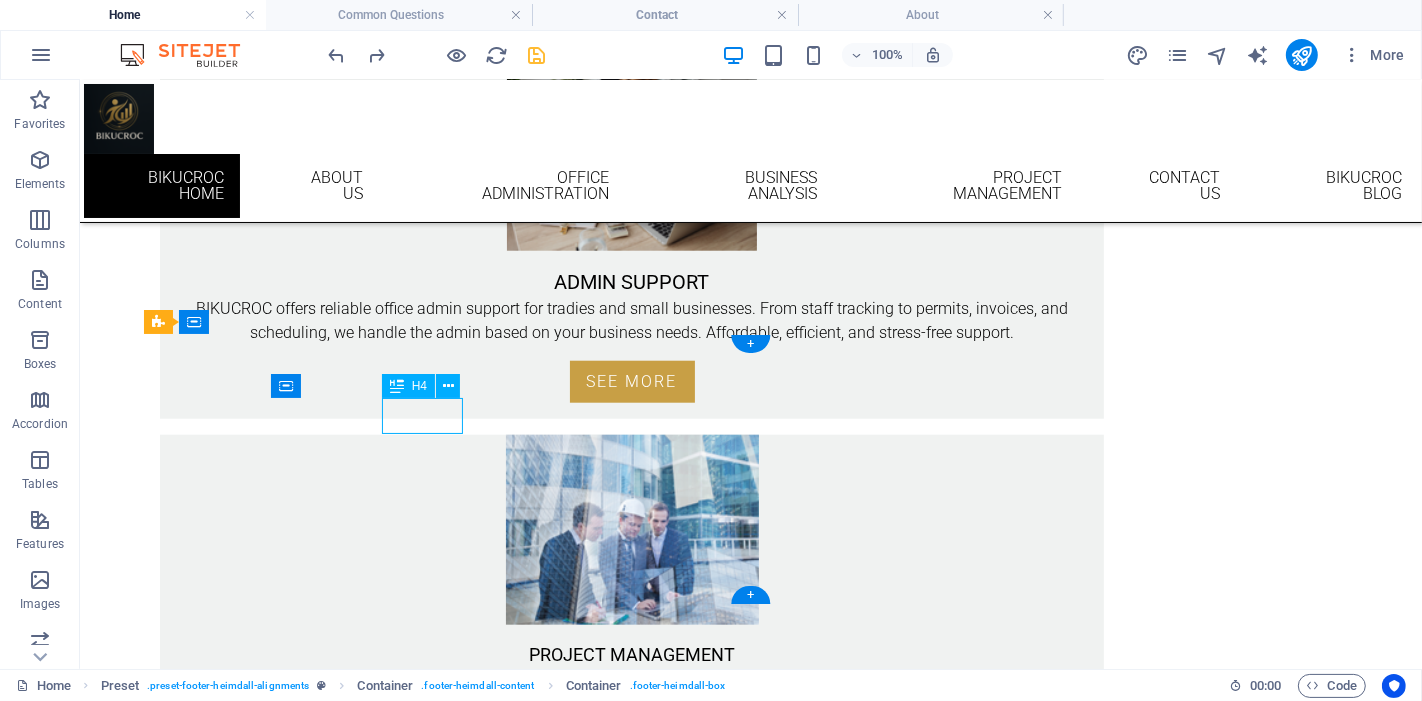 click on "Social" at bounding box center [631, 1664] 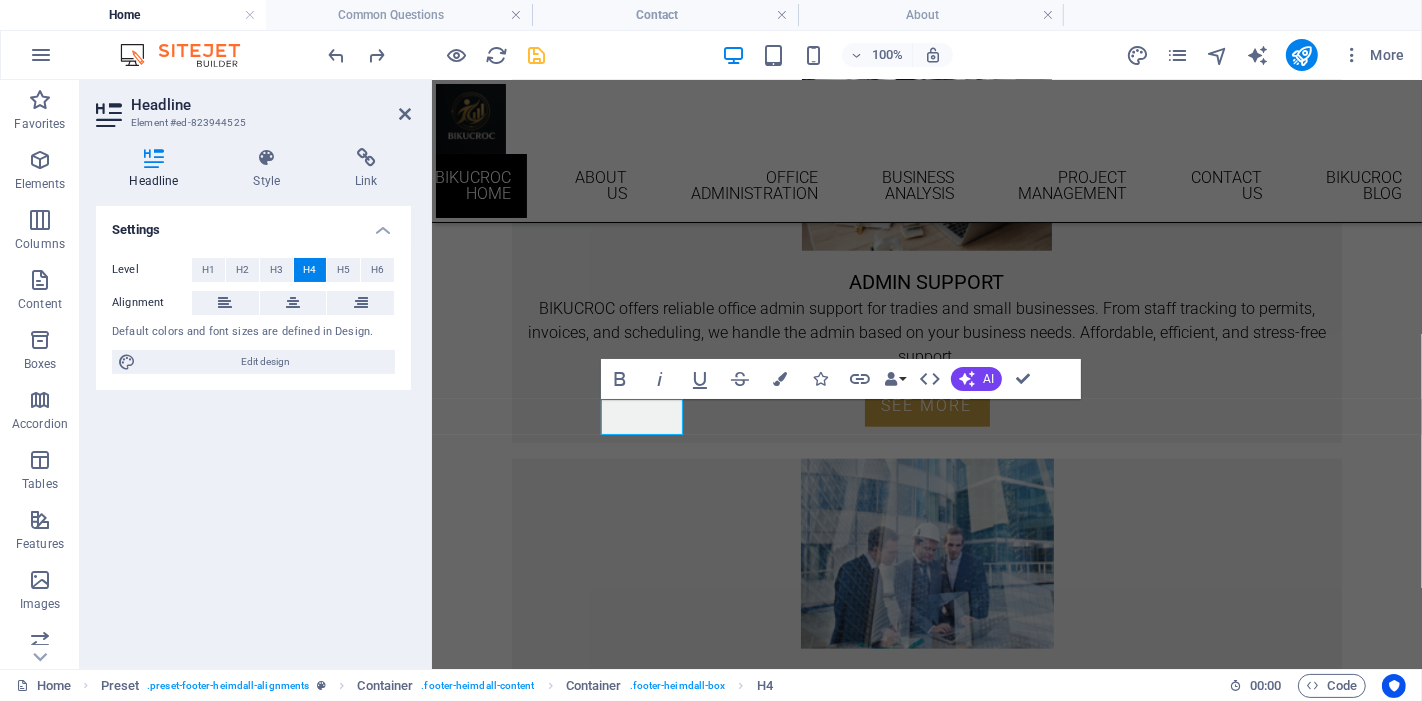 scroll, scrollTop: 1685, scrollLeft: 0, axis: vertical 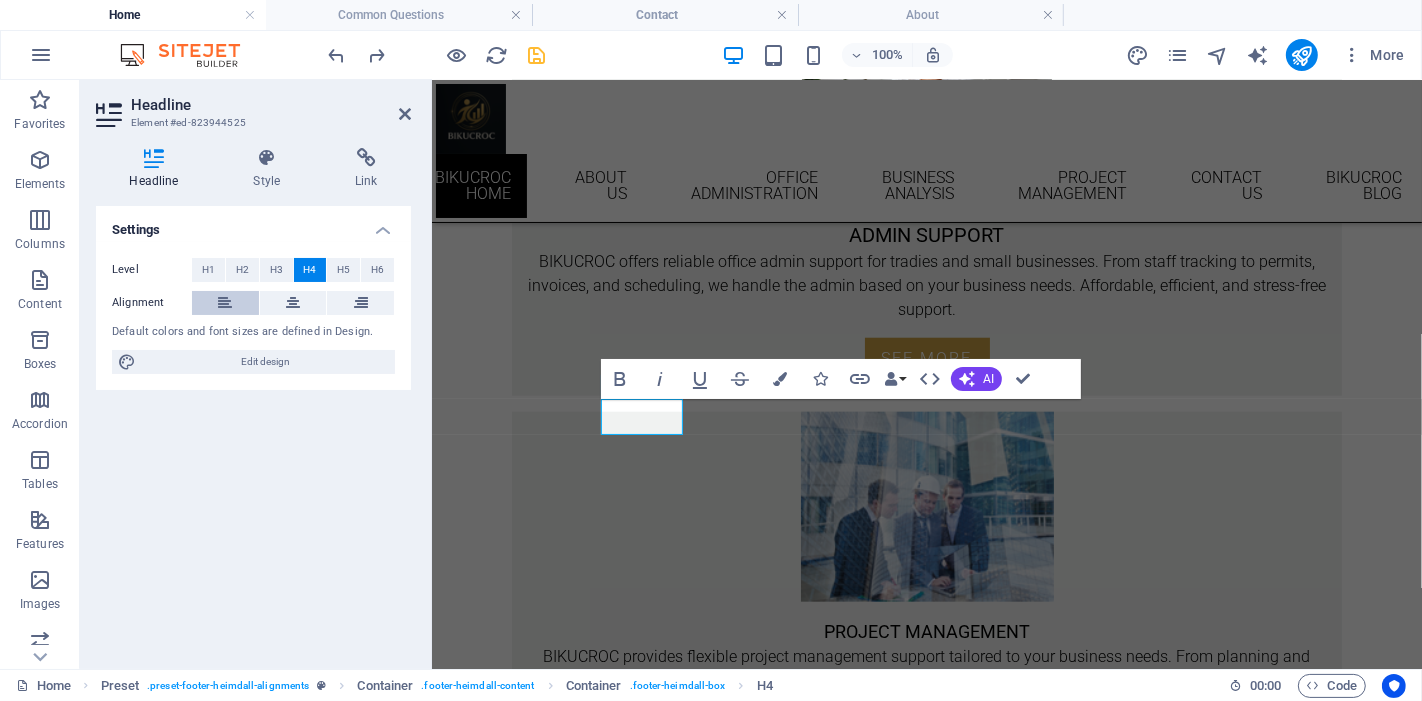 click at bounding box center [225, 303] 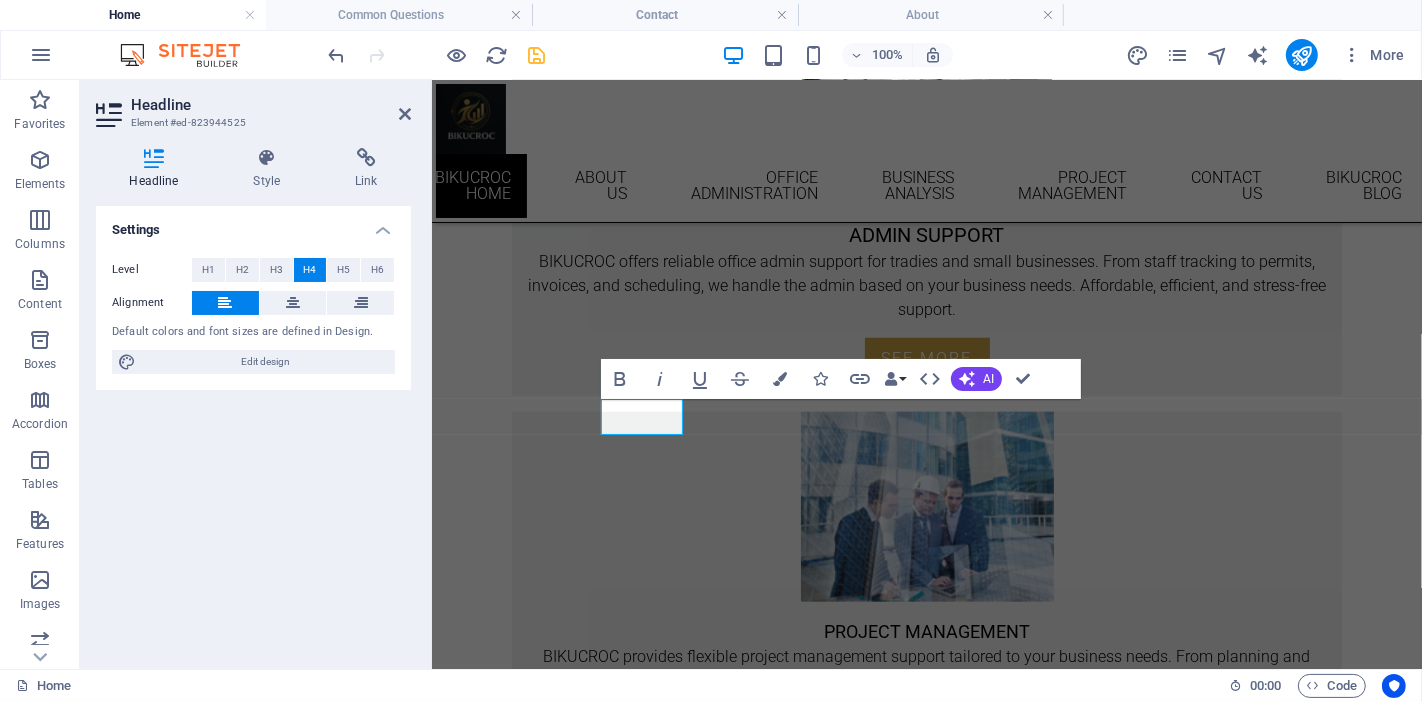 click at bounding box center [225, 303] 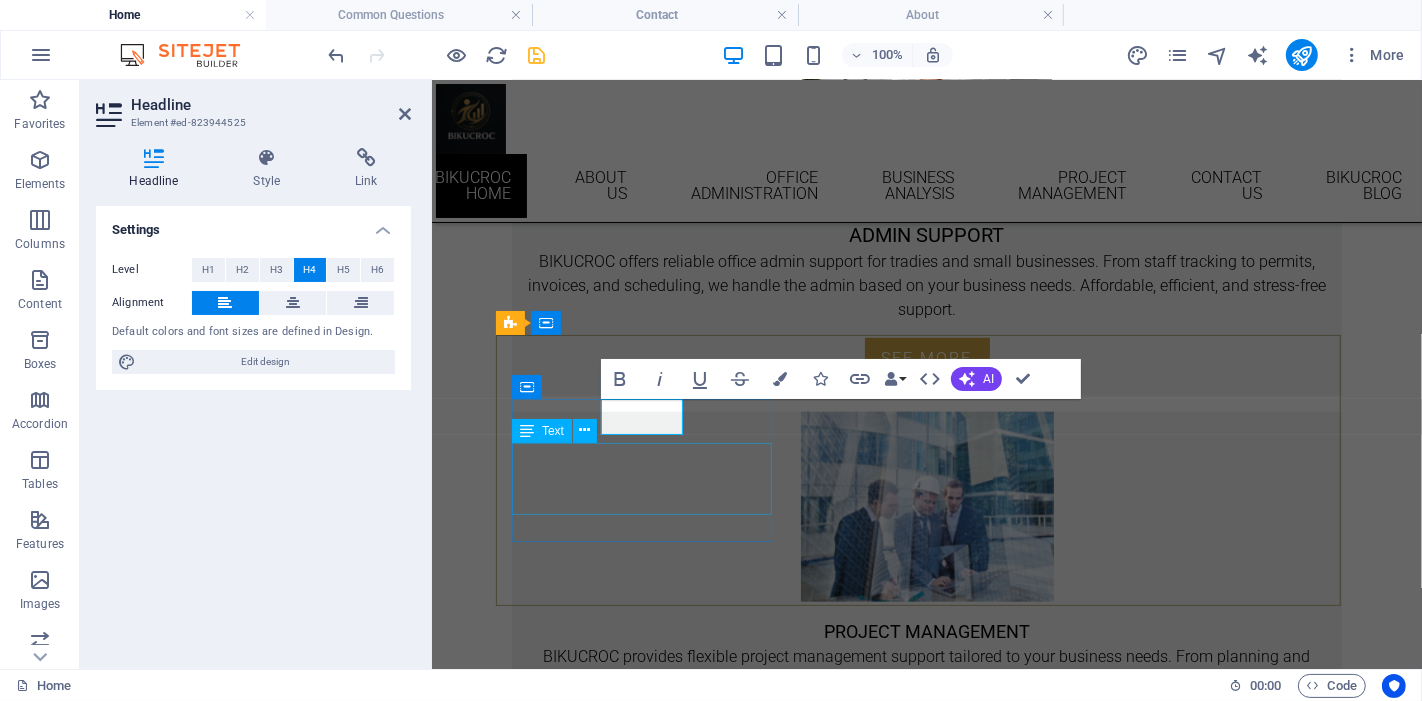 click on "Facebook Instagram linkedin" at bounding box center [926, 1751] 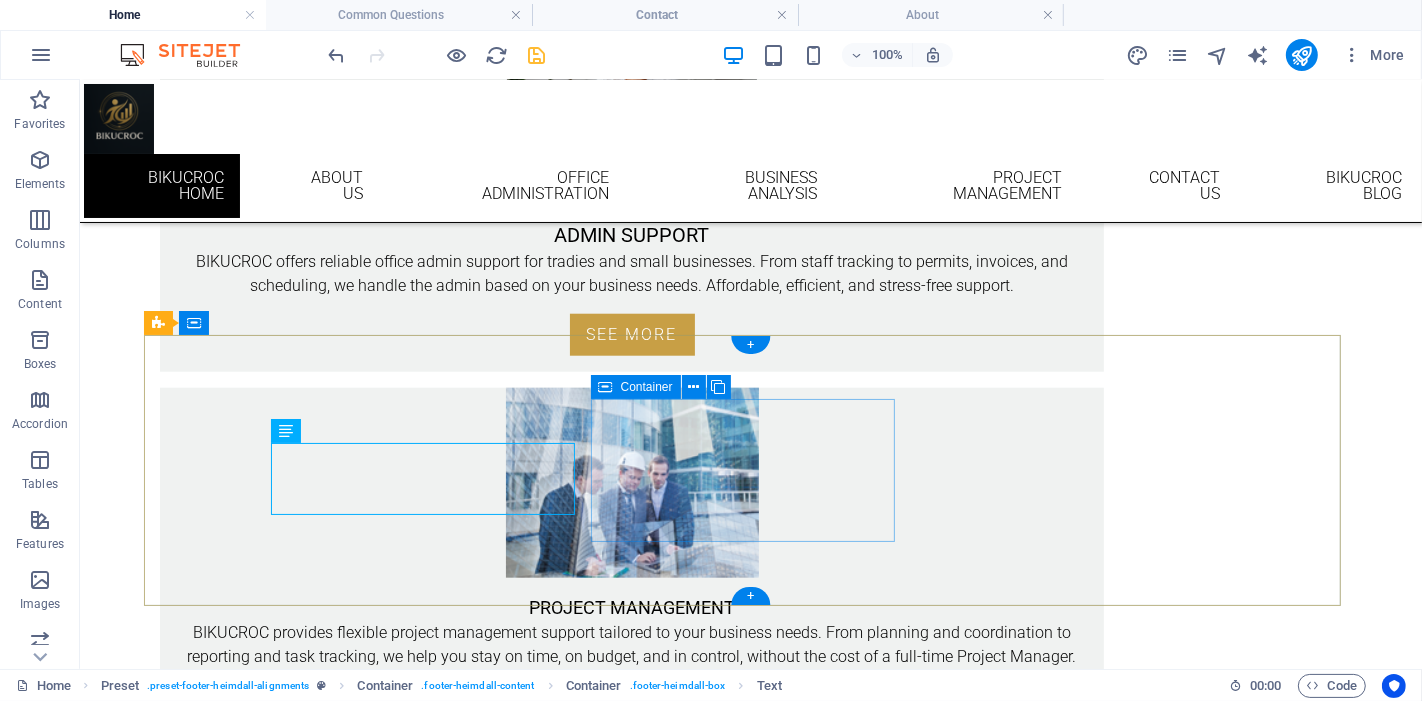 scroll, scrollTop: 1637, scrollLeft: 0, axis: vertical 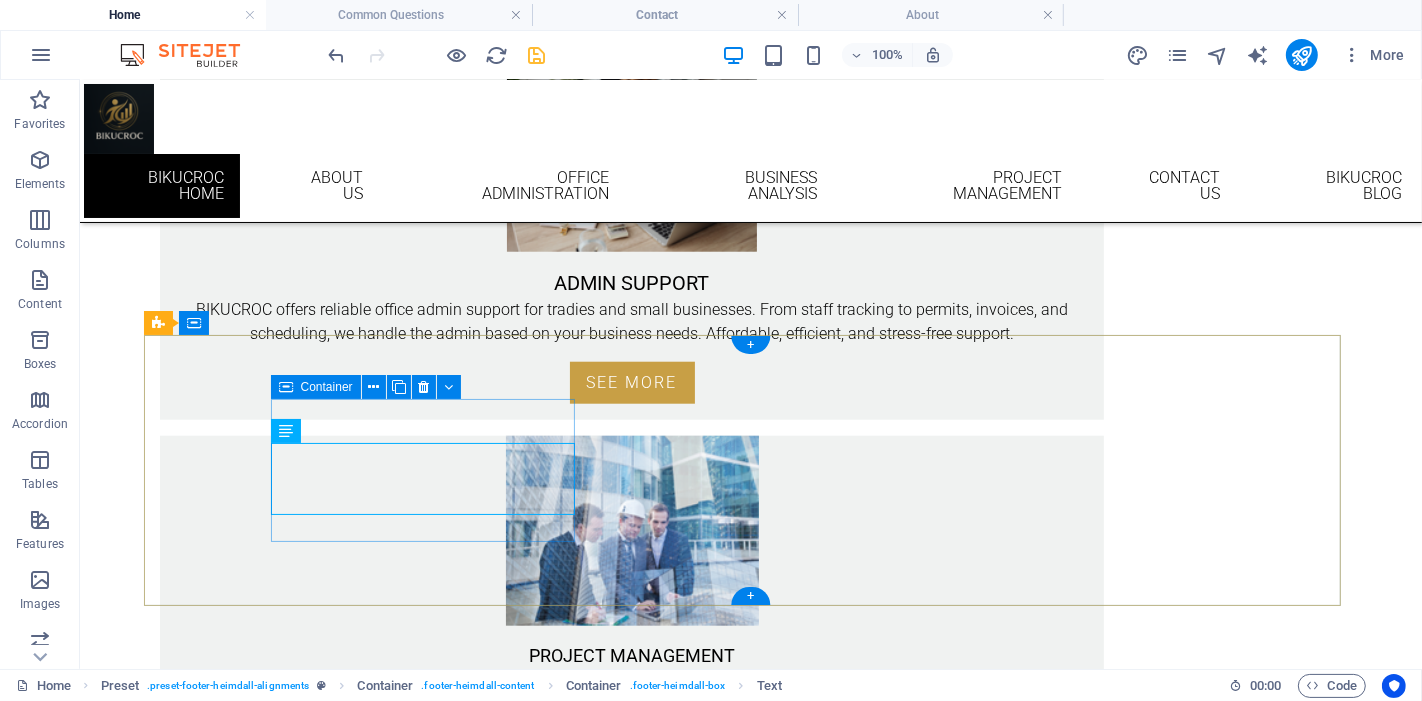 click on "Social Facebook Instagram linkedin" at bounding box center [631, 1705] 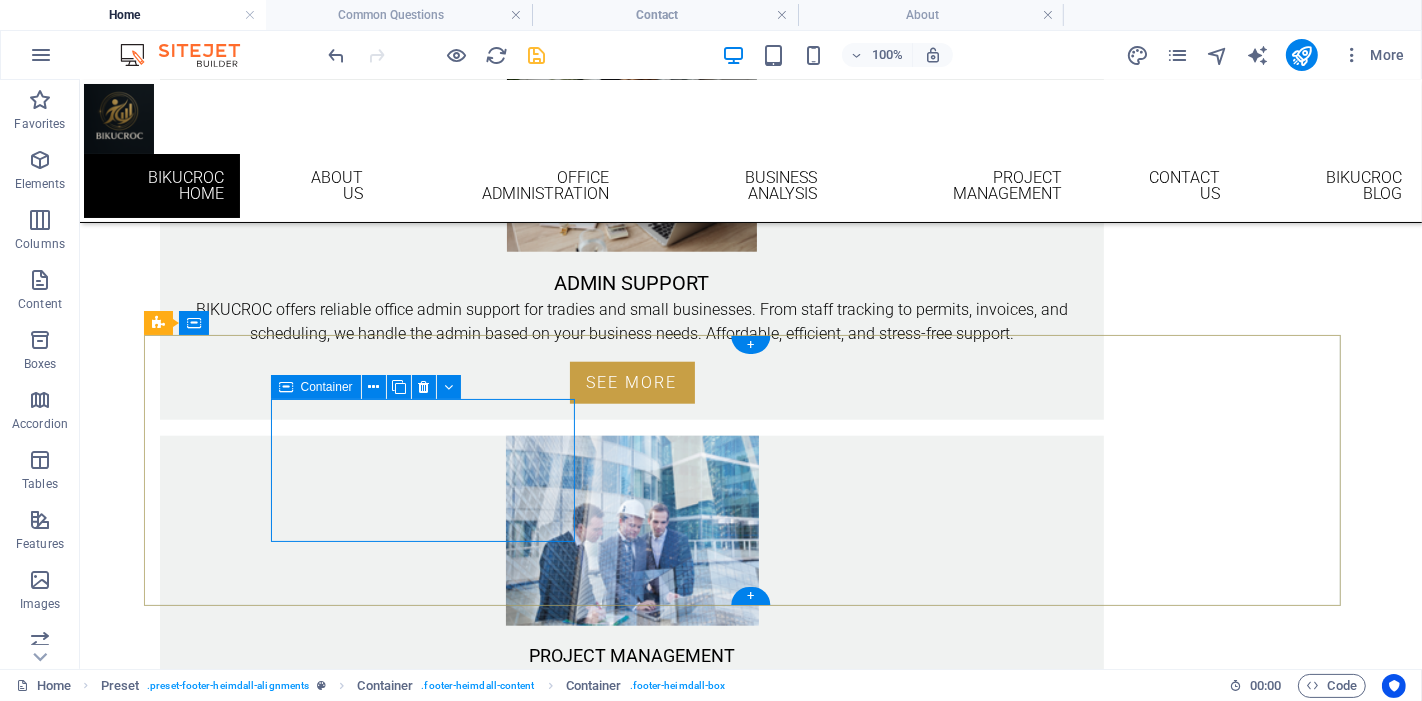 click on "Social Facebook Instagram linkedin" at bounding box center [631, 1705] 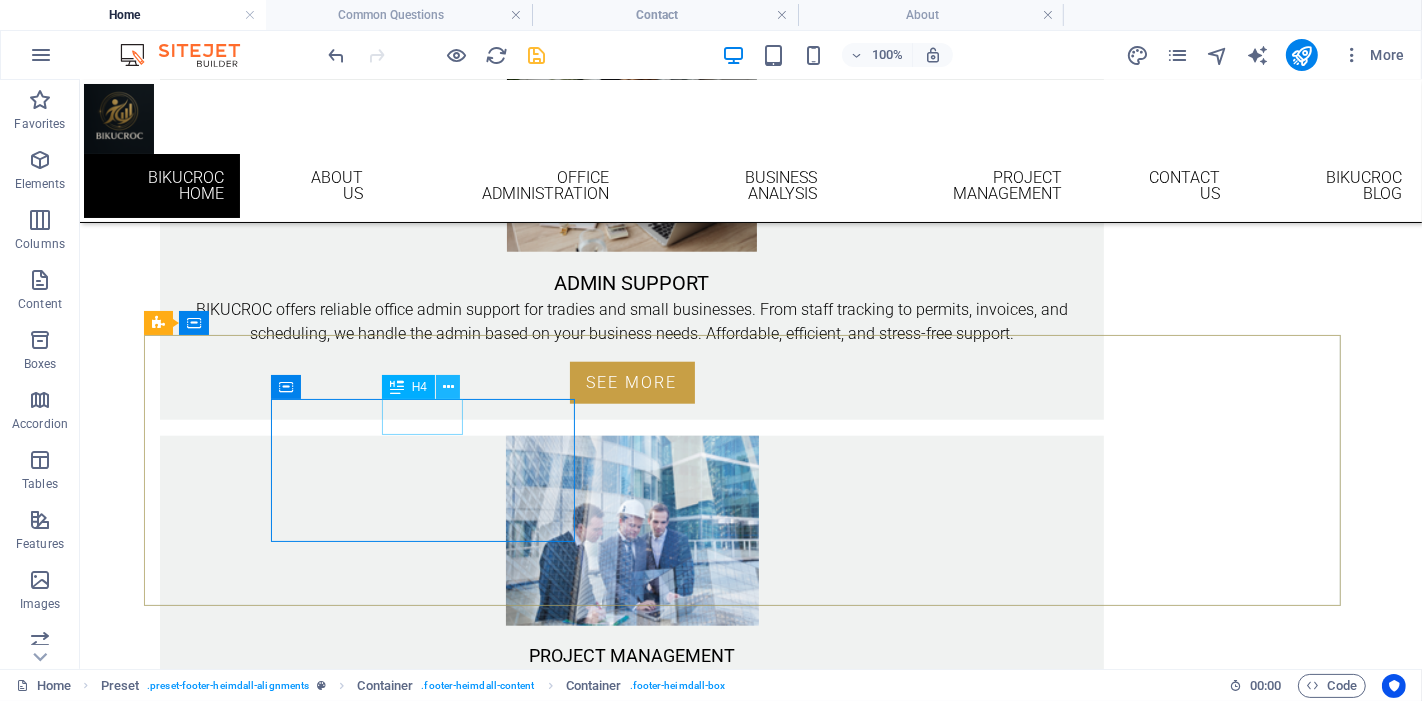 click at bounding box center (448, 387) 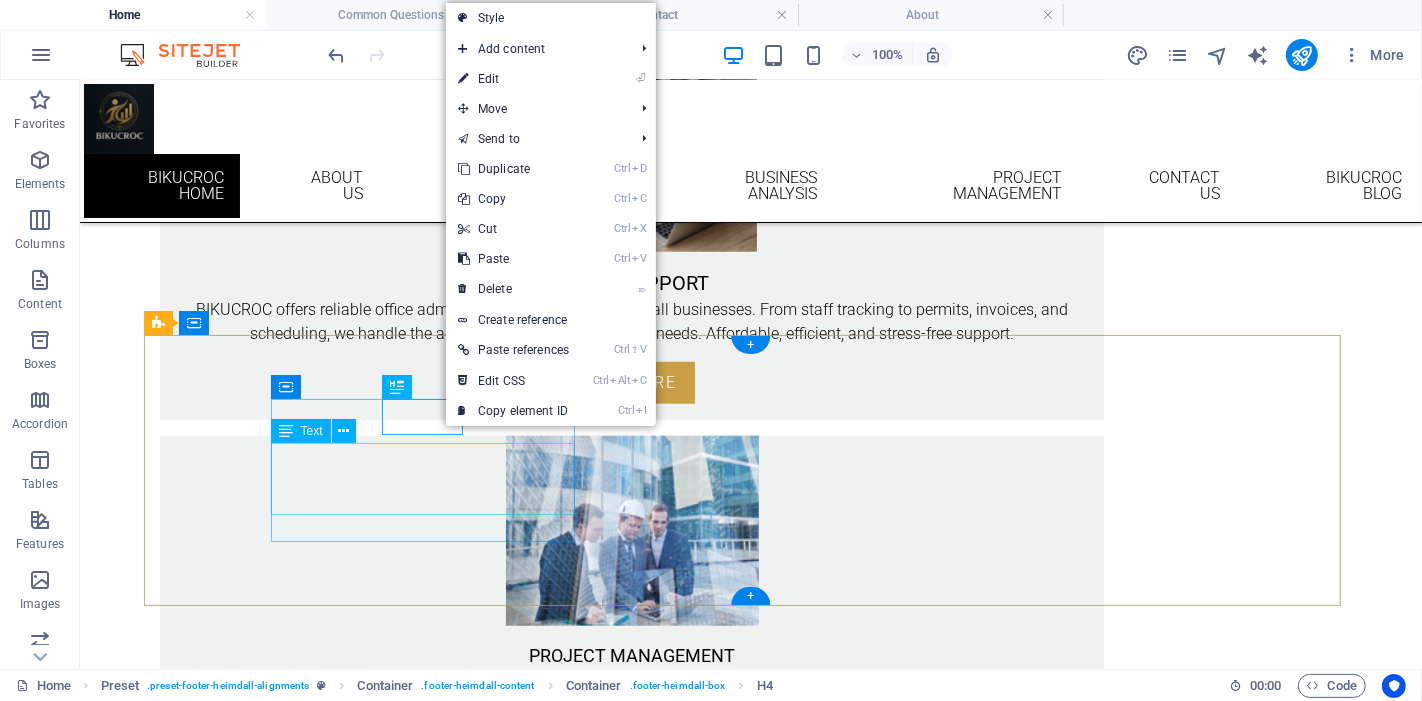 click on "Facebook Instagram linkedin" at bounding box center [631, 1727] 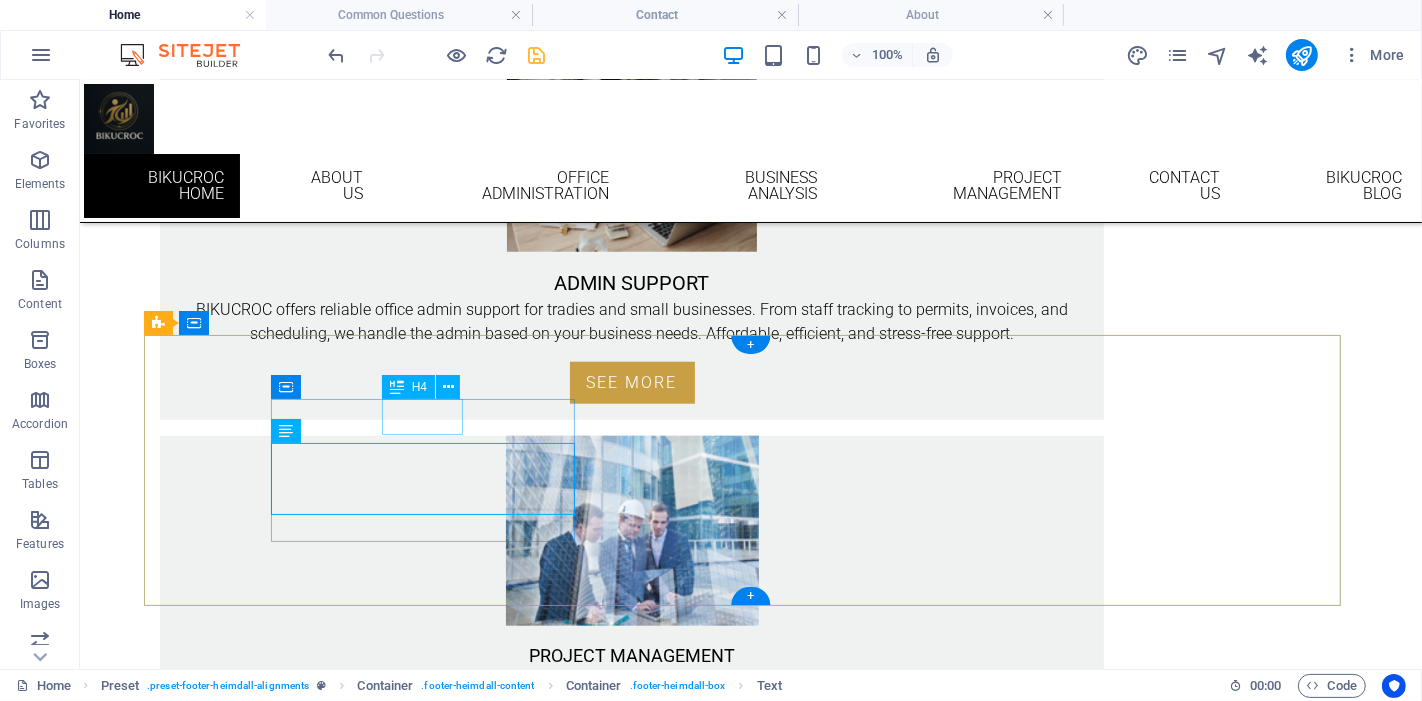 click on "Social" at bounding box center [631, 1665] 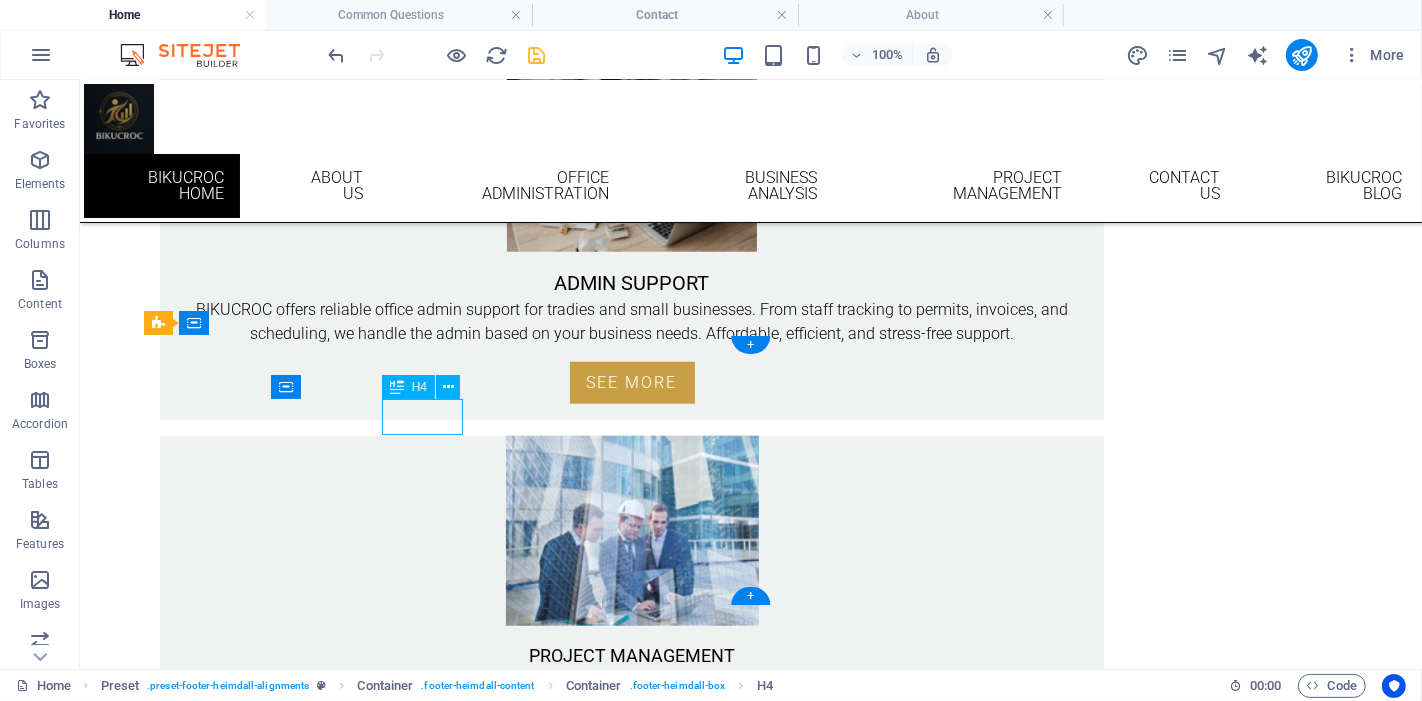 click on "Social" at bounding box center [631, 1665] 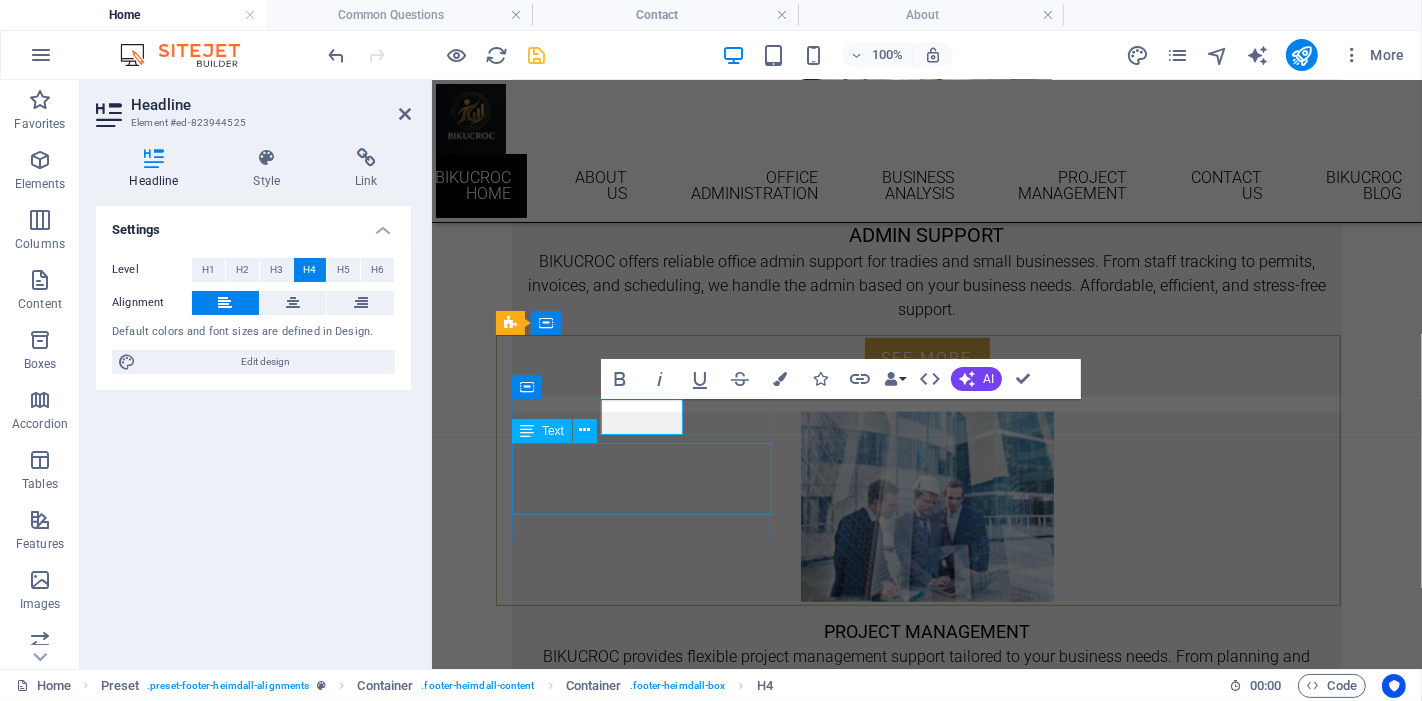 click on "Facebook Instagram linkedin" at bounding box center (926, 1751) 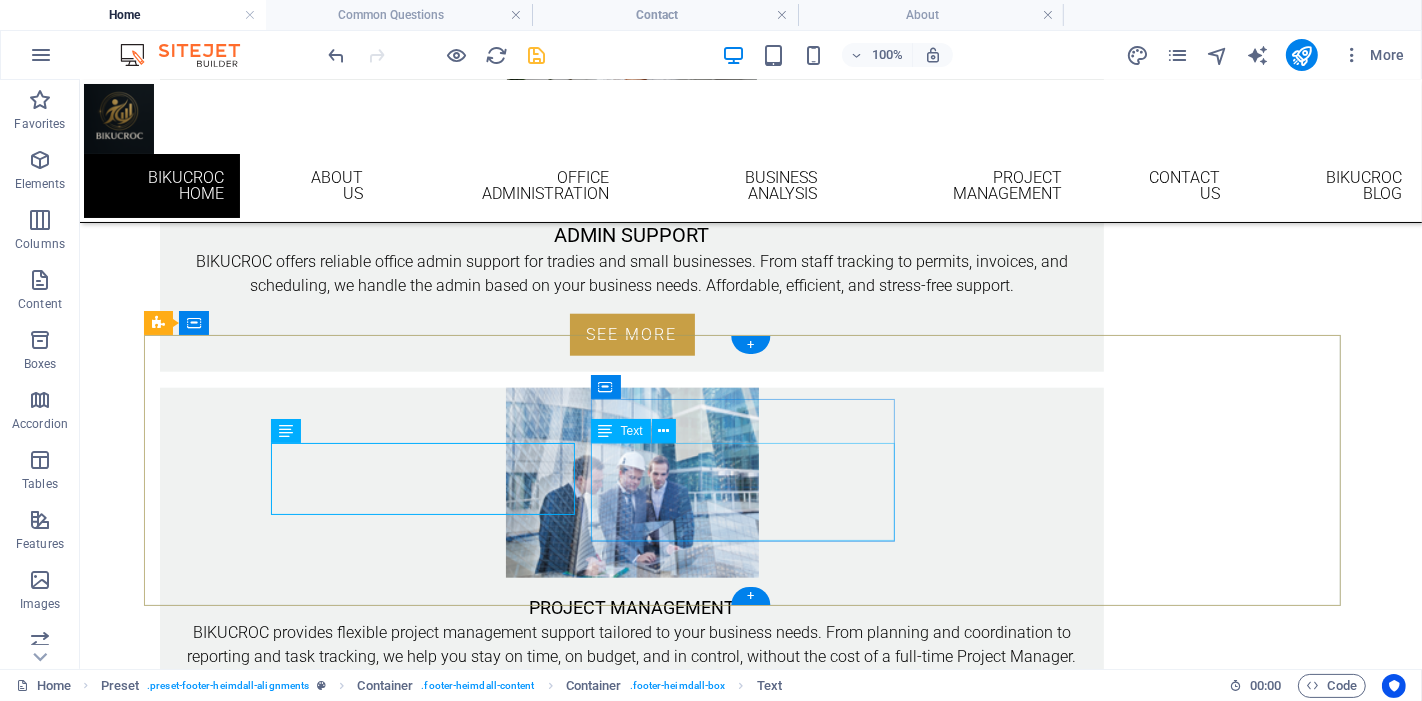 scroll, scrollTop: 1637, scrollLeft: 0, axis: vertical 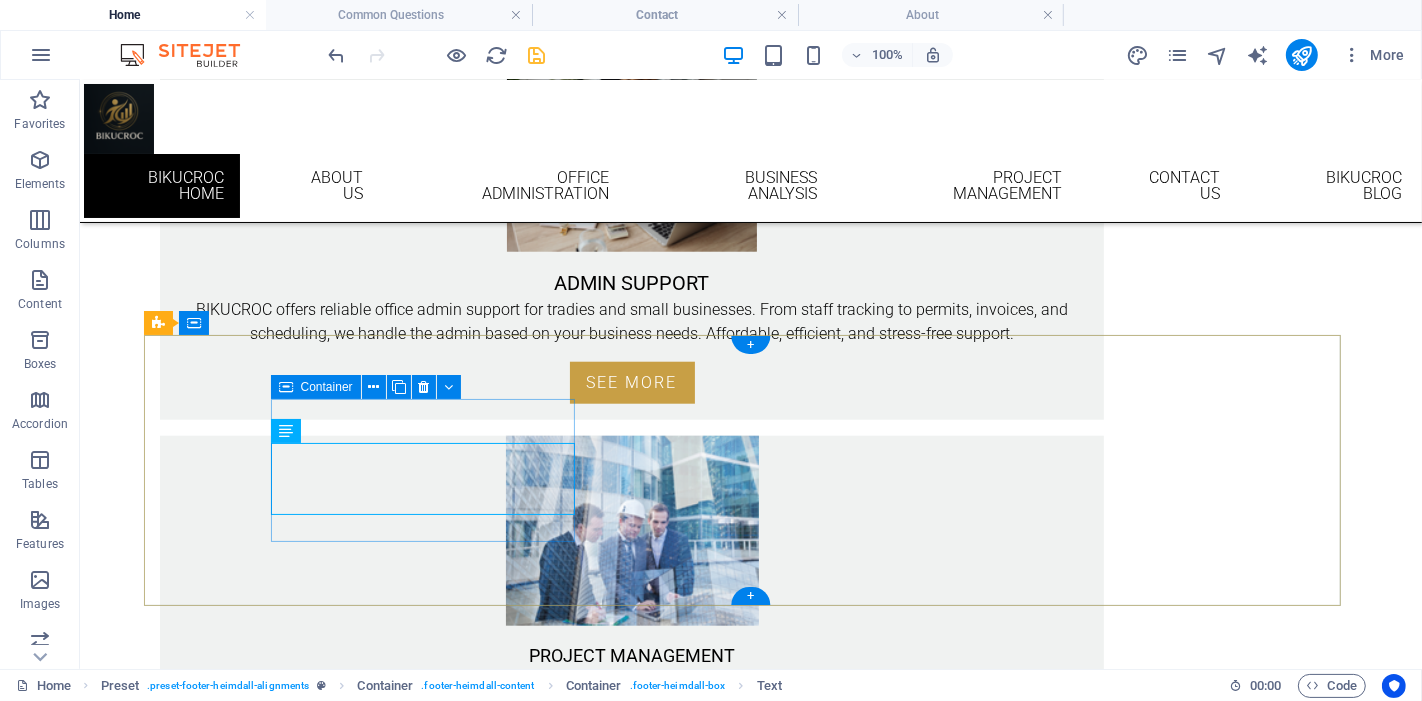 click on "Social Facebook Instagram linkedin" at bounding box center [631, 1705] 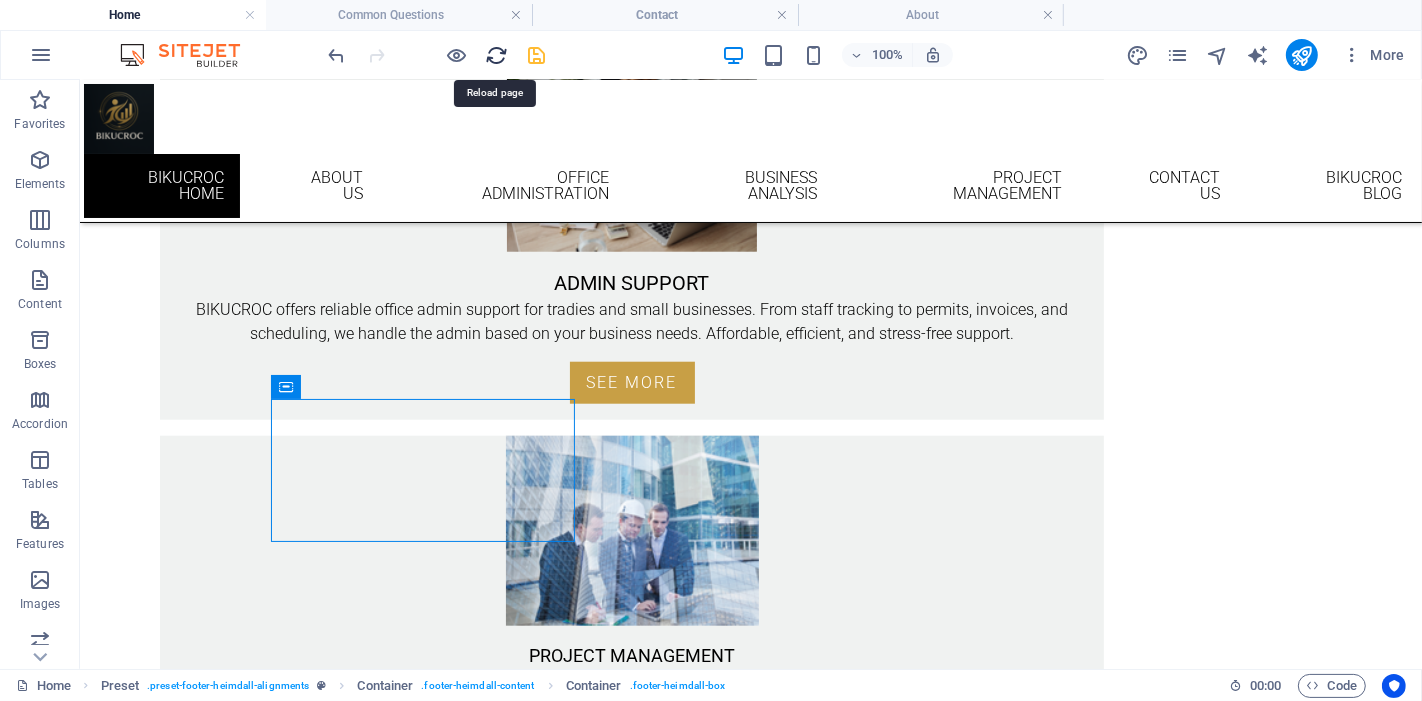 click at bounding box center (497, 55) 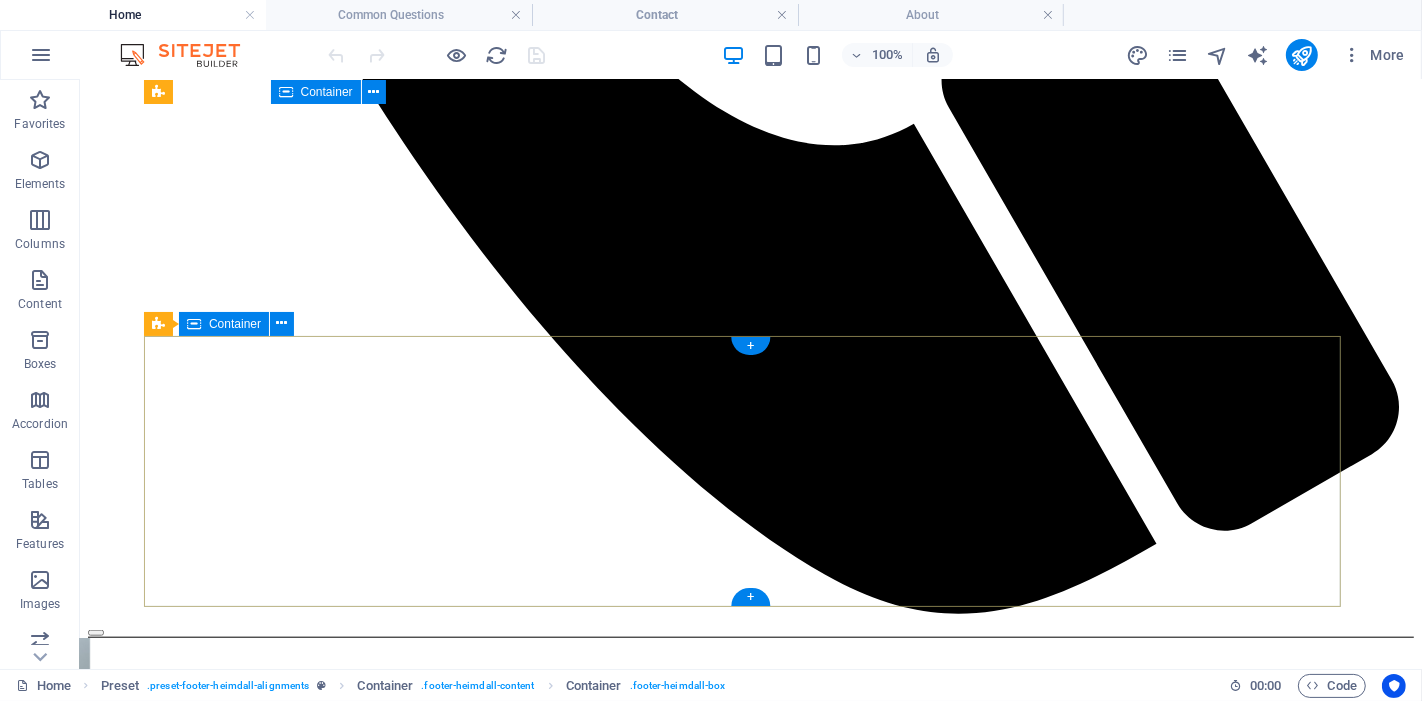 scroll, scrollTop: 1638, scrollLeft: 0, axis: vertical 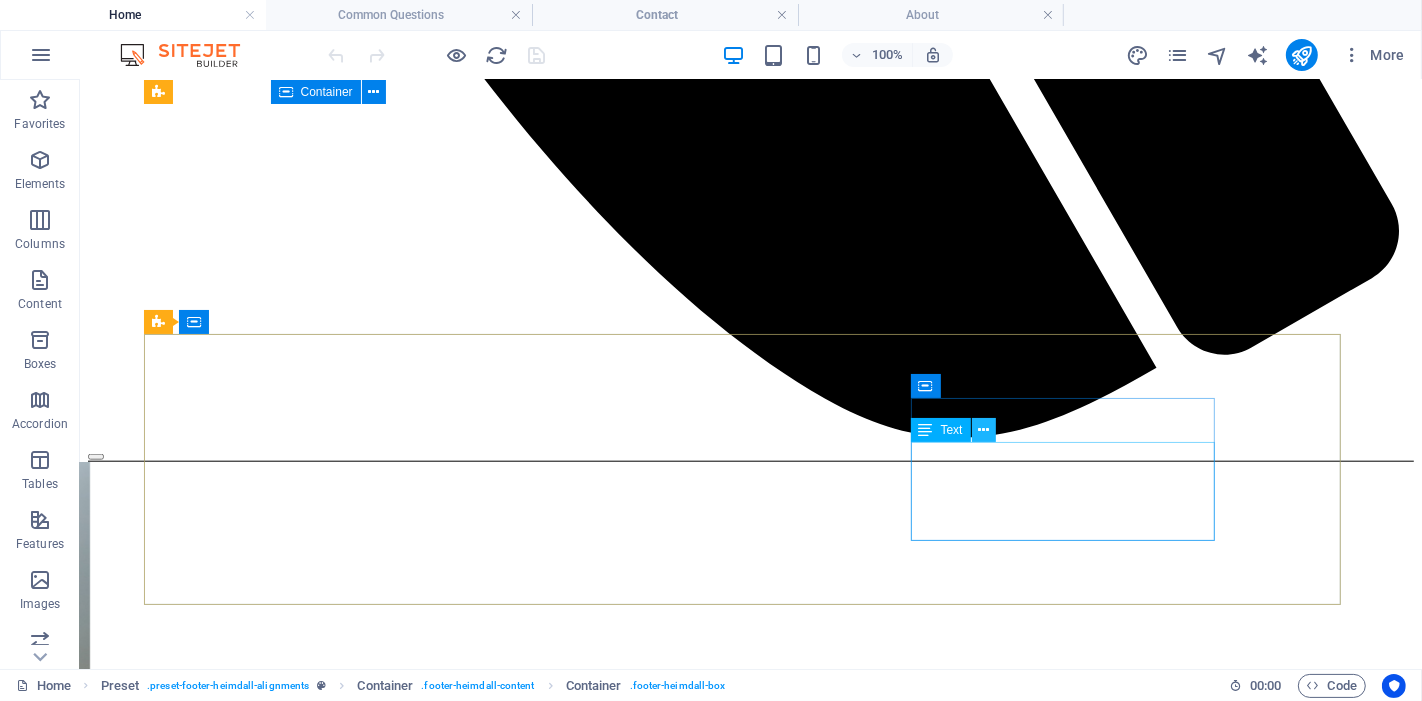 click at bounding box center (983, 430) 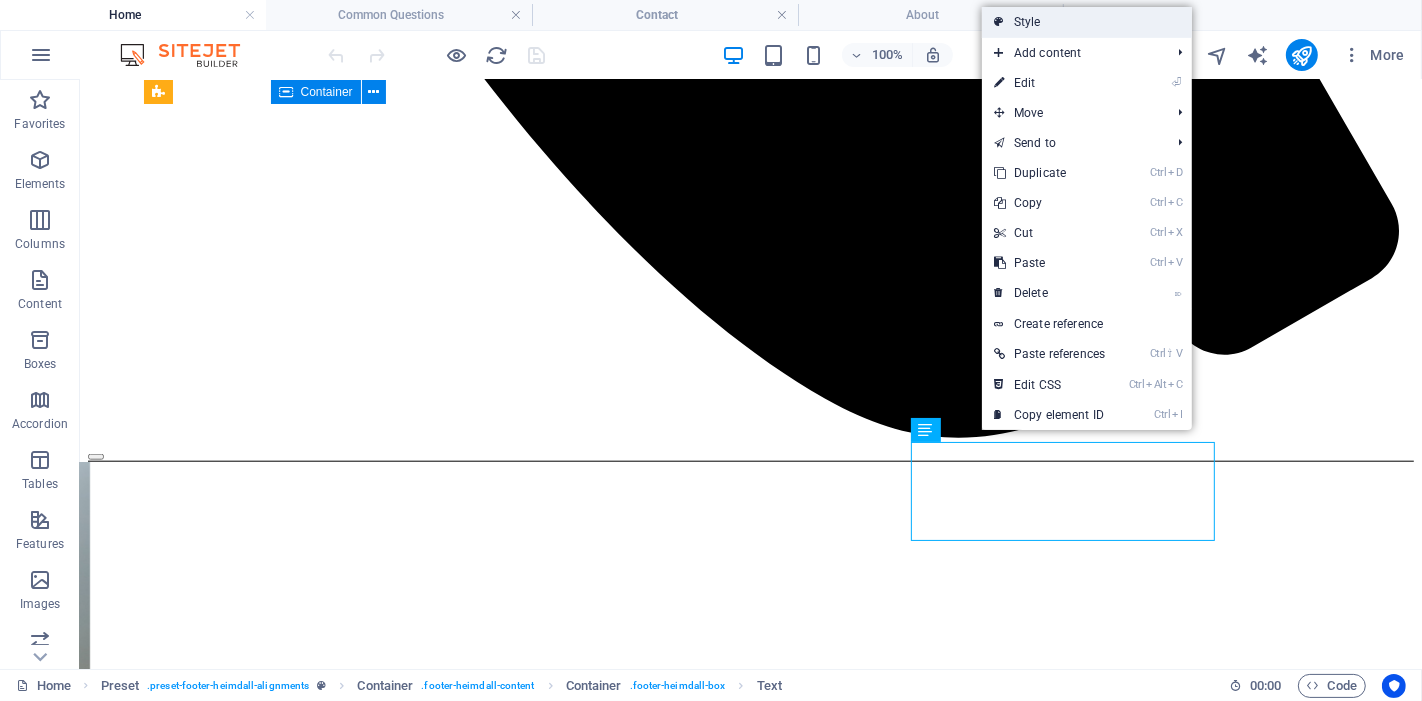 click on "Style" at bounding box center [1087, 22] 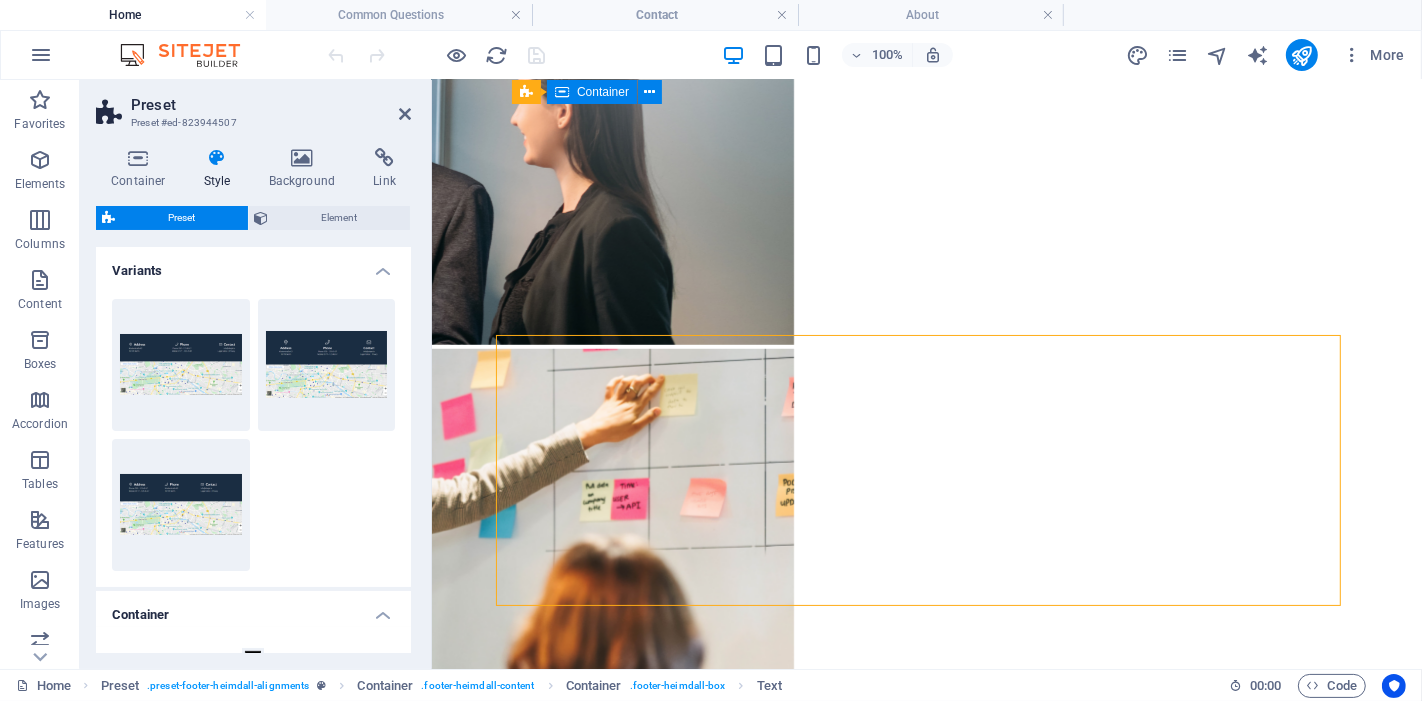 scroll, scrollTop: 1685, scrollLeft: 0, axis: vertical 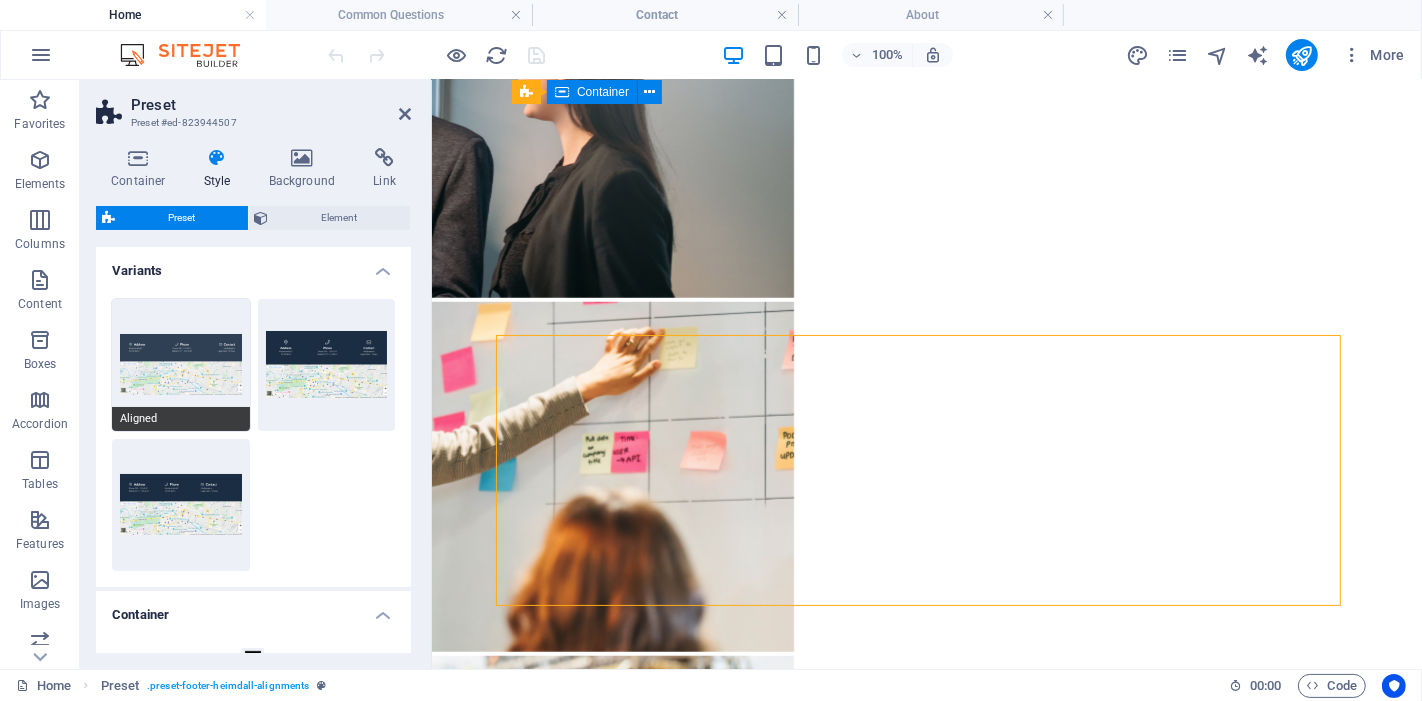 click on "Aligned" at bounding box center [181, 365] 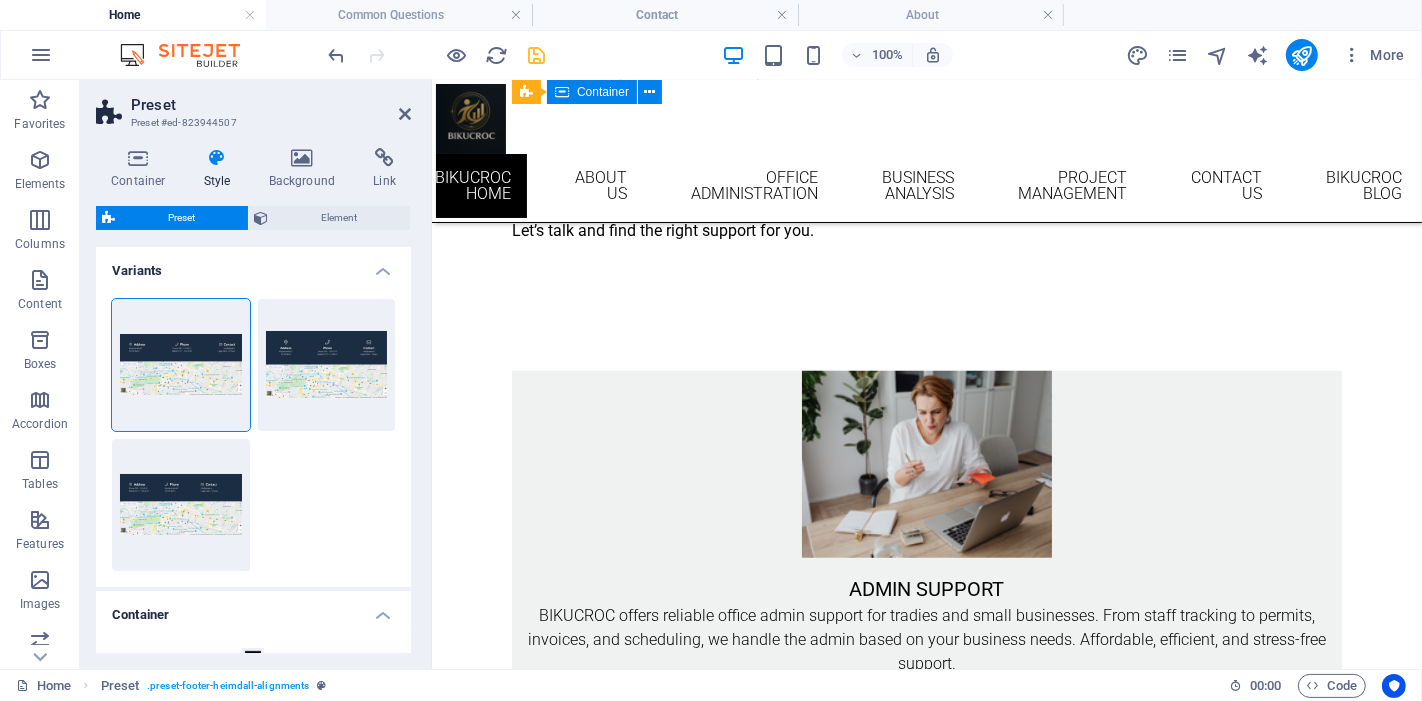 scroll, scrollTop: 1685, scrollLeft: 0, axis: vertical 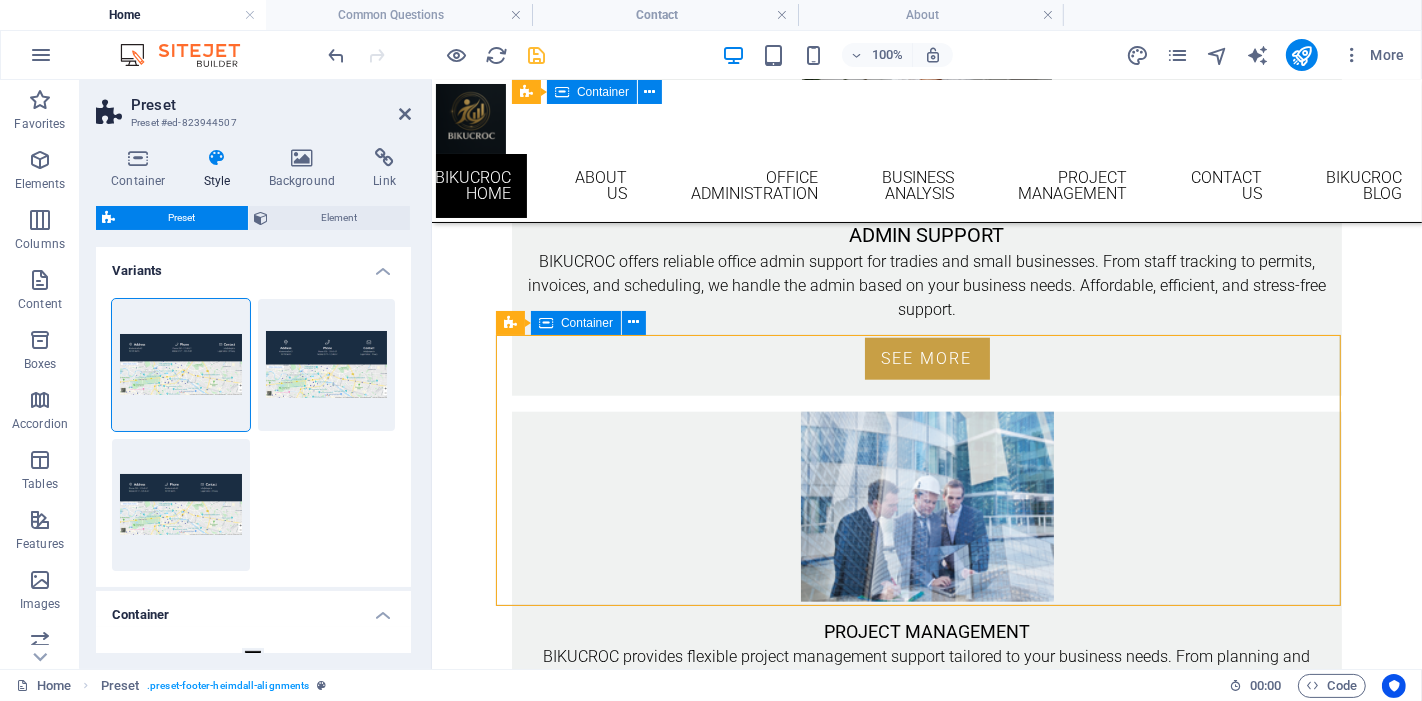 click on "Social Facebook Instagram linkedin CONTACT Email:   info@bikucroc.com.au Phone VIC:          03 4232 2582 Phone QLD:         07 5222 0210 Mobile:                 0410 192 515 OFFICE 1 Vista Rd, Newtown, VIC 3220 46 Cavill Ave Surfers  Paradise  QLD 4217" at bounding box center [926, 1877] 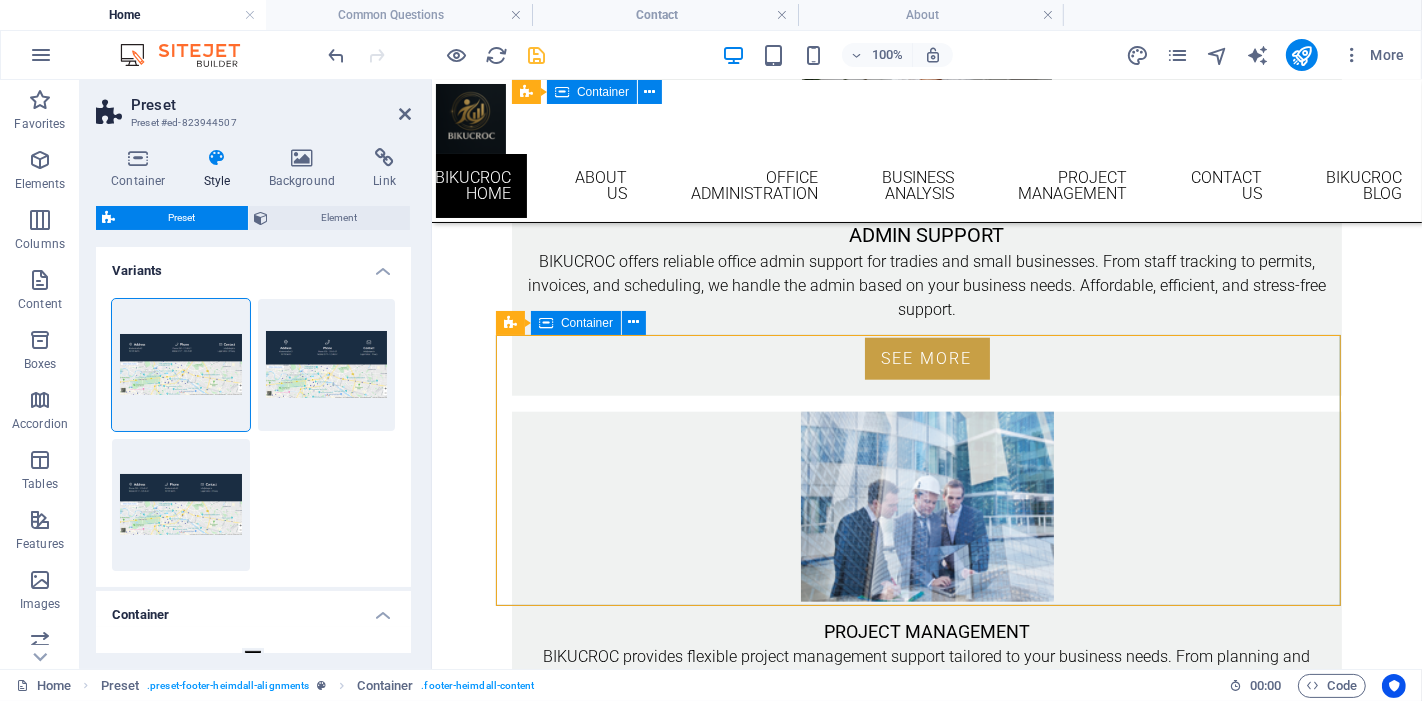click on "Social Facebook Instagram linkedin CONTACT Email:   info@bikucroc.com.au Phone VIC:          03 4232 2582 Phone QLD:         07 5222 0210 Mobile:                 0410 192 515 OFFICE 1 Vista Rd, Newtown, VIC 3220 46 Cavill Ave Surfers  Paradise  QLD 4217" at bounding box center (926, 1877) 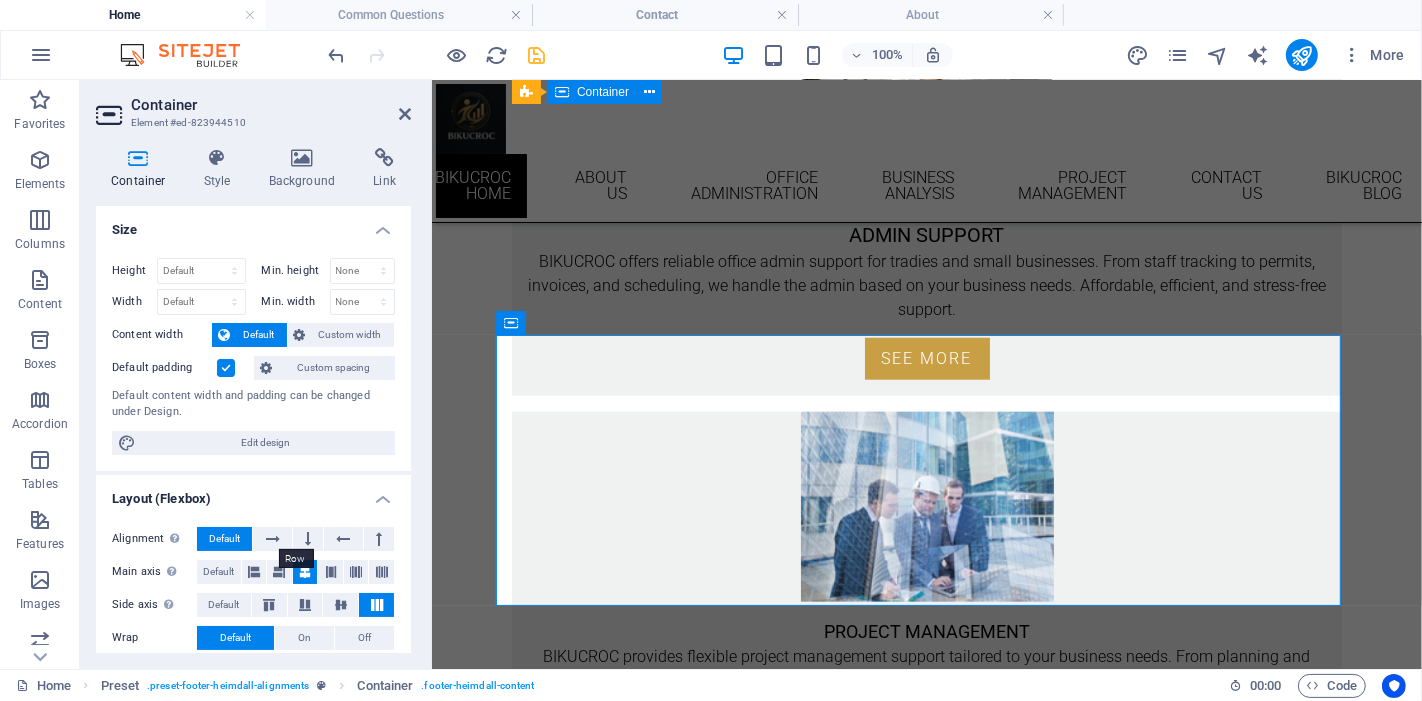 scroll, scrollTop: 111, scrollLeft: 0, axis: vertical 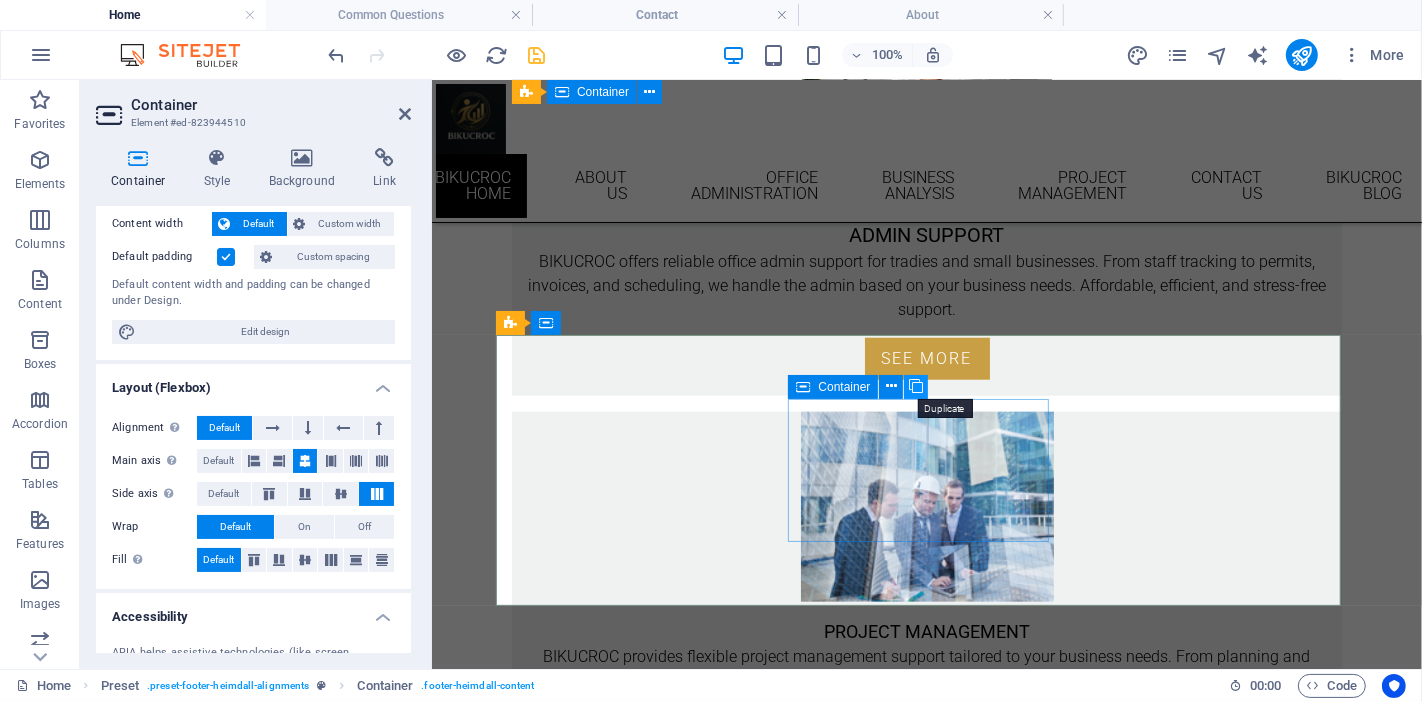 click at bounding box center (916, 386) 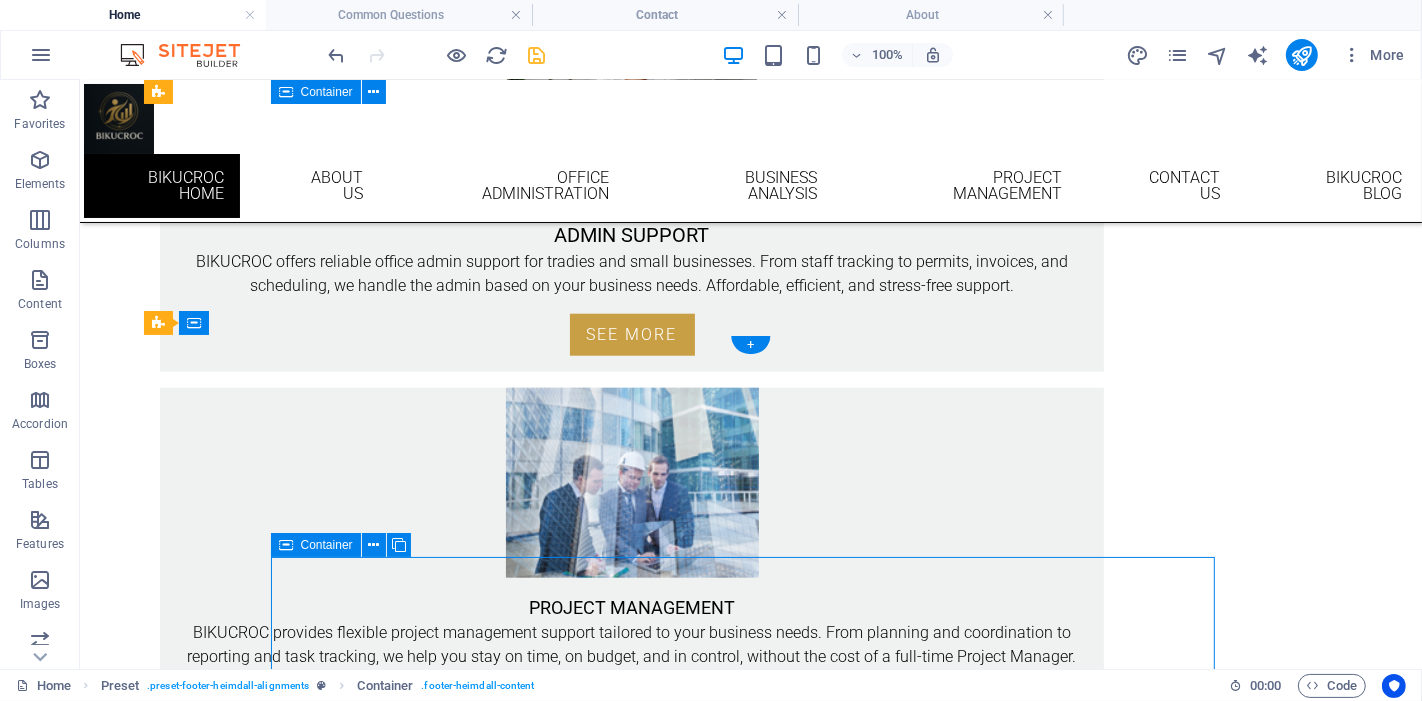 scroll, scrollTop: 1637, scrollLeft: 0, axis: vertical 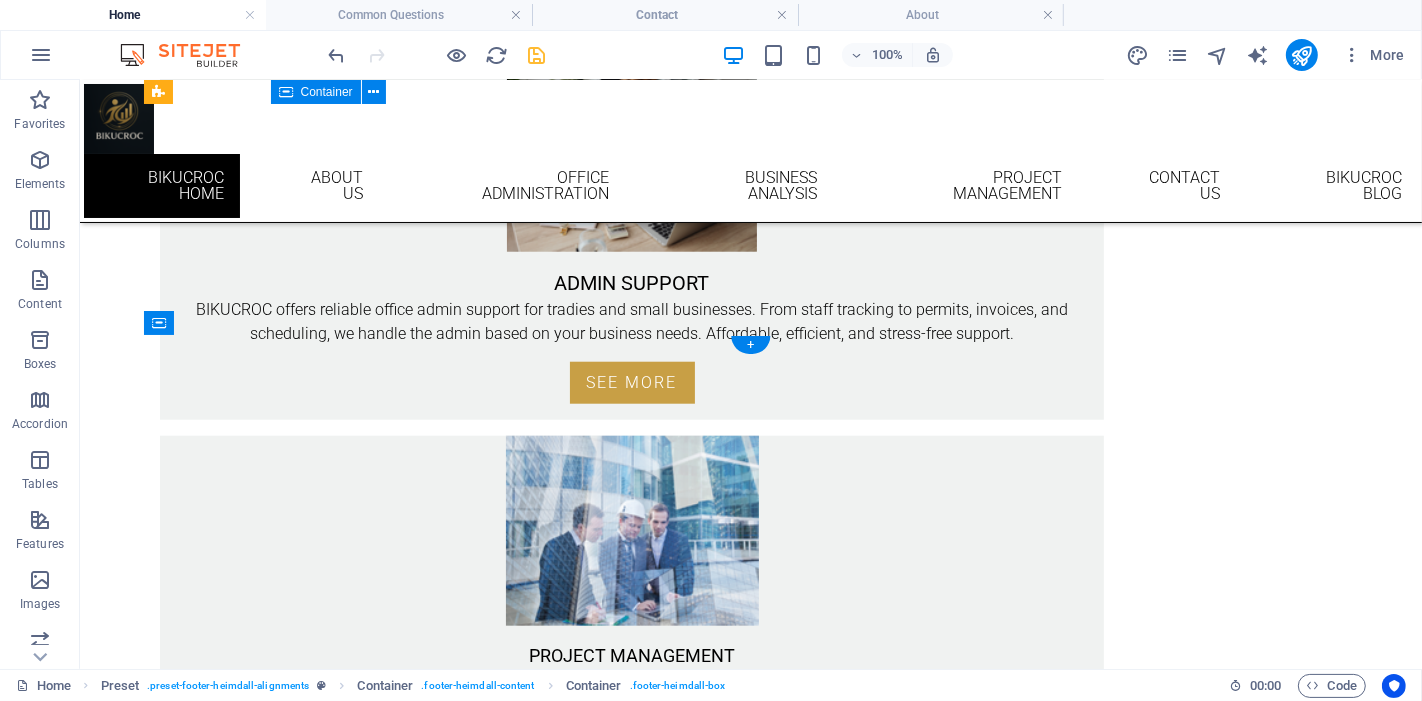 drag, startPoint x: 832, startPoint y: 563, endPoint x: 606, endPoint y: 414, distance: 270.69724 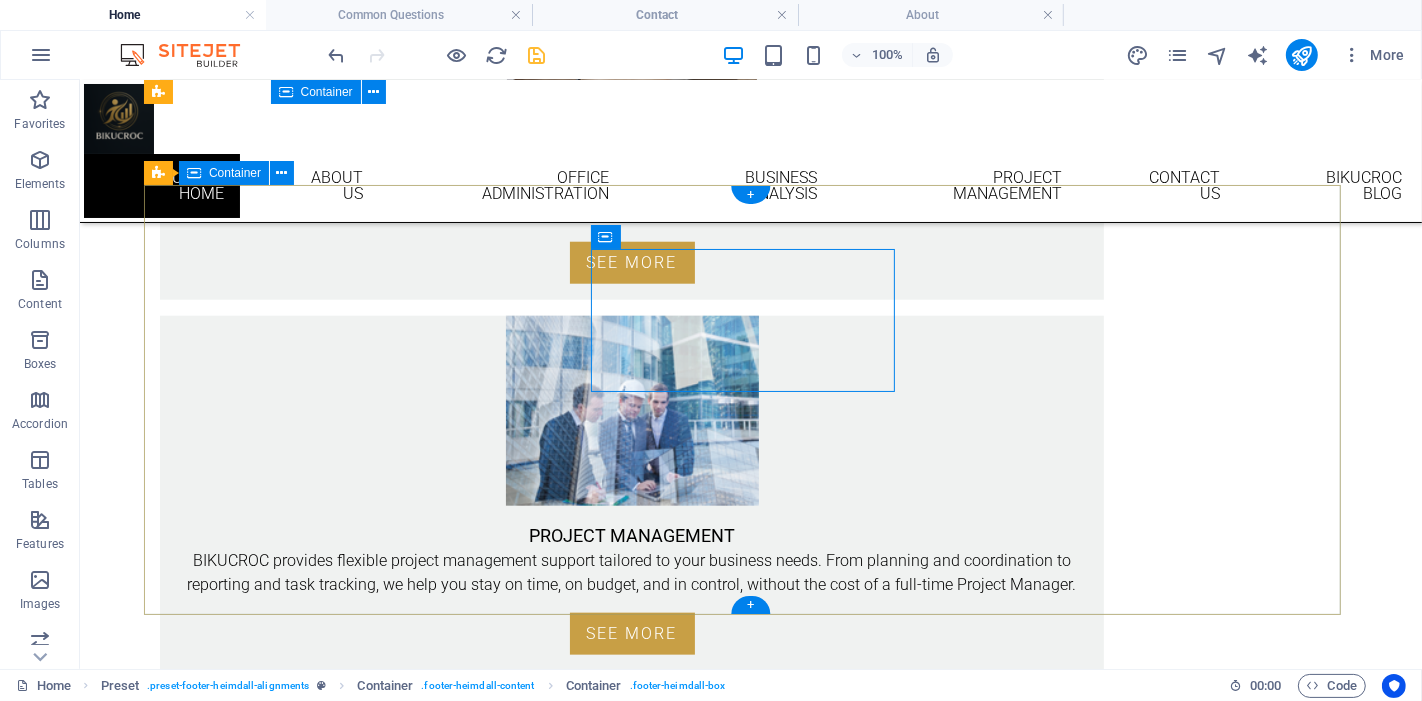 scroll, scrollTop: 1796, scrollLeft: 0, axis: vertical 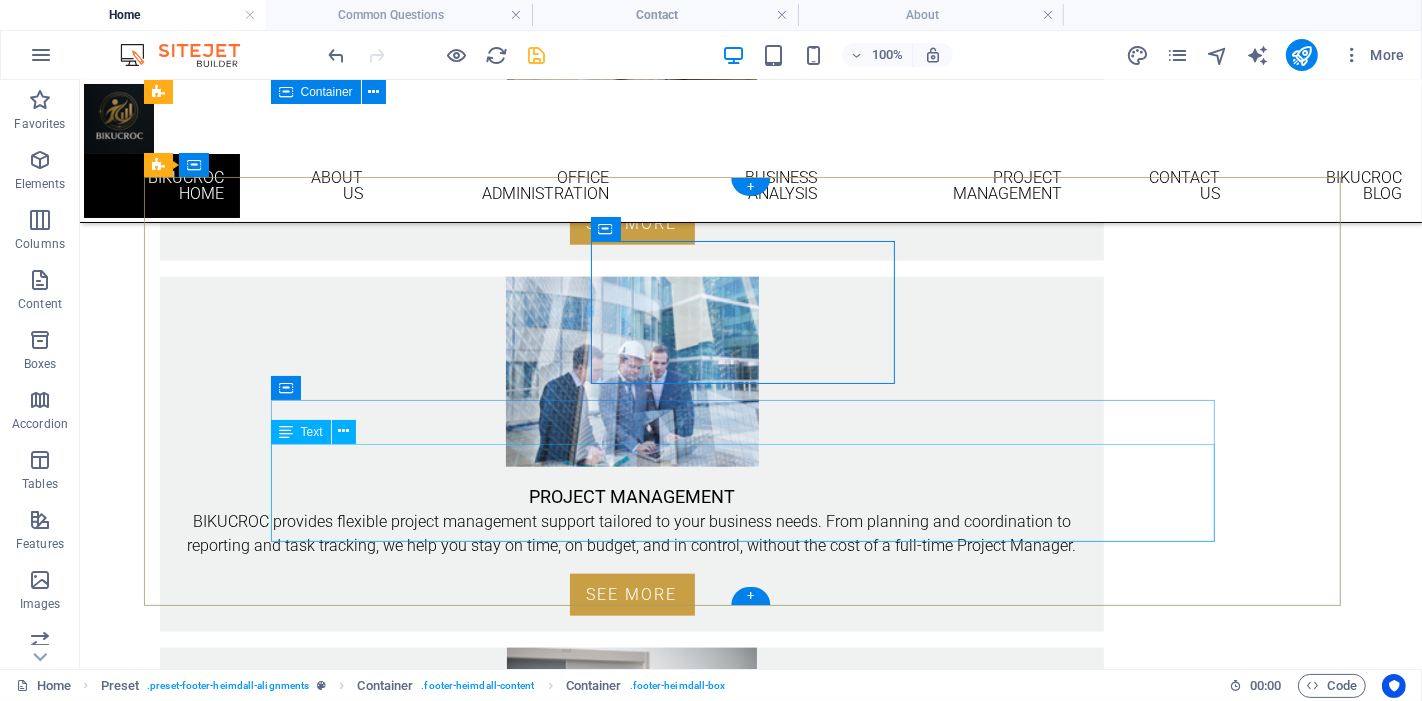 click on "Email:   info@bikucroc.com.au Phone VIC:          03 4232 2582 Phone QLD:         07 5222 0210 Mobile:                 0410 192 515" at bounding box center (631, 2000) 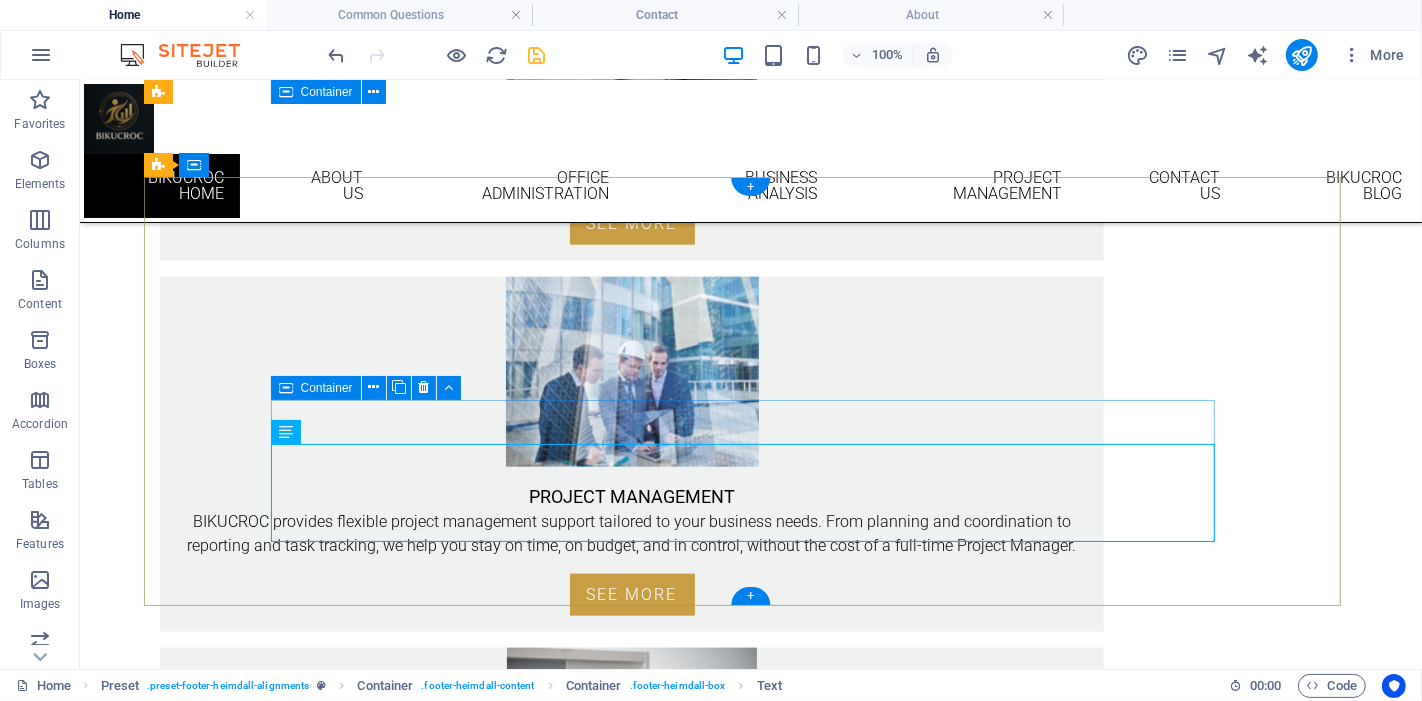 click on "CONTACT Email:   info@bikucroc.com.au Phone VIC:          03 4232 2582 Phone QLD:         07 5222 0210 Mobile:                 0410 192 515" at bounding box center (631, 1978) 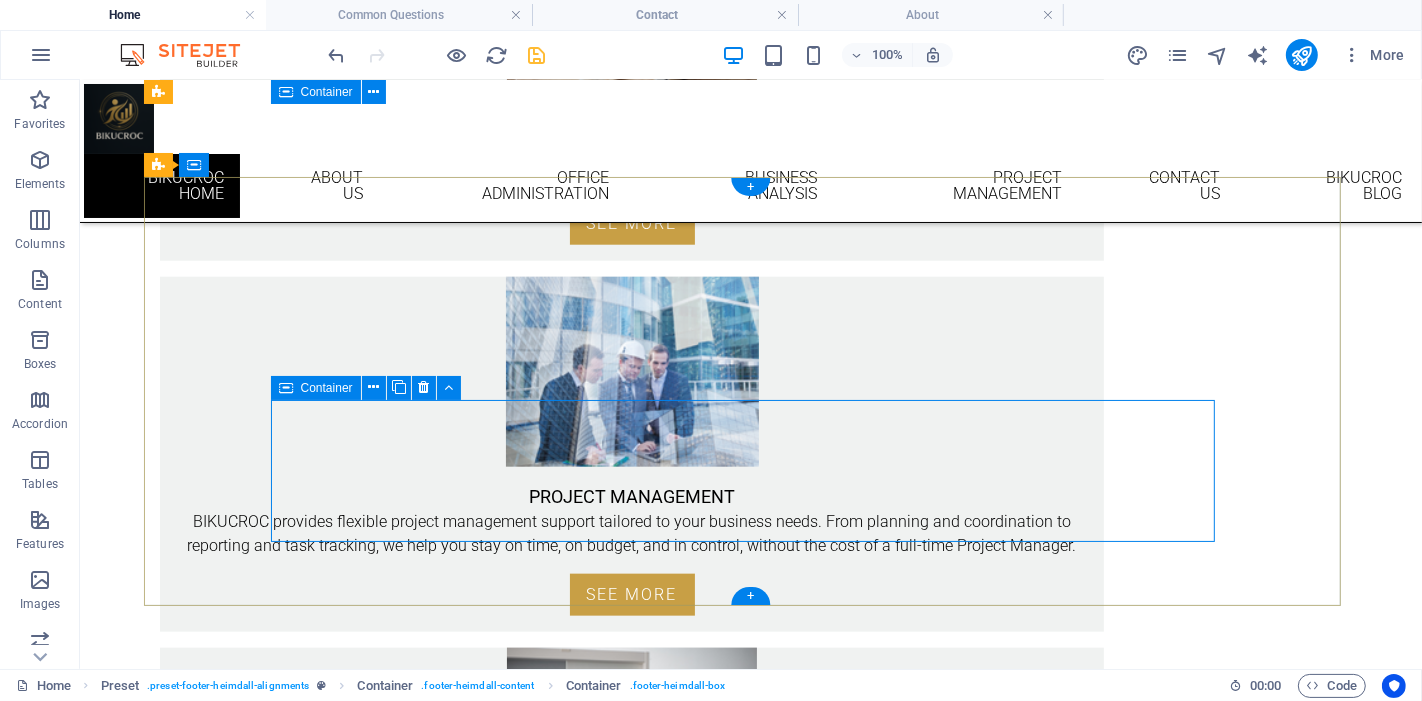 click on "CONTACT Email:   info@bikucroc.com.au Phone VIC:          03 4232 2582 Phone QLD:         07 5222 0210 Mobile:                 0410 192 515" at bounding box center (631, 1978) 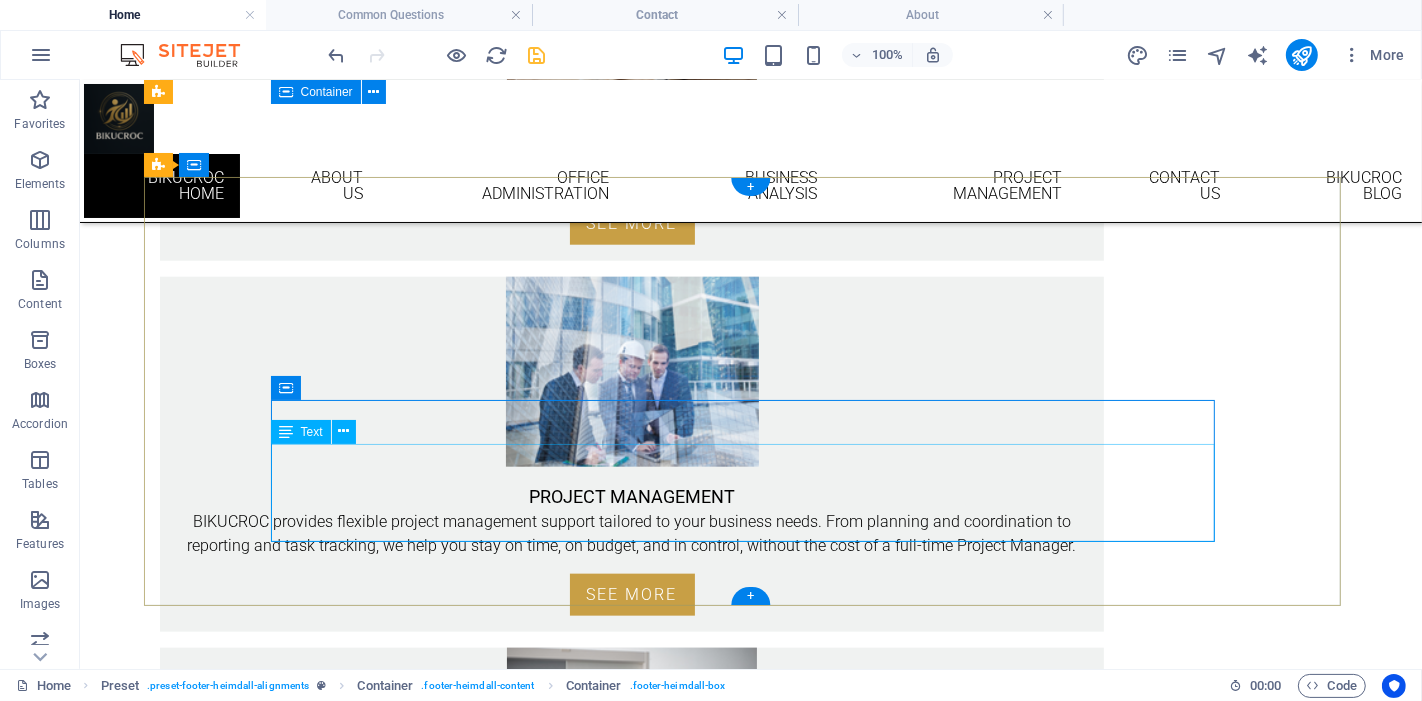 click on "Email:   info@bikucroc.com.au Phone VIC:          03 4232 2582 Phone QLD:         07 5222 0210 Mobile:                 0410 192 515" at bounding box center (631, 2000) 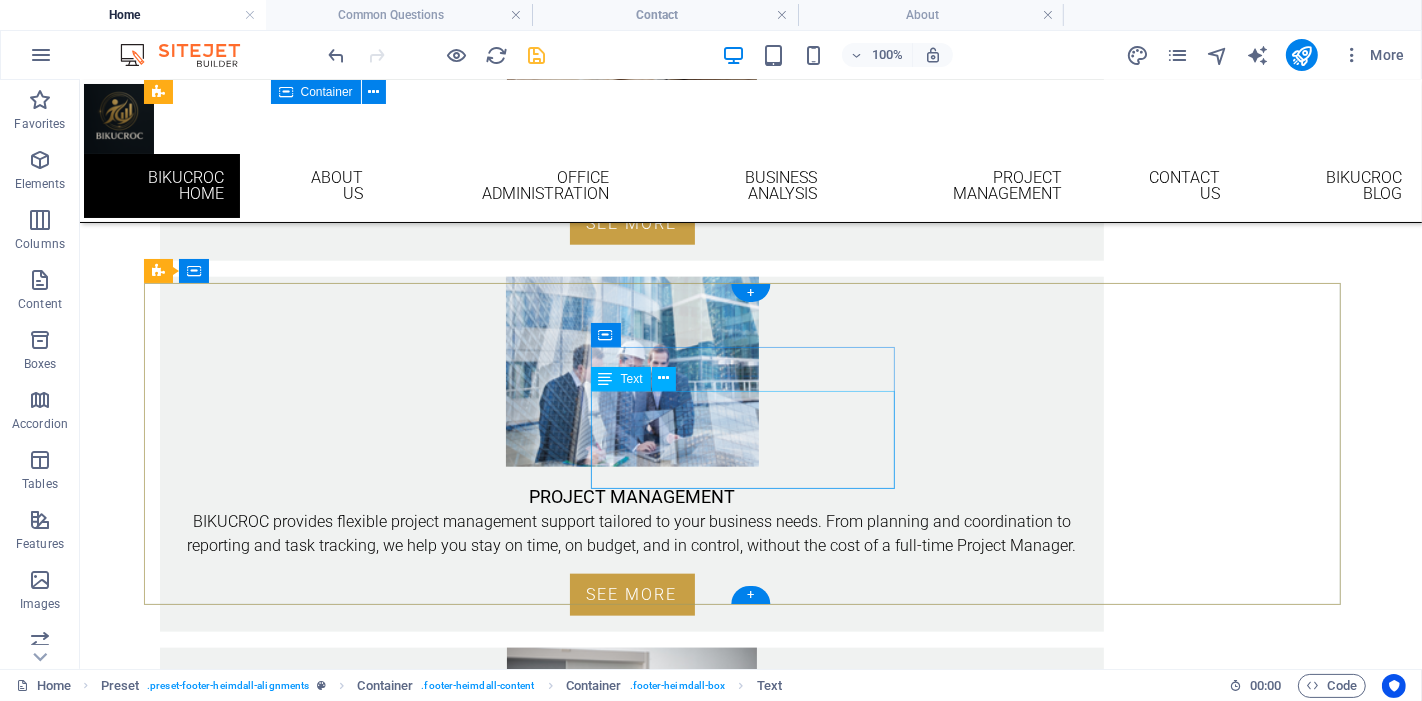 scroll, scrollTop: 1690, scrollLeft: 0, axis: vertical 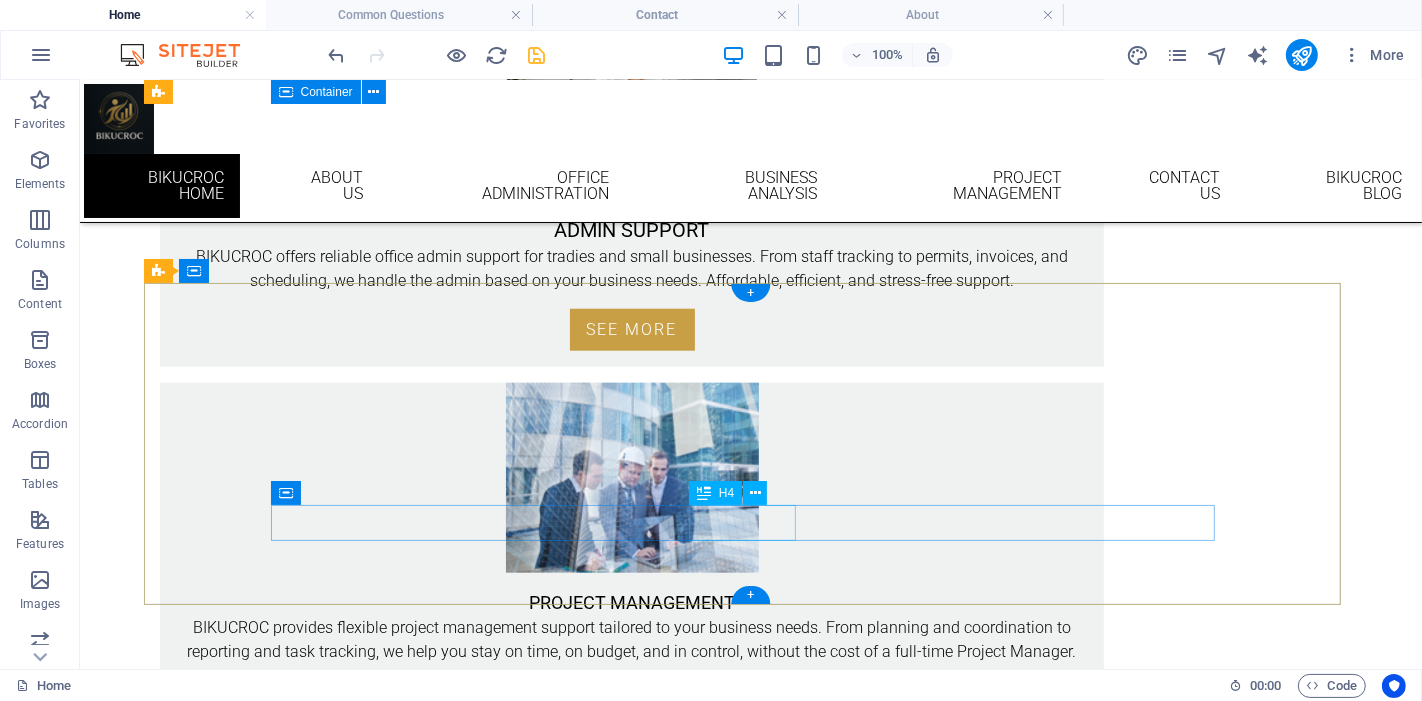 click on "CONTACT" at bounding box center [631, 2032] 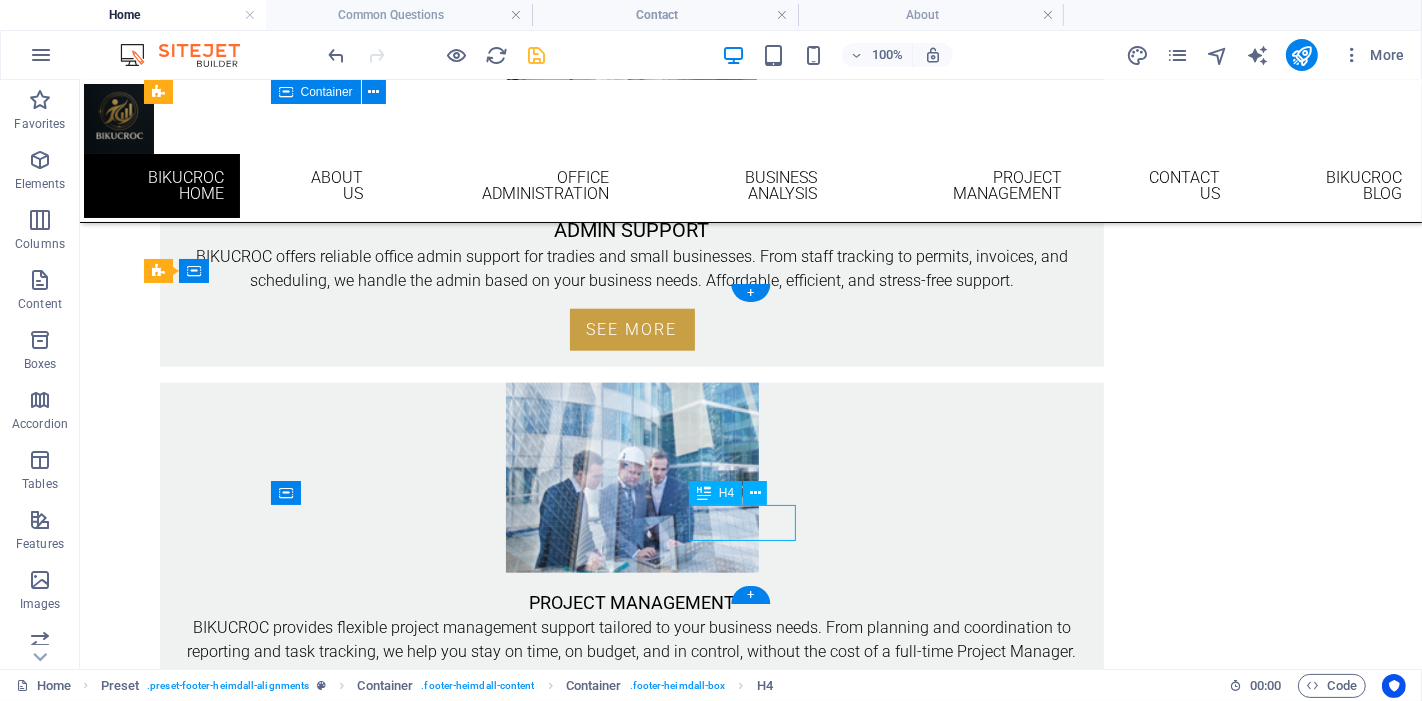 click on "CONTACT" at bounding box center [631, 2032] 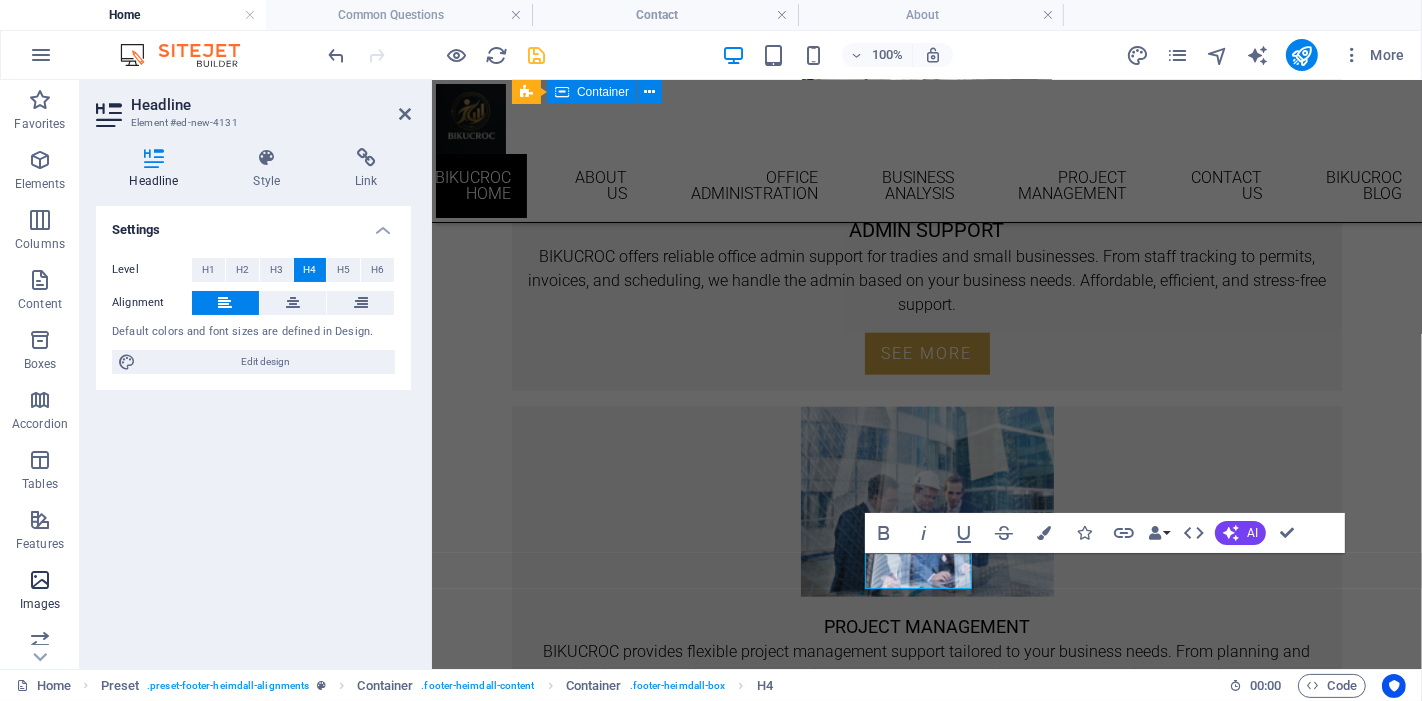 click at bounding box center [40, 580] 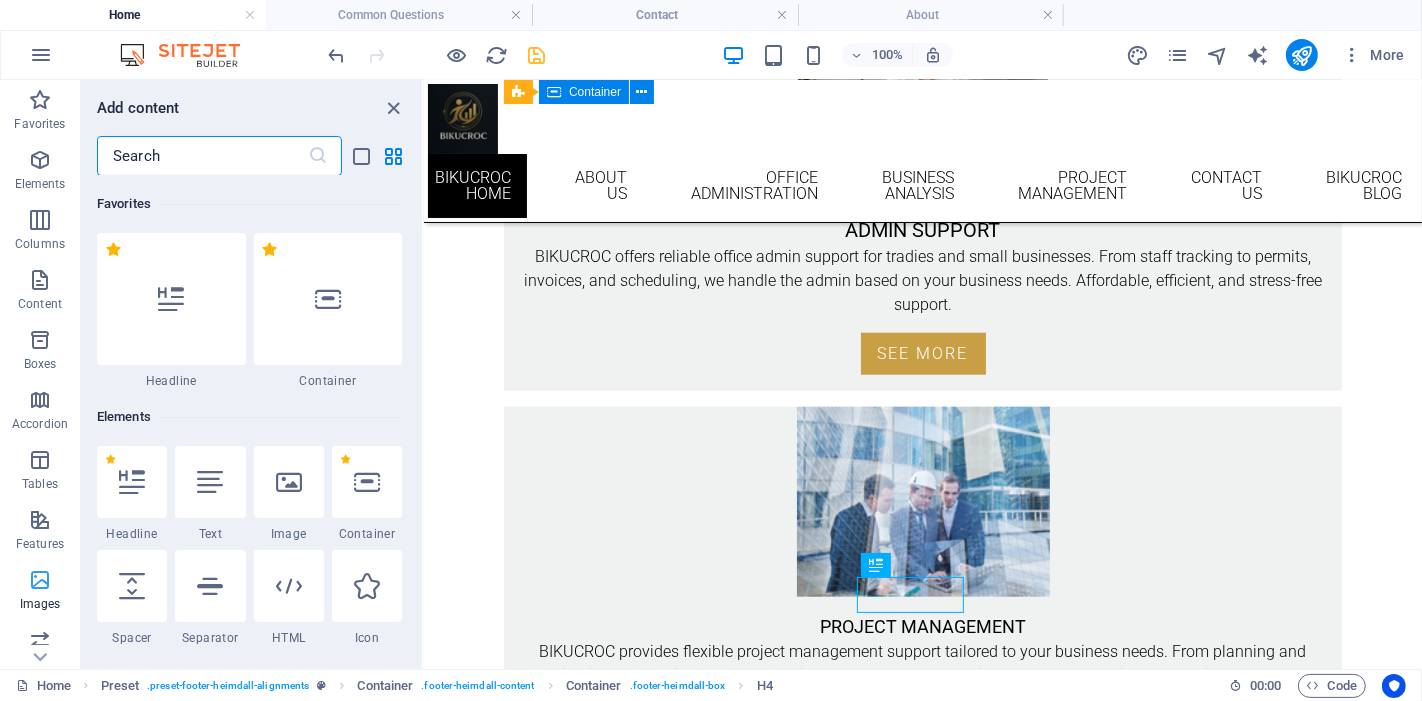 scroll, scrollTop: 1666, scrollLeft: 0, axis: vertical 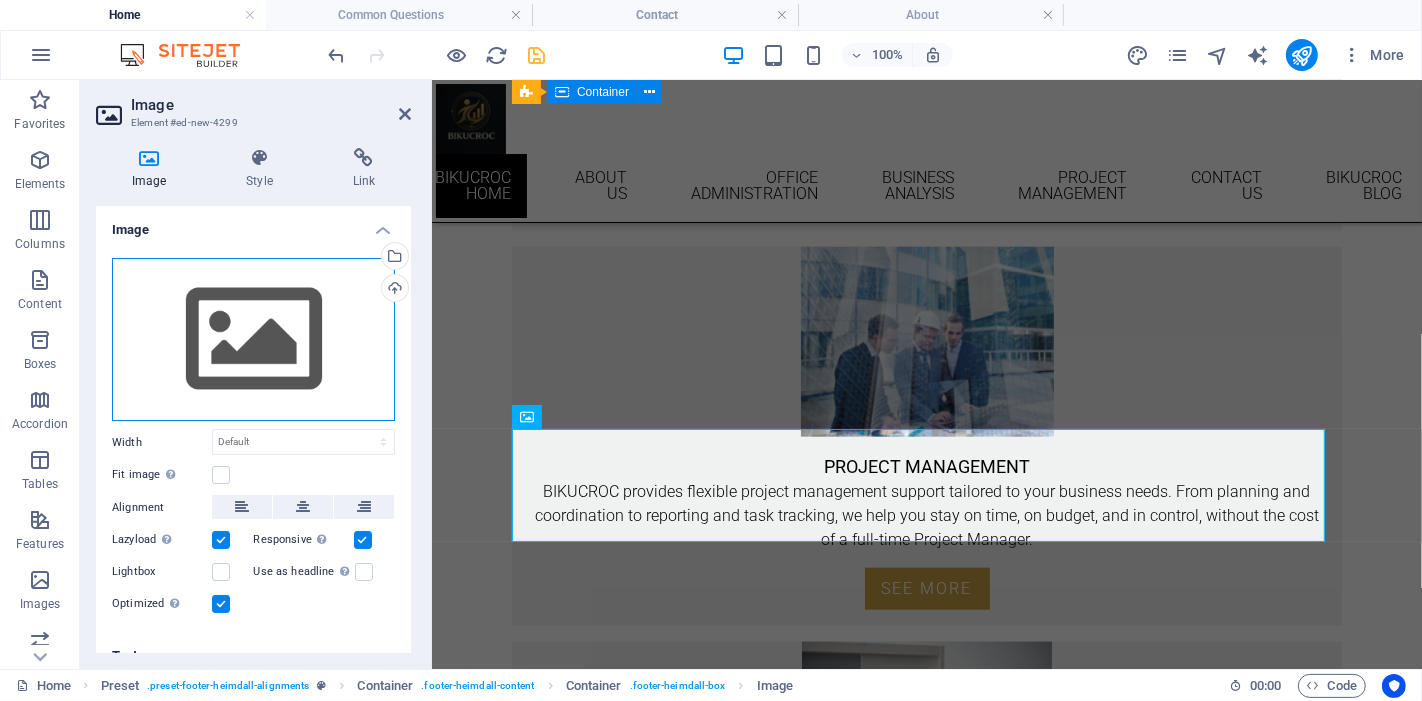 click on "Drag files here, click to choose files or select files from Files or our free stock photos & videos" at bounding box center (253, 340) 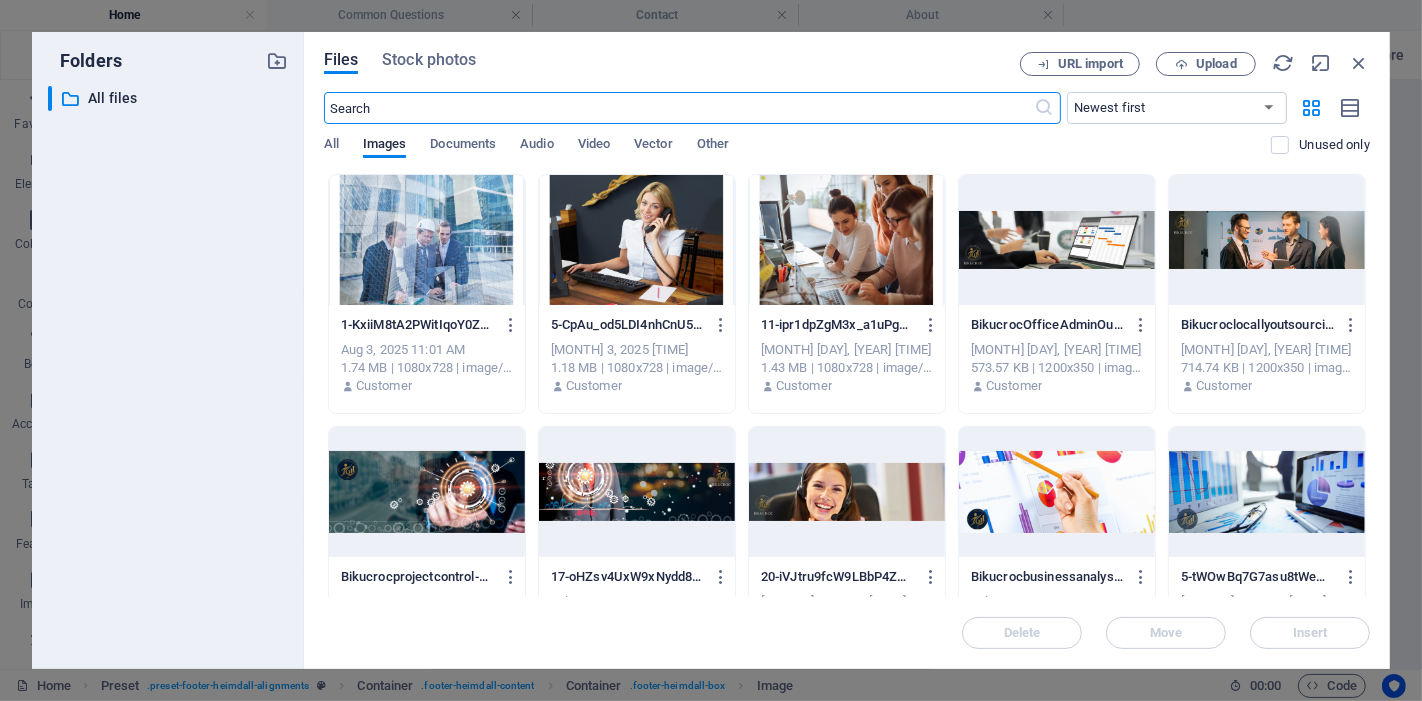 scroll, scrollTop: 1260, scrollLeft: 0, axis: vertical 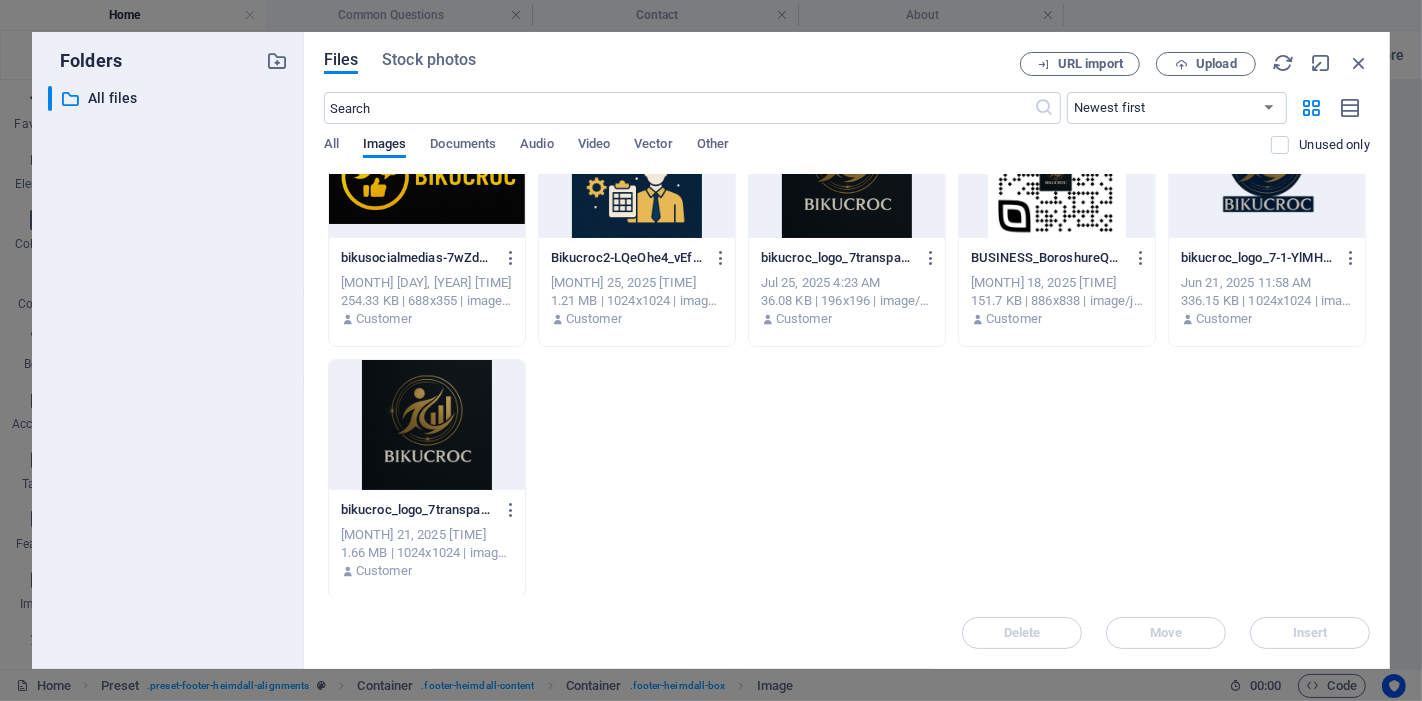 click at bounding box center [1057, 173] 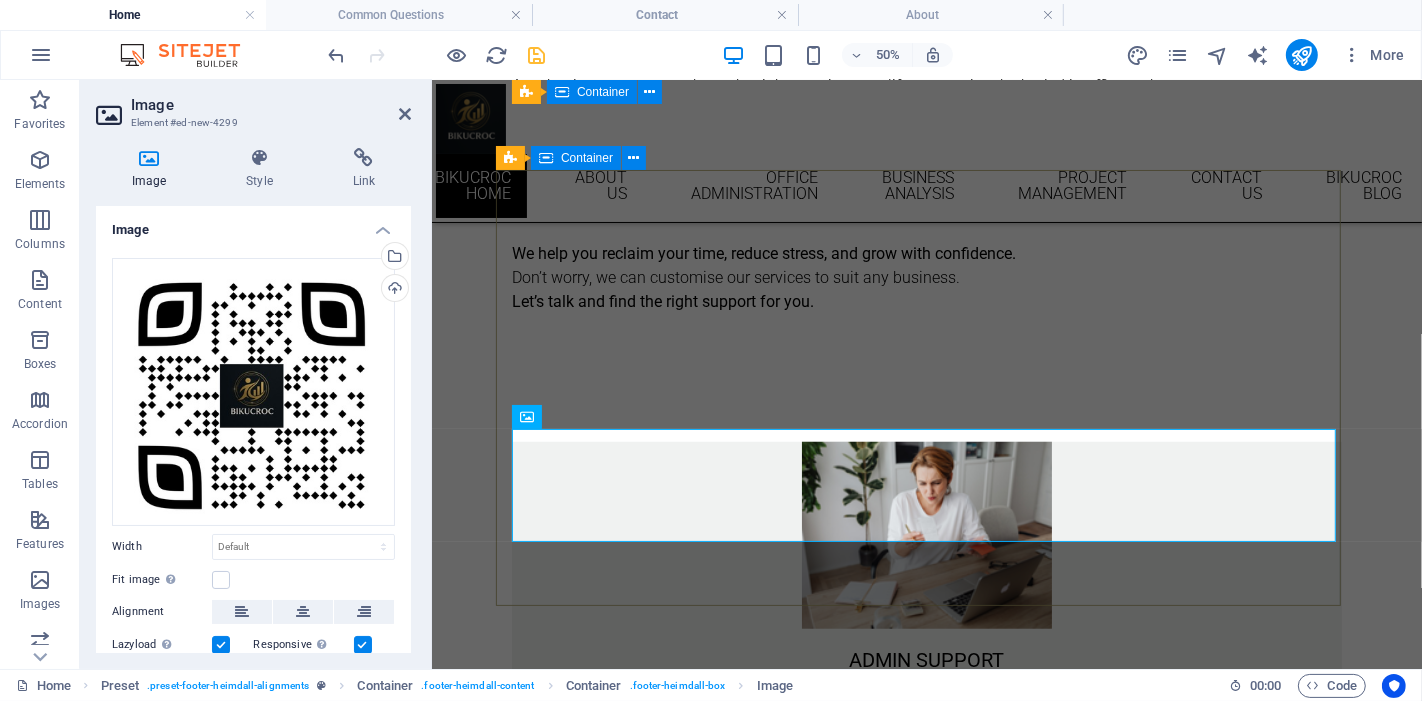 scroll, scrollTop: 1850, scrollLeft: 0, axis: vertical 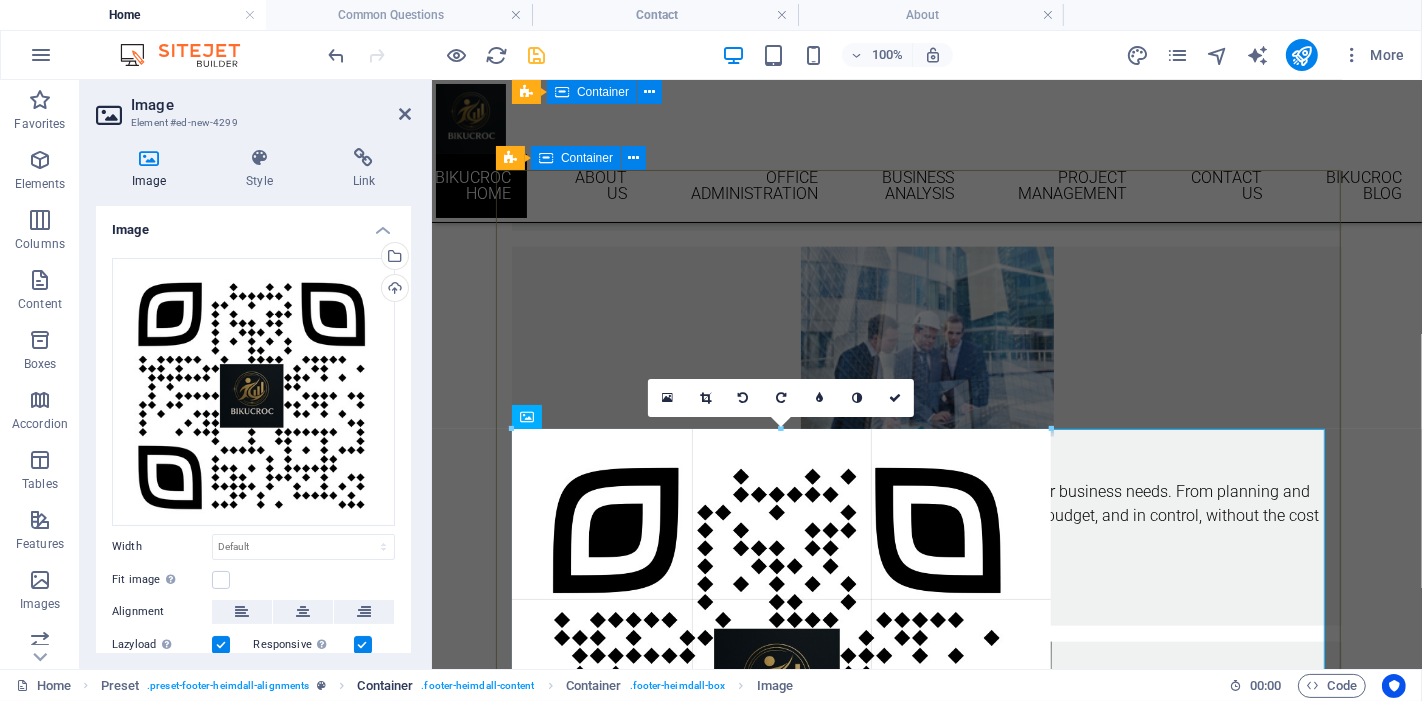 drag, startPoint x: 1320, startPoint y: 435, endPoint x: 418, endPoint y: 691, distance: 937.62463 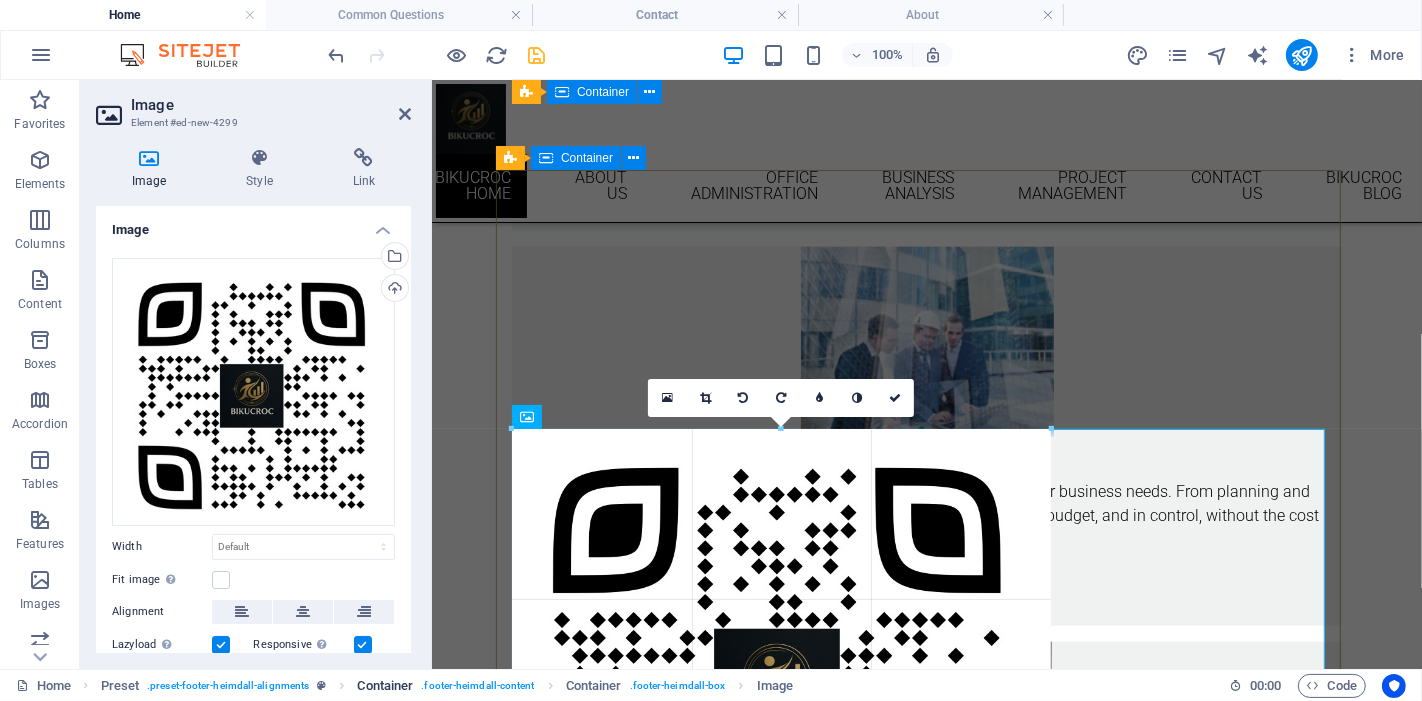 type on "539" 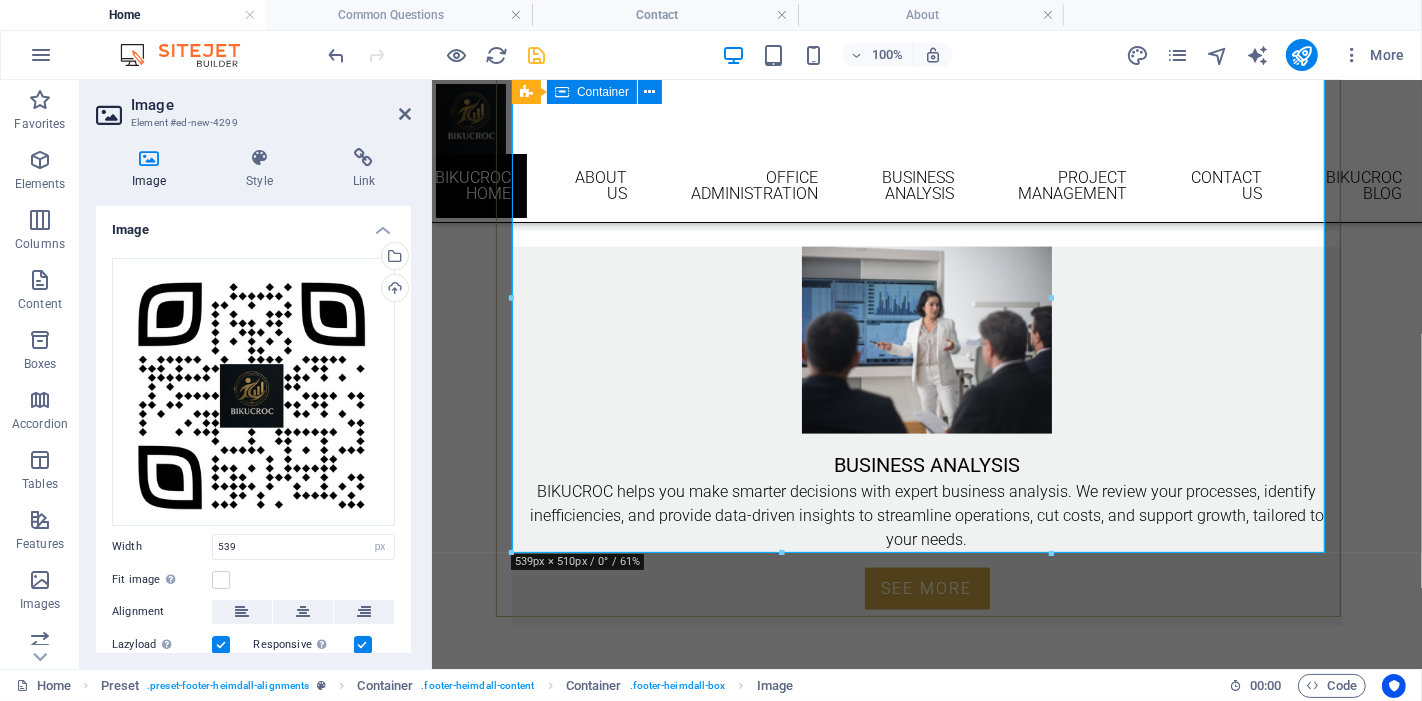 scroll, scrollTop: 2248, scrollLeft: 0, axis: vertical 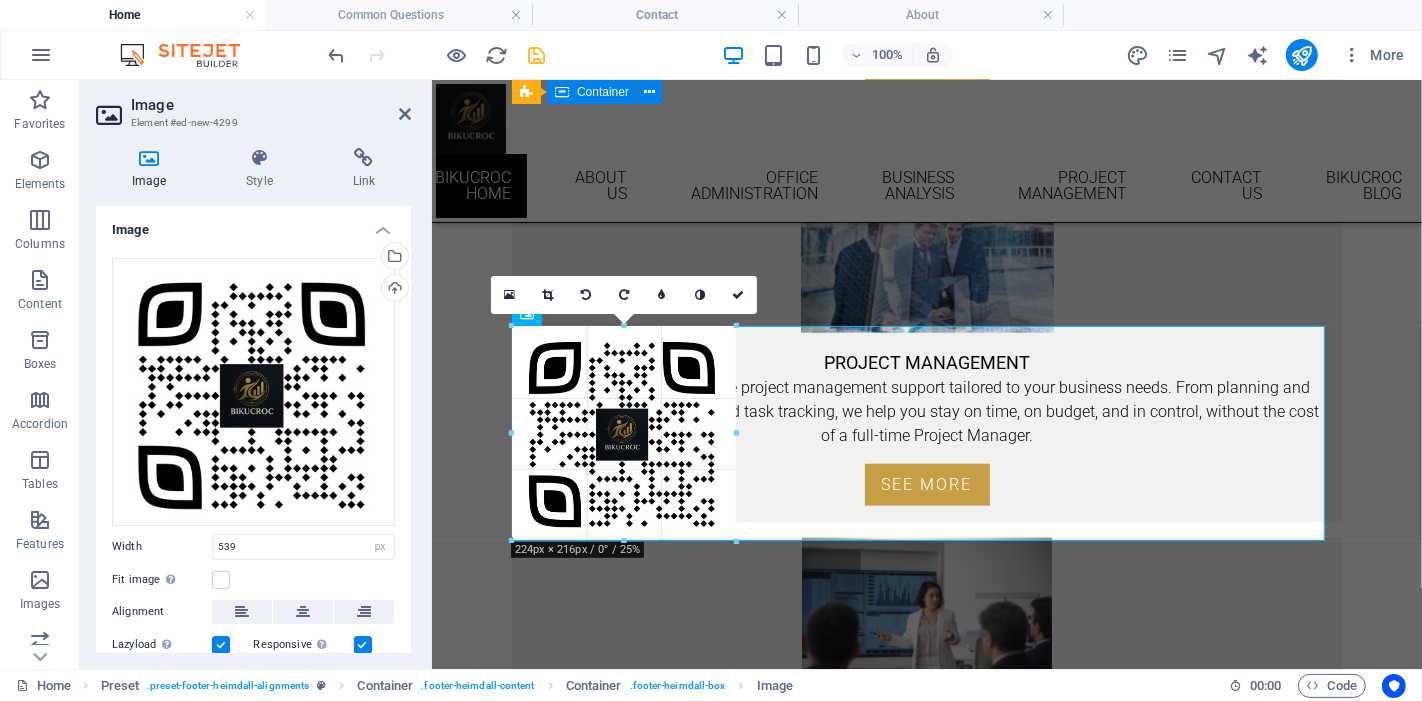 drag, startPoint x: 517, startPoint y: 535, endPoint x: 245, endPoint y: 295, distance: 362.7451 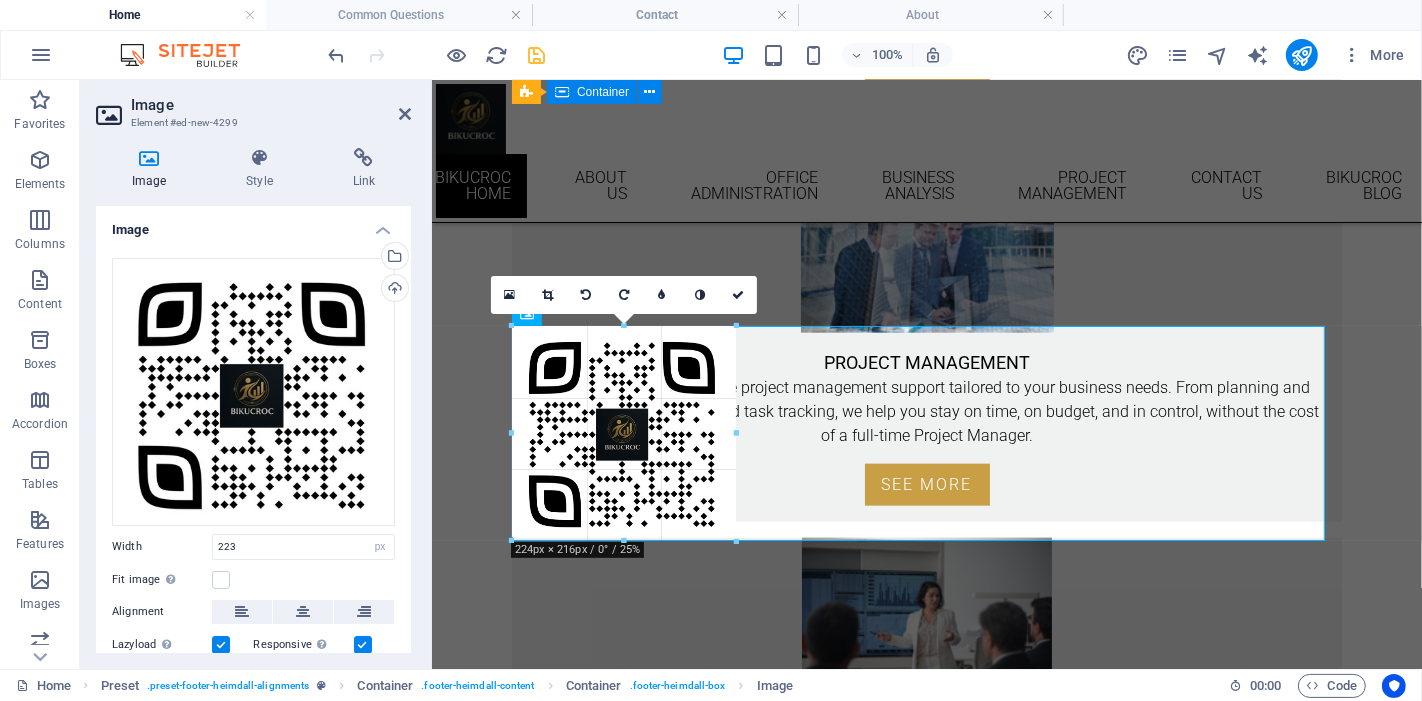 scroll, scrollTop: 1948, scrollLeft: 0, axis: vertical 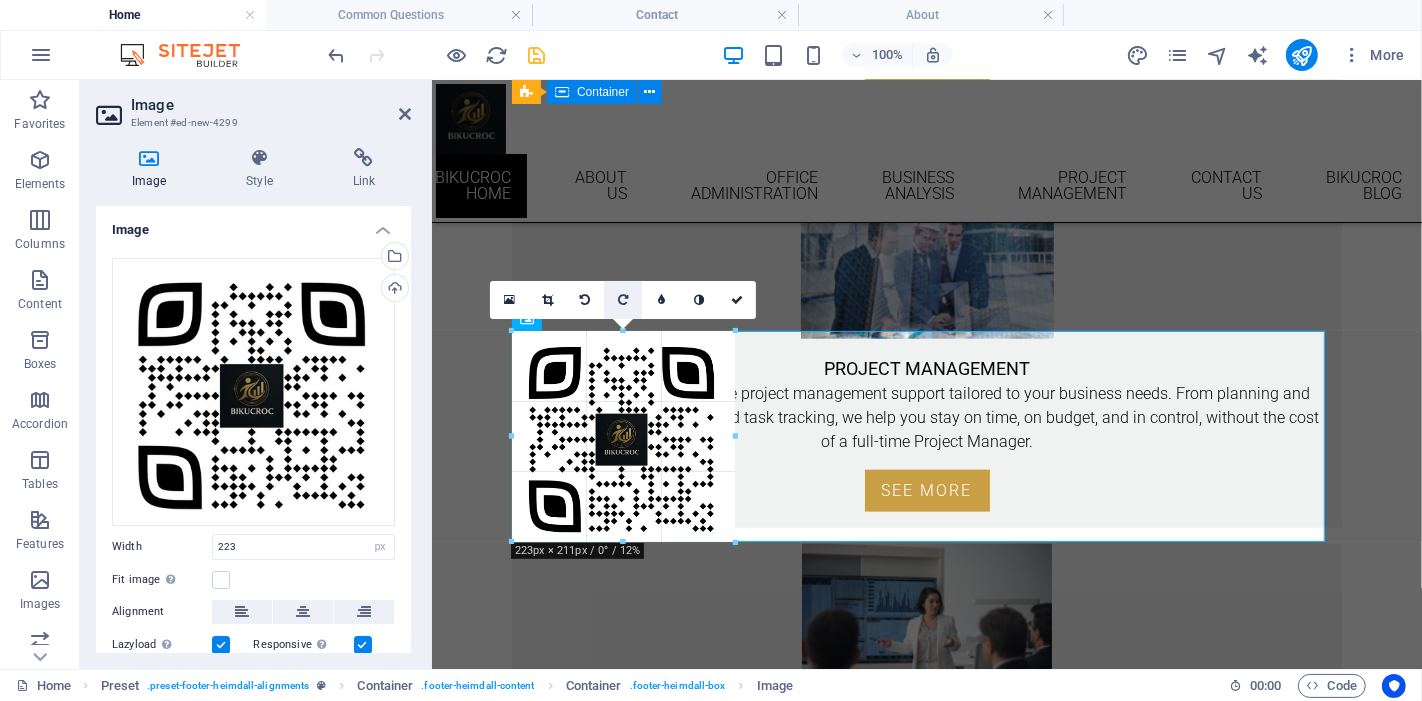 drag, startPoint x: 511, startPoint y: 544, endPoint x: 193, endPoint y: 338, distance: 378.89313 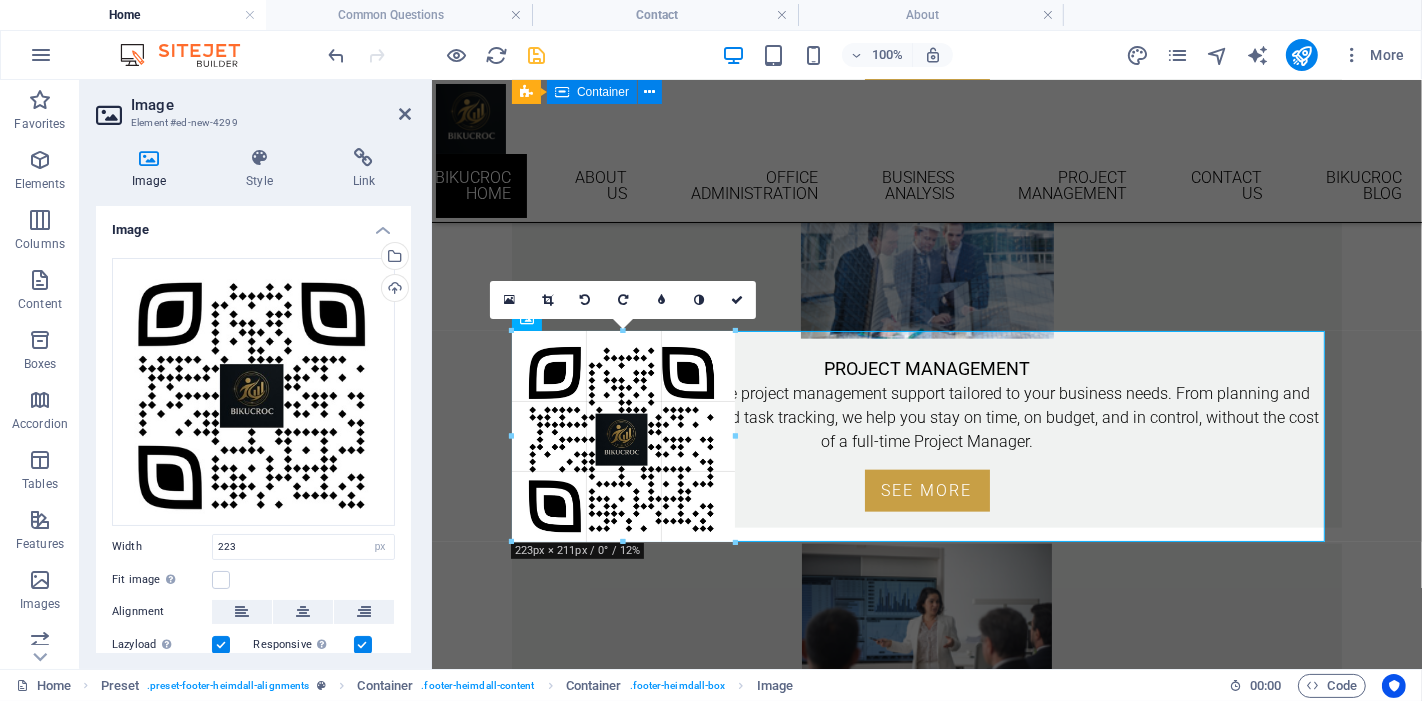 type on "109" 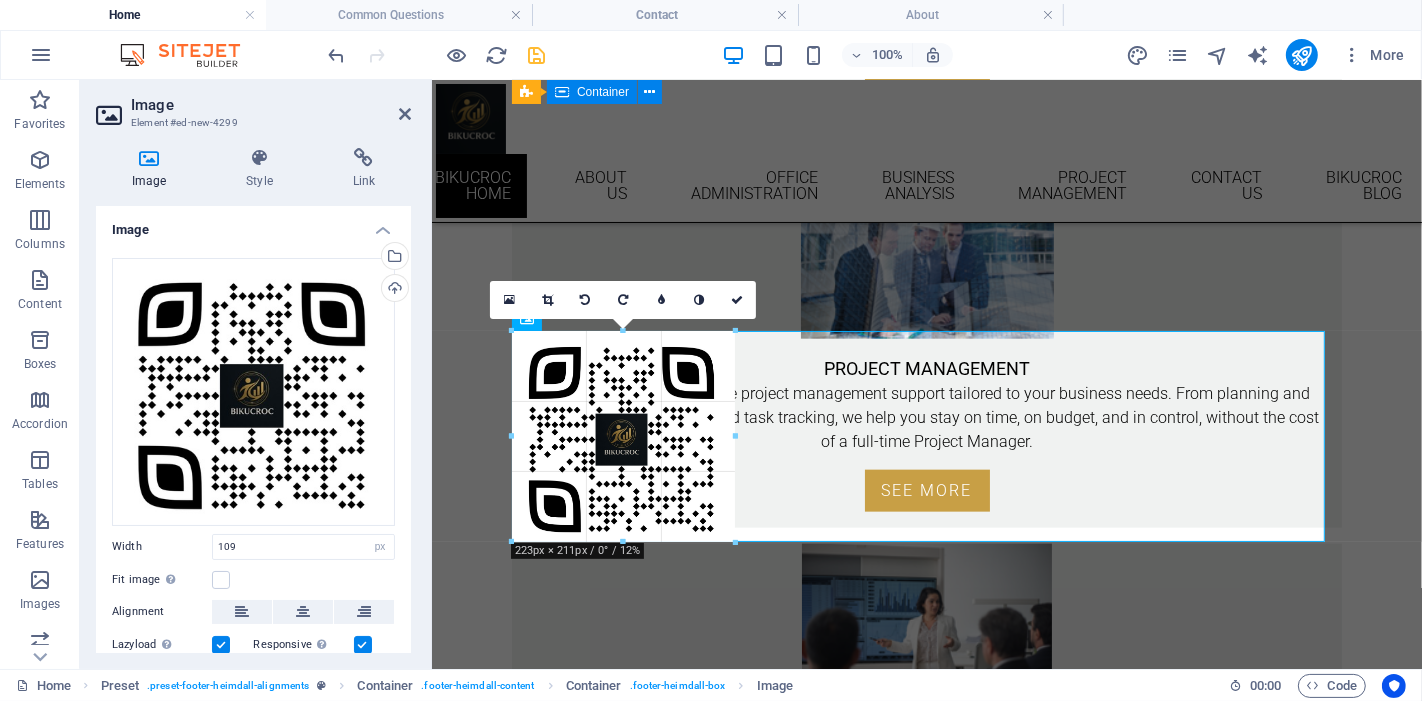 scroll, scrollTop: 1840, scrollLeft: 0, axis: vertical 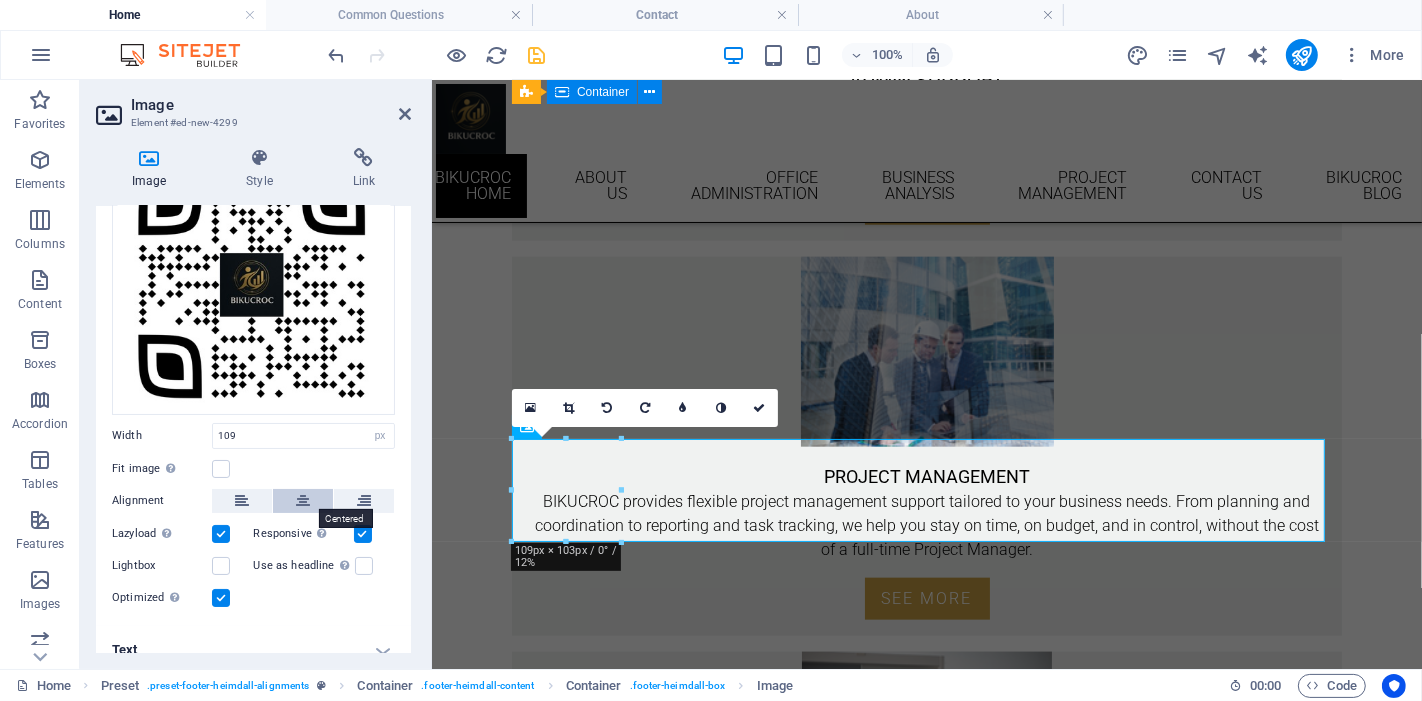 click at bounding box center (303, 501) 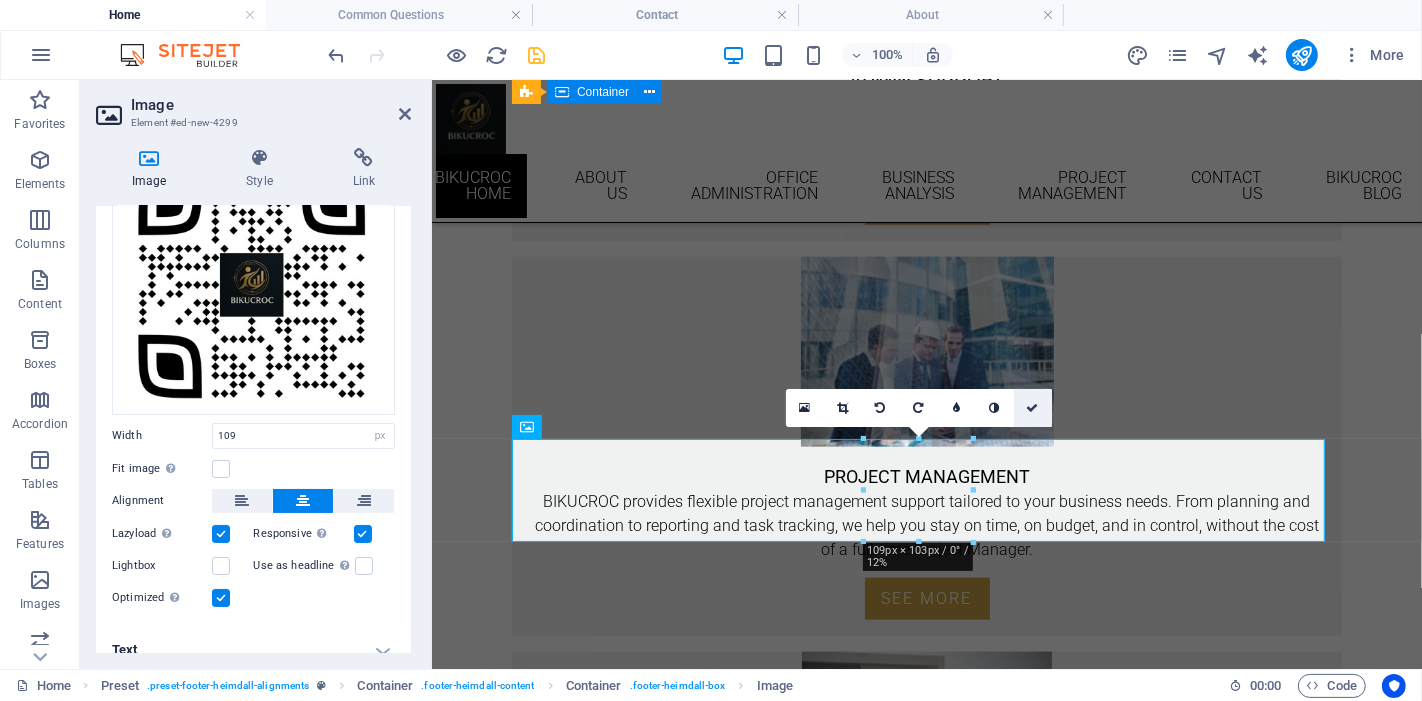 click at bounding box center (1033, 408) 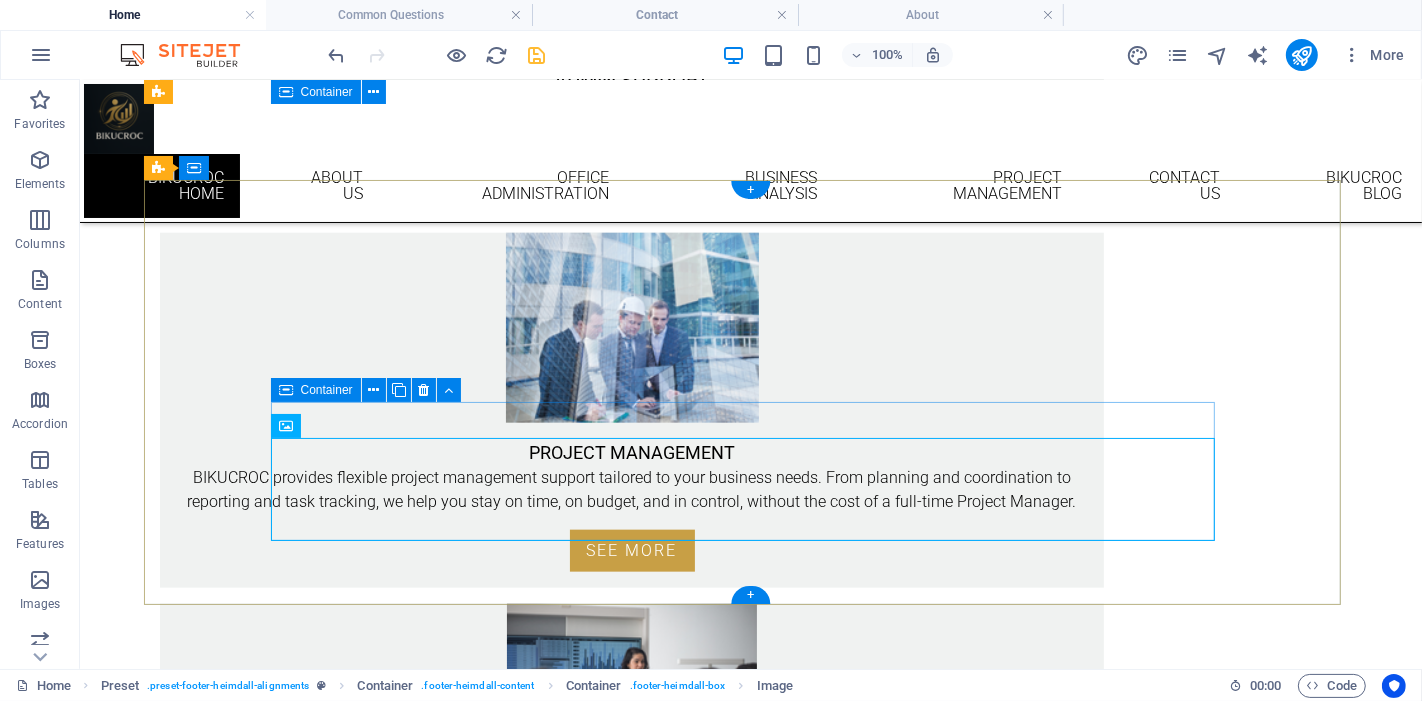 scroll, scrollTop: 1793, scrollLeft: 0, axis: vertical 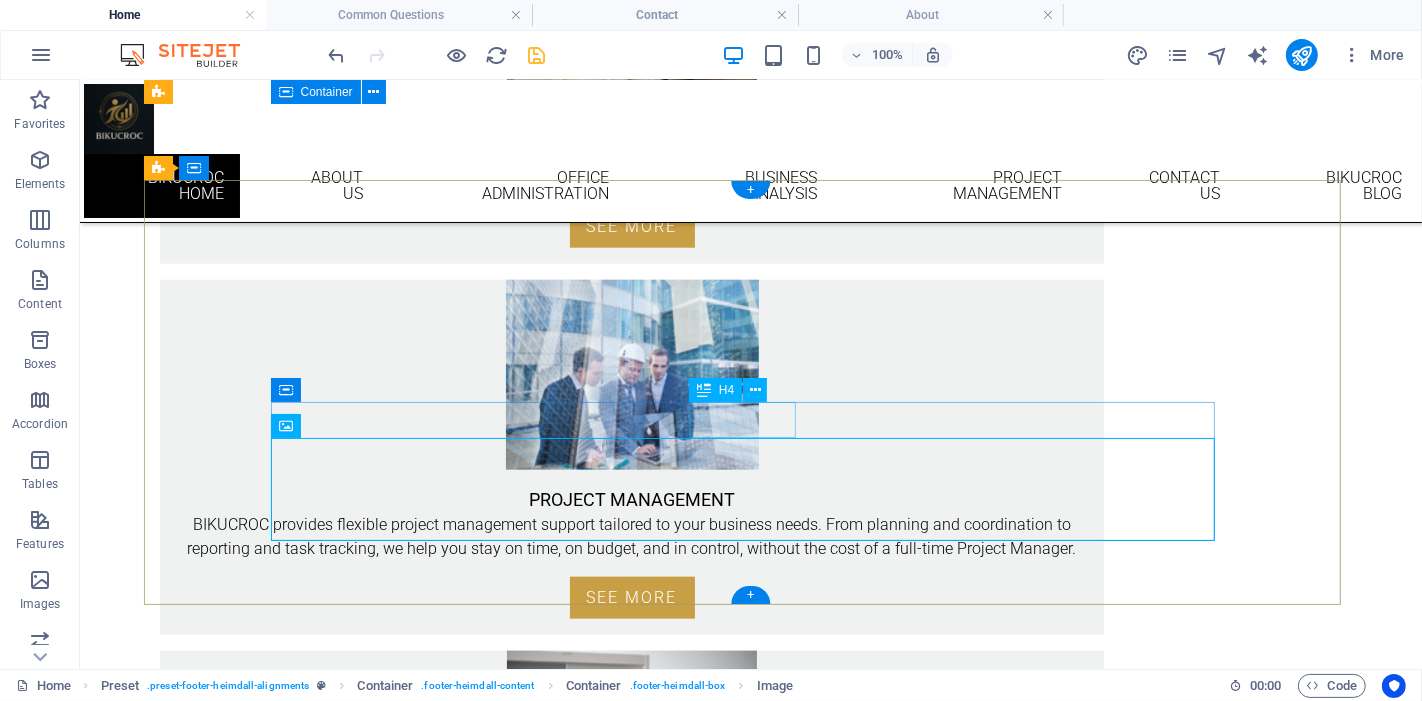 click on "CONTACT" at bounding box center [631, 1929] 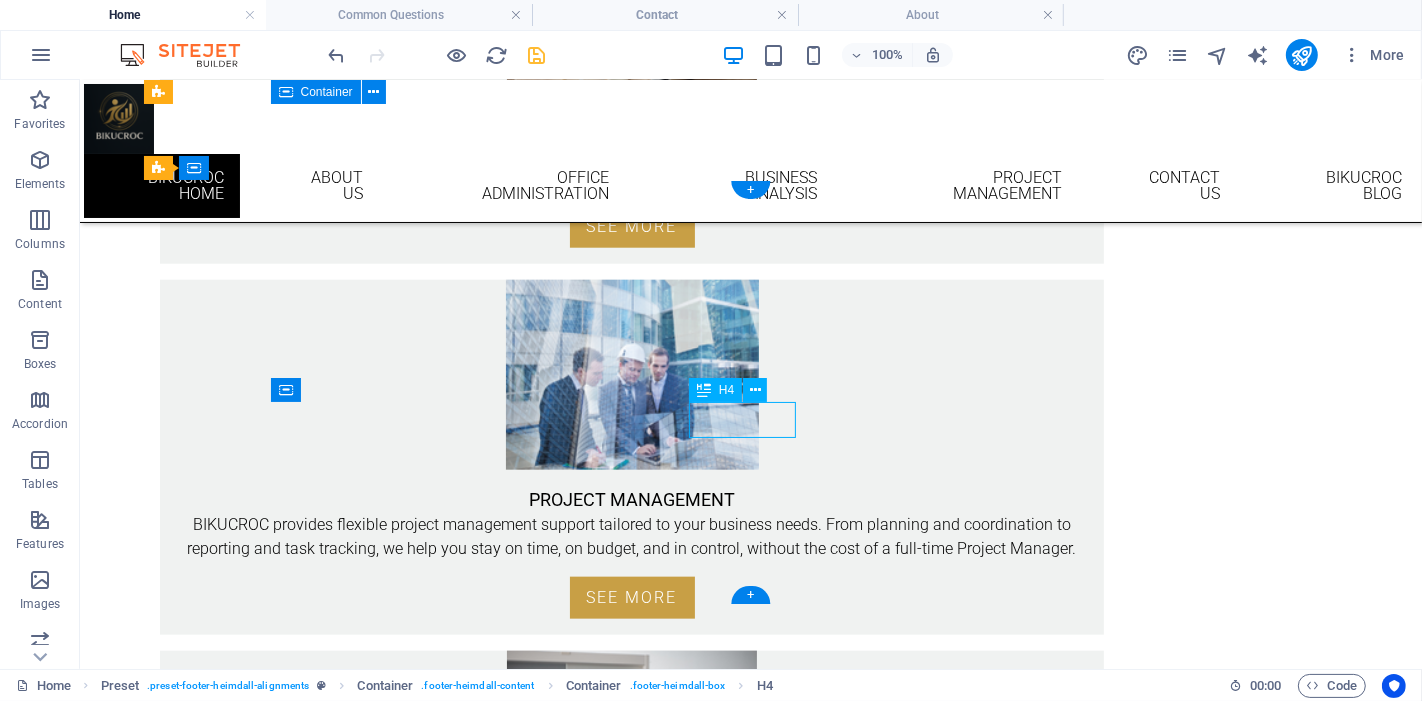 scroll, scrollTop: 1757, scrollLeft: 0, axis: vertical 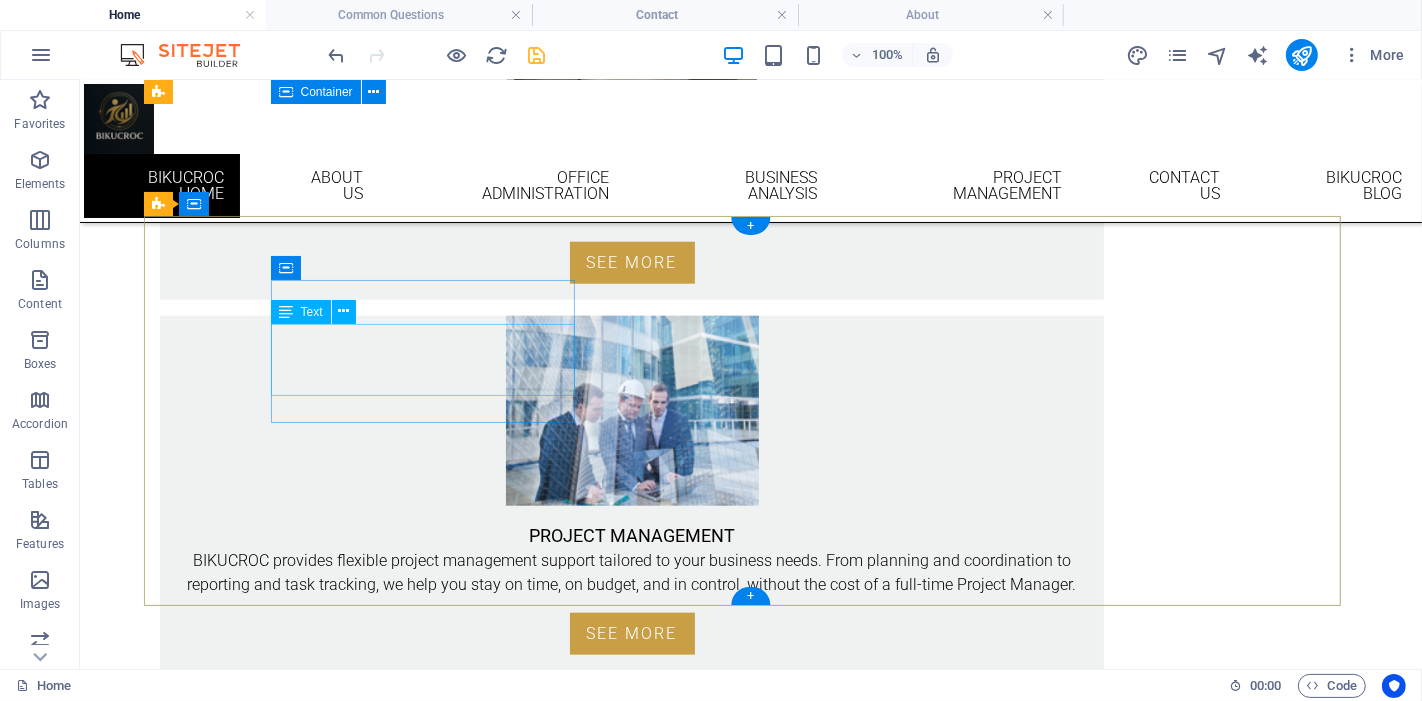 click on "Facebook Instagram linkedin" at bounding box center (631, 1607) 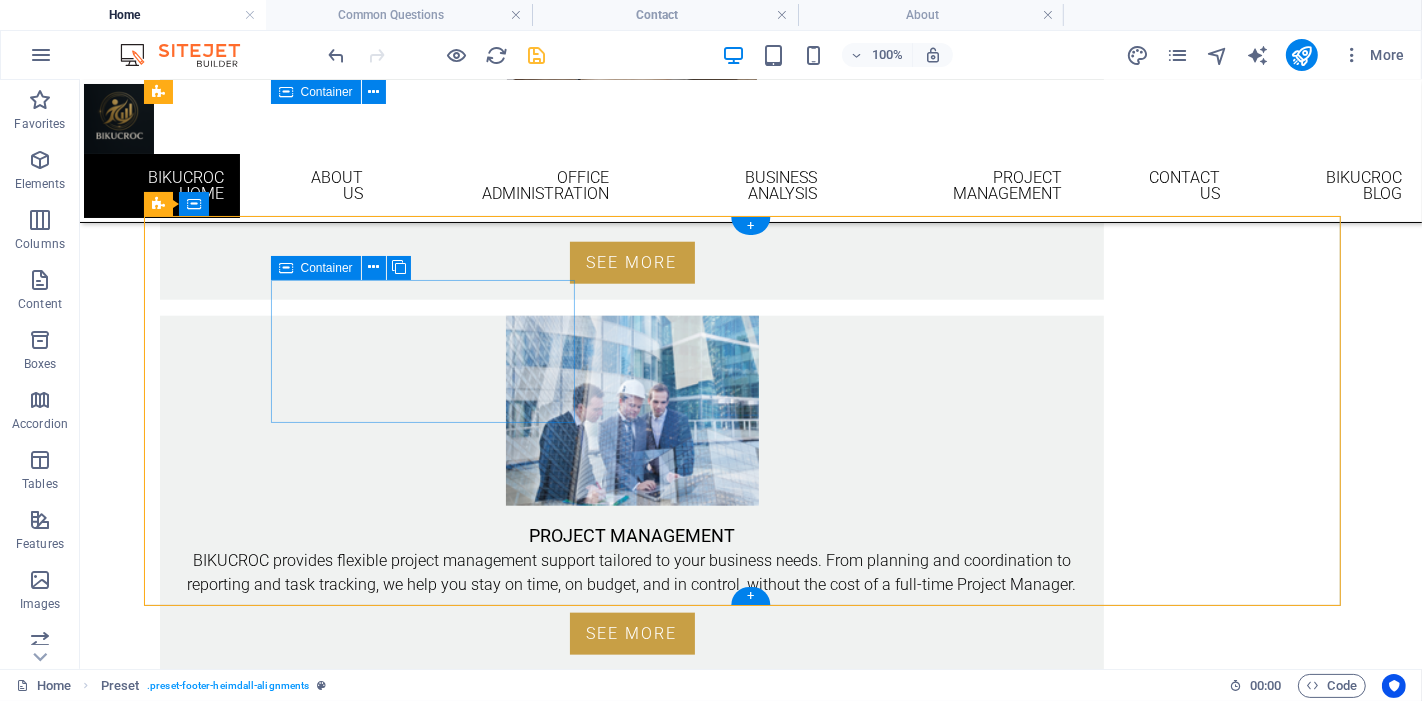 click on "Social Facebook Instagram linkedin" at bounding box center [631, 1585] 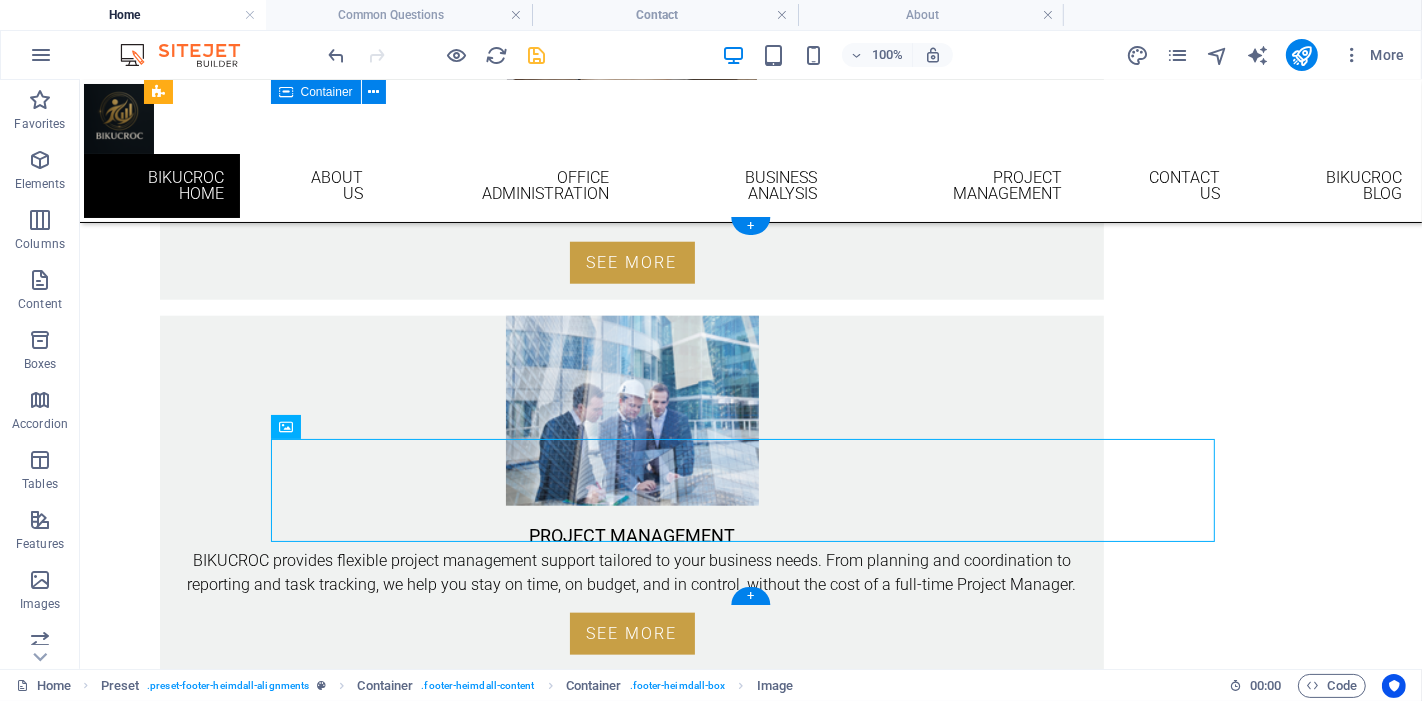 drag, startPoint x: 736, startPoint y: 507, endPoint x: 721, endPoint y: 481, distance: 30.016663 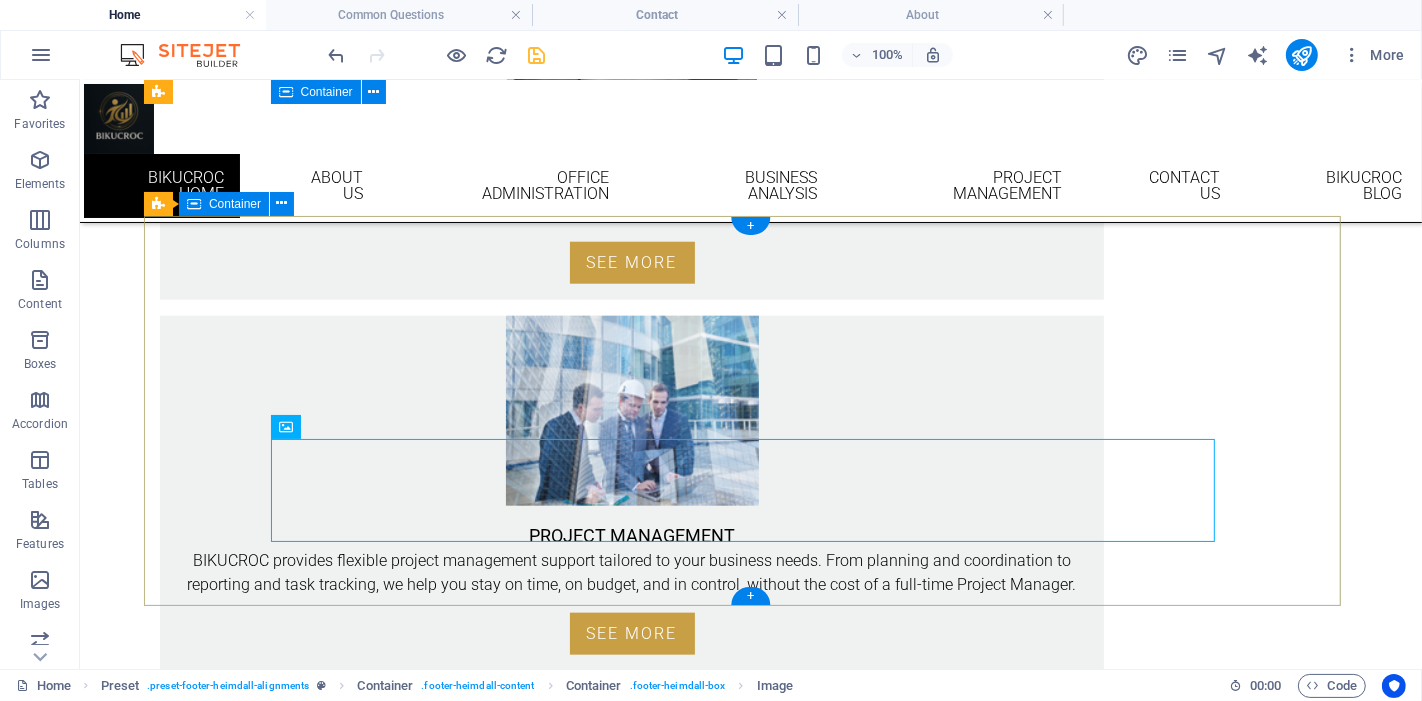 click on "Social Facebook Instagram linkedin OFFICE [NUMBER] [STREET], [CITY], [STATE] [POSTAL CODE] CONTACT Email:    info@bikucroc.com.au Phone VIC:          [PHONE] Phone QLD:         [PHONE] Mobile:                 [PHONE]" at bounding box center [750, 1788] 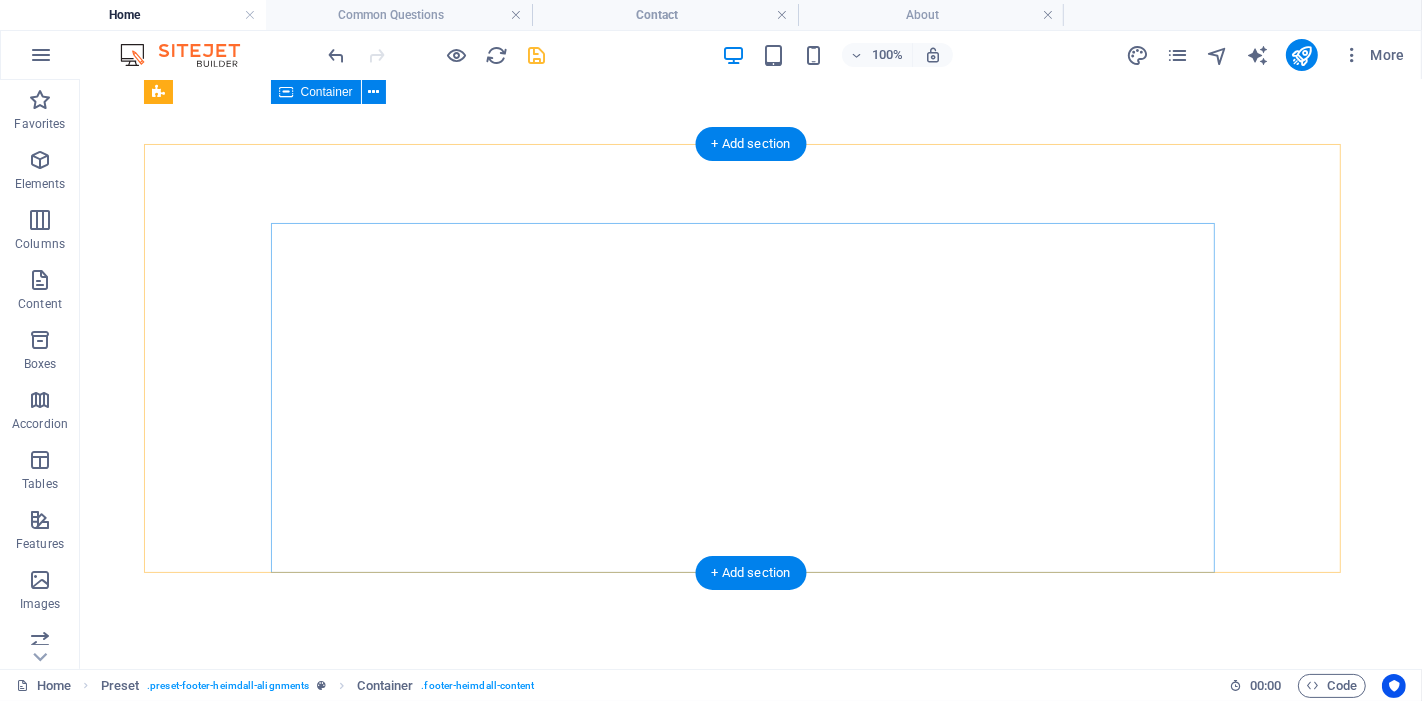 scroll, scrollTop: 0, scrollLeft: 0, axis: both 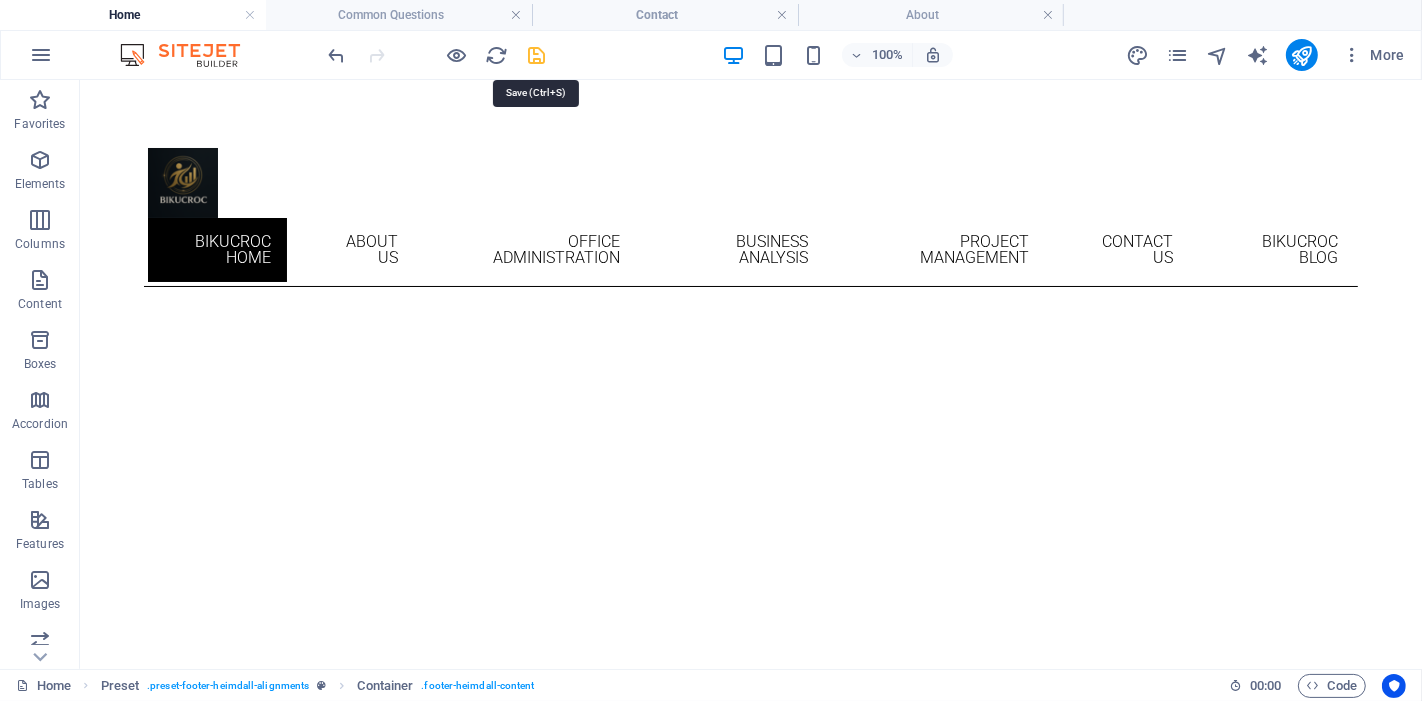 click at bounding box center (537, 55) 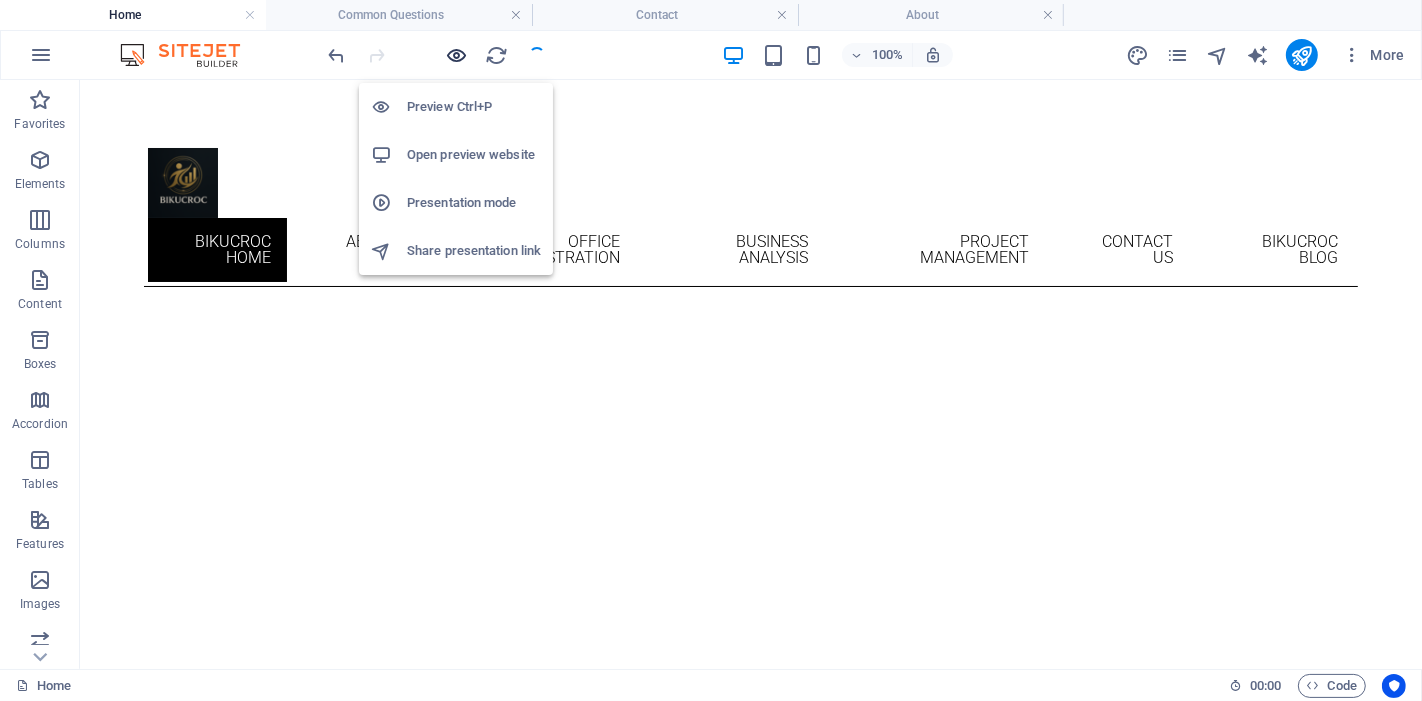 click at bounding box center [457, 55] 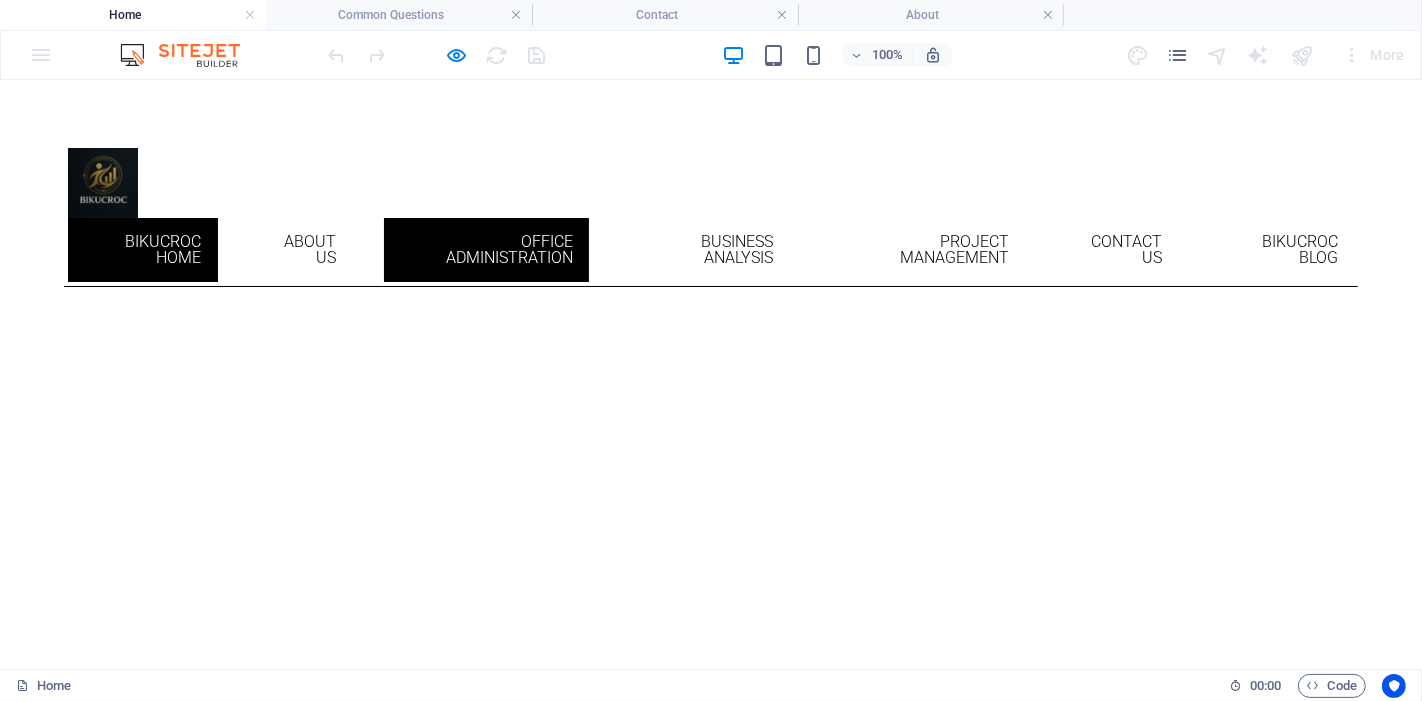 click on "Office Administration" at bounding box center (486, 249) 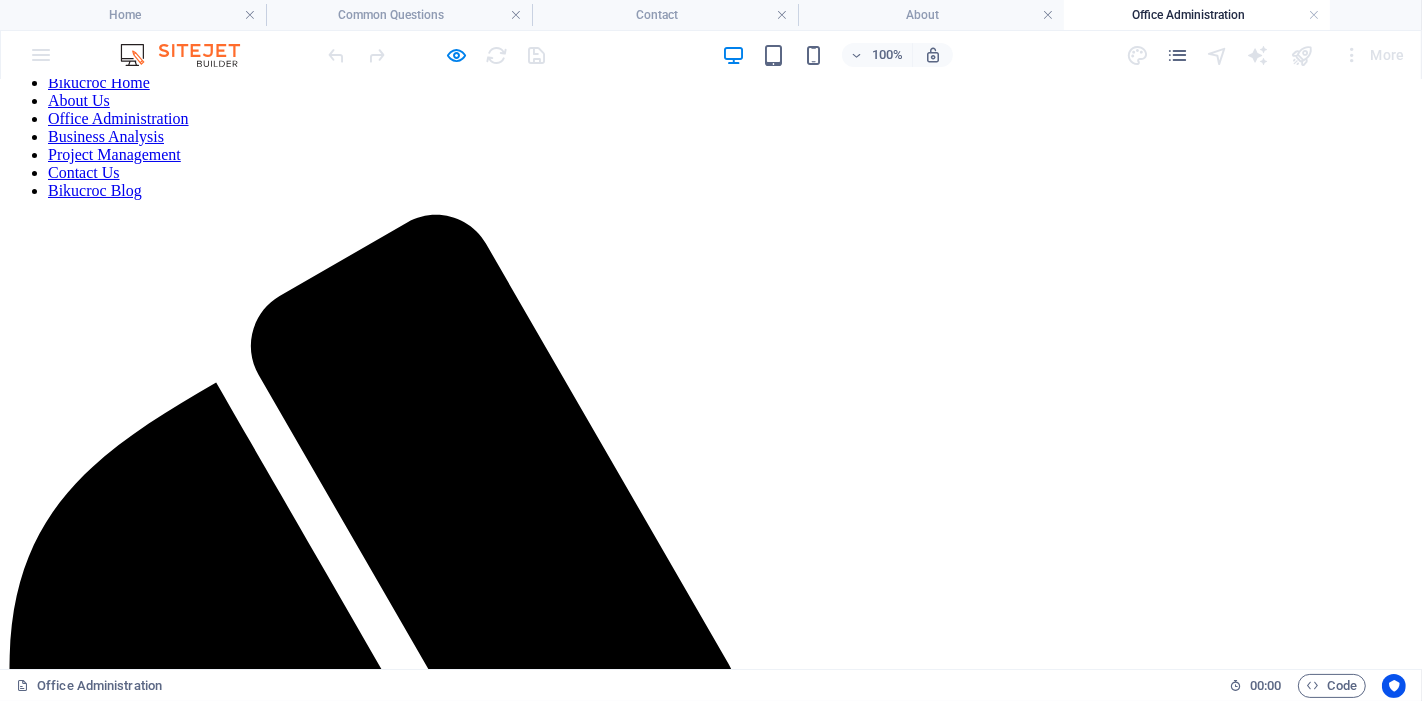 scroll, scrollTop: 0, scrollLeft: 0, axis: both 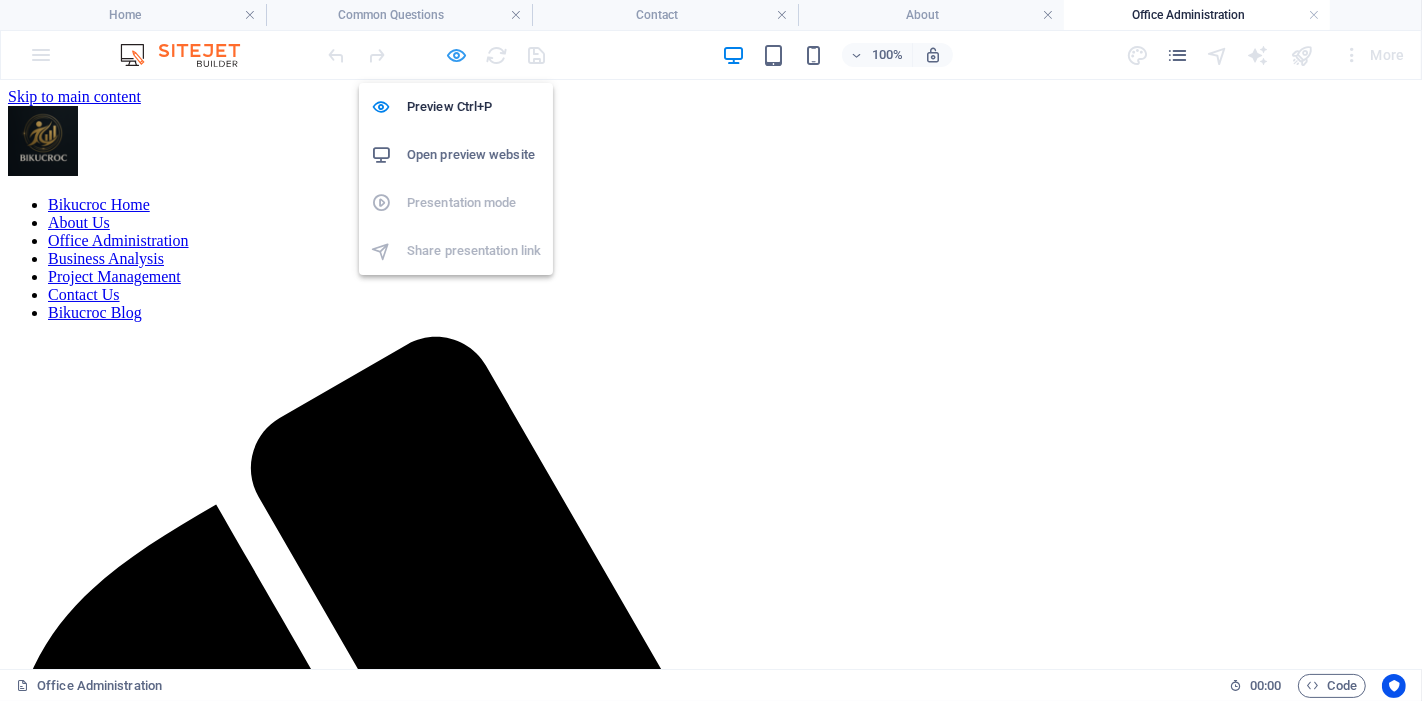 click at bounding box center [457, 55] 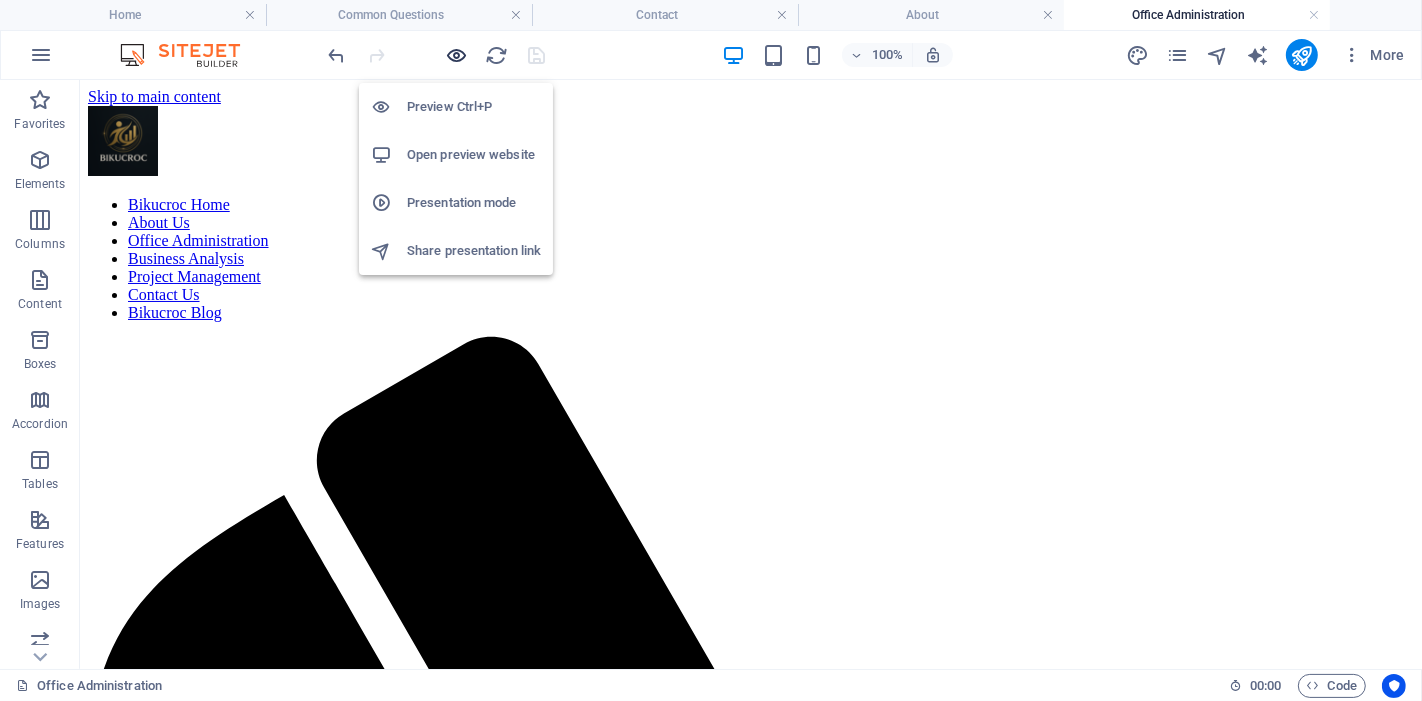 click at bounding box center [457, 55] 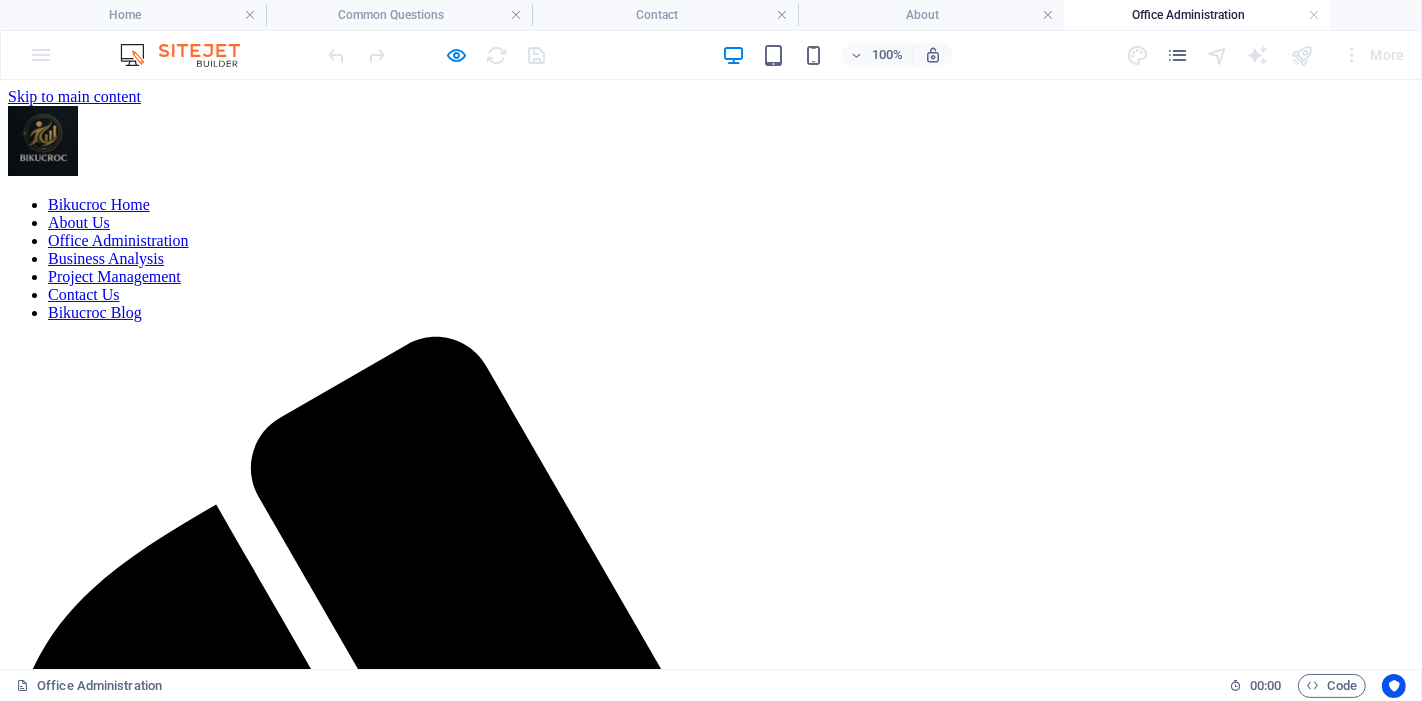 click on "About Us" at bounding box center [79, 221] 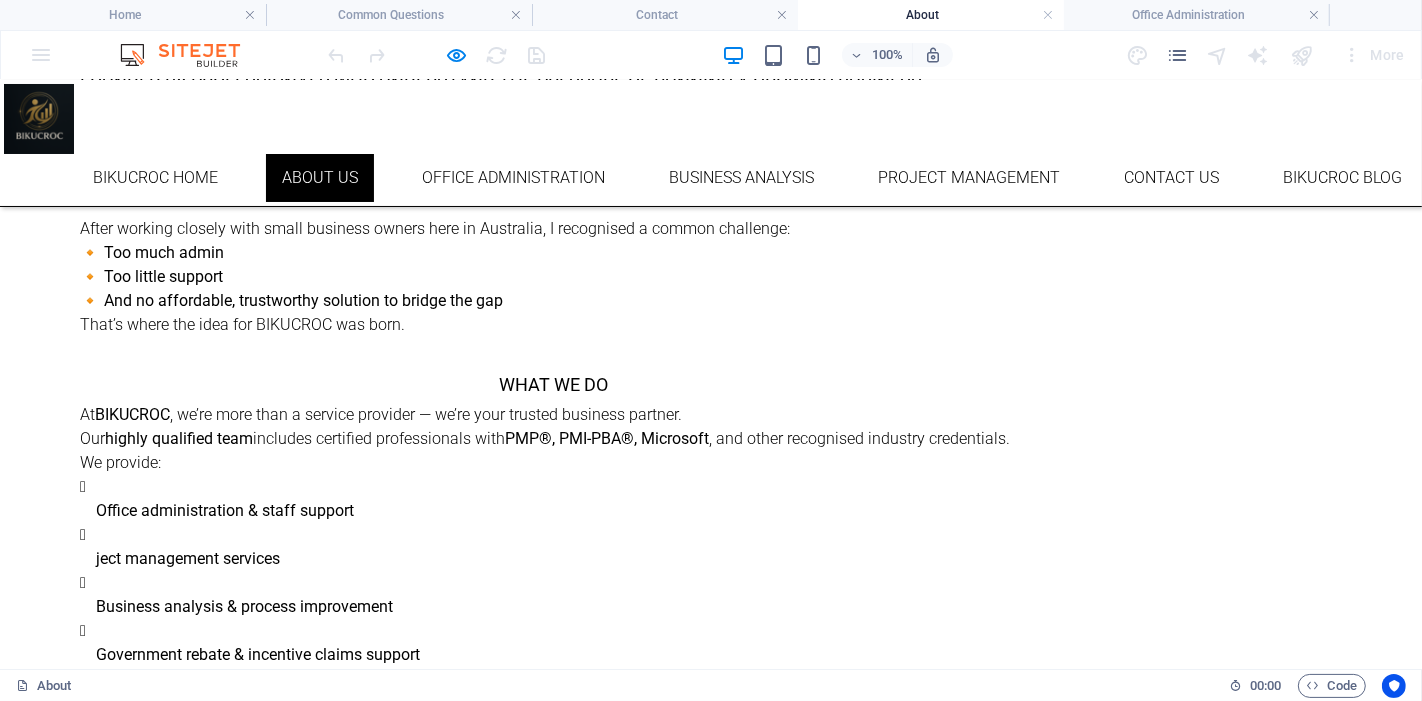 scroll, scrollTop: 1415, scrollLeft: 0, axis: vertical 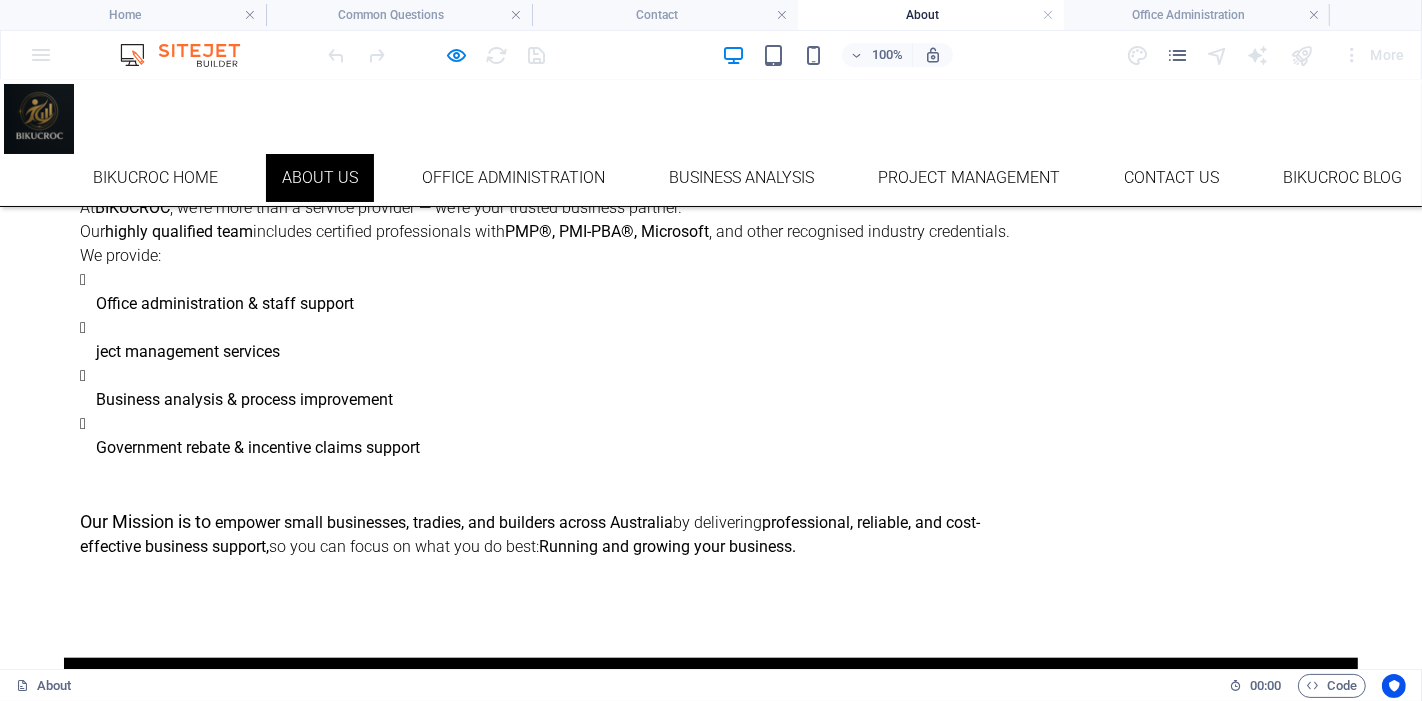 click on "Social Facebook Instagram linkedin" at bounding box center (552, 779) 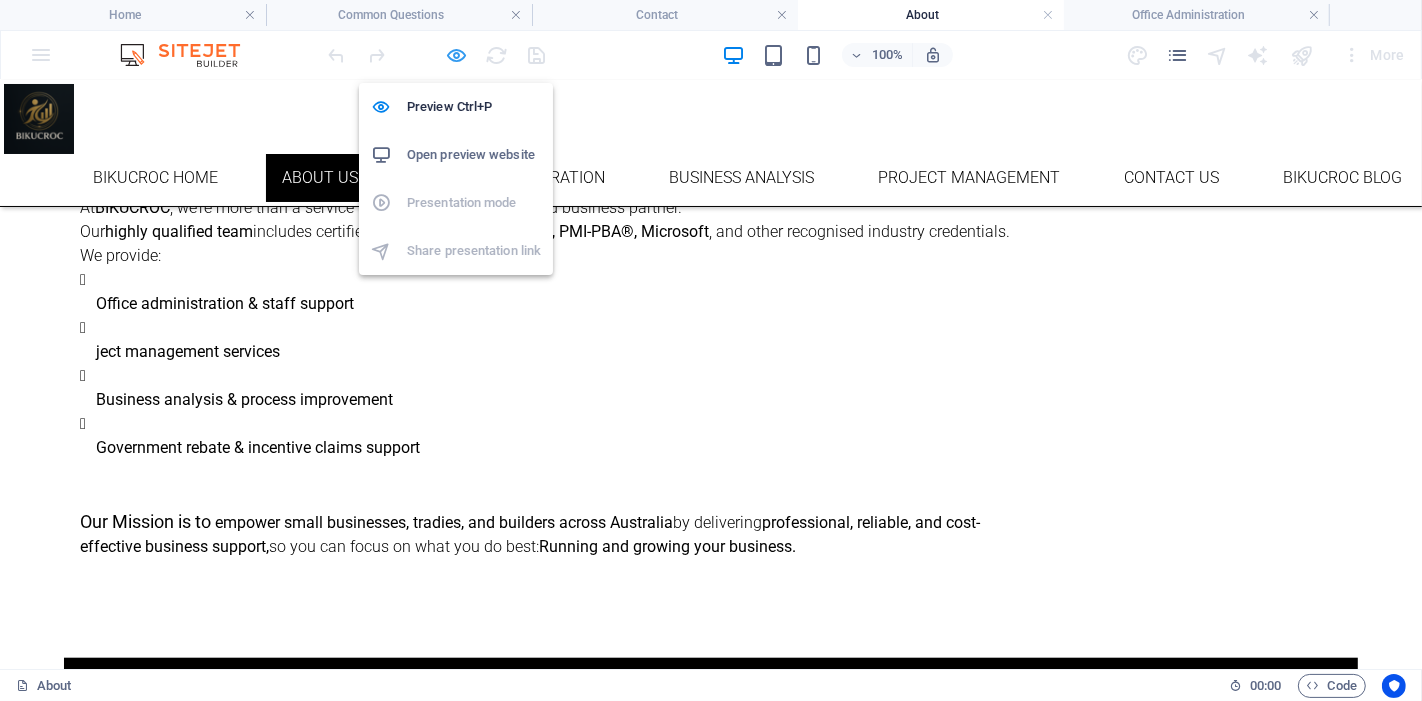 click at bounding box center [457, 55] 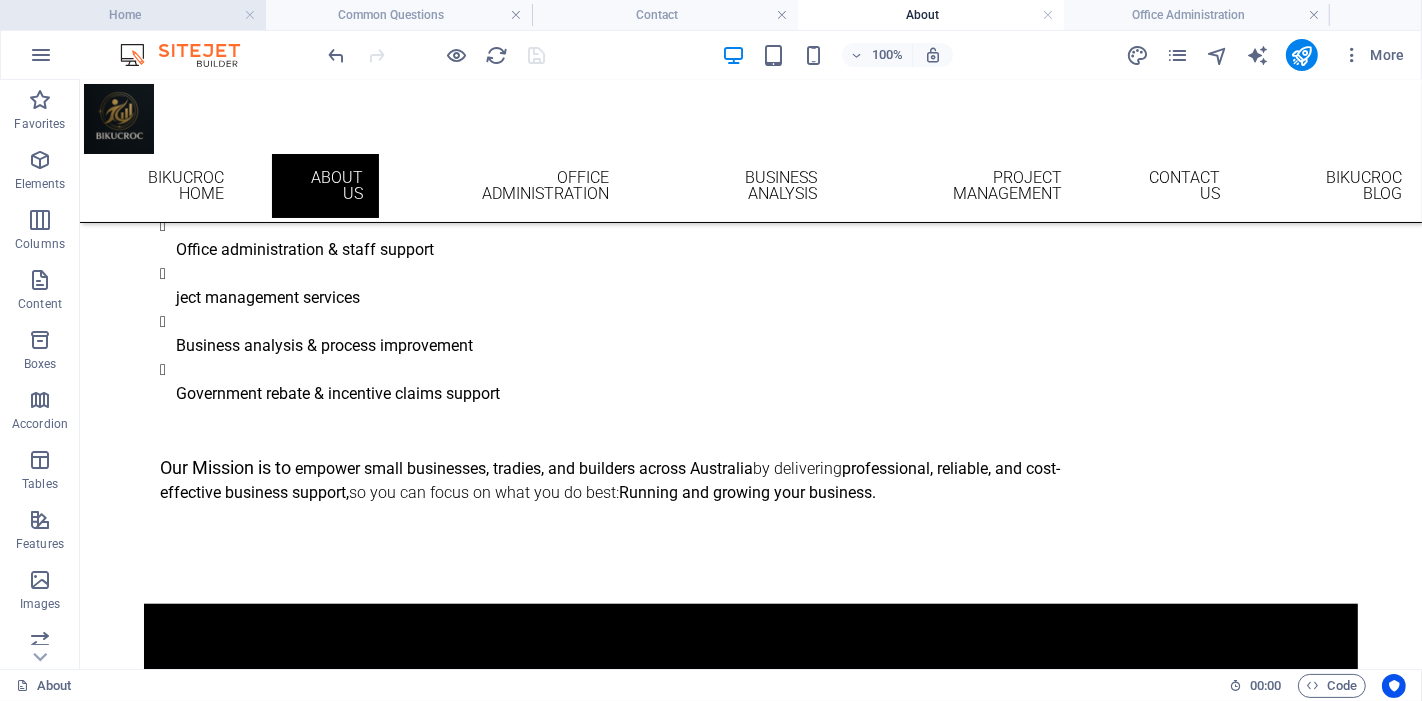 click on "Home" at bounding box center (133, 15) 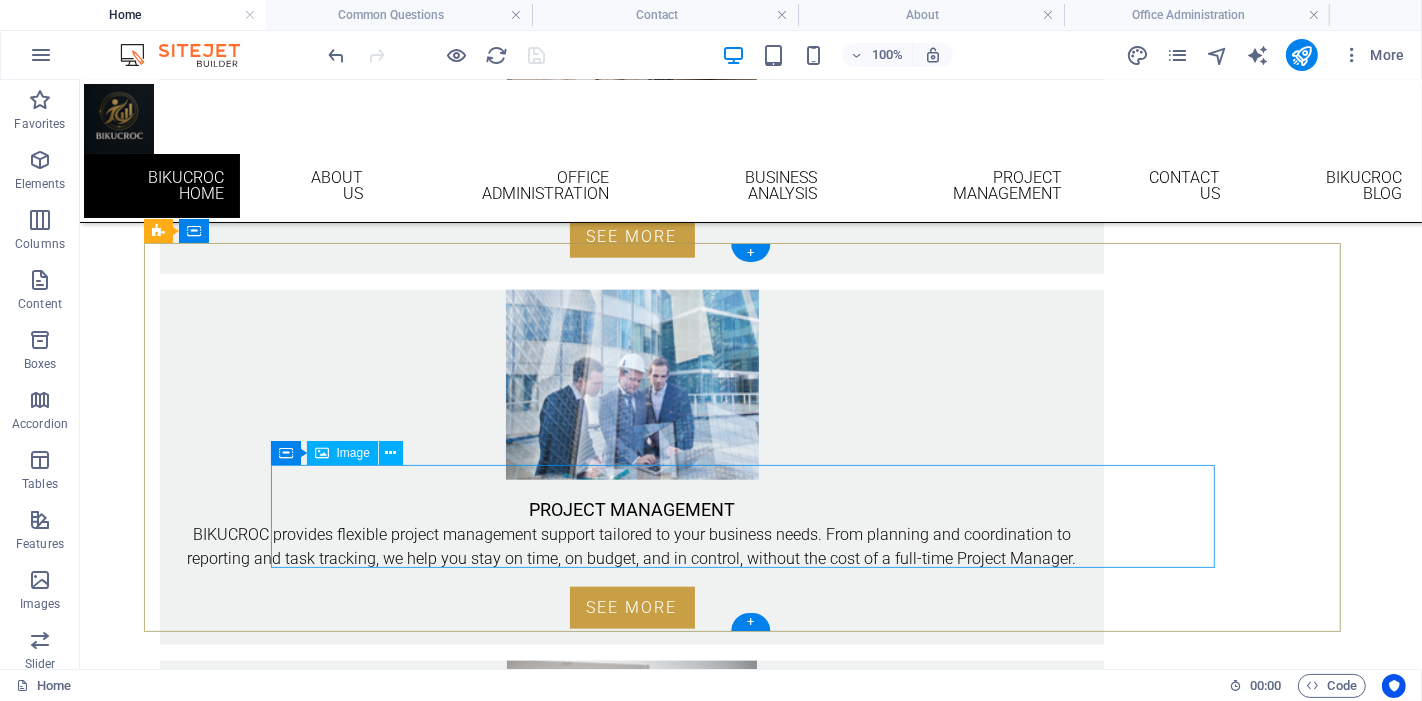 scroll, scrollTop: 1757, scrollLeft: 0, axis: vertical 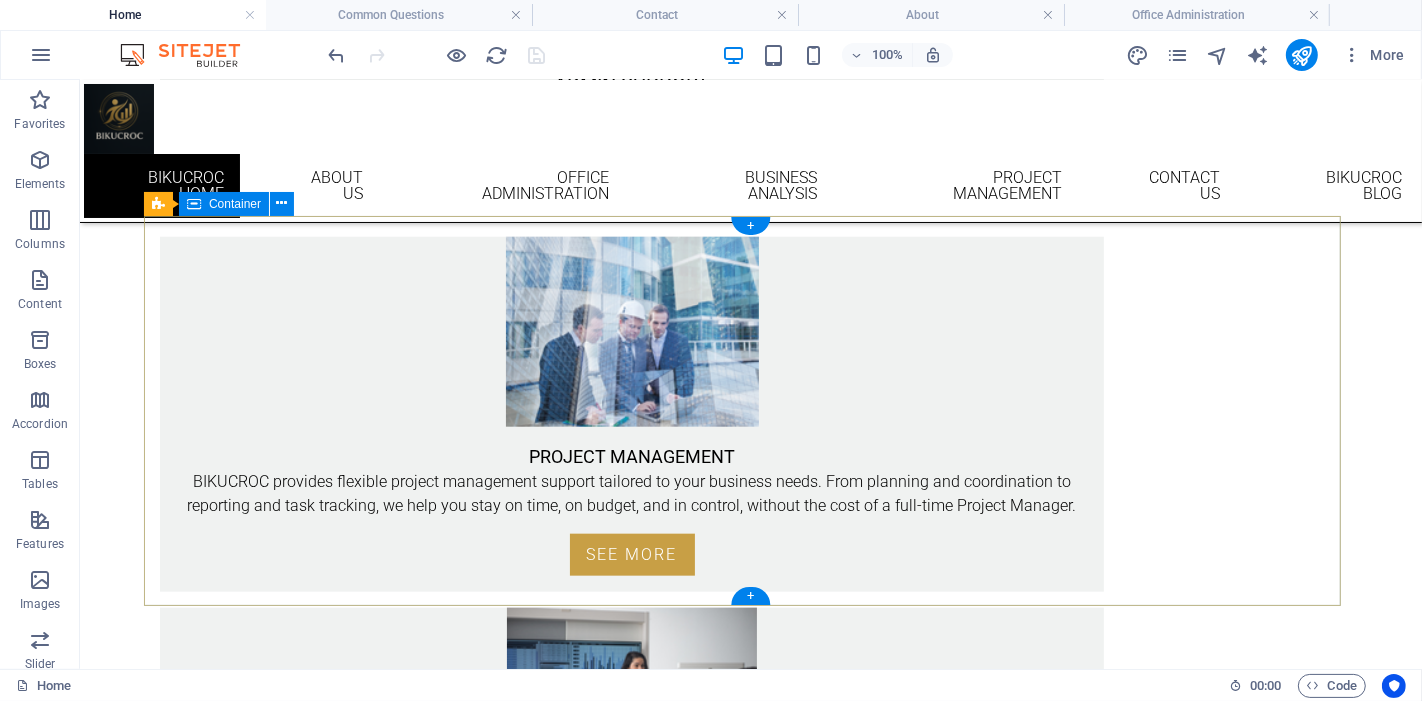 click on "Social Facebook Instagram linkedin OFFICE [NUMBER] [STREET], [CITY], [STATE] [POSTAL CODE] CONTACT Email:    info@bikucroc.com.au Phone VIC:          [PHONE] Phone QLD:         [PHONE] Mobile:                 [PHONE]" at bounding box center (750, 1709) 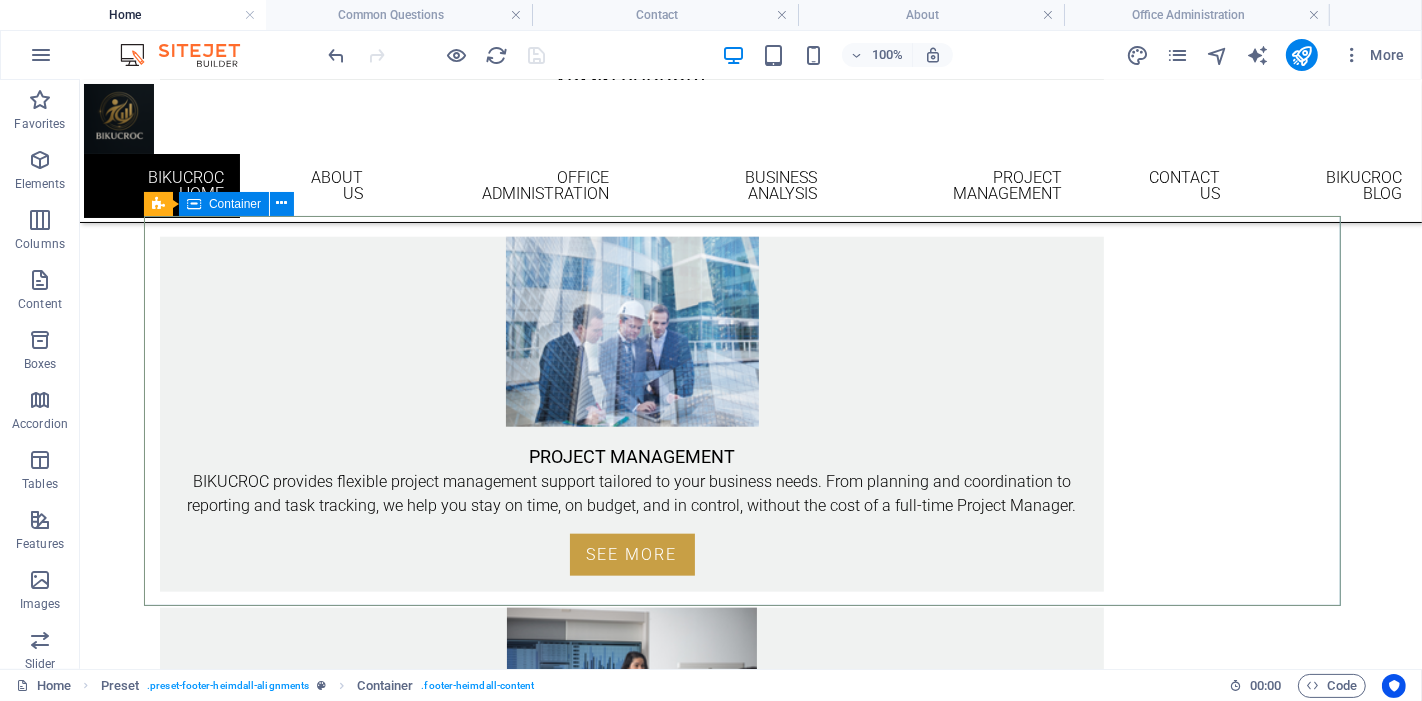 click on "Container" at bounding box center [235, 204] 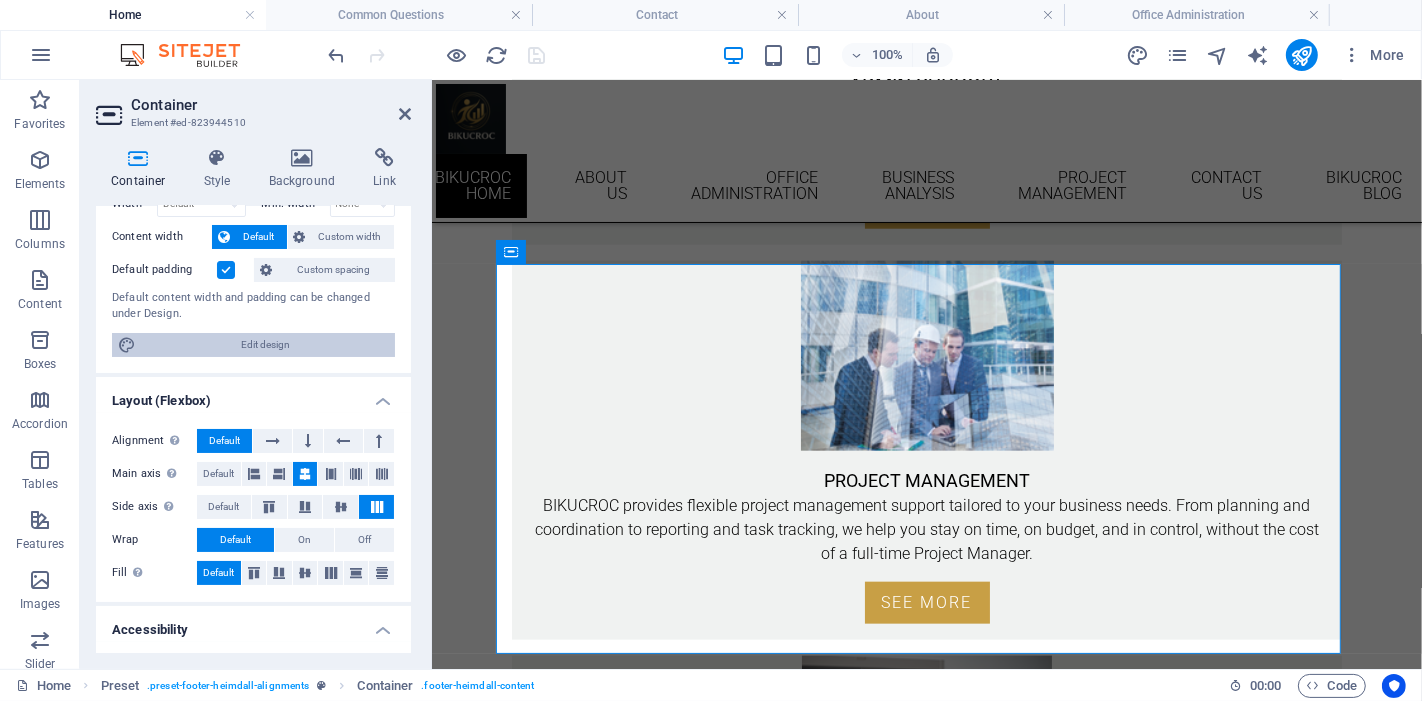 scroll, scrollTop: 0, scrollLeft: 0, axis: both 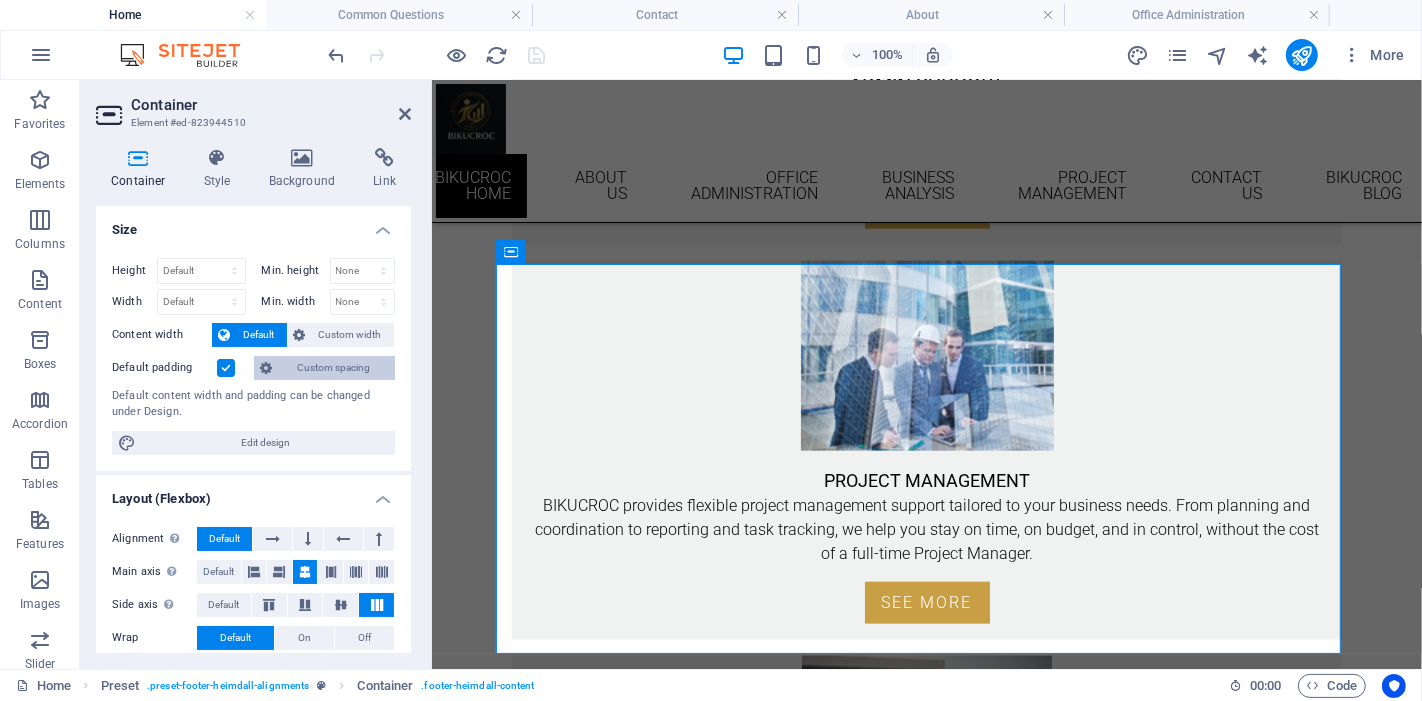 click on "Custom spacing" at bounding box center (333, 368) 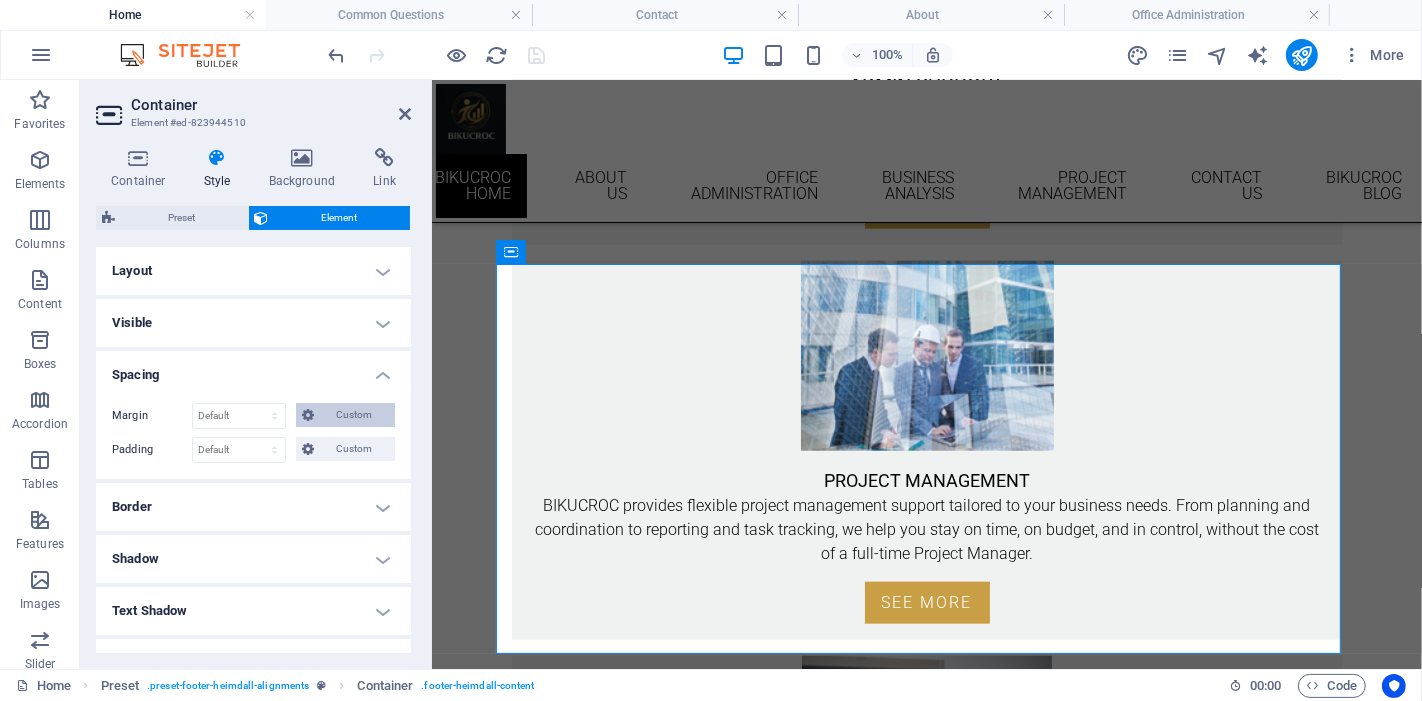 click on "Custom" at bounding box center (345, 415) 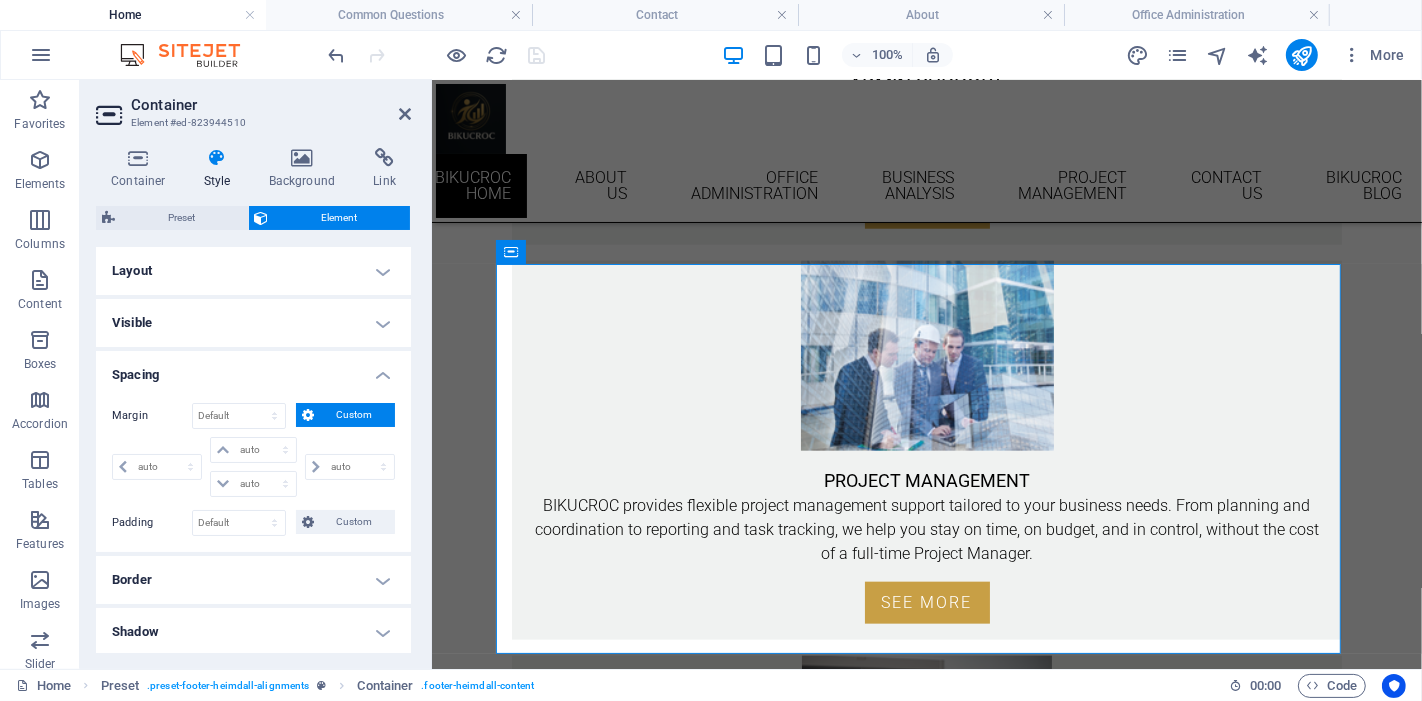 click on "Custom" at bounding box center [345, 415] 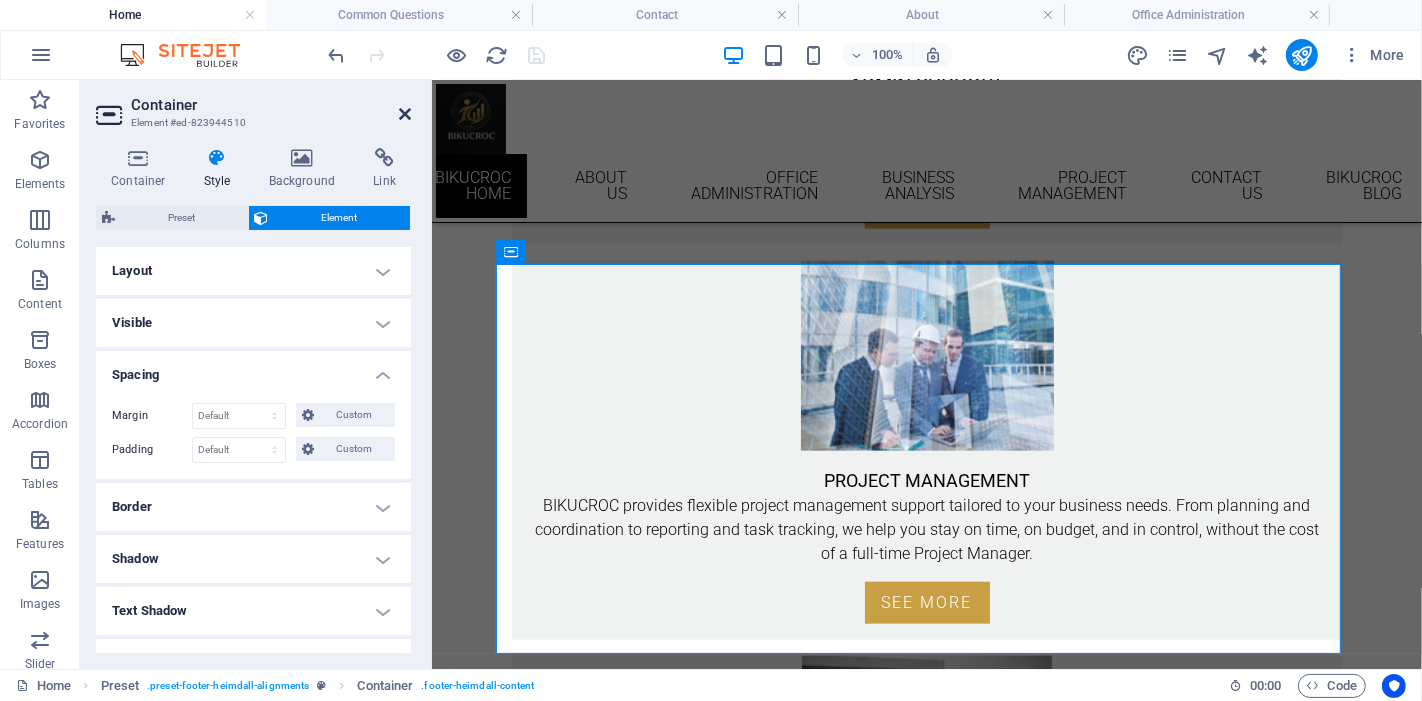 click at bounding box center (405, 114) 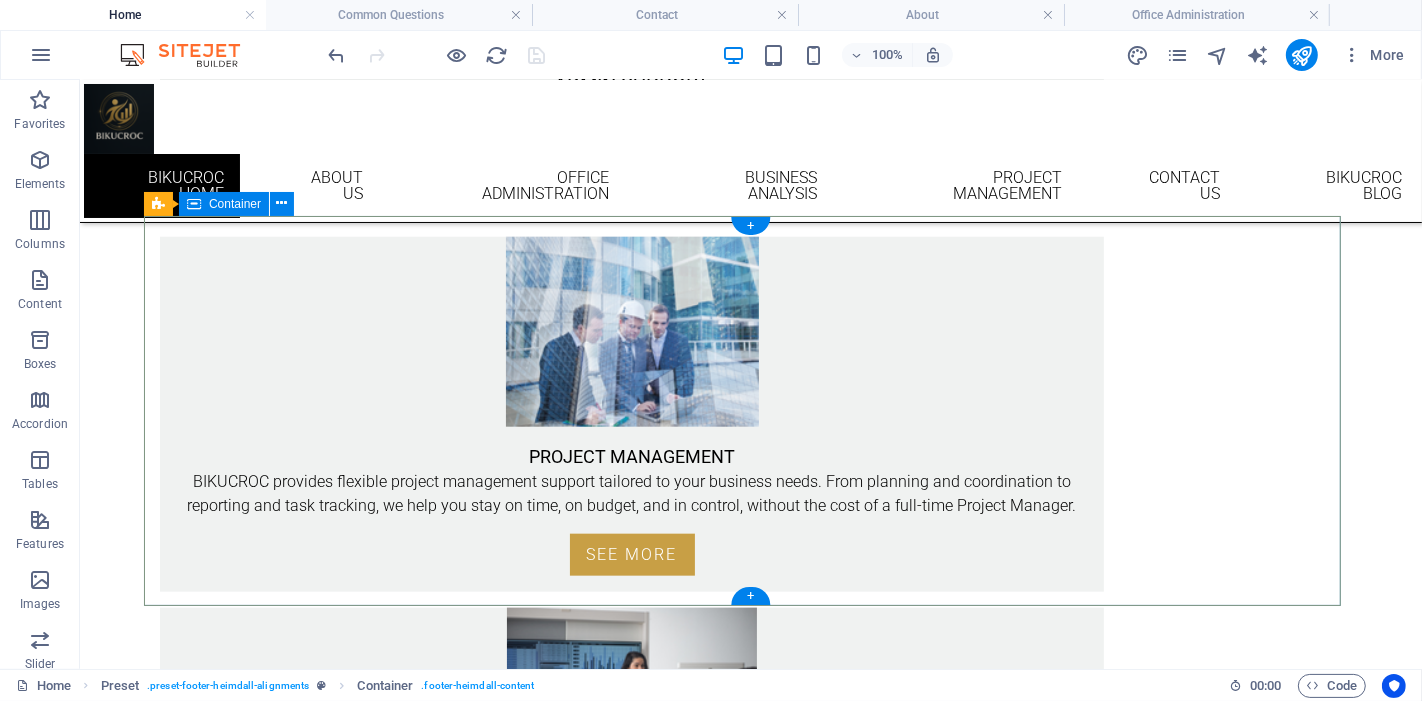 click on "Social Facebook Instagram linkedin OFFICE [NUMBER] [STREET], [CITY], [STATE] [POSTAL CODE] CONTACT Email:    info@bikucroc.com.au Phone VIC:          [PHONE] Phone QLD:         [PHONE] Mobile:                 [PHONE]" at bounding box center [750, 1709] 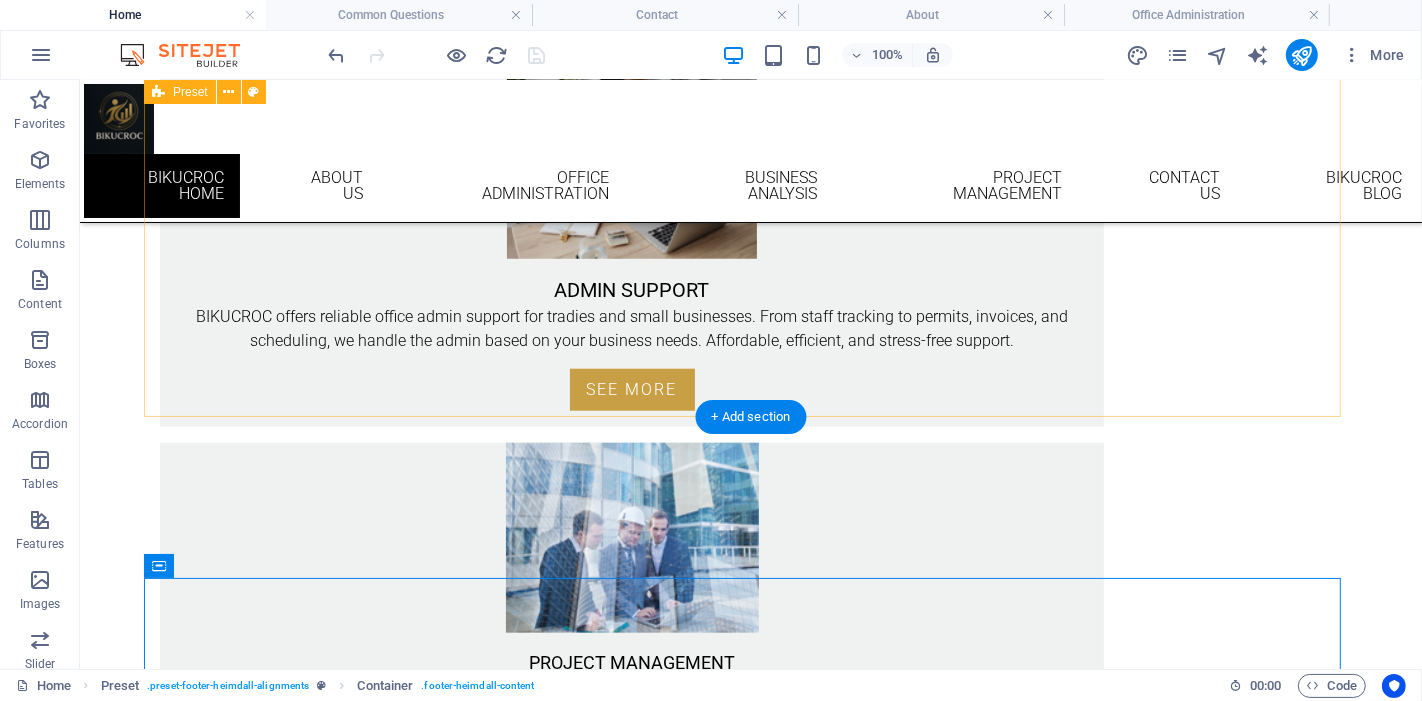 scroll, scrollTop: 1757, scrollLeft: 0, axis: vertical 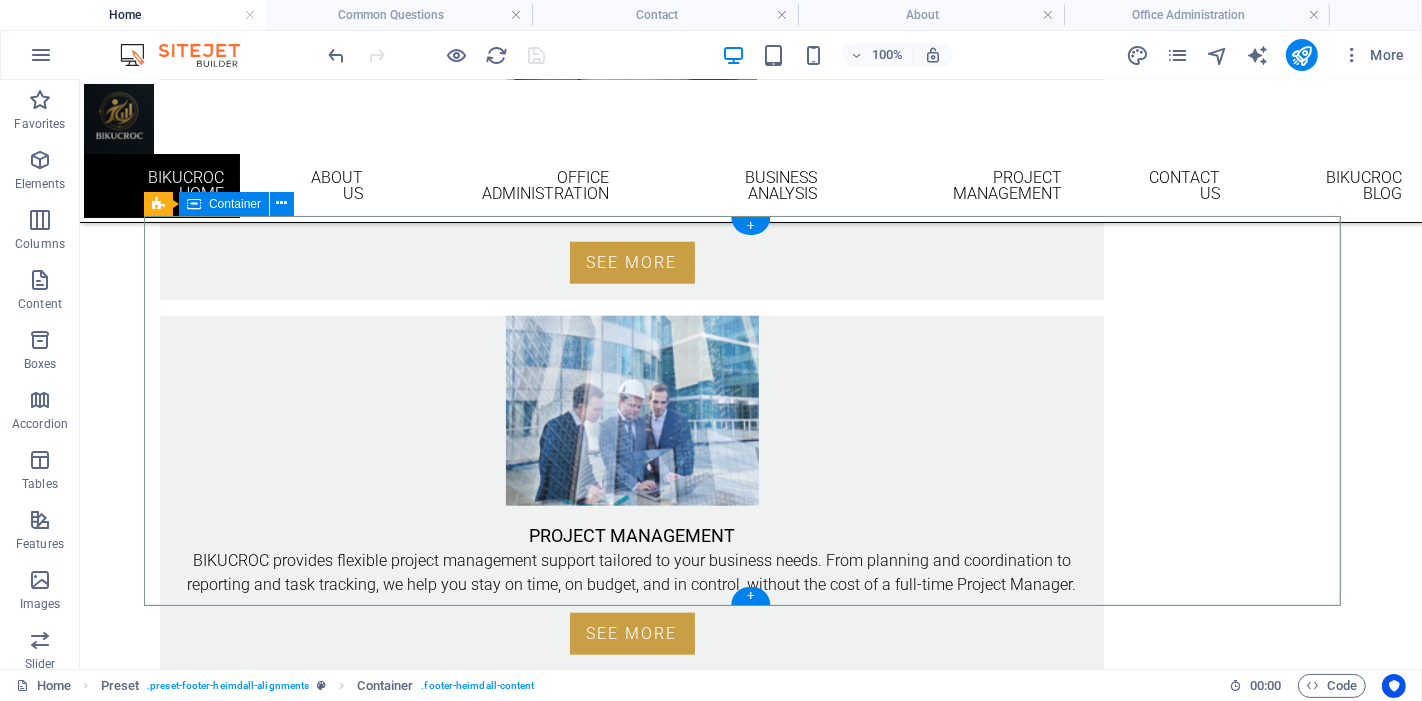 click on "Social Facebook Instagram linkedin OFFICE [NUMBER] [STREET], [CITY], [STATE] [POSTAL CODE] CONTACT Email:    info@bikucroc.com.au Phone VIC:          [PHONE] Phone QLD:         [PHONE] Mobile:                 [PHONE]" at bounding box center [750, 1788] 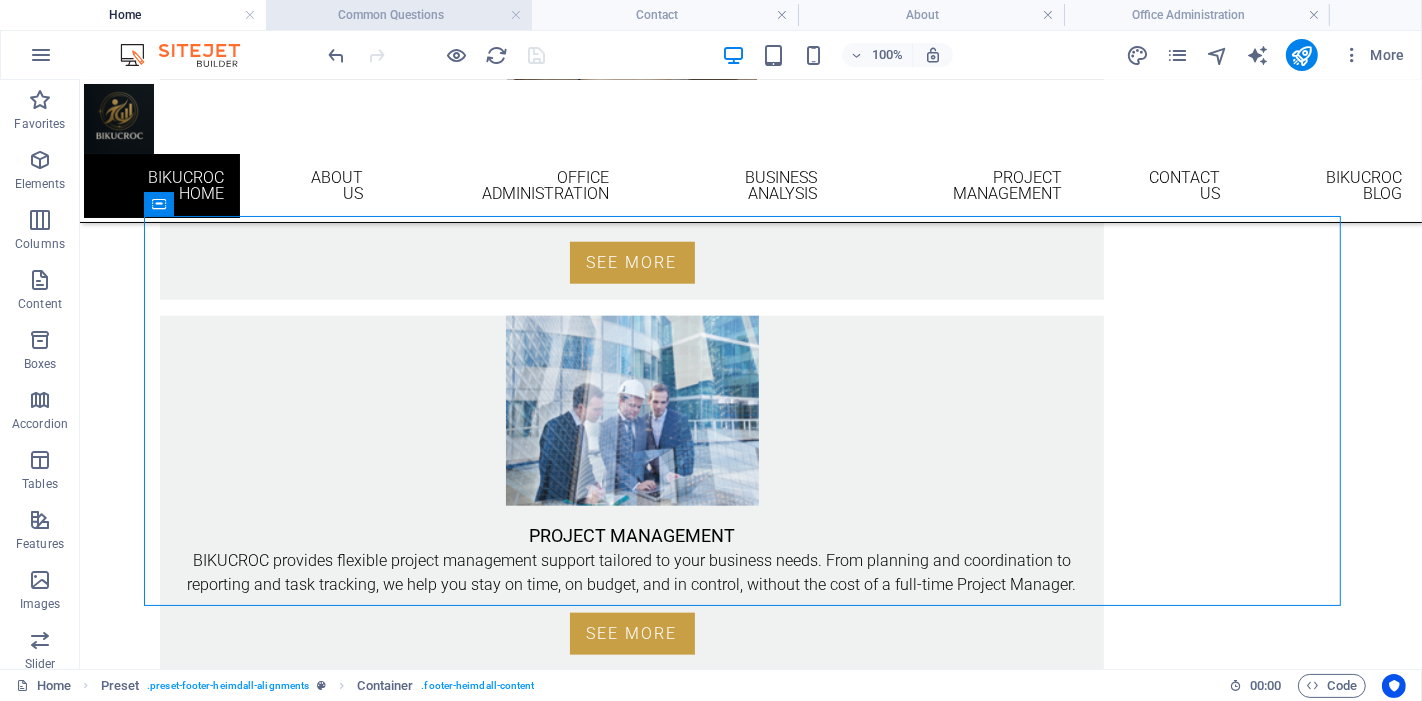 click on "Common Questions" at bounding box center [399, 15] 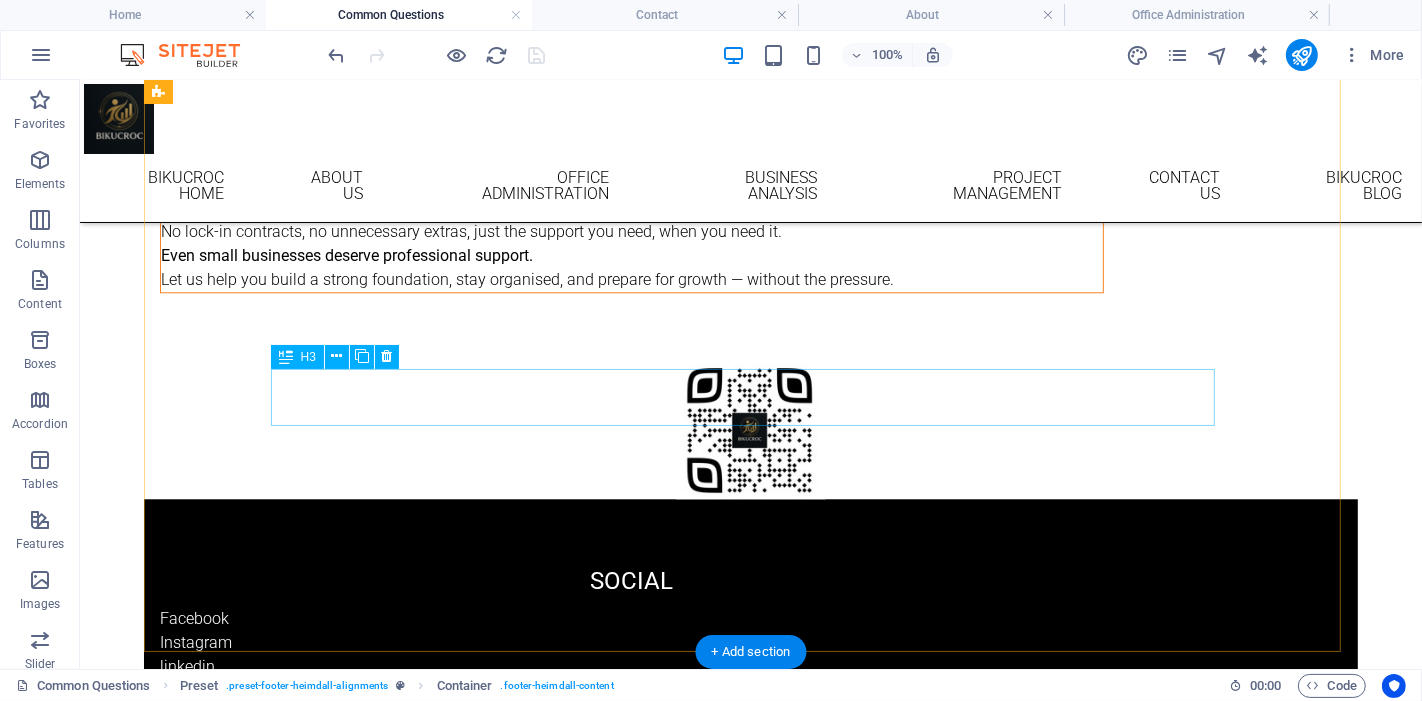 scroll, scrollTop: 4238, scrollLeft: 0, axis: vertical 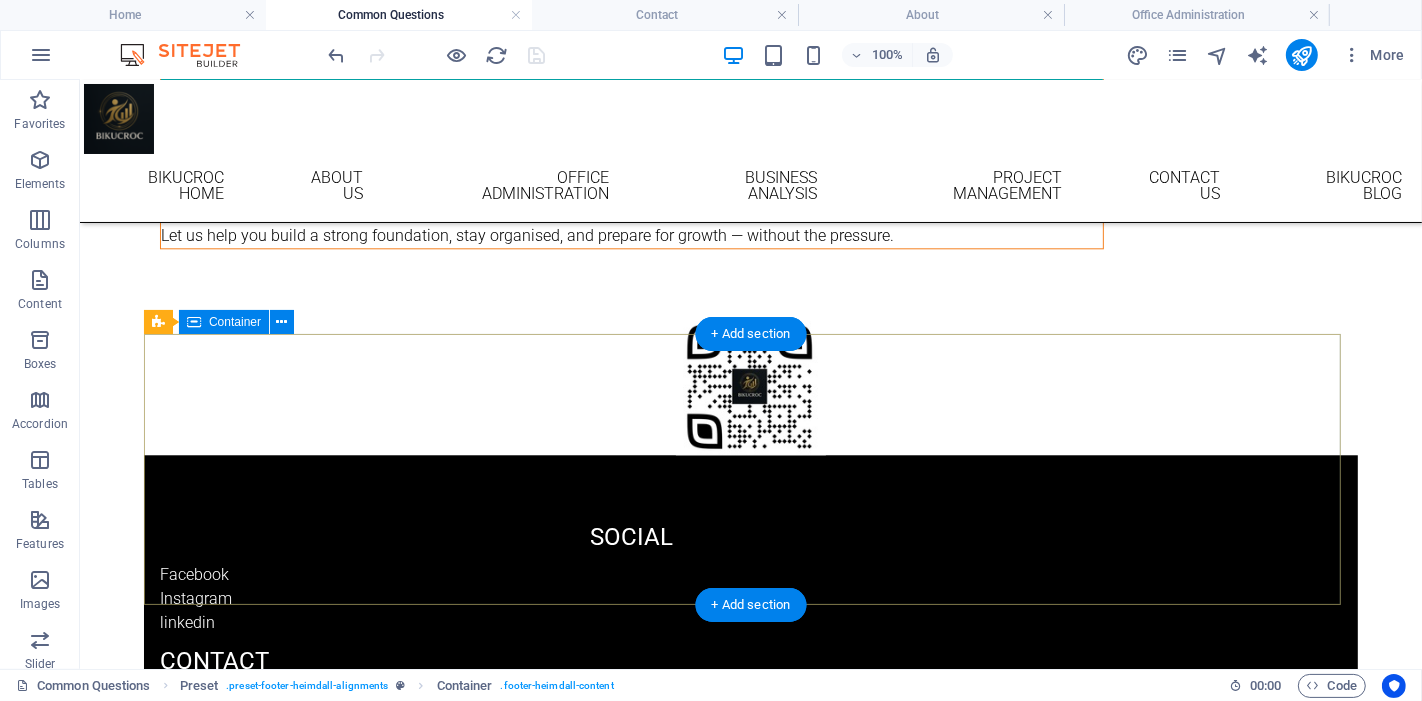 click on "Social Facebook Instagram linkedin CONTACT Email:   info@bikucroc.com.au Phone VIC:          03 4232 2582 Phone QLD:         07 5222 0210 Mobile:                 0410 192 515 ADDRESS 1 Vista Rd, Newtown, VIC 3220 46 Cavill Ave Surfers  Paradise  QLD 4217" at bounding box center (750, 724) 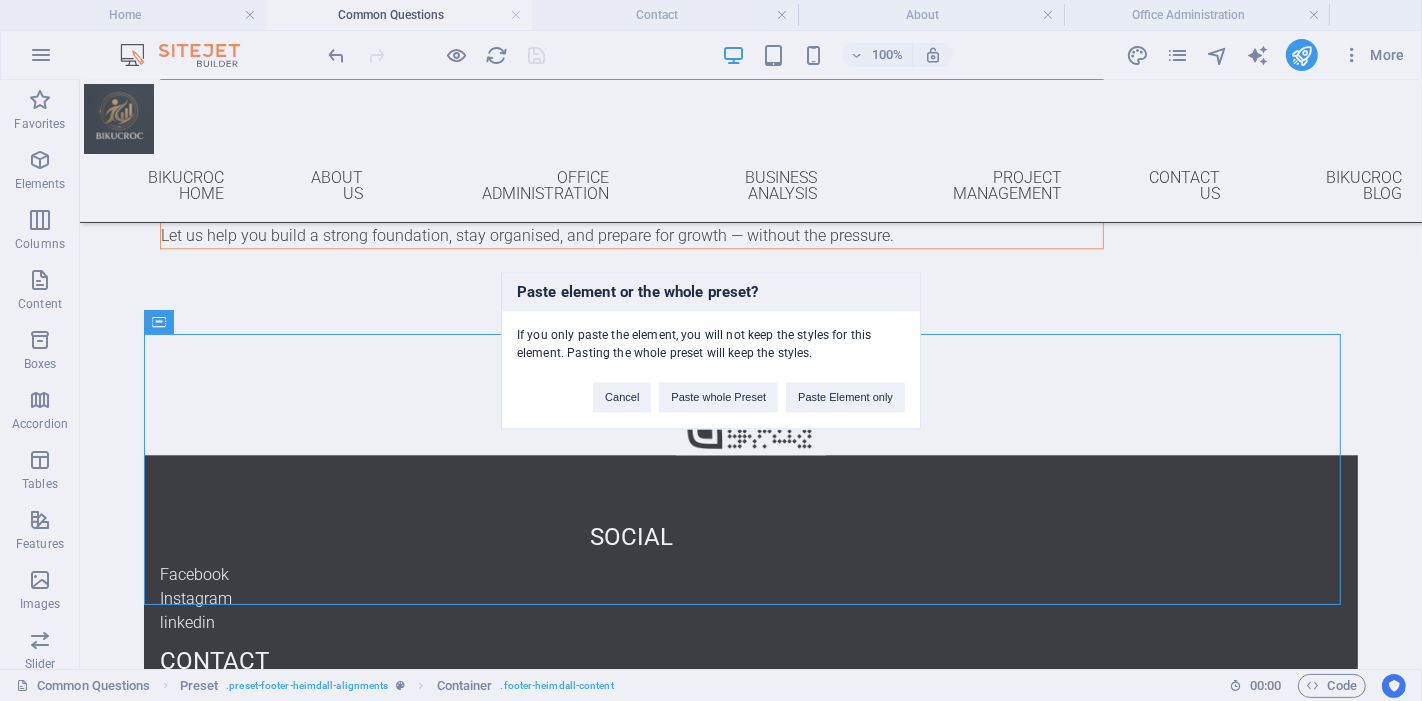 type 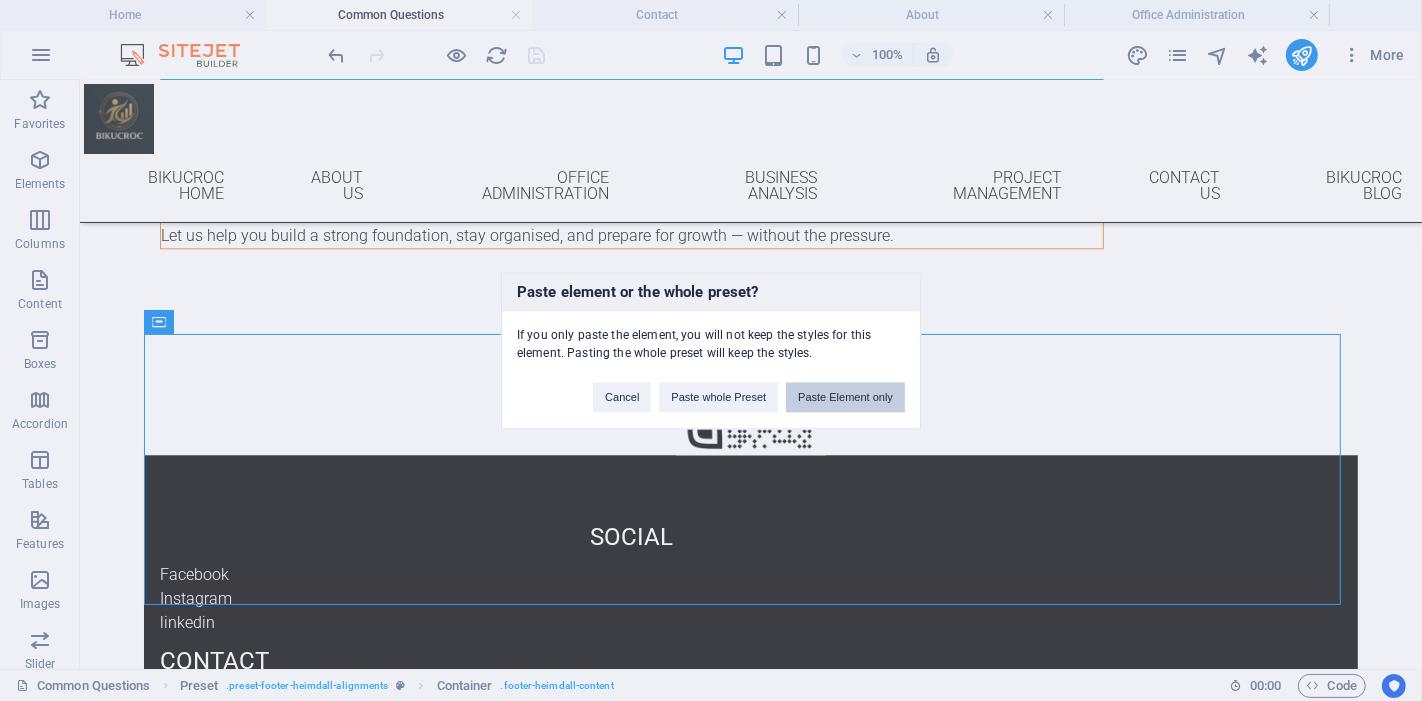 click on "Paste Element only" at bounding box center [845, 397] 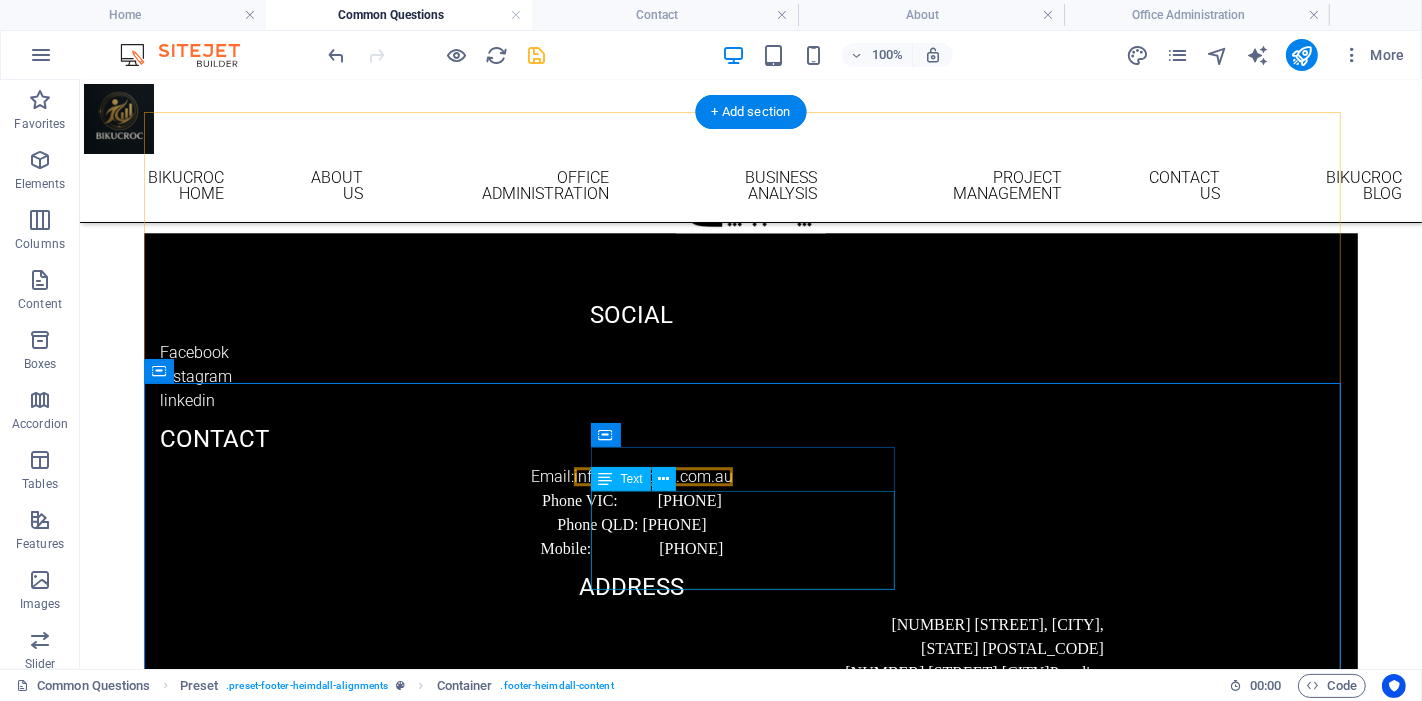 scroll, scrollTop: 4349, scrollLeft: 0, axis: vertical 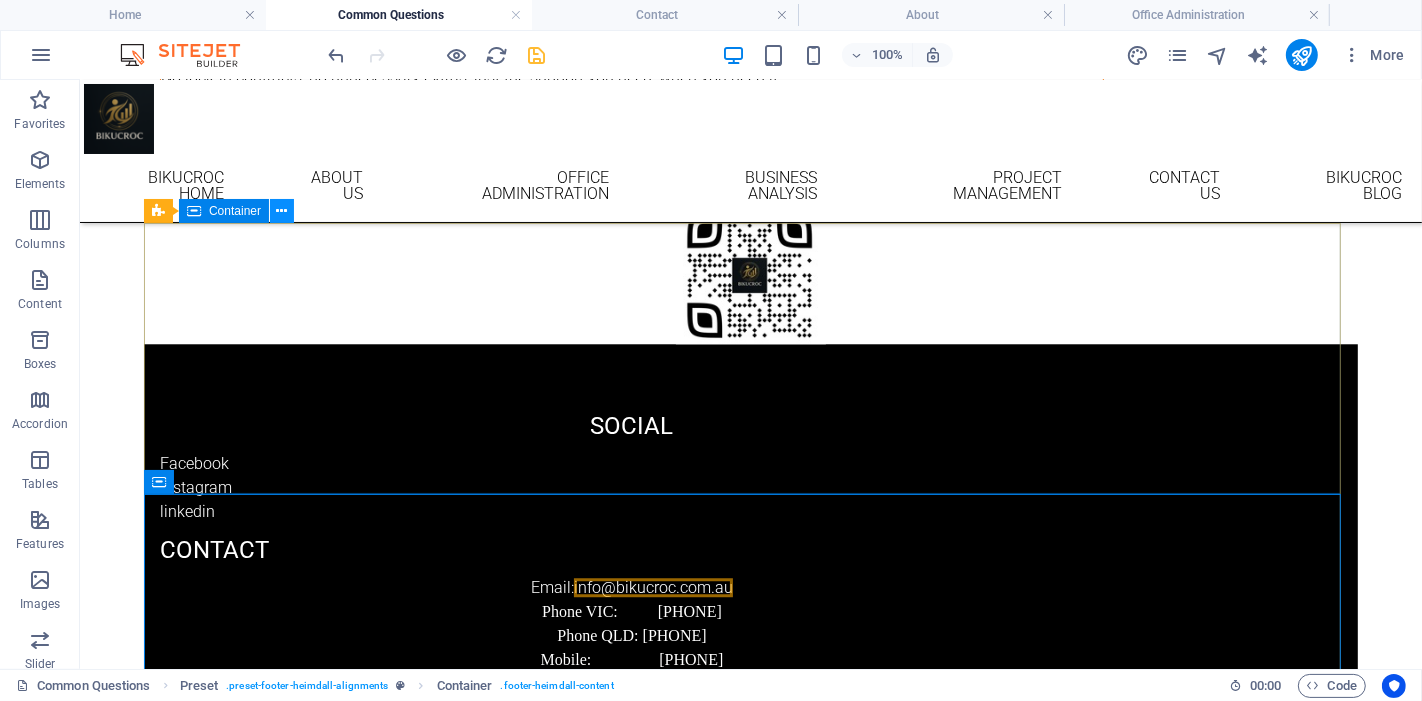click at bounding box center (282, 211) 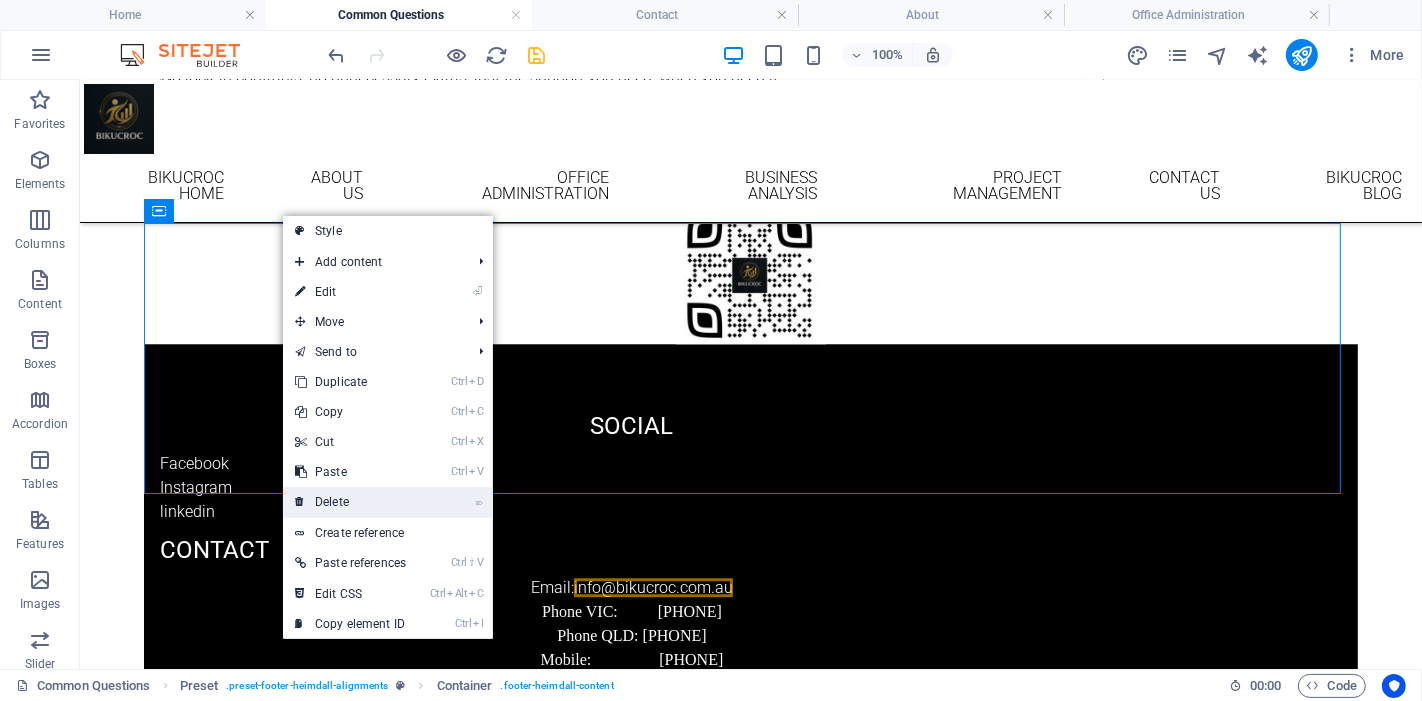 click on "⌦  Delete" at bounding box center [350, 502] 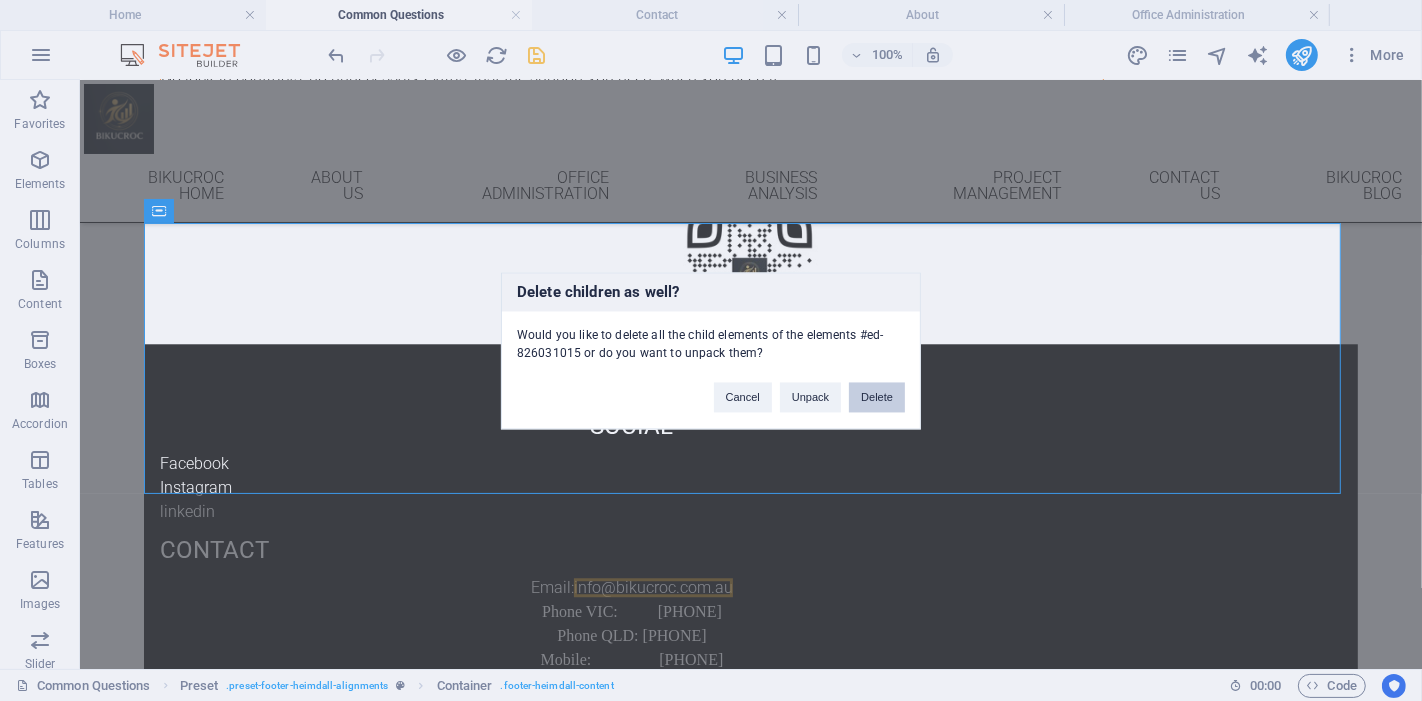 click on "Delete" at bounding box center (877, 397) 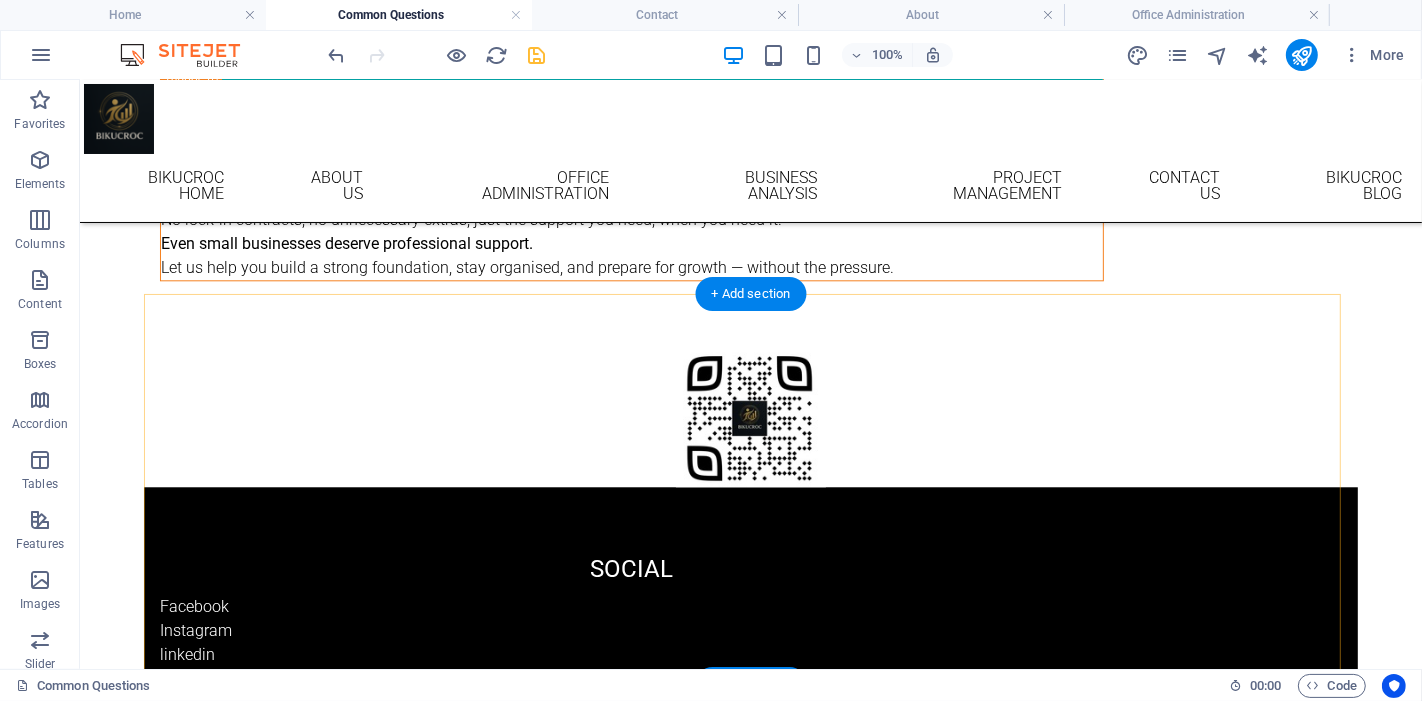 scroll, scrollTop: 4127, scrollLeft: 0, axis: vertical 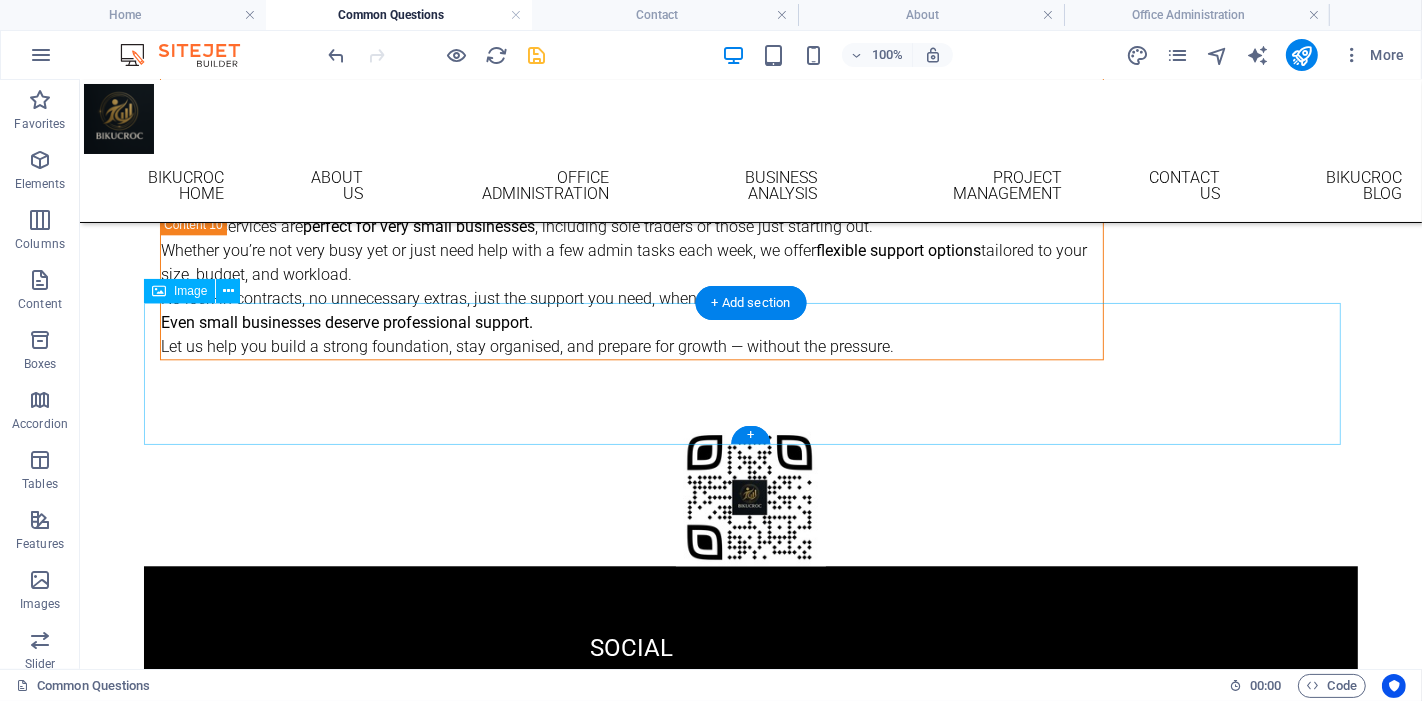 click at bounding box center [750, 494] 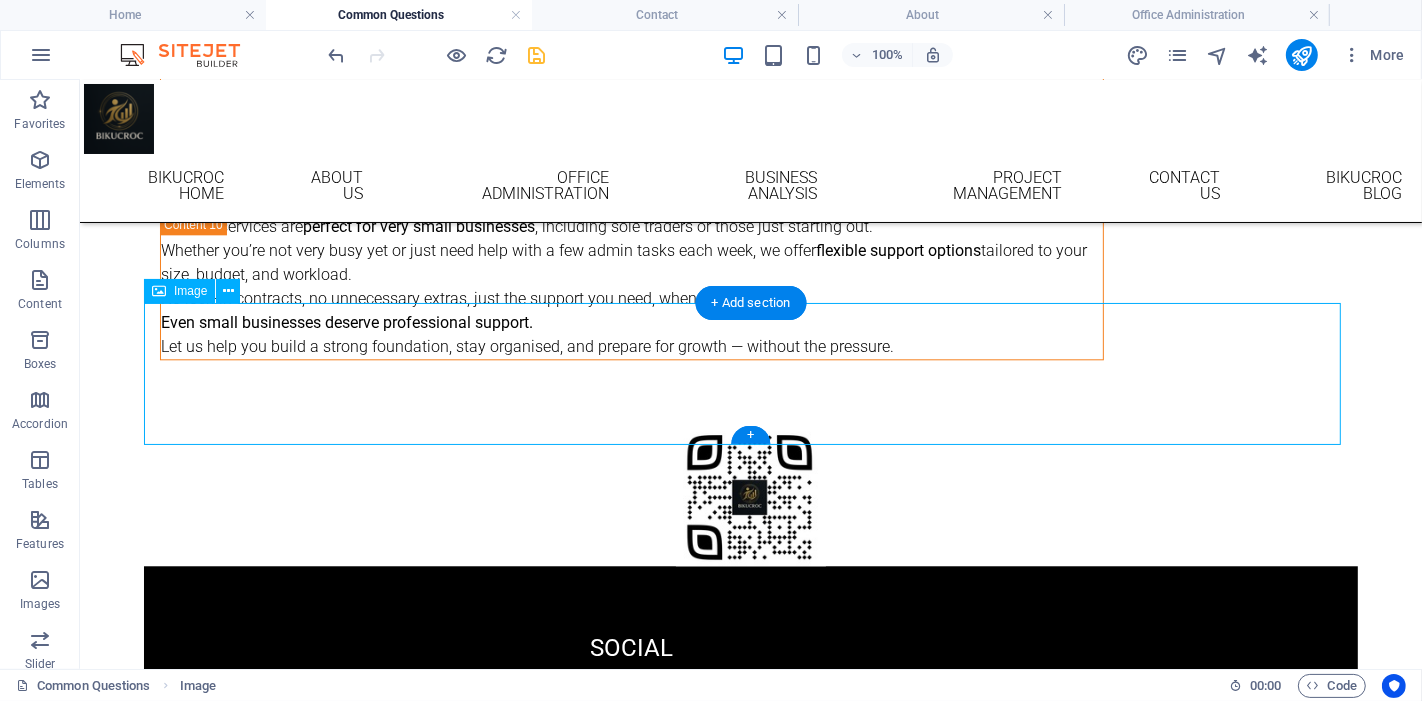 click at bounding box center (750, 494) 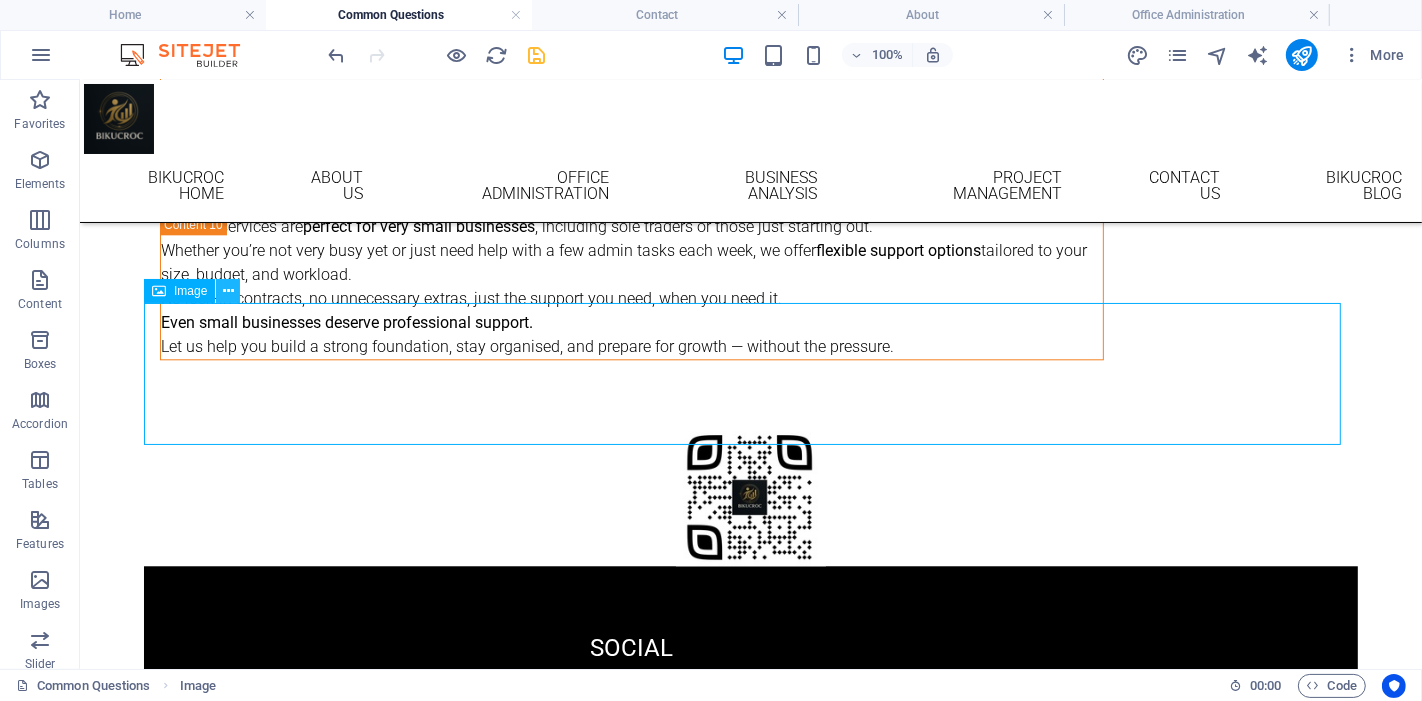 click at bounding box center (228, 291) 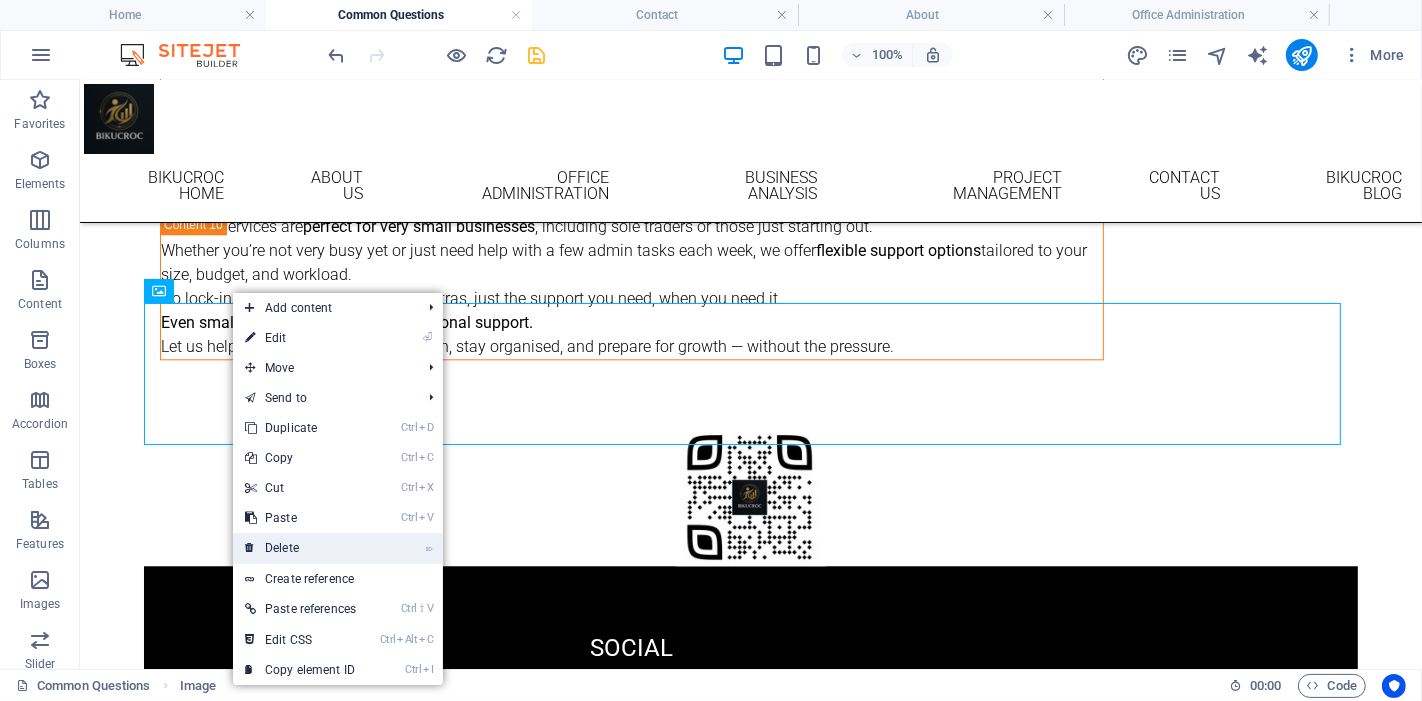 click on "⌦  Delete" at bounding box center [300, 548] 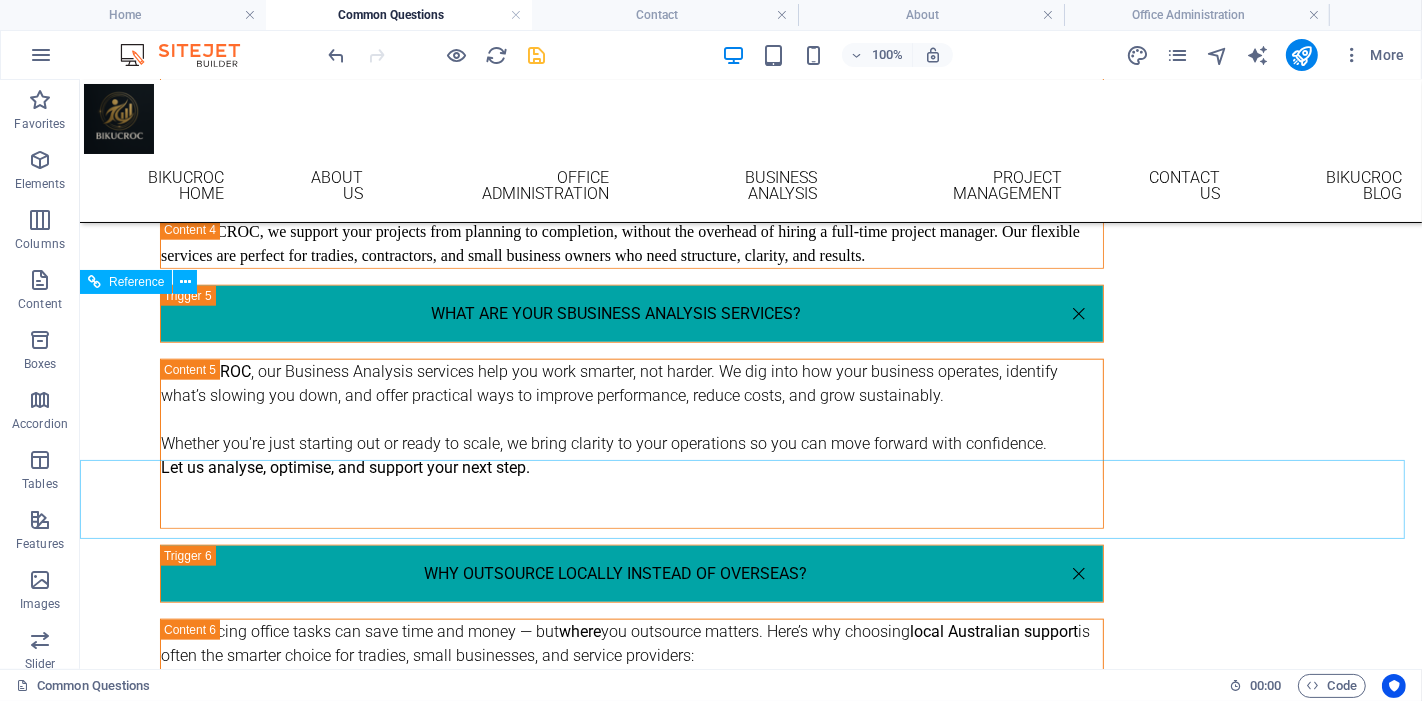 scroll, scrollTop: 1548, scrollLeft: 0, axis: vertical 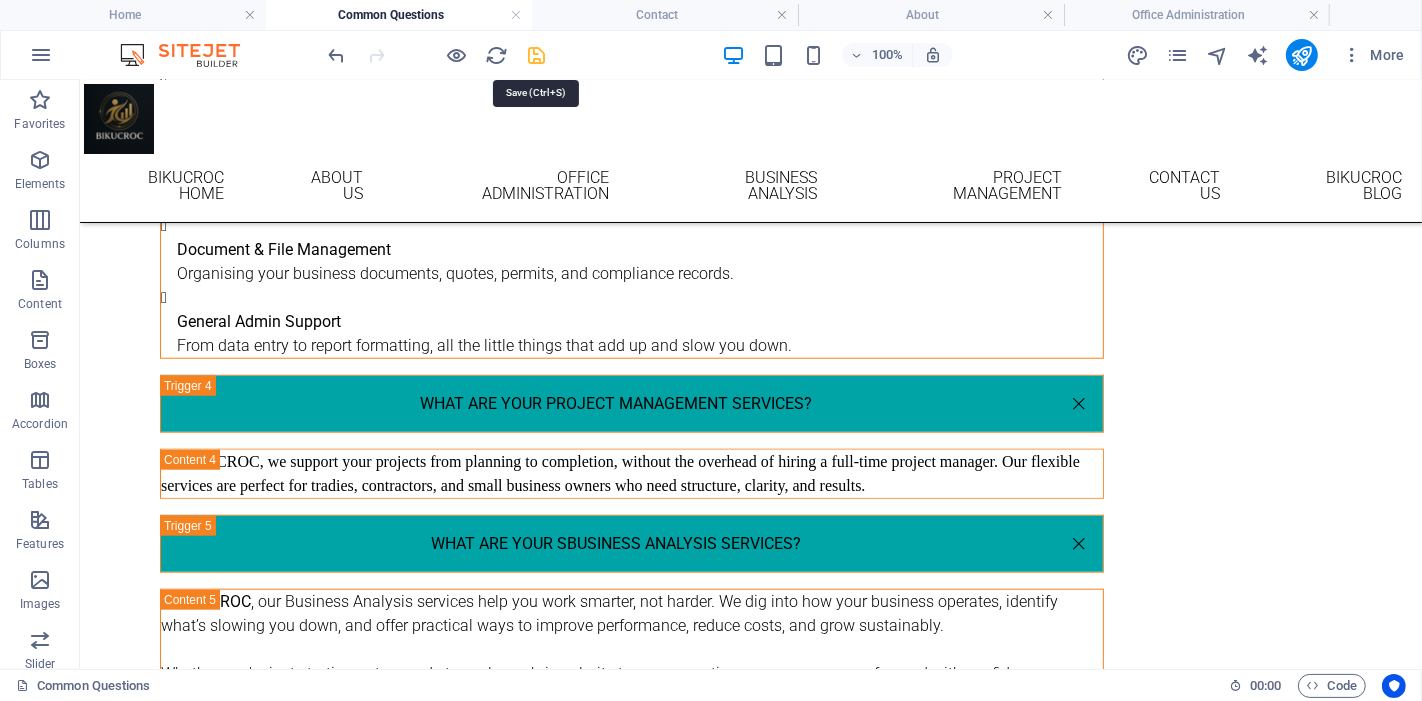 click at bounding box center (537, 55) 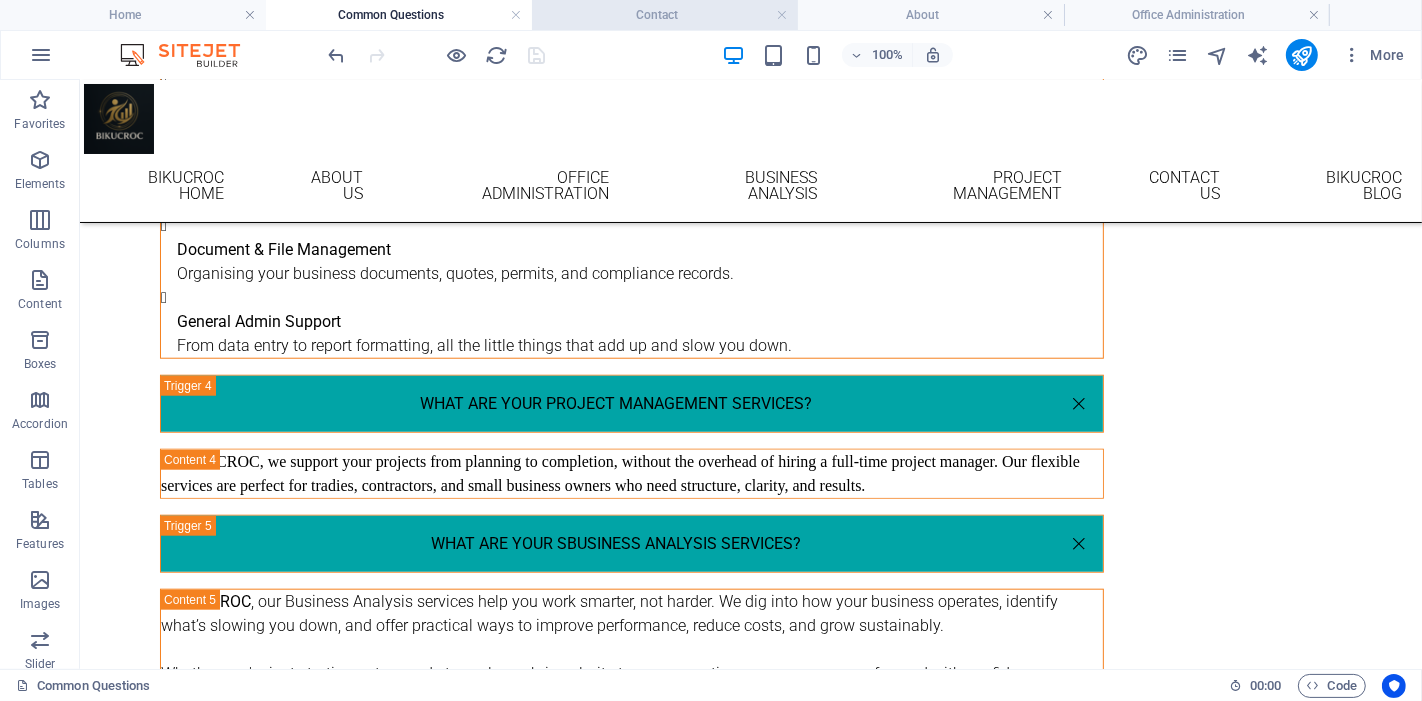 click on "Contact" at bounding box center (665, 15) 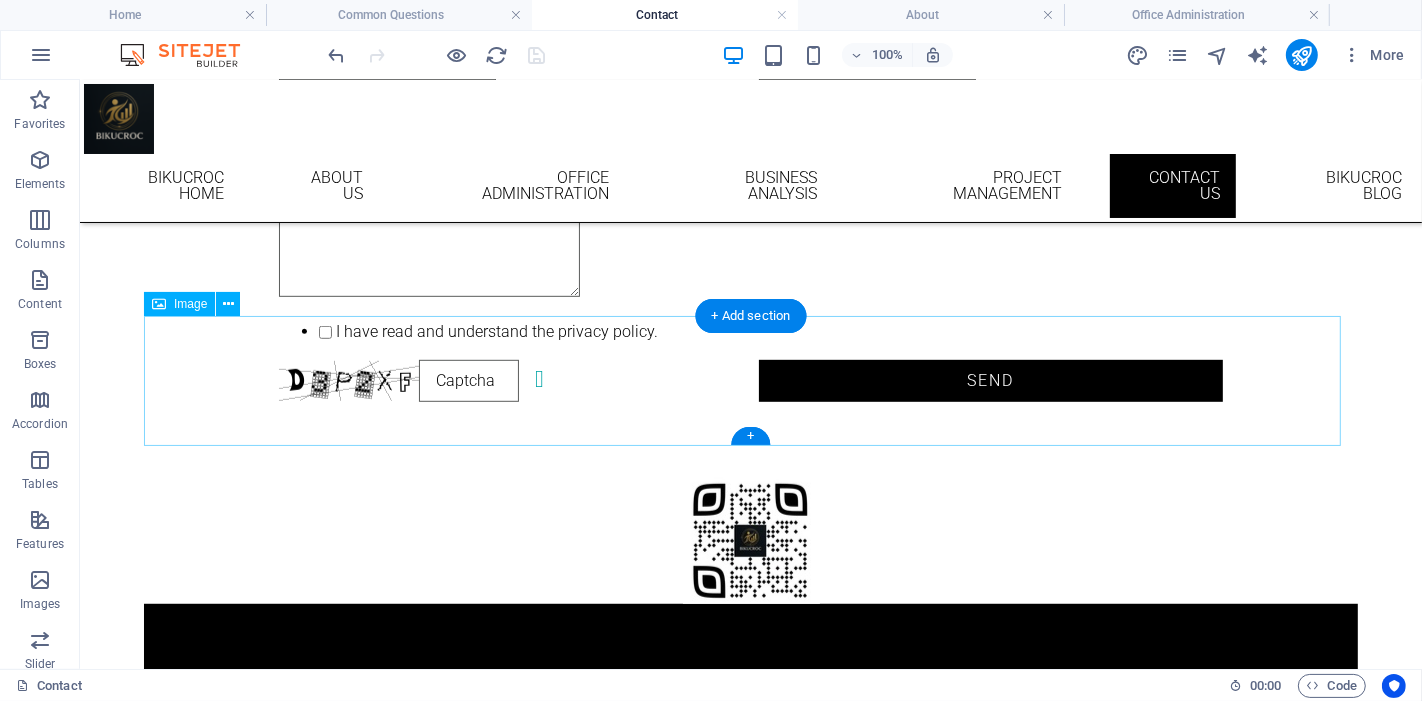 scroll, scrollTop: 879, scrollLeft: 0, axis: vertical 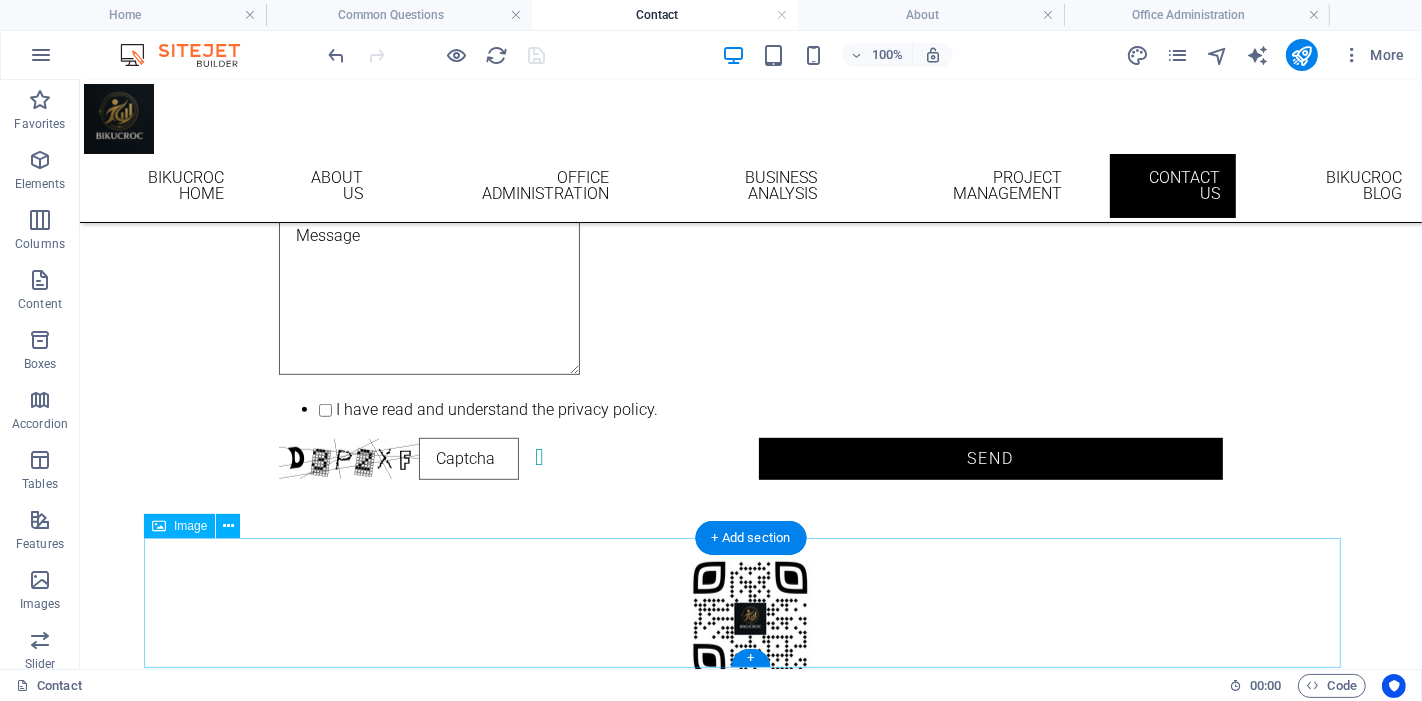 click at bounding box center (750, 616) 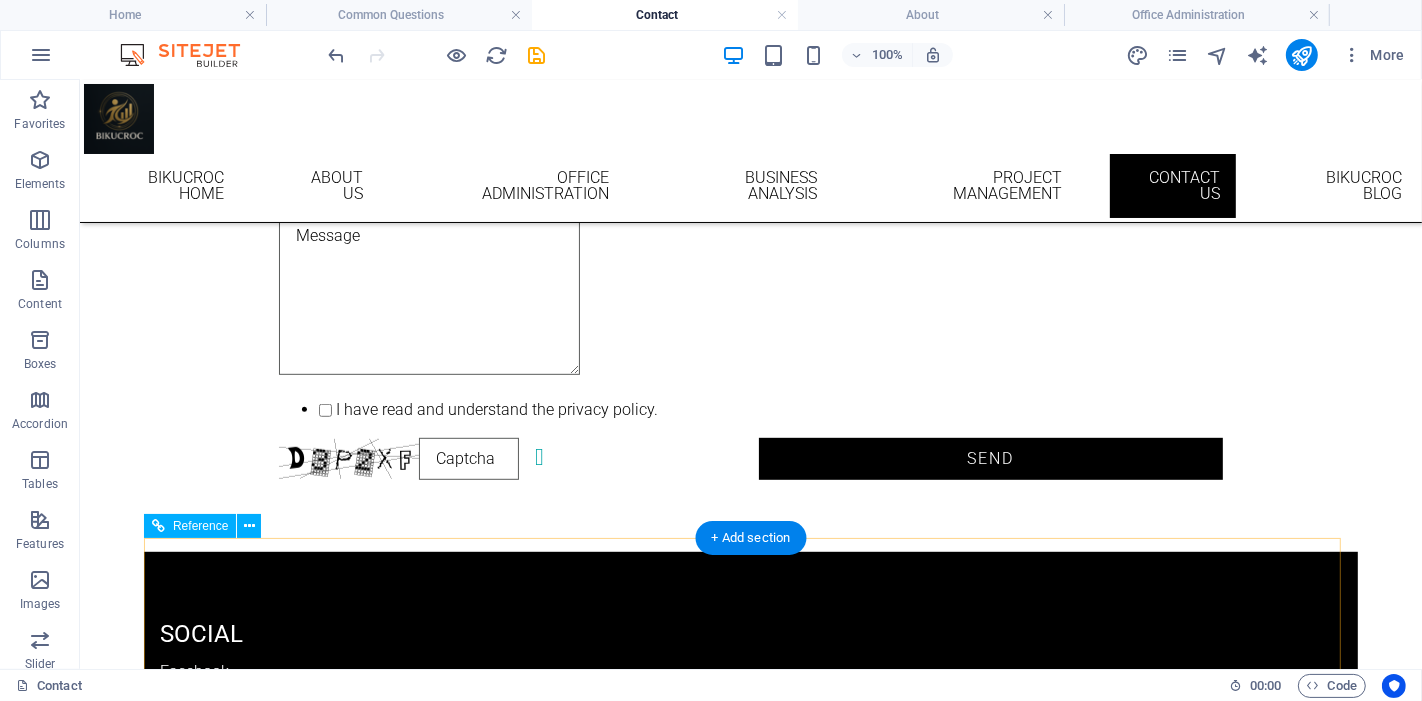 scroll, scrollTop: 1082, scrollLeft: 0, axis: vertical 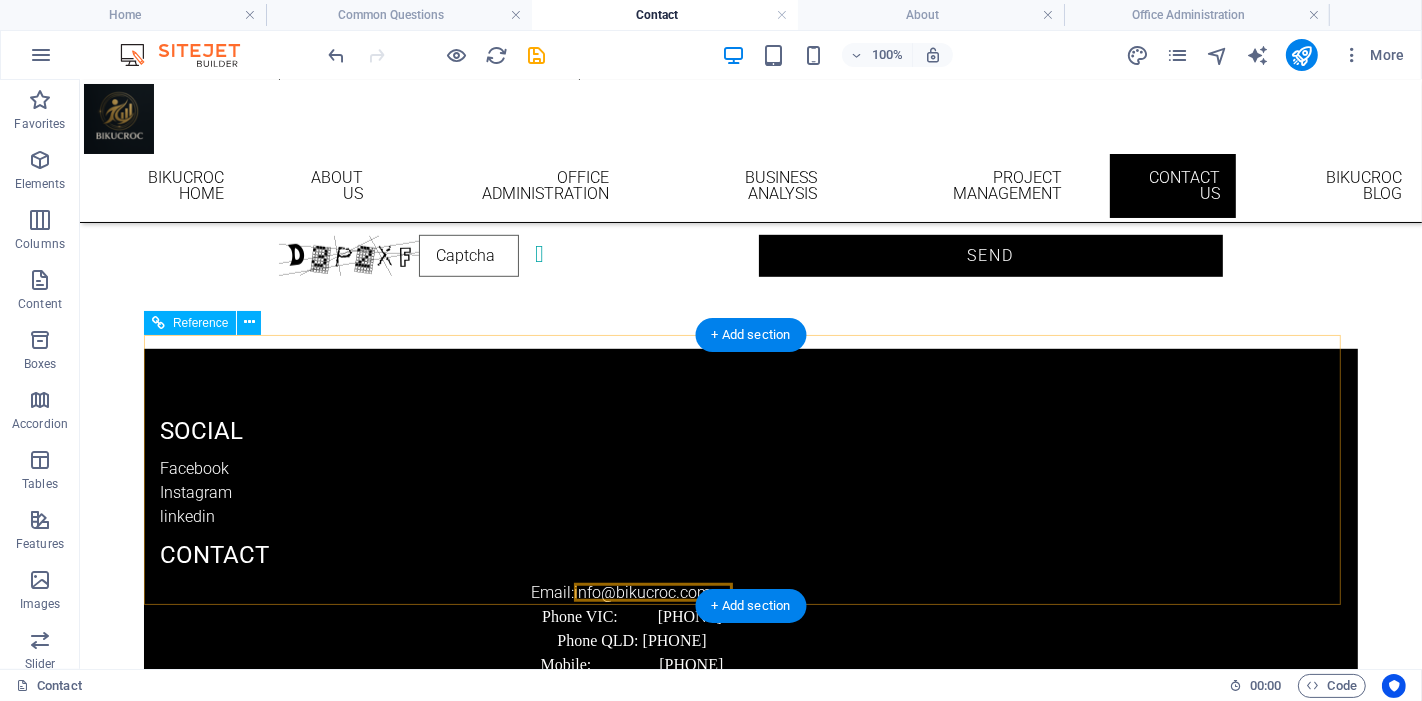 click on "Social Facebook Instagram linkedin CONTACT Email:   info@bikucroc.com.au Phone VIC:          03 4232 2582 Phone QLD:         07 5222 0210 Mobile:                 0410 192 515 OFFICE 1 Vista Rd, Newtown, VIC 3220 46 Cavill Ave Surfers  Paradise  QLD 4217" at bounding box center [750, 618] 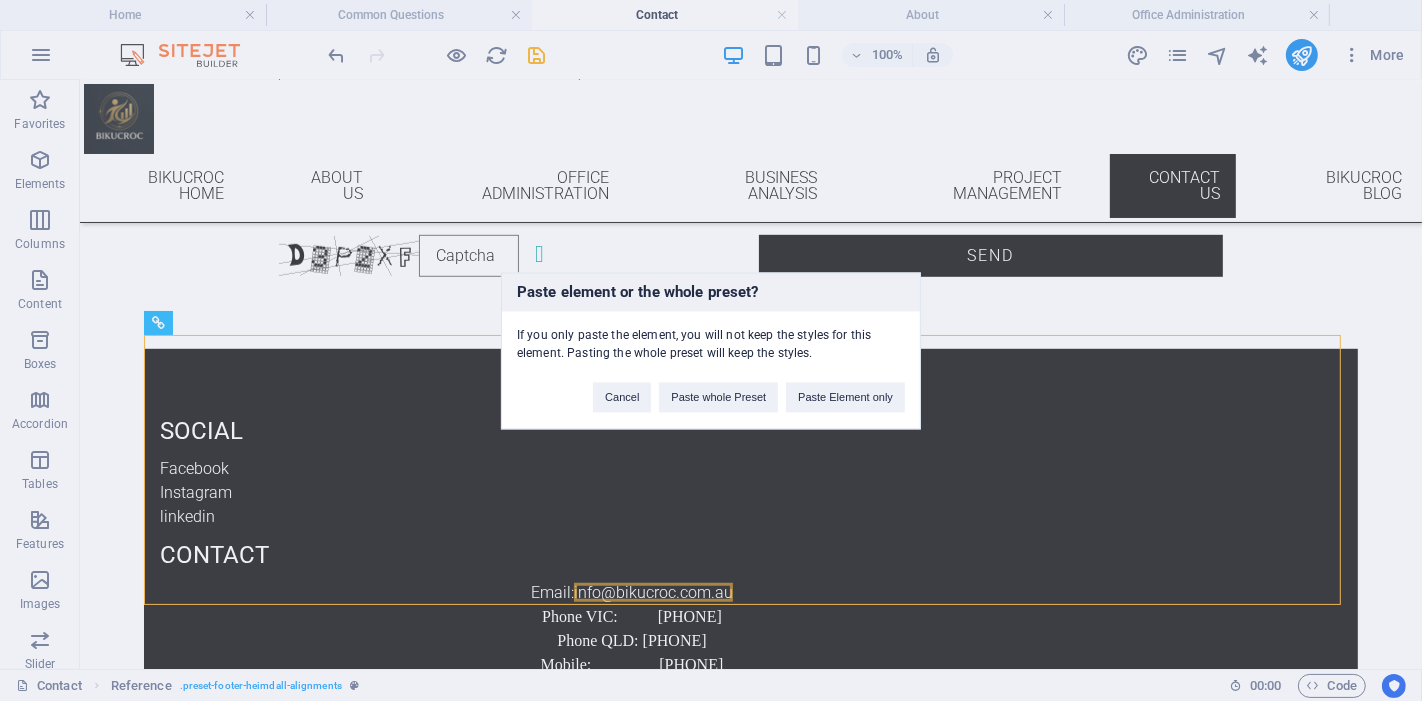 type 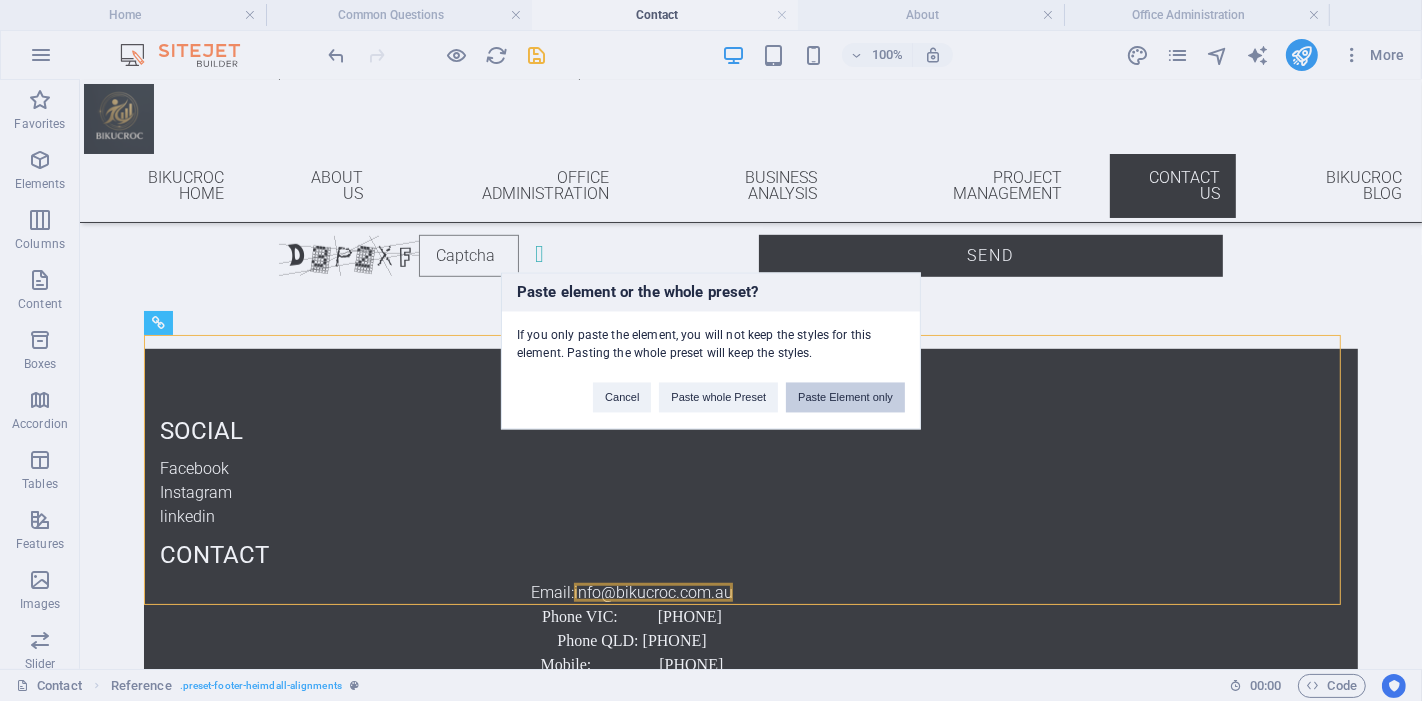 click on "Paste Element only" at bounding box center (845, 397) 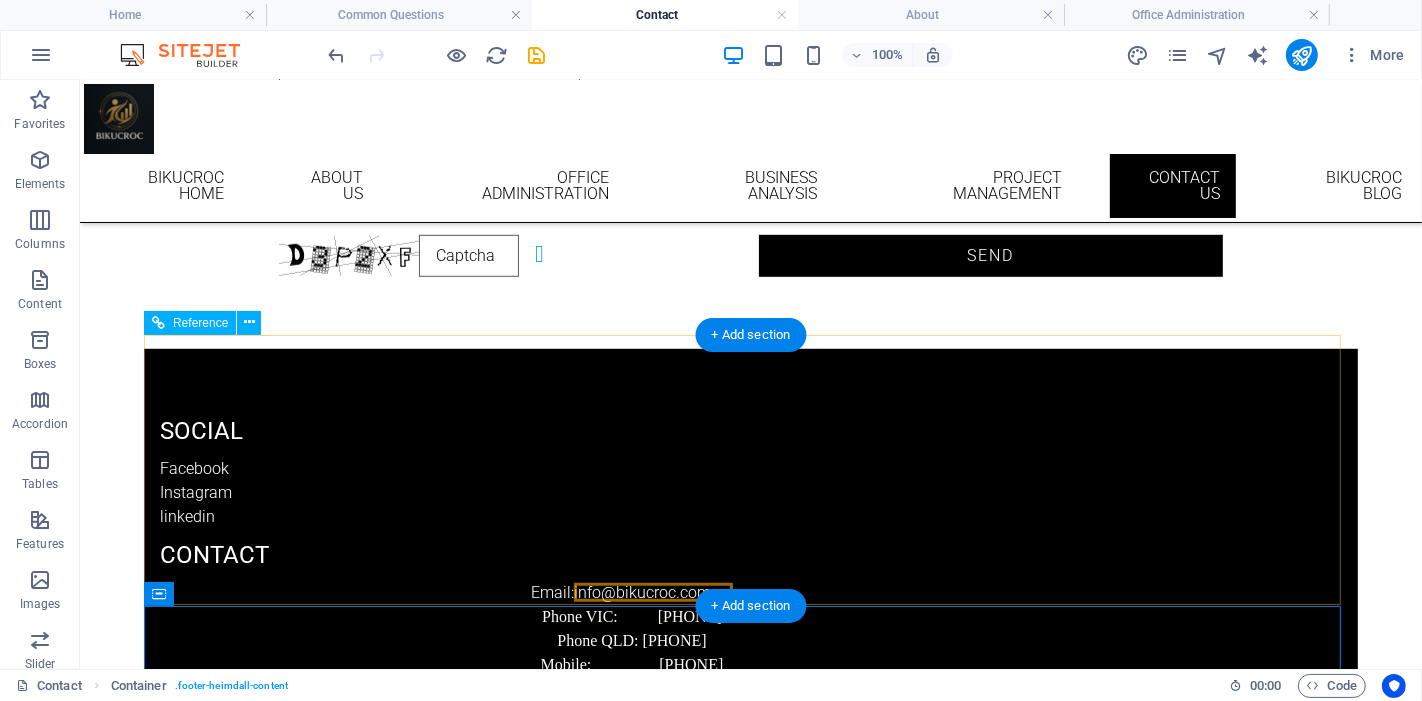click on "Social Facebook Instagram linkedin CONTACT Email:   info@bikucroc.com.au Phone VIC:          03 4232 2582 Phone QLD:         07 5222 0210 Mobile:                 0410 192 515 OFFICE 1 Vista Rd, Newtown, VIC 3220 46 Cavill Ave Surfers  Paradise  QLD 4217" at bounding box center (750, 618) 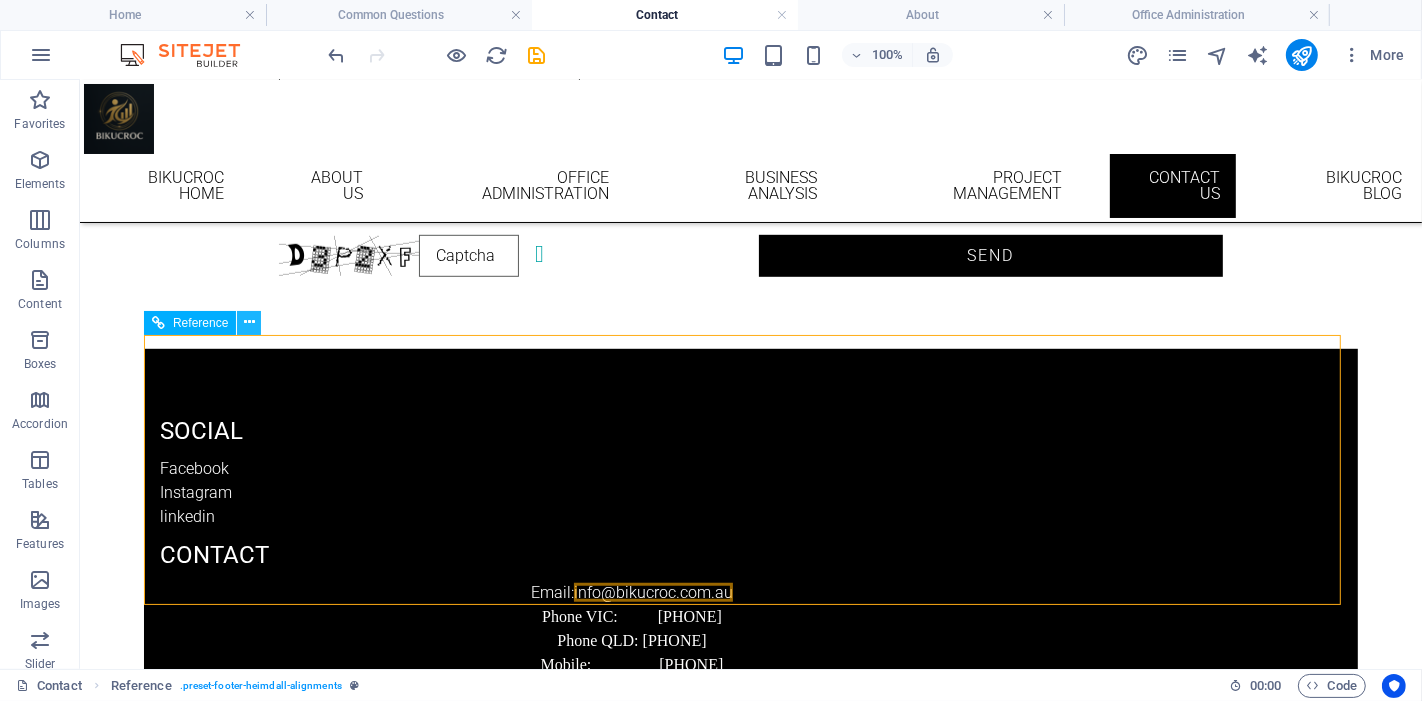 click at bounding box center [249, 322] 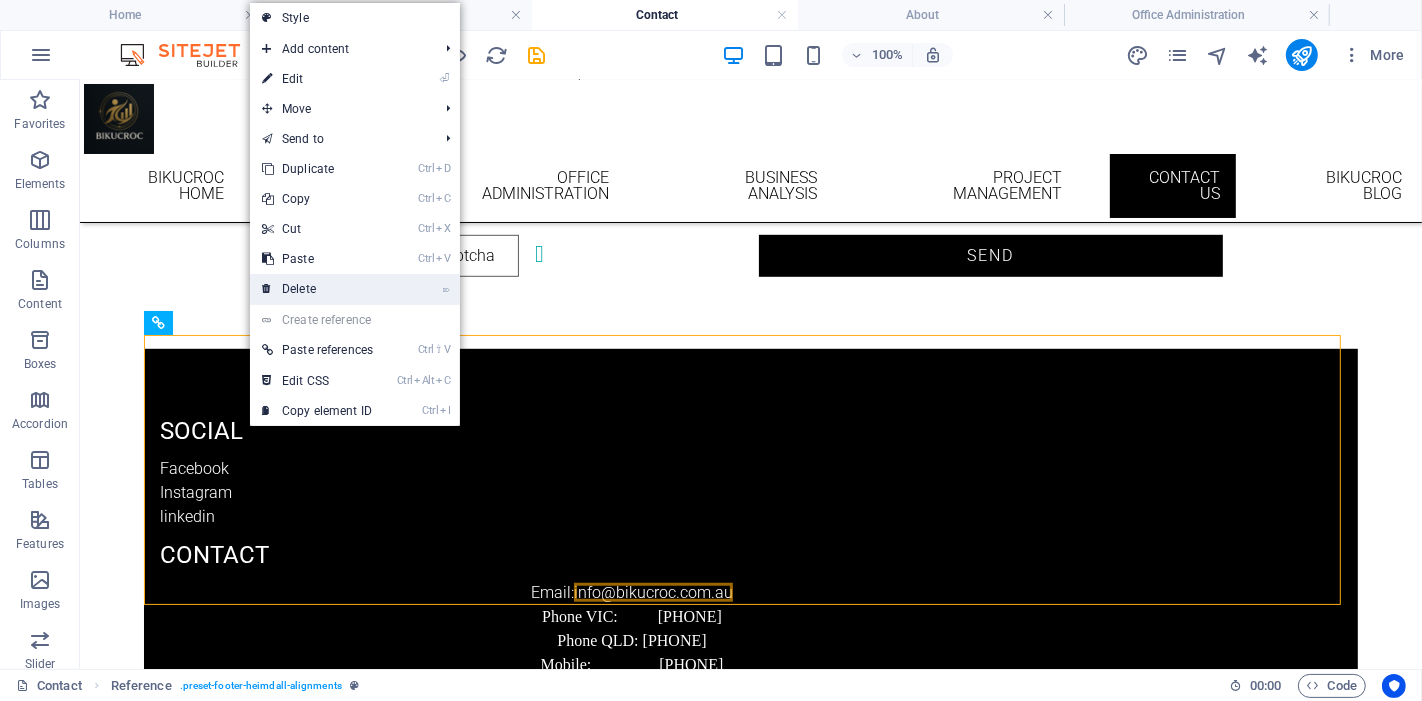 click on "⌦  Delete" at bounding box center (317, 289) 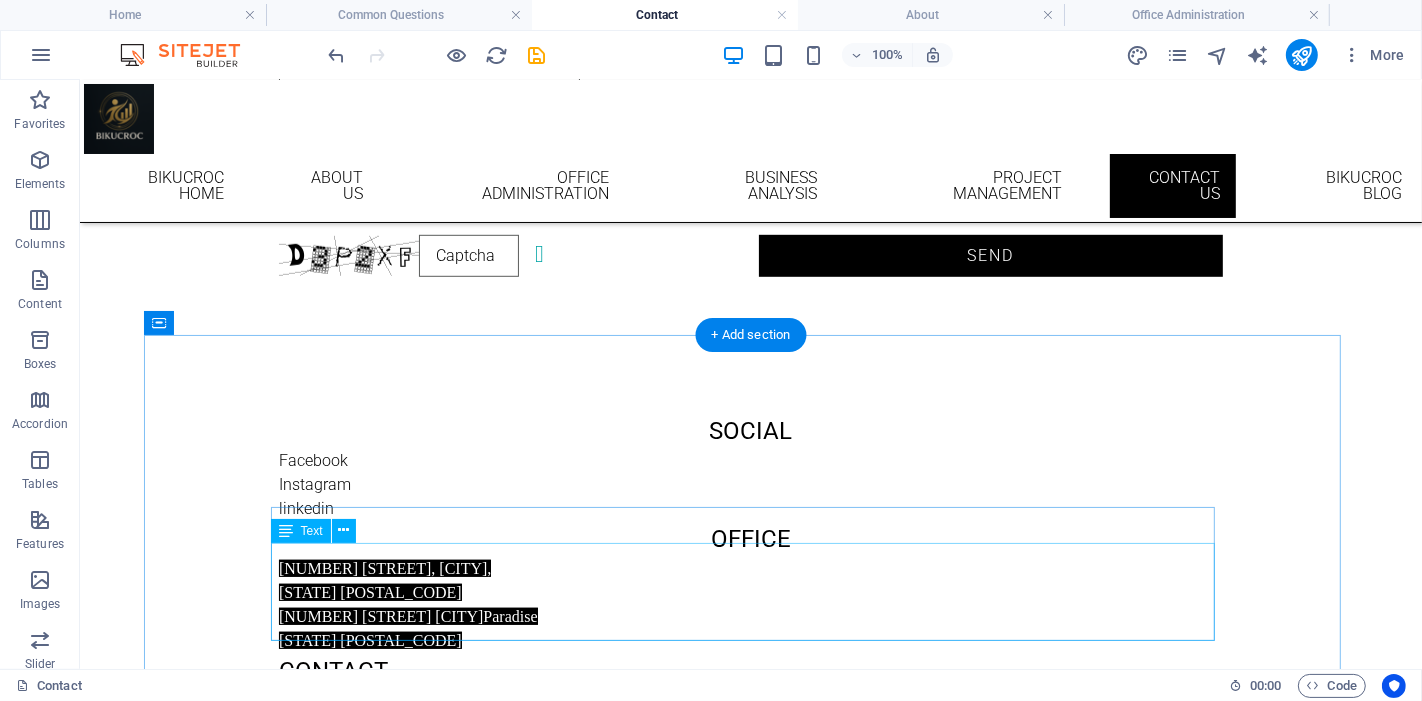 click on "1 Vista Rd, Newtown, VIC 3220 46 Cavill Ave Surfers  Paradise  QLD 4217" at bounding box center [750, 604] 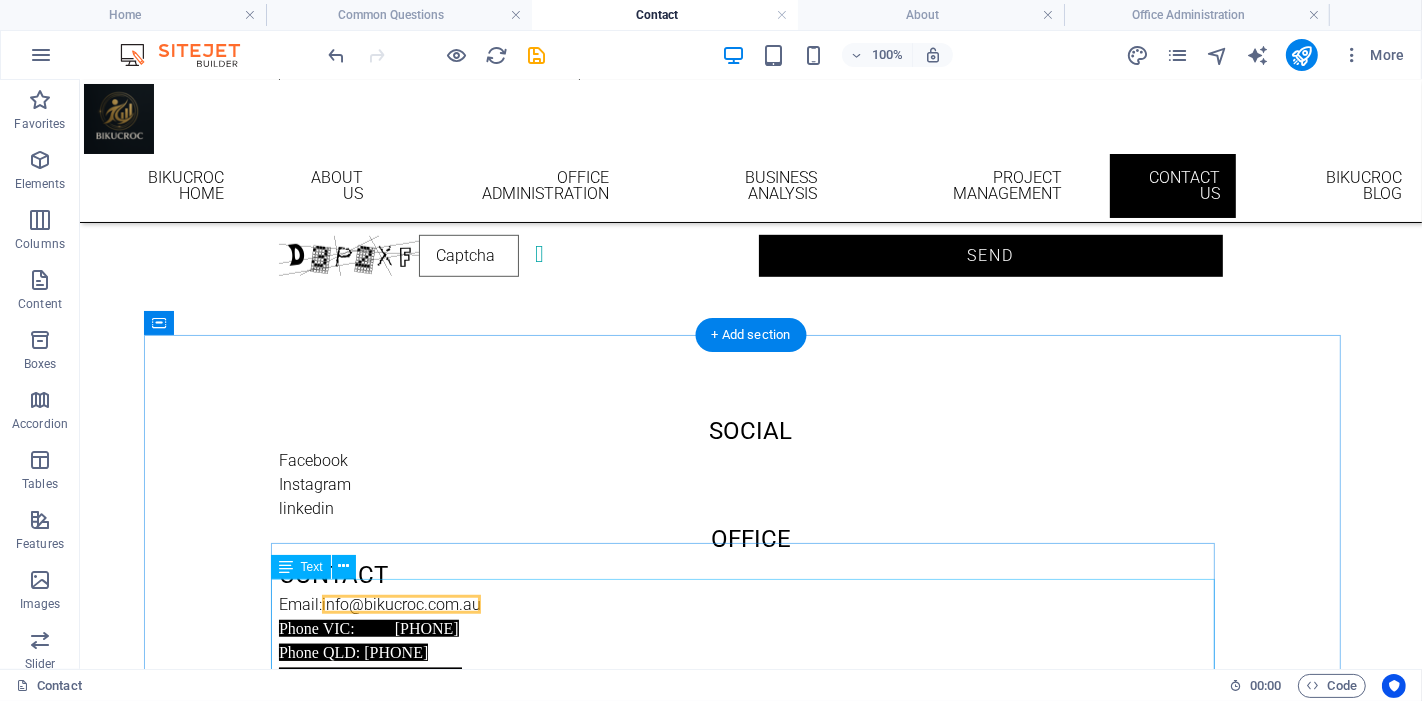 click on "Email:   info@bikucroc.com.au Phone VIC:          03 4232 2582 Phone QLD:         07 5222 0210 Mobile:                 0410 192 515" at bounding box center (750, 640) 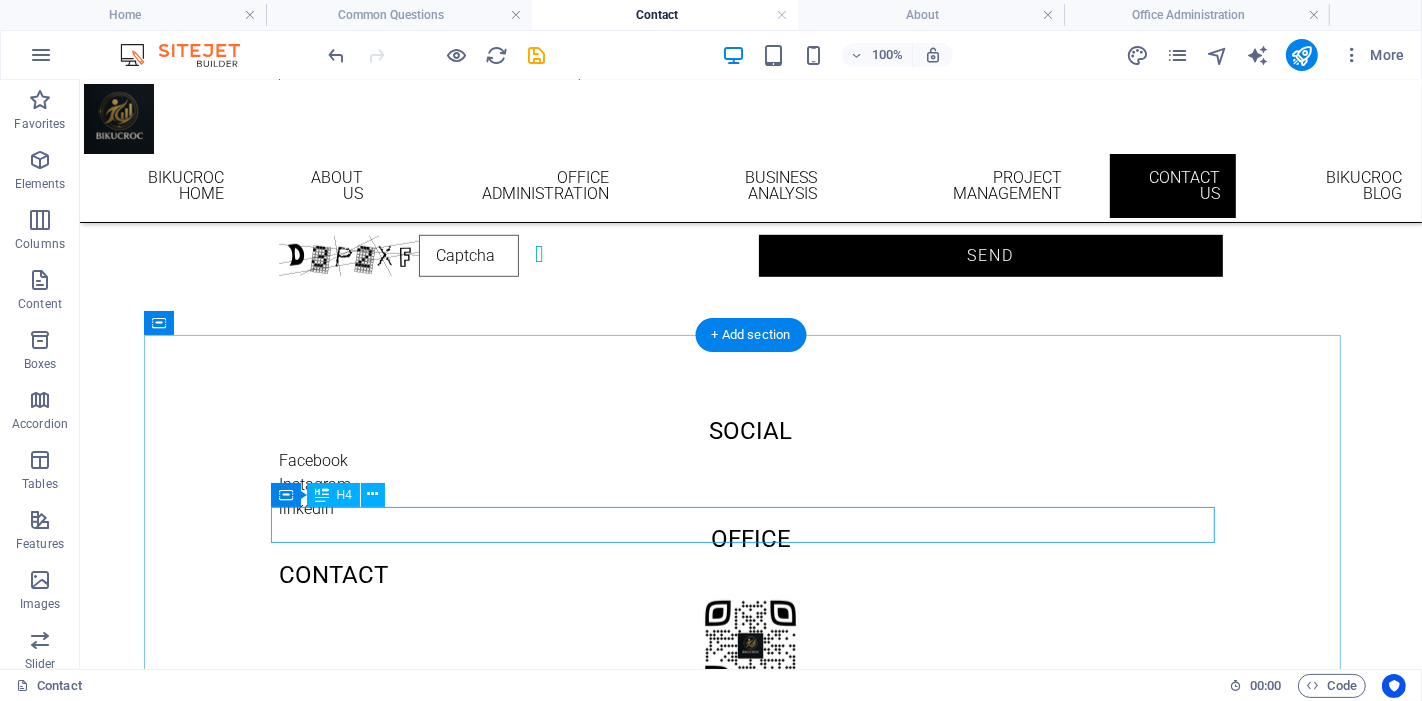 click on "OFFICE" at bounding box center [750, 538] 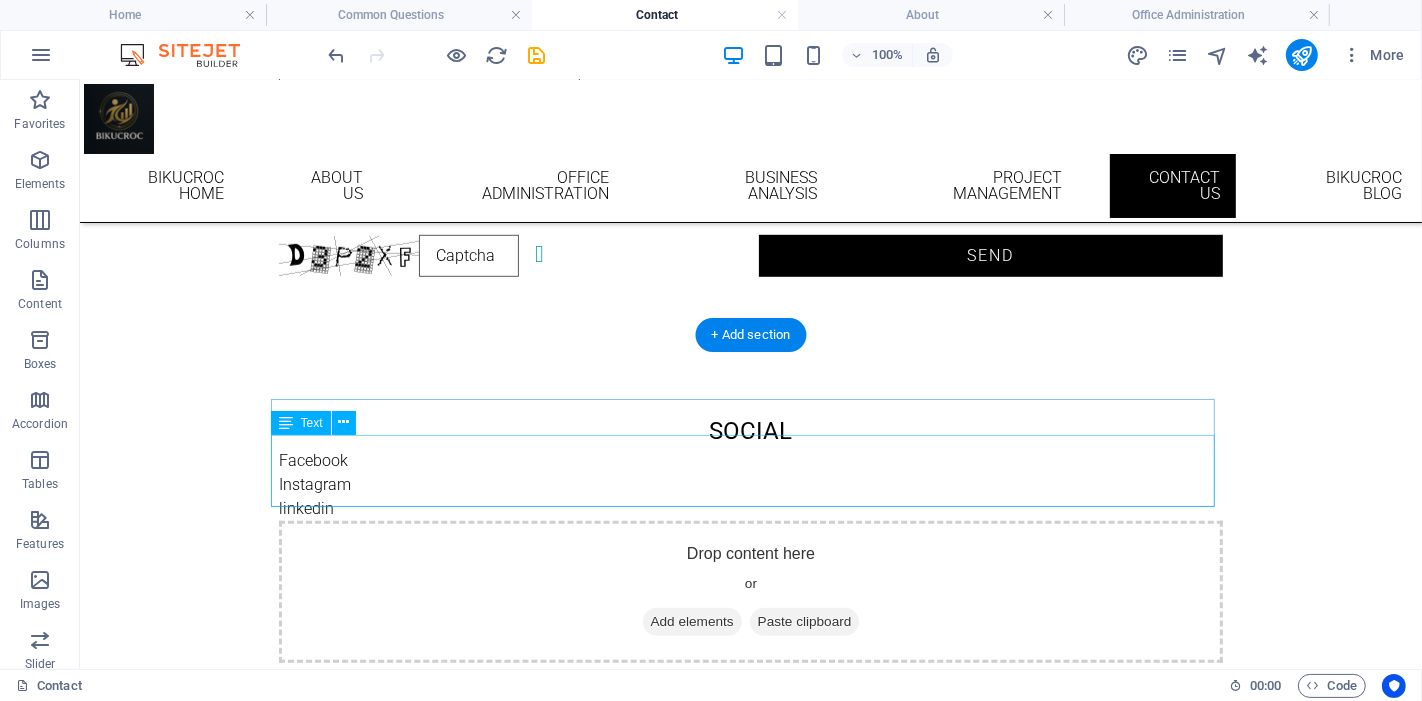 click on "Facebook Instagram linkedin" at bounding box center [750, 484] 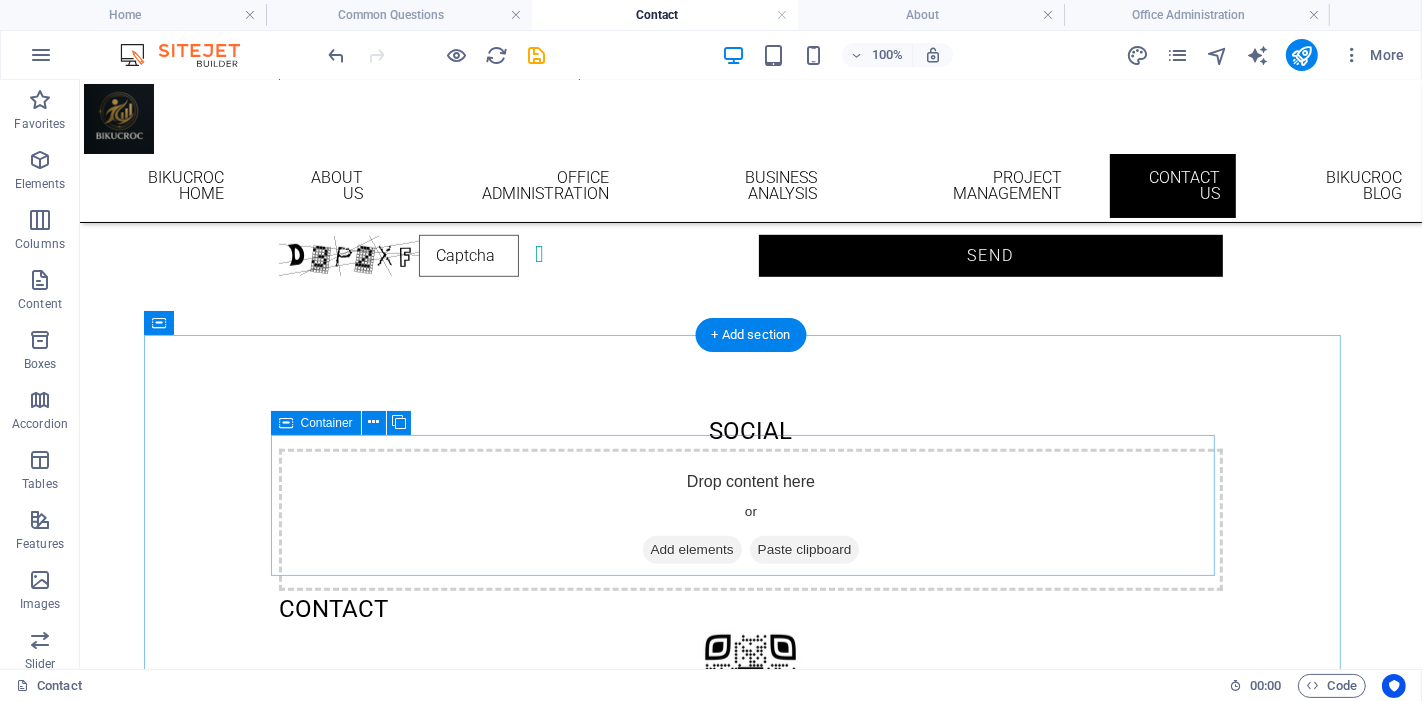 click on "Drop content here or  Add elements  Paste clipboard" at bounding box center (750, 519) 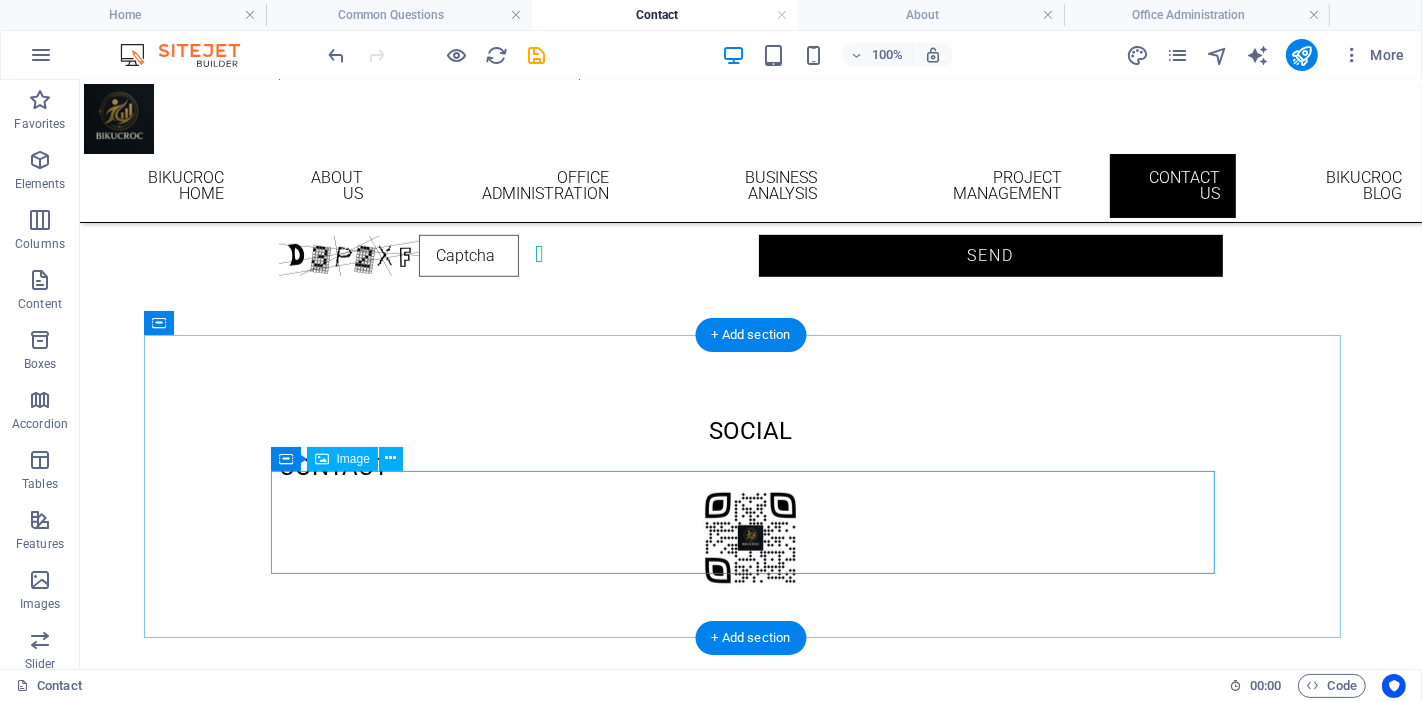click at bounding box center (750, 535) 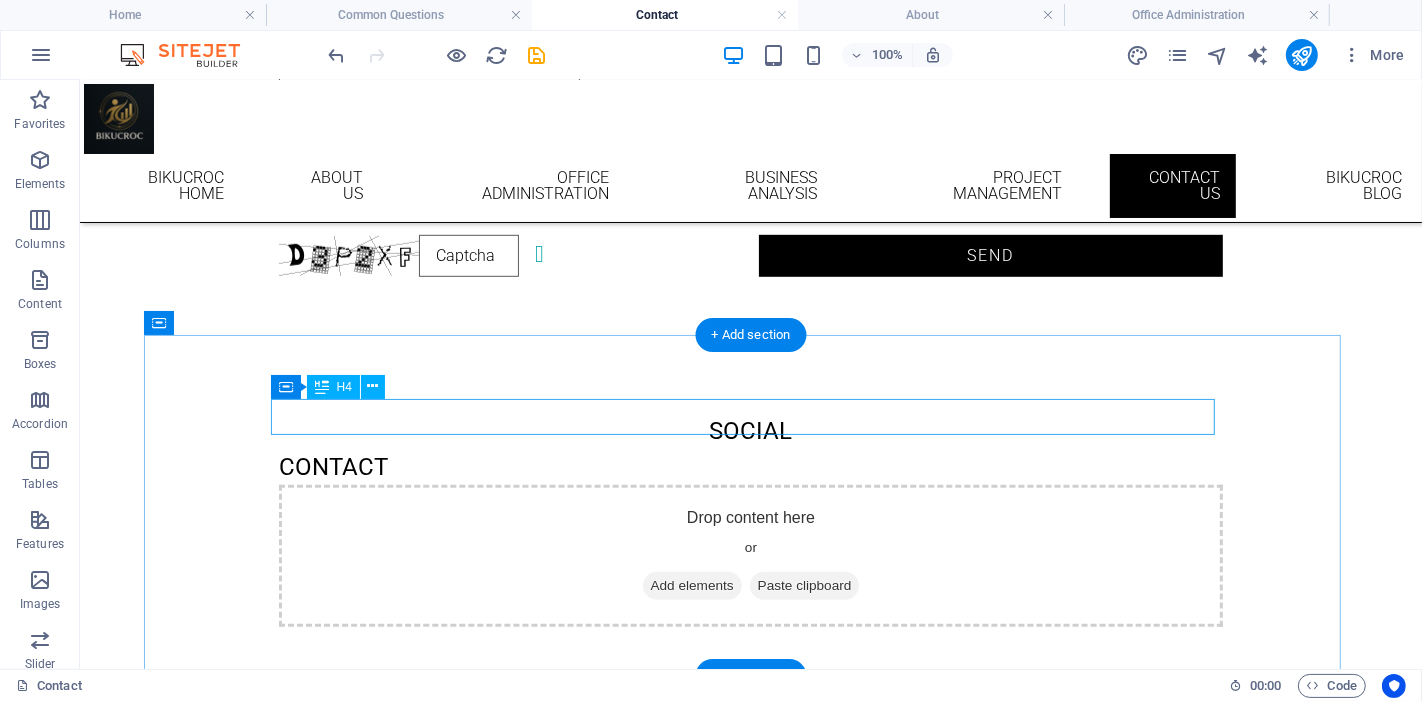 click on "Social" at bounding box center [750, 430] 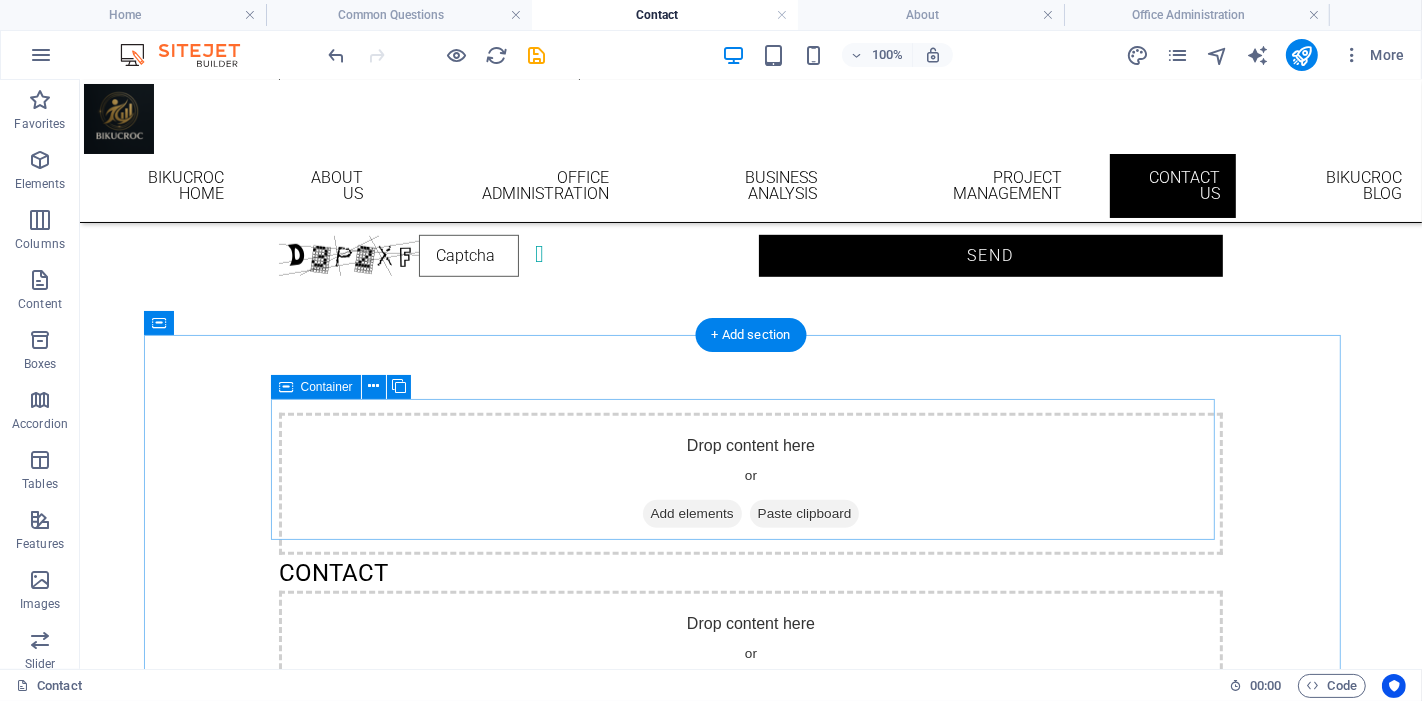 click on "Drop content here or  Add elements  Paste clipboard" at bounding box center [750, 483] 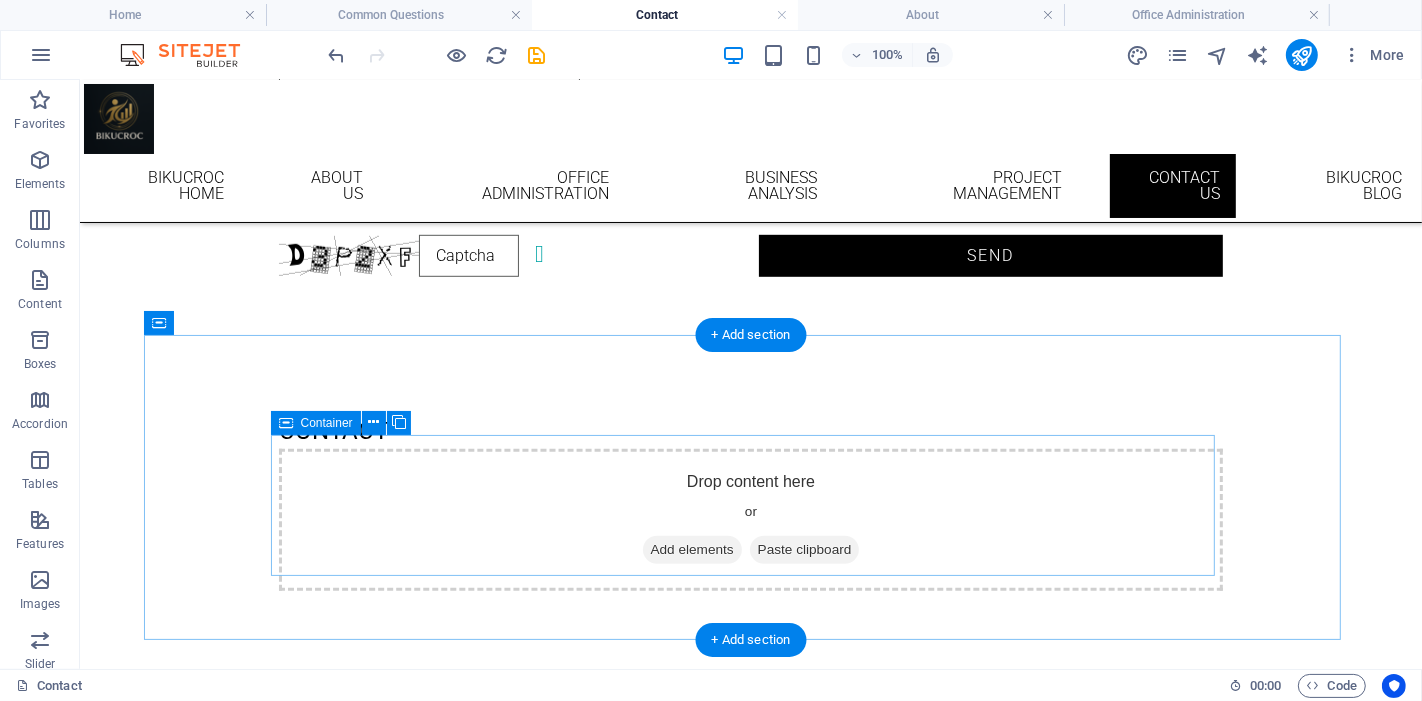 click on "Drop content here or  Add elements  Paste clipboard" at bounding box center (750, 519) 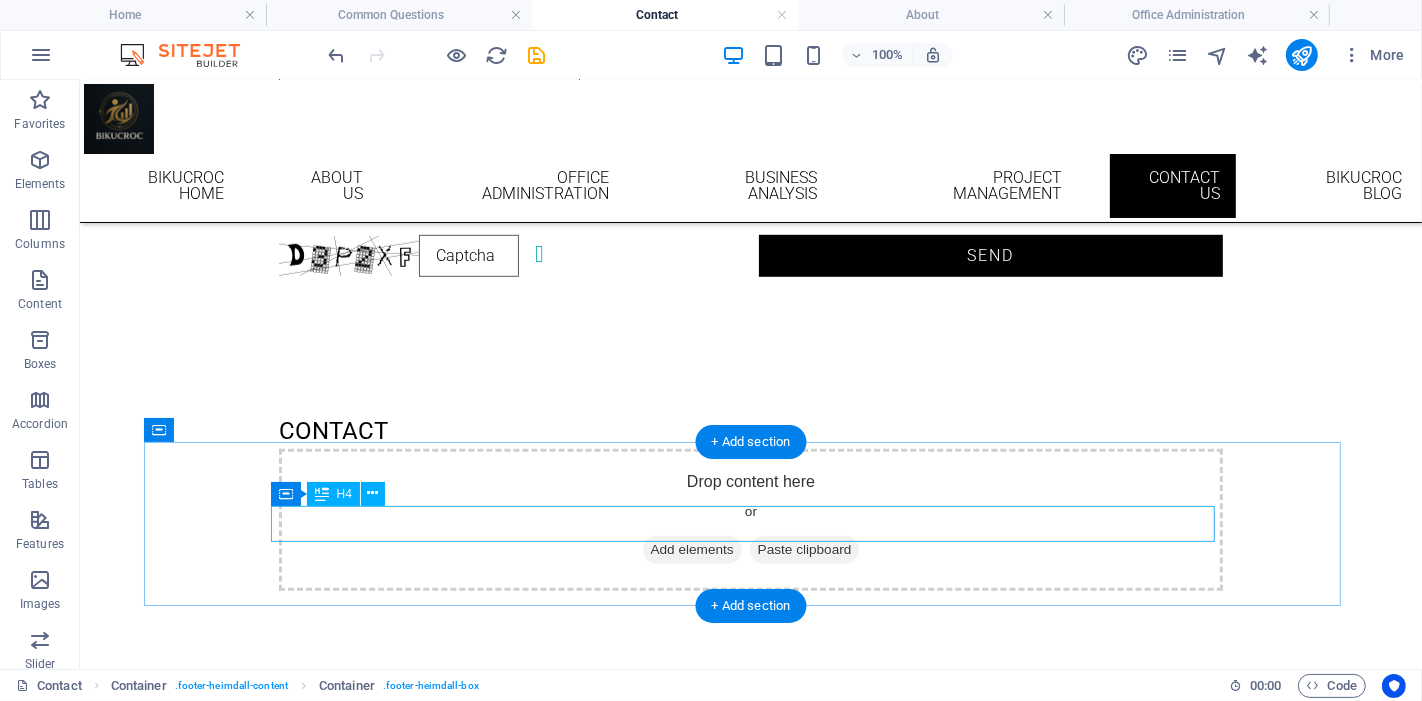 scroll, scrollTop: 975, scrollLeft: 0, axis: vertical 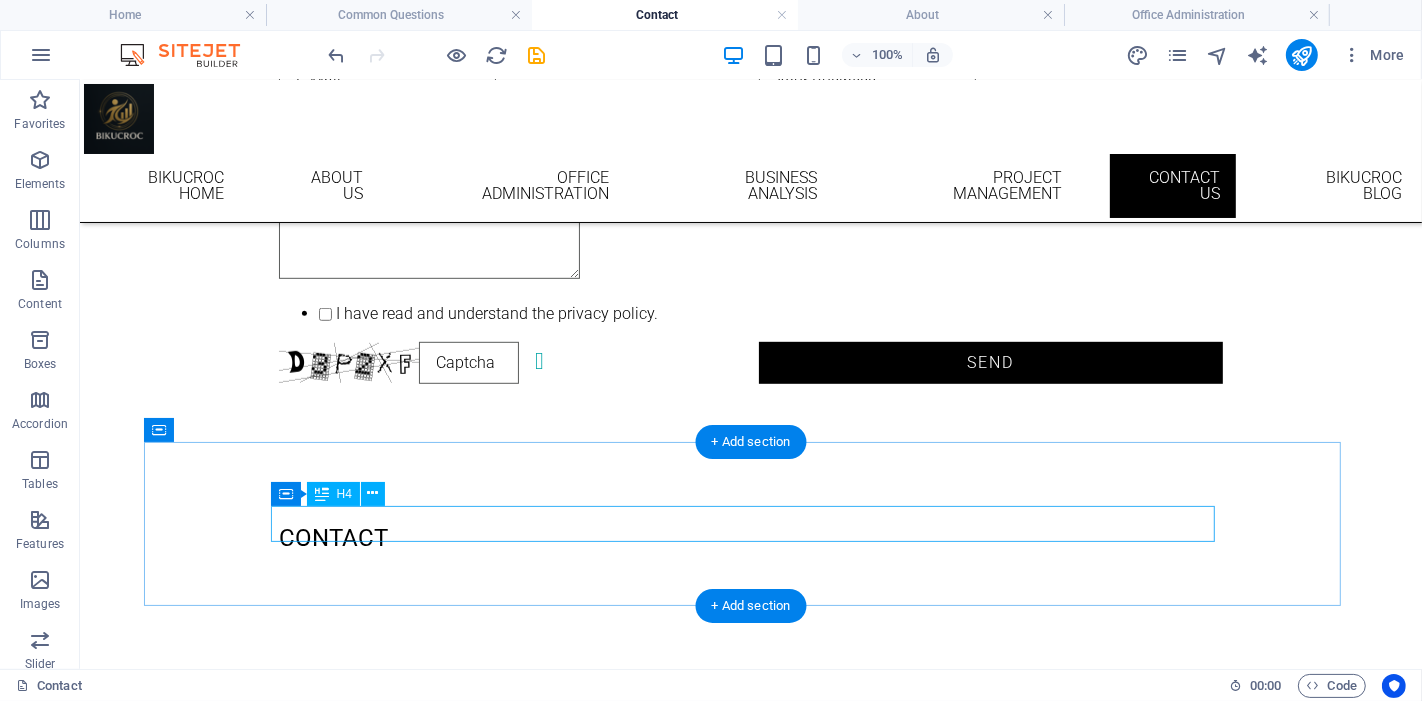 click on "CONTACT" at bounding box center (750, 537) 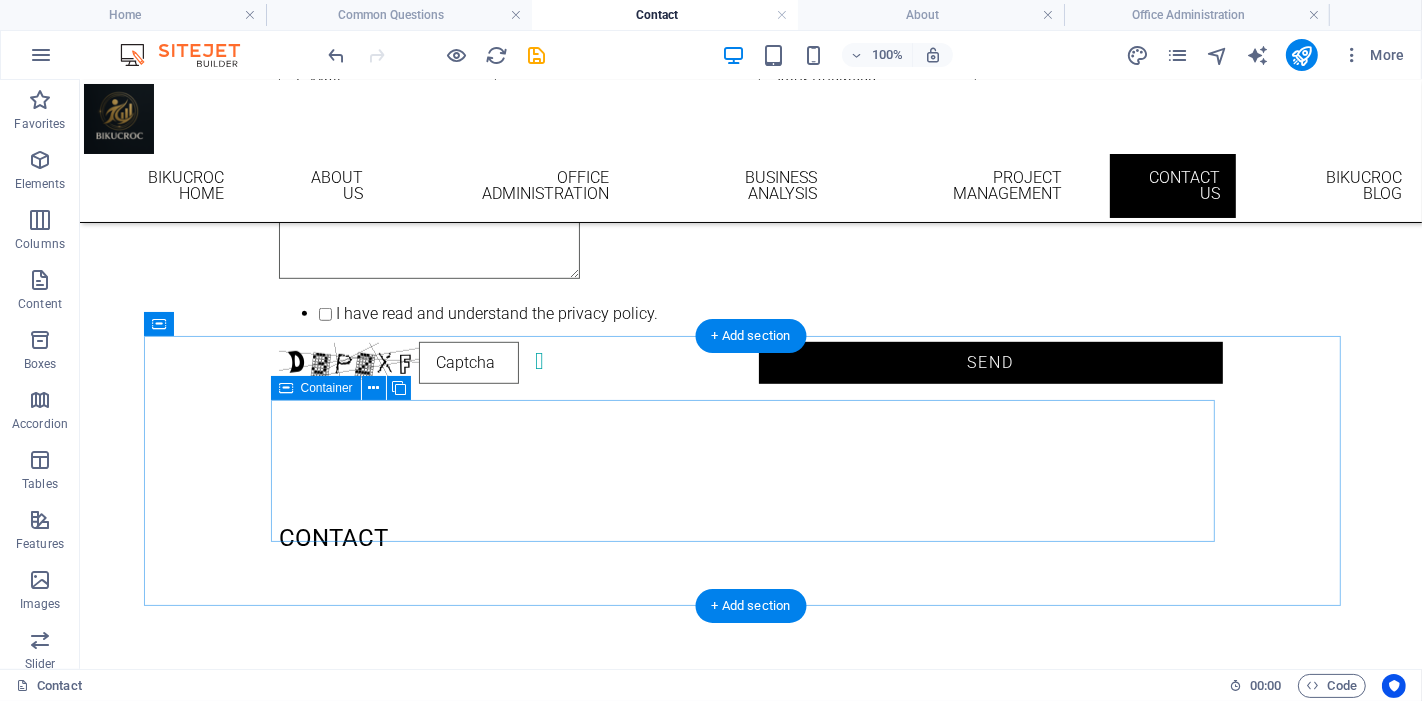 scroll, scrollTop: 1081, scrollLeft: 0, axis: vertical 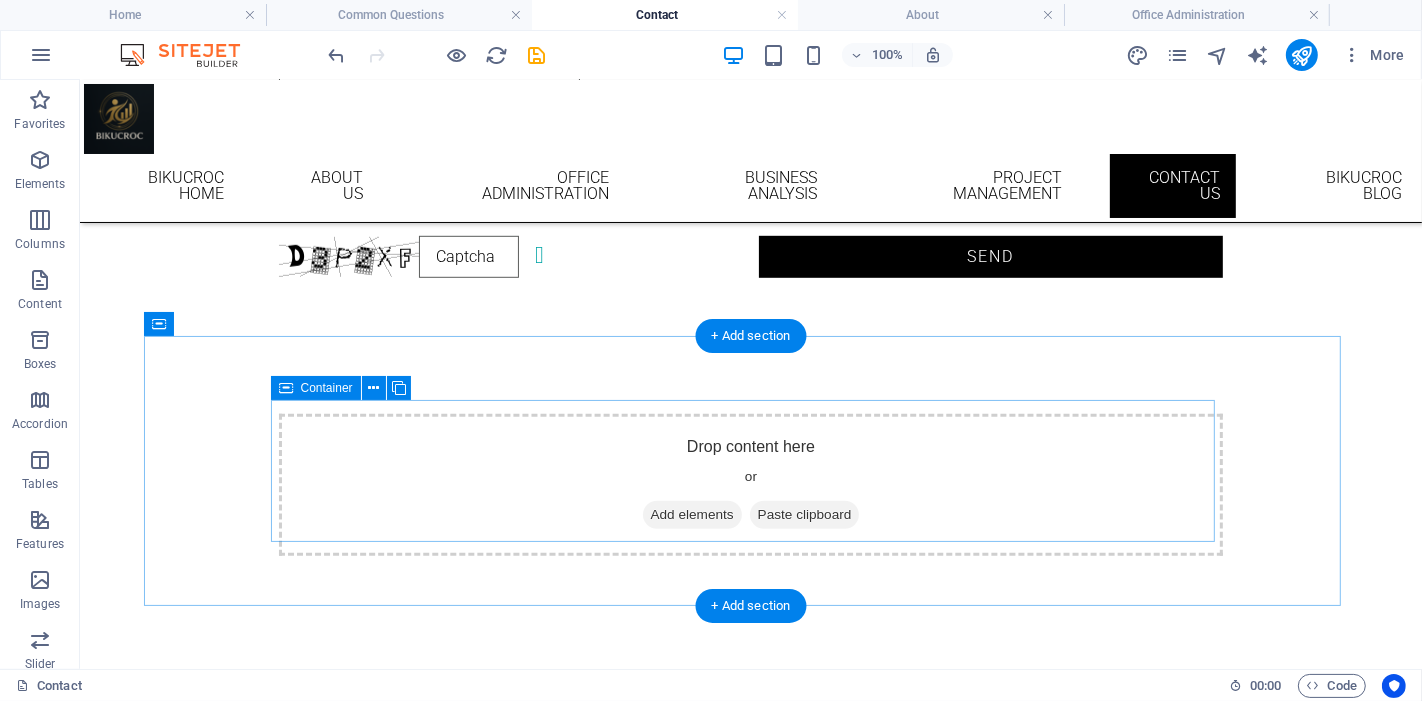 click on "Paste clipboard" at bounding box center [804, 514] 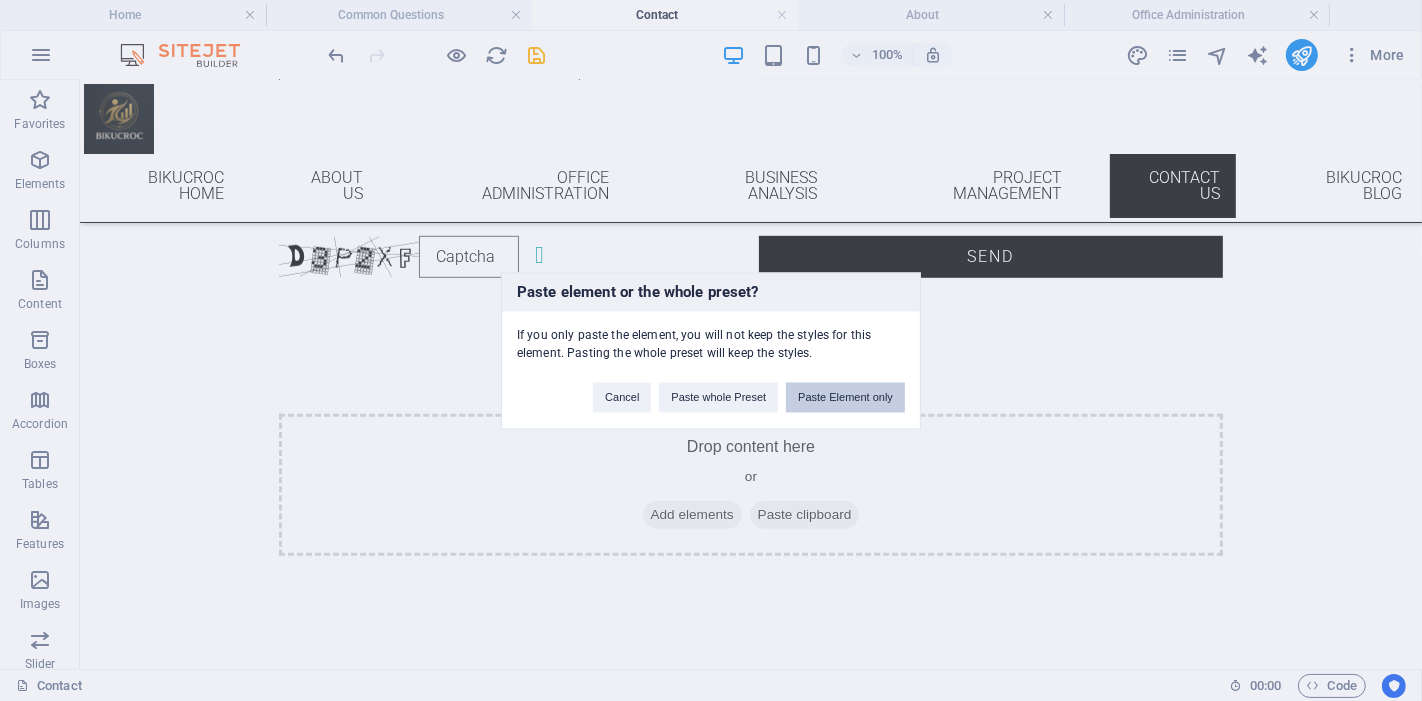 click on "Paste Element only" at bounding box center [845, 397] 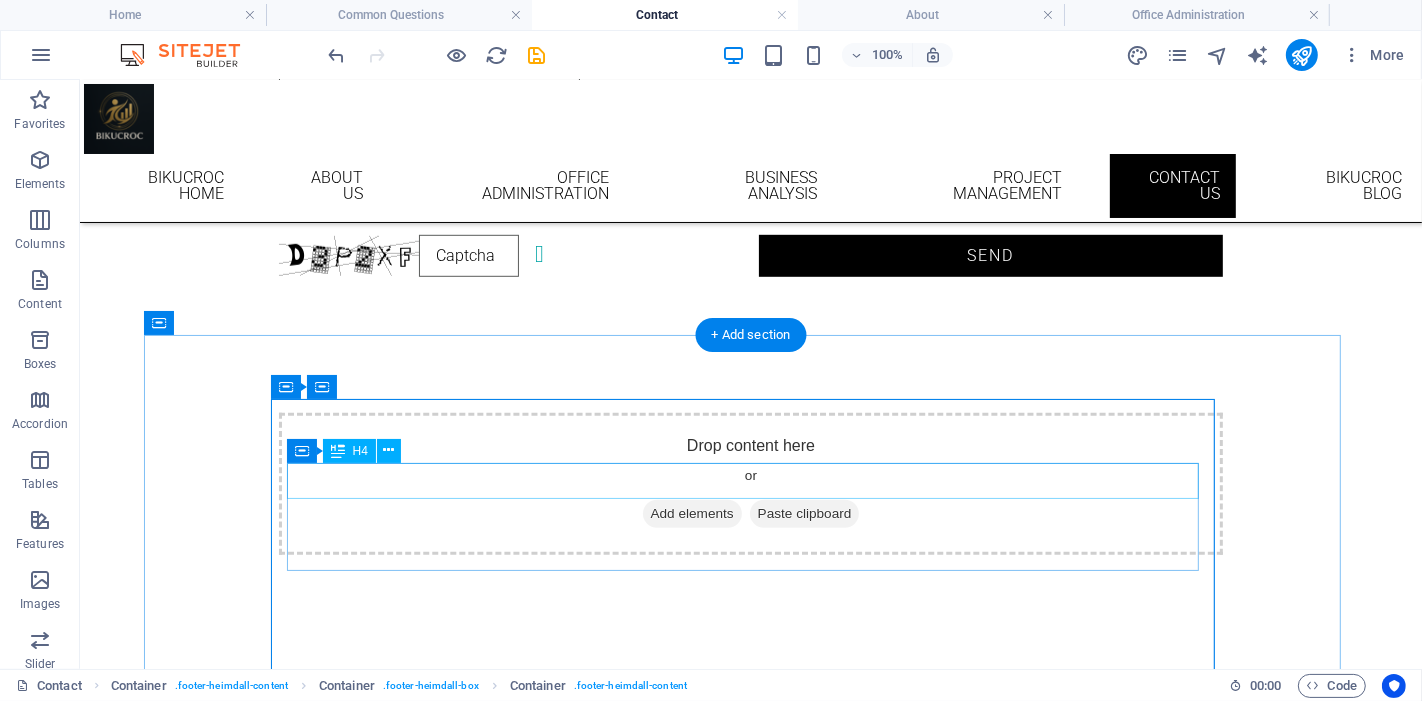 scroll, scrollTop: 1081, scrollLeft: 0, axis: vertical 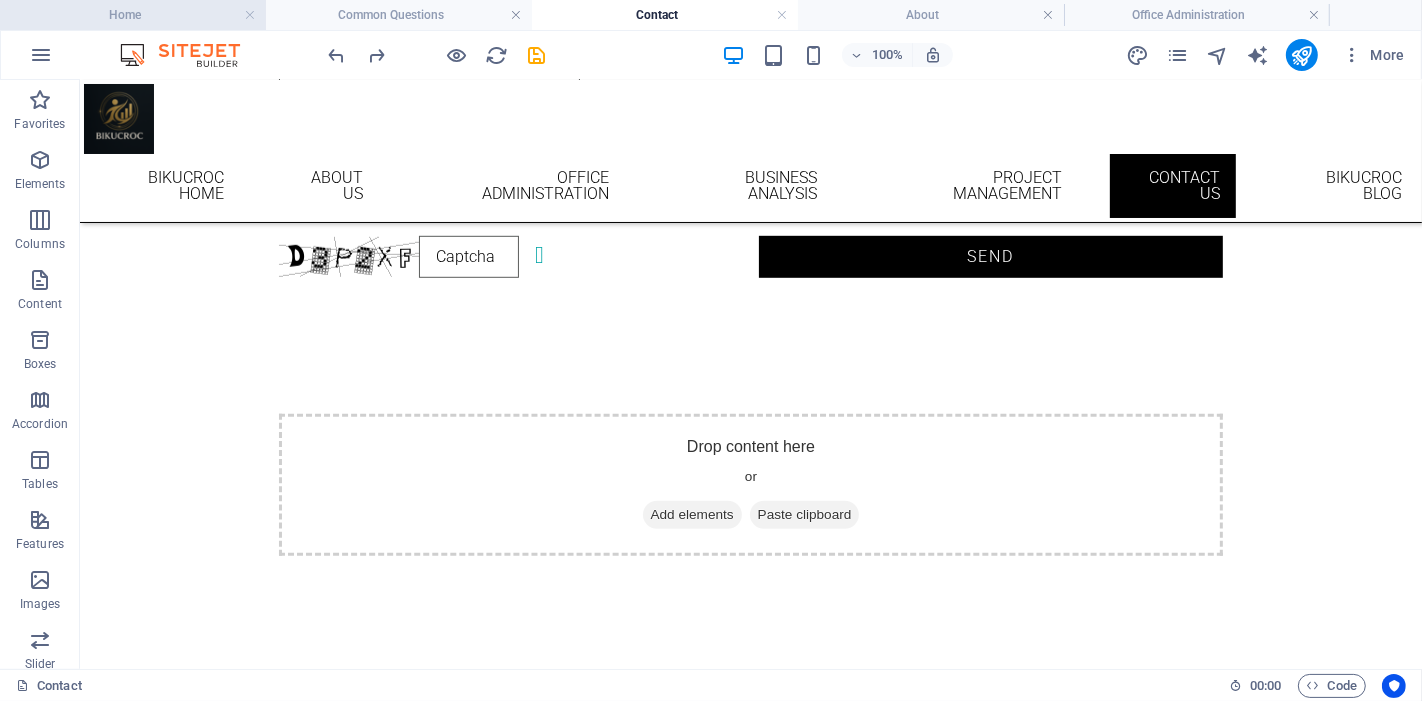 click on "Home" at bounding box center [133, 15] 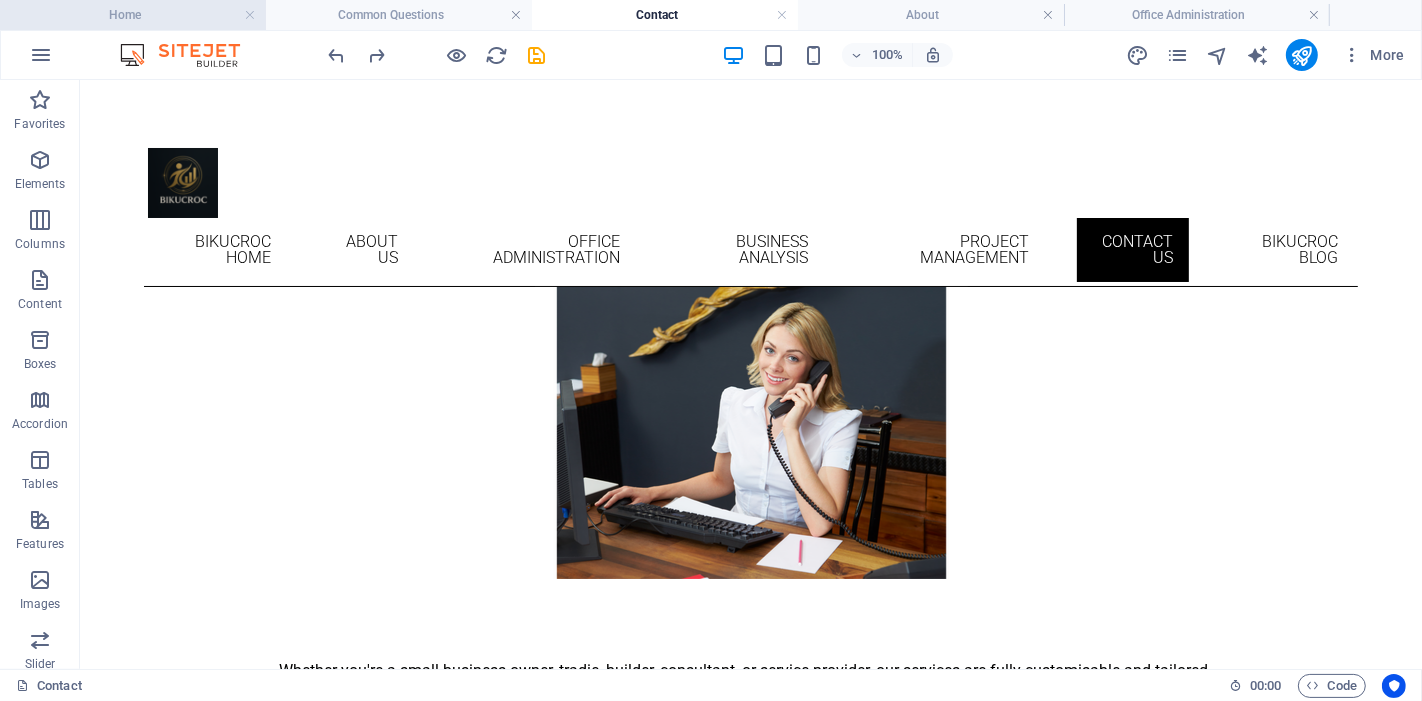 scroll, scrollTop: 1757, scrollLeft: 0, axis: vertical 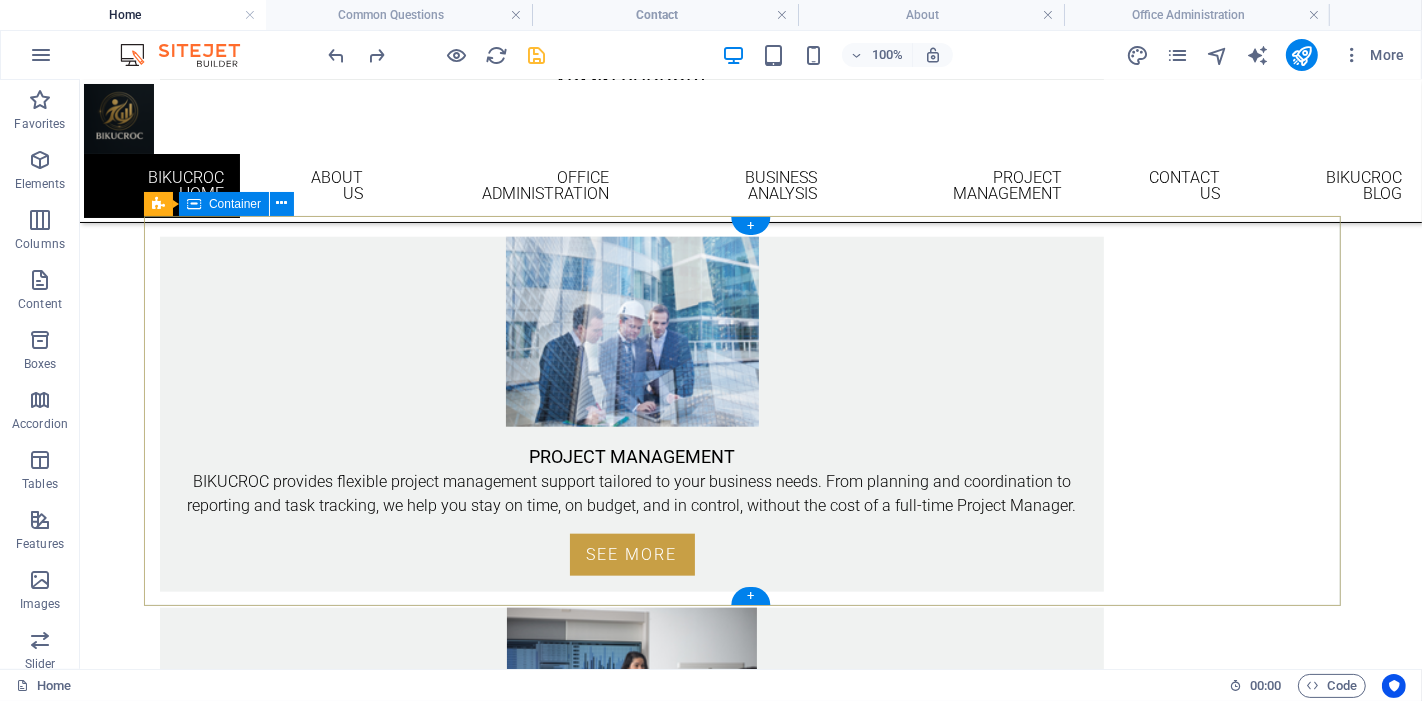 click on "Social Facebook Instagram linkedin OFFICE [NUMBER] [STREET], [CITY], [STATE] [POSTAL CODE] CONTACT Email:    info@bikucroc.com.au Phone VIC:          [PHONE] Phone QLD:         [PHONE] Mobile:                 [PHONE]" at bounding box center [750, 1709] 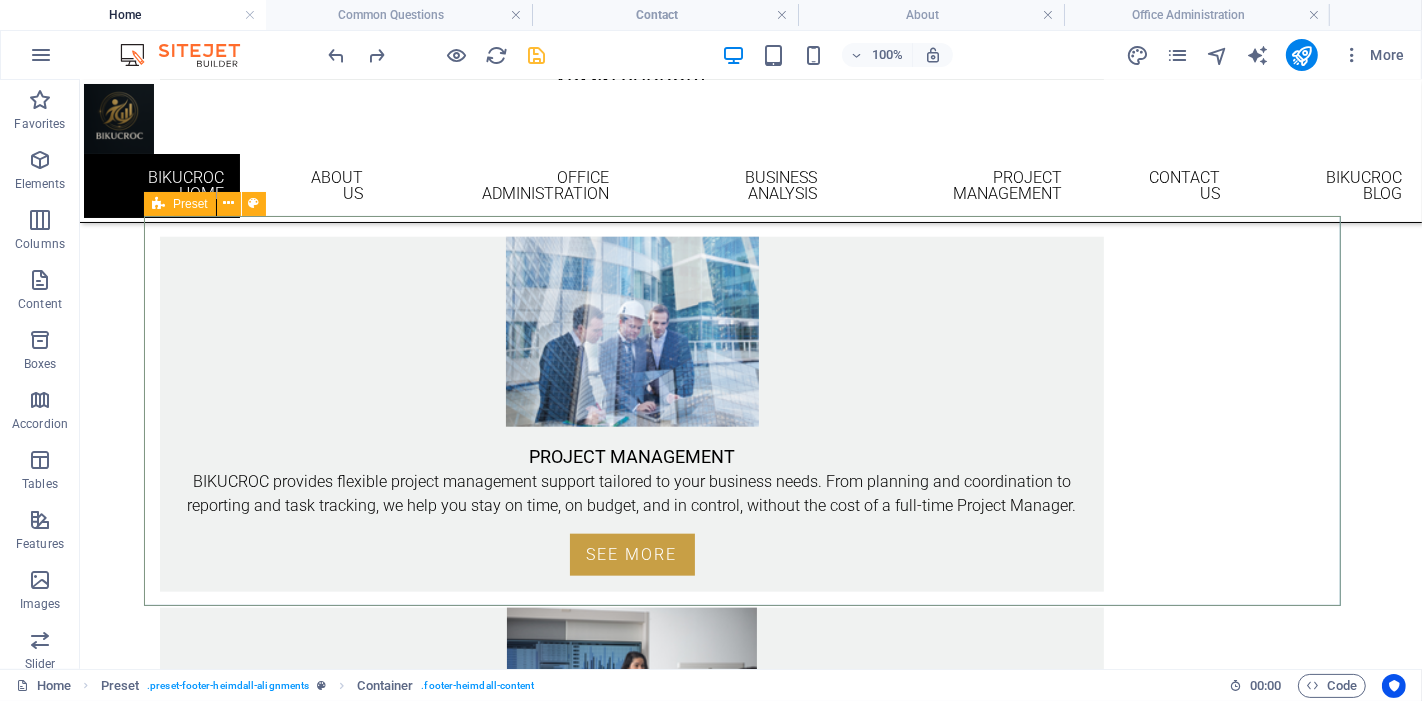 click on "Preset" at bounding box center [190, 204] 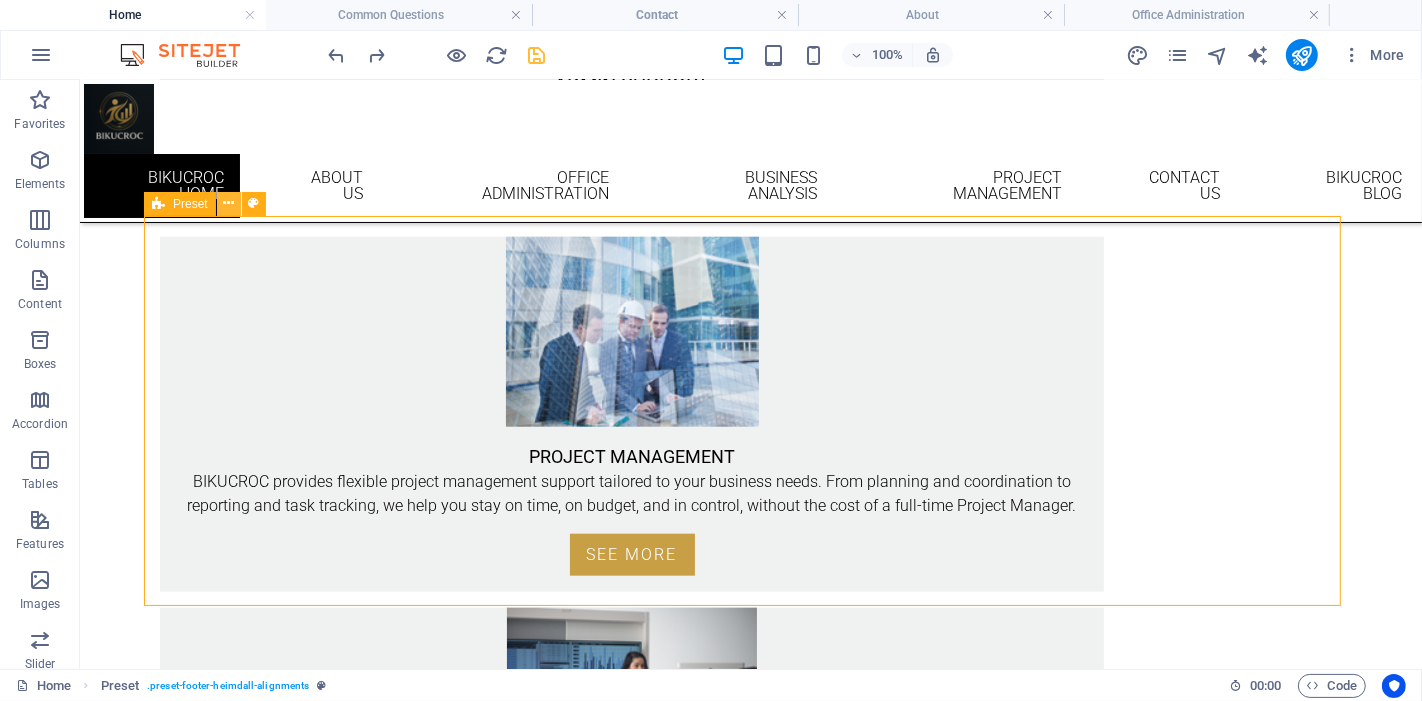 click at bounding box center (228, 203) 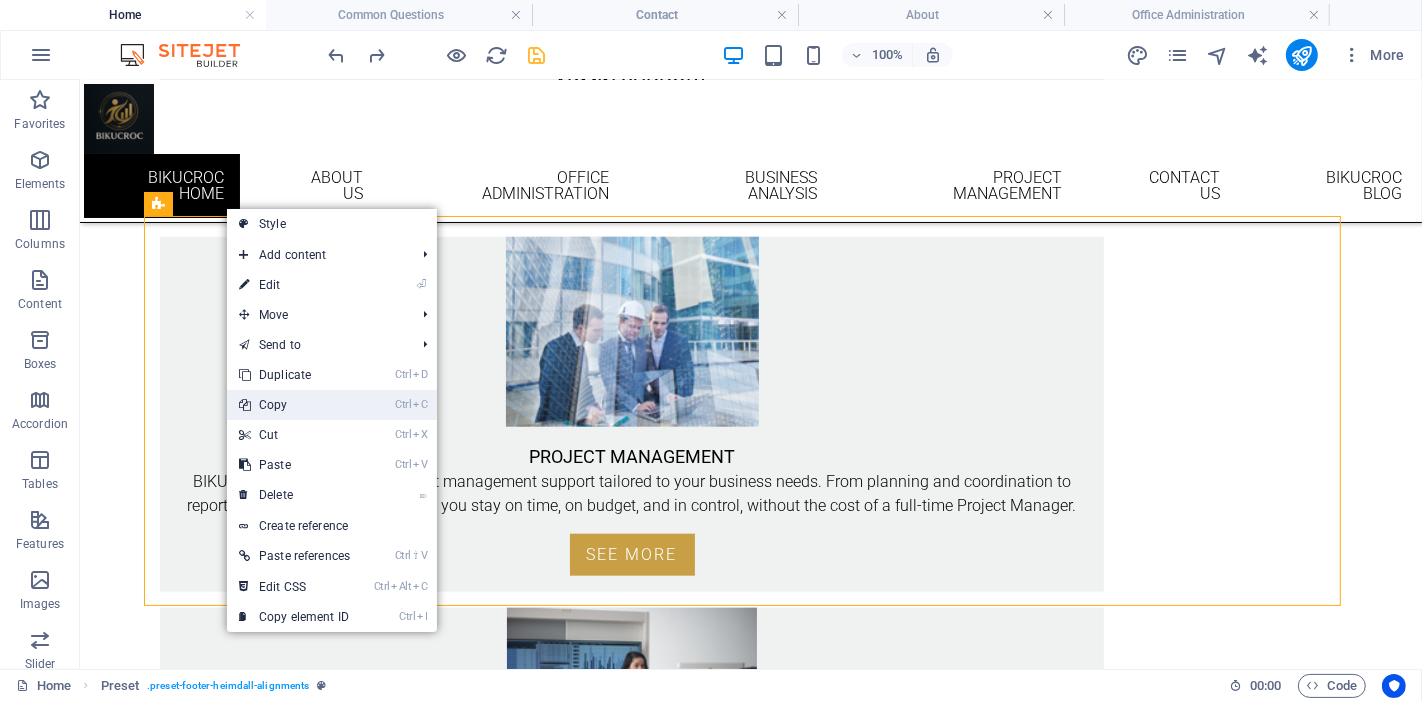 click on "Ctrl C  Copy" at bounding box center [294, 405] 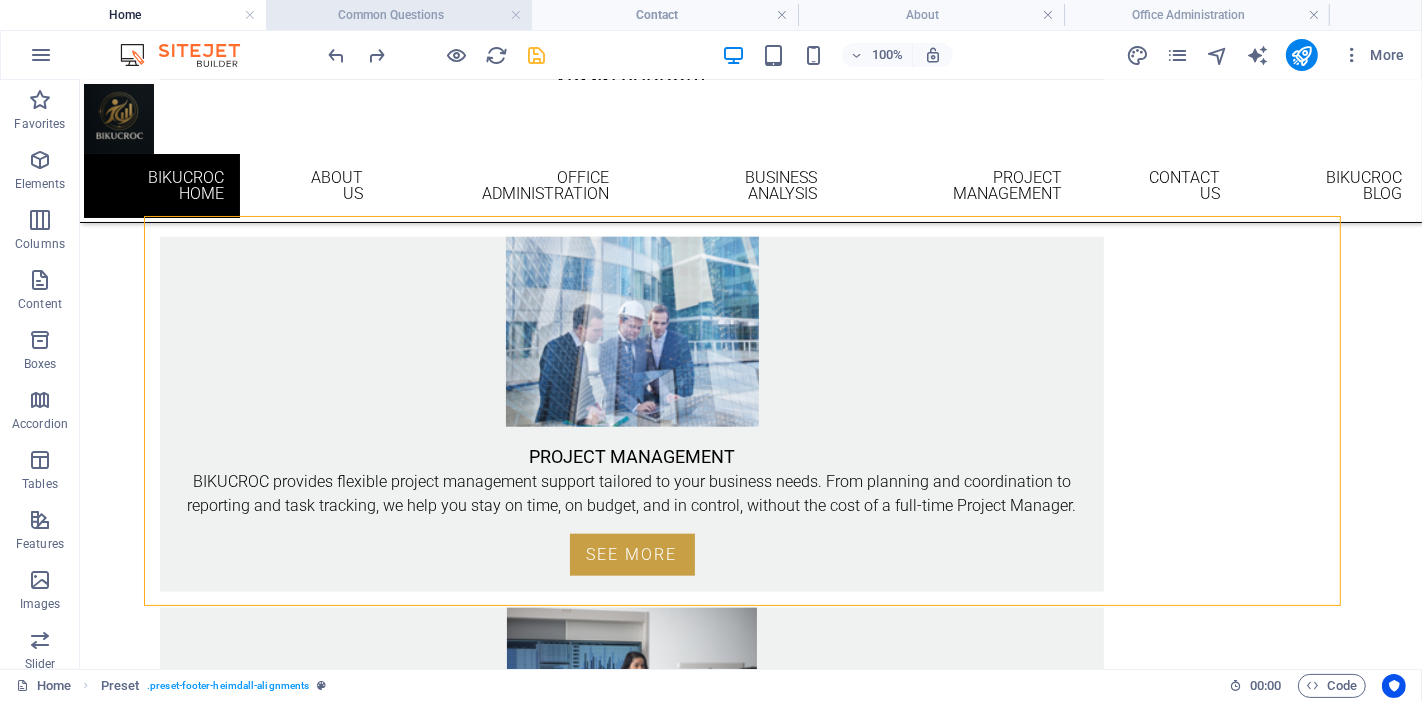 click on "Common Questions" at bounding box center [399, 15] 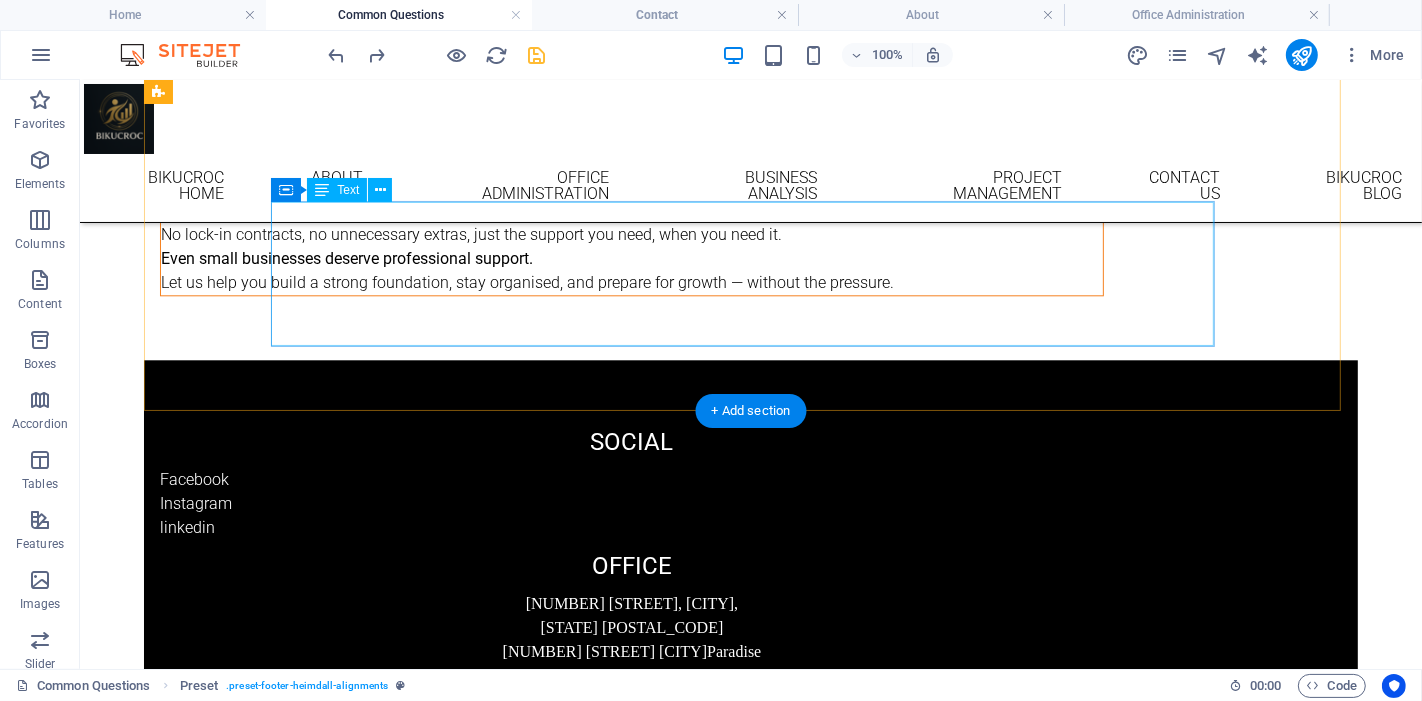 scroll, scrollTop: 4214, scrollLeft: 0, axis: vertical 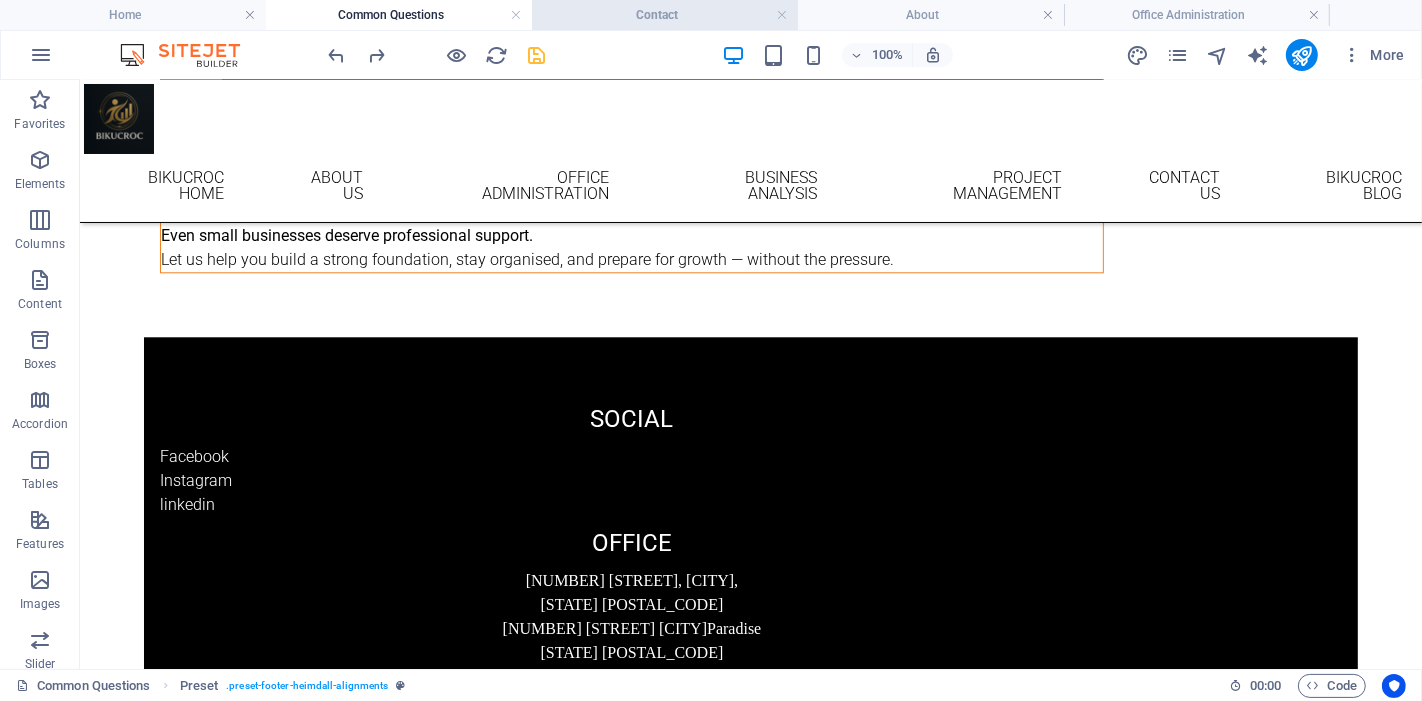 click on "Contact" at bounding box center (665, 15) 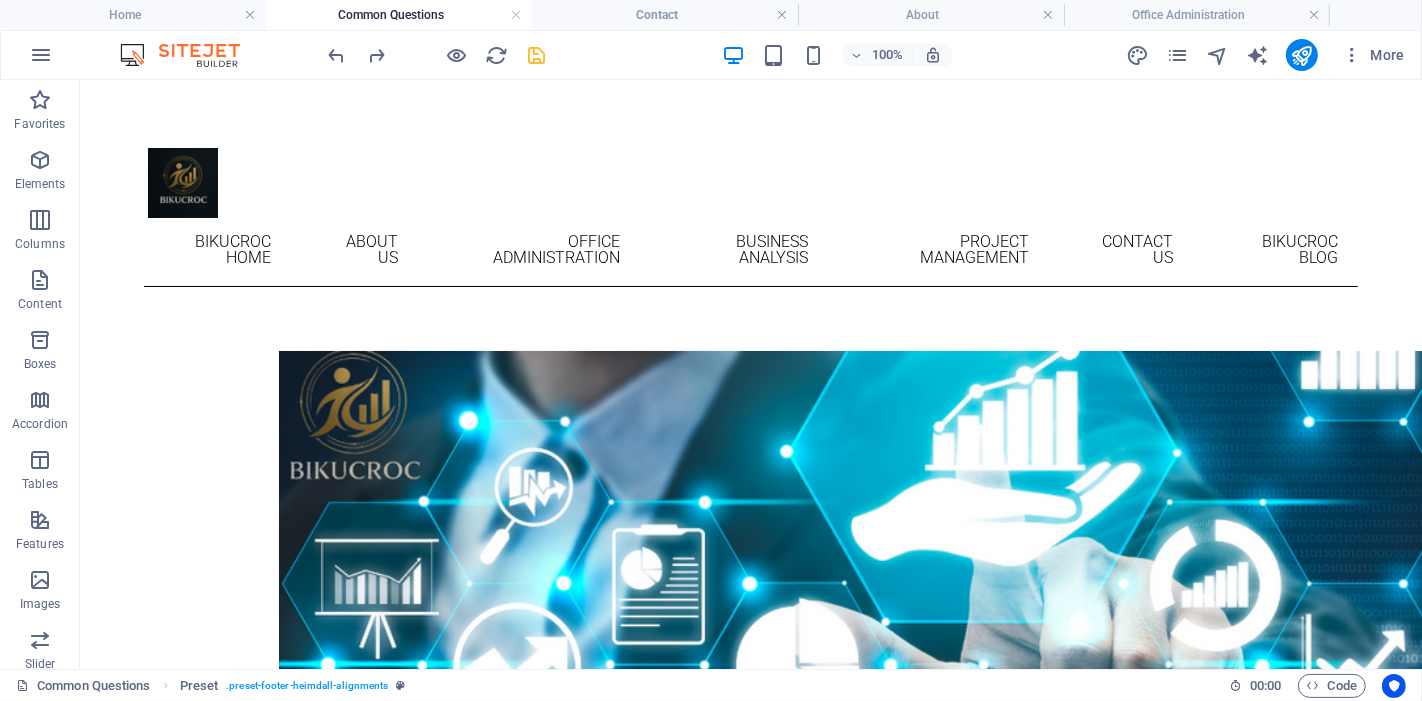 scroll, scrollTop: 1081, scrollLeft: 0, axis: vertical 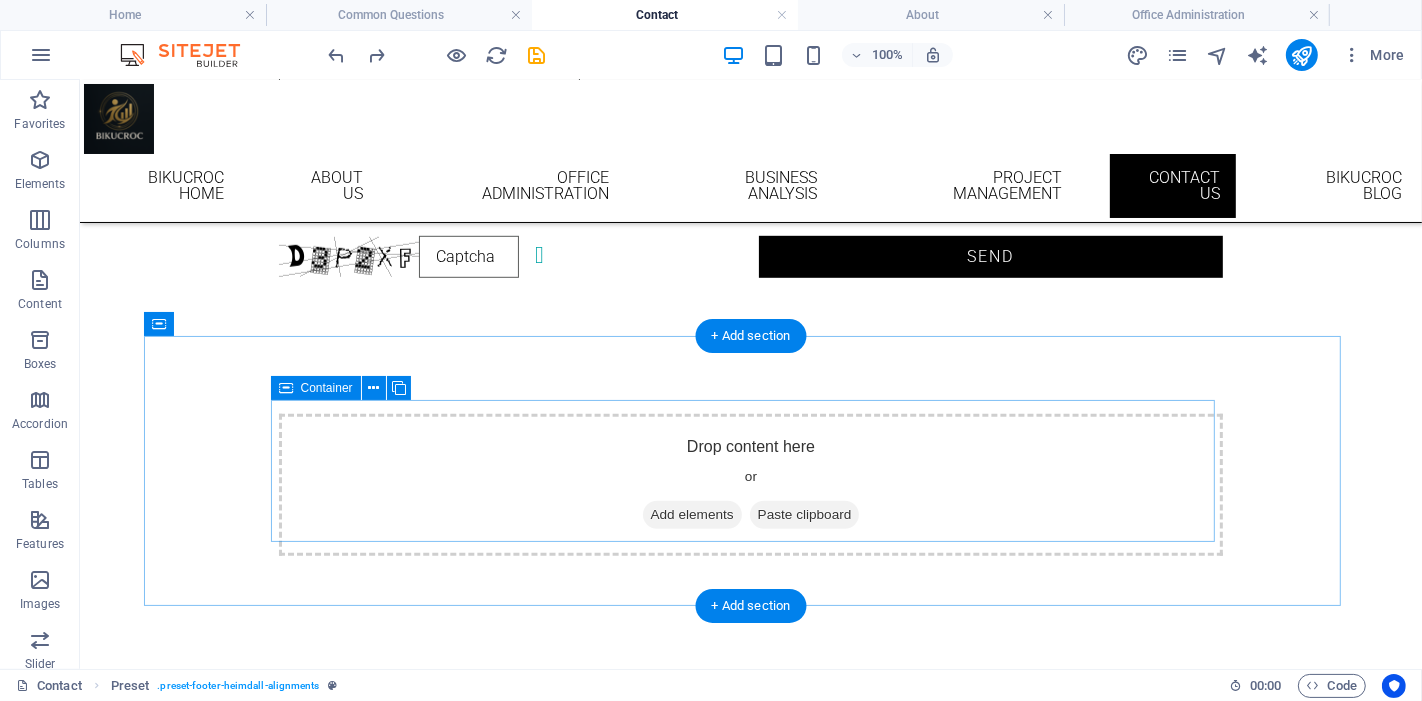 click on "Drop content here or  Add elements  Paste clipboard" at bounding box center [750, 484] 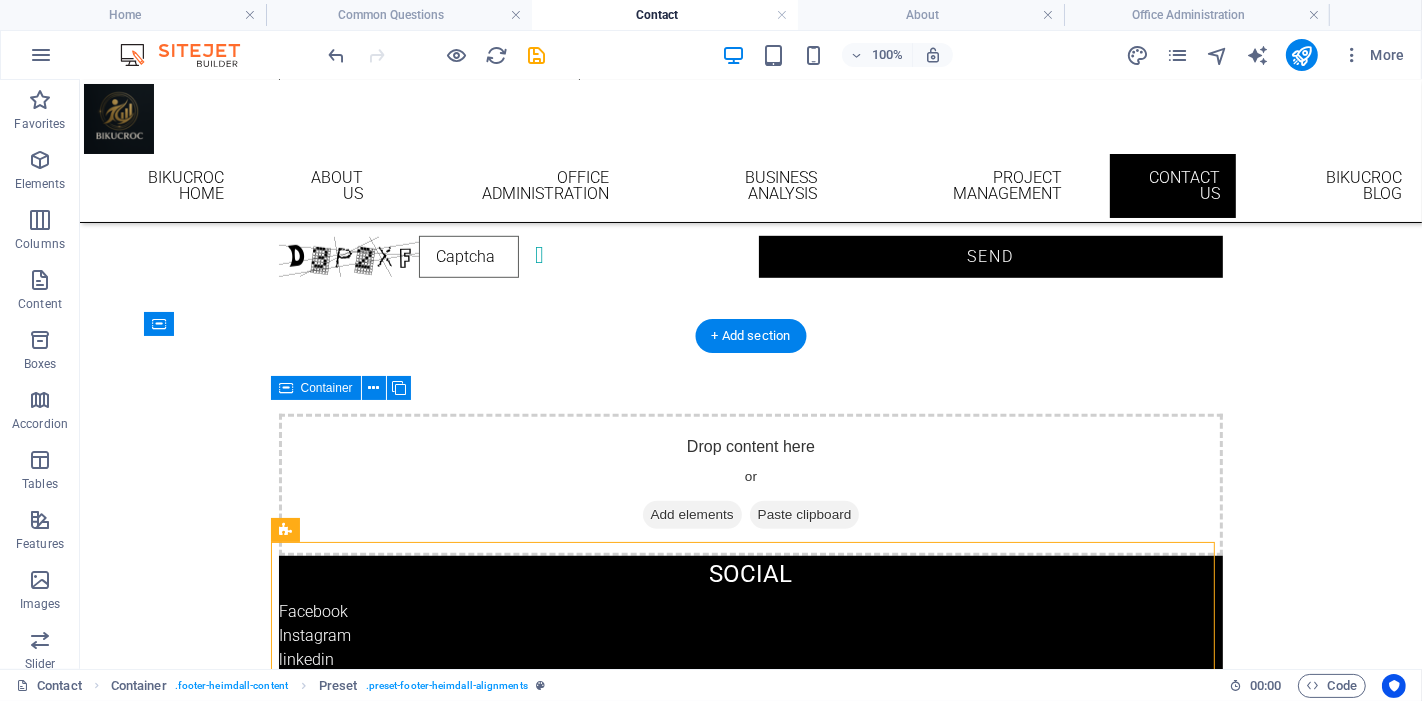 click on "Drop content here or  Add elements  Paste clipboard" at bounding box center [750, 484] 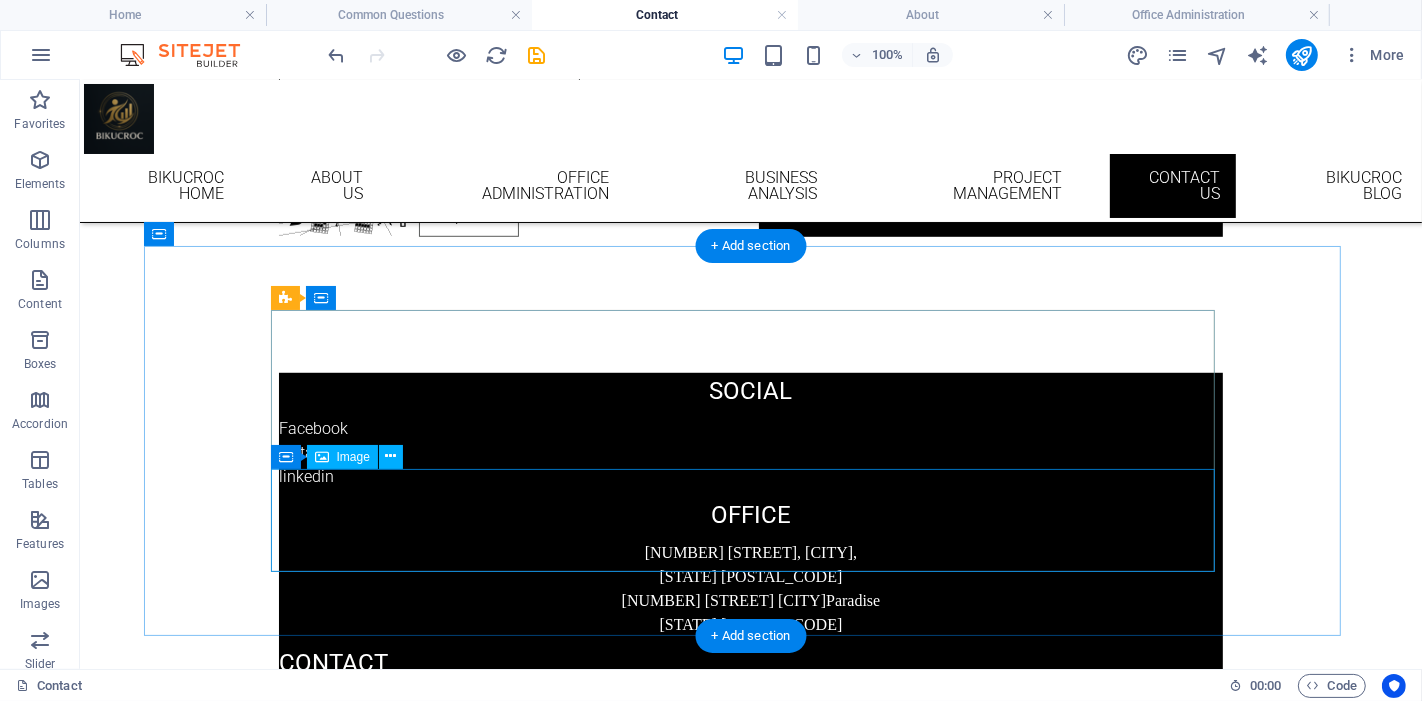 scroll, scrollTop: 1090, scrollLeft: 0, axis: vertical 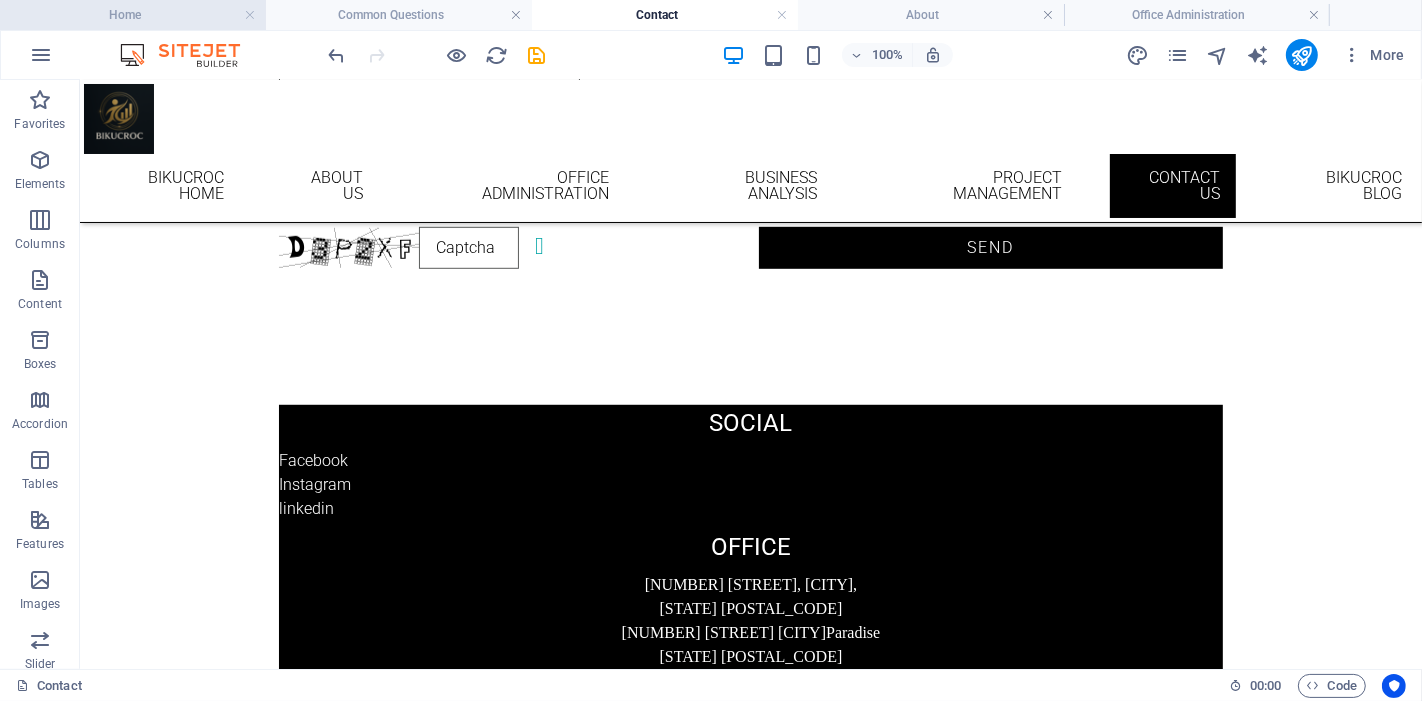click on "Home" at bounding box center (133, 15) 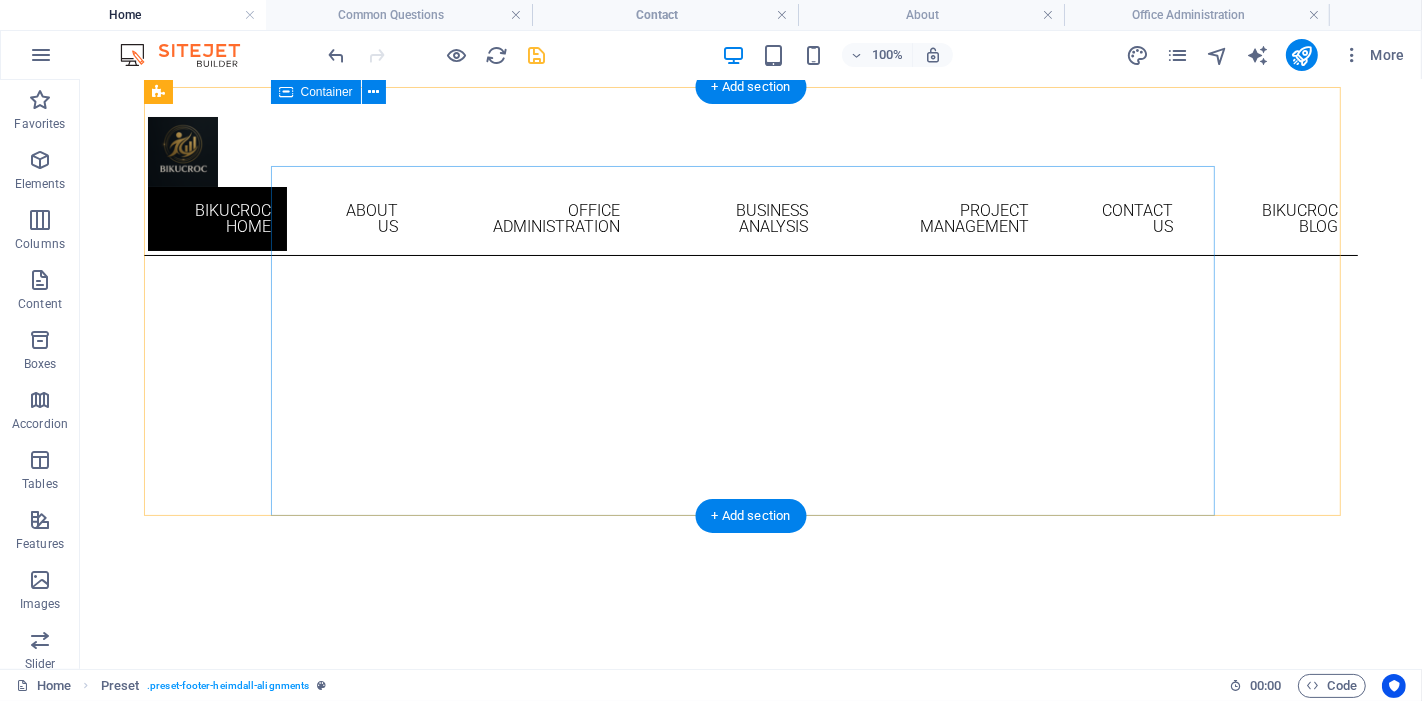 scroll, scrollTop: 0, scrollLeft: 0, axis: both 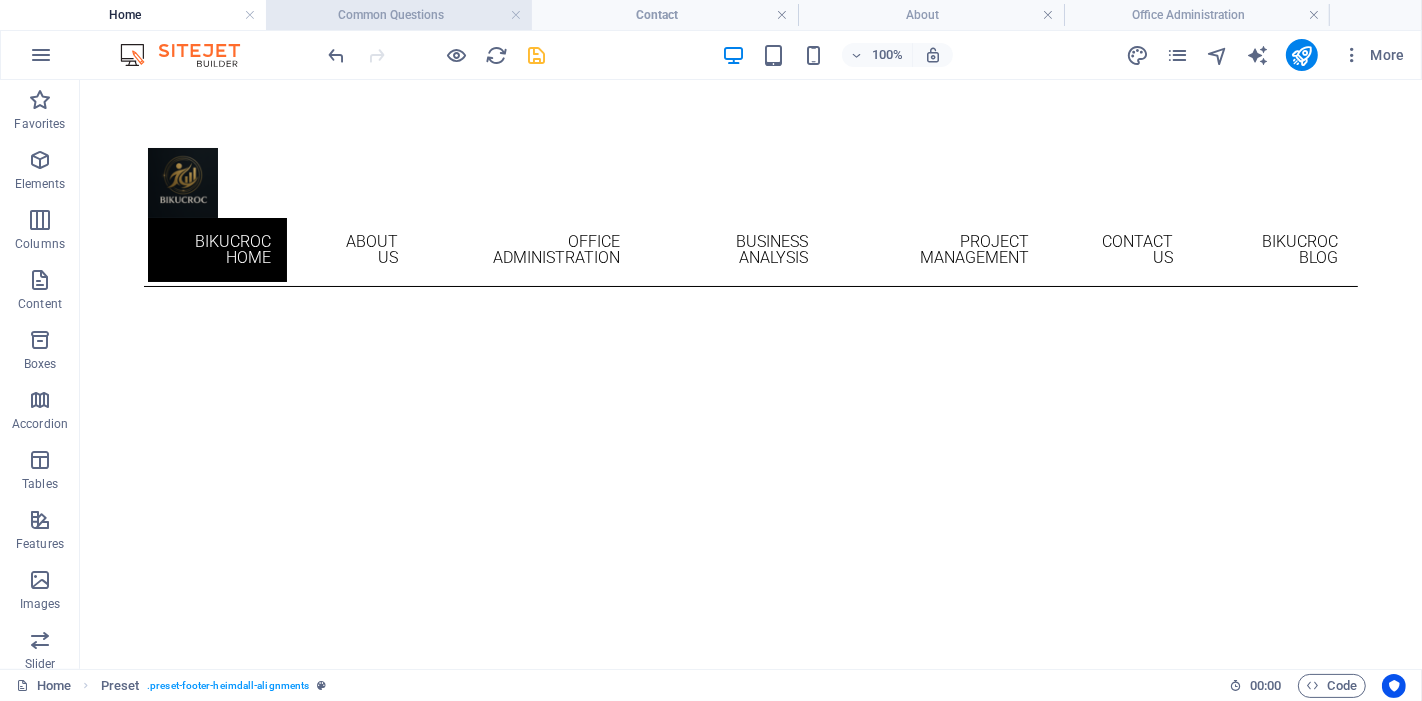 click on "Common Questions" at bounding box center [399, 15] 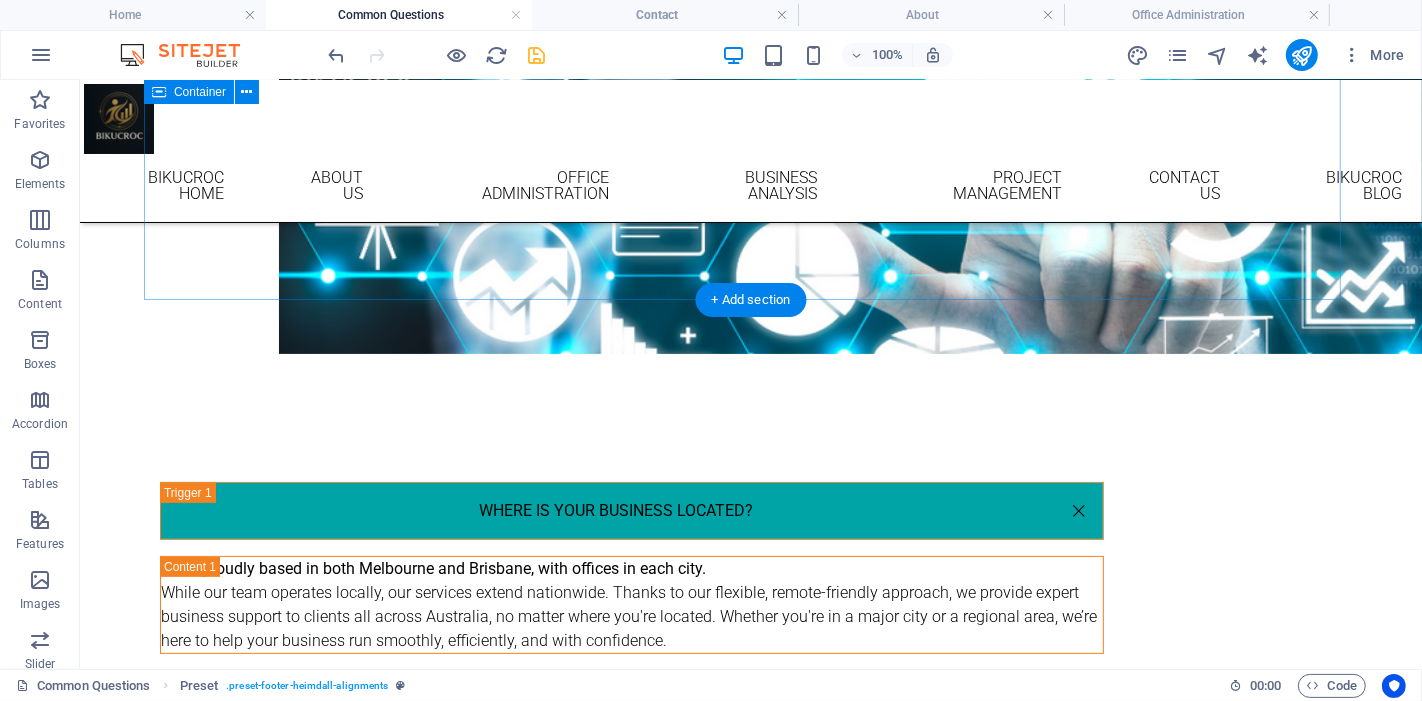 scroll, scrollTop: 0, scrollLeft: 0, axis: both 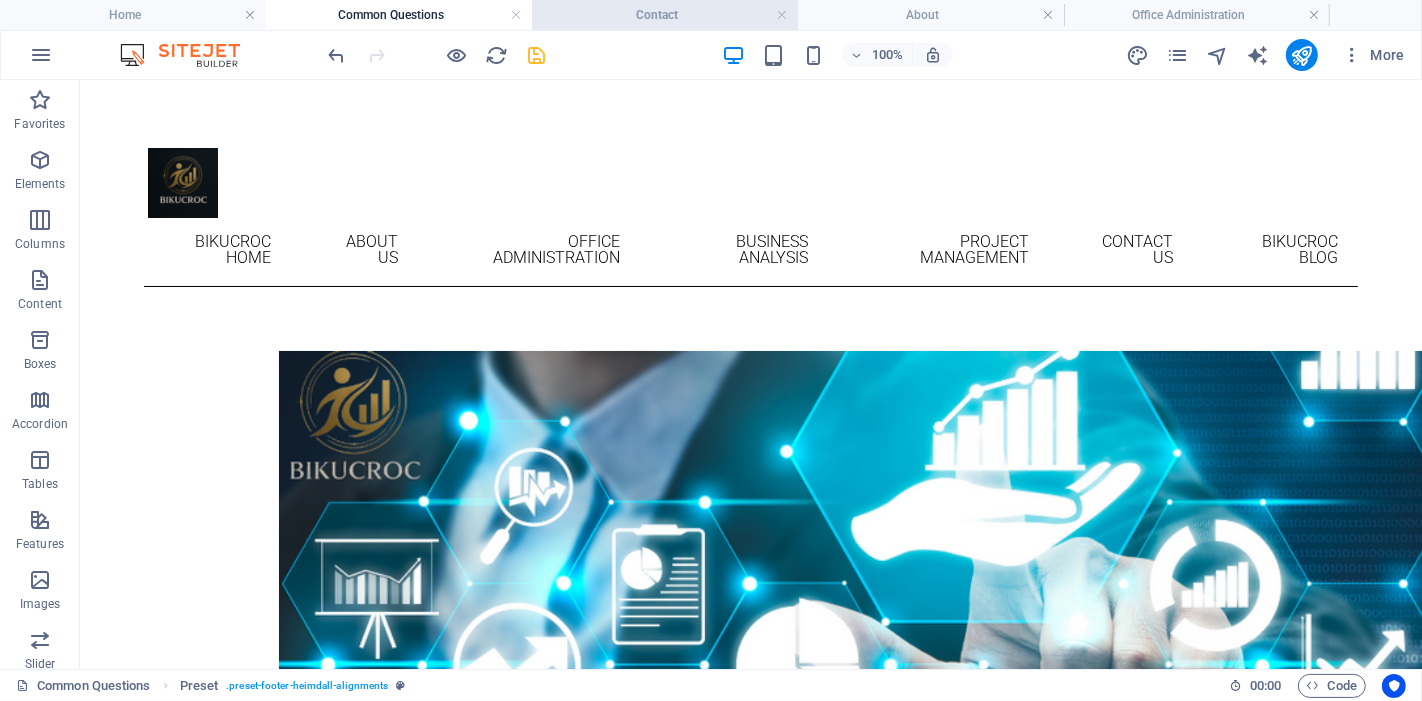 click on "Contact" at bounding box center [665, 15] 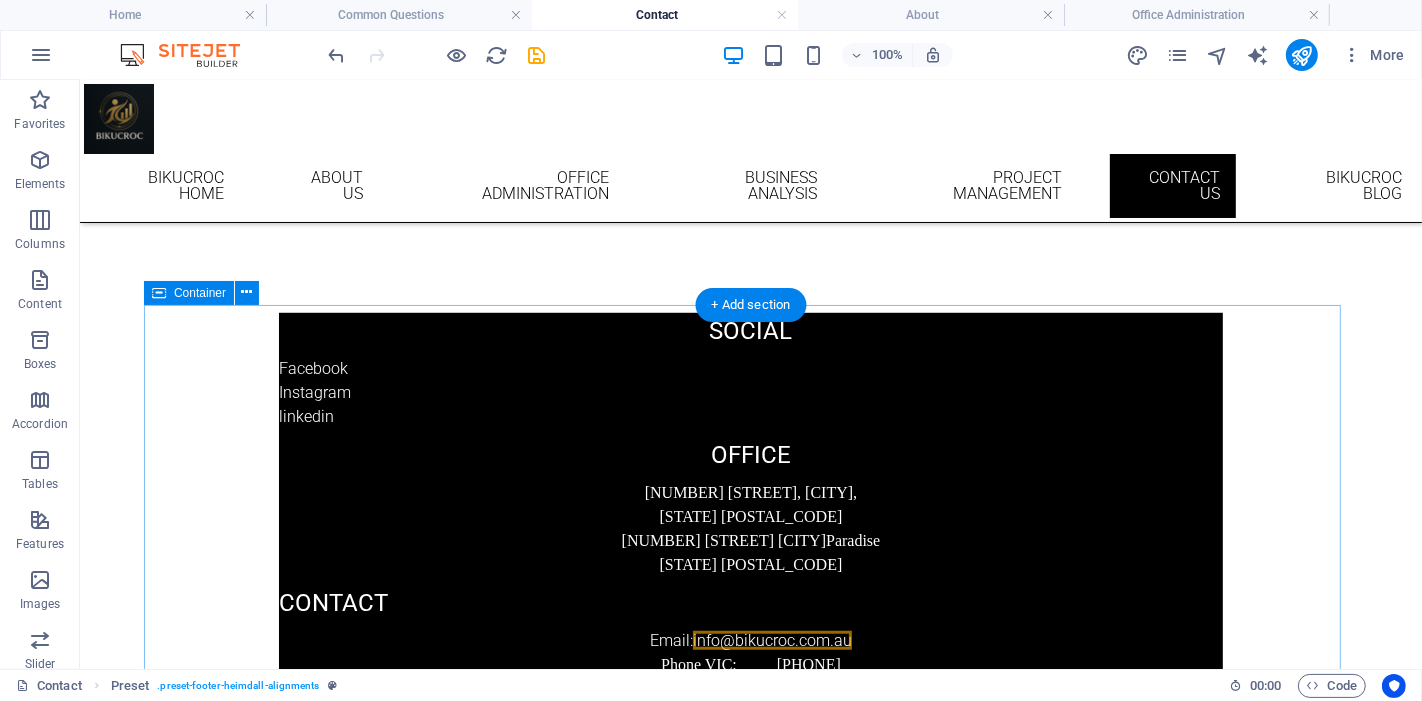 scroll, scrollTop: 1201, scrollLeft: 0, axis: vertical 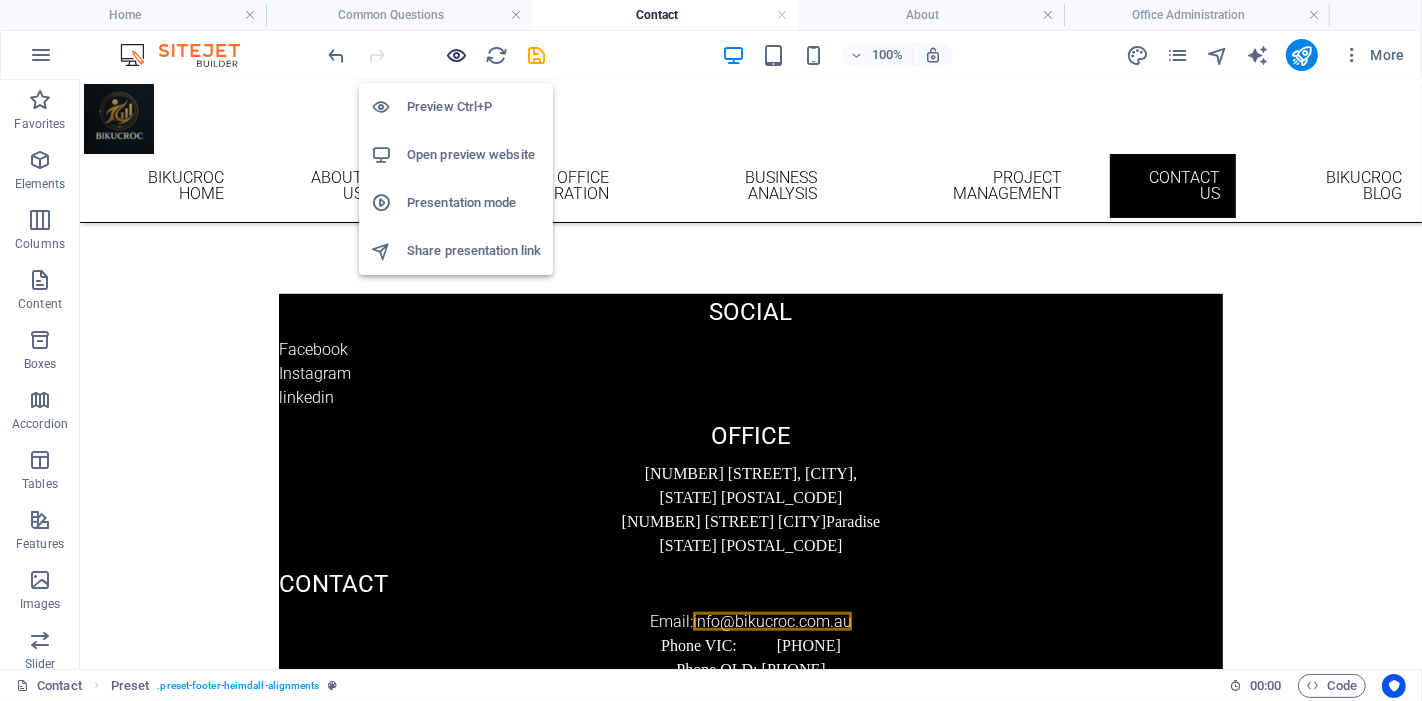 click at bounding box center (457, 55) 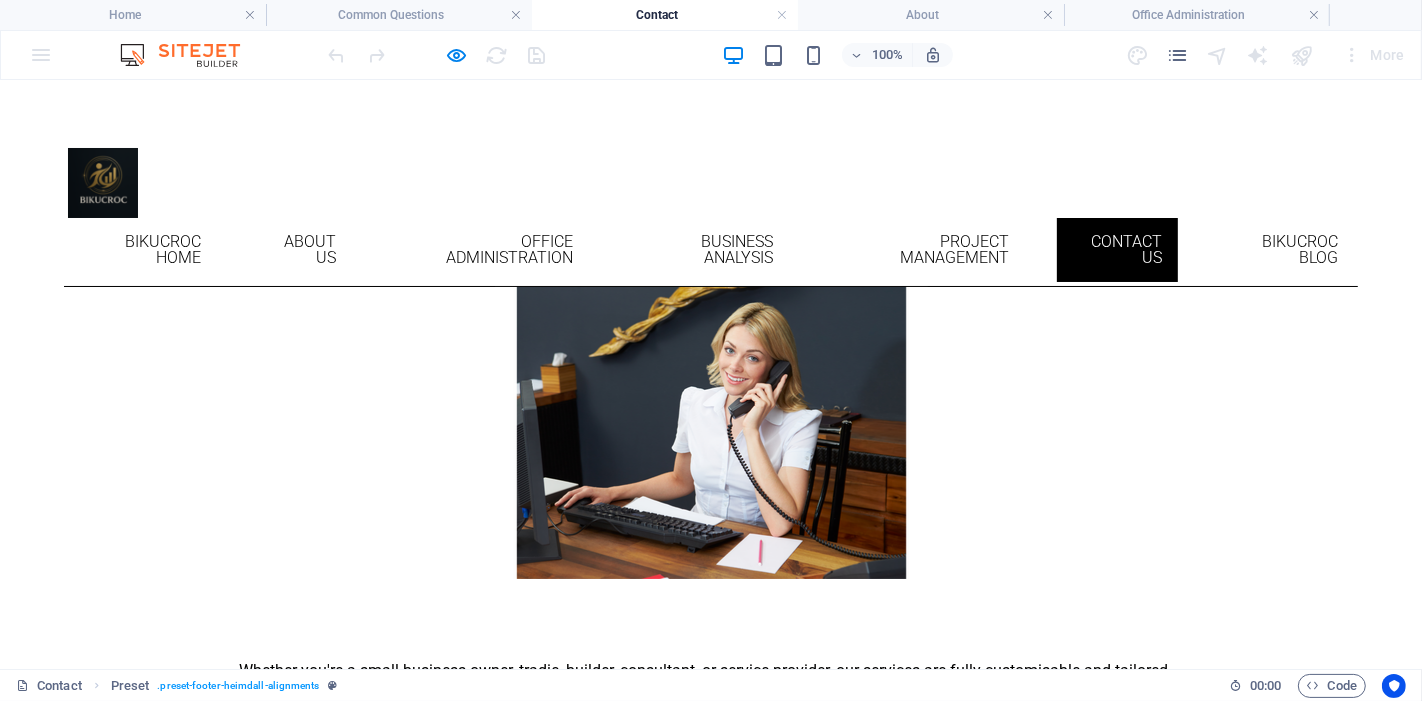 scroll, scrollTop: 555, scrollLeft: 0, axis: vertical 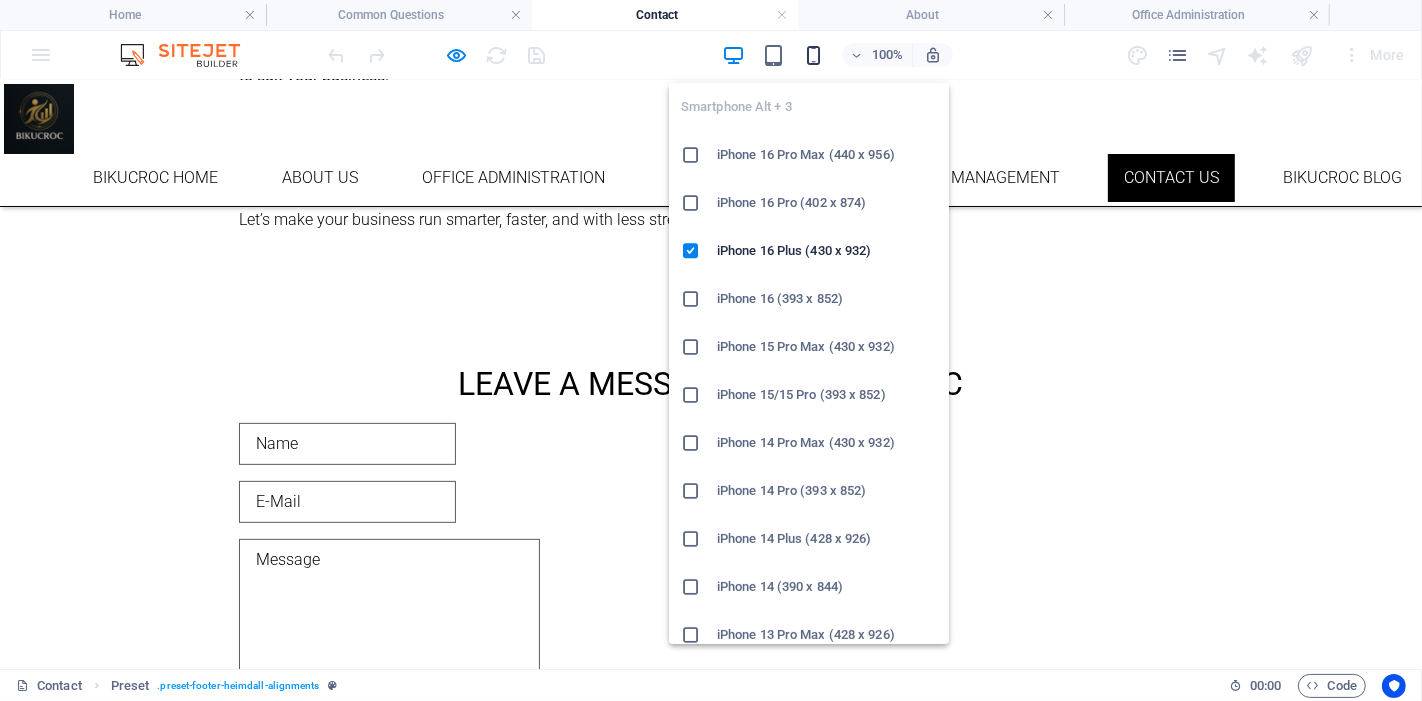 click at bounding box center [813, 55] 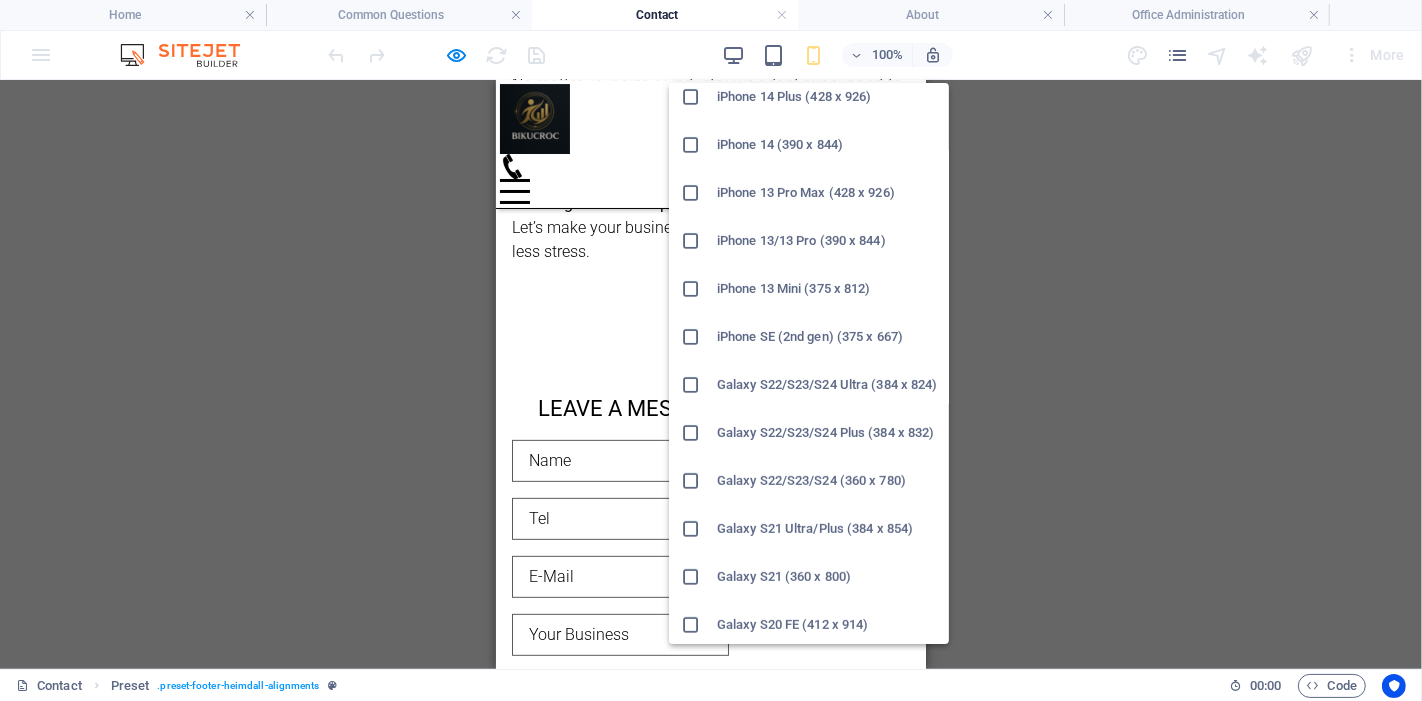 scroll, scrollTop: 0, scrollLeft: 0, axis: both 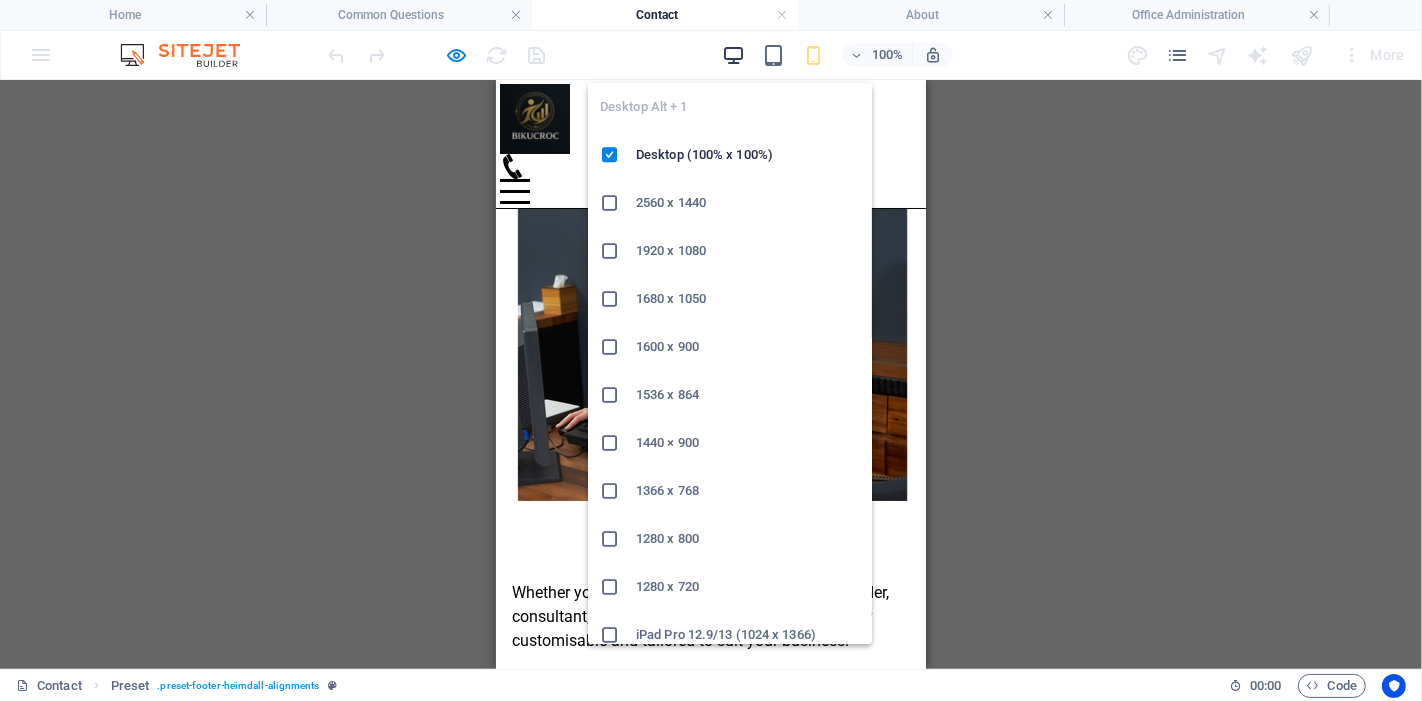 click at bounding box center [733, 55] 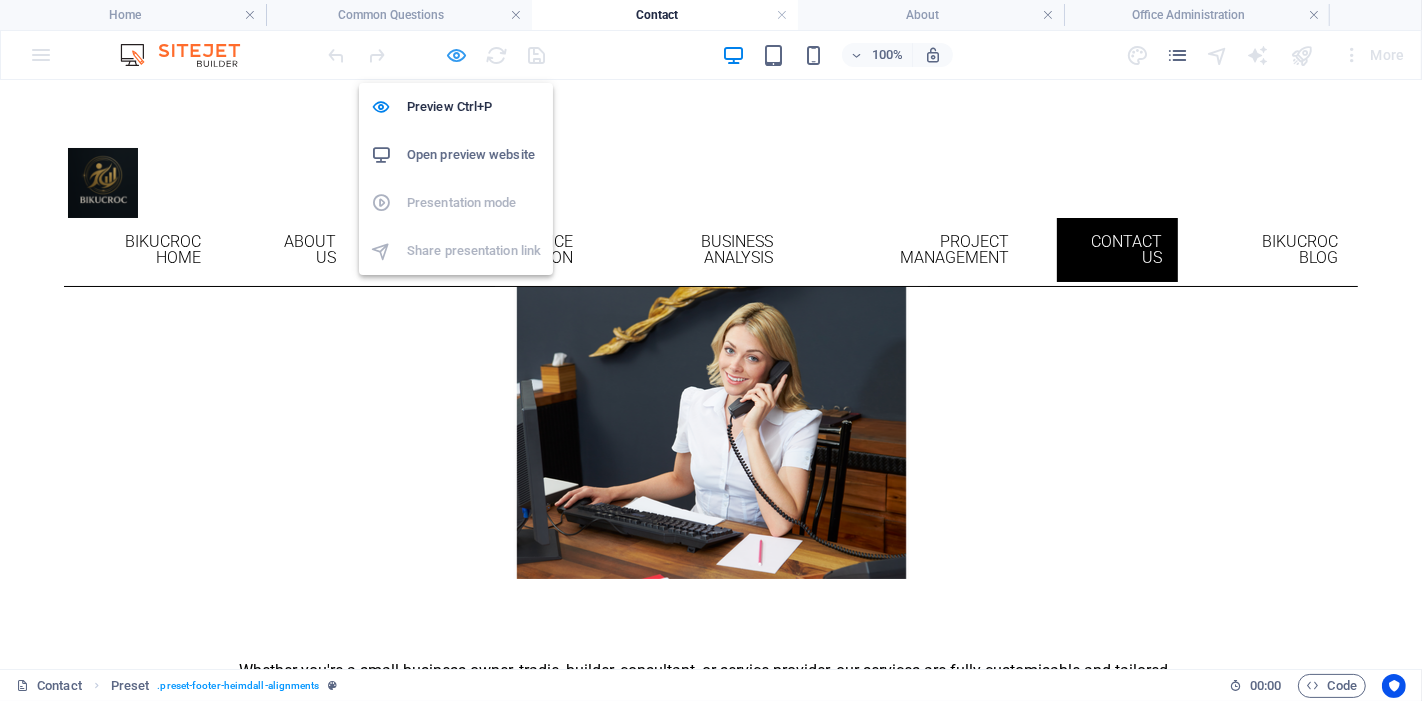 click at bounding box center [457, 55] 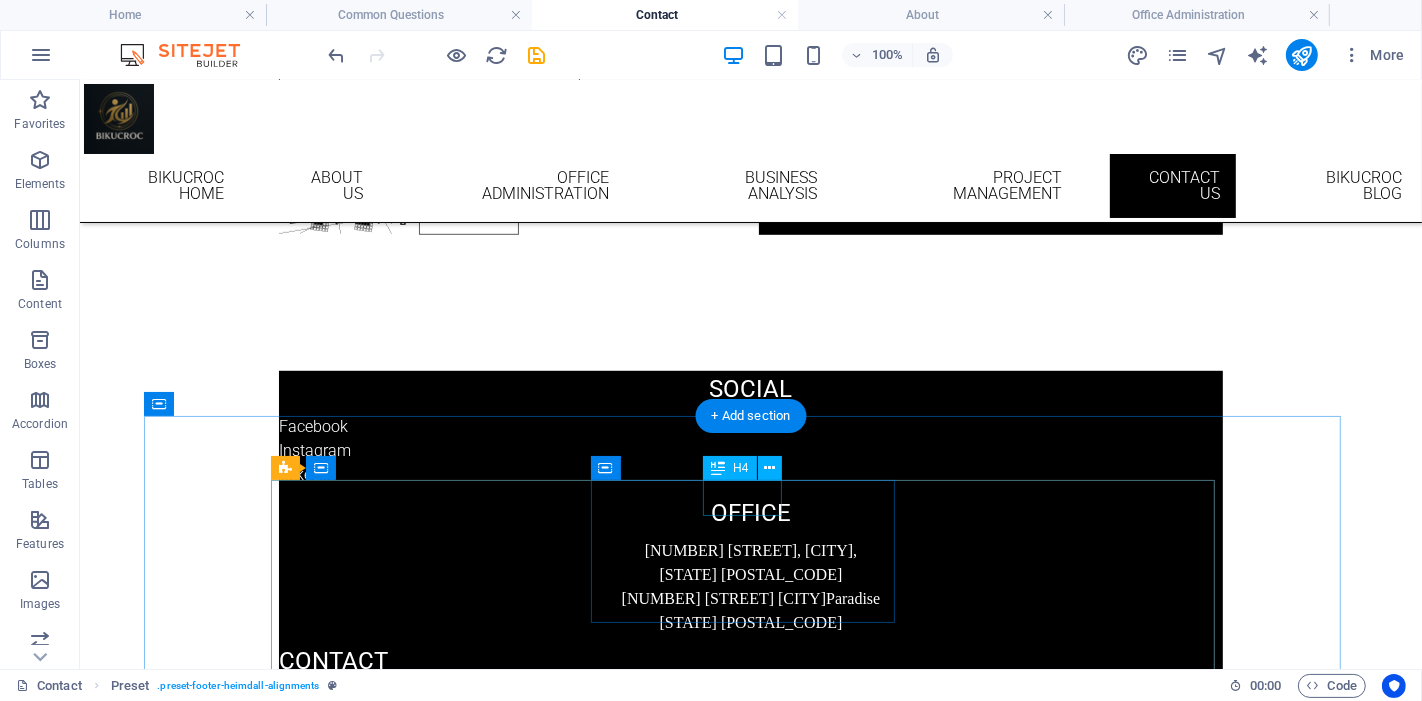 scroll, scrollTop: 1201, scrollLeft: 0, axis: vertical 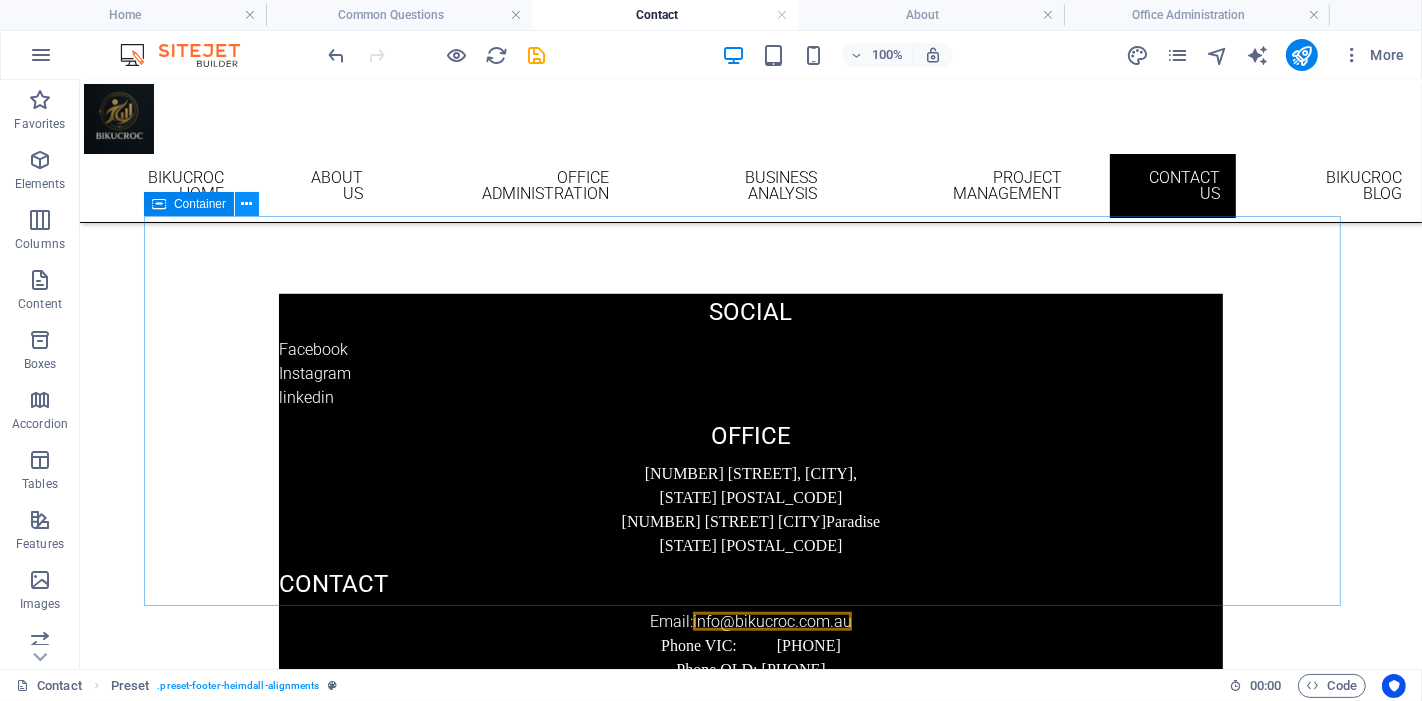 click at bounding box center [247, 204] 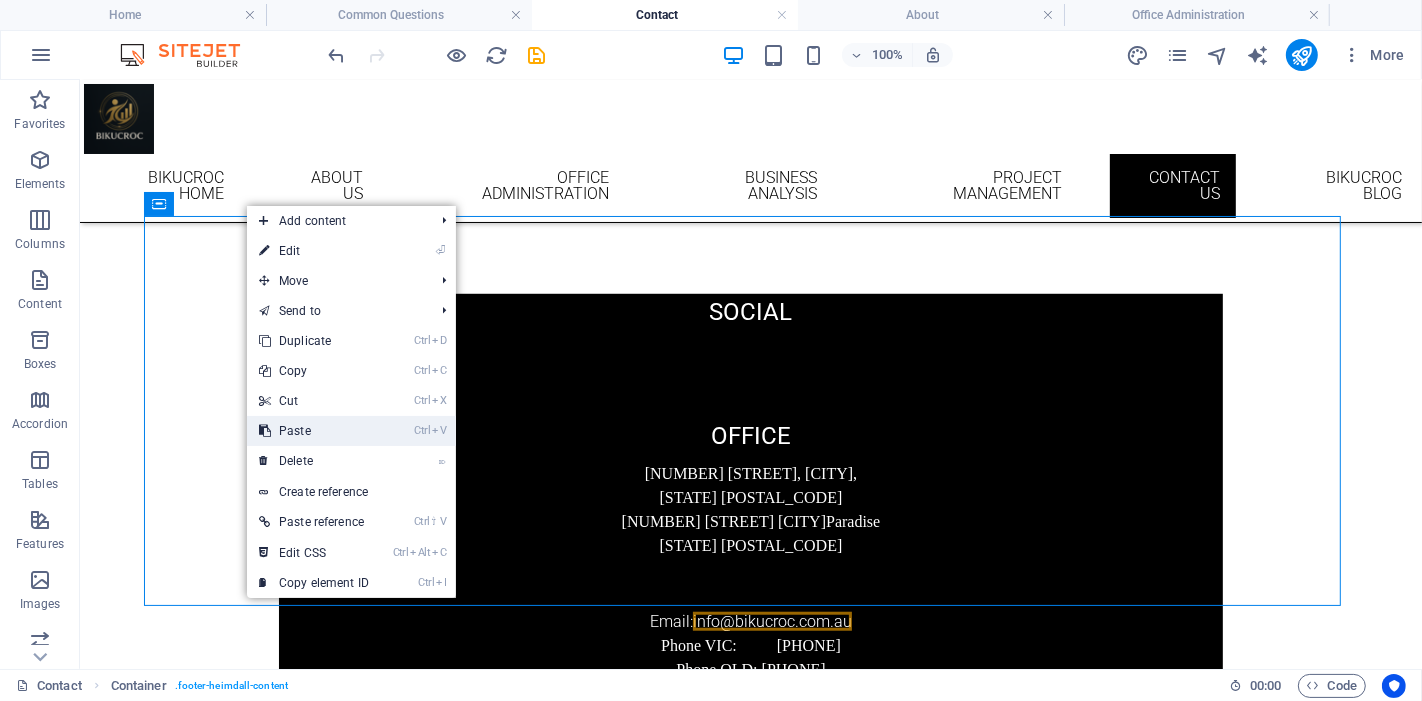 click on "Ctrl V  Paste" at bounding box center (314, 431) 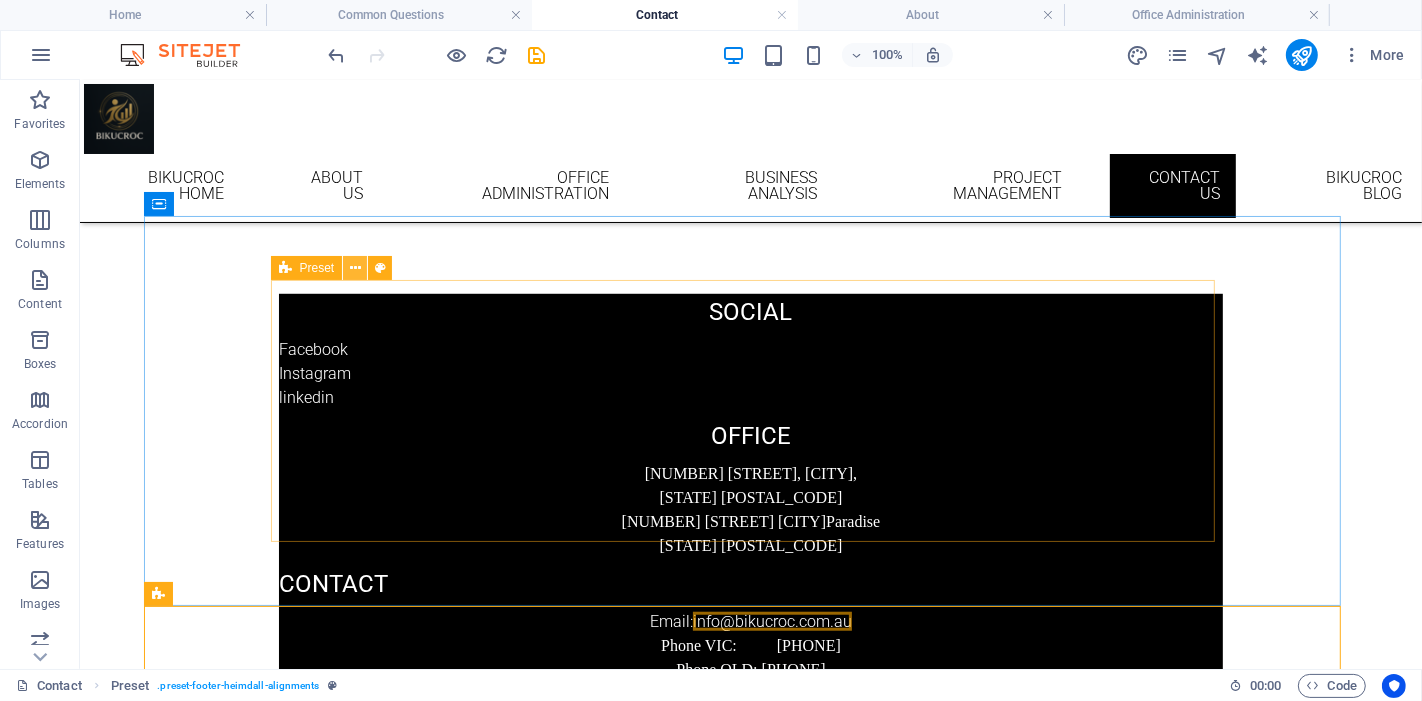 click at bounding box center (355, 268) 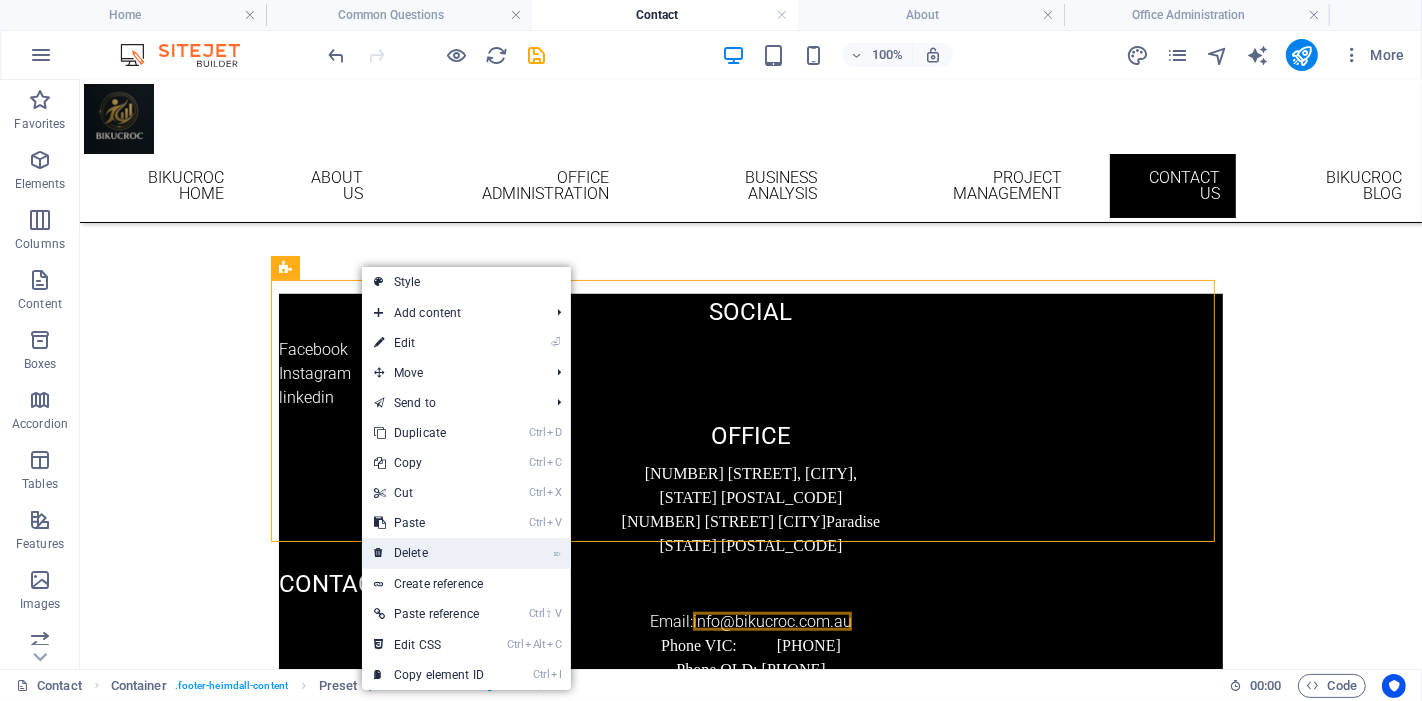 click on "⌦  Delete" at bounding box center [429, 553] 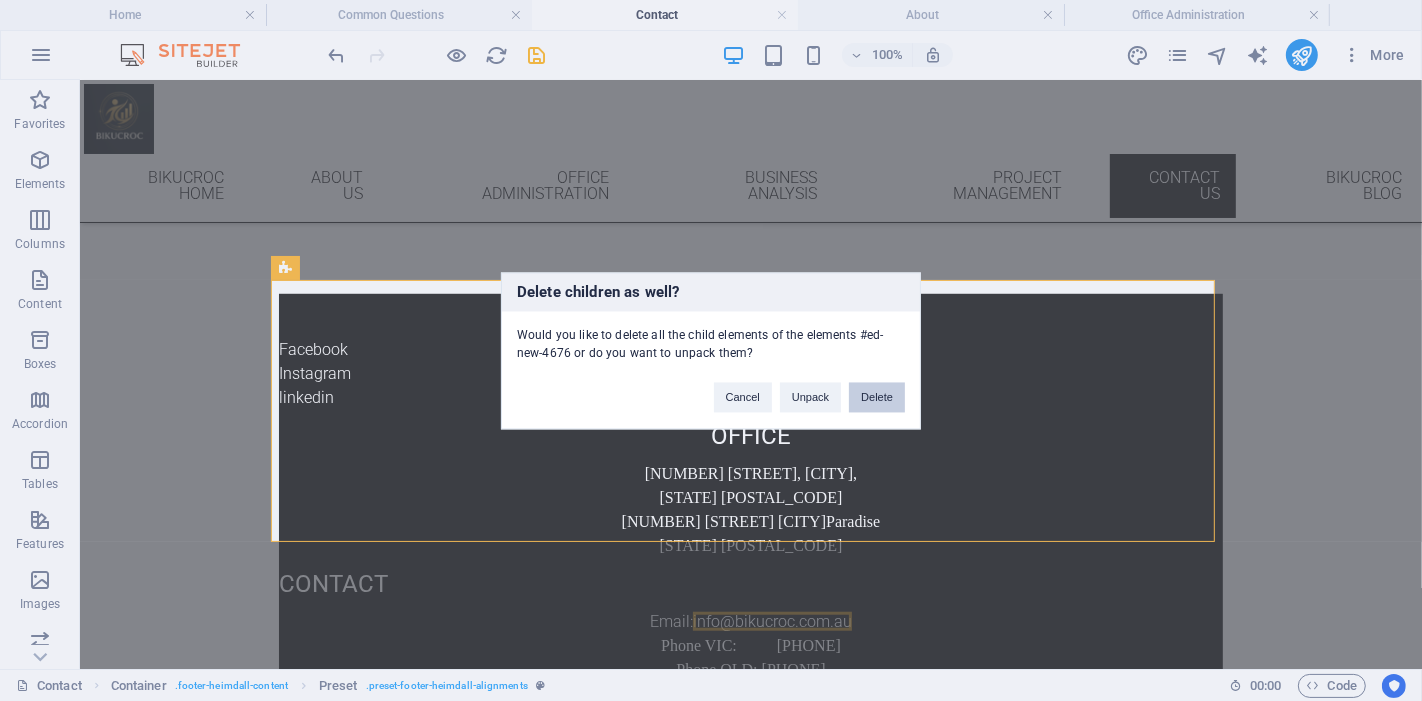 click on "Delete" at bounding box center [877, 397] 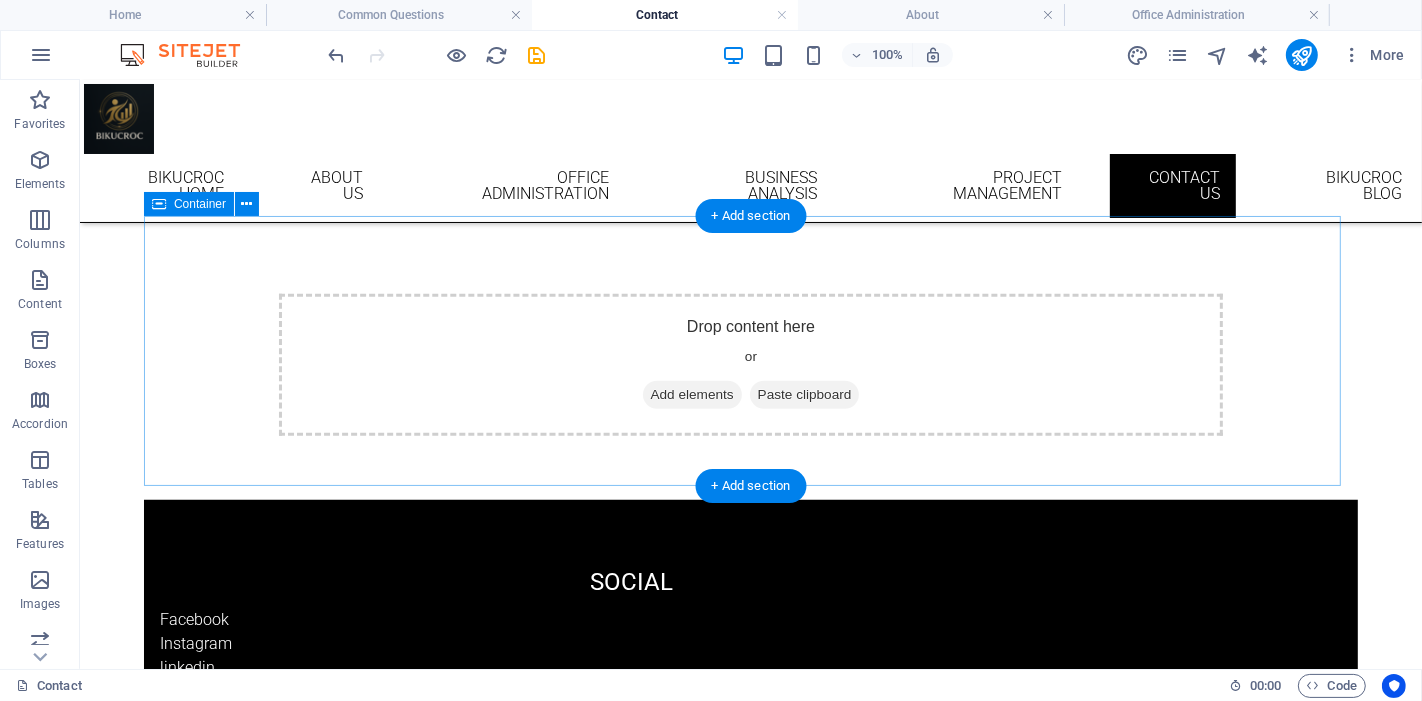 click on "Drop content here or  Add elements  Paste clipboard" at bounding box center [750, 364] 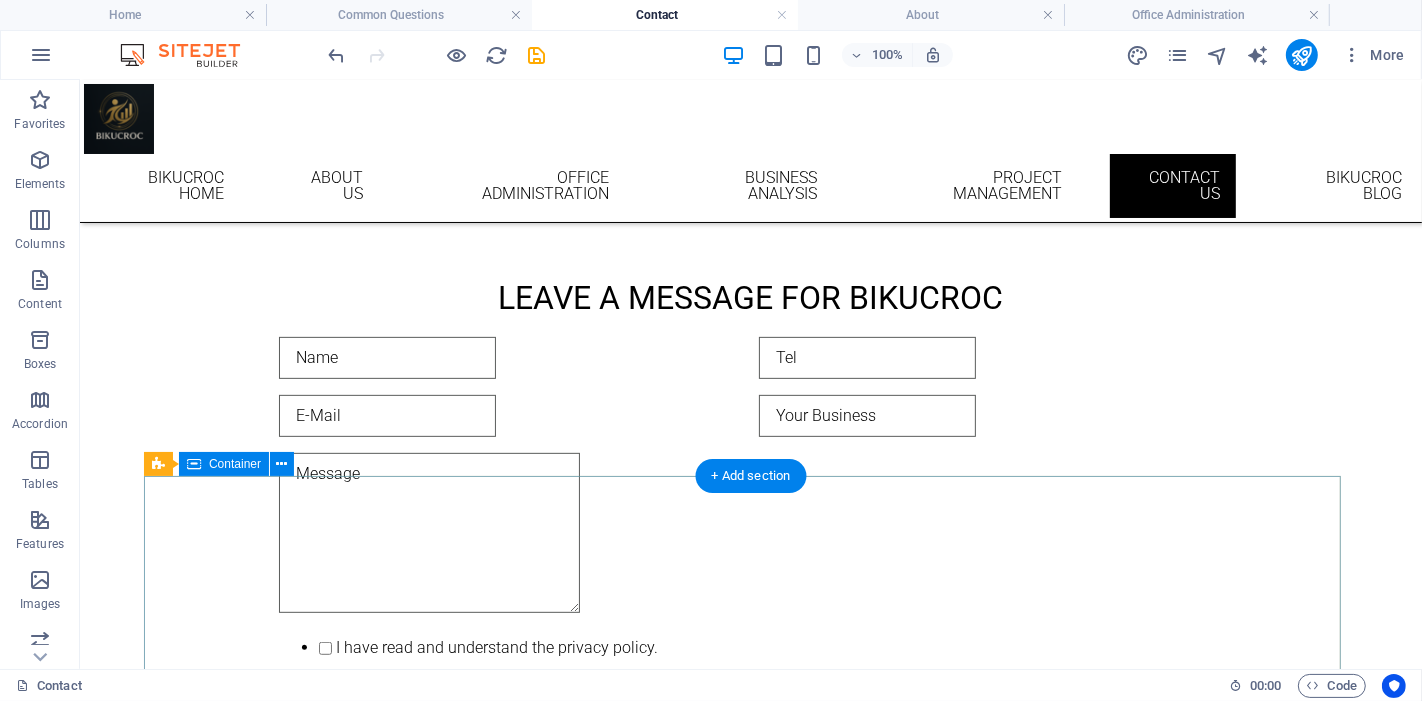 scroll, scrollTop: 979, scrollLeft: 0, axis: vertical 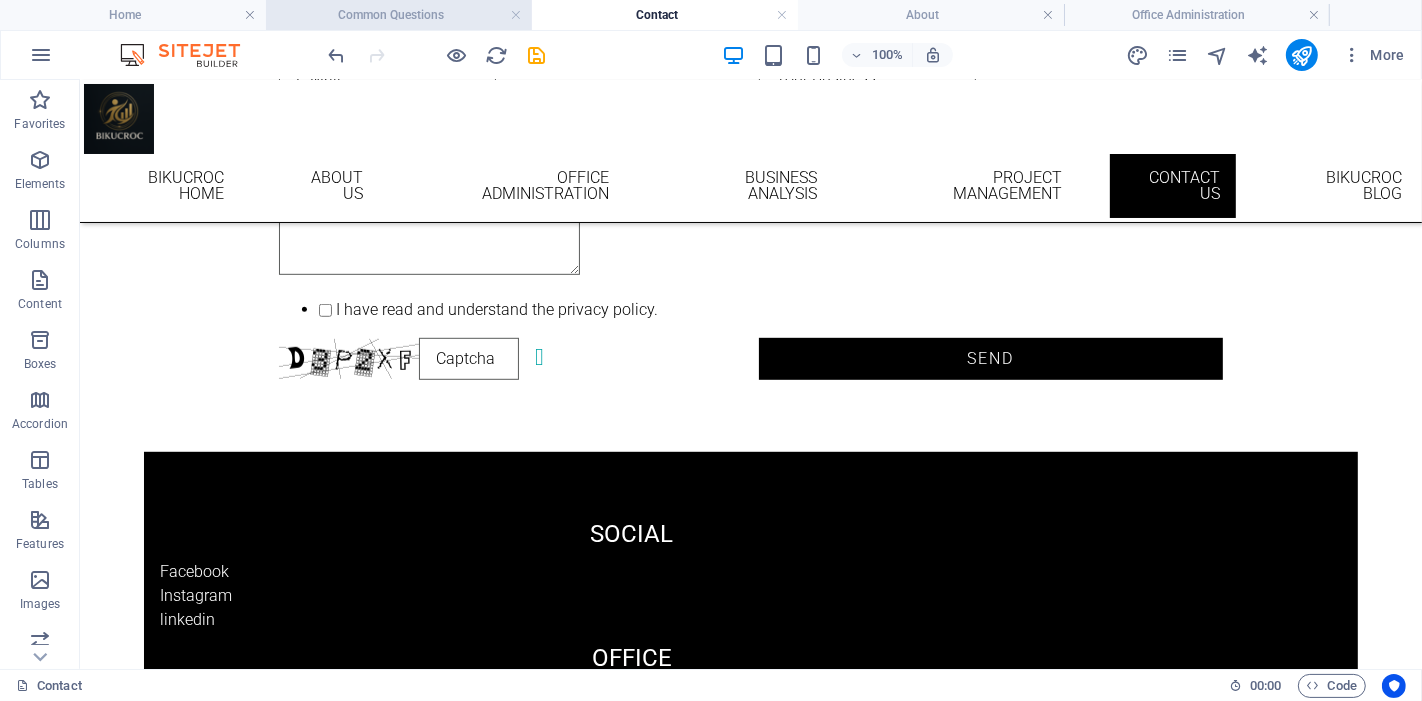 click on "Common Questions" at bounding box center (399, 15) 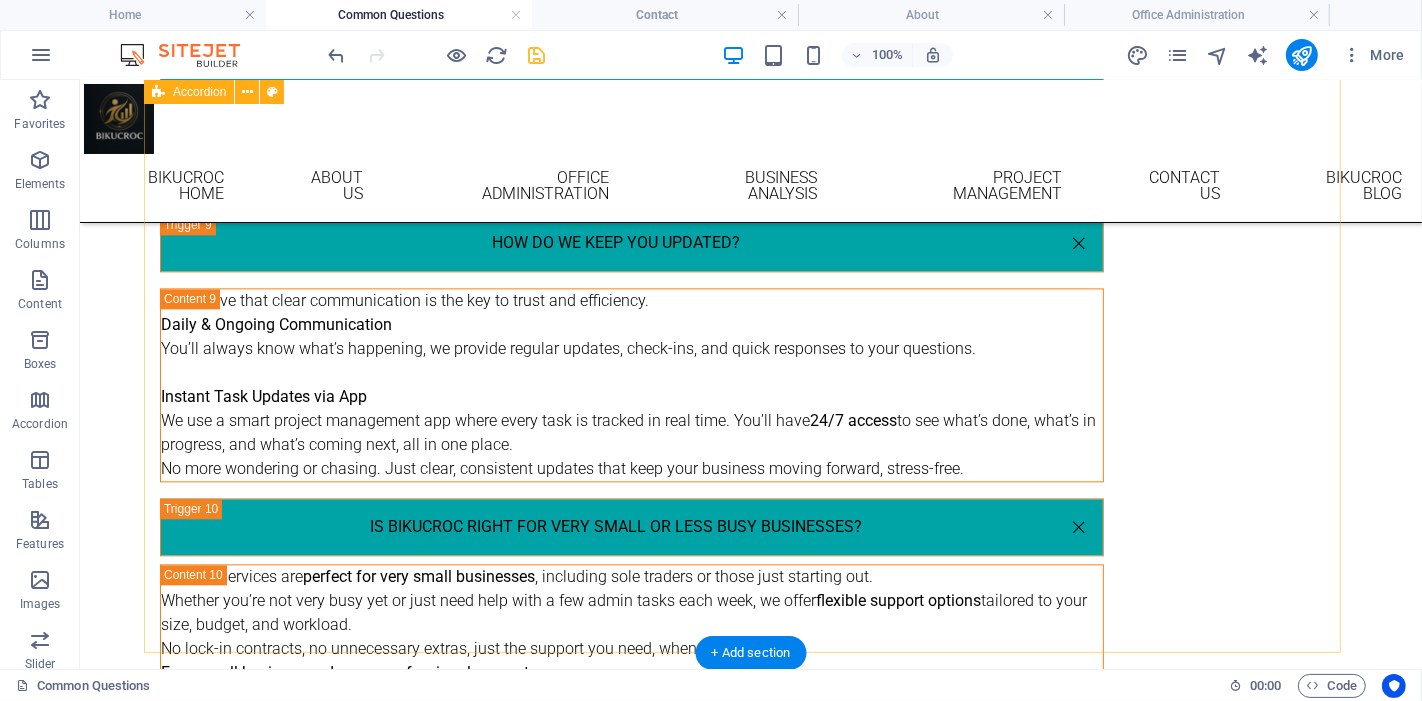 scroll, scrollTop: 4214, scrollLeft: 0, axis: vertical 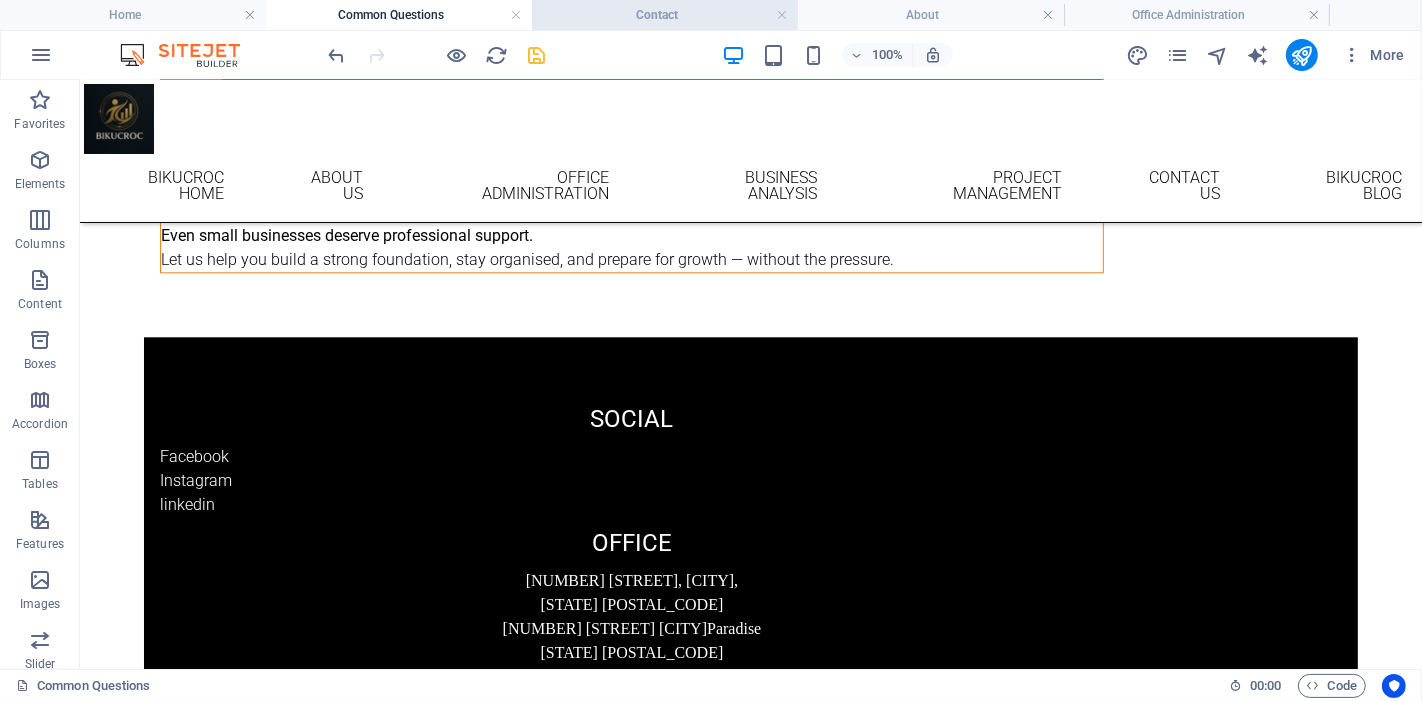 click on "Contact" at bounding box center [665, 15] 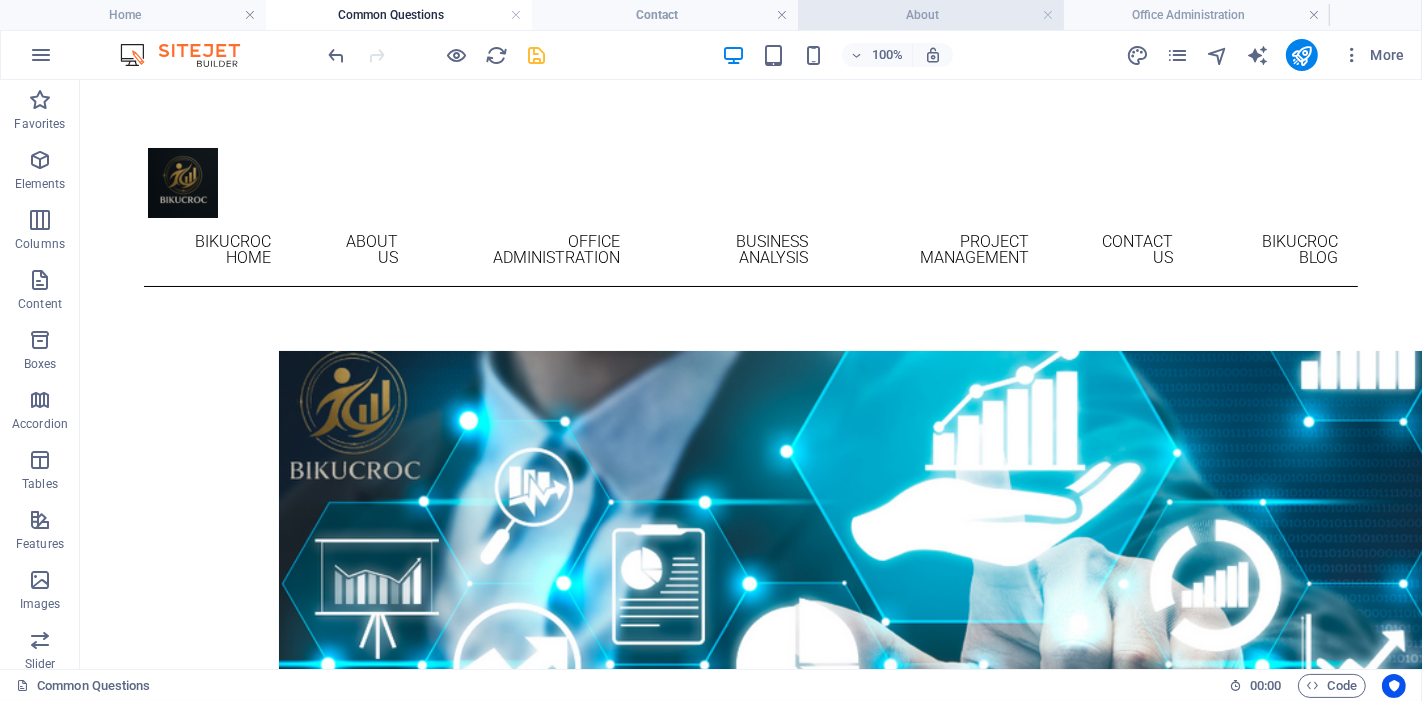 scroll, scrollTop: 979, scrollLeft: 0, axis: vertical 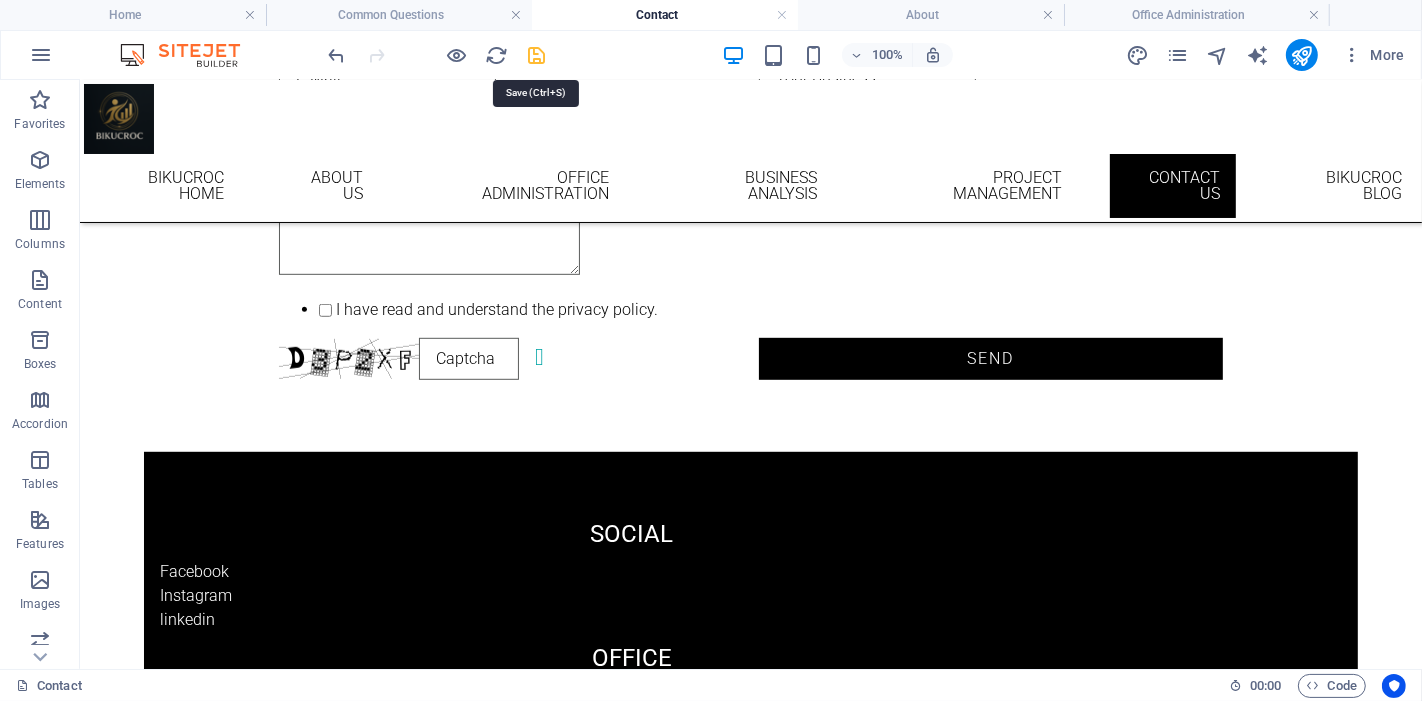 click at bounding box center (537, 55) 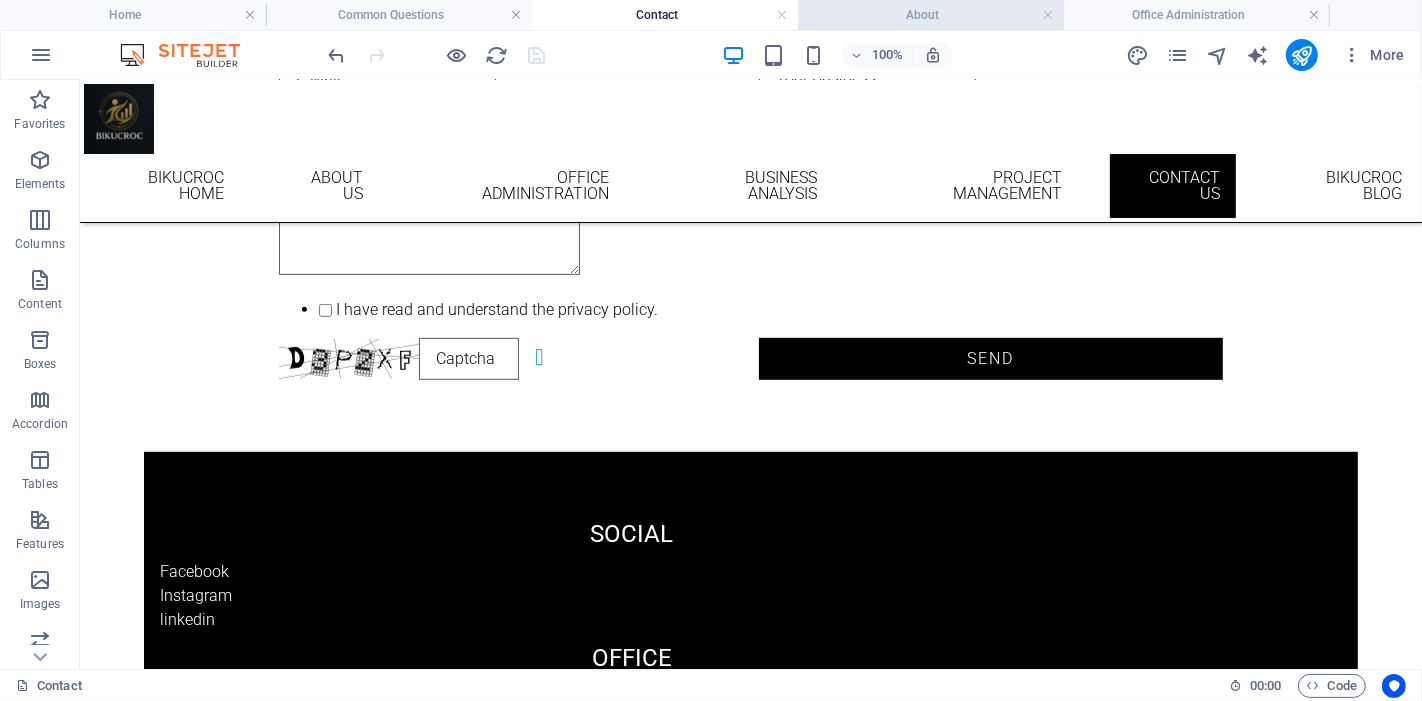 click on "About" at bounding box center [931, 15] 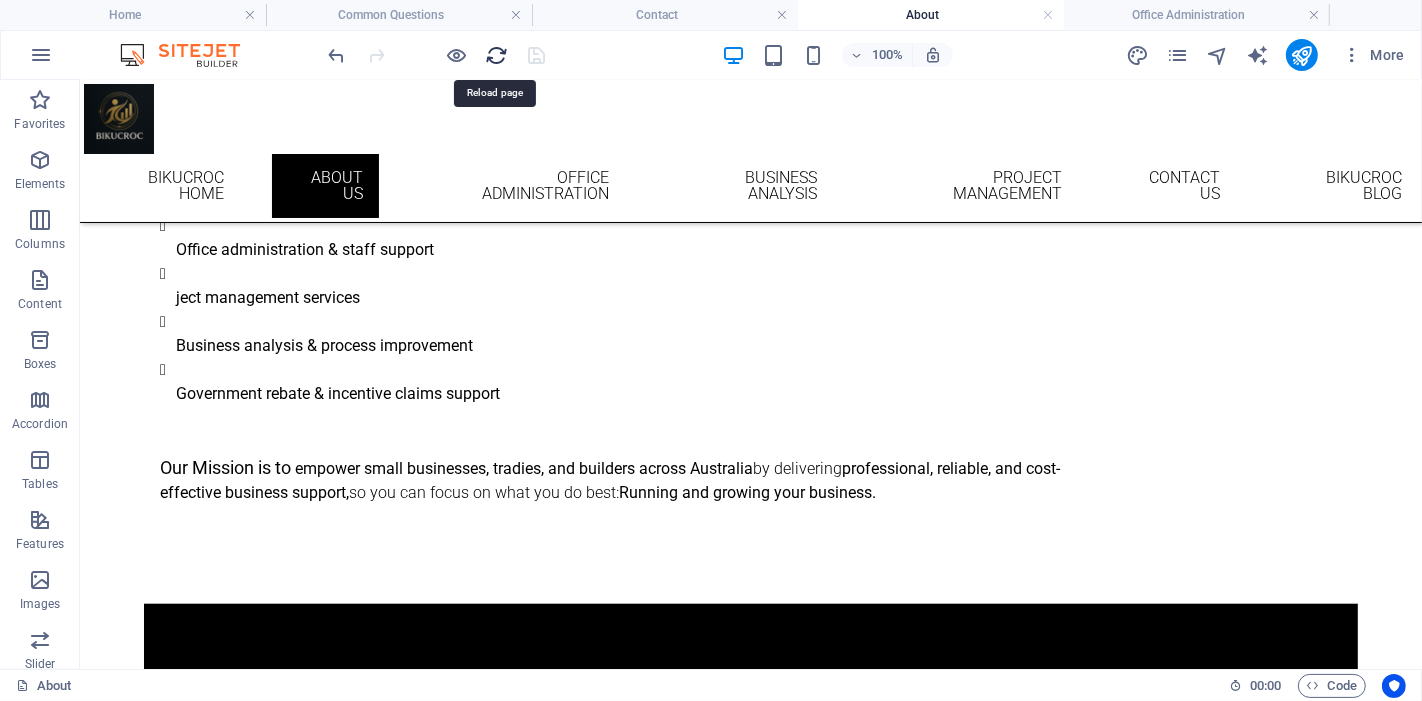 click at bounding box center (497, 55) 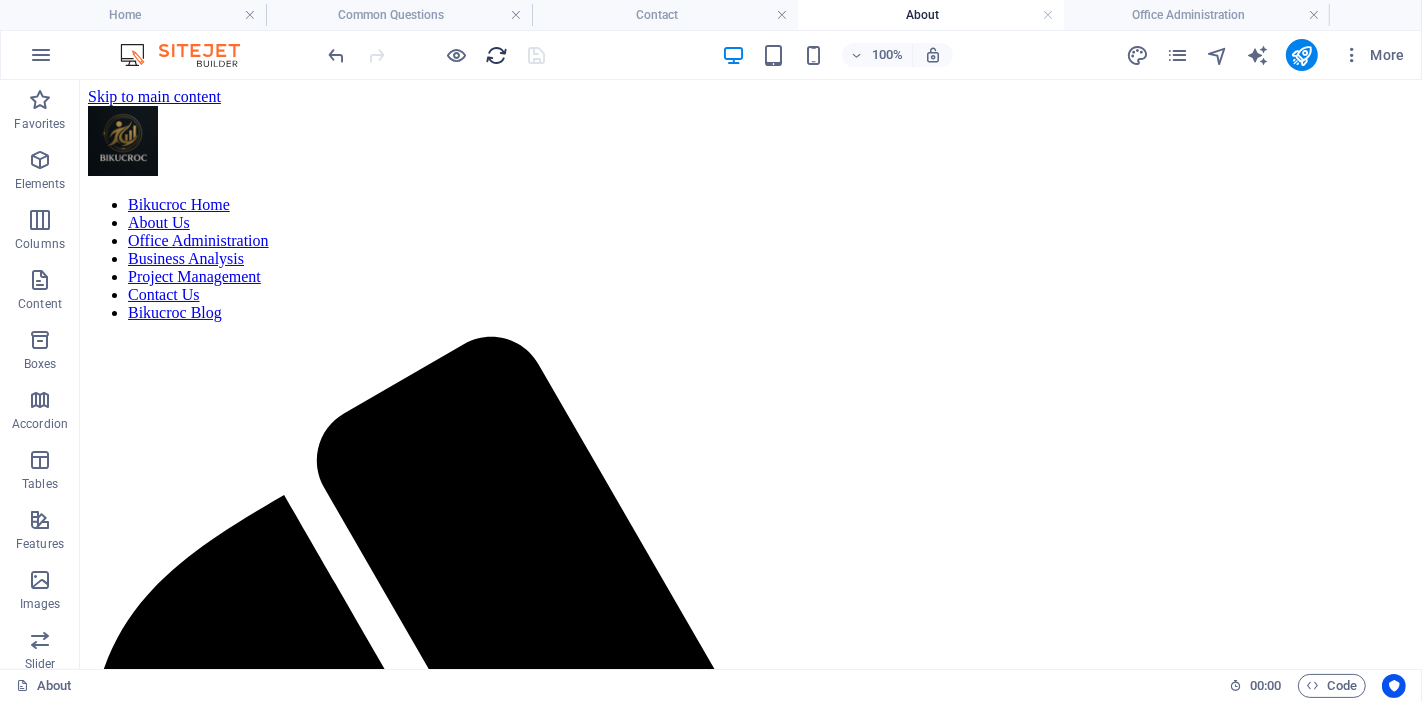 scroll, scrollTop: 0, scrollLeft: 0, axis: both 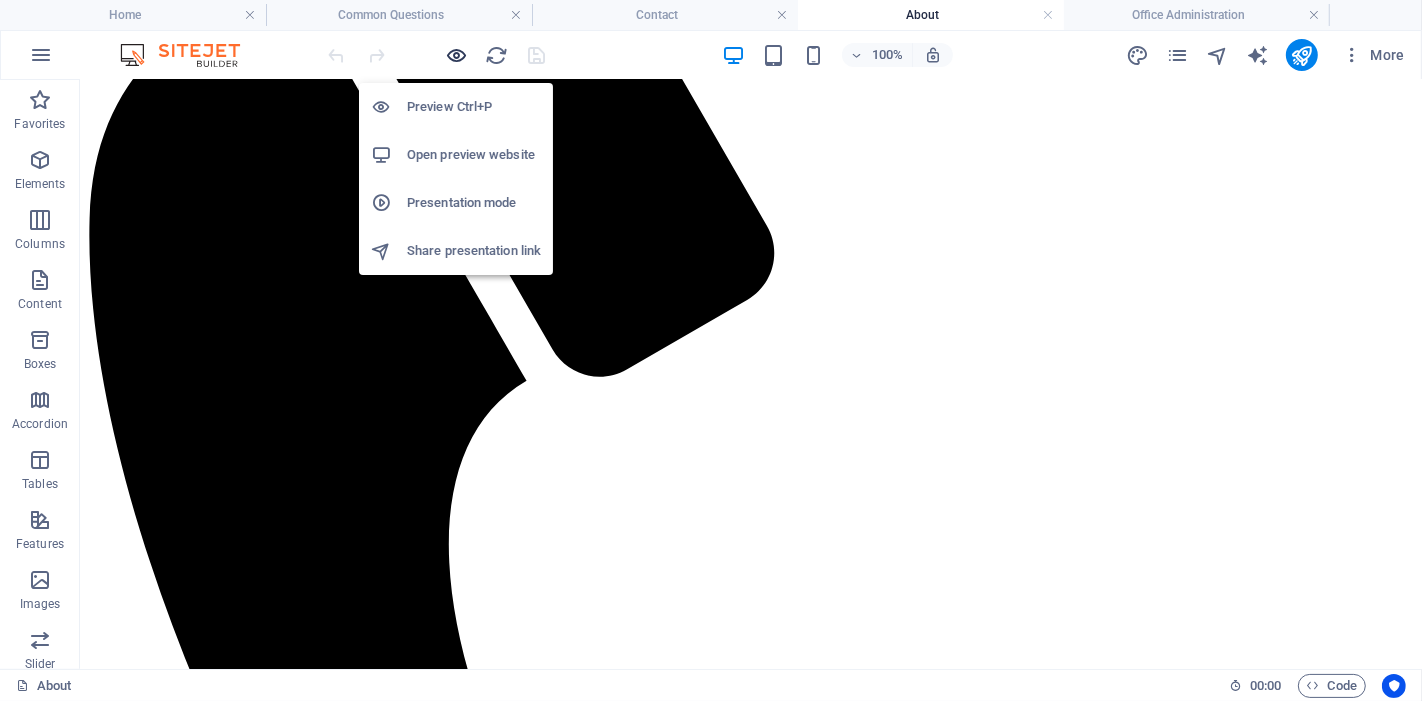 click at bounding box center (457, 55) 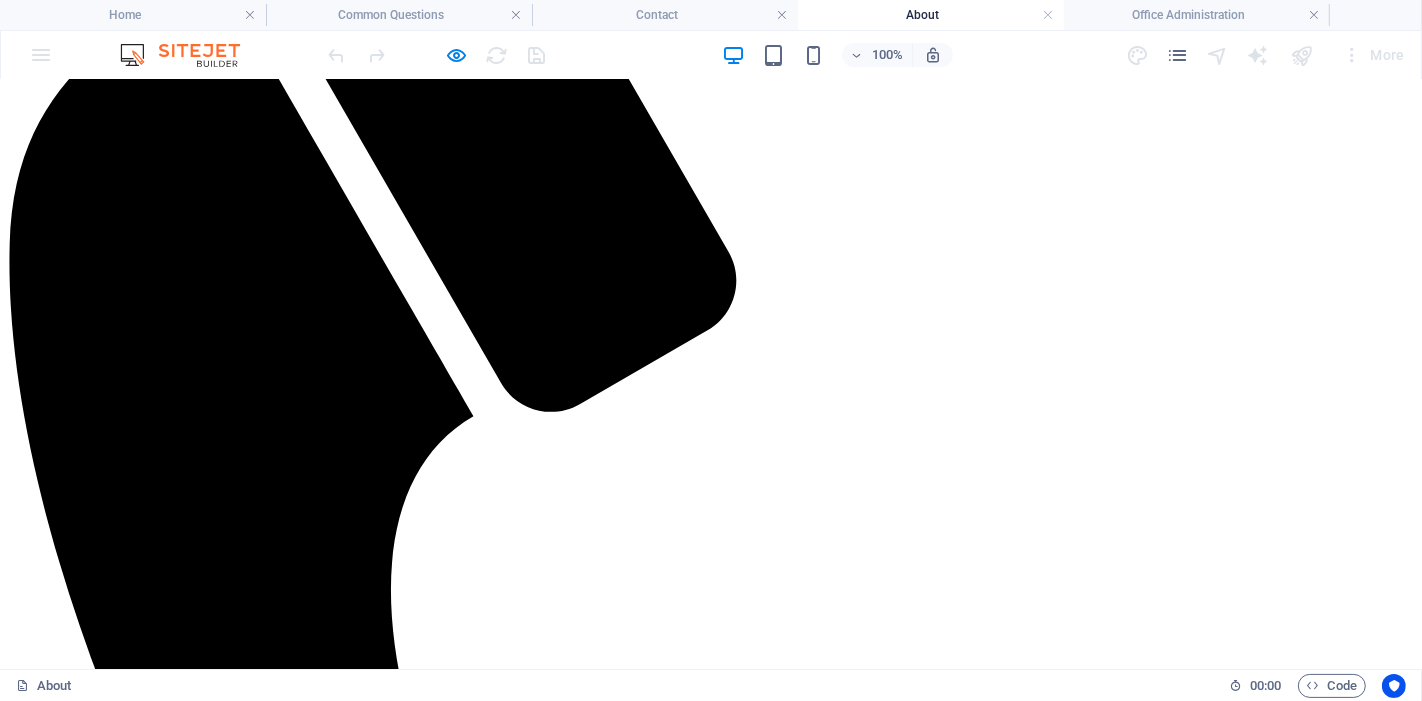 click on "Office Administration" at bounding box center (118, -295) 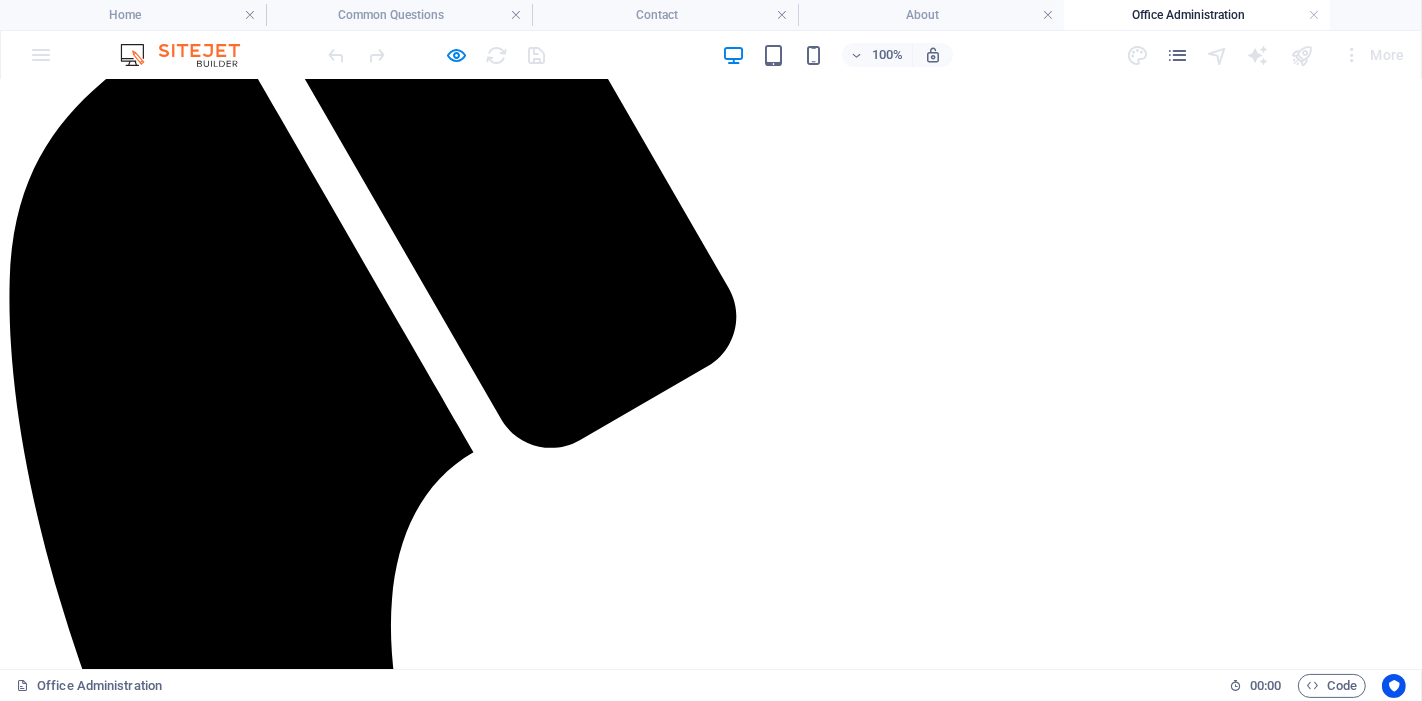 scroll, scrollTop: 482, scrollLeft: 0, axis: vertical 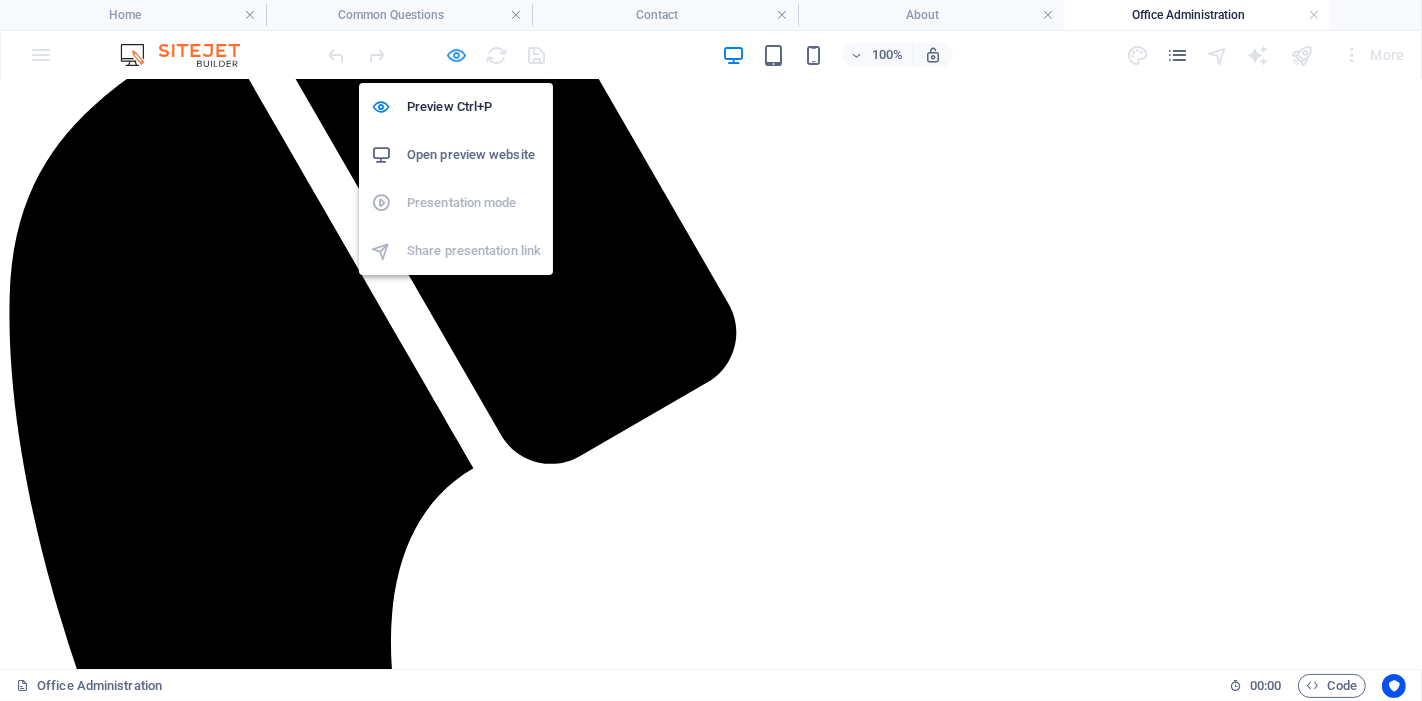 click at bounding box center [457, 55] 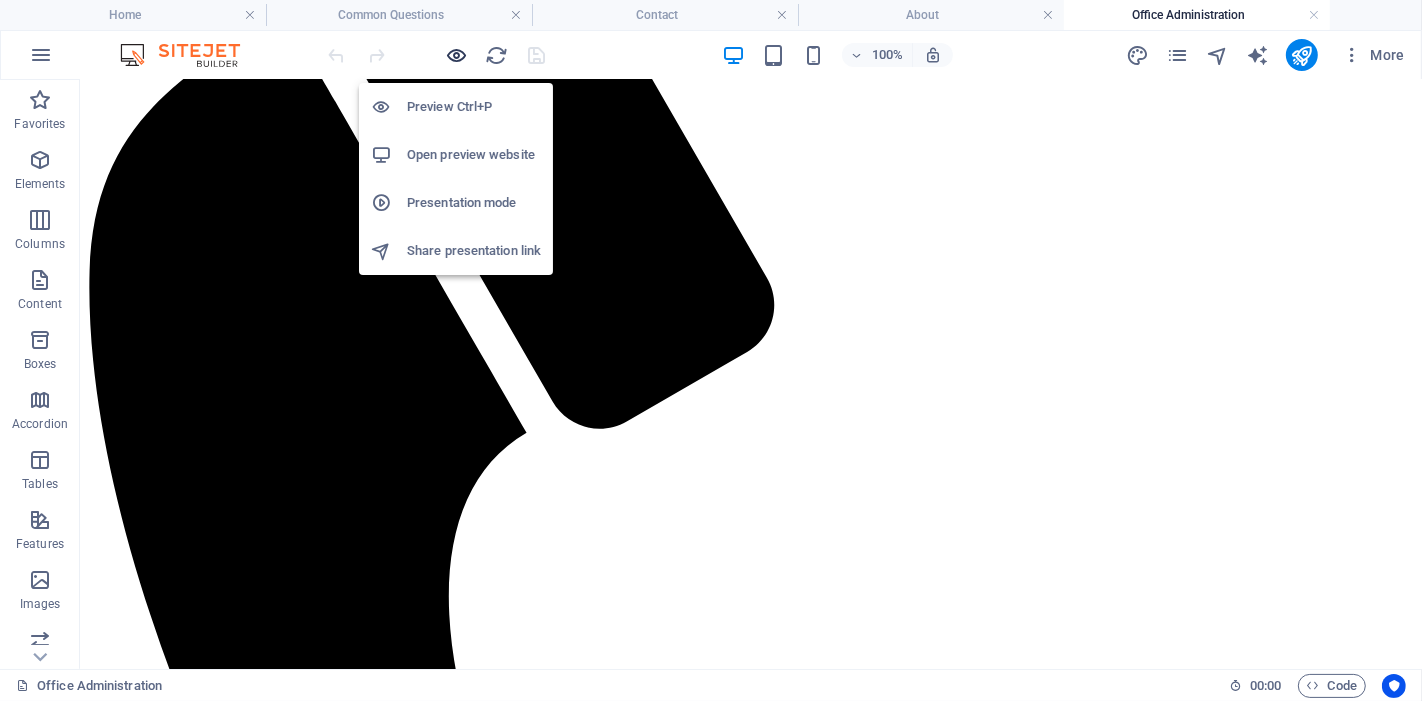 click at bounding box center (457, 55) 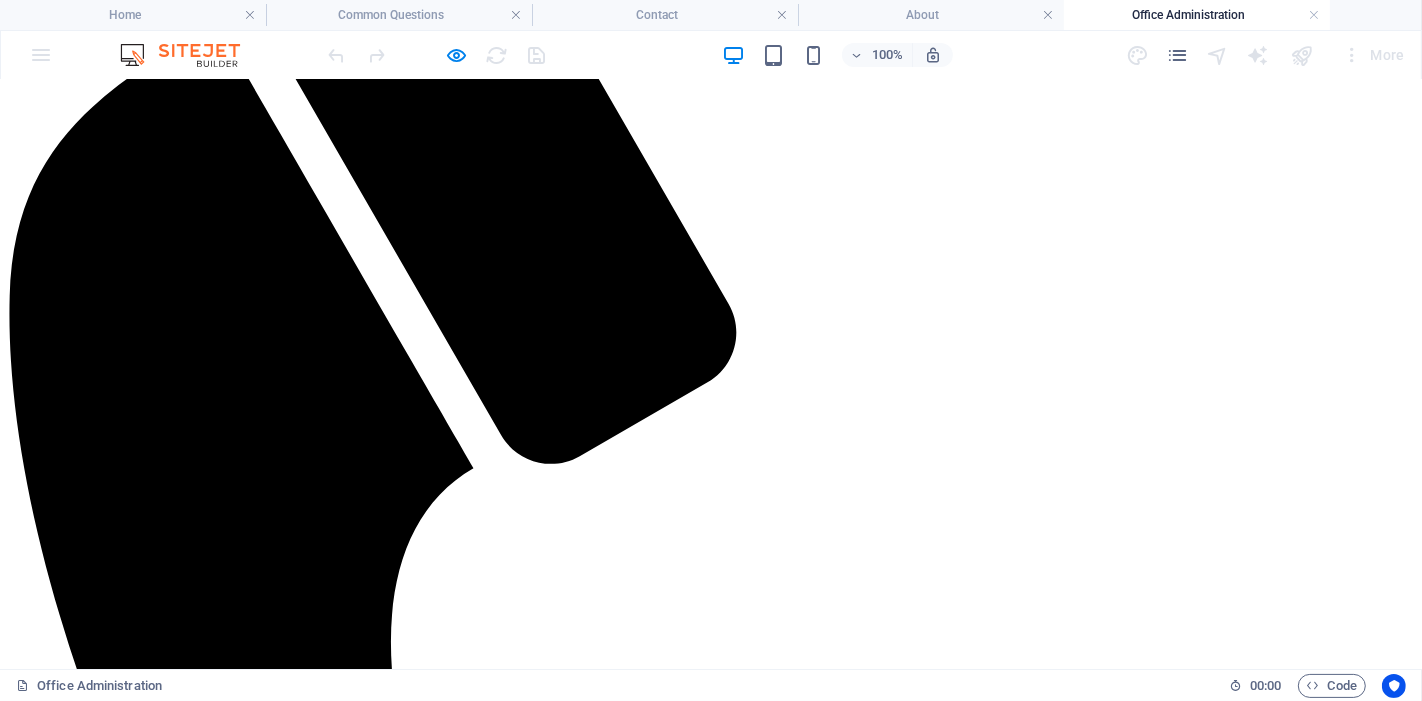 click on "Business Analysis" at bounding box center [106, -225] 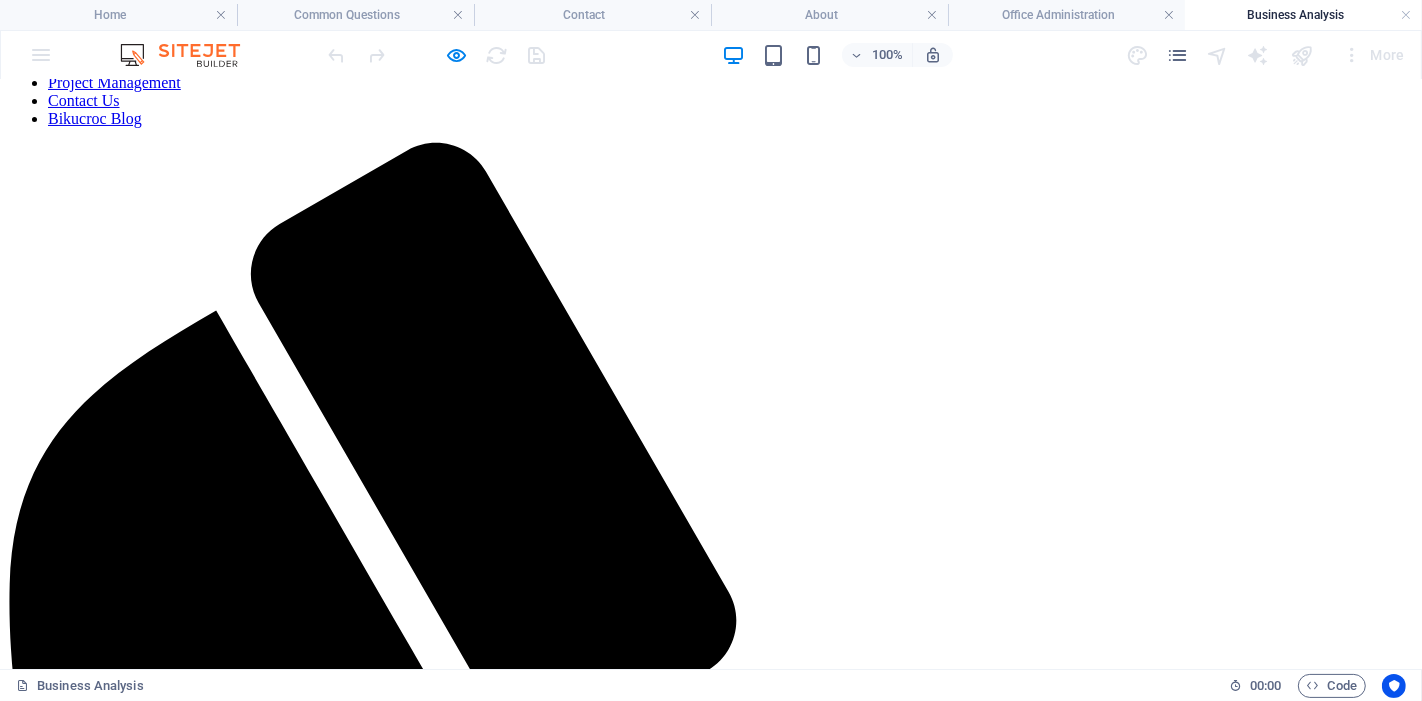 scroll, scrollTop: 0, scrollLeft: 0, axis: both 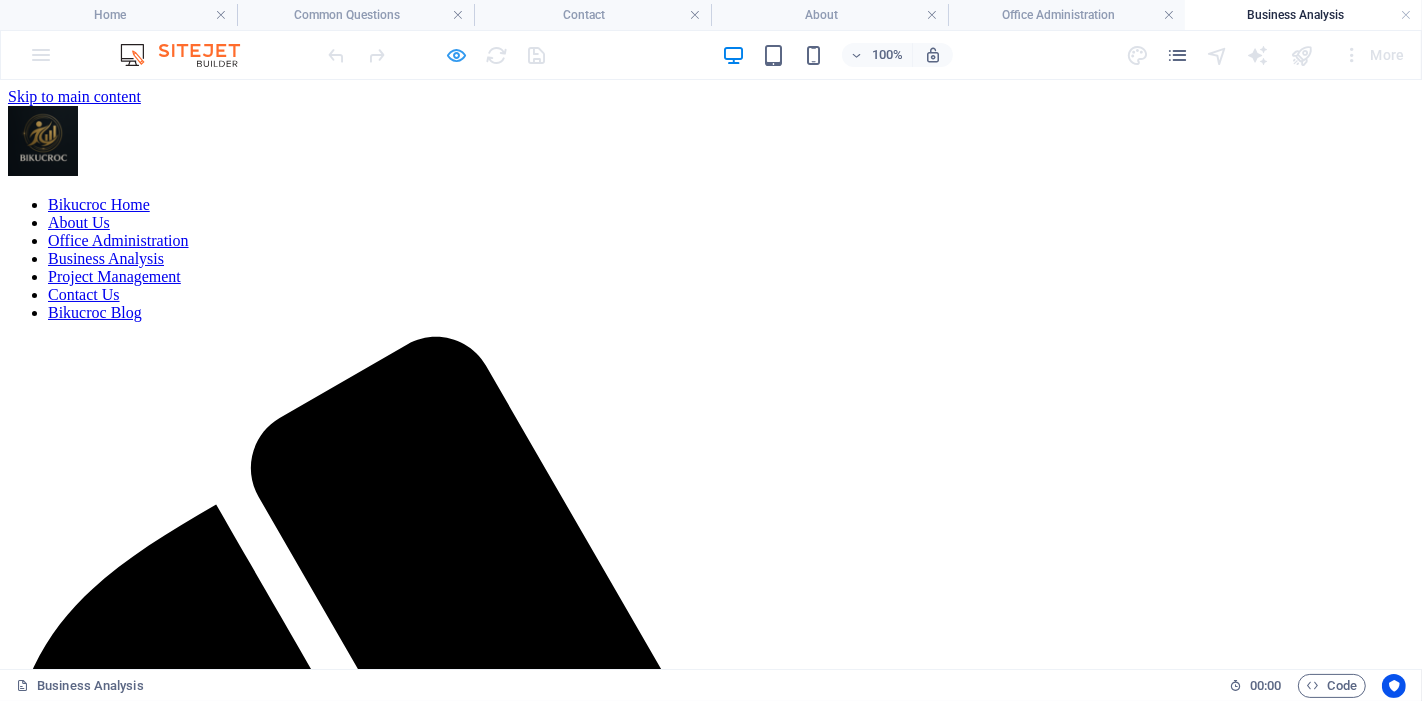 click at bounding box center [457, 55] 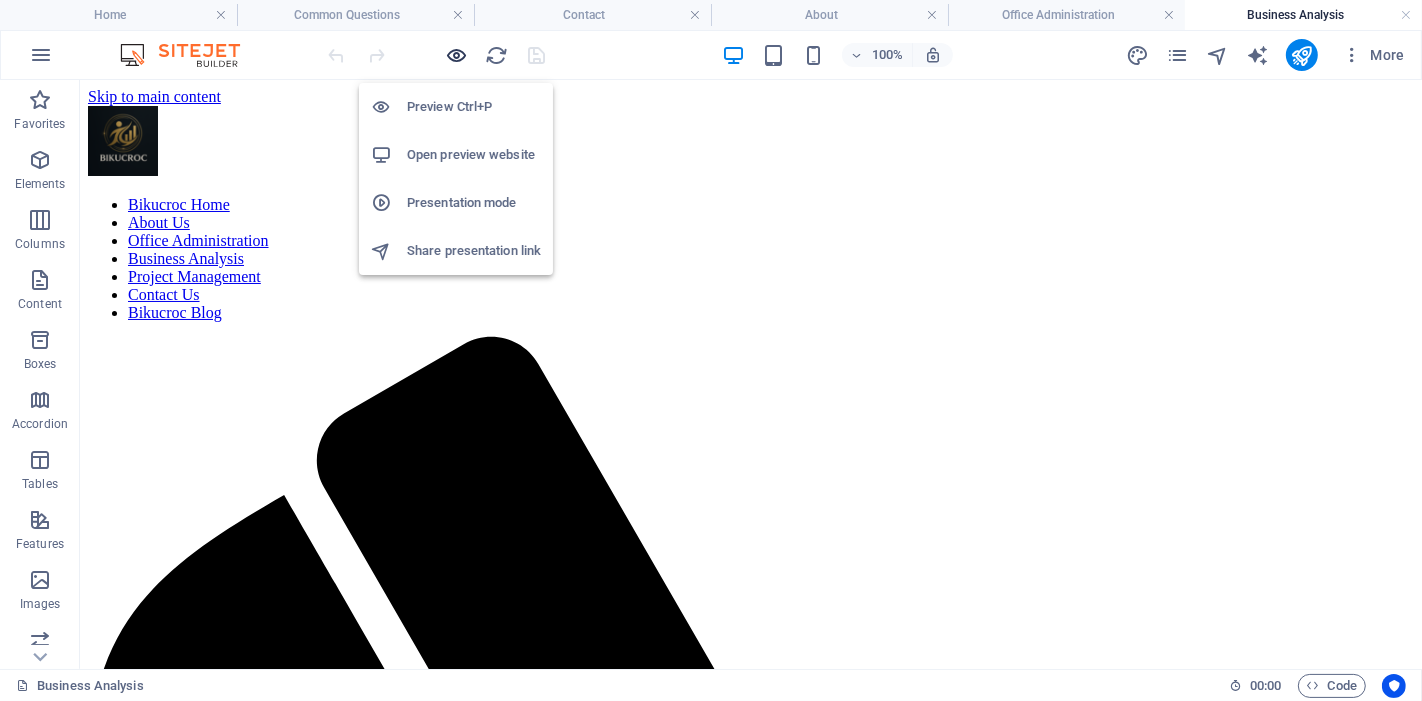 click at bounding box center (457, 55) 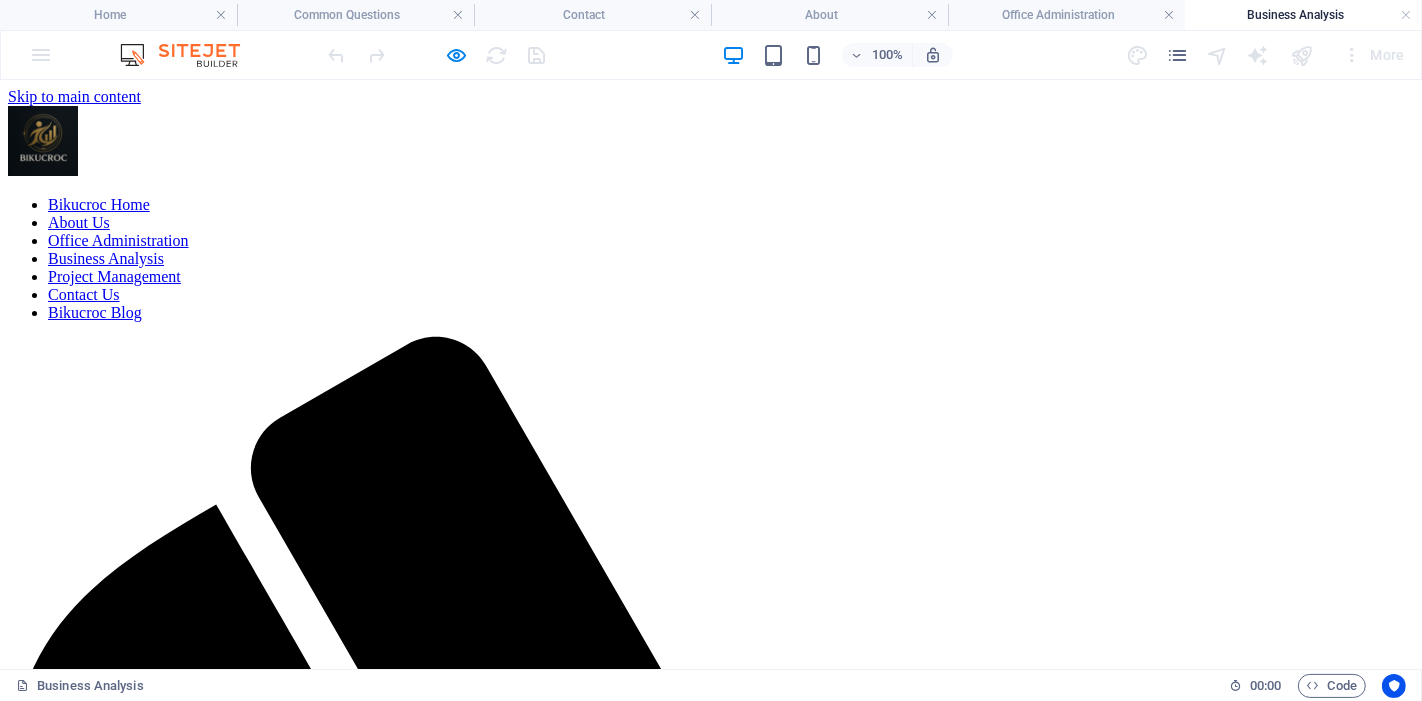 click on "Project Management" at bounding box center (114, 275) 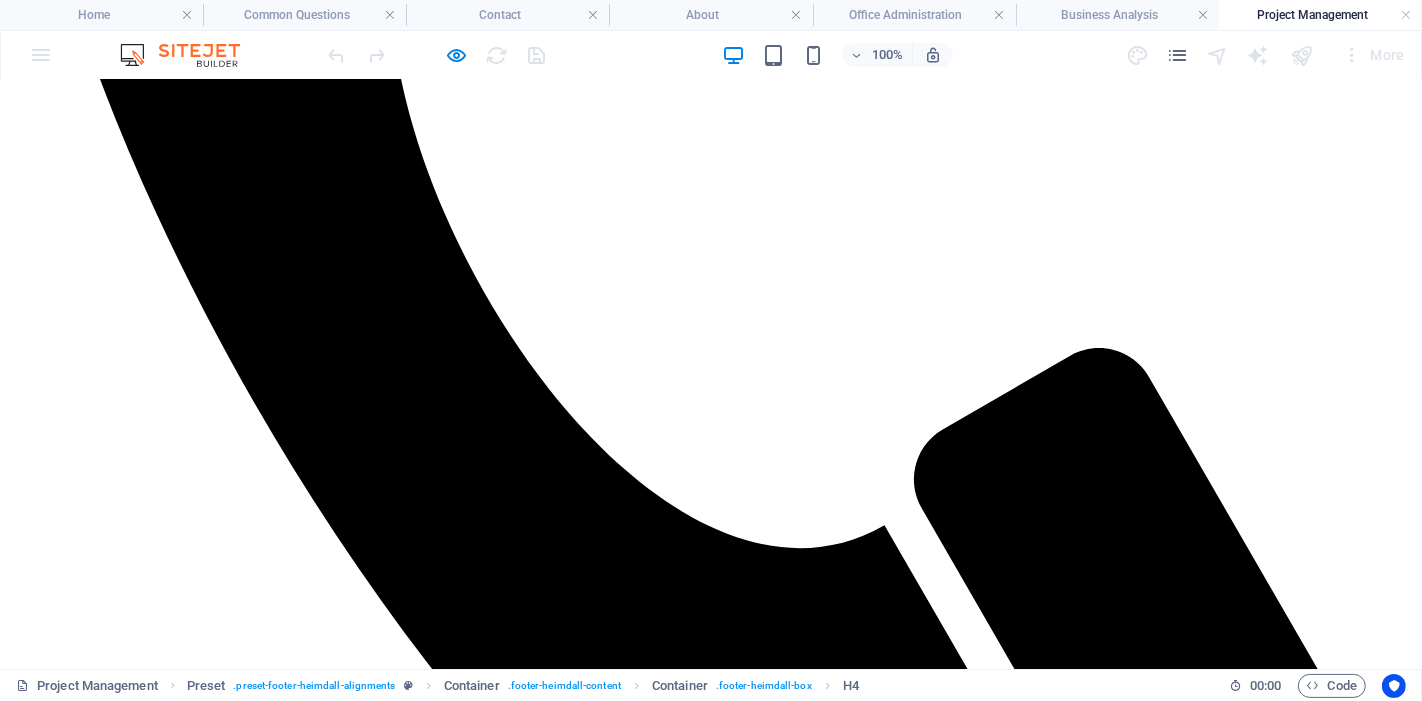 scroll, scrollTop: 1138, scrollLeft: 0, axis: vertical 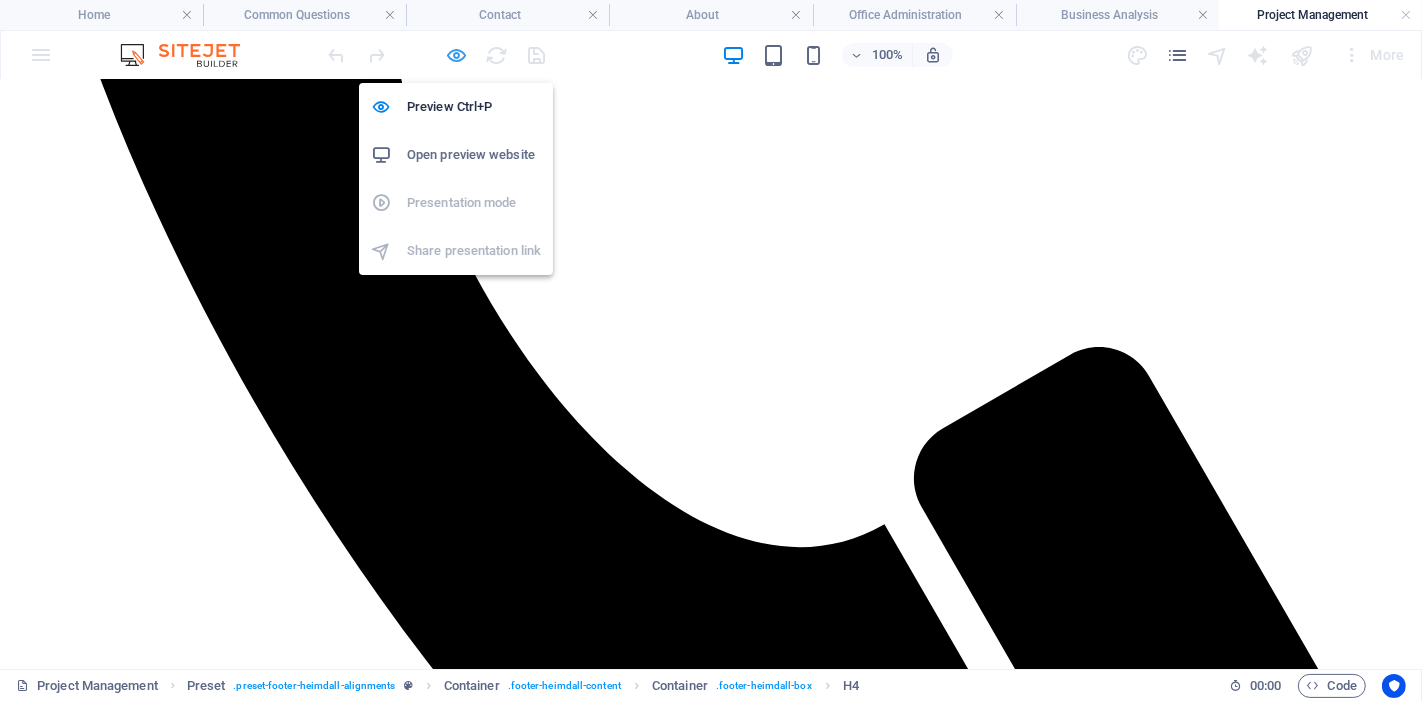 drag, startPoint x: 449, startPoint y: 48, endPoint x: 334, endPoint y: 47, distance: 115.00435 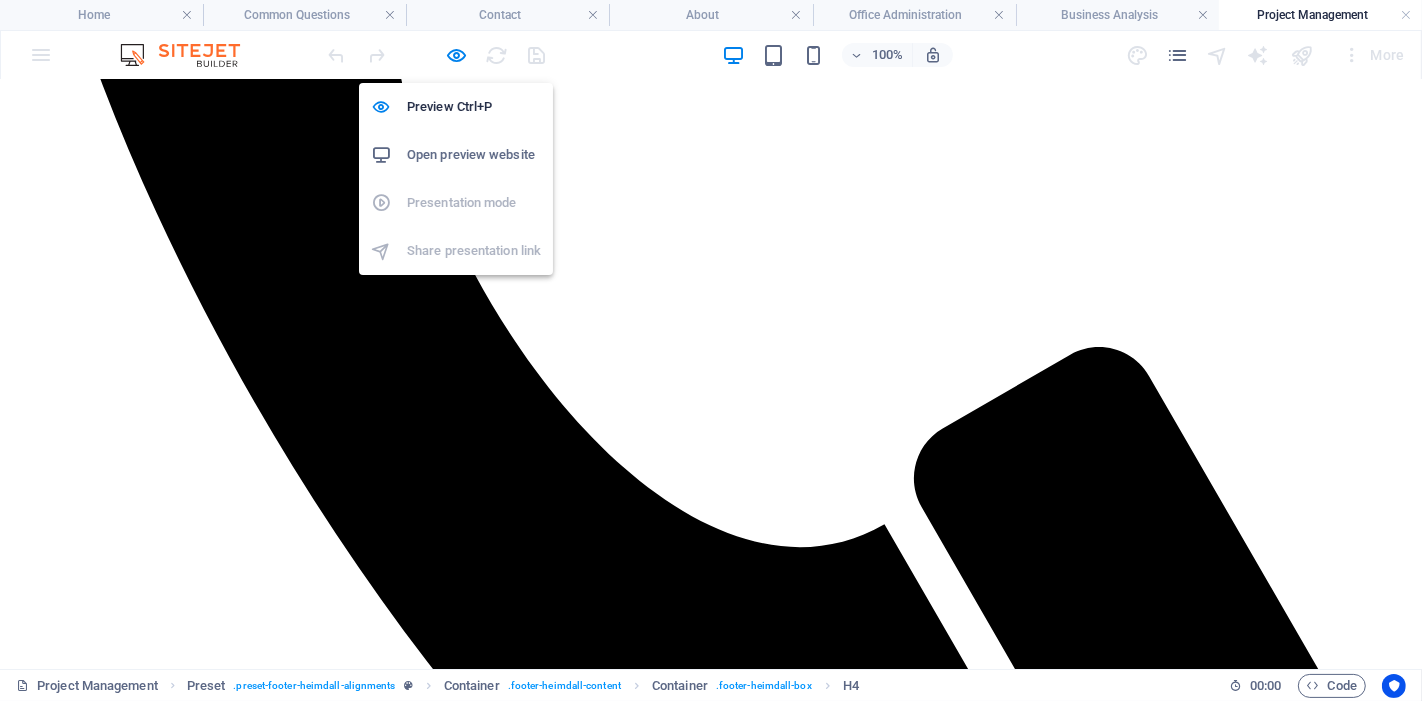 scroll, scrollTop: 1114, scrollLeft: 0, axis: vertical 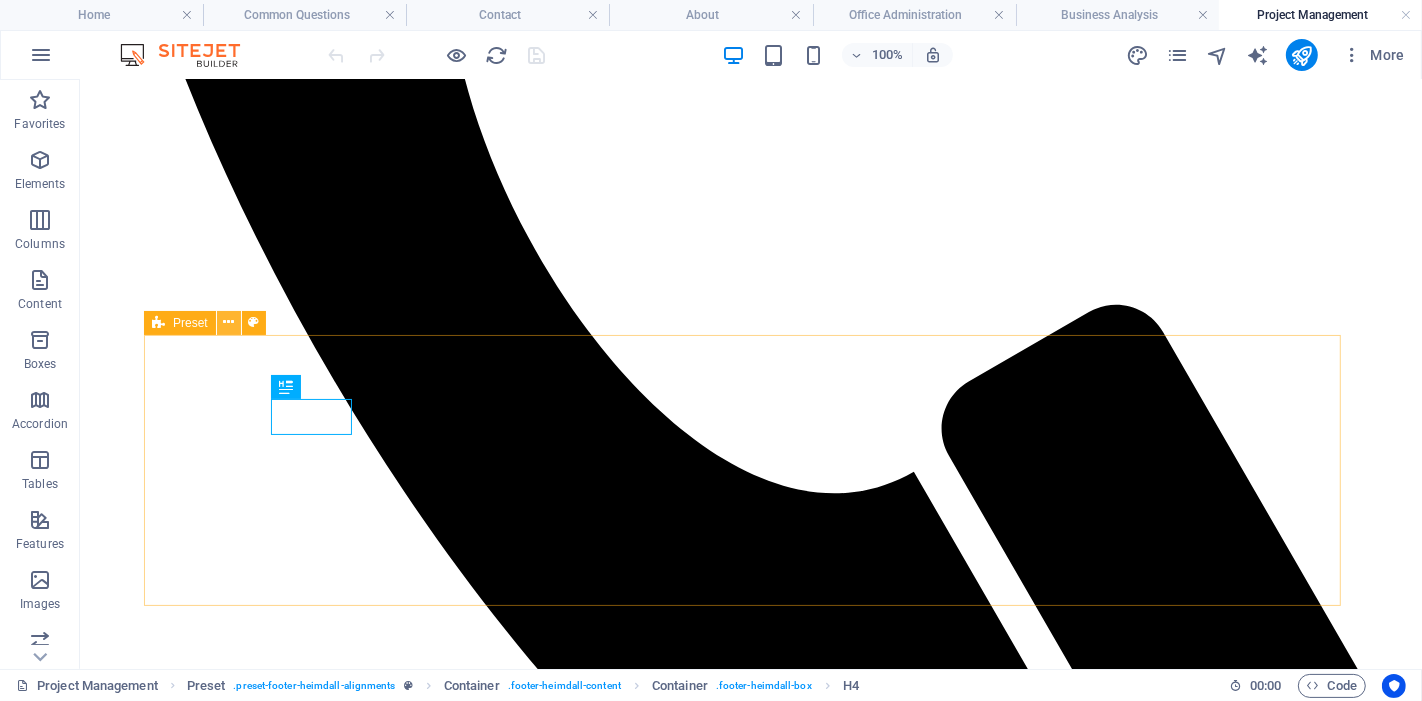 click at bounding box center [228, 322] 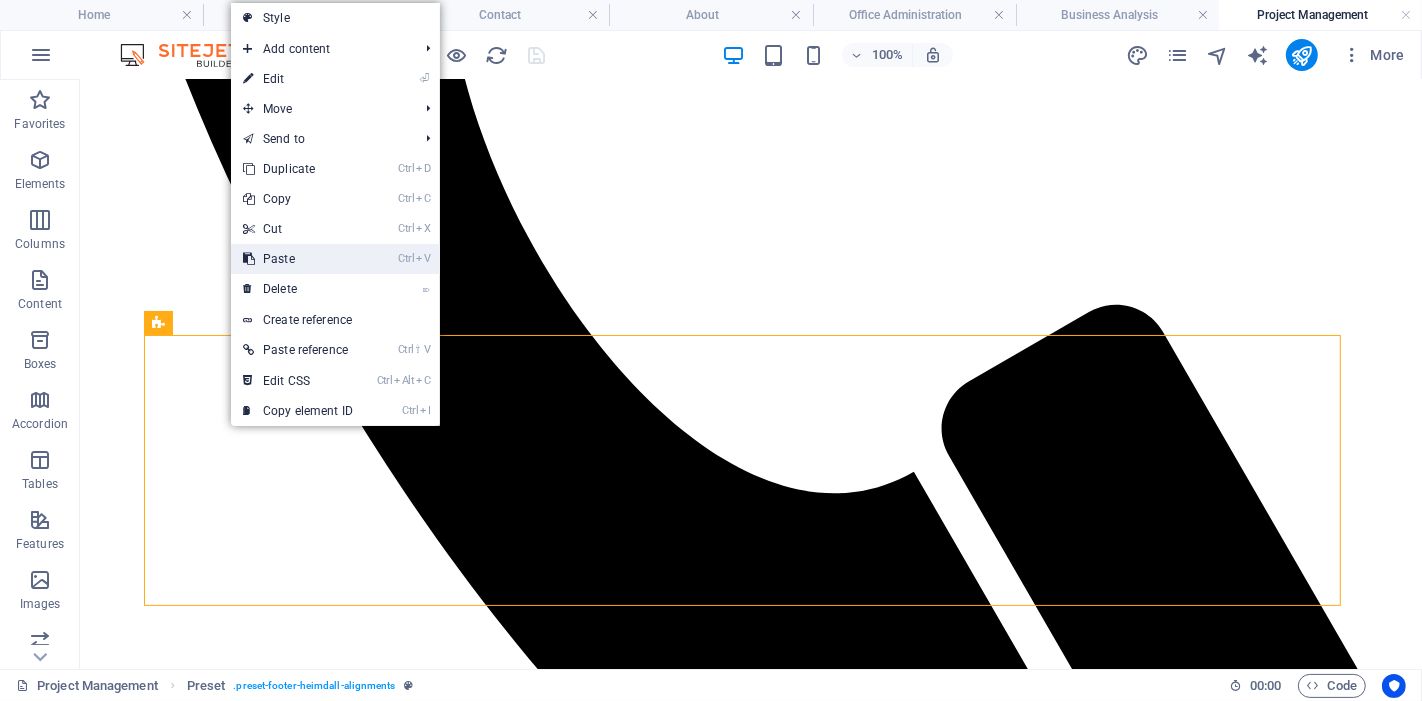 click on "Ctrl V  Paste" at bounding box center [298, 259] 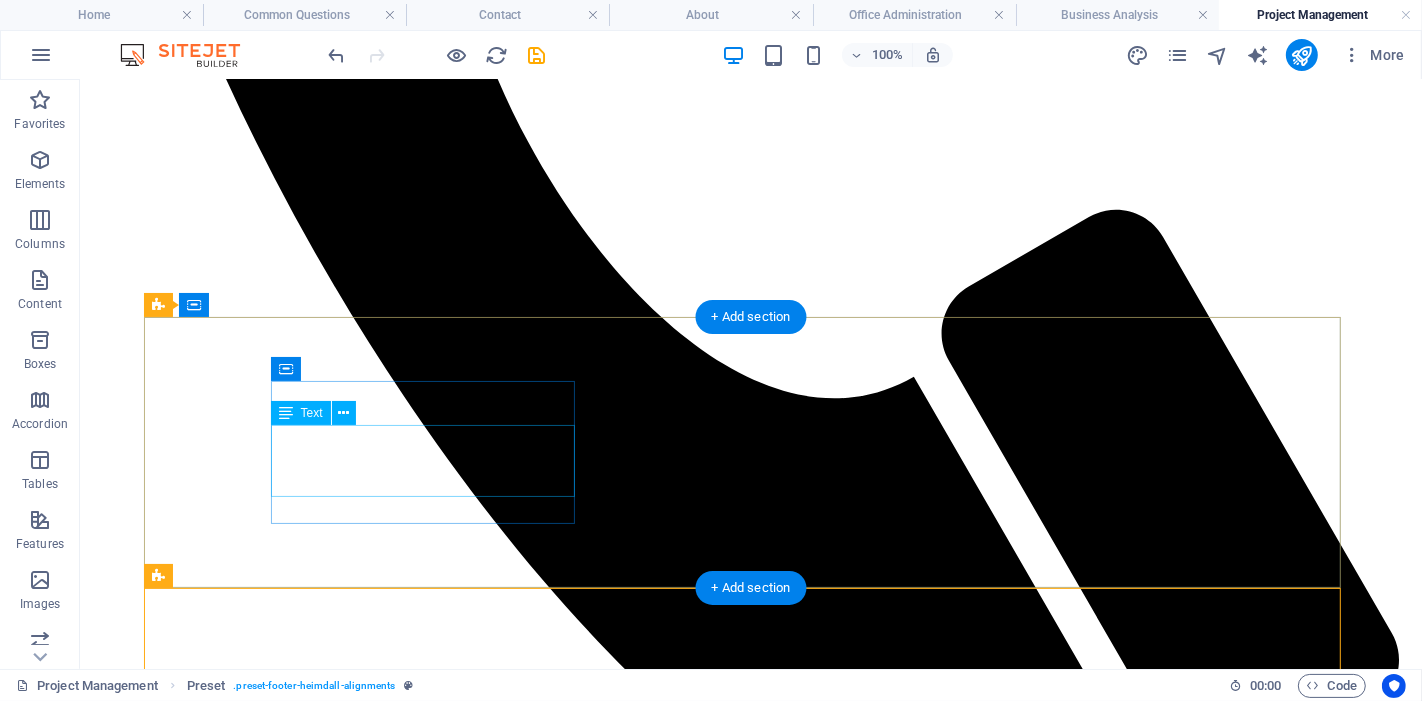 scroll, scrollTop: 1226, scrollLeft: 0, axis: vertical 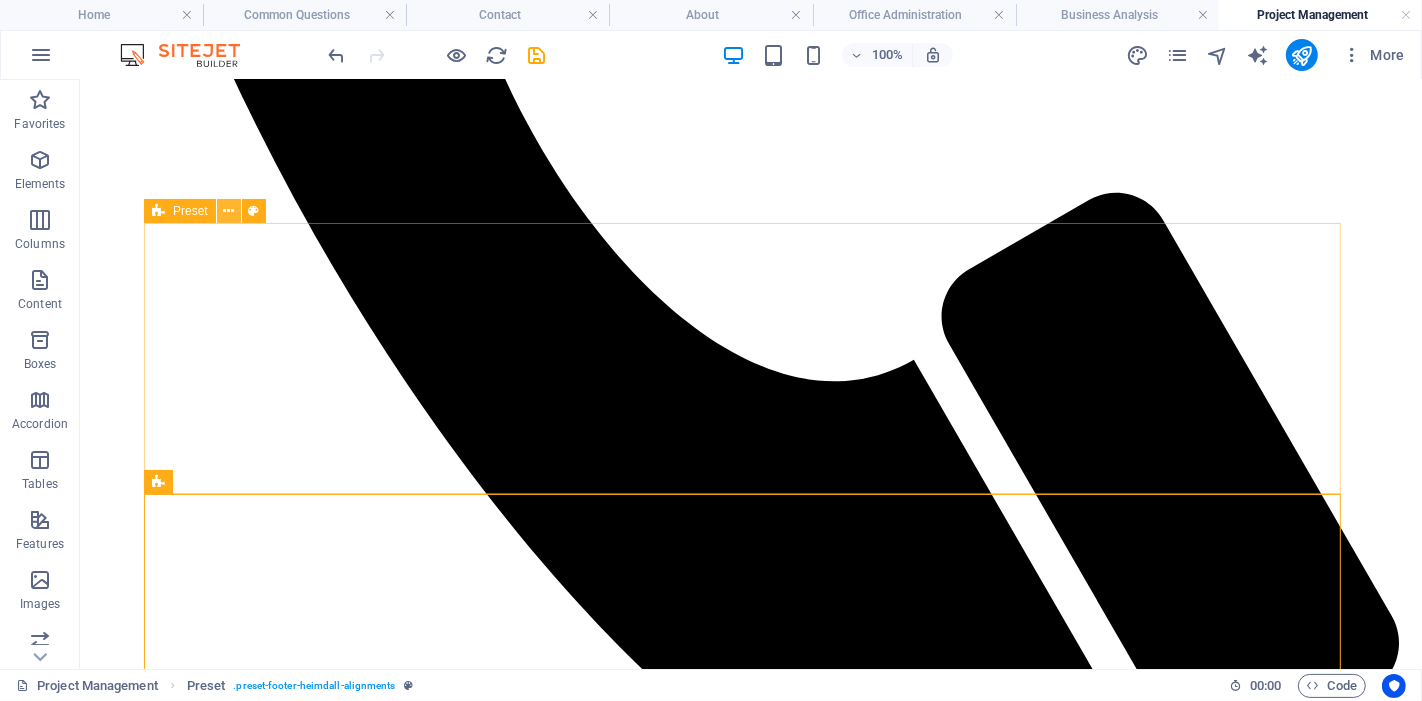 click at bounding box center (228, 211) 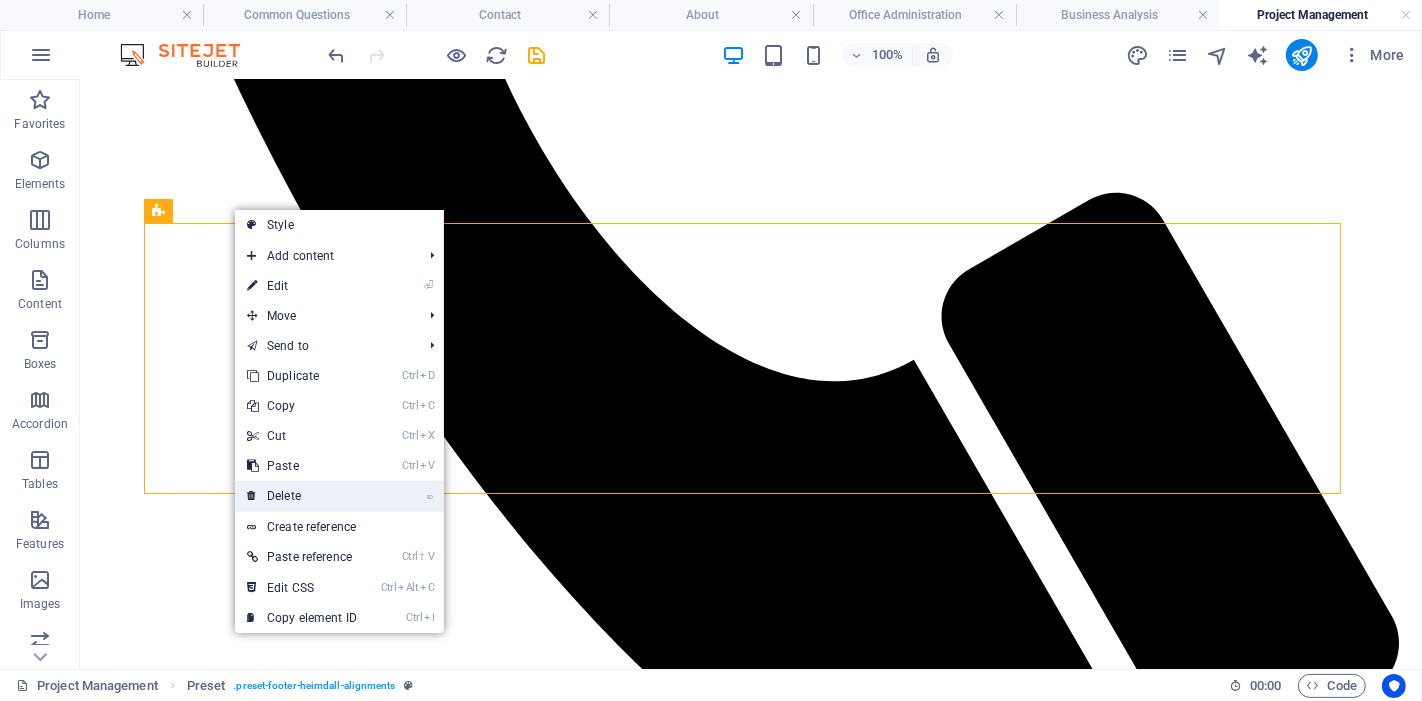 click on "⌦  Delete" at bounding box center [302, 496] 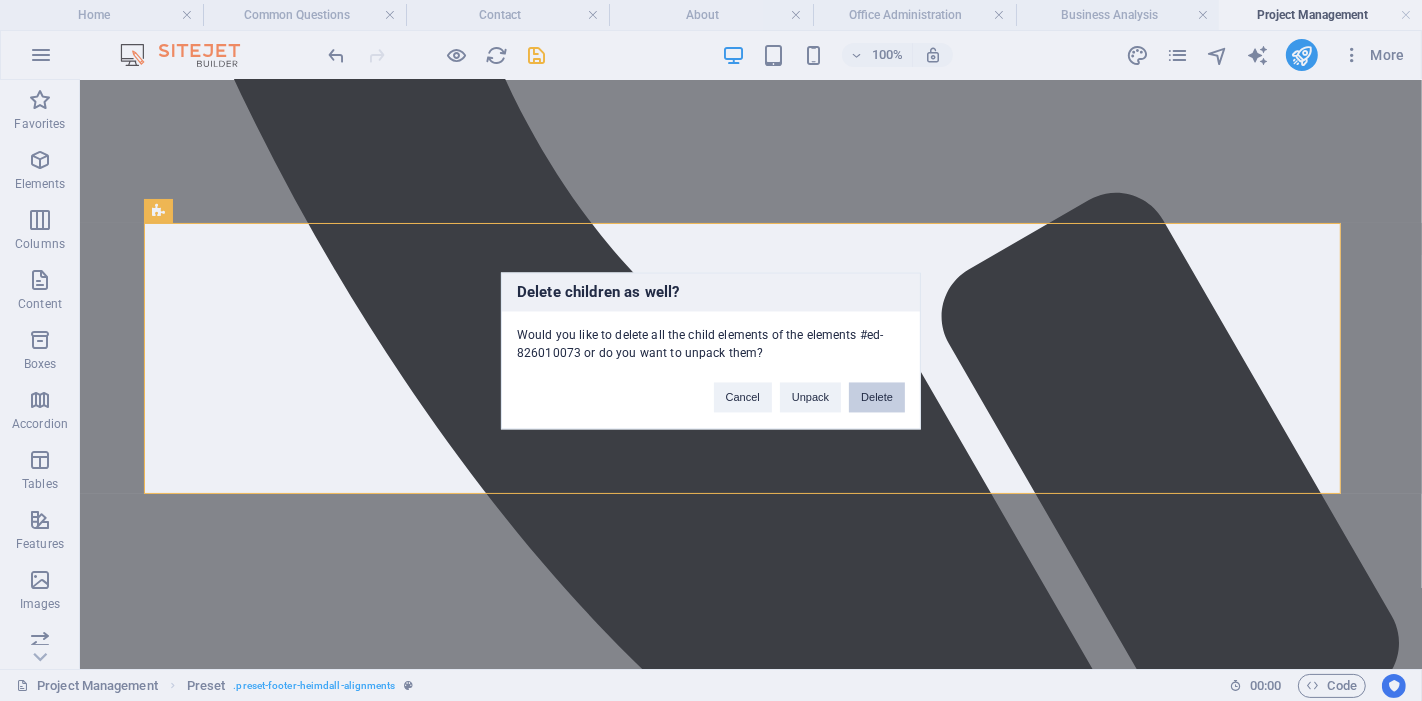 drag, startPoint x: 792, startPoint y: 315, endPoint x: 872, endPoint y: 395, distance: 113.137085 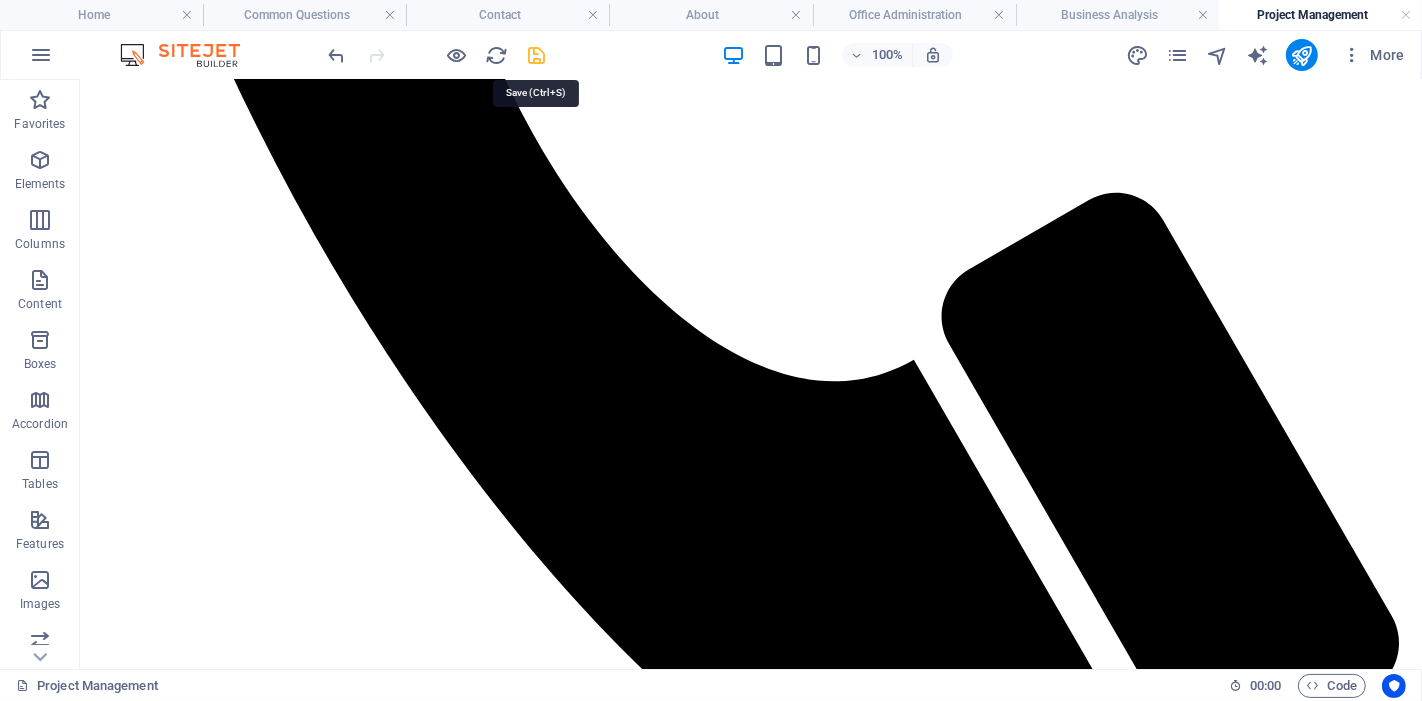 click at bounding box center (437, 55) 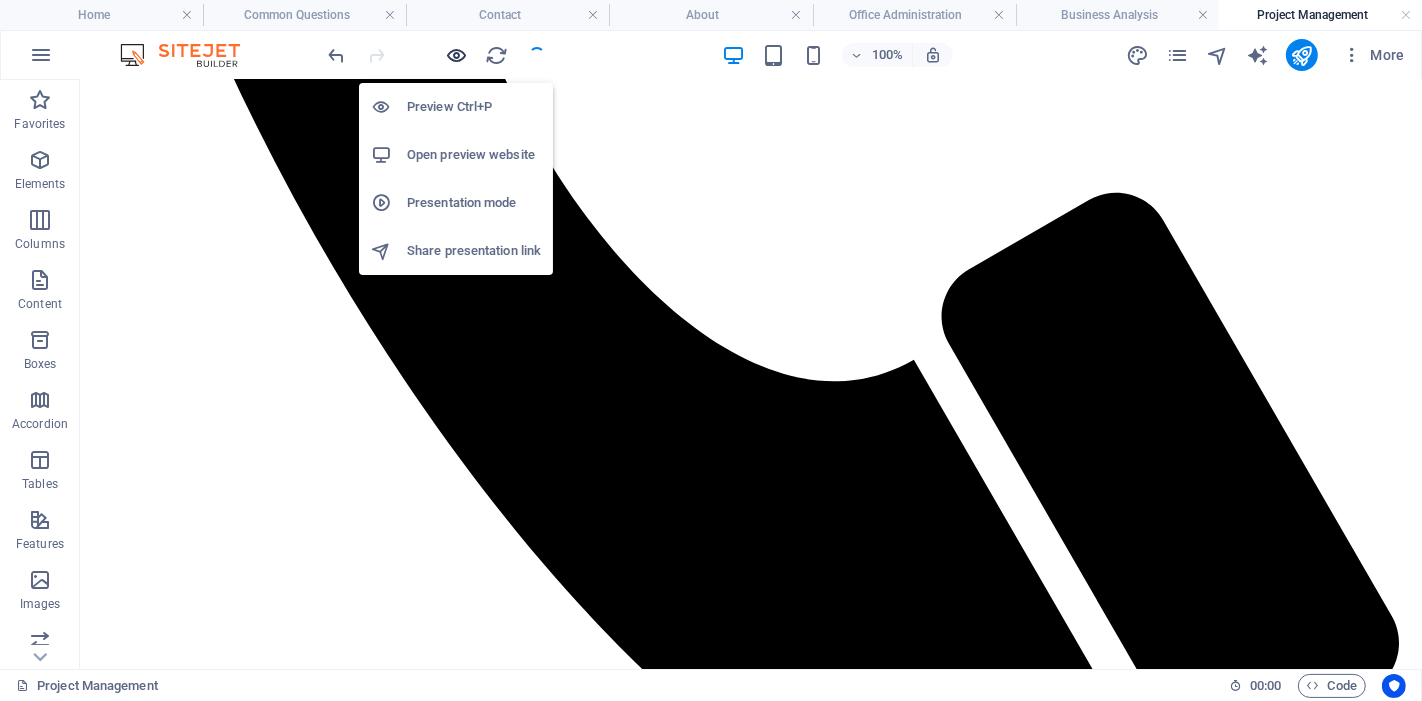 click at bounding box center (457, 55) 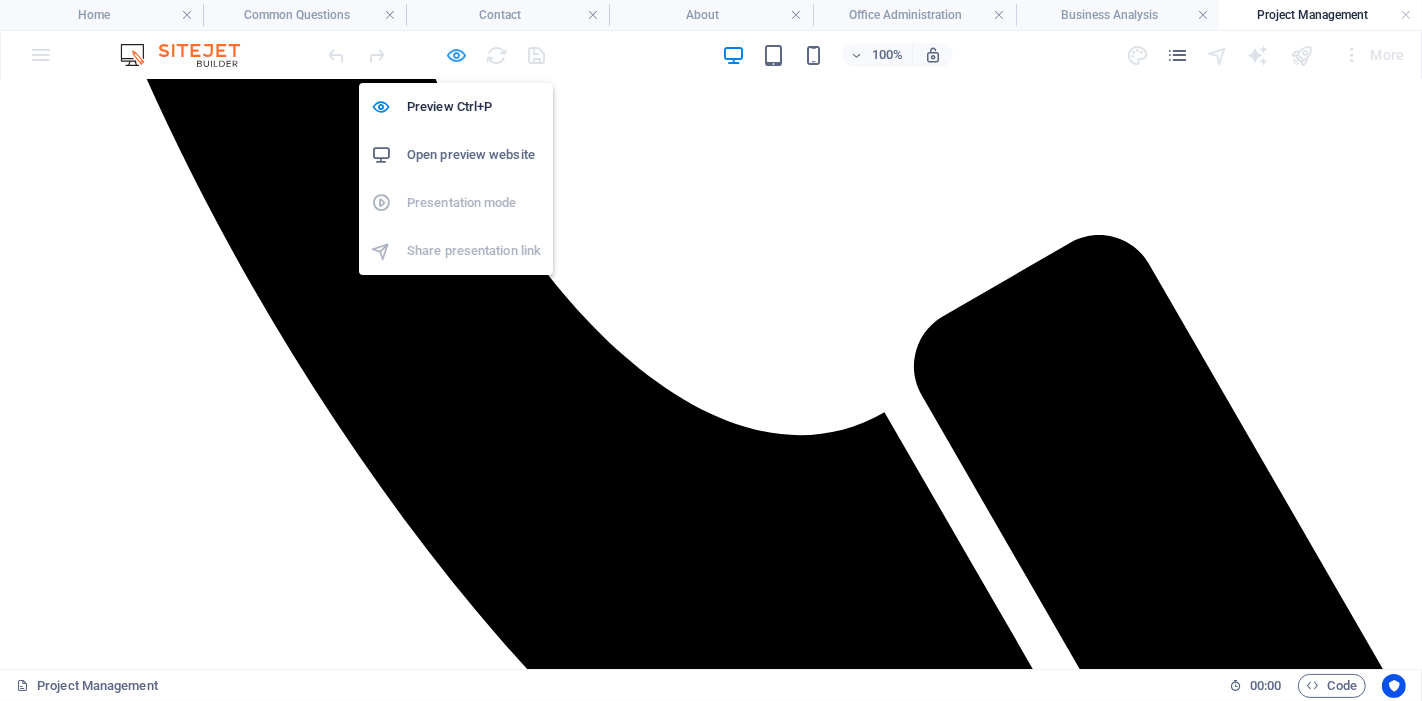 click at bounding box center [457, 55] 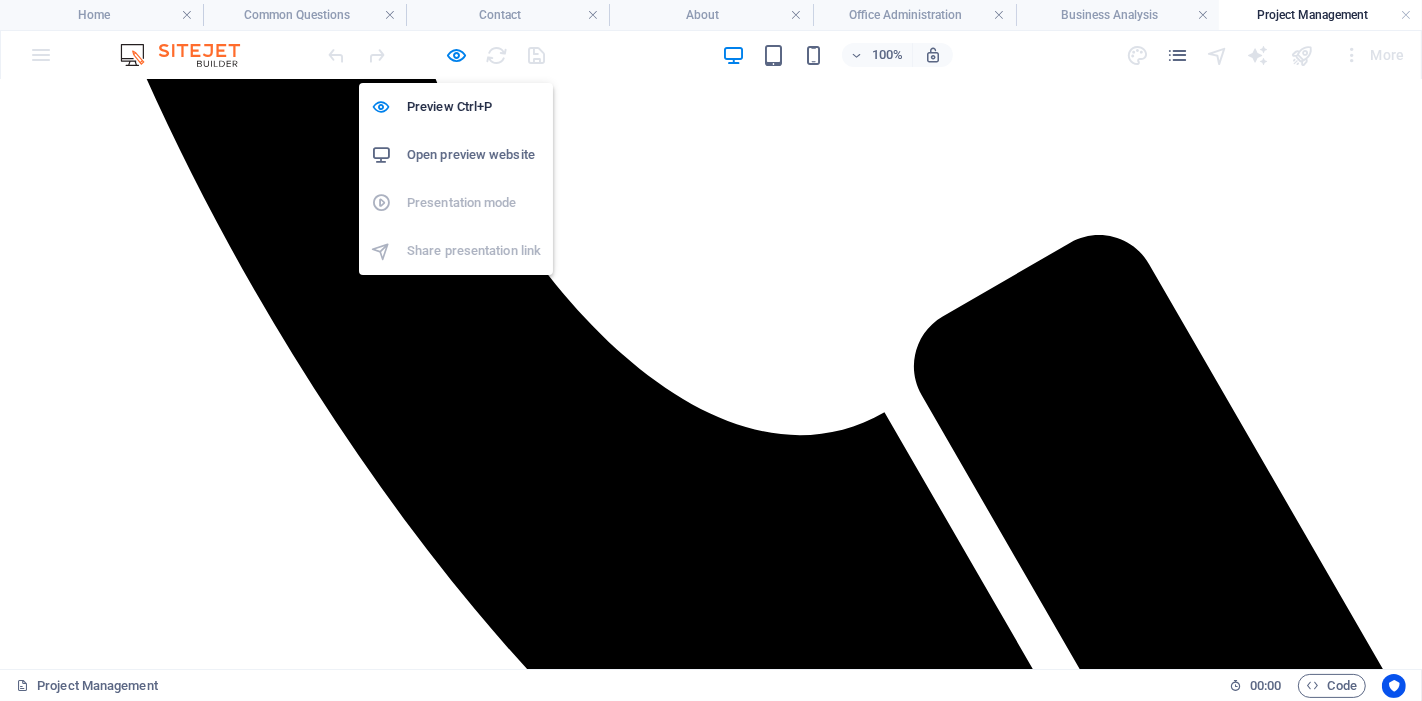 scroll, scrollTop: 1226, scrollLeft: 0, axis: vertical 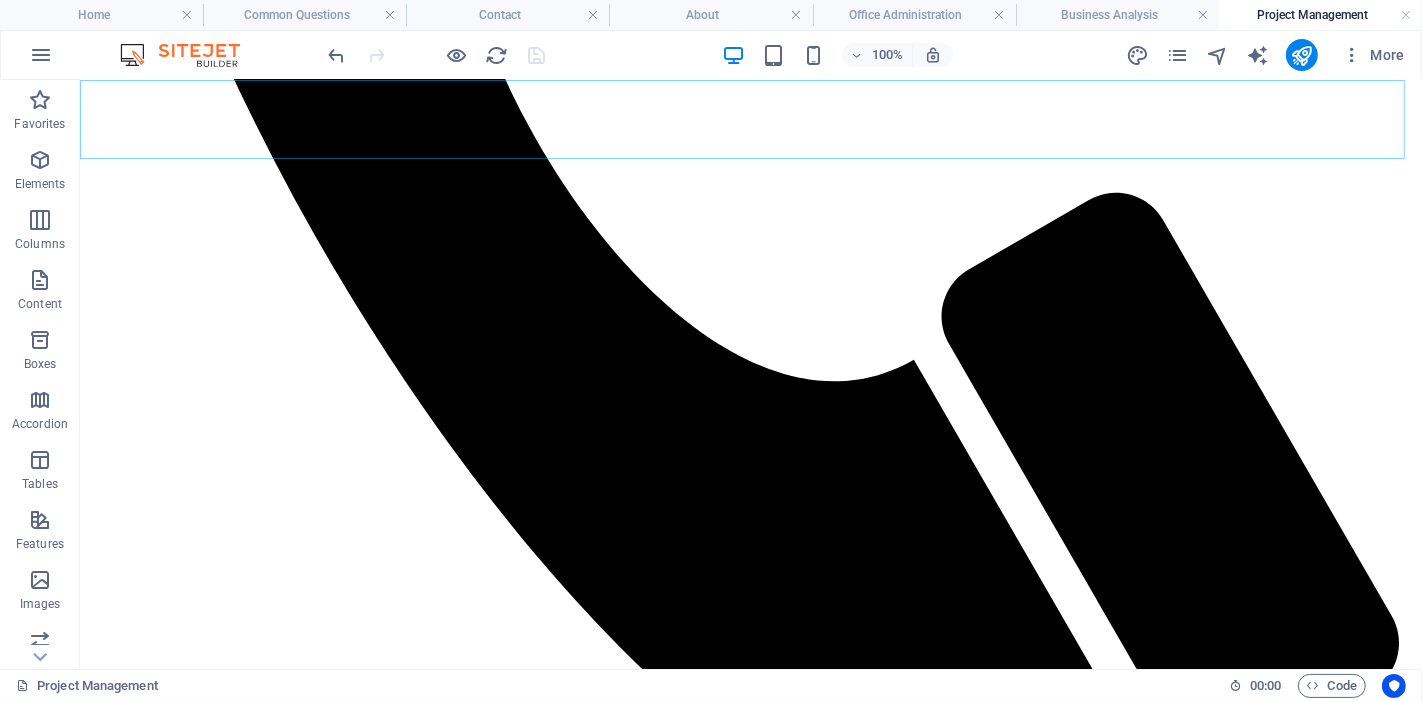 click on "Bikucroc Home About Us Office Administration Business Analysis Project Management Contact Us Bikucroc Blog" at bounding box center (750, -968) 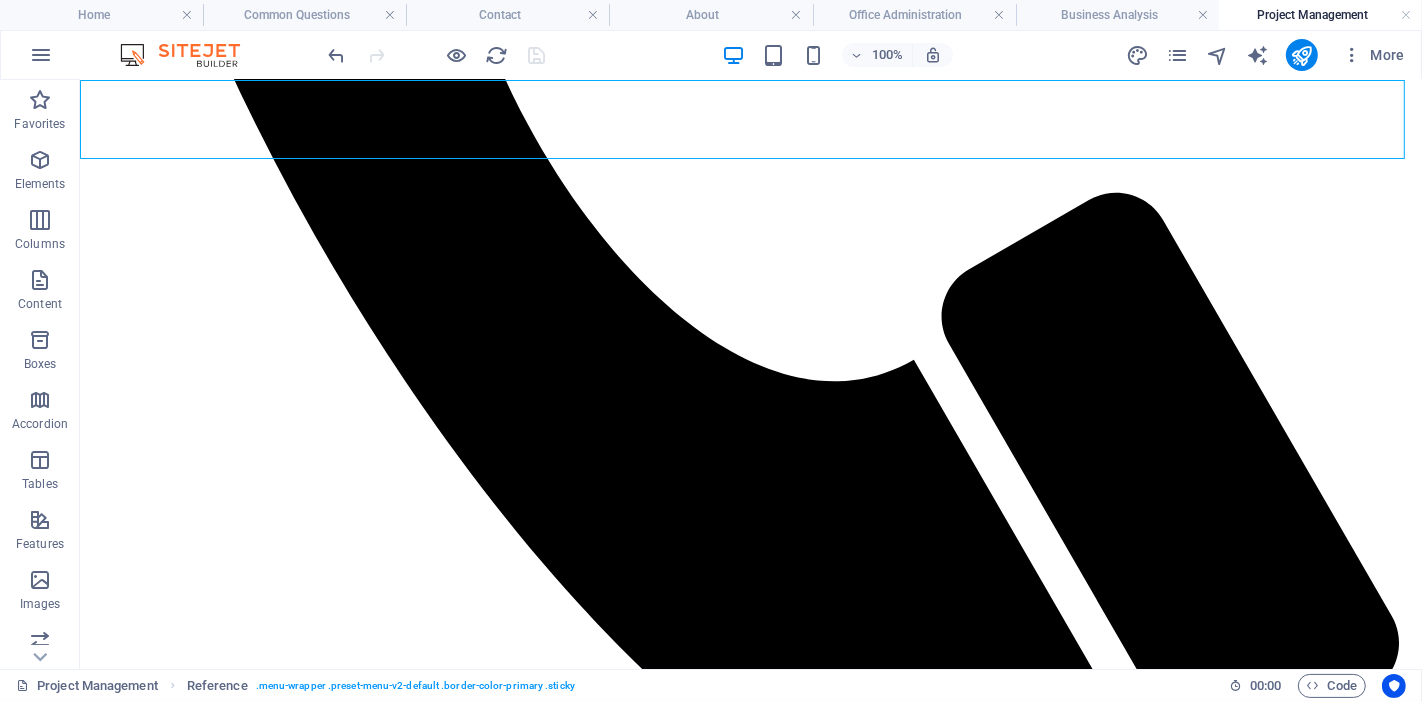 click on "Bikucroc Home About Us Office Administration Business Analysis Project Management Contact Us Bikucroc Blog" at bounding box center (750, -968) 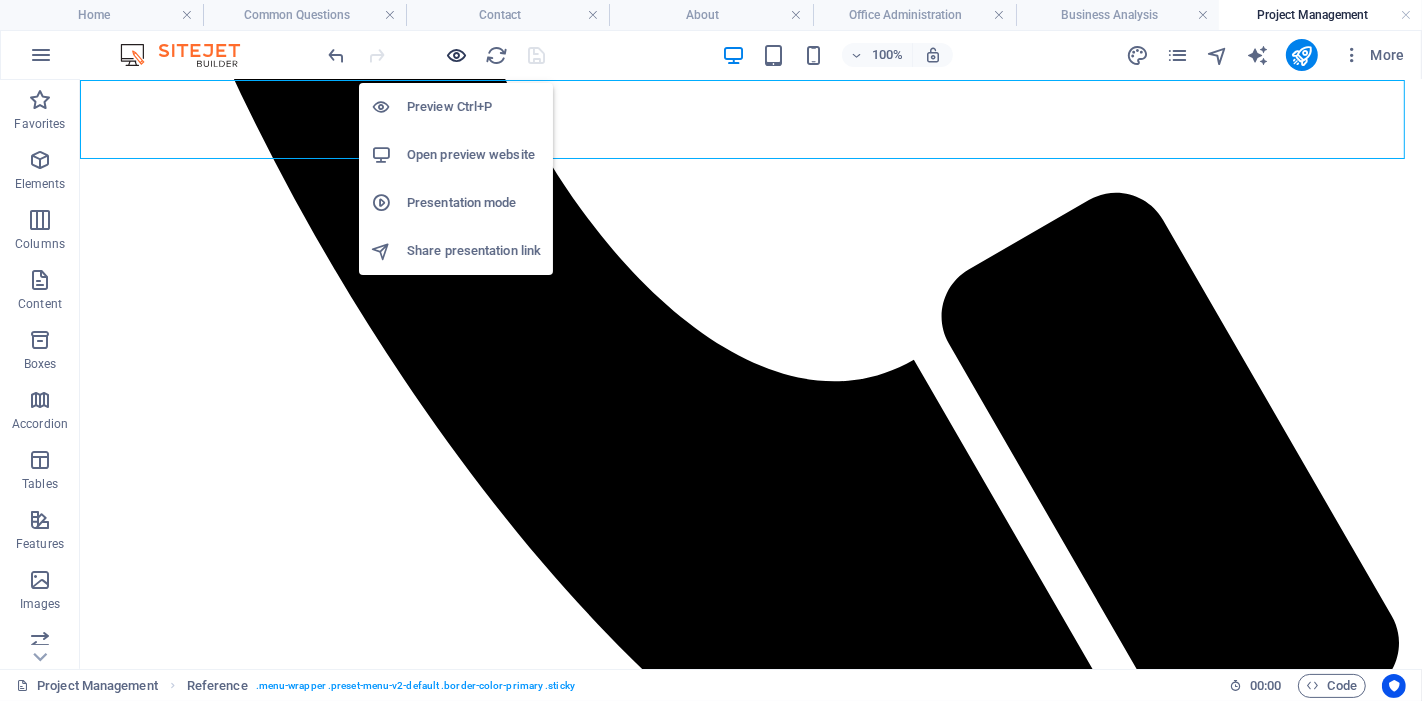drag, startPoint x: 460, startPoint y: 57, endPoint x: 857, endPoint y: 41, distance: 397.3223 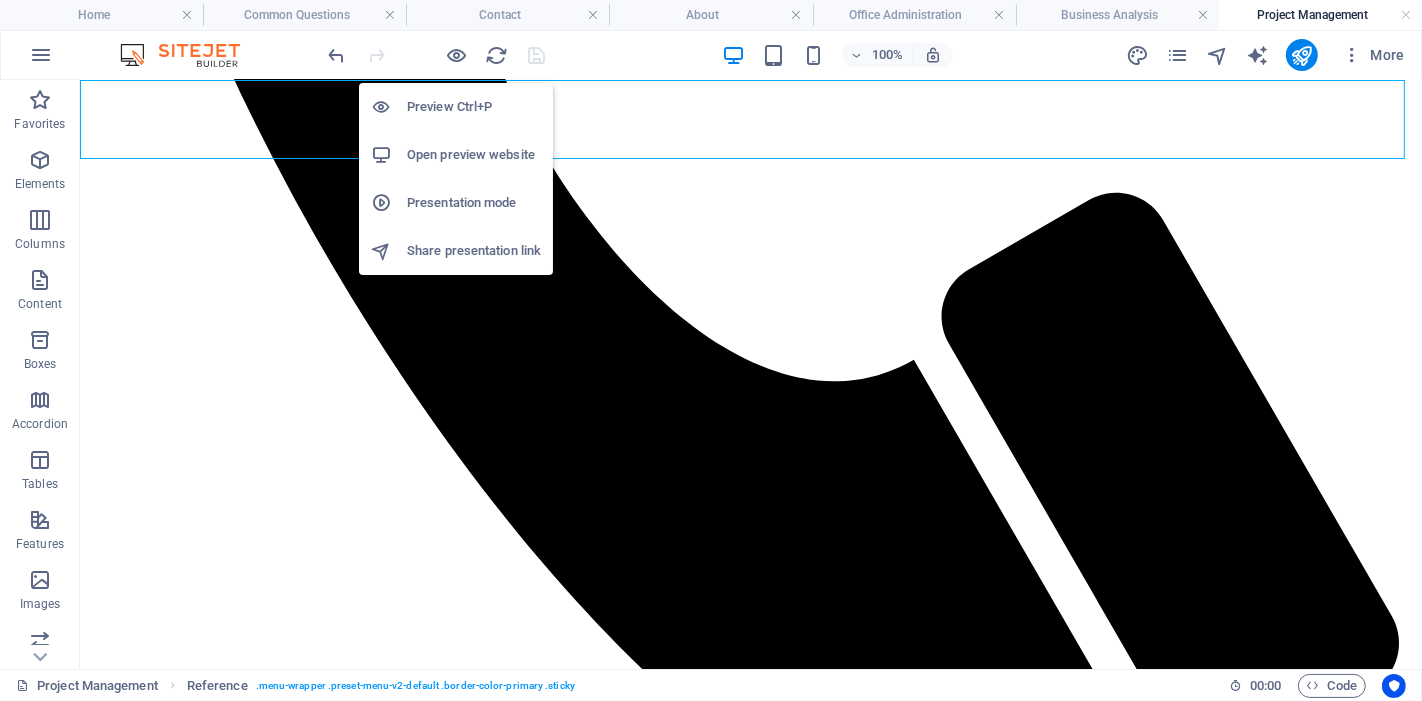 scroll, scrollTop: 1250, scrollLeft: 0, axis: vertical 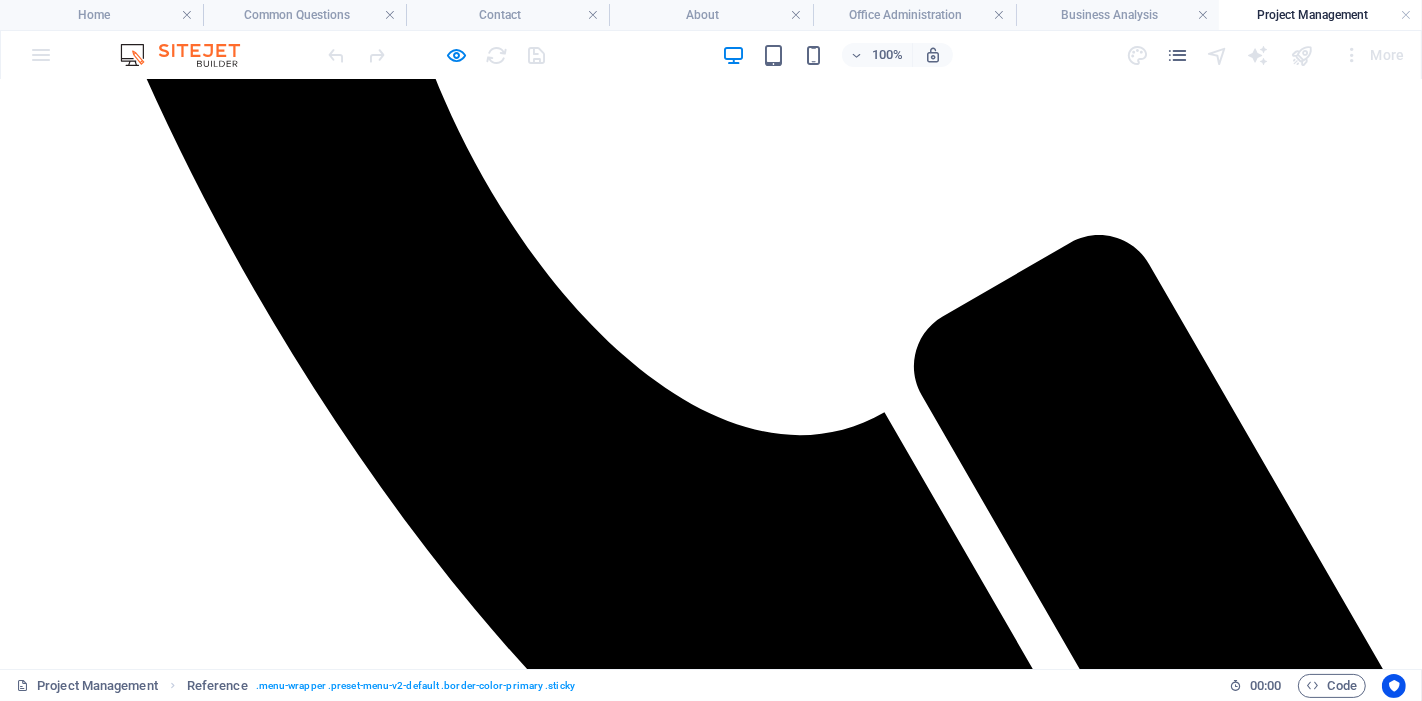 click on "Contact Us" at bounding box center [84, -957] 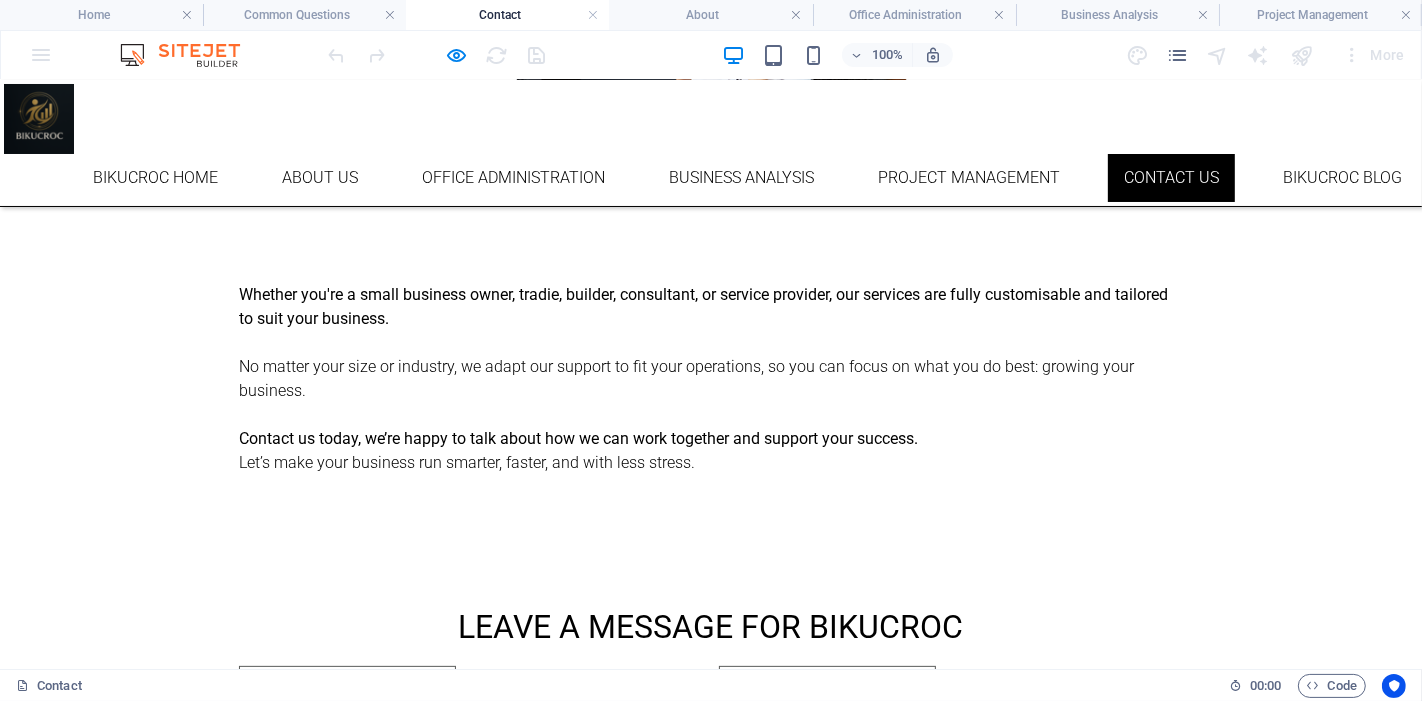 scroll, scrollTop: 0, scrollLeft: 0, axis: both 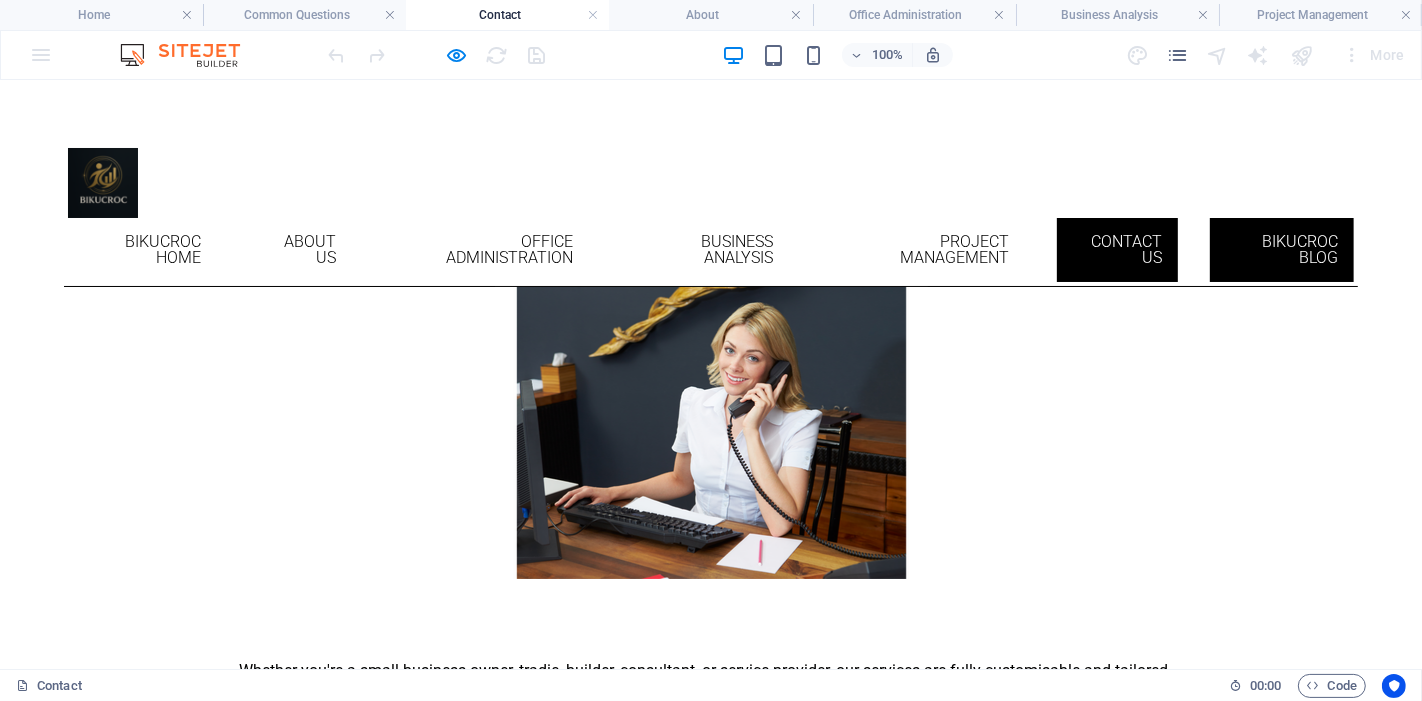 click on "Bikucroc Blog" at bounding box center (1282, 249) 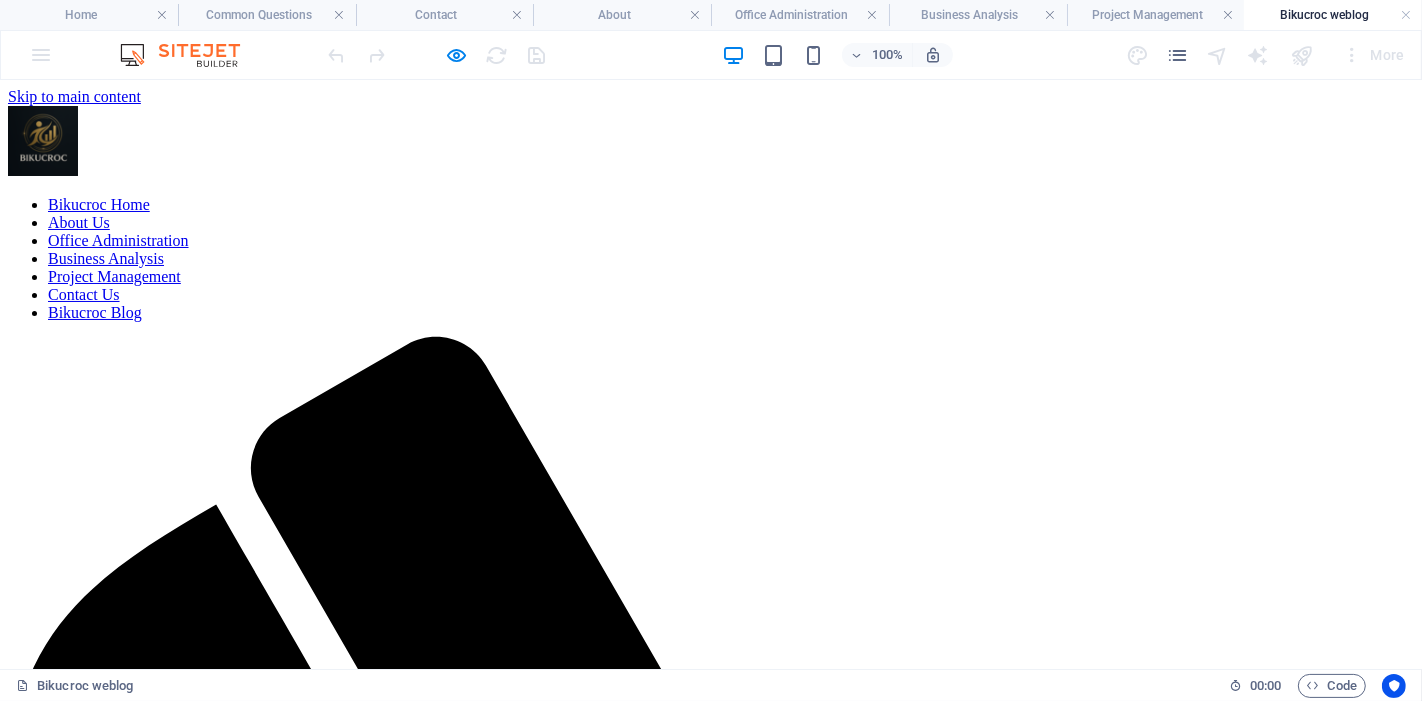 scroll, scrollTop: 0, scrollLeft: 0, axis: both 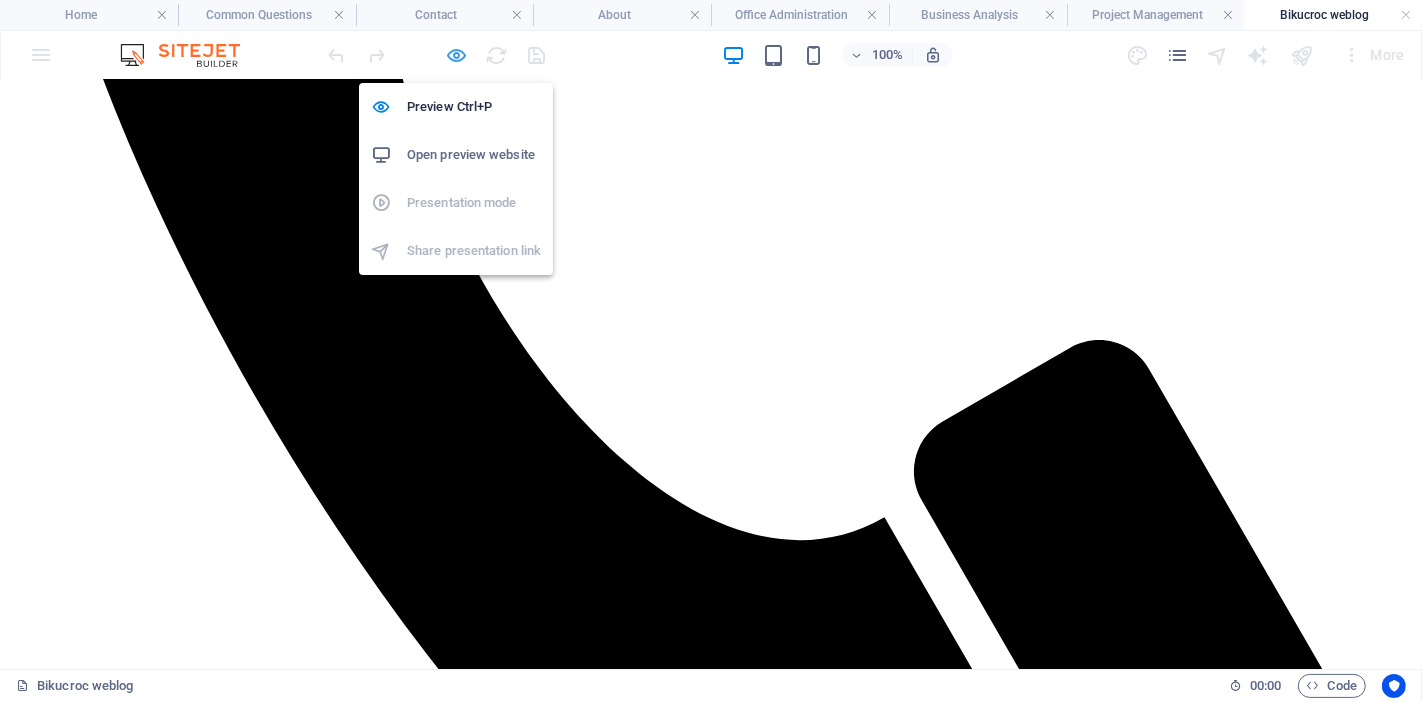 click at bounding box center [457, 55] 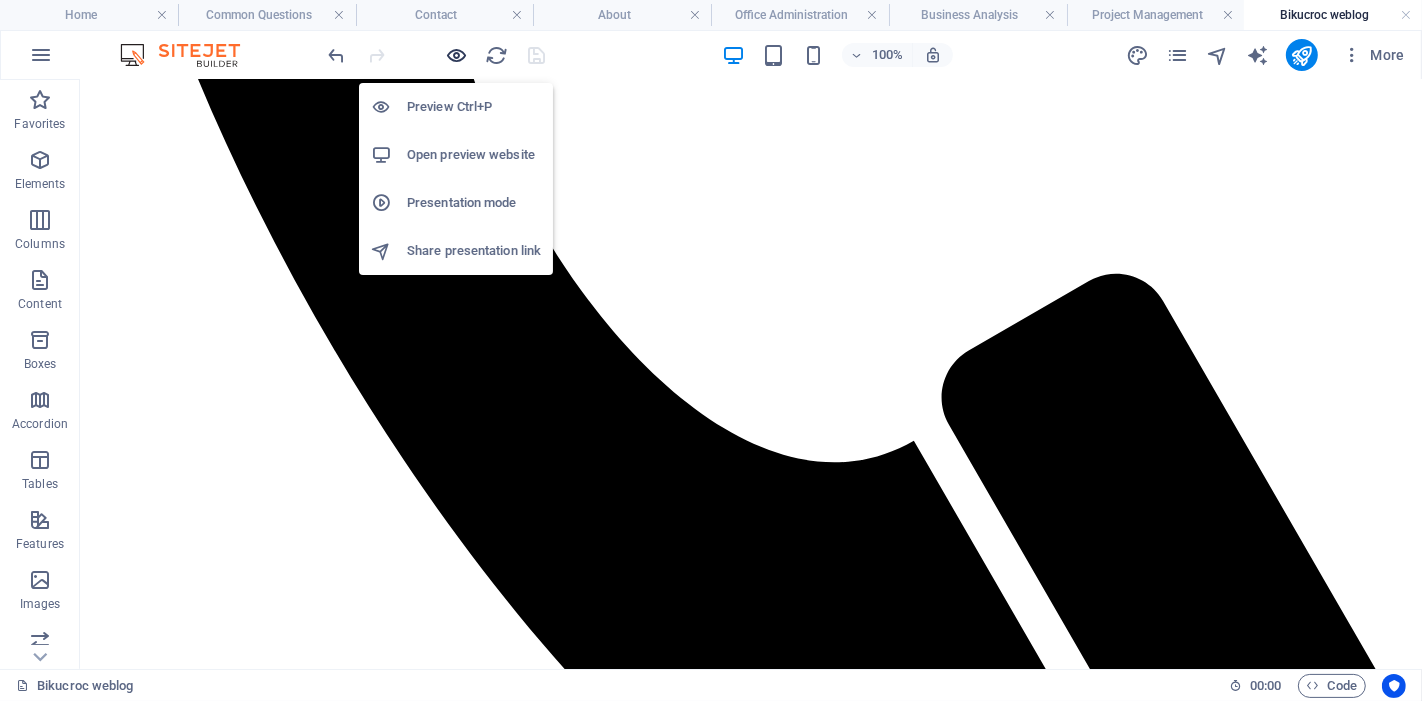 click at bounding box center (457, 55) 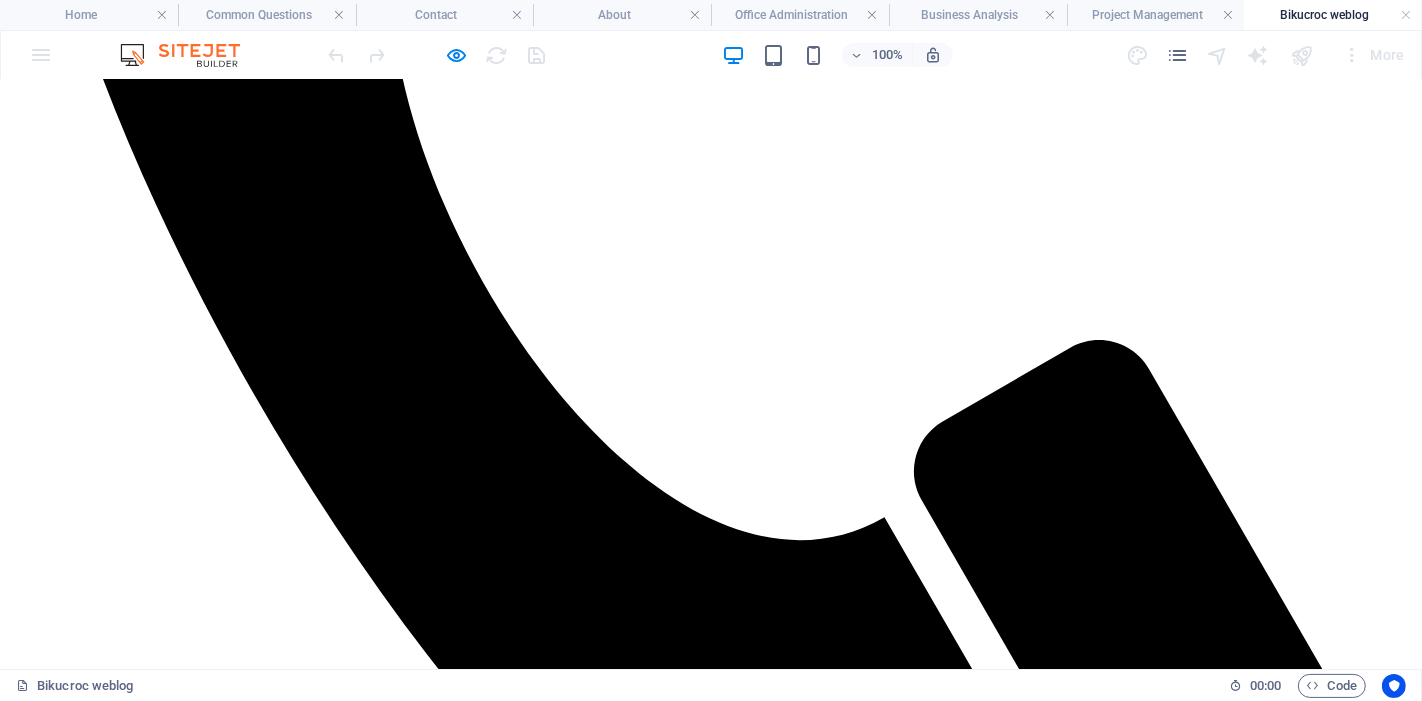 click on "Social Facebook Instagram linkedin CONTACT Email:   info@bikucroc.com.au Phone [STATE]:          [PHONE] Phone [STATE]:          [PHONE] Mobile:                [PHONE] ADDRESS [NUMBER] [STREET], [CITY], [STATE] [POSTAL_CODE] [NUMBER] [STREET] [CITY]  [STATE] [POSTAL_CODE]" at bounding box center (711, 2697) 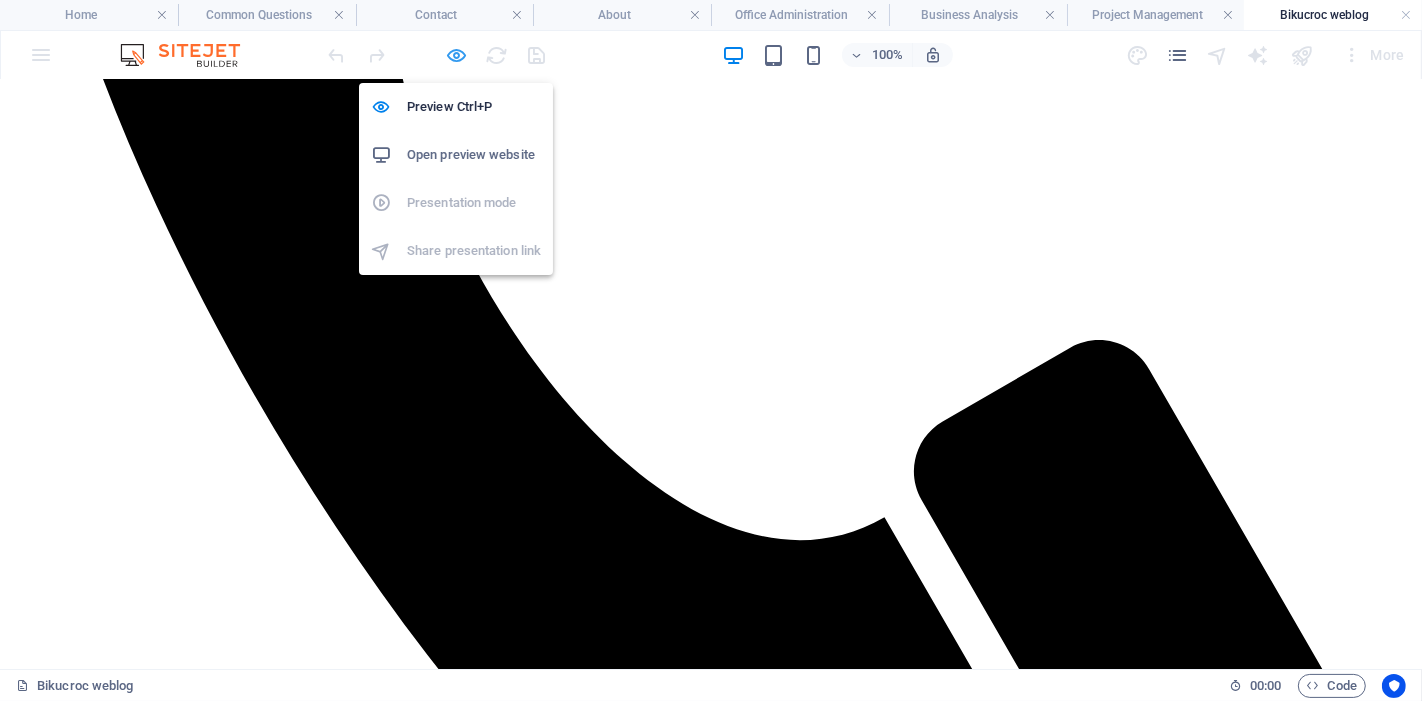 click at bounding box center [457, 55] 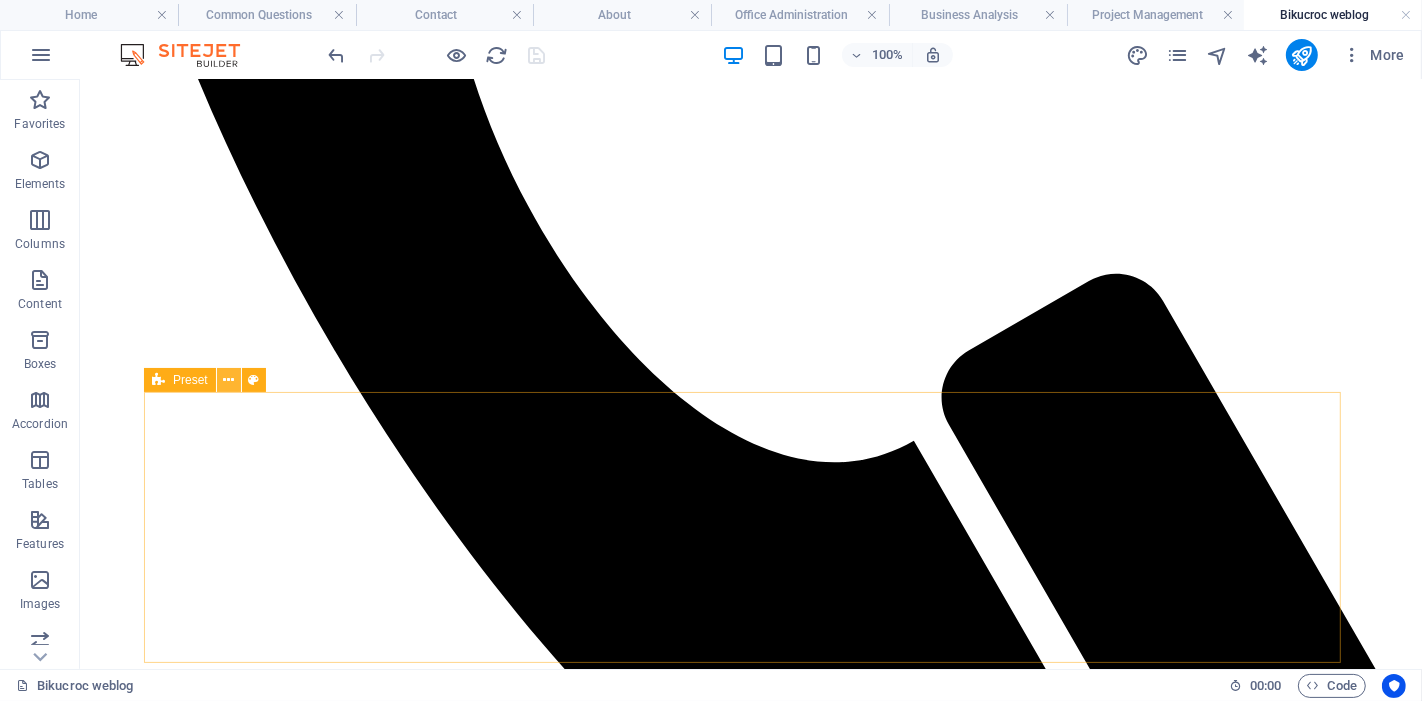 click at bounding box center [228, 380] 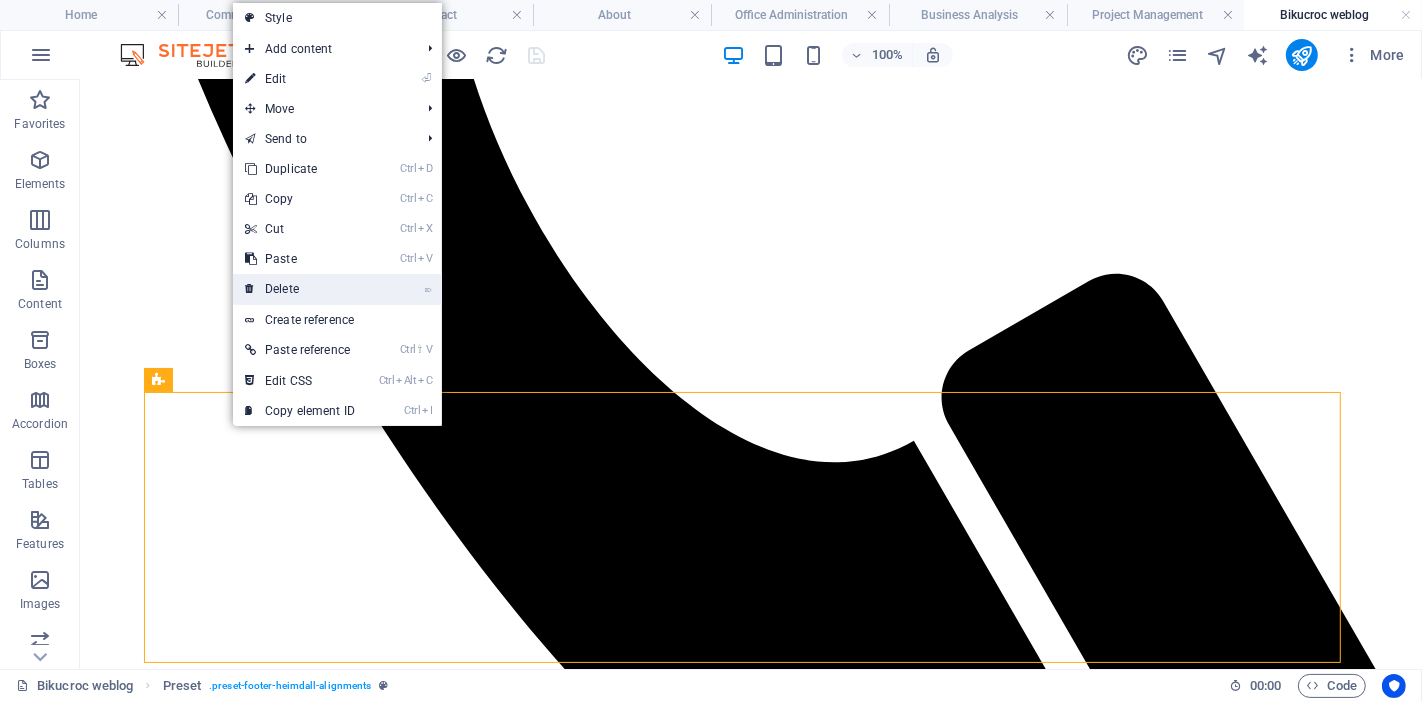 click on "⌦  Delete" at bounding box center [300, 289] 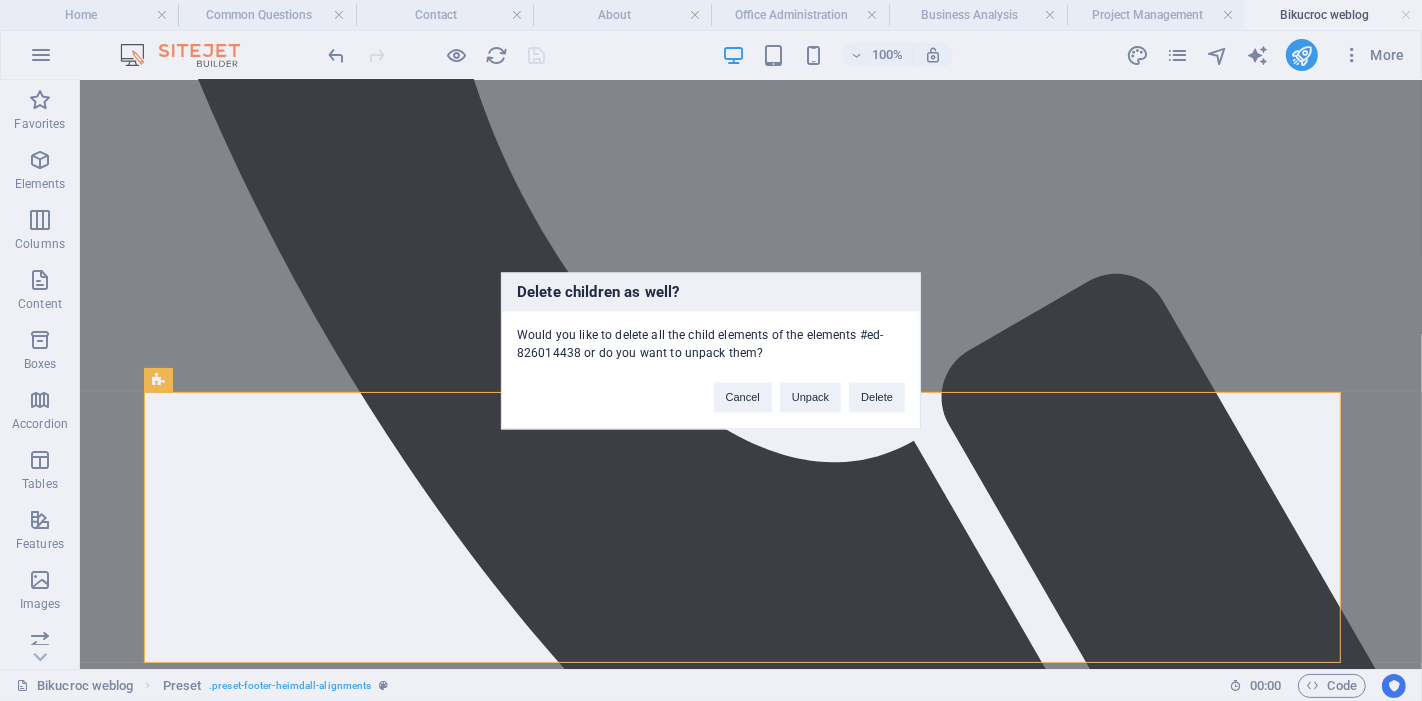 click on "Cancel Unpack Delete" at bounding box center (809, 387) 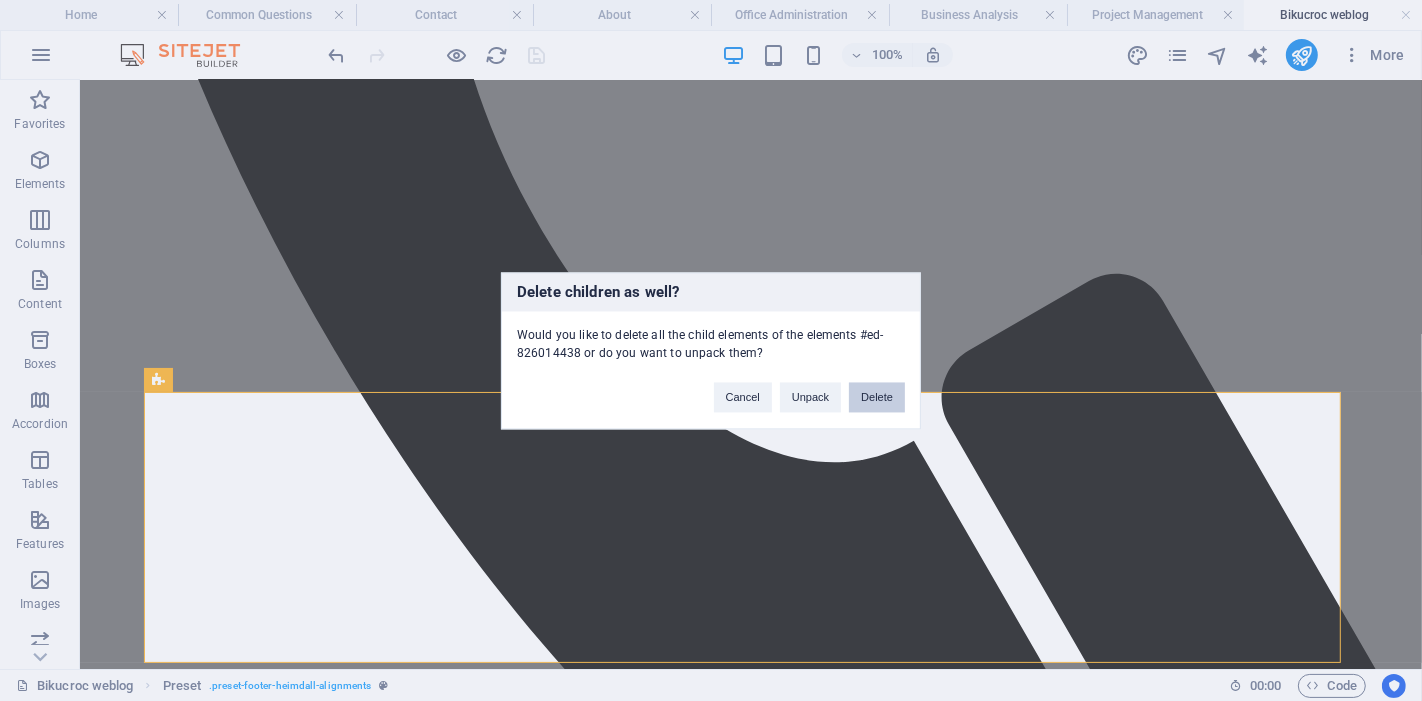 click on "Delete" at bounding box center [877, 397] 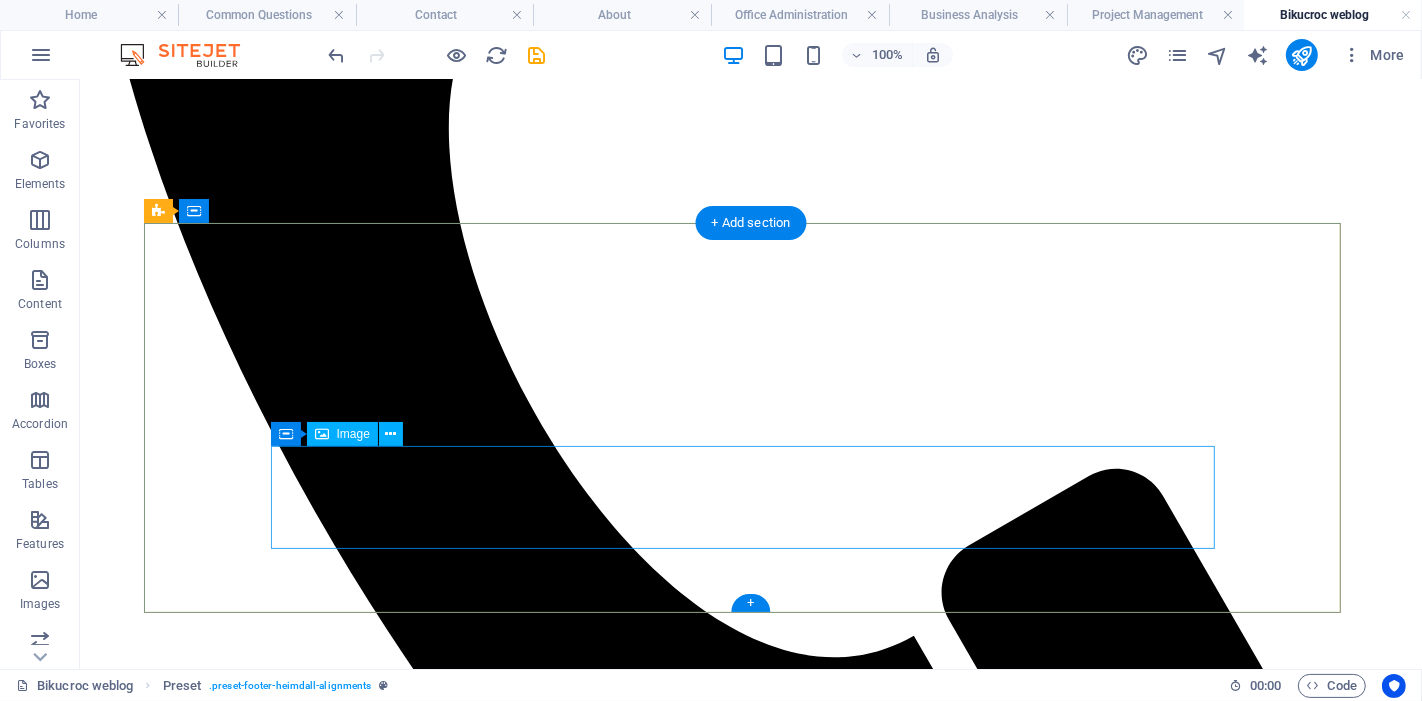 scroll, scrollTop: 877, scrollLeft: 0, axis: vertical 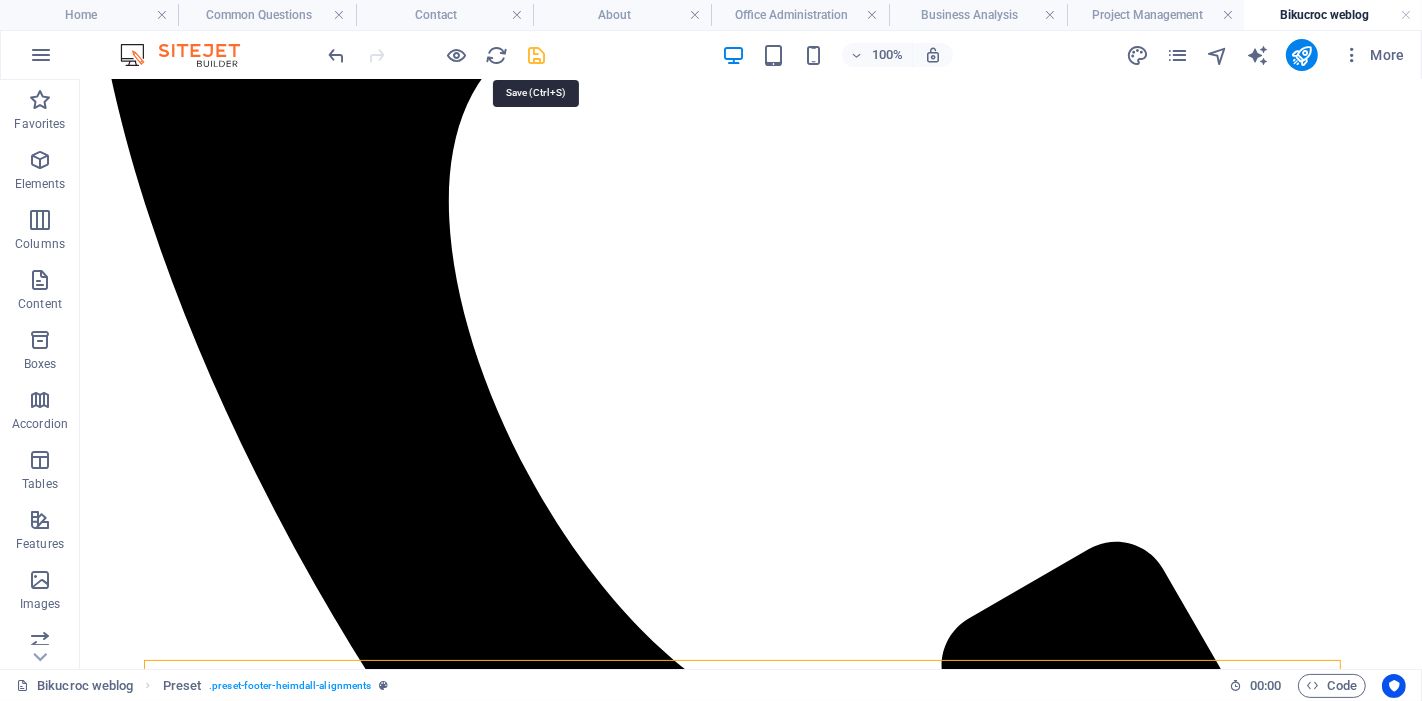 click at bounding box center [537, 55] 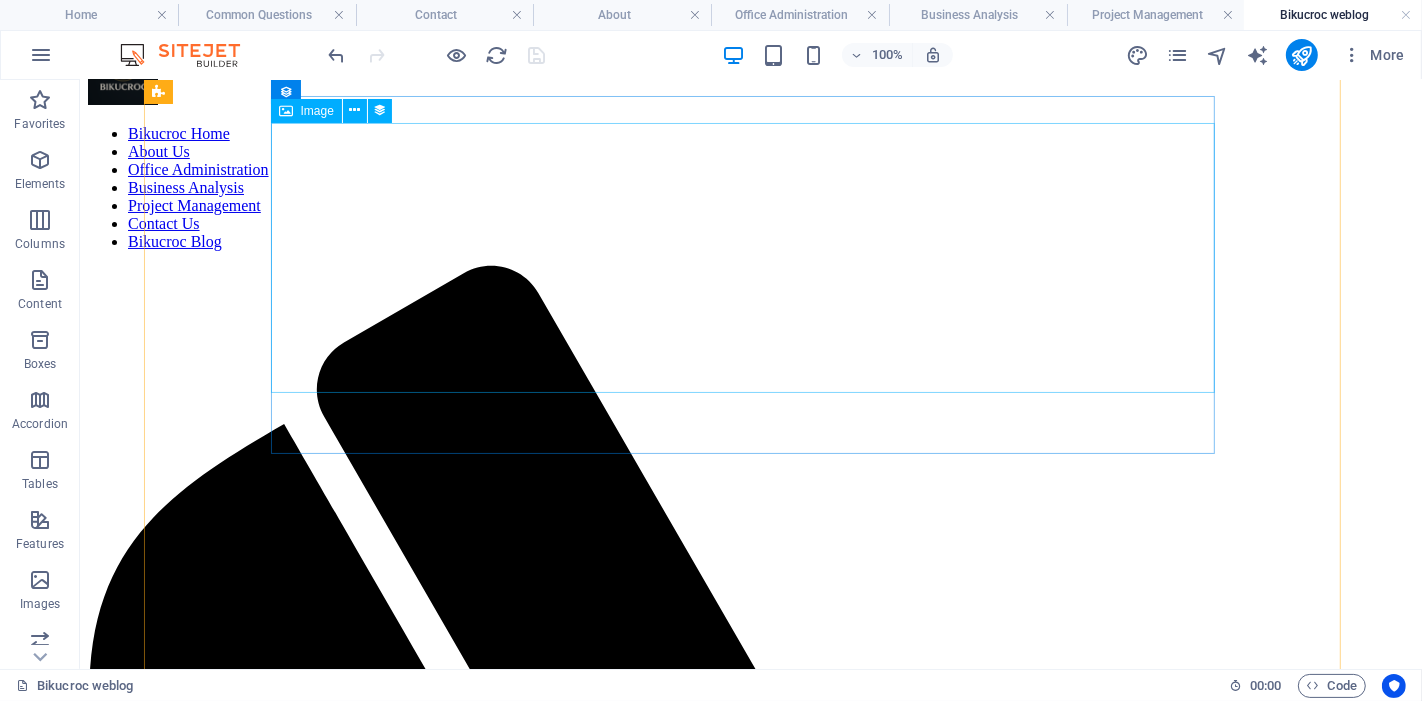 scroll, scrollTop: 0, scrollLeft: 0, axis: both 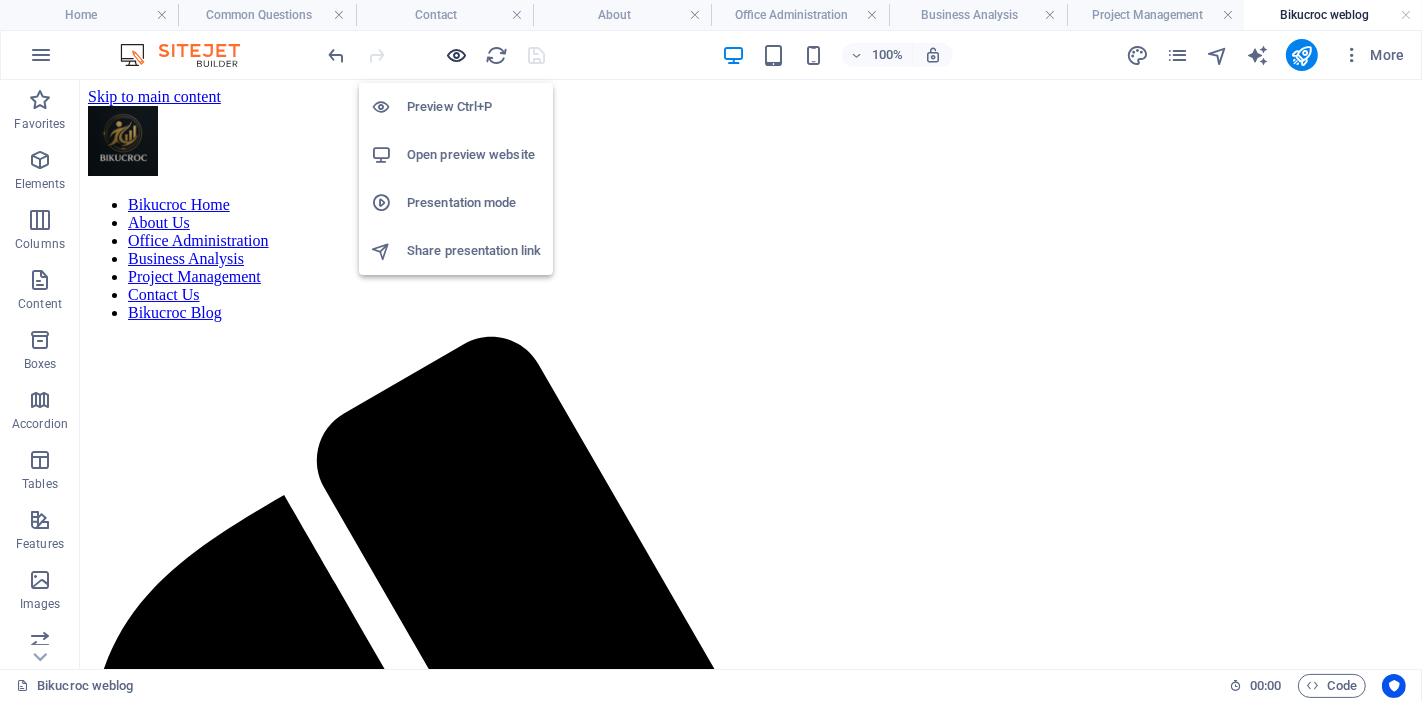 click at bounding box center (457, 55) 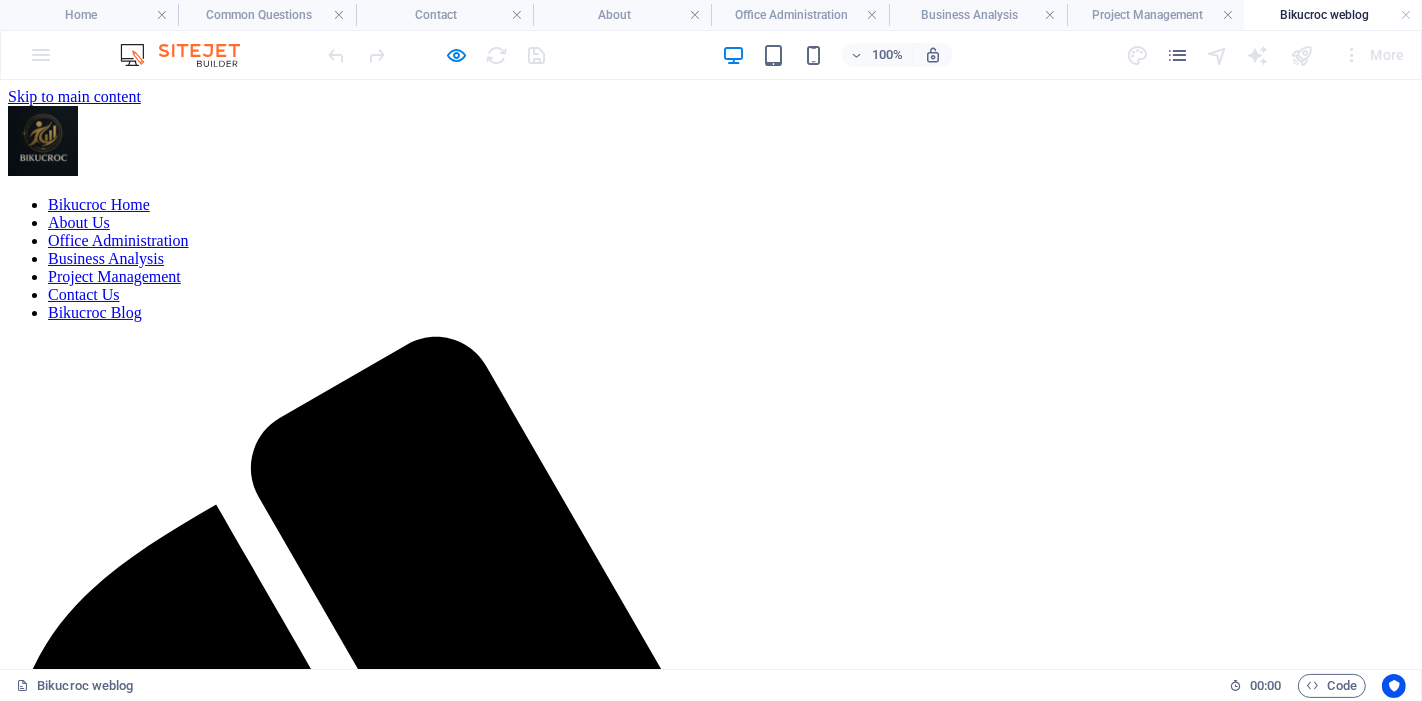 click at bounding box center (711, 2403) 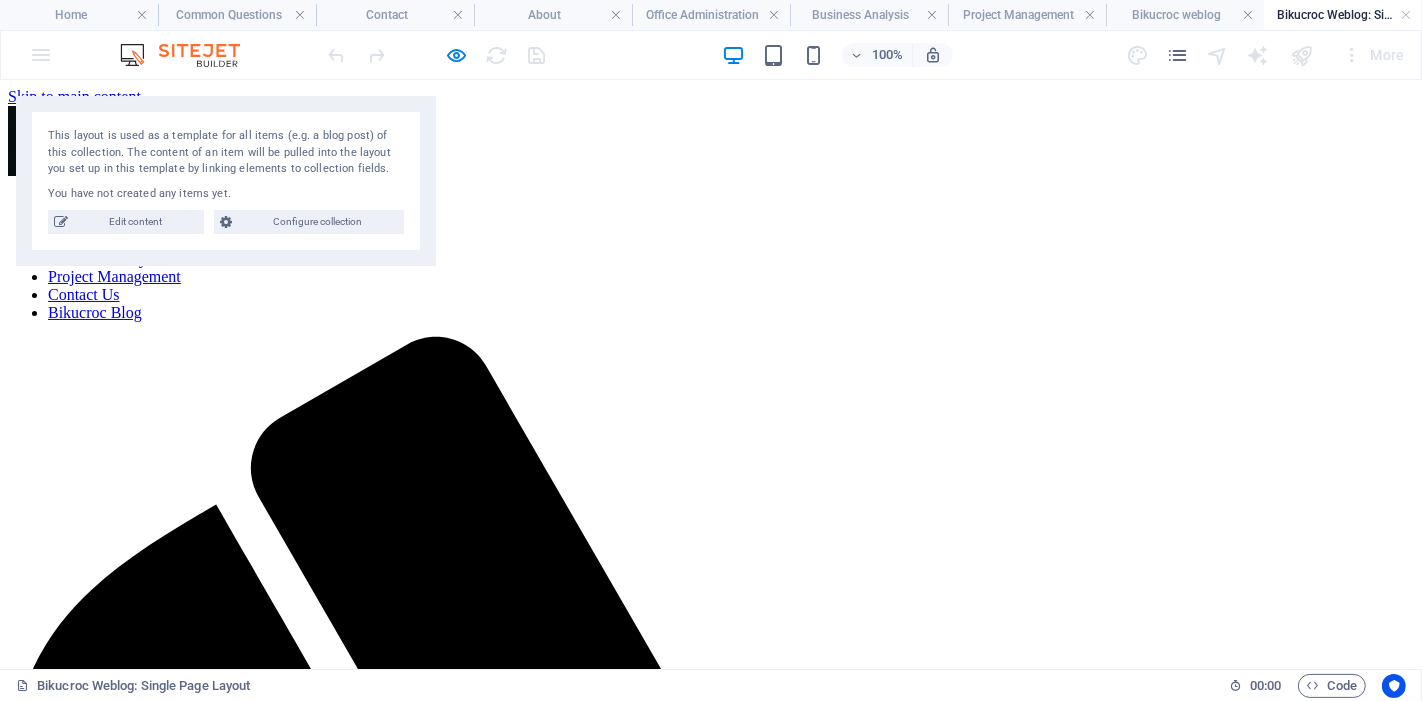scroll, scrollTop: 0, scrollLeft: 0, axis: both 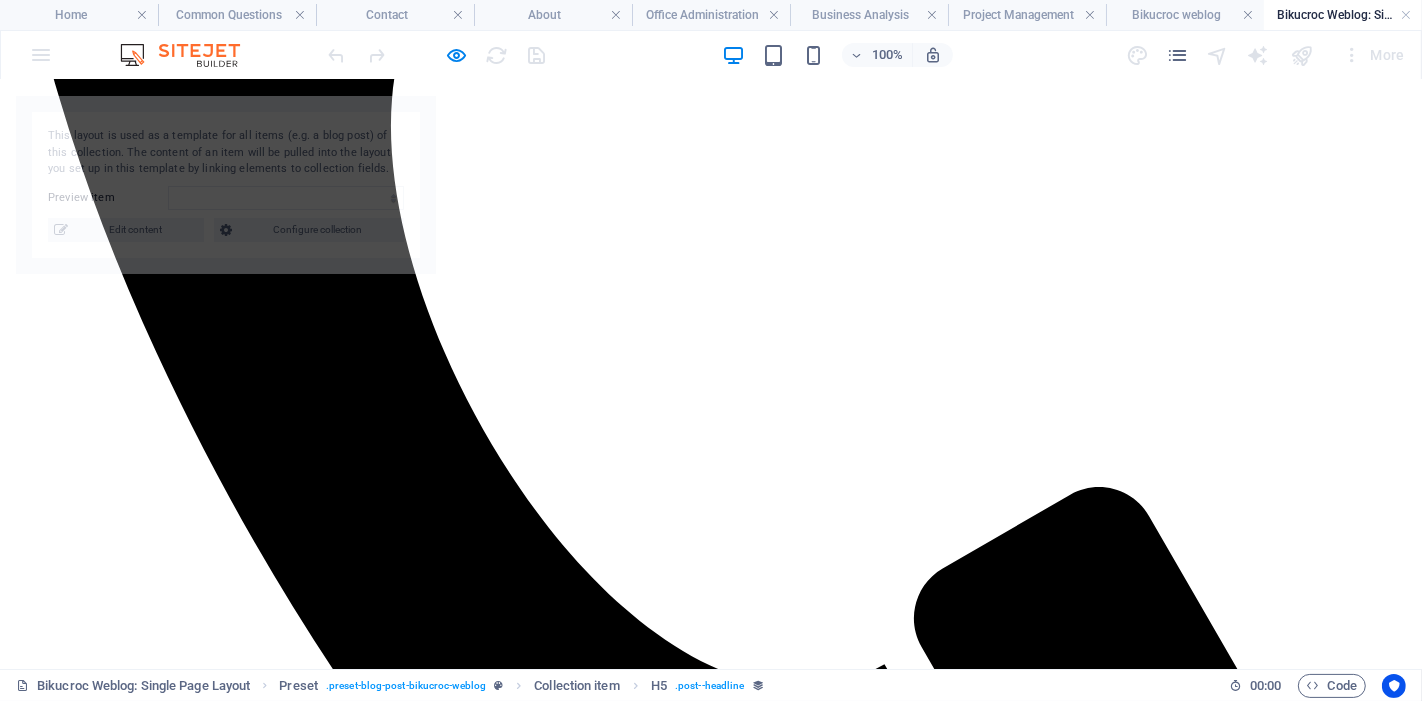 select on "688dda52545e4f7f1e01445f" 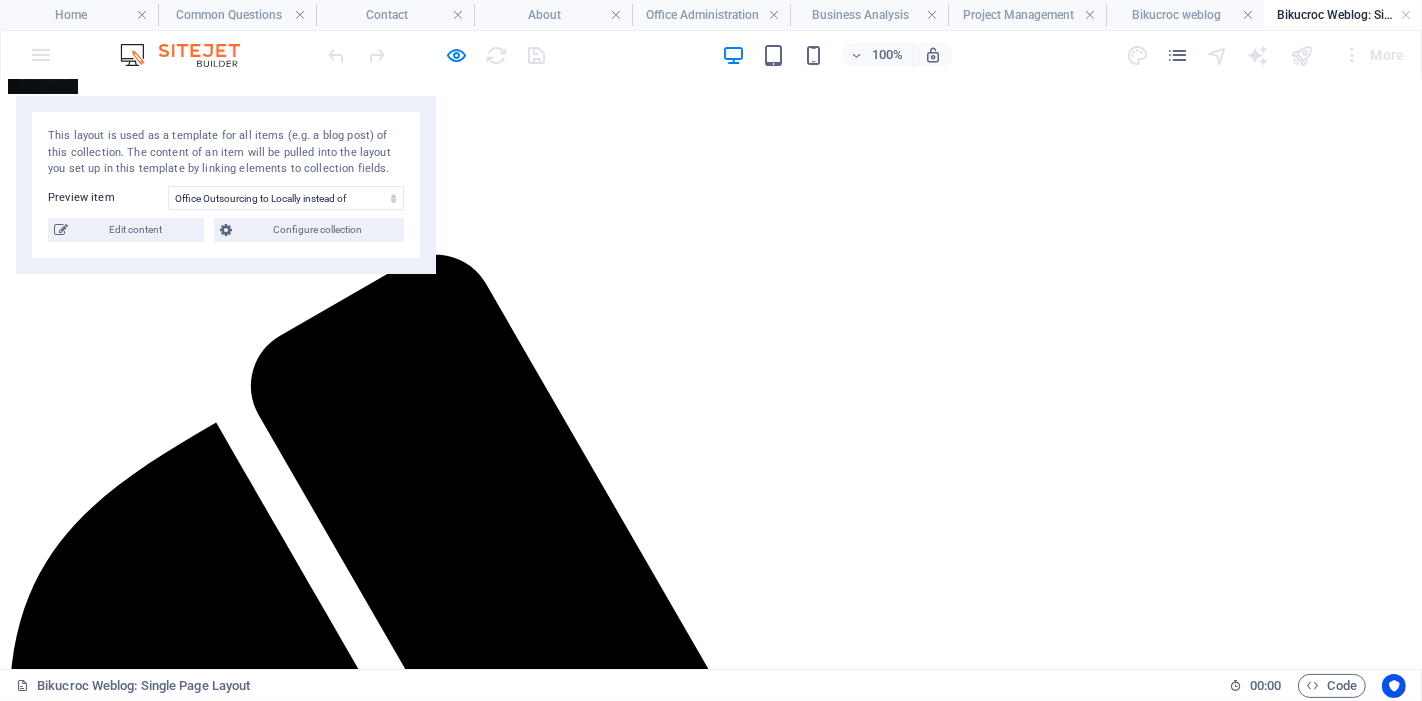 scroll, scrollTop: 0, scrollLeft: 0, axis: both 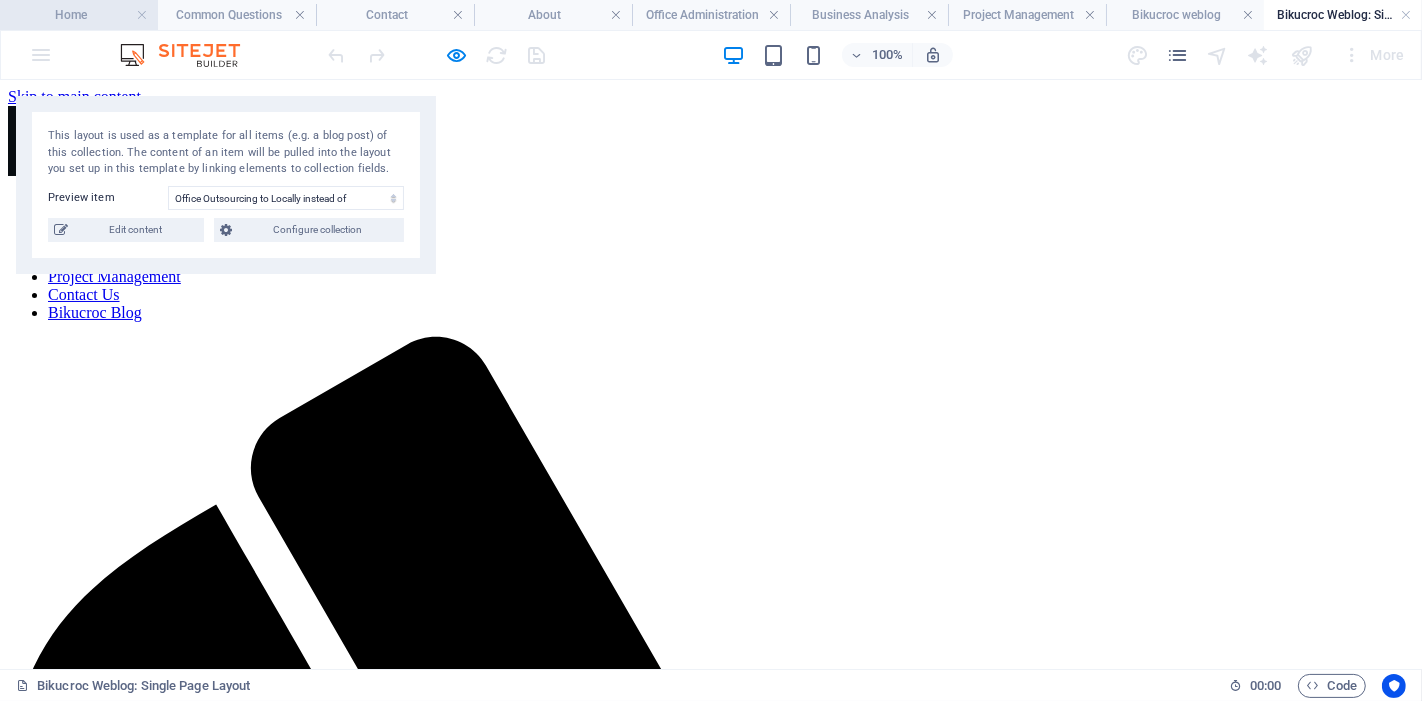 click on "Home" at bounding box center (79, 15) 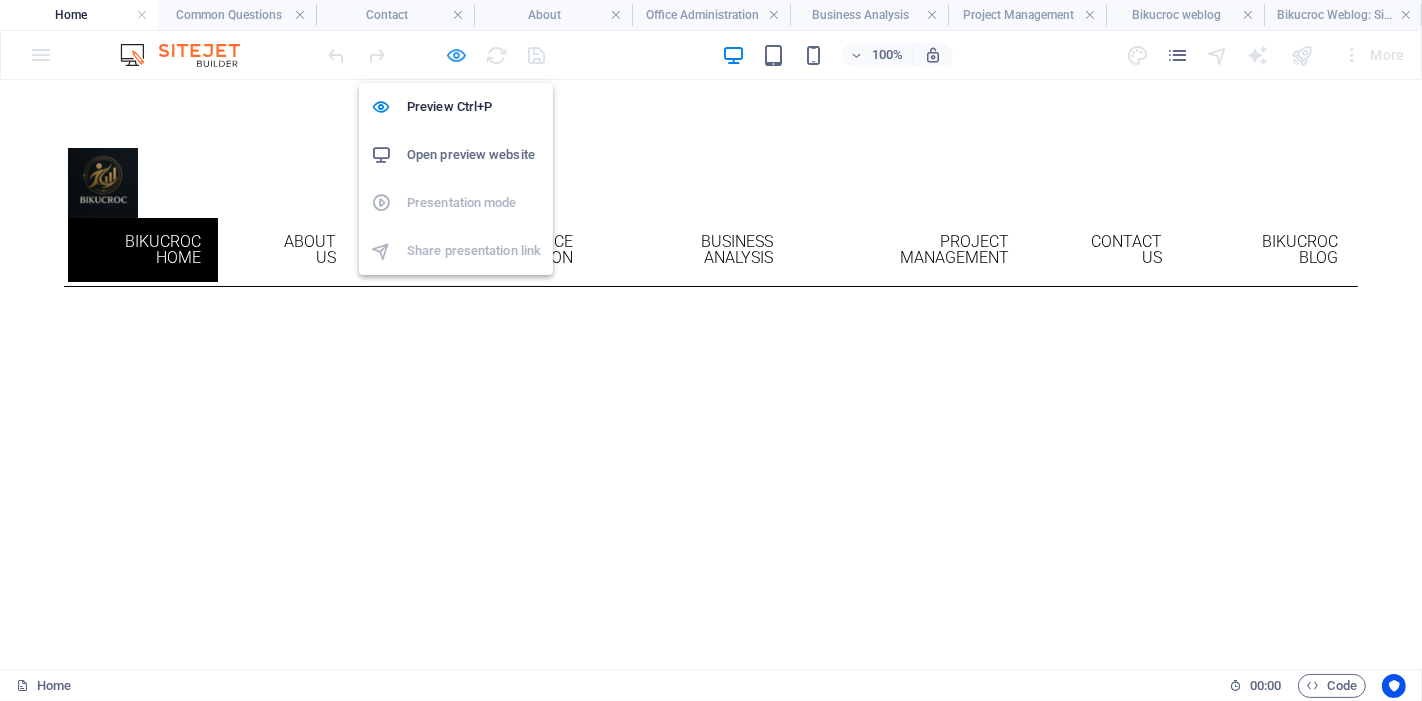 click at bounding box center [457, 55] 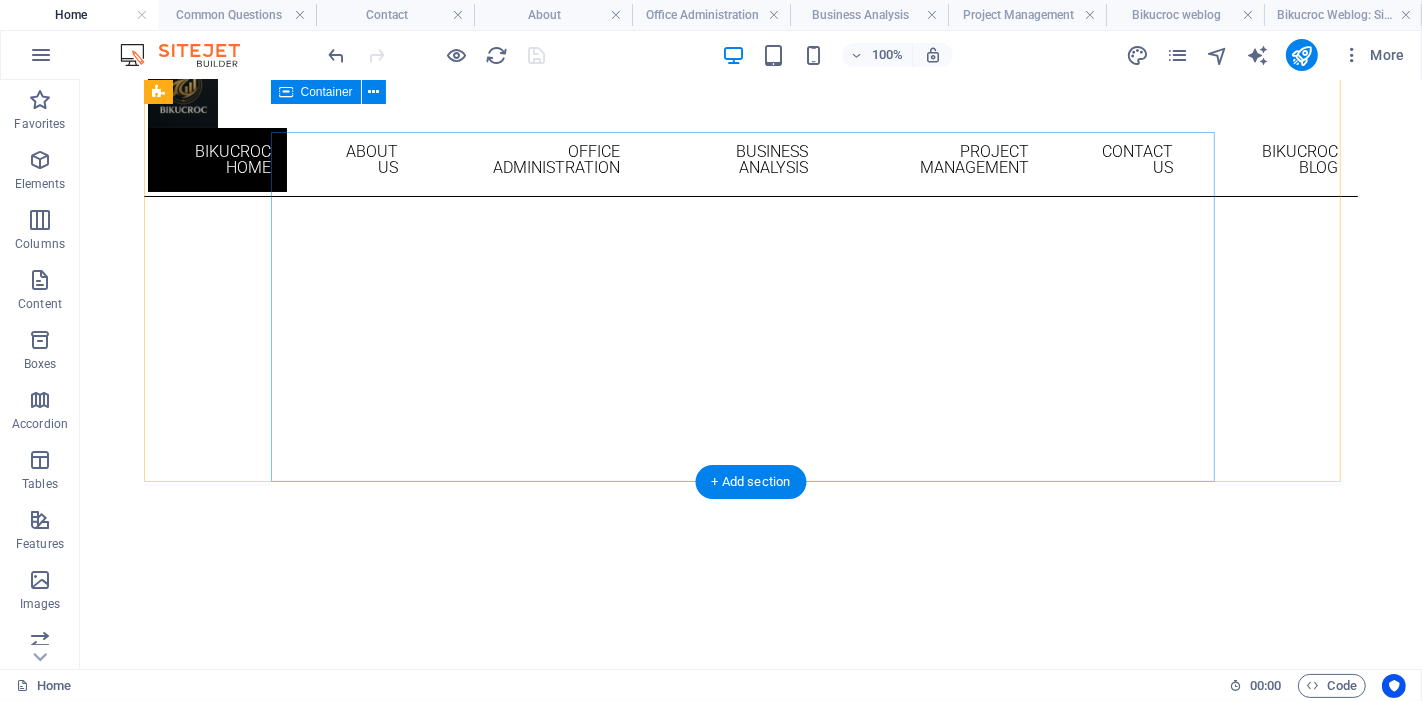 scroll, scrollTop: 0, scrollLeft: 0, axis: both 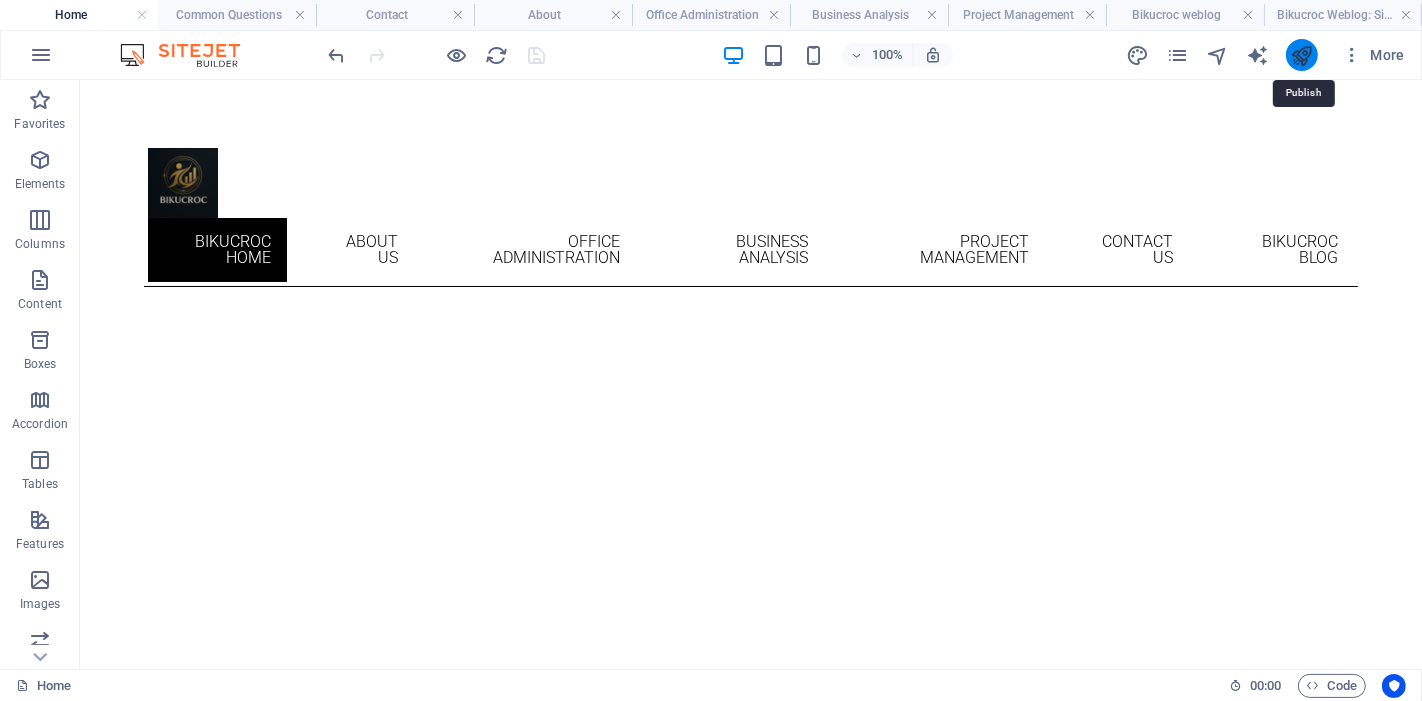 click at bounding box center [1301, 55] 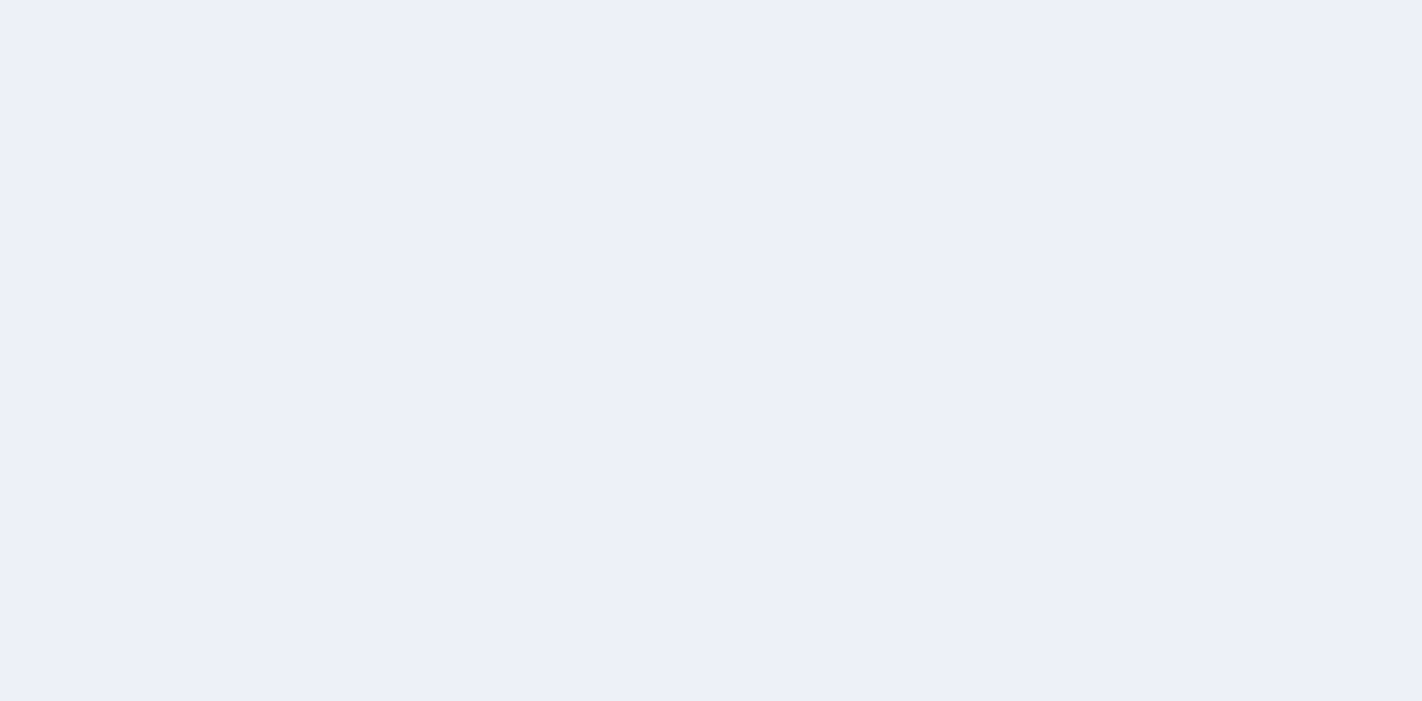 scroll, scrollTop: 0, scrollLeft: 0, axis: both 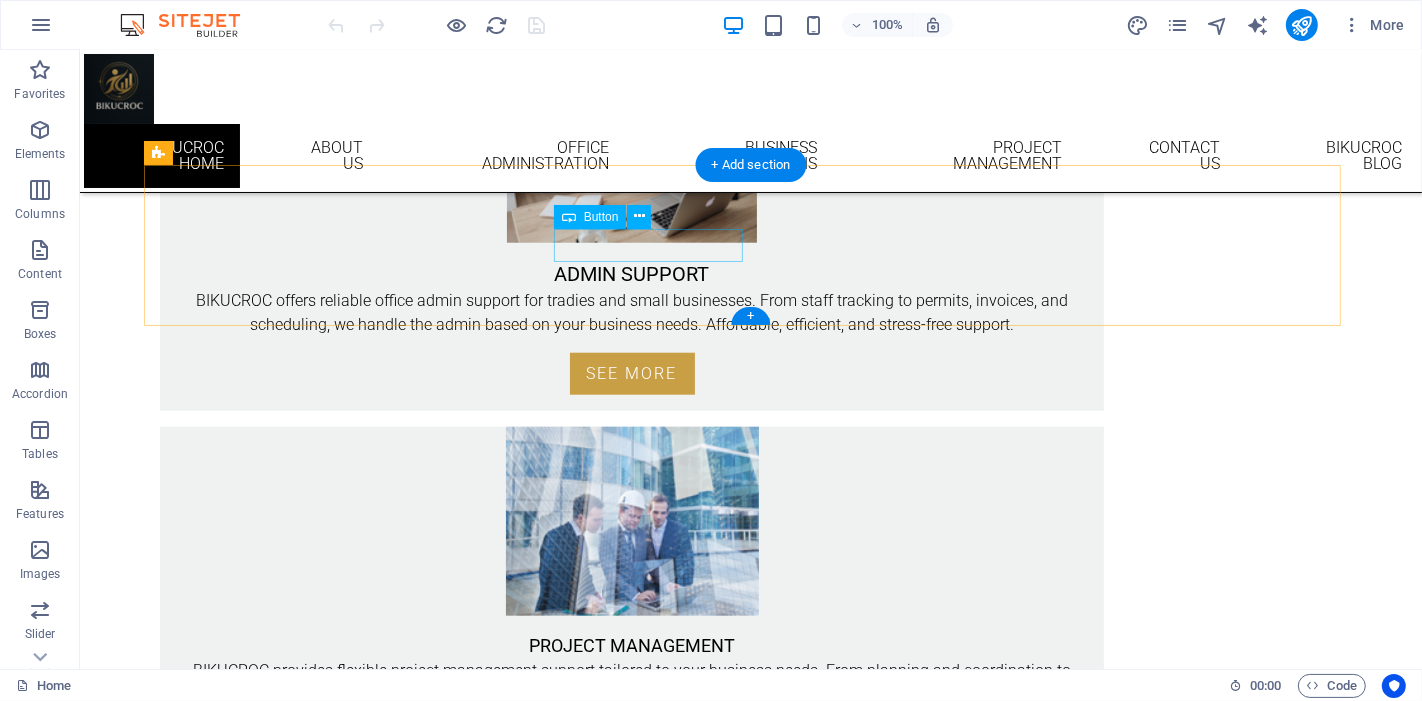 click on "BIKUCROC FAQ's" at bounding box center [750, 1459] 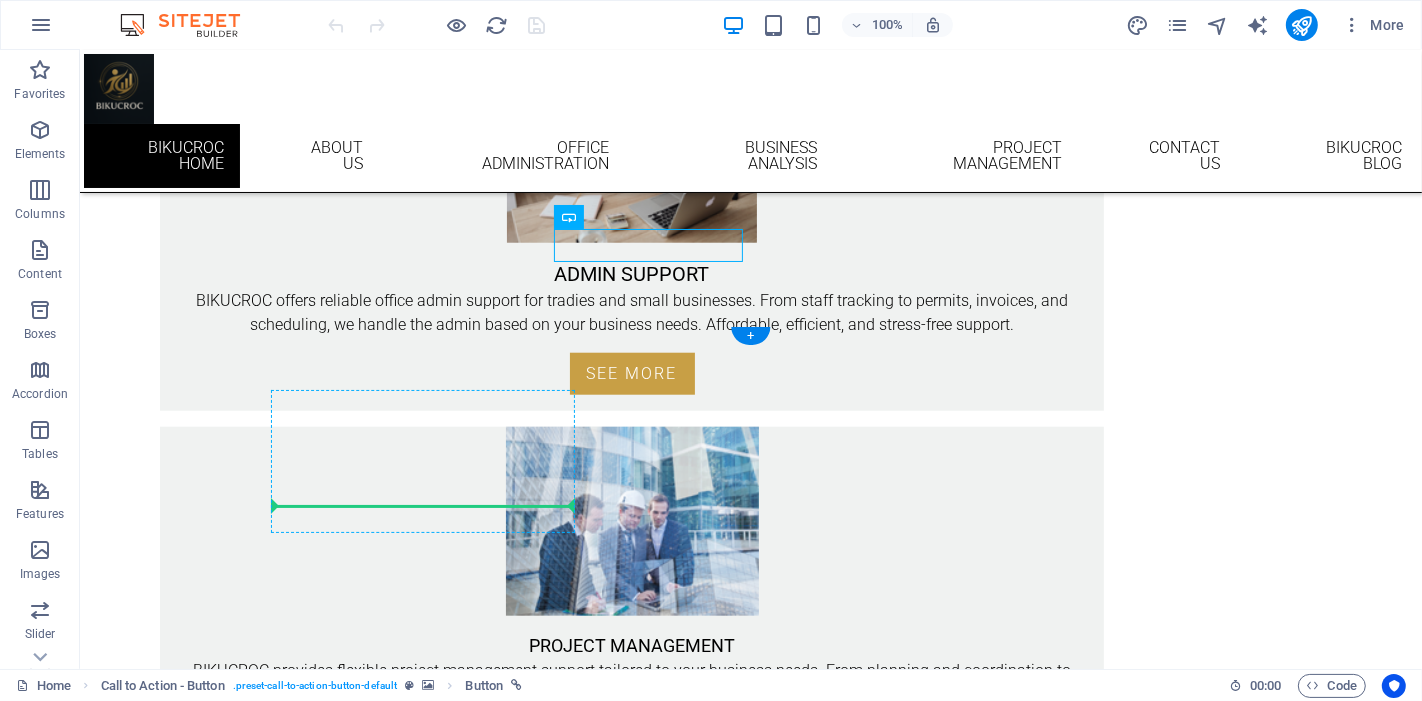 drag, startPoint x: 667, startPoint y: 244, endPoint x: 315, endPoint y: 500, distance: 435.24707 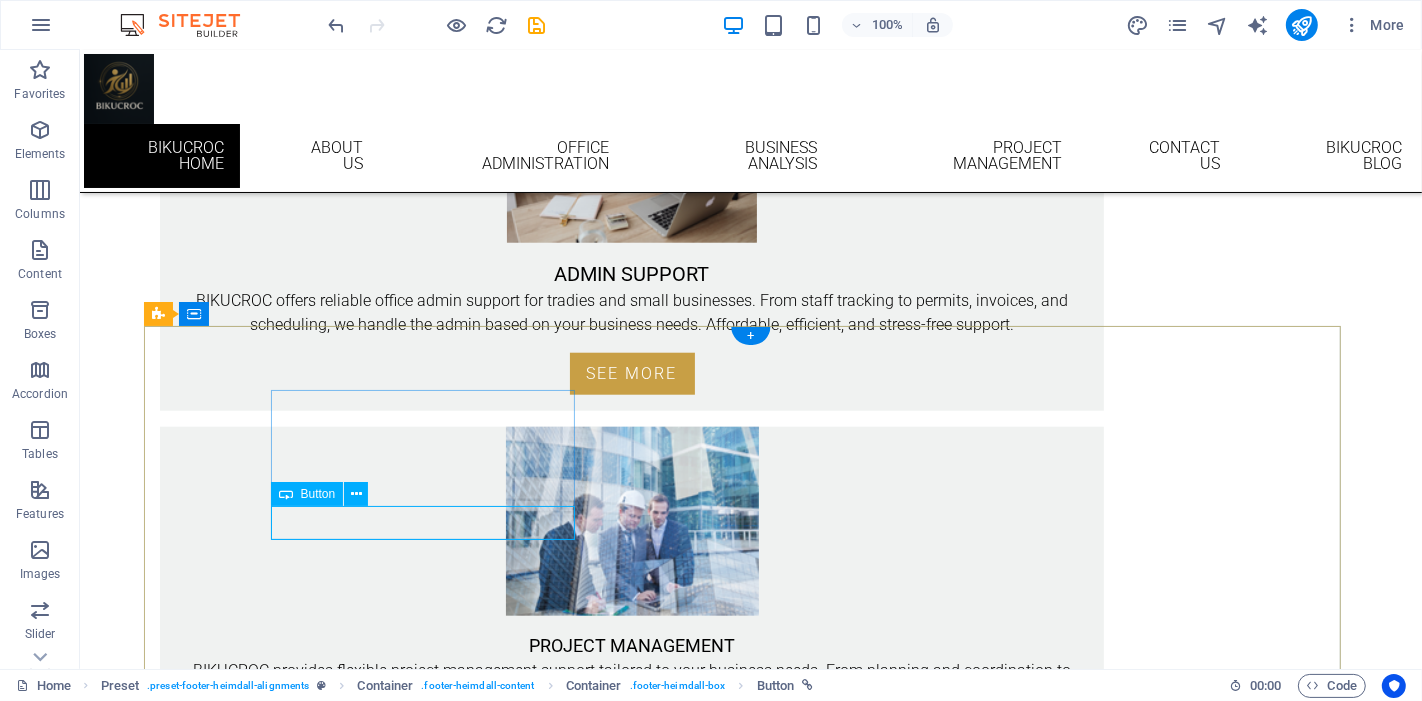 click on "BIKUCROC FAQ's" at bounding box center (631, 1737) 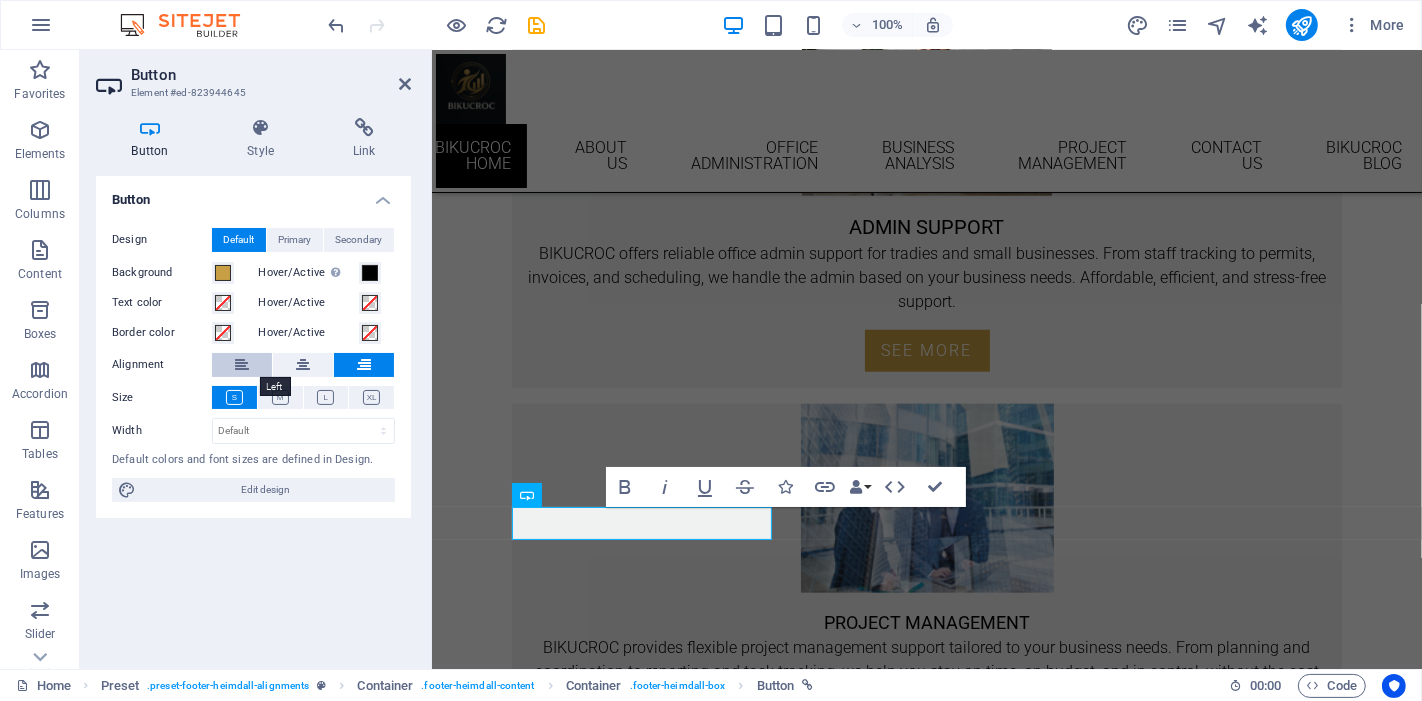 click at bounding box center (242, 365) 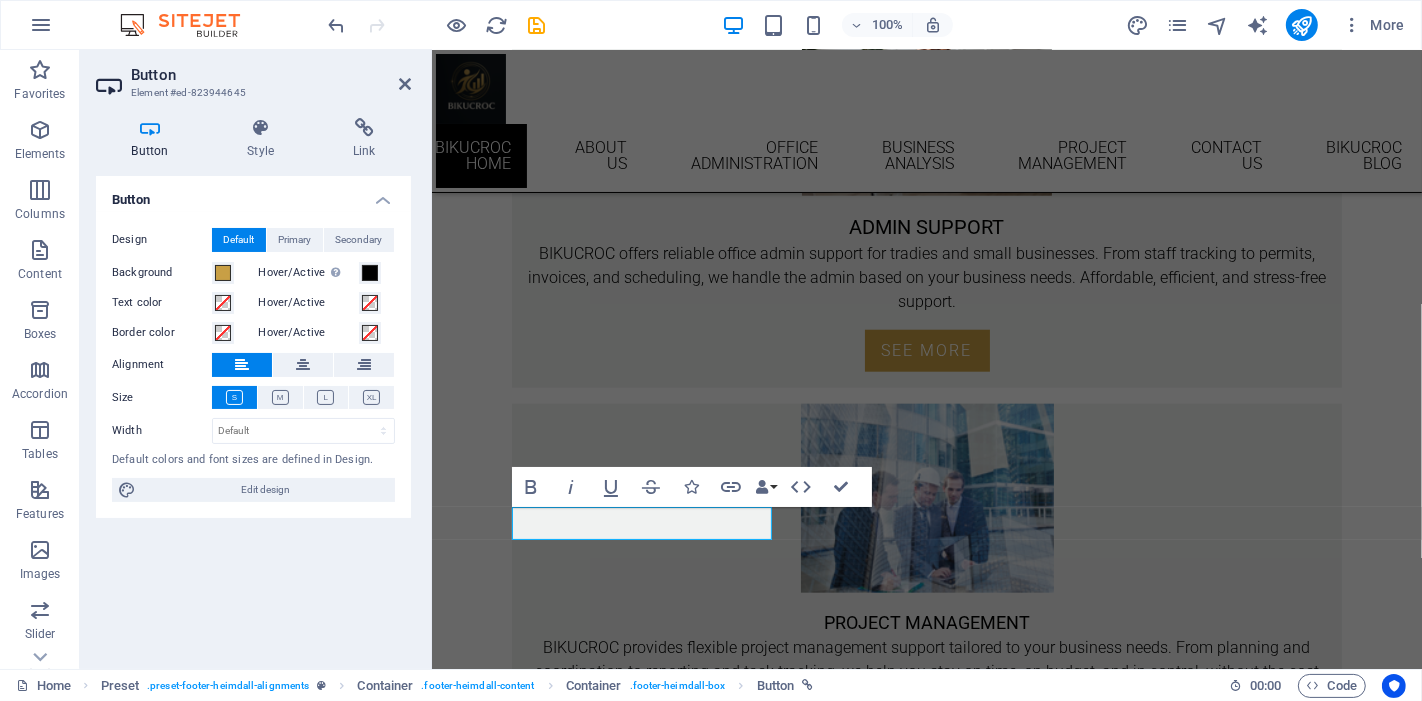 click on "Button Design Default Primary Secondary Background Hover/Active Switch to preview mode to test the active/hover state Text color Hover/Active Border color Hover/Active Alignment Size Width Default px rem % em vh vw Default colors and font sizes are defined in Design. Edit design" at bounding box center (253, 414) 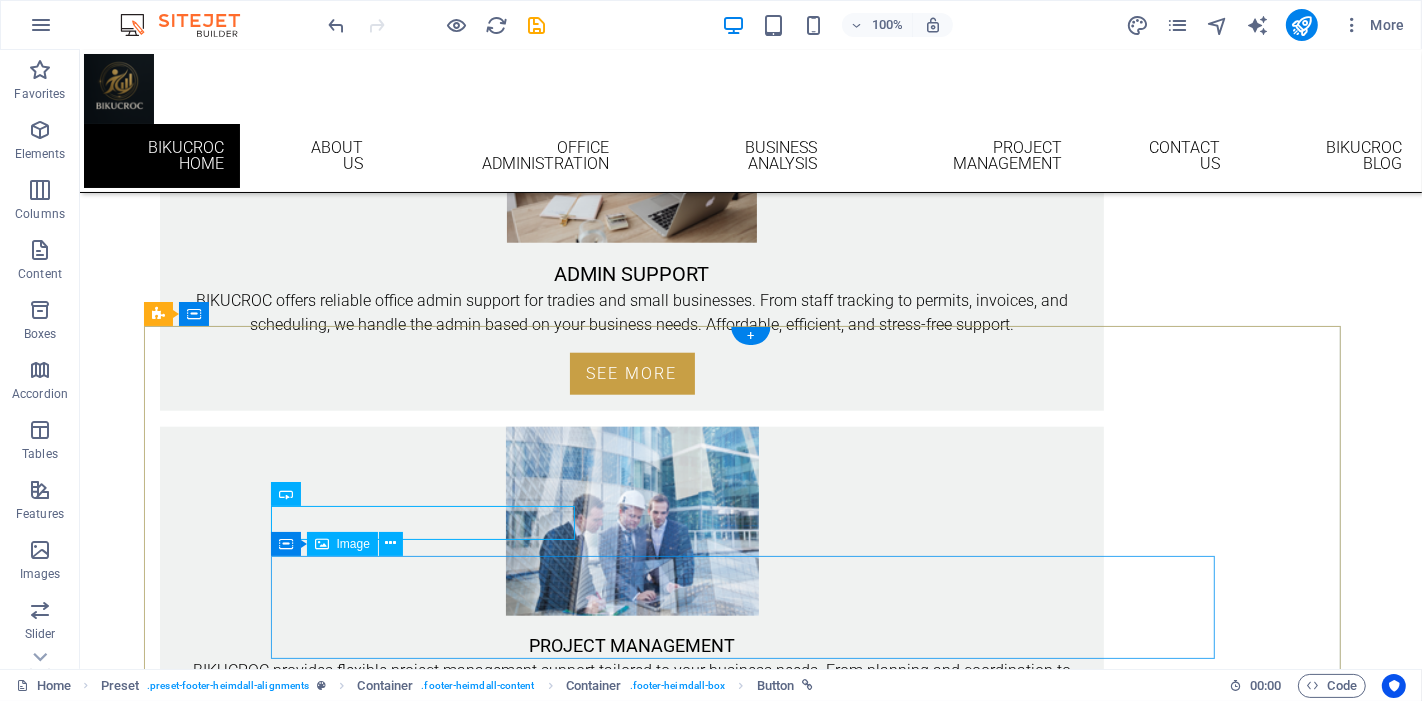 click at bounding box center [631, 2109] 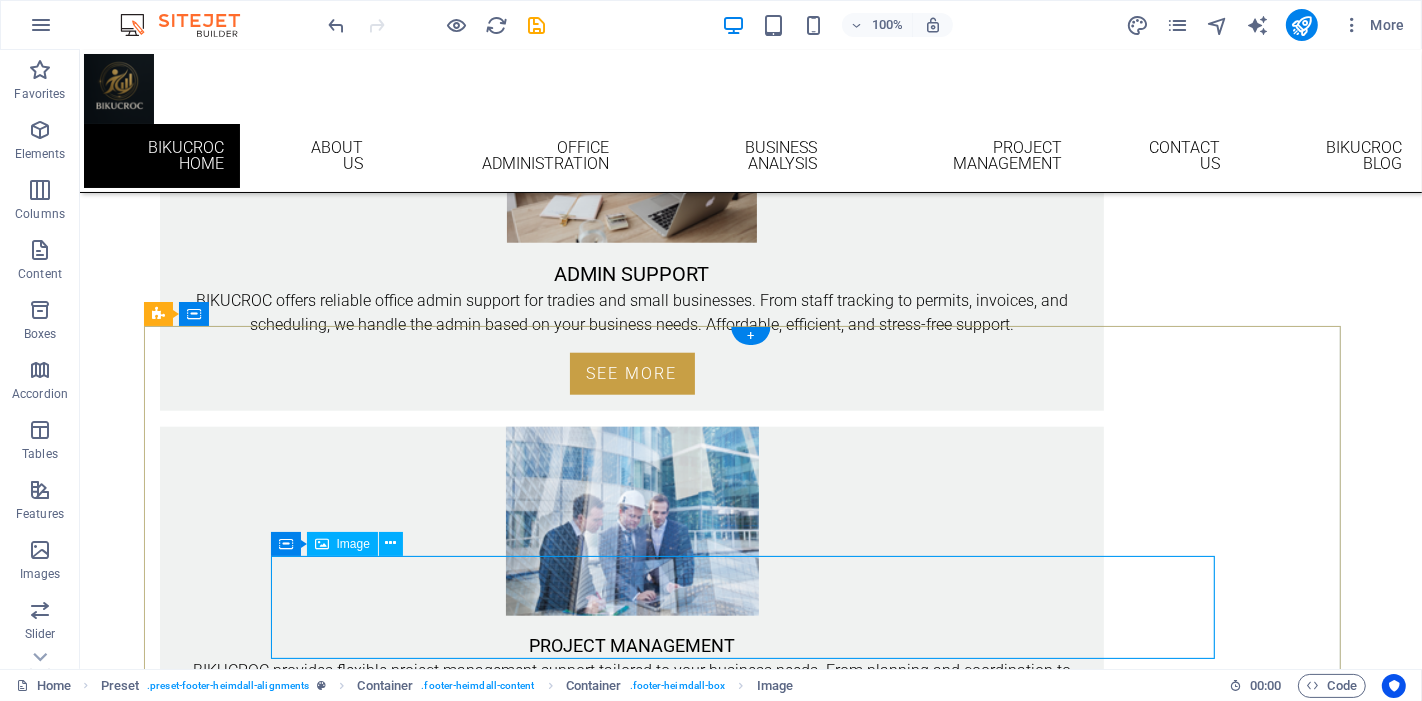 click at bounding box center (631, 2109) 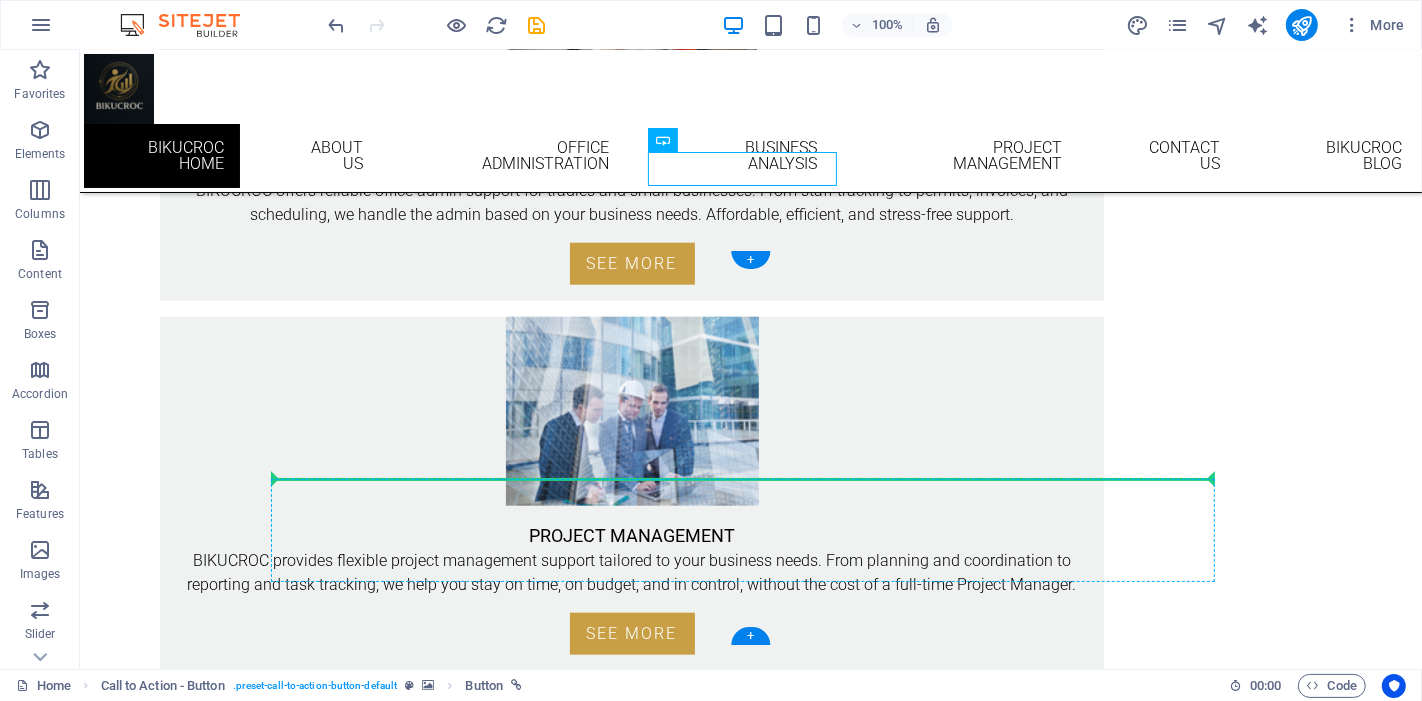 scroll, scrollTop: 1728, scrollLeft: 0, axis: vertical 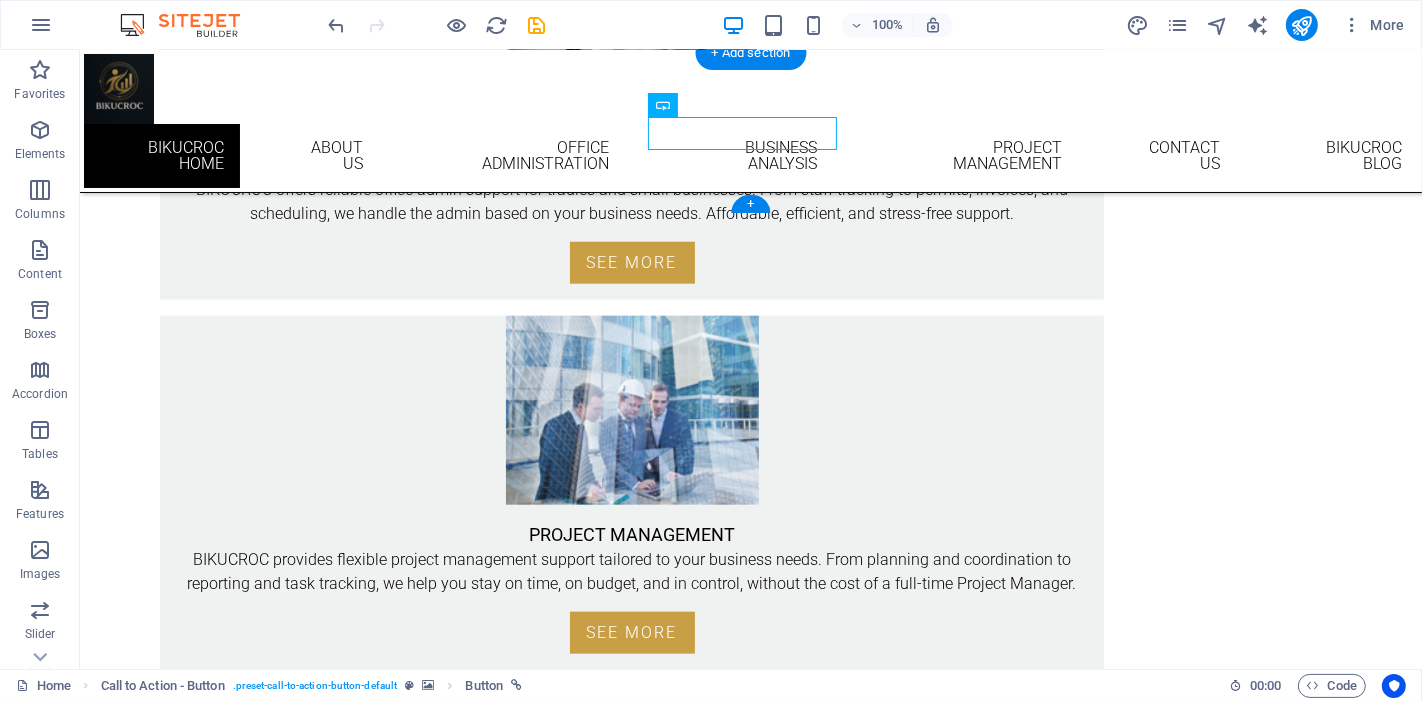 drag, startPoint x: 724, startPoint y: 244, endPoint x: 728, endPoint y: 141, distance: 103.077644 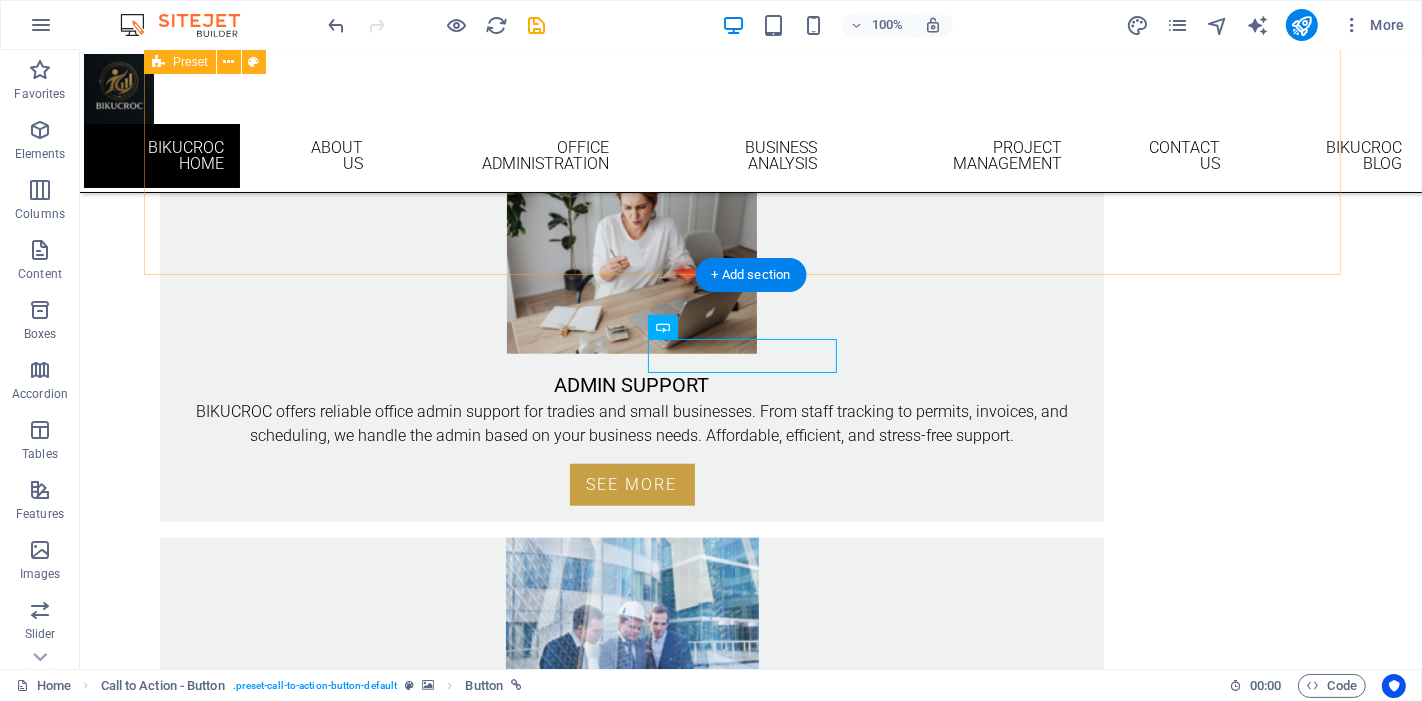 scroll, scrollTop: 1617, scrollLeft: 0, axis: vertical 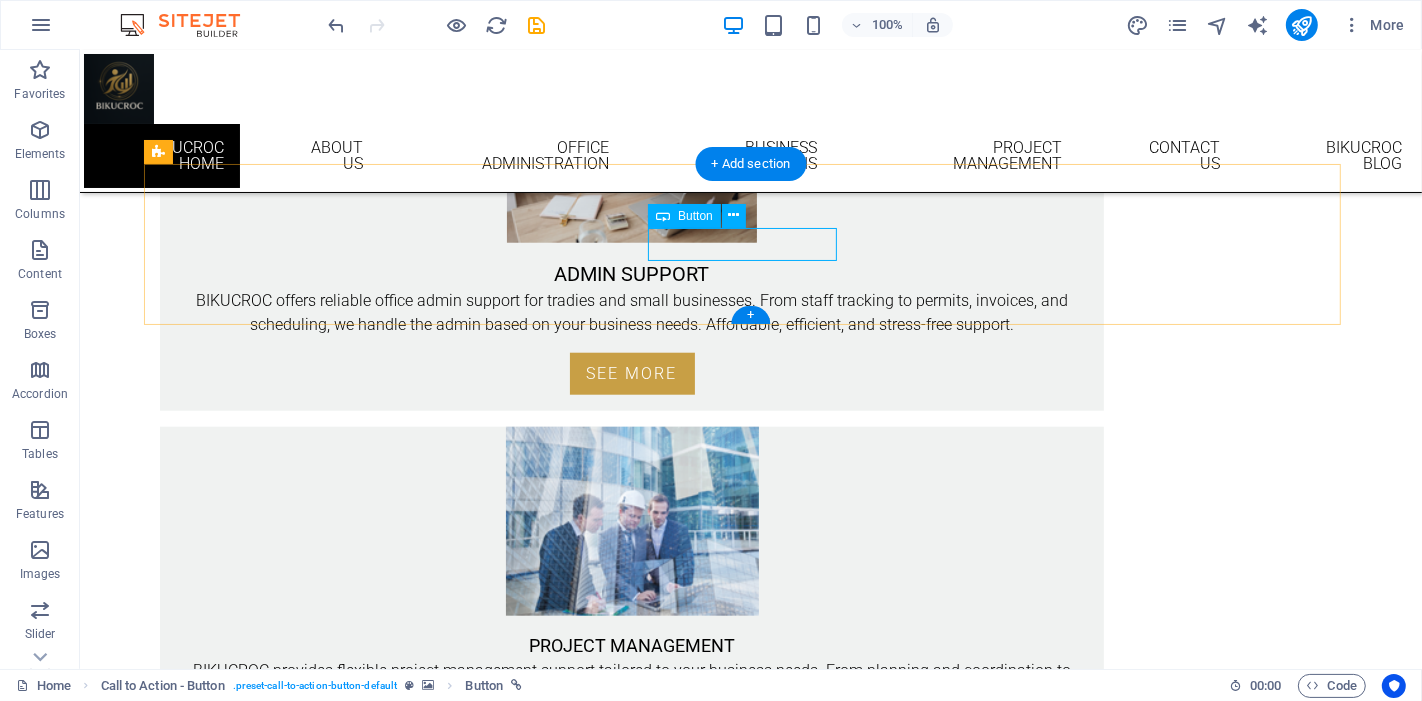 click on "BIKUCROC BLOG" at bounding box center (750, 1459) 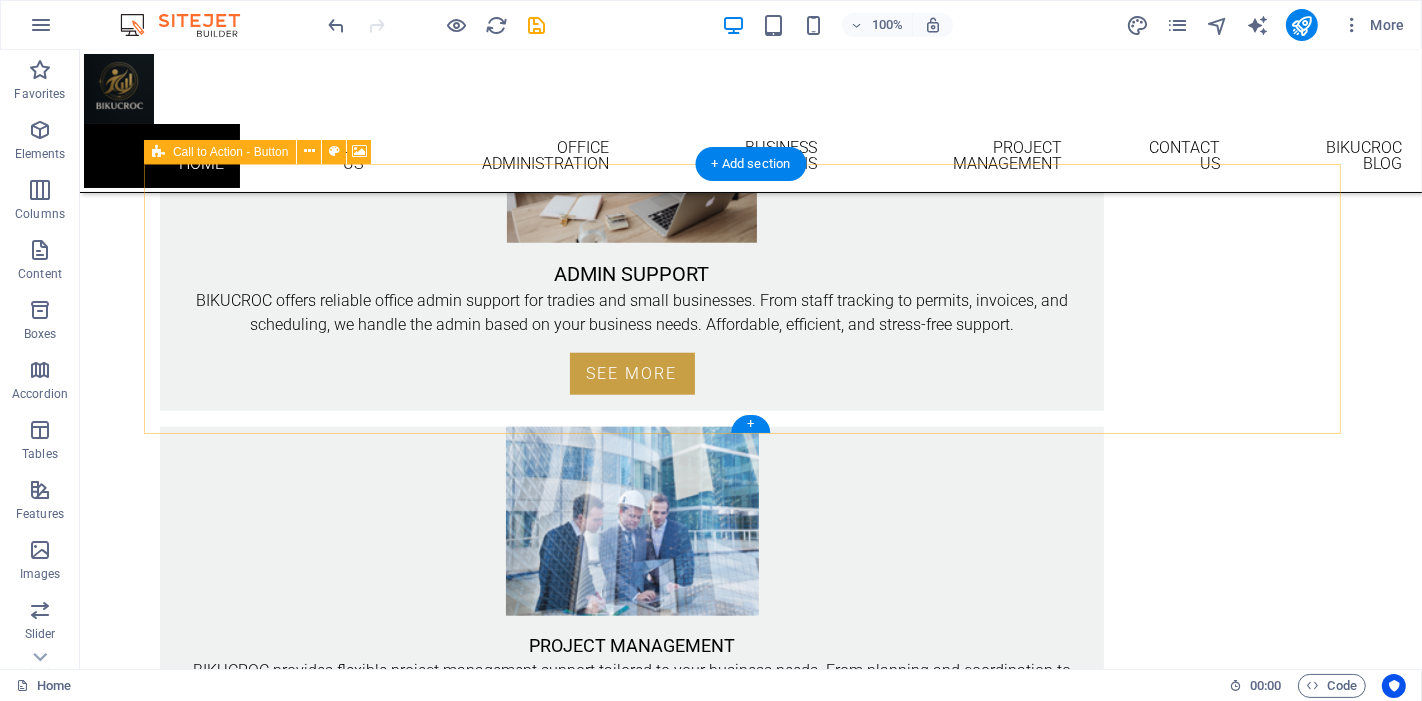 click on "Drop content here or  Add elements  Paste clipboard" at bounding box center (750, 1622) 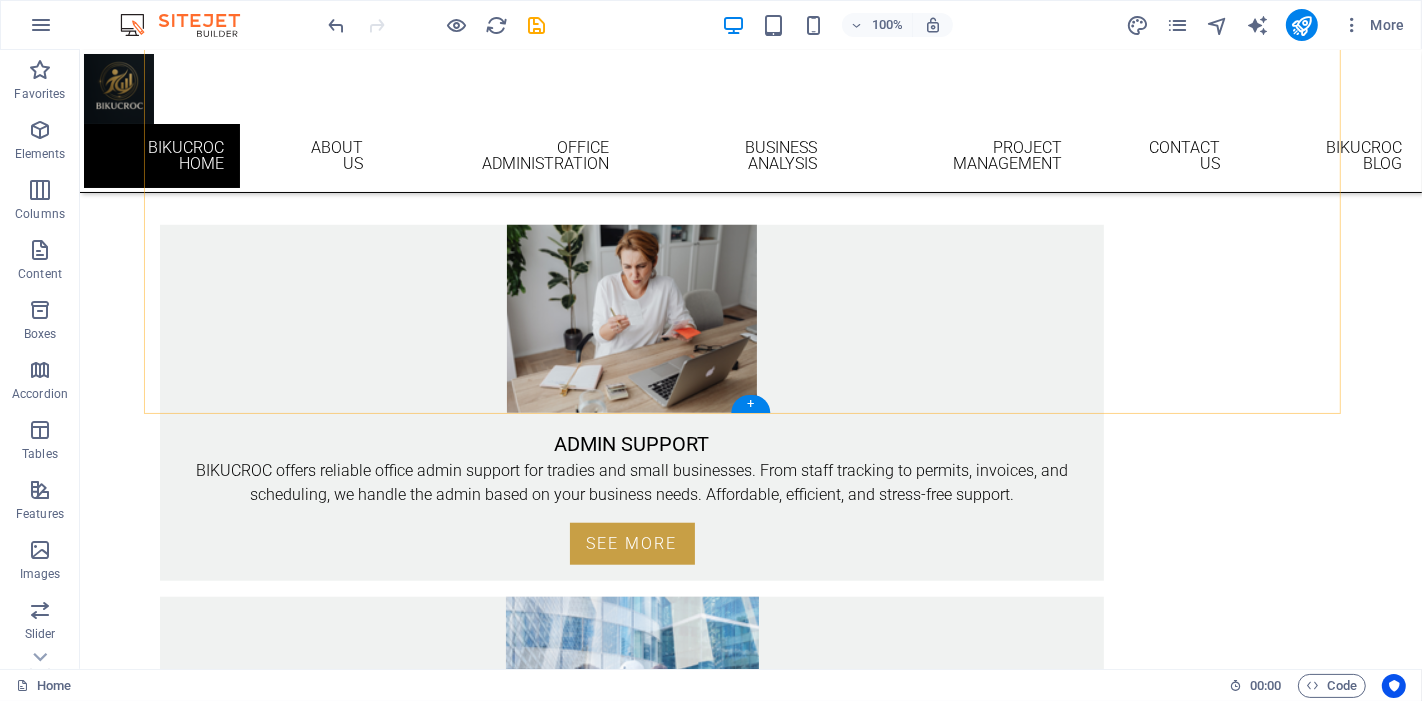 scroll, scrollTop: 1572, scrollLeft: 0, axis: vertical 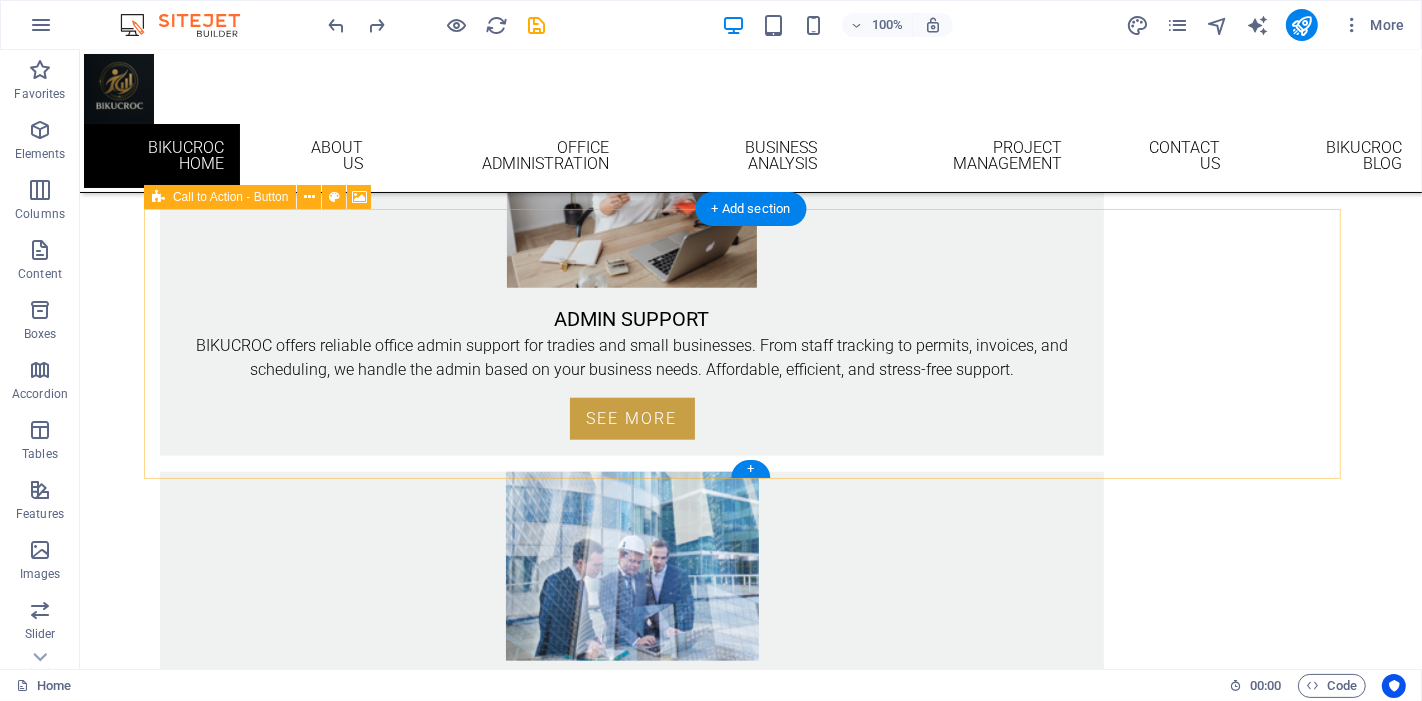 click on "Drop content here or  Add elements  Paste clipboard" at bounding box center [750, 1667] 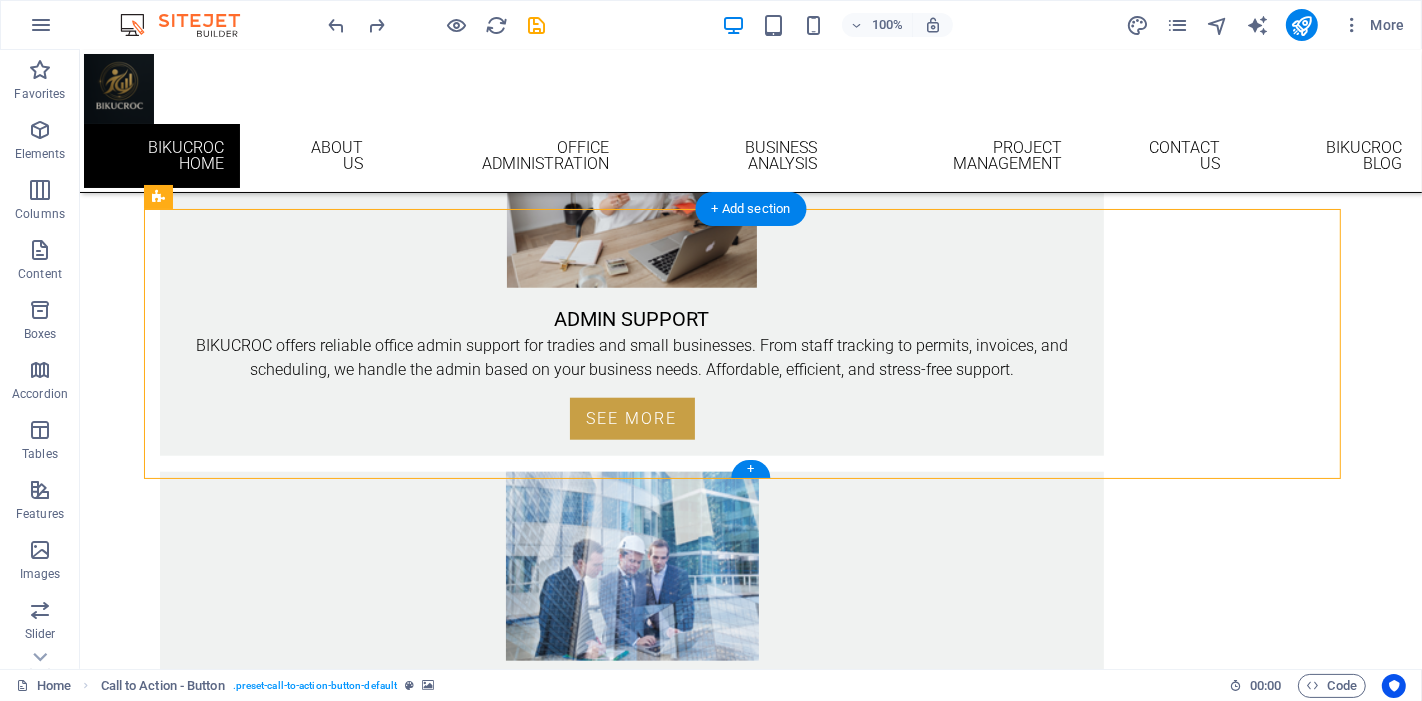click at bounding box center (750, 1397) 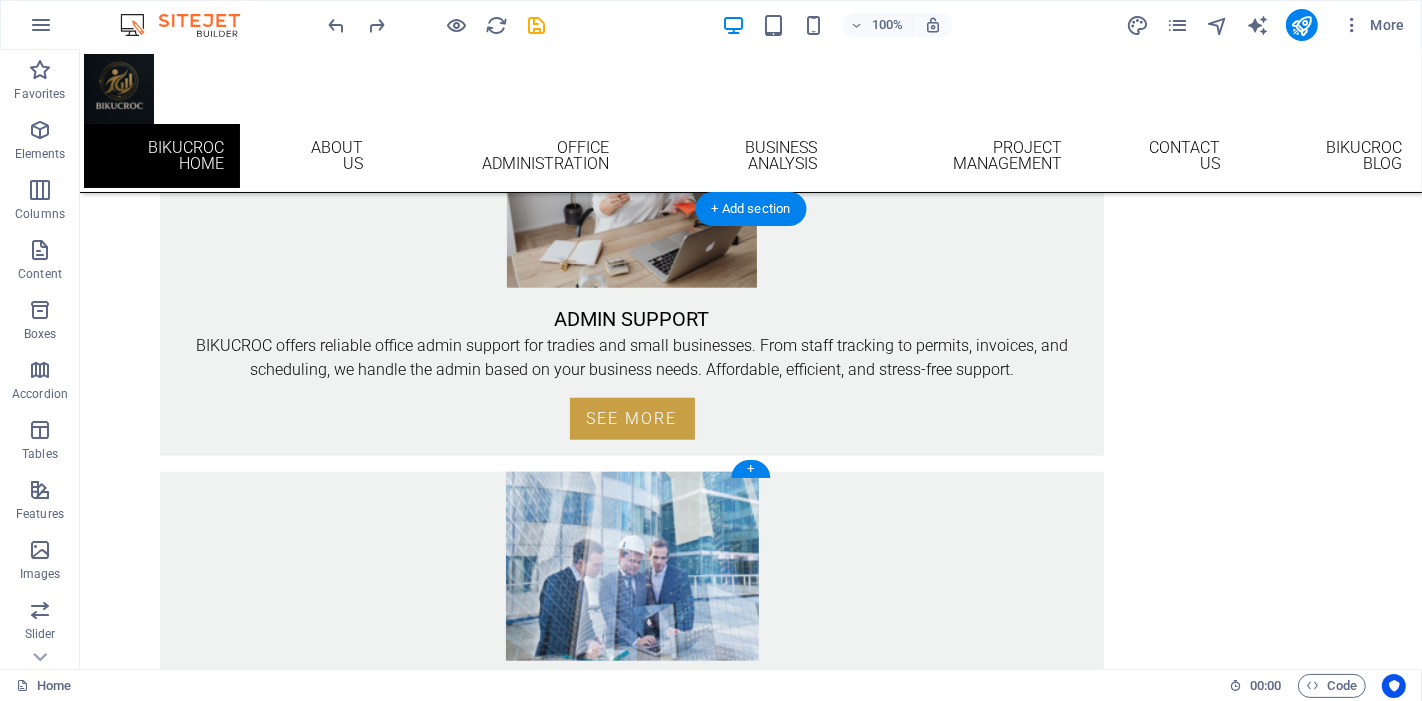 click at bounding box center (750, 1397) 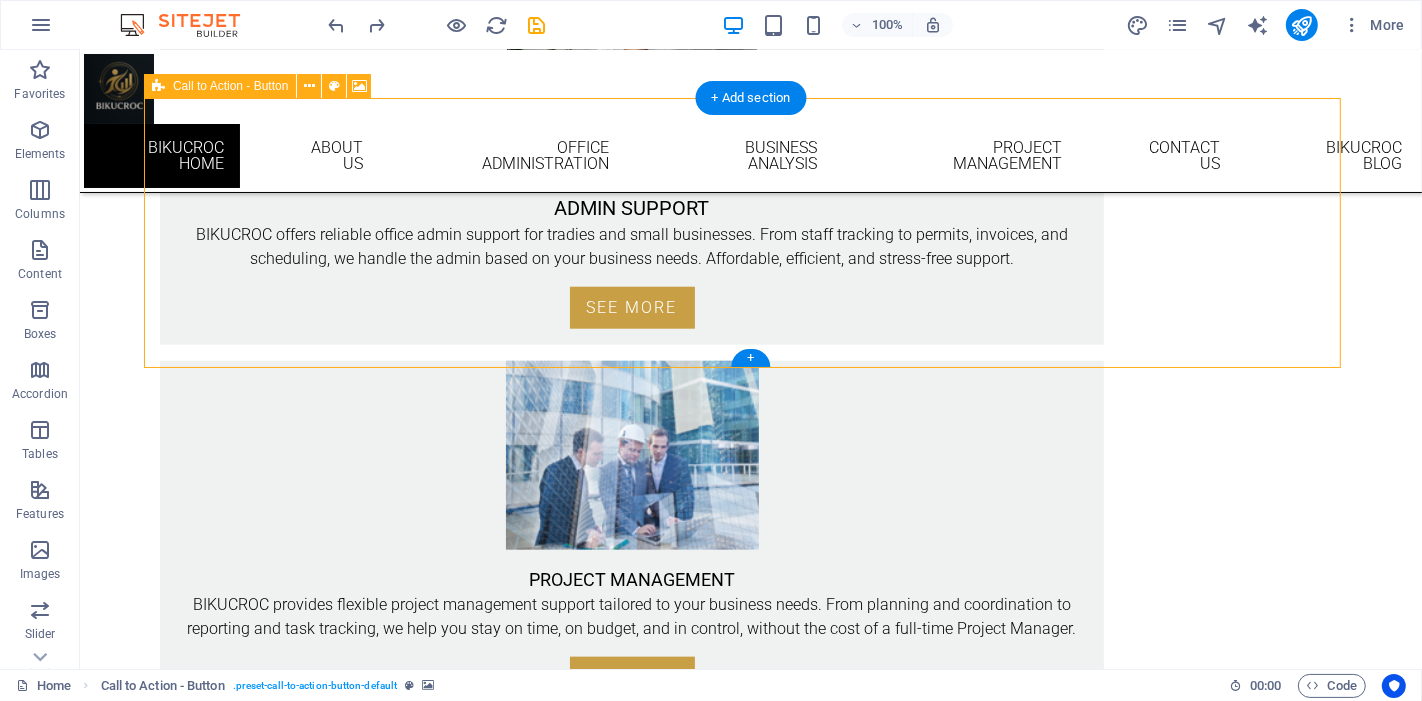 scroll, scrollTop: 1572, scrollLeft: 0, axis: vertical 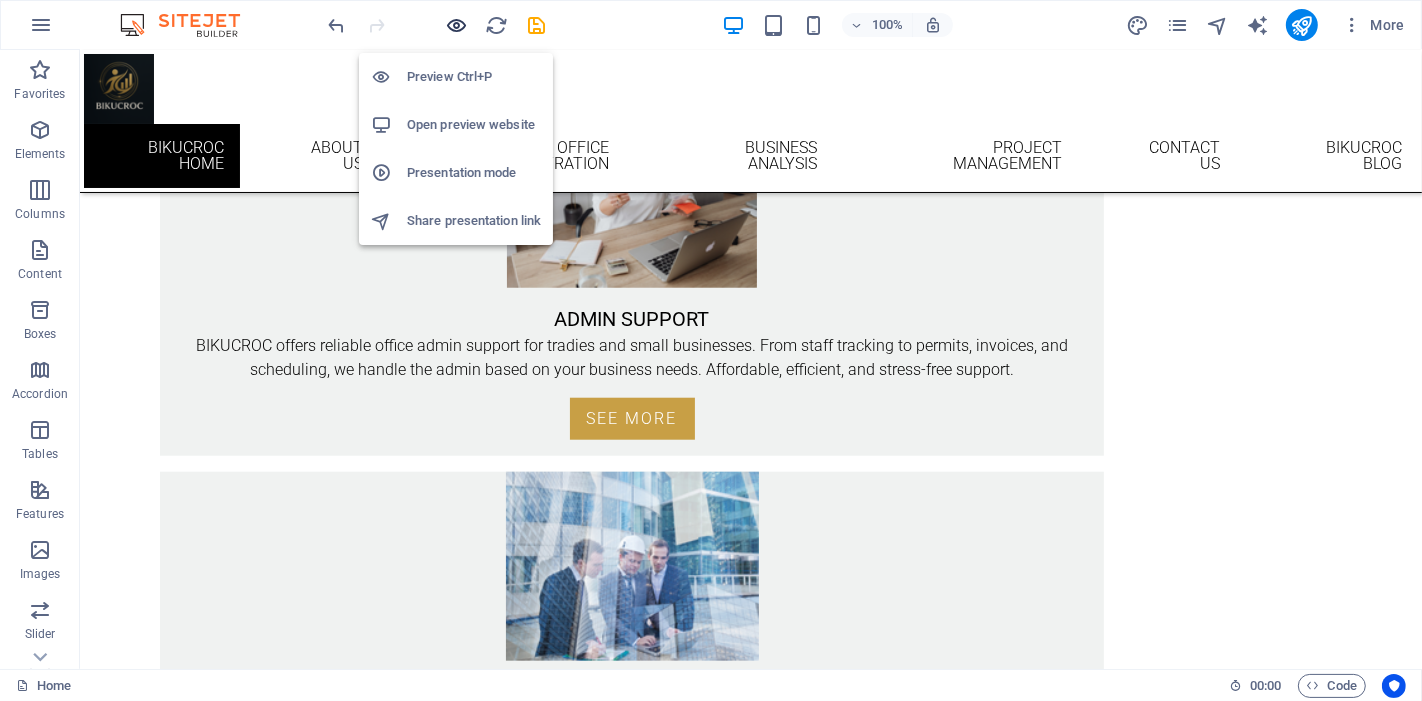 click at bounding box center [457, 25] 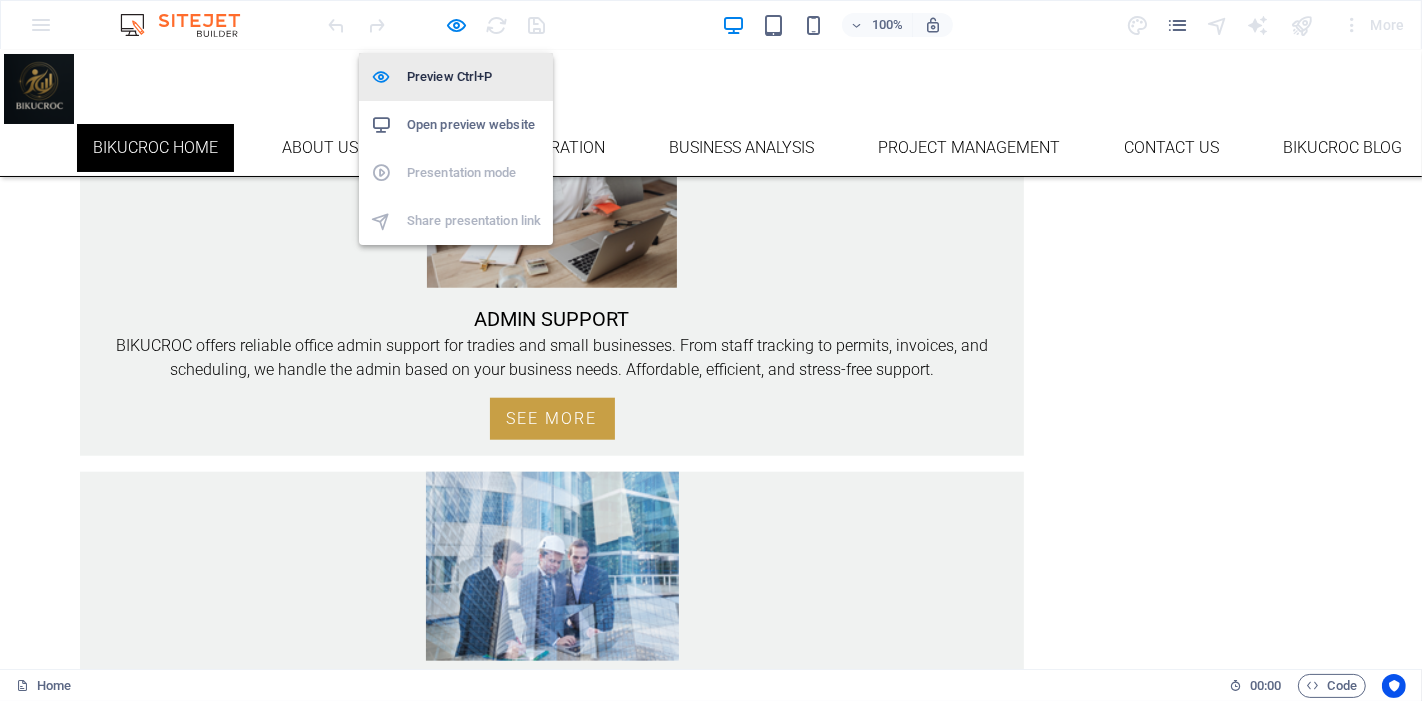 click on "Preview Ctrl+P" at bounding box center [474, 77] 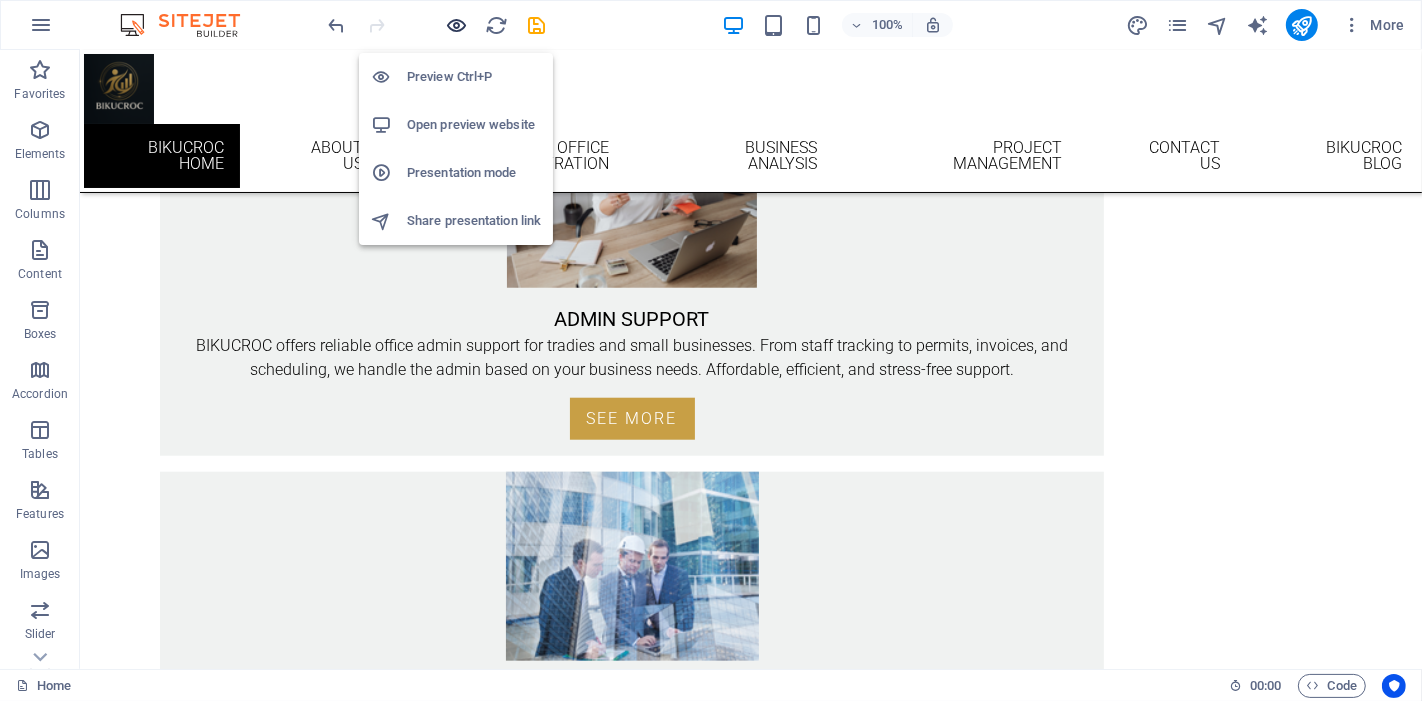 drag, startPoint x: 459, startPoint y: 32, endPoint x: 188, endPoint y: 107, distance: 281.18677 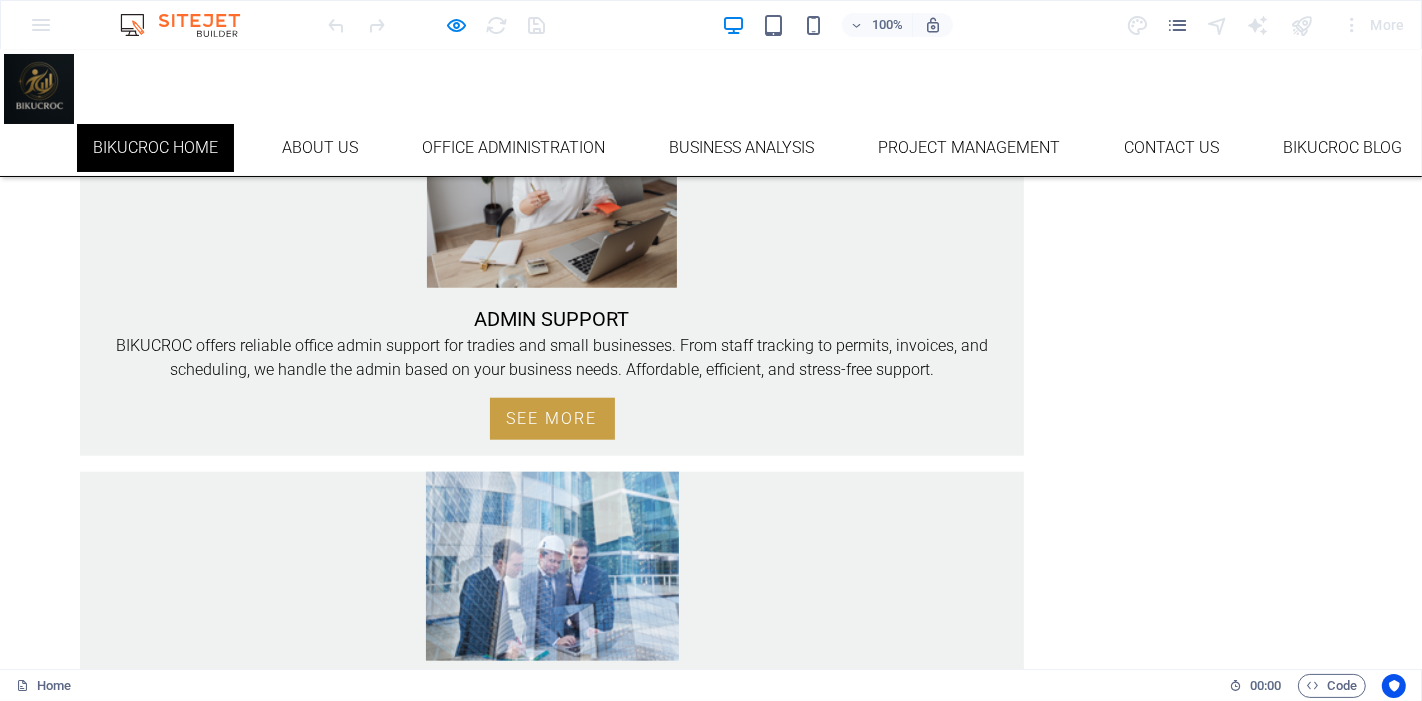 click on "BIKUCROC FAQ's" at bounding box center [163, 1459] 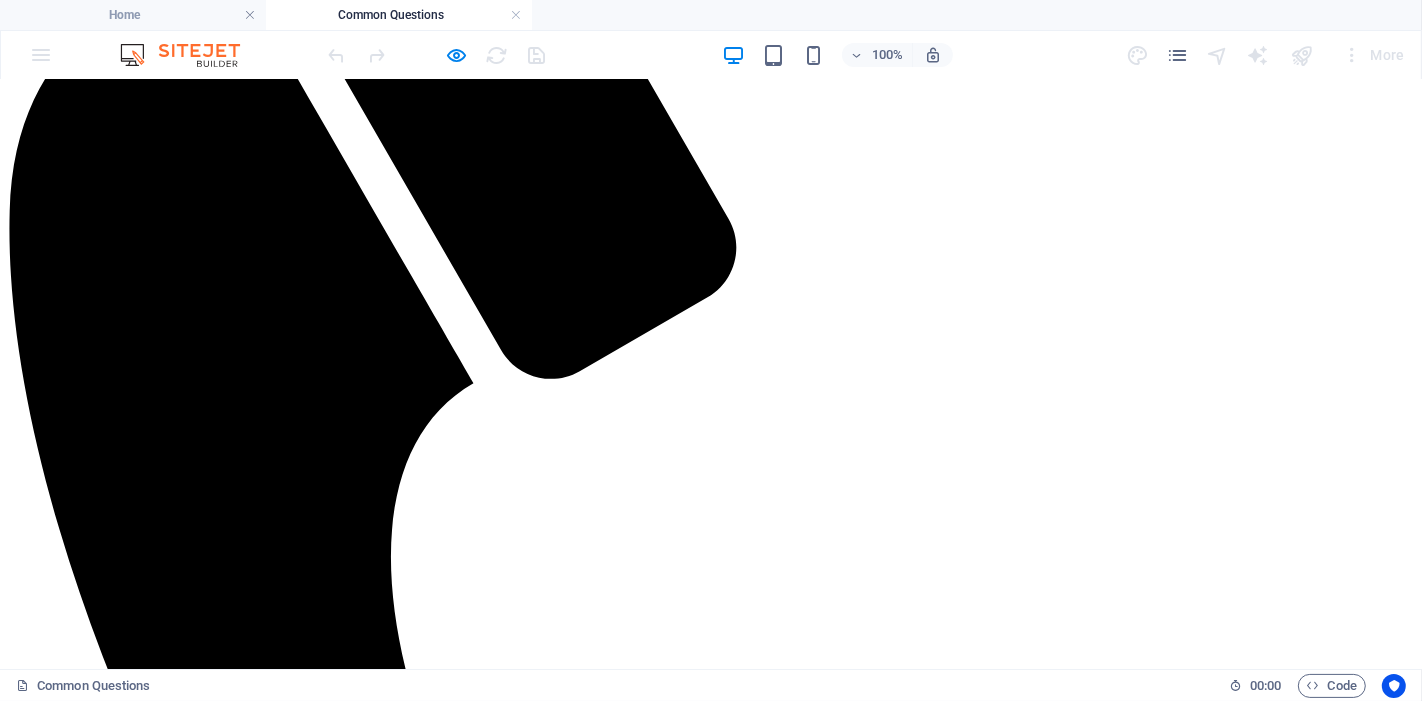 scroll, scrollTop: 353, scrollLeft: 0, axis: vertical 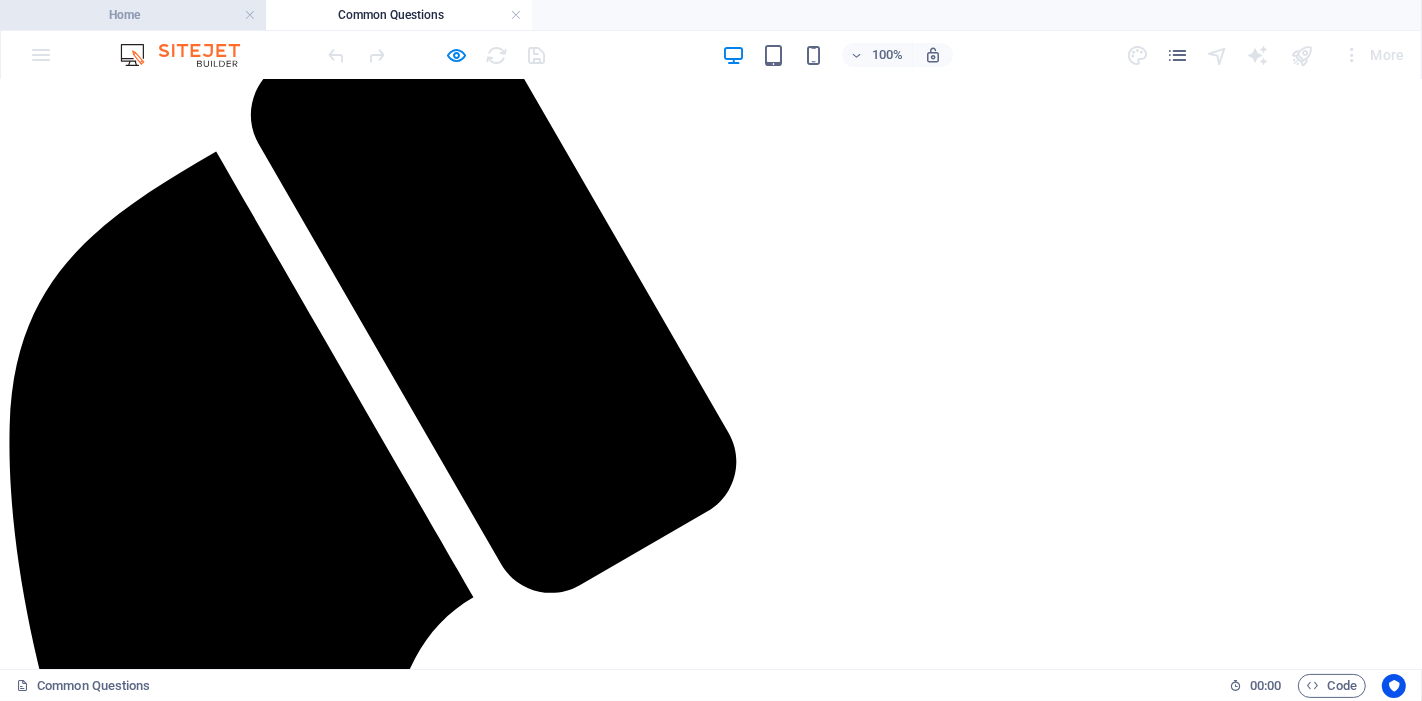 click on "Home" at bounding box center (133, 15) 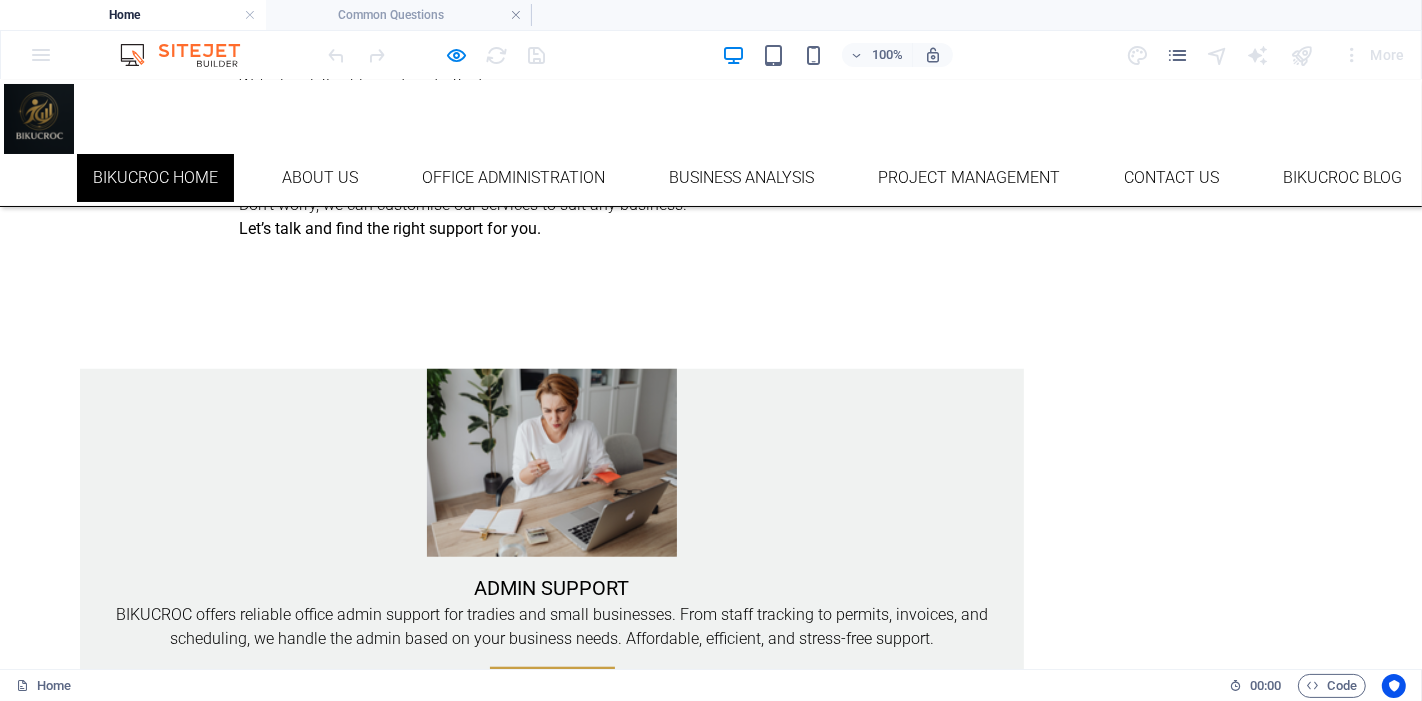 scroll, scrollTop: 1444, scrollLeft: 0, axis: vertical 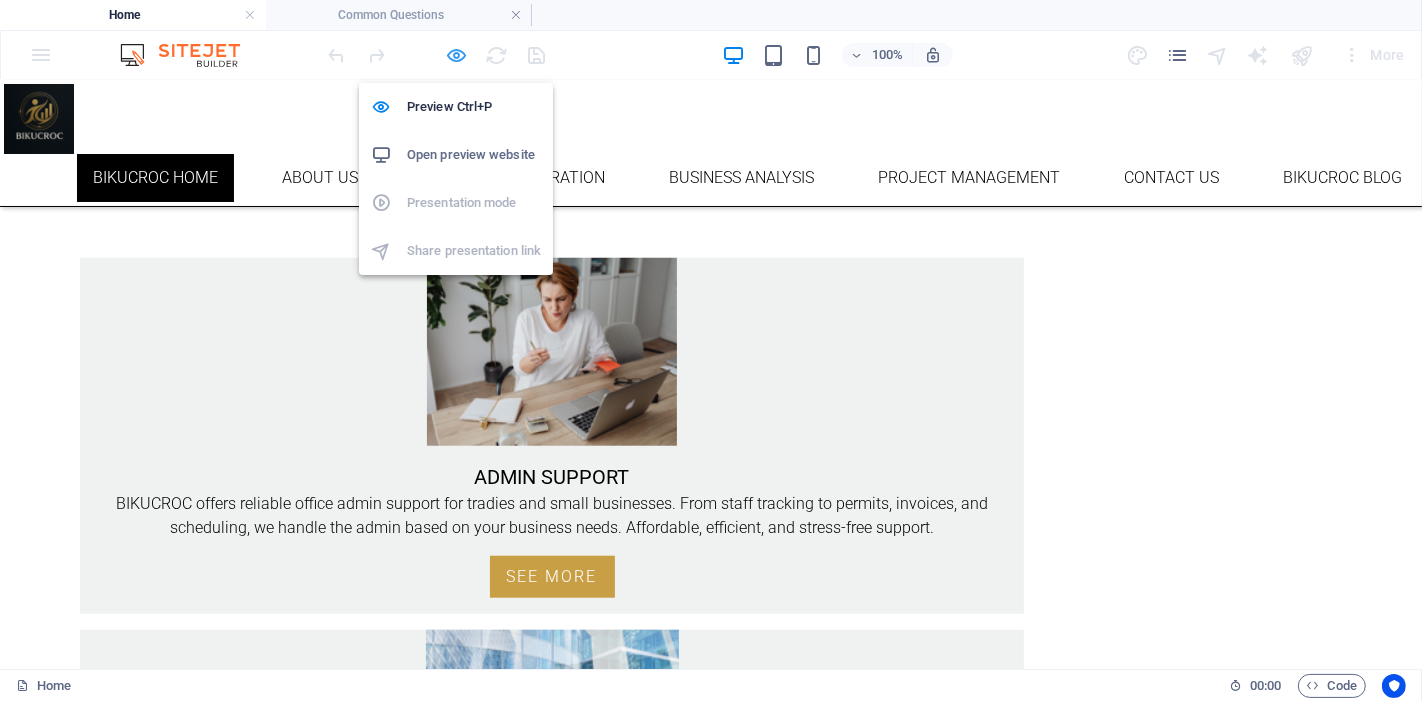 click at bounding box center (457, 55) 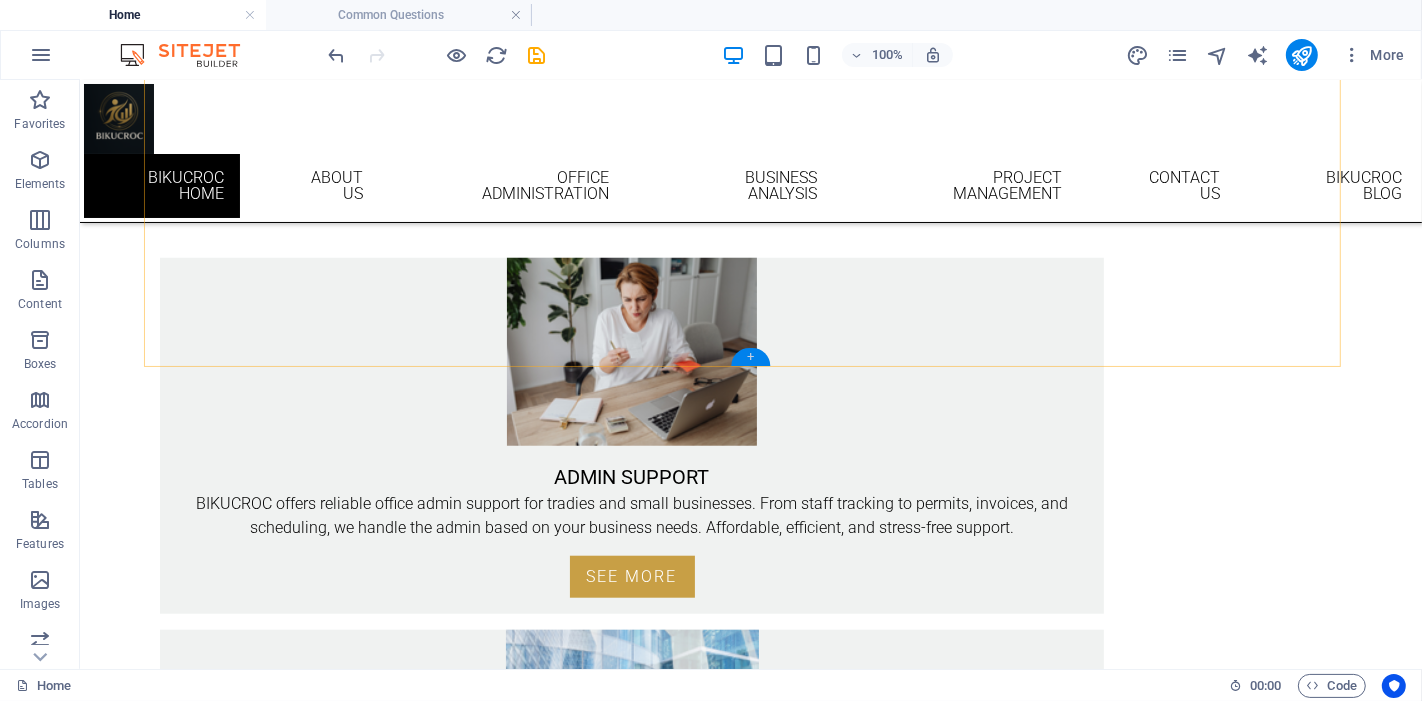 click on "+" at bounding box center [750, 357] 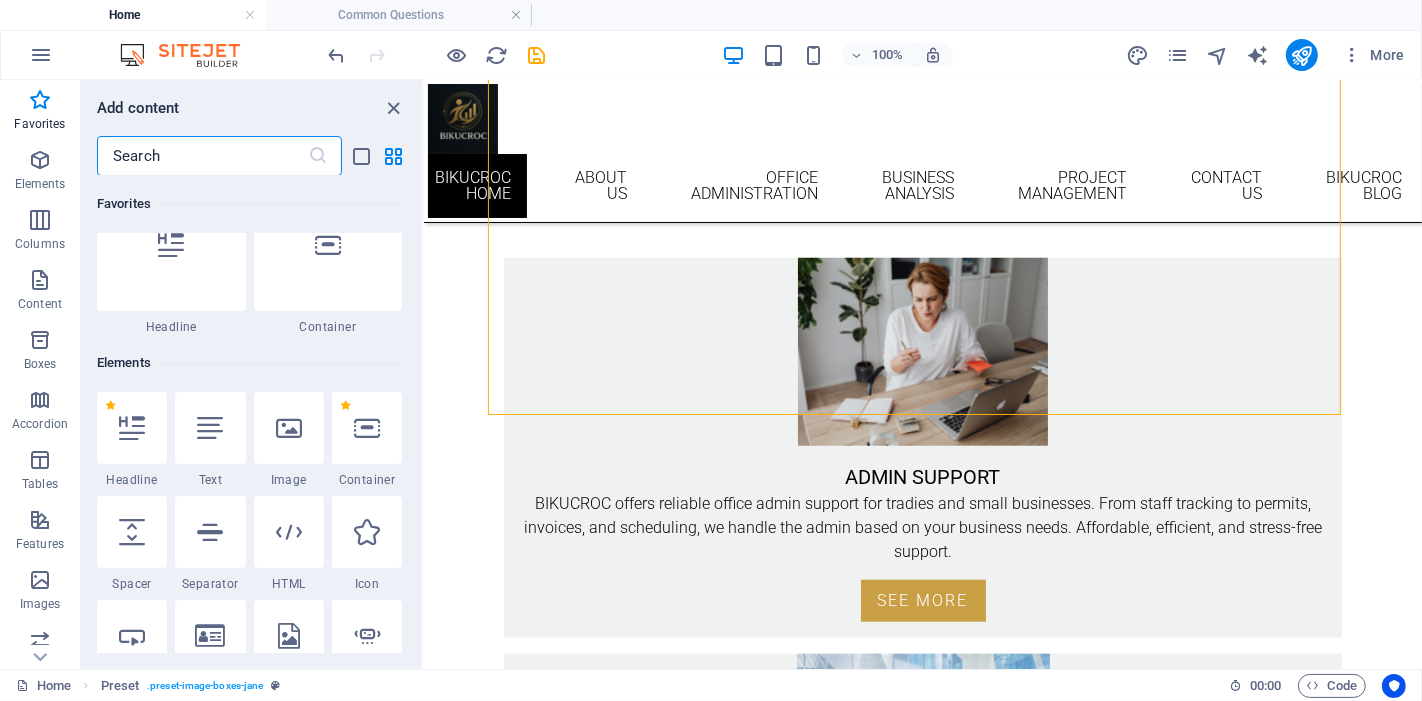scroll, scrollTop: 0, scrollLeft: 0, axis: both 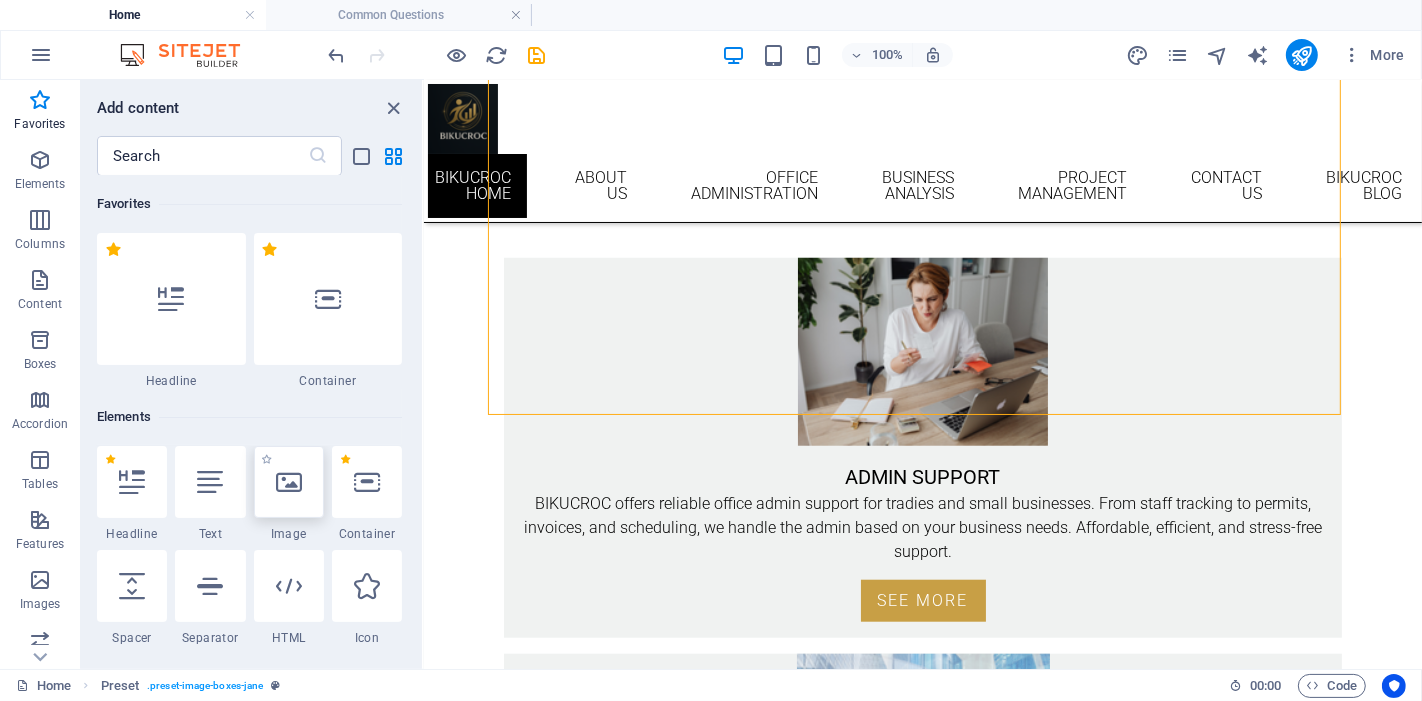 click at bounding box center (289, 482) 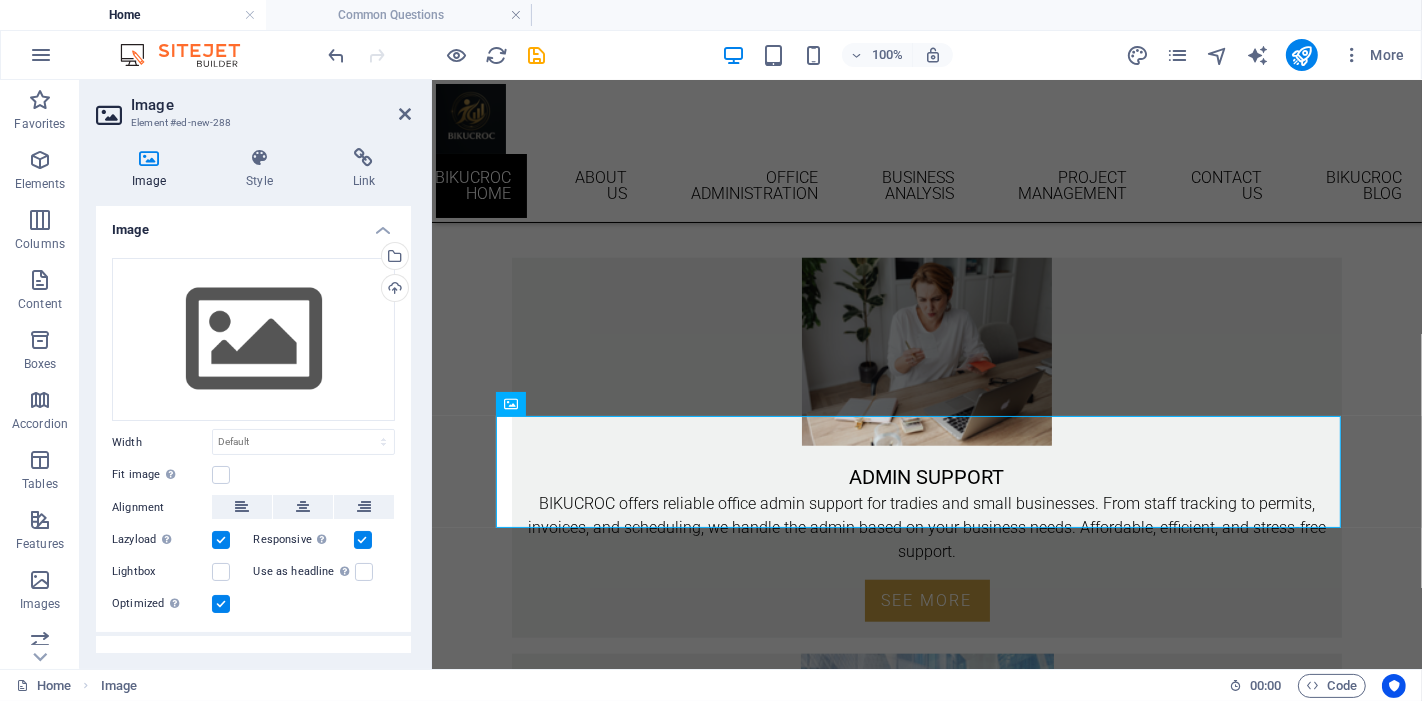 scroll, scrollTop: 1443, scrollLeft: 0, axis: vertical 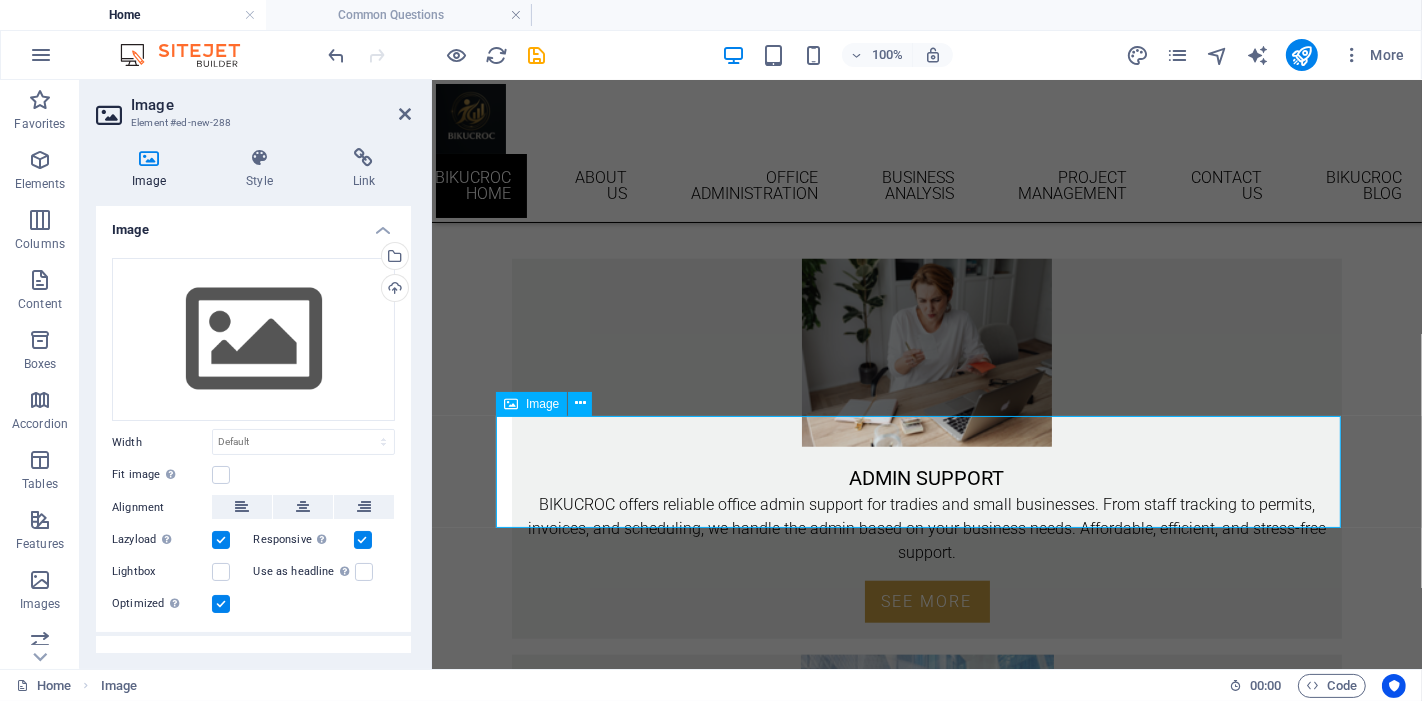 click at bounding box center (926, 1604) 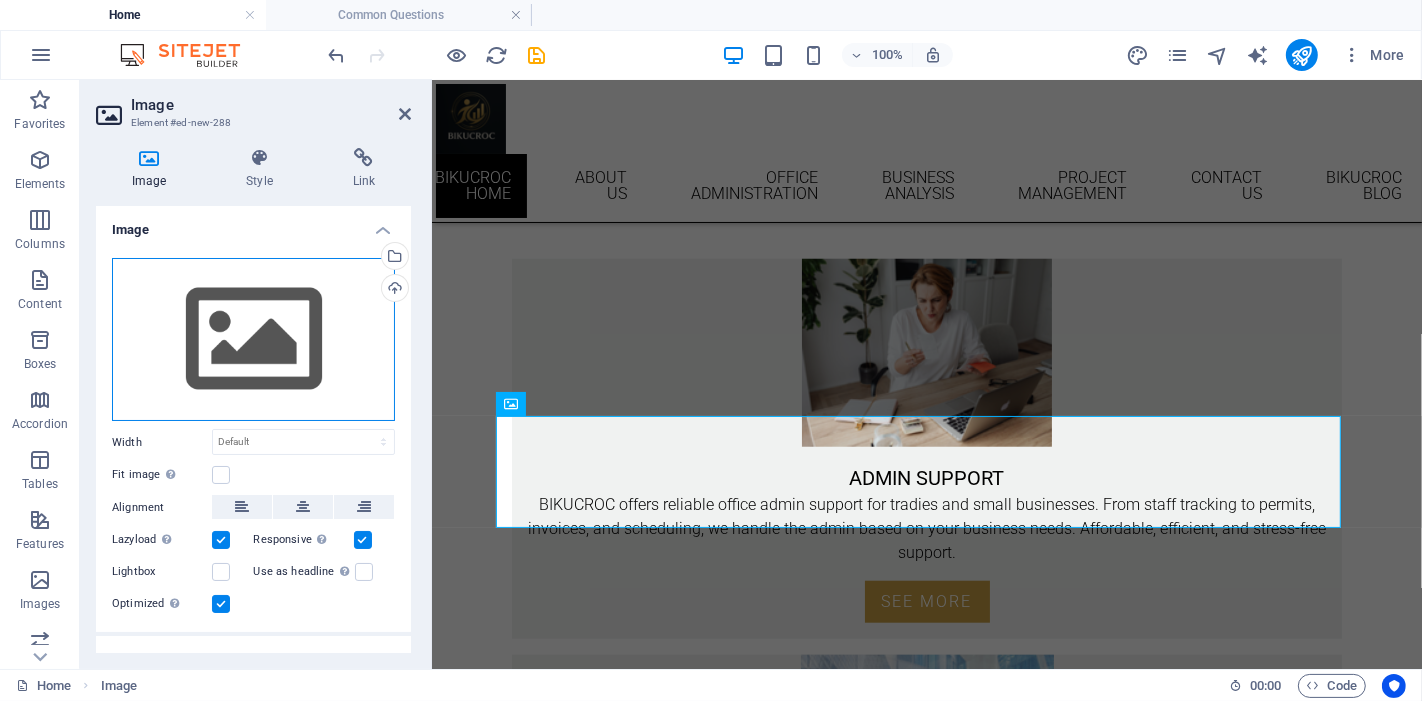 click on "Drag files here, click to choose files or select files from Files or our free stock photos & videos" at bounding box center (253, 340) 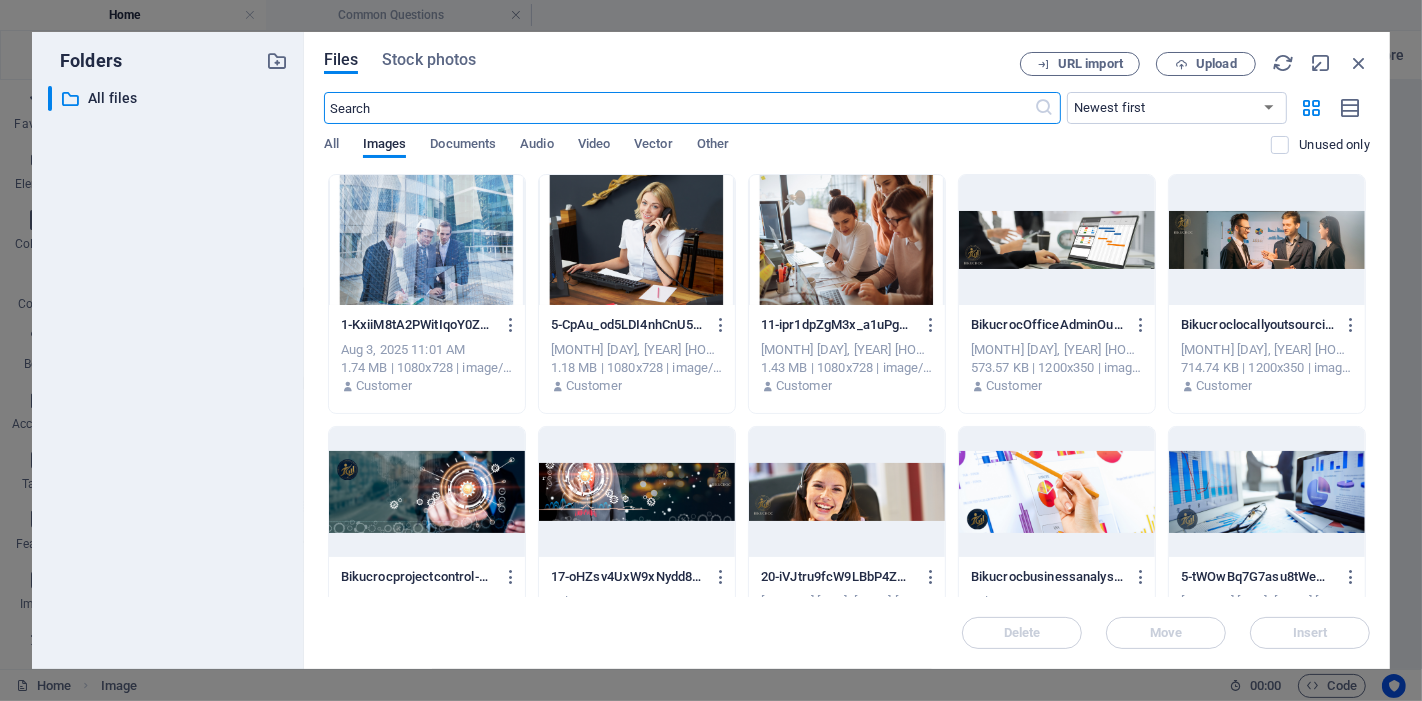 scroll, scrollTop: 1173, scrollLeft: 0, axis: vertical 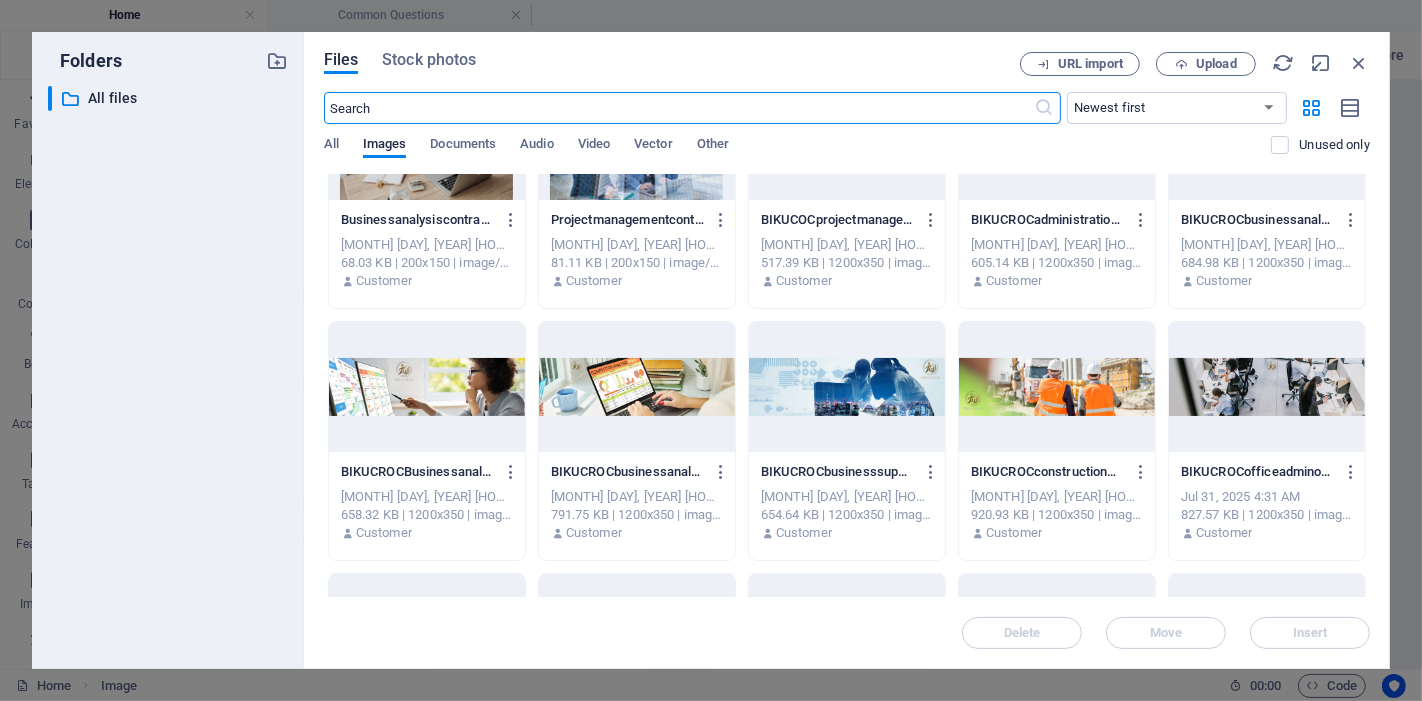 click at bounding box center (1267, 387) 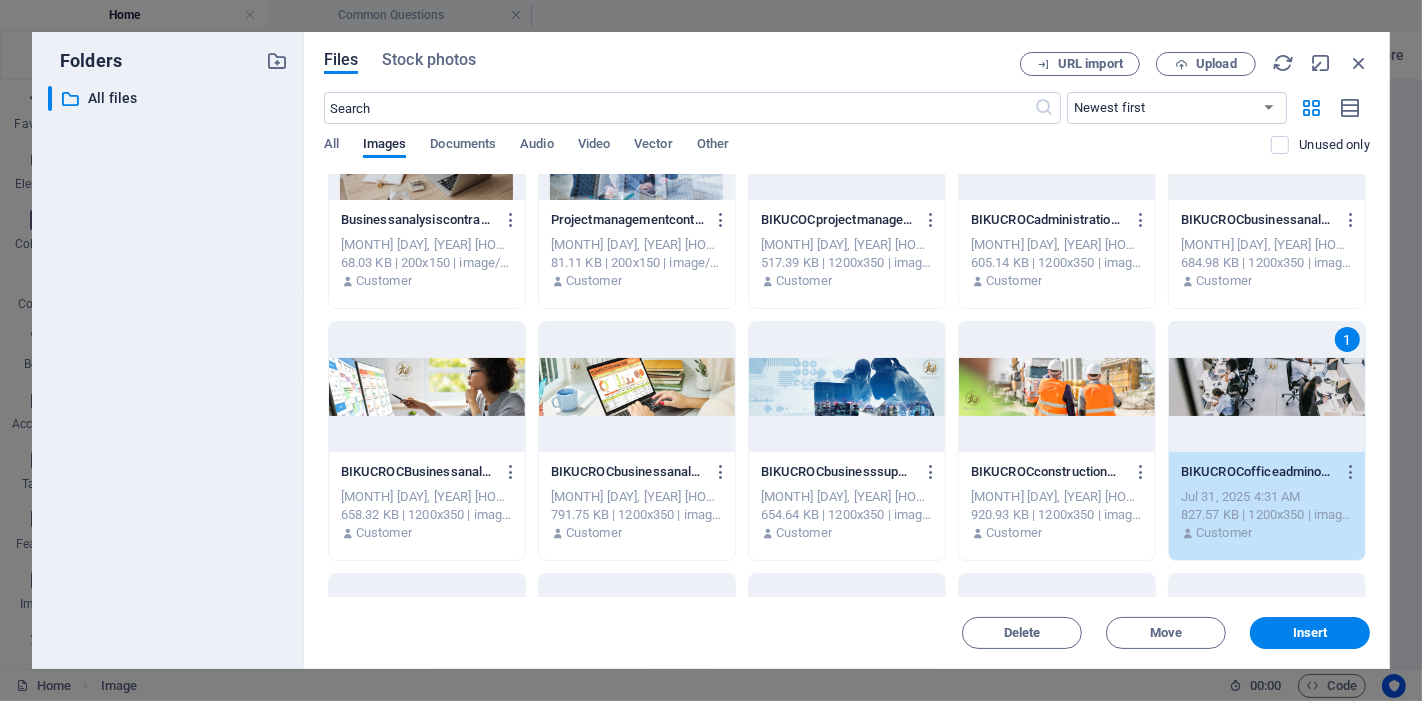 click on "1" at bounding box center (1267, 387) 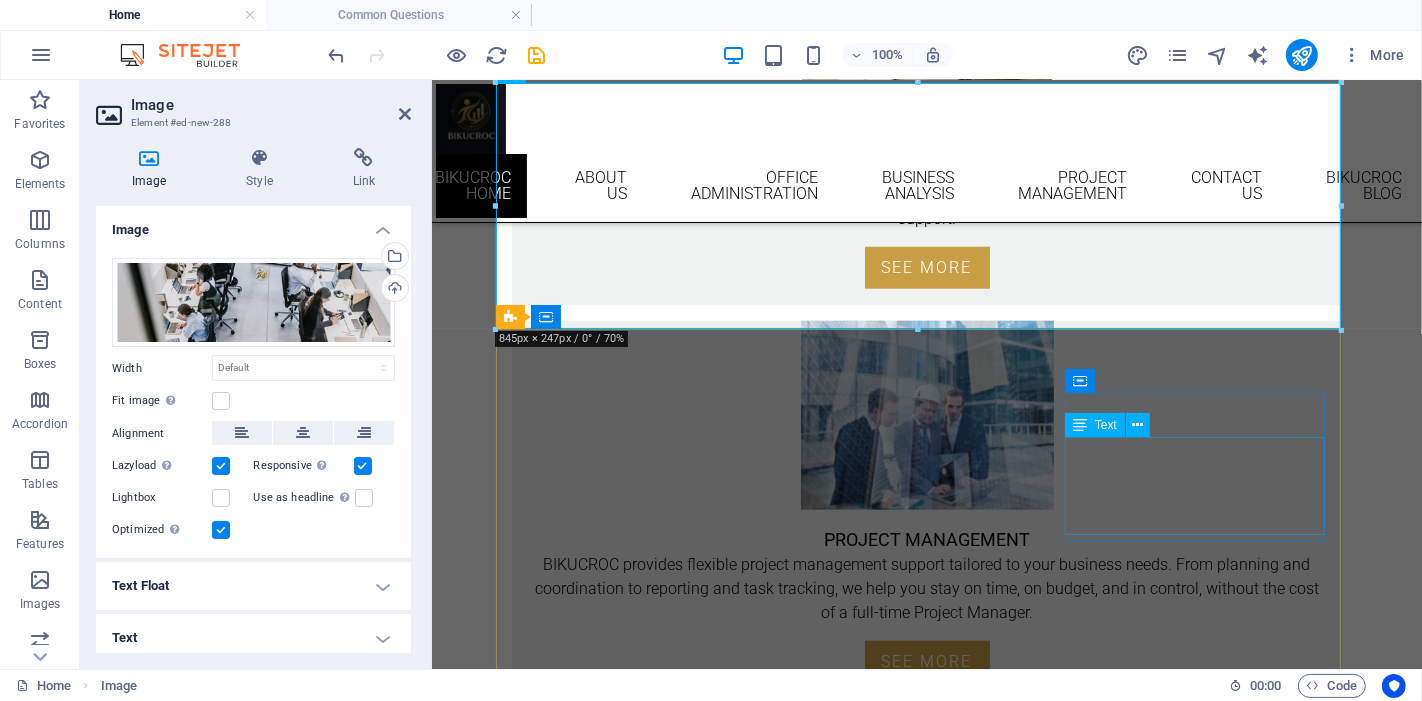 scroll, scrollTop: 1554, scrollLeft: 0, axis: vertical 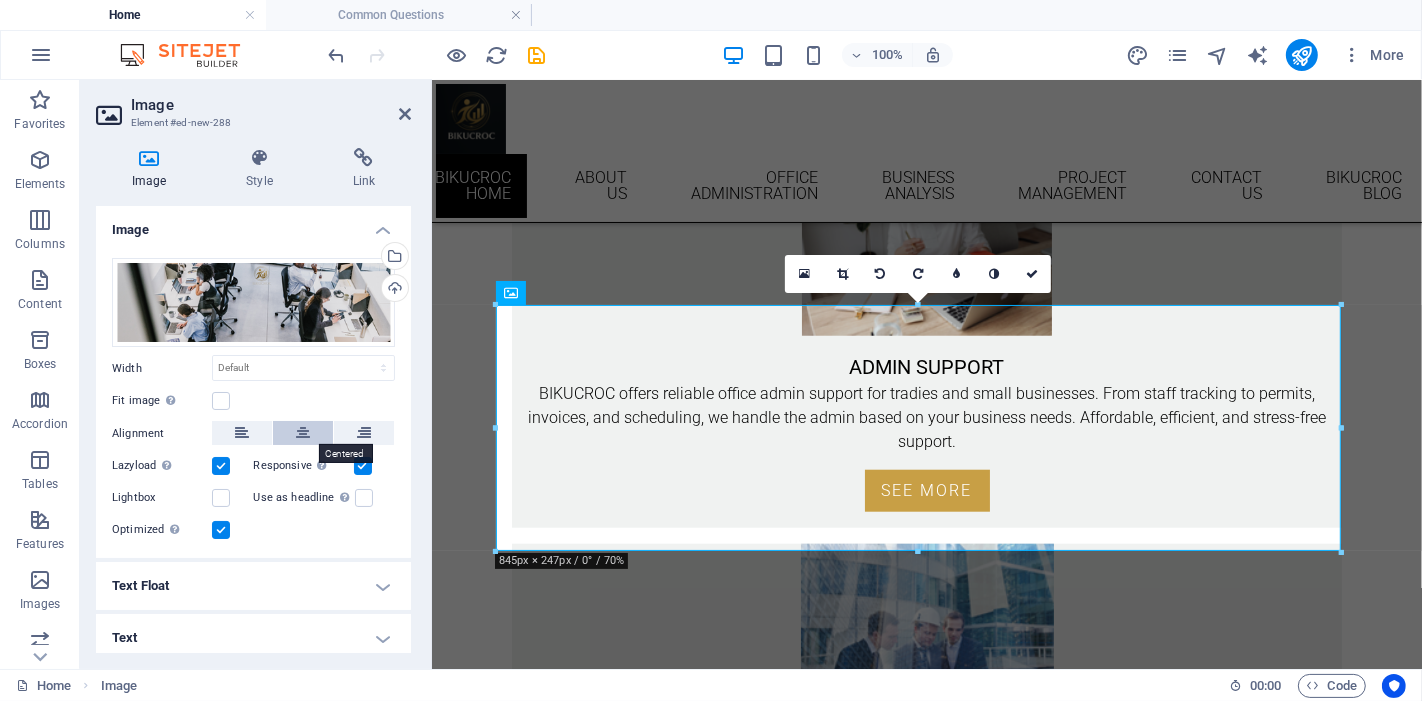 click at bounding box center [303, 433] 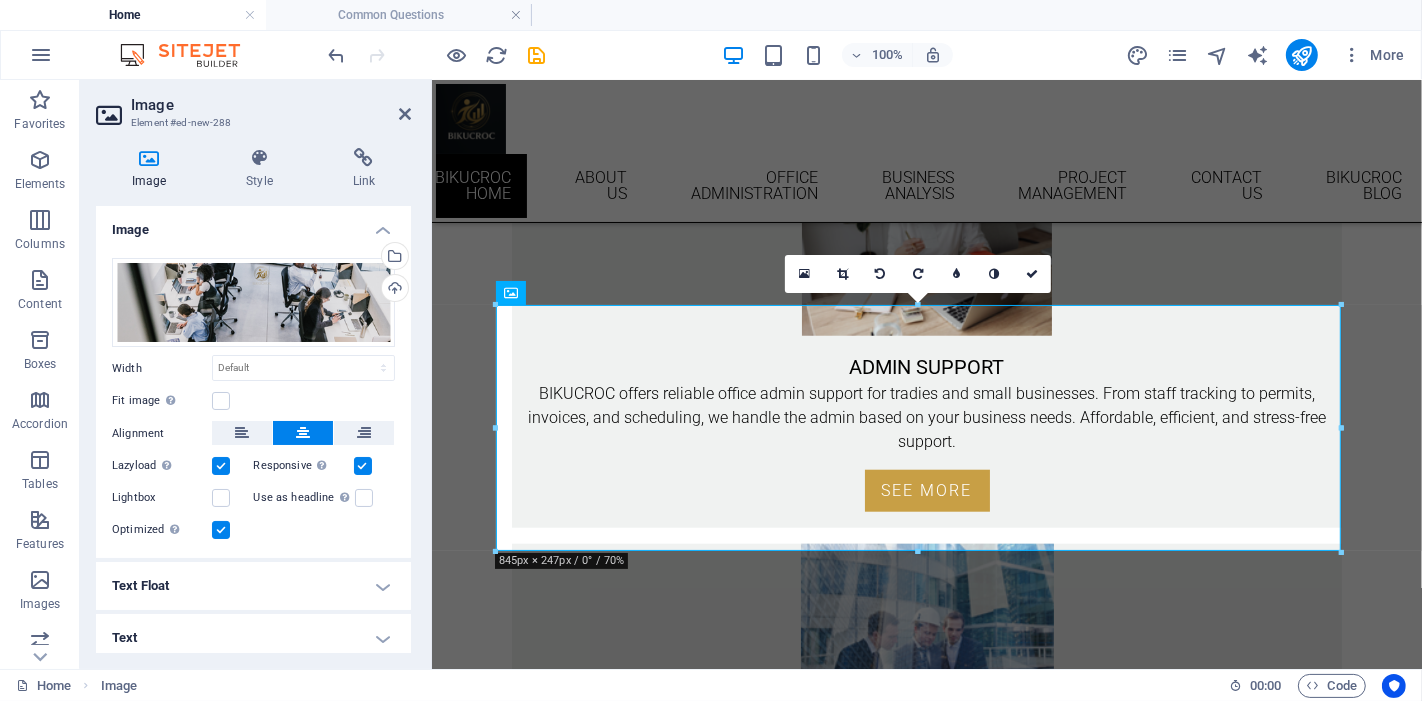click at bounding box center [149, 158] 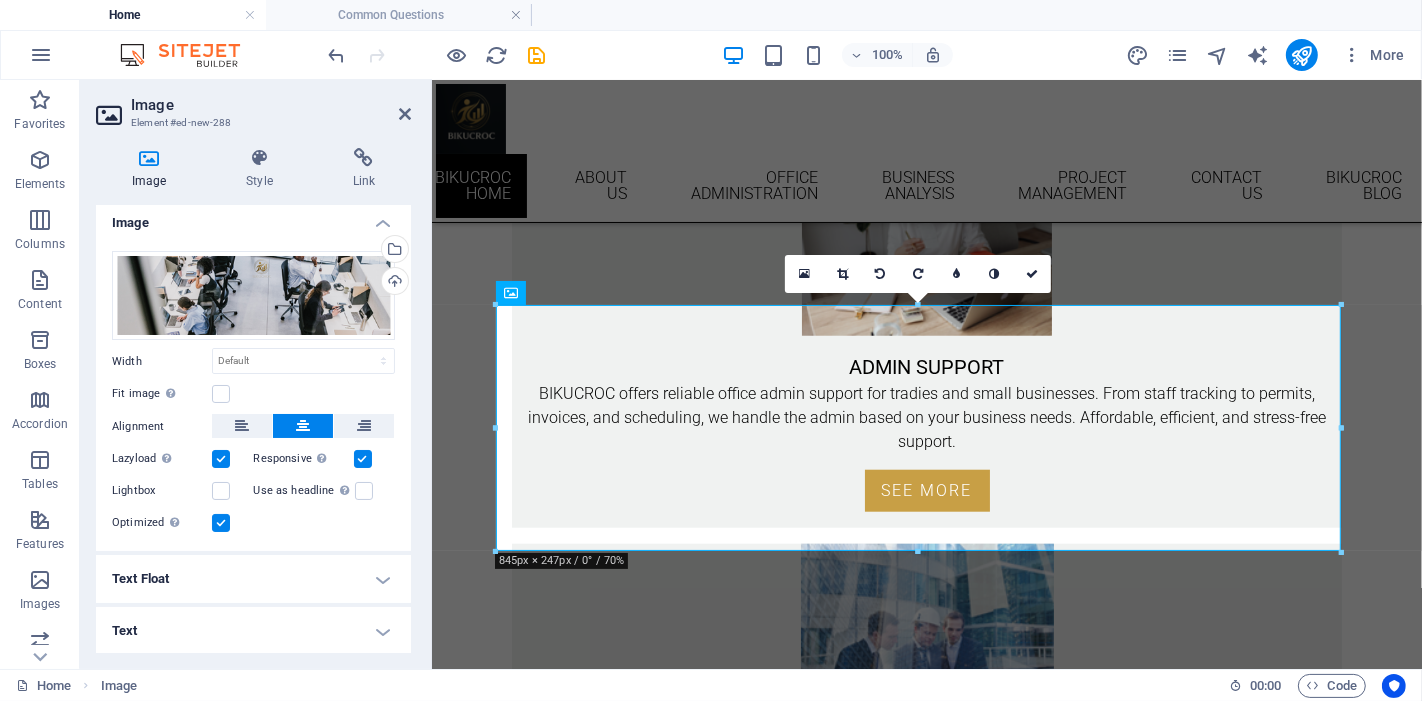 scroll, scrollTop: 0, scrollLeft: 0, axis: both 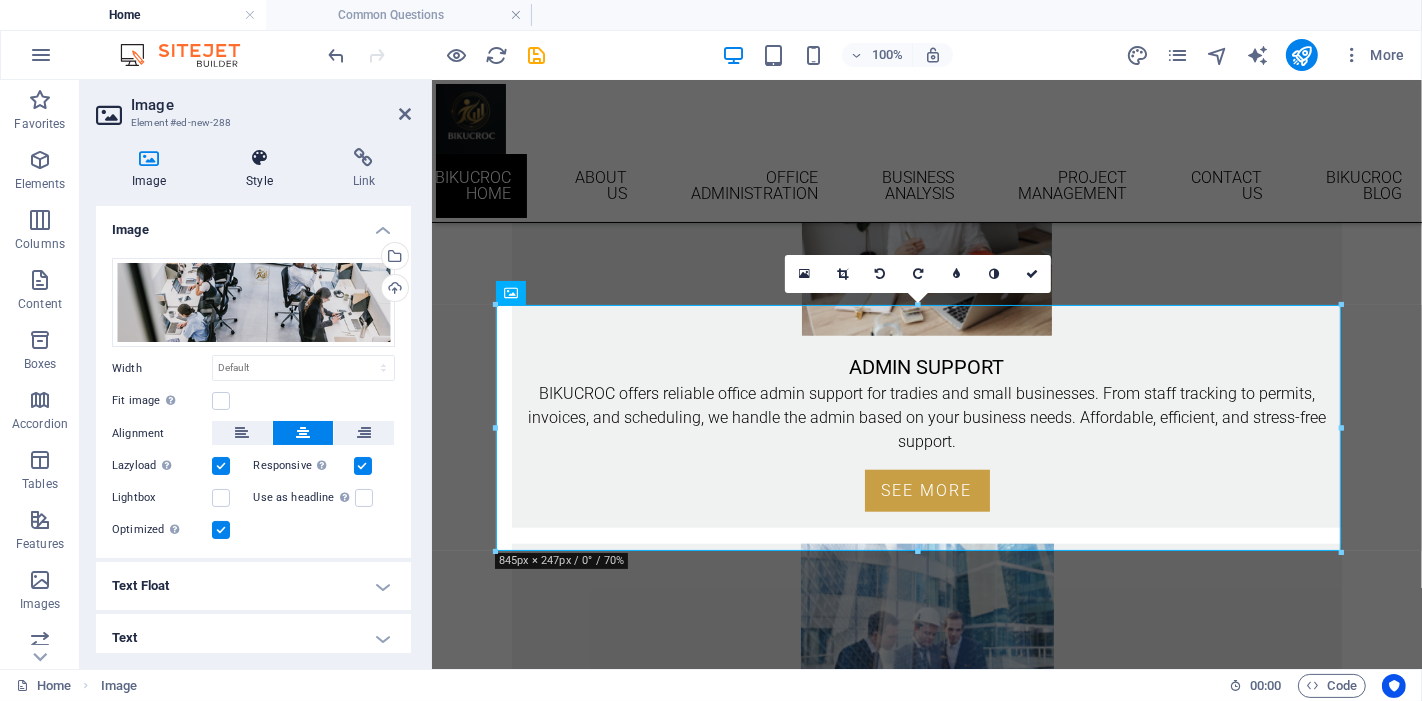 click at bounding box center (259, 158) 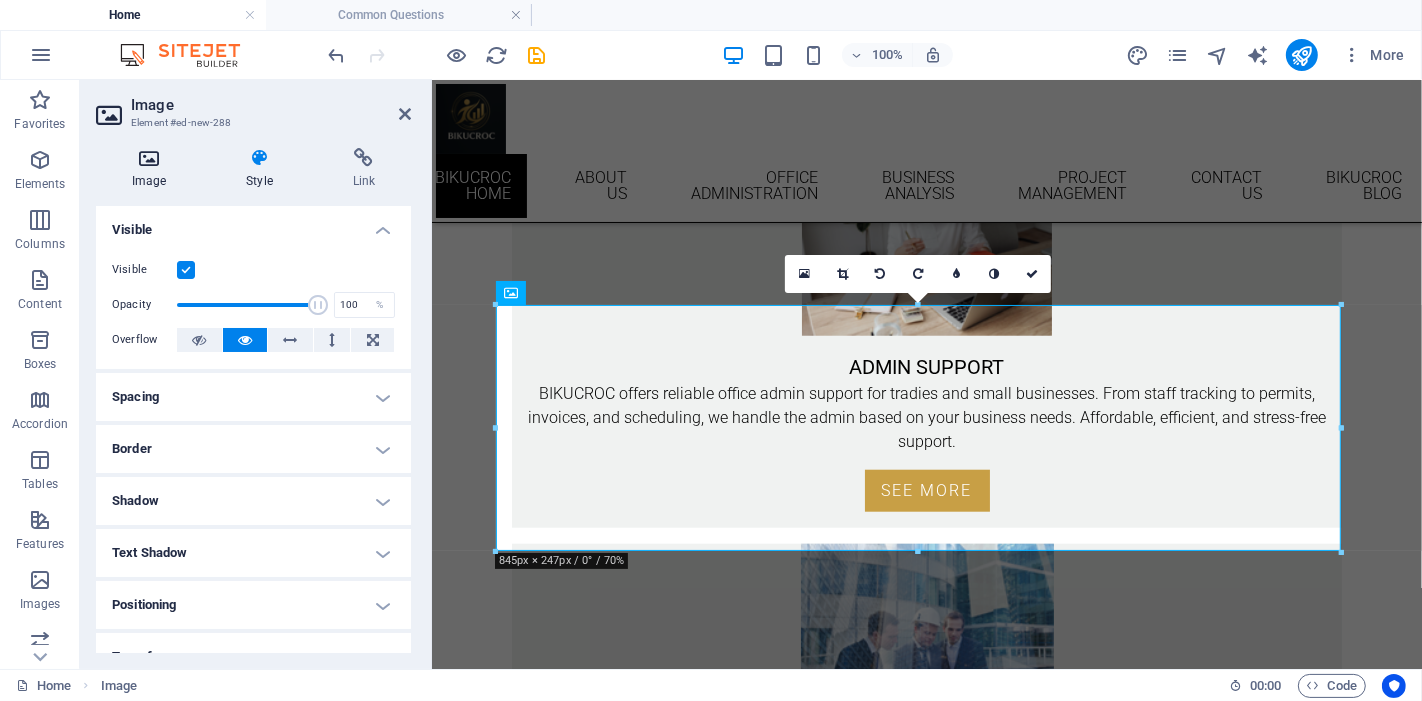 click at bounding box center [149, 158] 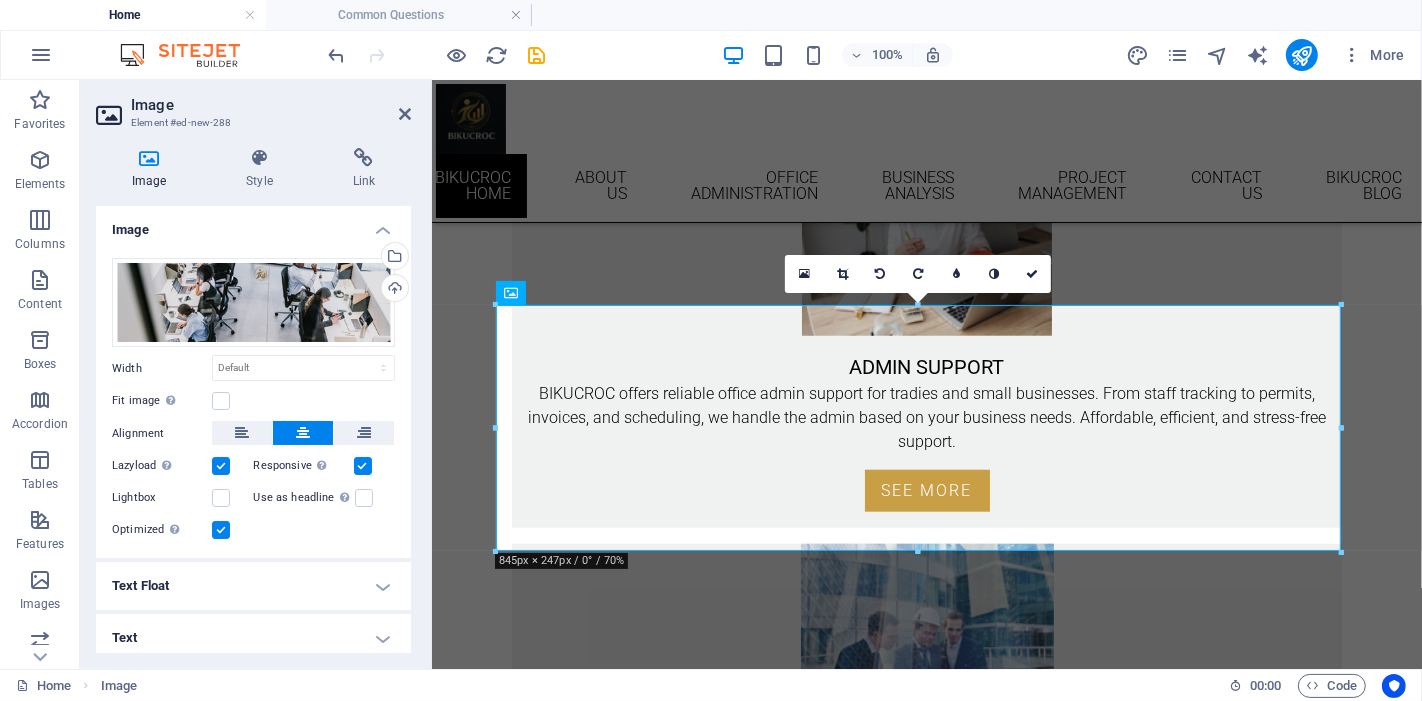 scroll, scrollTop: 7, scrollLeft: 0, axis: vertical 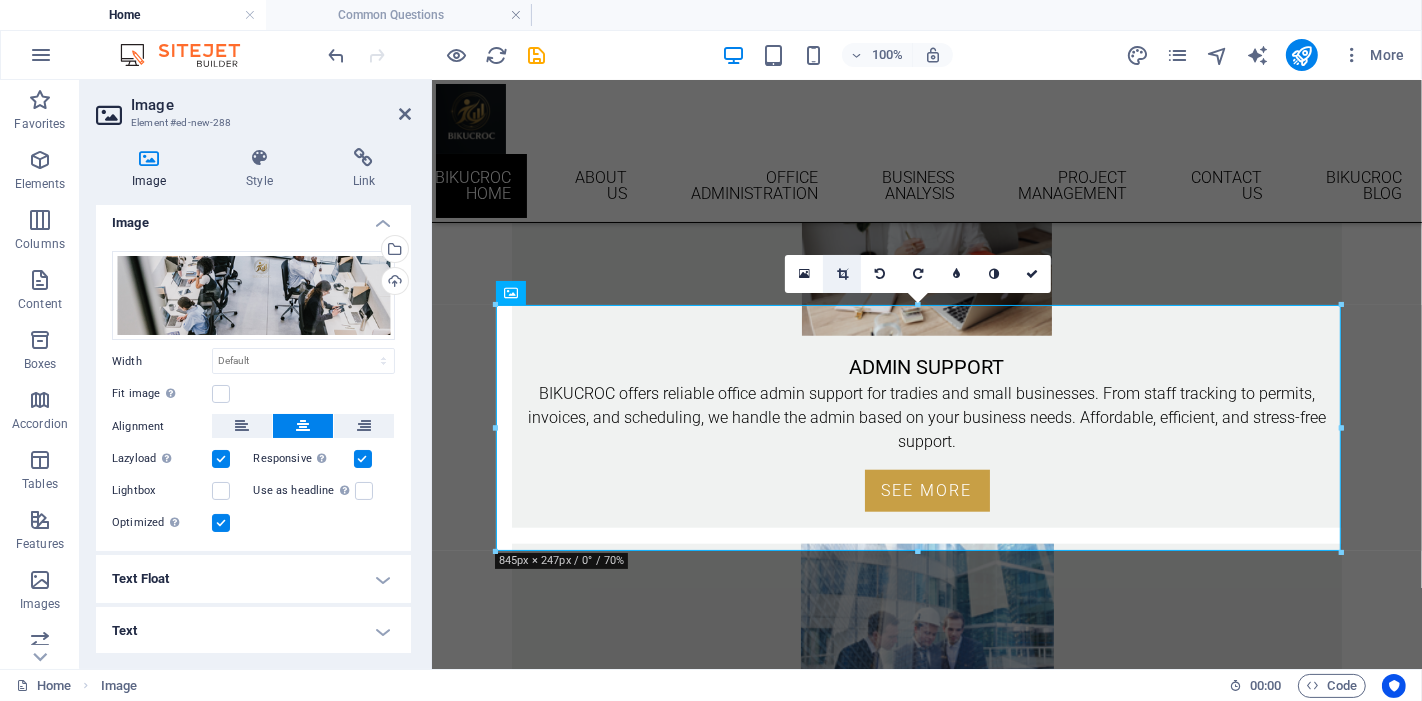 click at bounding box center [842, 274] 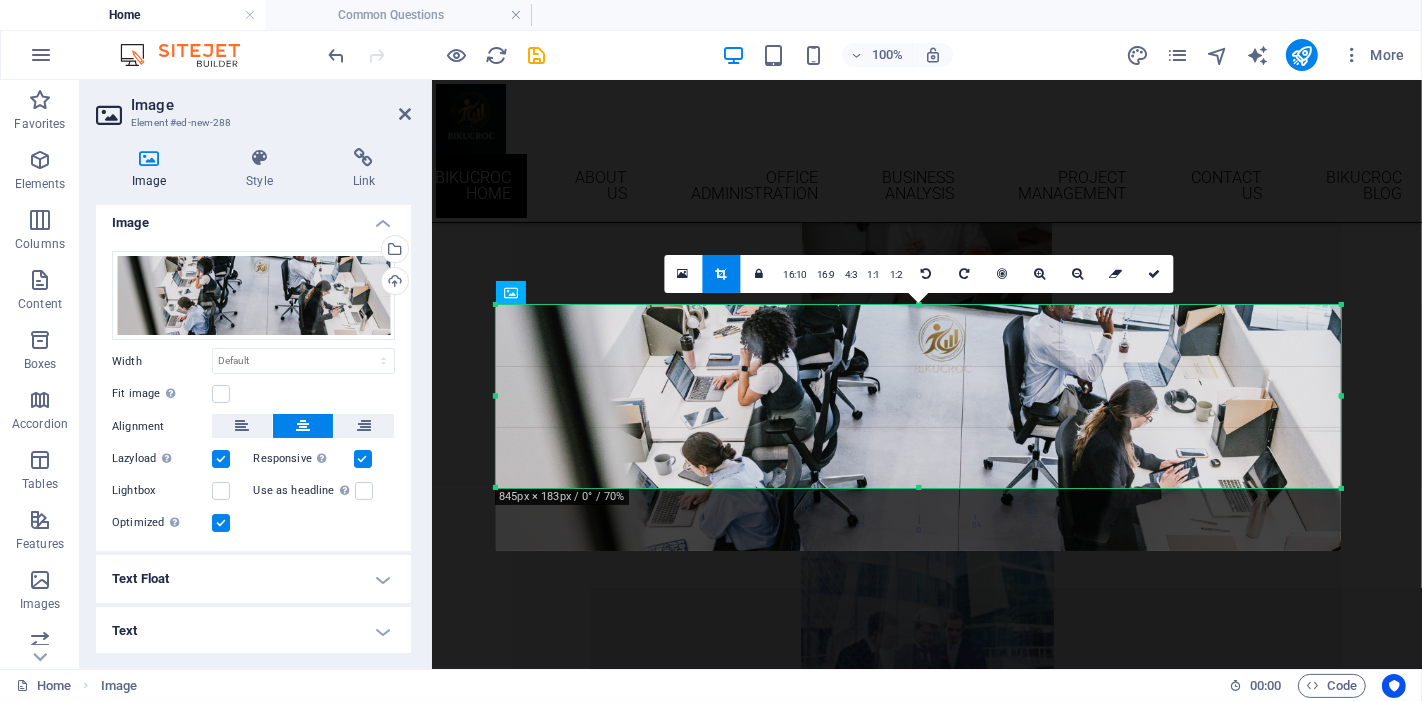 drag, startPoint x: 919, startPoint y: 550, endPoint x: 931, endPoint y: 486, distance: 65.11528 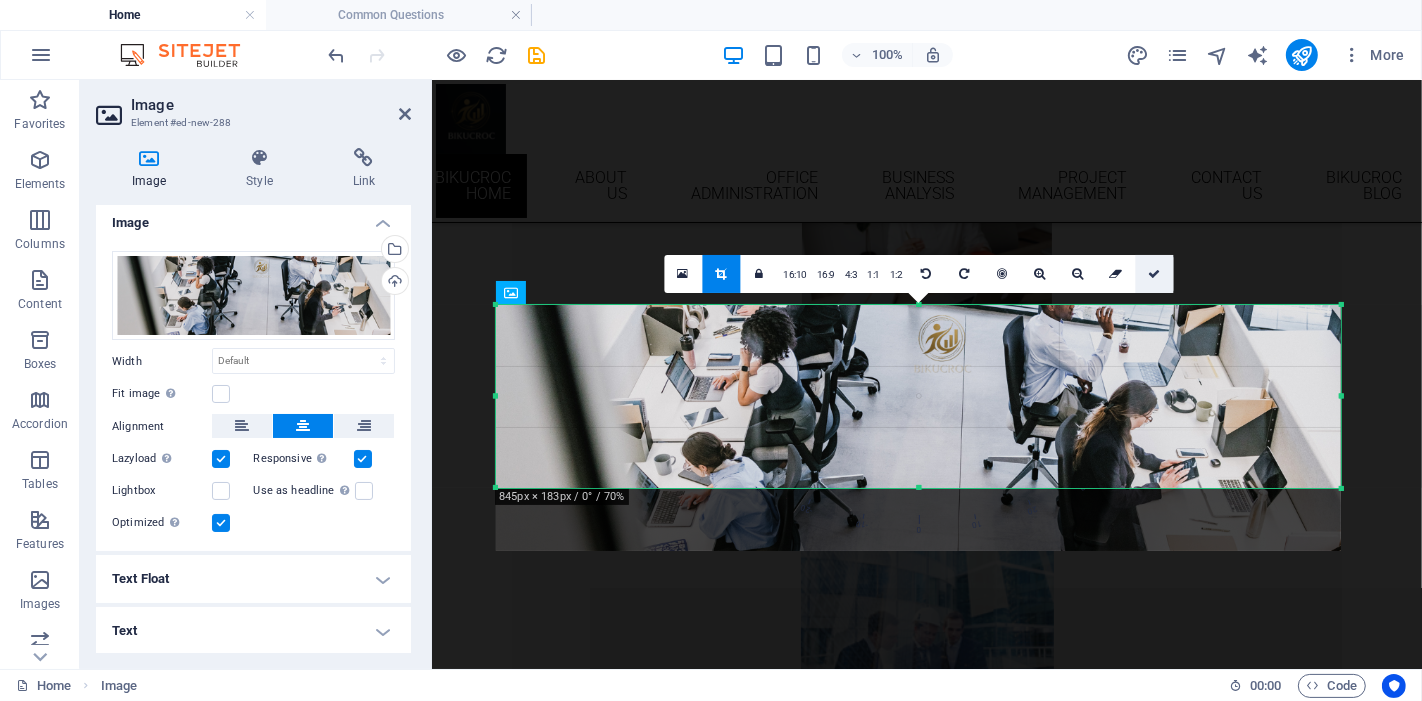 click at bounding box center (1154, 274) 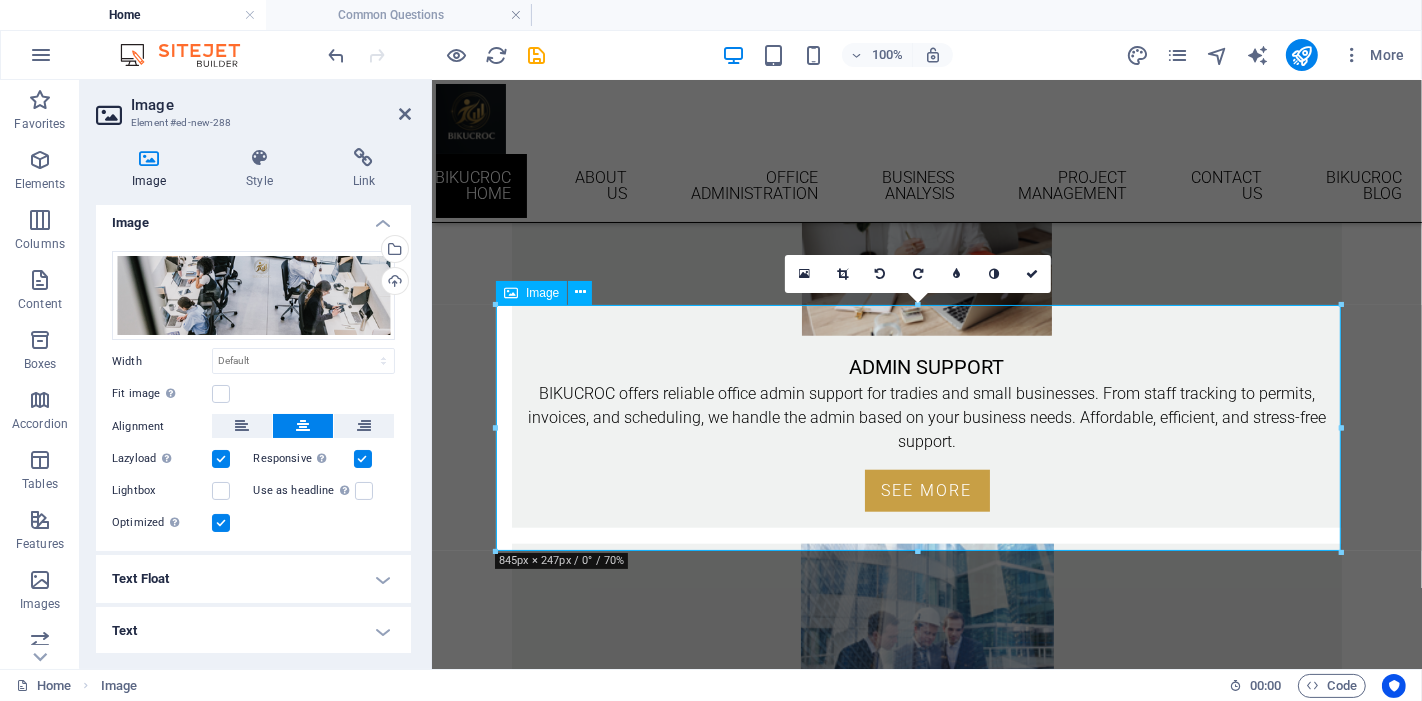 click at bounding box center (926, 1488) 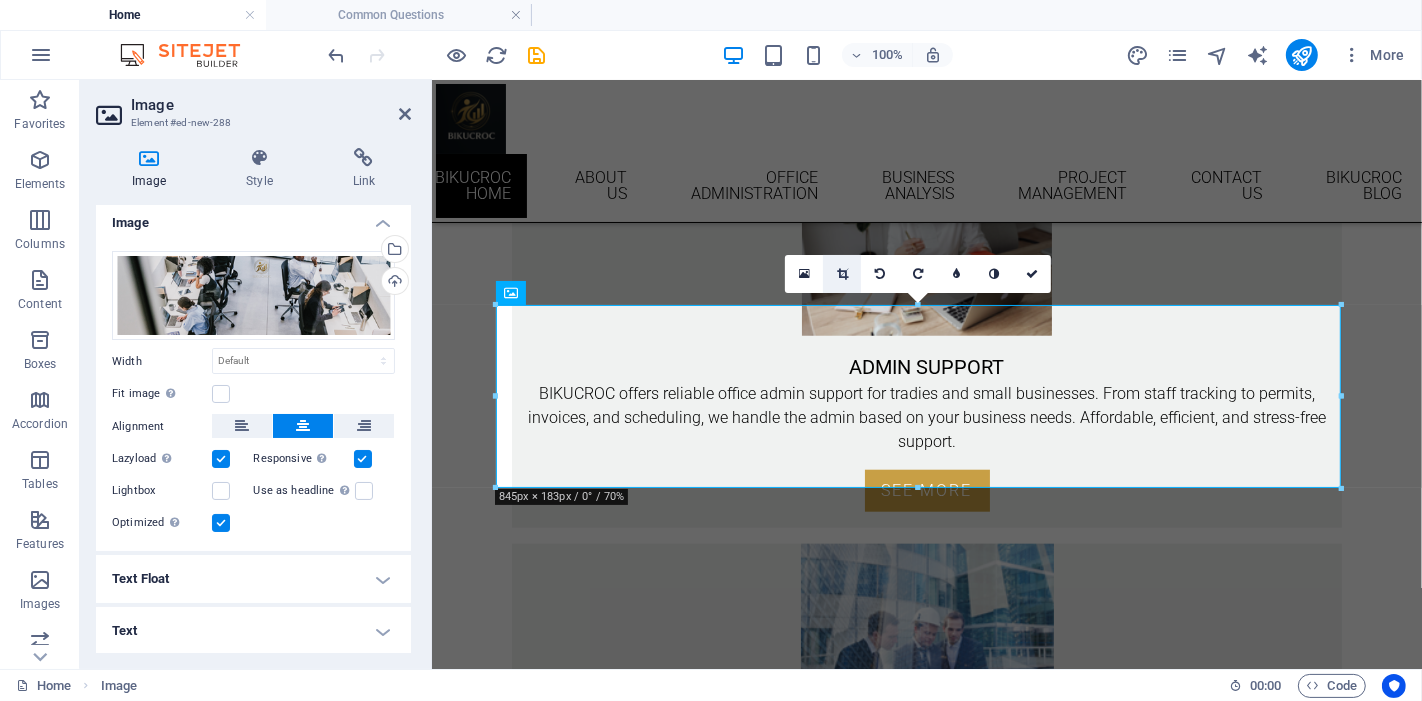 click at bounding box center (842, 274) 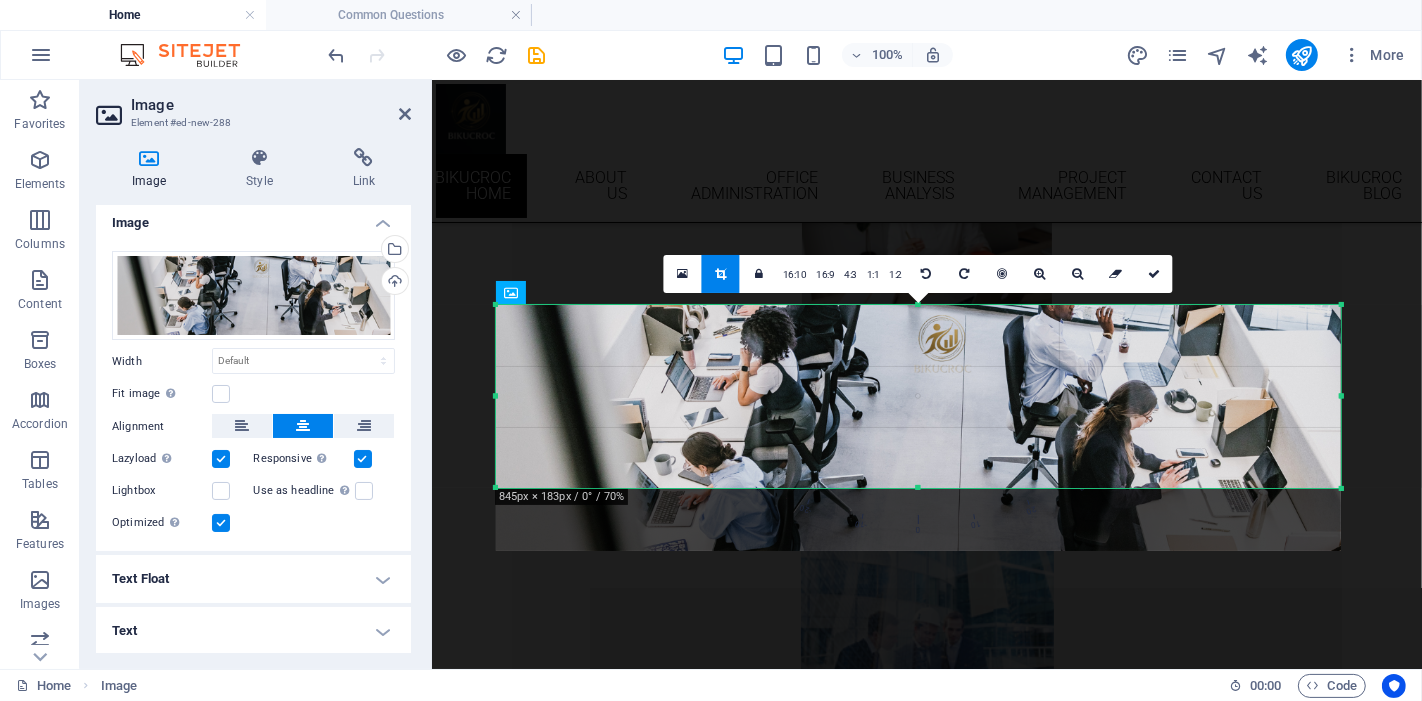 click on "4:3" at bounding box center (850, 275) 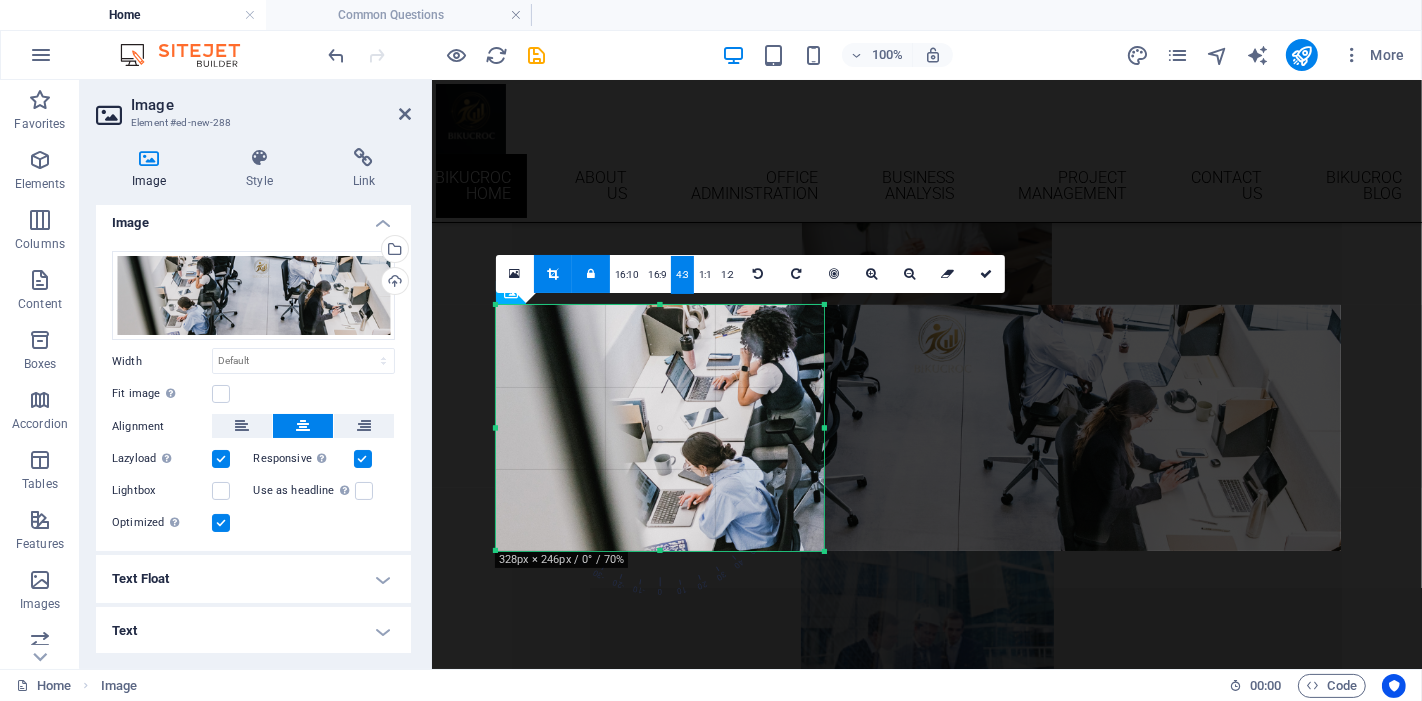 scroll, scrollTop: 1555, scrollLeft: 0, axis: vertical 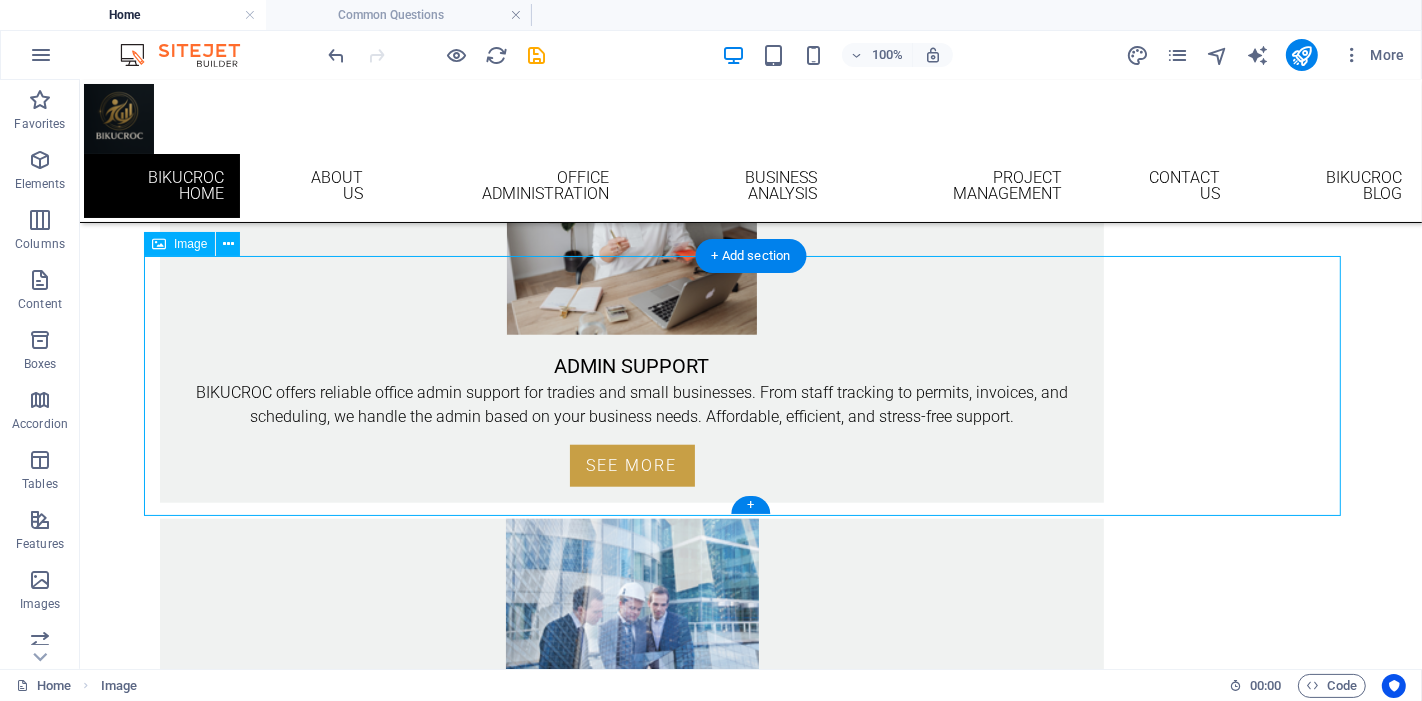 click at bounding box center (750, 1453) 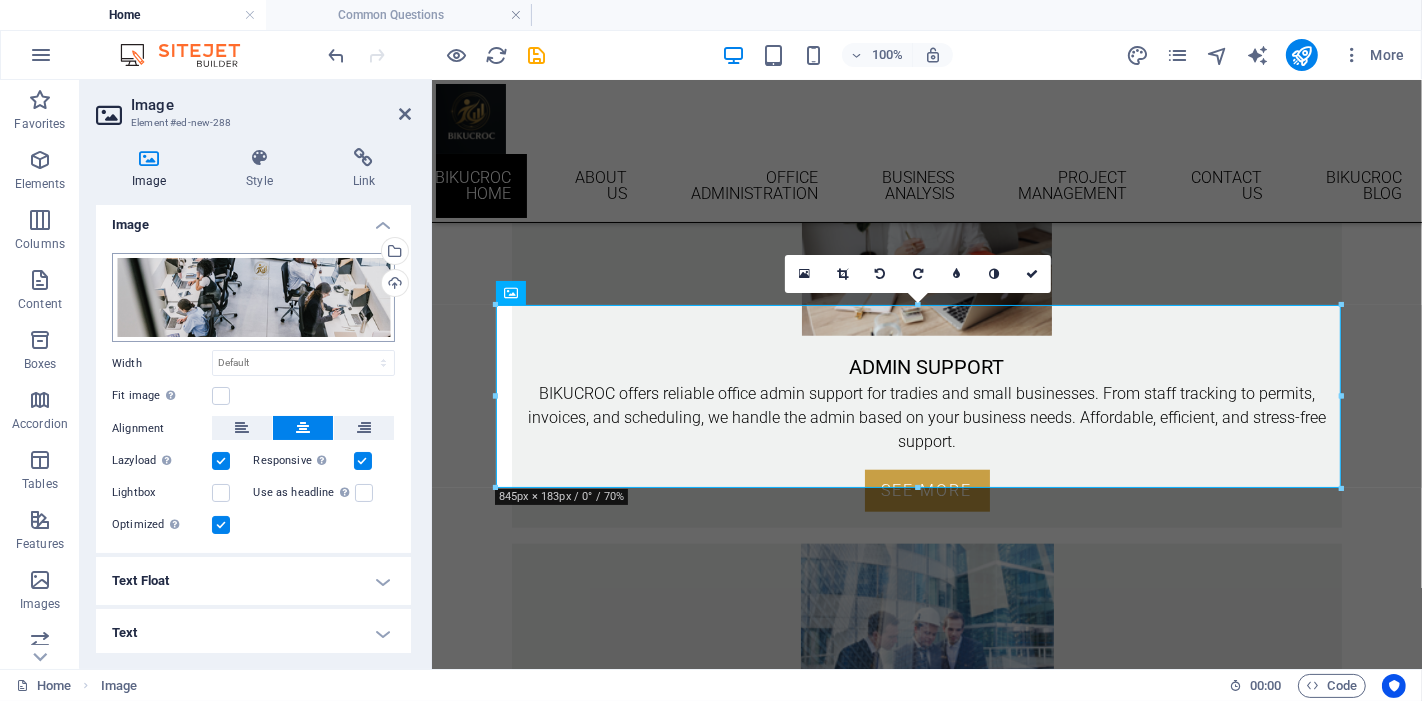 scroll, scrollTop: 7, scrollLeft: 0, axis: vertical 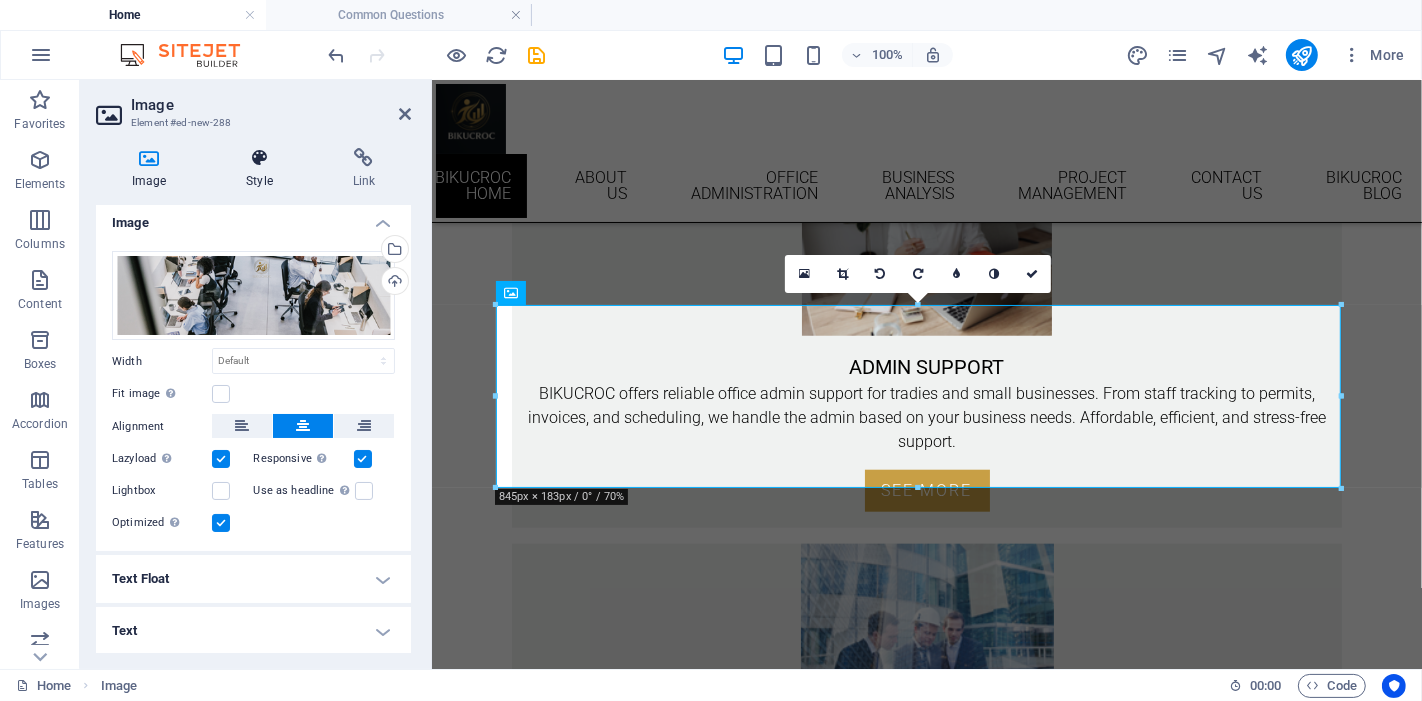 click at bounding box center (259, 158) 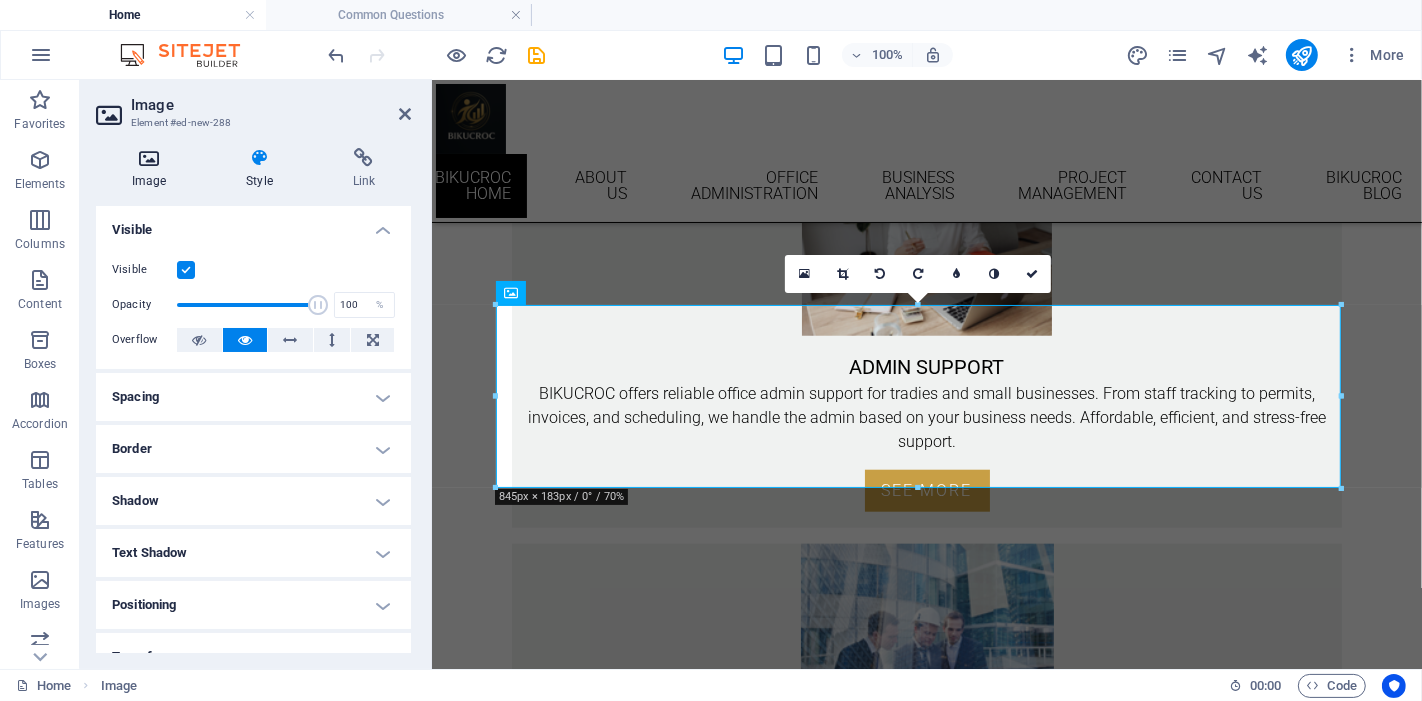 click at bounding box center (149, 158) 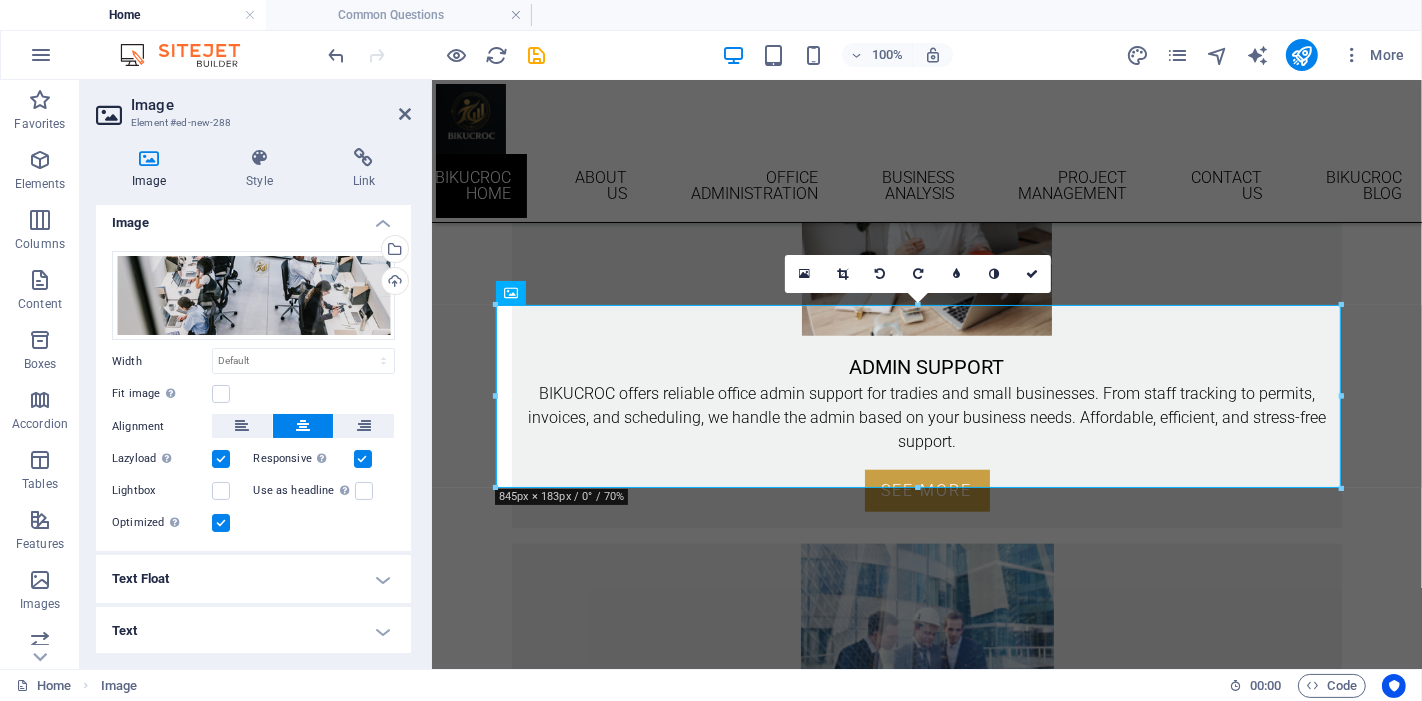 click on "Text Float" at bounding box center (253, 579) 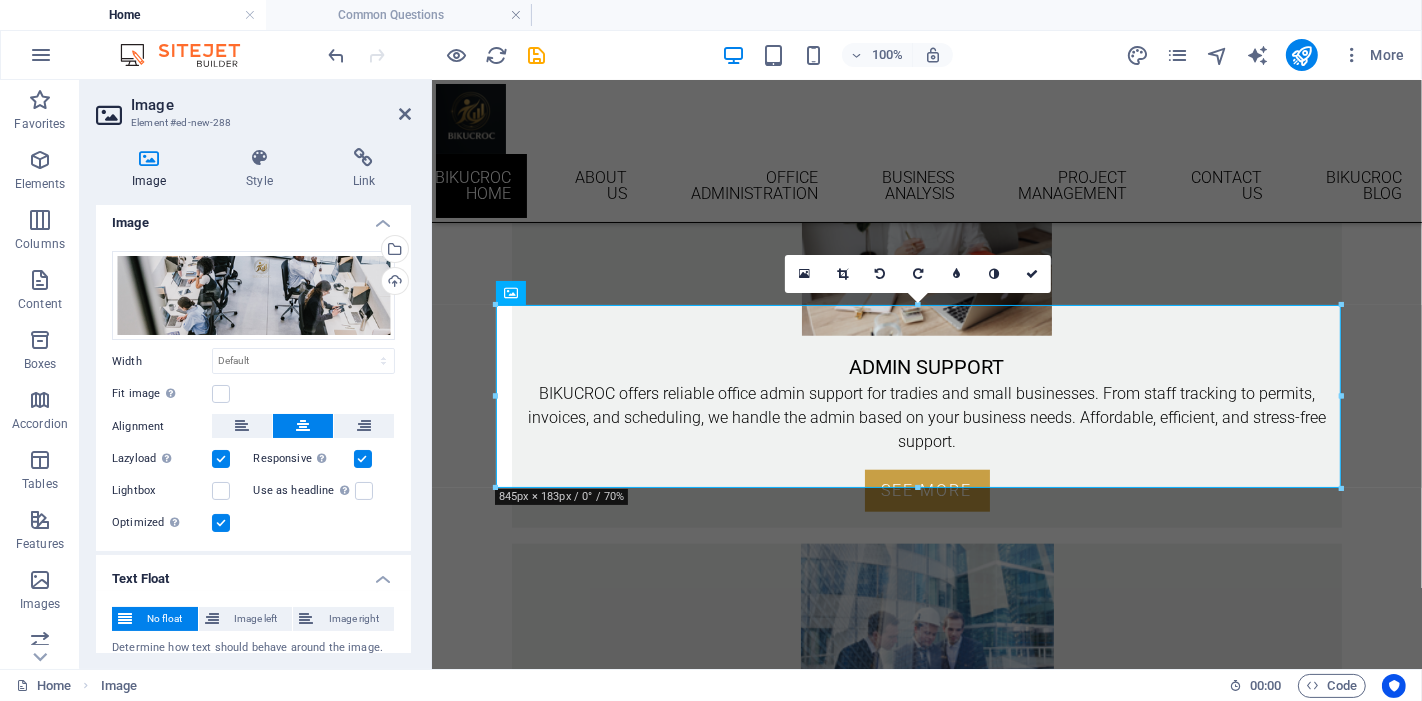 scroll, scrollTop: 76, scrollLeft: 0, axis: vertical 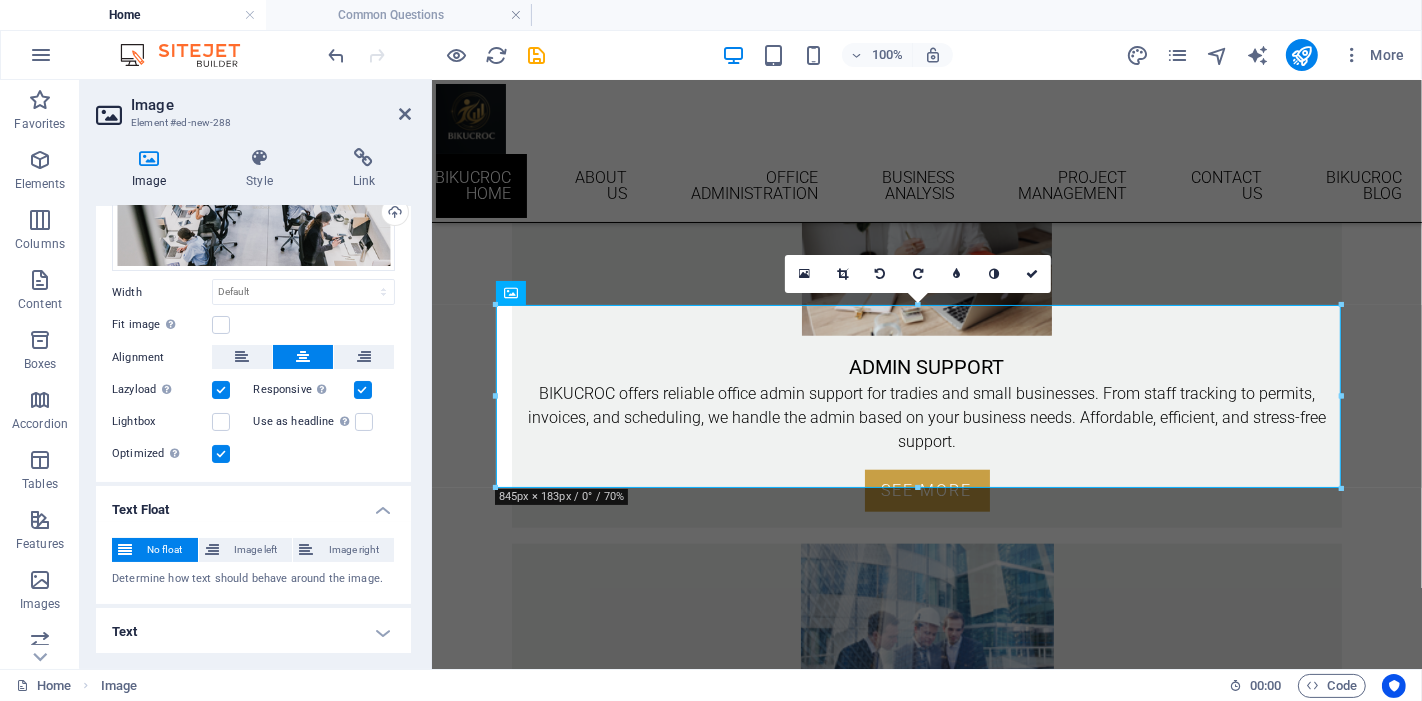 click on "Text" at bounding box center [253, 632] 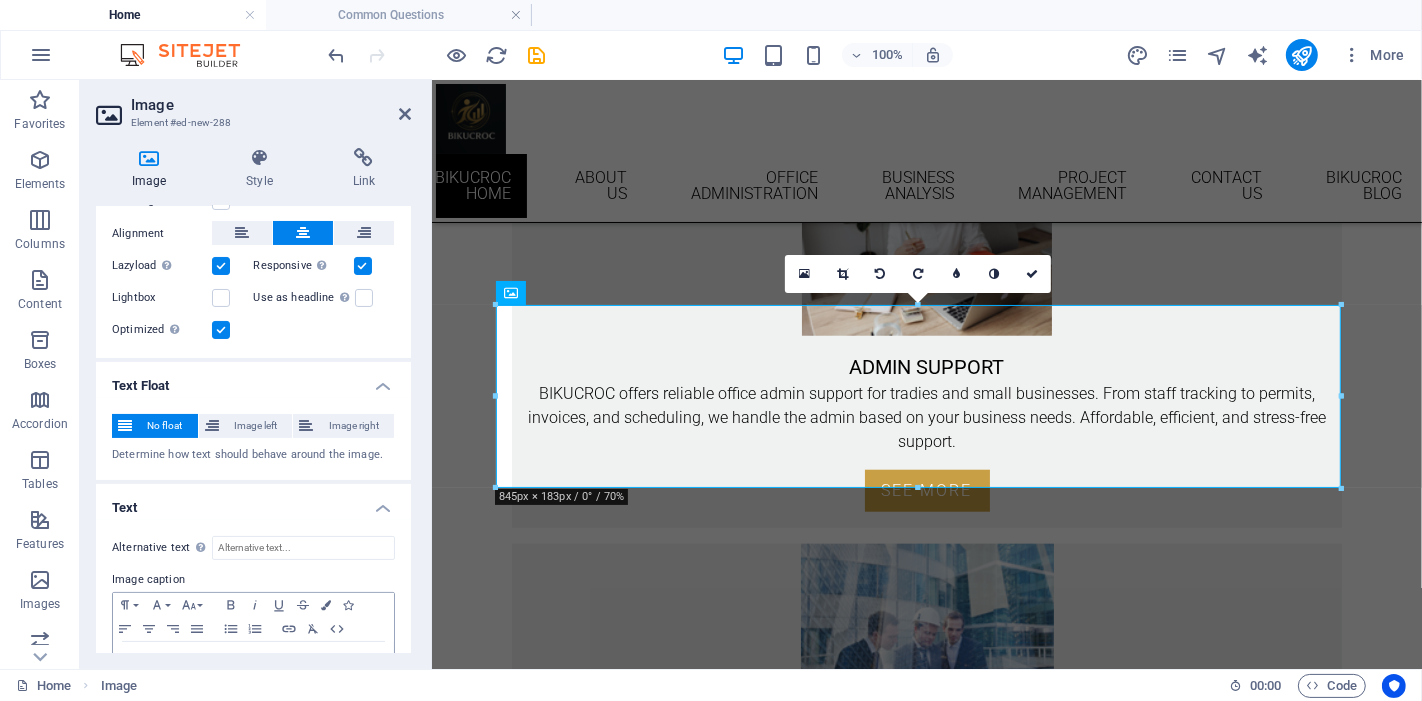 scroll, scrollTop: 263, scrollLeft: 0, axis: vertical 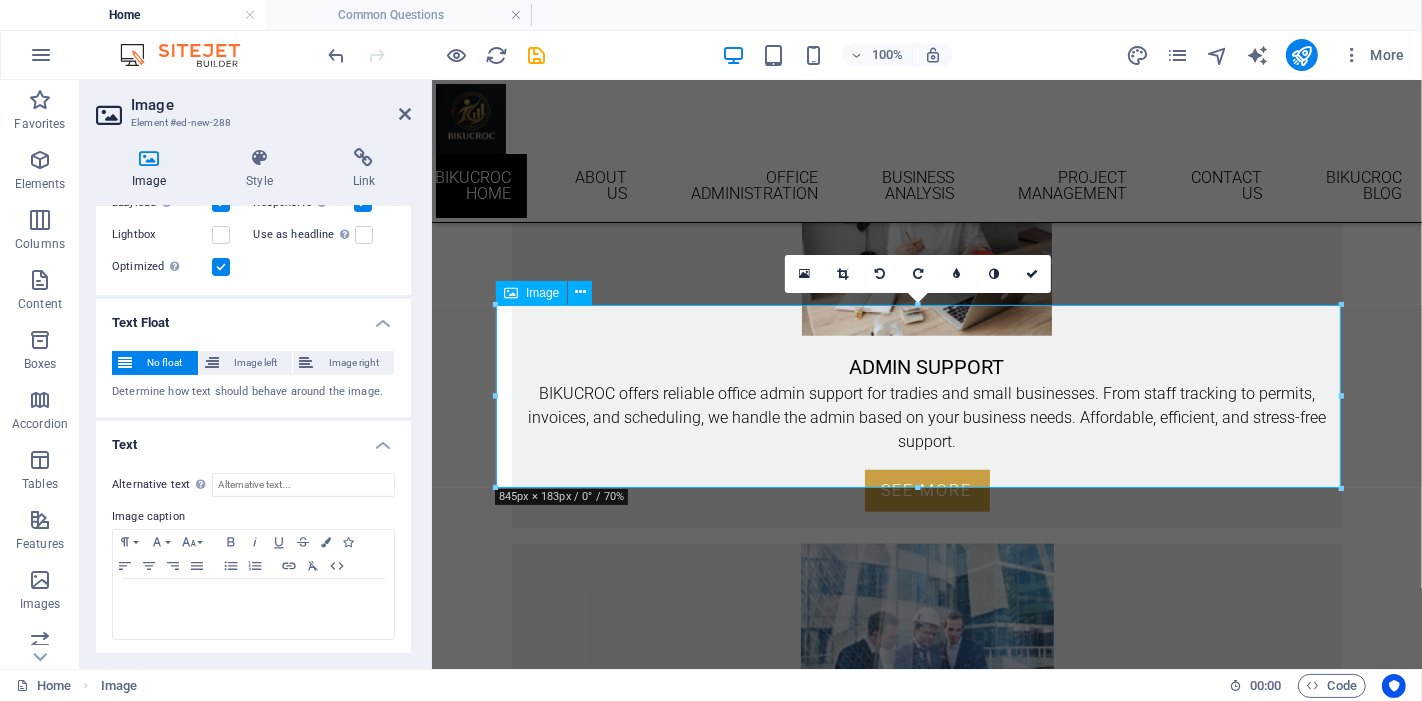 click at bounding box center (926, 1488) 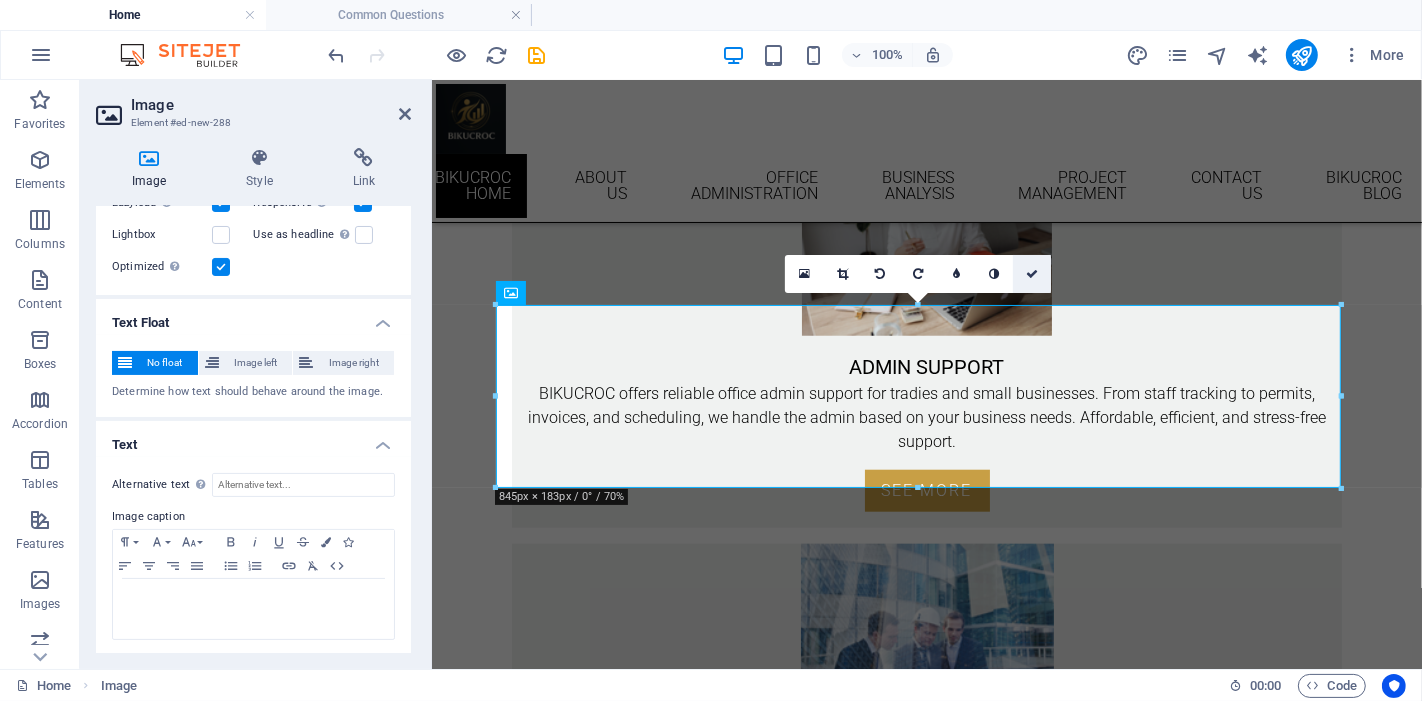 click at bounding box center [1032, 274] 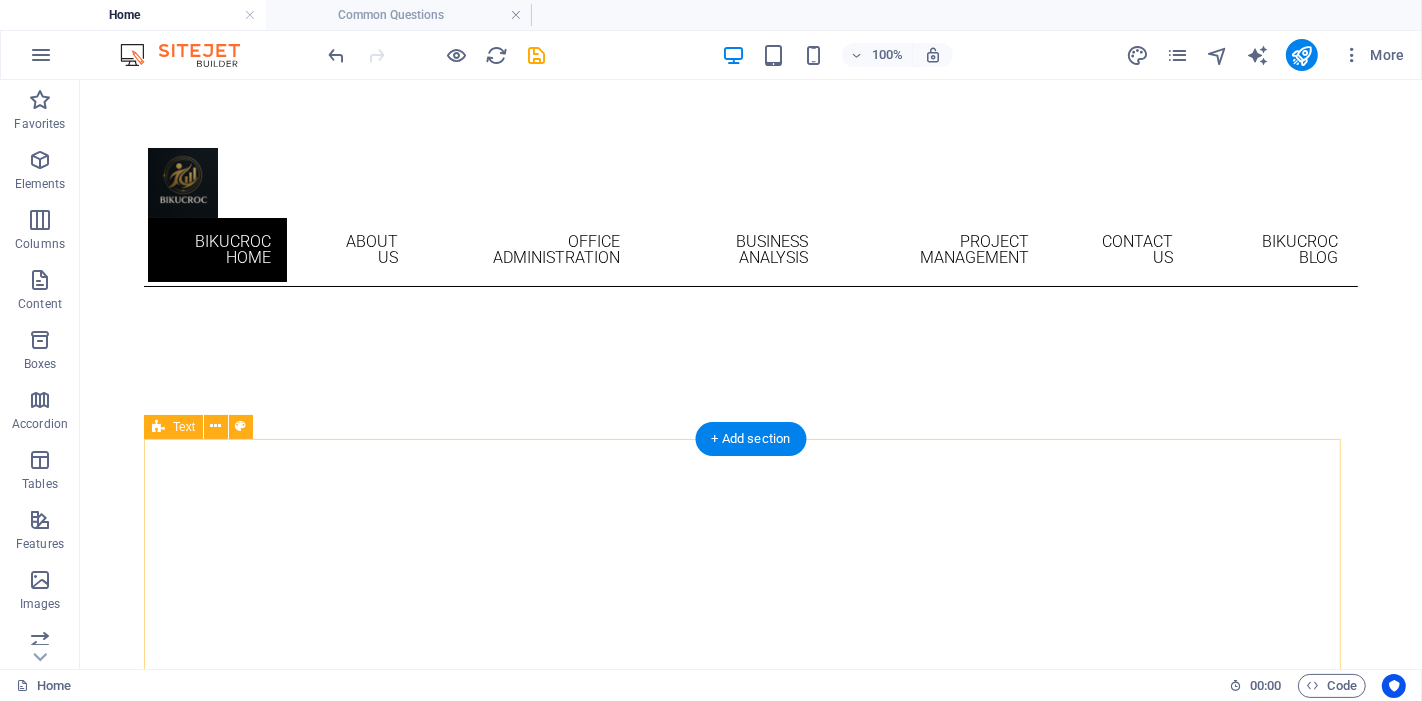 scroll, scrollTop: 0, scrollLeft: 0, axis: both 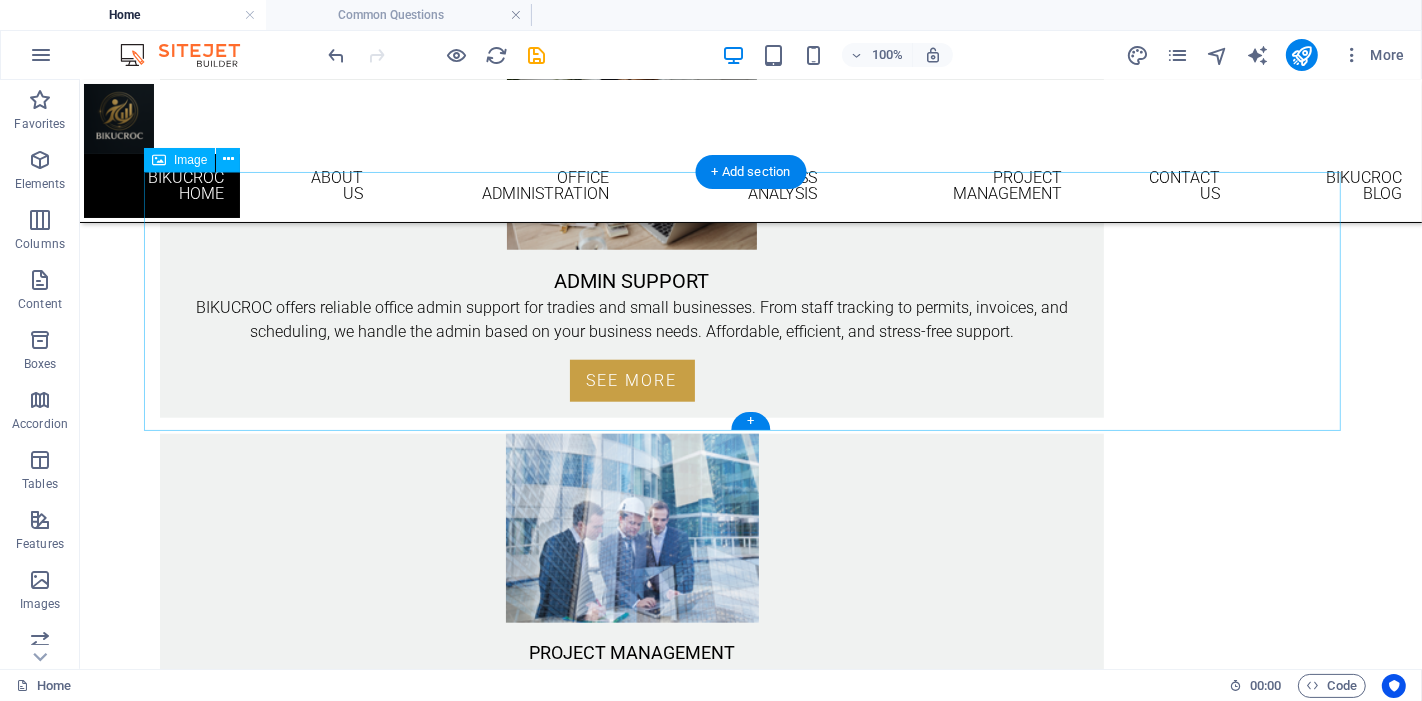 click at bounding box center [750, 1368] 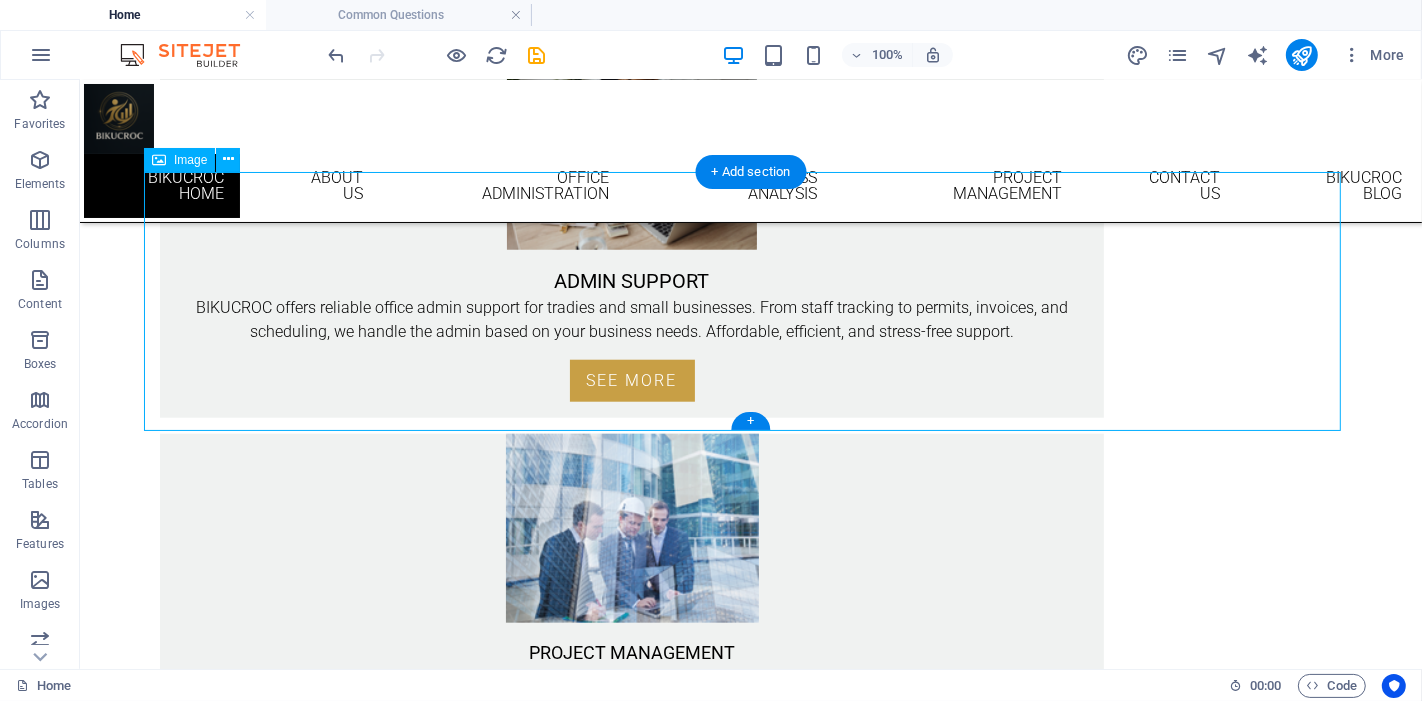 click at bounding box center [750, 1368] 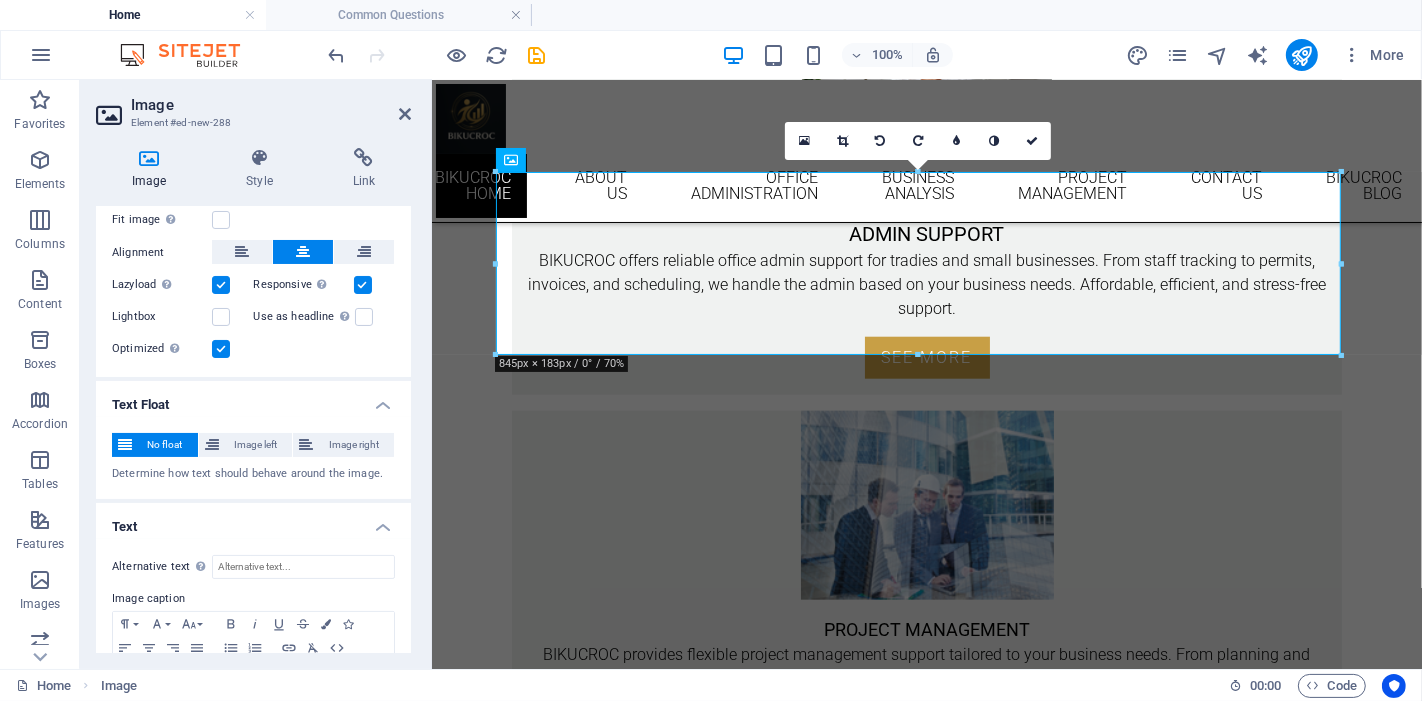 scroll, scrollTop: 0, scrollLeft: 0, axis: both 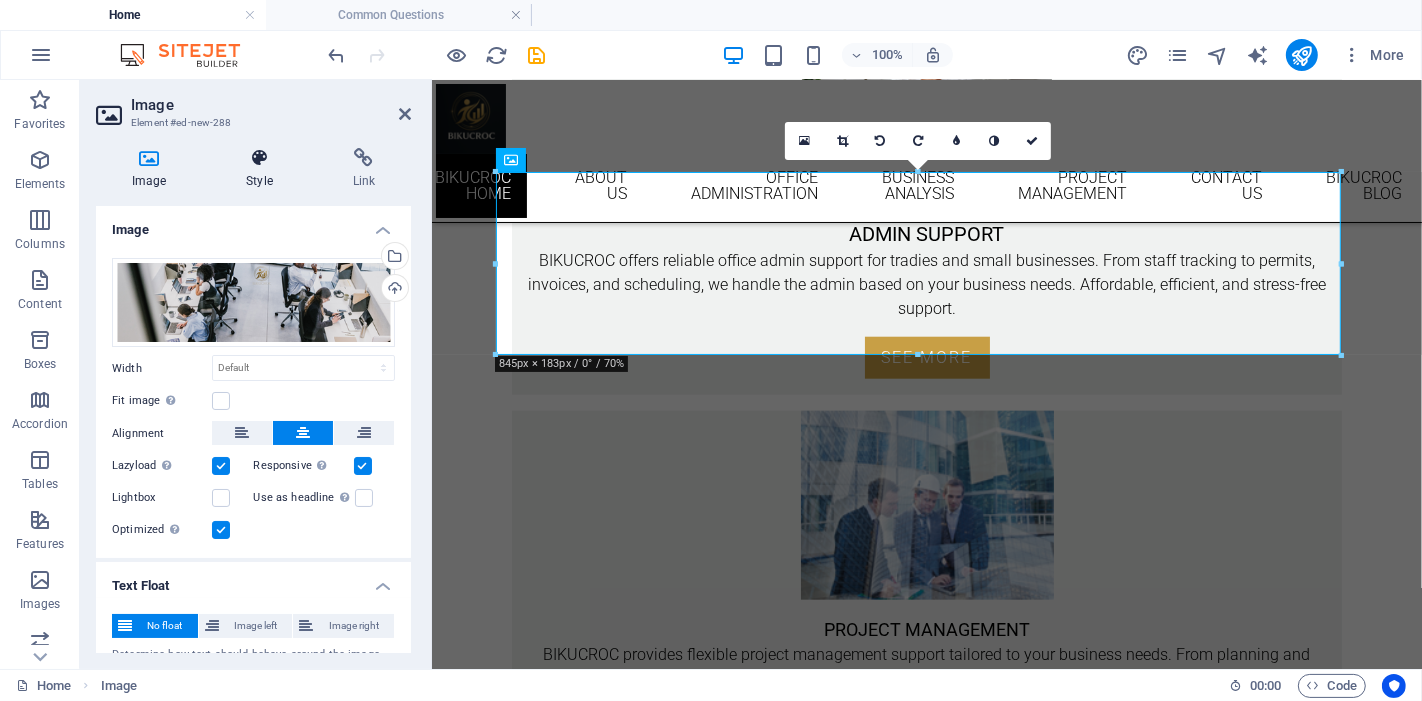 click on "Style" at bounding box center (263, 169) 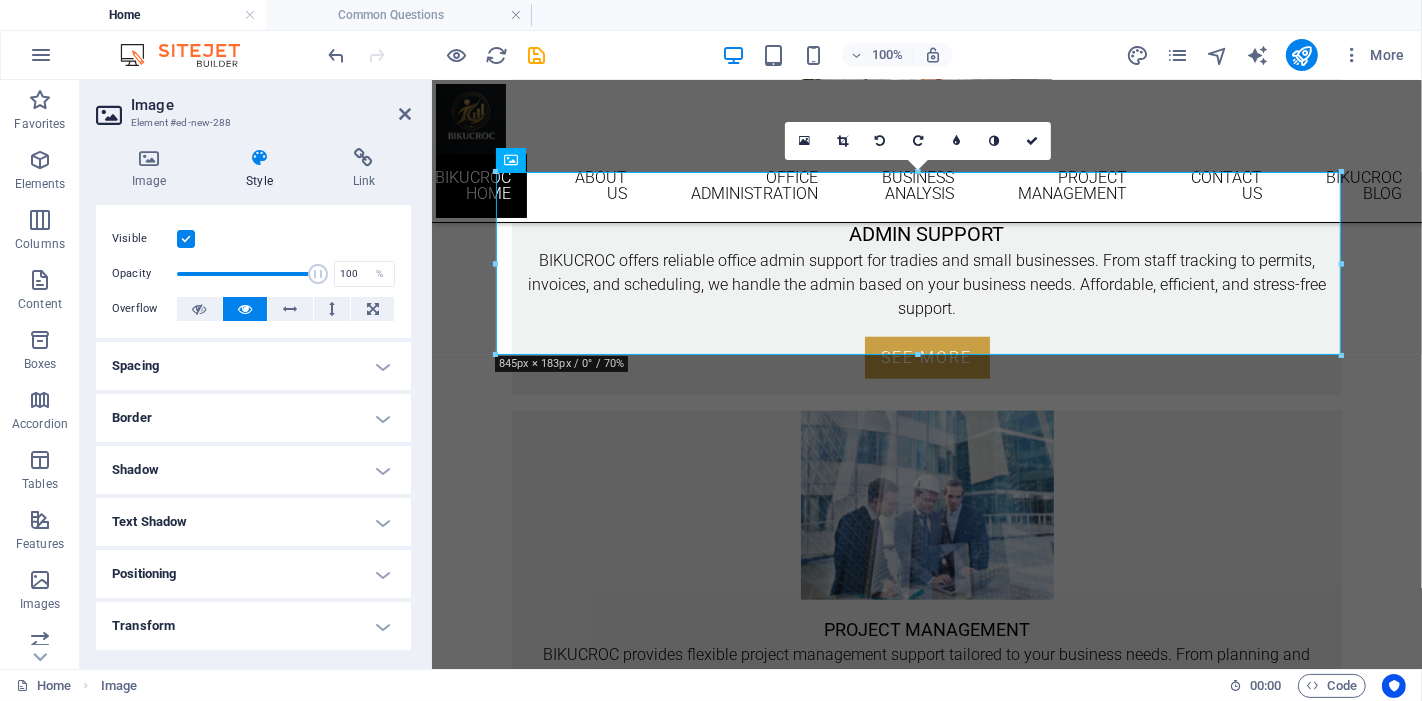 scroll, scrollTop: 0, scrollLeft: 0, axis: both 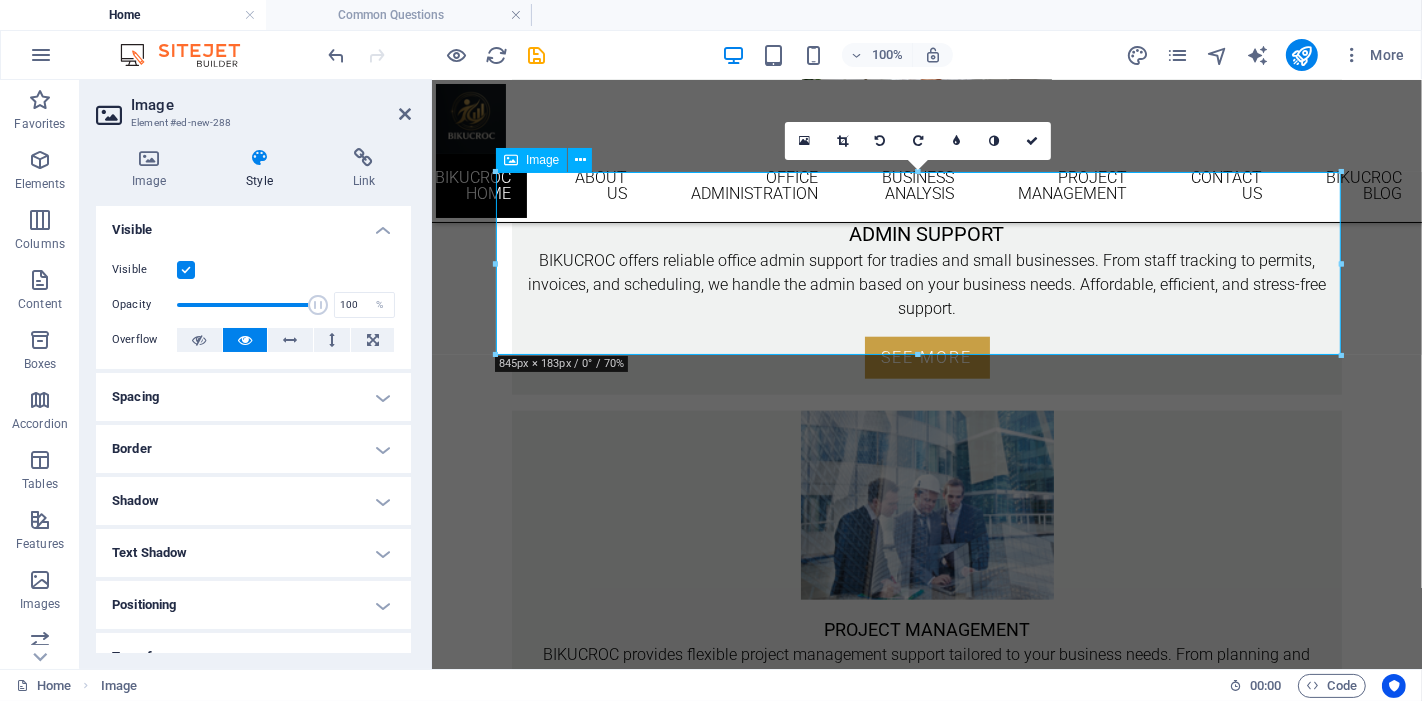 click at bounding box center [926, 1355] 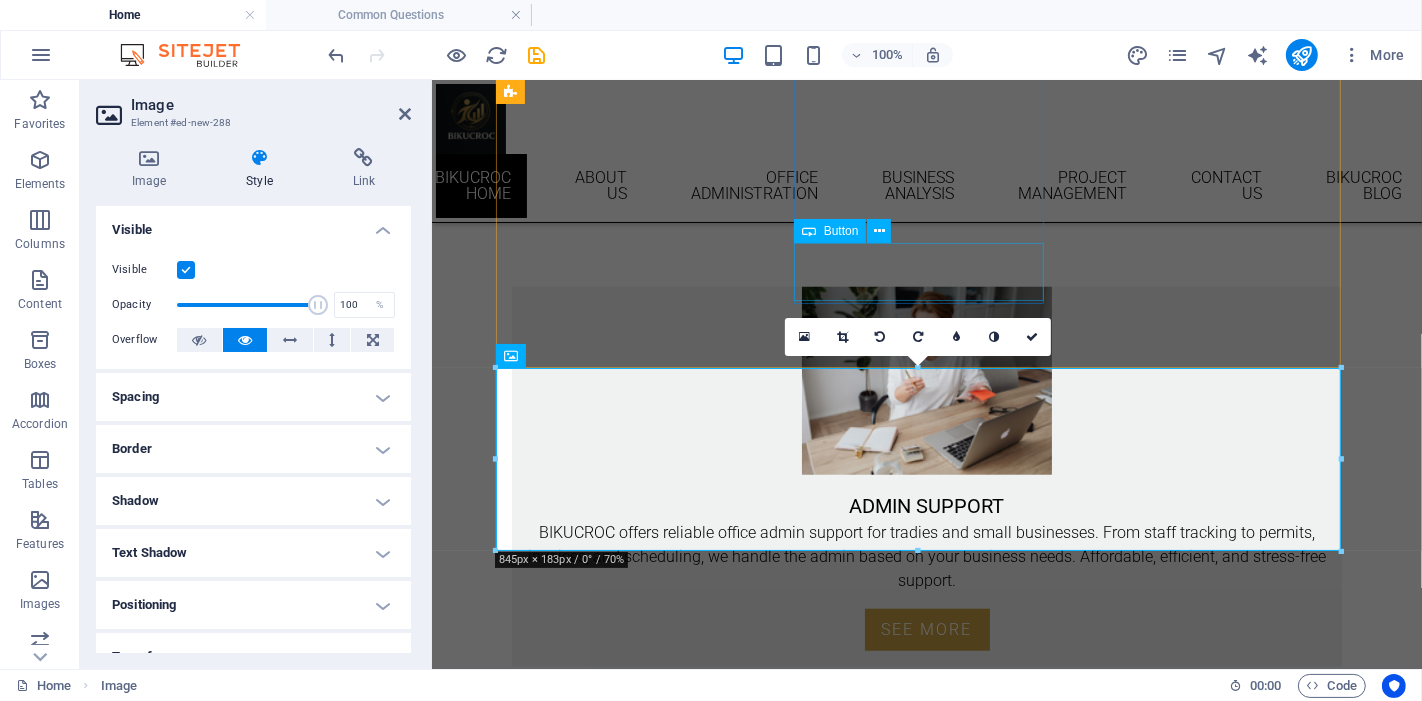 scroll, scrollTop: 1388, scrollLeft: 0, axis: vertical 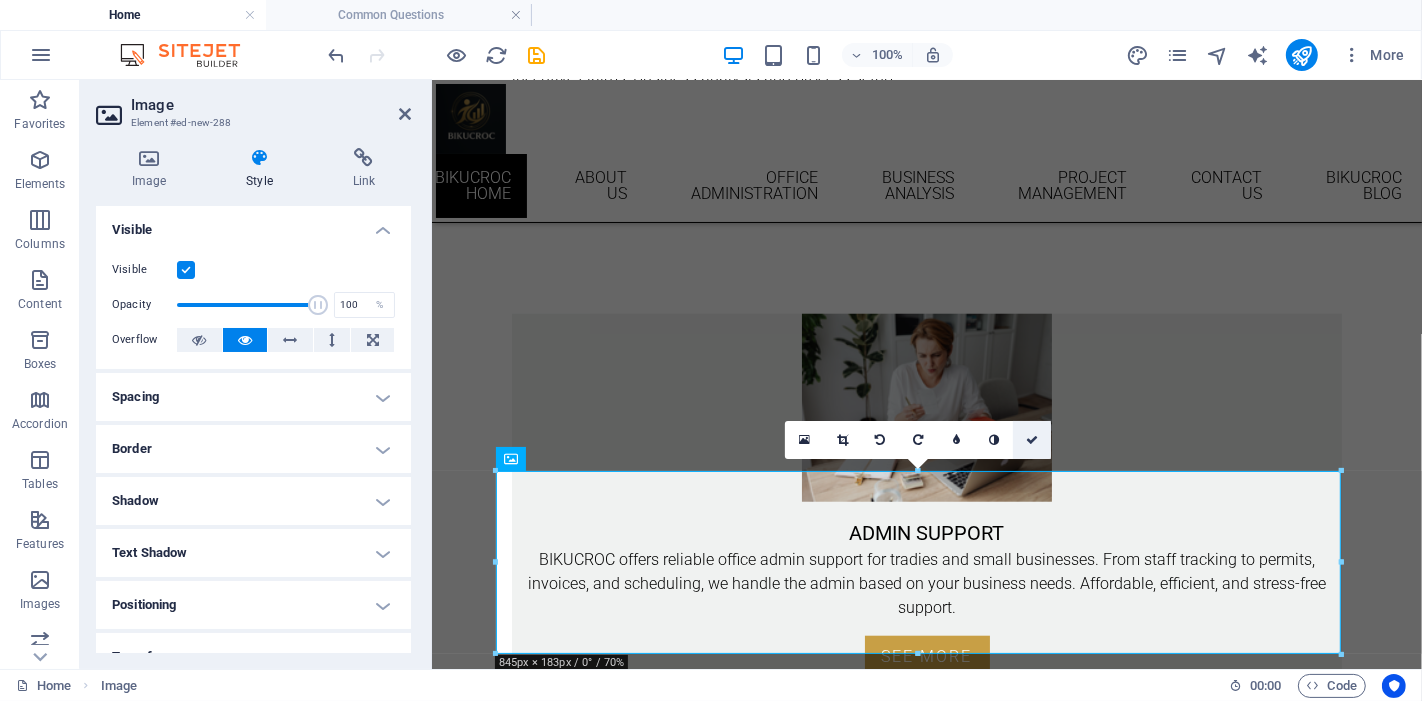 click at bounding box center [1032, 440] 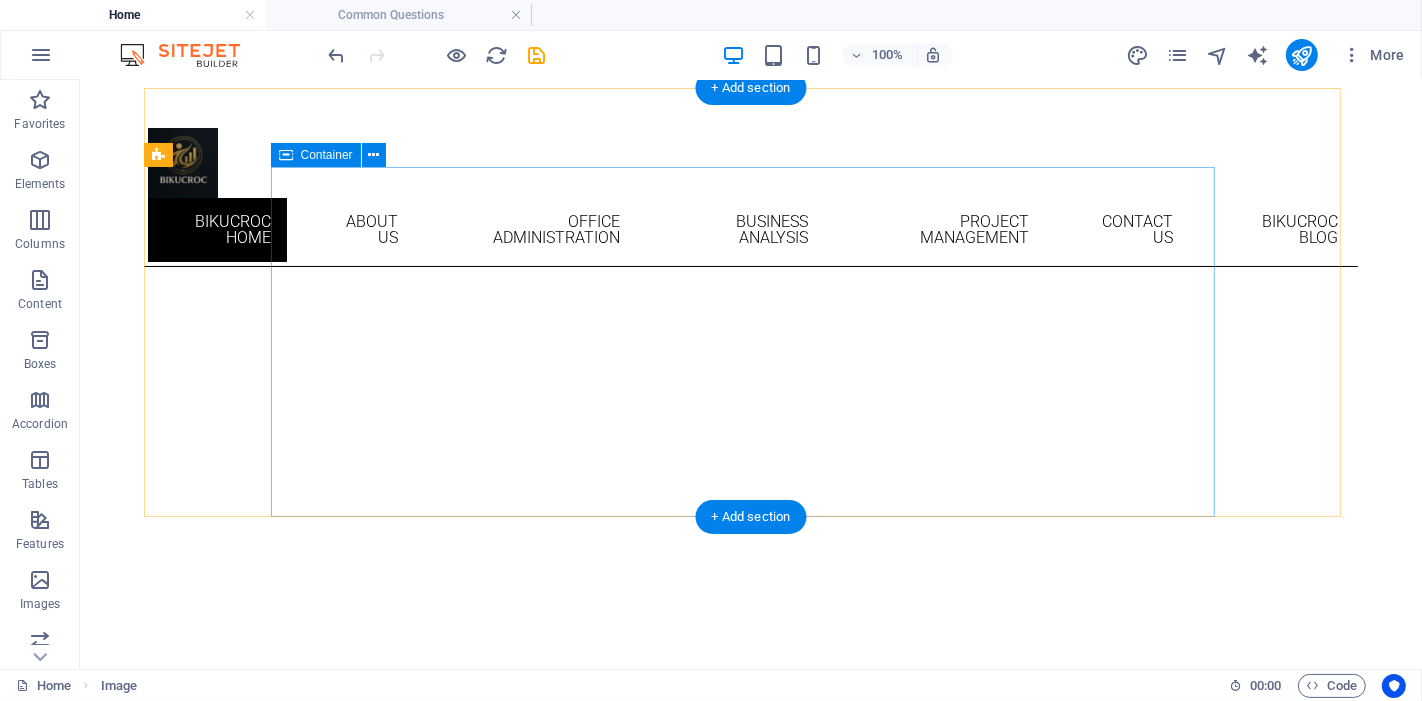 scroll, scrollTop: 0, scrollLeft: 0, axis: both 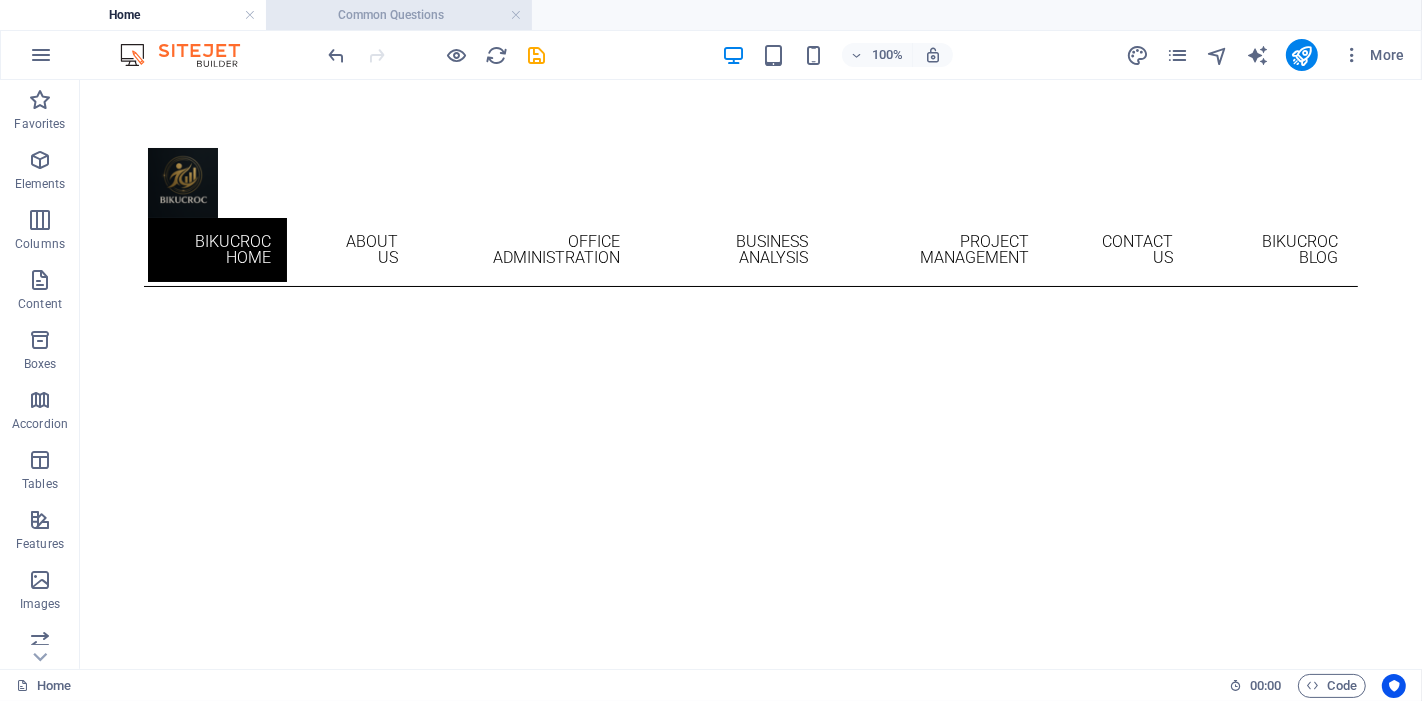 click on "Common Questions" at bounding box center (399, 15) 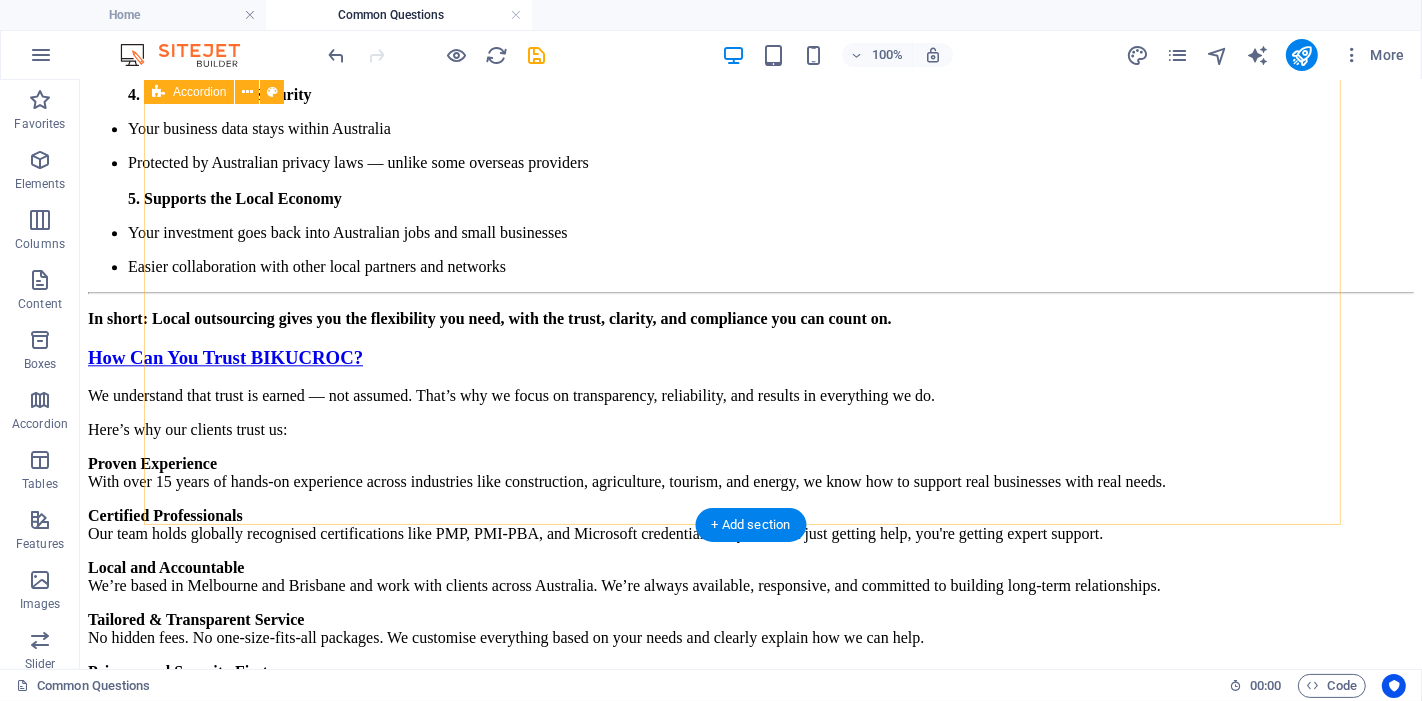 scroll, scrollTop: 3881, scrollLeft: 0, axis: vertical 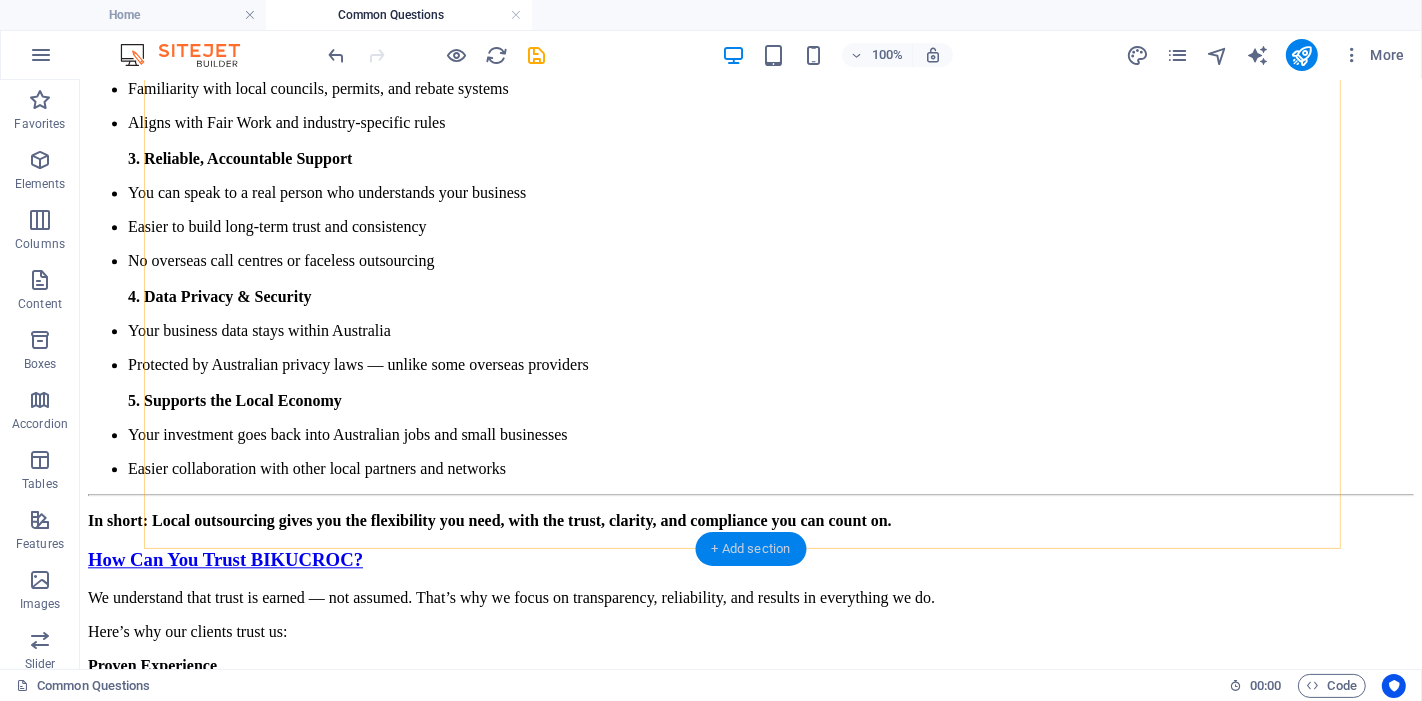 click on "+ Add section" at bounding box center (751, 549) 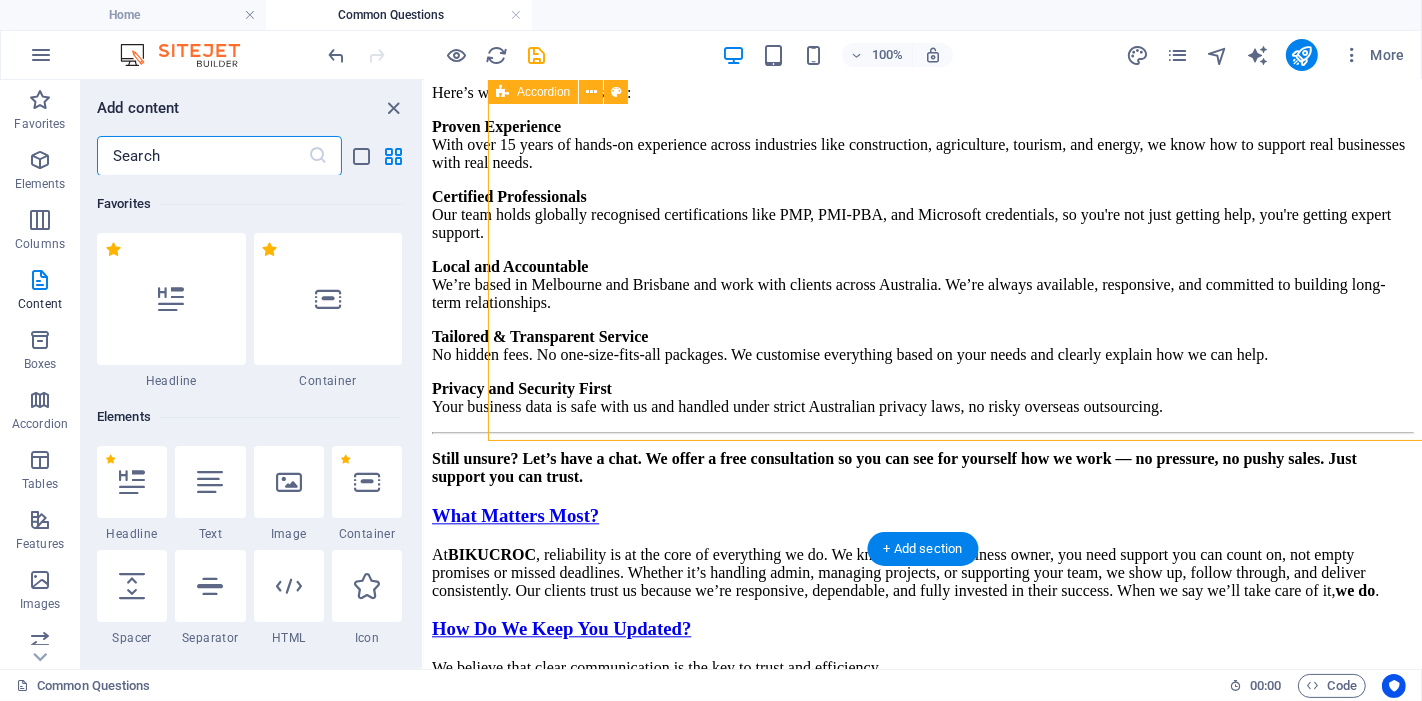 scroll, scrollTop: 3989, scrollLeft: 0, axis: vertical 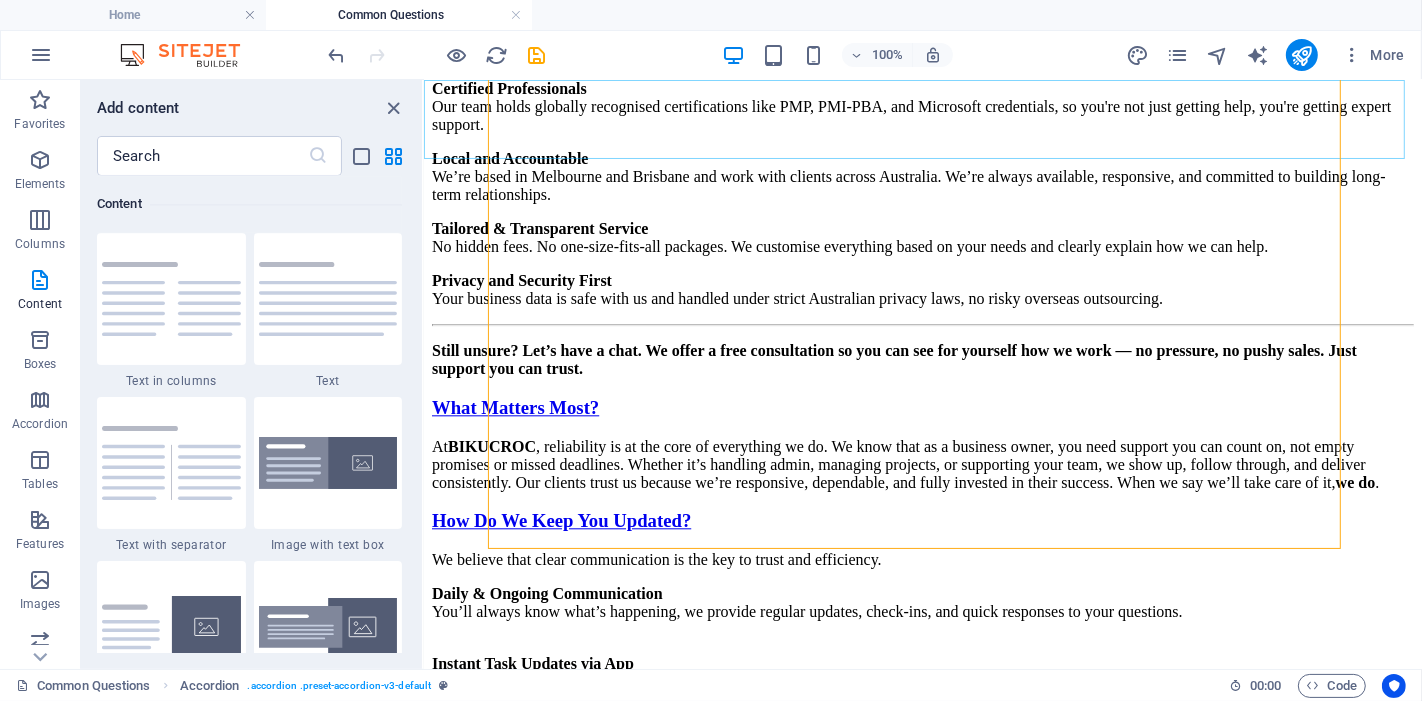 drag, startPoint x: 840, startPoint y: 345, endPoint x: 436, endPoint y: 154, distance: 446.8747 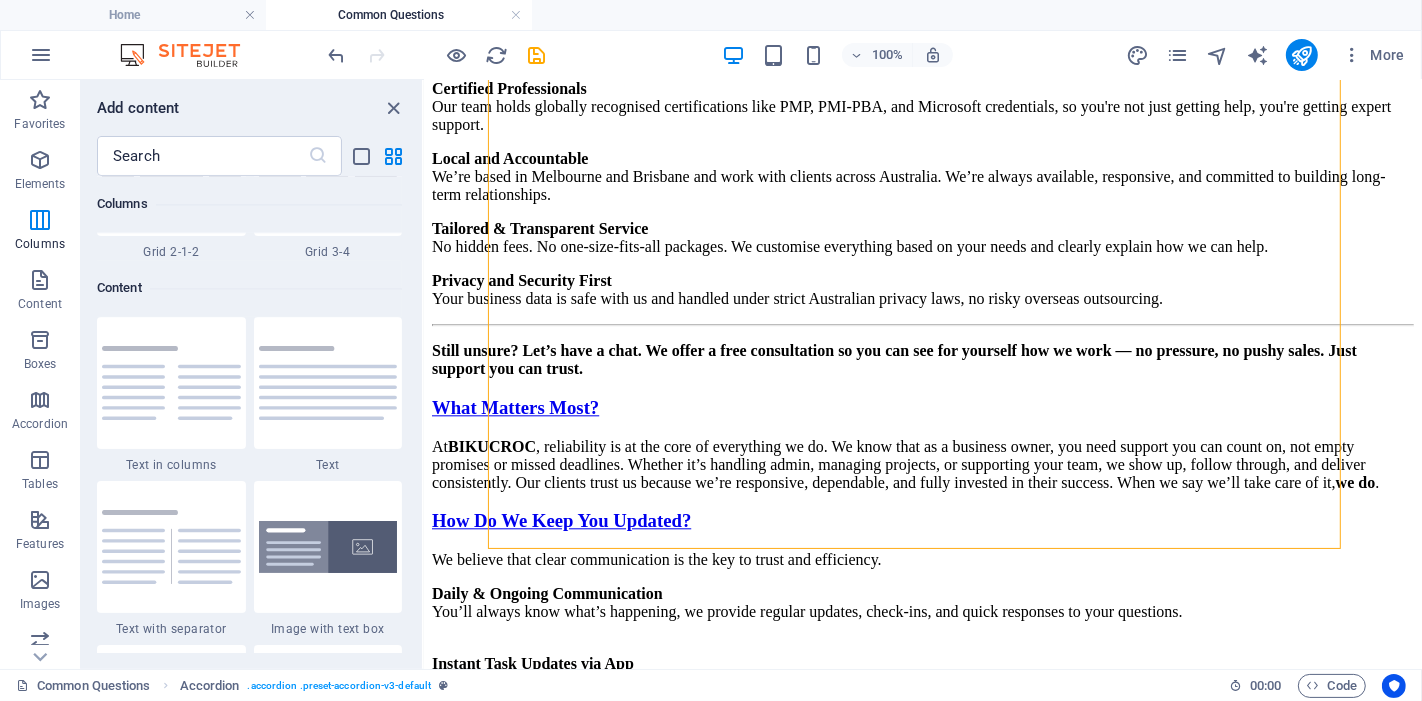 drag, startPoint x: 416, startPoint y: 267, endPoint x: 416, endPoint y: 153, distance: 114 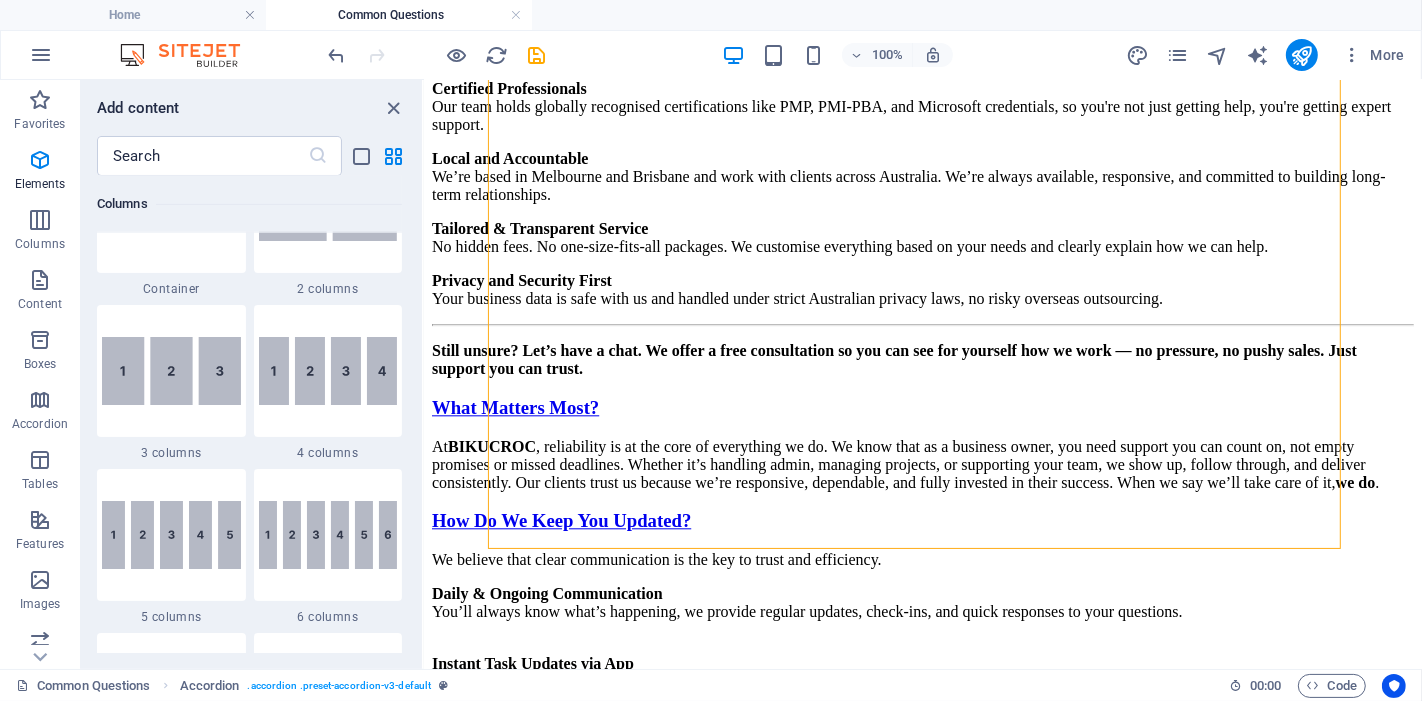 scroll, scrollTop: 0, scrollLeft: 0, axis: both 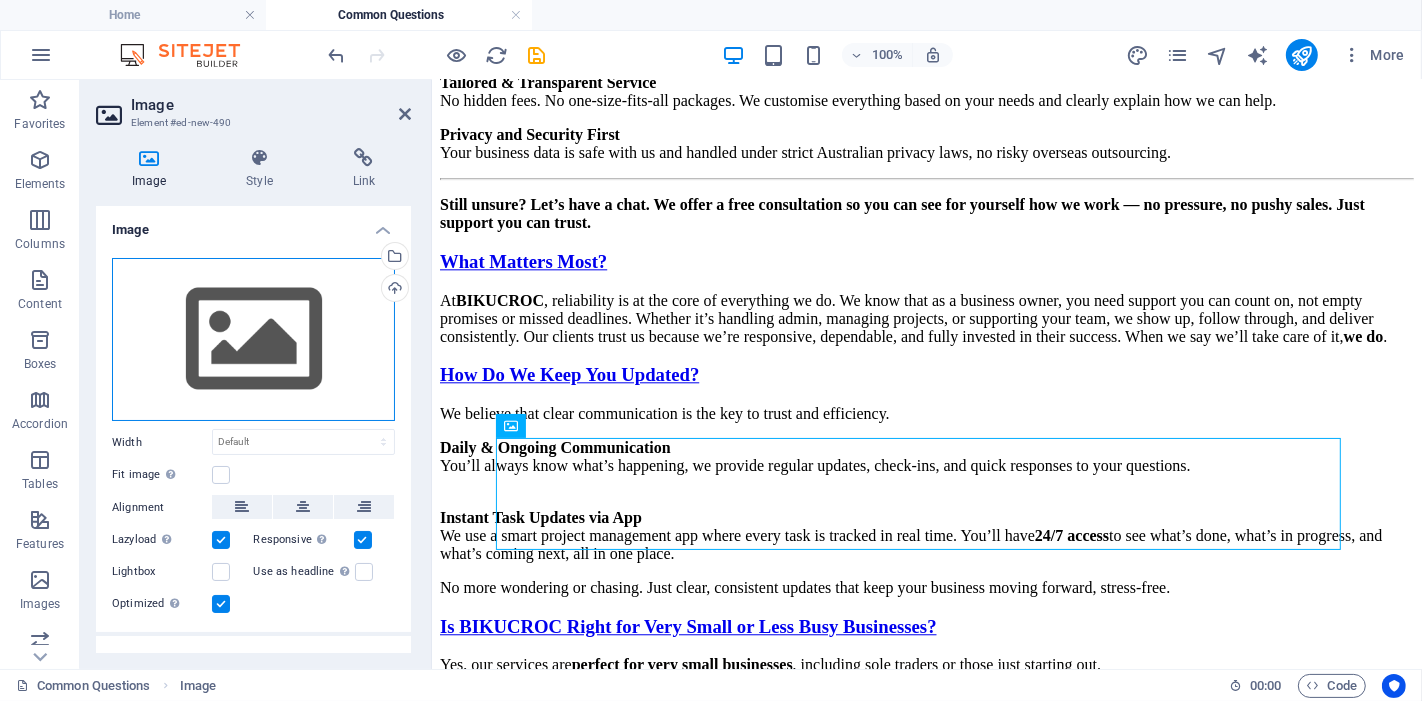click on "Drag files here, click to choose files or select files from Files or our free stock photos & videos" at bounding box center [253, 340] 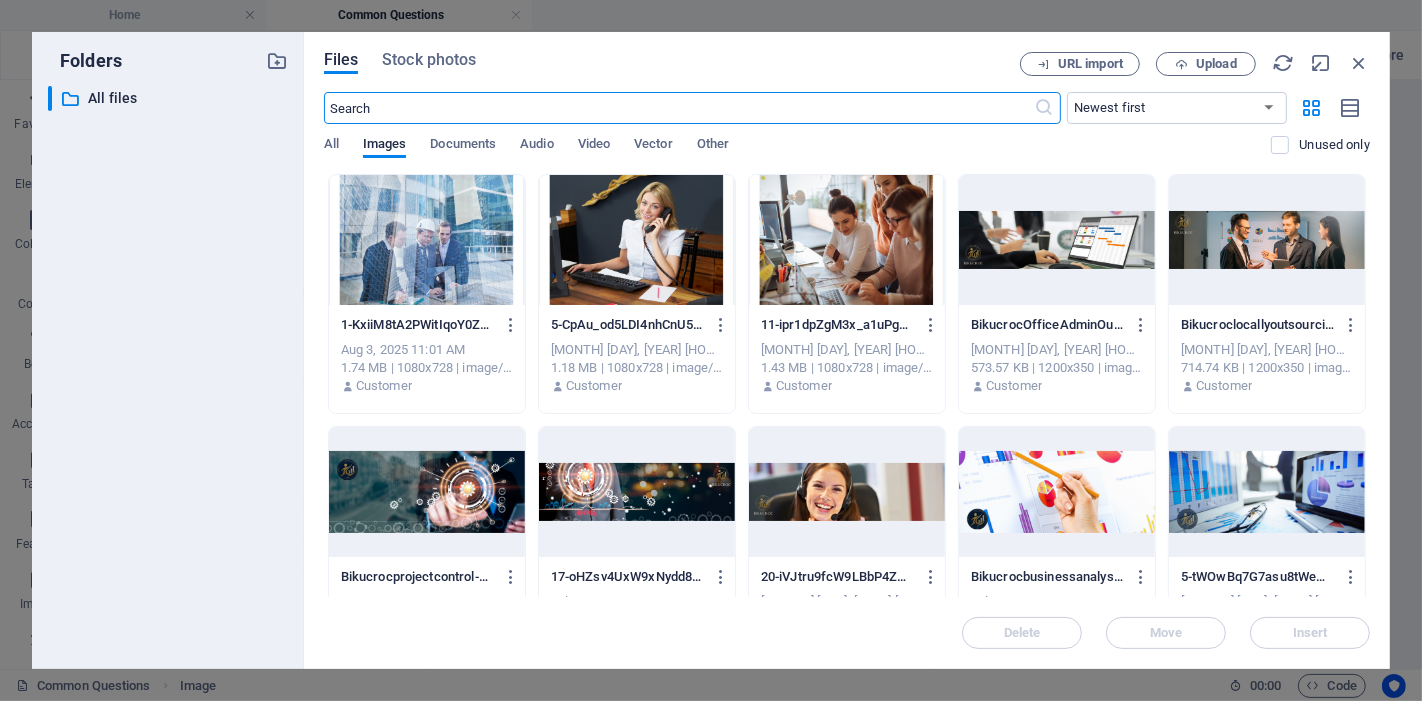 scroll, scrollTop: 3822, scrollLeft: 0, axis: vertical 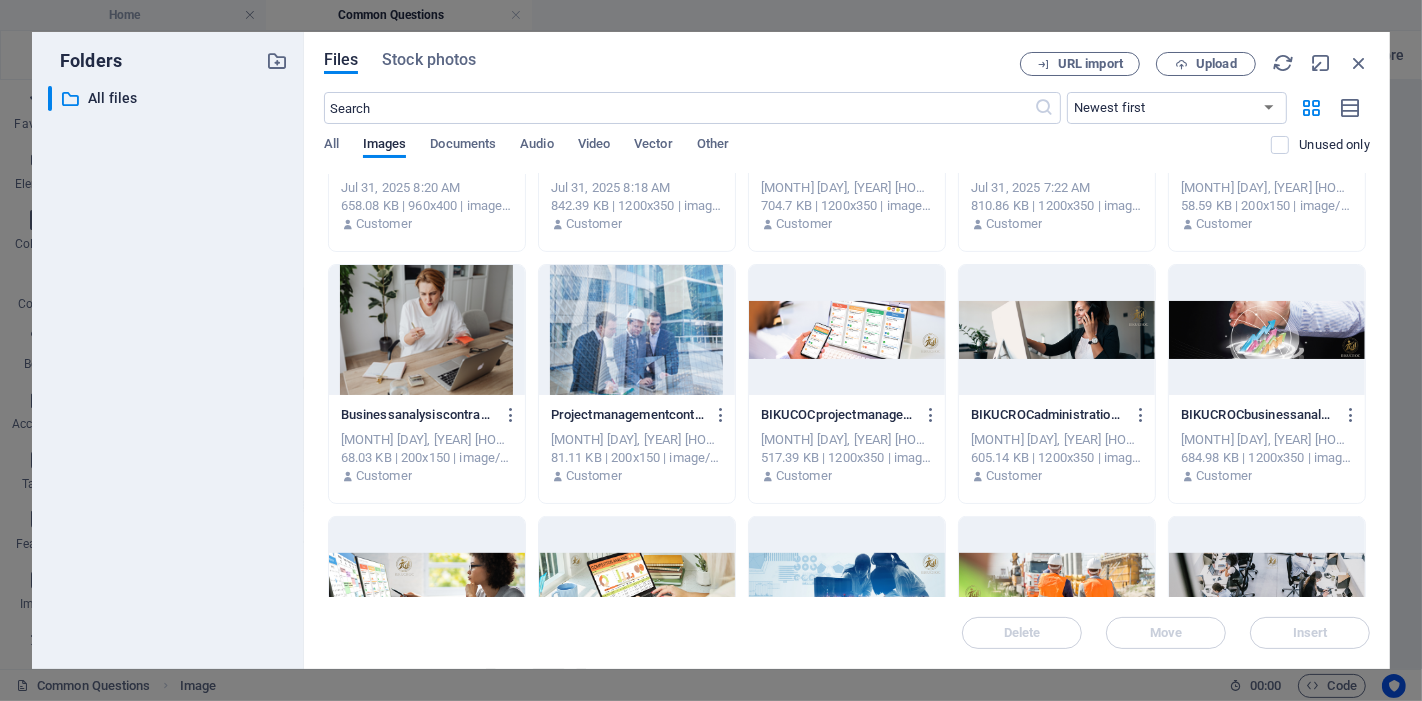 click at bounding box center (1267, 330) 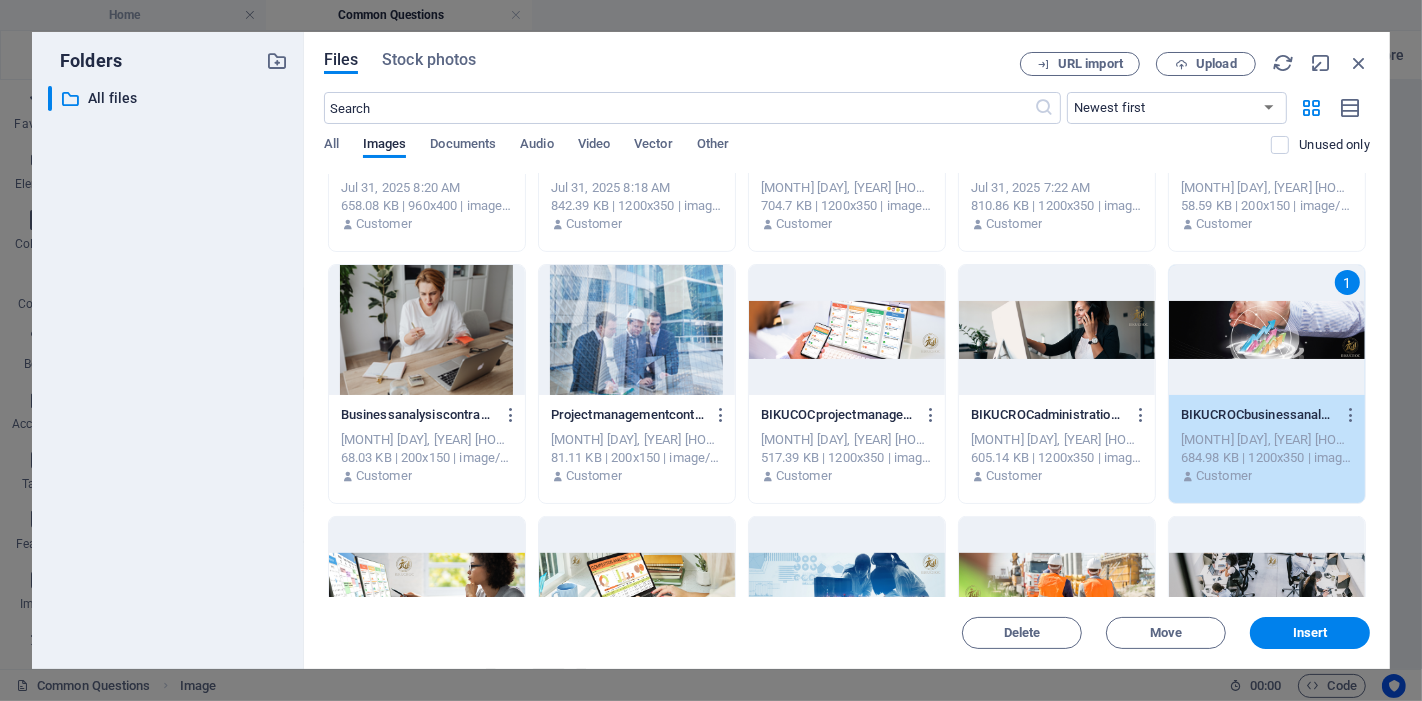 click on "1" at bounding box center [1267, 330] 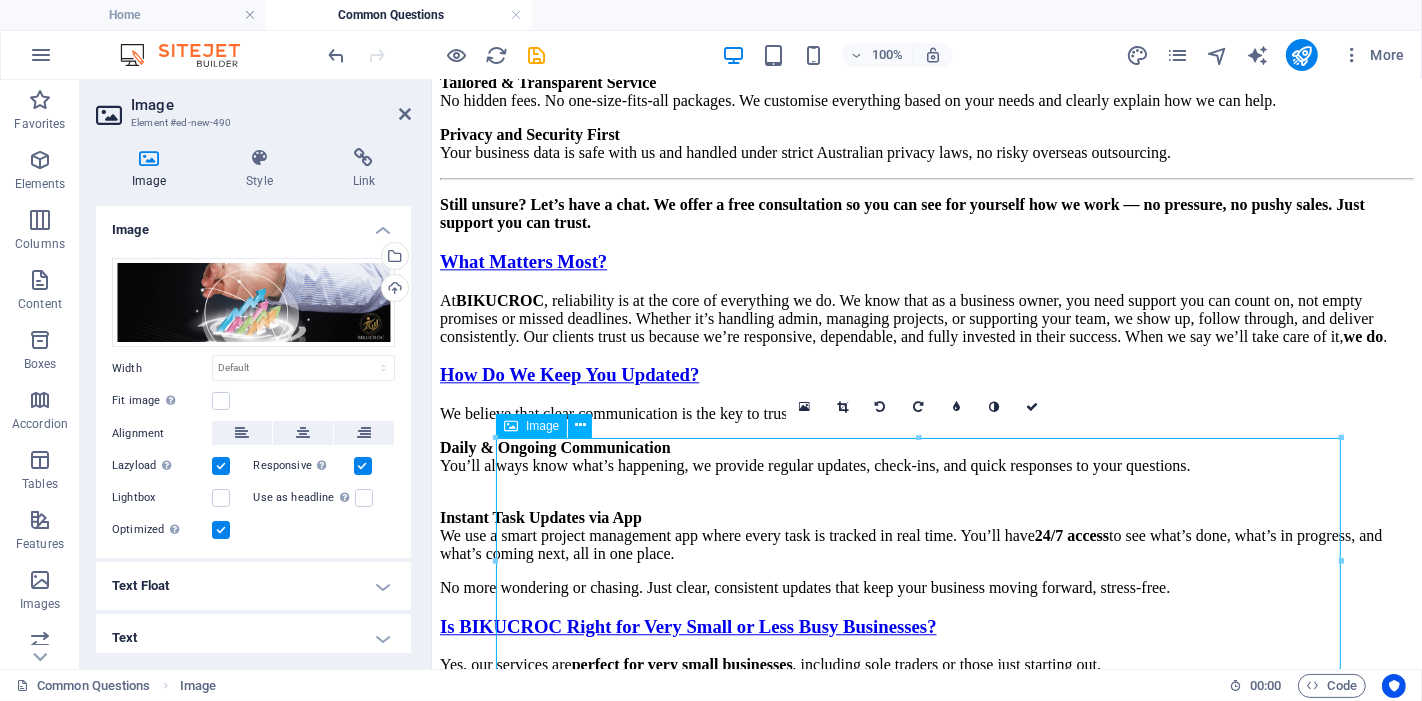 scroll, scrollTop: 4234, scrollLeft: 0, axis: vertical 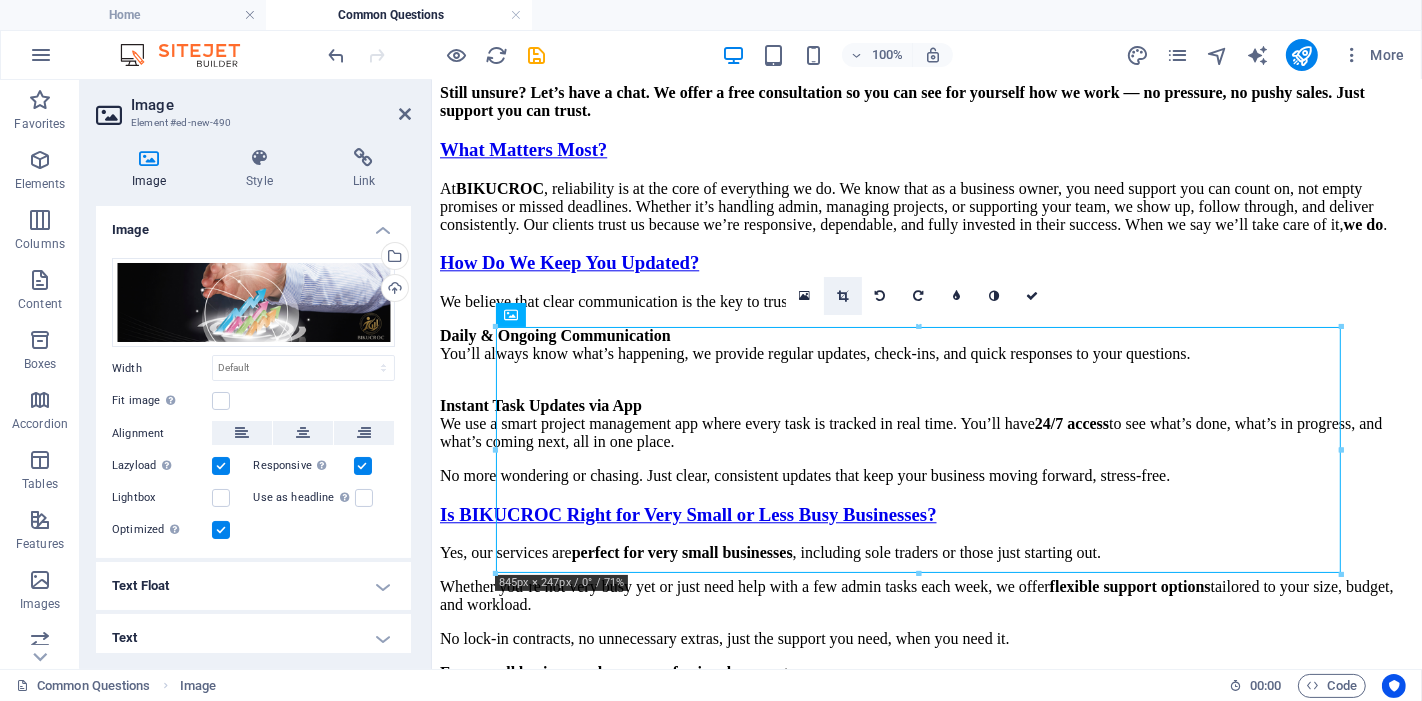 click at bounding box center (843, 296) 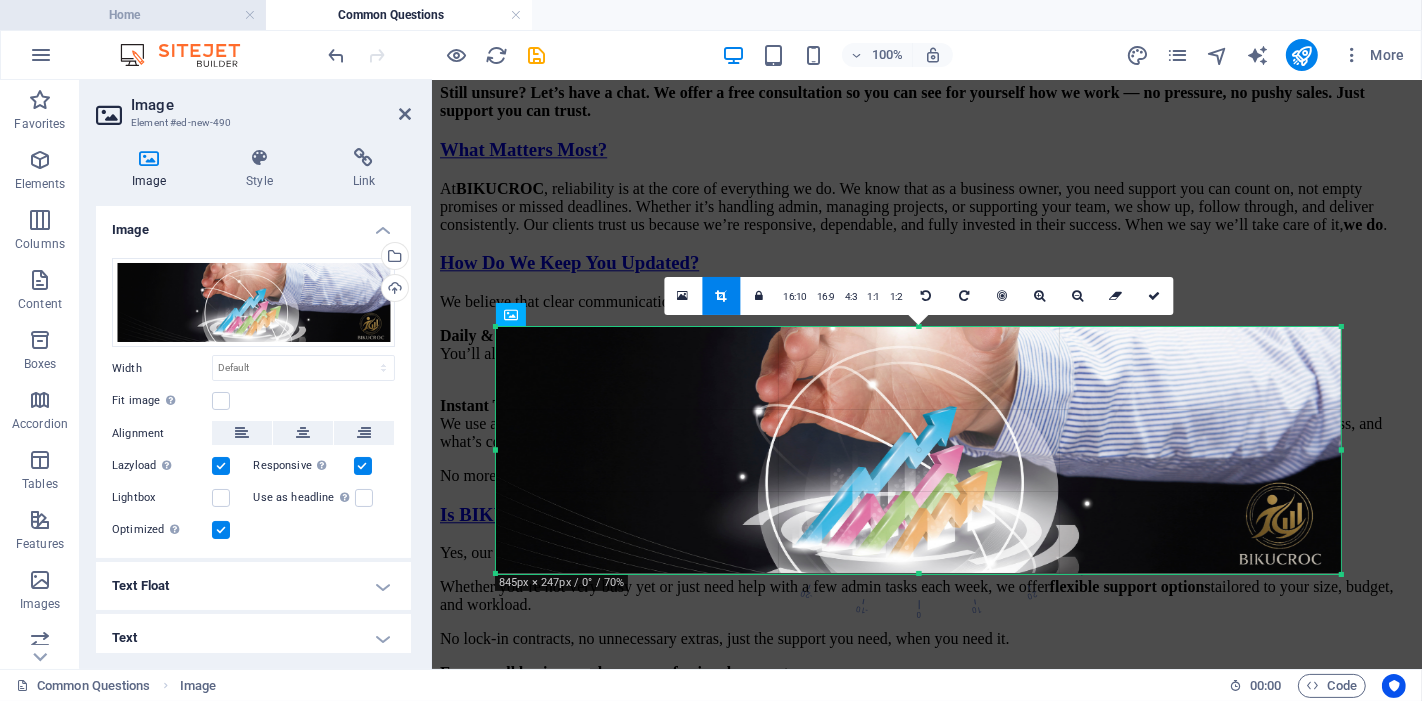 click on "Home" at bounding box center (133, 15) 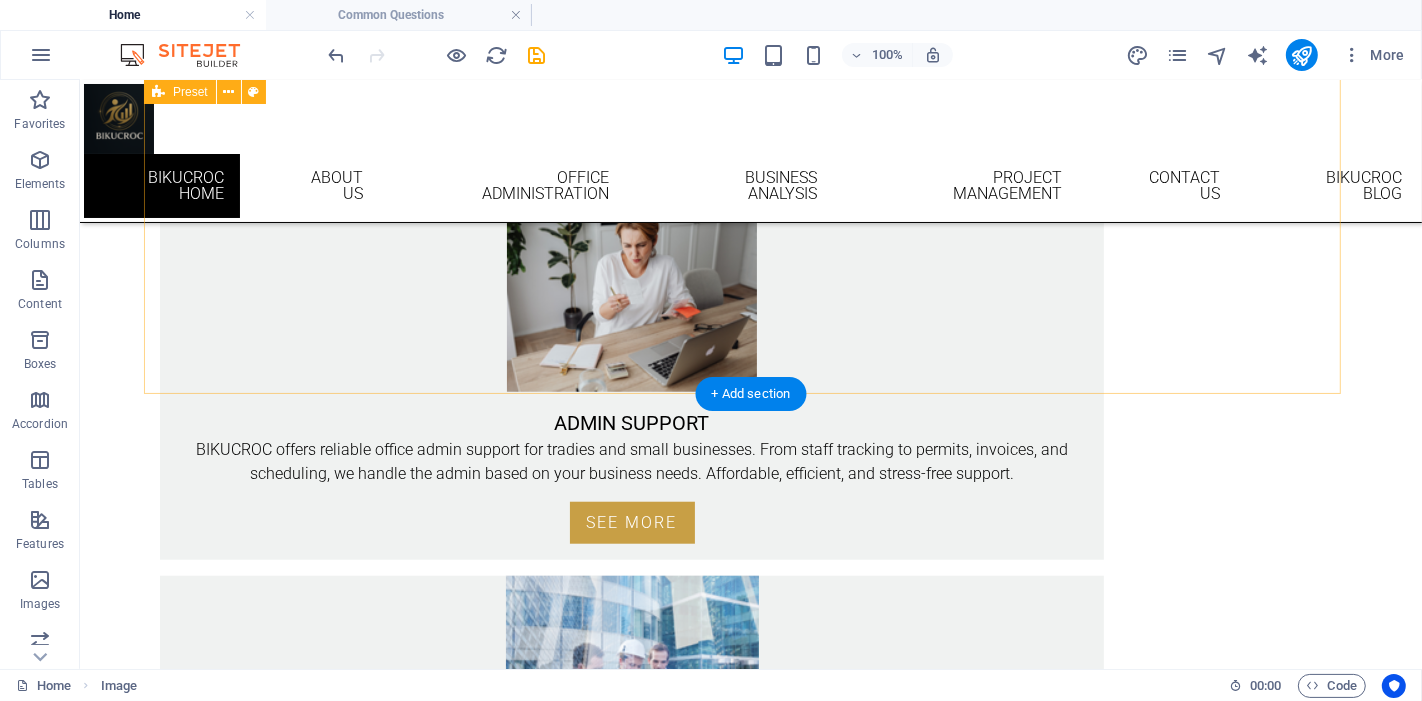 scroll, scrollTop: 1417, scrollLeft: 0, axis: vertical 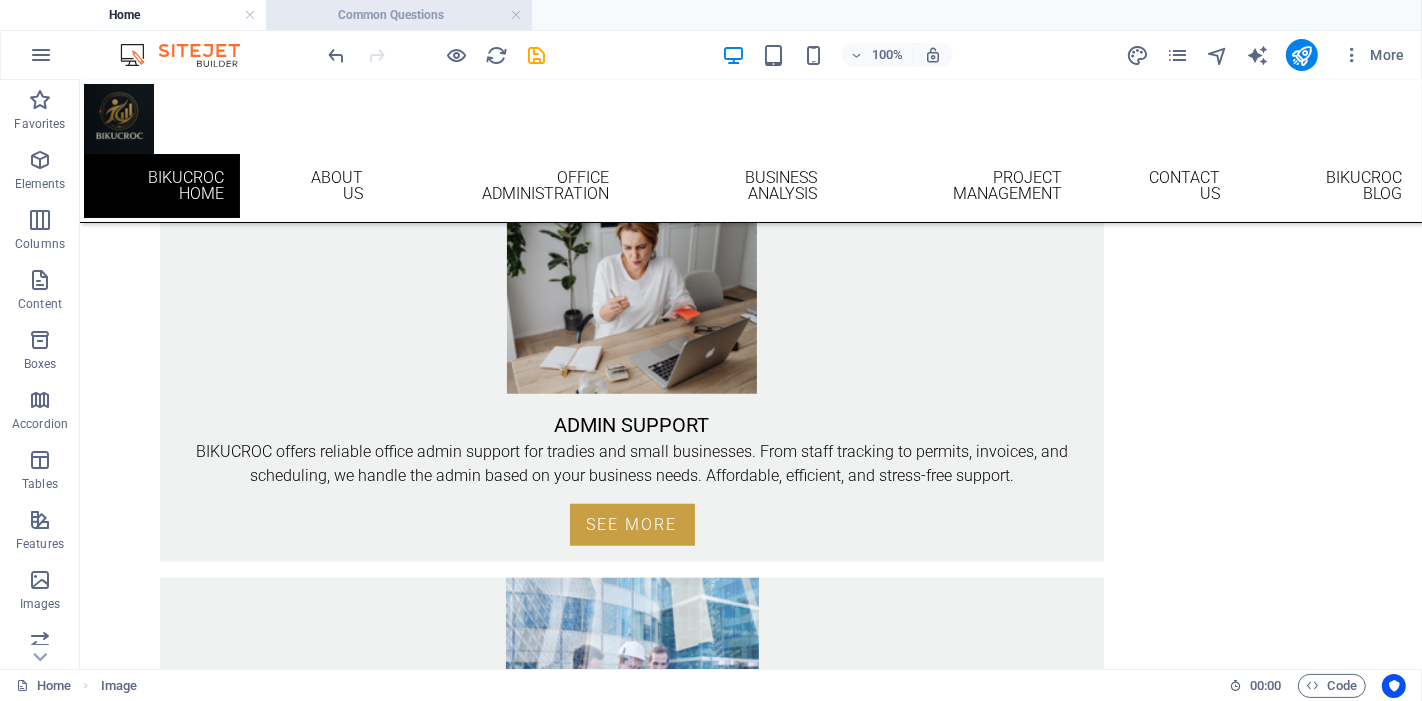 click on "Common Questions" at bounding box center (399, 15) 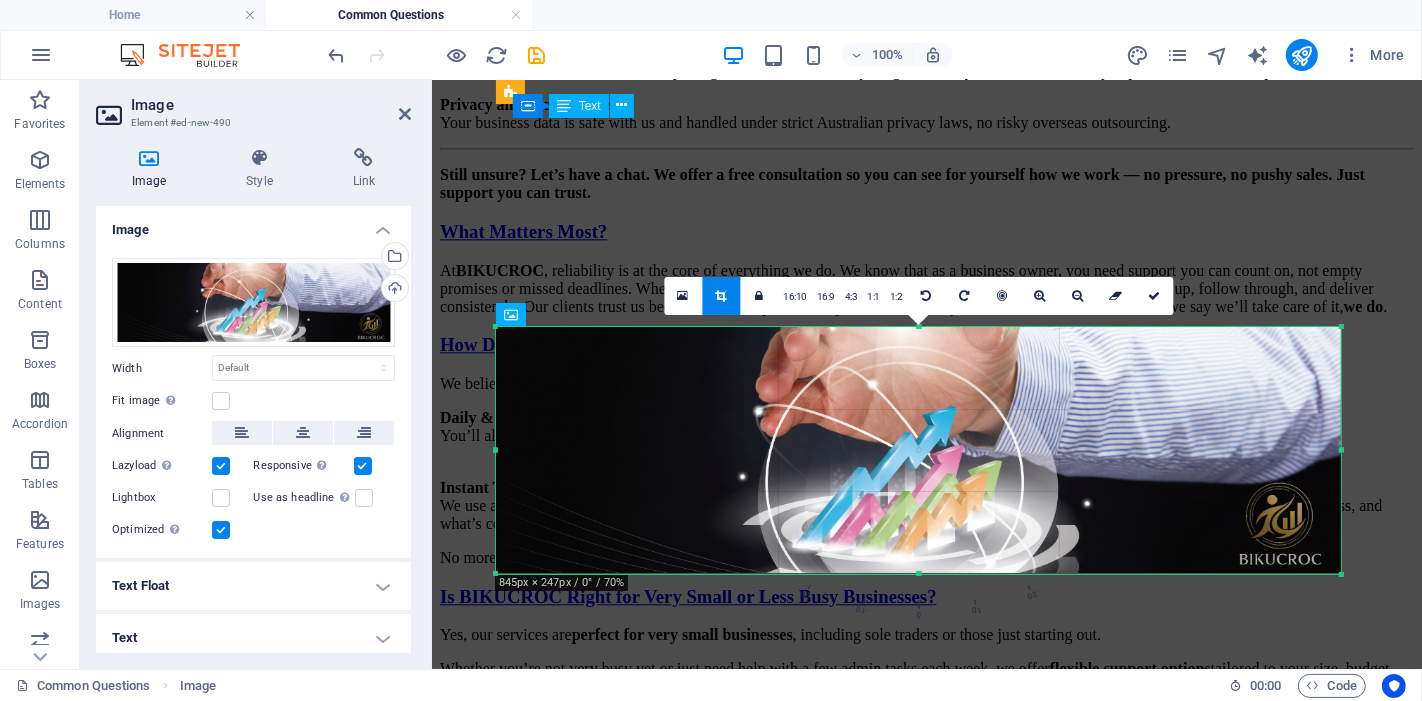 scroll, scrollTop: 4122, scrollLeft: 0, axis: vertical 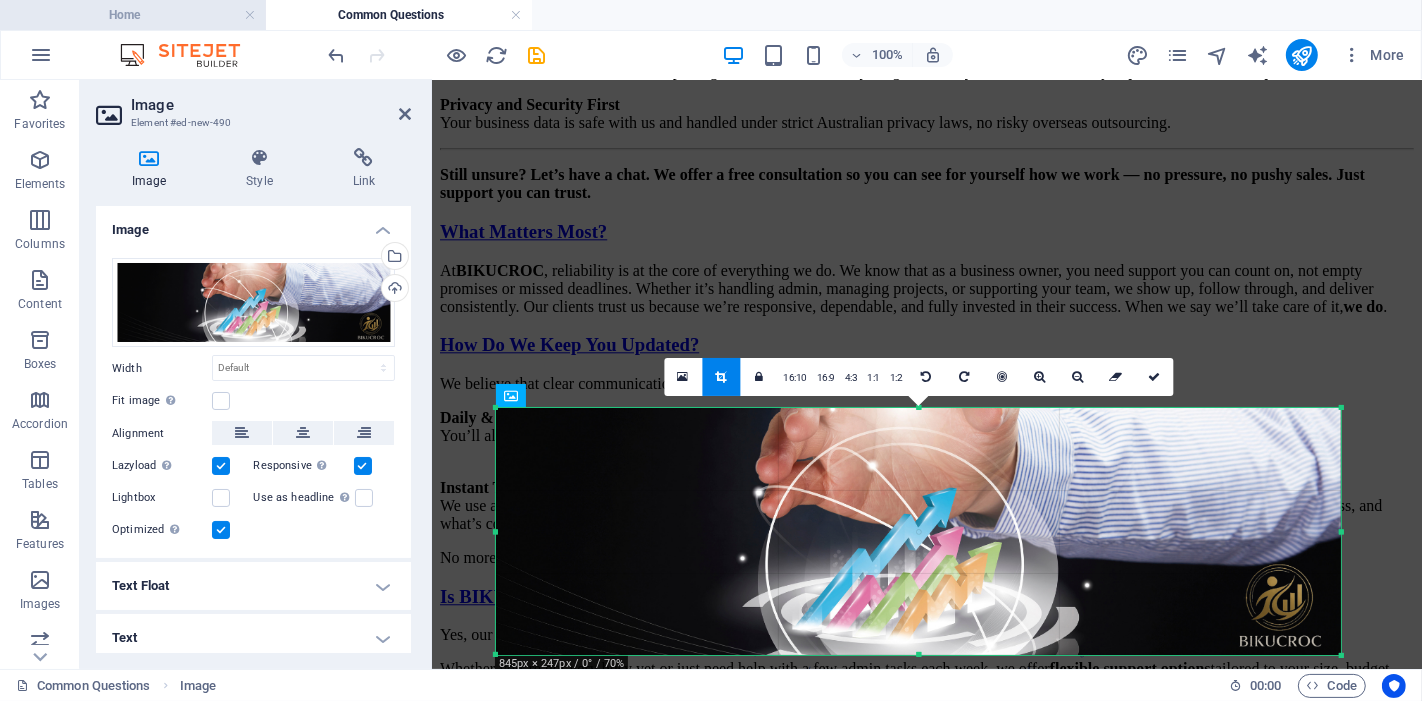 click on "Home" at bounding box center [133, 15] 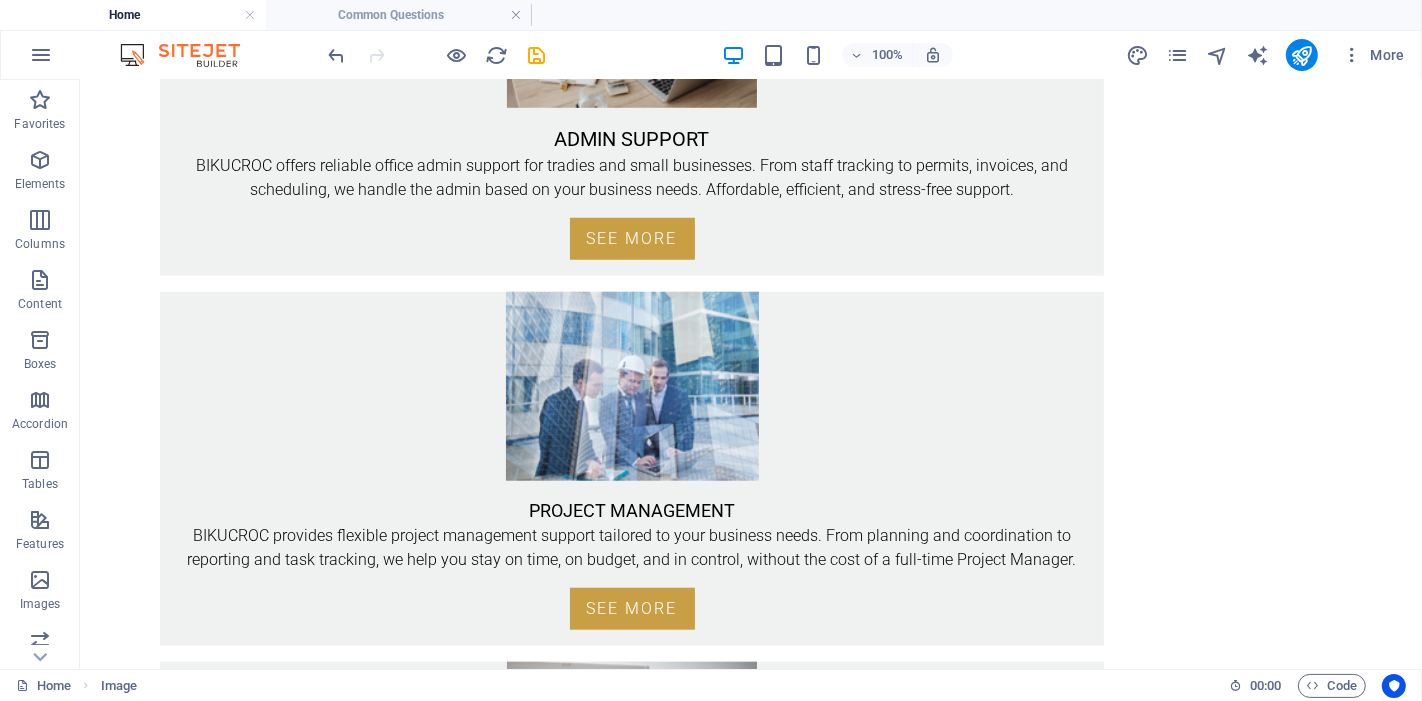 scroll, scrollTop: 0, scrollLeft: 0, axis: both 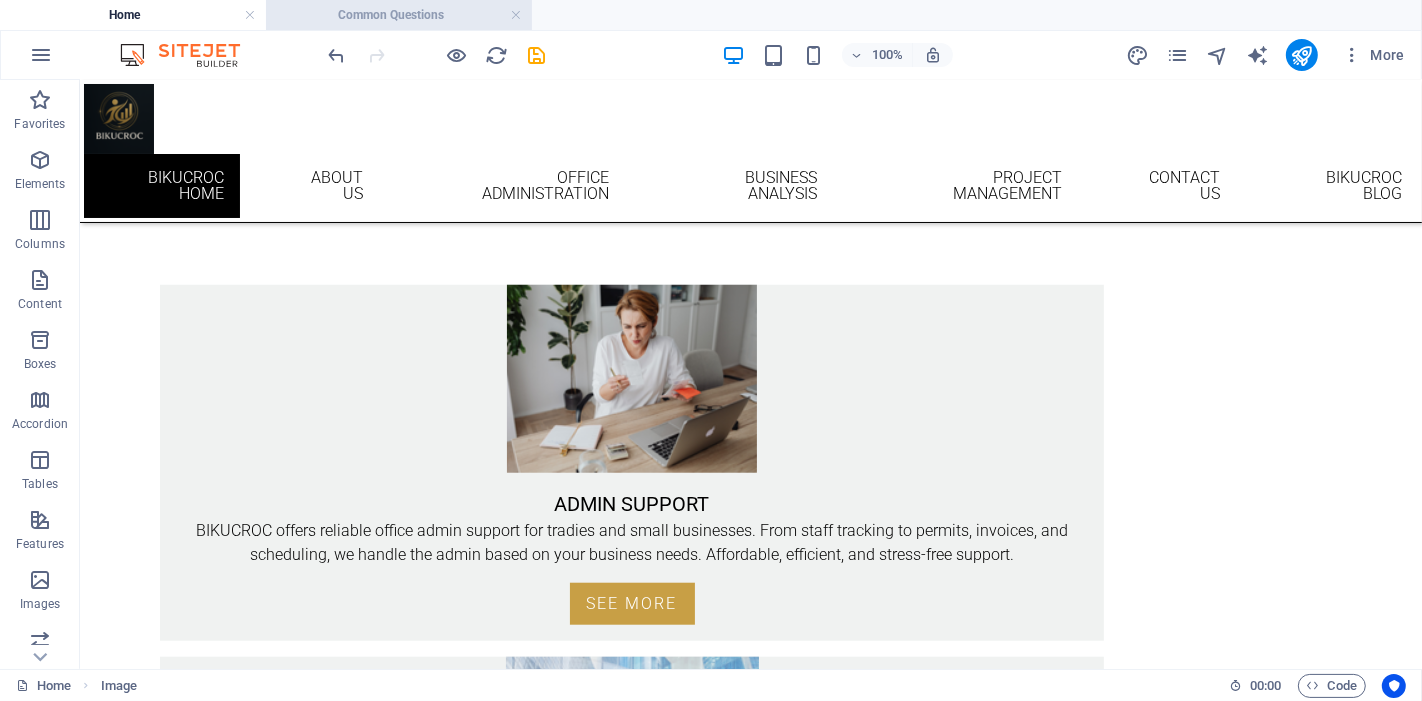 click on "Common Questions" at bounding box center [399, 15] 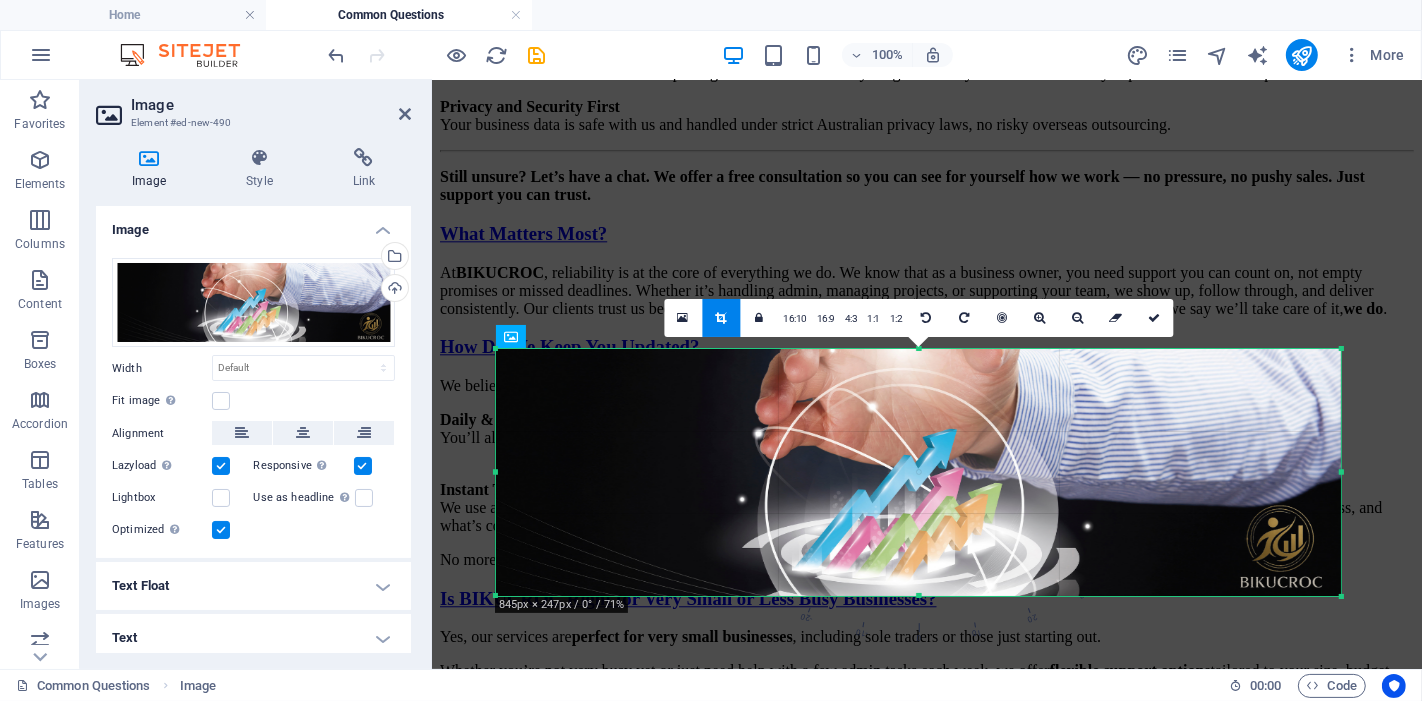 scroll, scrollTop: 4041, scrollLeft: 0, axis: vertical 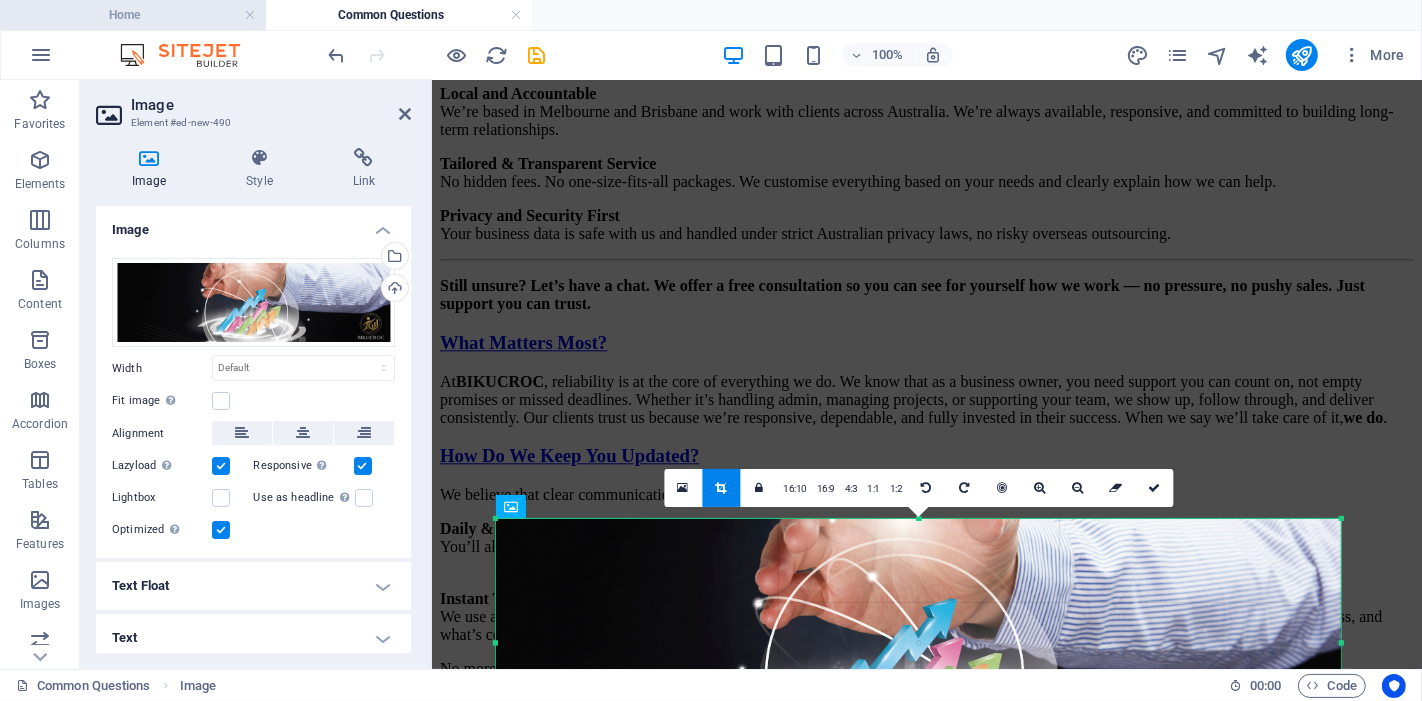 click on "Home" at bounding box center (133, 15) 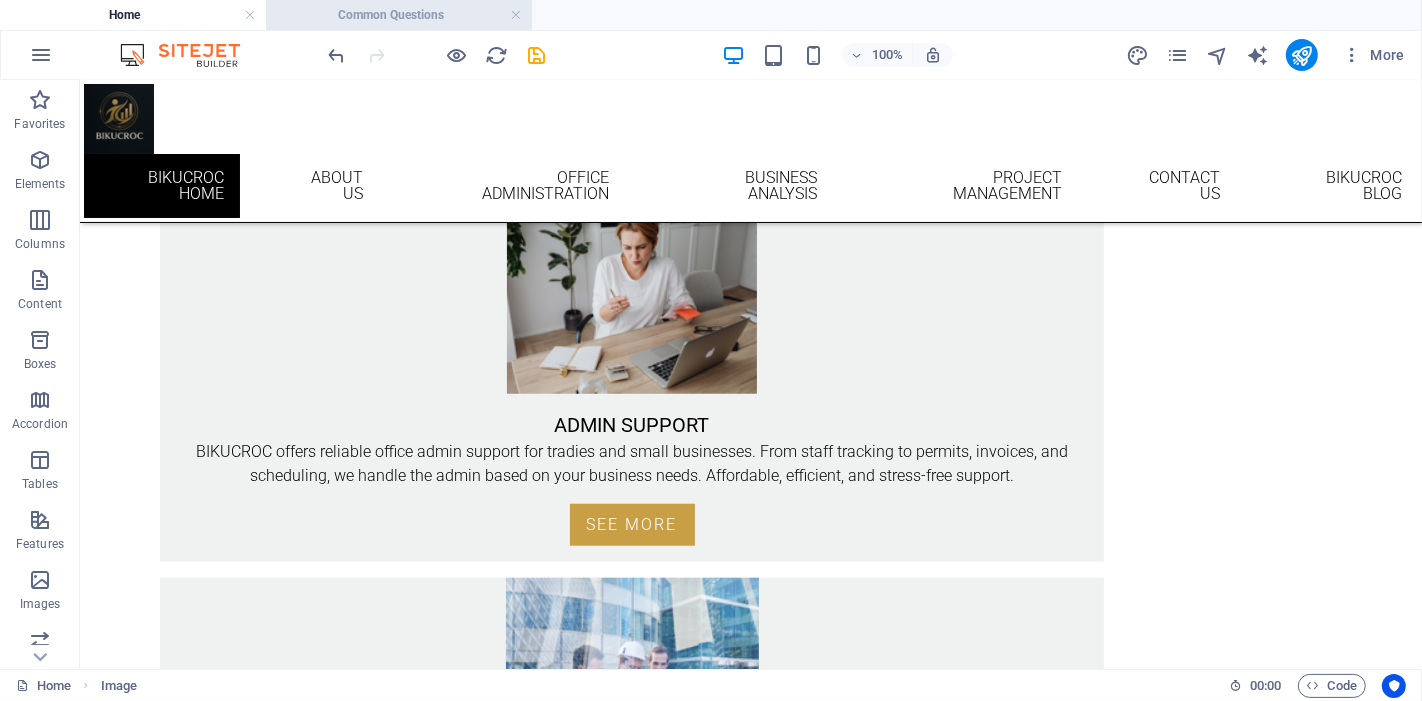 click on "Common Questions" at bounding box center [399, 15] 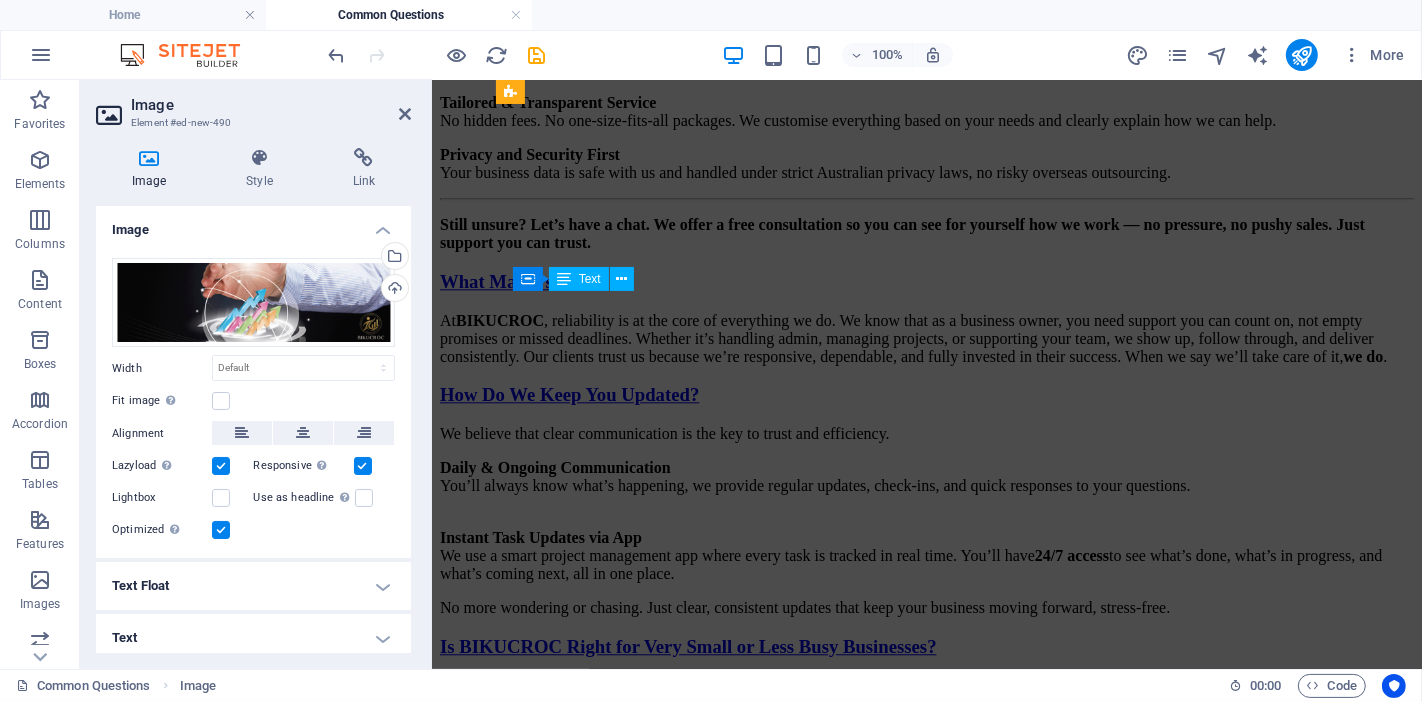 scroll, scrollTop: 4333, scrollLeft: 0, axis: vertical 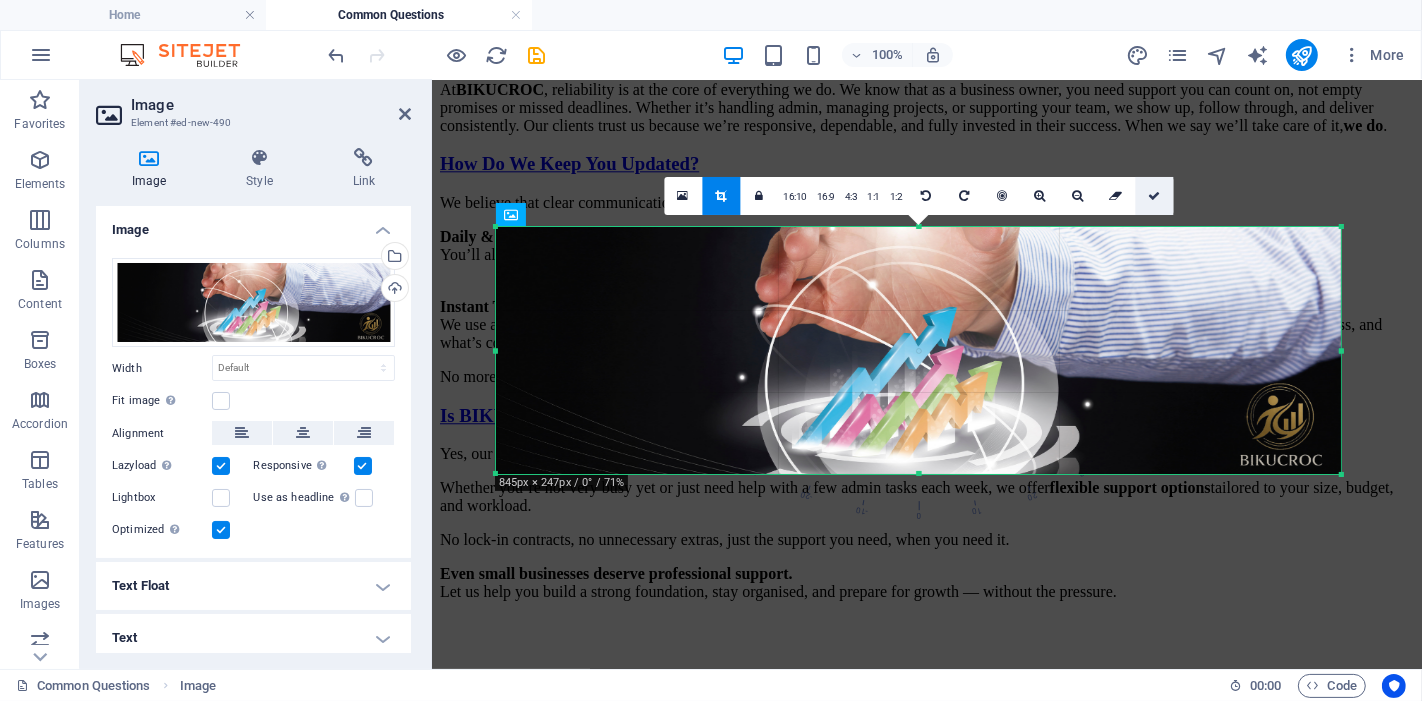 click at bounding box center (1154, 196) 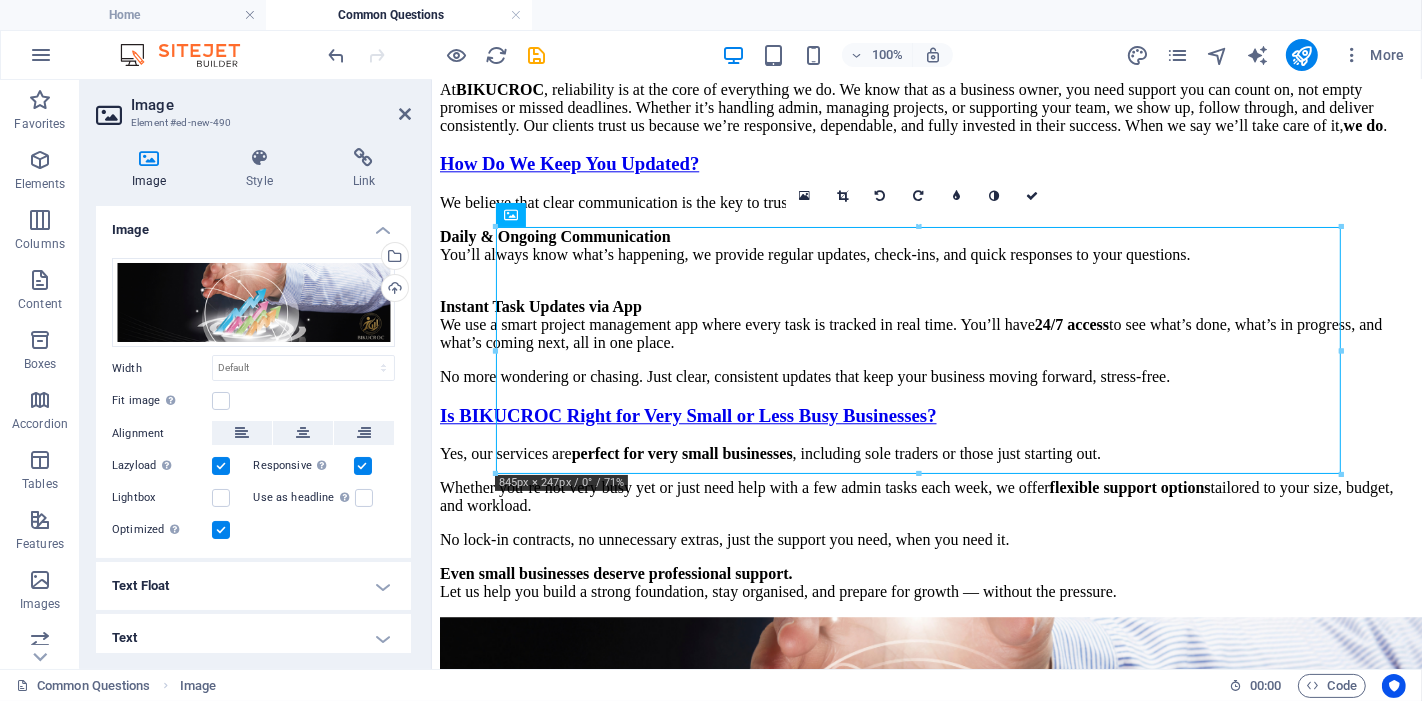 click on "Skip to main content
Bikucroc Home About Us Office Administration Business Analysis Project Management Contact Us Bikucroc Blog WHERE IS YOUR BUSINESS LOCATED? We’re proudly based in both Melbourne and Brisbane, with offices in each city. While our team operates locally, our services extend nationwide. Thanks to our flexible, remote-friendly approach, we provide expert business support to clients all across Australia, no matter where you're located. Whether you're in a major city or a regional area, we’re here to help your business run smoothly, efficiently, and with confidence. How Much Do Our Services Cost? At BIKUCROC, our pricing is tailored to match your unique needs. We base our rates on: The type of support you need (e.g. office administration, project management, business analysis, rebate claims, and more) The hours per day you require (from short daily support to full admin coverage) The level of engagement Whether you need  casual help ,  part-time support , or a  full-time solution workflow ." at bounding box center [926, -1393] 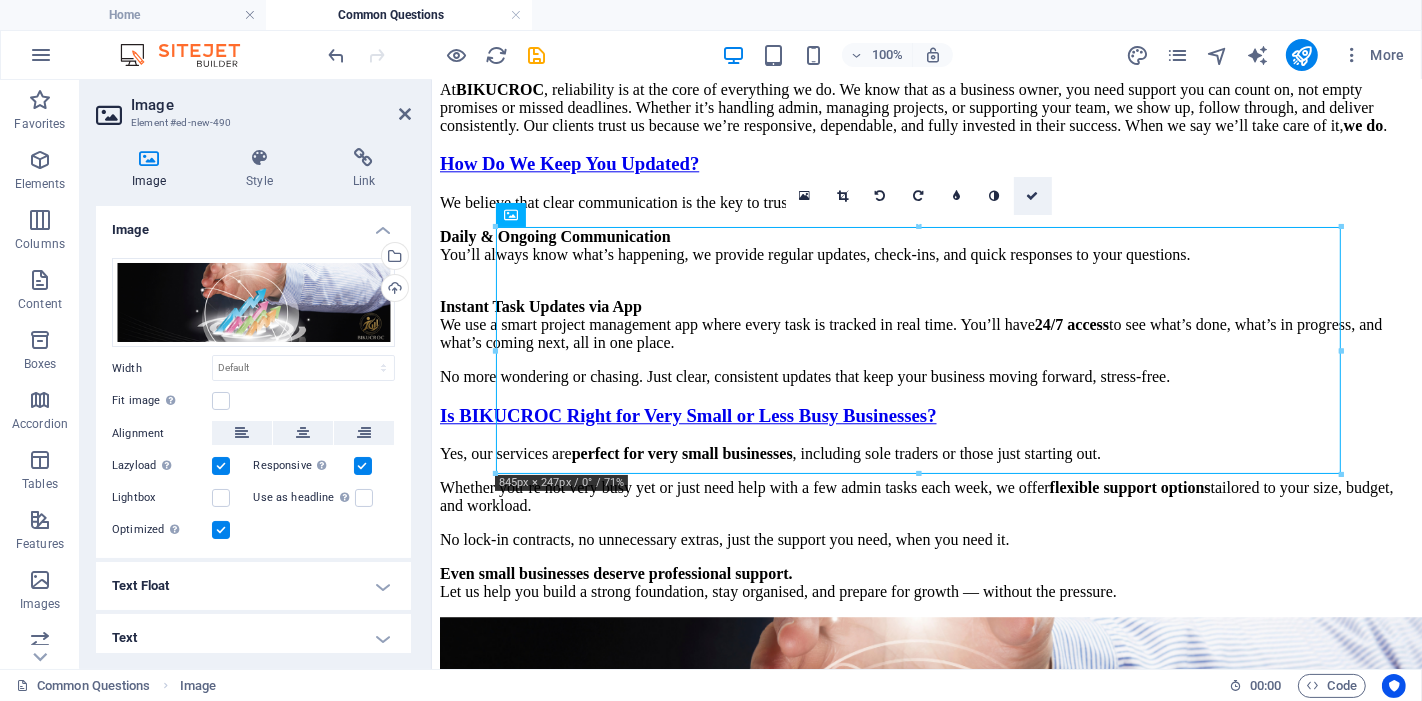 click at bounding box center (1033, 196) 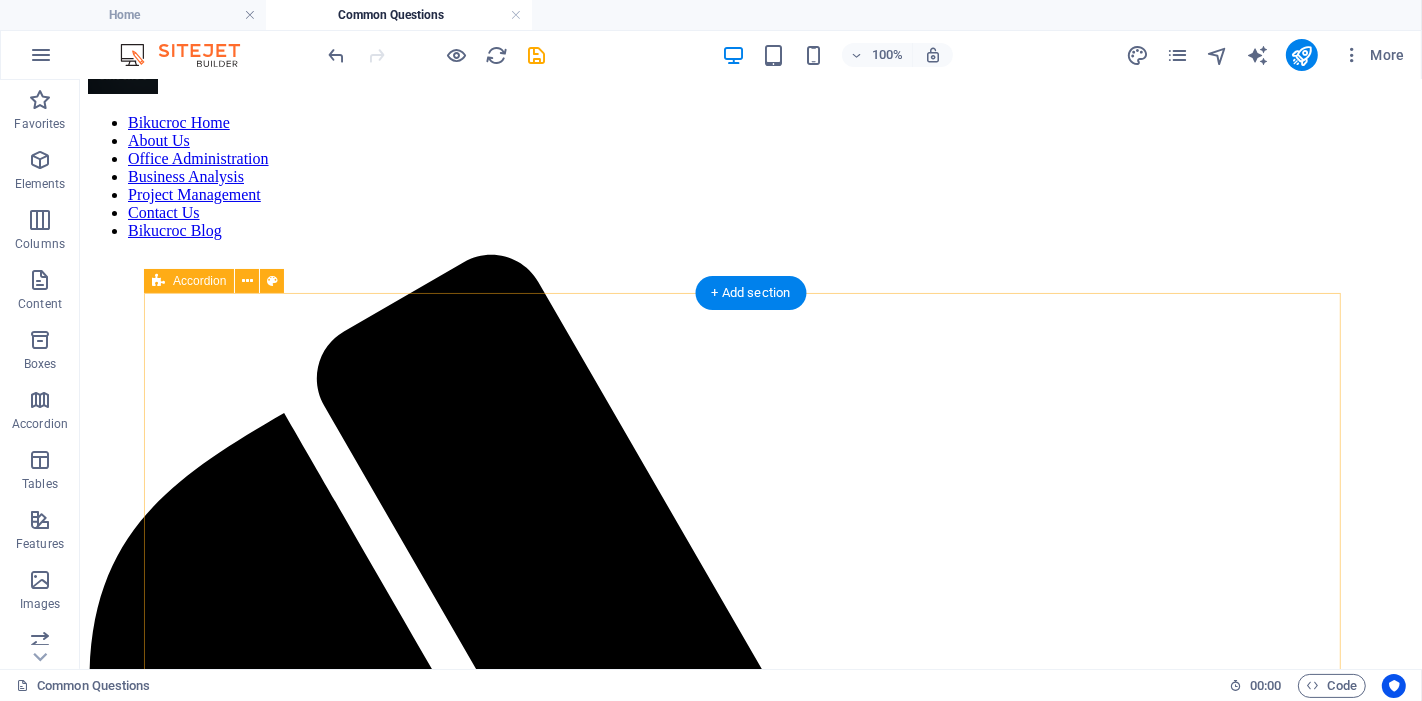 scroll, scrollTop: 0, scrollLeft: 0, axis: both 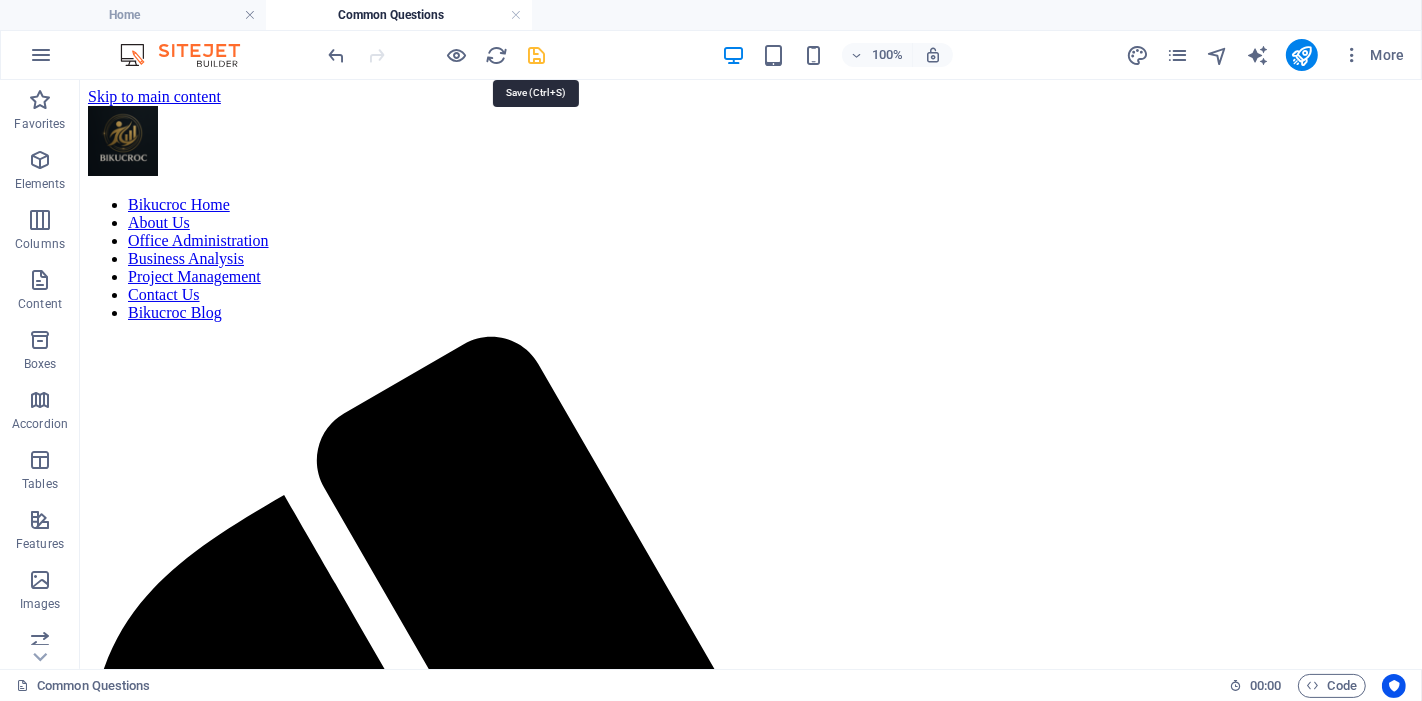 click at bounding box center [537, 55] 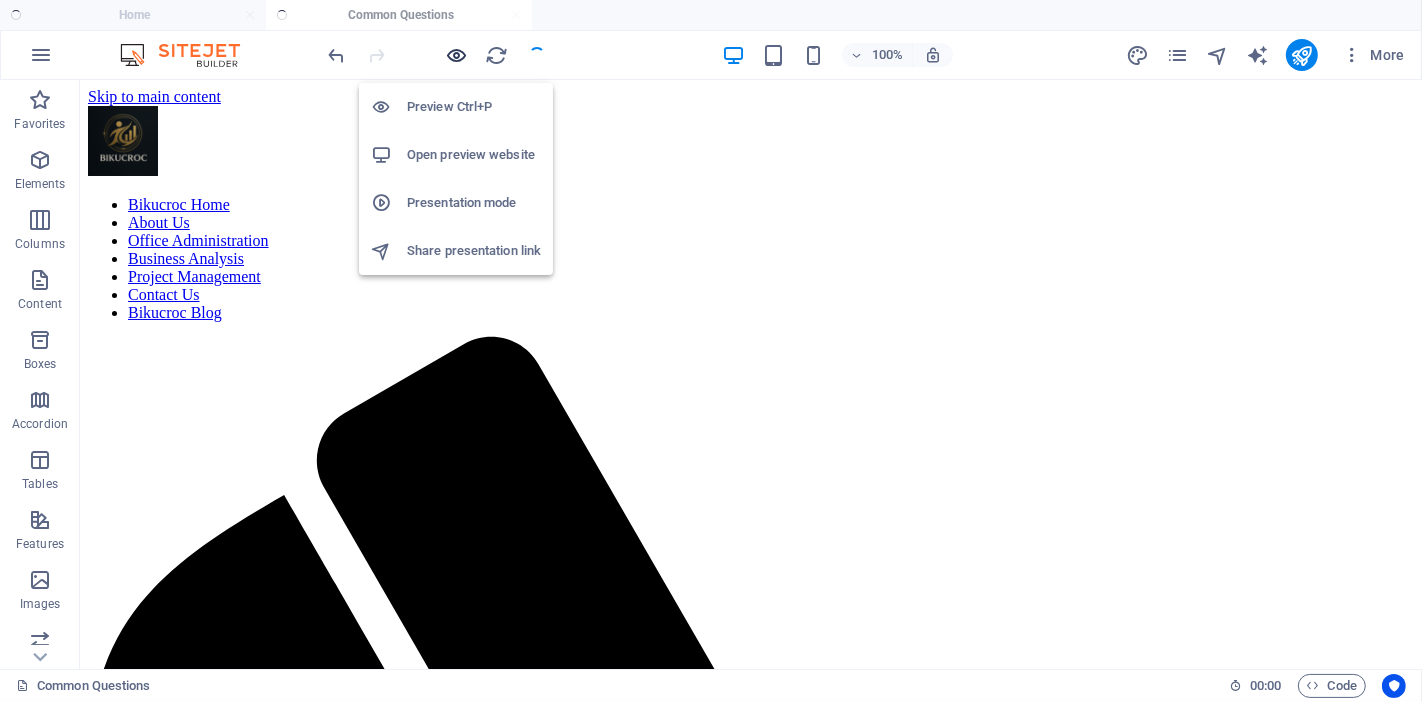 click at bounding box center [457, 55] 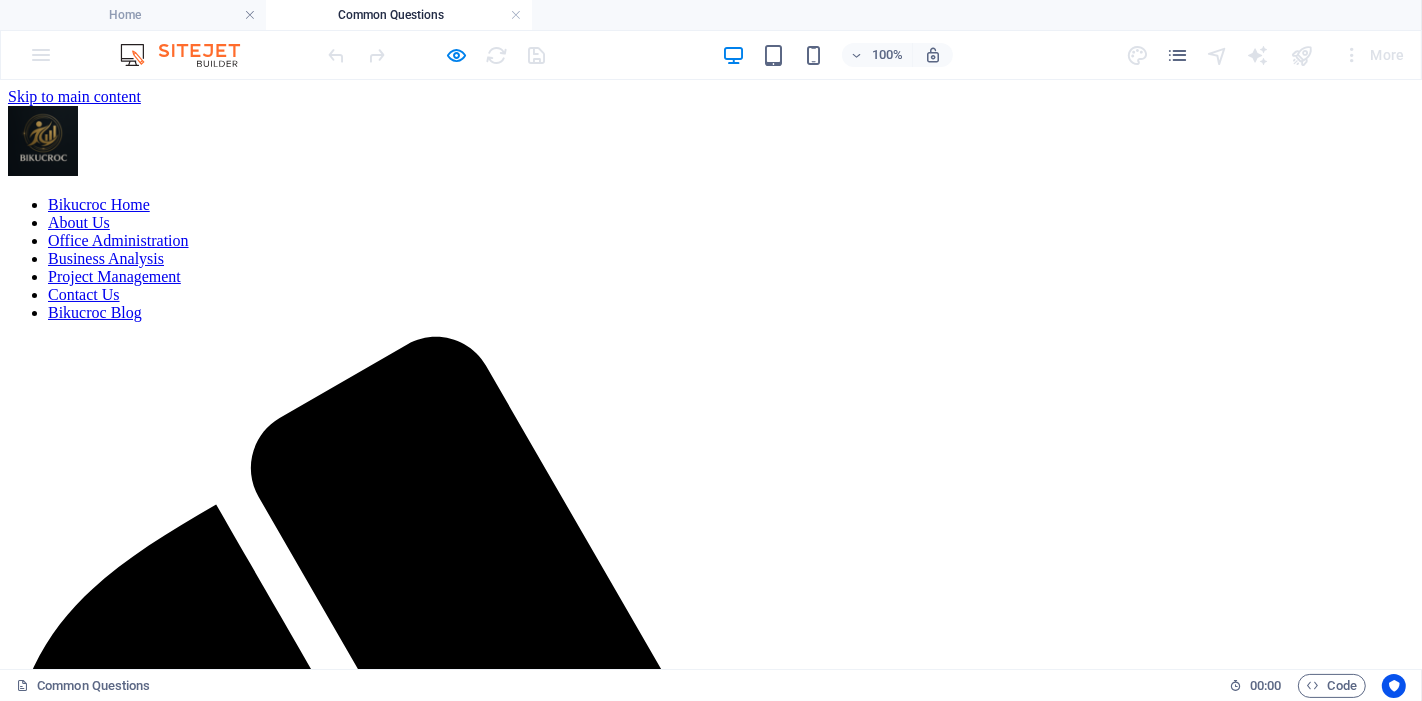 click on "Office Administration" at bounding box center (118, 239) 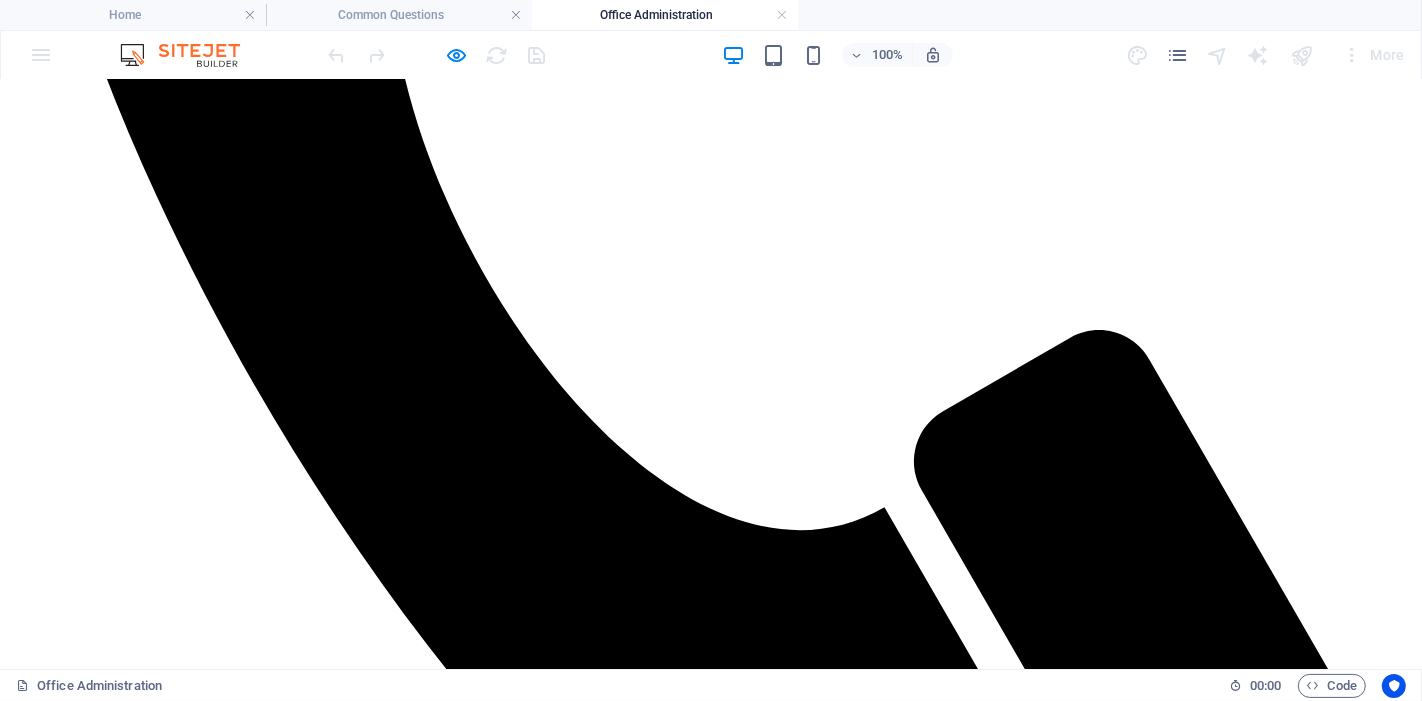 scroll, scrollTop: 822, scrollLeft: 0, axis: vertical 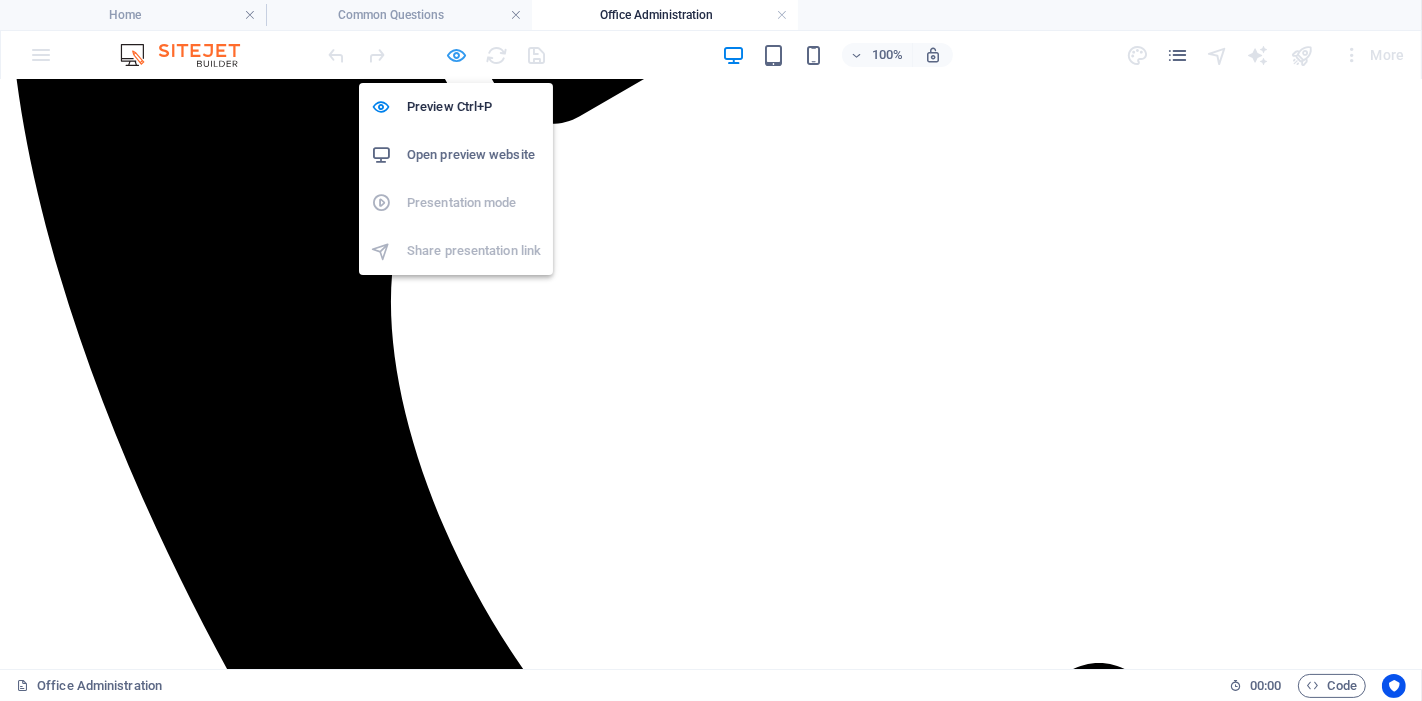 click at bounding box center [457, 55] 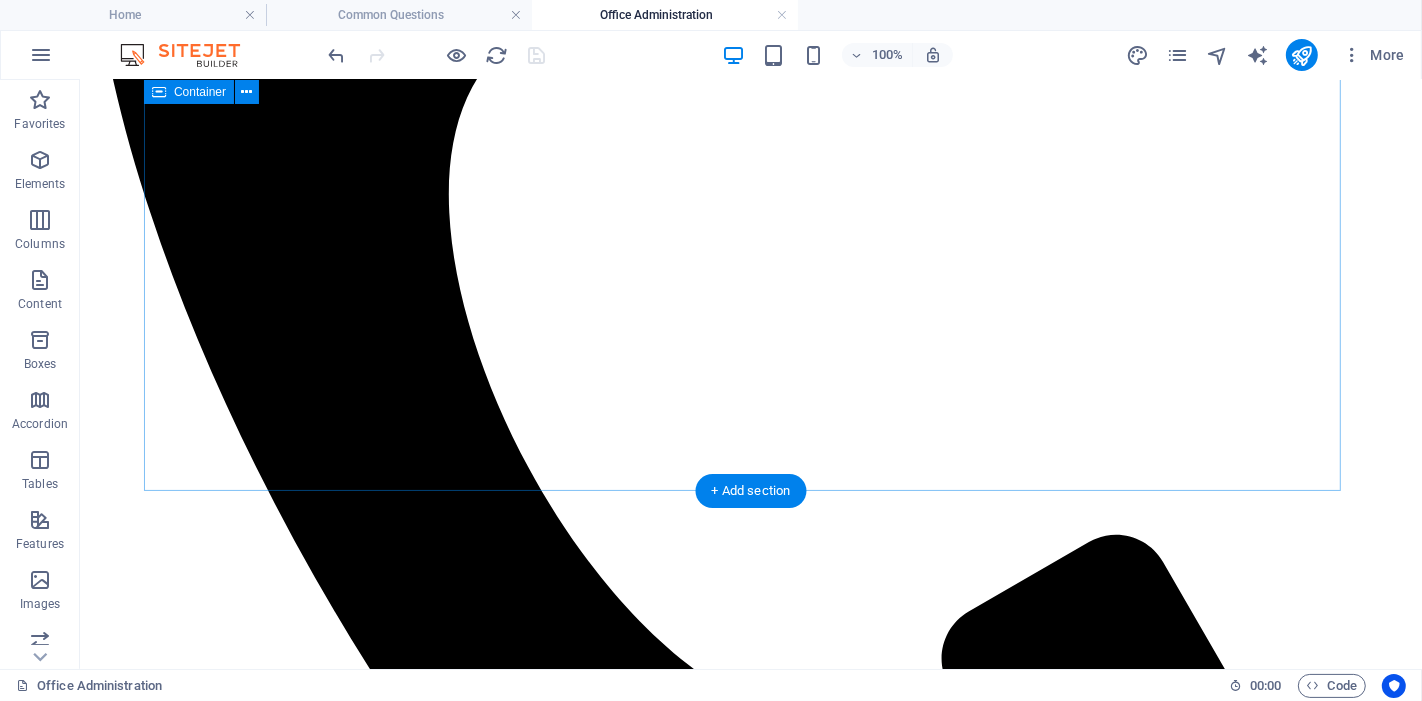 scroll, scrollTop: 910, scrollLeft: 0, axis: vertical 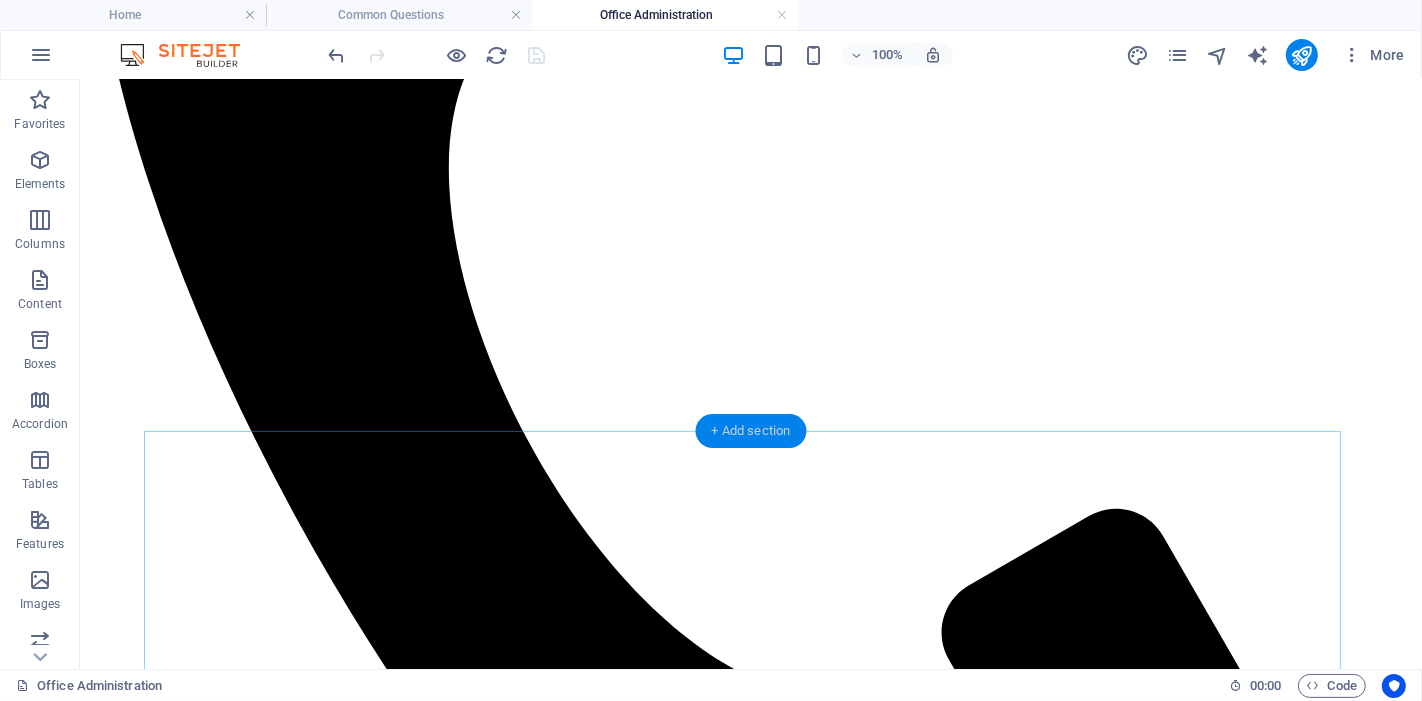 click on "+ Add section" at bounding box center (751, 431) 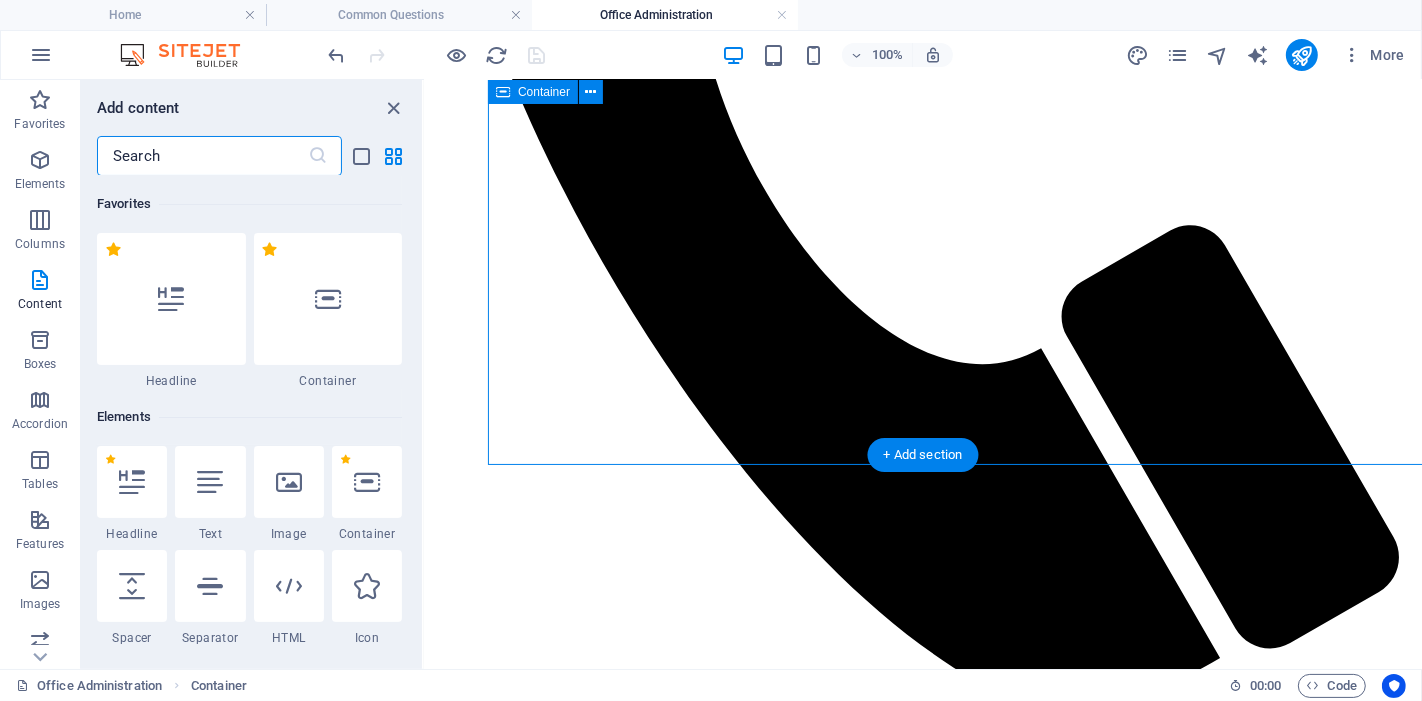 scroll, scrollTop: 876, scrollLeft: 0, axis: vertical 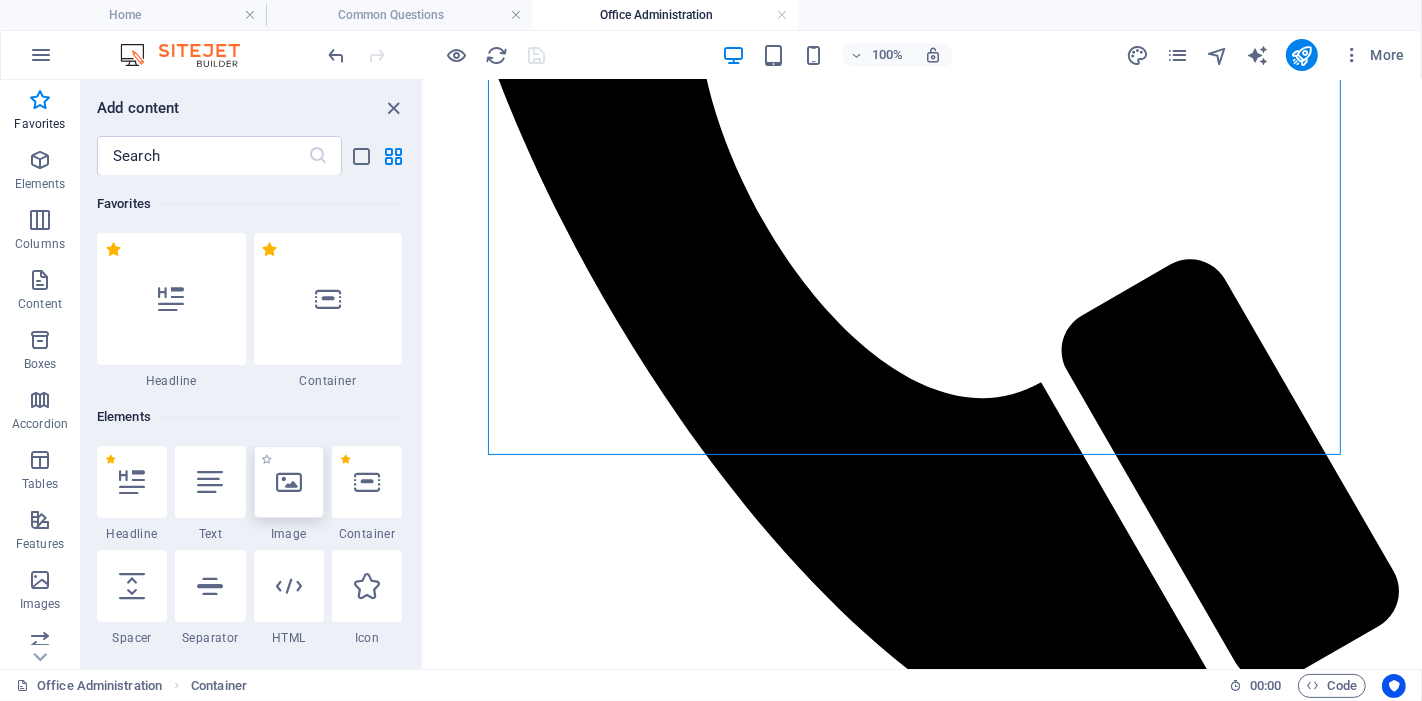 click at bounding box center [289, 482] 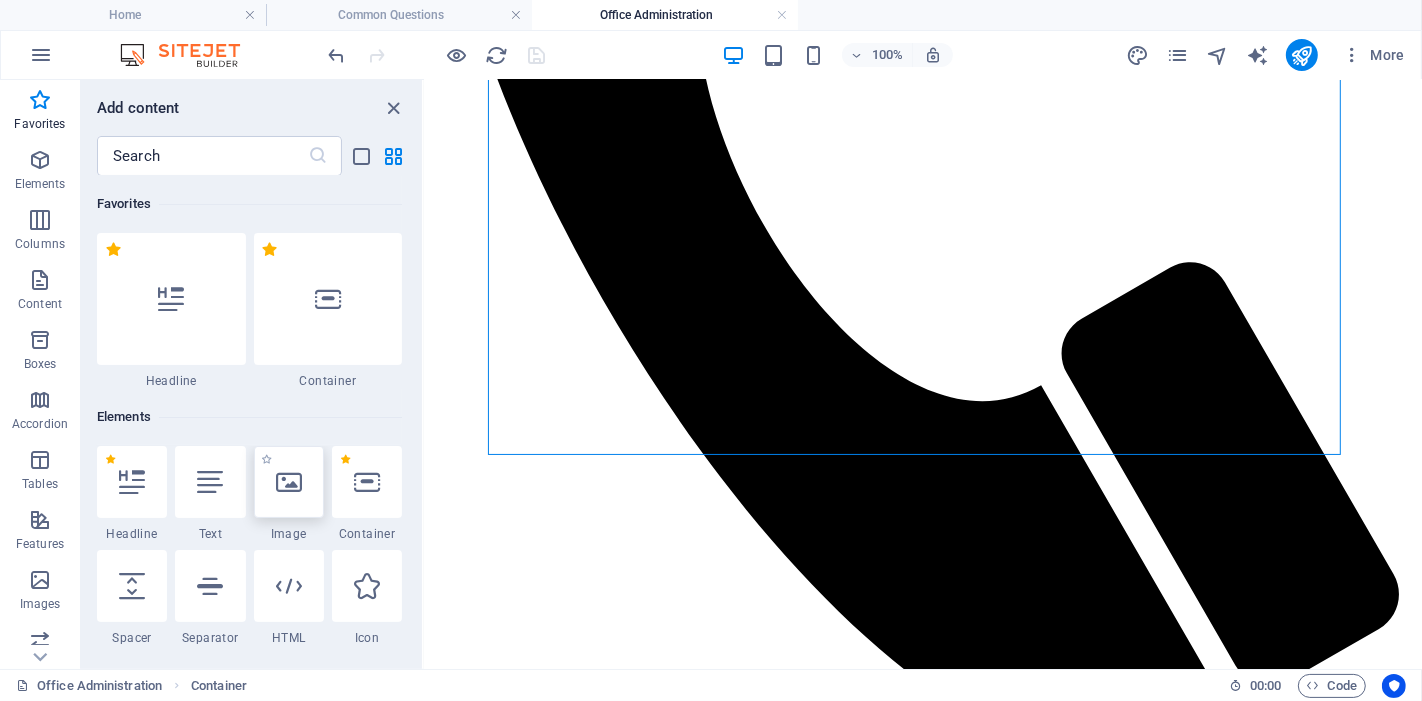 click on "Drag here to replace the existing content. Press “Ctrl” if you want to create a new element.
Container   Container   Text   Container   Container   Reference" at bounding box center (923, 374) 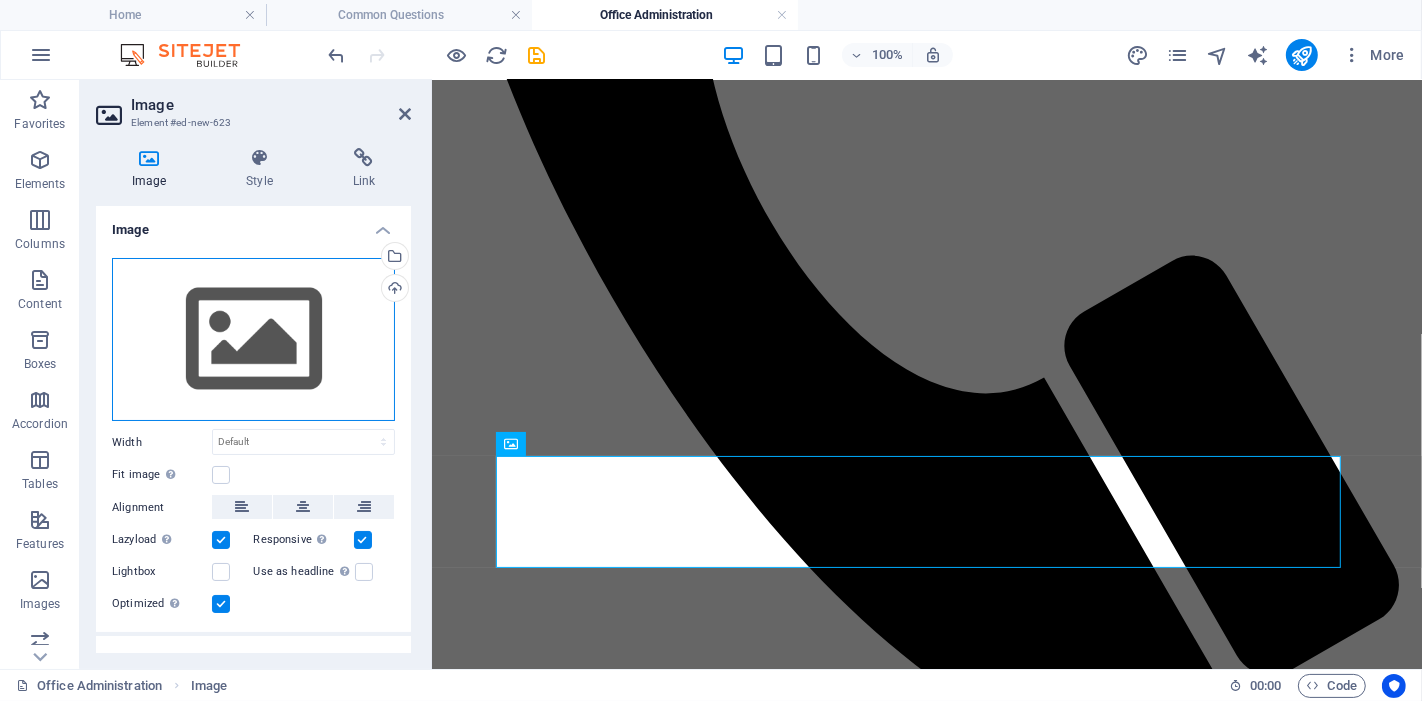 click on "Drag files here, click to choose files or select files from Files or our free stock photos & videos" at bounding box center [253, 340] 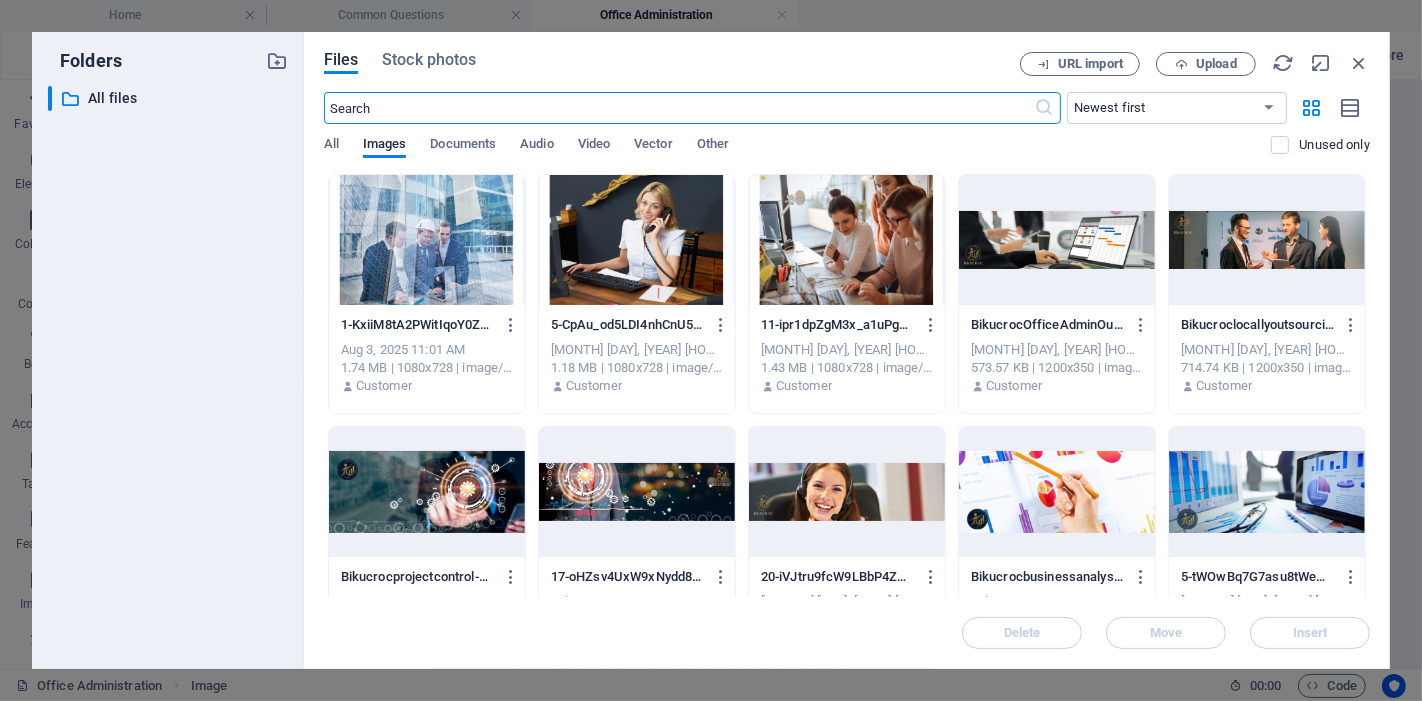 scroll, scrollTop: 645, scrollLeft: 0, axis: vertical 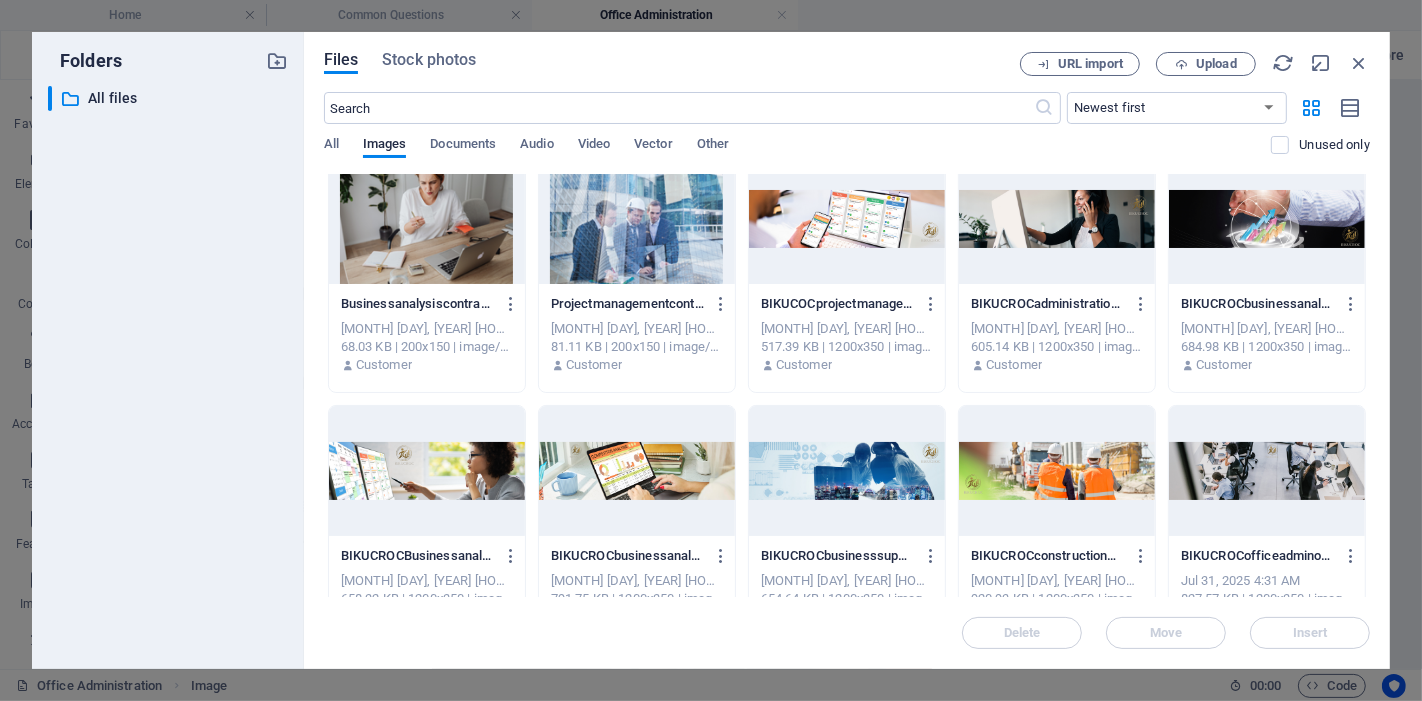 click at bounding box center [1267, 471] 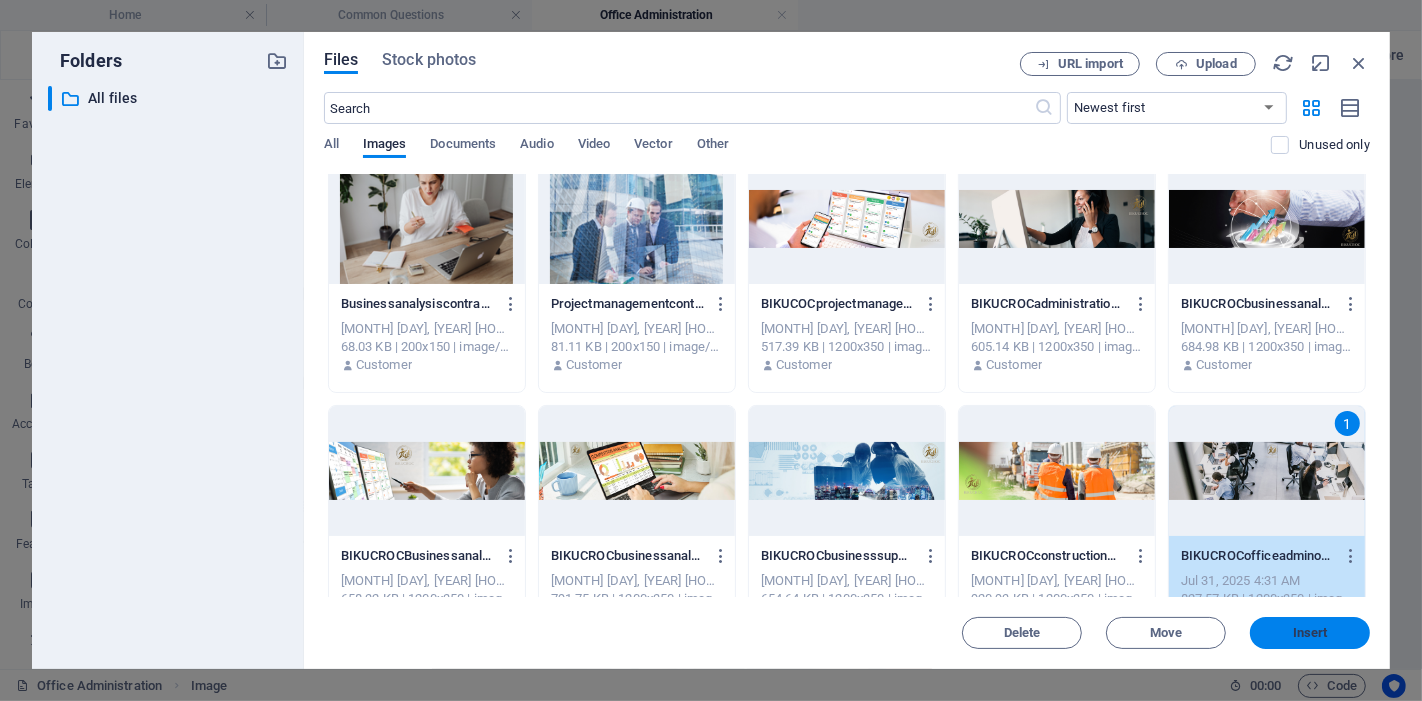 click on "Insert" at bounding box center (1310, 633) 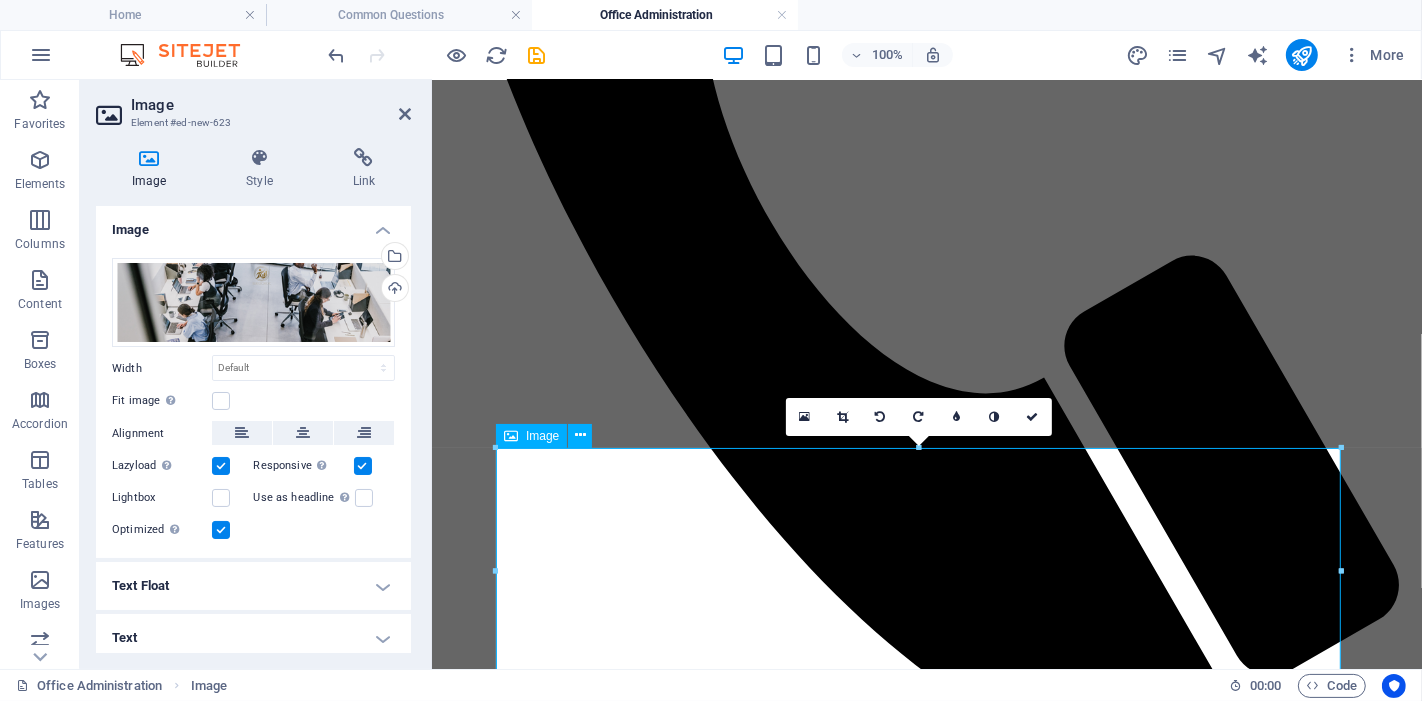 scroll, scrollTop: 984, scrollLeft: 0, axis: vertical 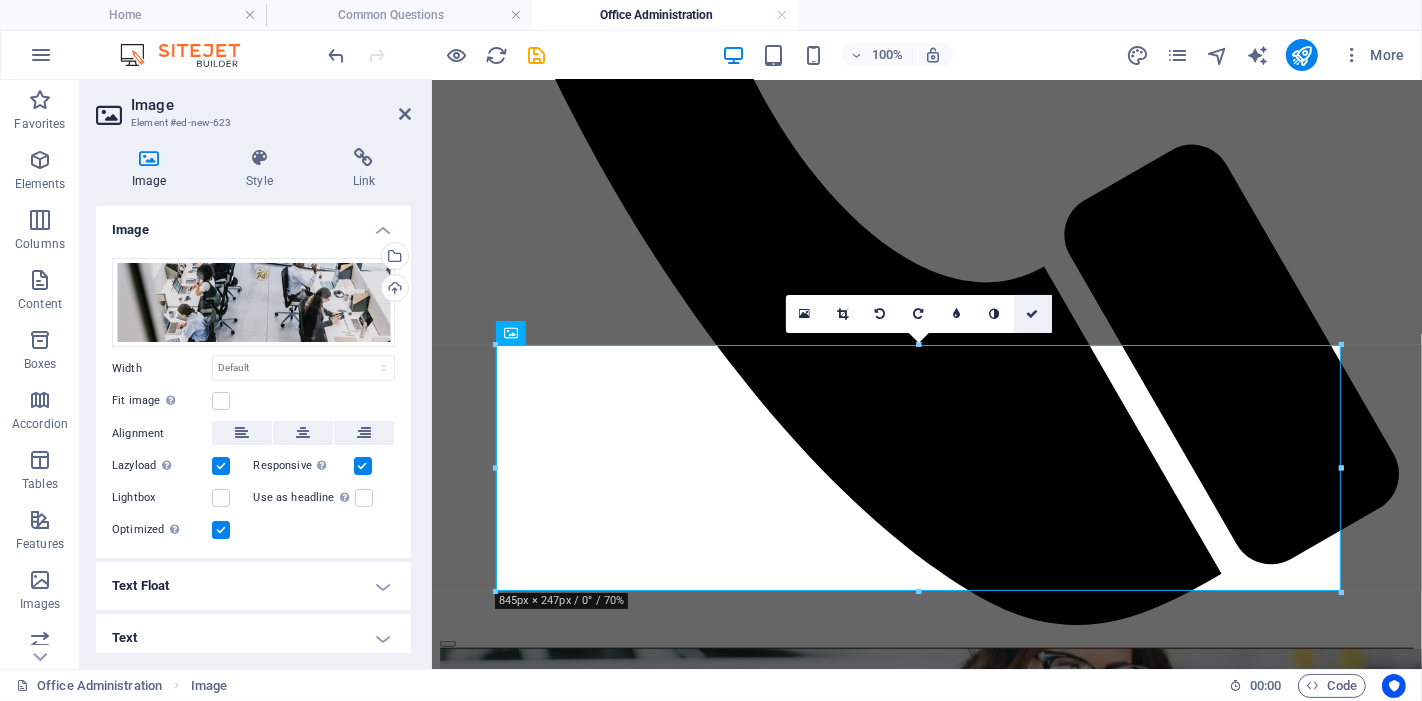 click at bounding box center (1033, 314) 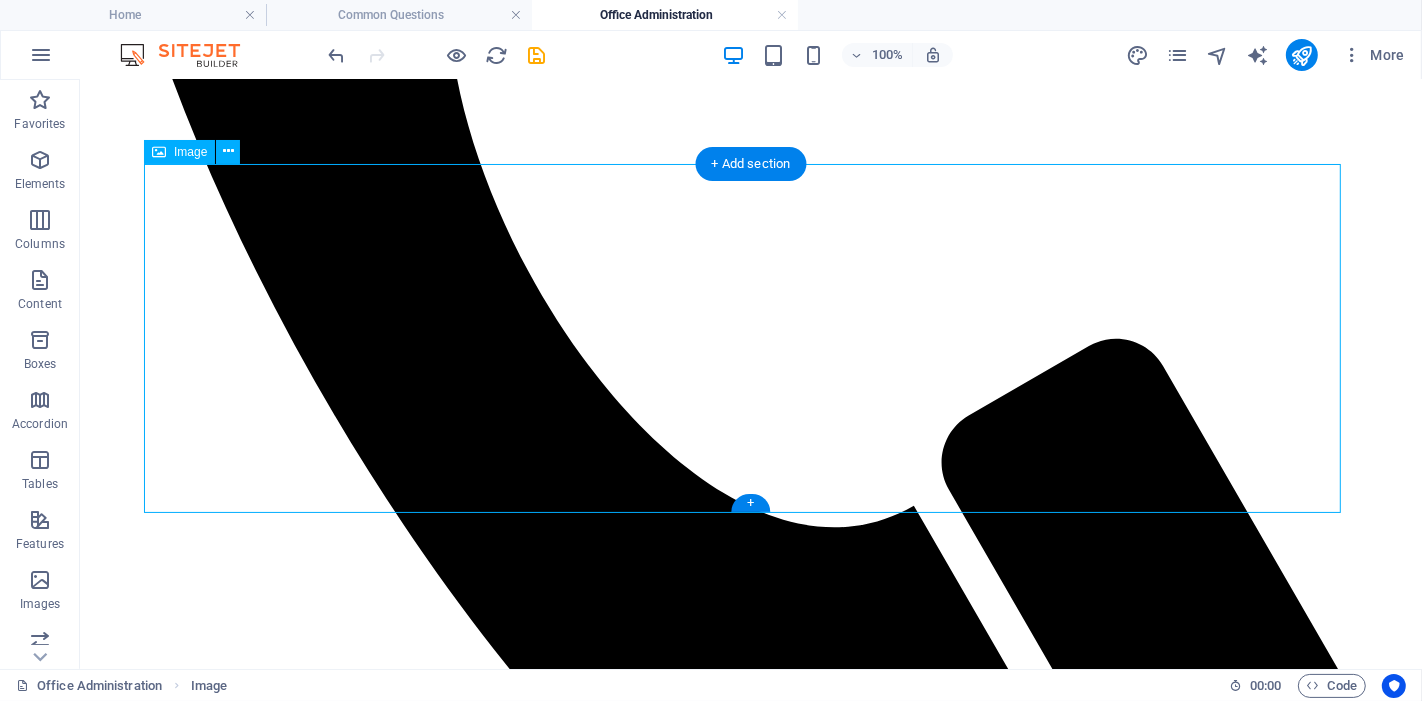 scroll, scrollTop: 1222, scrollLeft: 0, axis: vertical 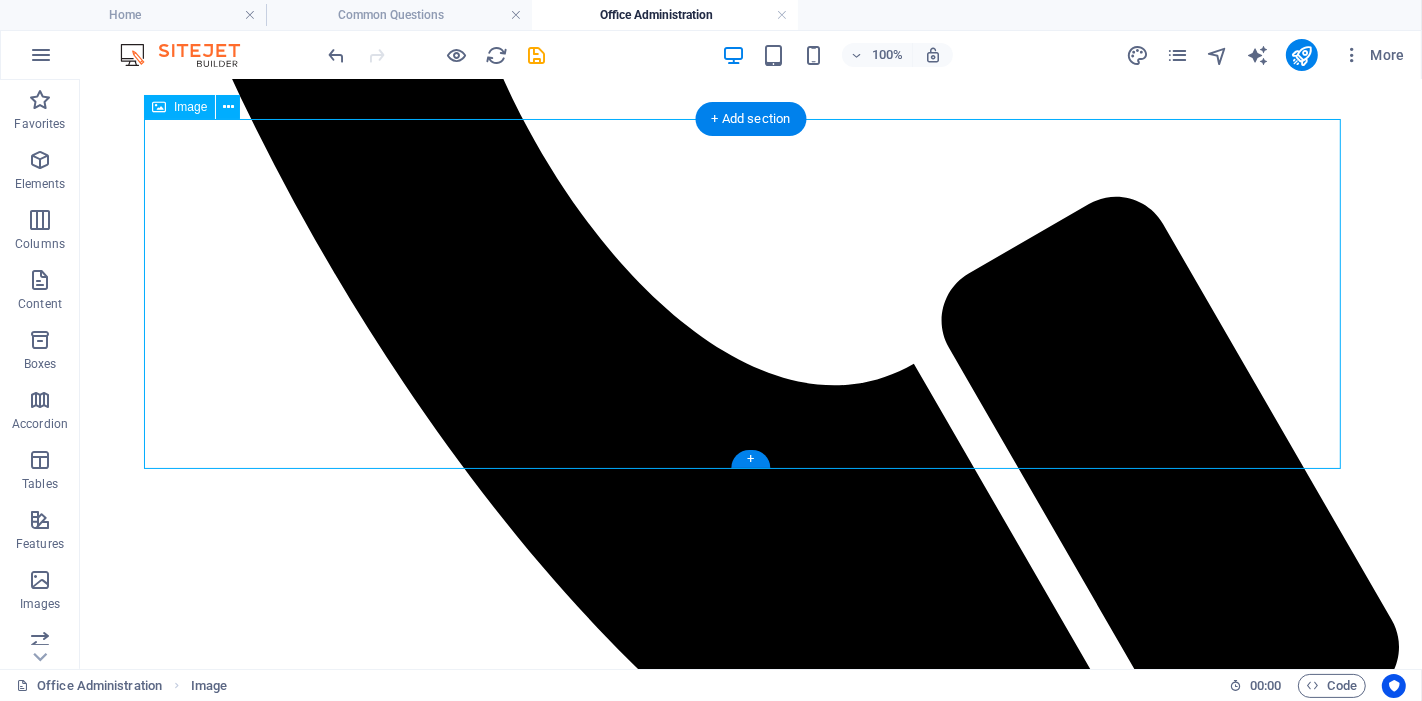 click at bounding box center [750, 1965] 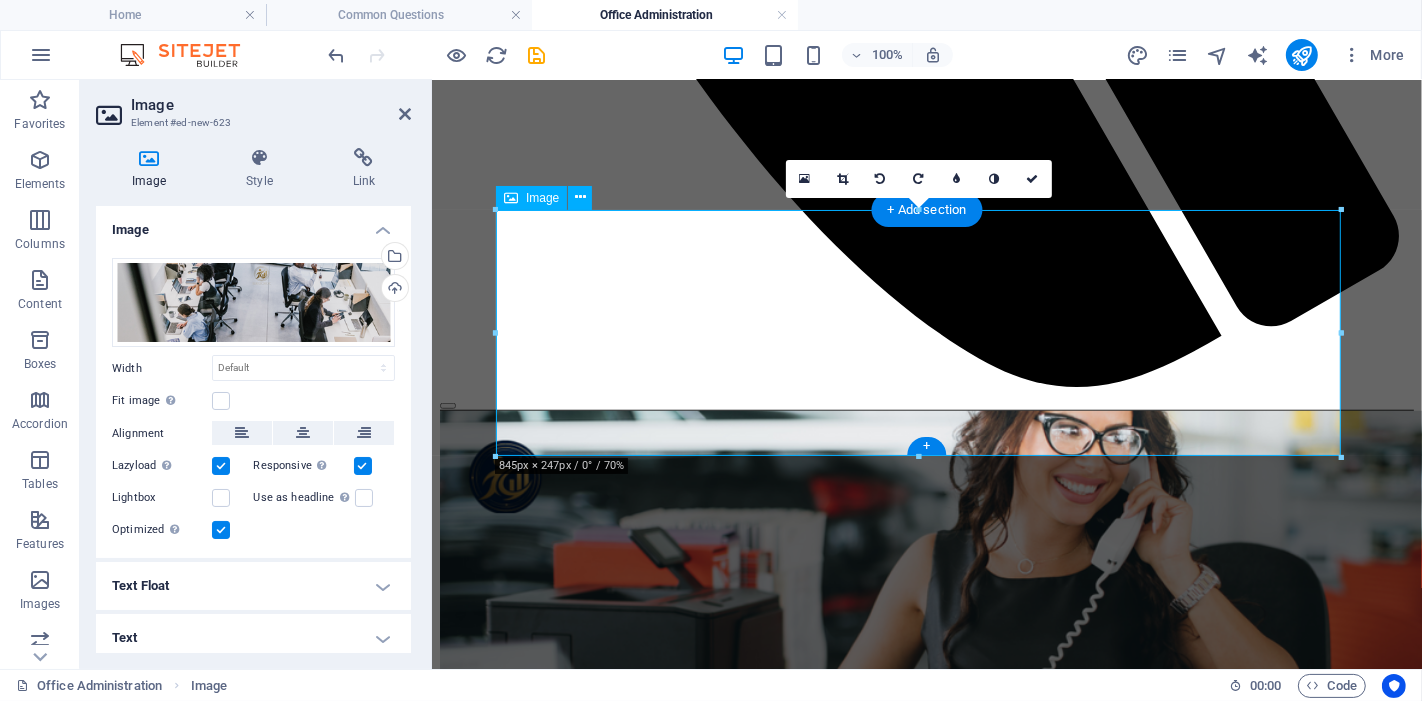scroll, scrollTop: 1119, scrollLeft: 0, axis: vertical 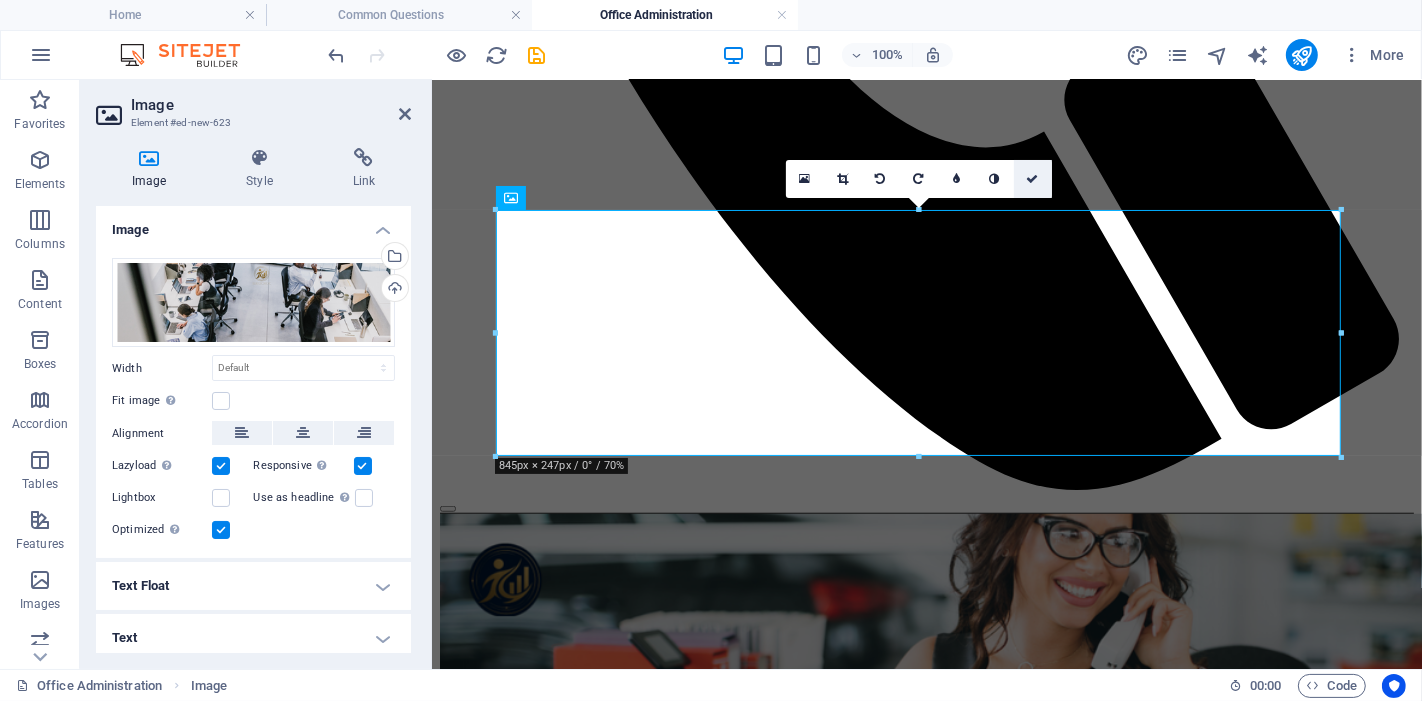 click at bounding box center [1033, 179] 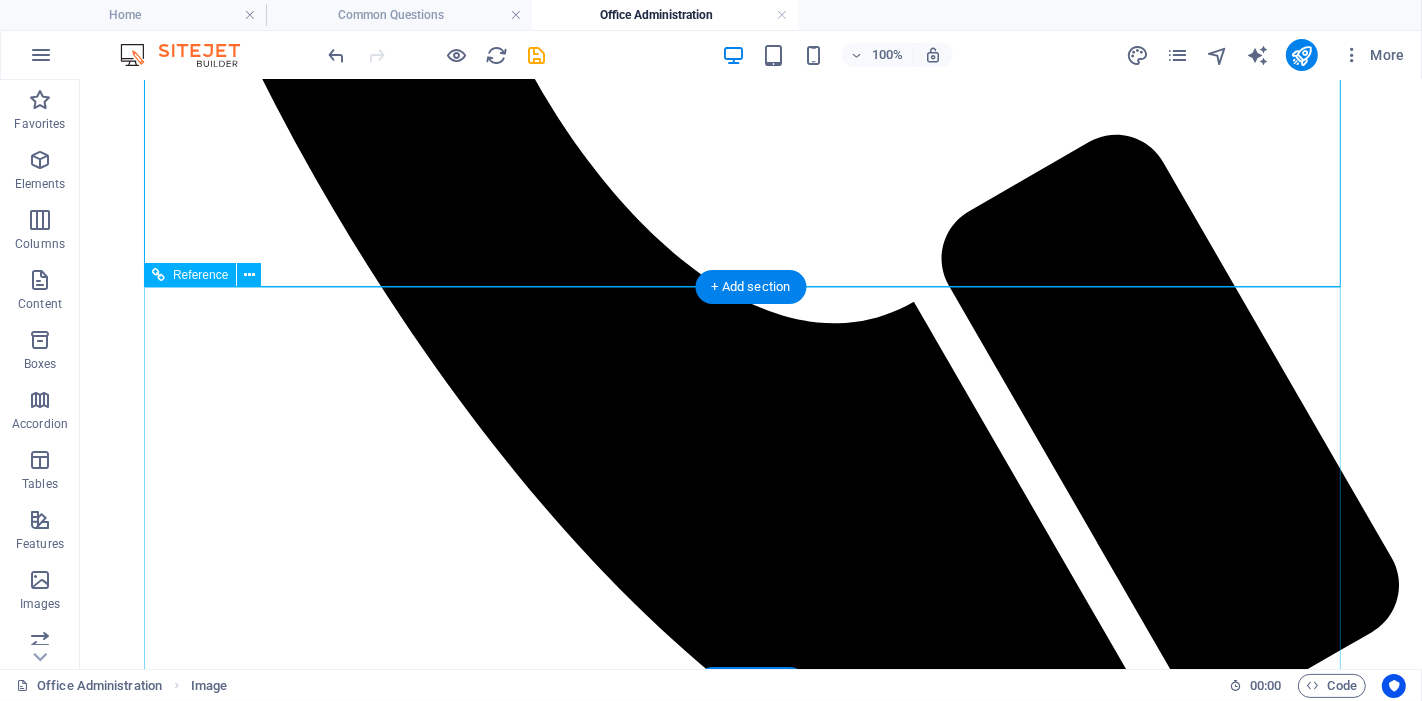 scroll, scrollTop: 1037, scrollLeft: 0, axis: vertical 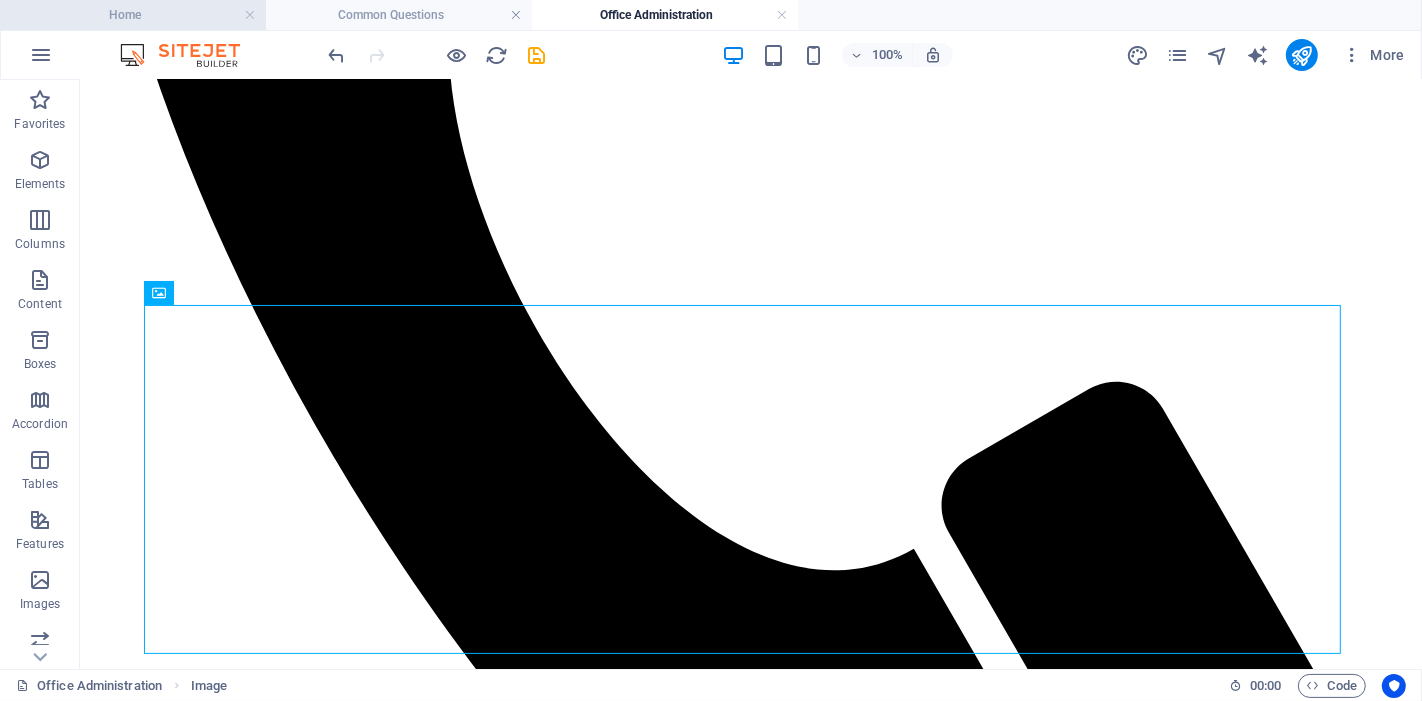 click on "Home" at bounding box center (133, 15) 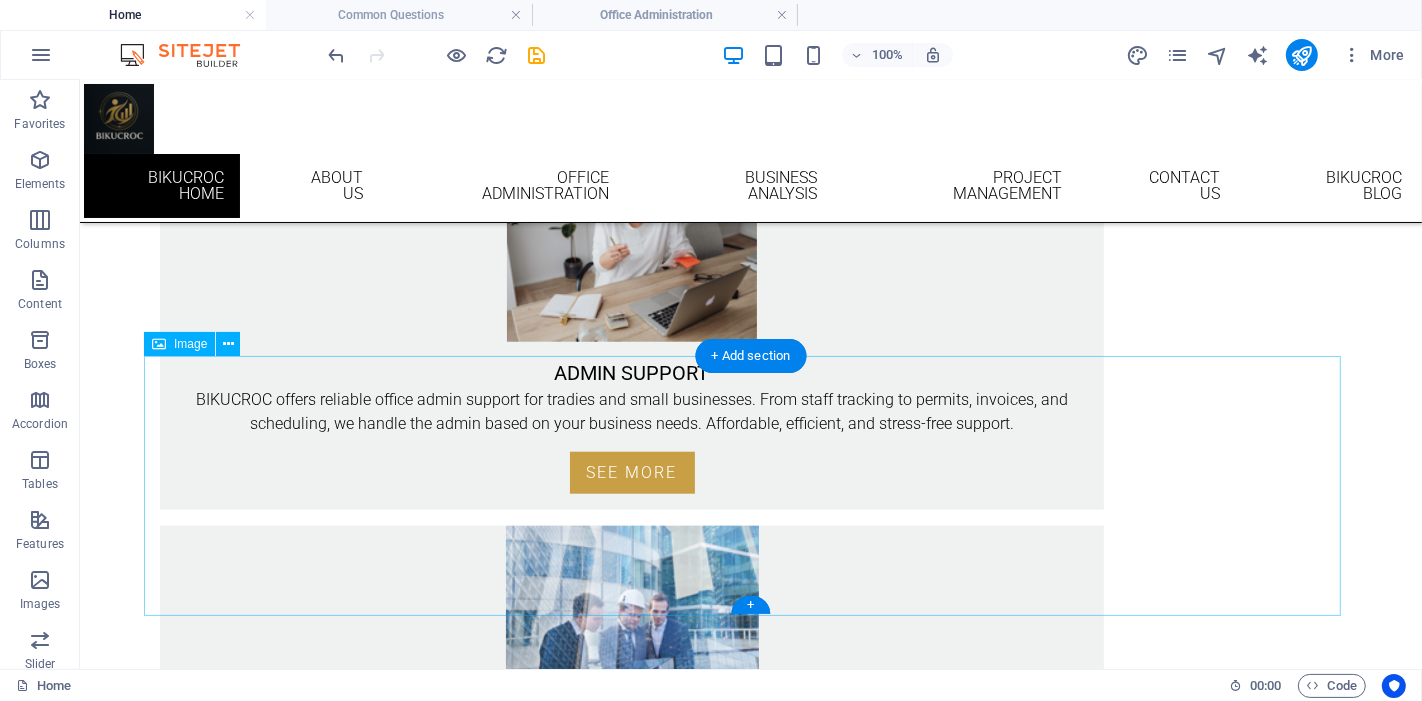 scroll, scrollTop: 1640, scrollLeft: 0, axis: vertical 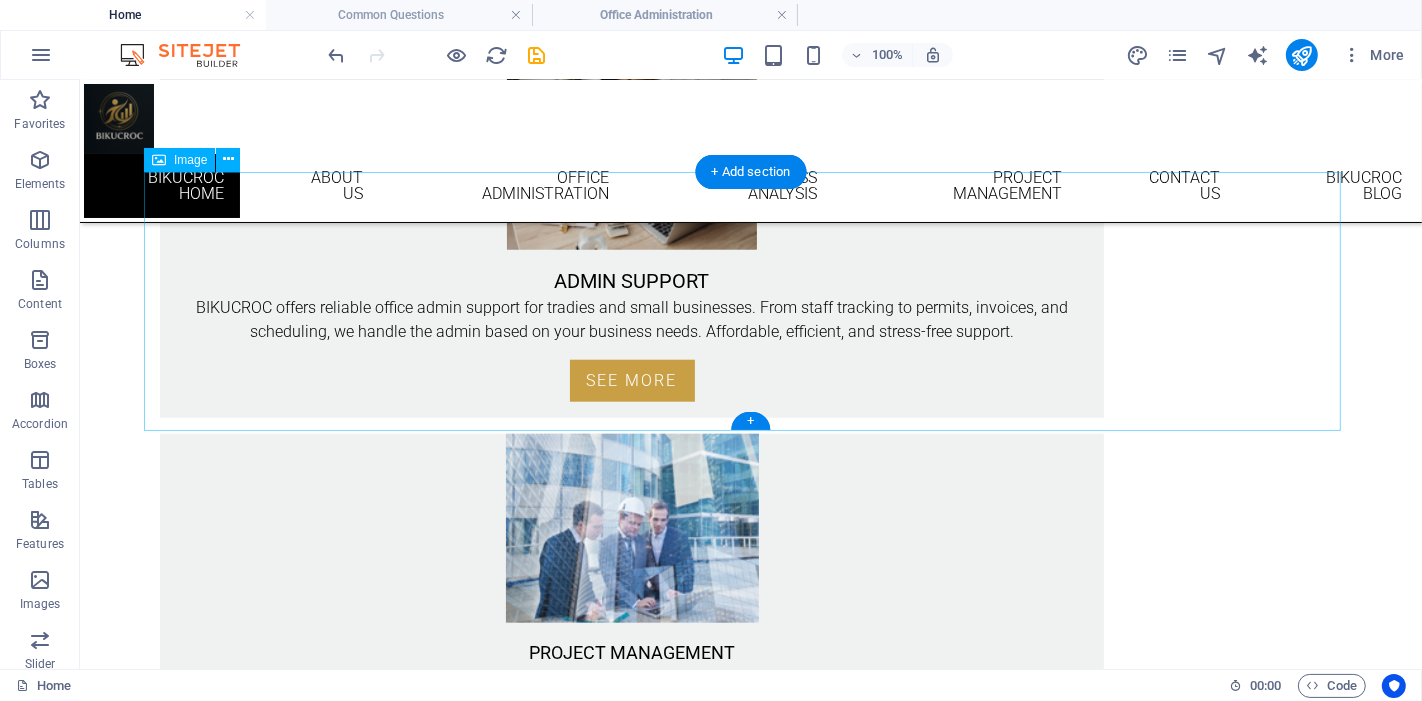 click at bounding box center [750, 1368] 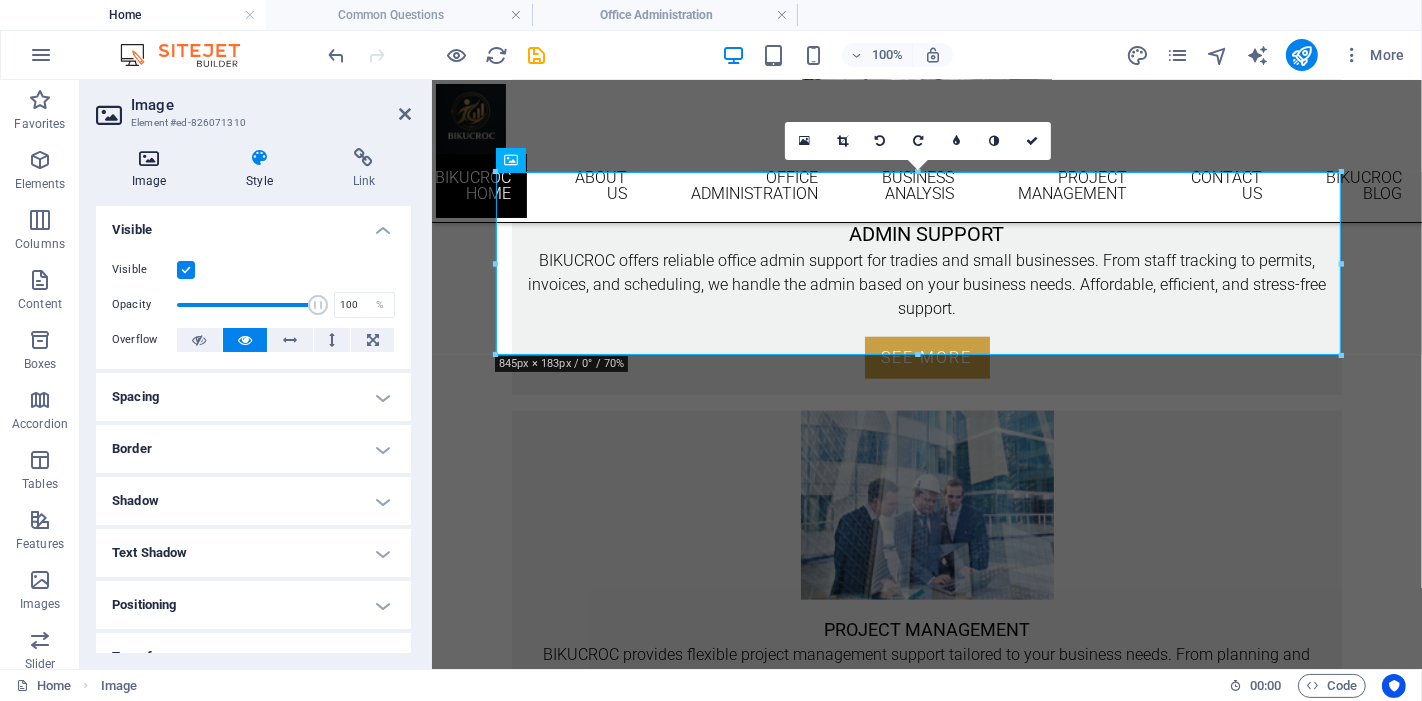 click at bounding box center (149, 158) 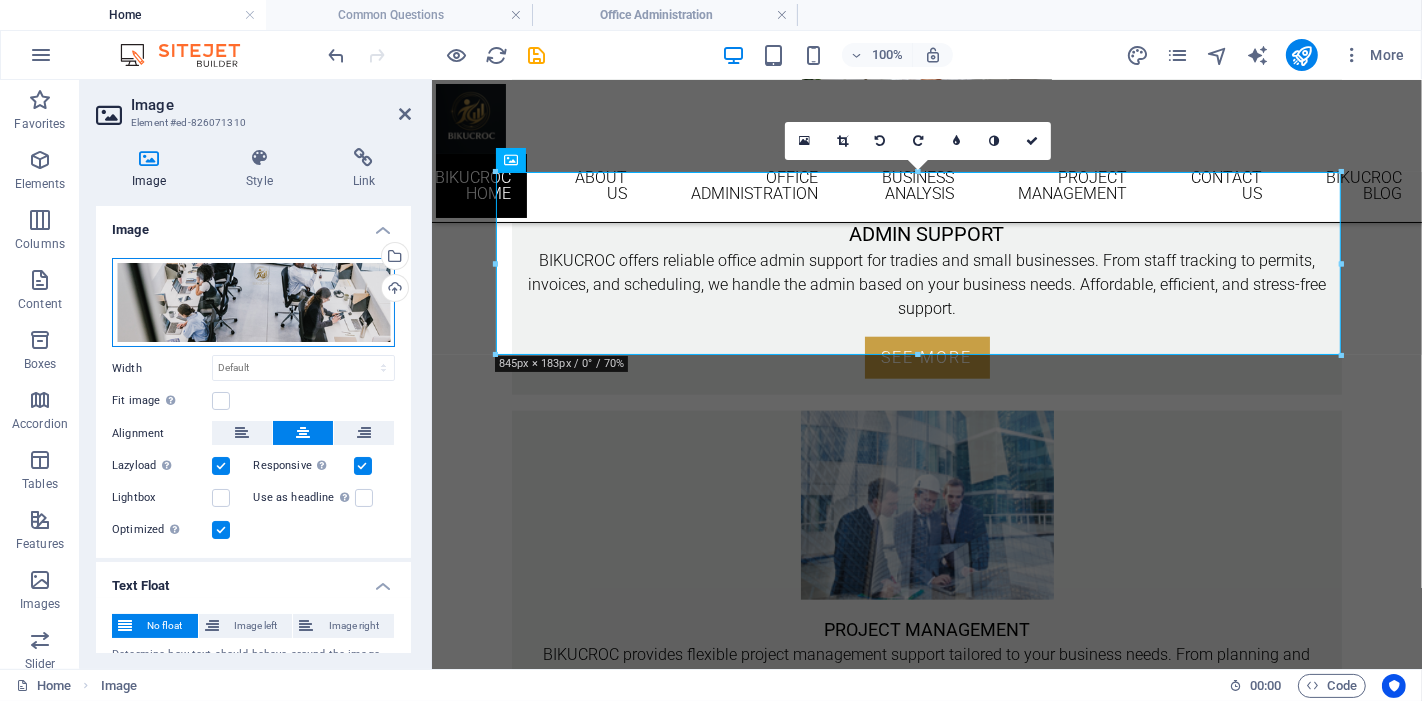 click on "Drag files here, click to choose files or select files from Files or our free stock photos & videos" at bounding box center [253, 303] 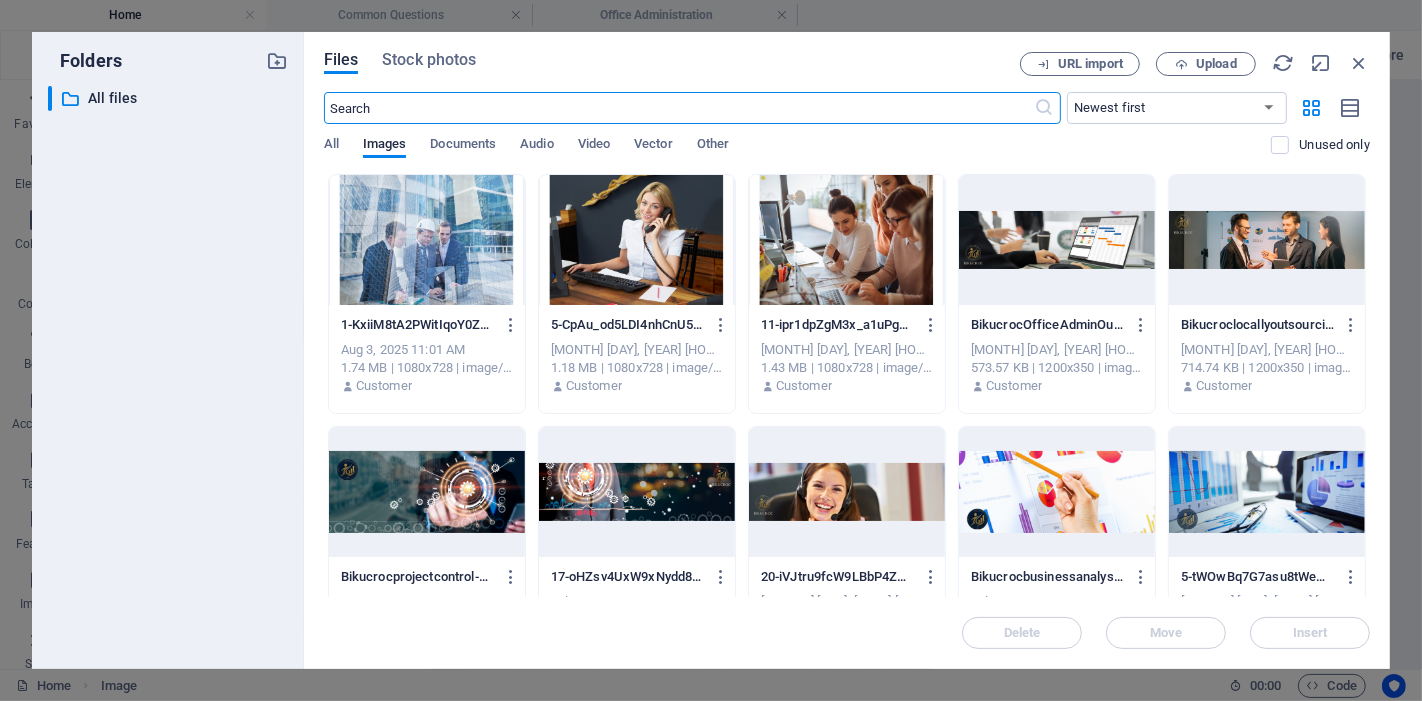 scroll, scrollTop: 1245, scrollLeft: 0, axis: vertical 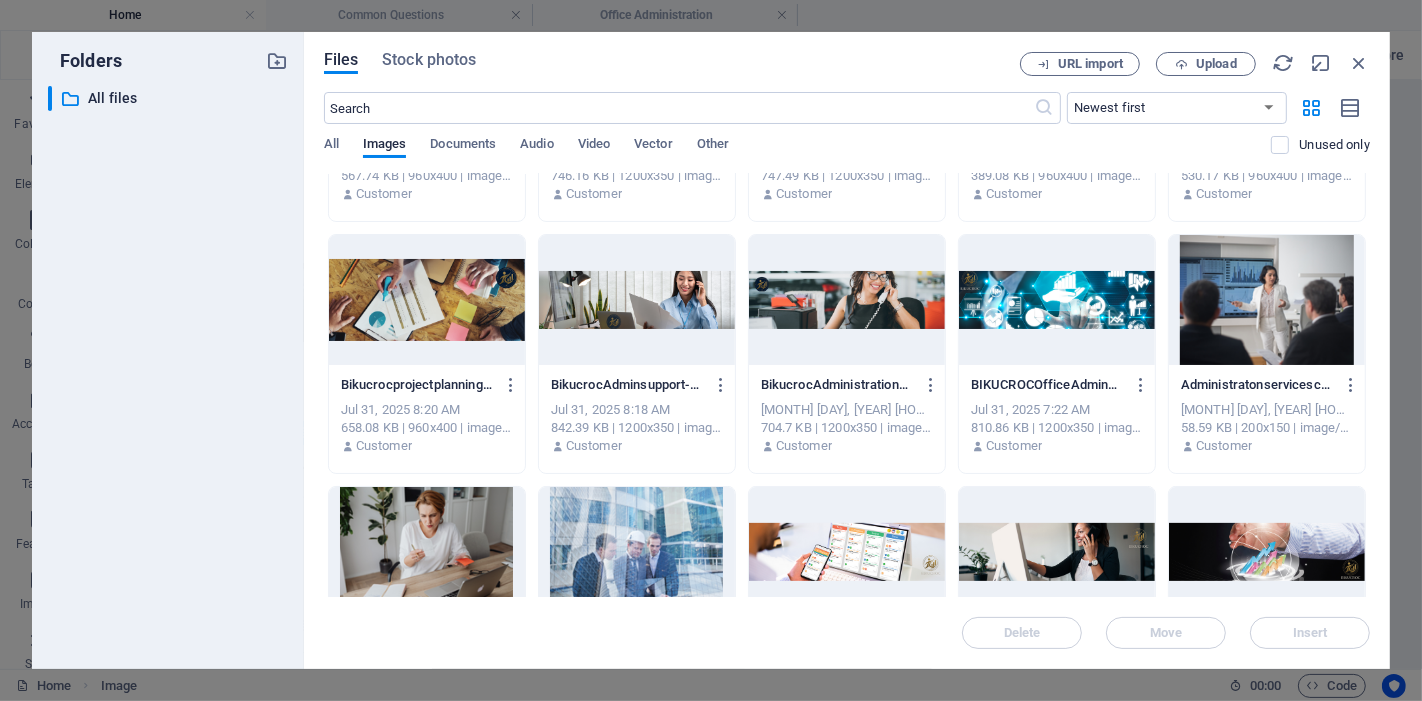 click at bounding box center [1057, 300] 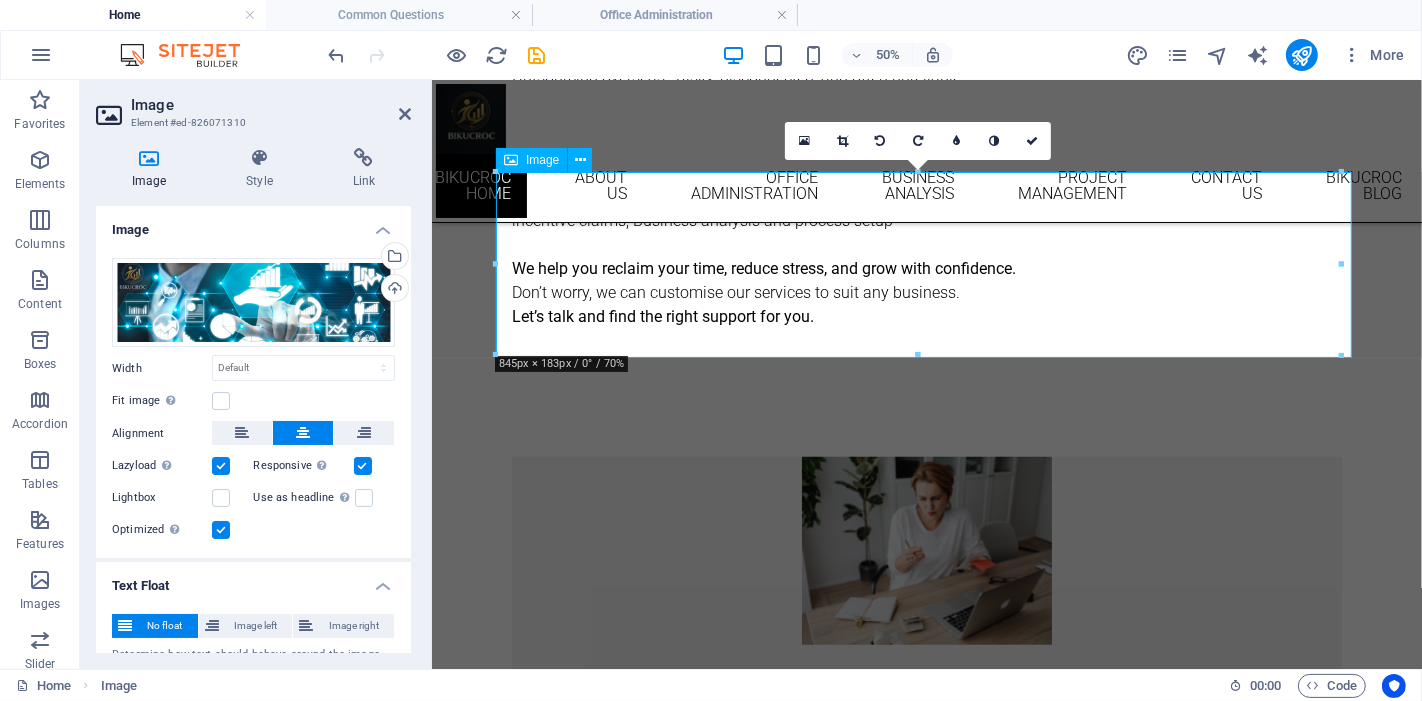 scroll, scrollTop: 1687, scrollLeft: 0, axis: vertical 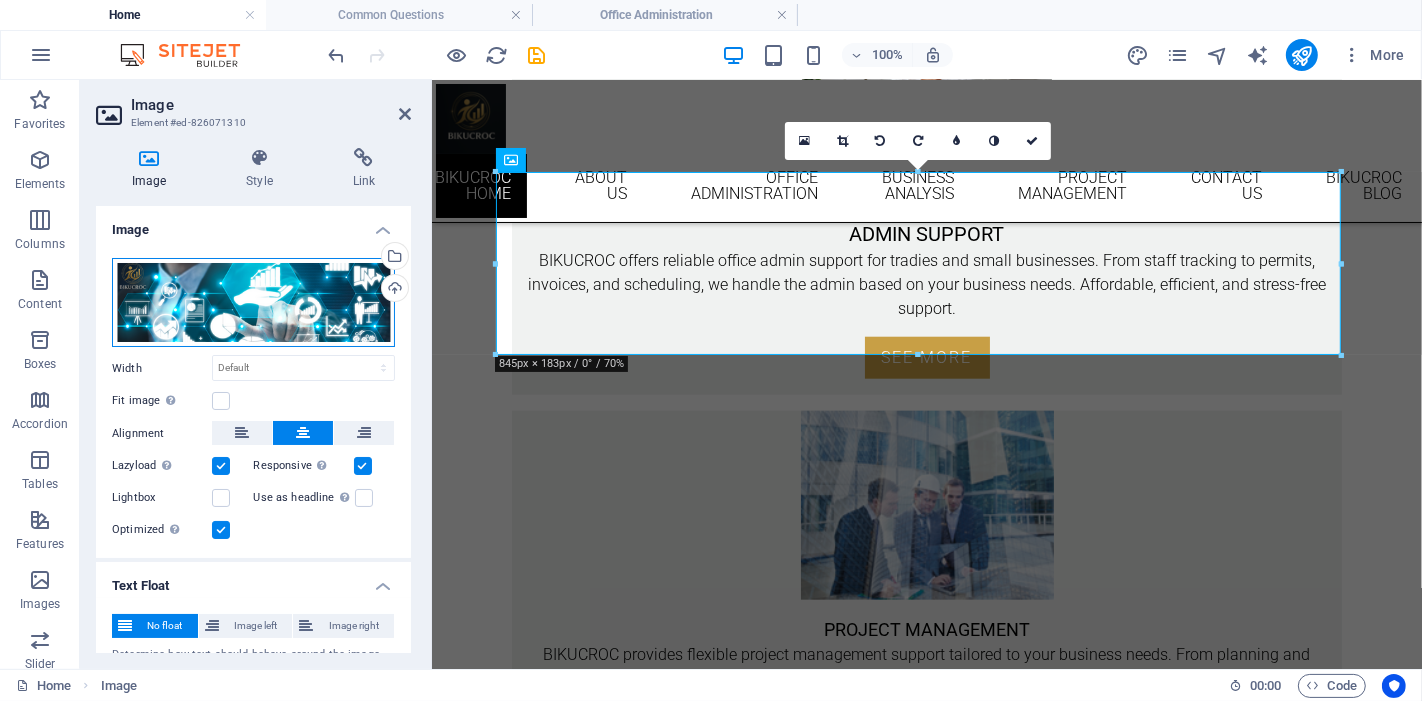 click on "Drag files here, click to choose files or select files from Files or our free stock photos & videos" at bounding box center [253, 303] 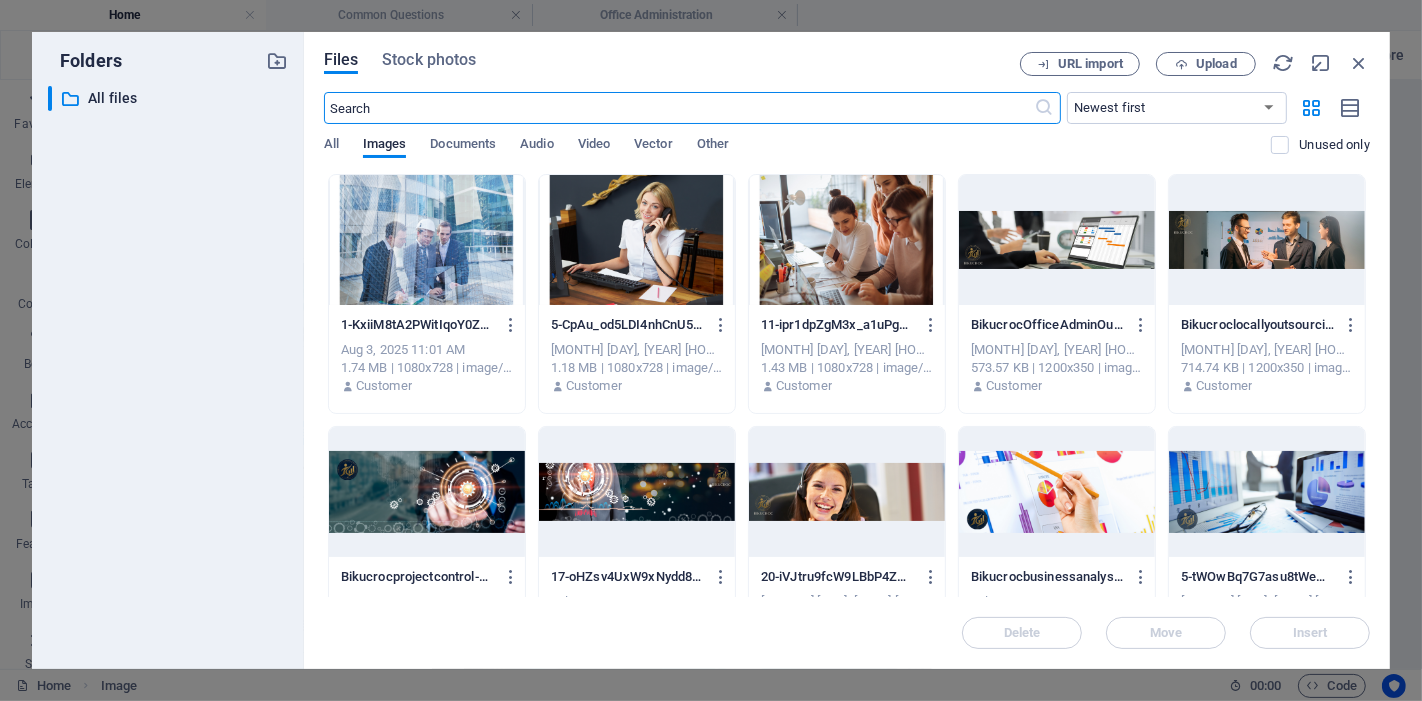 scroll, scrollTop: 1245, scrollLeft: 0, axis: vertical 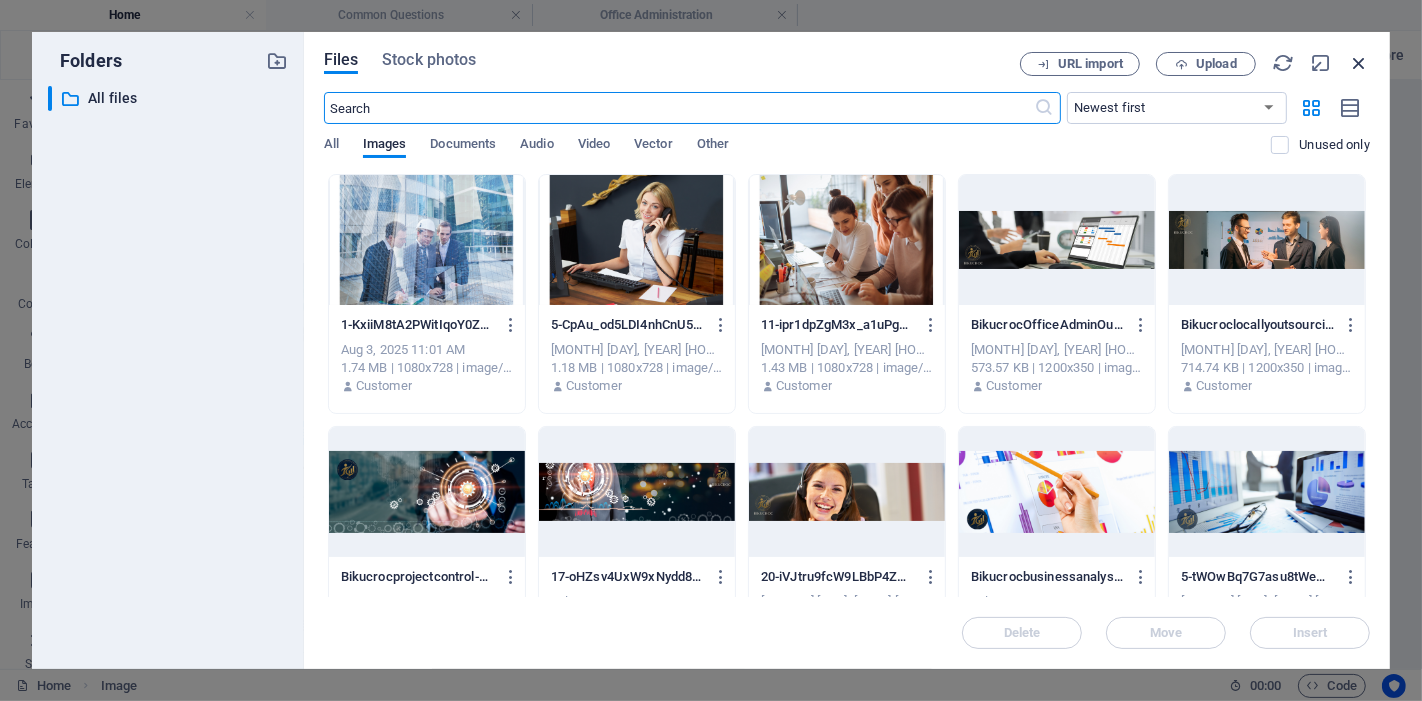 click at bounding box center (1359, 63) 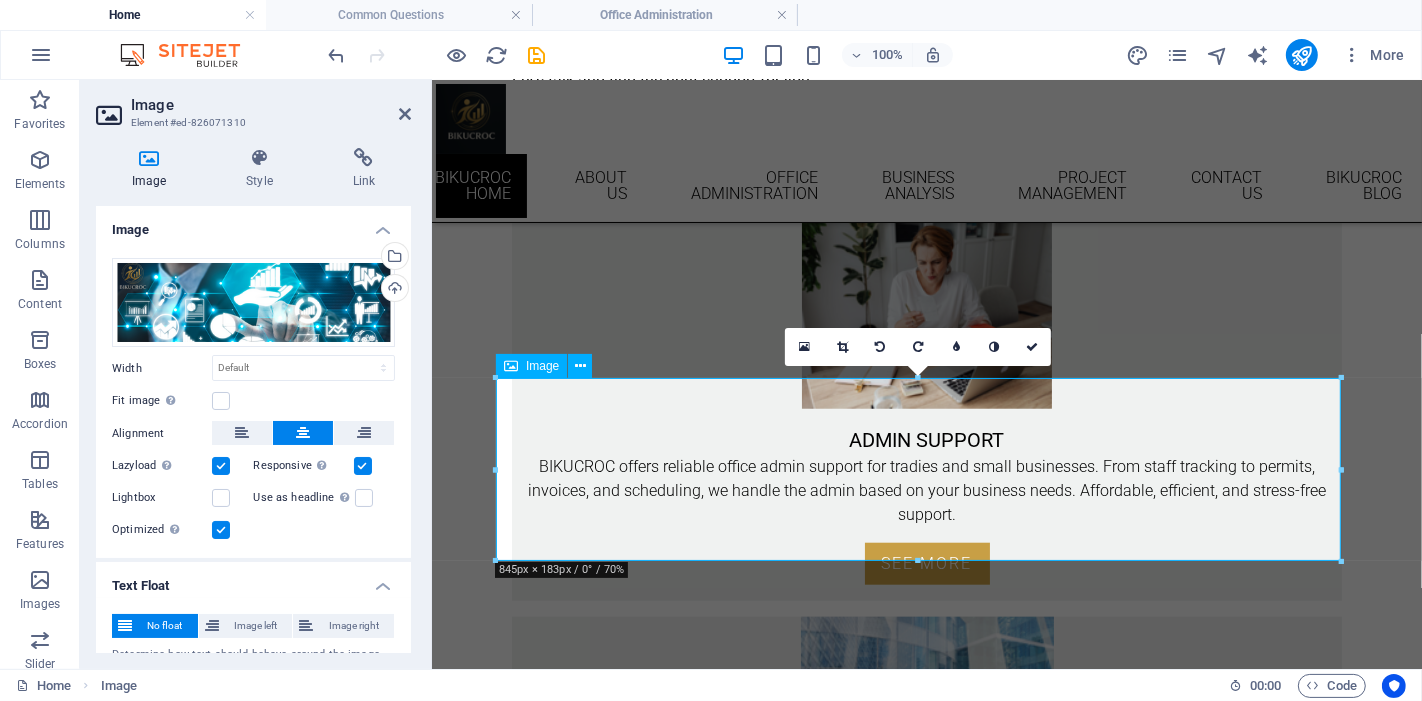 scroll, scrollTop: 1465, scrollLeft: 0, axis: vertical 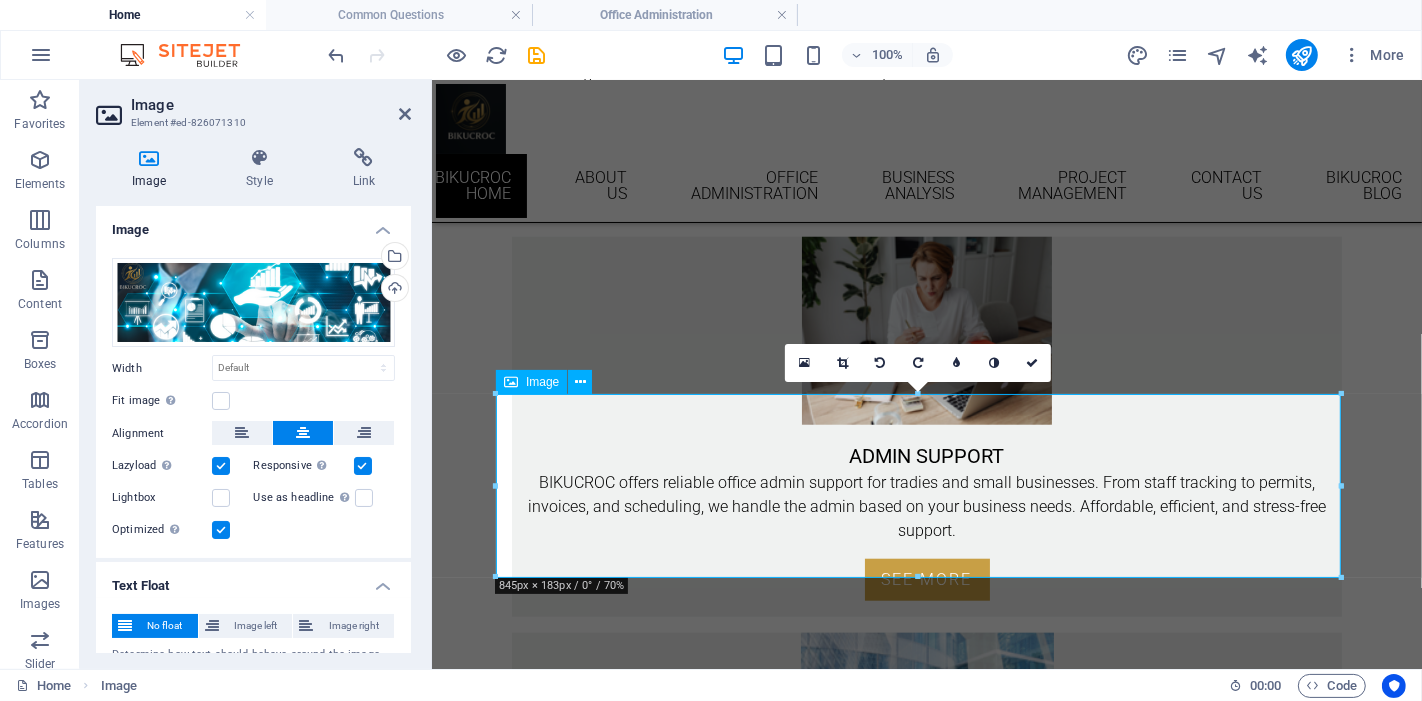 click at bounding box center [926, 1577] 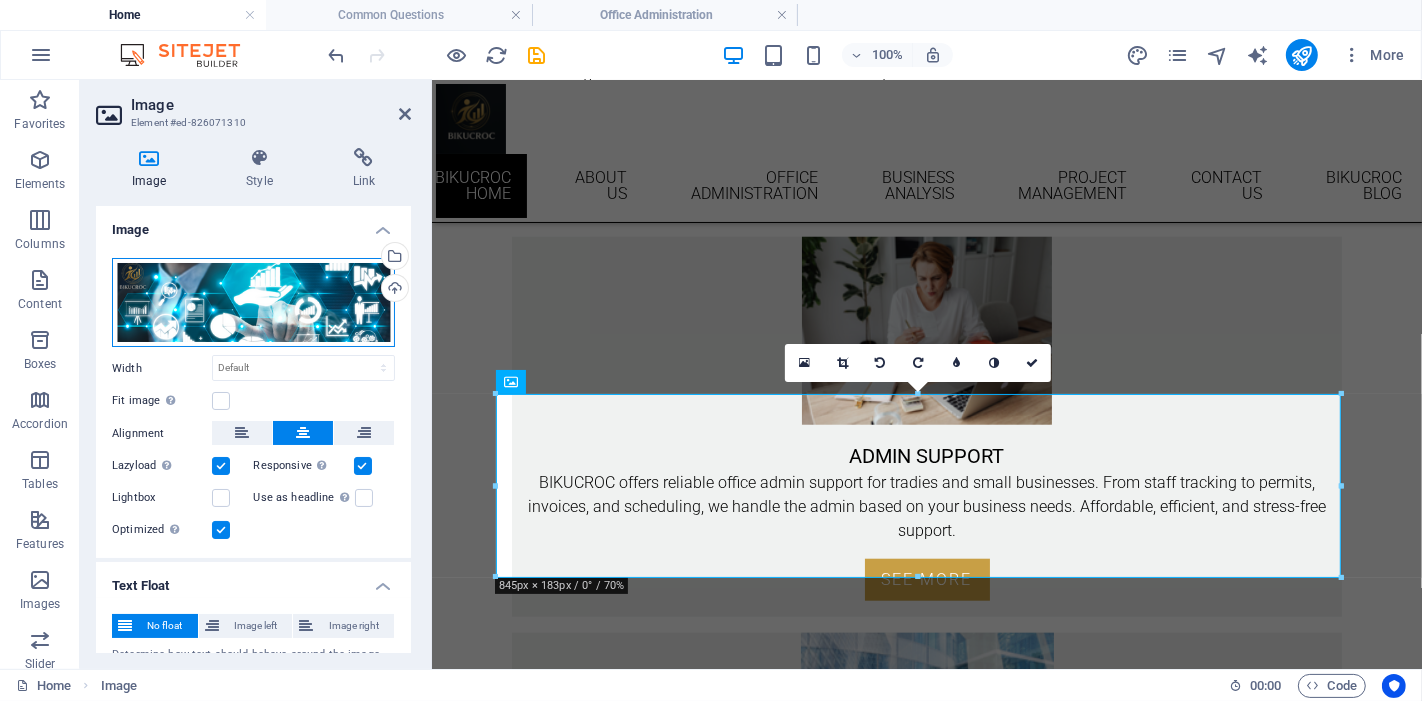click on "Drag files here, click to choose files or select files from Files or our free stock photos & videos" at bounding box center (253, 303) 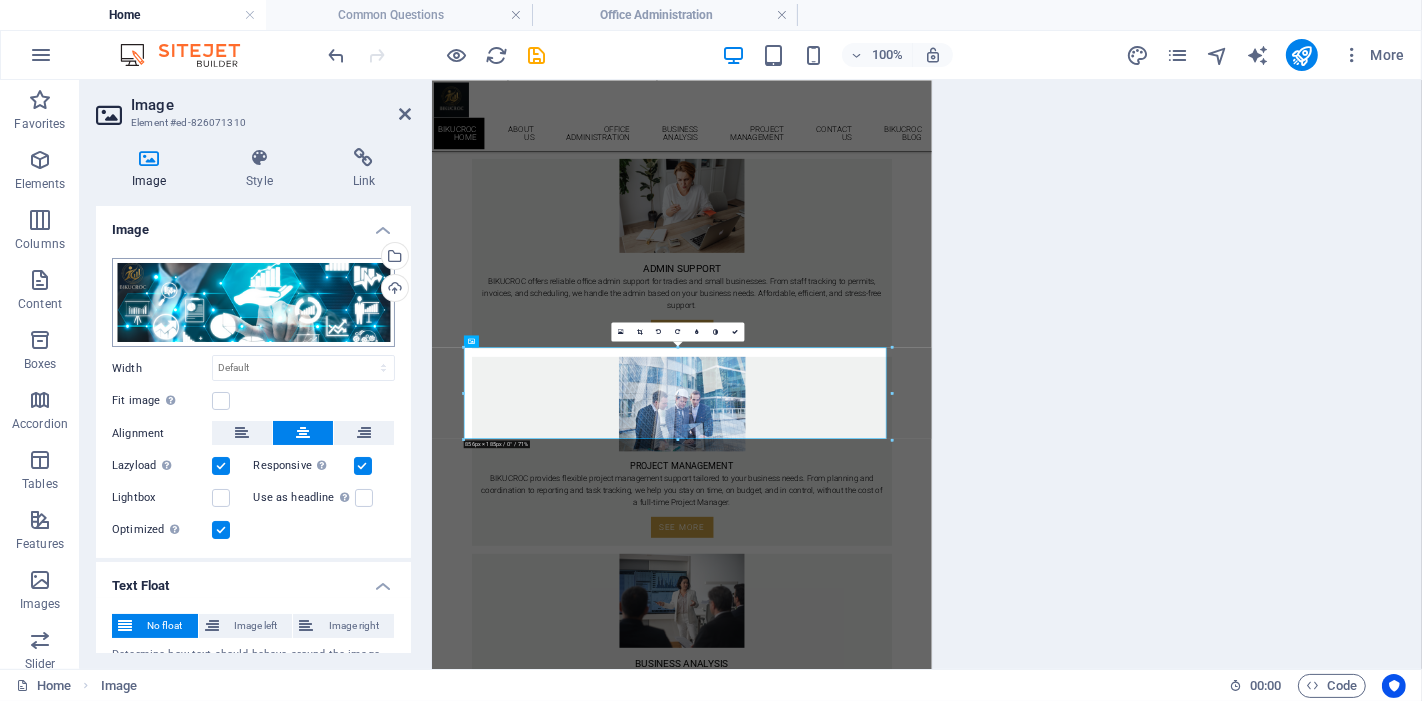 scroll, scrollTop: 1245, scrollLeft: 0, axis: vertical 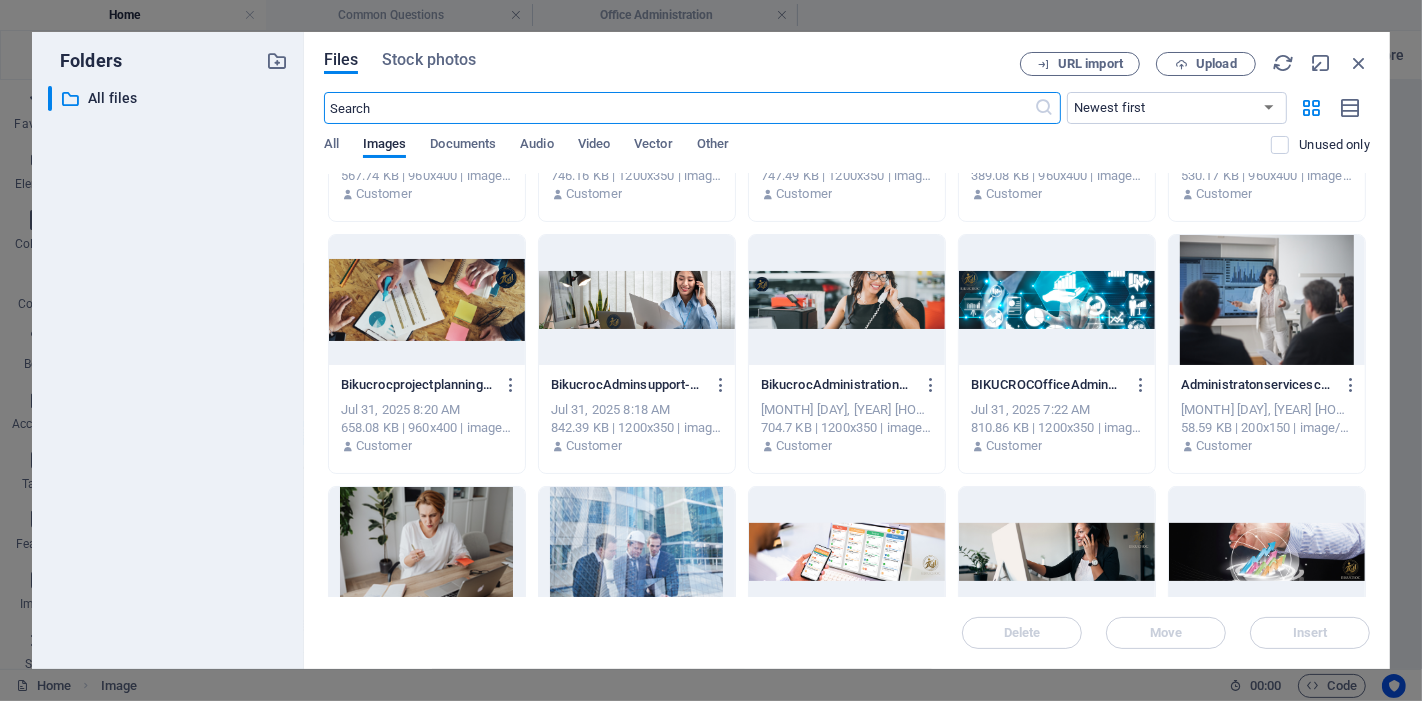 click at bounding box center (1057, 300) 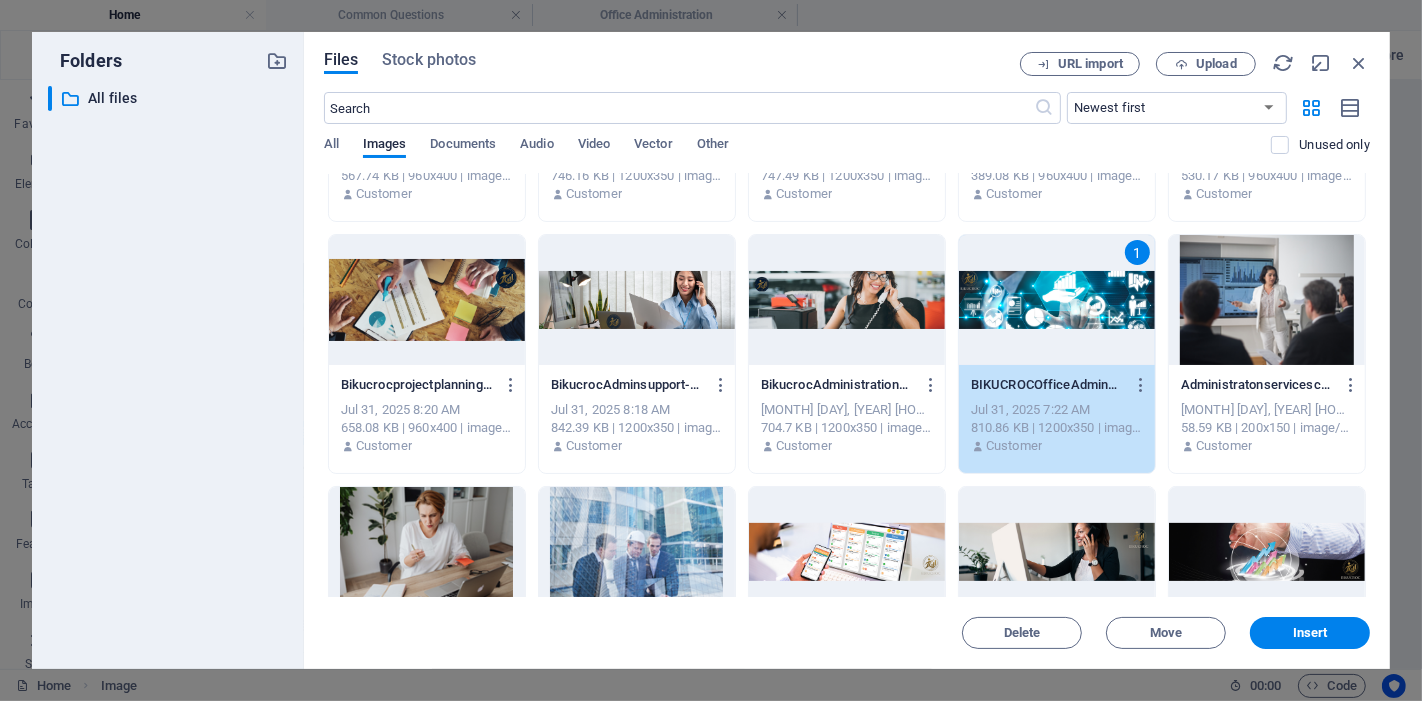 click on "1" at bounding box center (1057, 300) 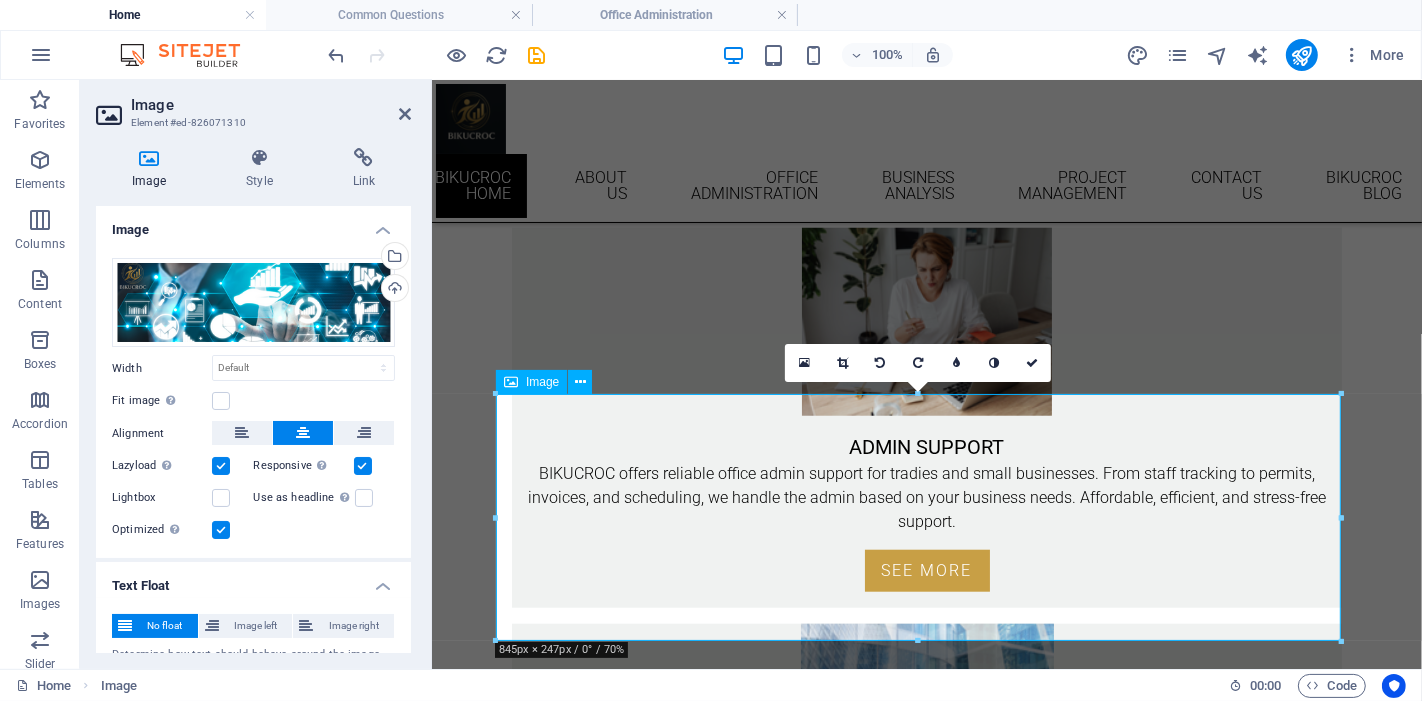 scroll, scrollTop: 1465, scrollLeft: 0, axis: vertical 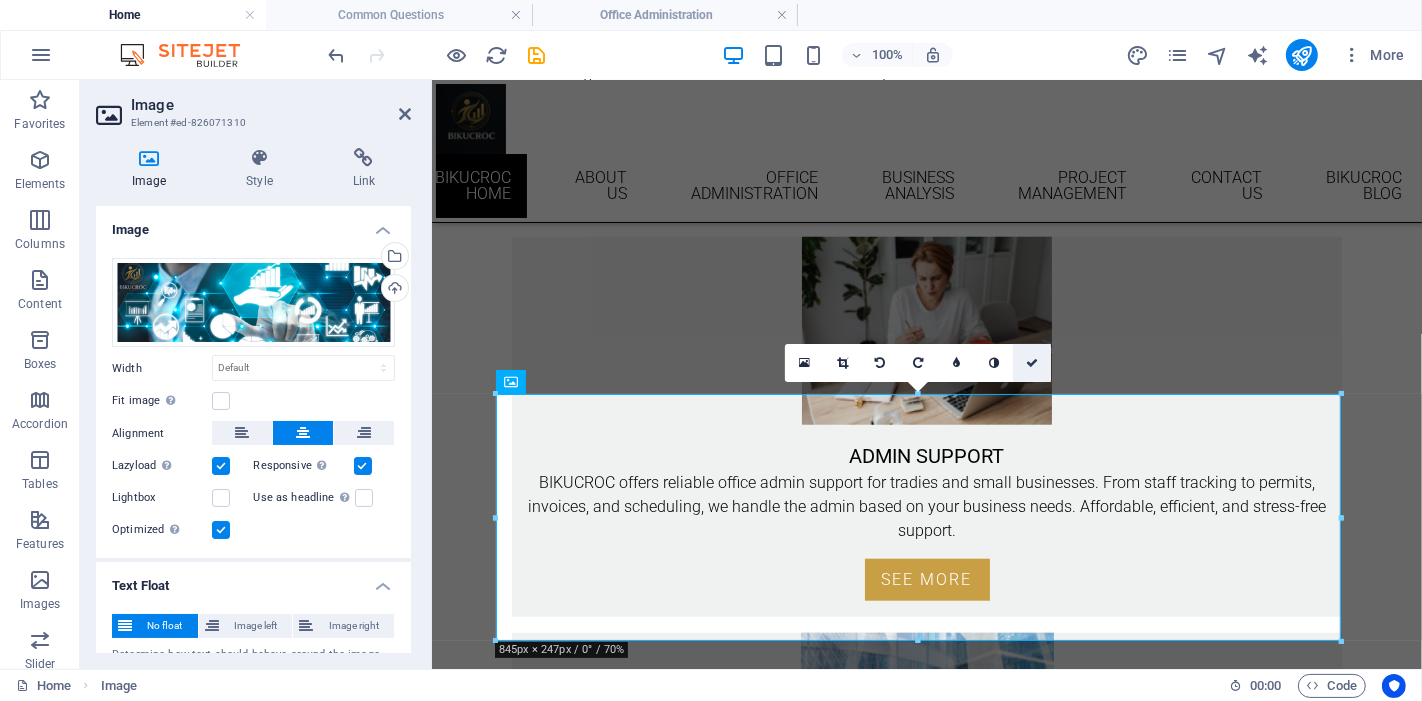 click at bounding box center [1032, 363] 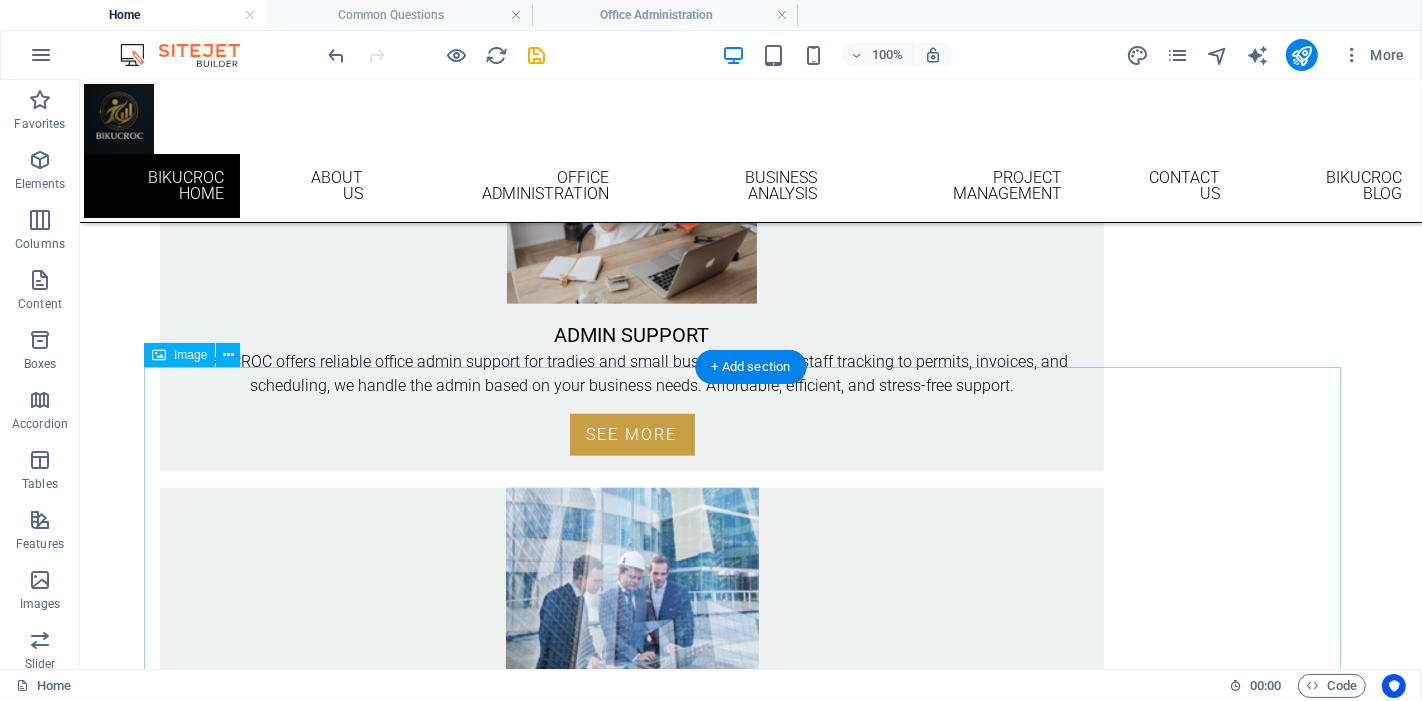 scroll, scrollTop: 1666, scrollLeft: 0, axis: vertical 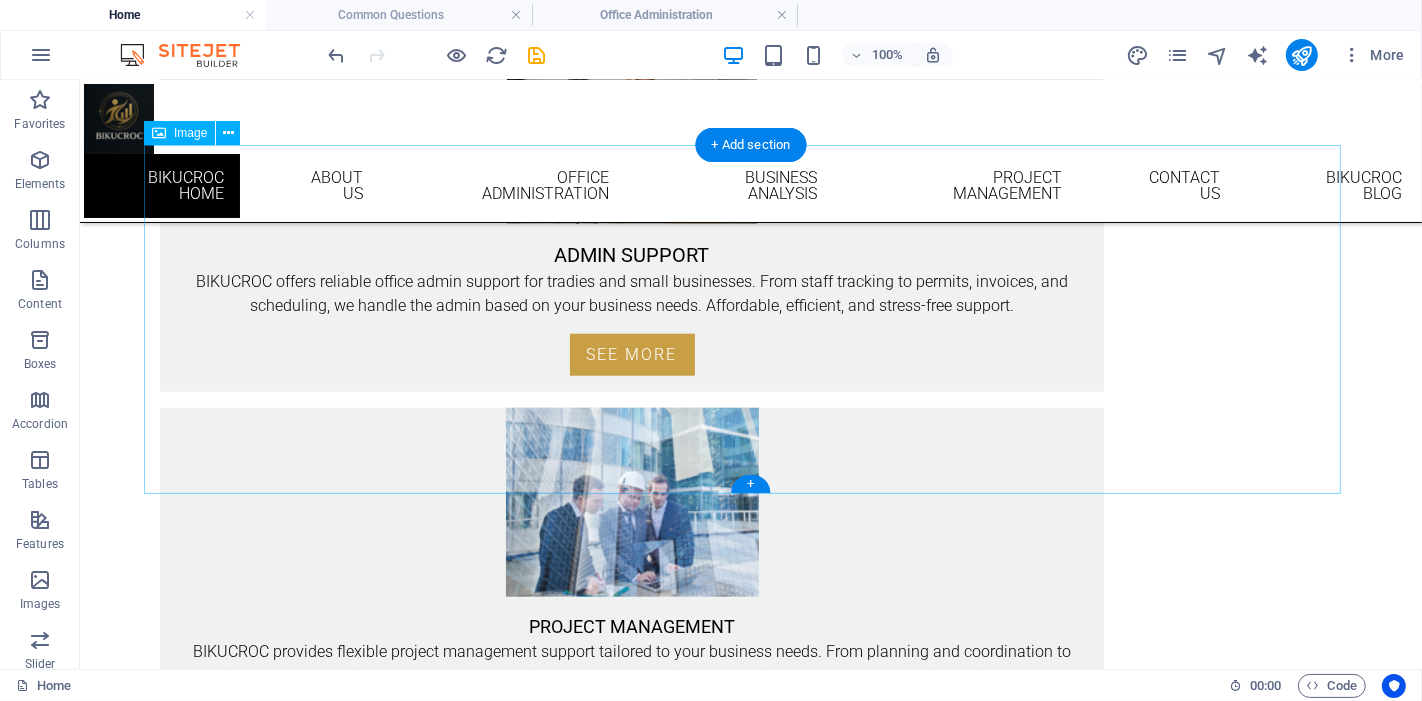 click at bounding box center [750, 1392] 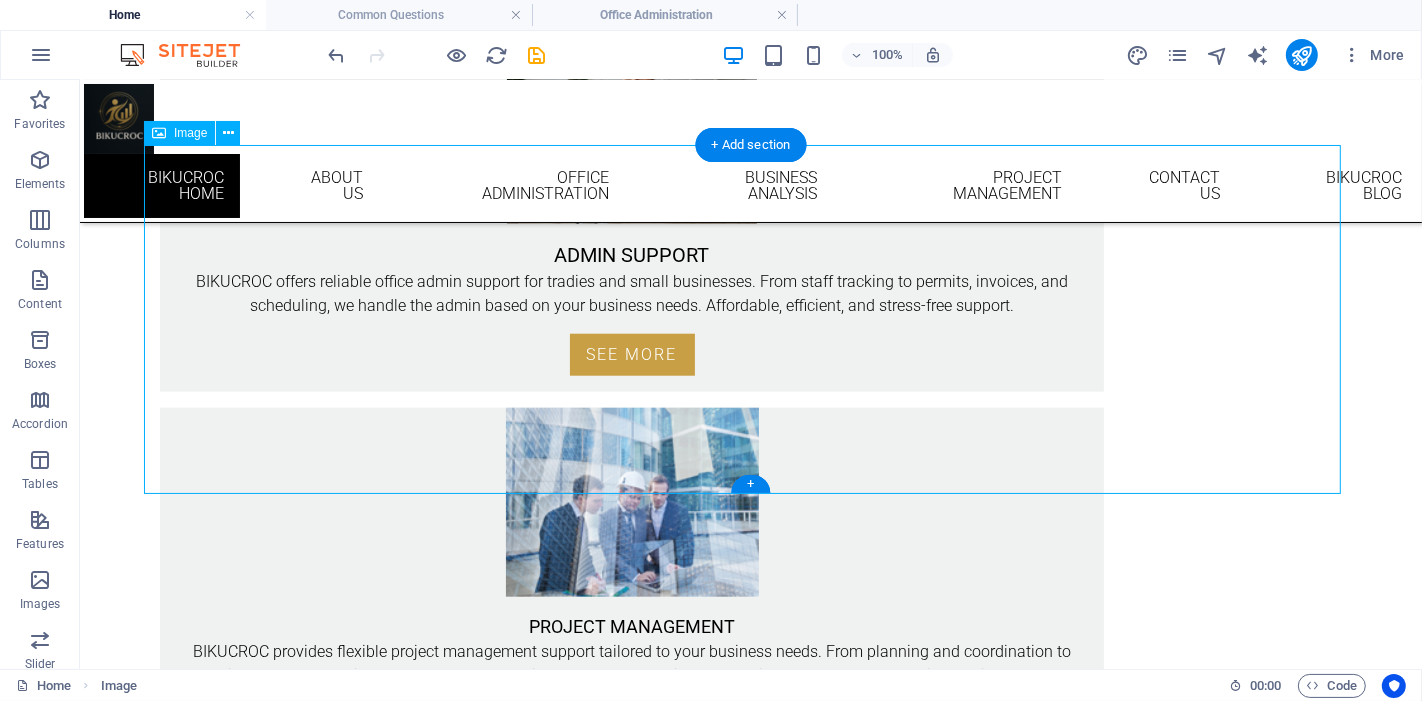 click at bounding box center (750, 1392) 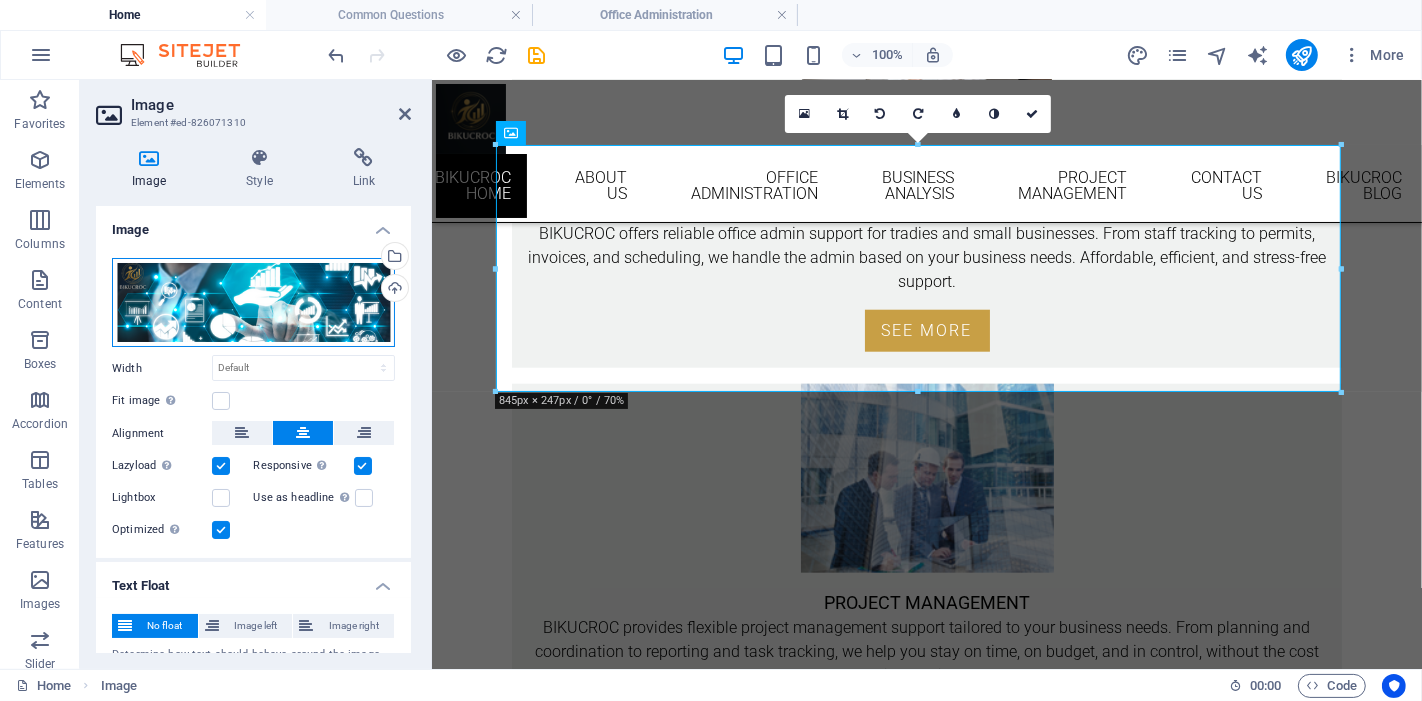 click on "Drag files here, click to choose files or select files from Files or our free stock photos & videos" at bounding box center [253, 303] 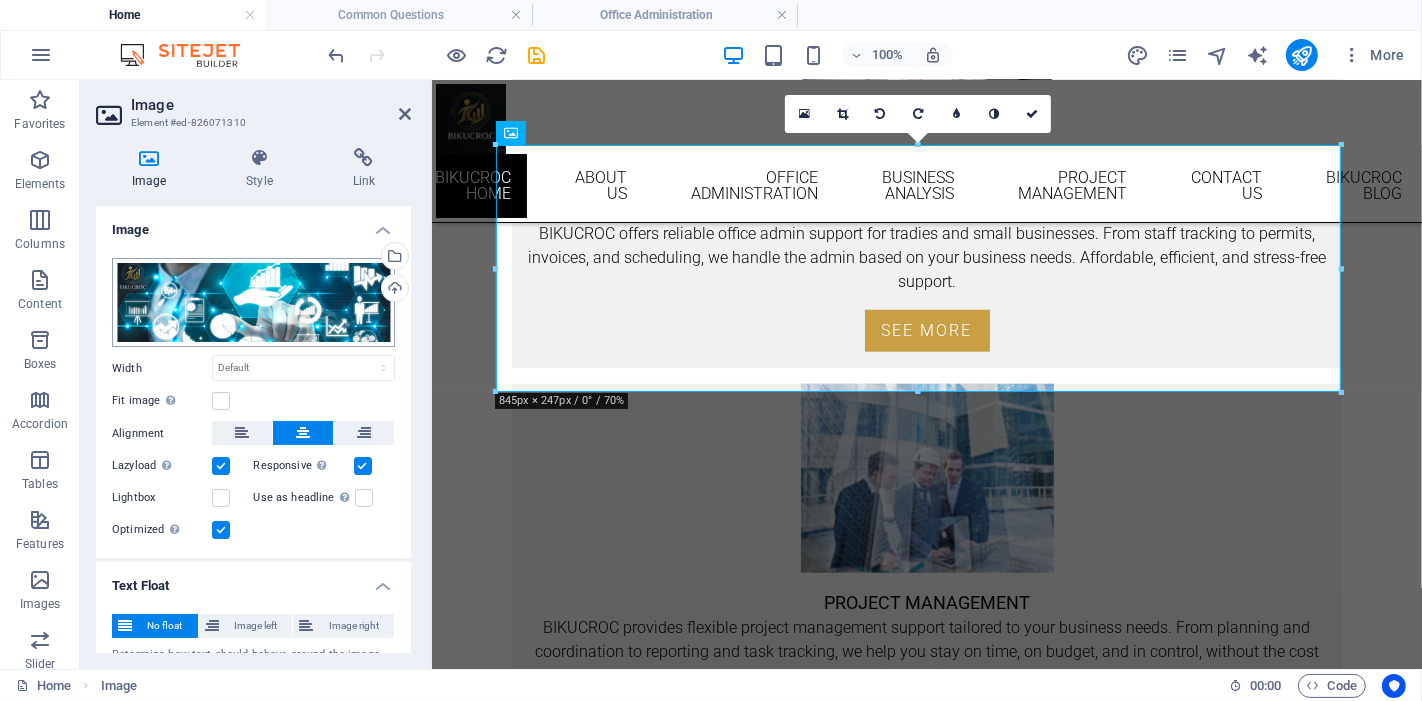 scroll, scrollTop: 1310, scrollLeft: 0, axis: vertical 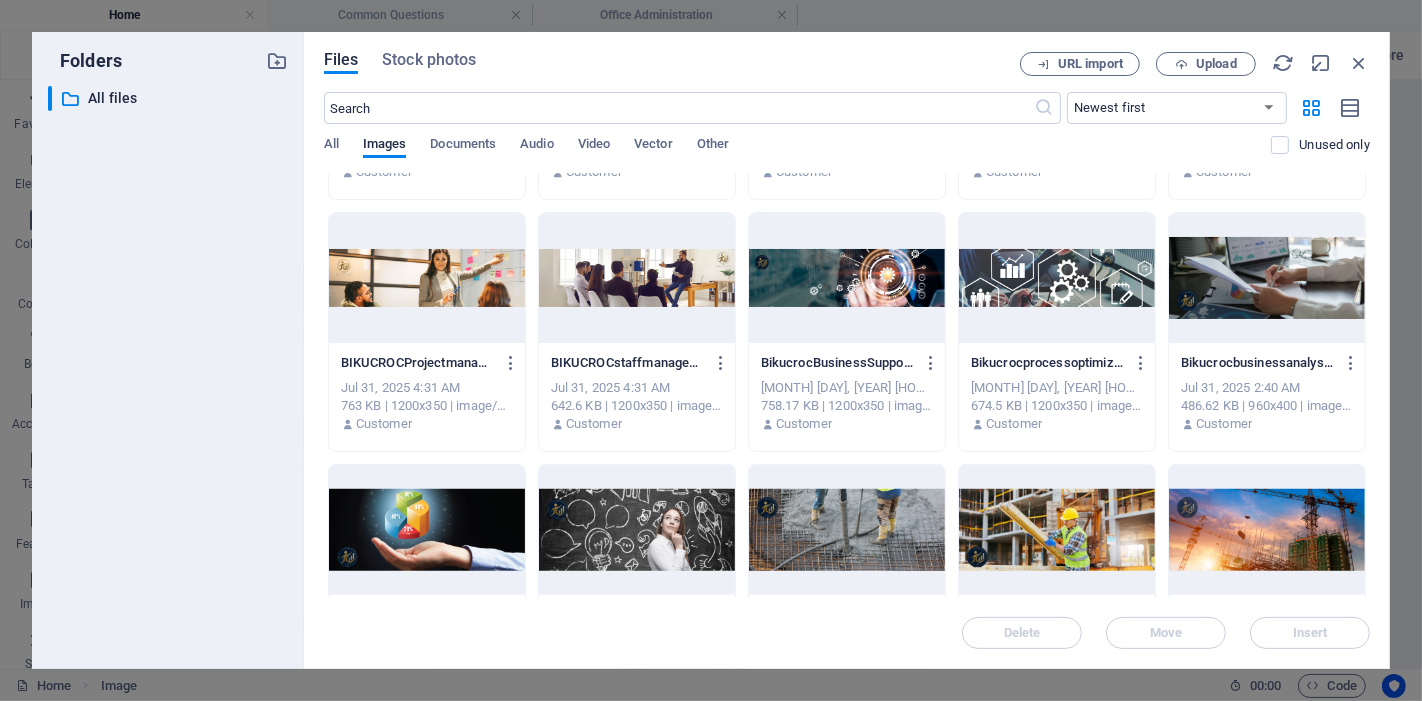 click at bounding box center [427, 530] 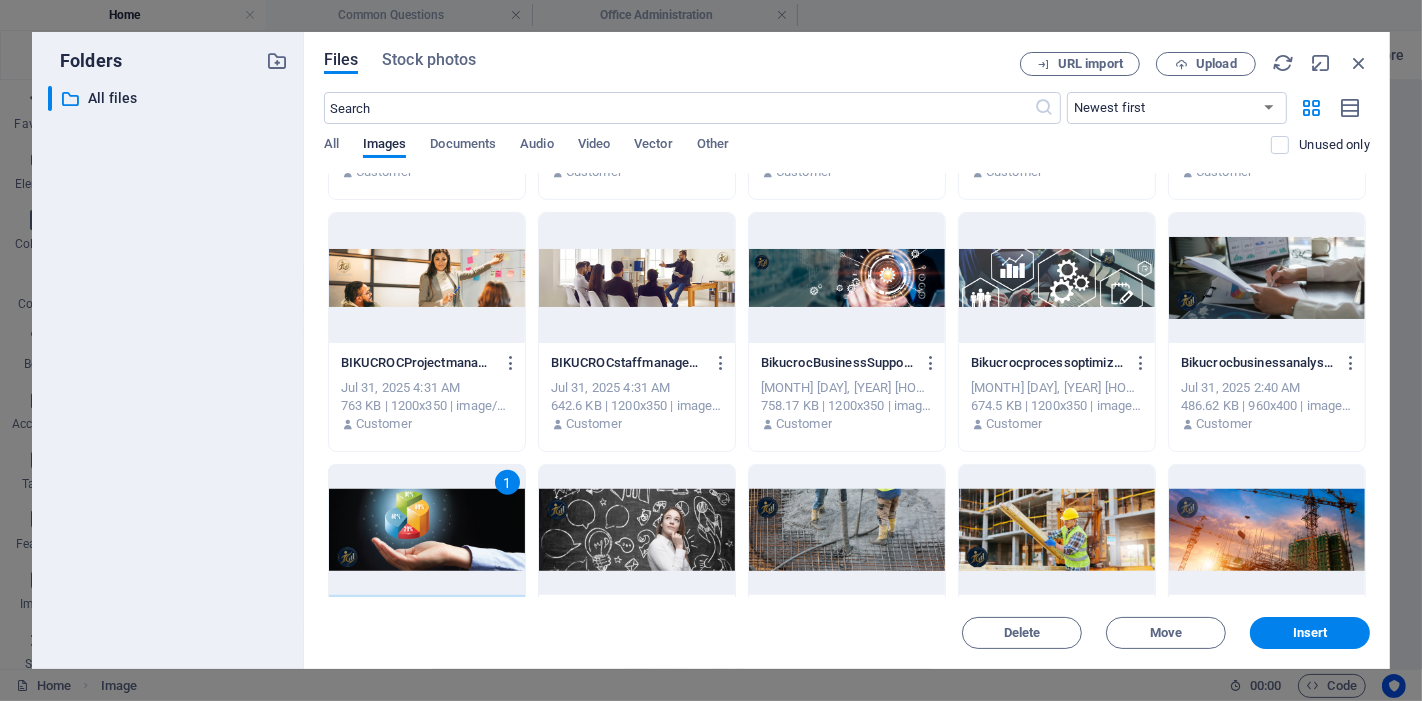 click on "1" at bounding box center [427, 530] 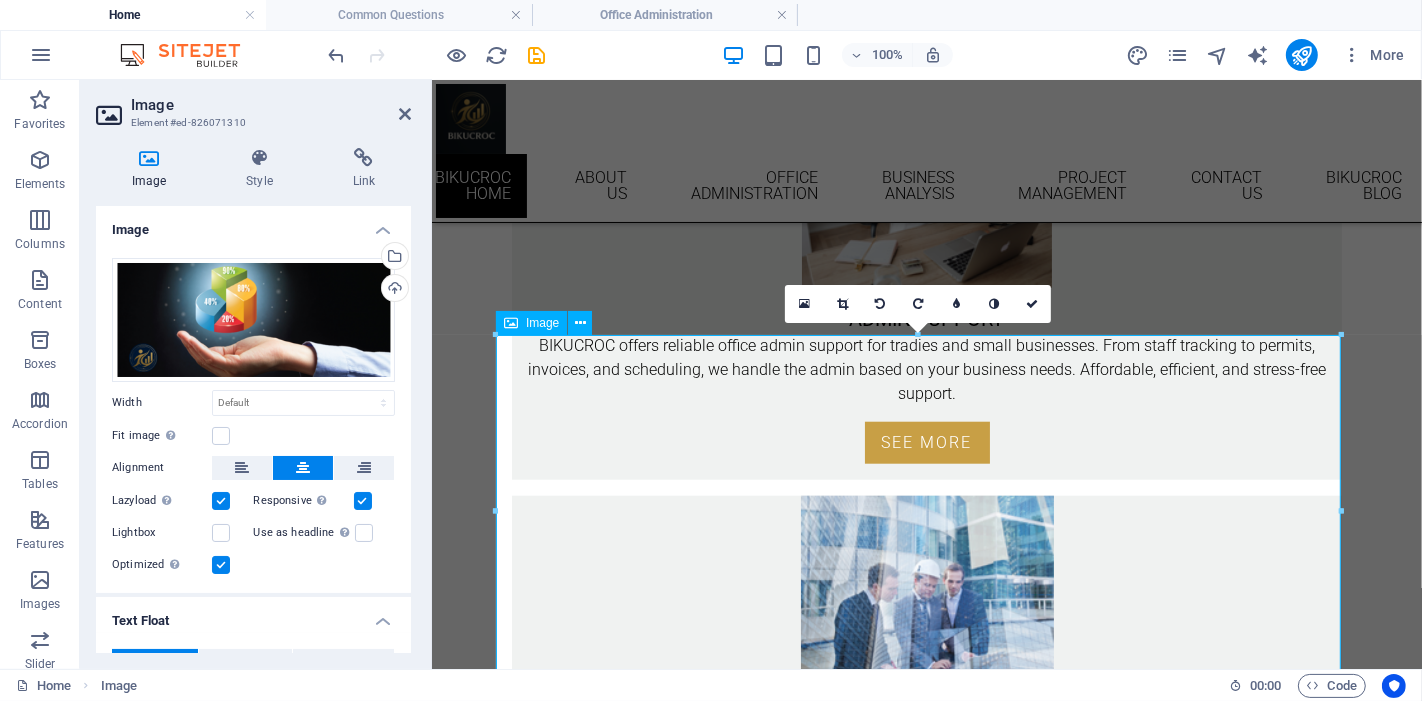 scroll, scrollTop: 1491, scrollLeft: 0, axis: vertical 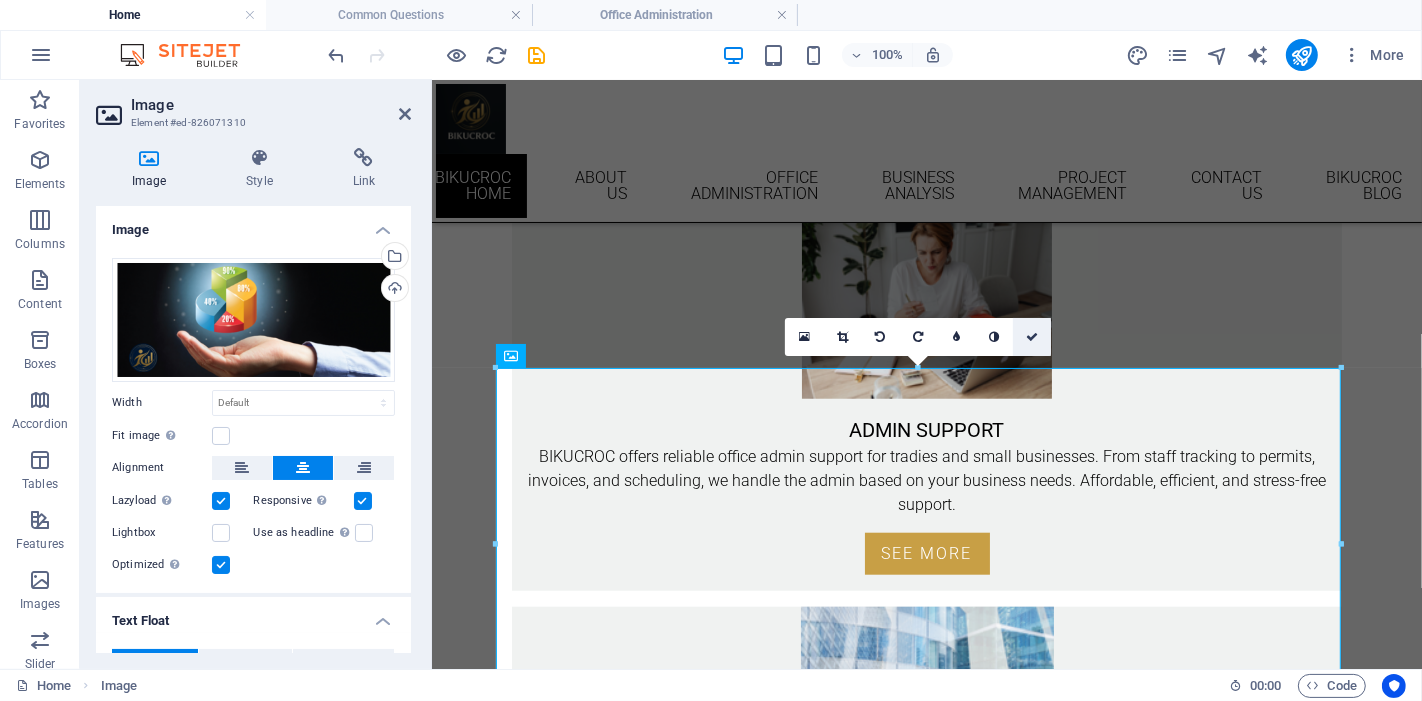 click at bounding box center (1032, 337) 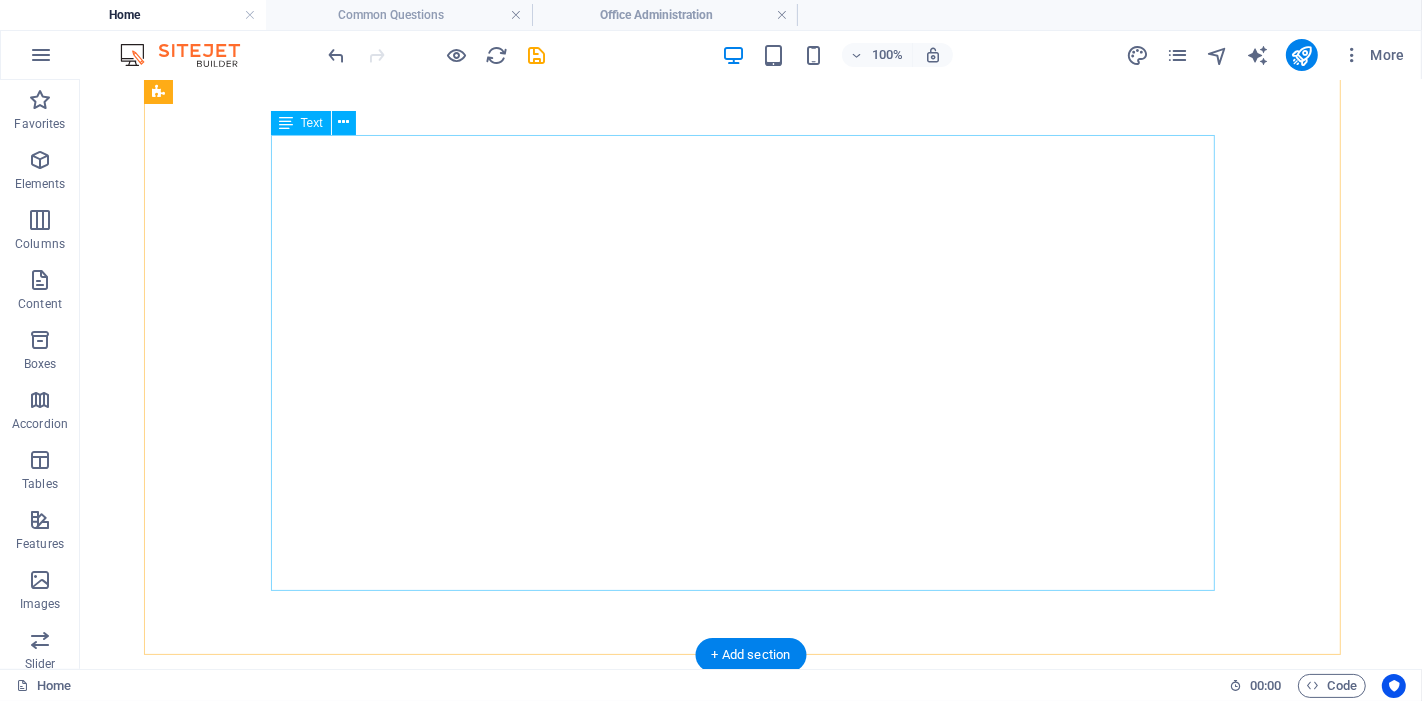 scroll, scrollTop: 0, scrollLeft: 0, axis: both 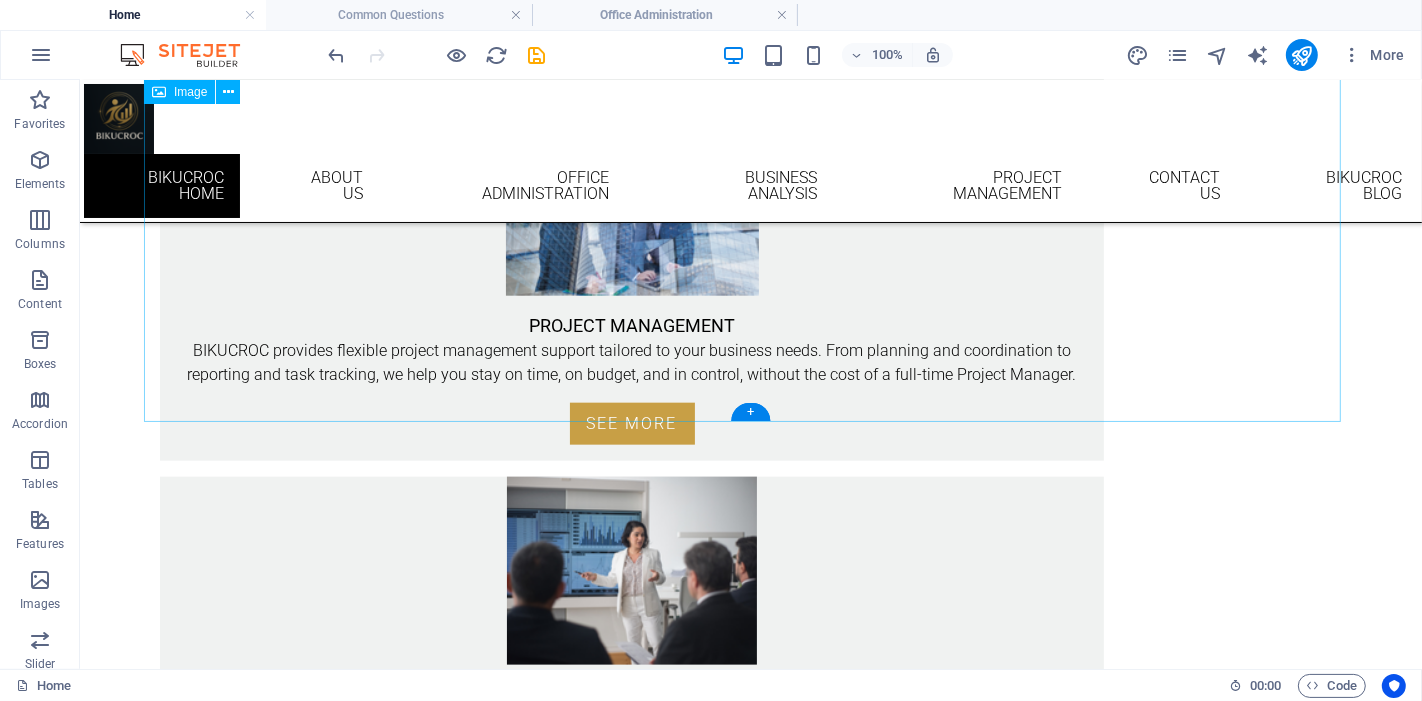 click at bounding box center [750, 1175] 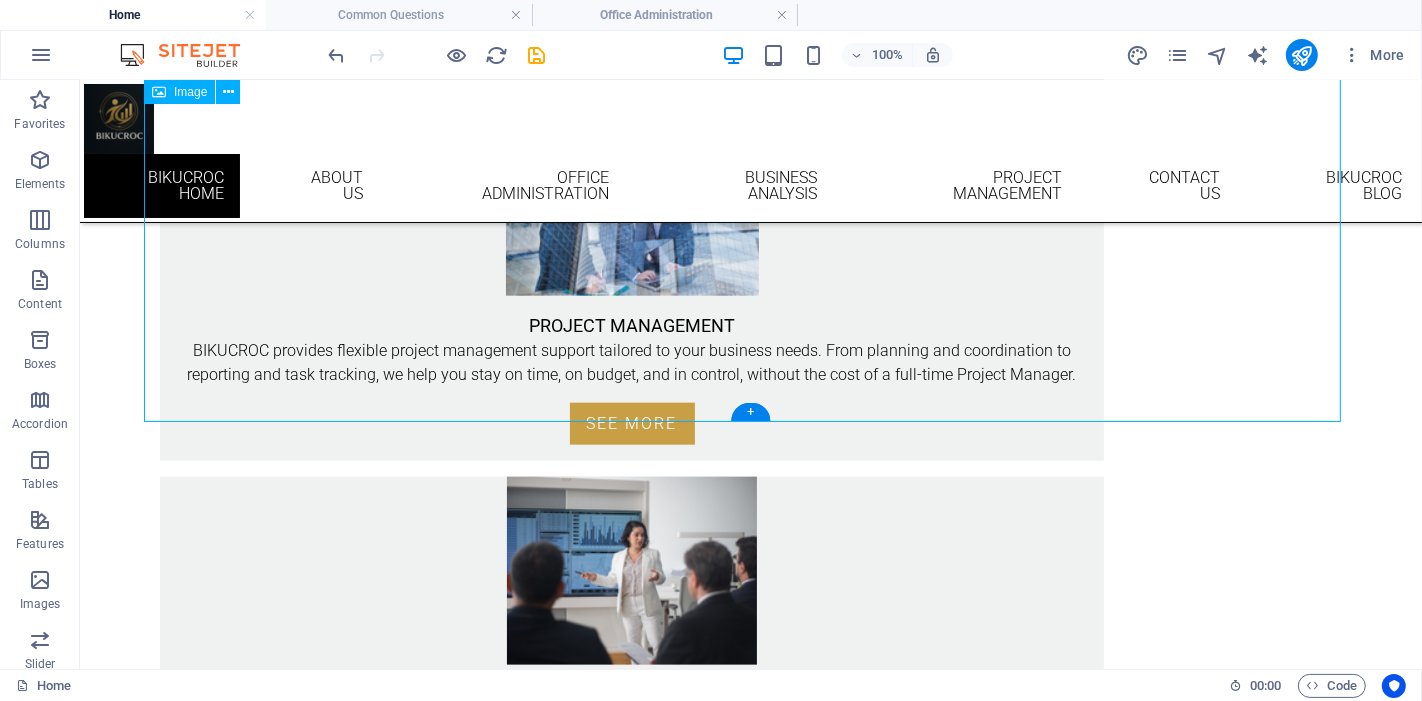 click at bounding box center [750, 1175] 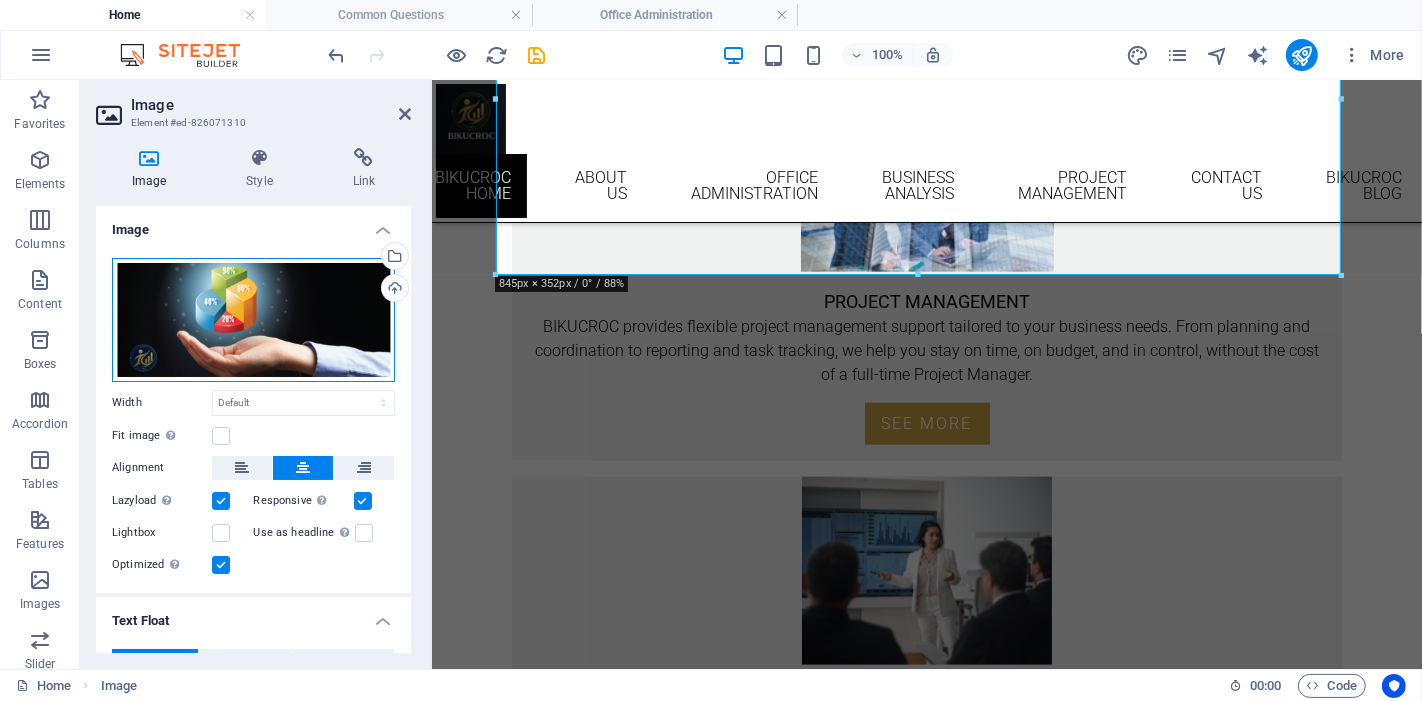 click on "Drag files here, click to choose files or select files from Files or our free stock photos & videos" at bounding box center [253, 320] 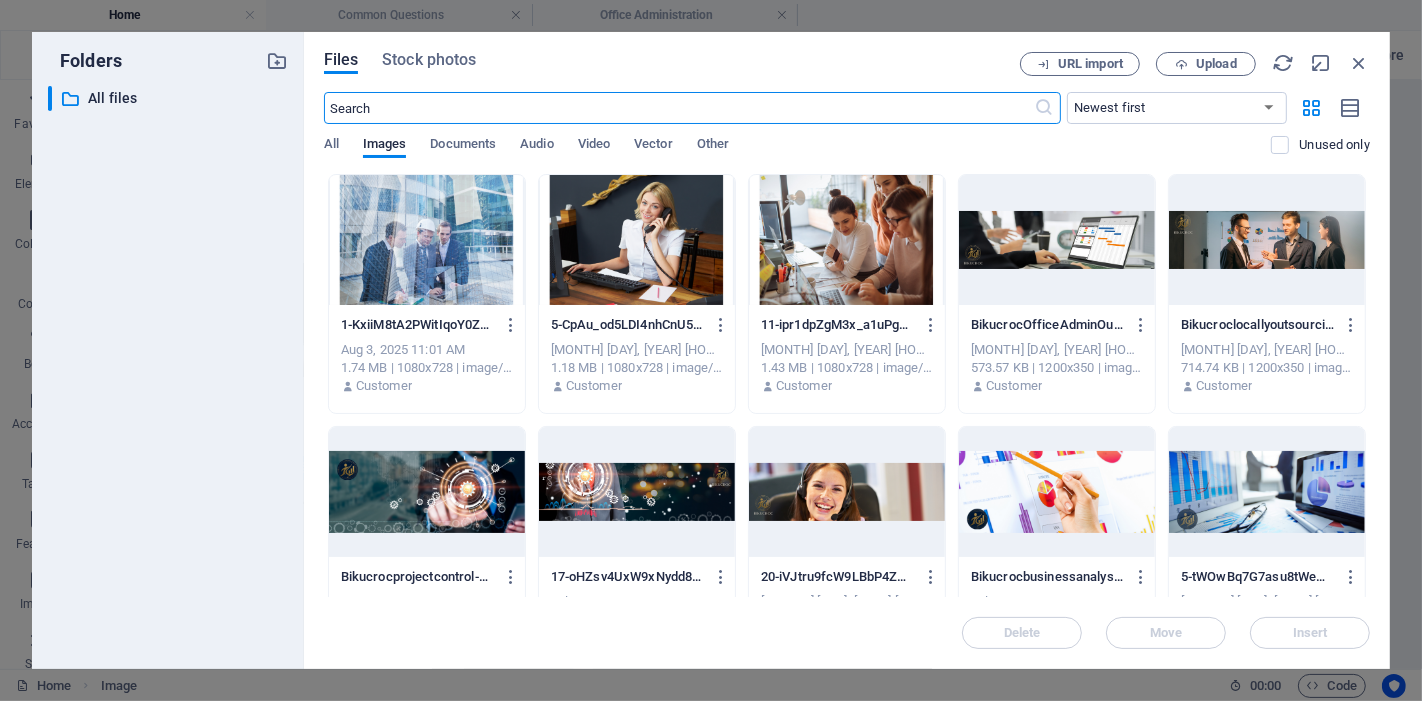 scroll, scrollTop: 1417, scrollLeft: 0, axis: vertical 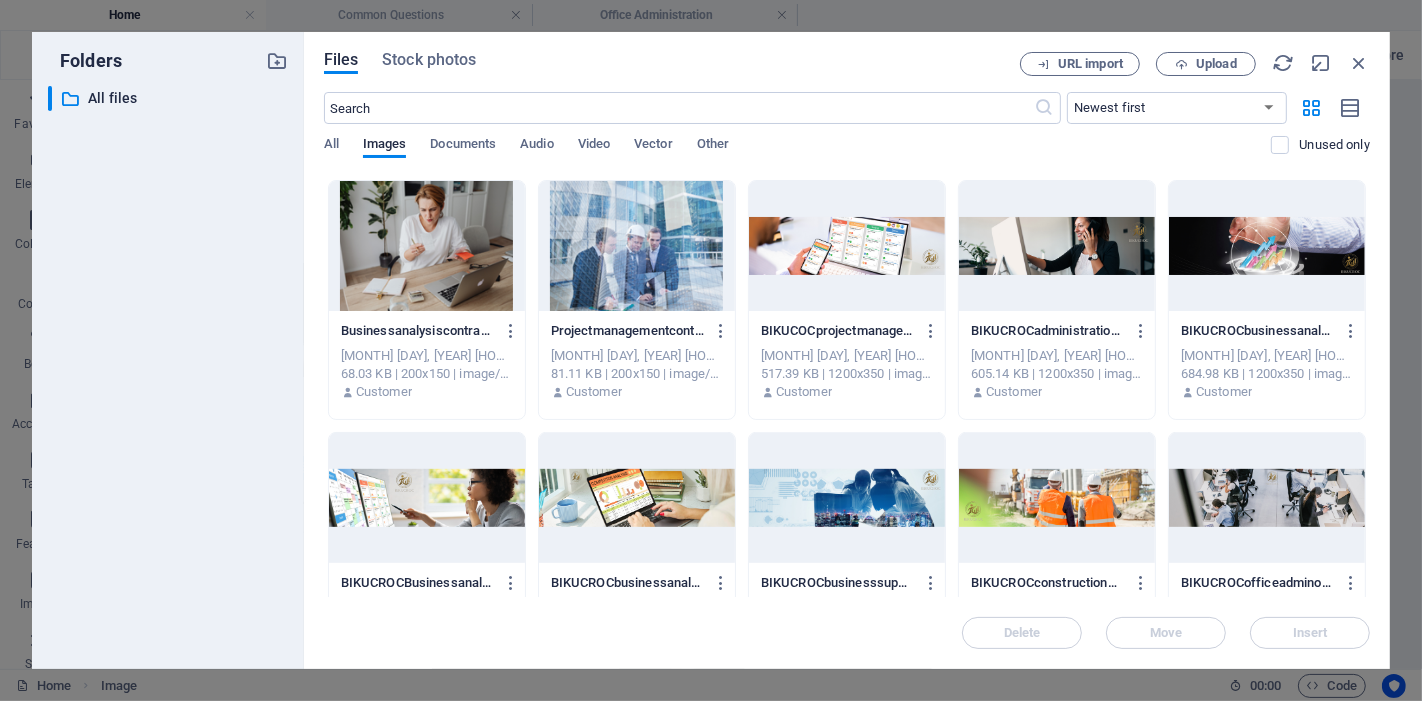 click at bounding box center (1267, 498) 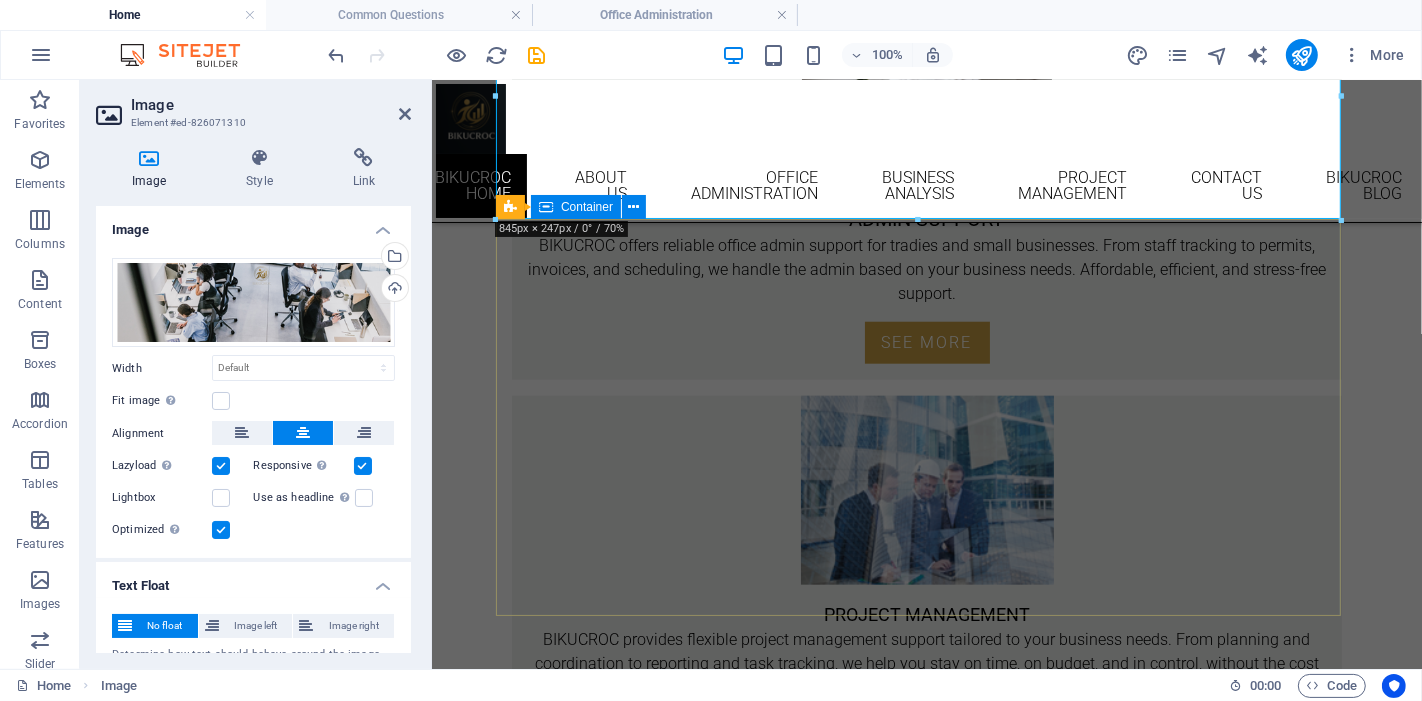 scroll, scrollTop: 1563, scrollLeft: 0, axis: vertical 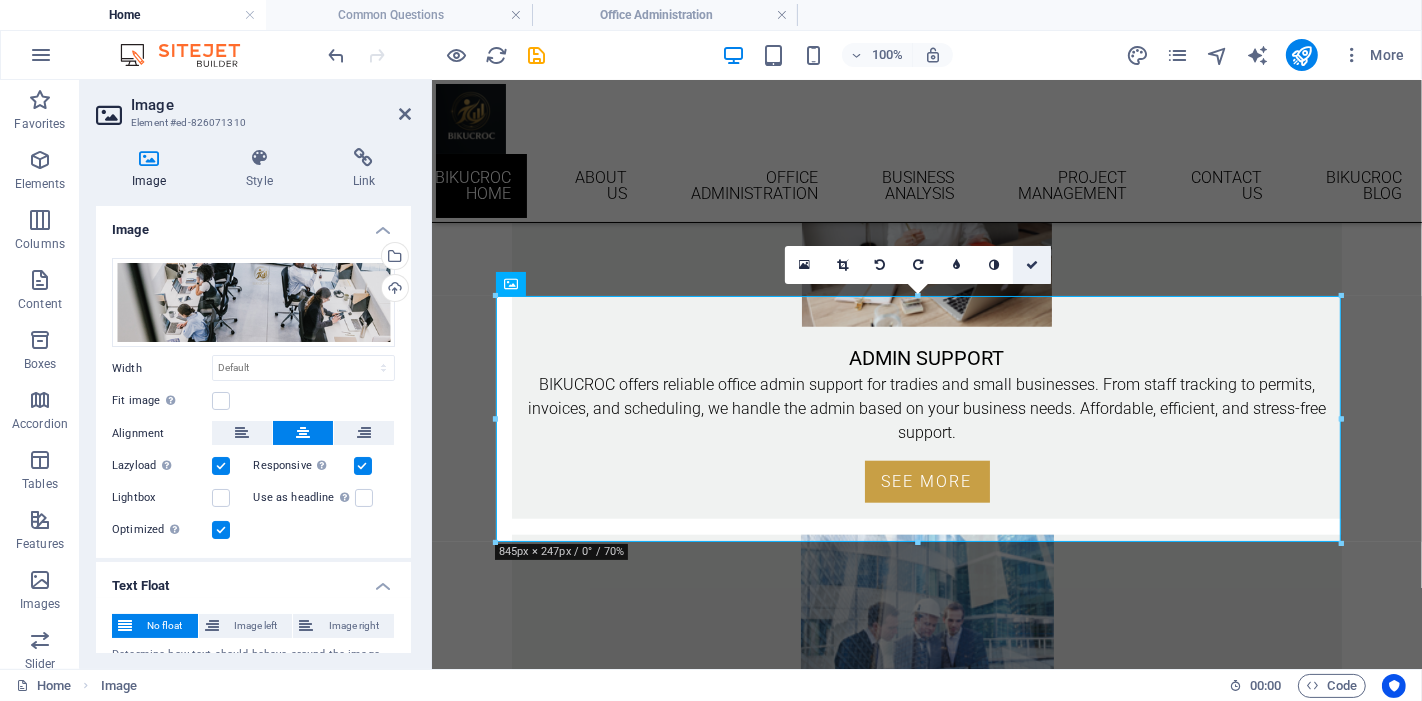 click at bounding box center [1032, 265] 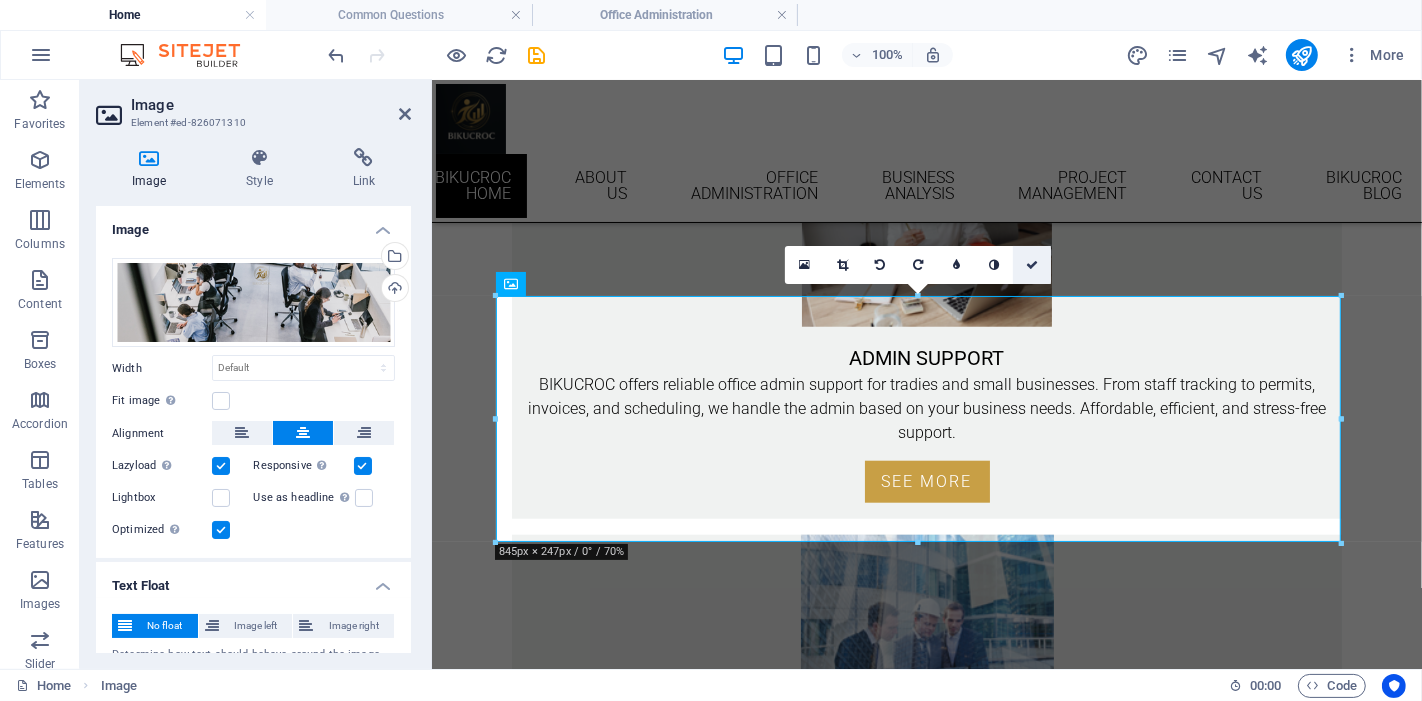 scroll, scrollTop: 1564, scrollLeft: 0, axis: vertical 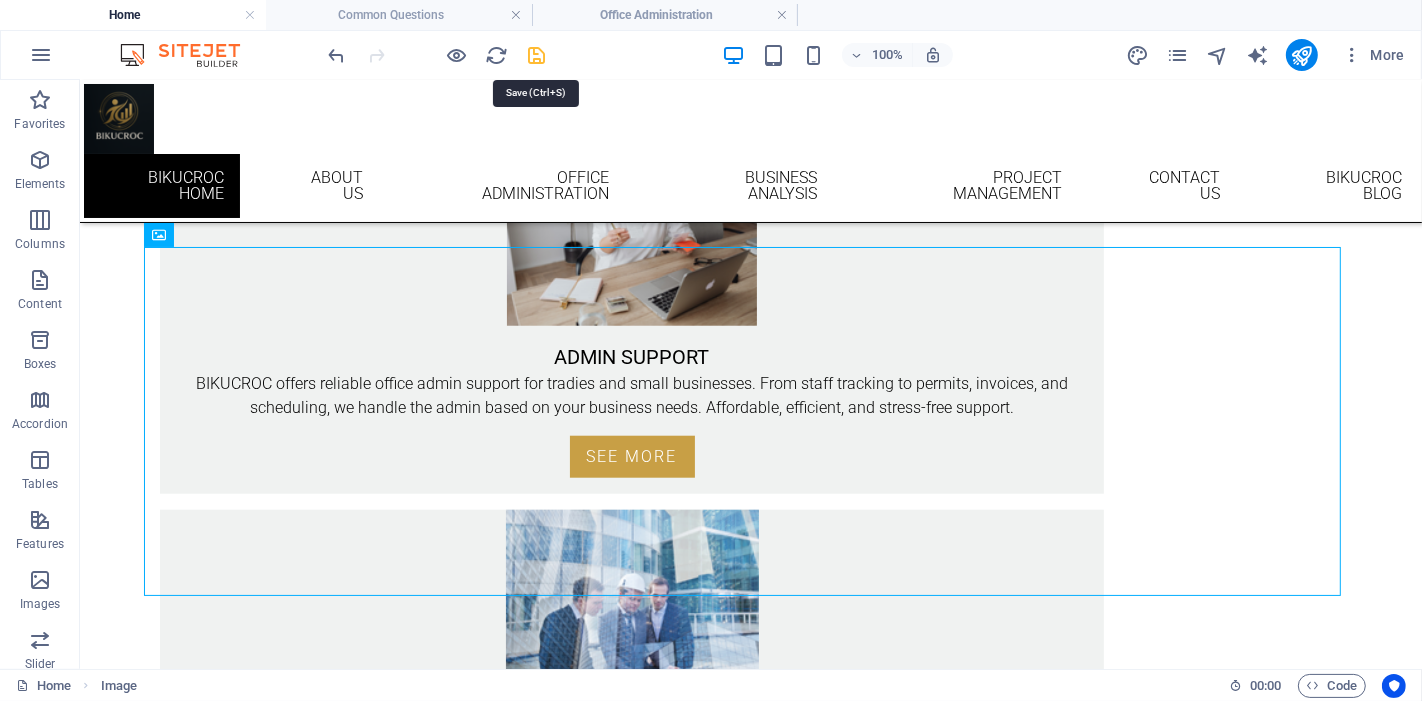 click at bounding box center [537, 55] 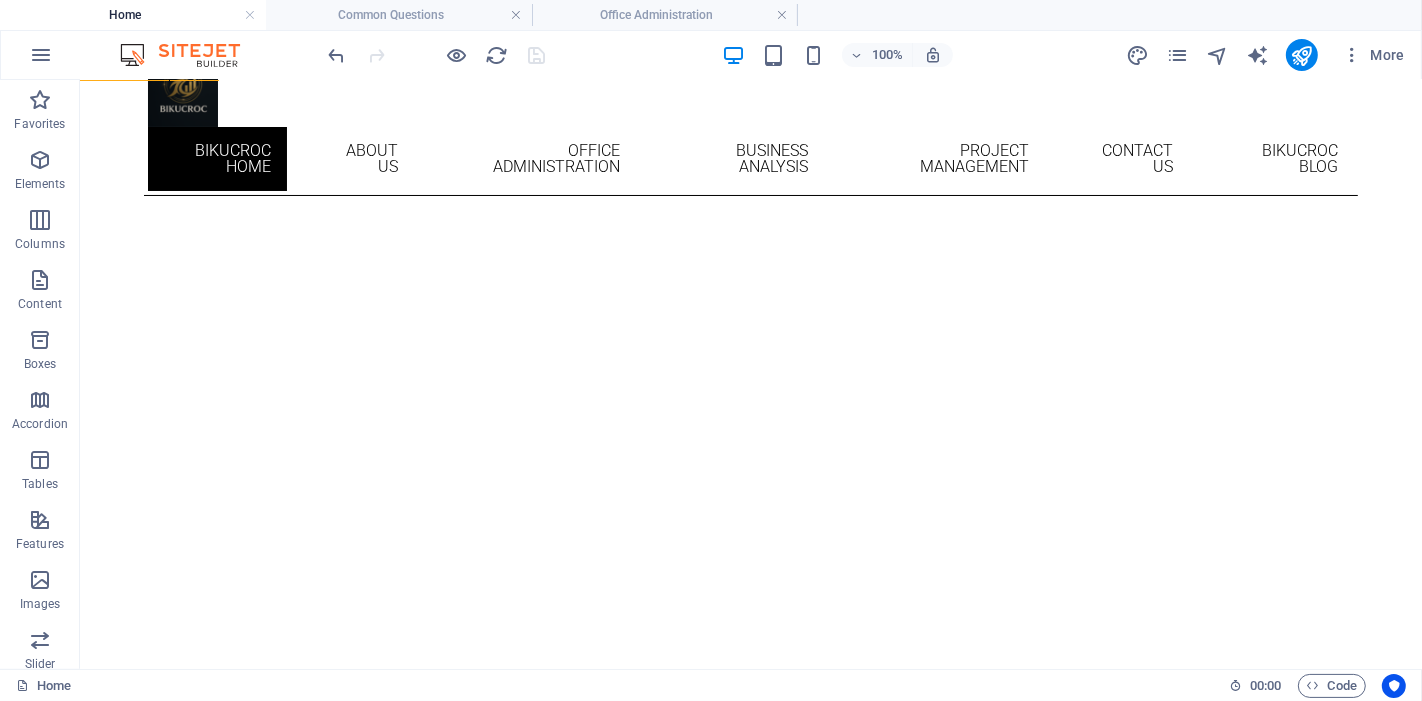 scroll, scrollTop: 0, scrollLeft: 0, axis: both 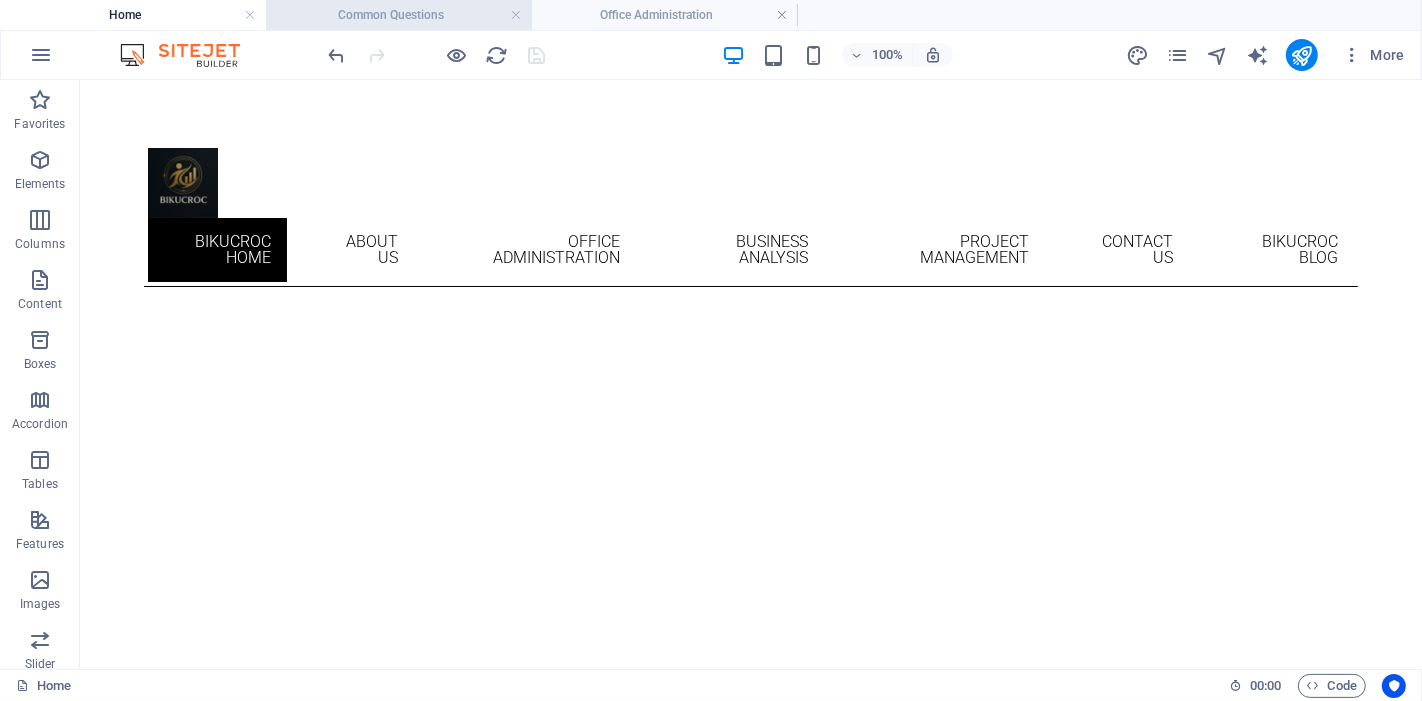 click on "Common Questions" at bounding box center (399, 15) 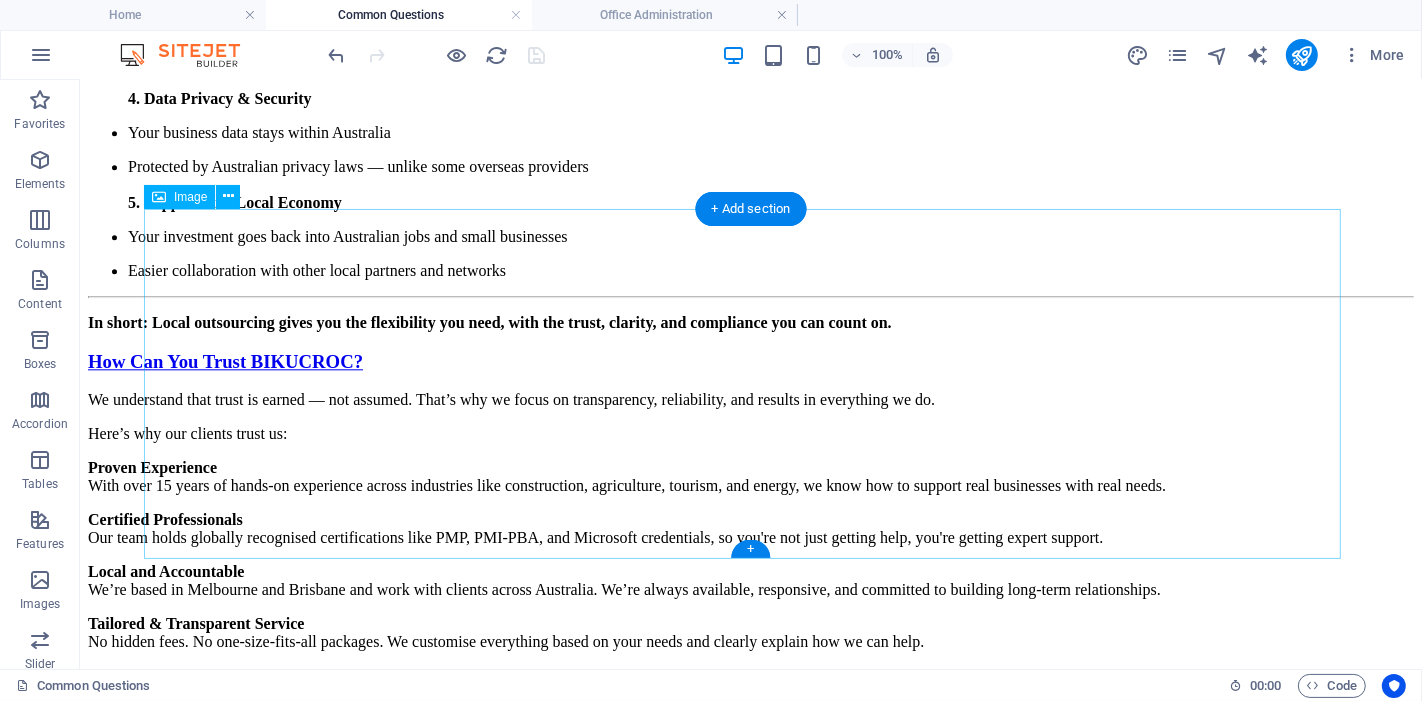 scroll, scrollTop: 4222, scrollLeft: 0, axis: vertical 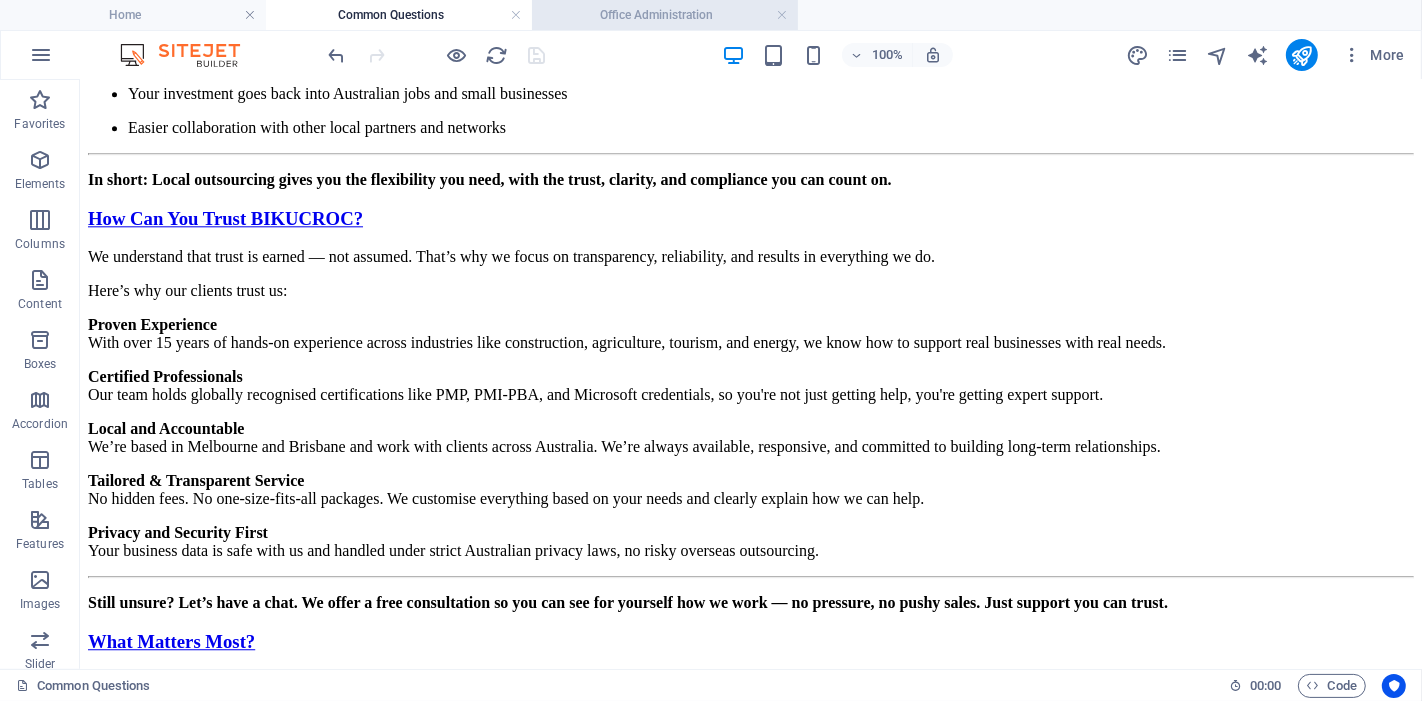 click on "Office Administration" at bounding box center (665, 15) 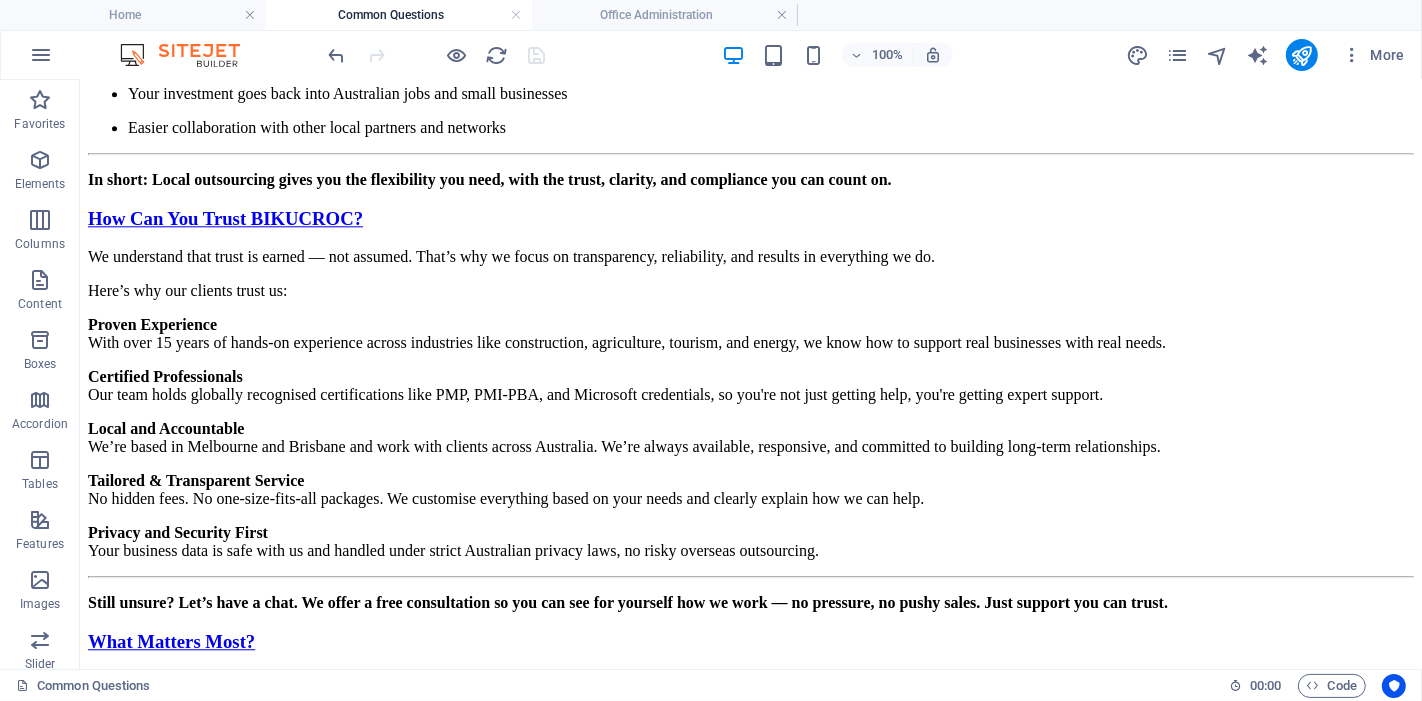scroll, scrollTop: 0, scrollLeft: 0, axis: both 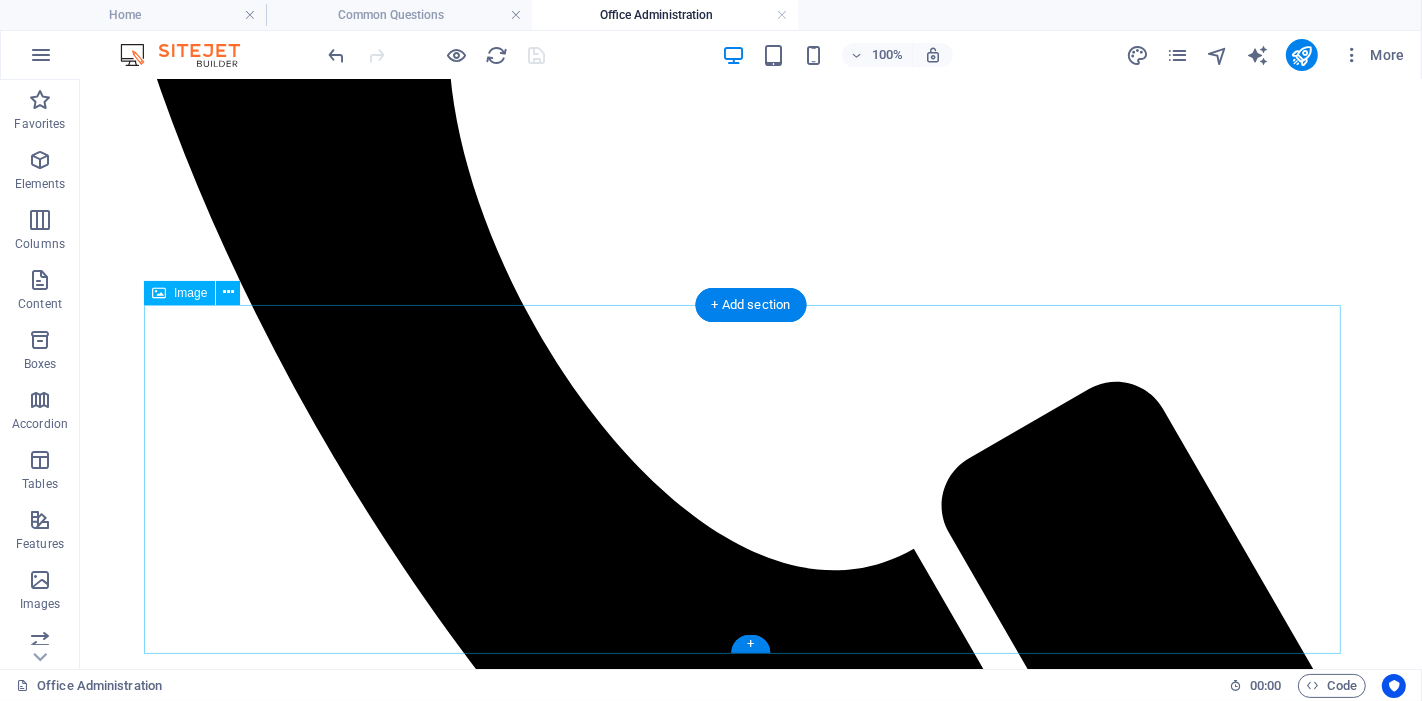 click at bounding box center [750, 2150] 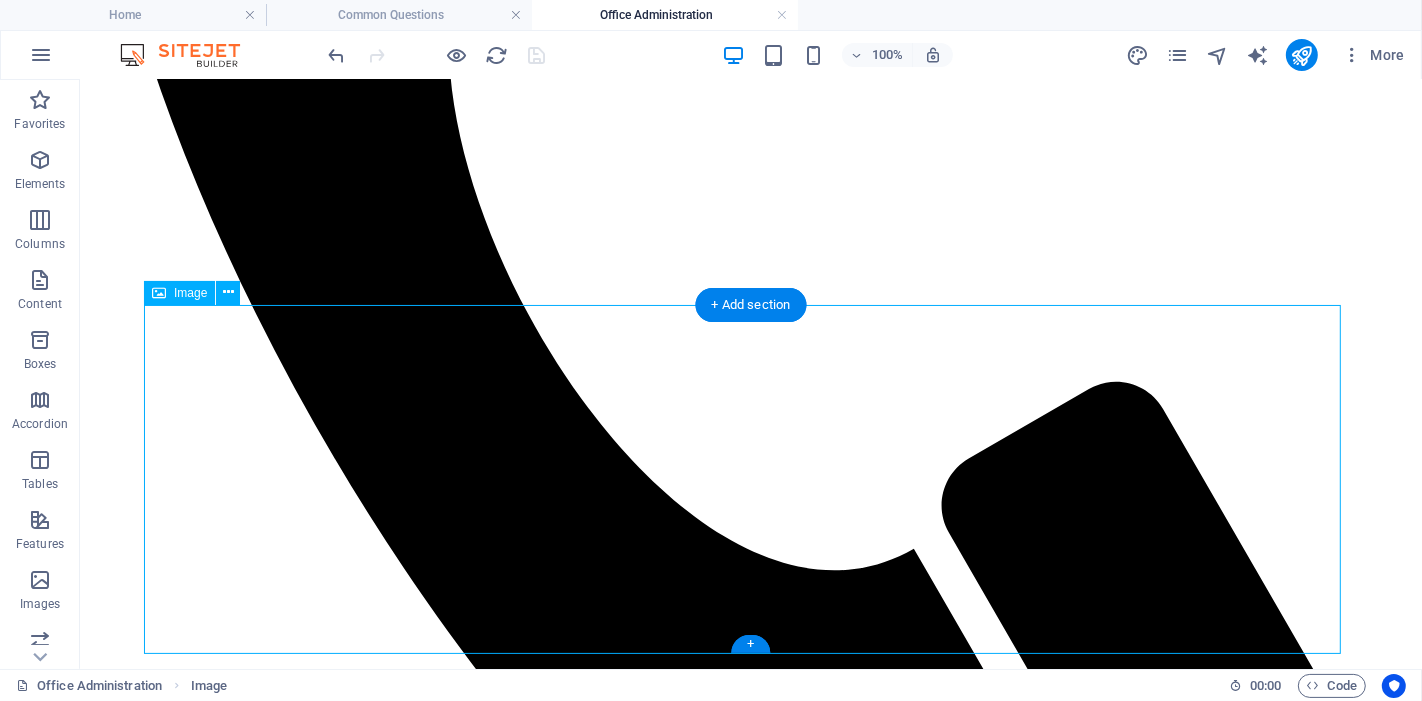 click at bounding box center (750, 2150) 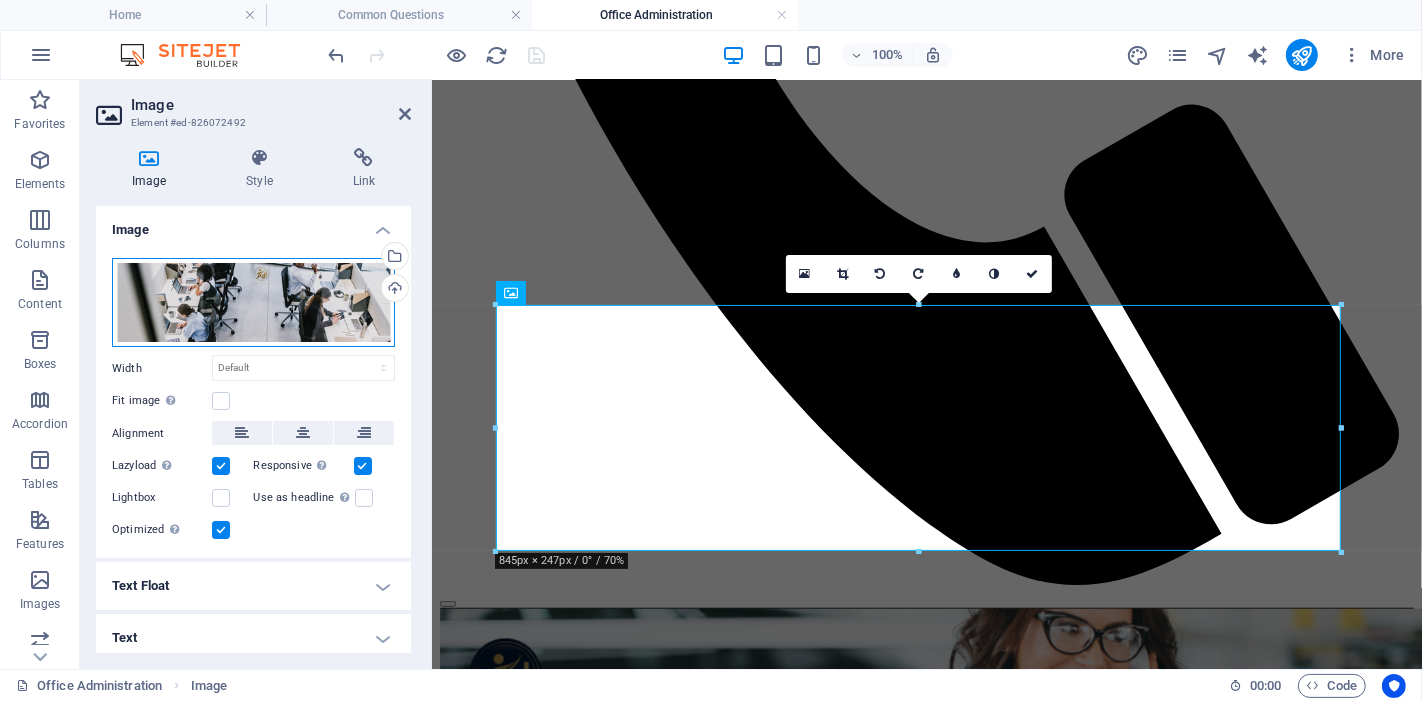 click on "Drag files here, click to choose files or select files from Files or our free stock photos & videos" at bounding box center [253, 303] 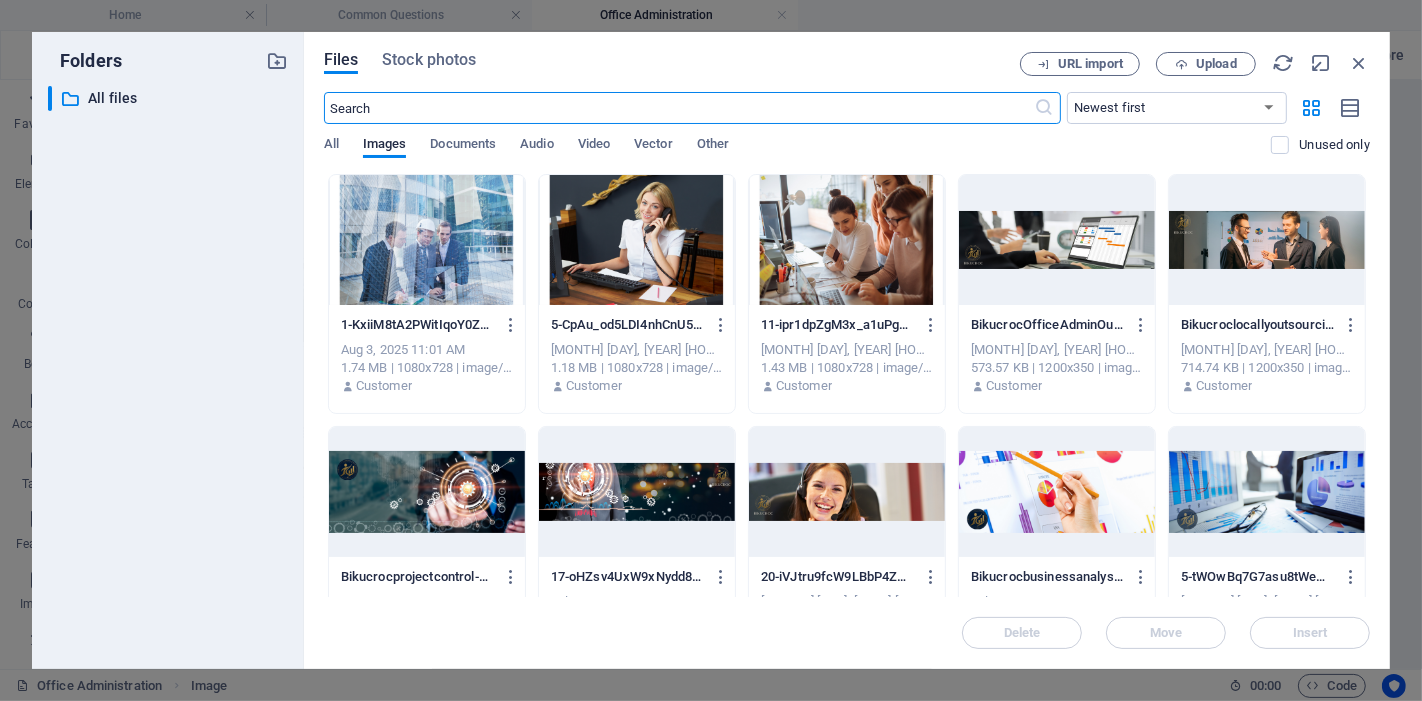 scroll, scrollTop: 782, scrollLeft: 0, axis: vertical 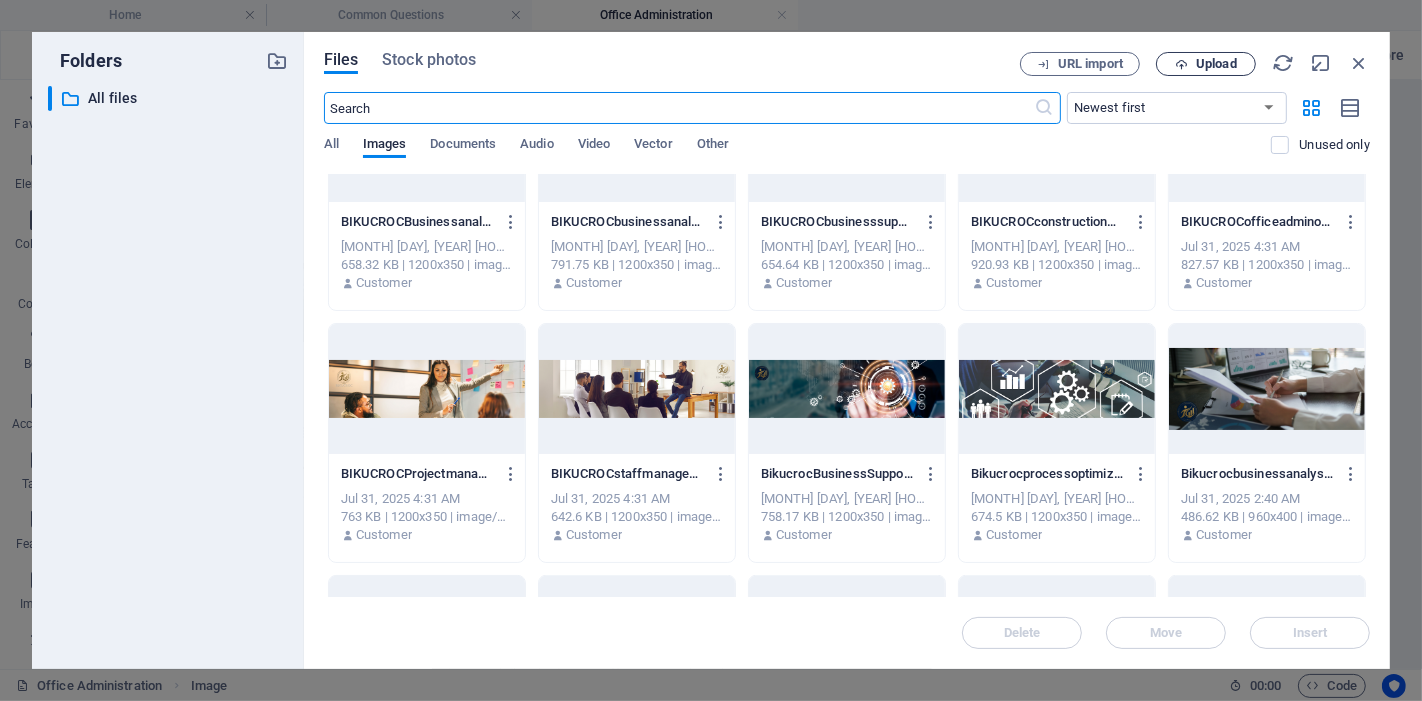 click on "Upload" at bounding box center [1216, 64] 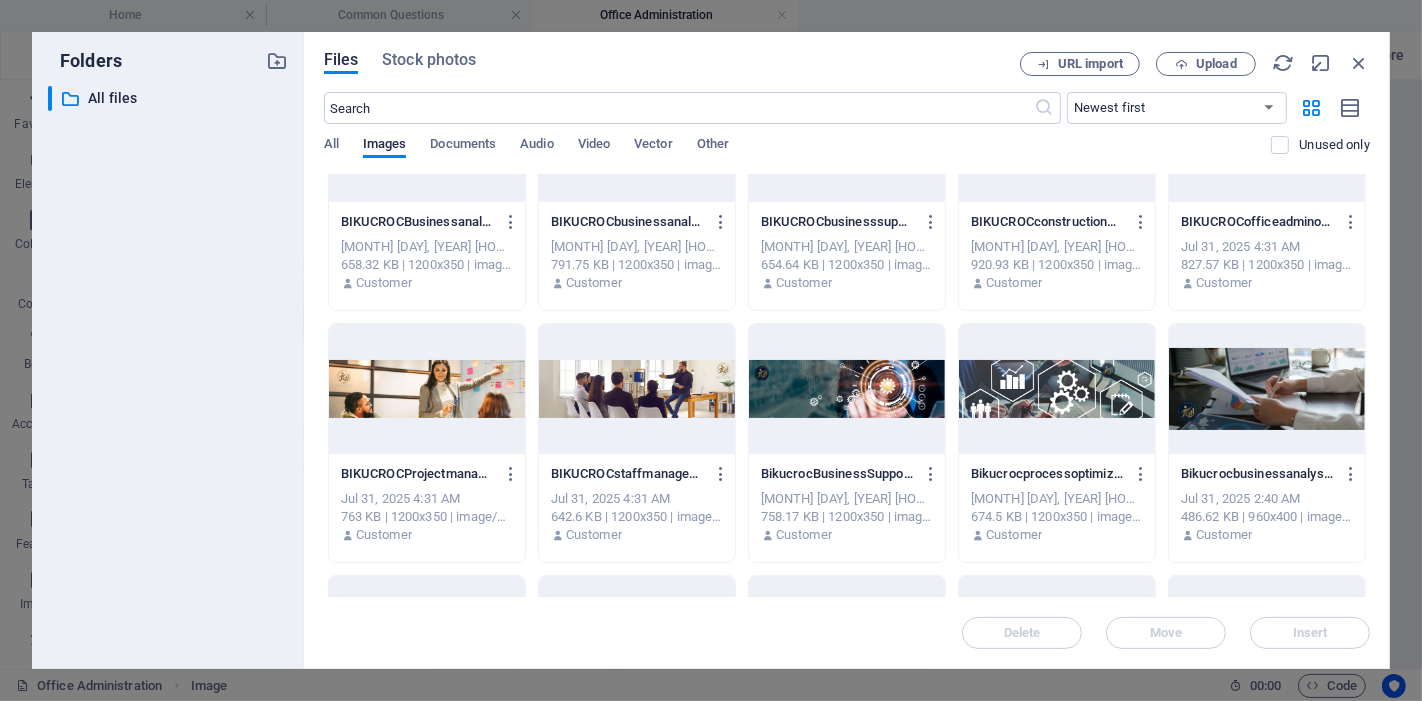 click at bounding box center [1267, 389] 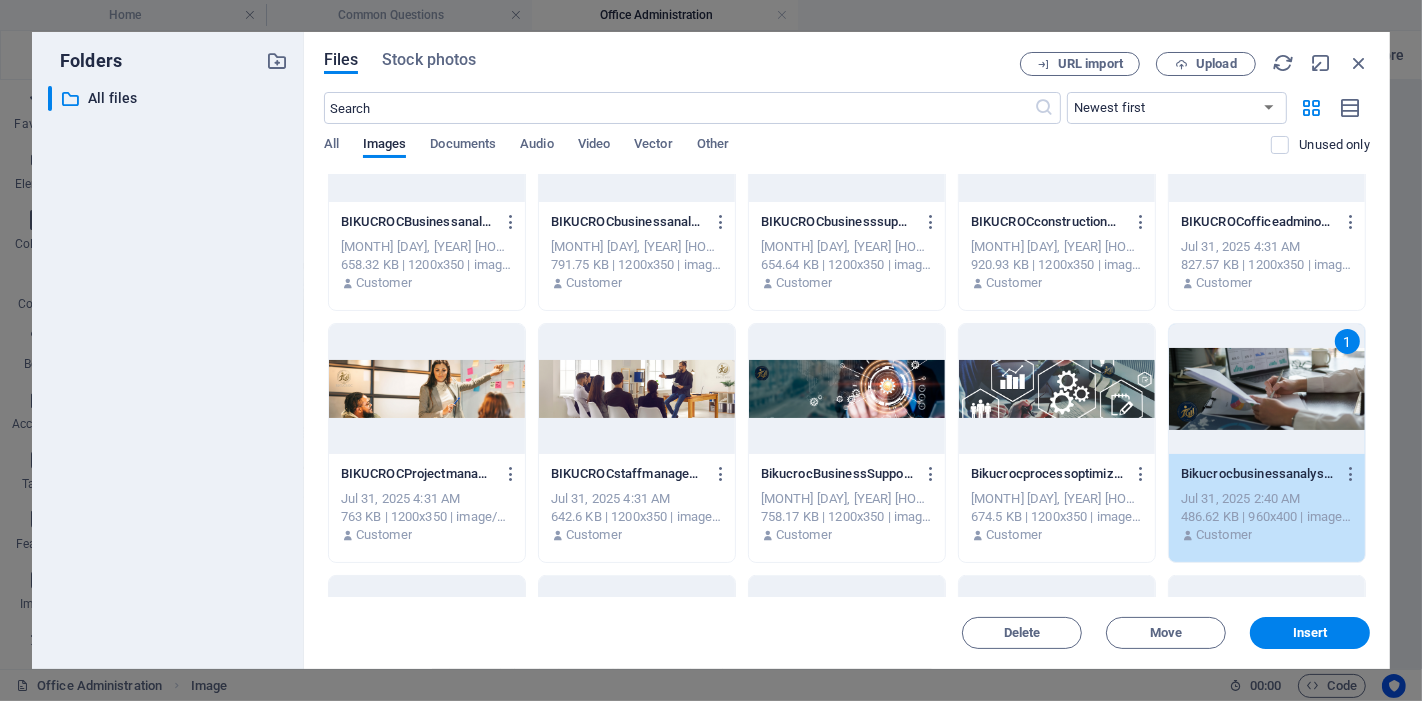 click on "1" at bounding box center (1267, 389) 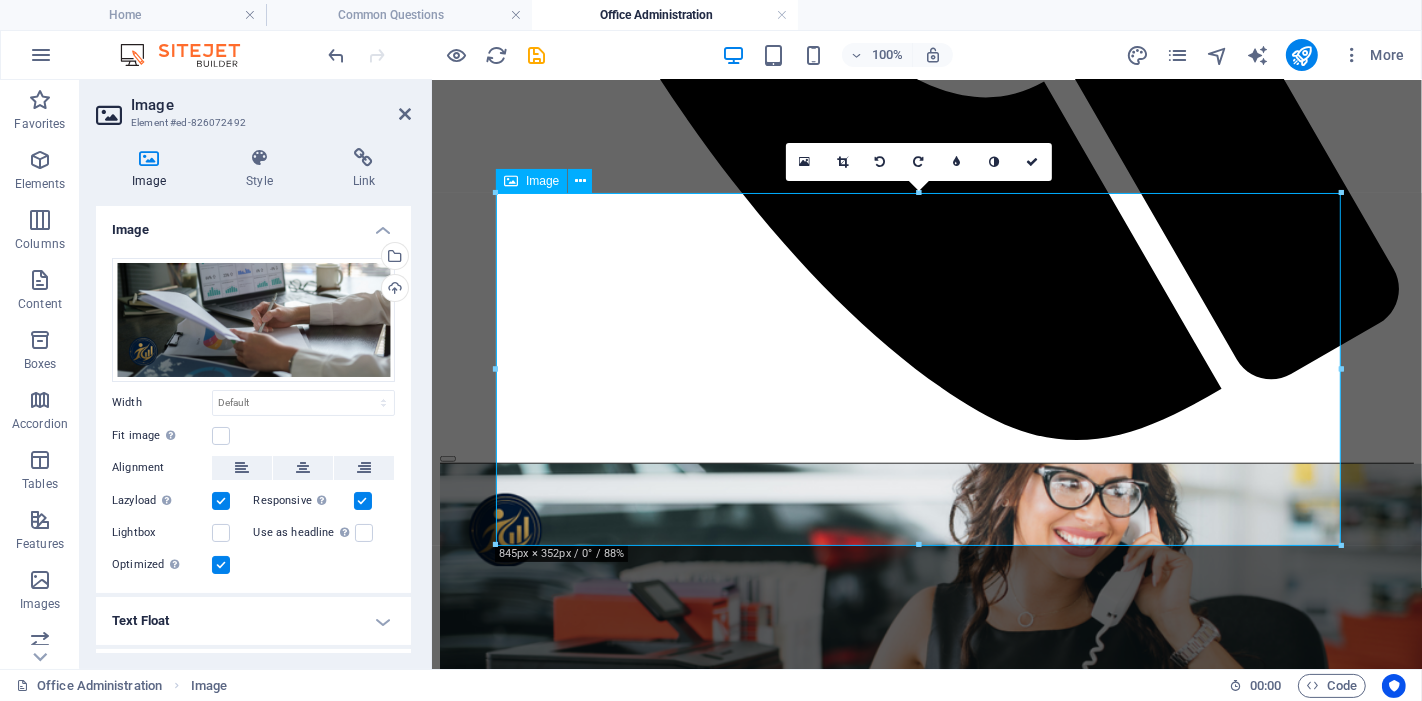 scroll, scrollTop: 1135, scrollLeft: 0, axis: vertical 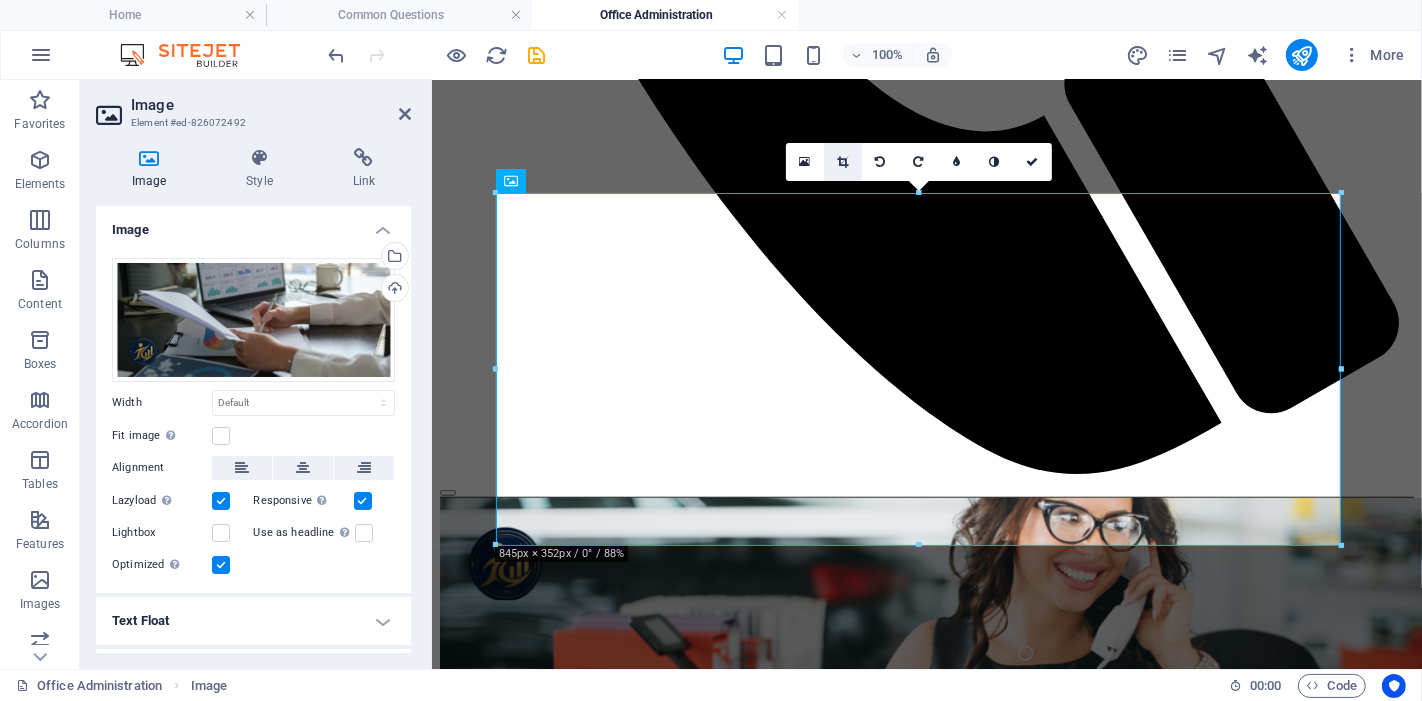 click at bounding box center (842, 162) 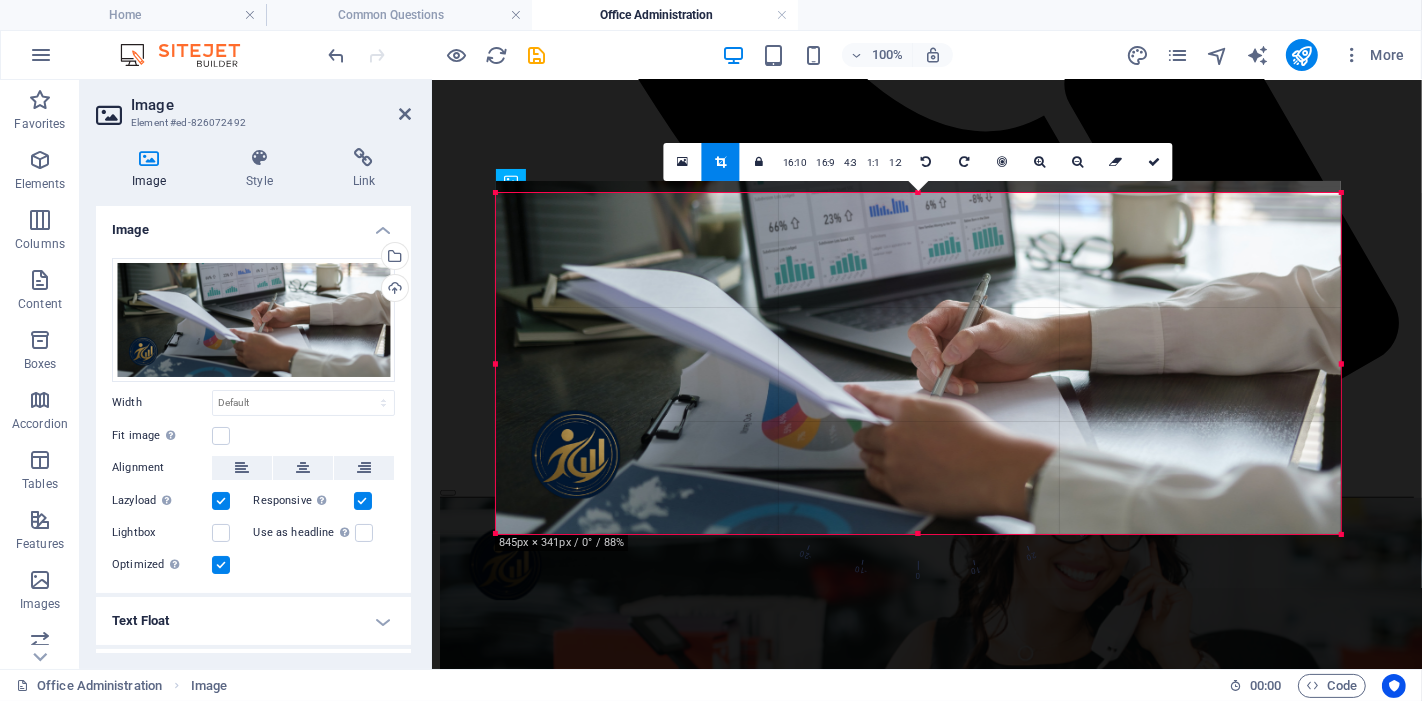 drag, startPoint x: 921, startPoint y: 193, endPoint x: 921, endPoint y: 206, distance: 13 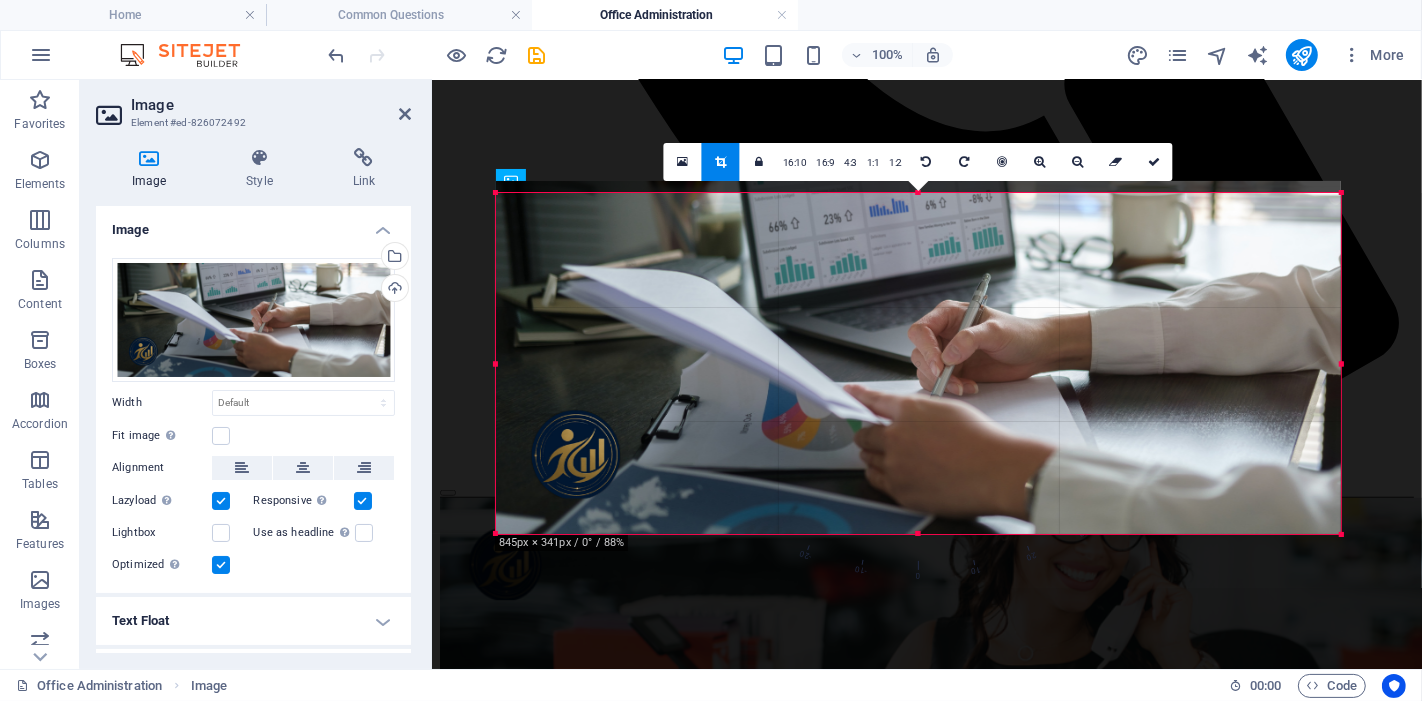 click on "180 170 160 150 140 130 120 110 100 90 80 70 60 50 40 30 20 10 0 -10 -20 -30 -40 -50 -60 -70 -80 -90 -100 -110 -120 -130 -140 -150 -160 -170 845px × 341px / 0° / 88% 16:10 16:9 4:3 1:1 1:2 0" at bounding box center (918, 363) 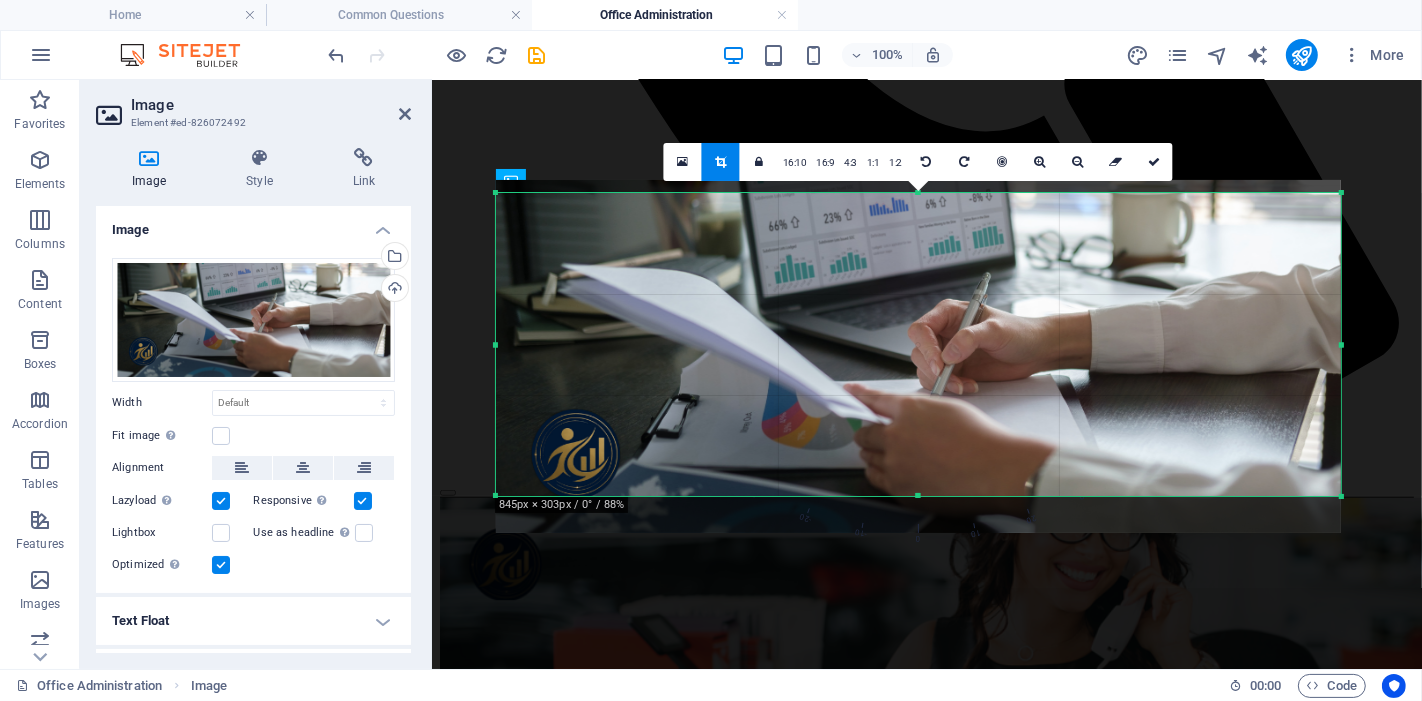 drag, startPoint x: 919, startPoint y: 532, endPoint x: 922, endPoint y: 496, distance: 36.124783 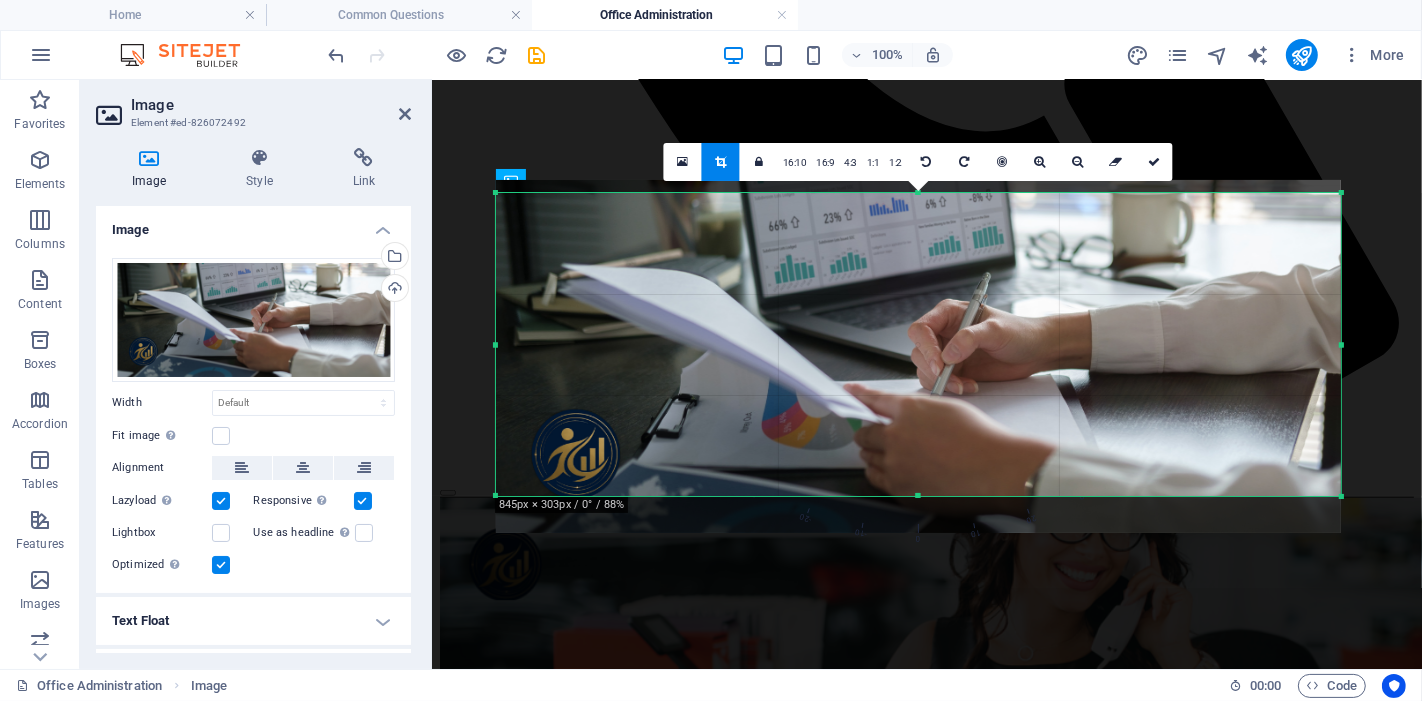 click at bounding box center [918, 496] 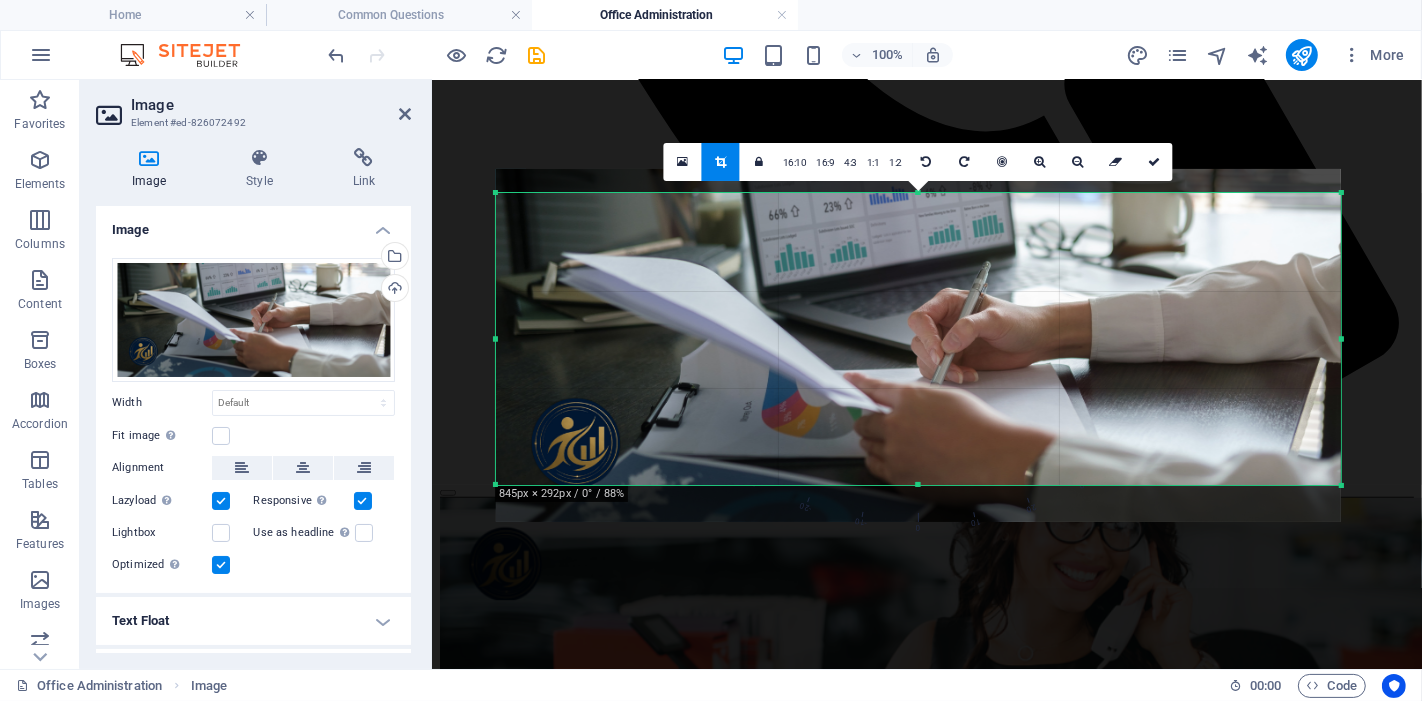 drag, startPoint x: 921, startPoint y: 190, endPoint x: 921, endPoint y: 201, distance: 11 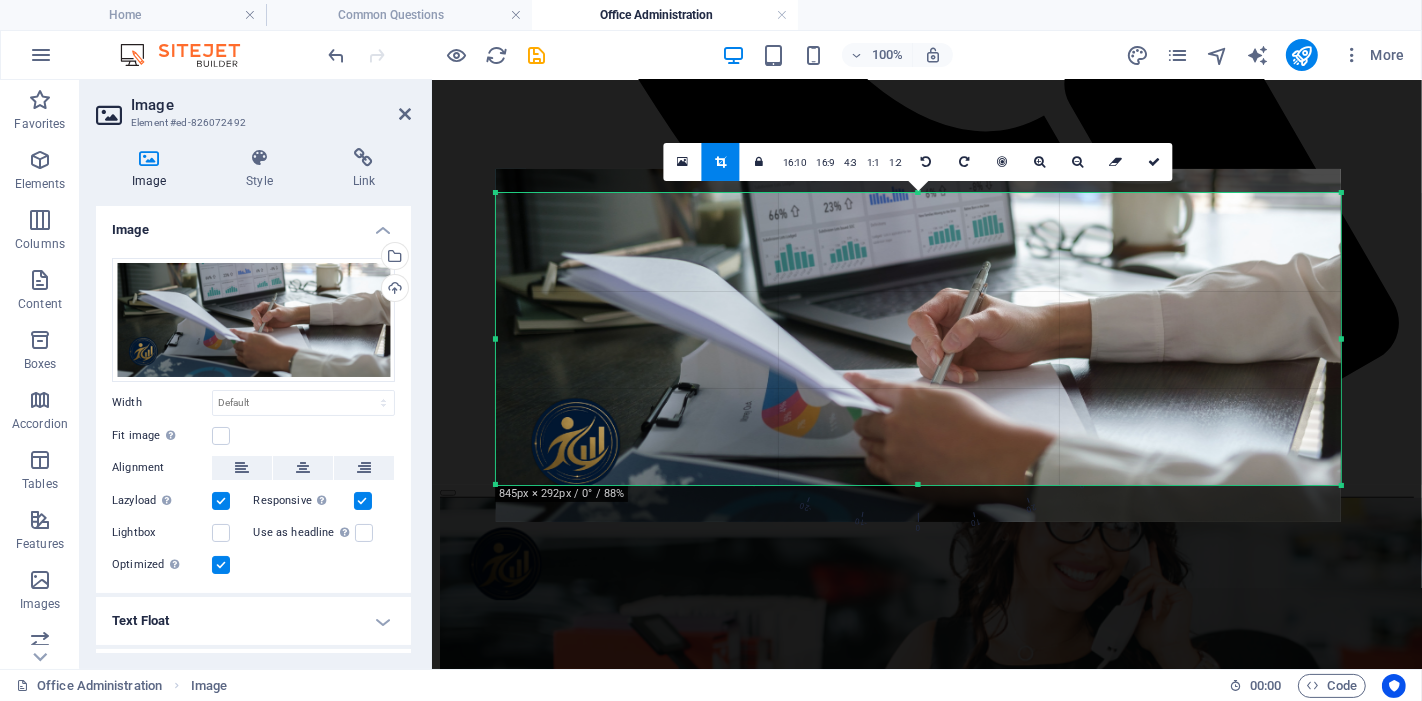 click on "180 170 160 150 140 130 120 110 100 90 80 70 60 50 40 30 20 10 0 -10 -20 -30 -40 -50 -60 -70 -80 -90 -100 -110 -120 -130 -140 -150 -160 -170 845px × 292px / 0° / 88% 16:10 16:9 4:3 1:1 1:2 0" at bounding box center [918, 339] 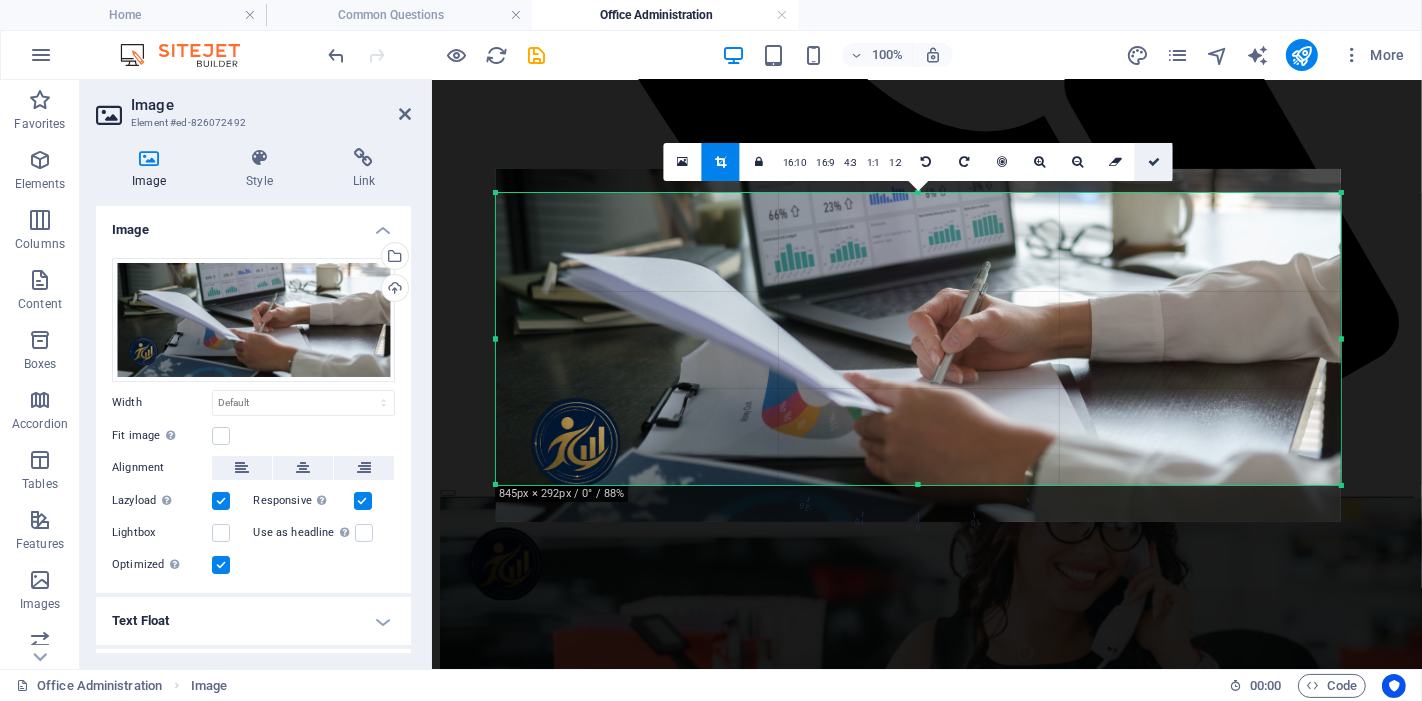 click at bounding box center [1154, 162] 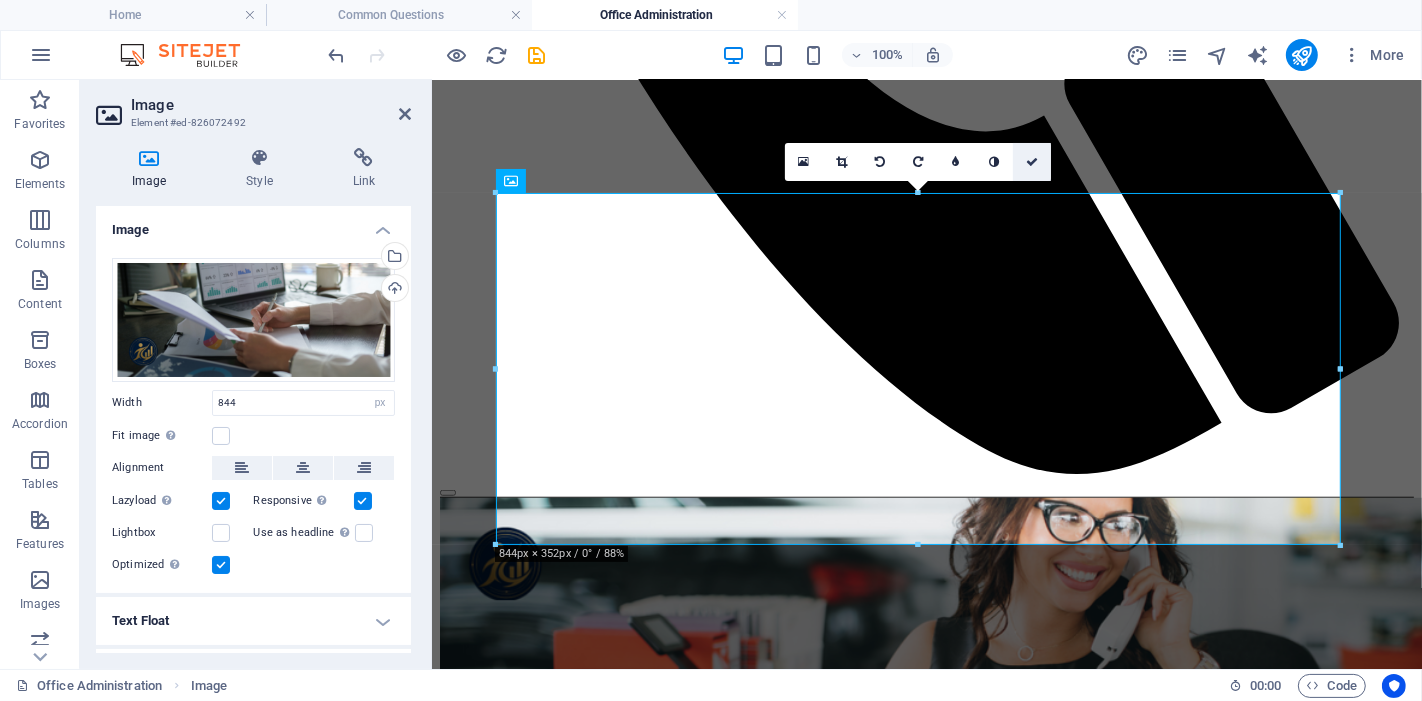 click at bounding box center [1032, 162] 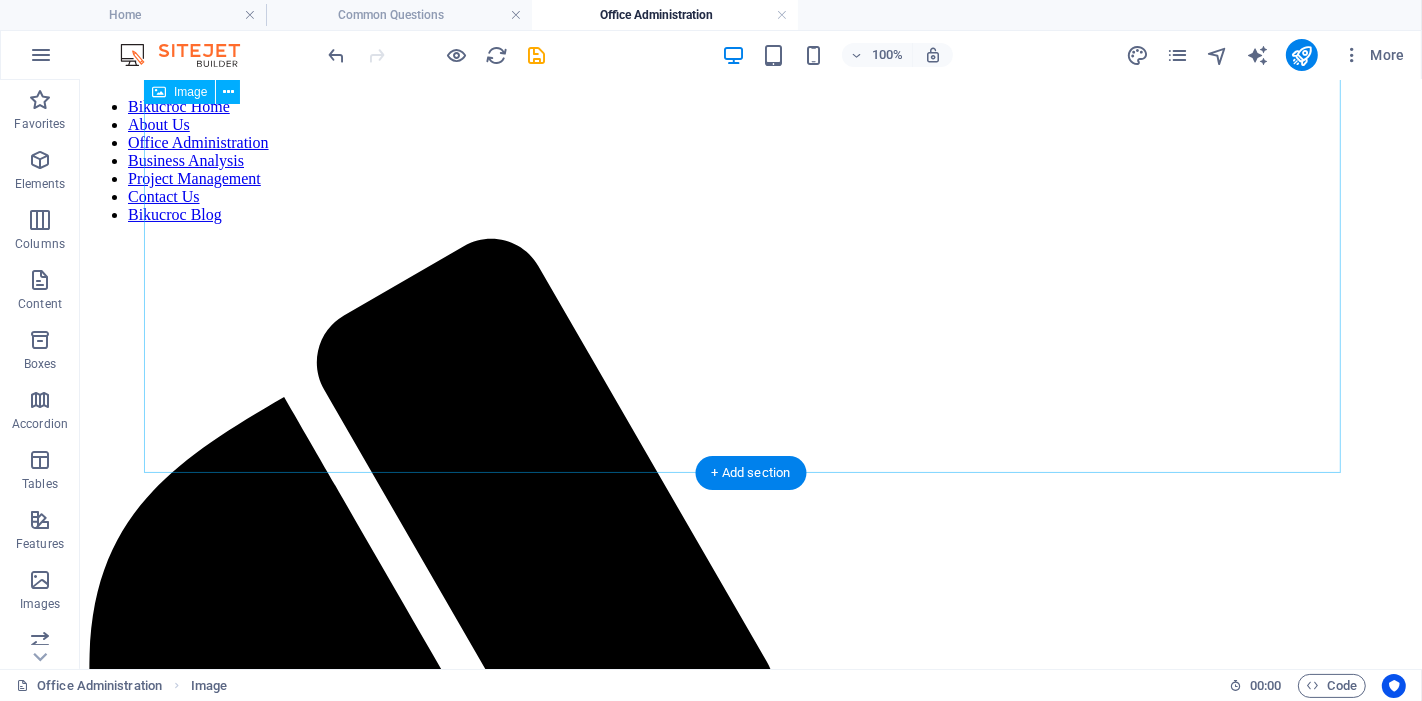 scroll, scrollTop: 0, scrollLeft: 0, axis: both 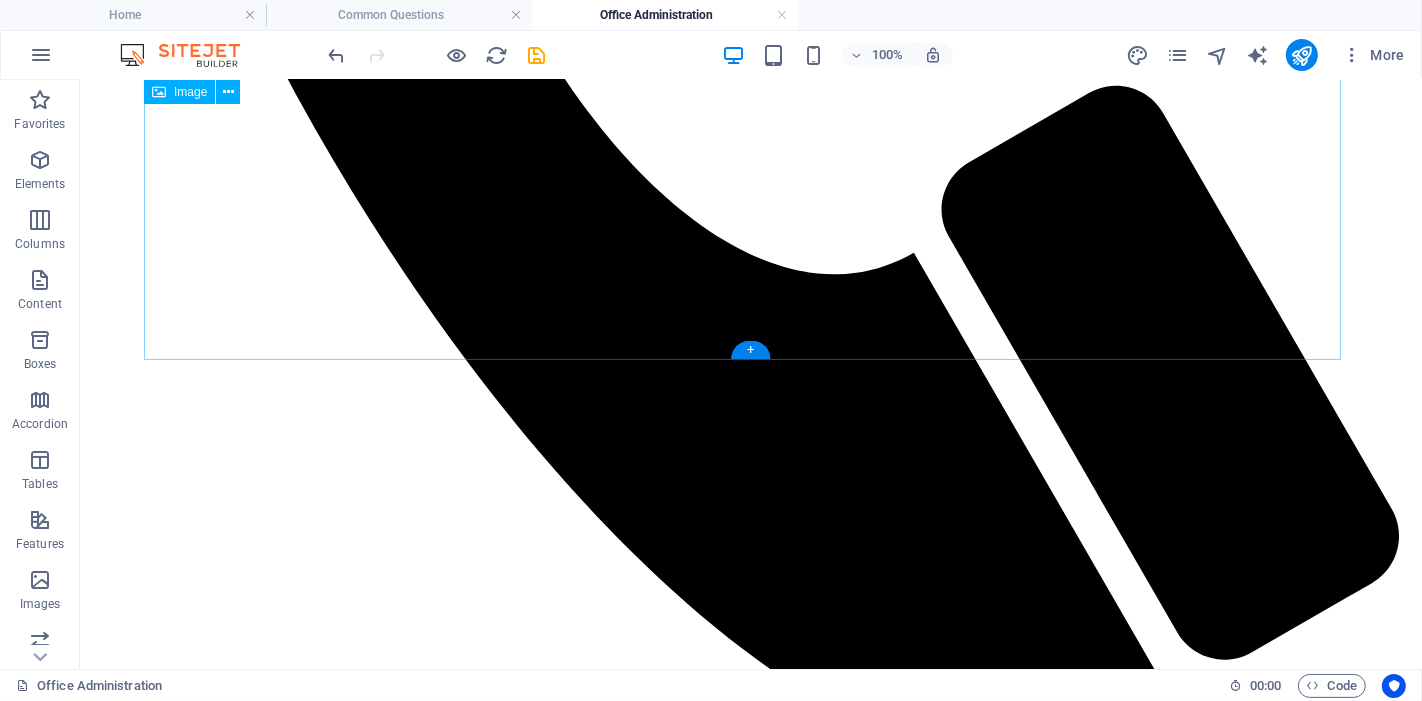 click at bounding box center (750, 1804) 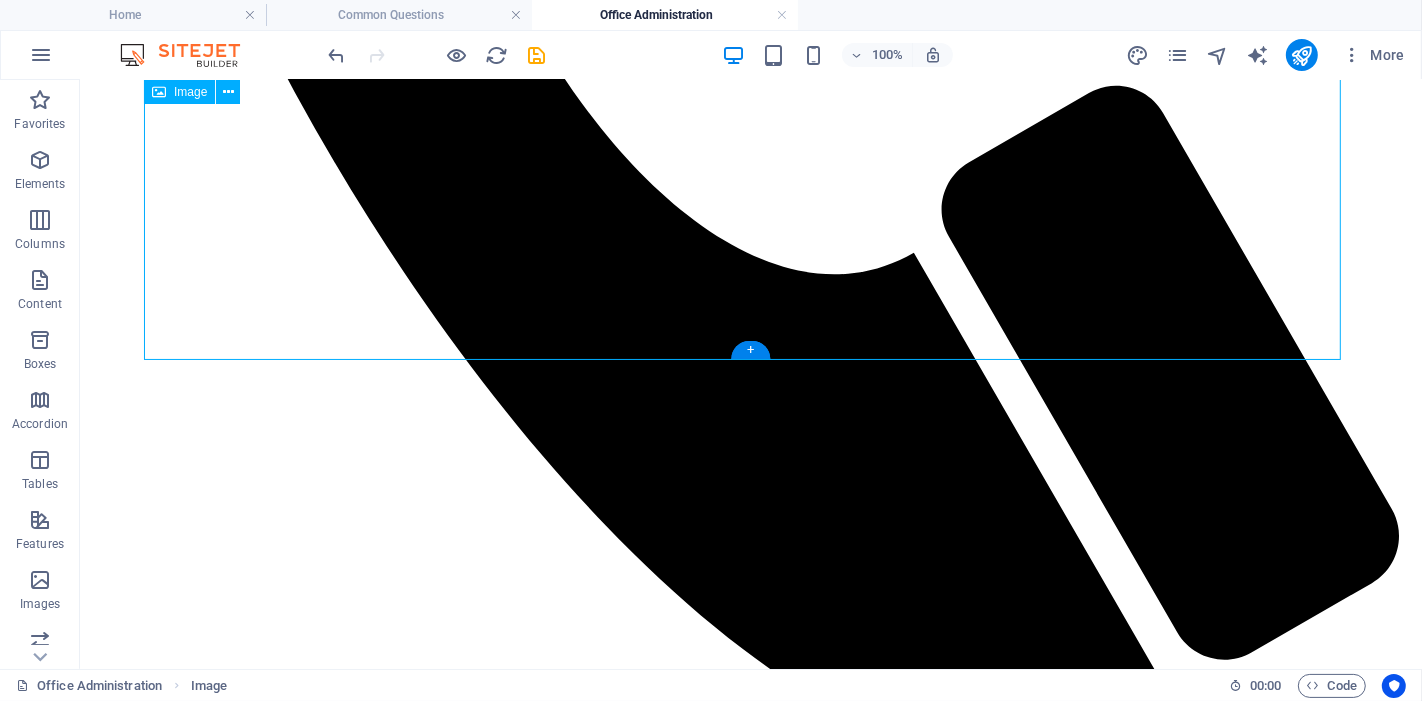 click at bounding box center [750, 1804] 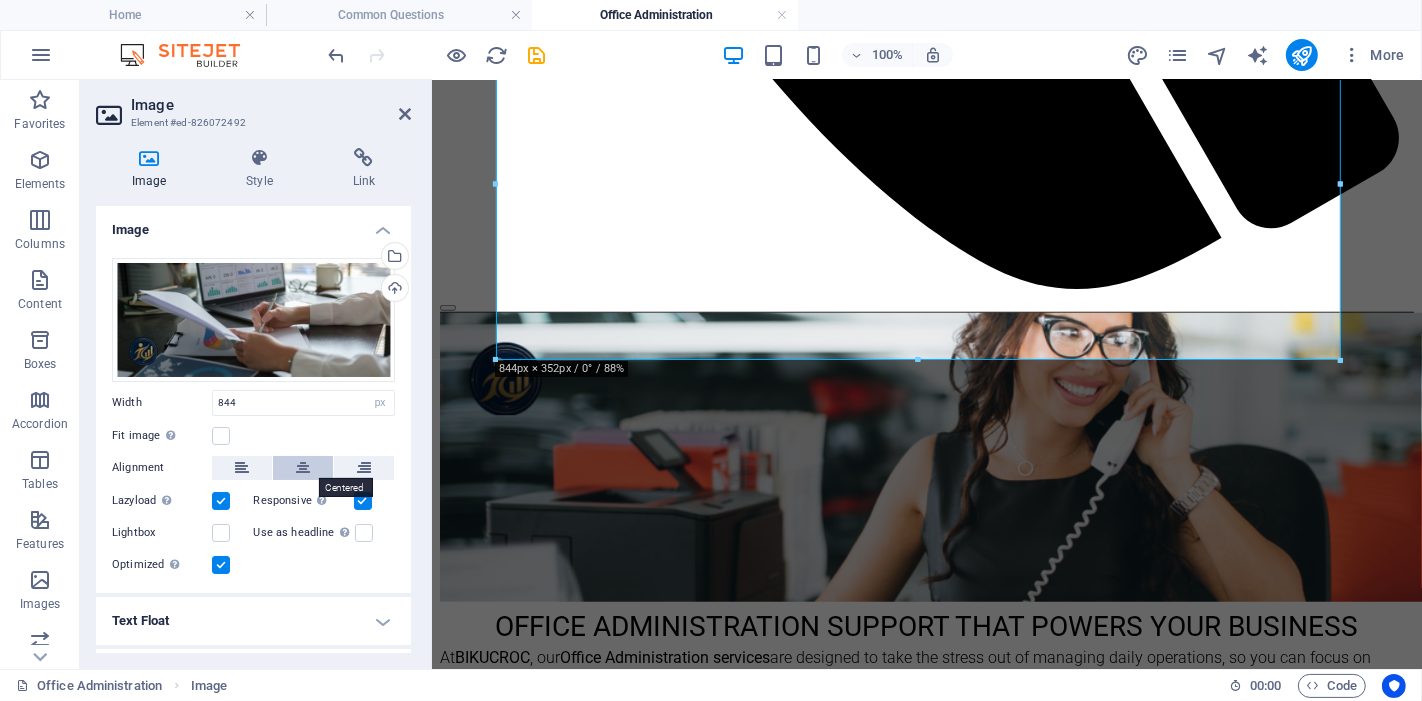 click at bounding box center (303, 468) 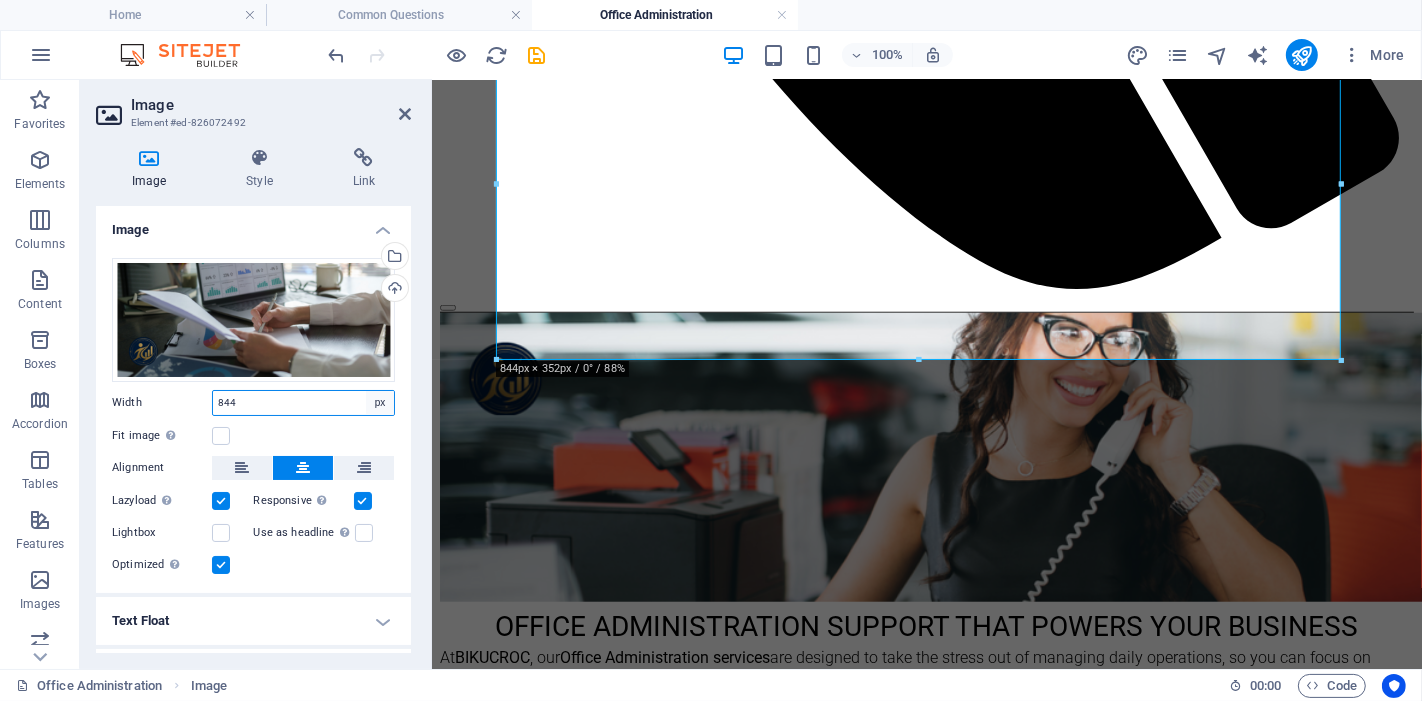 click on "Default auto px rem % em vh vw" at bounding box center (380, 403) 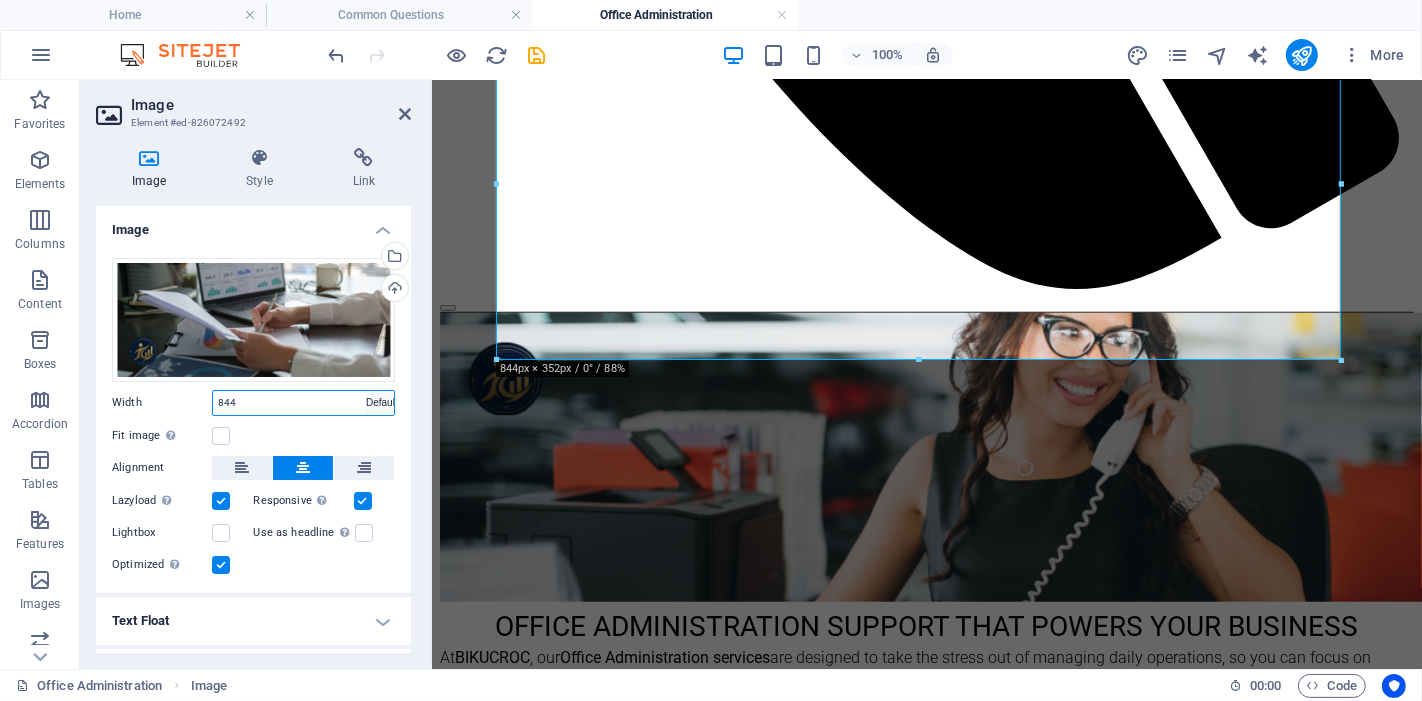click on "Default auto px rem % em vh vw" at bounding box center [380, 403] 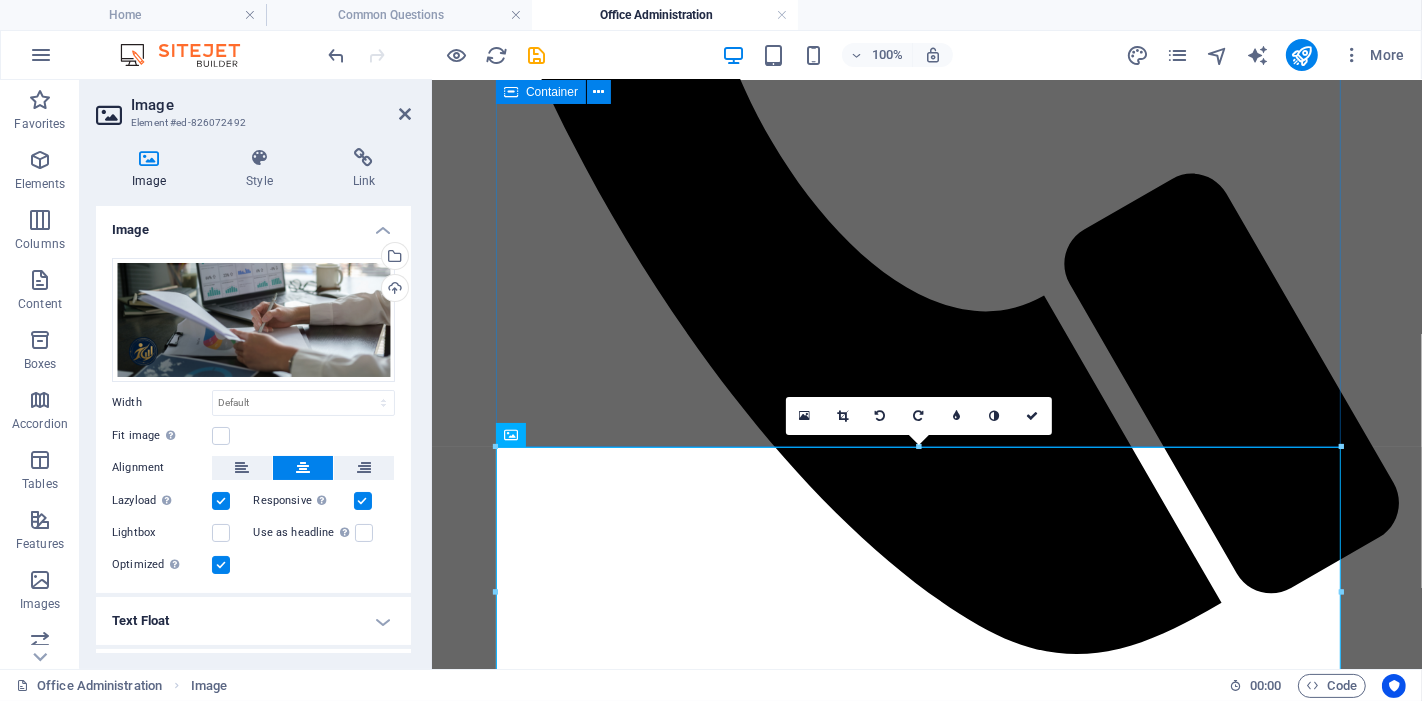 scroll, scrollTop: 876, scrollLeft: 0, axis: vertical 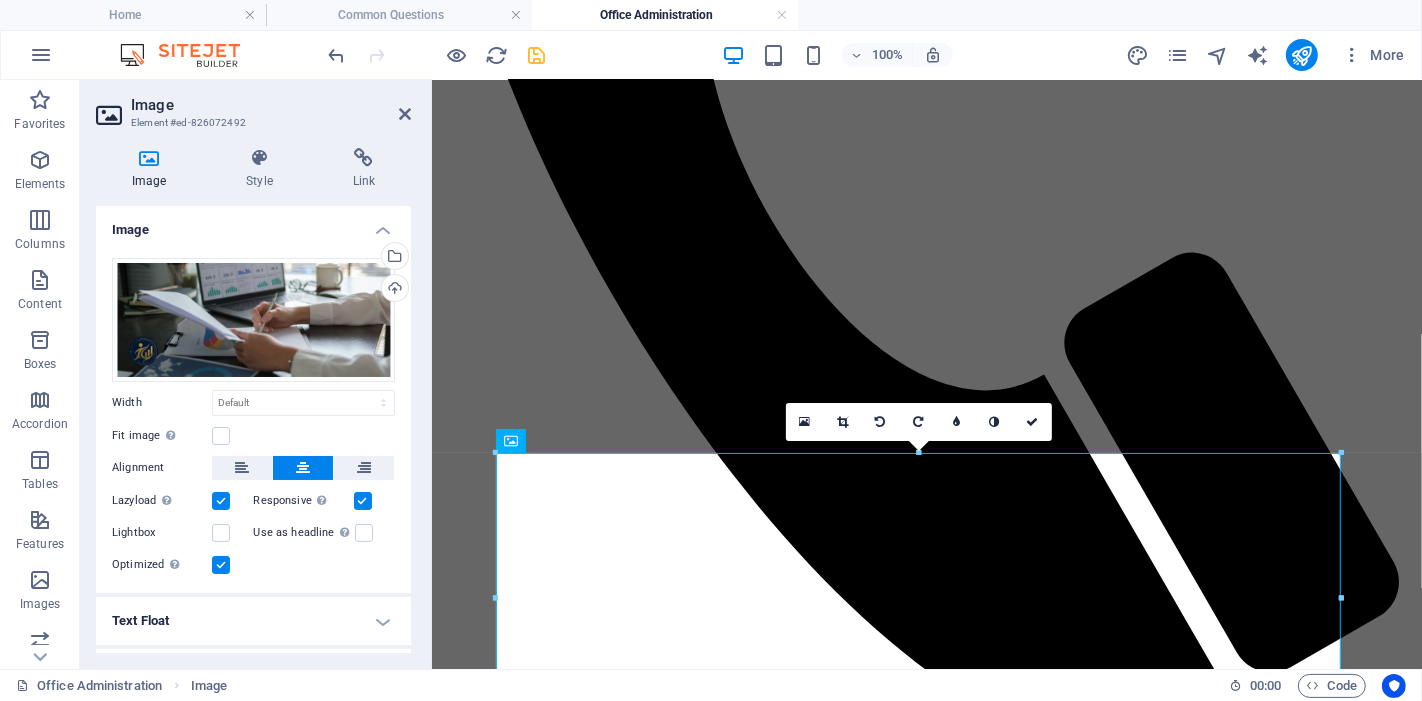 click at bounding box center (537, 55) 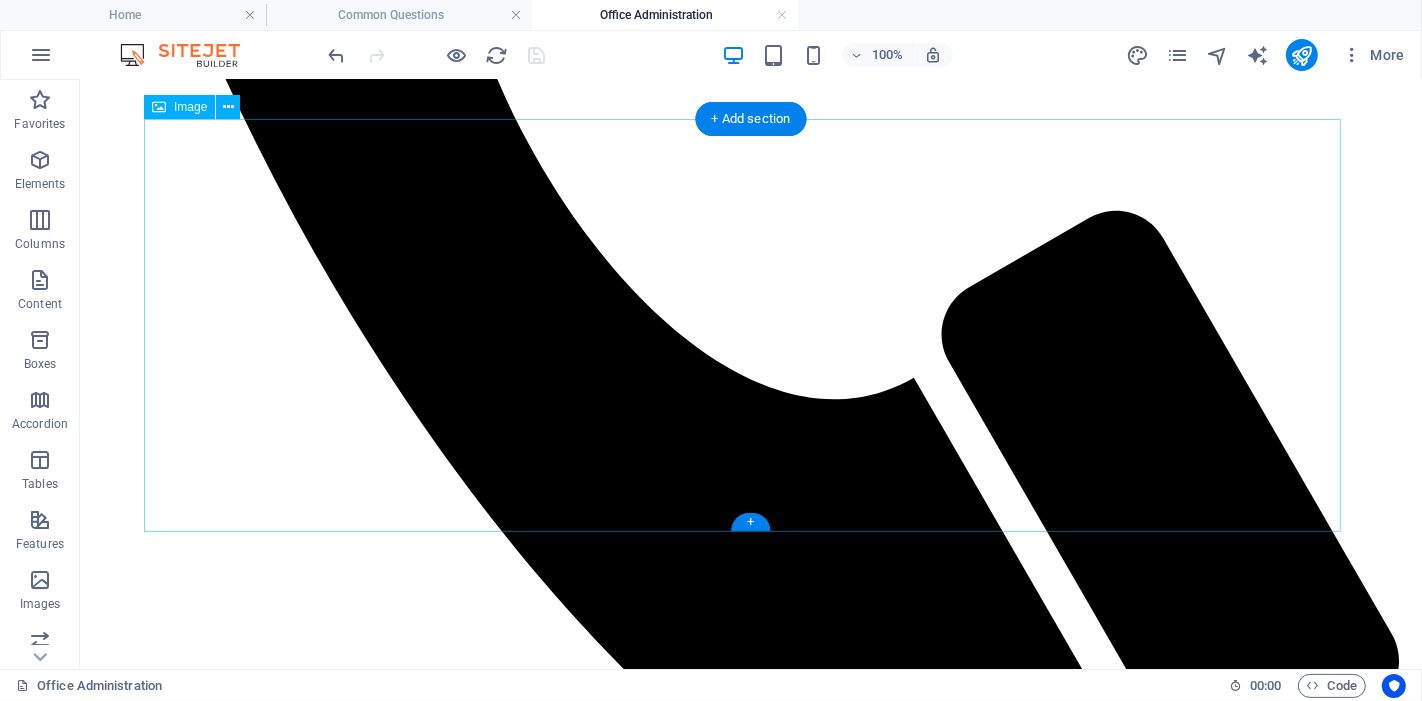 scroll, scrollTop: 1222, scrollLeft: 0, axis: vertical 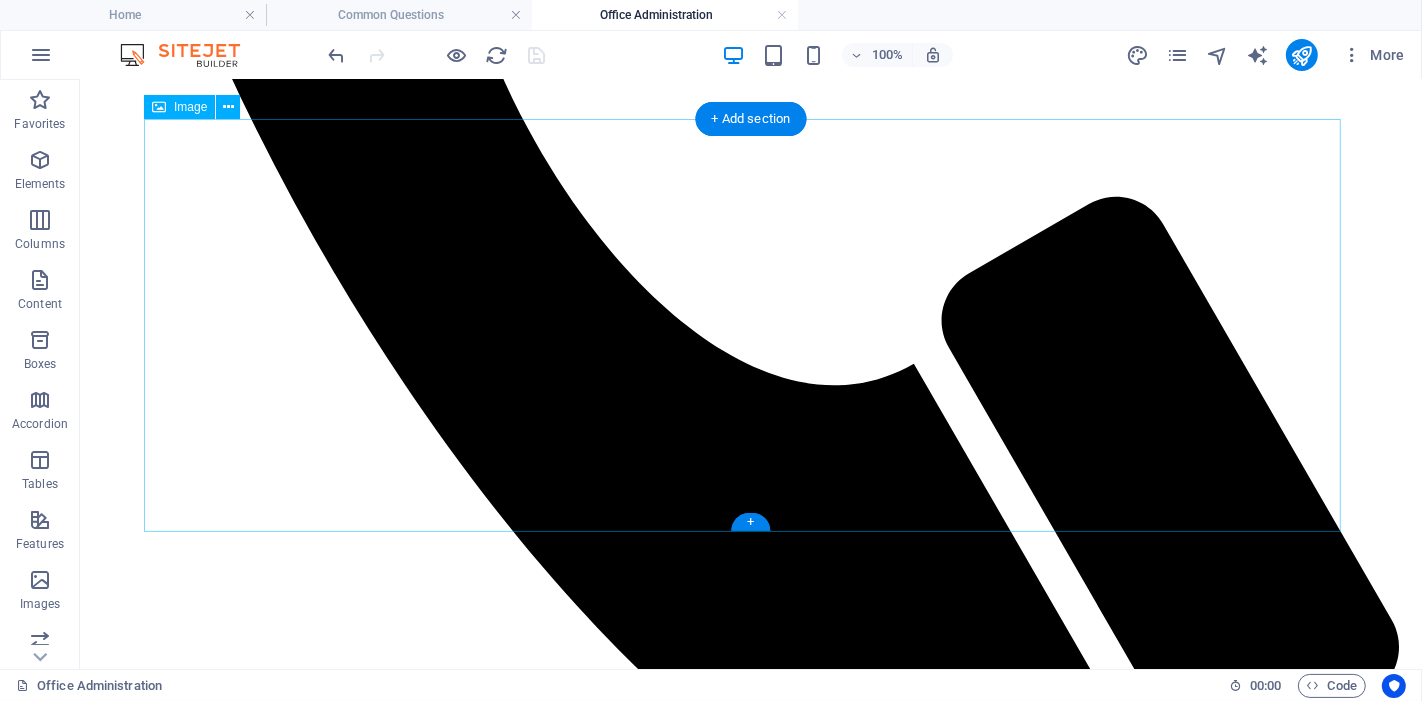 click at bounding box center (750, 2001) 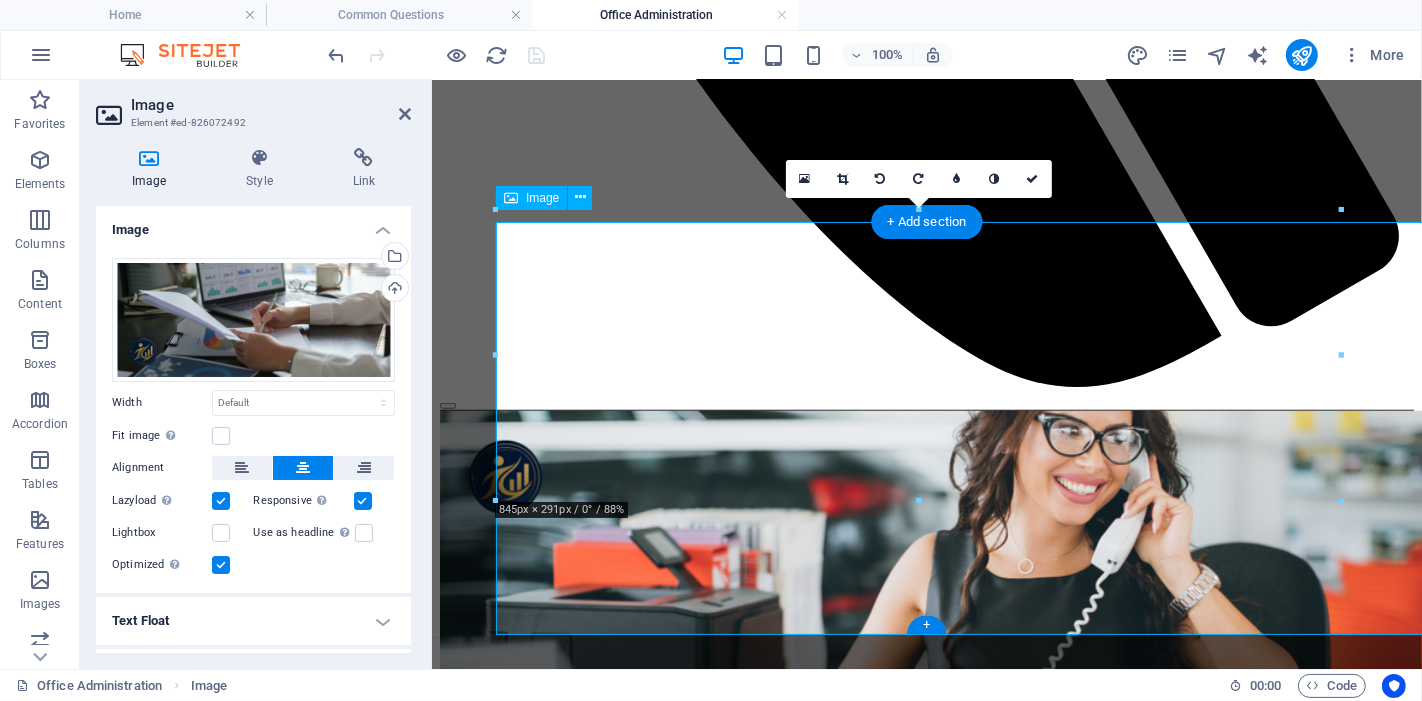scroll, scrollTop: 1119, scrollLeft: 0, axis: vertical 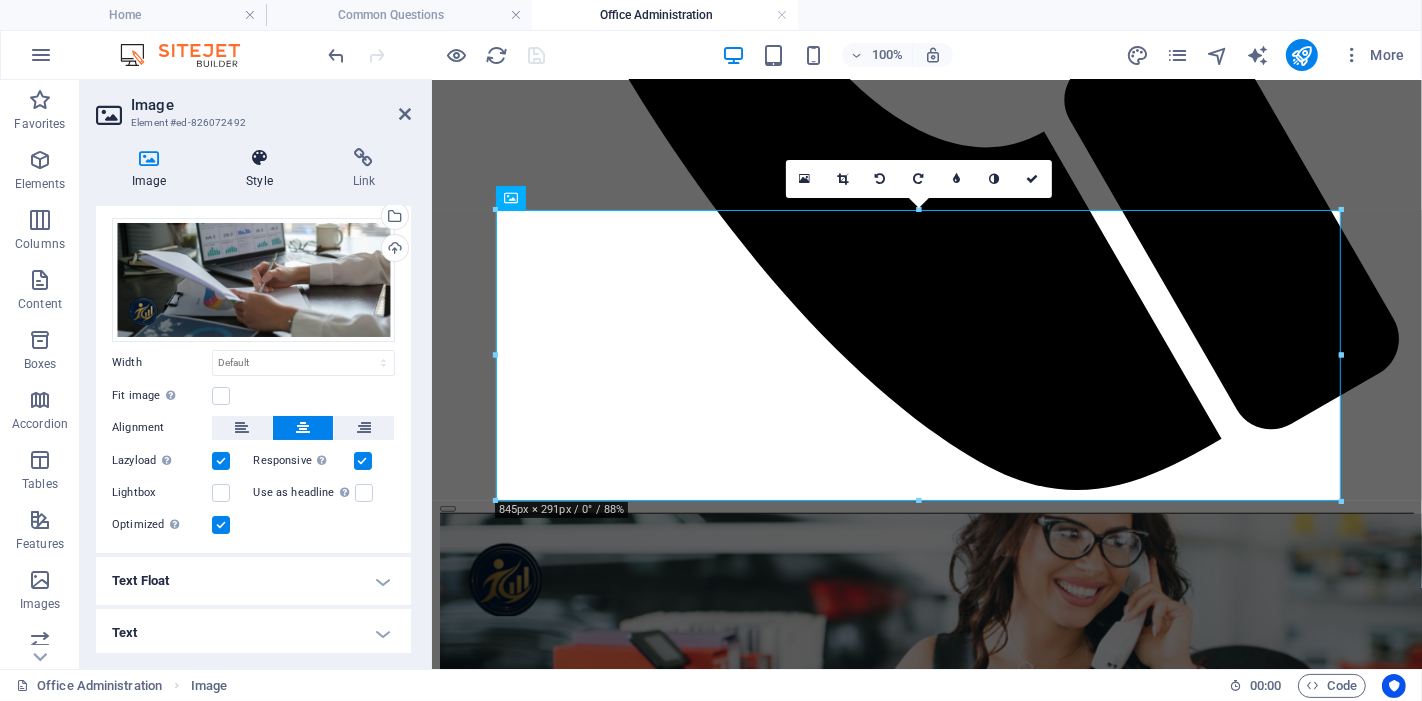 click at bounding box center (259, 158) 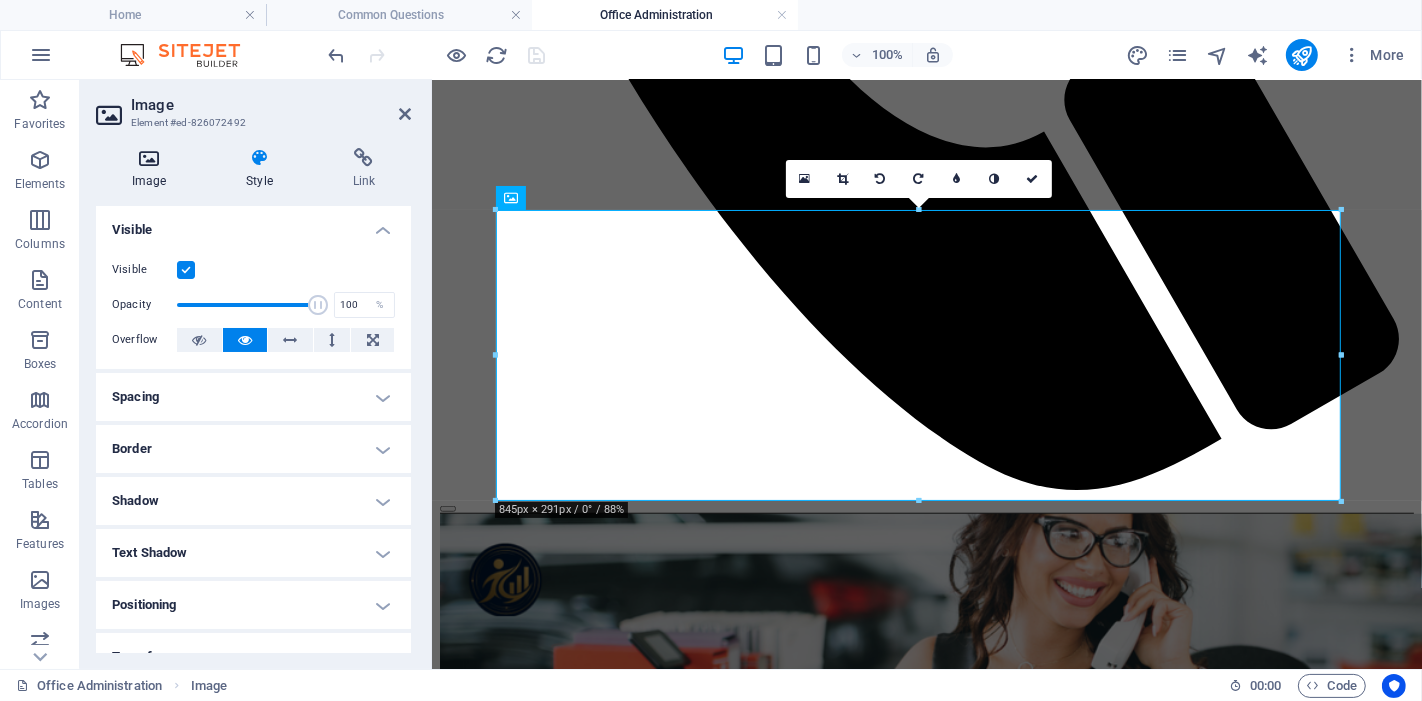 click at bounding box center [149, 158] 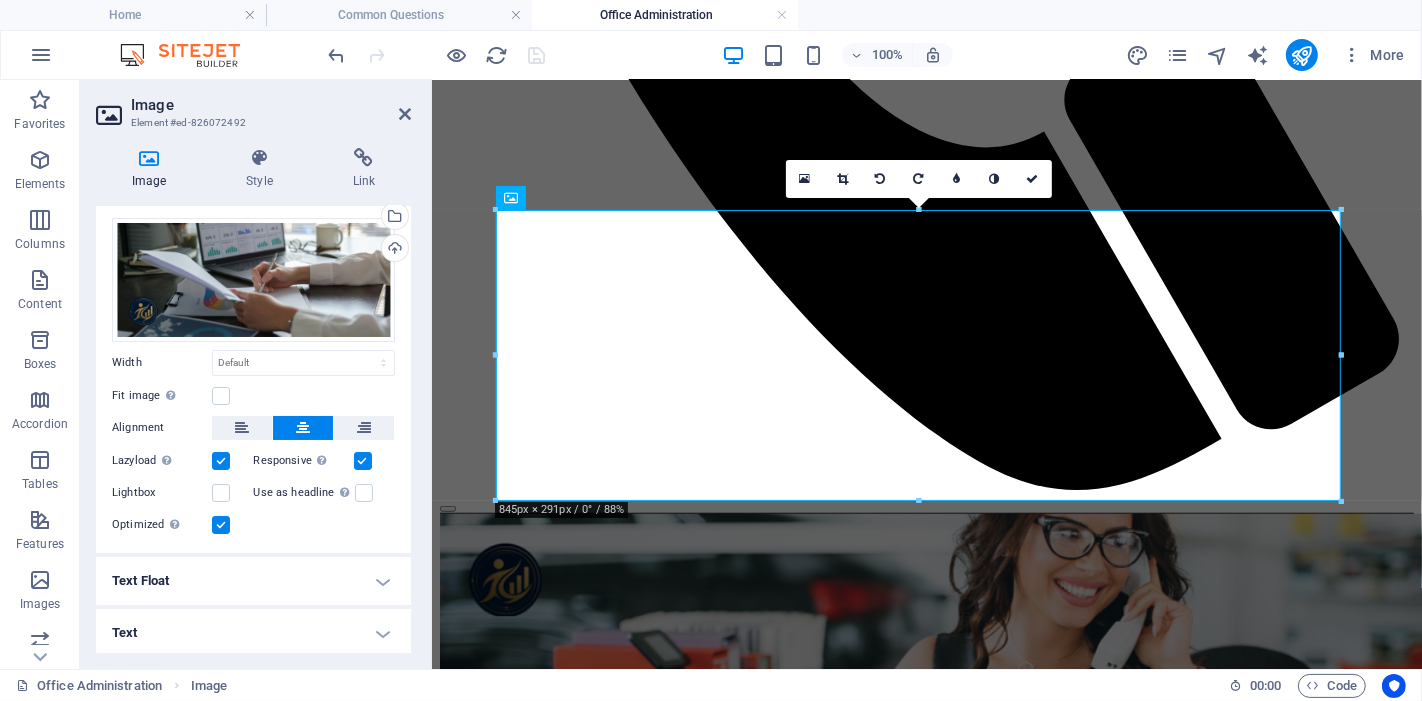 click on "Text Float" at bounding box center (253, 581) 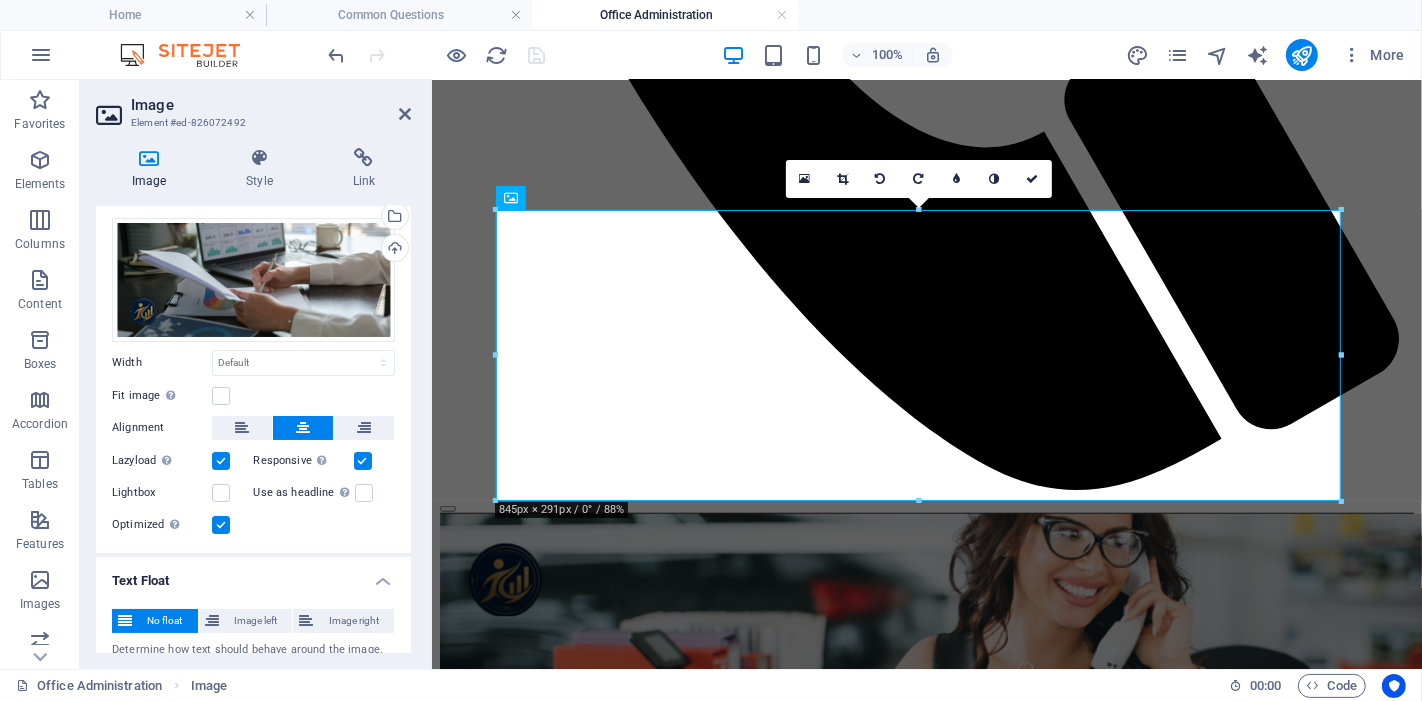 scroll, scrollTop: 110, scrollLeft: 0, axis: vertical 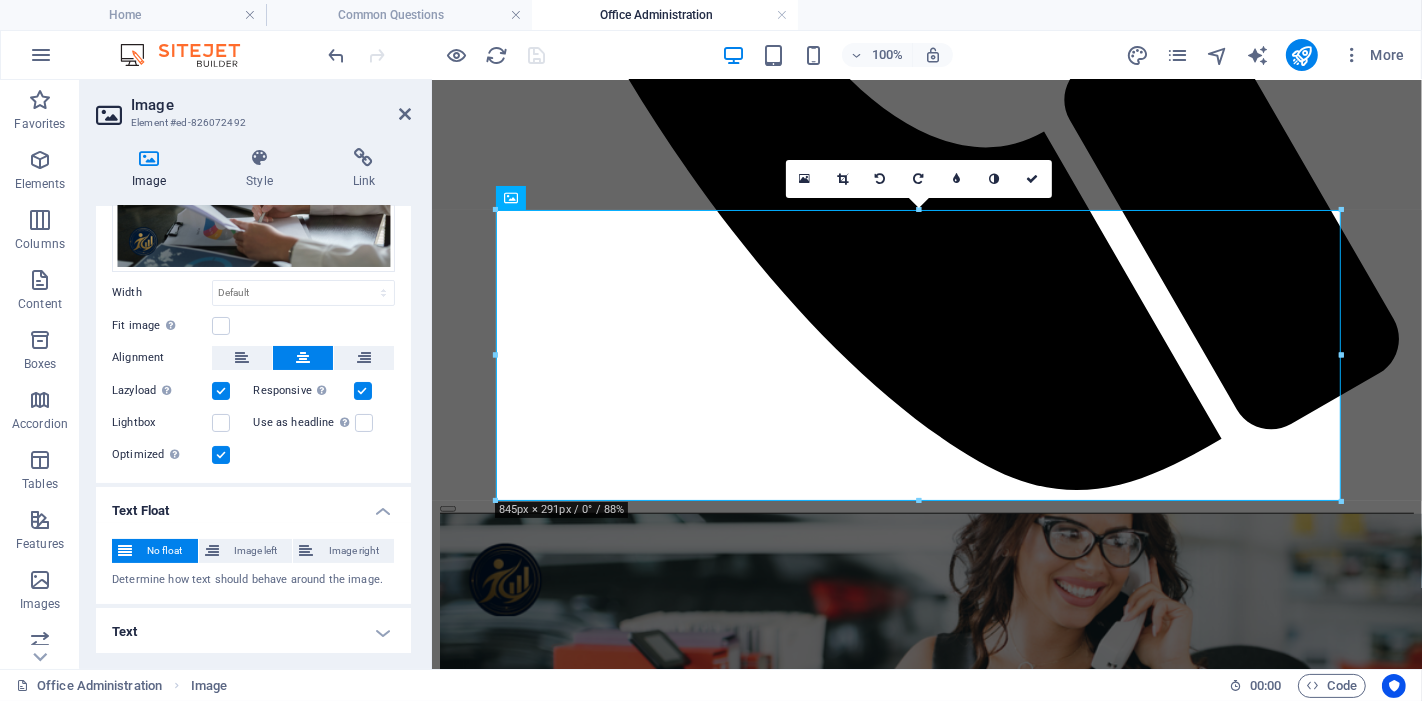 click on "Text" at bounding box center [253, 632] 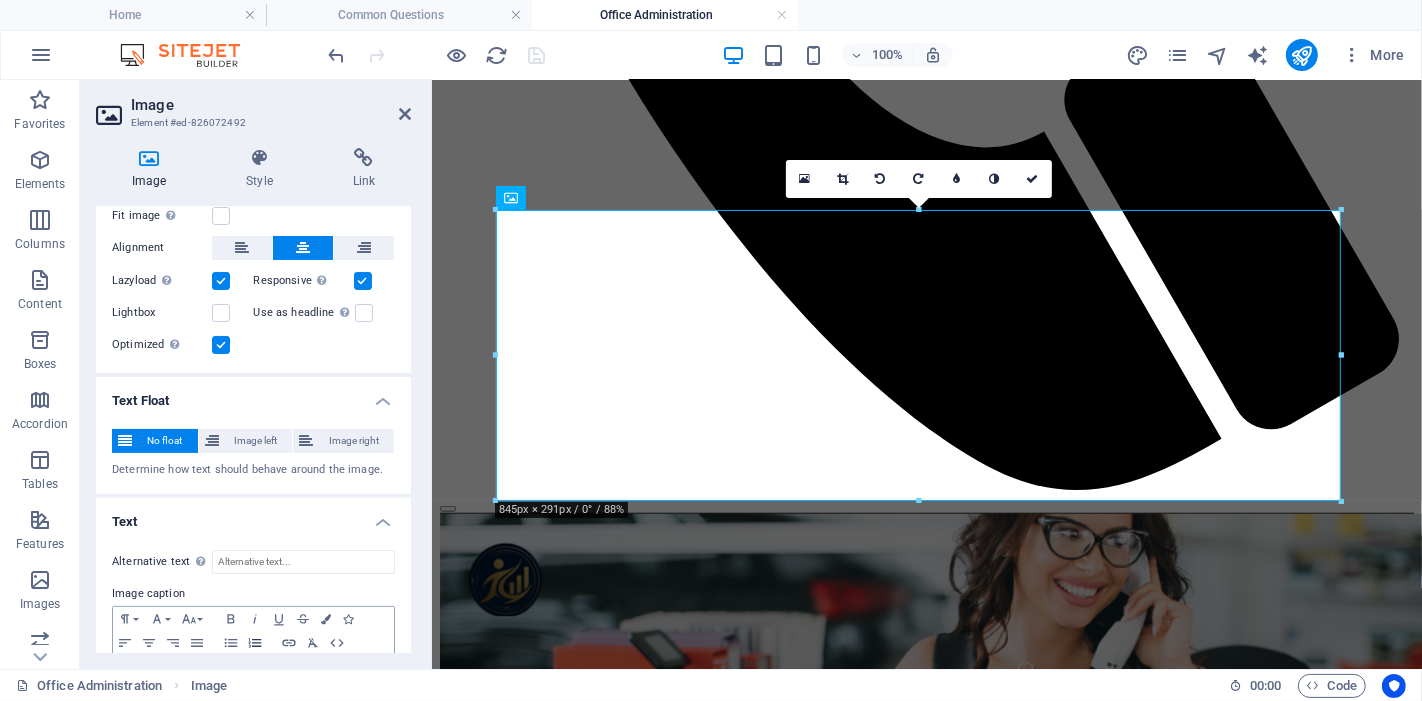 scroll, scrollTop: 297, scrollLeft: 0, axis: vertical 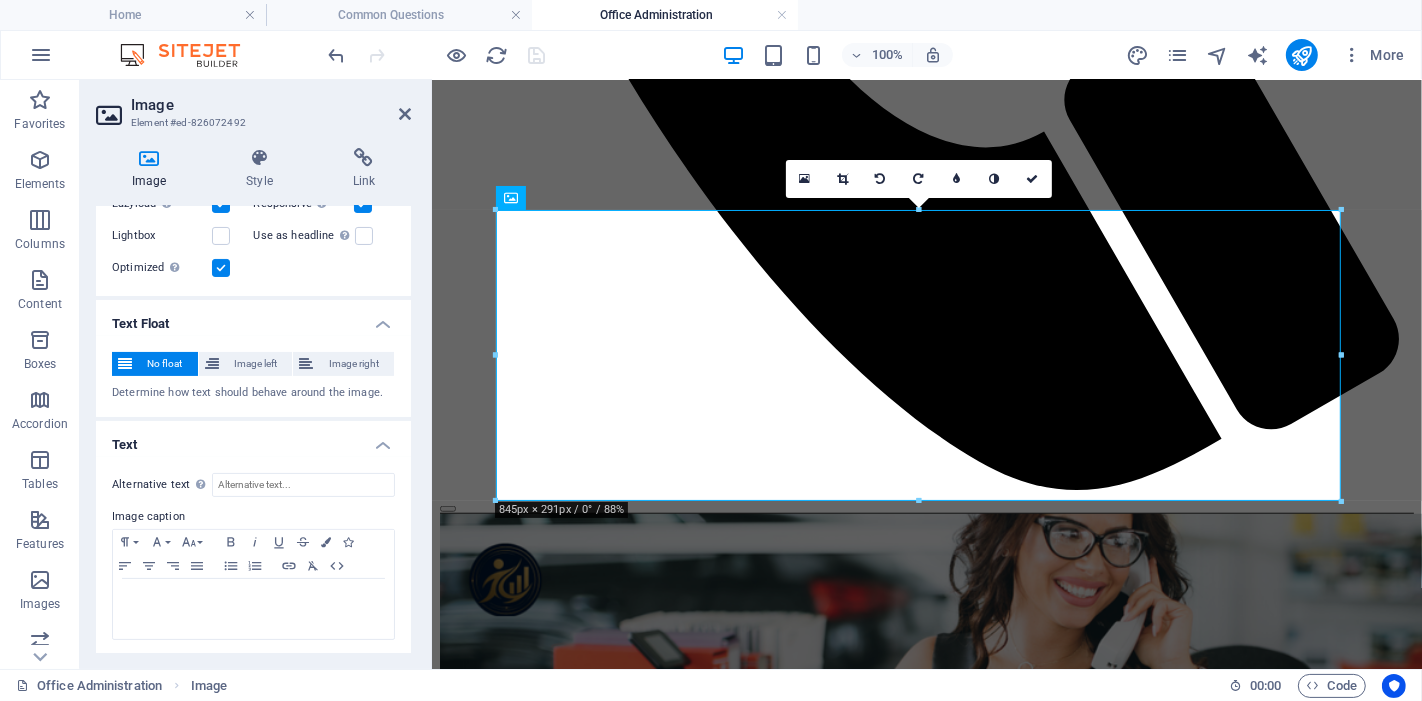 click on "Image" at bounding box center [271, 105] 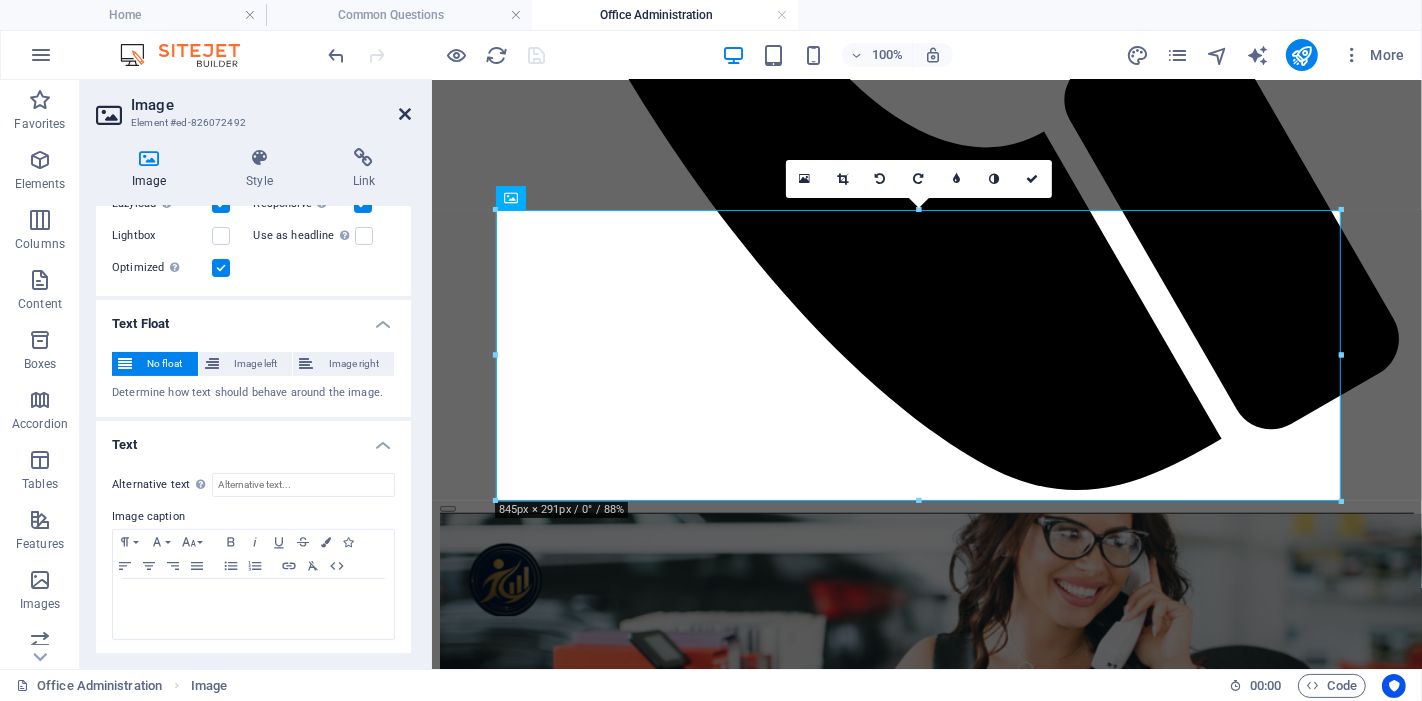 click at bounding box center [405, 114] 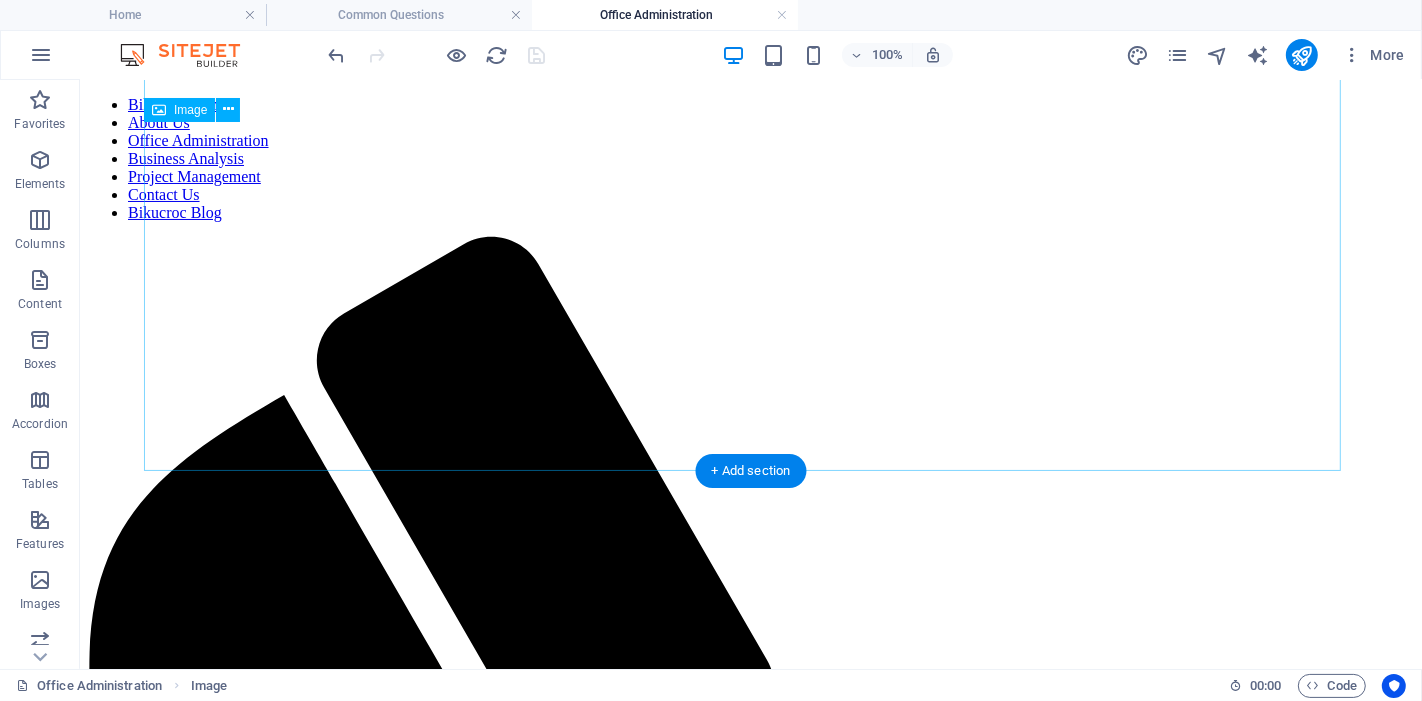 scroll, scrollTop: 0, scrollLeft: 0, axis: both 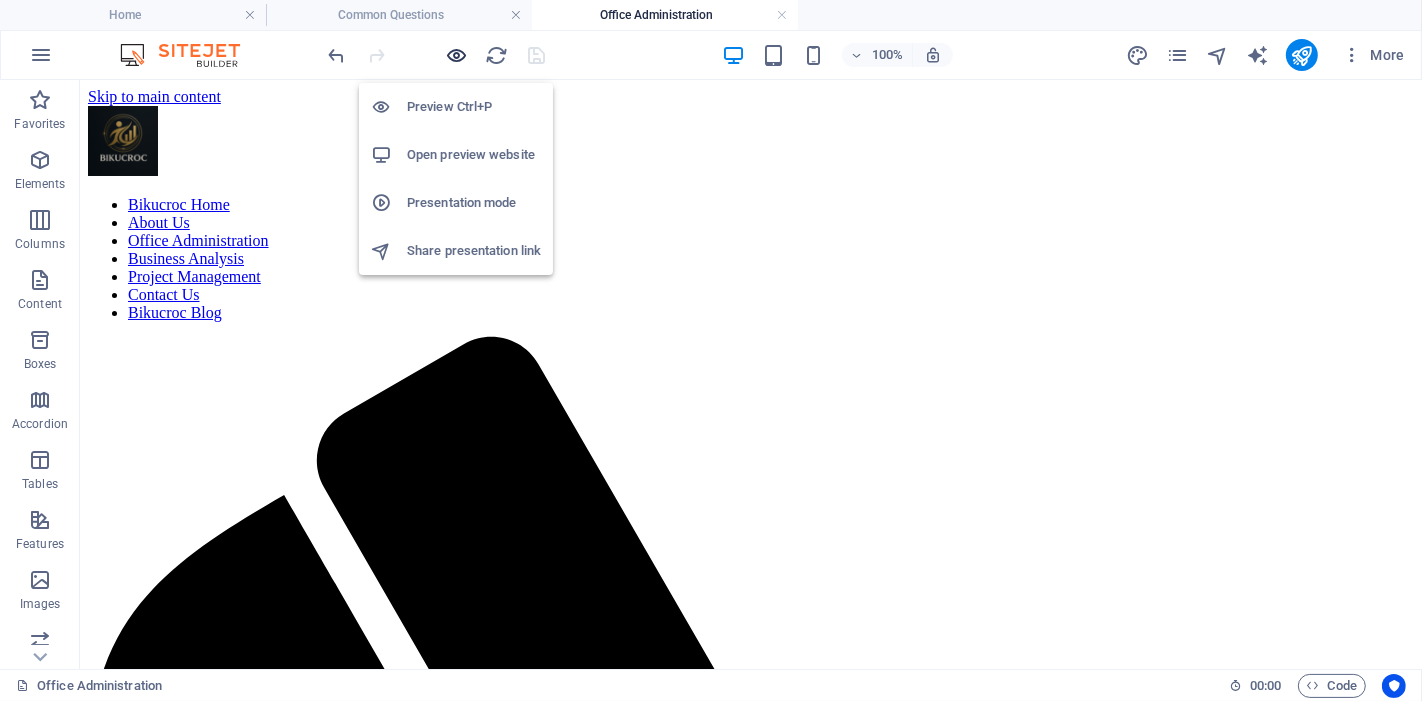 click at bounding box center (457, 55) 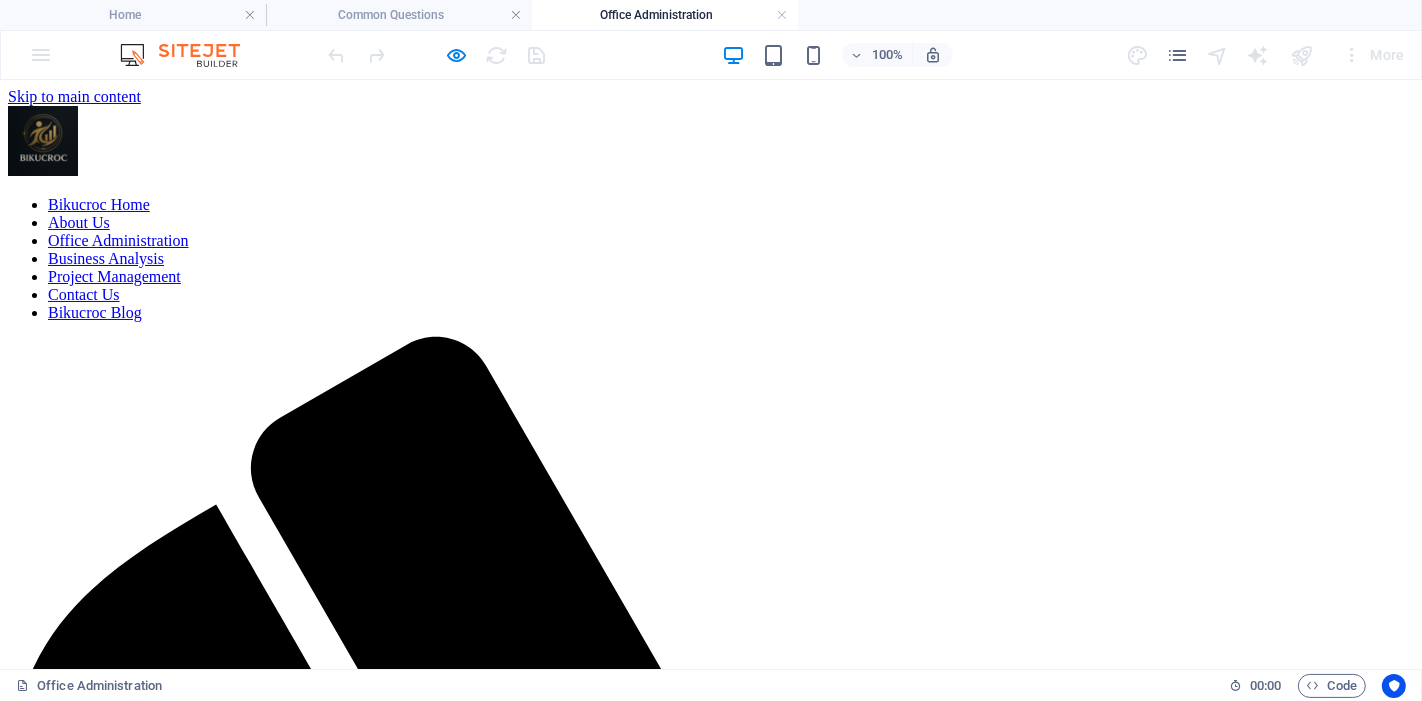 click on "Business Analysis" at bounding box center (106, 257) 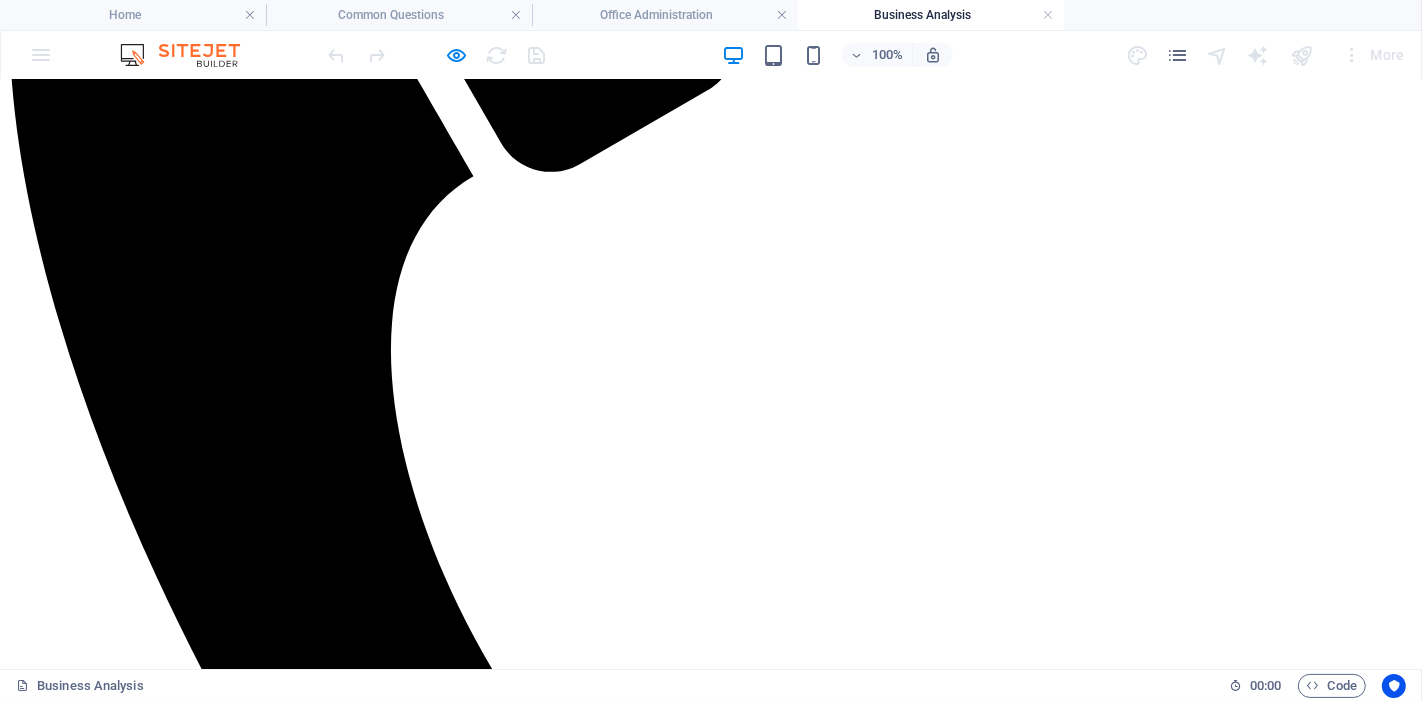 scroll, scrollTop: 867, scrollLeft: 0, axis: vertical 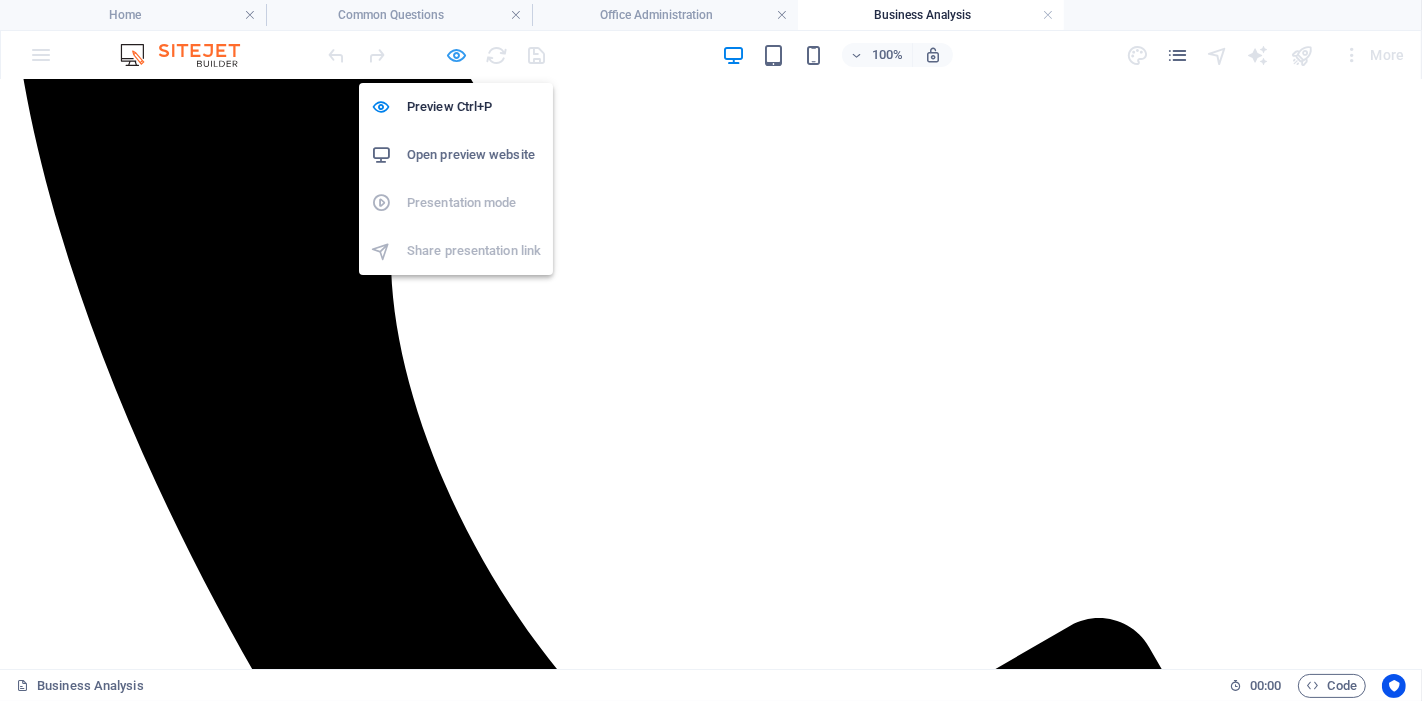 click at bounding box center [457, 55] 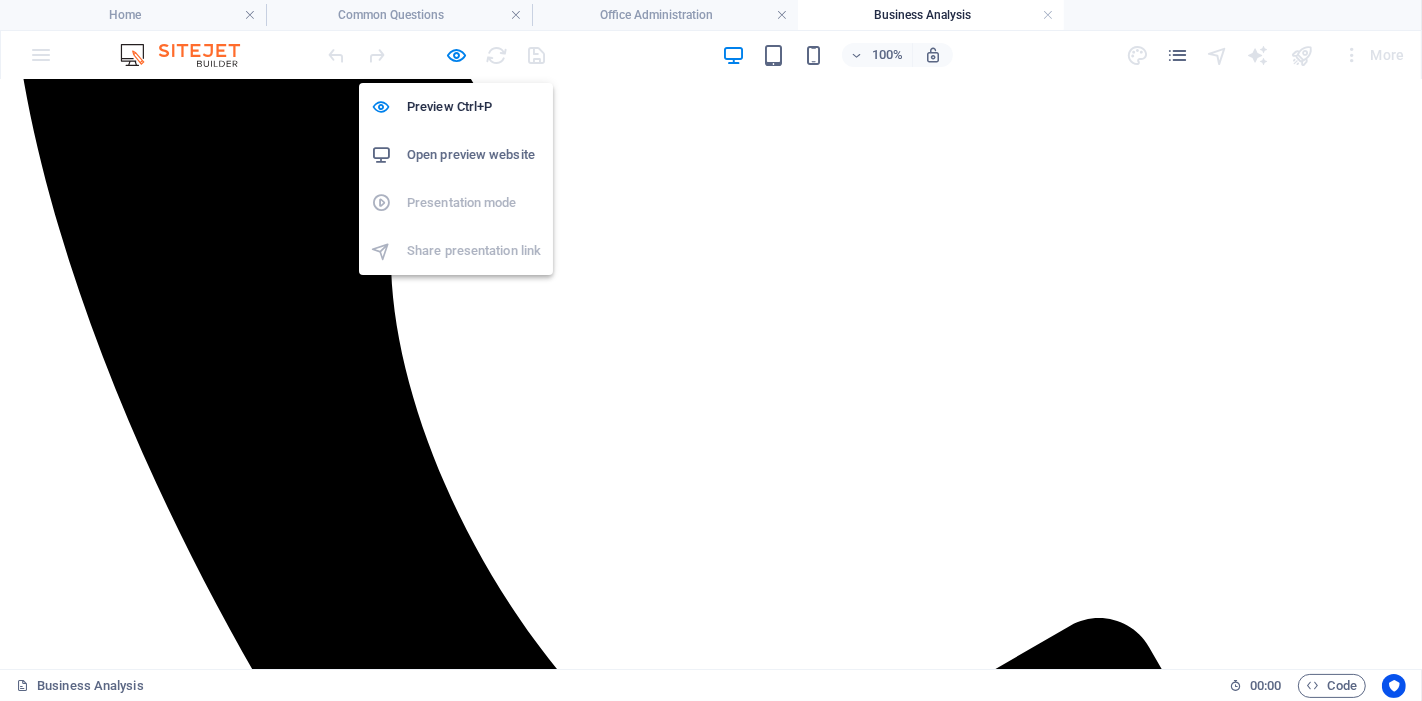 scroll, scrollTop: 843, scrollLeft: 0, axis: vertical 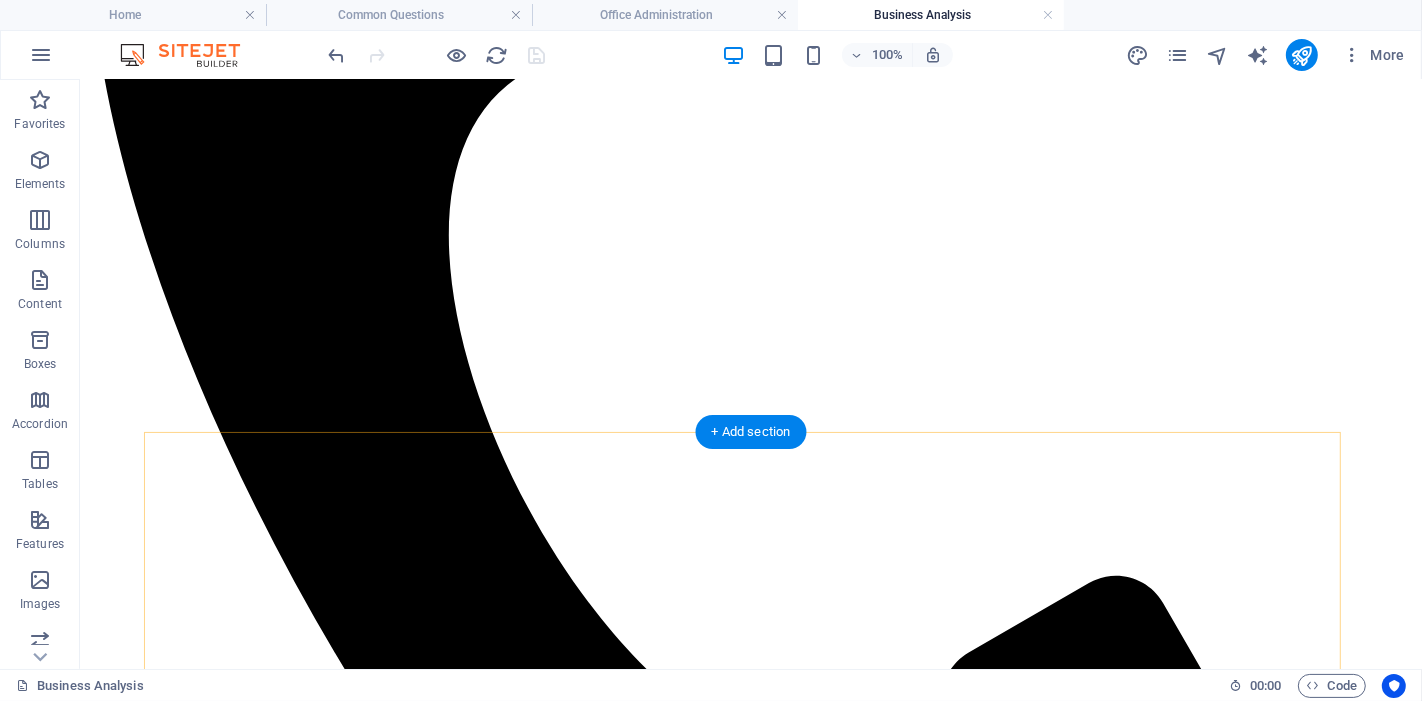 click on "+ Add section" at bounding box center [751, 432] 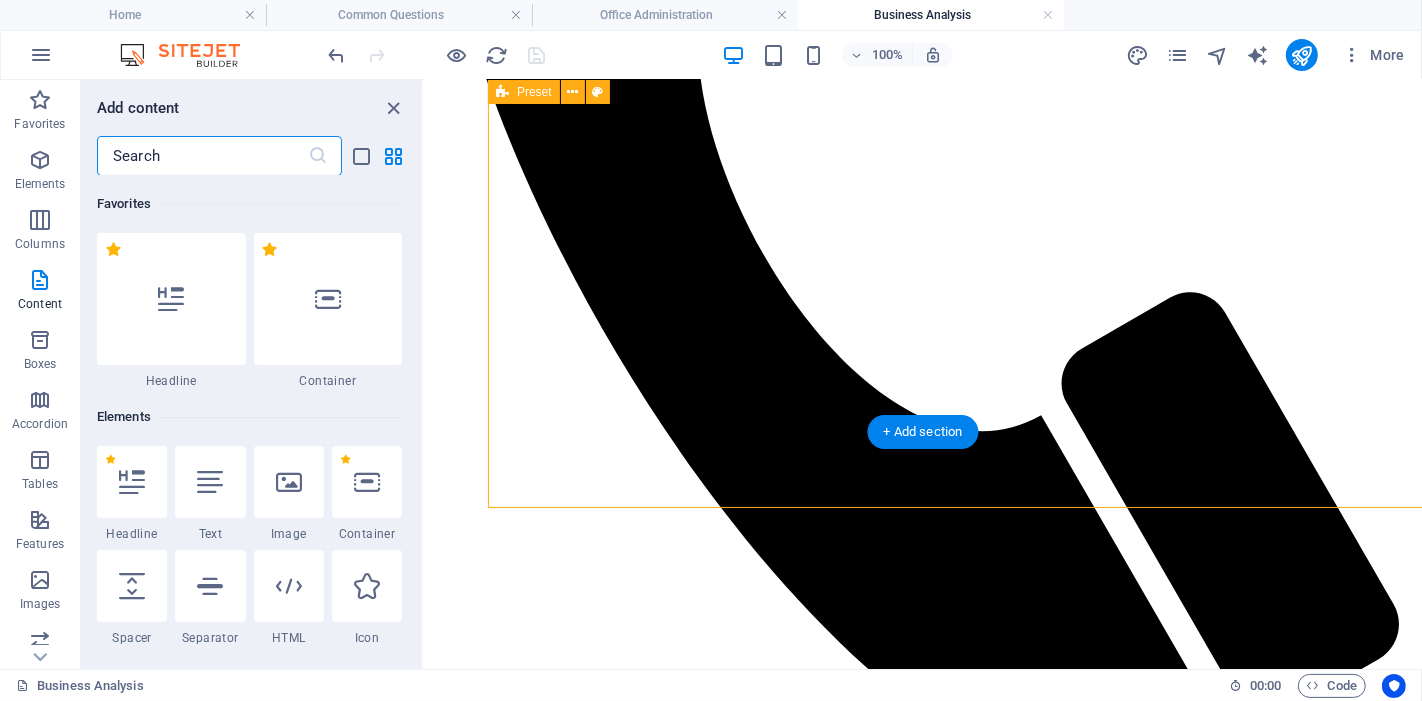 scroll, scrollTop: 767, scrollLeft: 0, axis: vertical 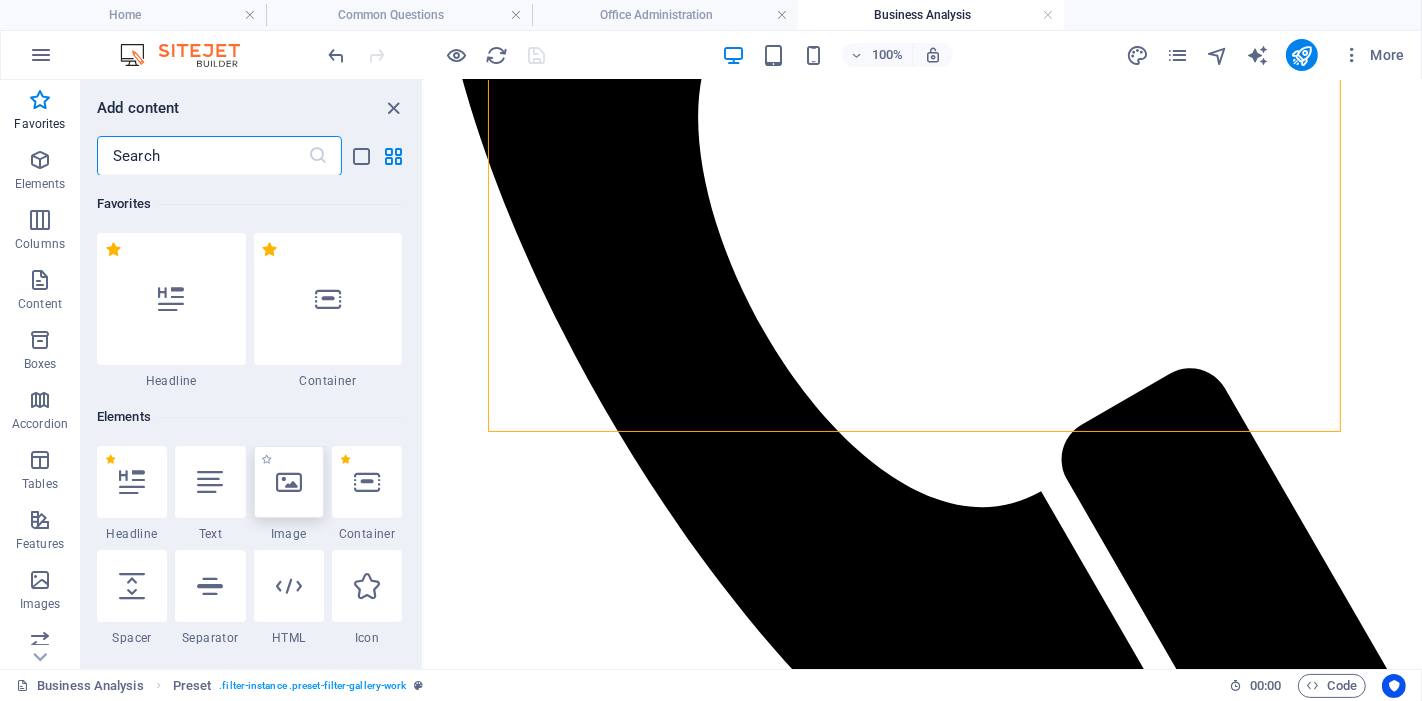 click at bounding box center (289, 482) 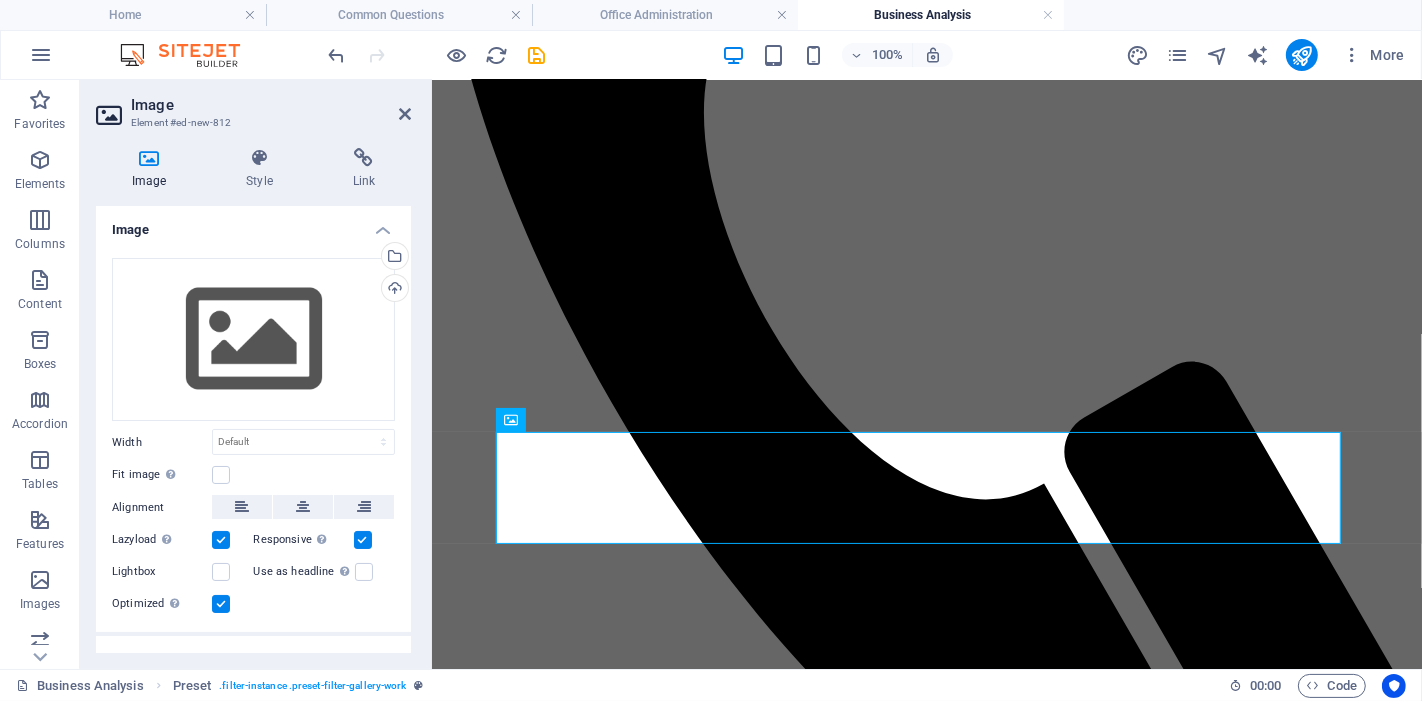 scroll, scrollTop: 765, scrollLeft: 0, axis: vertical 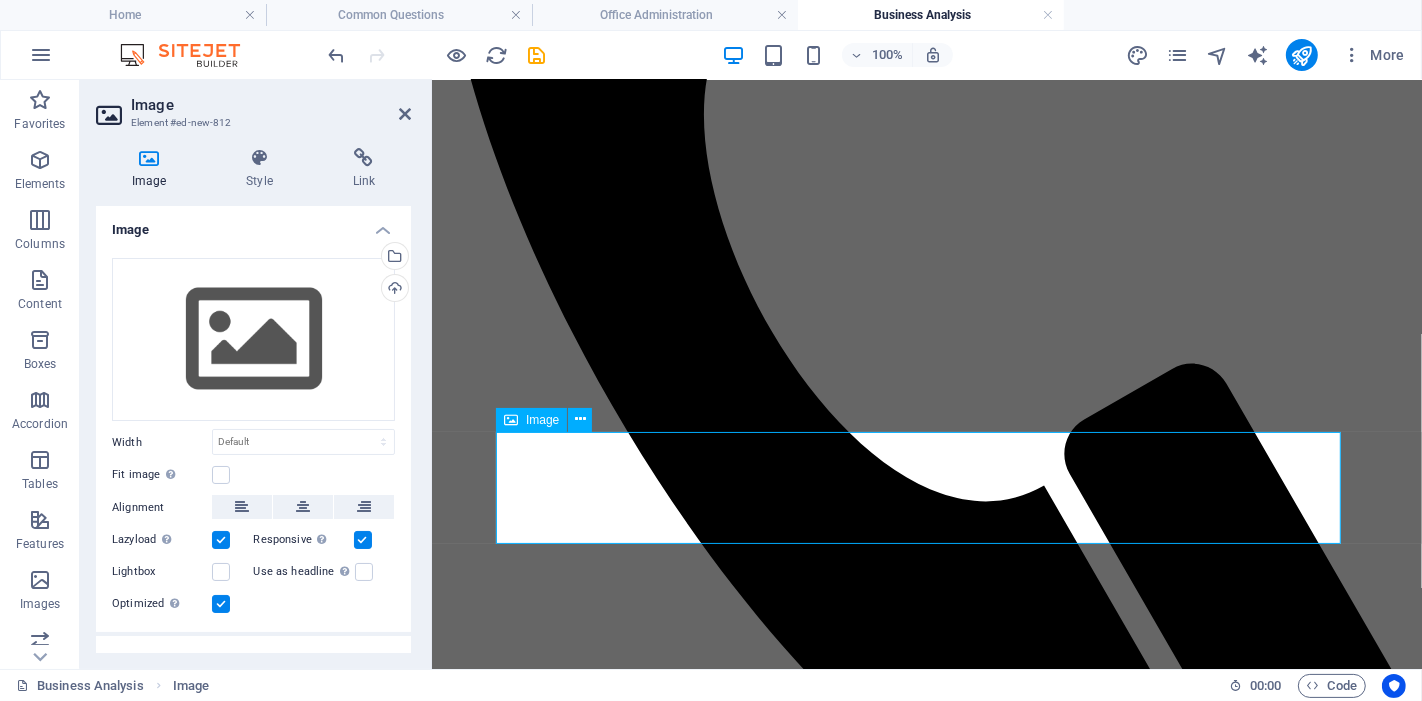 click at bounding box center (926, 1830) 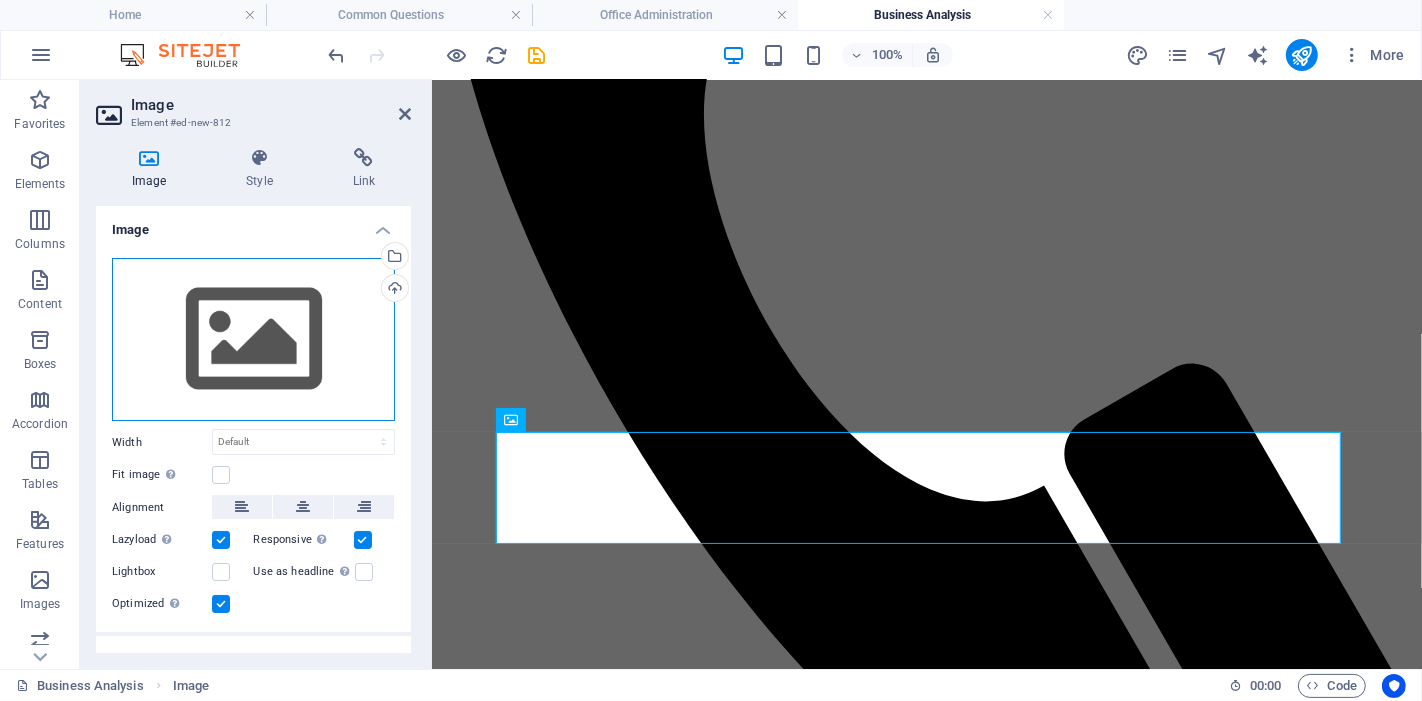 click on "Drag files here, click to choose files or select files from Files or our free stock photos & videos" at bounding box center [253, 340] 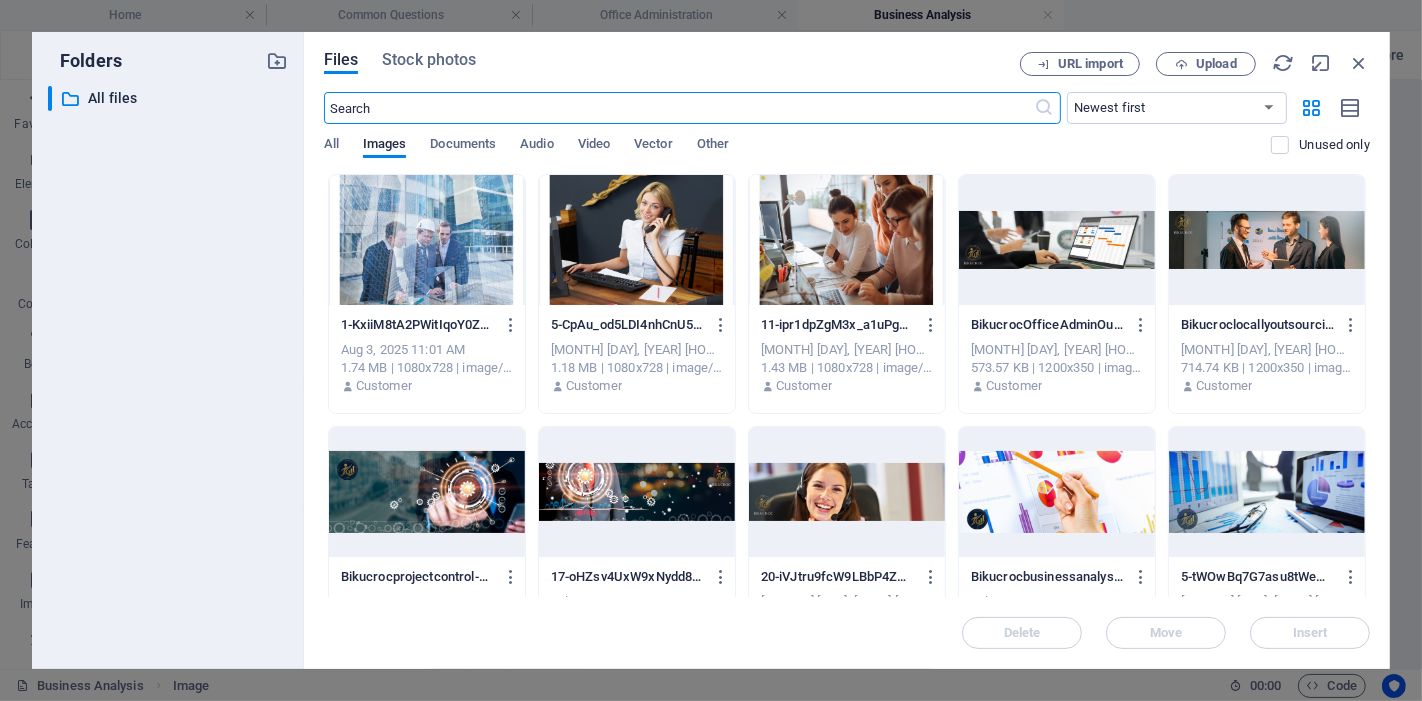 scroll, scrollTop: 514, scrollLeft: 0, axis: vertical 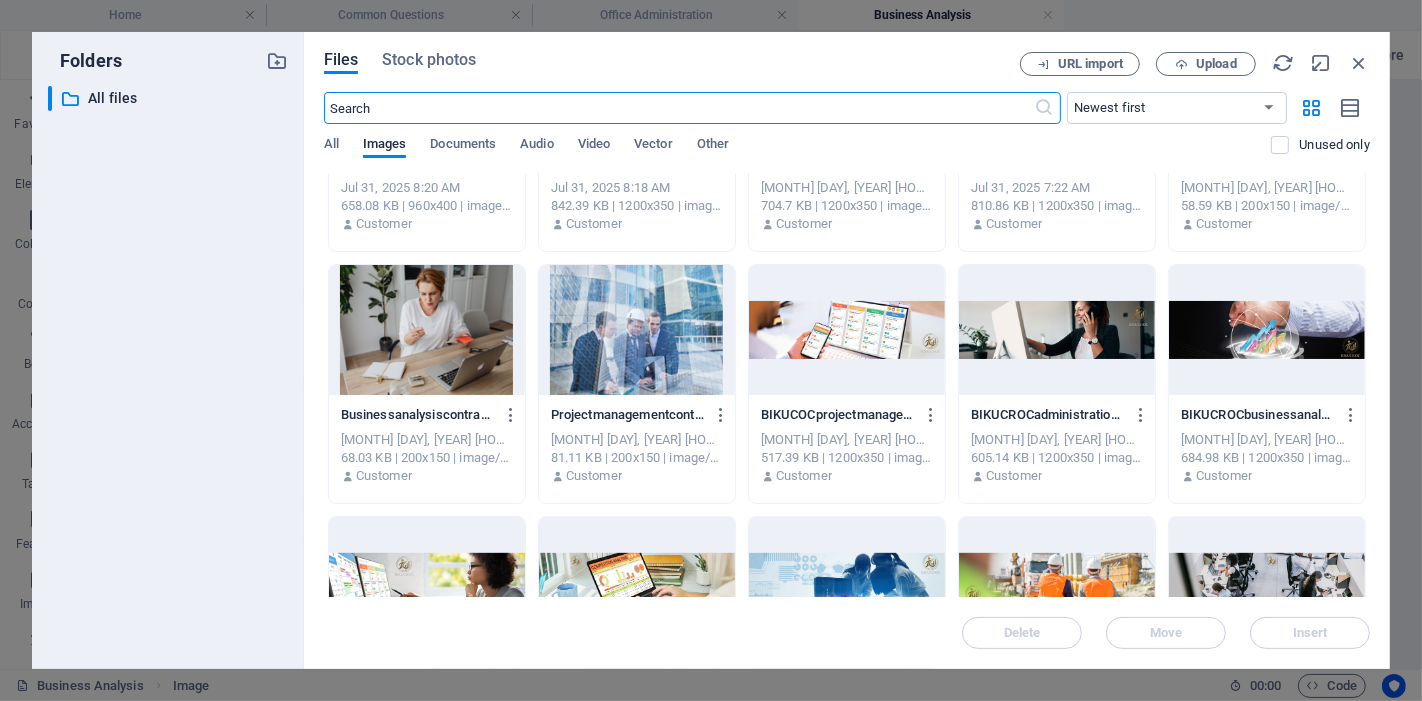 click at bounding box center (1267, 330) 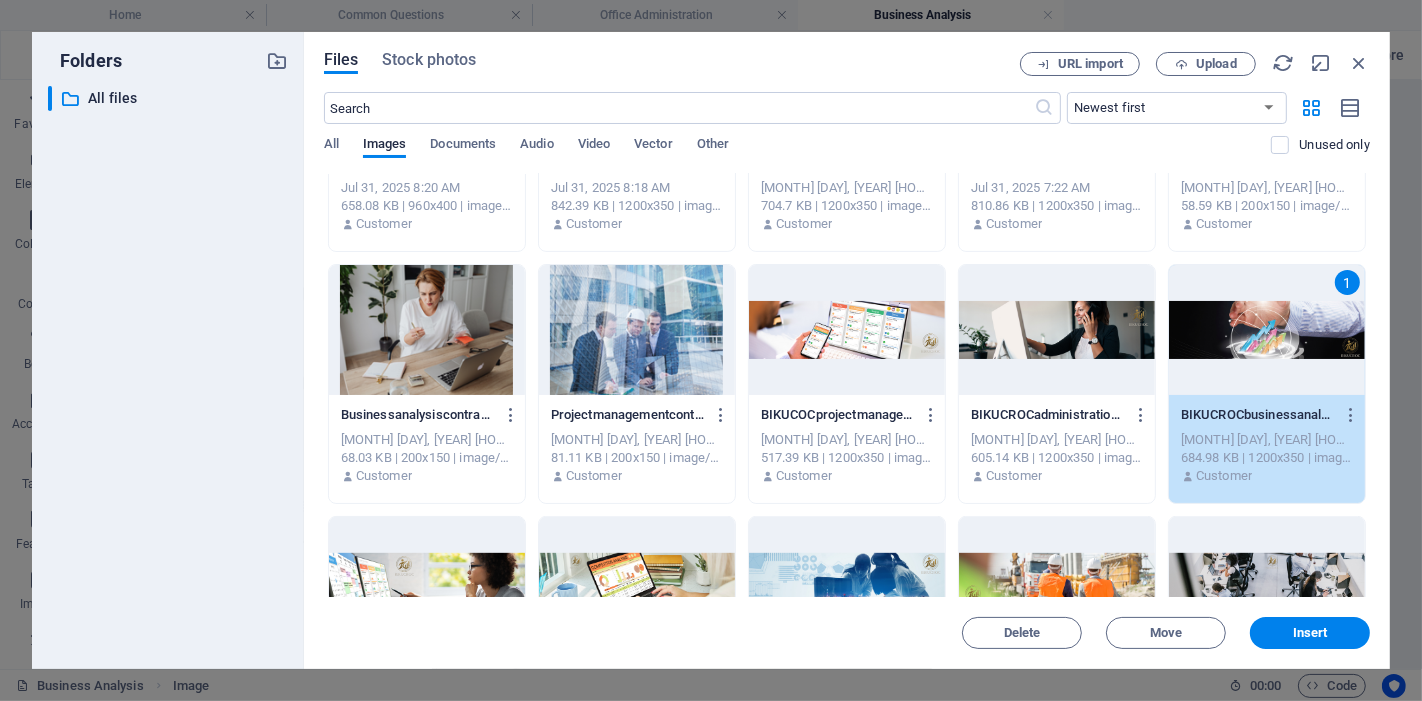 click on "1" at bounding box center (1267, 330) 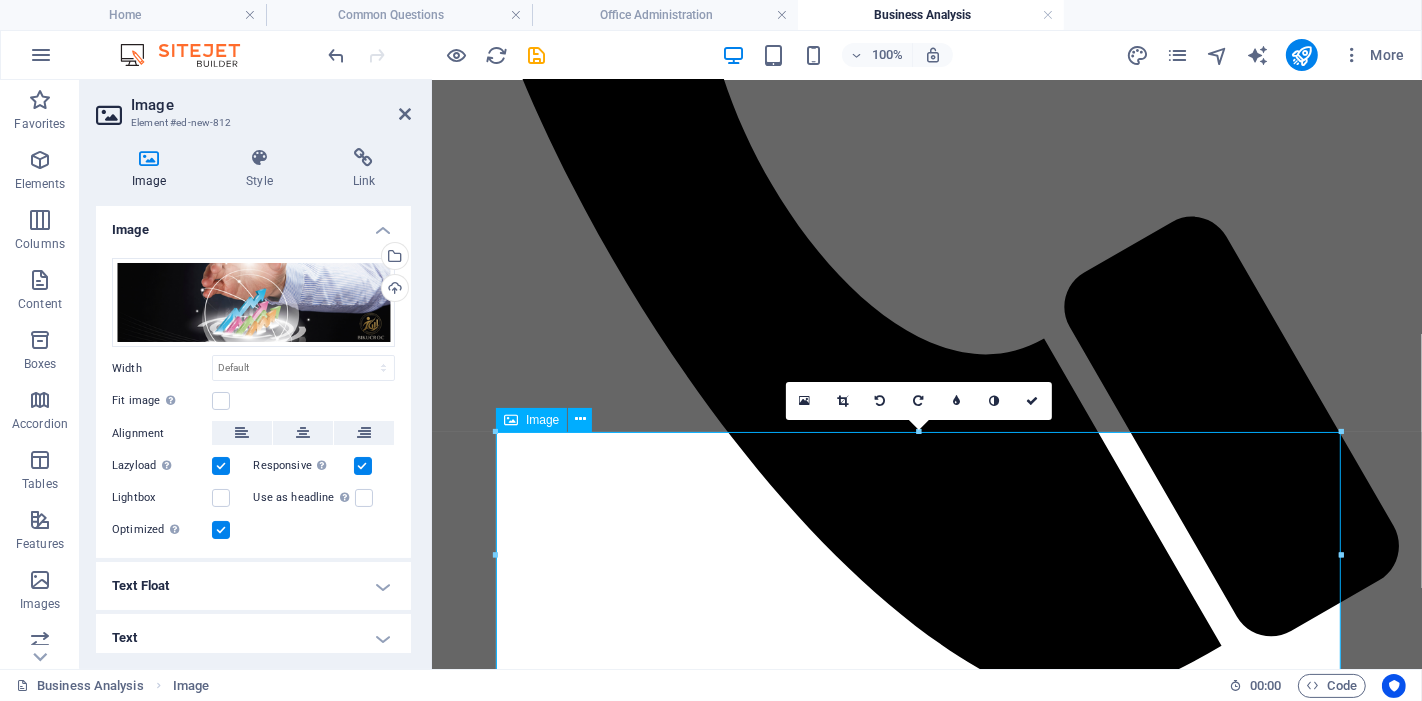 scroll, scrollTop: 987, scrollLeft: 0, axis: vertical 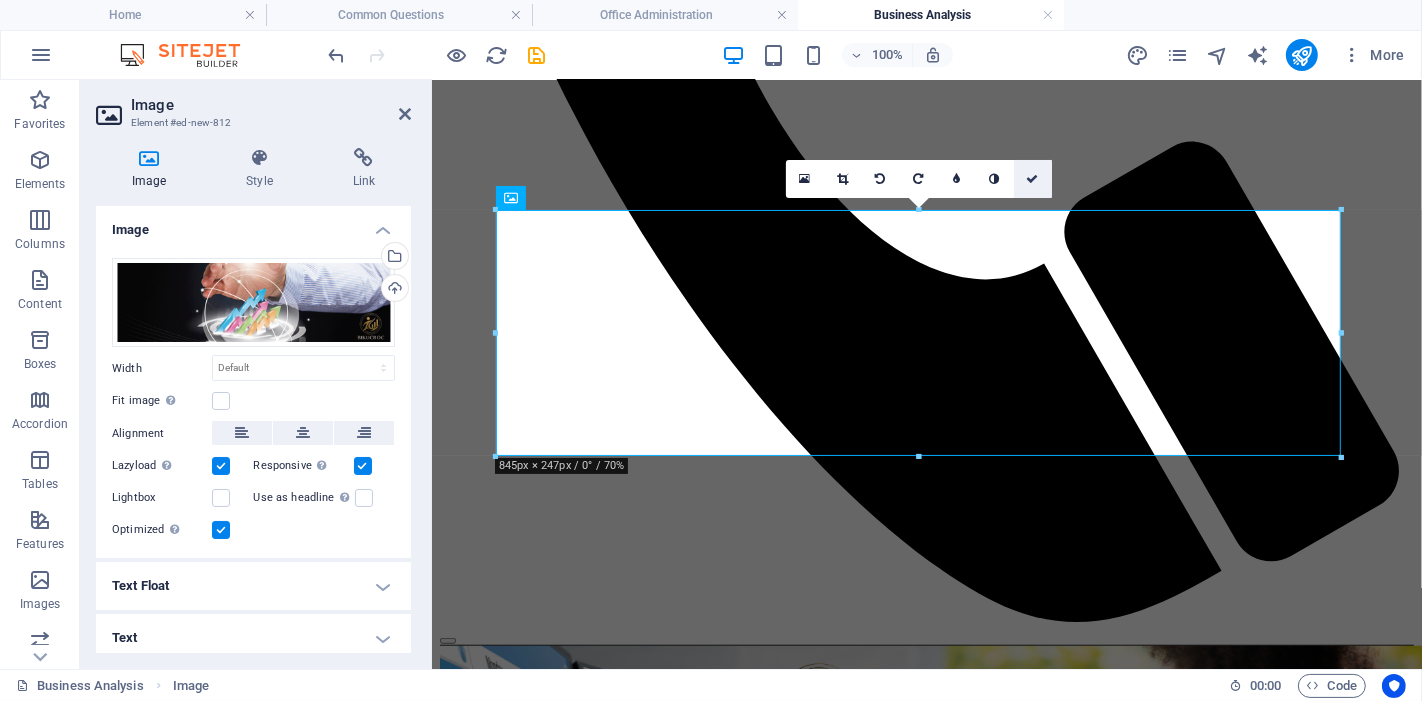 drag, startPoint x: 1034, startPoint y: 186, endPoint x: 880, endPoint y: 172, distance: 154.63506 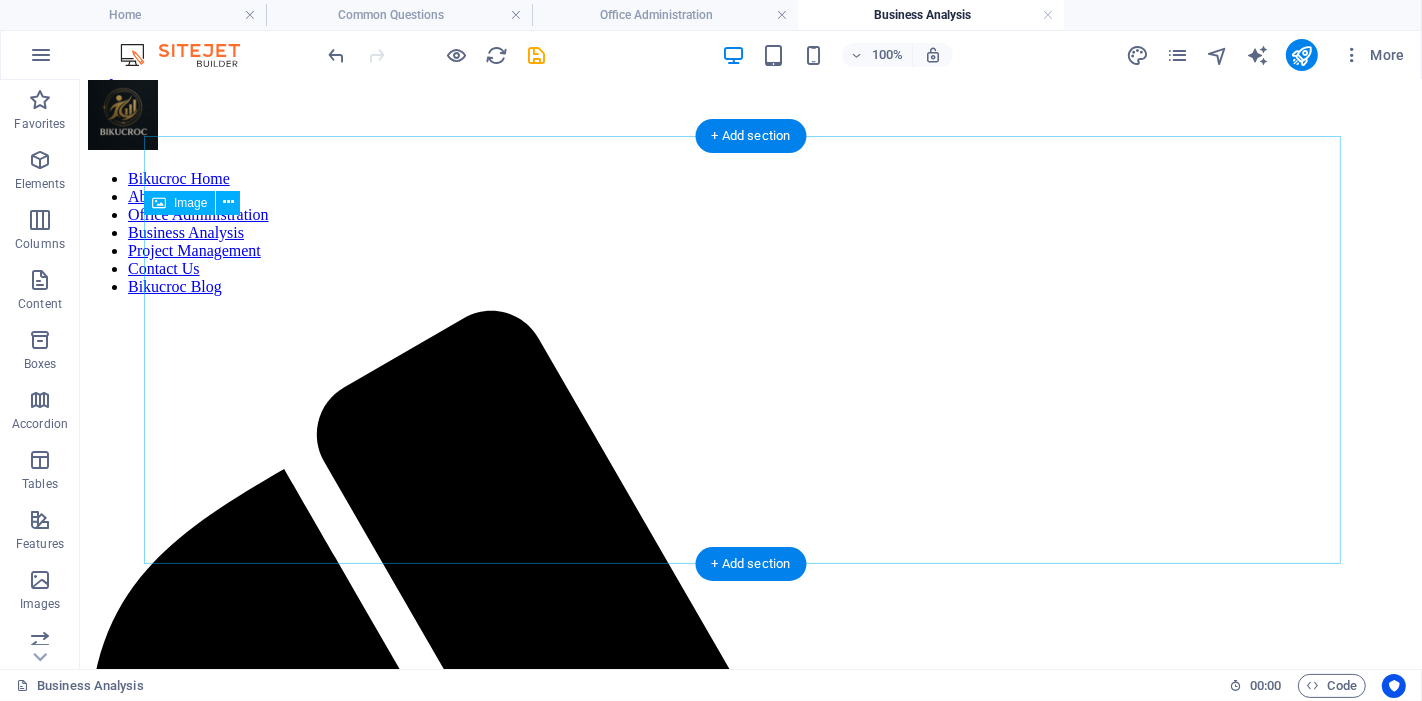 scroll, scrollTop: 0, scrollLeft: 0, axis: both 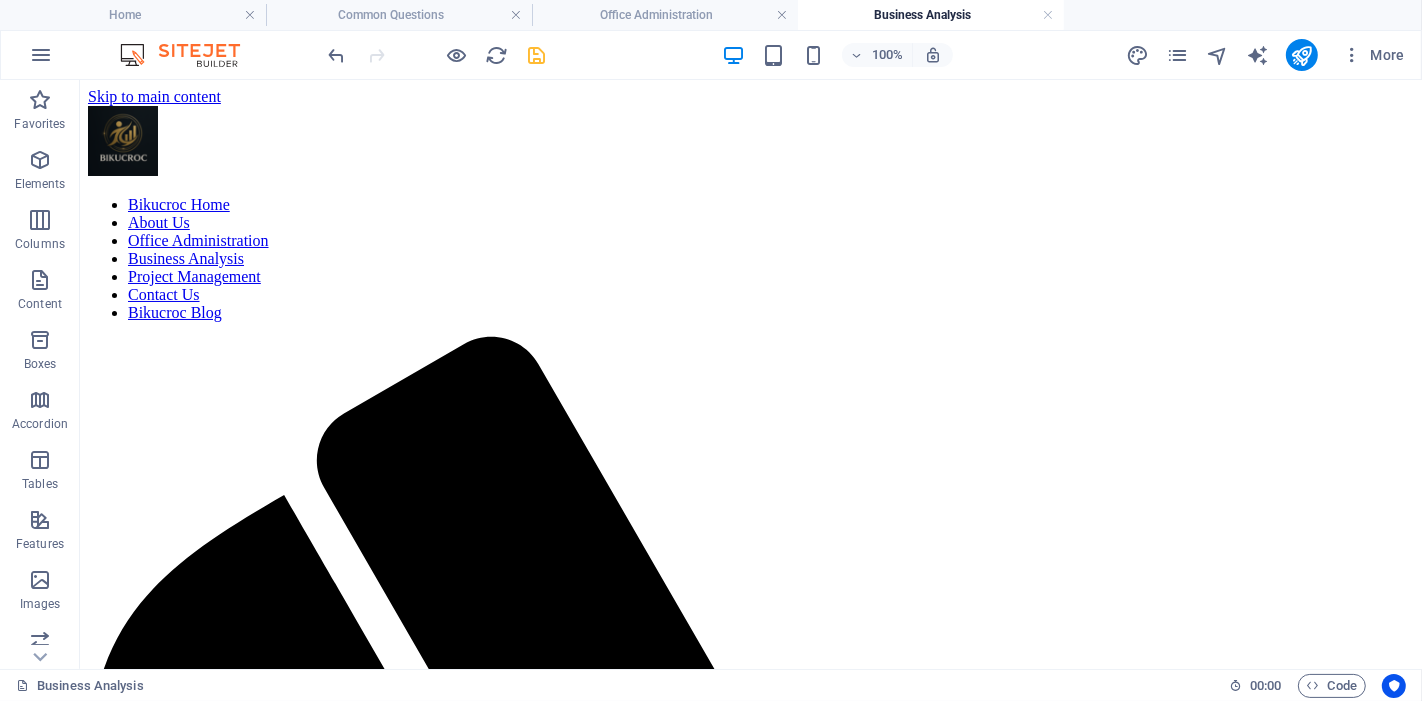 click at bounding box center (537, 55) 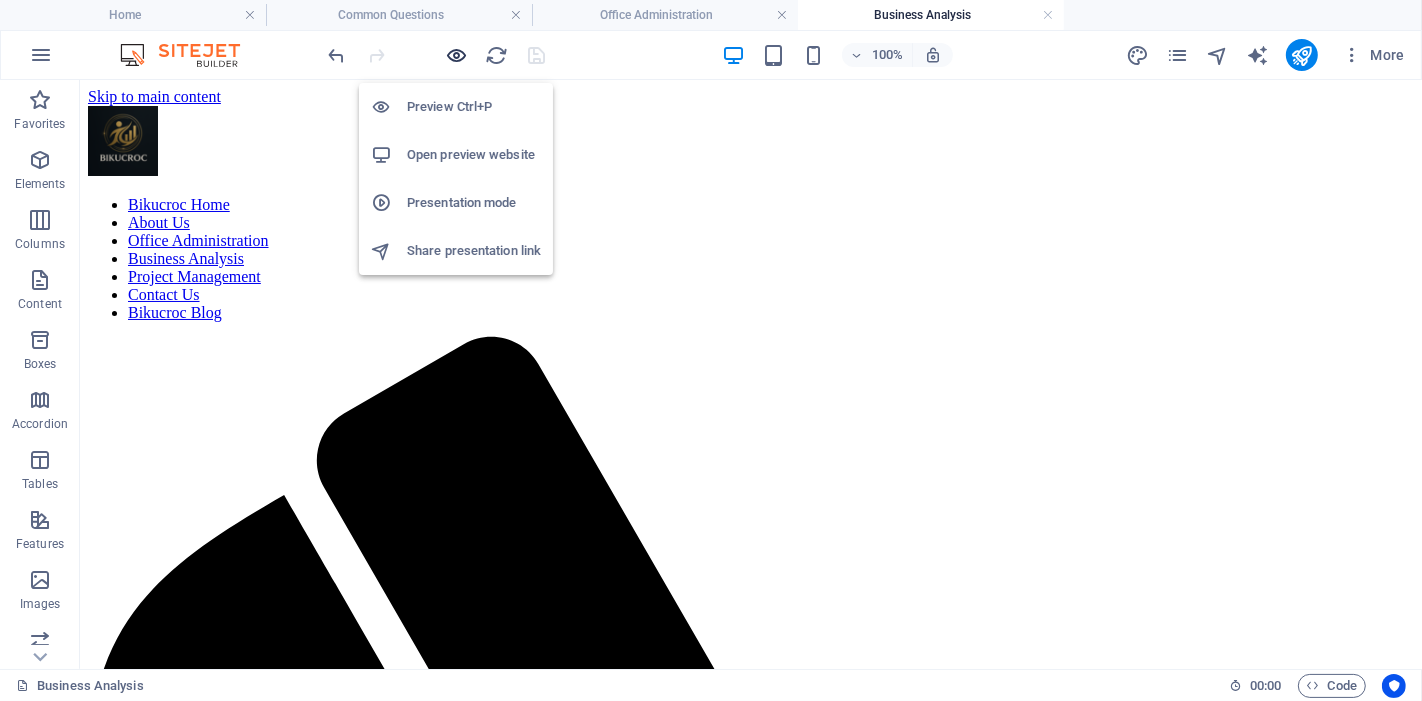 click at bounding box center [457, 55] 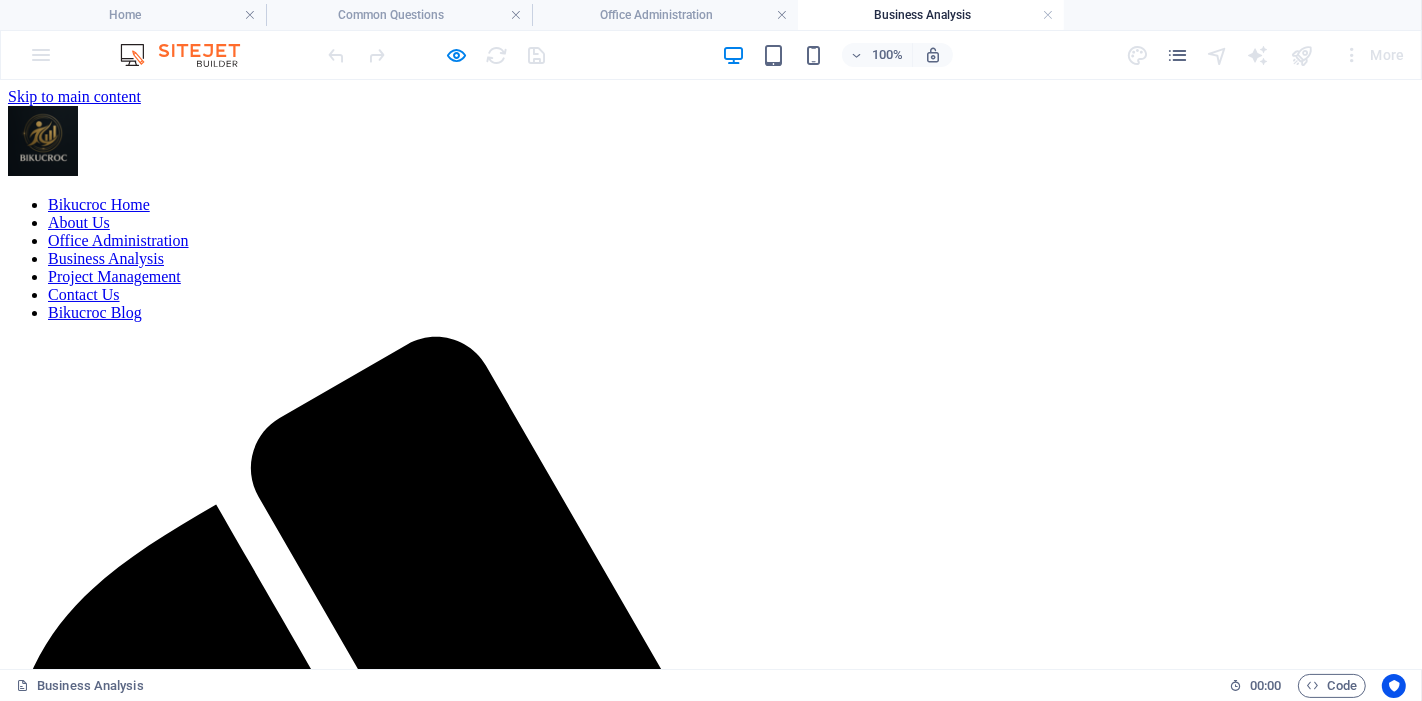 click on "Project Management" at bounding box center (114, 275) 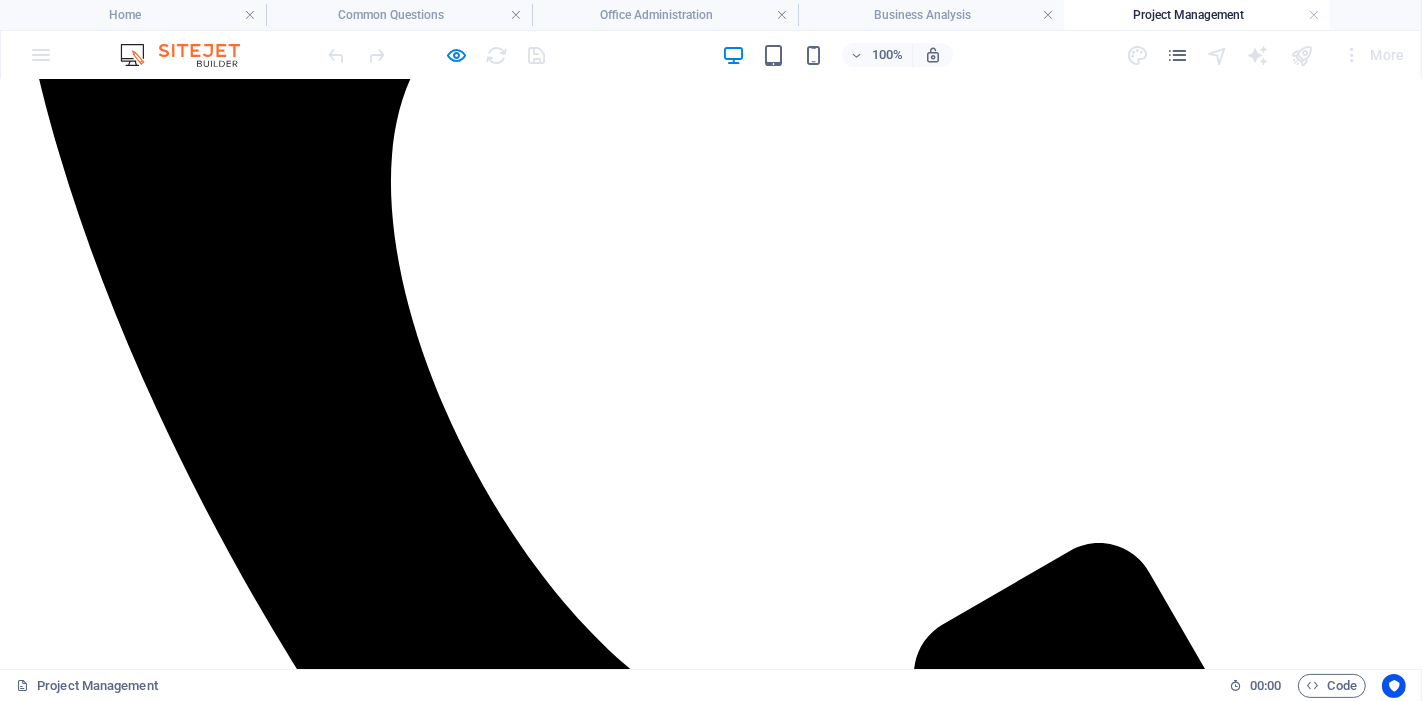 scroll, scrollTop: 1034, scrollLeft: 0, axis: vertical 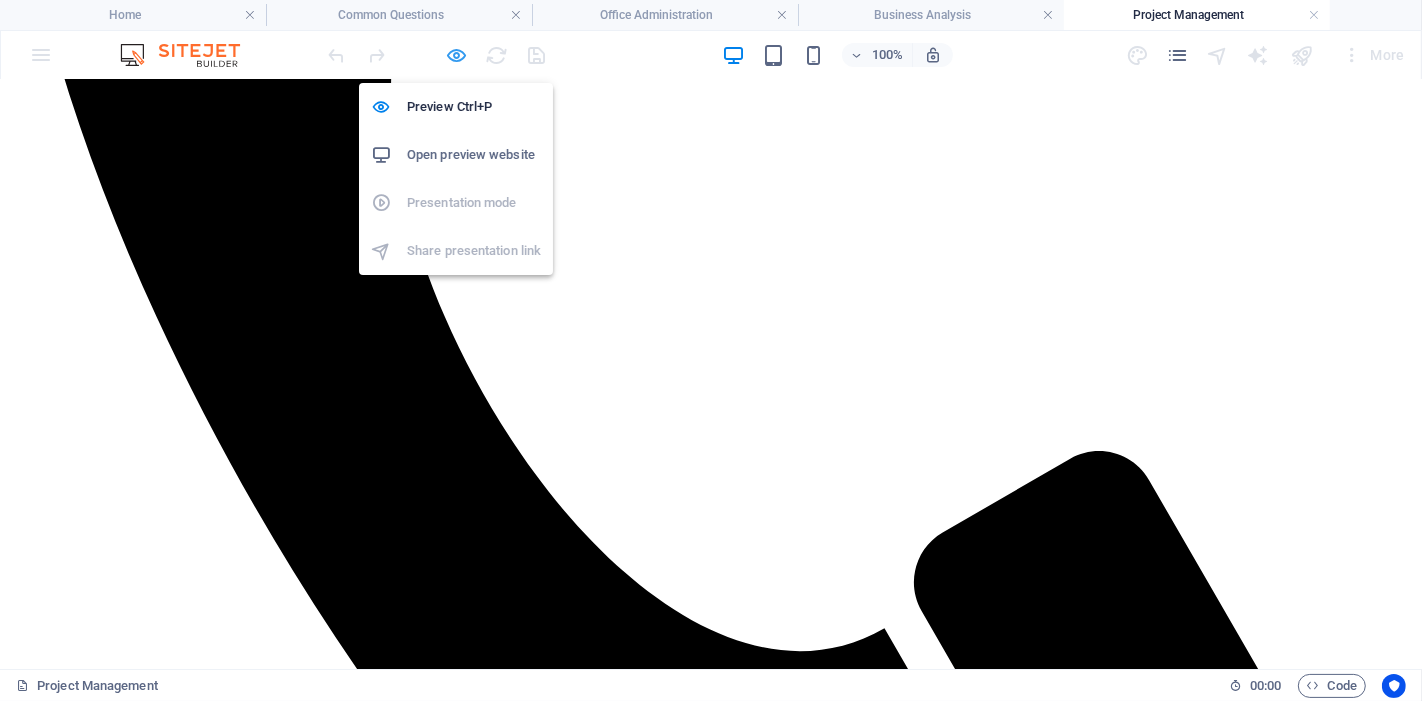 click at bounding box center (457, 55) 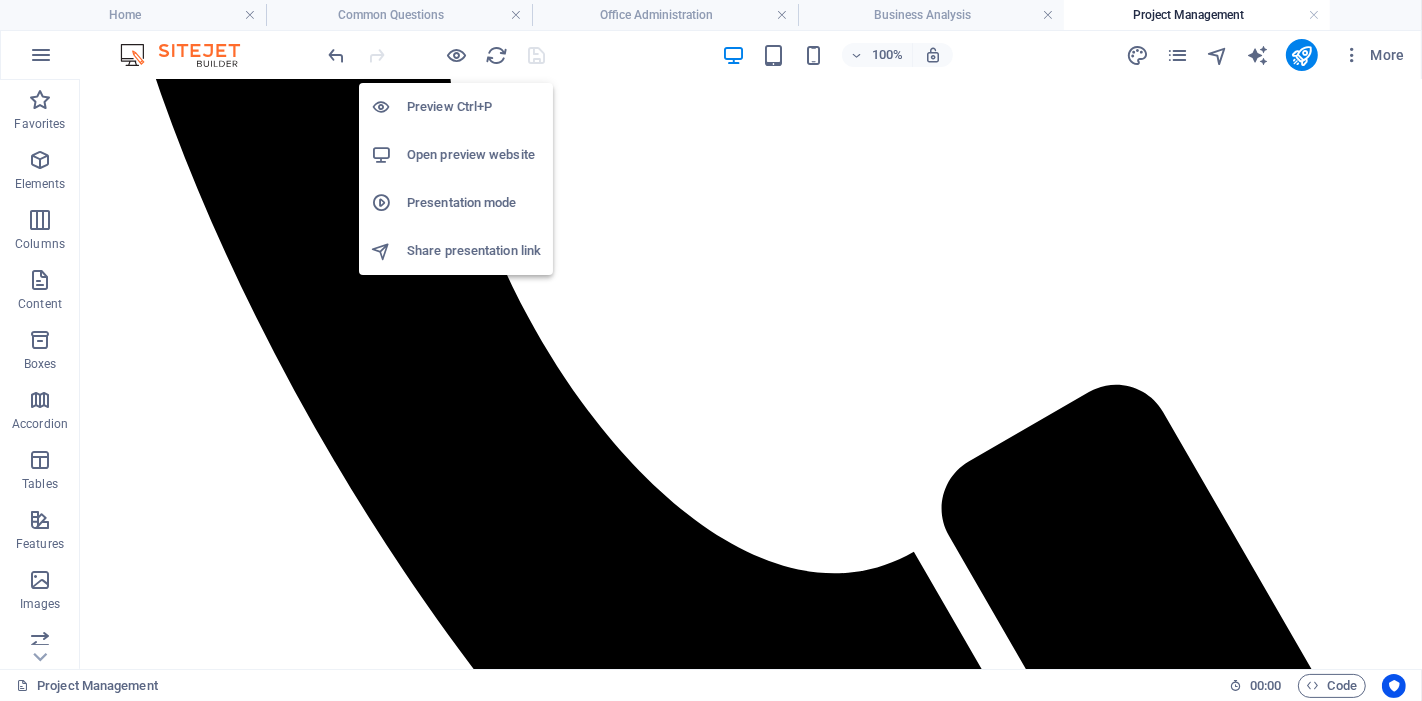 scroll, scrollTop: 1011, scrollLeft: 0, axis: vertical 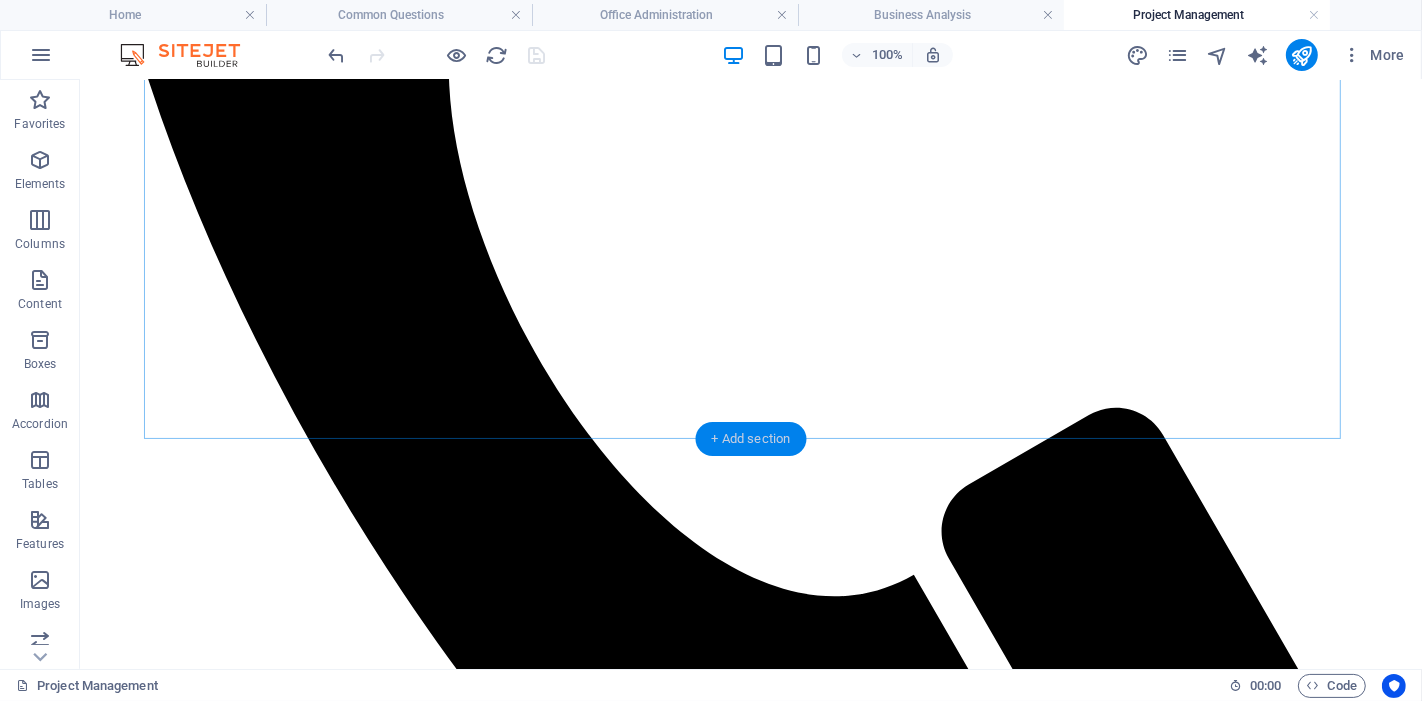 click on "+ Add section" at bounding box center (751, 439) 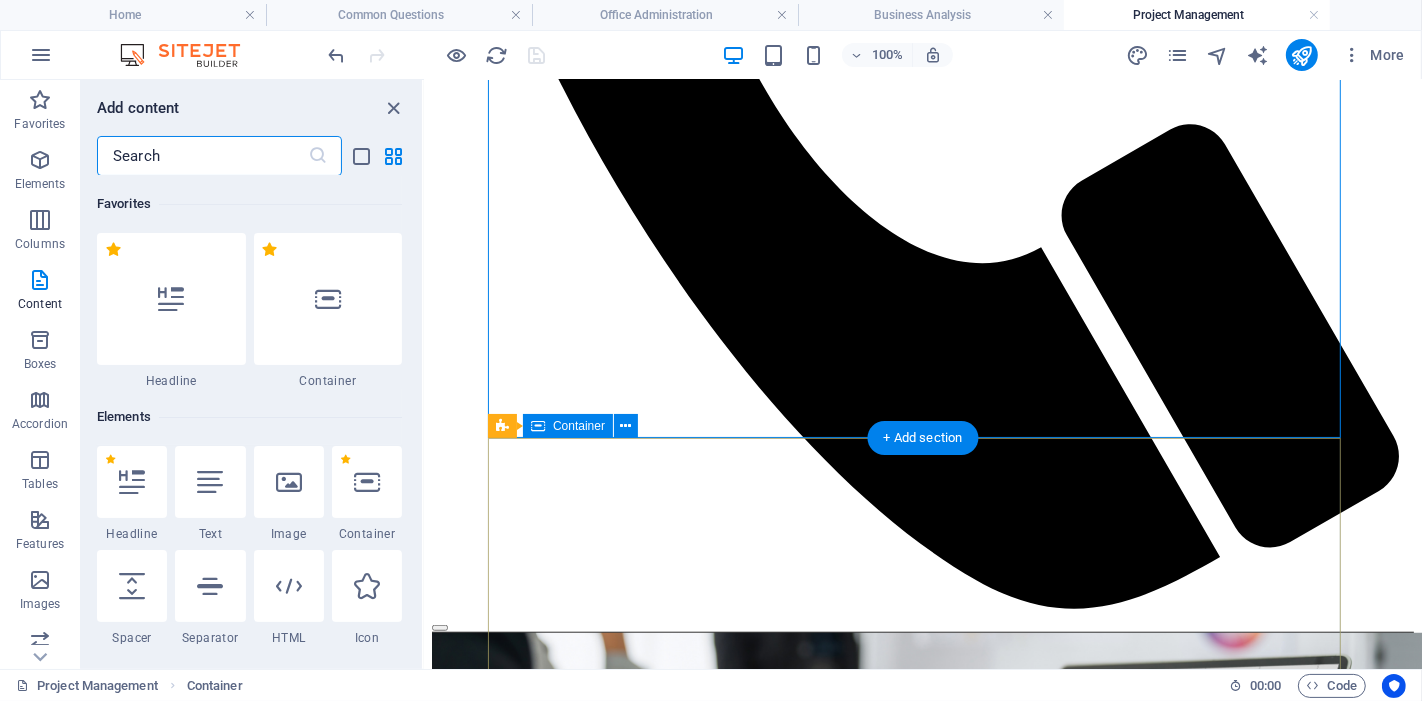 scroll, scrollTop: 911, scrollLeft: 0, axis: vertical 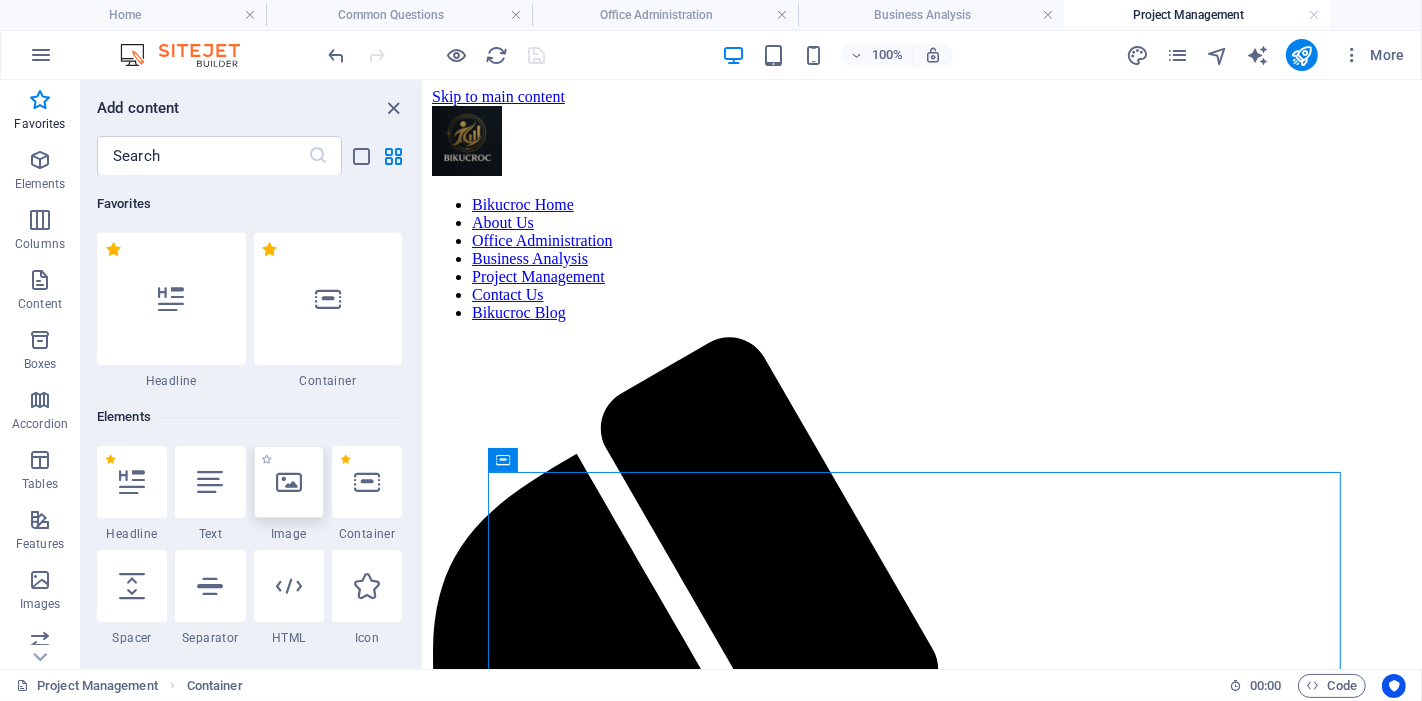 click at bounding box center [289, 482] 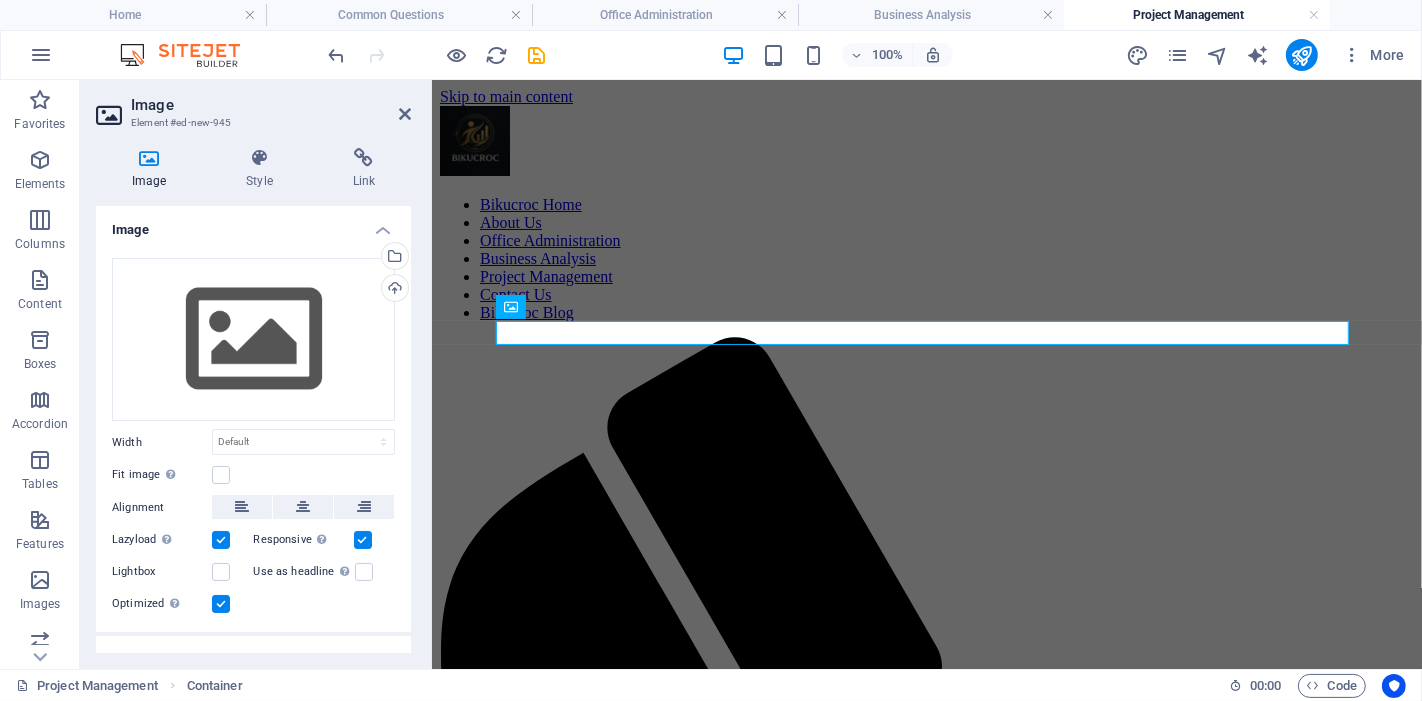 scroll, scrollTop: 1028, scrollLeft: 0, axis: vertical 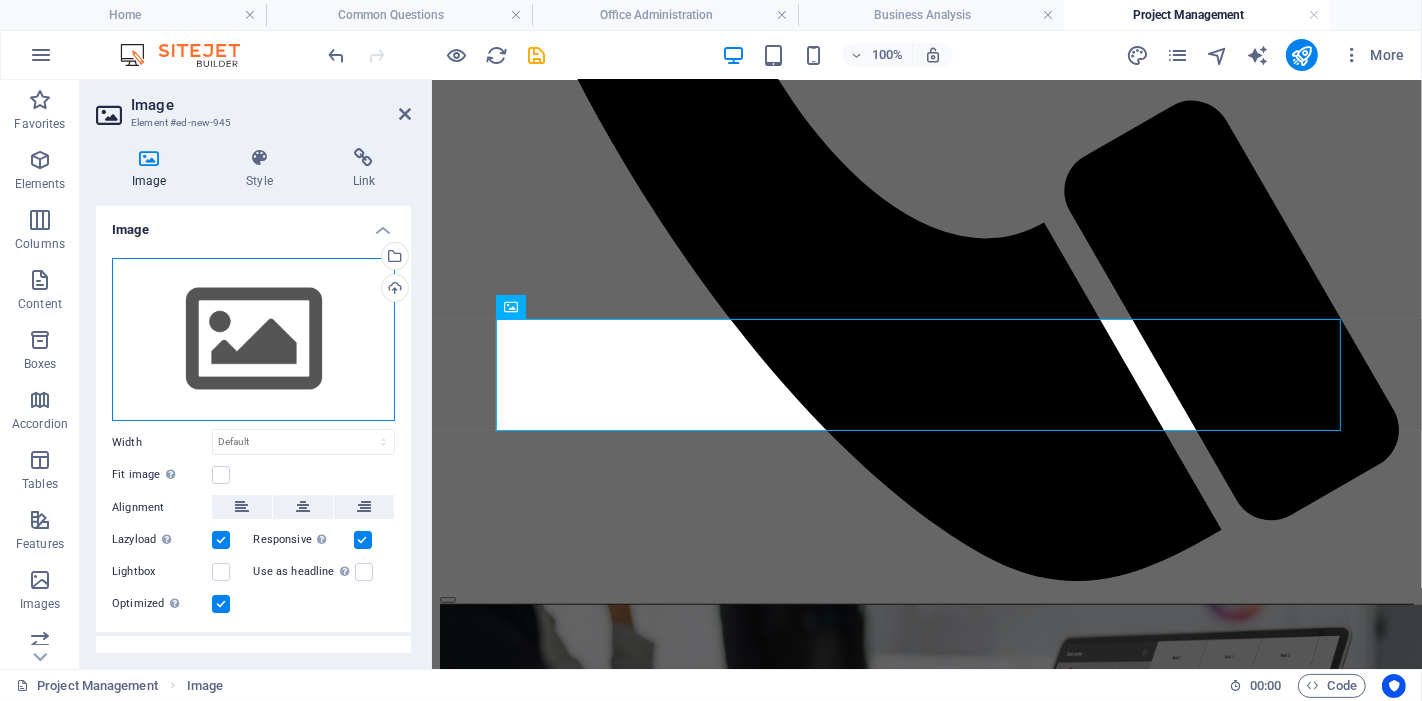click on "Drag files here, click to choose files or select files from Files or our free stock photos & videos" at bounding box center (253, 340) 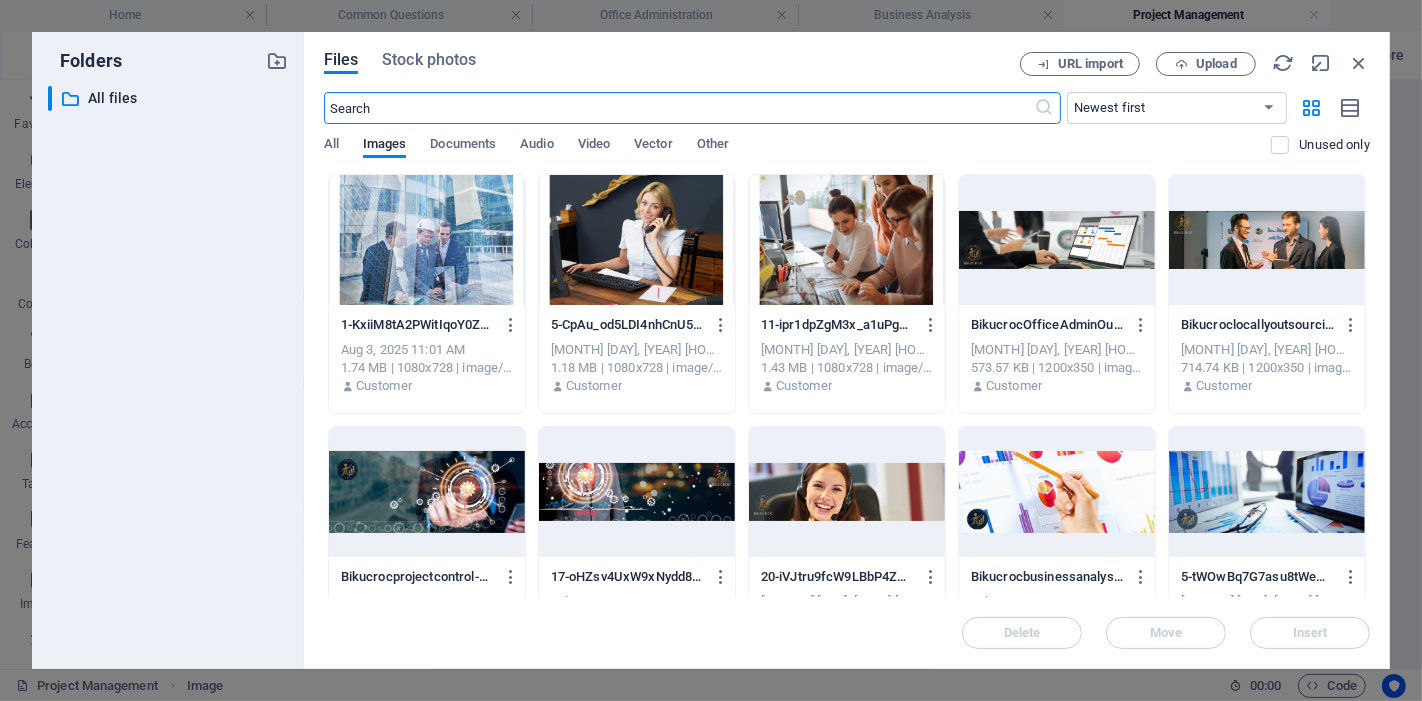 scroll, scrollTop: 657, scrollLeft: 0, axis: vertical 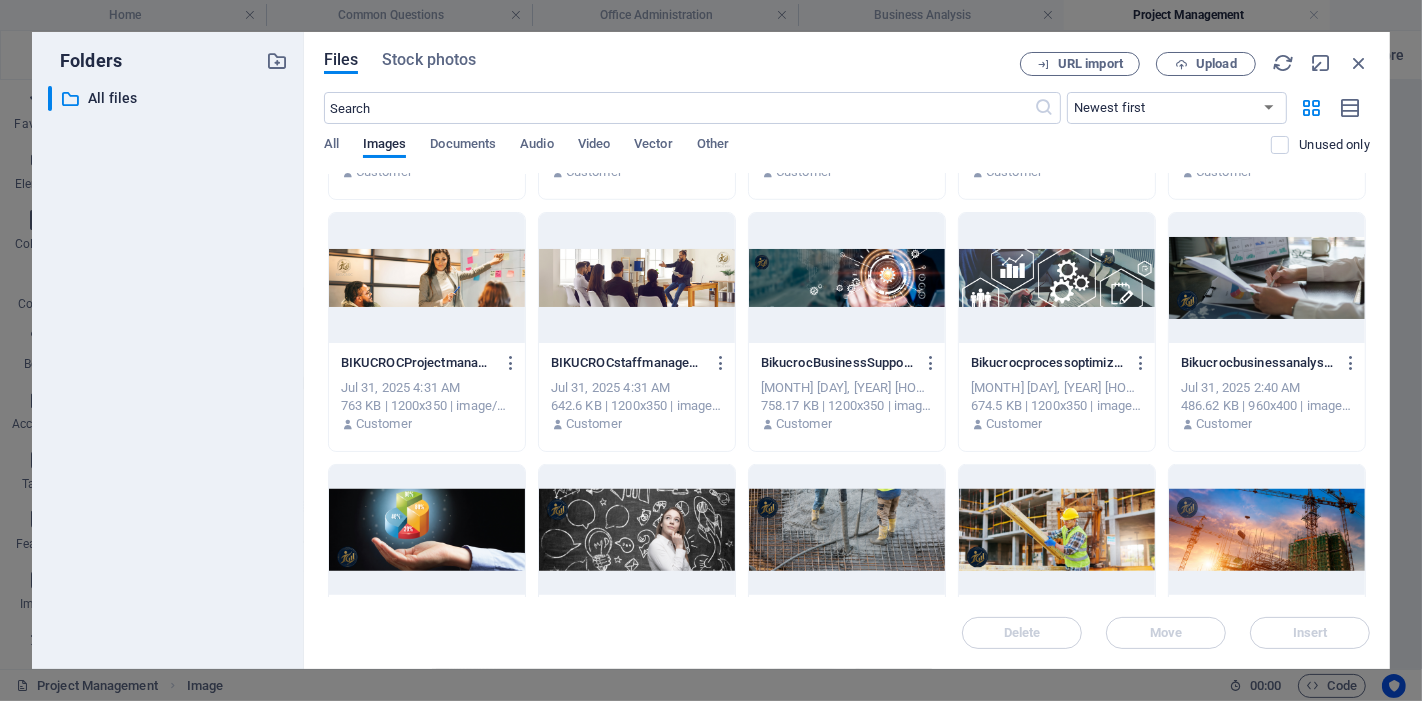 click at bounding box center (1057, 278) 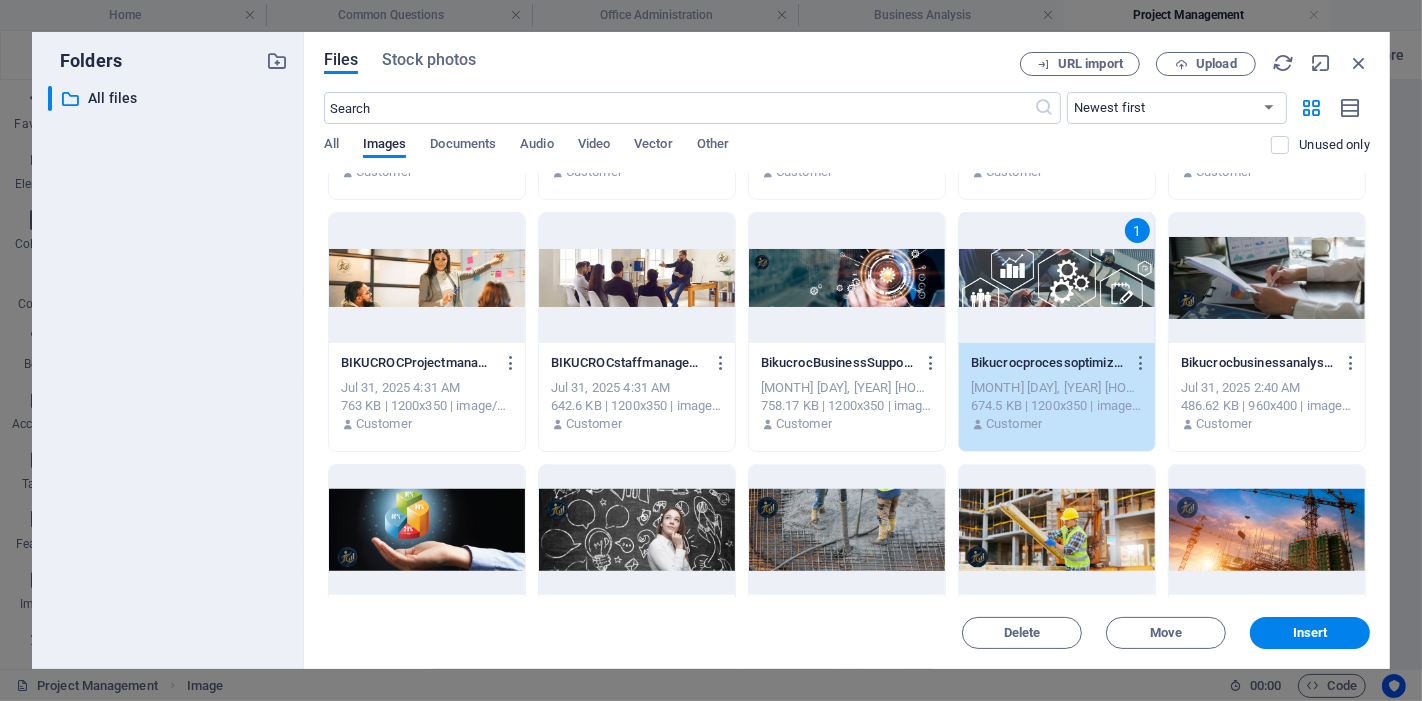 click on "1" at bounding box center [1057, 278] 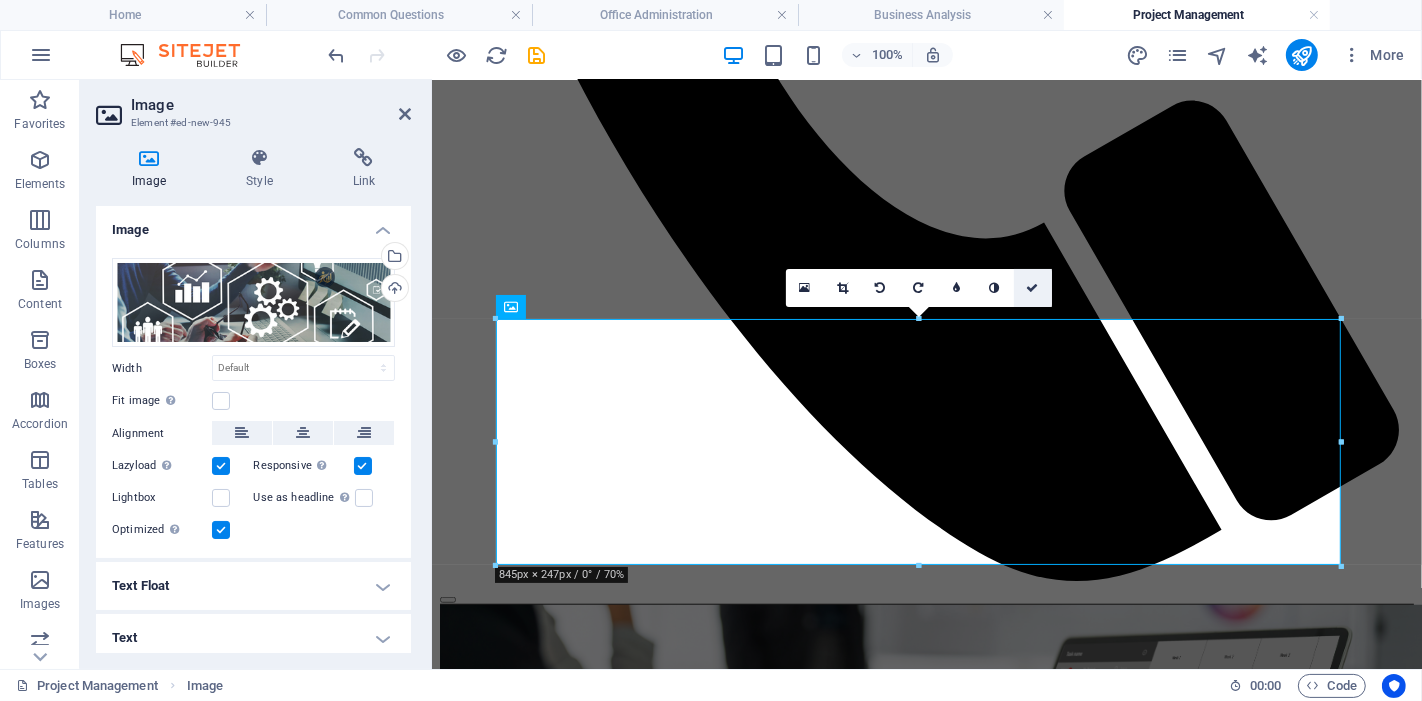 click at bounding box center [1033, 288] 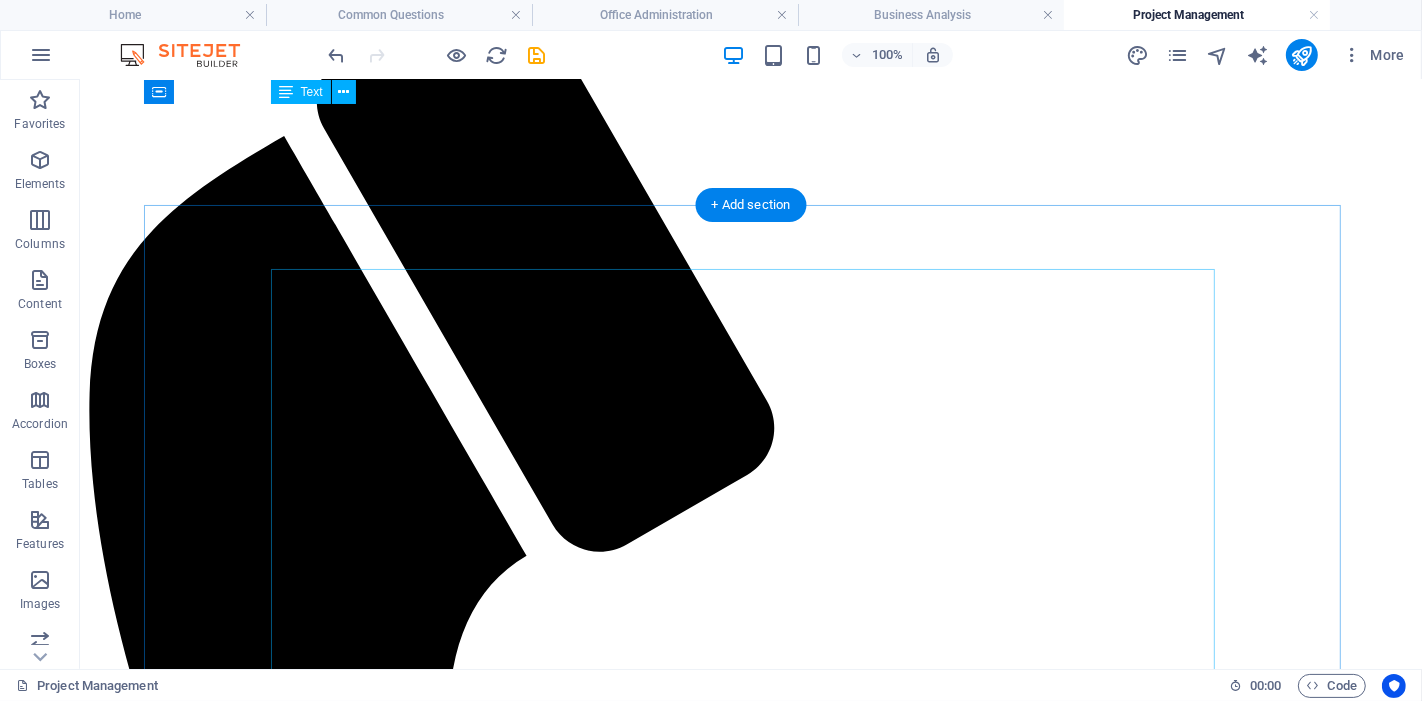 scroll, scrollTop: 133, scrollLeft: 0, axis: vertical 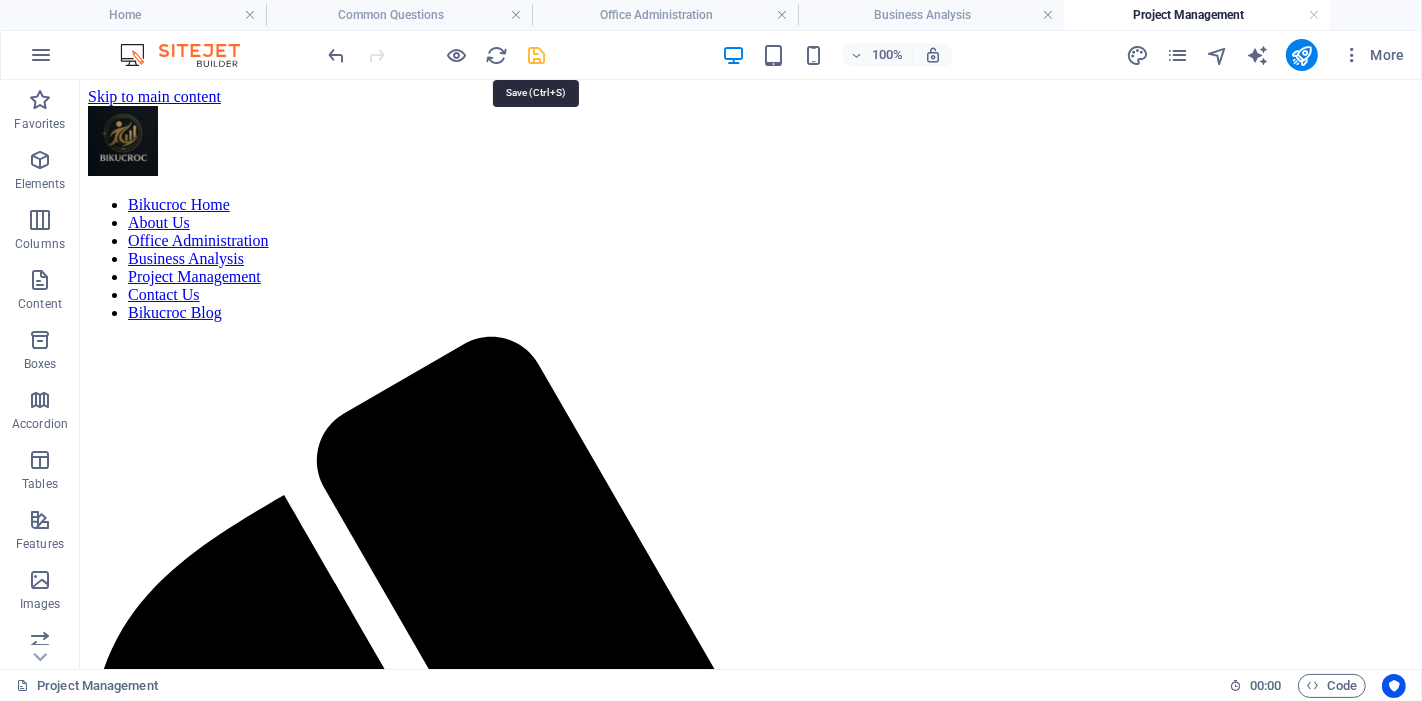 click at bounding box center [537, 55] 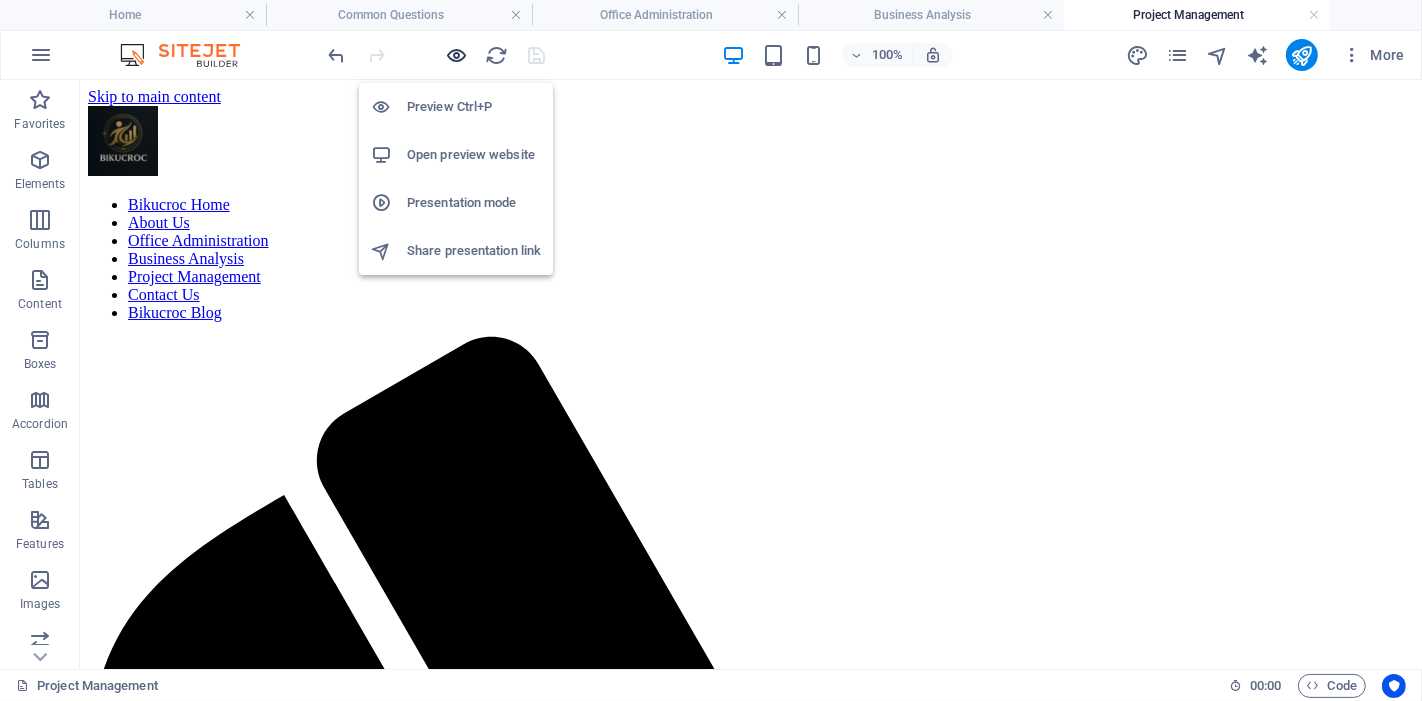 click at bounding box center (457, 55) 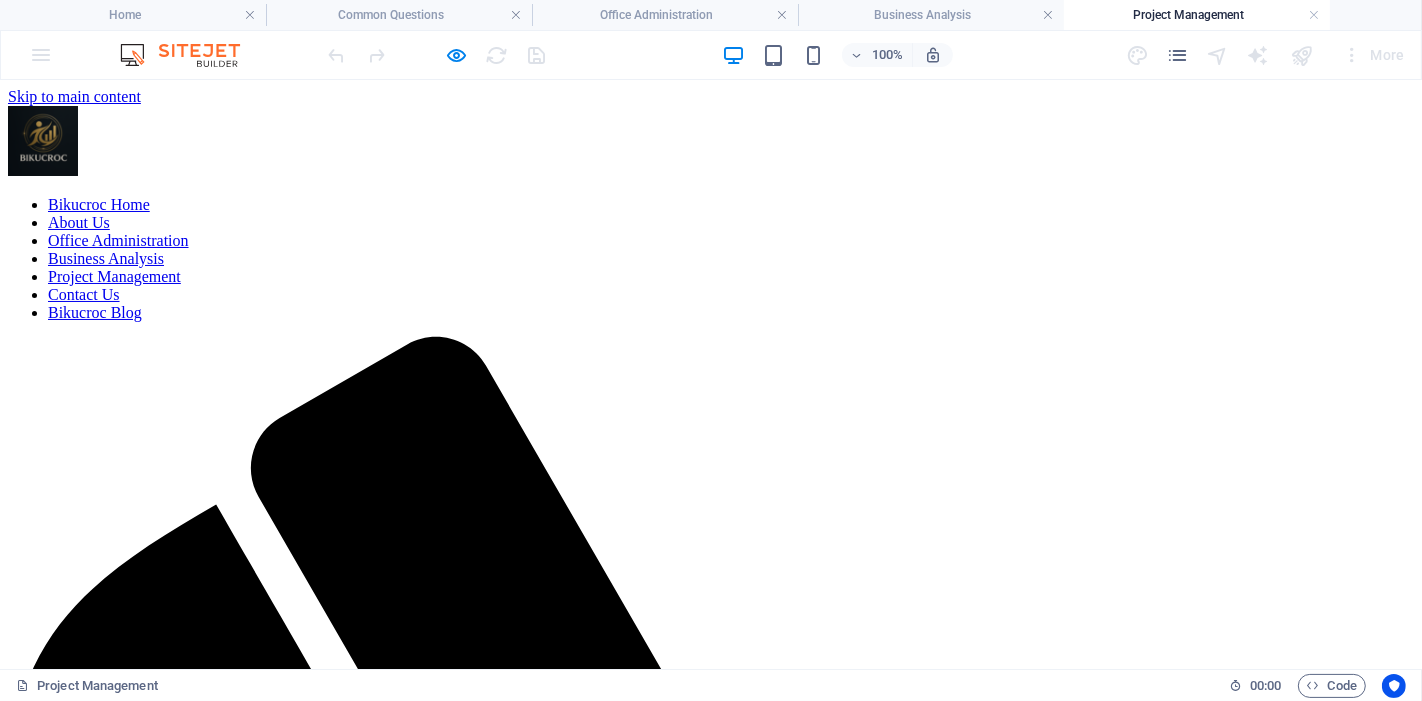 click on "Contact Us" at bounding box center [84, 293] 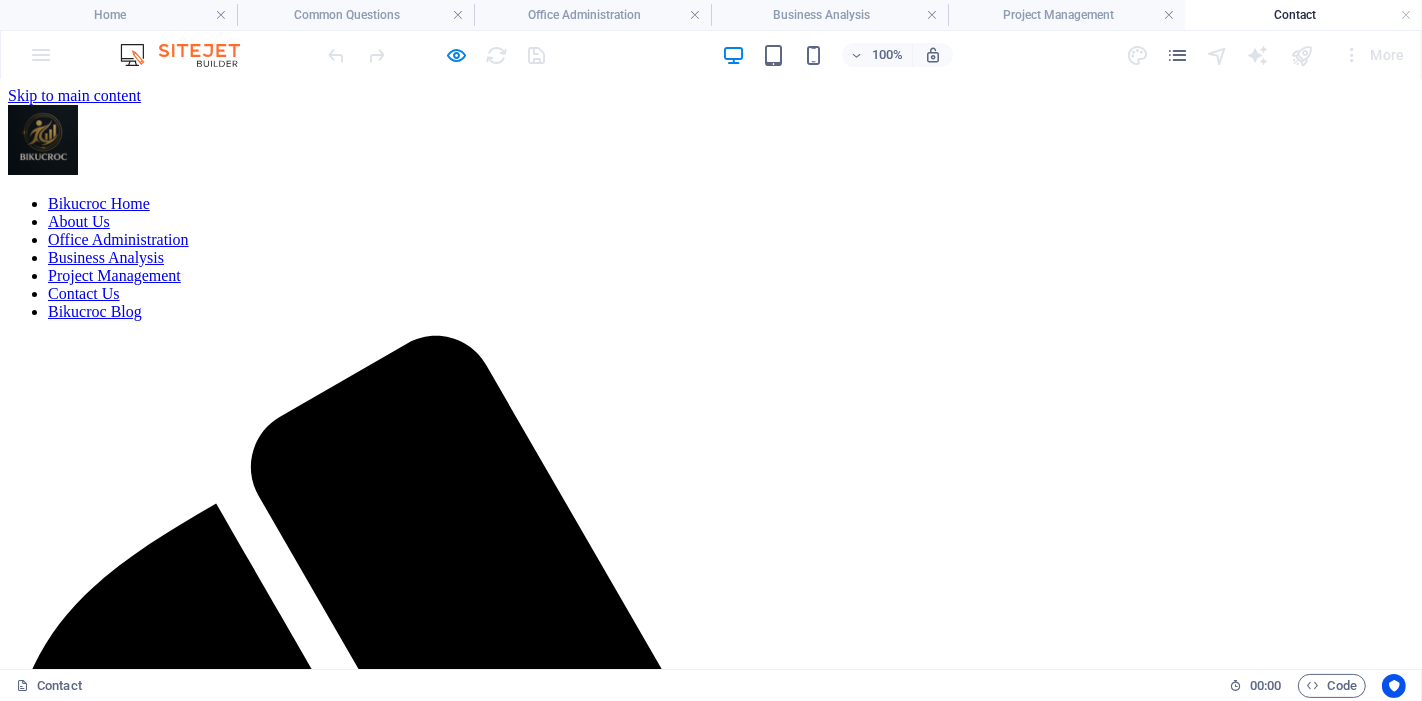 scroll, scrollTop: 0, scrollLeft: 0, axis: both 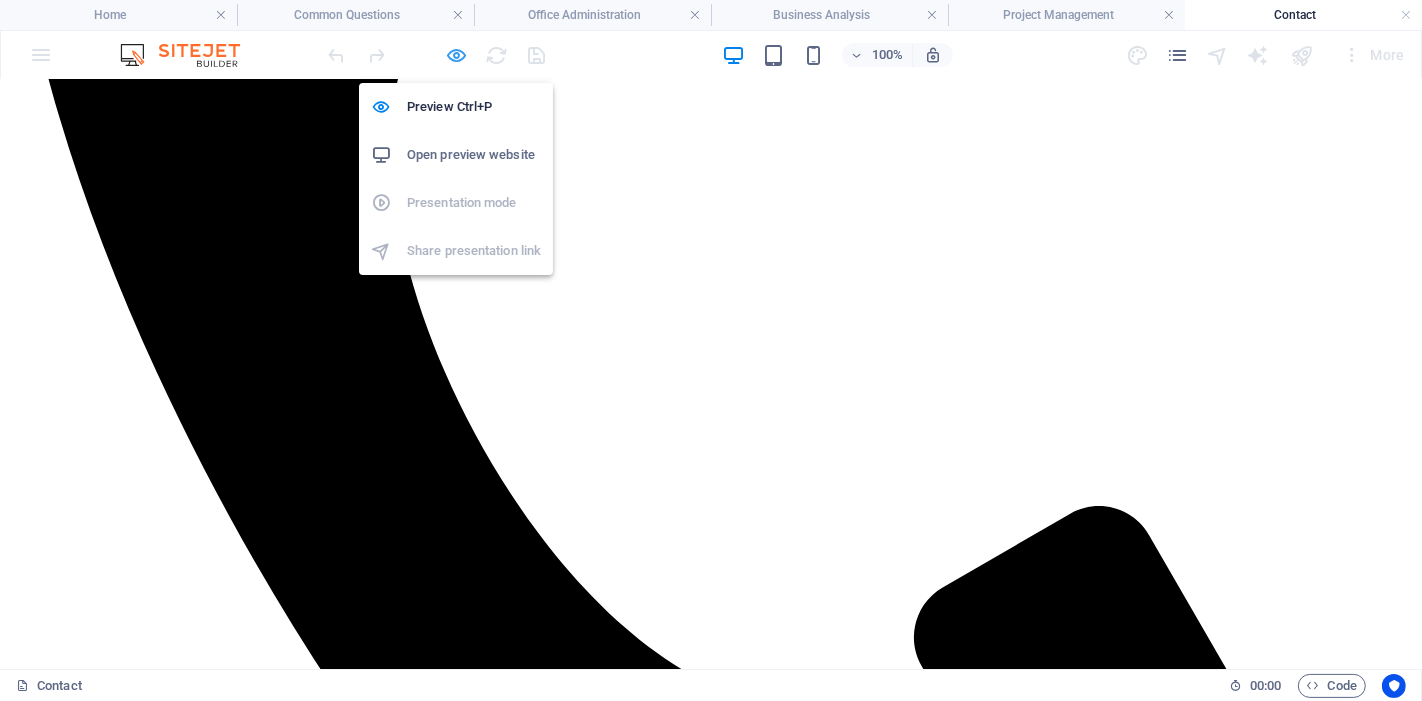 click at bounding box center (457, 55) 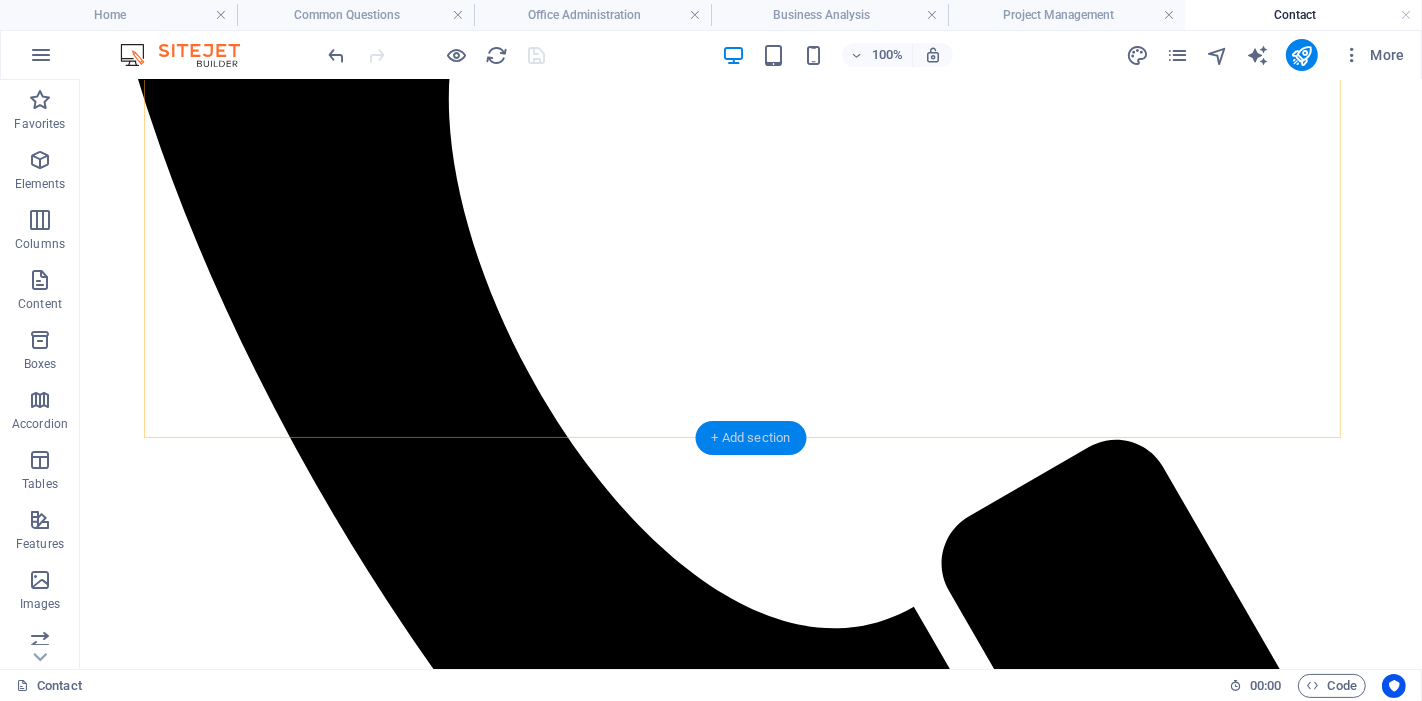 click on "+ Add section" at bounding box center [751, 438] 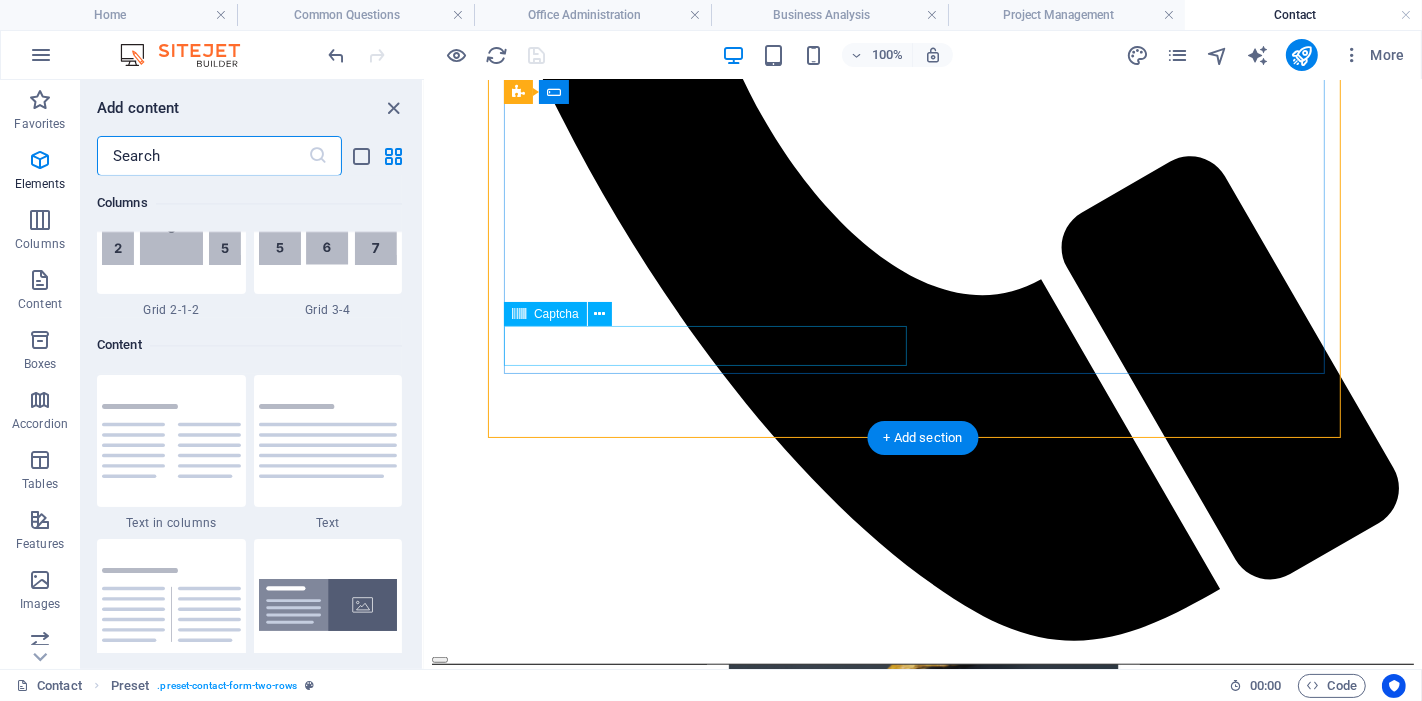 scroll, scrollTop: 3499, scrollLeft: 0, axis: vertical 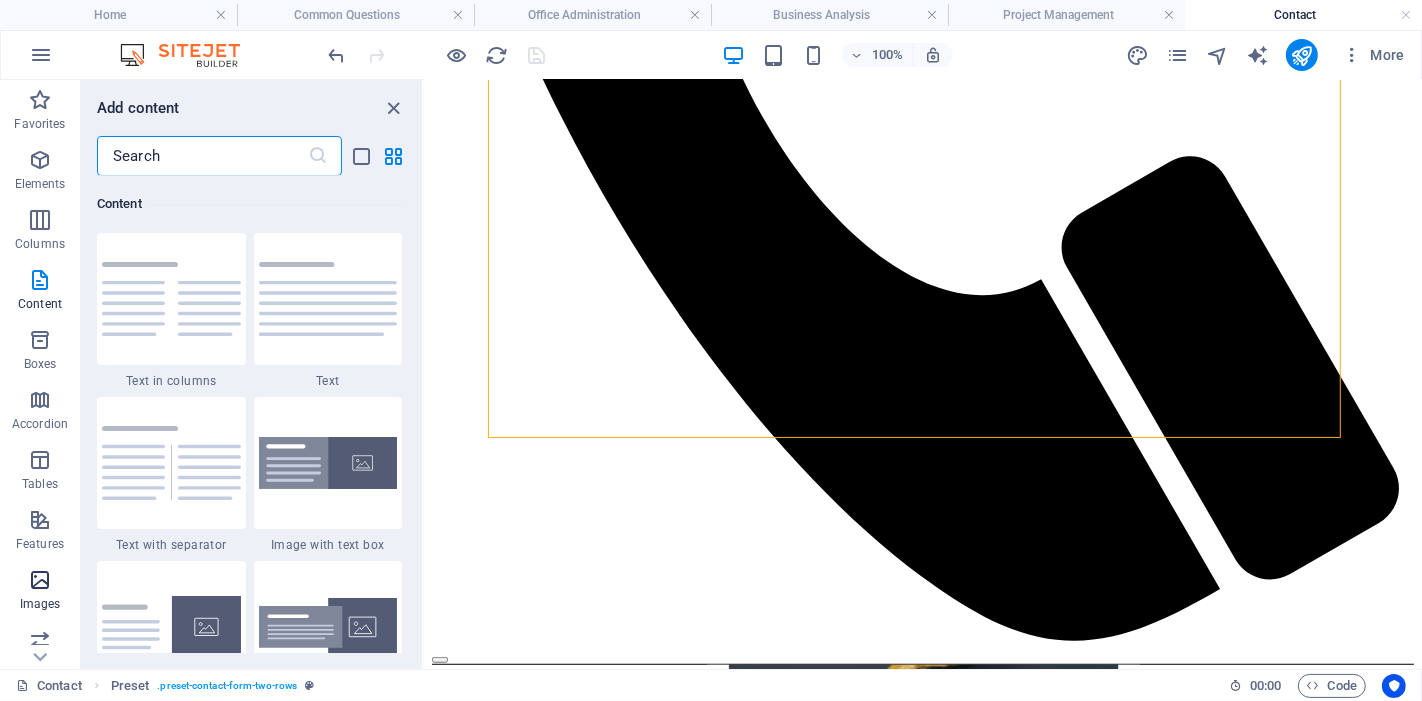 click at bounding box center (40, 580) 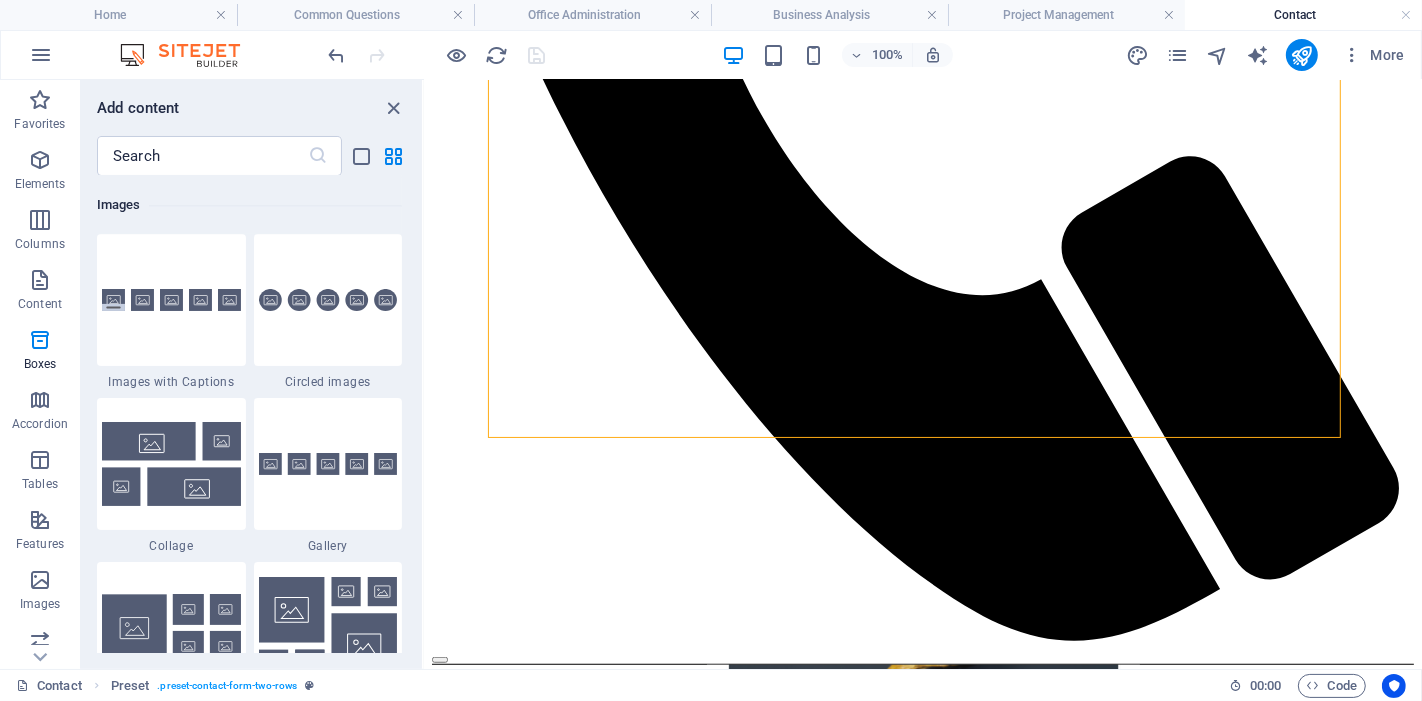 scroll, scrollTop: 10139, scrollLeft: 0, axis: vertical 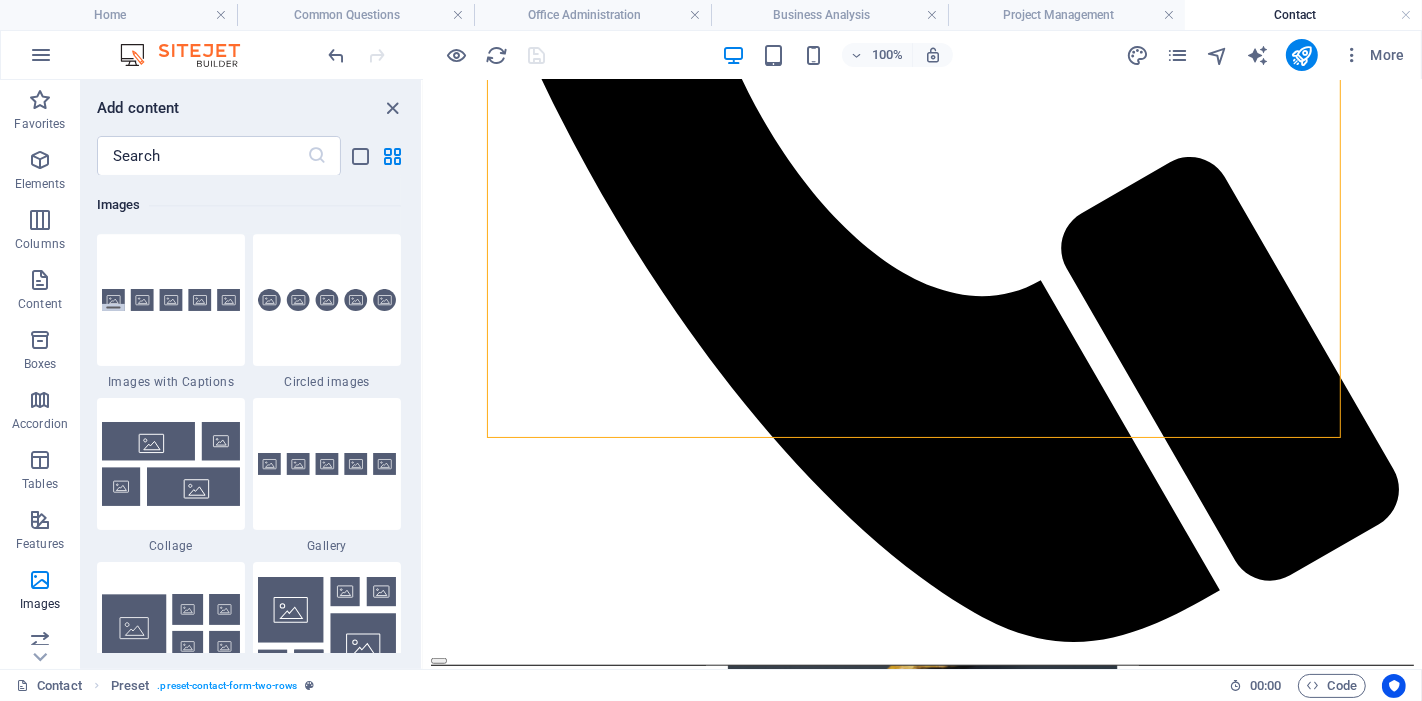 drag, startPoint x: 424, startPoint y: 419, endPoint x: 447, endPoint y: 184, distance: 236.12285 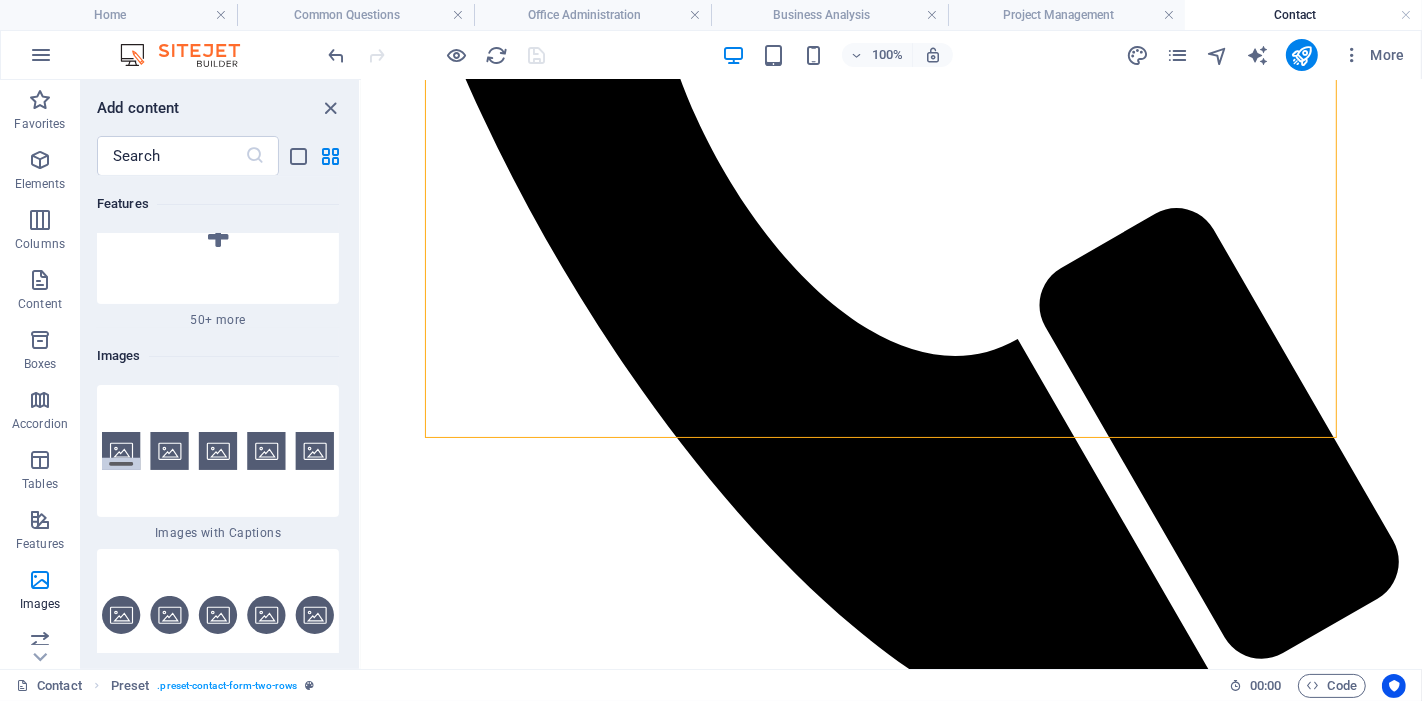 scroll, scrollTop: 18902, scrollLeft: 0, axis: vertical 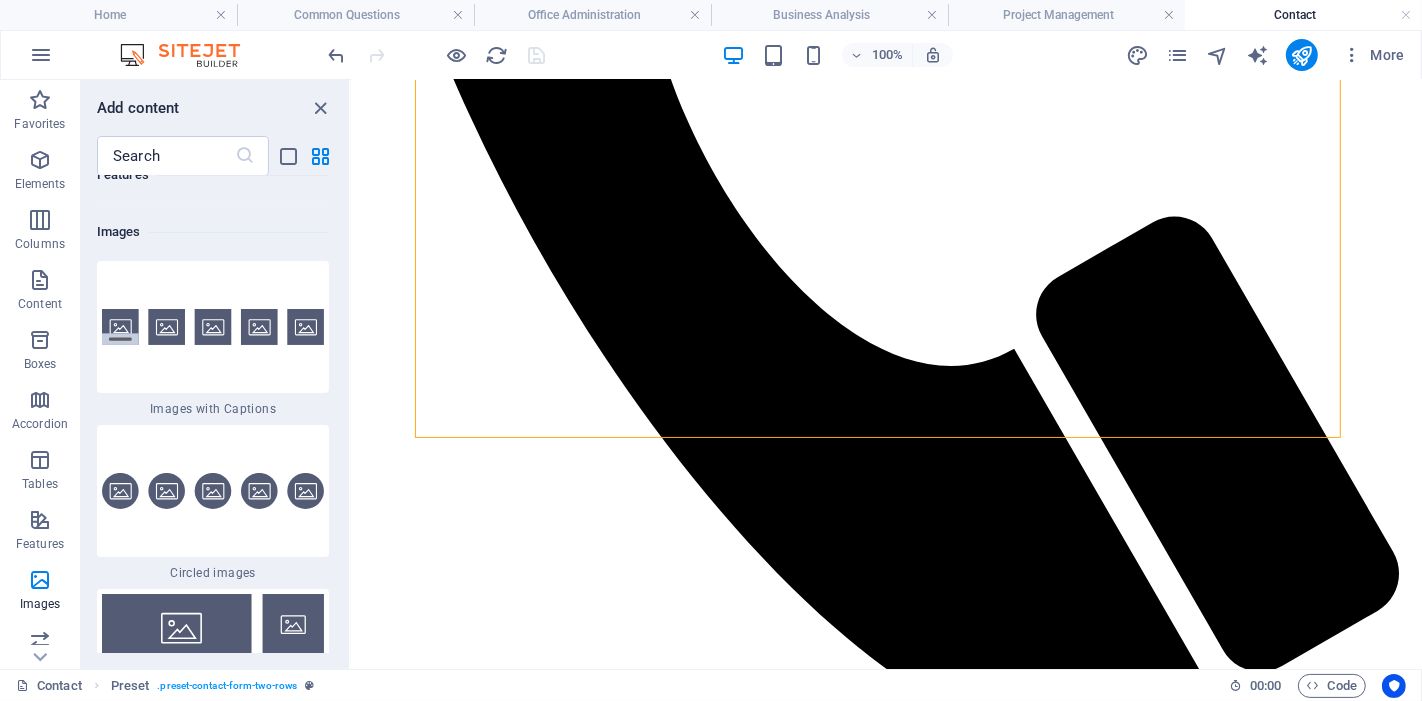 click on "Skip to main content
Bikucroc Home About Us Office Administration Business Analysis Project Management Contact Us Bikucroc Blog Whether you're a small business owner, tradie, builder, consultant, or service provider, our services are fully customisable and tailored to suit your business. No matter your size or industry, we adapt our support to fit your operations, so you can focus on what you do best: growing your business. Contact us today, we’re happy to talk about how we can work together and support your success. Let’s make your business run smarter, faster, and with less stress. LEAVE A message for BIKUCROC Tel   I have read and understand the privacy policy. Unreadable? Load new Send Social Facebook Instagram linkedin OFFICE 1 Vista Rd, Newtown, VIC 3220 46 Cavill Ave Surfers  Paradise  QLD 4217 CONTACT Email:   info@bikucroc.com.au Phone VIC:          03 4232 2582 Phone QLD:         07 5222 0210 Mobile:                 0410 192 515" at bounding box center (885, 654) 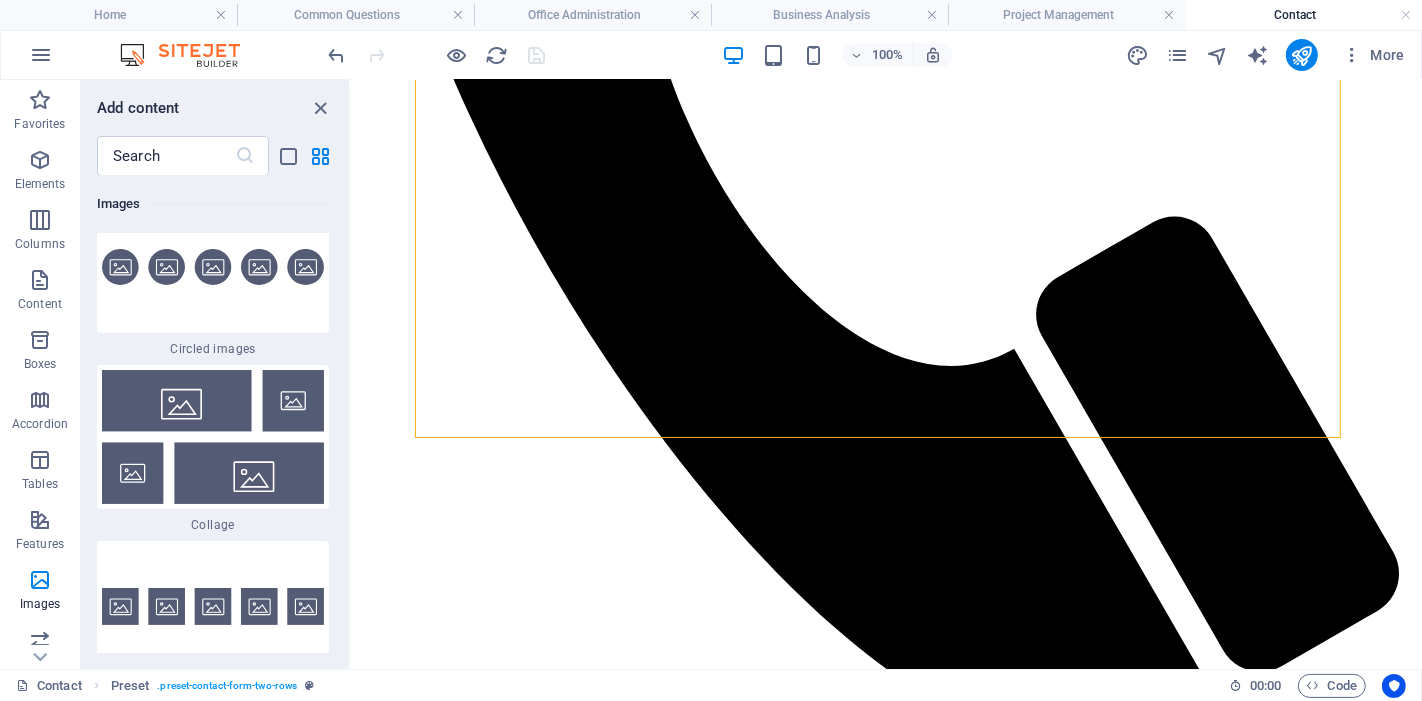 scroll, scrollTop: 969, scrollLeft: 0, axis: vertical 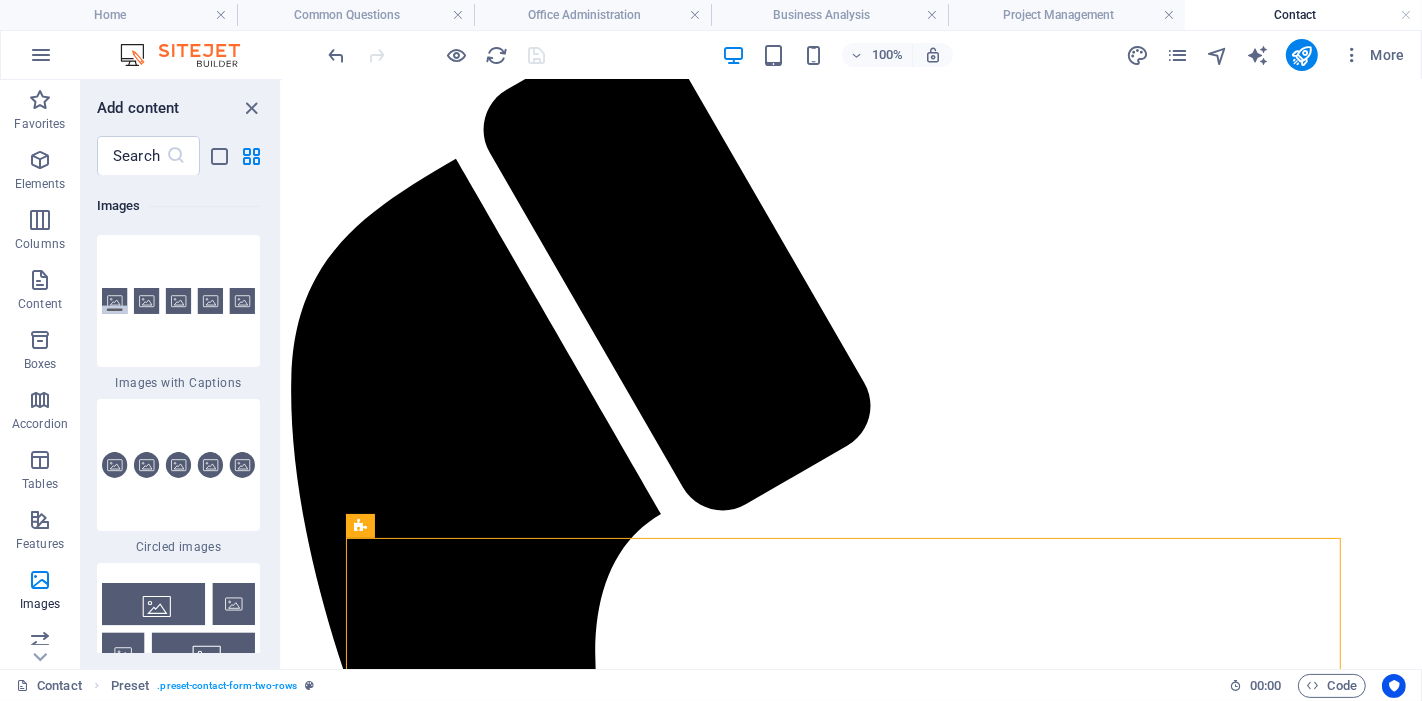 drag, startPoint x: 550, startPoint y: 509, endPoint x: 342, endPoint y: 430, distance: 222.4972 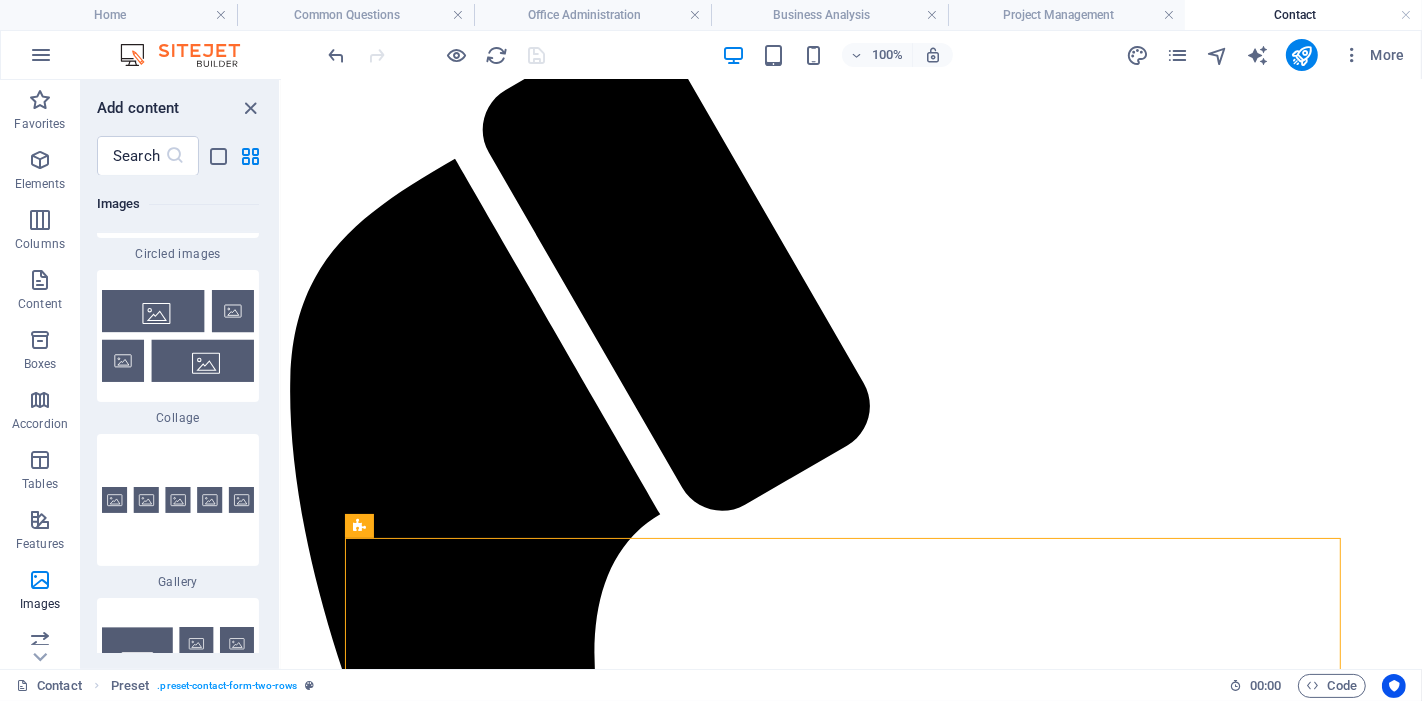 drag, startPoint x: 559, startPoint y: 449, endPoint x: 298, endPoint y: 375, distance: 271.28766 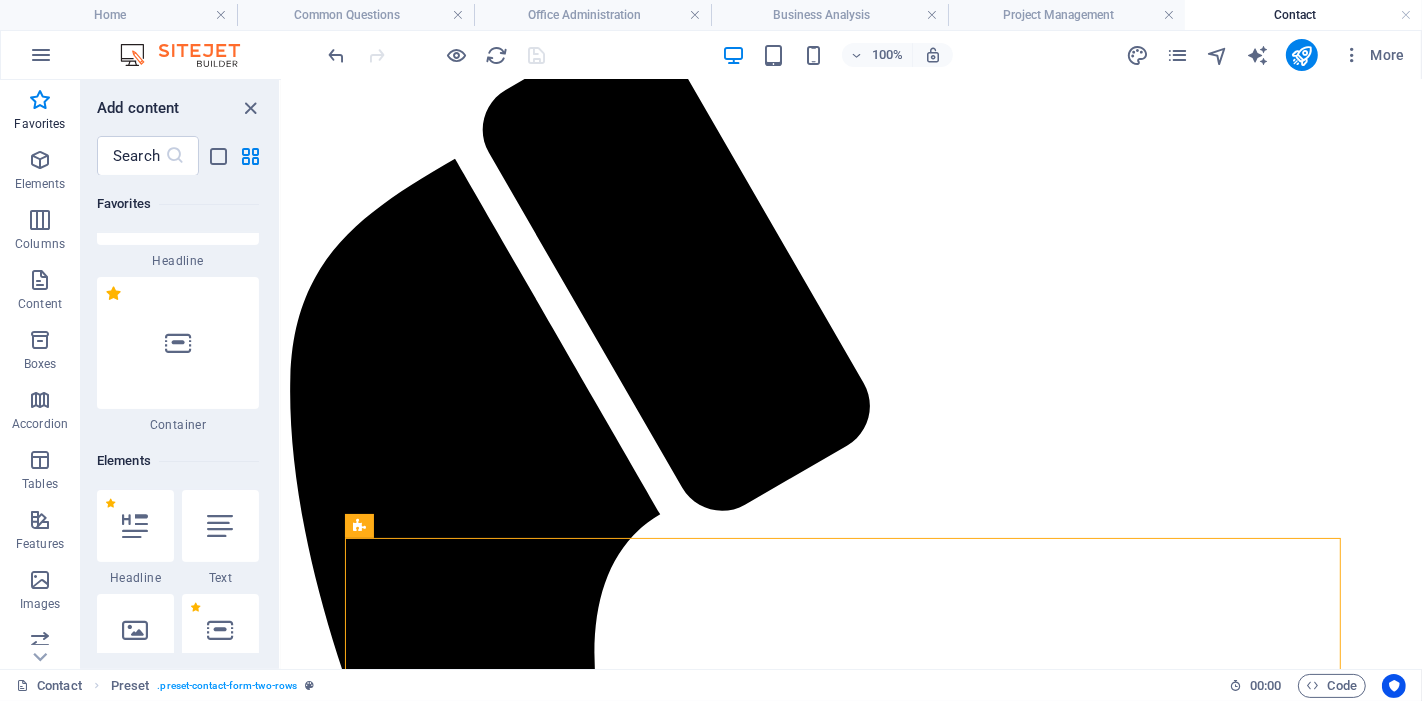 scroll, scrollTop: 222, scrollLeft: 0, axis: vertical 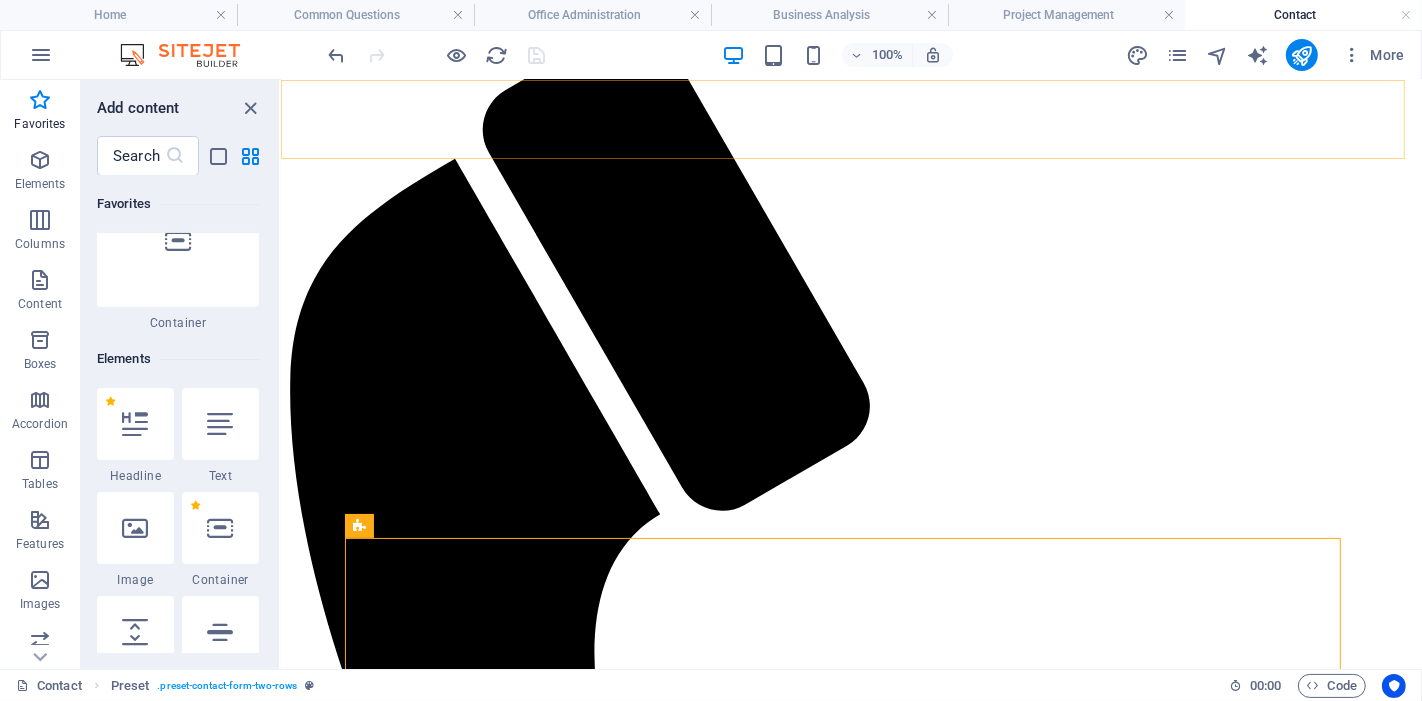 drag, startPoint x: 559, startPoint y: 209, endPoint x: 312, endPoint y: 149, distance: 254.183 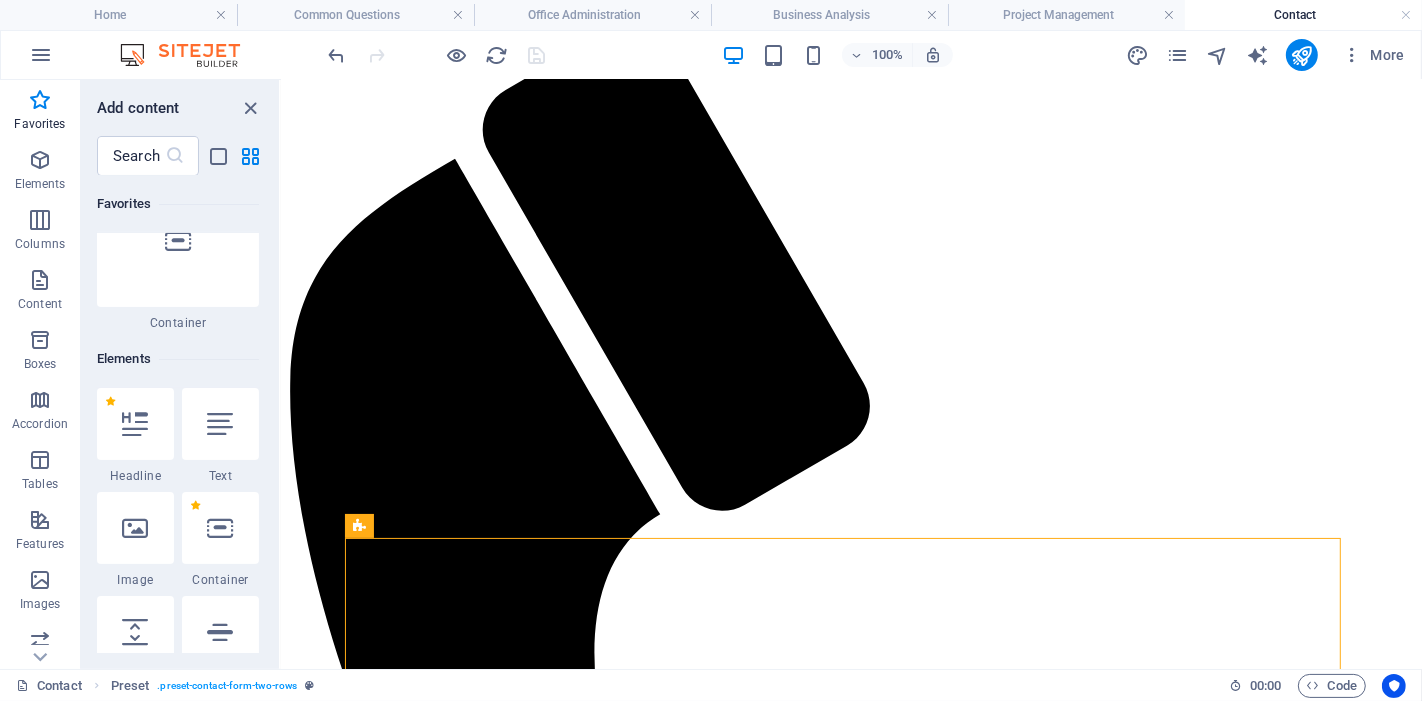 scroll, scrollTop: 640, scrollLeft: 0, axis: vertical 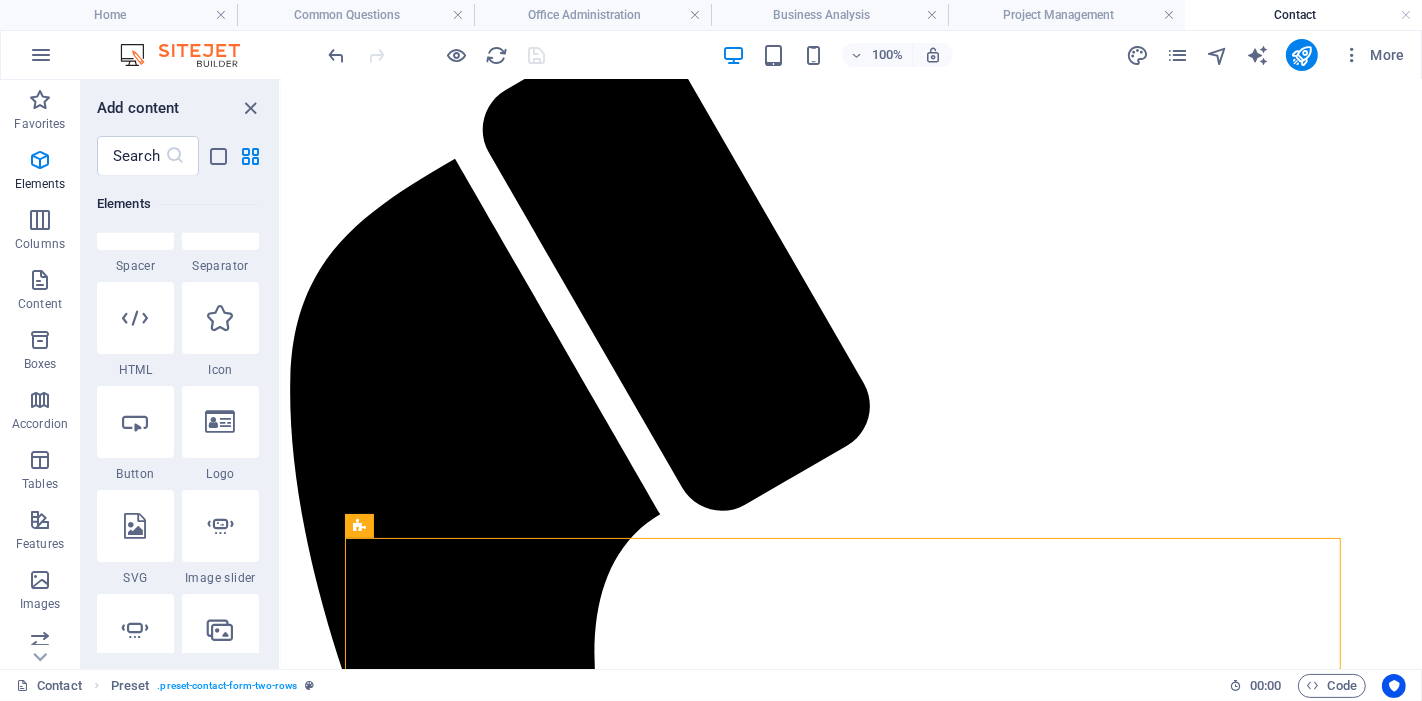drag, startPoint x: 277, startPoint y: 315, endPoint x: 41, endPoint y: 252, distance: 244.2642 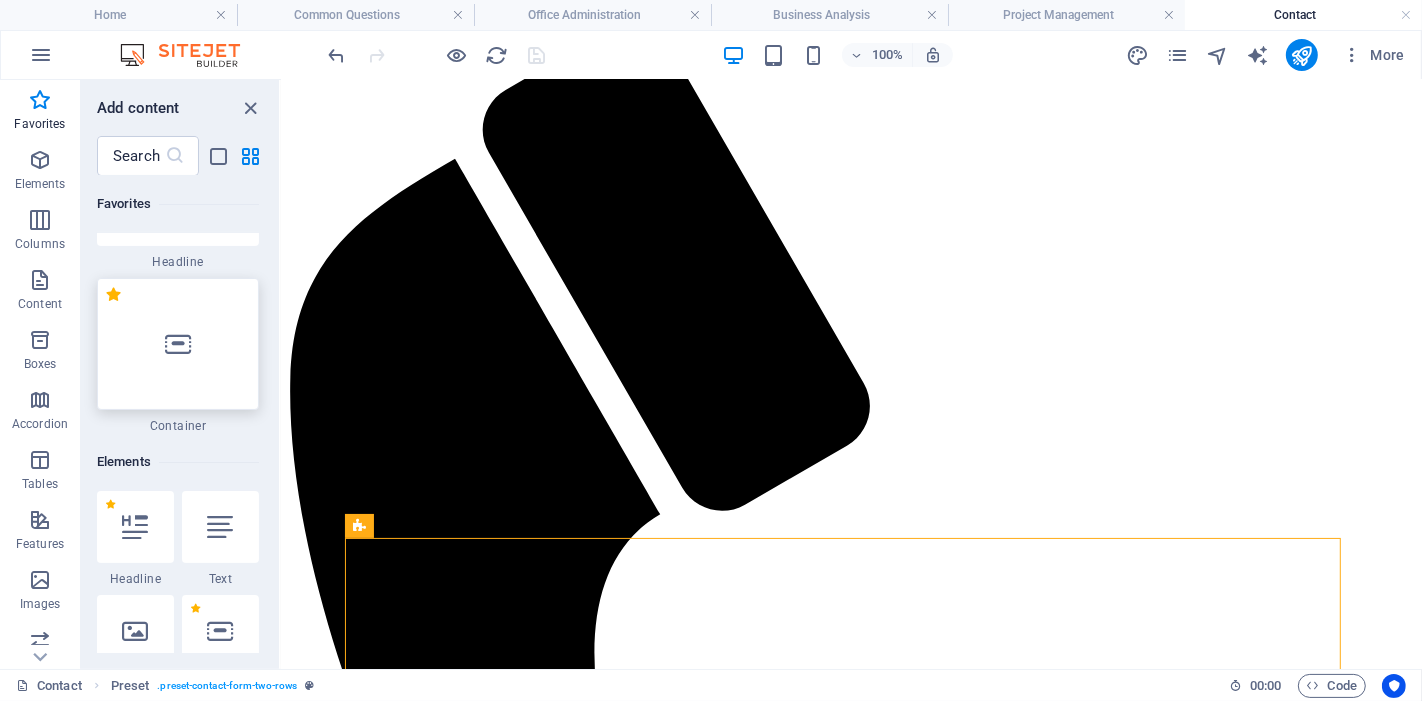 scroll, scrollTop: 333, scrollLeft: 0, axis: vertical 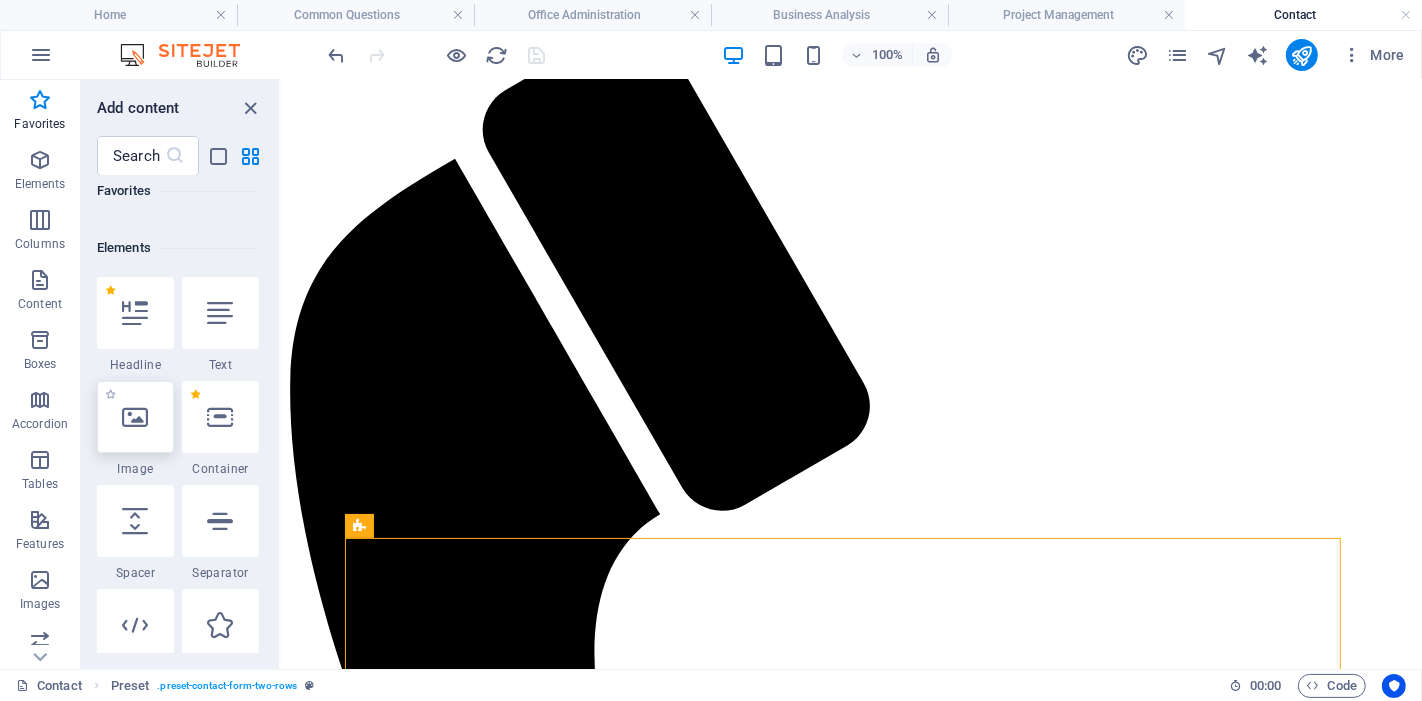 click at bounding box center [135, 417] 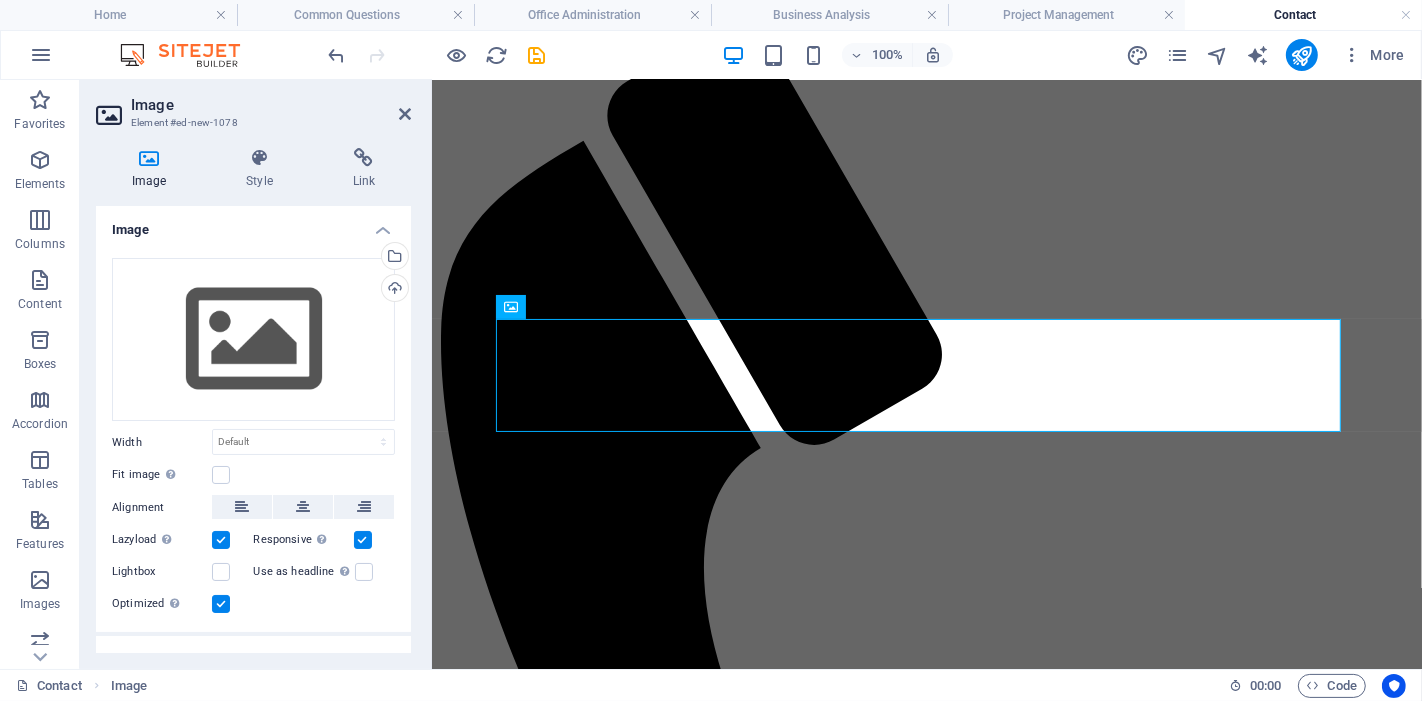 scroll, scrollTop: 1098, scrollLeft: 0, axis: vertical 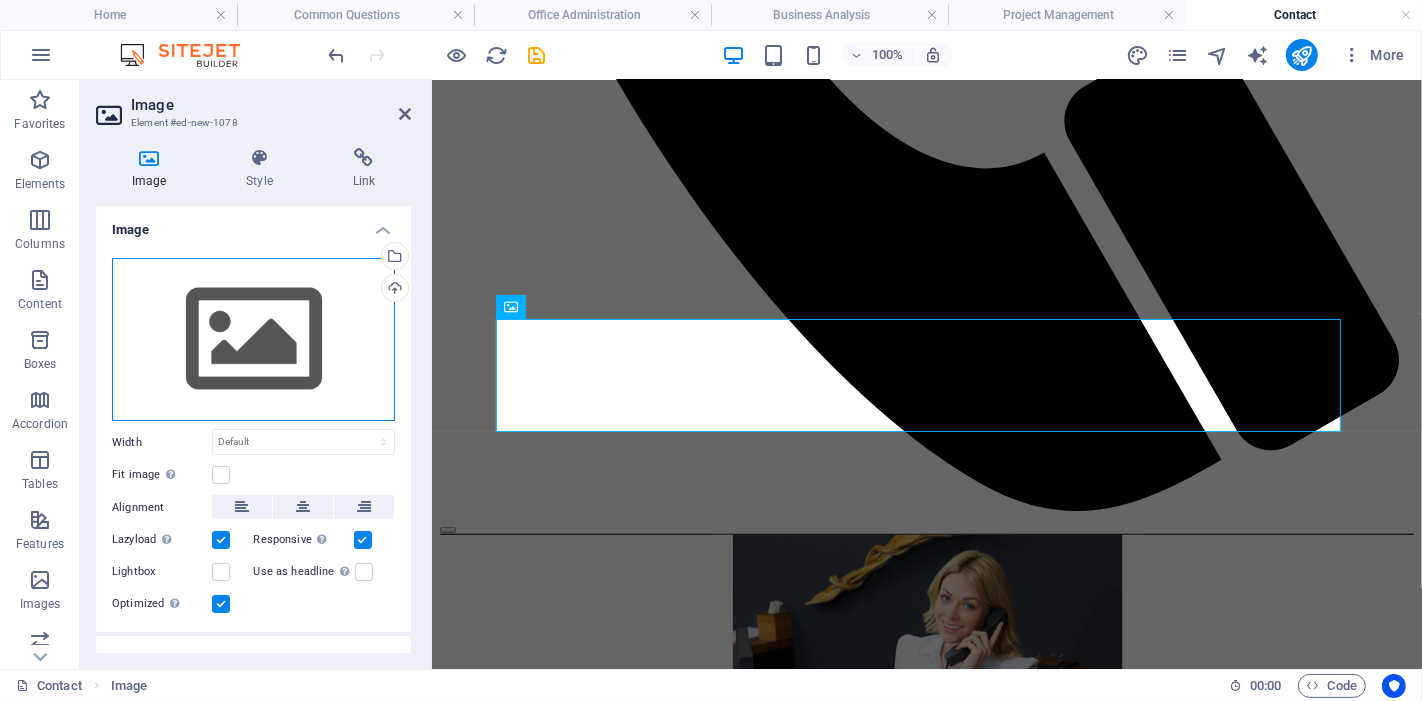 click on "Drag files here, click to choose files or select files from Files or our free stock photos & videos" at bounding box center (253, 340) 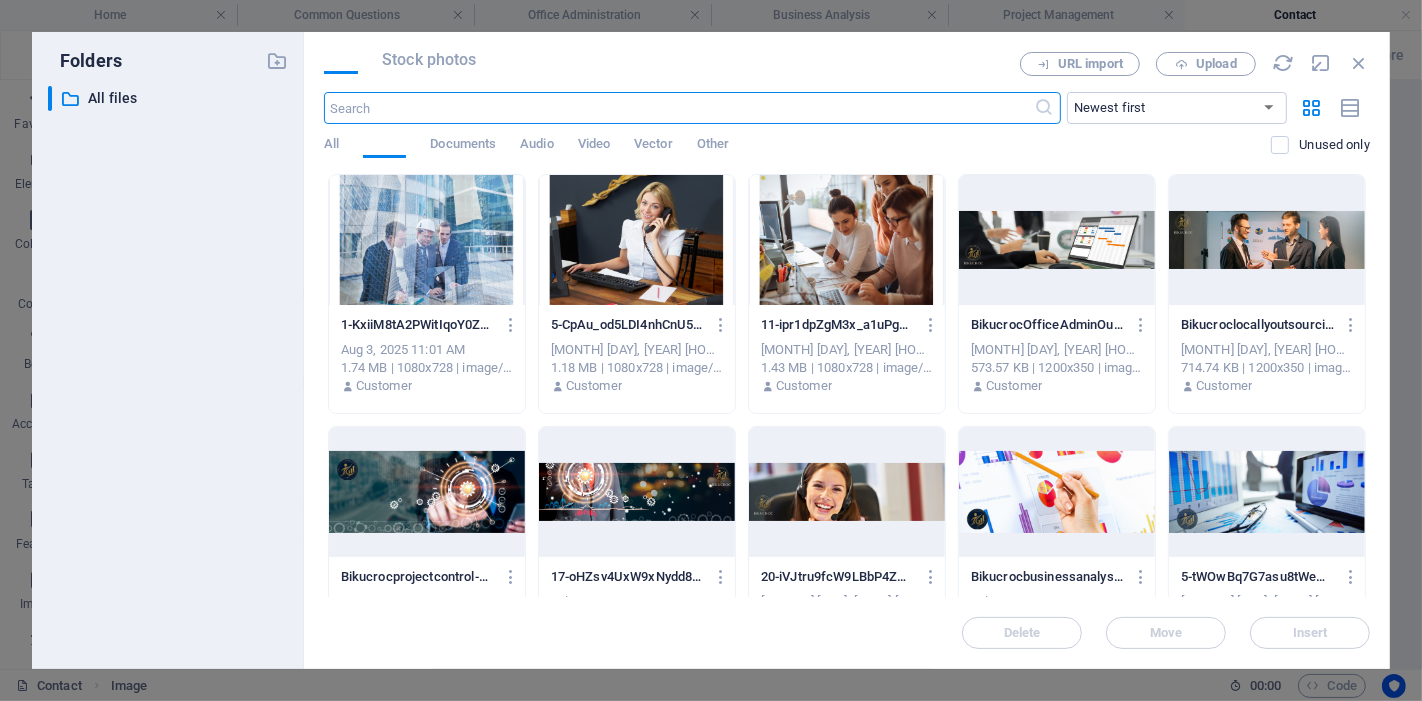scroll, scrollTop: 724, scrollLeft: 0, axis: vertical 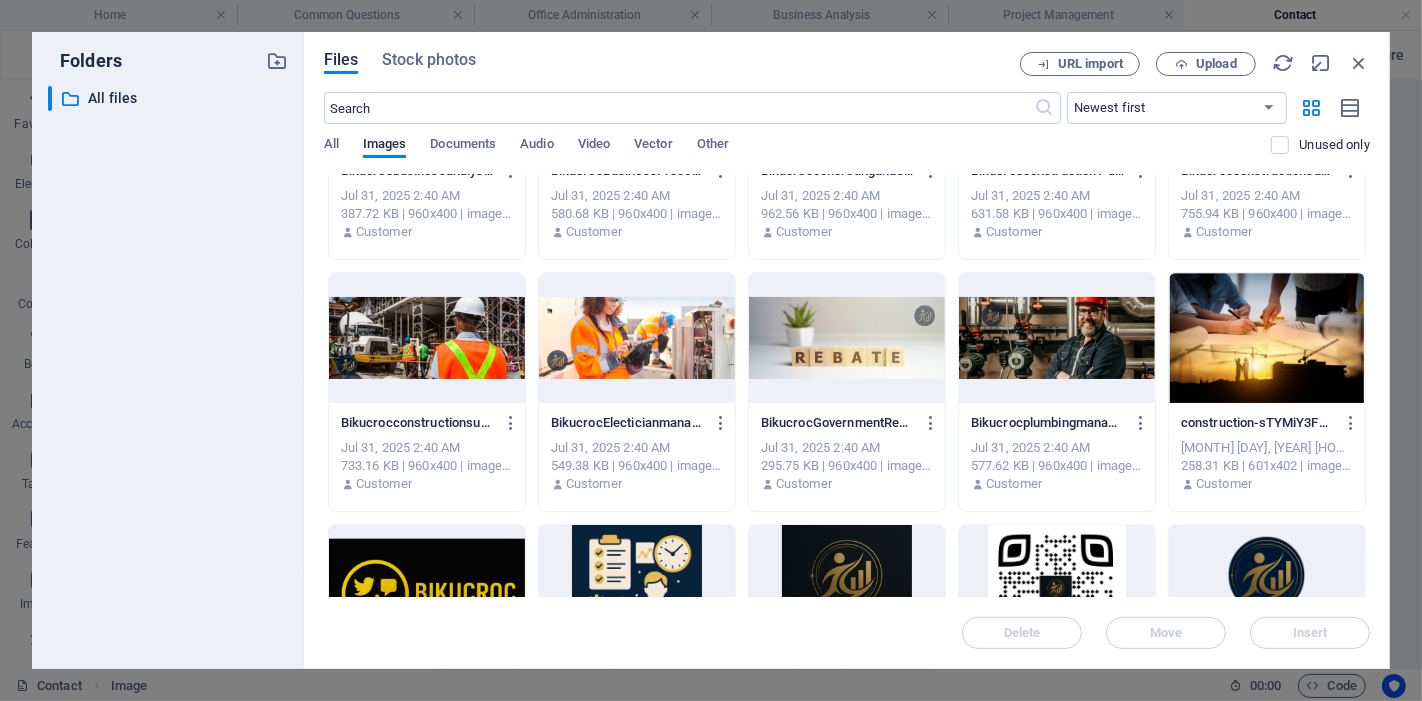 click at bounding box center (637, 338) 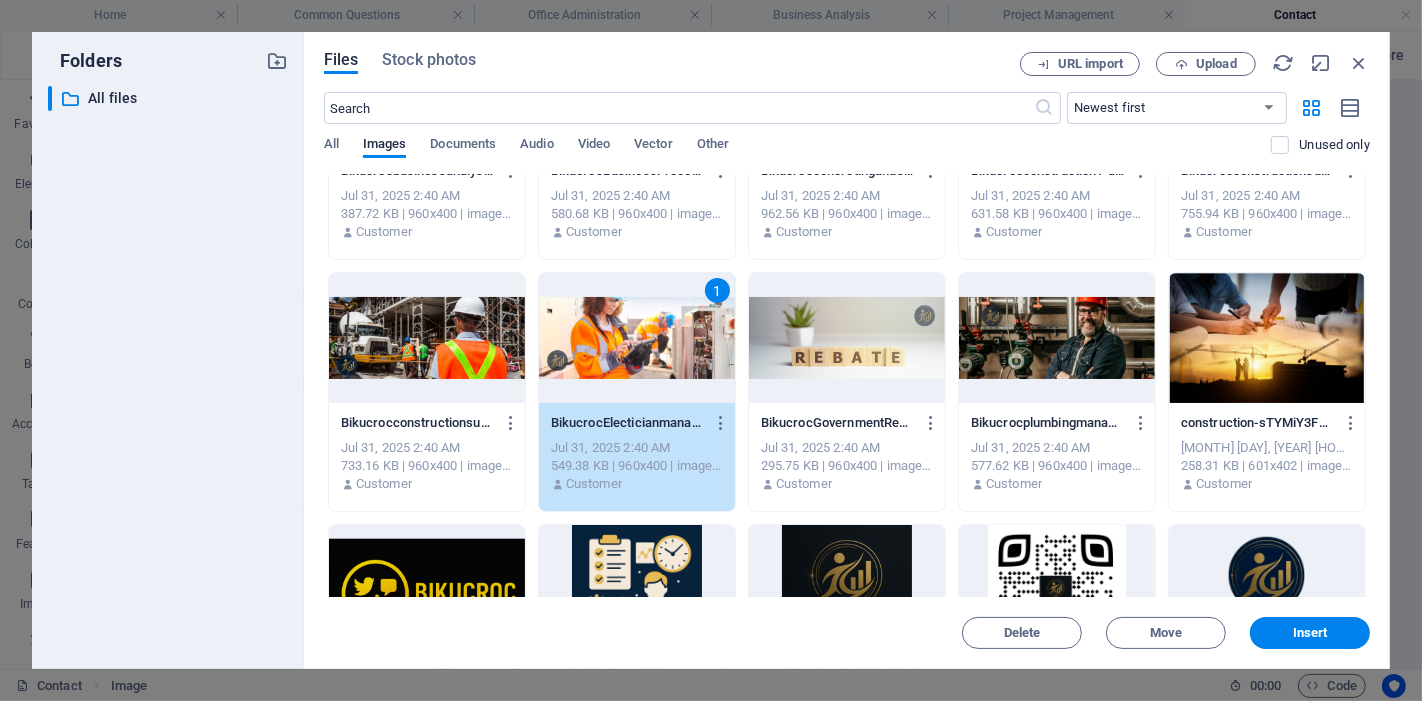 click on "1" at bounding box center [637, 338] 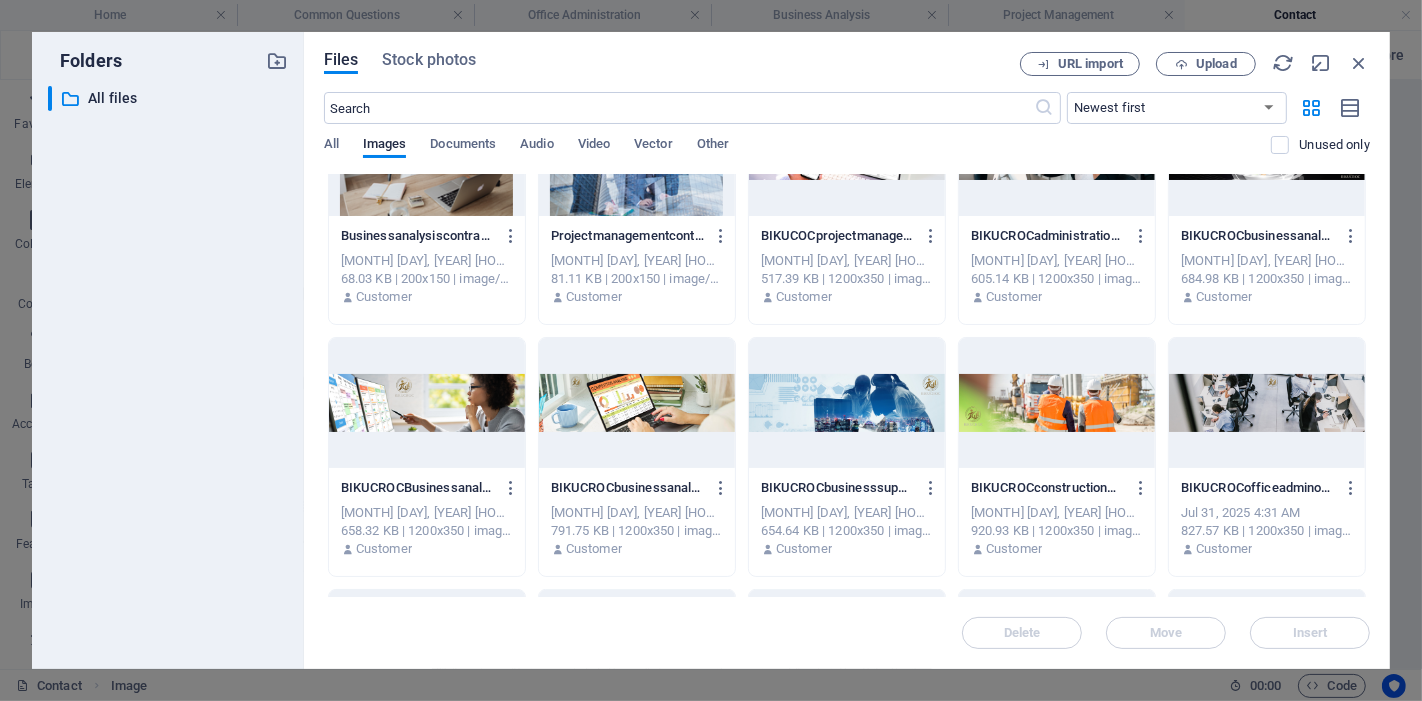 scroll, scrollTop: 777, scrollLeft: 0, axis: vertical 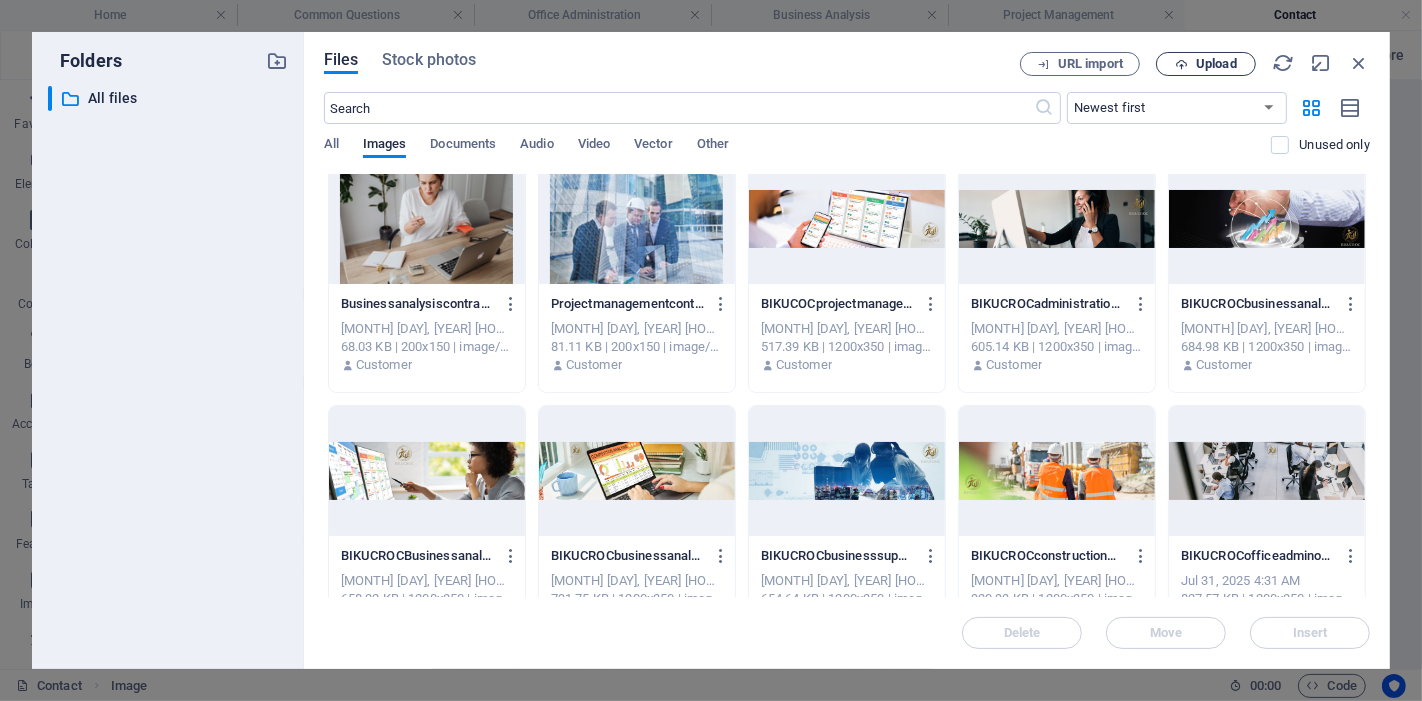 click on "Upload" at bounding box center (1216, 64) 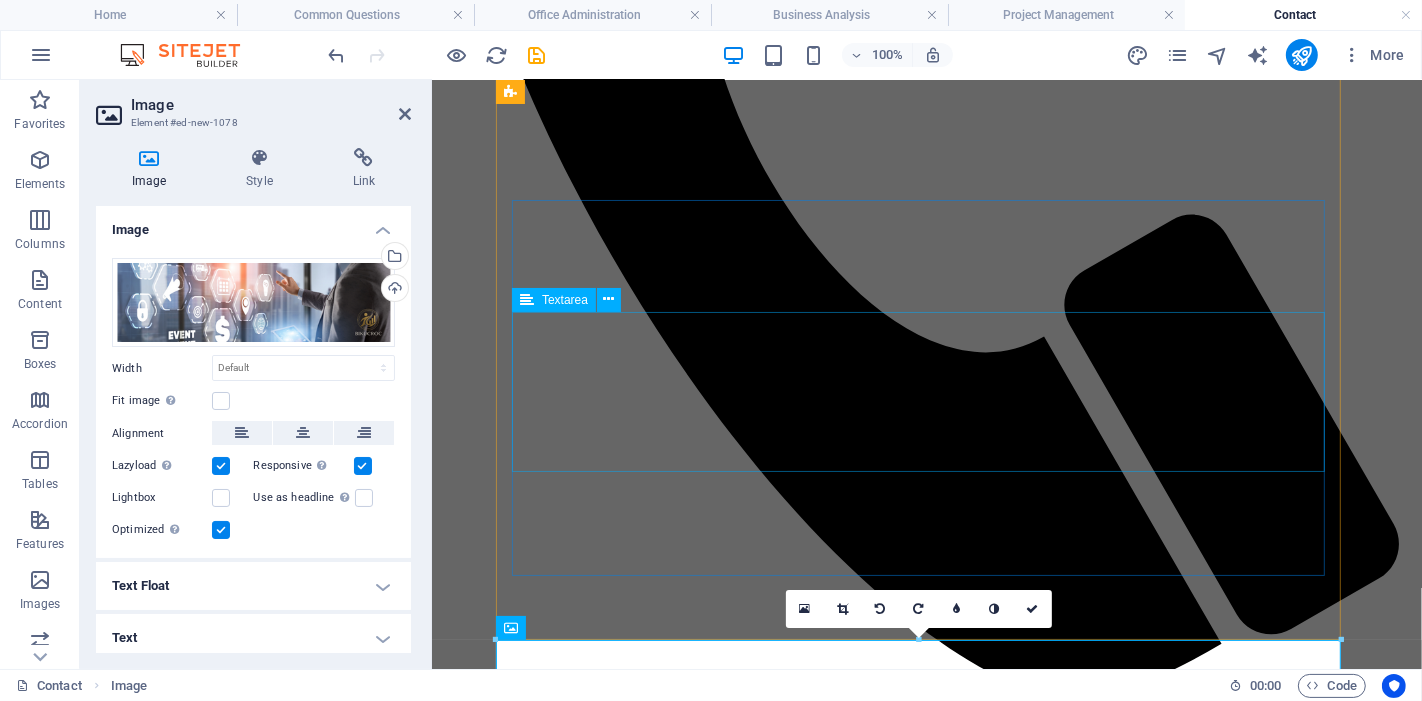 scroll, scrollTop: 1111, scrollLeft: 0, axis: vertical 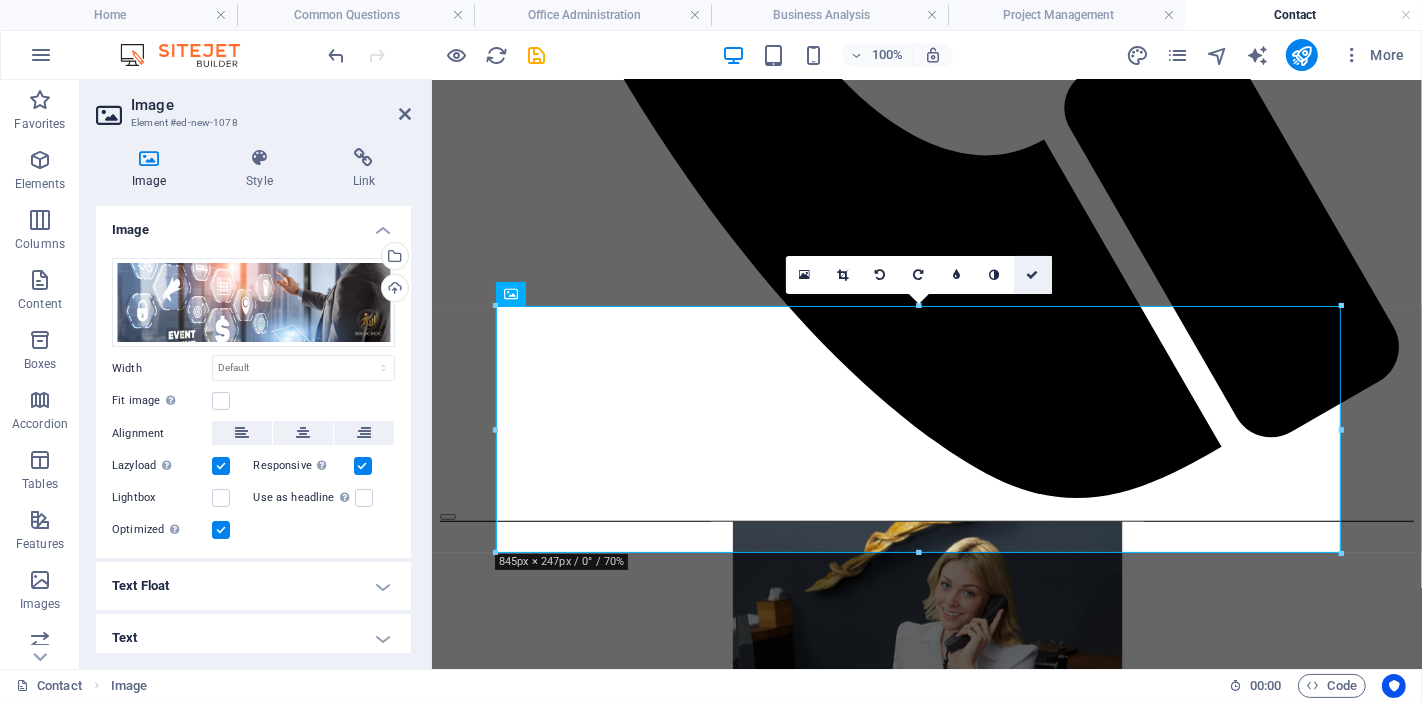 click at bounding box center [1033, 275] 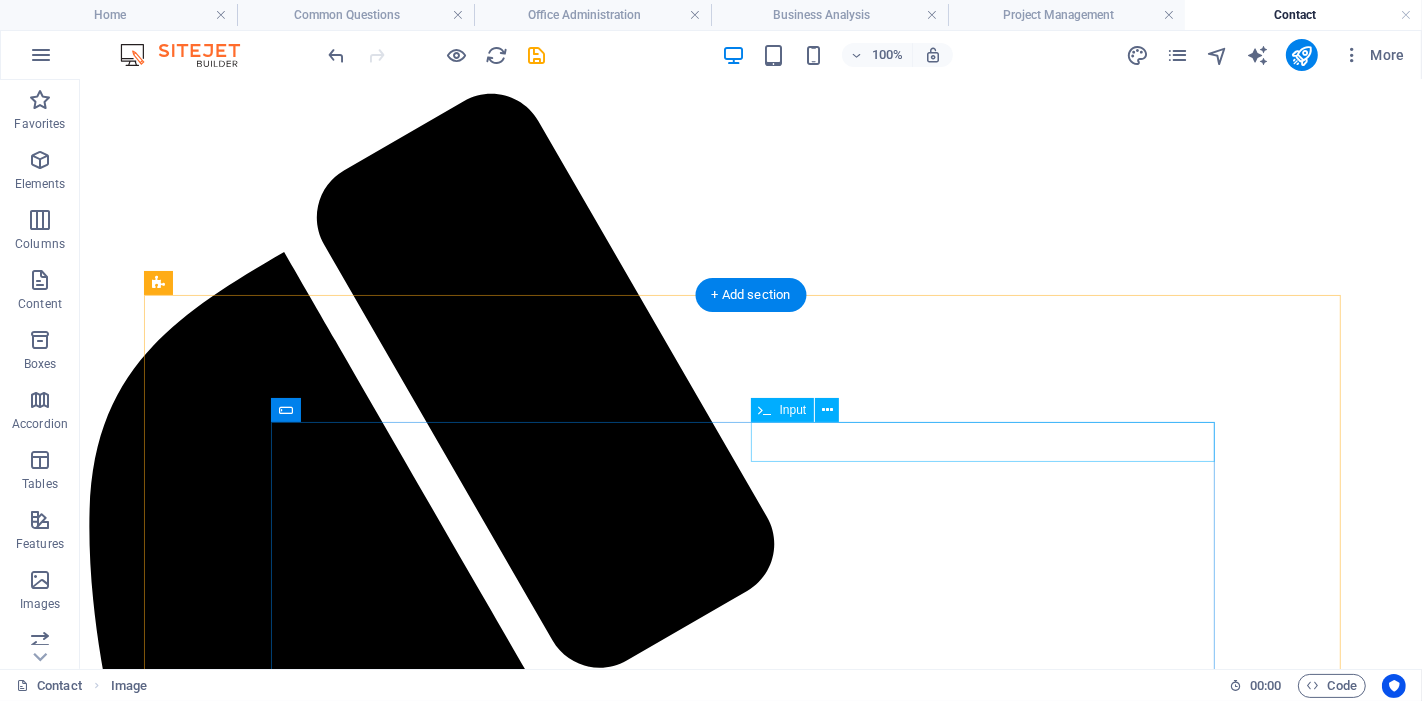 scroll, scrollTop: 0, scrollLeft: 0, axis: both 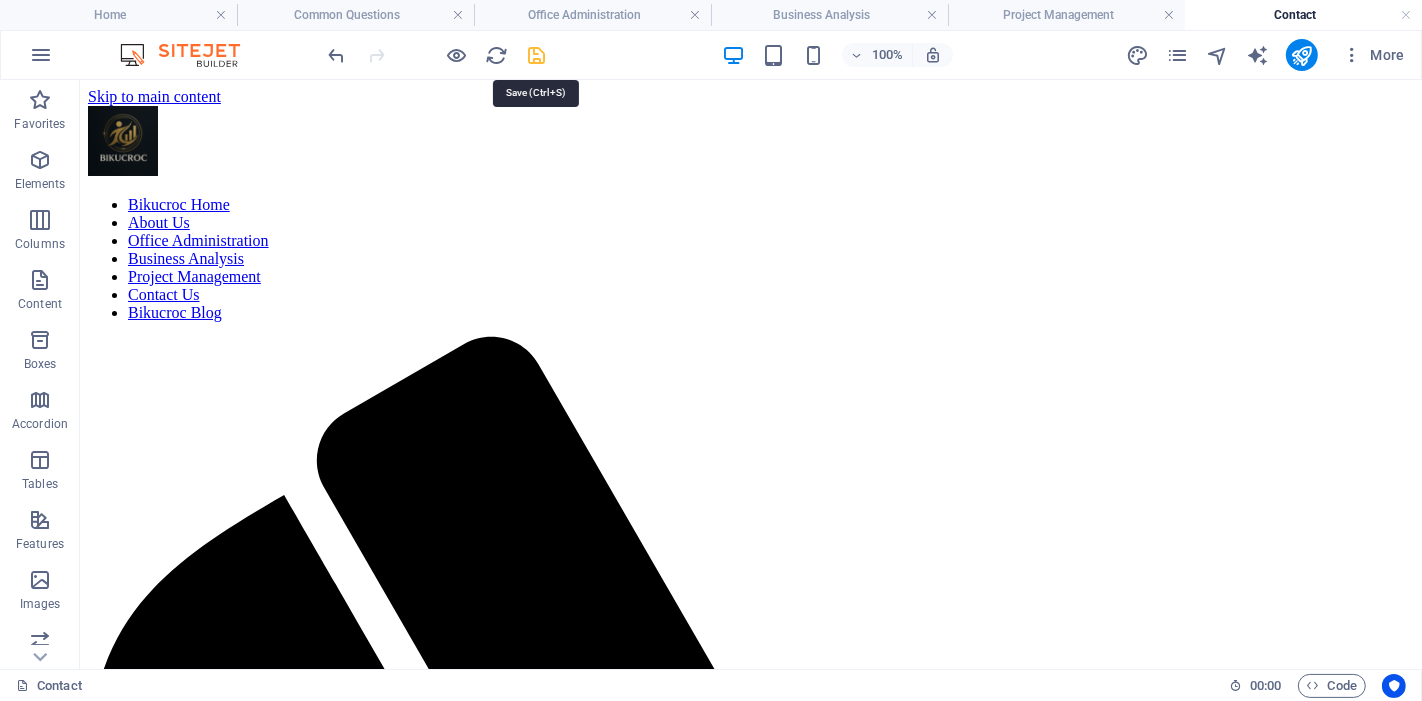 click at bounding box center (537, 55) 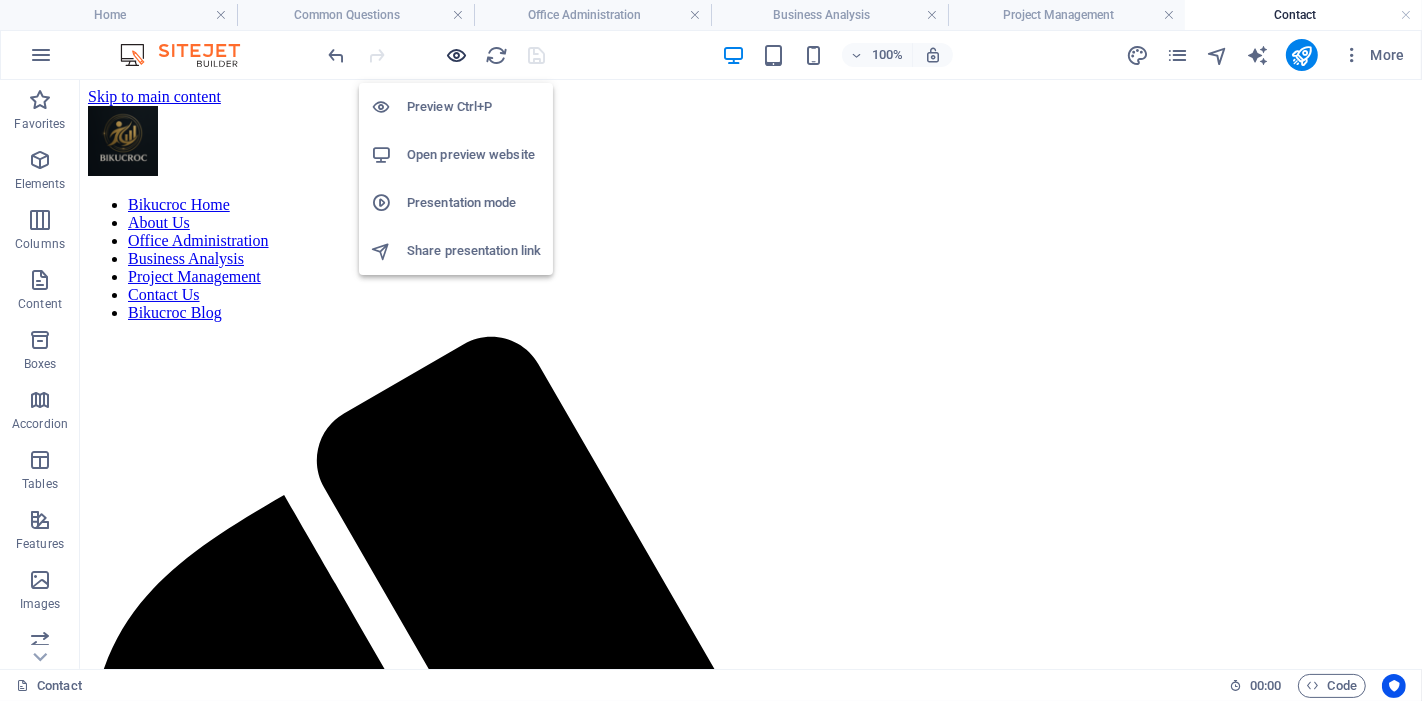 click at bounding box center [457, 55] 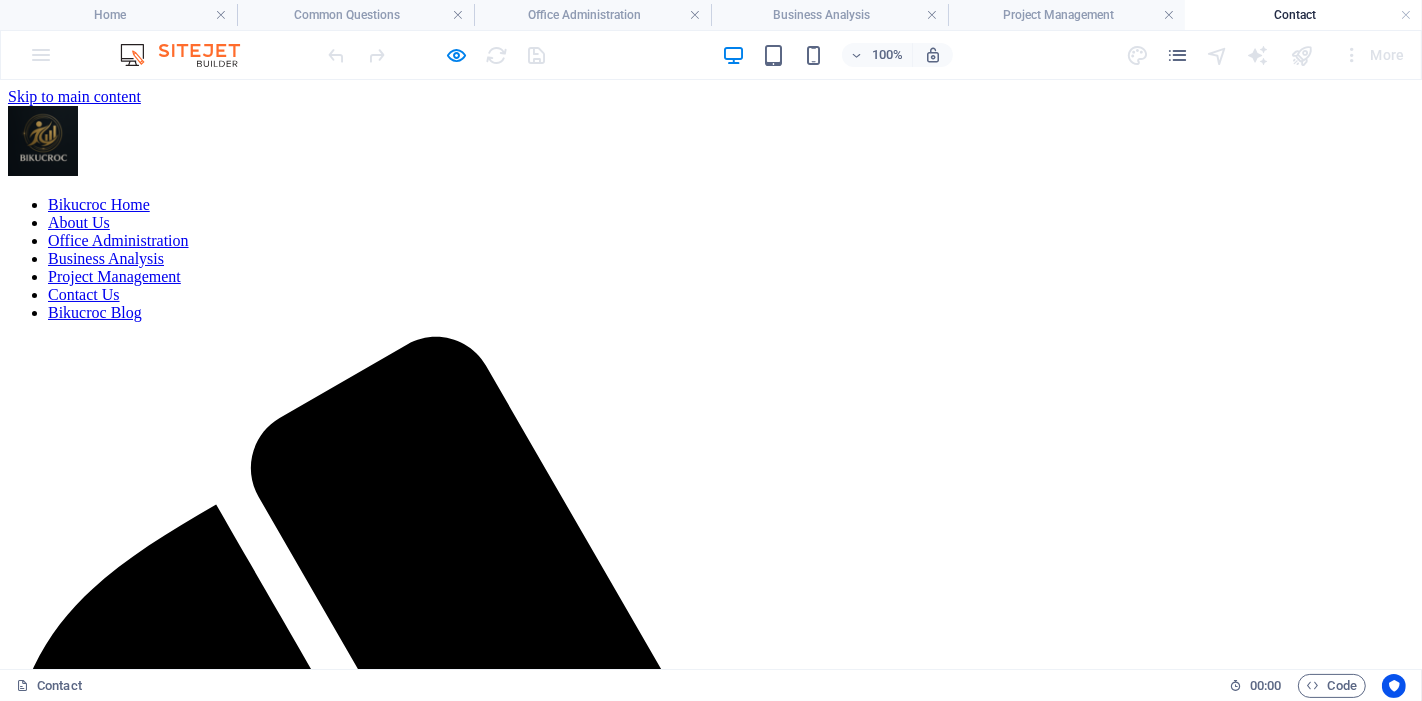 click on "Bikucroc Blog" at bounding box center [95, 311] 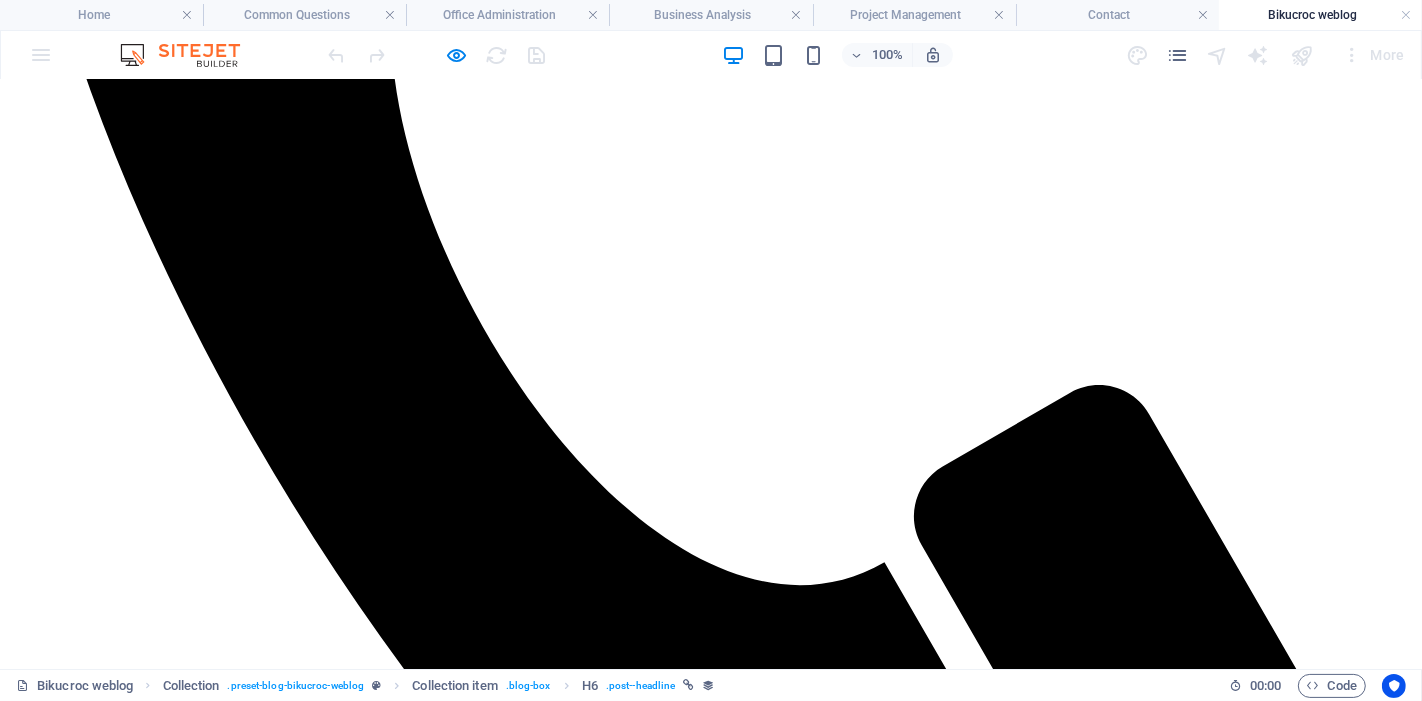 scroll, scrollTop: 1042, scrollLeft: 0, axis: vertical 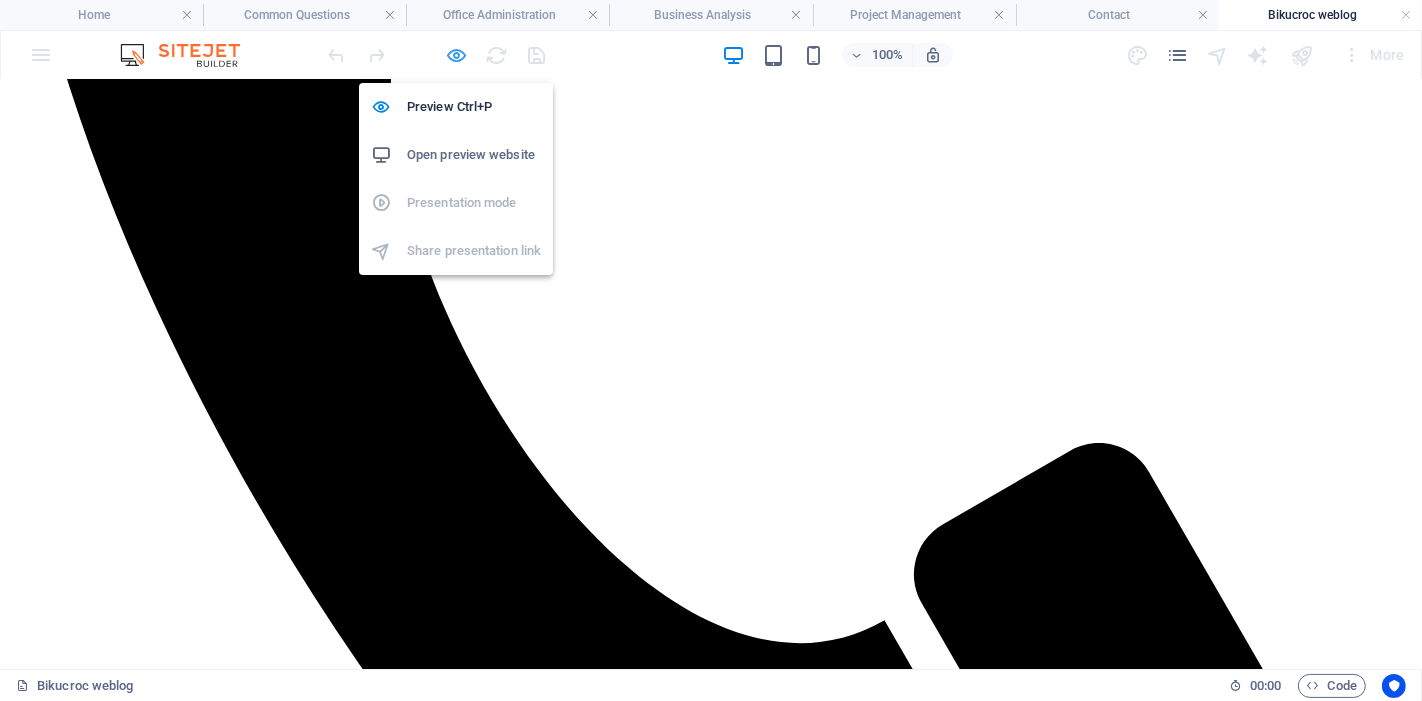 click at bounding box center [457, 55] 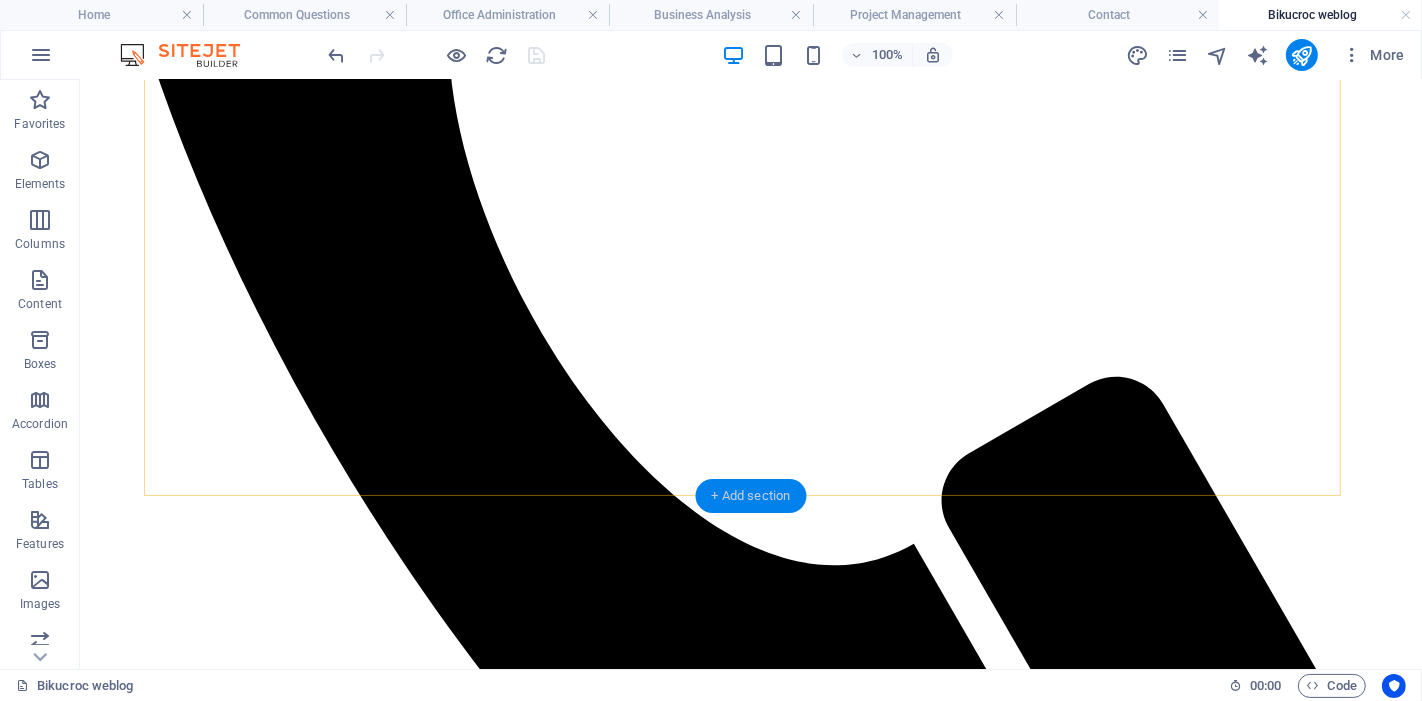 click on "+ Add section" at bounding box center (751, 496) 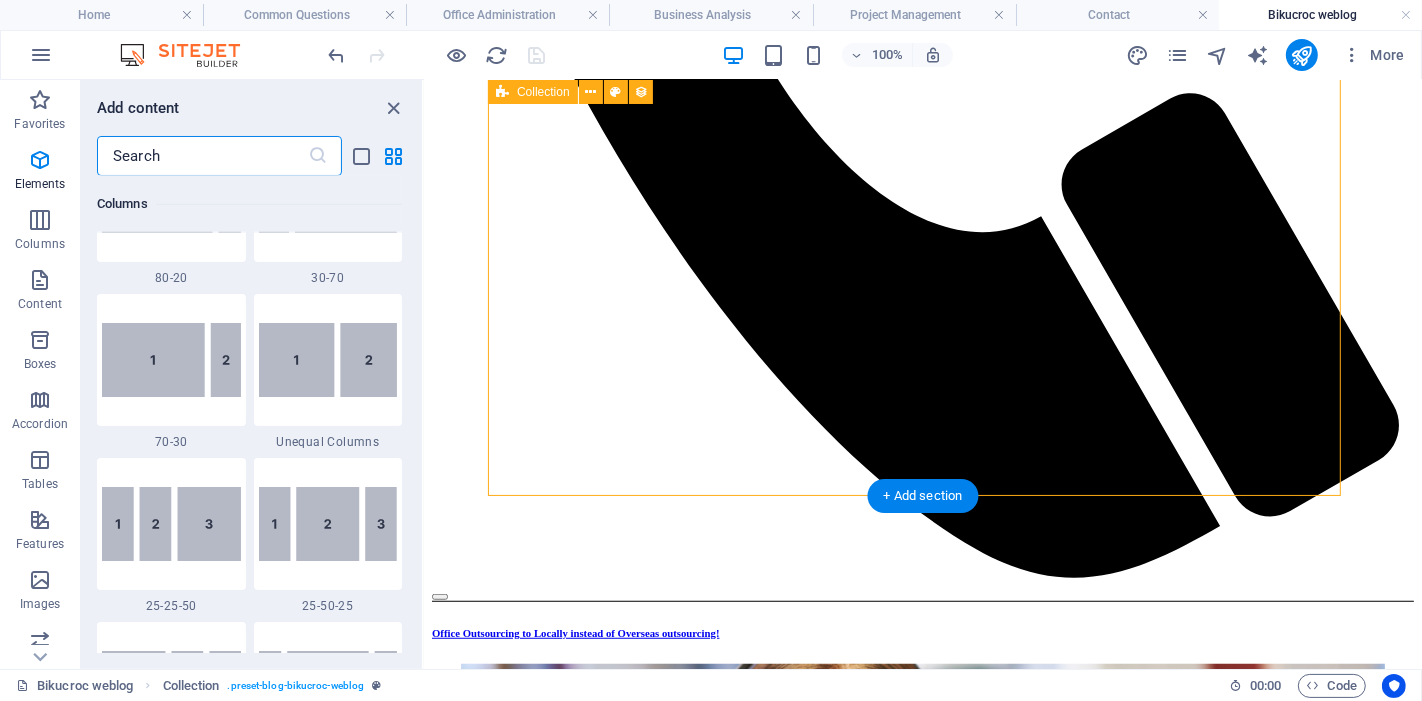 scroll, scrollTop: 3499, scrollLeft: 0, axis: vertical 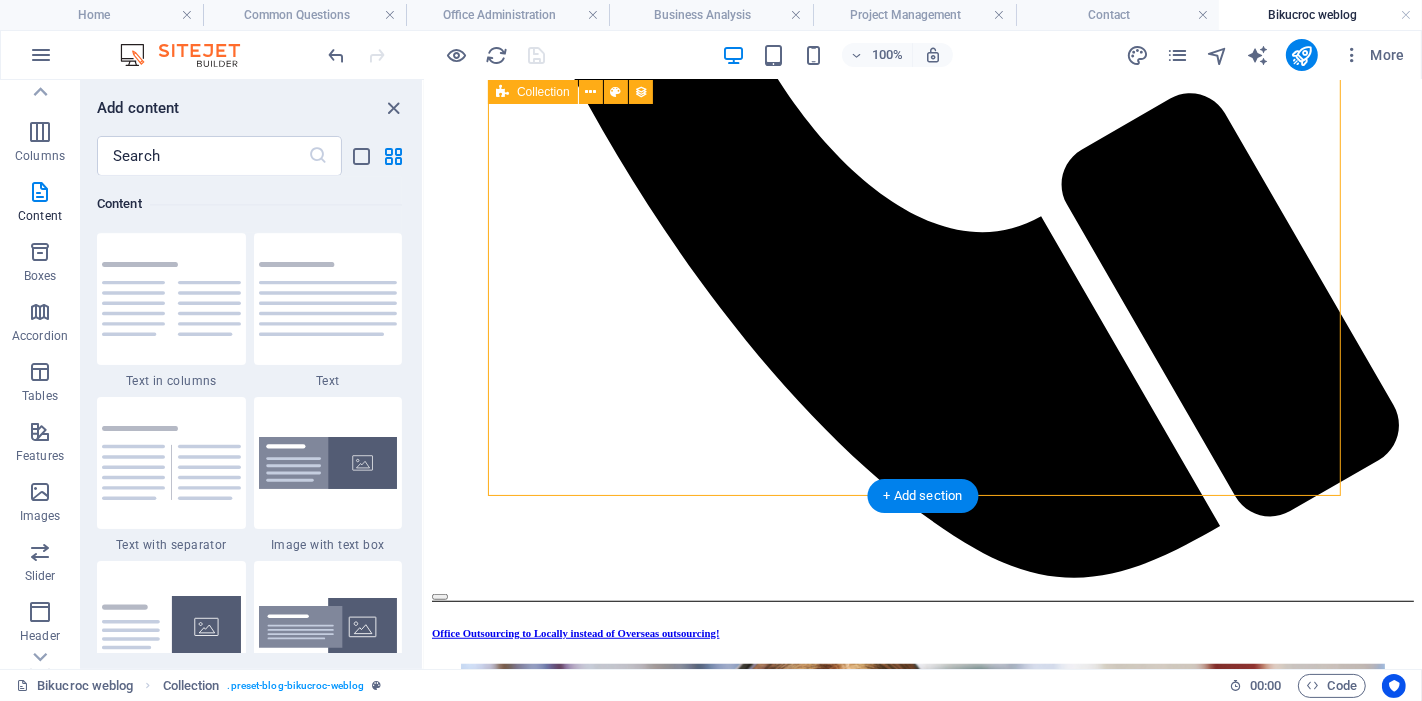 drag, startPoint x: 466, startPoint y: 566, endPoint x: 721, endPoint y: 468, distance: 273.18307 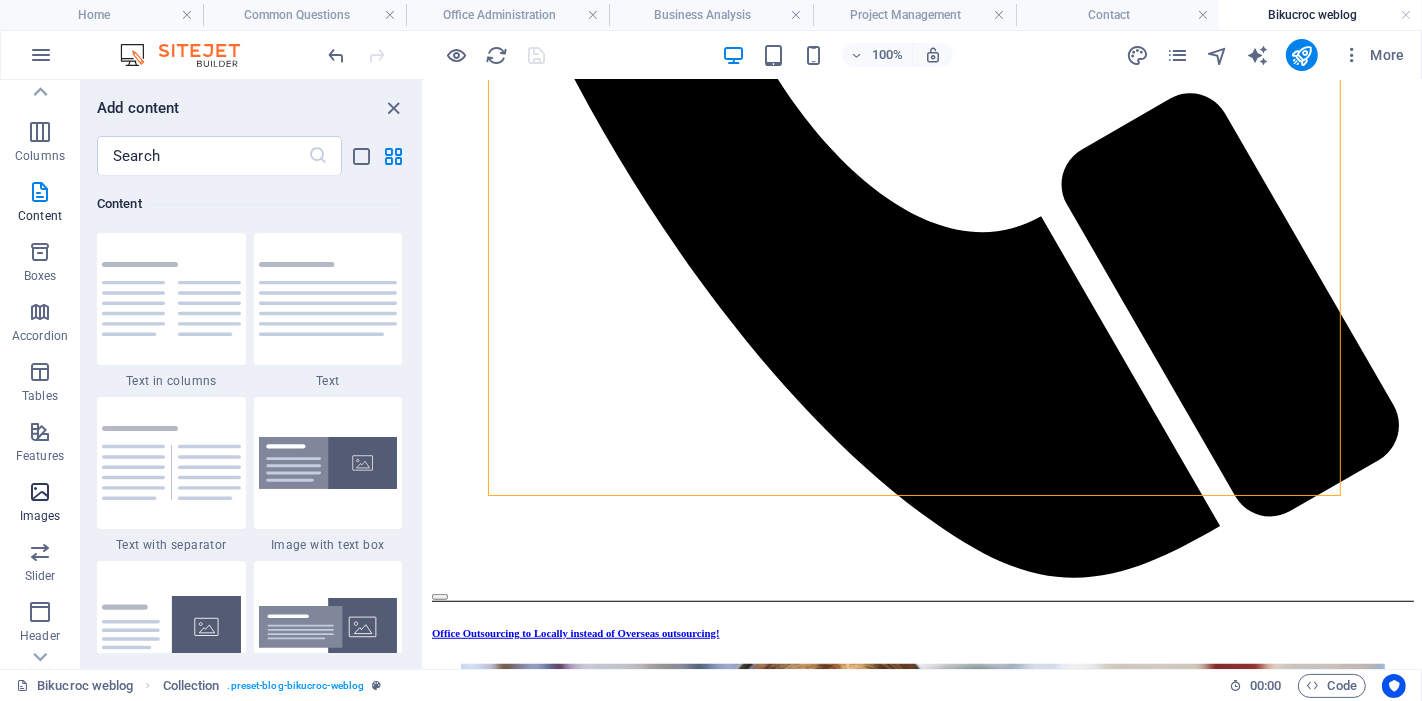 click at bounding box center (40, 492) 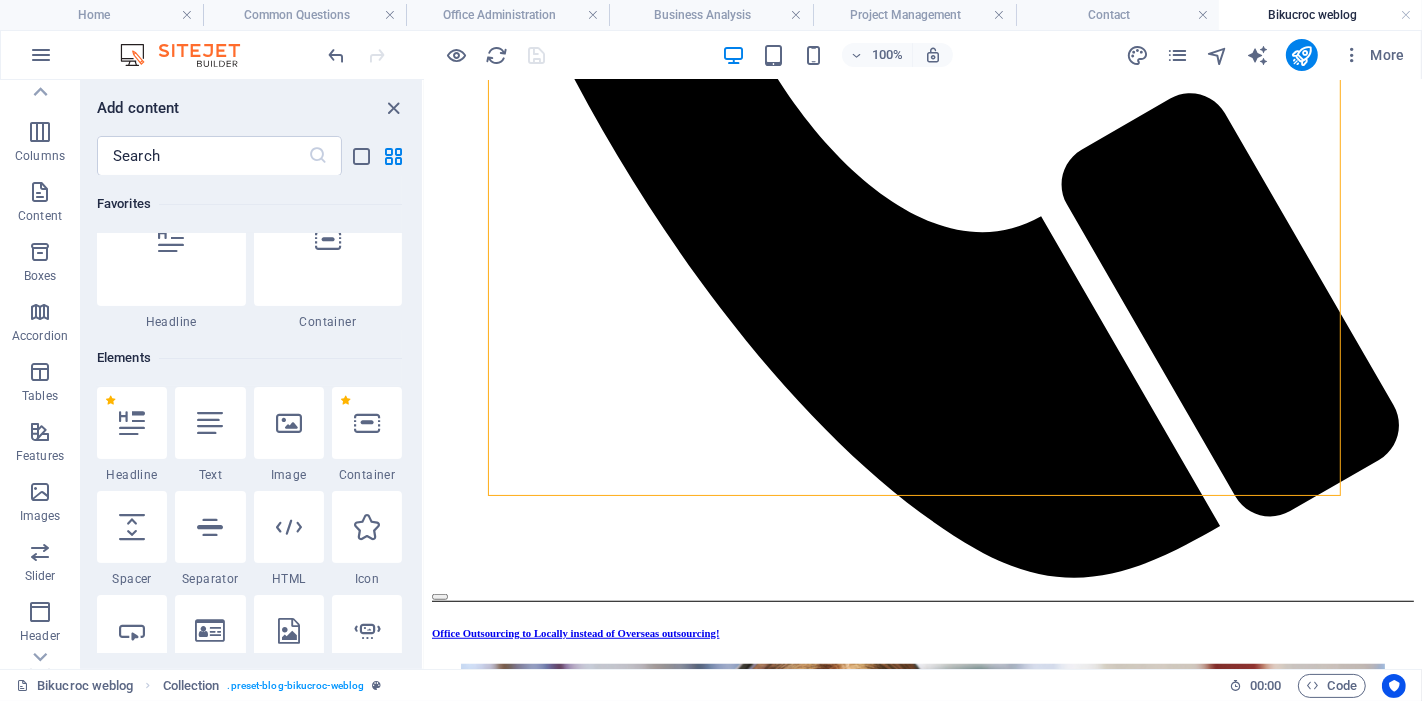 scroll, scrollTop: 0, scrollLeft: 0, axis: both 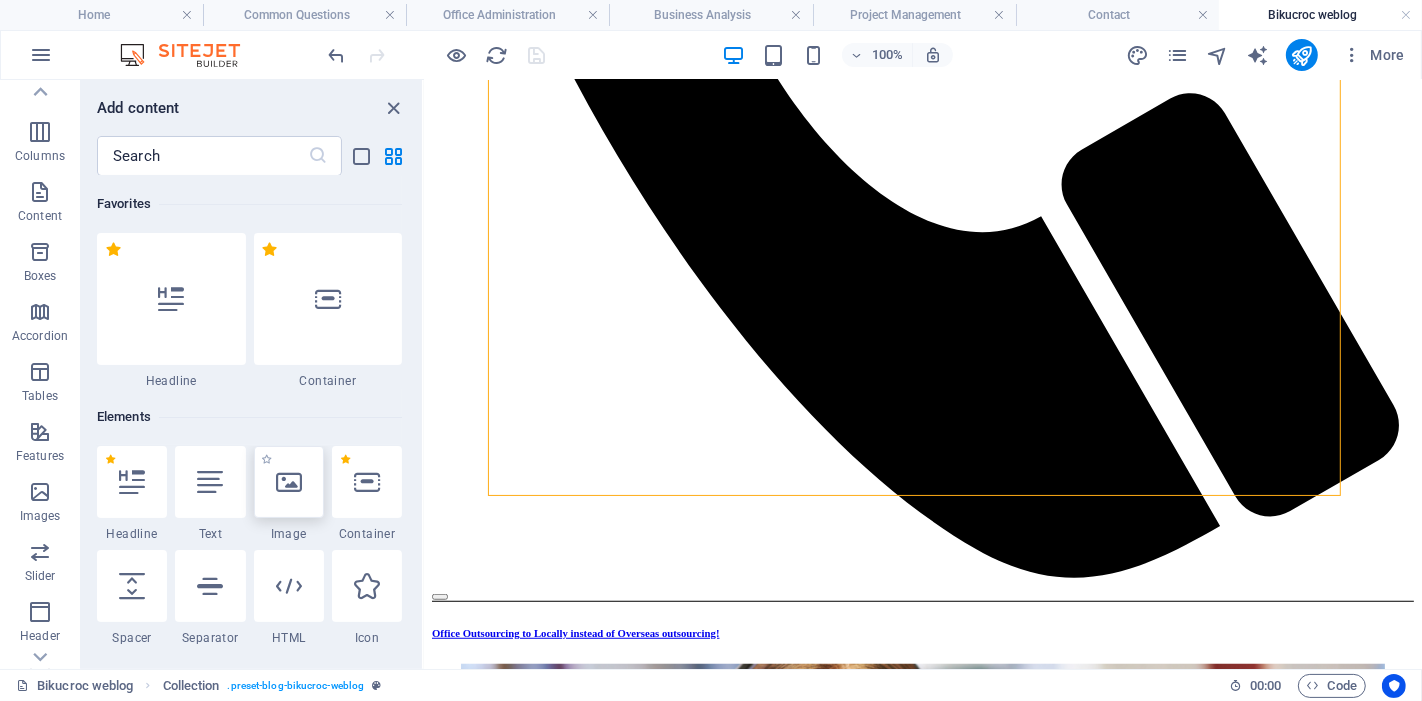 click at bounding box center (289, 482) 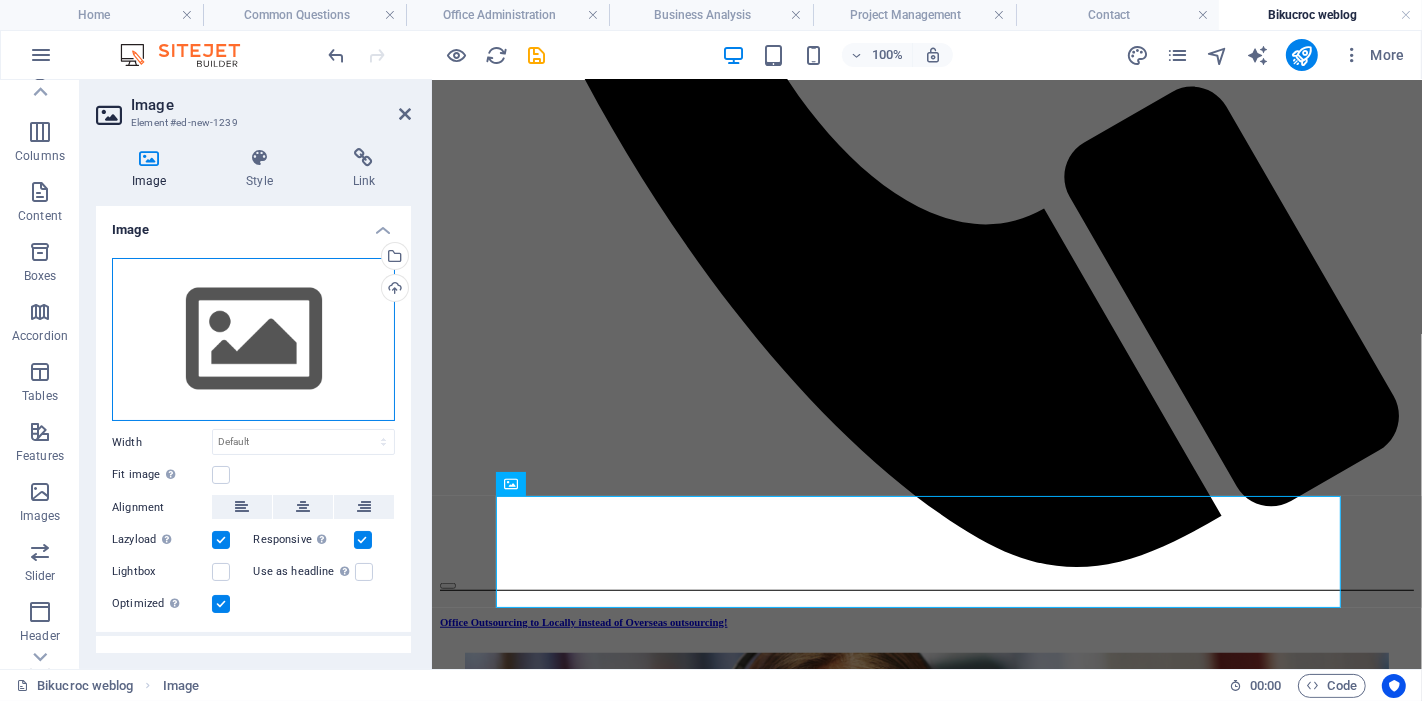 click on "Drag files here, click to choose files or select files from Files or our free stock photos & videos" at bounding box center [253, 340] 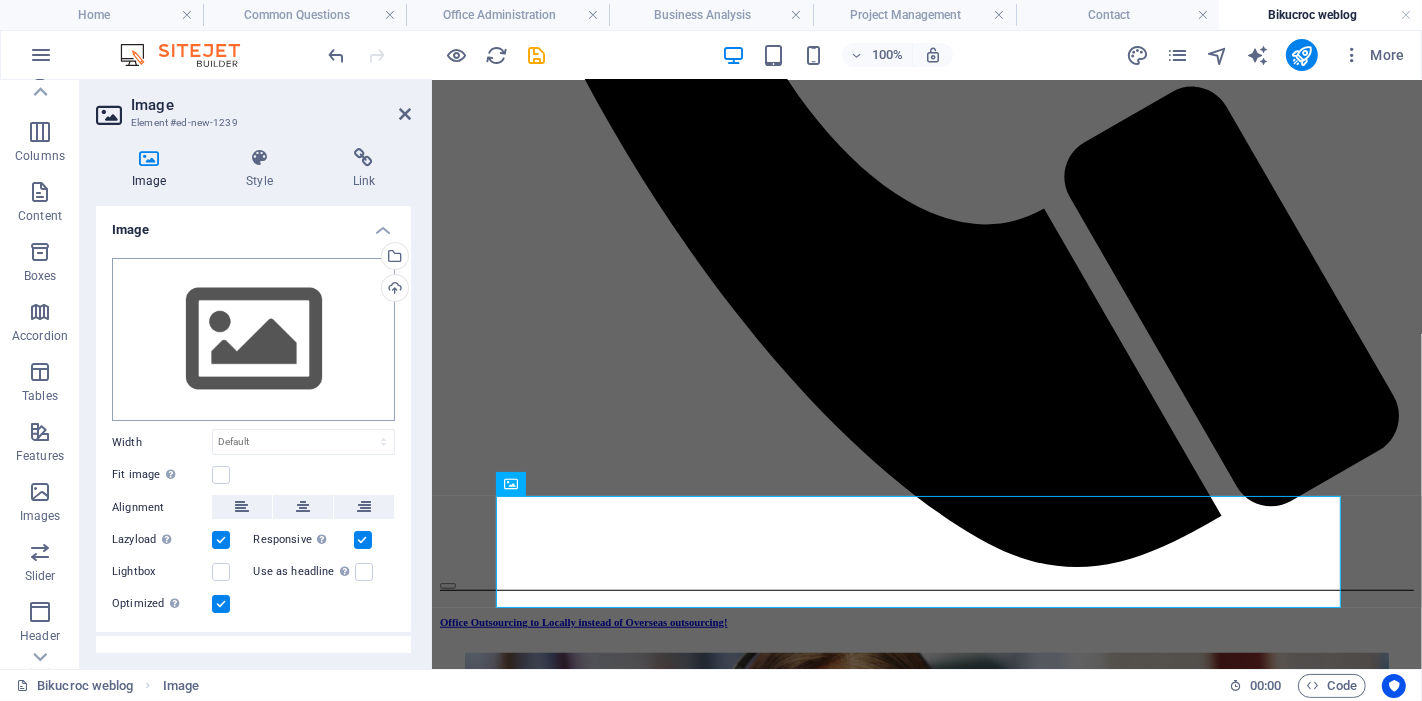 scroll, scrollTop: 845, scrollLeft: 0, axis: vertical 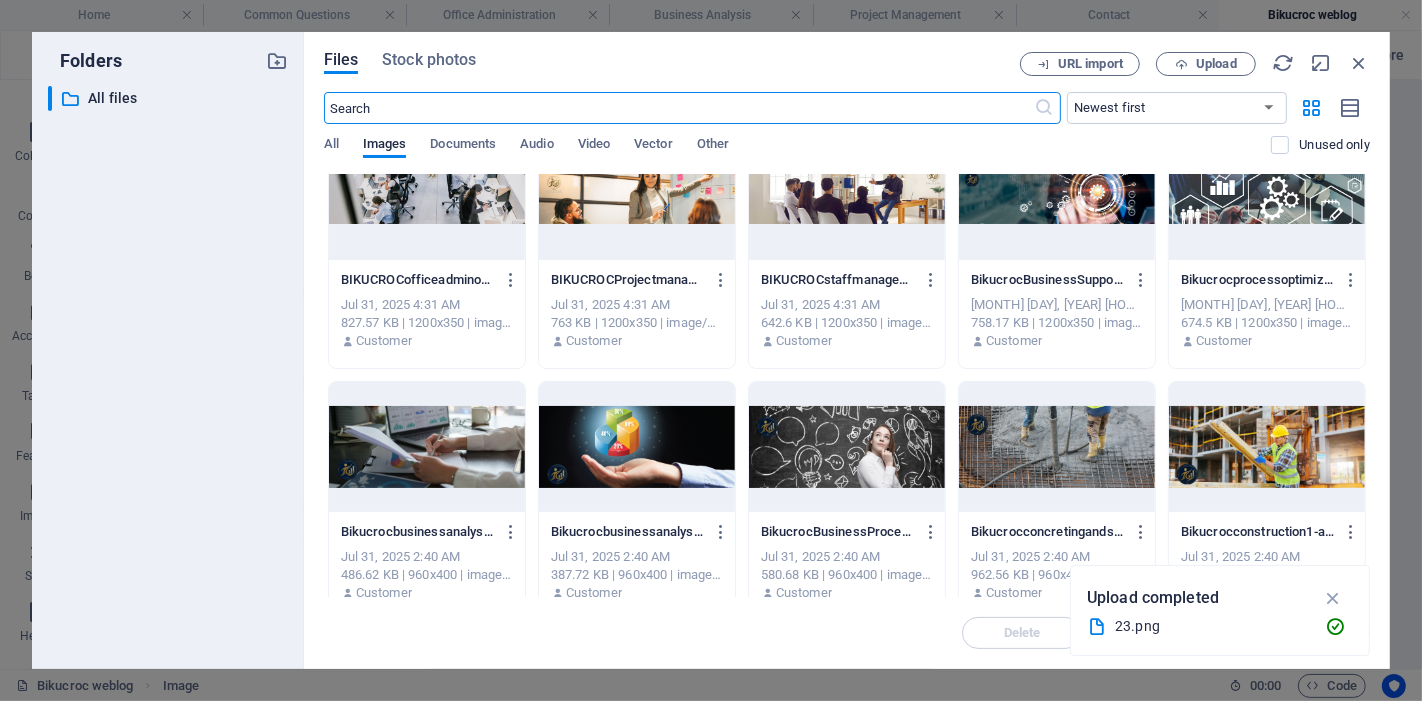 click on "Files Stock photos URL import Upload ​ Newest first Oldest first Name (A-Z) Name (Z-A) Size (0-9) Size (9-0) Resolution (0-9) Resolution (9-0) All Images Documents Audio Video Vector Other Unused only Drop files here to upload them instantly 23-ezy1Kgi-9slnQ00XmJ_nCA.png 23-ezy1Kgi-9slnQ00XmJ_nCA.png Aug 4, 2025 1:53 AM 823.88 KB | 1200x350 | image/png Customer 1-KxiiM8tA2PWitIqoY0ZNFg.png 1-KxiiM8tA2PWitIqoY0ZNFg.png Aug 3, 2025 11:01 AM 1.74 MB | 1080x728 | image/png Customer 5-CpAu_od5LDI4nhCnU5Oh_A.png 5-CpAu_od5LDI4nhCnU5Oh_A.png Aug 3, 2025 11:00 AM 1.18 MB | 1080x728 | image/png Customer 11-ipr1dpZgM3x_a1uPgwpAXQ.png 11-ipr1dpZgM3x_a1uPgwpAXQ.png Aug 3, 2025 10:48 AM 1.43 MB | 1080x728 | image/png Customer BikucrocOfficeAdminOutsourcingAustralia-c7RUlQHIwxStVyS0srO5YA.png BikucrocOfficeAdminOutsourcingAustralia-c7RUlQHIwxStVyS0srO5YA.png Aug 3, 2025 10:24 AM 573.57 KB | 1200x350 | image/png Customer BikucroclocallyoutsourcingAustralia-DGRv5-ZobISafRNGT-GSWw.png Aug 3, 2025 10:24 AM Customer Customer" at bounding box center [847, 350] 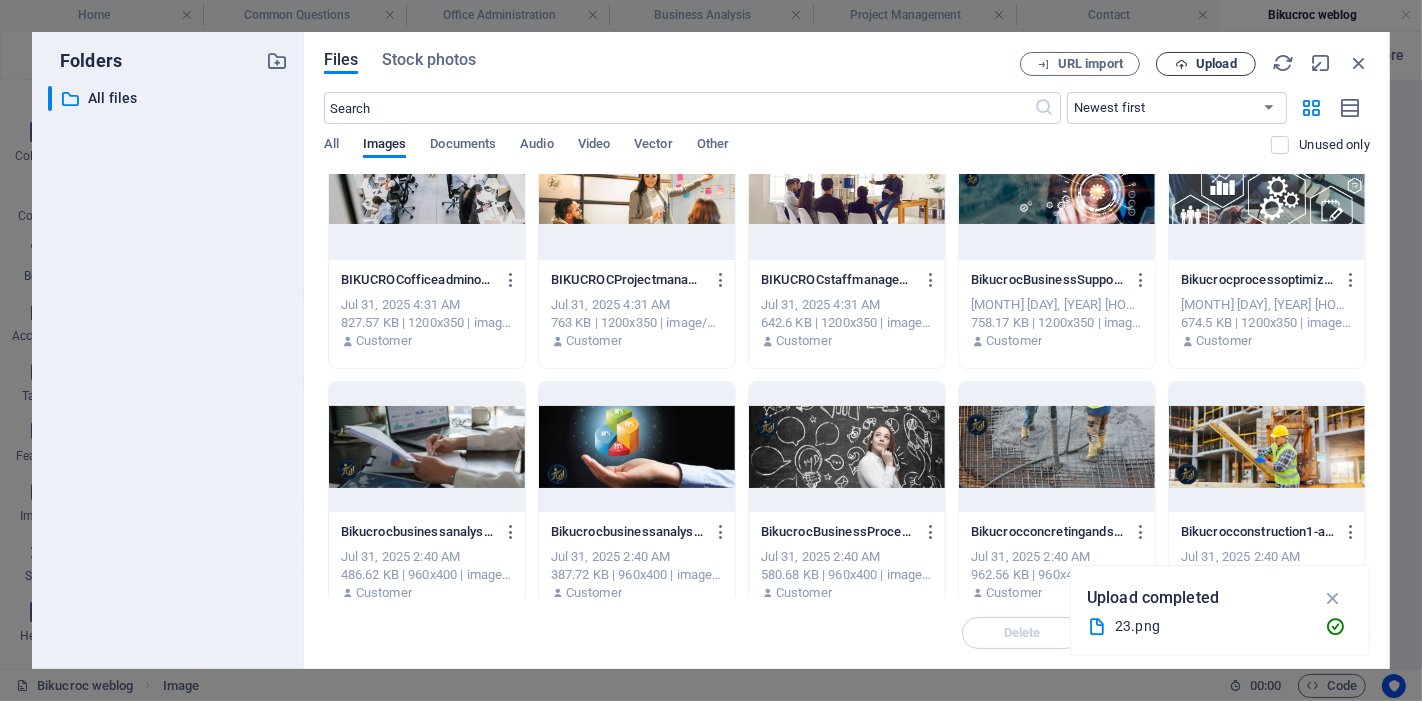 click on "Upload" at bounding box center (1216, 64) 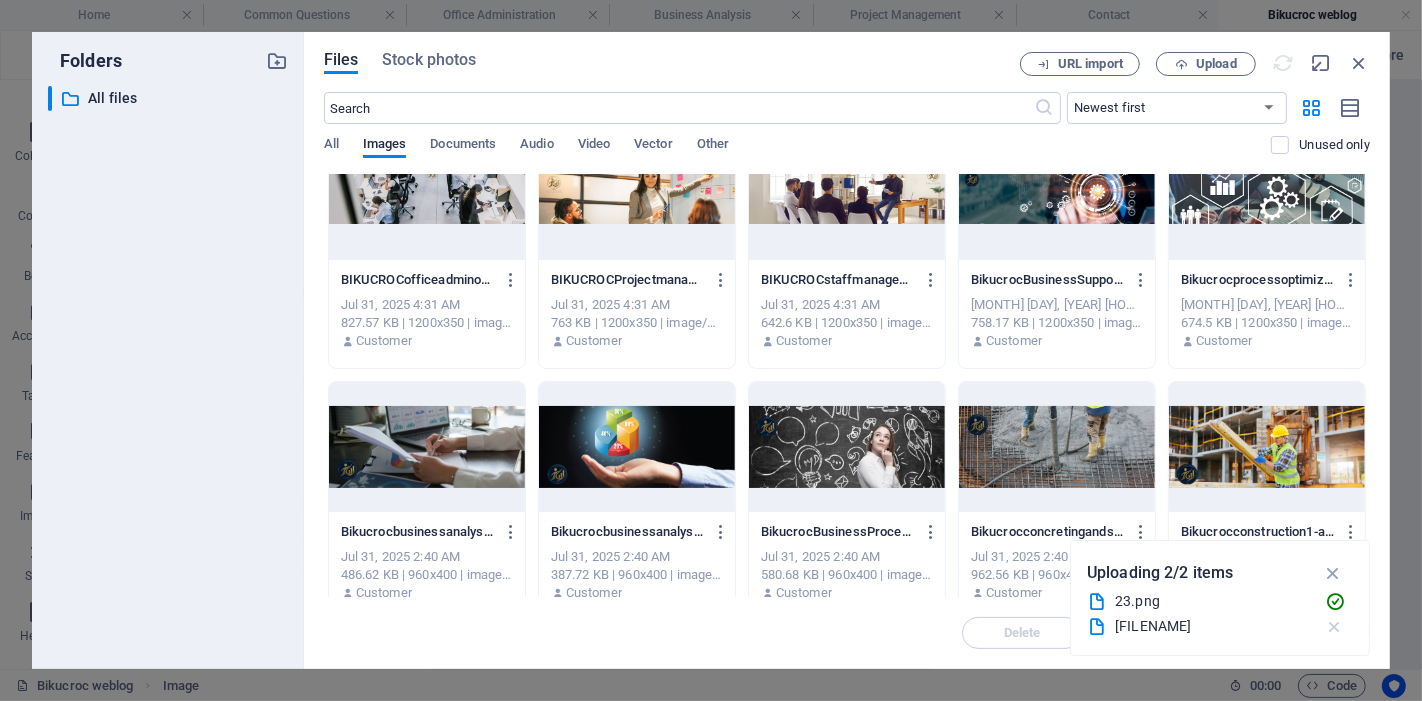 click at bounding box center [1334, 627] 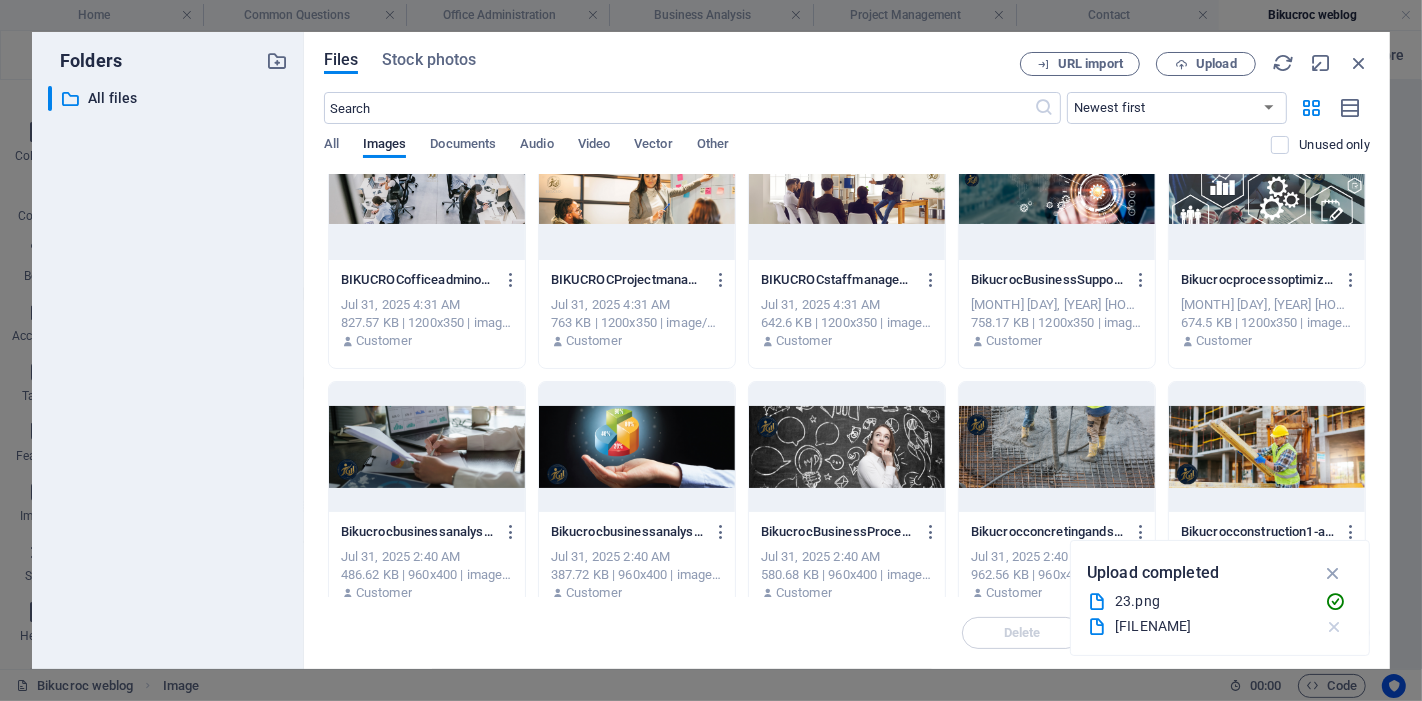 click at bounding box center (1334, 627) 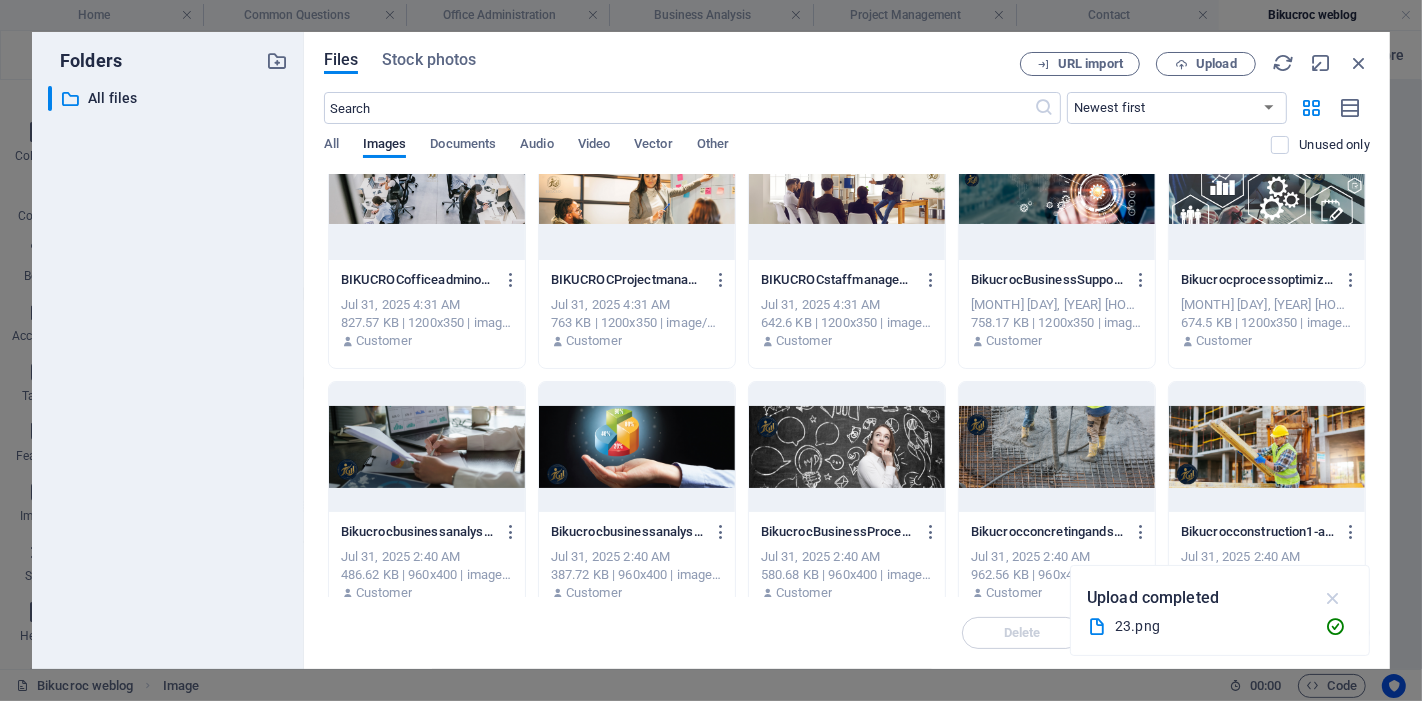 click at bounding box center (1333, 598) 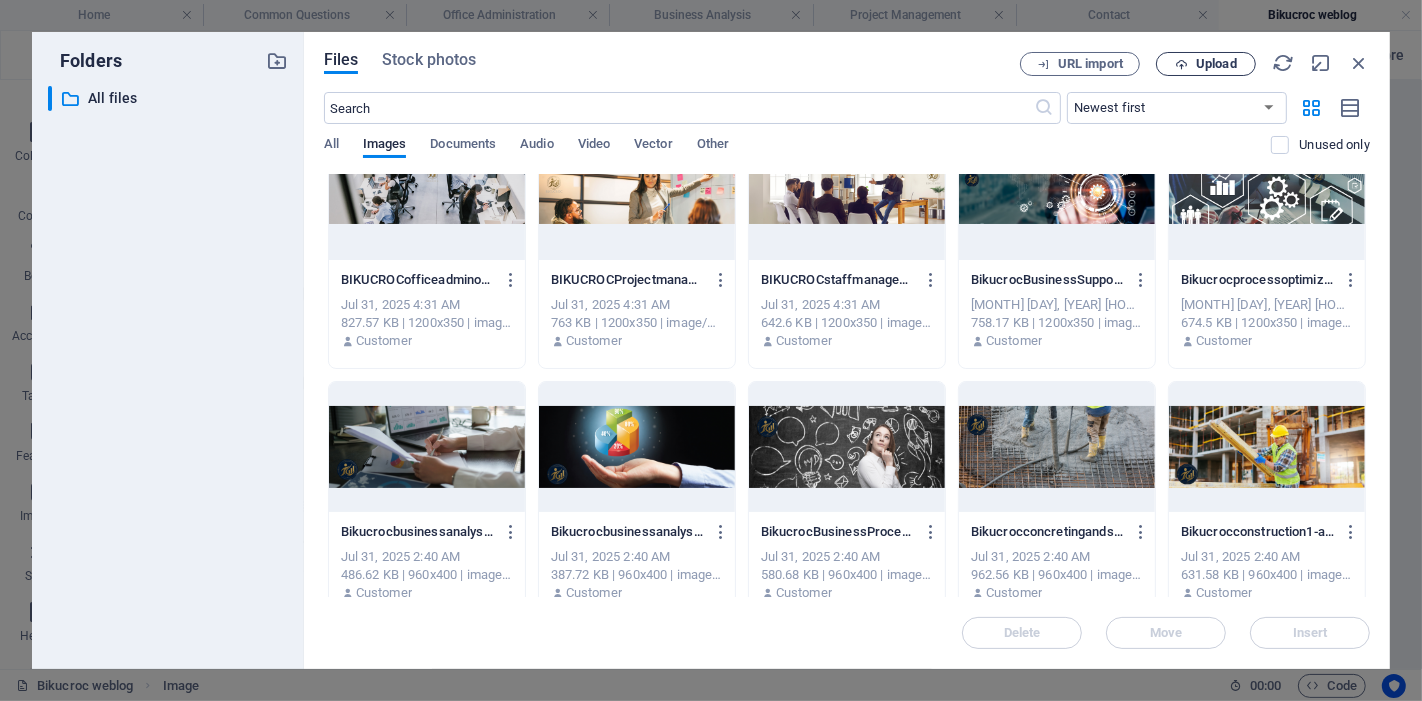 click on "Upload" at bounding box center [1216, 64] 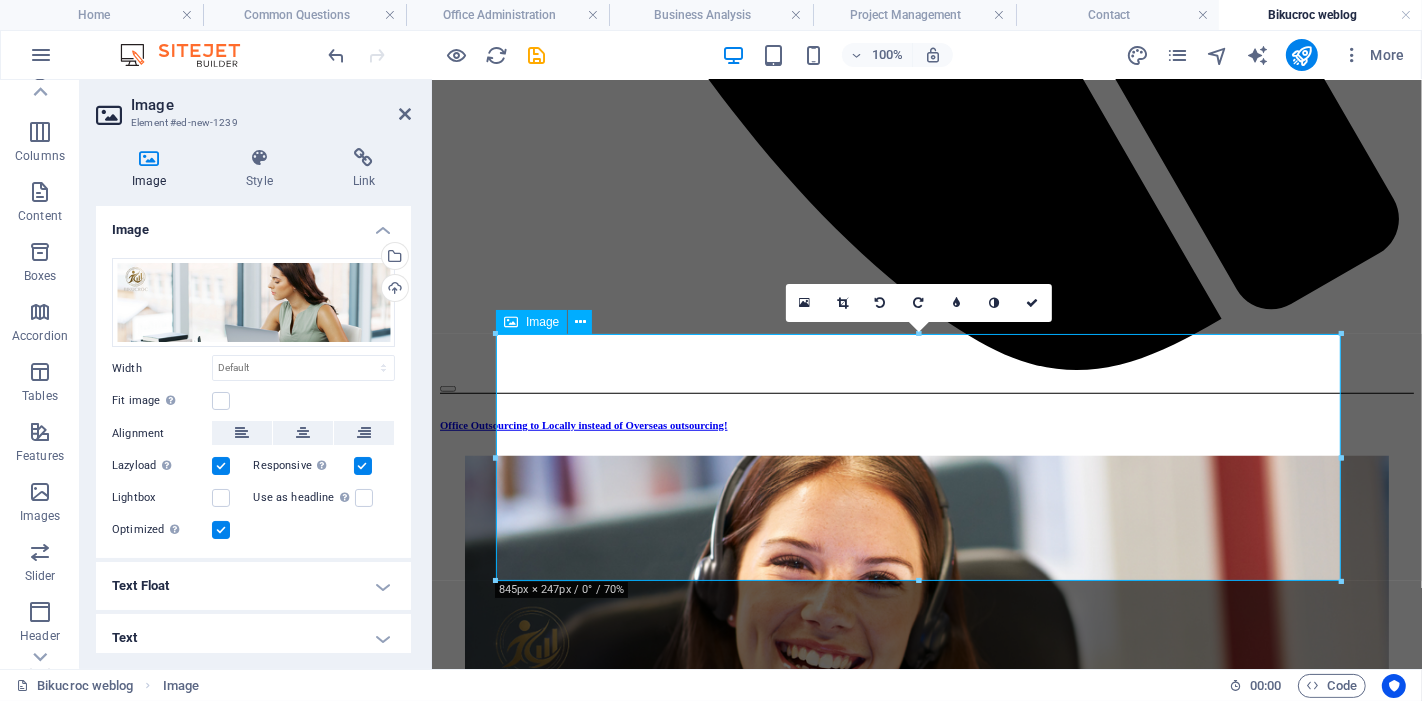 scroll, scrollTop: 1333, scrollLeft: 0, axis: vertical 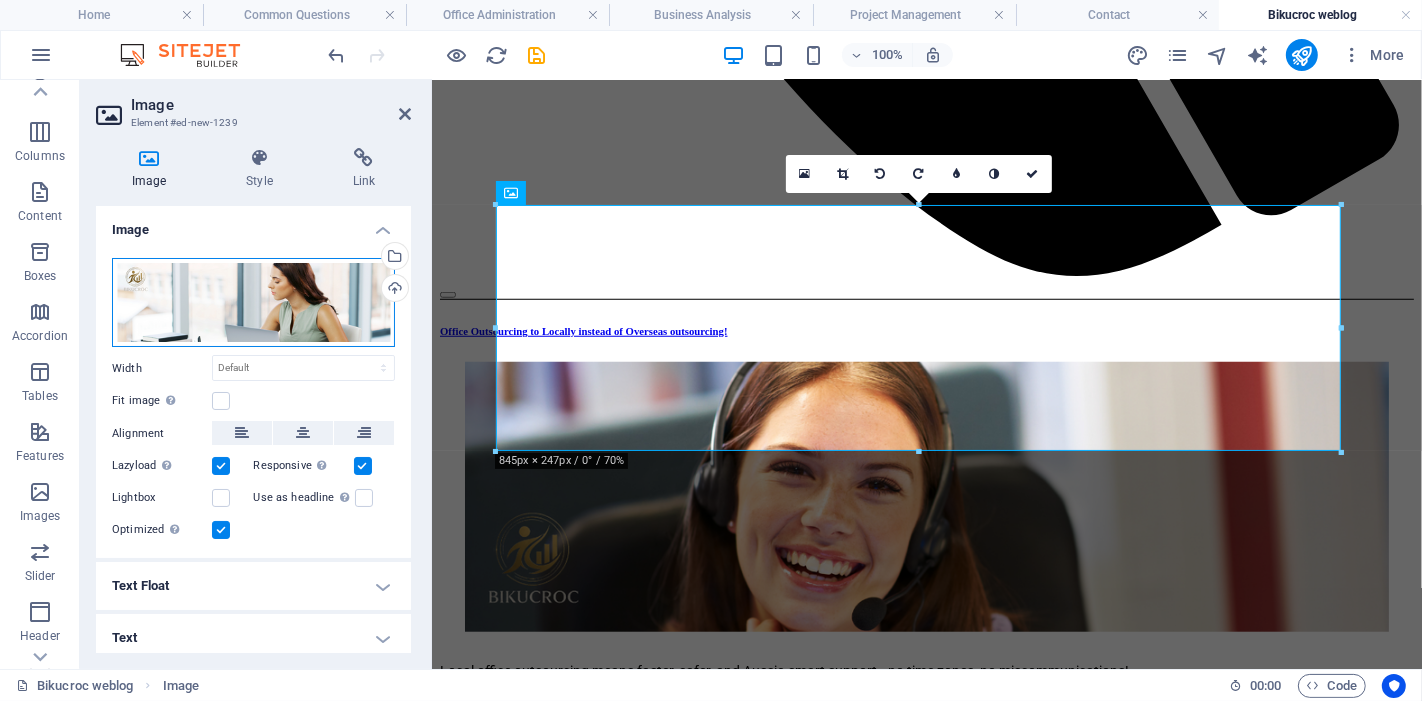 click on "Drag files here, click to choose files or select files from Files or our free stock photos & videos" at bounding box center (253, 303) 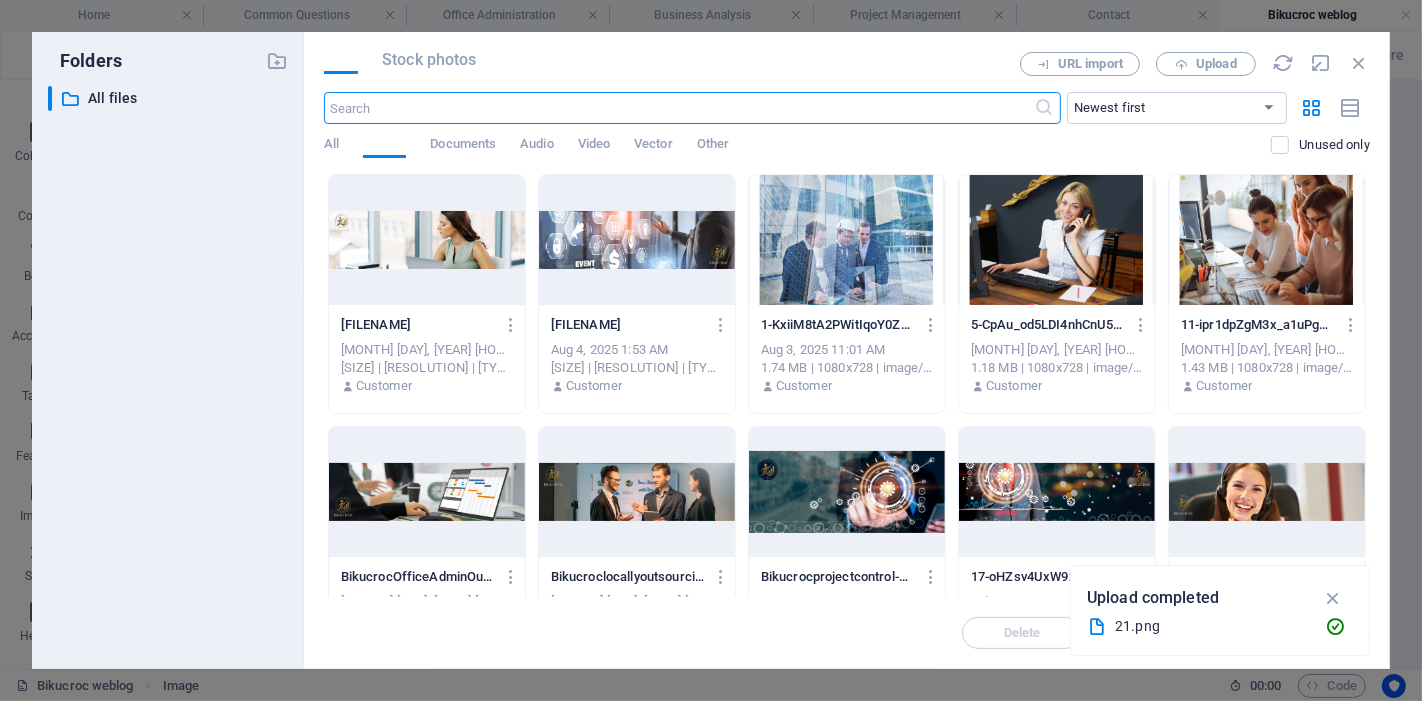 scroll, scrollTop: 982, scrollLeft: 0, axis: vertical 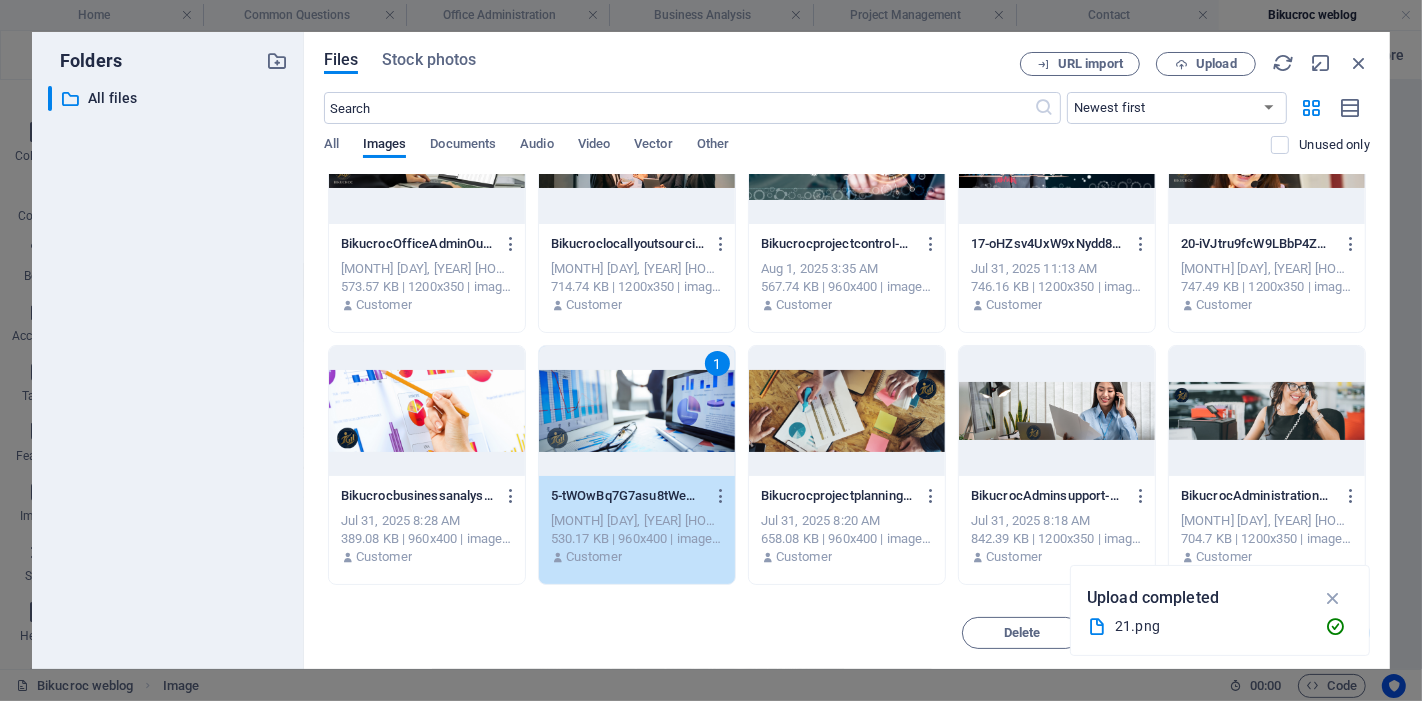 click on "1" at bounding box center [637, 411] 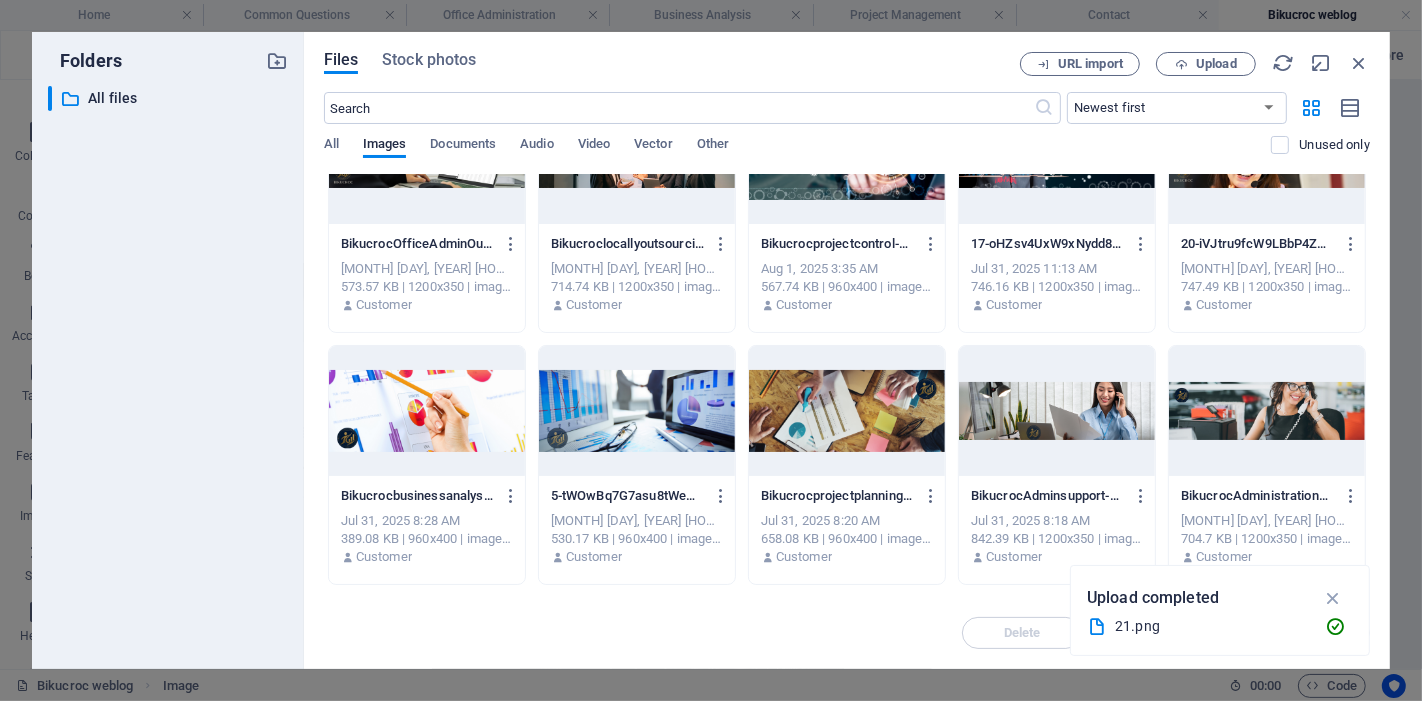 click at bounding box center [637, 411] 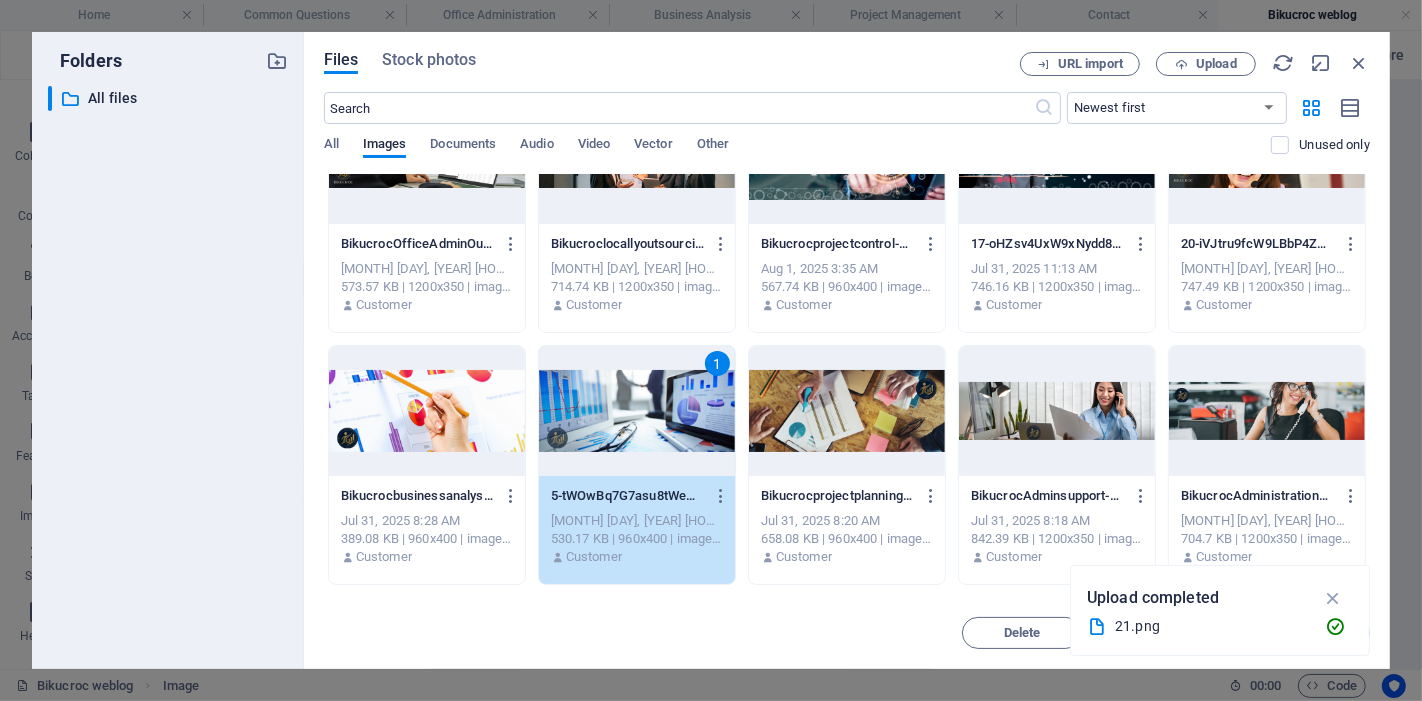 click on "1" at bounding box center [637, 411] 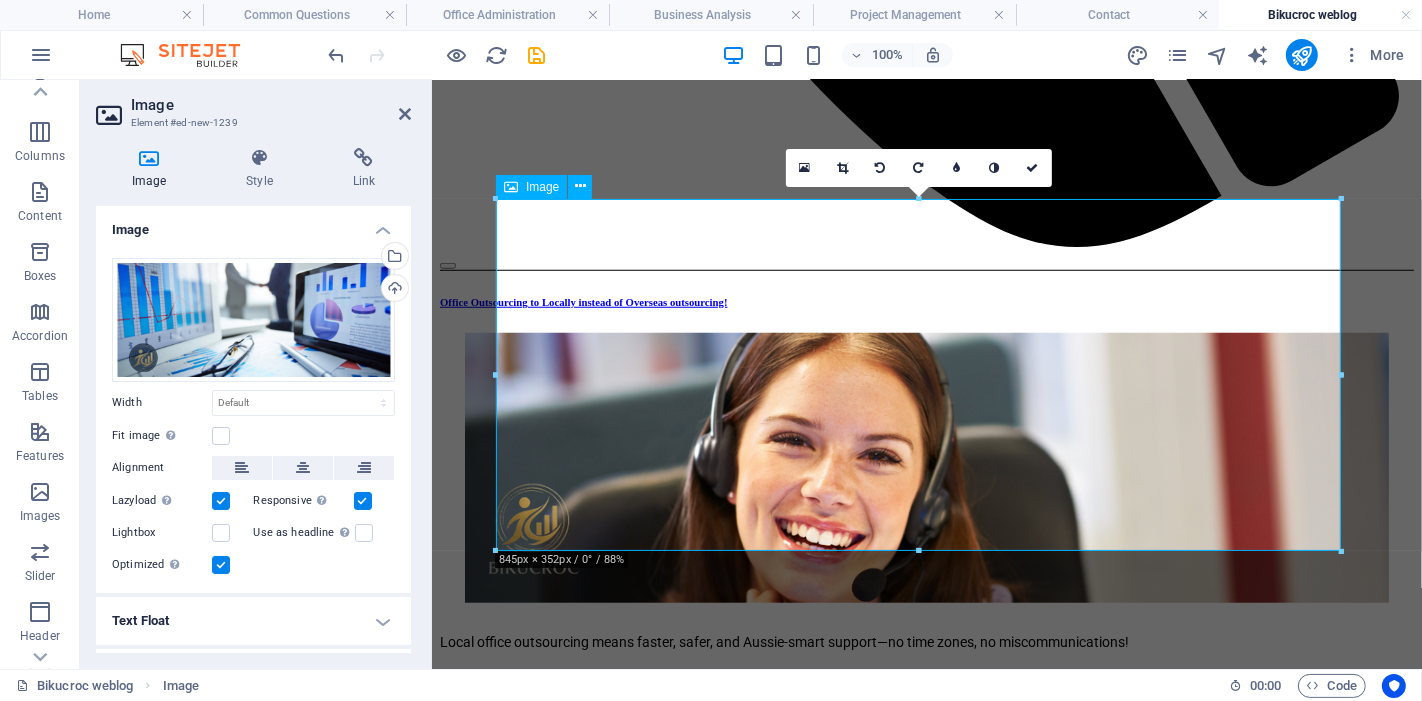 scroll, scrollTop: 1333, scrollLeft: 0, axis: vertical 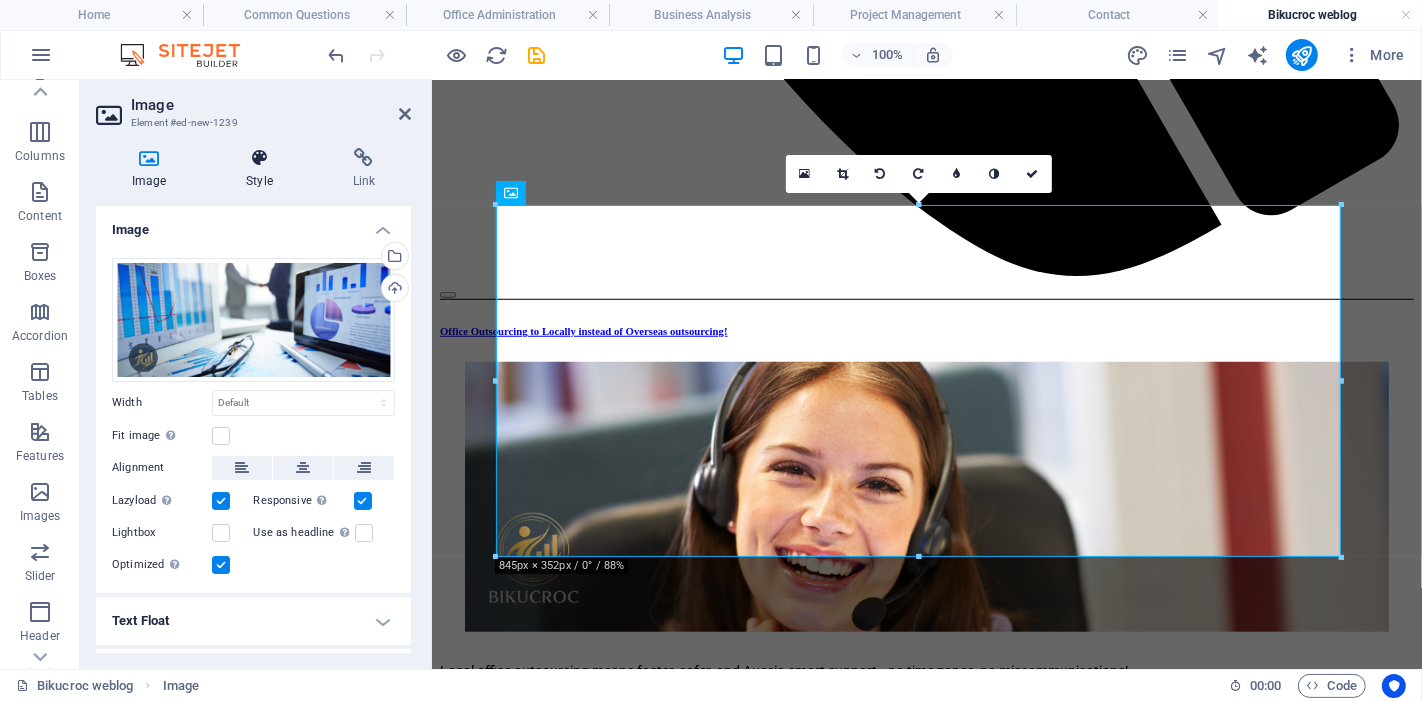 click on "Style" at bounding box center (263, 169) 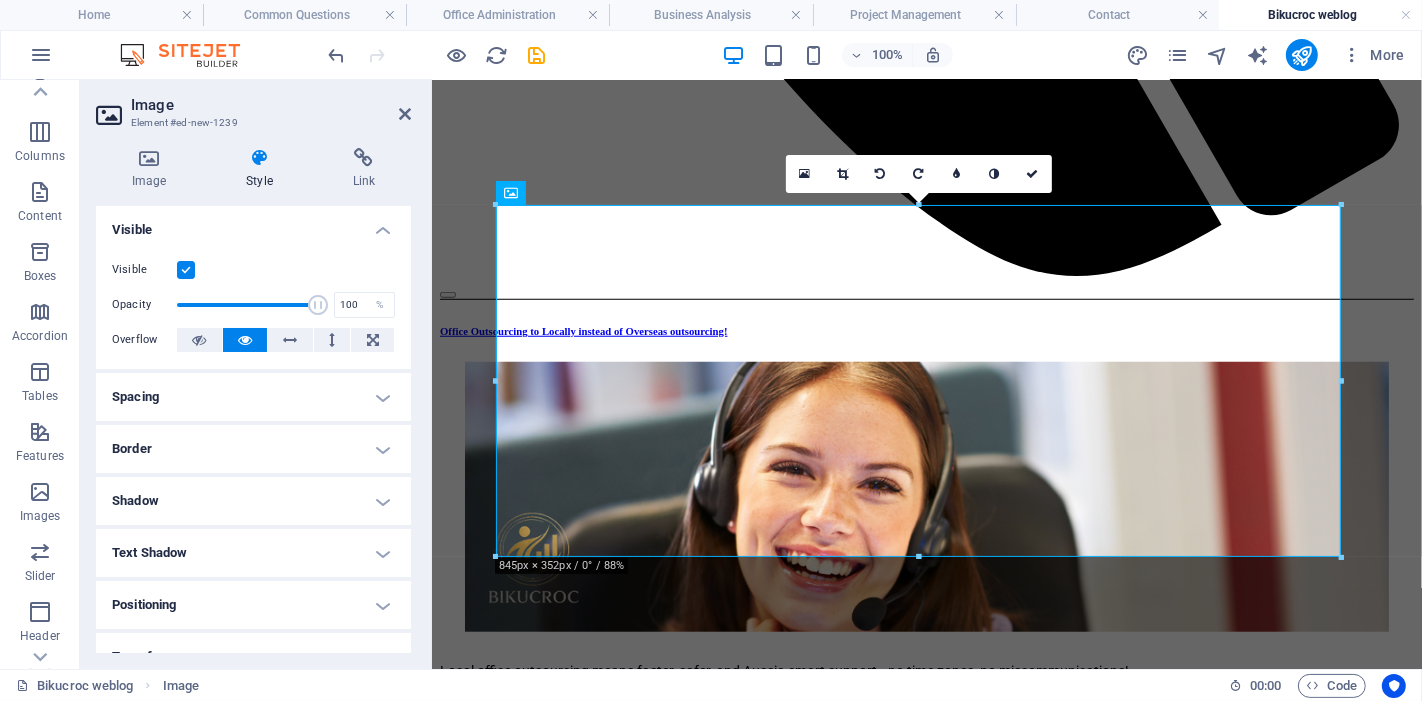 click on "Style" at bounding box center [263, 169] 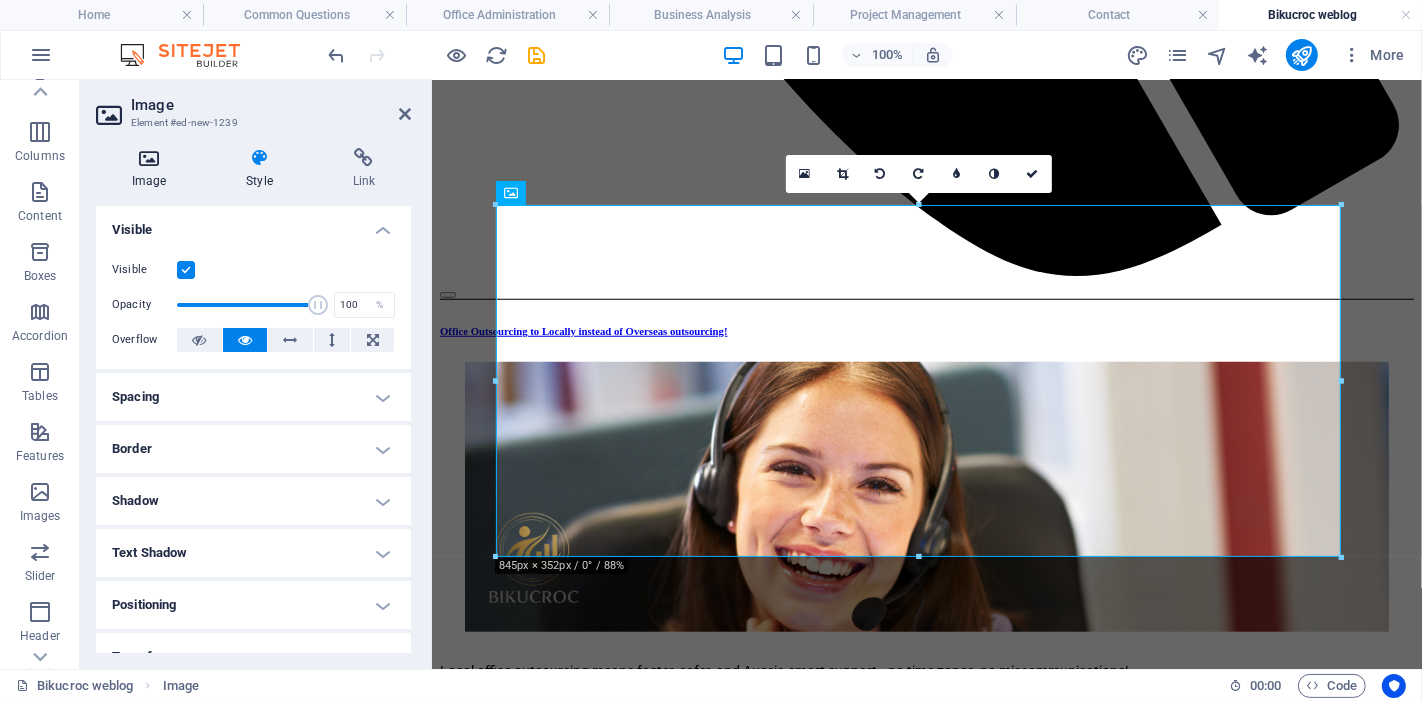 click at bounding box center (149, 158) 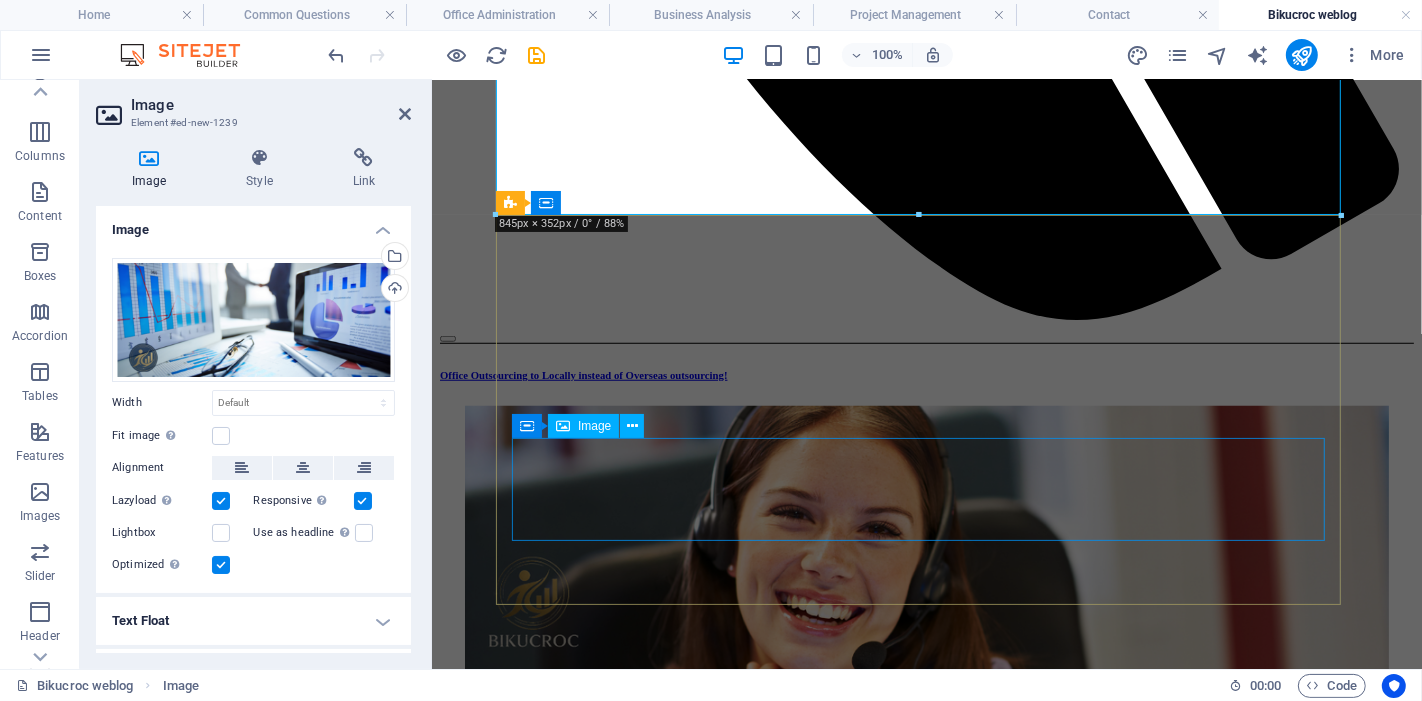 scroll, scrollTop: 1230, scrollLeft: 0, axis: vertical 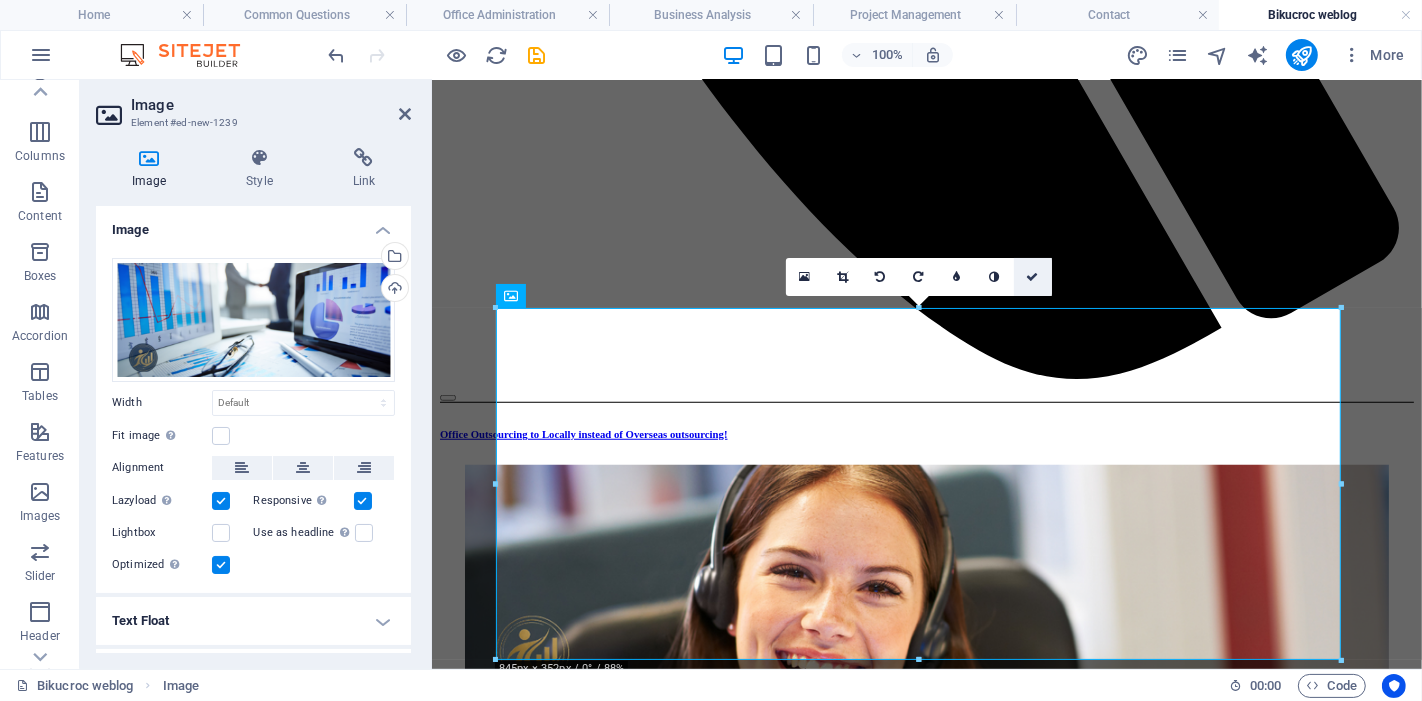 click at bounding box center (1033, 277) 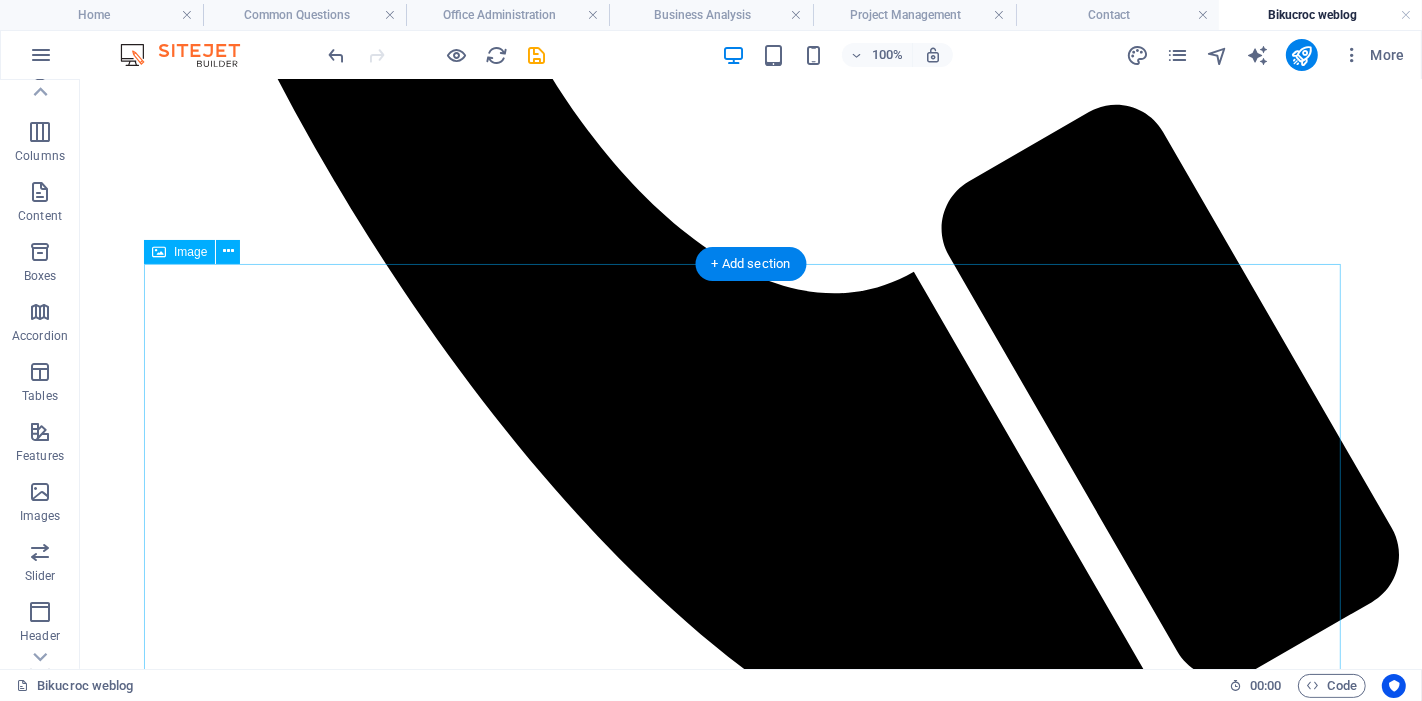 scroll, scrollTop: 1487, scrollLeft: 0, axis: vertical 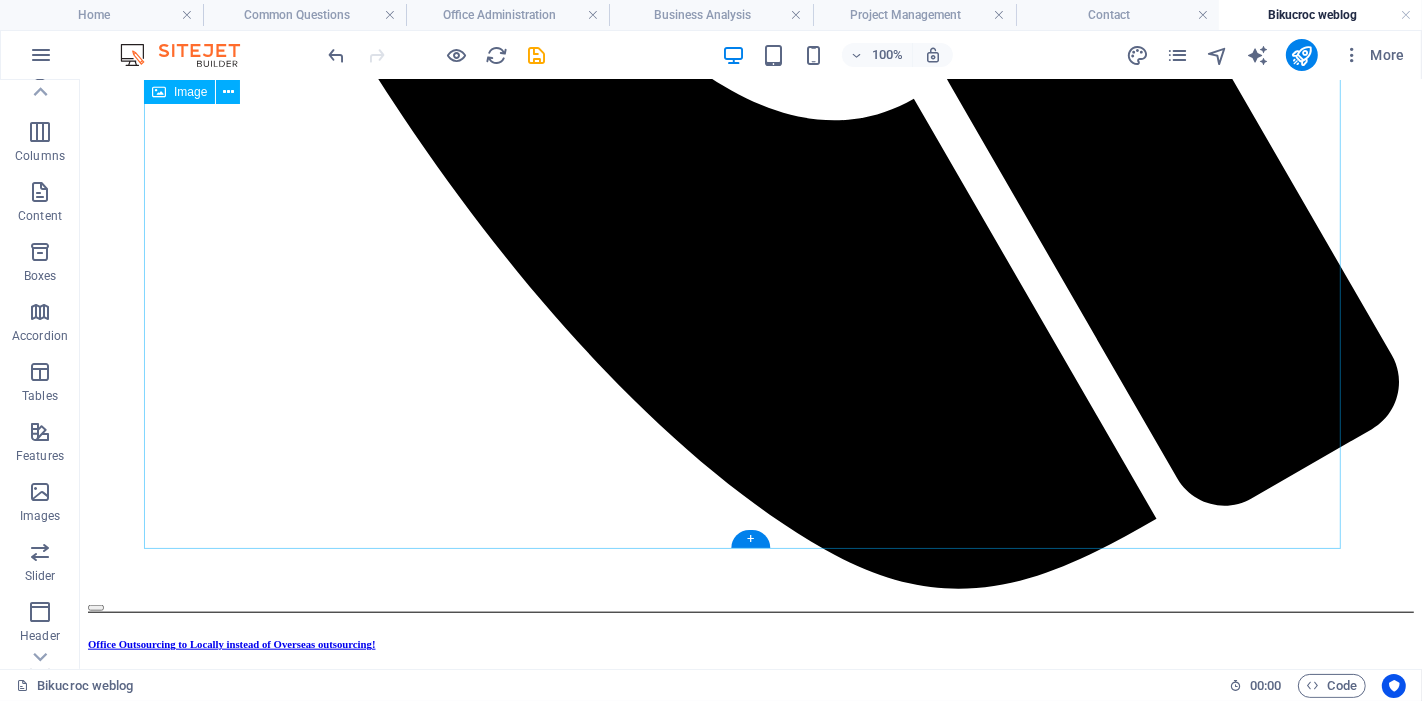 click at bounding box center (750, 2306) 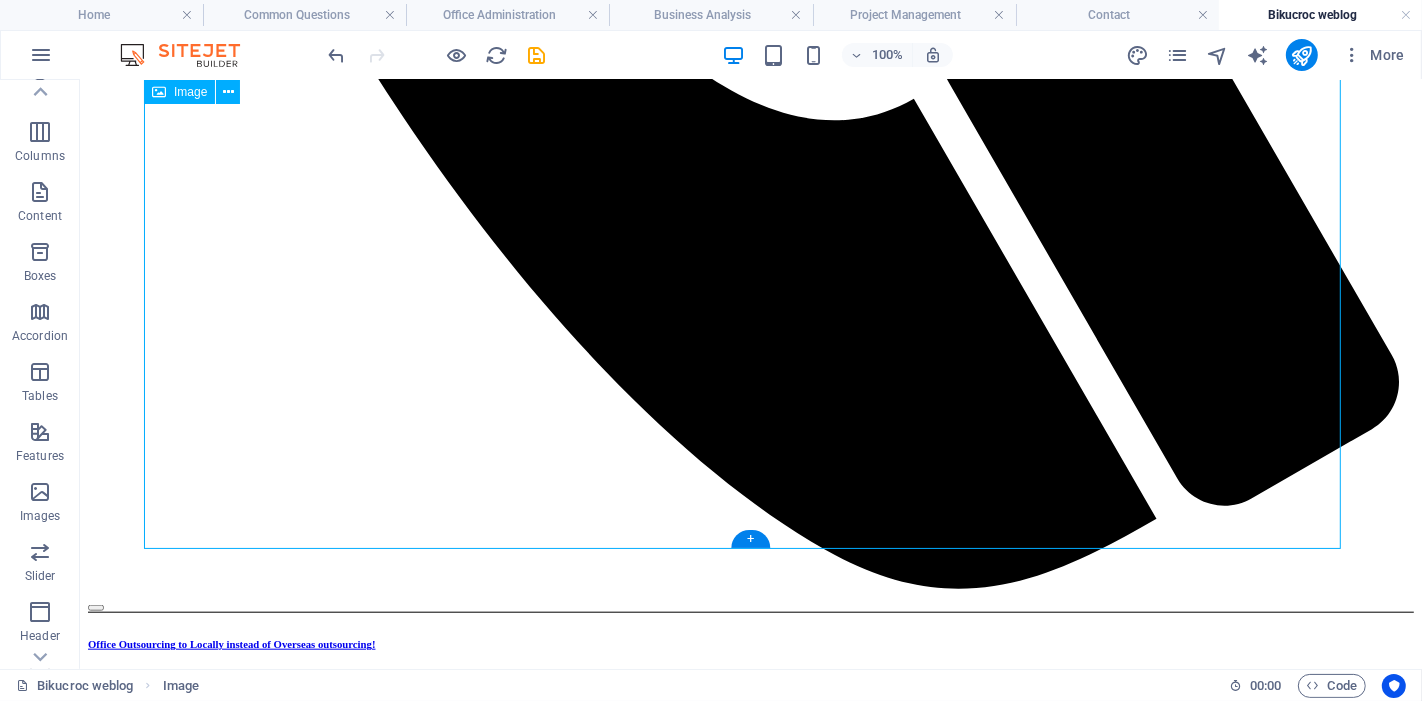 click at bounding box center (750, 2306) 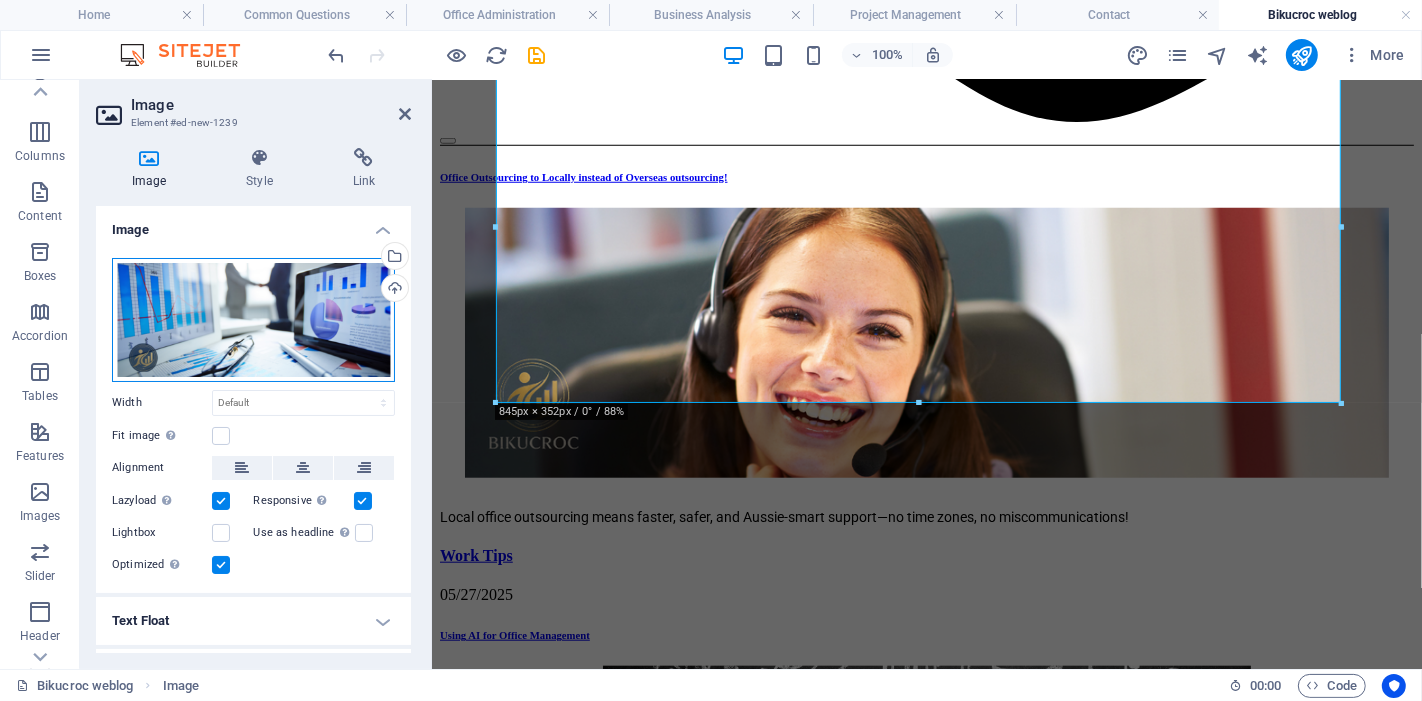 click on "Drag files here, click to choose files or select files from Files or our free stock photos & videos" at bounding box center (253, 320) 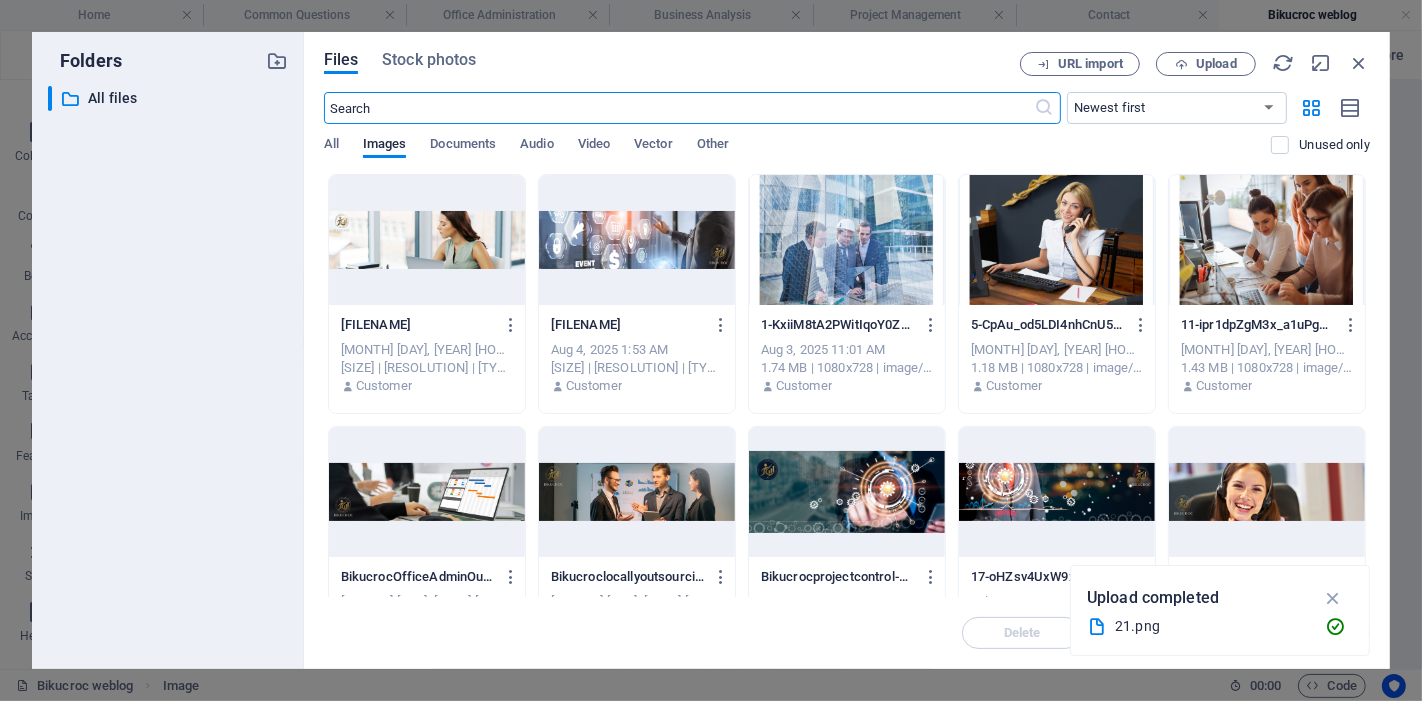 scroll, scrollTop: 1088, scrollLeft: 0, axis: vertical 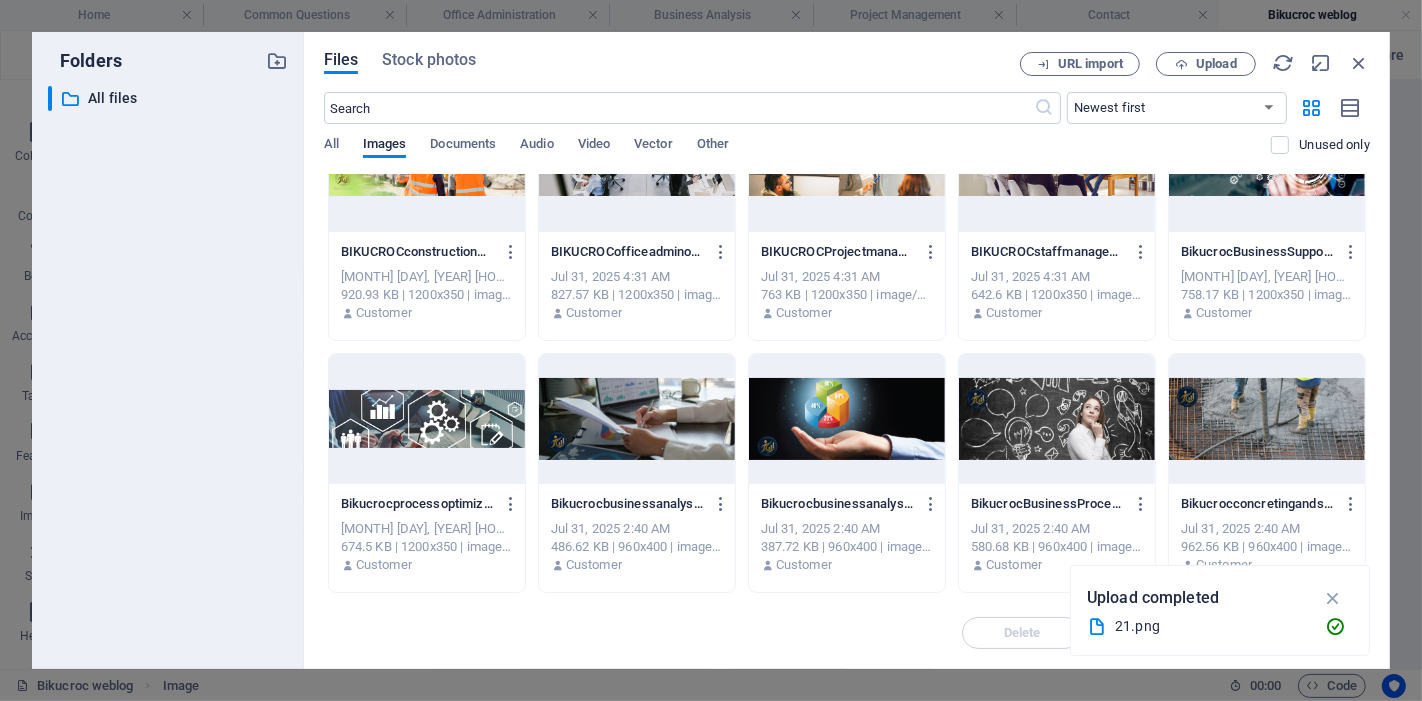 click at bounding box center (427, 419) 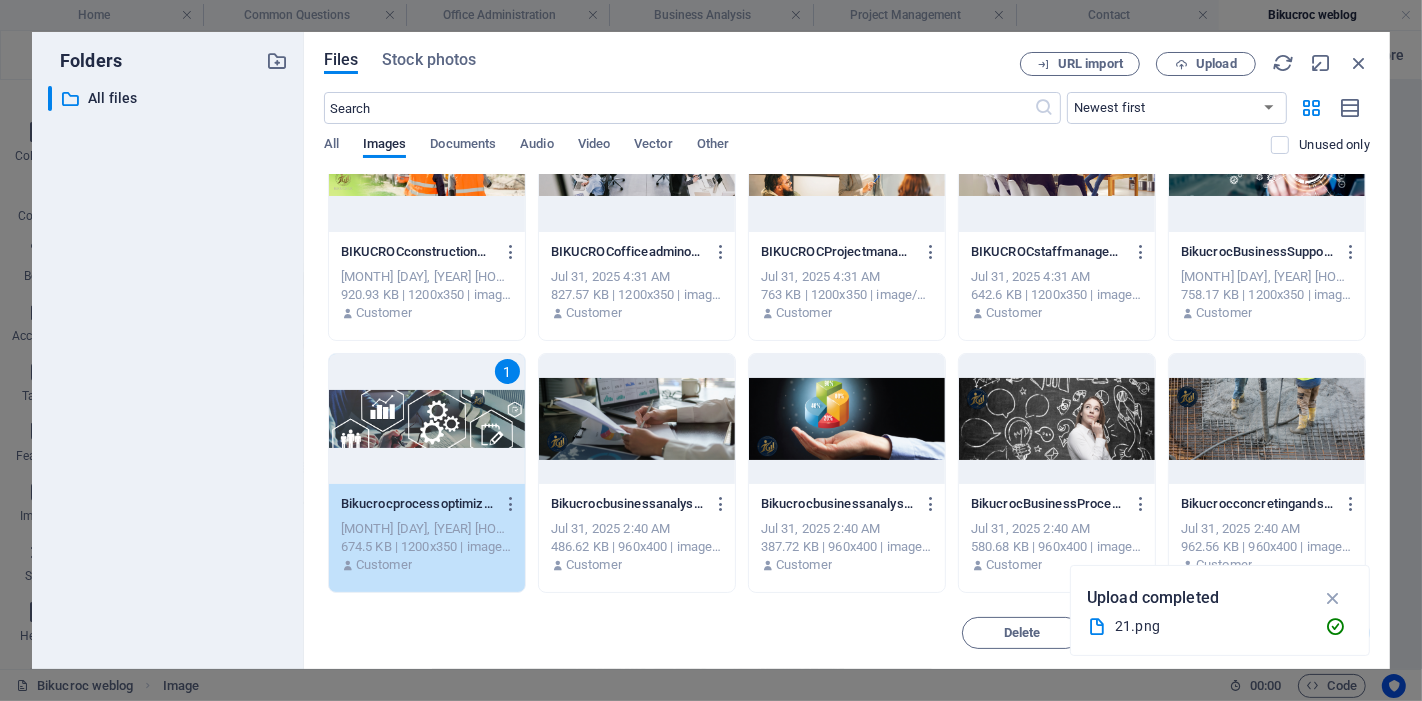 drag, startPoint x: 451, startPoint y: 420, endPoint x: 28, endPoint y: 344, distance: 429.7732 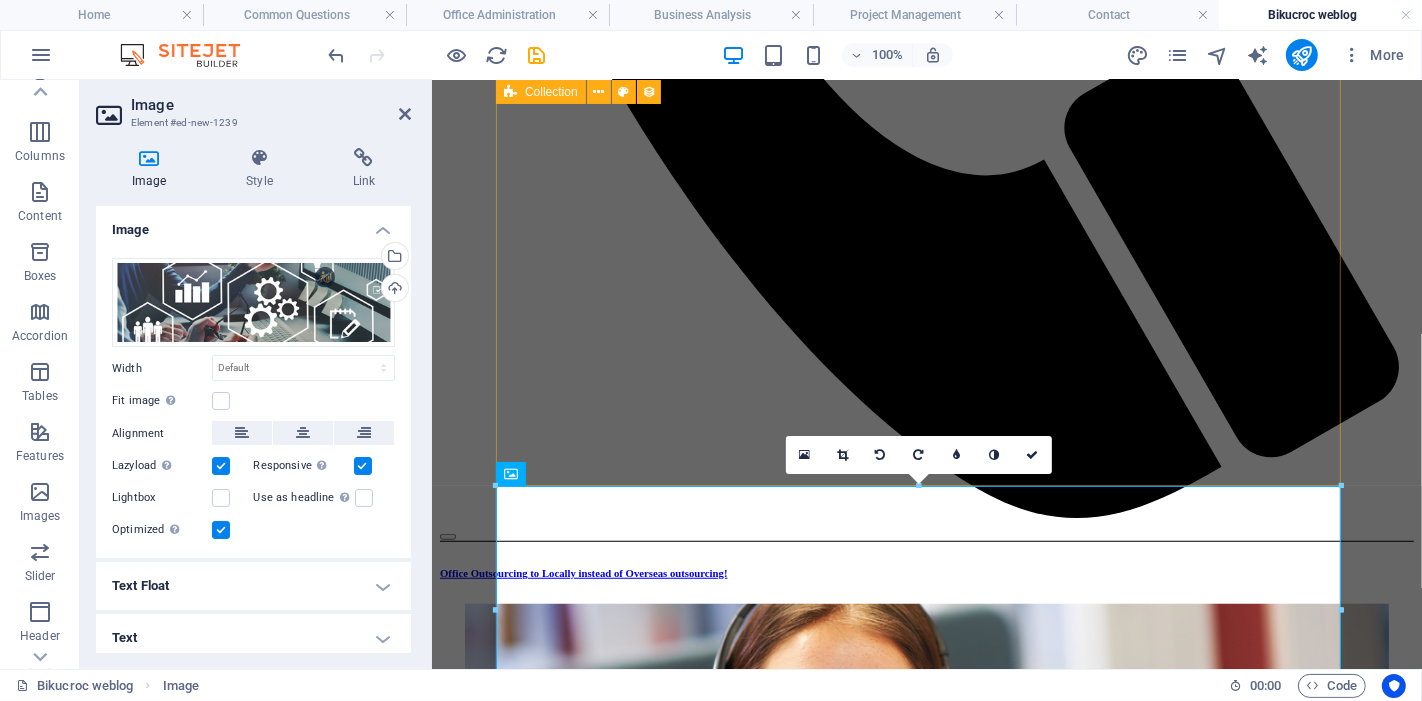 scroll, scrollTop: 1042, scrollLeft: 0, axis: vertical 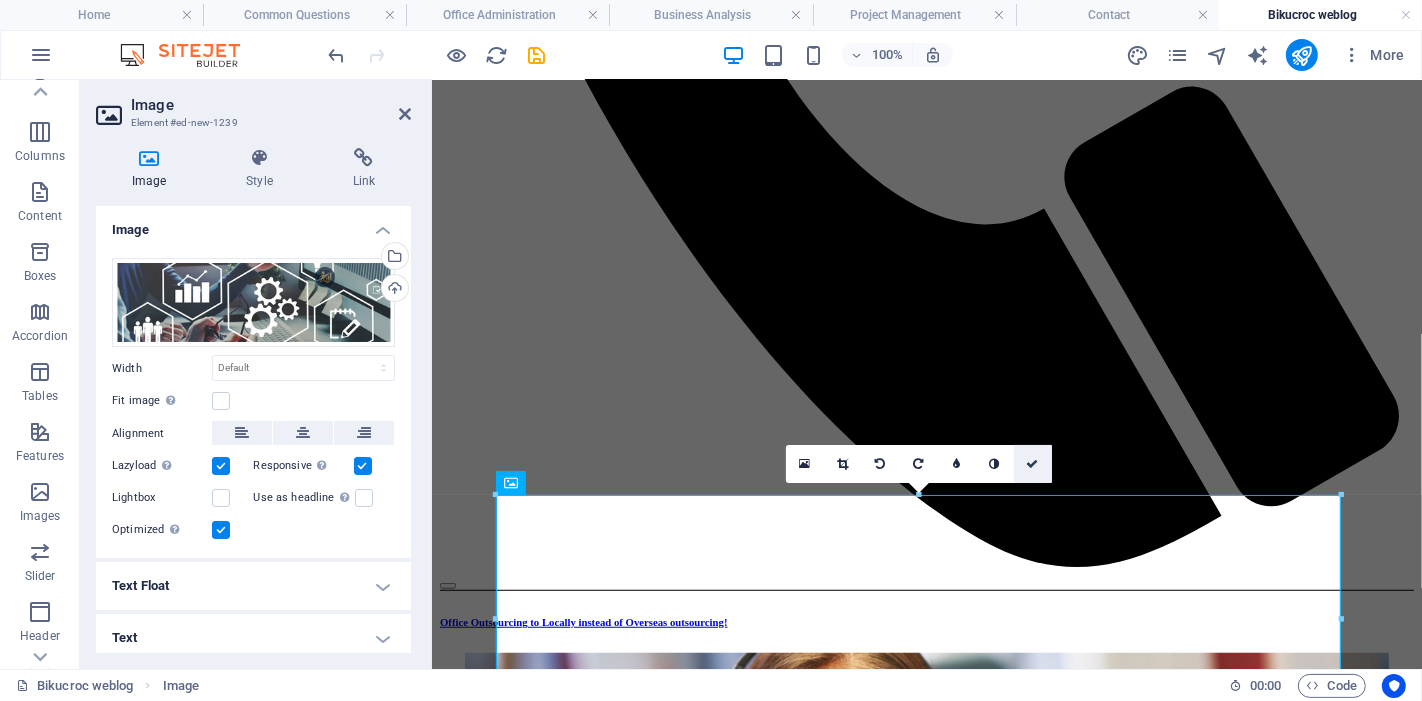 click at bounding box center [1033, 464] 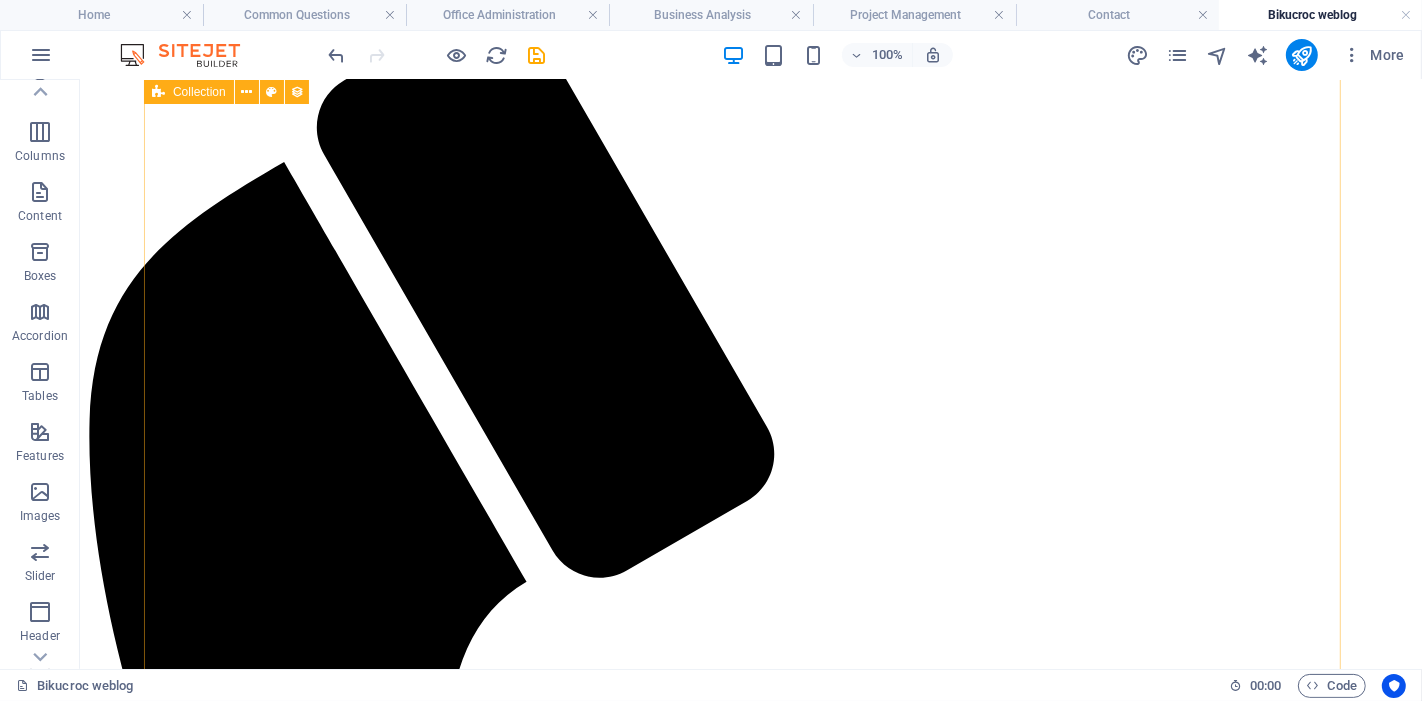 scroll, scrollTop: 0, scrollLeft: 0, axis: both 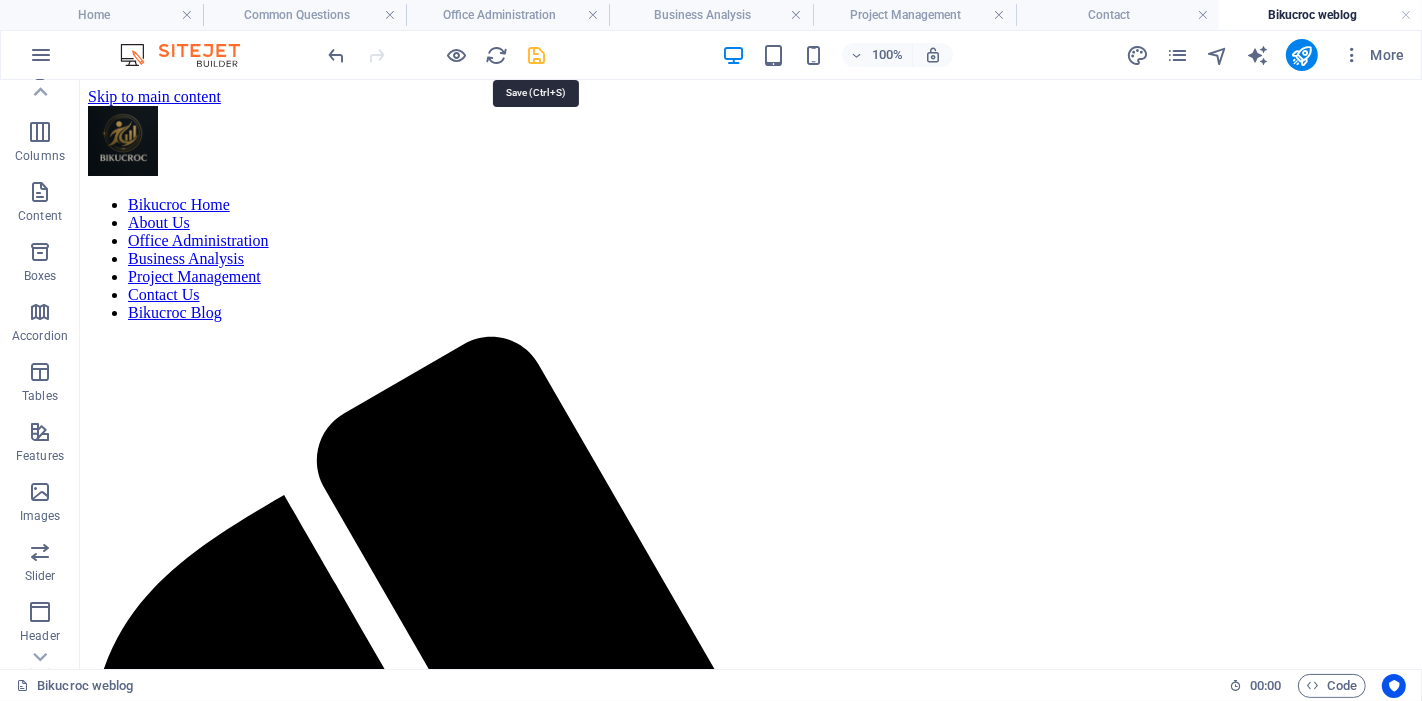 click at bounding box center (537, 55) 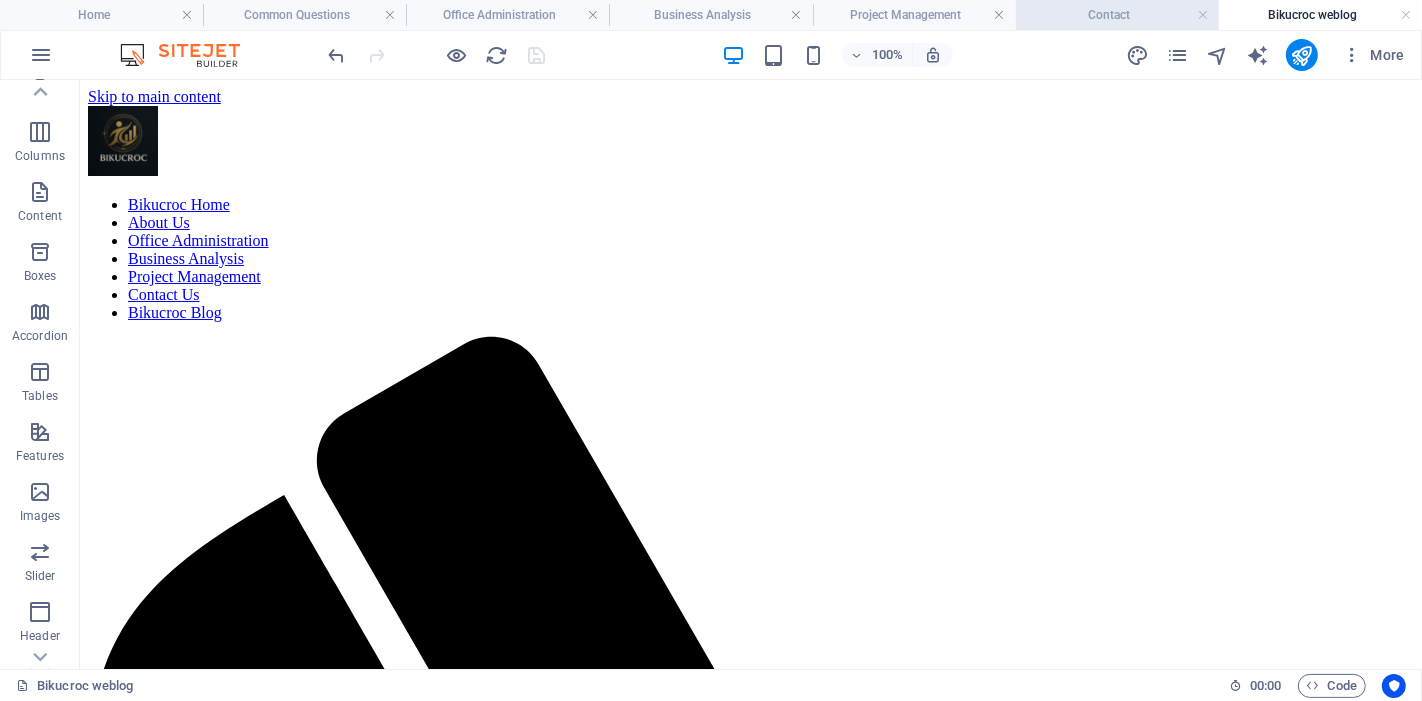 click on "Contact" at bounding box center (1117, 15) 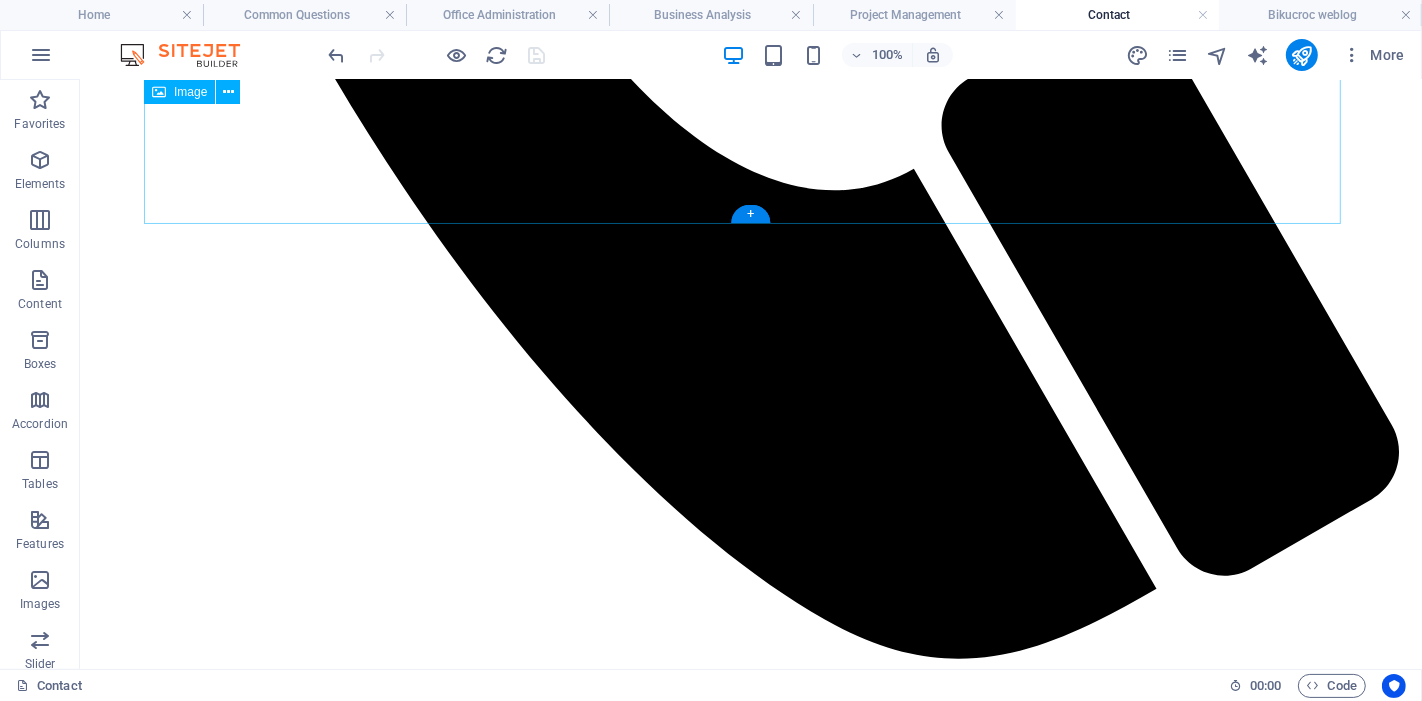 scroll, scrollTop: 1217, scrollLeft: 0, axis: vertical 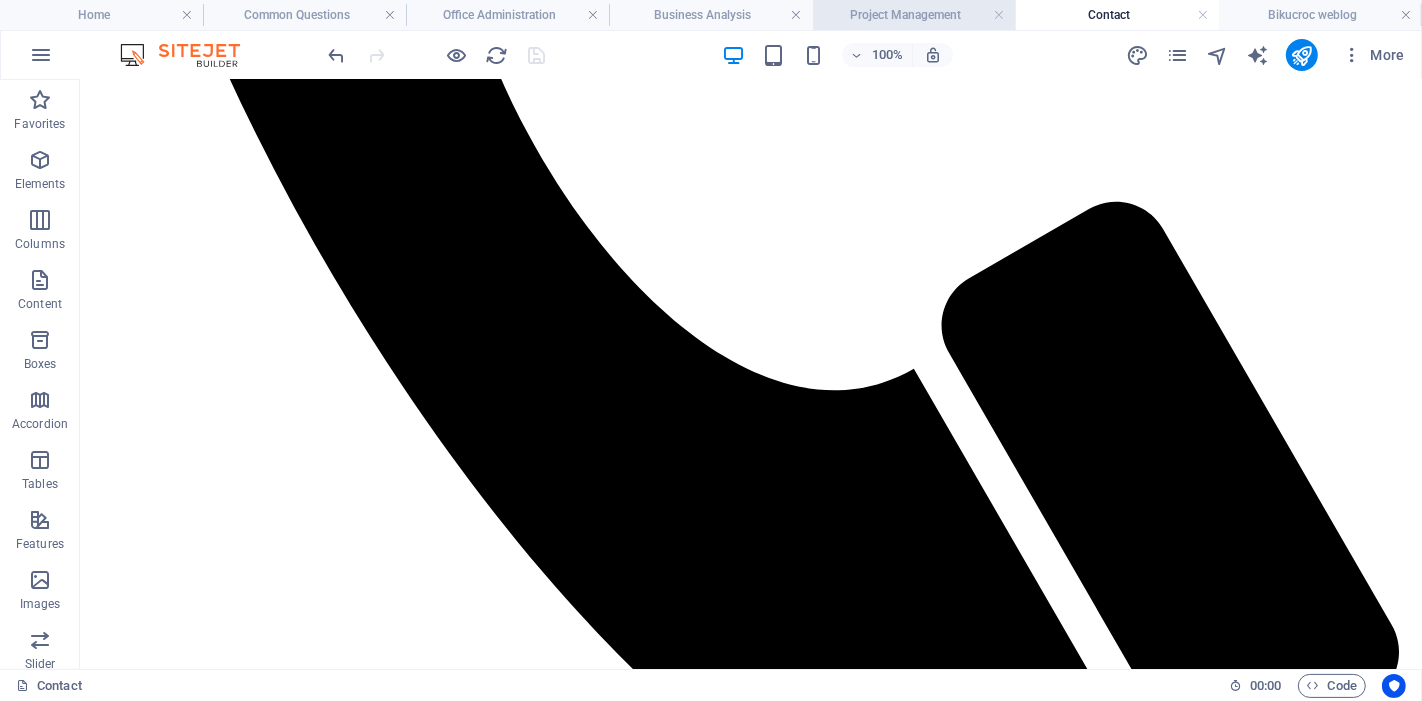 click on "Project Management" at bounding box center (914, 15) 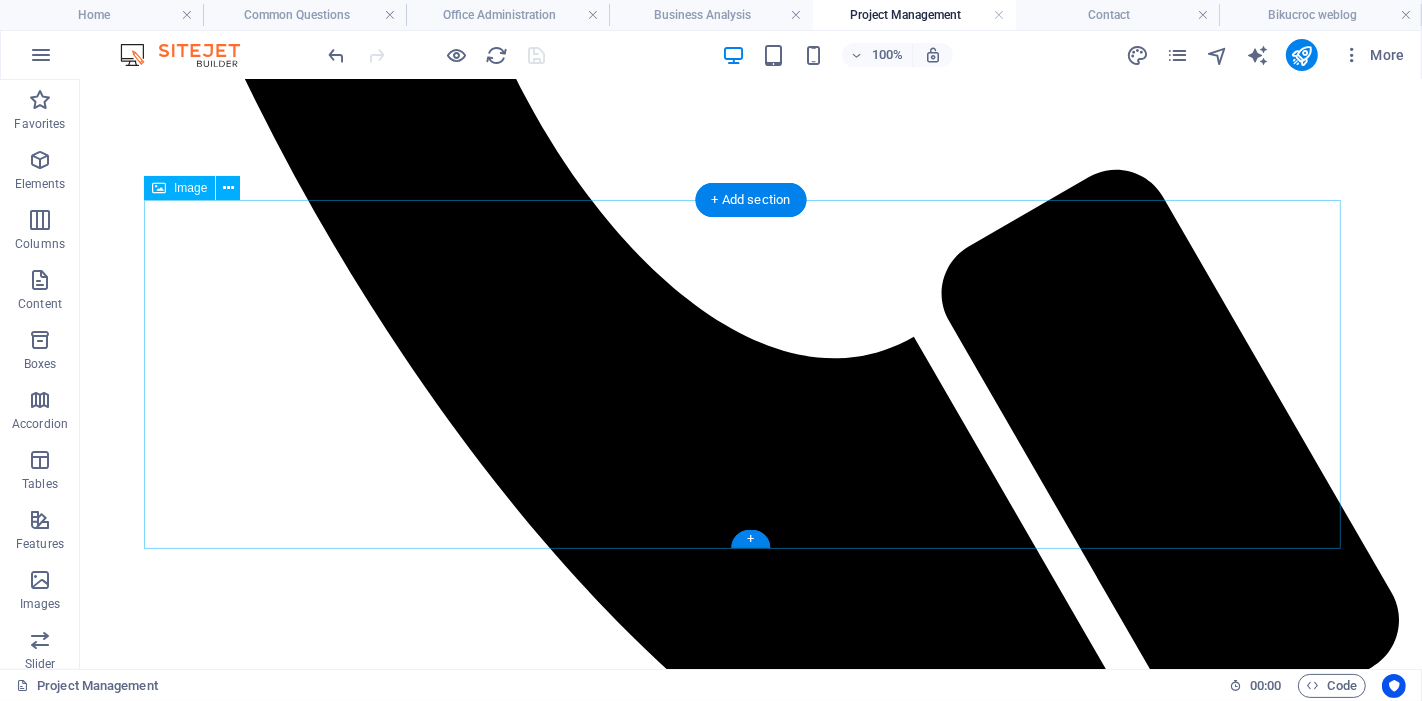 click at bounding box center (750, 2337) 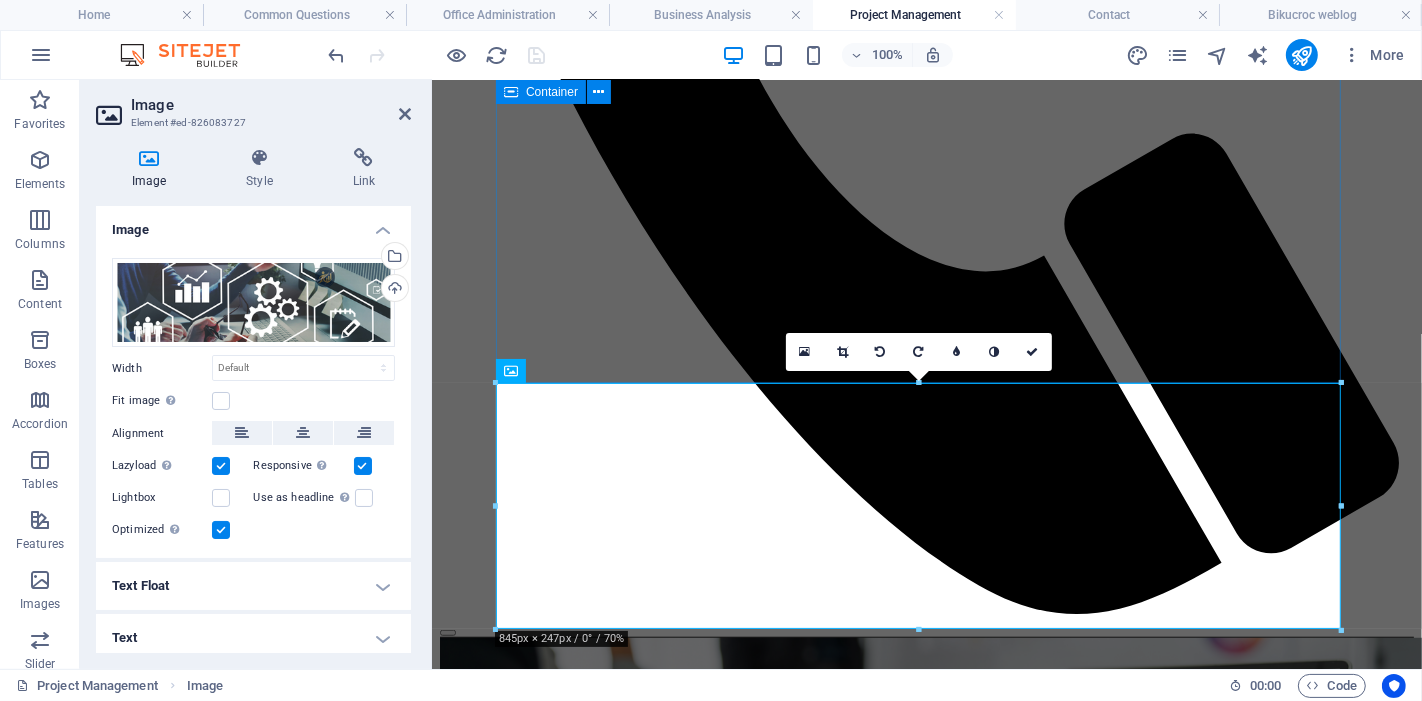 scroll, scrollTop: 1000, scrollLeft: 0, axis: vertical 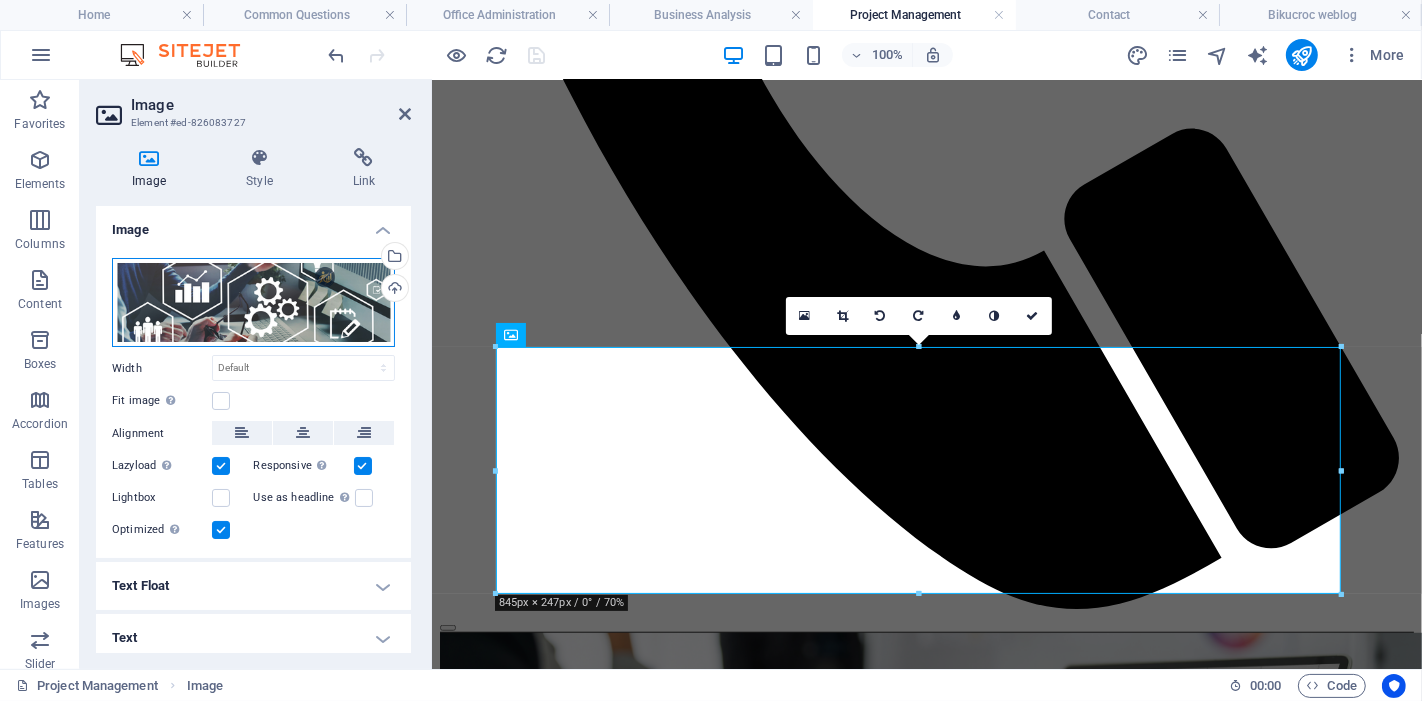 click on "Drag files here, click to choose files or select files from Files or our free stock photos & videos" at bounding box center [253, 303] 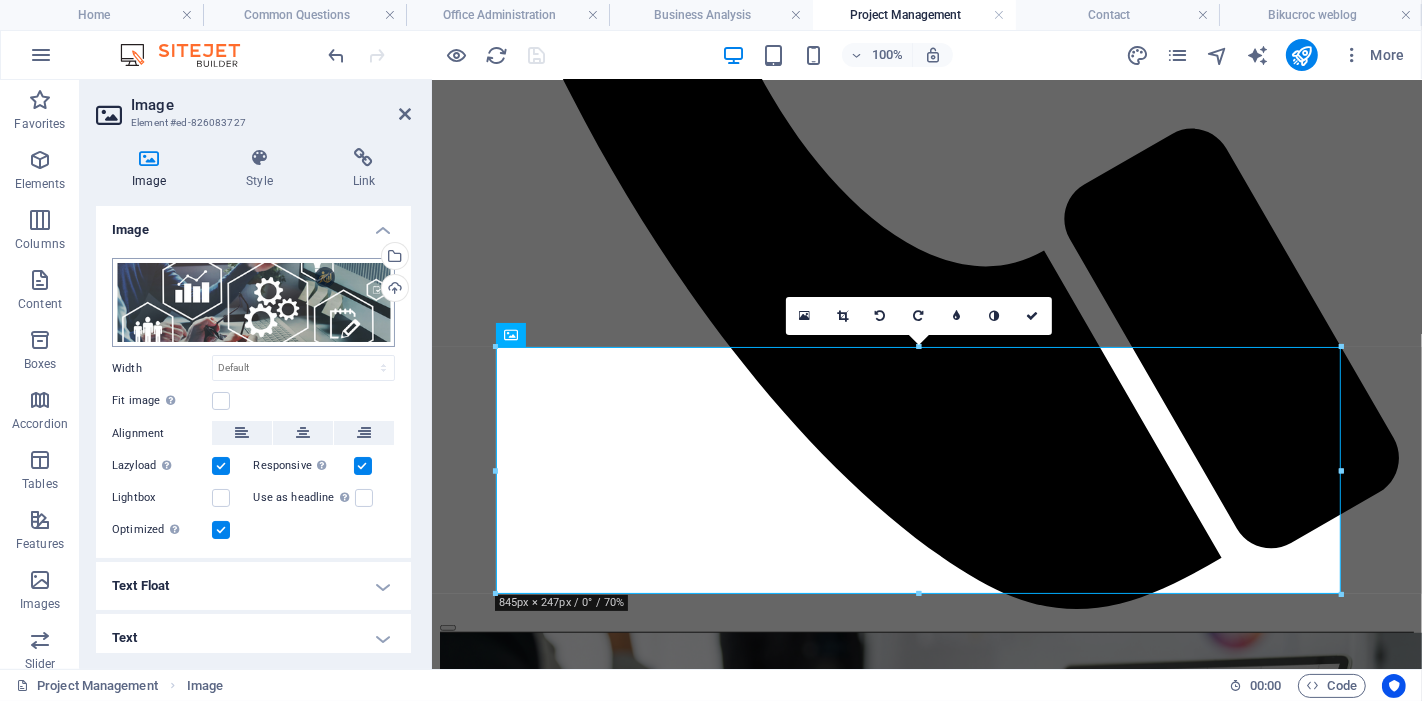 scroll, scrollTop: 794, scrollLeft: 0, axis: vertical 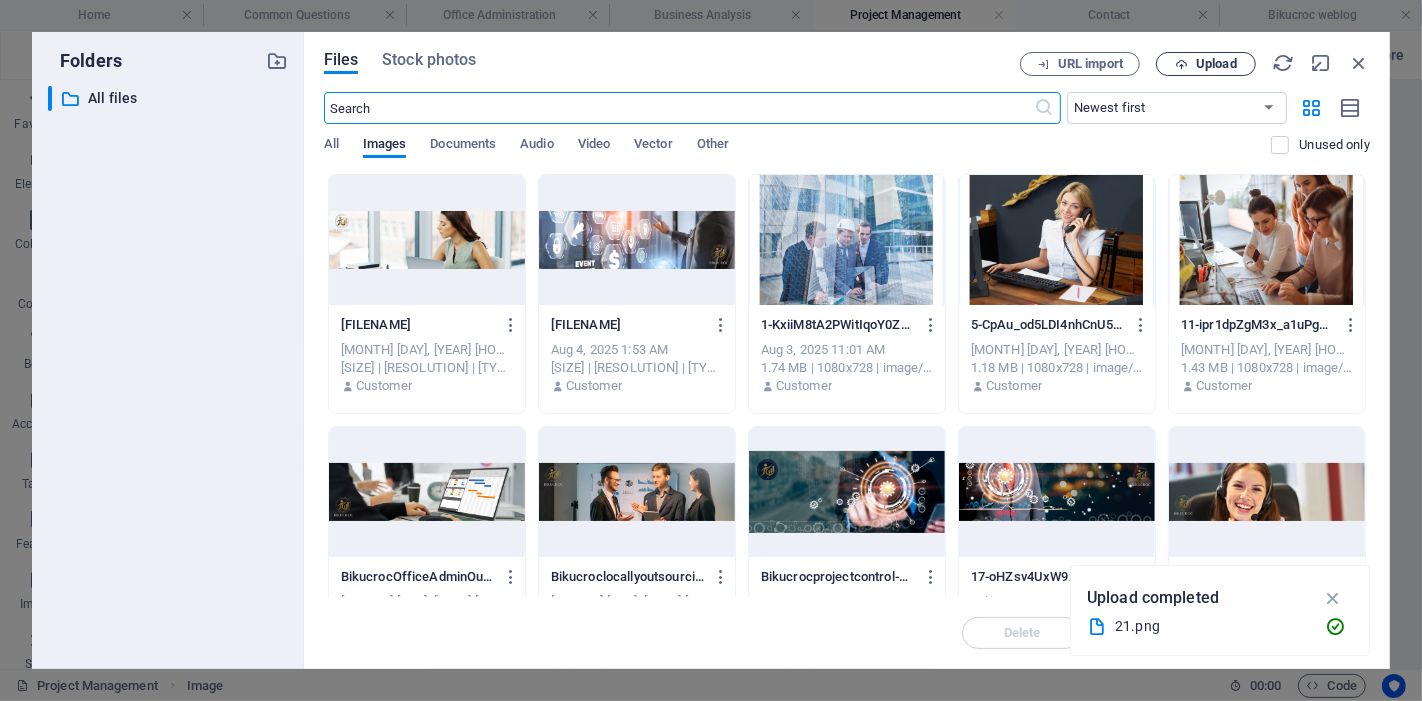 click on "Upload" at bounding box center [1206, 64] 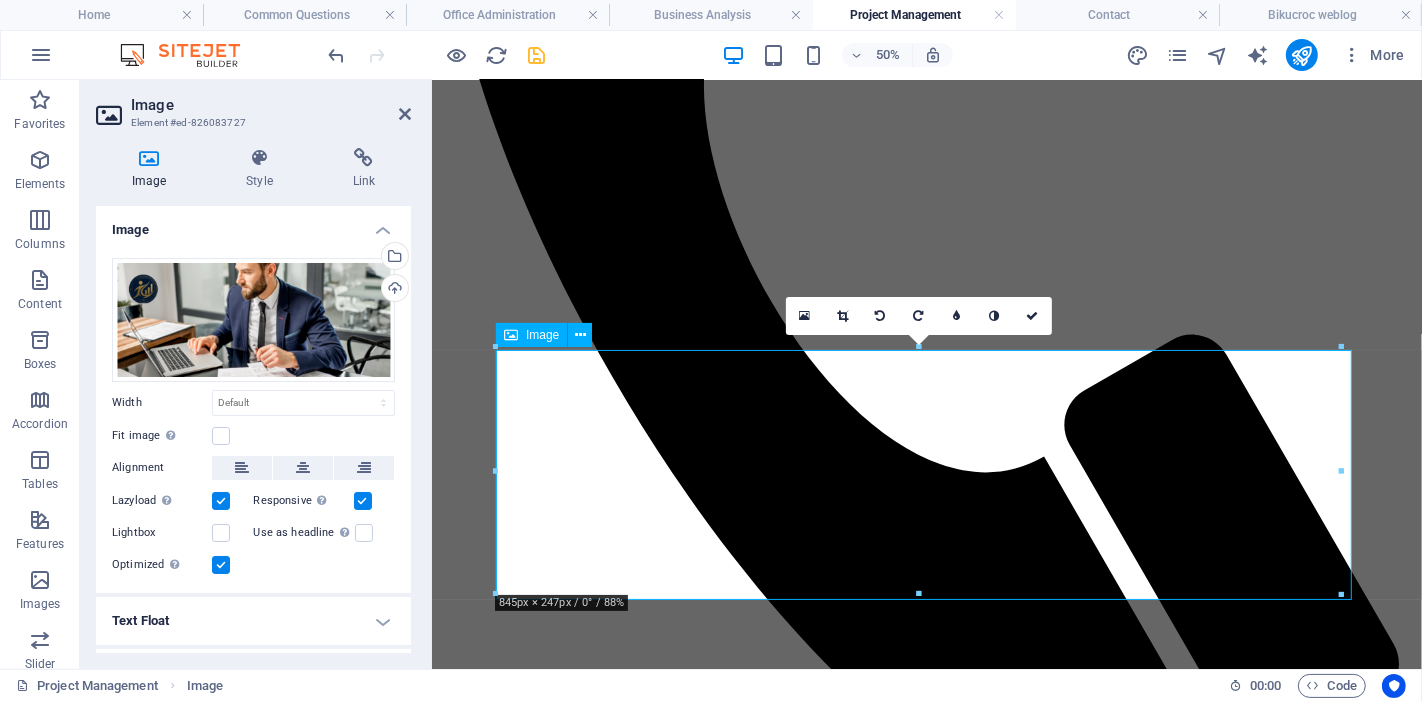 scroll, scrollTop: 1000, scrollLeft: 0, axis: vertical 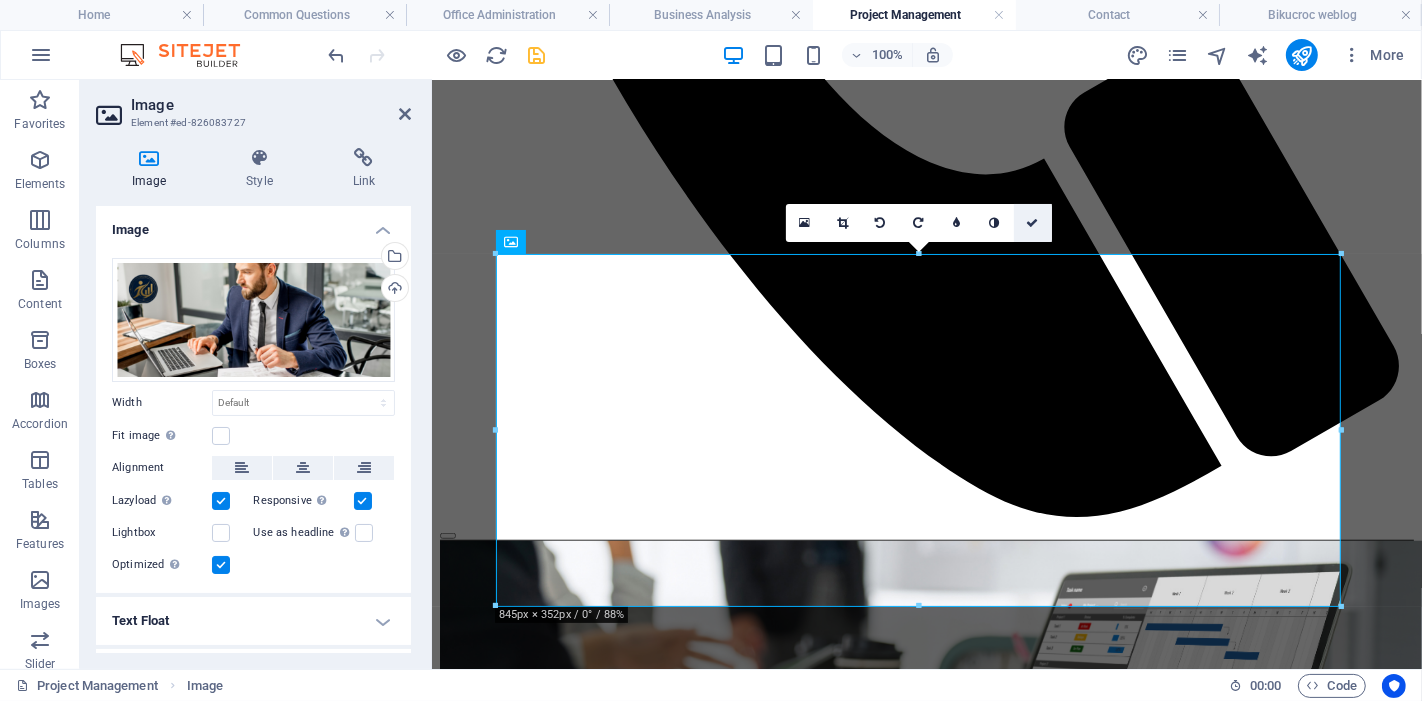 click at bounding box center [1033, 223] 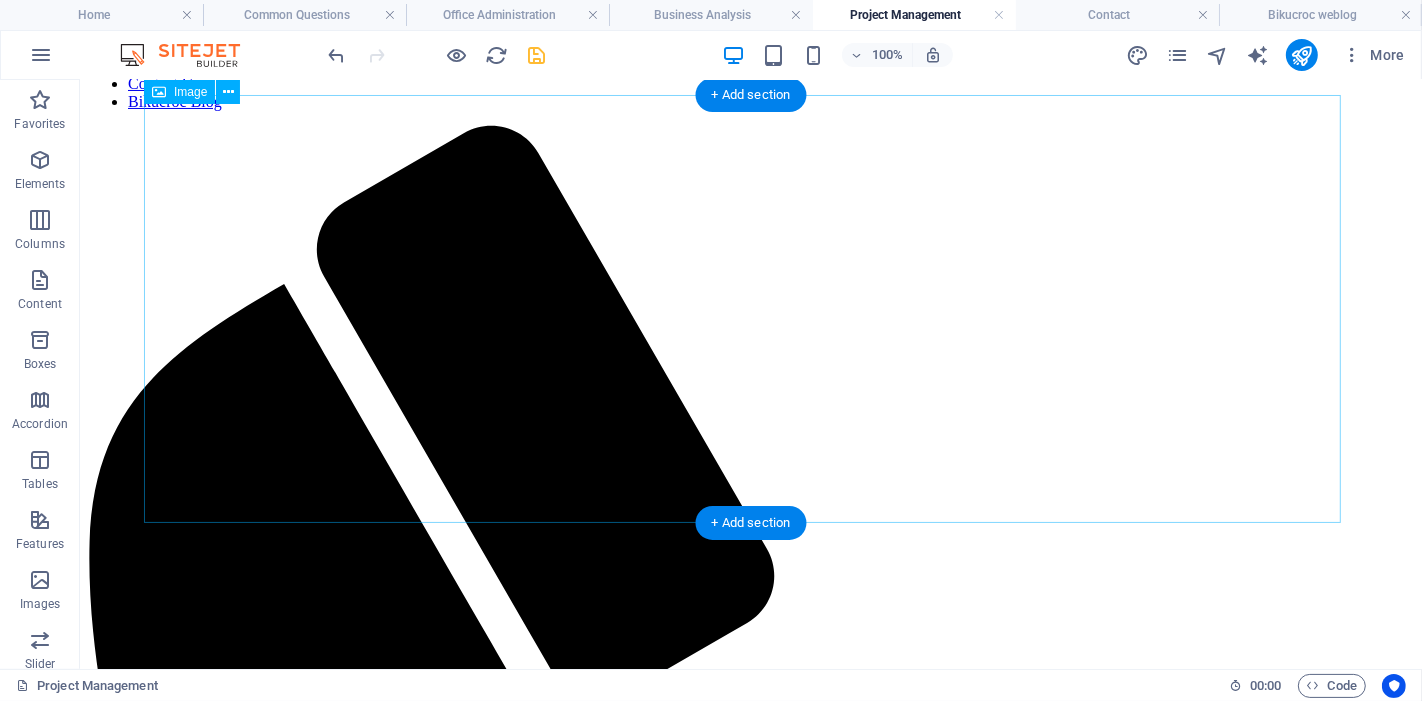 scroll, scrollTop: 0, scrollLeft: 0, axis: both 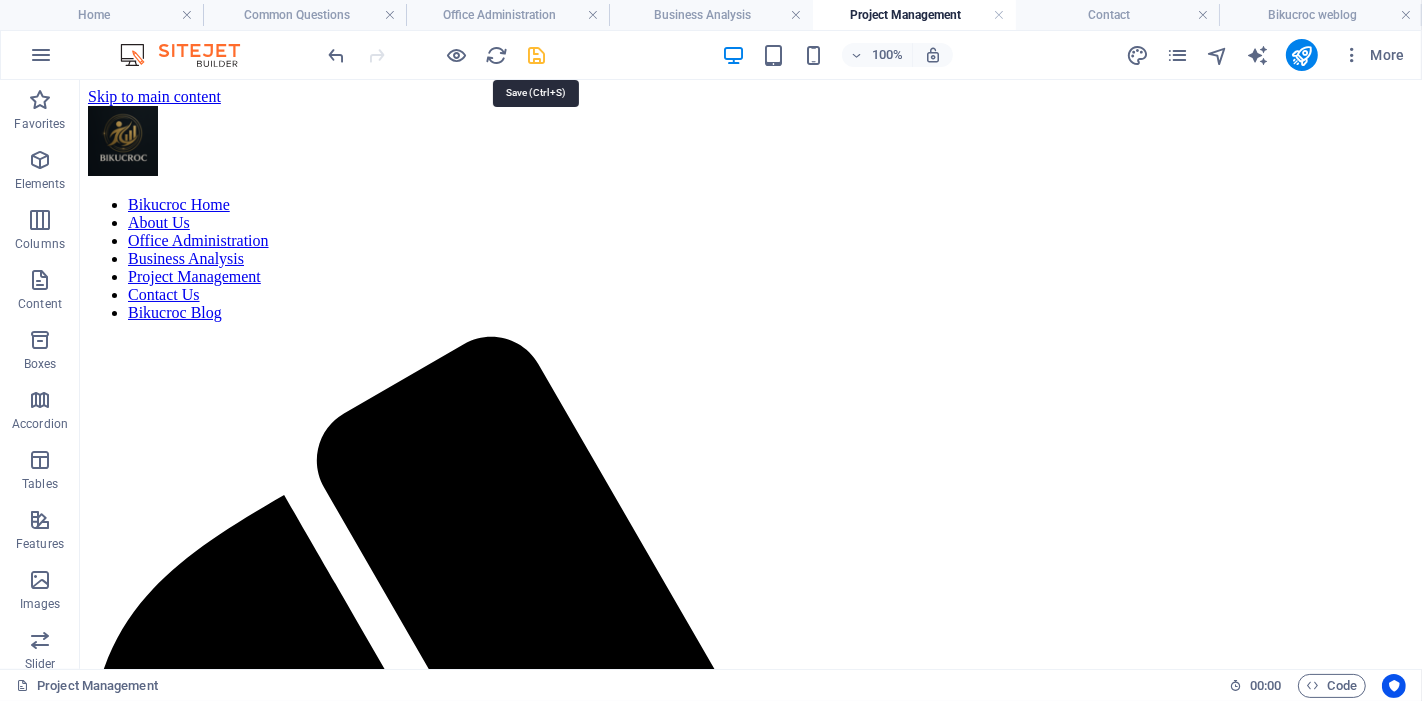 click at bounding box center [537, 55] 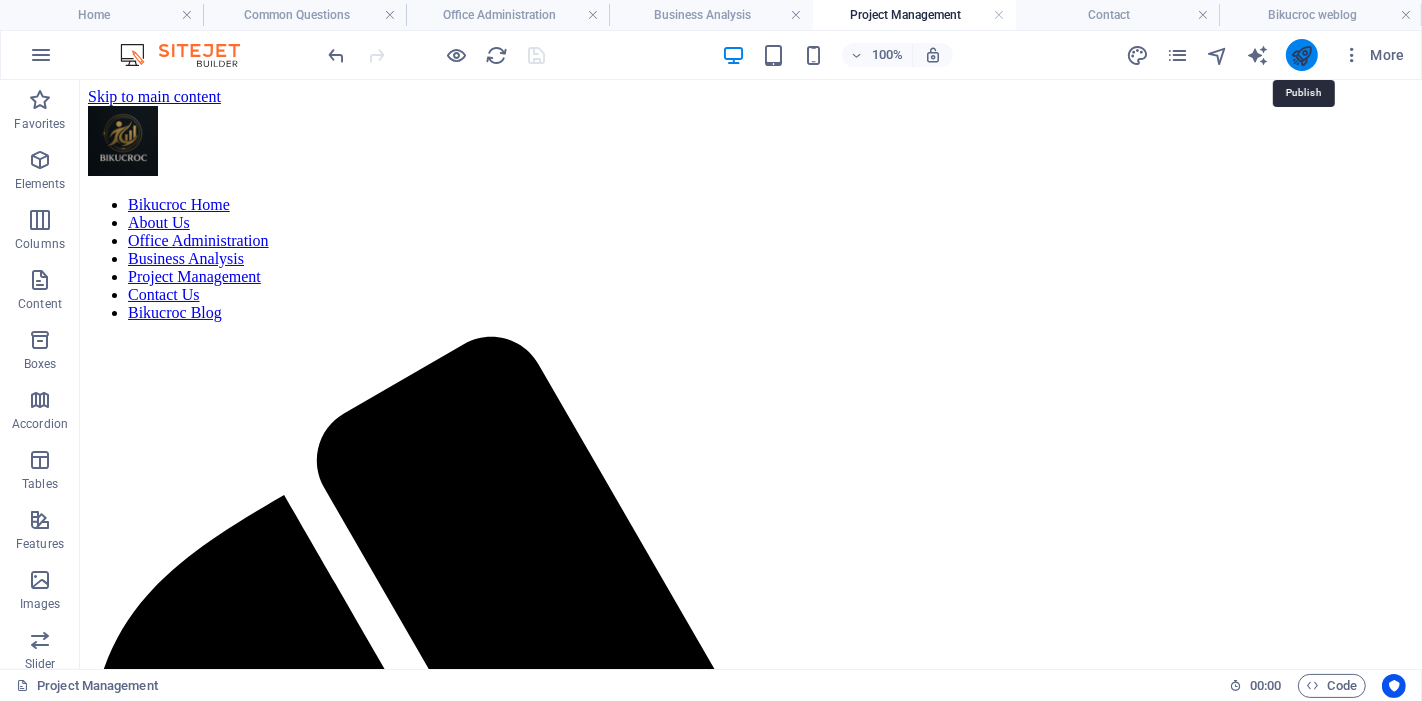 click at bounding box center (1301, 55) 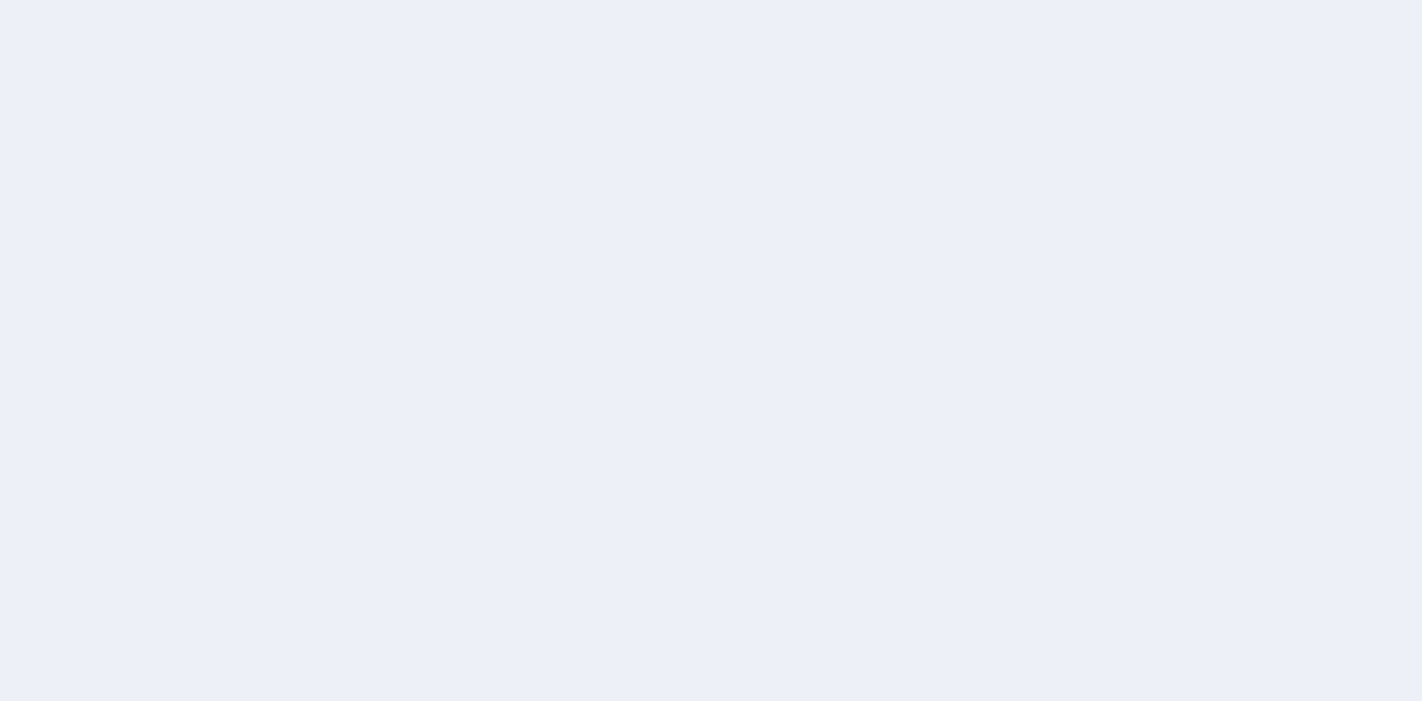 scroll, scrollTop: 0, scrollLeft: 0, axis: both 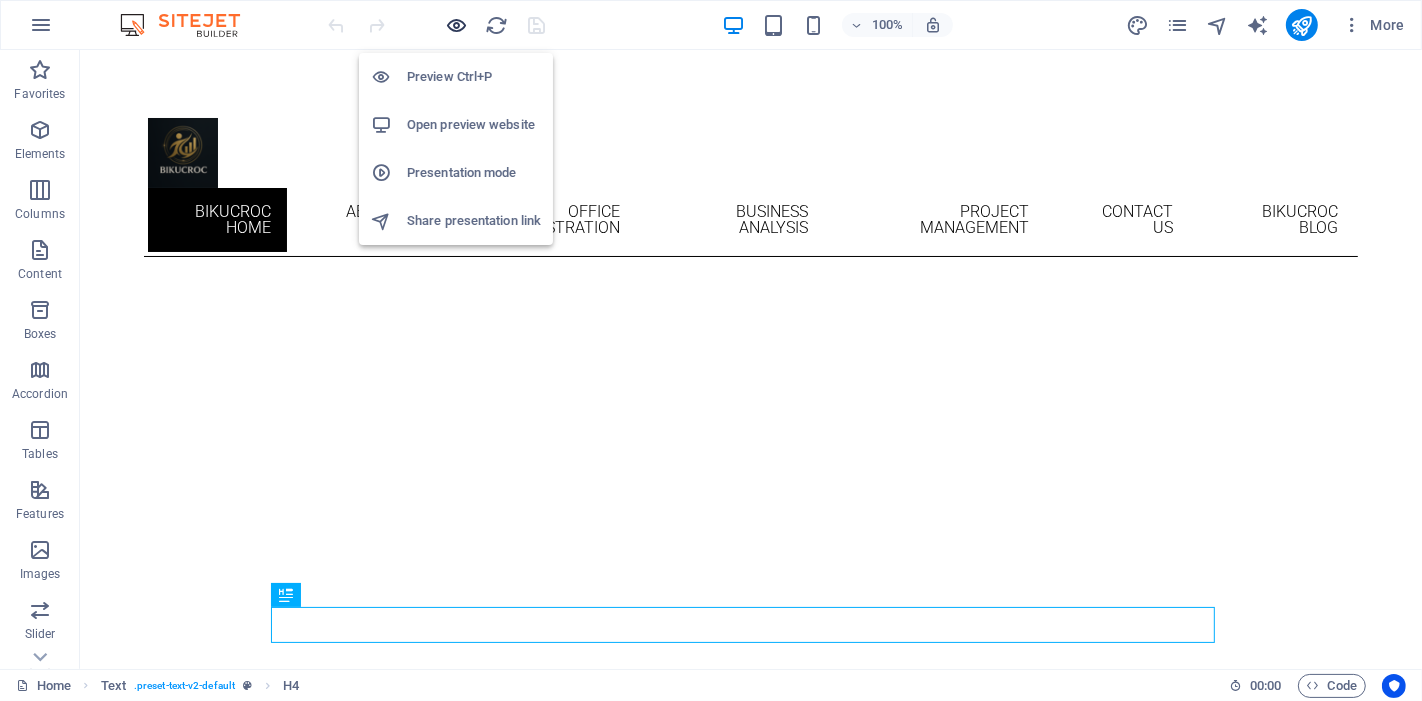 click at bounding box center [457, 25] 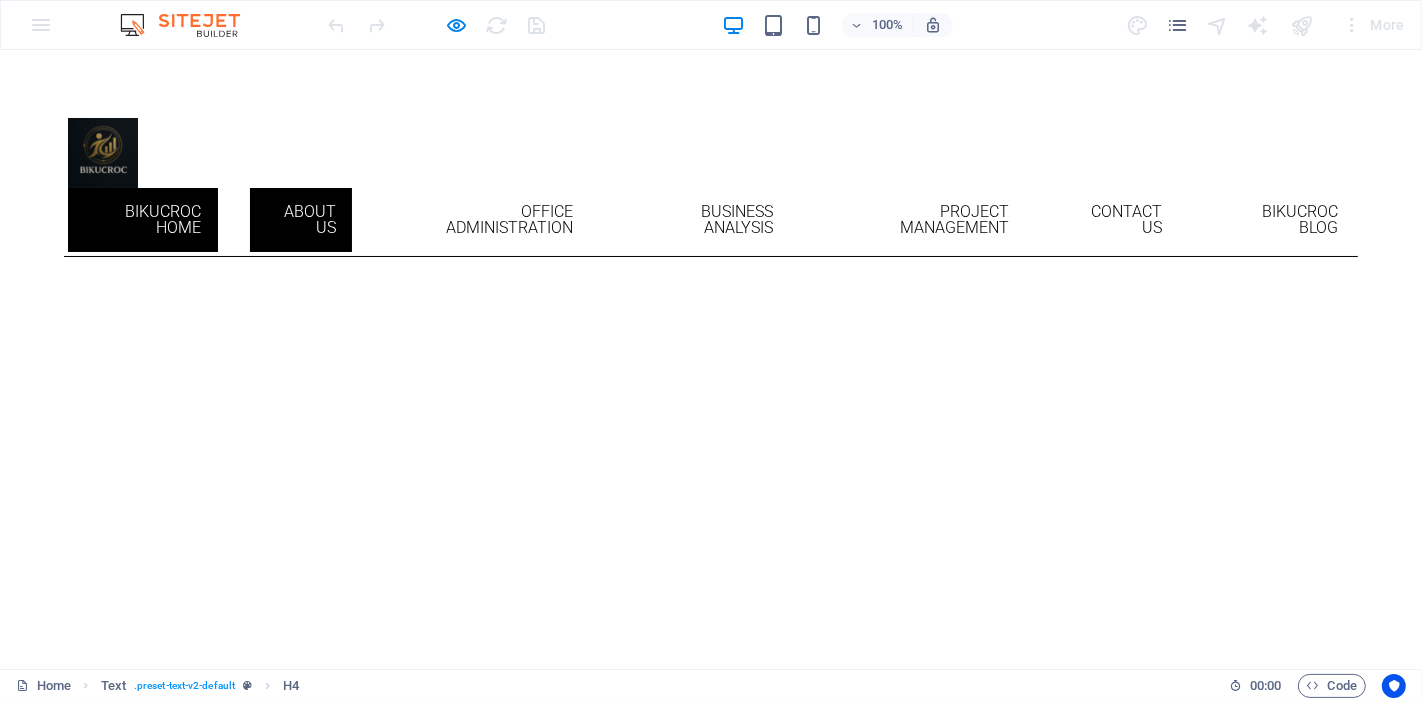 click on "About Us" at bounding box center [301, 220] 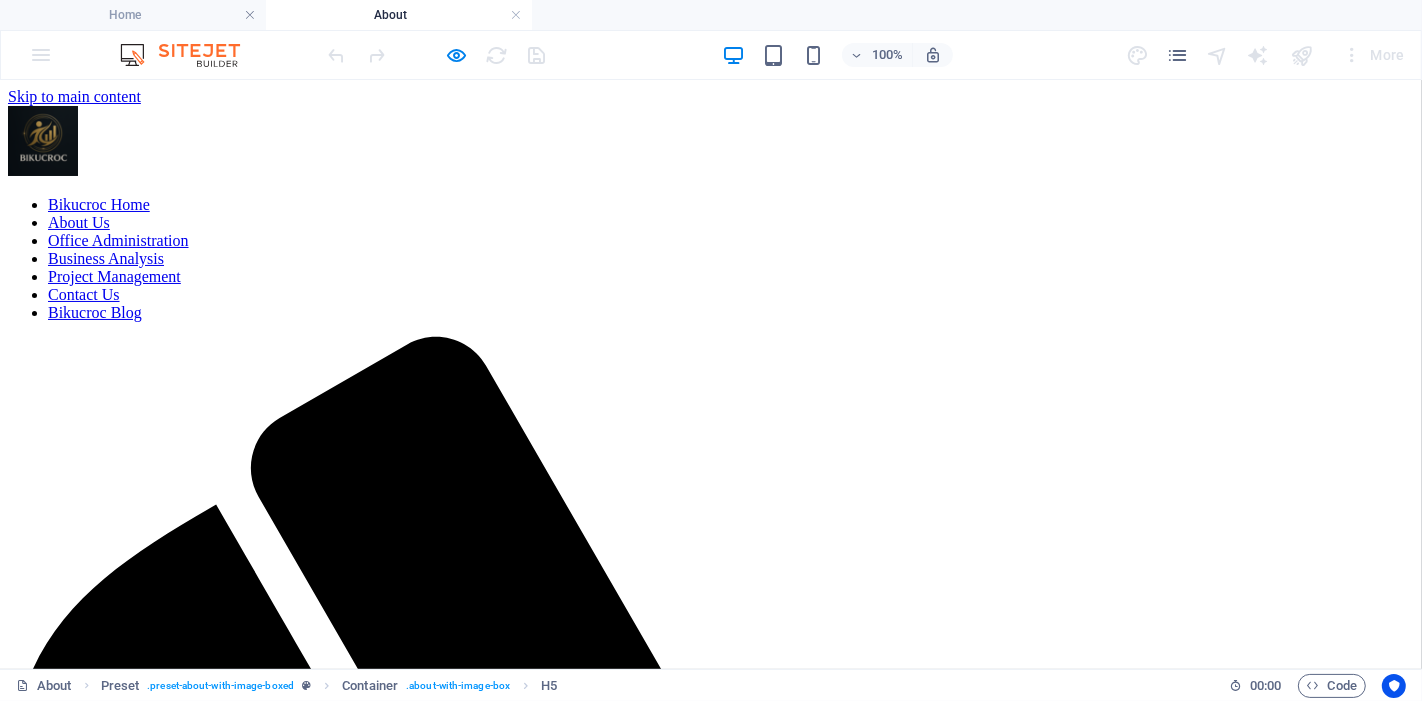 scroll, scrollTop: 562, scrollLeft: 0, axis: vertical 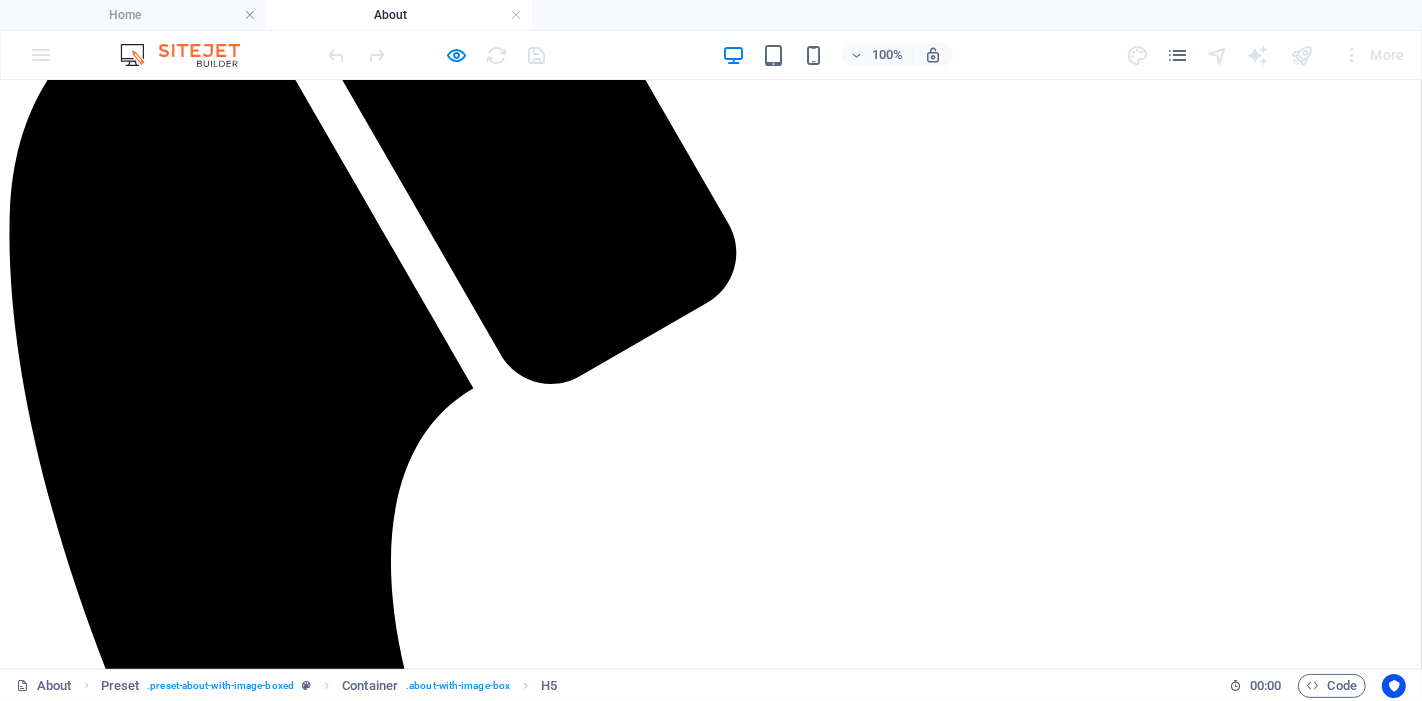 click at bounding box center (437, 55) 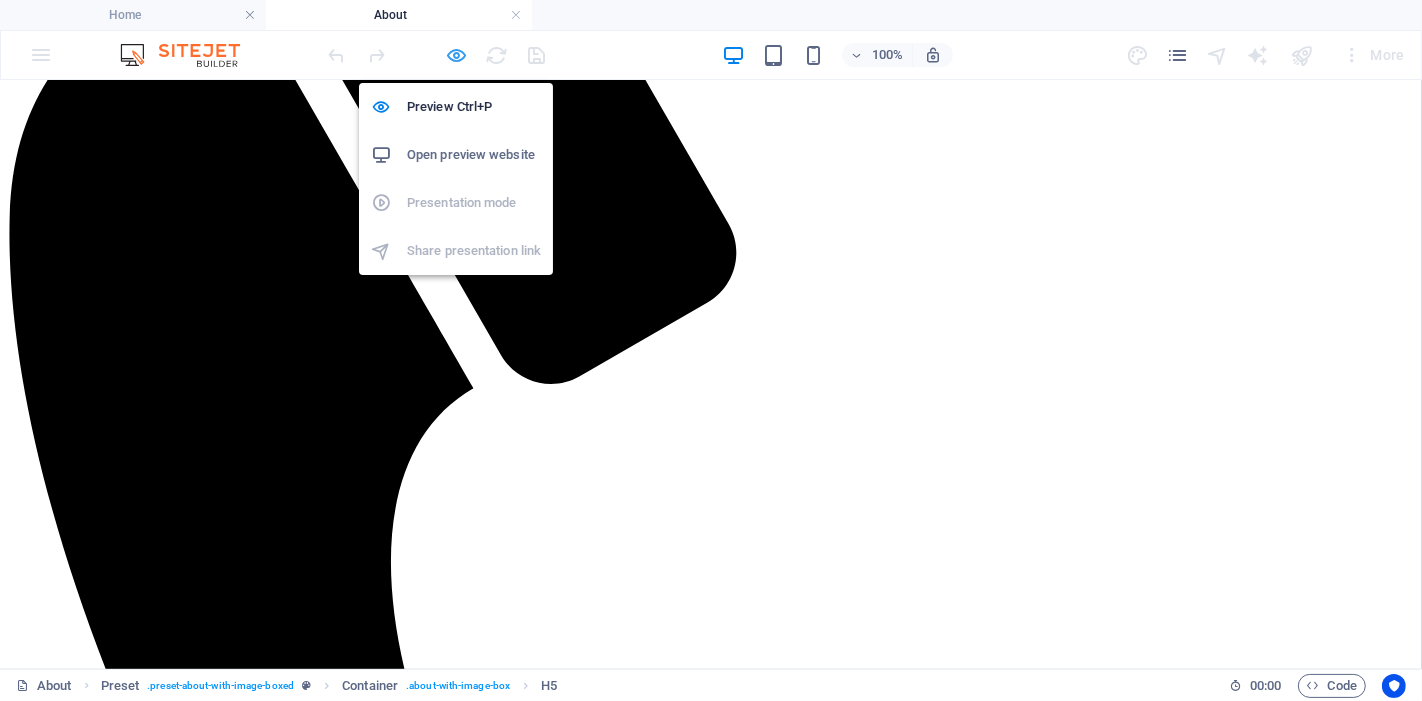 click at bounding box center [457, 55] 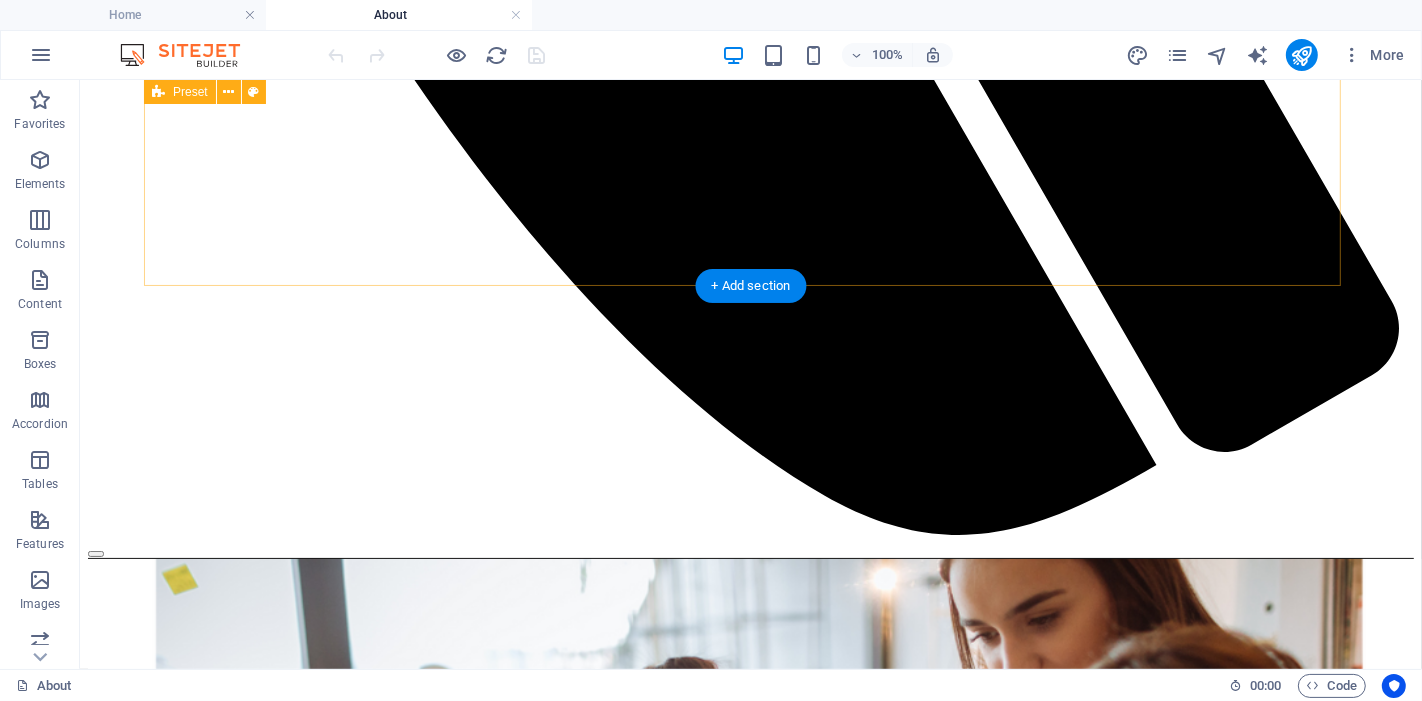 scroll, scrollTop: 1430, scrollLeft: 0, axis: vertical 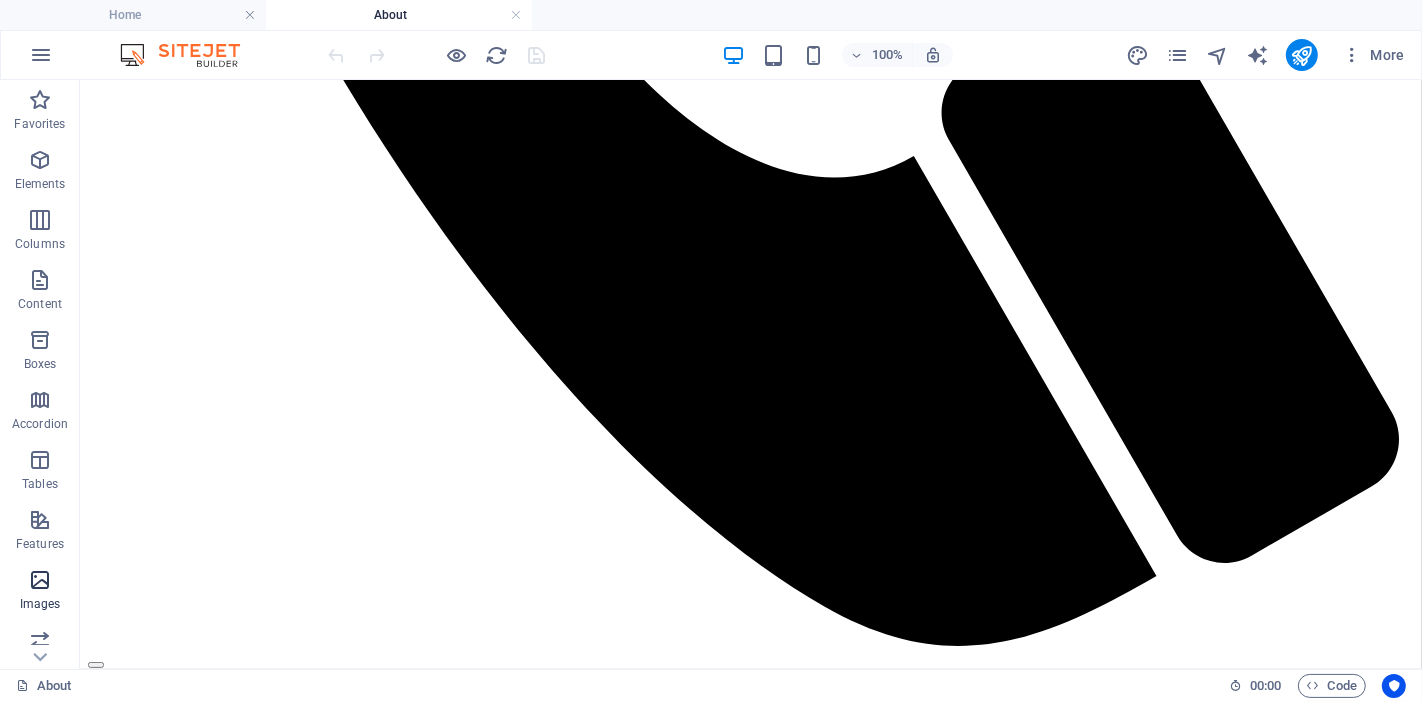 click at bounding box center [40, 580] 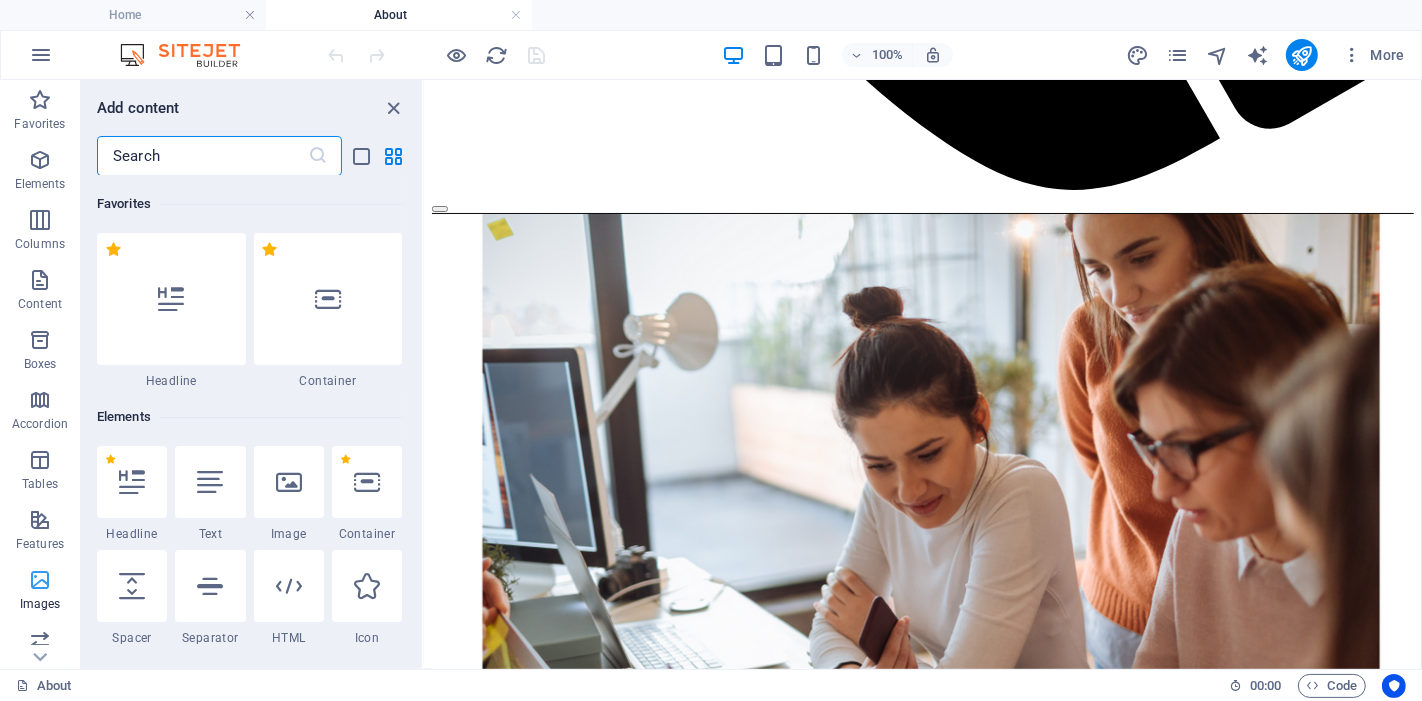 scroll, scrollTop: 1402, scrollLeft: 0, axis: vertical 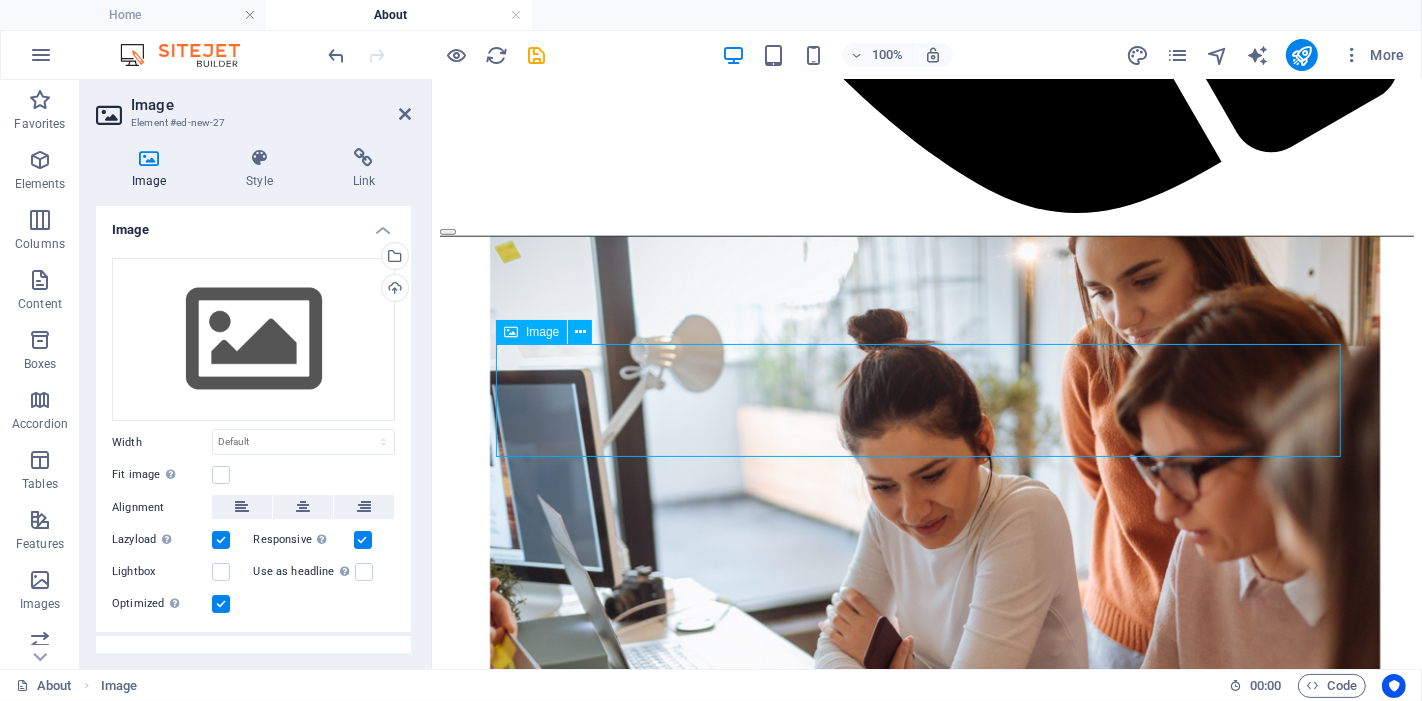 click at bounding box center [926, 1799] 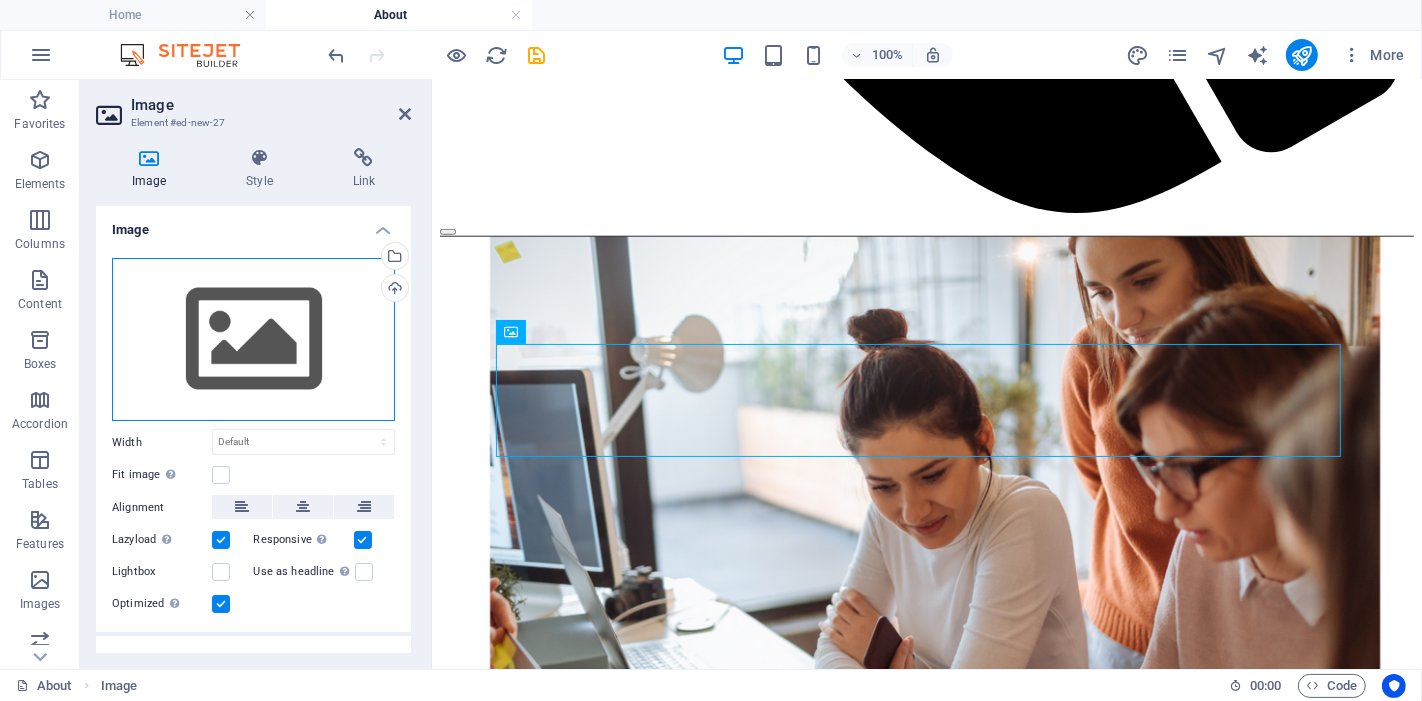 click on "Drag files here, click to choose files or select files from Files or our free stock photos & videos" at bounding box center (253, 340) 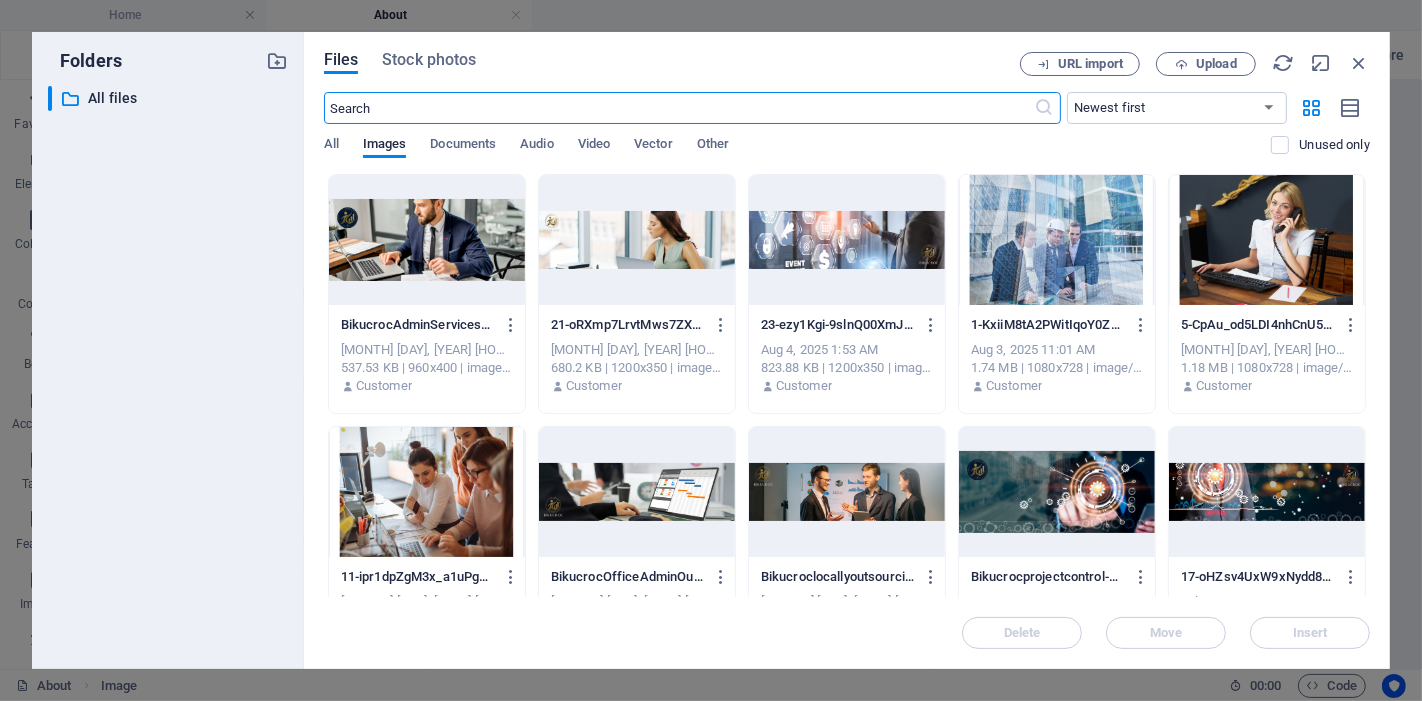 scroll, scrollTop: 1061, scrollLeft: 0, axis: vertical 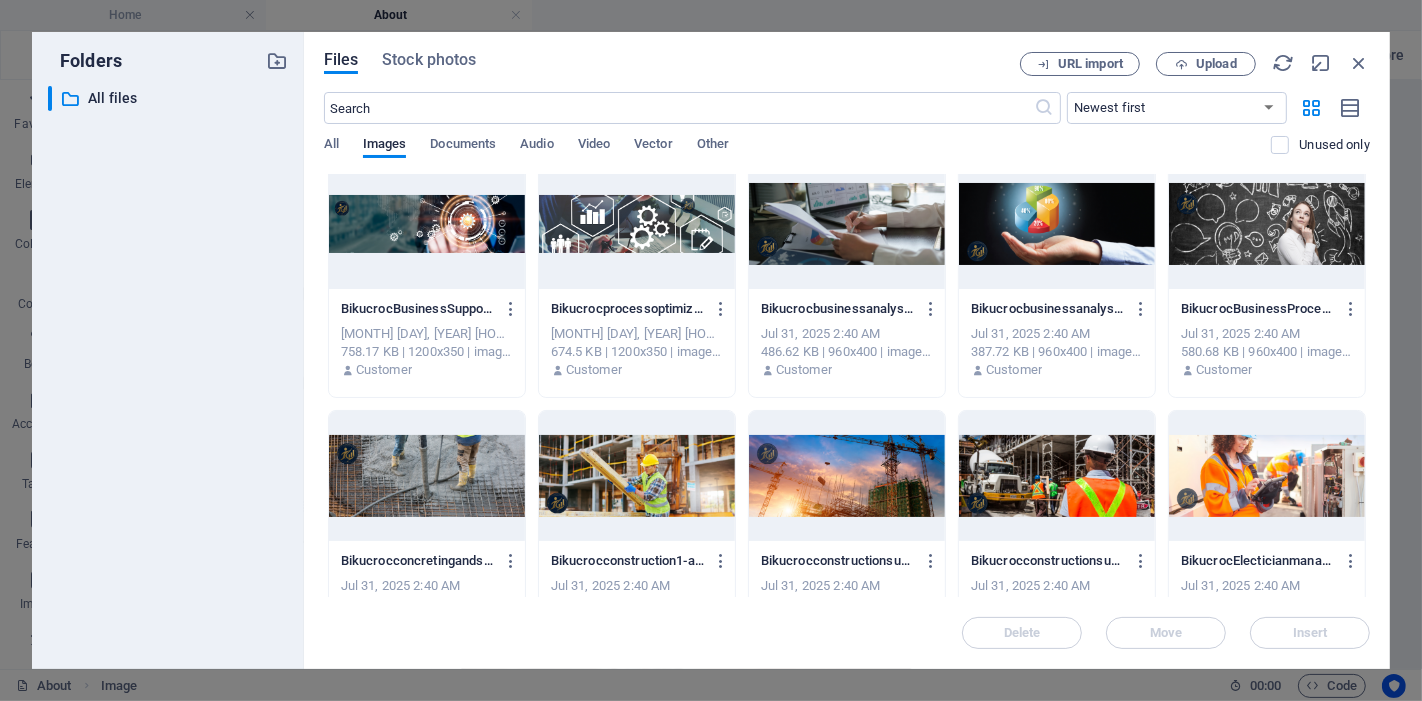 click at bounding box center (847, 476) 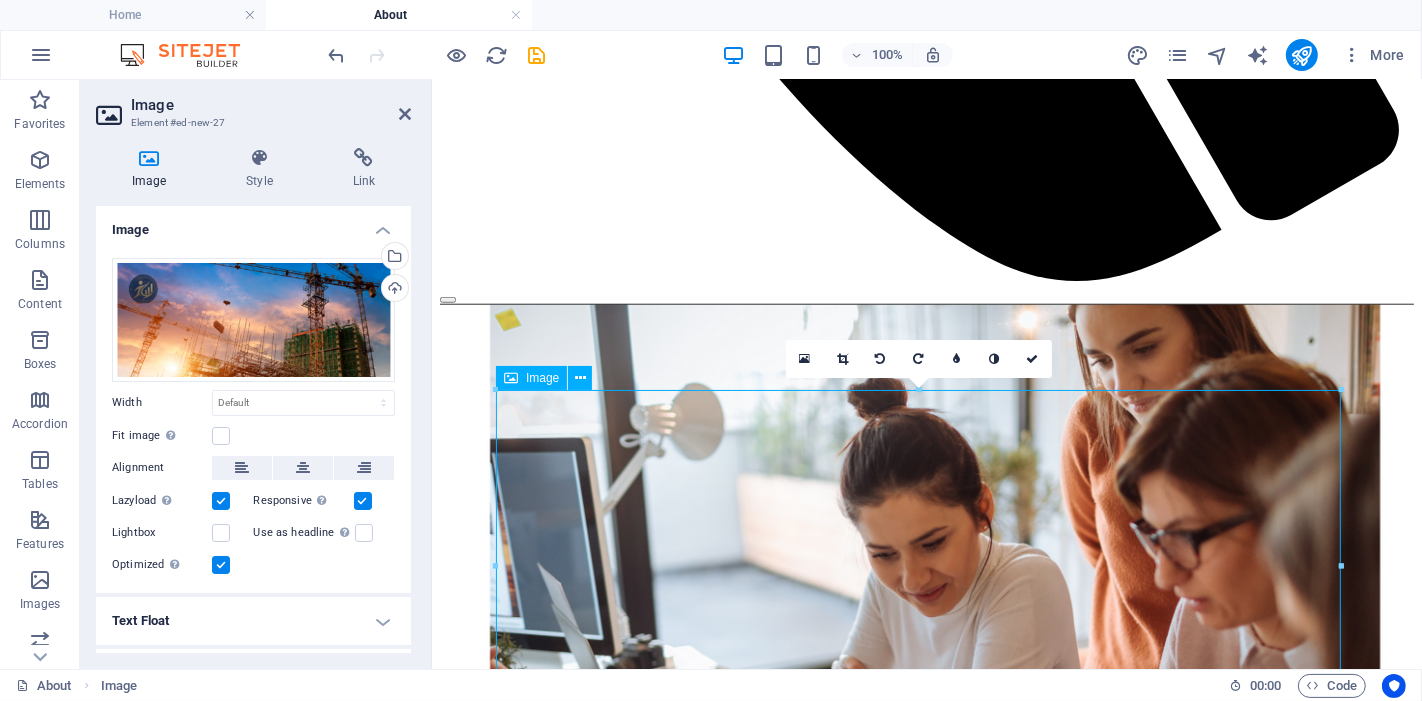 scroll, scrollTop: 1550, scrollLeft: 0, axis: vertical 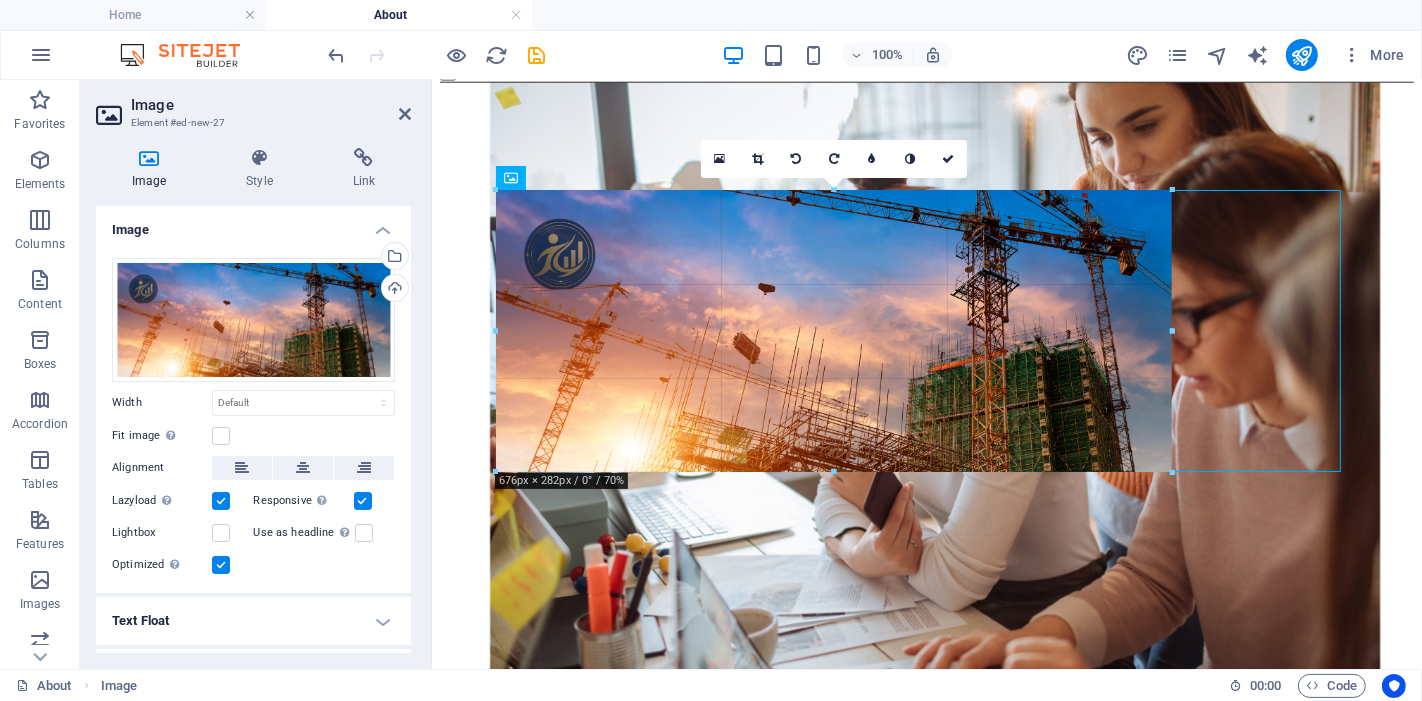 drag, startPoint x: 920, startPoint y: 541, endPoint x: 931, endPoint y: 469, distance: 72.835434 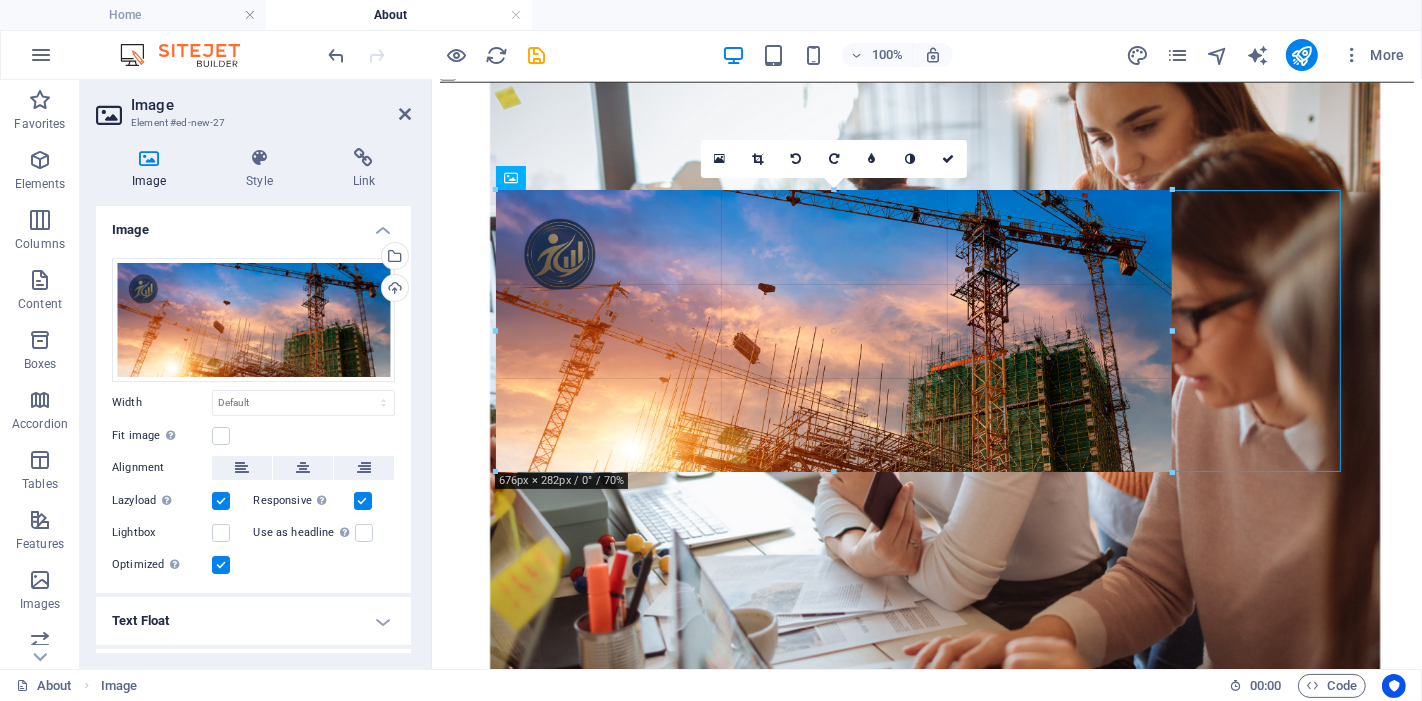 type on "674" 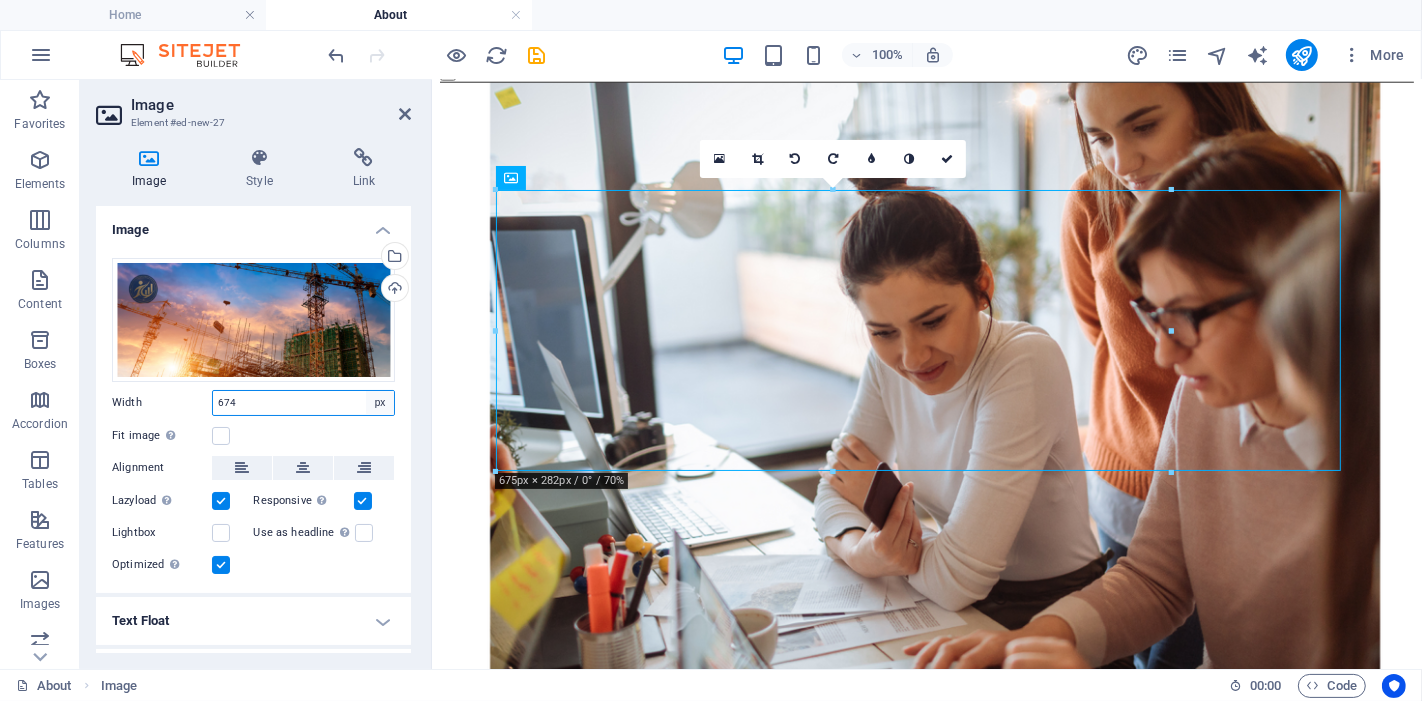 click on "Default auto px rem % em vh vw" at bounding box center (380, 403) 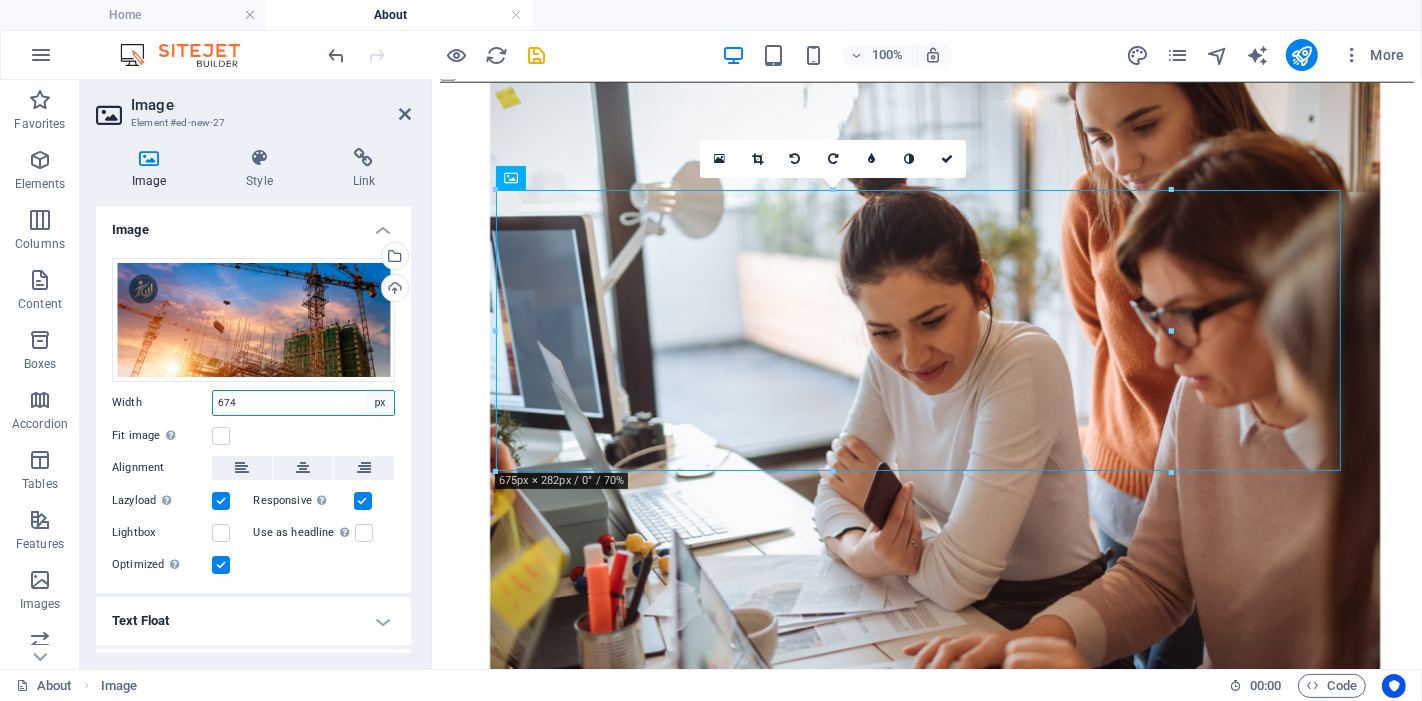 select on "default" 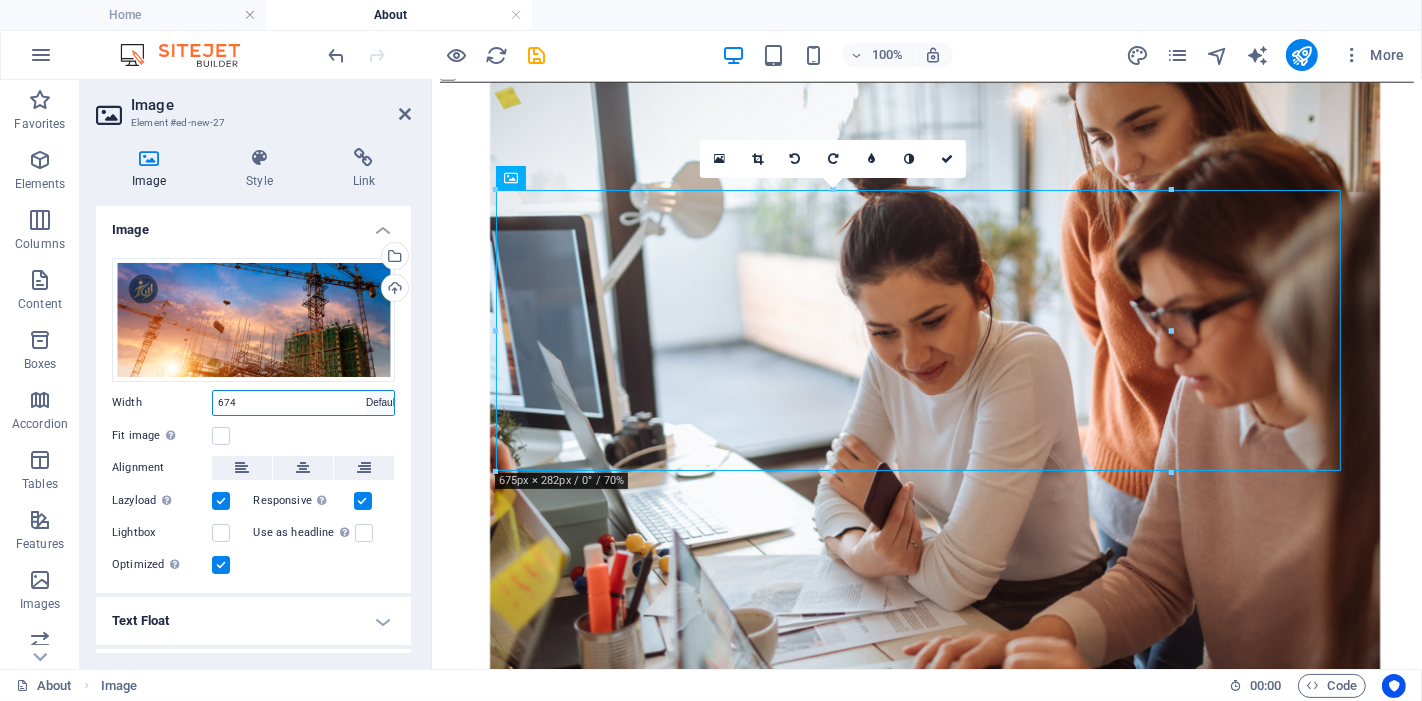 click on "Default auto px rem % em vh vw" at bounding box center [380, 403] 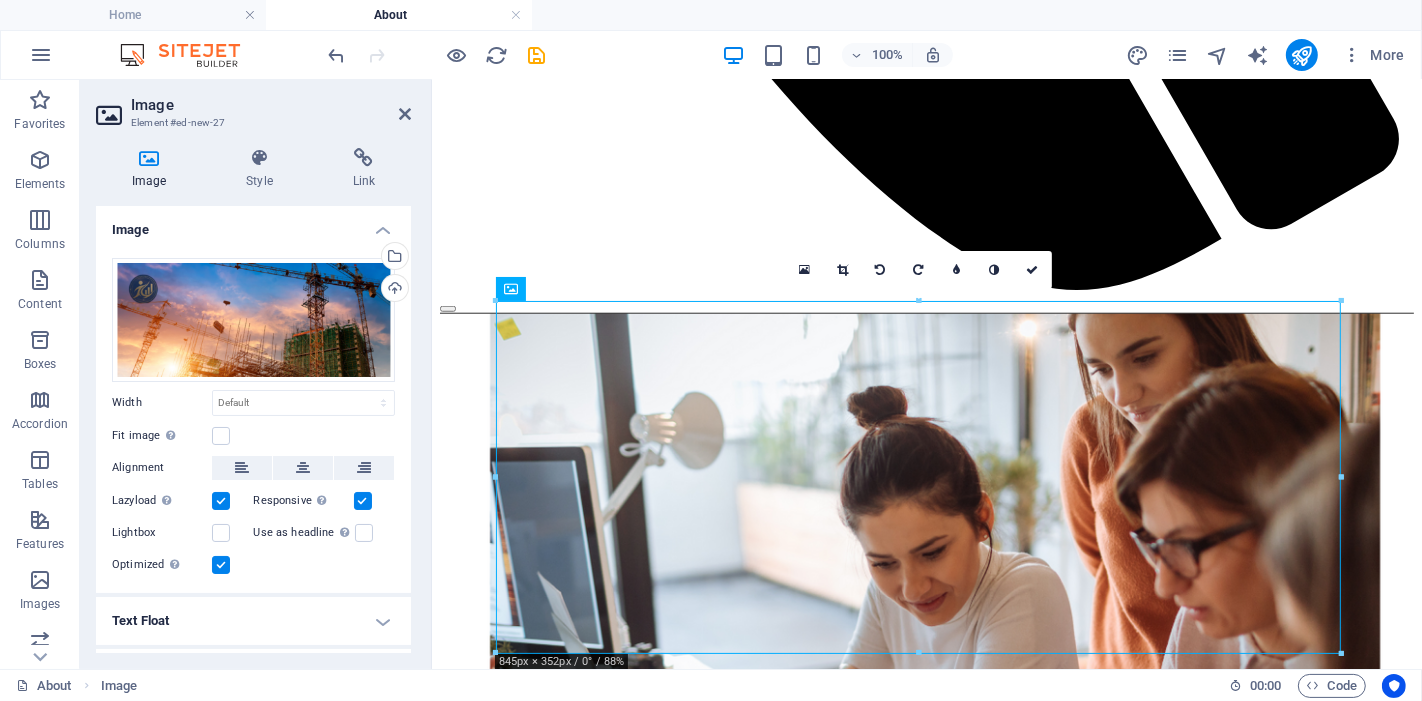 scroll, scrollTop: 1444, scrollLeft: 0, axis: vertical 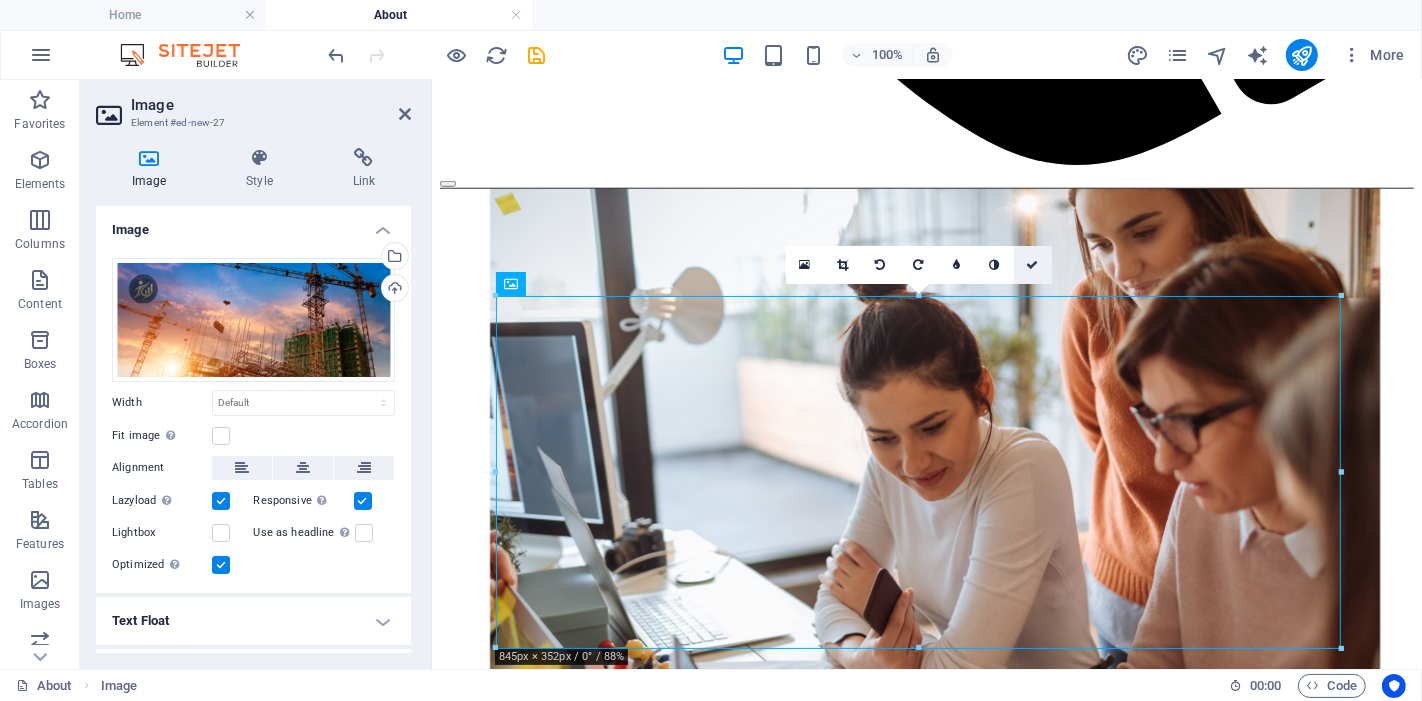 drag, startPoint x: 1045, startPoint y: 267, endPoint x: 962, endPoint y: 195, distance: 109.877205 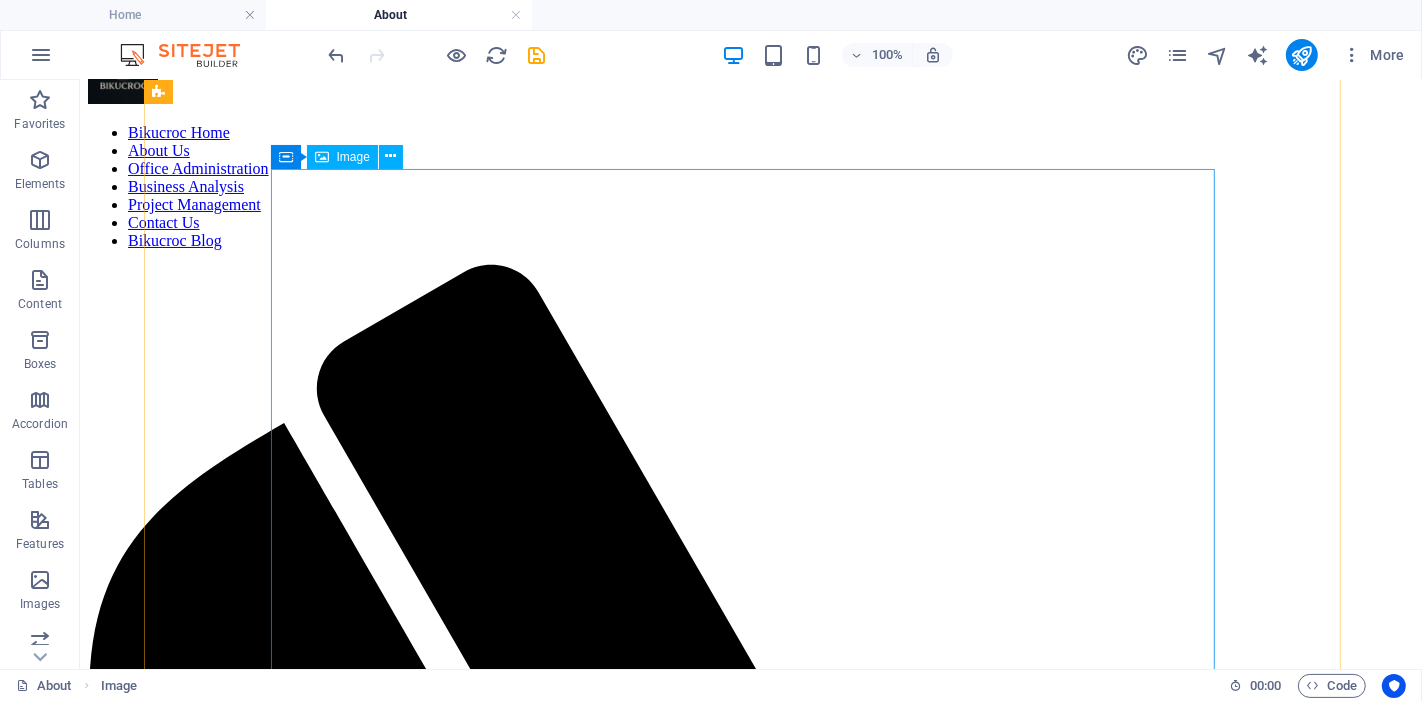 scroll, scrollTop: 0, scrollLeft: 0, axis: both 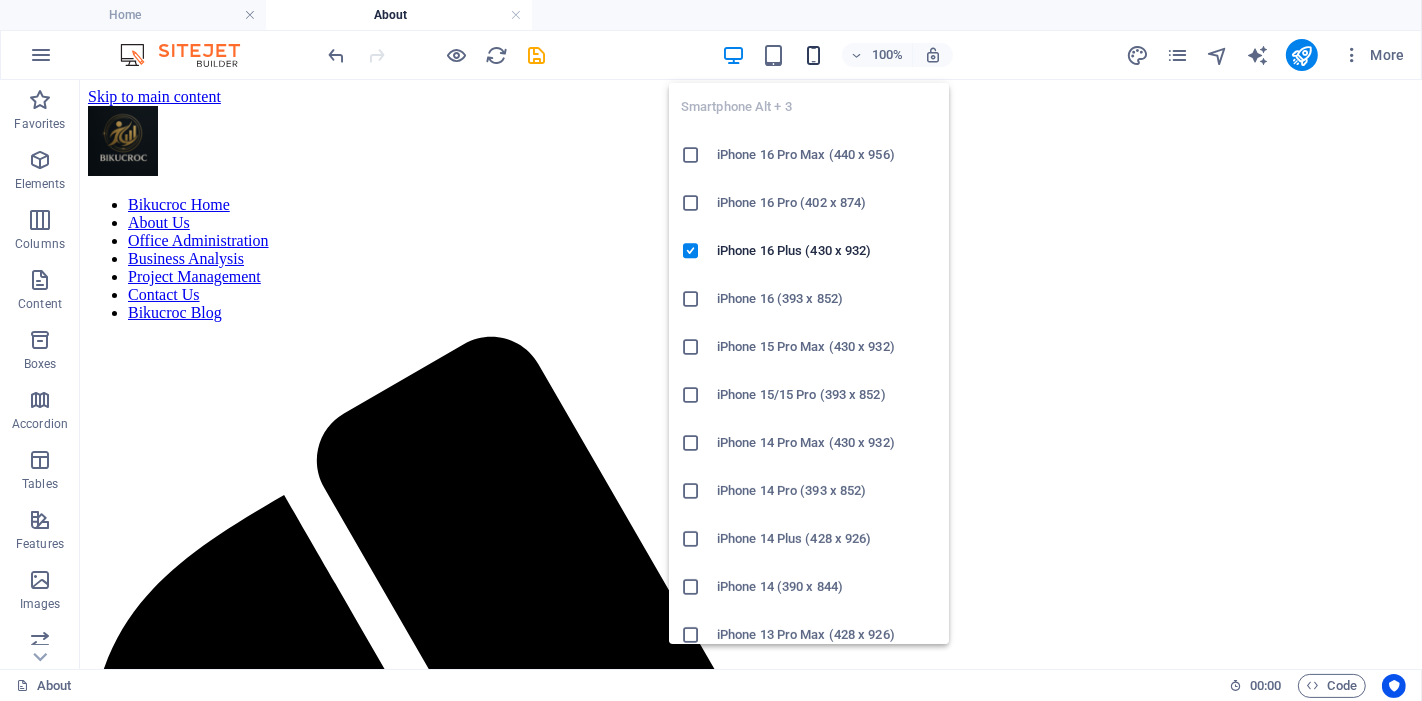 click at bounding box center (813, 55) 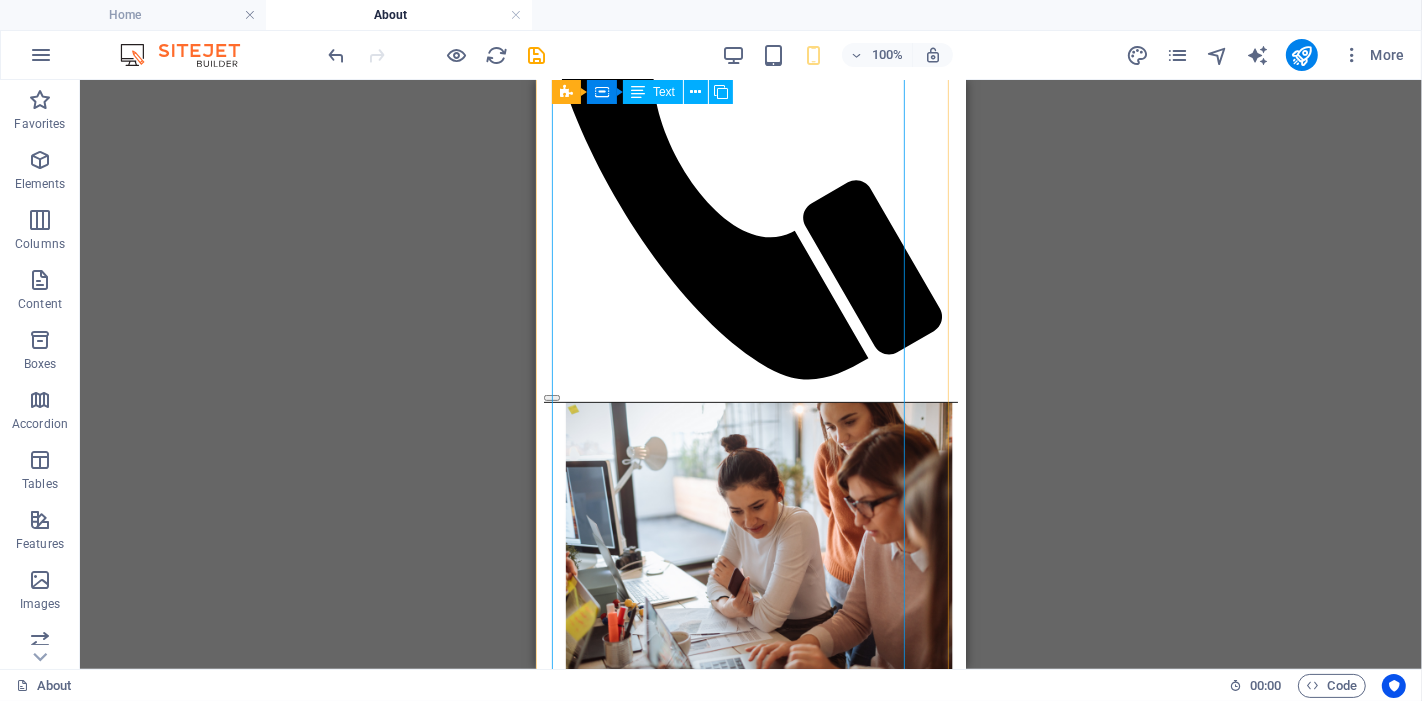 scroll, scrollTop: 0, scrollLeft: 0, axis: both 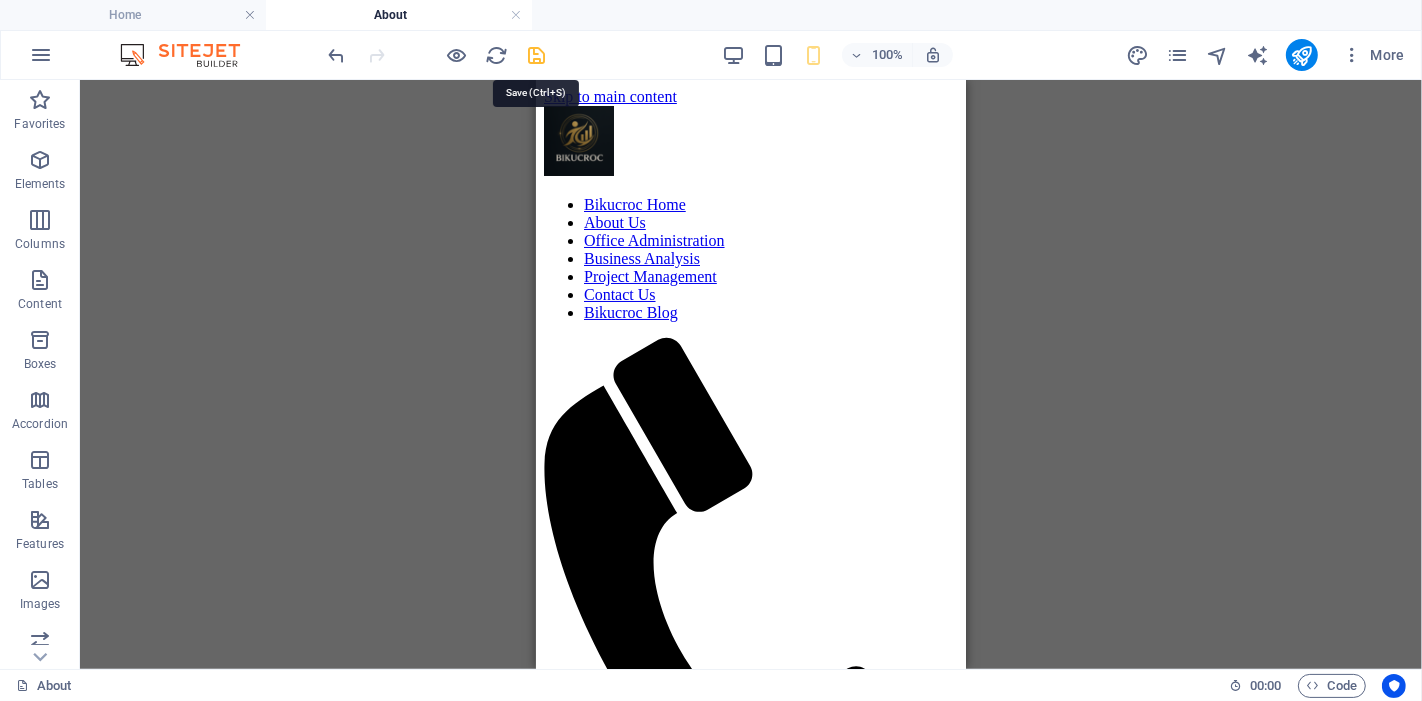 click at bounding box center (537, 55) 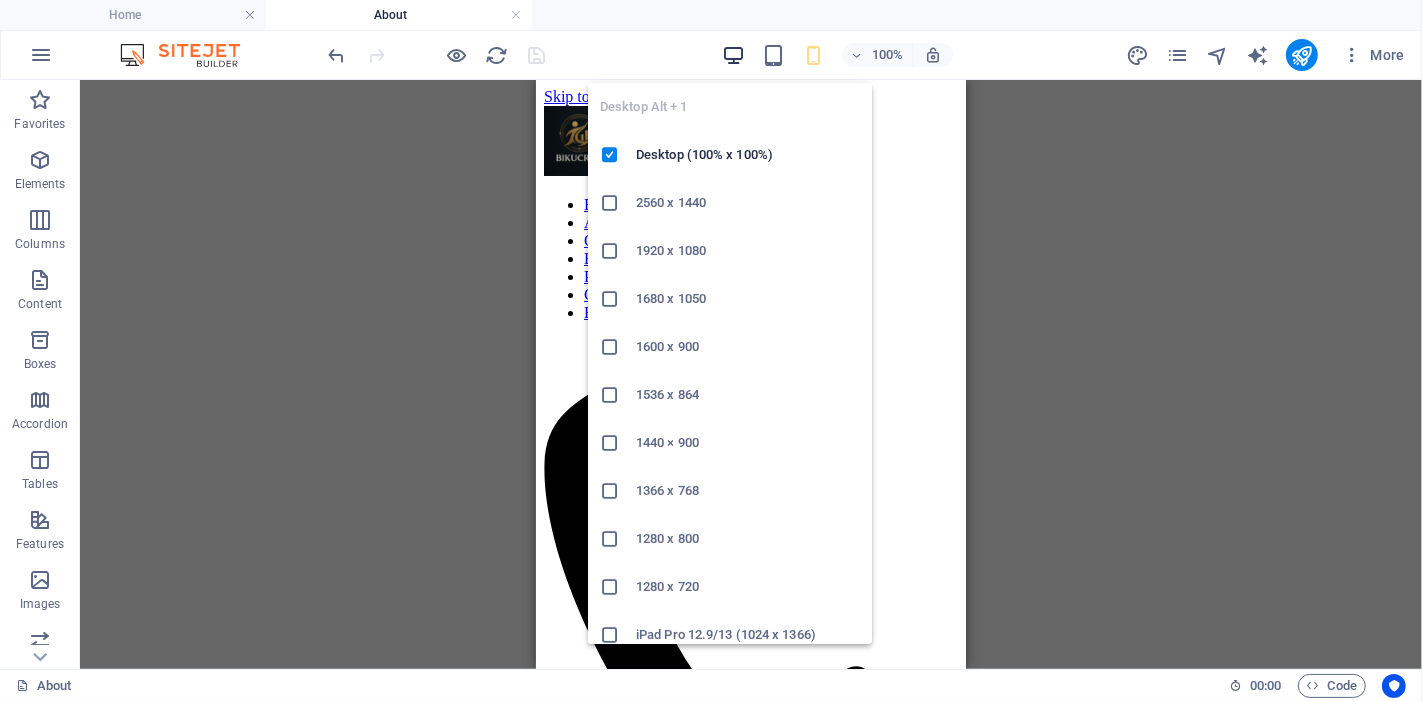 click at bounding box center [733, 55] 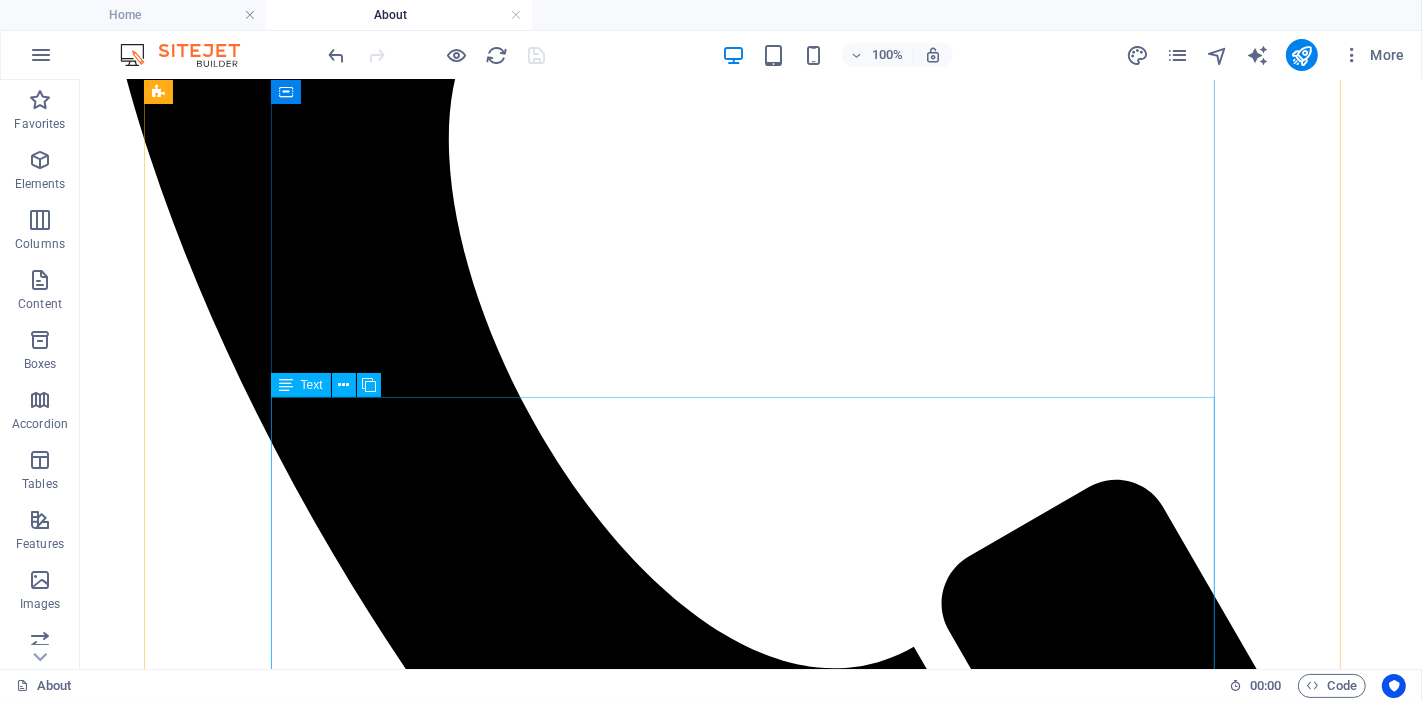 scroll, scrollTop: 1111, scrollLeft: 0, axis: vertical 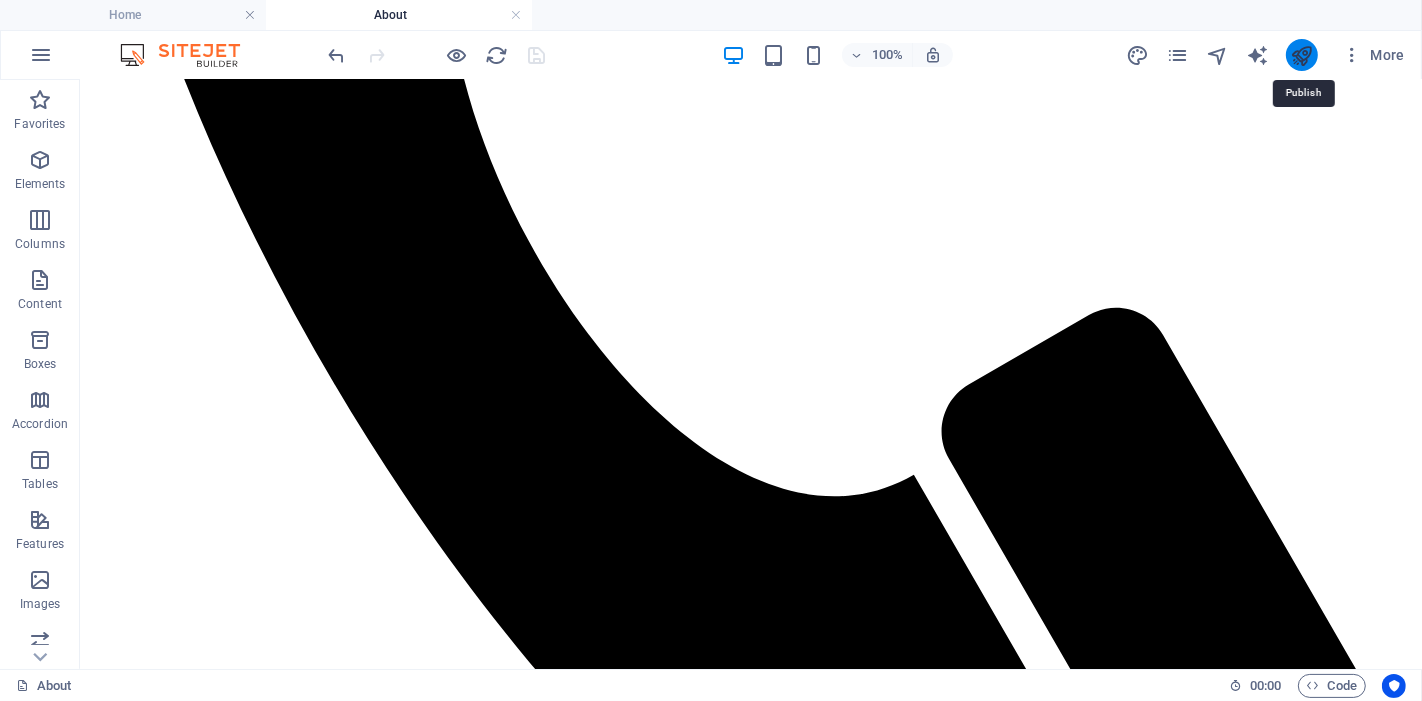 click at bounding box center (1301, 55) 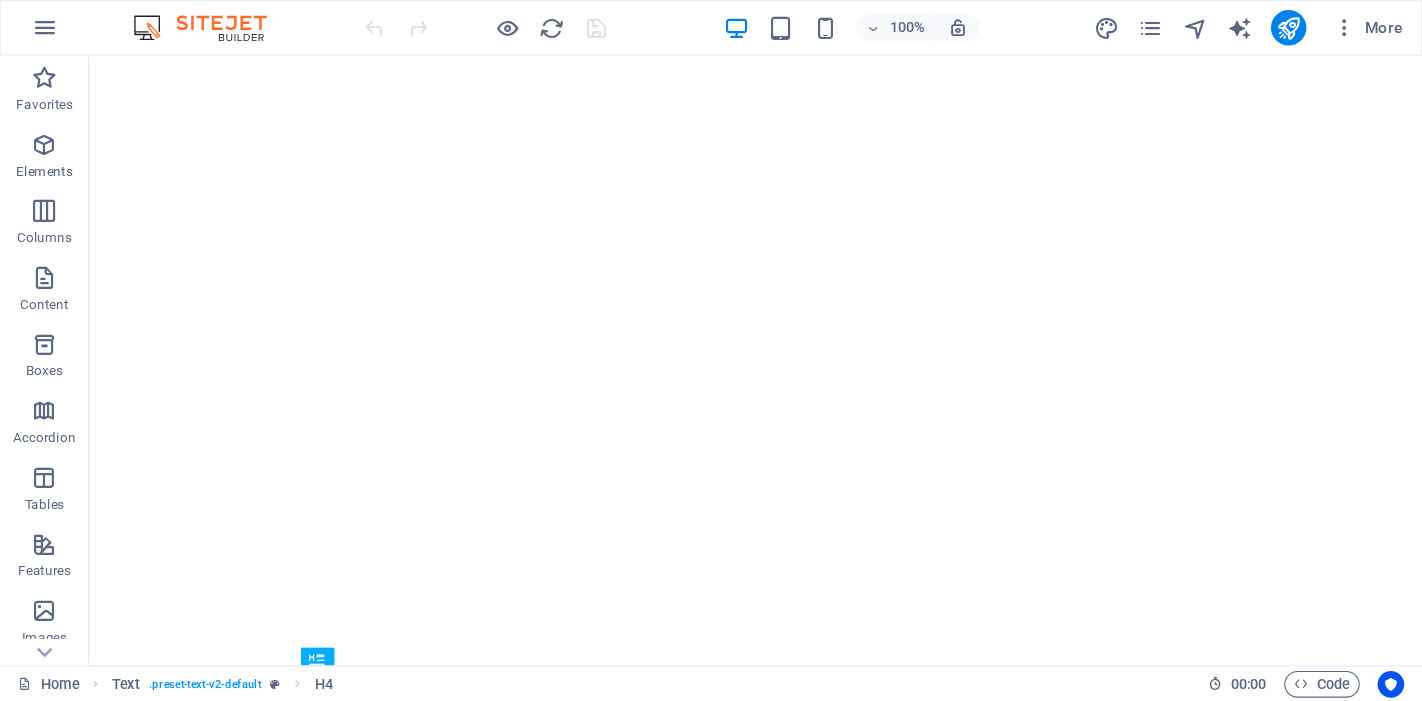 scroll, scrollTop: 0, scrollLeft: 0, axis: both 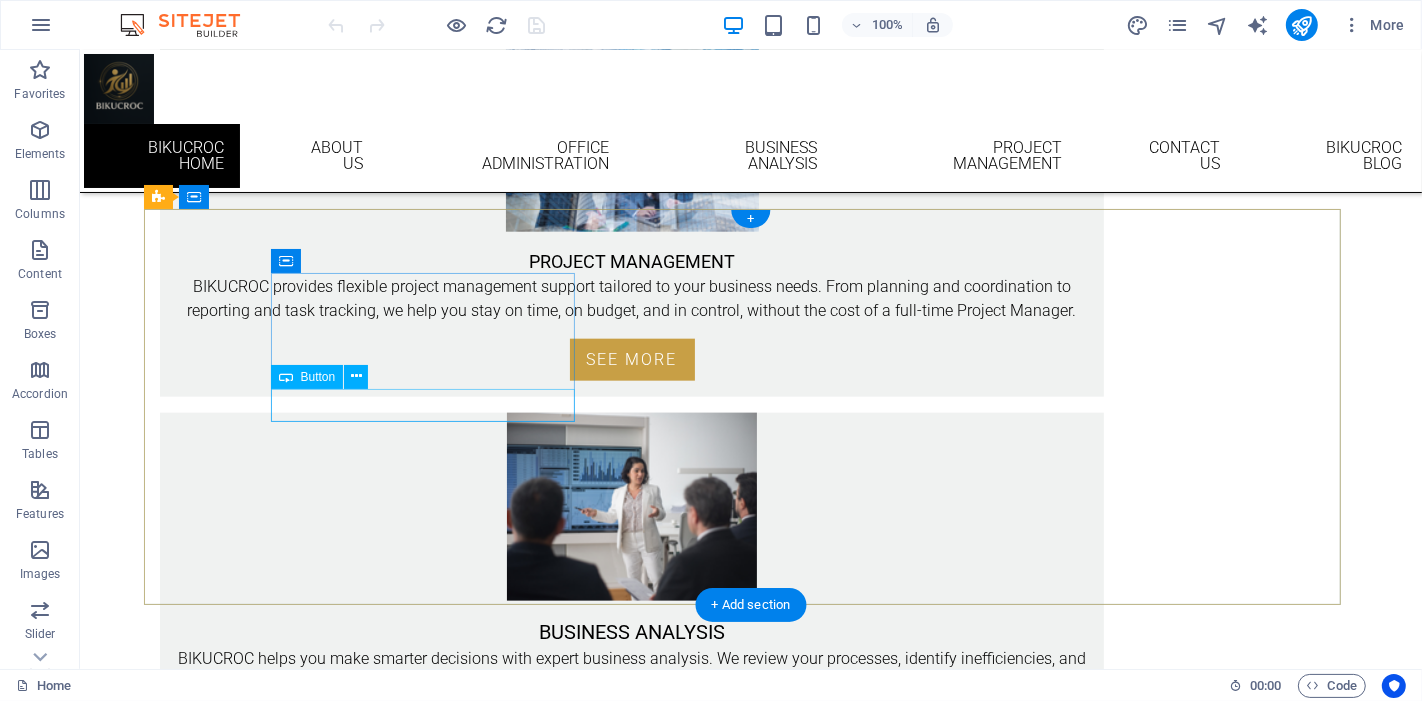 click on "BIKUCROC FAQ's" at bounding box center (631, 1421) 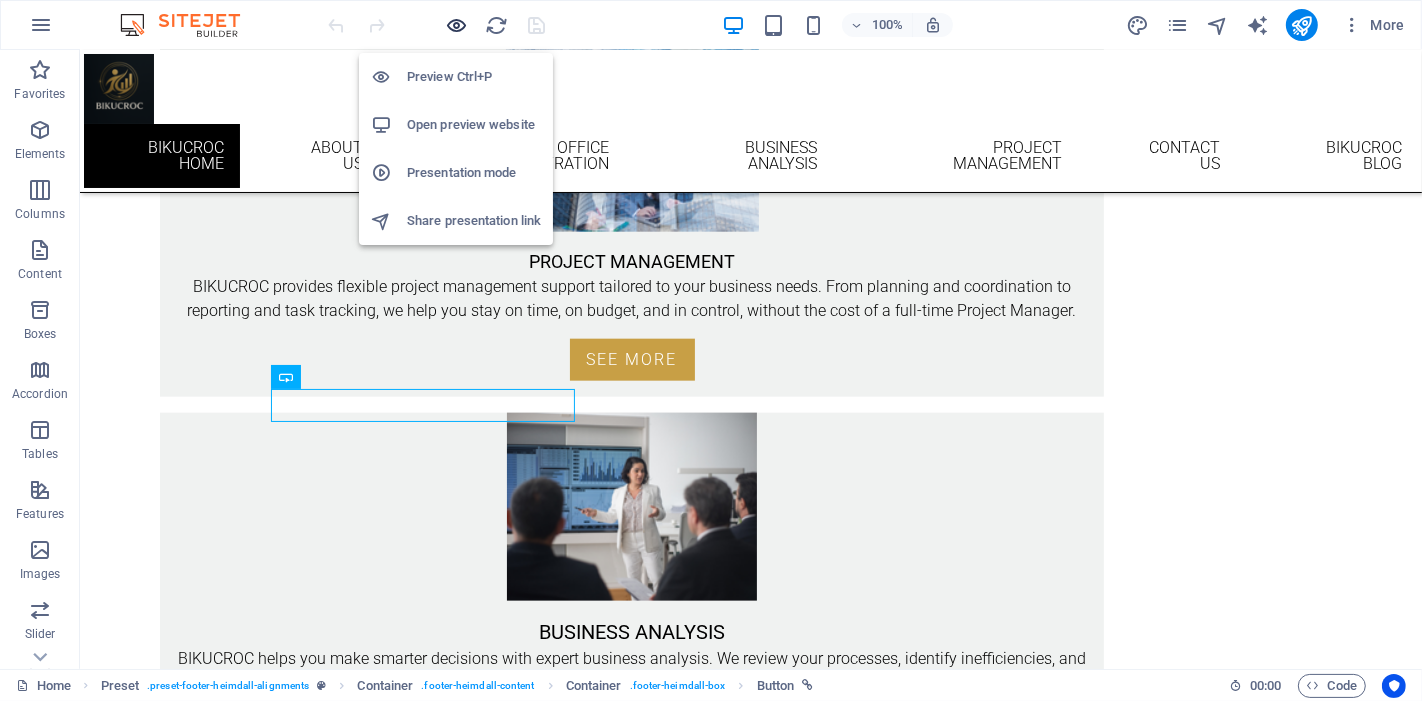 click at bounding box center [457, 25] 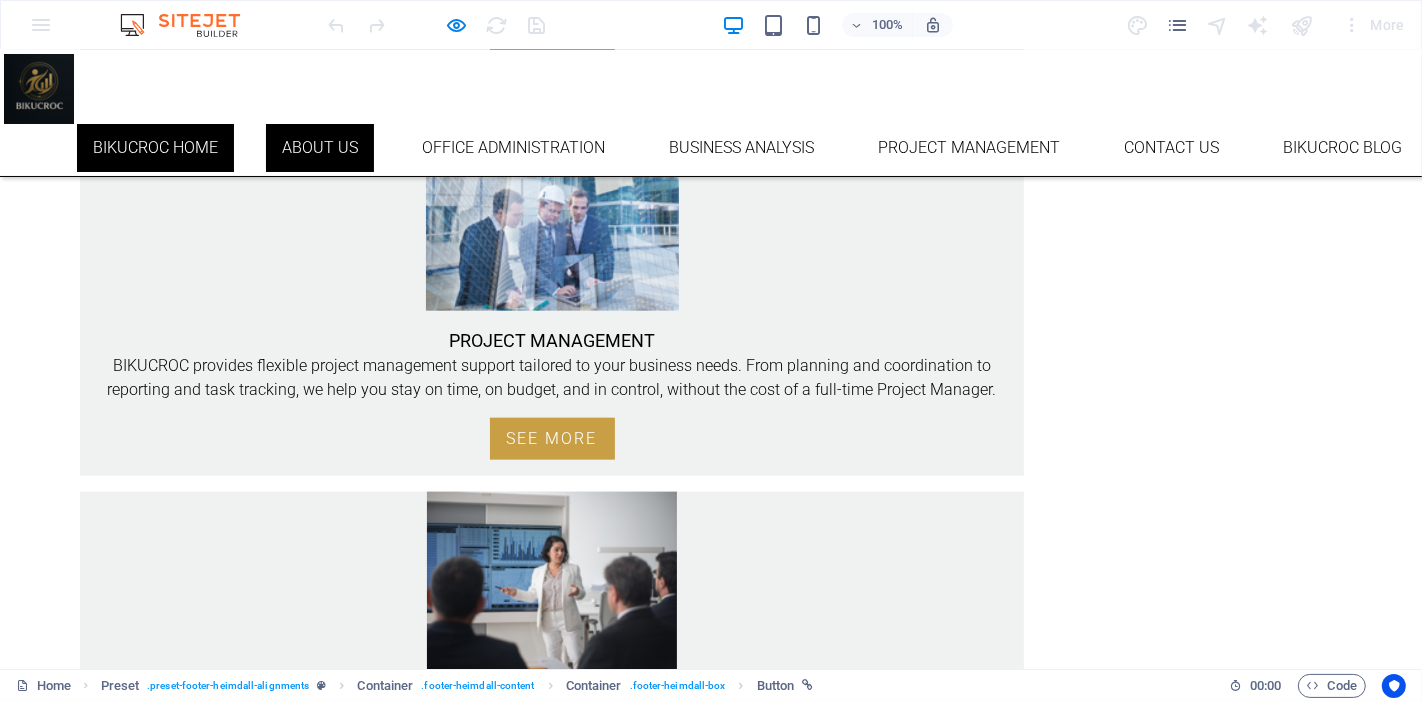 click on "About Us" at bounding box center [320, 148] 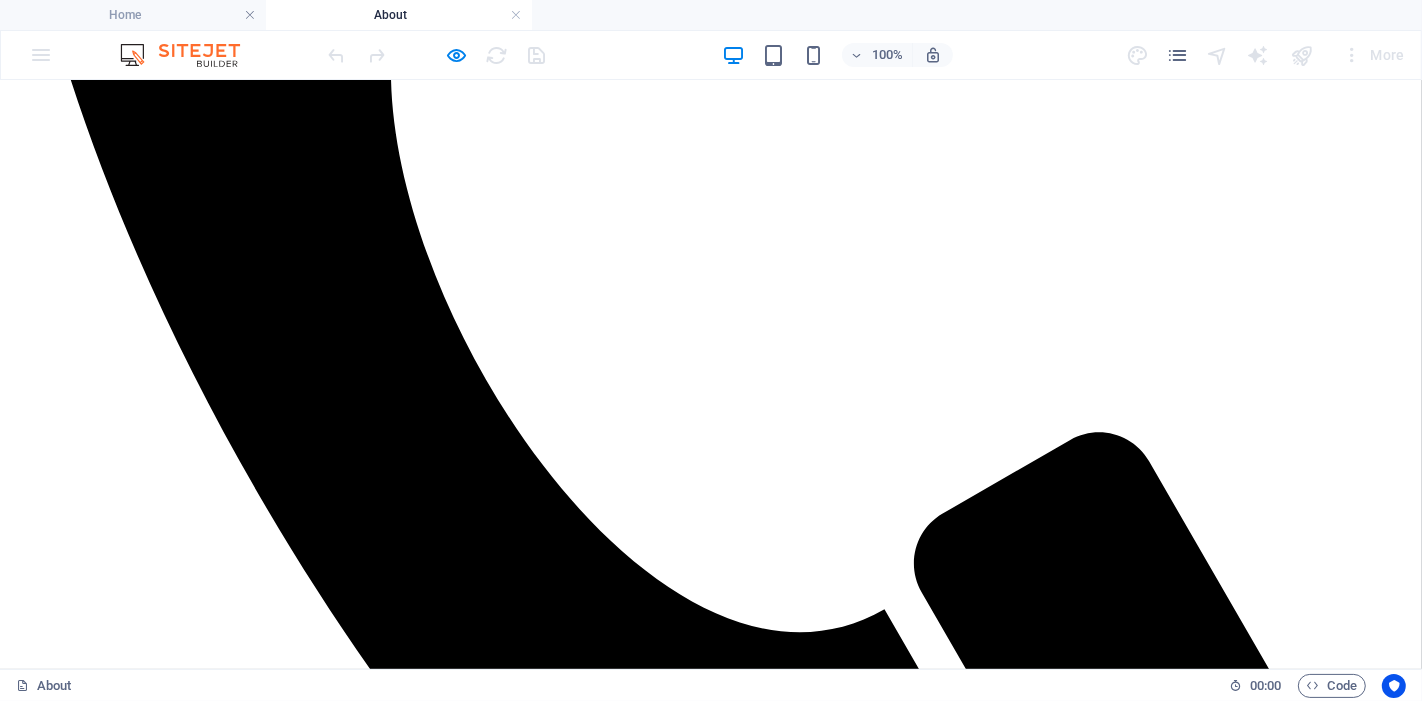 scroll, scrollTop: 740, scrollLeft: 0, axis: vertical 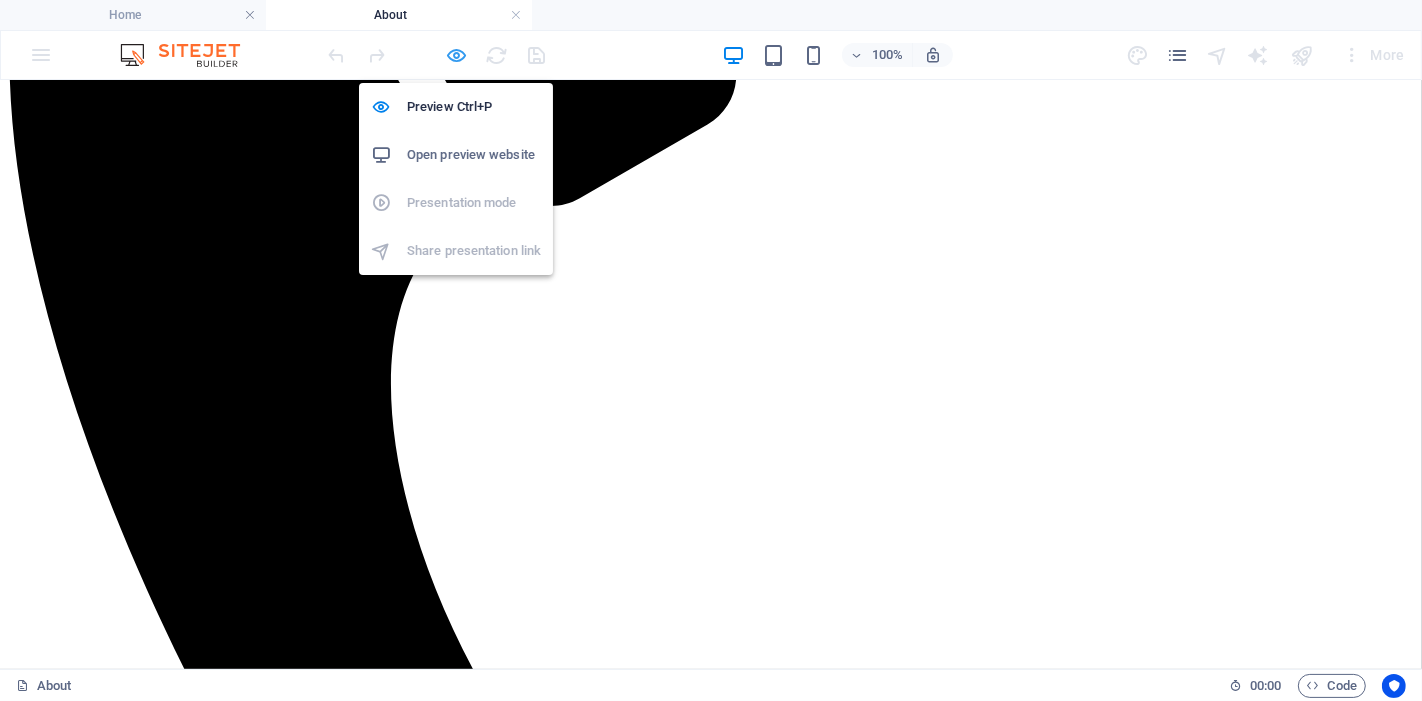click at bounding box center (457, 55) 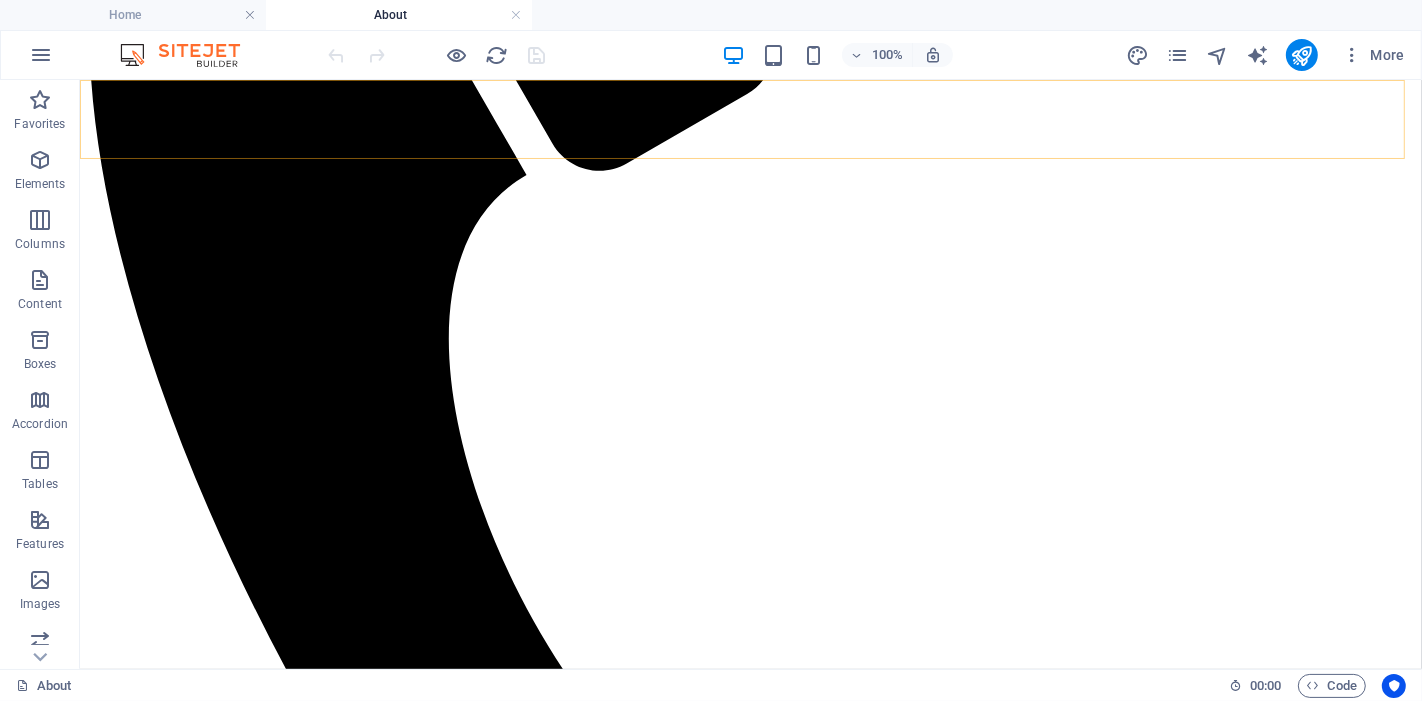 click on "Bikucroc Home About Us Office Administration Business Analysis Project Management Contact Us Bikucroc Blog" at bounding box center [750, -482] 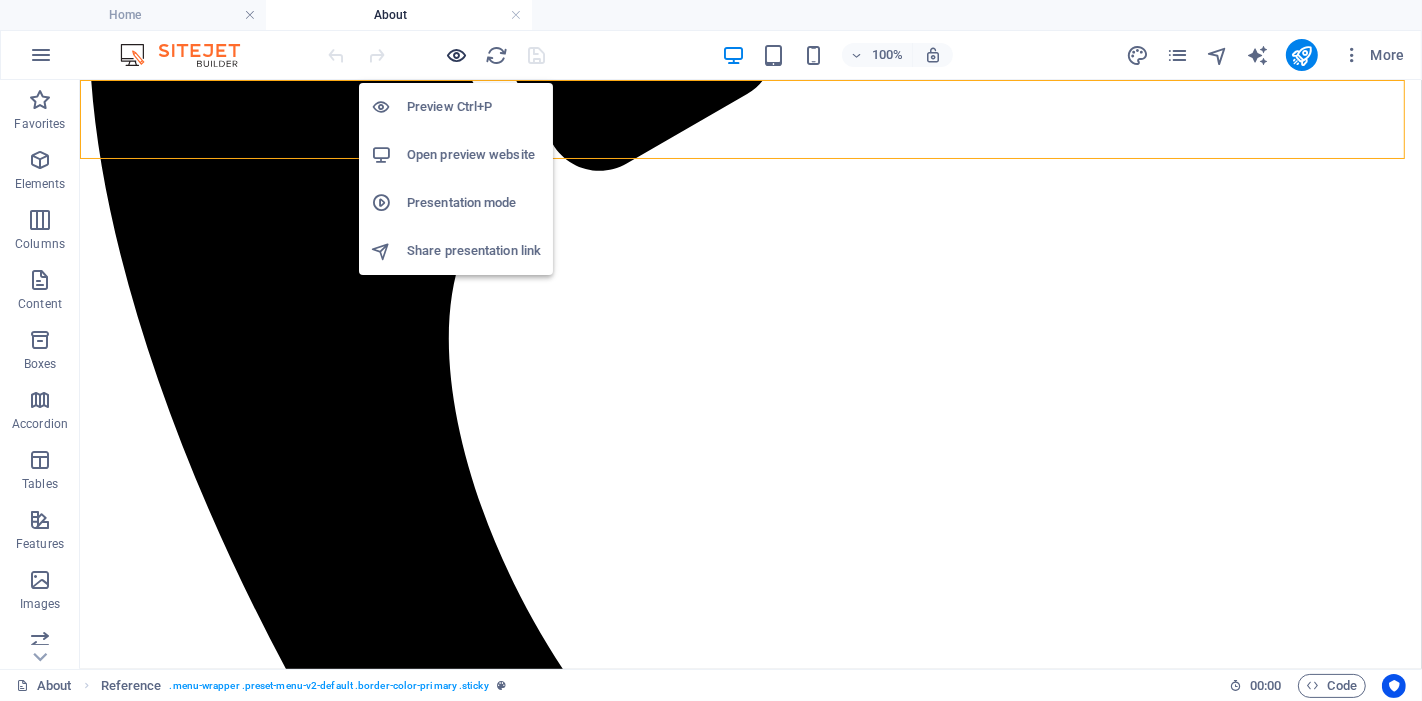 click at bounding box center (457, 55) 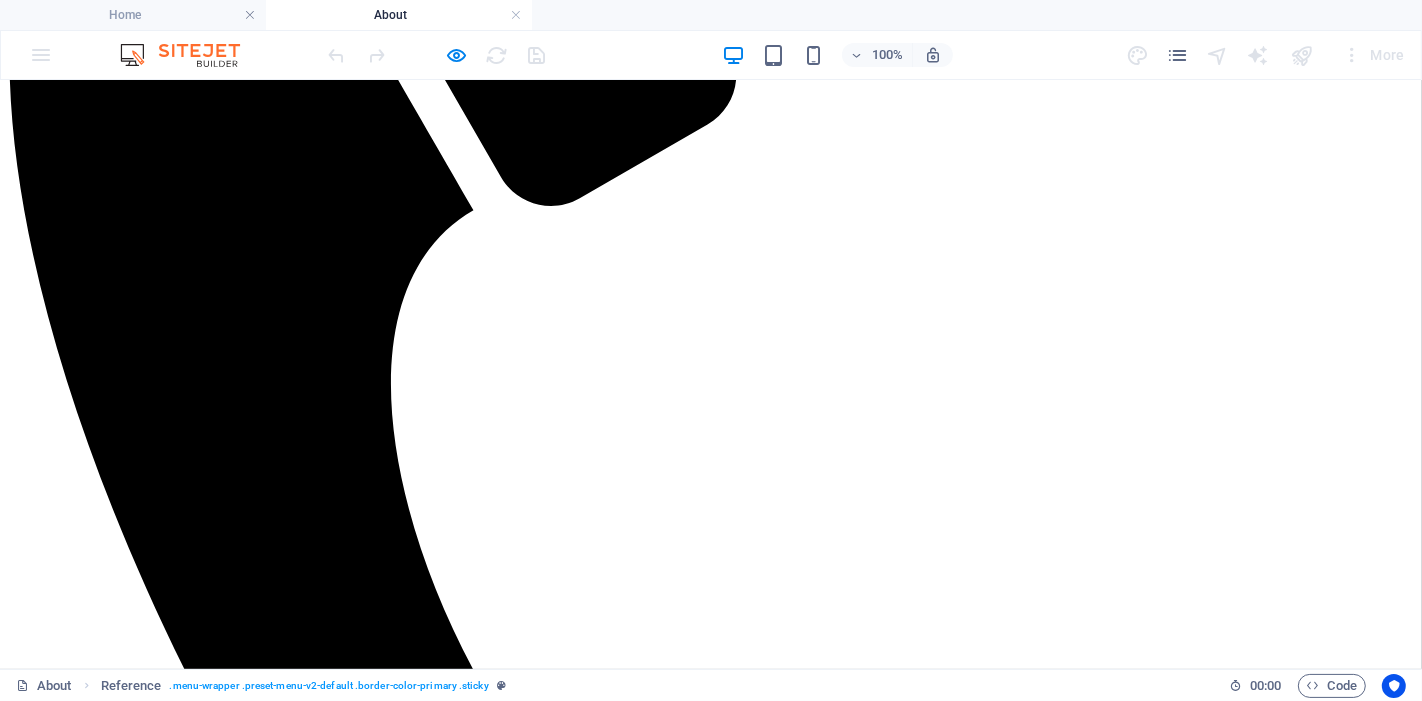 click on "Office Administration" at bounding box center [118, -501] 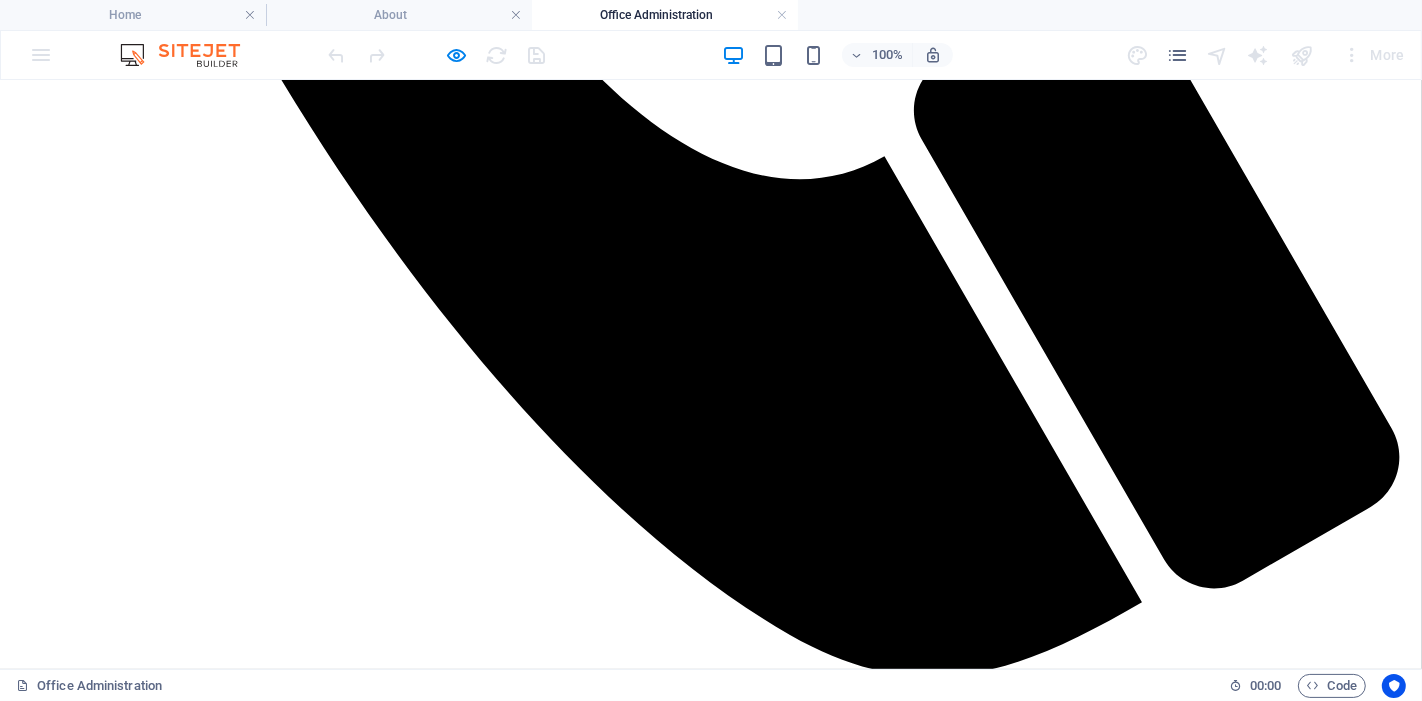 scroll, scrollTop: 1596, scrollLeft: 0, axis: vertical 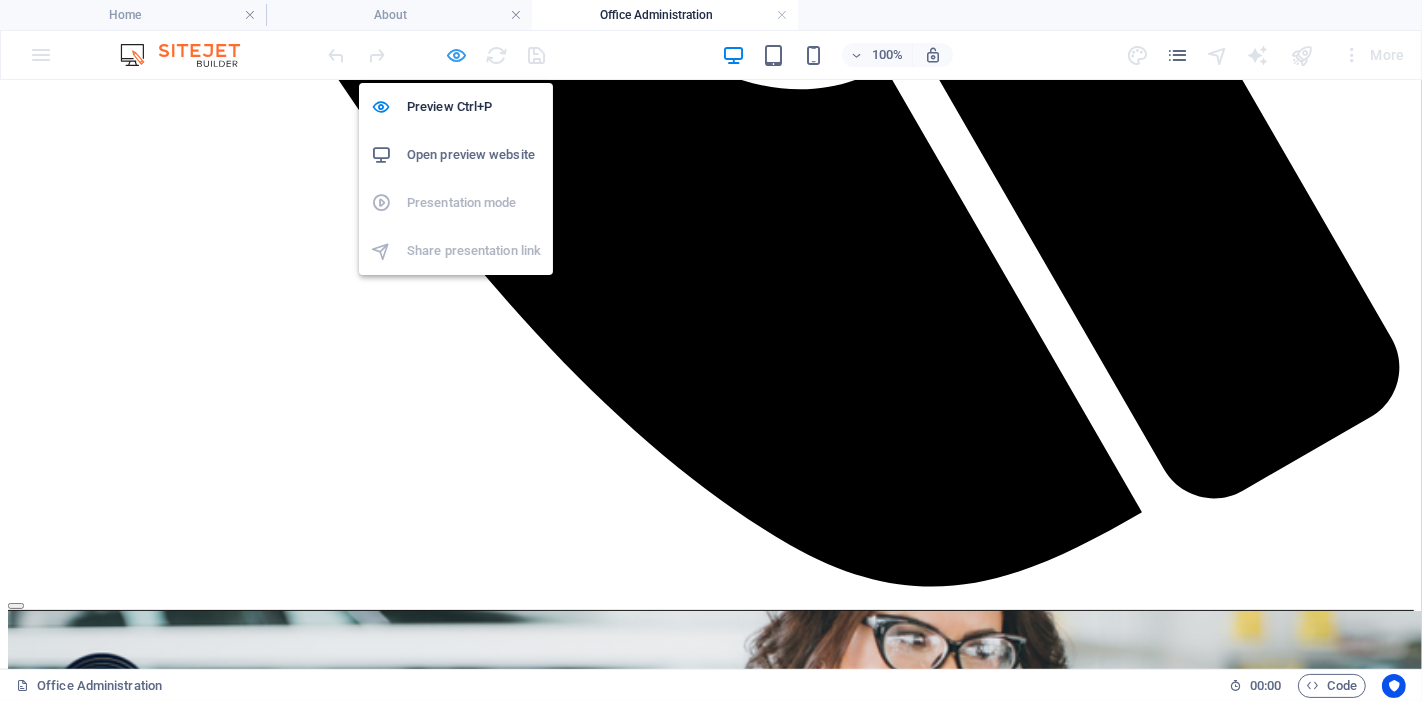 click at bounding box center (457, 55) 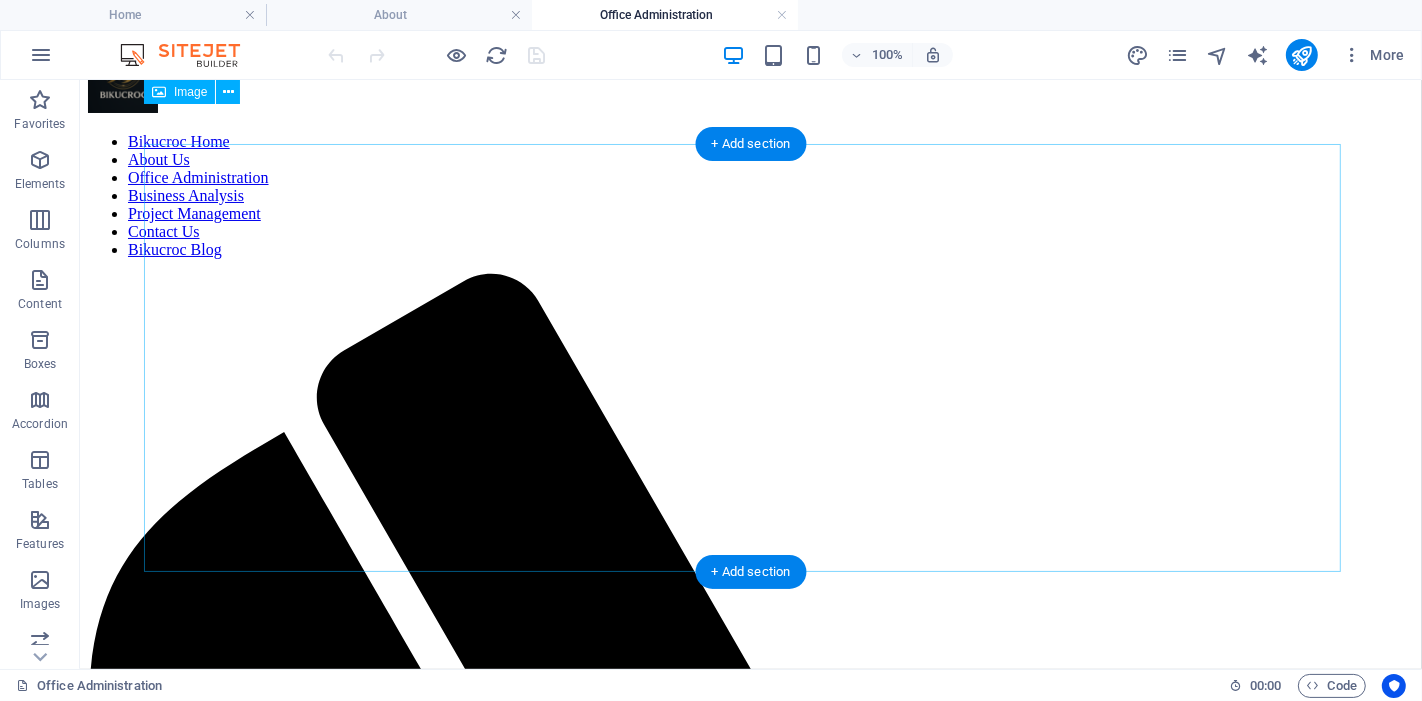 scroll, scrollTop: 0, scrollLeft: 0, axis: both 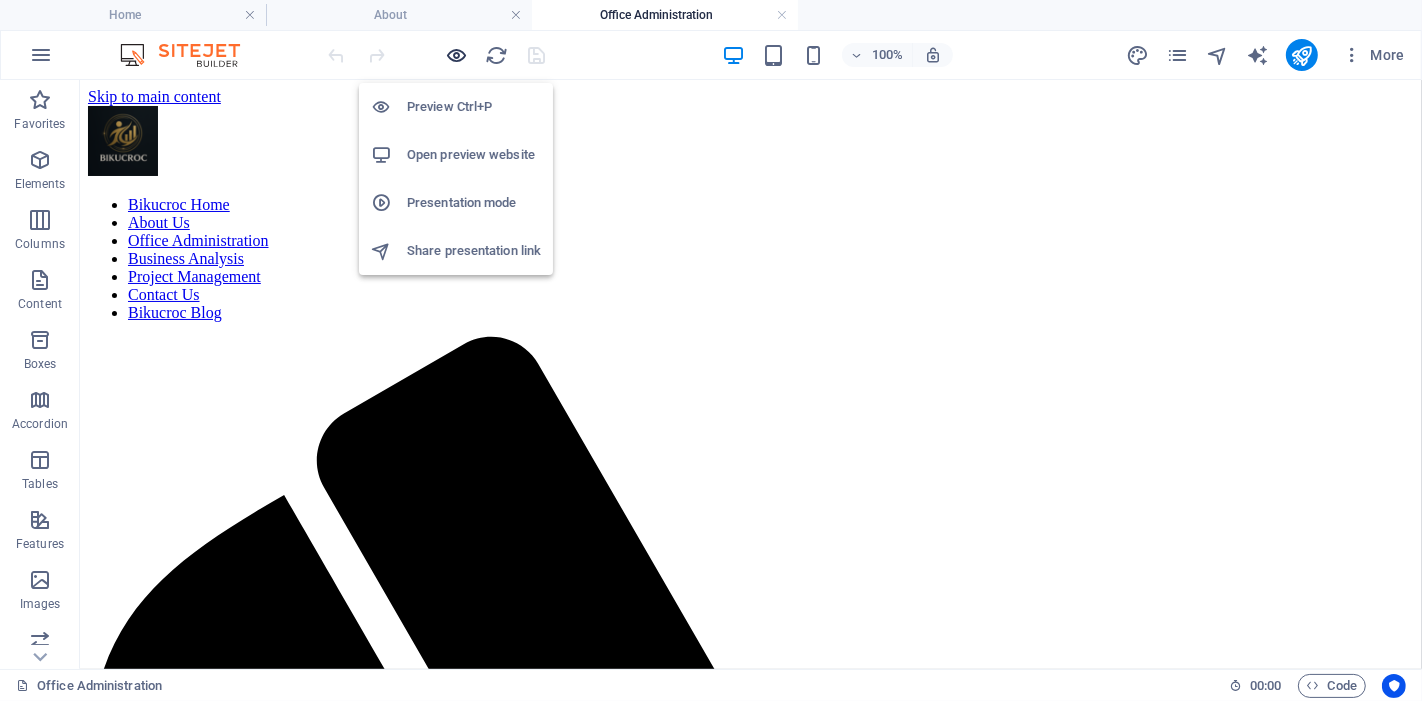 click at bounding box center (457, 55) 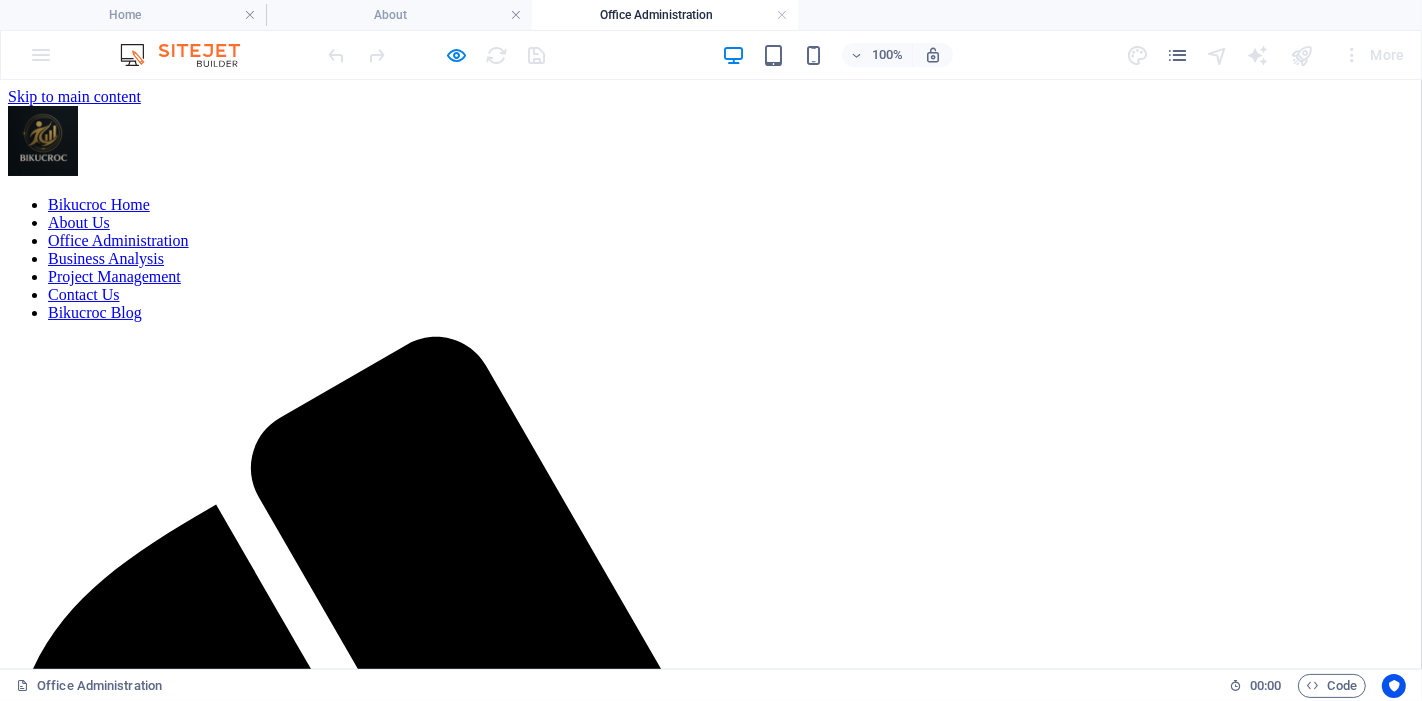 click on "Business Analysis" at bounding box center (106, 257) 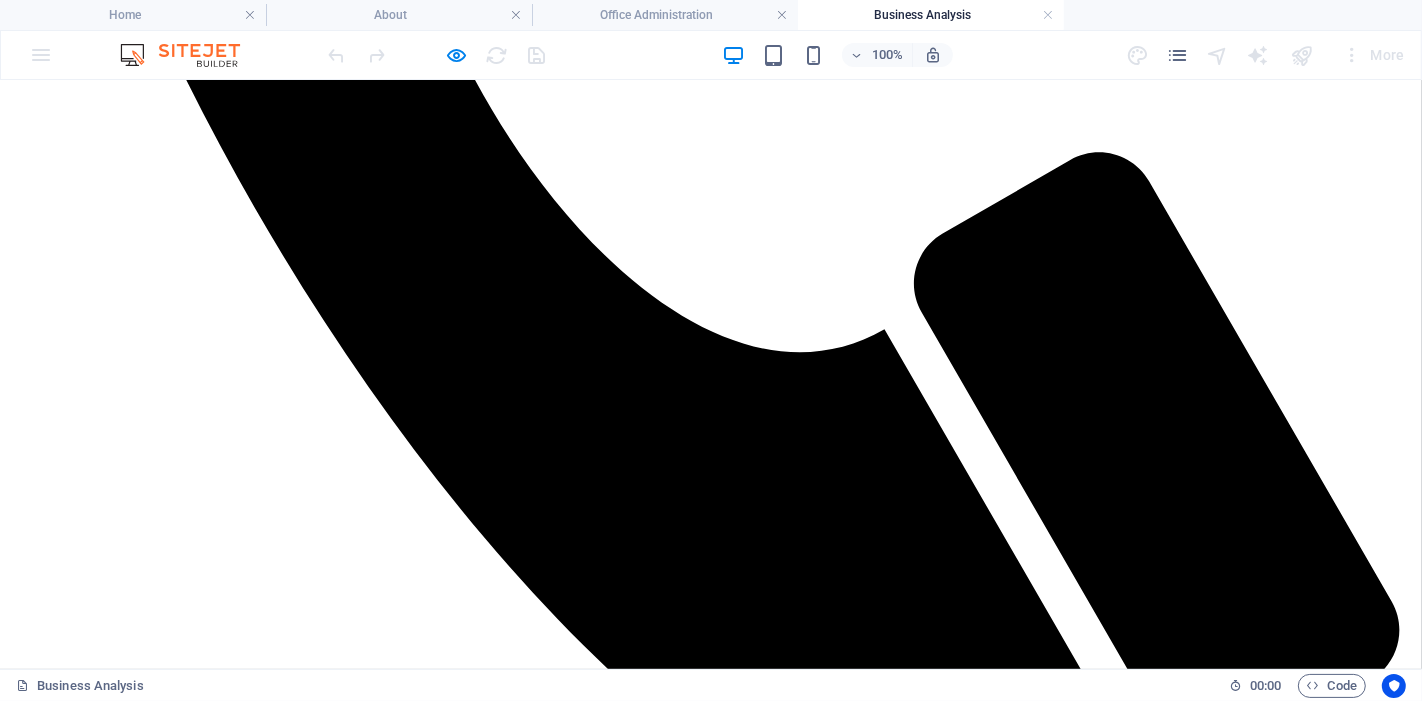 scroll, scrollTop: 1462, scrollLeft: 0, axis: vertical 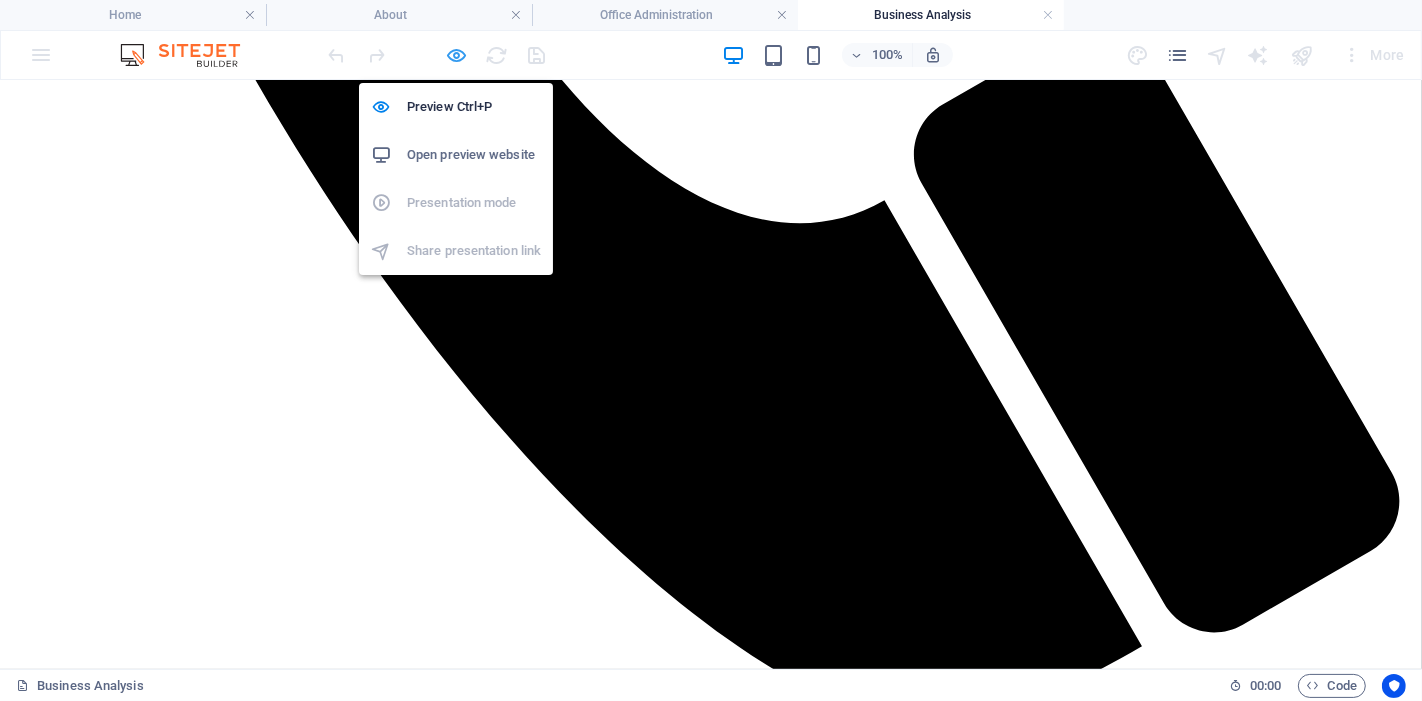 click at bounding box center [457, 55] 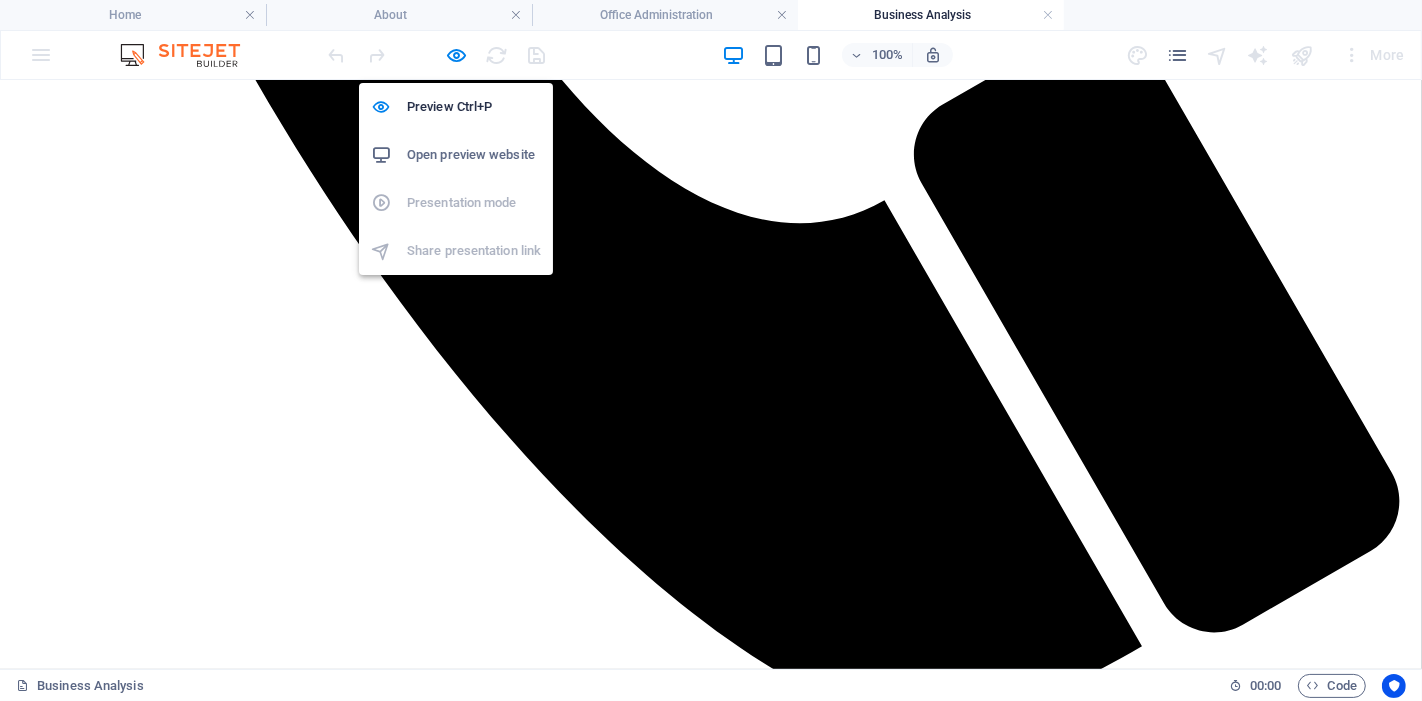 scroll, scrollTop: 1415, scrollLeft: 0, axis: vertical 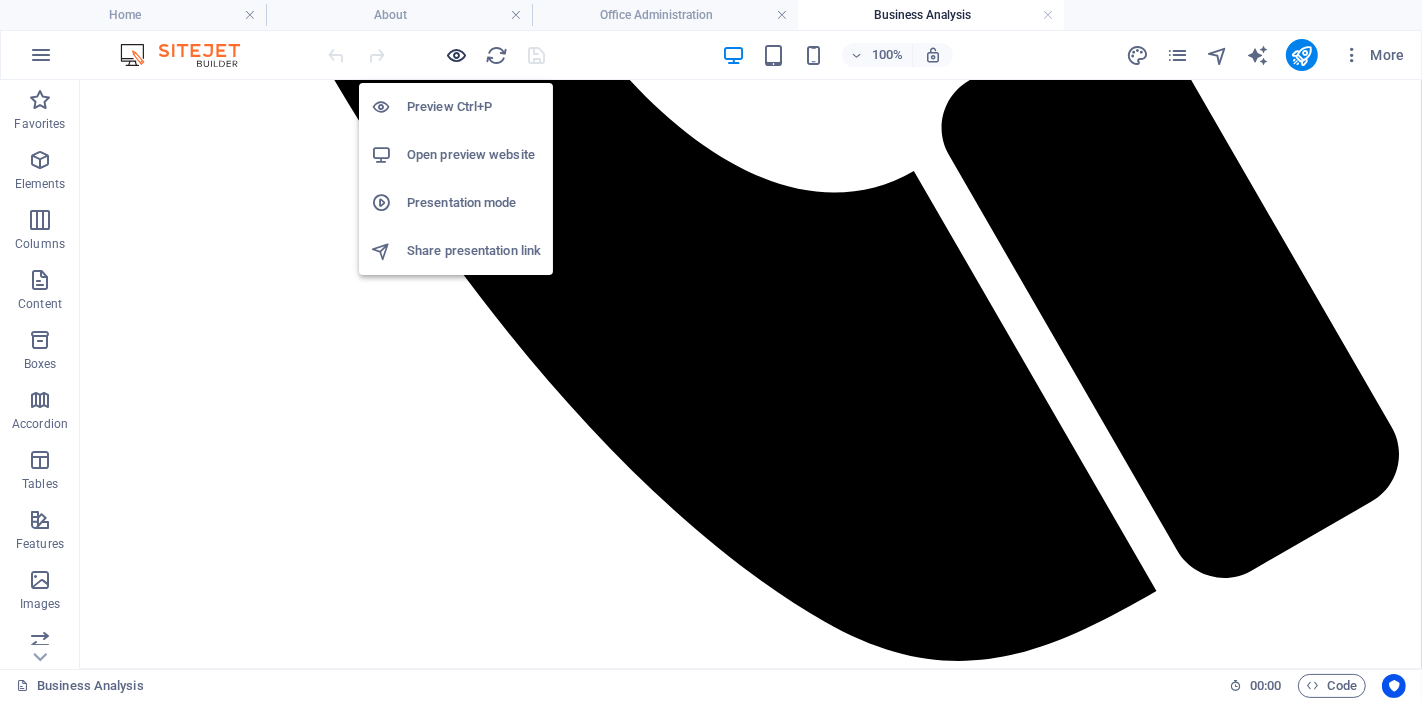click at bounding box center (457, 55) 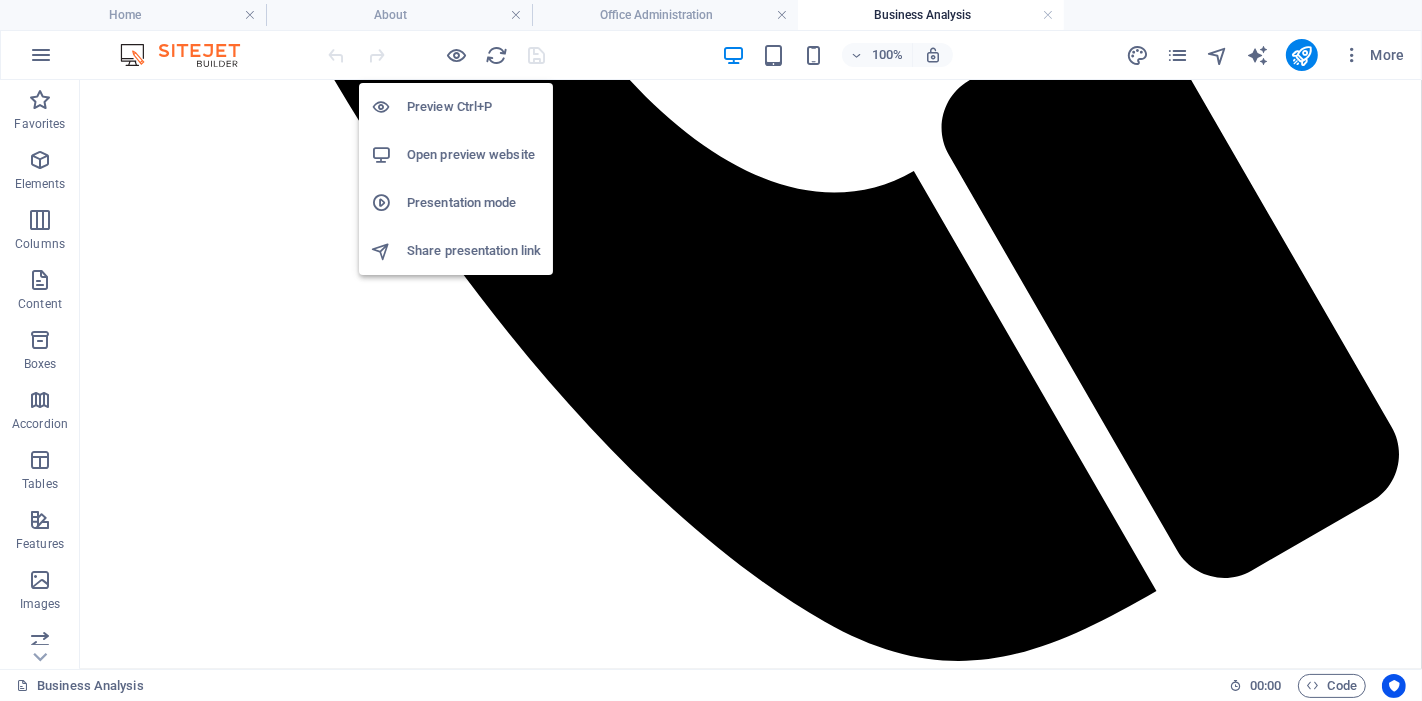 scroll, scrollTop: 1462, scrollLeft: 0, axis: vertical 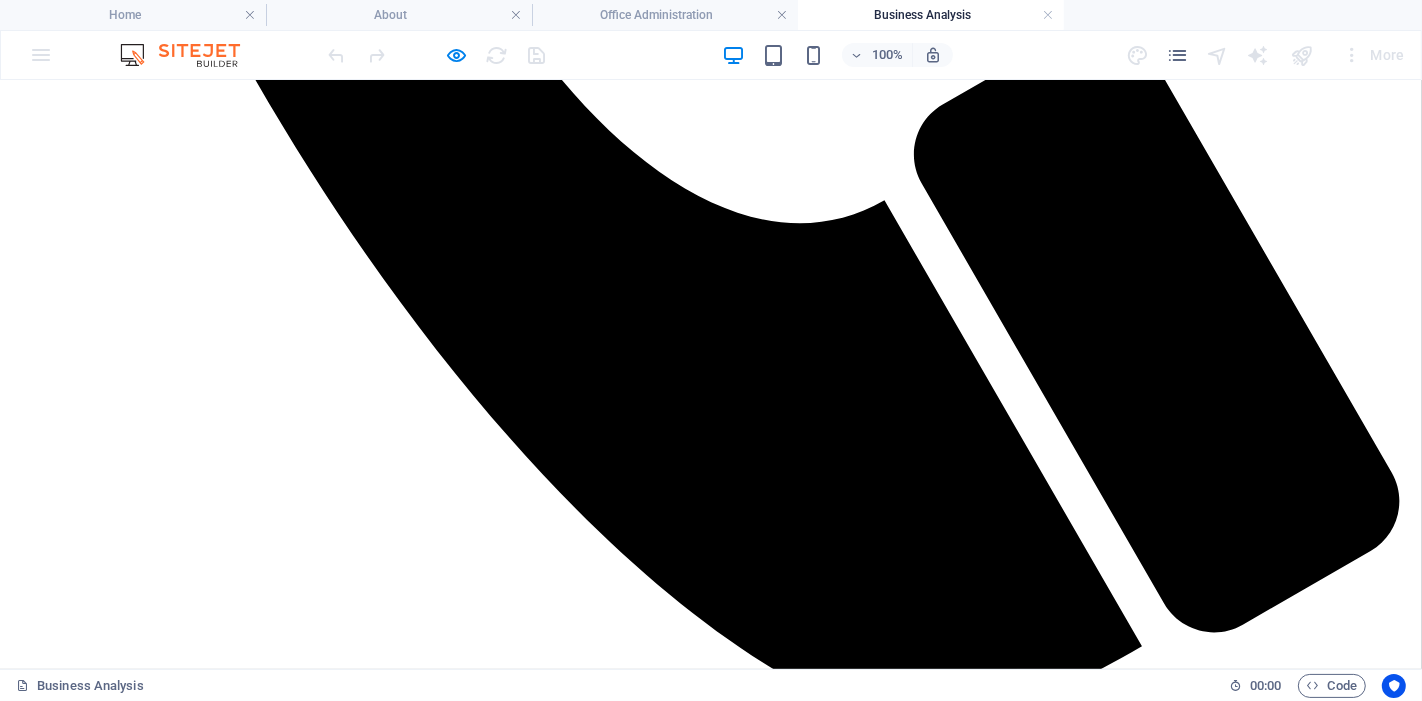 click on "Project Management" at bounding box center (114, -1187) 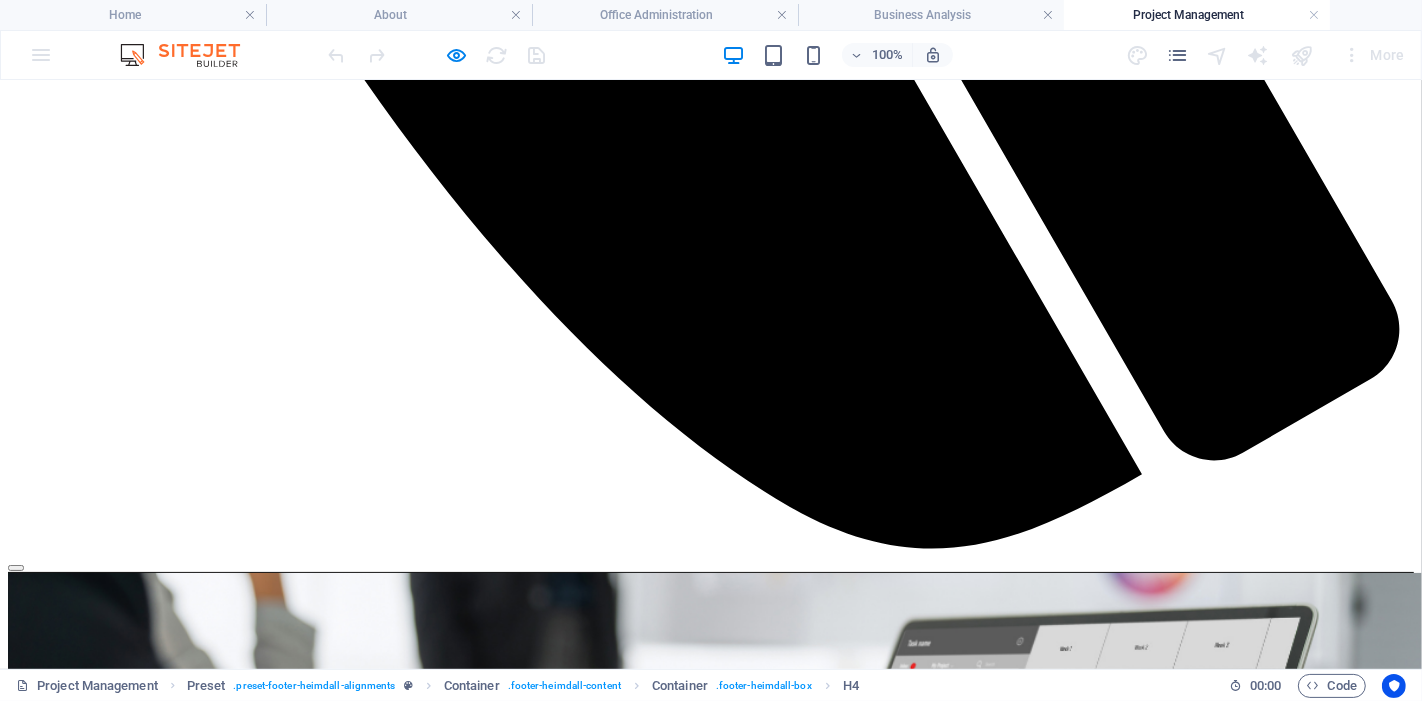 scroll, scrollTop: 1600, scrollLeft: 0, axis: vertical 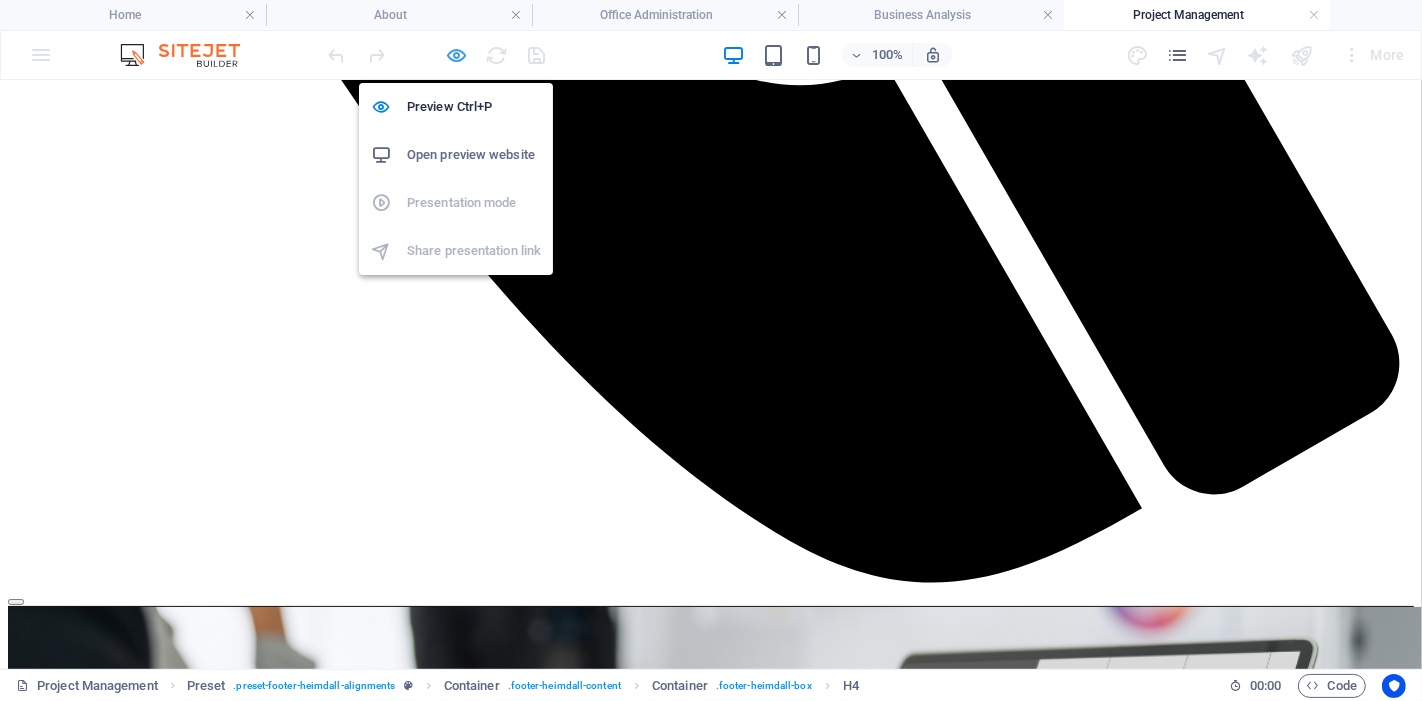 click at bounding box center [457, 55] 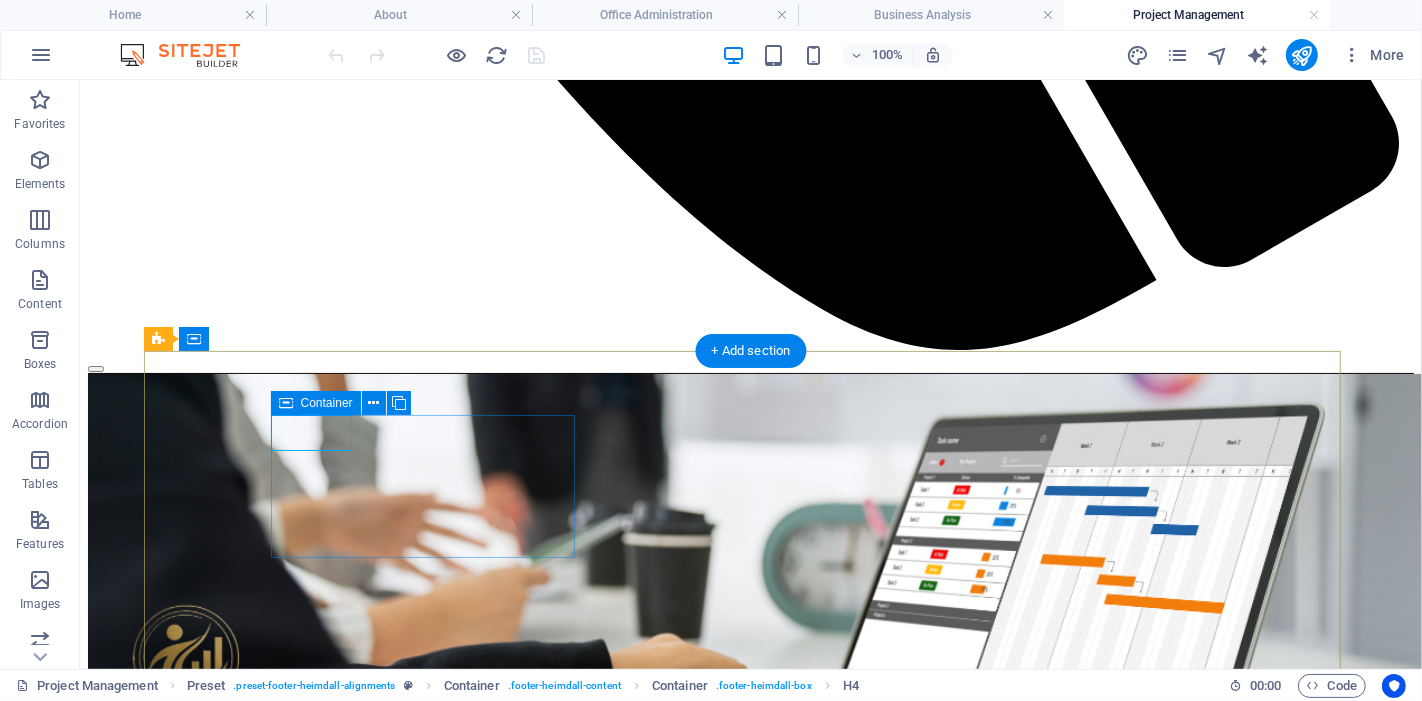 scroll, scrollTop: 1732, scrollLeft: 0, axis: vertical 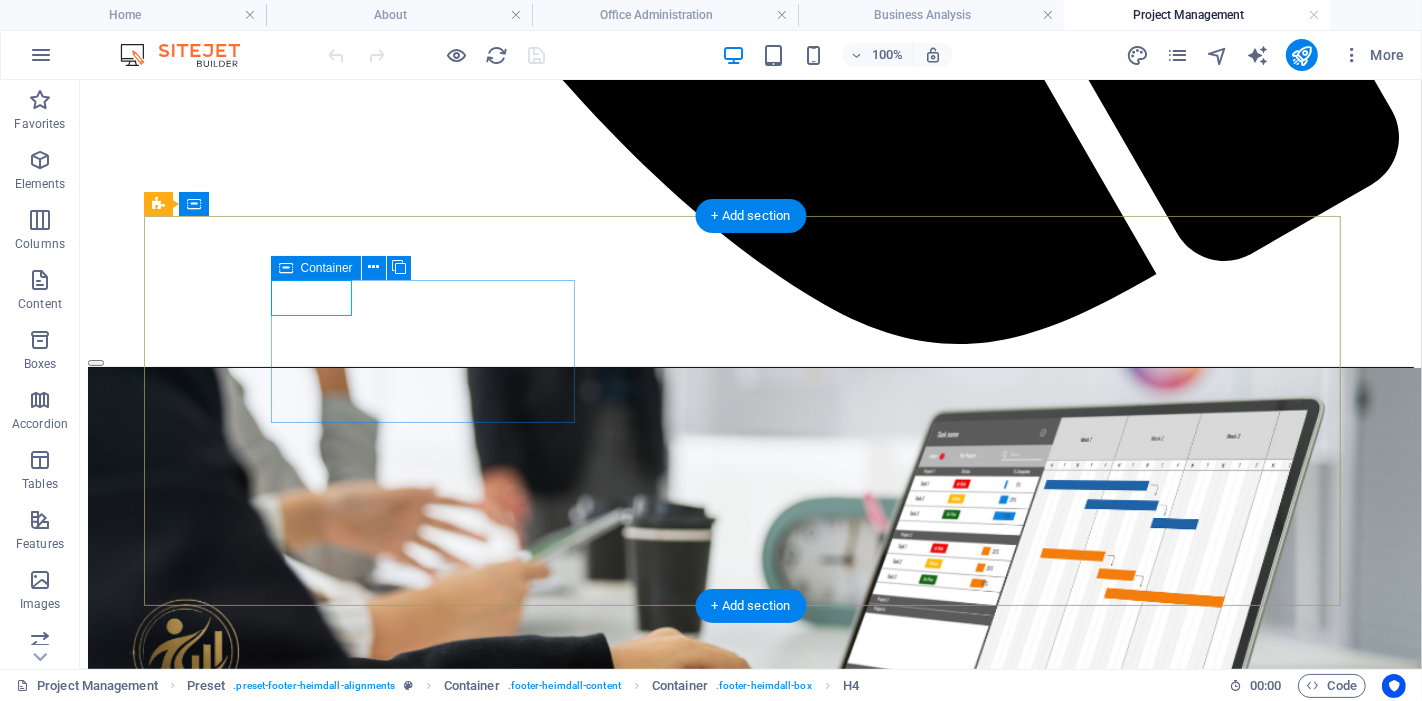 click on "Social Facebook Instagram linkedin" at bounding box center (750, 2304) 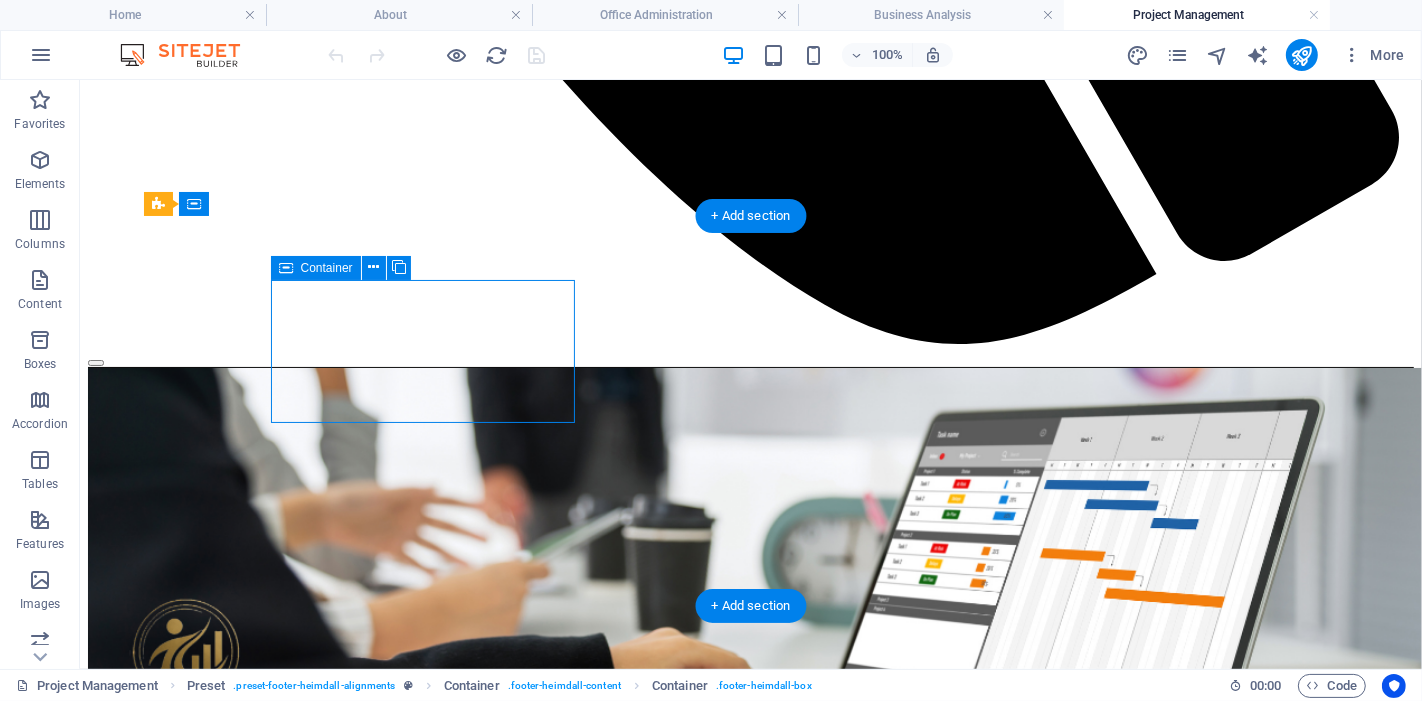click on "Social Facebook Instagram linkedin" at bounding box center [750, 2304] 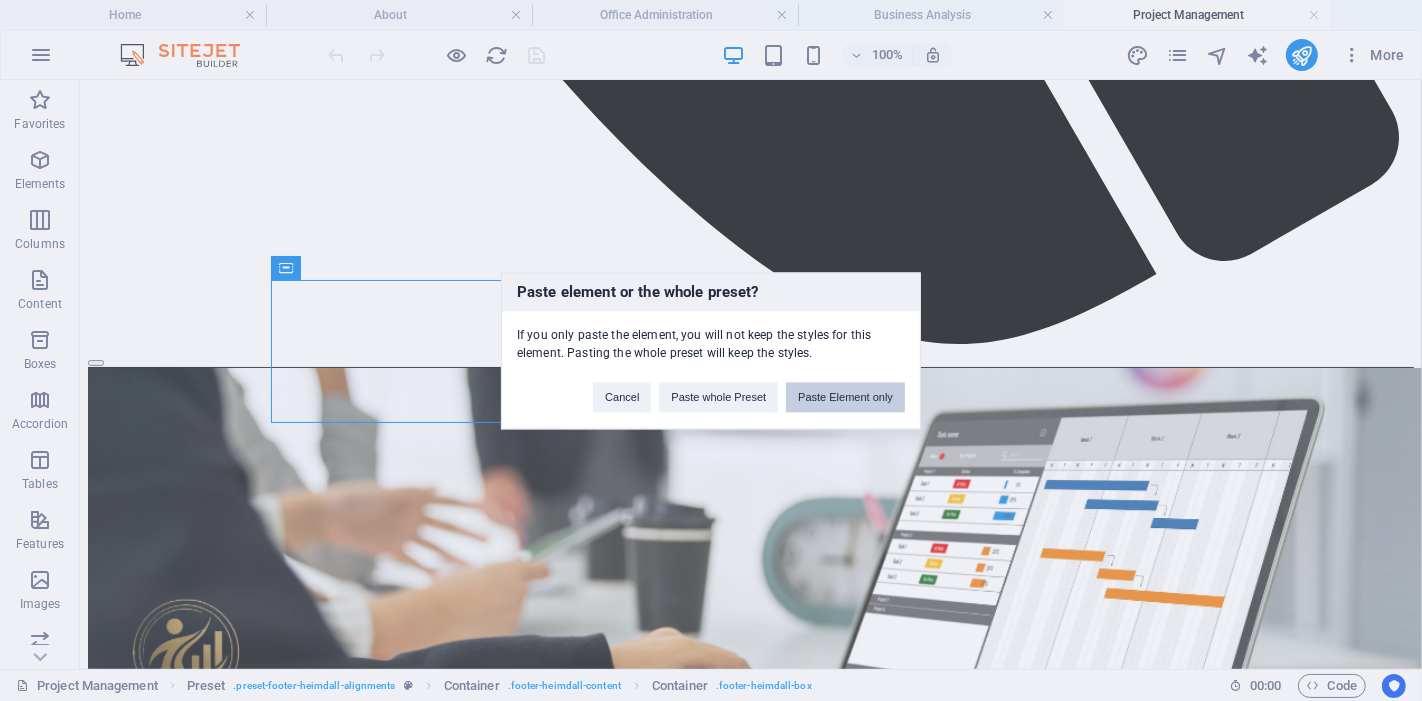 click on "Paste Element only" at bounding box center (845, 397) 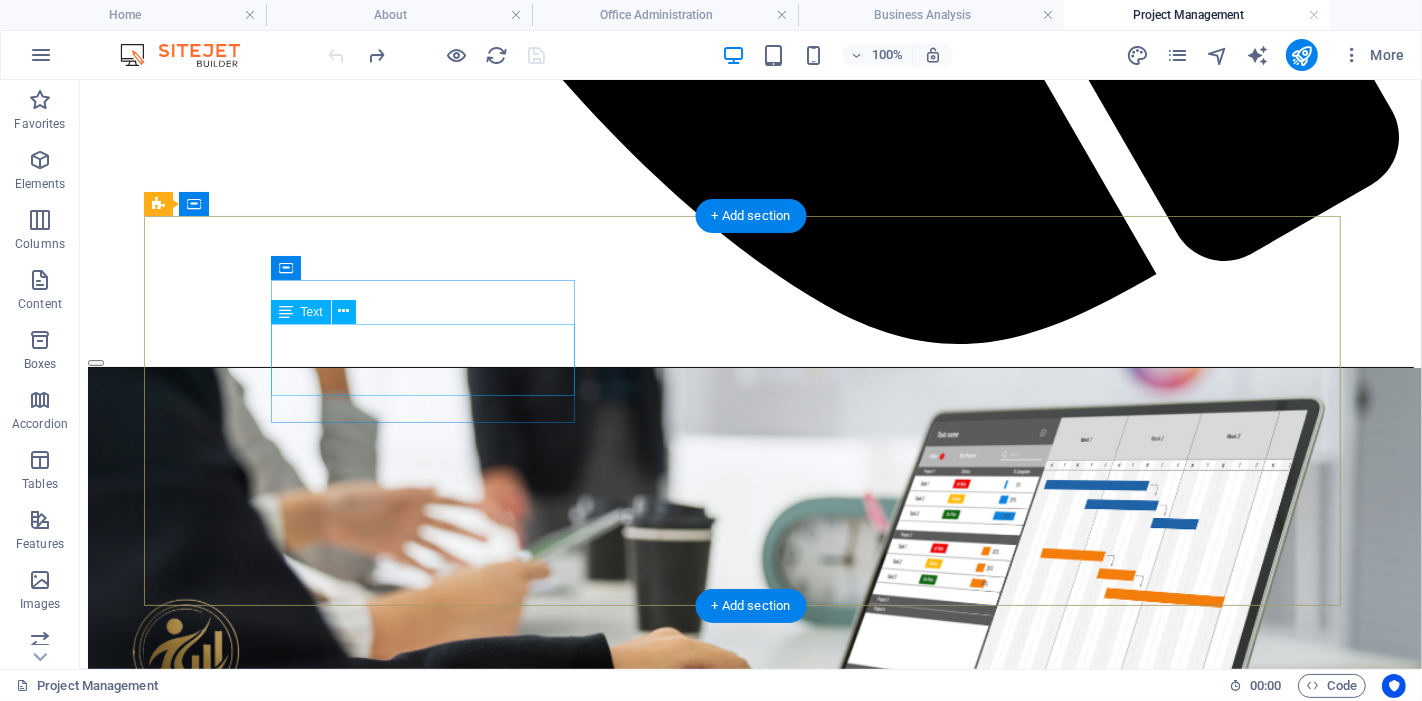 click on "Facebook Instagram linkedin" at bounding box center [750, 2324] 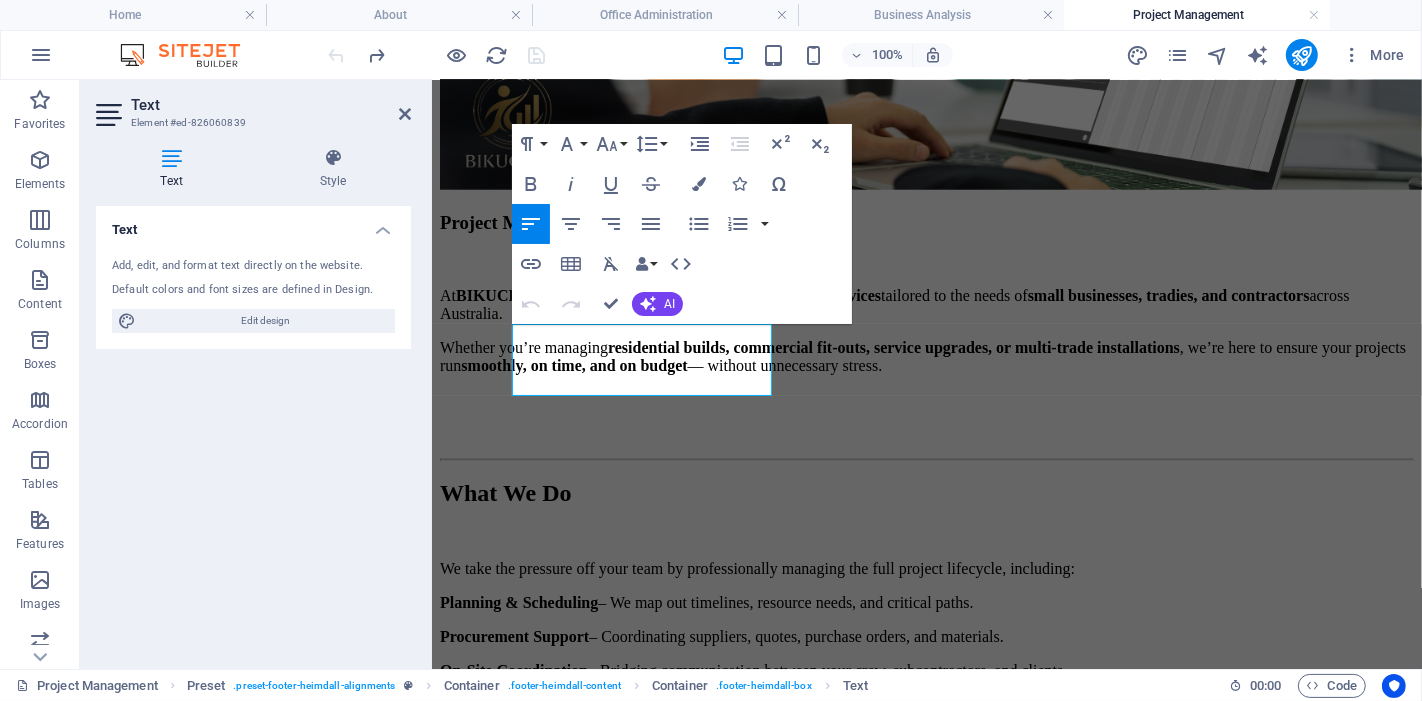scroll, scrollTop: 1483, scrollLeft: 0, axis: vertical 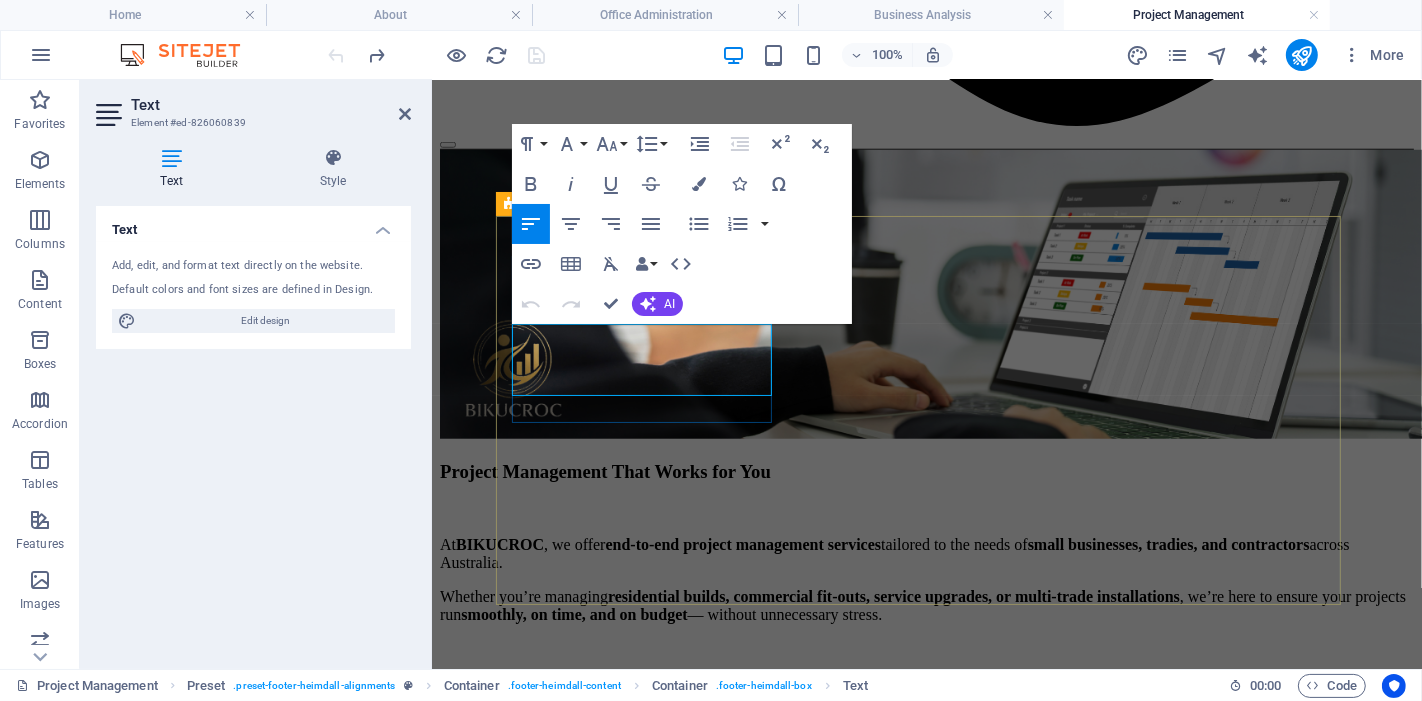 click on "linkedin" at bounding box center (926, 1962) 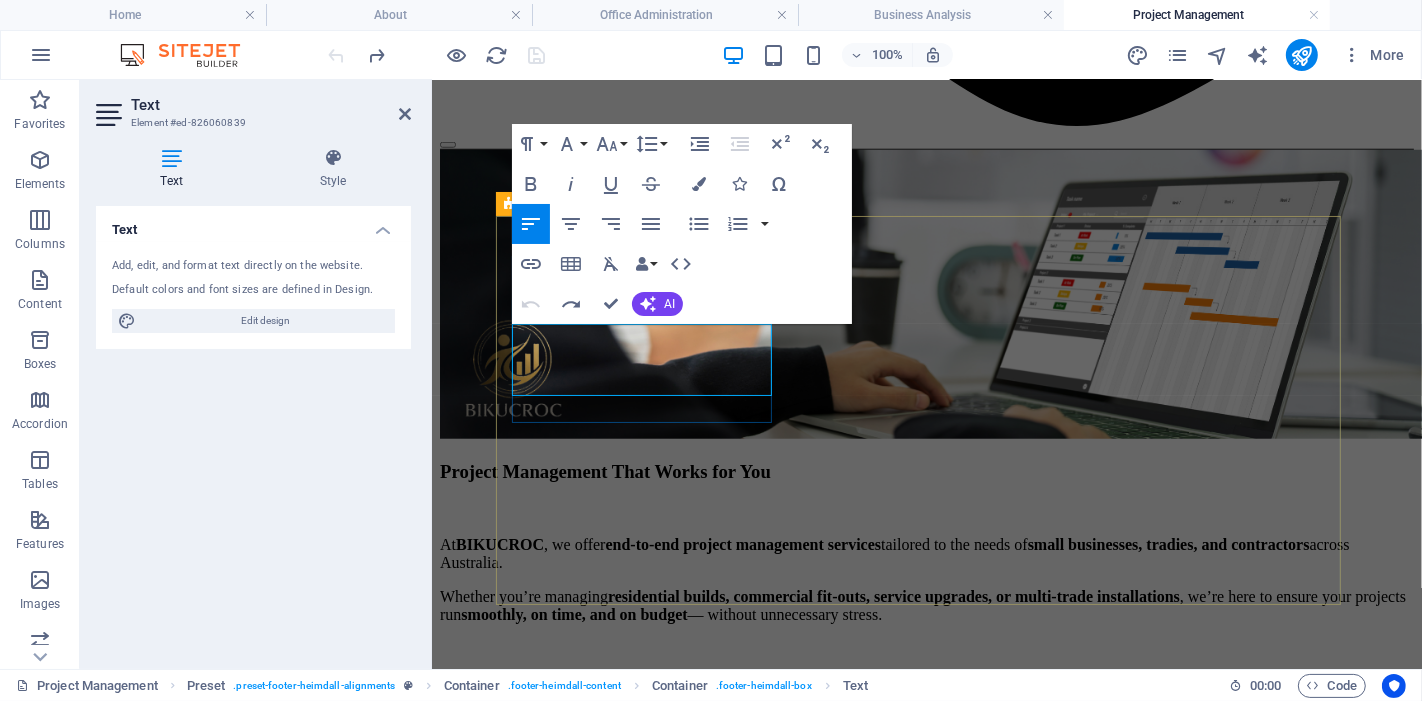 click on "Social Facebook Instagram linkedin" at bounding box center (926, 1908) 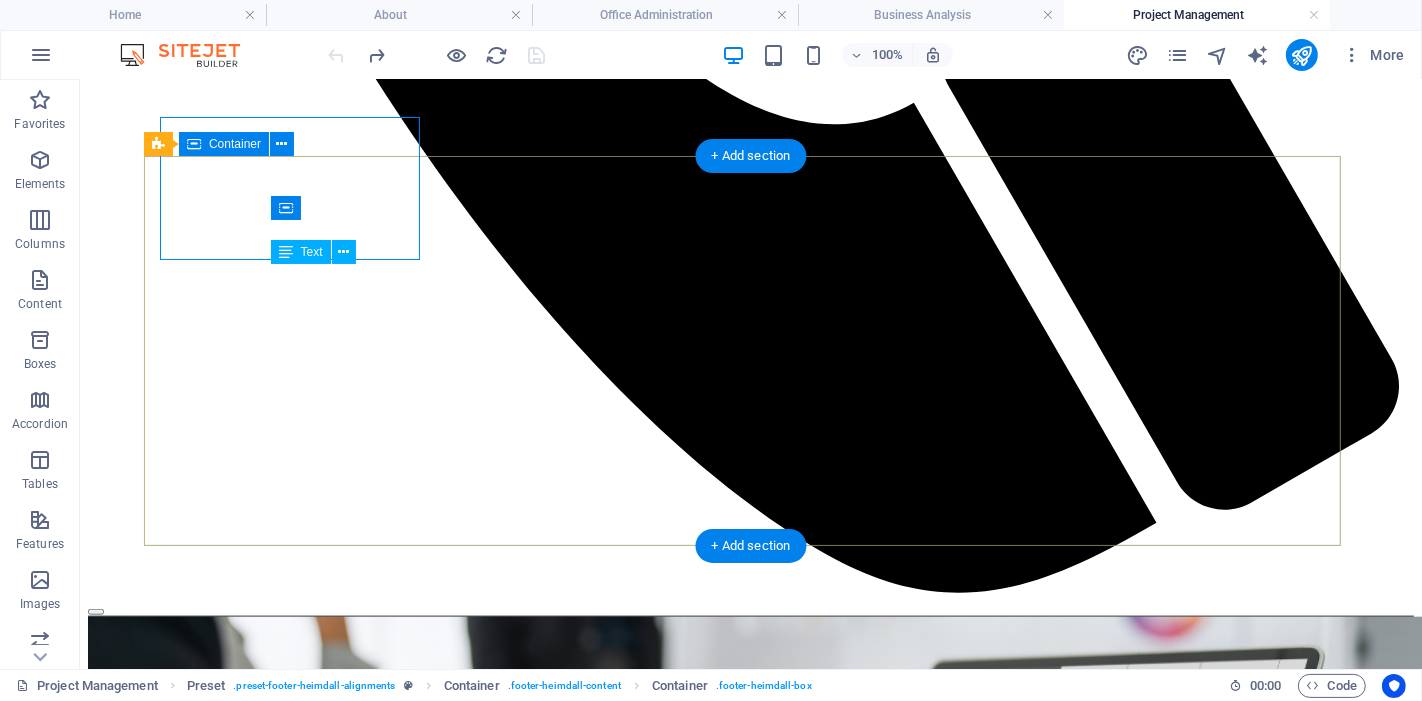 click on "Social Facebook Instagram linkedin OFFICE [NUMBER] [STREET], [CITY], [STATE] [POSTAL CODE] CONTACT Email:    info@bikucroc.com.au Phone VIC:          [PHONE] Phone QLD:         [PHONE] Mobile:                 [PHONE]" at bounding box center [750, 2755] 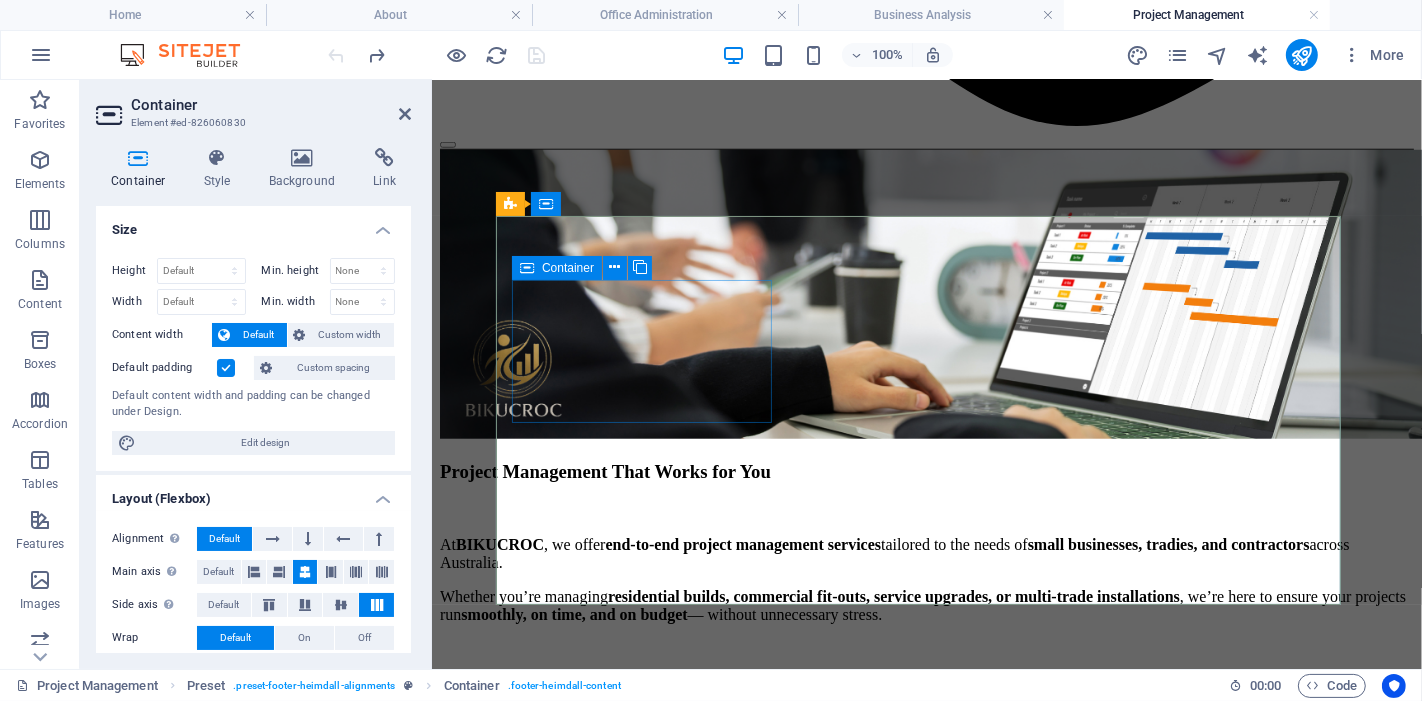 click on "Social Facebook Instagram linkedin" at bounding box center (926, 1908) 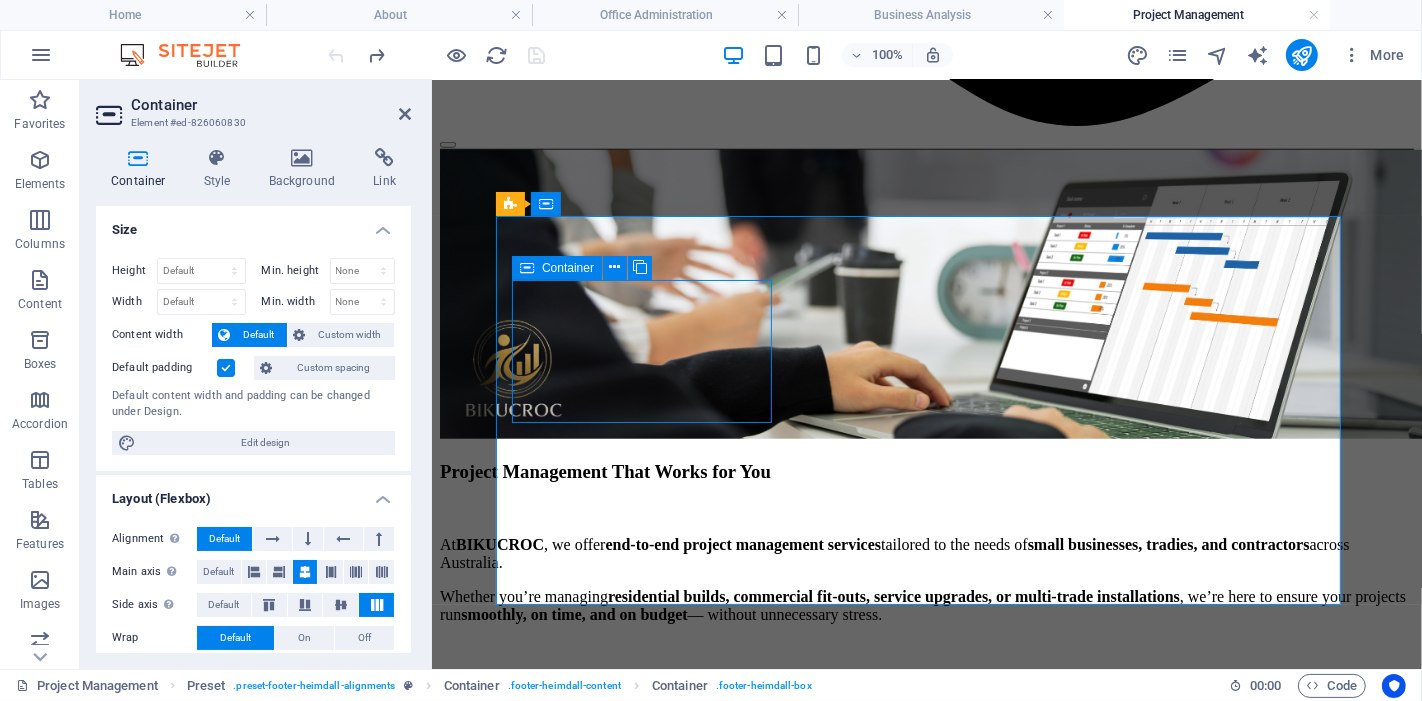 click on "Social Facebook Instagram linkedin" at bounding box center [926, 1908] 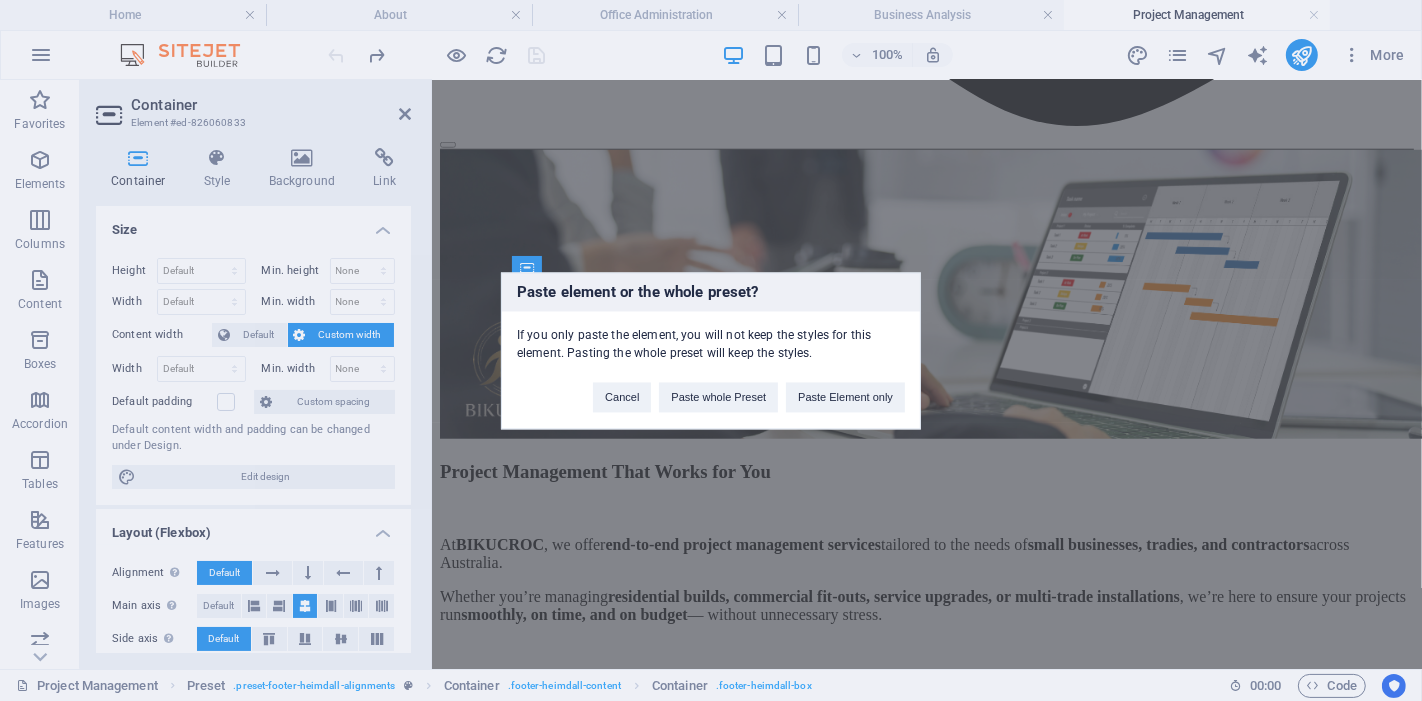 type 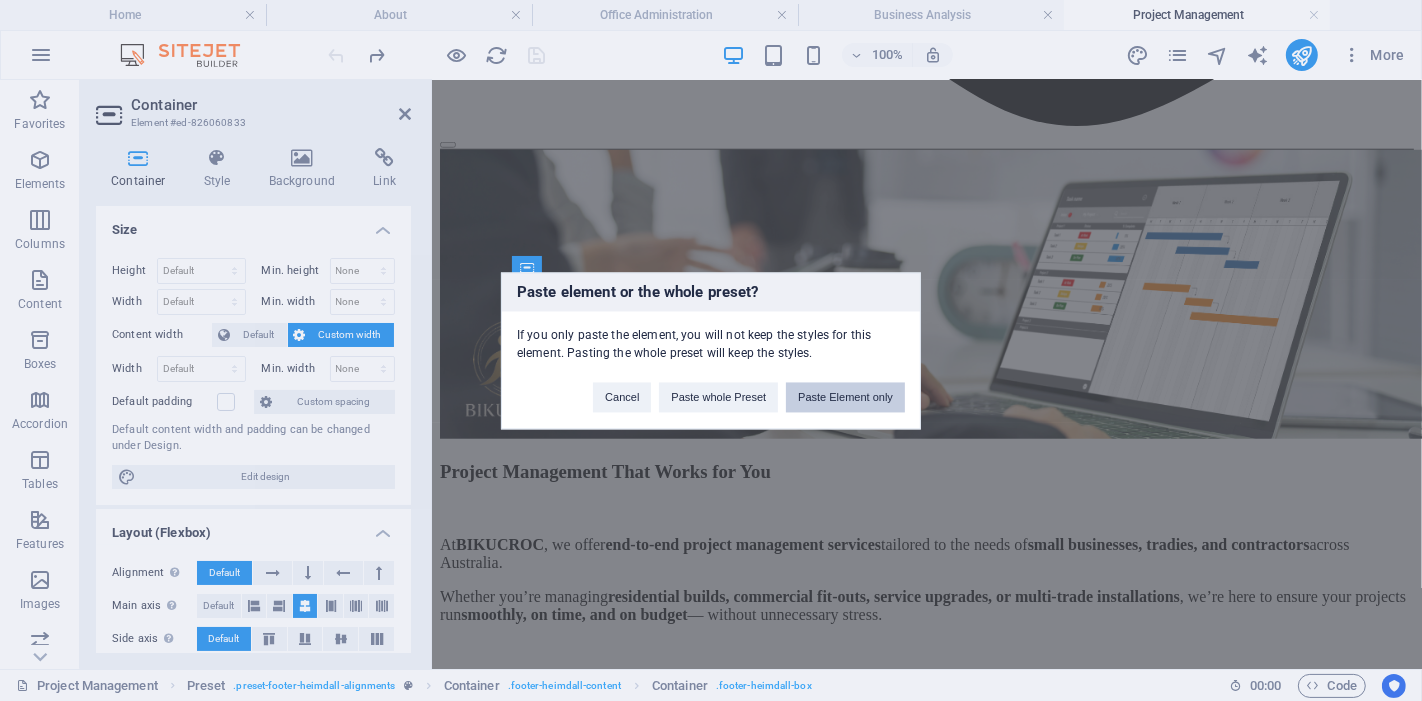 click on "Paste Element only" at bounding box center (845, 397) 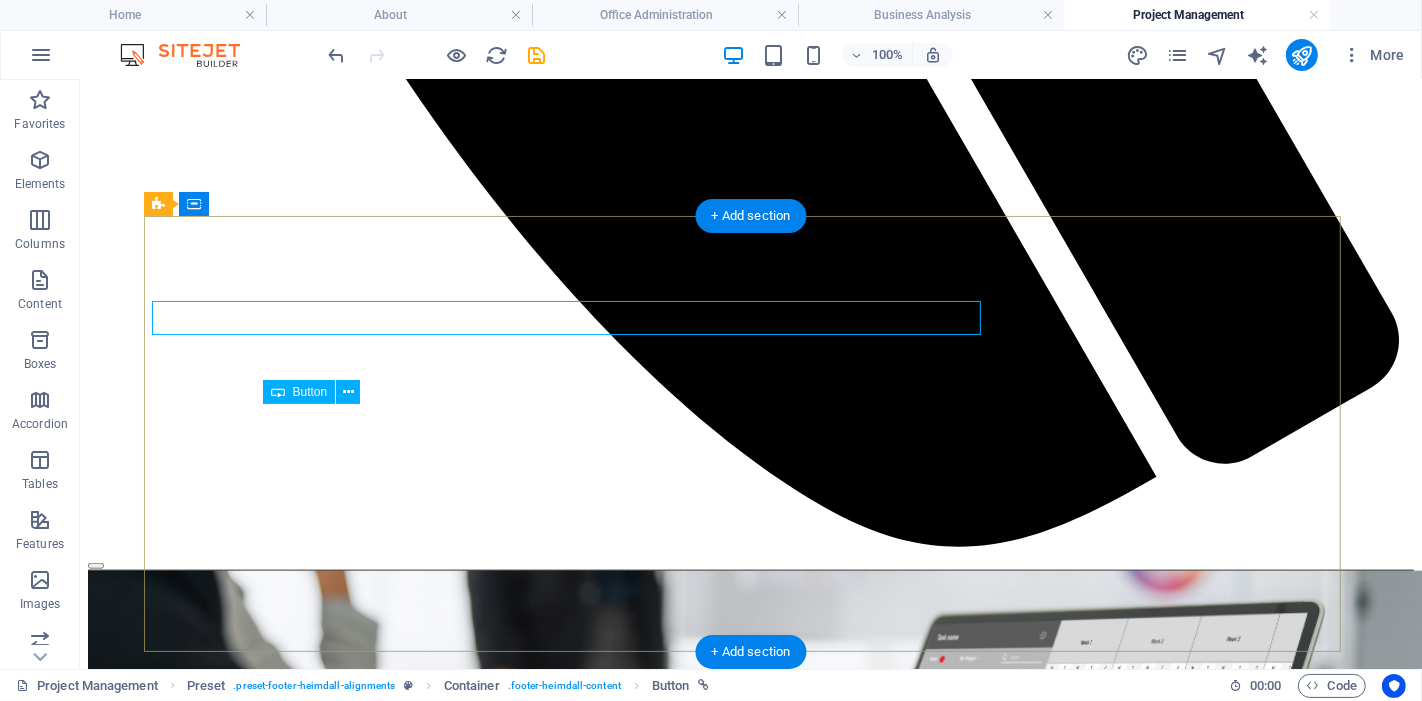 scroll, scrollTop: 1645, scrollLeft: 0, axis: vertical 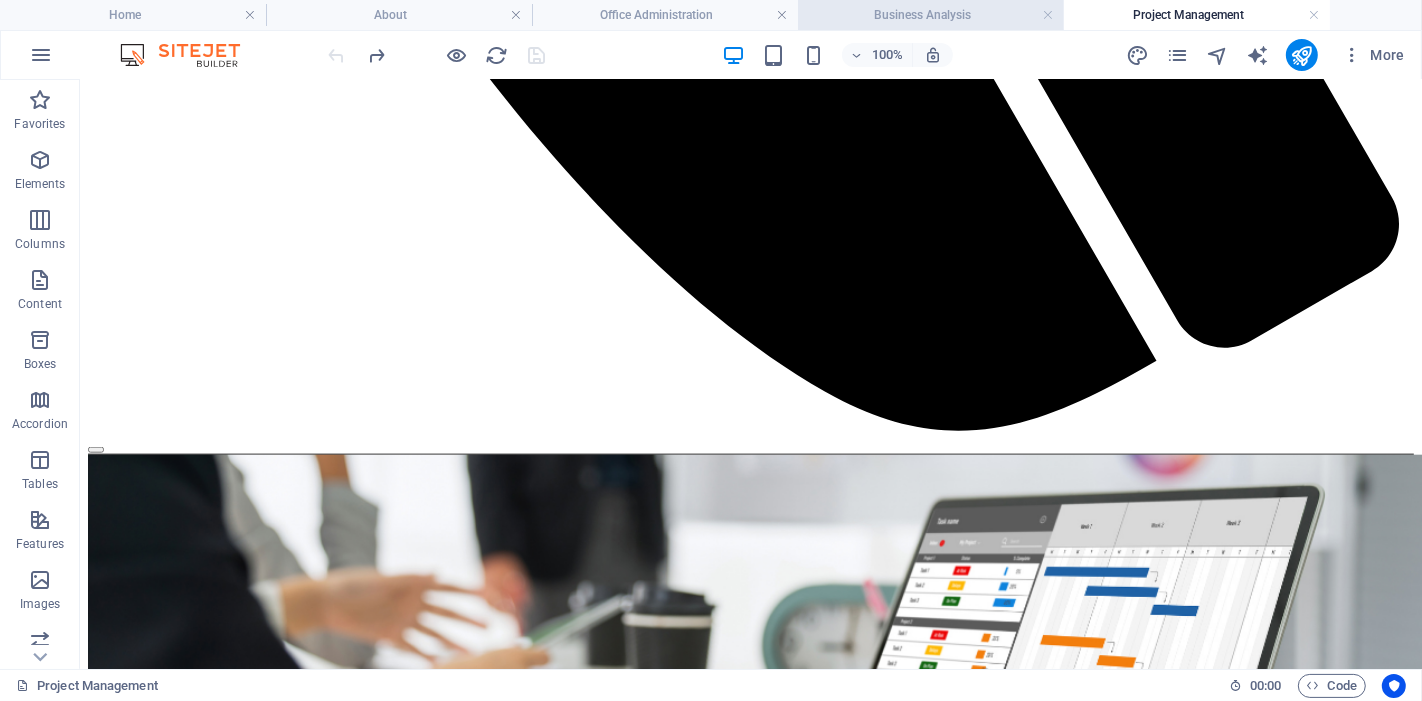 click on "Business Analysis" at bounding box center [931, 15] 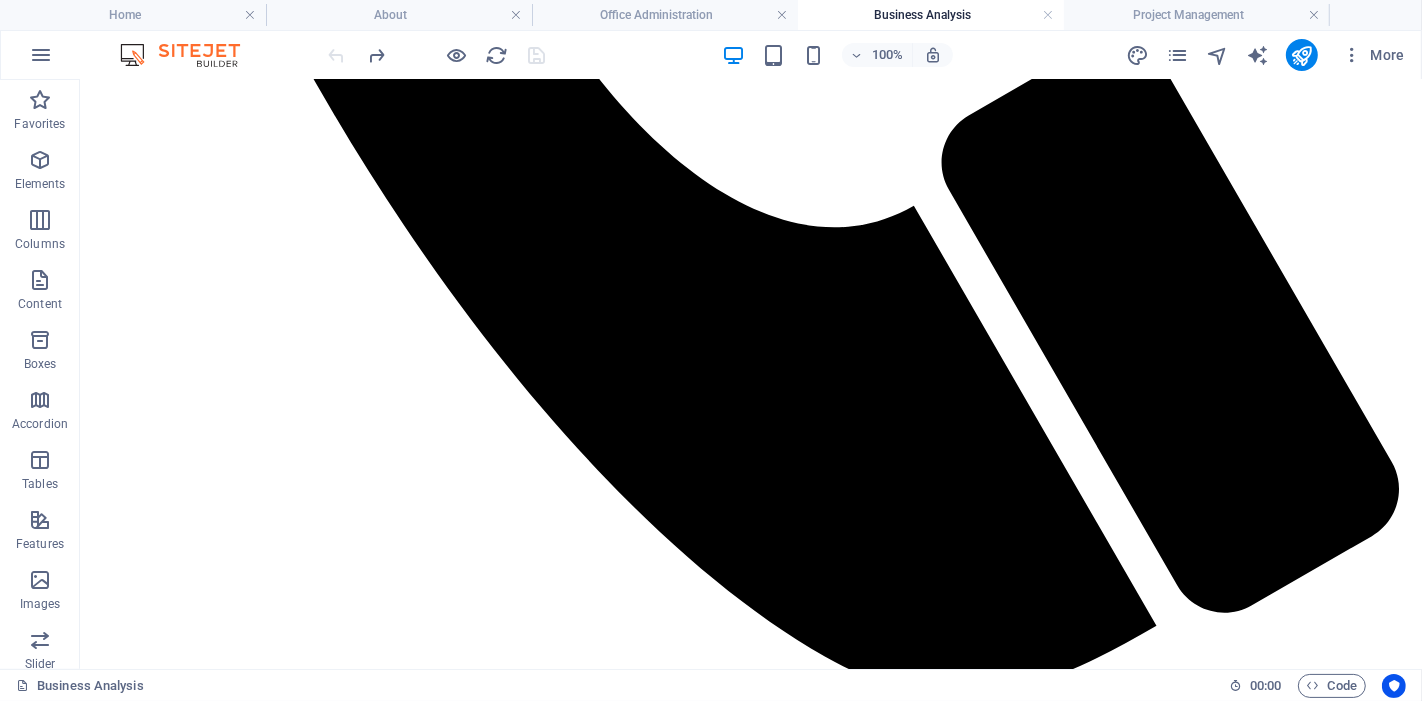 scroll, scrollTop: 0, scrollLeft: 0, axis: both 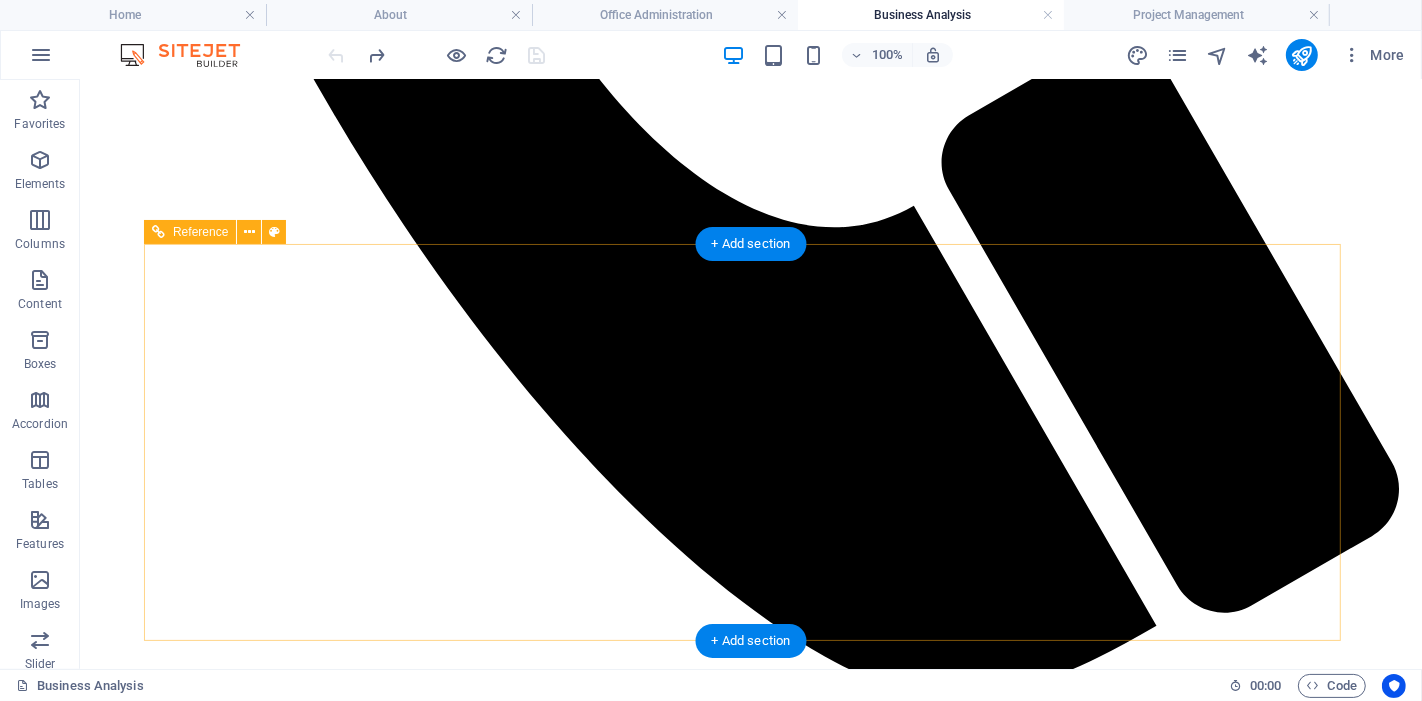 click on "BIKUCROC FAQ's" at bounding box center (750, 2238) 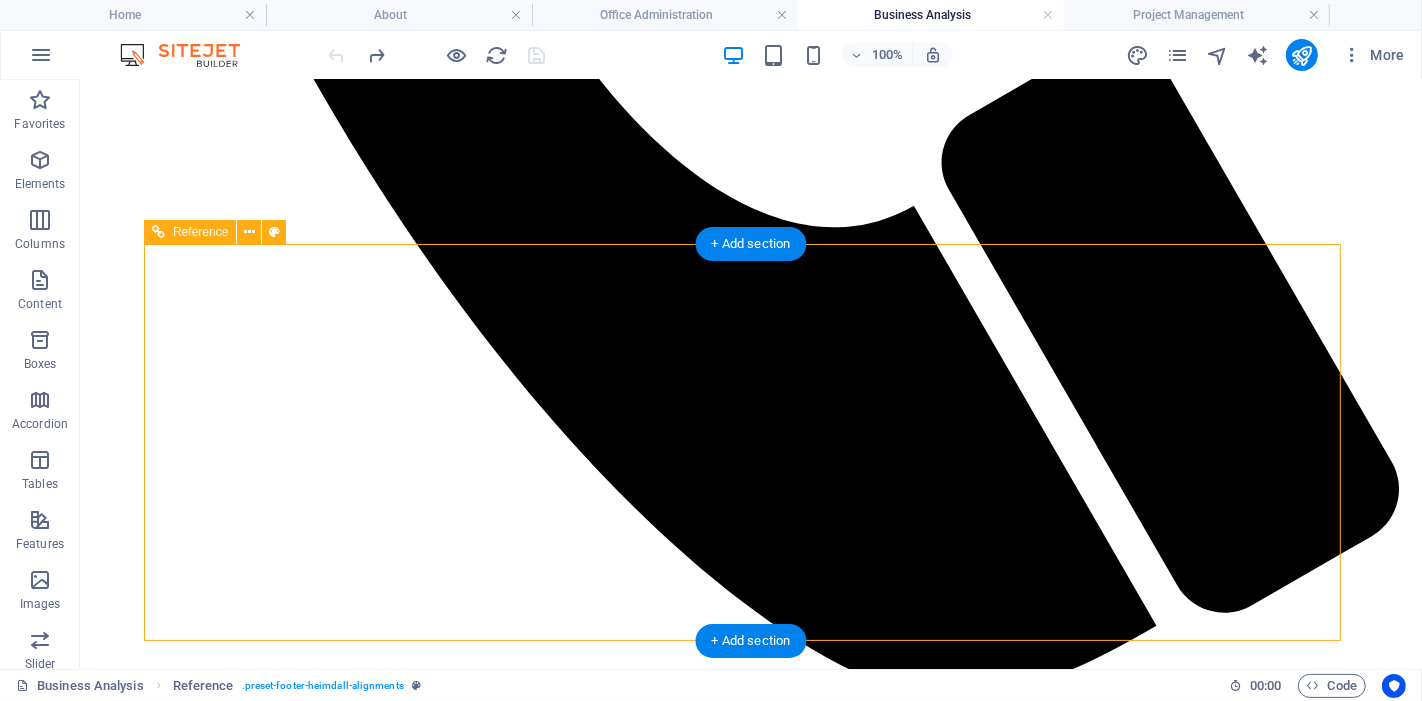 click on "BIKUCROC FAQ's" at bounding box center [750, 2238] 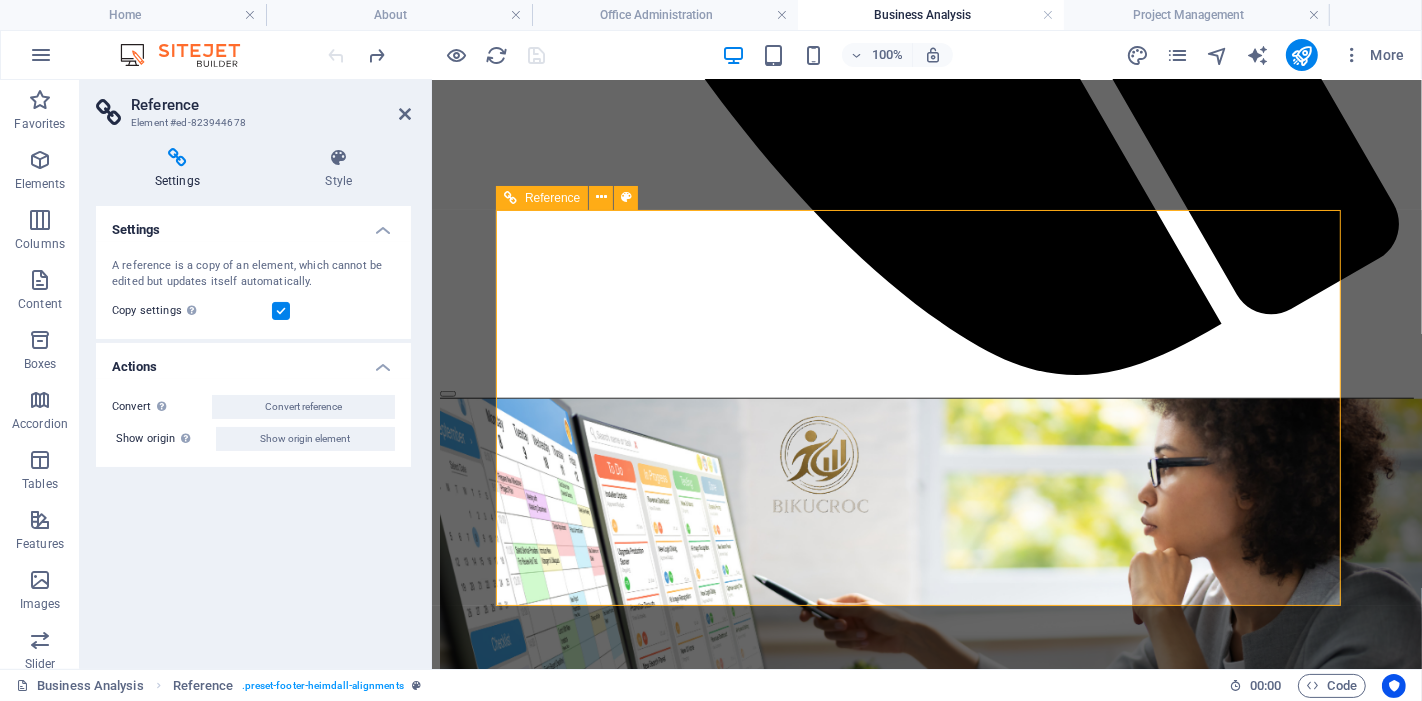 click on "BIKUCROC FAQ's" at bounding box center [926, 1711] 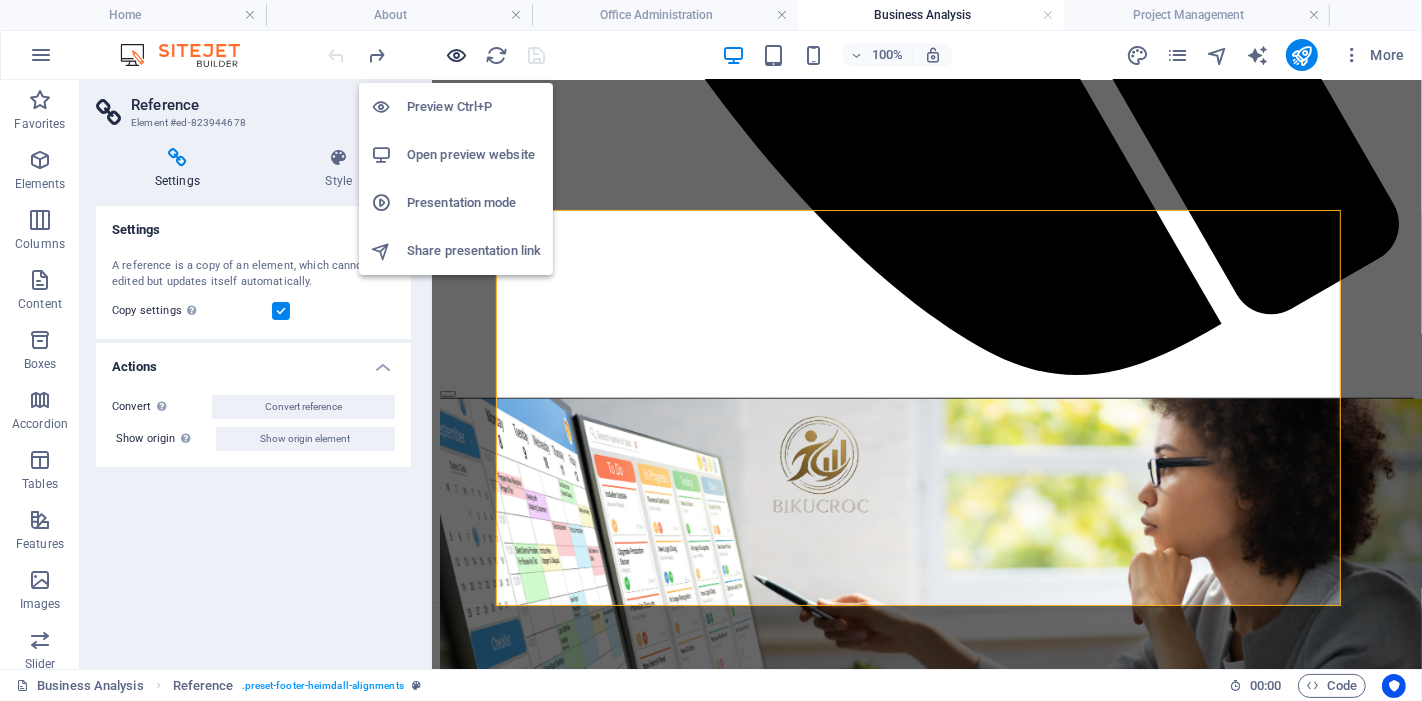 click at bounding box center [457, 55] 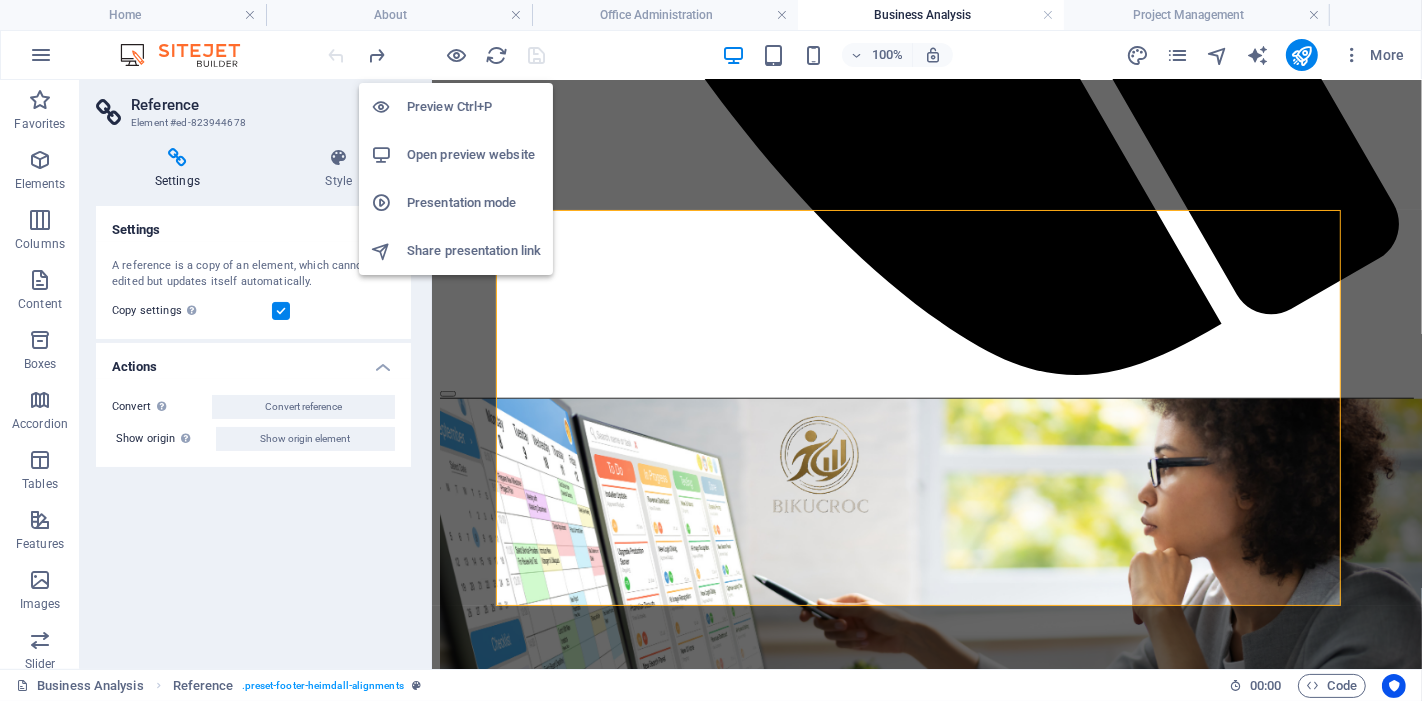 scroll, scrollTop: 1404, scrollLeft: 0, axis: vertical 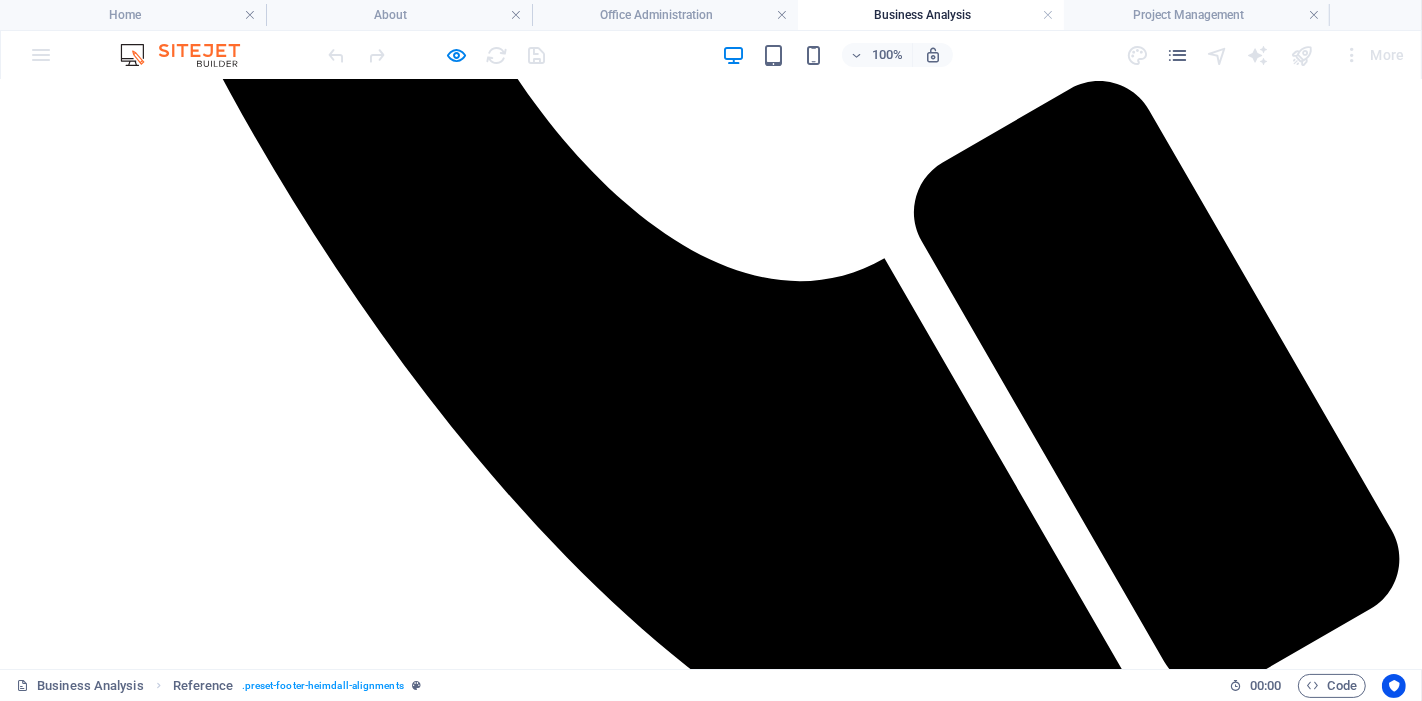 click on "BIKUCROC FAQ's" at bounding box center [71, 2366] 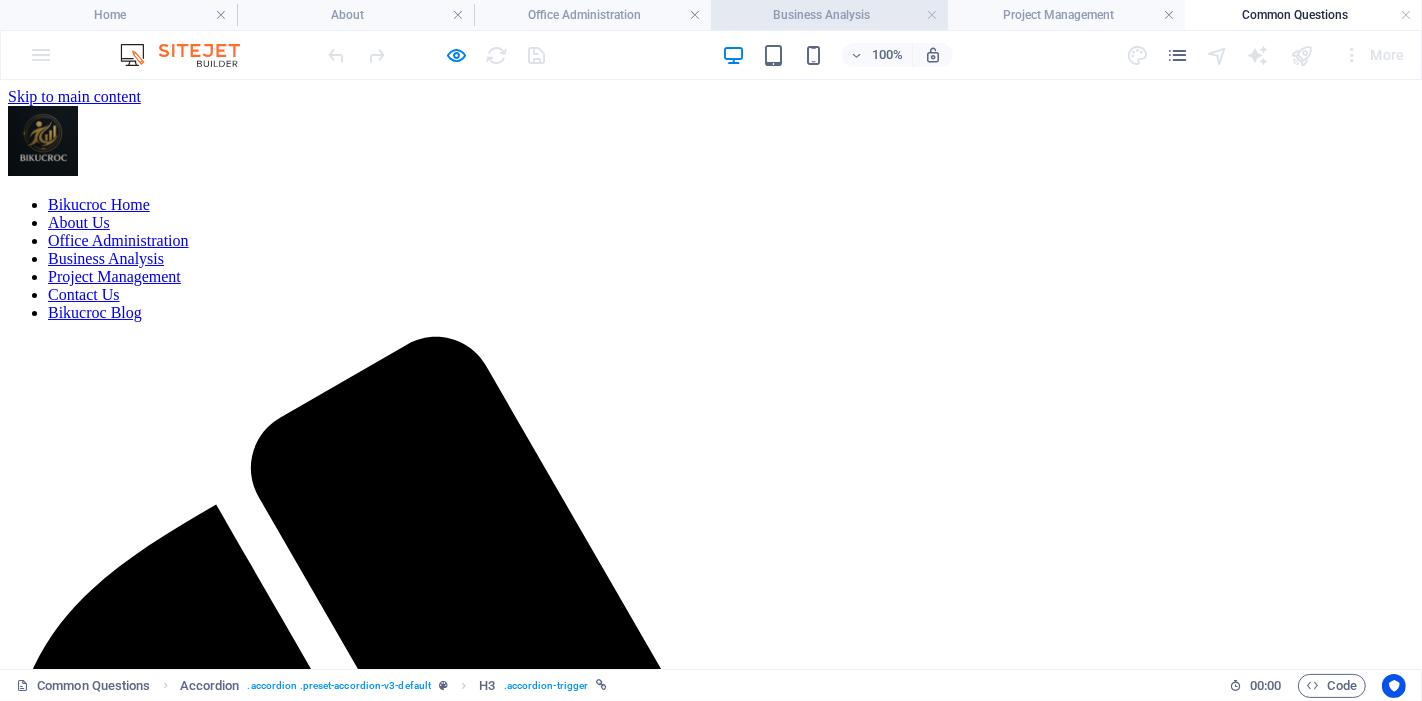 scroll, scrollTop: 342, scrollLeft: 0, axis: vertical 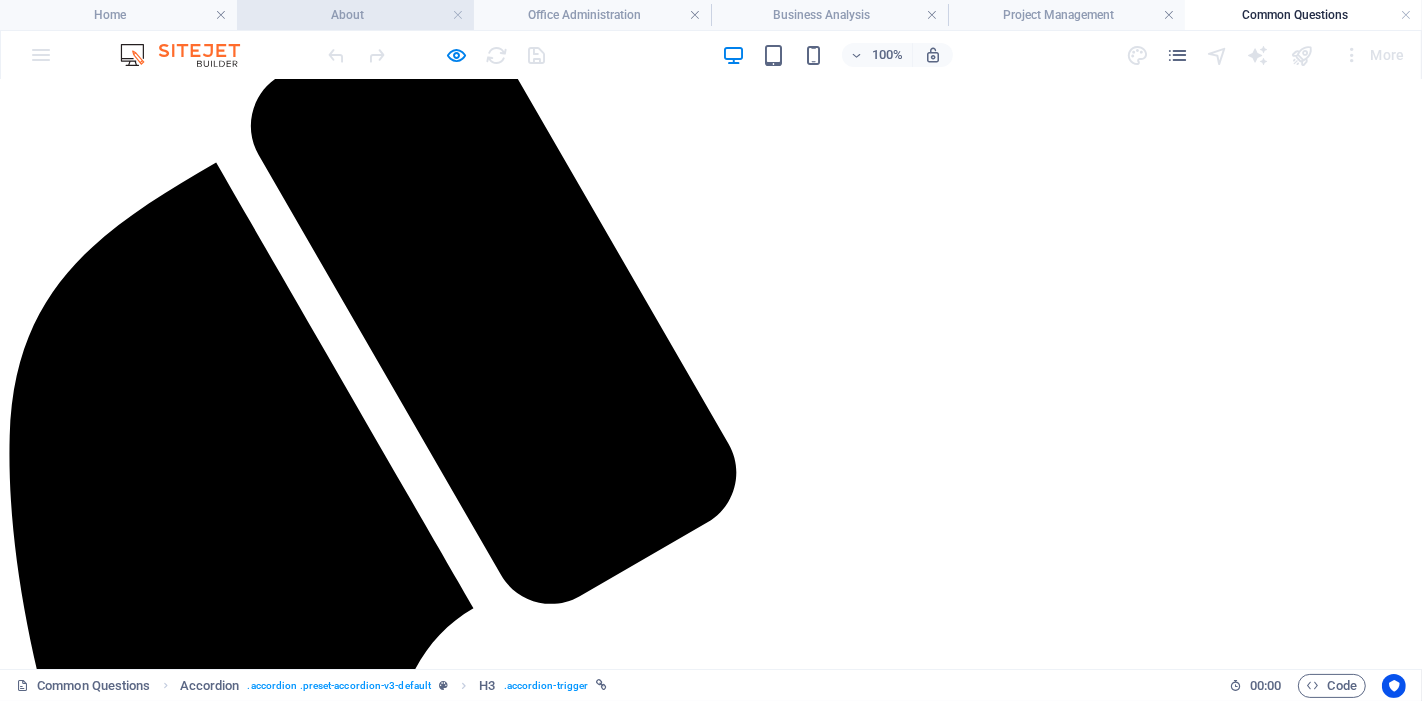 click on "About" at bounding box center (355, 15) 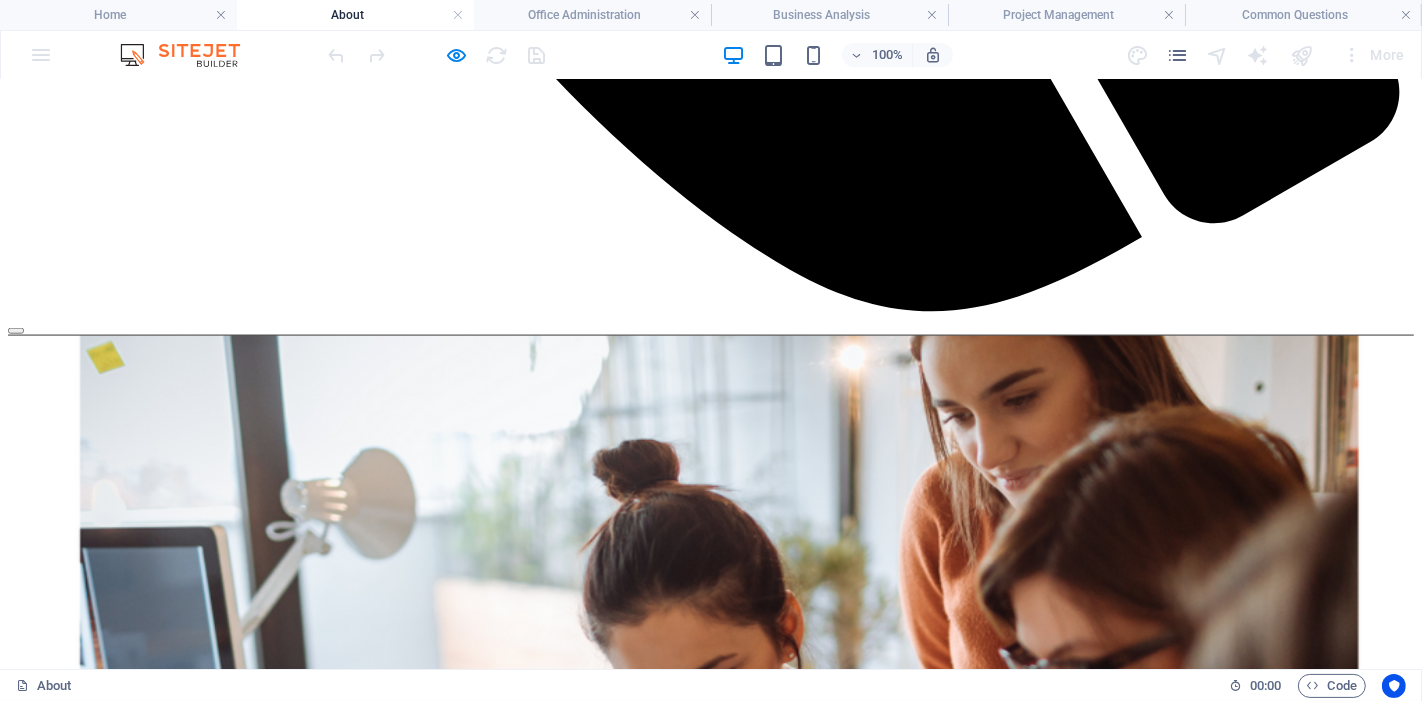 scroll, scrollTop: 2074, scrollLeft: 0, axis: vertical 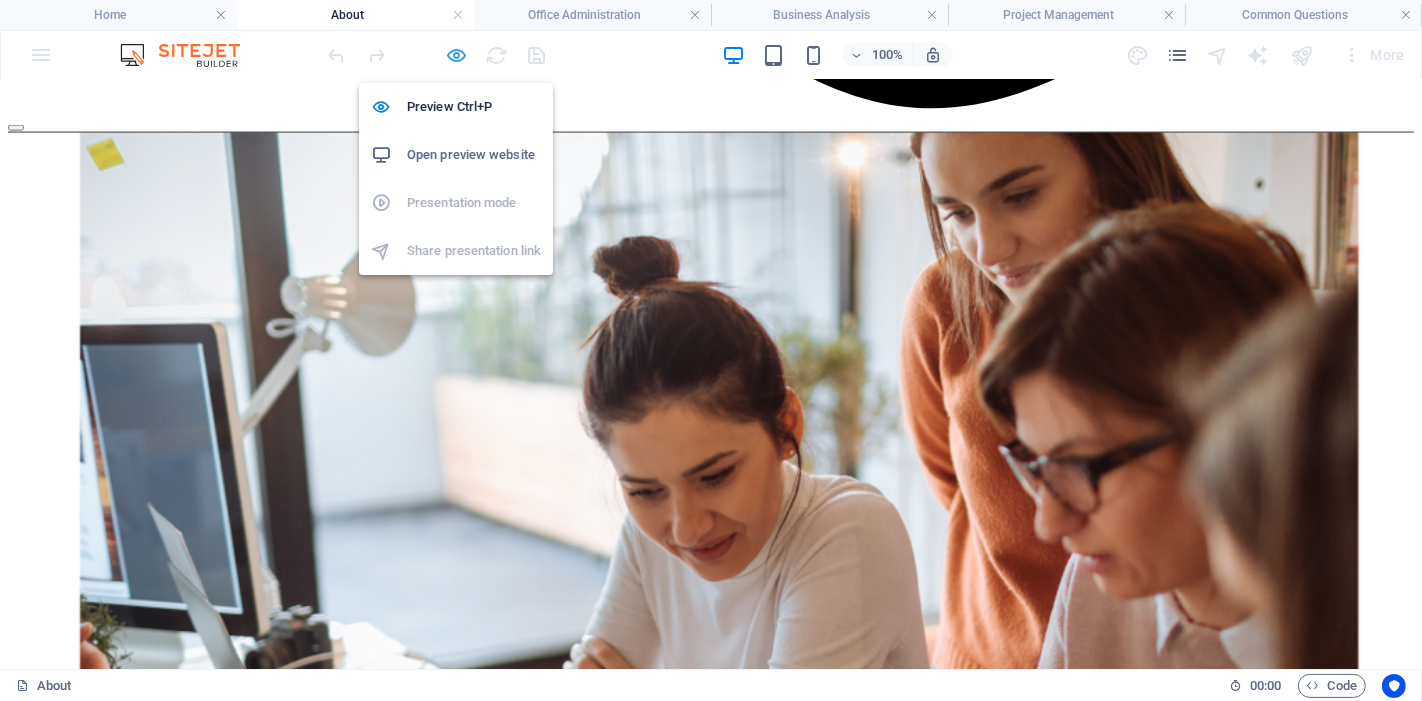 click at bounding box center [457, 55] 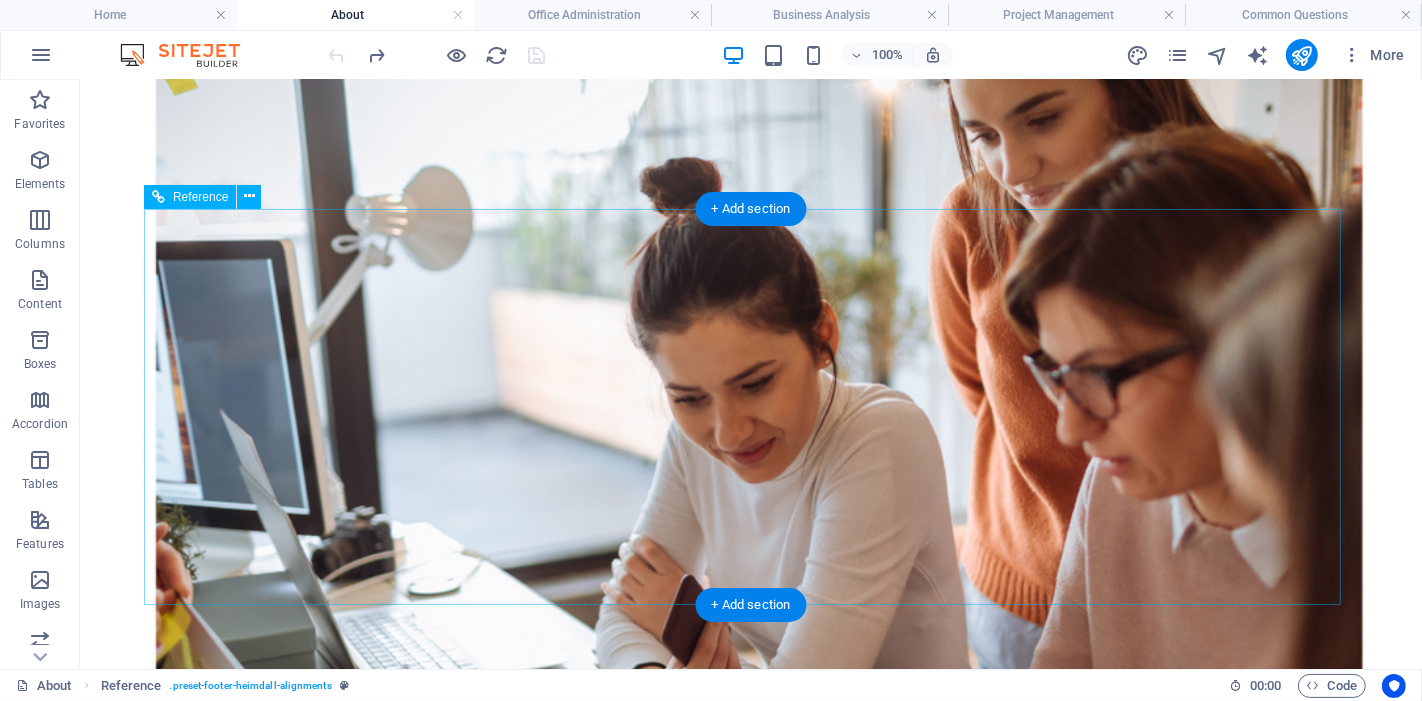 click on "BIKUCROC FAQ's" at bounding box center [750, 2463] 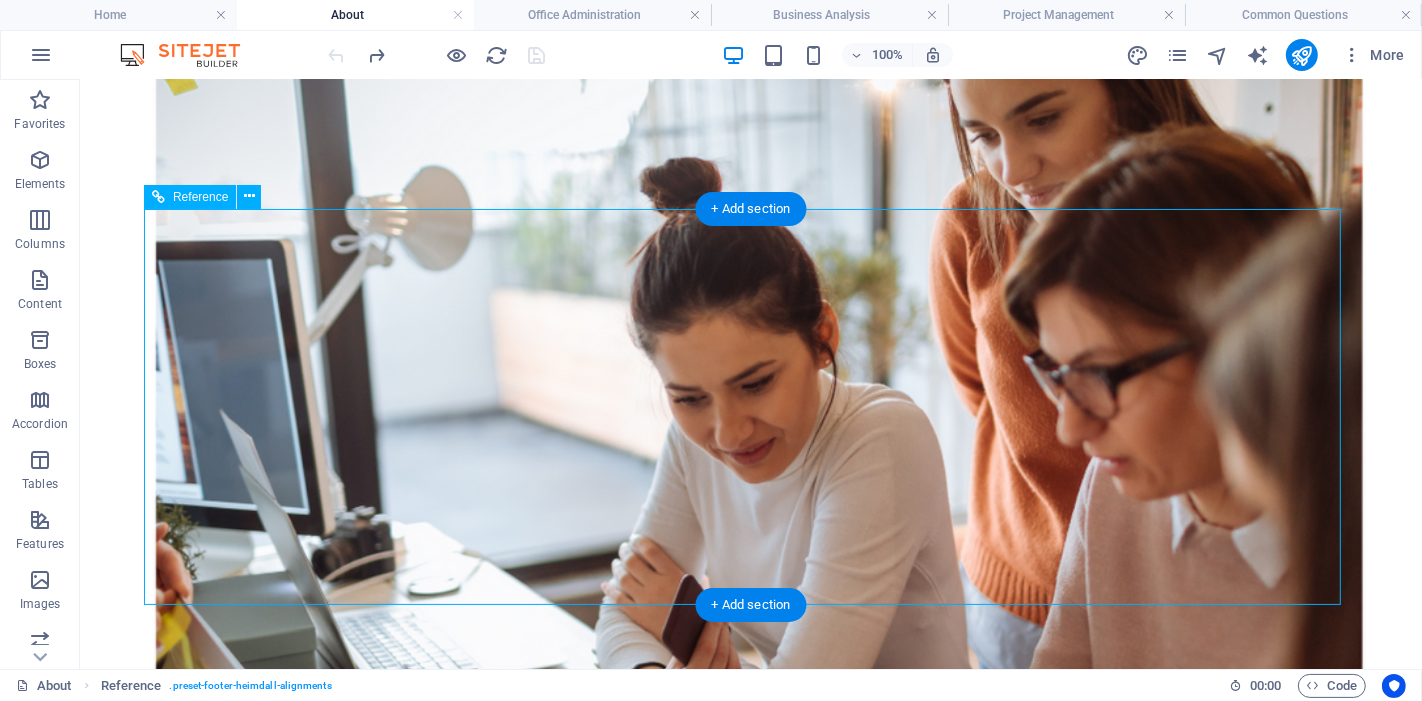 click on "BIKUCROC FAQ's" at bounding box center [750, 2463] 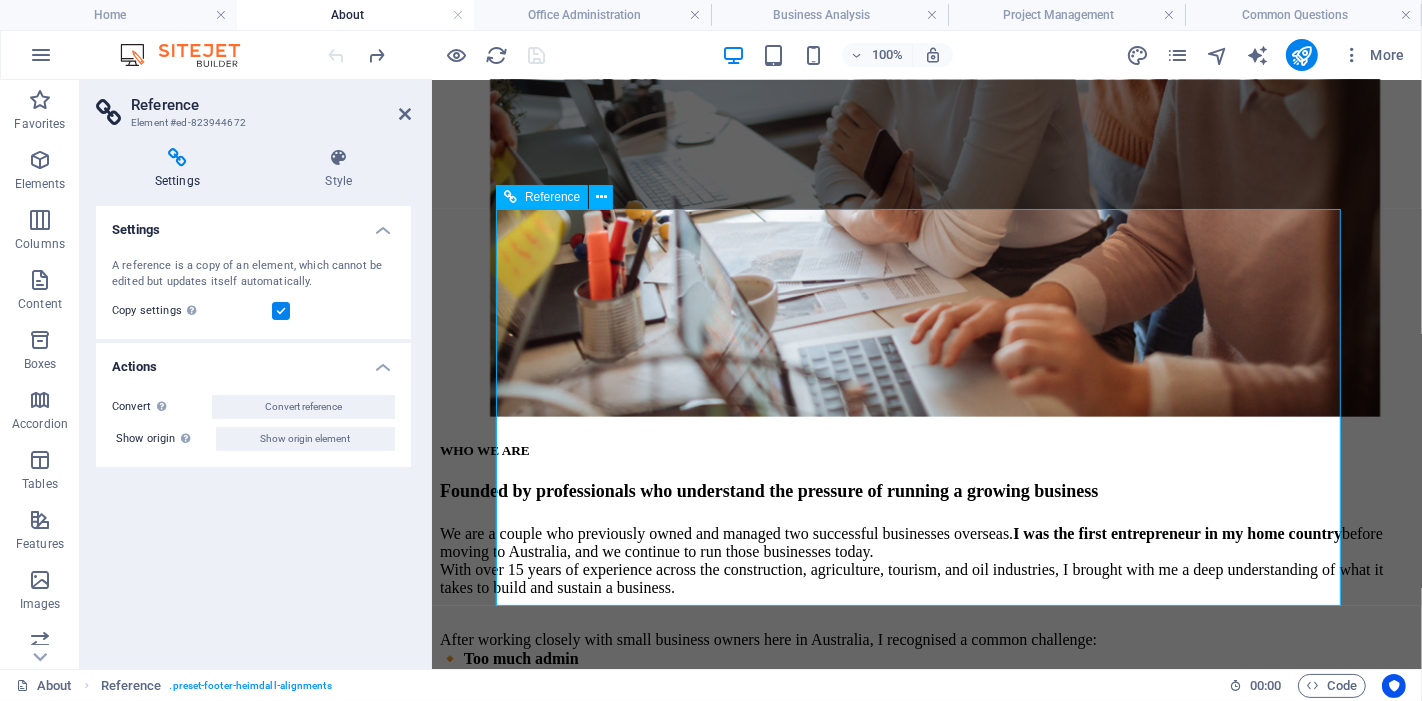 click on "BIKUCROC FAQ's" at bounding box center [926, 1786] 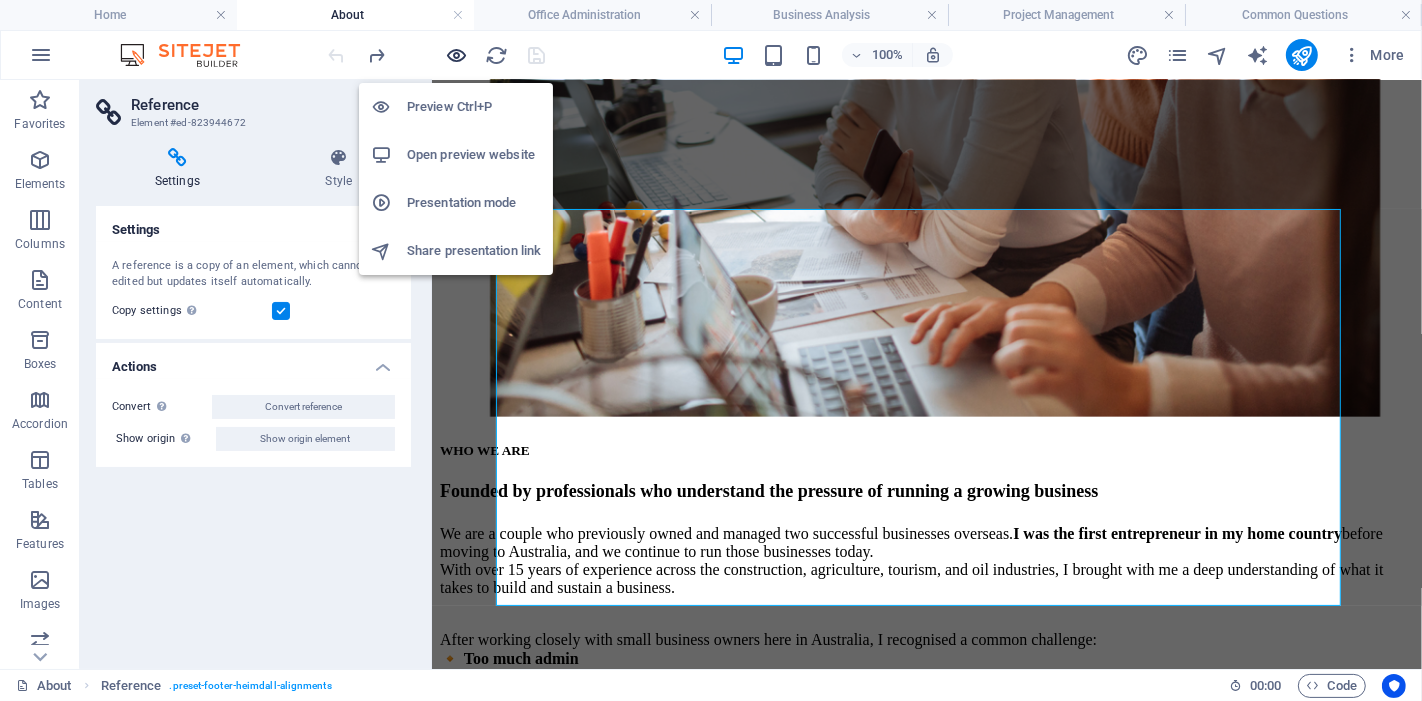 click at bounding box center [457, 55] 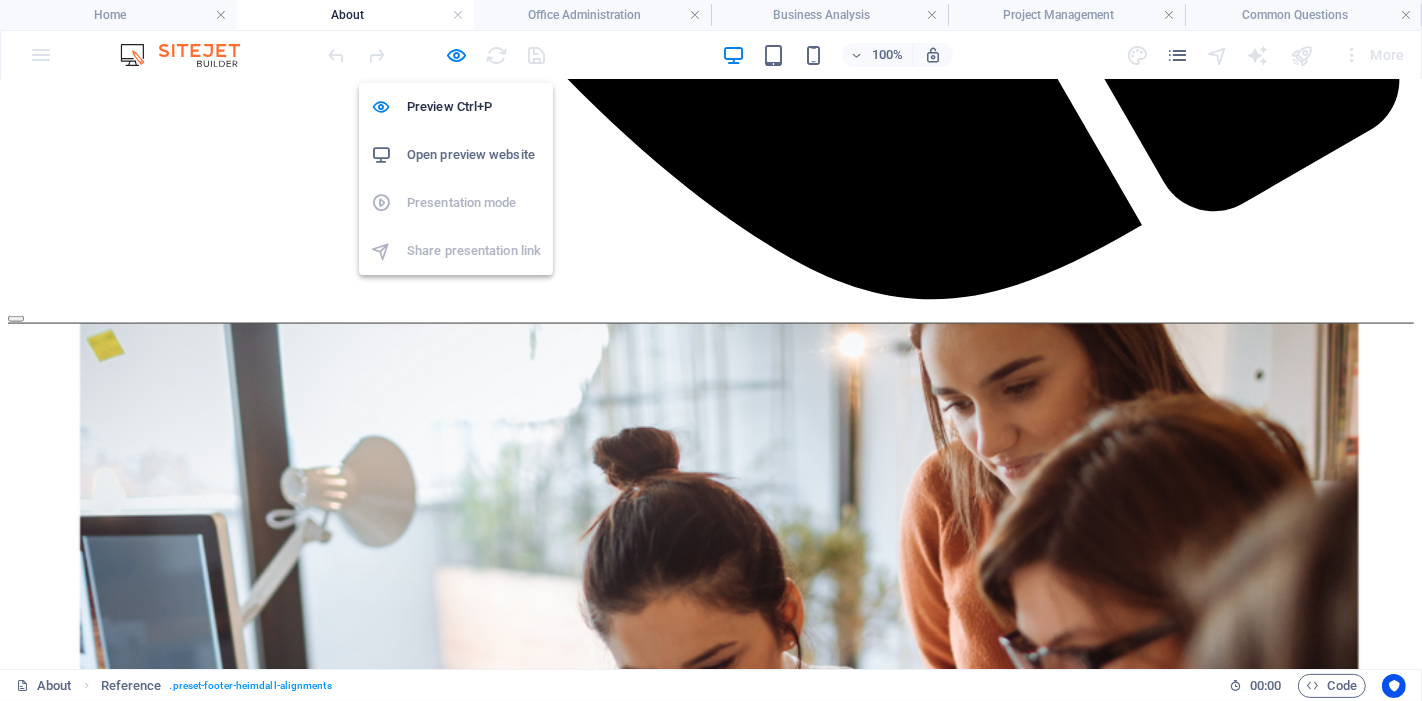 scroll, scrollTop: 2074, scrollLeft: 0, axis: vertical 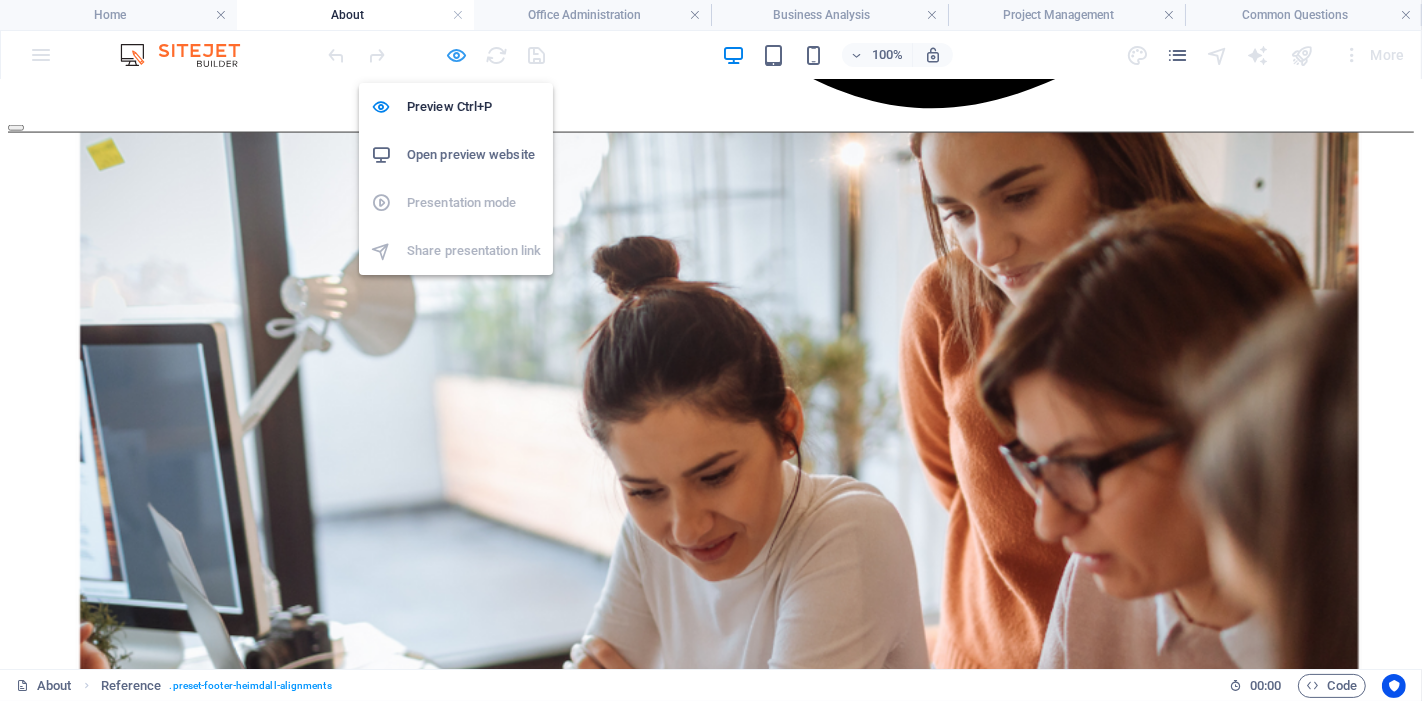click at bounding box center [457, 55] 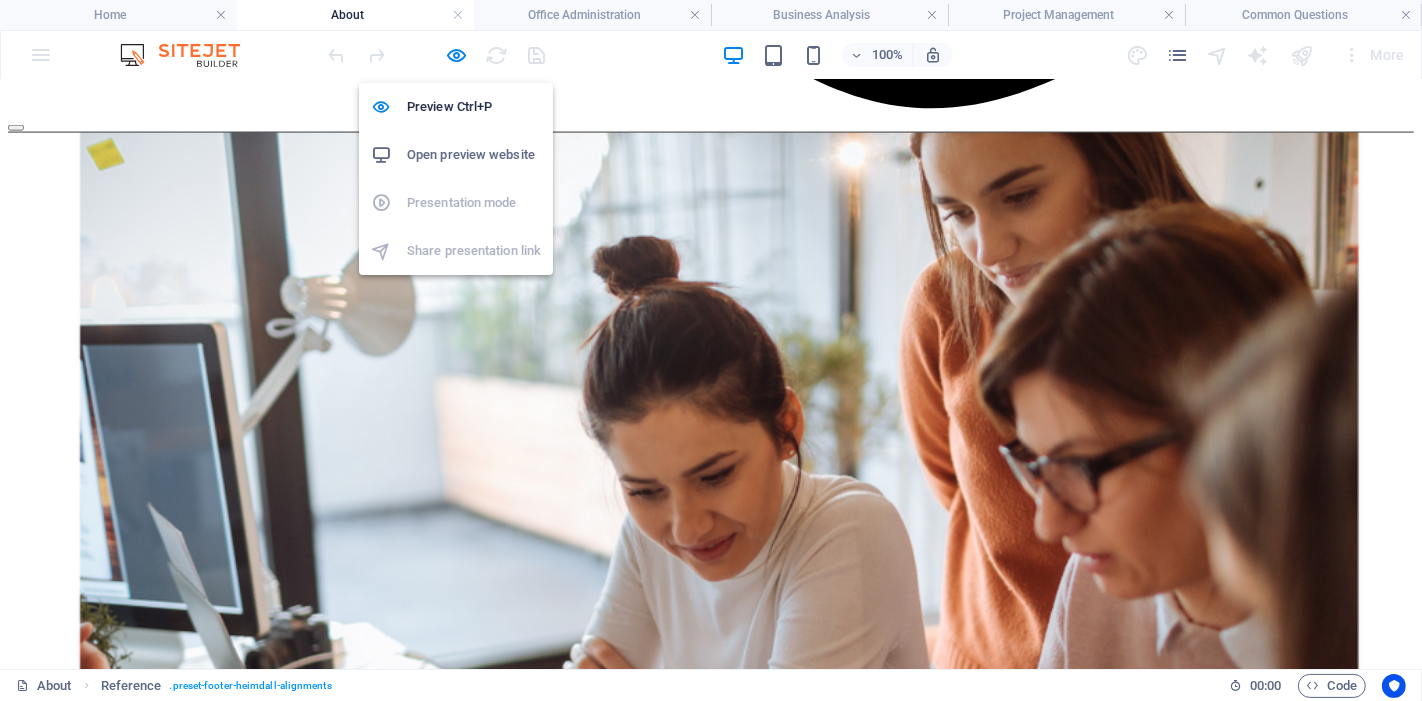 scroll, scrollTop: 1883, scrollLeft: 0, axis: vertical 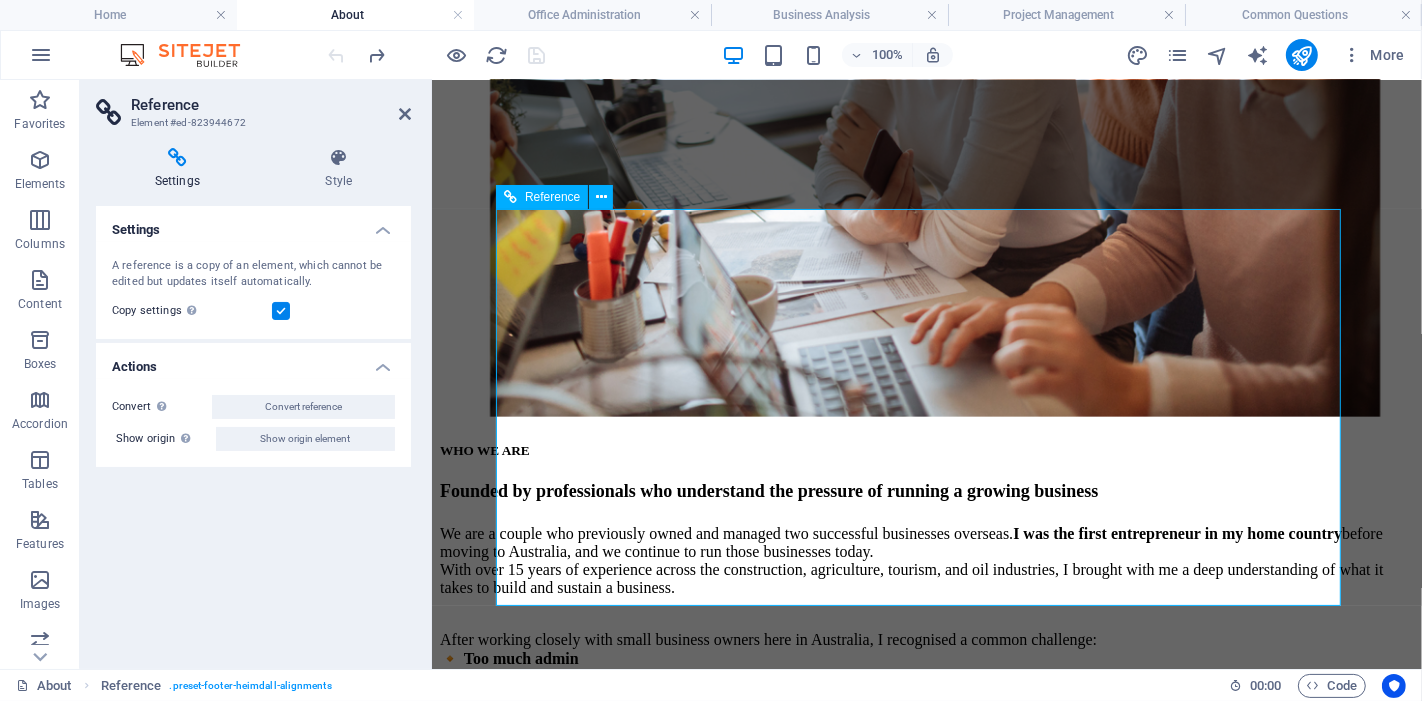 click on "BIKUCROC FAQ's" at bounding box center (926, 1786) 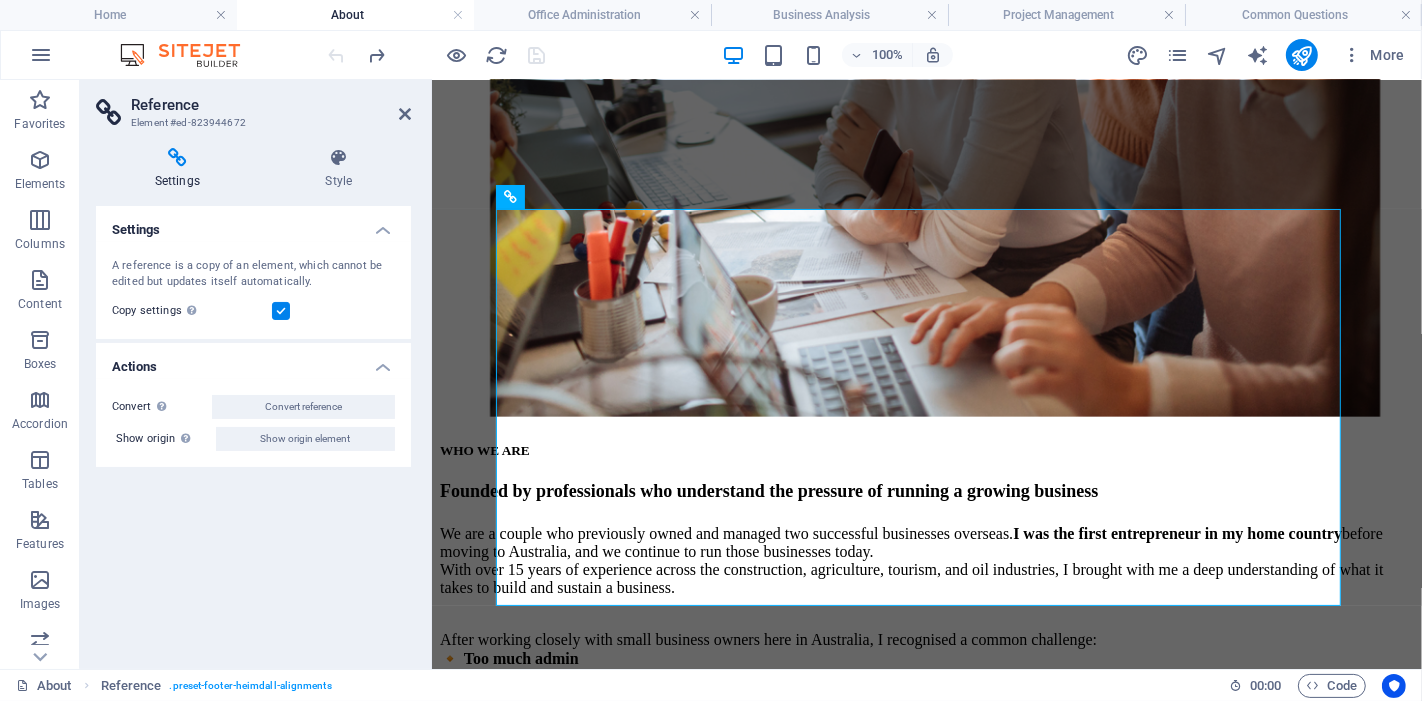 click on "Reference" at bounding box center [271, 105] 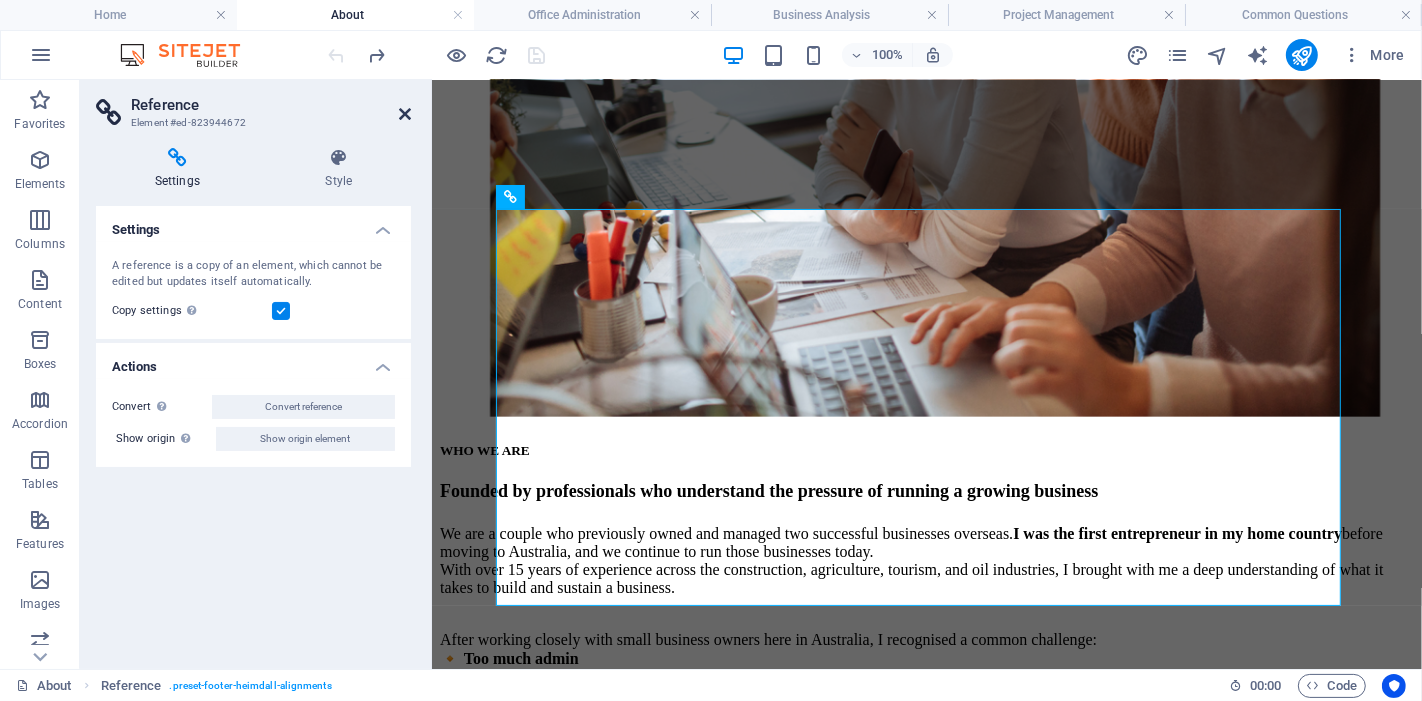 click at bounding box center [405, 114] 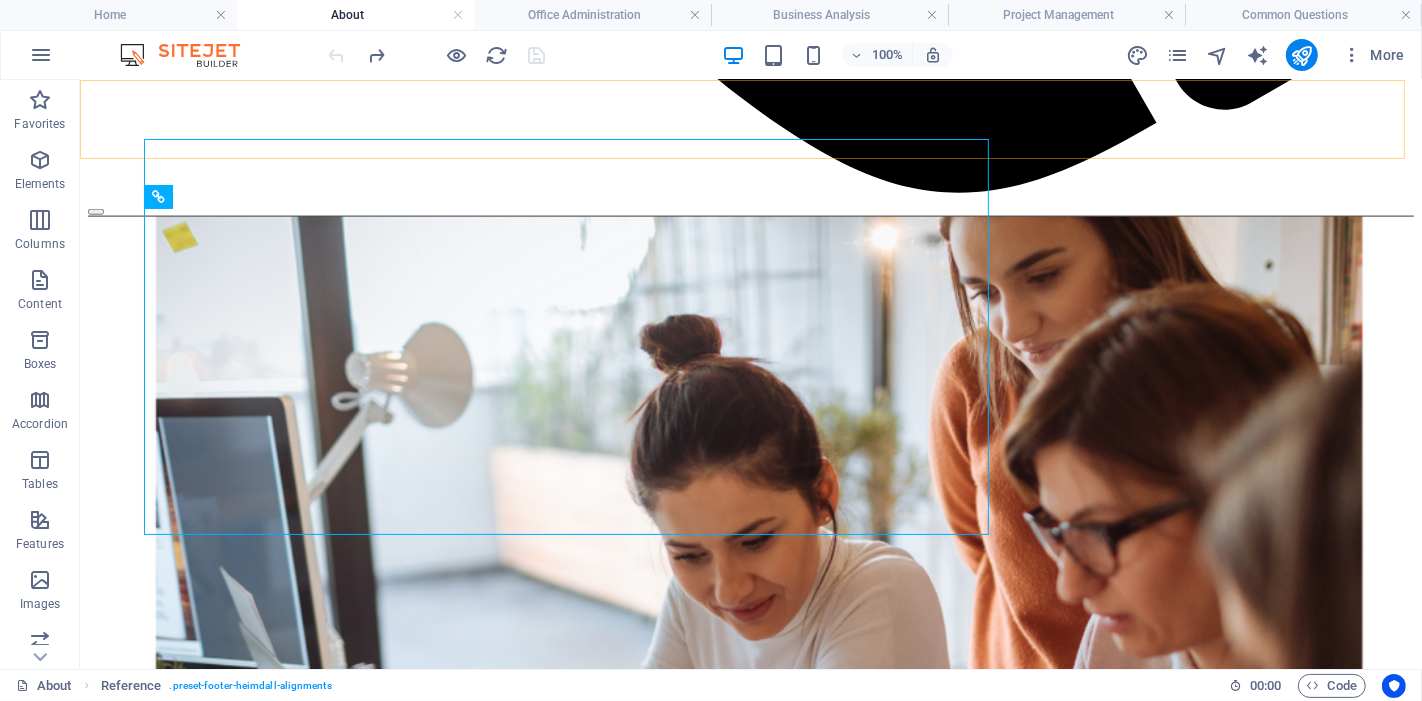 scroll, scrollTop: 2040, scrollLeft: 0, axis: vertical 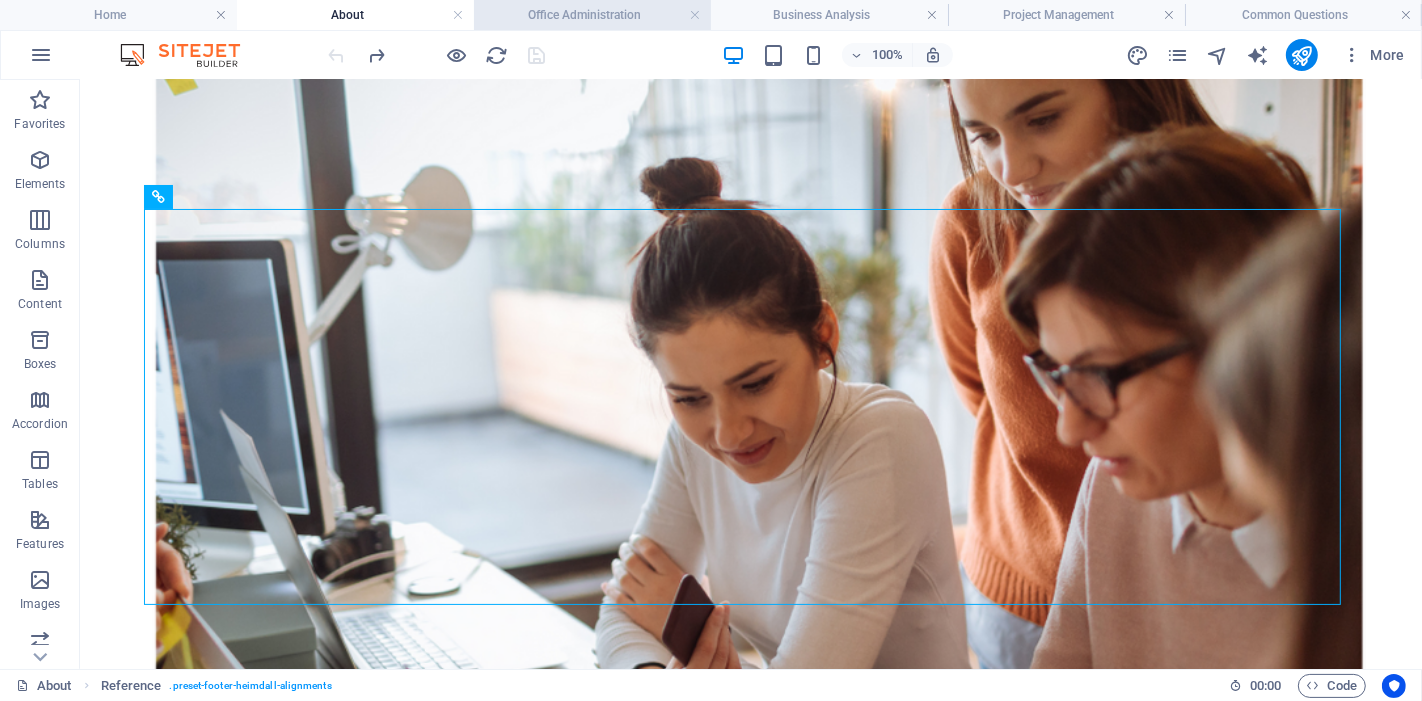 click on "Office Administration" at bounding box center (592, 15) 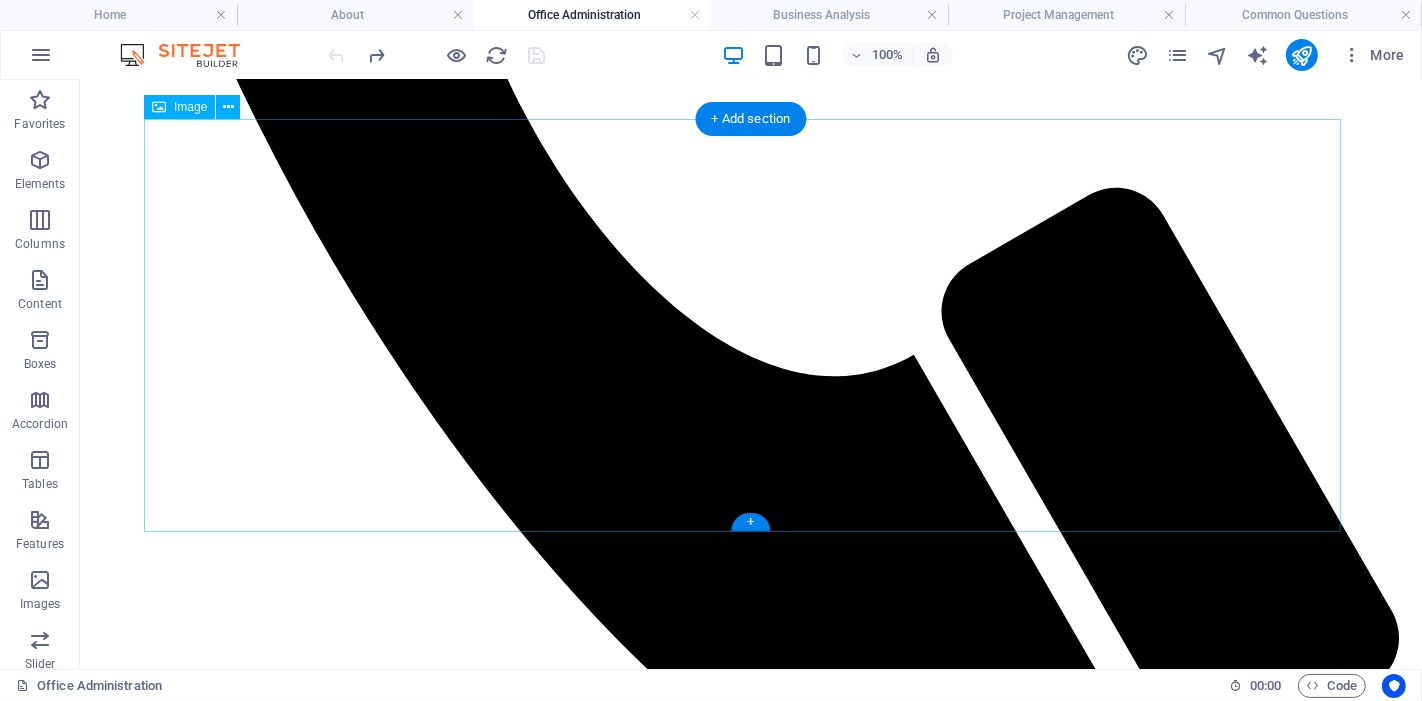 scroll, scrollTop: 1545, scrollLeft: 0, axis: vertical 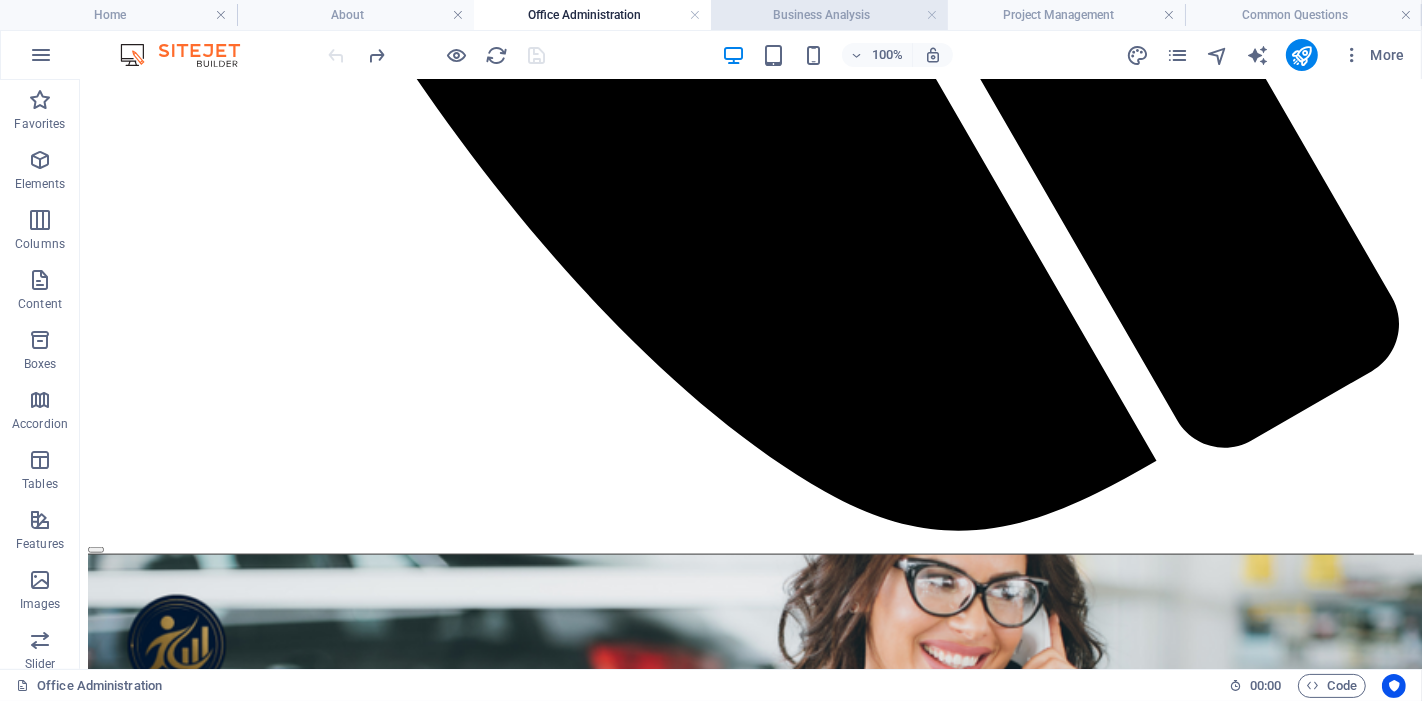click on "Business Analysis" at bounding box center [829, 15] 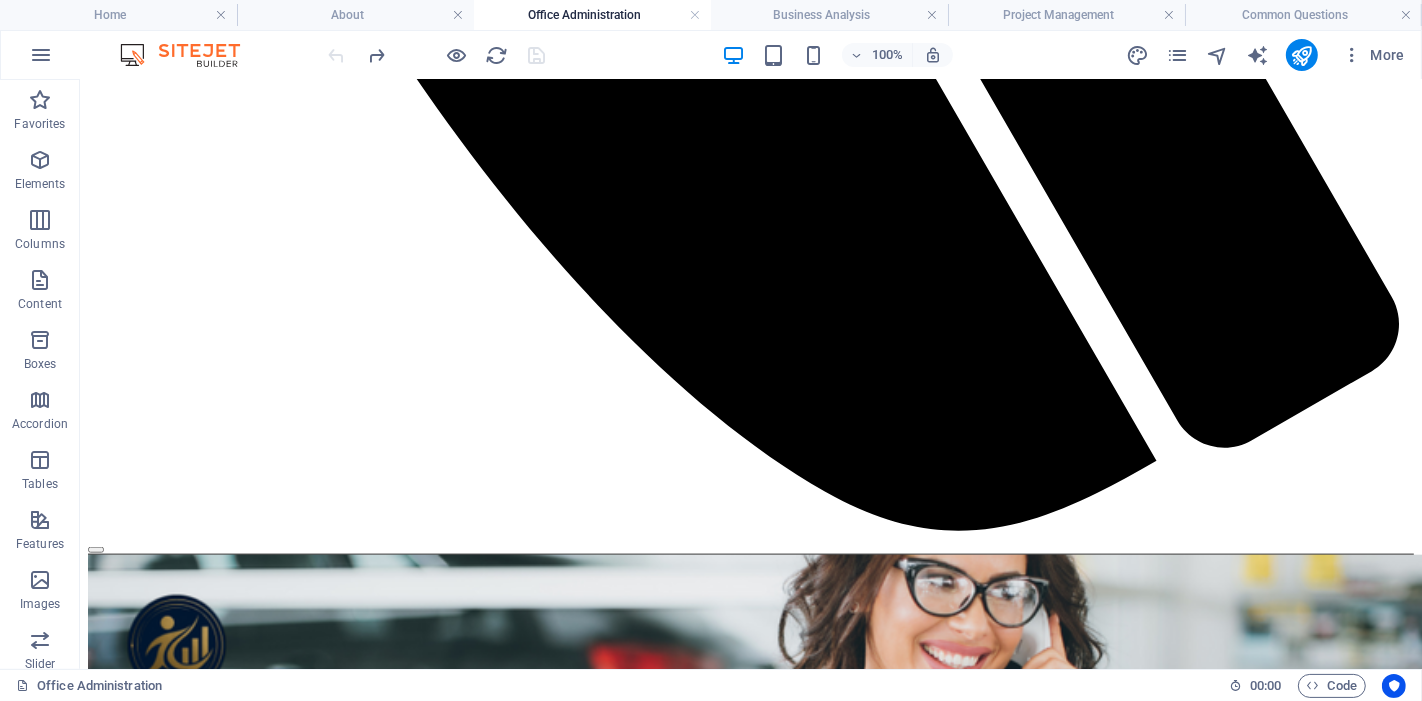 scroll, scrollTop: 0, scrollLeft: 0, axis: both 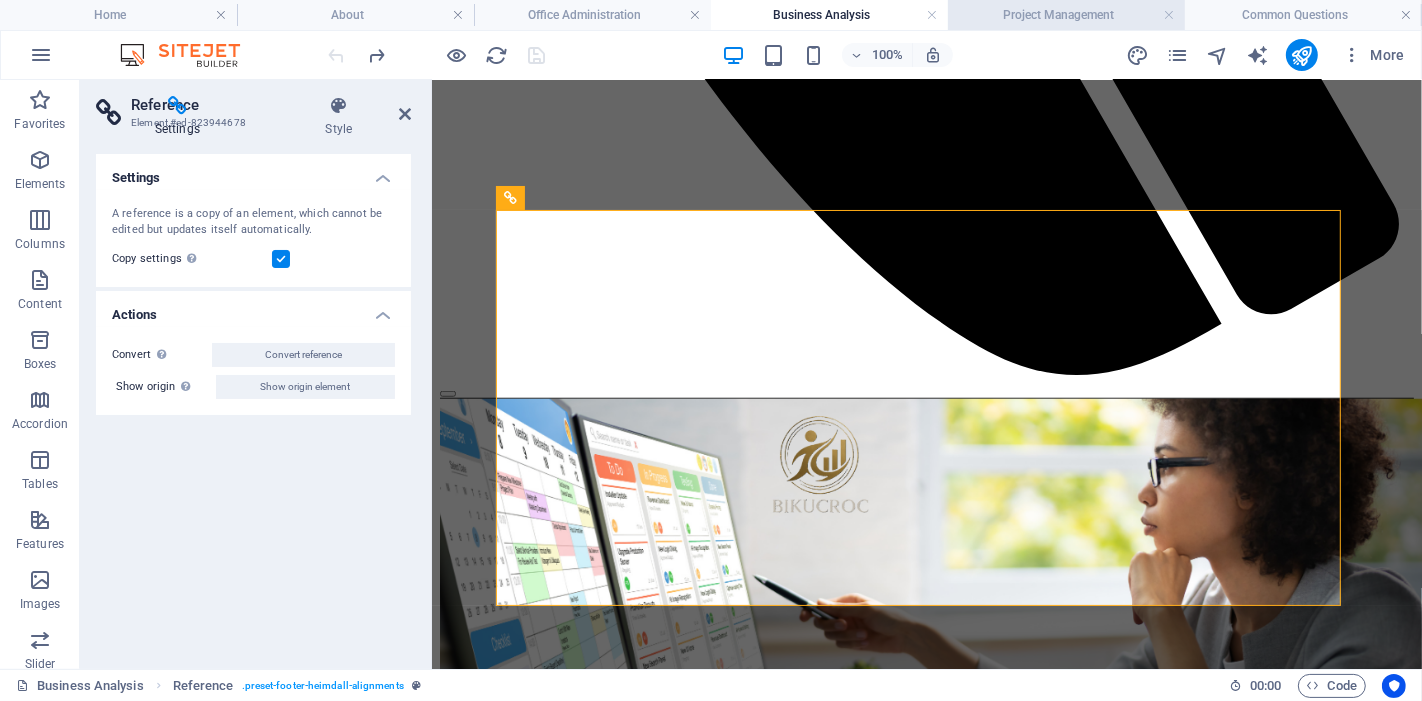 click on "Project Management" at bounding box center (1066, 15) 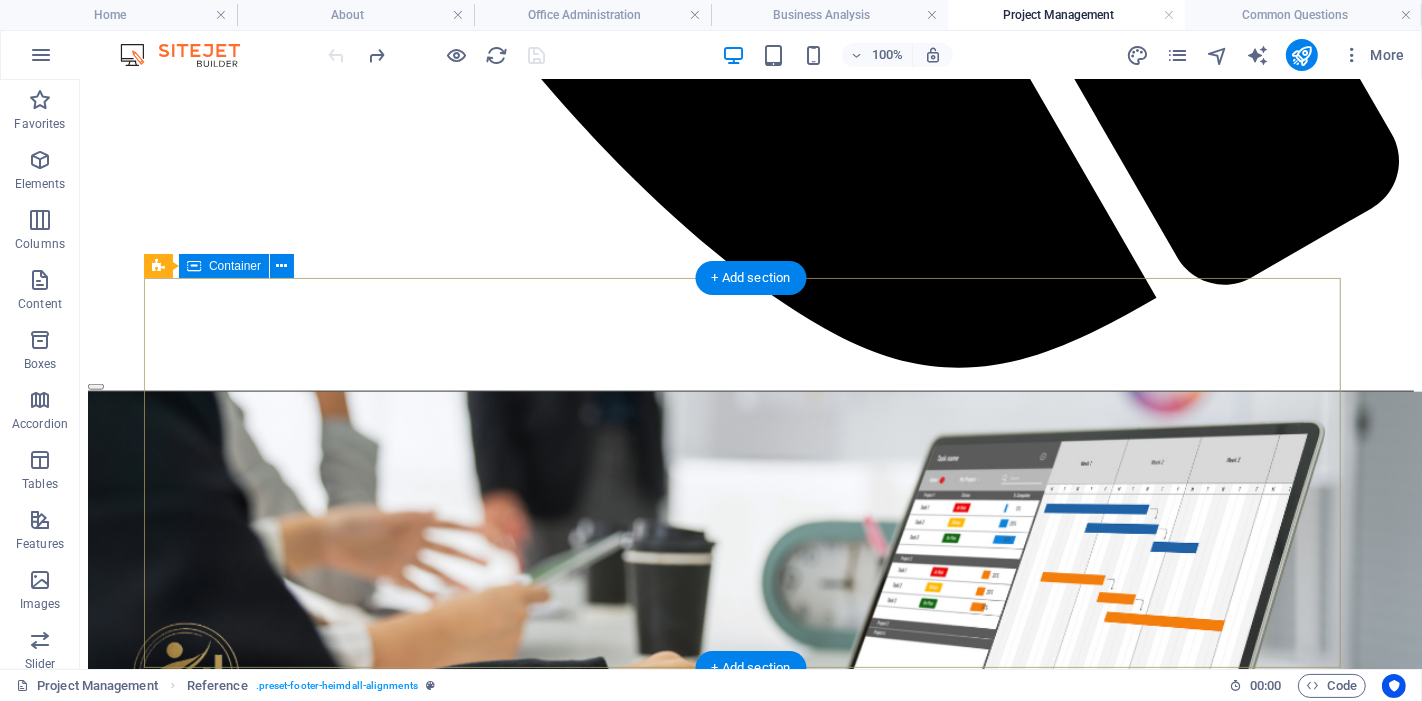scroll, scrollTop: 1732, scrollLeft: 0, axis: vertical 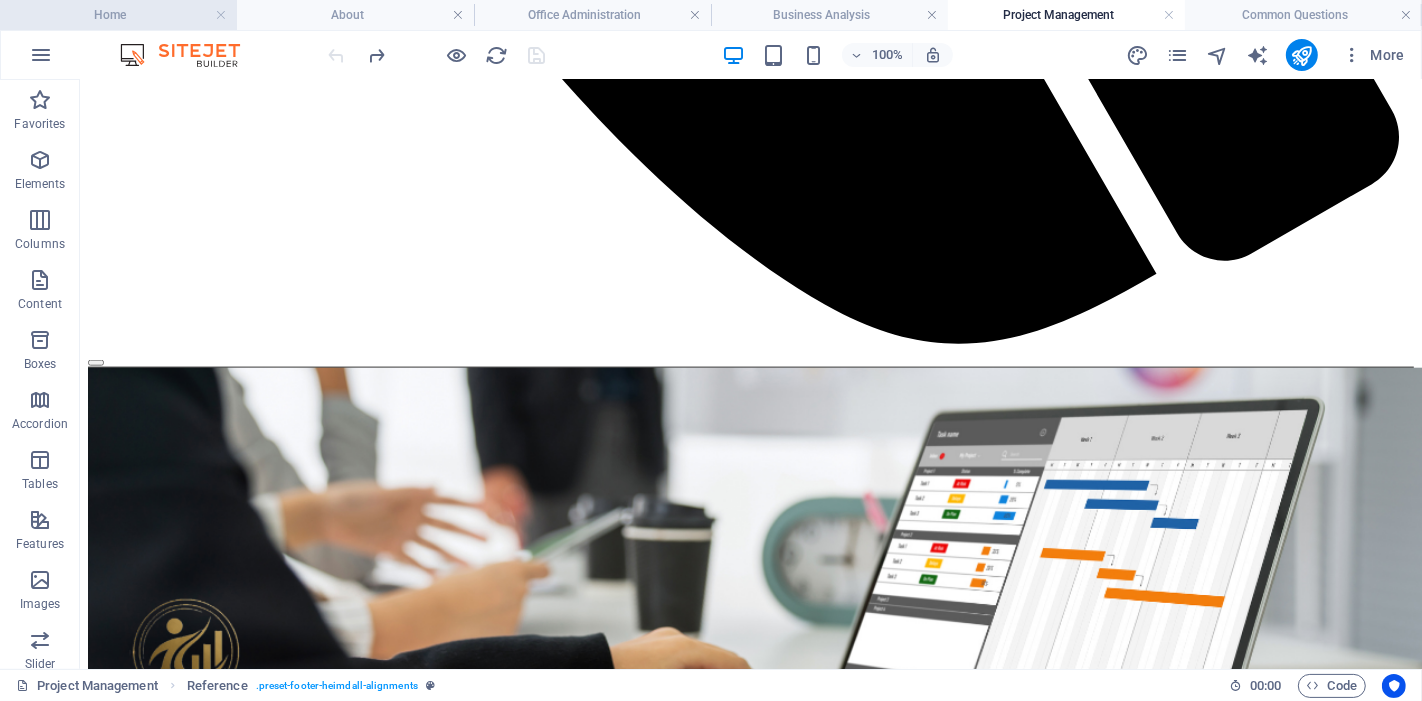 click on "Home" at bounding box center (118, 15) 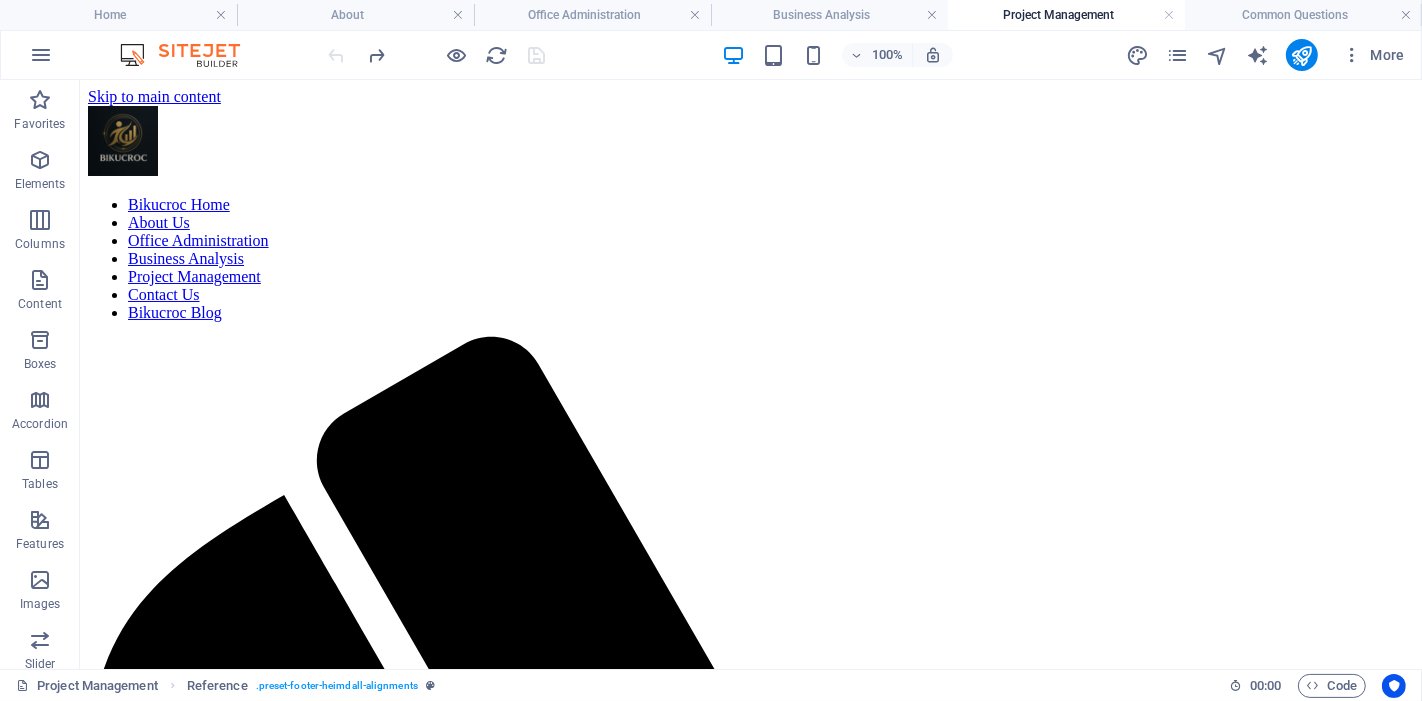 scroll, scrollTop: 1893, scrollLeft: 0, axis: vertical 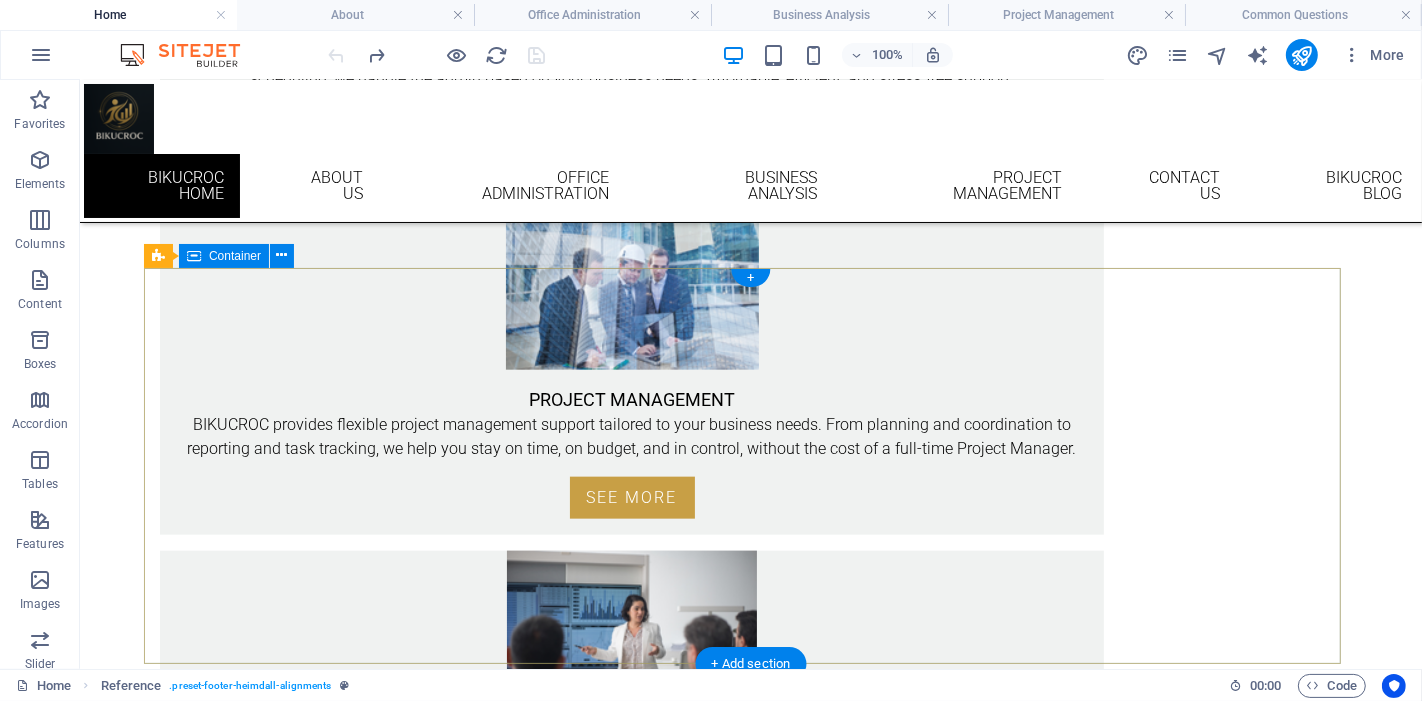 click on "Social Facebook Instagram linkedin BIKUCROC FAQ's OFFICE [NUMBER] [STREET], [CITY], [STATE] [POSTAL CODE] CONTACT Email:    info@bikucroc.com.au Phone VIC:          [PHONE] Phone QLD:         [PHONE] Mobile:                 [PHONE]" at bounding box center (750, 1703) 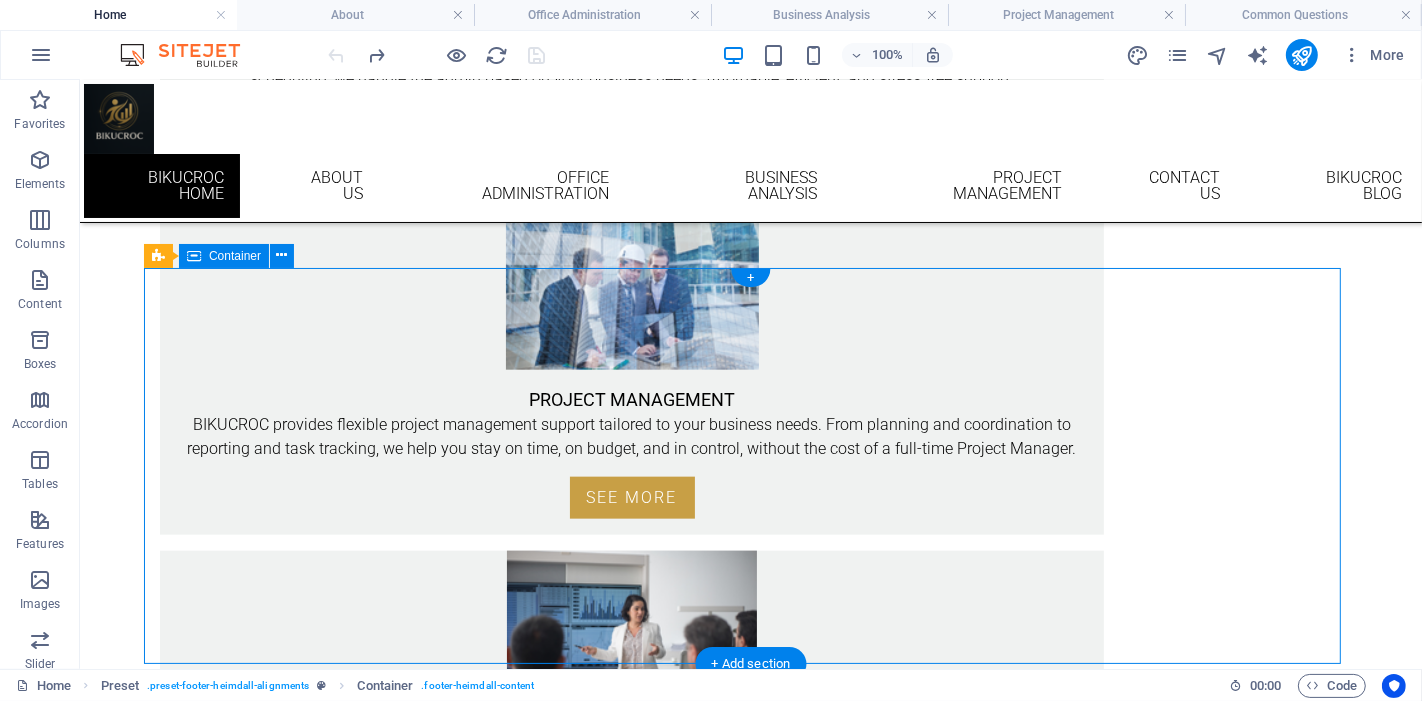 click on "Social Facebook Instagram linkedin BIKUCROC FAQ's OFFICE [NUMBER] [STREET], [CITY], [STATE] [POSTAL CODE] CONTACT Email:    info@bikucroc.com.au Phone VIC:          [PHONE] Phone QLD:         [PHONE] Mobile:                 [PHONE]" at bounding box center [750, 1703] 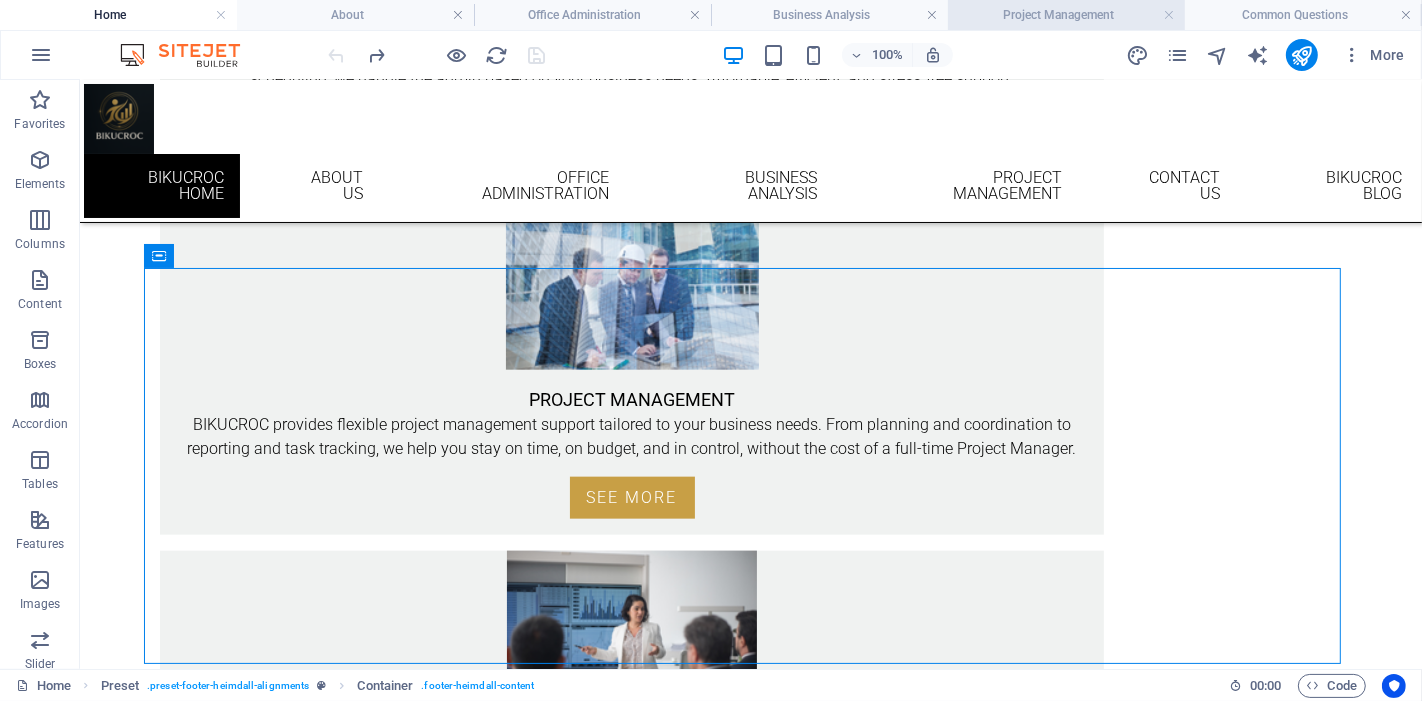 click on "Project Management" at bounding box center (1066, 15) 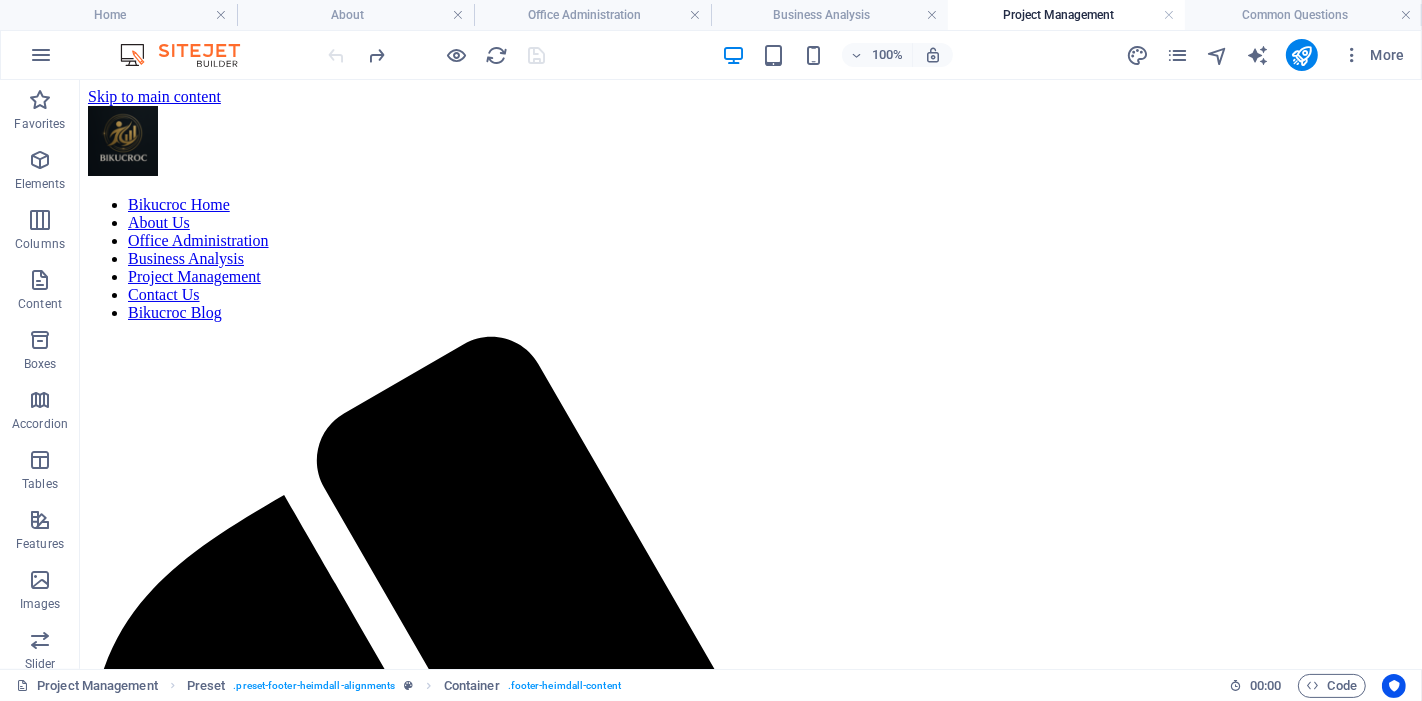 scroll, scrollTop: 1732, scrollLeft: 0, axis: vertical 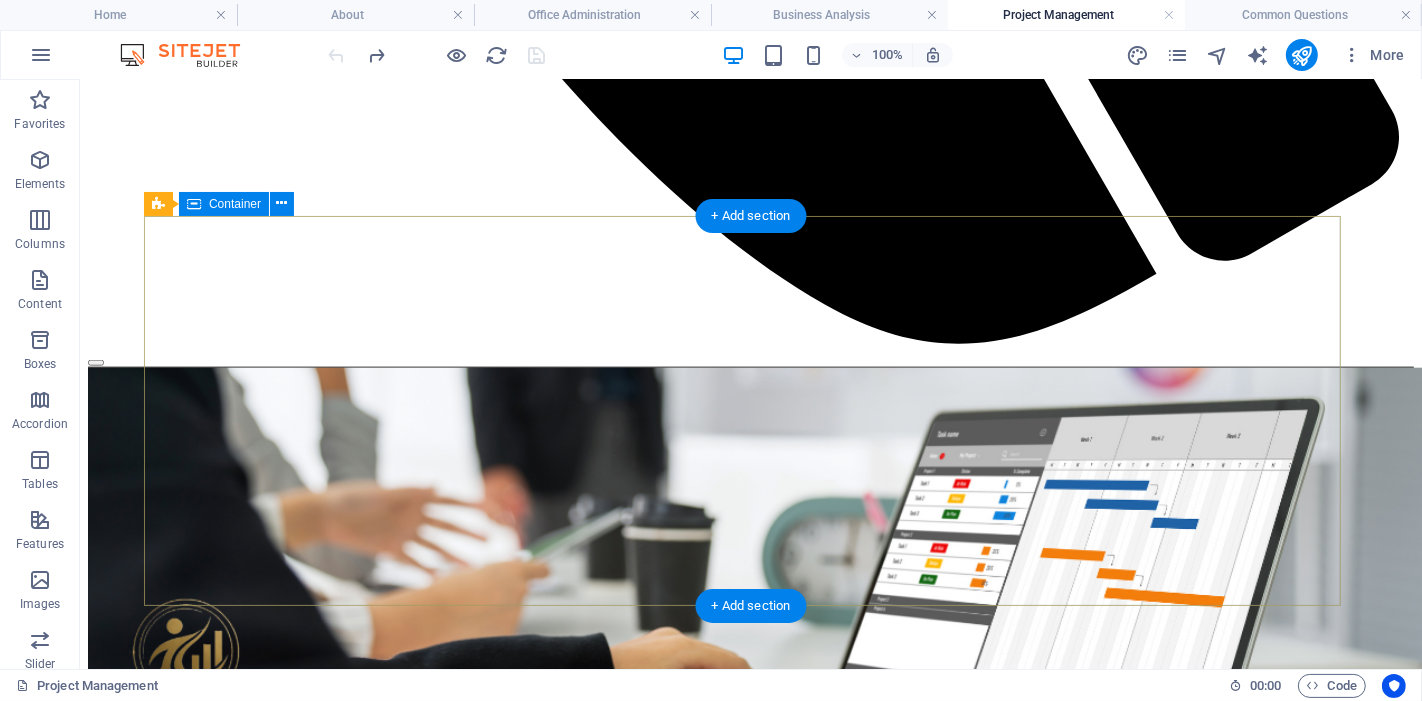 click on "Social Facebook Instagram linkedin OFFICE [NUMBER] [STREET], [CITY], [STATE] [POSTAL CODE] CONTACT Email:    info@bikucroc.com.au Phone VIC:          [PHONE] Phone QLD:         [PHONE] Mobile:                 [PHONE]" at bounding box center (750, 2506) 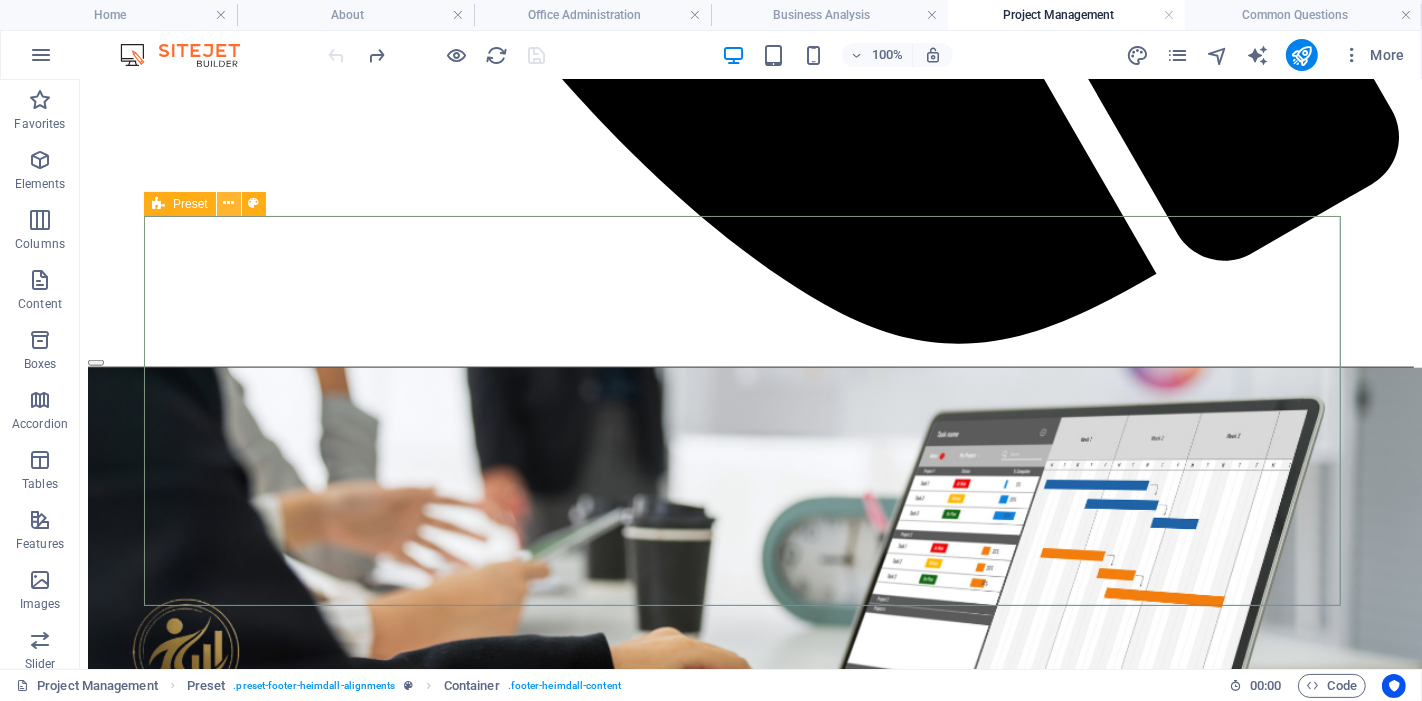 click at bounding box center [228, 203] 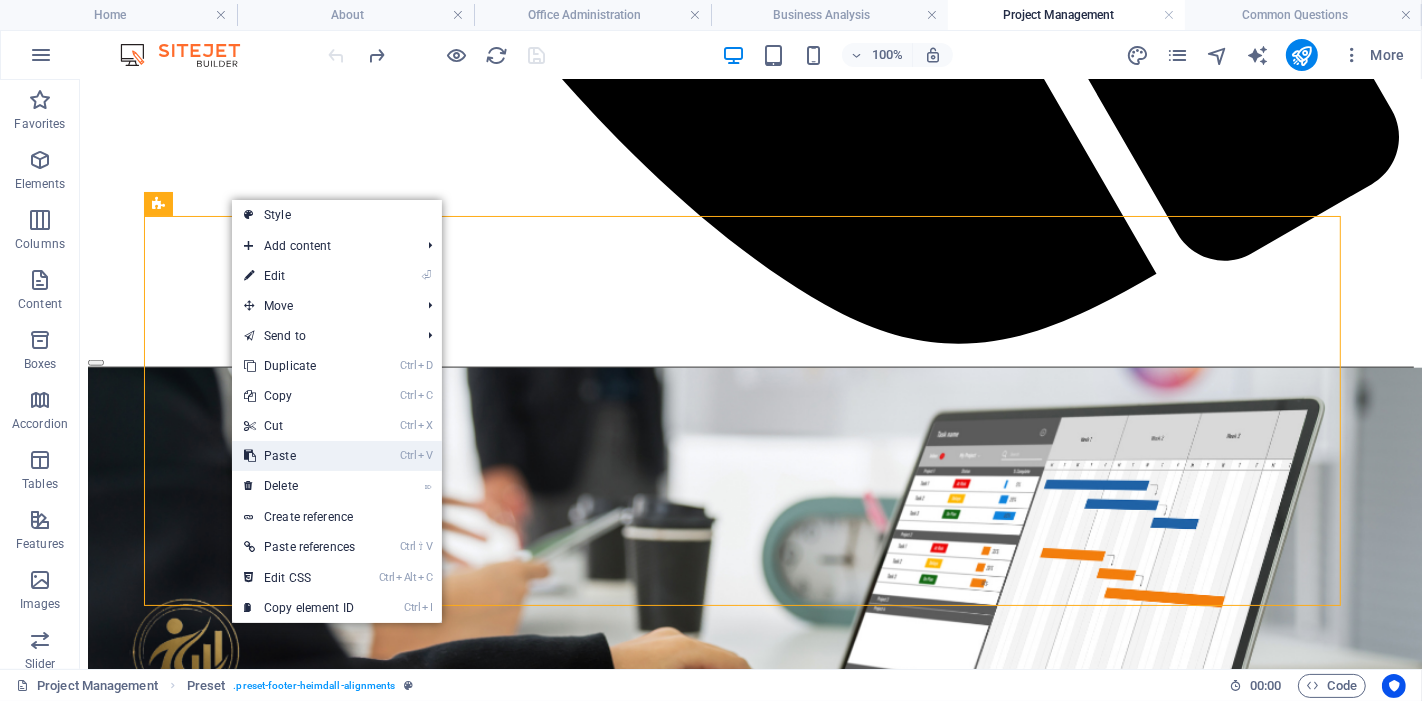 click on "Ctrl V  Paste" at bounding box center (299, 456) 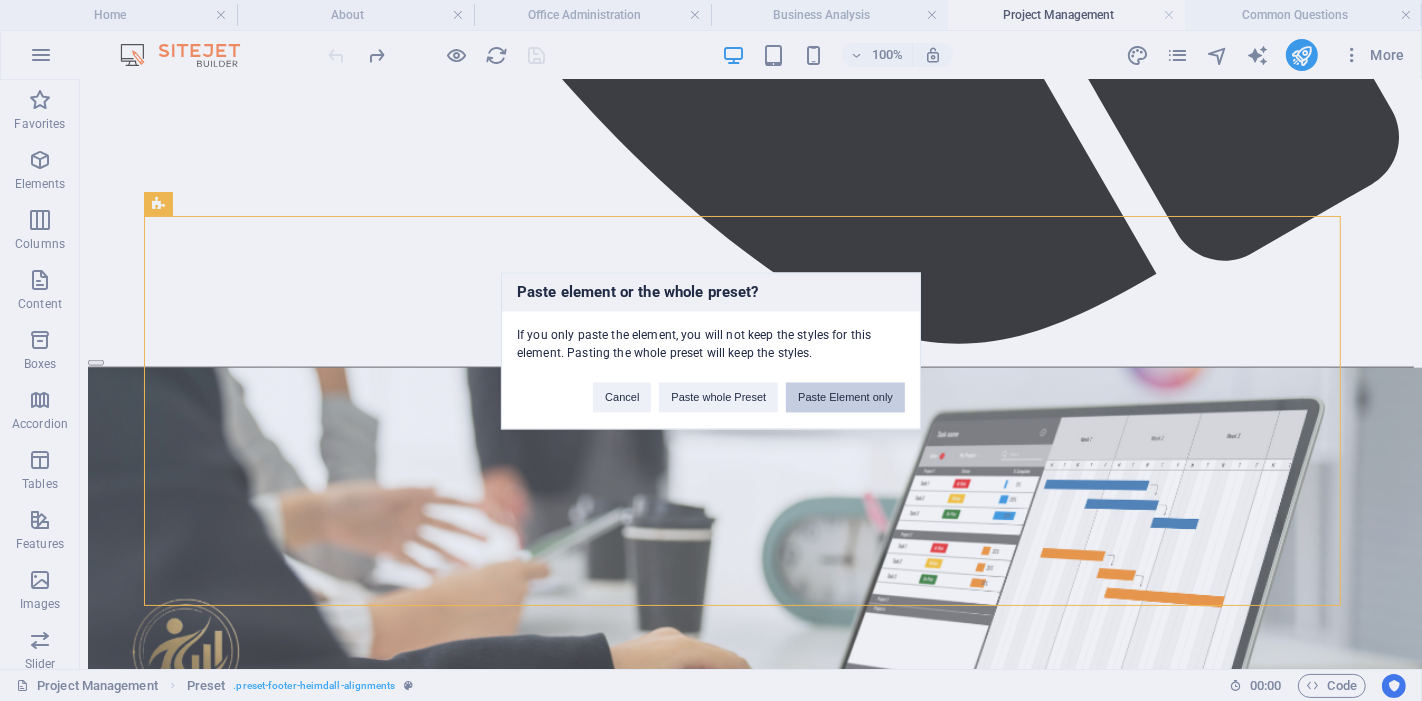 click on "Paste Element only" at bounding box center [845, 397] 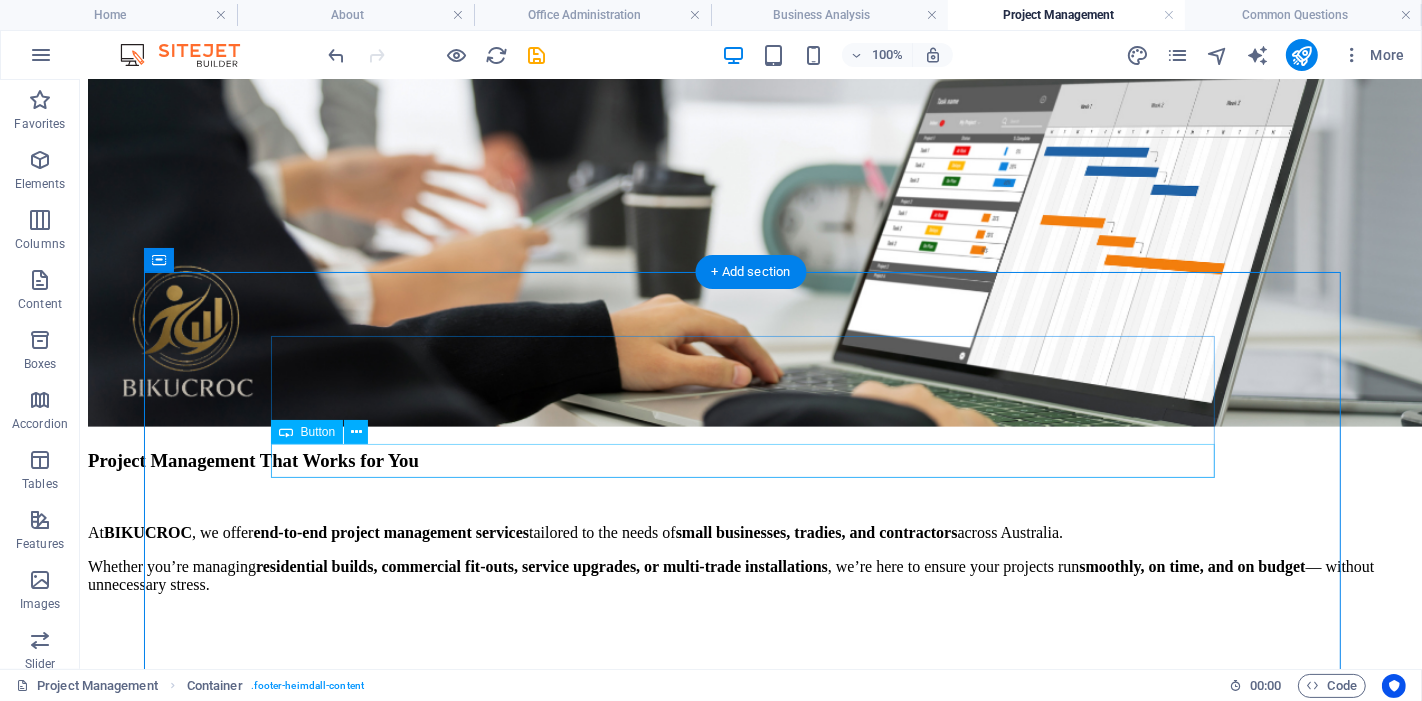 scroll, scrollTop: 1732, scrollLeft: 0, axis: vertical 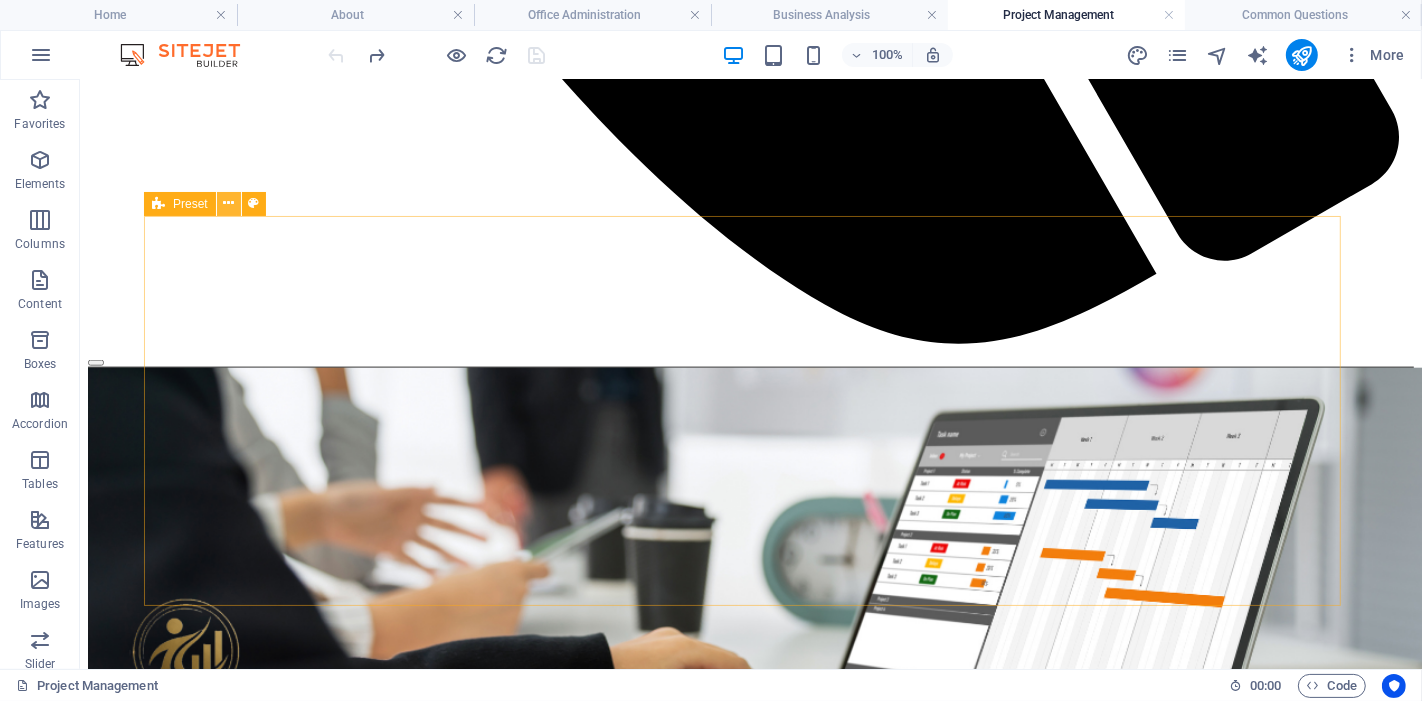 click at bounding box center (228, 203) 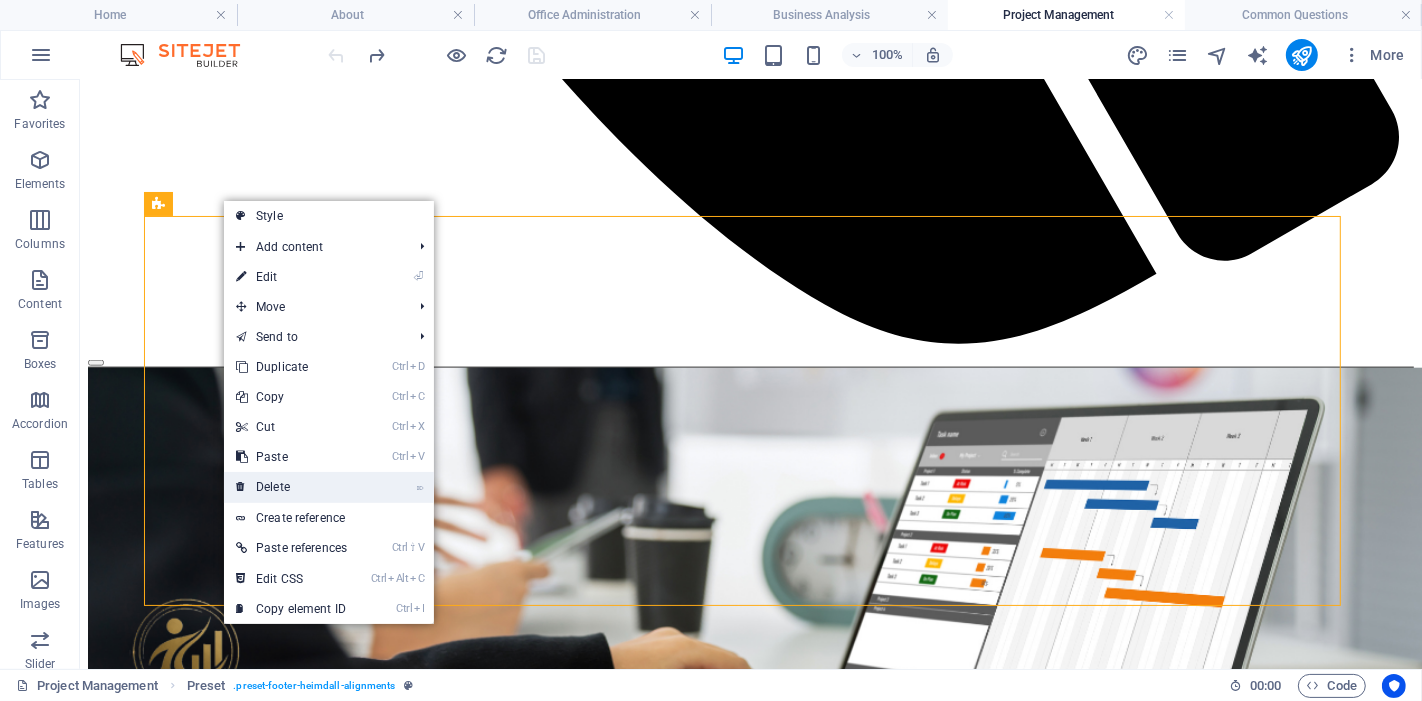 click on "⌦  Delete" at bounding box center (291, 487) 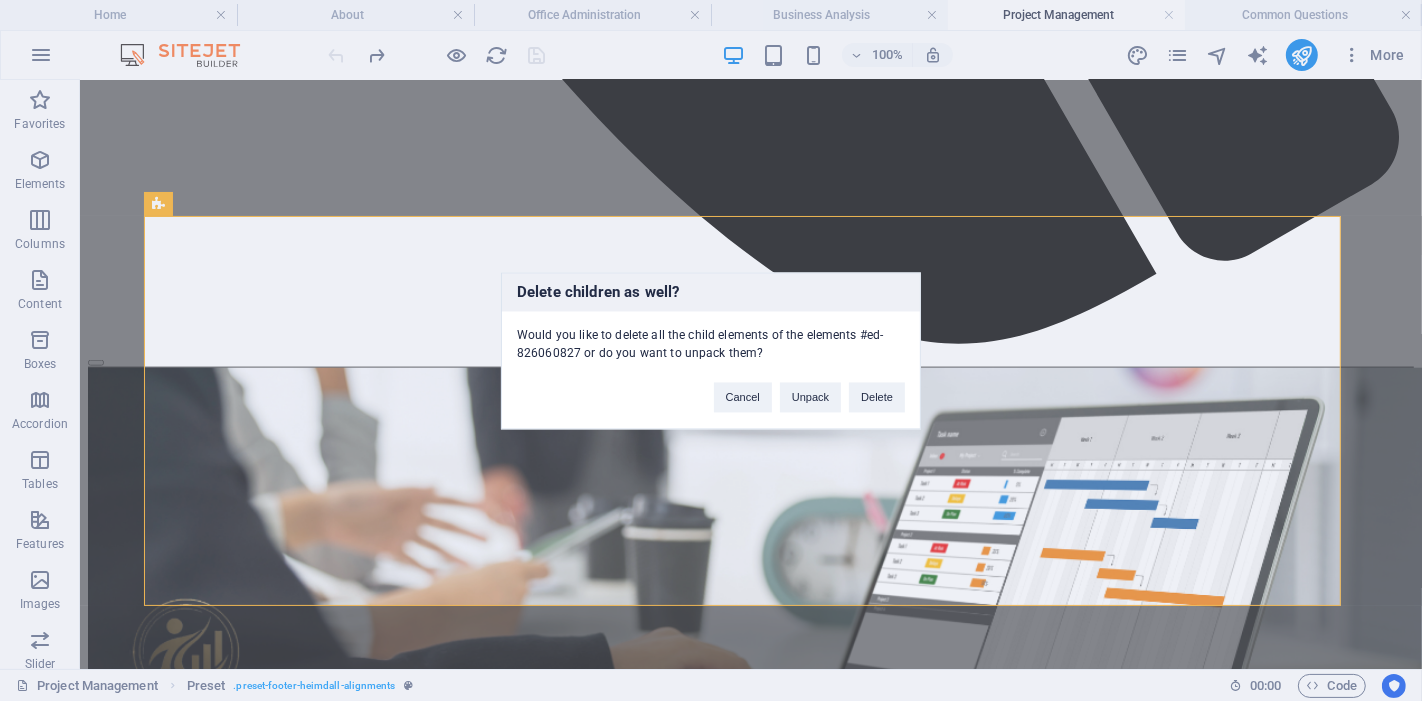 click on "Delete children as well? Would you like to delete all the child elements of the elements #[ALPHANUMERIC] or do you want to unpack them? Cancel Unpack Delete" at bounding box center [711, 350] 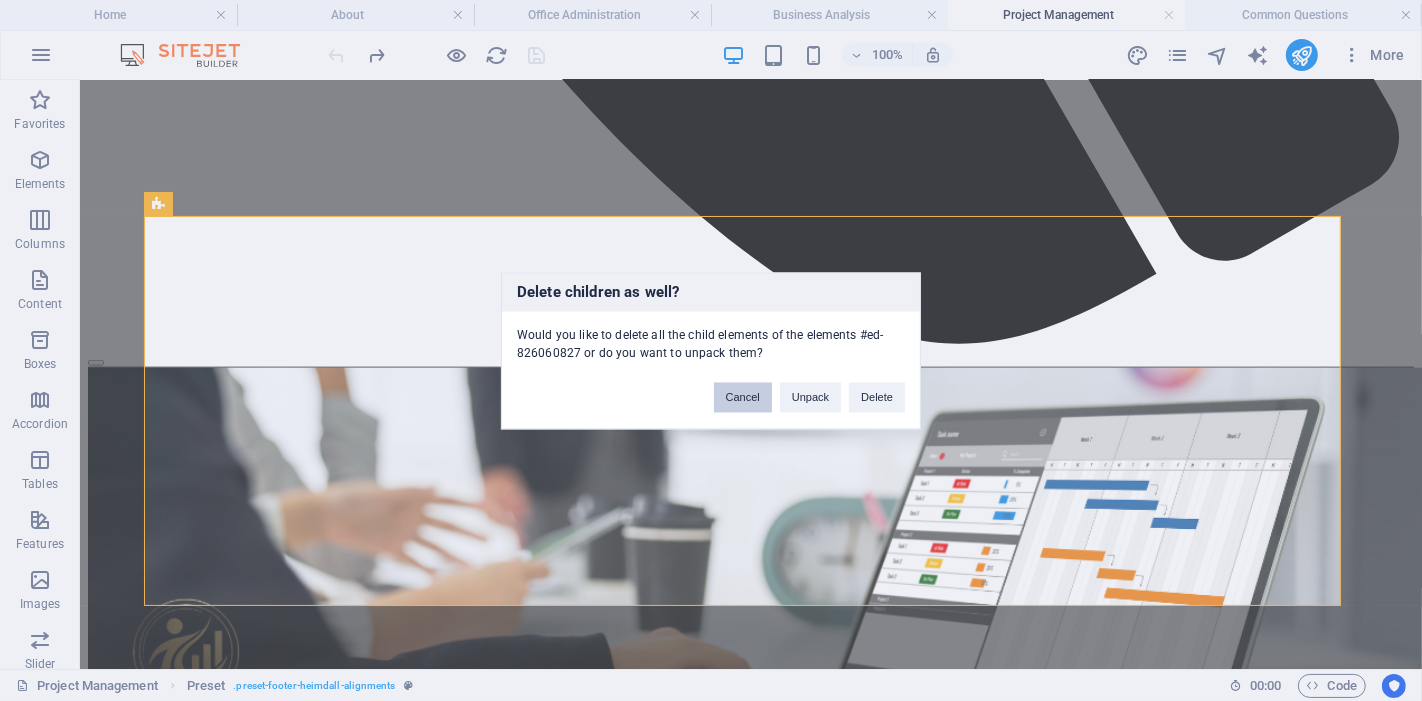click on "Cancel" at bounding box center (743, 397) 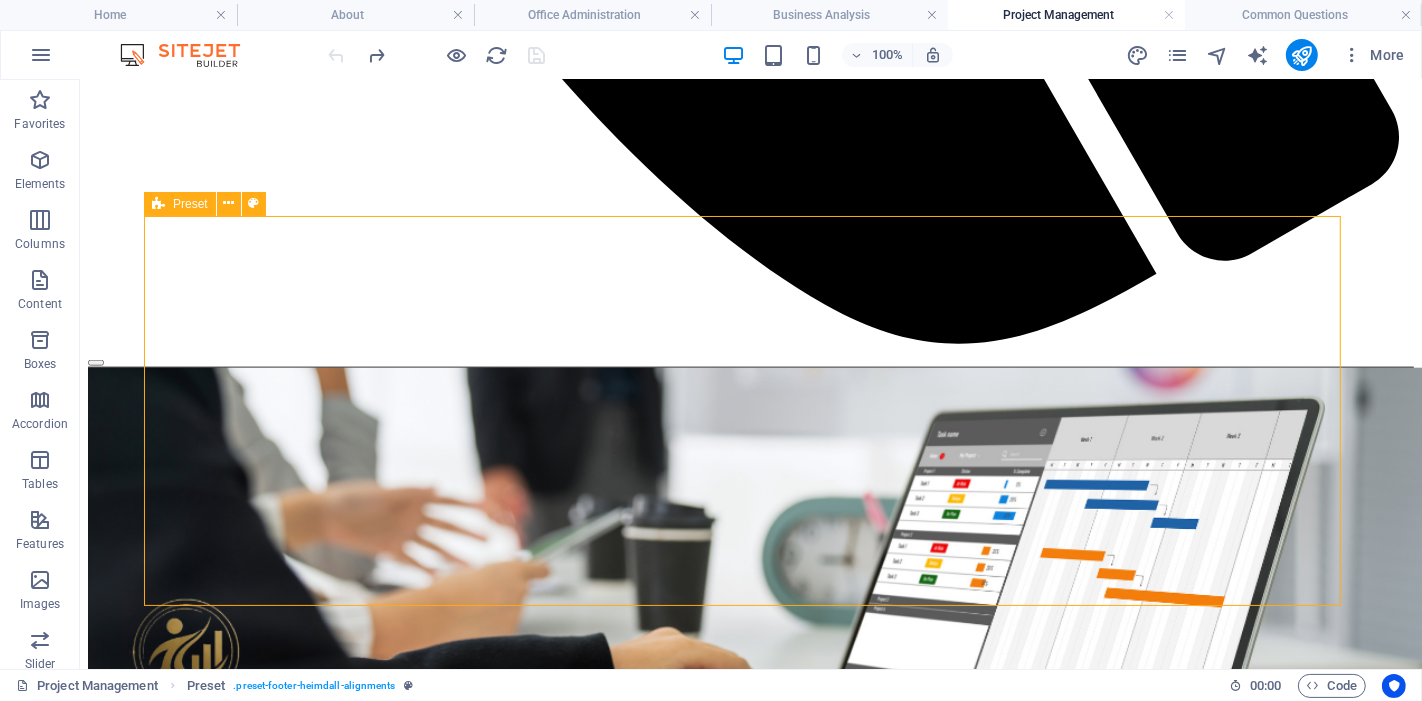 click at bounding box center (158, 204) 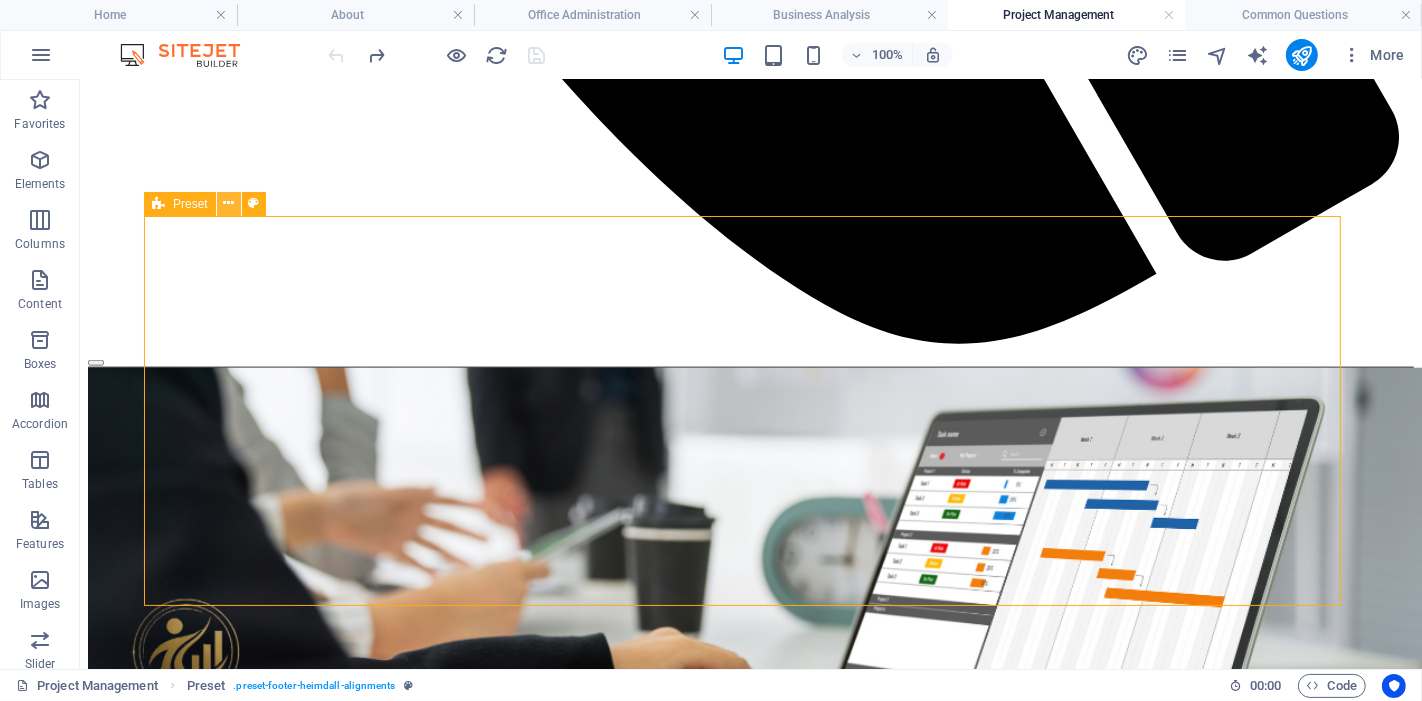 click at bounding box center [228, 203] 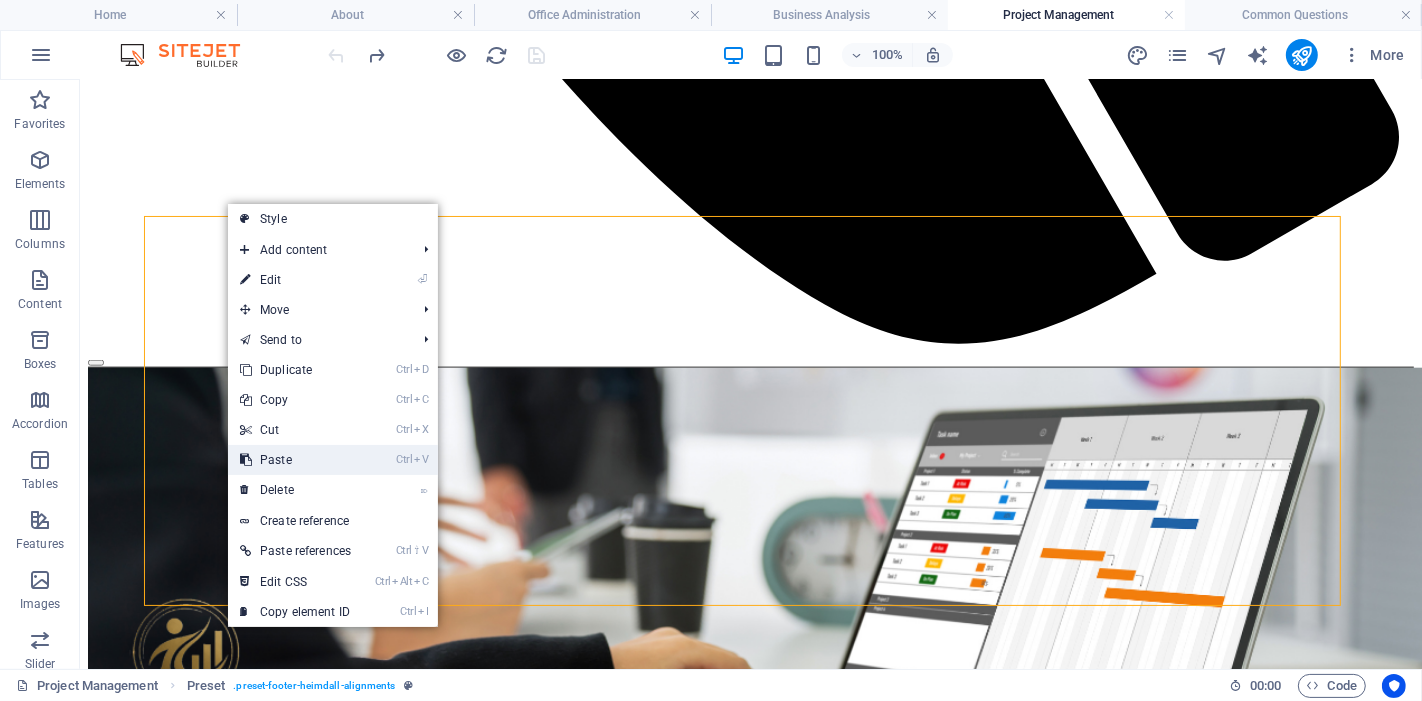 click on "Ctrl V  Paste" at bounding box center (295, 460) 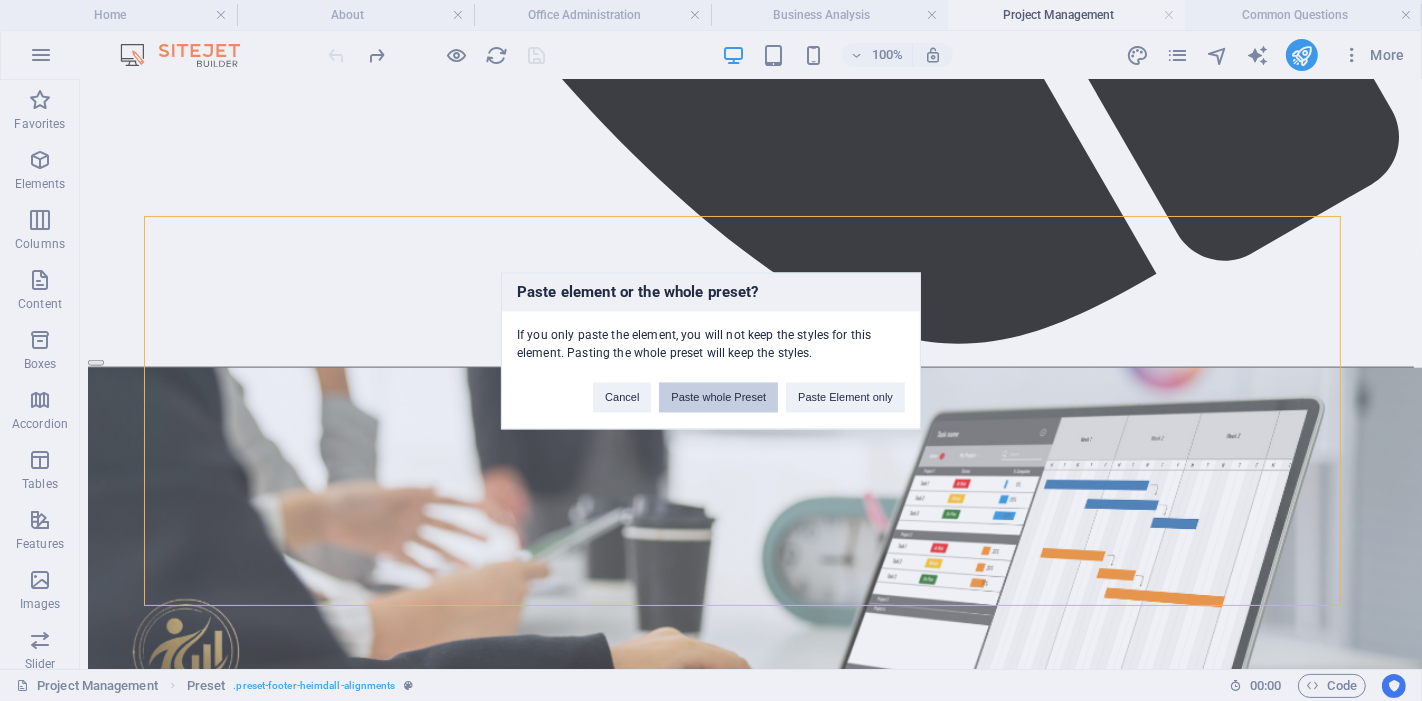 click on "Paste whole Preset" at bounding box center [718, 397] 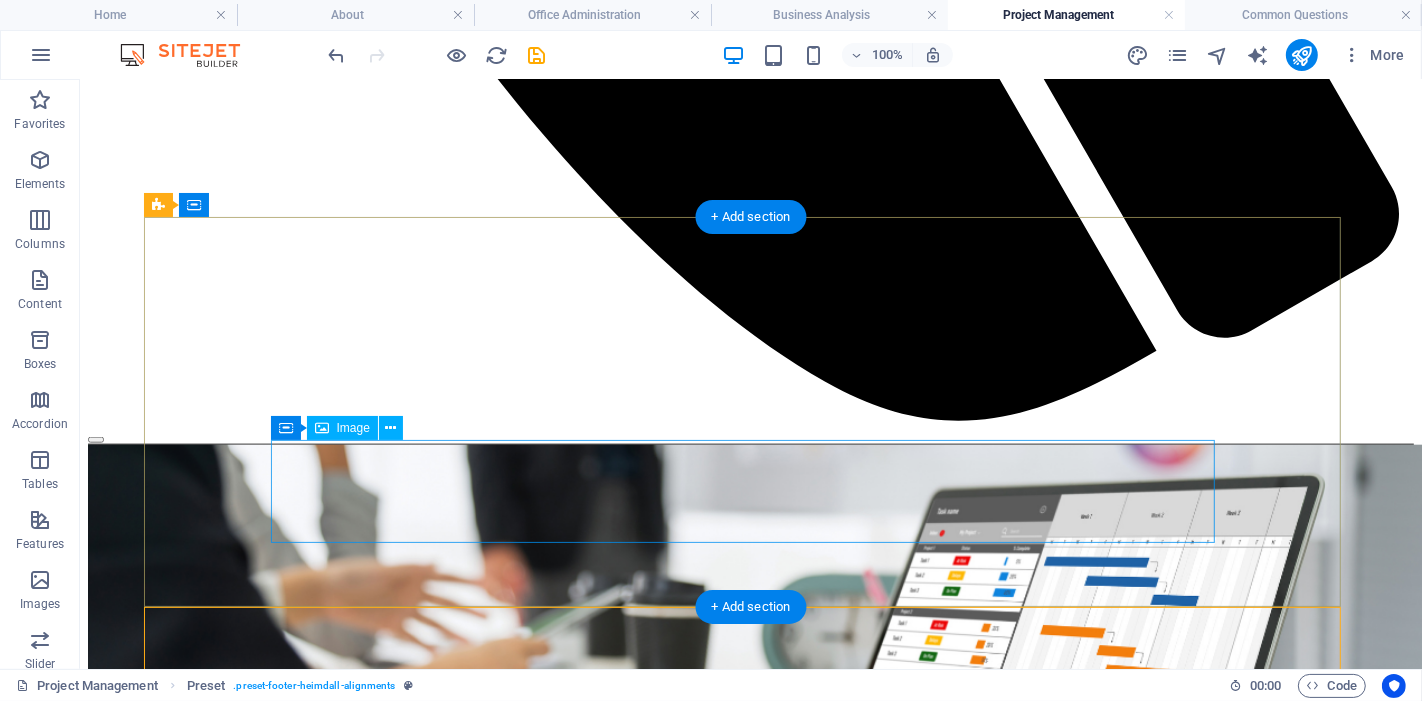 scroll, scrollTop: 1621, scrollLeft: 0, axis: vertical 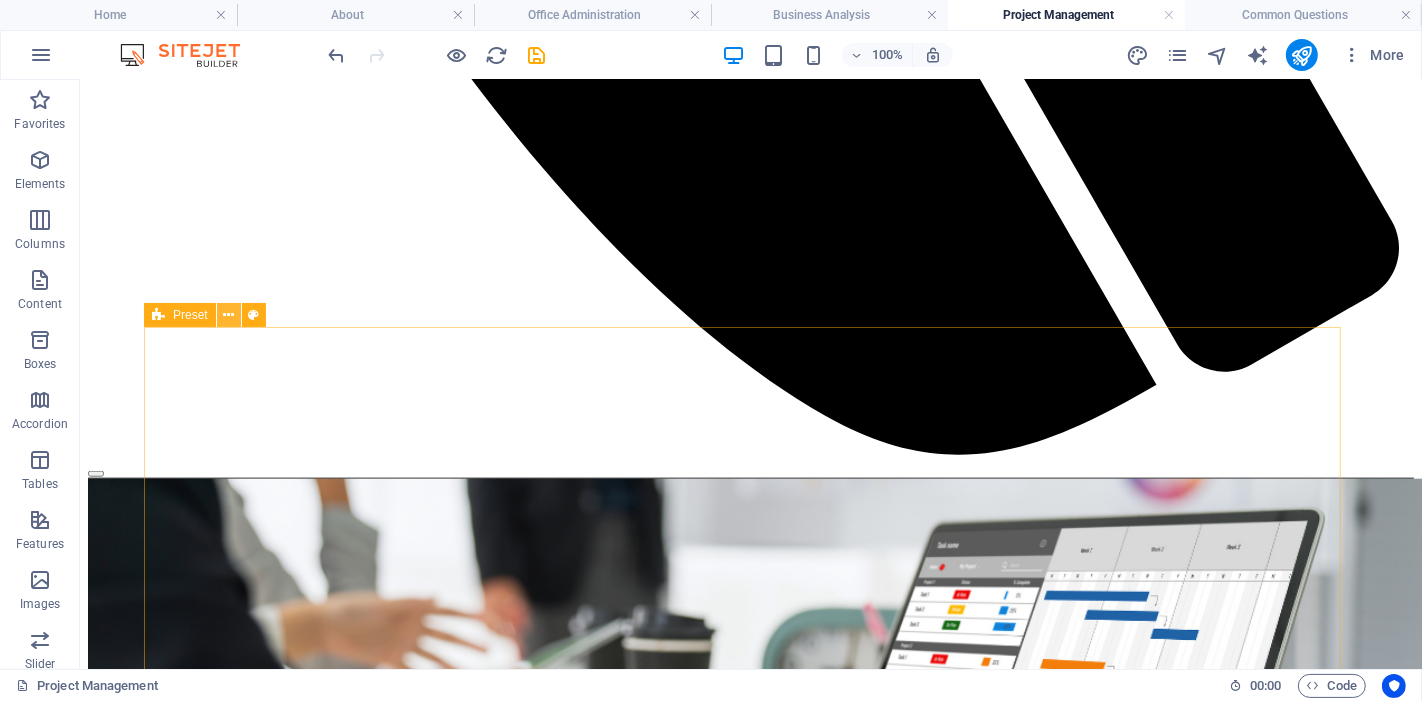 click at bounding box center [228, 315] 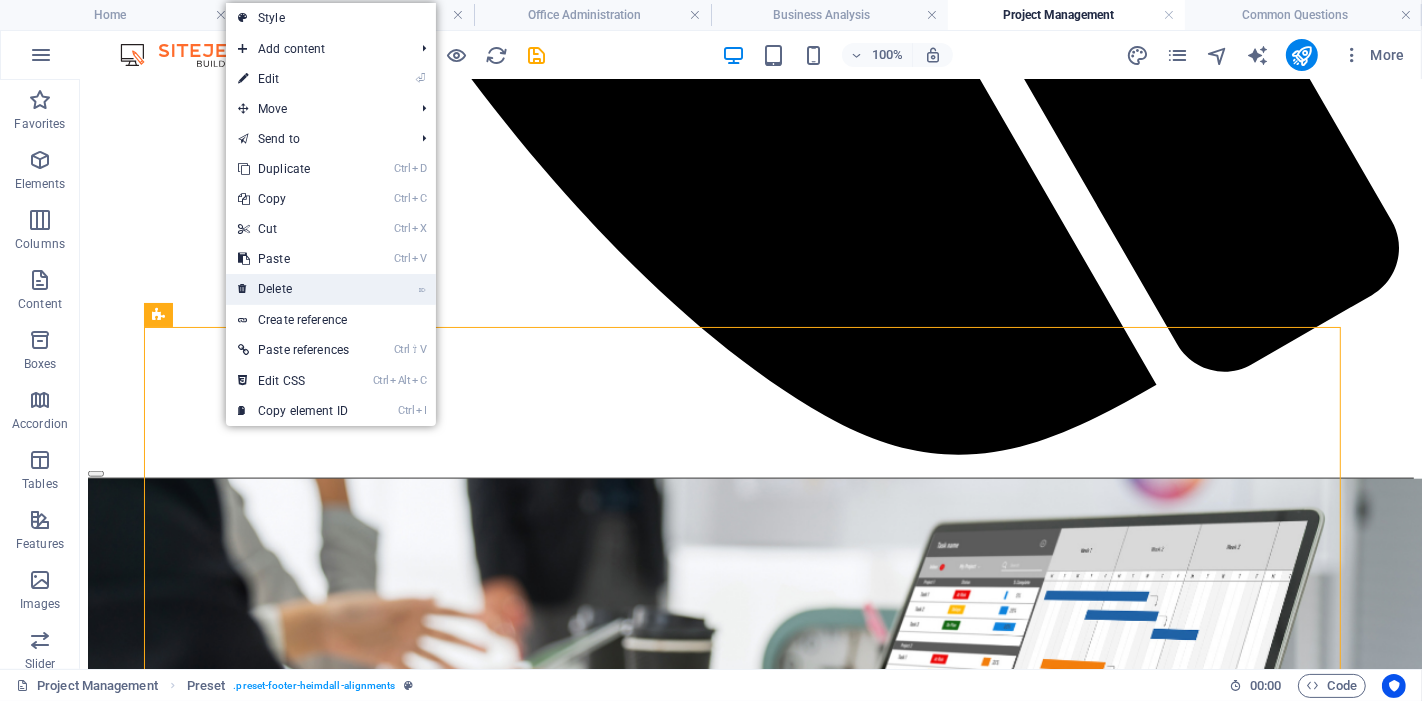 click on "⌦  Delete" at bounding box center (293, 289) 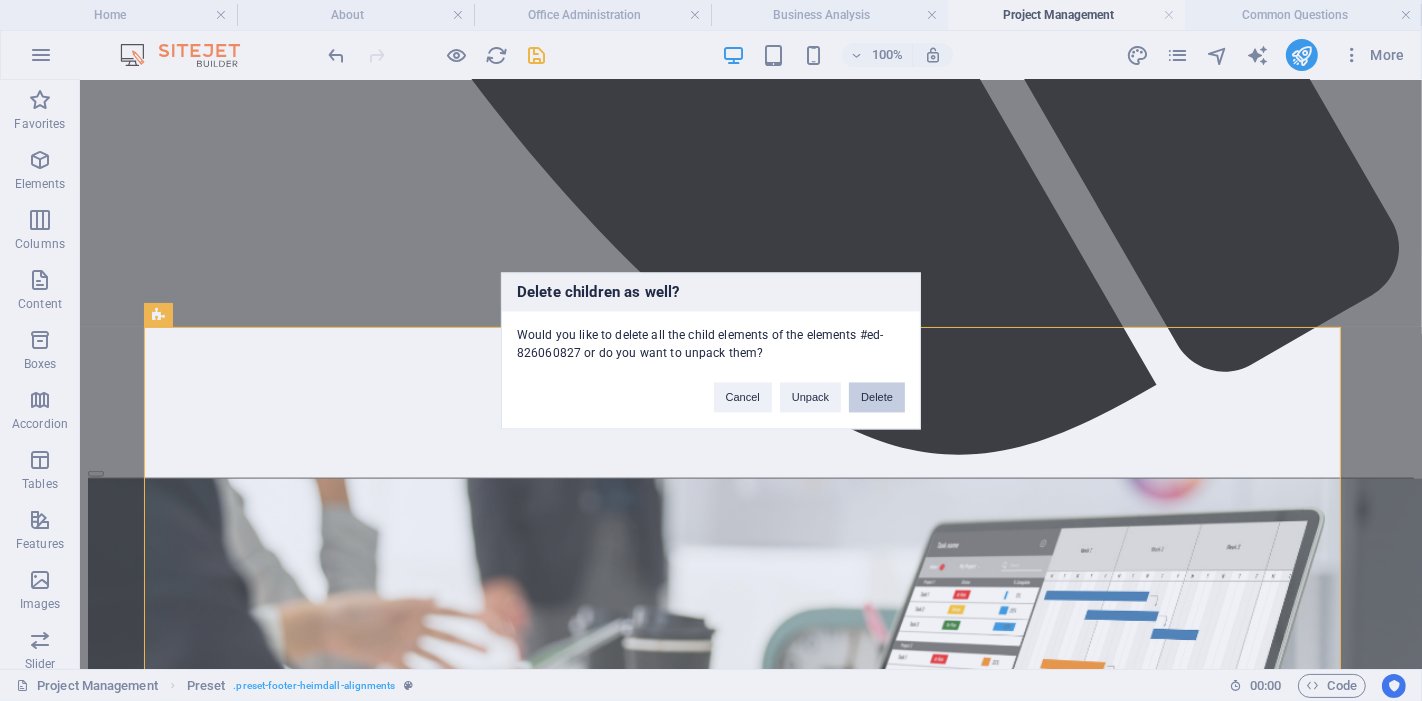 click on "Delete" at bounding box center (877, 397) 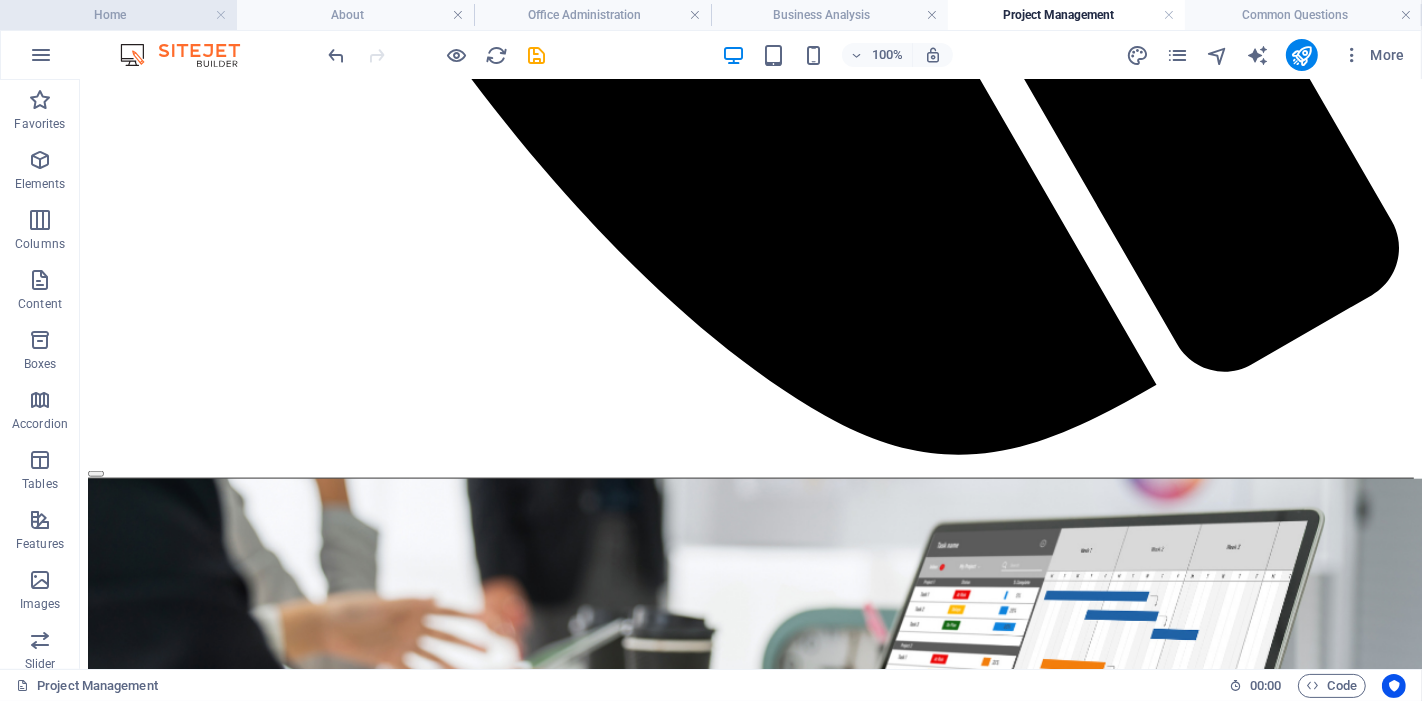 click on "Home" at bounding box center [118, 15] 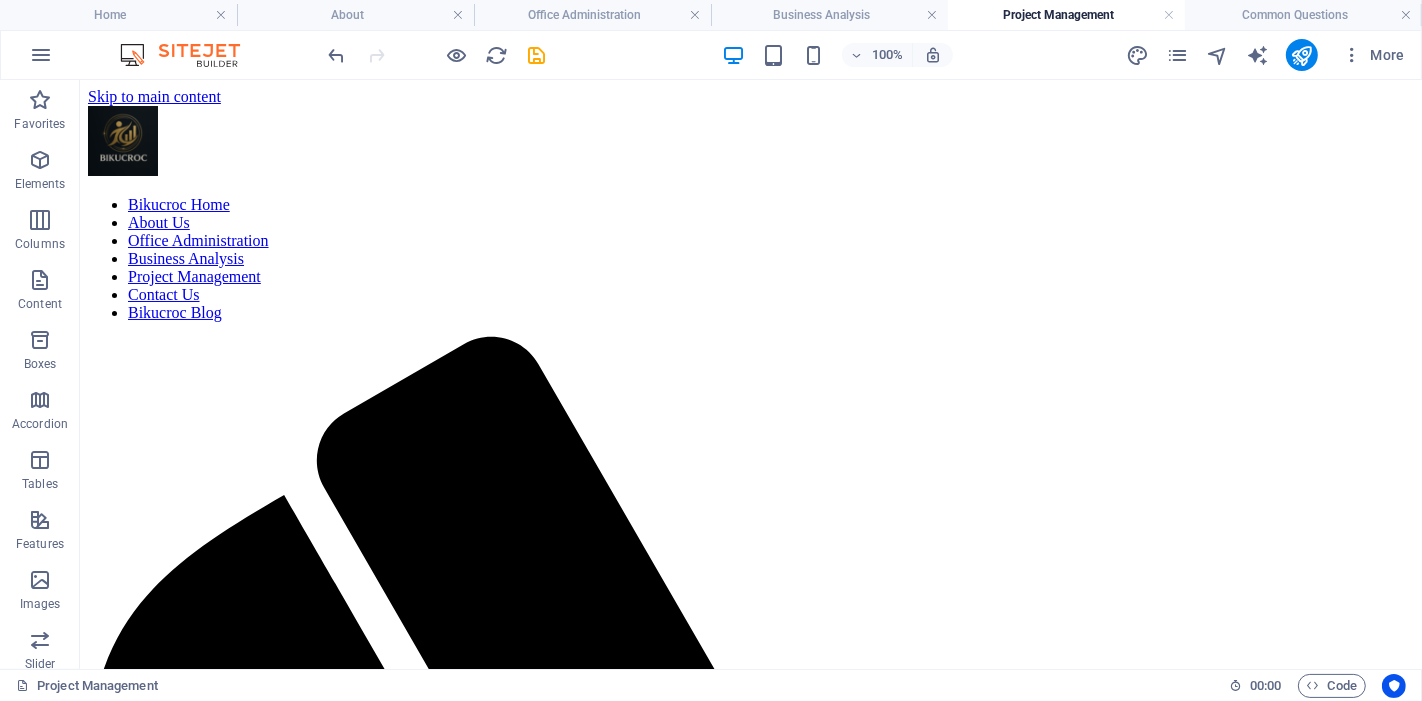 scroll, scrollTop: 1893, scrollLeft: 0, axis: vertical 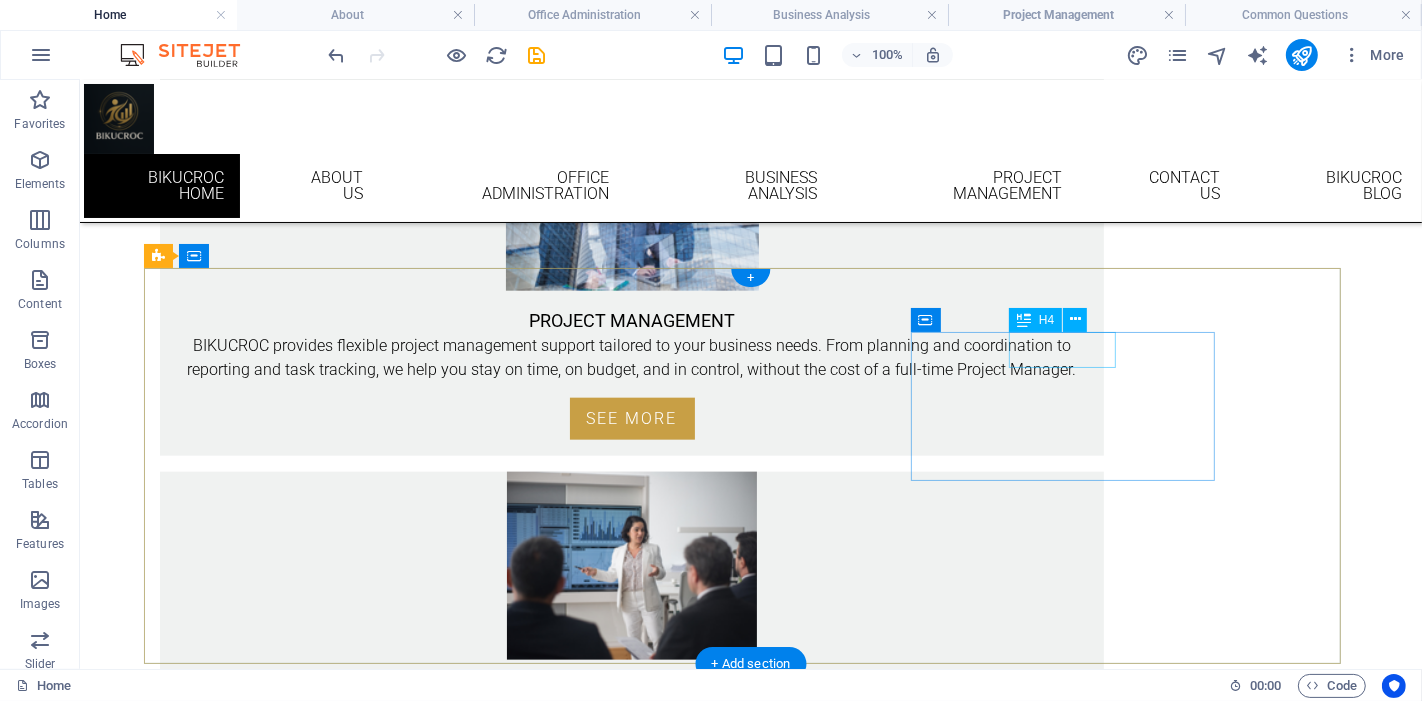 click on "CONTACT" at bounding box center [631, 1670] 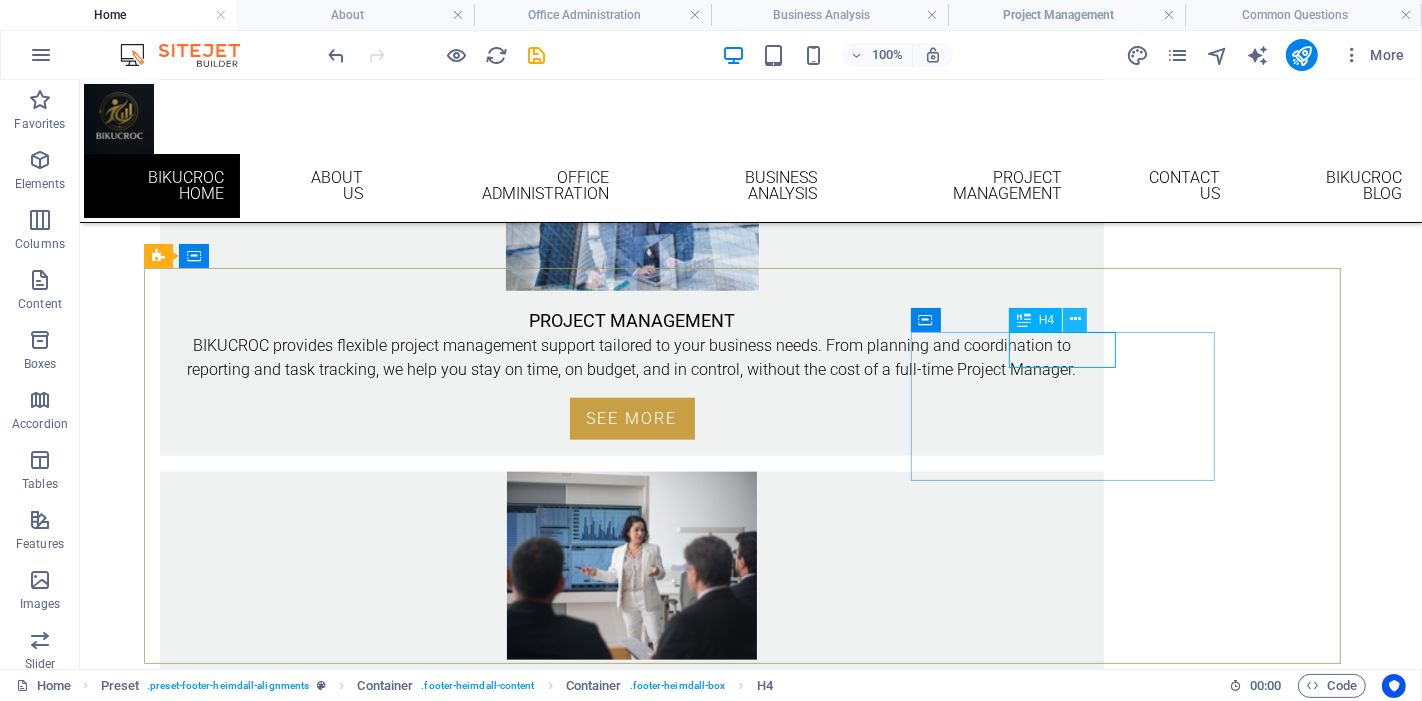 click at bounding box center (1075, 320) 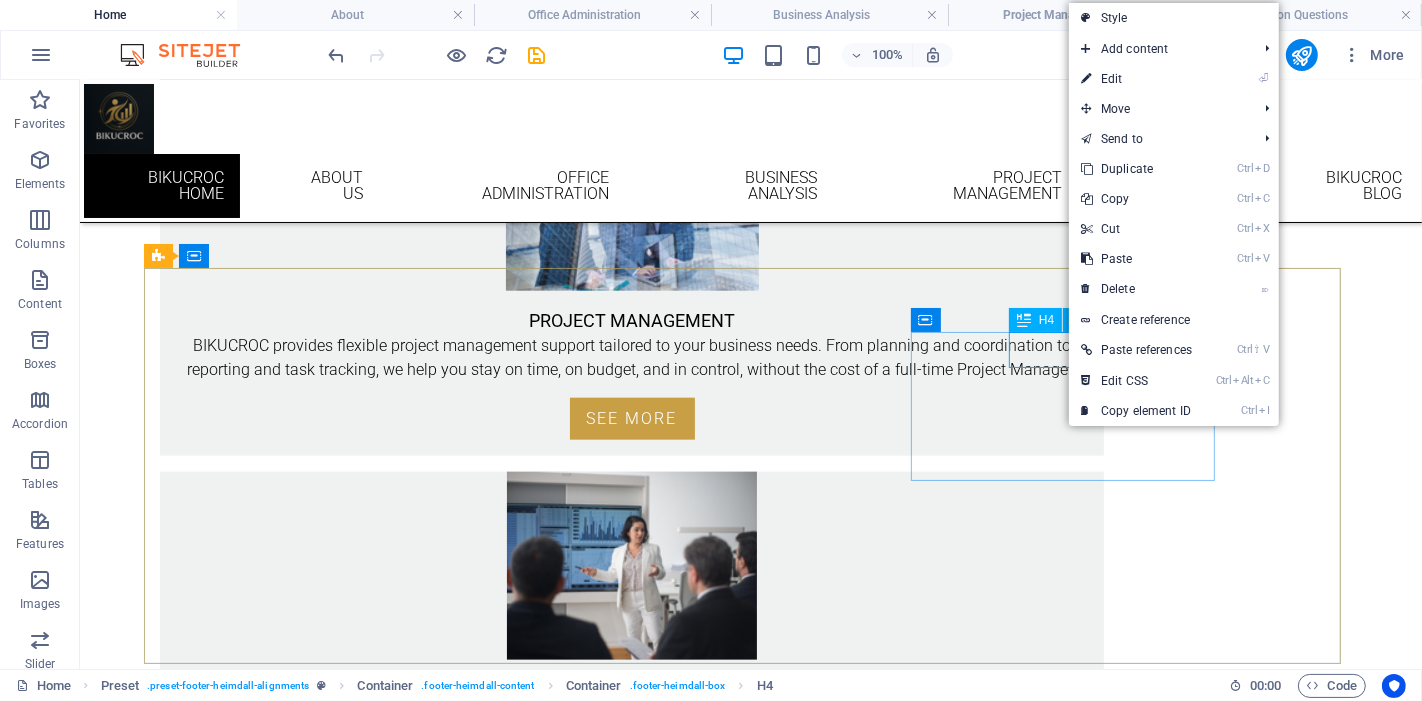click at bounding box center [1024, 320] 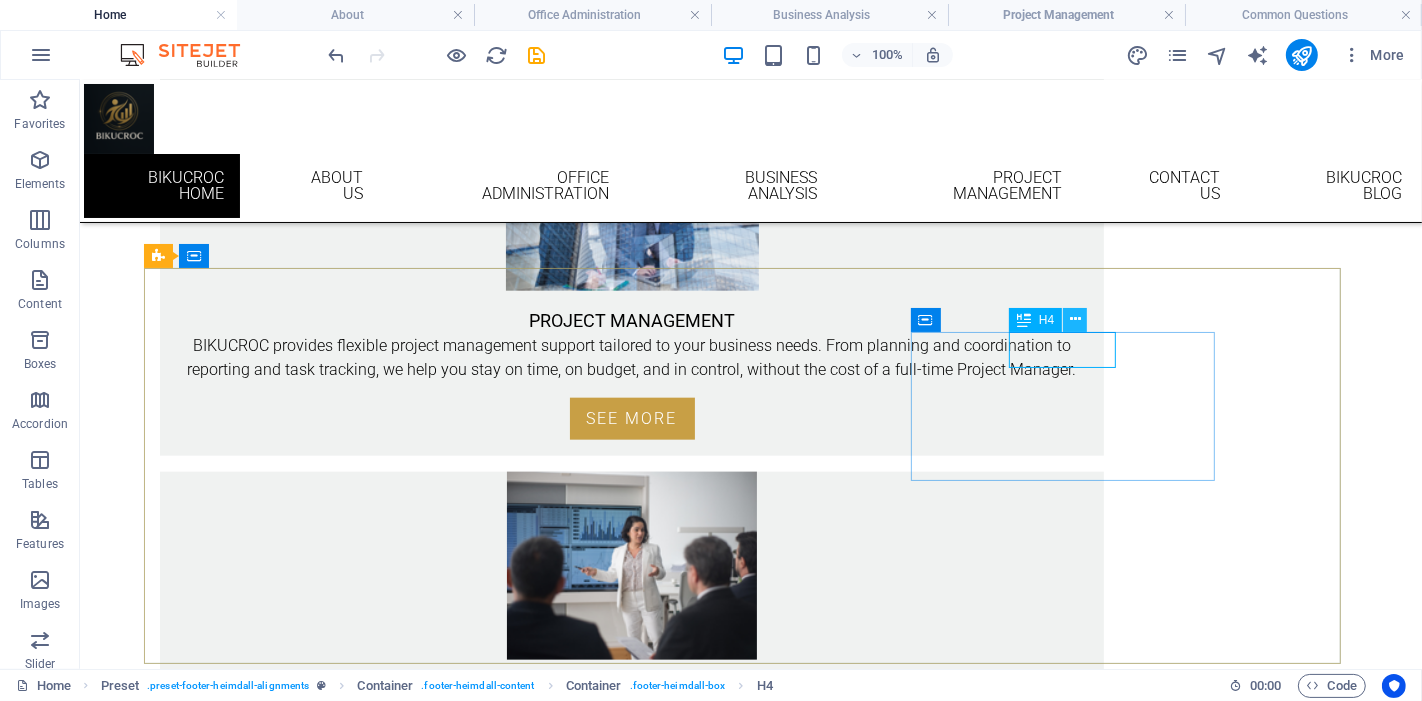 click at bounding box center [1075, 319] 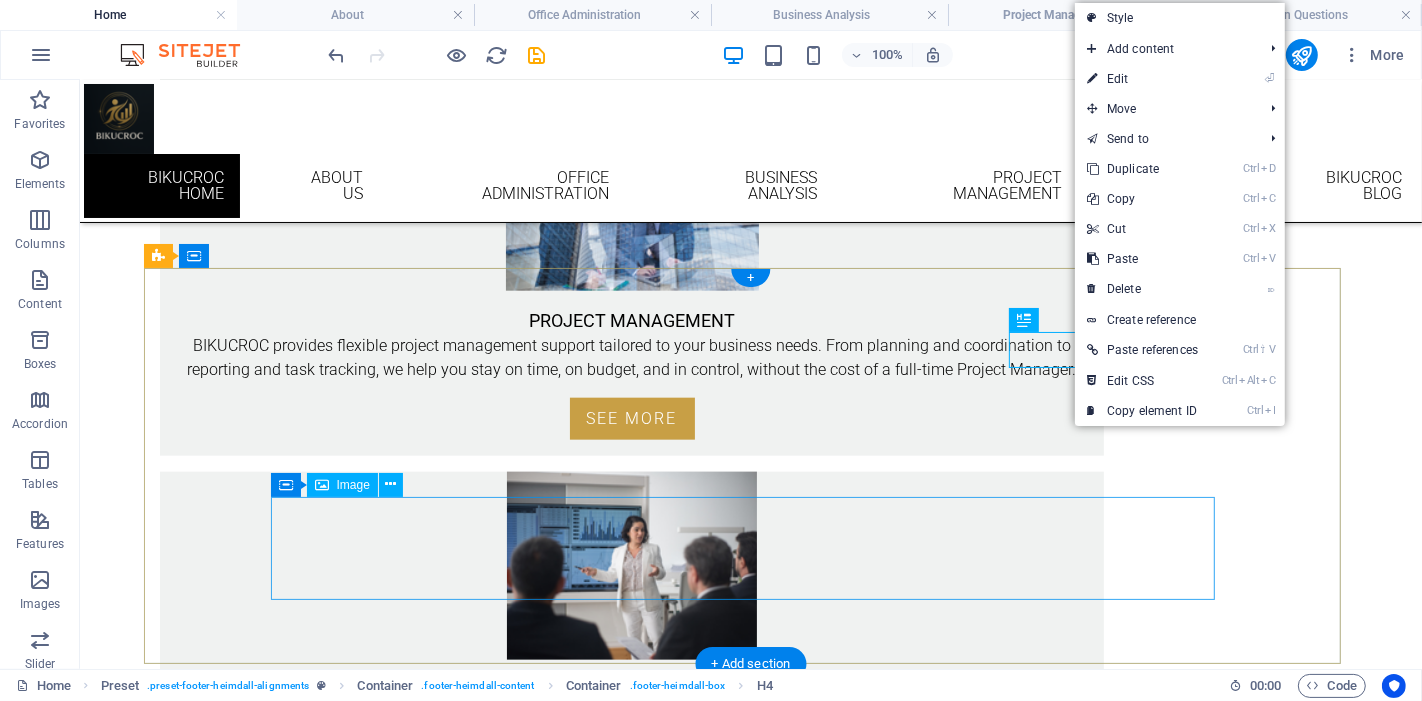 click at bounding box center [631, 1851] 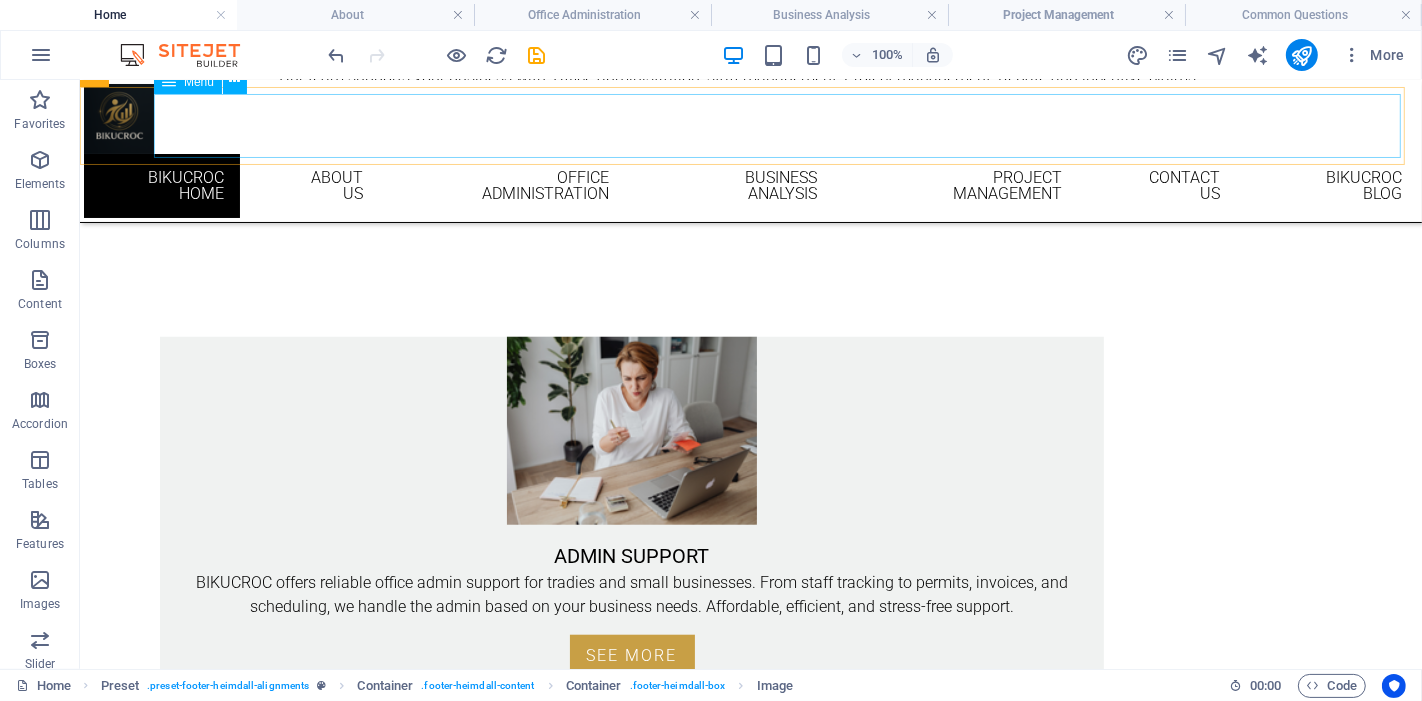 scroll, scrollTop: 1285, scrollLeft: 0, axis: vertical 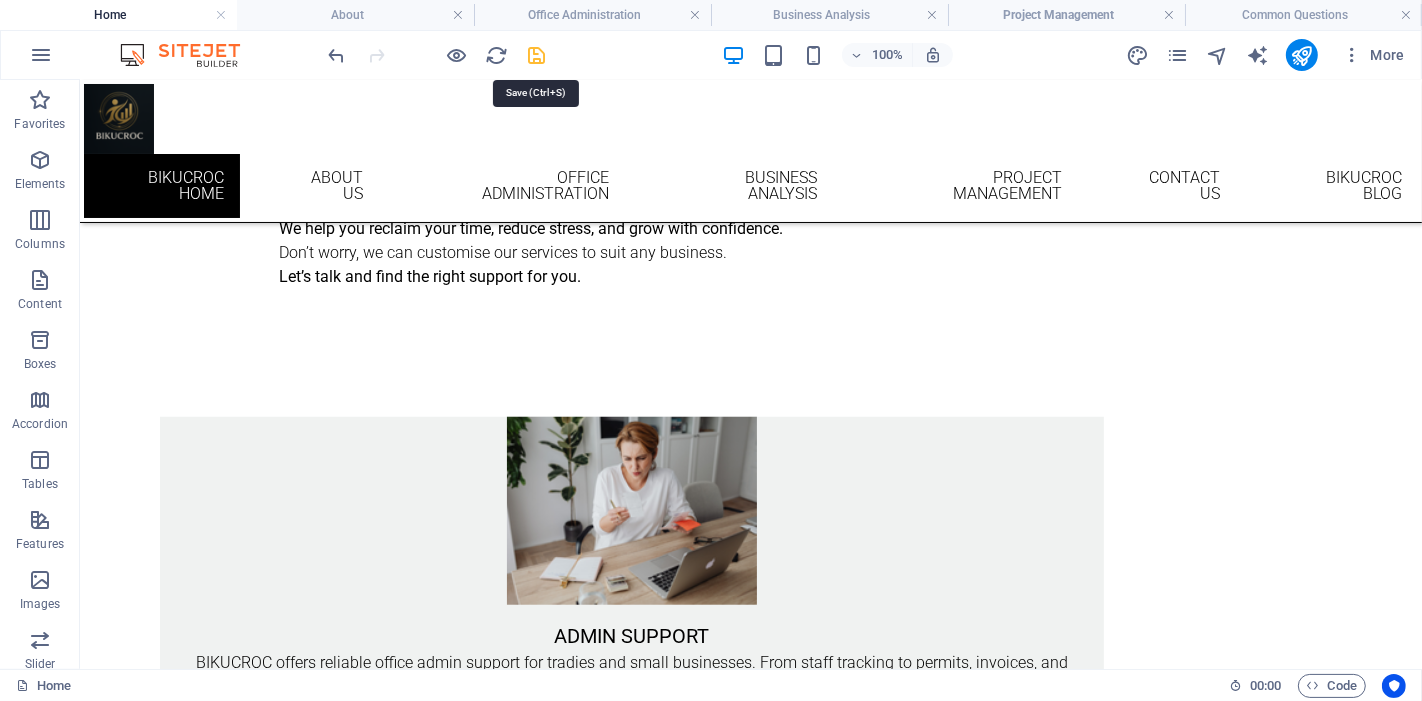 click at bounding box center [537, 55] 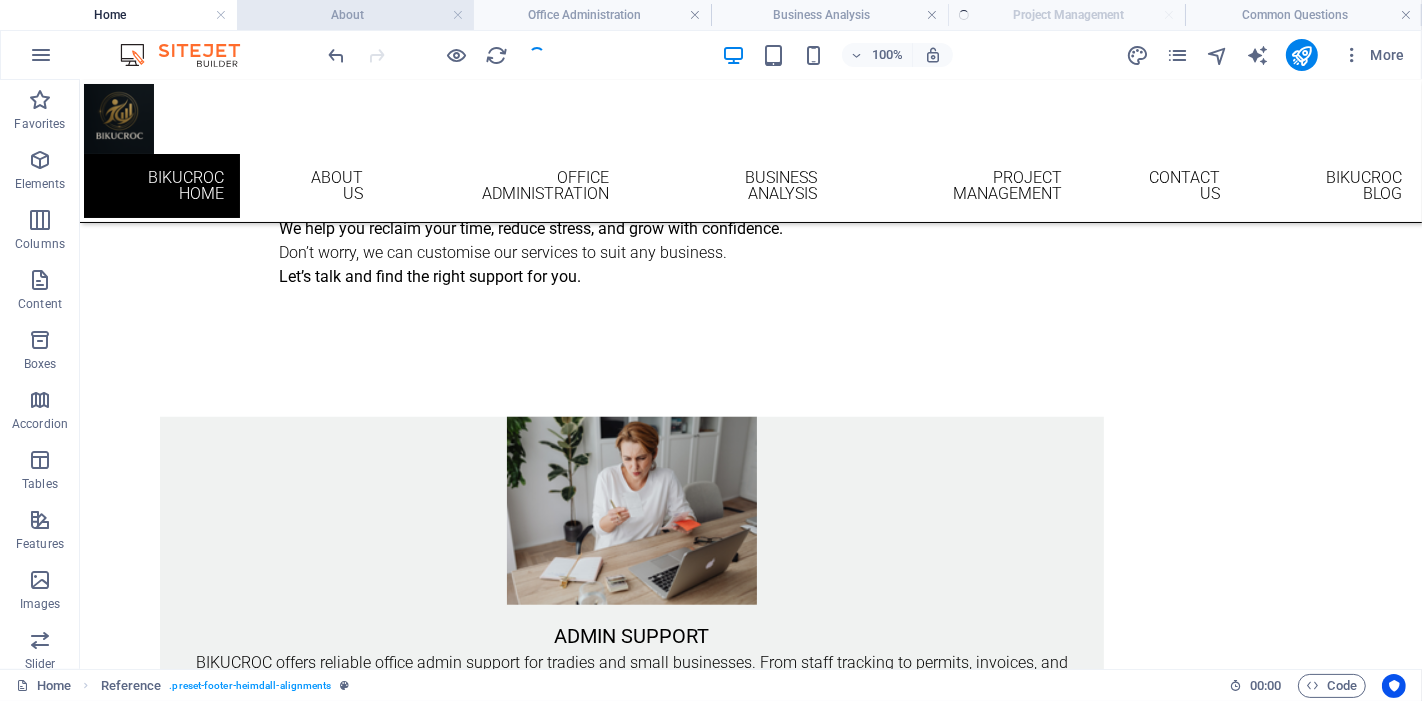 click on "About" at bounding box center [355, 15] 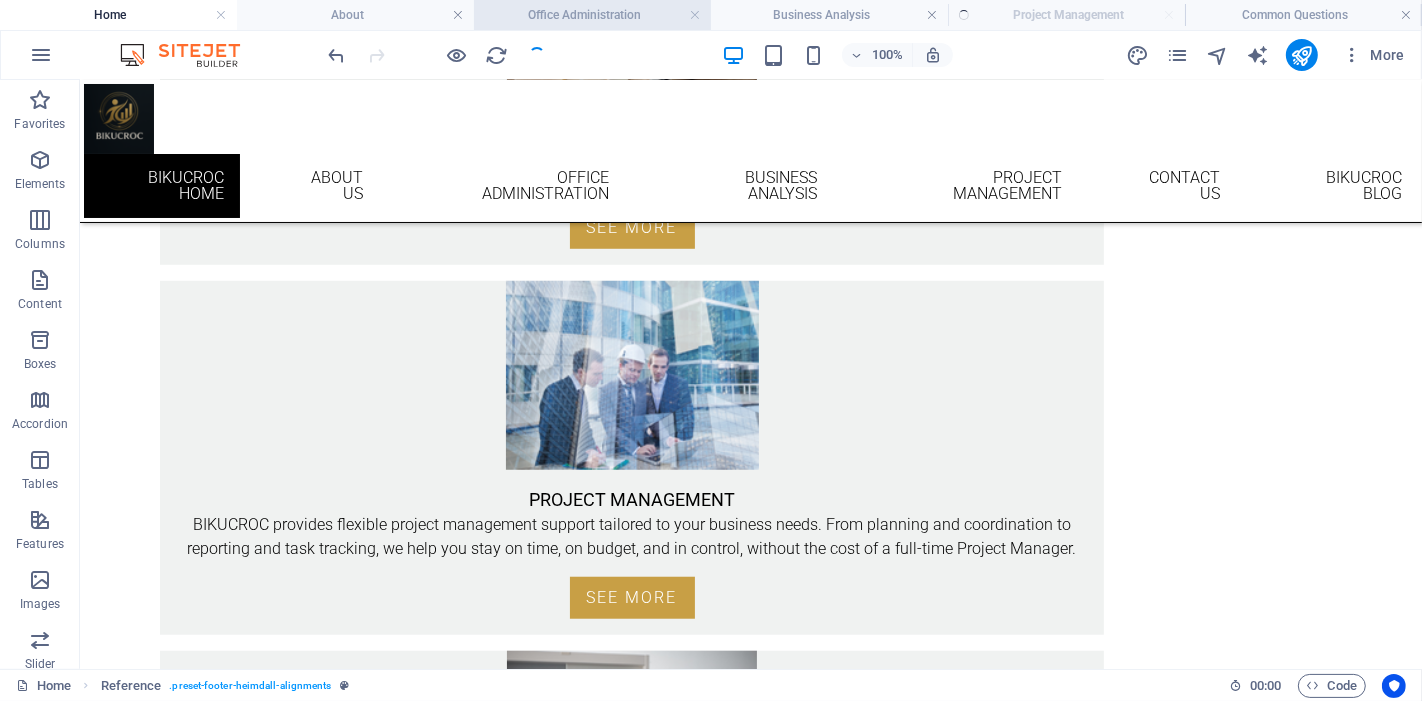 scroll, scrollTop: 1883, scrollLeft: 0, axis: vertical 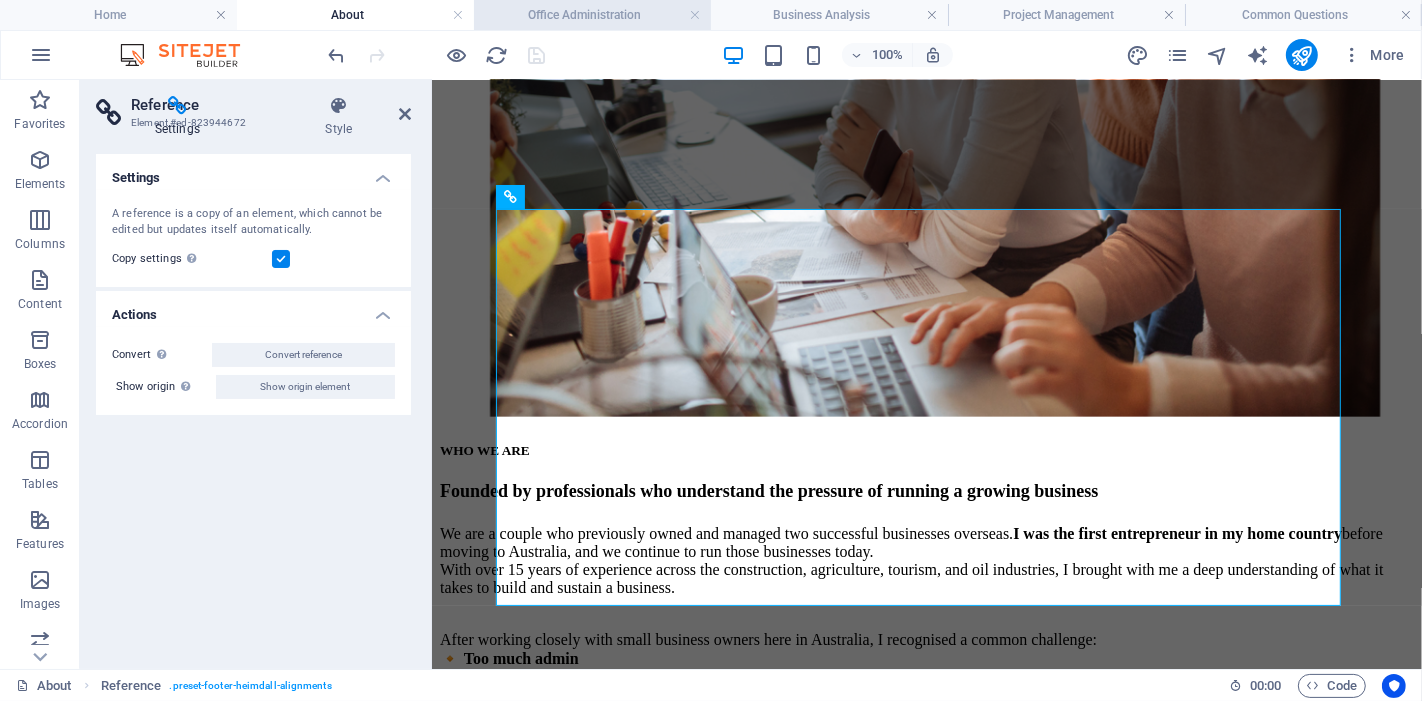 click on "Office Administration" at bounding box center (592, 15) 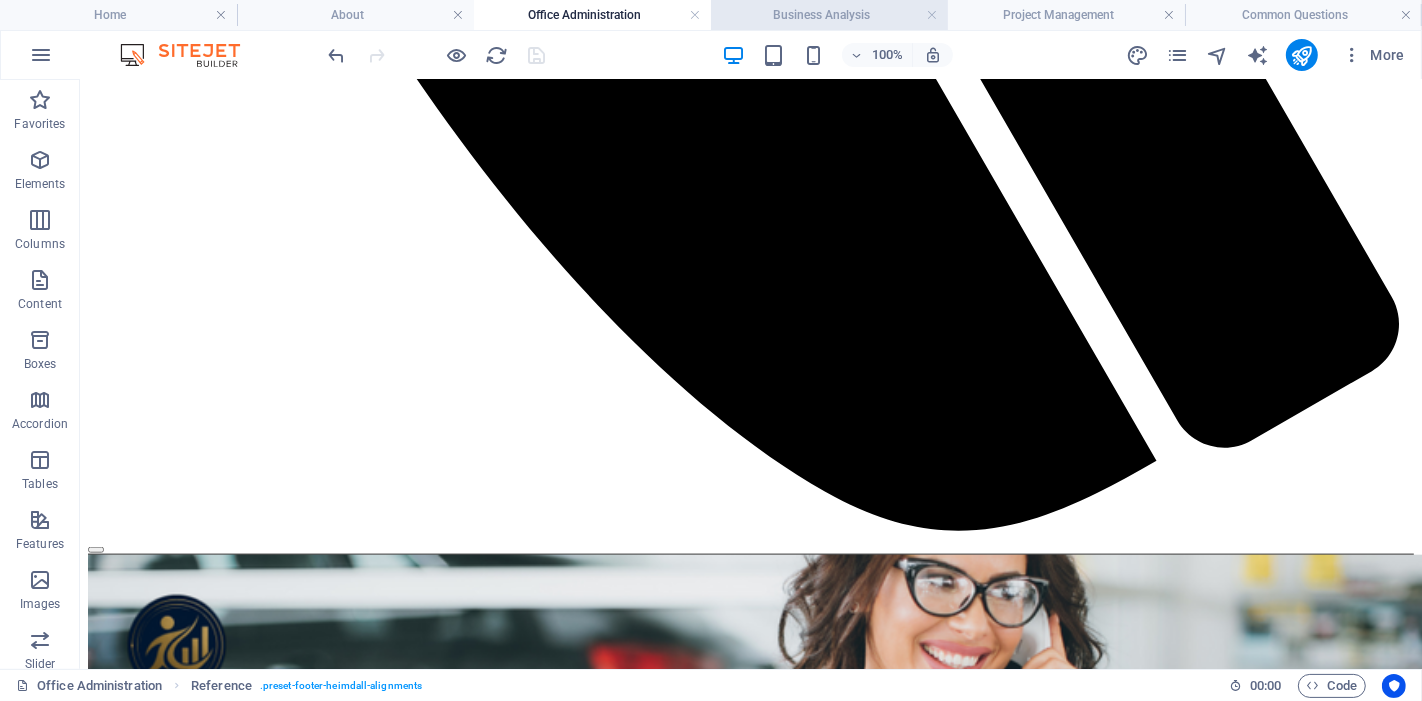 click on "Business Analysis" at bounding box center [829, 15] 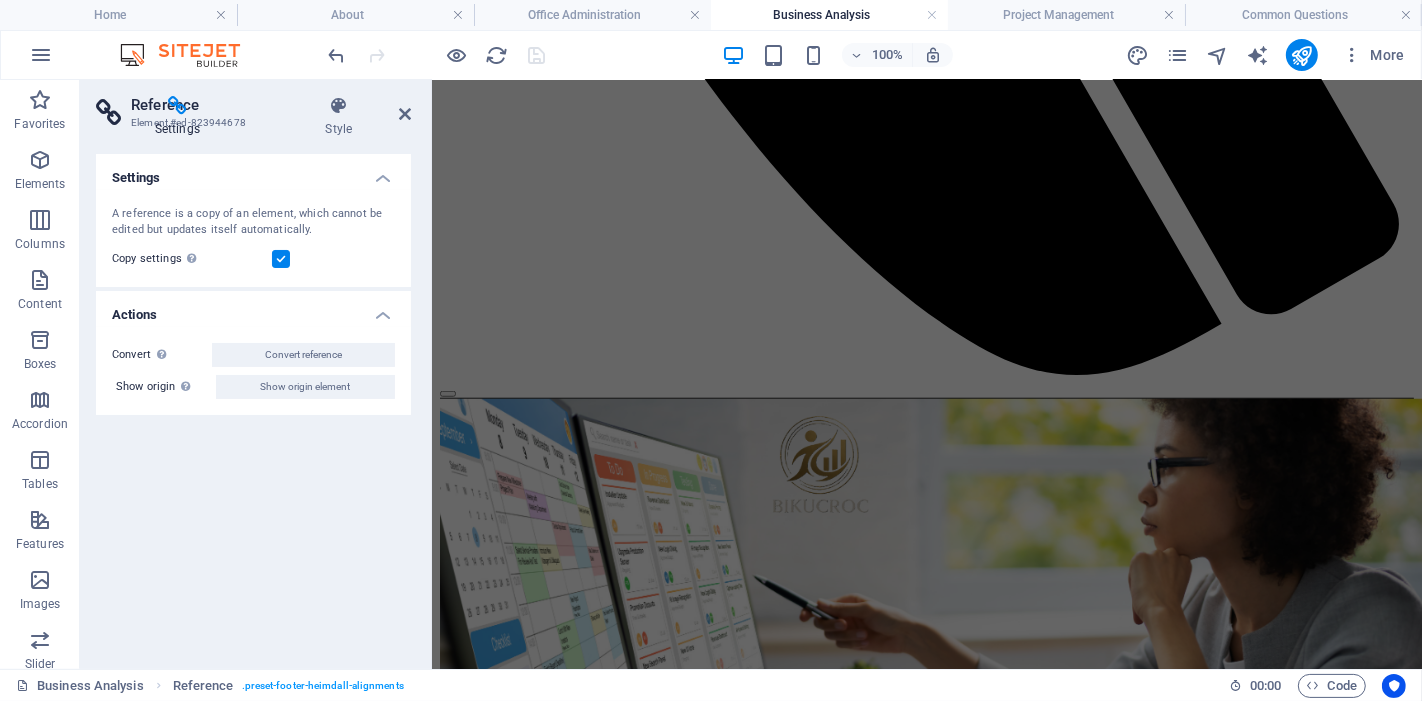 scroll, scrollTop: 0, scrollLeft: 0, axis: both 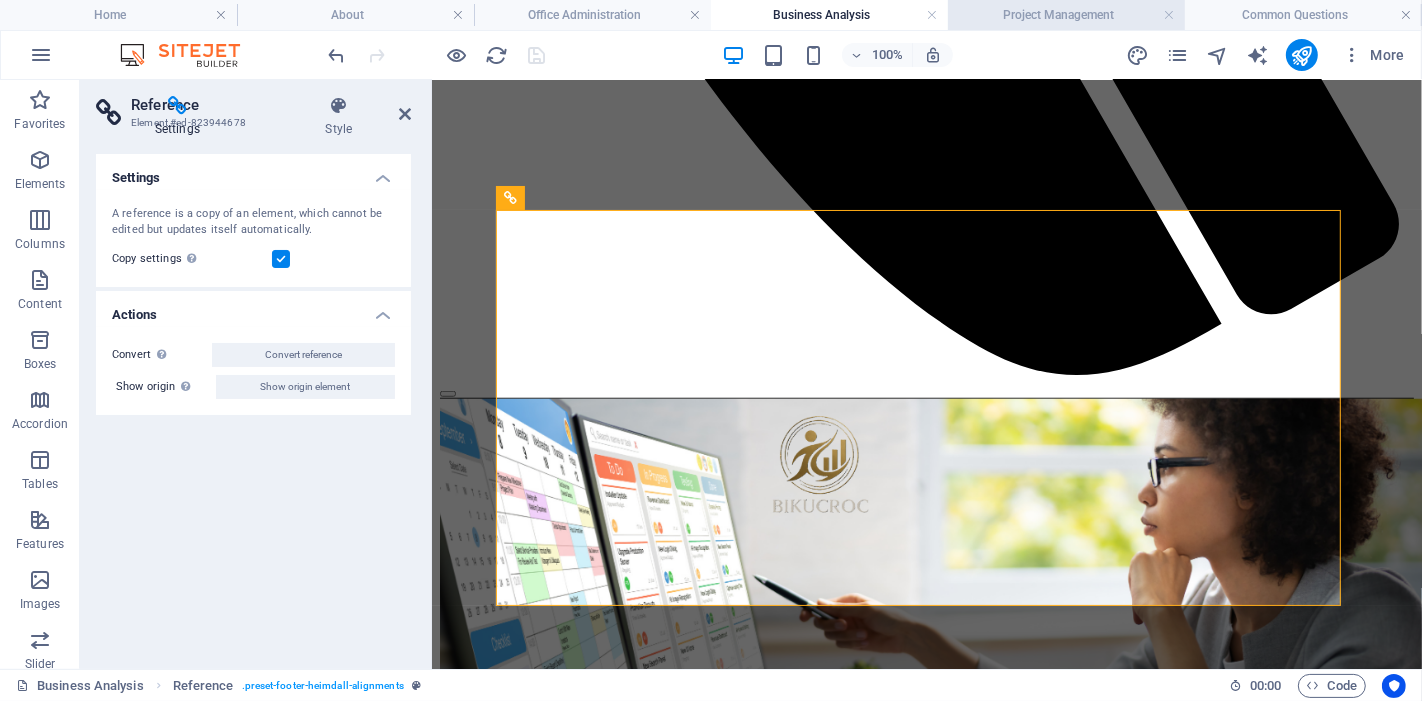 click on "Project Management" at bounding box center (1066, 15) 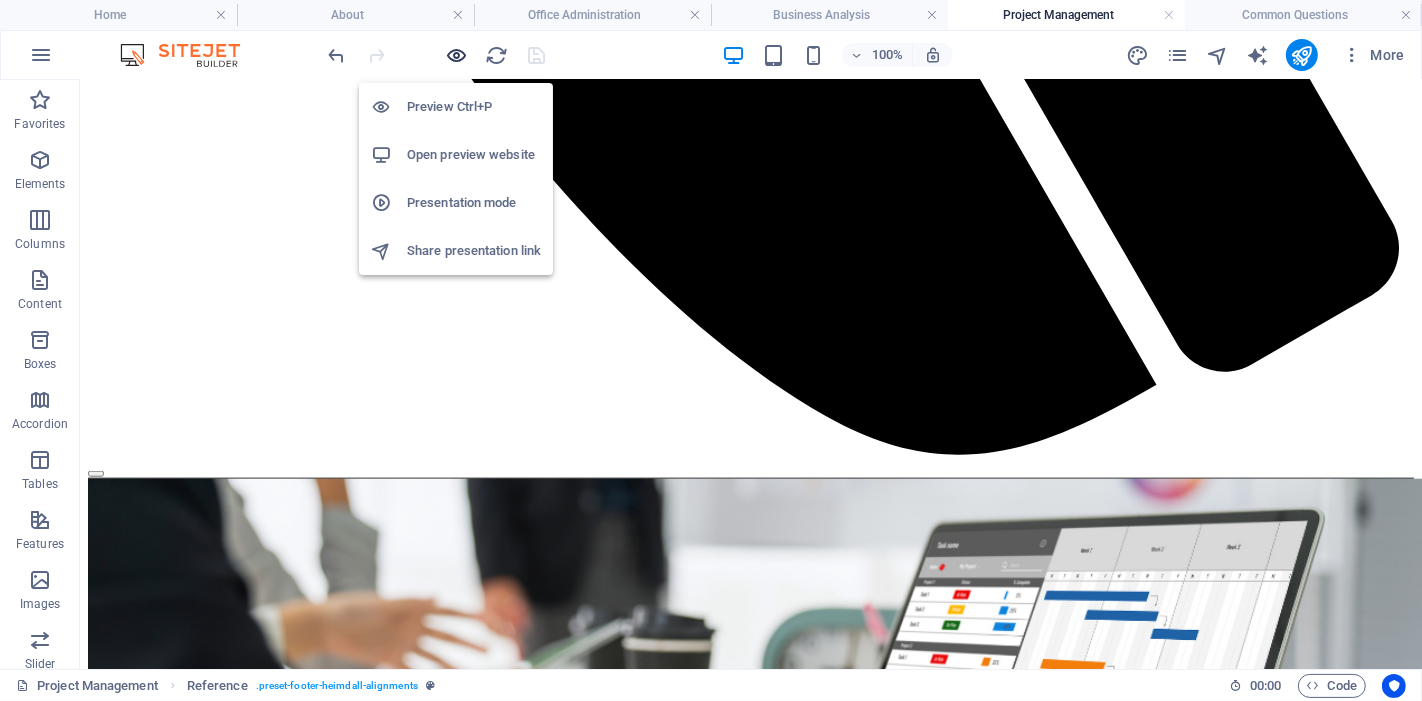 click at bounding box center [457, 55] 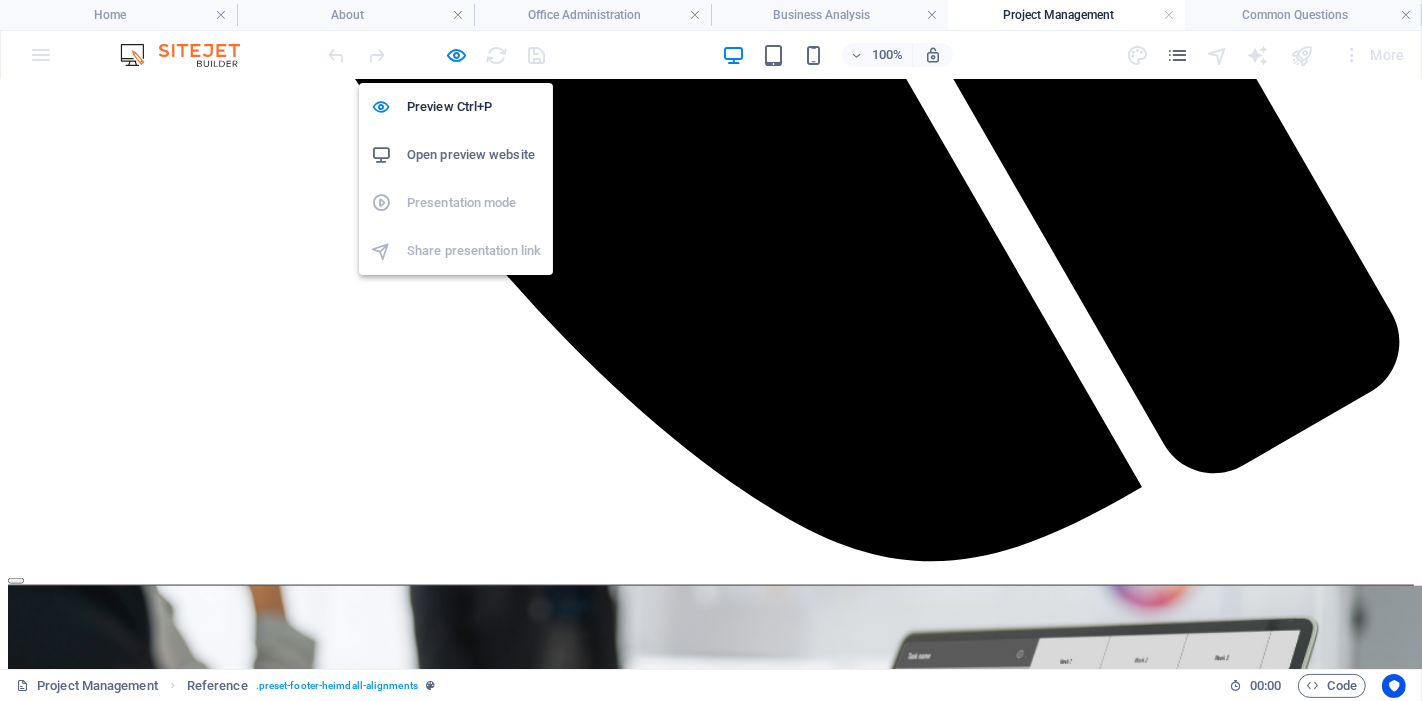 scroll, scrollTop: 1645, scrollLeft: 0, axis: vertical 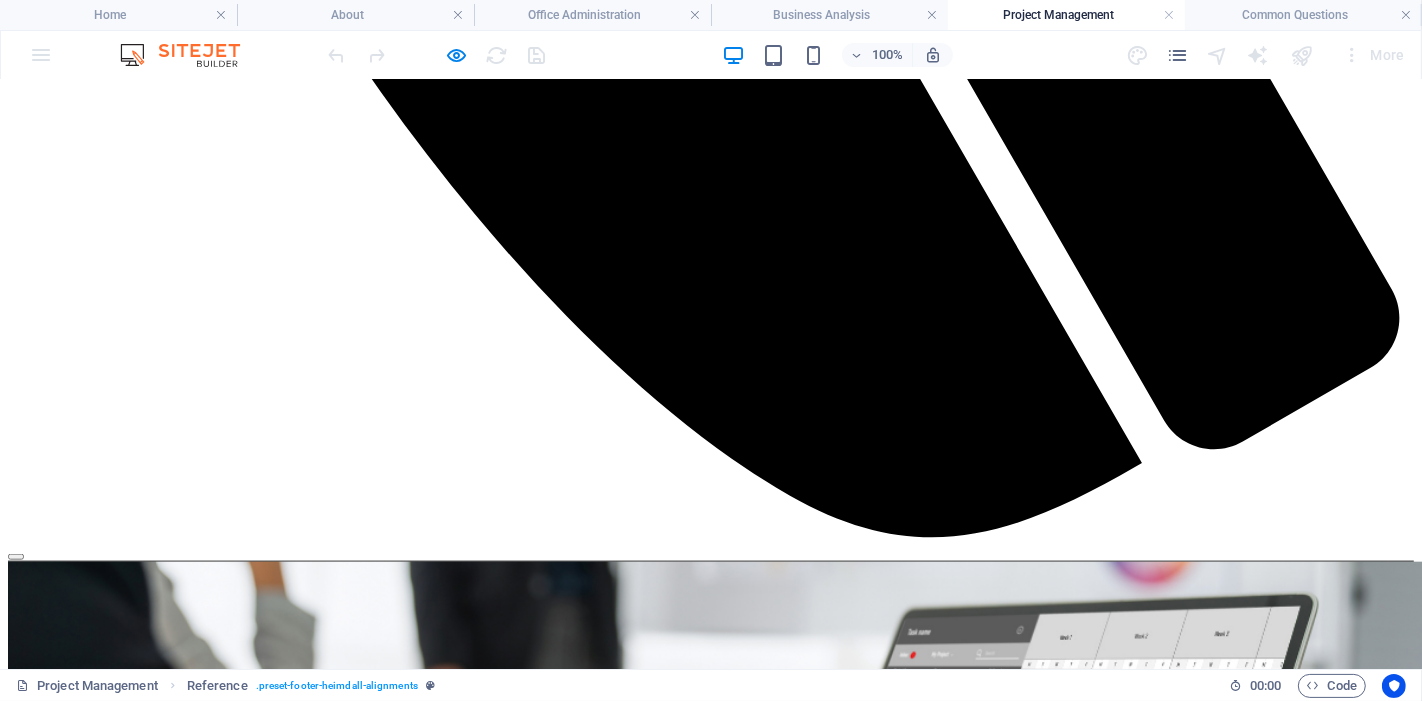 click on "Contact Us" at bounding box center [84, -1352] 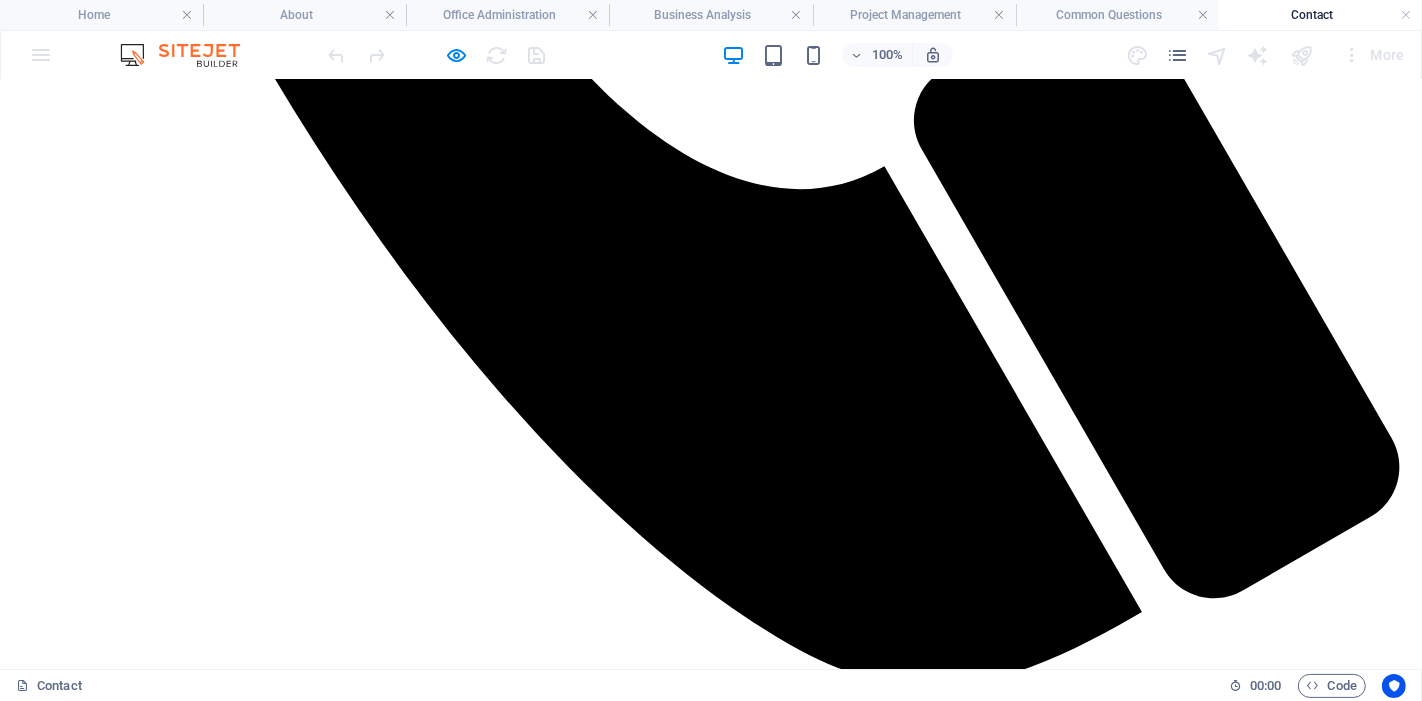 scroll, scrollTop: 1462, scrollLeft: 0, axis: vertical 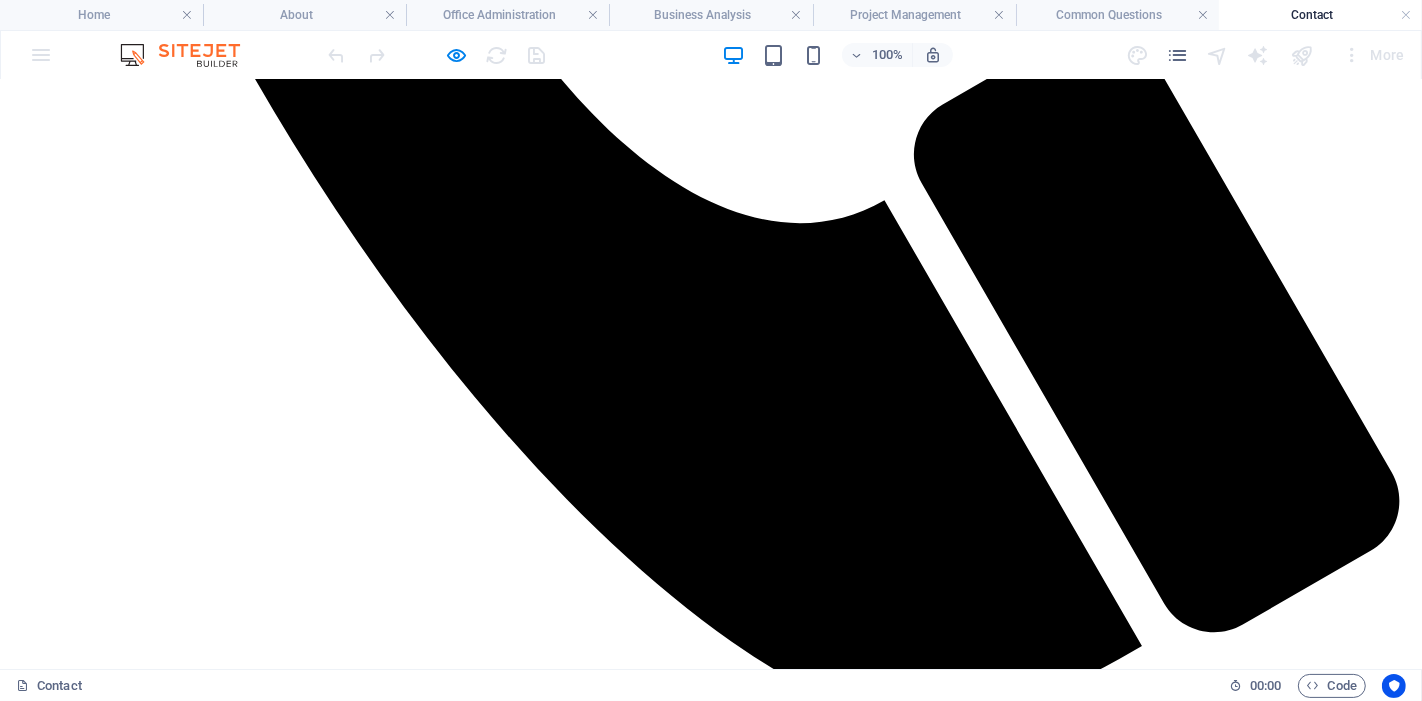 click on "Social Facebook Instagram linkedin OFFICE [NUMBER] [STREET], [CITY], [STATE] [POSTAL CODE] CONTACT Email:    info@bikucroc.com.au Phone VIC:          [PHONE] Phone QLD:         [PHONE] Mobile:                 [PHONE]" at bounding box center (711, 2319) 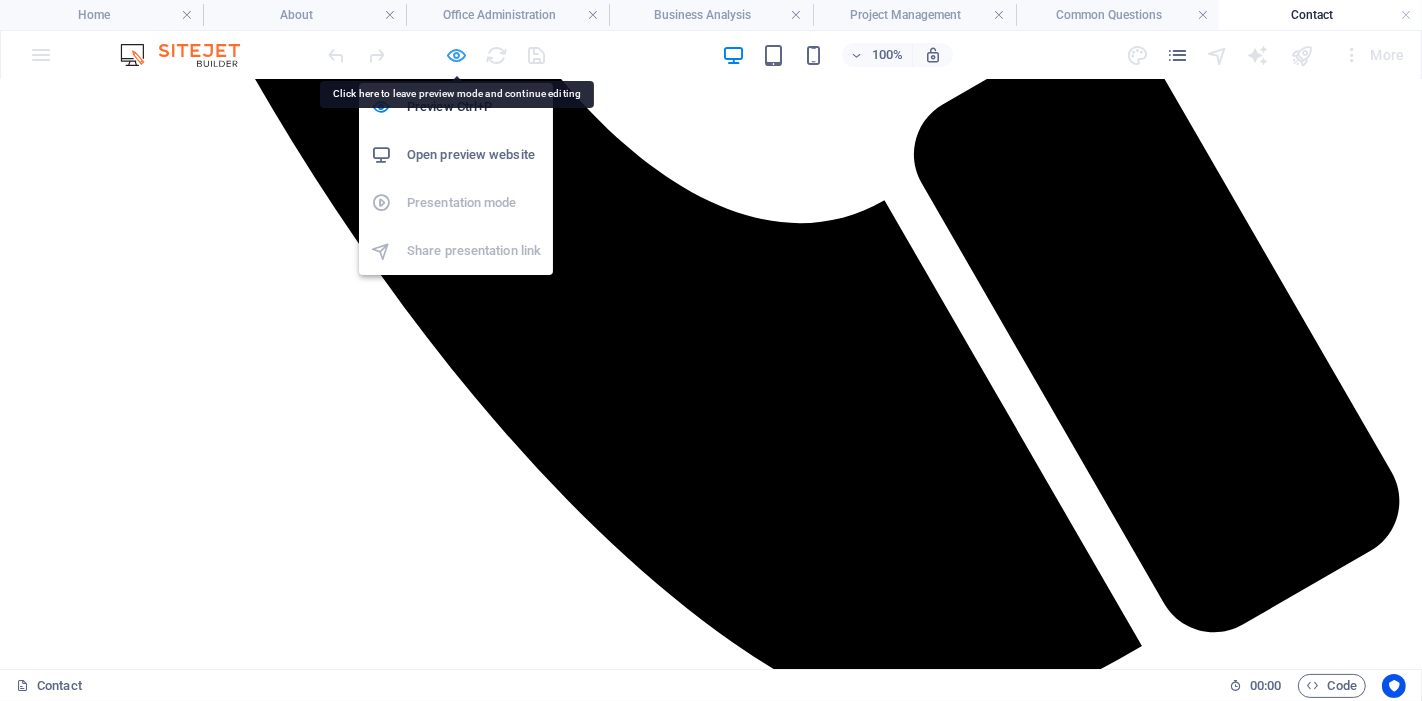 click at bounding box center (457, 55) 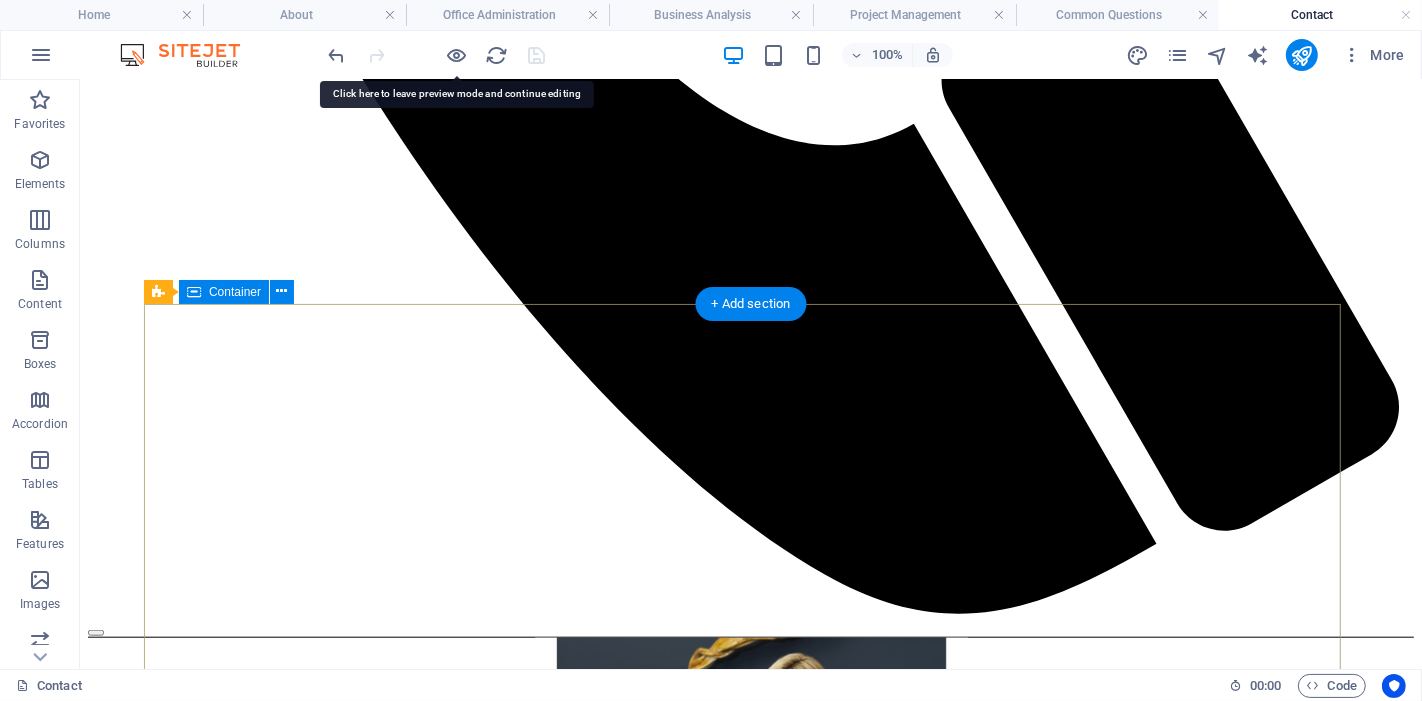 click on "Social Facebook Instagram linkedin OFFICE [NUMBER] [STREET], [CITY], [STATE] [POSTAL CODE] CONTACT Email:    info@bikucroc.com.au Phone VIC:          [PHONE] Phone QLD:         [PHONE] Mobile:                 [PHONE]" at bounding box center [750, 2190] 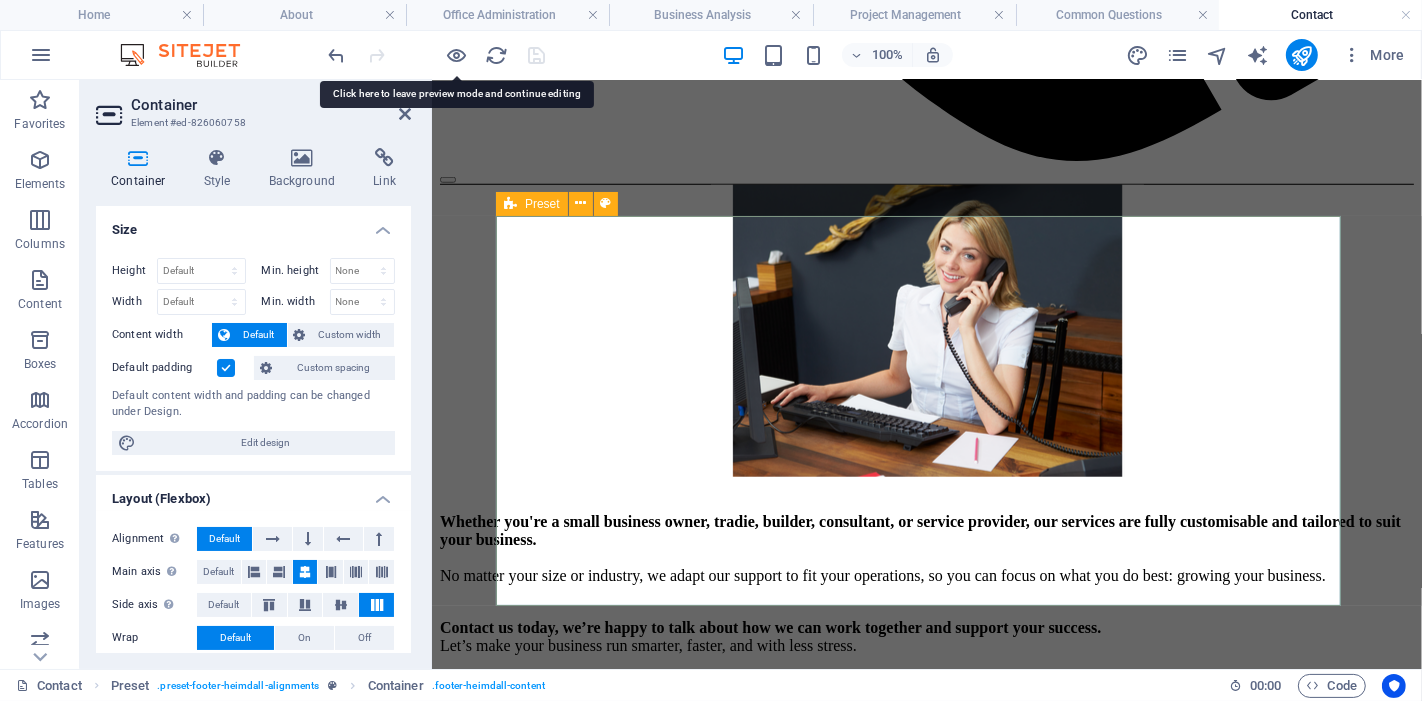 click at bounding box center [510, 204] 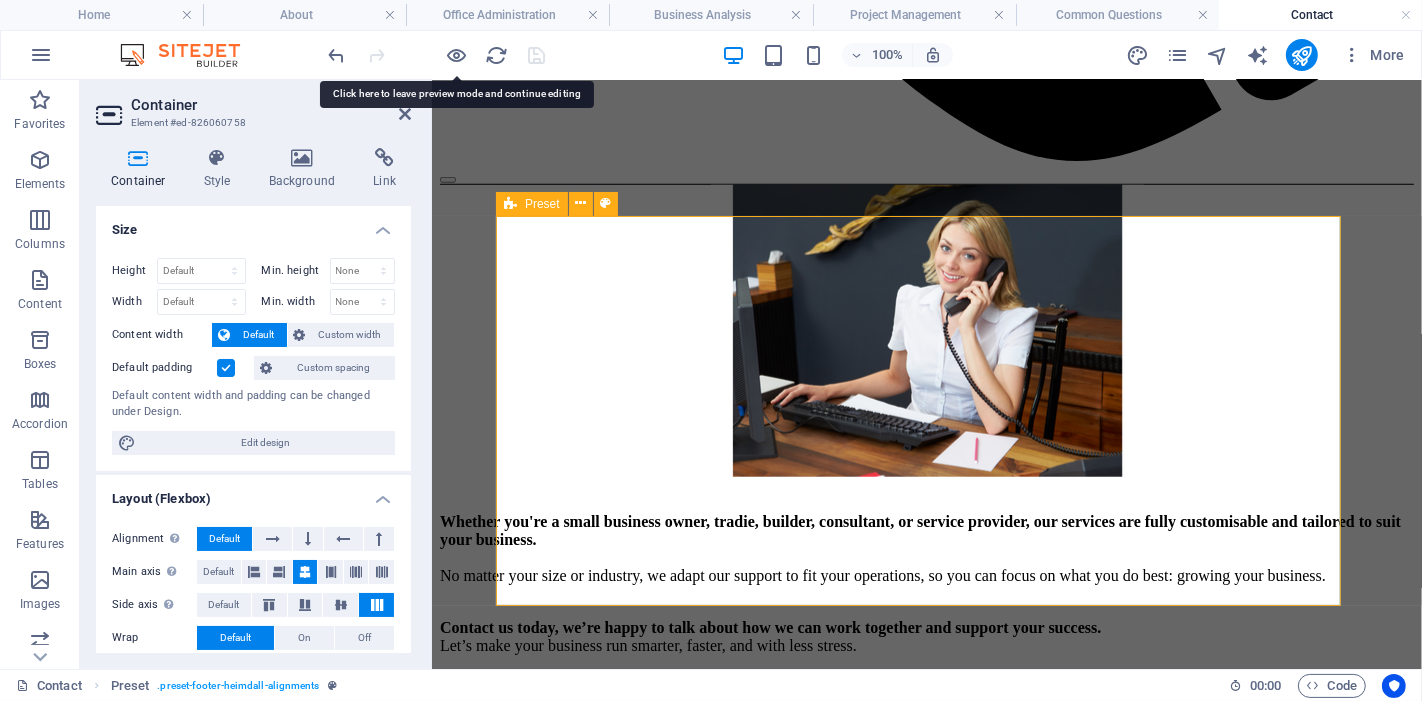 scroll, scrollTop: 1462, scrollLeft: 0, axis: vertical 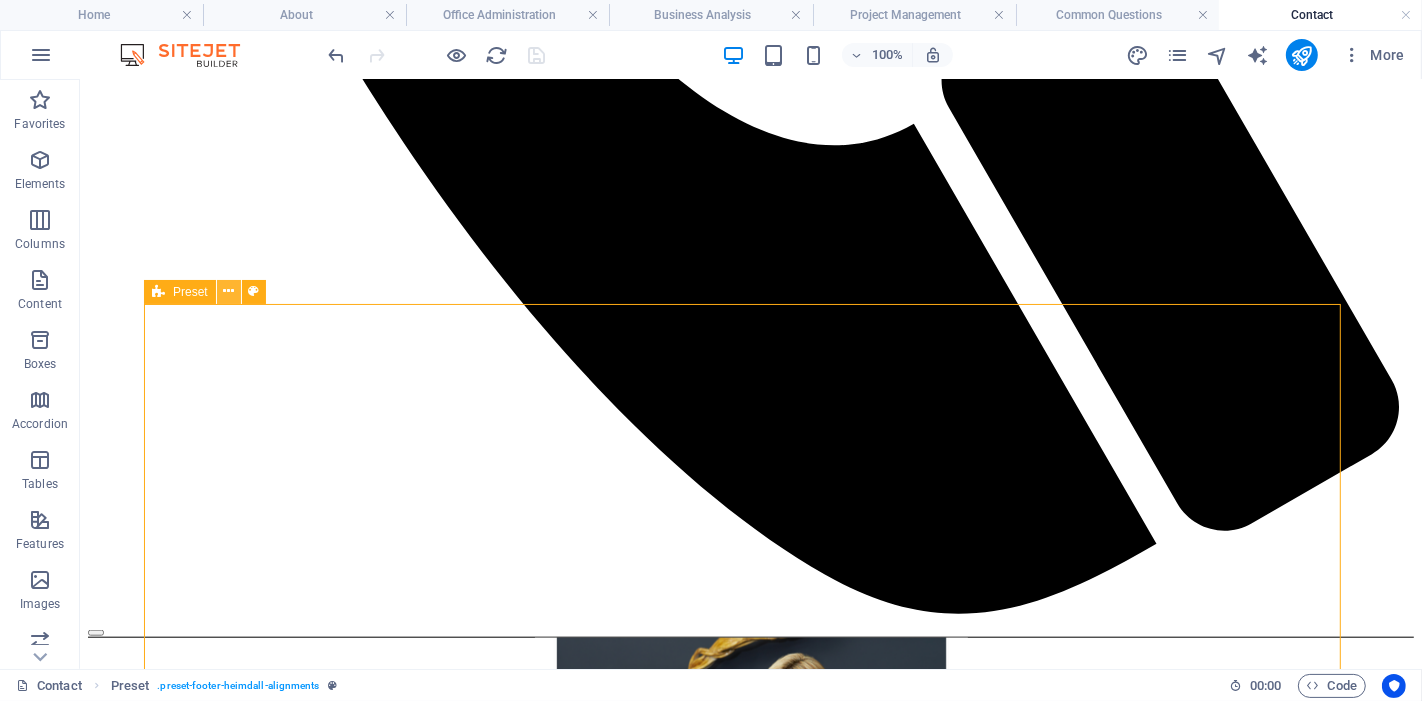 click at bounding box center [228, 291] 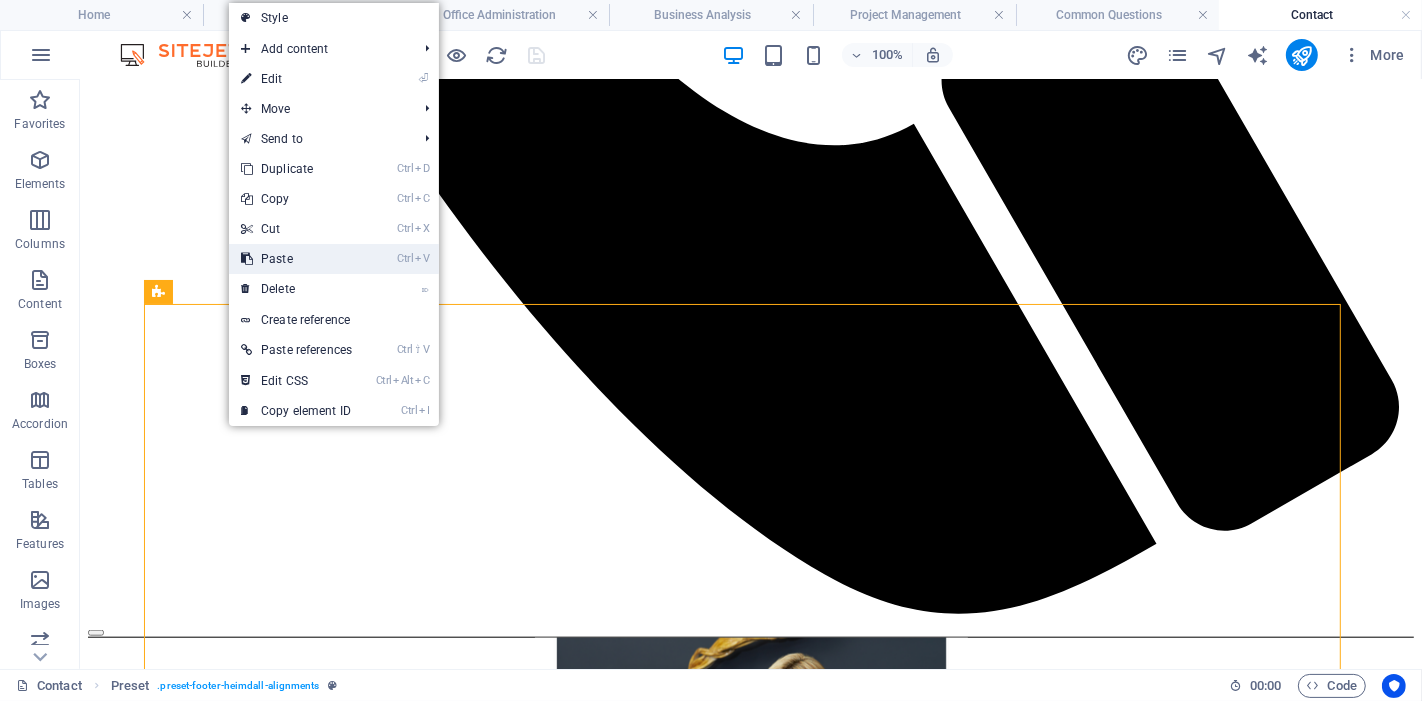 click on "Ctrl V  Paste" at bounding box center [296, 259] 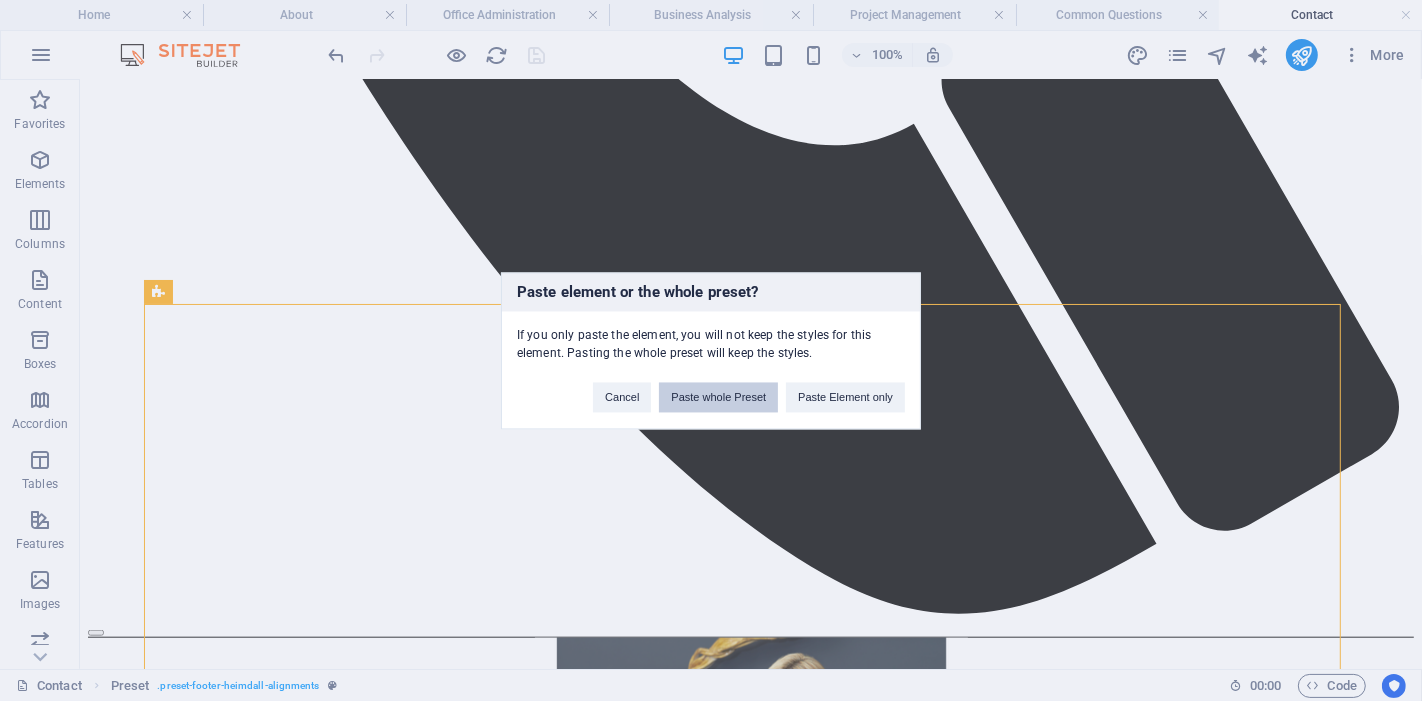 click on "Paste whole Preset" at bounding box center [718, 397] 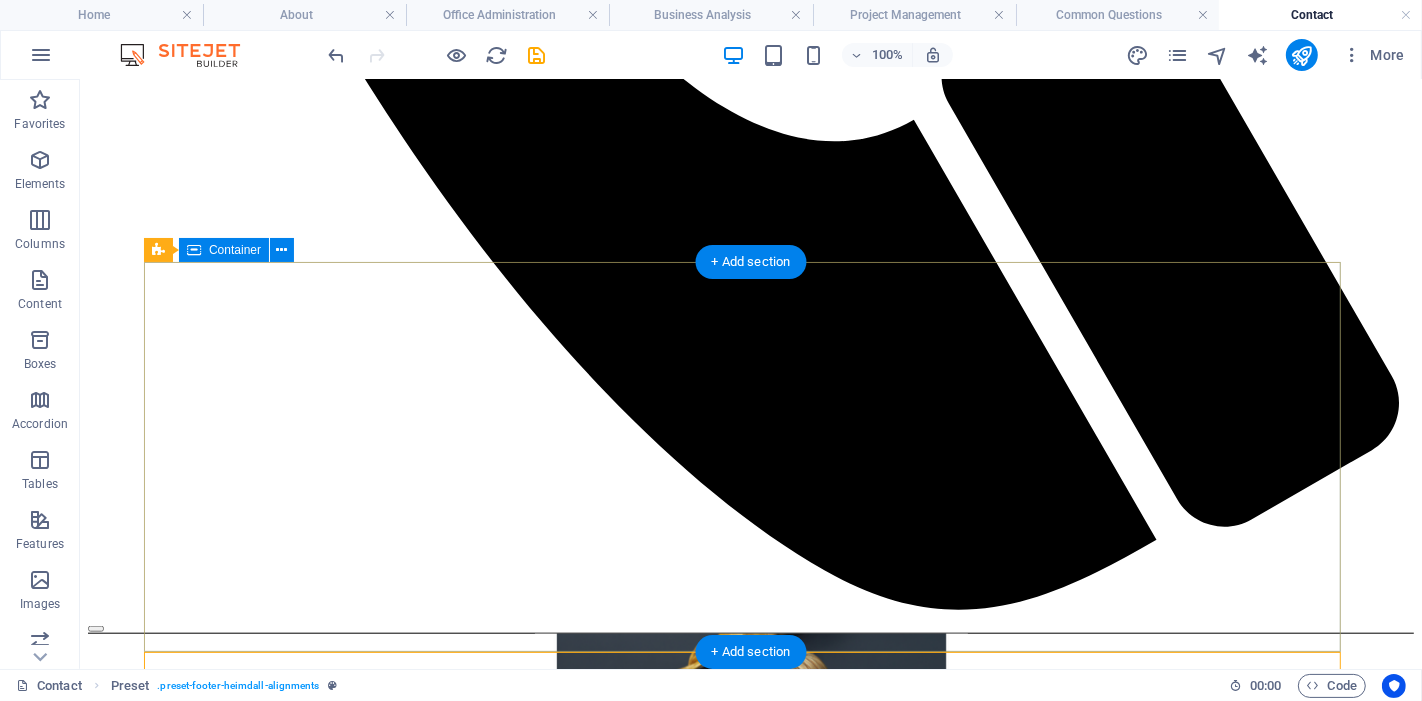scroll, scrollTop: 1391, scrollLeft: 0, axis: vertical 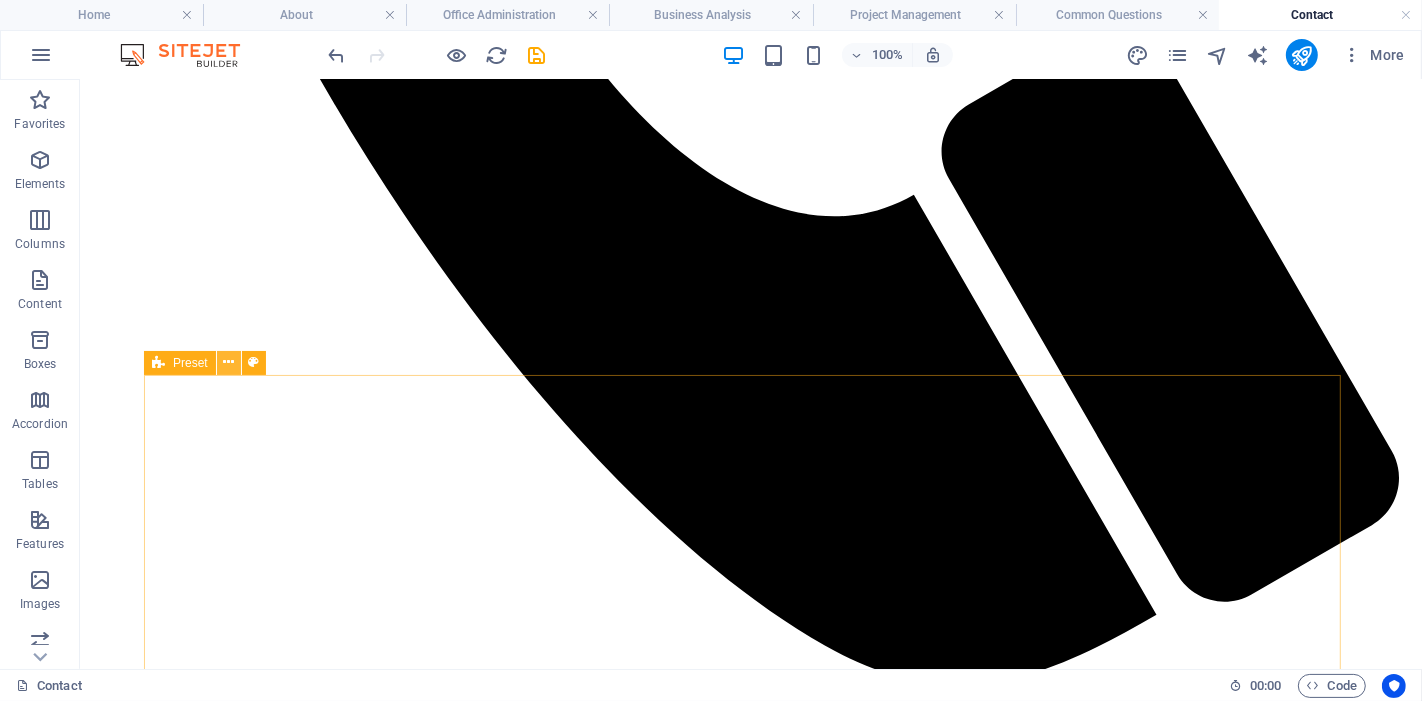 click at bounding box center (228, 362) 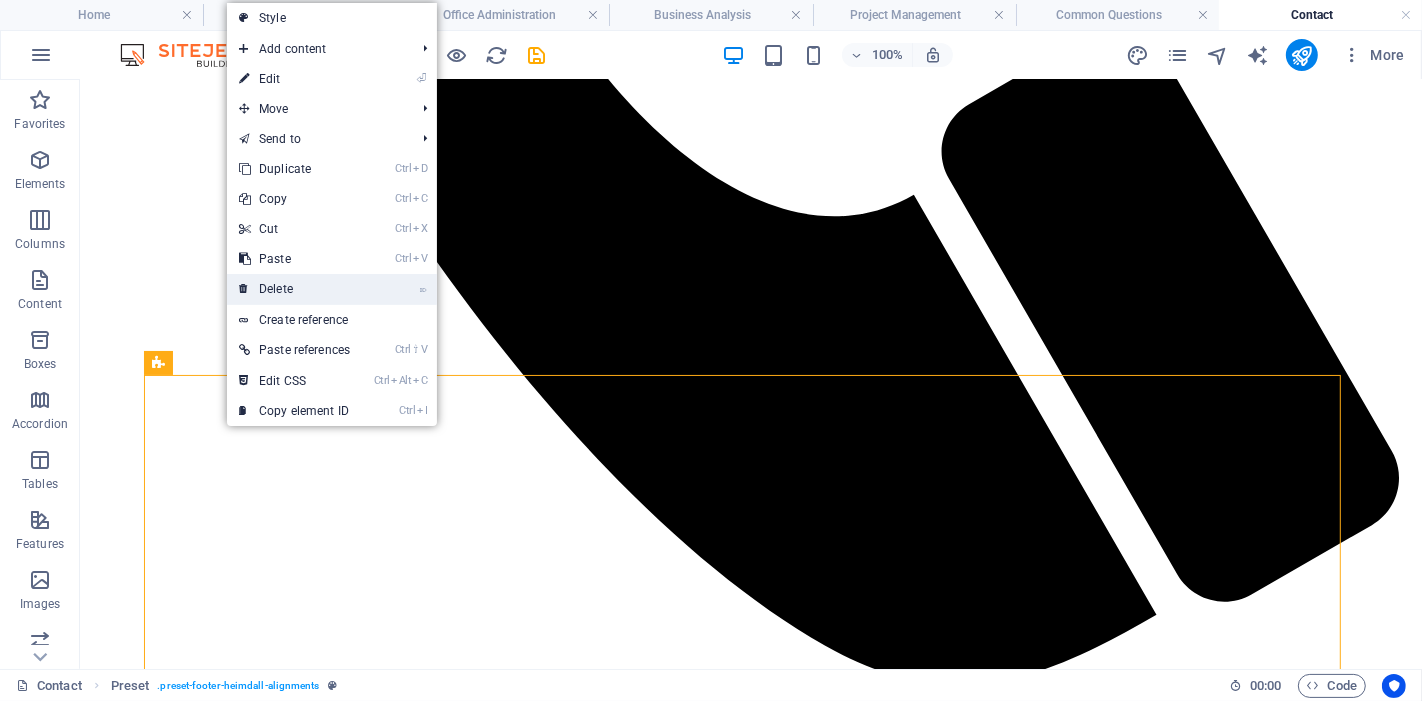 click on "⌦  Delete" at bounding box center (294, 289) 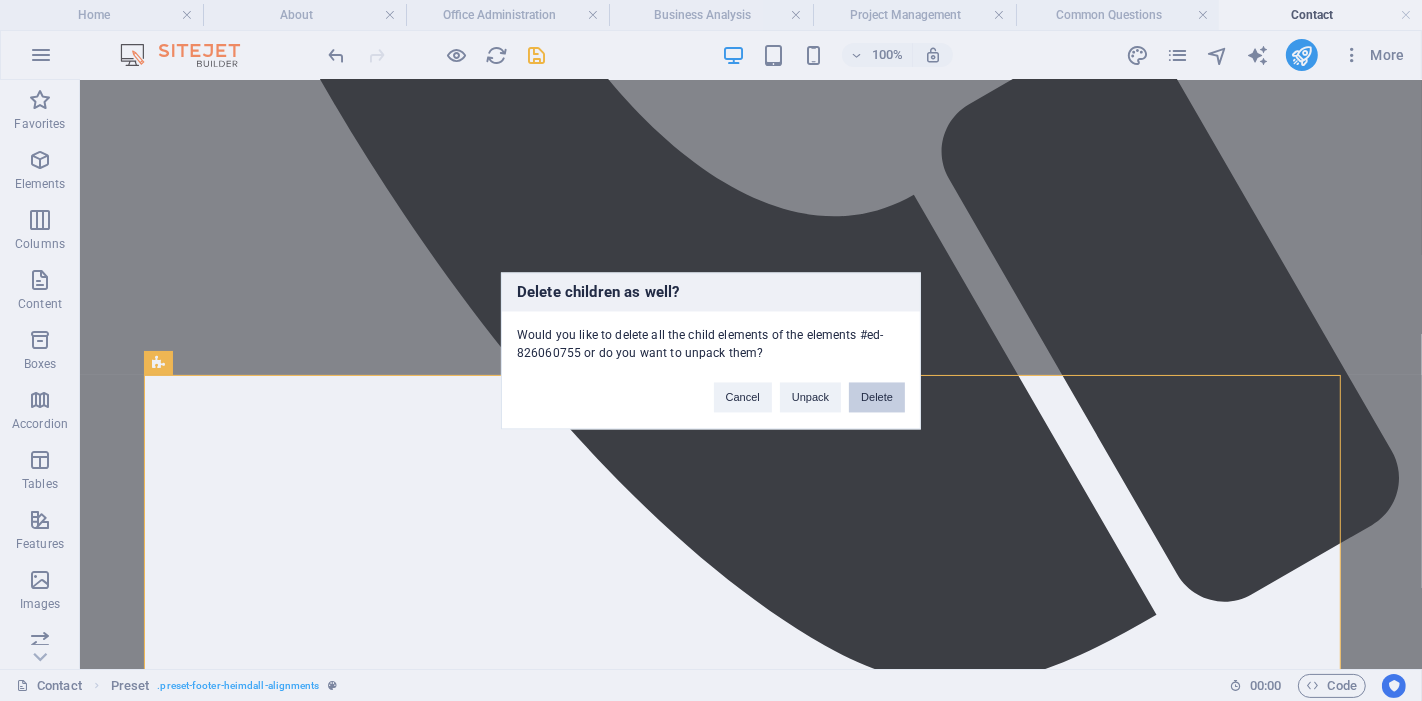 drag, startPoint x: 875, startPoint y: 392, endPoint x: 792, endPoint y: 315, distance: 113.216606 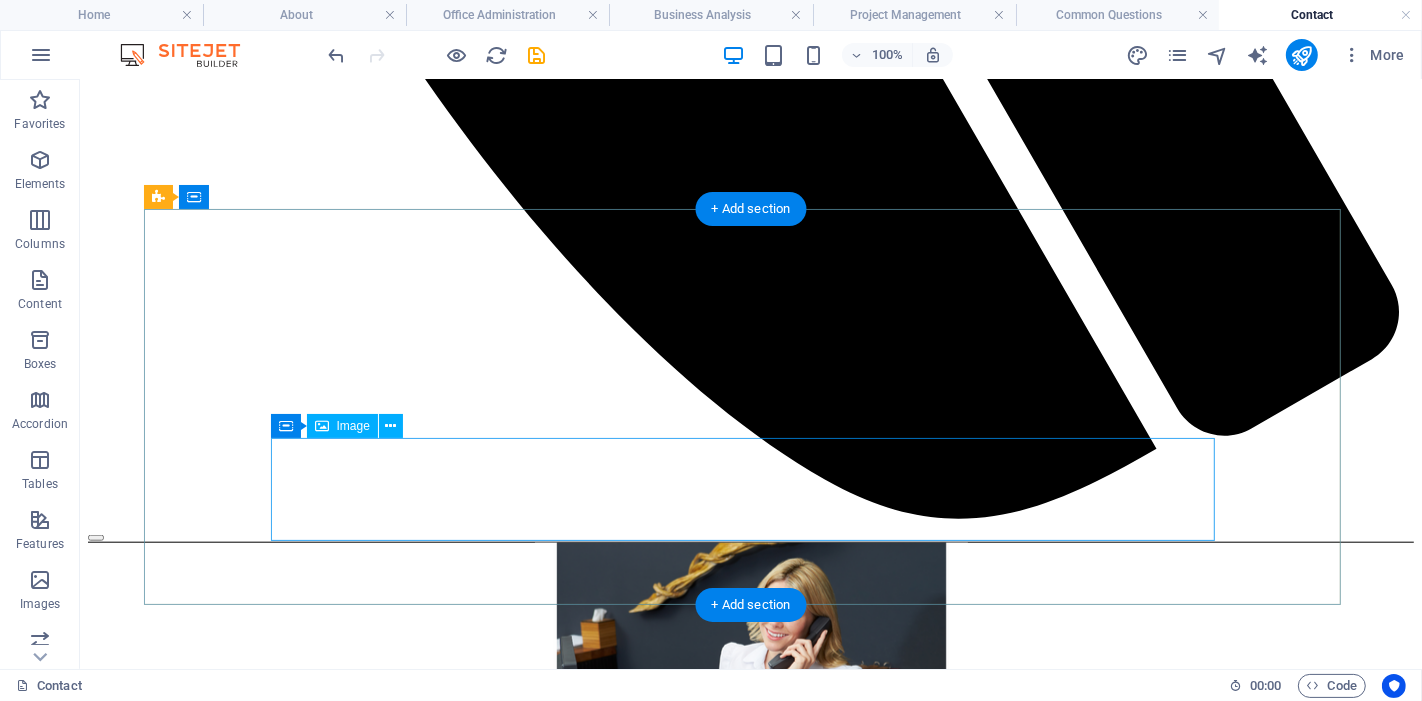 scroll, scrollTop: 1113, scrollLeft: 0, axis: vertical 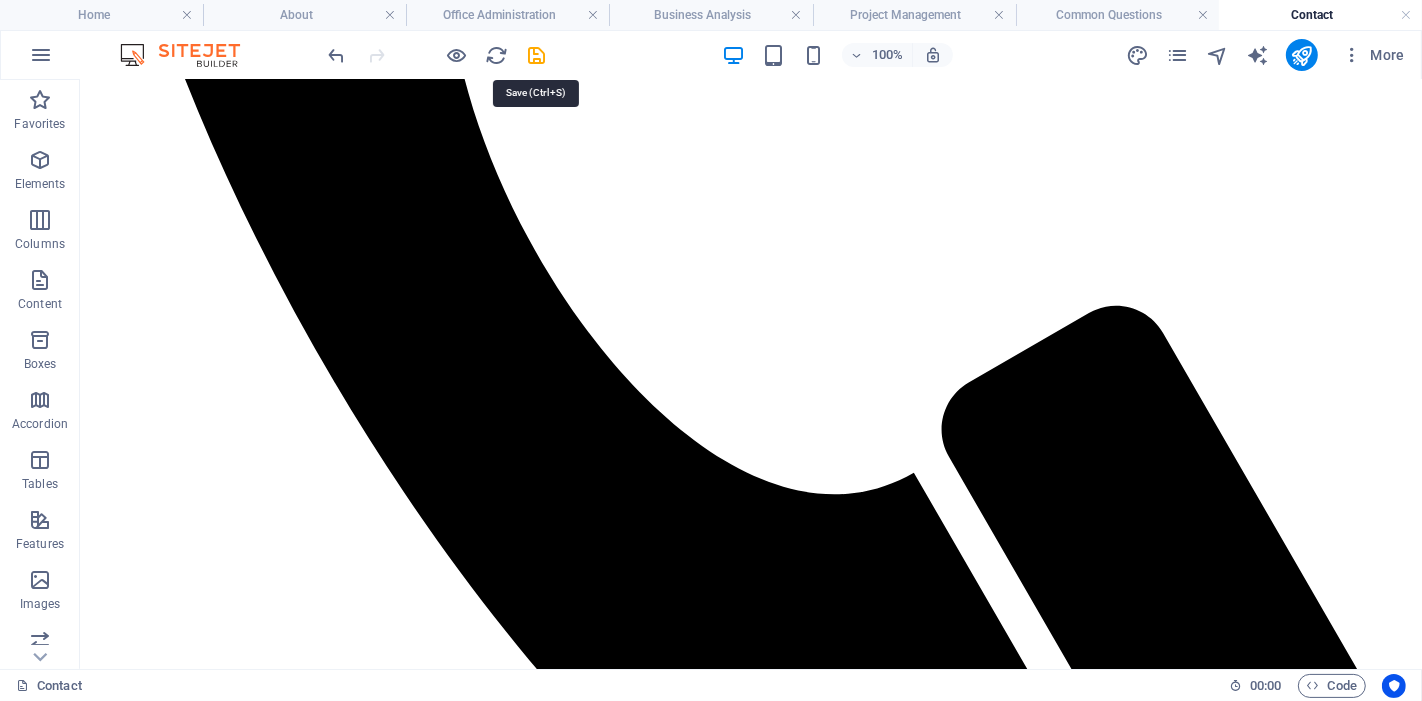 click at bounding box center (537, 55) 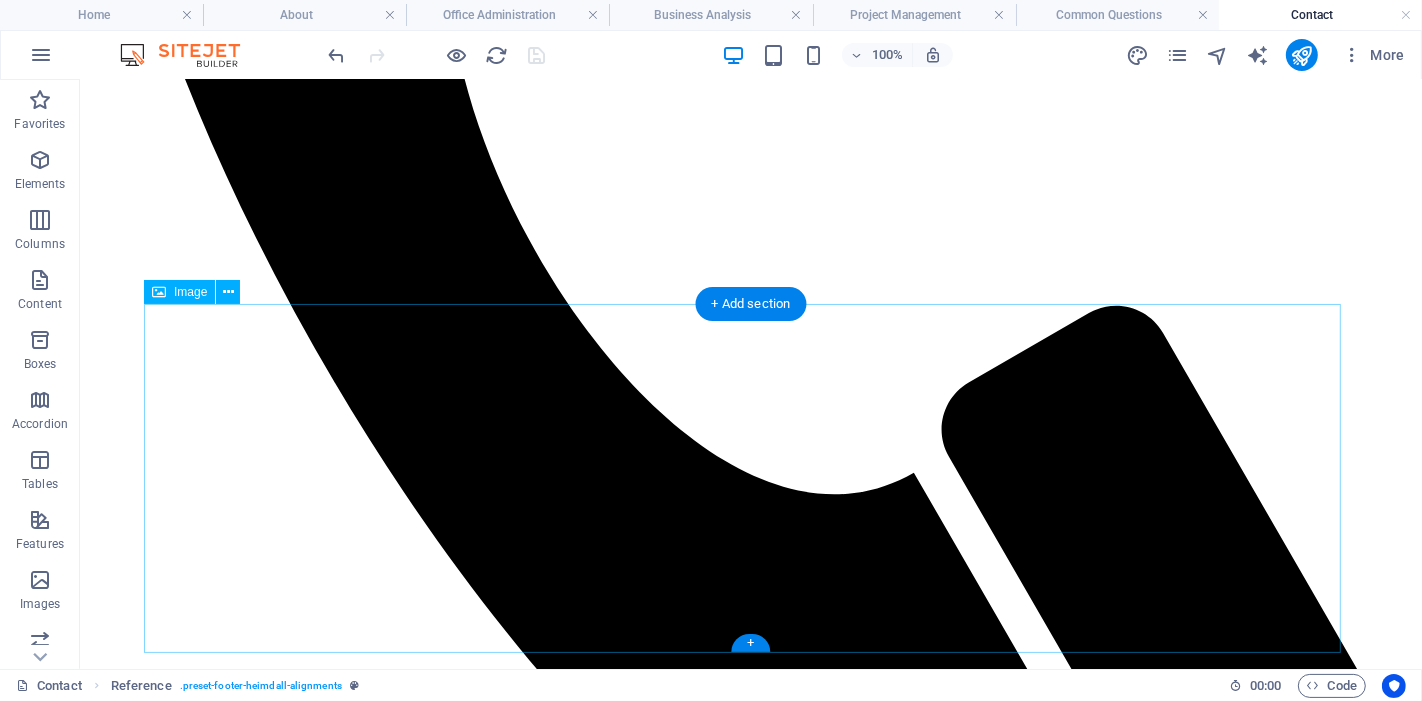 scroll, scrollTop: 557, scrollLeft: 0, axis: vertical 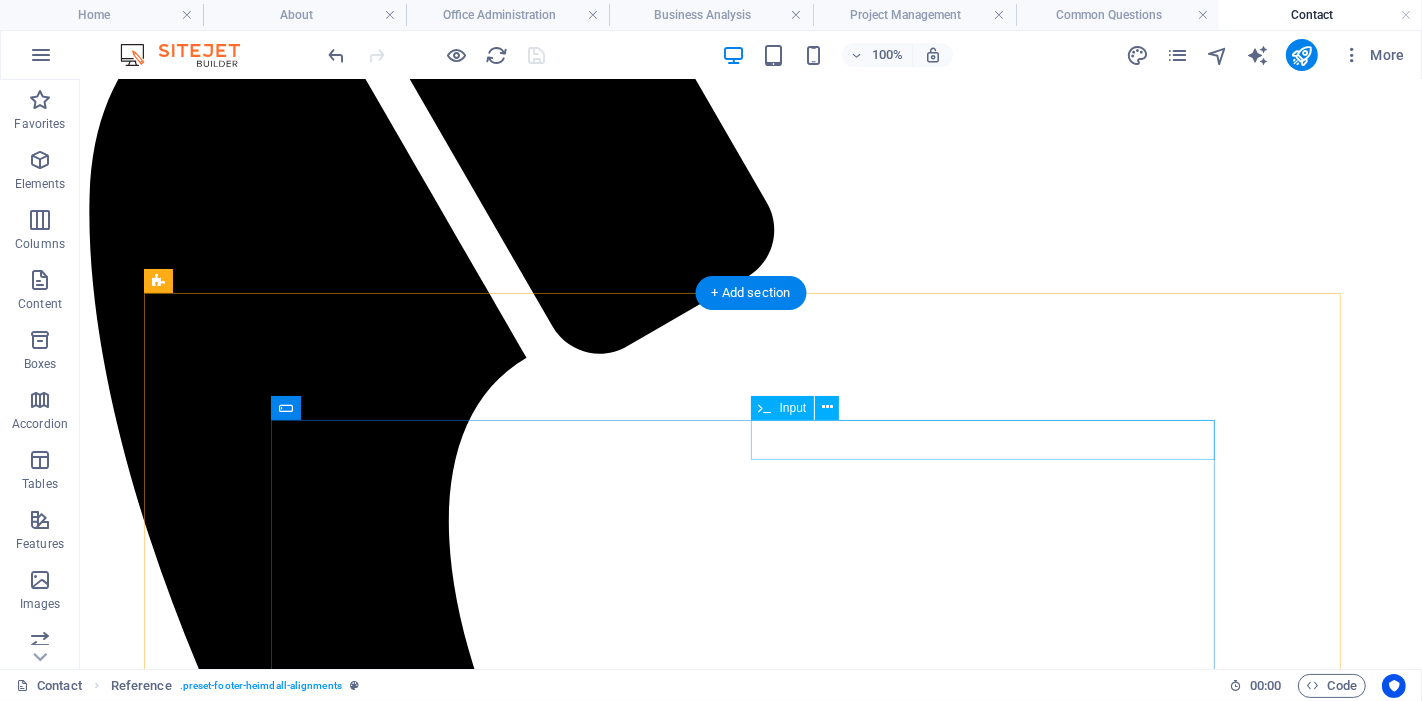 click on "Tel" at bounding box center (750, 2107) 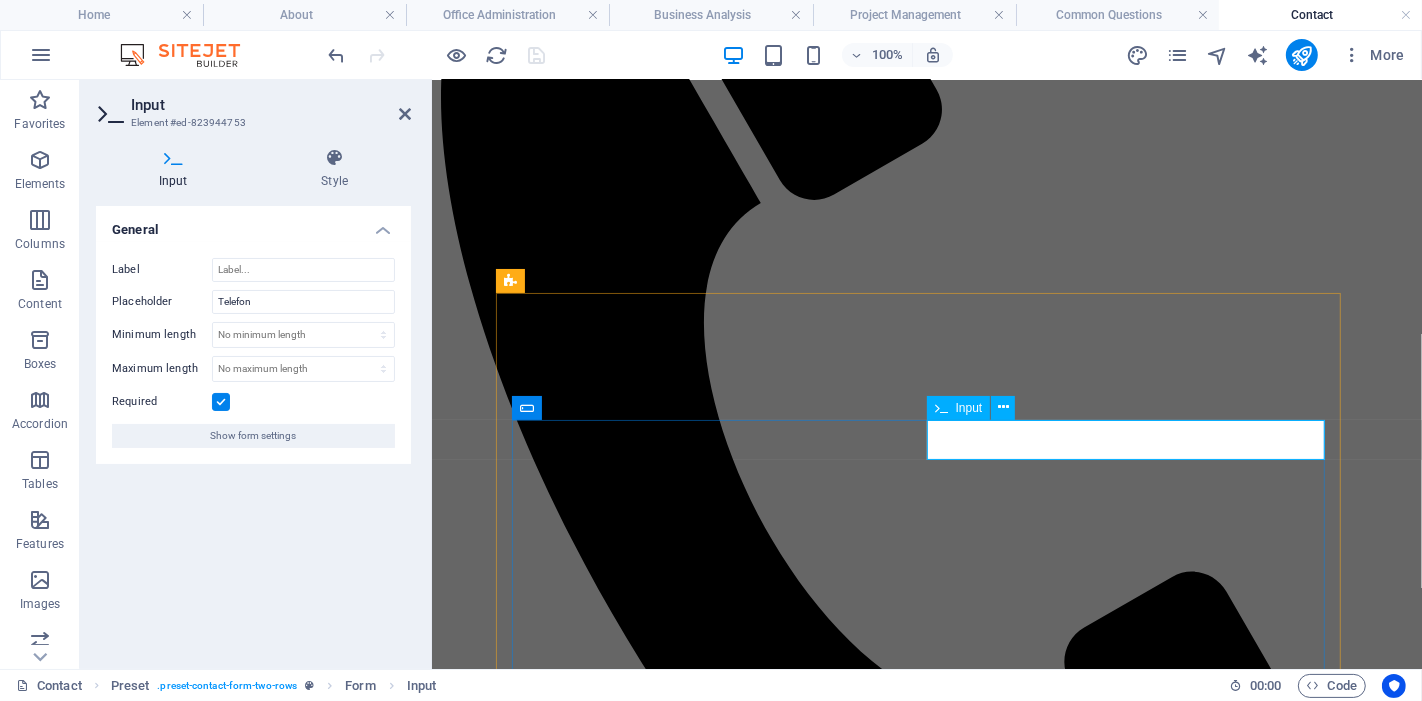 click on "Tel" at bounding box center (527, 1658) 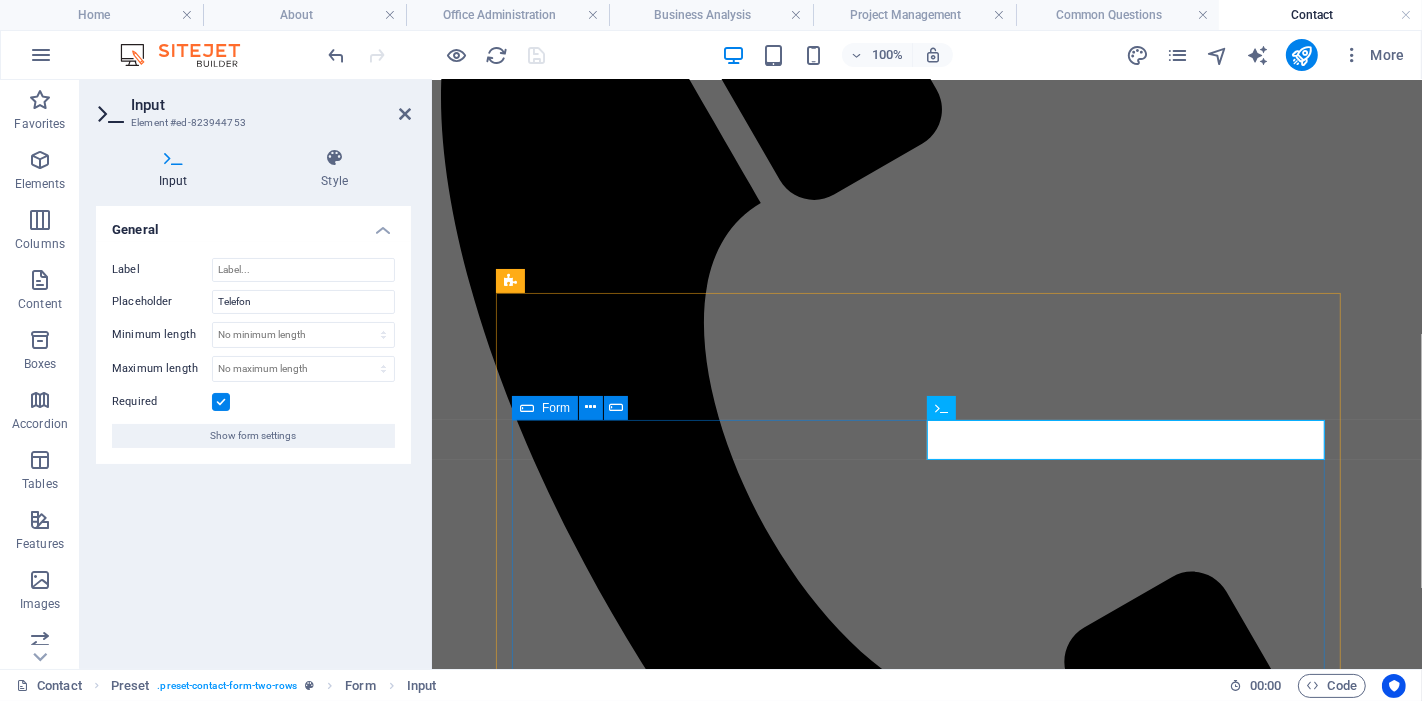 drag, startPoint x: 980, startPoint y: 435, endPoint x: 907, endPoint y: 436, distance: 73.00685 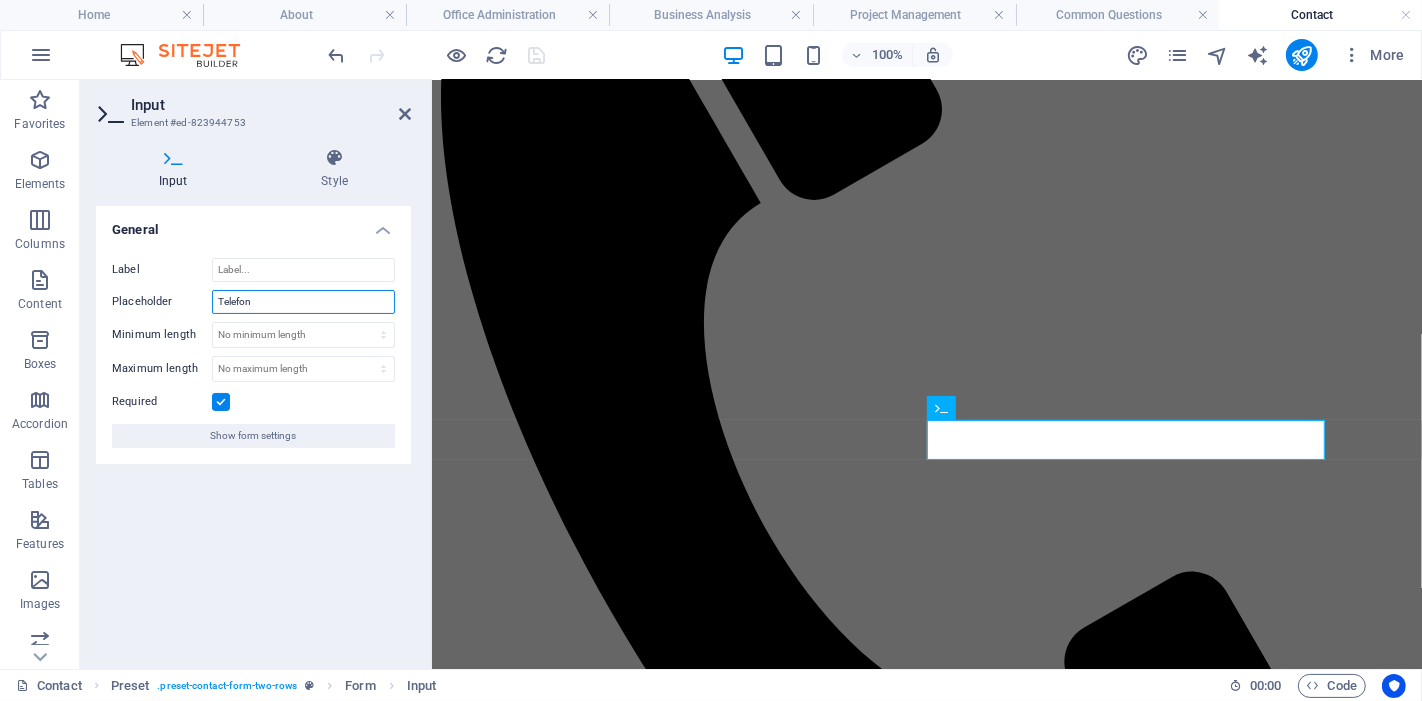 drag, startPoint x: 296, startPoint y: 302, endPoint x: 195, endPoint y: 301, distance: 101.00495 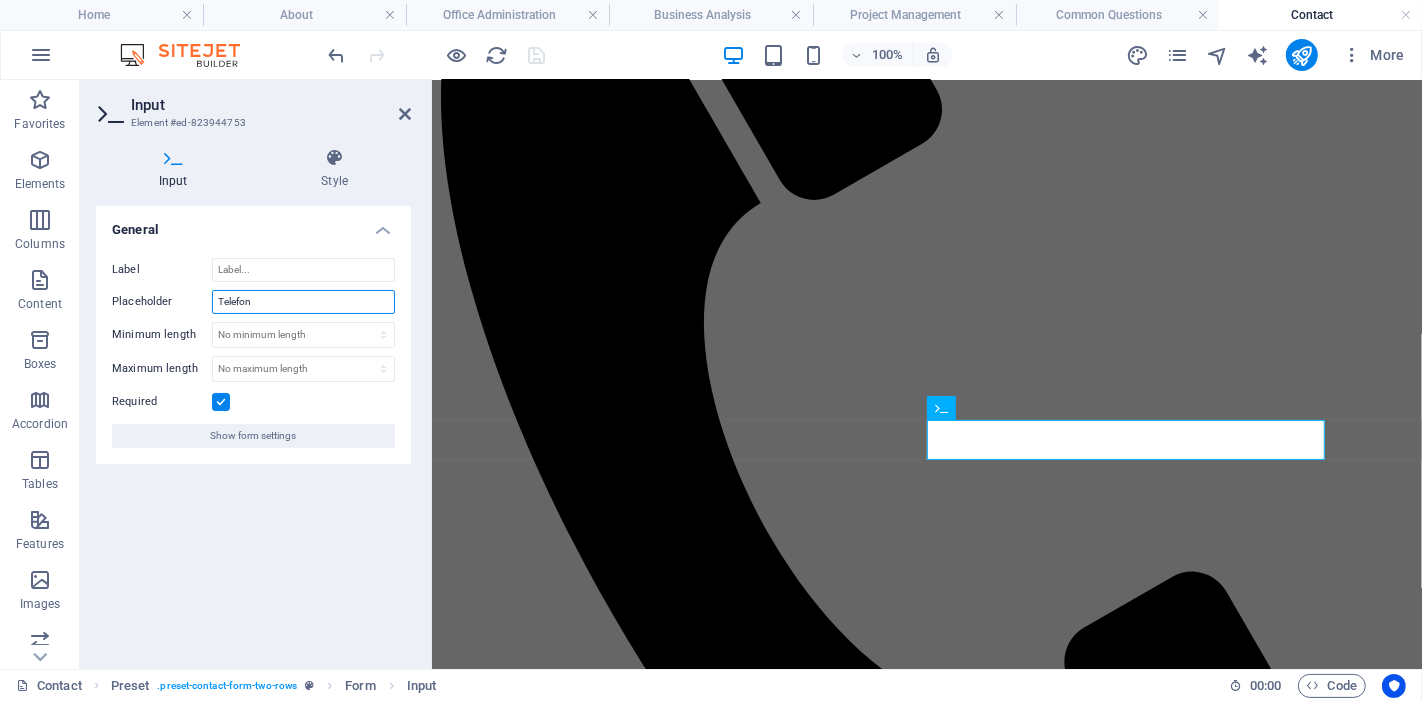 click on "Placeholder Telefon" at bounding box center (253, 302) 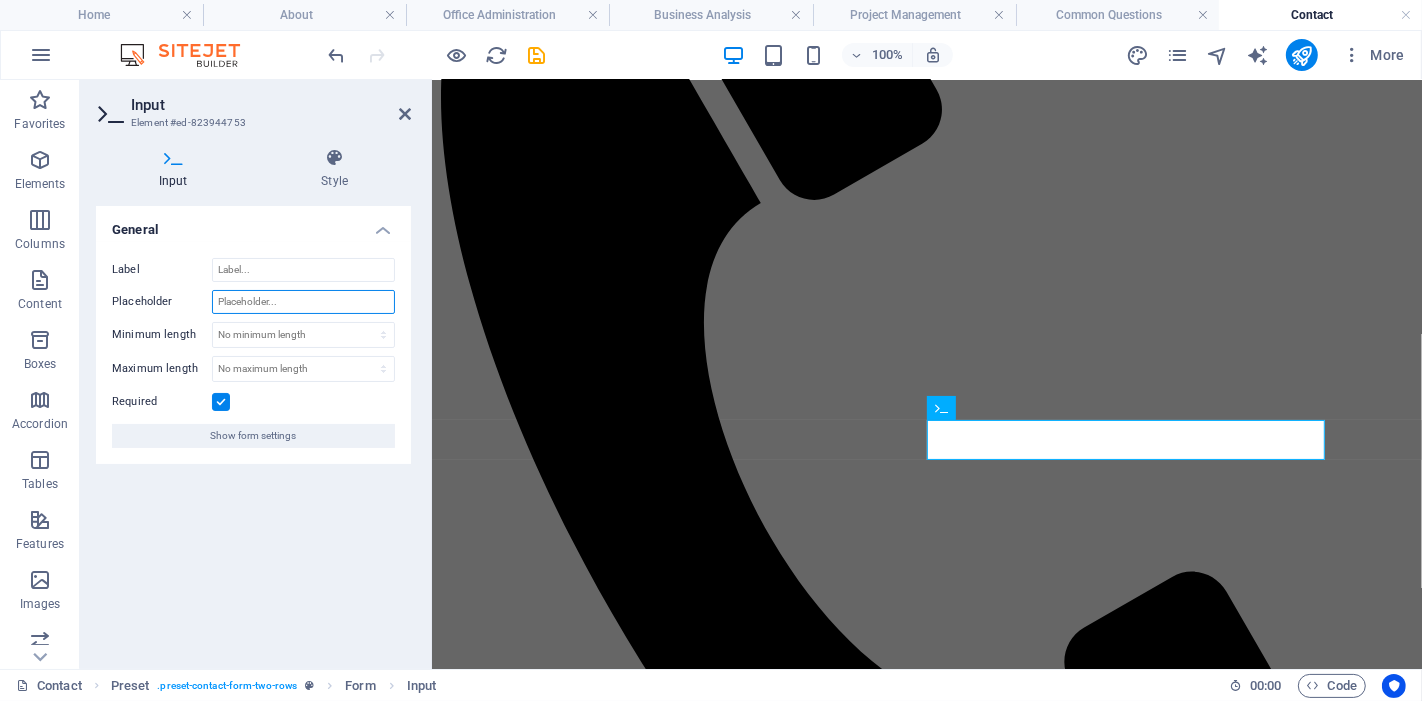 click on "Placeholder" at bounding box center [303, 302] 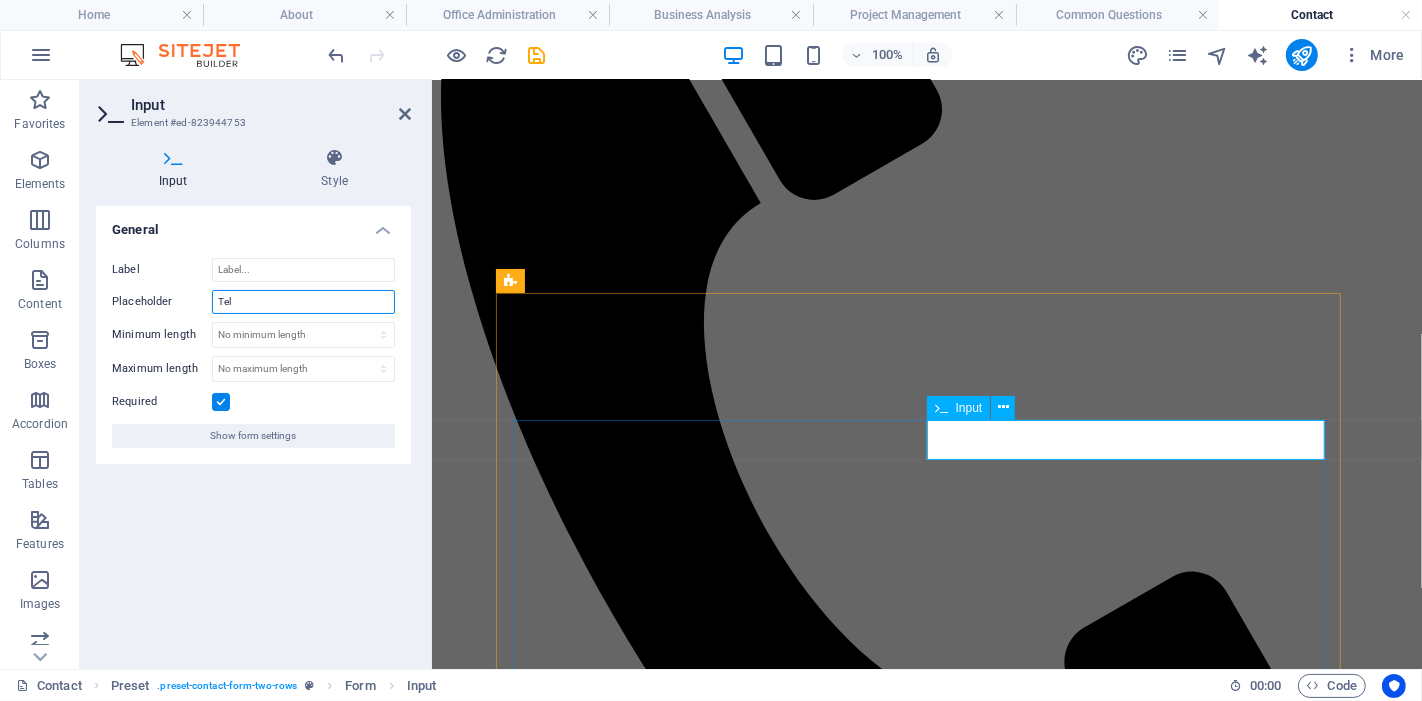 type on "Tel" 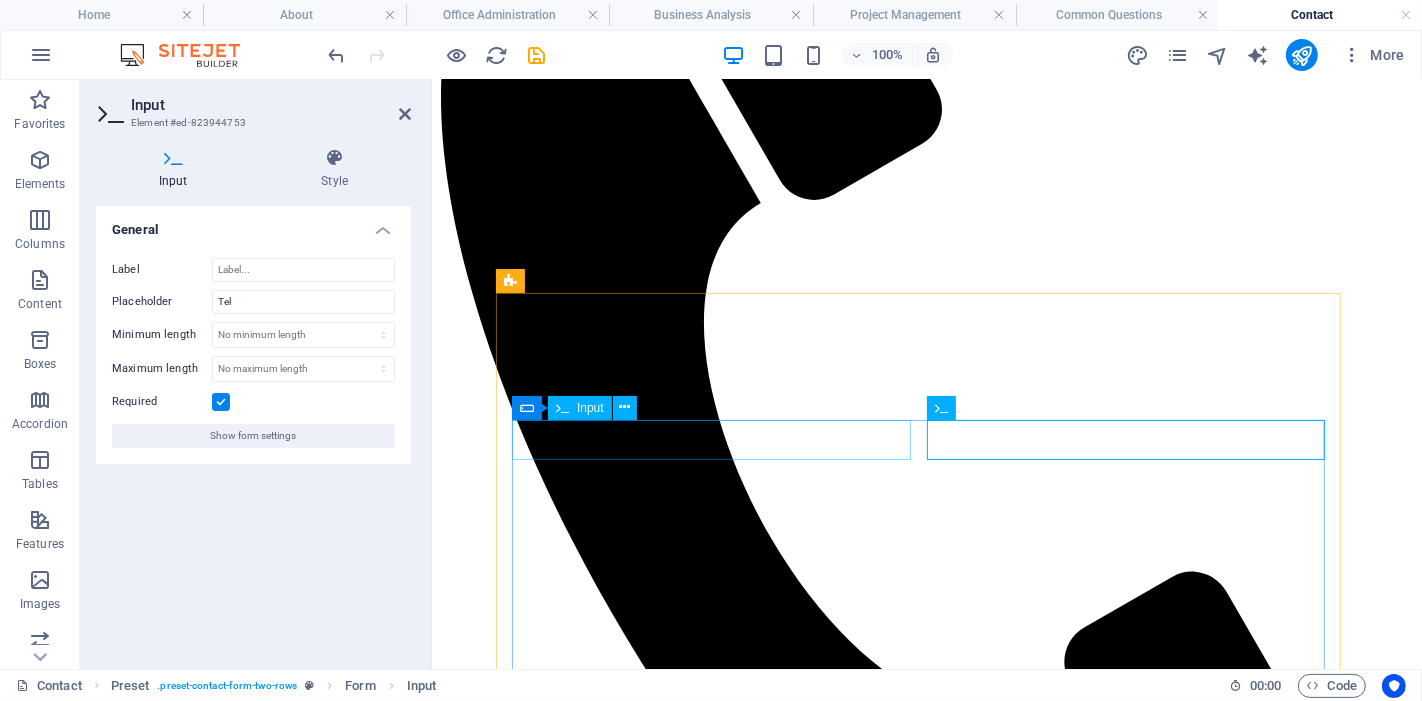 click at bounding box center [926, 1637] 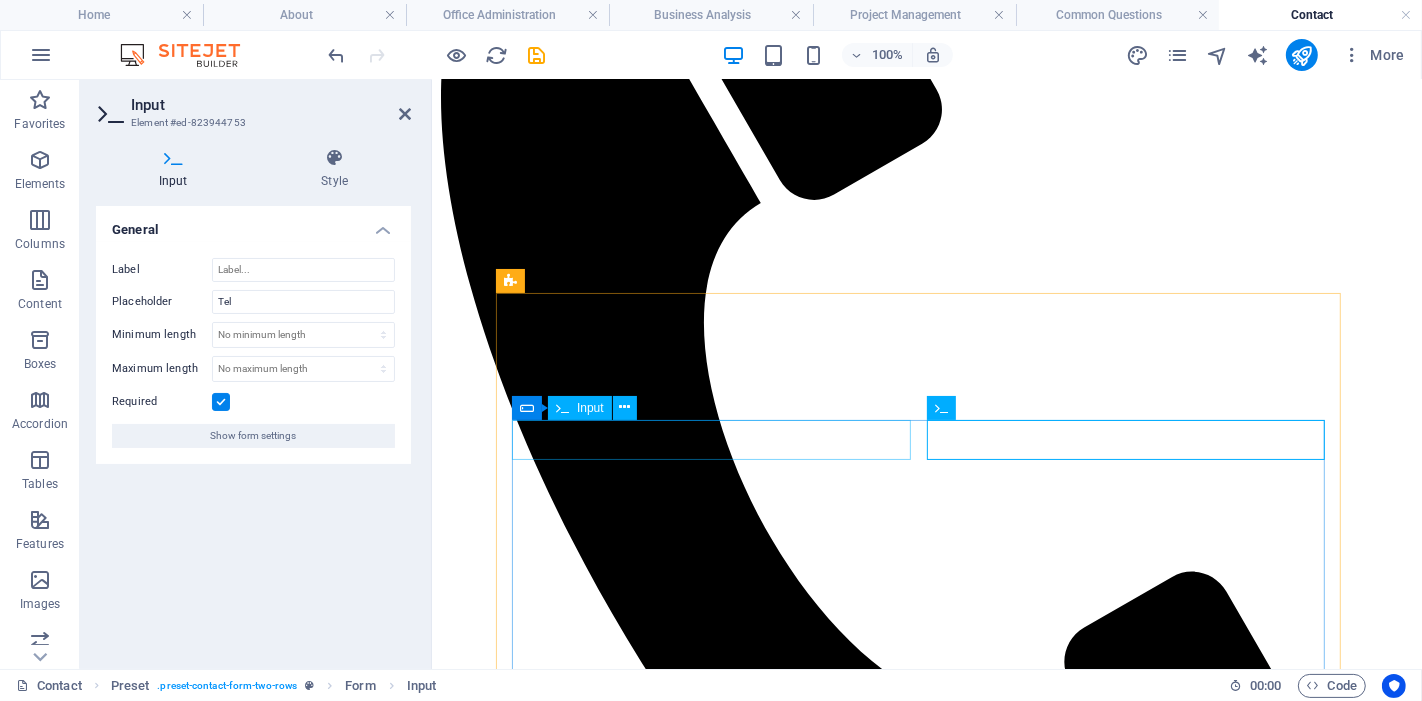type 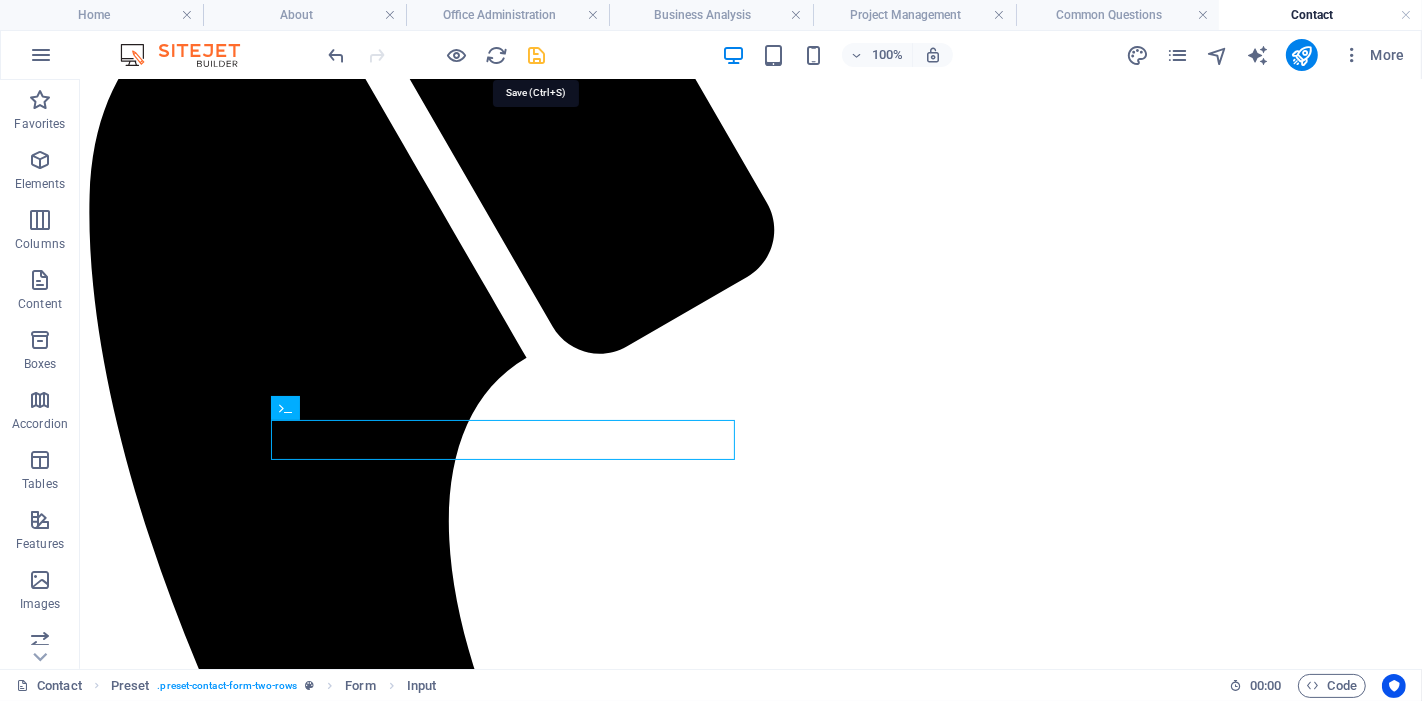 click at bounding box center [537, 55] 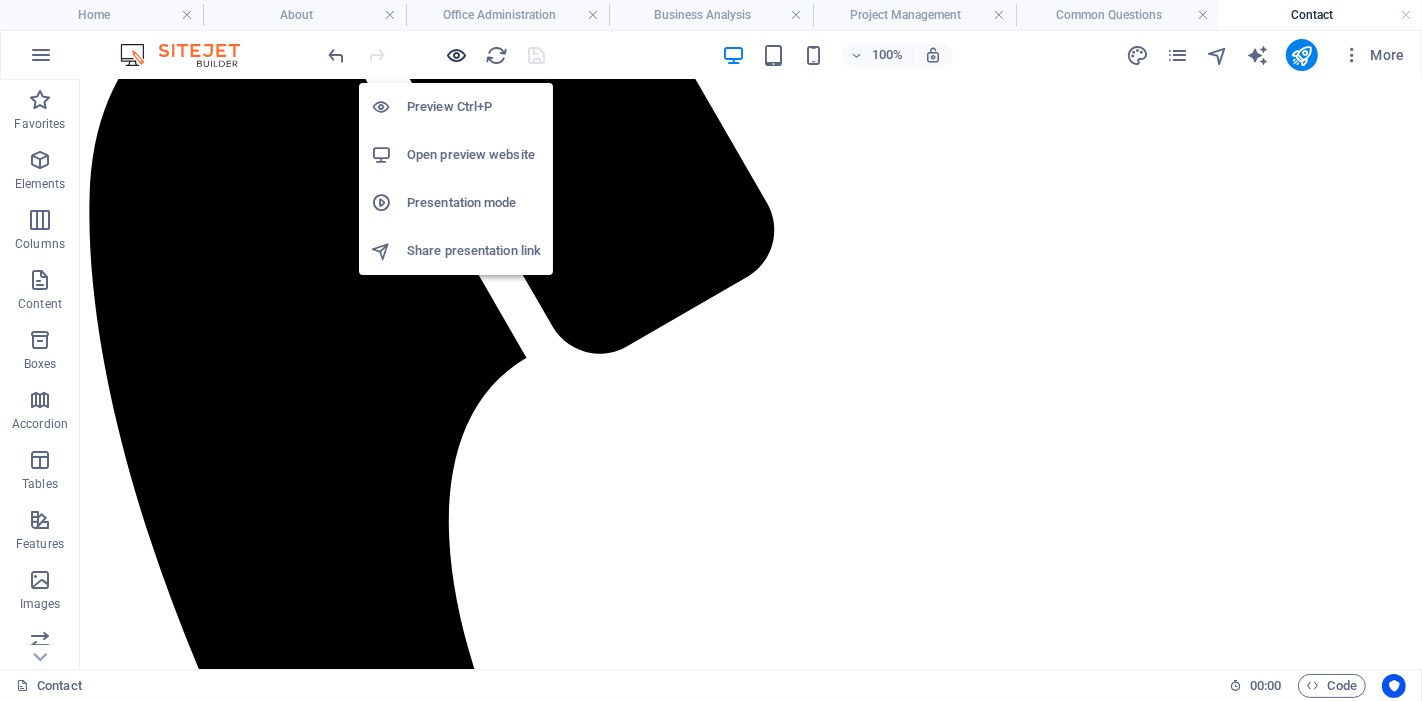 click at bounding box center [457, 55] 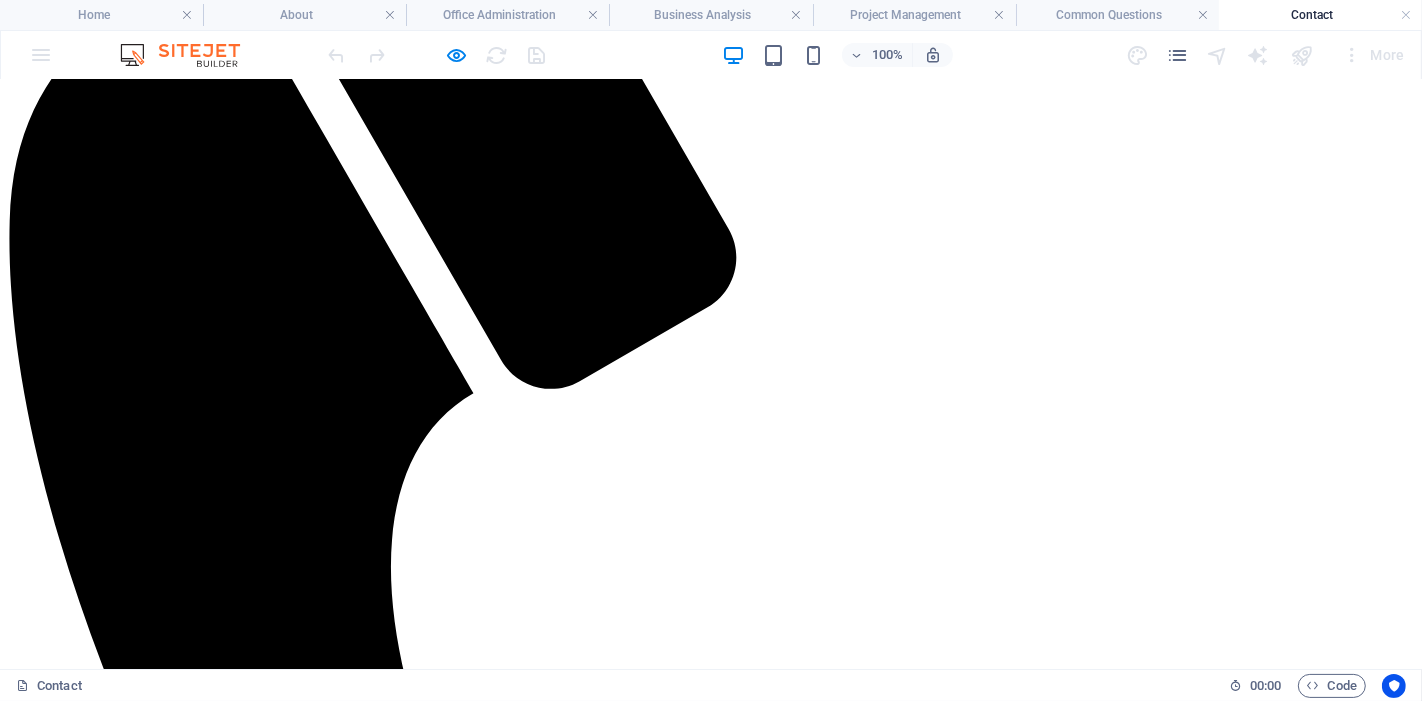 click on "Bikucroc Blog" at bounding box center (95, -246) 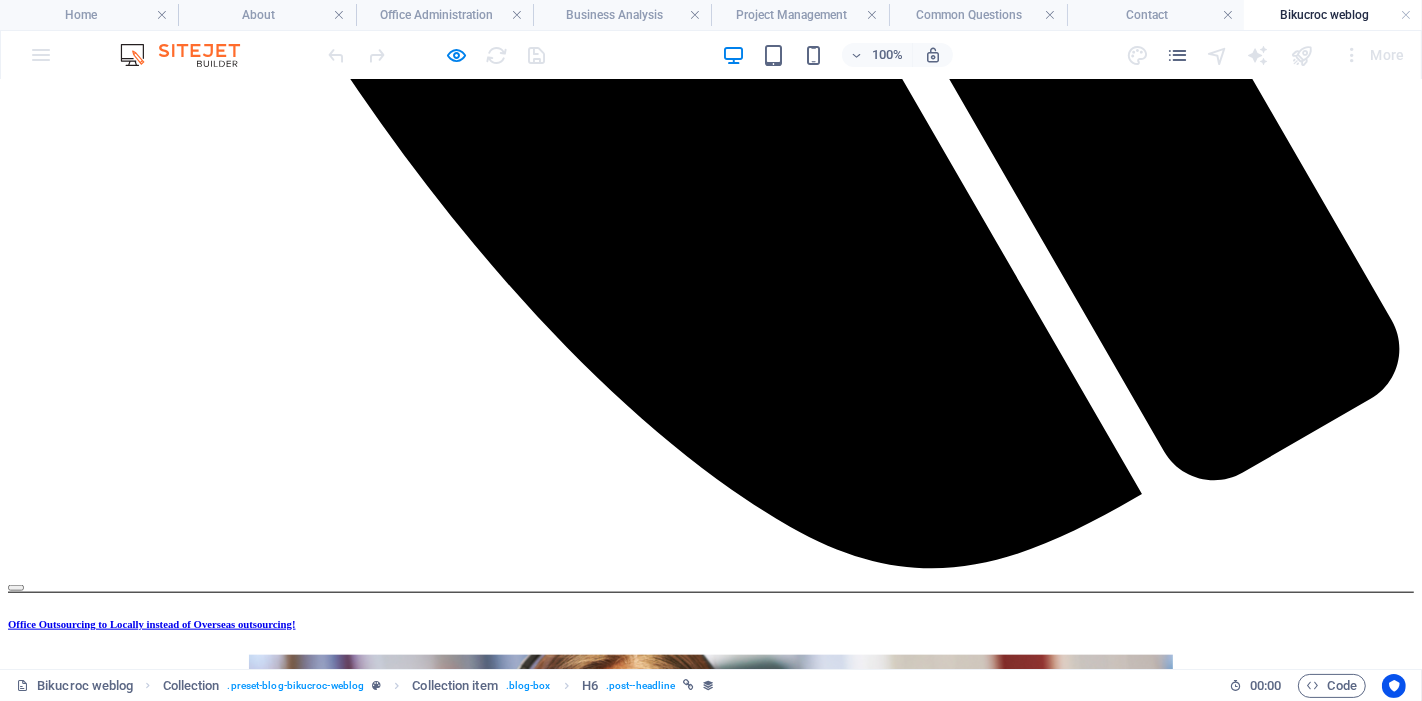 scroll, scrollTop: 1637, scrollLeft: 0, axis: vertical 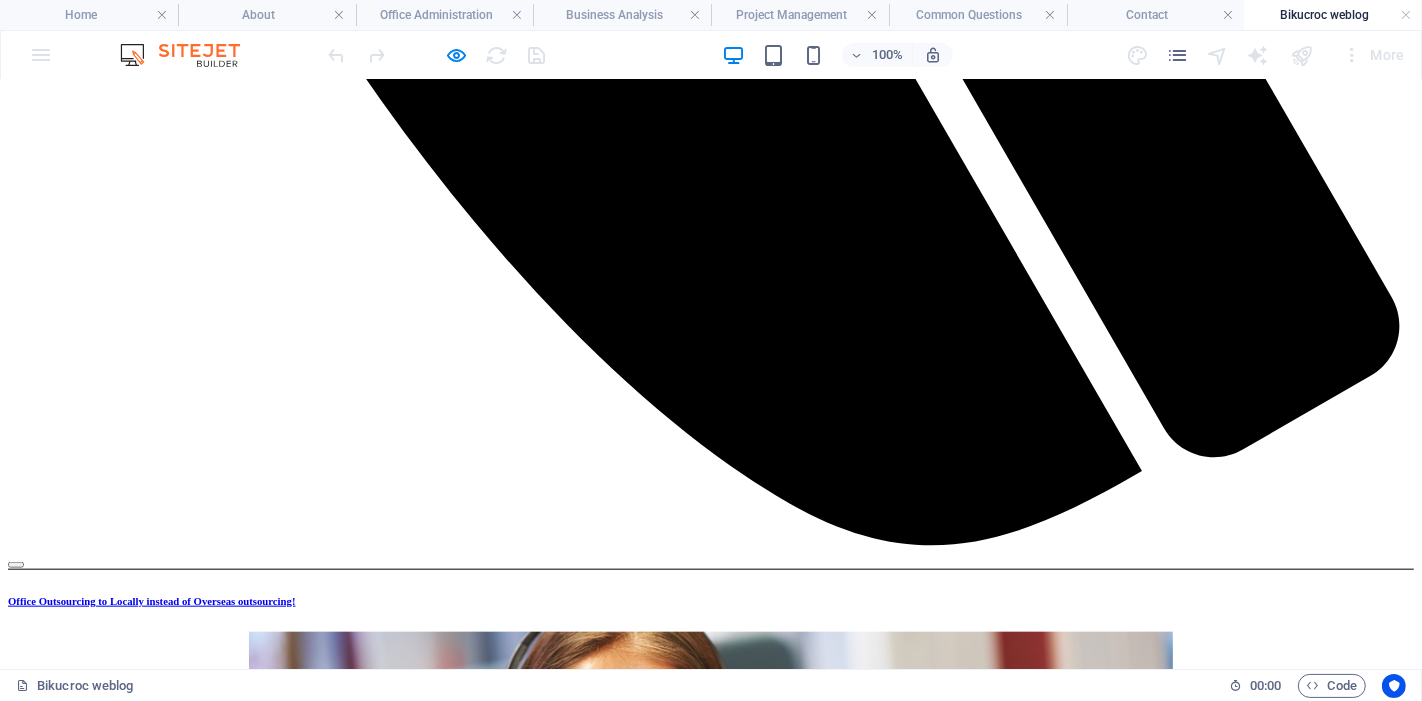 click on "Social Facebook Instagram linkedin OFFICE [NUMBER] [STREET], [CITY], [STATE] [POSTAL CODE] CONTACT Email:    info@bikucroc.com.au Phone VIC:          [PHONE] Phone QLD:         [PHONE] Mobile:                 [PHONE]" at bounding box center (711, 2685) 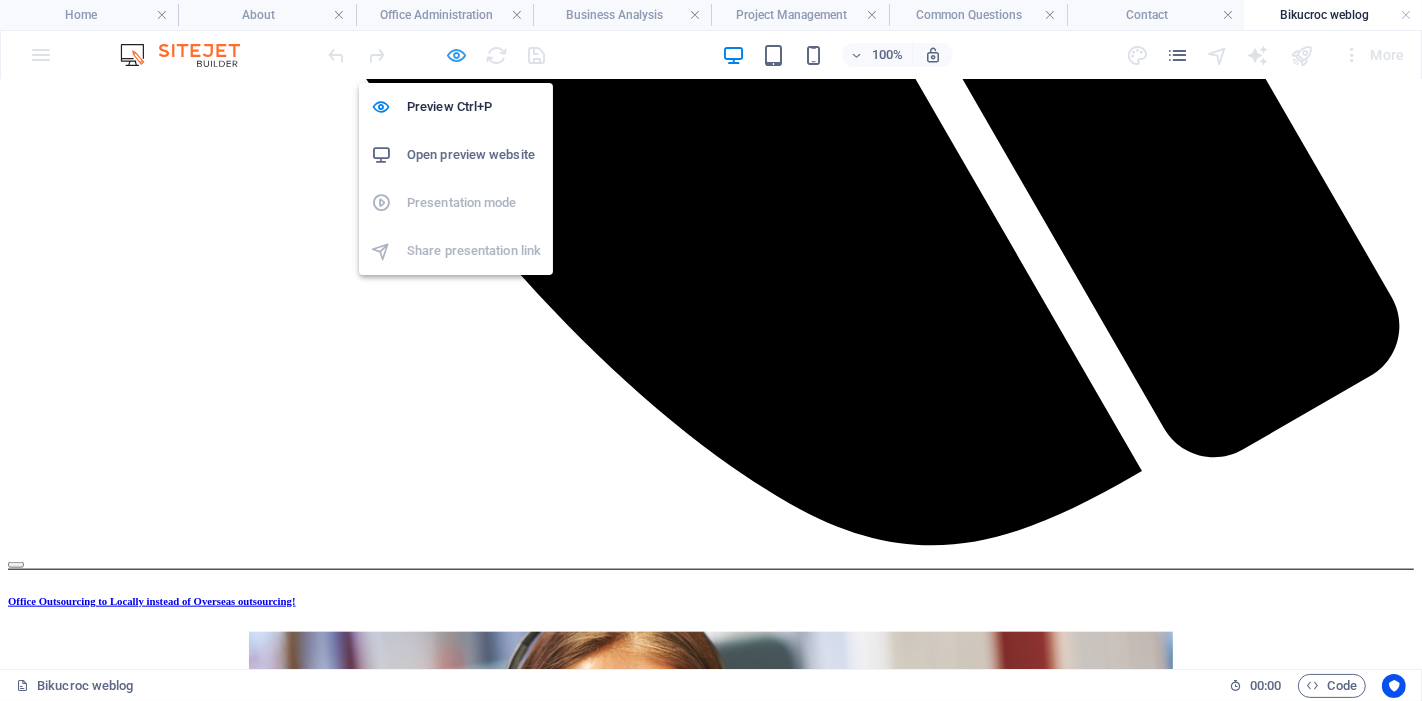 click at bounding box center [457, 55] 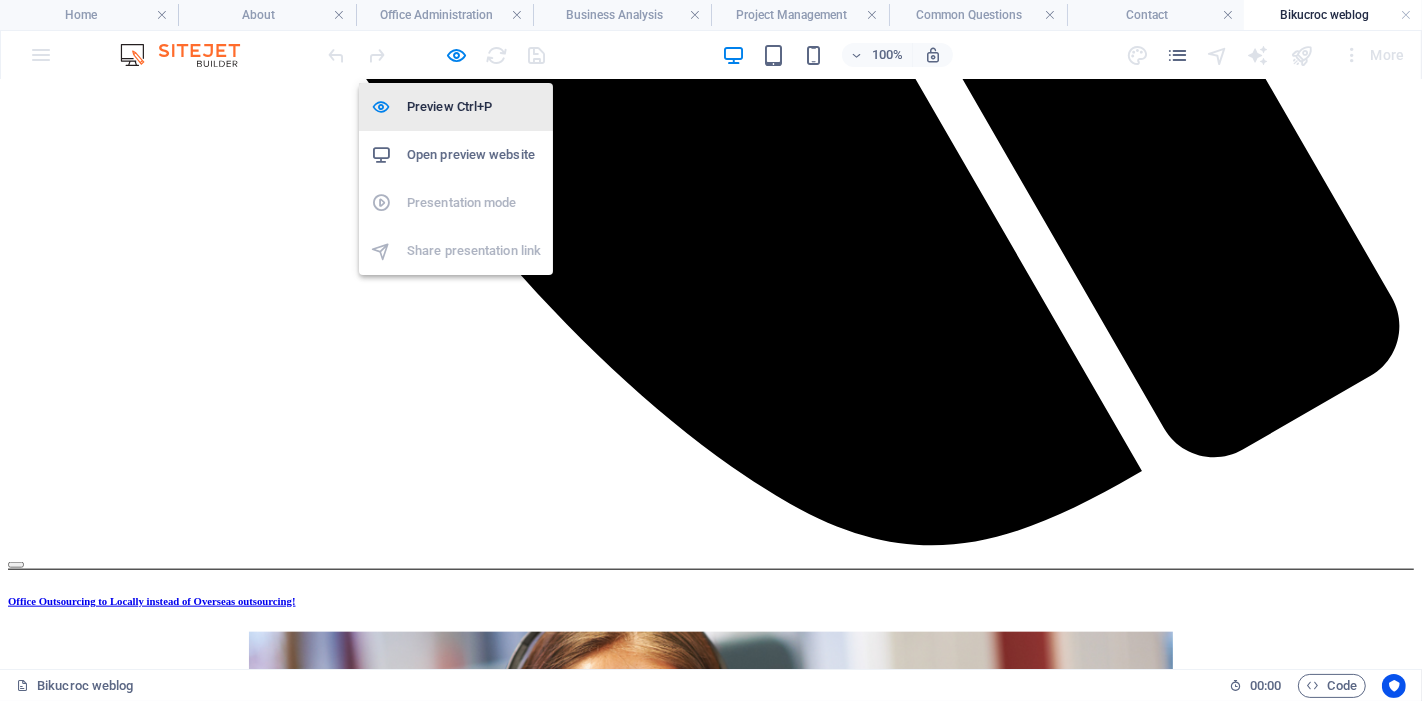 scroll, scrollTop: 1671, scrollLeft: 0, axis: vertical 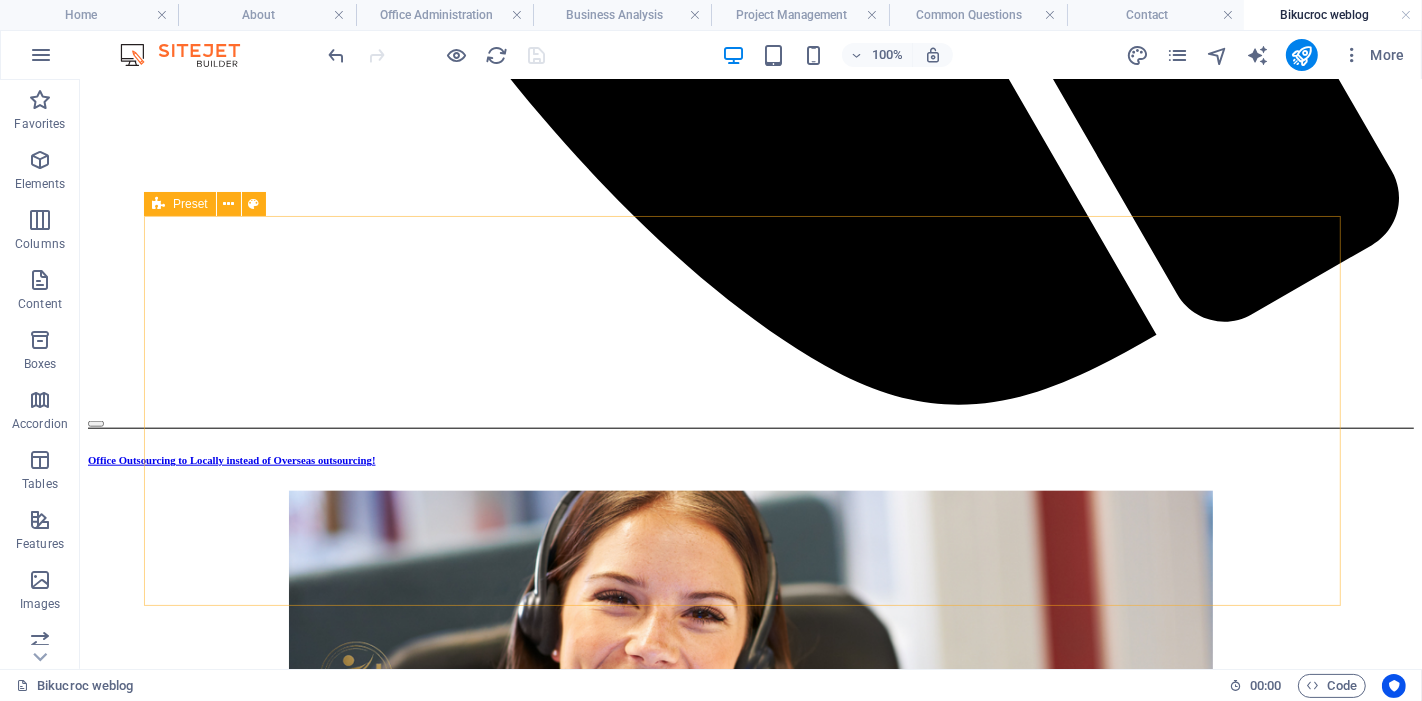 click on "Preset" at bounding box center (180, 204) 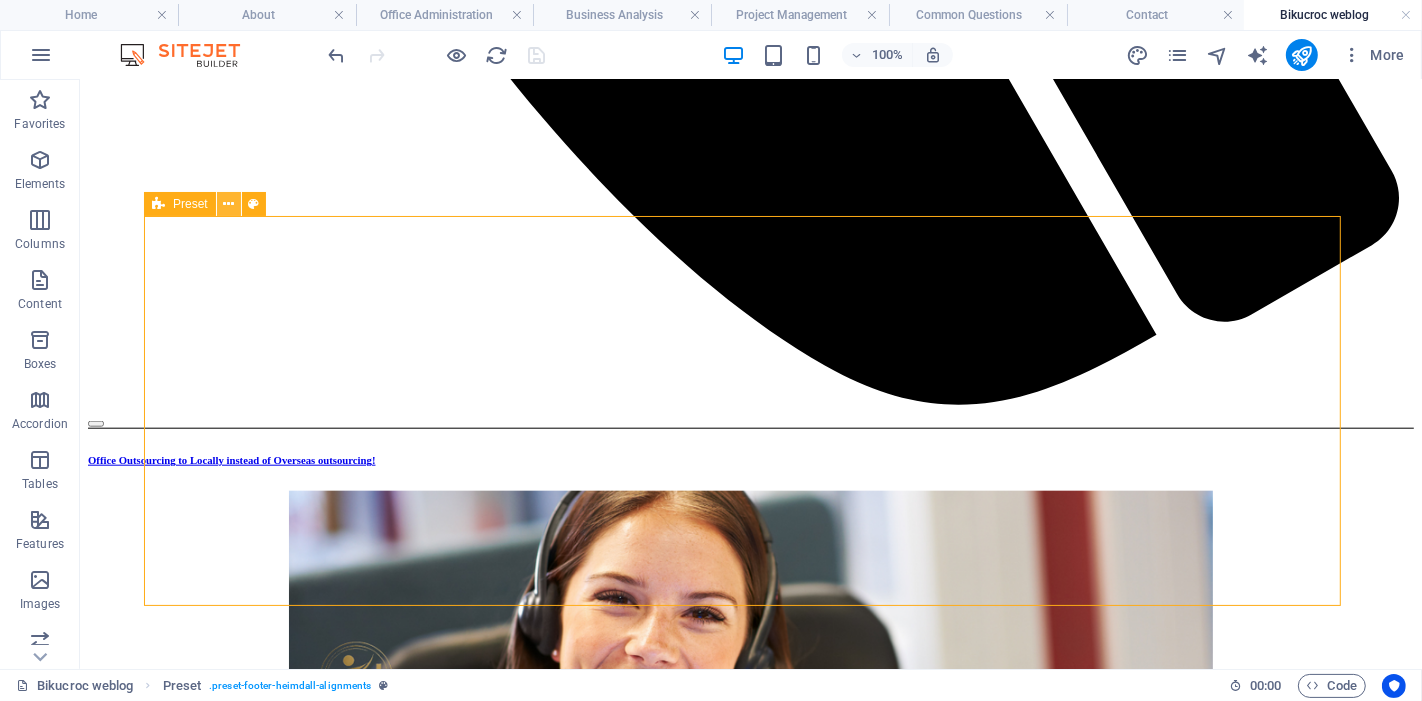 click at bounding box center (228, 204) 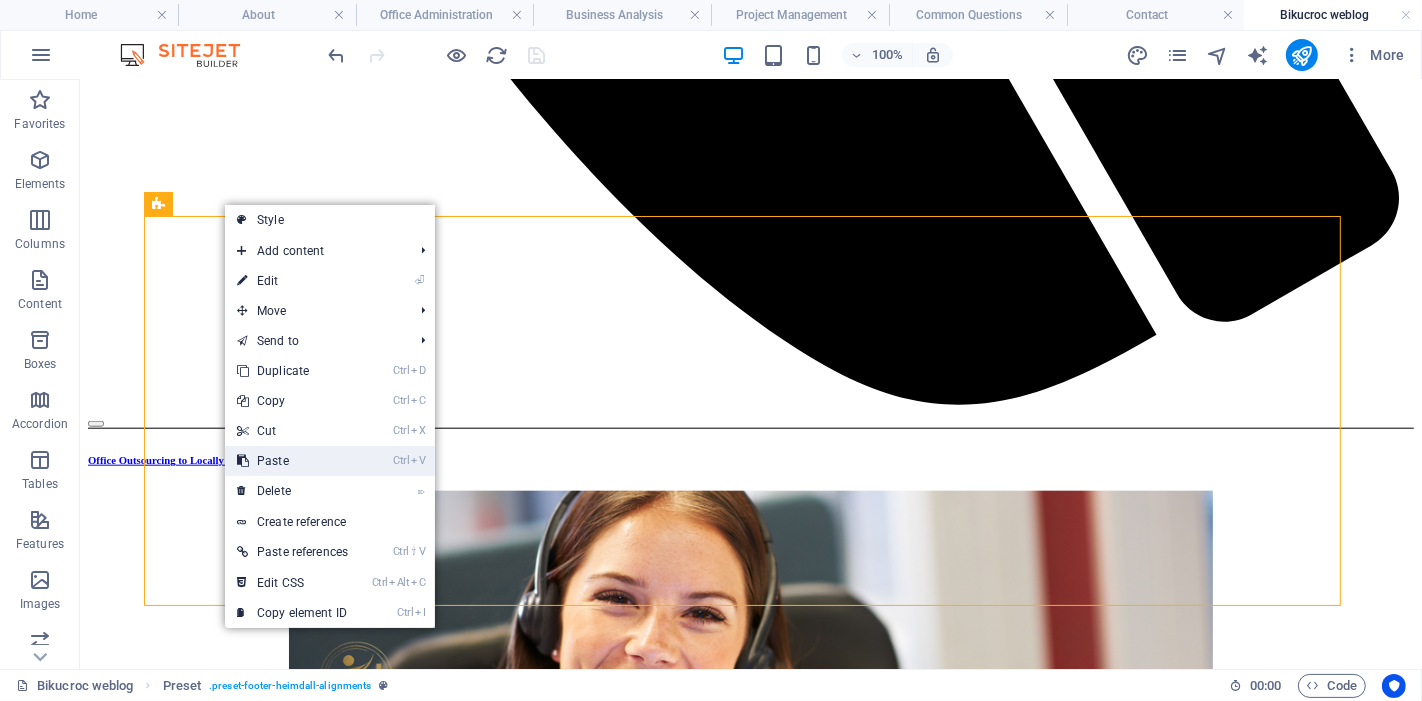 click on "Ctrl V  Paste" at bounding box center (292, 461) 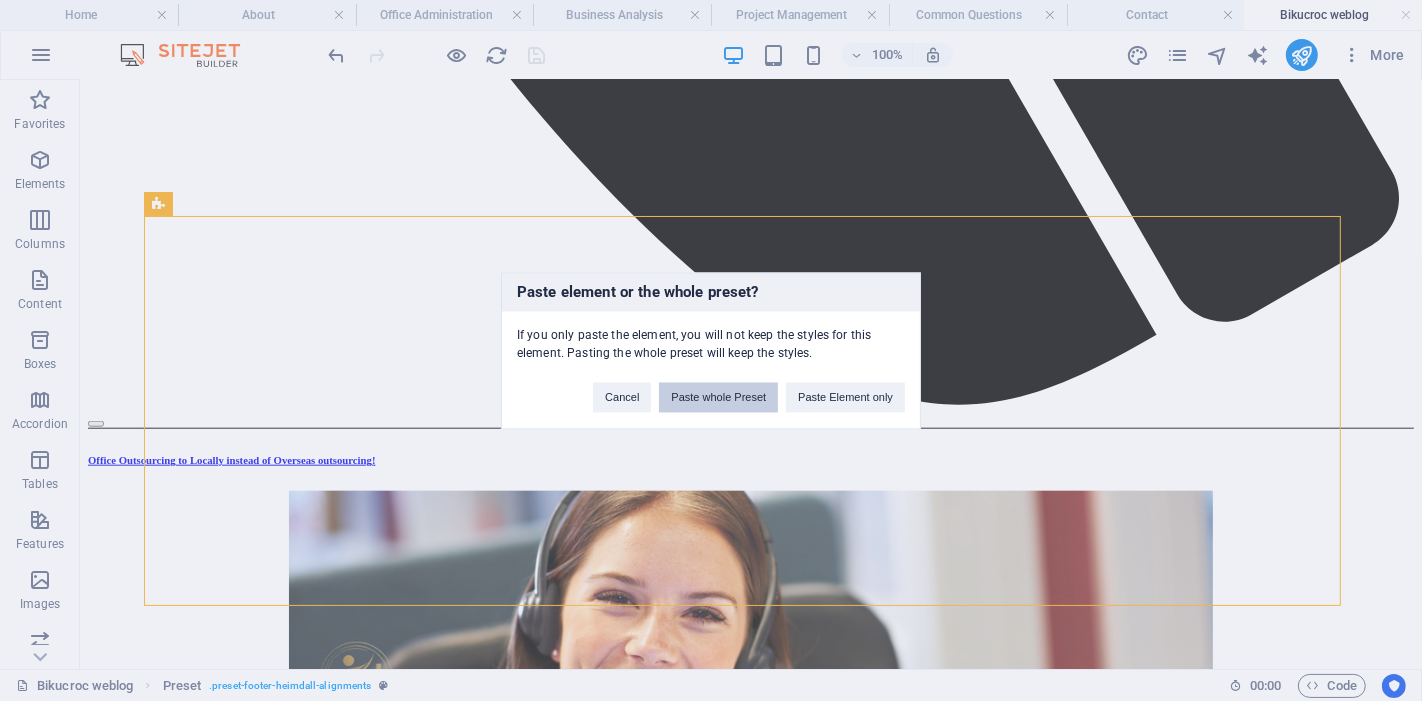 click on "Paste whole Preset" at bounding box center (718, 397) 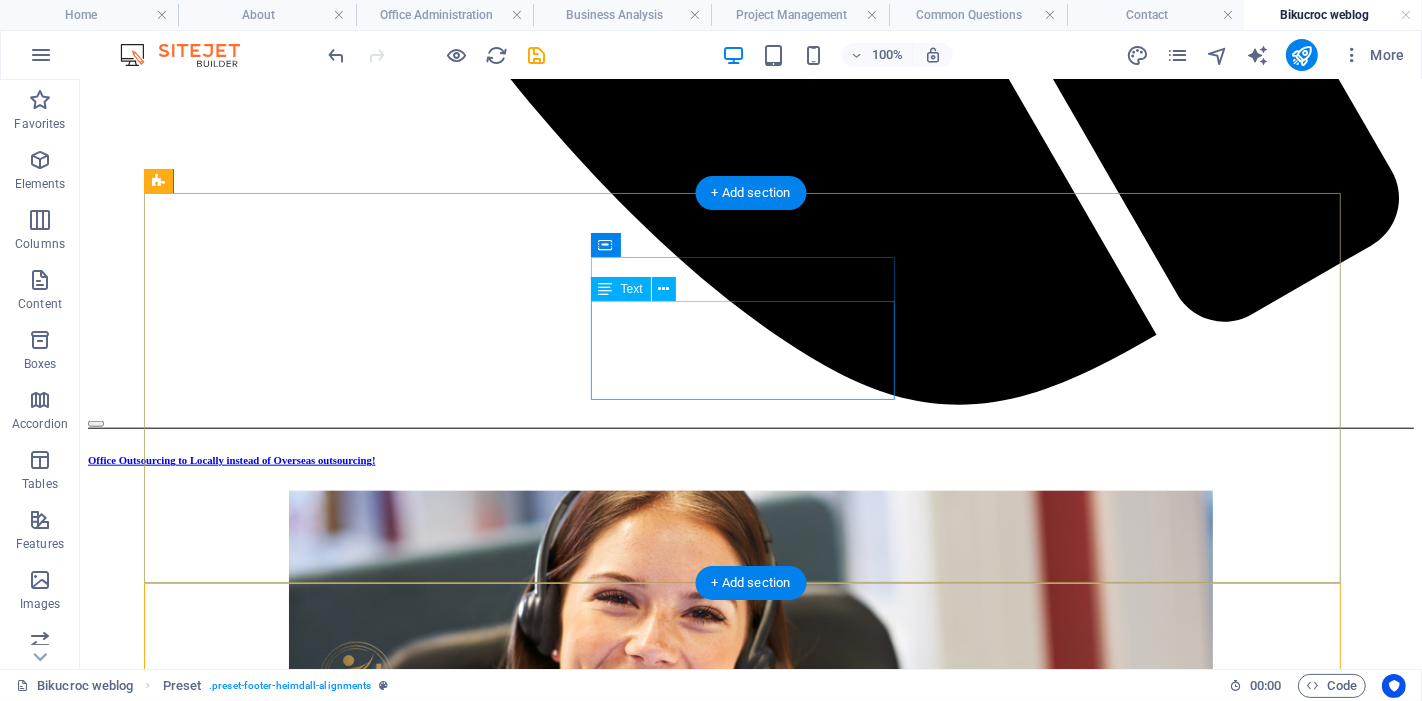 scroll, scrollTop: 1694, scrollLeft: 0, axis: vertical 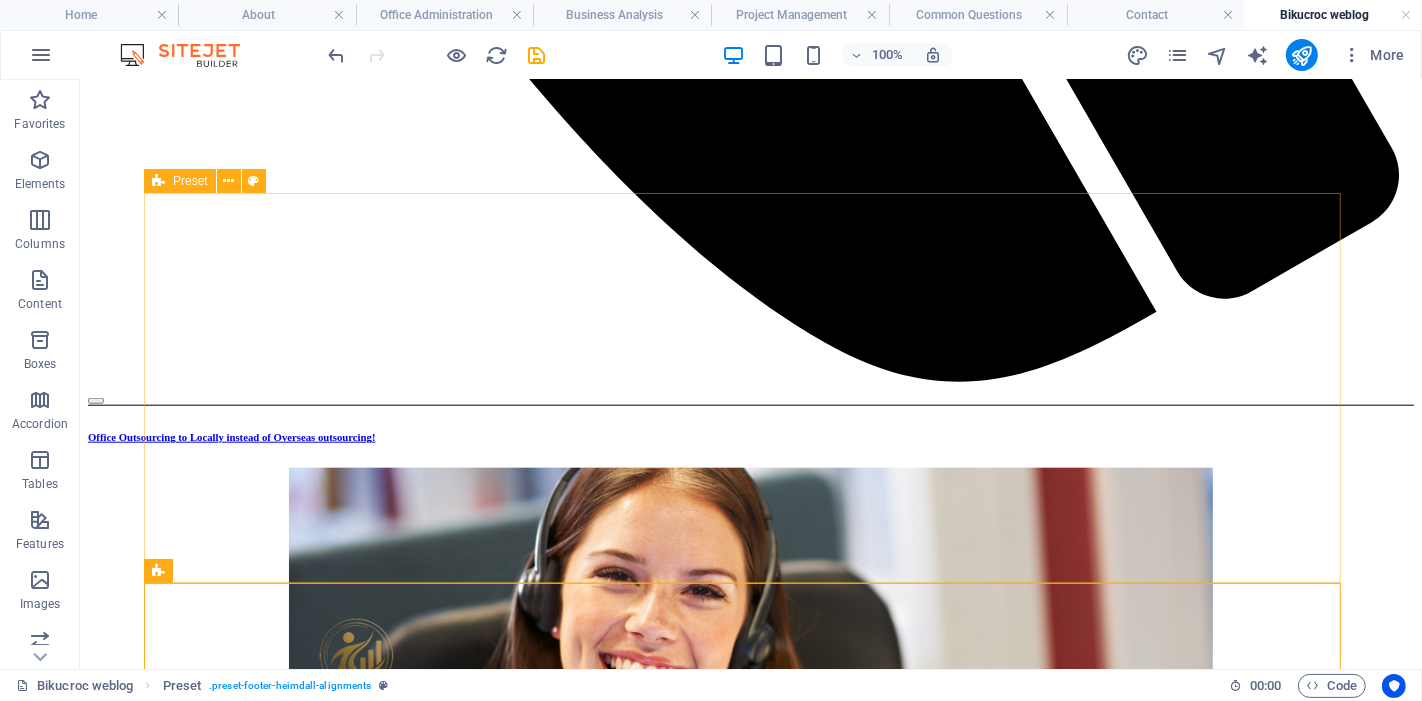 click at bounding box center [158, 181] 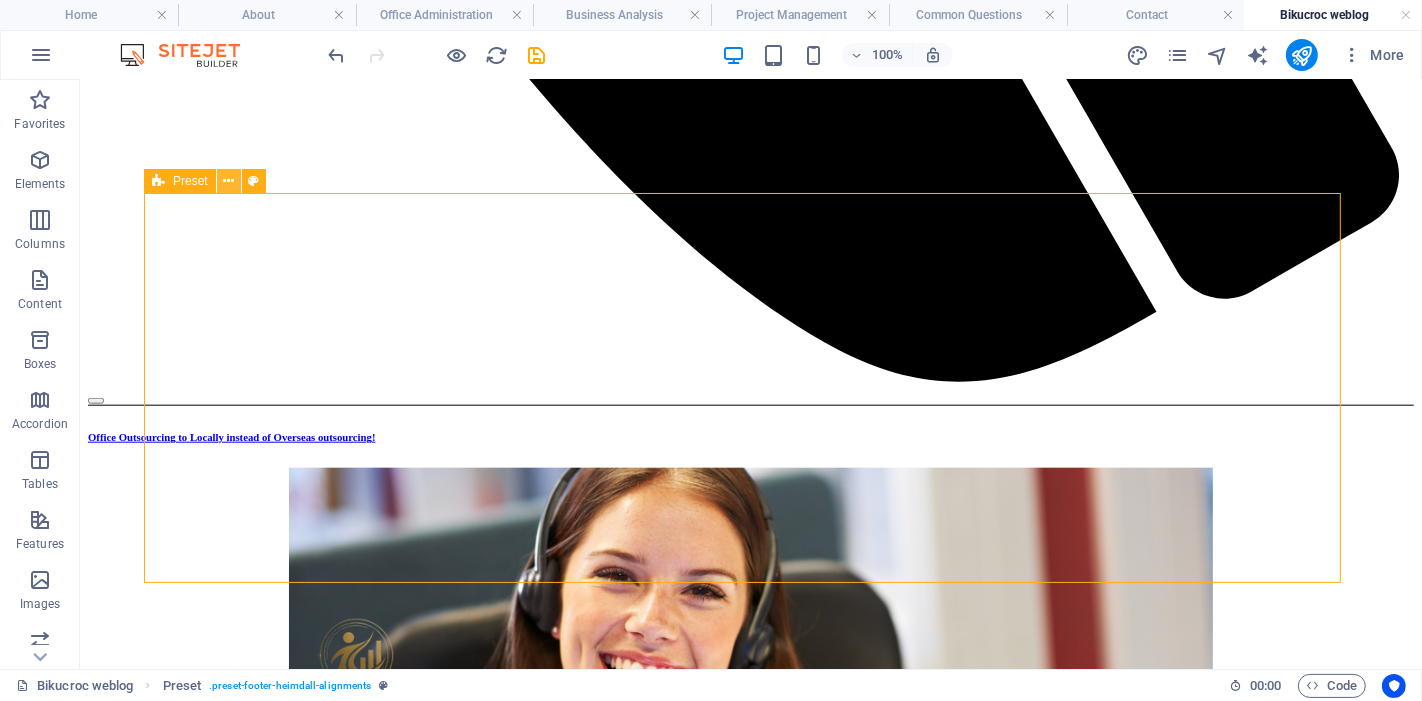 click at bounding box center [228, 181] 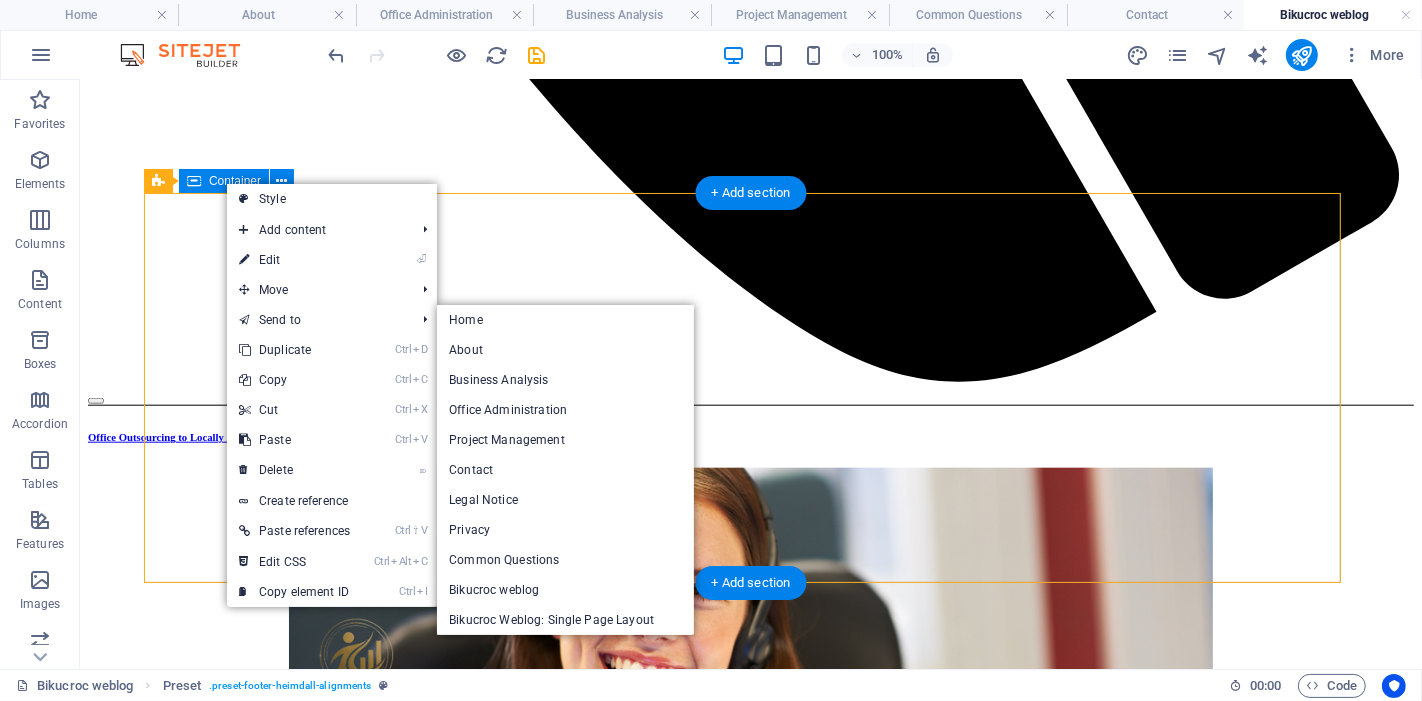click at bounding box center [750, 2710] 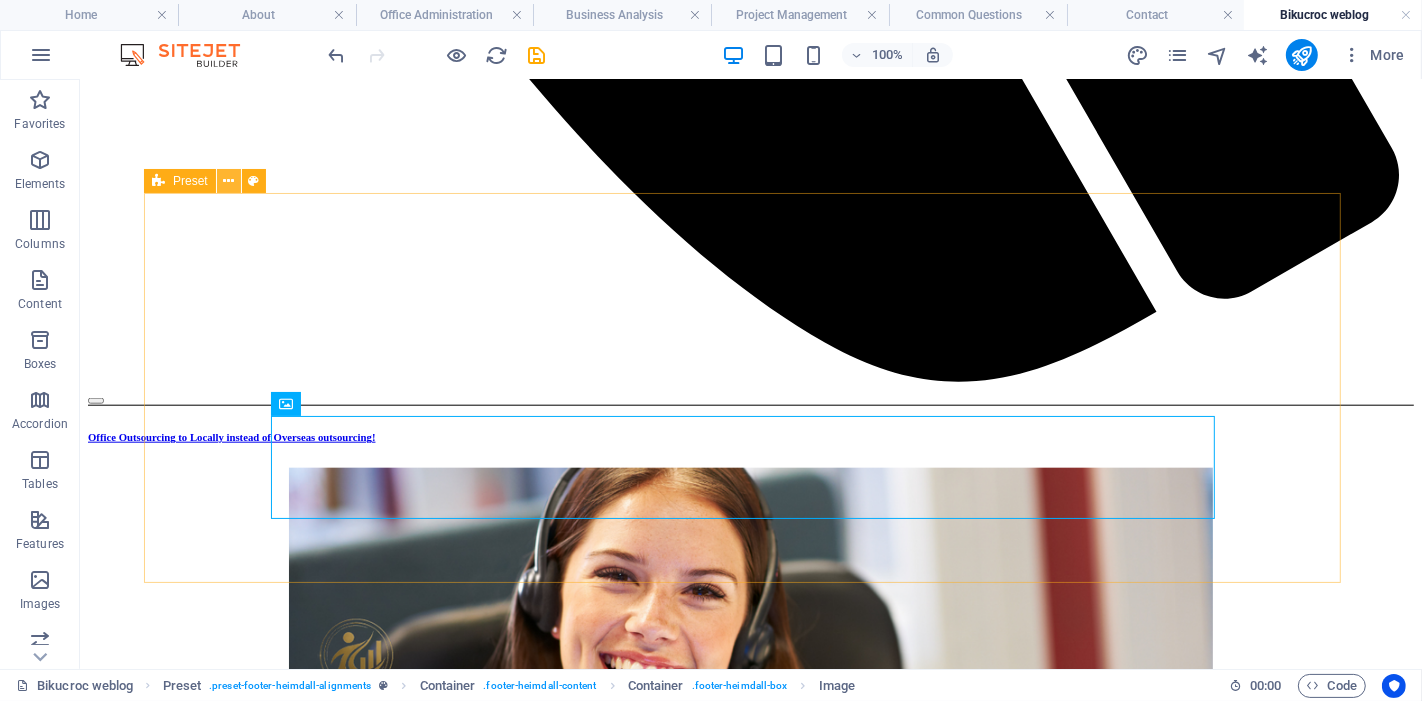 click at bounding box center [228, 181] 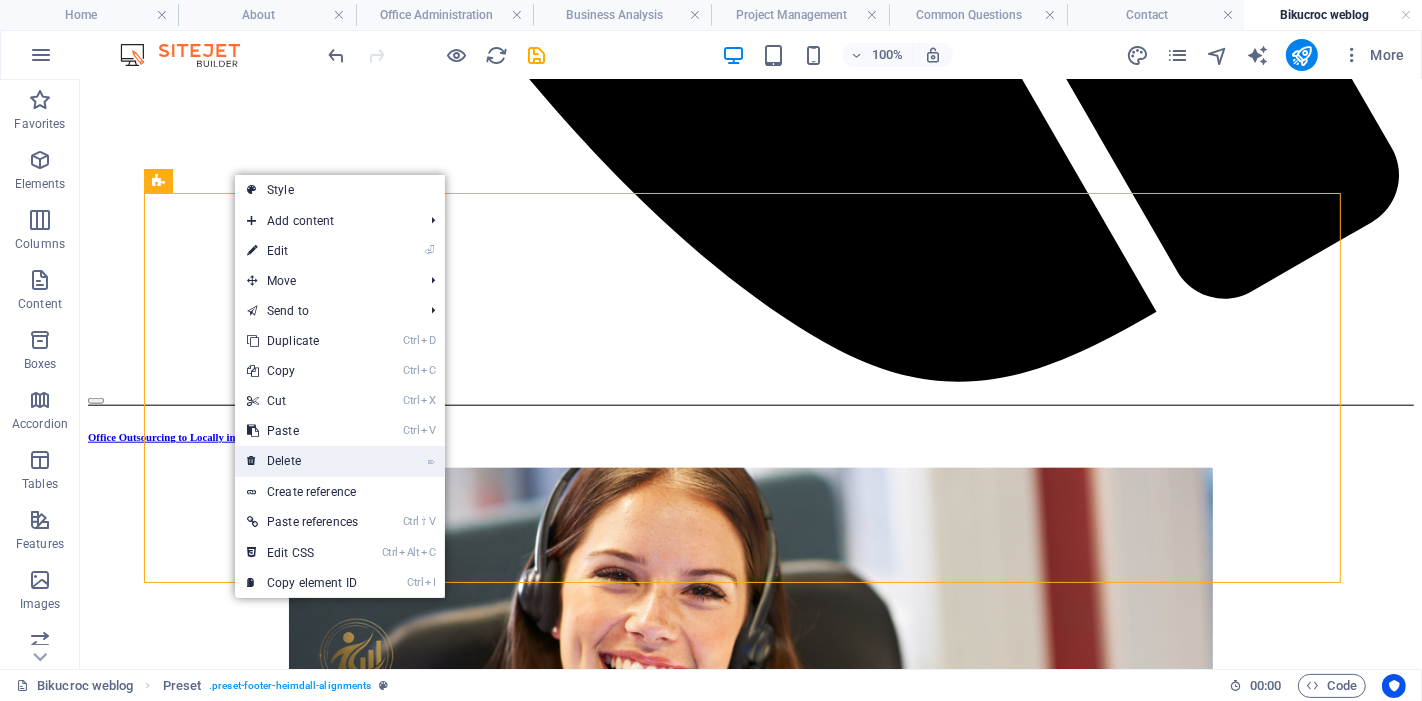 click on "⌦  Delete" at bounding box center [302, 461] 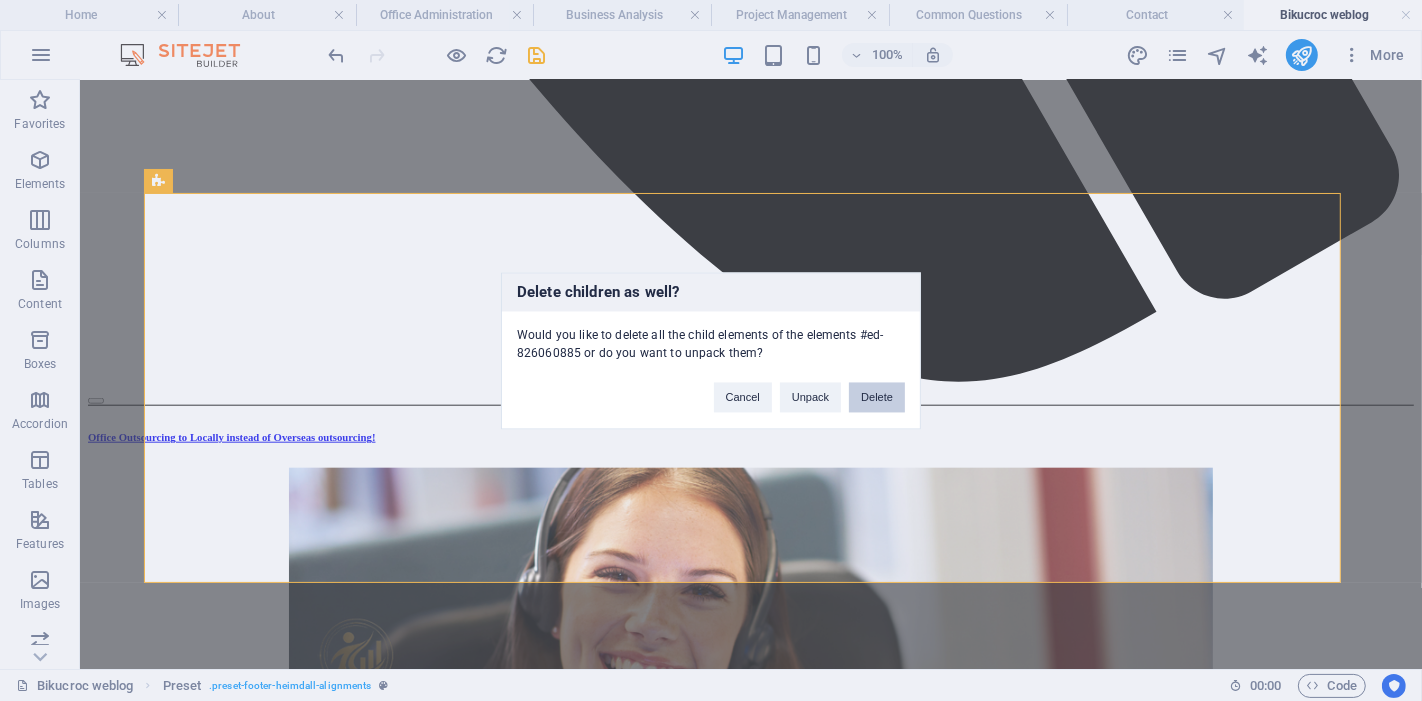 click on "Delete" at bounding box center (877, 397) 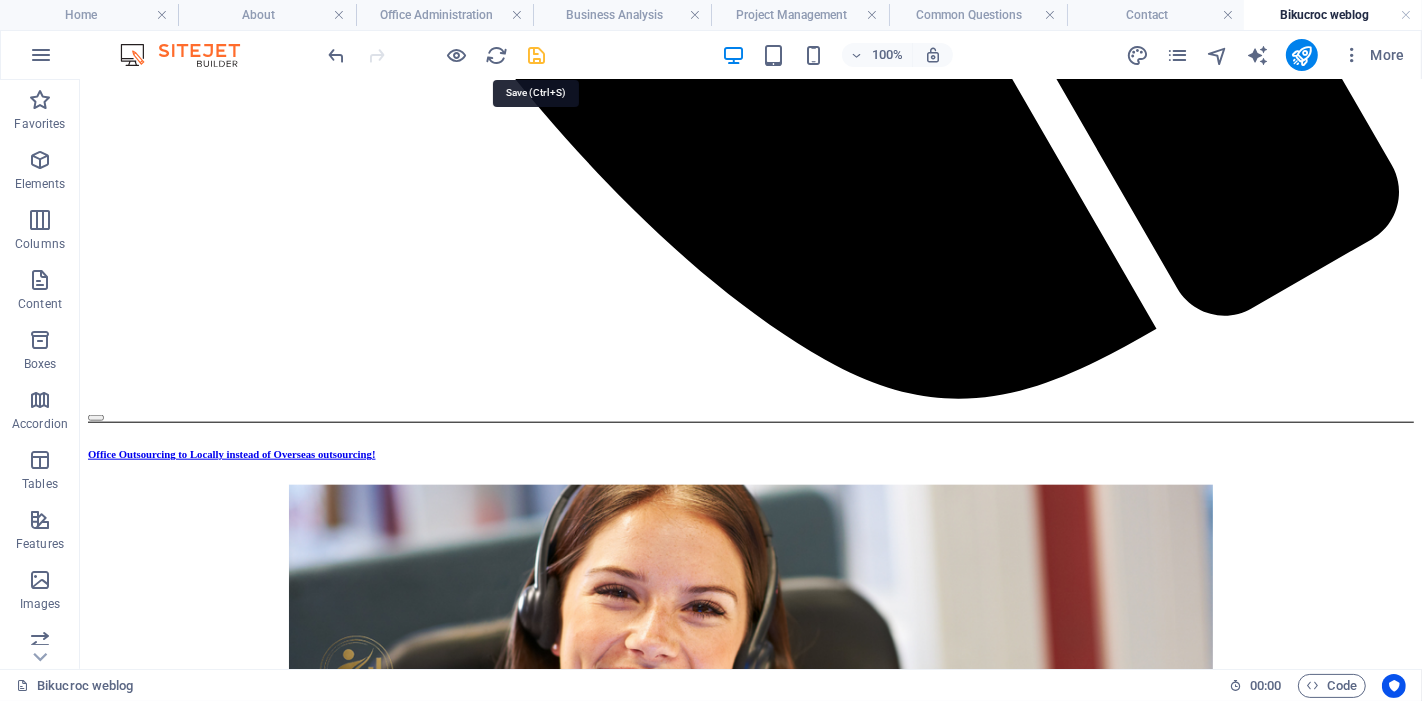 click at bounding box center [537, 55] 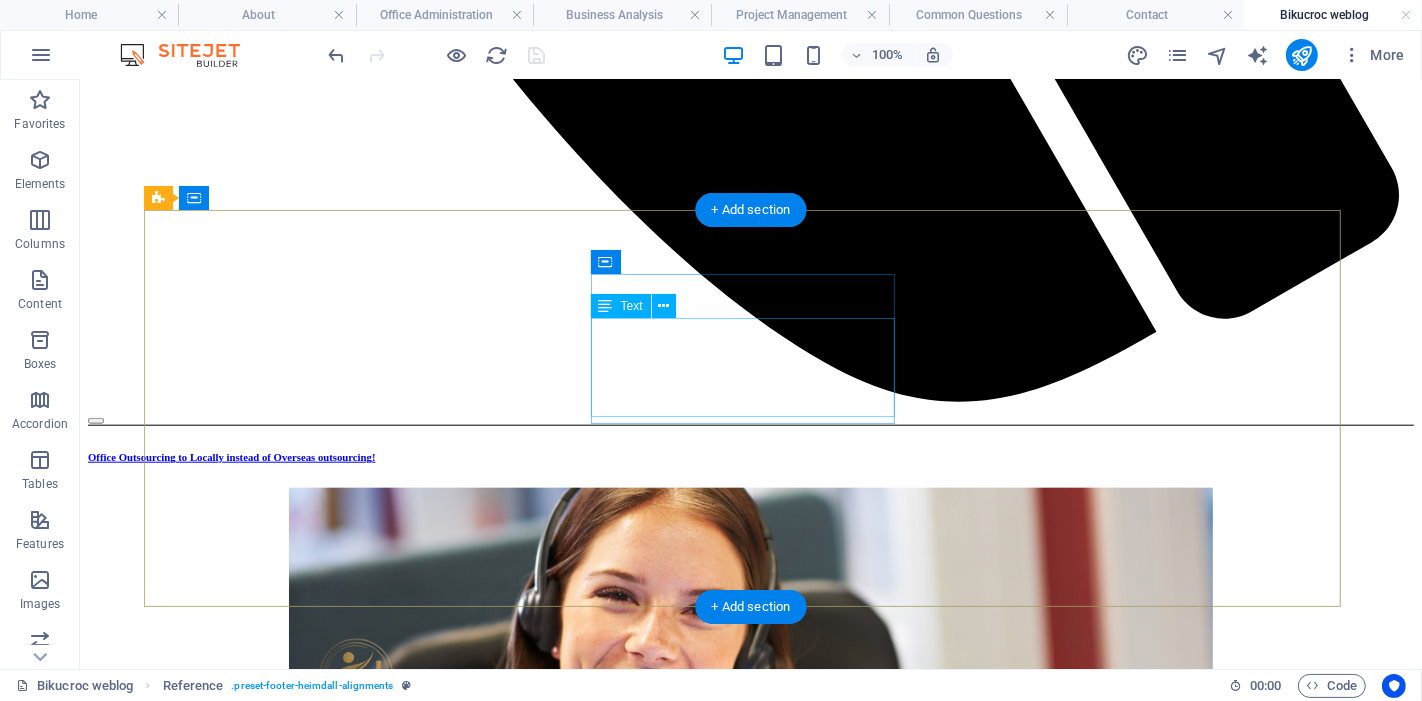 scroll, scrollTop: 1677, scrollLeft: 0, axis: vertical 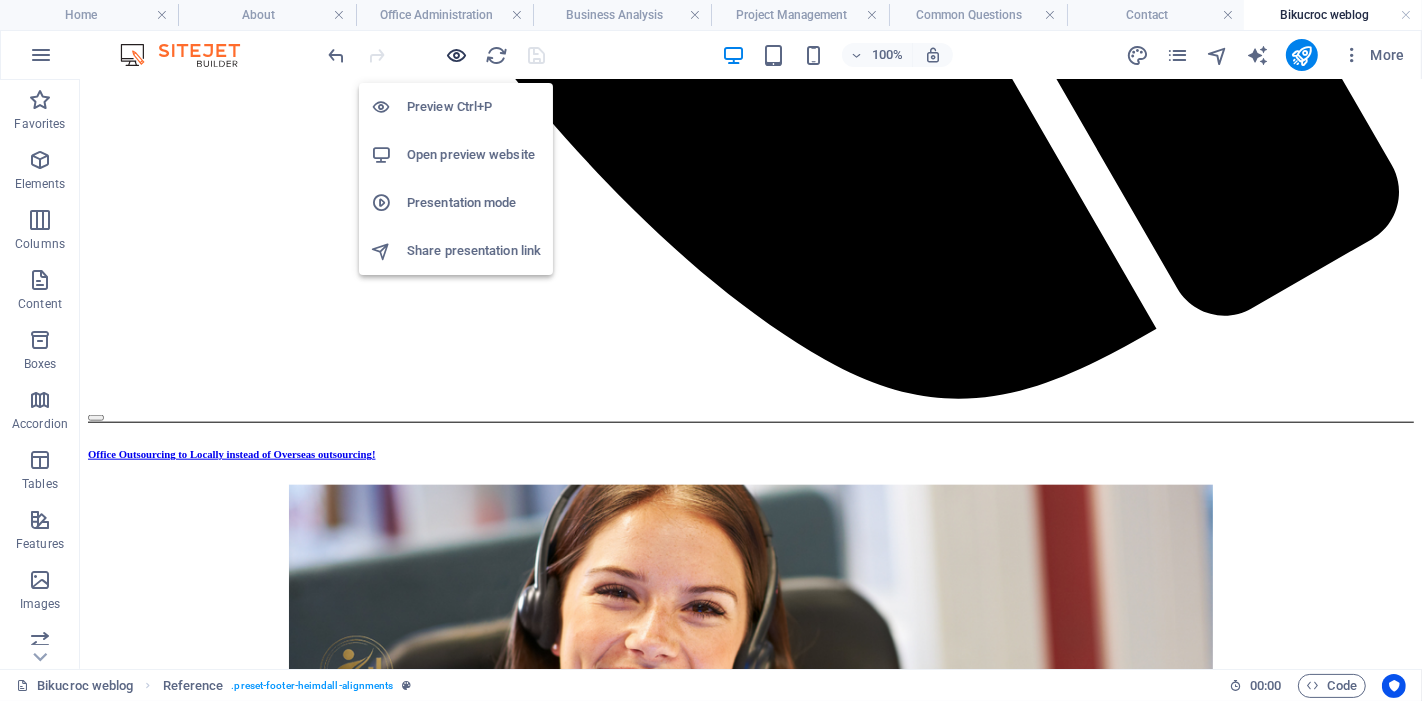 click at bounding box center [457, 55] 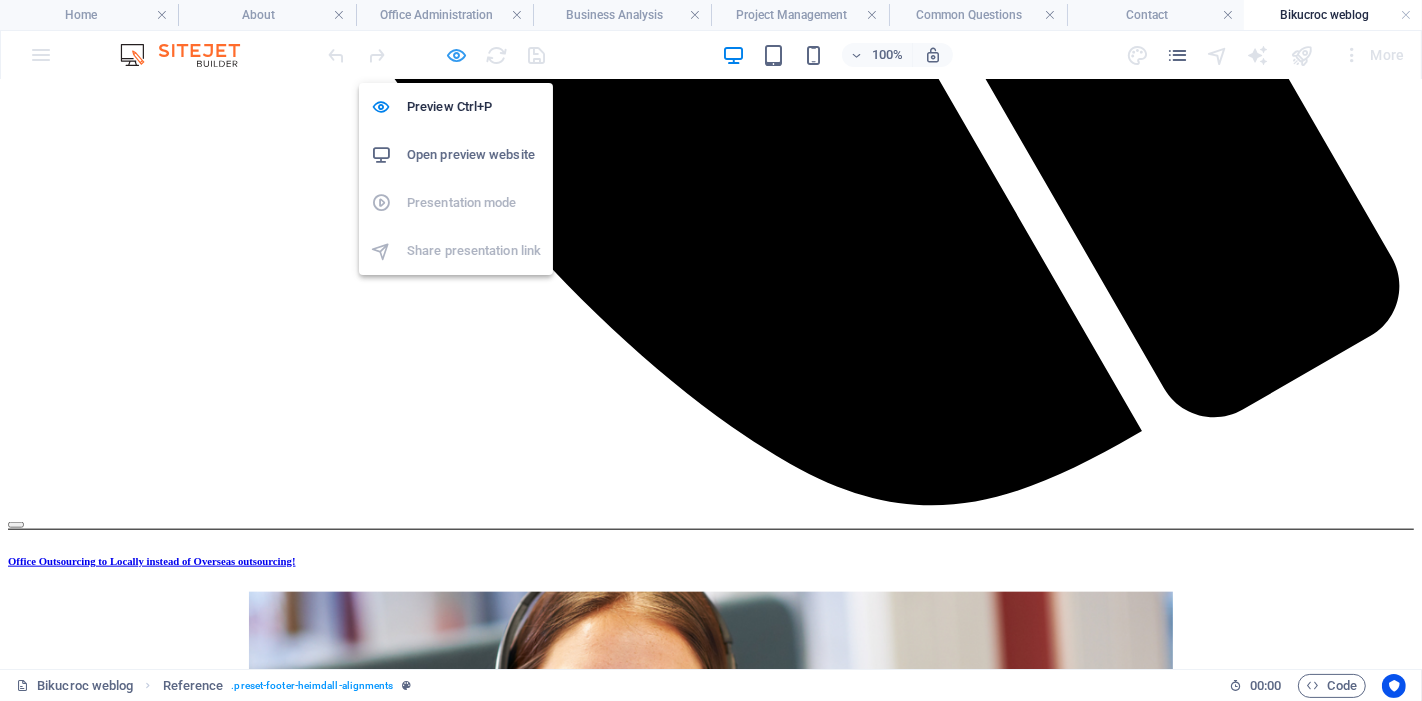 scroll, scrollTop: 1620, scrollLeft: 0, axis: vertical 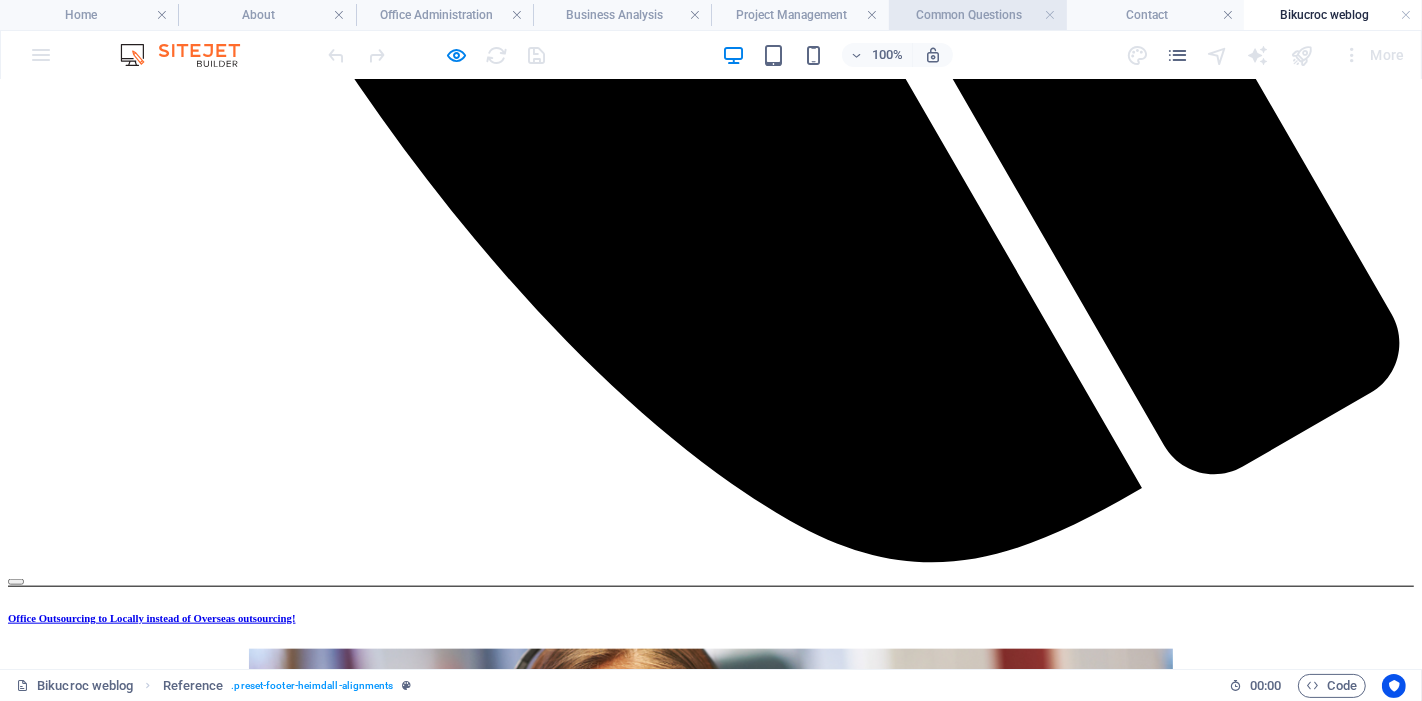 click on "Common Questions" at bounding box center (978, 15) 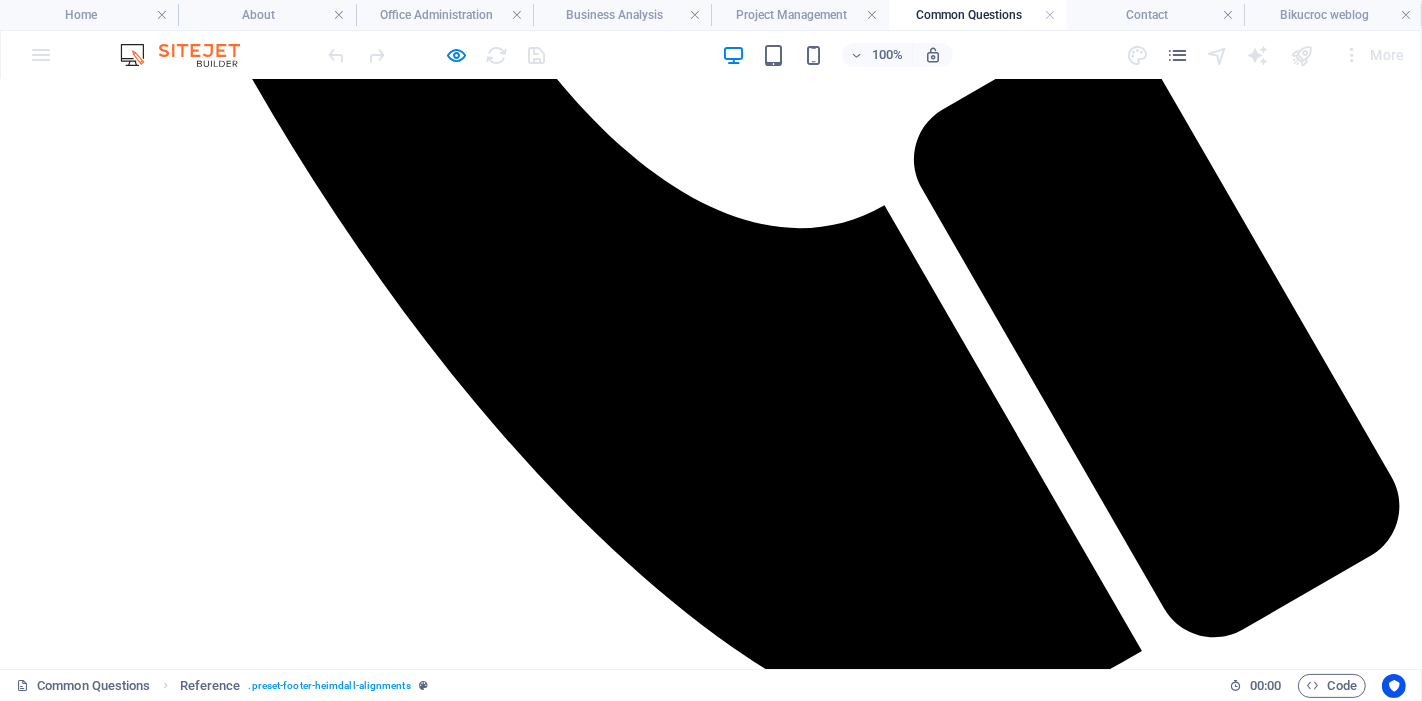 scroll, scrollTop: 1565, scrollLeft: 0, axis: vertical 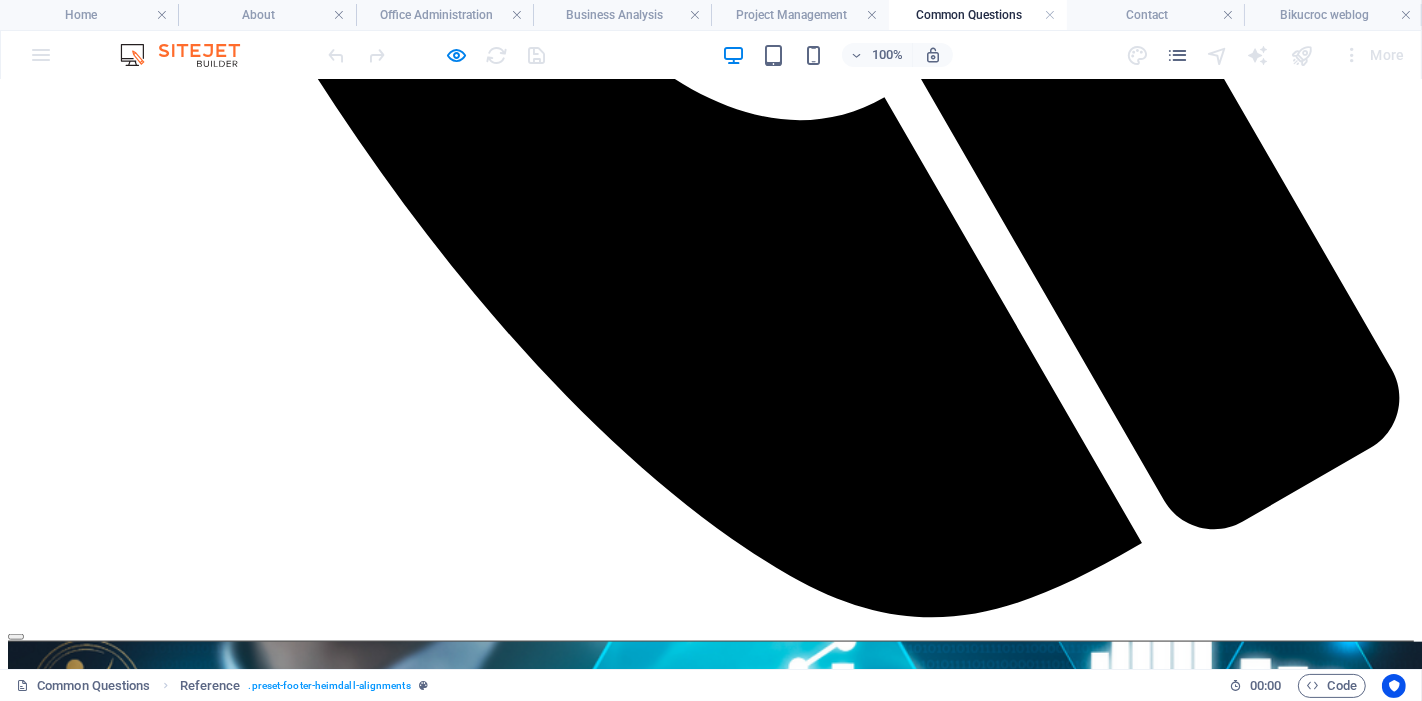 click on "Social Facebook Instagram linkedin" at bounding box center (711, 1989) 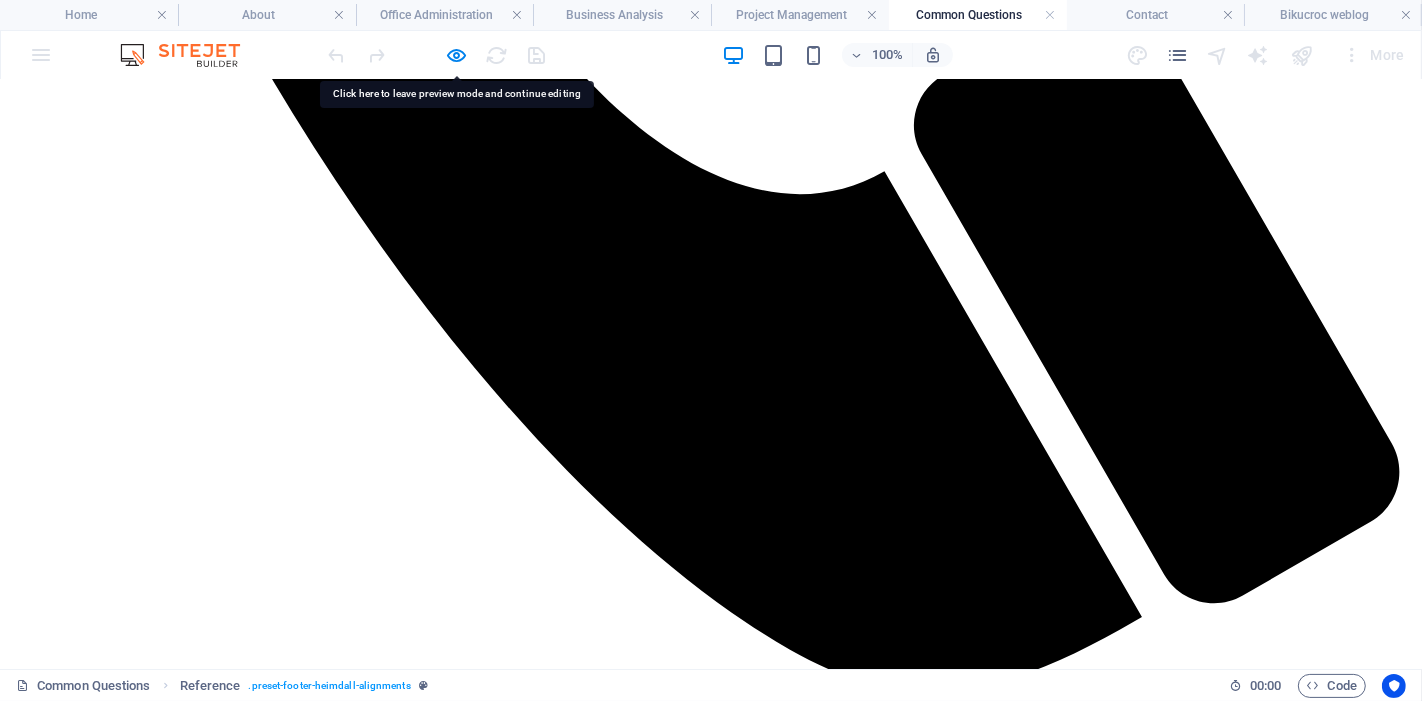 scroll, scrollTop: 1565, scrollLeft: 0, axis: vertical 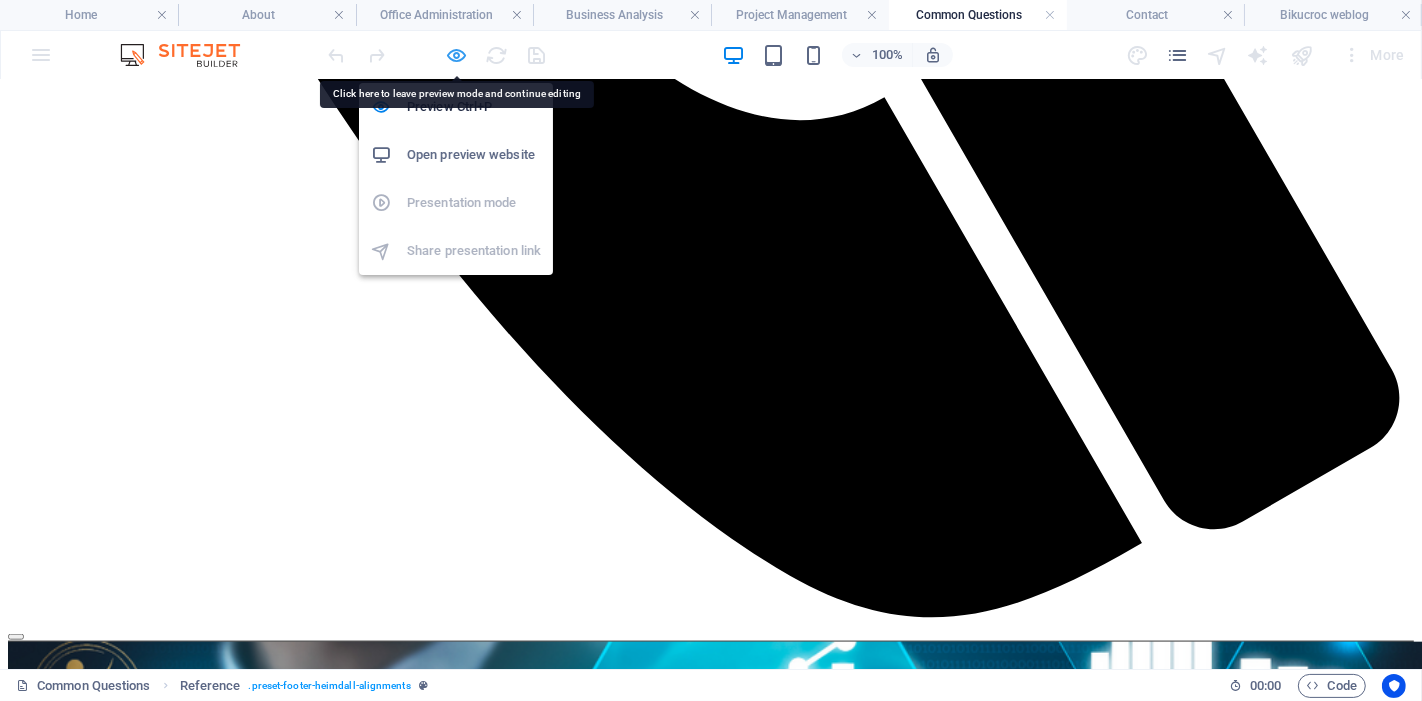 click at bounding box center [457, 55] 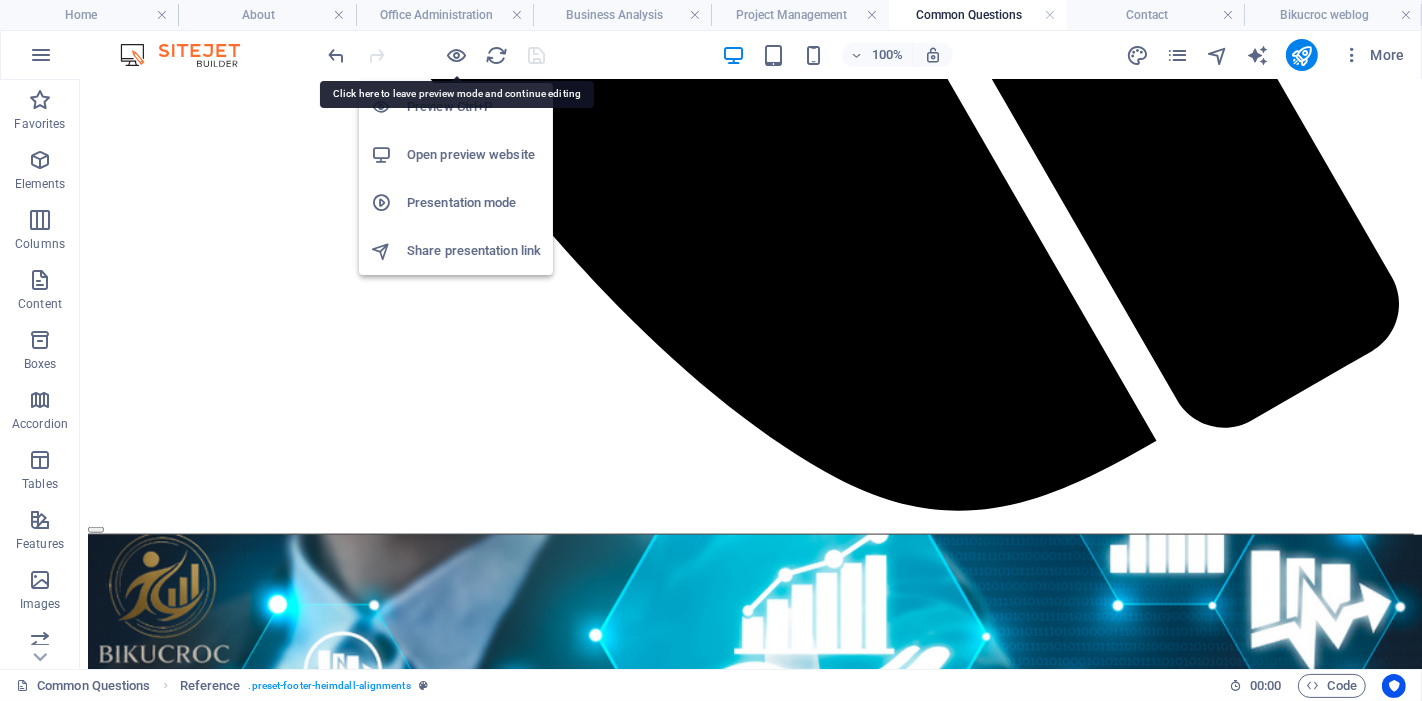 scroll, scrollTop: 4538, scrollLeft: 0, axis: vertical 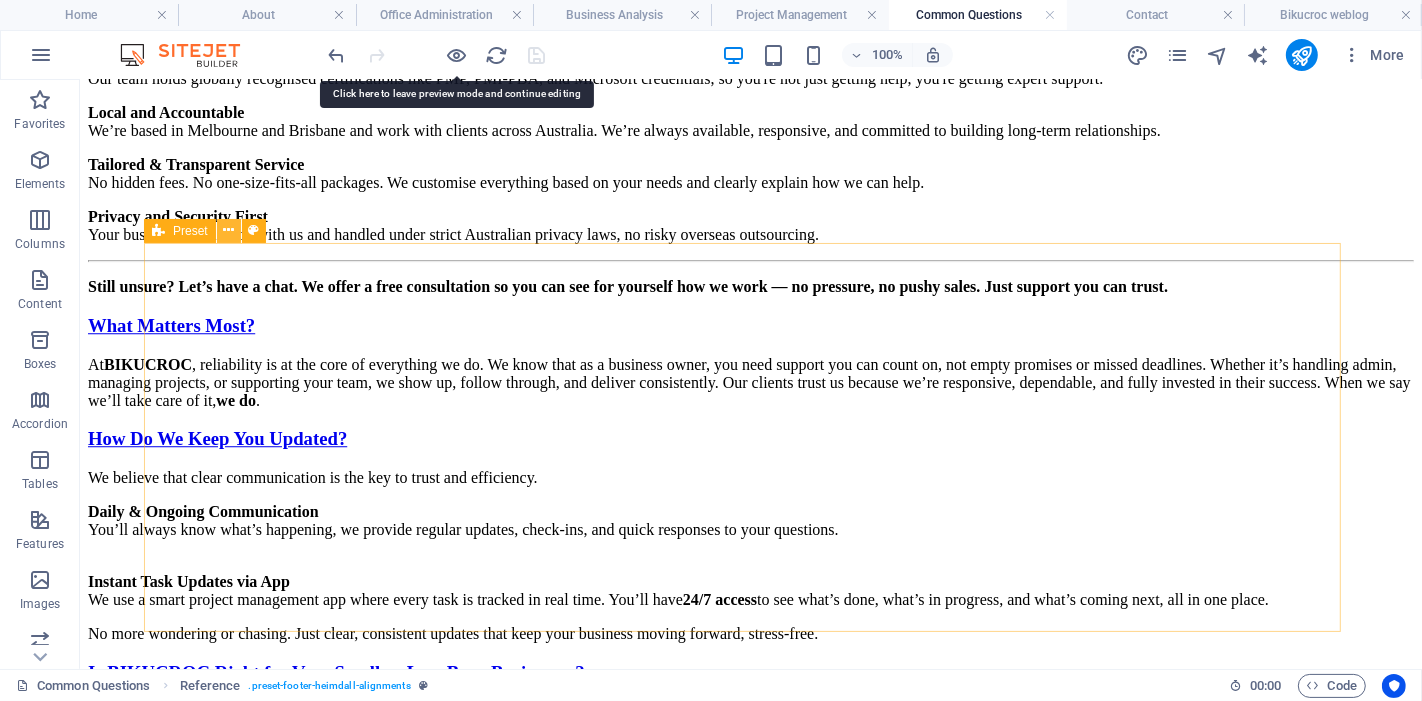 click at bounding box center (228, 230) 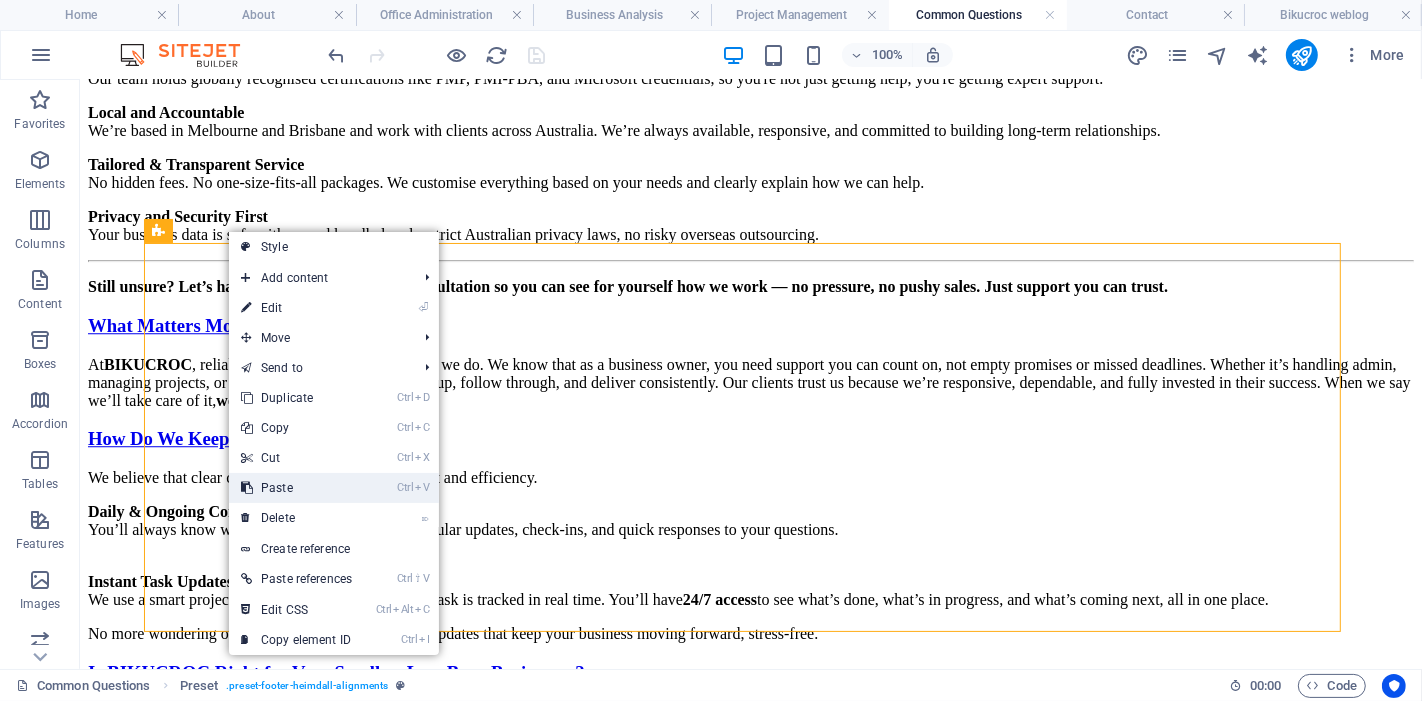 click on "Ctrl V  Paste" at bounding box center [296, 488] 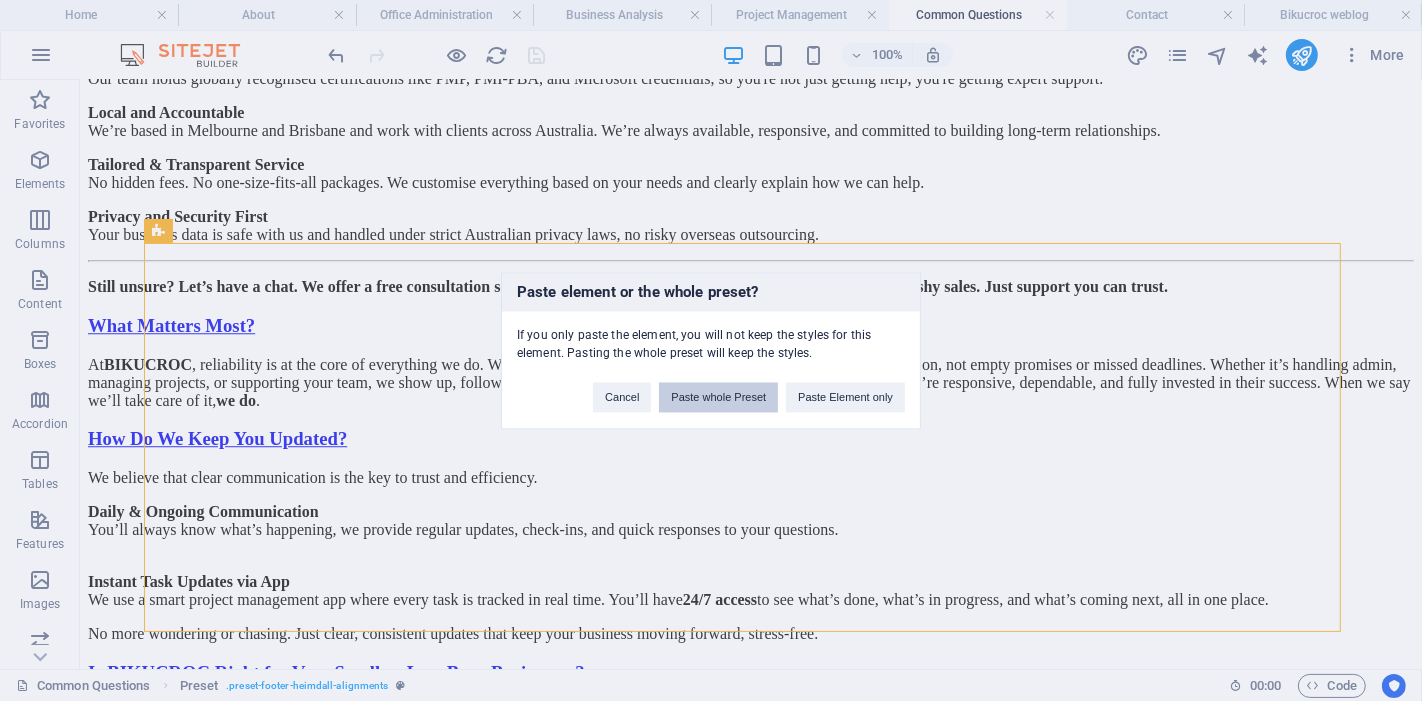 click on "Paste whole Preset" at bounding box center (718, 397) 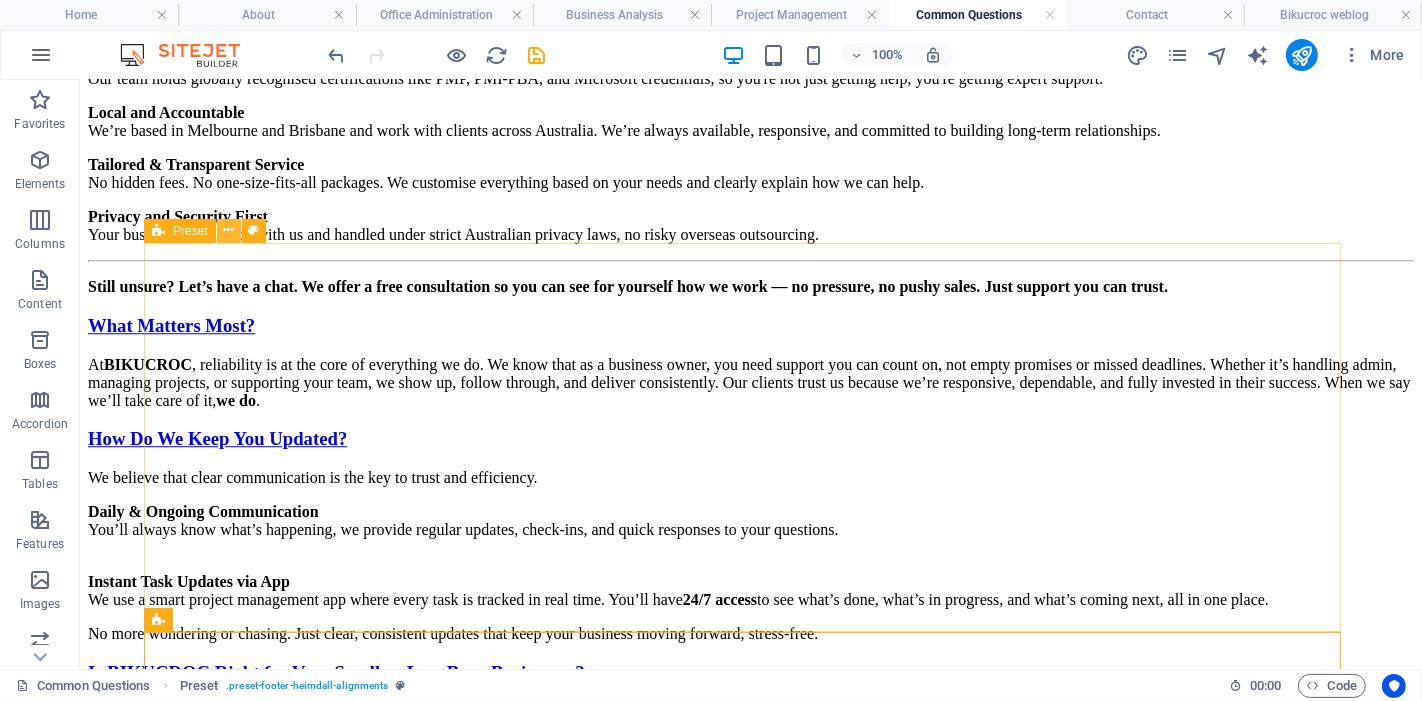 click at bounding box center [228, 230] 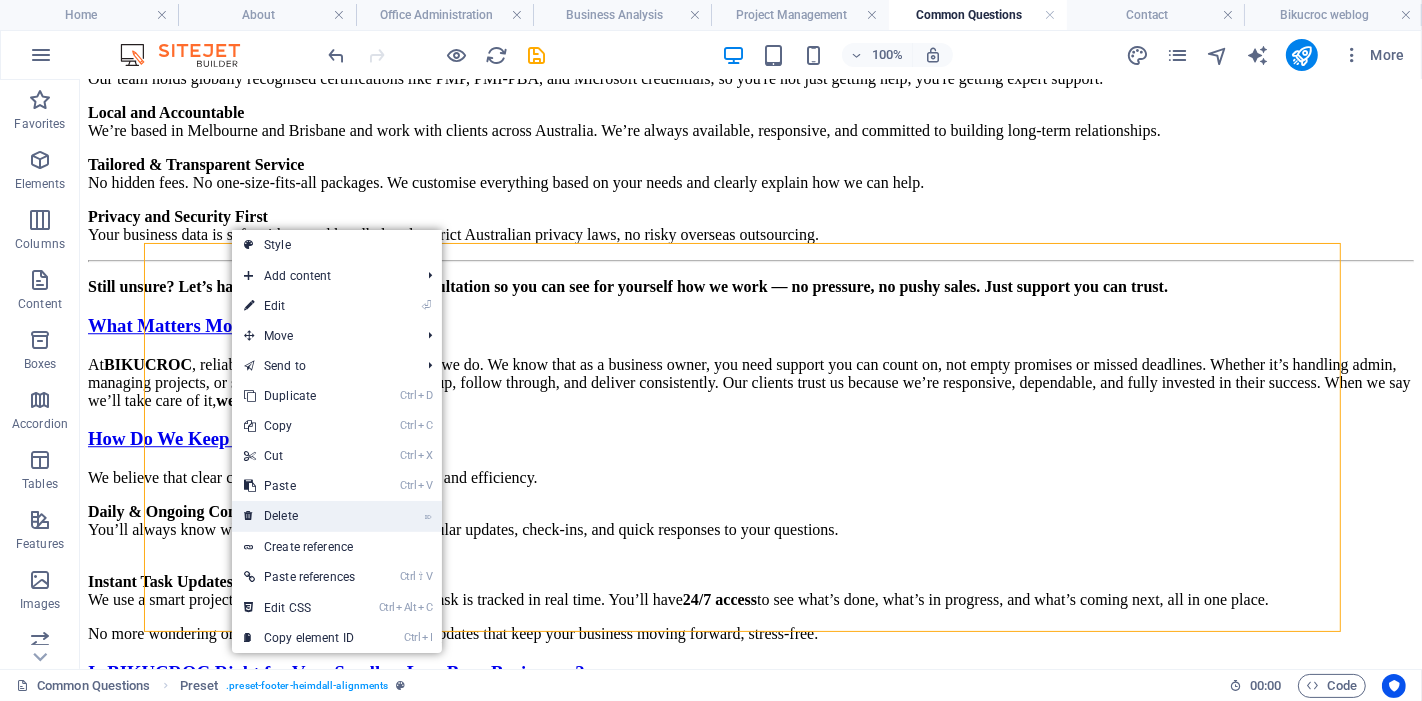 click on "⌦  Delete" at bounding box center [299, 516] 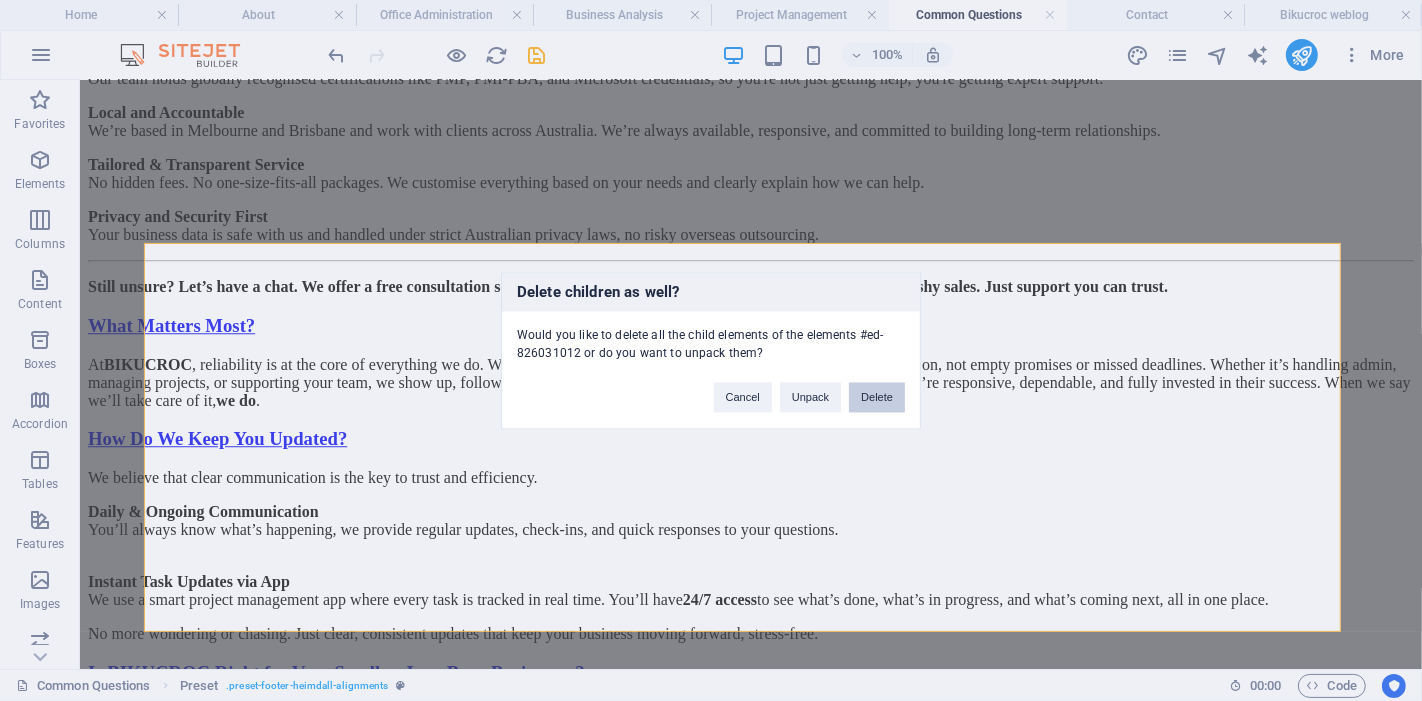 click on "Delete" at bounding box center [877, 397] 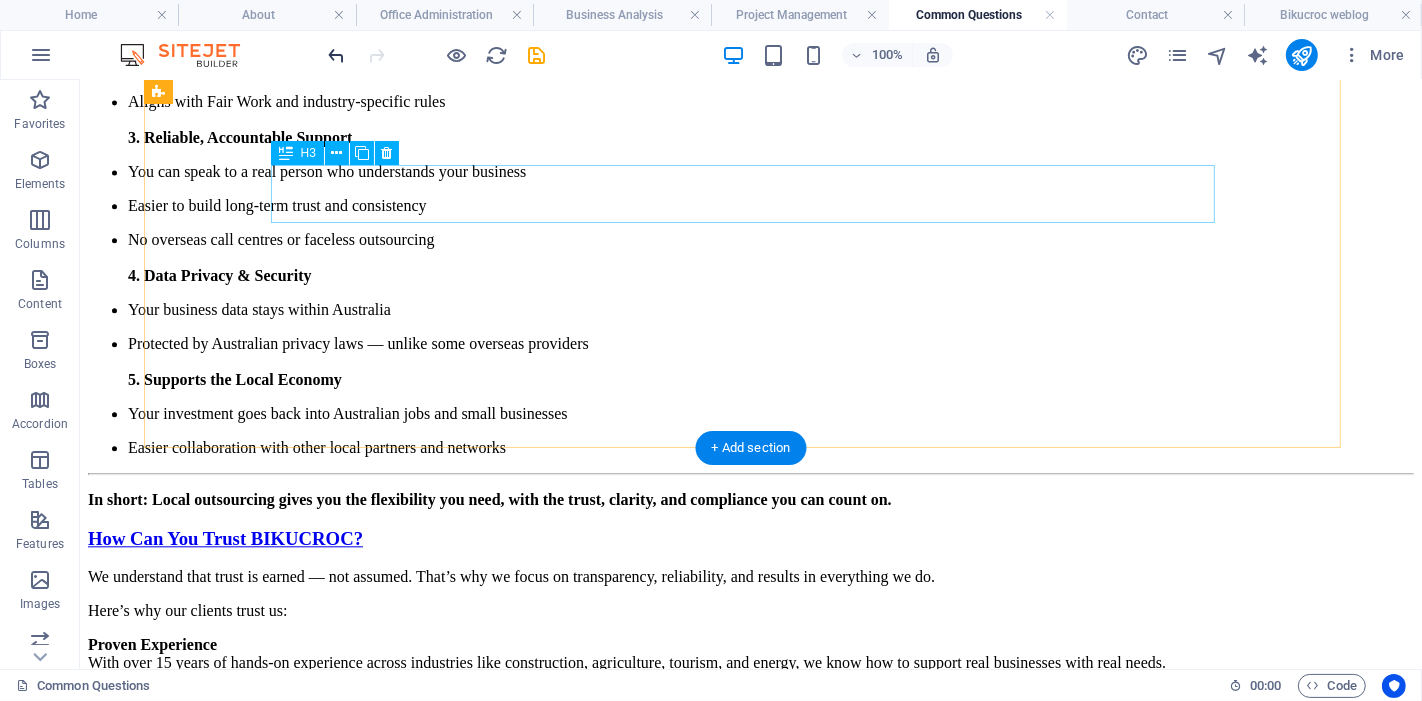 scroll, scrollTop: 3871, scrollLeft: 0, axis: vertical 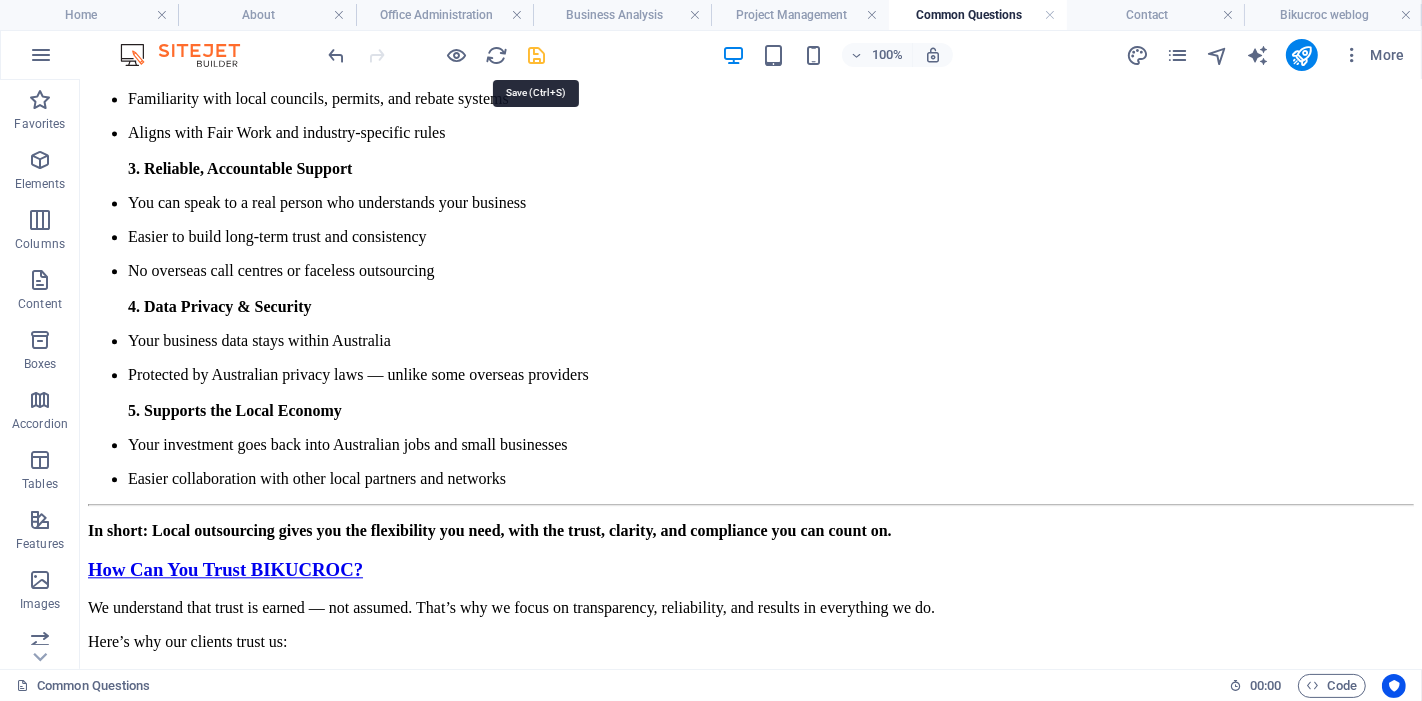 click at bounding box center (537, 55) 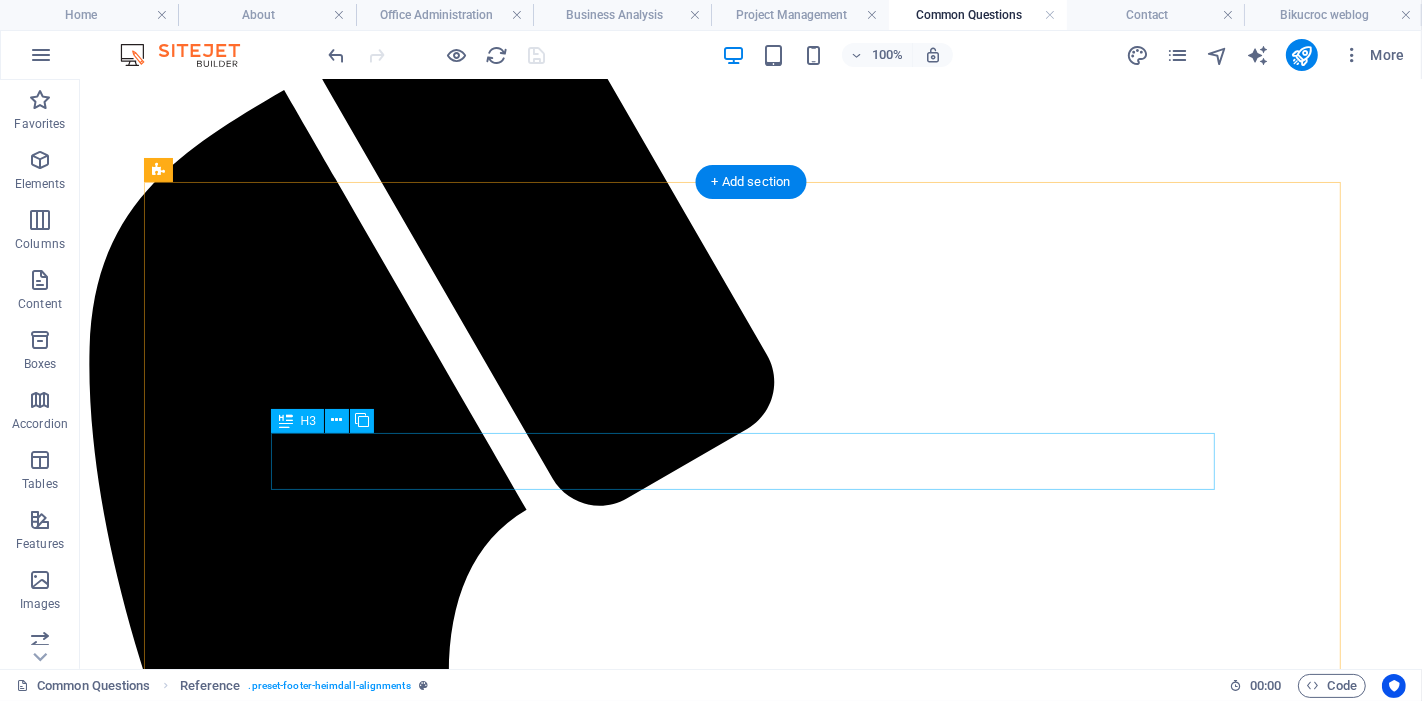 scroll, scrollTop: 444, scrollLeft: 0, axis: vertical 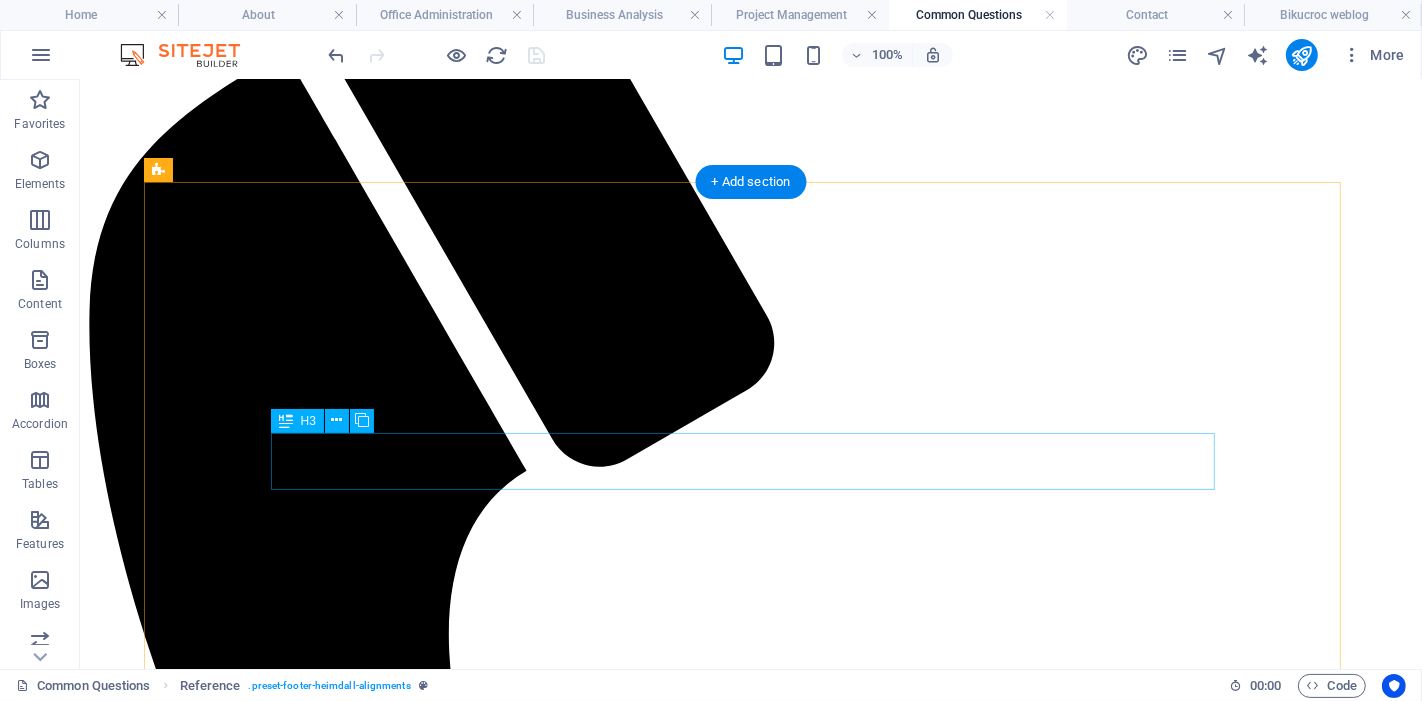 click on "How Much Do Our Services Cost?" at bounding box center (750, 2210) 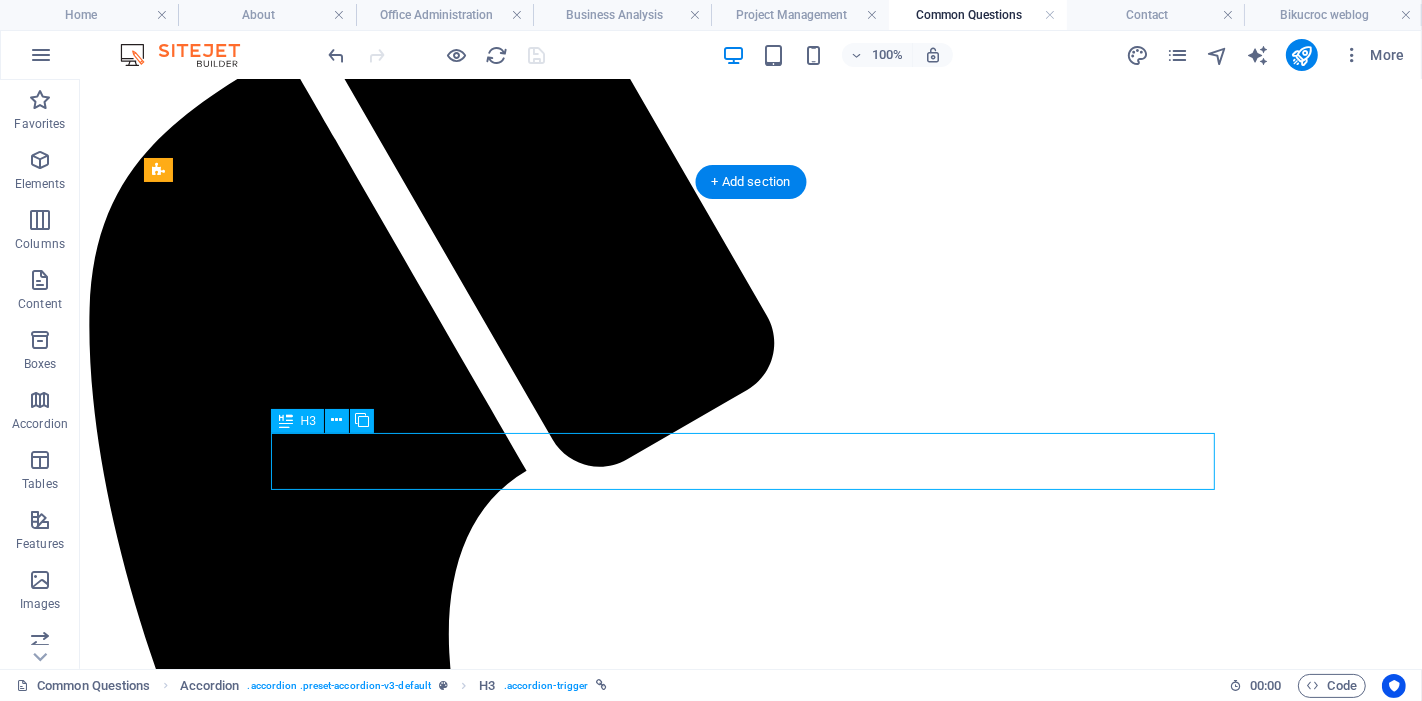 click on "How Much Do Our Services Cost?" at bounding box center [750, 2210] 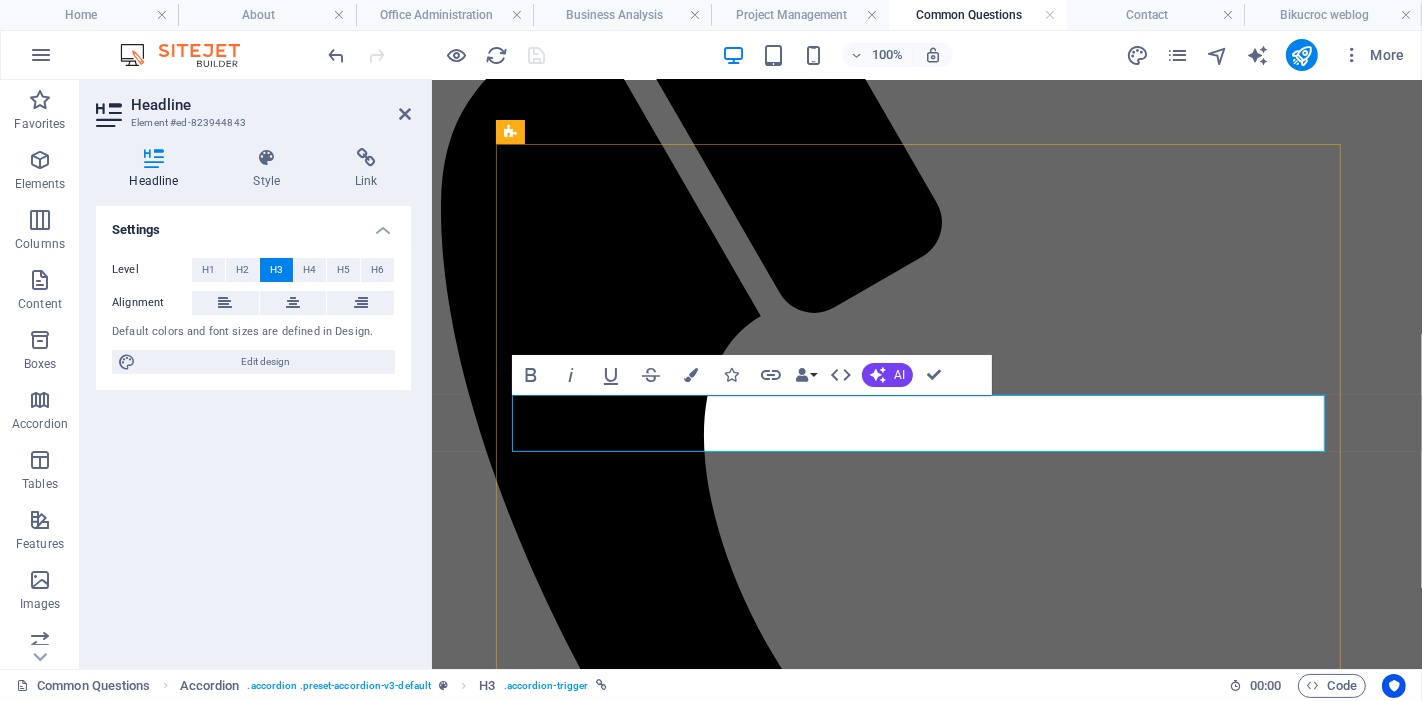 click on "How Much Do Our Services Cost?" at bounding box center [576, 1657] 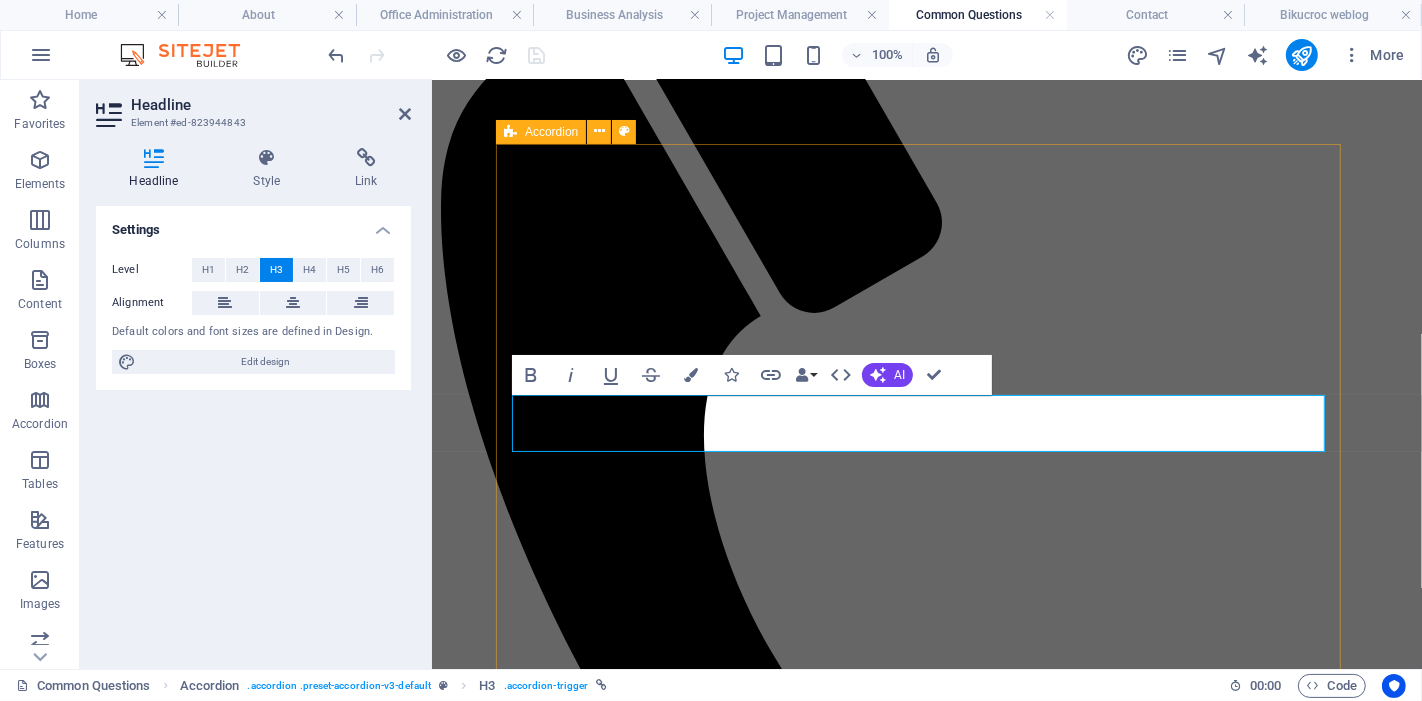 type 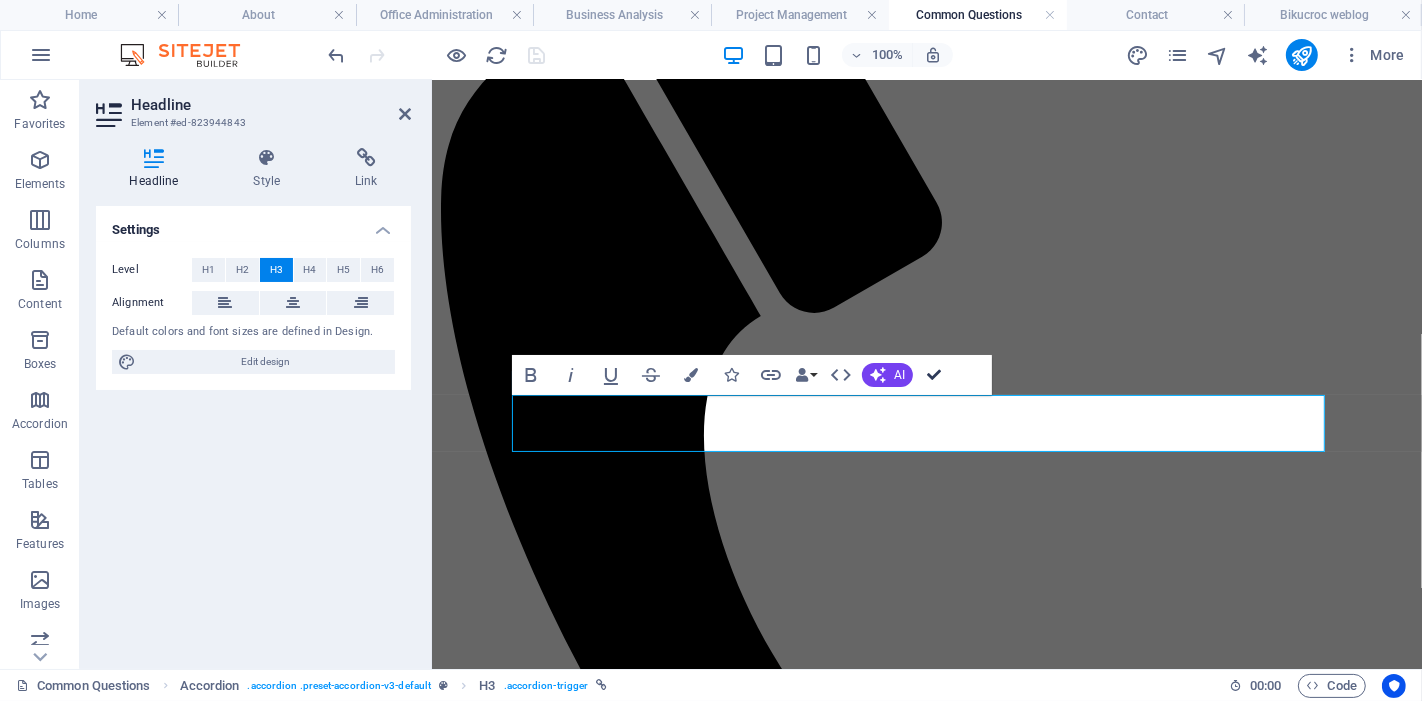 drag, startPoint x: 928, startPoint y: 373, endPoint x: 848, endPoint y: 292, distance: 113.84639 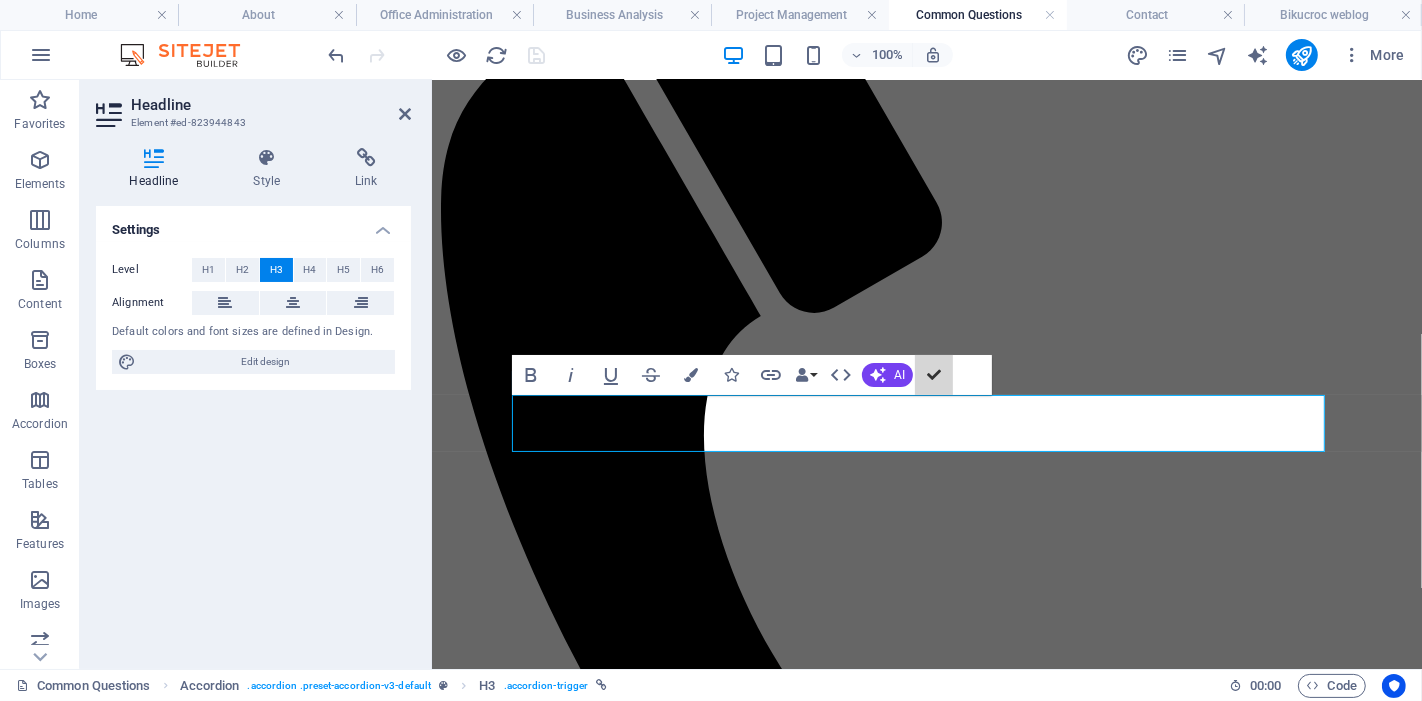 scroll, scrollTop: 482, scrollLeft: 0, axis: vertical 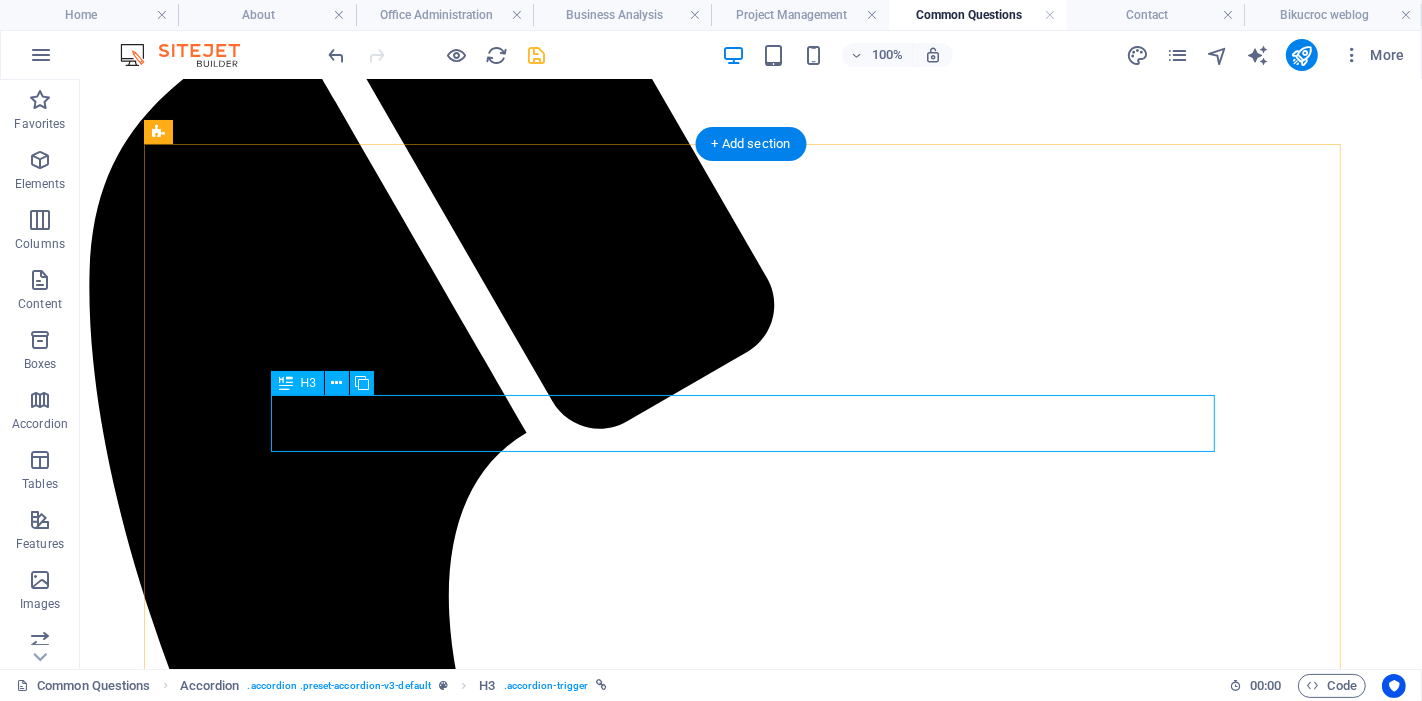 click on "How Much YOUr Services Cost?" at bounding box center (750, 2172) 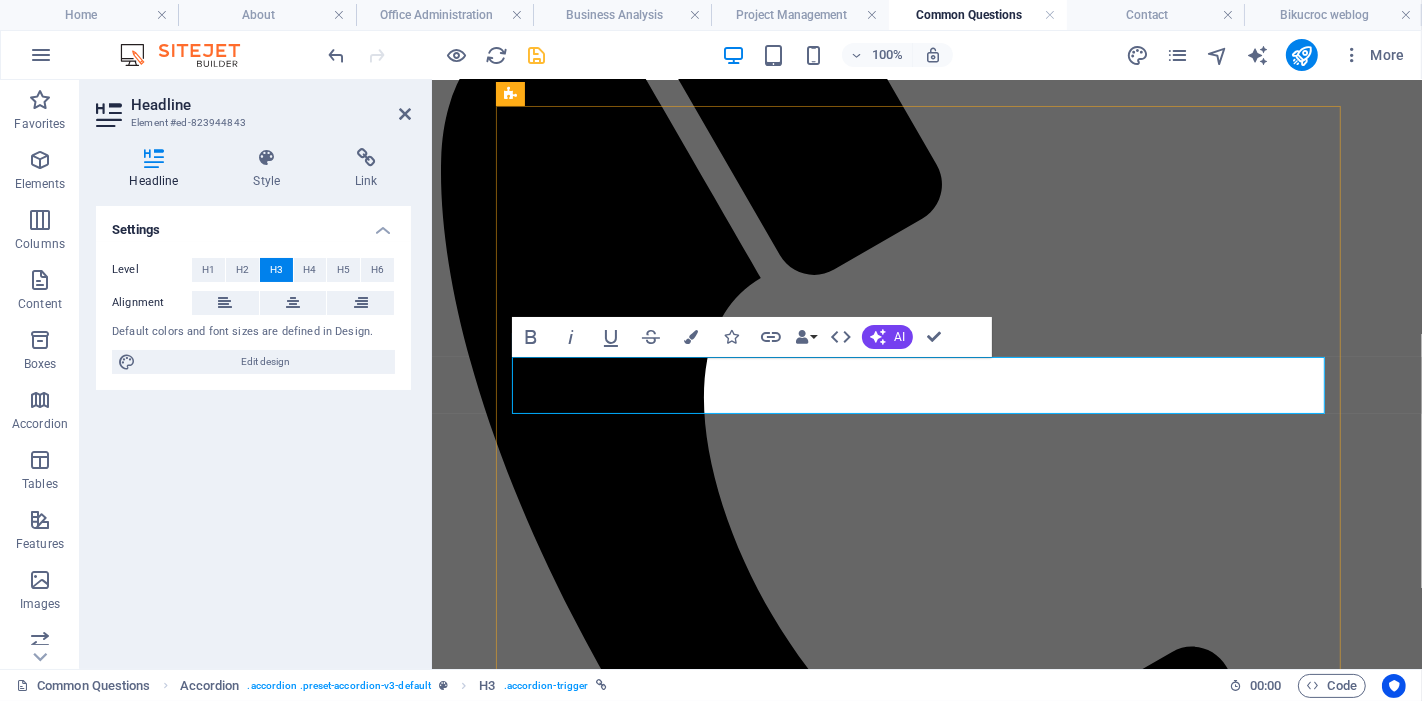 click on "How Much YOUr Services Cost?" at bounding box center [570, 1619] 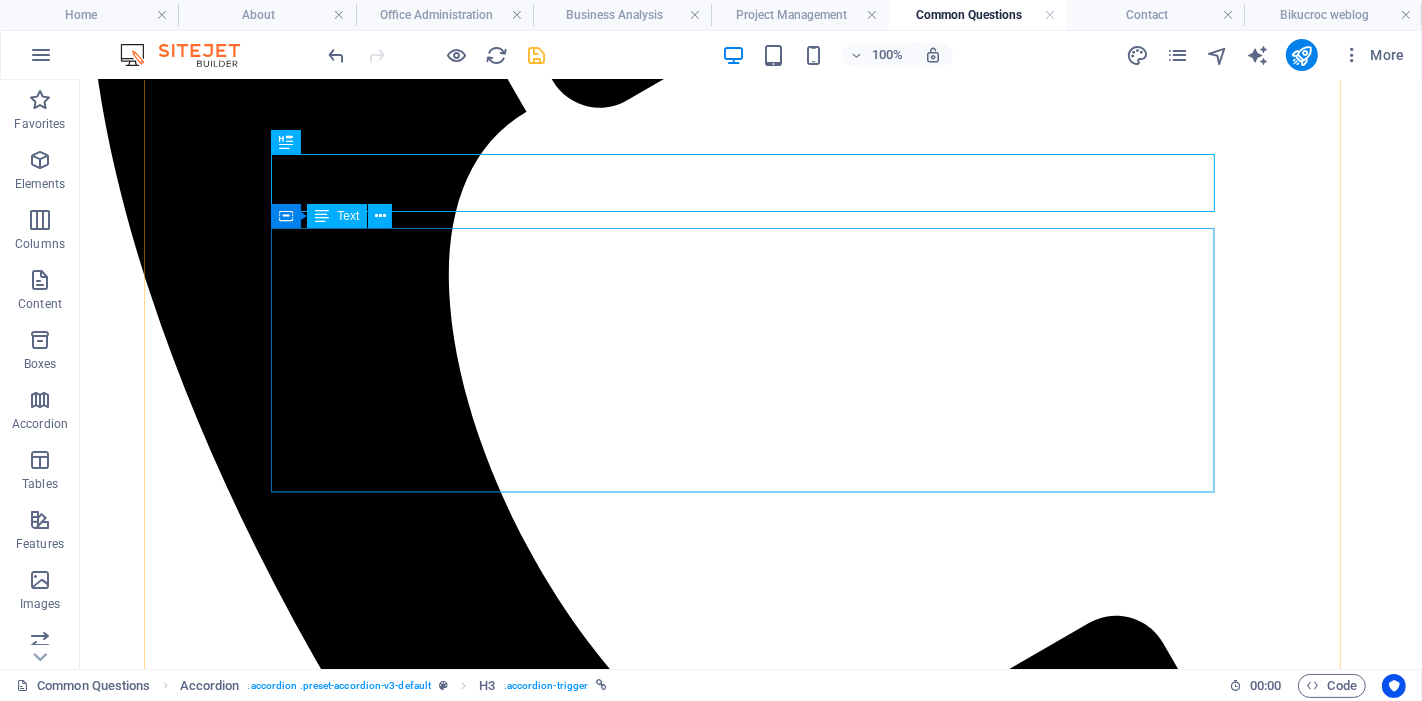 scroll, scrollTop: 853, scrollLeft: 0, axis: vertical 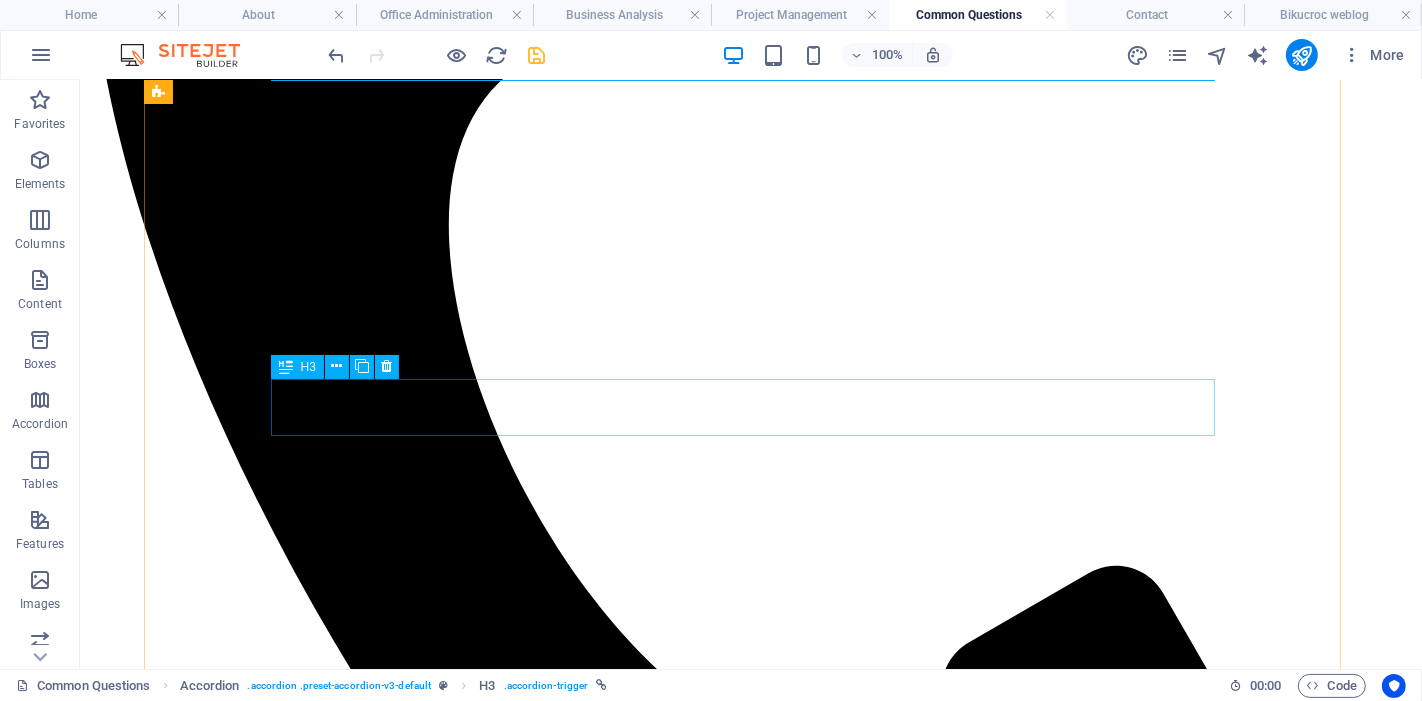 click on "WHAT ARE YOUR OFFICE ADMINISTRATION SERVICES?" at bounding box center [750, 2069] 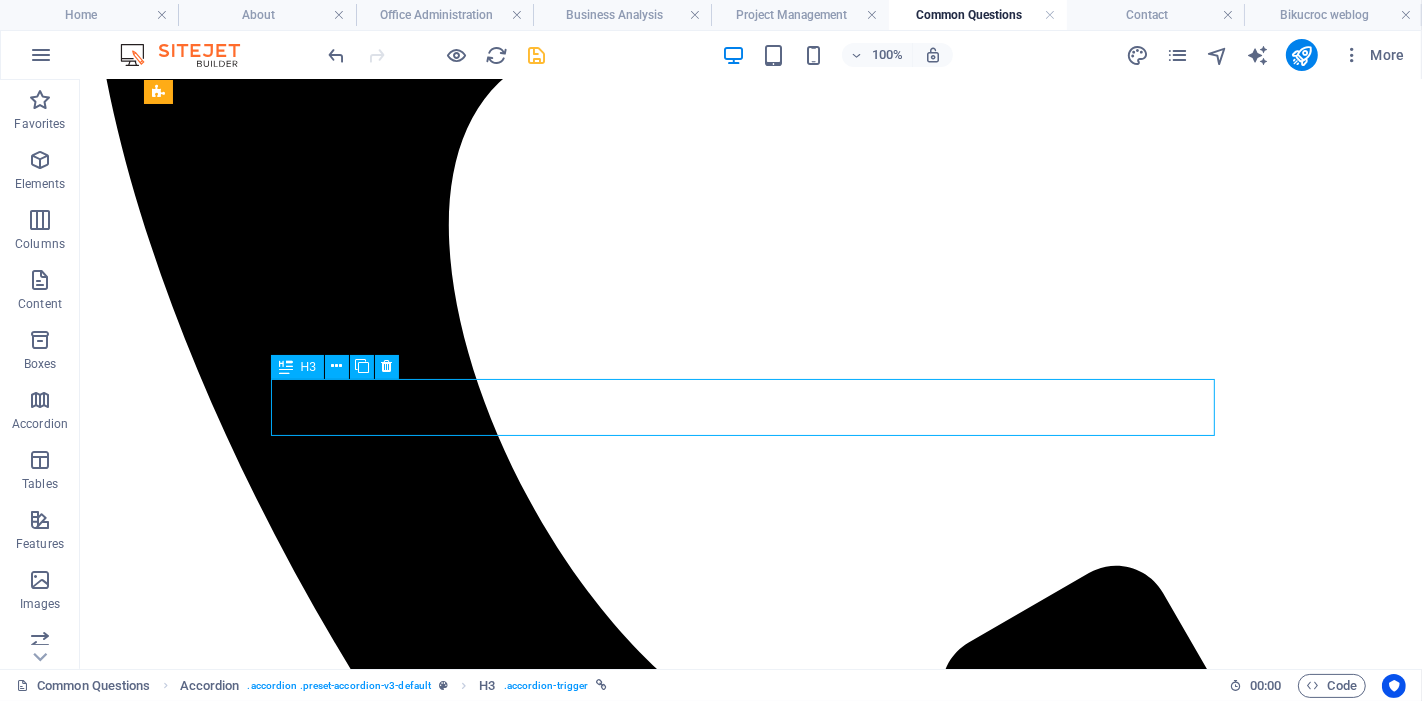 click on "WHAT ARE YOUR OFFICE ADMINISTRATION SERVICES?" at bounding box center (750, 2069) 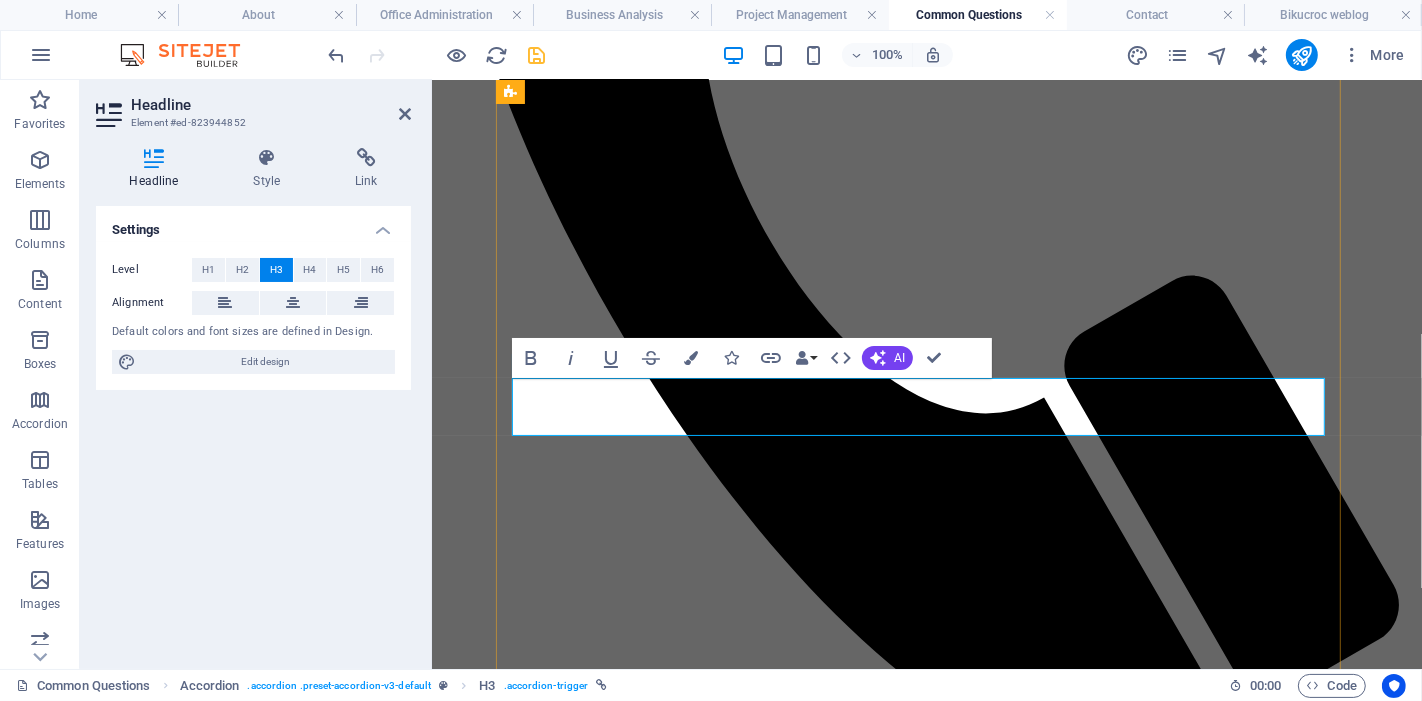 scroll, scrollTop: 815, scrollLeft: 0, axis: vertical 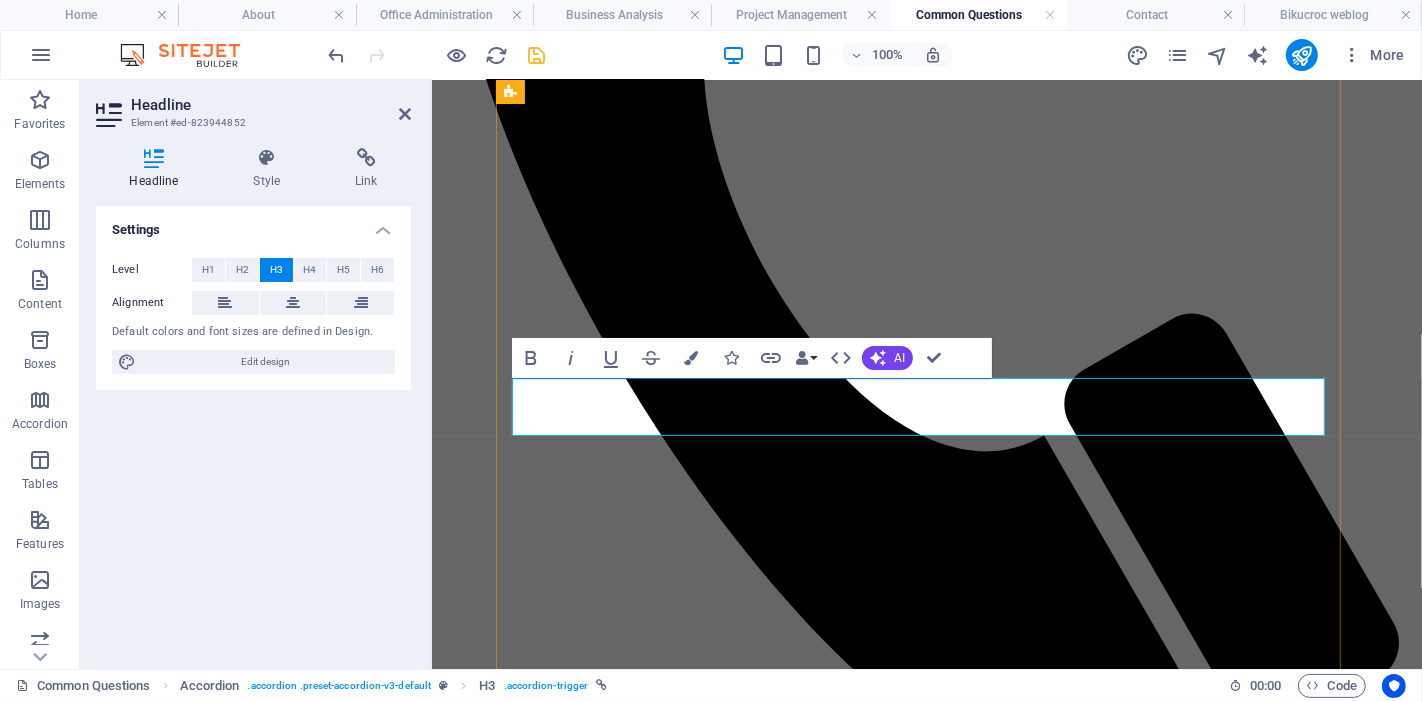 click on "WHAT ARE YOUR OFFICE ADMINISTRATION SERVICES?" at bounding box center (696, 1554) 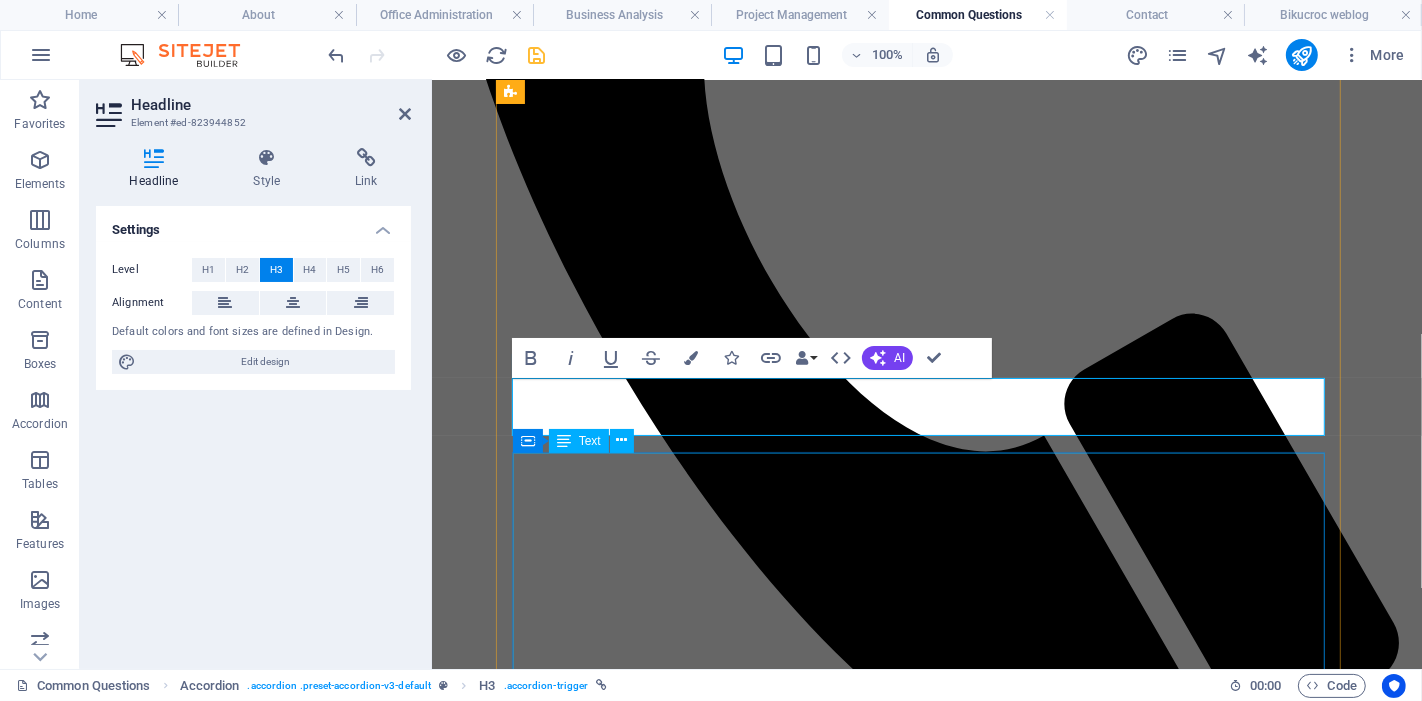 type 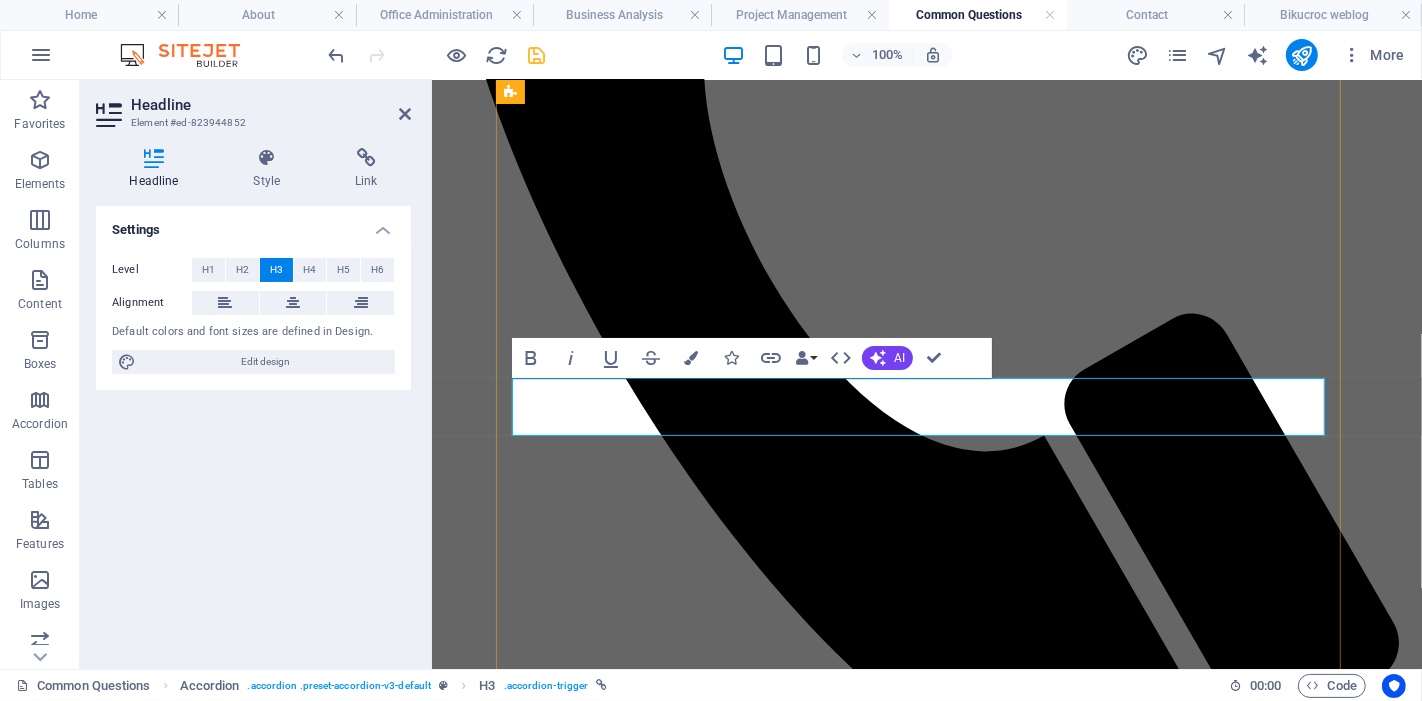 click on "WHAT IS YOUR OFFICE ADMINISTRATION SERVICES?" at bounding box center [686, 1554] 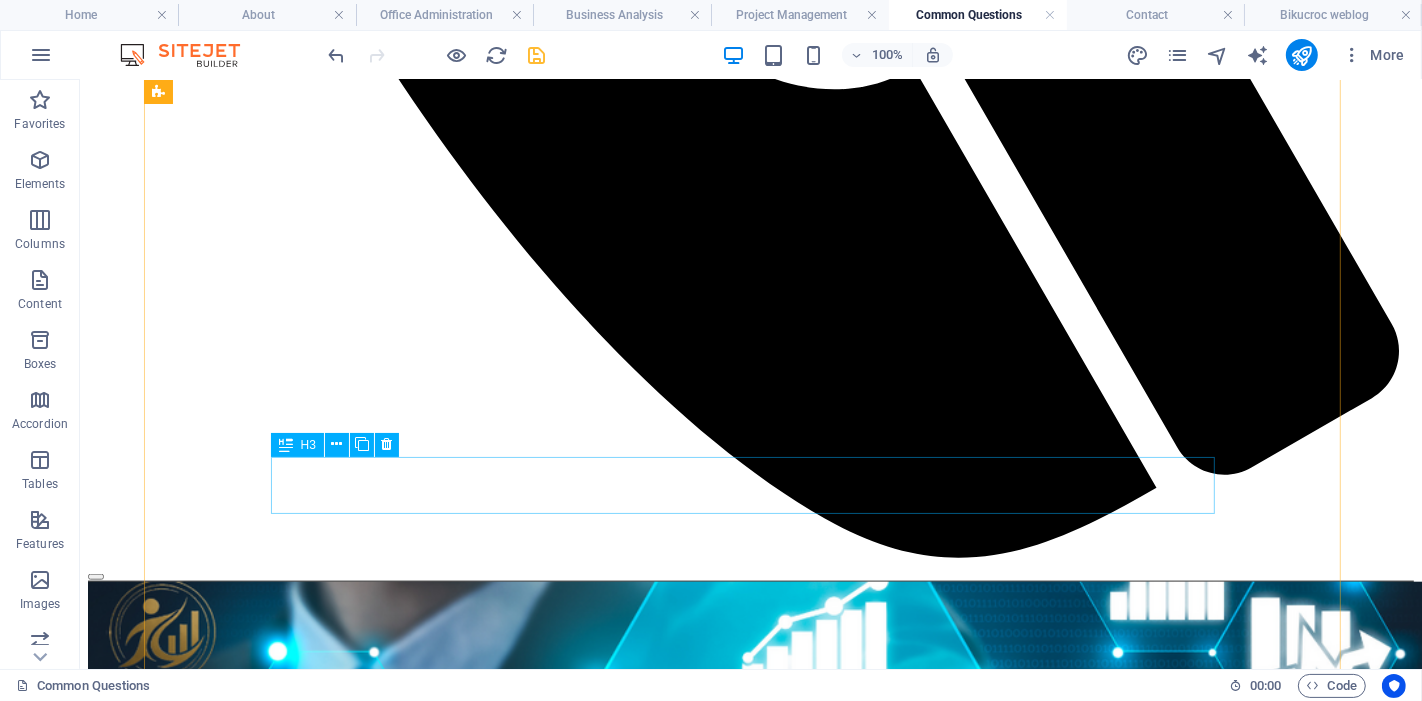 scroll, scrollTop: 1520, scrollLeft: 0, axis: vertical 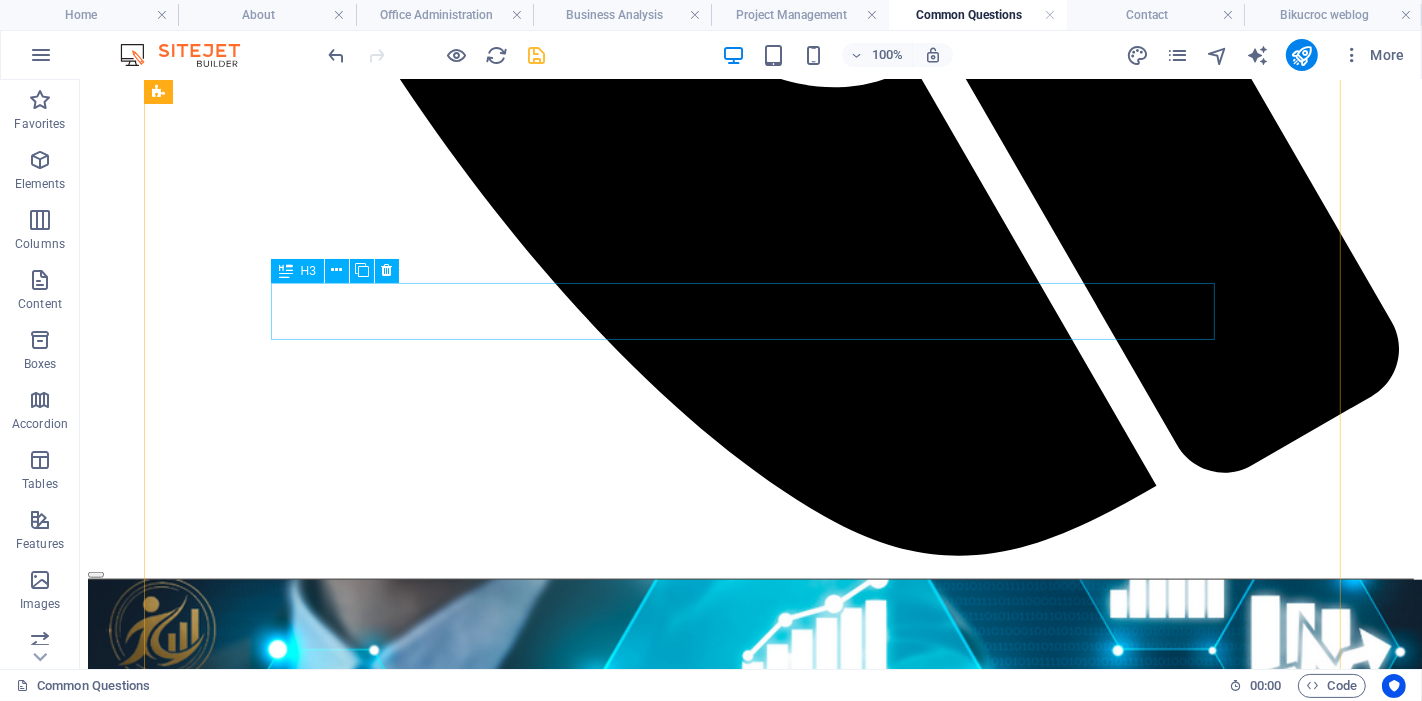 click on "WHAT ARE YOUR PROJECT MANAGEMENT SERVICES?" at bounding box center [750, 1825] 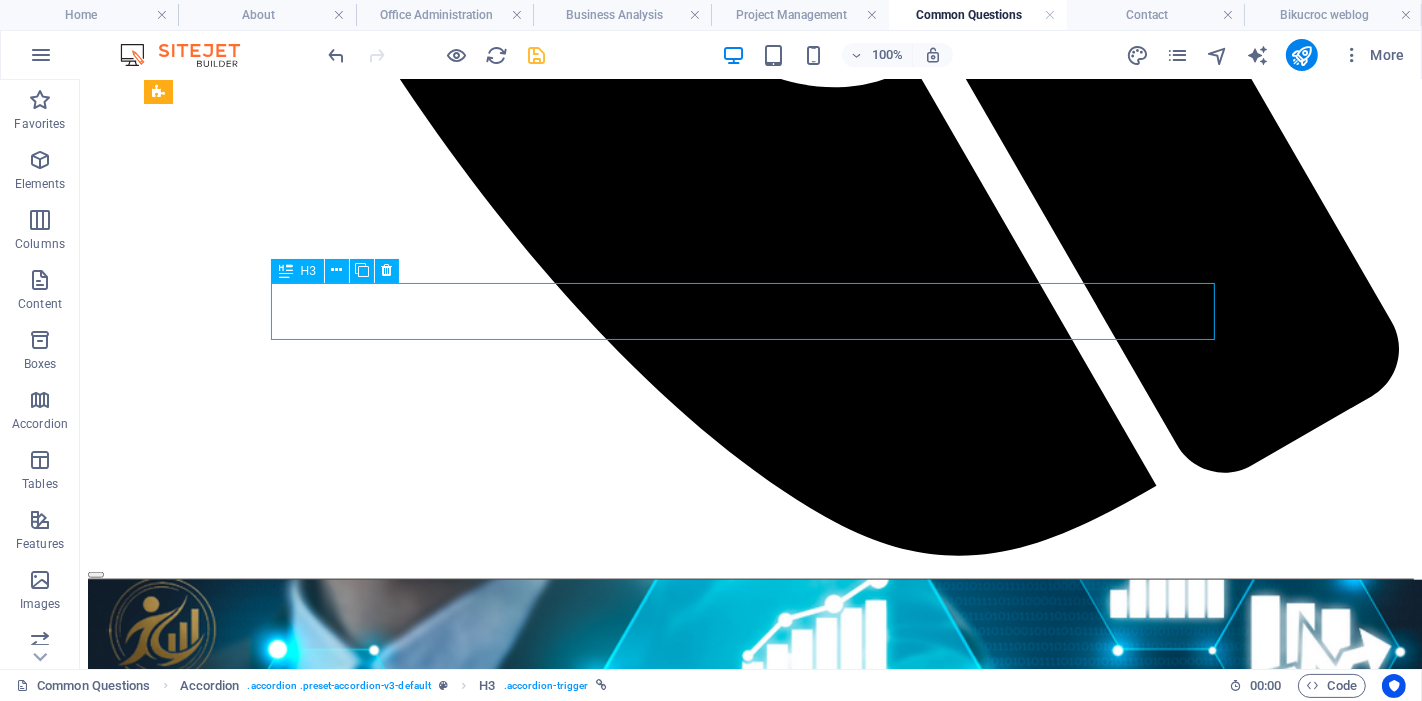 click on "WHAT ARE YOUR PROJECT MANAGEMENT SERVICES?" at bounding box center (750, 1825) 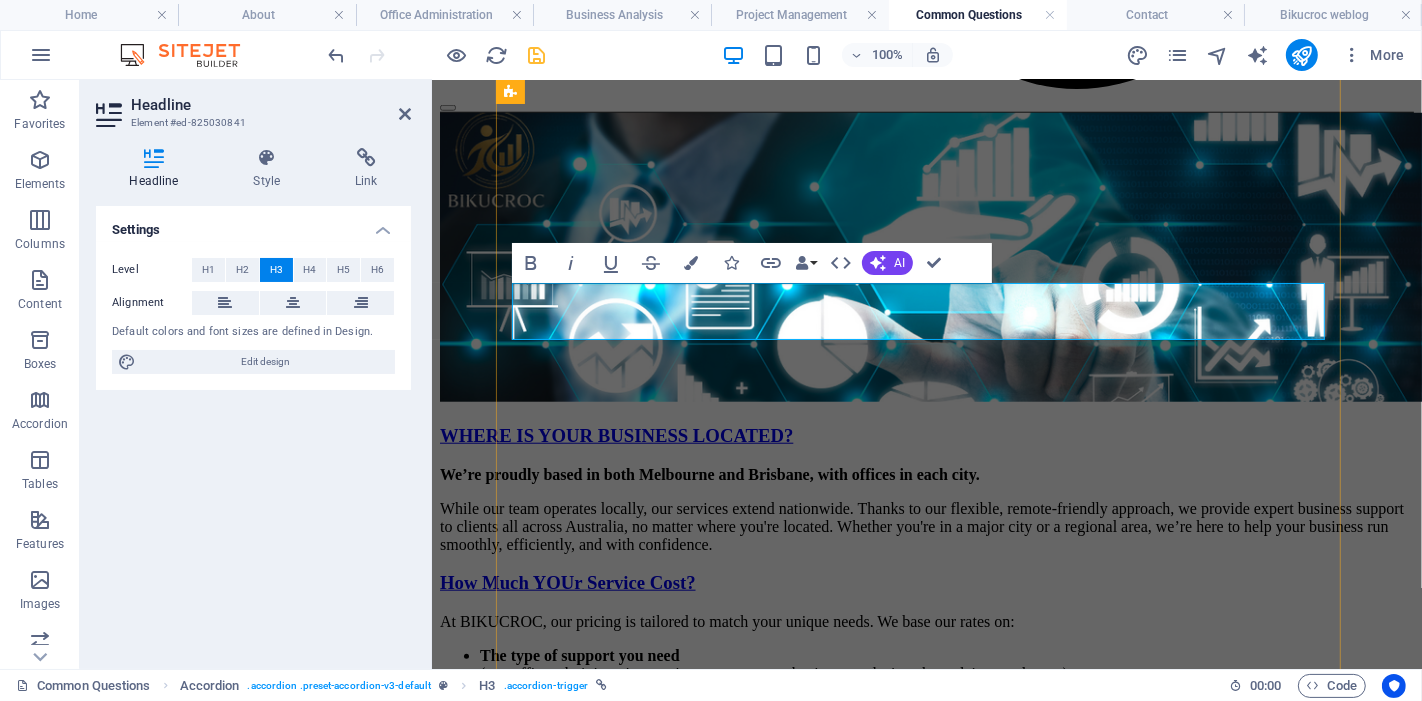 scroll, scrollTop: 1505, scrollLeft: 0, axis: vertical 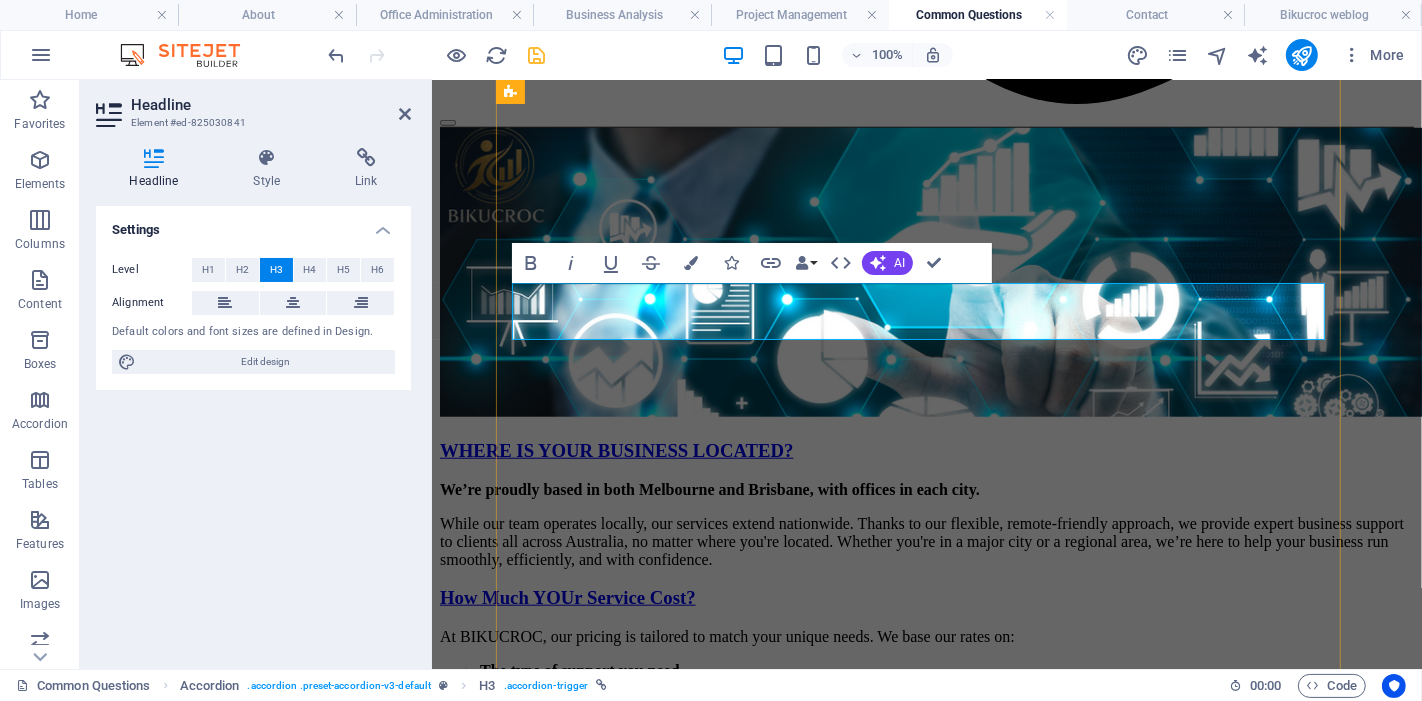 click on "WHAT ARE YOUR PROJECT MANAGEMENT SERVICES?" at bounding box center [691, 1287] 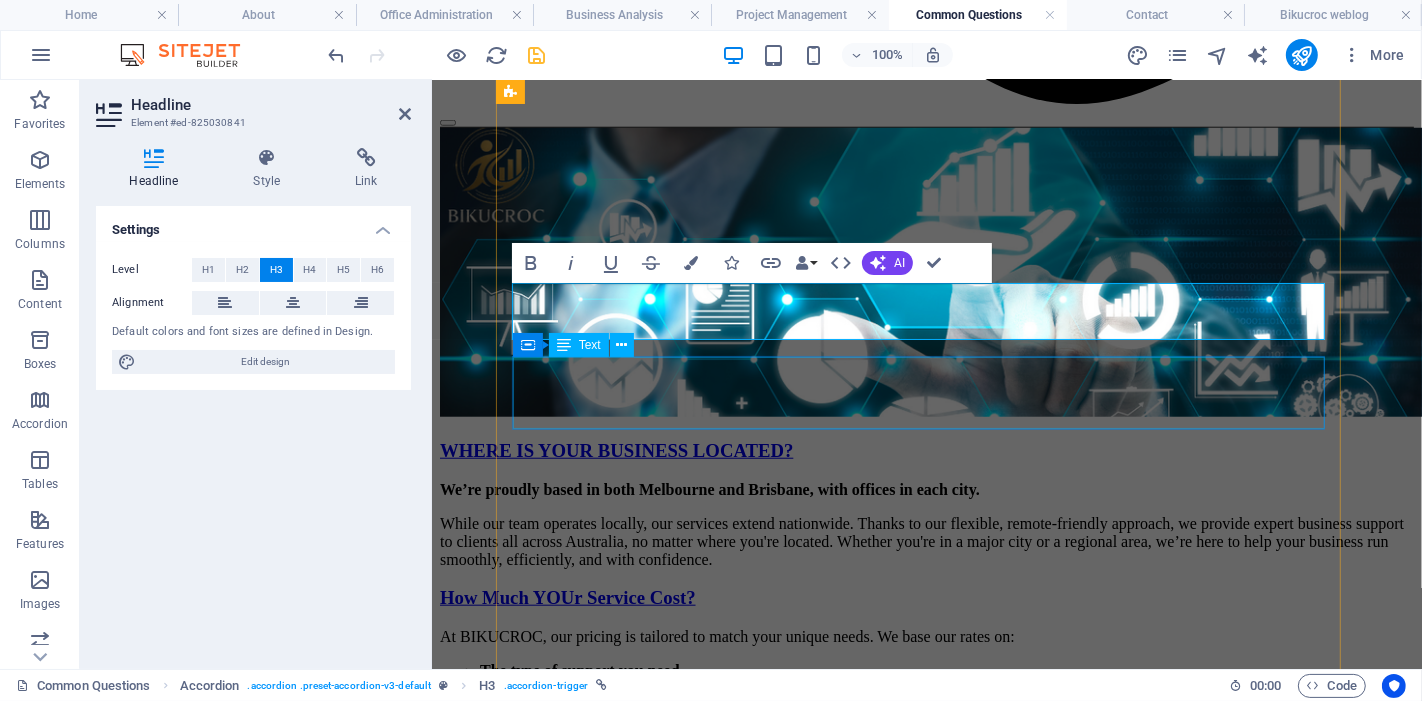 type 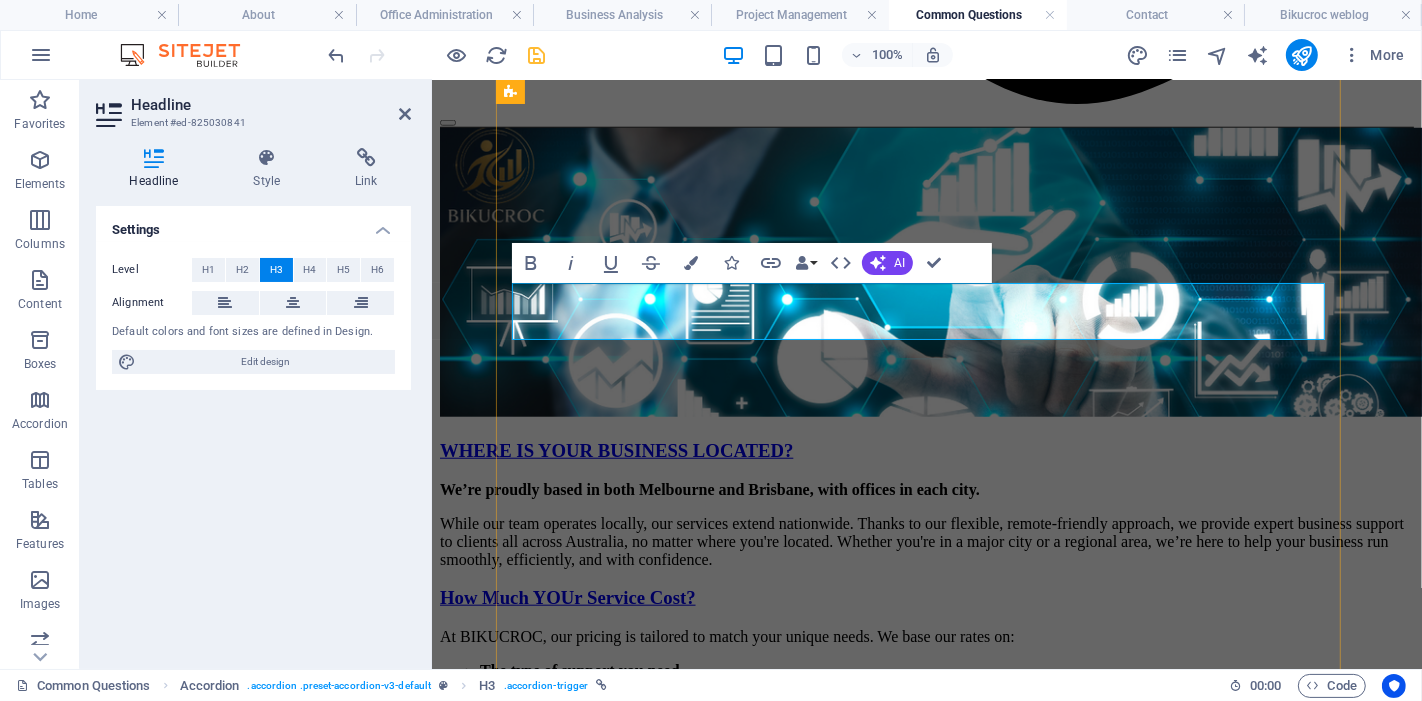 click on "WHAT IS YOUR PROJECT MANAGEMENT SERVICES?" at bounding box center (680, 1287) 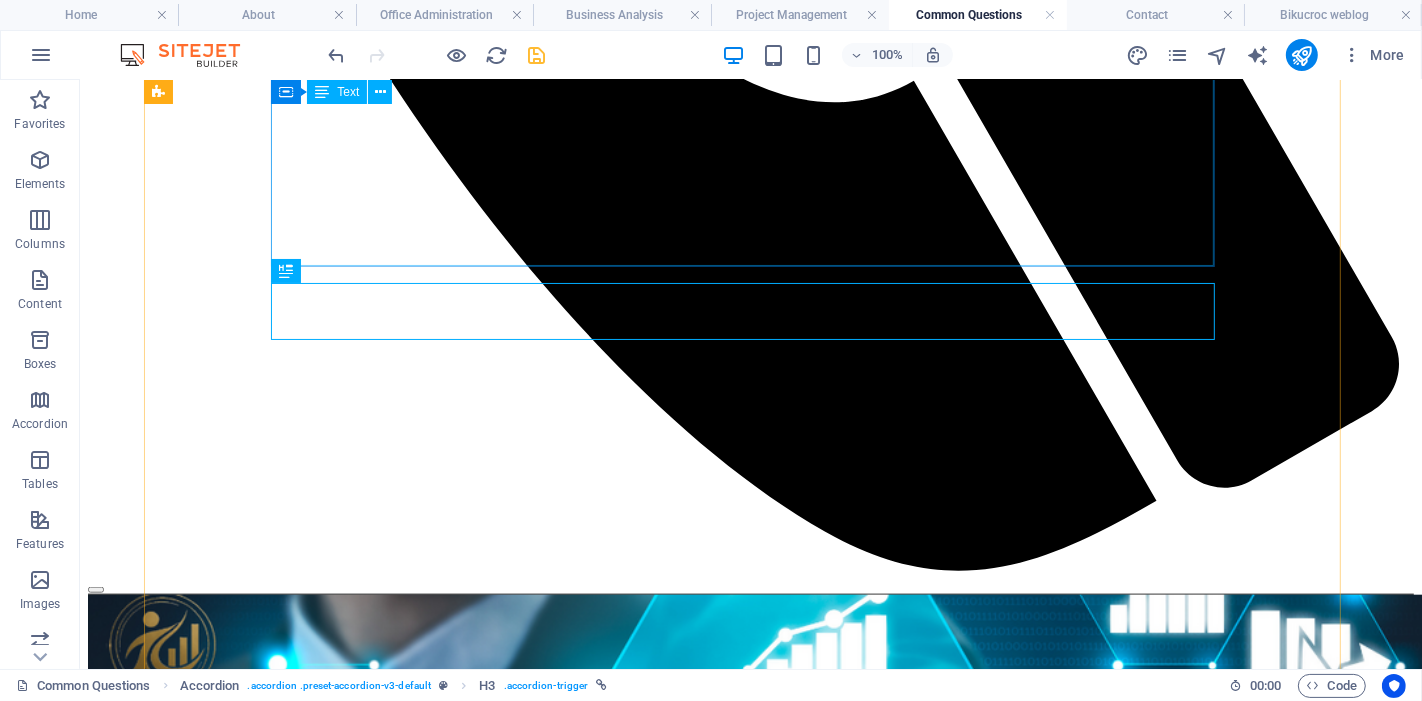 scroll, scrollTop: 1520, scrollLeft: 0, axis: vertical 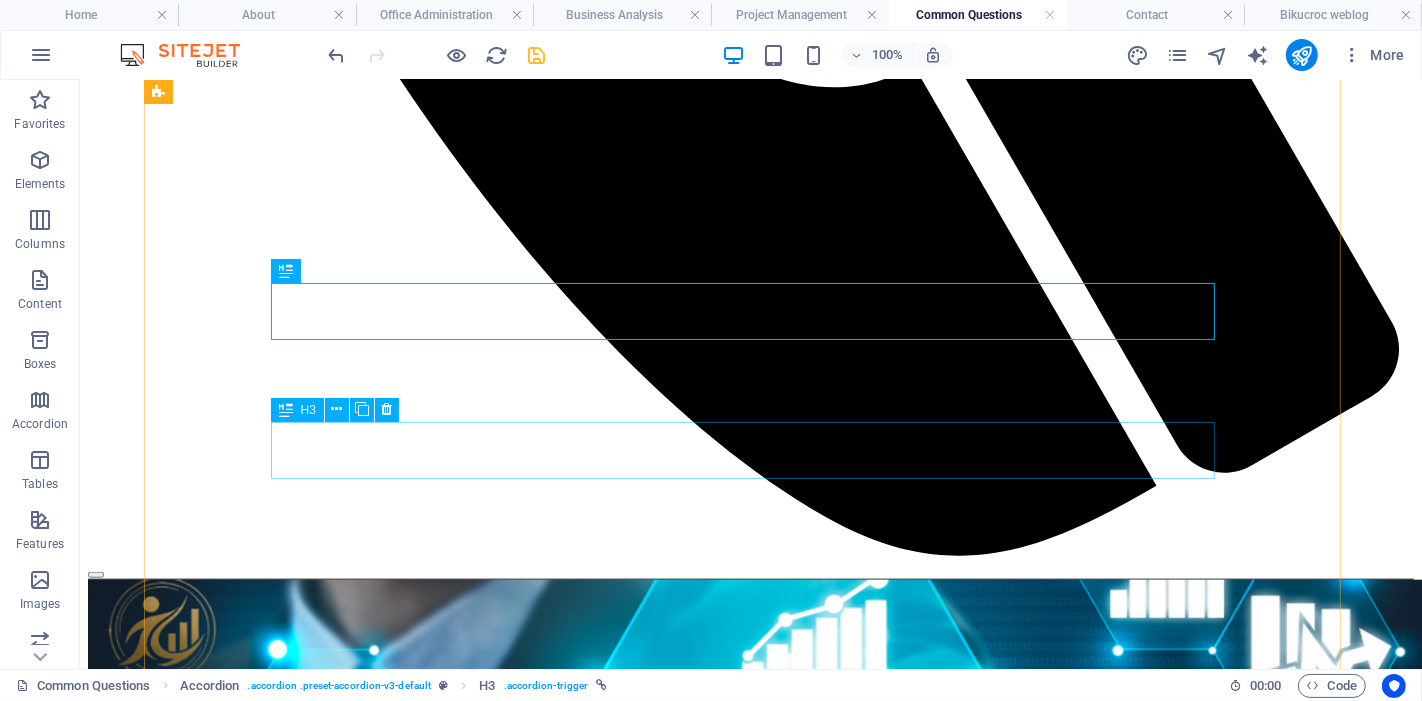 click on "WHAT ARE YOUR SBUSINESS ANALYSIS SERVICES?" at bounding box center [750, 1921] 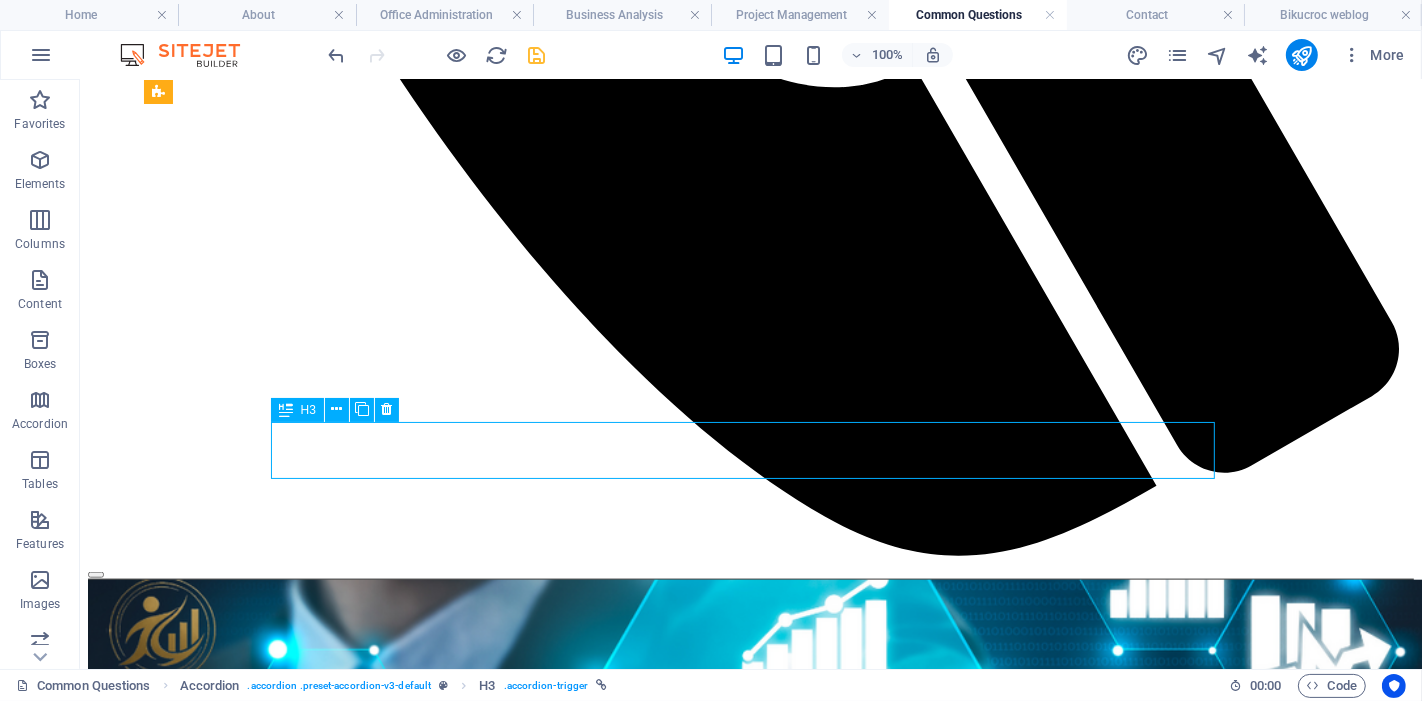click on "WHAT ARE YOUR SBUSINESS ANALYSIS SERVICES?" at bounding box center [750, 1921] 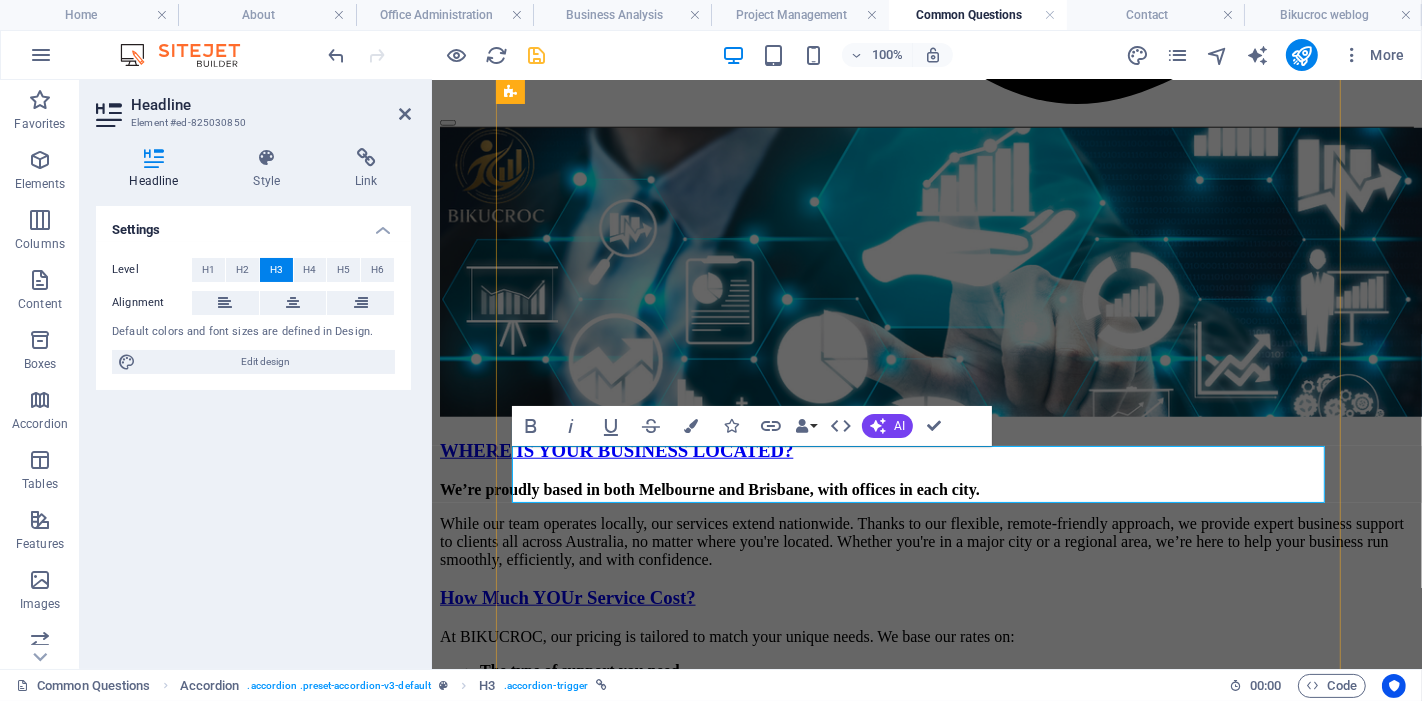 click on "WHAT ARE YOUR SBUSINESS ANALYSIS SERVICES?" at bounding box center (673, 1383) 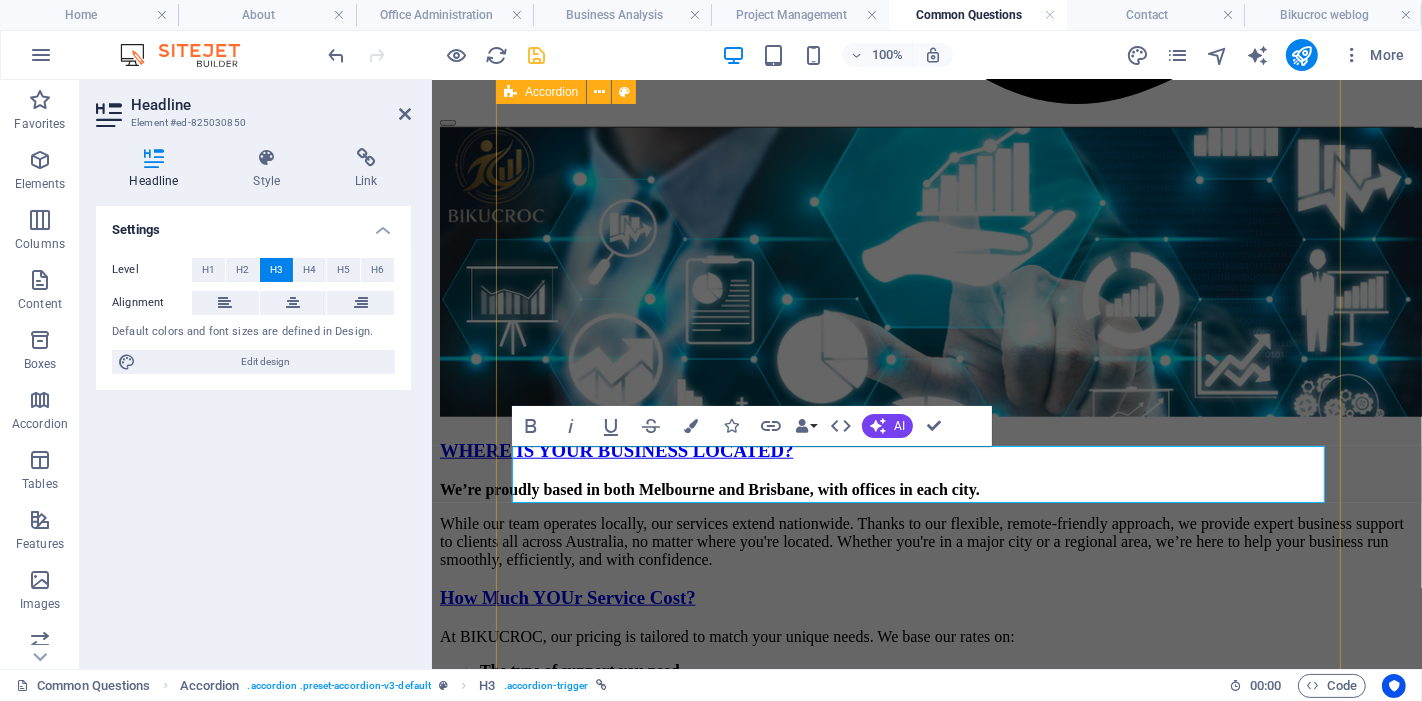 type 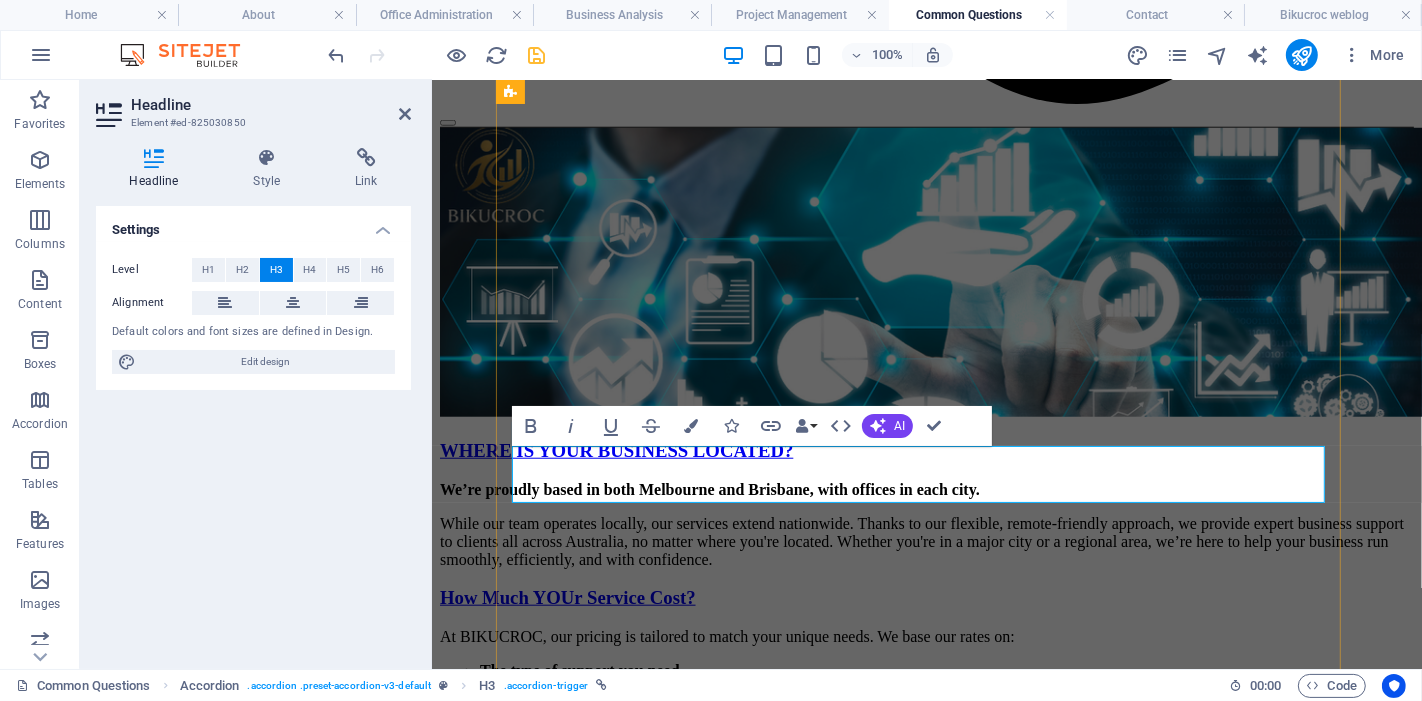 click on "WHAT IS YOUR SBUSINESS ANALYSIS SERVICES?" at bounding box center (663, 1383) 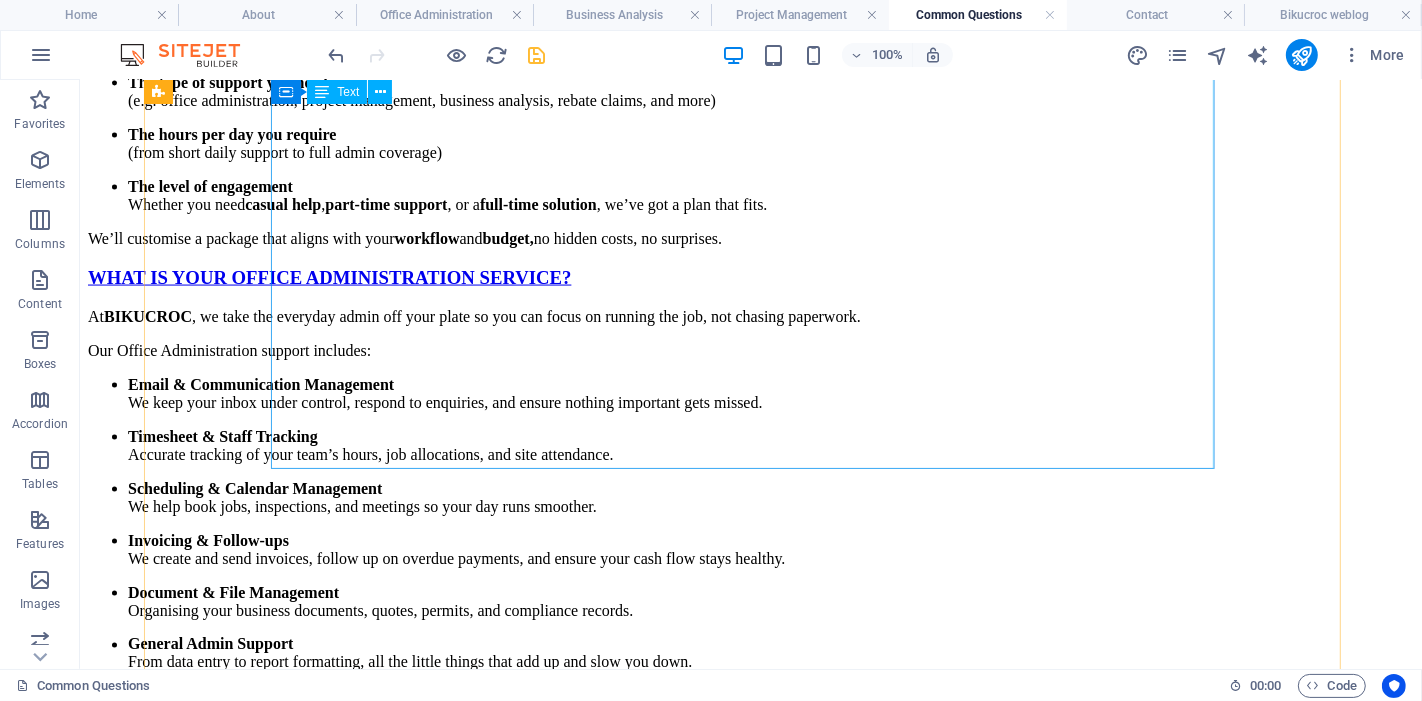 scroll, scrollTop: 2940, scrollLeft: 0, axis: vertical 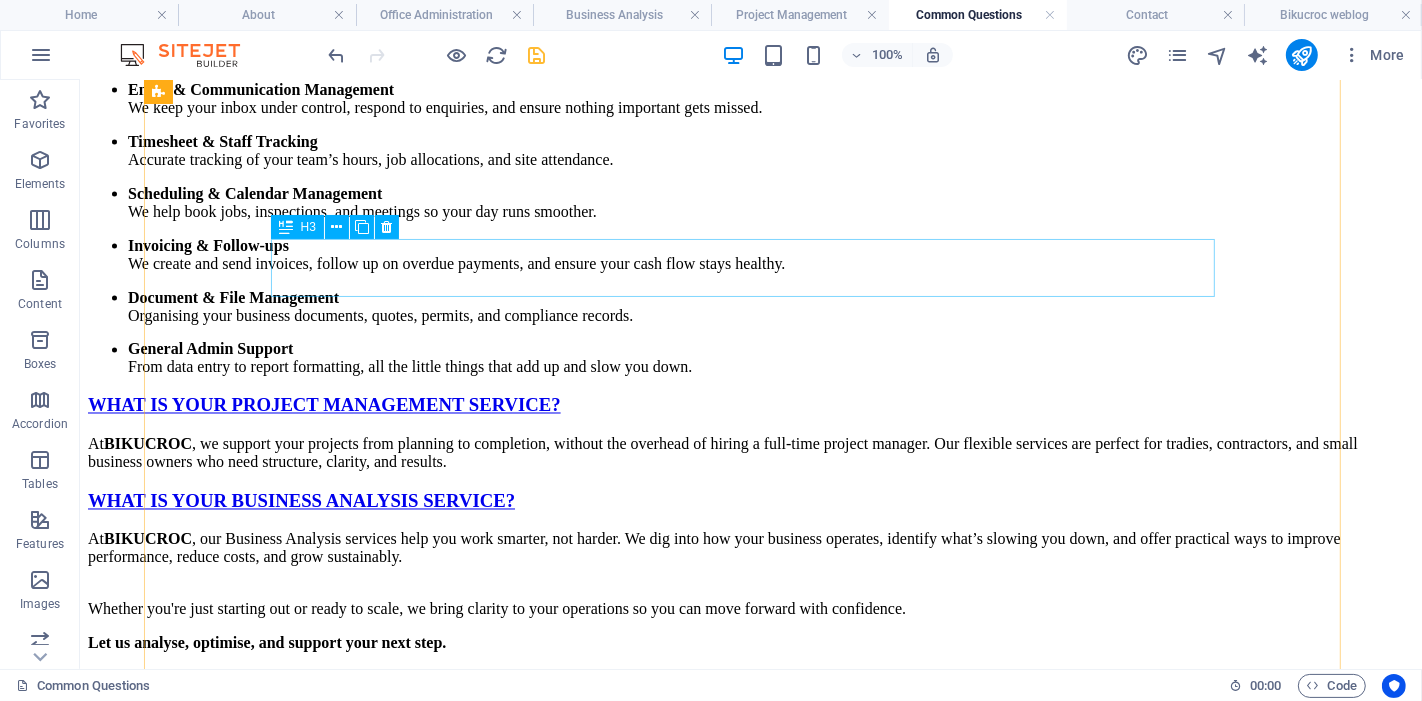 click on "How Can You Trust BIKUCROC?" at bounding box center (750, 1500) 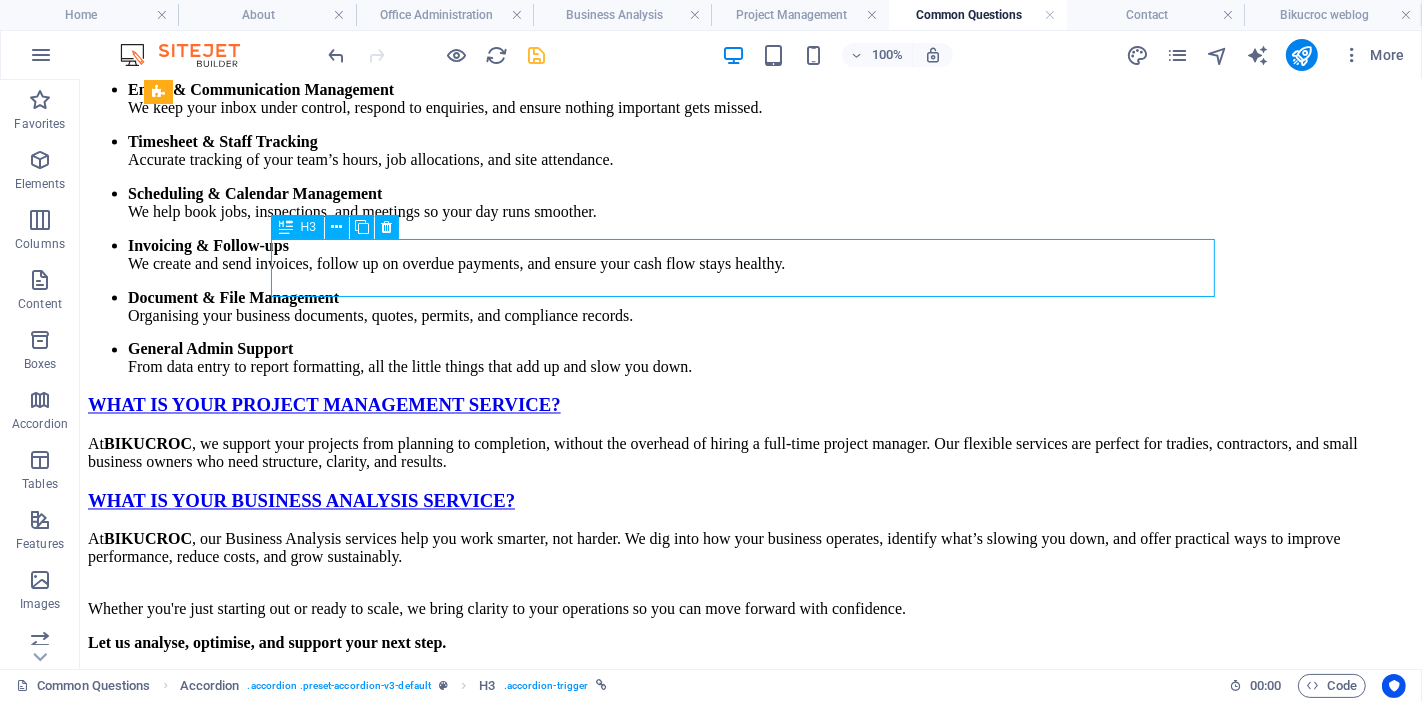 click on "How Can You Trust BIKUCROC?" at bounding box center (750, 1500) 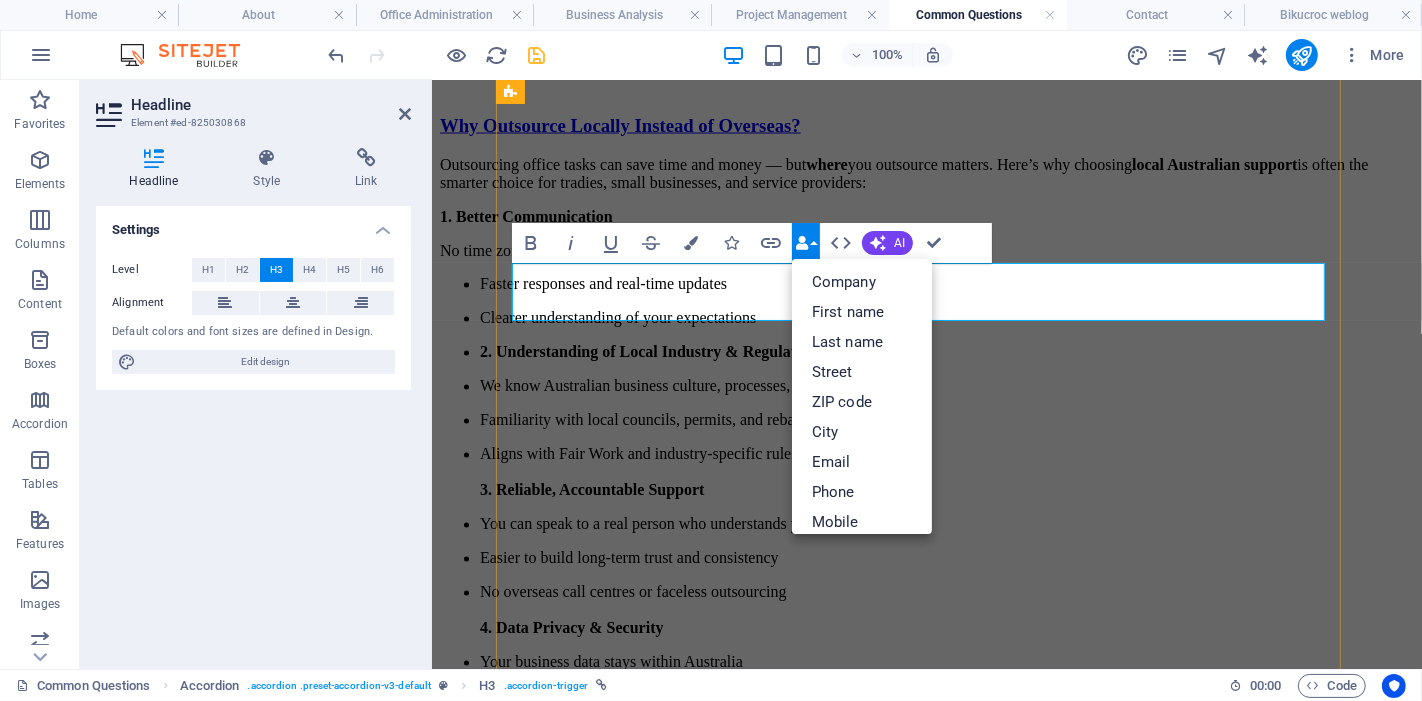 click on "How Can You Trust BIKUCROC?" at bounding box center (576, 889) 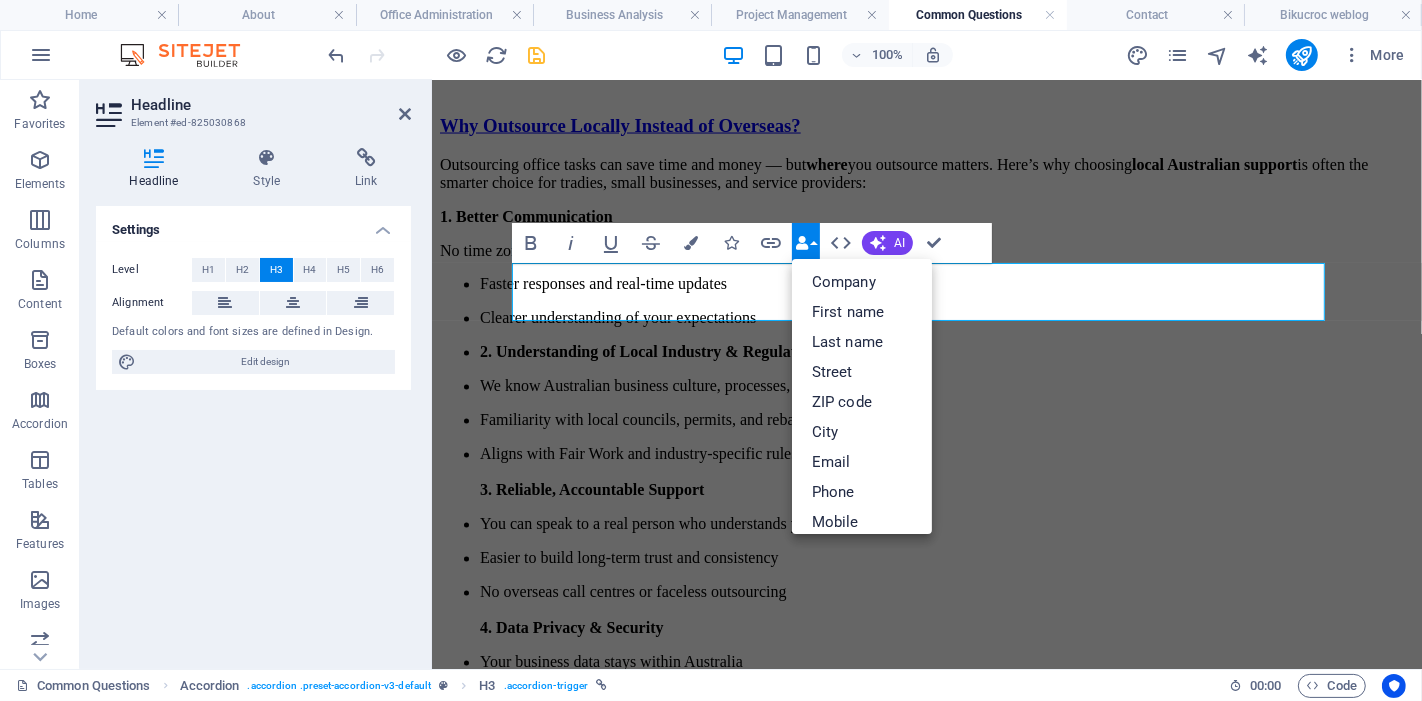 click on "Data Bindings" at bounding box center [806, 243] 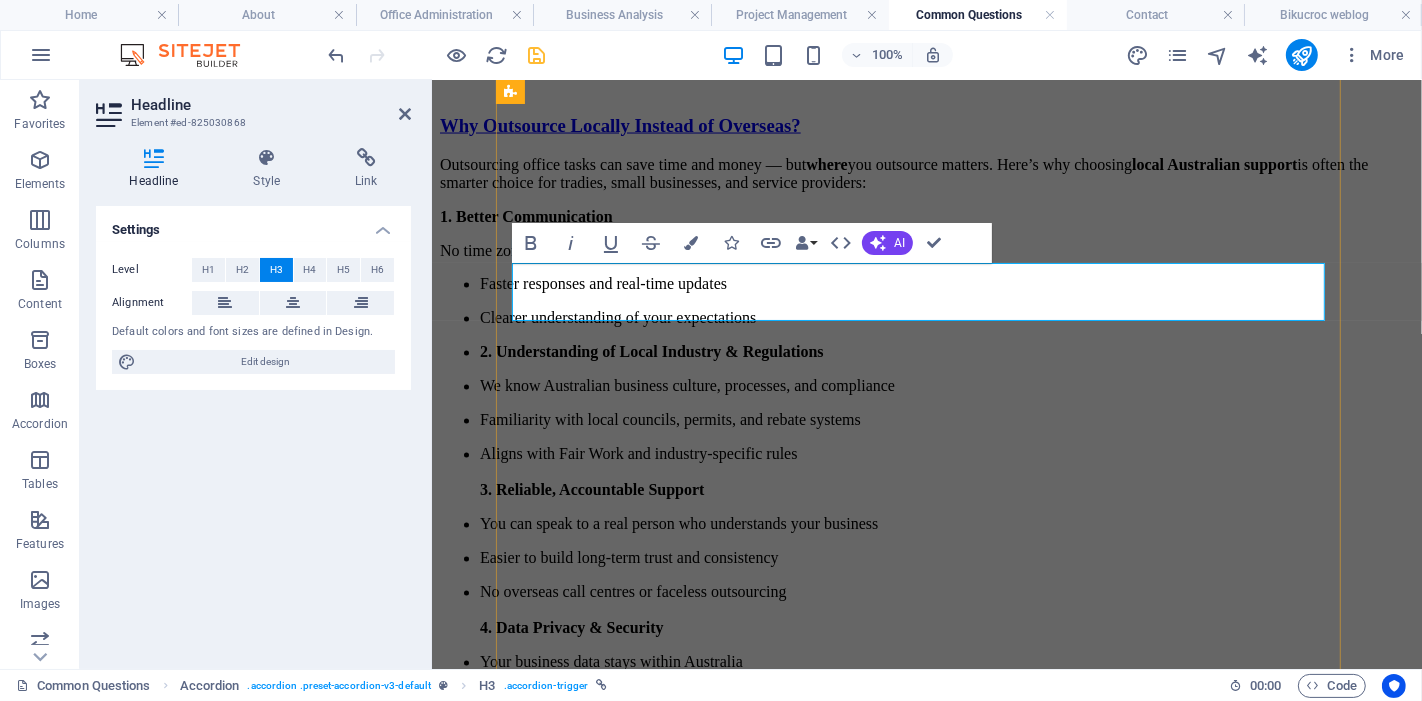 click on "How Can You Trust BIKUCROC?" at bounding box center (576, 889) 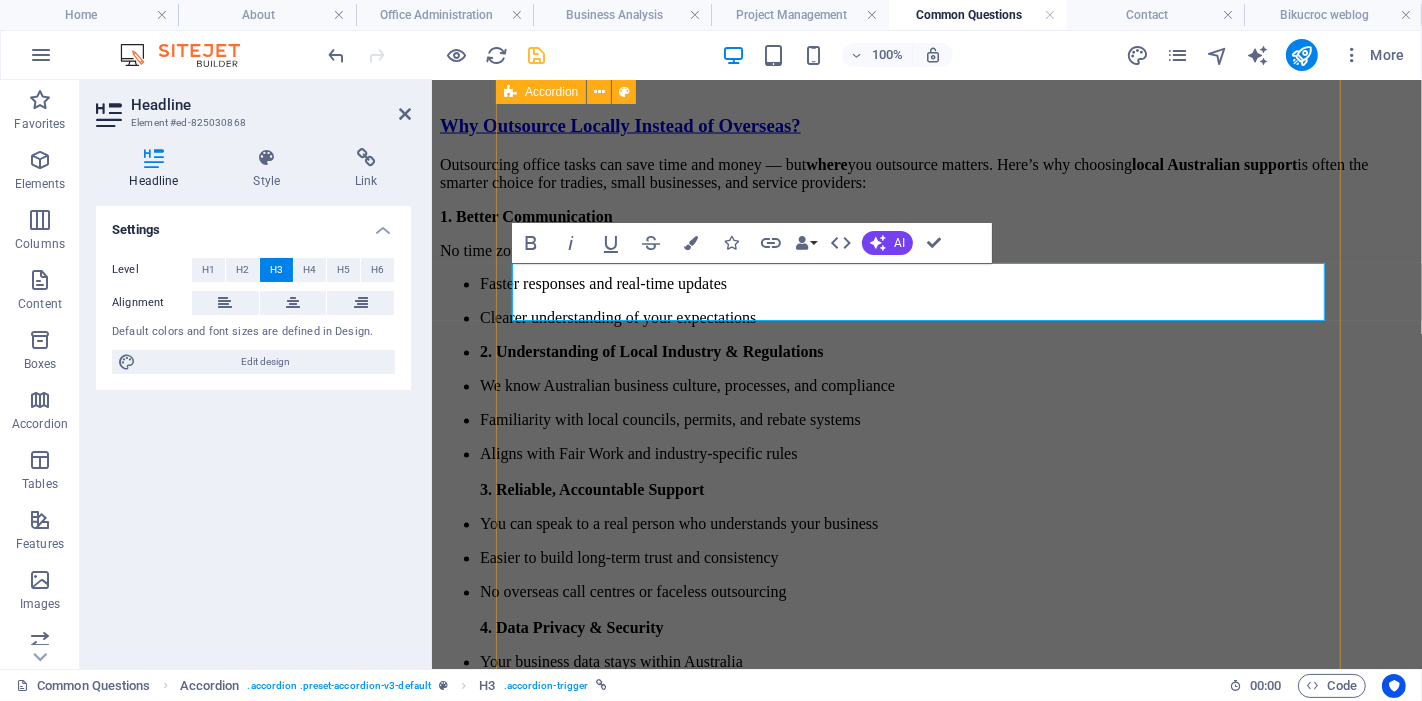 type 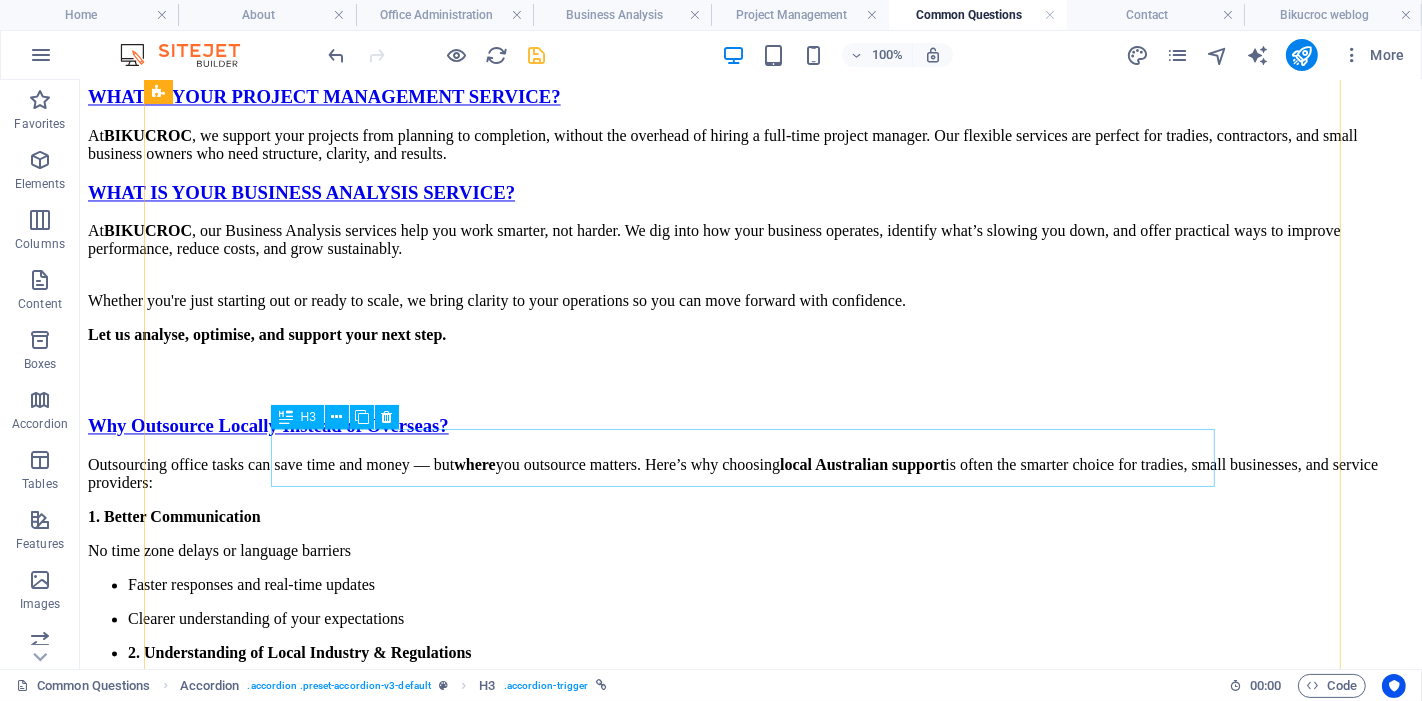 scroll, scrollTop: 3248, scrollLeft: 0, axis: vertical 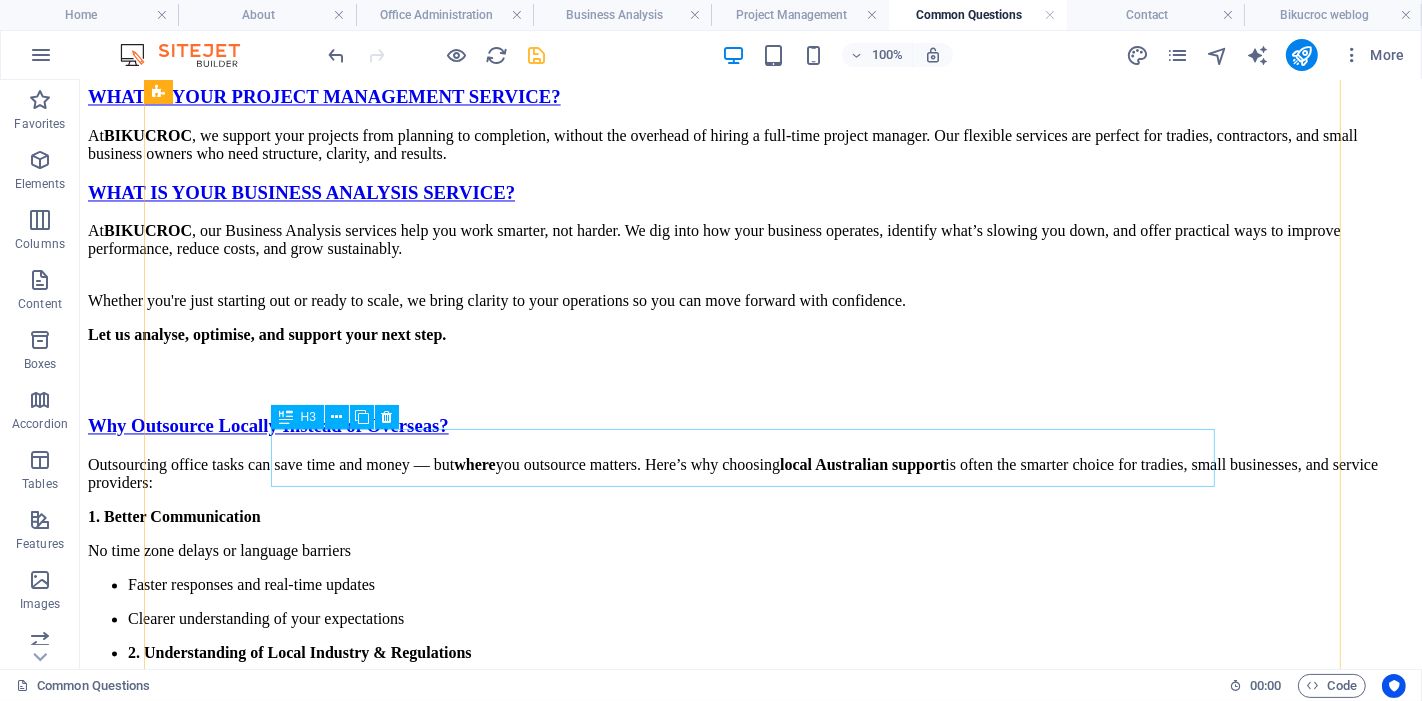 click on "What Matters Most?" at bounding box center [750, 1615] 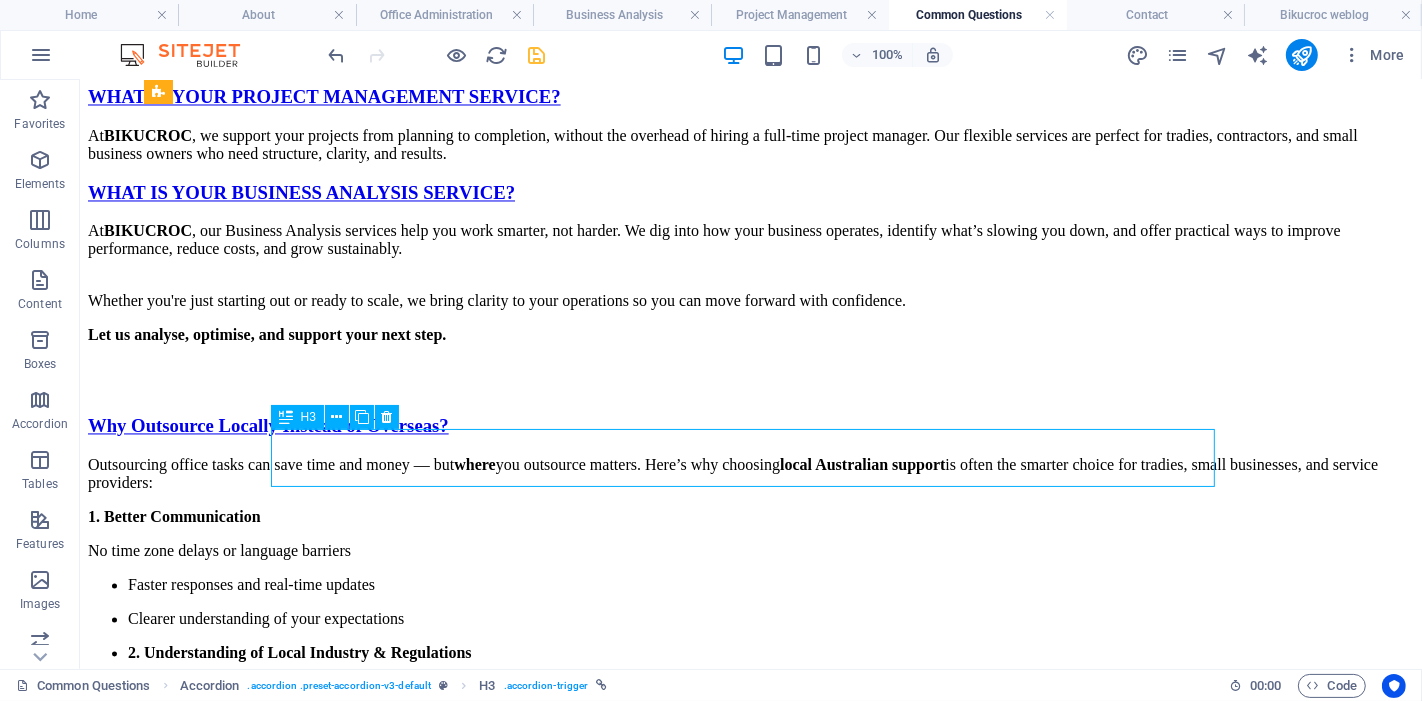 click on "What Matters Most?" at bounding box center [750, 1615] 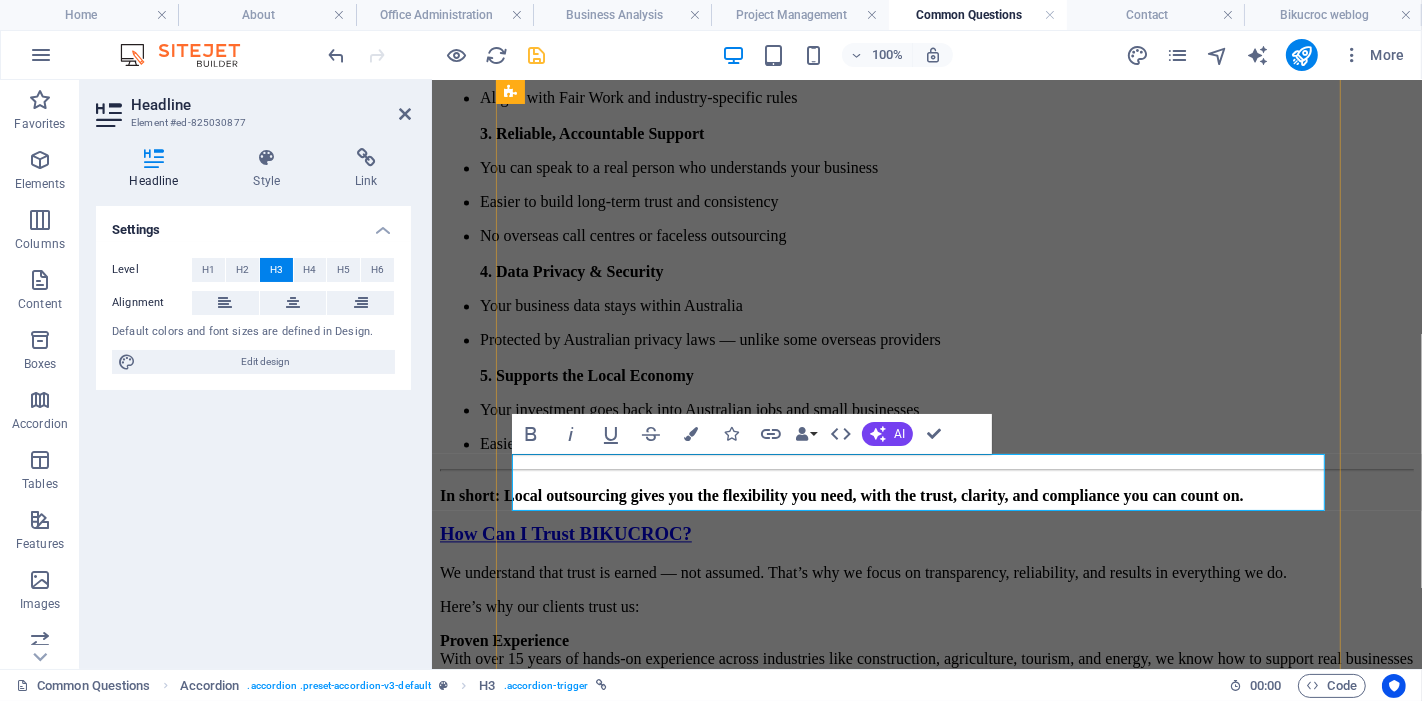 click on "What Matters Most?" at bounding box center (522, 1028) 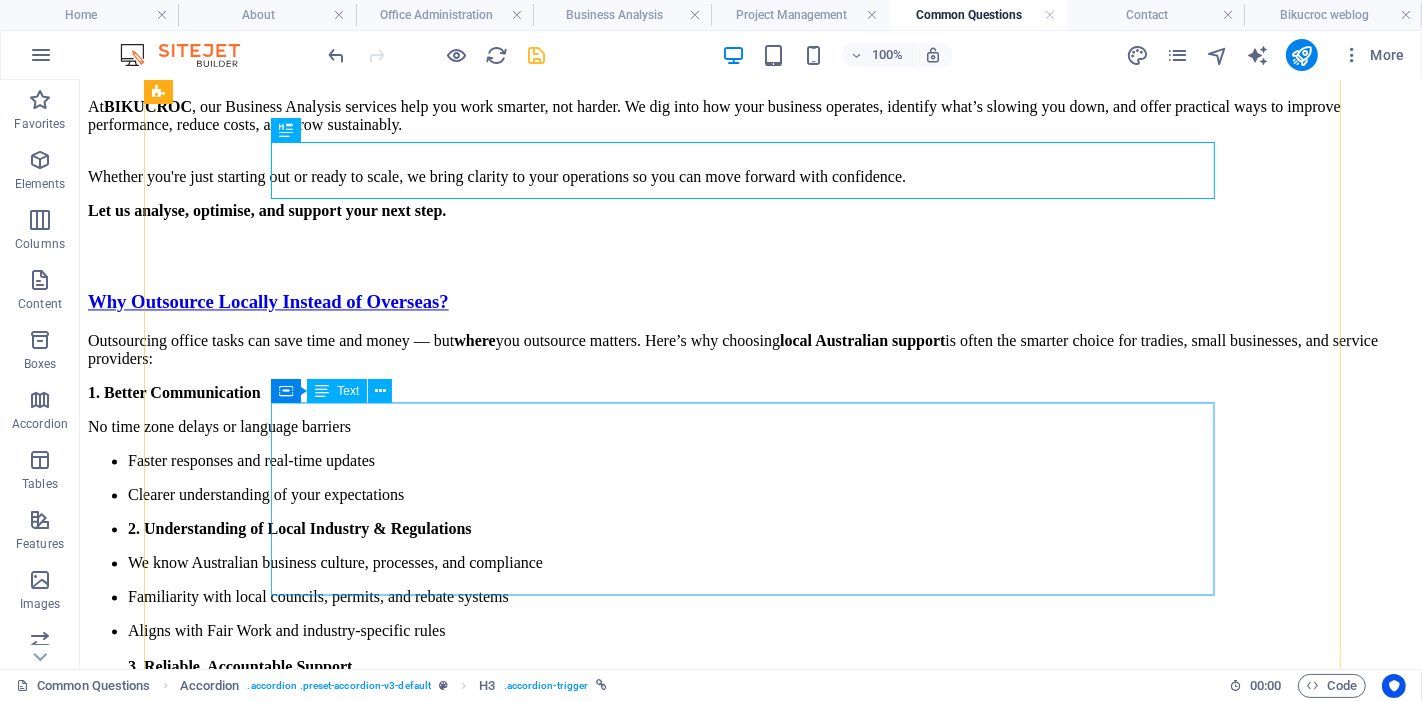 scroll, scrollTop: 3557, scrollLeft: 0, axis: vertical 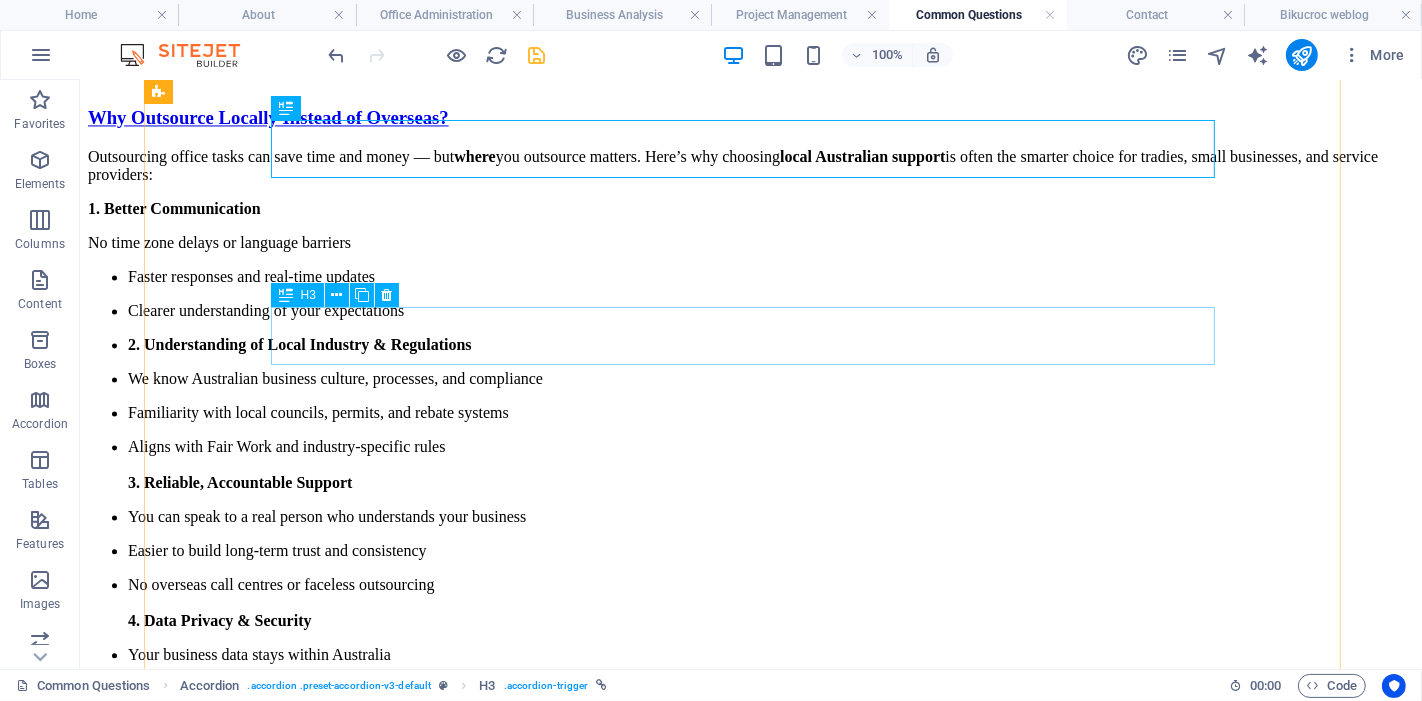 click on "How Do We Keep You Updated?" at bounding box center (750, 1419) 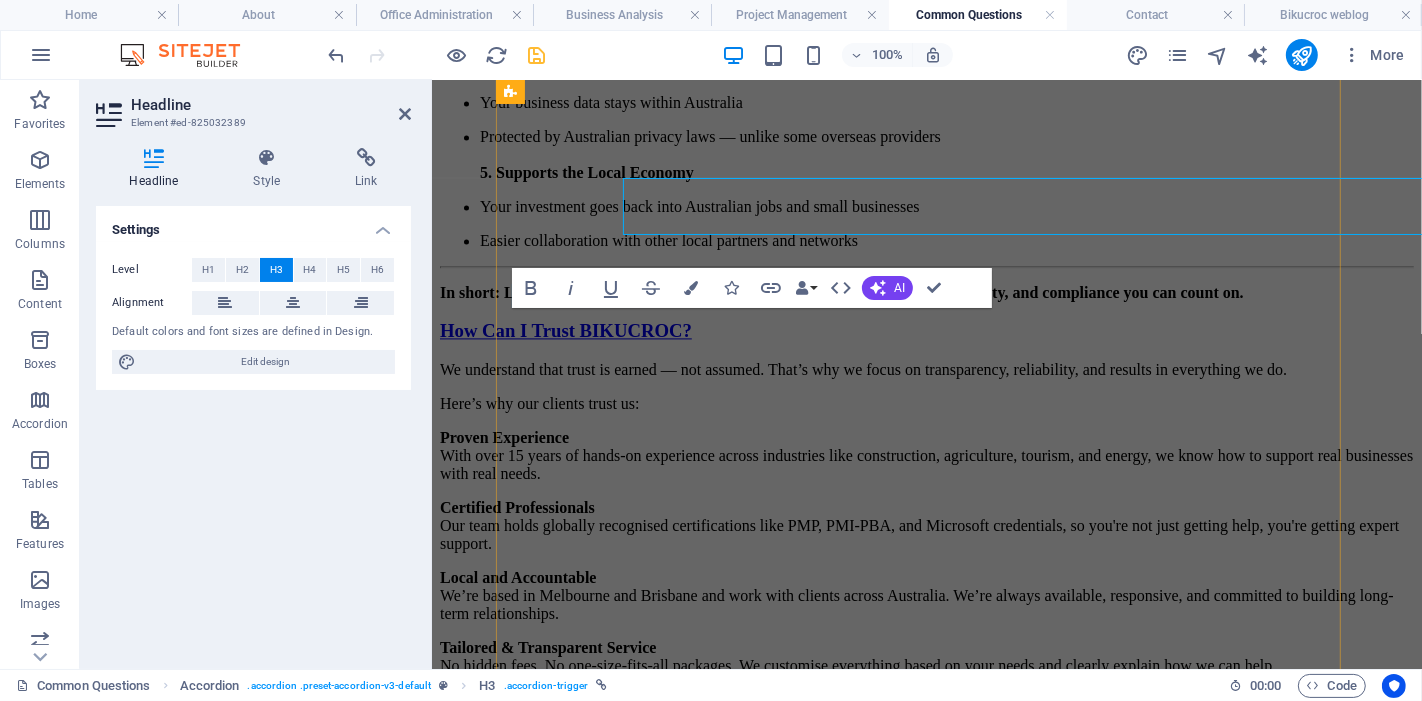 scroll, scrollTop: 3687, scrollLeft: 0, axis: vertical 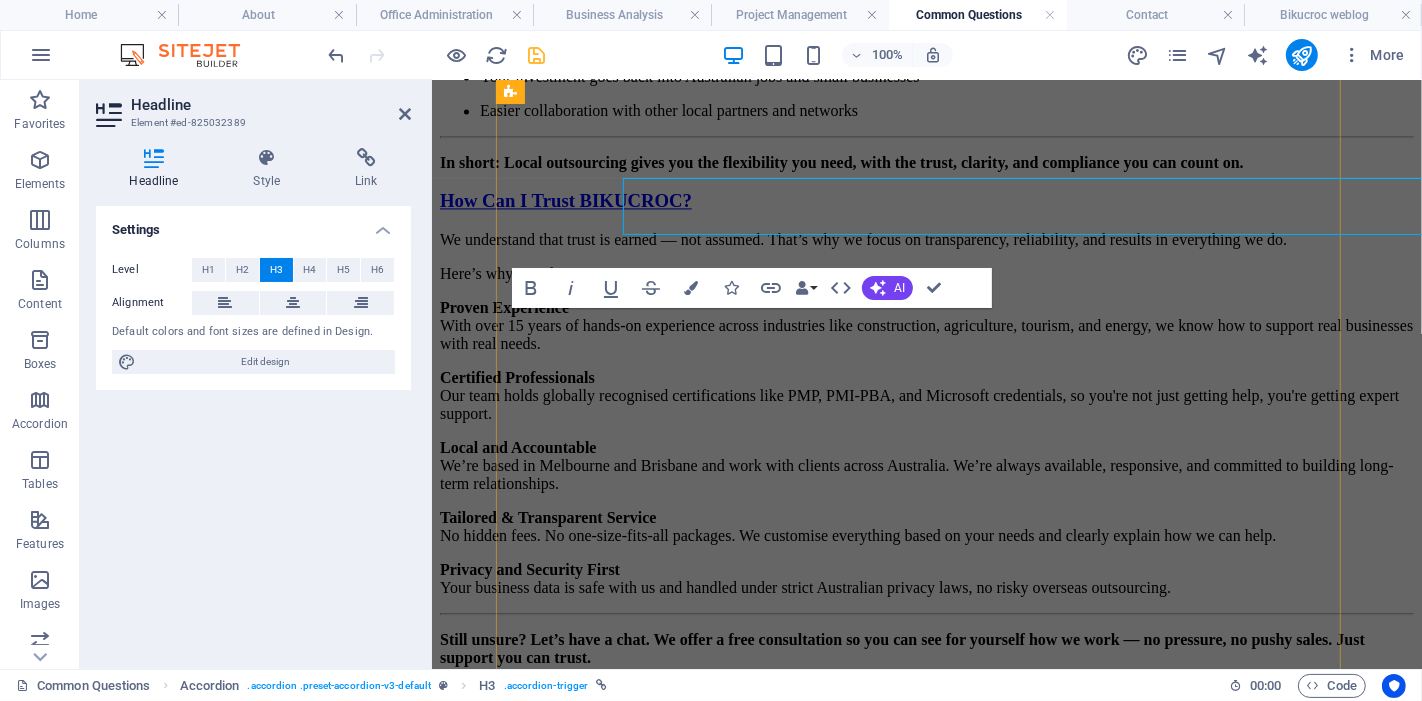 click on "How Do We Keep You Updated?" at bounding box center (568, 808) 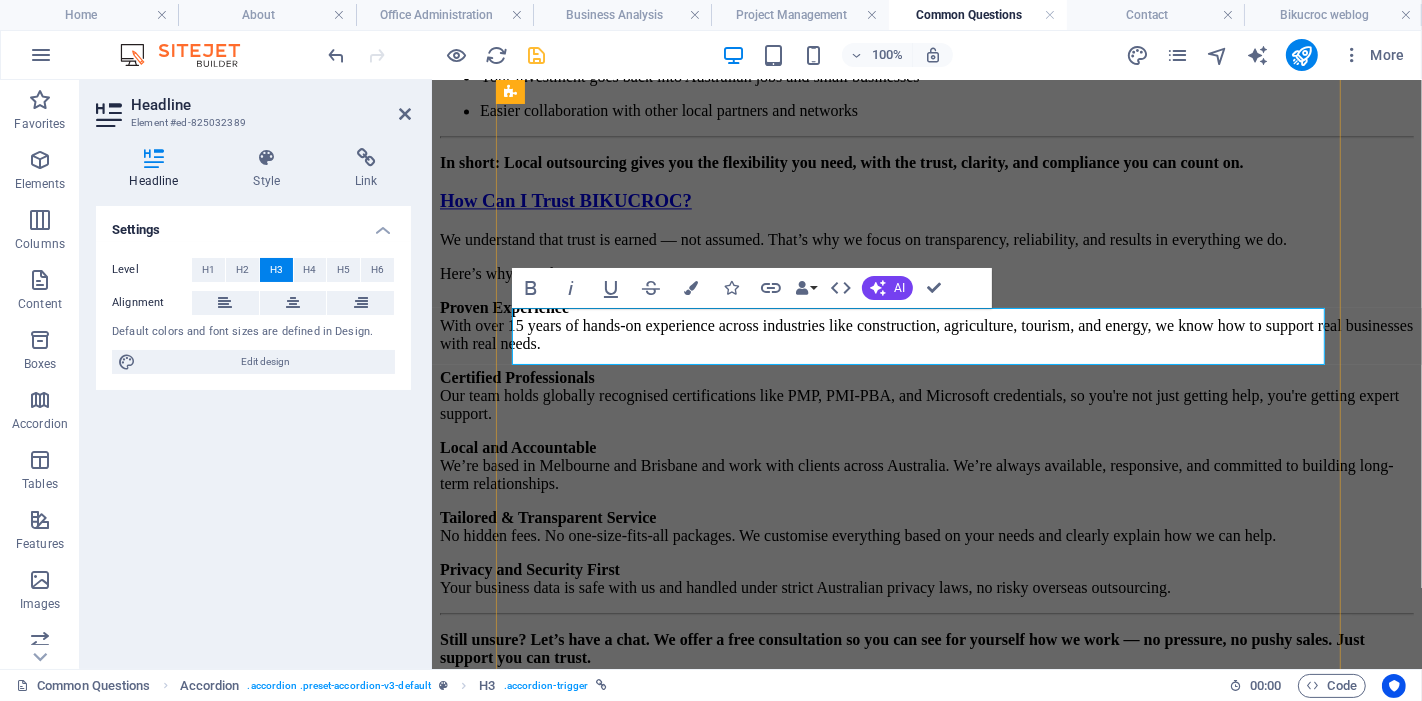 click on "How Do We Keep You Updated?" at bounding box center [568, 808] 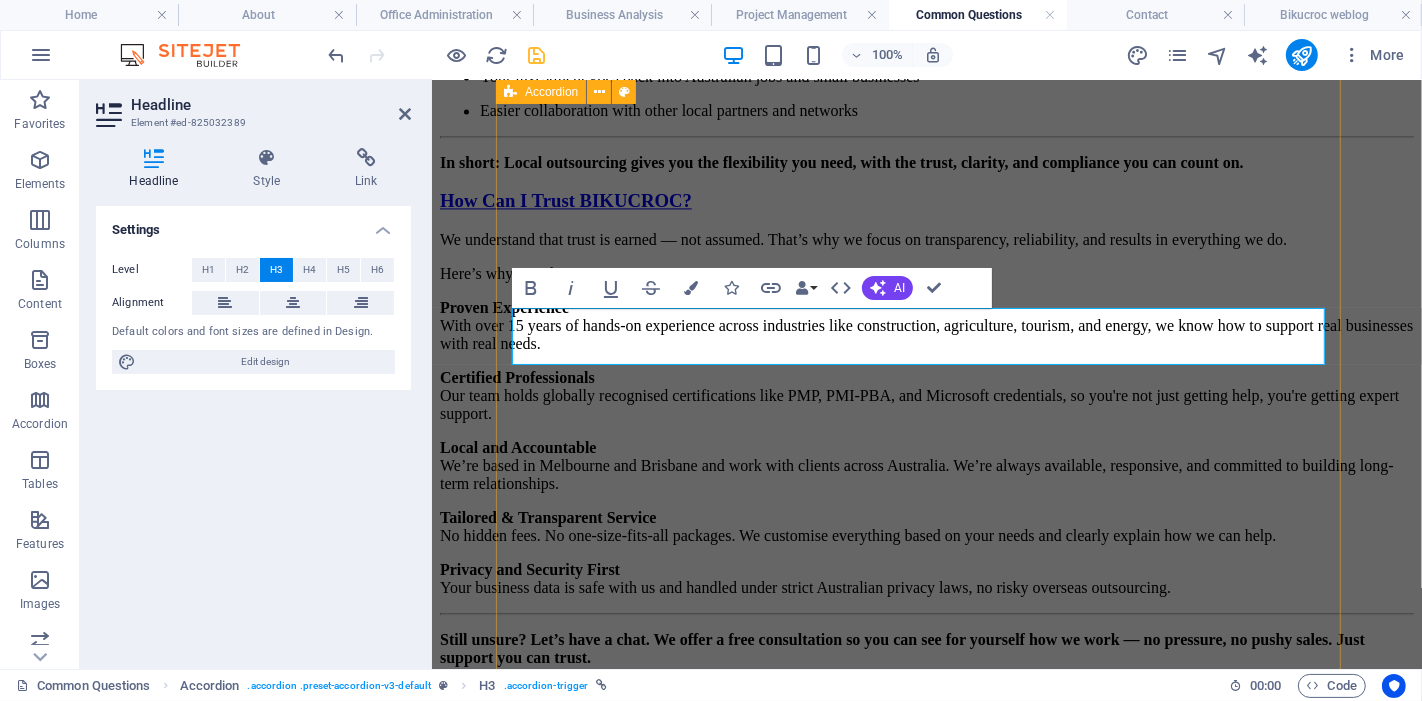 scroll, scrollTop: 8, scrollLeft: 8, axis: both 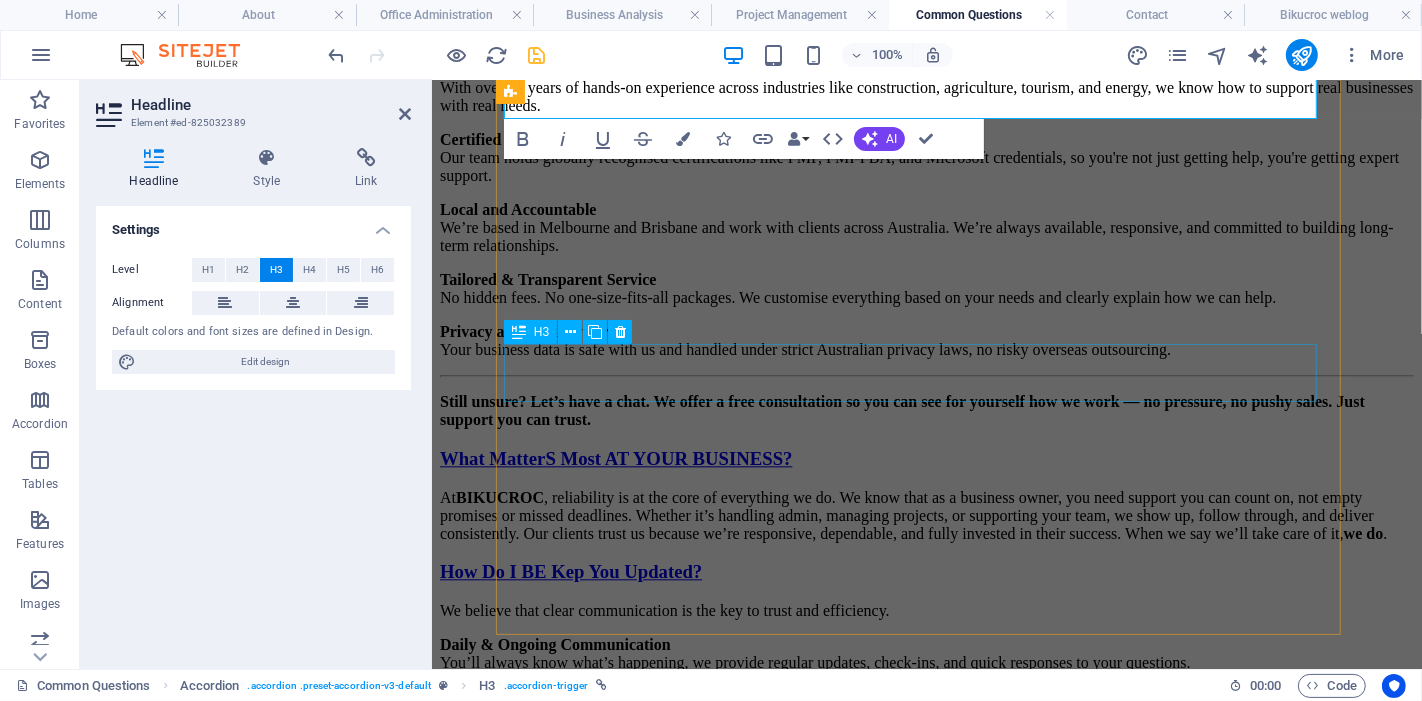 click on "Is BIKUCROC Right for Very Small or Less Busy Businesses?" at bounding box center [926, 823] 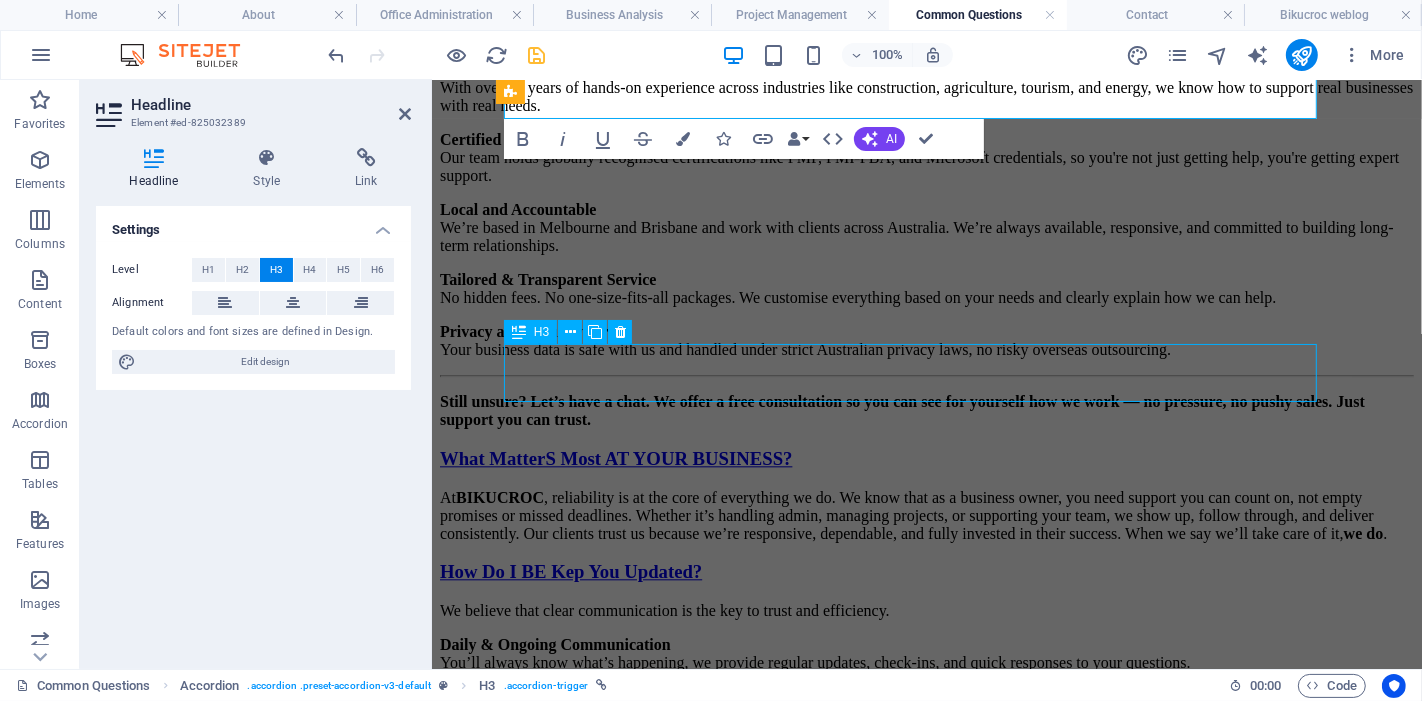scroll, scrollTop: 3795, scrollLeft: 0, axis: vertical 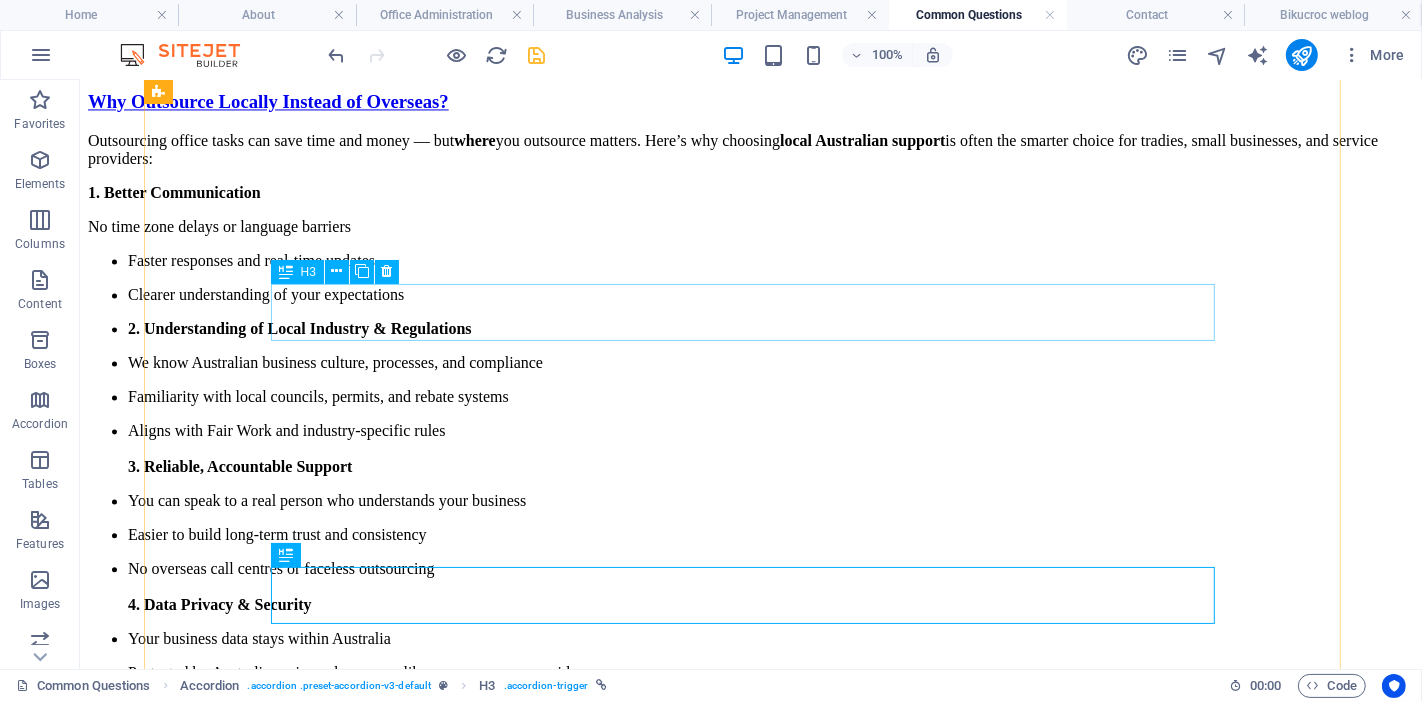 click on "How Do I BE Kep You Updated?" at bounding box center [750, 1403] 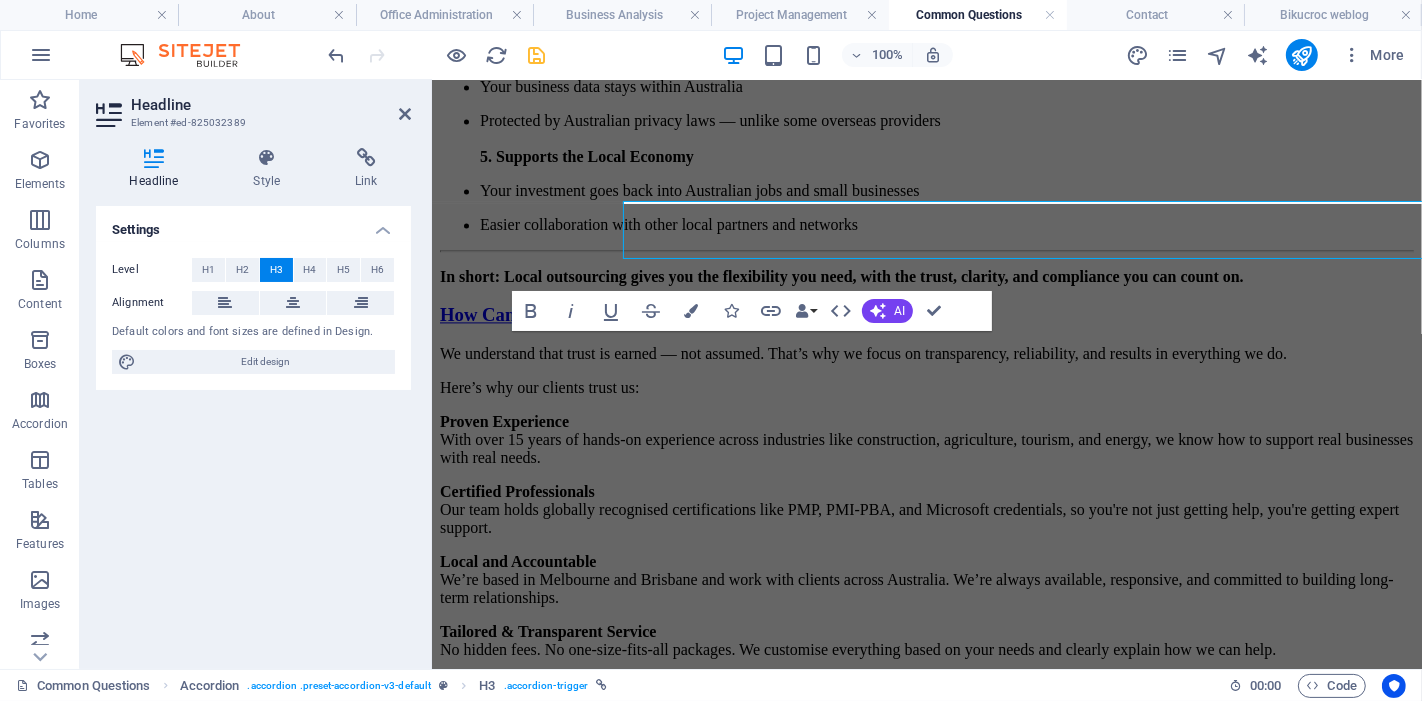 scroll, scrollTop: 3655, scrollLeft: 0, axis: vertical 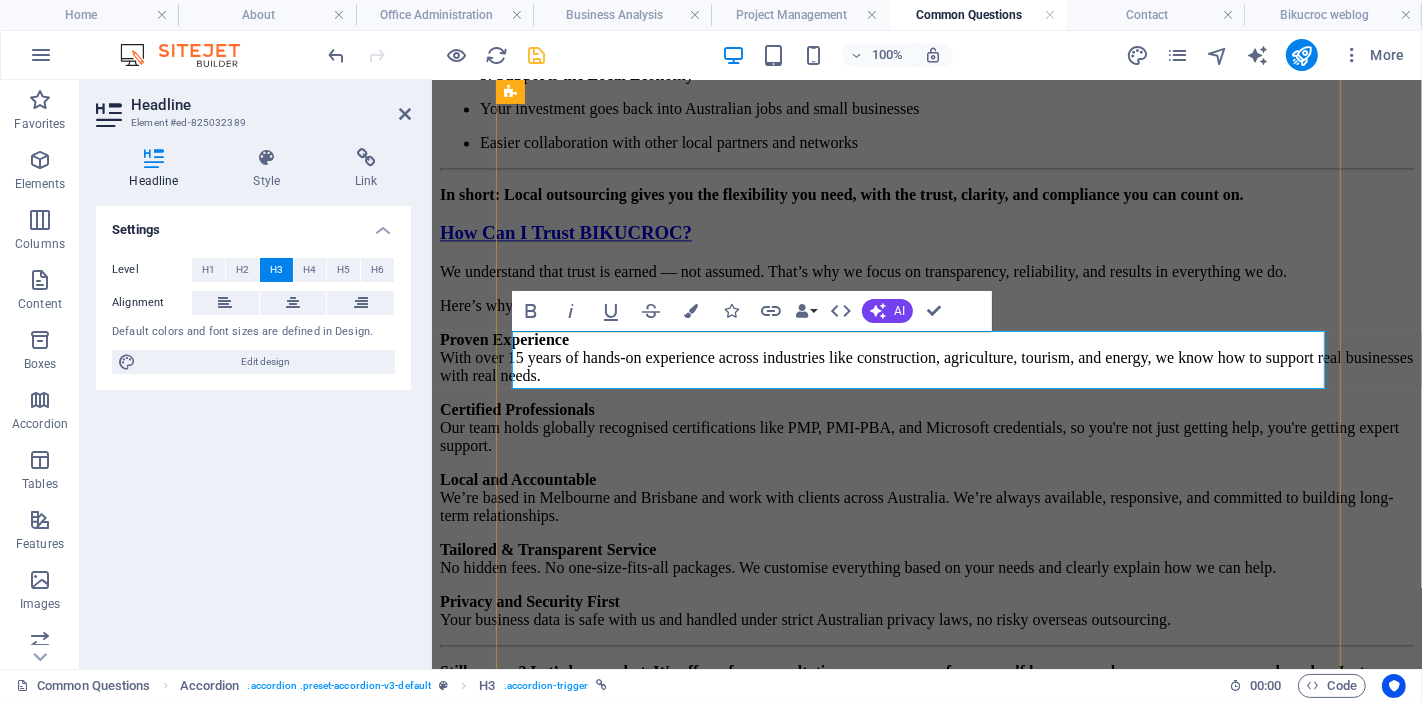 click on "How Do I BE Kep You Updated?" at bounding box center [570, 840] 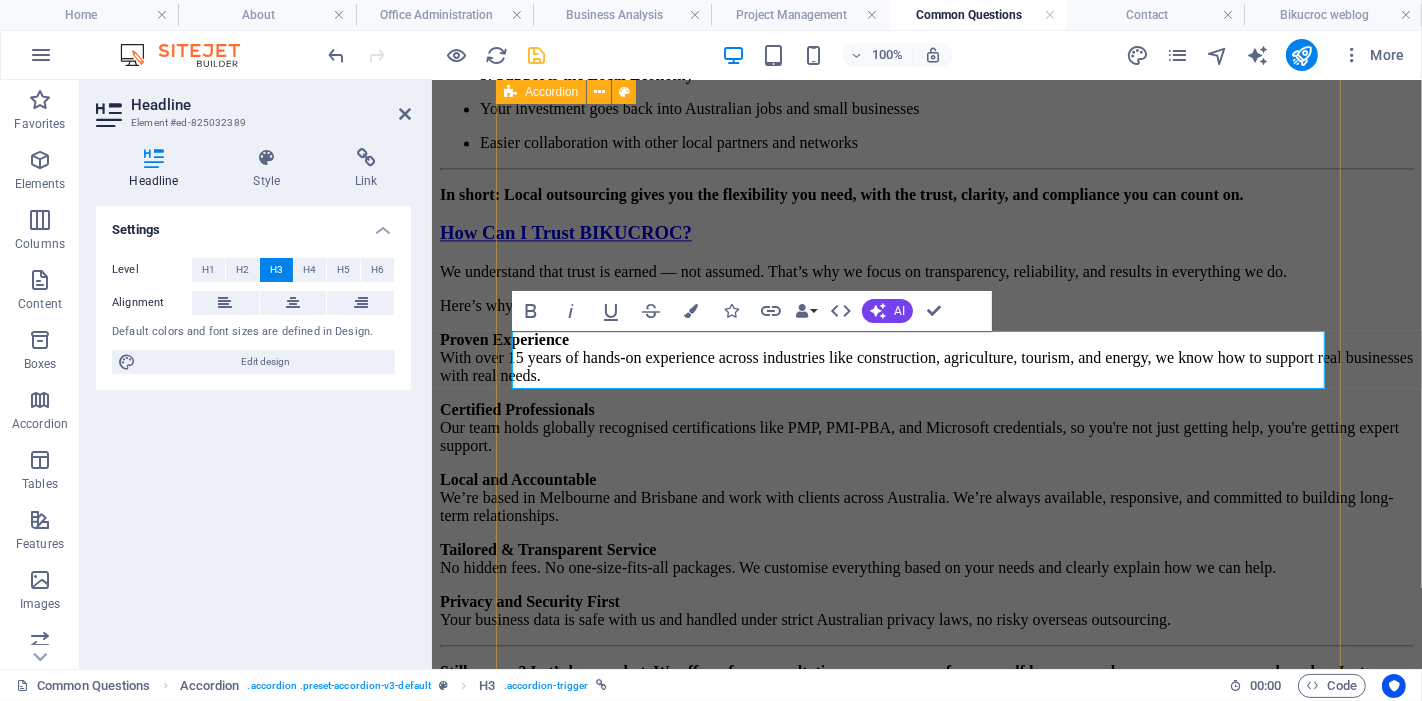 type 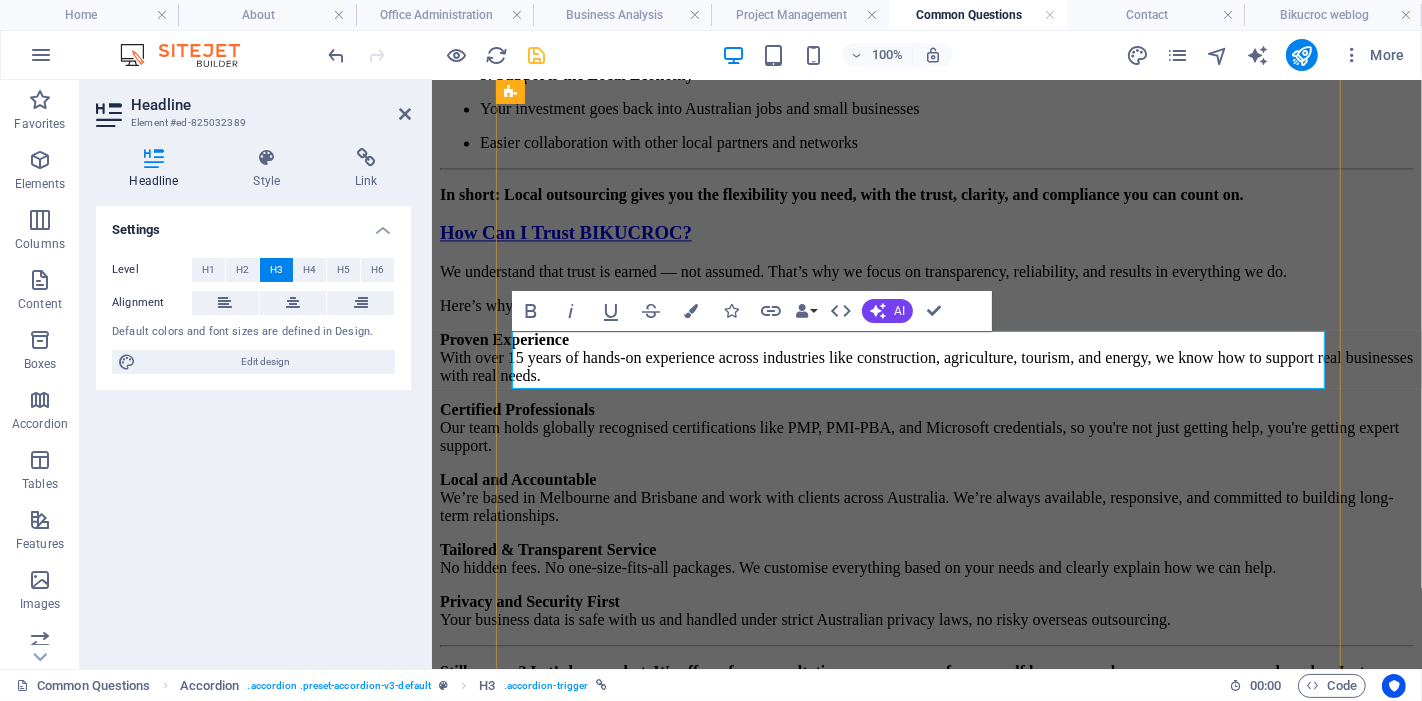 click on "How Do I BE KepT You Updated?" at bounding box center [576, 840] 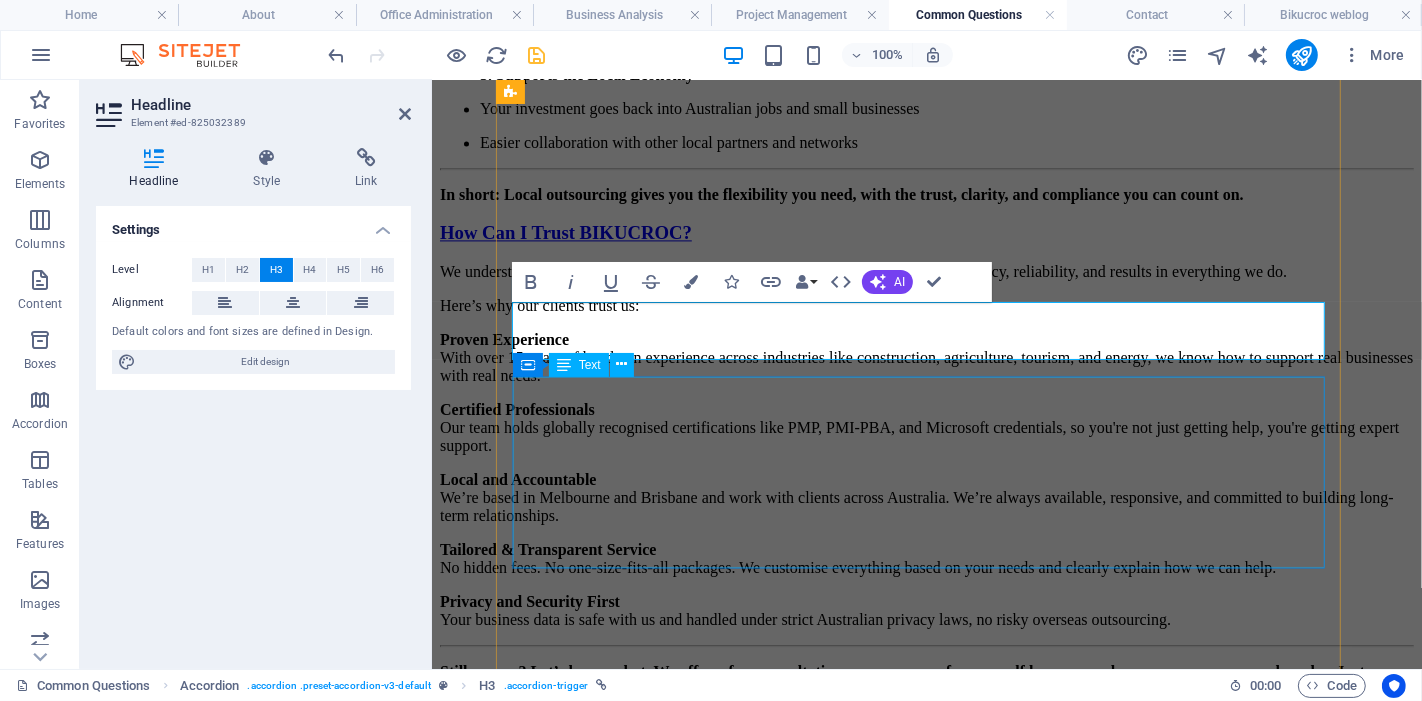scroll, scrollTop: 3766, scrollLeft: 0, axis: vertical 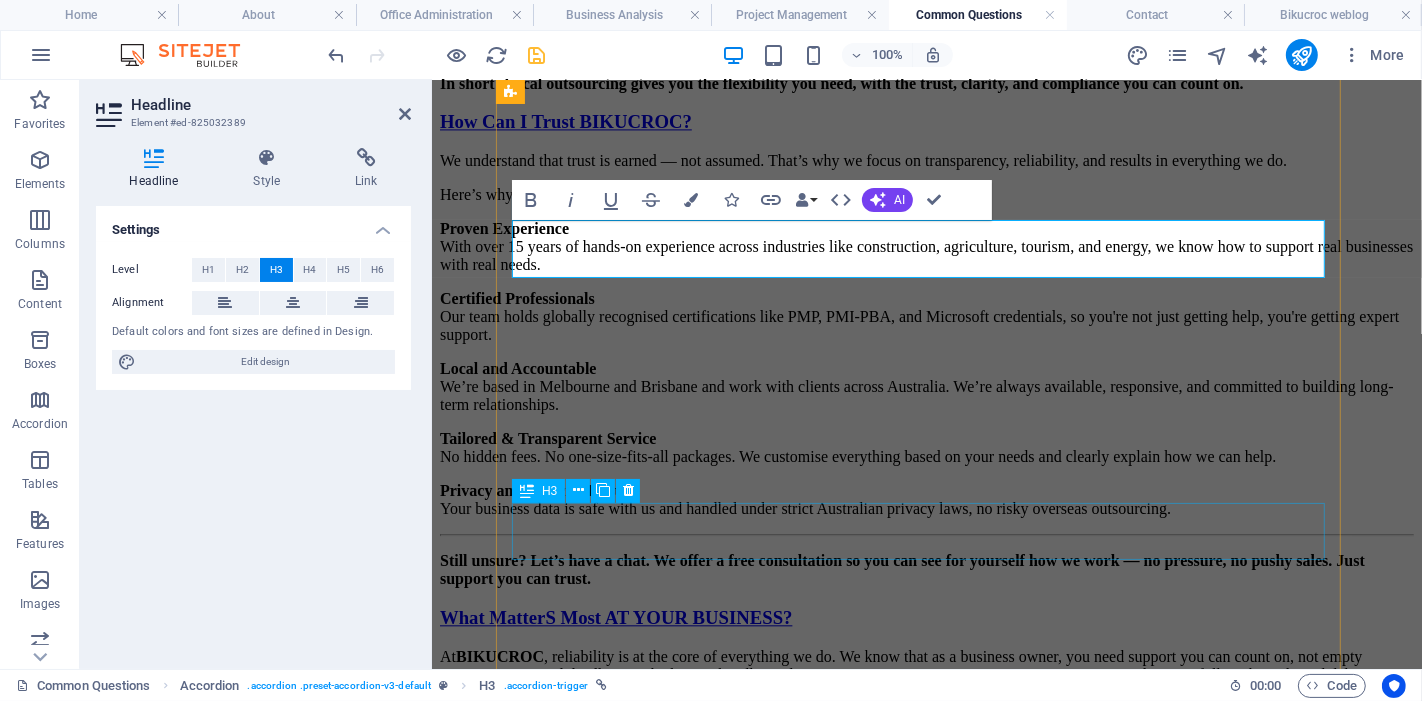 click on "Is BIKUCROC Right for Very Small or Less Busy Businesses?" at bounding box center [926, 982] 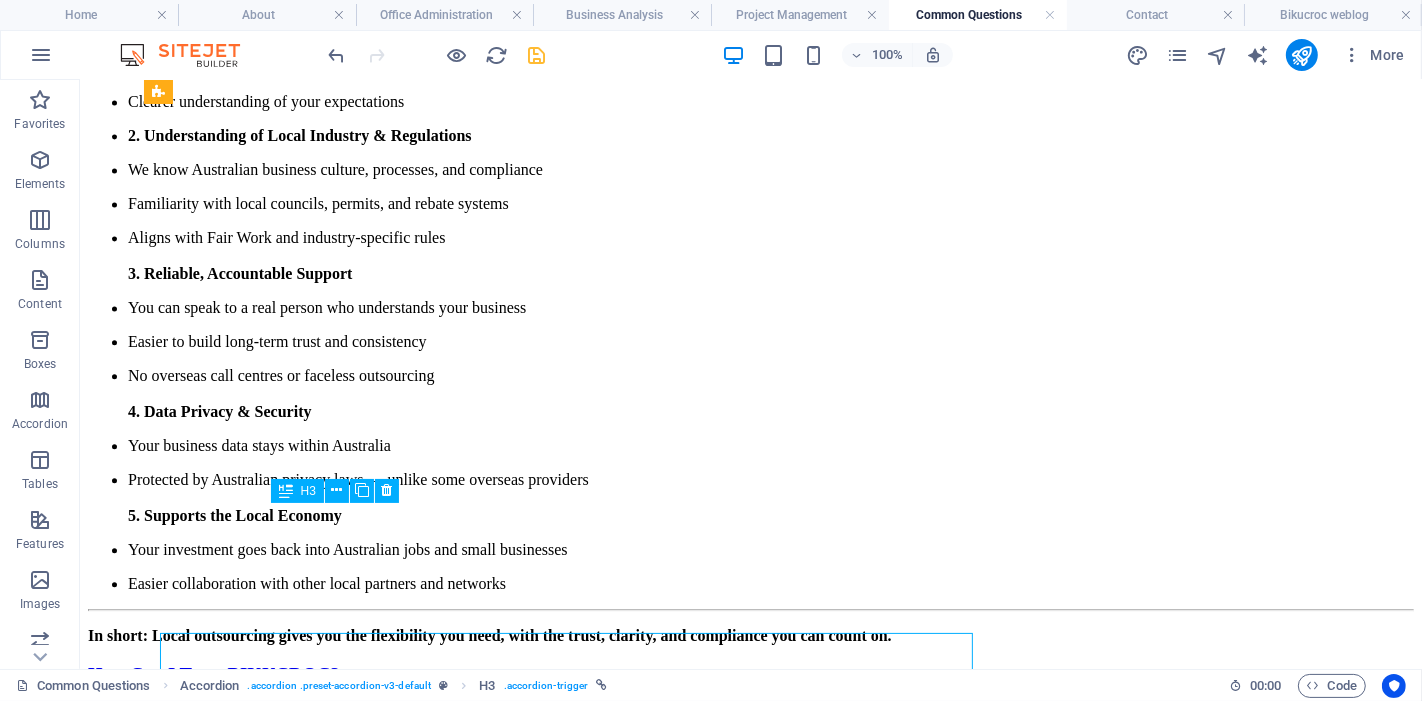 scroll, scrollTop: 3637, scrollLeft: 0, axis: vertical 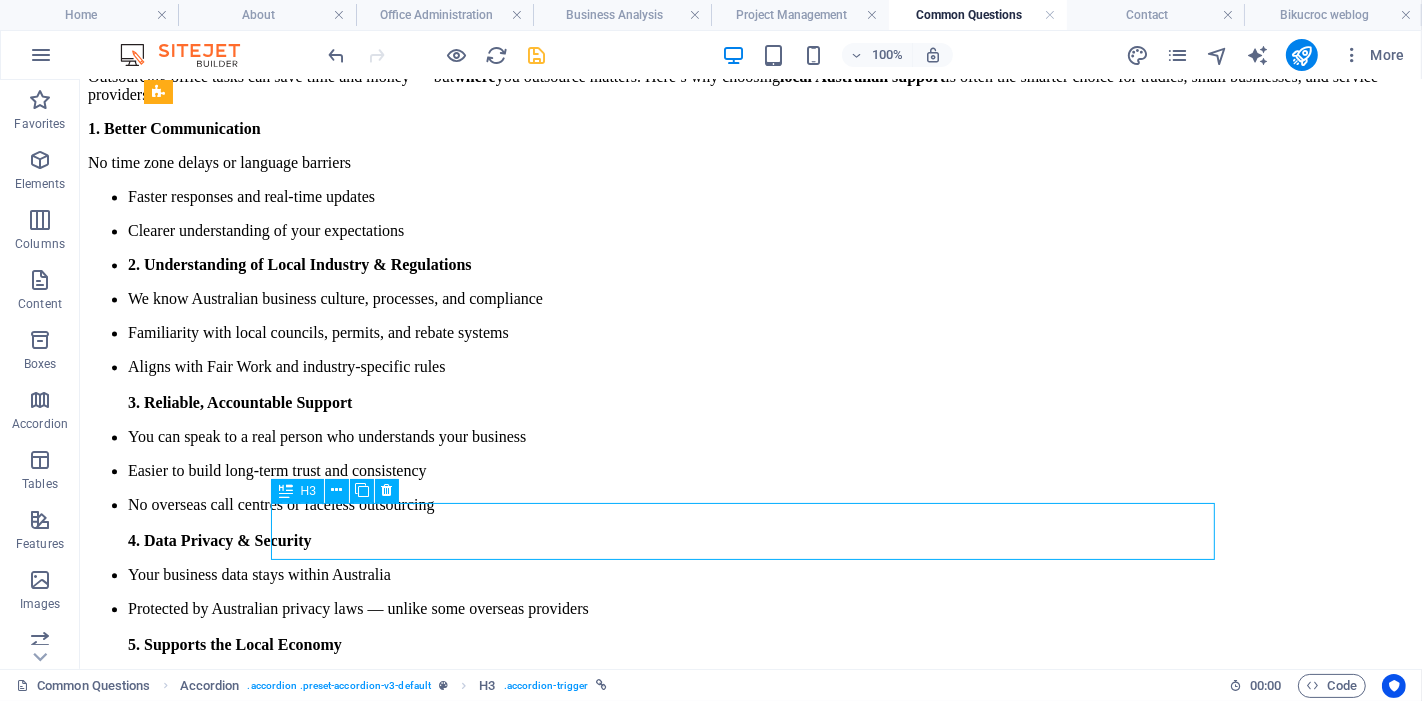 click on "Is BIKUCROC Right for Very Small or Less Busy Businesses?" at bounding box center (750, 1573) 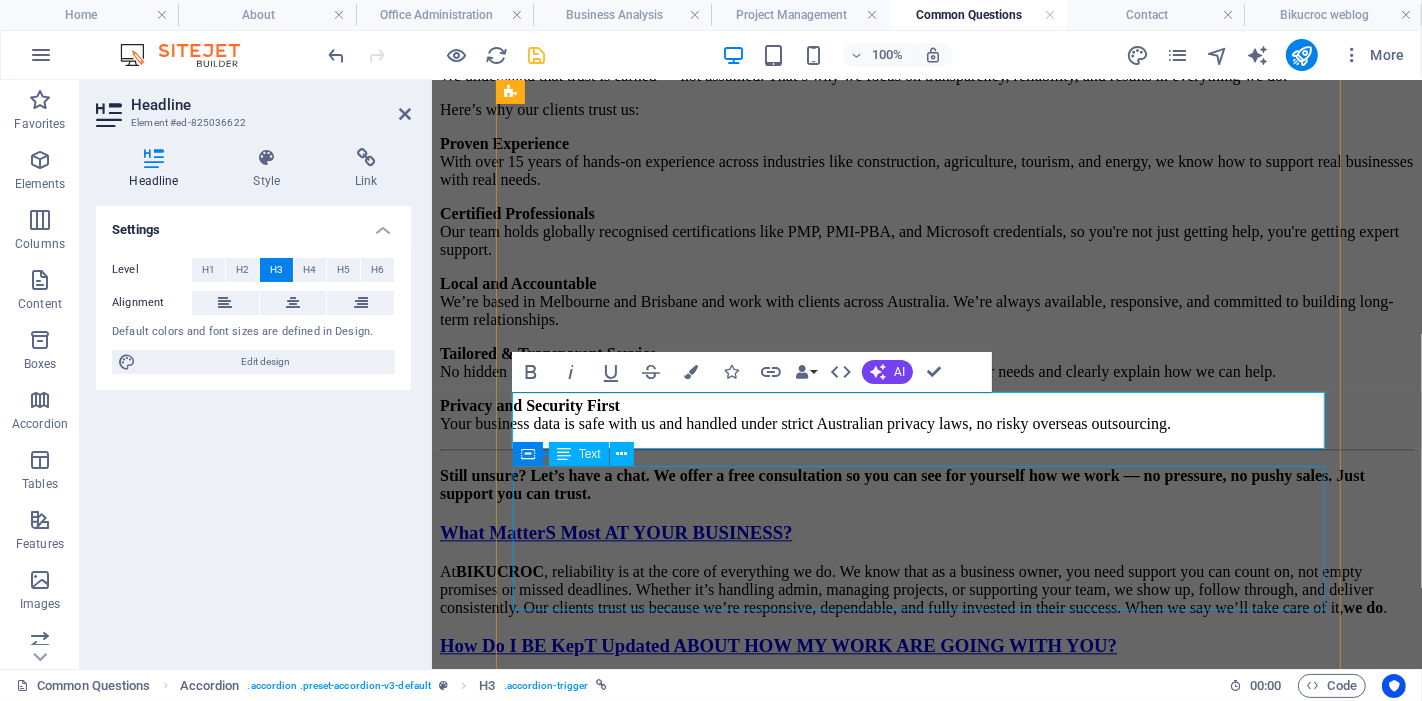 scroll, scrollTop: 3877, scrollLeft: 0, axis: vertical 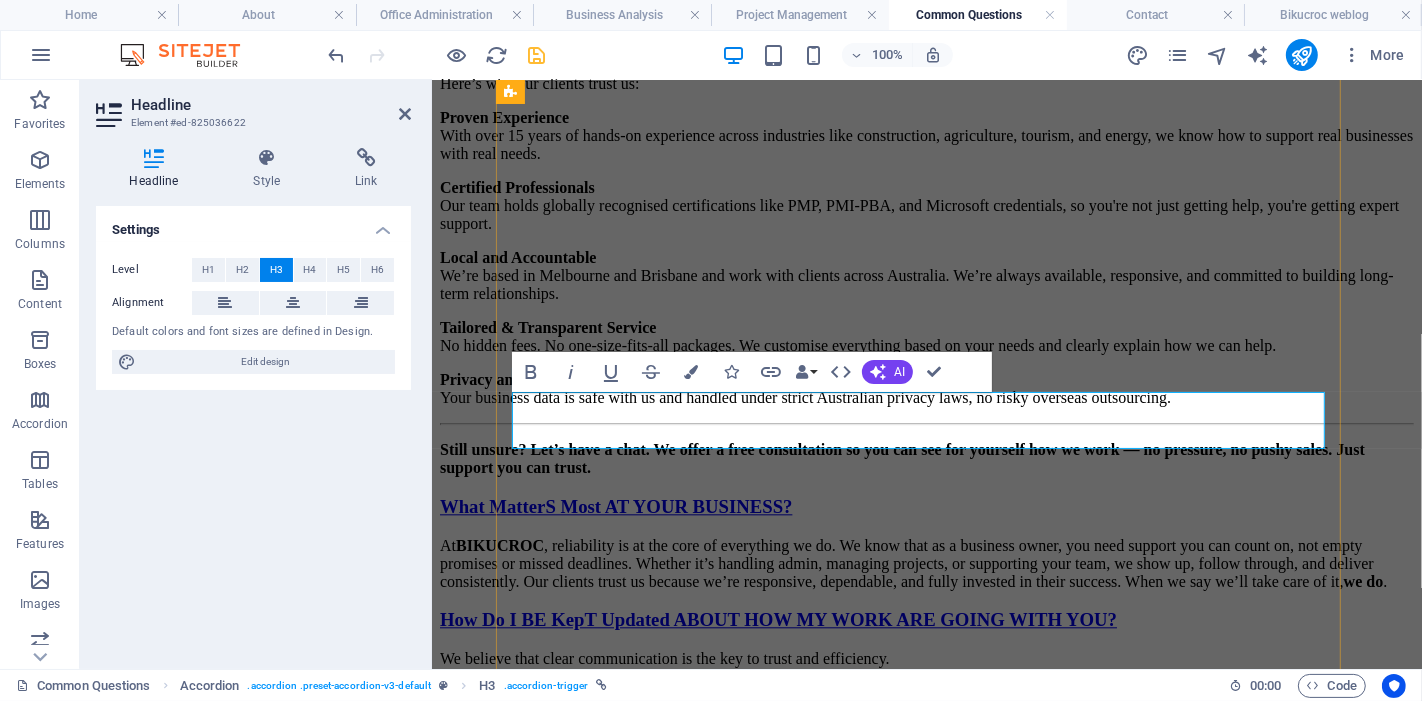 click on "Is BIKUCROC Right for Very Small or Less Busy Businesses?" at bounding box center [687, 870] 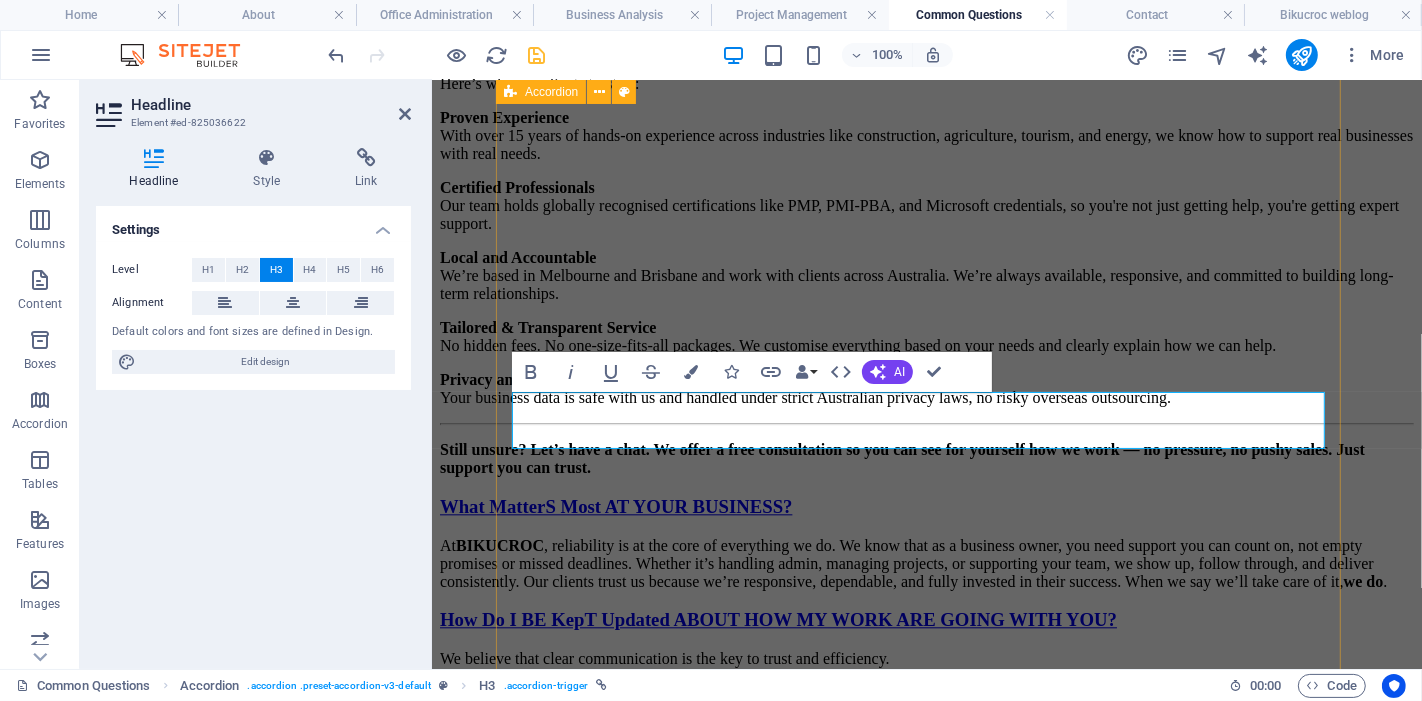 type 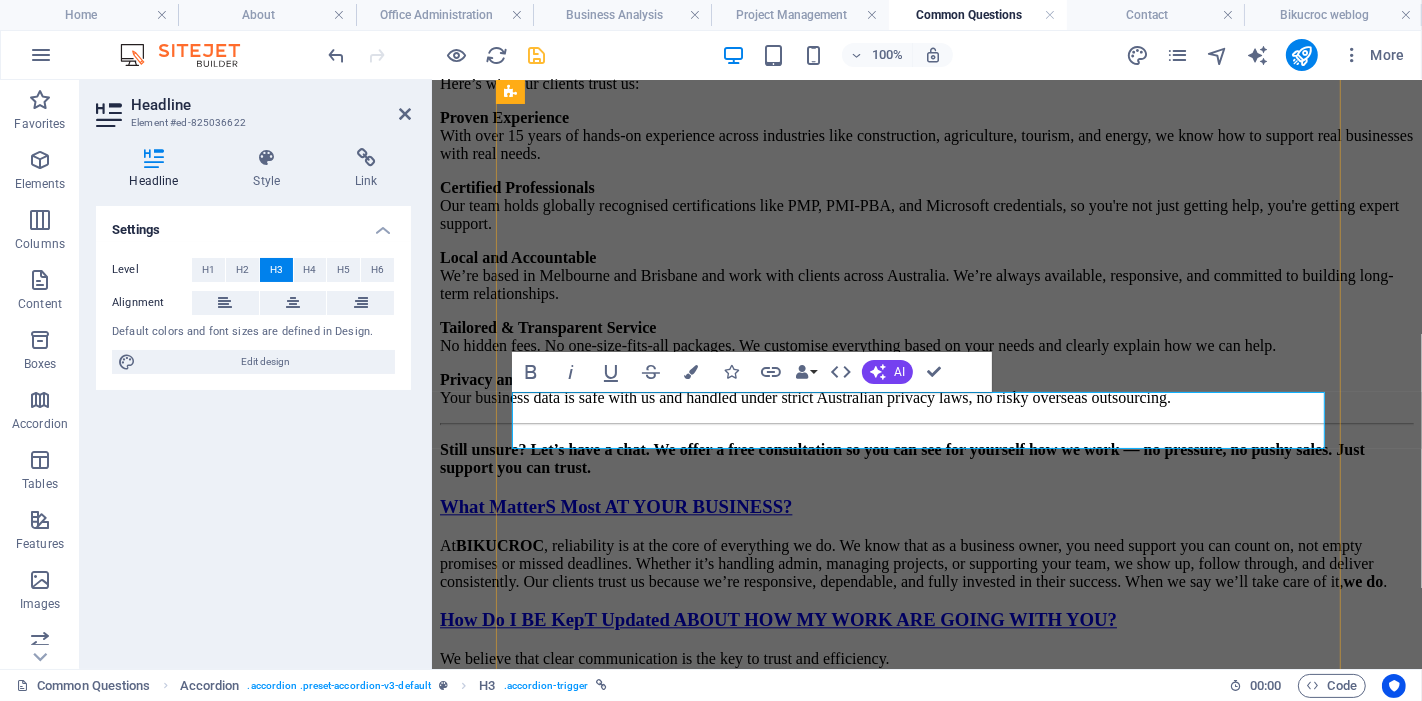 drag, startPoint x: 944, startPoint y: 419, endPoint x: 959, endPoint y: 420, distance: 15.033297 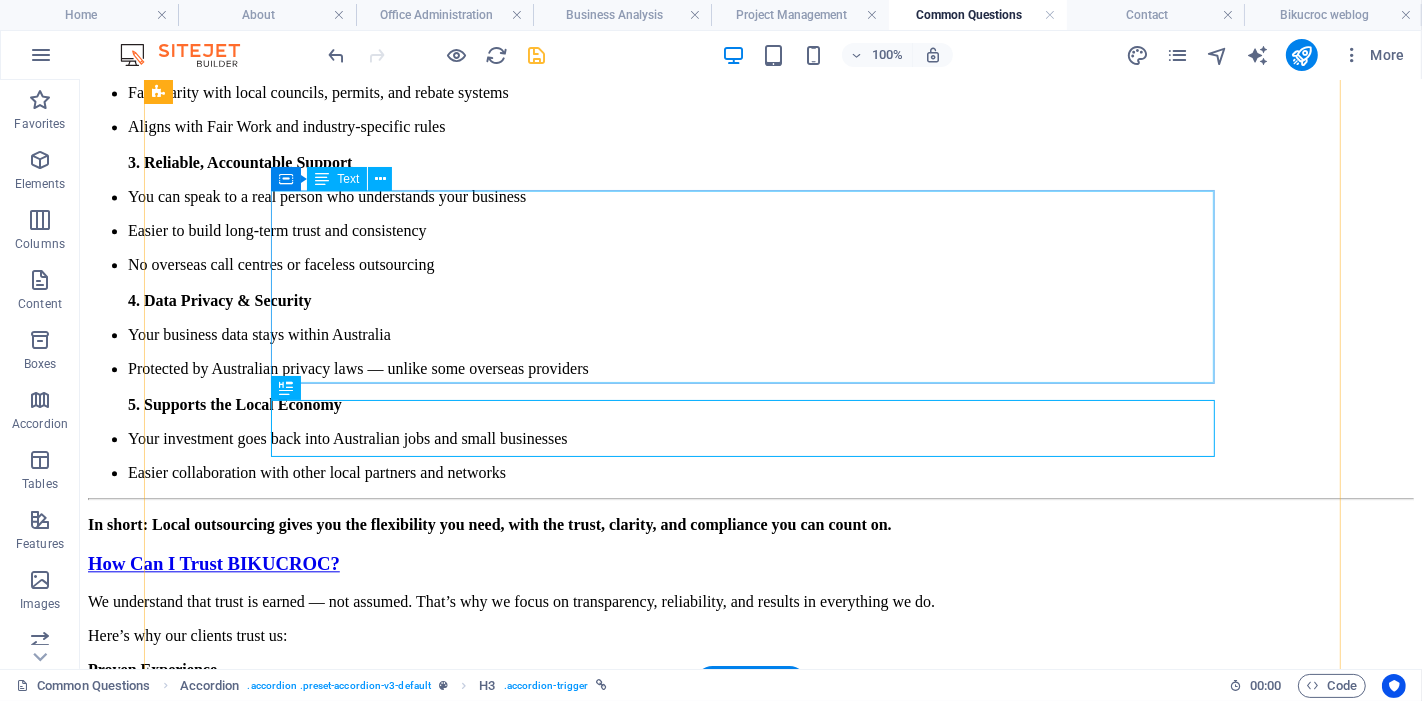 scroll, scrollTop: 3748, scrollLeft: 0, axis: vertical 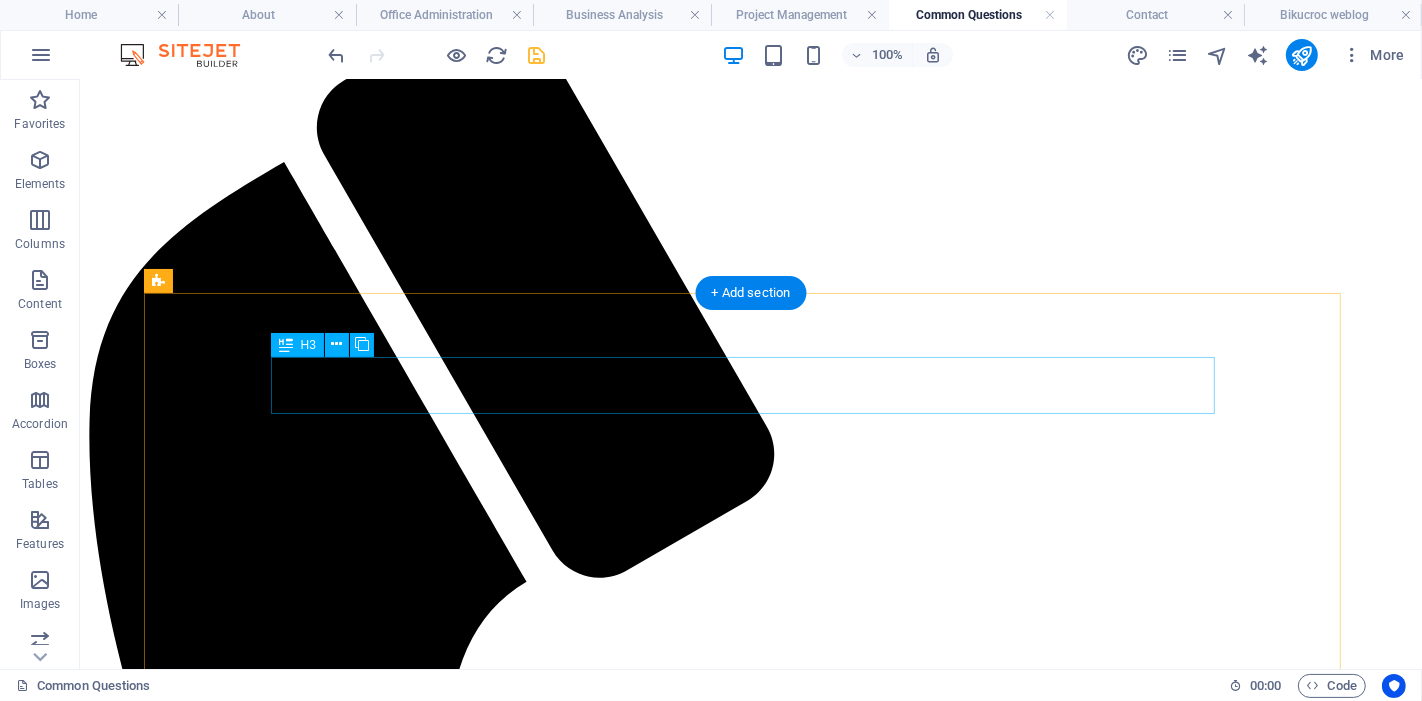 click on "WHERE IS YOUR BUSINESS LOCATED?" at bounding box center [750, 2192] 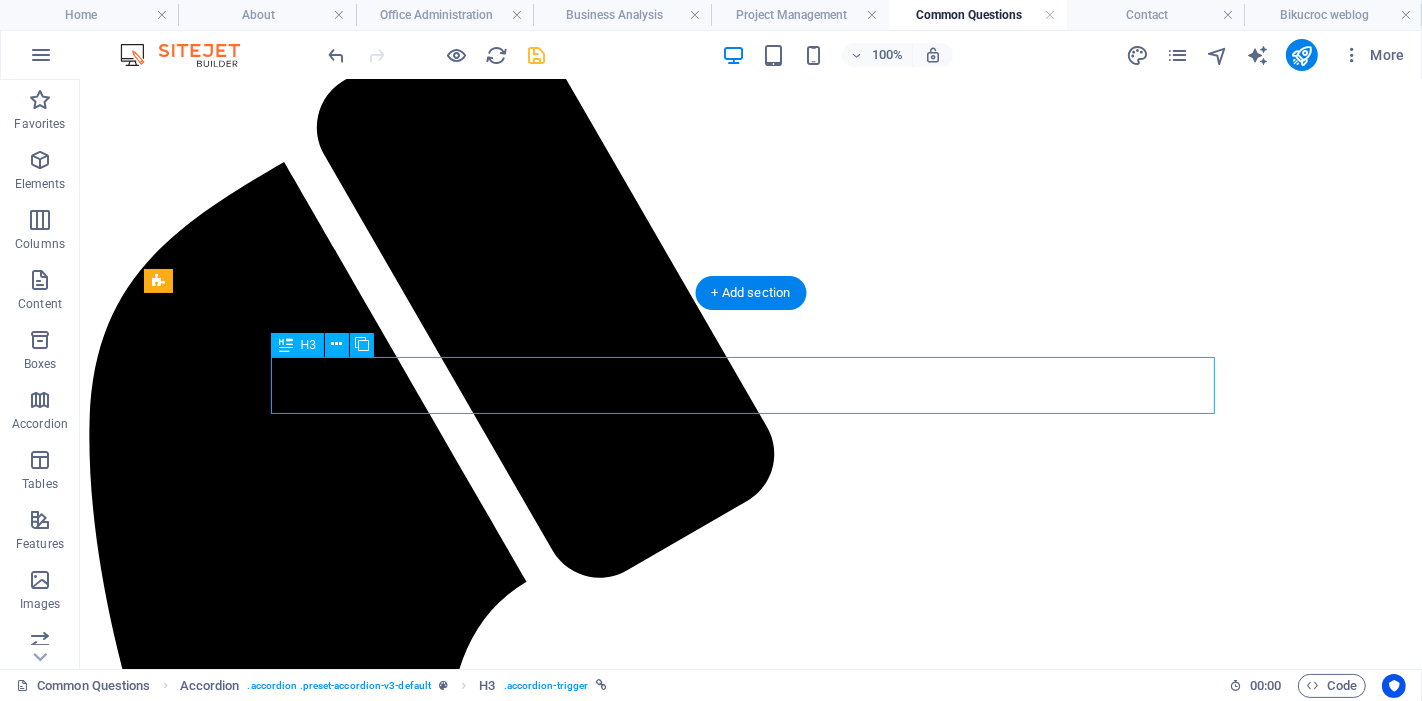 click on "WHERE IS YOUR BUSINESS LOCATED?" at bounding box center [750, 2192] 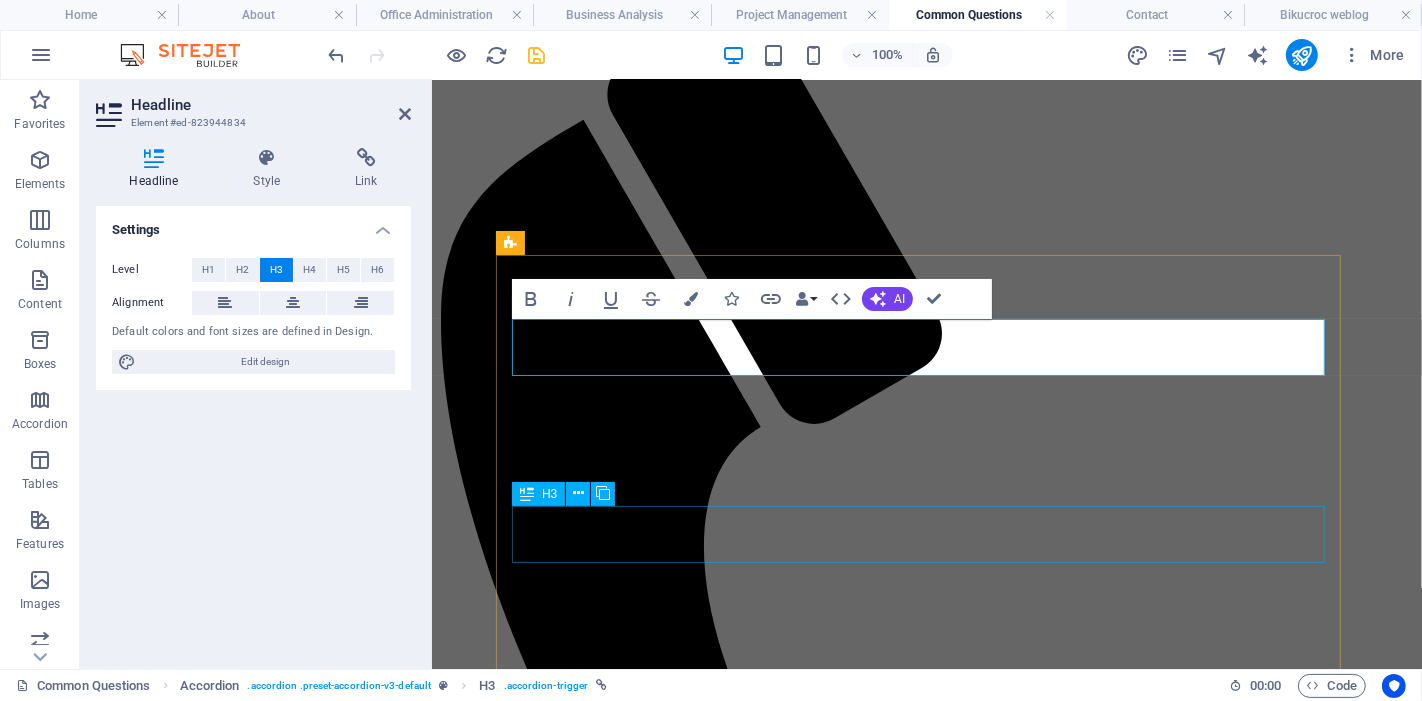click on "How Much YOUr Service Cost?" at bounding box center [926, 1769] 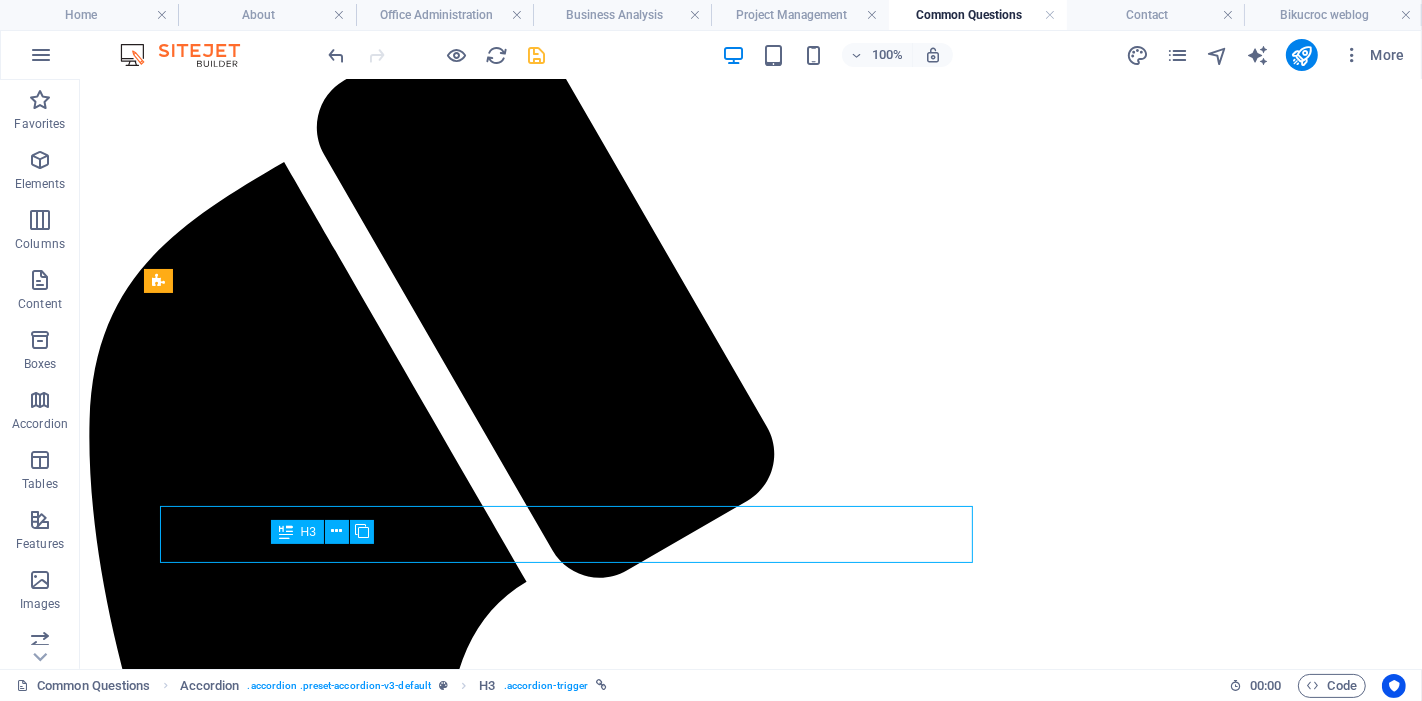 click on "Where are your offices located? We’re proudly based in both Melbourne and Brisbane, with offices in each city. While our team operates locally, our services extend nationwide. Thanks to our flexible, remote-friendly approach, we provide expert business support to clients all across [COUNTRY], no matter where you're located. Whether you're in a major city or a regional area, we’re here to help your business run smoothly, efficiently, and with confidence. How Much YOUr Service Cost? At BIKUCROC, our pricing is tailored to match your unique needs. We base our rates on: The type of support you need (e.g. office administration, project management, business analysis, rebate claims, and more) The hours per day you require (from short daily support to full admin coverage) The level of engagement Whether you need  casual help ,  part-time support , or a  full-time solution , we’ve got a plan that fits. We’ll customise a package that aligns with your  workflow  and  budget,  no hidden costs, no surprises. At" at bounding box center (750, 3613) 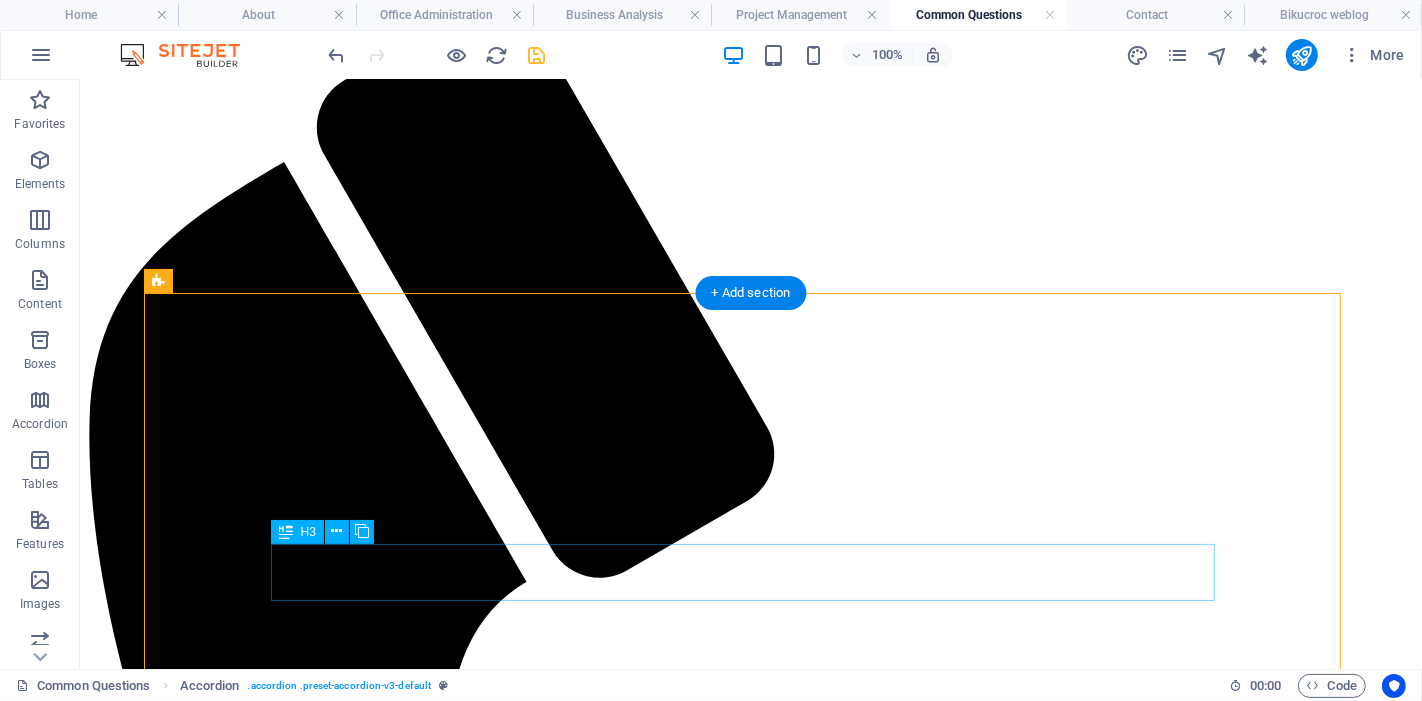 click on "How Much YOUr Service Cost?" at bounding box center (750, 2321) 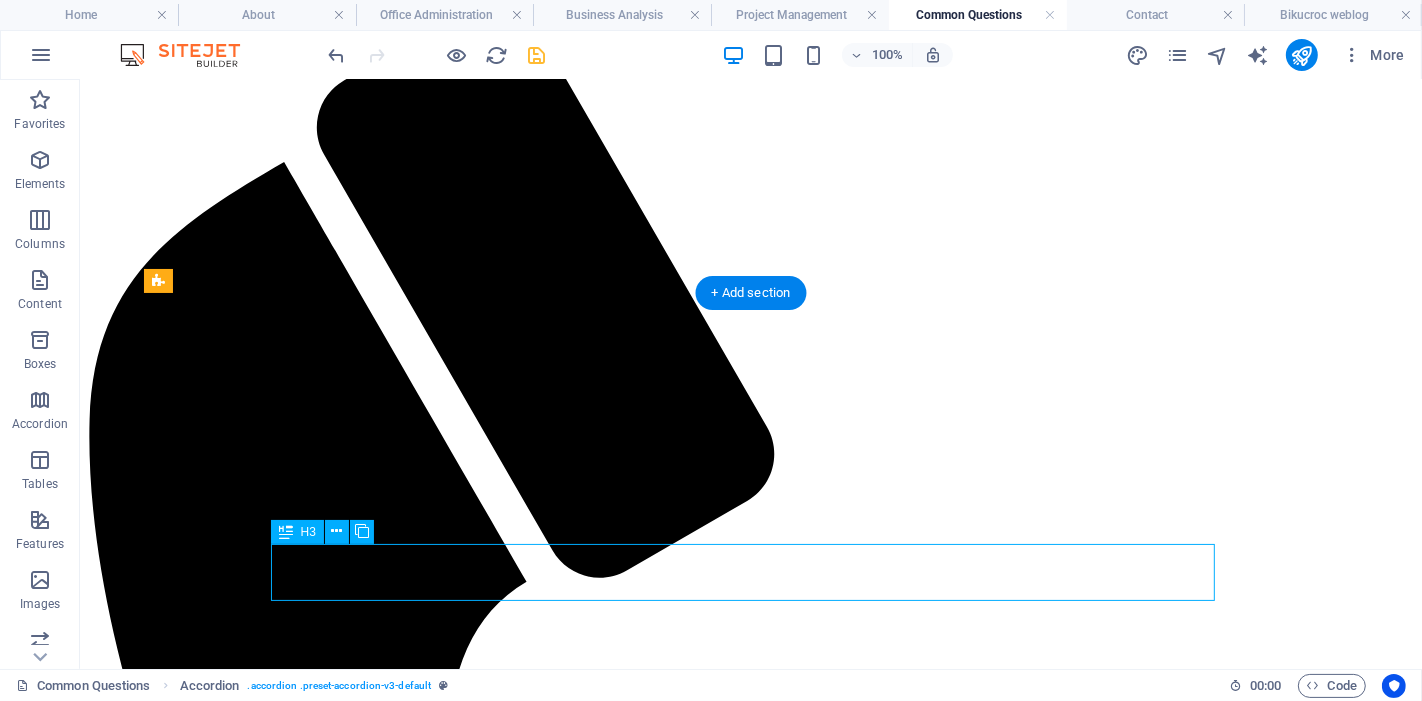 click on "How Much YOUr Service Cost?" at bounding box center (750, 2321) 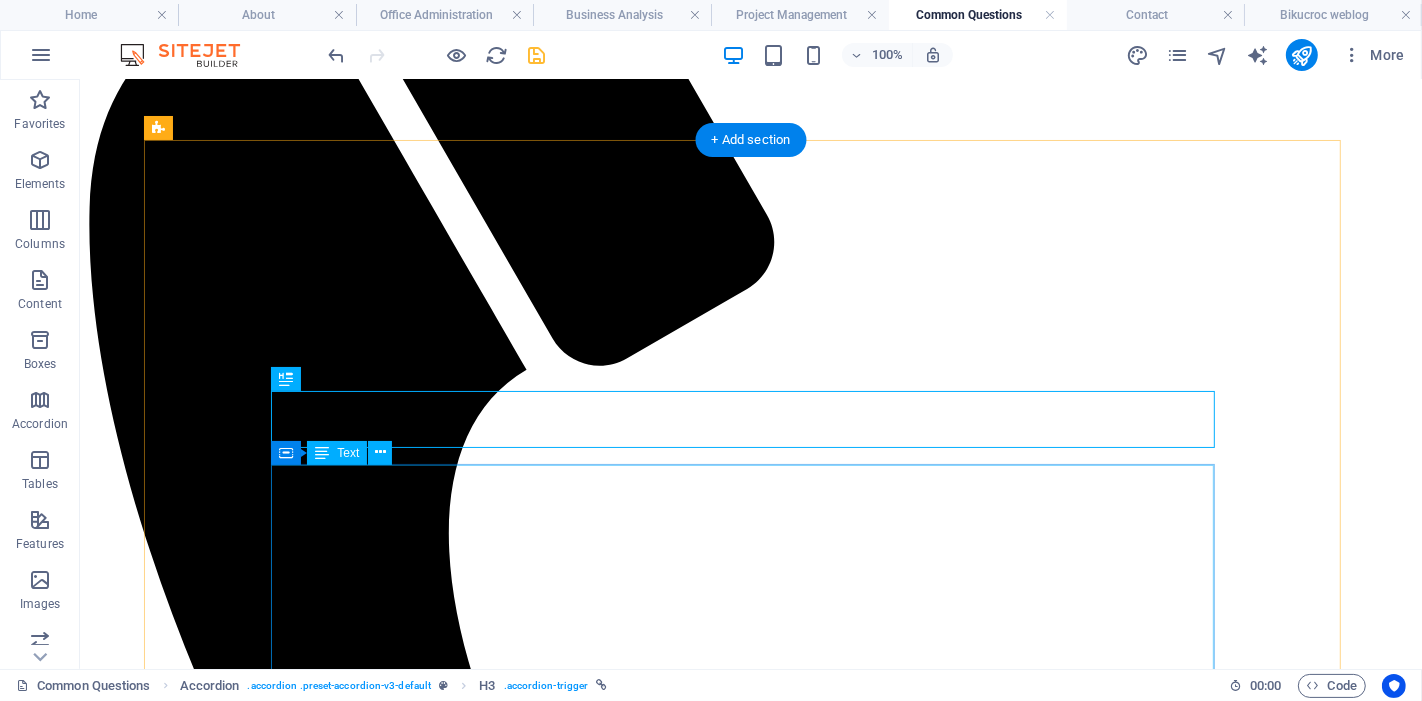 scroll, scrollTop: 593, scrollLeft: 0, axis: vertical 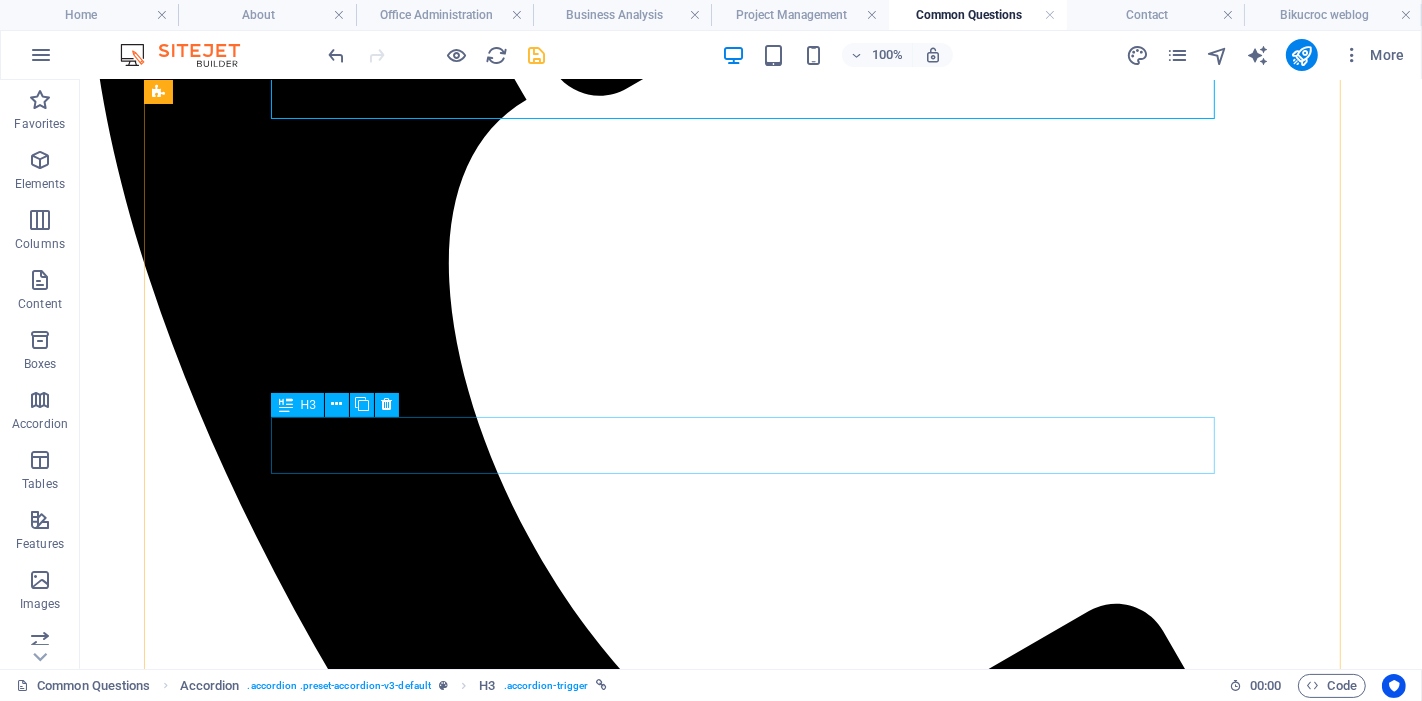 click on "WHAT IS YOUR OFFICE ADMINISTRATION SERVICE?" at bounding box center (750, 2107) 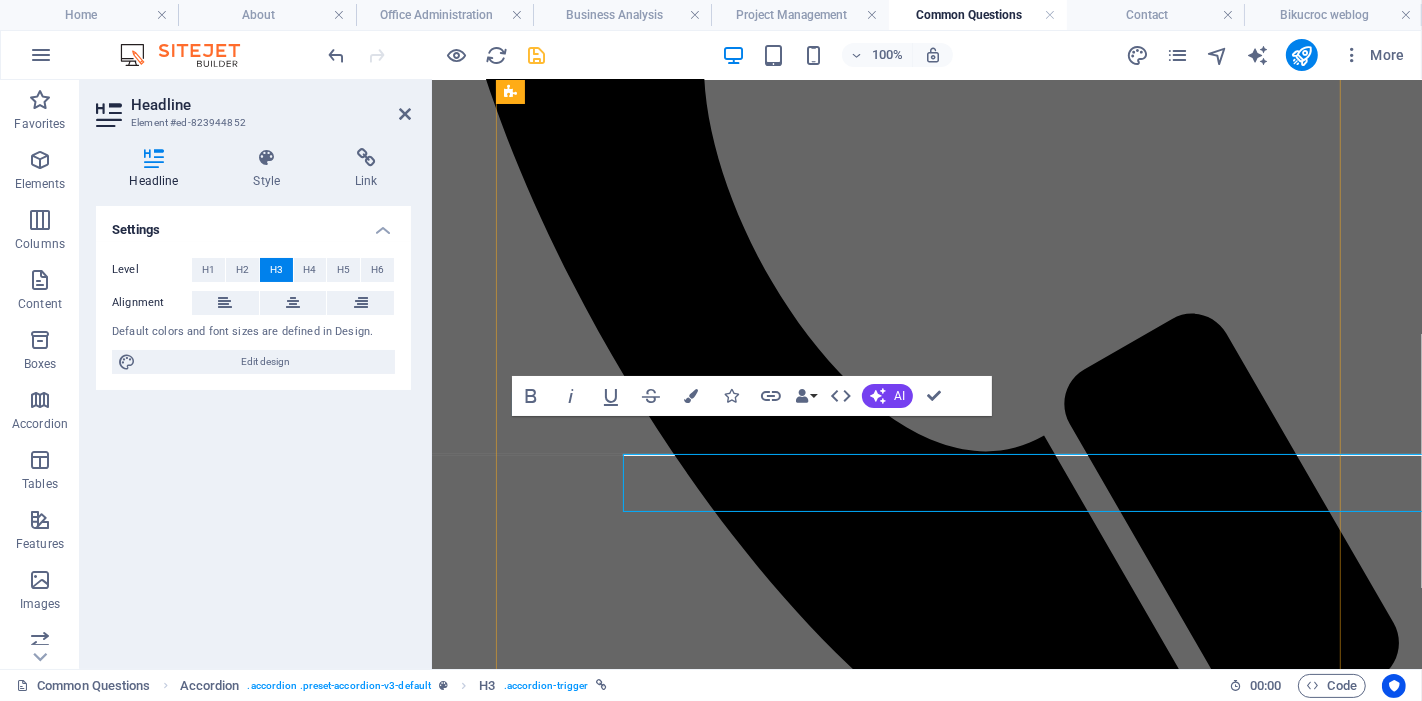 scroll, scrollTop: 777, scrollLeft: 0, axis: vertical 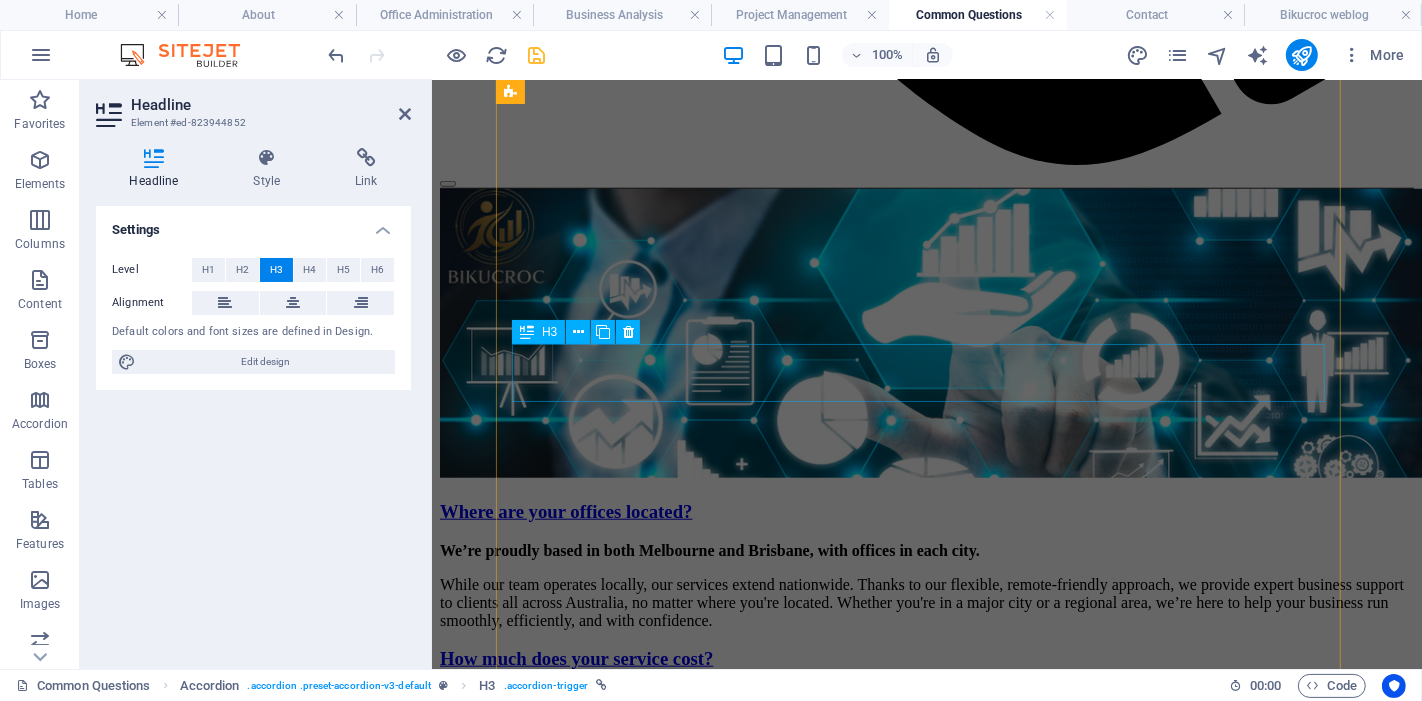 click on "WHAT IS YOUR PROJECT MANAGEMENT SERVICE?" at bounding box center (926, 1349) 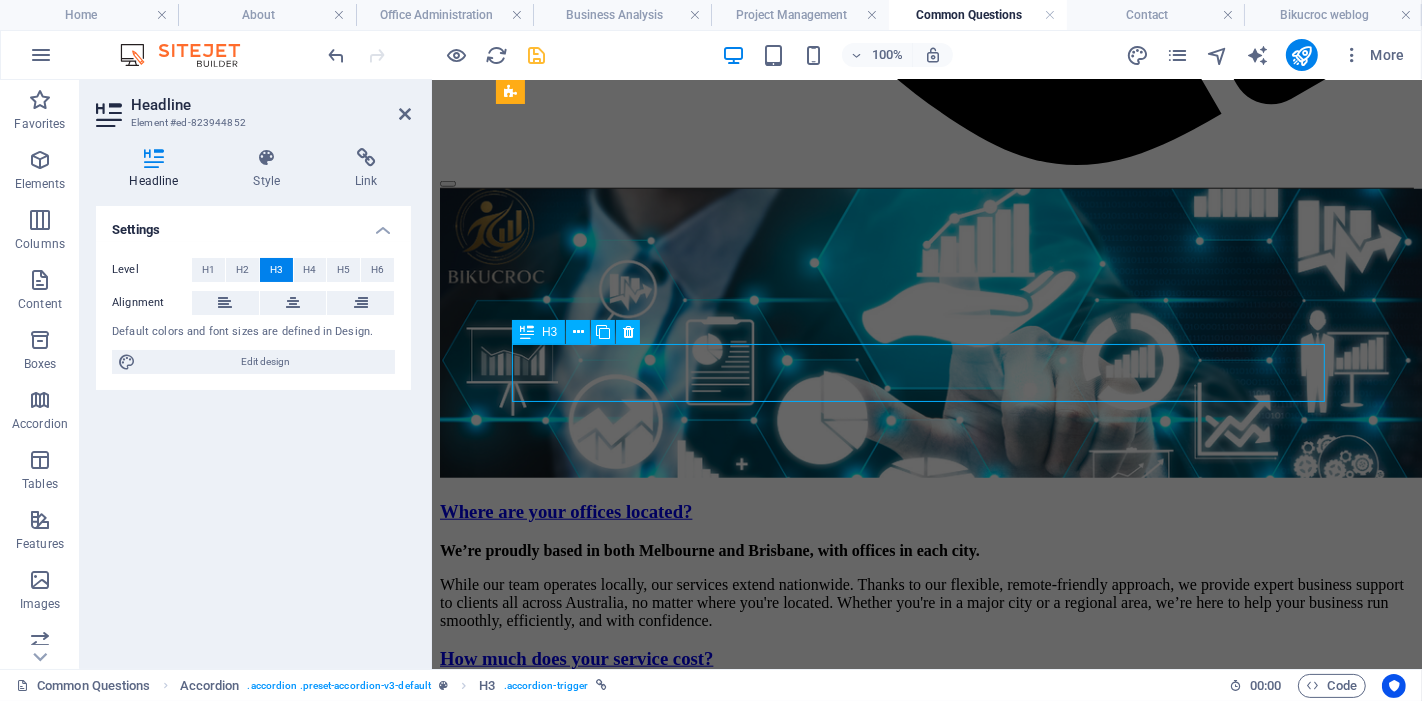 click on "WHAT IS YOUR PROJECT MANAGEMENT SERVICE?" at bounding box center (926, 1349) 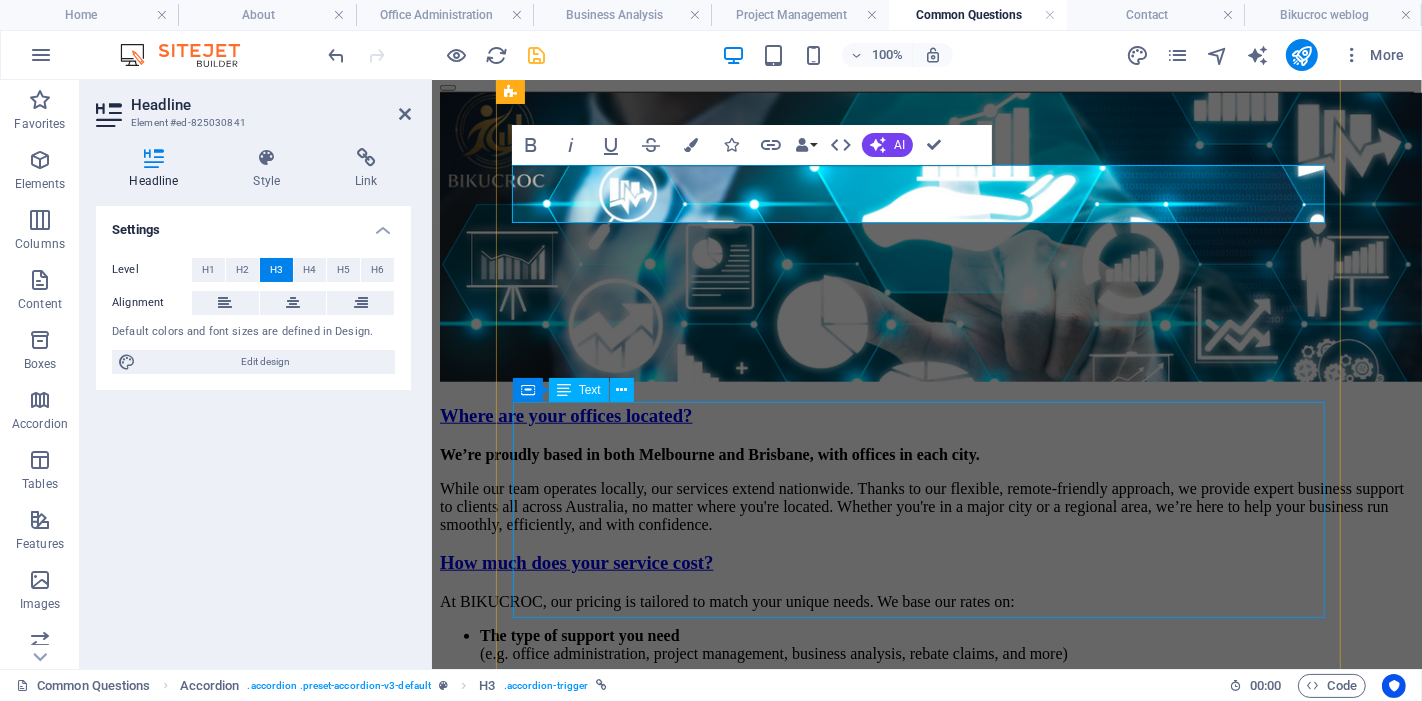 scroll, scrollTop: 1664, scrollLeft: 0, axis: vertical 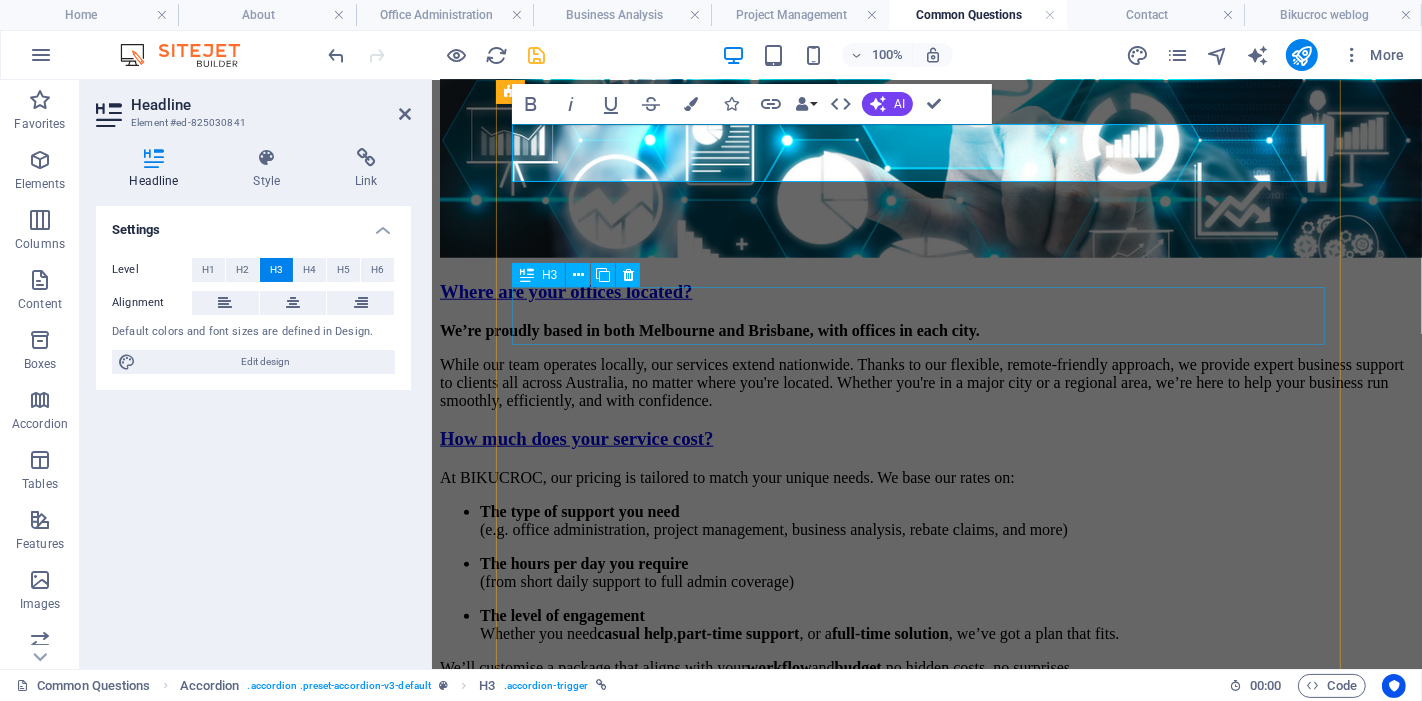 click on "WHAT IS YOUR BUSINESS ANALYSIS SERVICE?" at bounding box center (926, 1225) 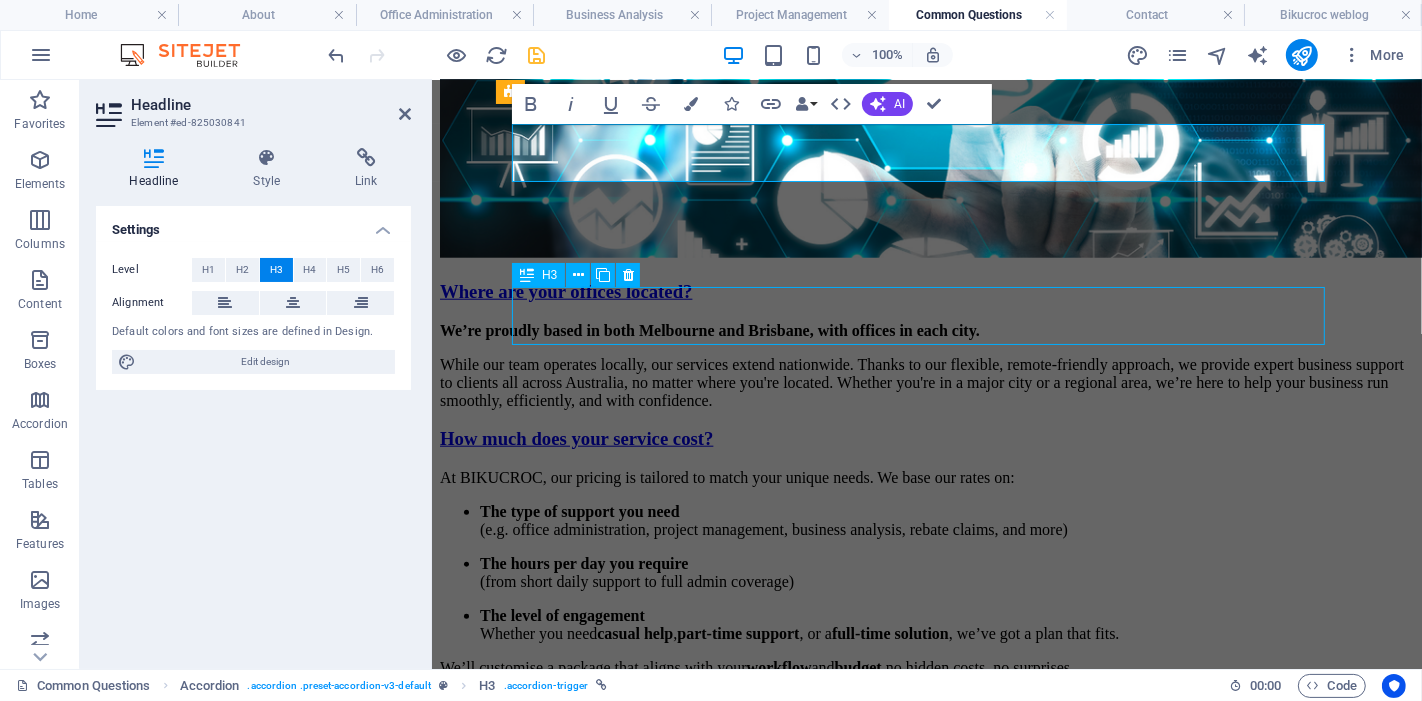 click on "WHAT IS YOUR BUSINESS ANALYSIS SERVICE?" at bounding box center (926, 1225) 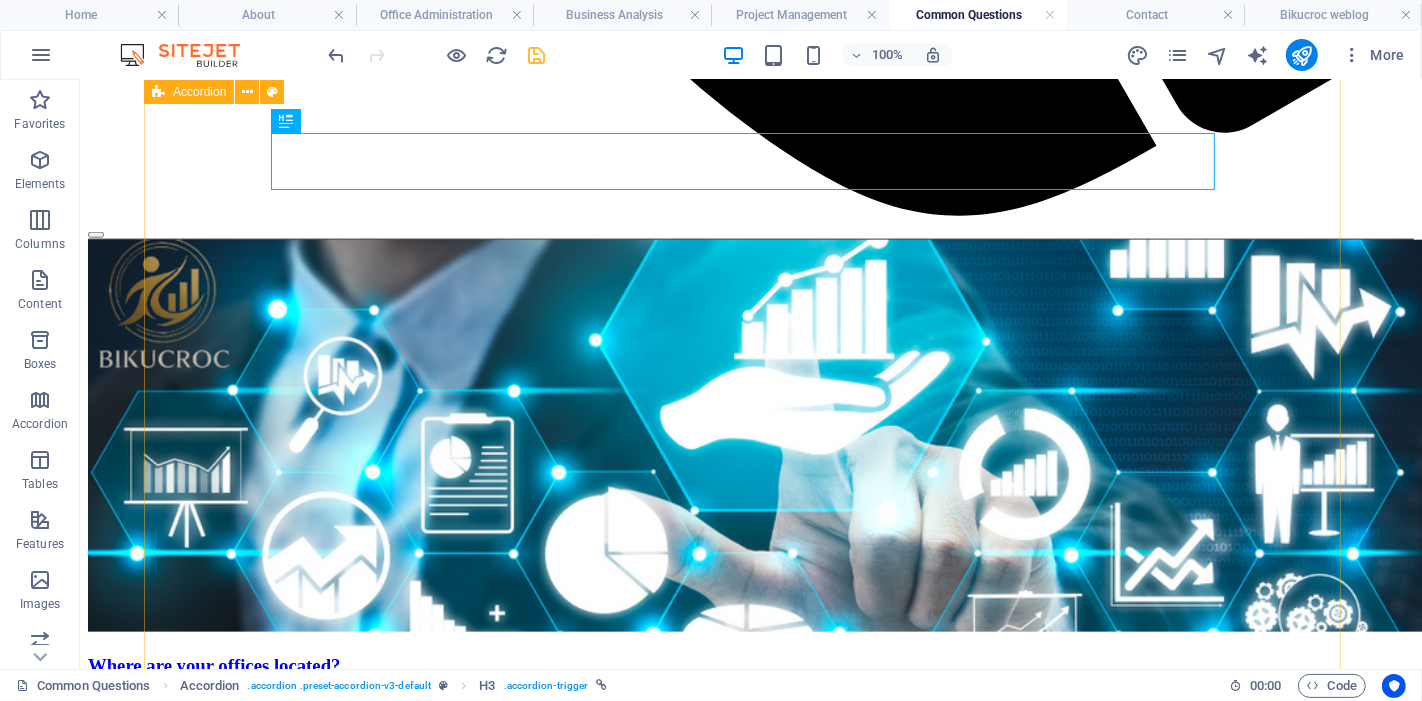 scroll, scrollTop: 1876, scrollLeft: 0, axis: vertical 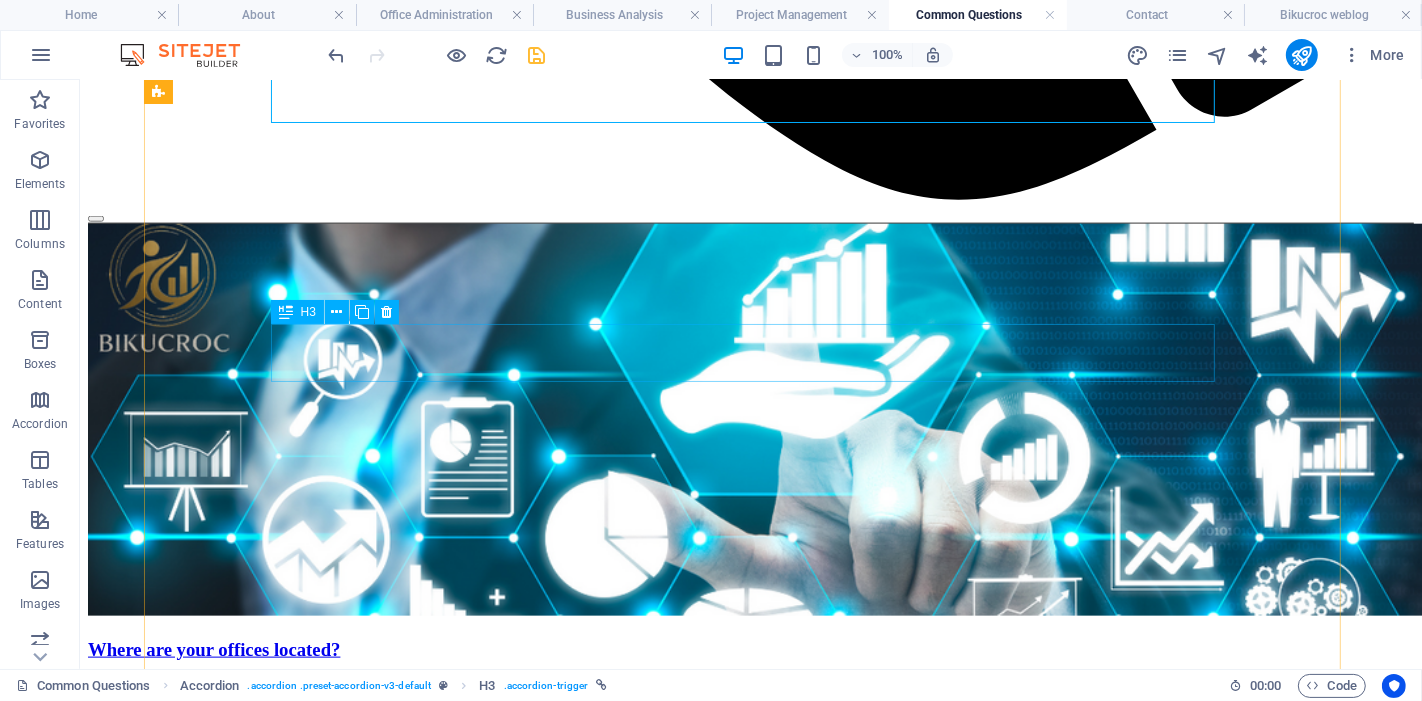 click on "Why Outsource Locally Instead of Overseas?" at bounding box center [750, 1798] 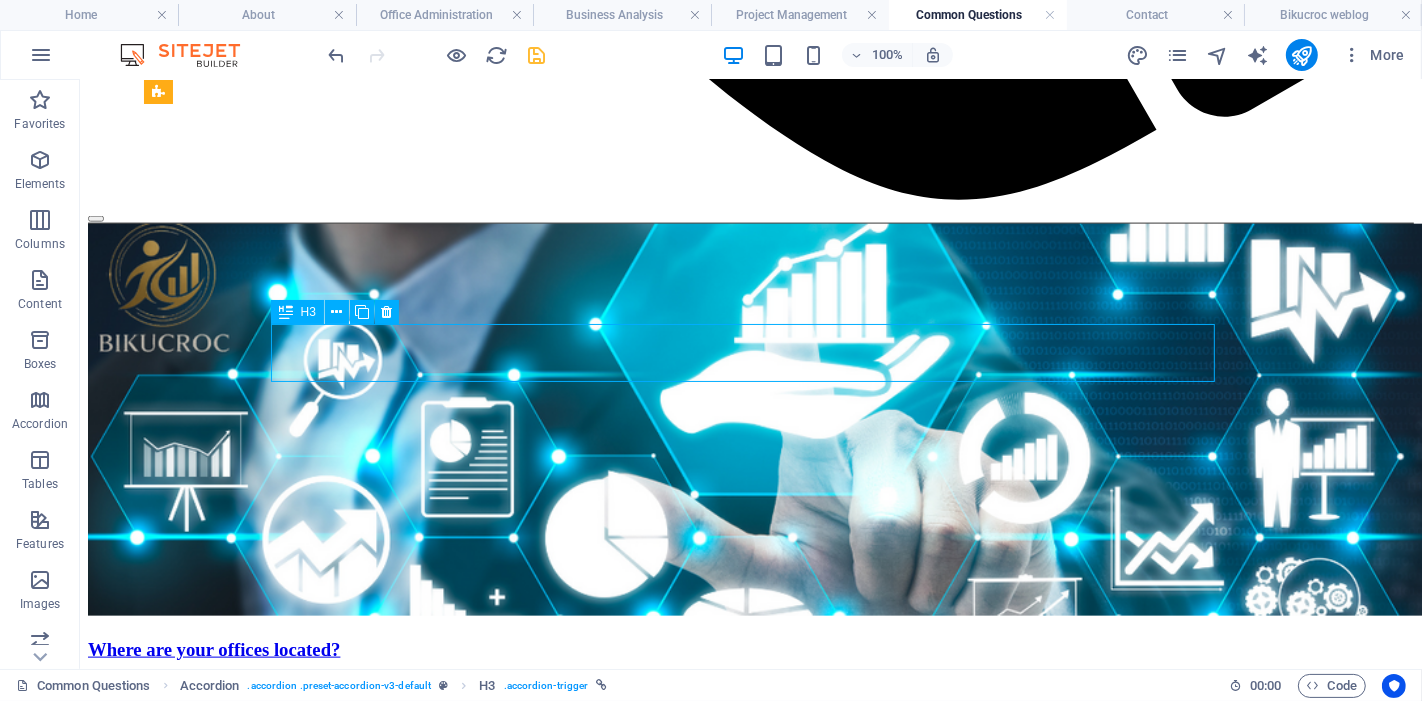 click on "Why Outsource Locally Instead of Overseas?" at bounding box center [750, 1798] 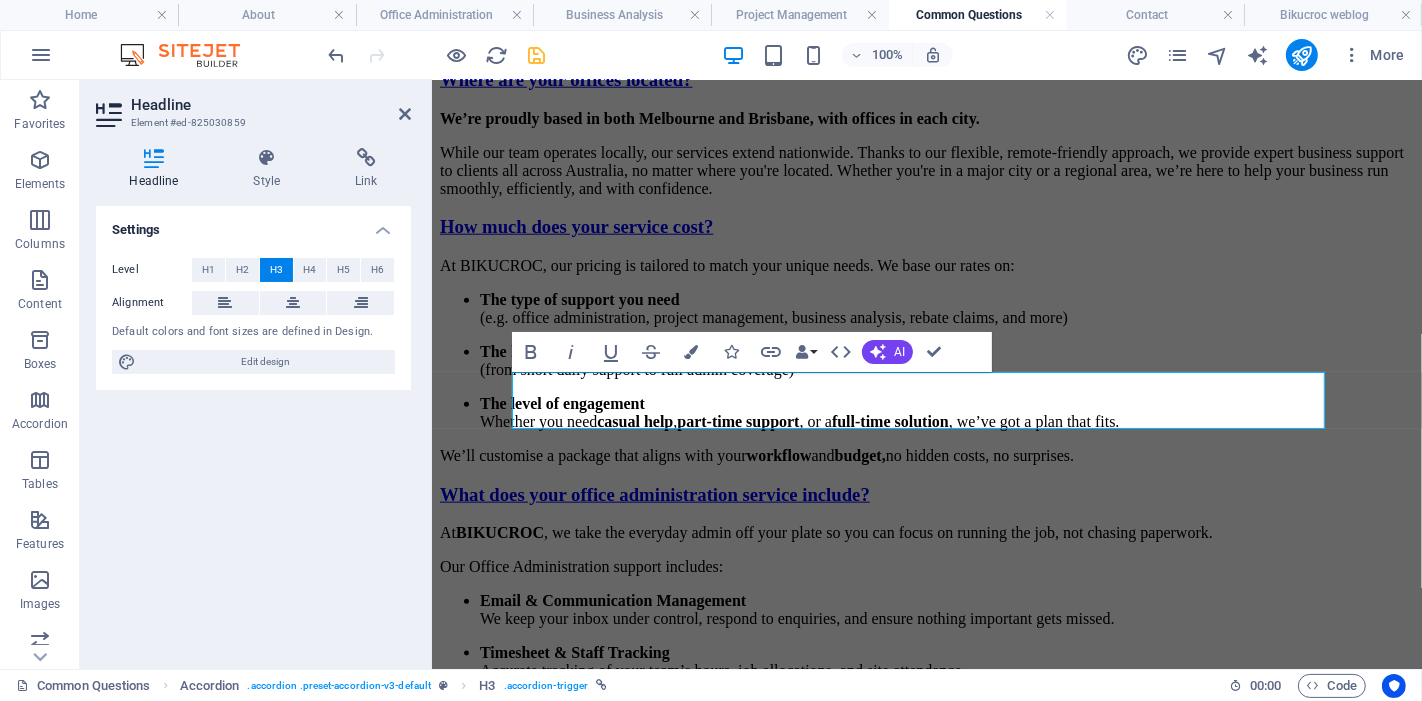 scroll, scrollTop: 1886, scrollLeft: 0, axis: vertical 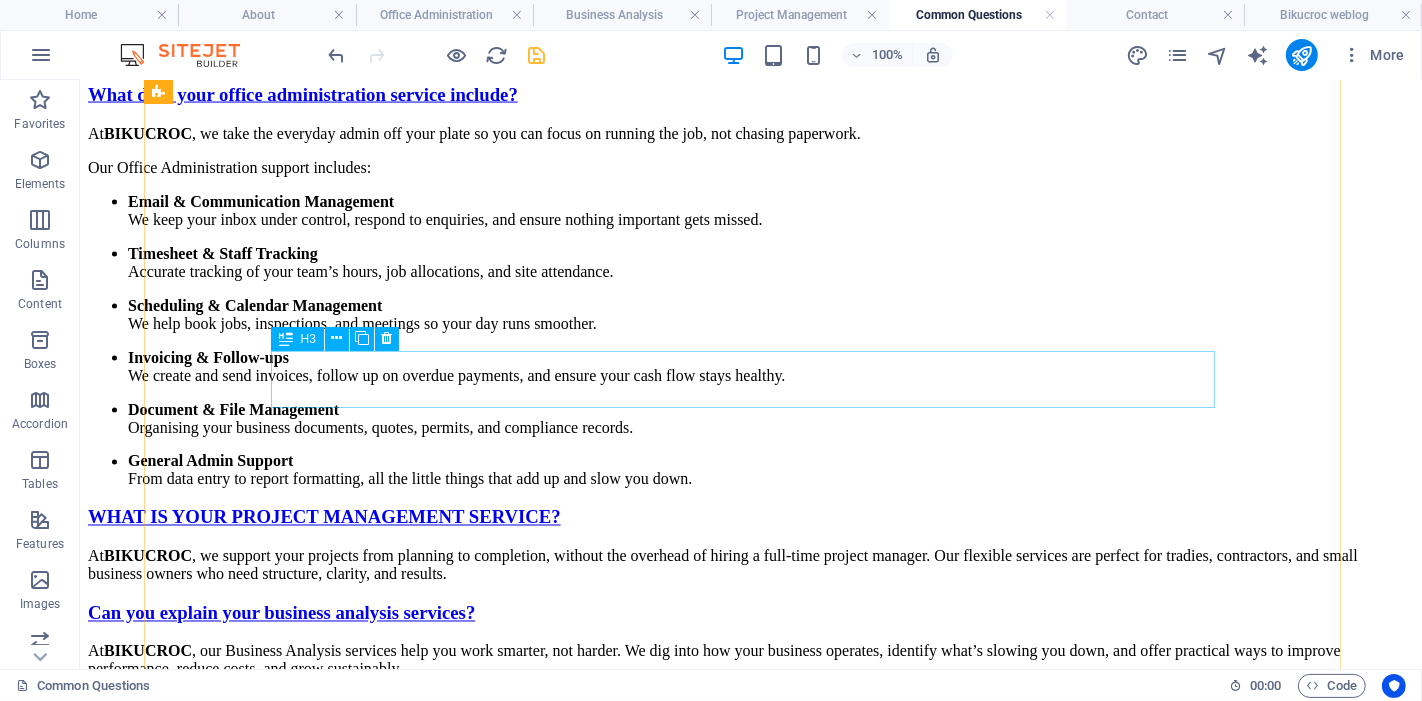 click on "How Can I Trust BIKUCROC?" at bounding box center [750, 1612] 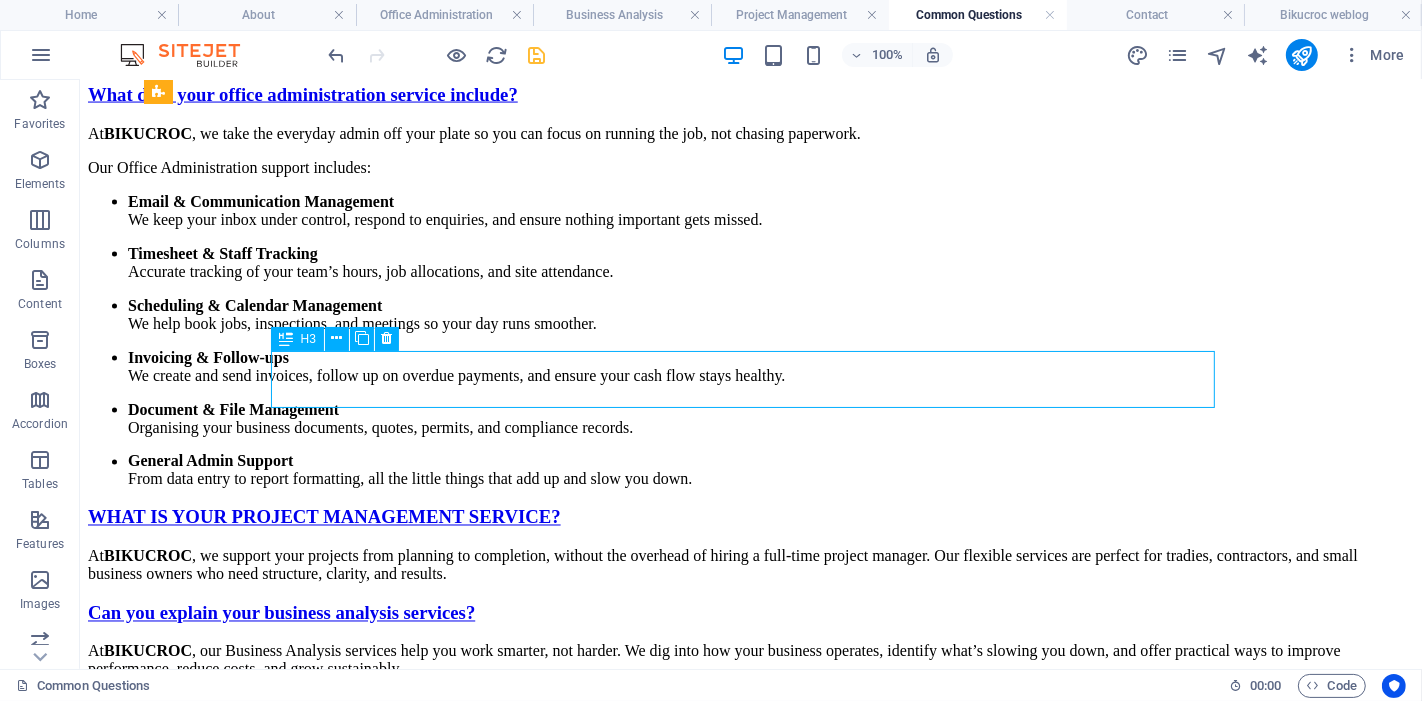 click on "How Can I Trust BIKUCROC?" at bounding box center (750, 1612) 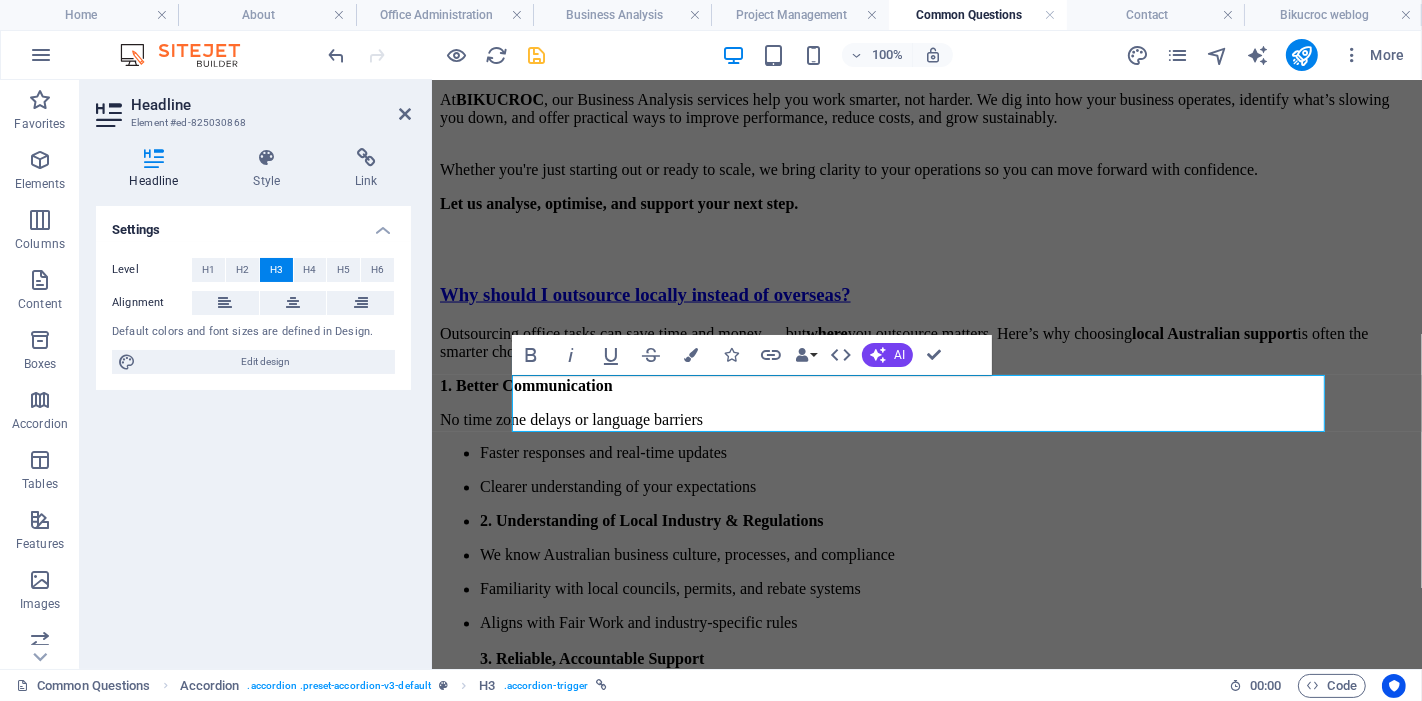 scroll, scrollTop: 2886, scrollLeft: 0, axis: vertical 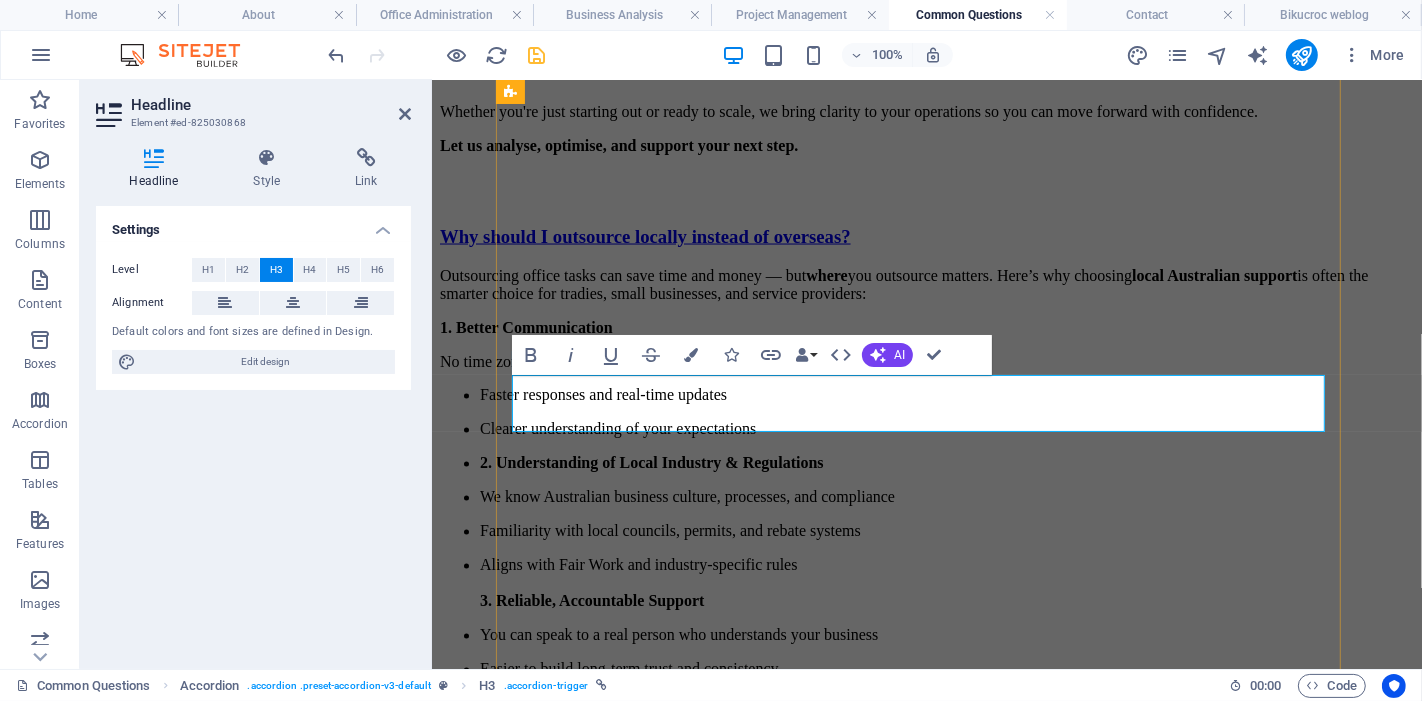drag, startPoint x: 1027, startPoint y: 394, endPoint x: 770, endPoint y: 397, distance: 257.01752 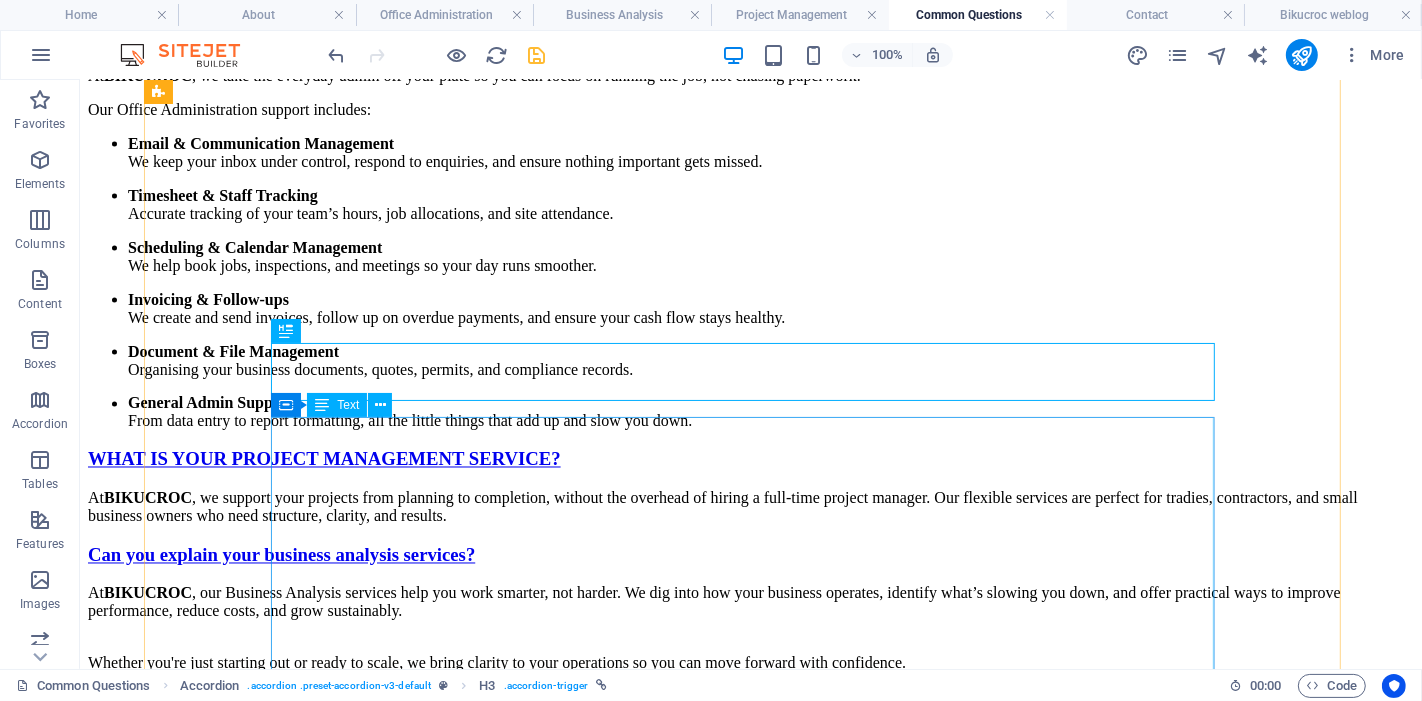 scroll, scrollTop: 2915, scrollLeft: 0, axis: vertical 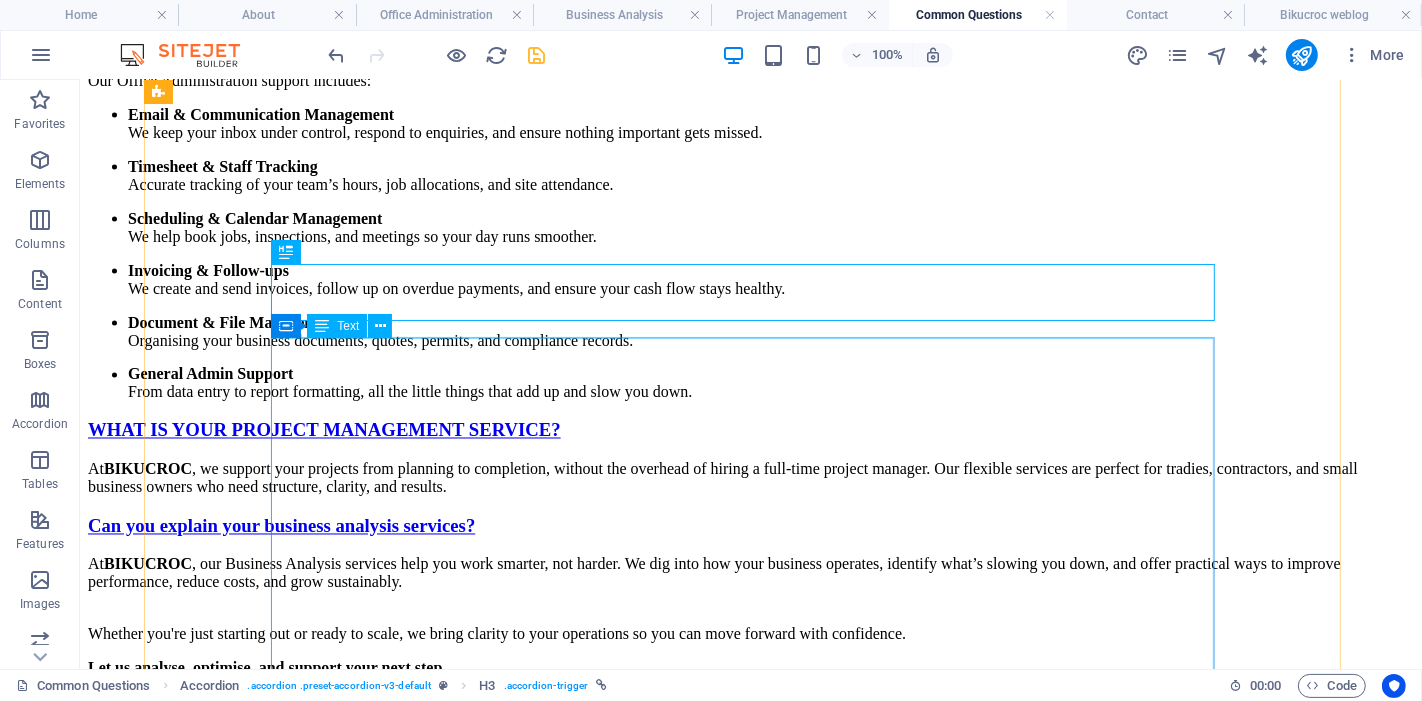 click on "We understand that trust is earned — not assumed. That’s why we focus on transparency, reliability, and results in everything we do. Here’s why our clients trust us: Proven Experience With over 15 years of hands-on experience across industries like construction, agriculture, tourism, and energy, we know how to support real businesses with real needs. Certified Professionals Our team holds globally recognised certifications like PMP, PMI-PBA, and Microsoft credentials, so you're not just getting help, you're getting expert support. Local and Accountable We’re based in [CITY] and work with clients across [COUNTRY]. We’re always available, responsive, and committed to building long-term relationships. Tailored & Transparent Service No hidden fees. No one-size-fits-all packages. We customise everything based on your needs and clearly explain how we can help. Privacy and Security First" at bounding box center [750, 1736] 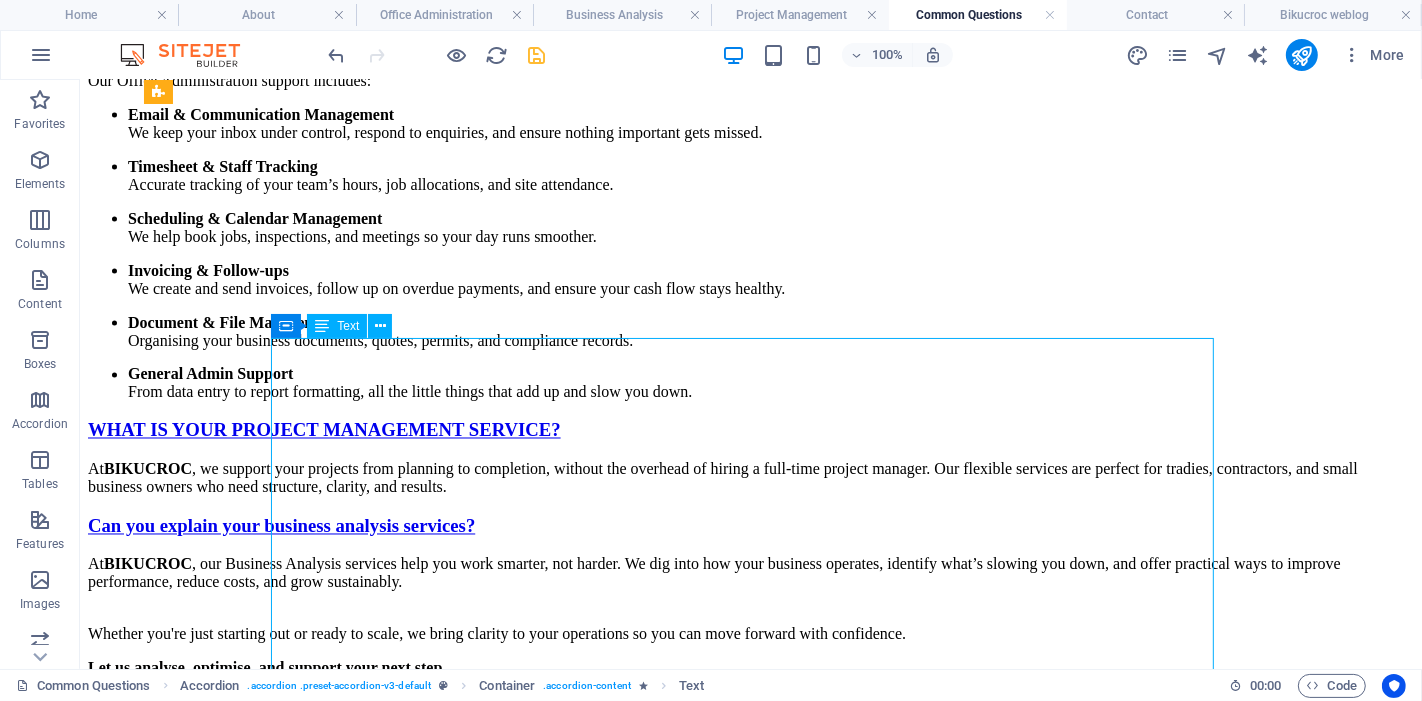 click on "We understand that trust is earned — not assumed. That’s why we focus on transparency, reliability, and results in everything we do. Here’s why our clients trust us: Proven Experience With over 15 years of hands-on experience across industries like construction, agriculture, tourism, and energy, we know how to support real businesses with real needs. Certified Professionals Our team holds globally recognised certifications like PMP, PMI-PBA, and Microsoft credentials, so you're not just getting help, you're getting expert support. Local and Accountable We’re based in [CITY] and work with clients across [COUNTRY]. We’re always available, responsive, and committed to building long-term relationships. Tailored & Transparent Service No hidden fees. No one-size-fits-all packages. We customise everything based on your needs and clearly explain how we can help. Privacy and Security First" at bounding box center (750, 1736) 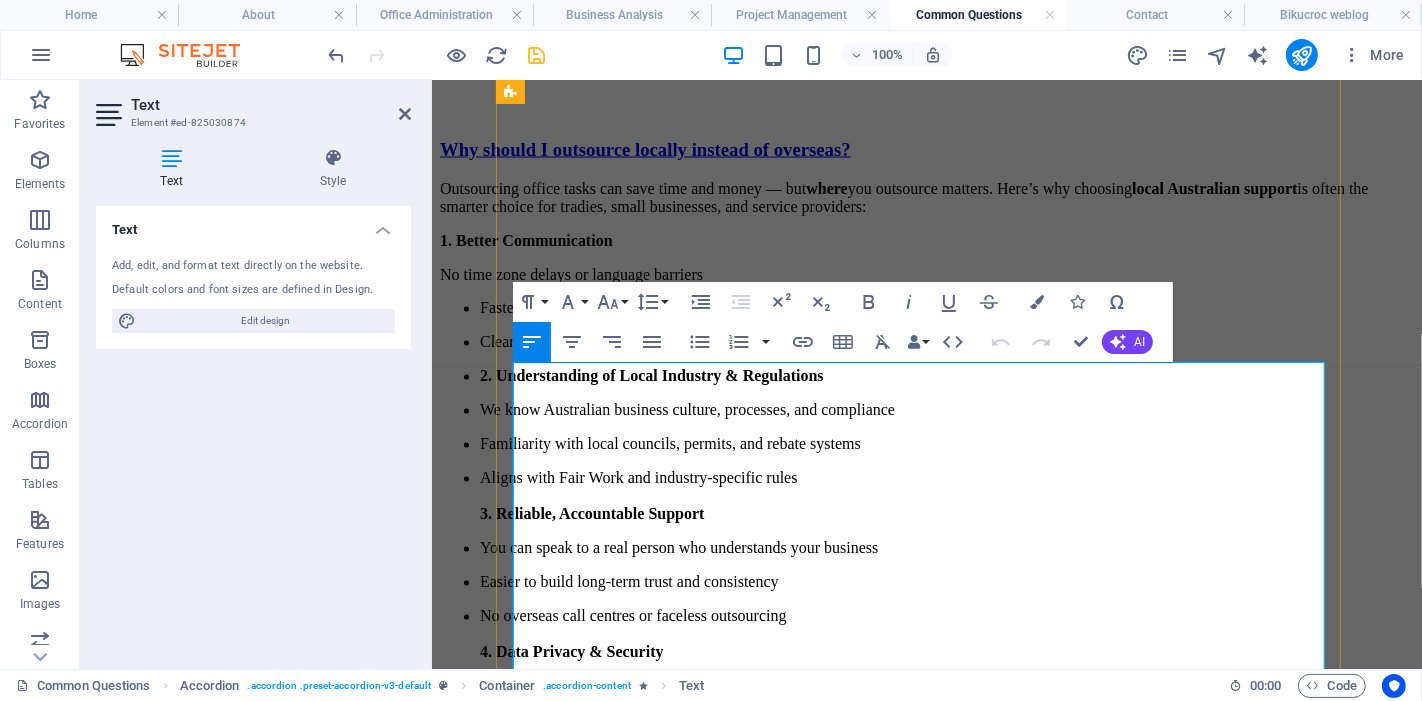 click on "We understand that trust is earned — not assumed. That’s why we focus on transparency, reliability, and results in everything we do." at bounding box center (926, 953) 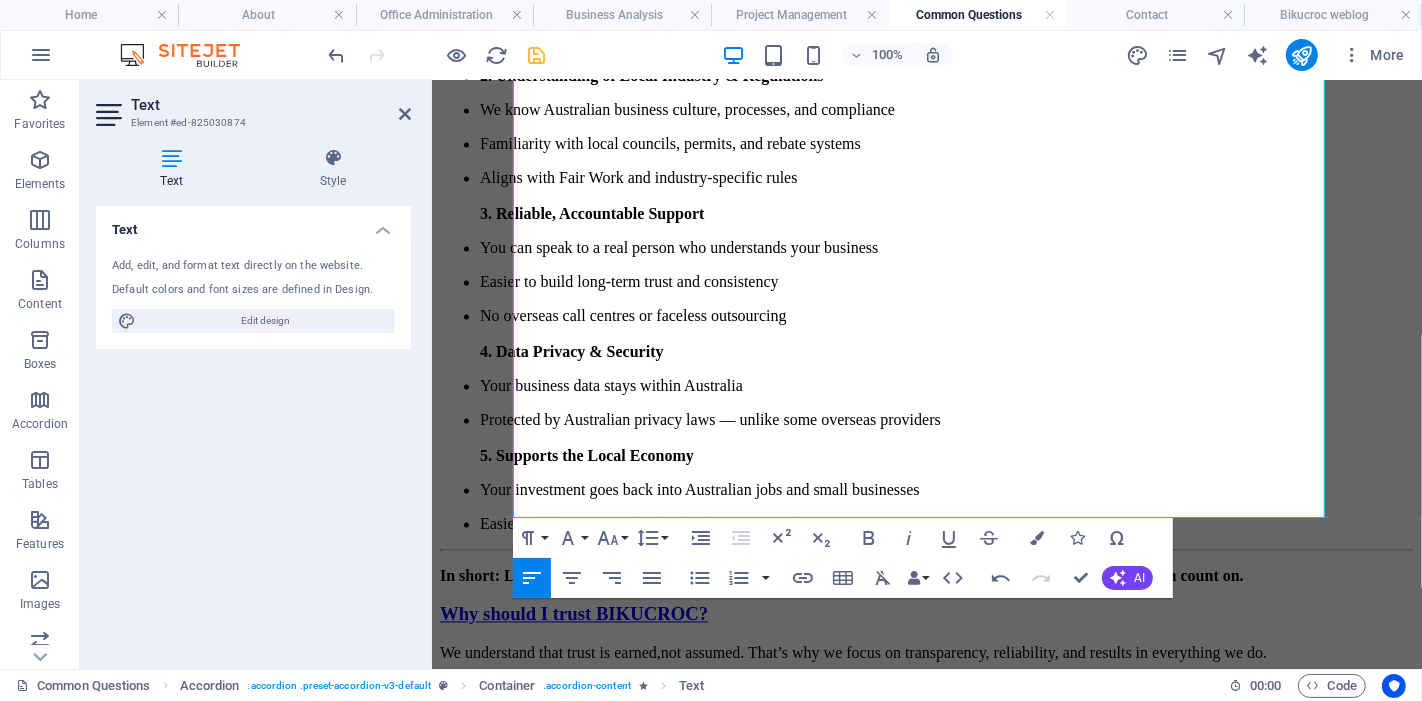 scroll, scrollTop: 3306, scrollLeft: 0, axis: vertical 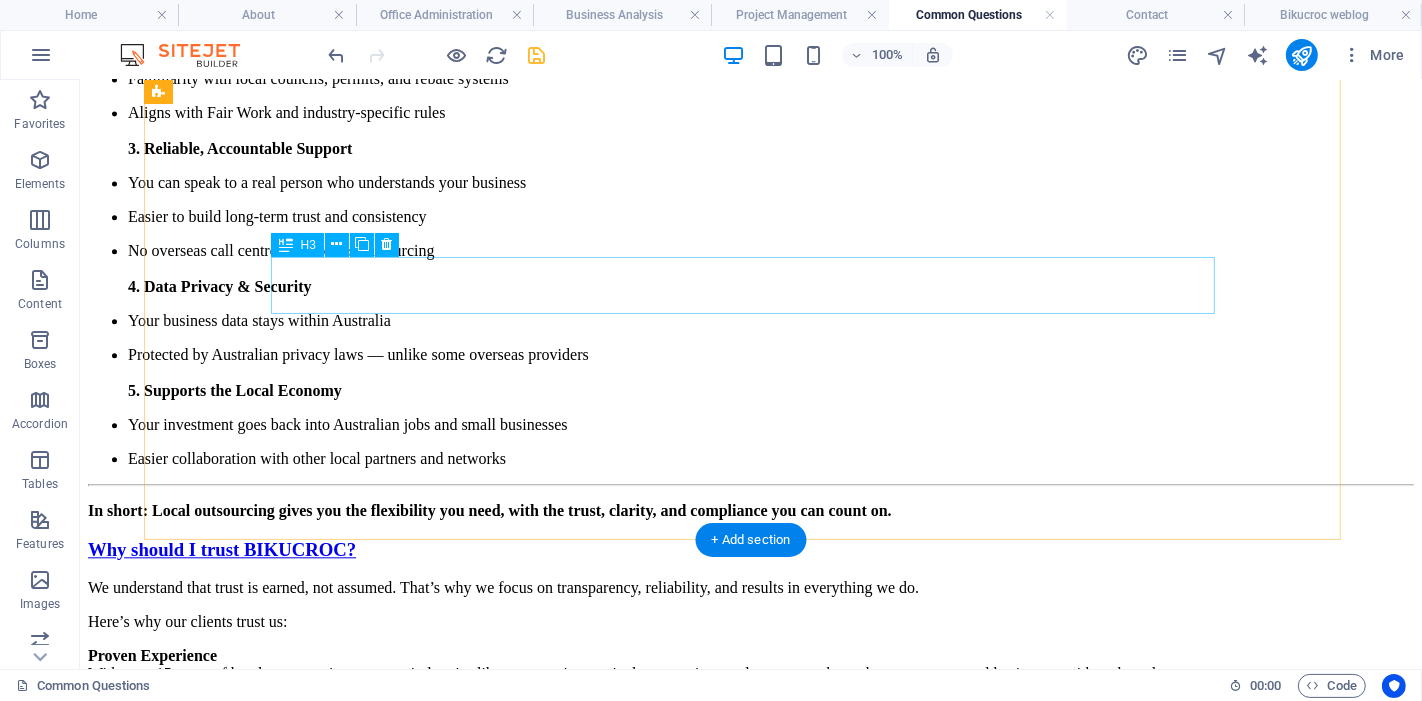 click on "Is BIKUCROC Right for EVery Small or Less Busy Businesses?" at bounding box center [750, 1319] 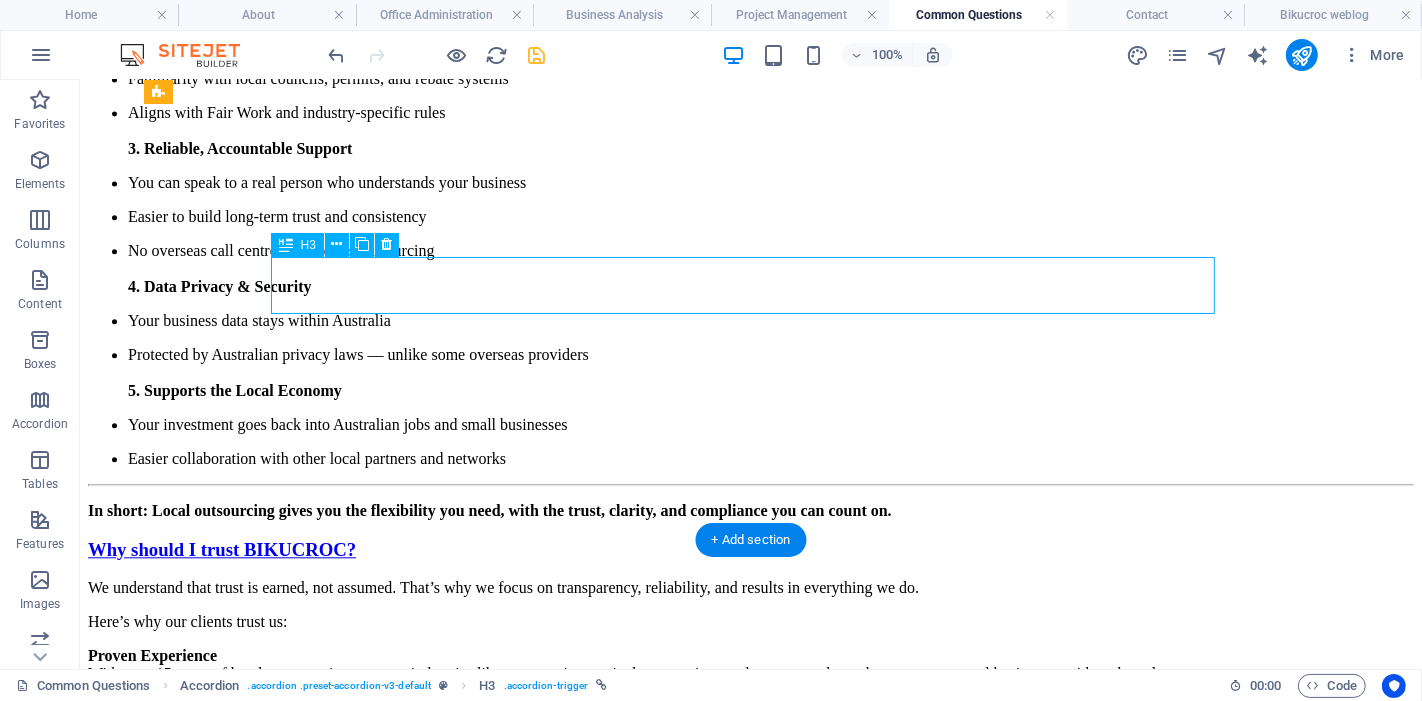 click on "Is BIKUCROC Right for EVery Small or Less Busy Businesses?" at bounding box center [750, 1319] 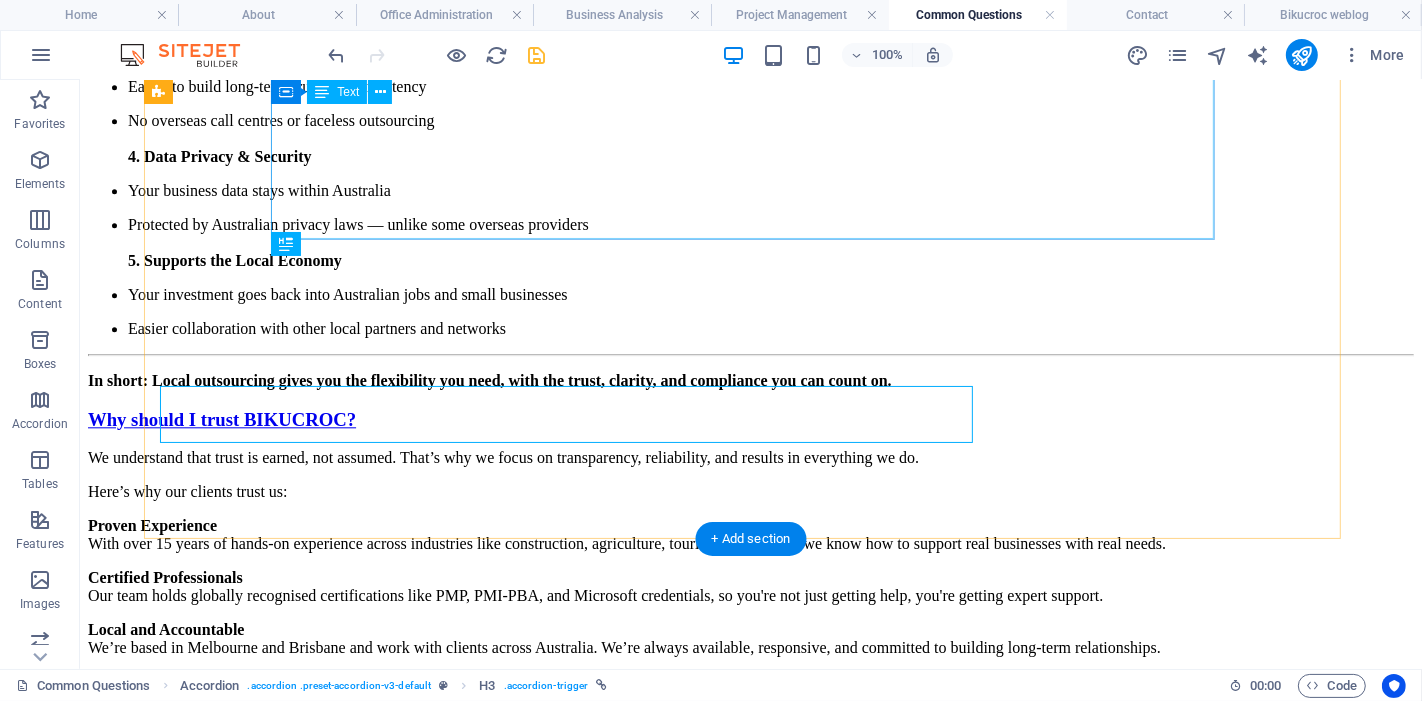 scroll, scrollTop: 3891, scrollLeft: 0, axis: vertical 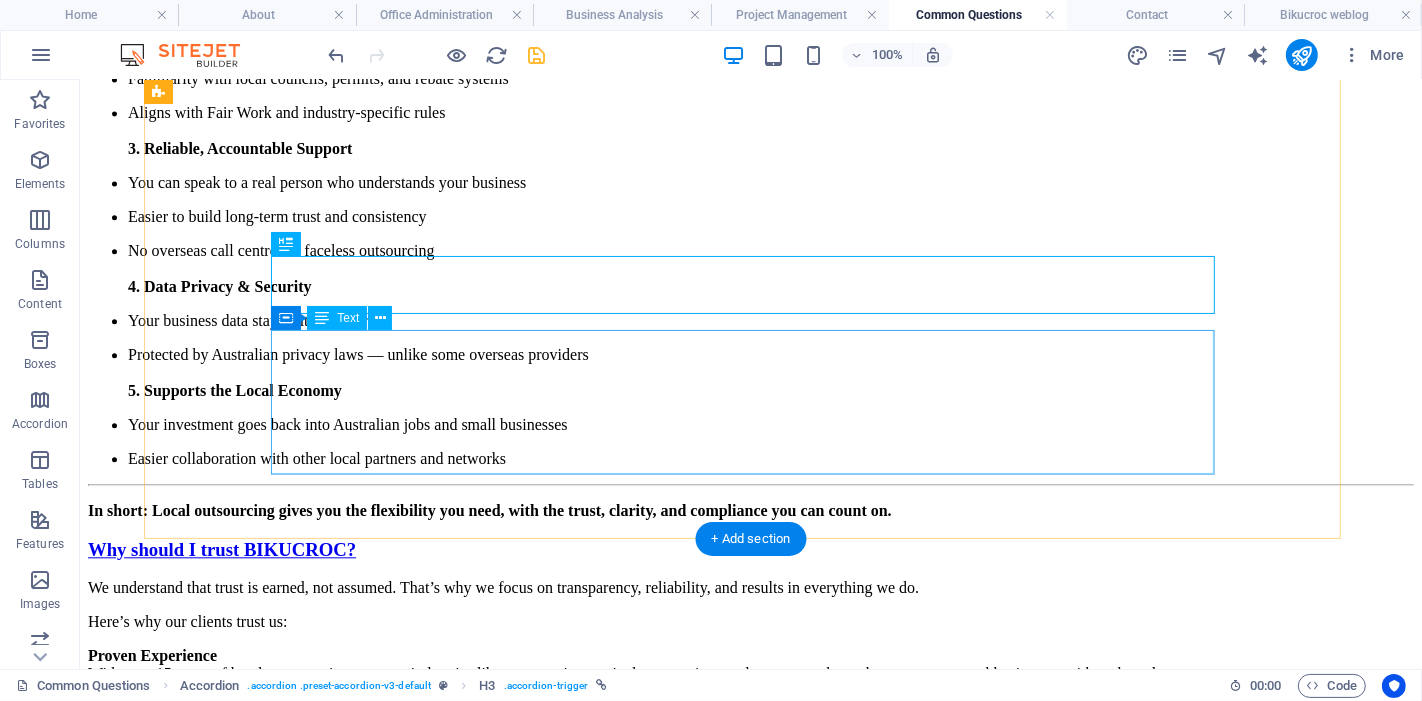 click on "Yes, our services are  perfect for very small businesses , including sole traders or those just starting out. Whether you’re not very busy yet or just need help with a few admin tasks each week, we offer  flexible support options  tailored to your size, budget, and workload. No lock-in contracts, no unnecessary extras, just the support you need, when you need it. Even small businesses deserve professional support. Let us help you build a strong foundation, stay organised, and prepare for growth — without the pressure." at bounding box center (750, 1418) 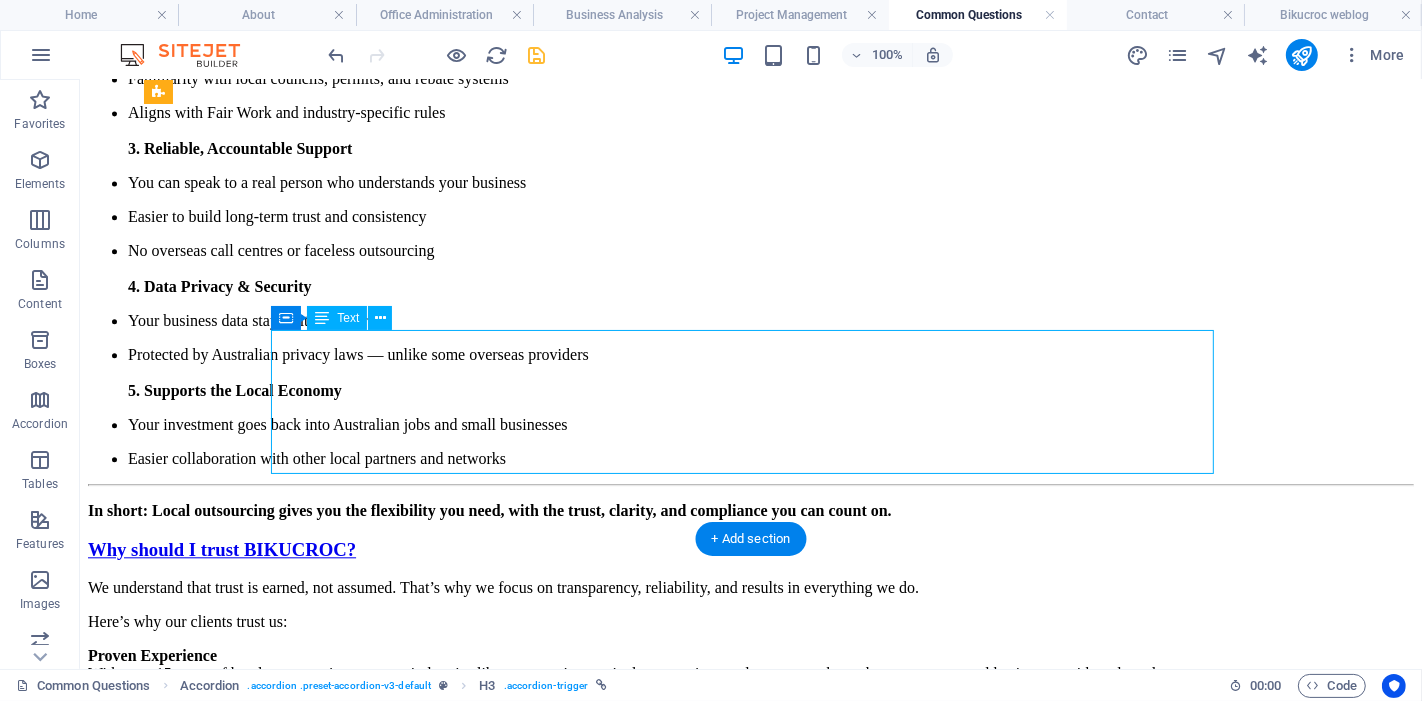 click on "Yes, our services are  perfect for very small businesses , including sole traders or those just starting out. Whether you’re not very busy yet or just need help with a few admin tasks each week, we offer  flexible support options  tailored to your size, budget, and workload. No lock-in contracts, no unnecessary extras, just the support you need, when you need it. Even small businesses deserve professional support. Let us help you build a strong foundation, stay organised, and prepare for growth — without the pressure." at bounding box center (750, 1418) 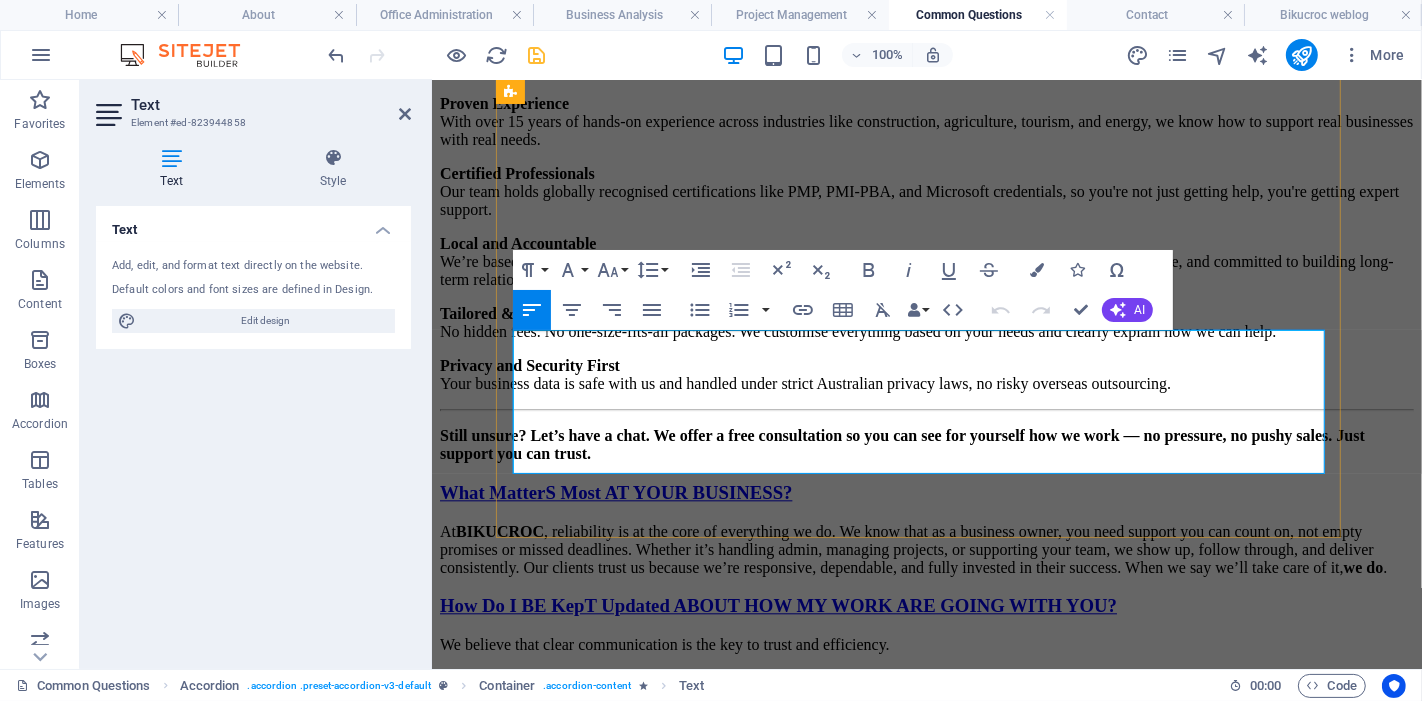 scroll, scrollTop: 4022, scrollLeft: 0, axis: vertical 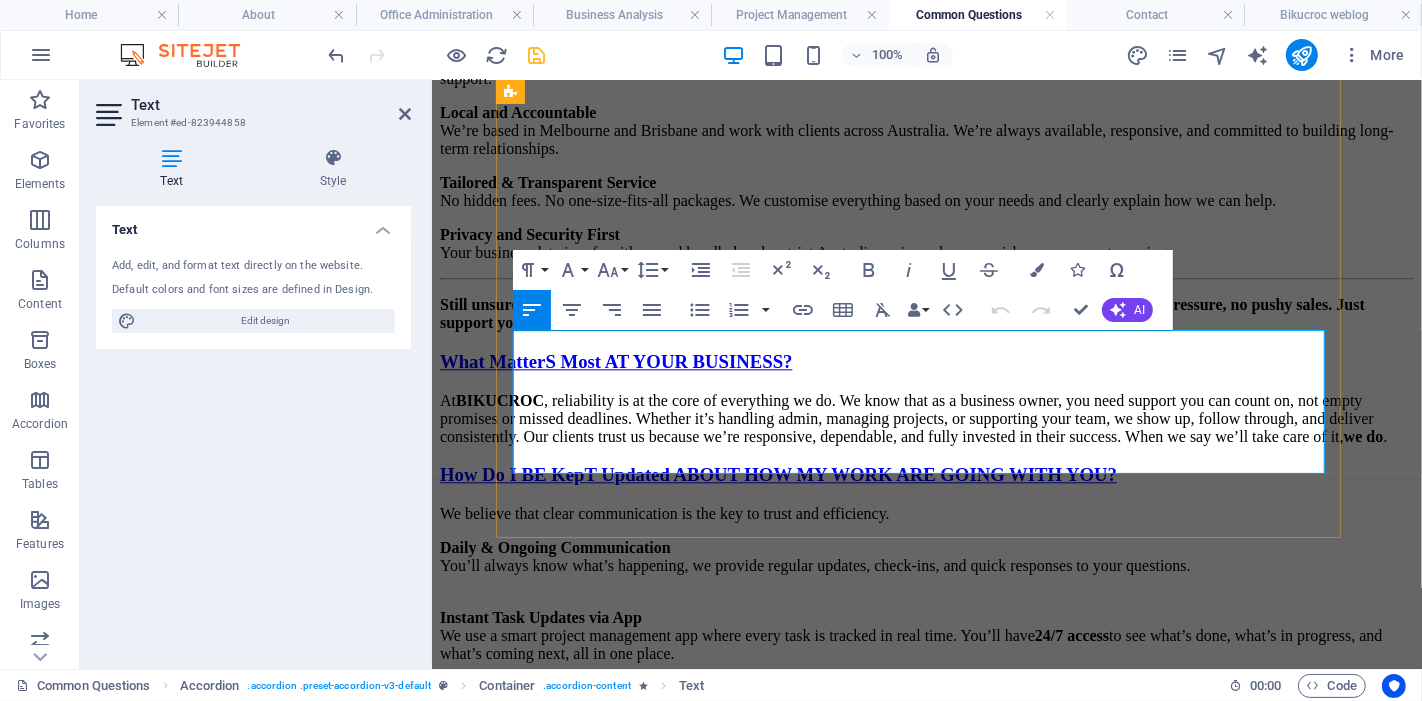click on "Even small businesses deserve professional support. Let us help you build a strong foundation, stay organised, and prepare for growth — without the pressure." at bounding box center (926, 893) 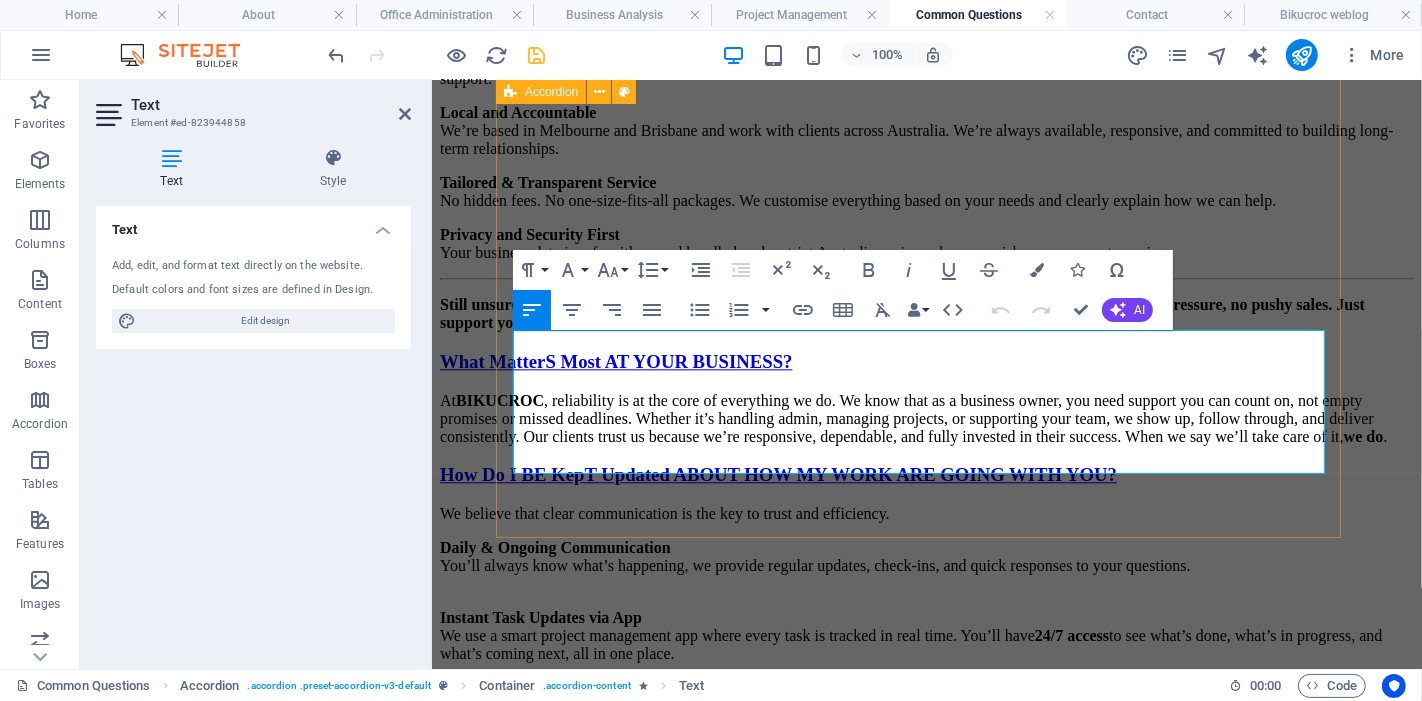 type 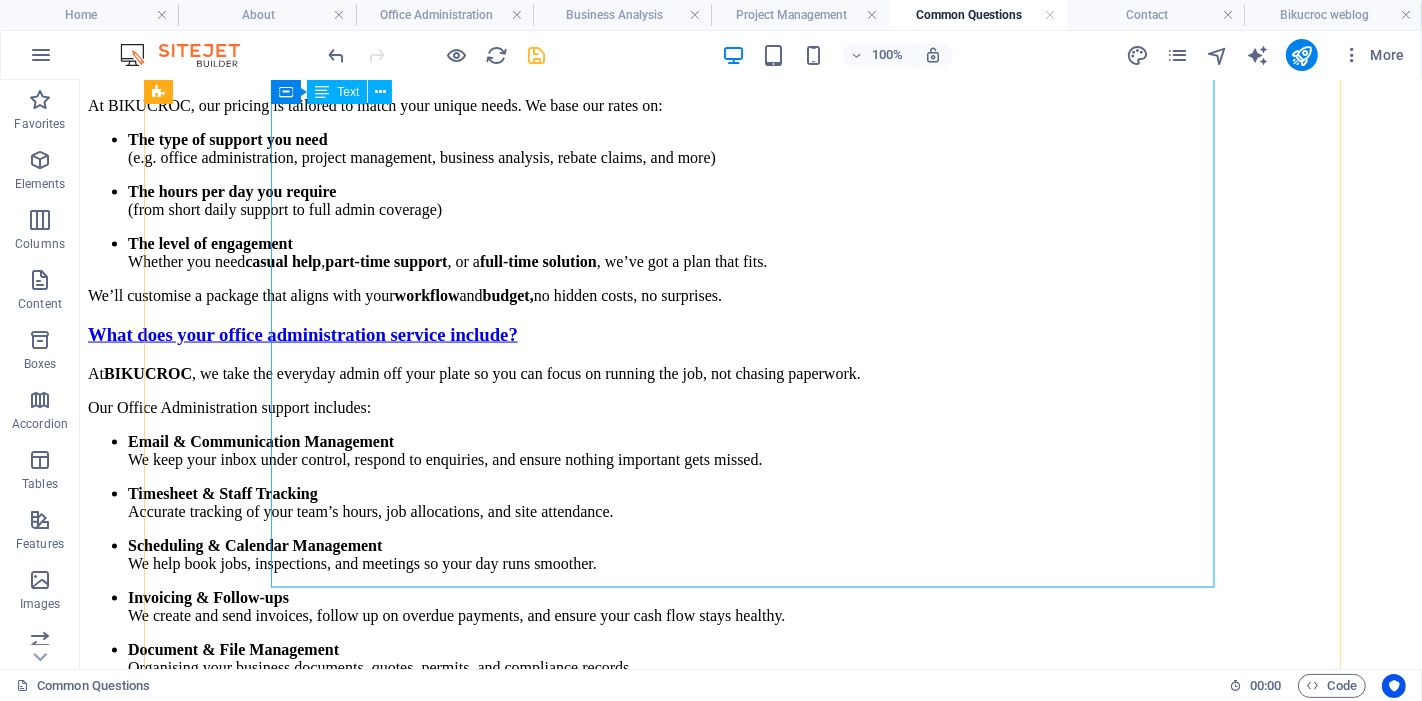 scroll, scrollTop: 2559, scrollLeft: 0, axis: vertical 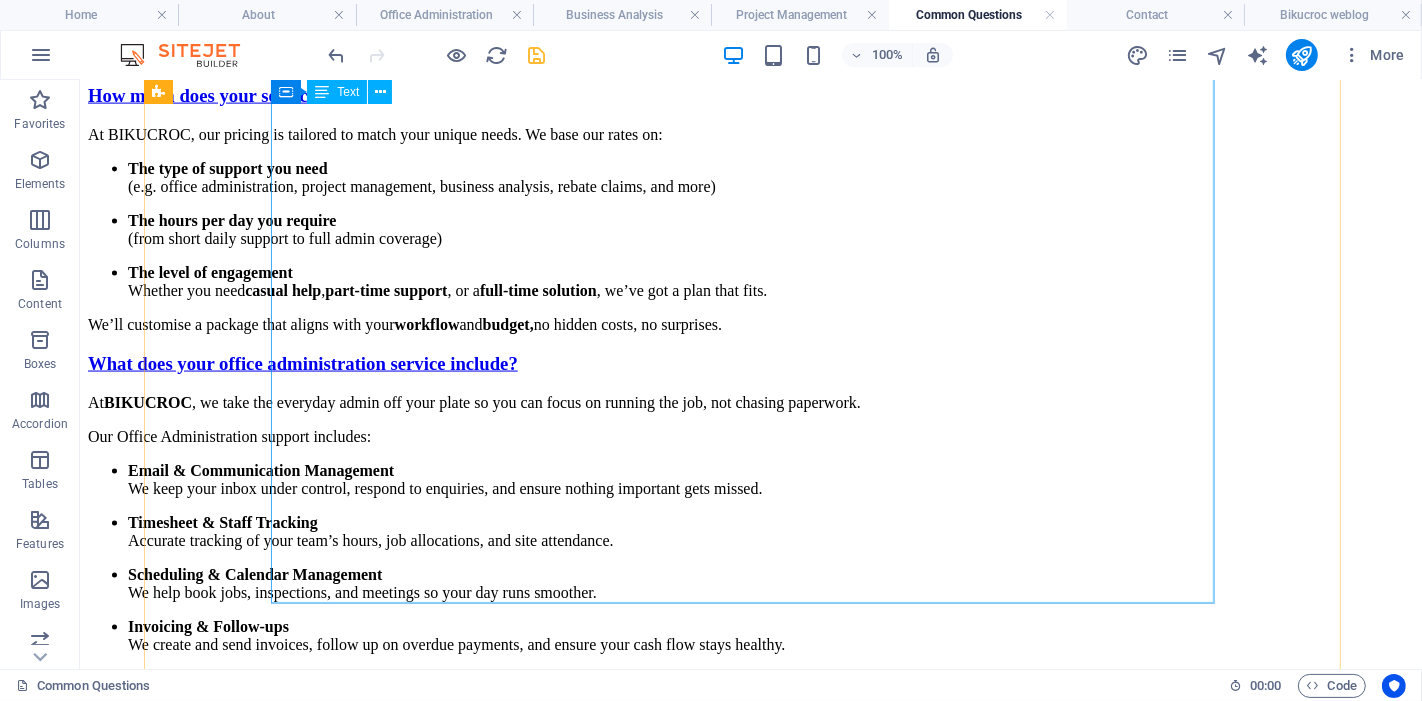 click on "Outsourcing office tasks can save time and money — but  where  you outsource matters. Here’s why choosing  local Australian support  is often the smarter choice for tradies, small businesses, and service providers: 1. Better Communication No time zone delays or language barriers Faster responses and real-time updates Clearer understanding of your expectations 2. Understanding of Local Industry & Regulations We know Australian business culture, processes, and compliance Familiarity with local councils, permits, and rebate systems Aligns with Fair Work and industry-specific rules 3. Reliable, Accountable Support You can speak to a real person who understands your business Easier to build long-term trust and consistency No overseas call centres or faceless outsourcing 4. Data Privacy & Security Your business data stays within Australia Protected by Australian privacy laws — unlike some overseas providers 5. Supports the Local Economy Your investment goes back into Australian jobs and small businesses" at bounding box center [750, 1498] 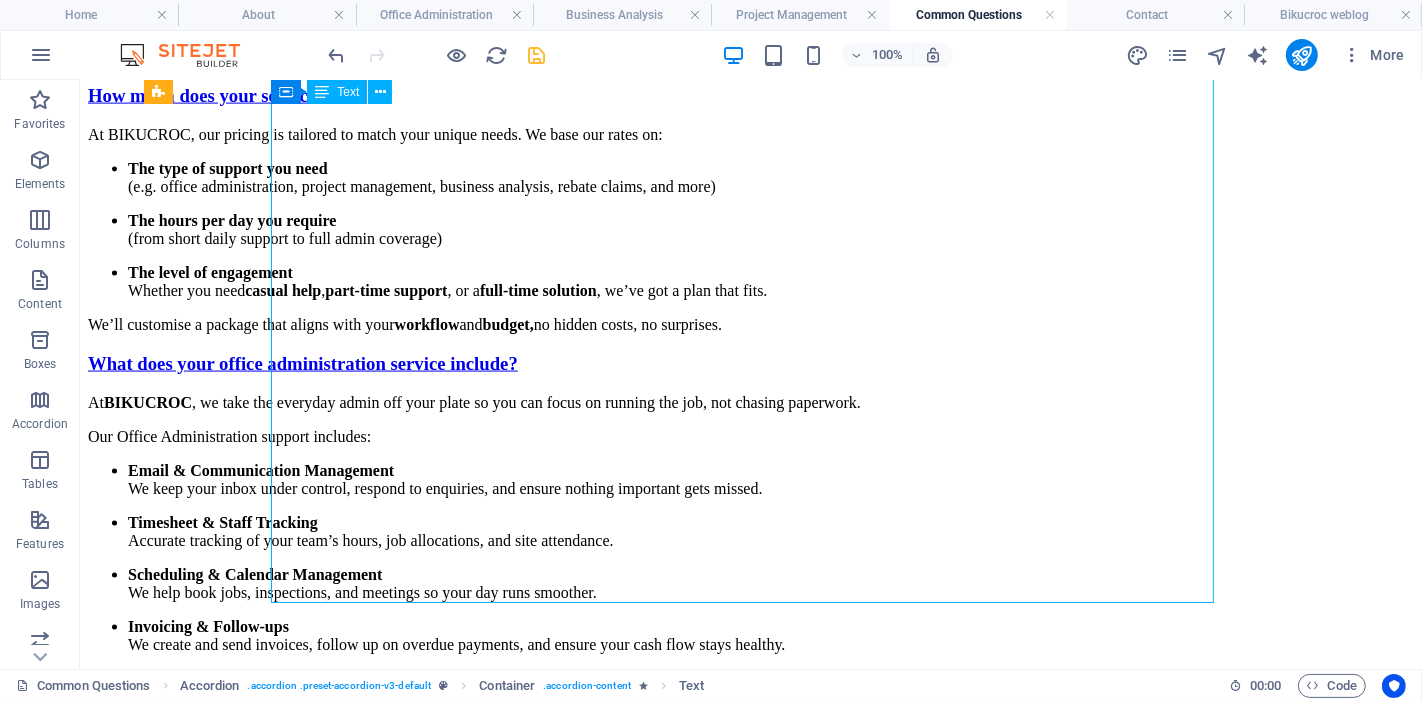 click on "Outsourcing office tasks can save time and money — but  where  you outsource matters. Here’s why choosing  local Australian support  is often the smarter choice for tradies, small businesses, and service providers: 1. Better Communication No time zone delays or language barriers Faster responses and real-time updates Clearer understanding of your expectations 2. Understanding of Local Industry & Regulations We know Australian business culture, processes, and compliance Familiarity with local councils, permits, and rebate systems Aligns with Fair Work and industry-specific rules 3. Reliable, Accountable Support You can speak to a real person who understands your business Easier to build long-term trust and consistency No overseas call centres or faceless outsourcing 4. Data Privacy & Security Your business data stays within Australia Protected by Australian privacy laws — unlike some overseas providers 5. Supports the Local Economy Your investment goes back into Australian jobs and small businesses" at bounding box center (750, 1498) 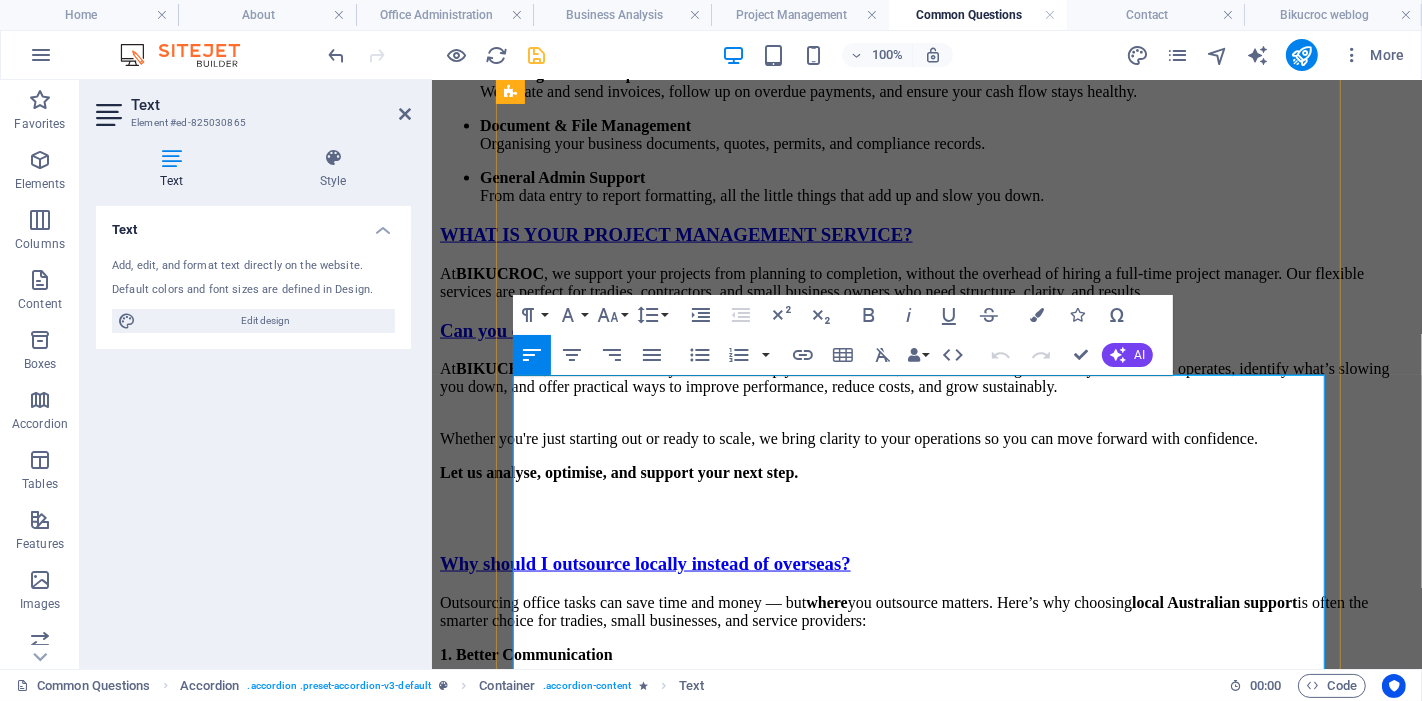 scroll, scrollTop: 1957, scrollLeft: 0, axis: vertical 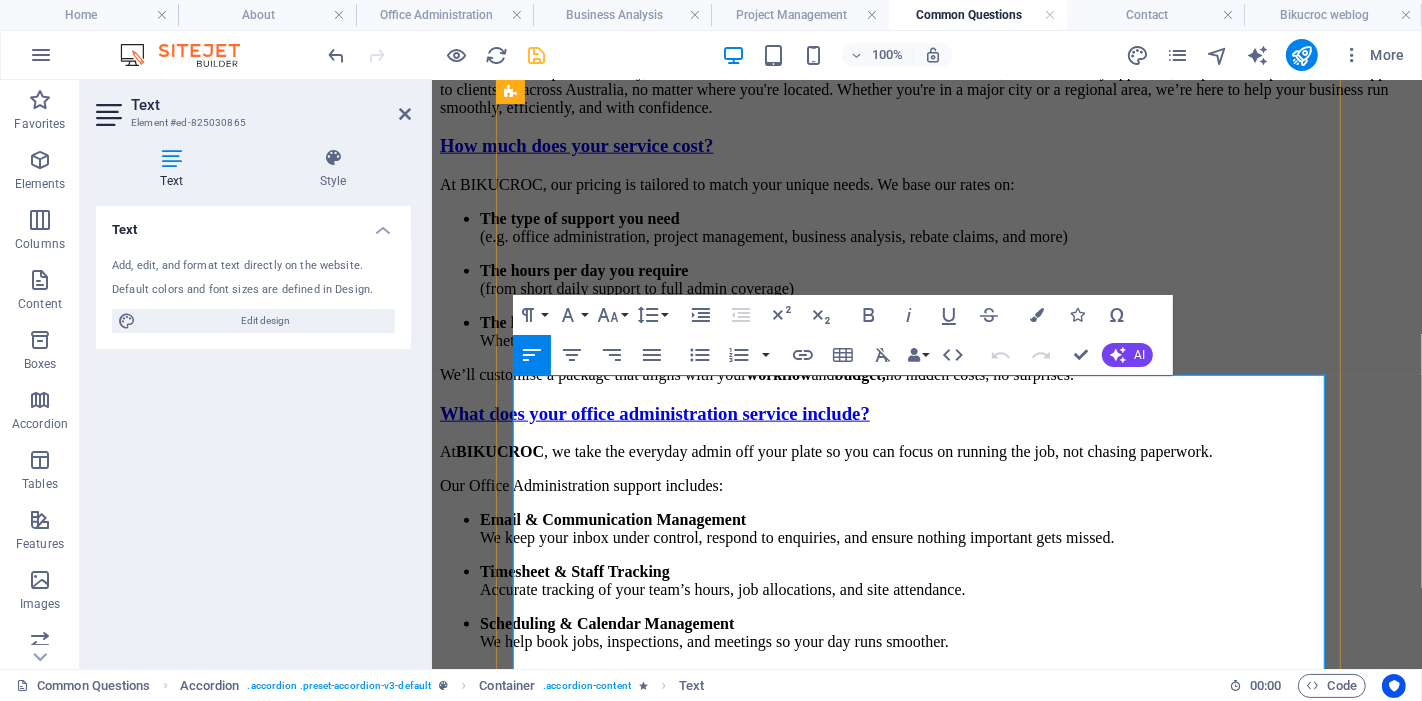 click on "Outsourcing office tasks can save time and money — but  where  you outsource matters. Here’s why choosing  local [COUNTRY] support  is often the smarter choice for tradies, small businesses, and service providers:" at bounding box center [926, 1213] 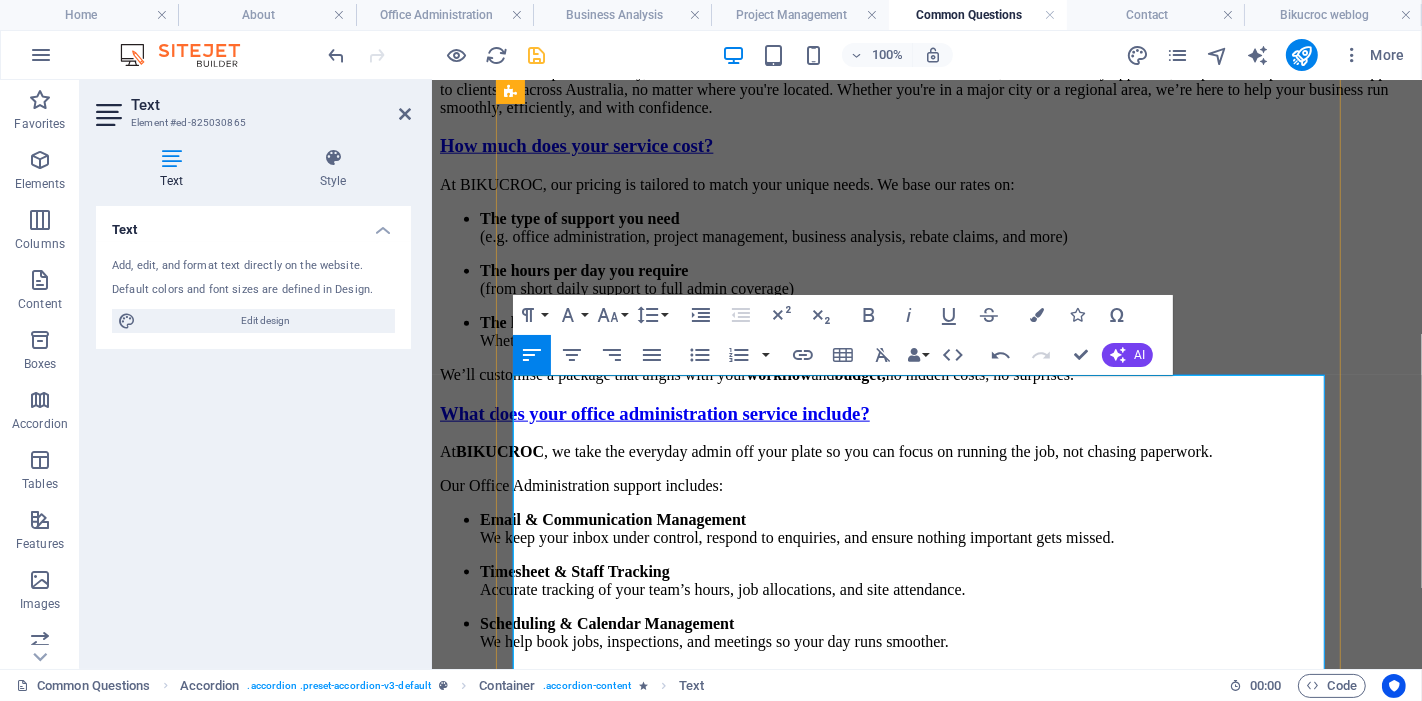 type 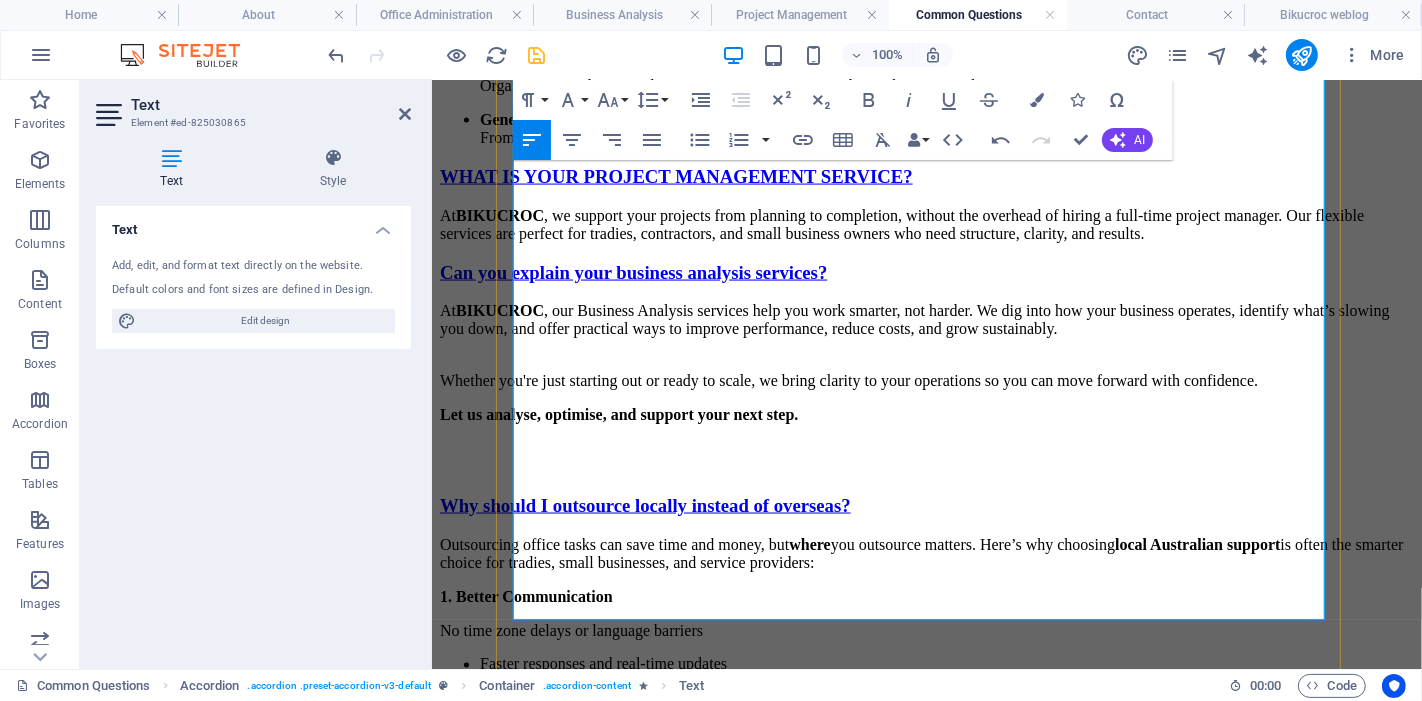 scroll, scrollTop: 2624, scrollLeft: 0, axis: vertical 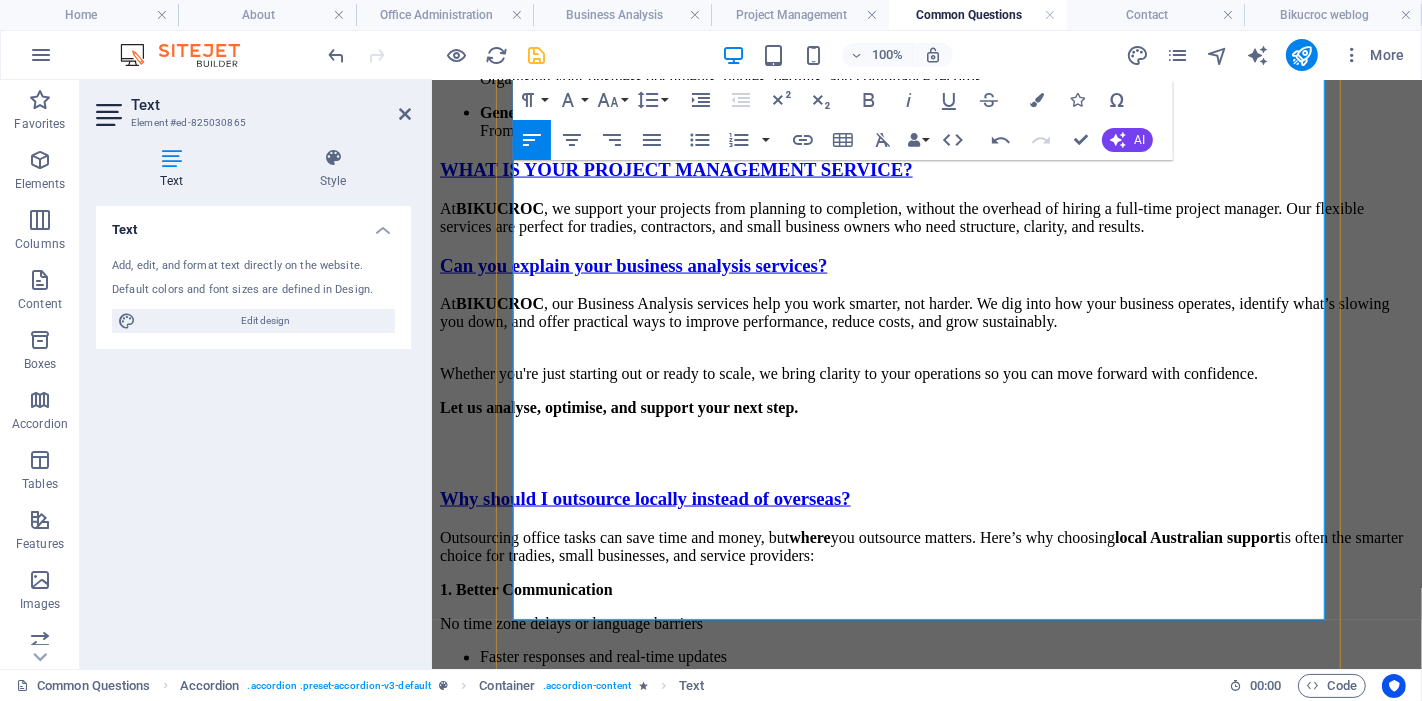 click on "Protected by [COUNTRY] privacy laws — unlike some overseas providers 5. Supports the Local Economy" at bounding box center [946, 1087] 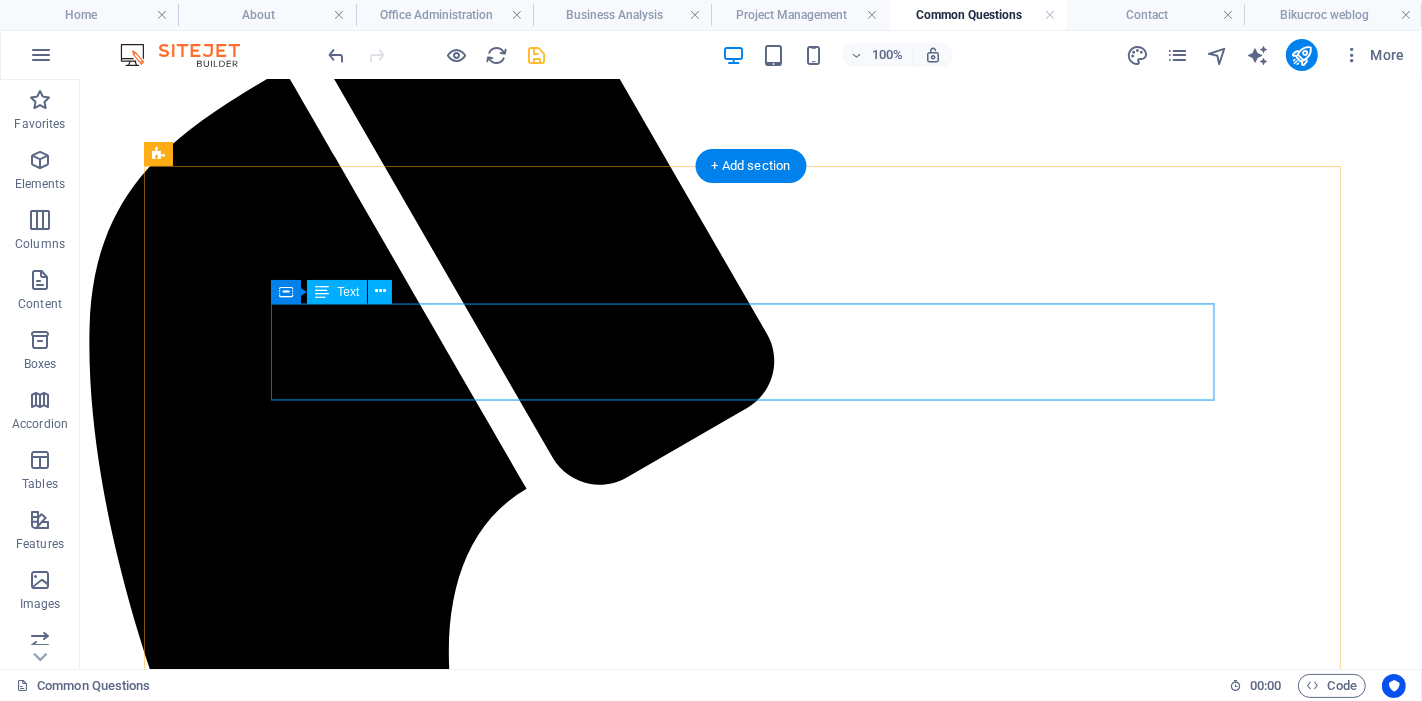 scroll, scrollTop: 0, scrollLeft: 0, axis: both 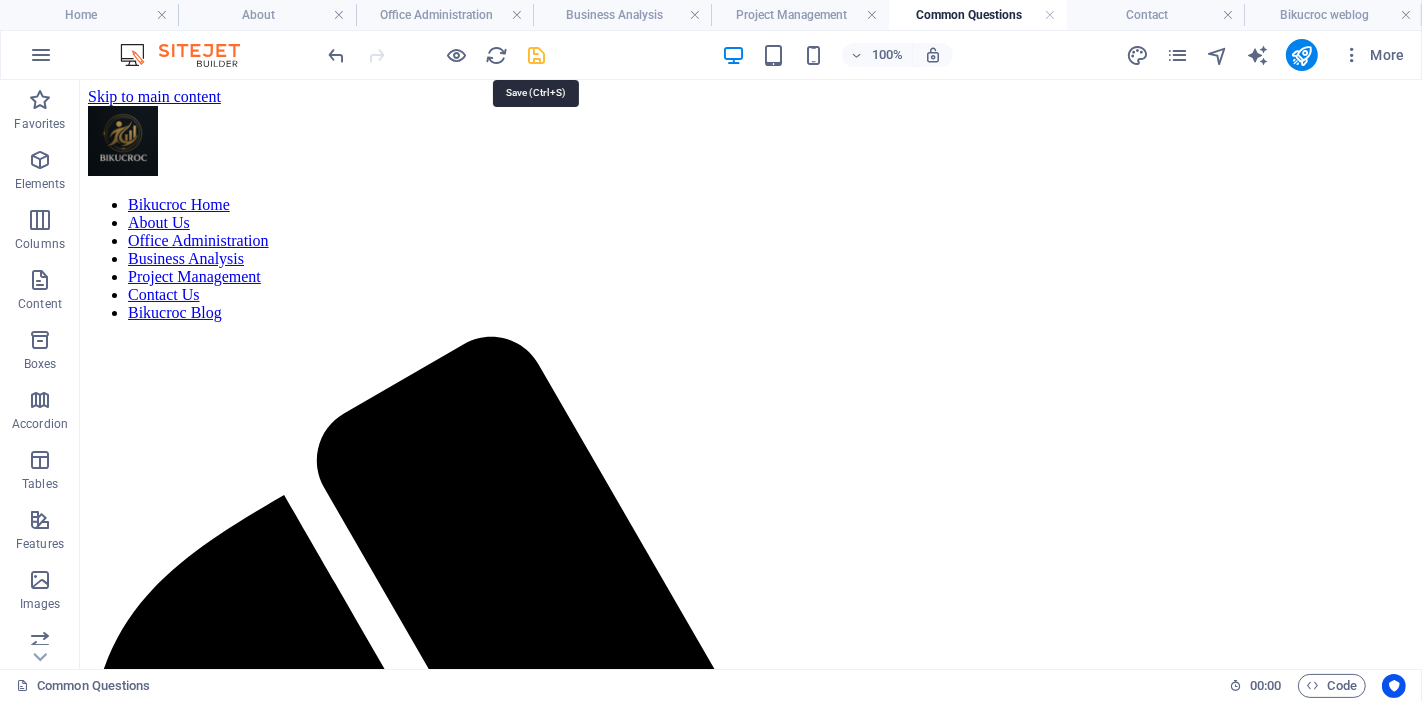 click at bounding box center [537, 55] 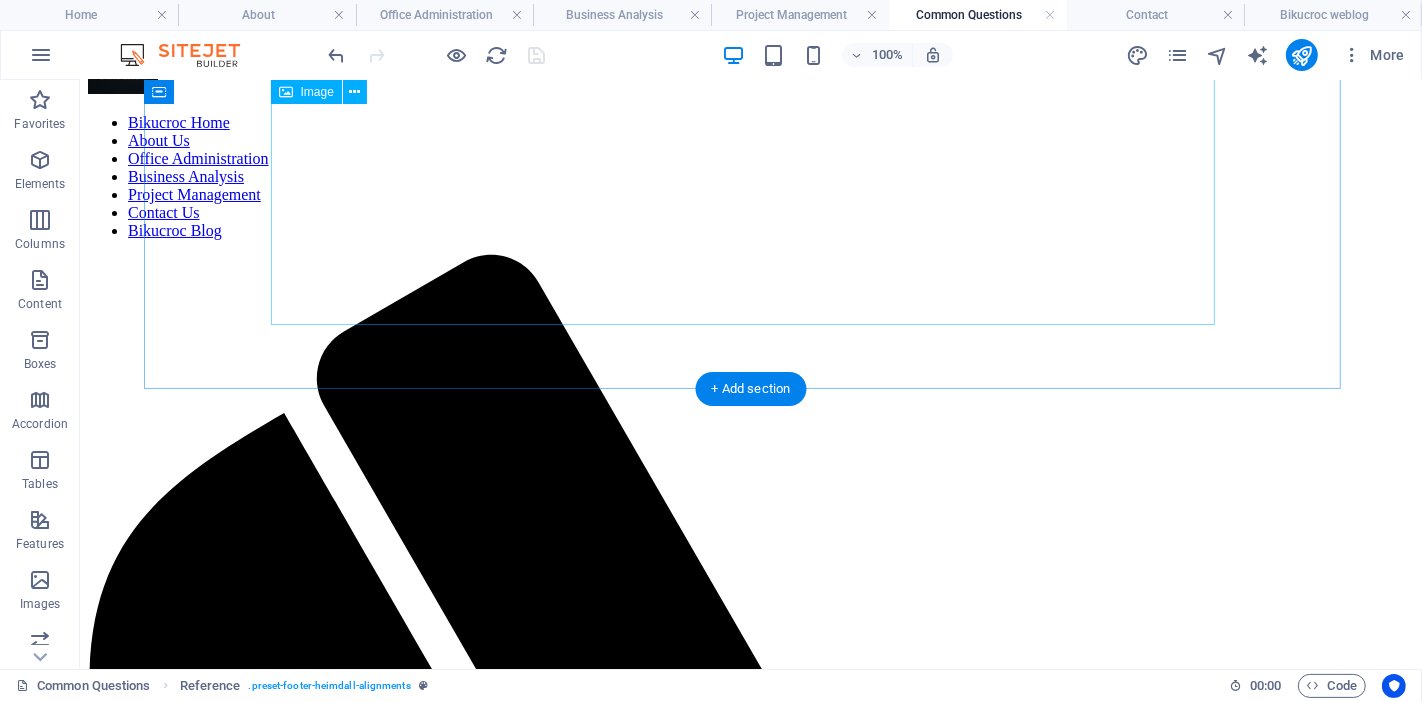 scroll, scrollTop: 0, scrollLeft: 0, axis: both 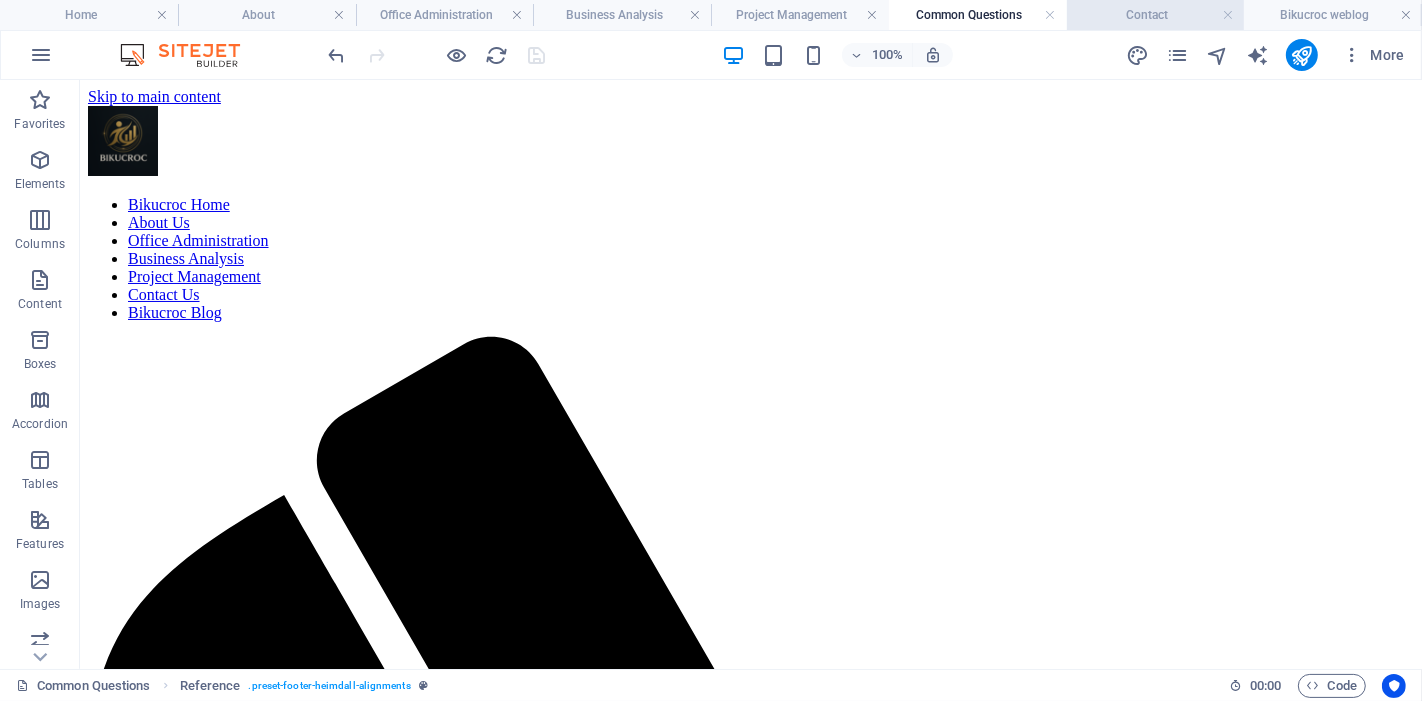 click on "Contact" at bounding box center [1156, 15] 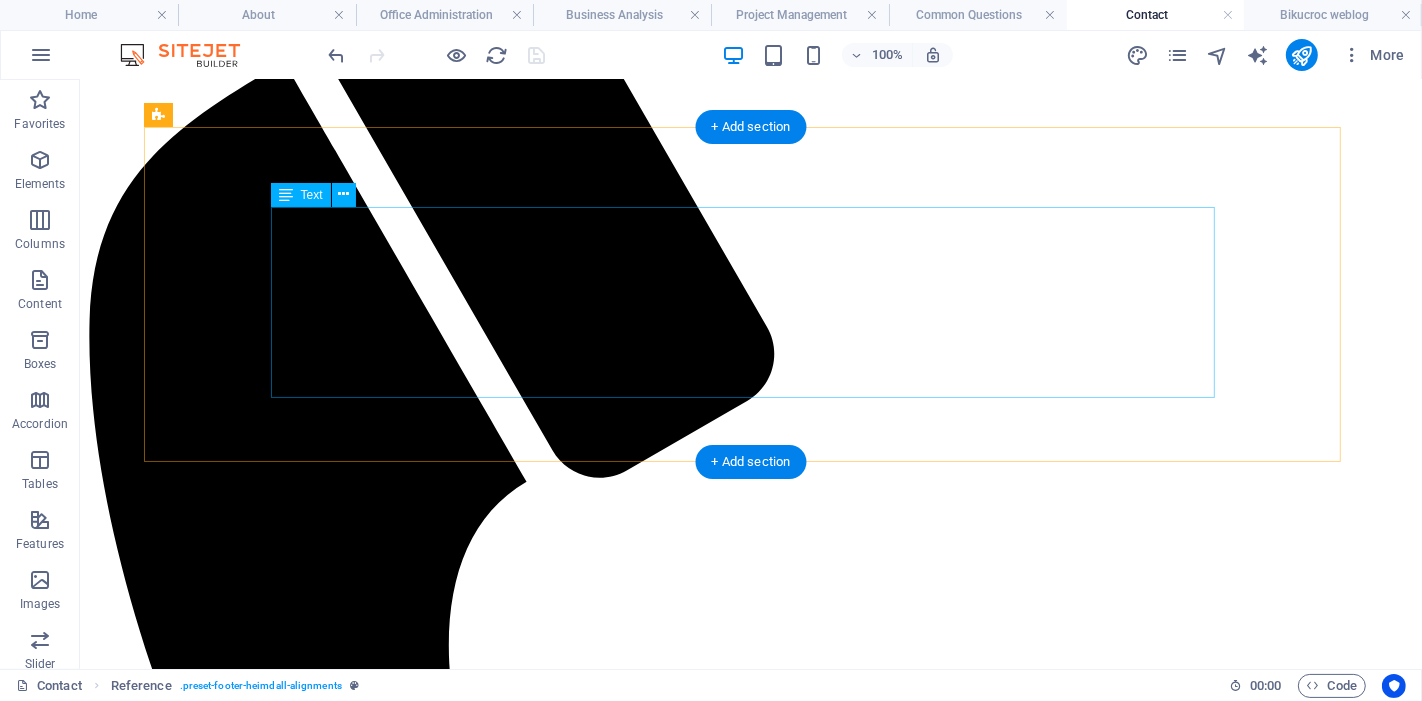 scroll, scrollTop: 224, scrollLeft: 0, axis: vertical 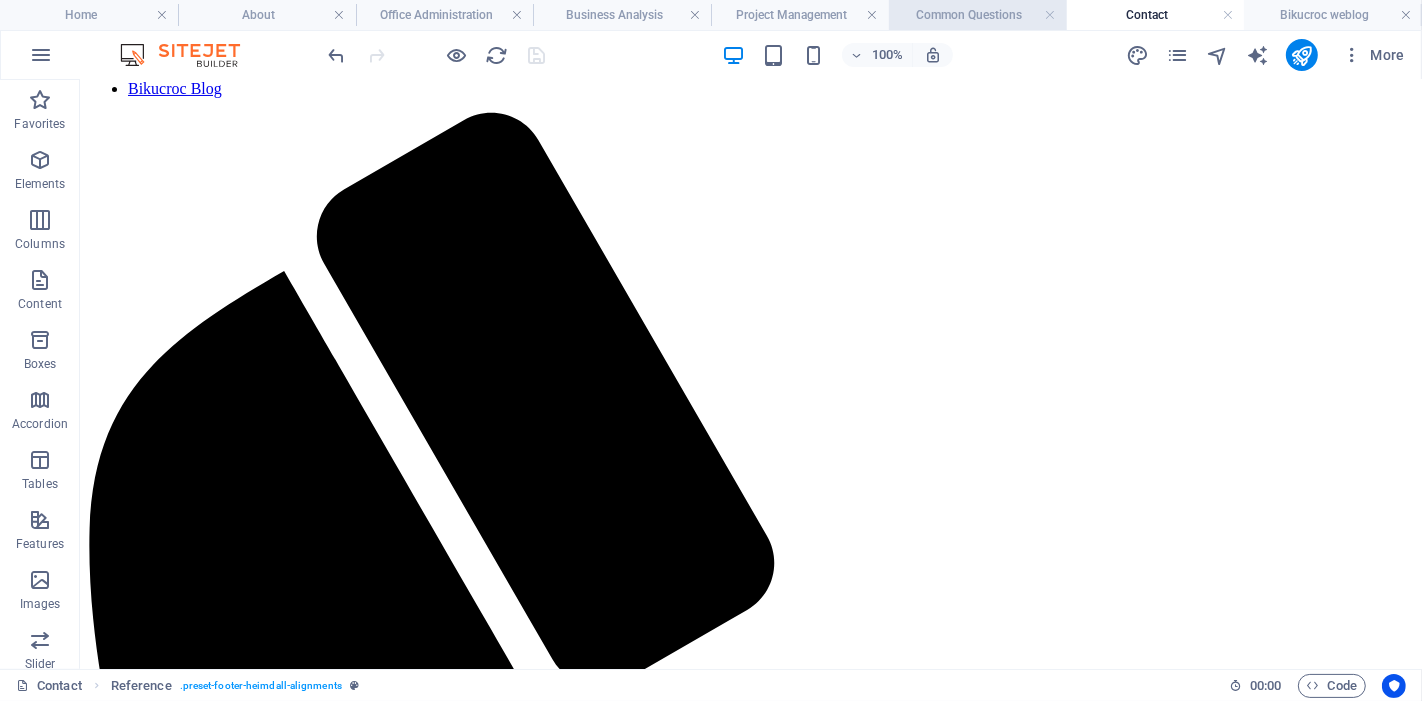 click on "Common Questions" at bounding box center [978, 15] 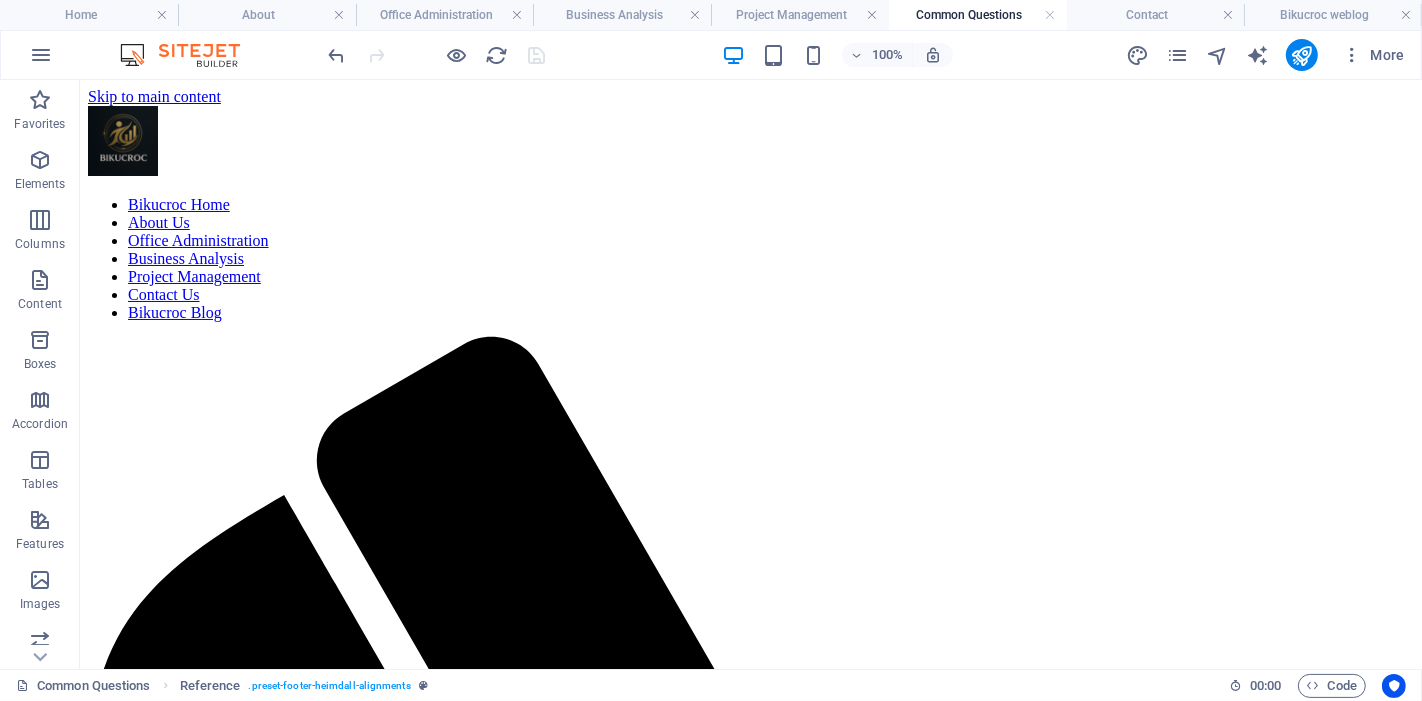 scroll, scrollTop: 0, scrollLeft: 0, axis: both 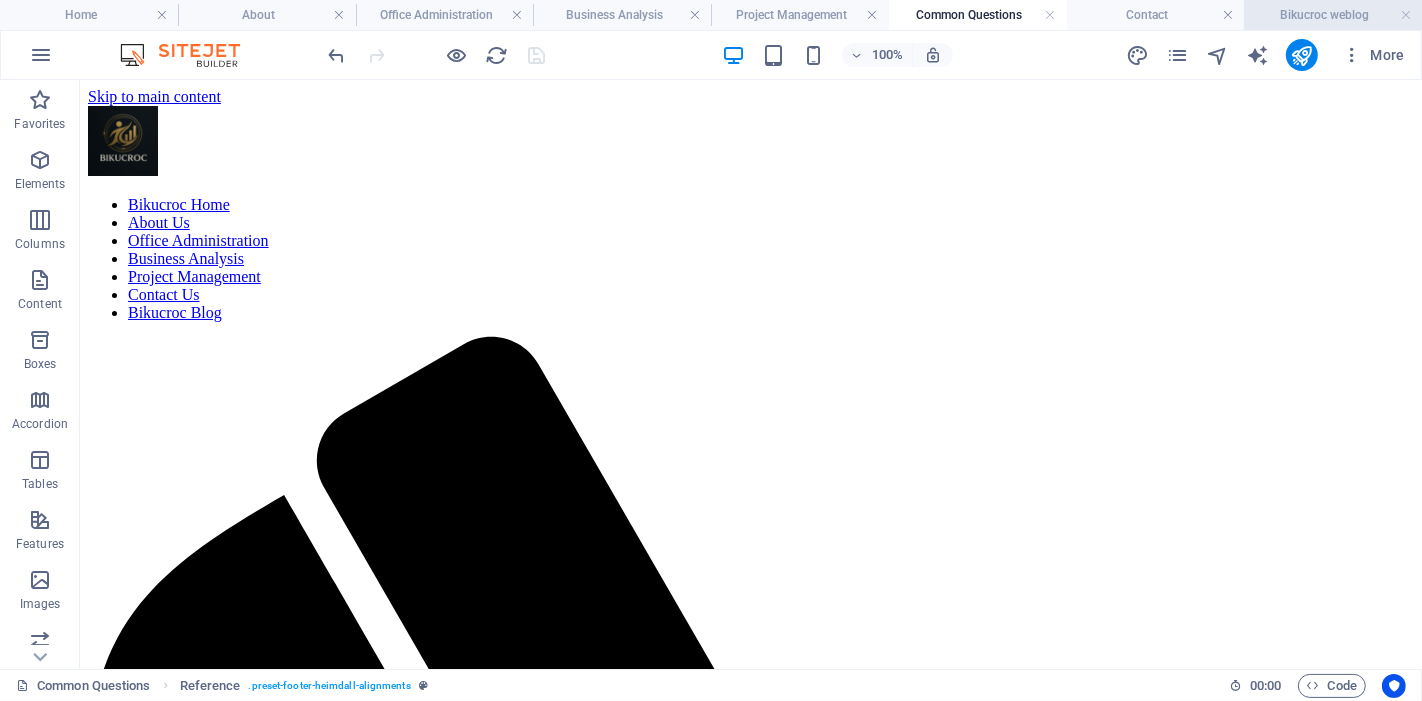 click on "Bikucroc weblog" at bounding box center (1333, 15) 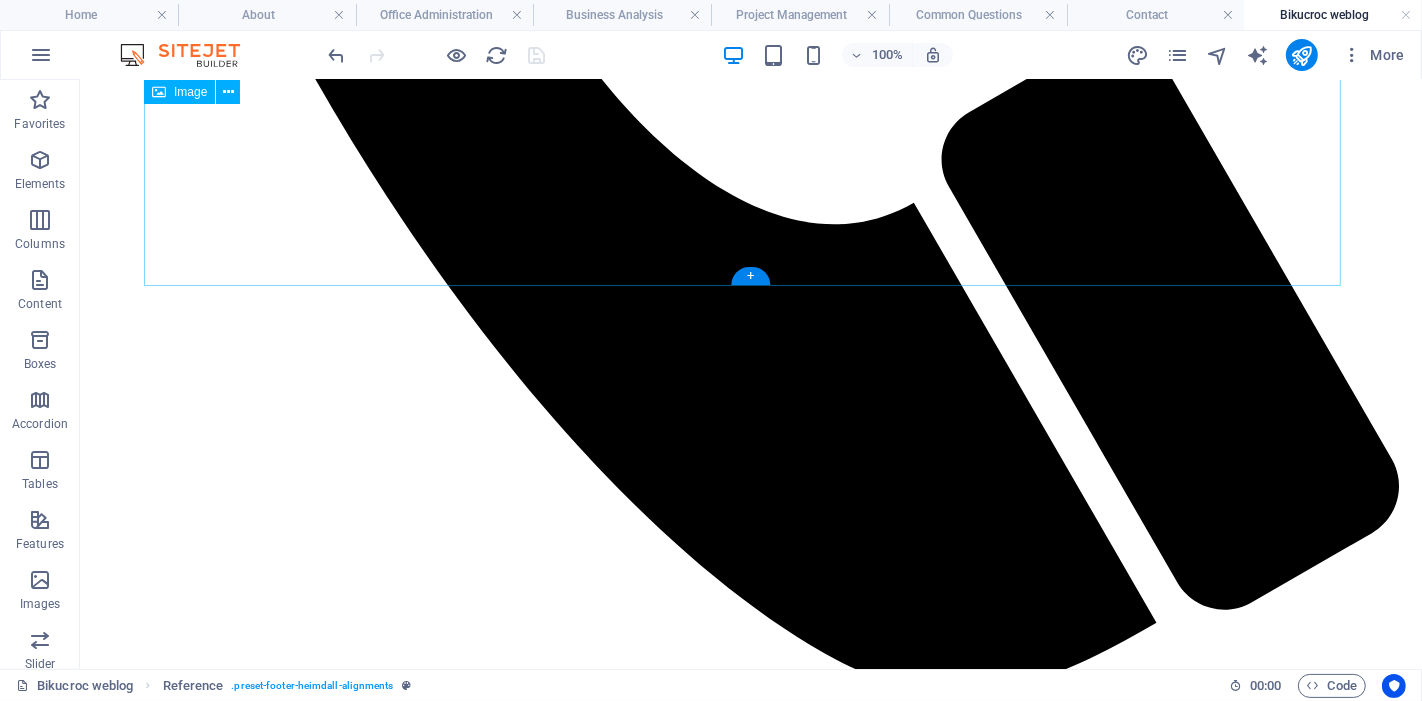 scroll, scrollTop: 1065, scrollLeft: 0, axis: vertical 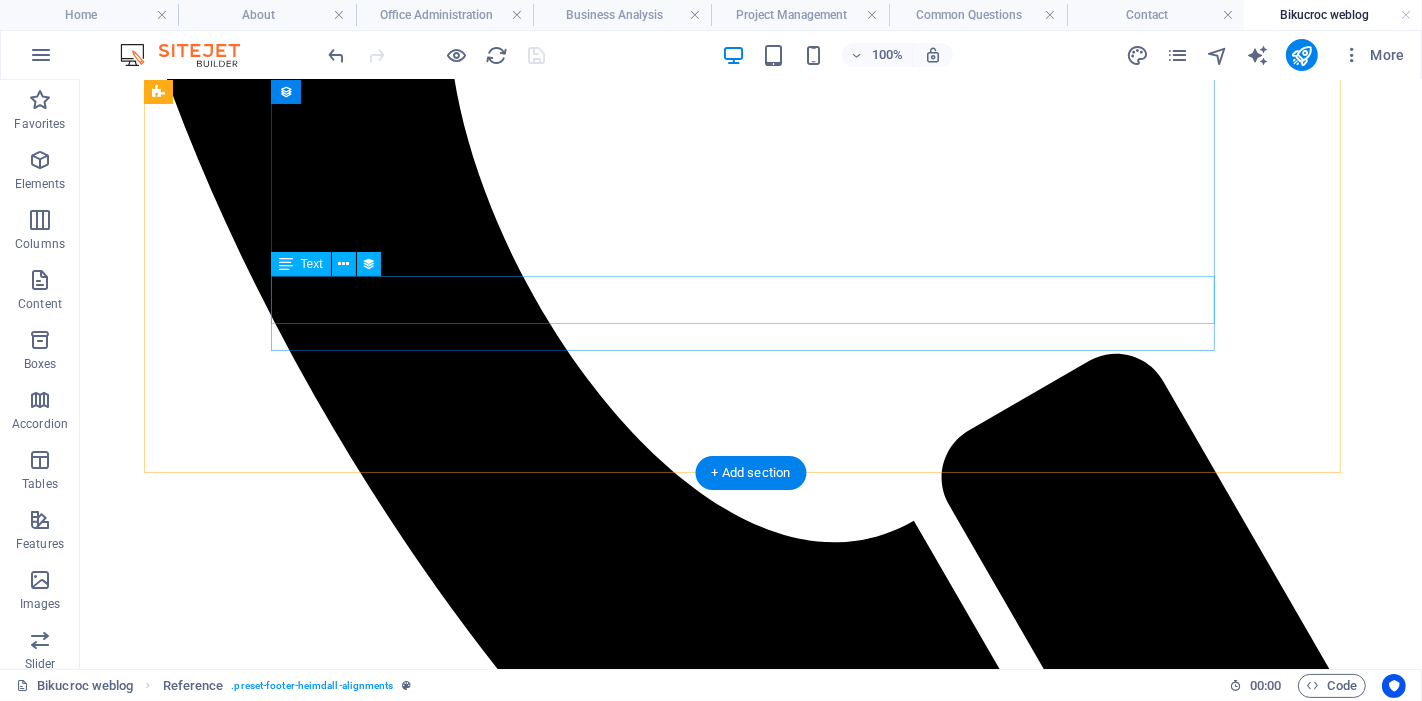click on "Let’s be real, you didn’t start your business to spend your nights doing paperwork, chasing invoices, or figuring out government forms, right? That’s where we come in." at bounding box center (750, 2323) 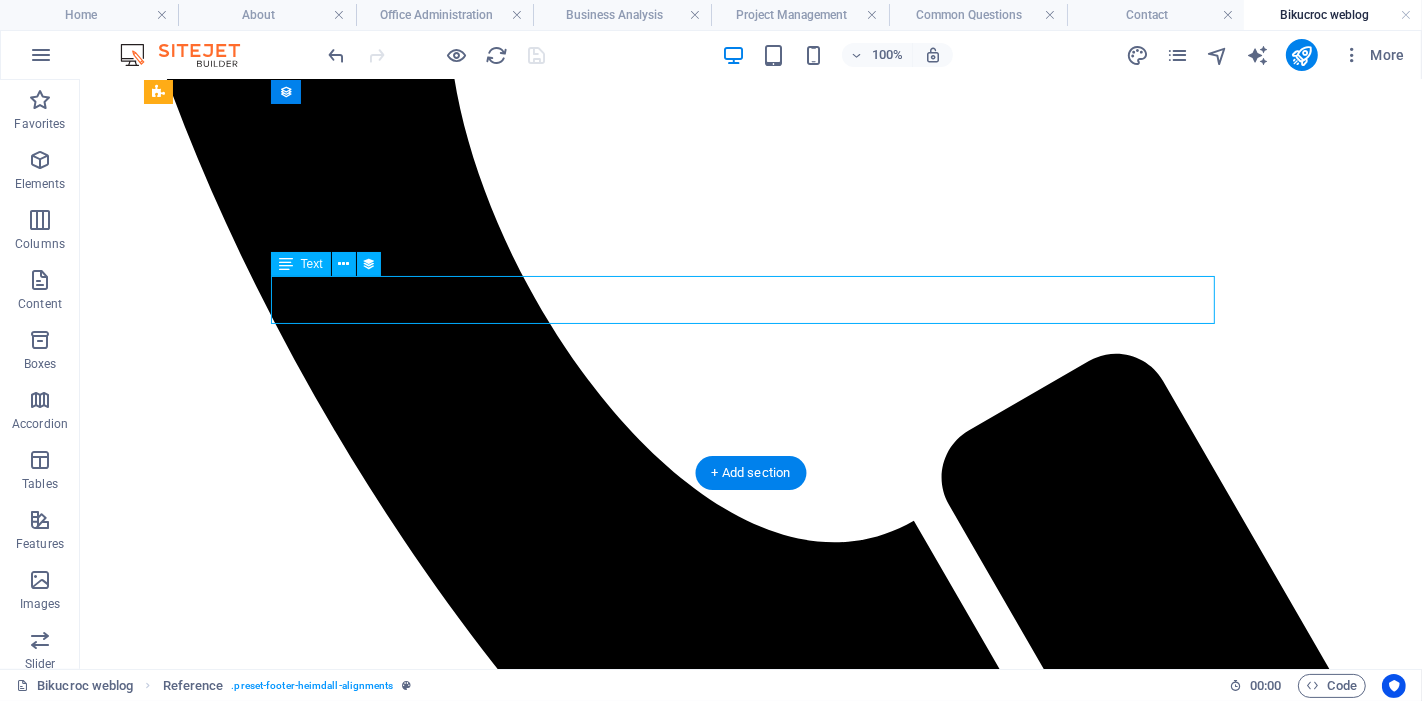 click on "Let’s be real, you didn’t start your business to spend your nights doing paperwork, chasing invoices, or figuring out government forms, right? That’s where we come in." at bounding box center (750, 2323) 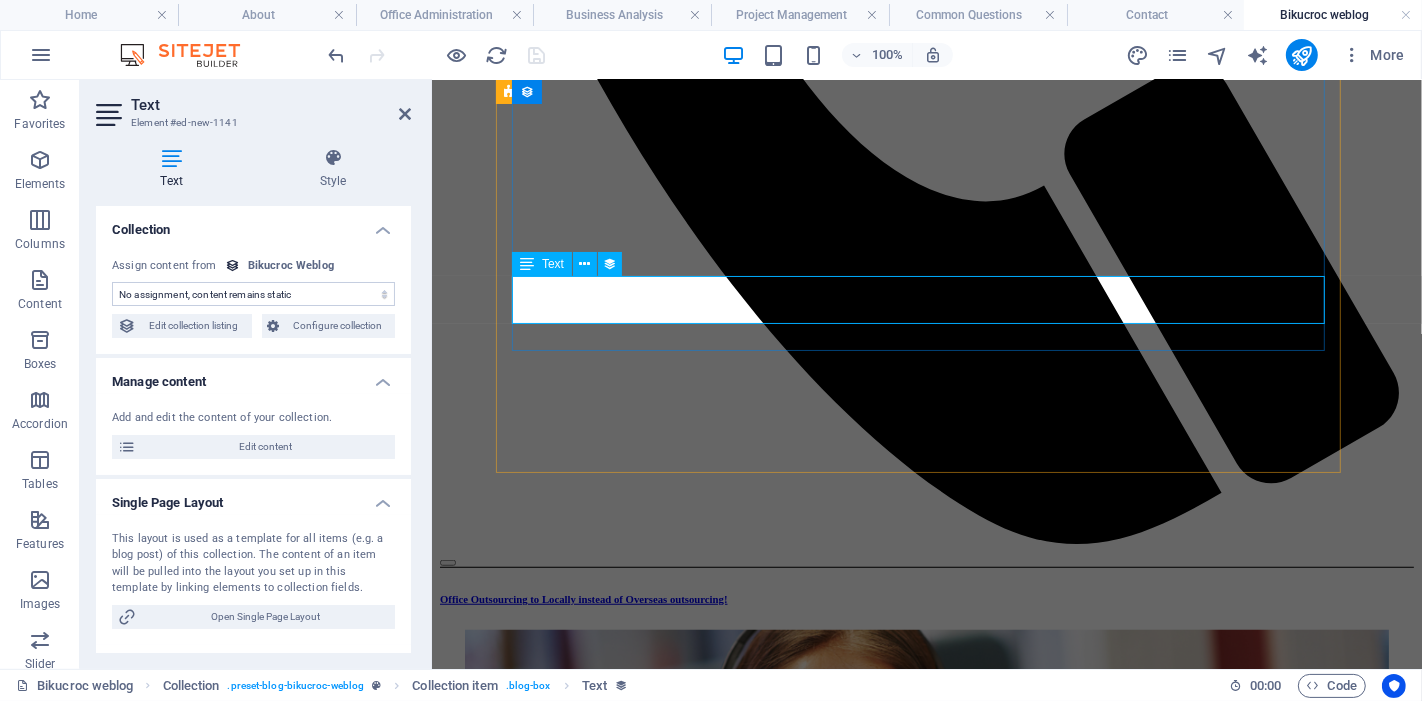 select on "description" 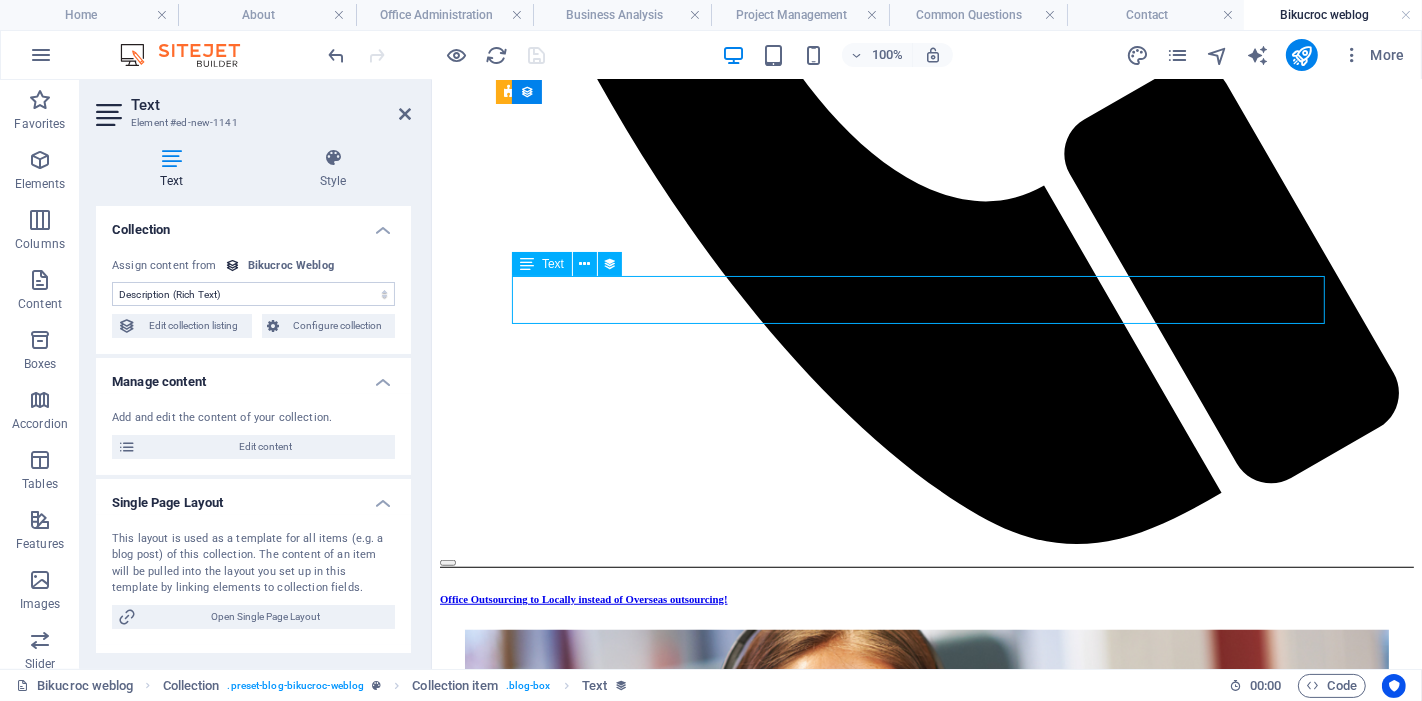 click on "Let’s be real, you didn’t start your business to spend your nights doing paperwork, chasing invoices, or figuring out government forms, right? That’s where we come in." at bounding box center [926, 1865] 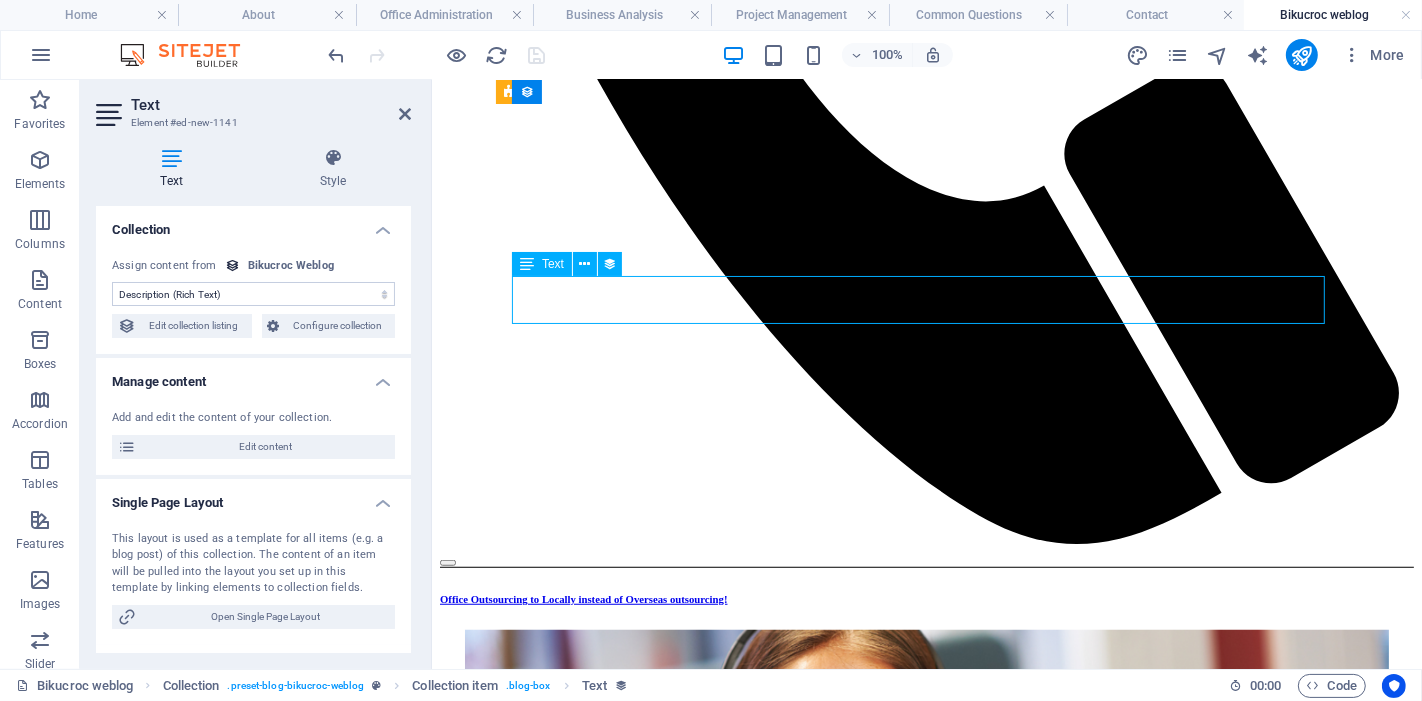 click on "Let’s be real, you didn’t start your business to spend your nights doing paperwork, chasing invoices, or figuring out government forms, right? That’s where we come in." at bounding box center (926, 1865) 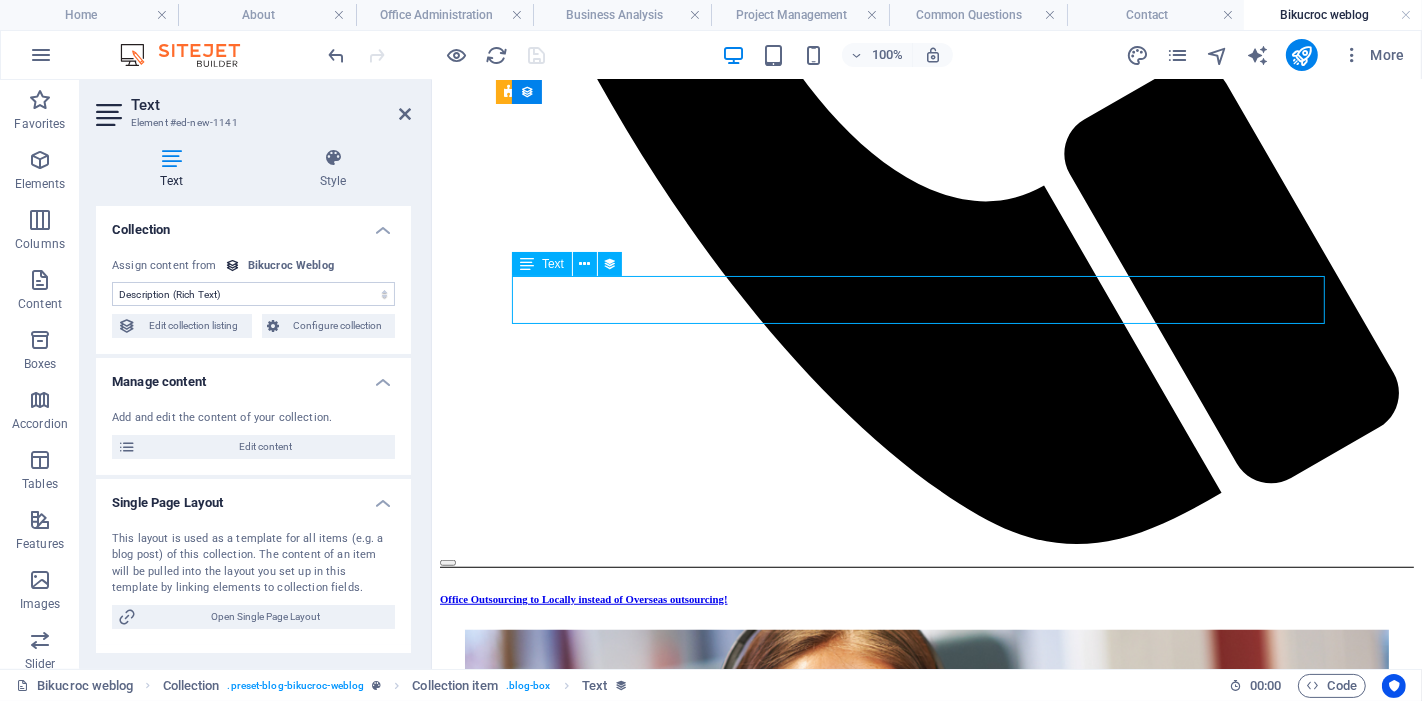 click on "Let’s be real, you didn’t start your business to spend your nights doing paperwork, chasing invoices, or figuring out government forms, right? That’s where we come in." at bounding box center (926, 1865) 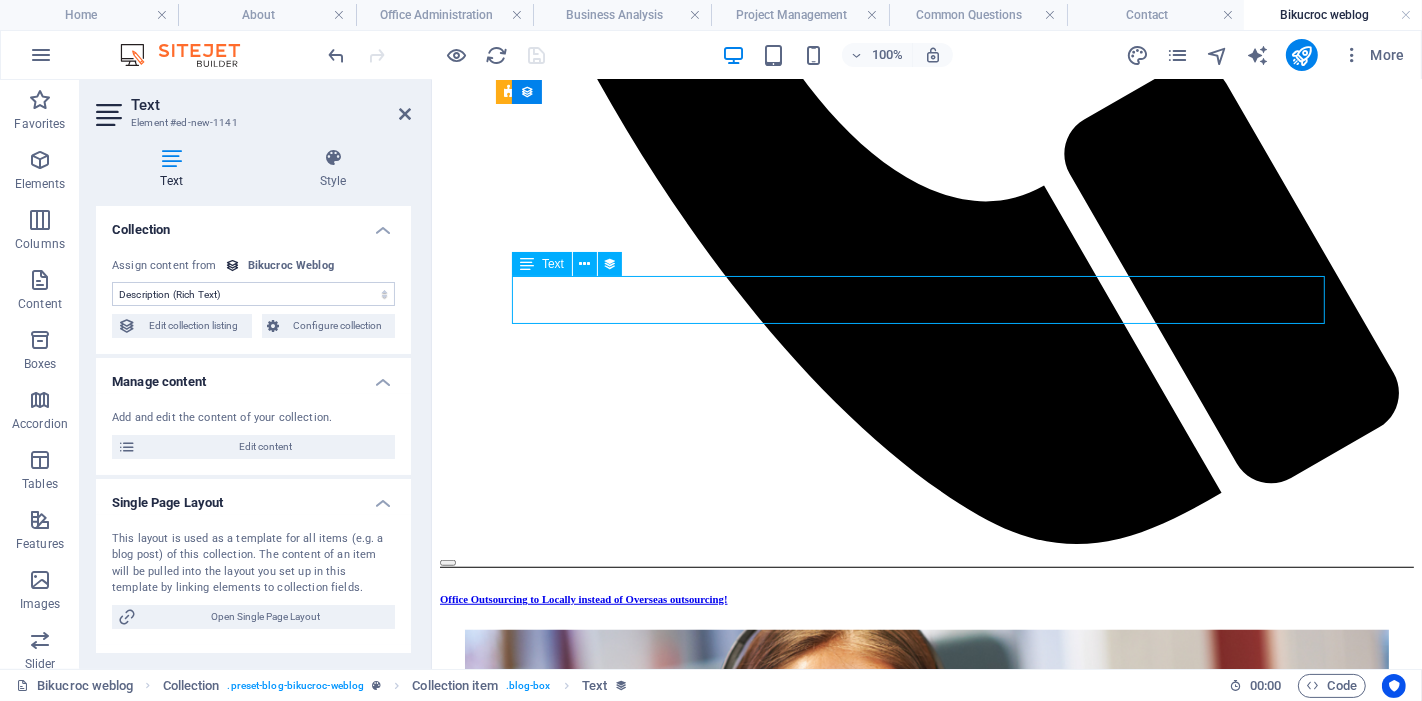 click on "Let’s be real, you didn’t start your business to spend your nights doing paperwork, chasing invoices, or figuring out government forms, right? That’s where we come in." at bounding box center [926, 1865] 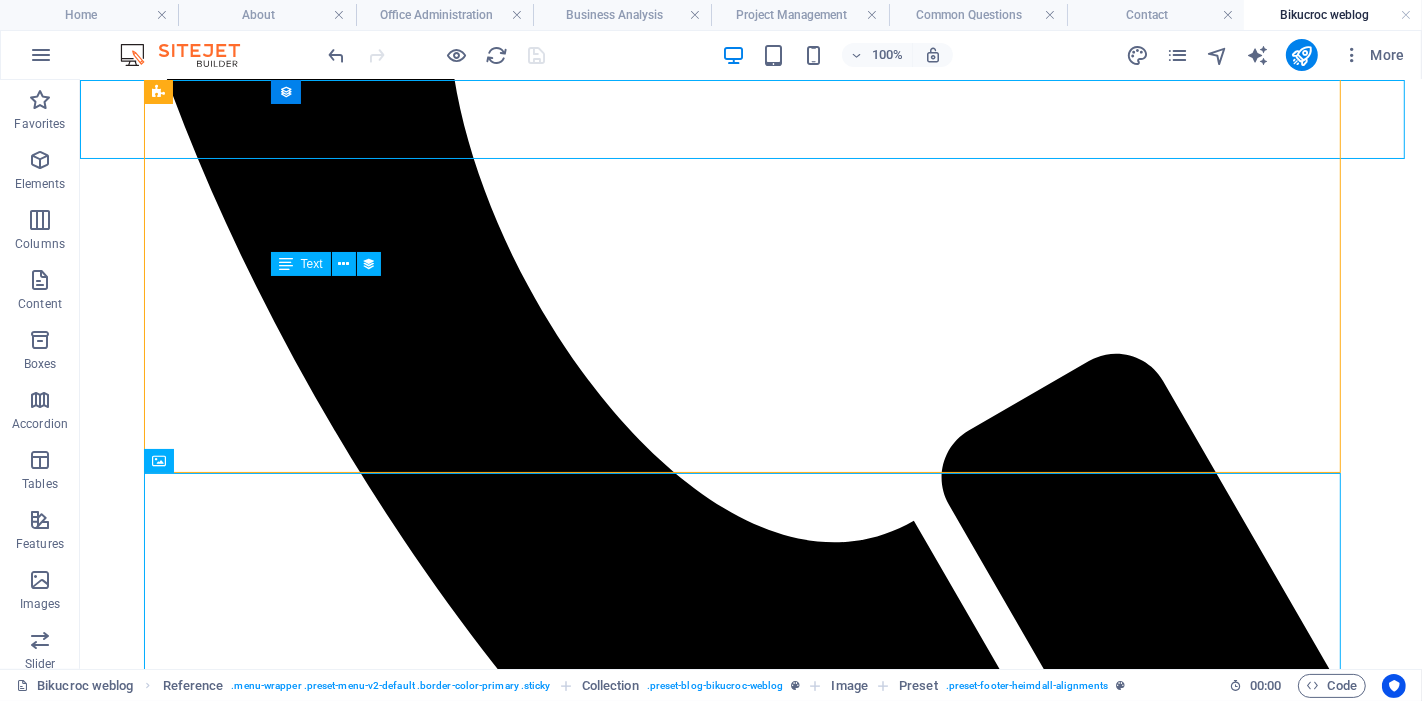 click on "Let’s be real, you didn’t start your business to spend your nights doing paperwork, chasing invoices, or figuring out government forms, right? That’s where we come in." at bounding box center (750, 2323) 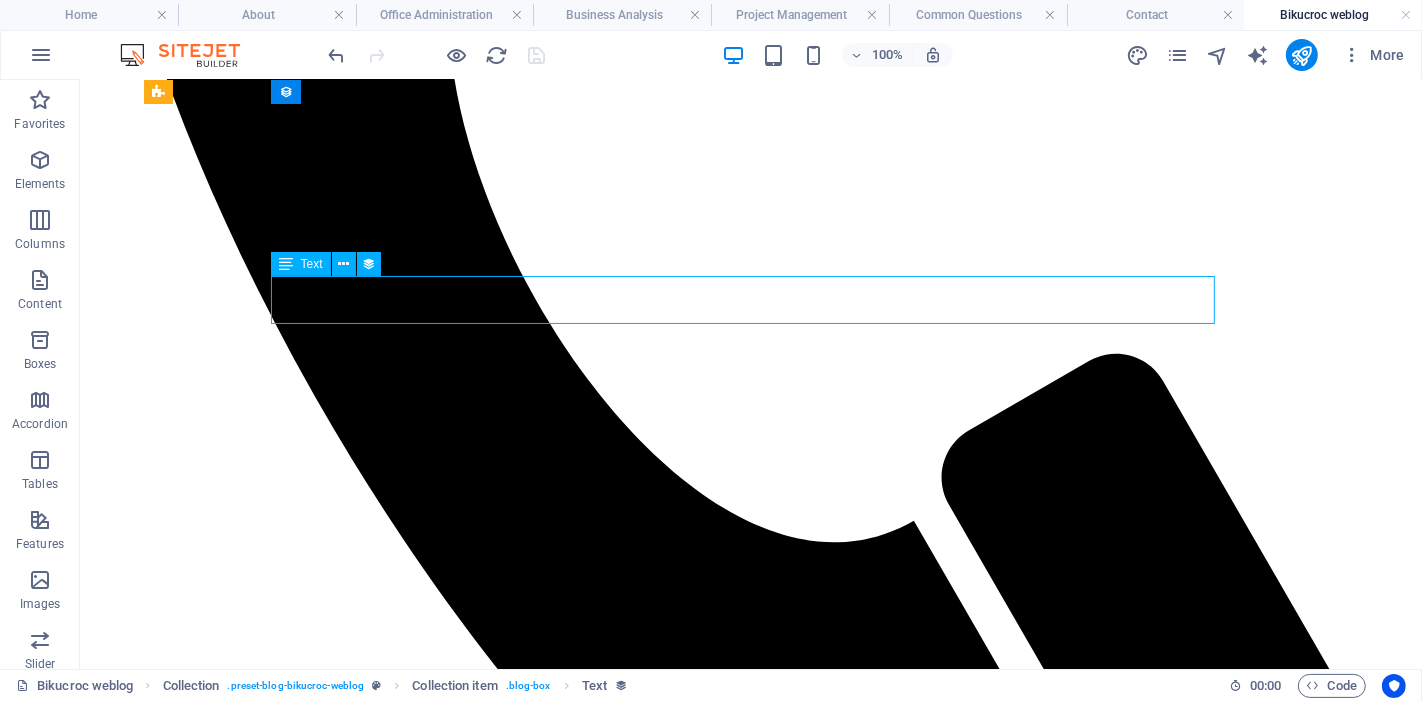 click on "Let’s be real, you didn’t start your business to spend your nights doing paperwork, chasing invoices, or figuring out government forms, right? That’s where we come in." at bounding box center [750, 2323] 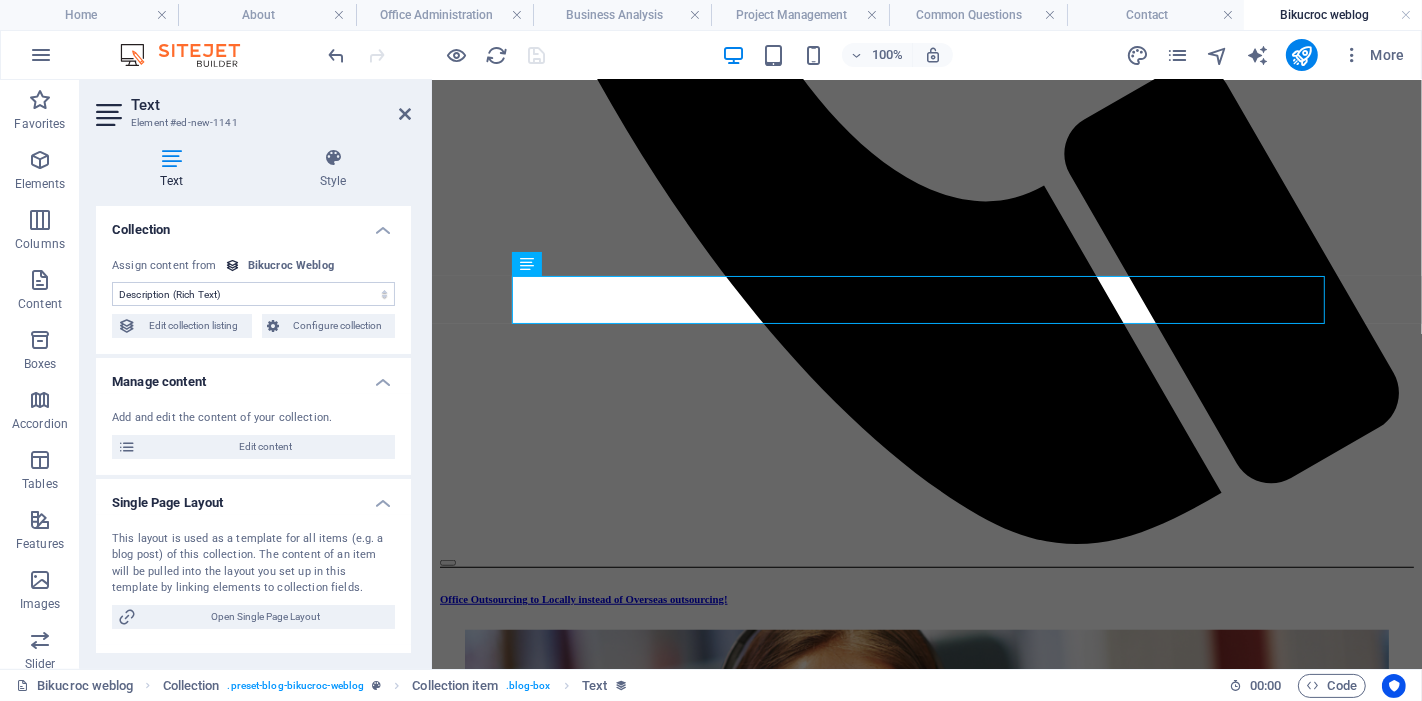 click on "Skip to main content
Bikucroc Home About Us Office Administration Business Analysis Project Management Contact Us Bikucroc Blog Office Outsourcing to Locally instead of Overseas outsourcing! Local office outsourcing means faster, safer, and Aussie-smart support—no time zones, no miscommunications! Work Tips 05/27/2025 Using AI for Office Management AI is a great helping hand in the office—speeding up tasks, reducing errors, and boosting productivity! Work Tips 03/26/2024 You Run the Business — We Run the Boring Stuff 😄 Let’s be real, you didn’t start your business to spend your nights doing paperwork, chasing invoices, or figuring out government forms, right? That’s where we come in. Work Tips 05/25/2023  Previous Next  Social Facebook Instagram linkedin BIKUCROC FAQ's OFFICE [NUMBER] [STREET], [CITY], [STATE] [POSTAL CODE] CONTACT Email:    info@bikucroc.com.au Phone VIC:          [PHONE] Phone QLD:         [PHONE]" at bounding box center [926, 948] 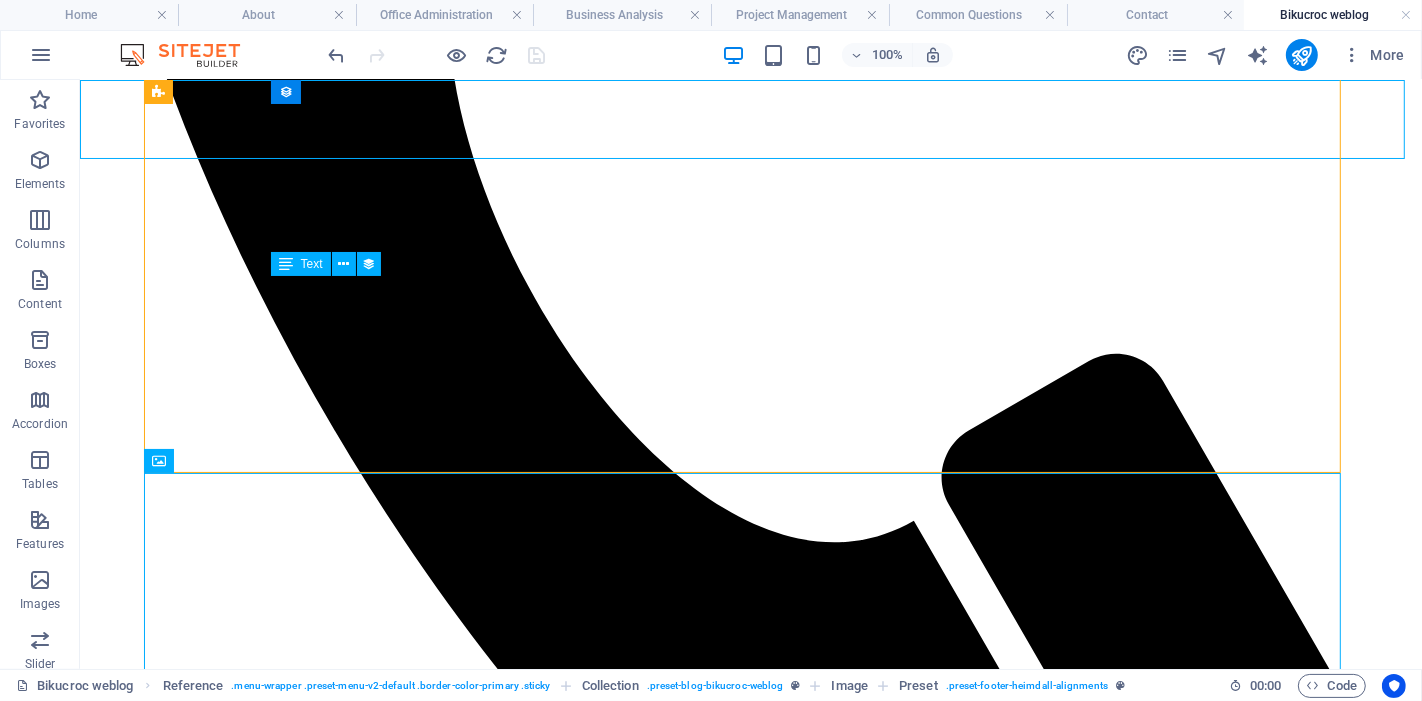 click on "Let’s be real, you didn’t start your business to spend your nights doing paperwork, chasing invoices, or figuring out government forms, right? That’s where we come in." at bounding box center [750, 2323] 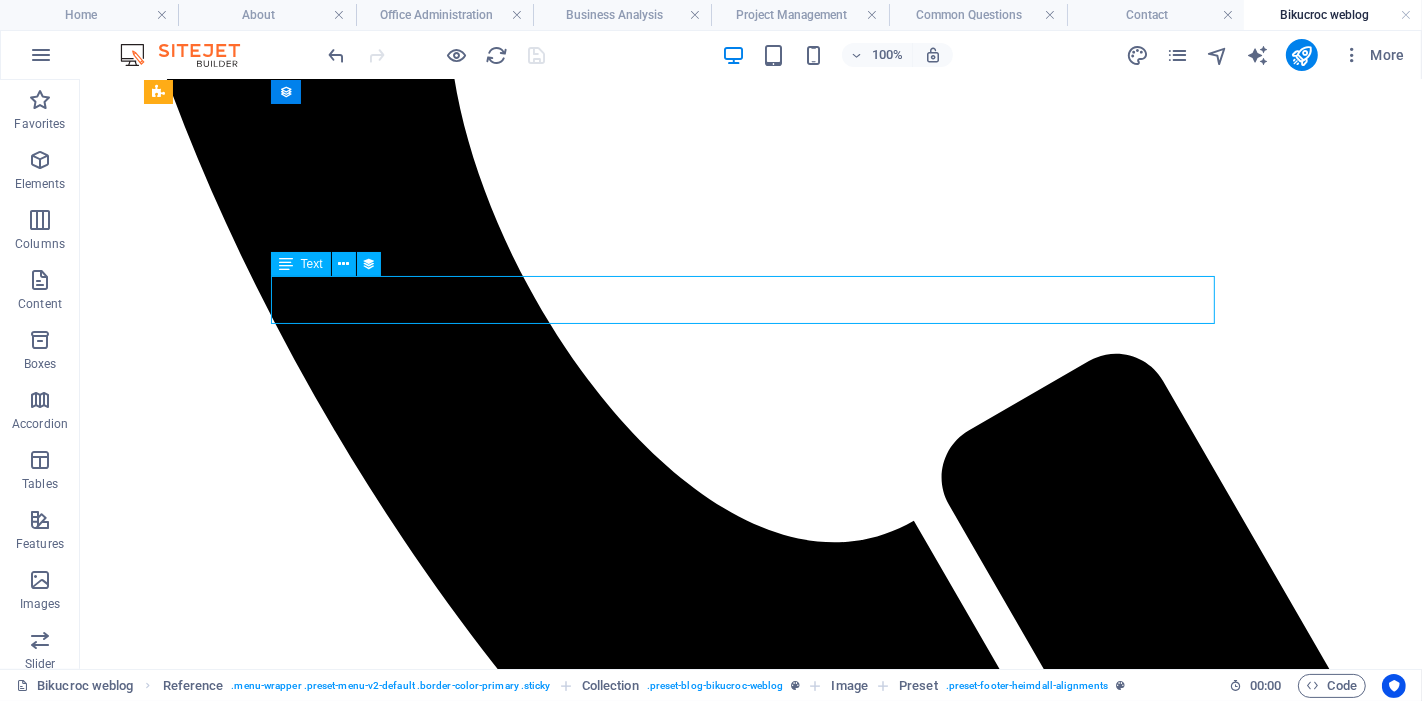 click on "Let’s be real, you didn’t start your business to spend your nights doing paperwork, chasing invoices, or figuring out government forms, right? That’s where we come in." at bounding box center [750, 2323] 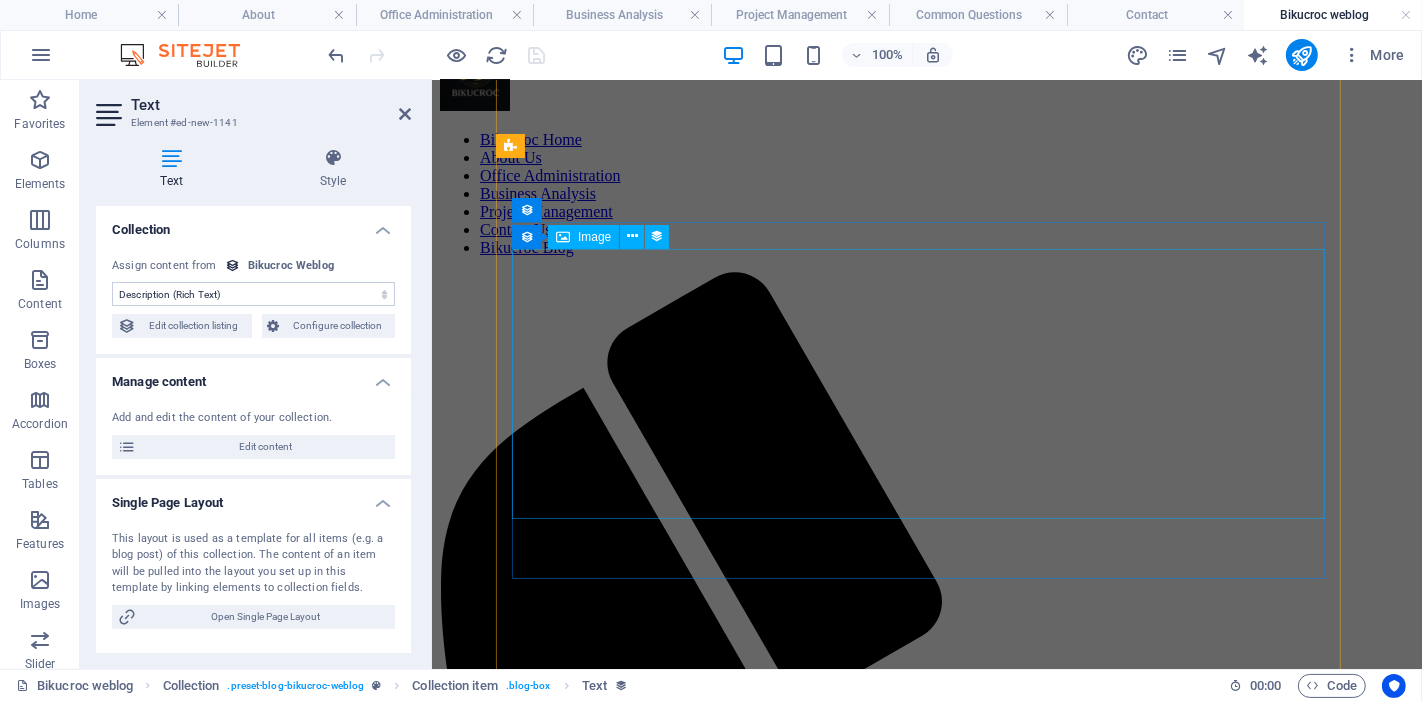 scroll, scrollTop: 0, scrollLeft: 0, axis: both 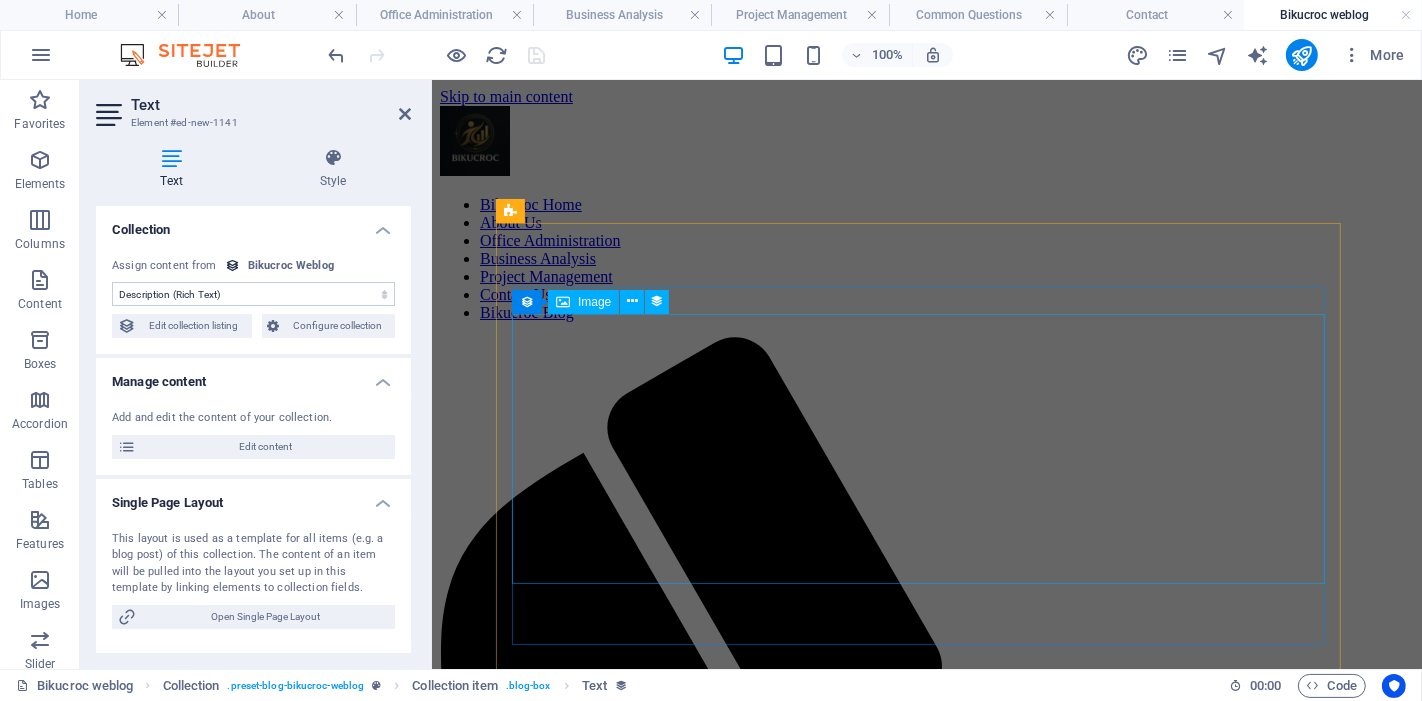 click at bounding box center [926, 1831] 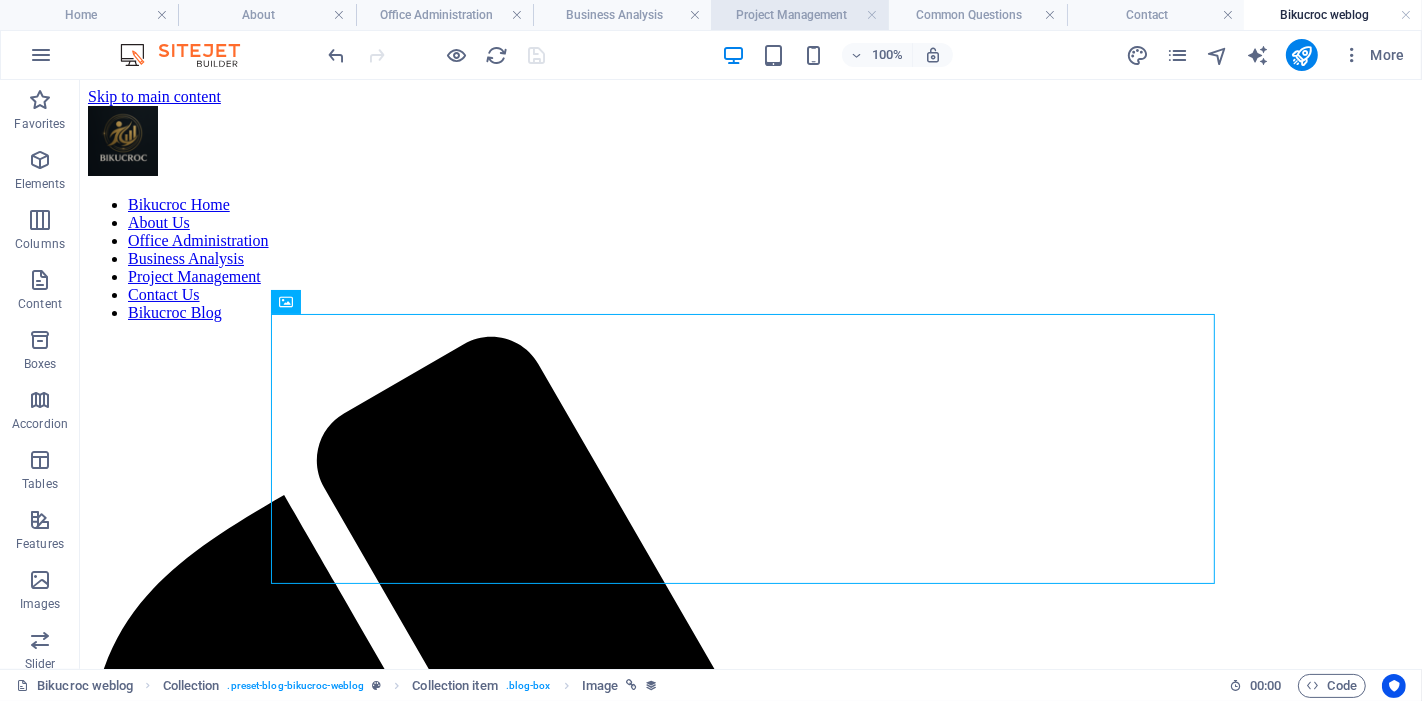 click on "Project Management" at bounding box center [800, 15] 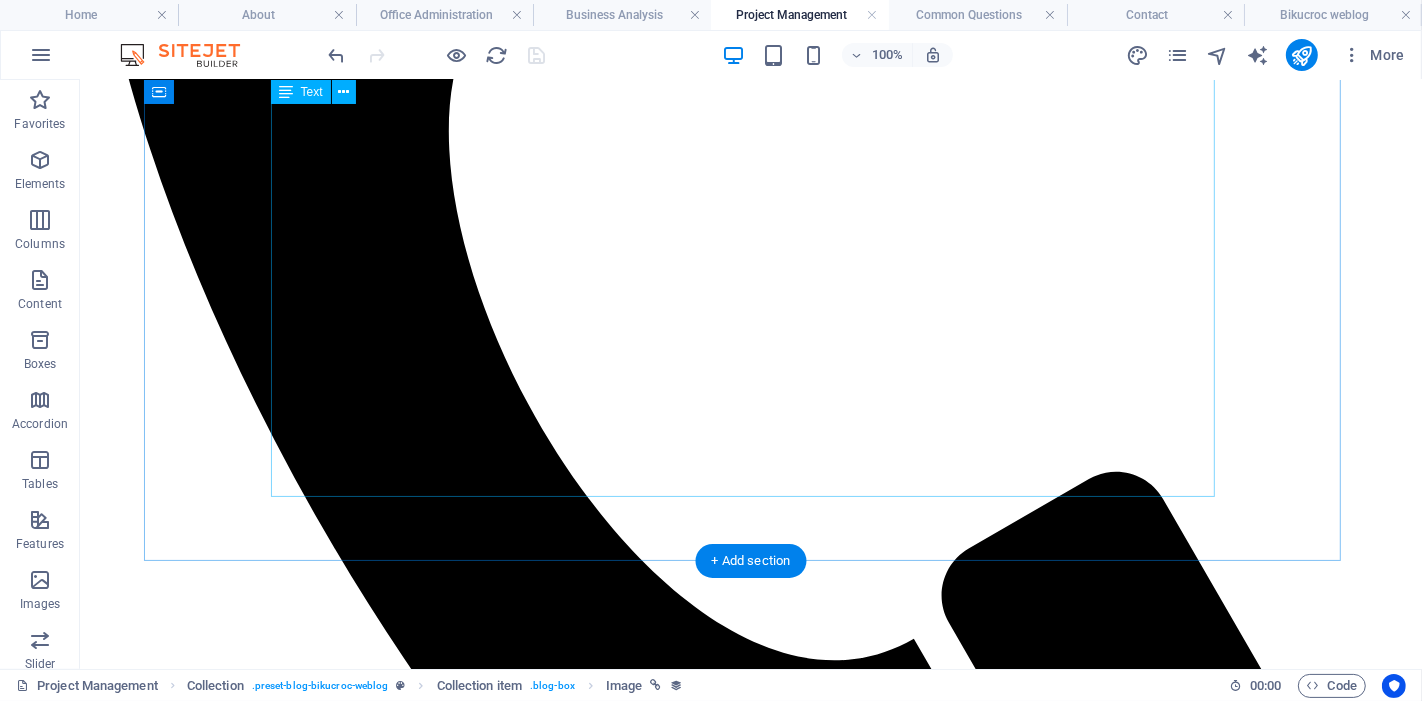 scroll, scrollTop: 867, scrollLeft: 0, axis: vertical 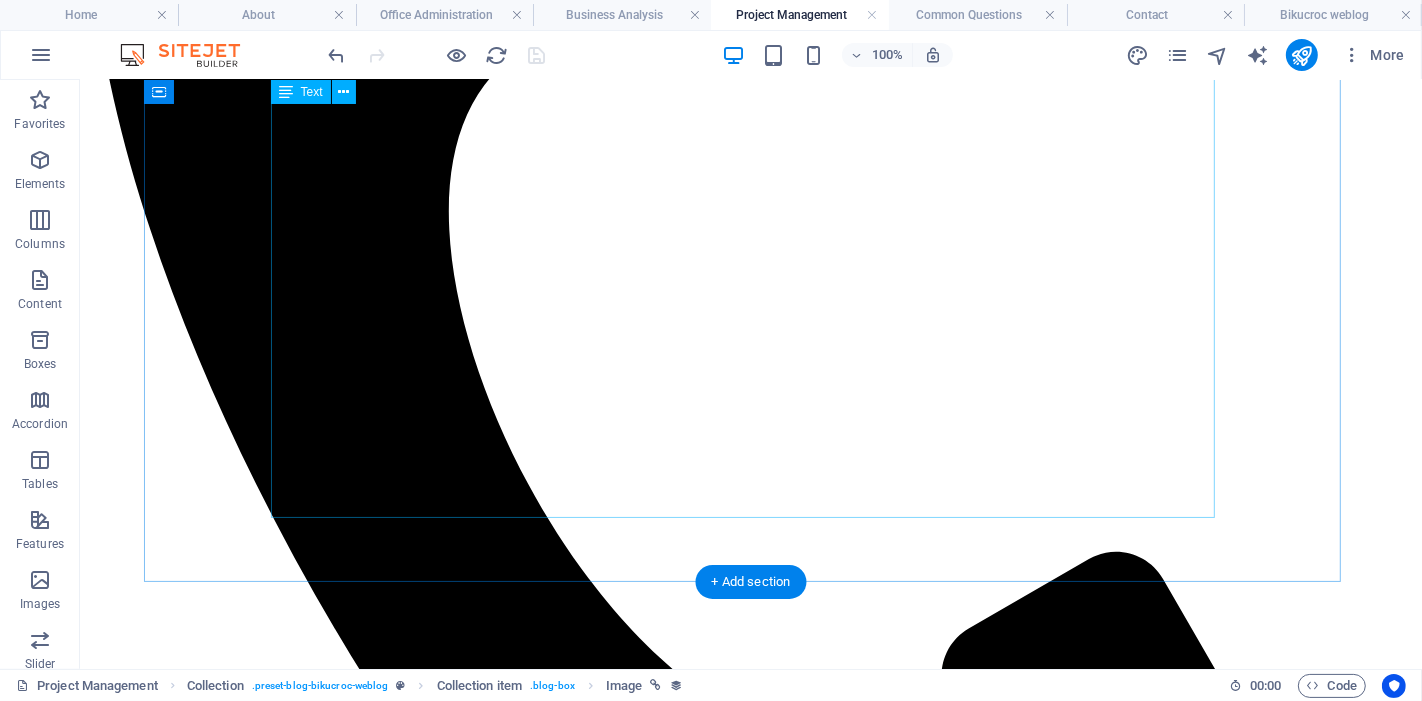 click on "Project Management That Works for You At  BIKUCROC , we offer  end-to-end project management services  tailored to the needs of  small businesses, tradies, and contractors  across [COUNTRY]. Whether you’re managing  residential builds, commercial fit-outs, service upgrades, or multi-trade installations , we’re here to ensure your projects run  smoothly, on time, and on budget  — without unnecessary stress. What We Do We take the pressure off your team by professionally managing the full project lifecycle, including: Planning & Scheduling  – We map out timelines, resource needs, and critical paths. Procurement Support  – Coordinating suppliers, quotes, purchase orders, and materials. On-Site Coordination  – Bridging communication between your crew, subcontractors, and clients. Budget & Cost Control  – Monitoring expenses and making sure your project stays financially on track. Progress Reporting  – Keeping stakeholders informed with structured updates and documentation. Risk & Issue Management" at bounding box center (750, 2077) 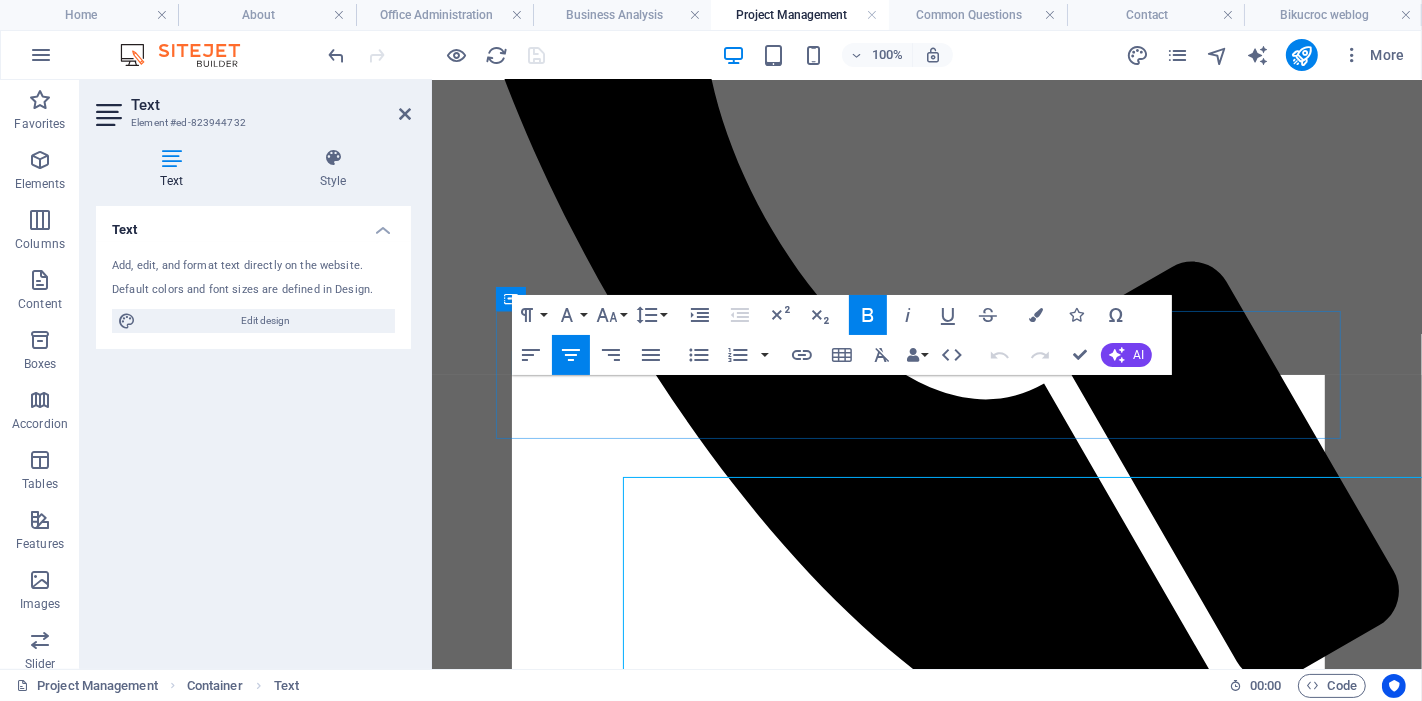 scroll, scrollTop: 158, scrollLeft: 0, axis: vertical 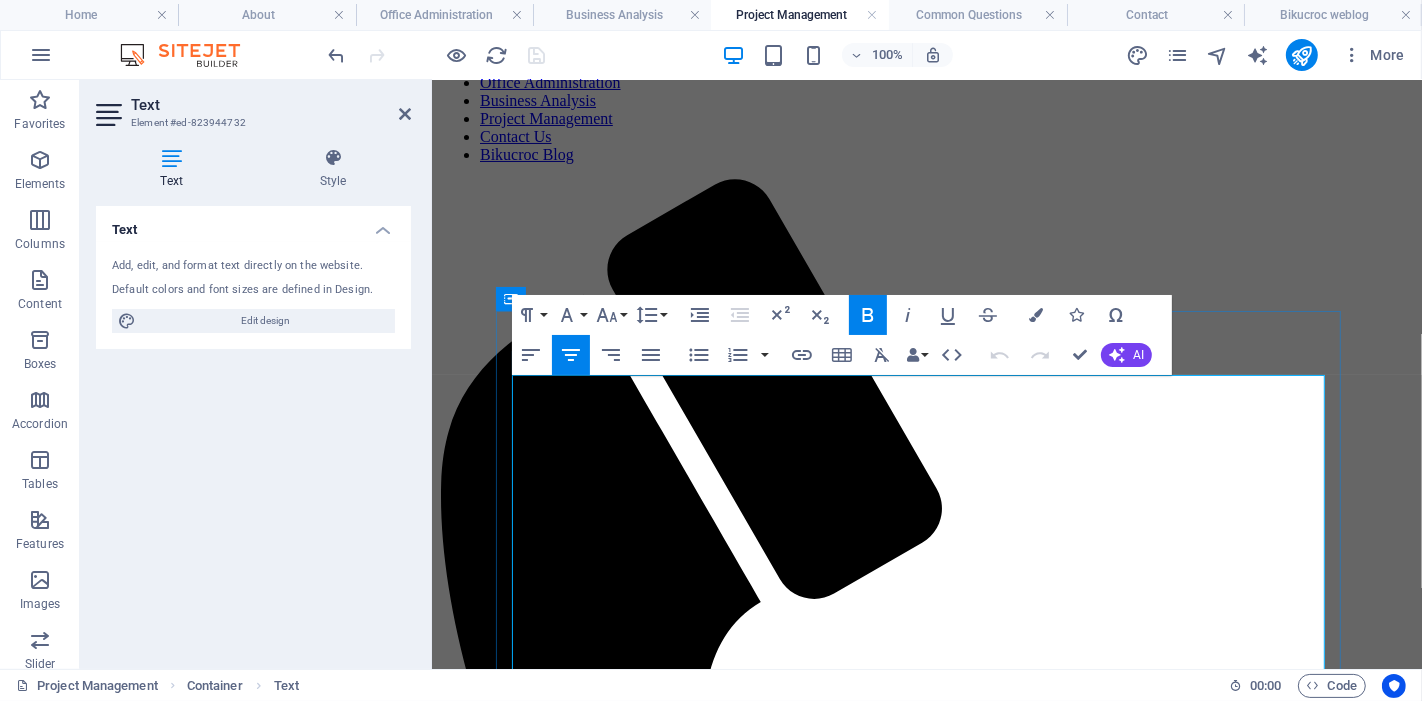 click on "Whether you’re managing  residential builds, commercial fit-outs, service upgrades, or multi-trade installations , we’re here to ensure your projects run  smoothly, on time, and on budget  — without unnecessary stress." at bounding box center (926, 1930) 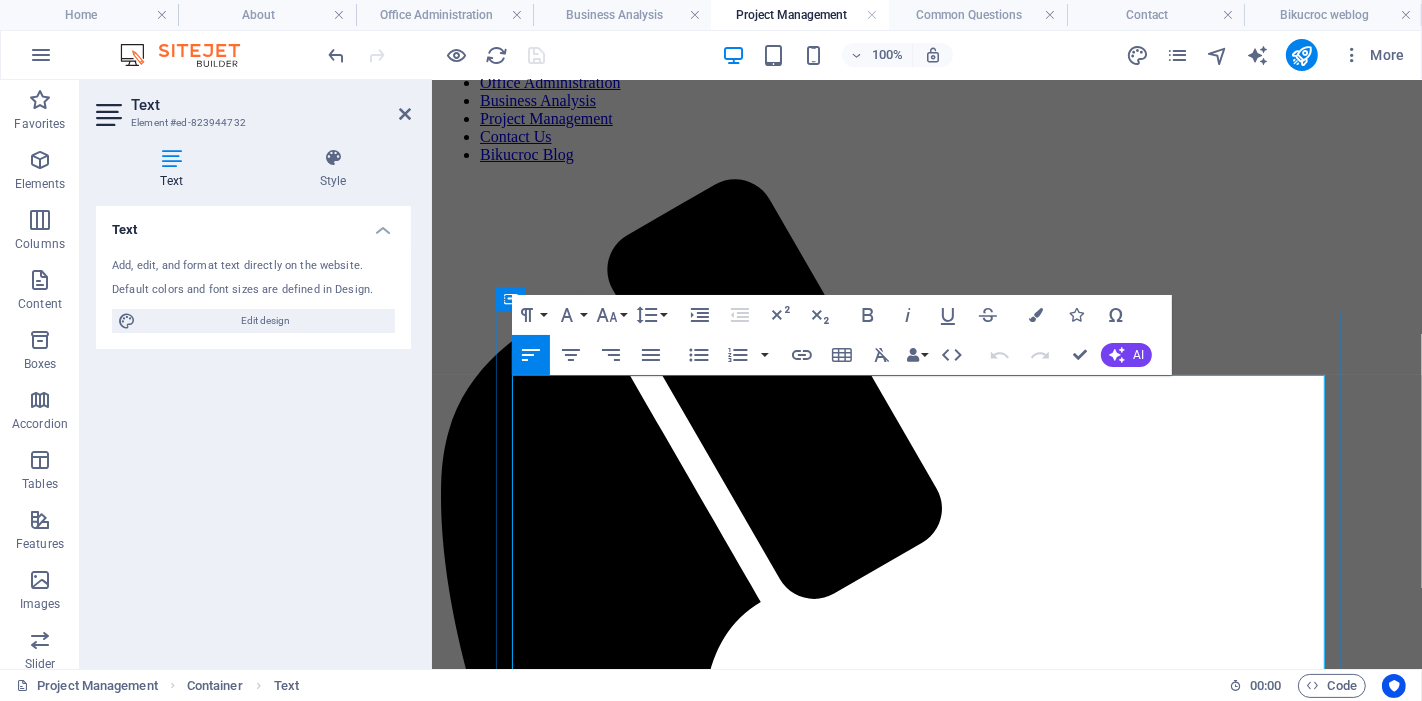 type 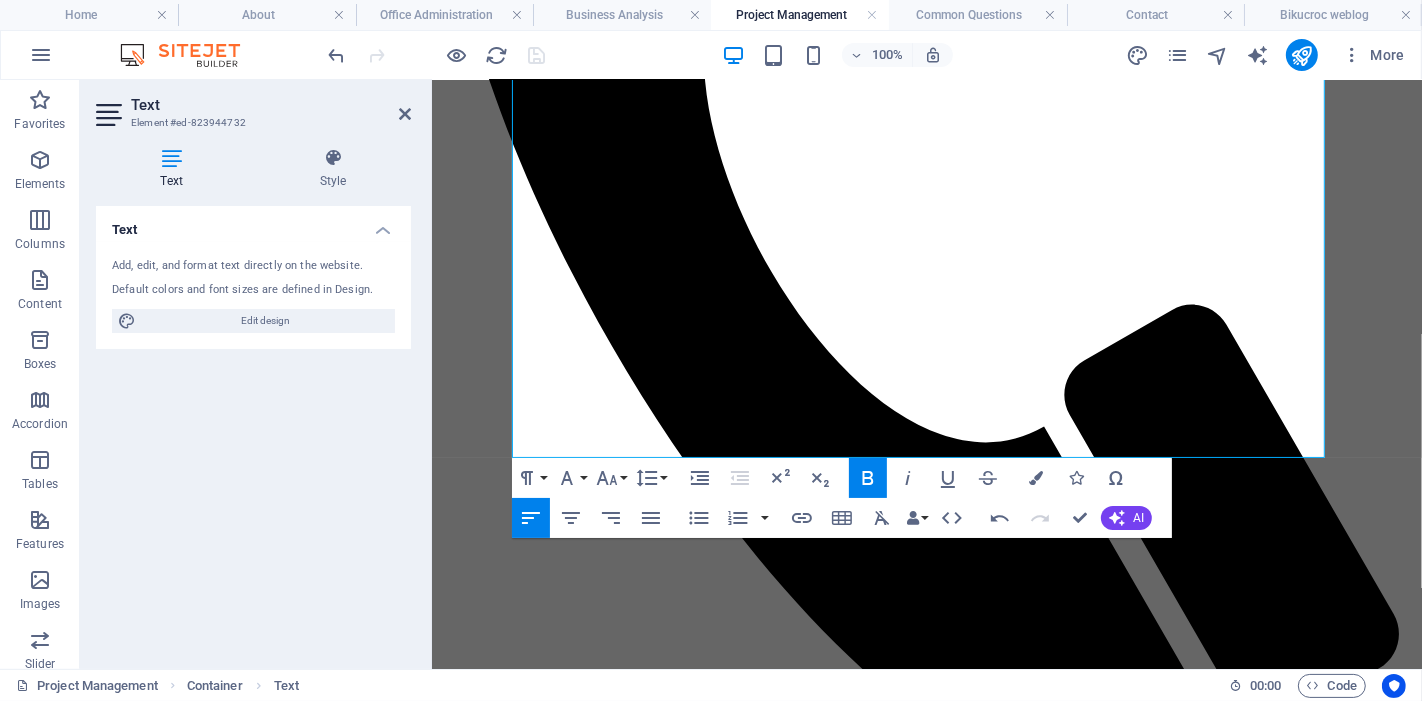 scroll, scrollTop: 825, scrollLeft: 0, axis: vertical 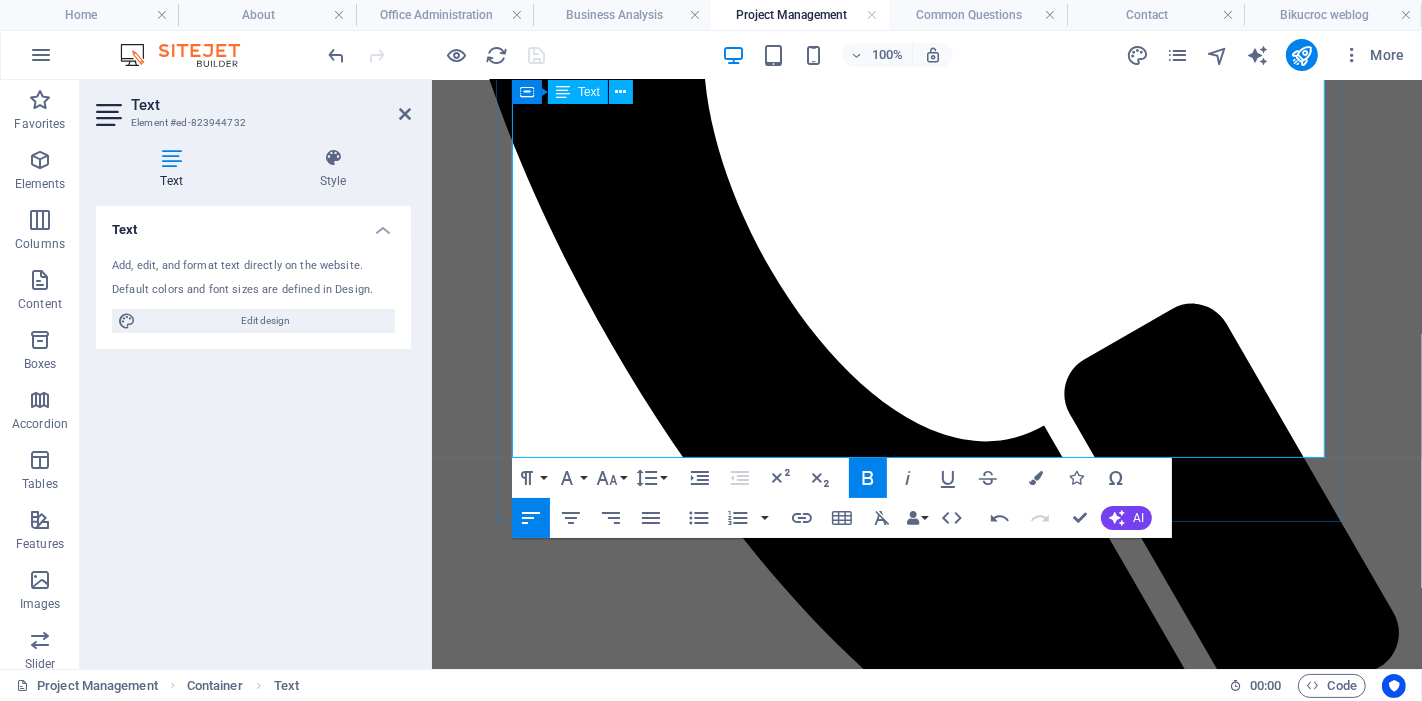 click on "We understand the real-world demands of tradies and contractors — and we adapt our approach to suit your workflows, your team, and your client expectations." at bounding box center (926, 1962) 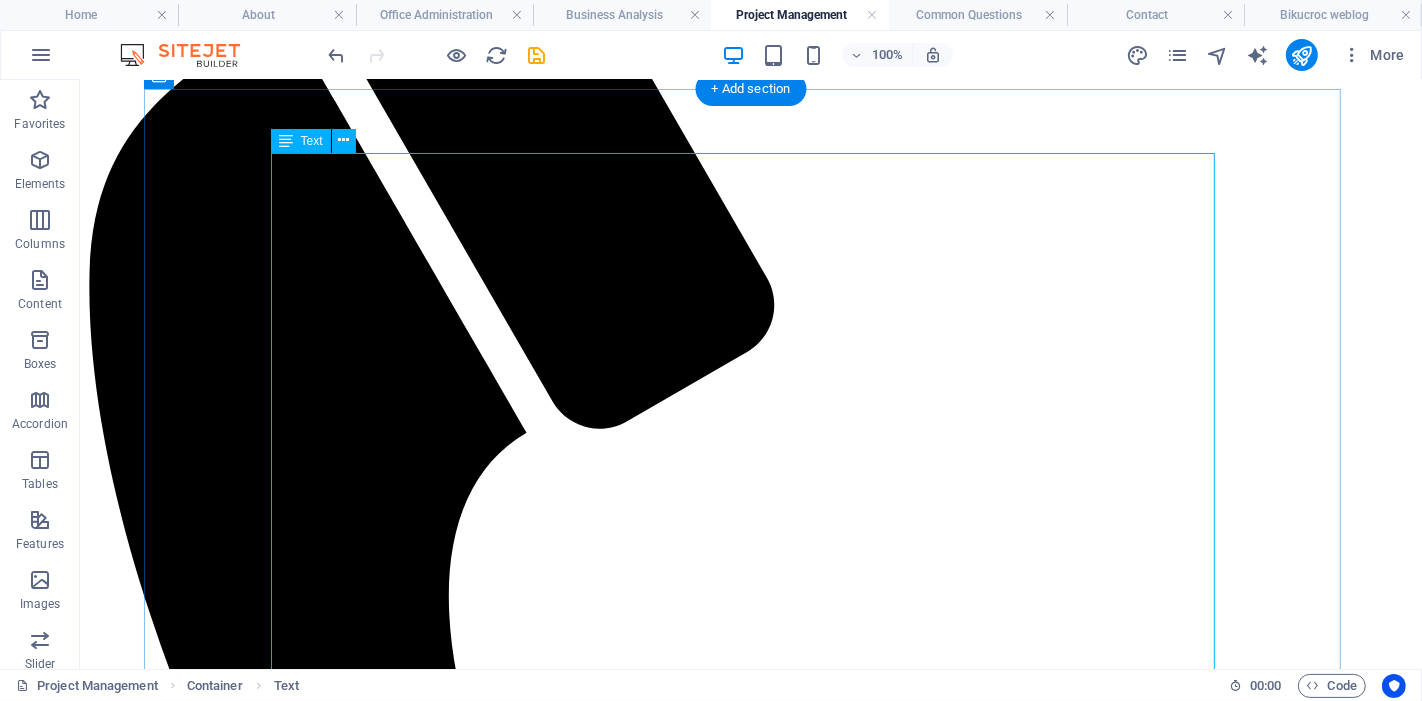 scroll, scrollTop: 0, scrollLeft: 0, axis: both 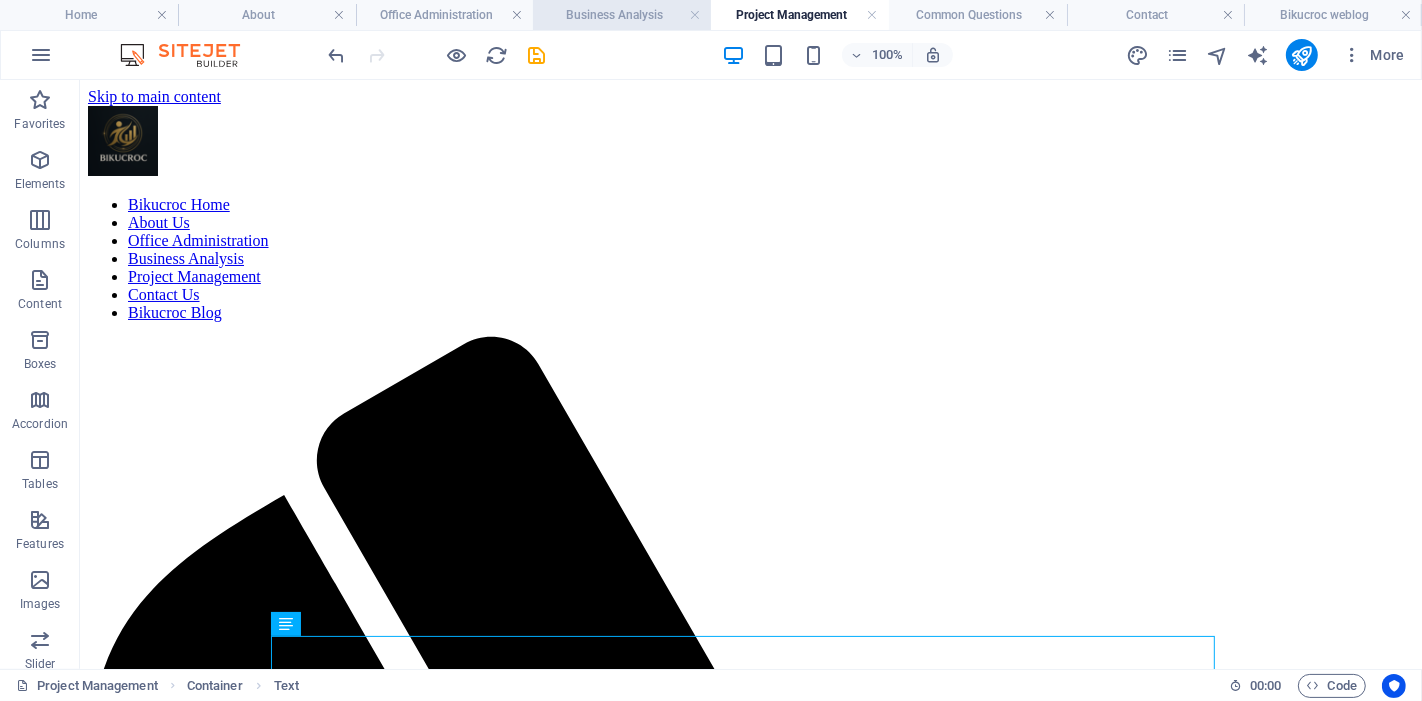 click on "Business Analysis" at bounding box center (622, 15) 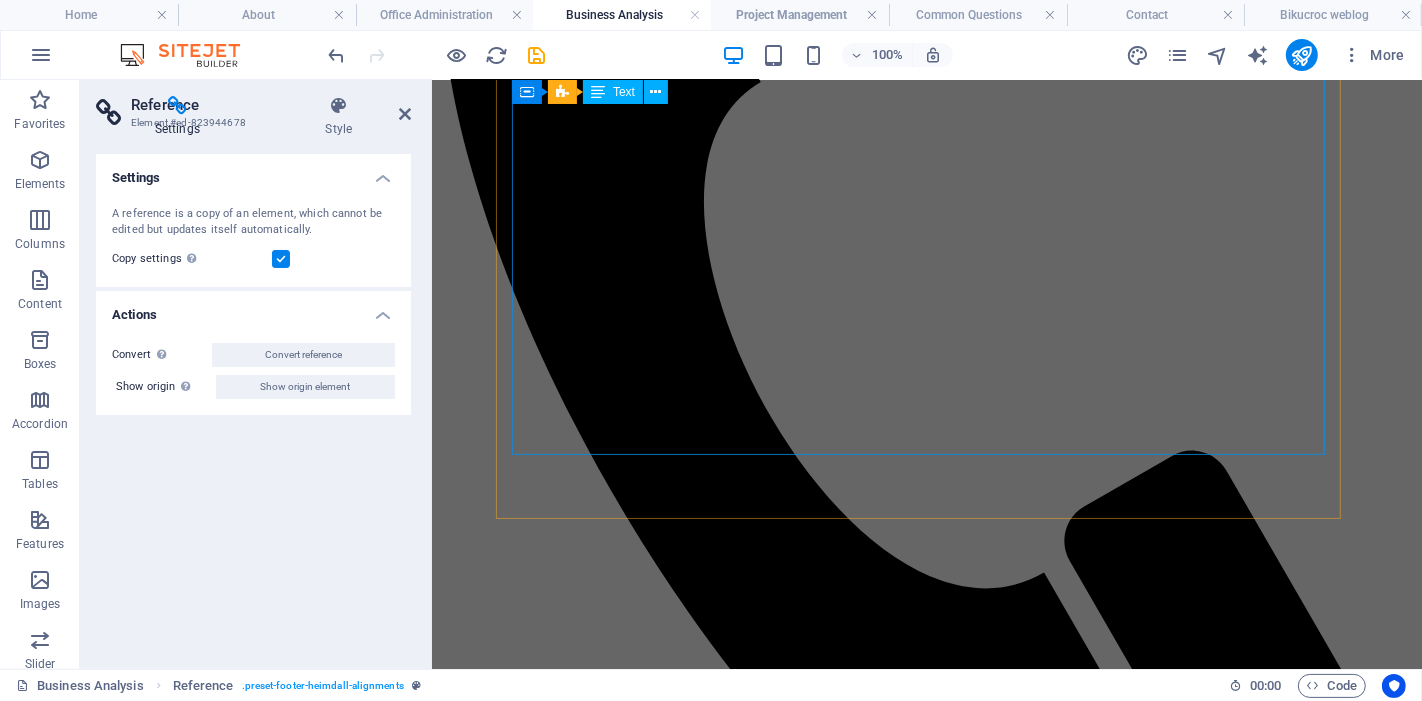 scroll, scrollTop: 567, scrollLeft: 0, axis: vertical 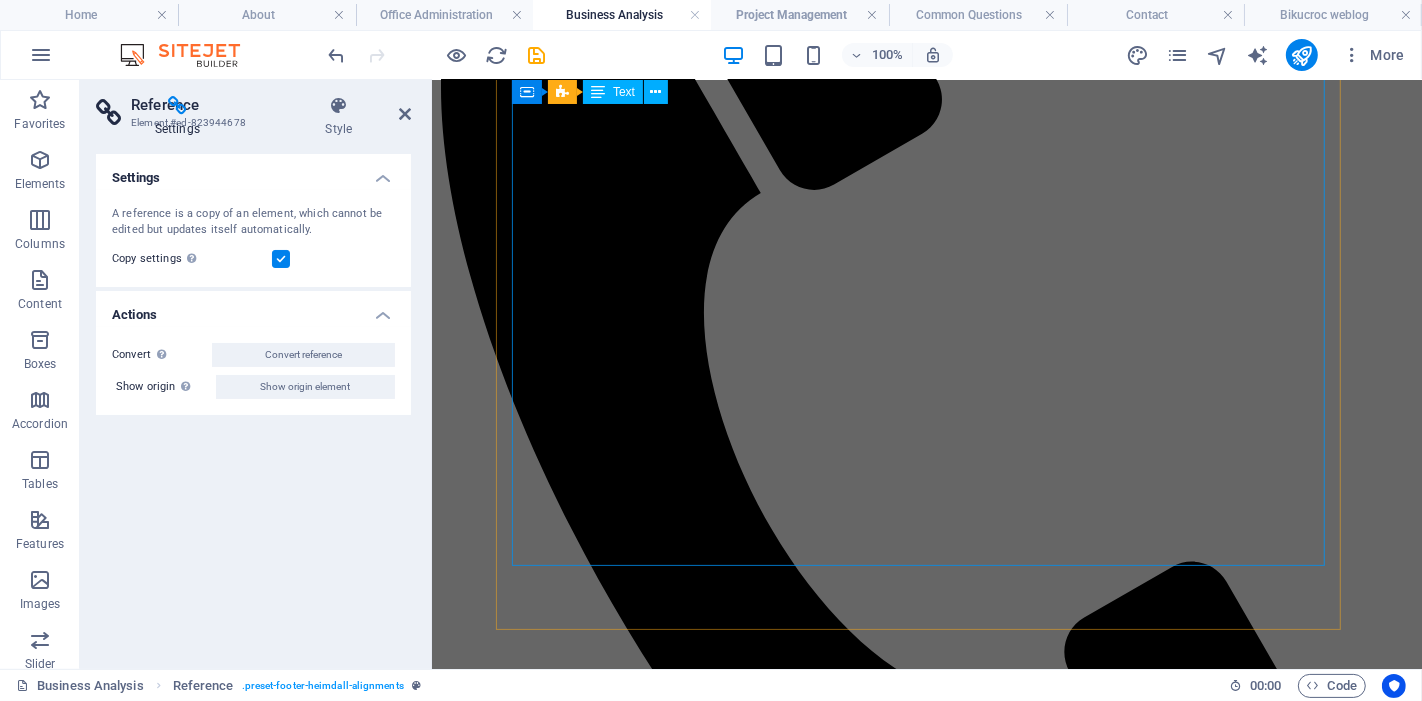 click on "When businesses grow, so do the challenges. Medium and large companies often face: Overwhelmed teams juggling multiple priorities Inefficient workflows that slow down delivery Disconnected systems causing delays and errors Limited visibility into performance and risks Missed opportunities for government rebates and process improvements These issues cost time, money, and momentum, and without the right structure in place, growth becomes a burden instead of a success. That’s where Business Analysis comes in. At  BIKUCROC , we specialise in delivering high-impact business analysis services tailored to medium and large businesses. Our PBA certified experts work closely with your internal teams to: Assess and document current workflows Identify pain points and process inefficiencies Map out scalable, streamlined business processes Bridge gaps between operations and technology Recommend practical tools like  Power BI ,  ClickUp , and  Tableu Support smarter decision-making through actionable insights" at bounding box center (926, 1636) 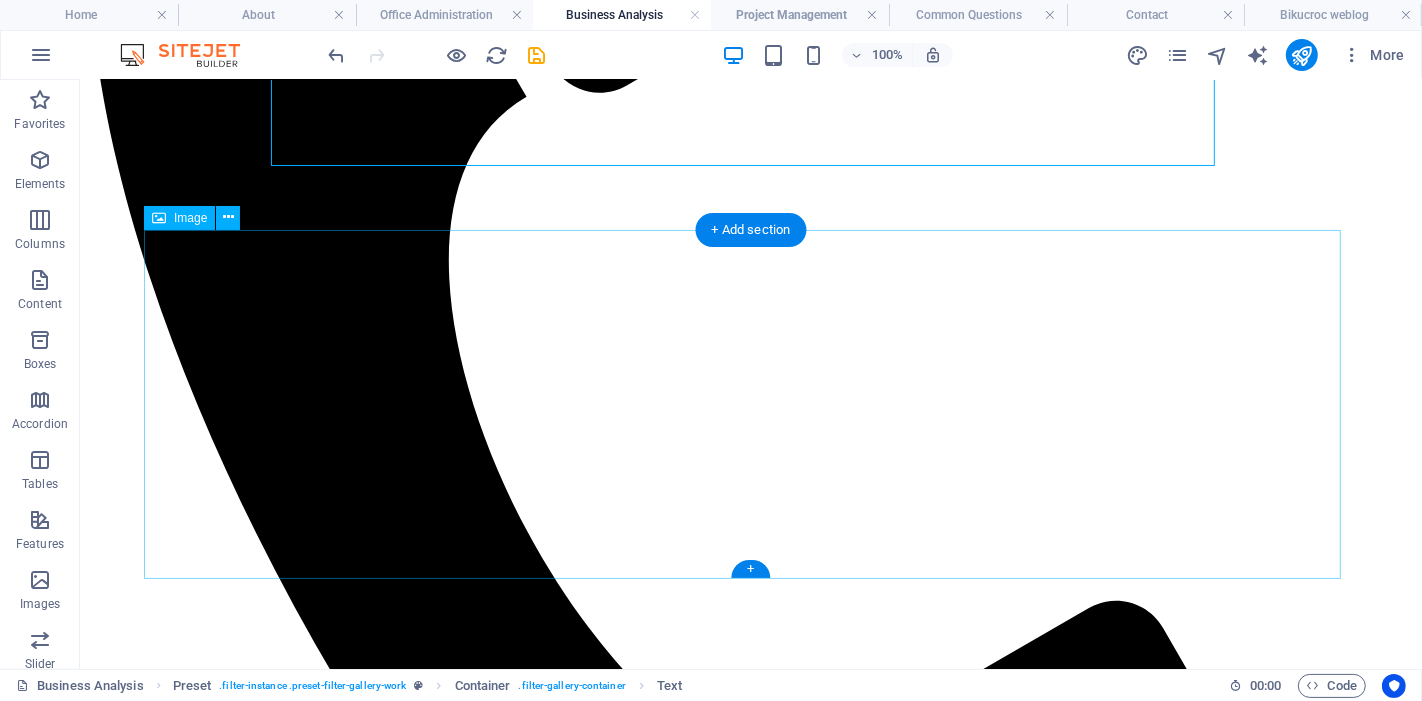 scroll, scrollTop: 670, scrollLeft: 0, axis: vertical 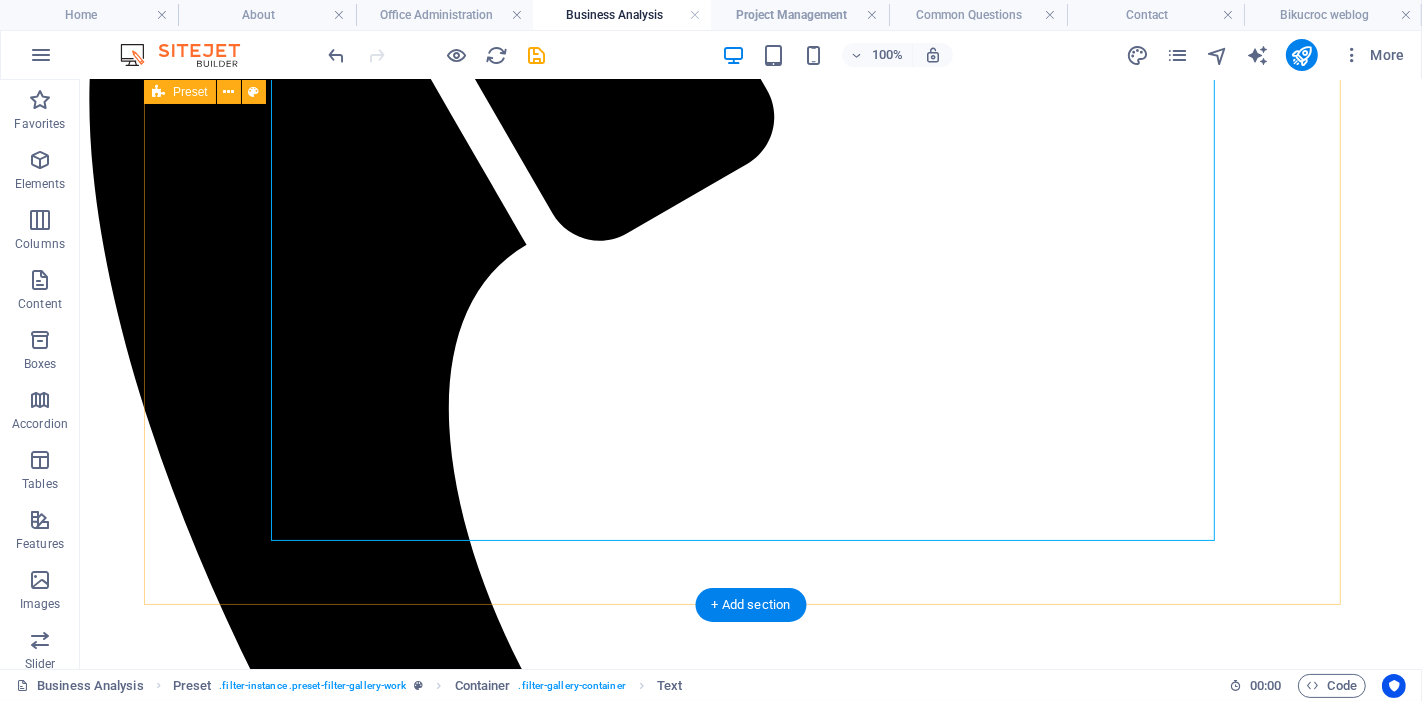 click on "When businesses grow, so do the challenges. Medium and large companies often face: Overwhelmed teams juggling multiple priorities Inefficient workflows that slow down delivery Disconnected systems causing delays and errors Limited visibility into performance and risks Missed opportunities for government rebates and process improvements These issues cost time, money, and momentum, and without the right structure in place, growth becomes a burden instead of a success. That’s where Business Analysis comes in. At  BIKUCROC , we specialise in delivering high-impact business analysis services tailored to medium and large businesses. Our PBA certified experts work closely with your internal teams to: Assess and document current workflows Identify pain points and process inefficiencies Map out scalable, streamlined business processes Bridge gaps between operations and technology Recommend practical tools like  Power BI ,  ClickUp , and  Tableu Support smarter decision-making through actionable insights" at bounding box center (750, 2103) 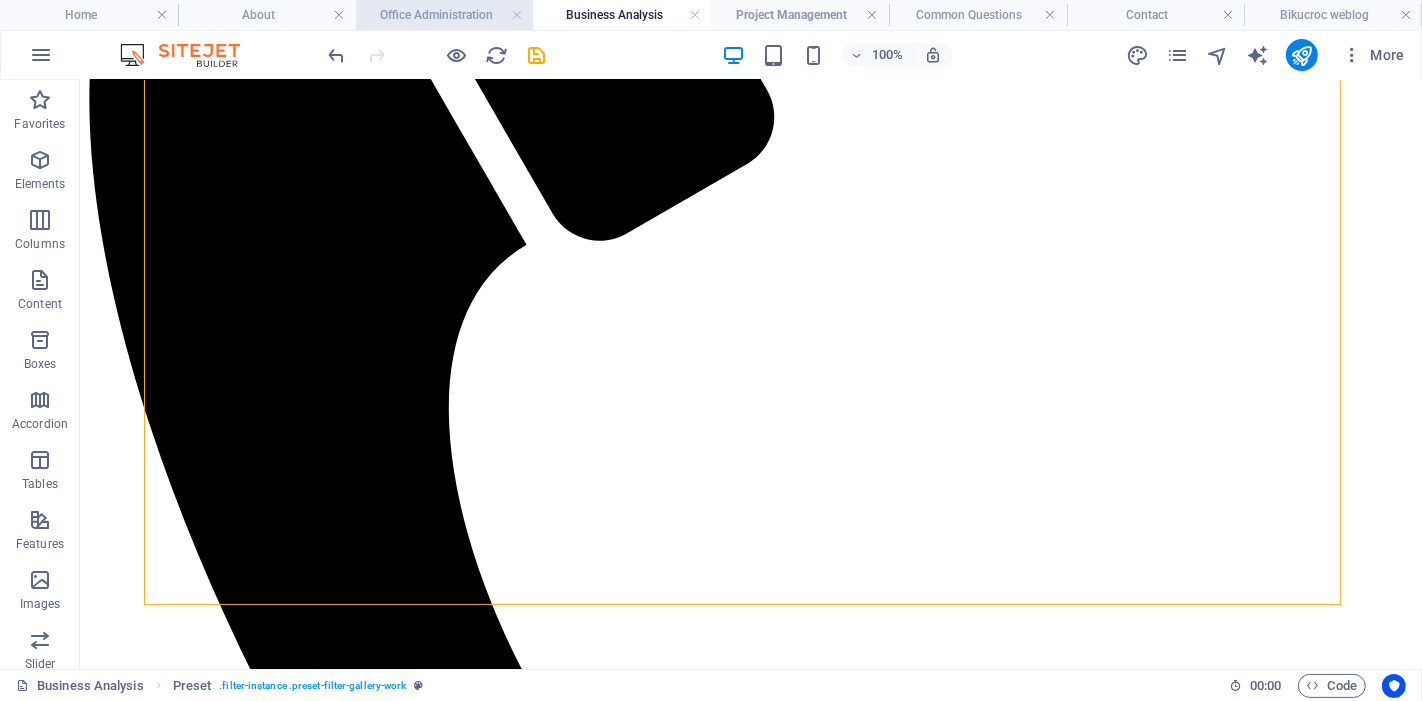 click on "Office Administration" at bounding box center [445, 15] 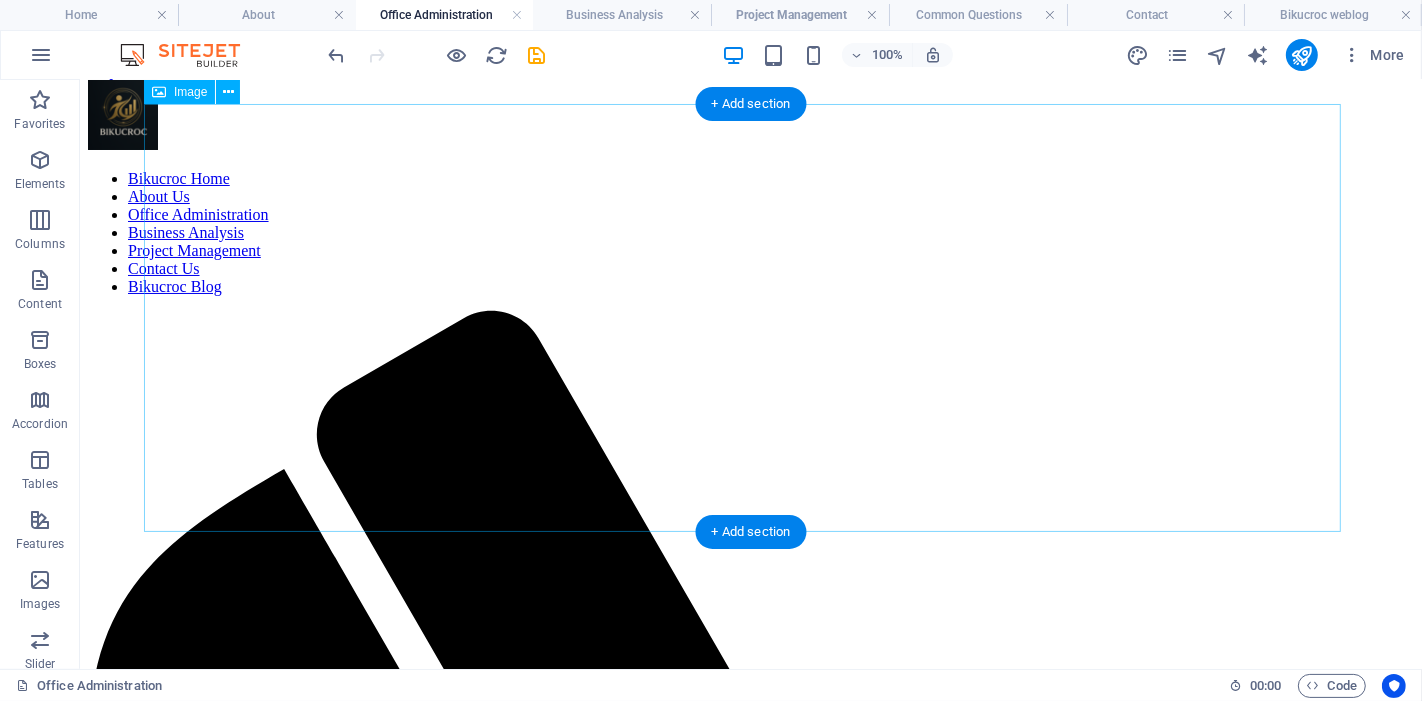 scroll, scrollTop: 0, scrollLeft: 0, axis: both 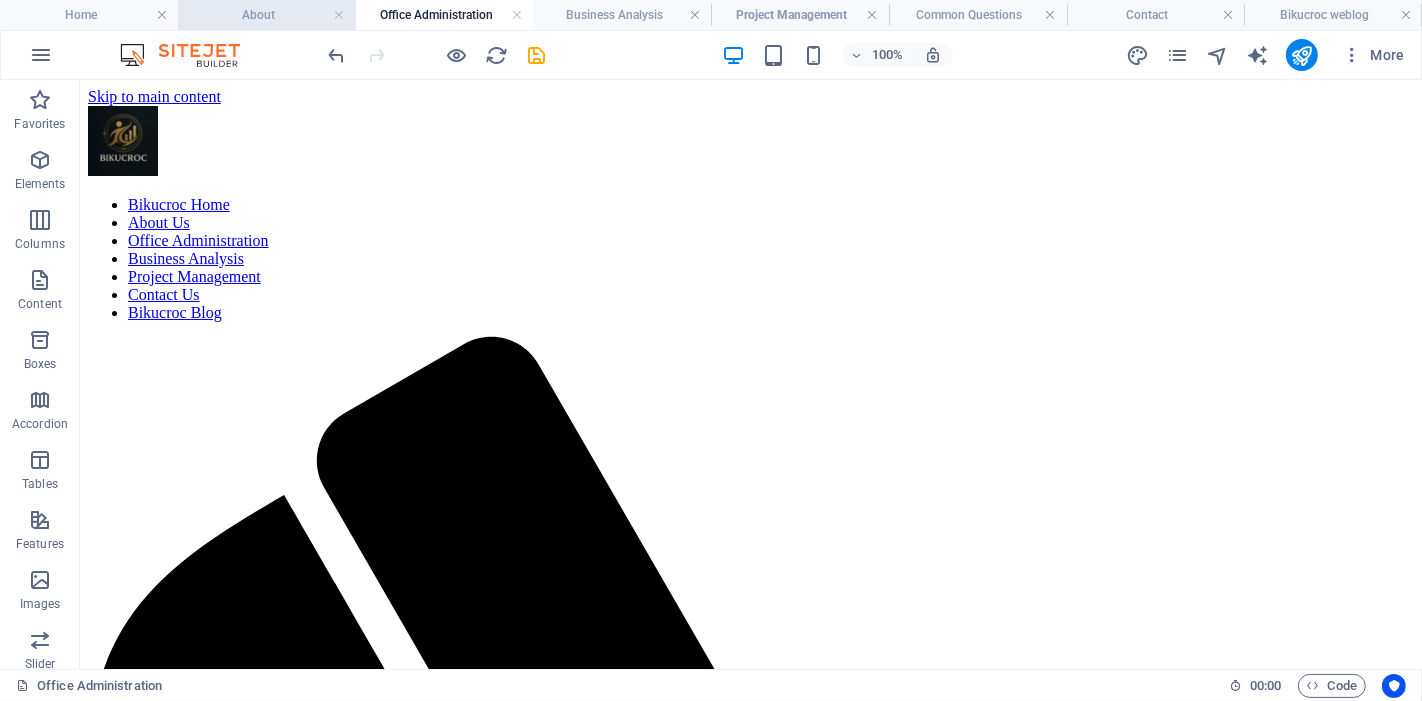 click on "About" at bounding box center [267, 15] 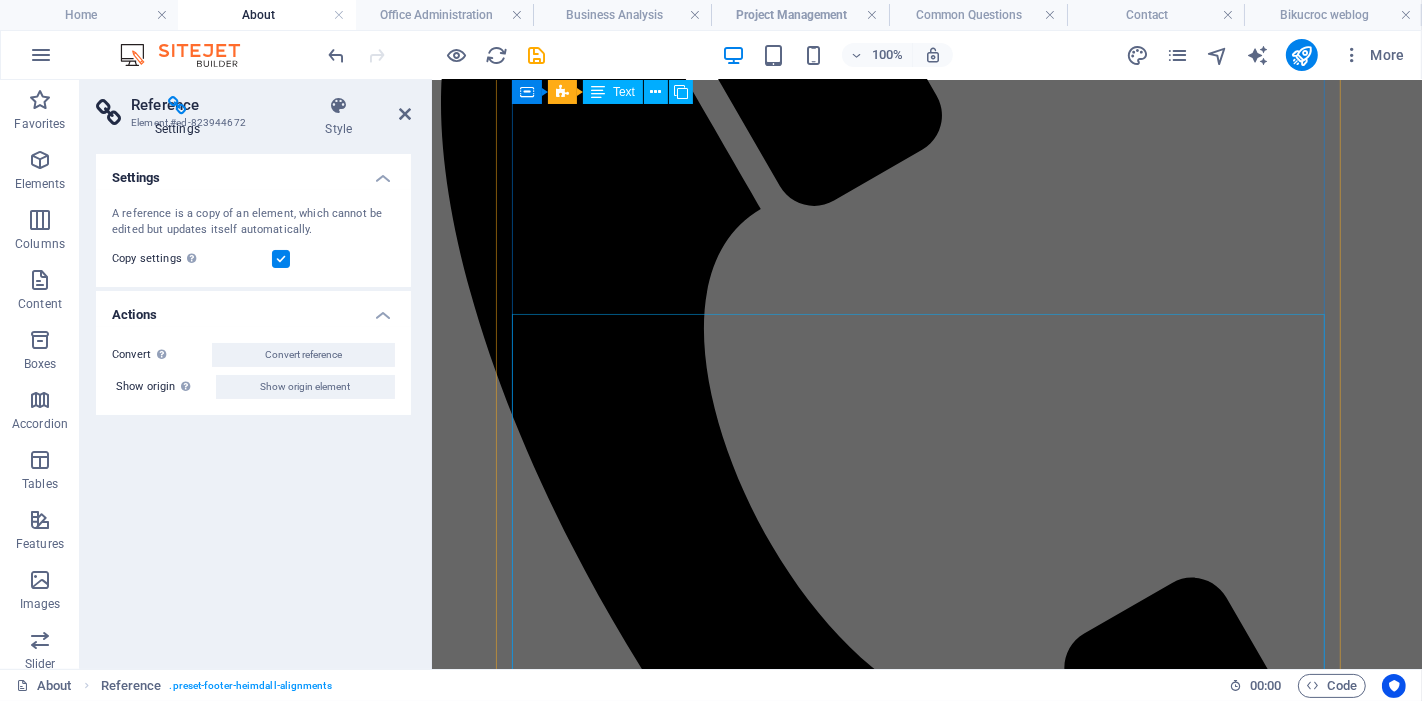 scroll, scrollTop: 550, scrollLeft: 0, axis: vertical 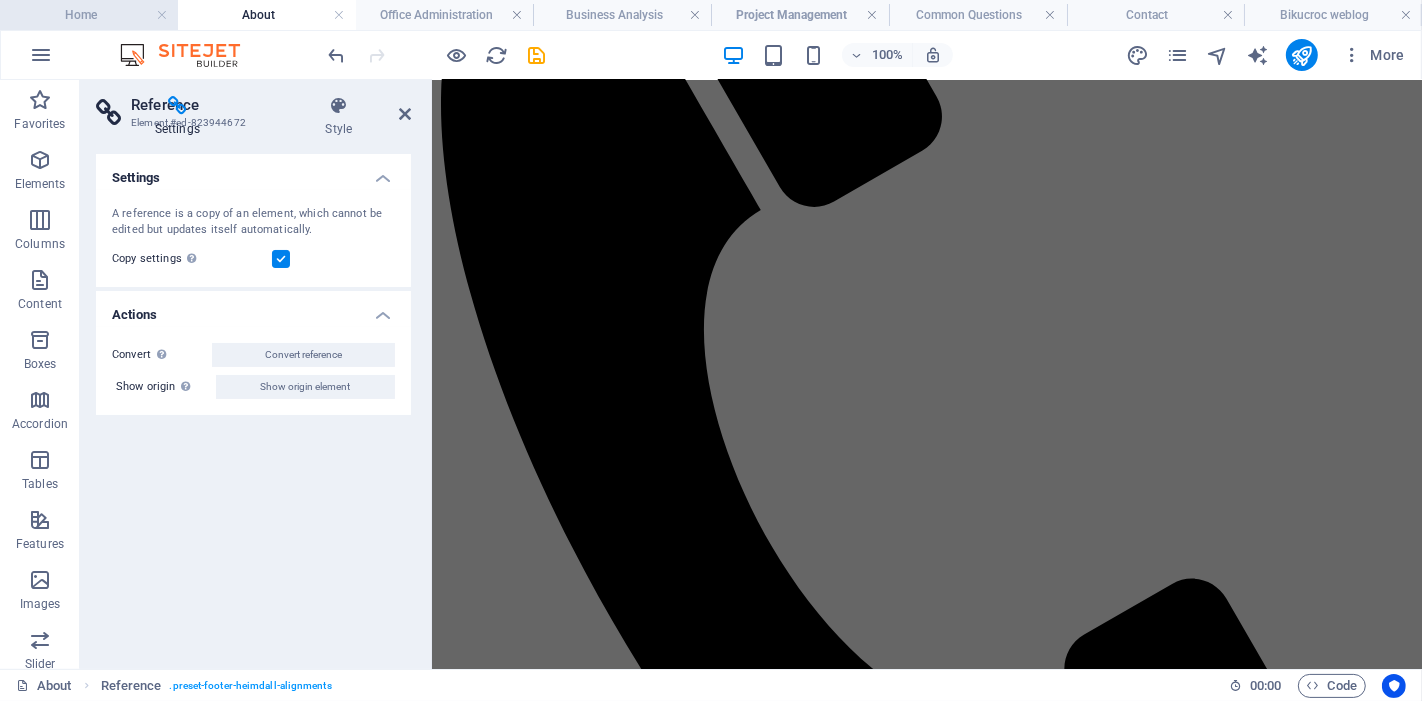 click on "Home" at bounding box center [89, 15] 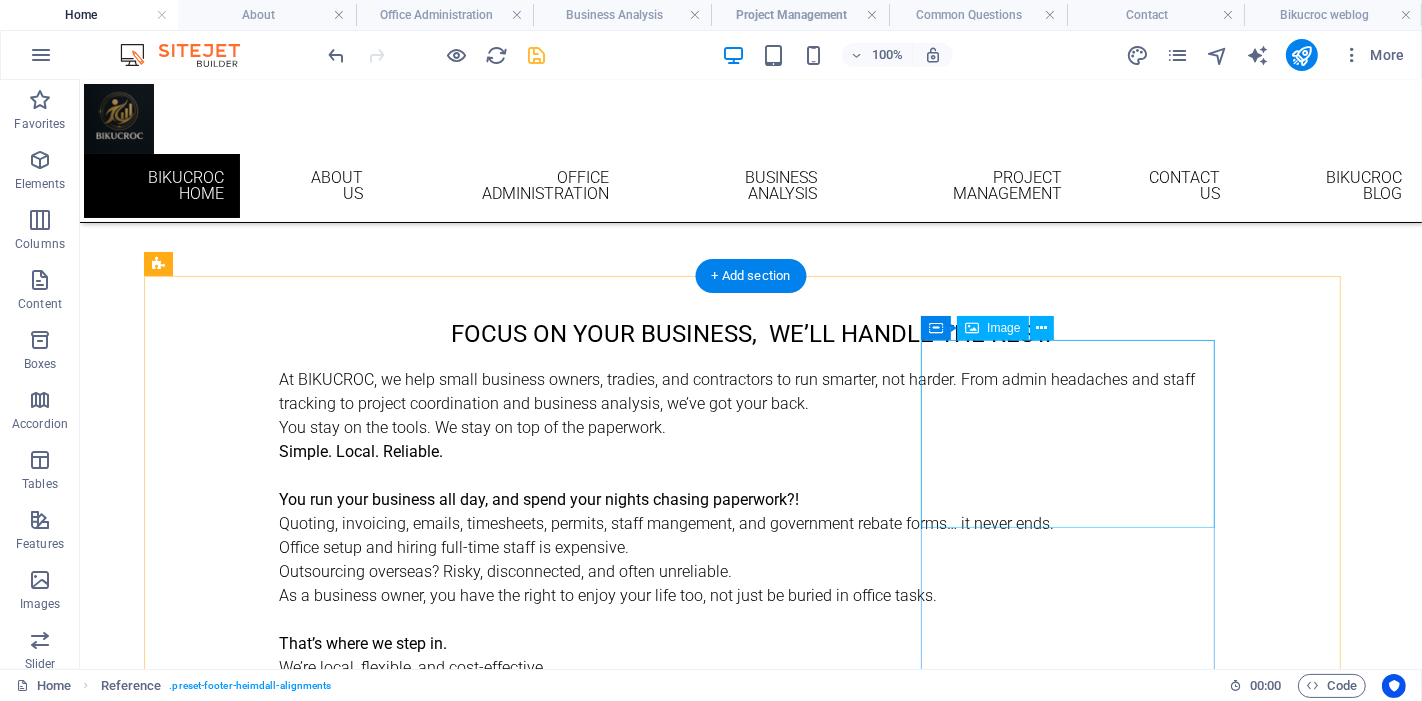 scroll, scrollTop: 618, scrollLeft: 0, axis: vertical 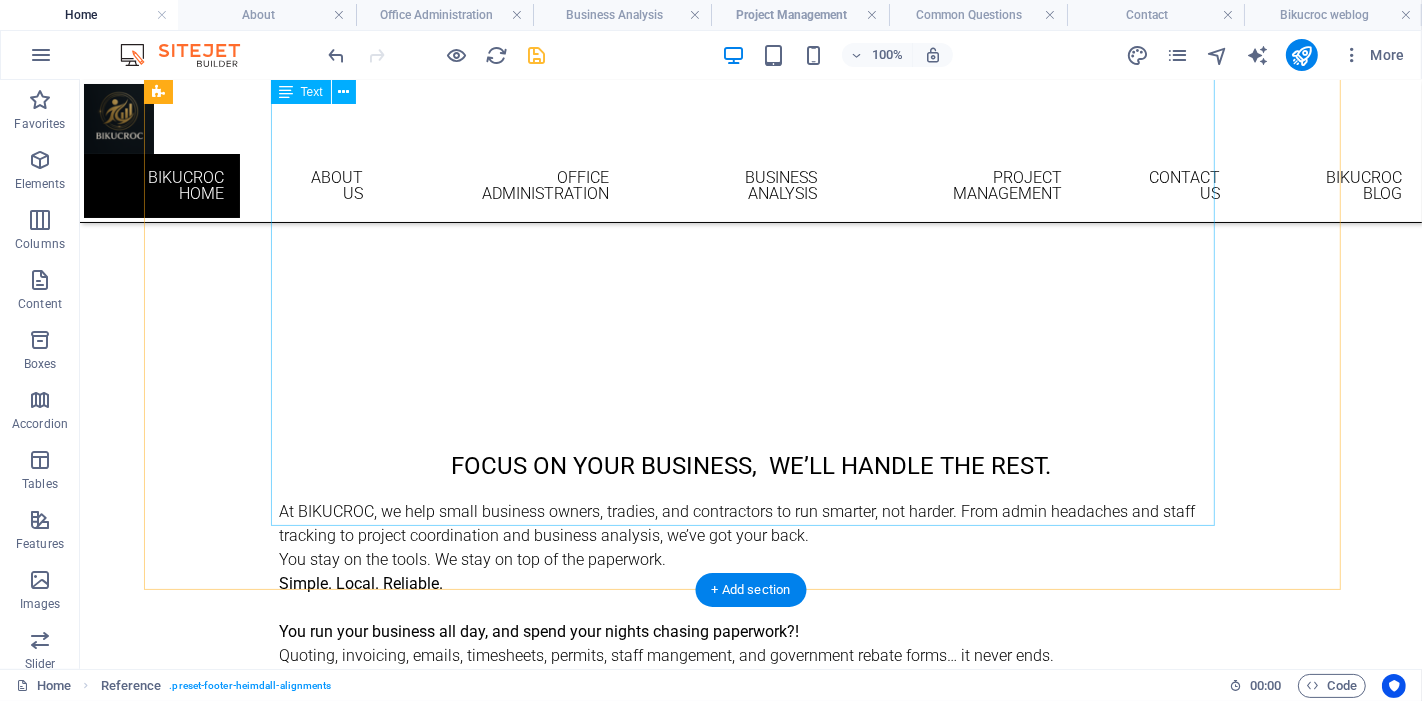 click on "At BIKUCROC, we help small business owners, tradies, and contractors to run smarter, not harder. From admin headaches and staff tracking to project coordination and business analysis, we’ve got your back. You stay on the tools. We stay on top of the paperwork. Simple. Local. Reliable. You run your business all day, and spend your nights chasing paperwork?! Quoting, invoicing, emails, timesheets, permits, staff mangement, and government rebate forms… it never ends. Office setup and hiring full-time staff is expensive. Outsourcing overseas? Risky, disconnected, and often unreliable. As a business owner, you have the right to enjoy your life too, not just be buried in office tasks. That’s where we step in. We’re local, flexible, and cost-effective. Our team supports your business with: Office administration, staff management, Project management, Rebate and incentive claims, Business analysis and process setup We help you reclaim your time, reduce stress, and grow with confidence." at bounding box center [750, 727] 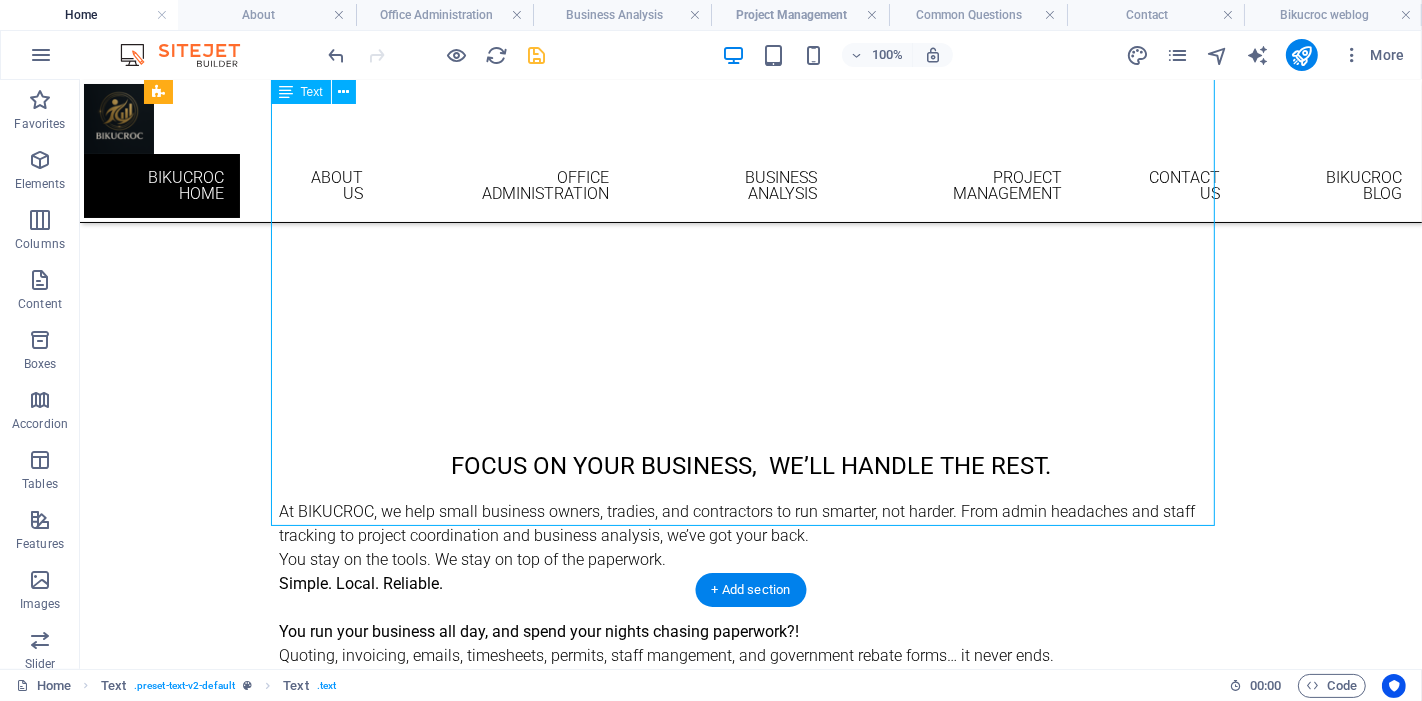 click on "At BIKUCROC, we help small business owners, tradies, and contractors to run smarter, not harder. From admin headaches and staff tracking to project coordination and business analysis, we’ve got your back. You stay on the tools. We stay on top of the paperwork. Simple. Local. Reliable. You run your business all day, and spend your nights chasing paperwork?! Quoting, invoicing, emails, timesheets, permits, staff mangement, and government rebate forms… it never ends. Office setup and hiring full-time staff is expensive. Outsourcing overseas? Risky, disconnected, and often unreliable. As a business owner, you have the right to enjoy your life too, not just be buried in office tasks. That’s where we step in. We’re local, flexible, and cost-effective. Our team supports your business with: Office administration, staff management, Project management, Rebate and incentive claims, Business analysis and process setup We help you reclaim your time, reduce stress, and grow with confidence." at bounding box center [750, 727] 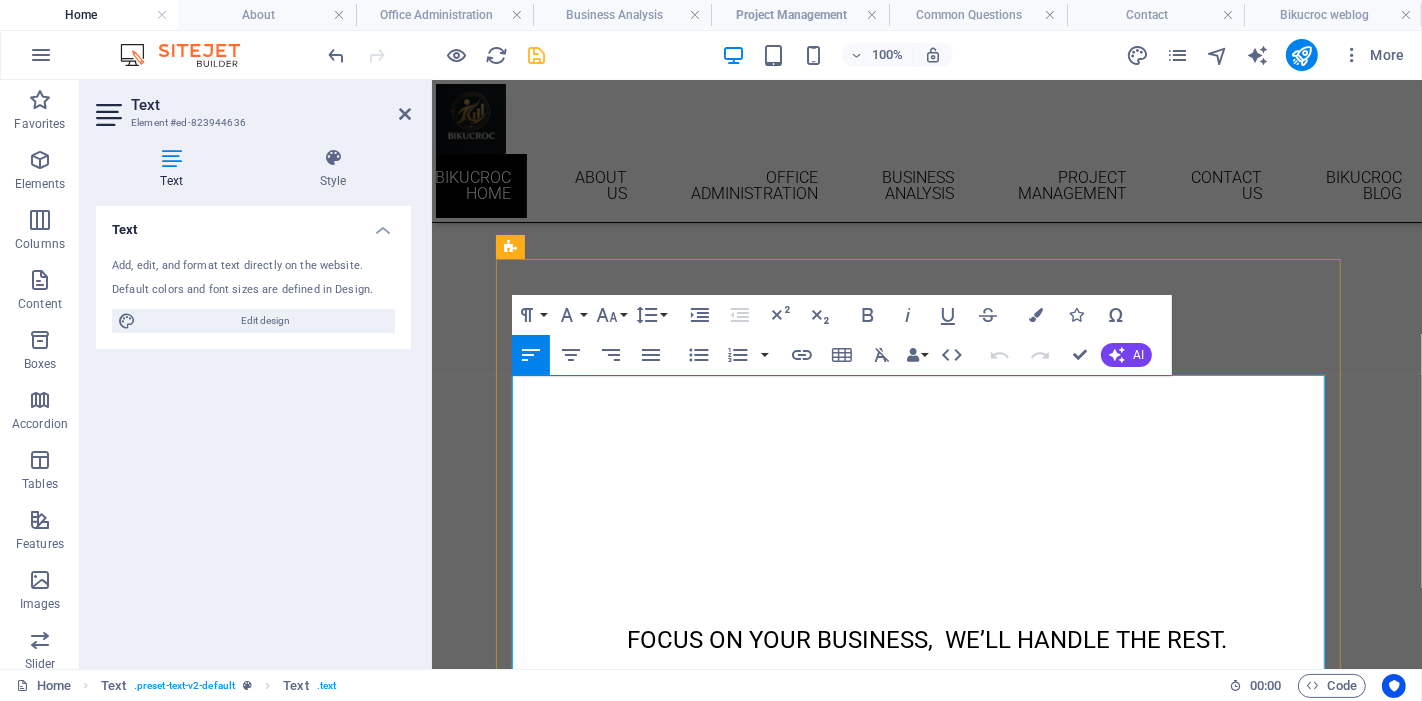 scroll, scrollTop: 536, scrollLeft: 0, axis: vertical 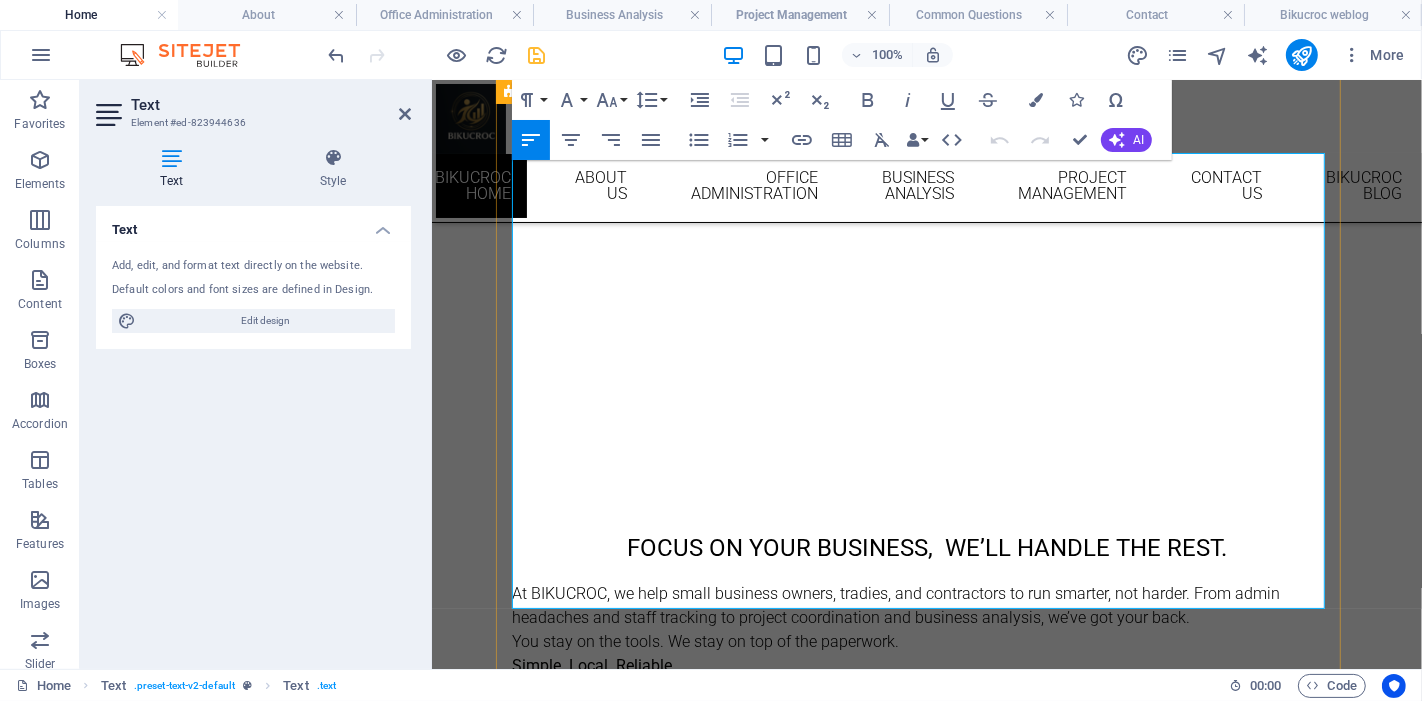 click on "That’s where we step in. We’re local, flexible, and cost-effective. Our team supports your business with: Office administration, staff management, Project management, Rebate and incentive claims, Business analysis and process setup" at bounding box center (926, 905) 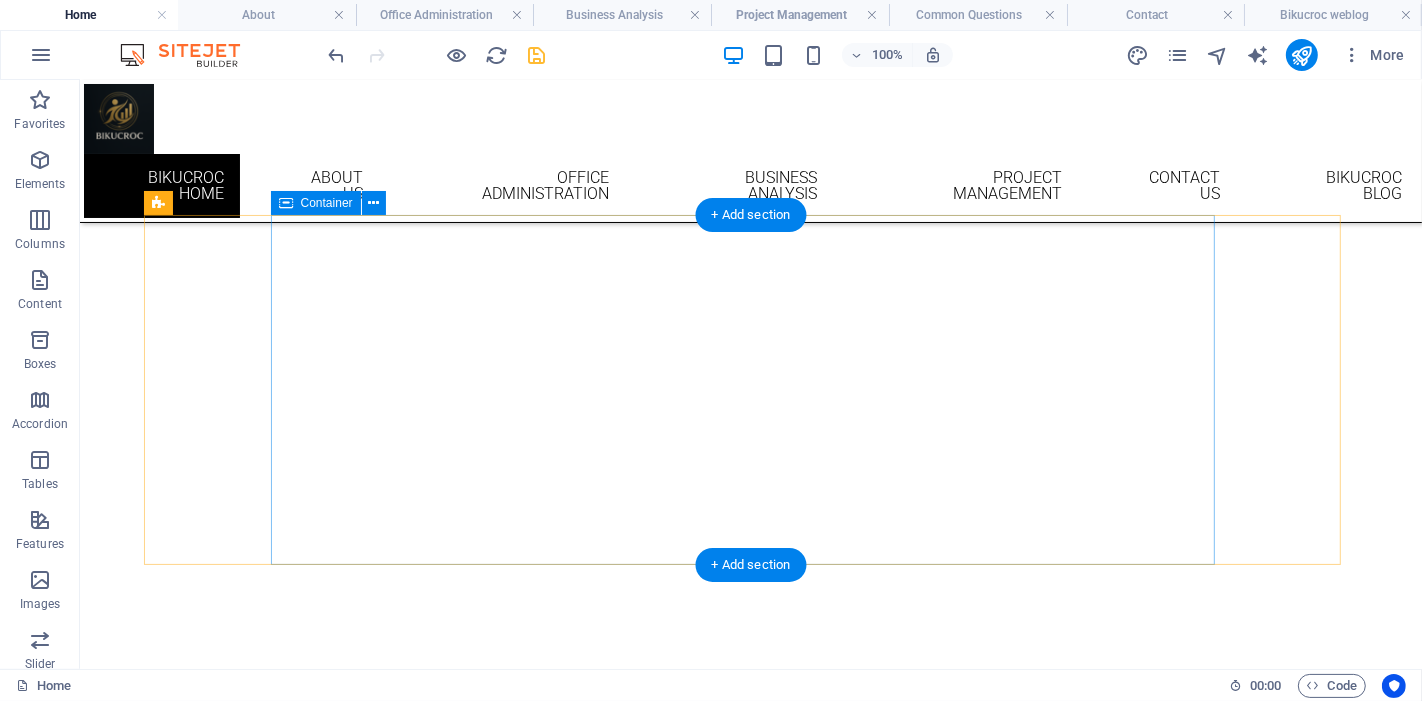 scroll, scrollTop: 222, scrollLeft: 0, axis: vertical 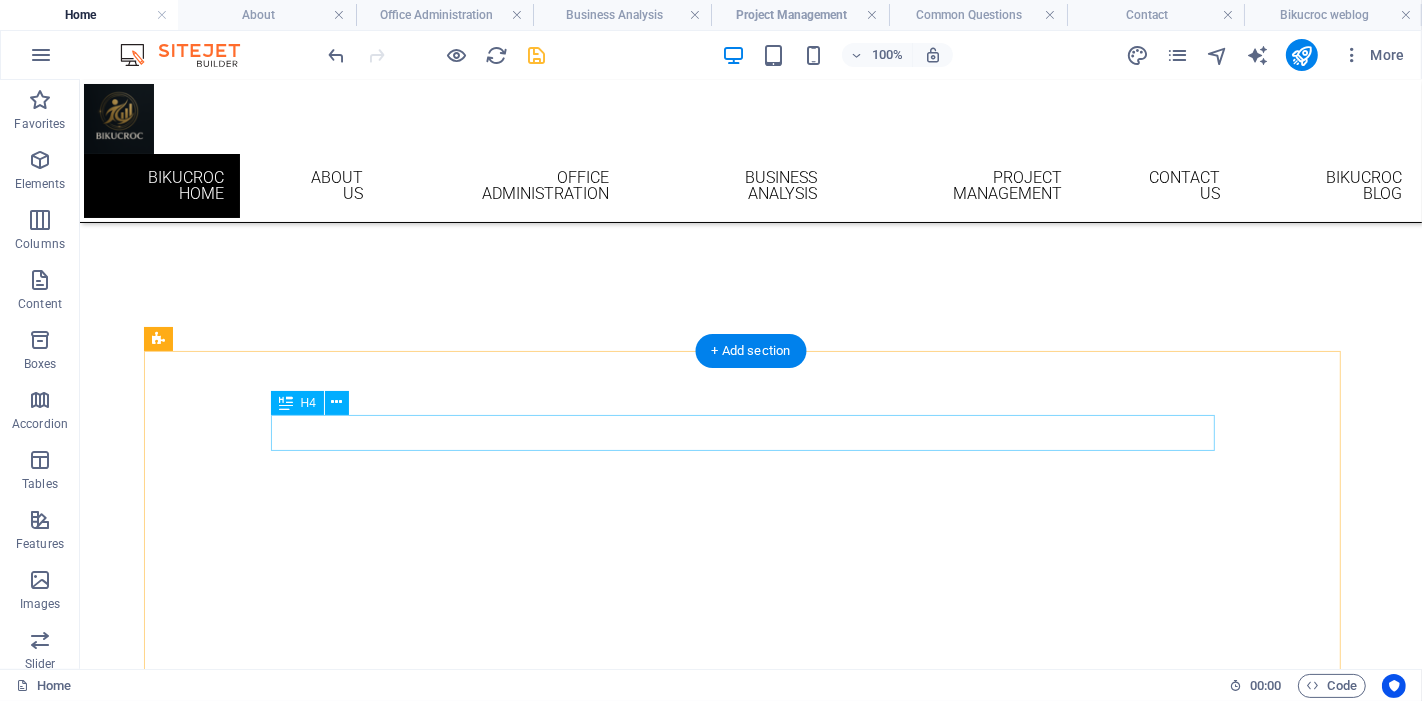 click on "Focus on your business,  we’ll handle the rest." at bounding box center [750, 782] 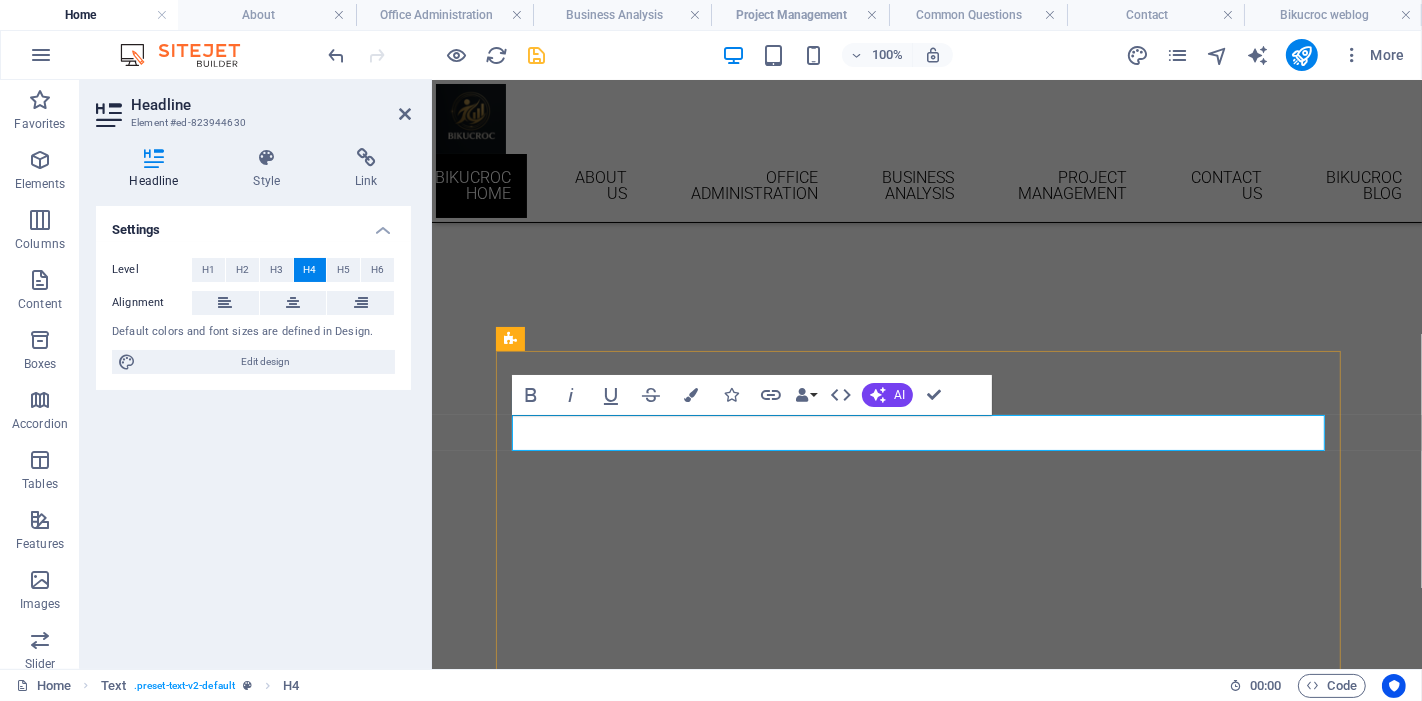 click on "Focus on your business,  we’ll handle the rest." at bounding box center [926, 782] 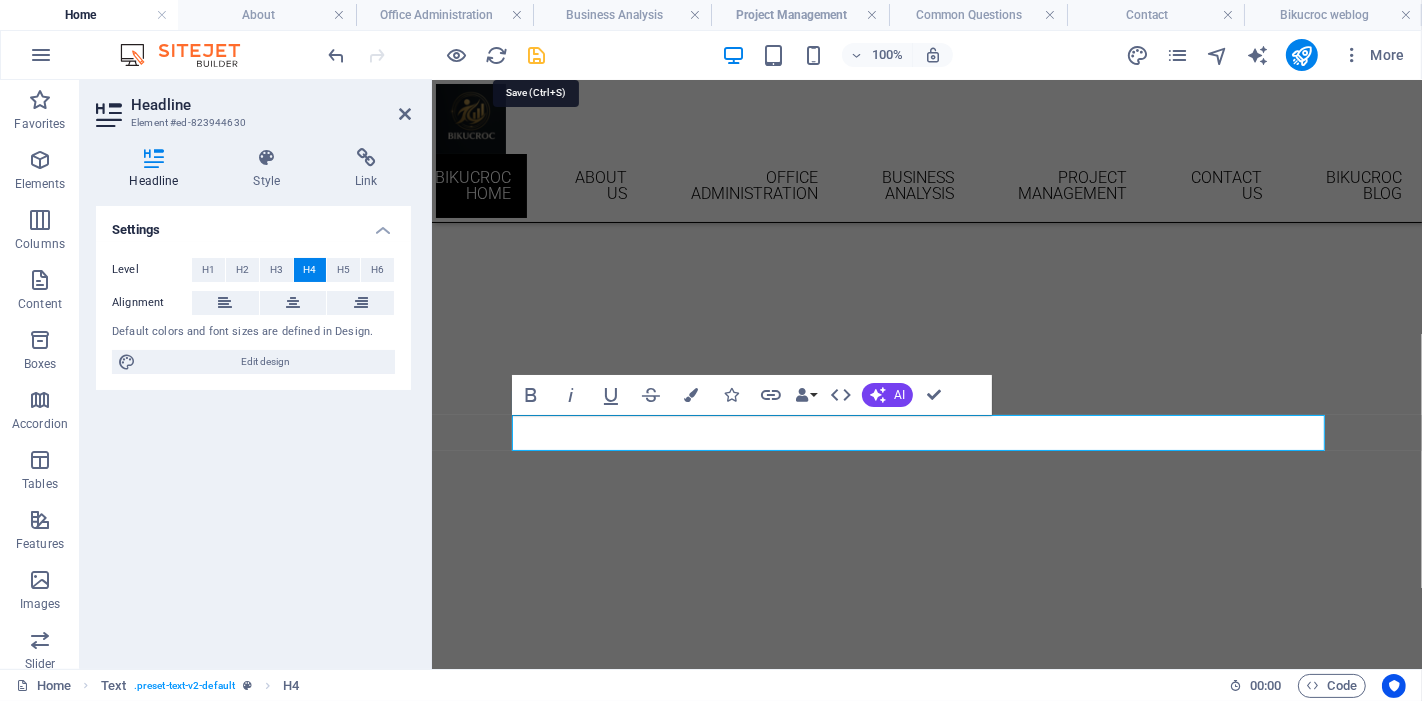 click at bounding box center (537, 55) 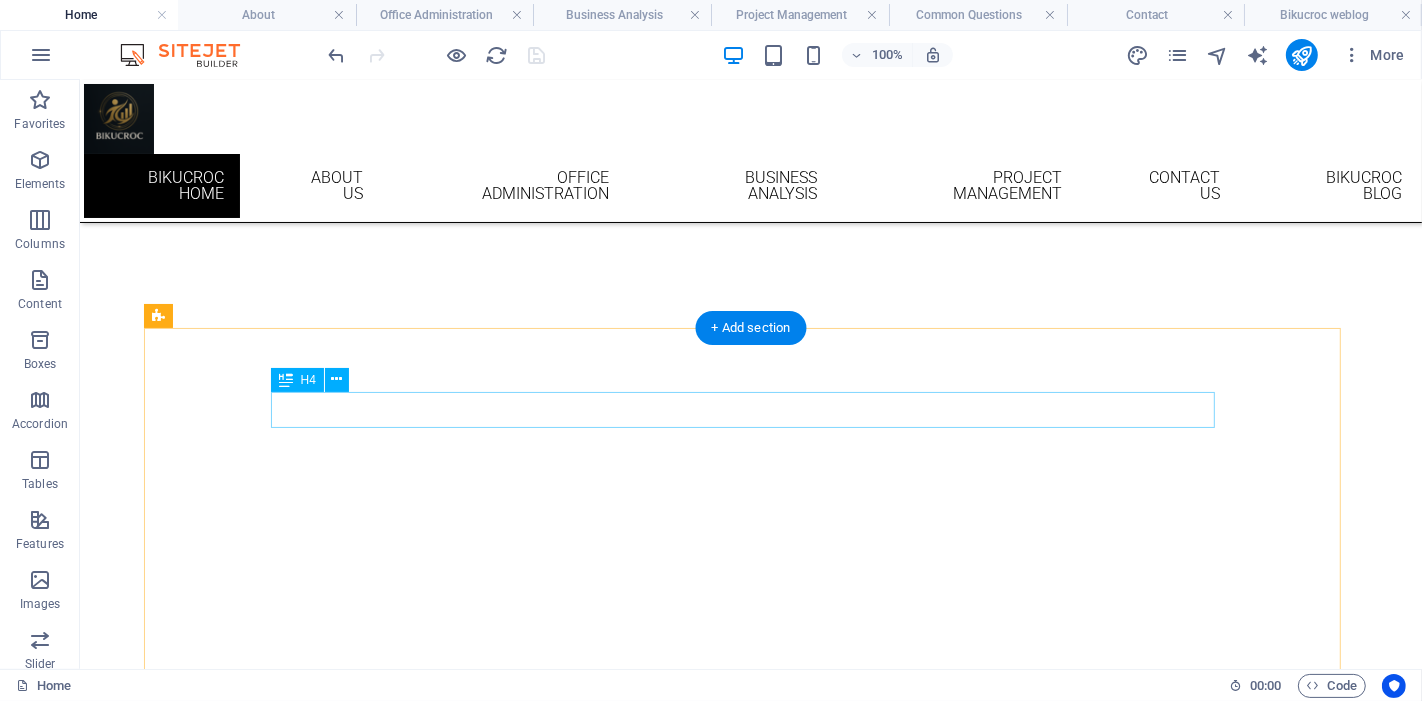 scroll, scrollTop: 0, scrollLeft: 0, axis: both 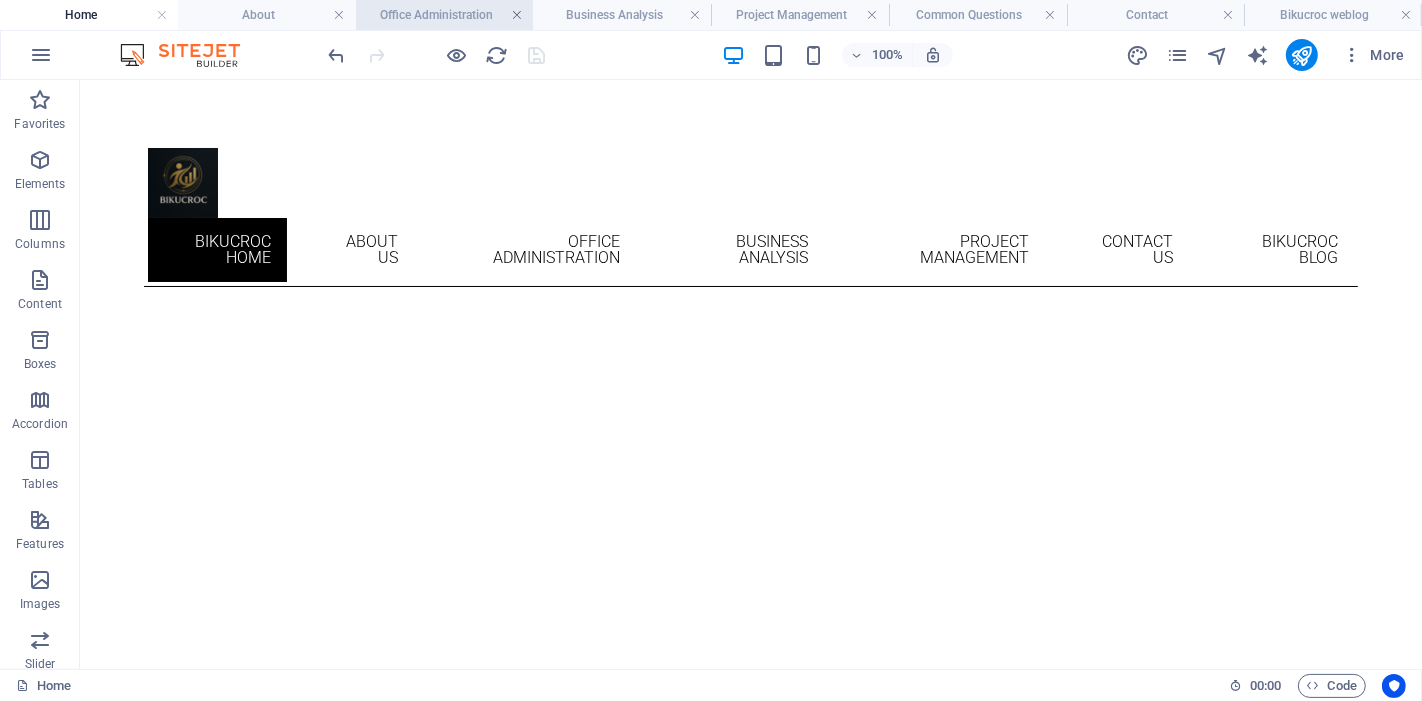 click at bounding box center (517, 15) 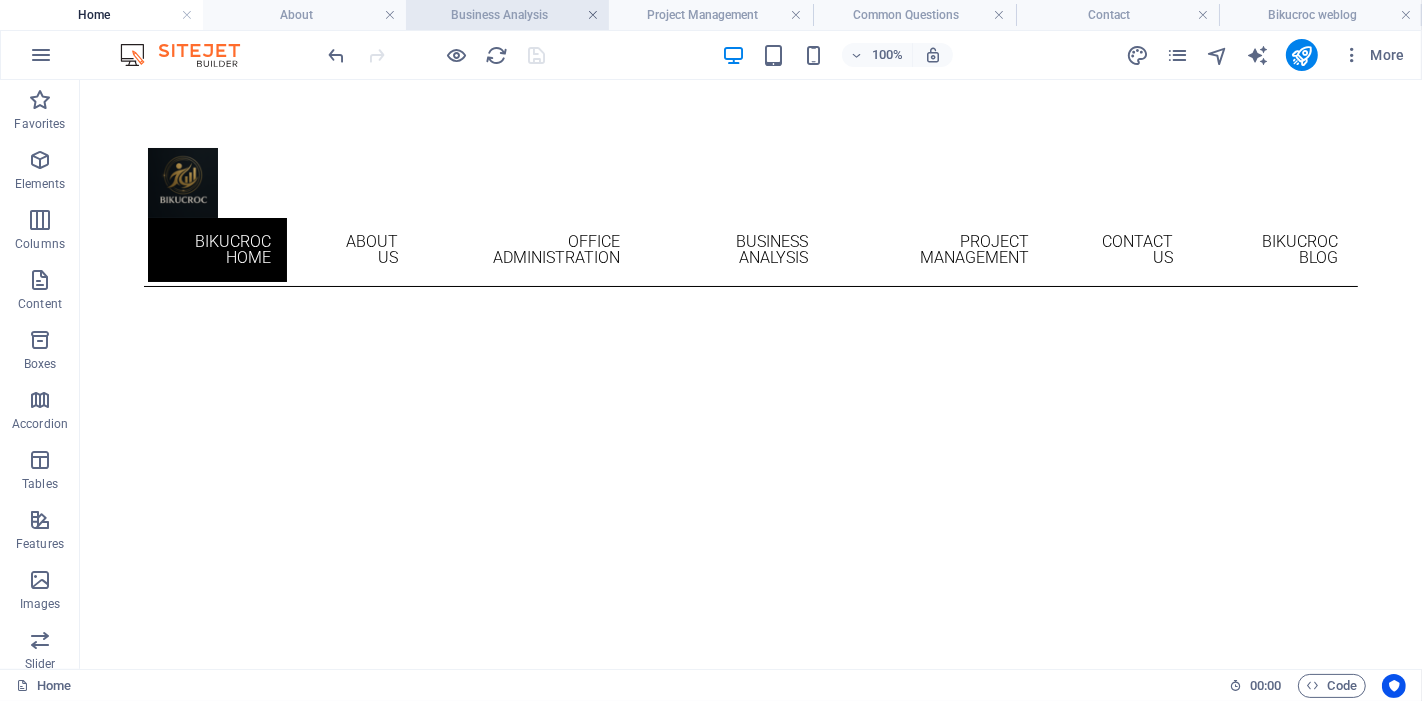 click at bounding box center (593, 15) 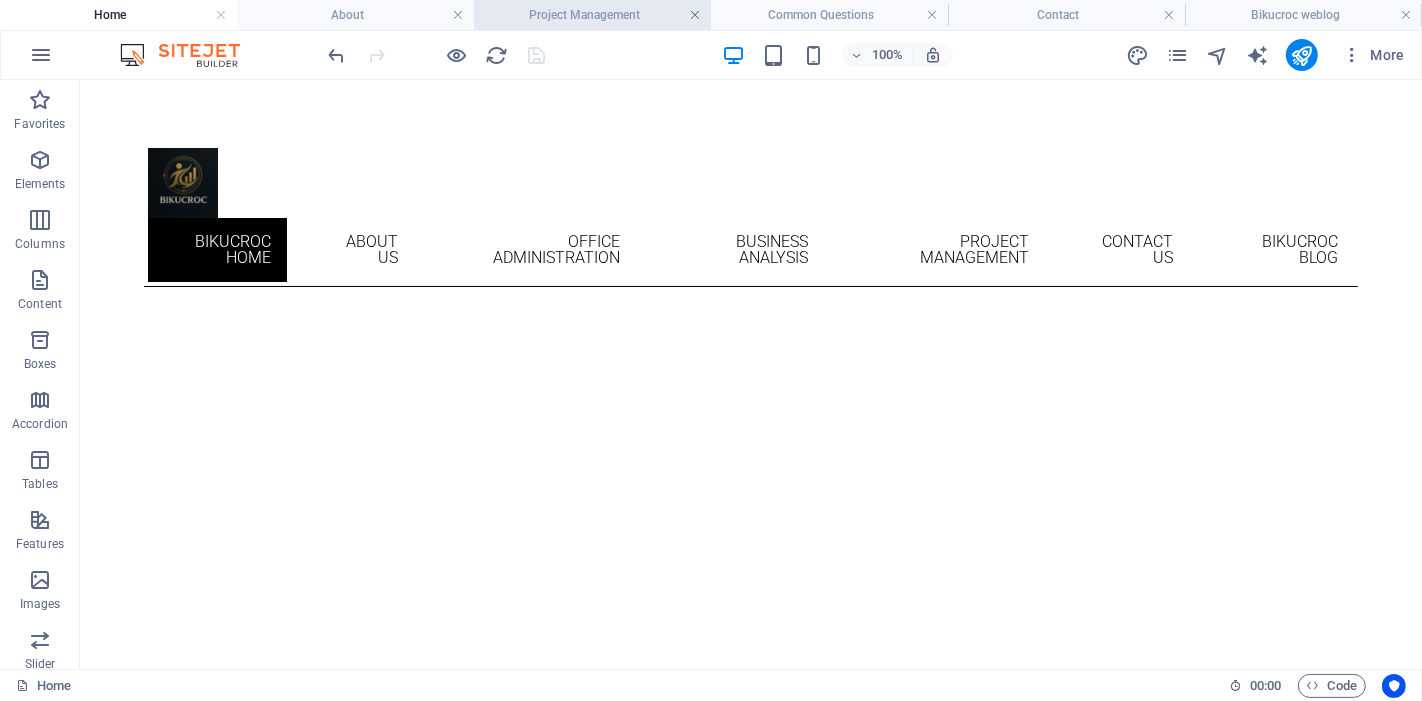 click at bounding box center [695, 15] 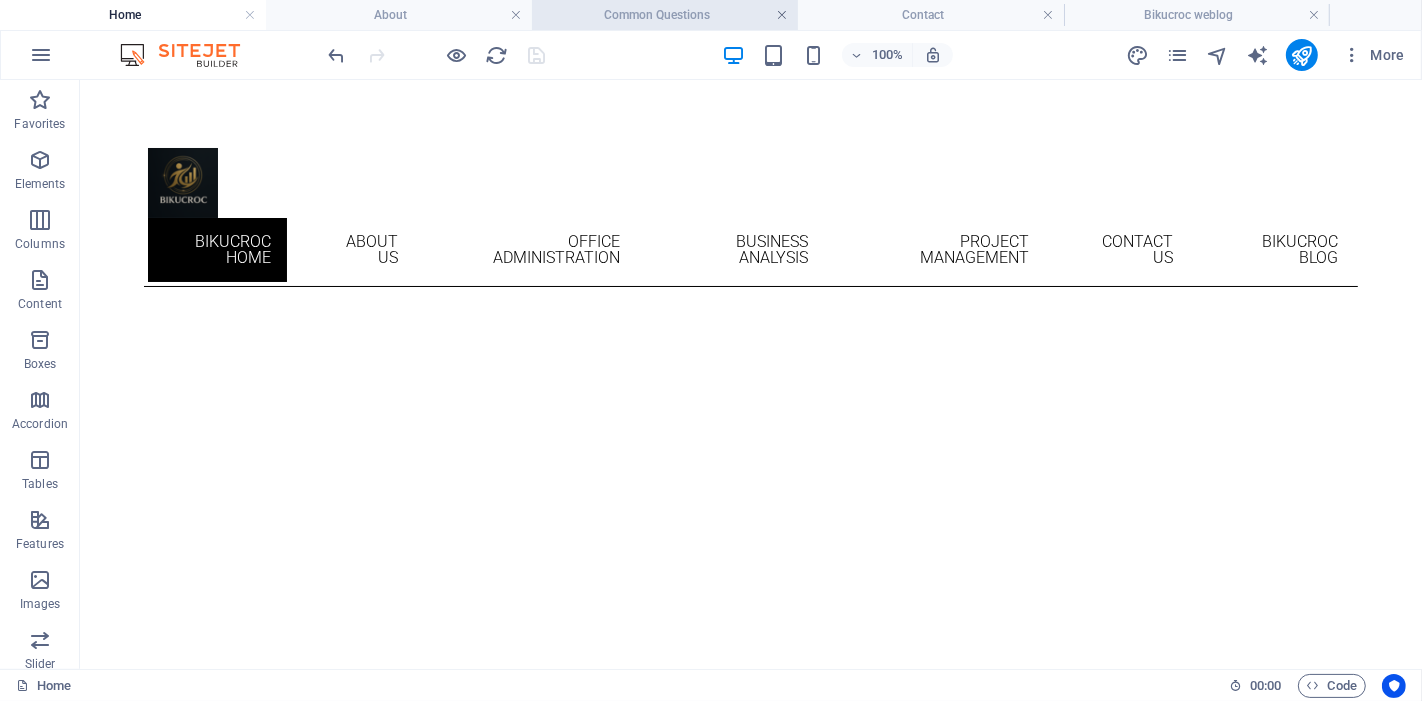 click at bounding box center [782, 15] 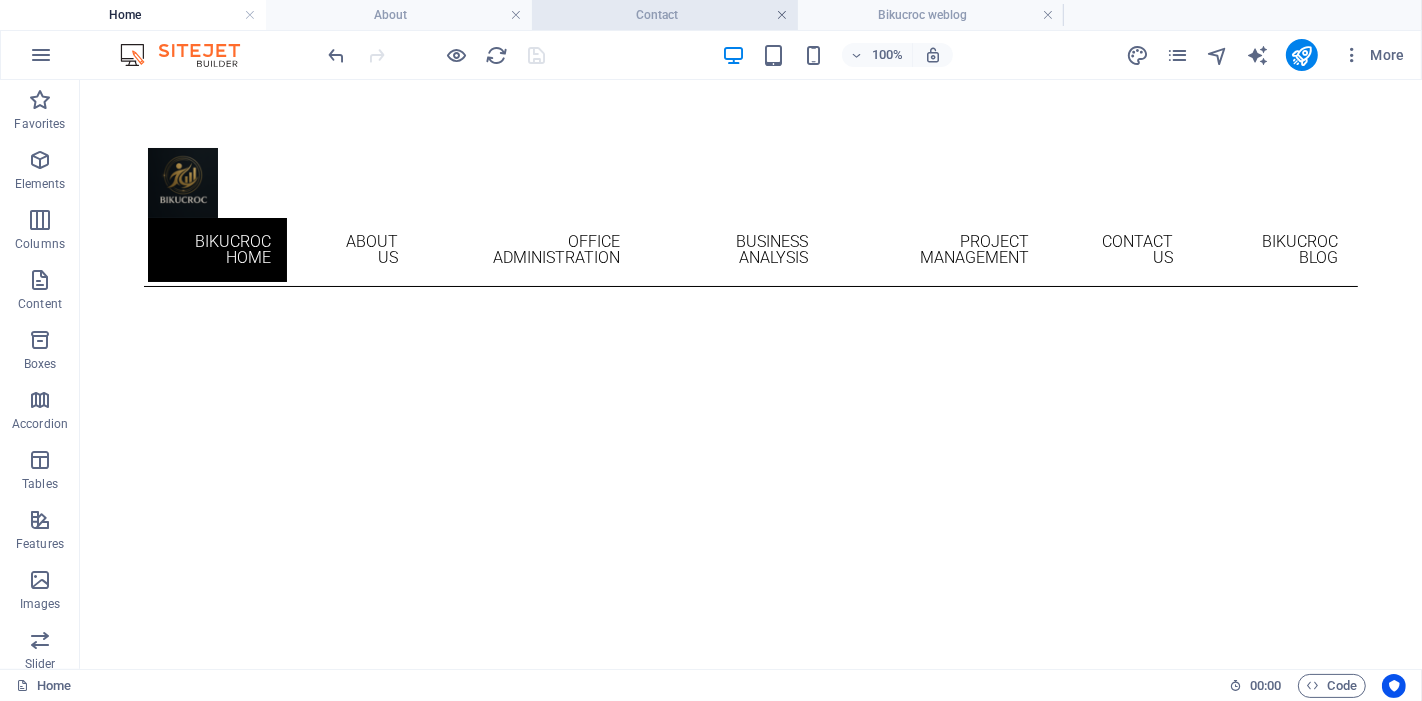 click at bounding box center [782, 15] 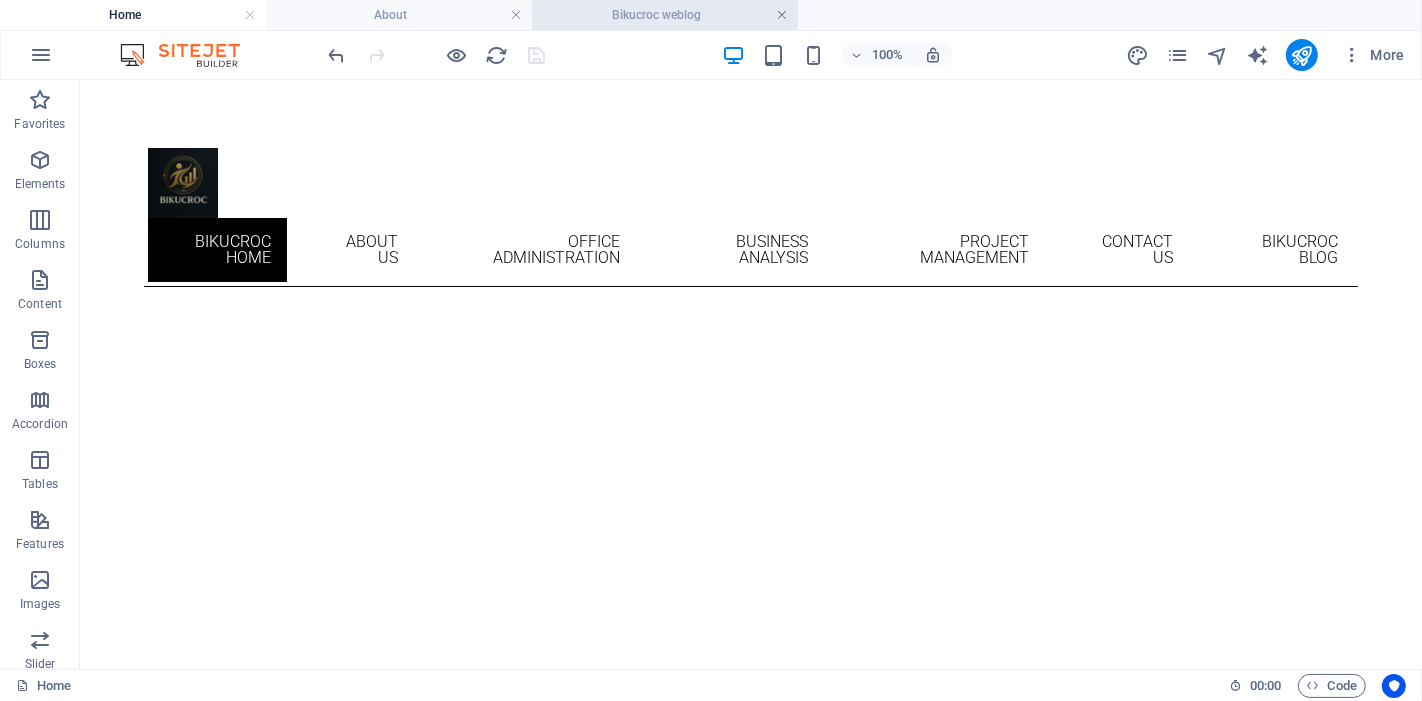 click at bounding box center (782, 15) 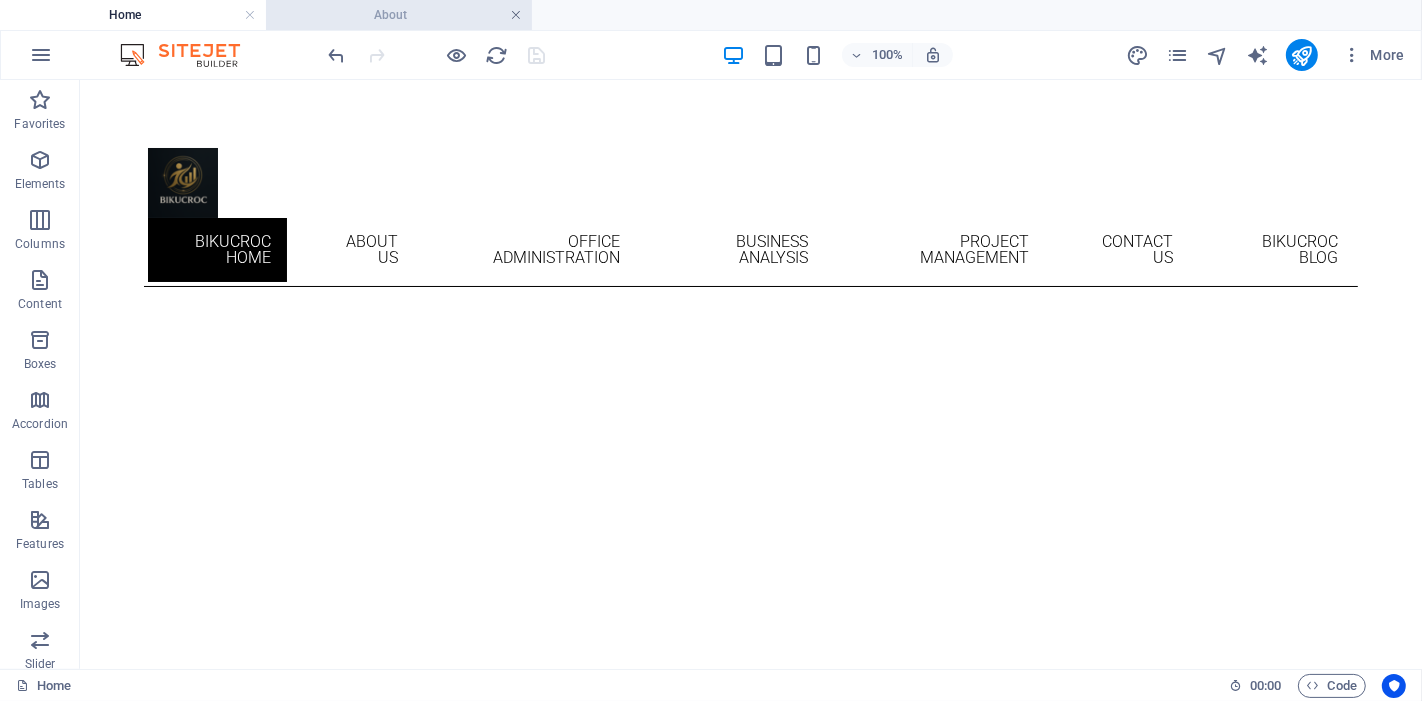 click at bounding box center [516, 15] 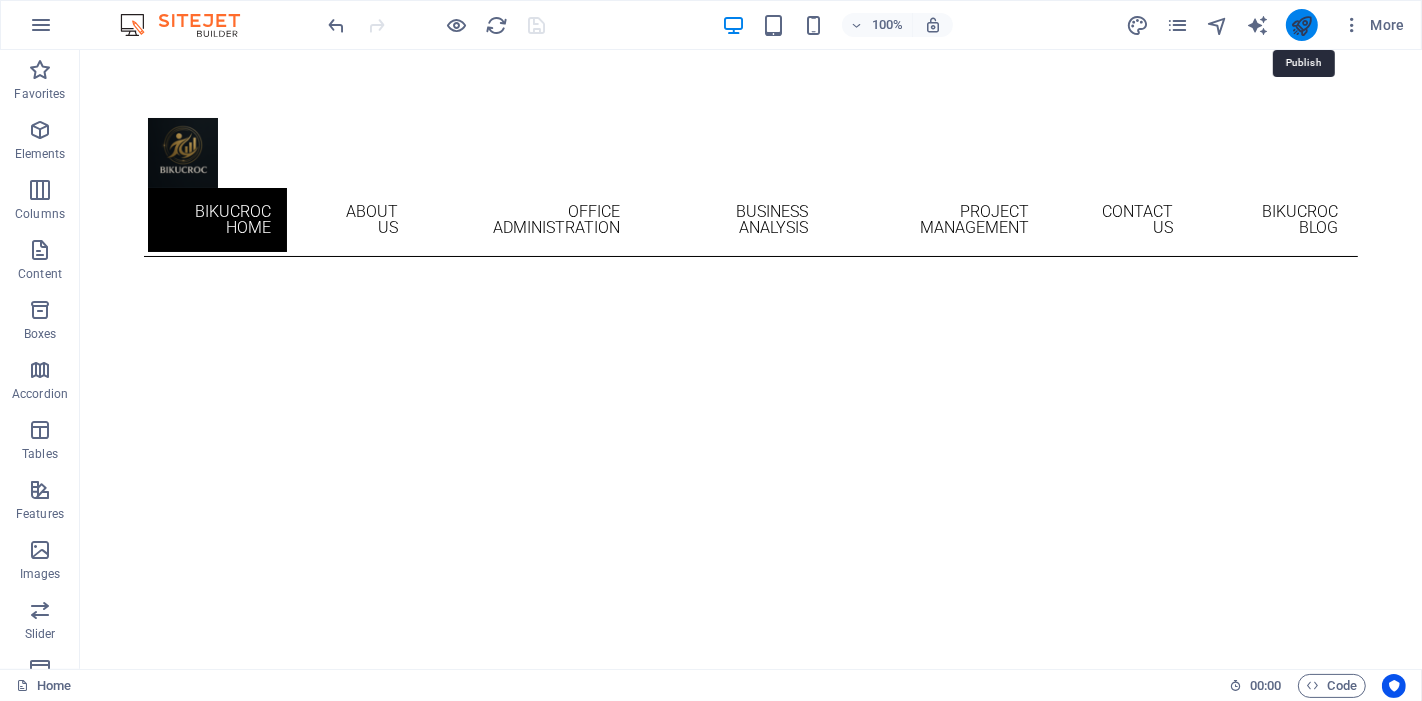 click at bounding box center [1301, 25] 